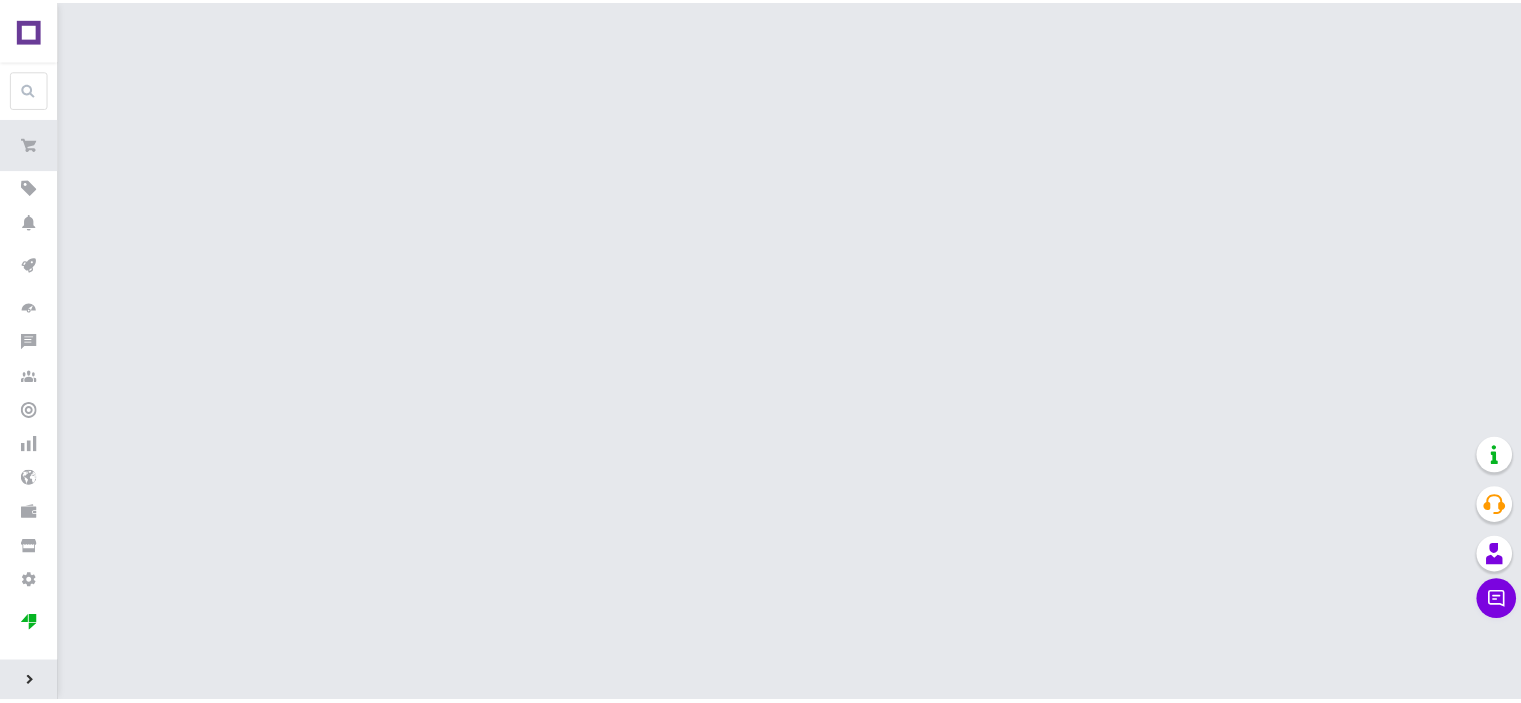 scroll, scrollTop: 0, scrollLeft: 0, axis: both 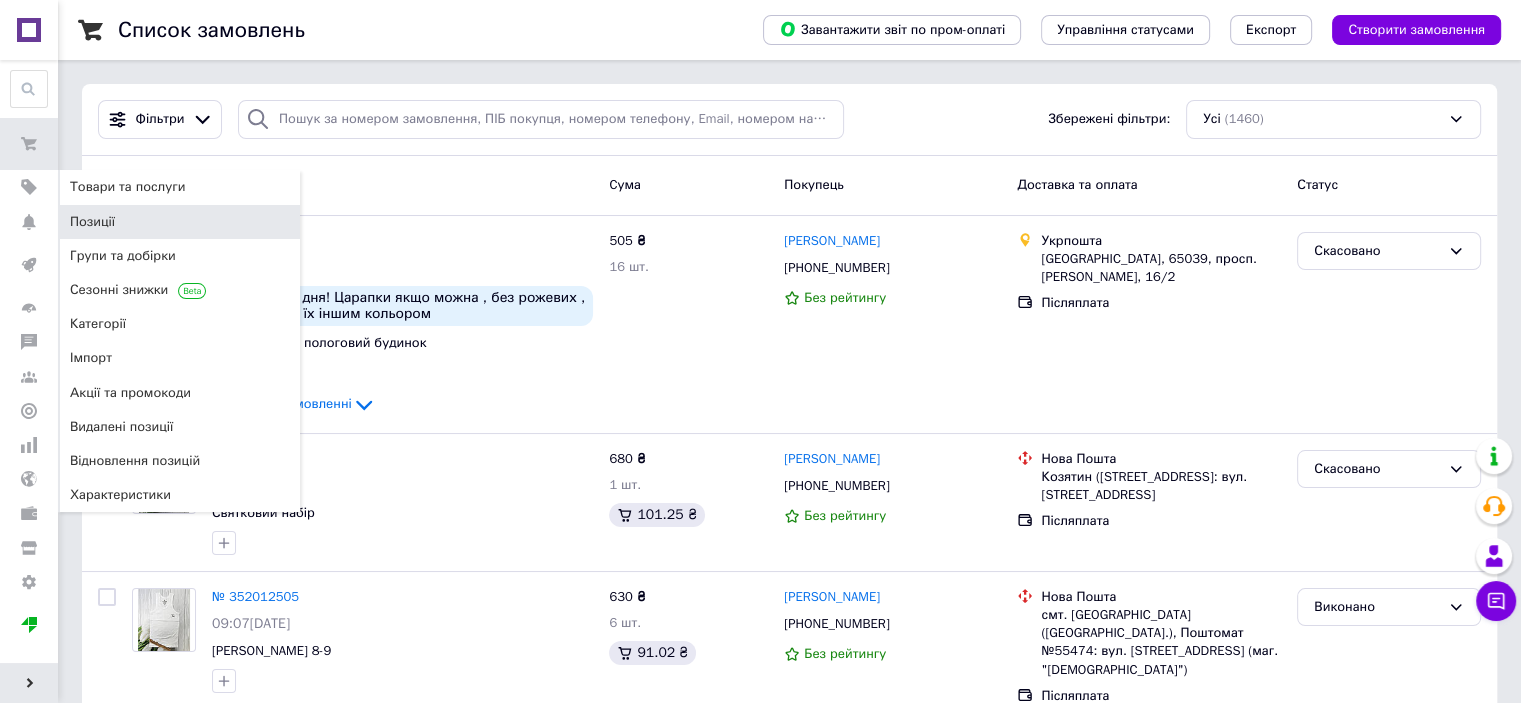 click on "Позиції" at bounding box center (92, 222) 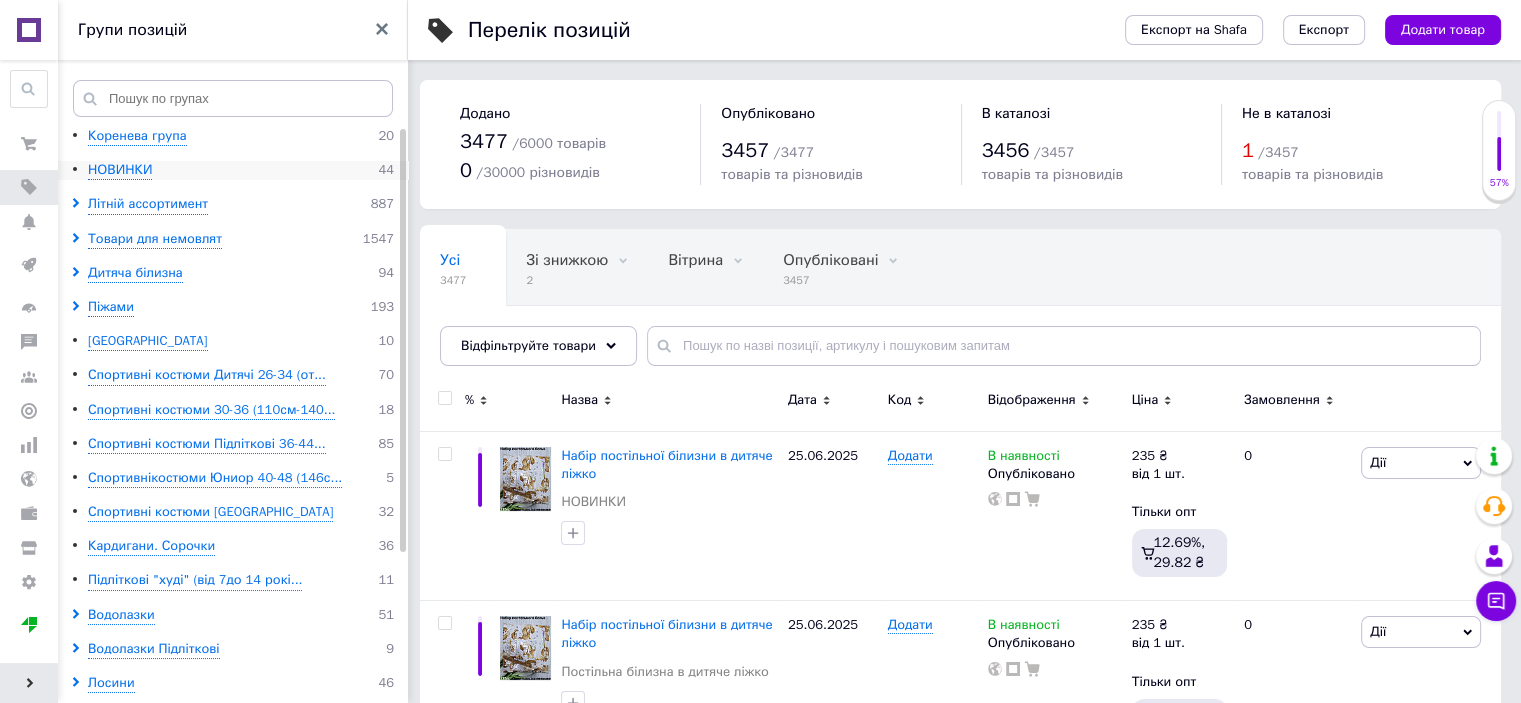 click on "НОВИНКИ 44" at bounding box center [241, 170] 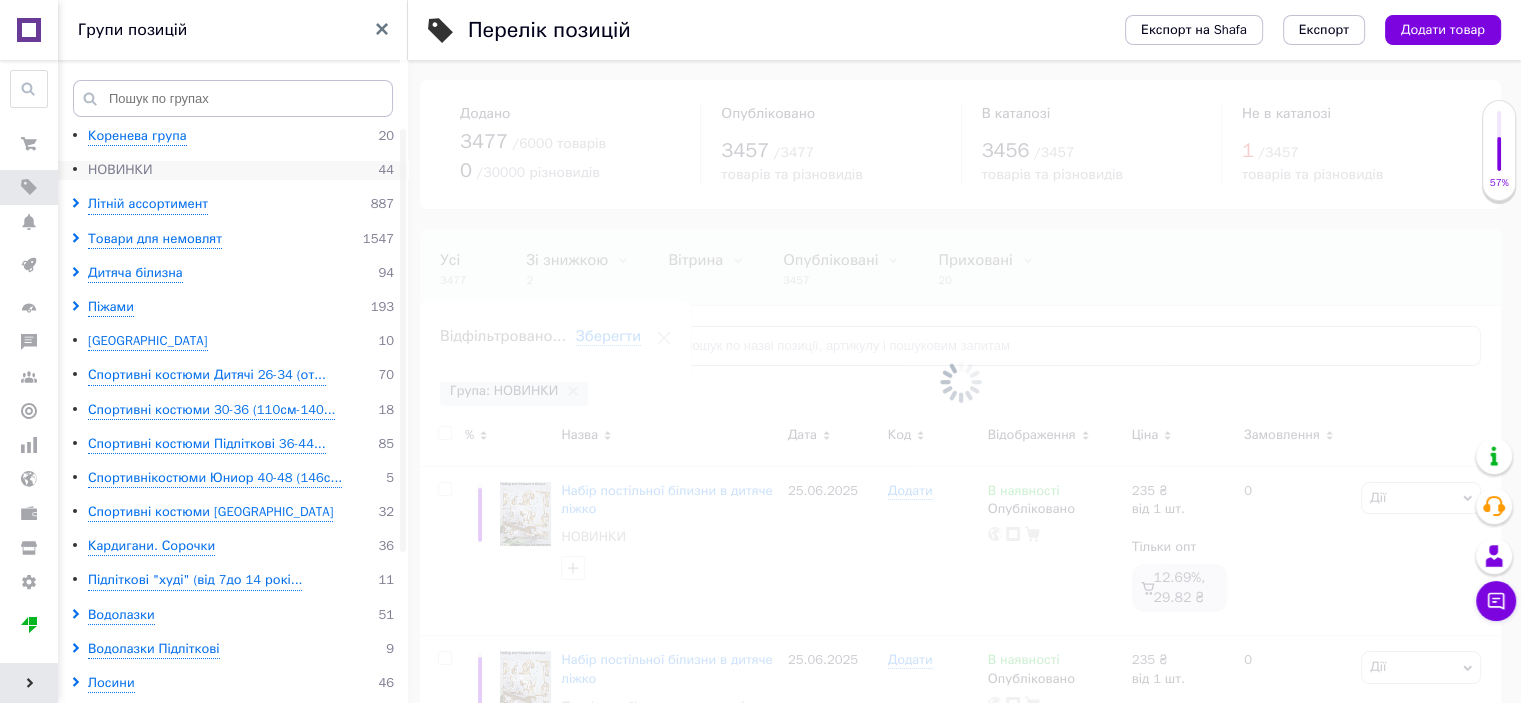 click on "НОВИНКИ" at bounding box center [120, 170] 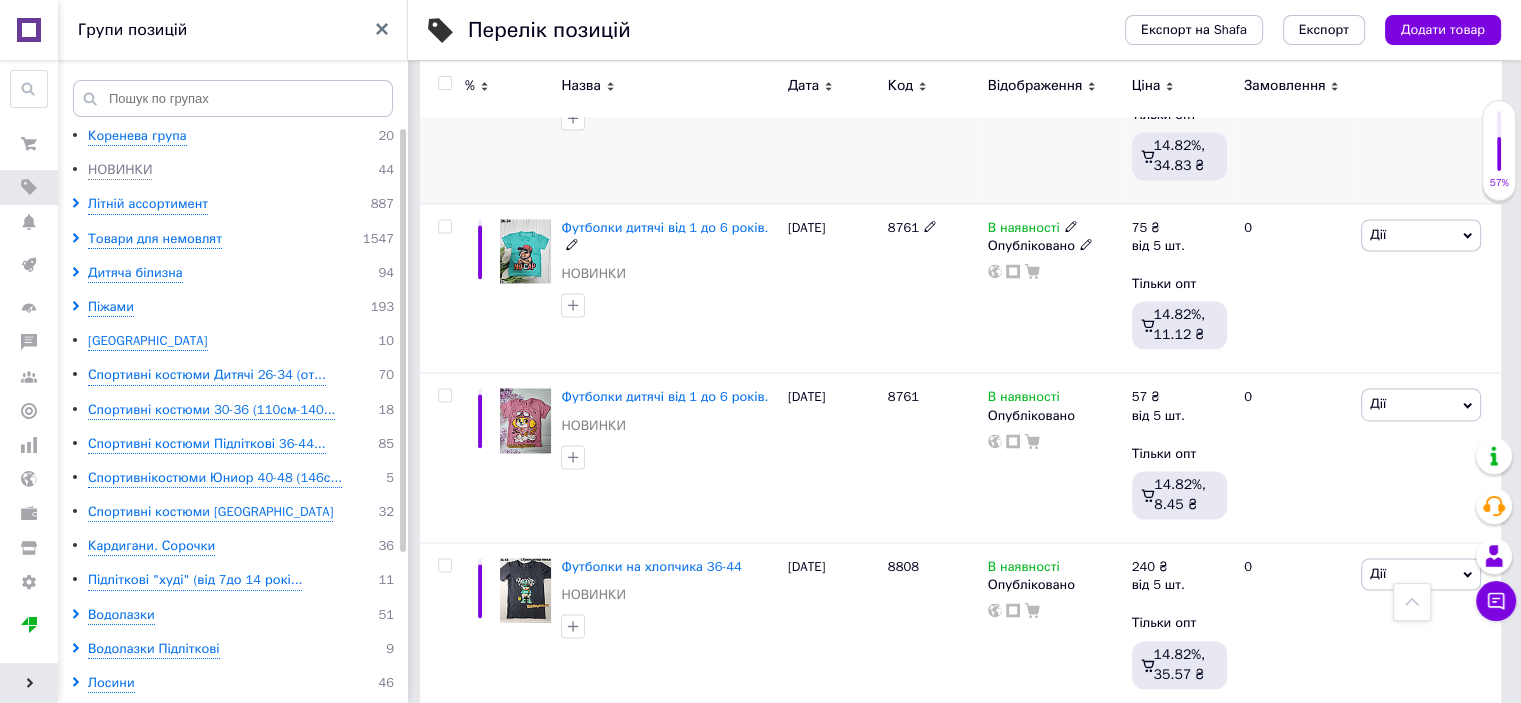 scroll, scrollTop: 3000, scrollLeft: 0, axis: vertical 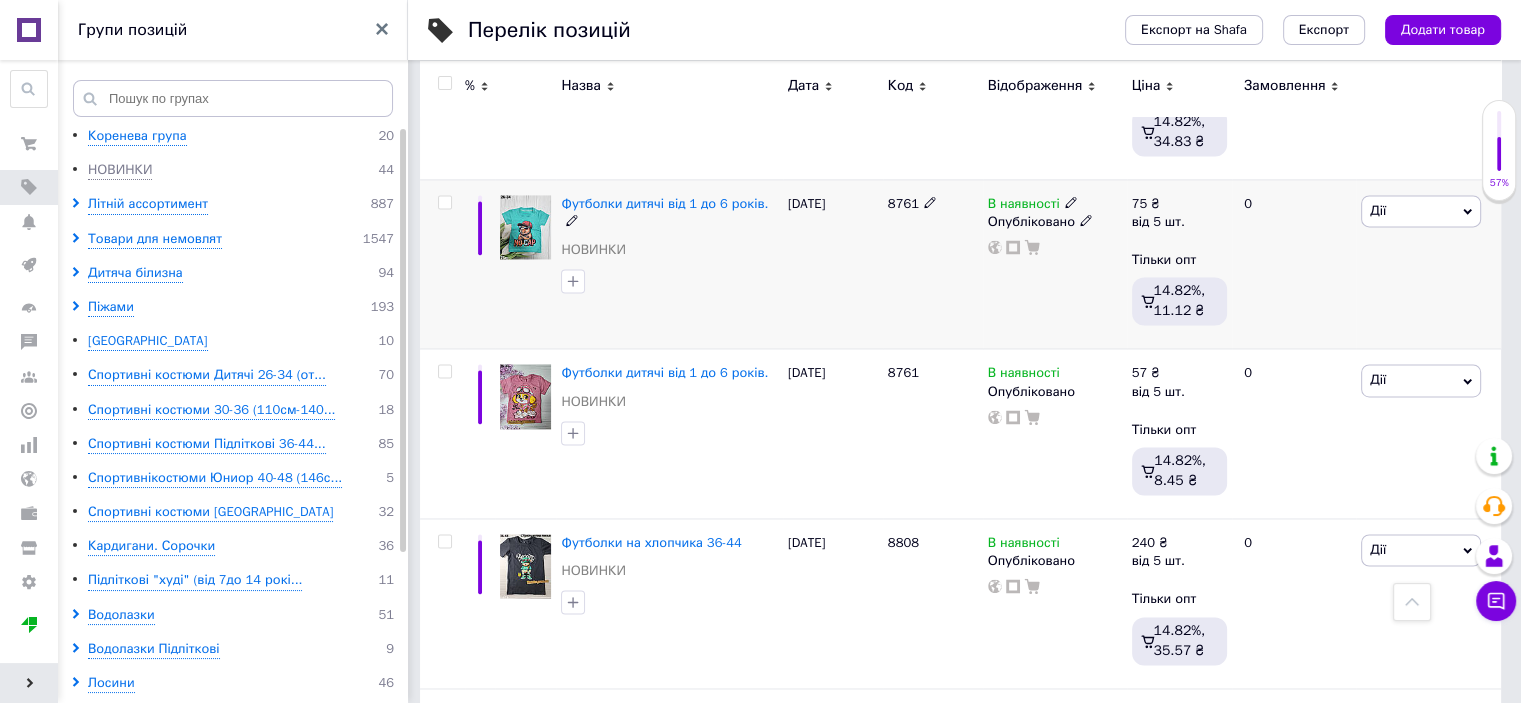 click on "Дії" at bounding box center [1421, 211] 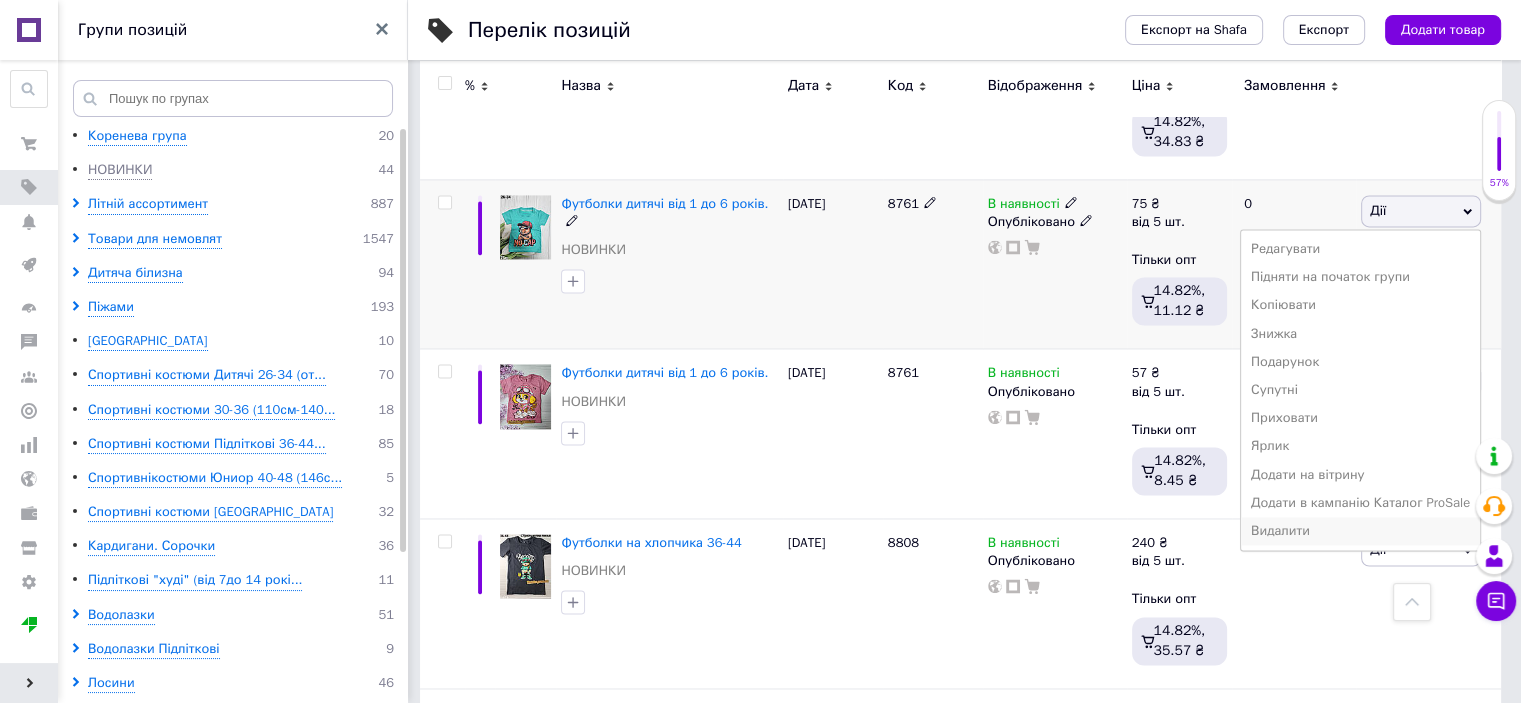 click on "Видалити" at bounding box center [1360, 531] 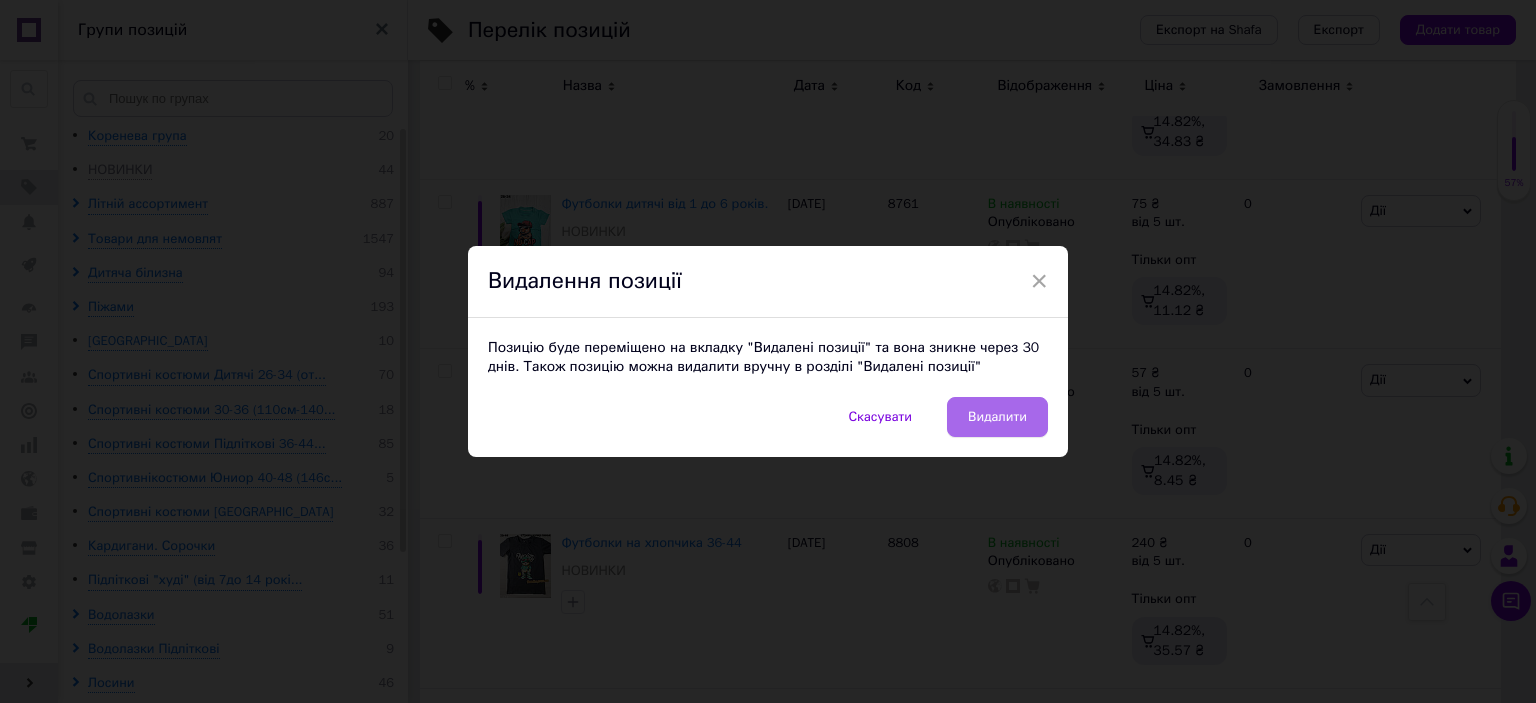 click on "Видалити" at bounding box center (997, 417) 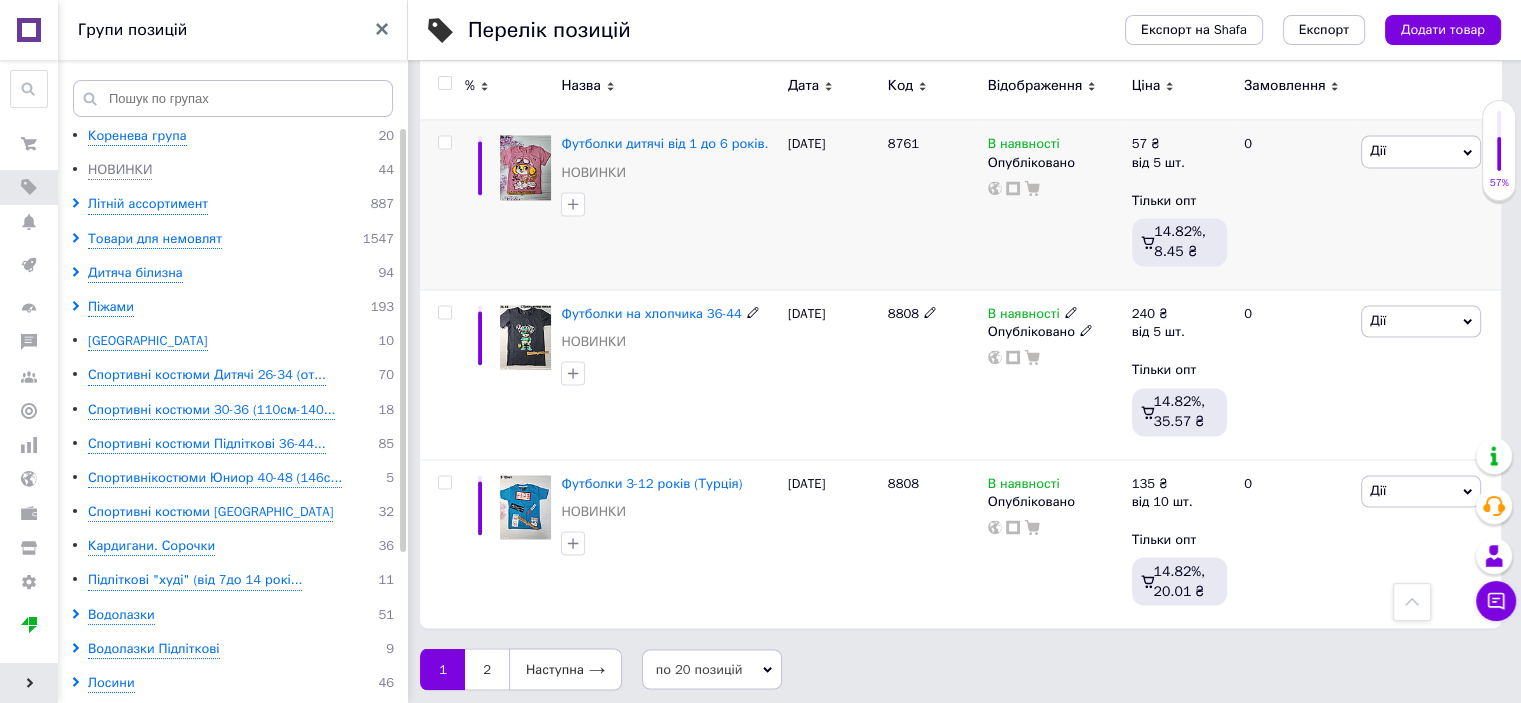 scroll, scrollTop: 3232, scrollLeft: 0, axis: vertical 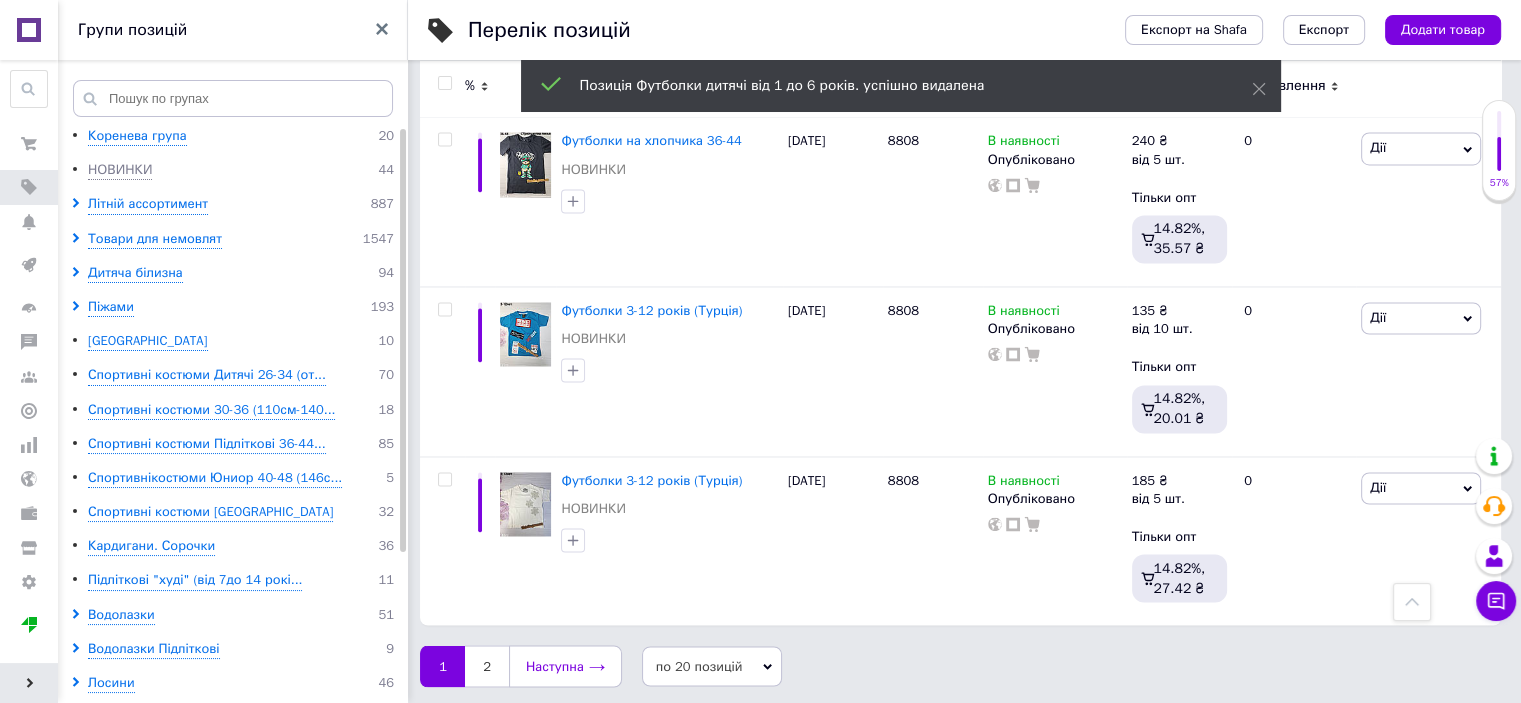 click on "Наступна" at bounding box center (565, 666) 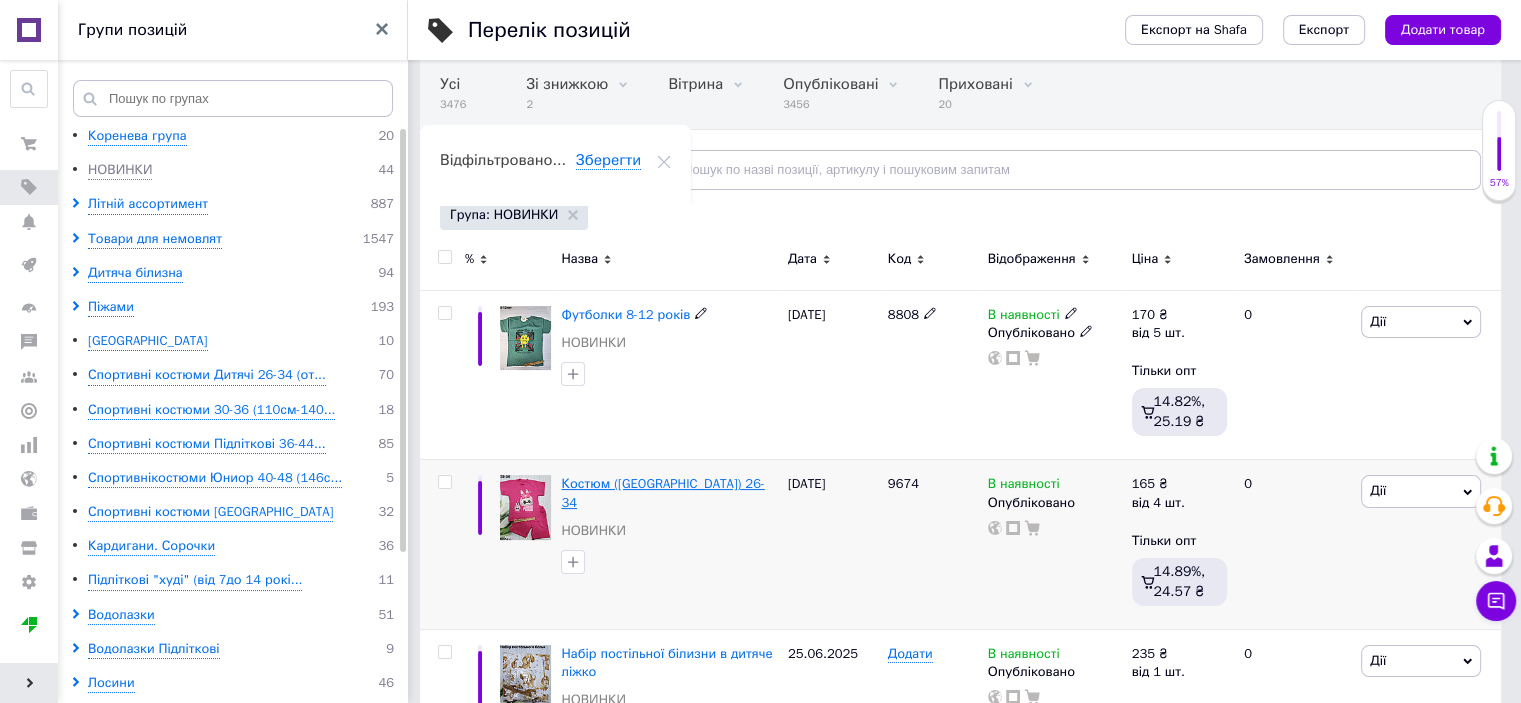 scroll, scrollTop: 252, scrollLeft: 0, axis: vertical 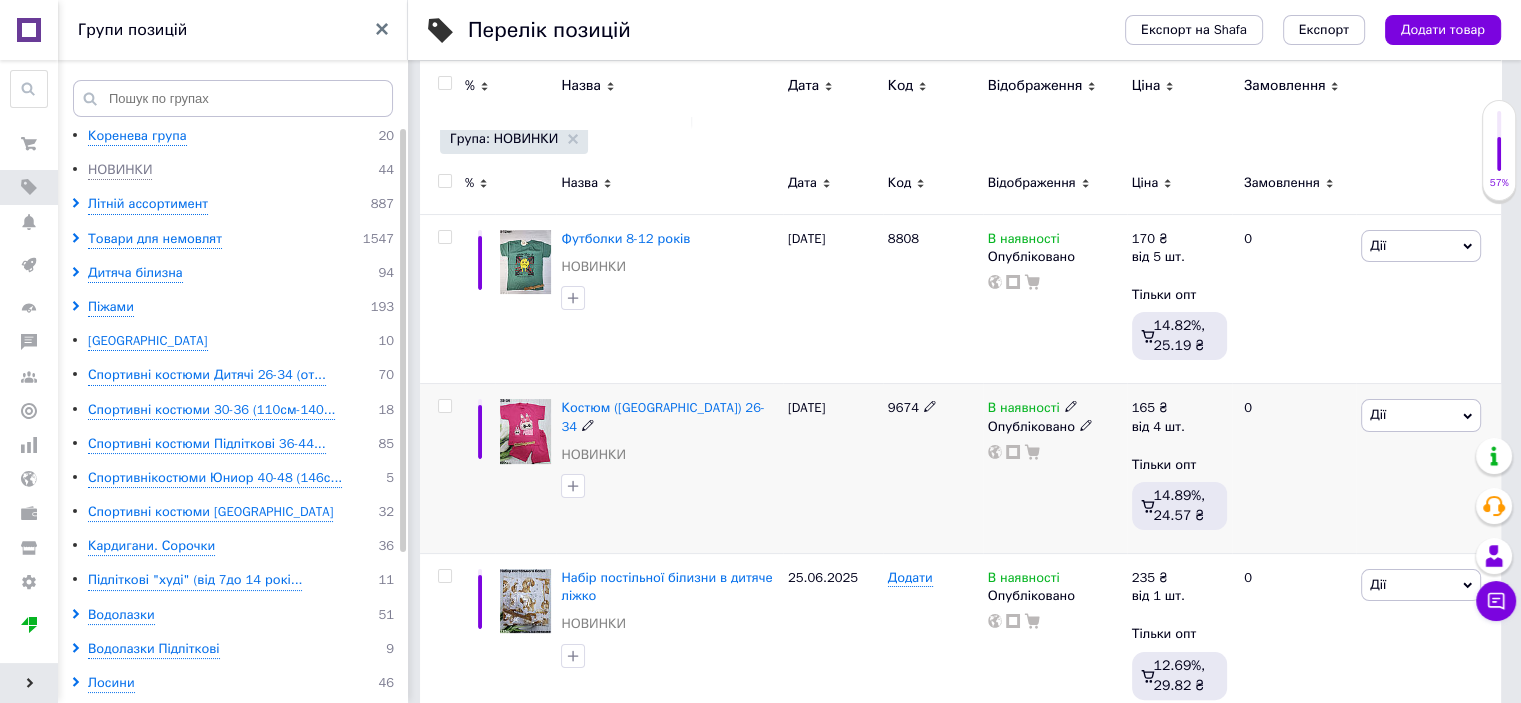 click on "Дії" at bounding box center (1421, 415) 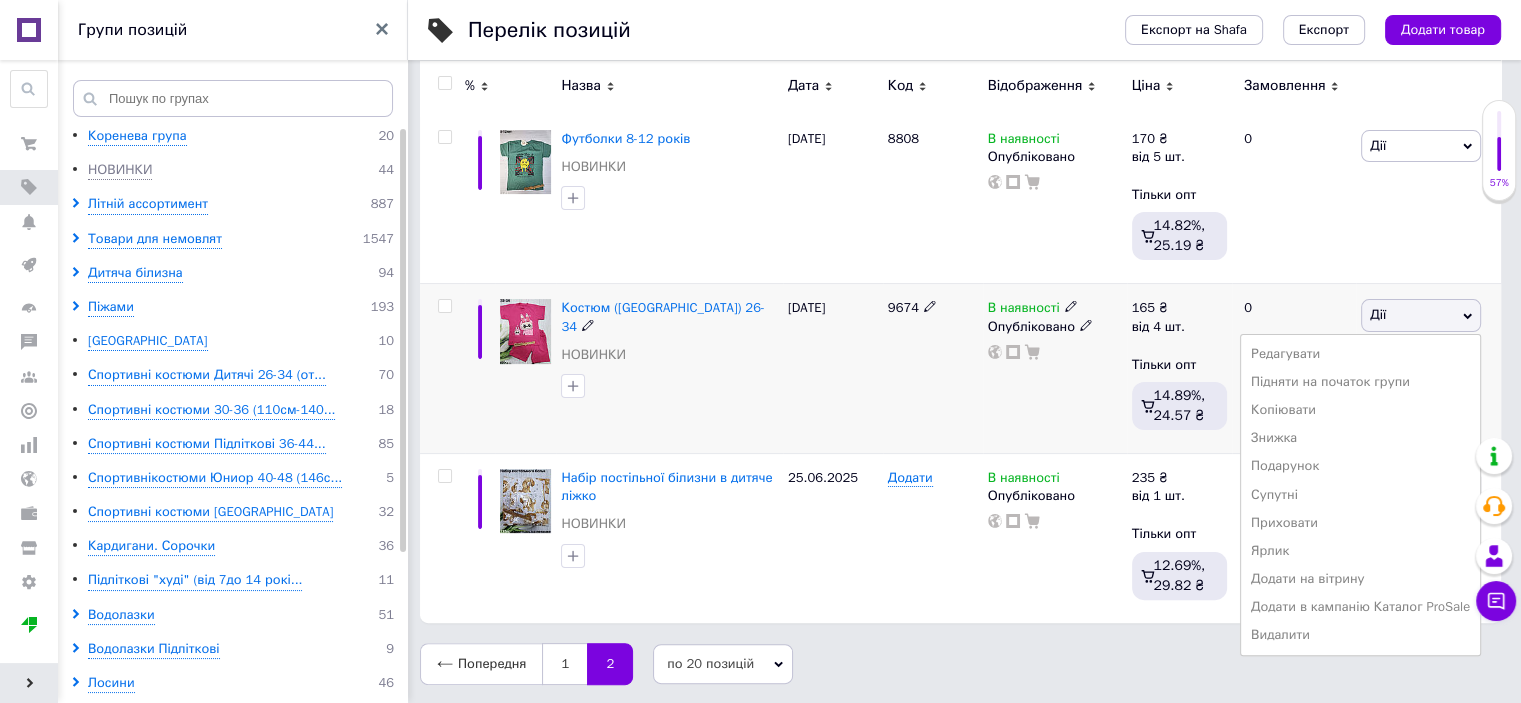 scroll, scrollTop: 352, scrollLeft: 0, axis: vertical 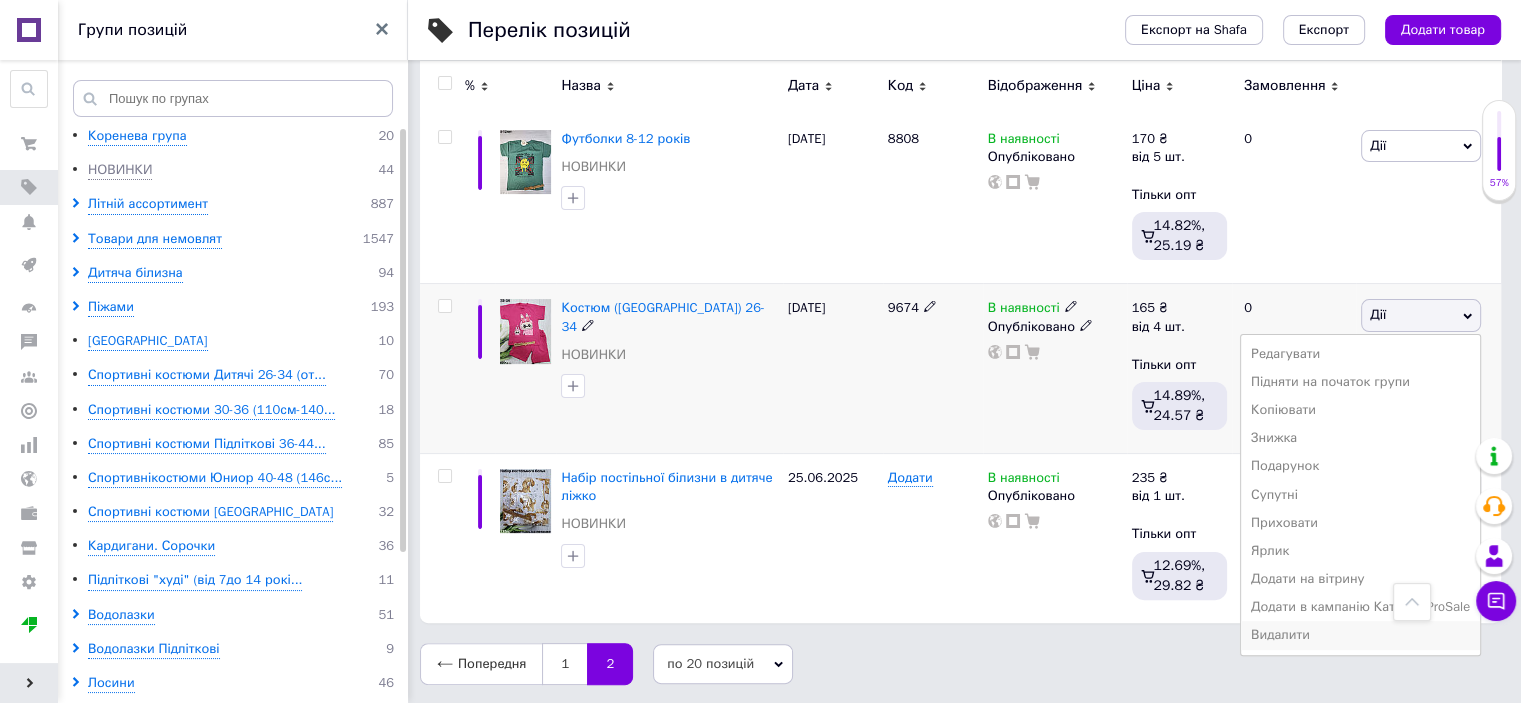 click on "Видалити" at bounding box center (1360, 635) 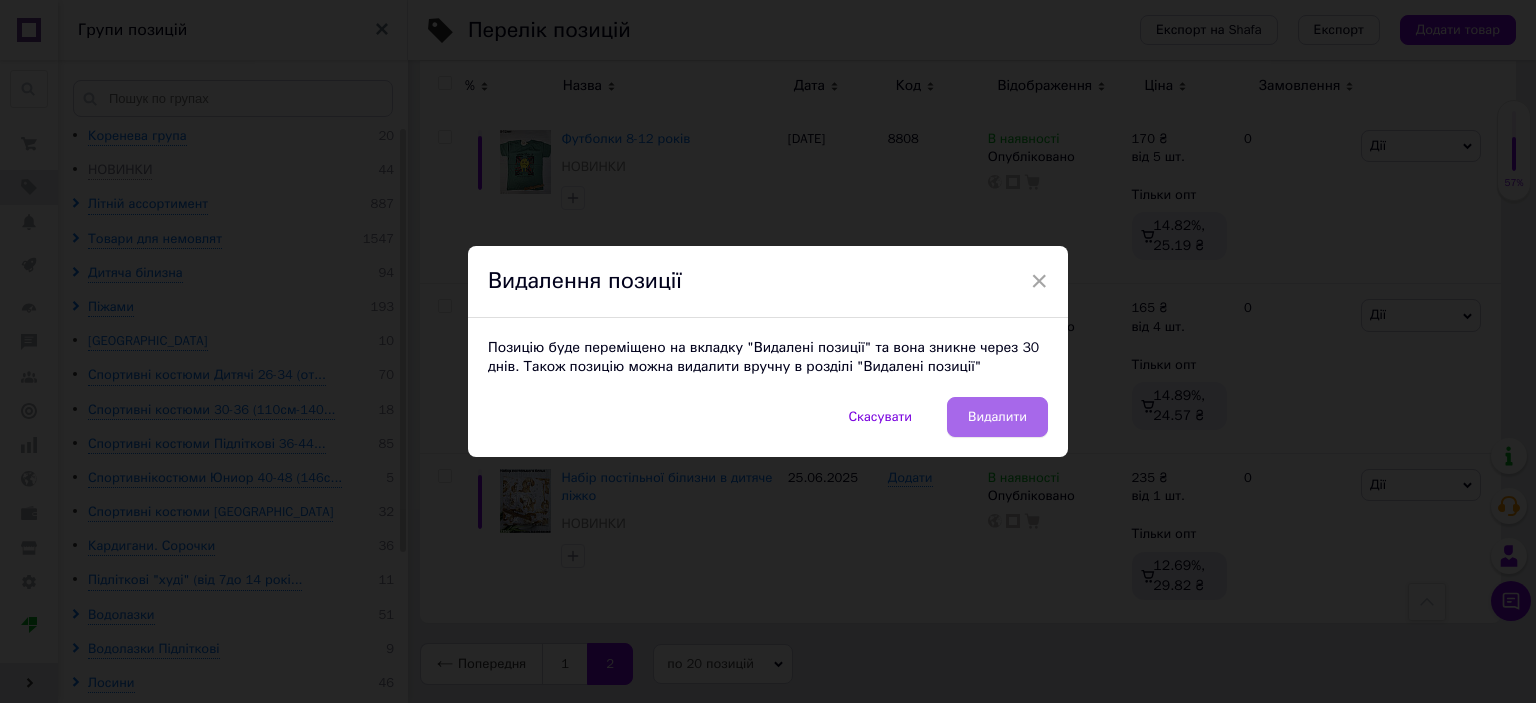 click on "Видалити" at bounding box center [997, 417] 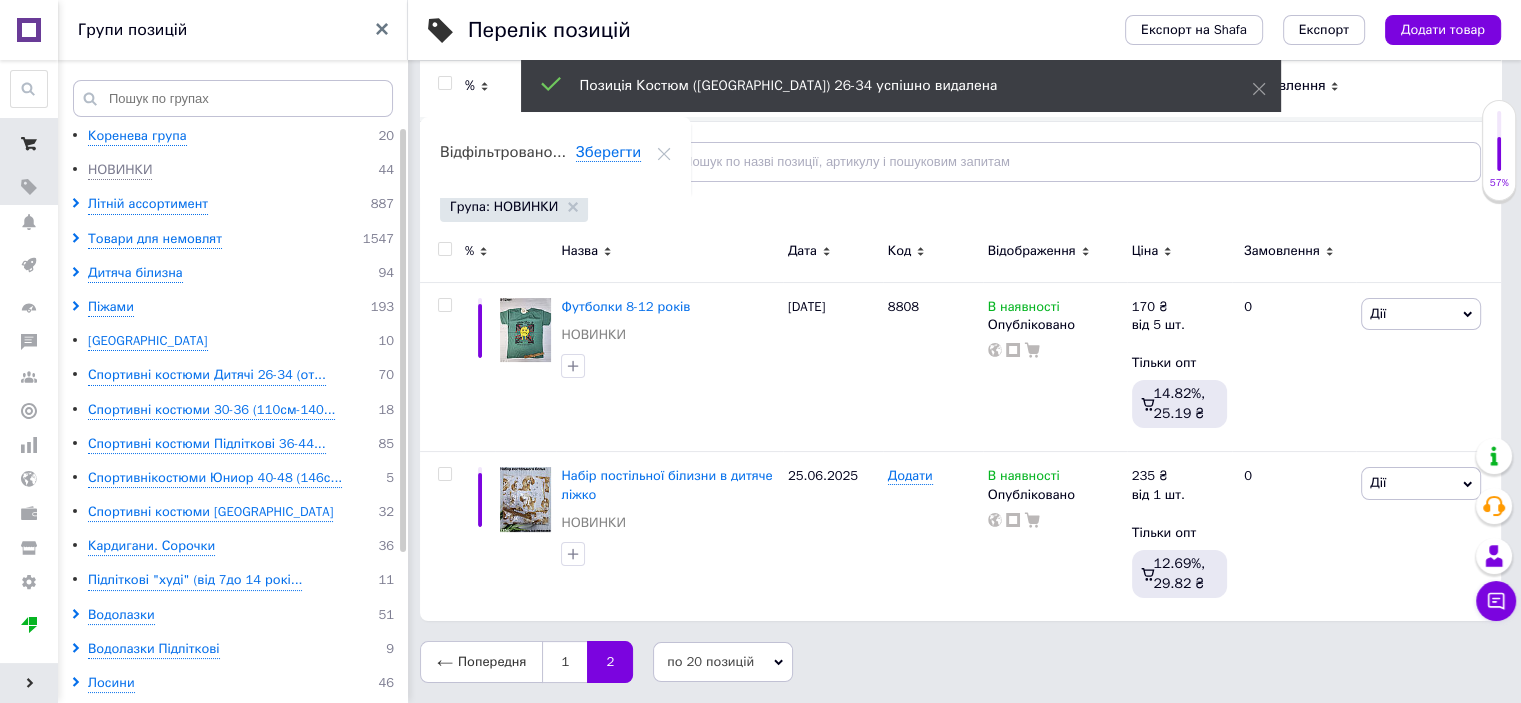 scroll, scrollTop: 183, scrollLeft: 0, axis: vertical 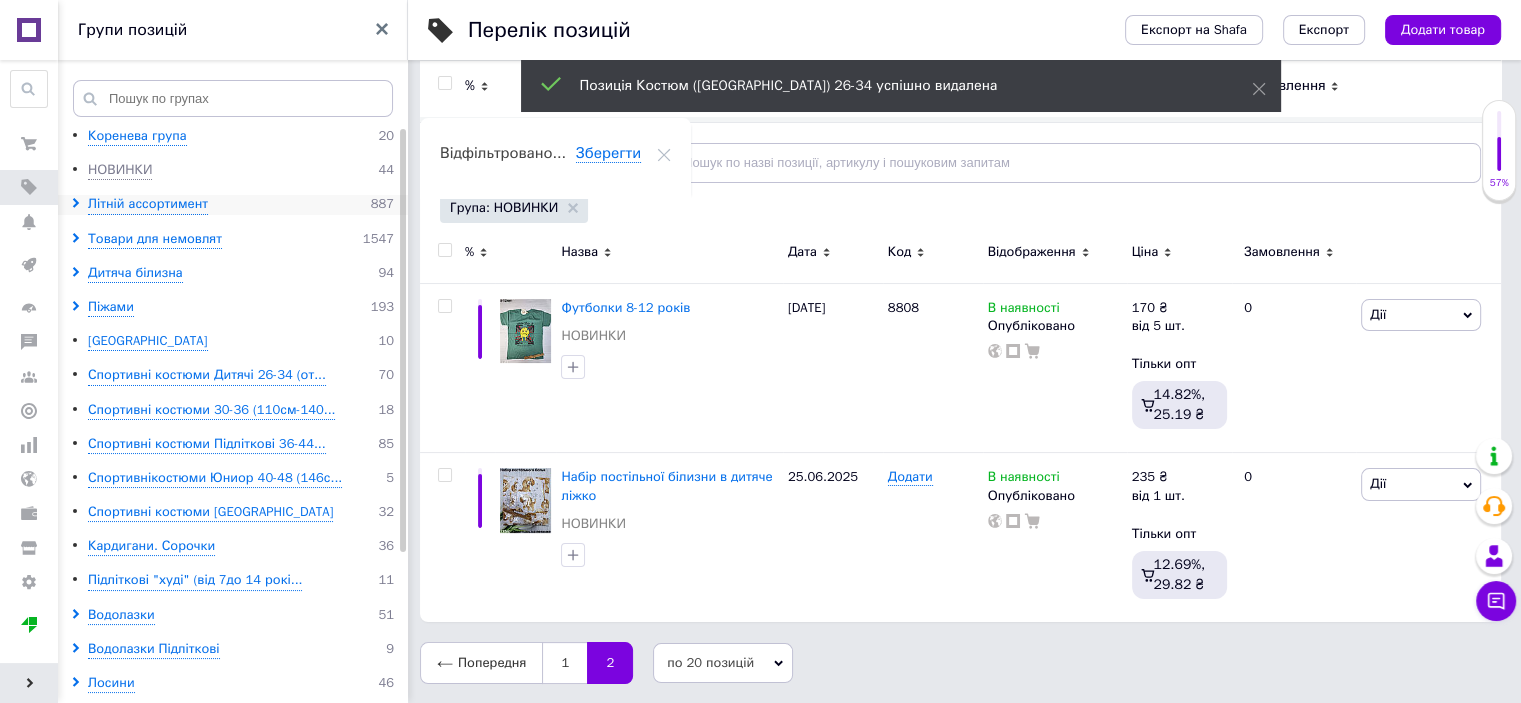 click 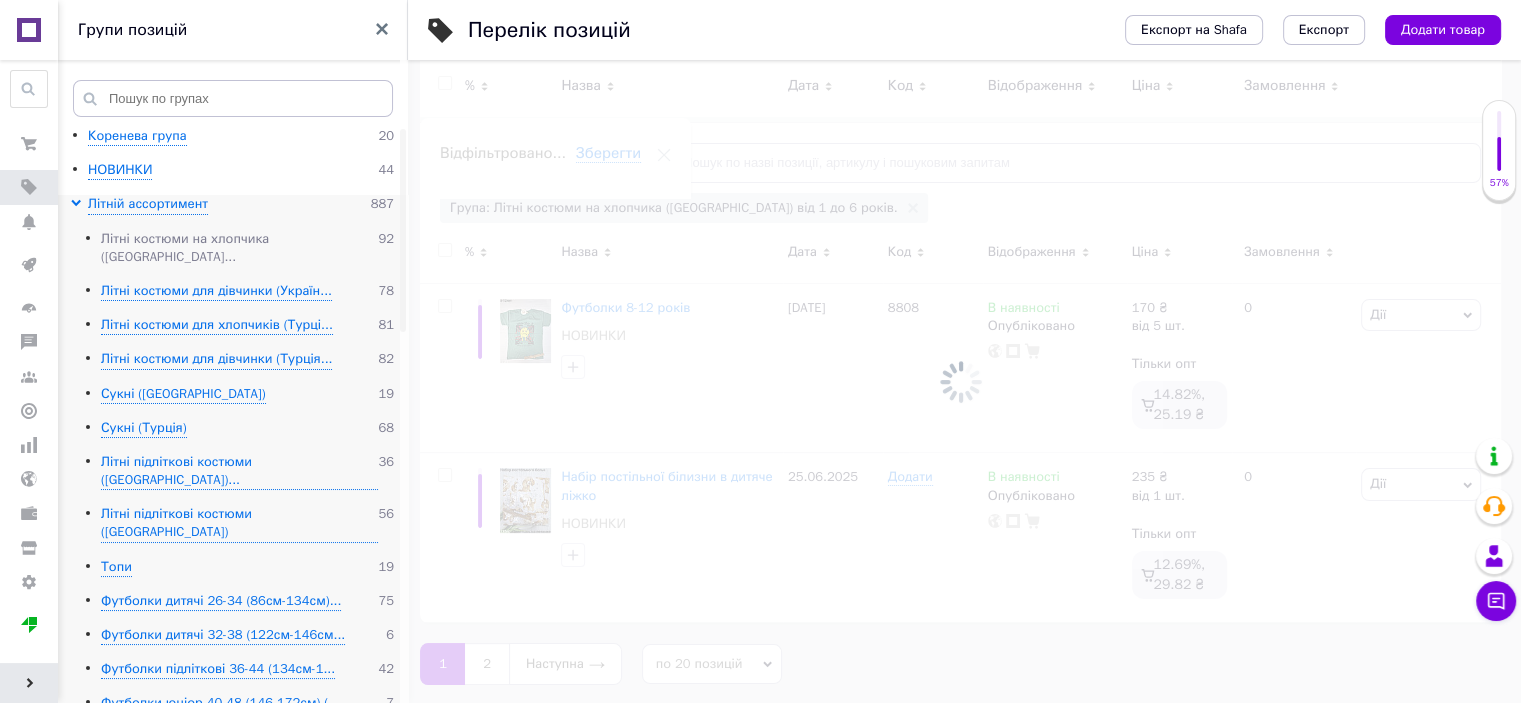 scroll, scrollTop: 184, scrollLeft: 0, axis: vertical 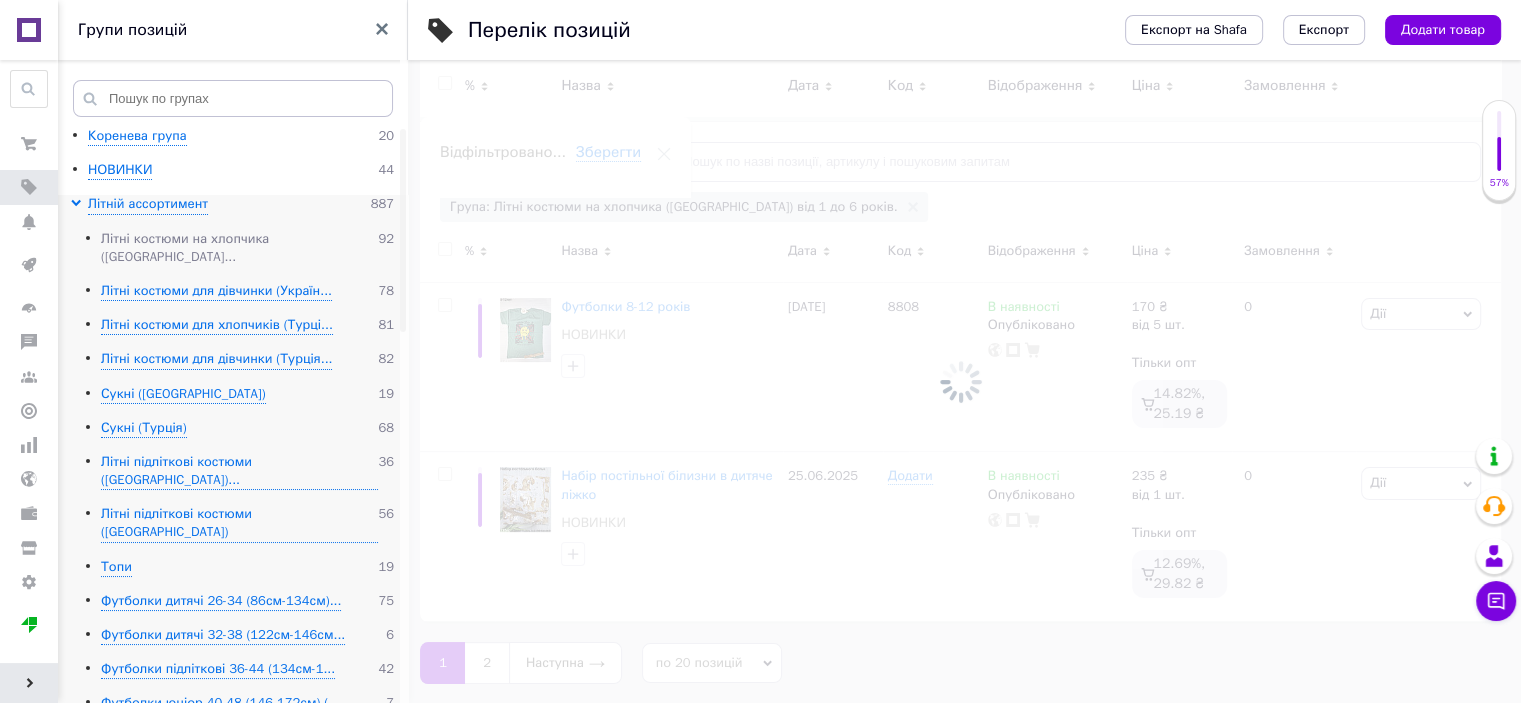 click on "Літні костюми на хлопчика ([GEOGRAPHIC_DATA]..." at bounding box center (239, 248) 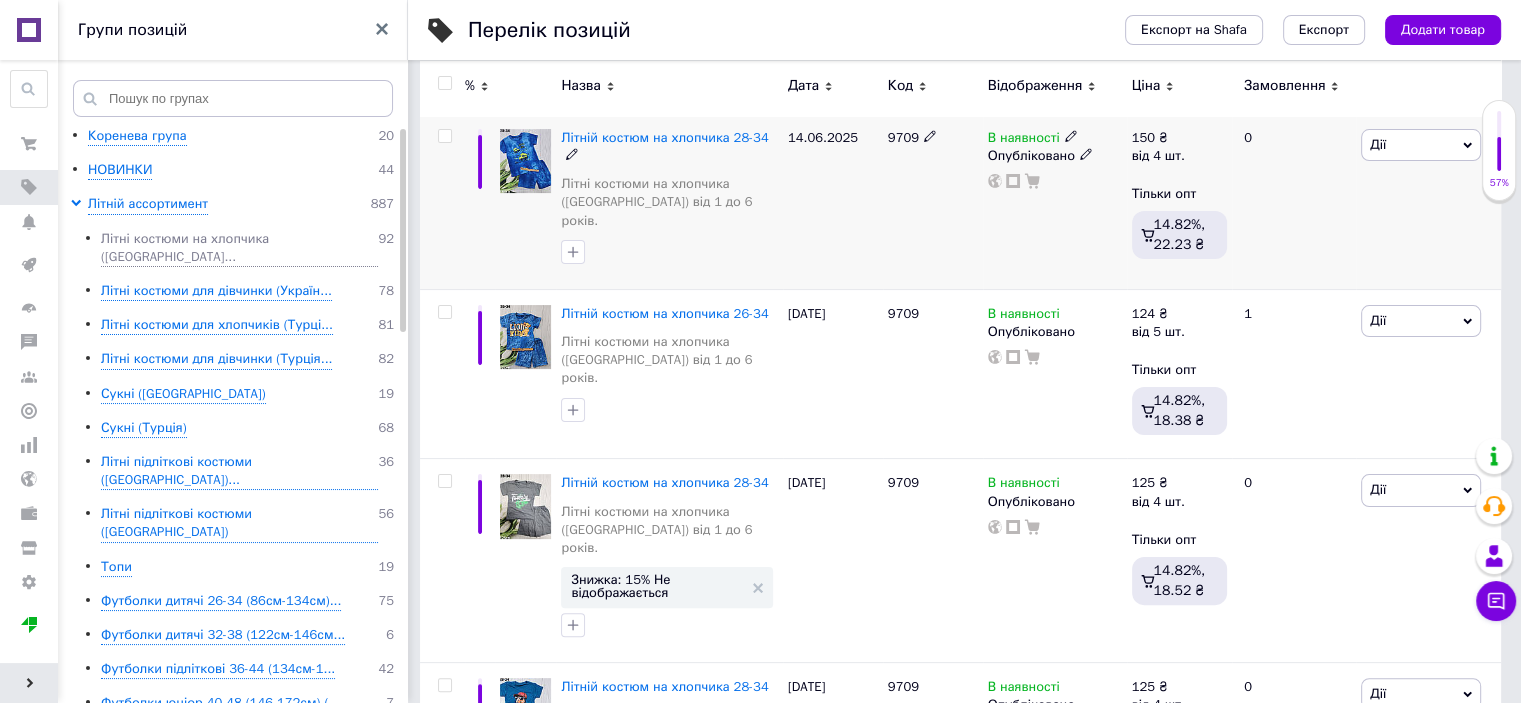 scroll, scrollTop: 500, scrollLeft: 0, axis: vertical 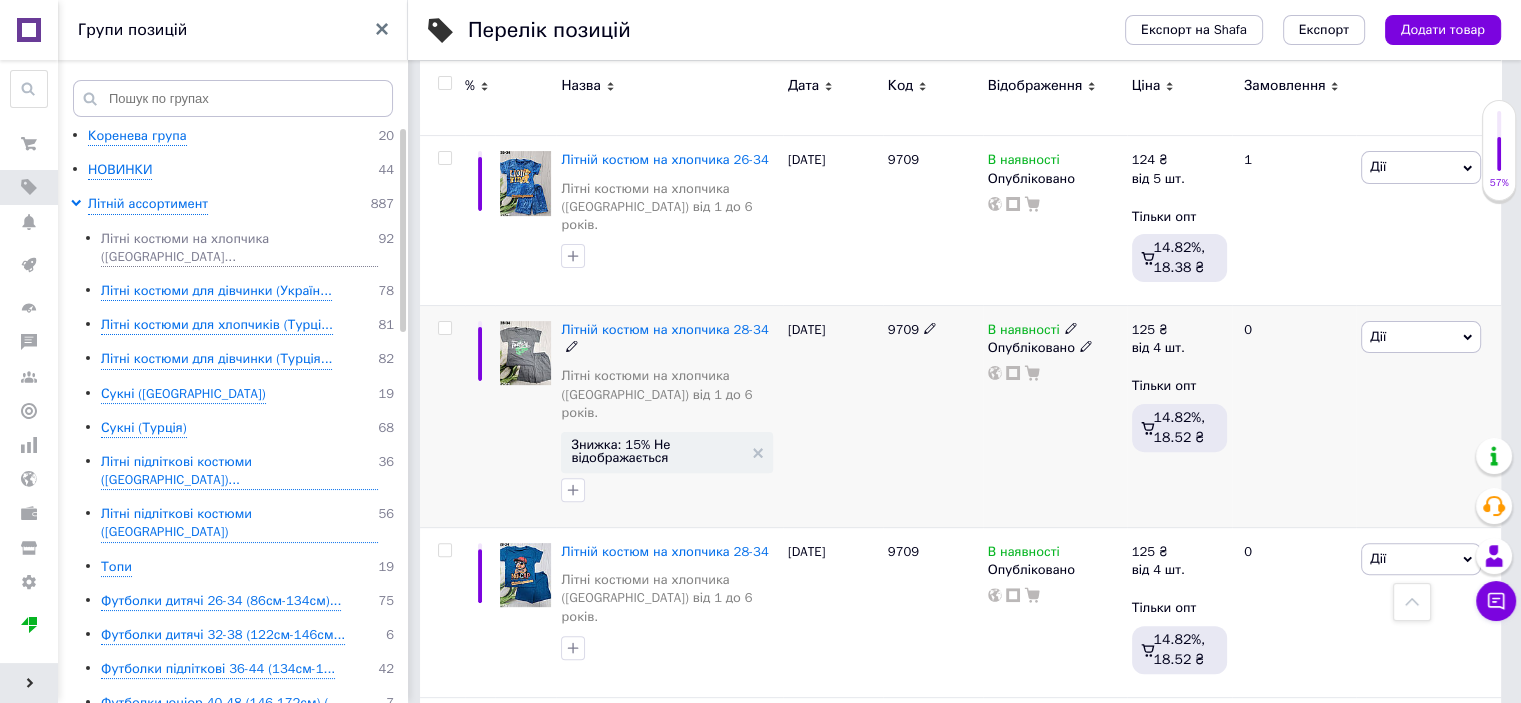click on "Знижка: 15% Не відображається" at bounding box center [666, 452] 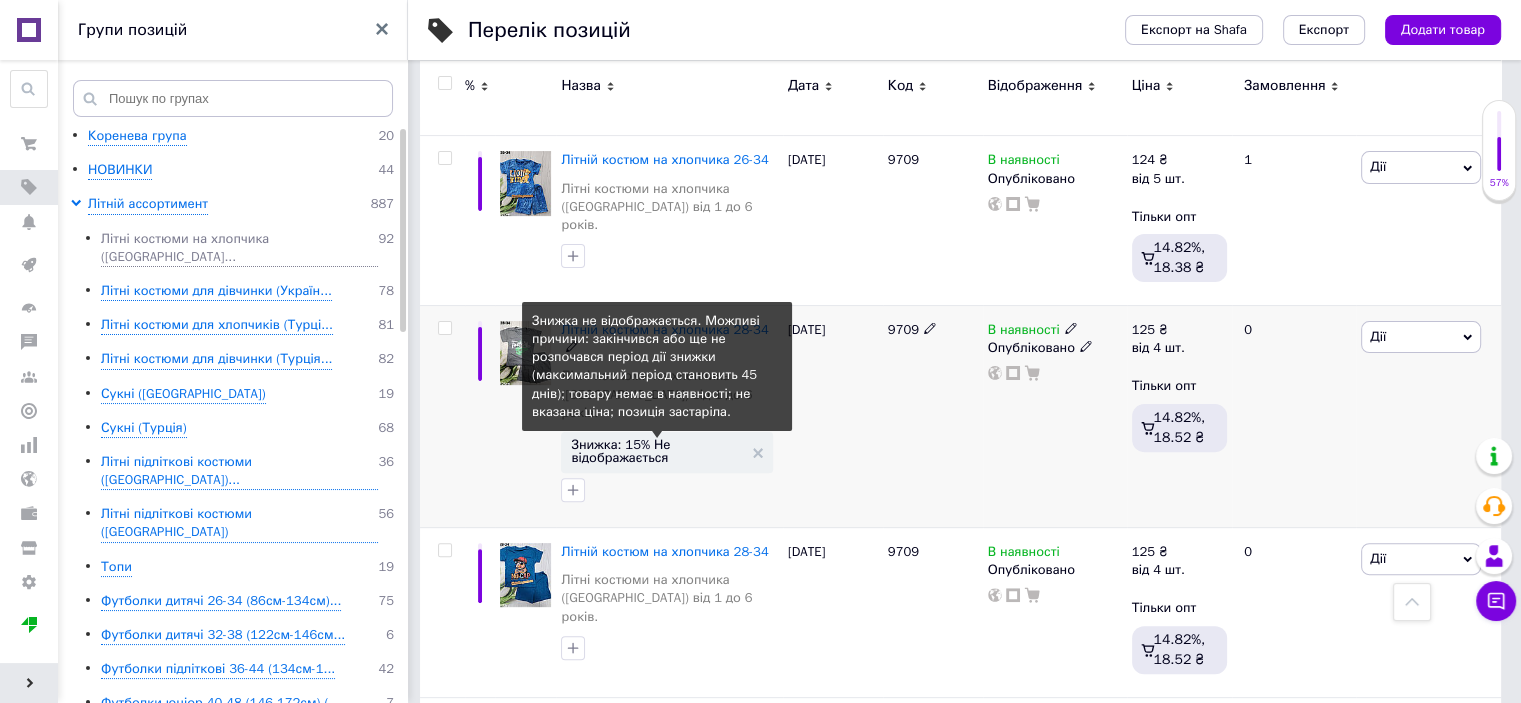 click on "Знижка: 15% Не відображається" at bounding box center [656, 451] 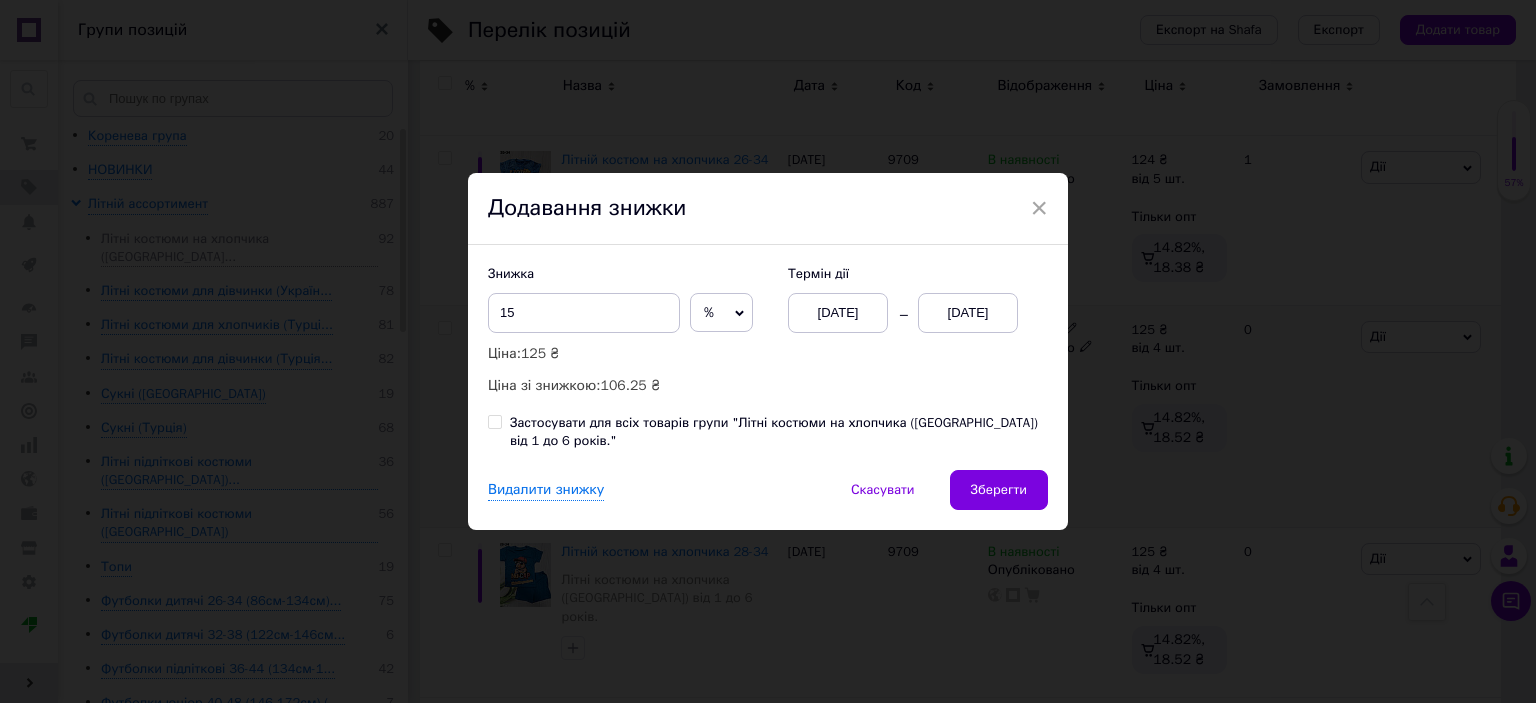 click on "[DATE]" at bounding box center (968, 313) 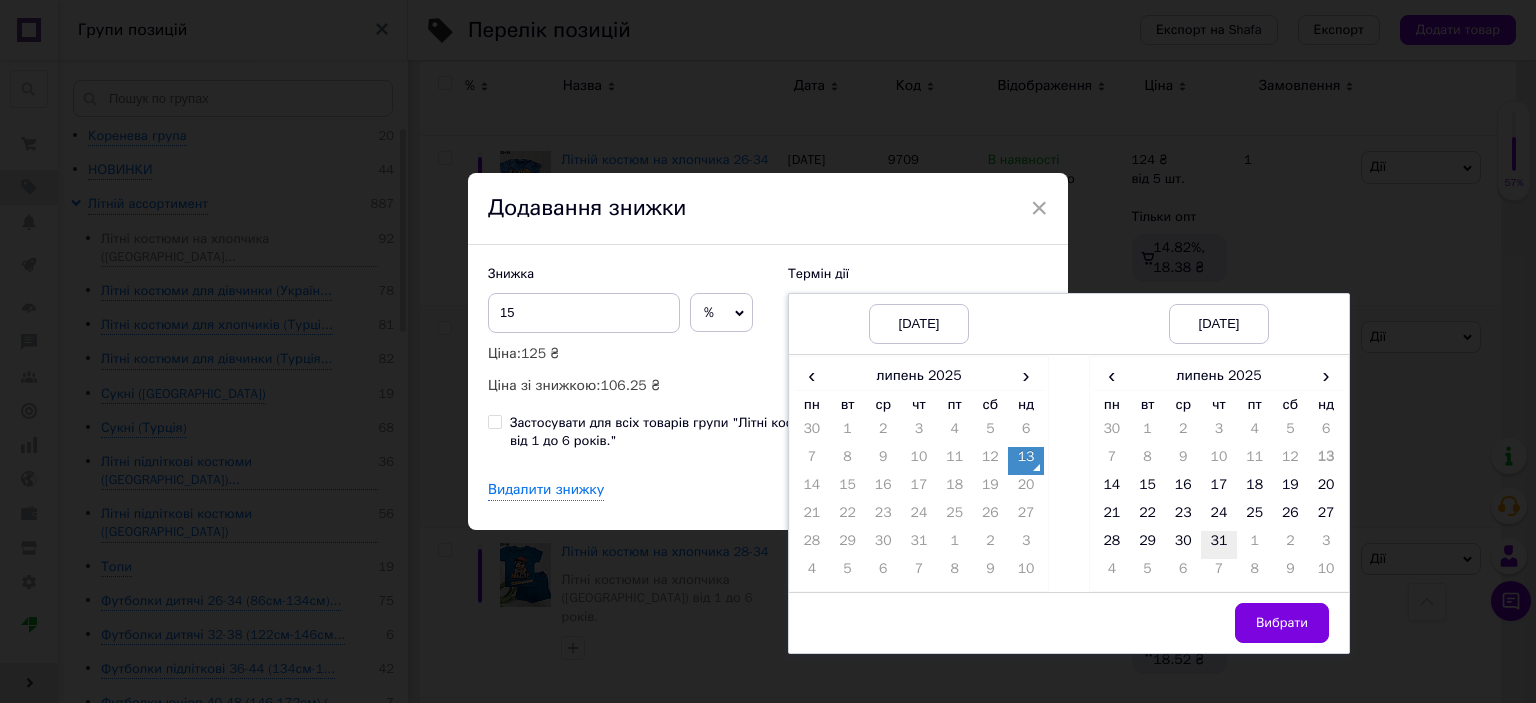 click on "31" at bounding box center [1219, 545] 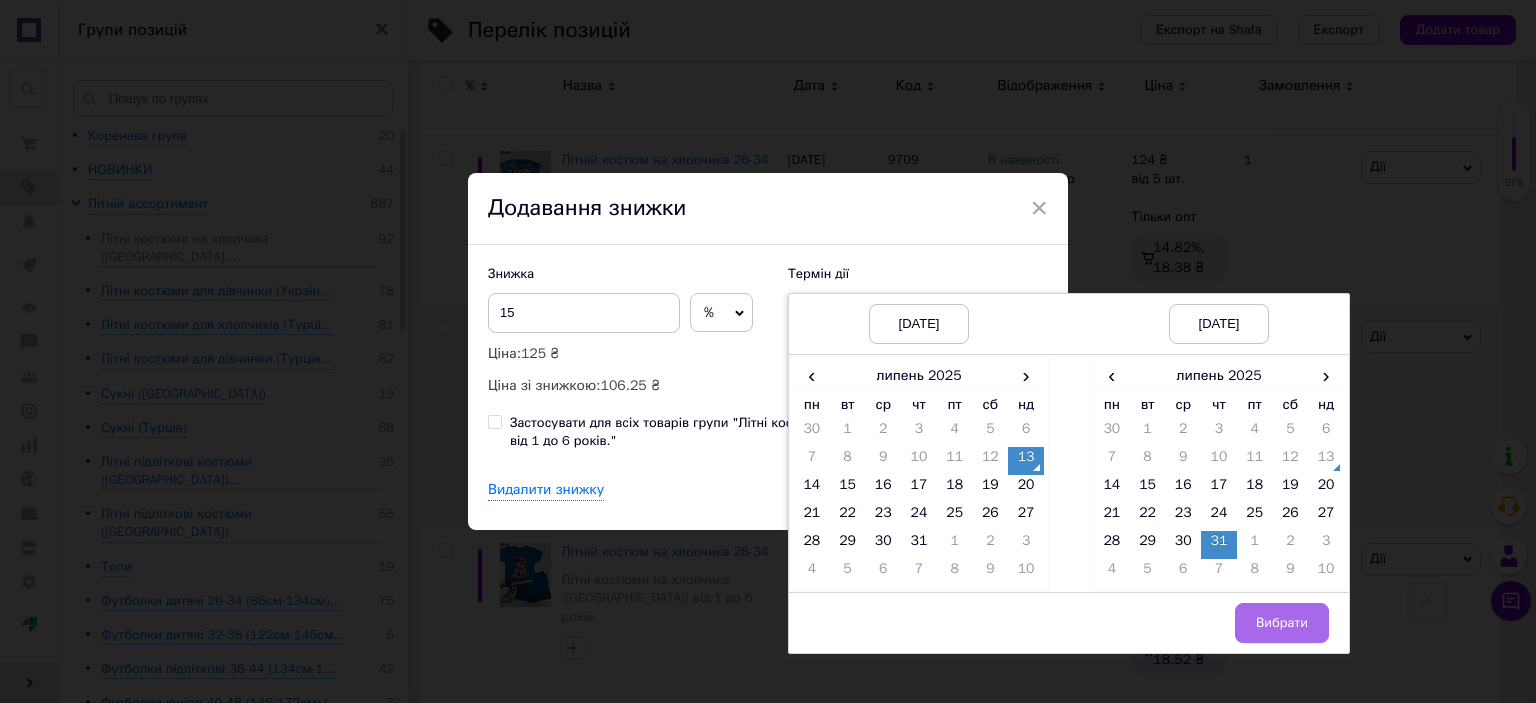 click on "Вибрати" at bounding box center [1282, 623] 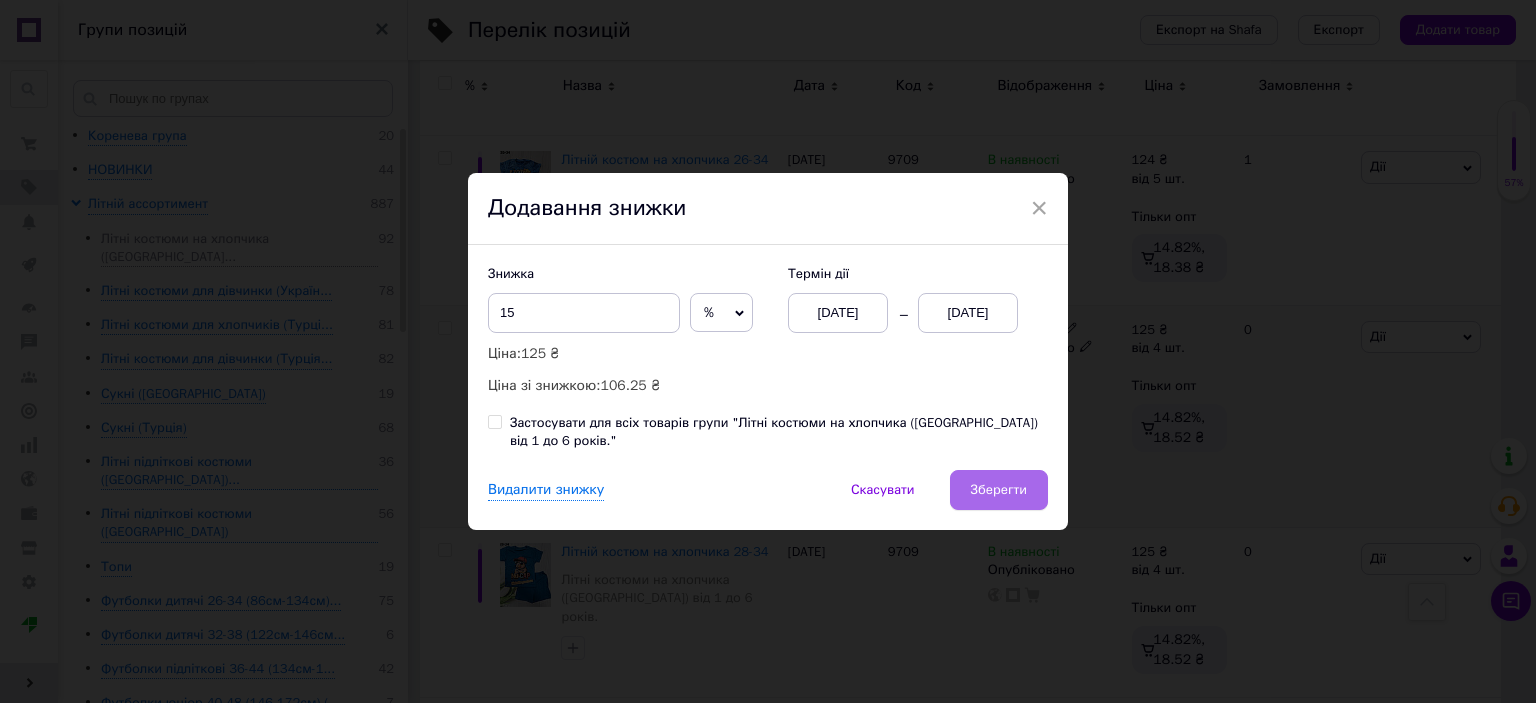 click on "Зберегти" at bounding box center [999, 490] 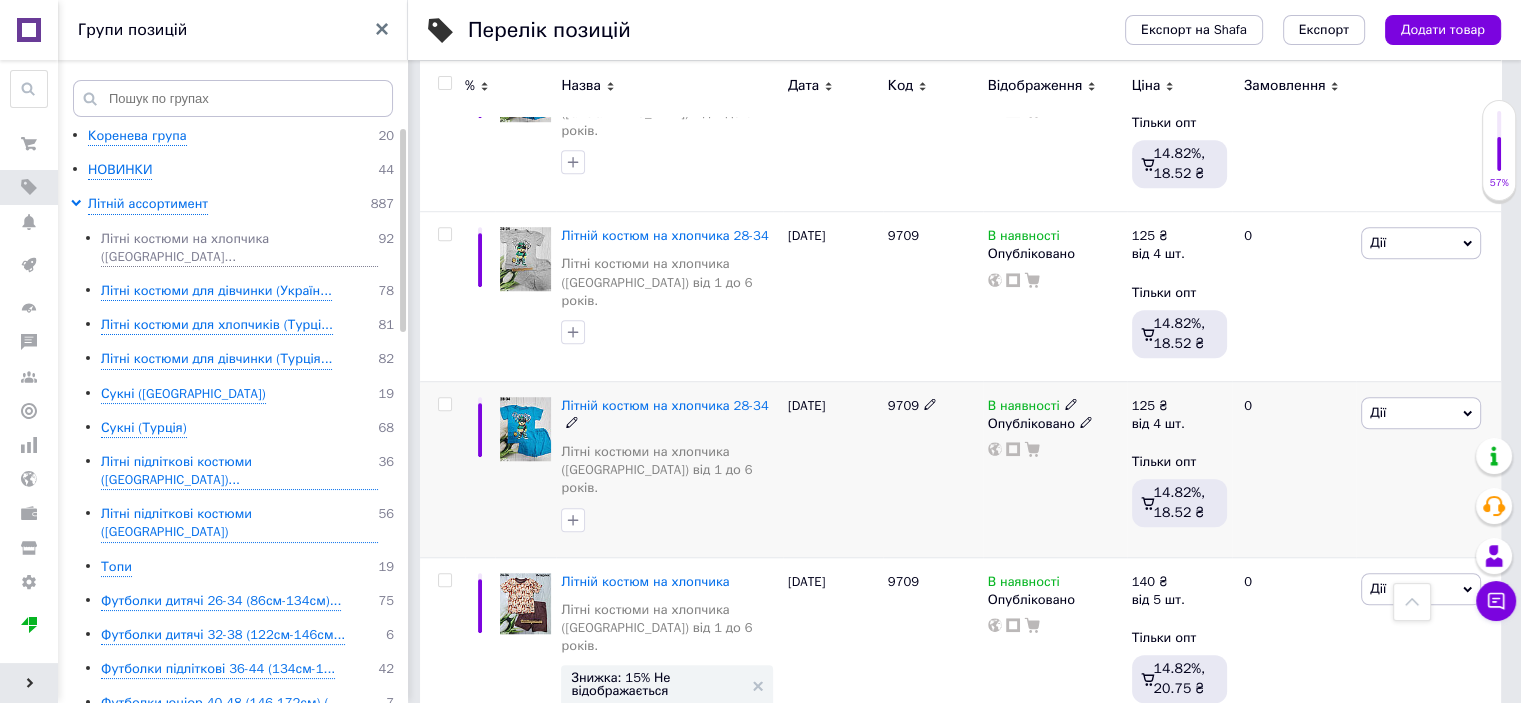 scroll, scrollTop: 1500, scrollLeft: 0, axis: vertical 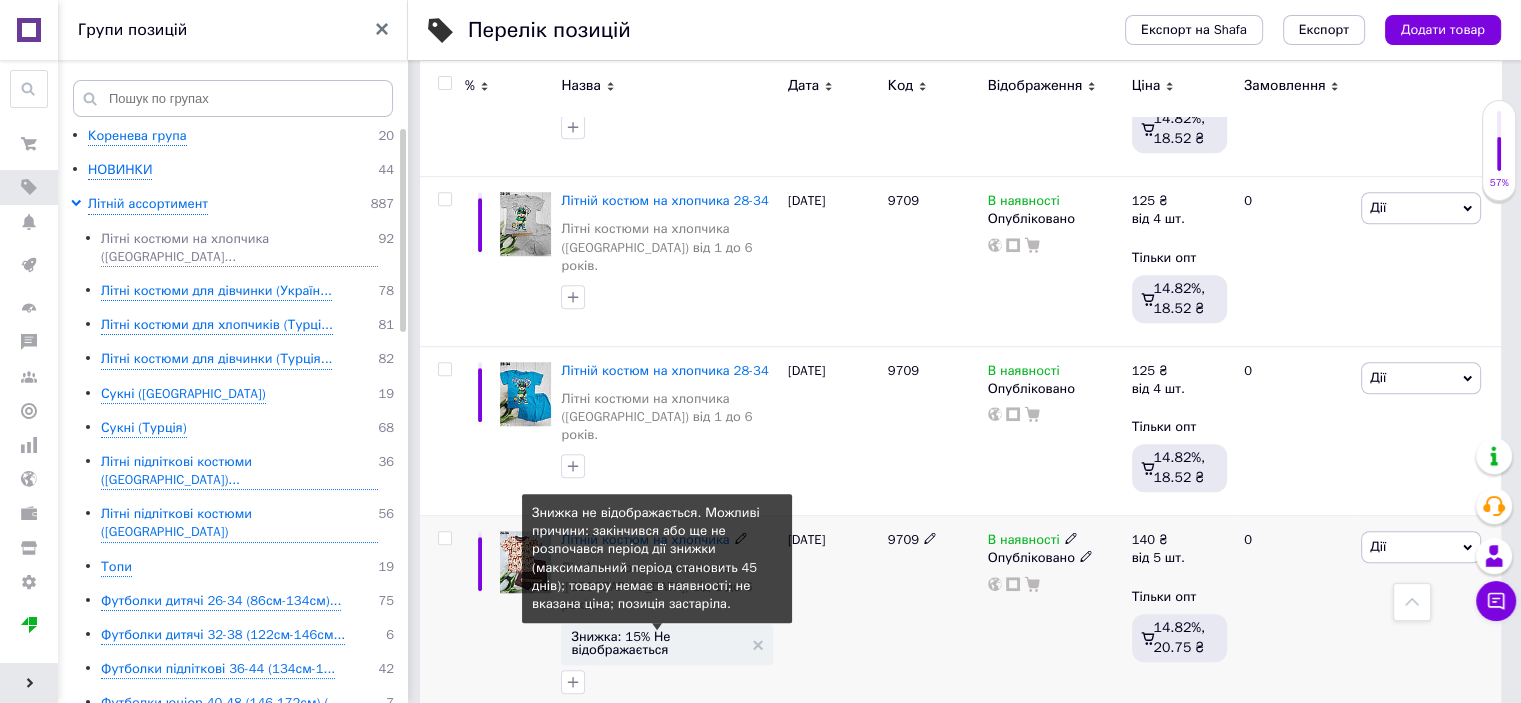 click on "Знижка: 15% Не відображається" at bounding box center (656, 643) 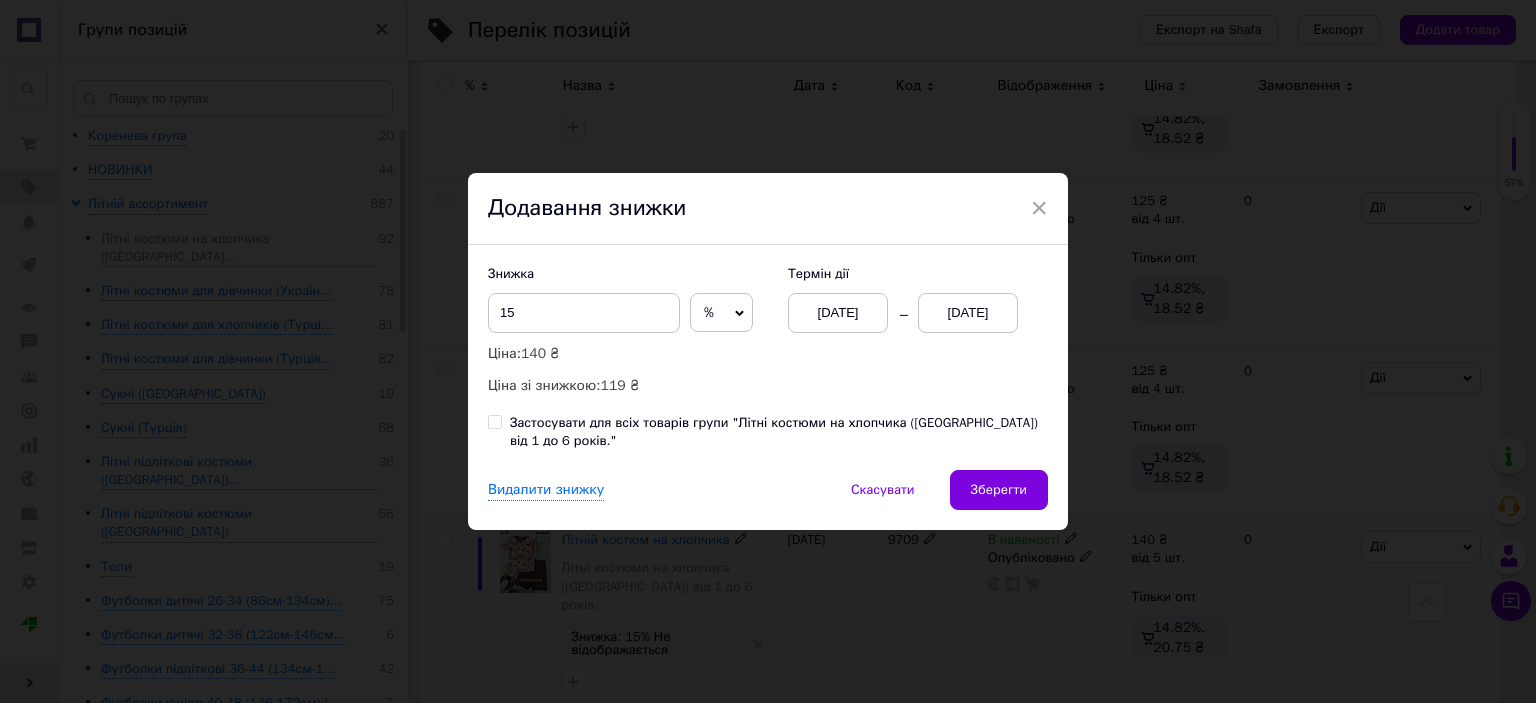 click on "[DATE]" at bounding box center [968, 313] 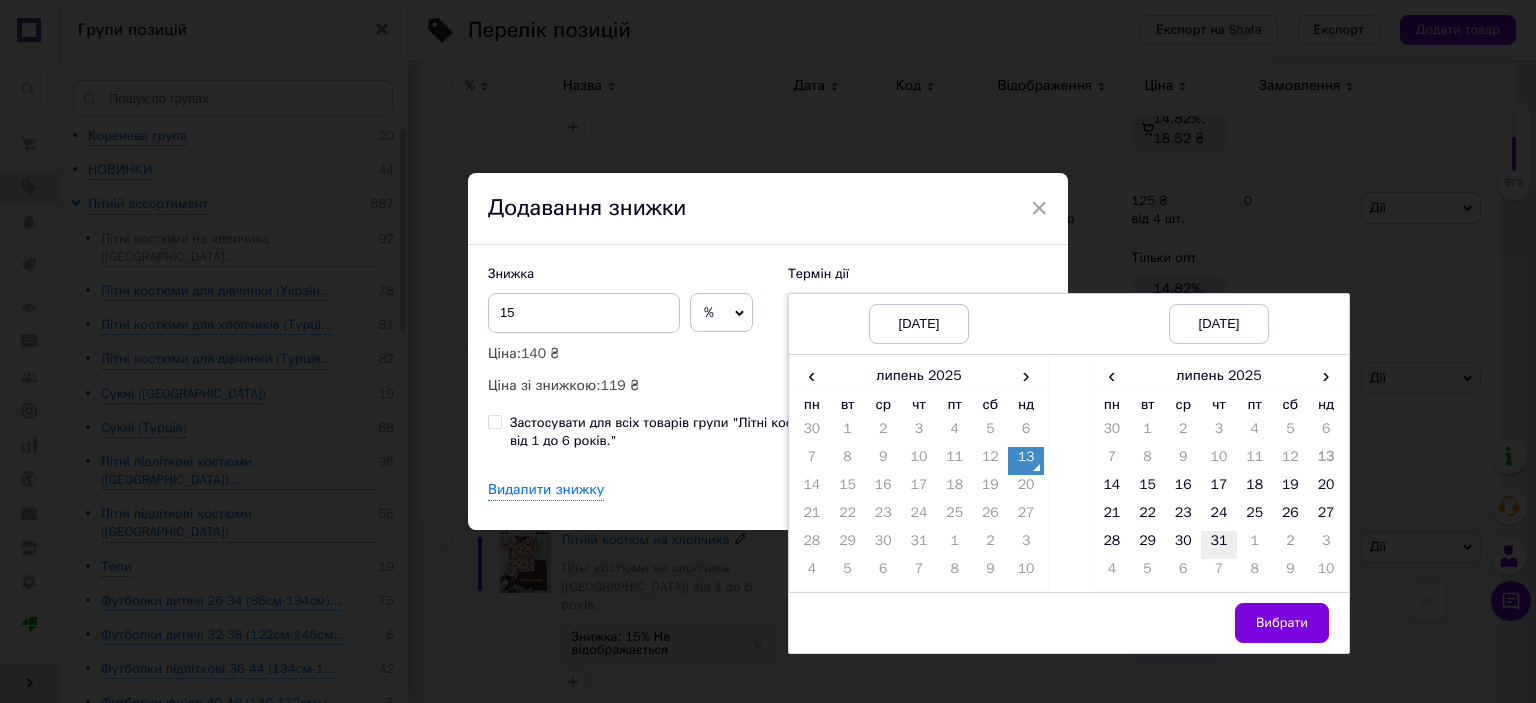 click on "31" at bounding box center (1219, 545) 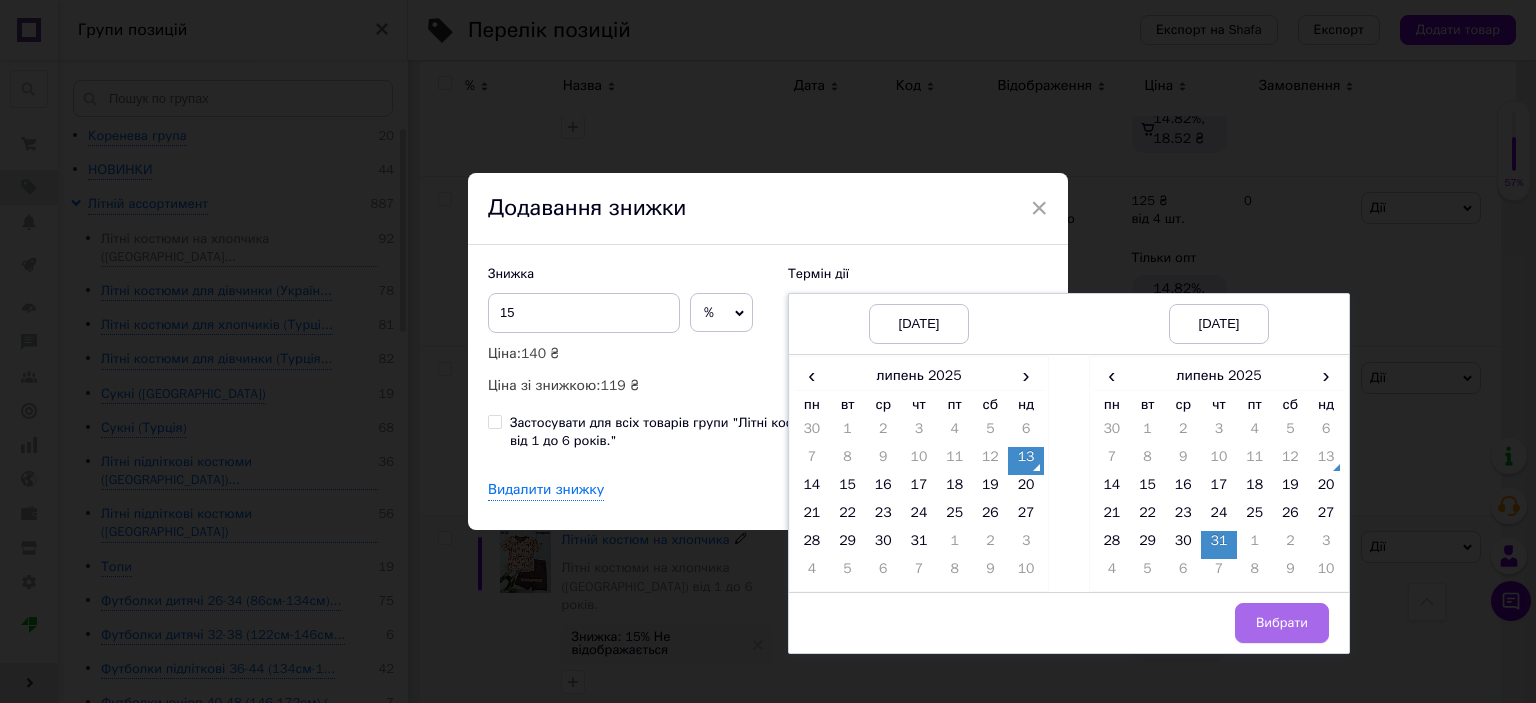 click on "Вибрати" at bounding box center [1282, 623] 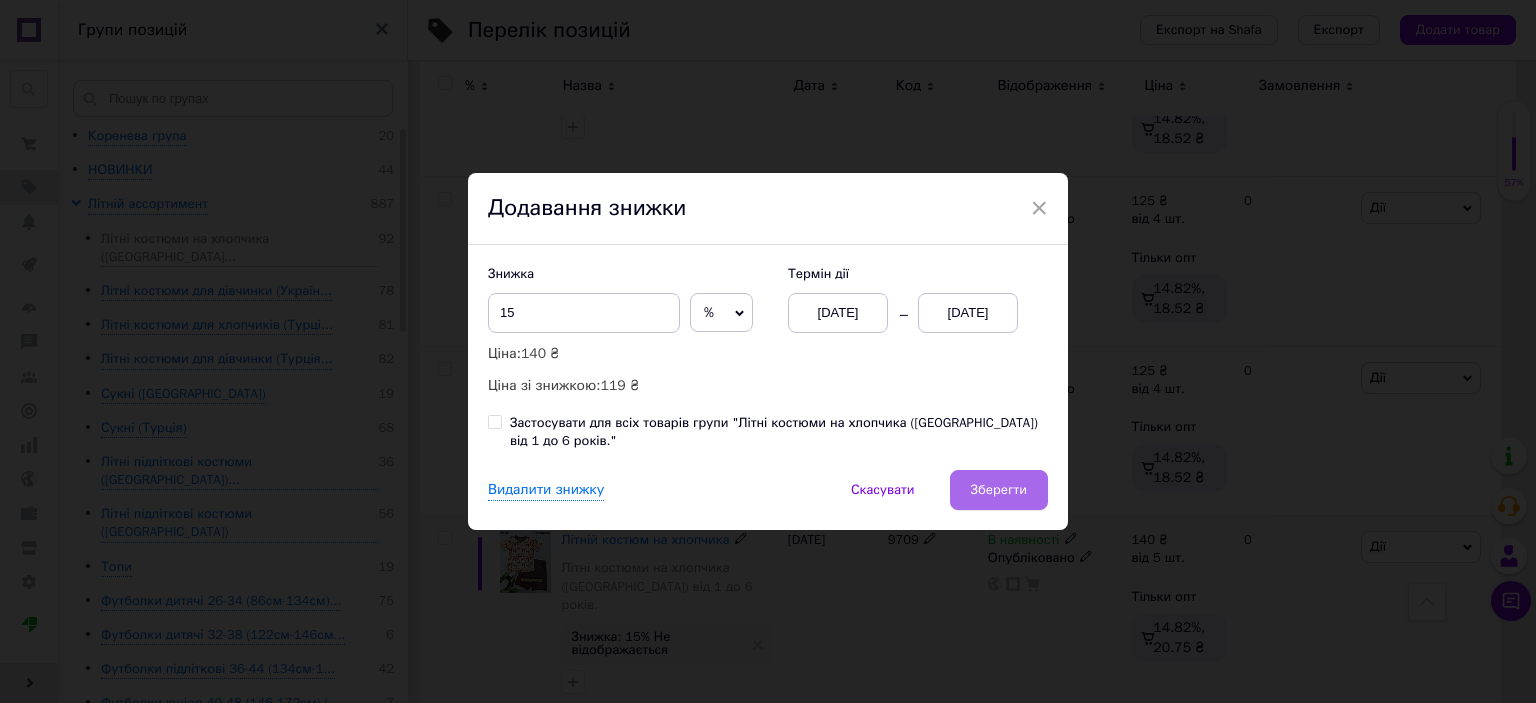 click on "Зберегти" at bounding box center (999, 490) 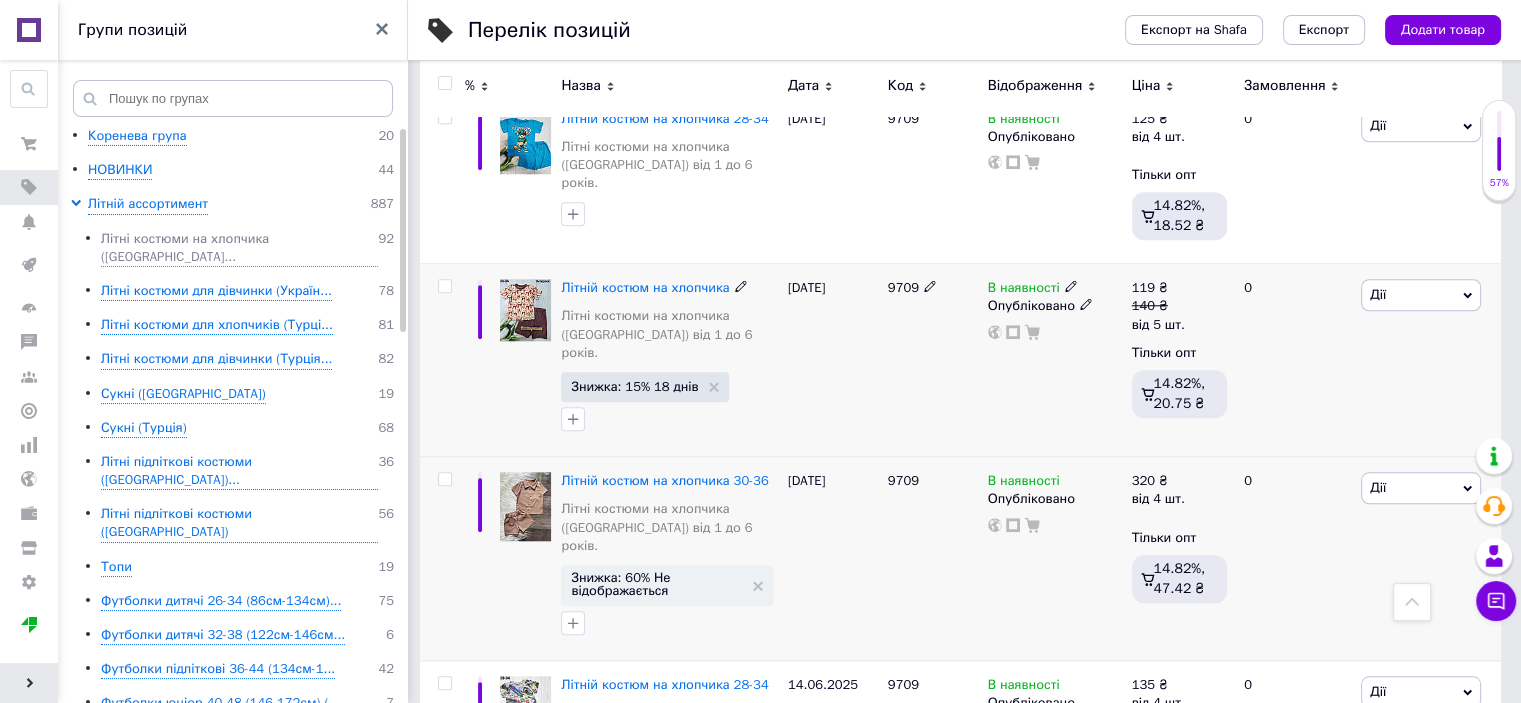 scroll, scrollTop: 1800, scrollLeft: 0, axis: vertical 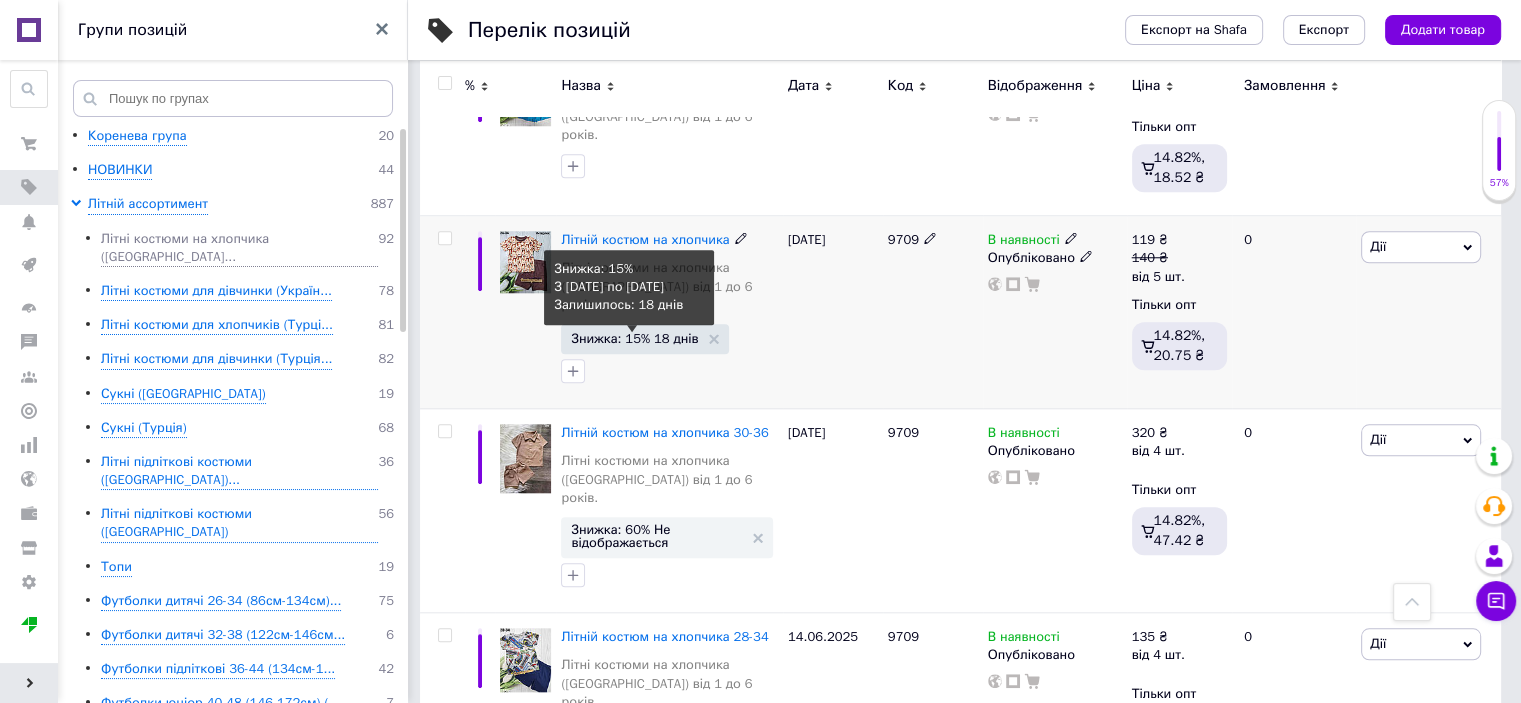 click on "Знижка: 15% 18 днів" at bounding box center [634, 338] 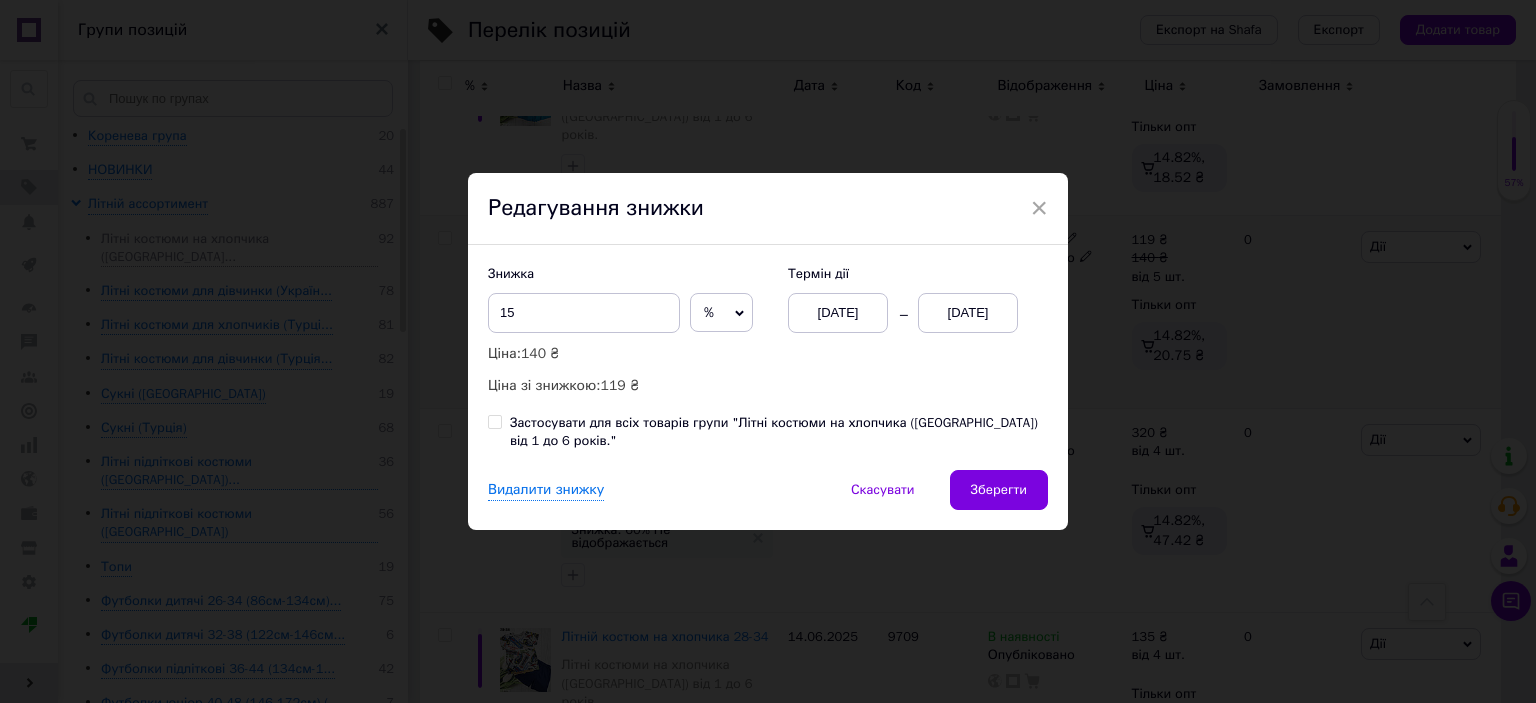 click on "[DATE]" at bounding box center (968, 313) 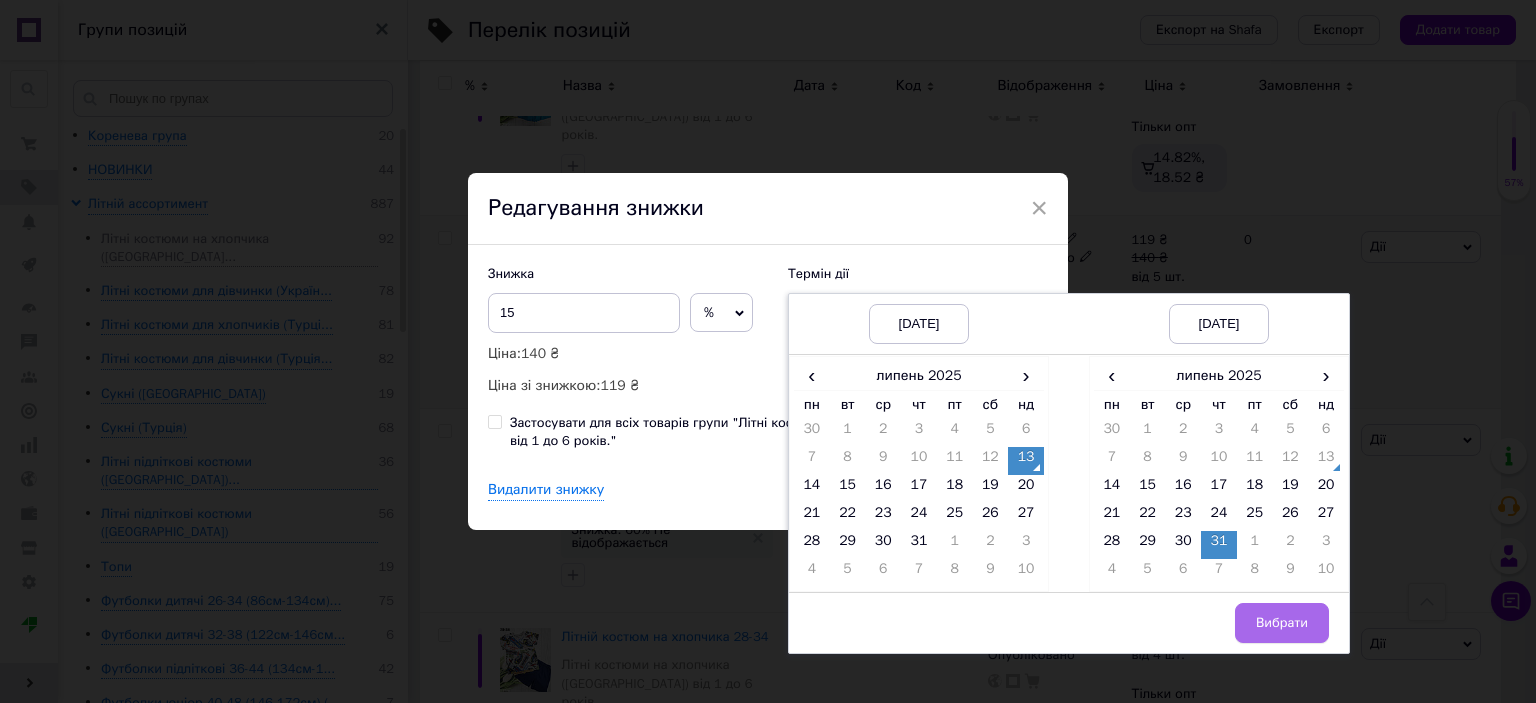 click on "Вибрати" at bounding box center [1282, 623] 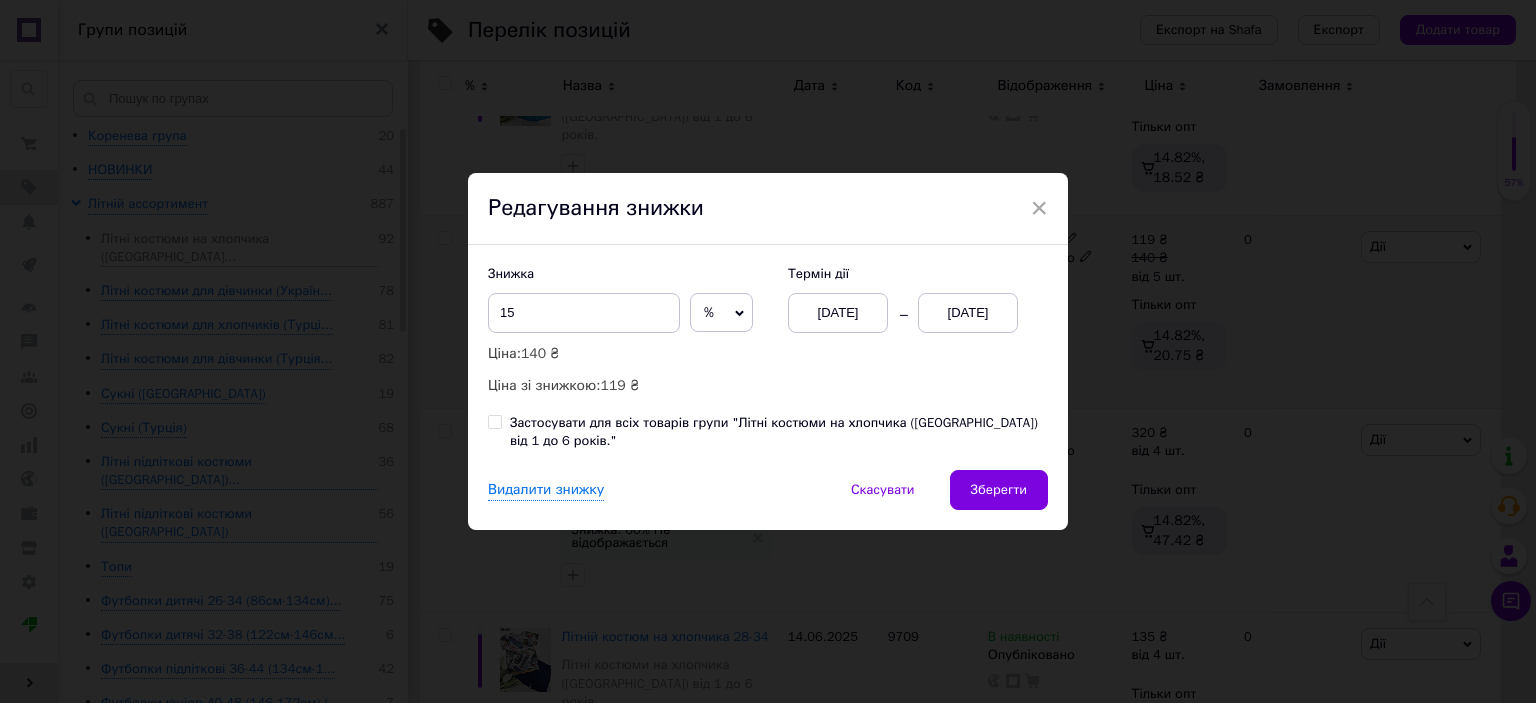 click on "Зберегти" at bounding box center (999, 490) 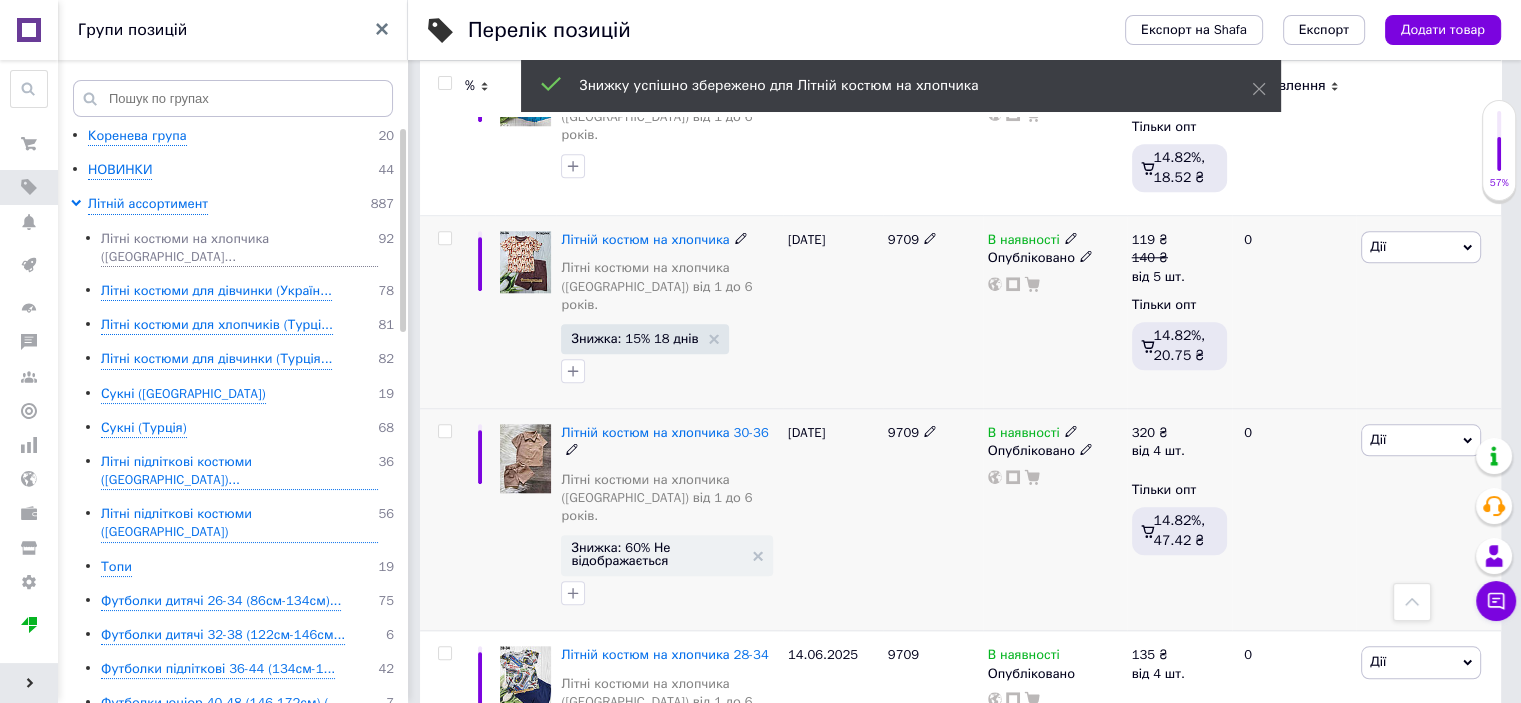 click on "Знижка: 60% Не відображається" at bounding box center (666, 555) 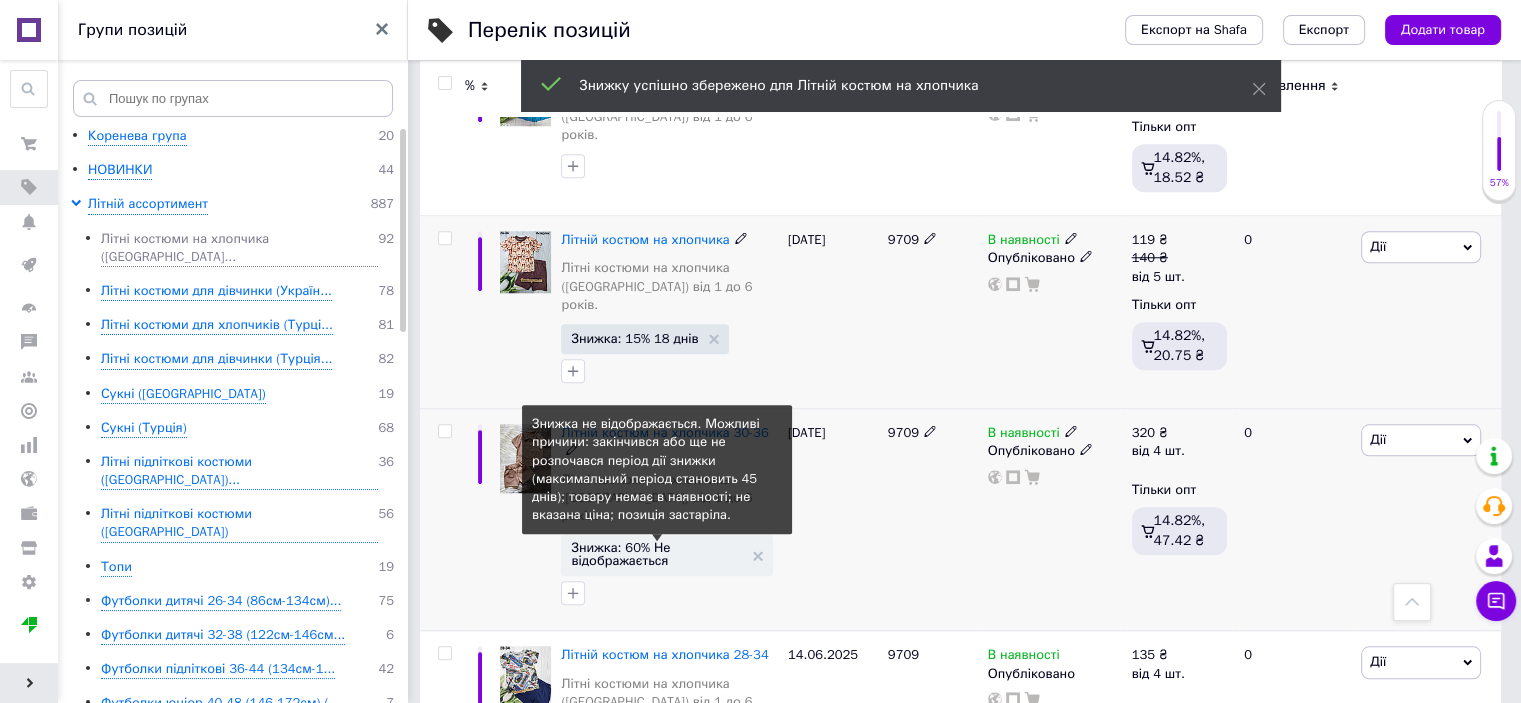 click on "Знижка: 60% Не відображається" at bounding box center (656, 554) 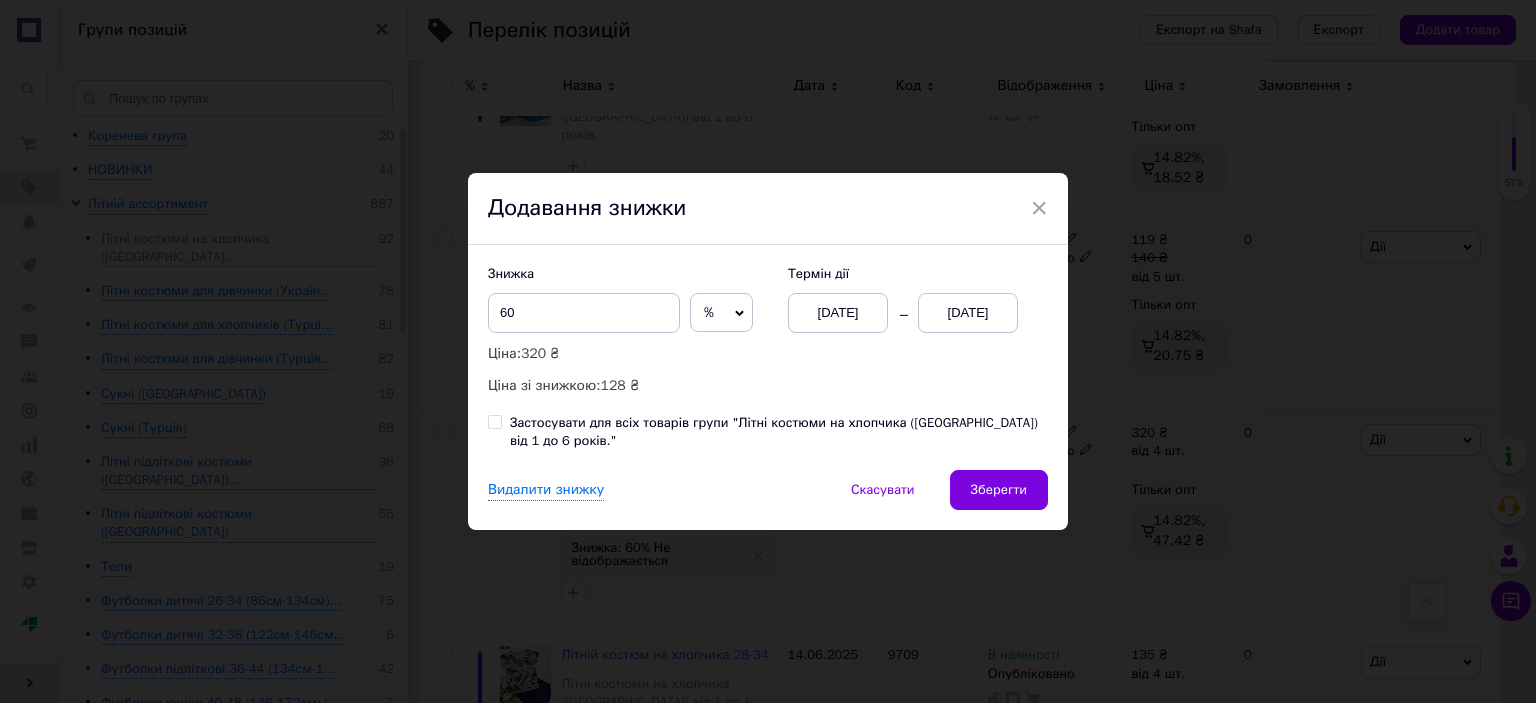 click on "[DATE]" at bounding box center (968, 313) 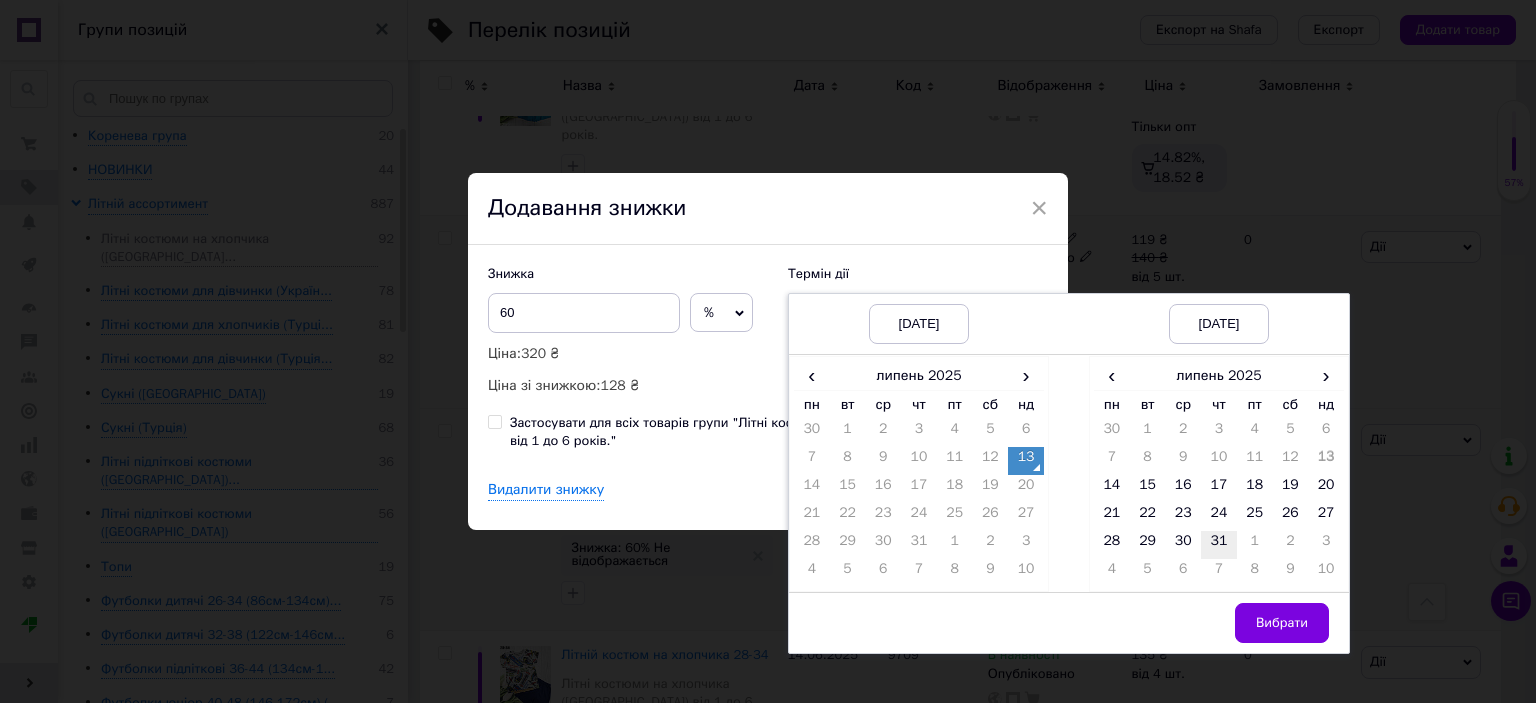 click on "31" at bounding box center [1219, 545] 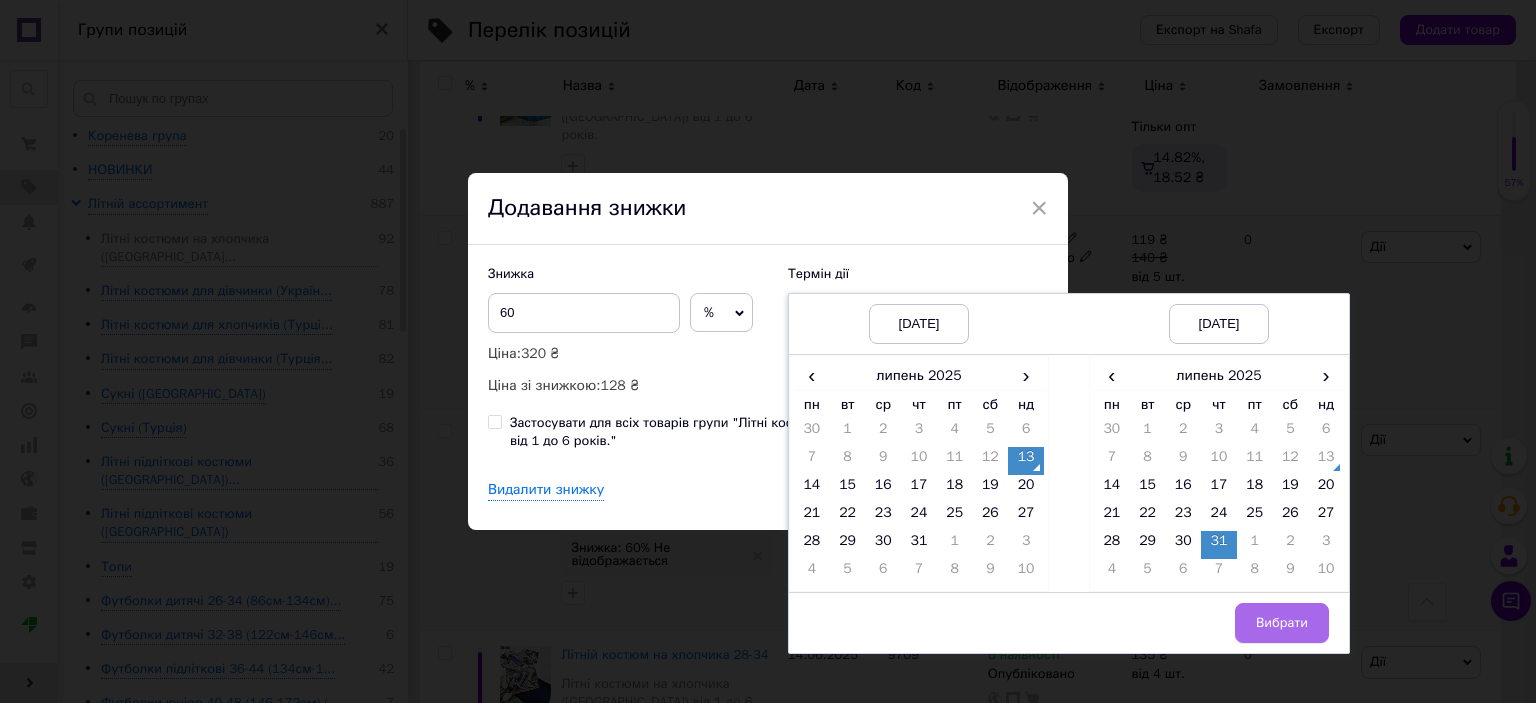 click on "Вибрати" at bounding box center (1282, 623) 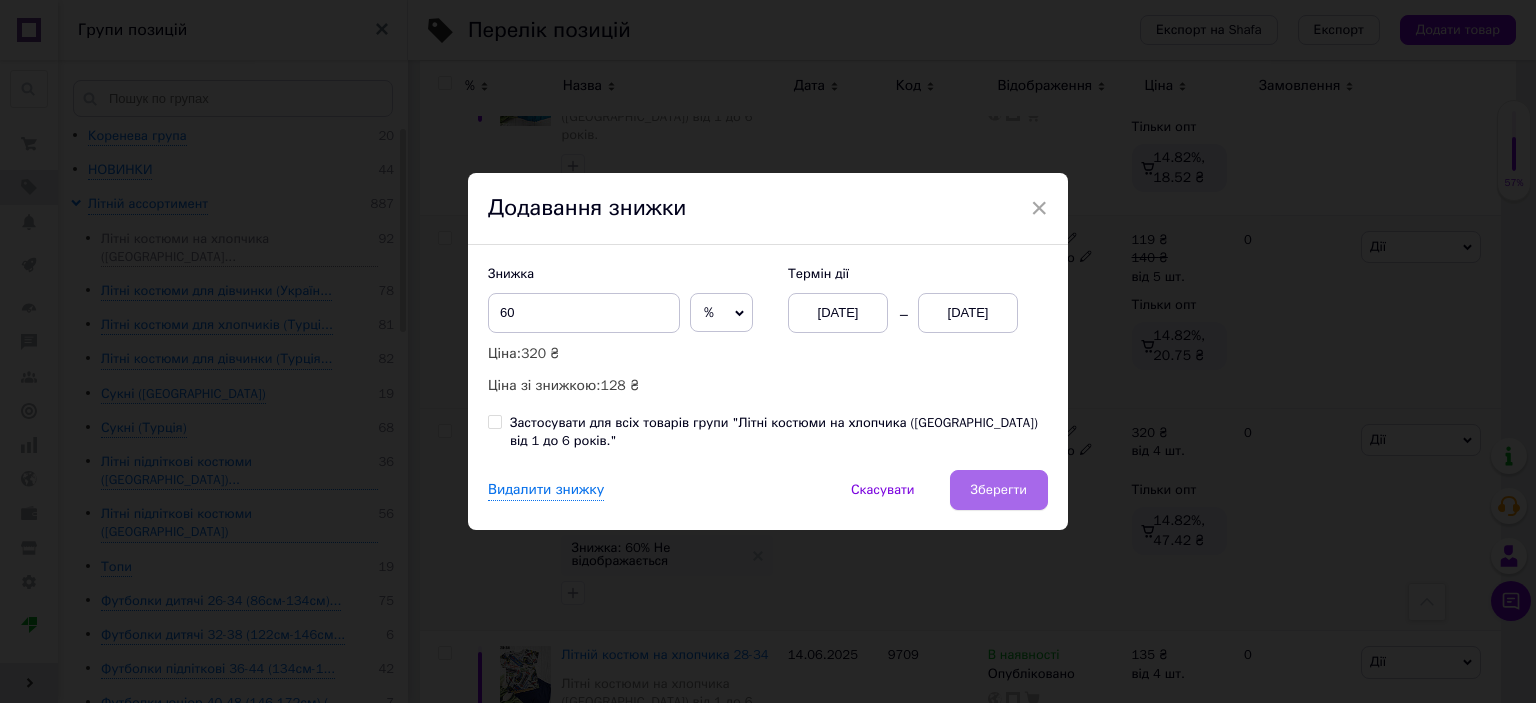 click on "Зберегти" at bounding box center [999, 490] 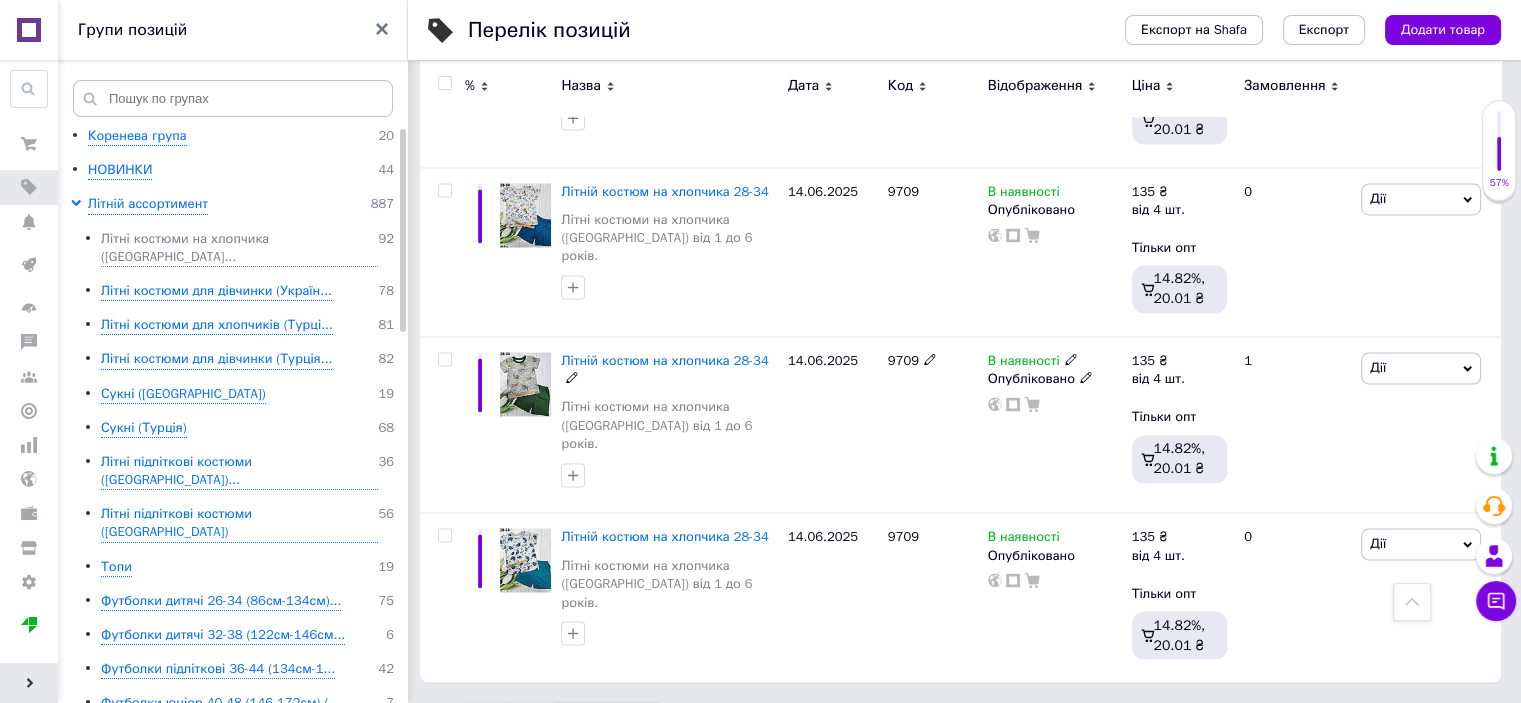scroll, scrollTop: 3257, scrollLeft: 0, axis: vertical 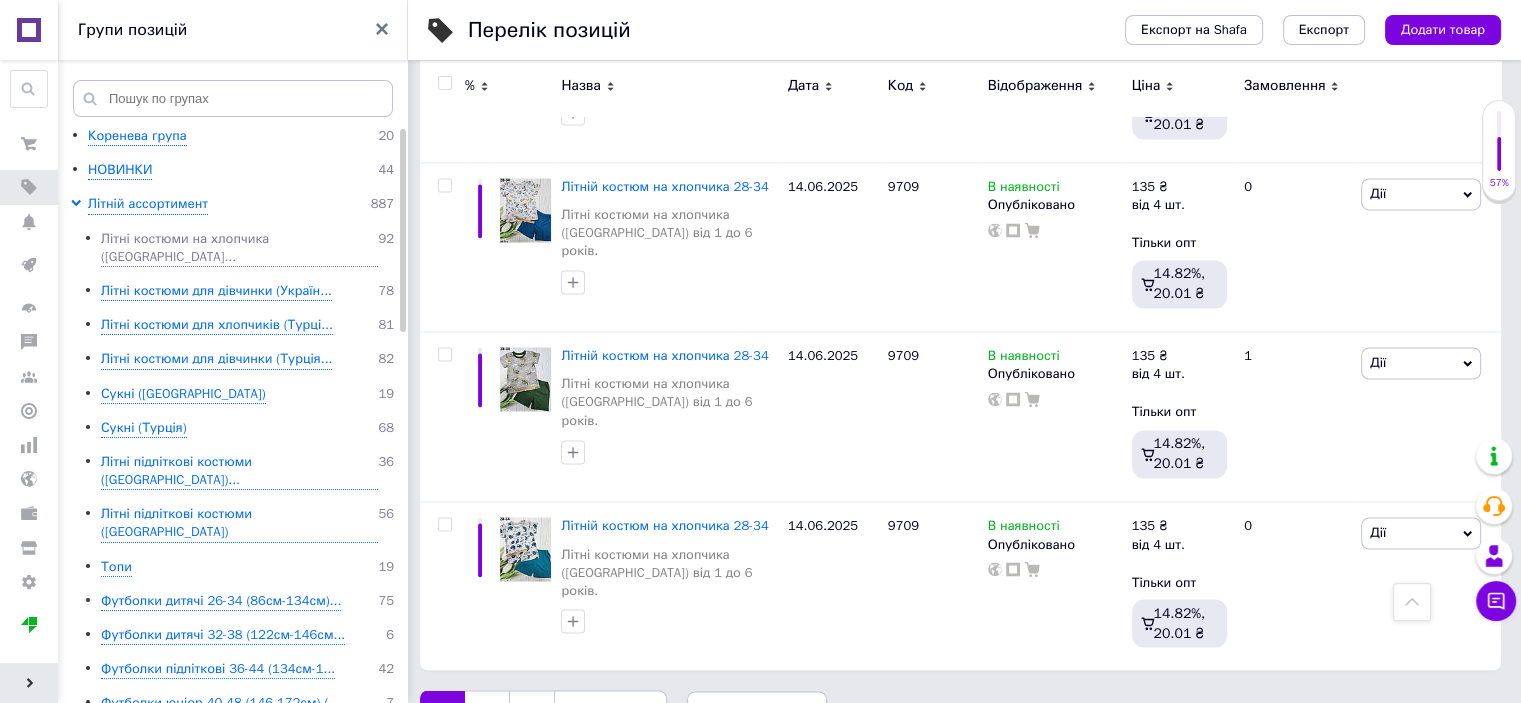 click on "Наступна" at bounding box center [610, 711] 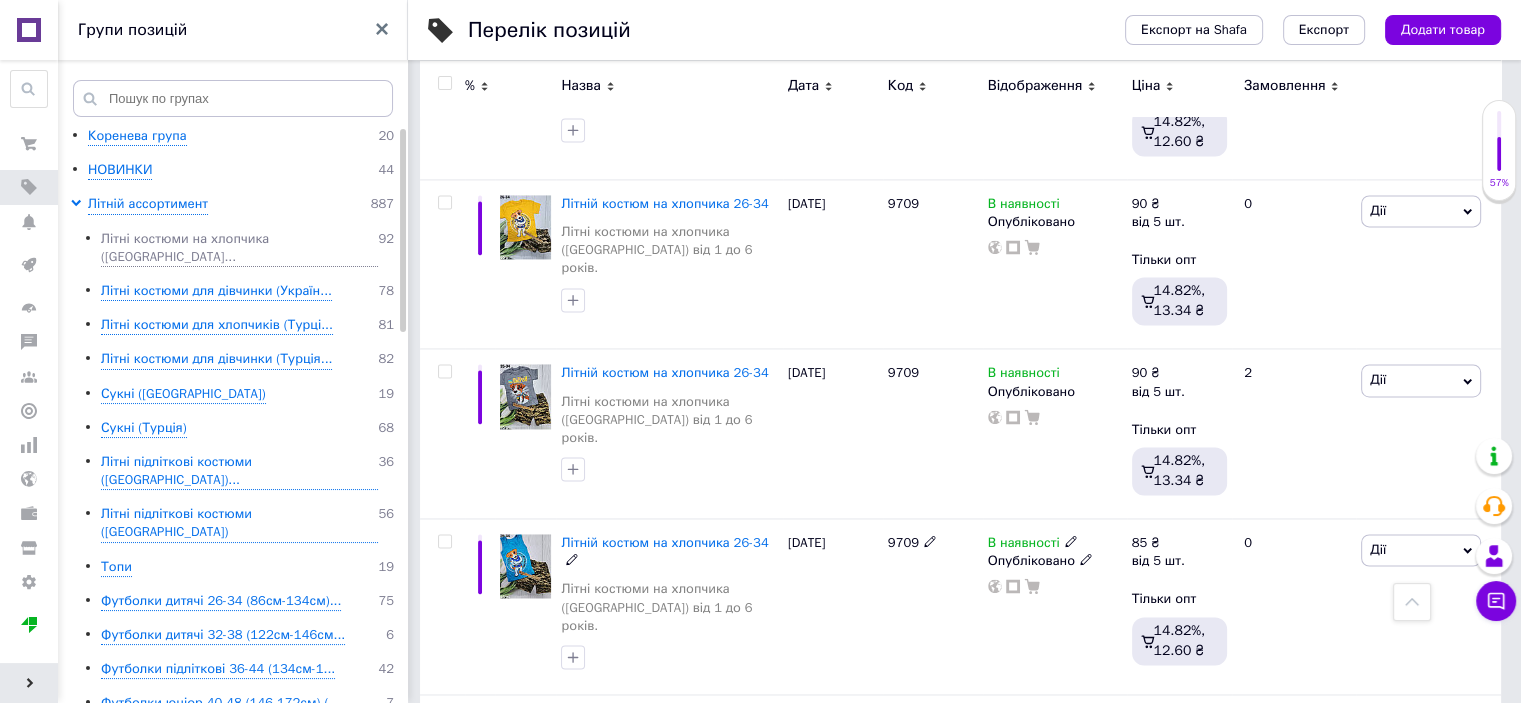 scroll, scrollTop: 3232, scrollLeft: 0, axis: vertical 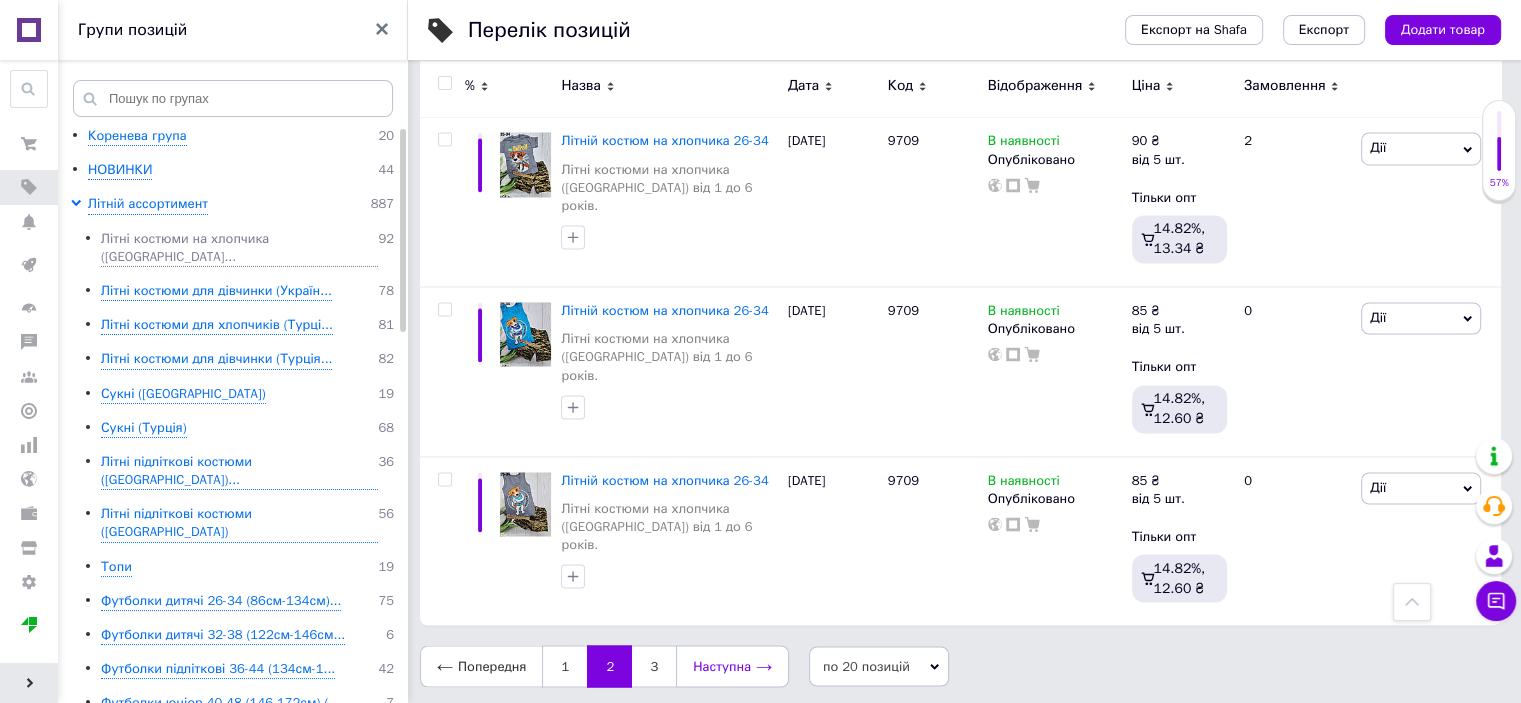 click on "Наступна" at bounding box center (732, 666) 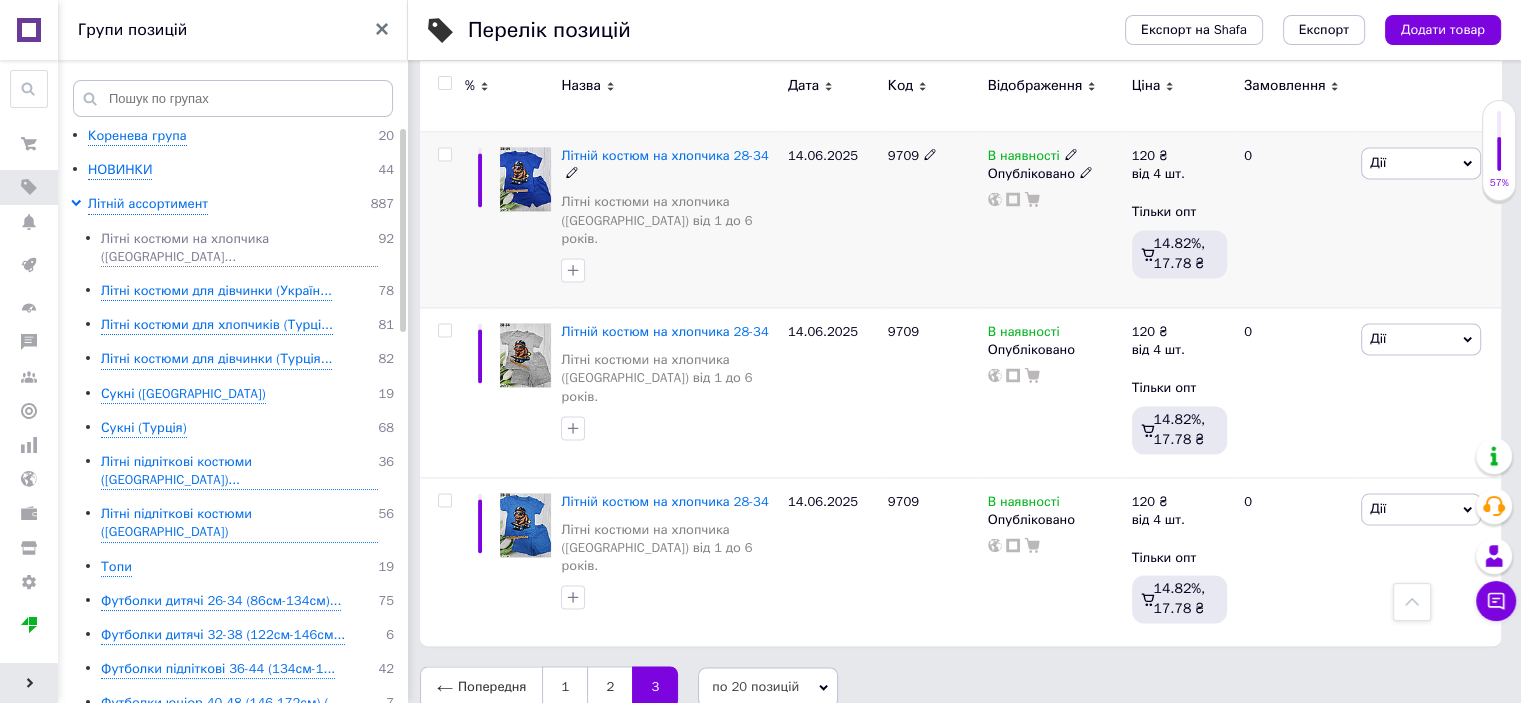 scroll, scrollTop: 2724, scrollLeft: 0, axis: vertical 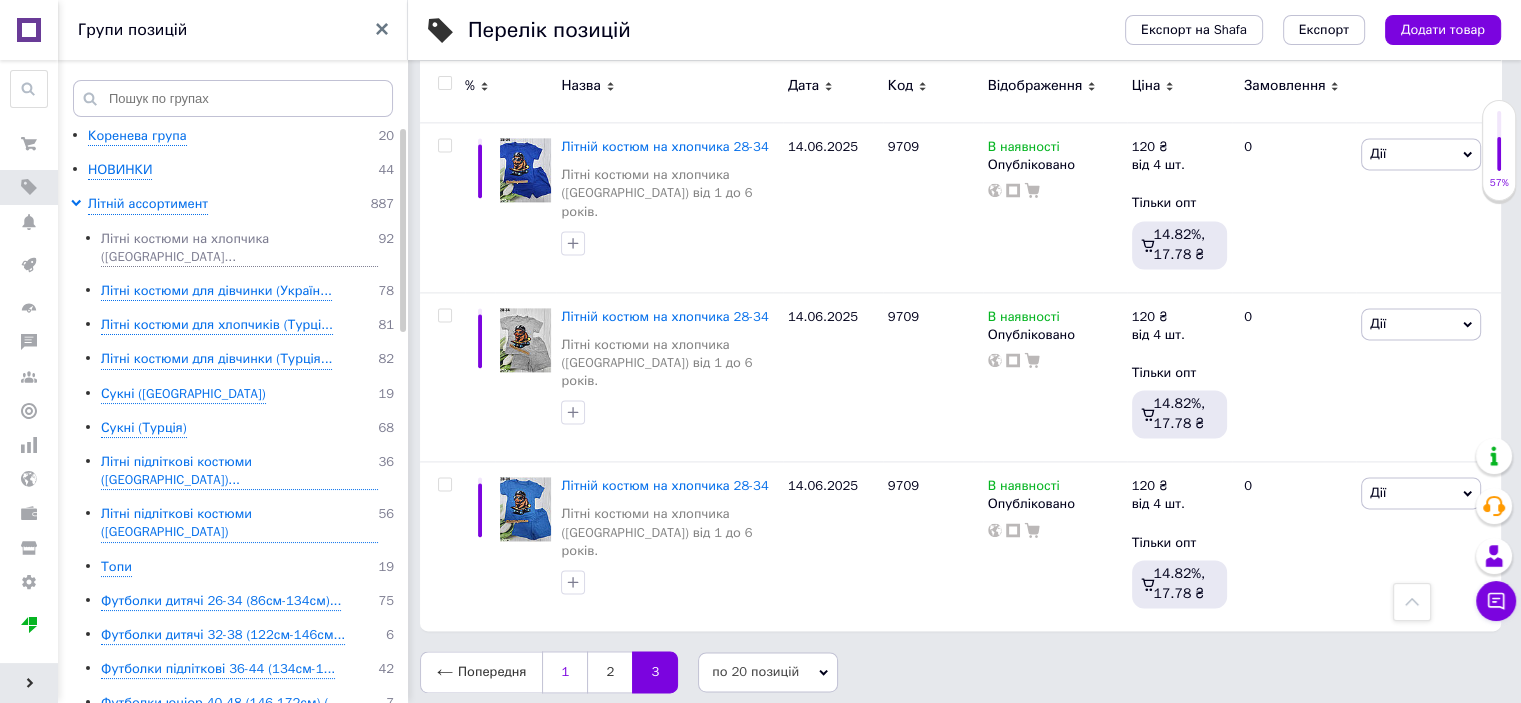 click on "1" at bounding box center [564, 672] 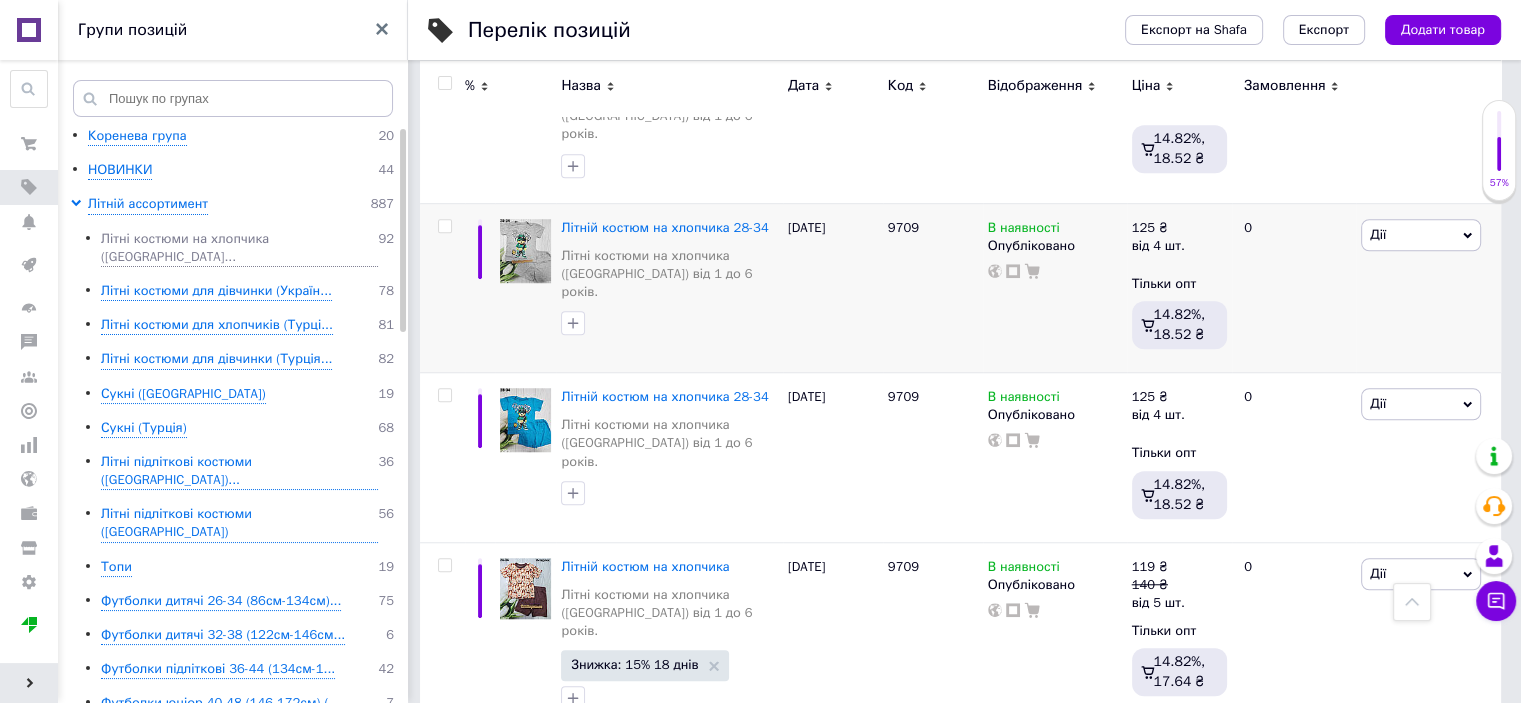 scroll, scrollTop: 1500, scrollLeft: 0, axis: vertical 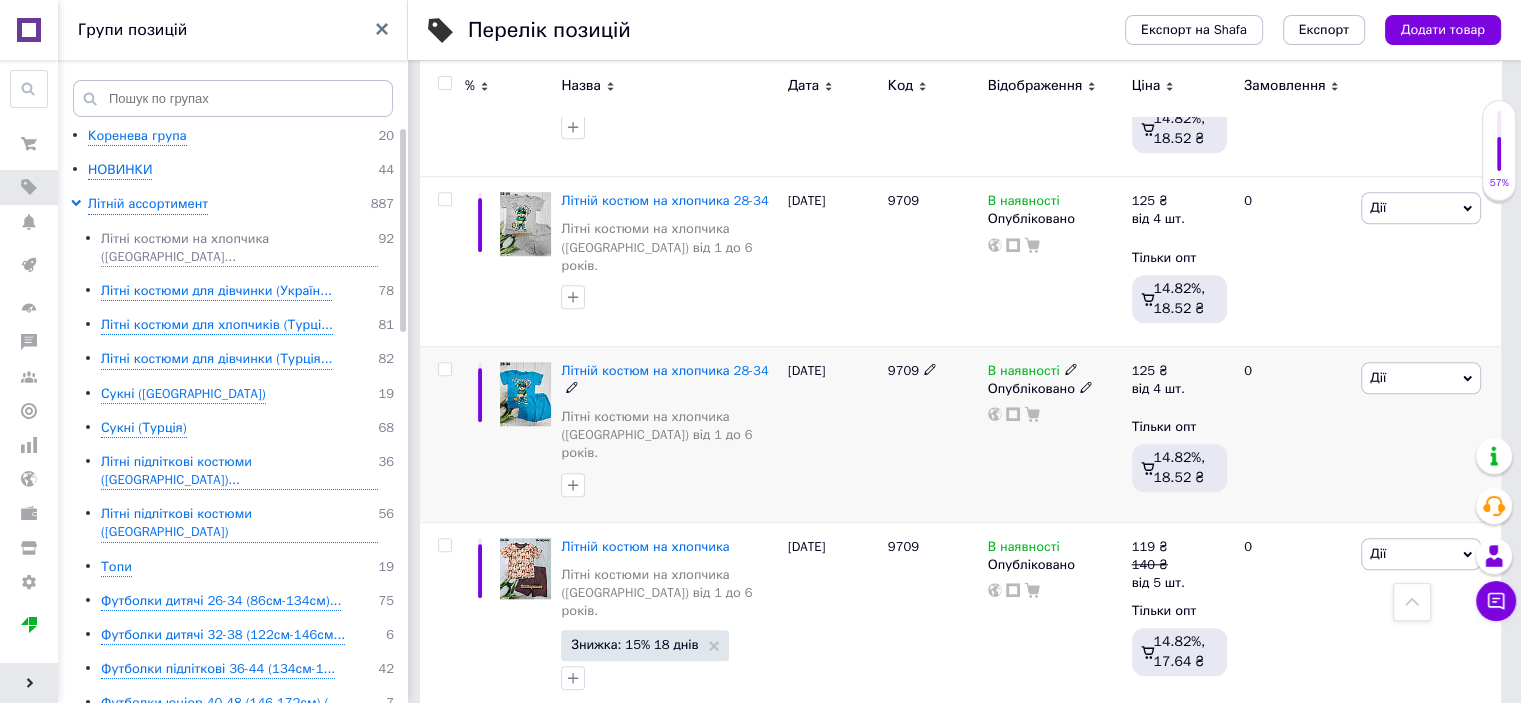 click on "Дії" at bounding box center (1421, 378) 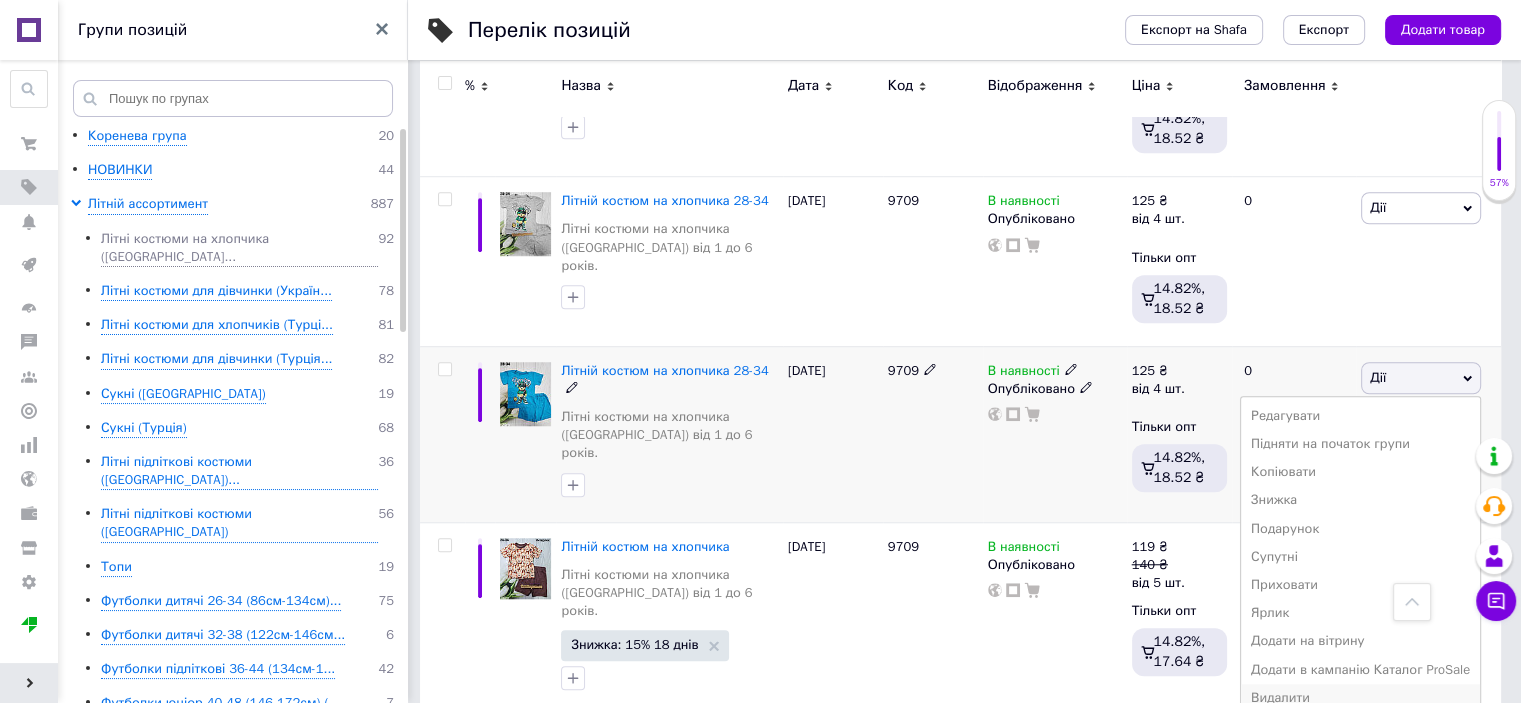 click on "Видалити" at bounding box center [1360, 698] 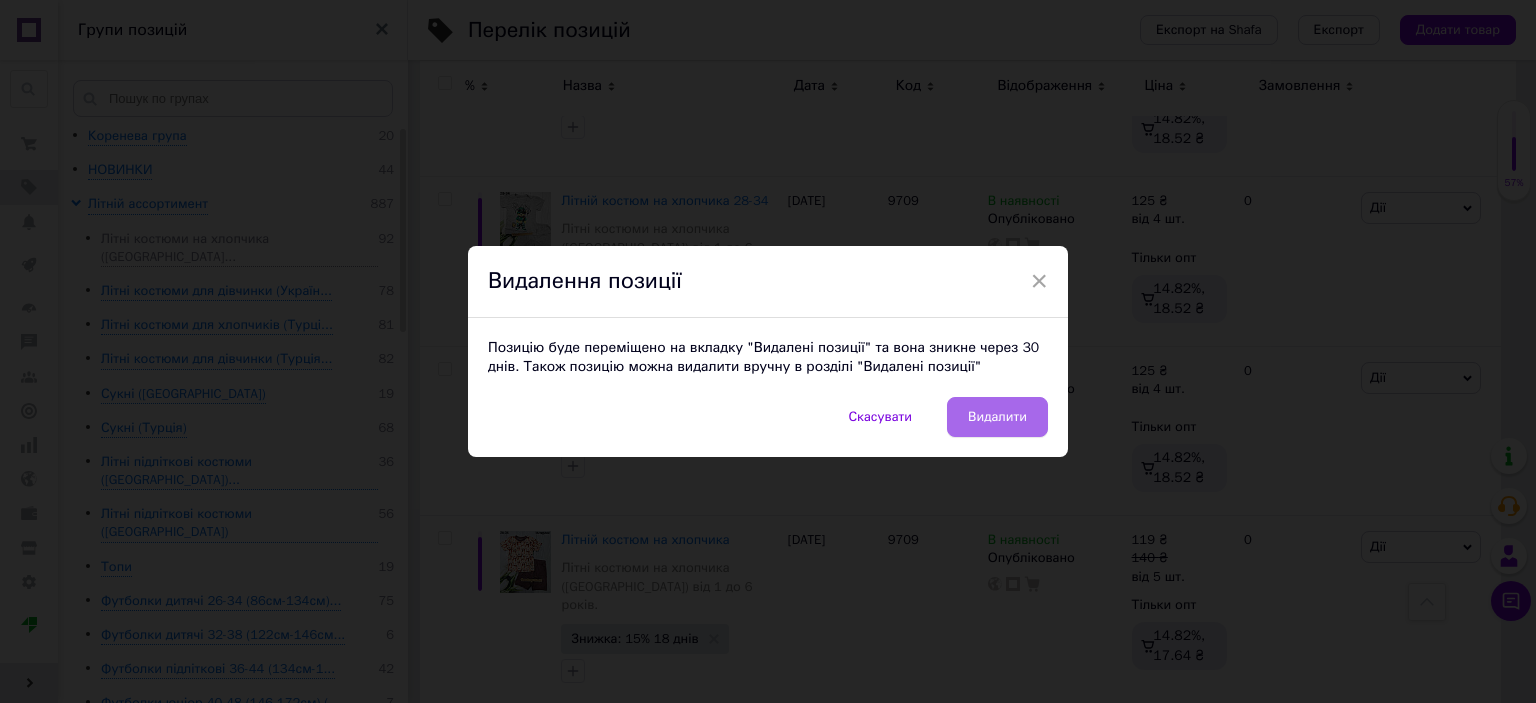 click on "Видалити" at bounding box center (997, 417) 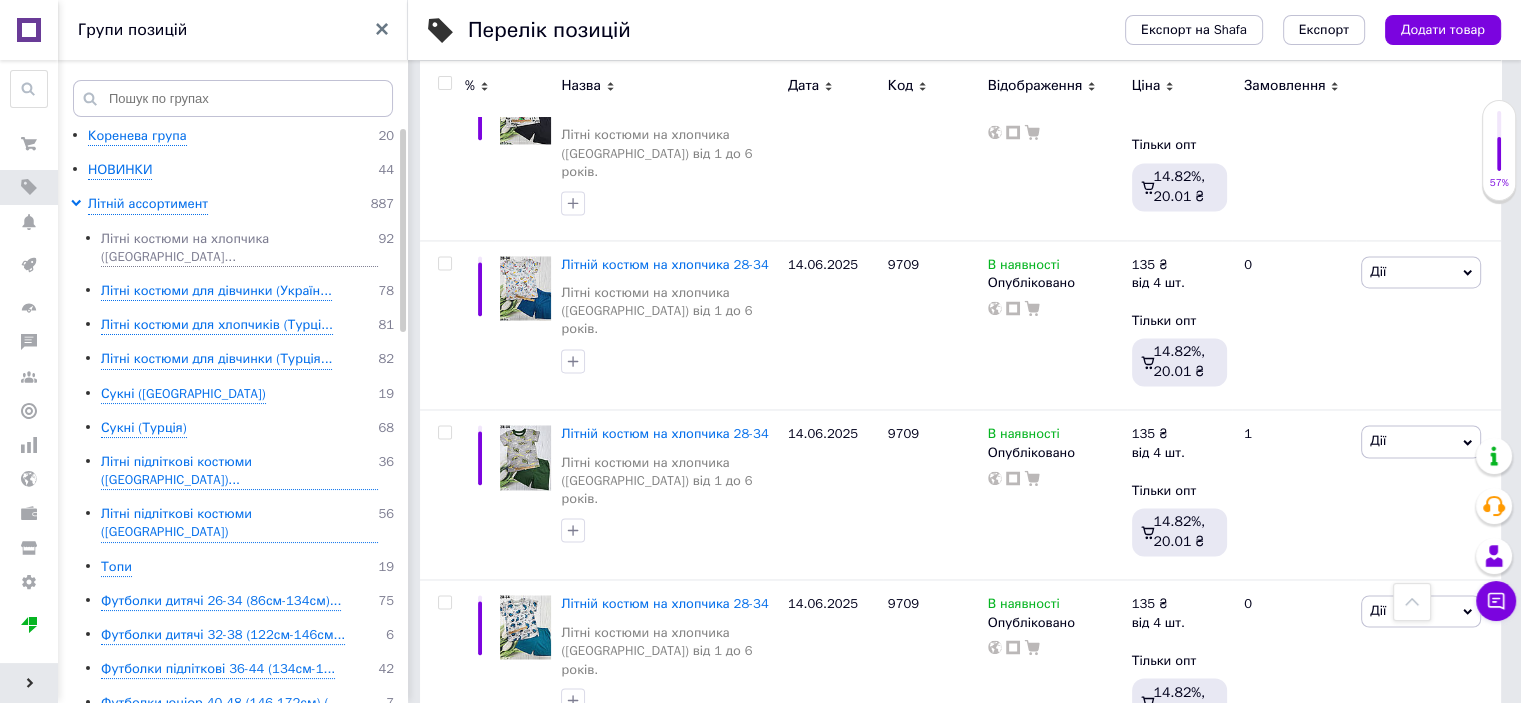 scroll, scrollTop: 3257, scrollLeft: 0, axis: vertical 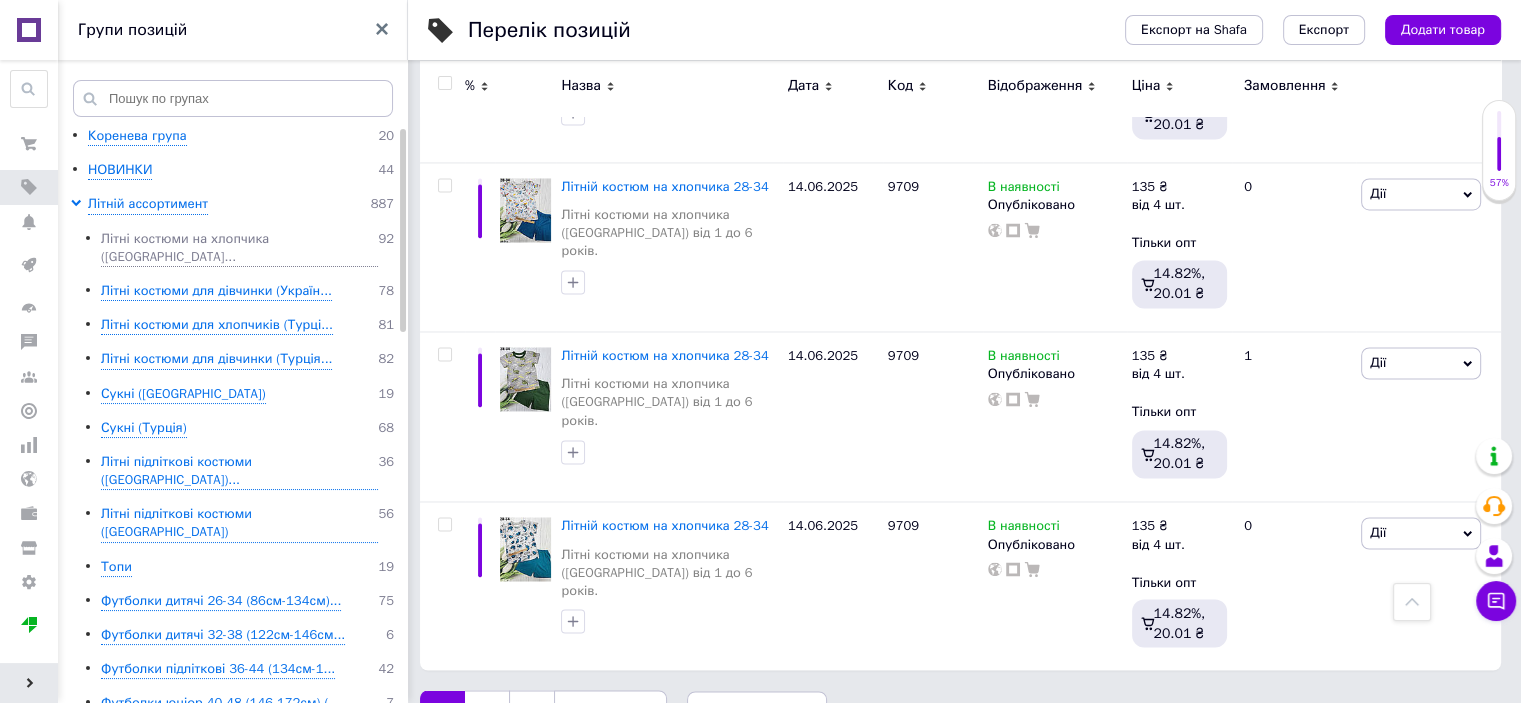 click on "Наступна" at bounding box center [610, 711] 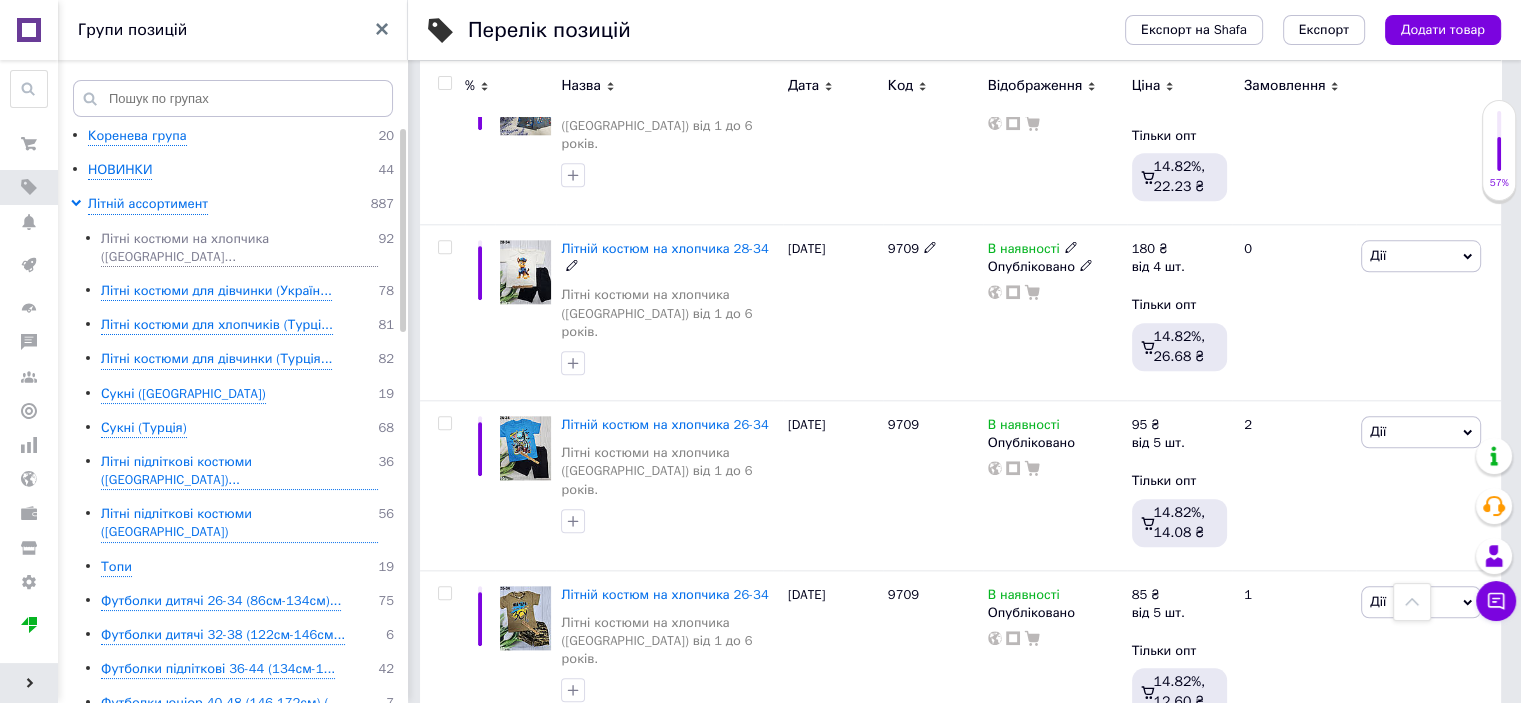 scroll, scrollTop: 2132, scrollLeft: 0, axis: vertical 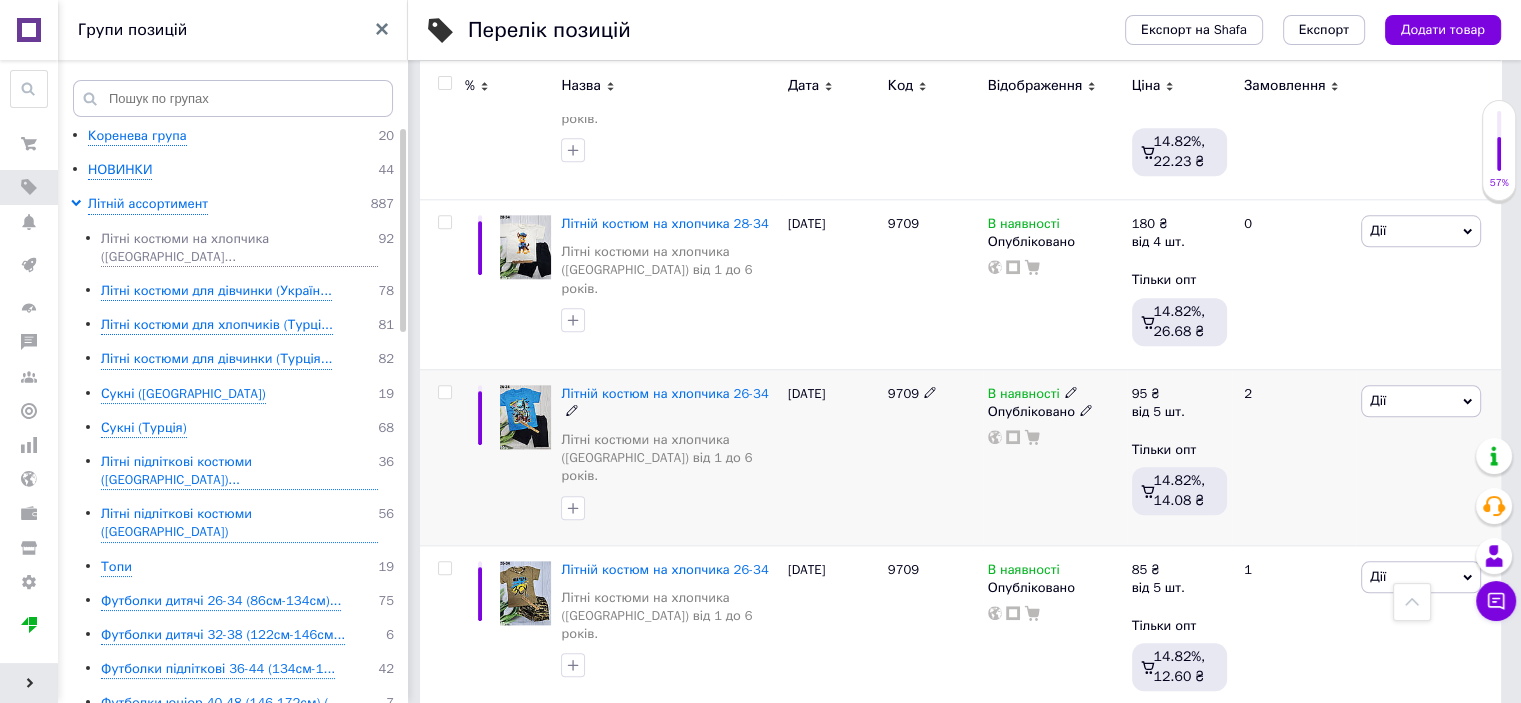click on "Дії" at bounding box center (1421, 401) 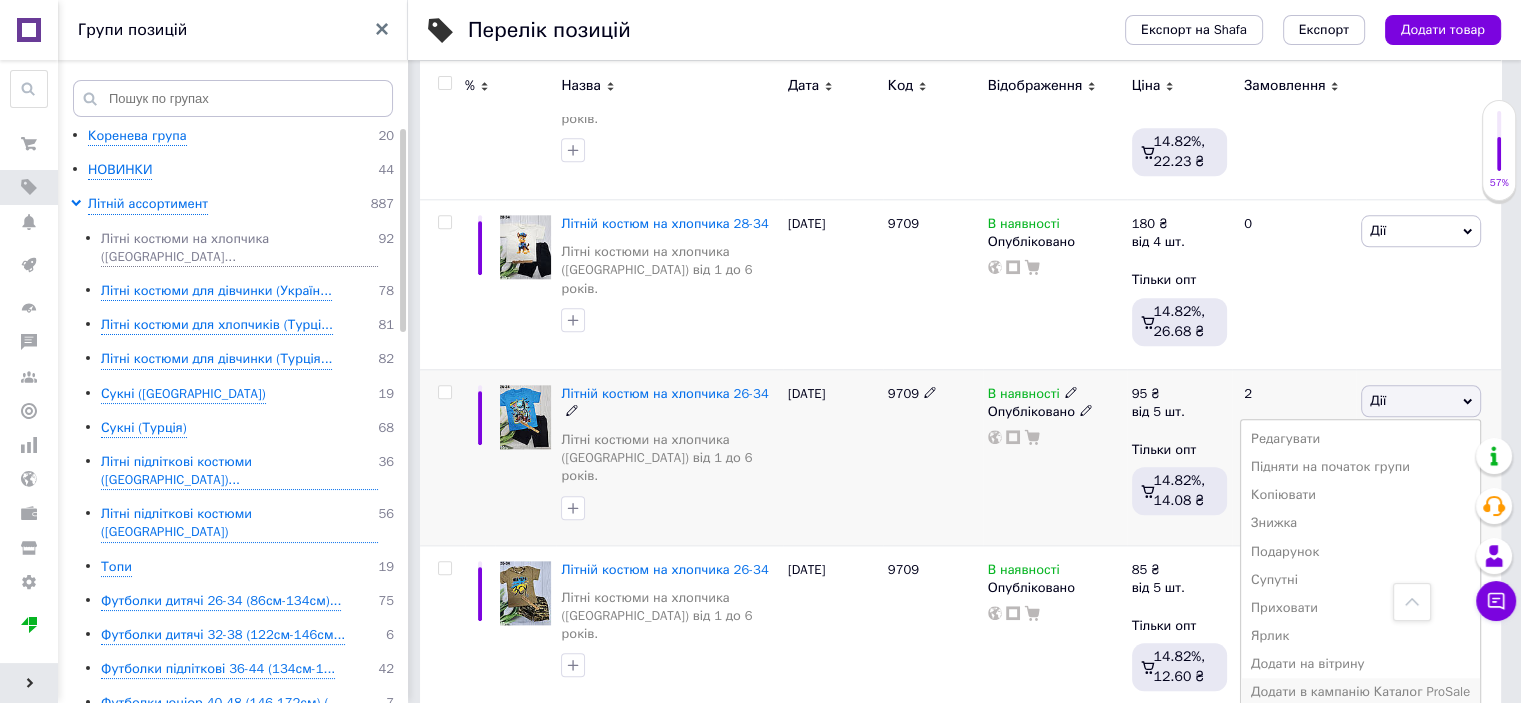 scroll, scrollTop: 2232, scrollLeft: 0, axis: vertical 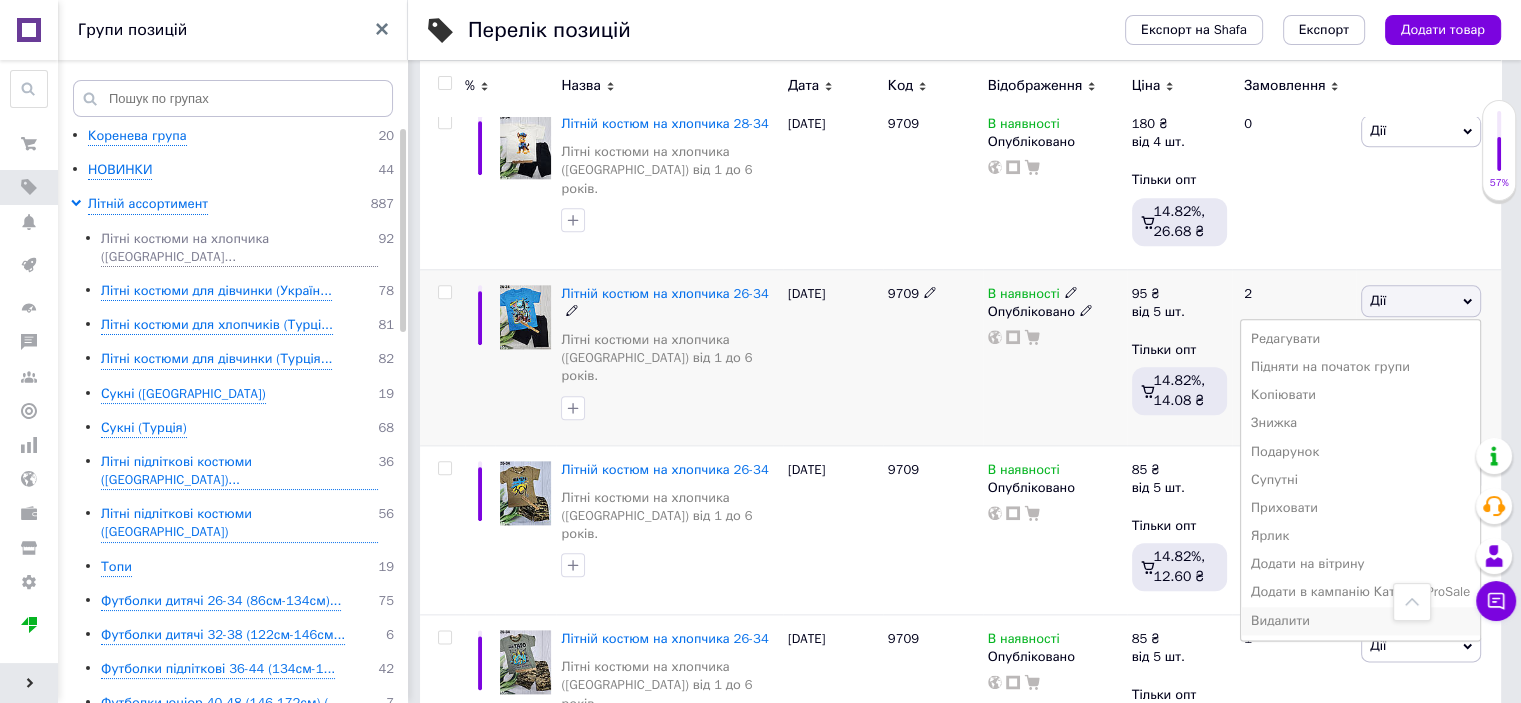 click on "Видалити" at bounding box center (1360, 621) 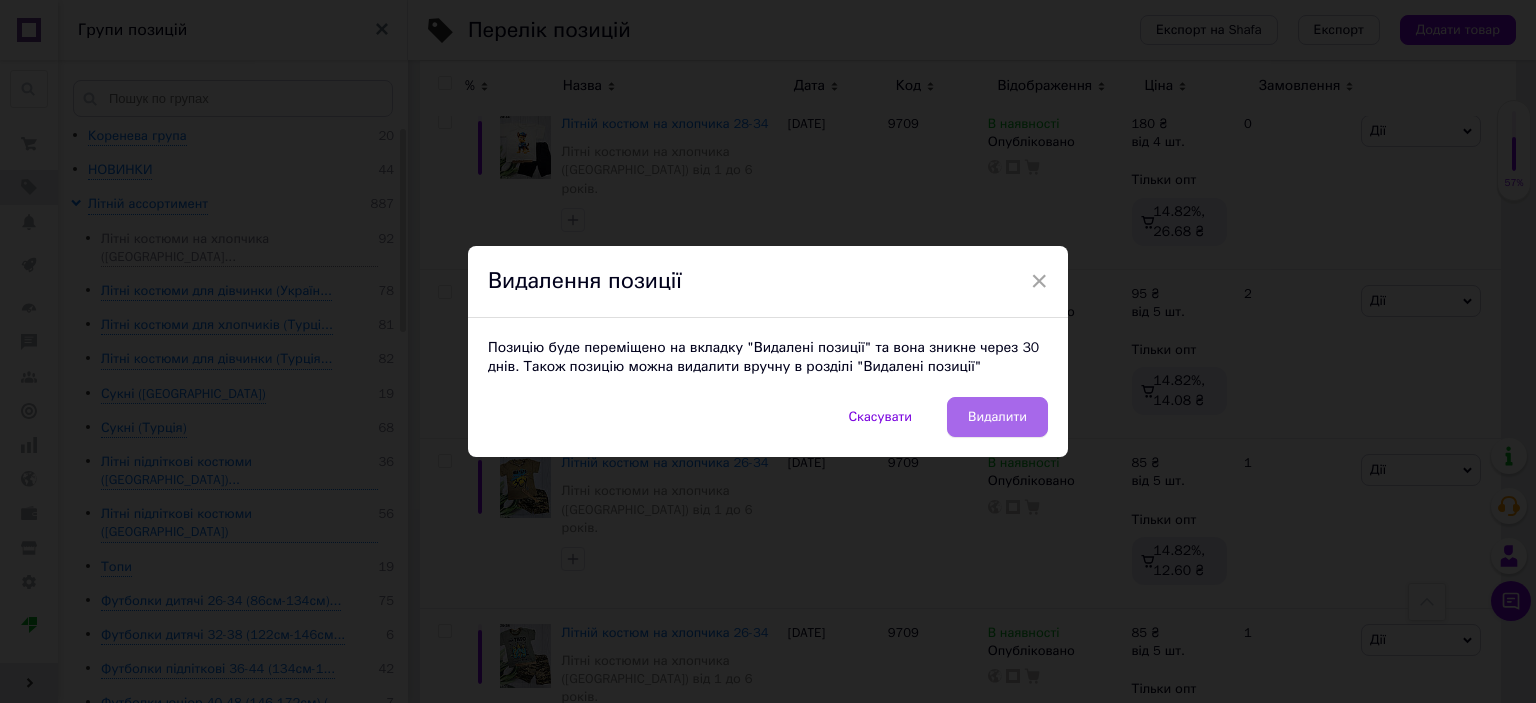 click on "Видалити" at bounding box center [997, 417] 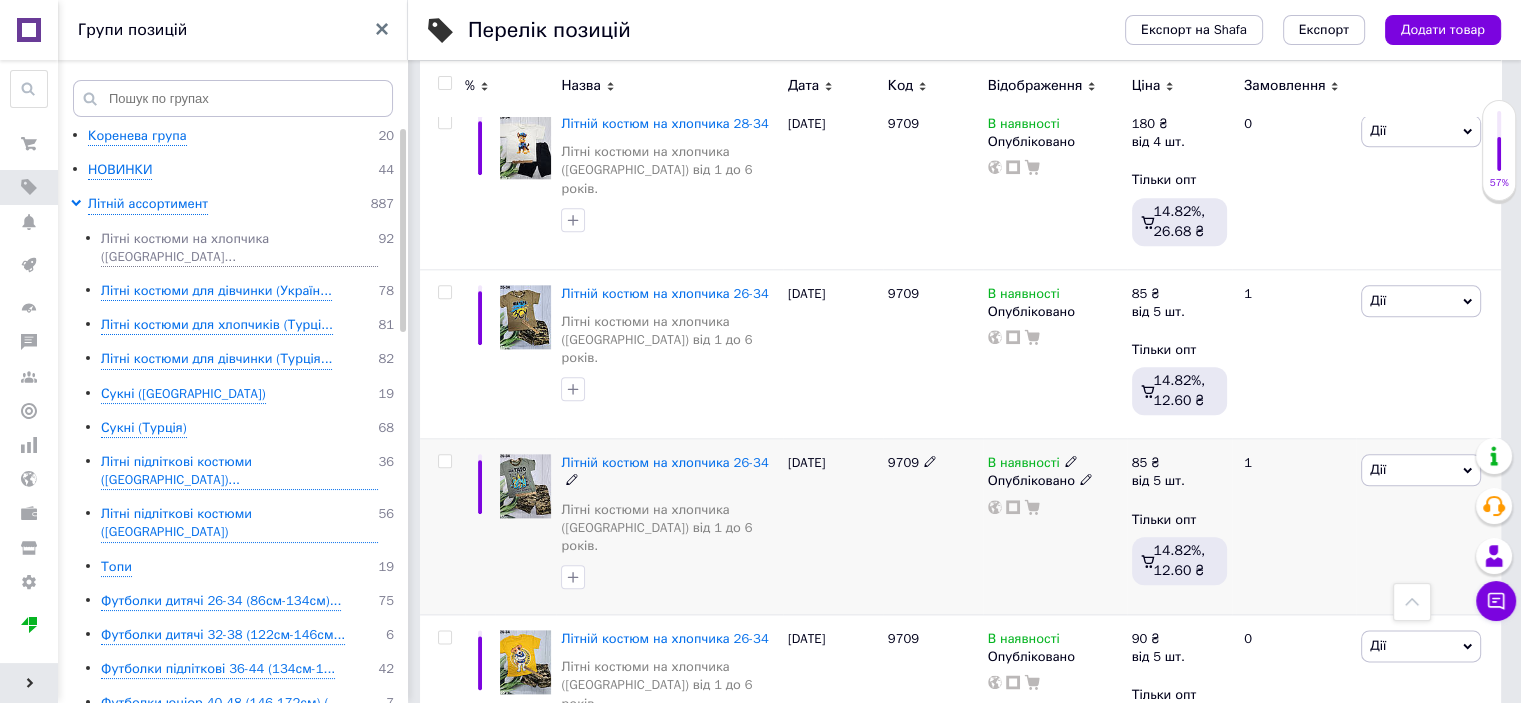 click on "Дії" at bounding box center (1421, 470) 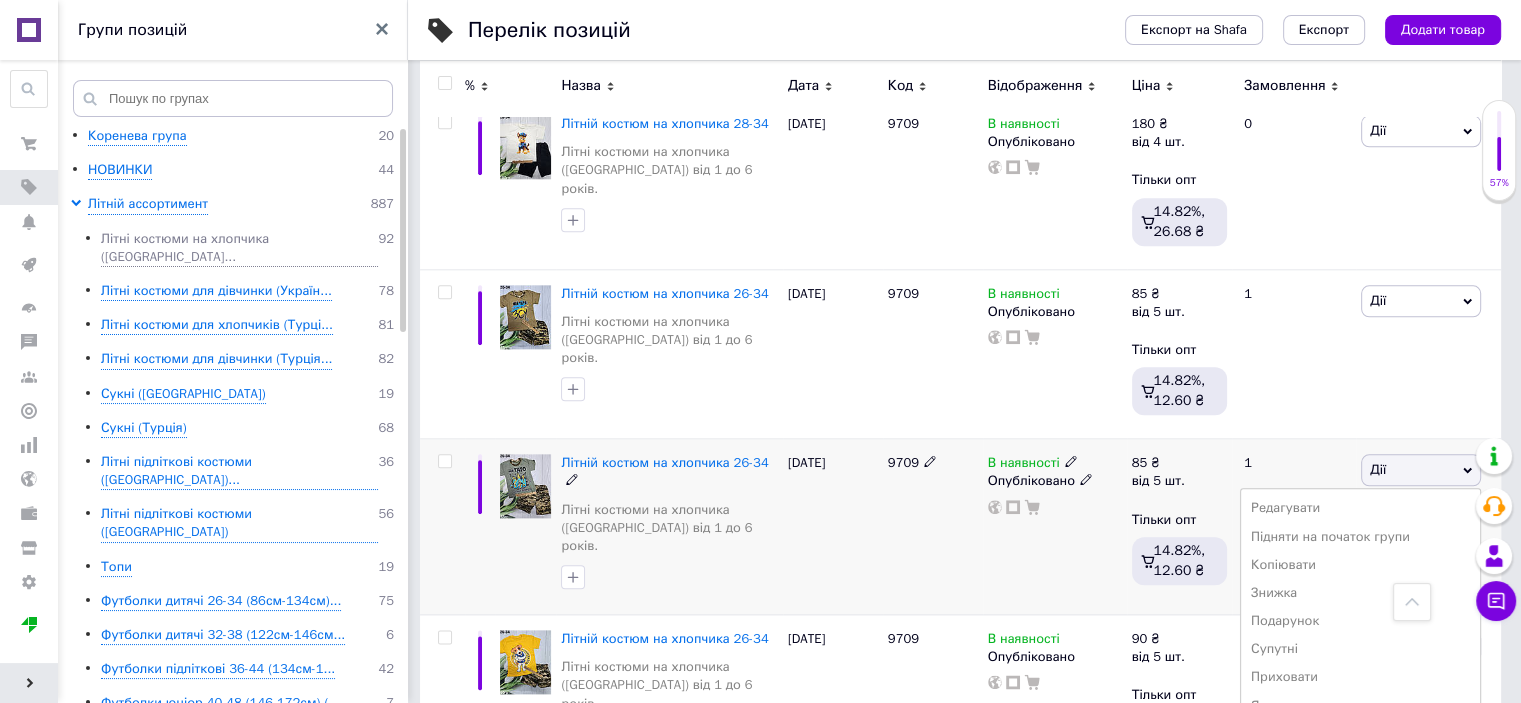 scroll, scrollTop: 2432, scrollLeft: 0, axis: vertical 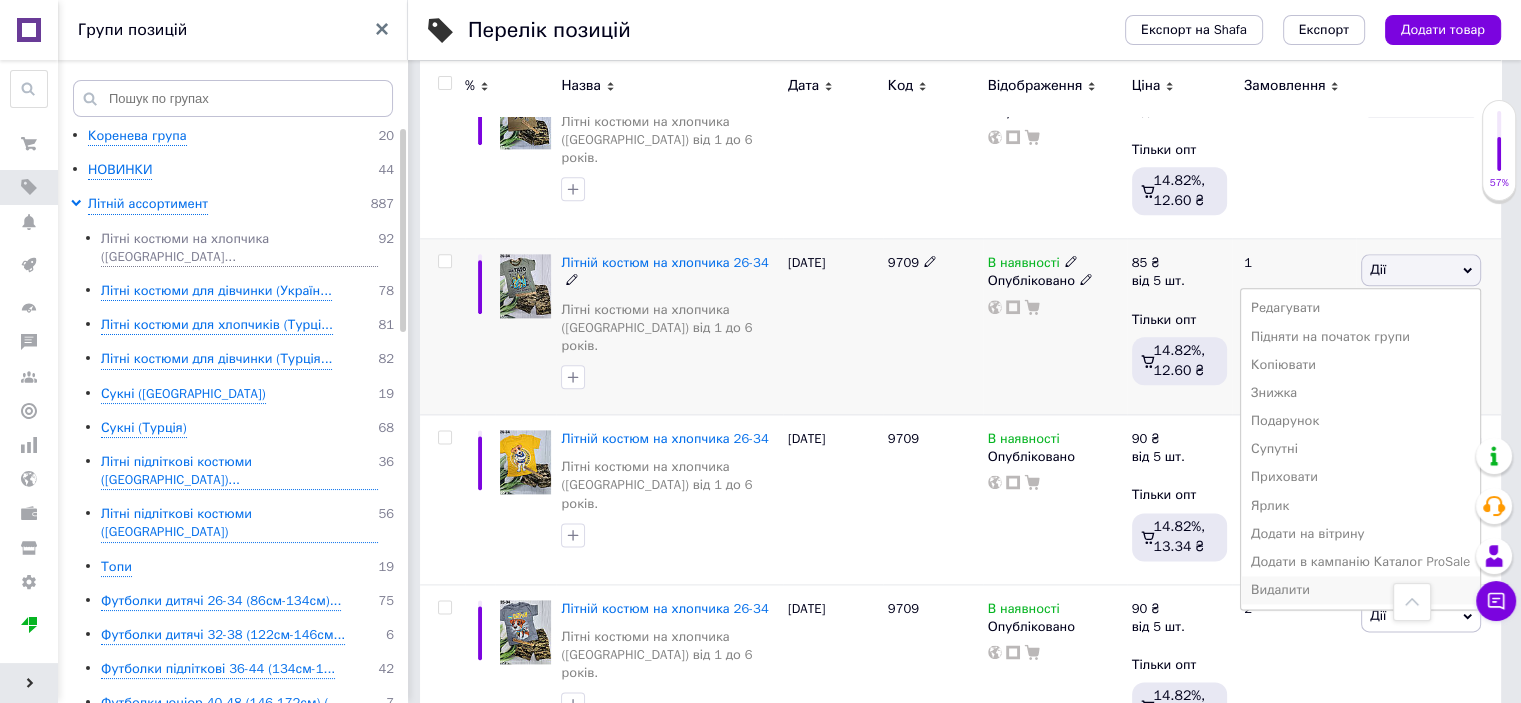 click on "Видалити" at bounding box center (1360, 590) 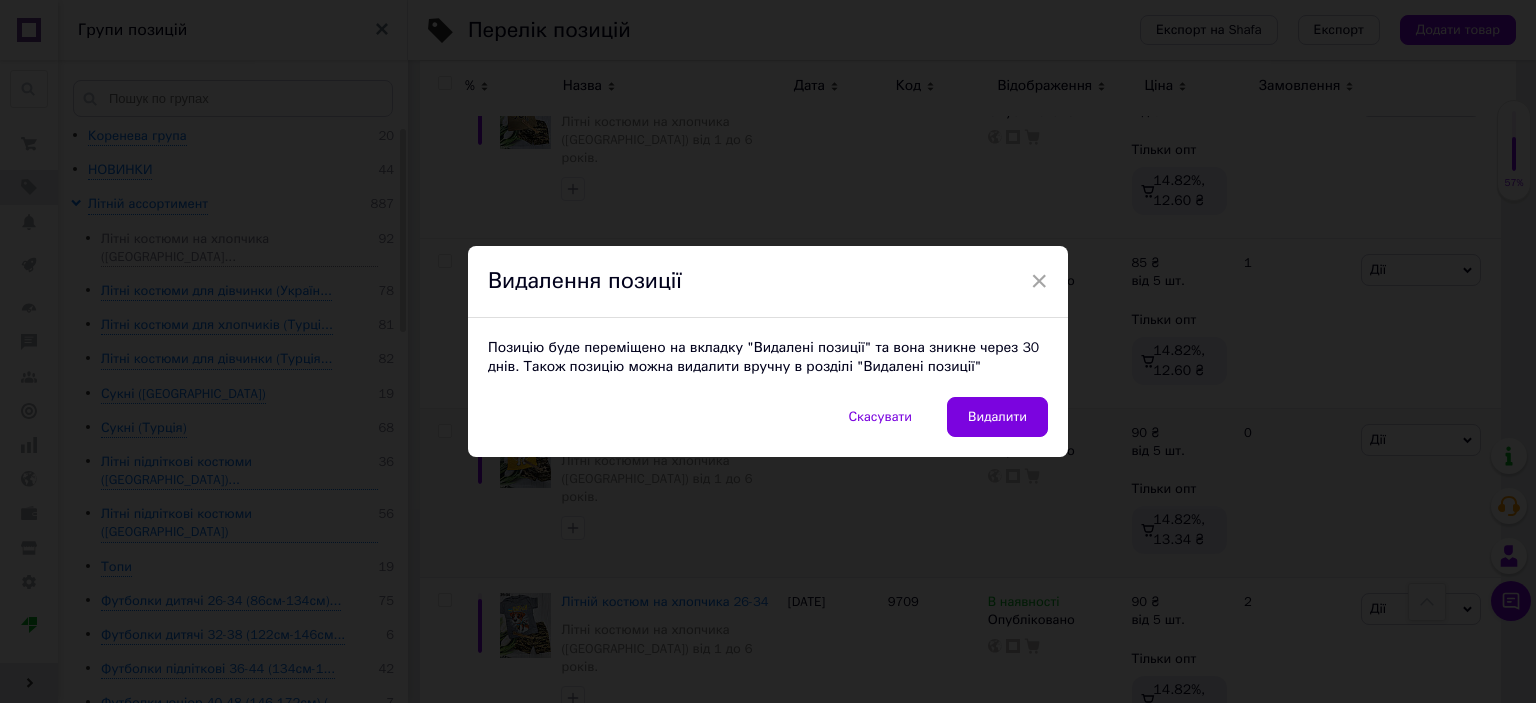 click on "Видалити" at bounding box center [997, 417] 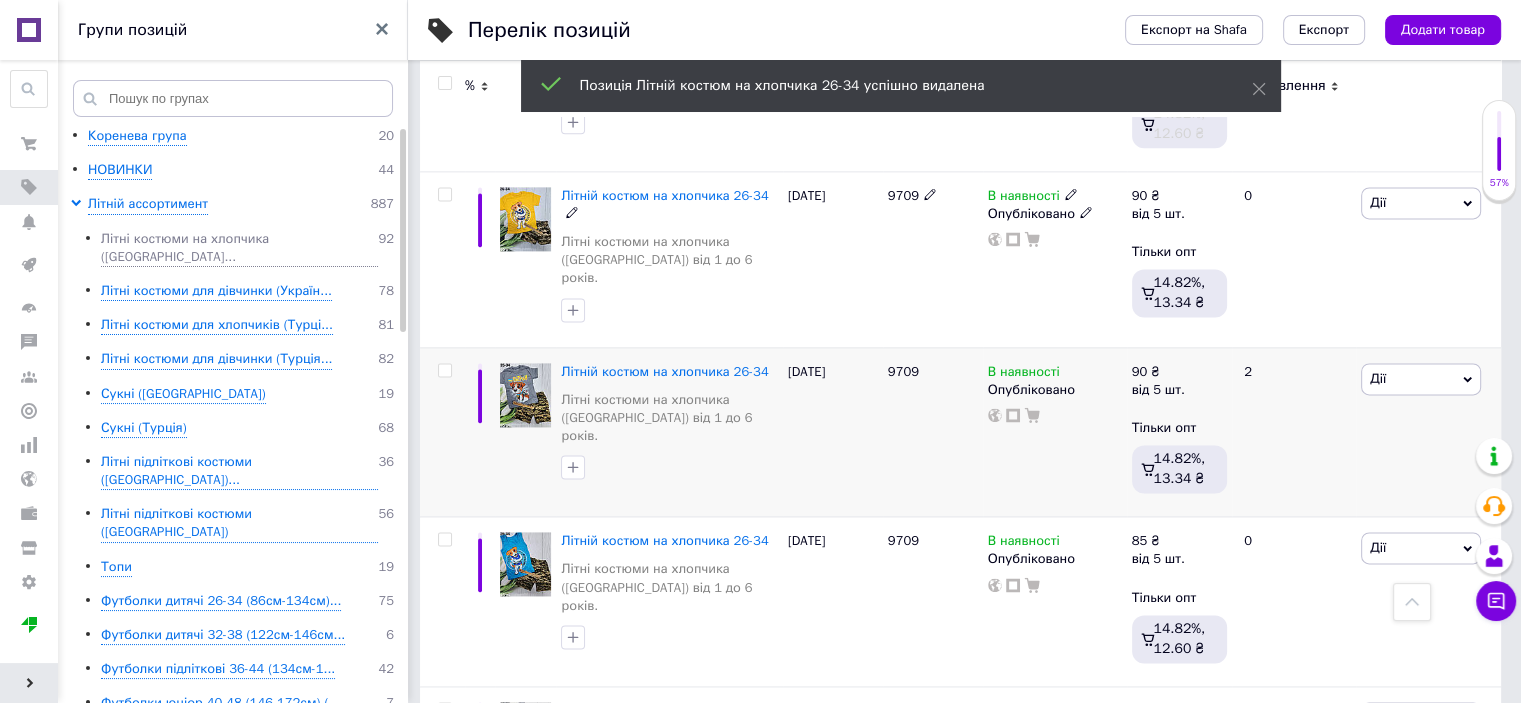 scroll, scrollTop: 2732, scrollLeft: 0, axis: vertical 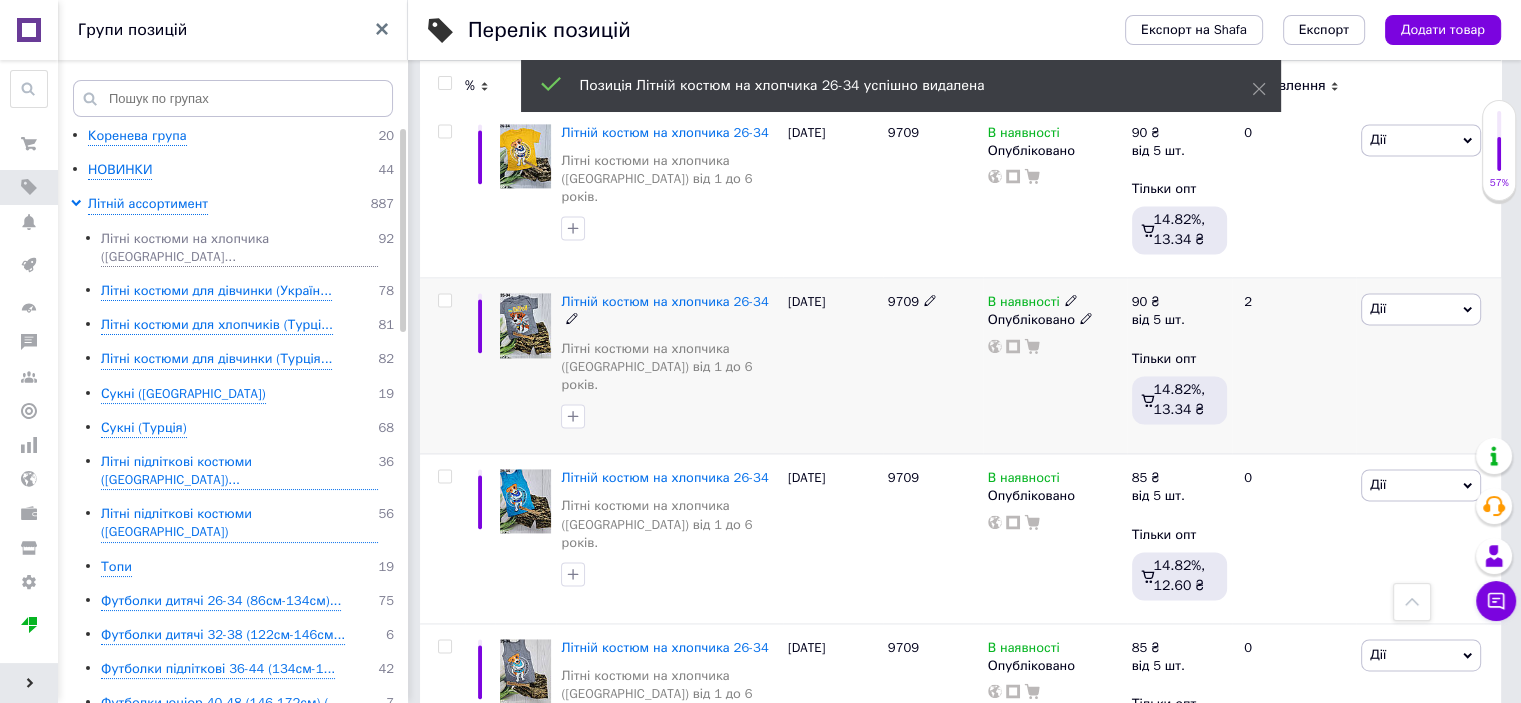 drag, startPoint x: 1398, startPoint y: 304, endPoint x: 1400, endPoint y: 326, distance: 22.090721 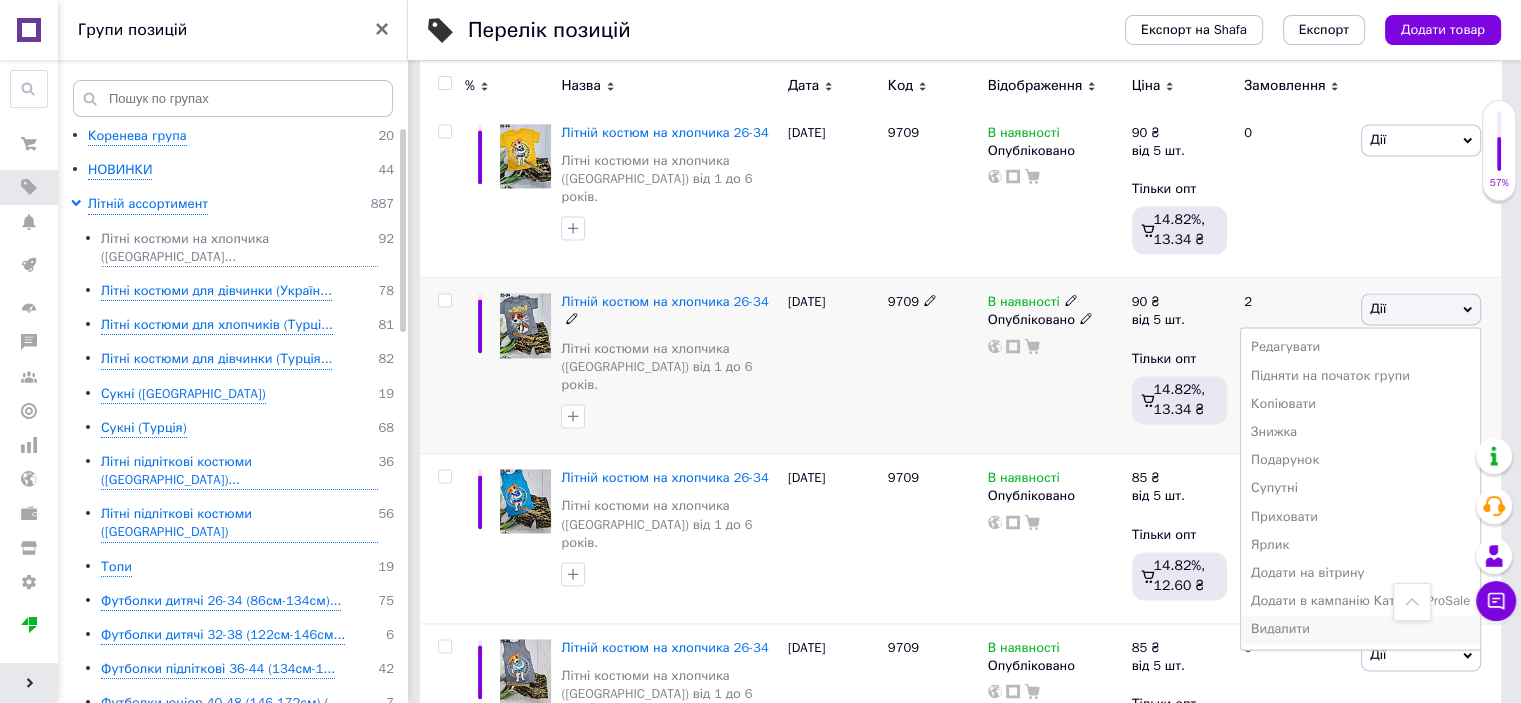 click on "Видалити" at bounding box center [1360, 629] 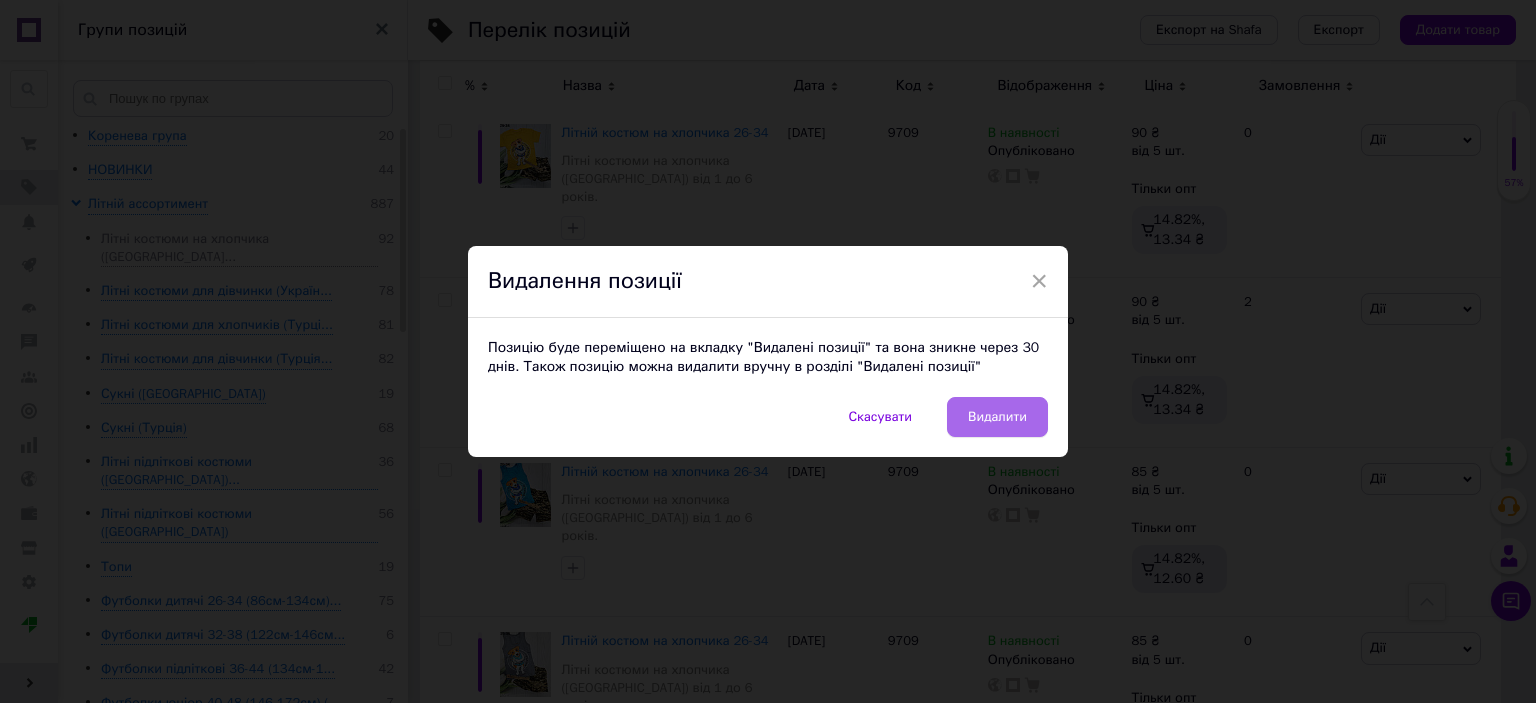 click on "Видалити" at bounding box center (997, 417) 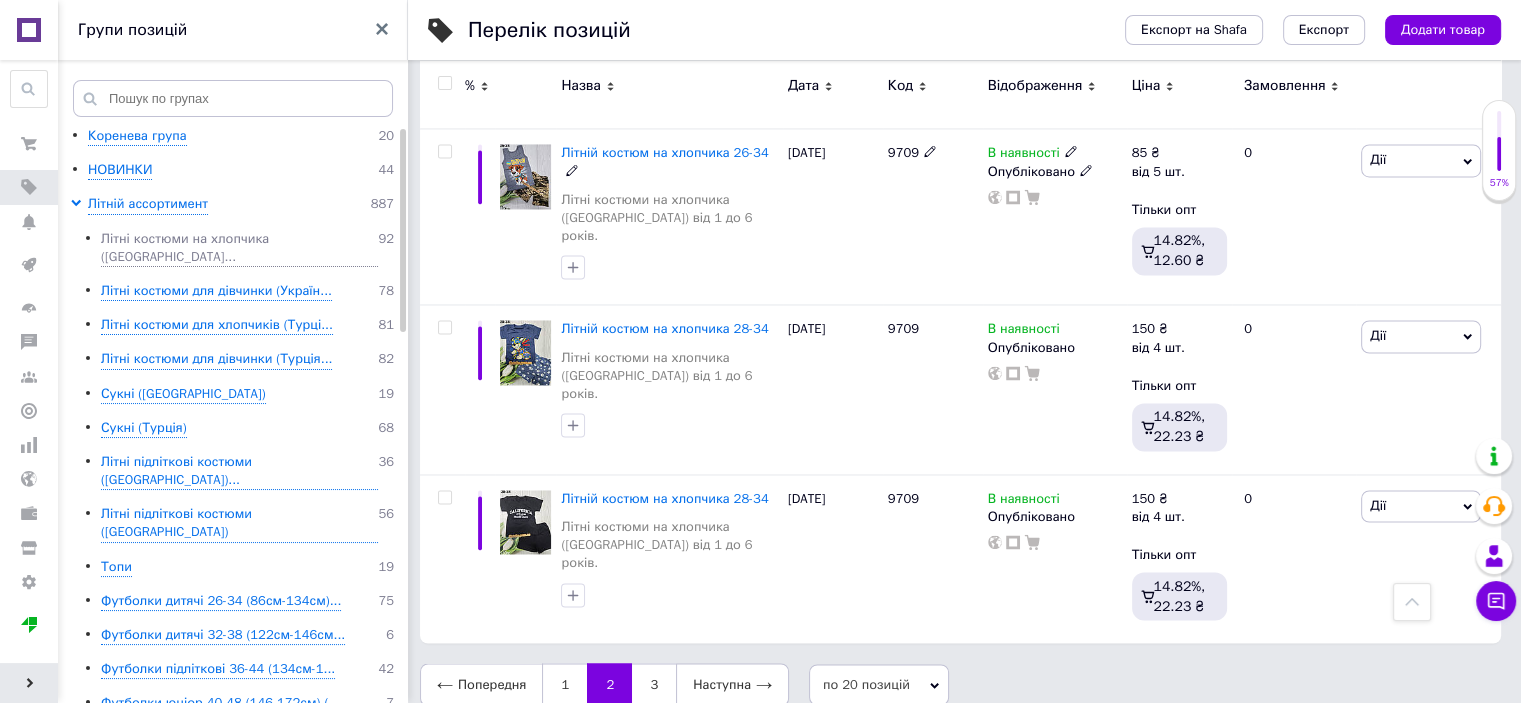 scroll, scrollTop: 3232, scrollLeft: 0, axis: vertical 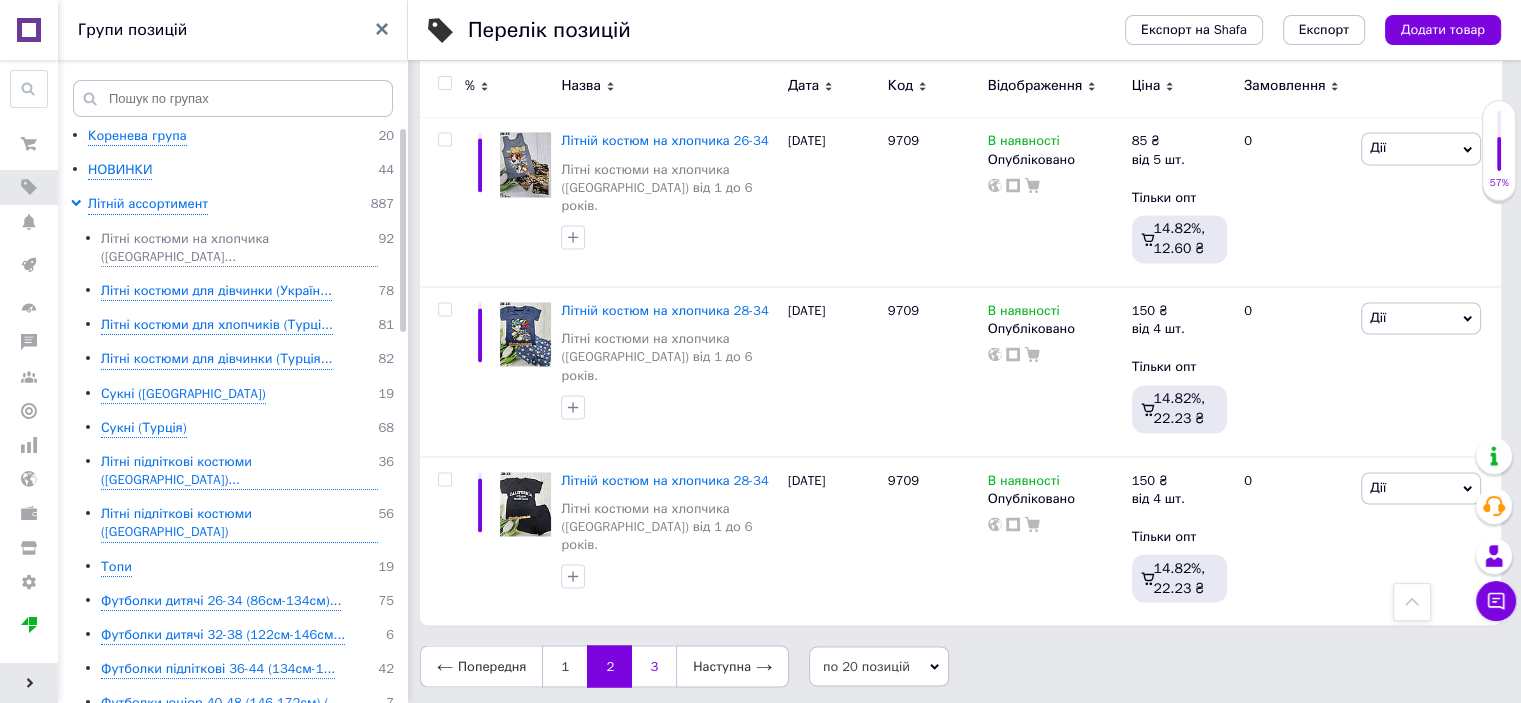 click on "3" at bounding box center [654, 666] 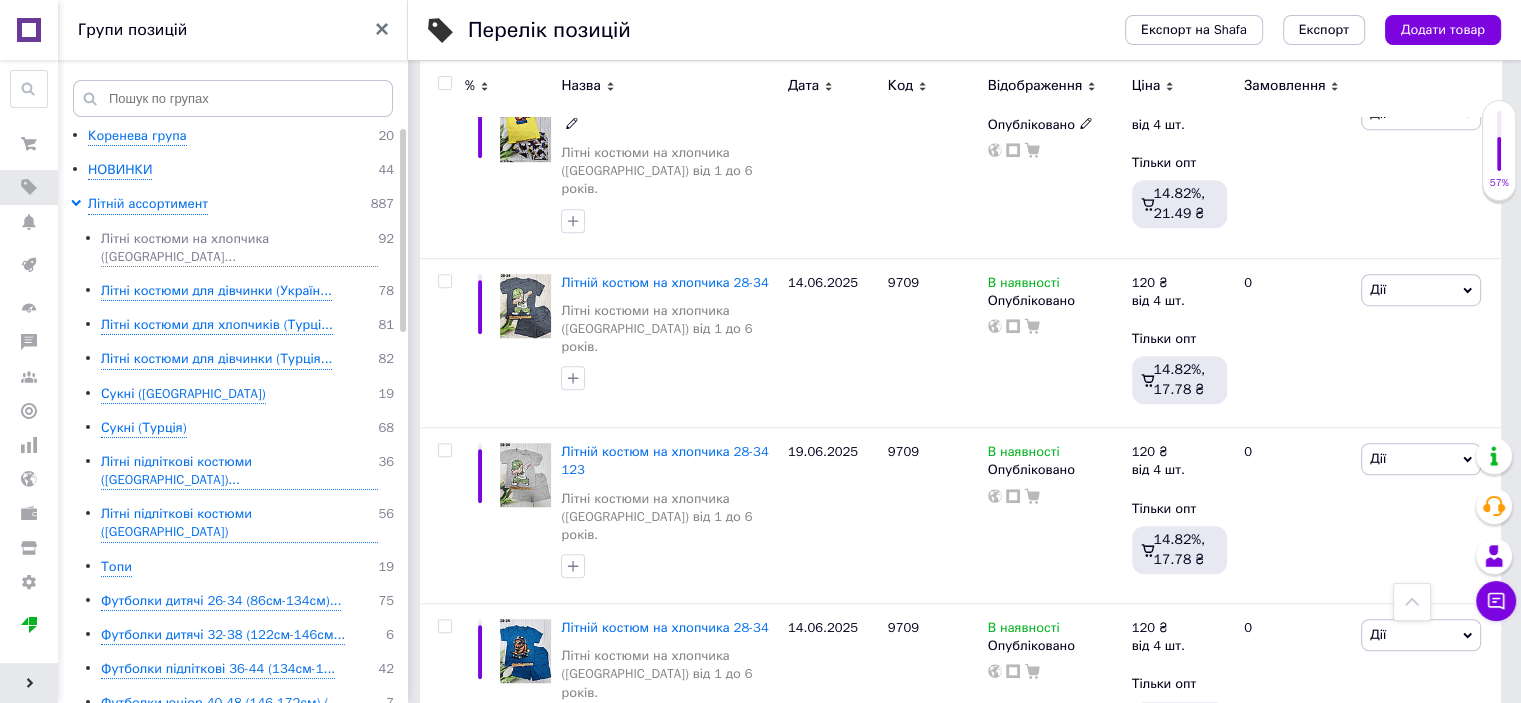 scroll, scrollTop: 1247, scrollLeft: 0, axis: vertical 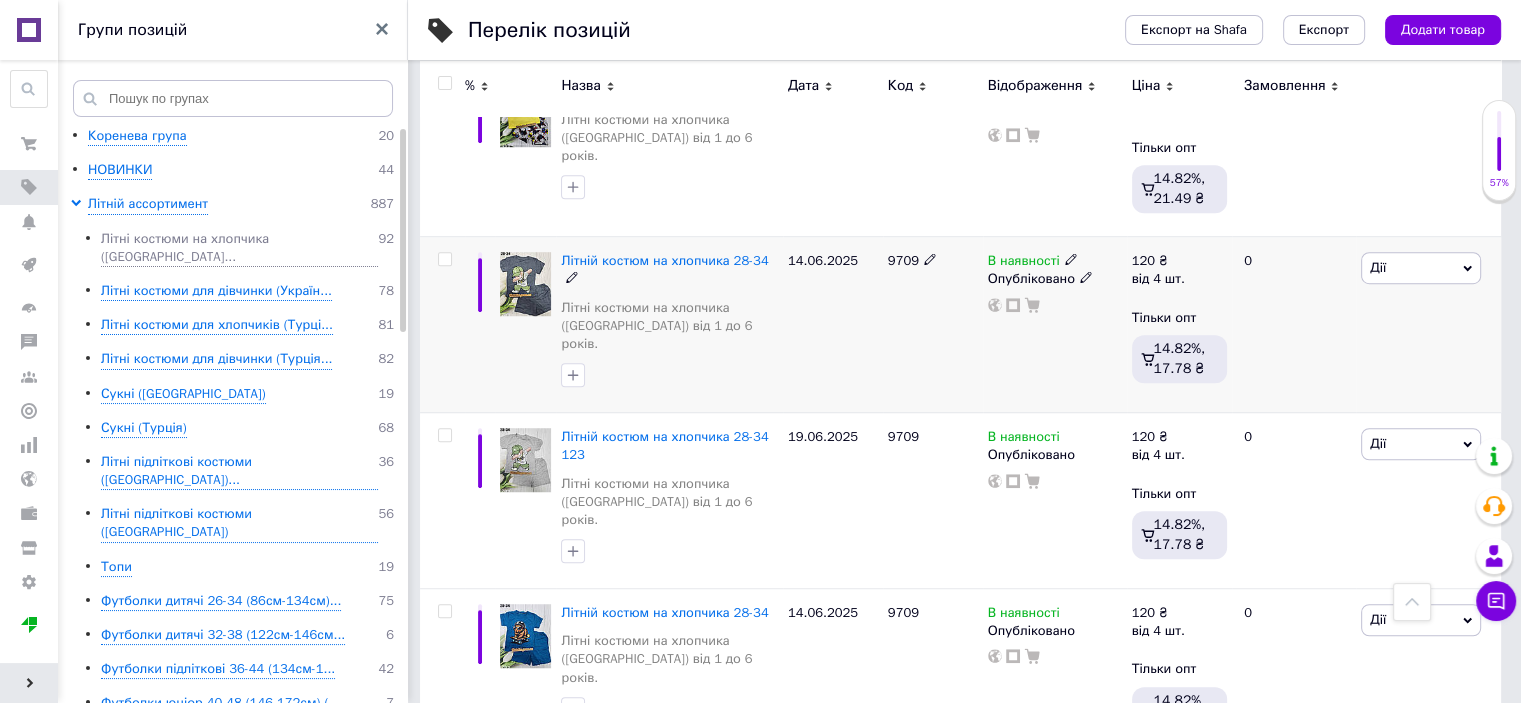 click on "Дії" at bounding box center (1421, 268) 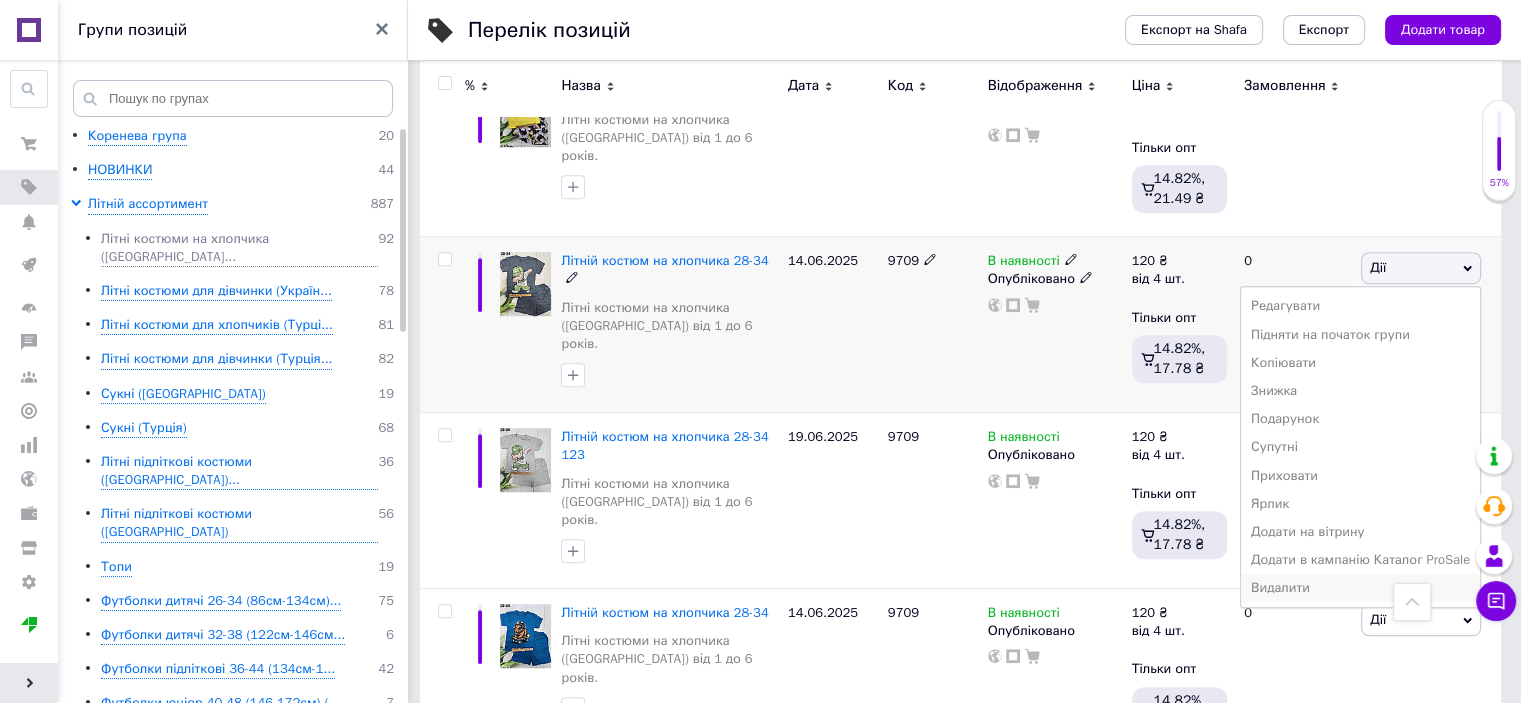 click on "Видалити" at bounding box center (1360, 588) 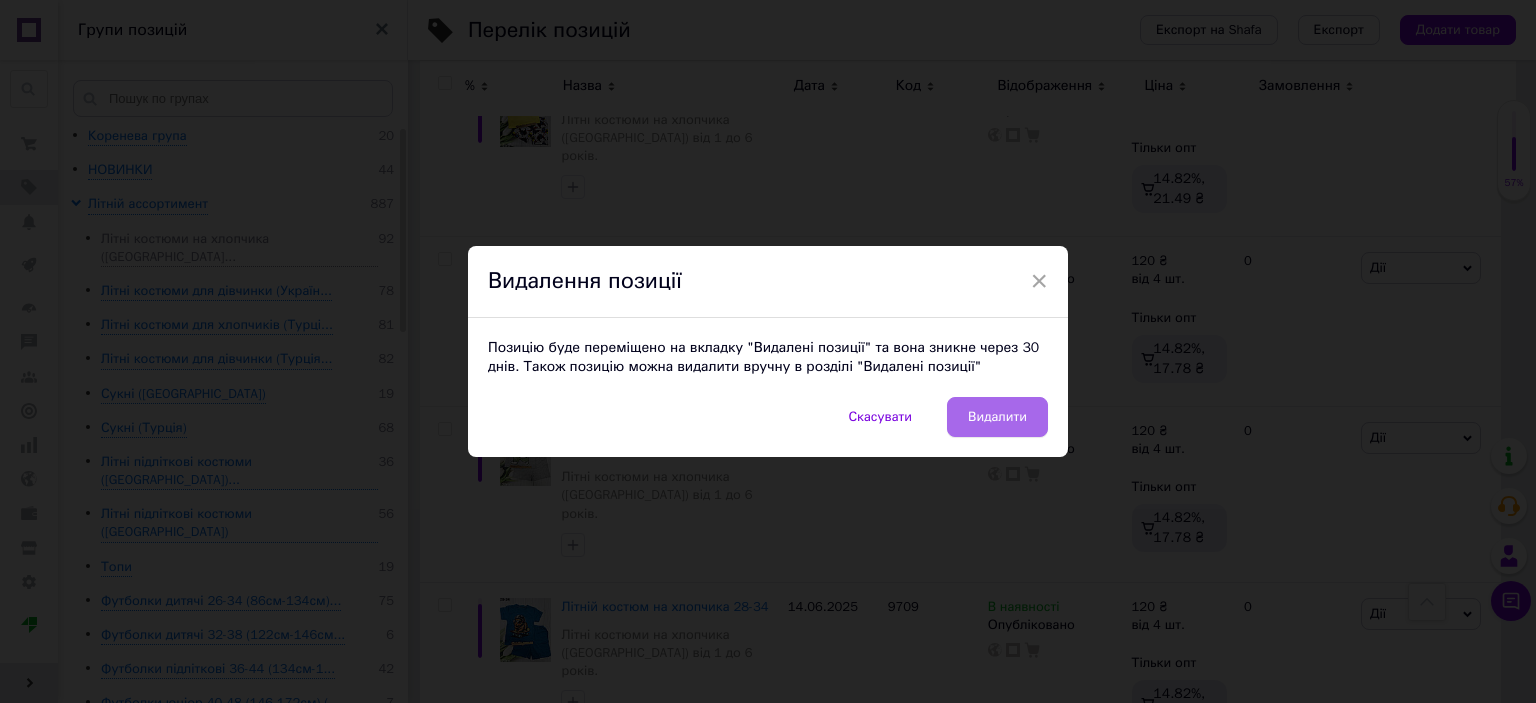 click on "Видалити" at bounding box center [997, 417] 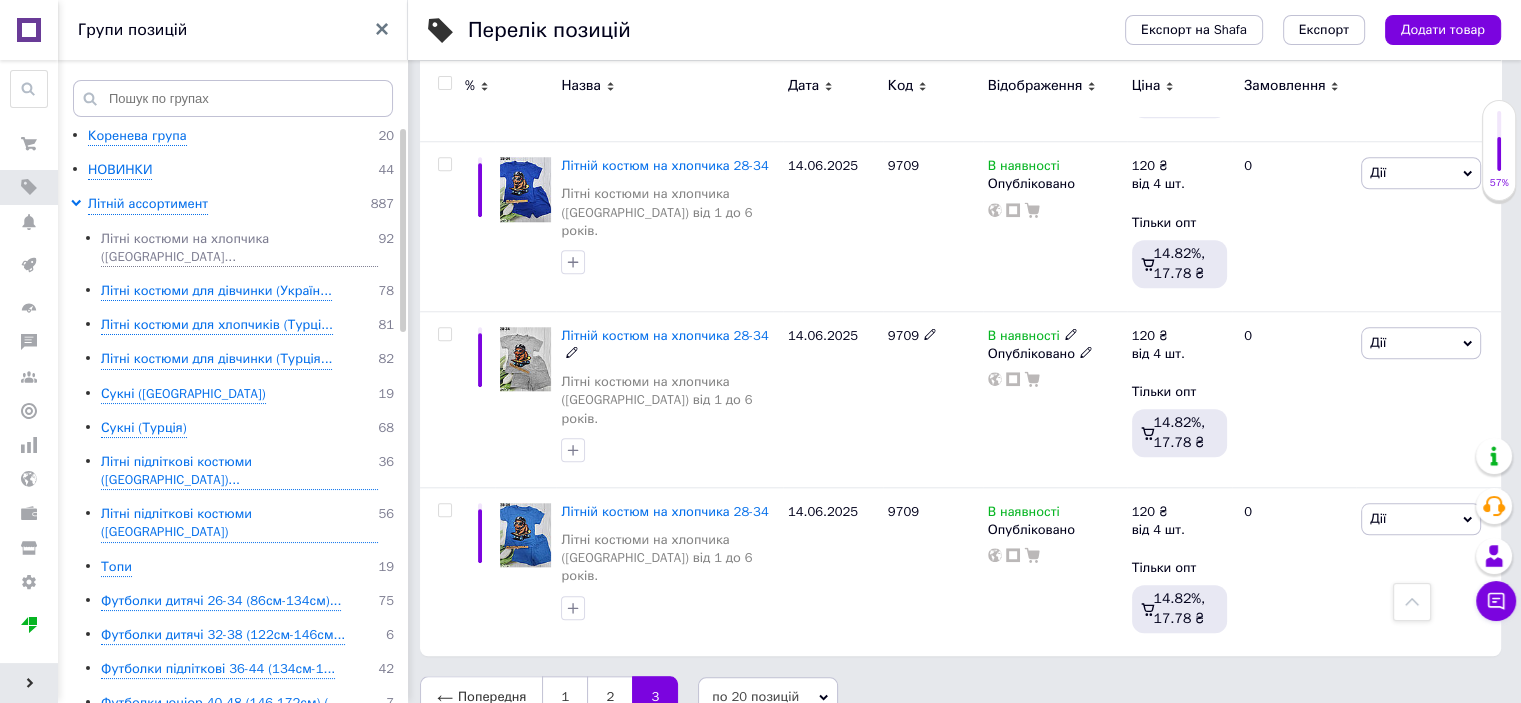 scroll, scrollTop: 1877, scrollLeft: 0, axis: vertical 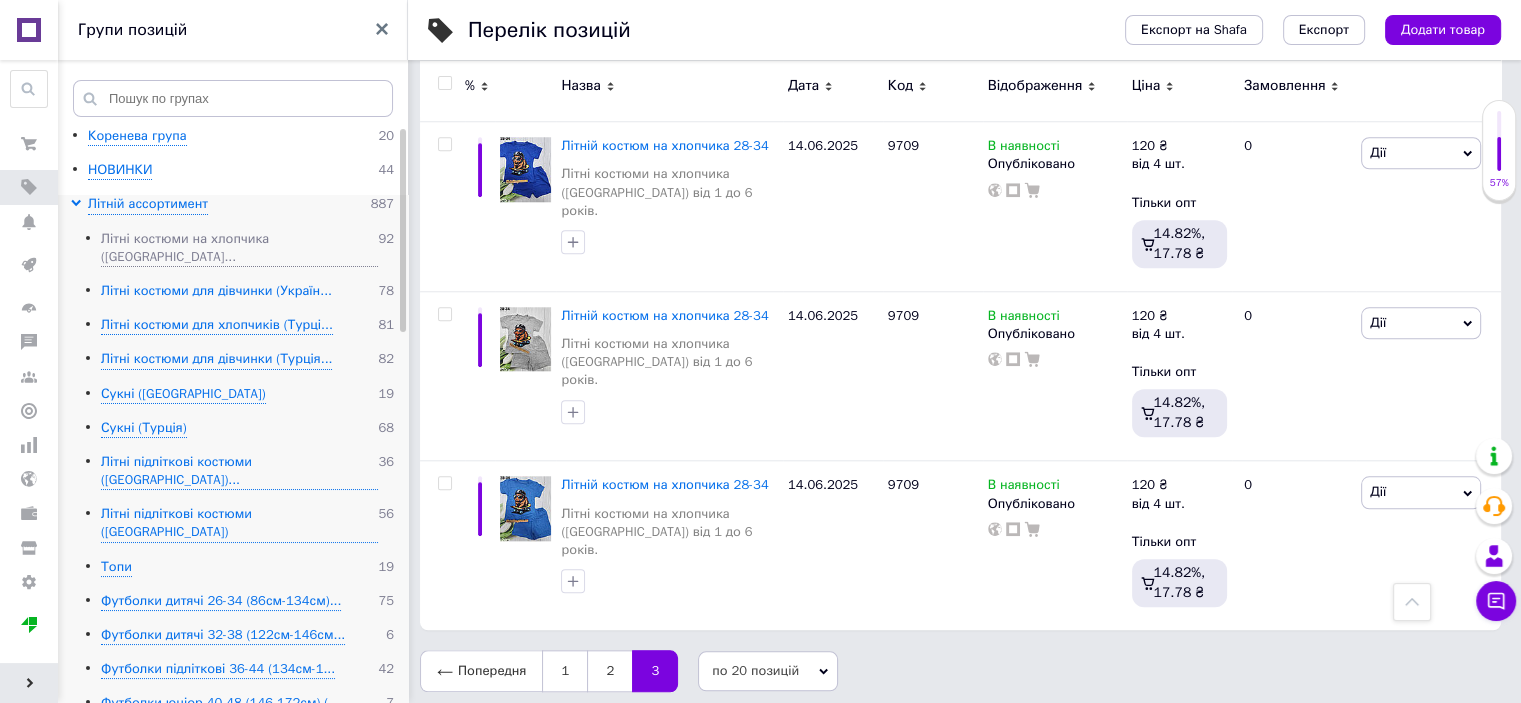 click on "Літні костюми для дівчинки (Україн..." at bounding box center (216, 291) 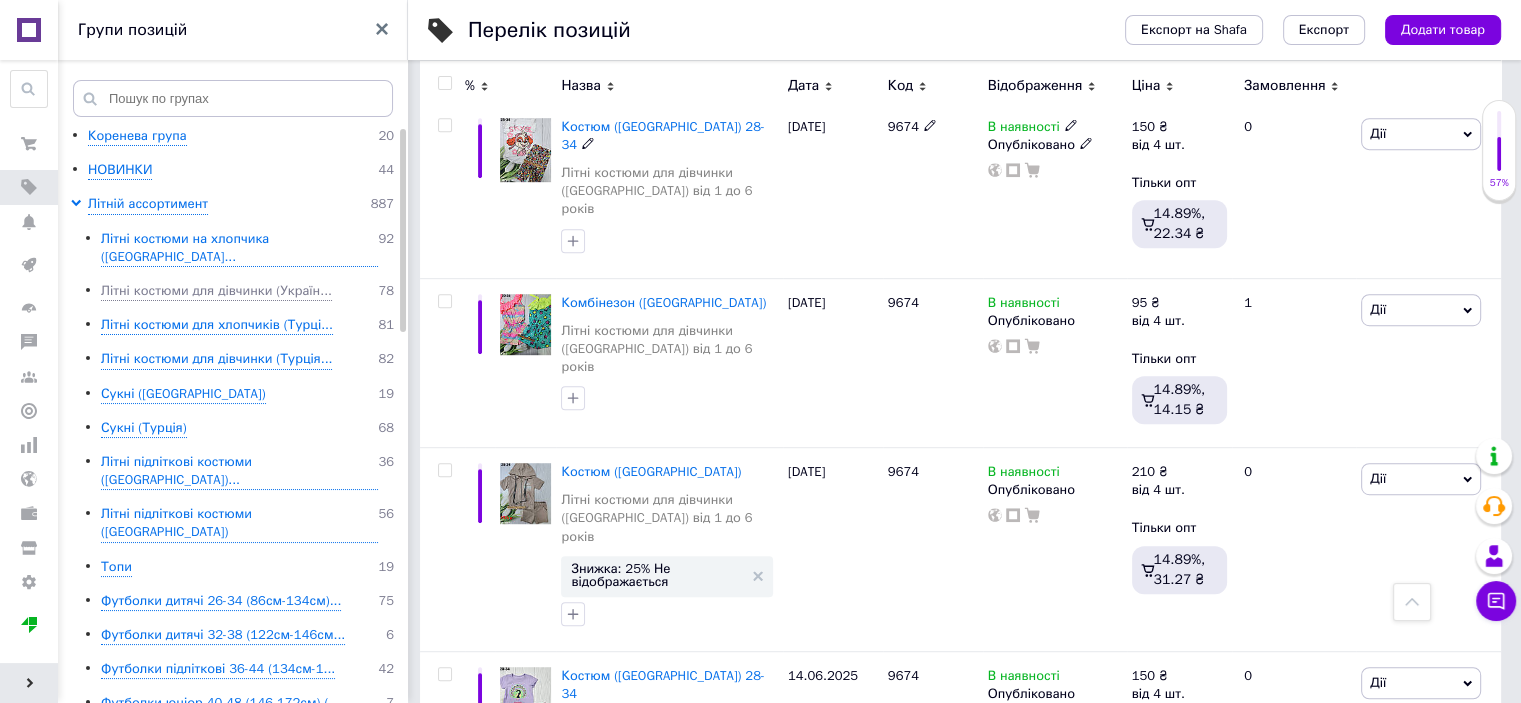 scroll, scrollTop: 1100, scrollLeft: 0, axis: vertical 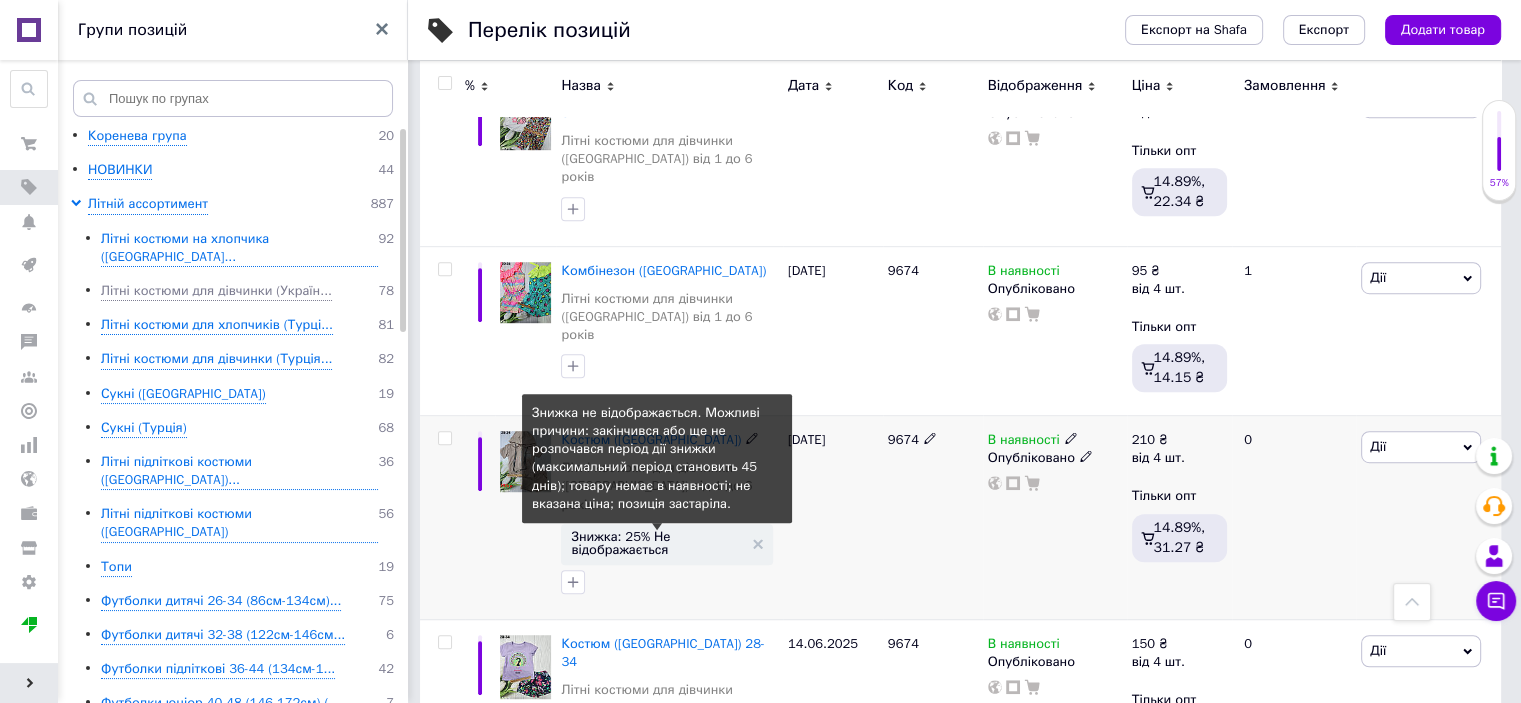 click on "Знижка: 25% Не відображається" at bounding box center [656, 543] 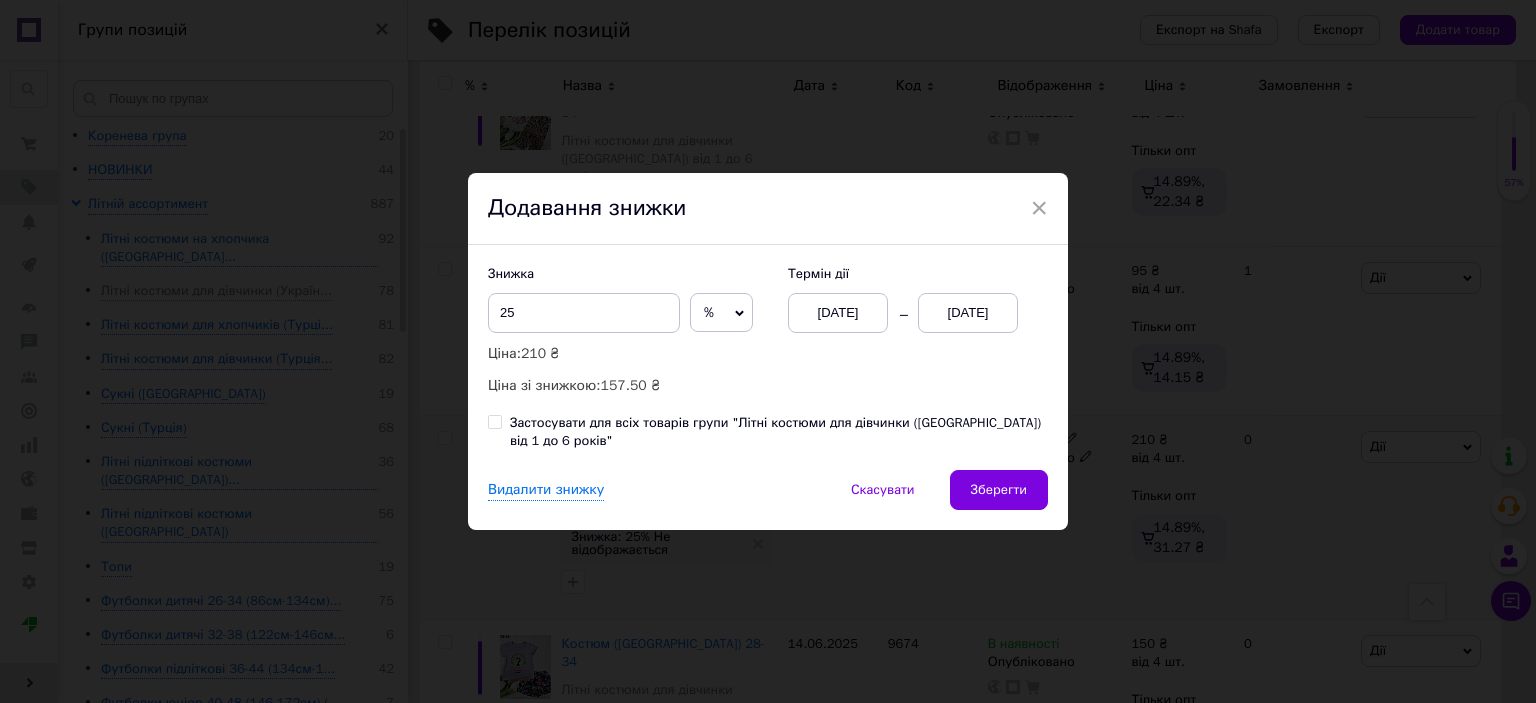 click on "Термін дії [DATE] [DATE]" at bounding box center (908, 299) 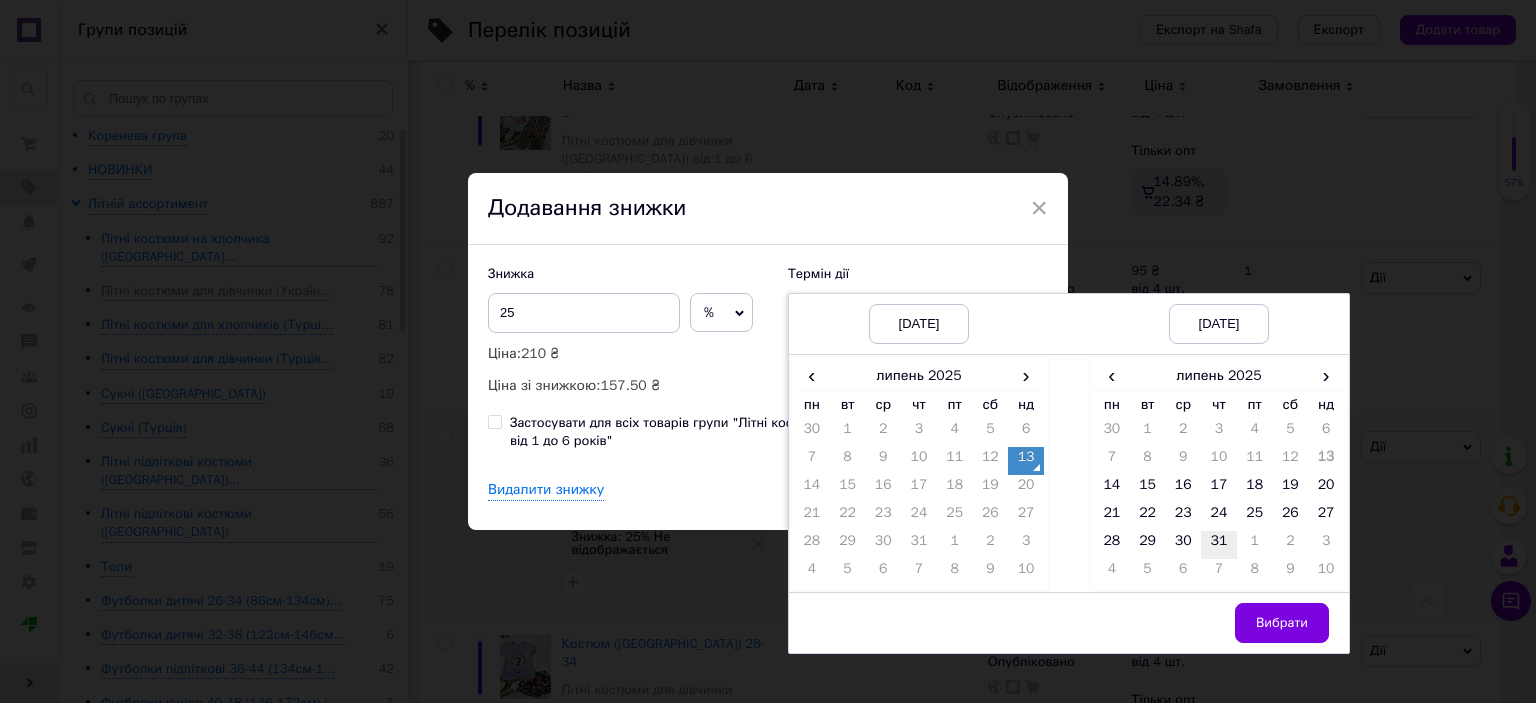 click on "31" at bounding box center [1219, 545] 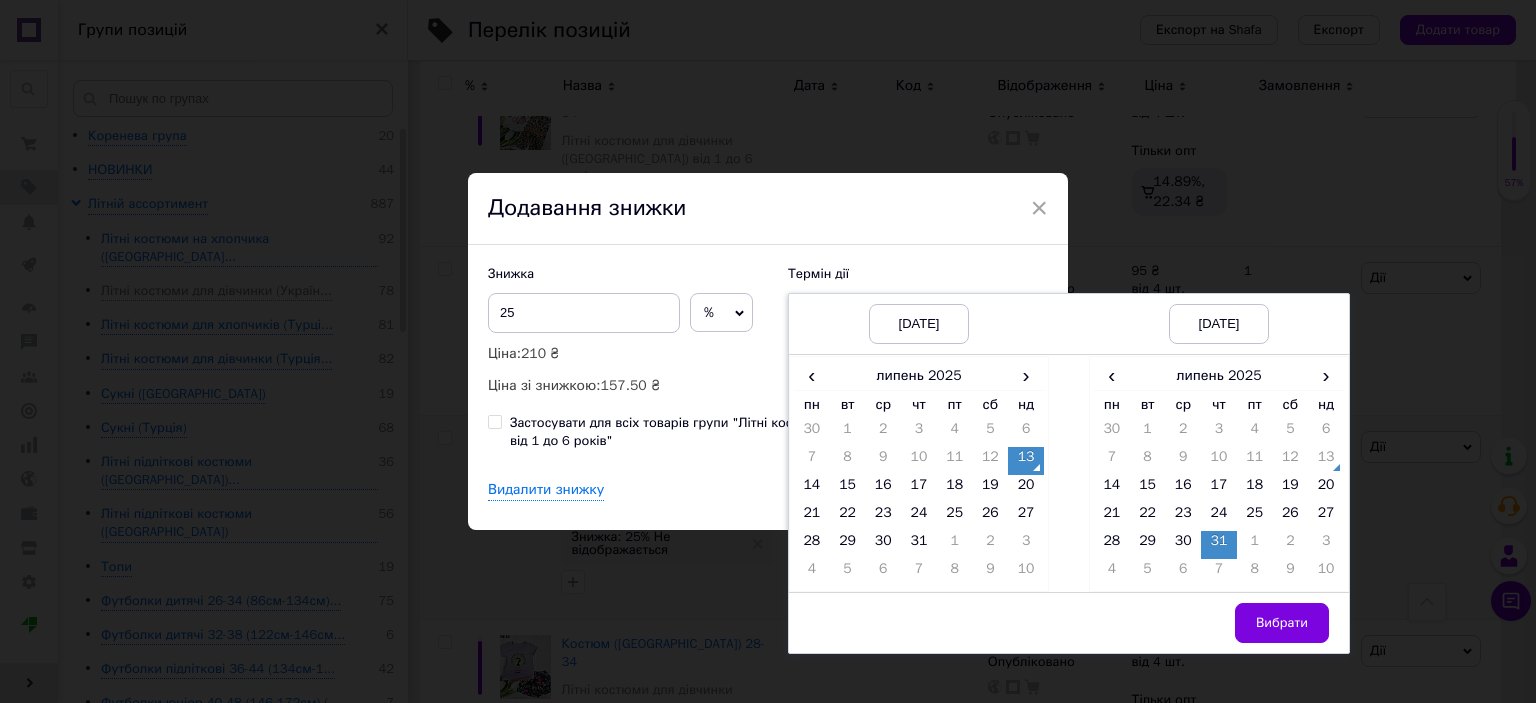 drag, startPoint x: 1315, startPoint y: 633, endPoint x: 1112, endPoint y: 555, distance: 217.46954 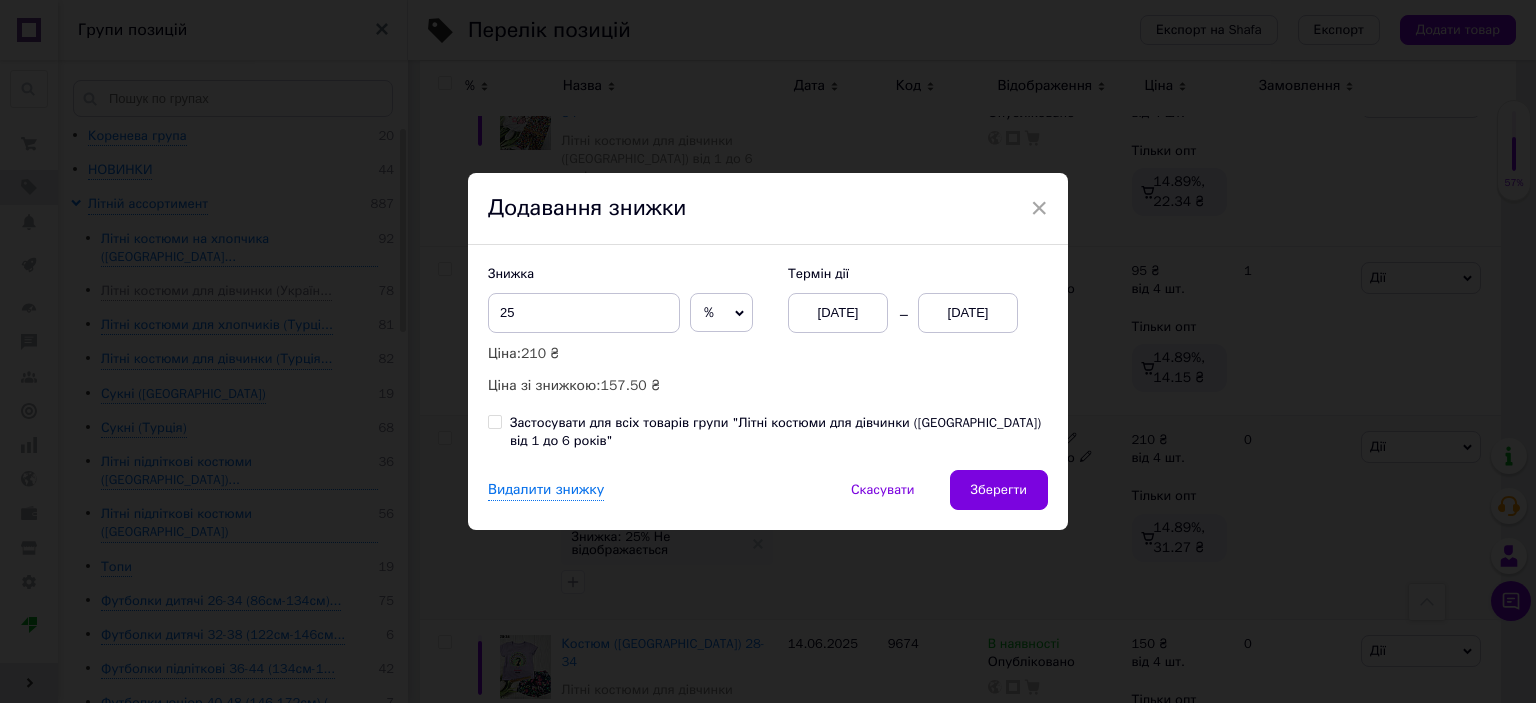 click on "Видалити знижку   Скасувати   Зберегти" at bounding box center [768, 500] 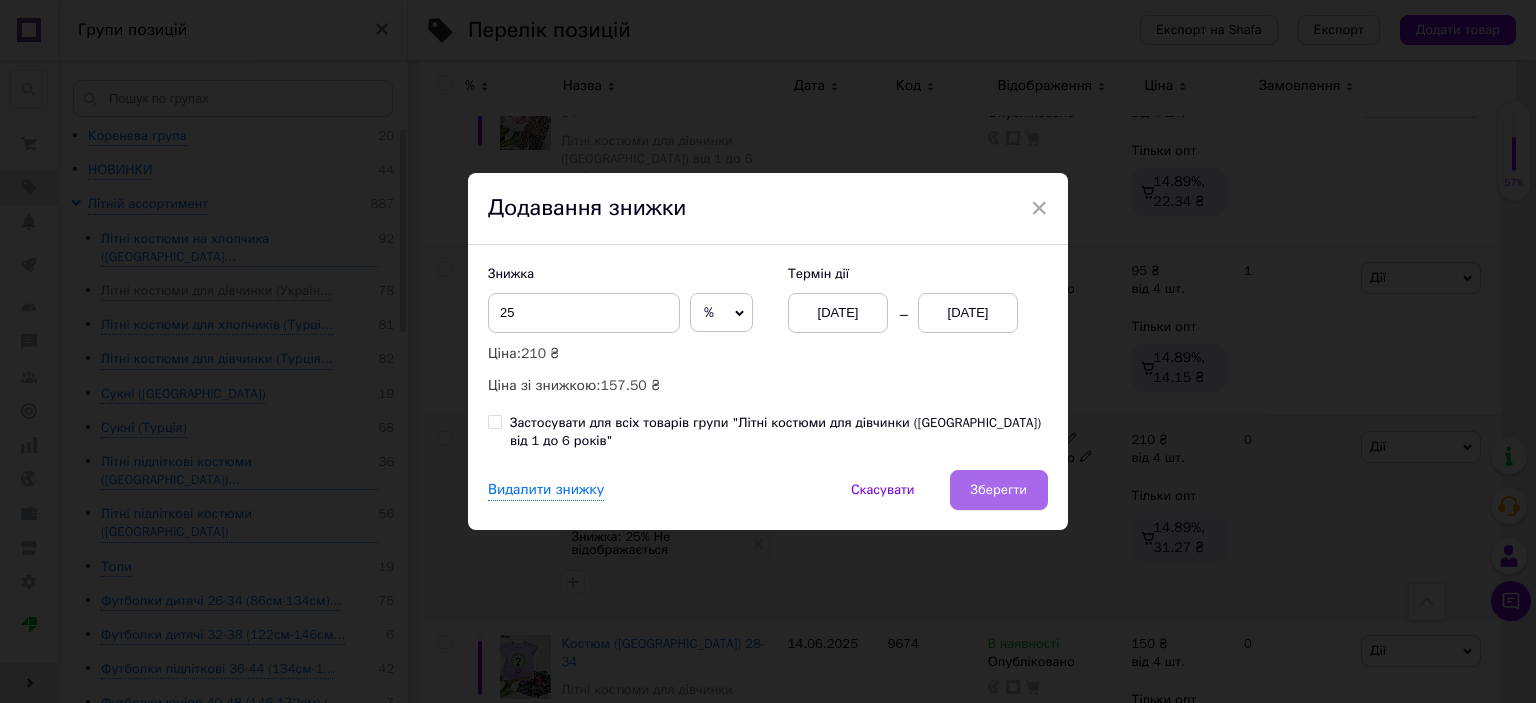 click on "Зберегти" at bounding box center (999, 490) 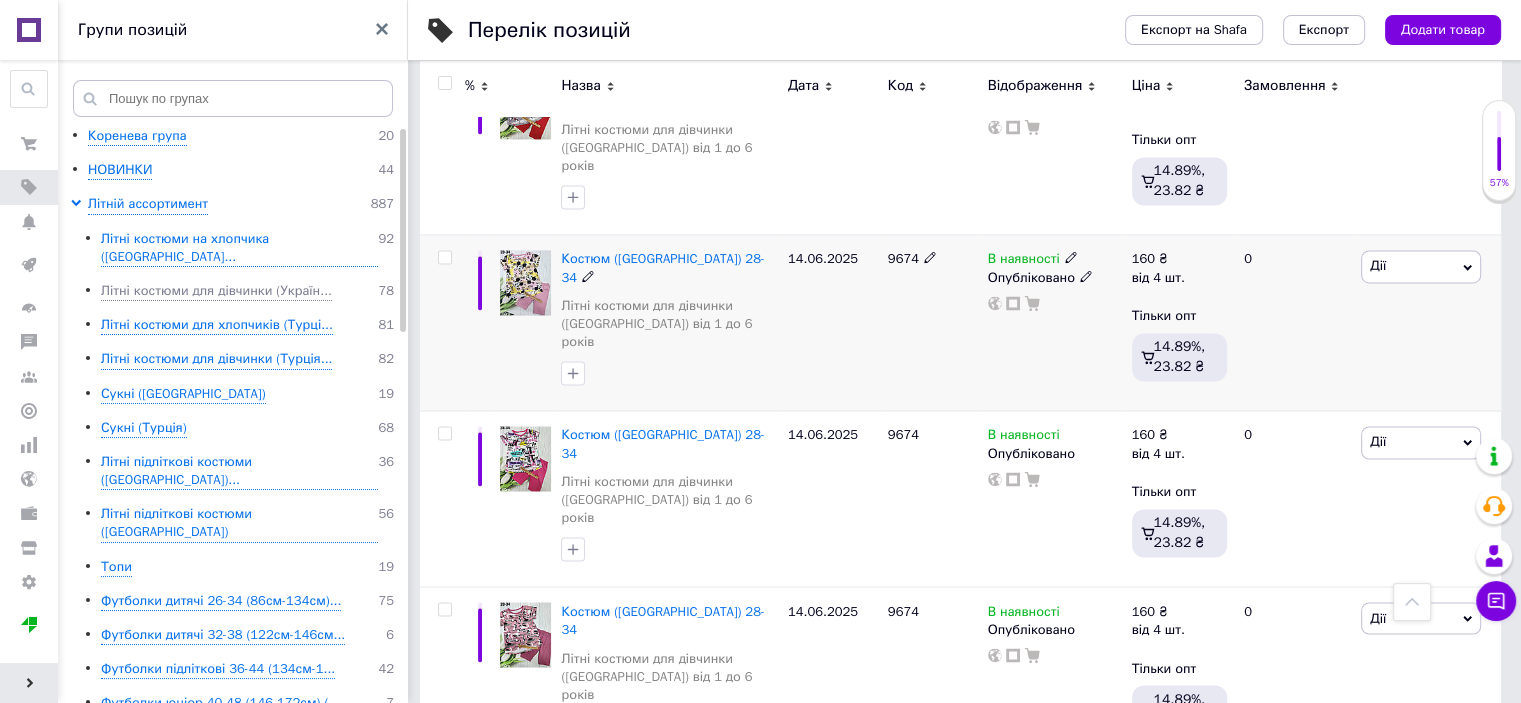 scroll, scrollTop: 3240, scrollLeft: 0, axis: vertical 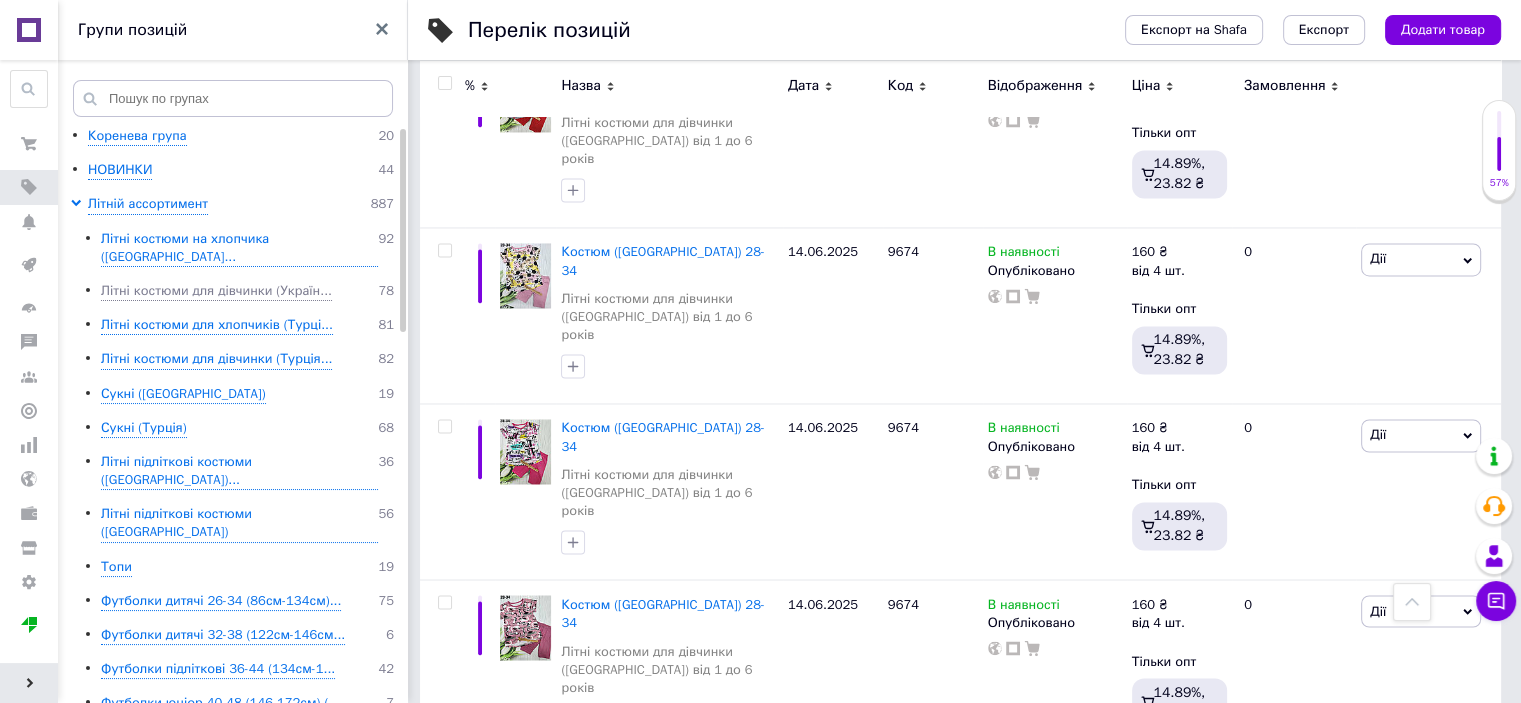 click on "Наступна" at bounding box center (565, 796) 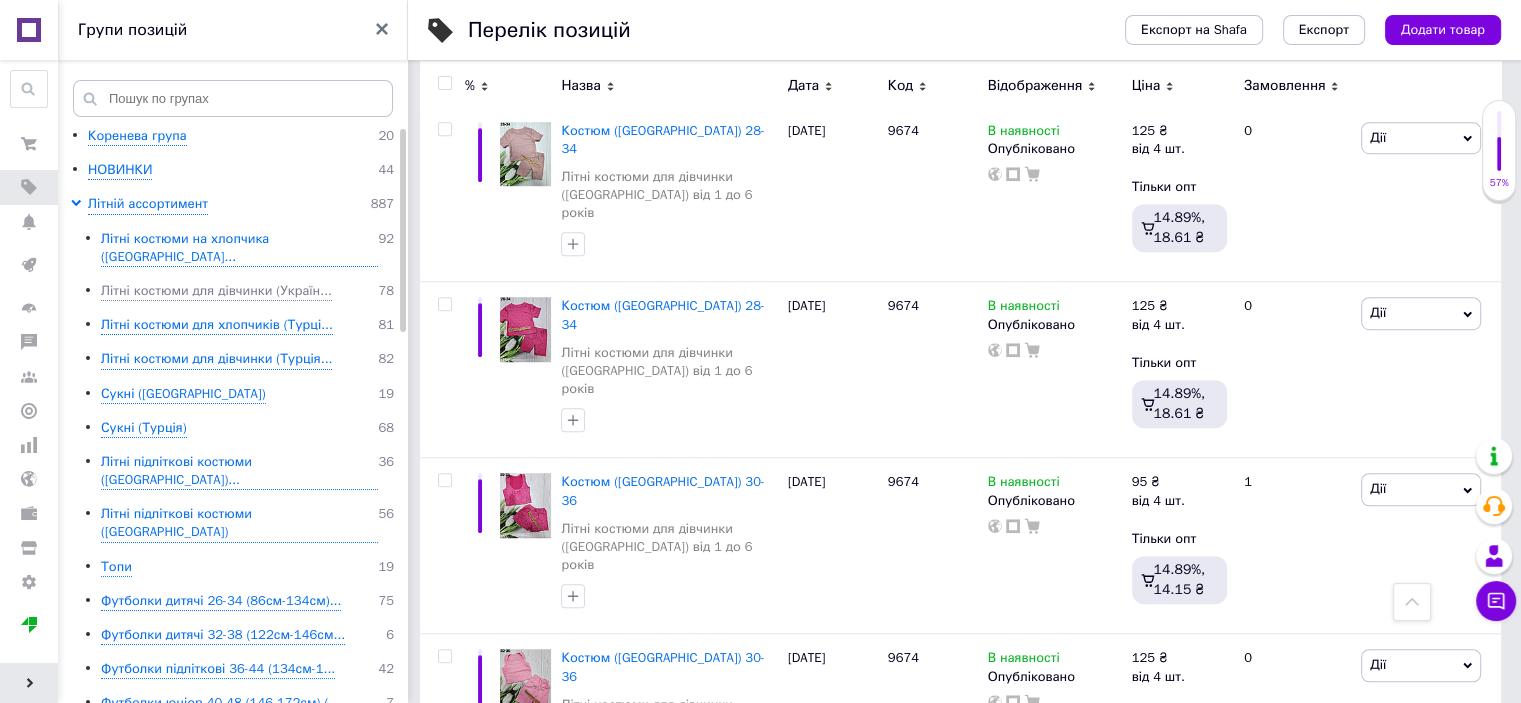 scroll, scrollTop: 1400, scrollLeft: 0, axis: vertical 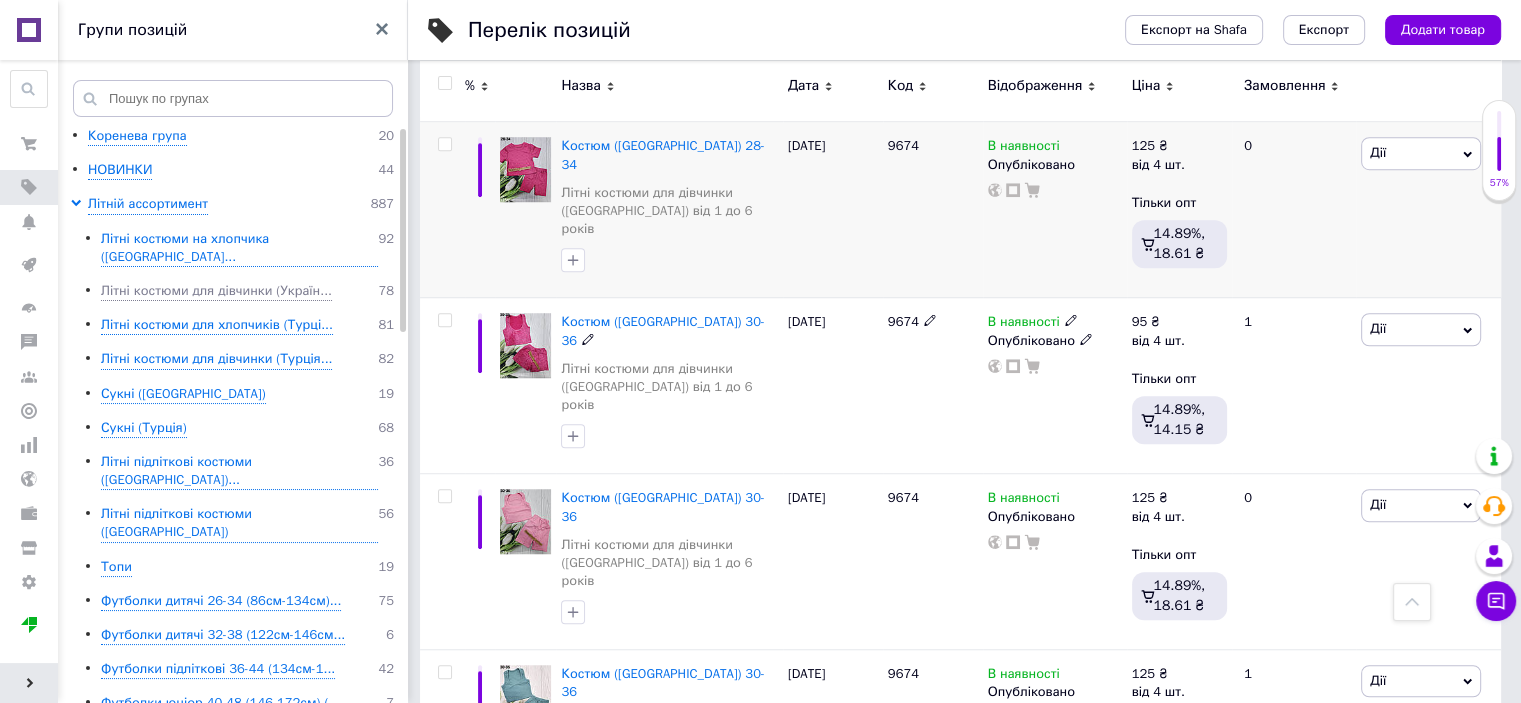 drag, startPoint x: 1399, startPoint y: 283, endPoint x: 1329, endPoint y: 159, distance: 142.39381 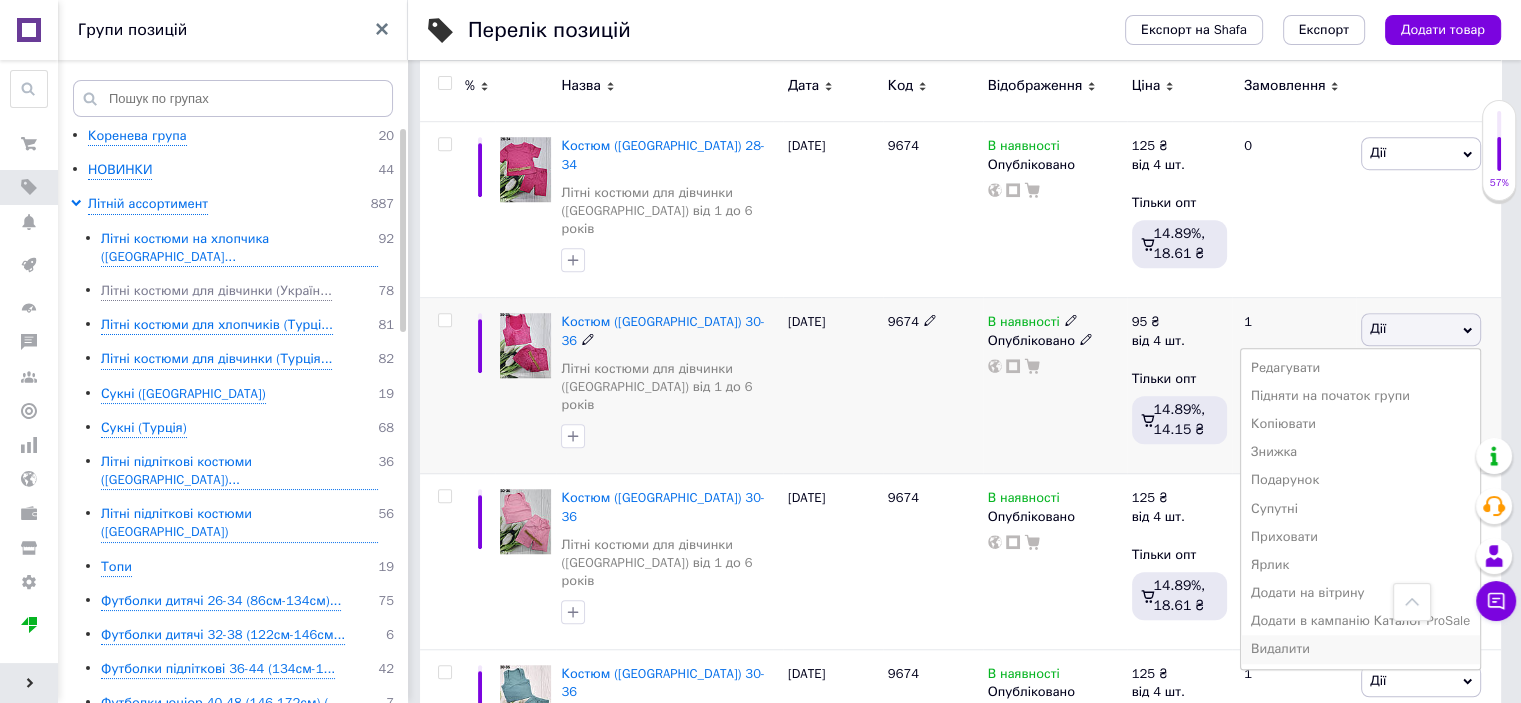 click on "Видалити" at bounding box center (1360, 649) 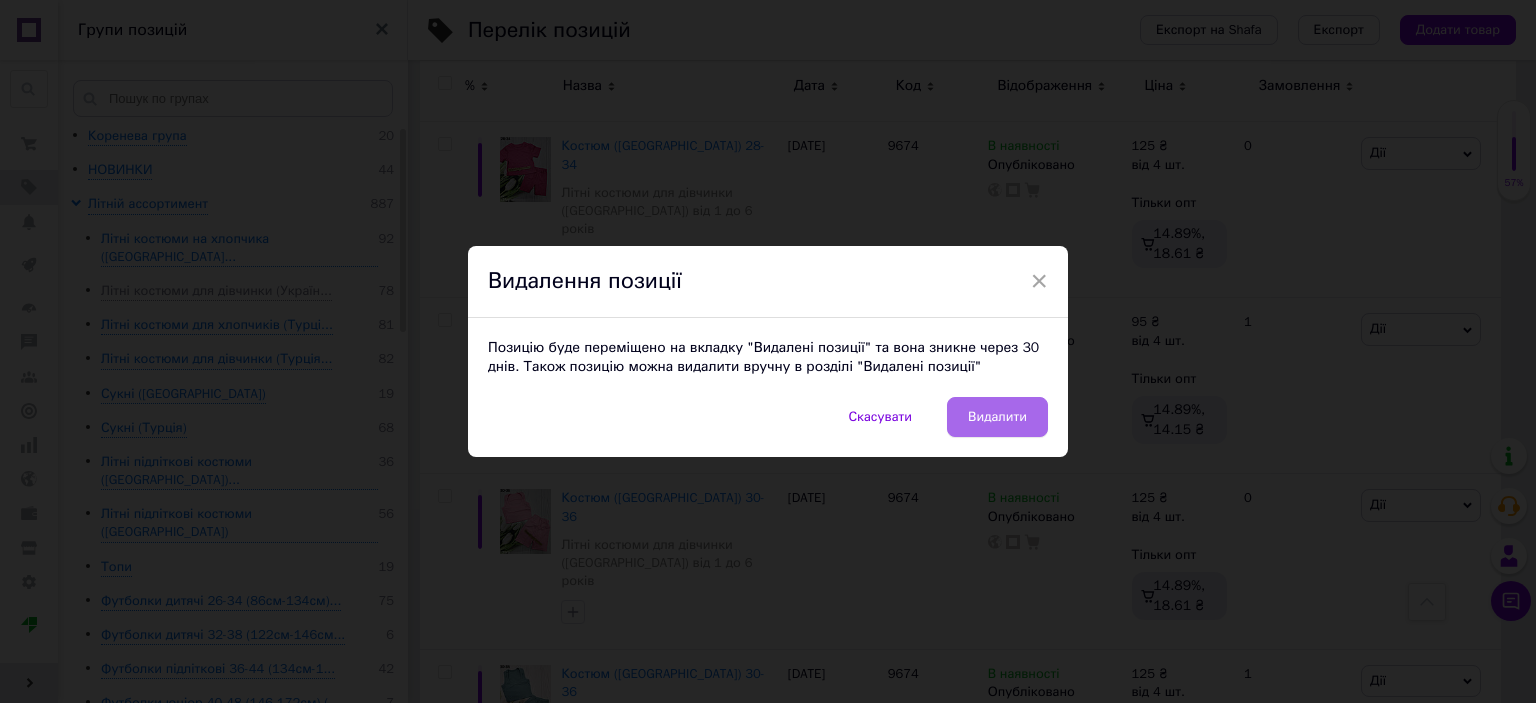 click on "Видалити" at bounding box center [997, 417] 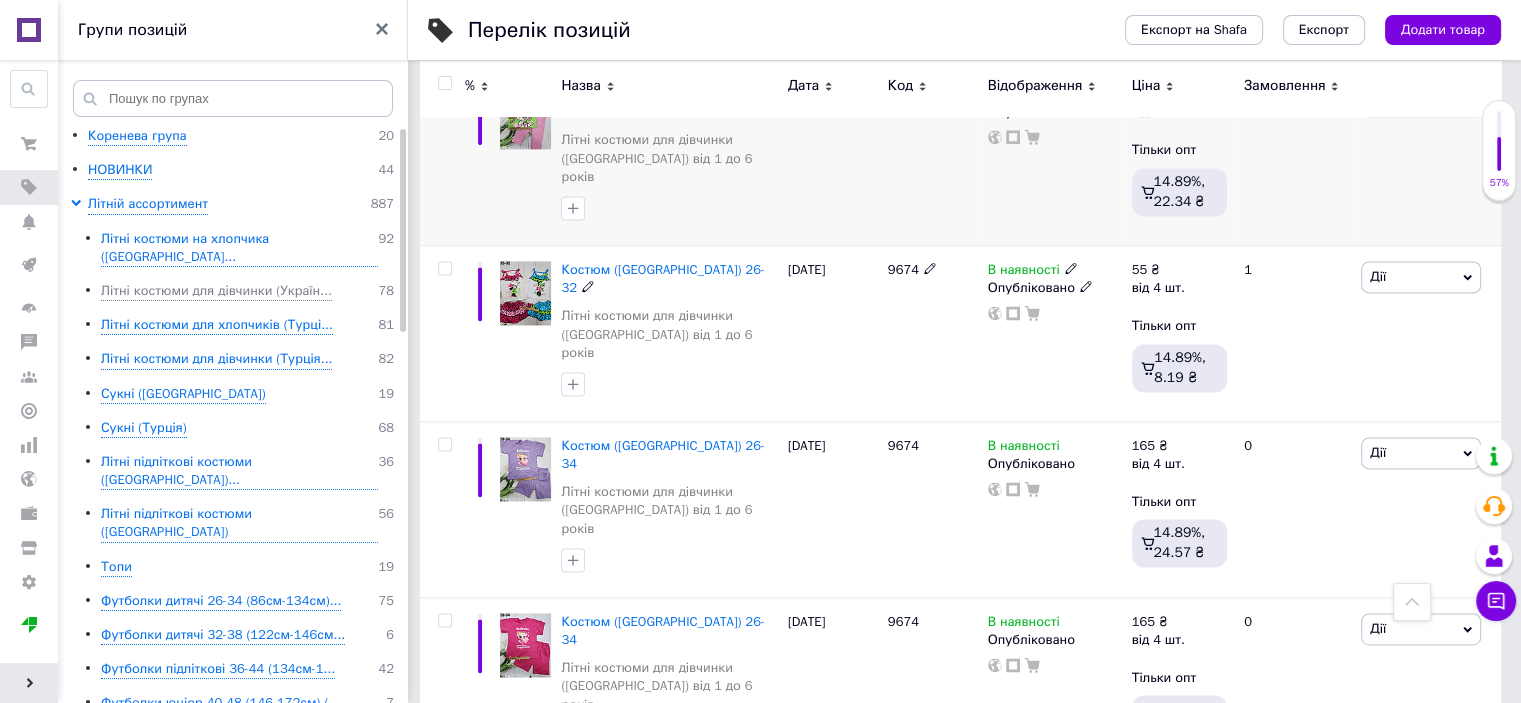 scroll, scrollTop: 2800, scrollLeft: 0, axis: vertical 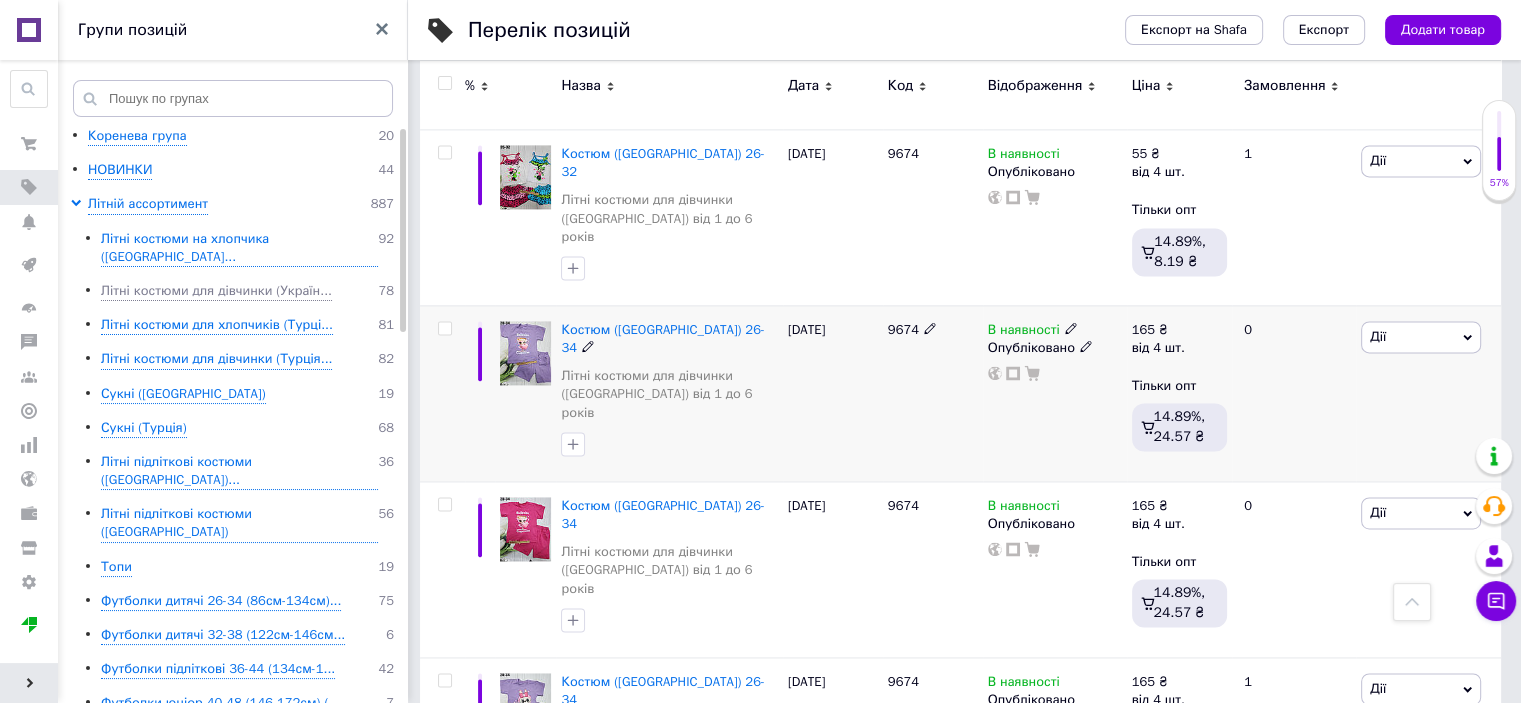 click on "Дії" at bounding box center [1421, 337] 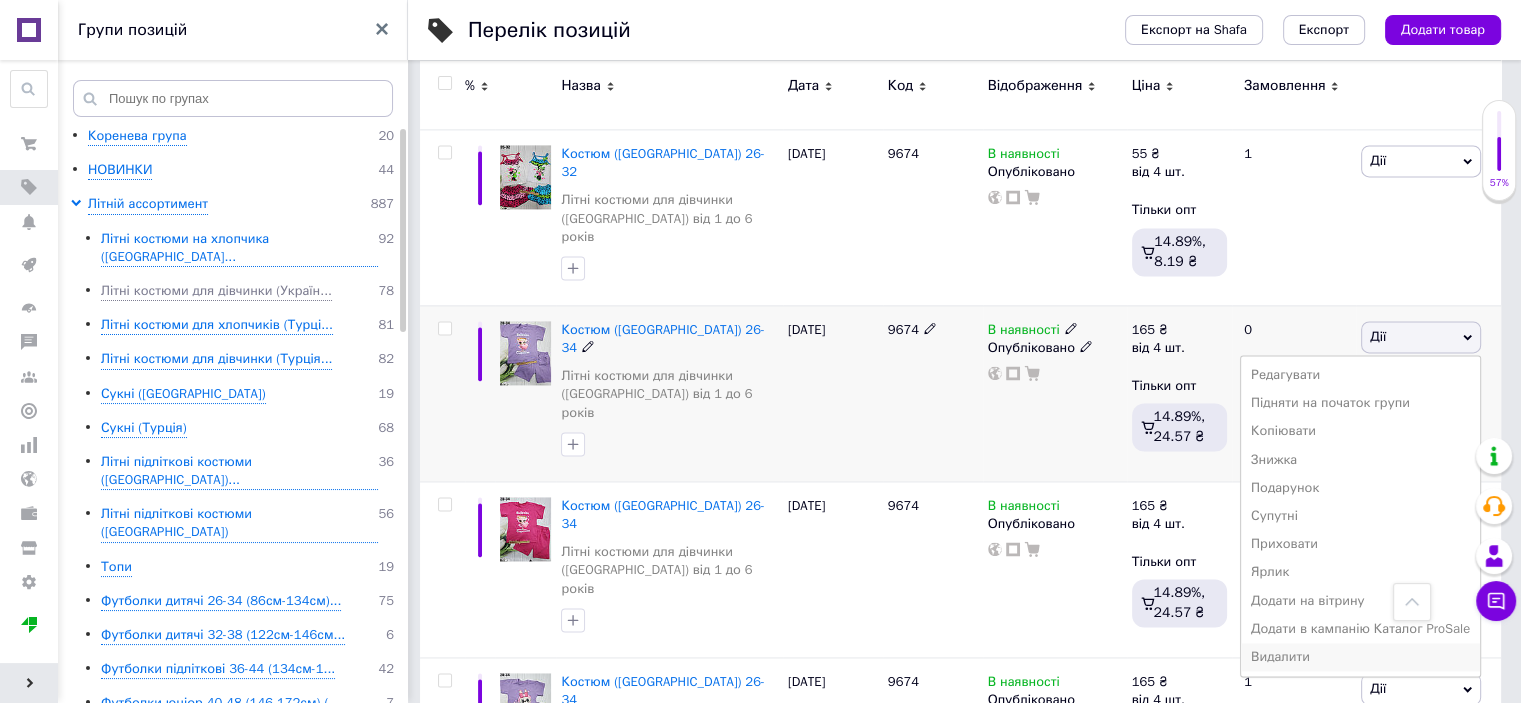 click on "Видалити" at bounding box center (1360, 657) 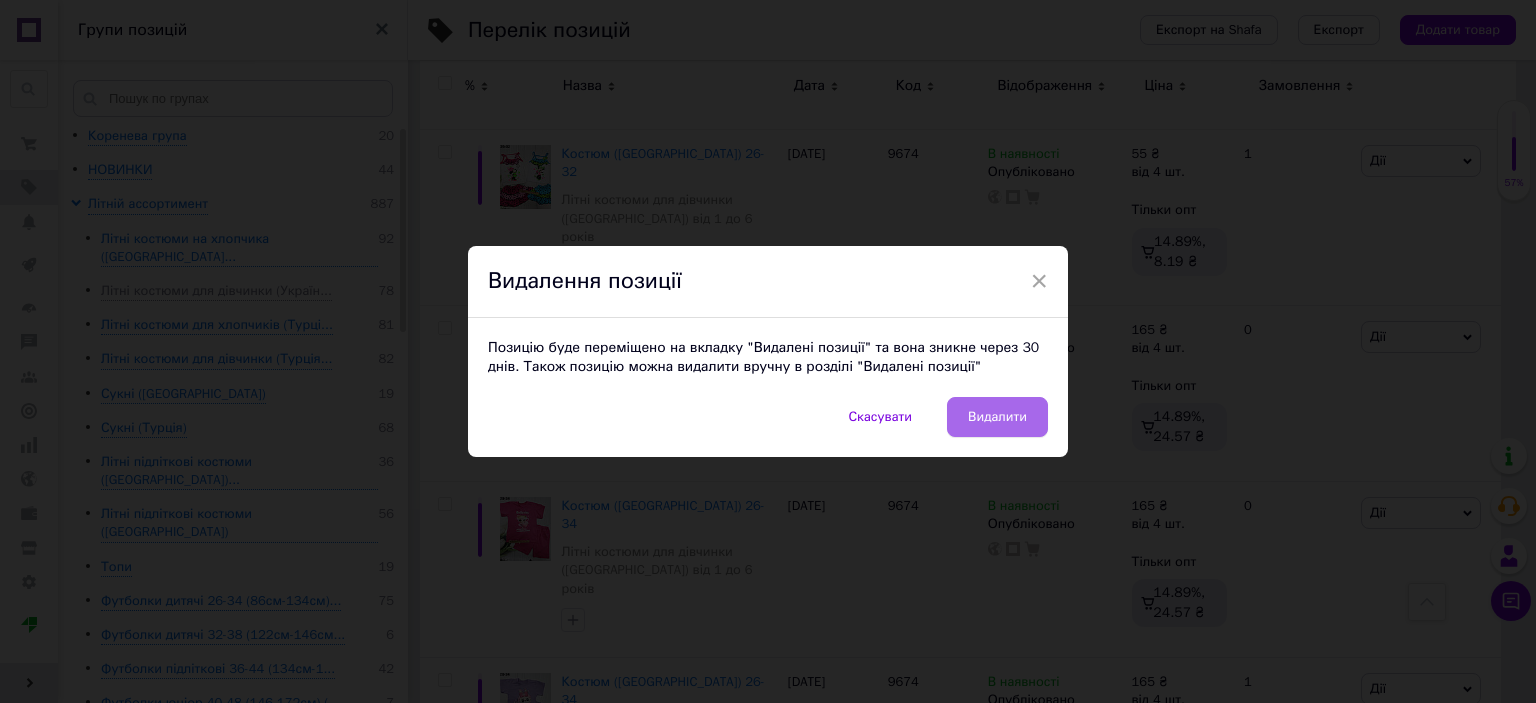 click on "Видалити" at bounding box center [997, 417] 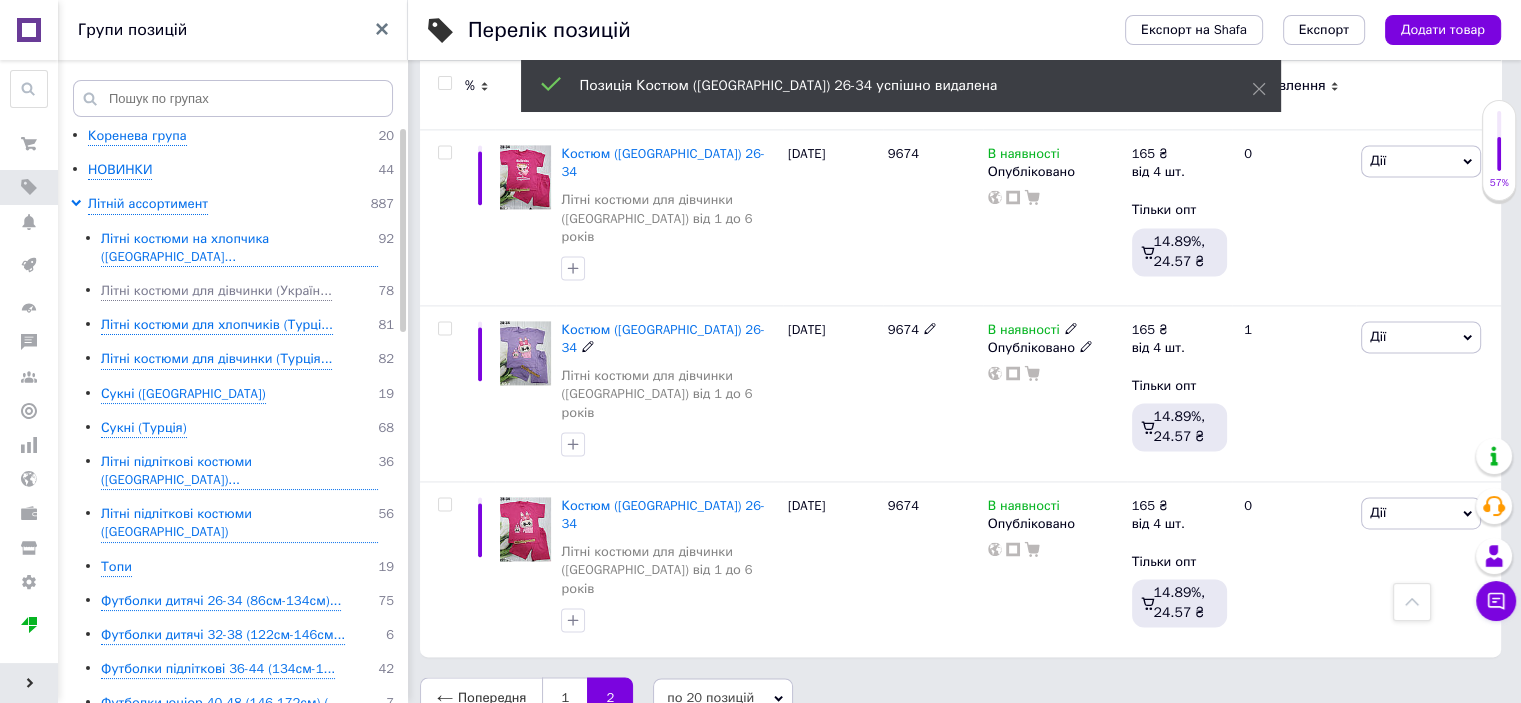 scroll, scrollTop: 2724, scrollLeft: 0, axis: vertical 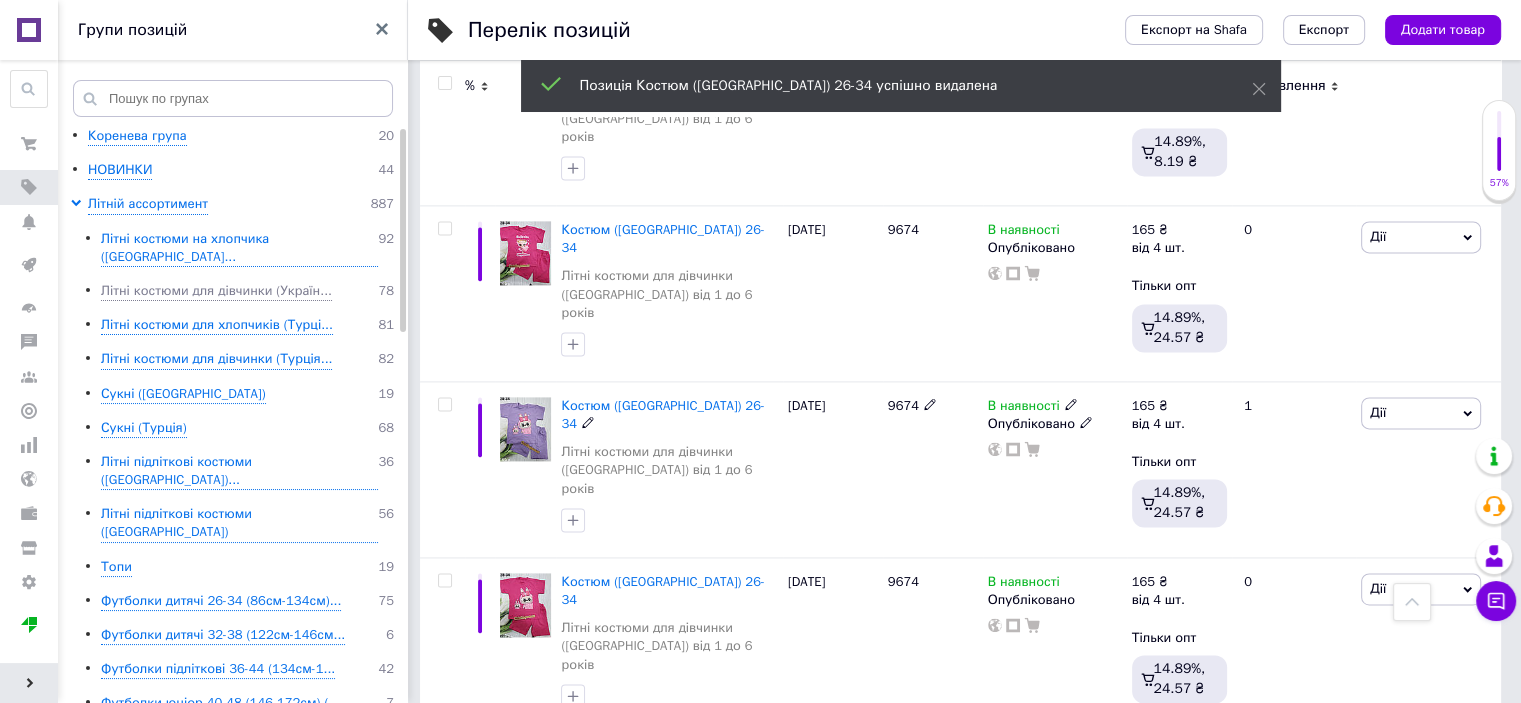 click on "[PERSON_NAME] Підняти на початок групи Копіювати Знижка Подарунок Супутні Приховати Ярлик Додати на вітрину Додати в кампанію Каталог ProSale Видалити" at bounding box center (1428, 469) 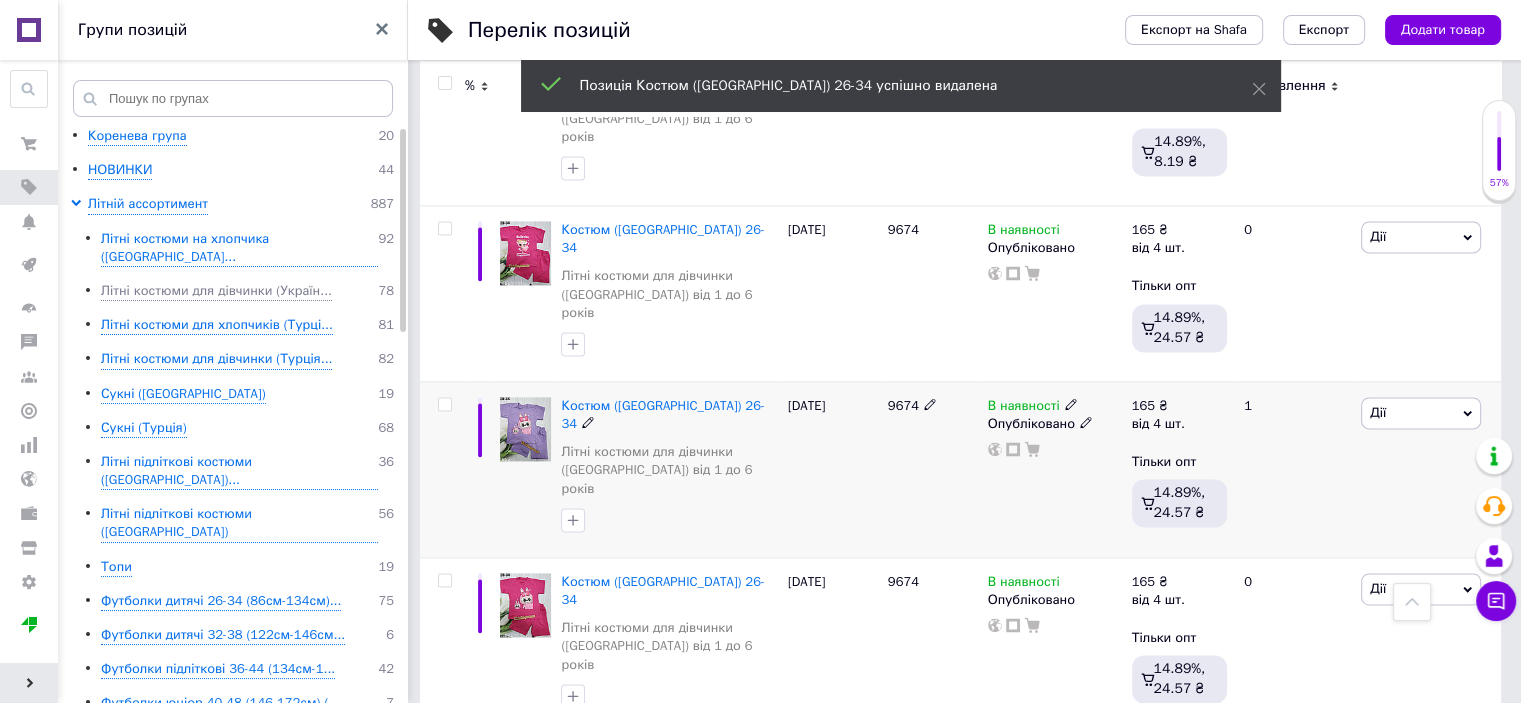 click on "Дії" at bounding box center [1421, 413] 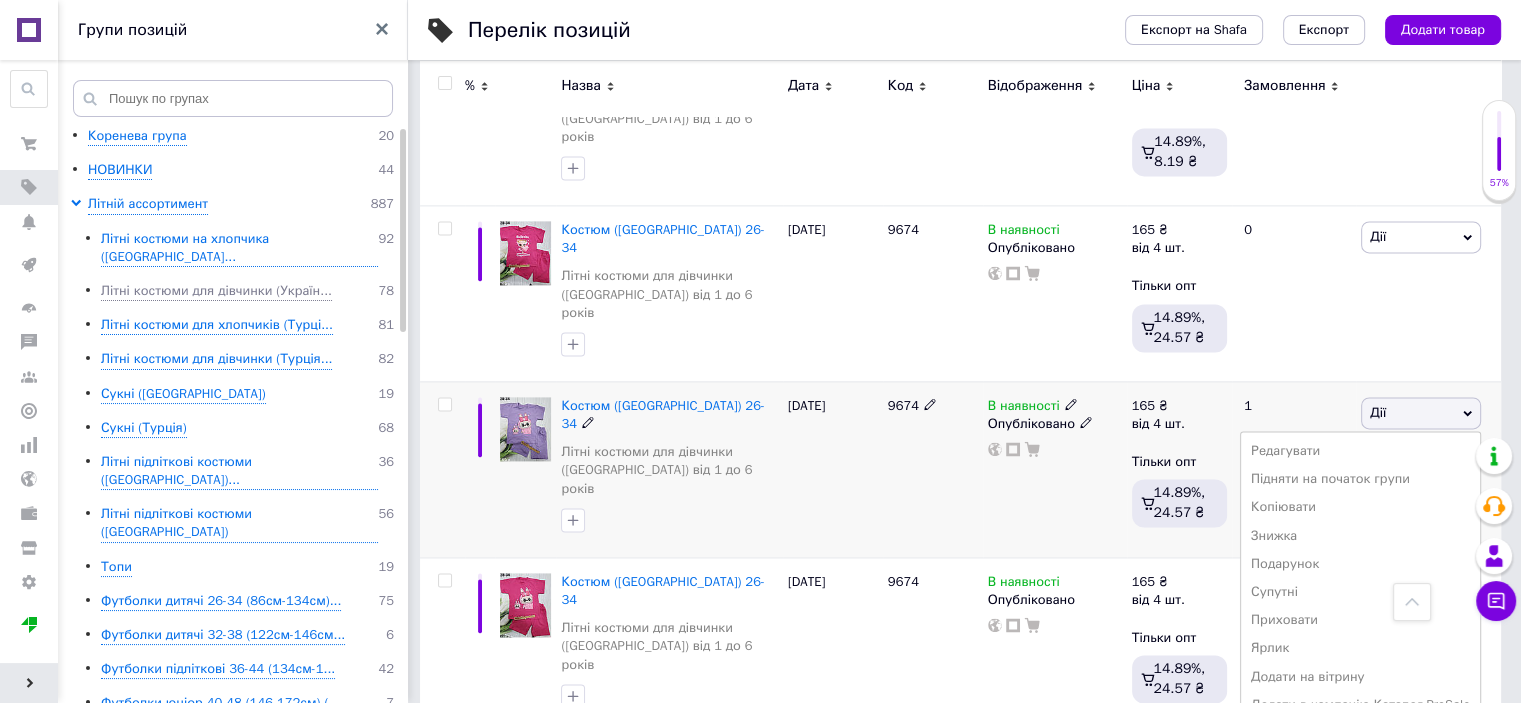 click on "Видалити" at bounding box center (1360, 733) 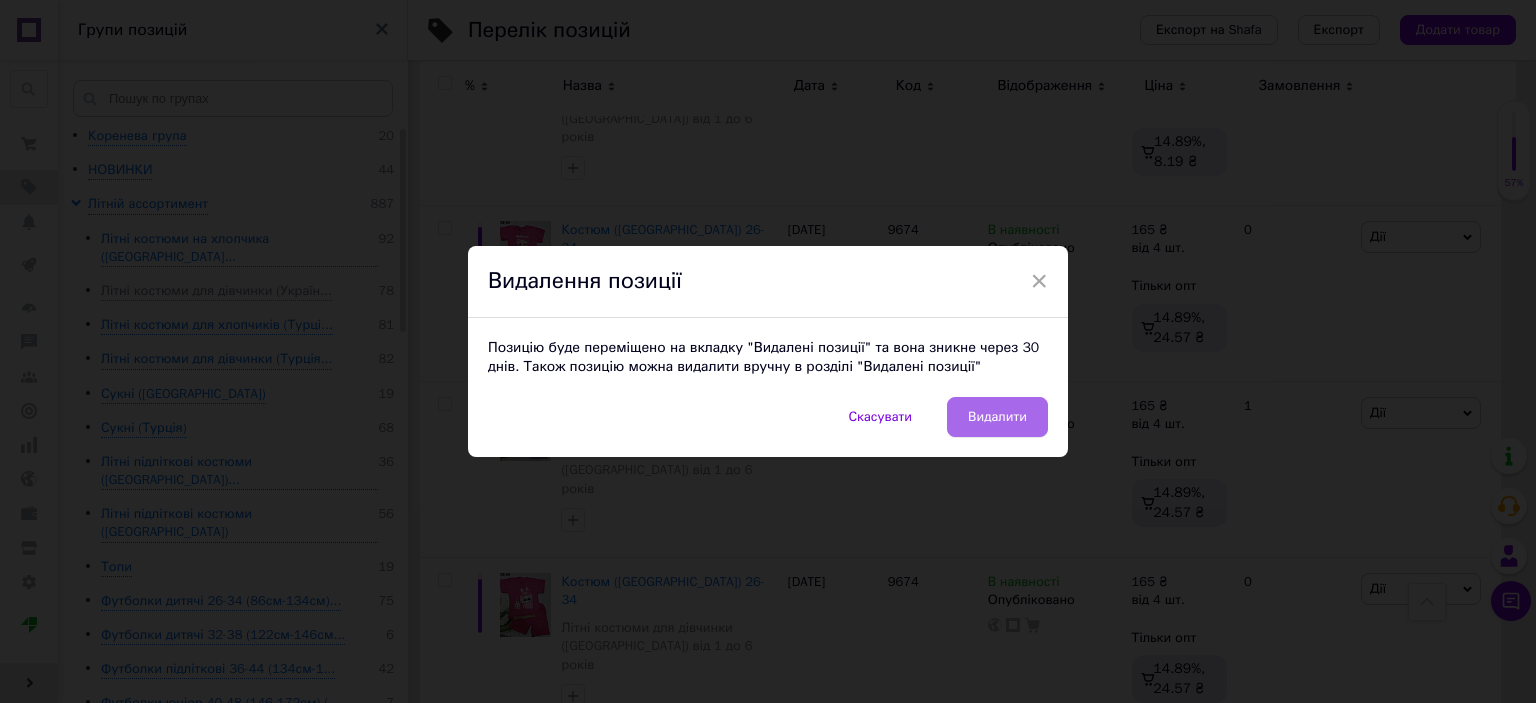 click on "Видалити" at bounding box center (997, 417) 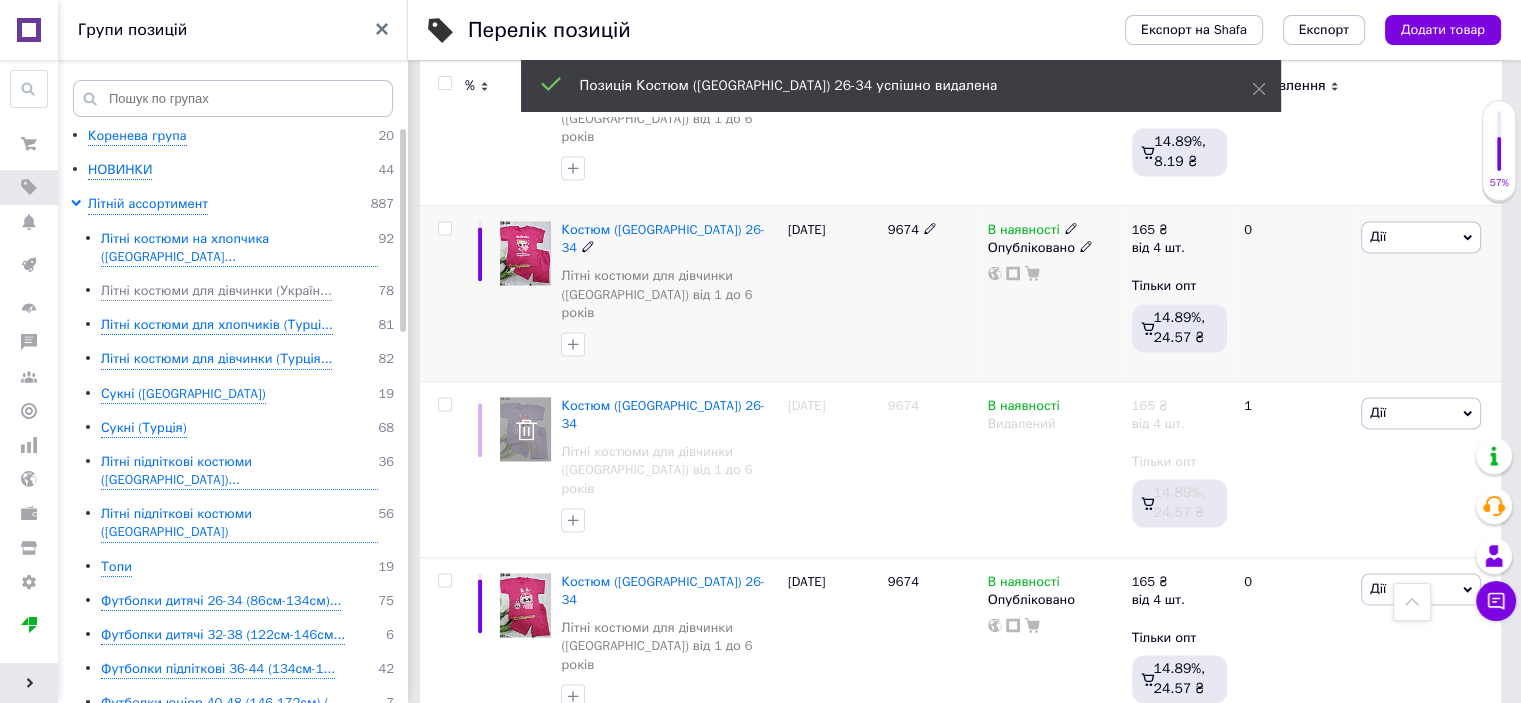 drag, startPoint x: 1400, startPoint y: 144, endPoint x: 1331, endPoint y: 259, distance: 134.1119 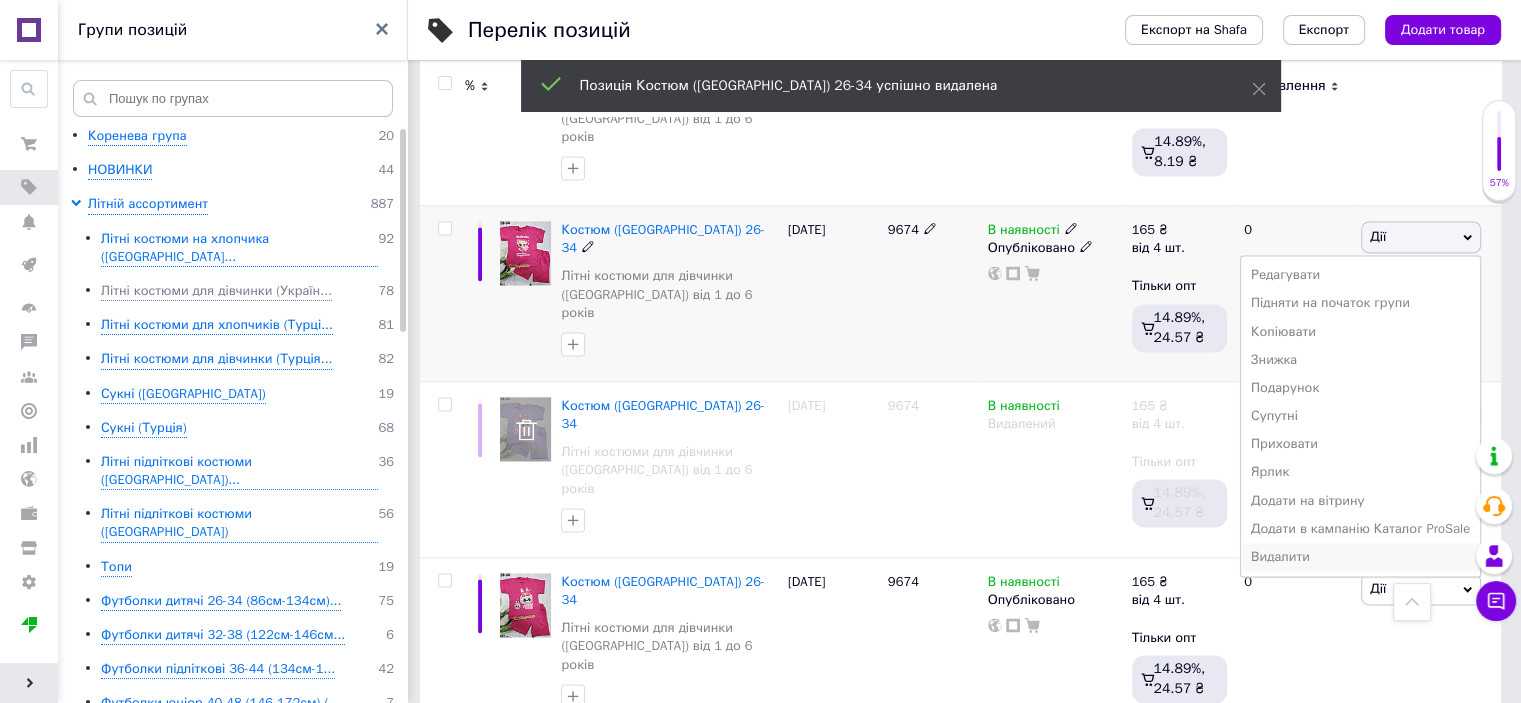 click on "Видалити" at bounding box center (1360, 557) 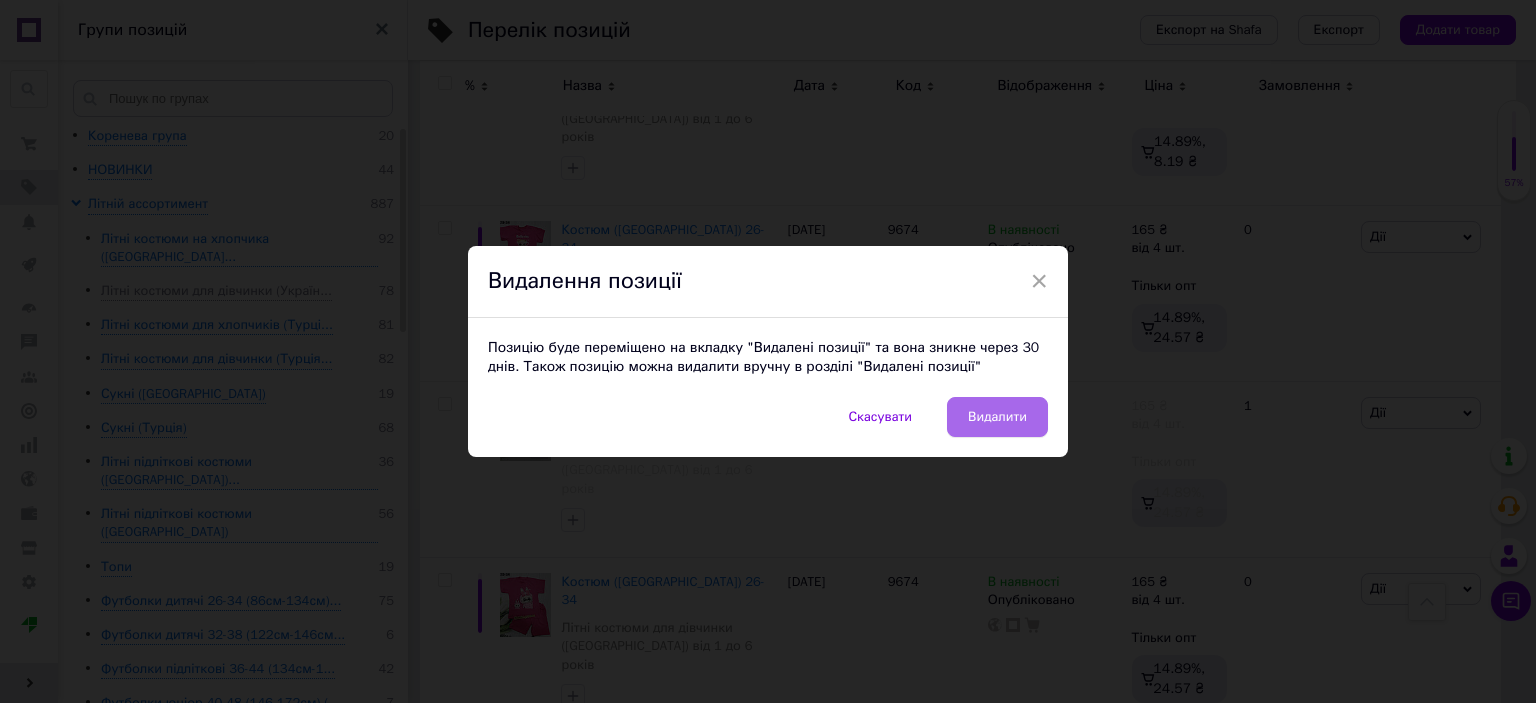 click on "Видалити" at bounding box center [997, 417] 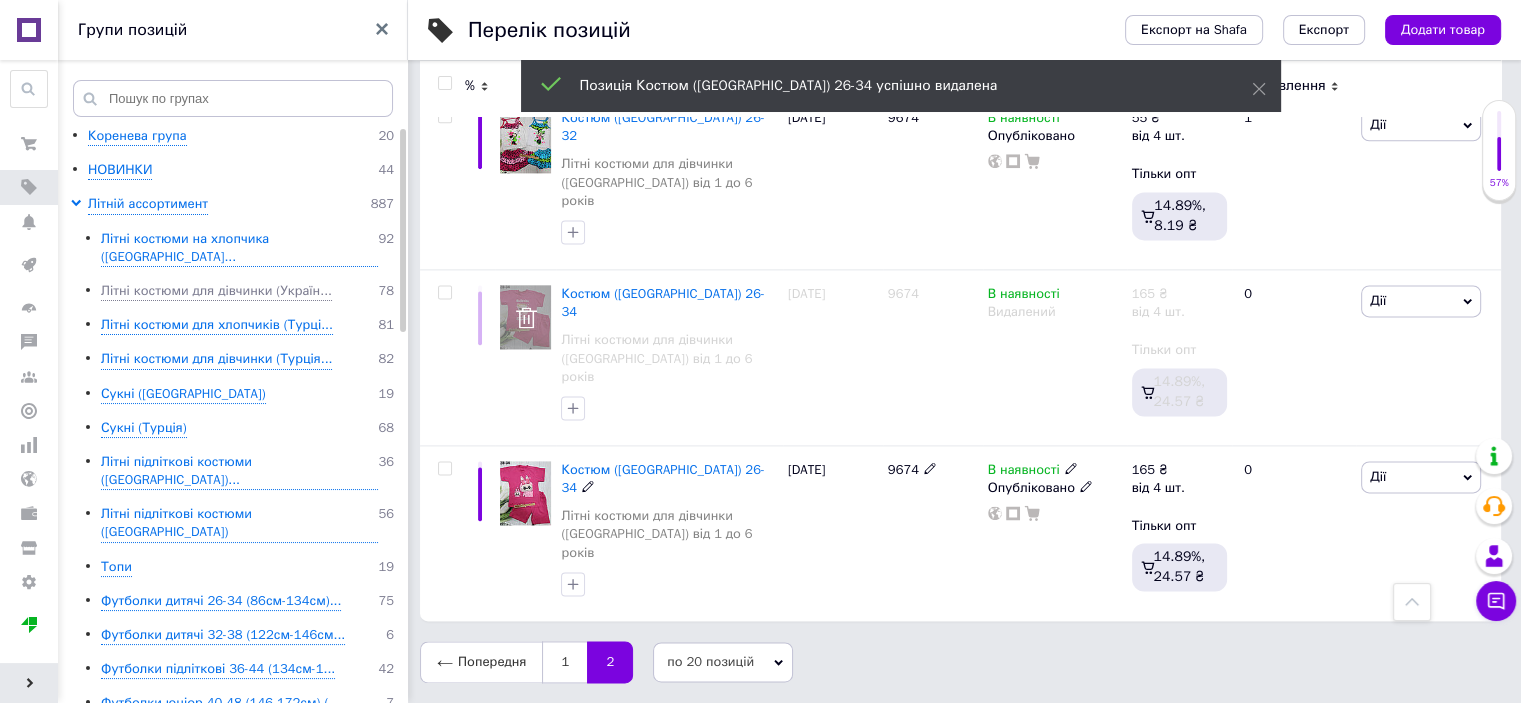 scroll, scrollTop: 2555, scrollLeft: 0, axis: vertical 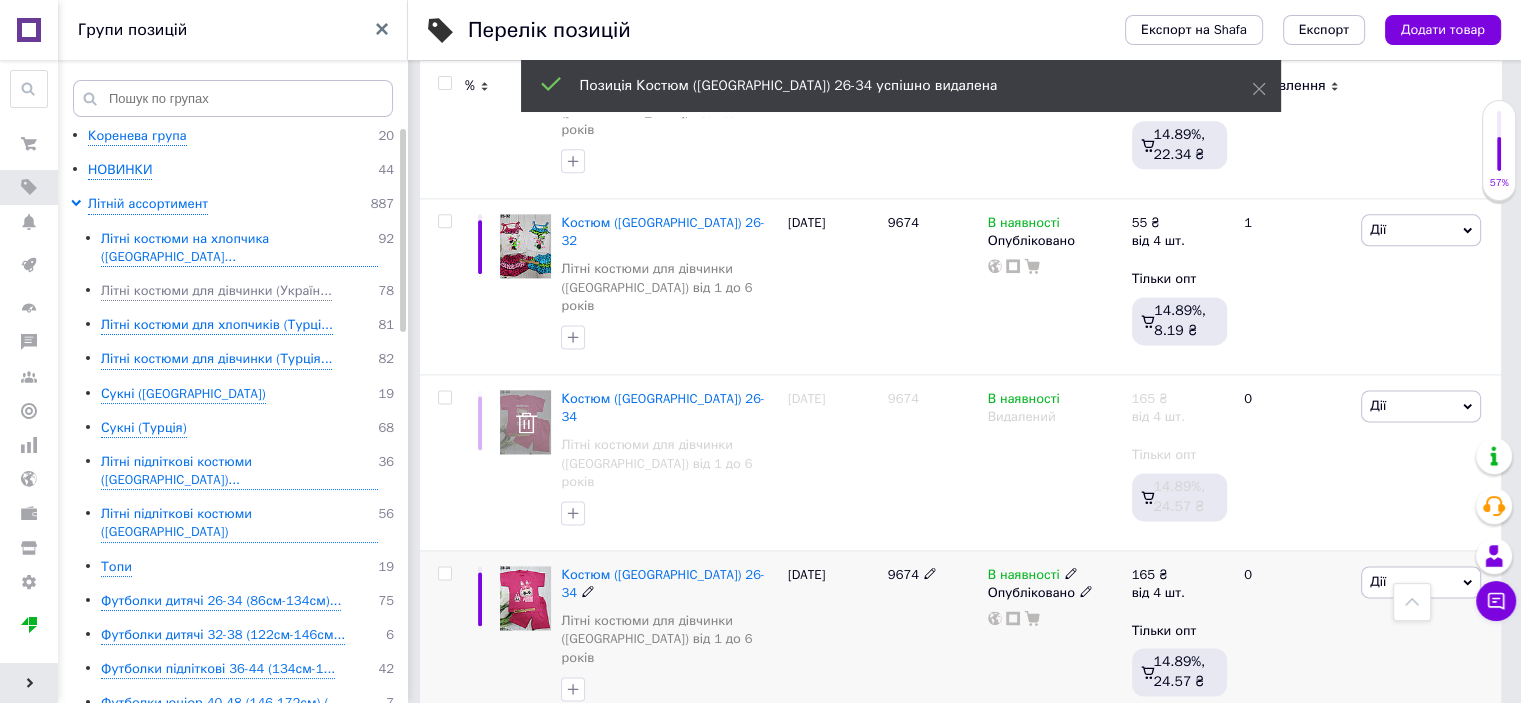 click on "Дії" at bounding box center (1421, 582) 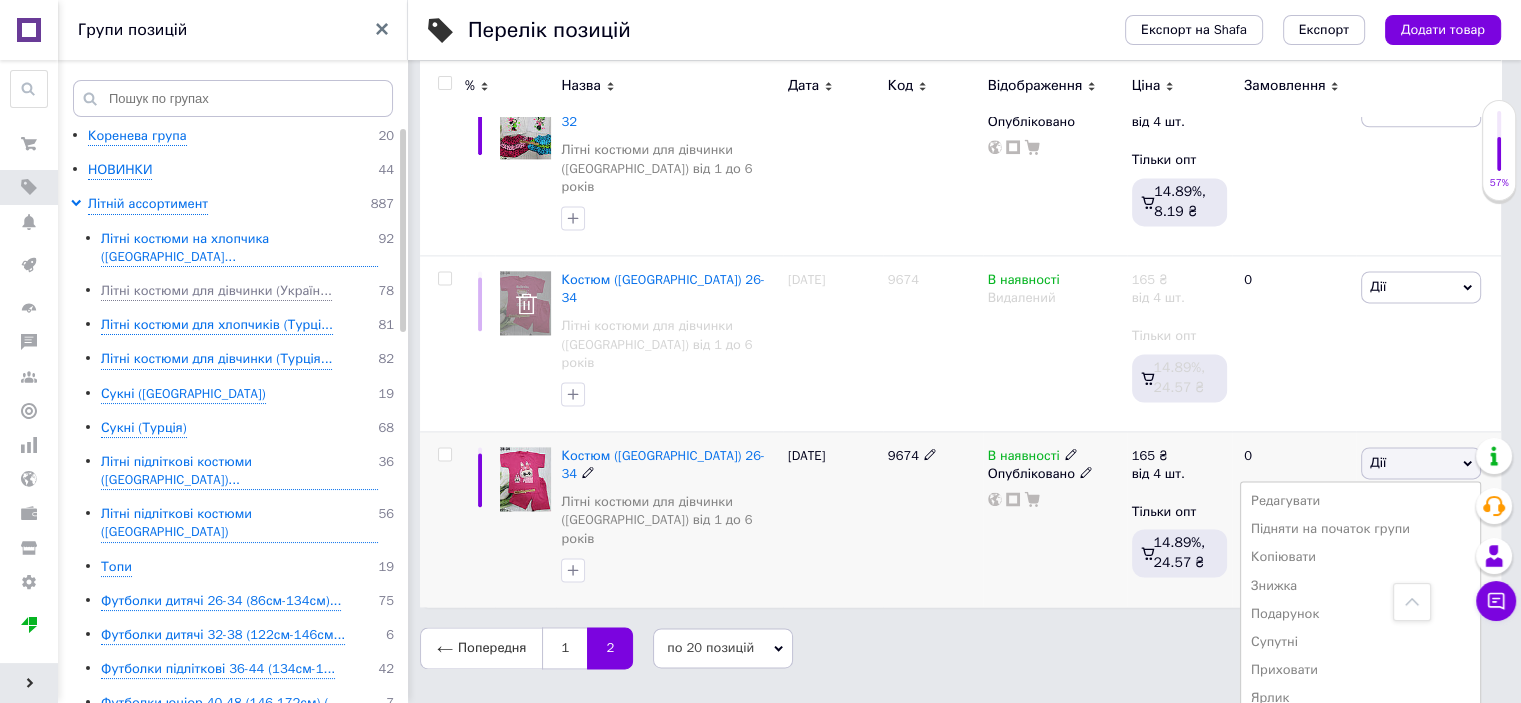 click on "Видалити" at bounding box center (1360, 783) 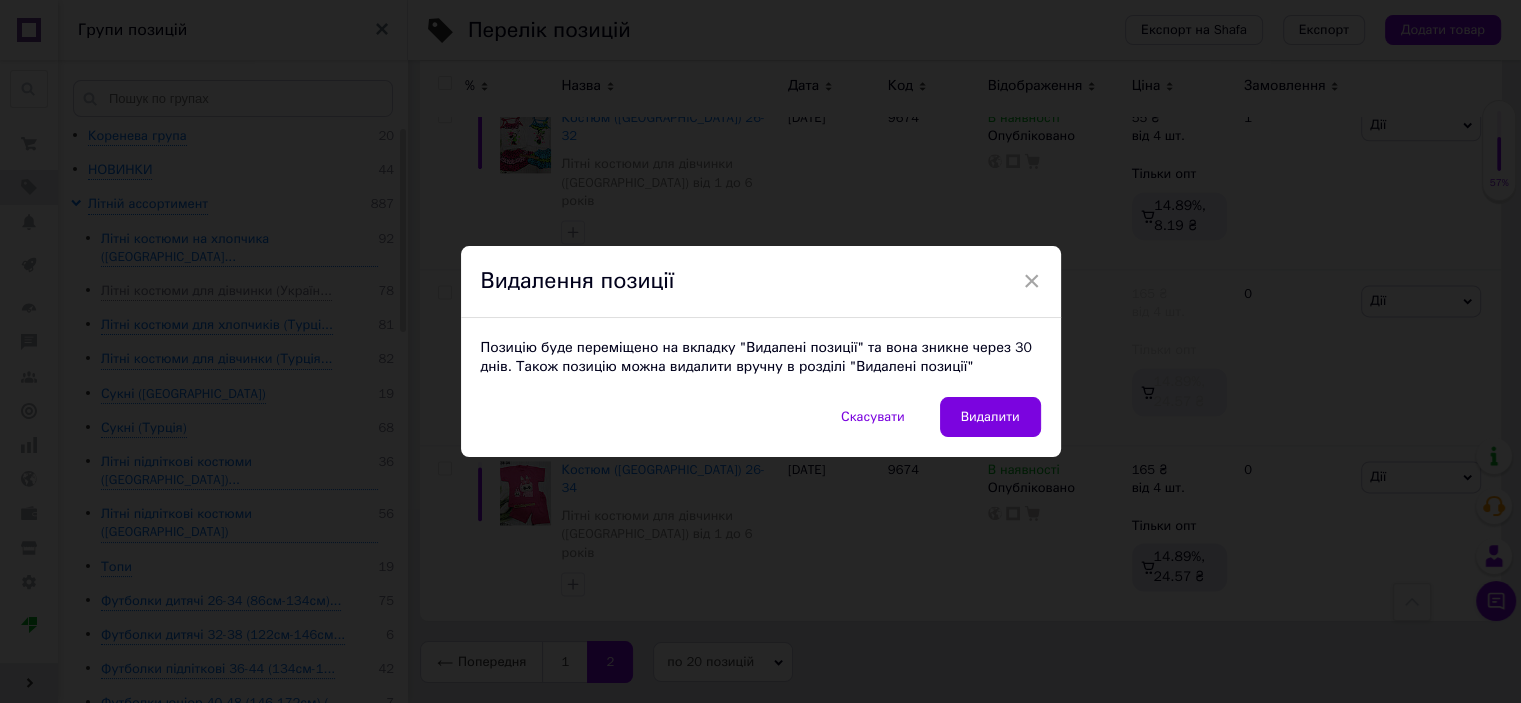 scroll, scrollTop: 2555, scrollLeft: 0, axis: vertical 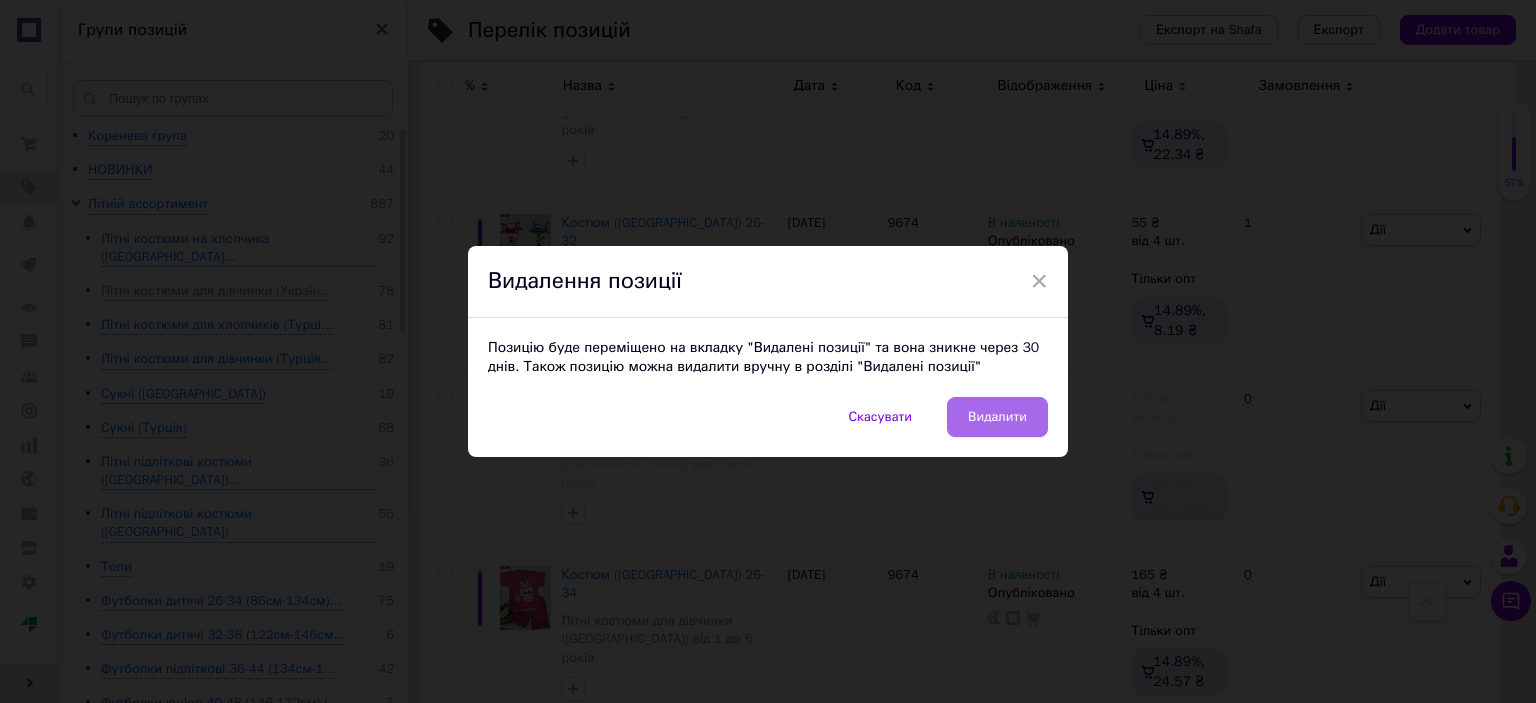 click on "Видалити" at bounding box center [997, 417] 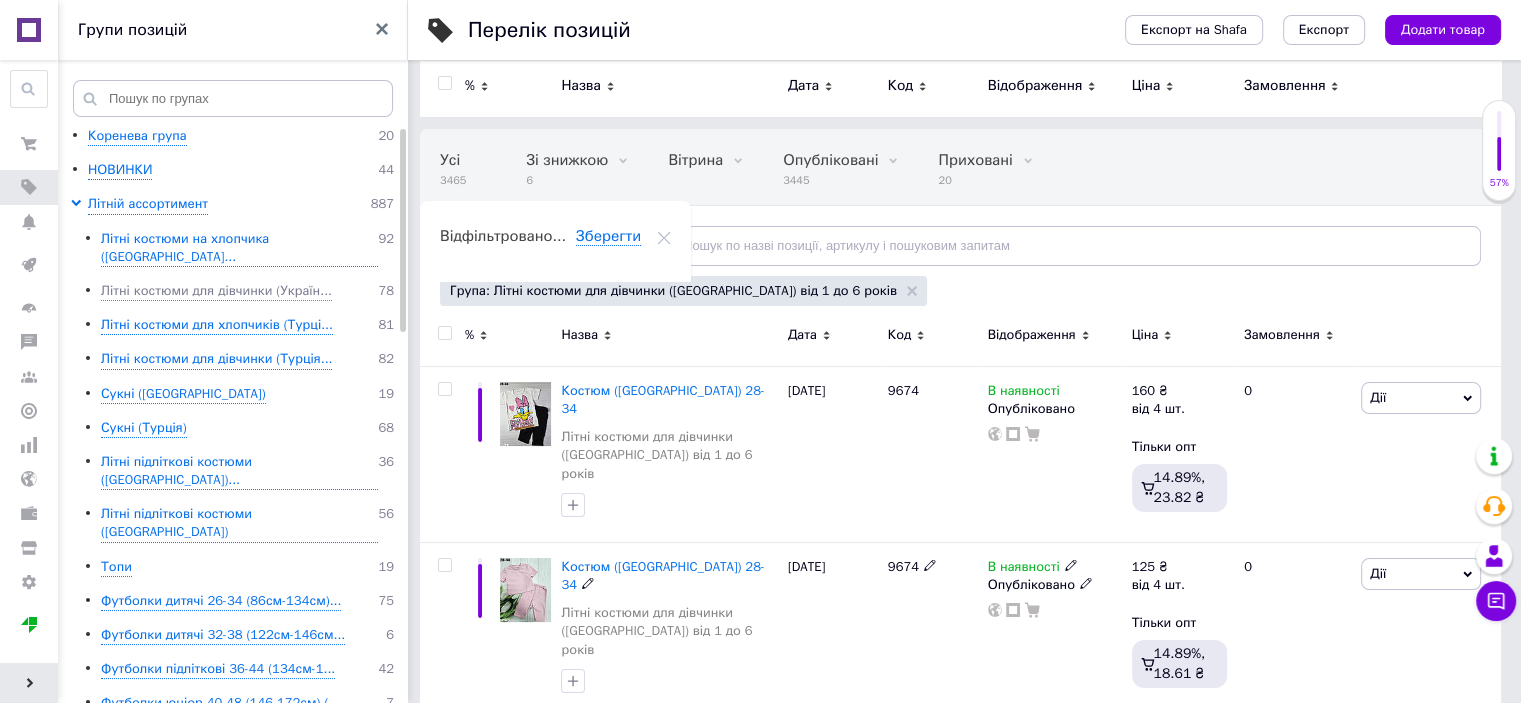 scroll, scrollTop: 0, scrollLeft: 0, axis: both 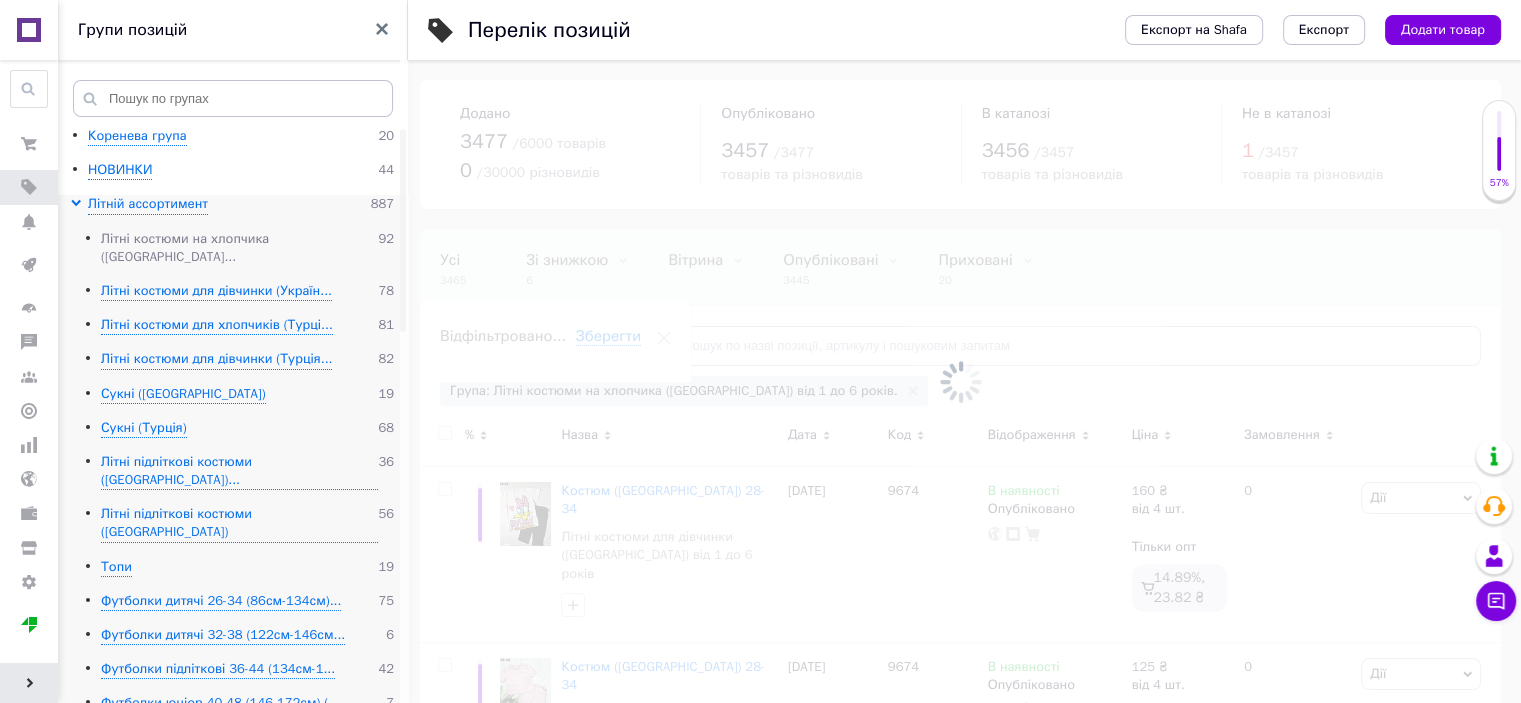 click on "Літні костюми на хлопчика ([GEOGRAPHIC_DATA]..." at bounding box center [239, 248] 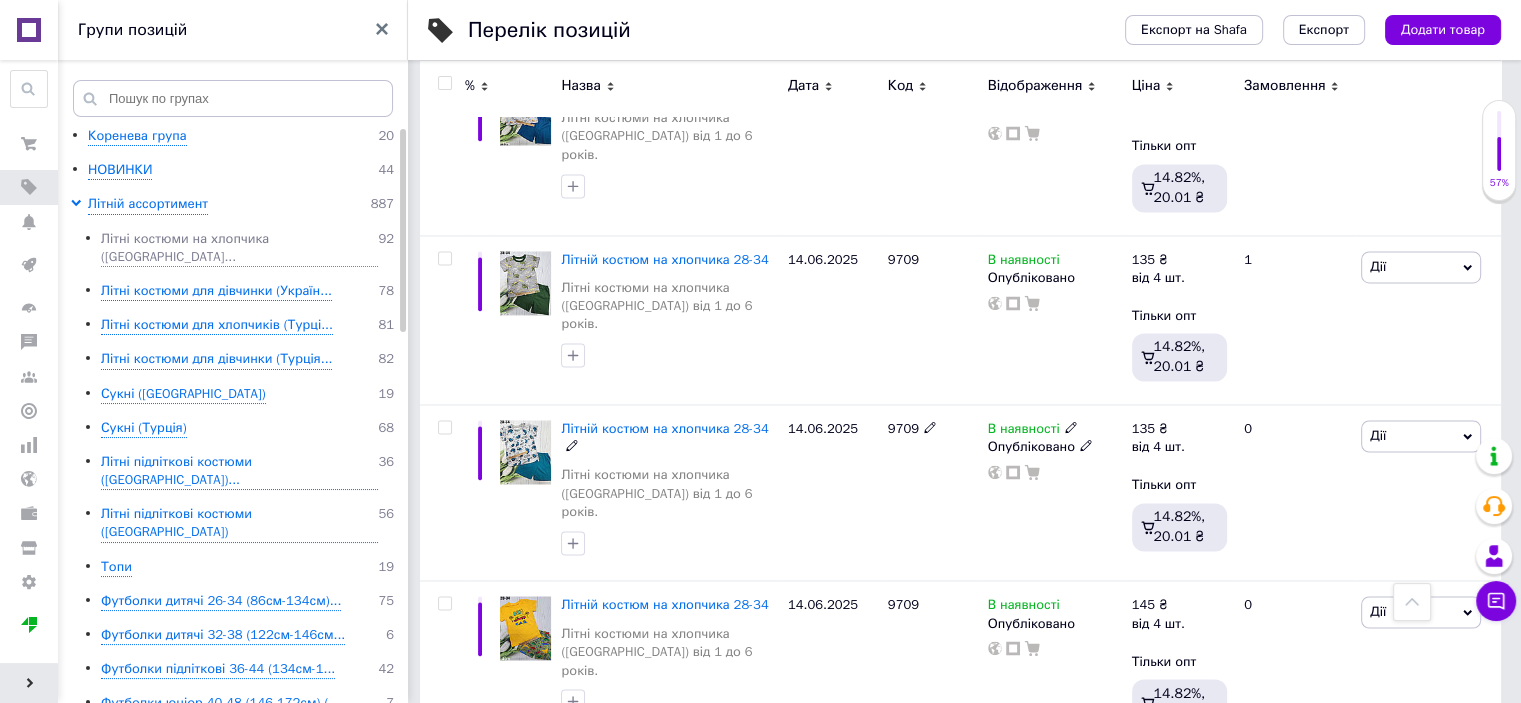 scroll, scrollTop: 3257, scrollLeft: 0, axis: vertical 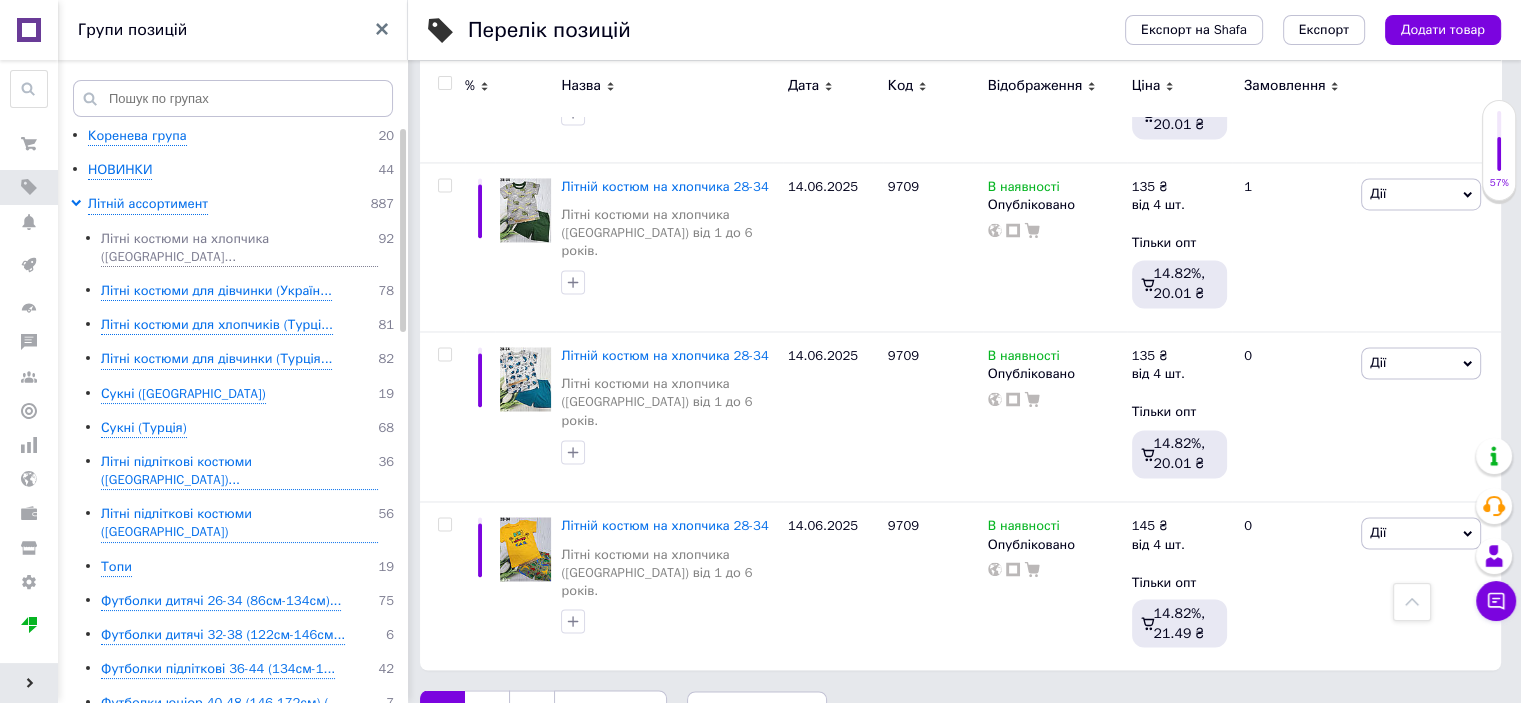 click on "Наступна" at bounding box center (610, 711) 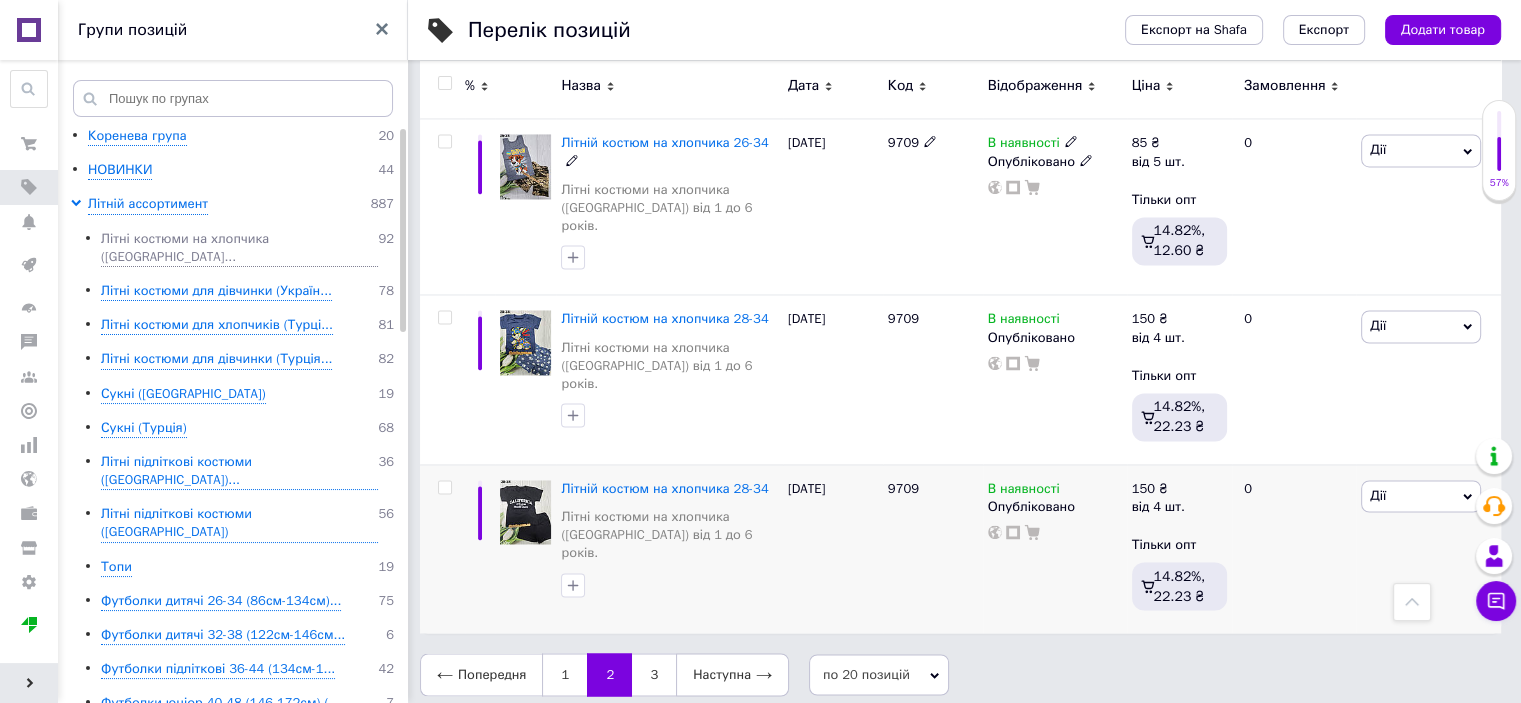 scroll, scrollTop: 3232, scrollLeft: 0, axis: vertical 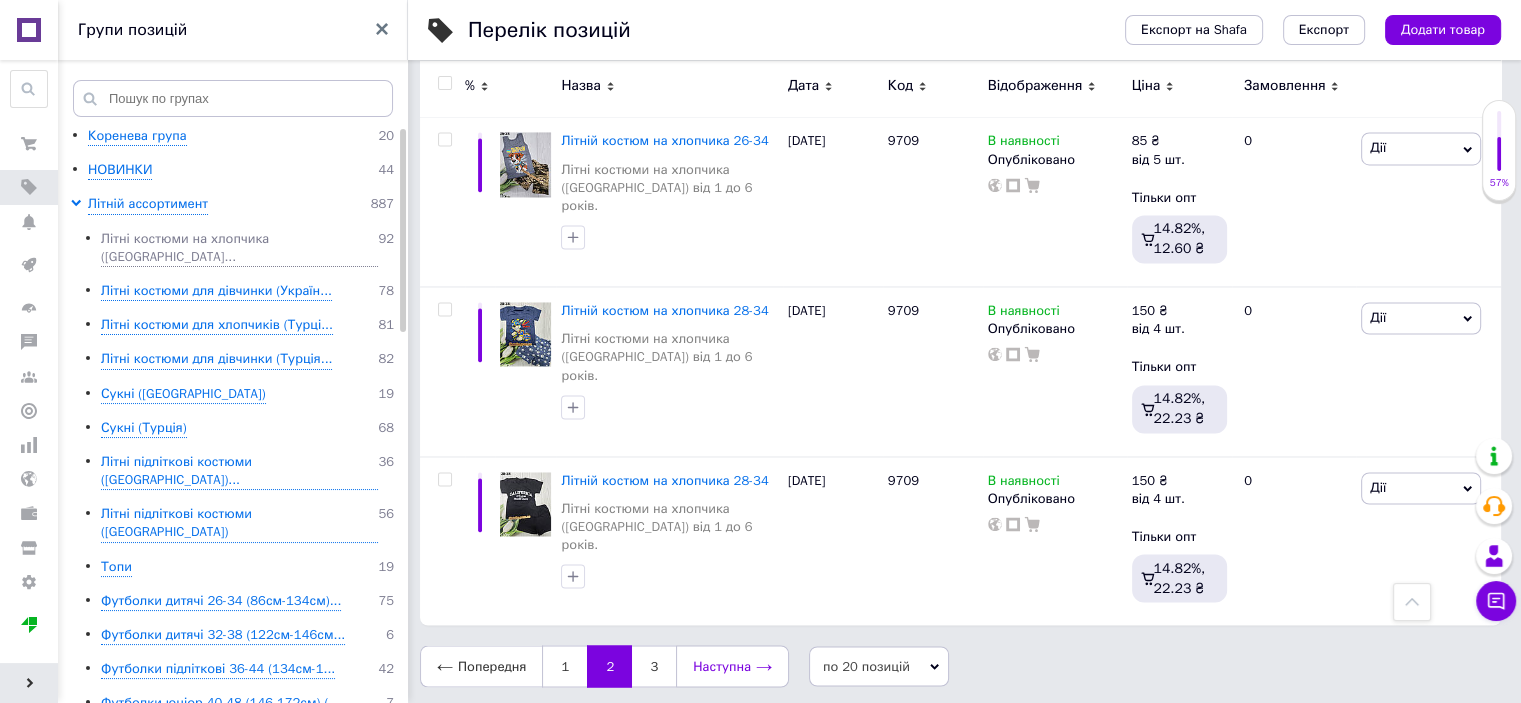 click on "Наступна" at bounding box center (732, 666) 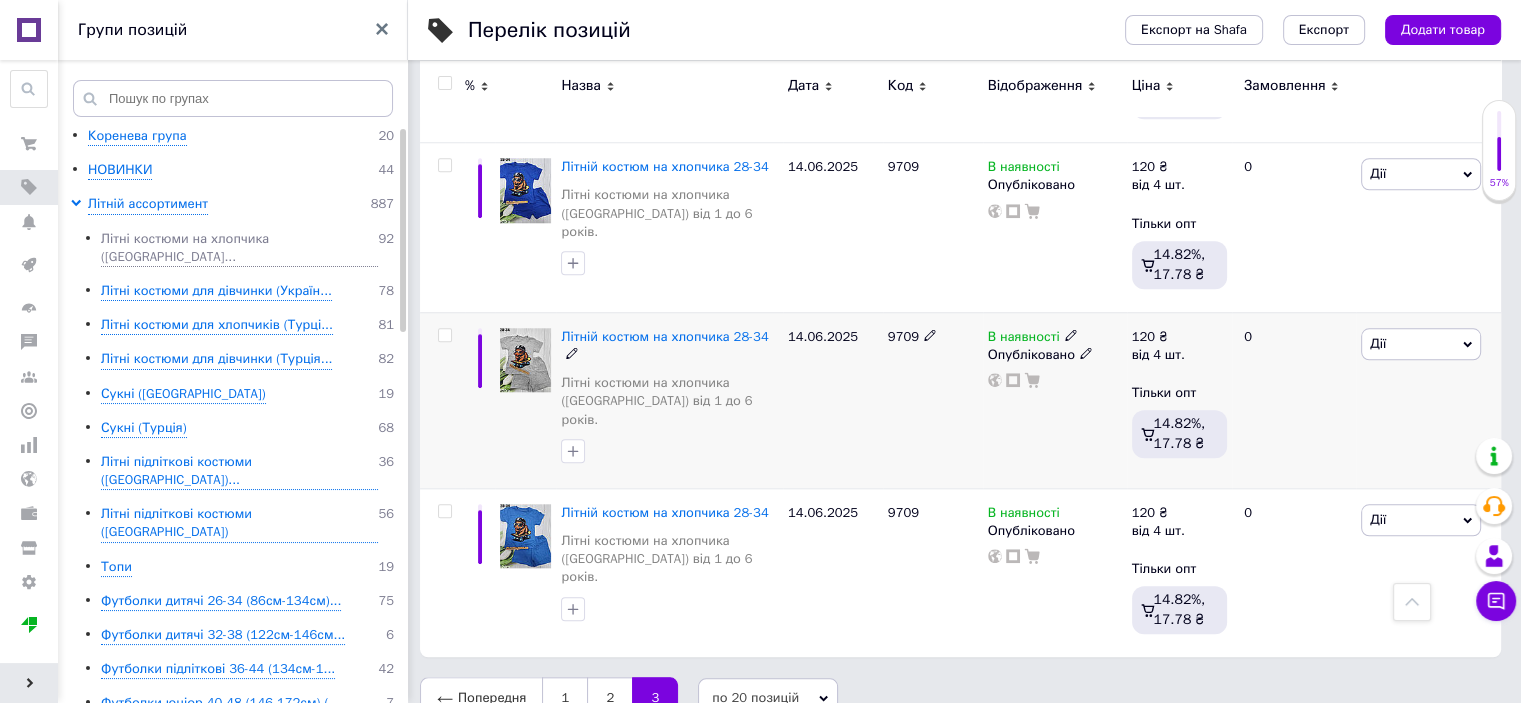 scroll, scrollTop: 1877, scrollLeft: 0, axis: vertical 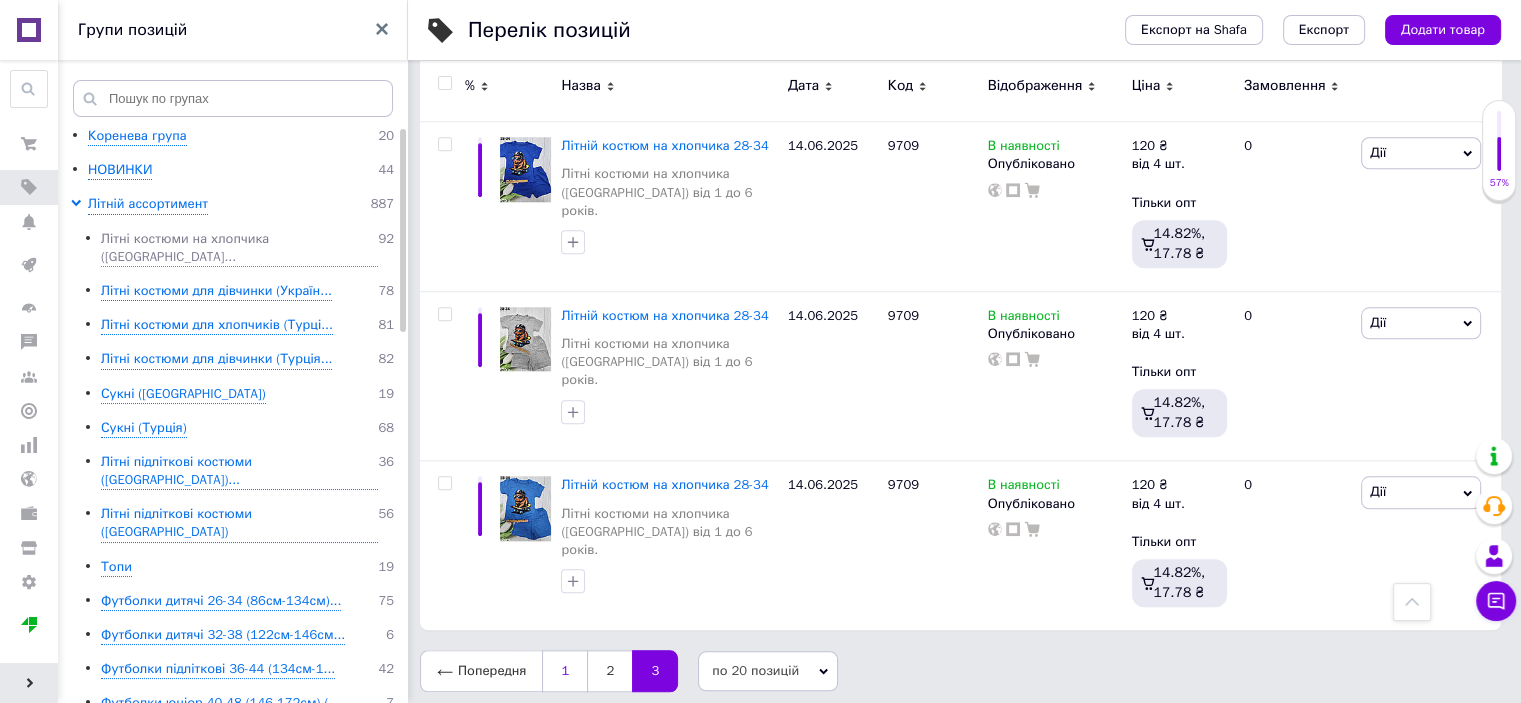 click on "1" at bounding box center [564, 671] 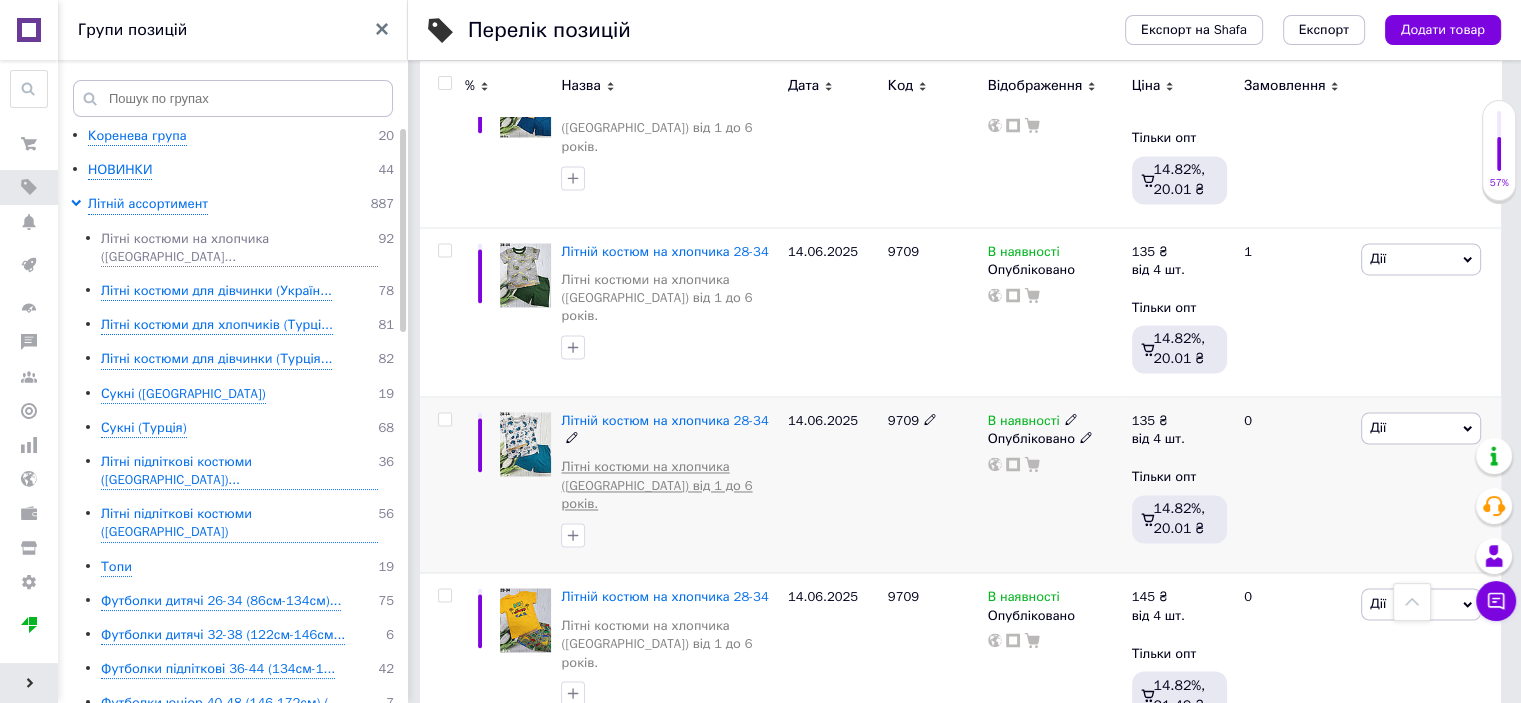 scroll, scrollTop: 3257, scrollLeft: 0, axis: vertical 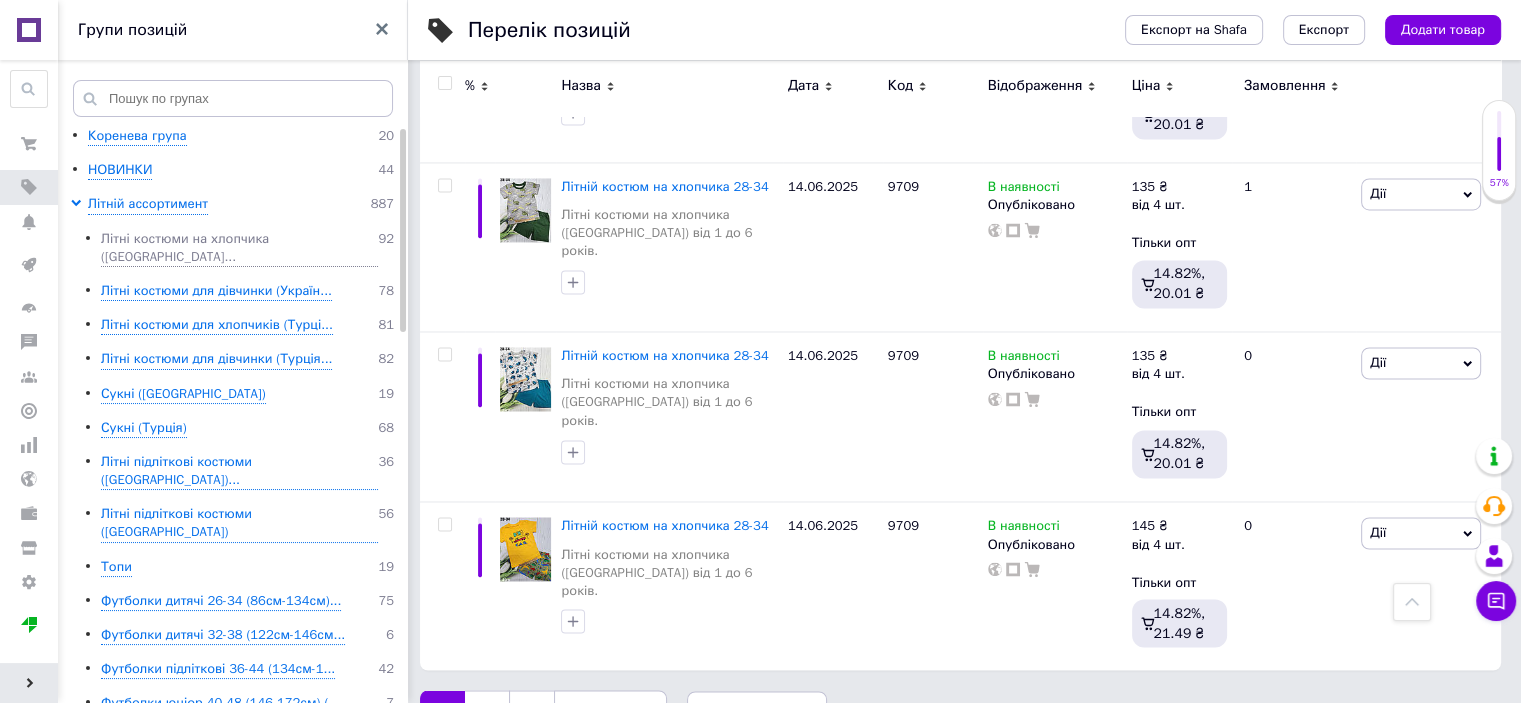 click on "3" at bounding box center (531, 711) 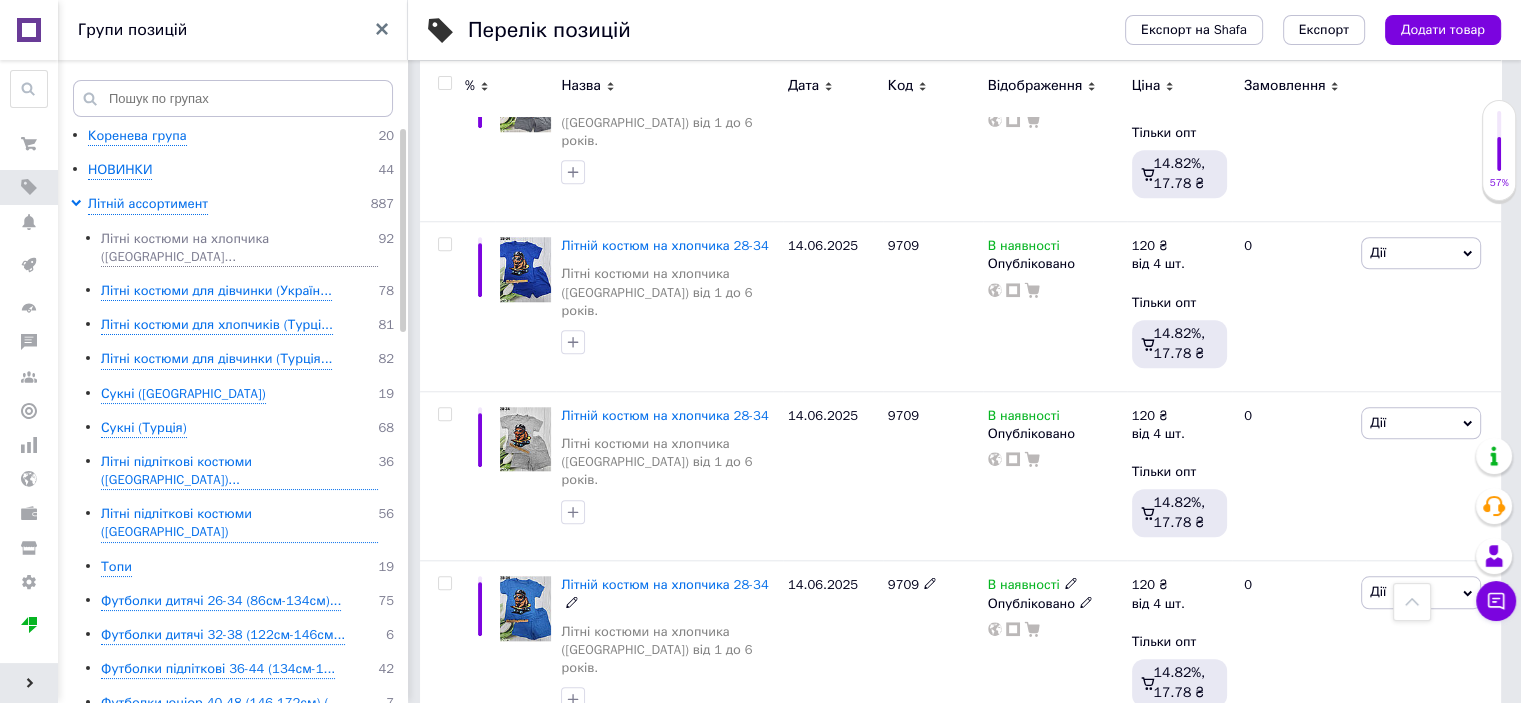 scroll, scrollTop: 1877, scrollLeft: 0, axis: vertical 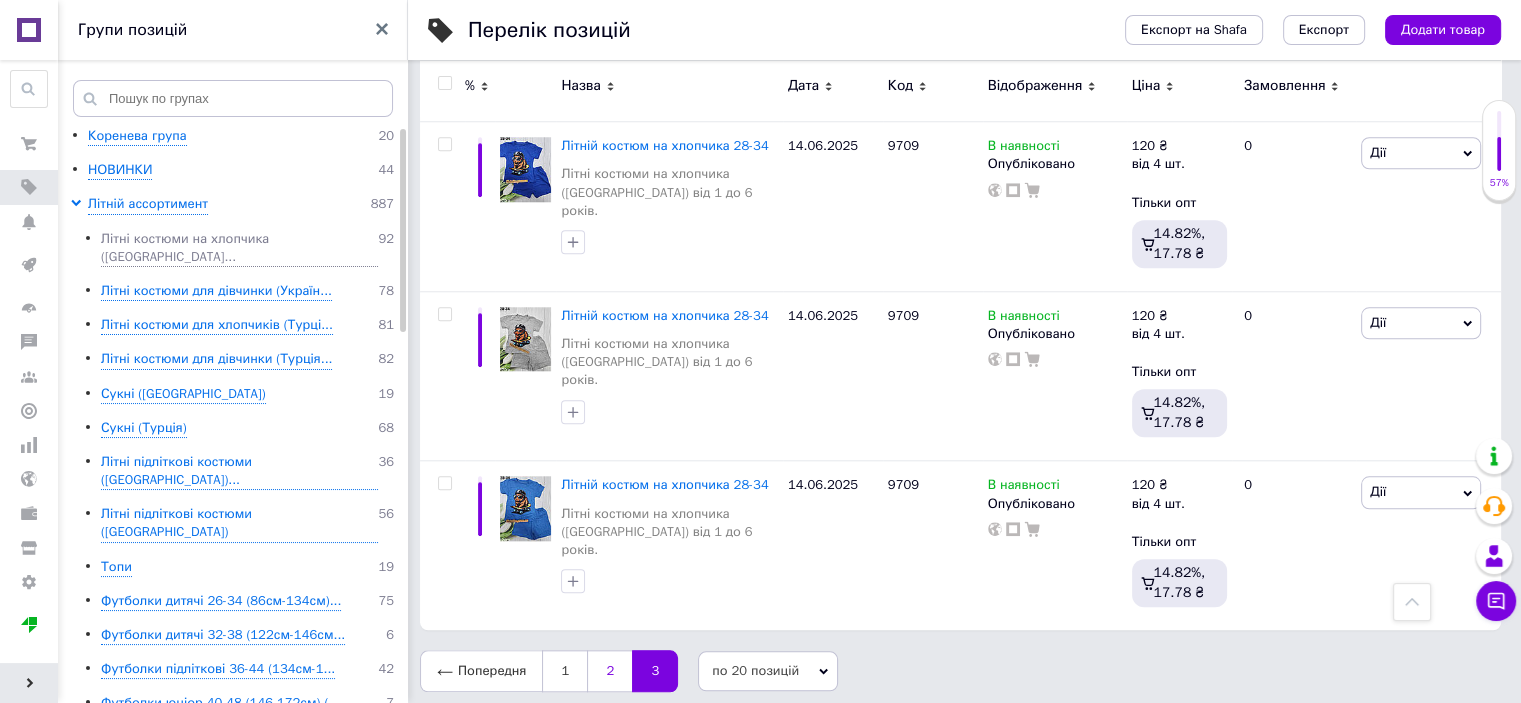 click on "2" at bounding box center (609, 671) 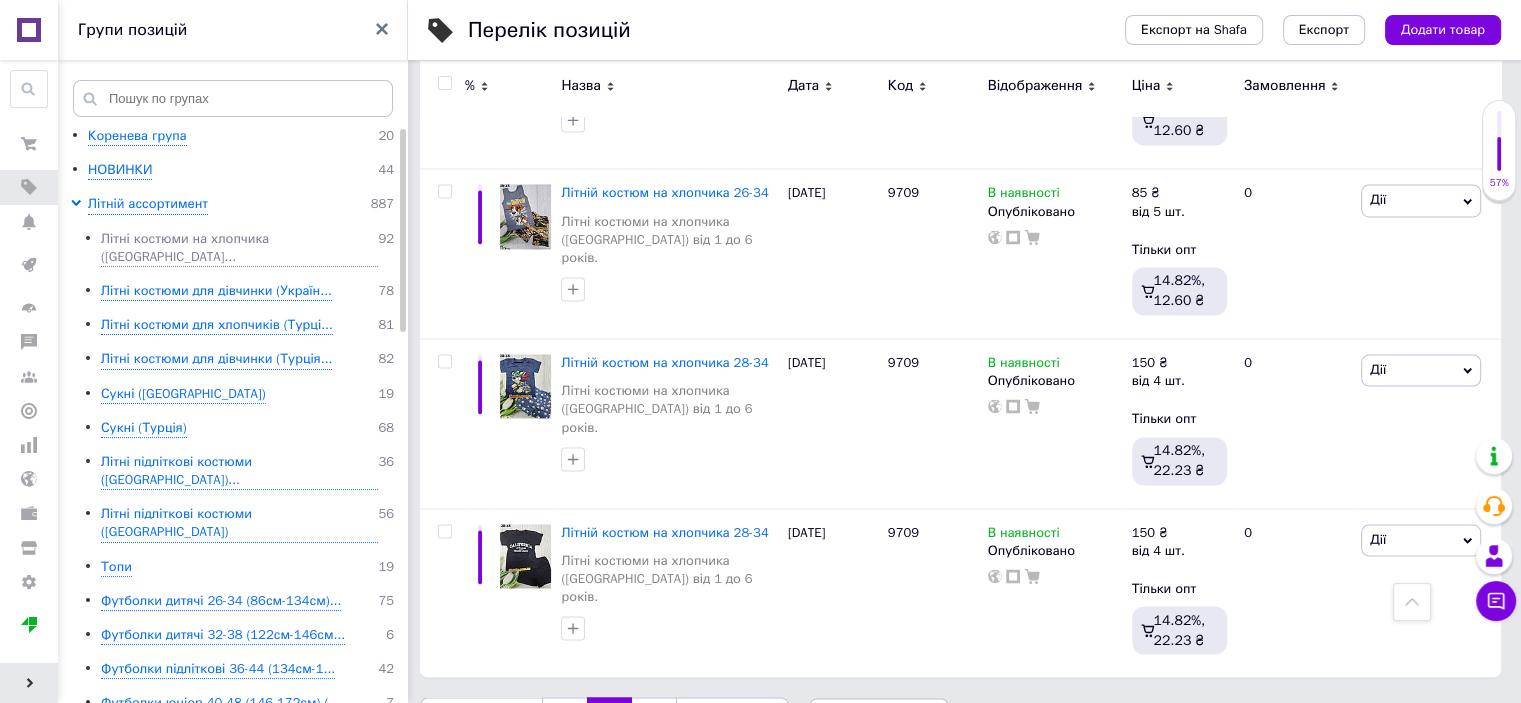 scroll, scrollTop: 3232, scrollLeft: 0, axis: vertical 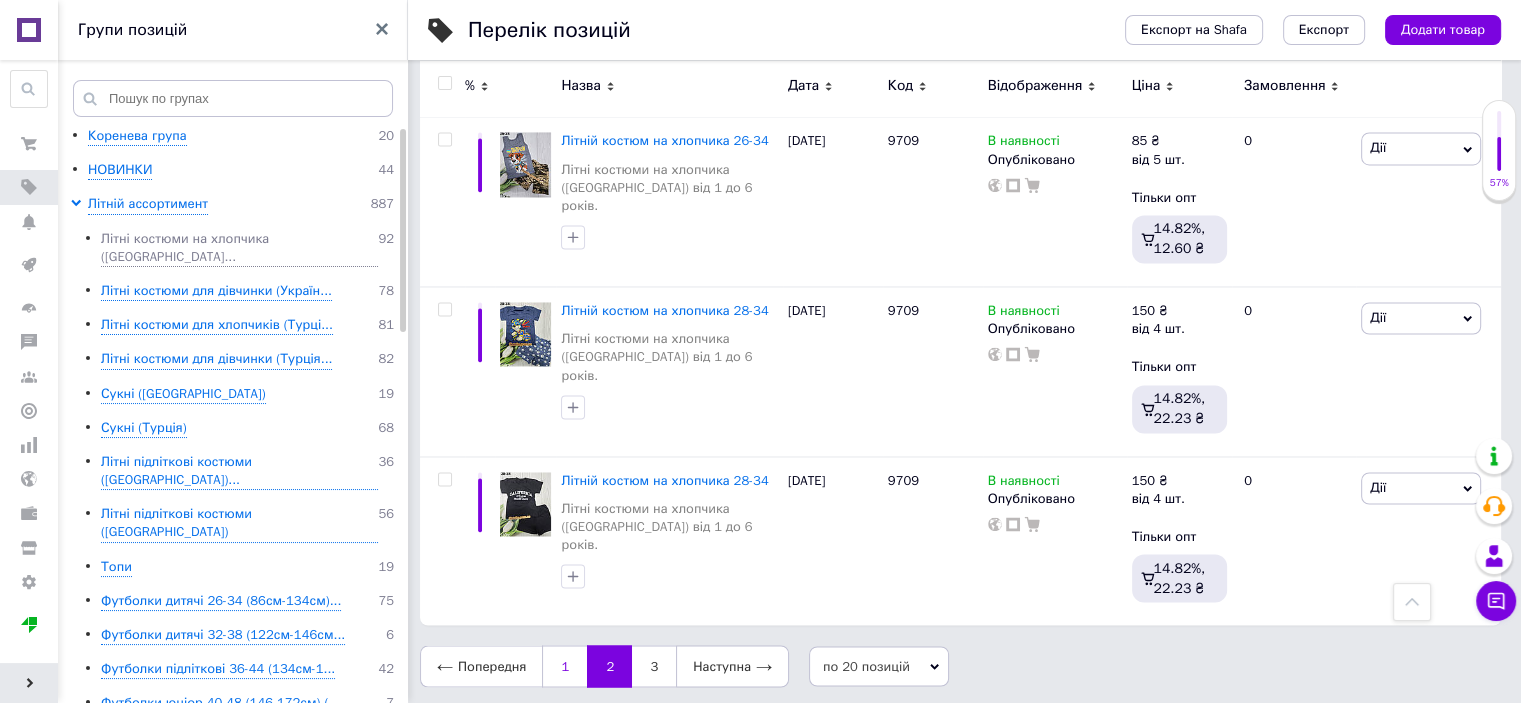 click on "1" at bounding box center [564, 666] 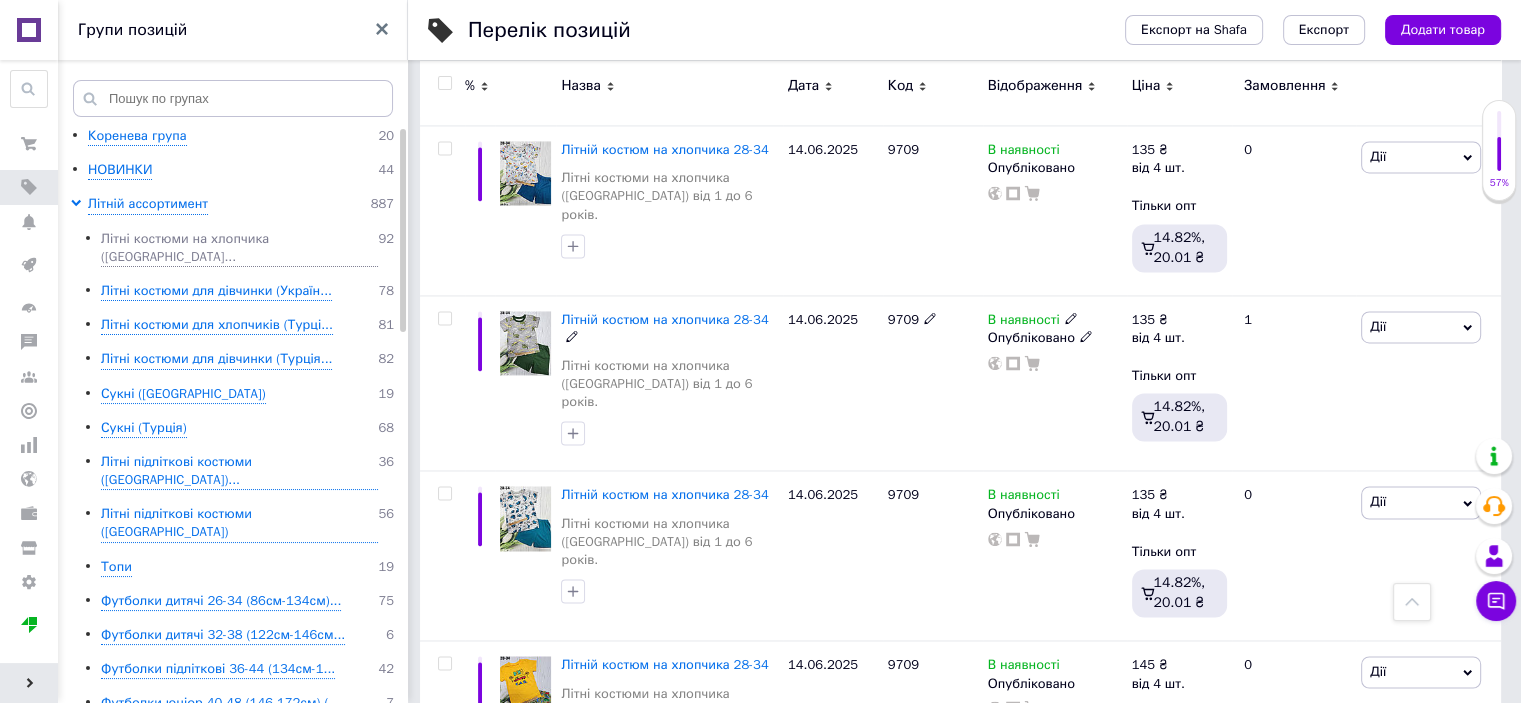 scroll, scrollTop: 3257, scrollLeft: 0, axis: vertical 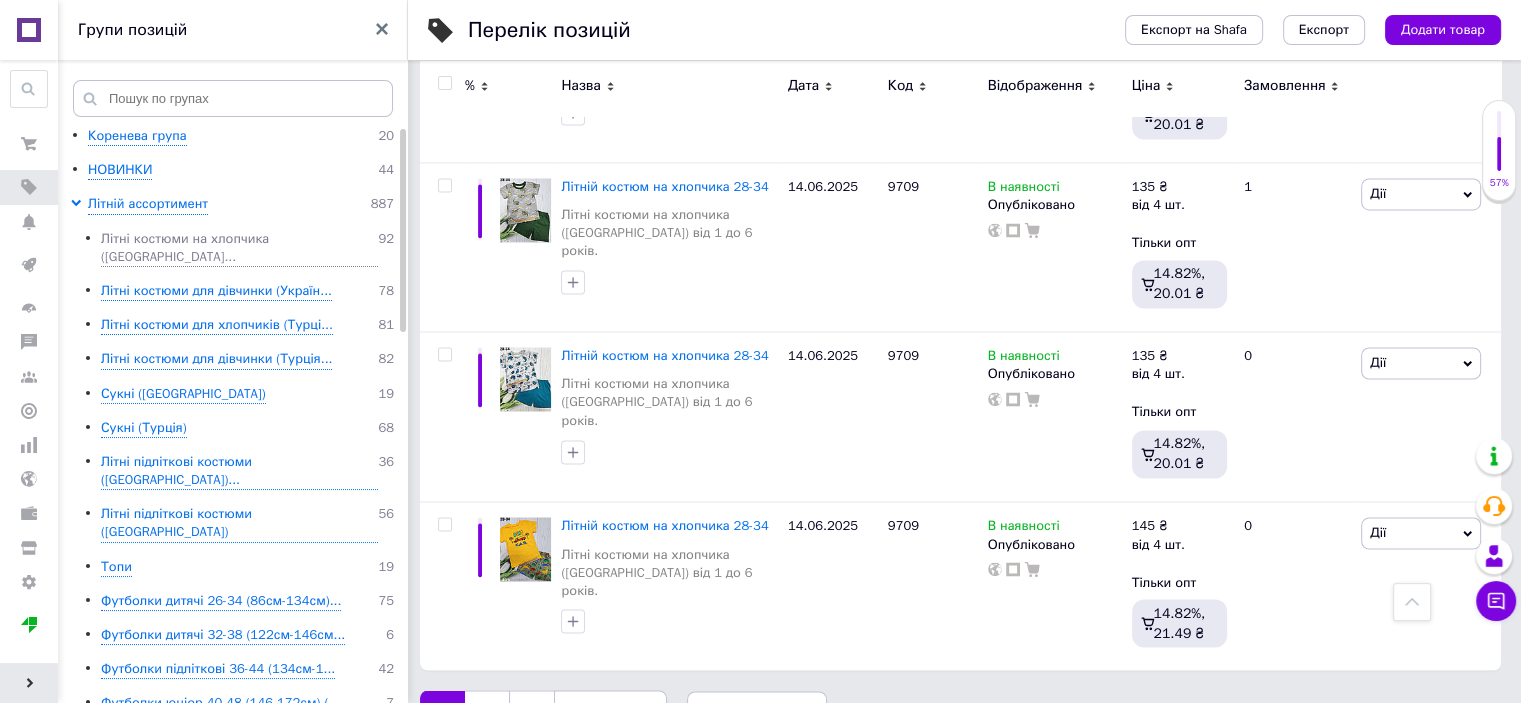 click on "2" at bounding box center (487, 711) 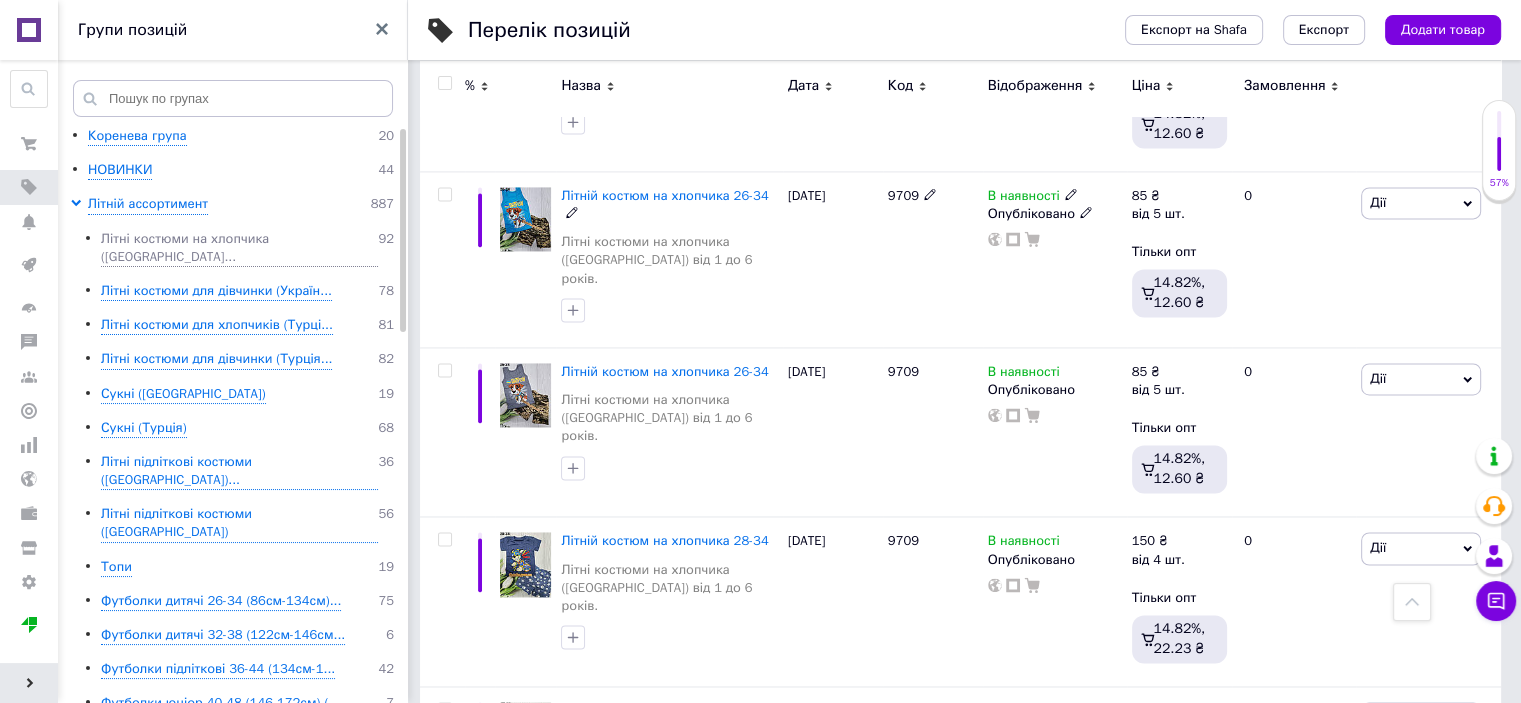 scroll, scrollTop: 3232, scrollLeft: 0, axis: vertical 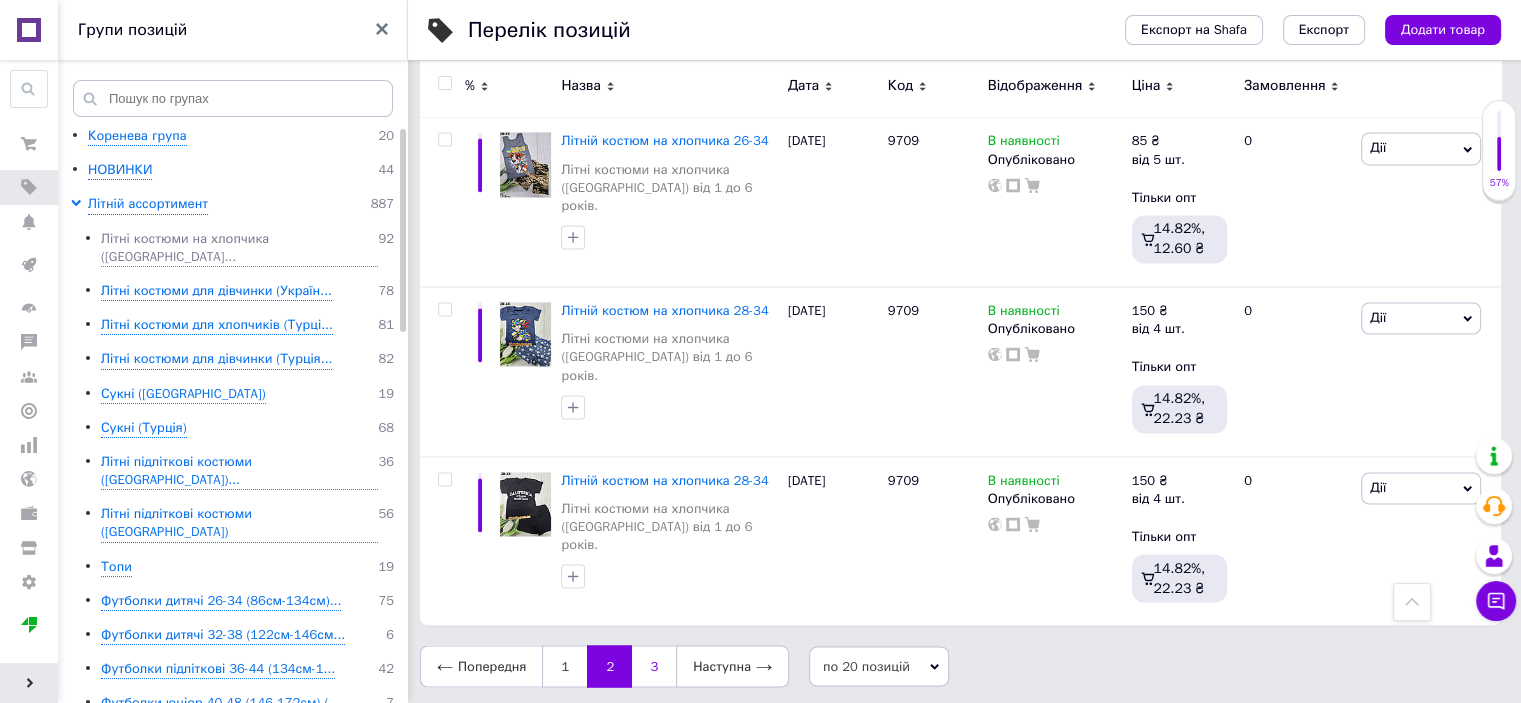 click on "3" at bounding box center (654, 666) 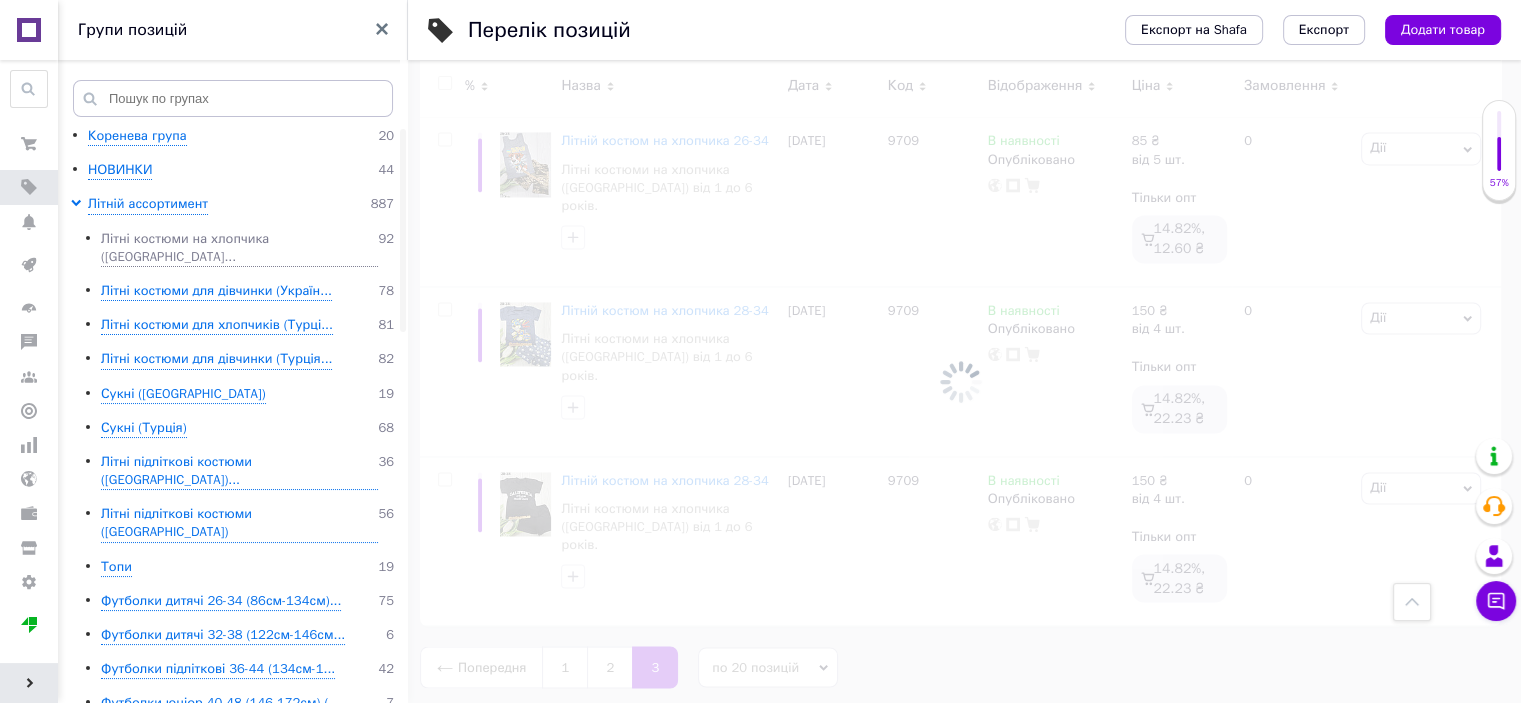 scroll, scrollTop: 1877, scrollLeft: 0, axis: vertical 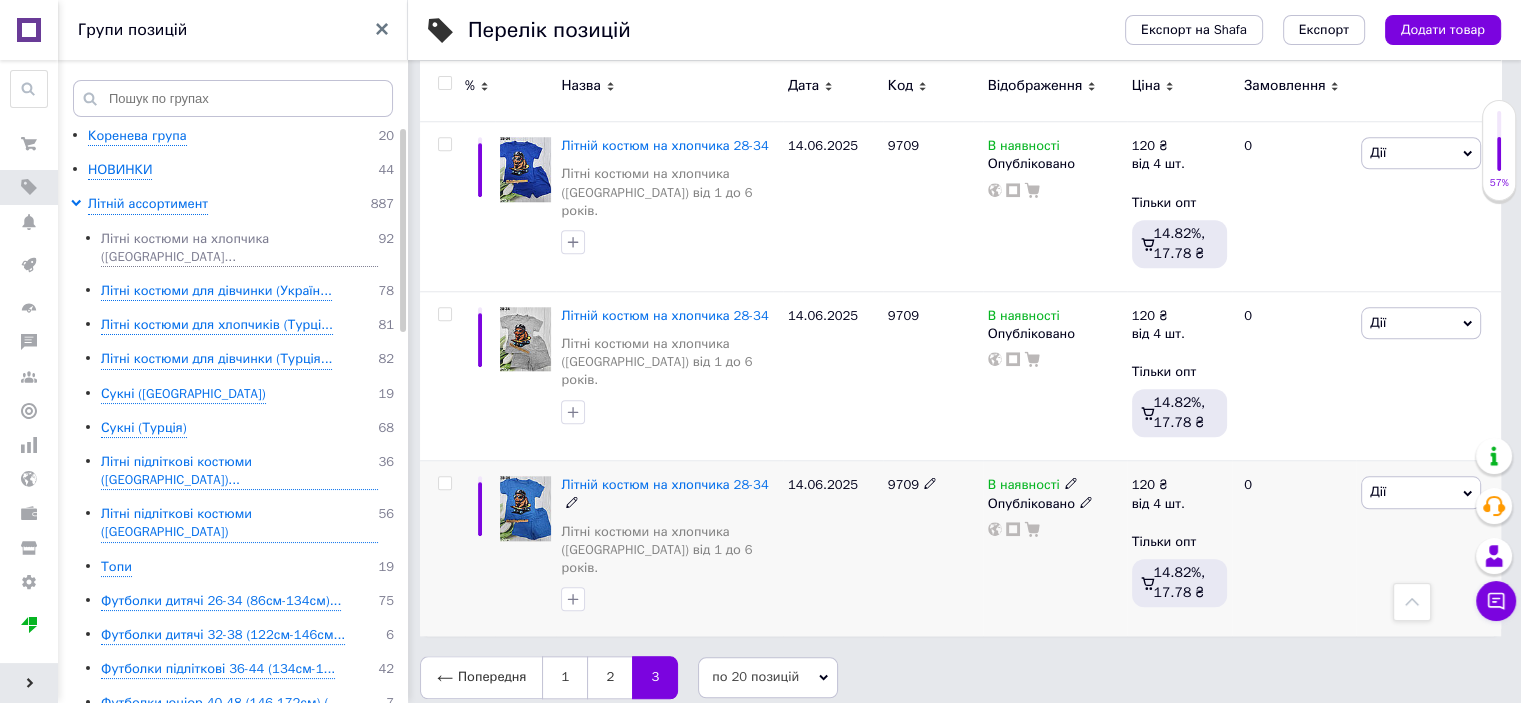 click at bounding box center (525, 508) 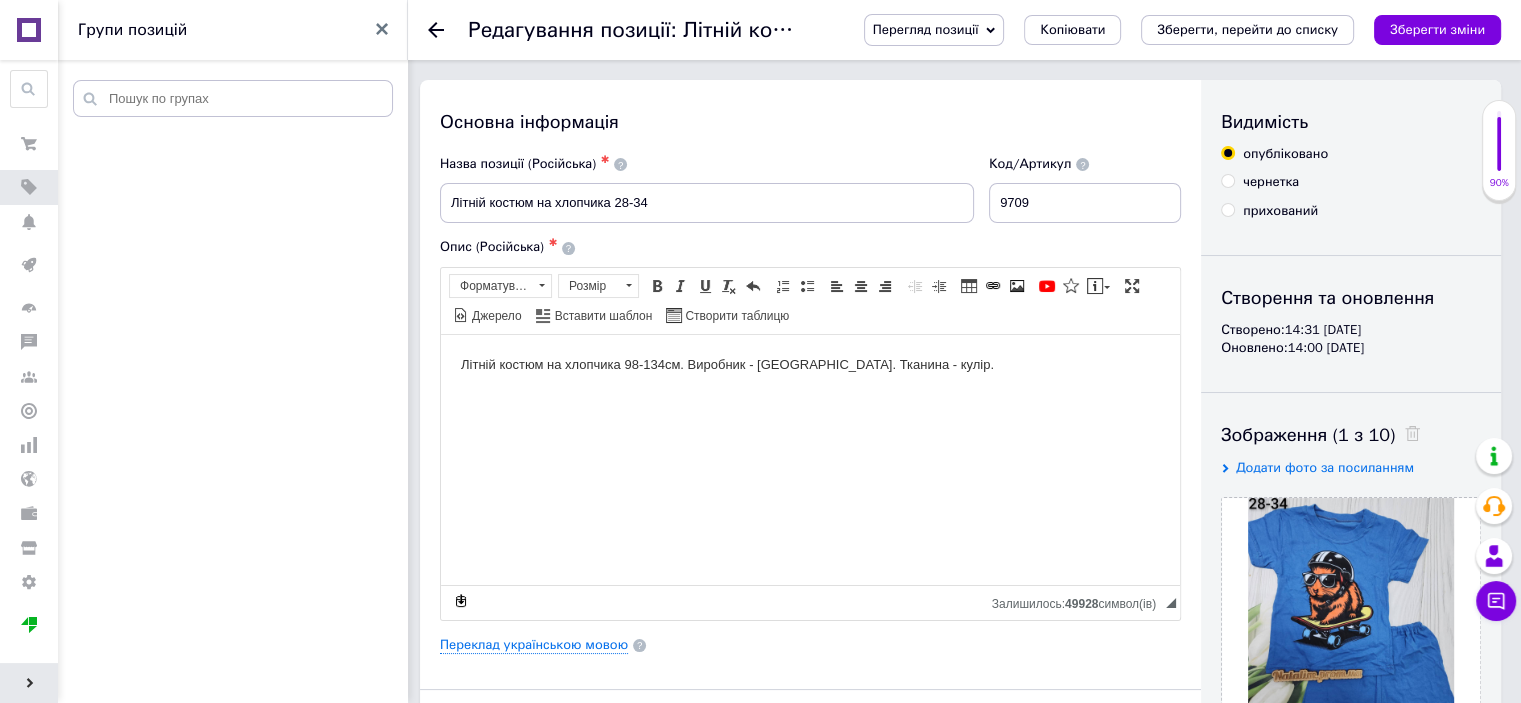 scroll, scrollTop: 0, scrollLeft: 0, axis: both 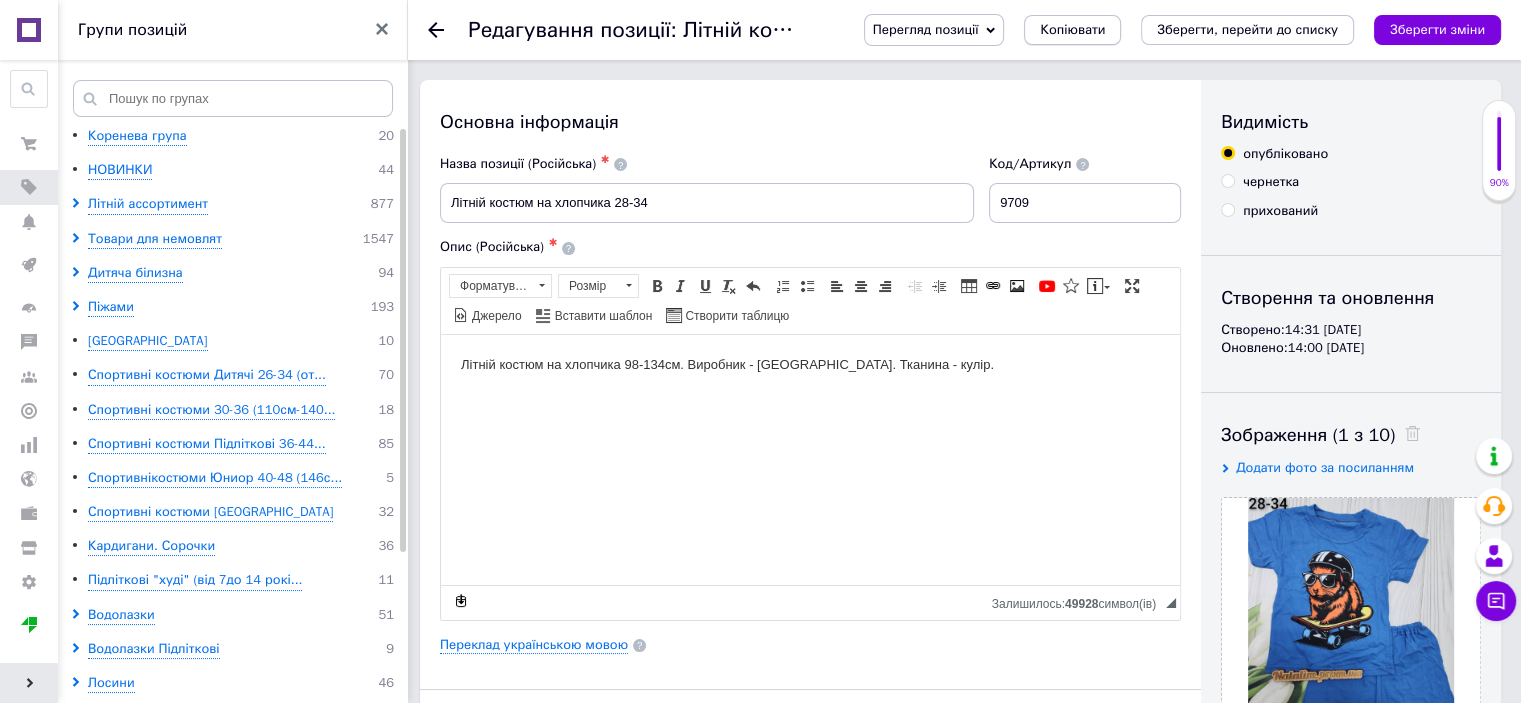 click on "Копіювати" at bounding box center (1072, 30) 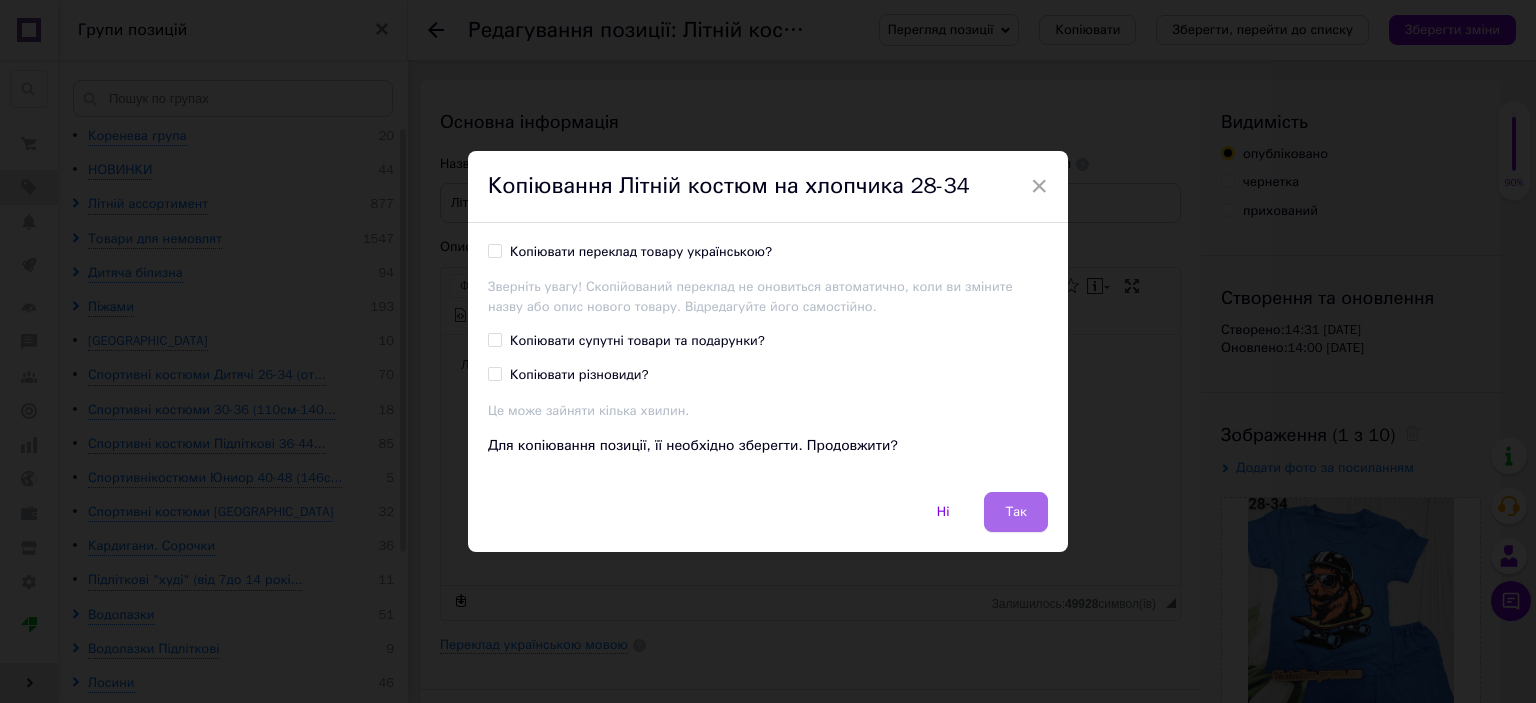 drag, startPoint x: 1020, startPoint y: 512, endPoint x: 574, endPoint y: 176, distance: 558.4013 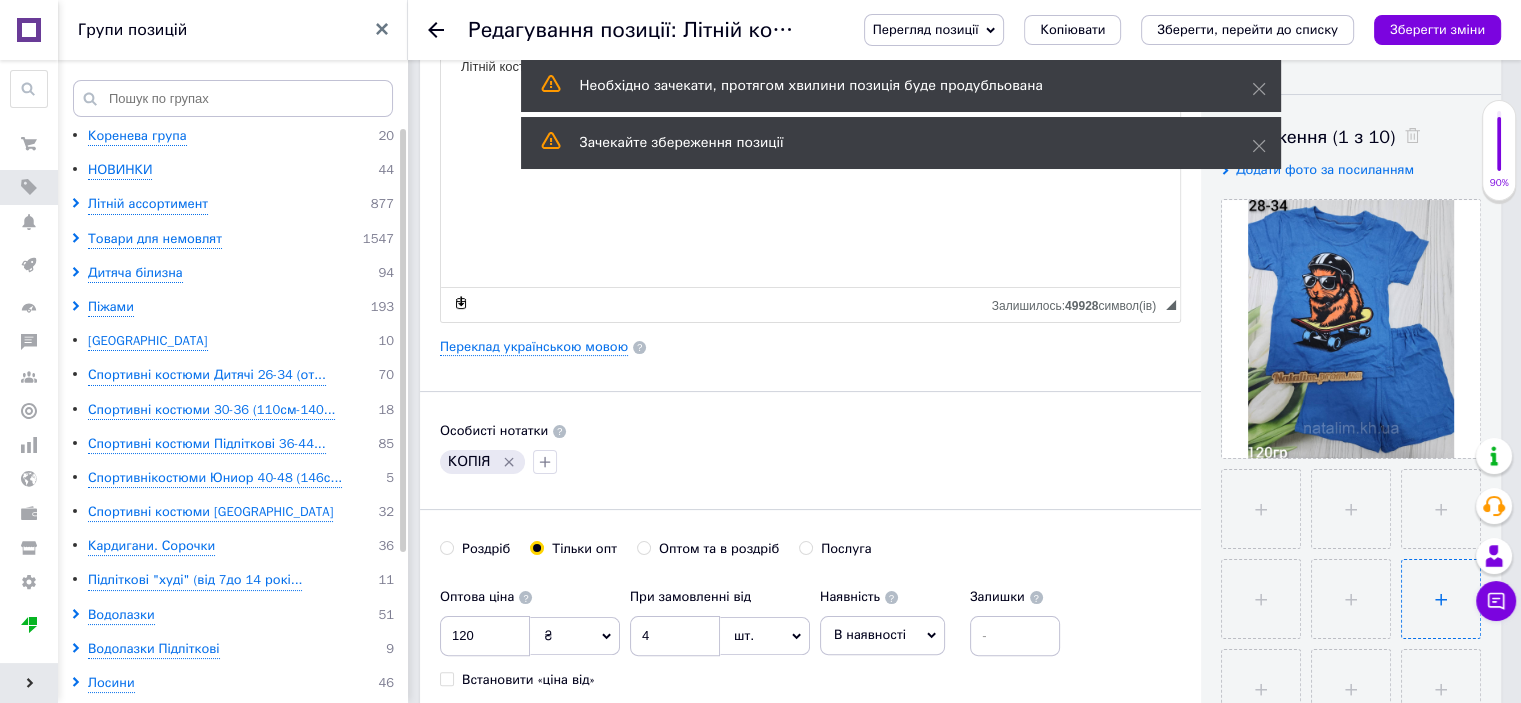 scroll, scrollTop: 300, scrollLeft: 0, axis: vertical 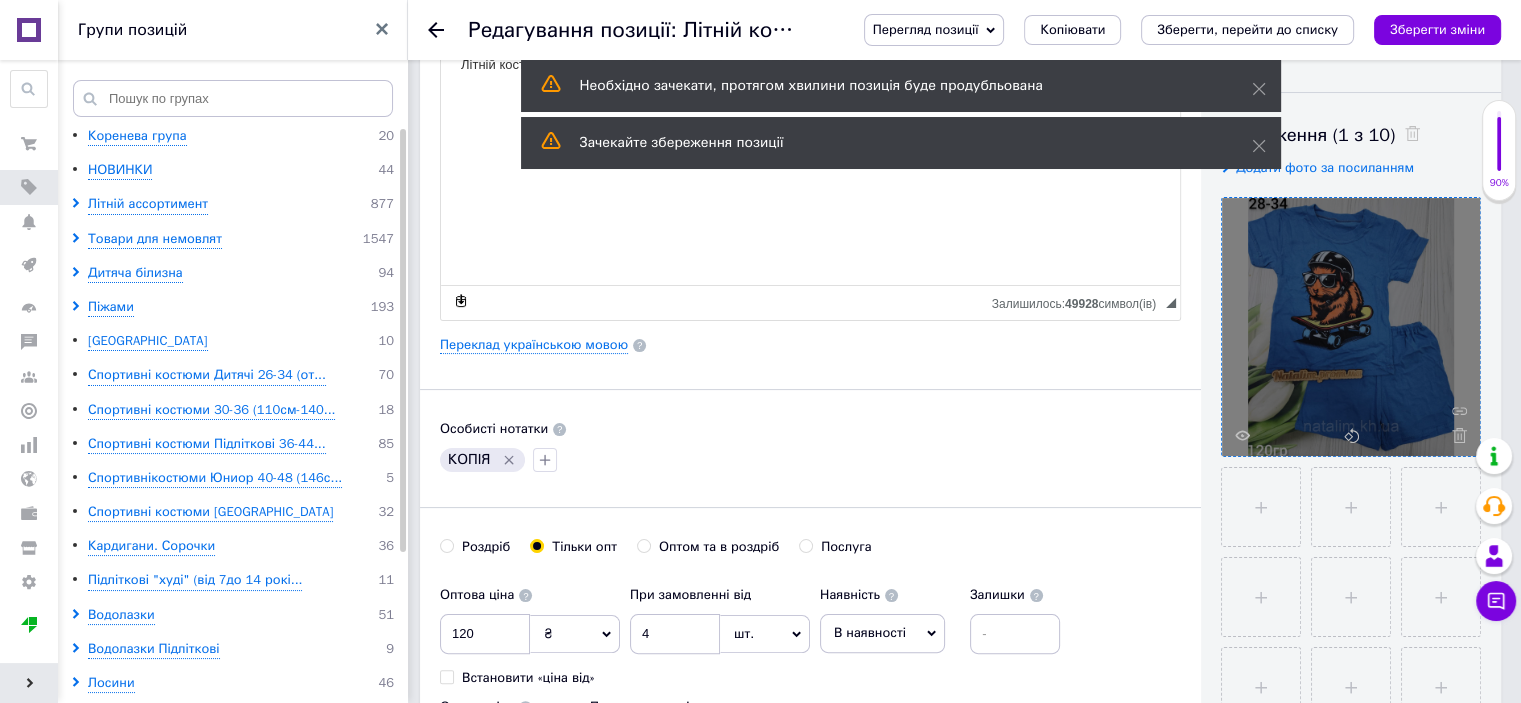 click at bounding box center [1454, 435] 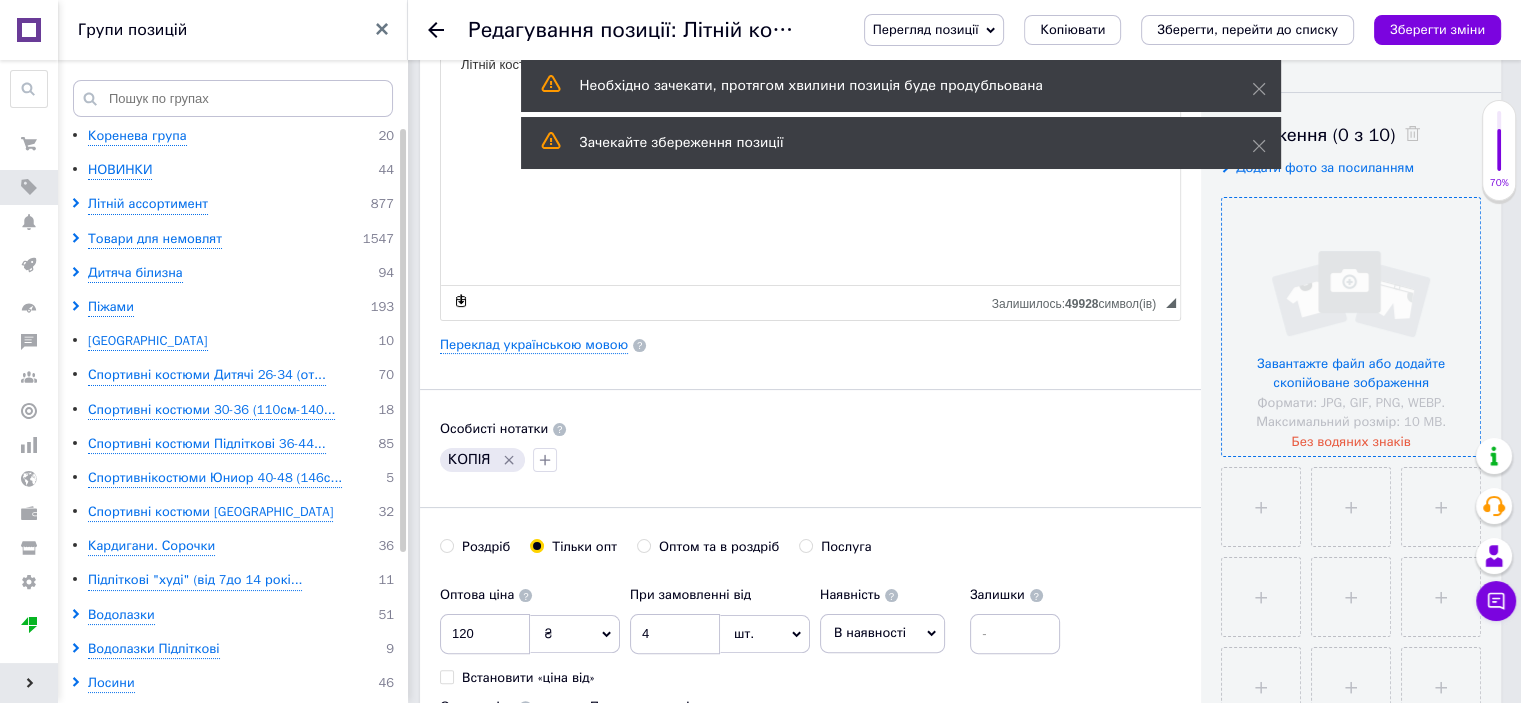 click at bounding box center [1351, 327] 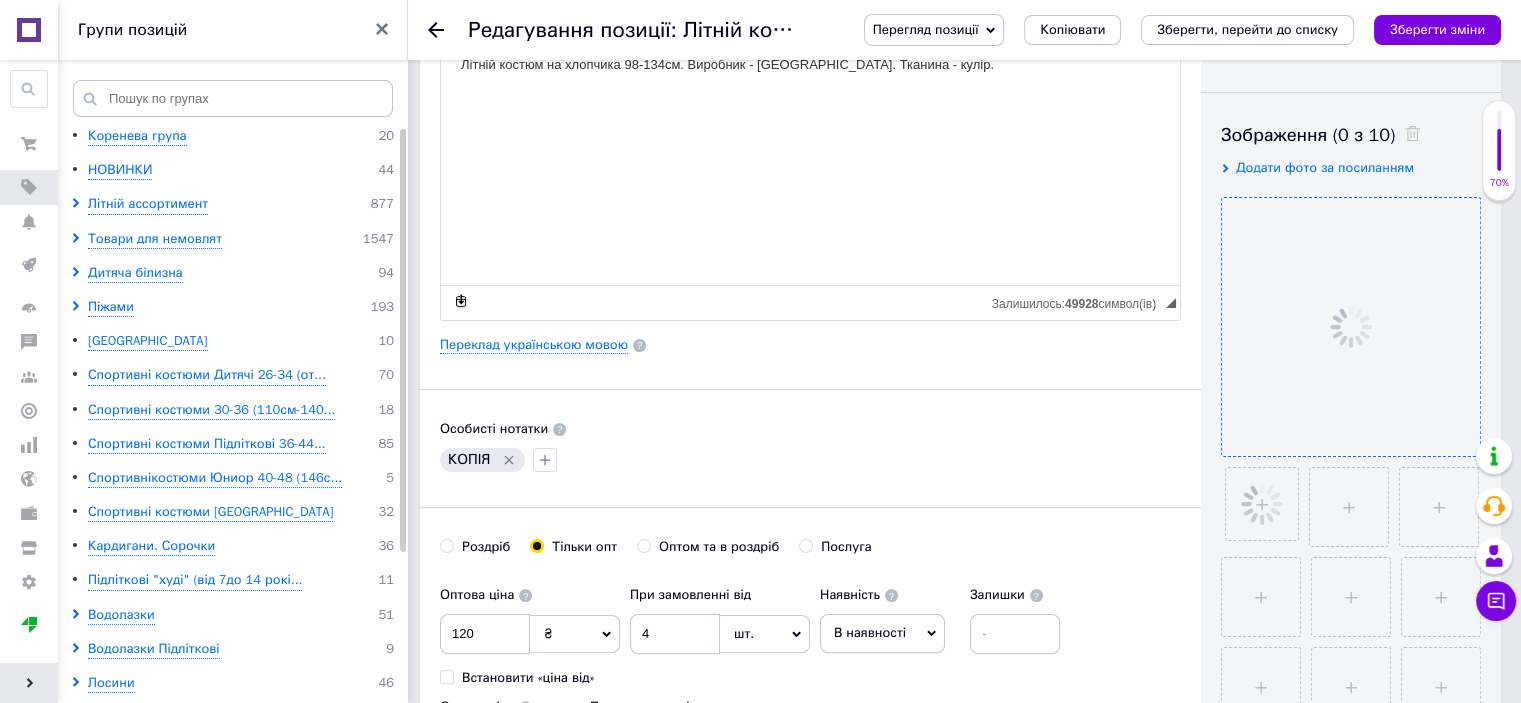 click 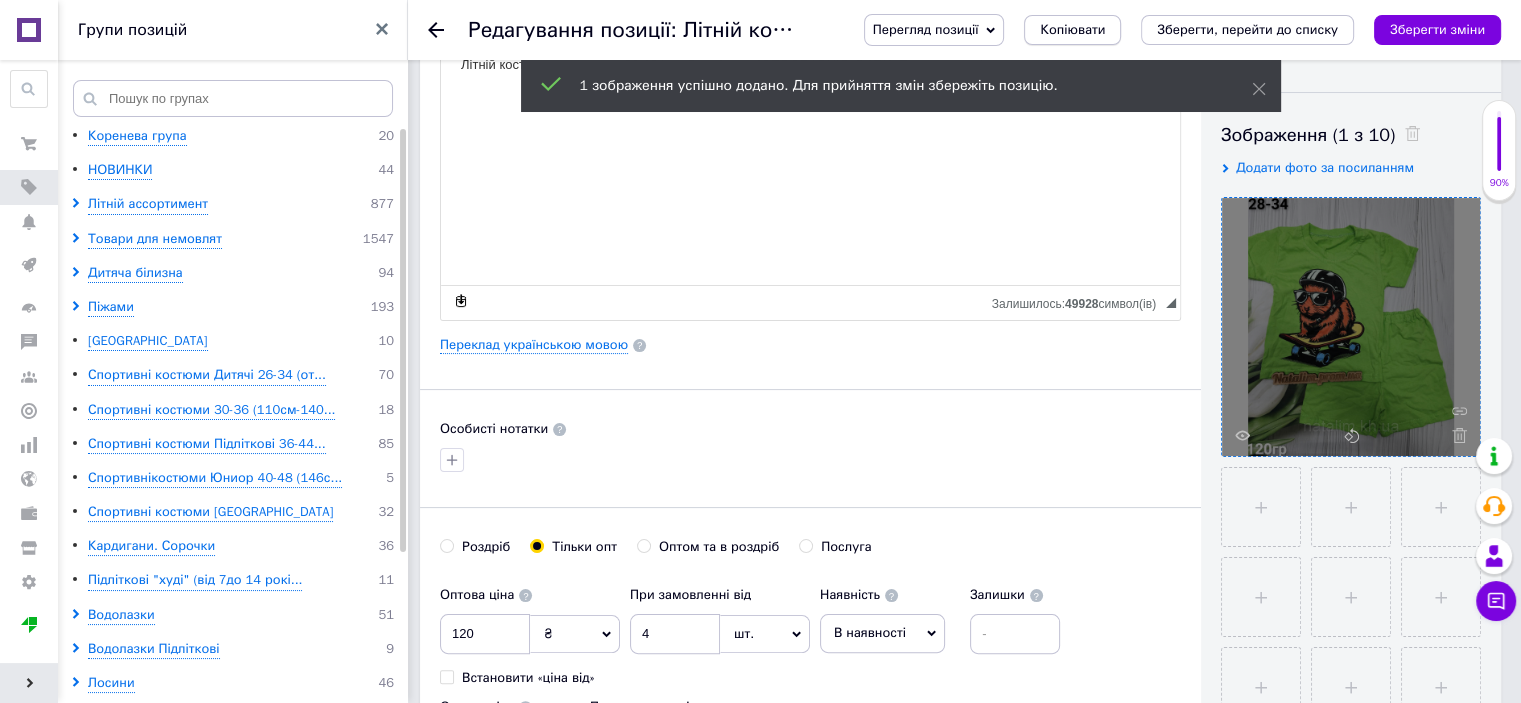 click on "Копіювати" at bounding box center [1072, 30] 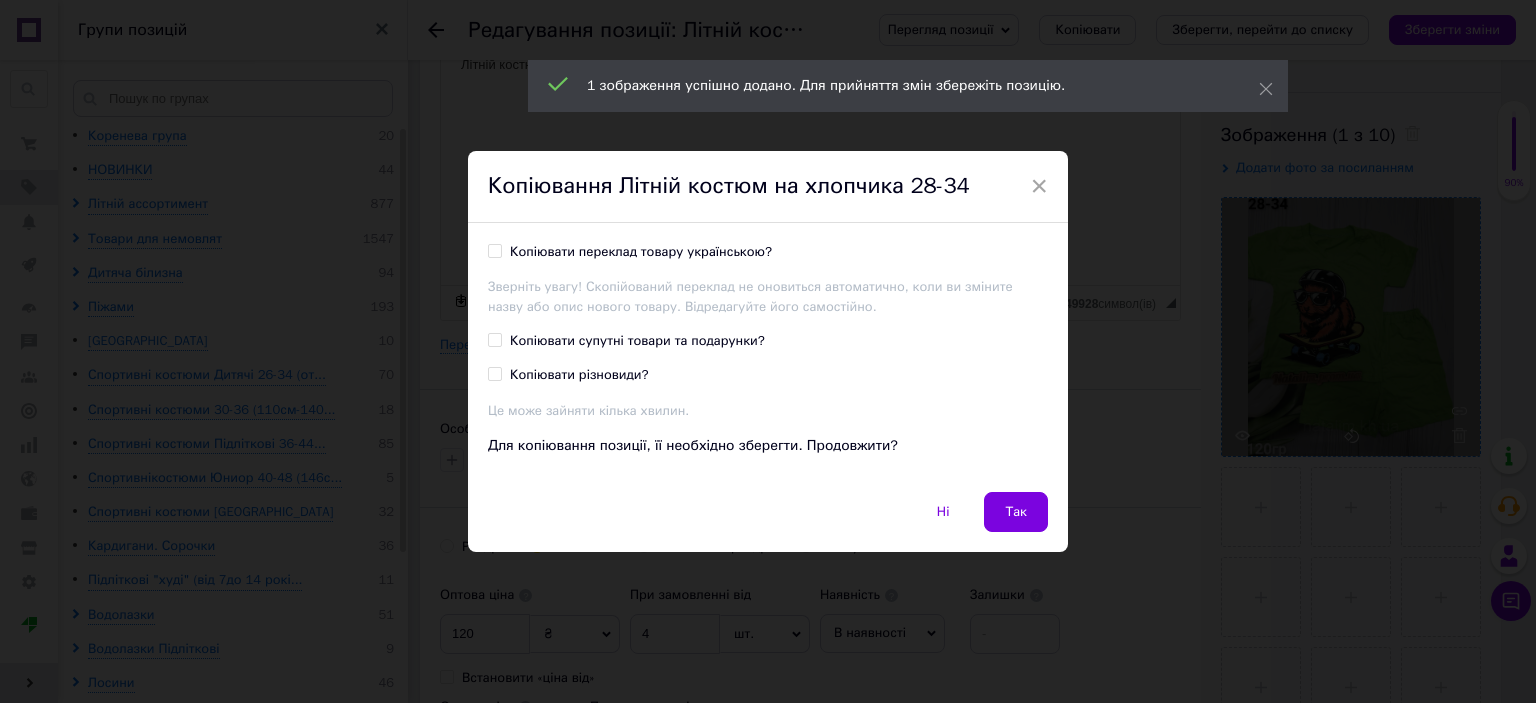 click on "Так" at bounding box center (1016, 512) 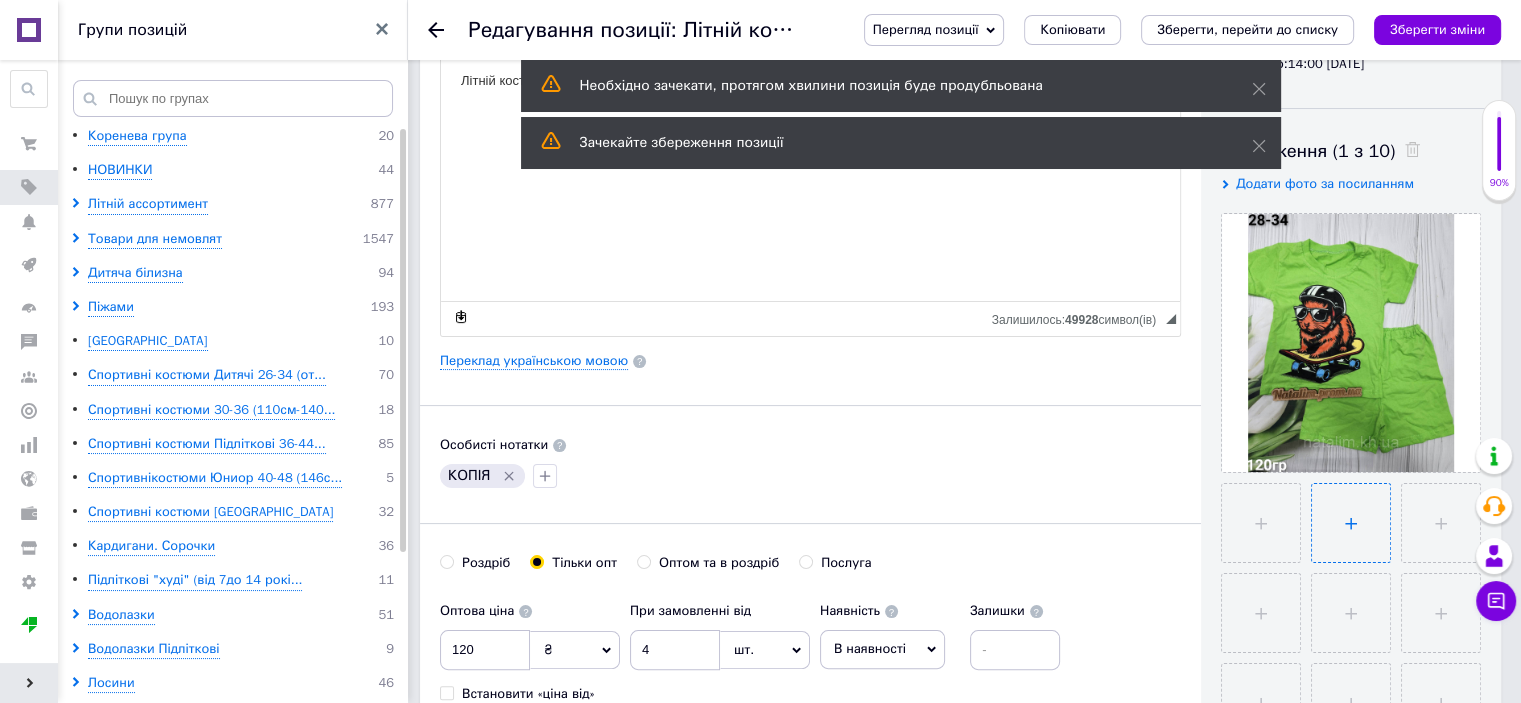 scroll, scrollTop: 300, scrollLeft: 0, axis: vertical 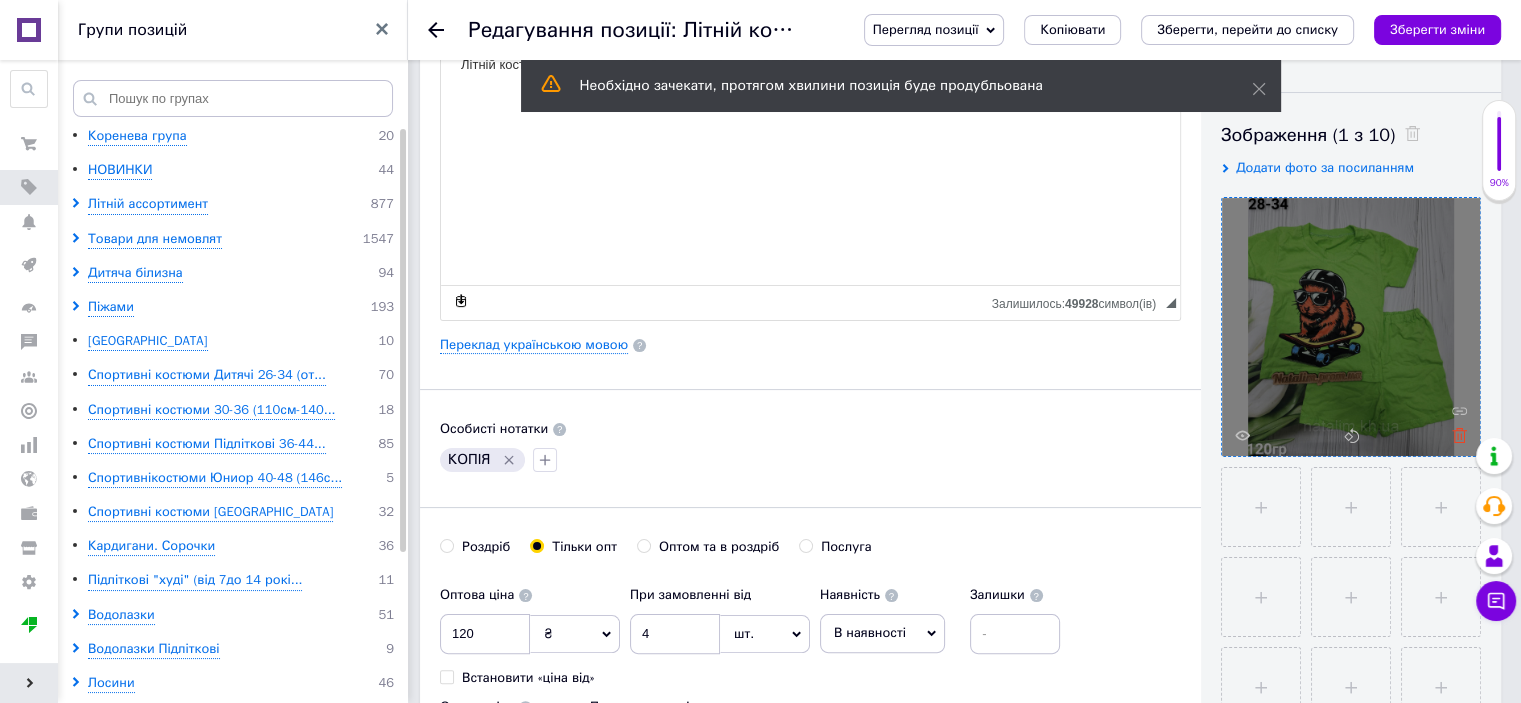 click 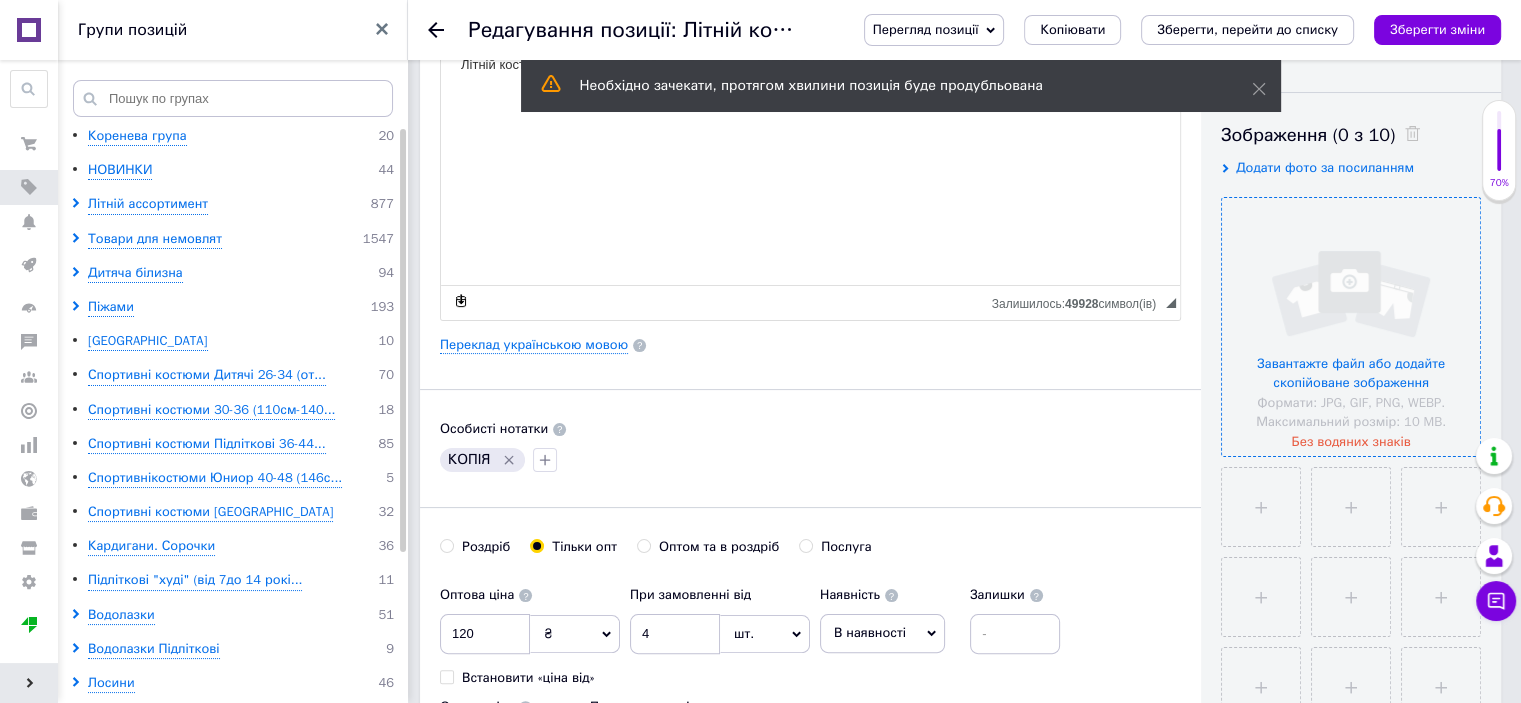 click at bounding box center [1351, 327] 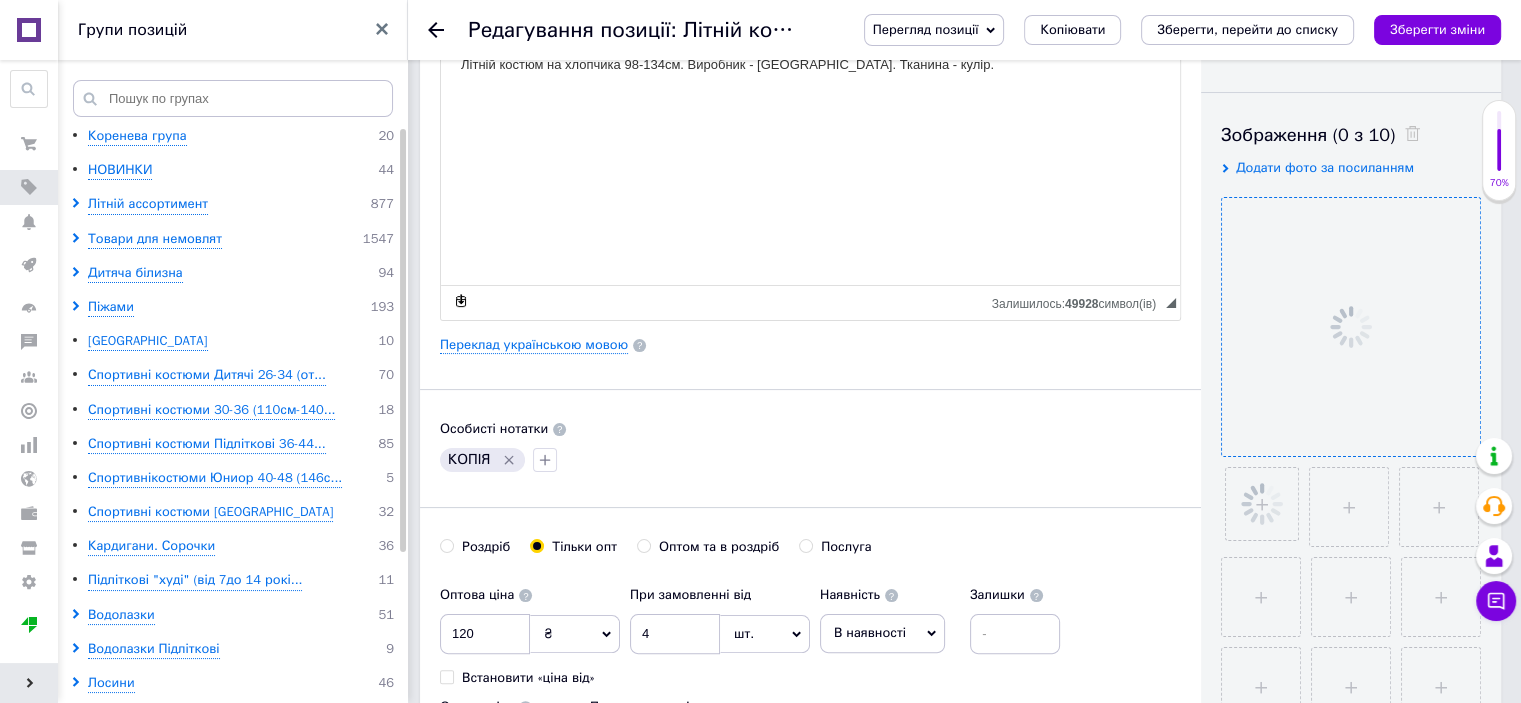click 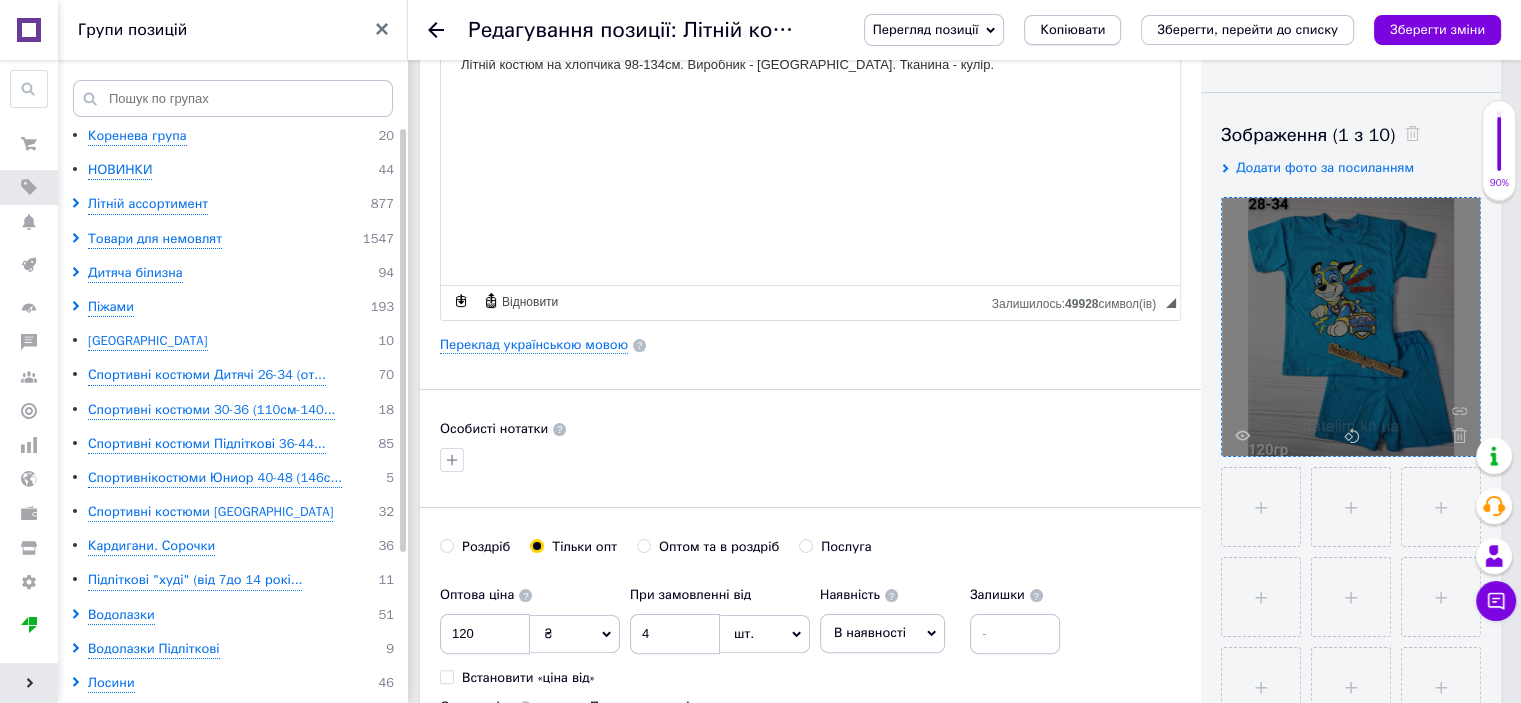 click on "Копіювати" at bounding box center (1072, 30) 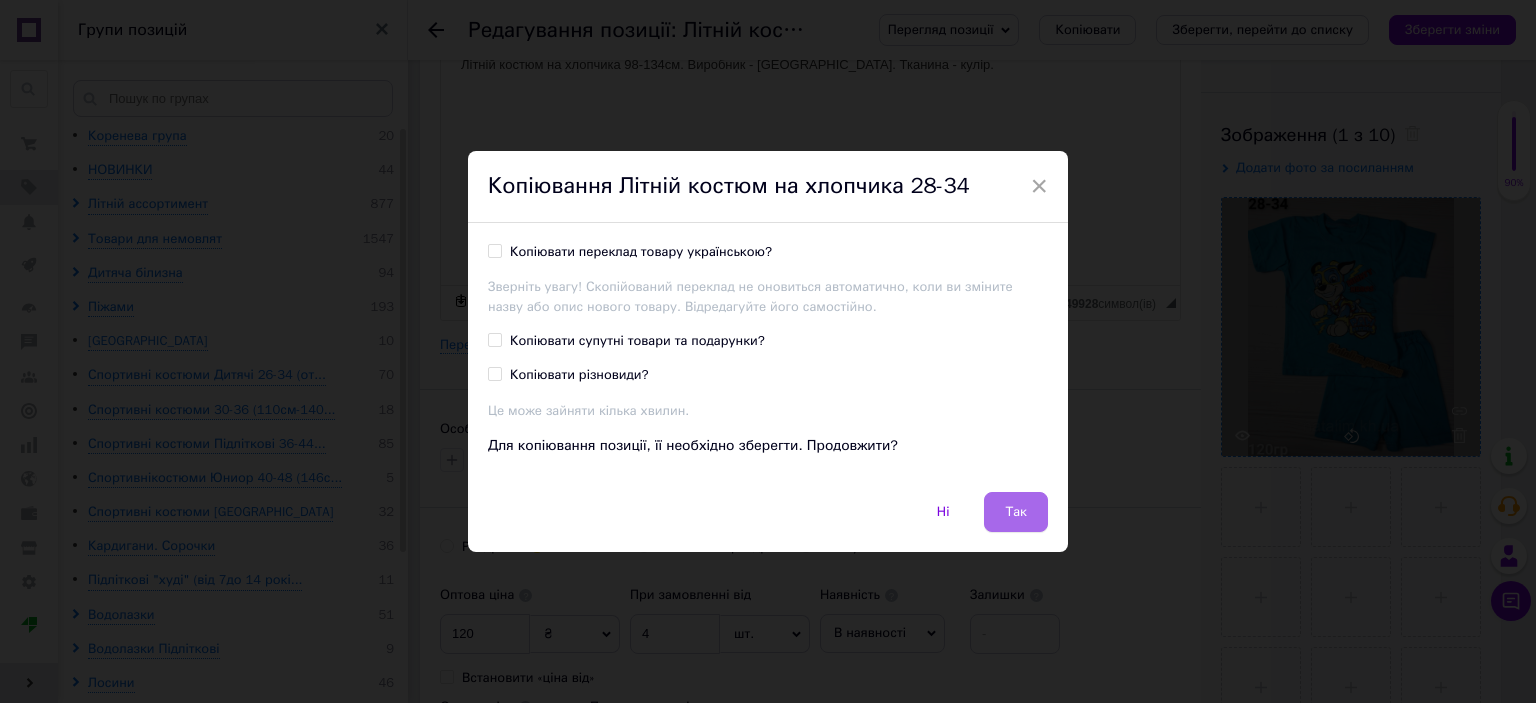 click on "Так" at bounding box center (1016, 512) 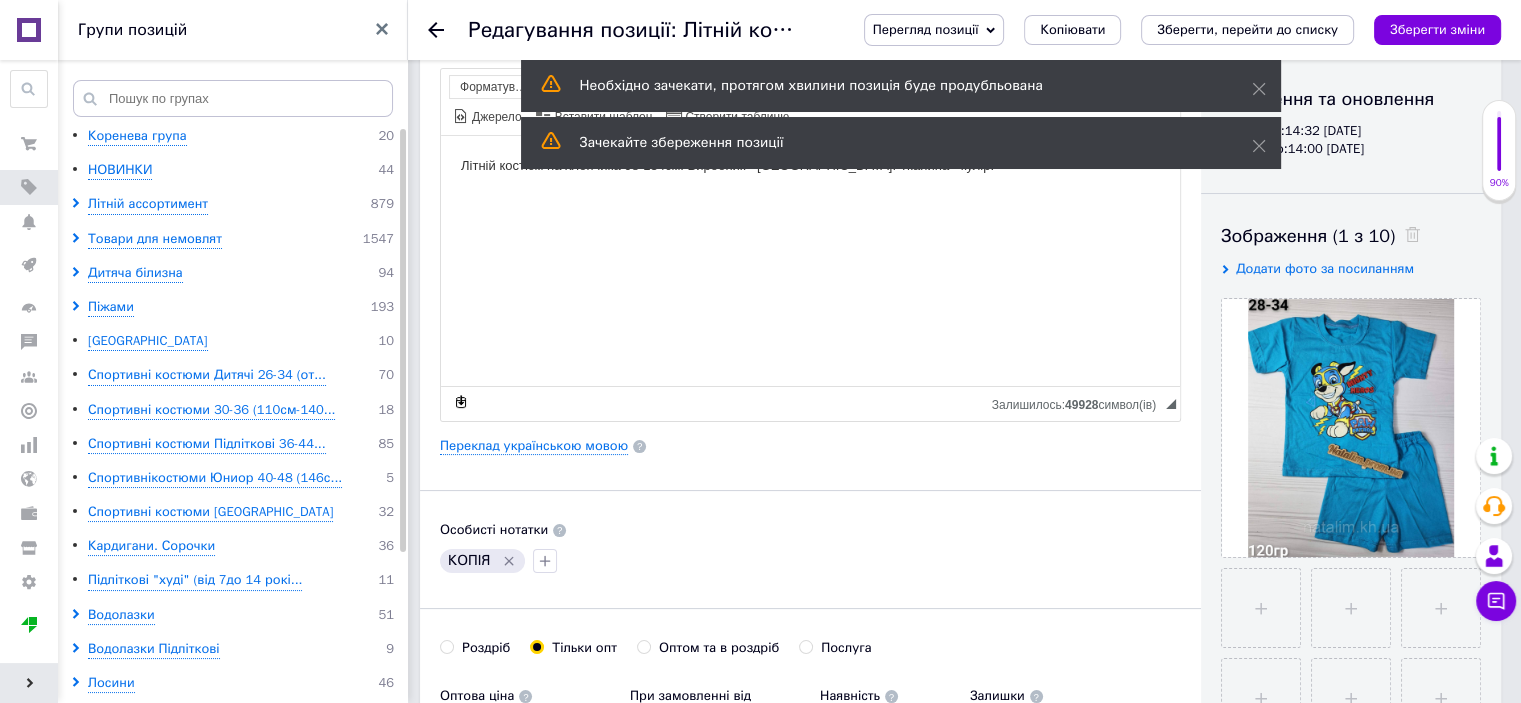 scroll, scrollTop: 200, scrollLeft: 0, axis: vertical 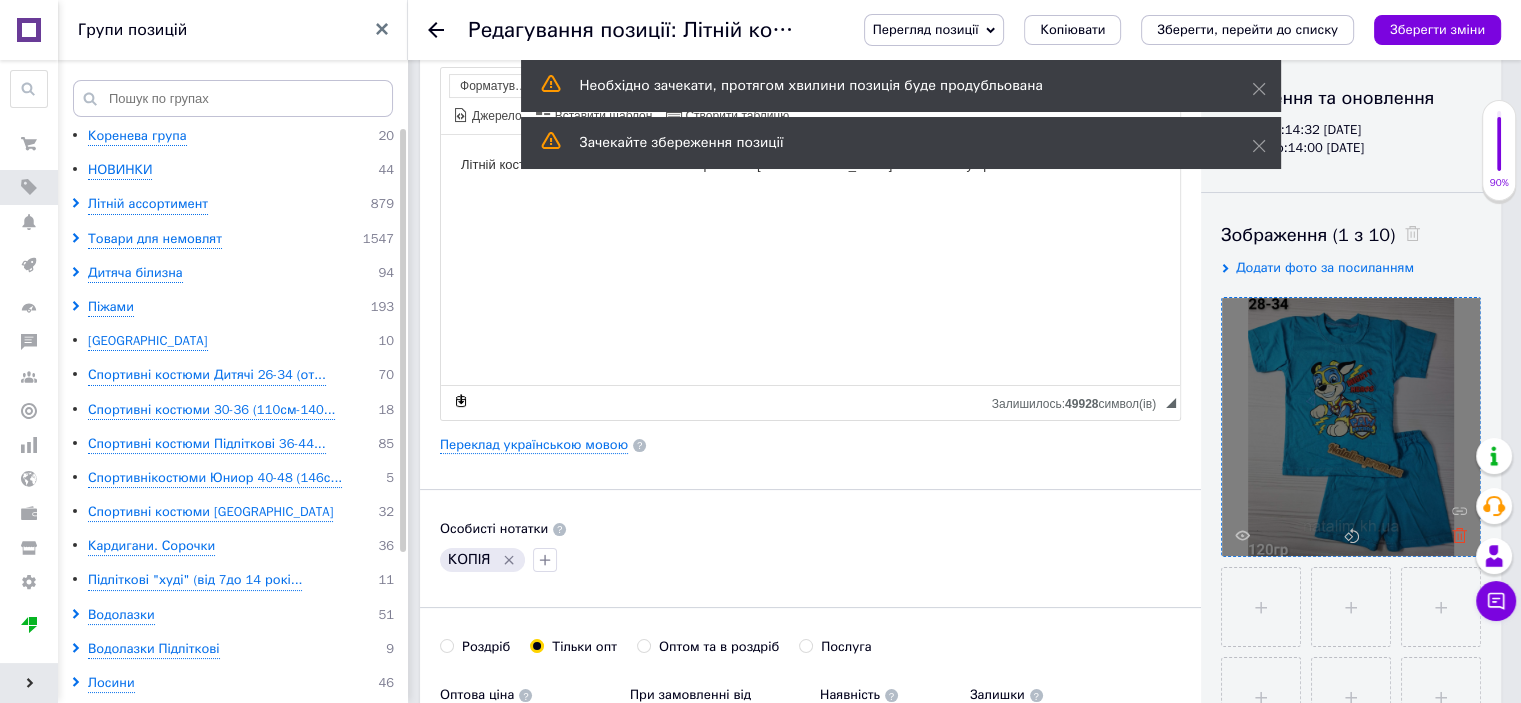 click 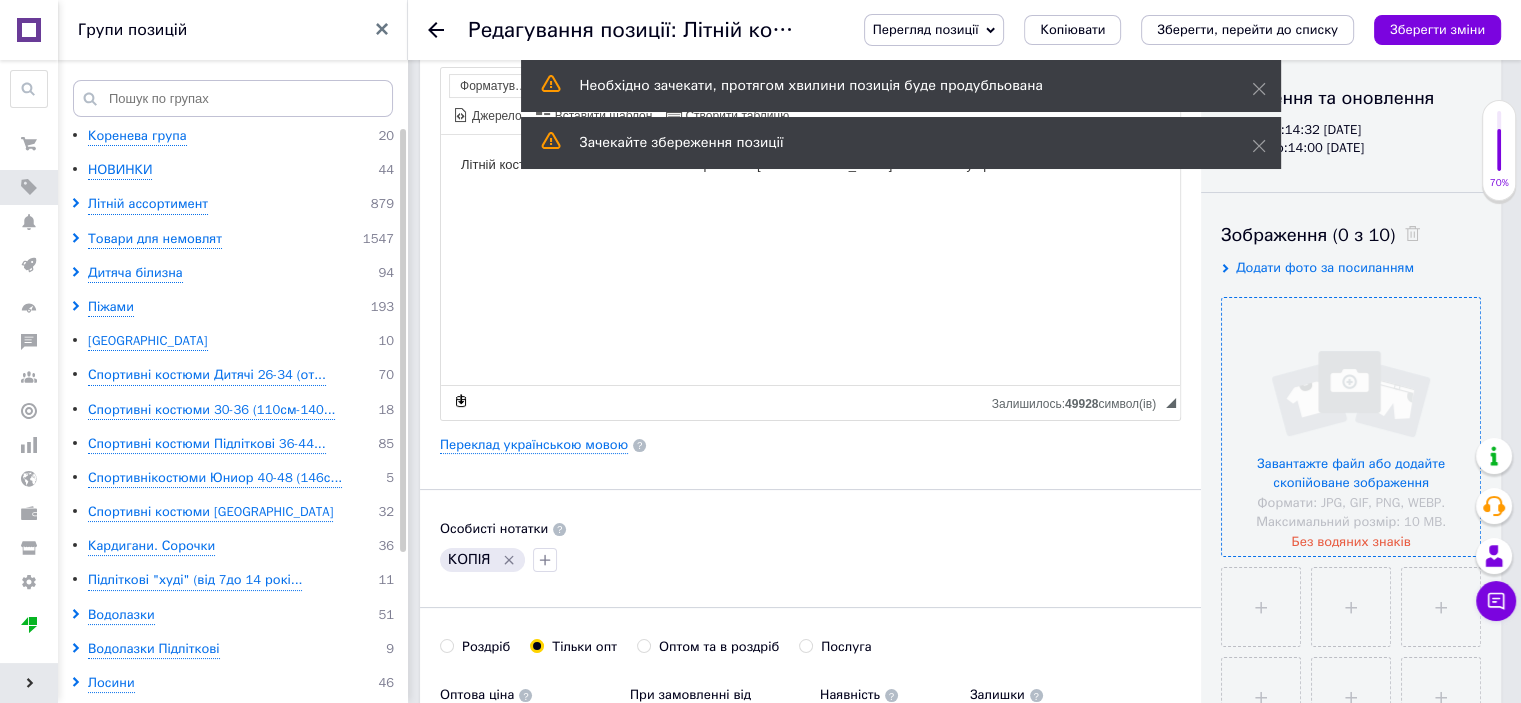 click at bounding box center [1351, 427] 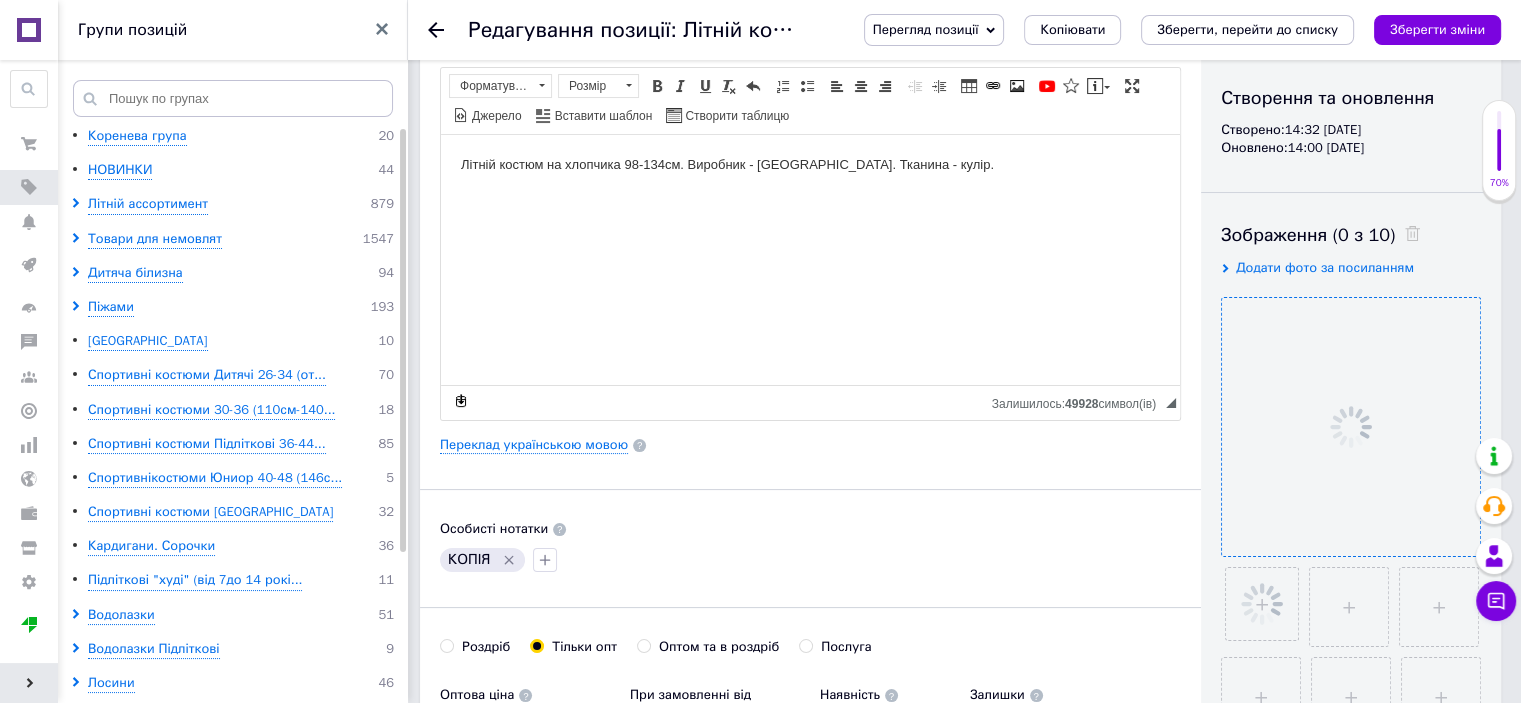 click 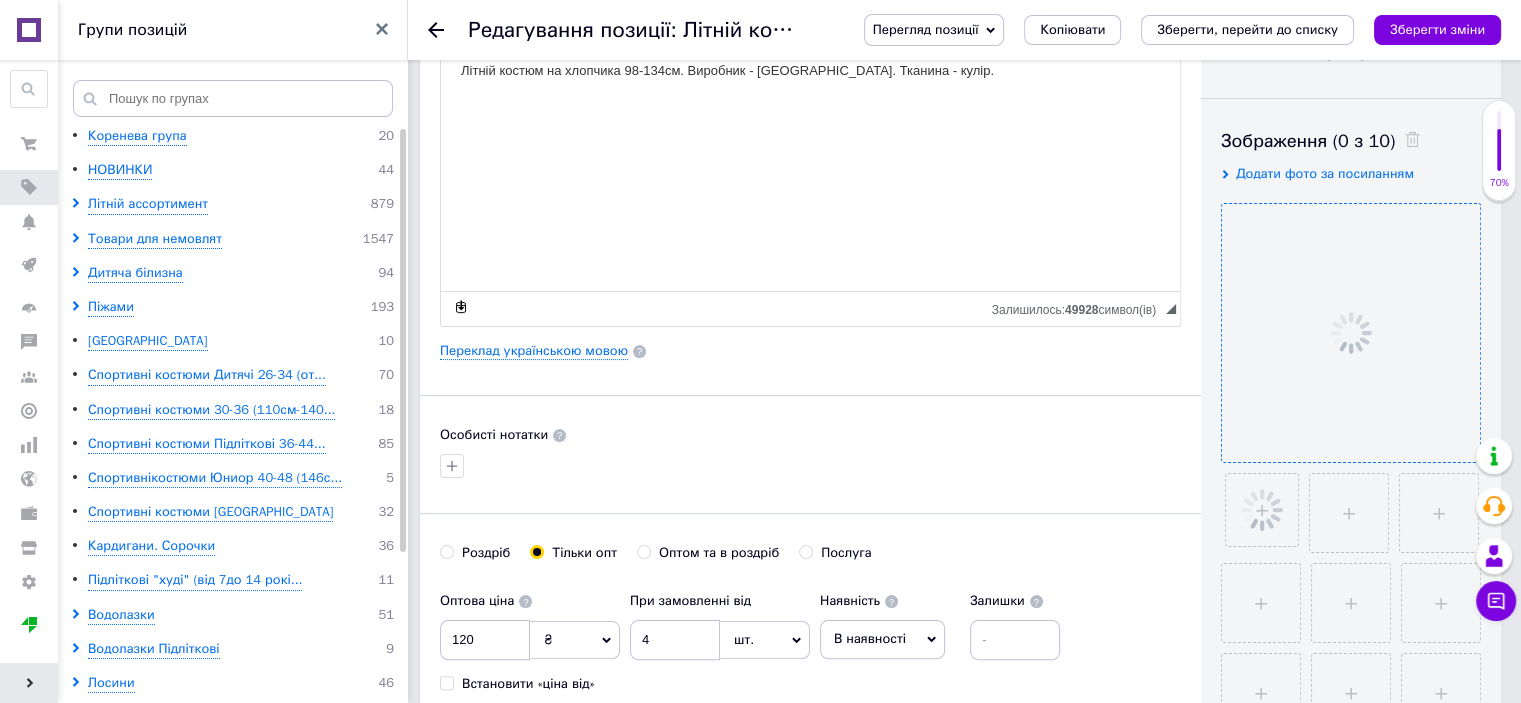 scroll, scrollTop: 500, scrollLeft: 0, axis: vertical 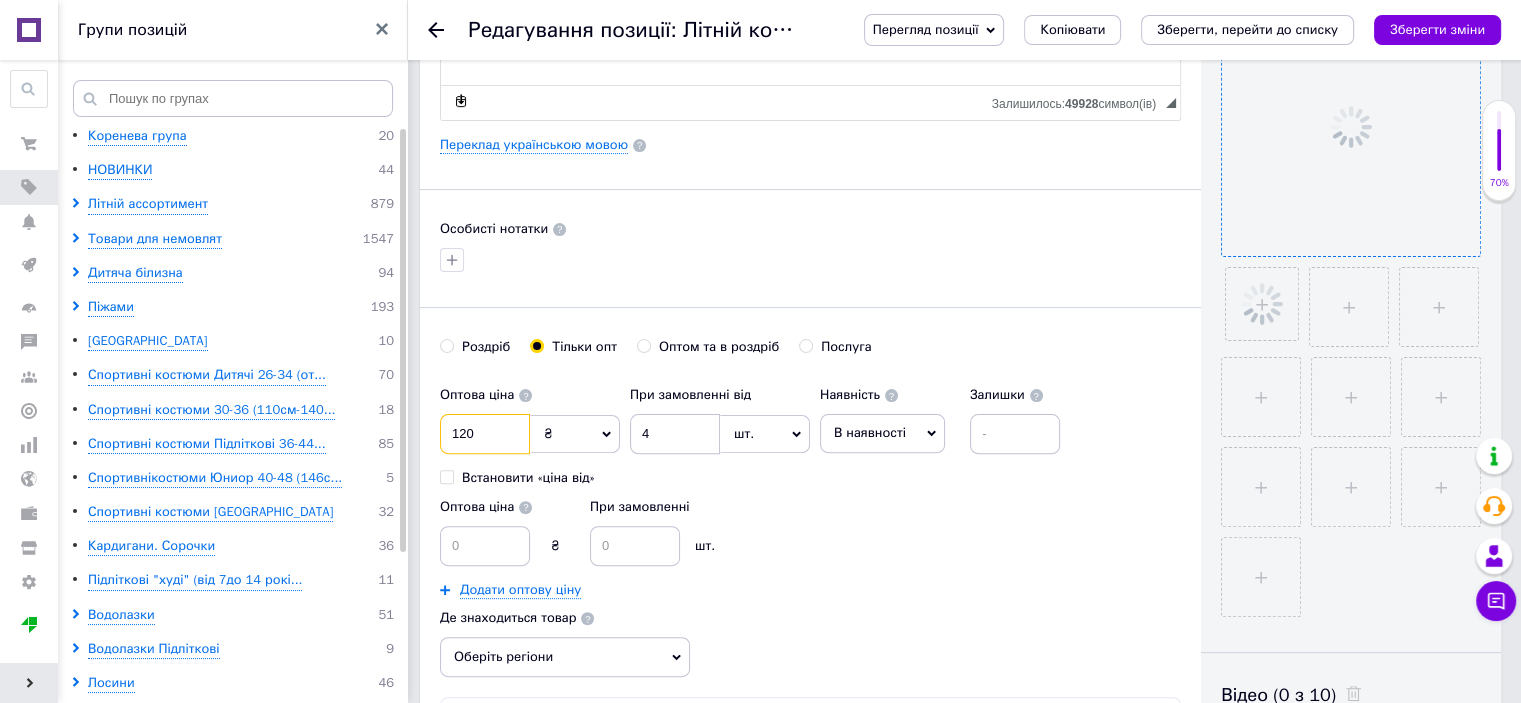 click on "120" at bounding box center [485, 434] 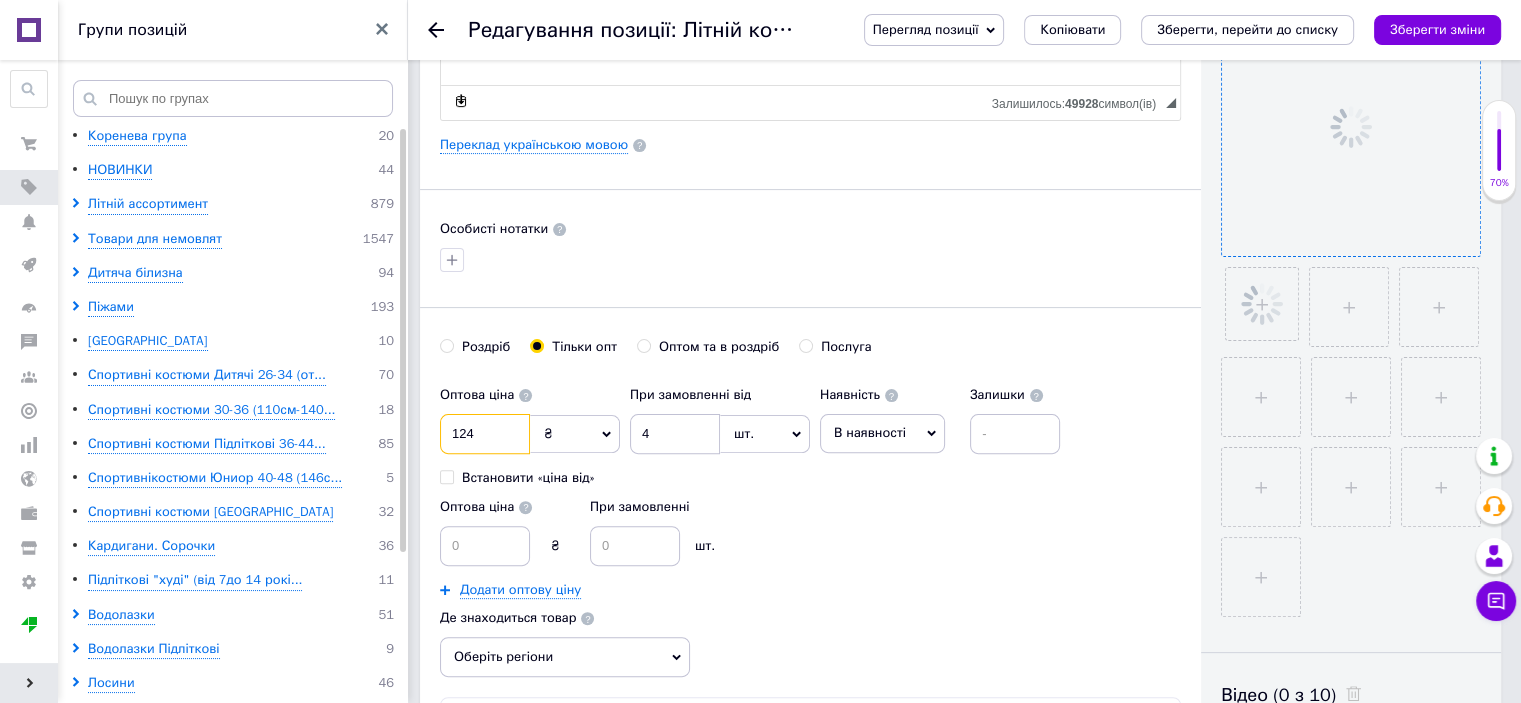 type on "124" 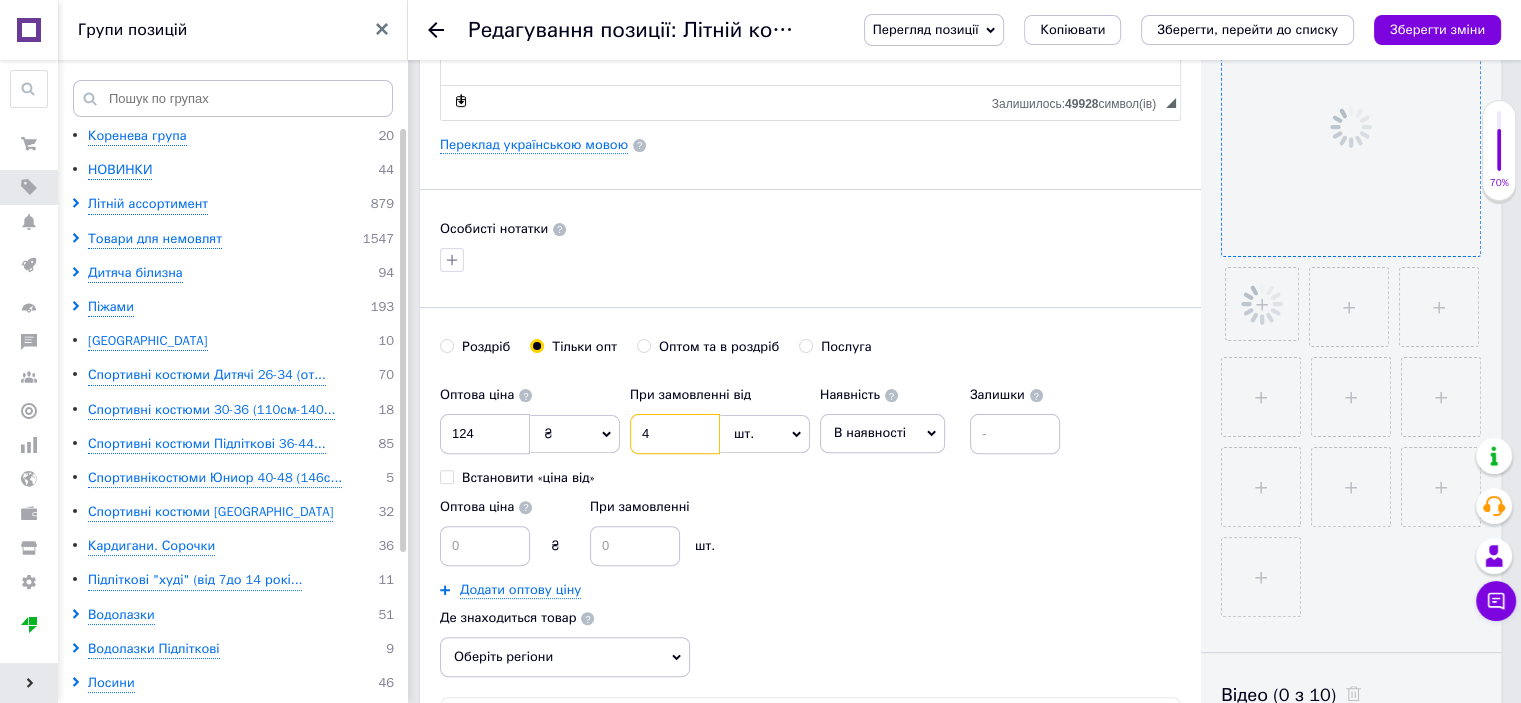 drag, startPoint x: 640, startPoint y: 430, endPoint x: 675, endPoint y: 431, distance: 35.014282 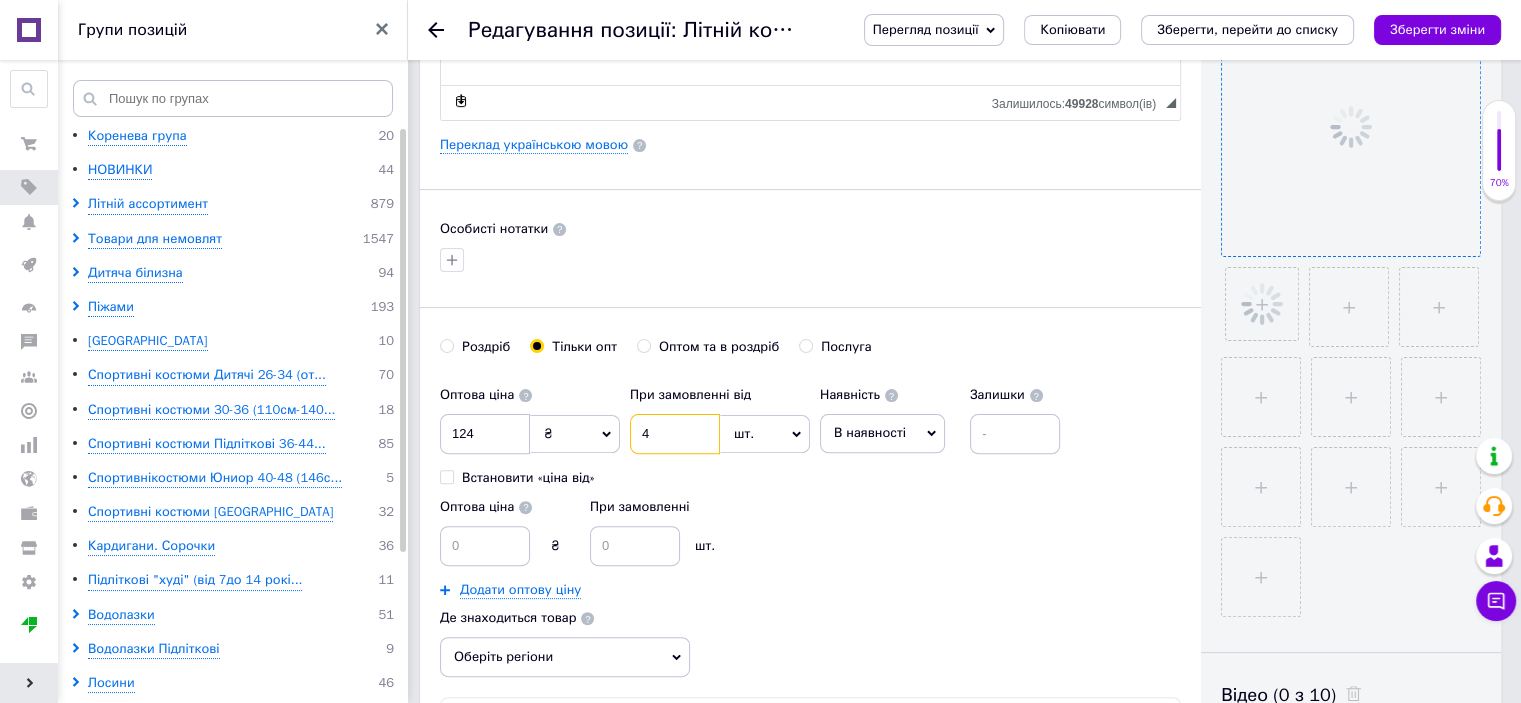 click on "4" at bounding box center [675, 434] 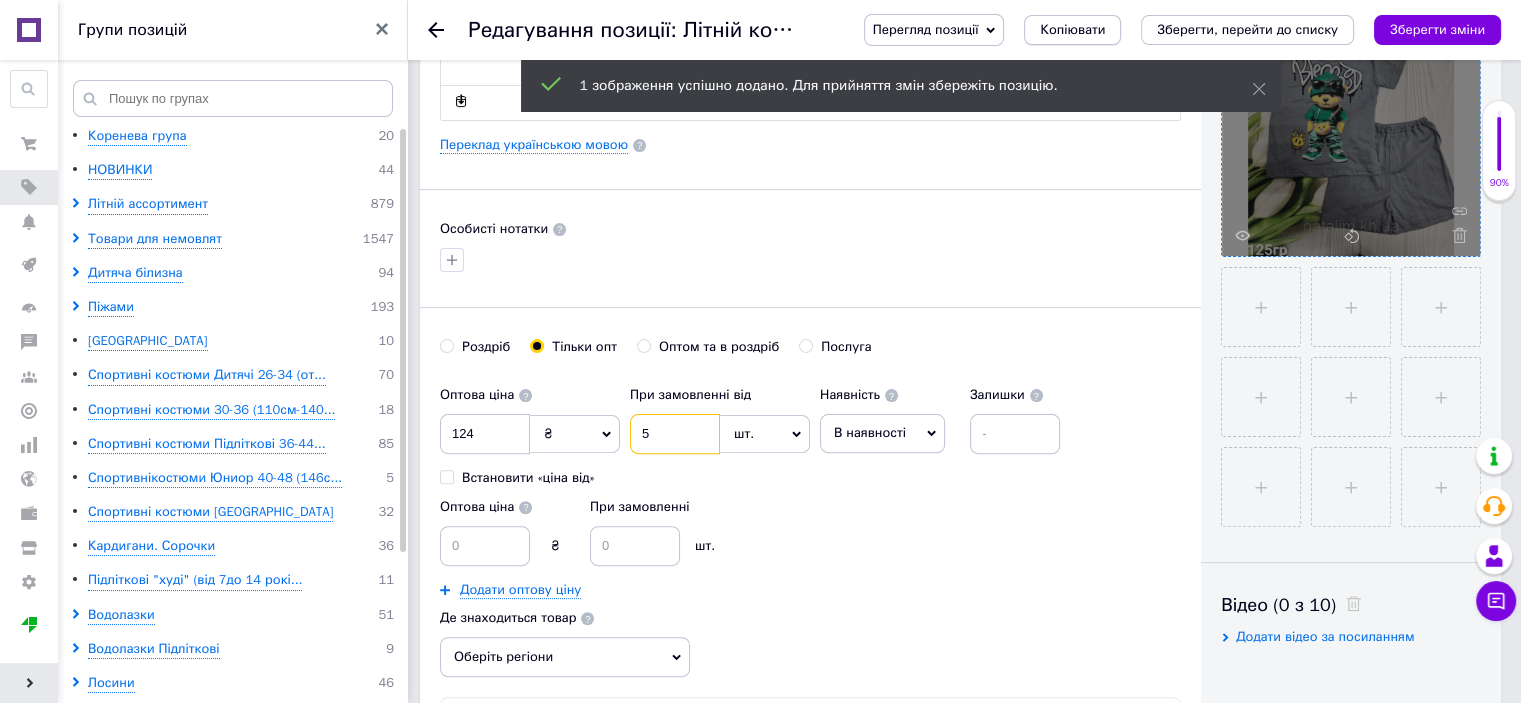 type on "5" 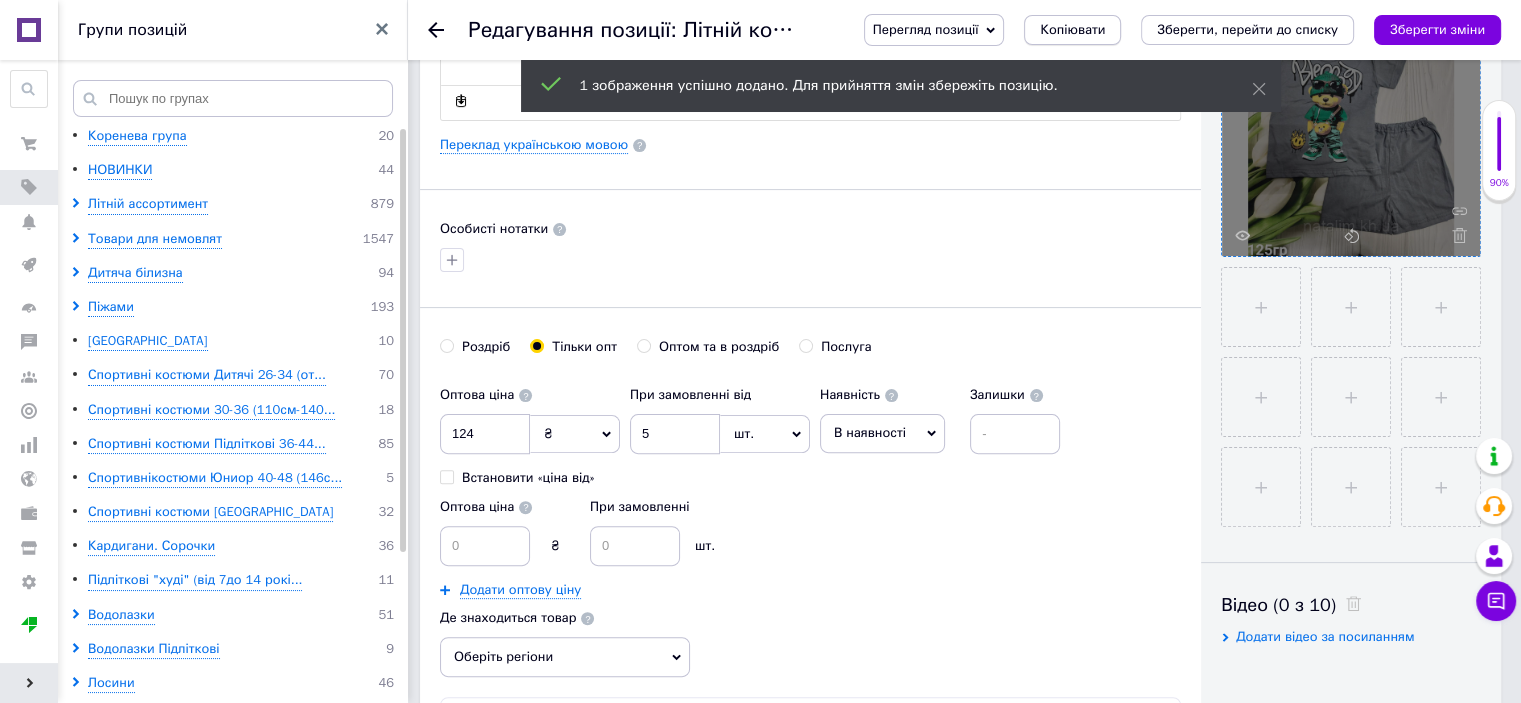 click on "Копіювати" at bounding box center (1072, 30) 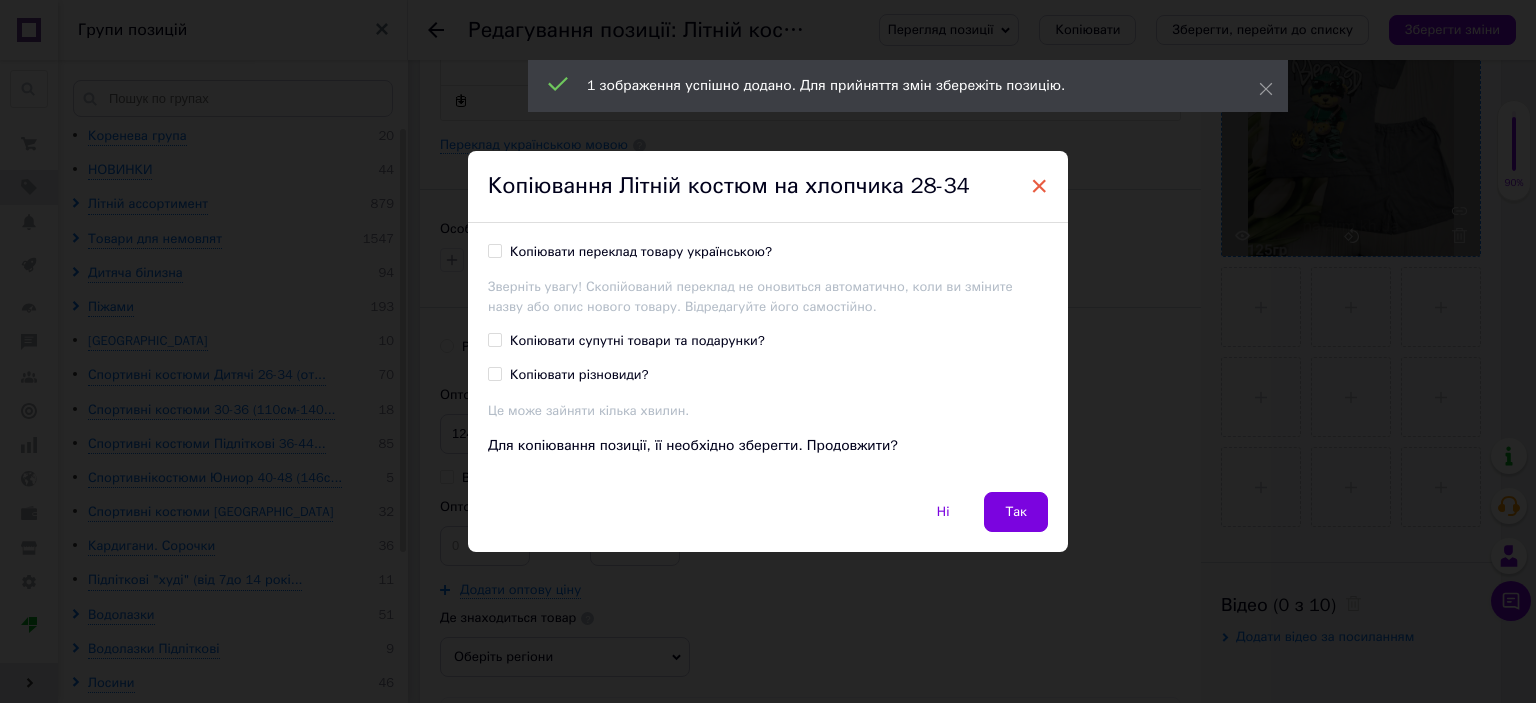 click on "×" at bounding box center [1039, 186] 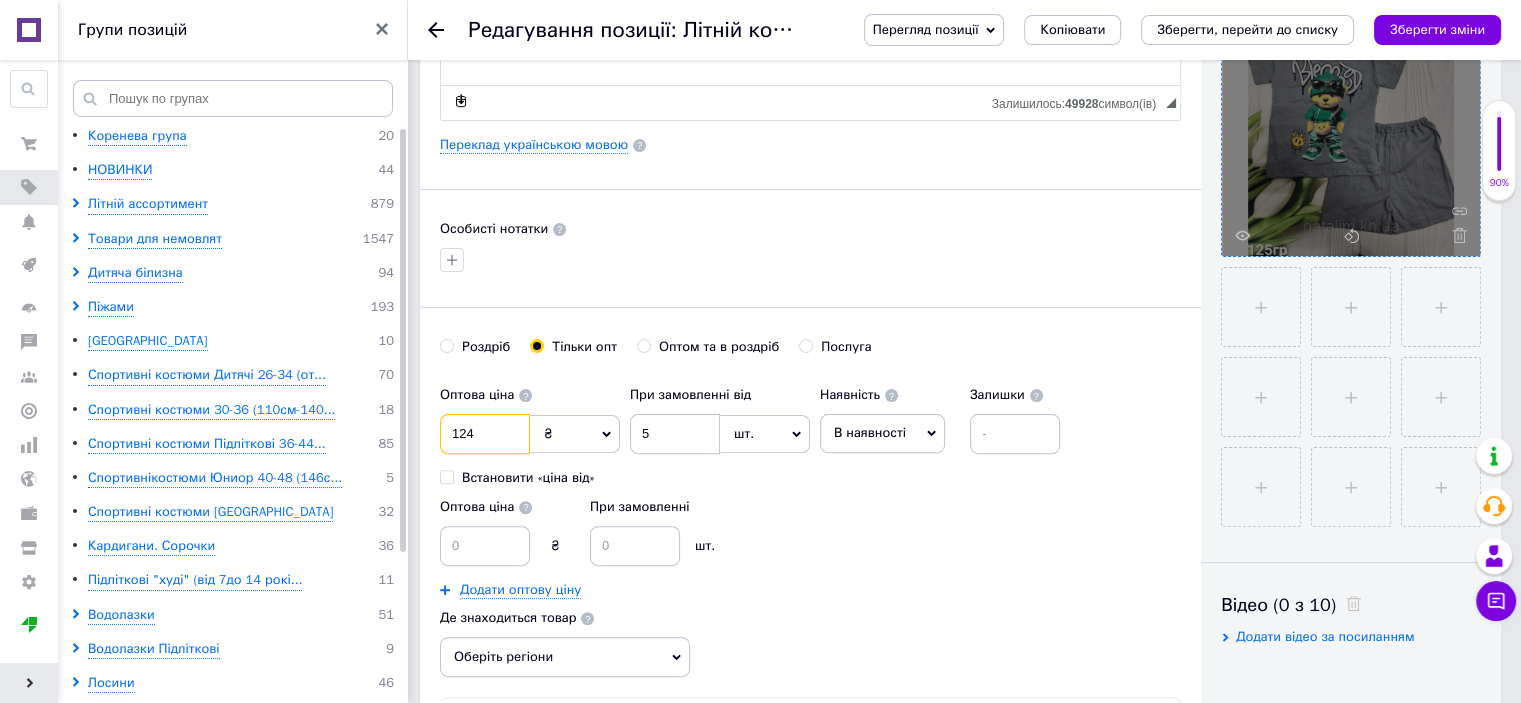 drag, startPoint x: 480, startPoint y: 431, endPoint x: 468, endPoint y: 434, distance: 12.369317 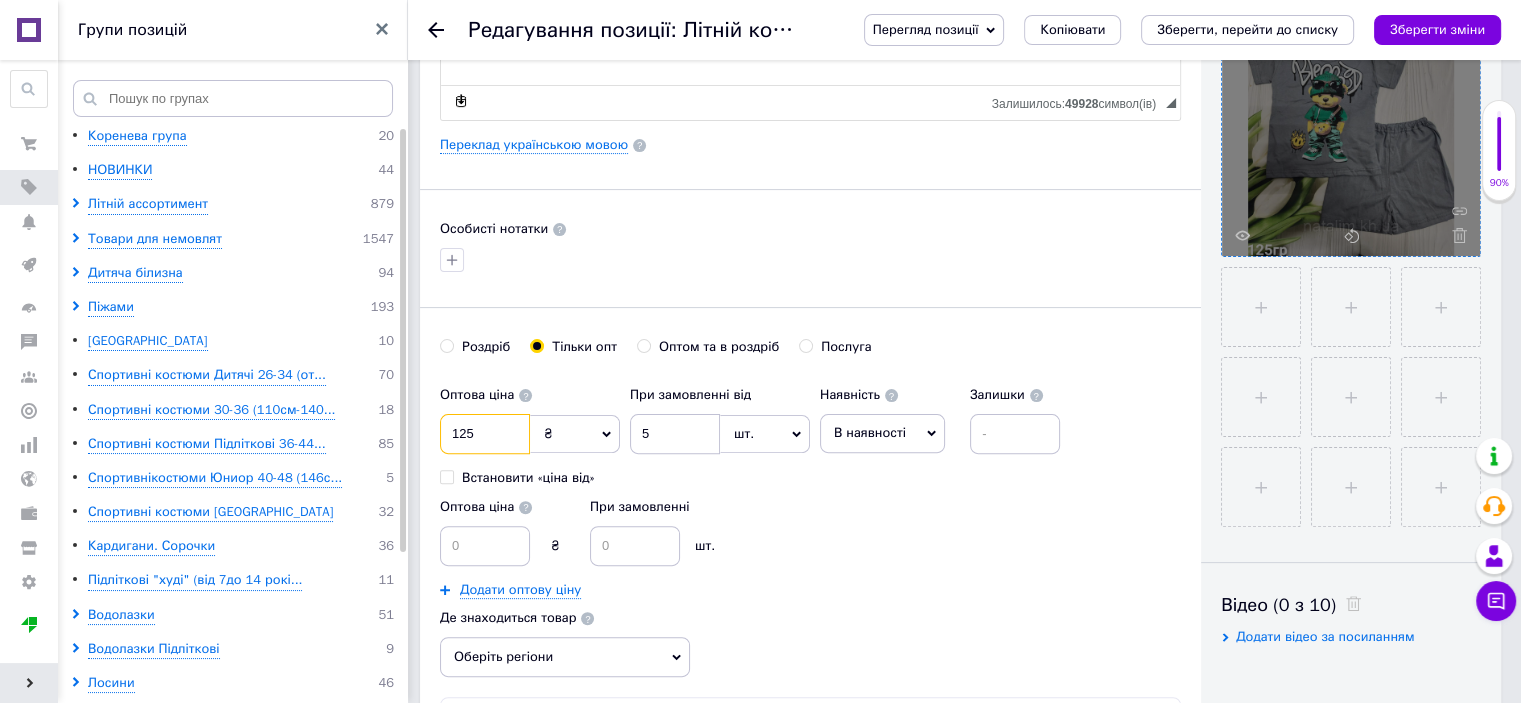 type on "125" 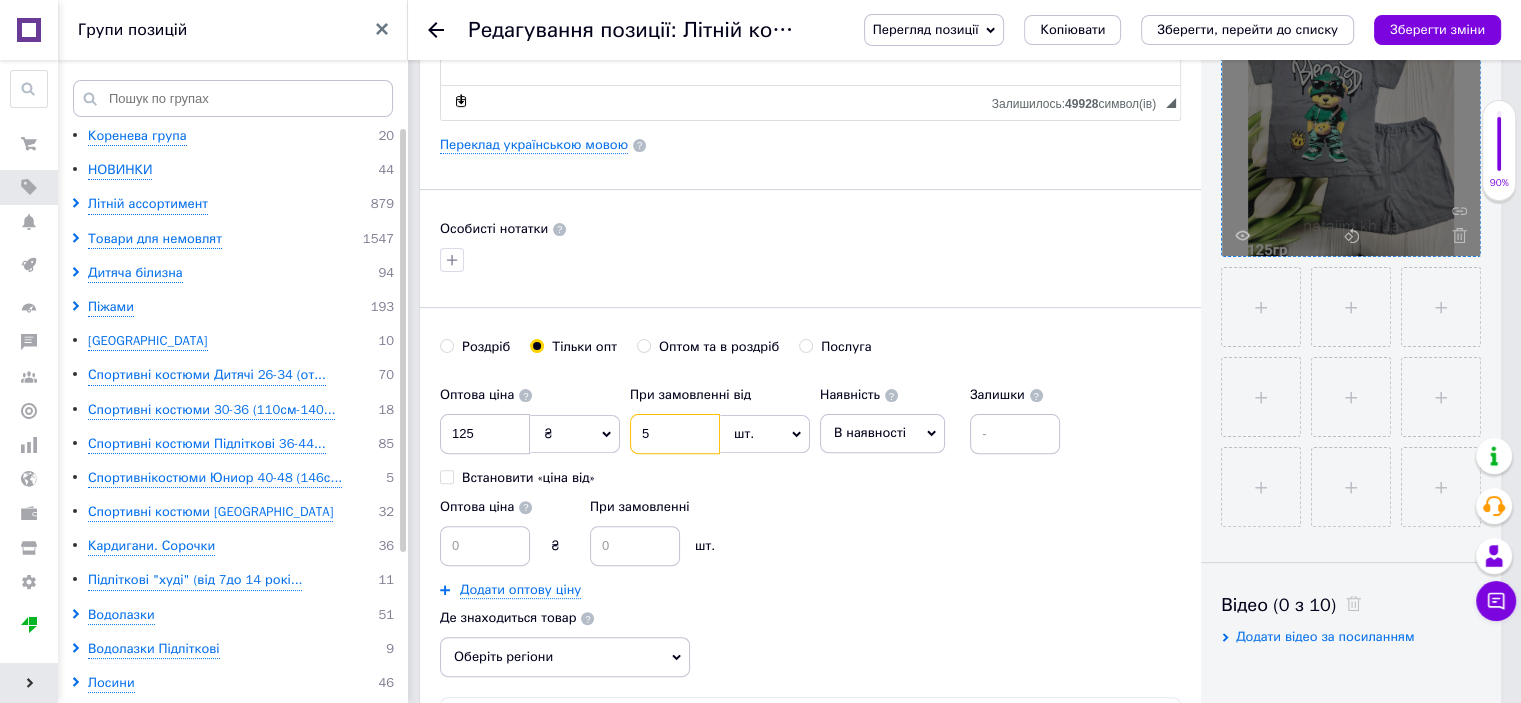 drag, startPoint x: 636, startPoint y: 435, endPoint x: 613, endPoint y: 435, distance: 23 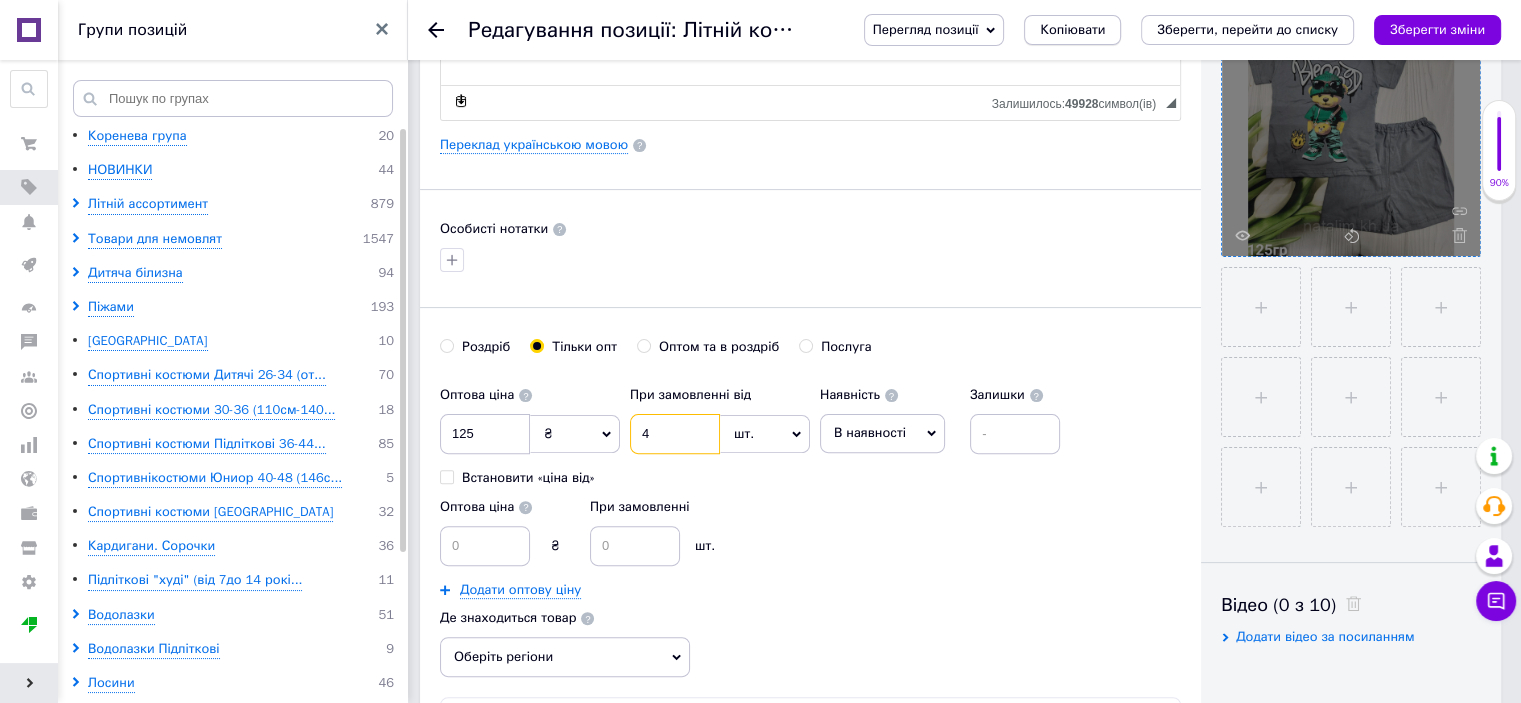 type on "4" 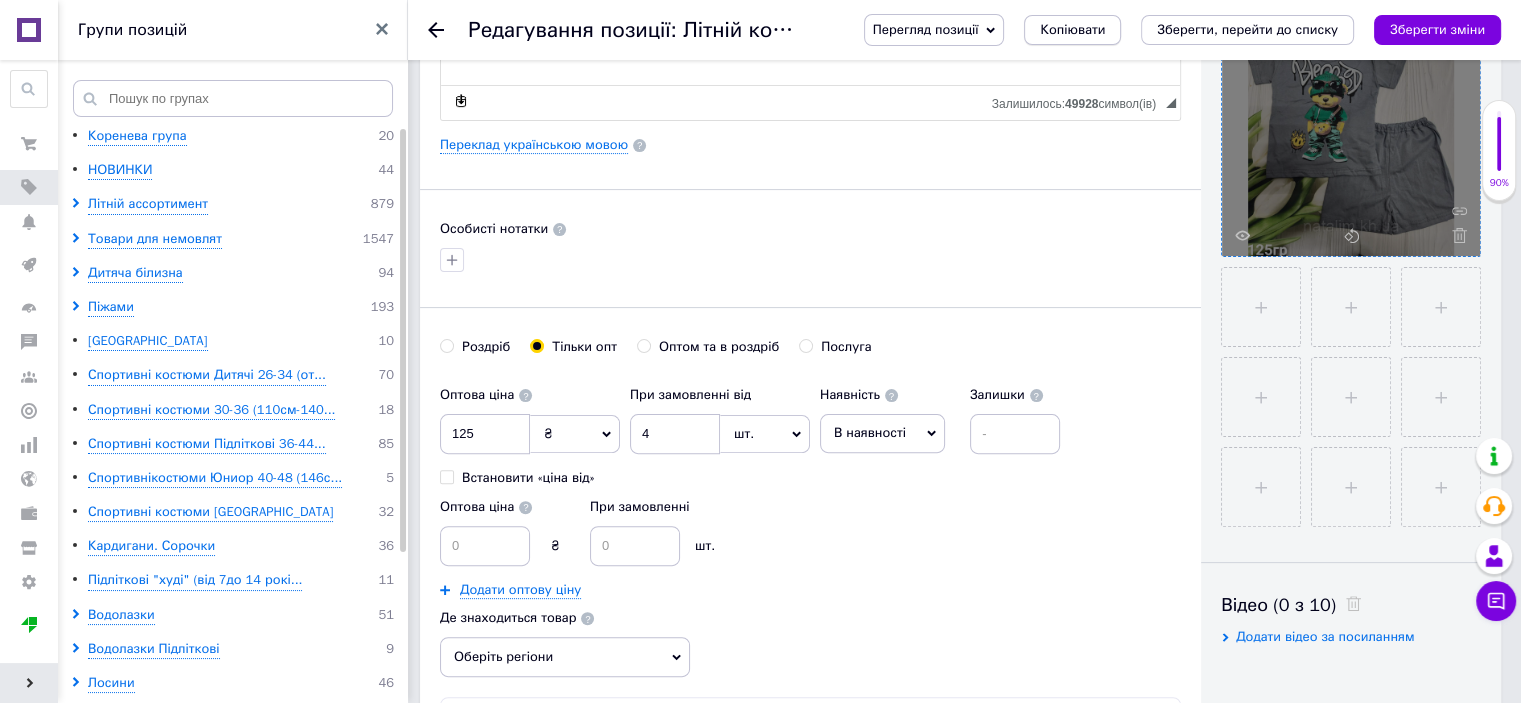 click on "Копіювати" at bounding box center [1072, 30] 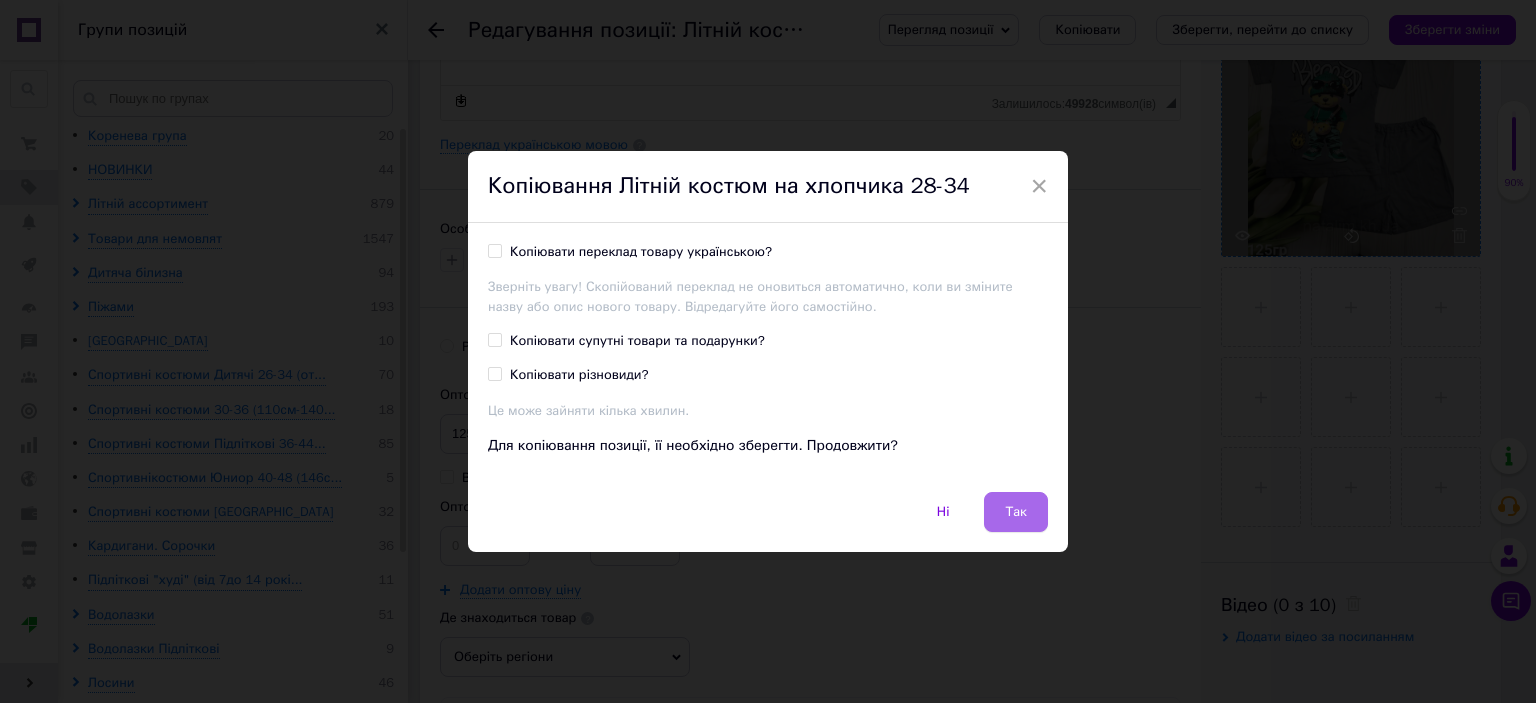 click on "Так" at bounding box center (1016, 512) 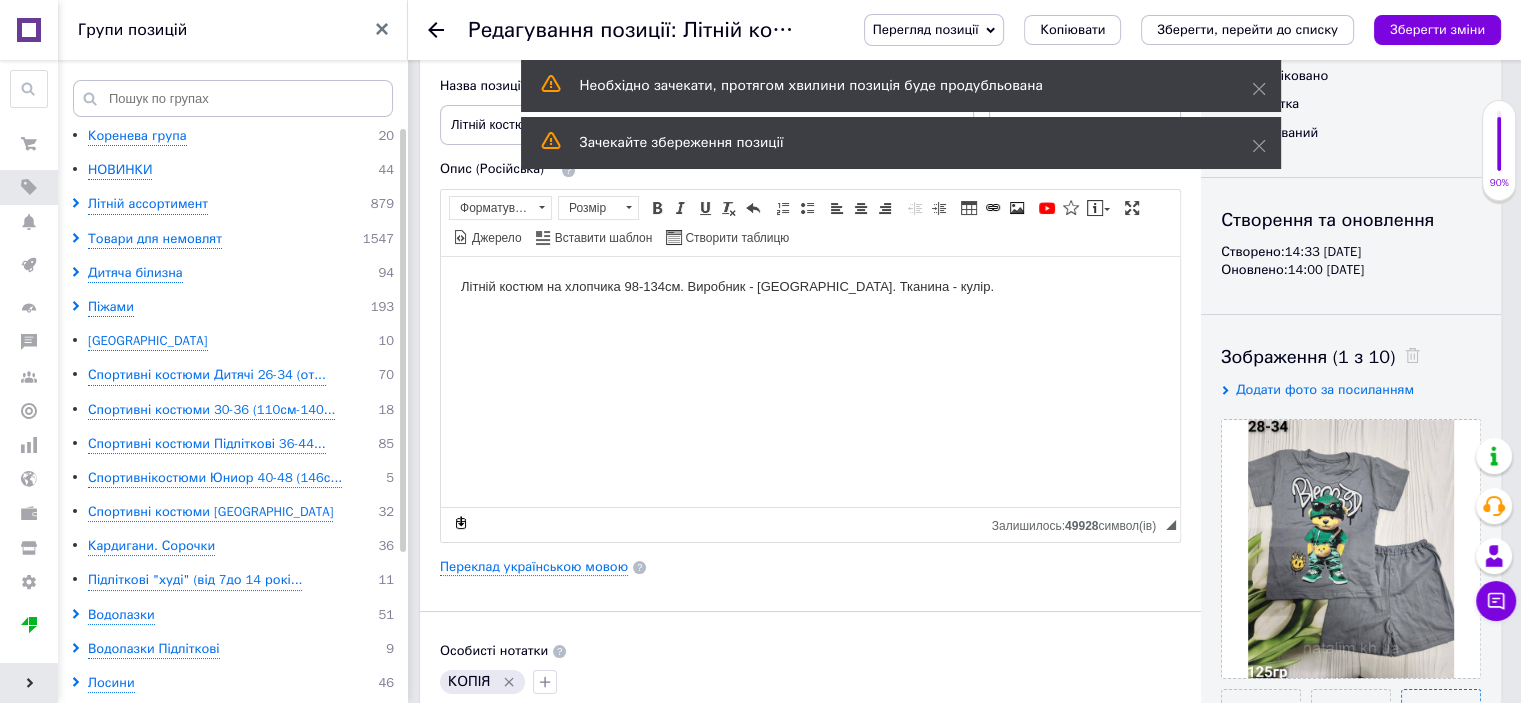 scroll, scrollTop: 200, scrollLeft: 0, axis: vertical 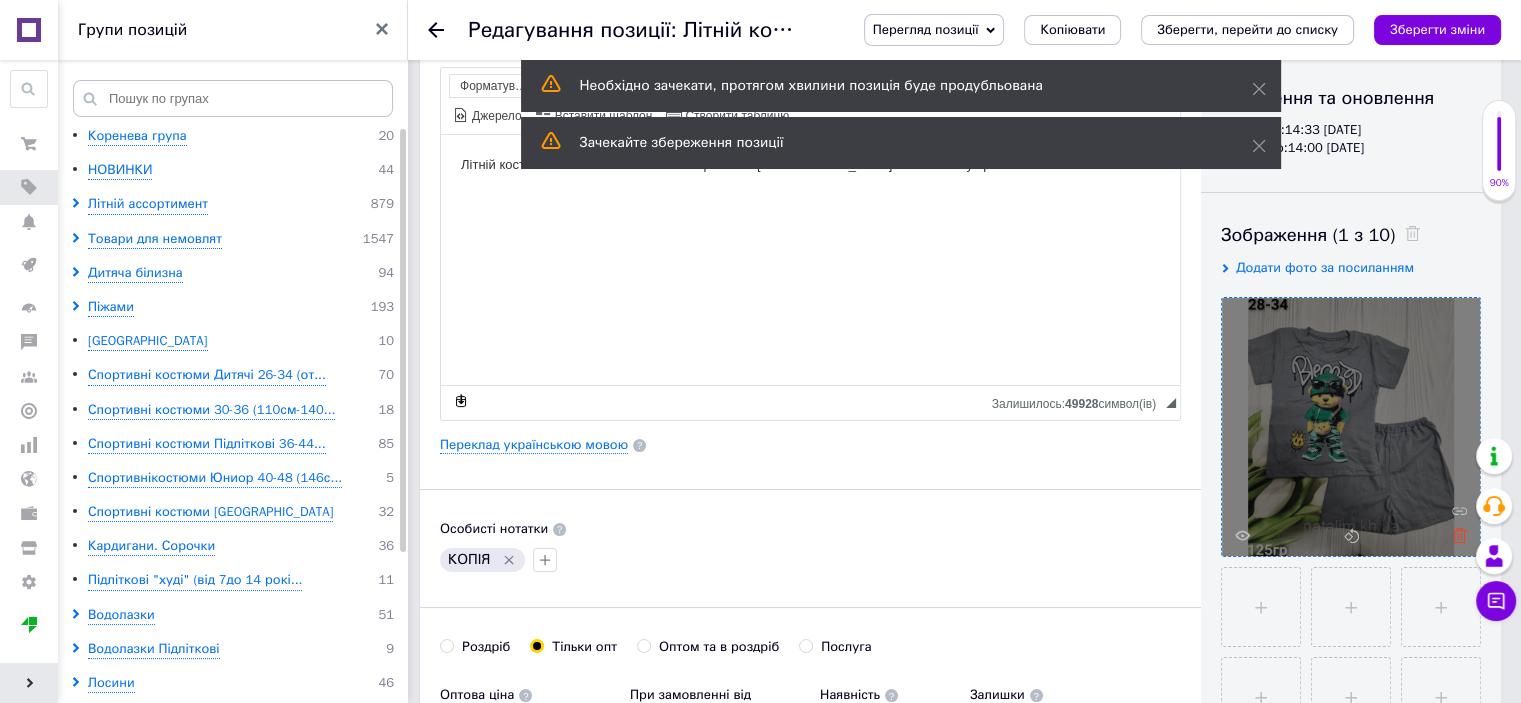 click 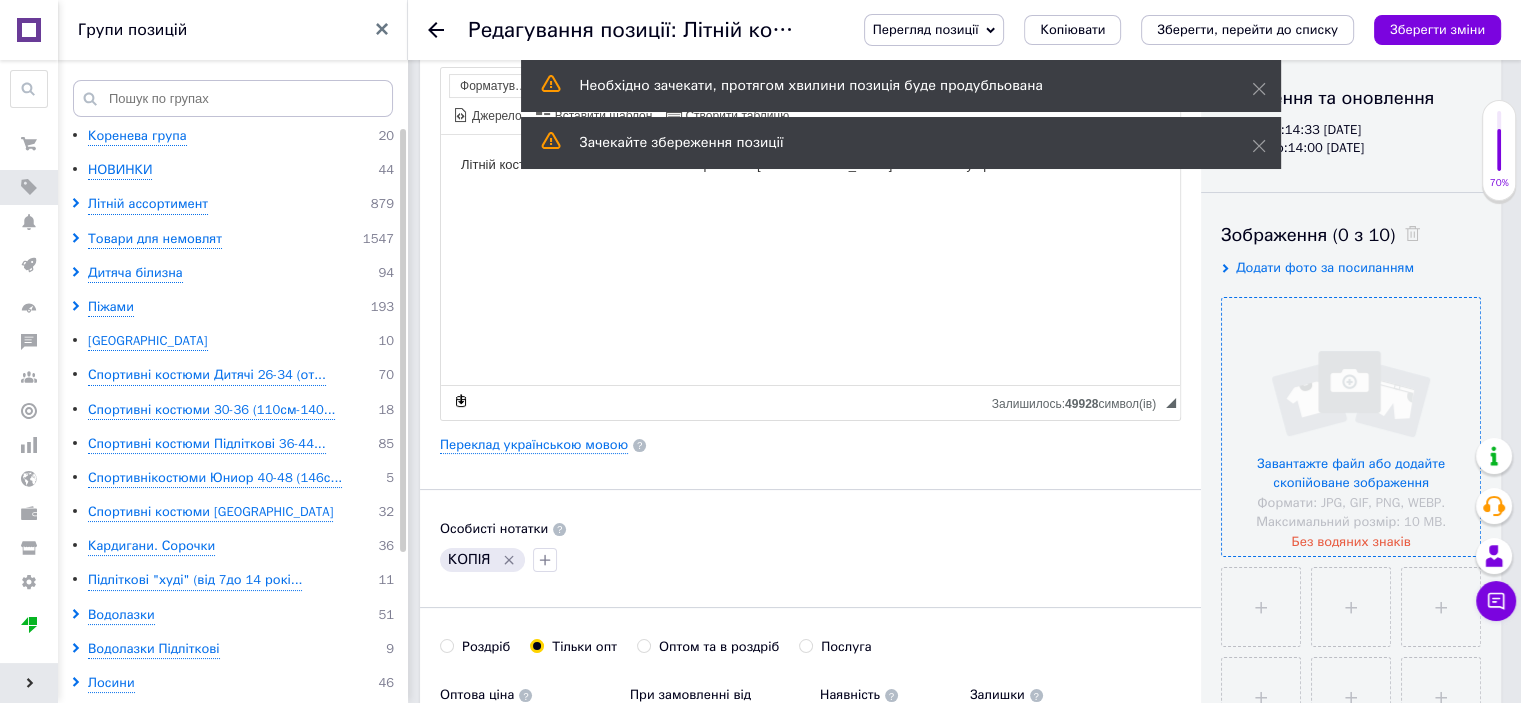 click at bounding box center [1351, 427] 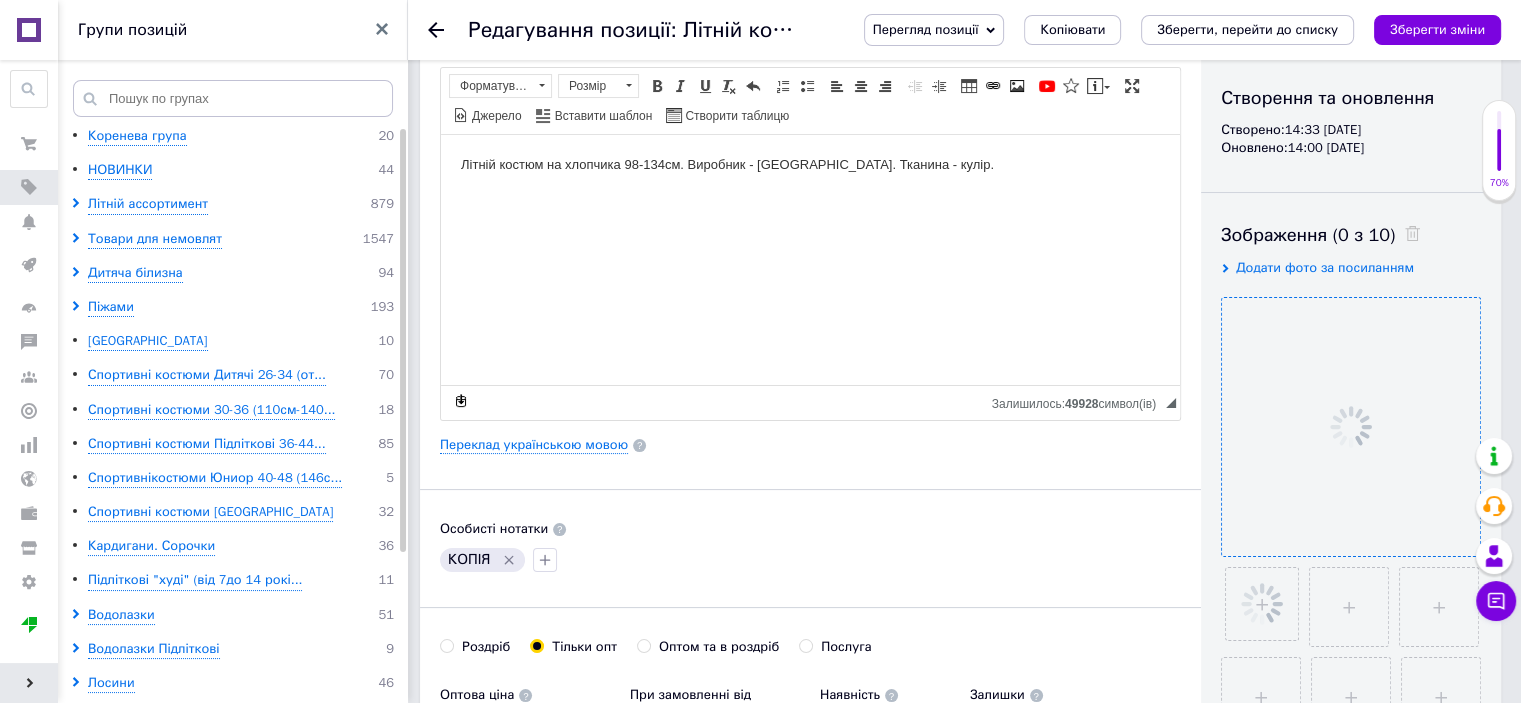 click 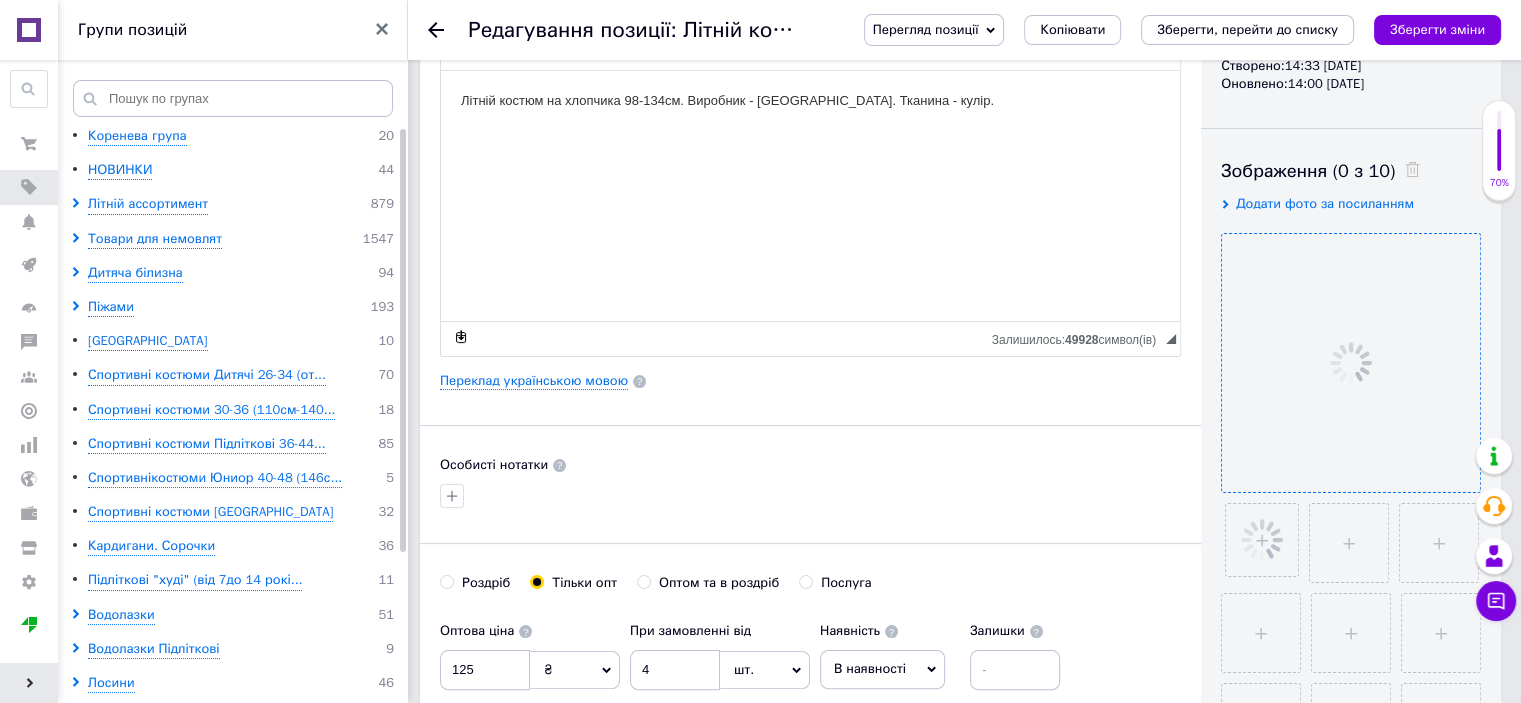 scroll, scrollTop: 300, scrollLeft: 0, axis: vertical 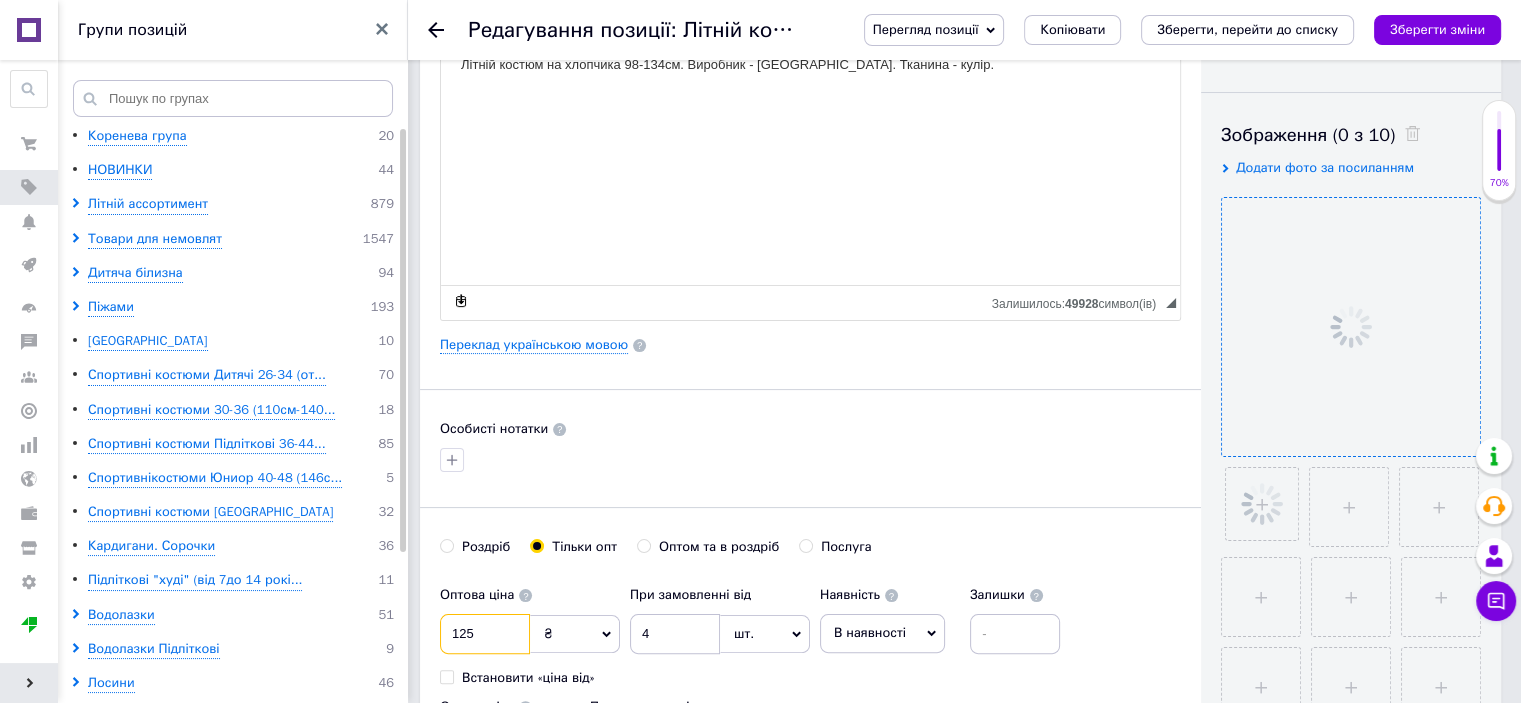 click on "125" at bounding box center [485, 634] 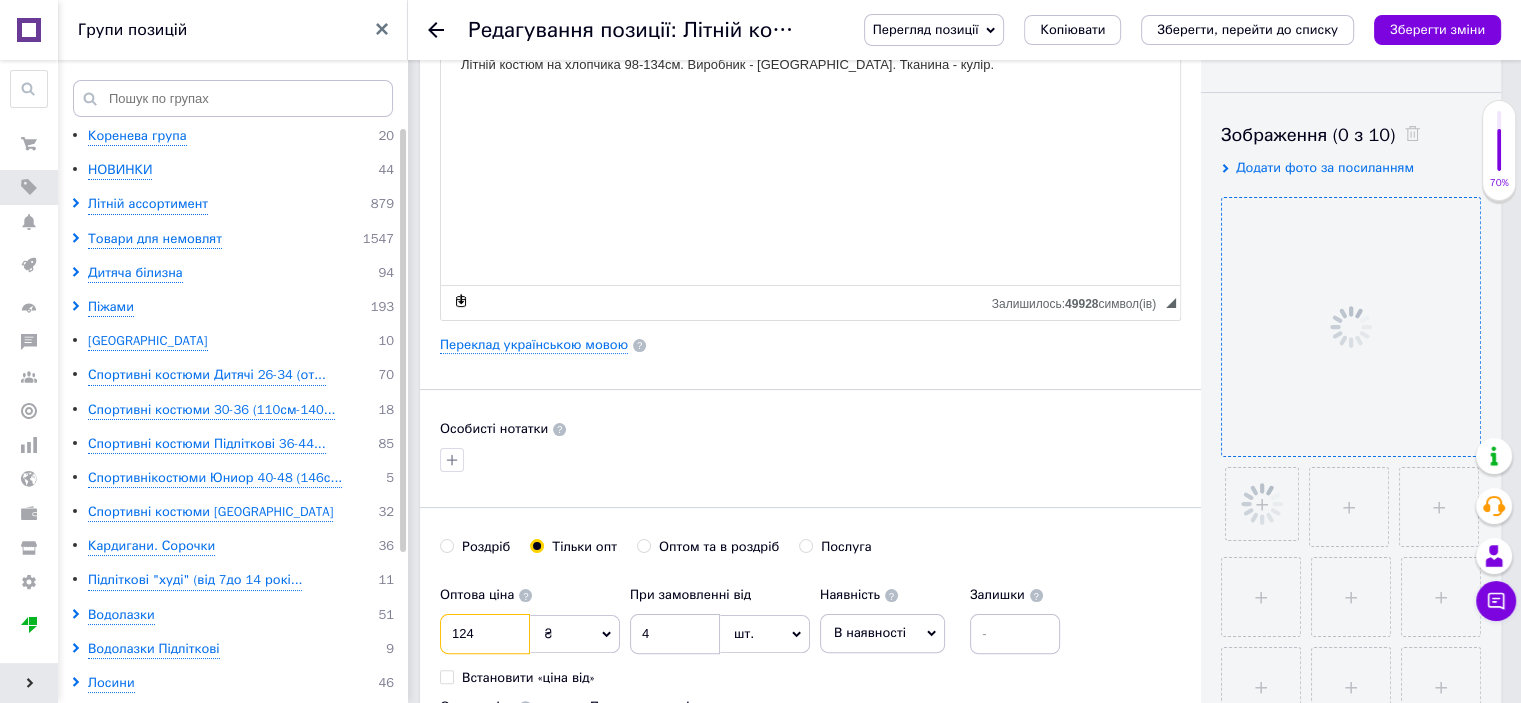 type on "124" 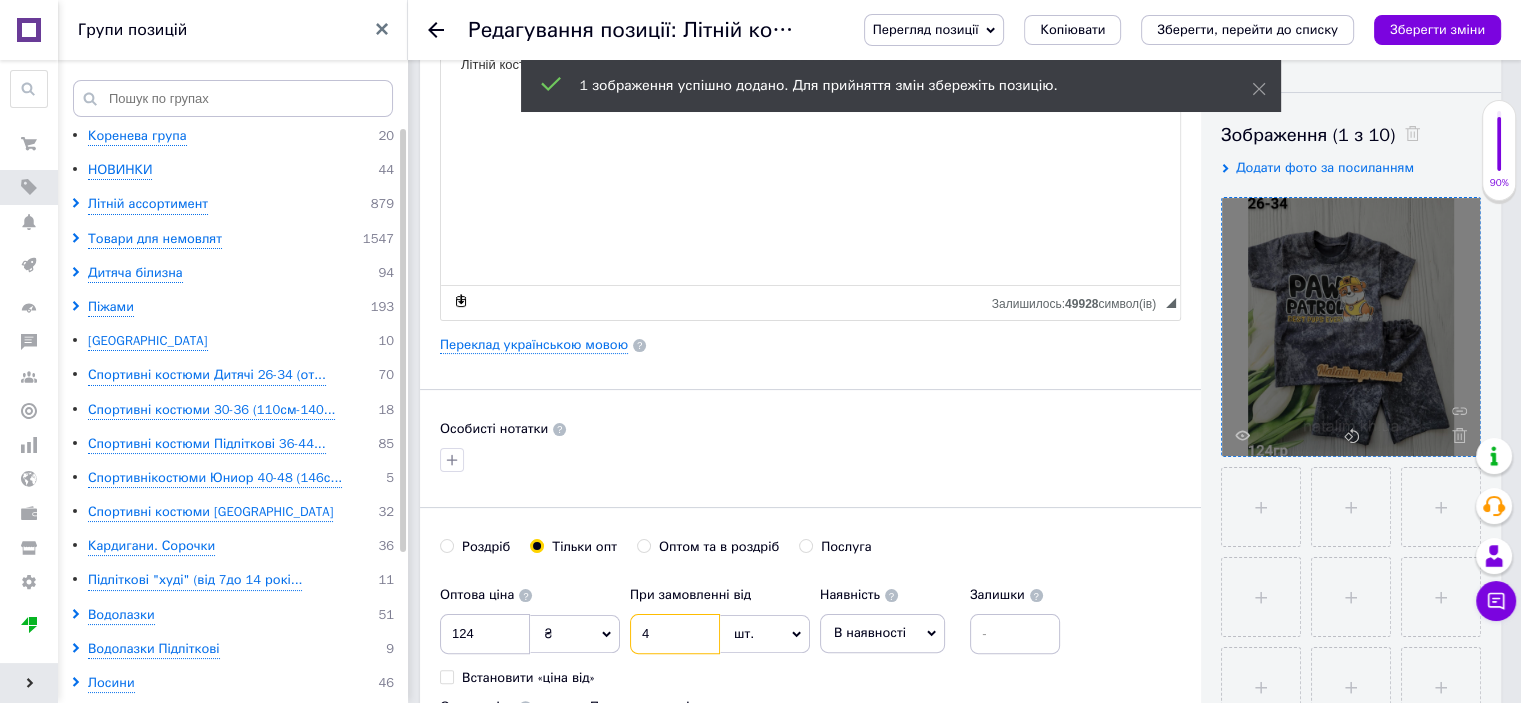 drag, startPoint x: 655, startPoint y: 628, endPoint x: 640, endPoint y: 631, distance: 15.297058 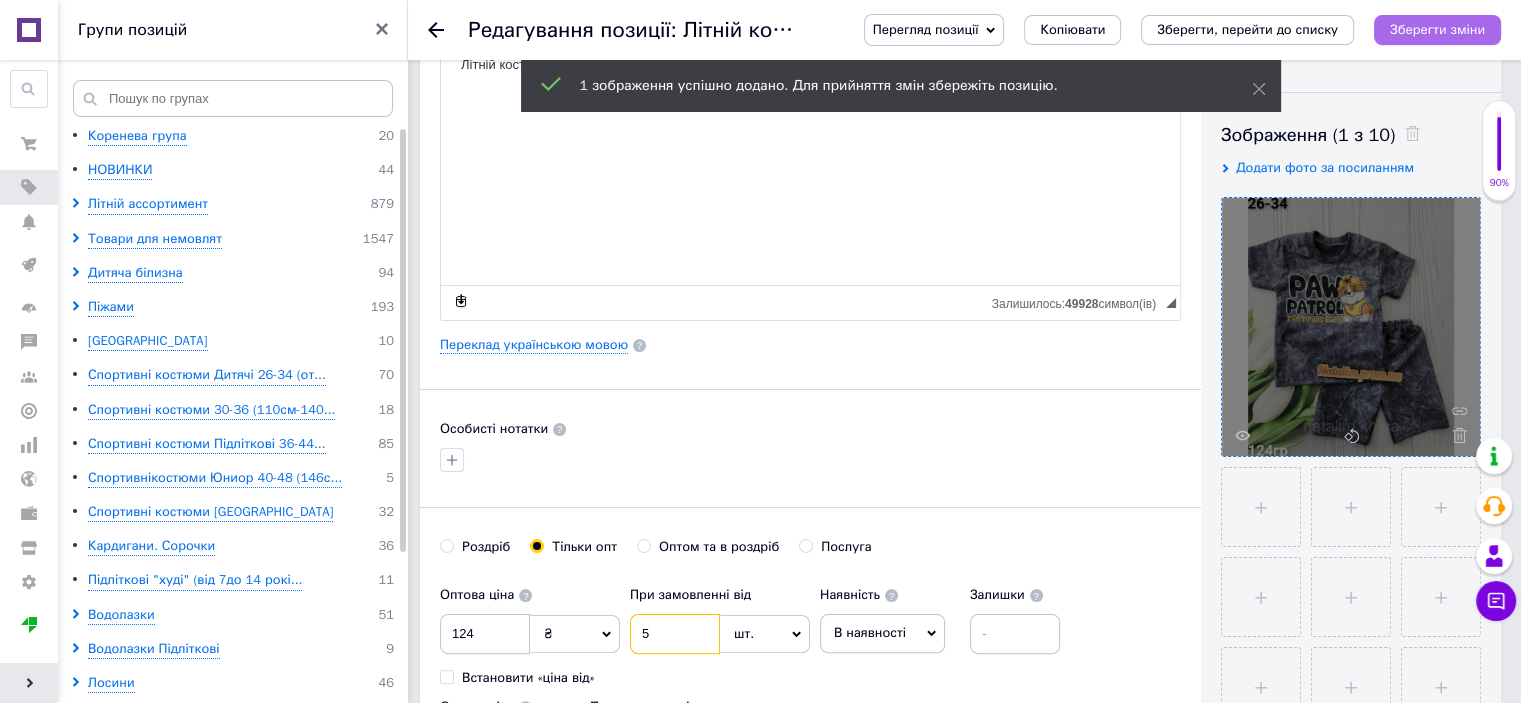 type on "5" 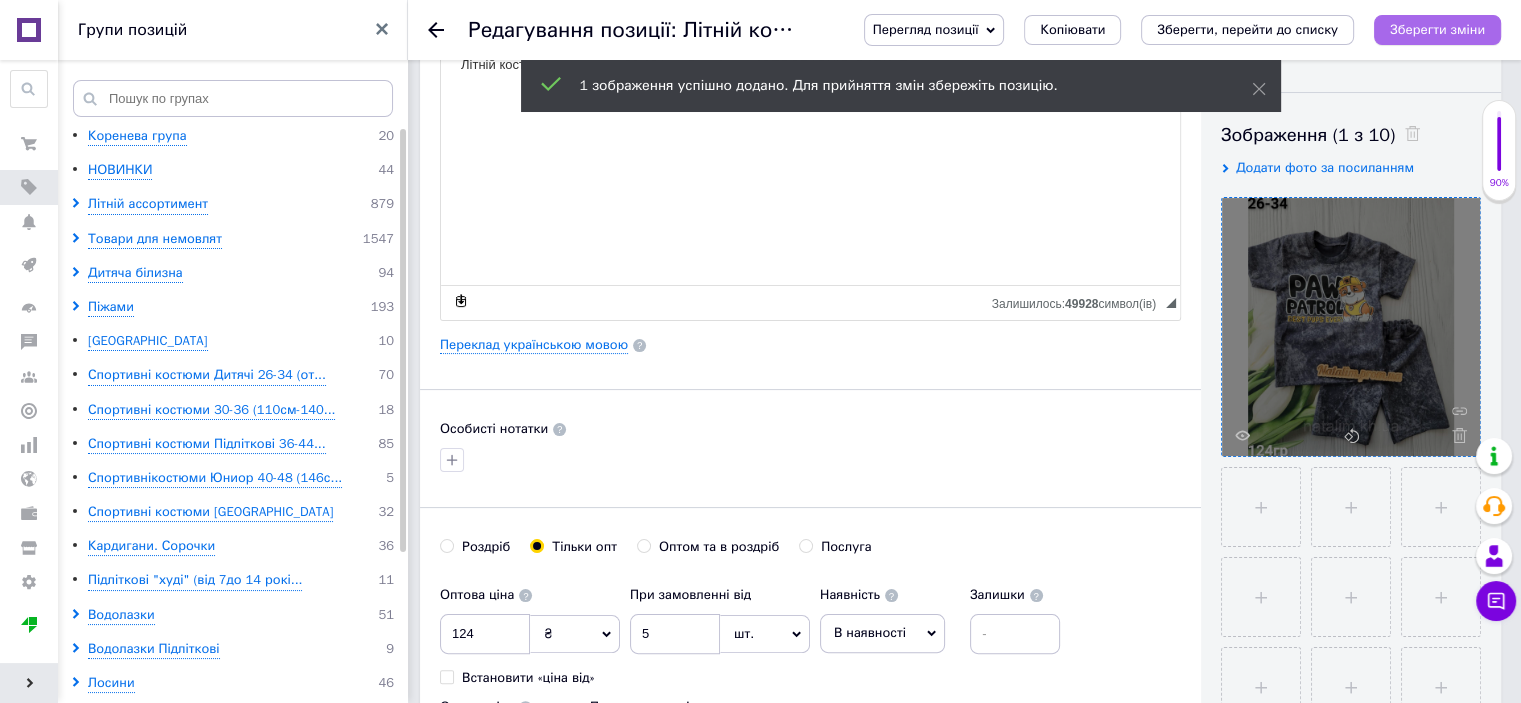 click on "Зберегти зміни" at bounding box center [1437, 29] 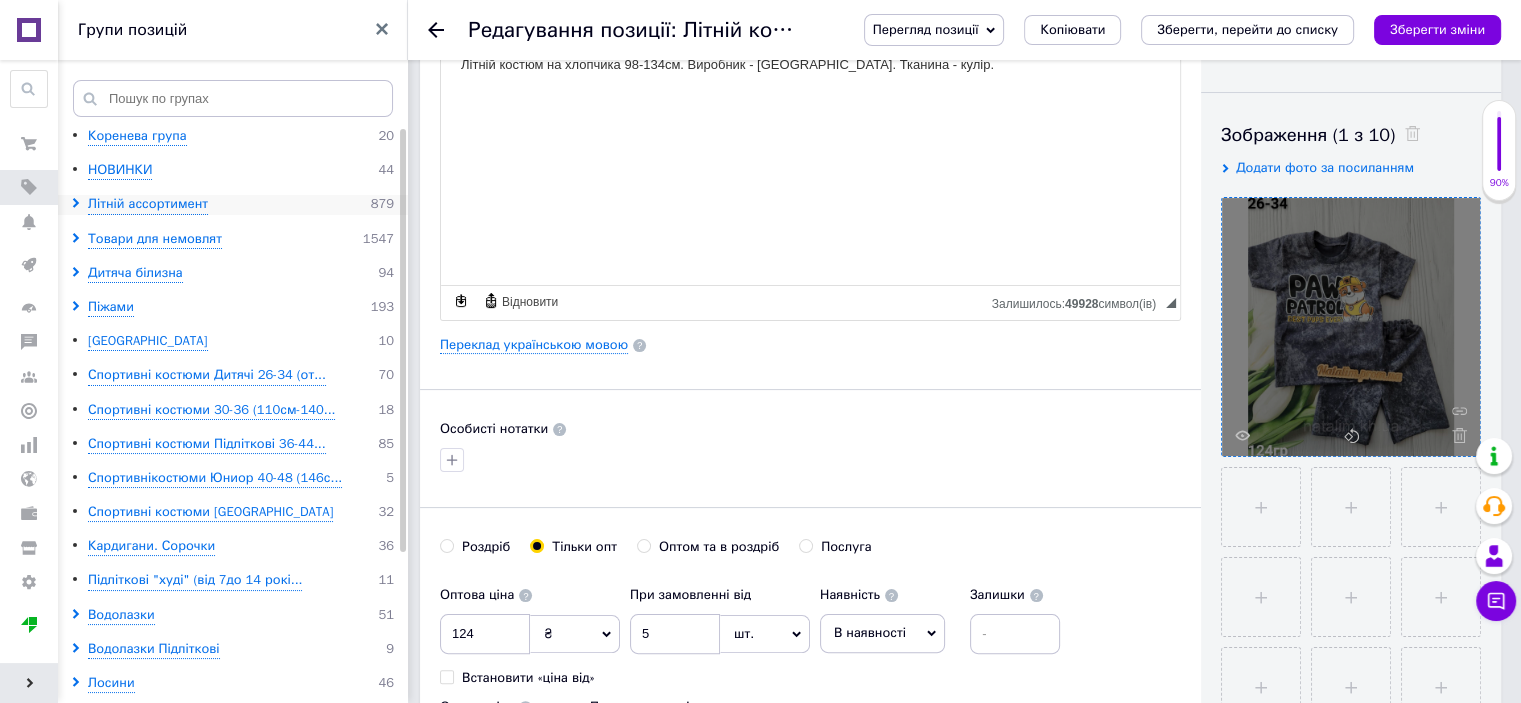 click 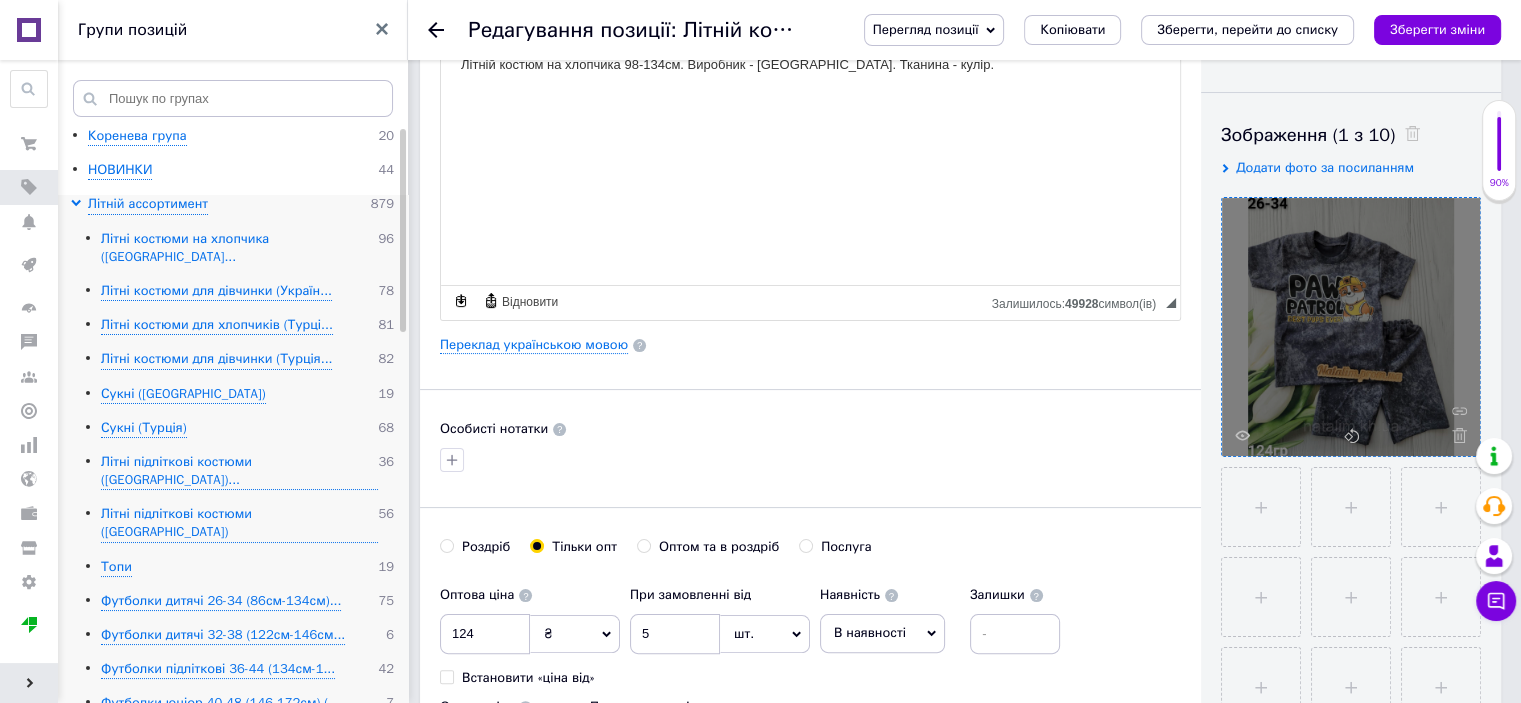 scroll, scrollTop: 0, scrollLeft: 0, axis: both 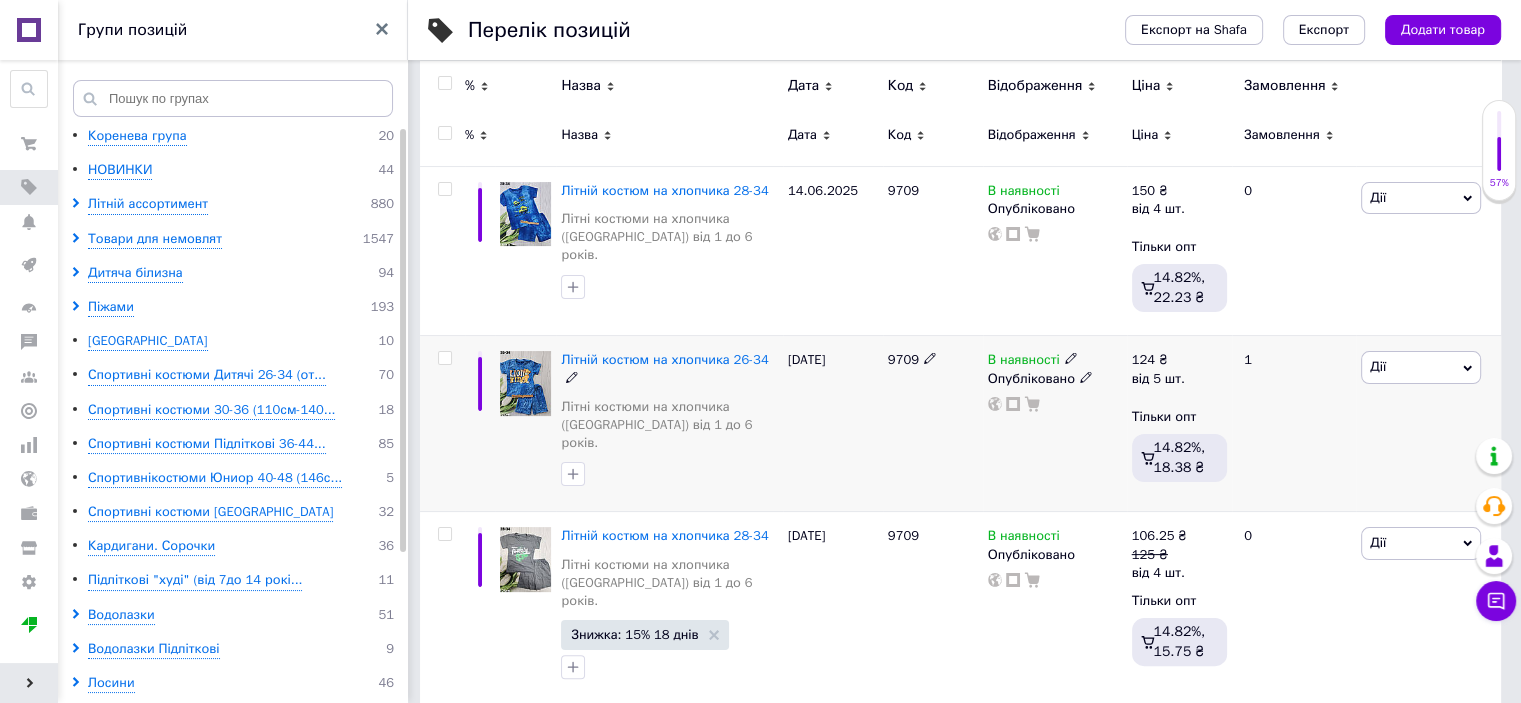 click on "Дії" at bounding box center [1378, 366] 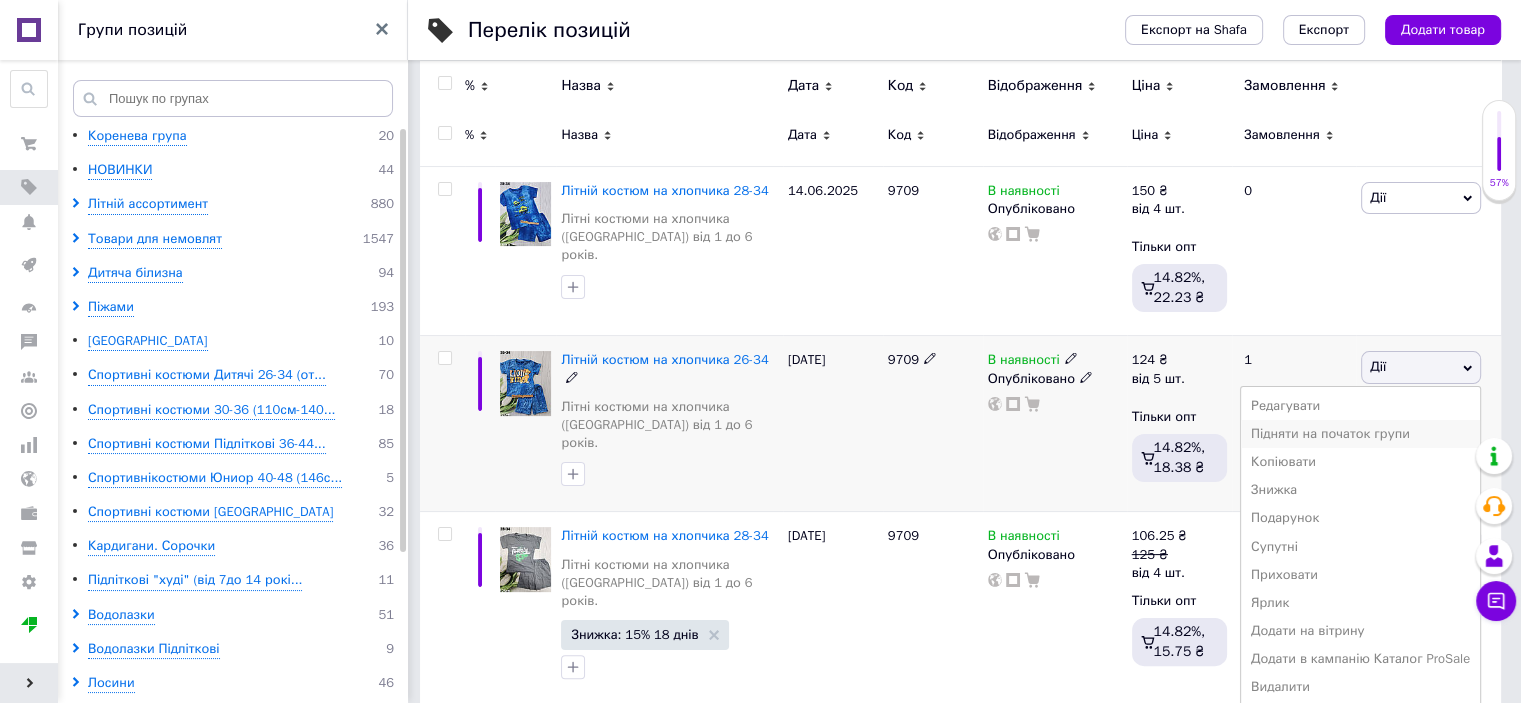 click on "Підняти на початок групи" at bounding box center (1360, 434) 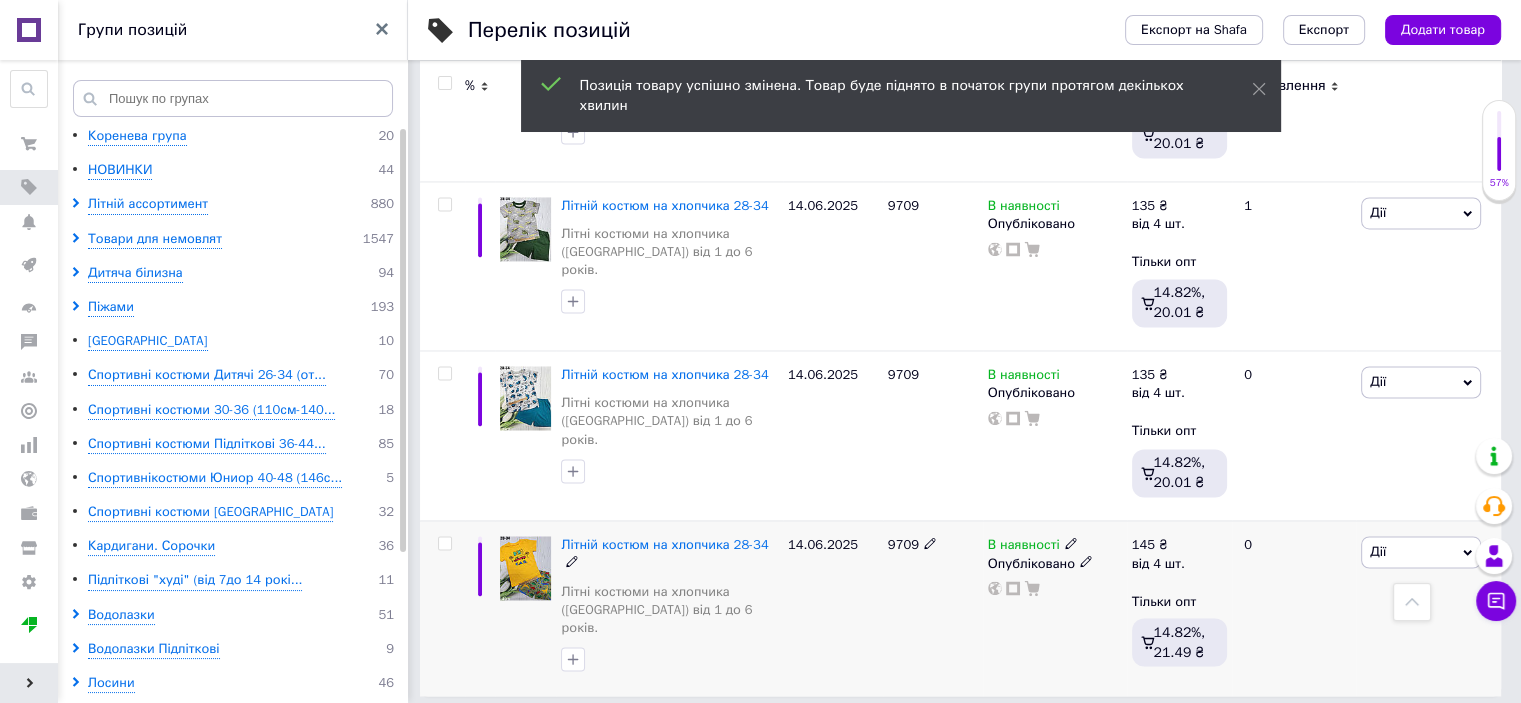 scroll, scrollTop: 3257, scrollLeft: 0, axis: vertical 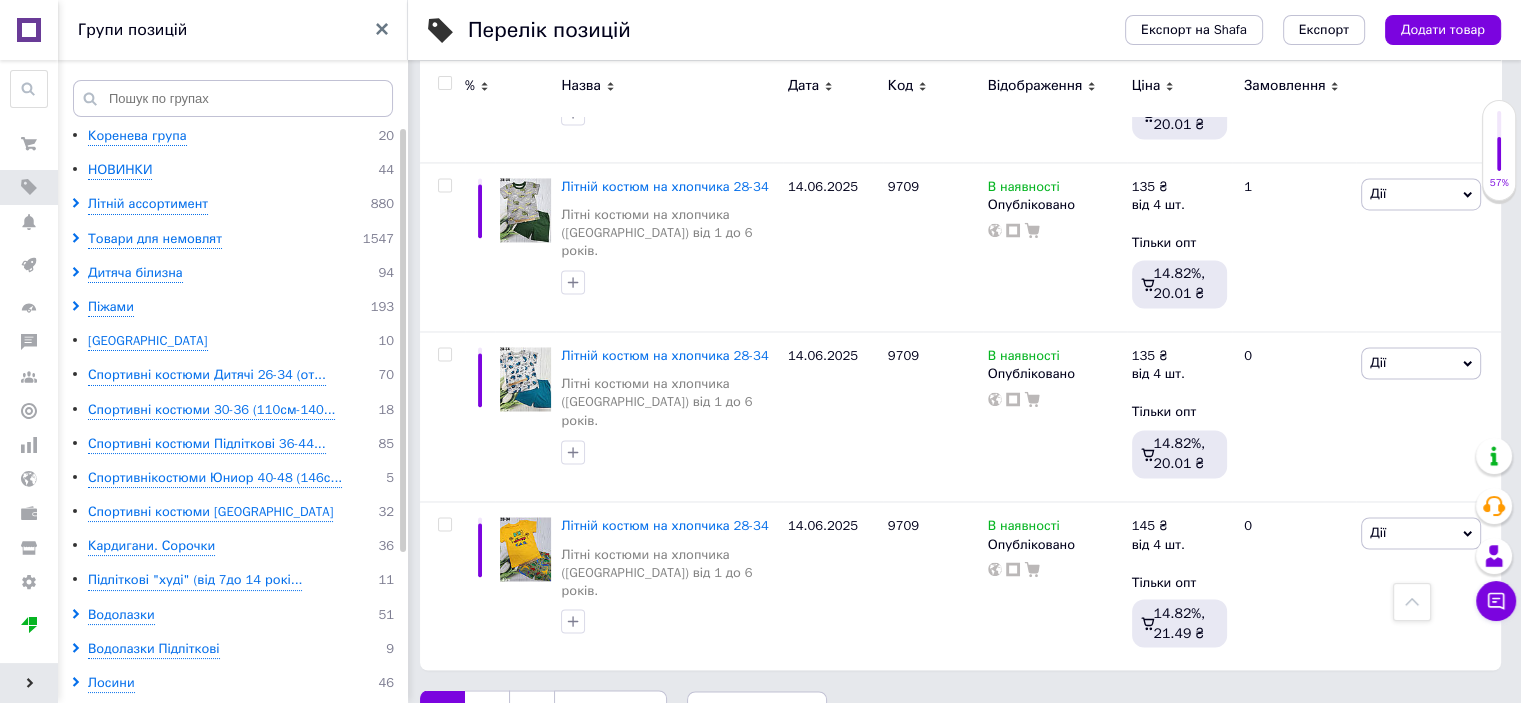 click on "3" at bounding box center [531, 711] 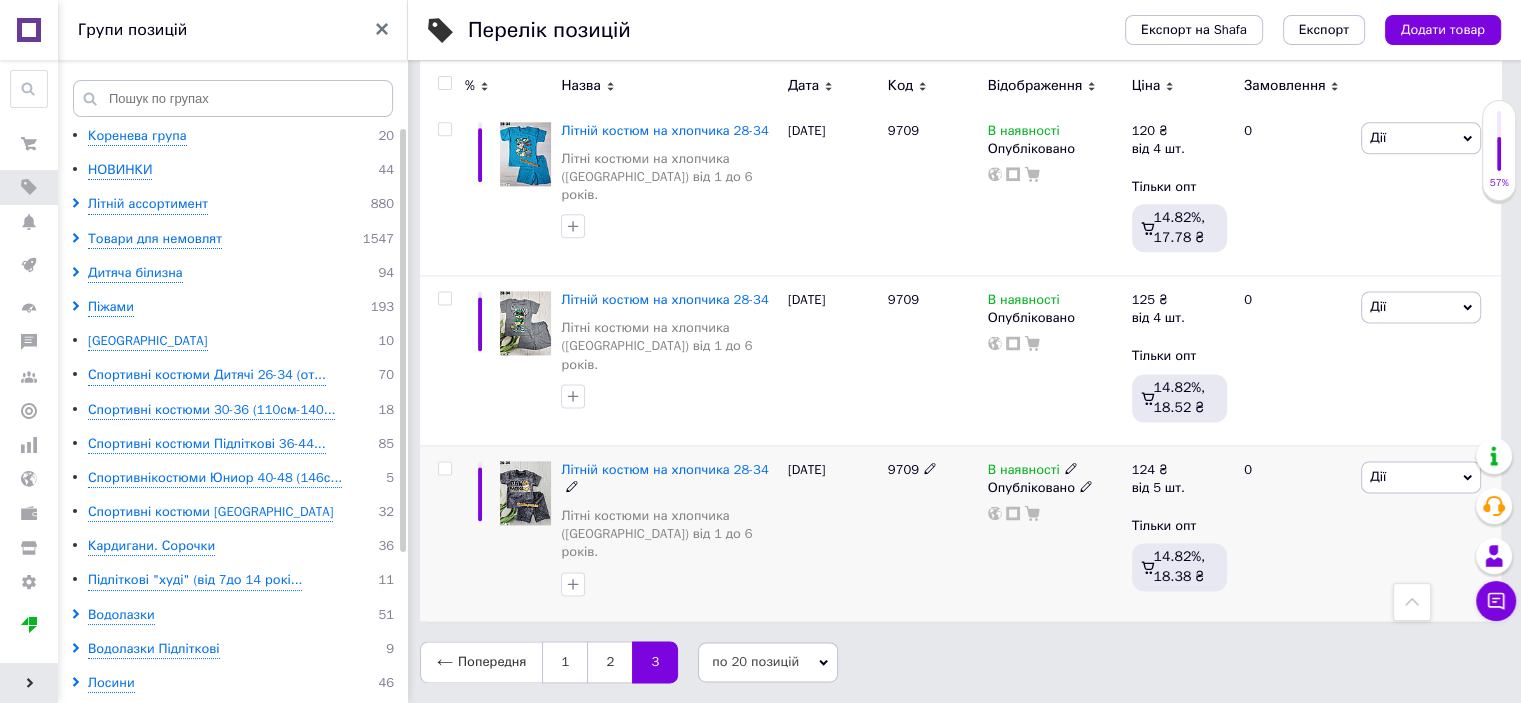 scroll, scrollTop: 2555, scrollLeft: 0, axis: vertical 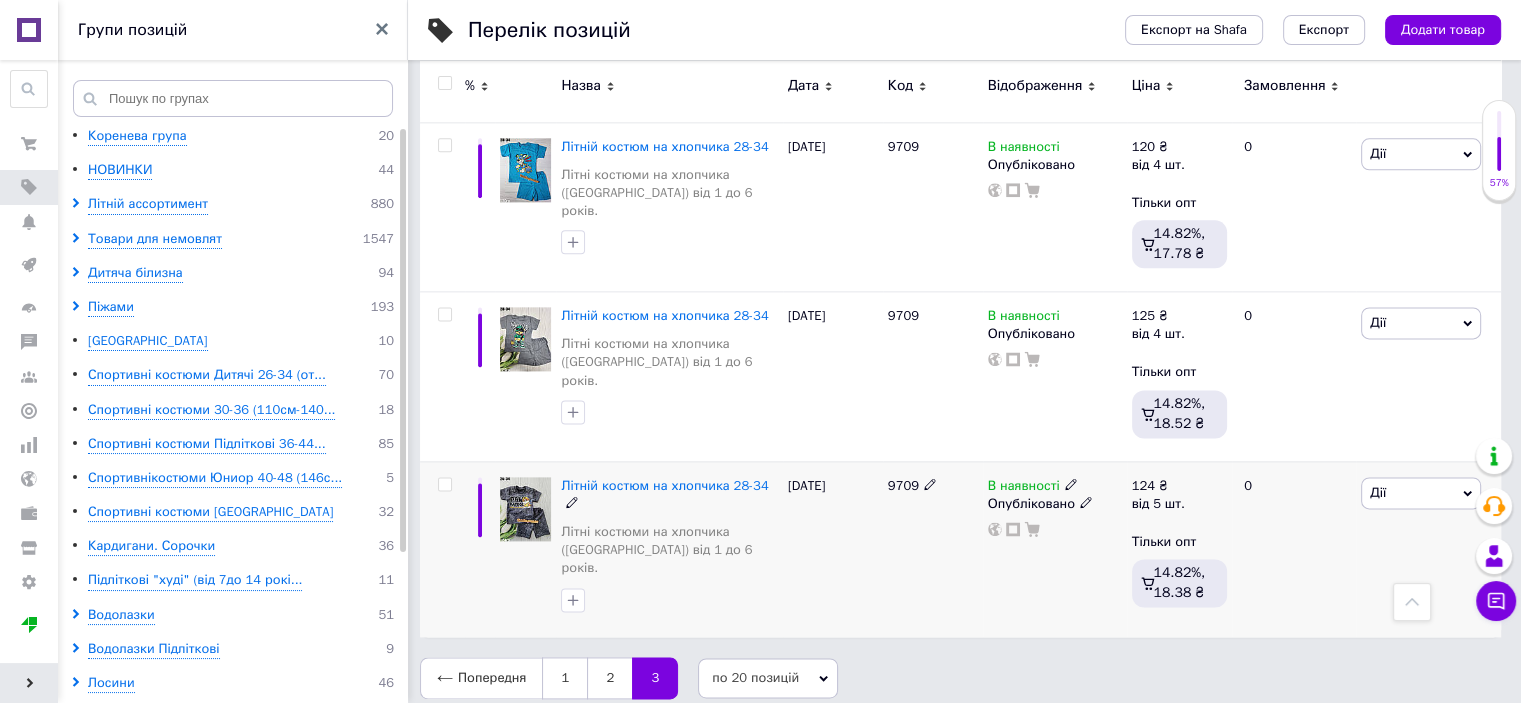 click on "Дії" at bounding box center [1421, 493] 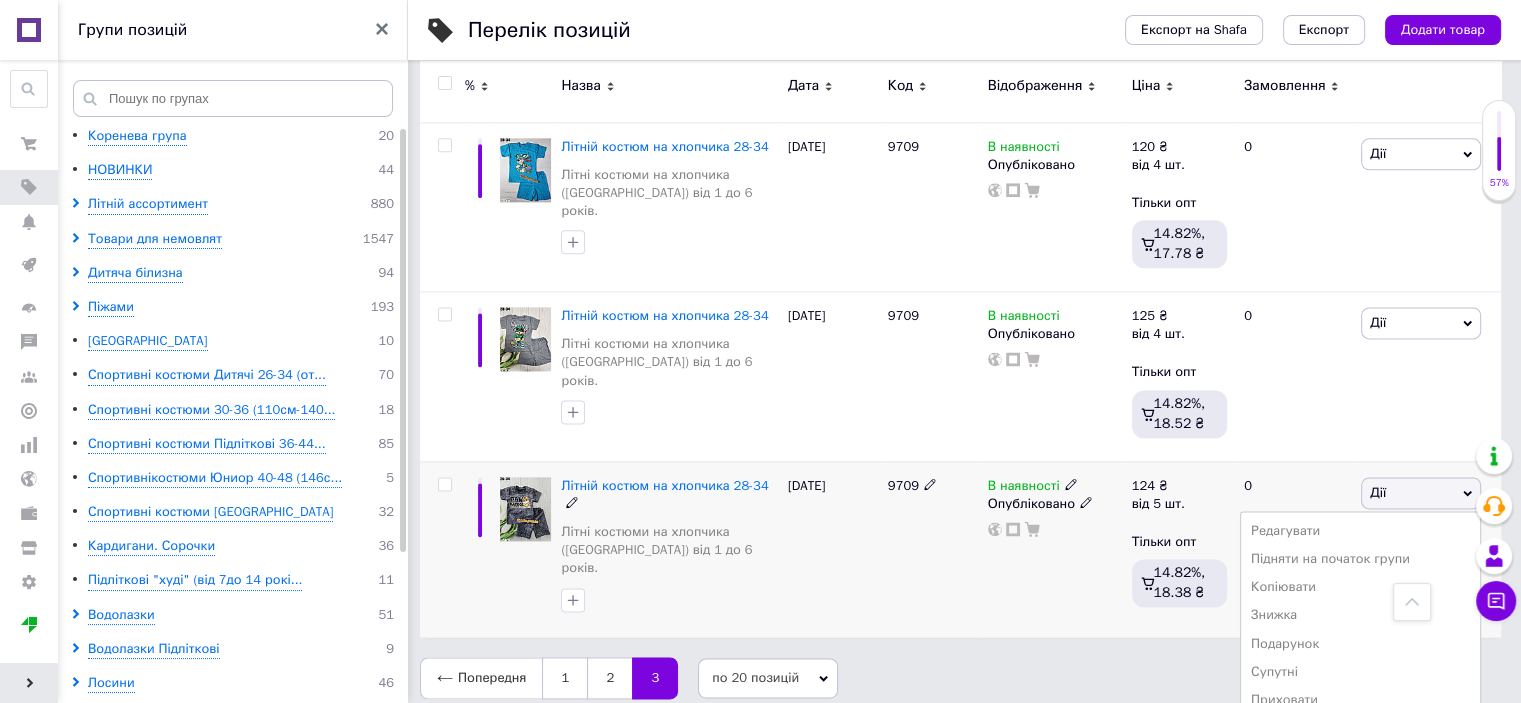 scroll, scrollTop: 2674, scrollLeft: 0, axis: vertical 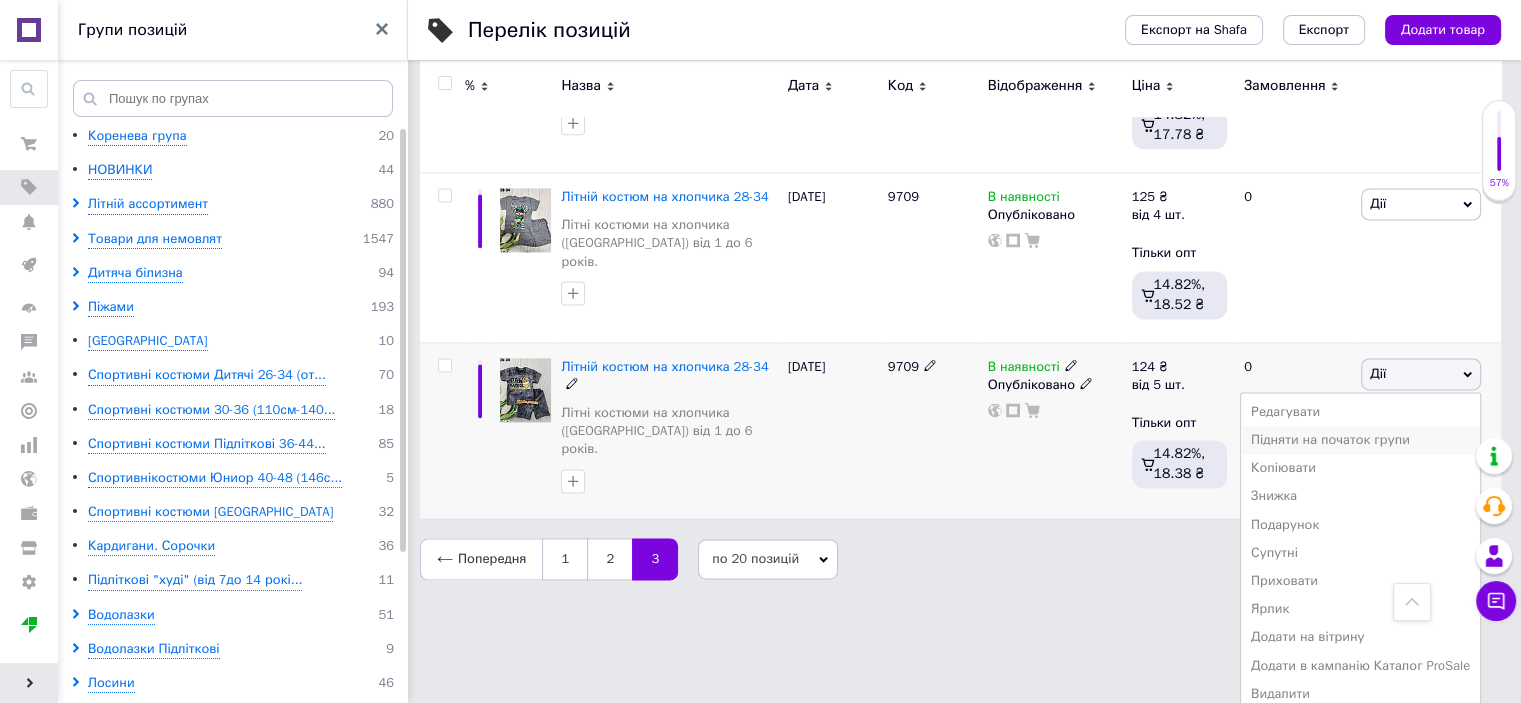 click on "Підняти на початок групи" at bounding box center [1360, 440] 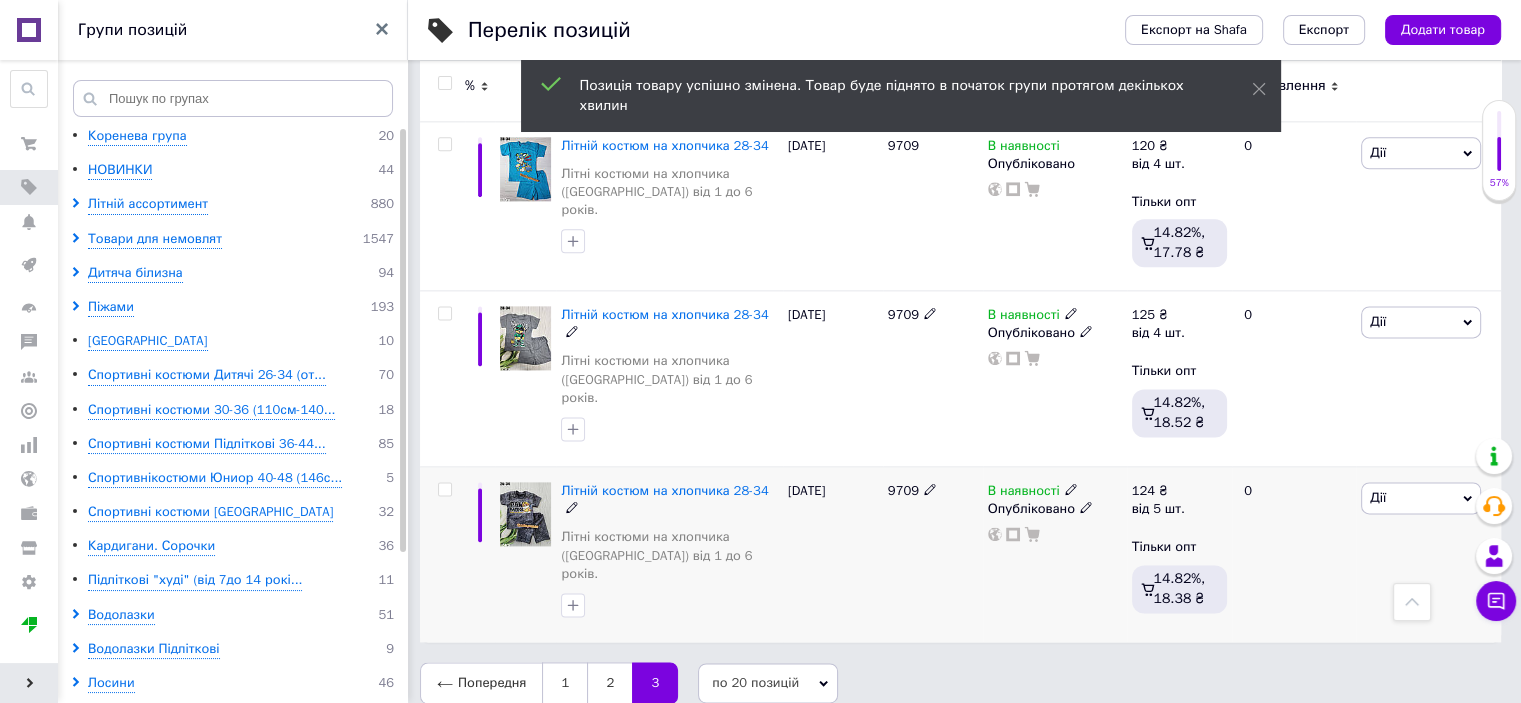 scroll, scrollTop: 2555, scrollLeft: 0, axis: vertical 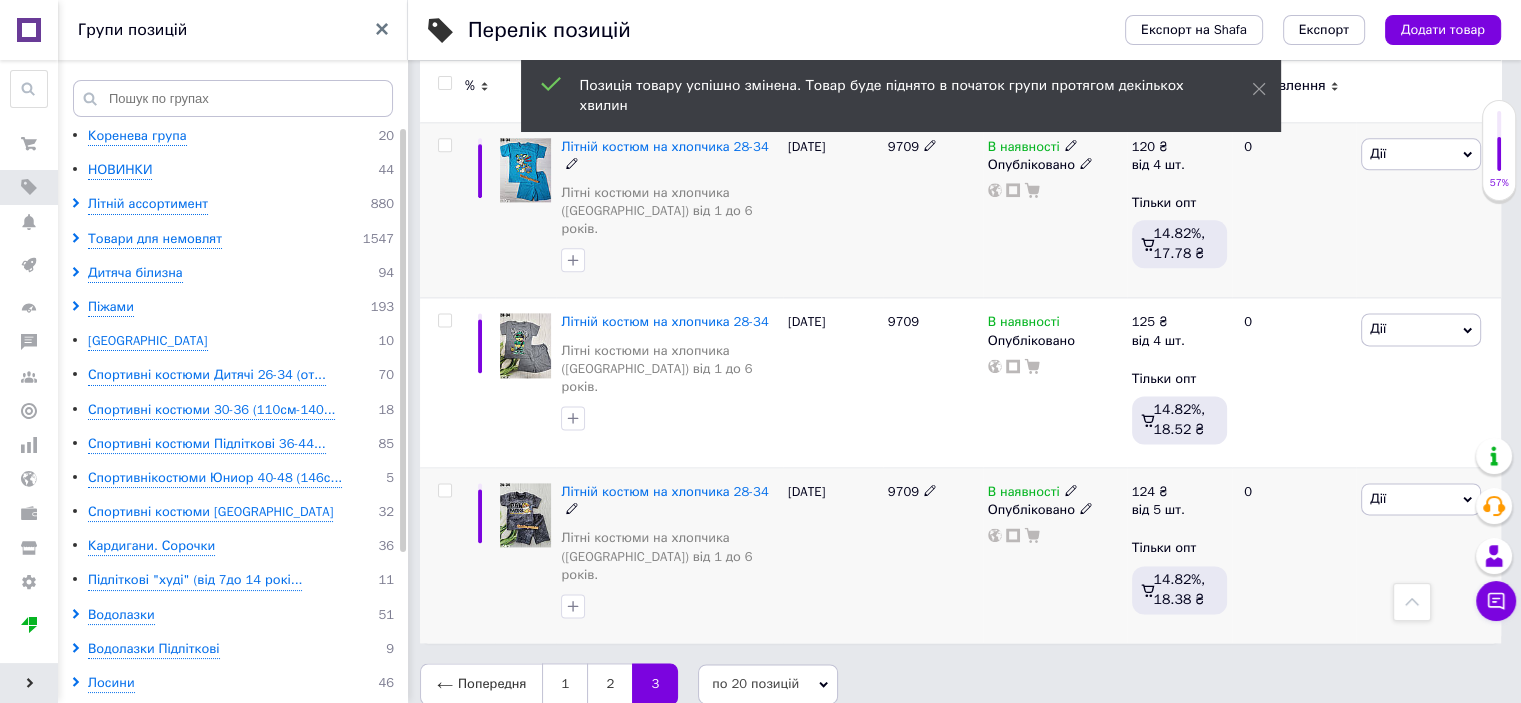 click on "Дії" at bounding box center [1378, 153] 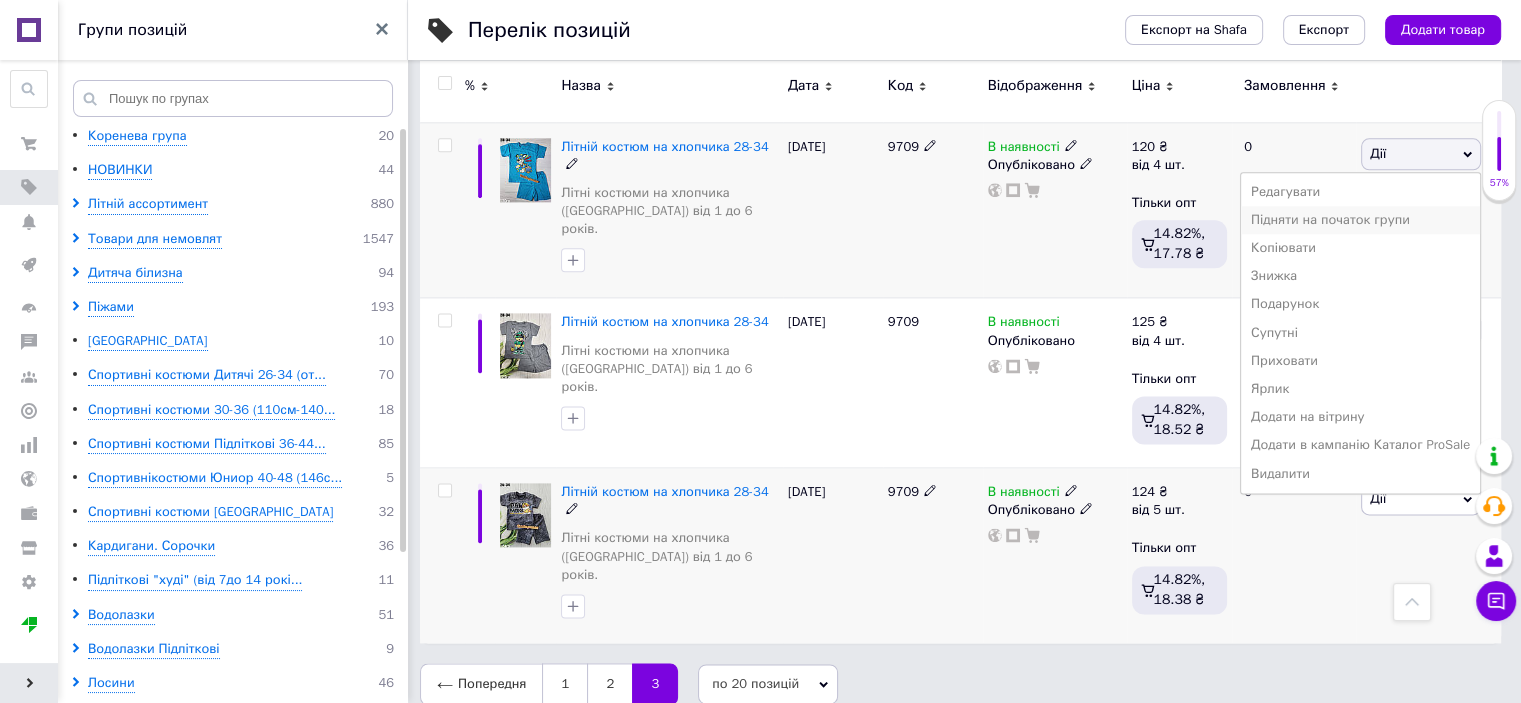 click on "Підняти на початок групи" at bounding box center [1360, 220] 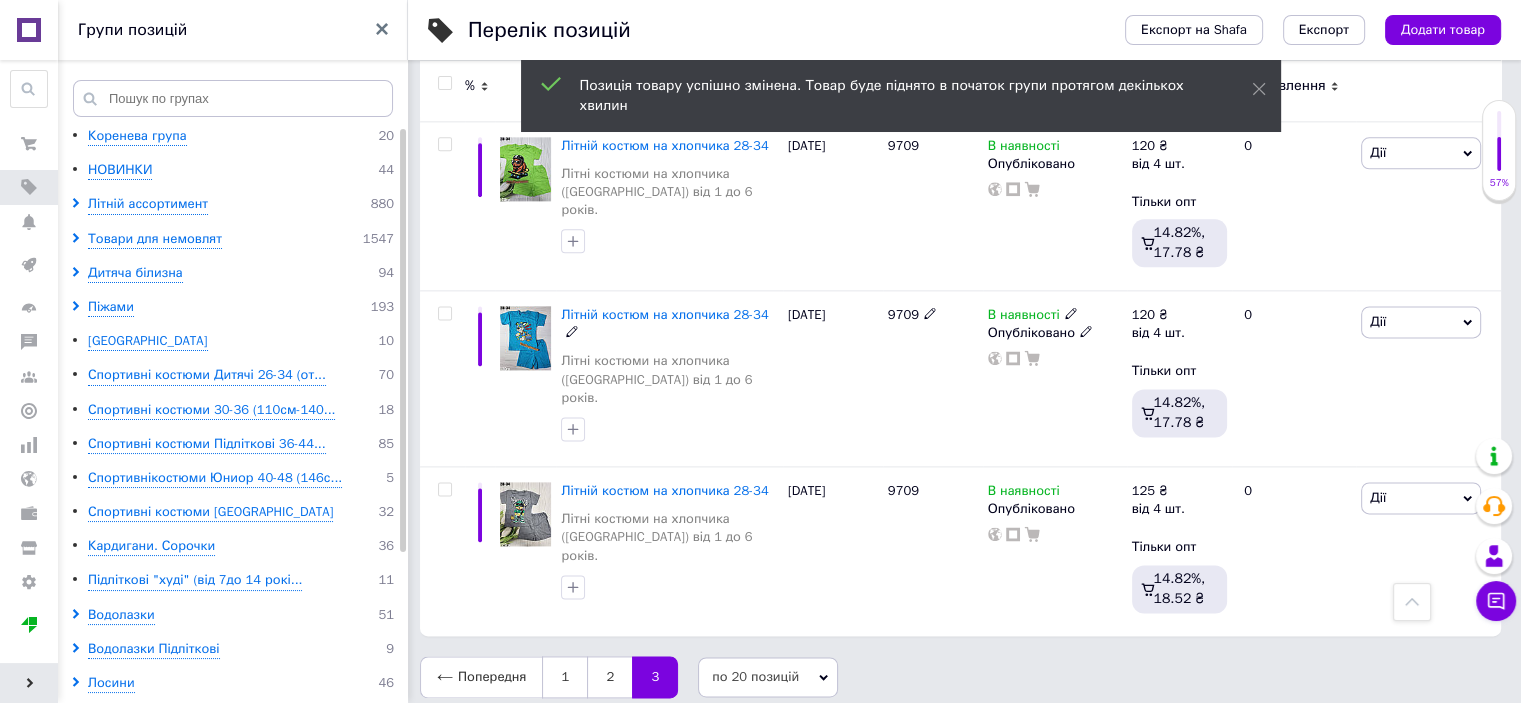 scroll, scrollTop: 2555, scrollLeft: 0, axis: vertical 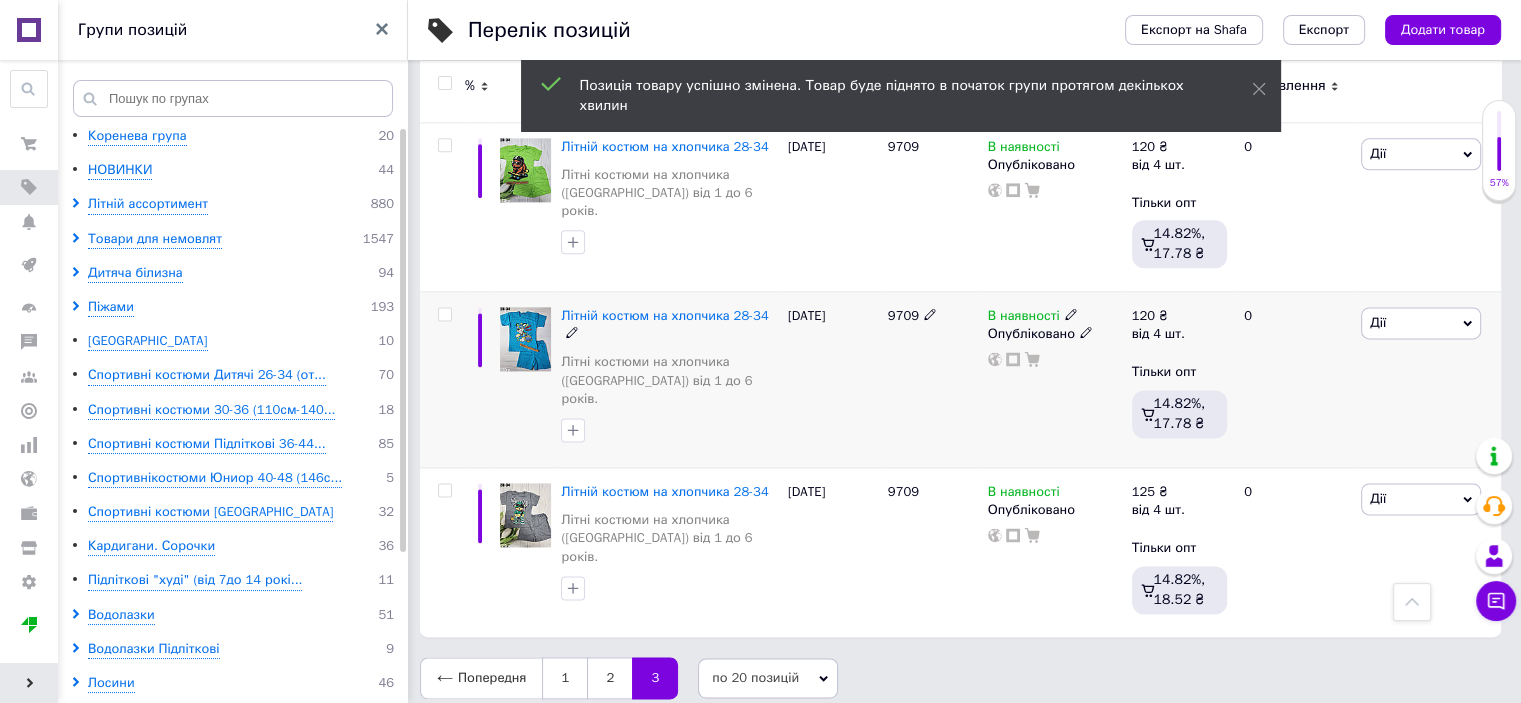 click on "Дії" at bounding box center [1421, 323] 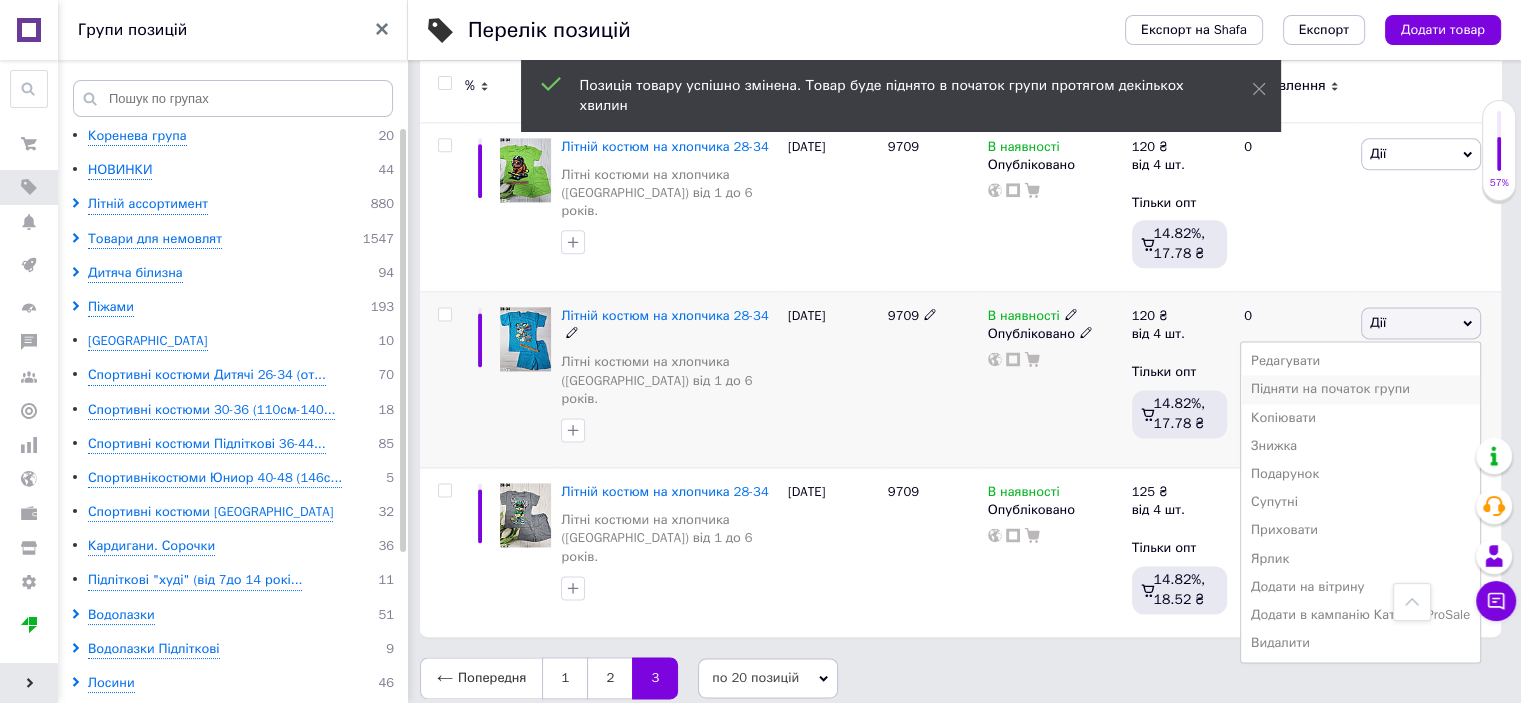 click on "Підняти на початок групи" at bounding box center [1360, 389] 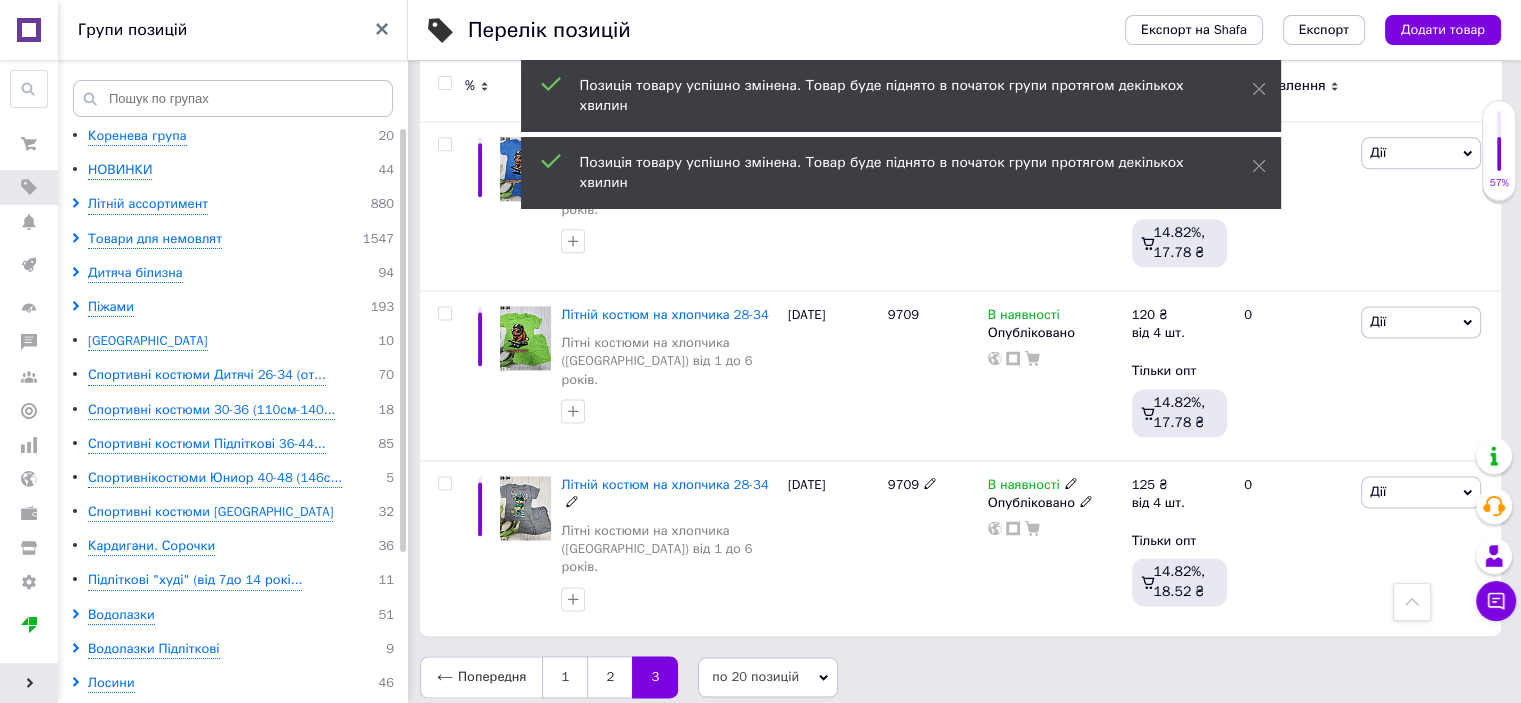 scroll, scrollTop: 2555, scrollLeft: 0, axis: vertical 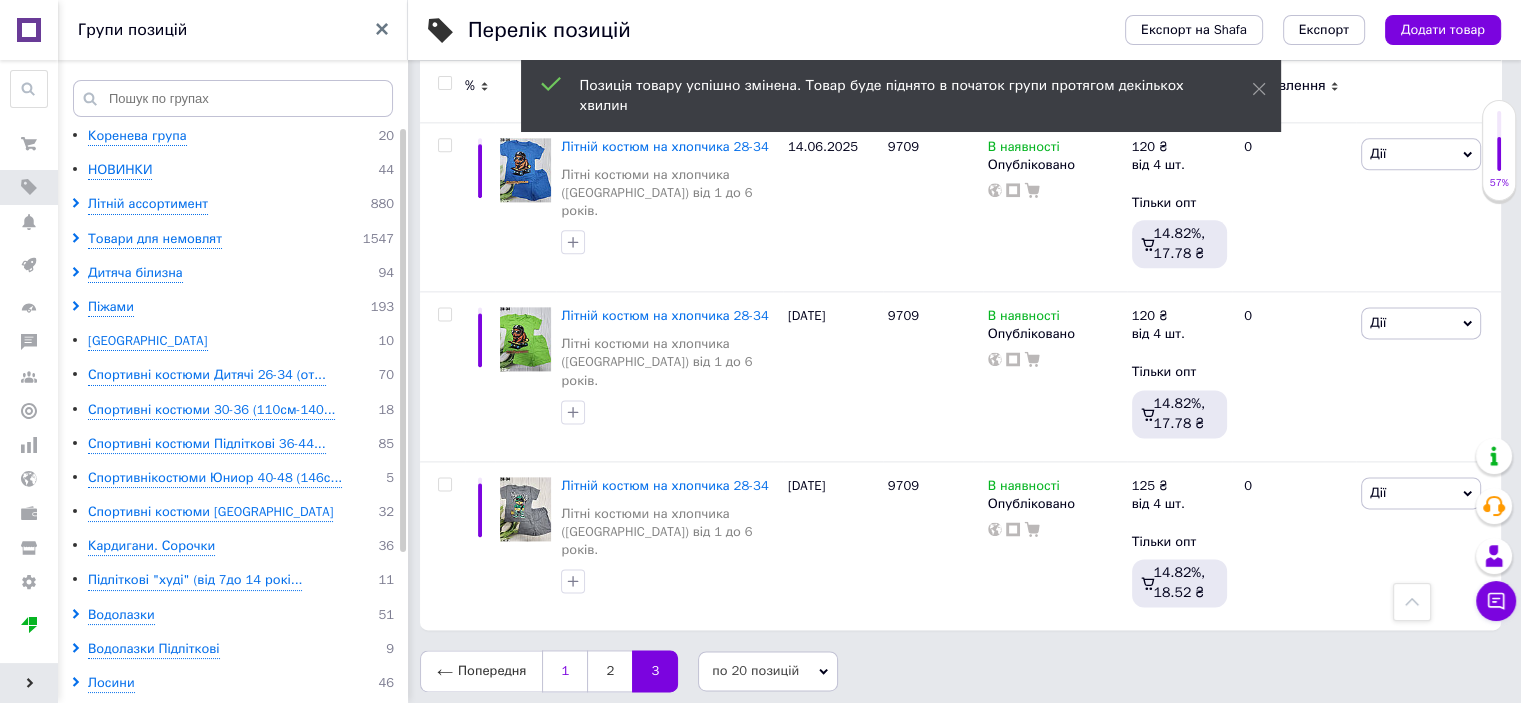 click on "1" at bounding box center [564, 671] 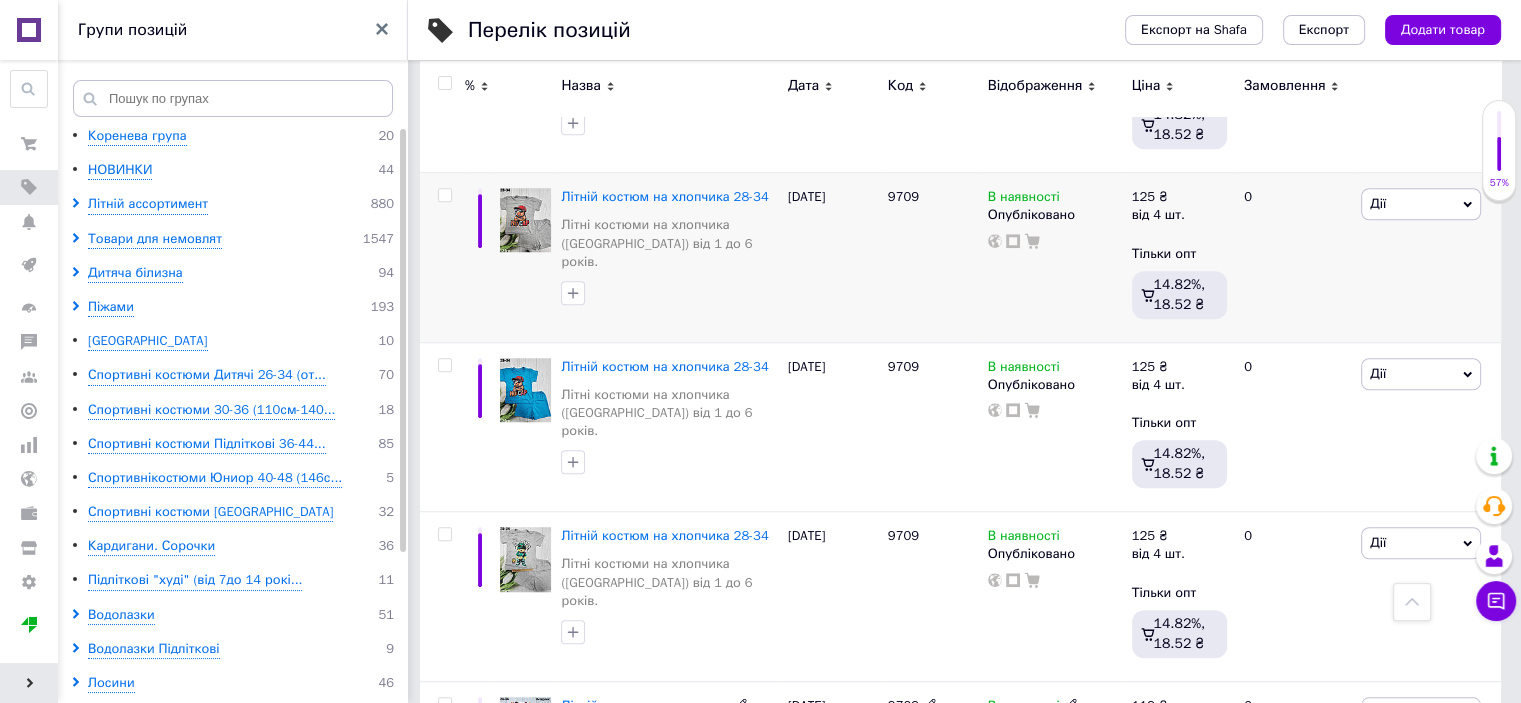scroll, scrollTop: 1500, scrollLeft: 0, axis: vertical 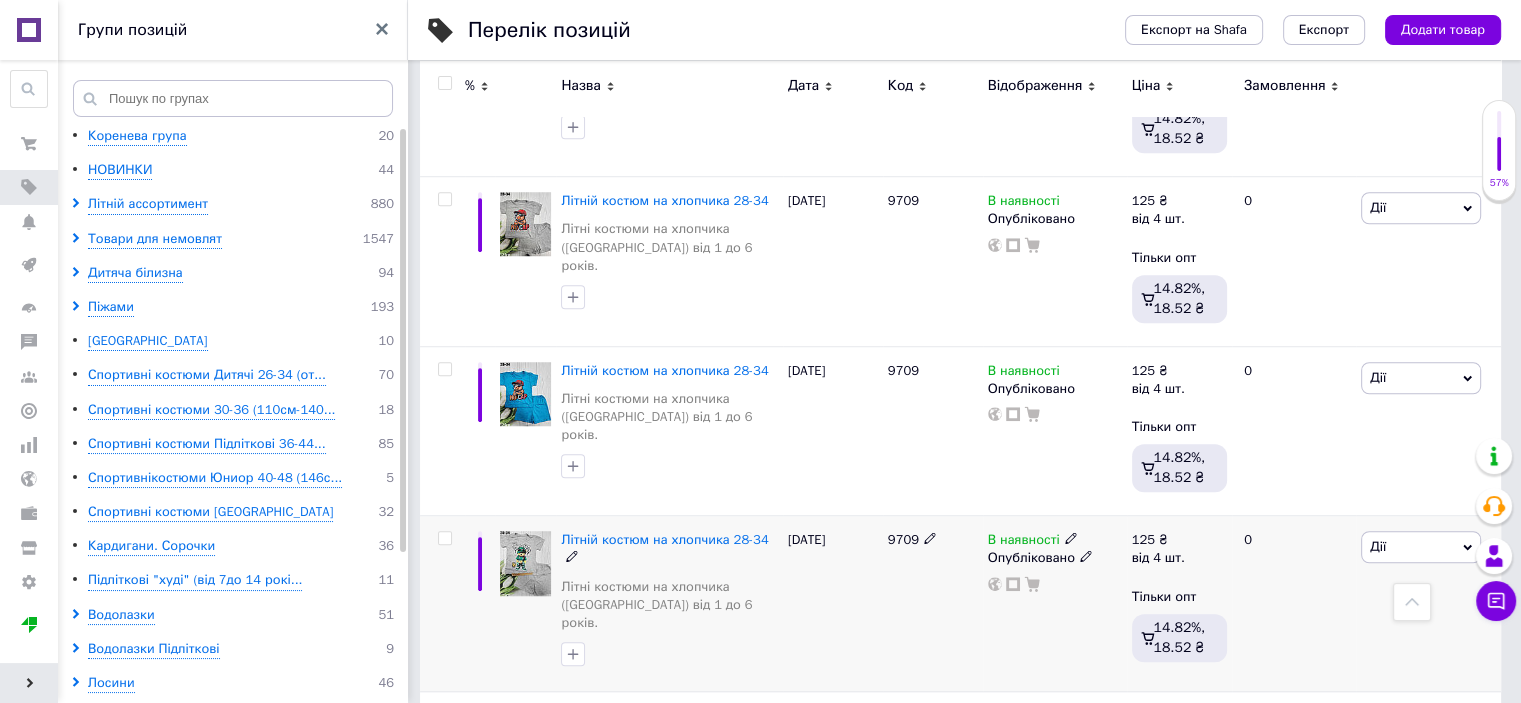 click on "Дії" at bounding box center [1421, 547] 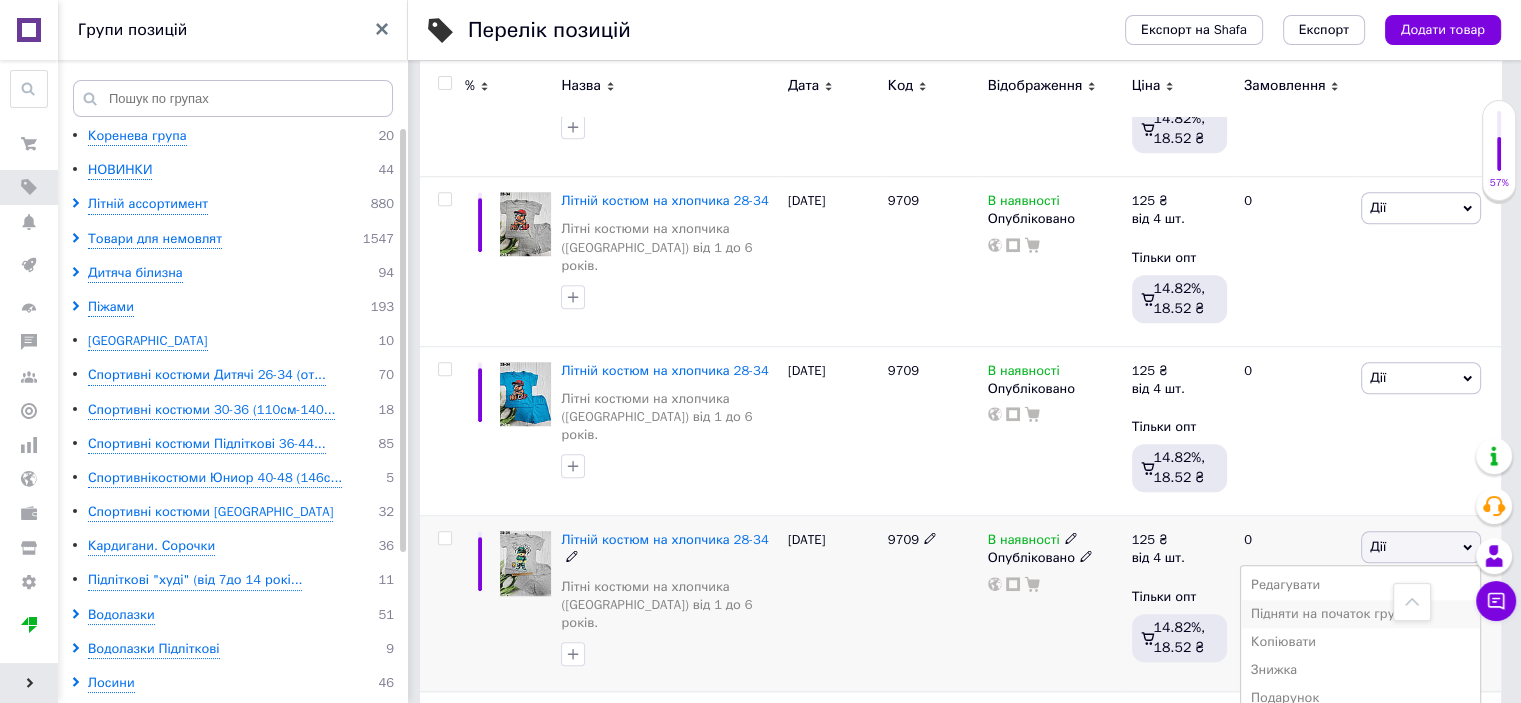 click on "Підняти на початок групи" at bounding box center (1360, 614) 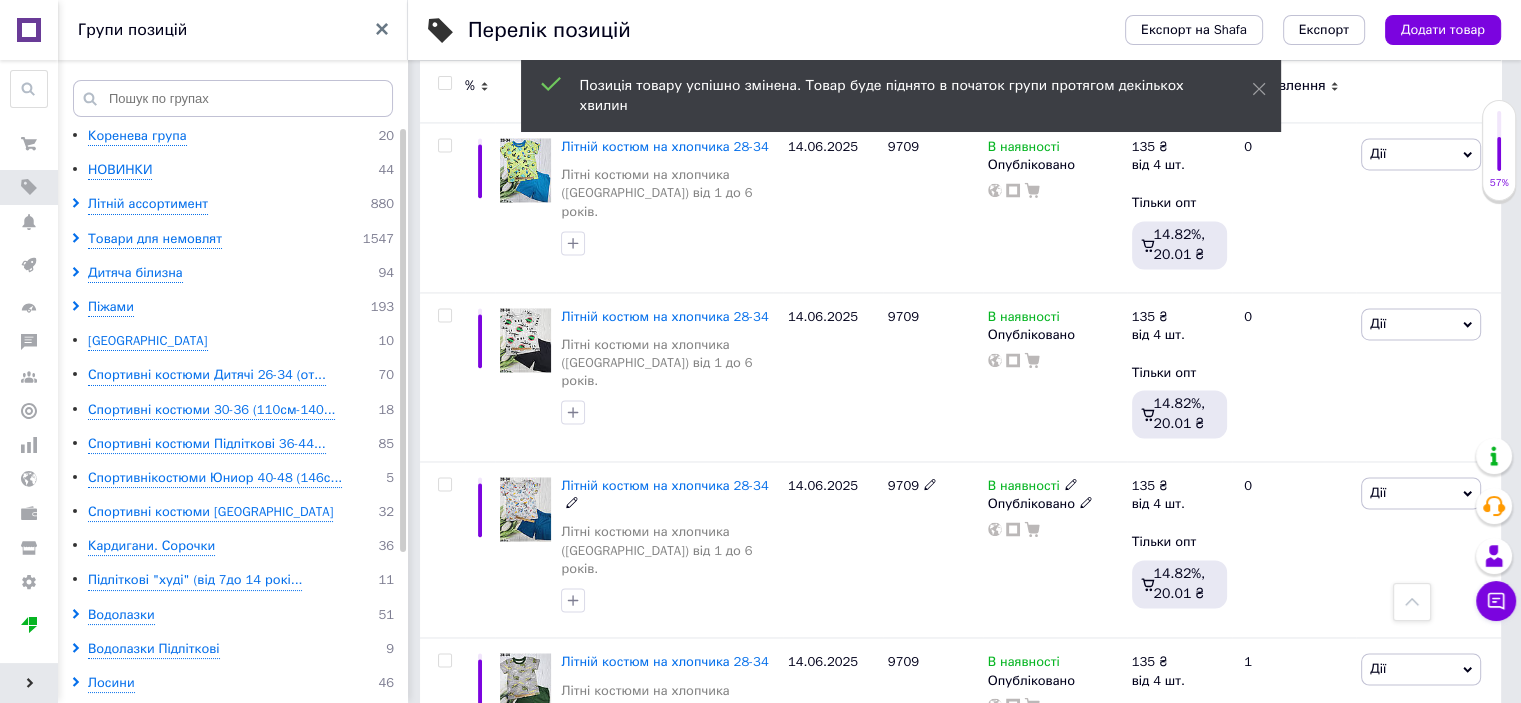 scroll, scrollTop: 3257, scrollLeft: 0, axis: vertical 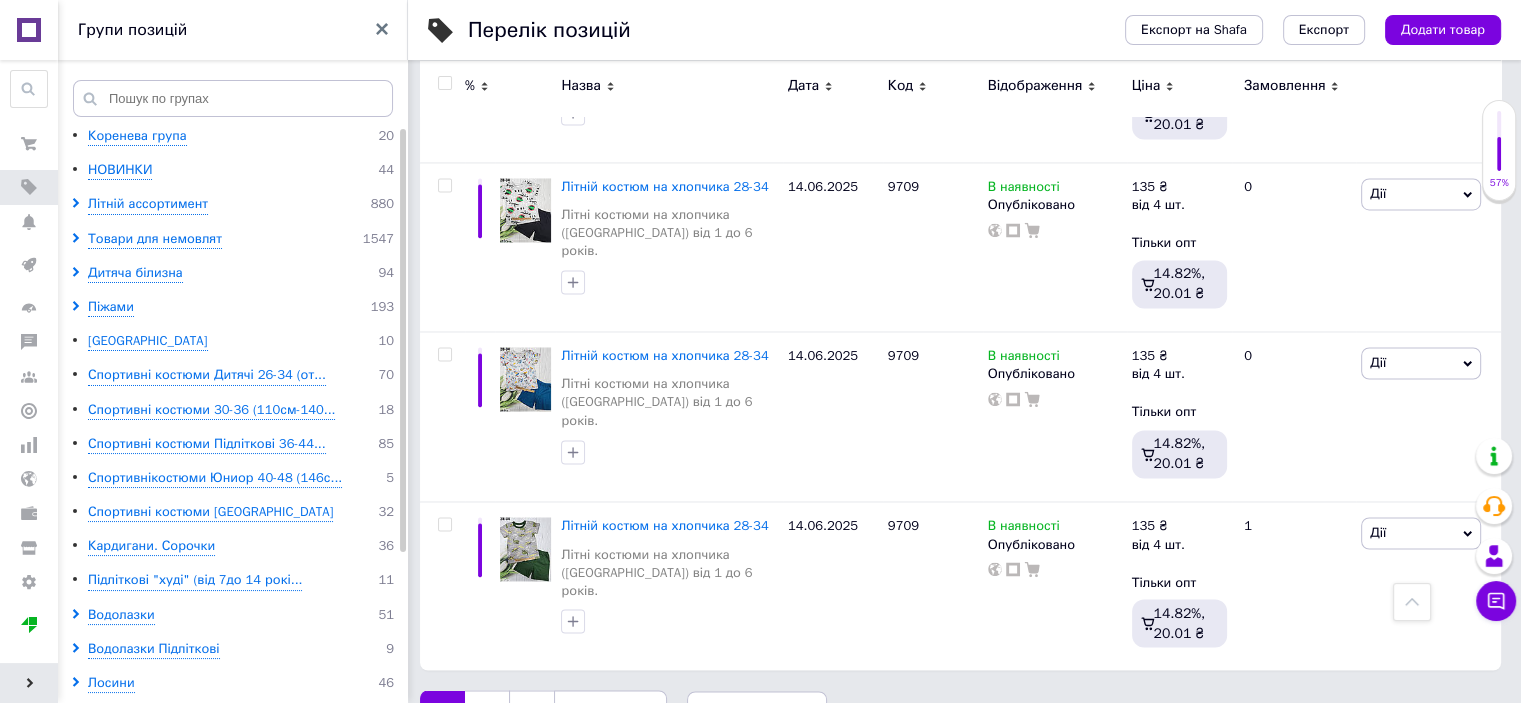 click on "3" at bounding box center (531, 711) 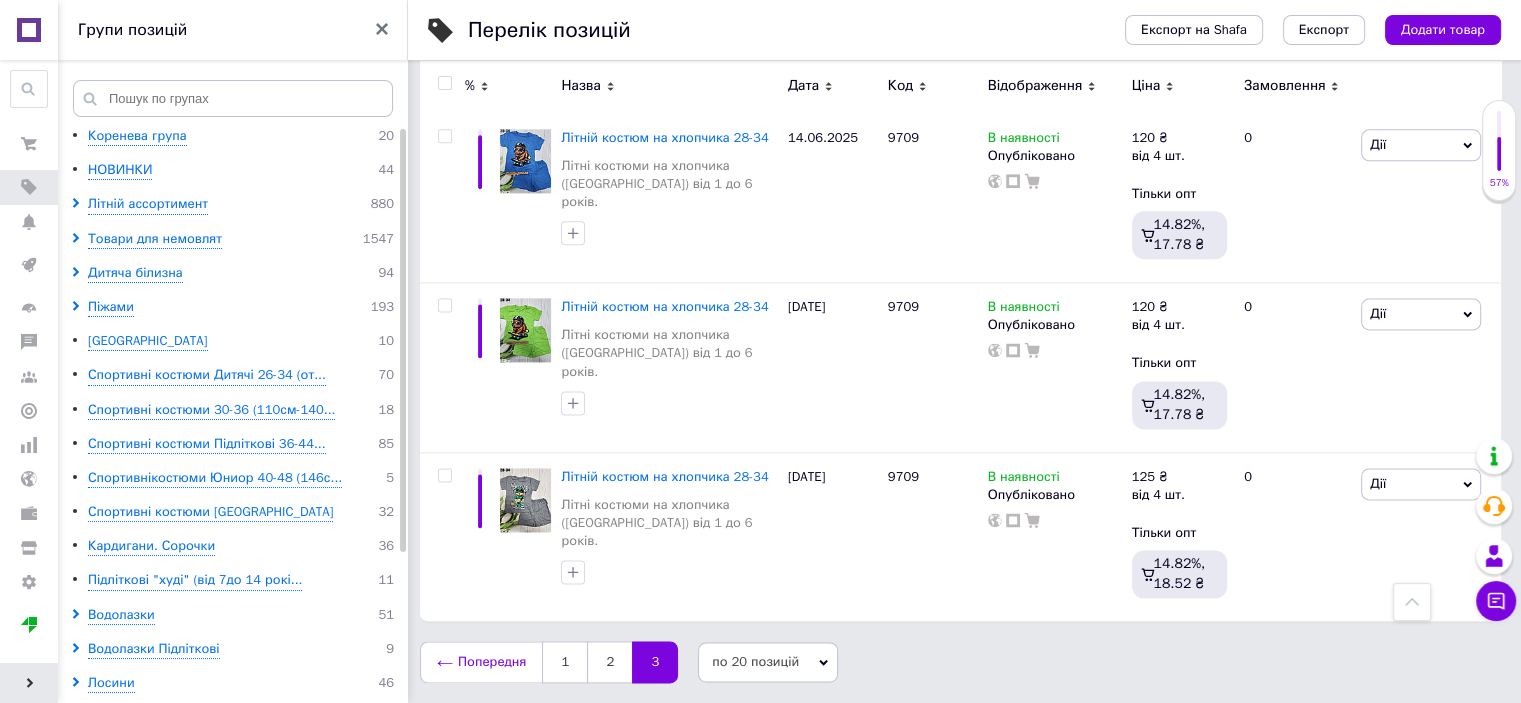 scroll, scrollTop: 2555, scrollLeft: 0, axis: vertical 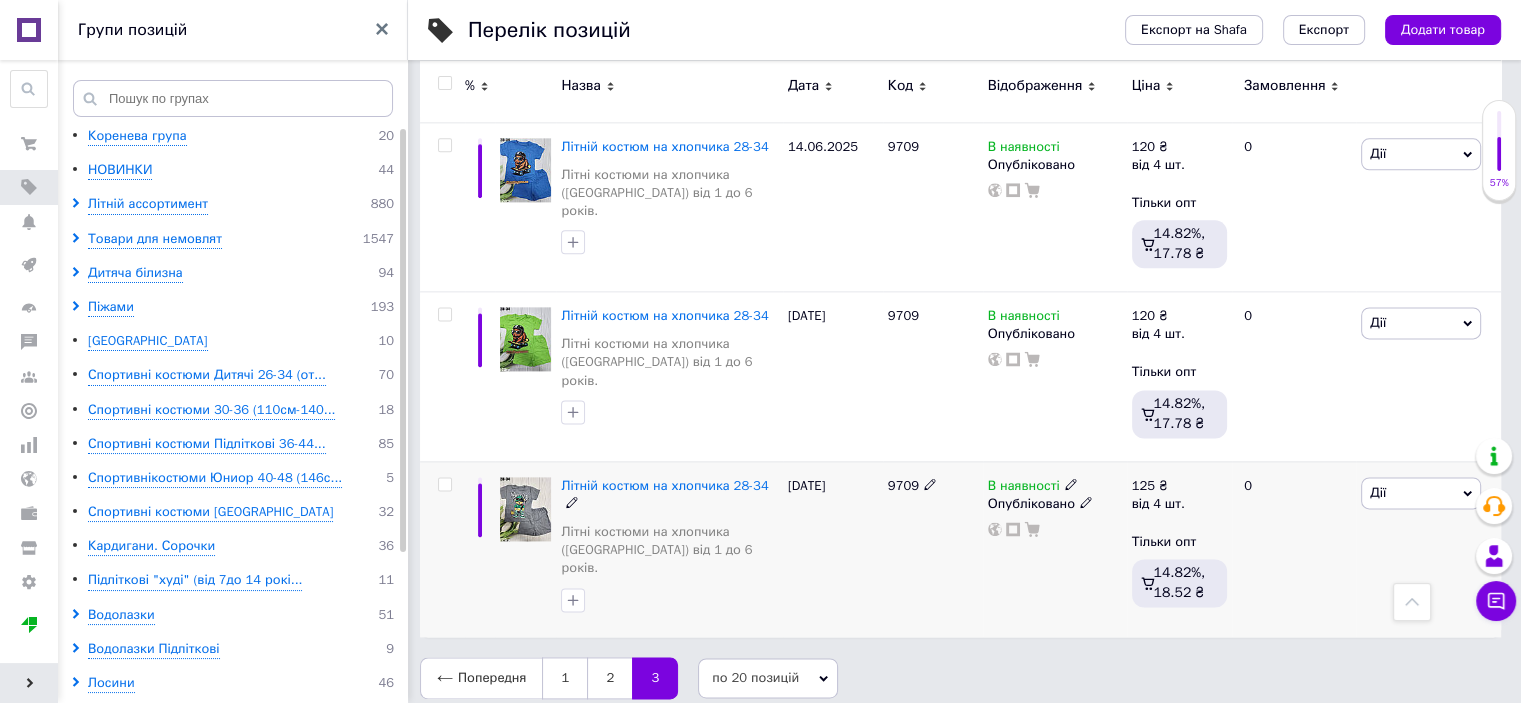 click on "Дії" at bounding box center (1421, 493) 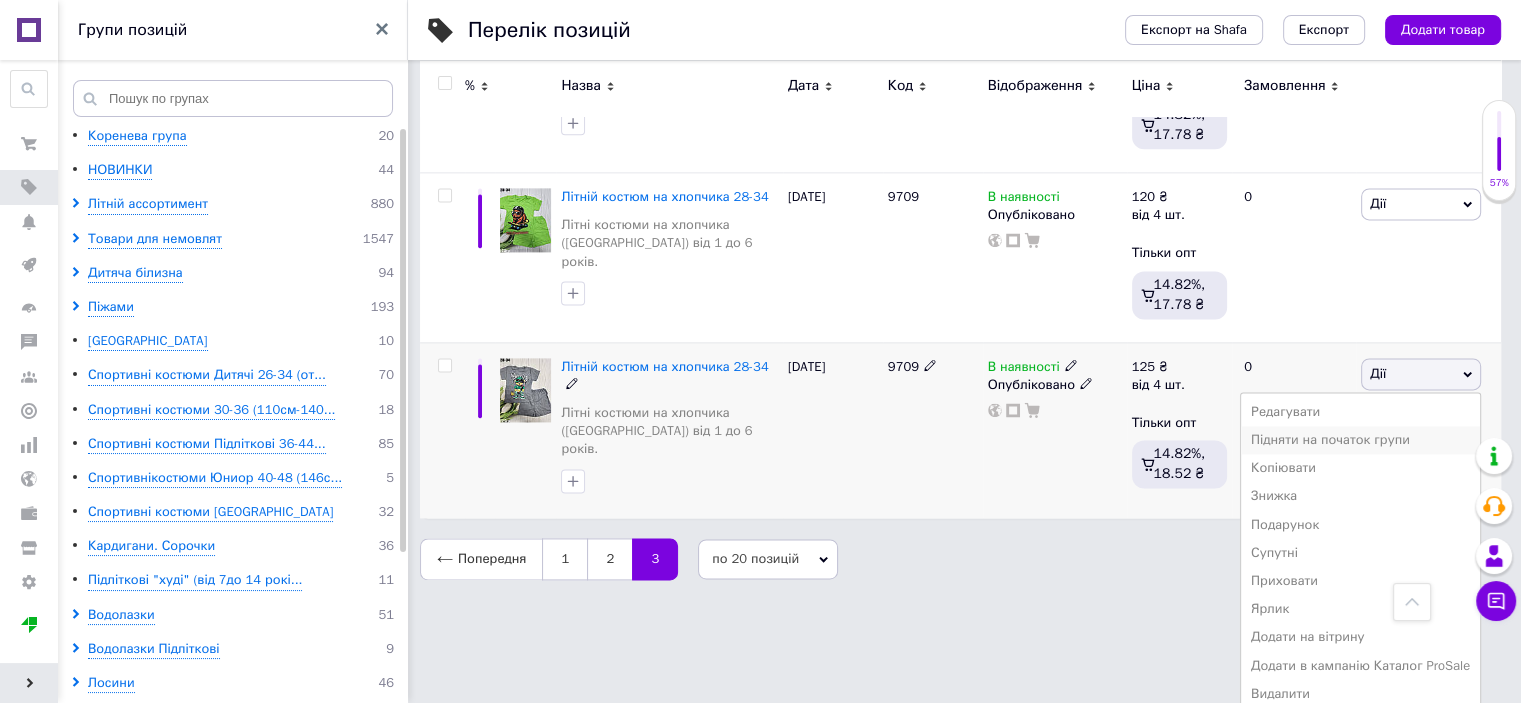 click on "Підняти на початок групи" at bounding box center (1360, 440) 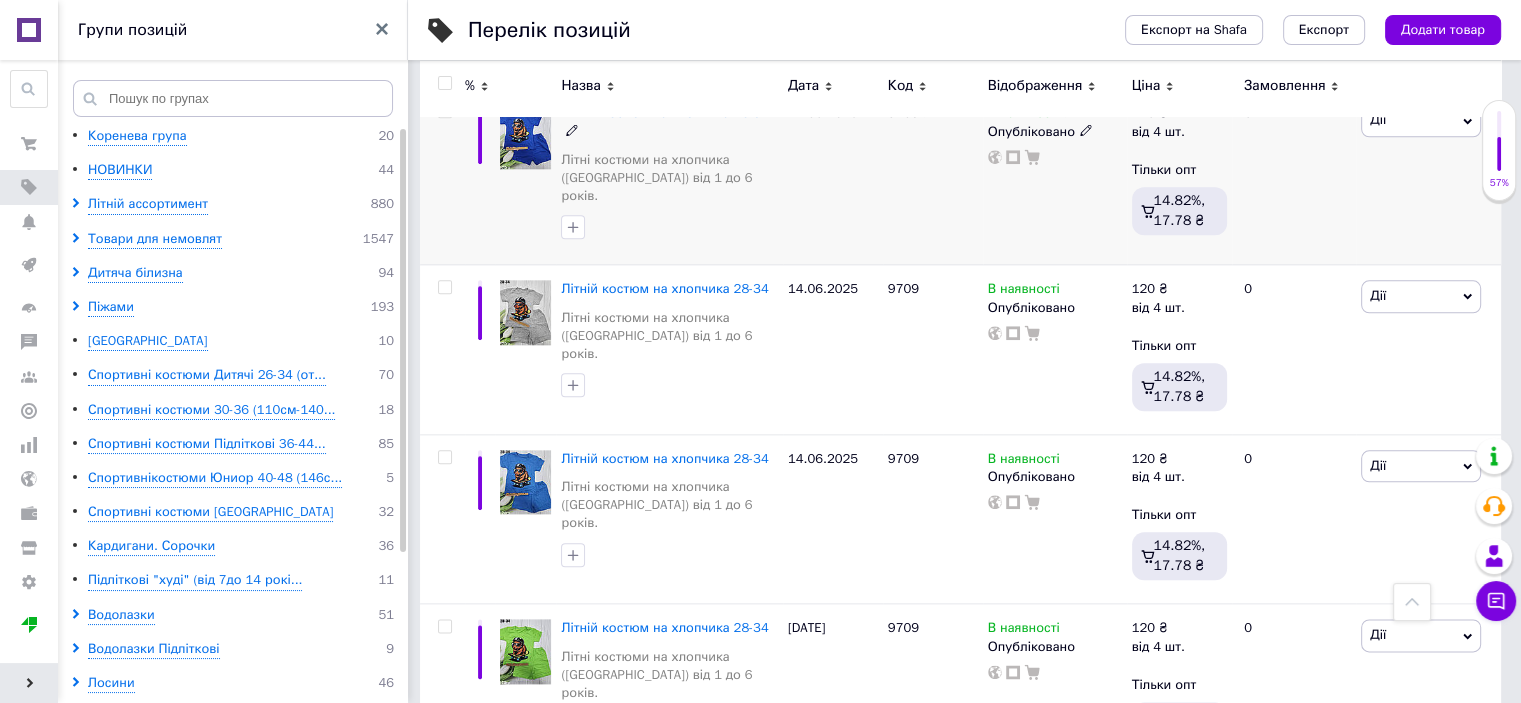 scroll, scrollTop: 2555, scrollLeft: 0, axis: vertical 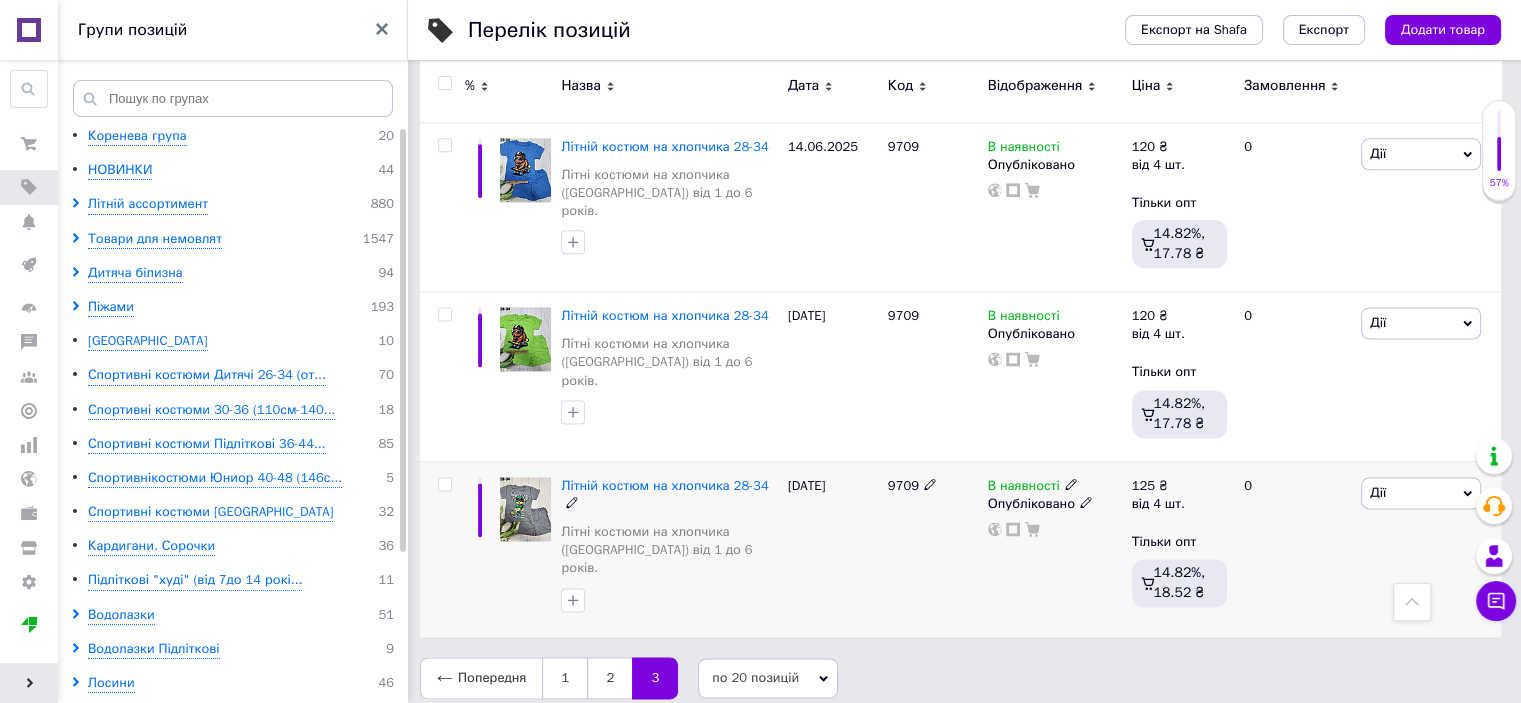 click on "Дії" at bounding box center [1421, 493] 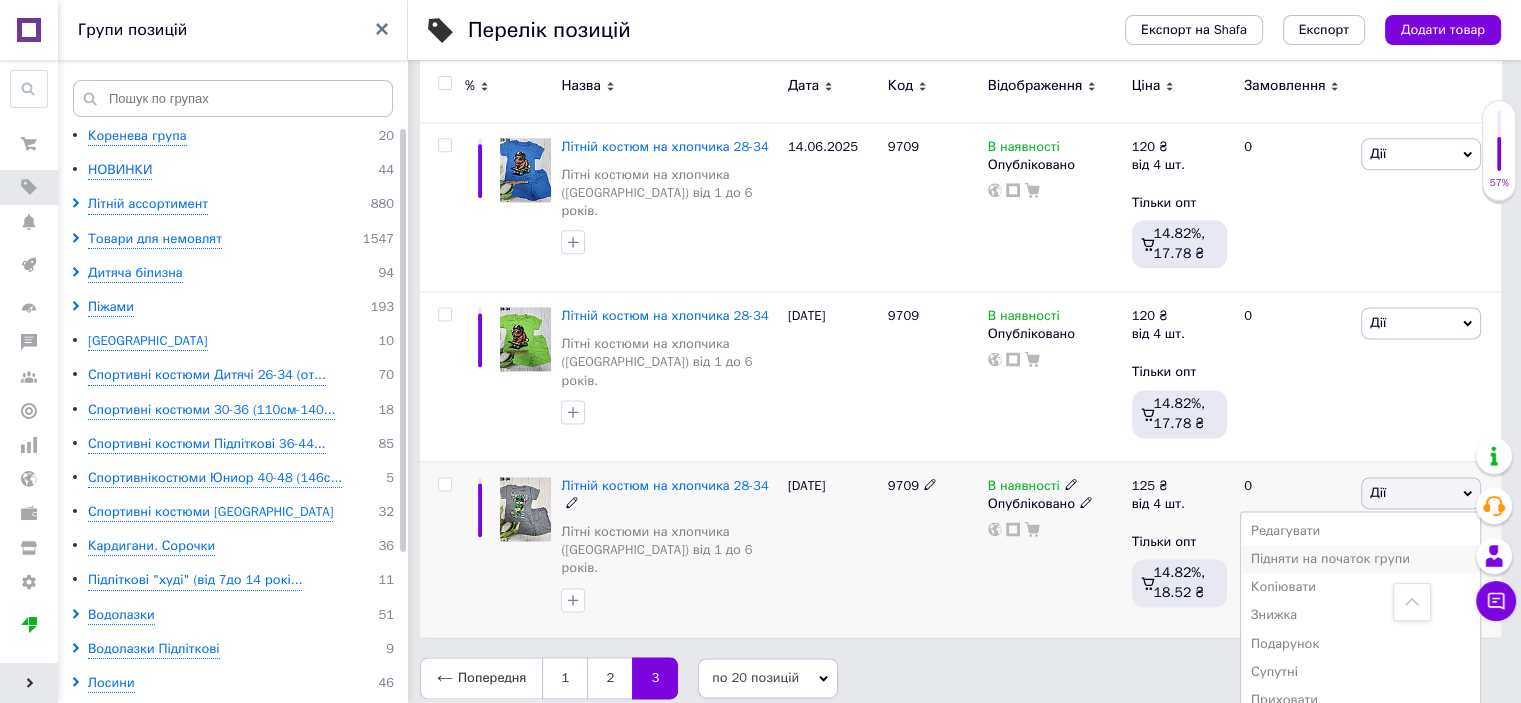 click on "Підняти на початок групи" at bounding box center (1360, 559) 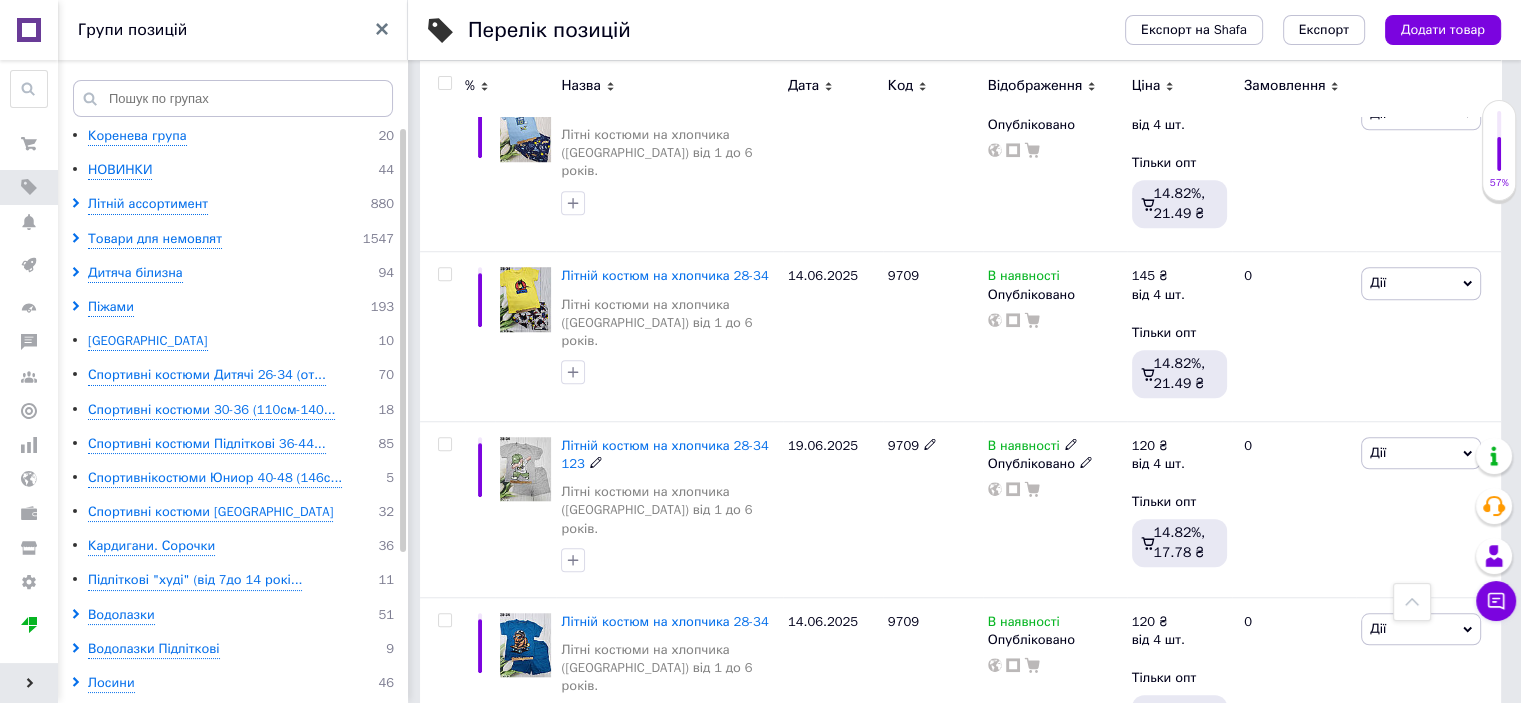 scroll, scrollTop: 1555, scrollLeft: 0, axis: vertical 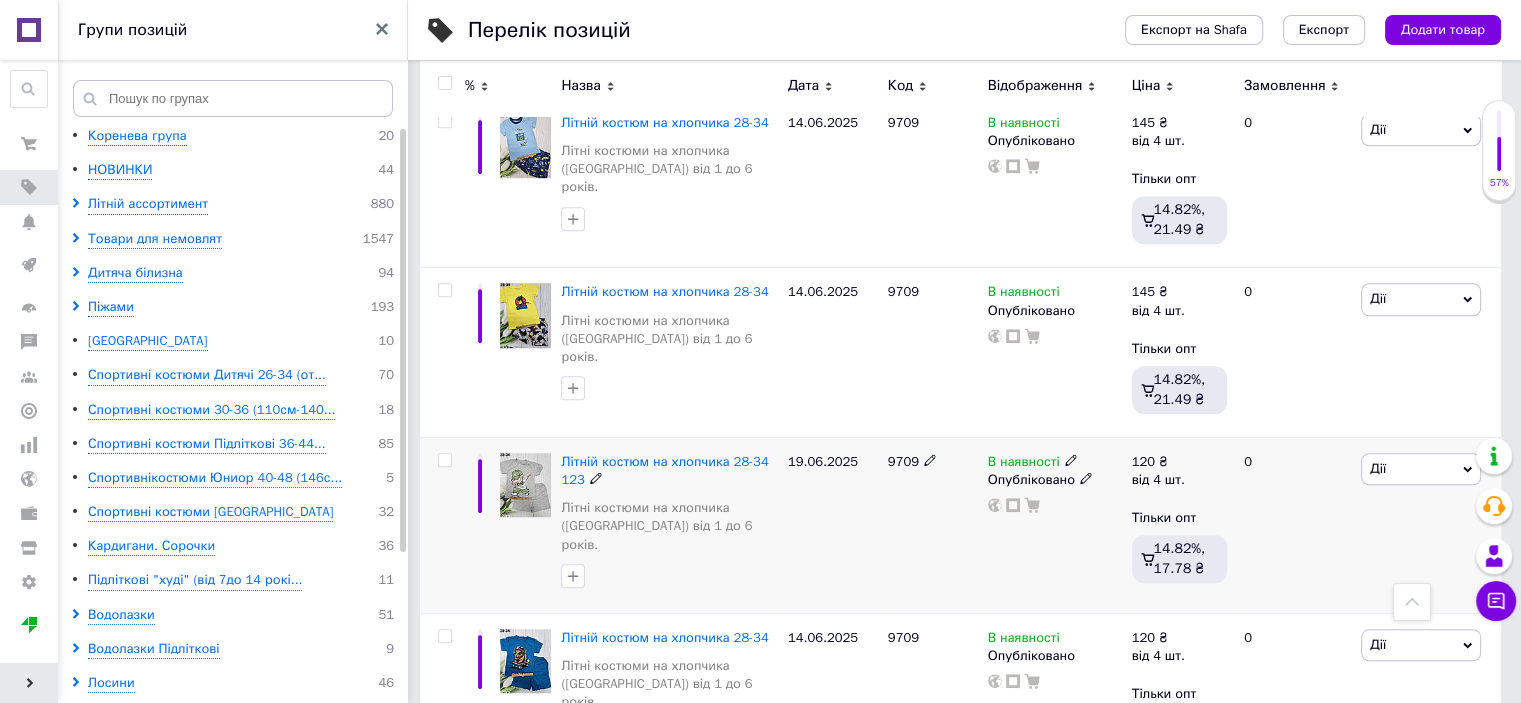 click on "Дії" at bounding box center (1421, 469) 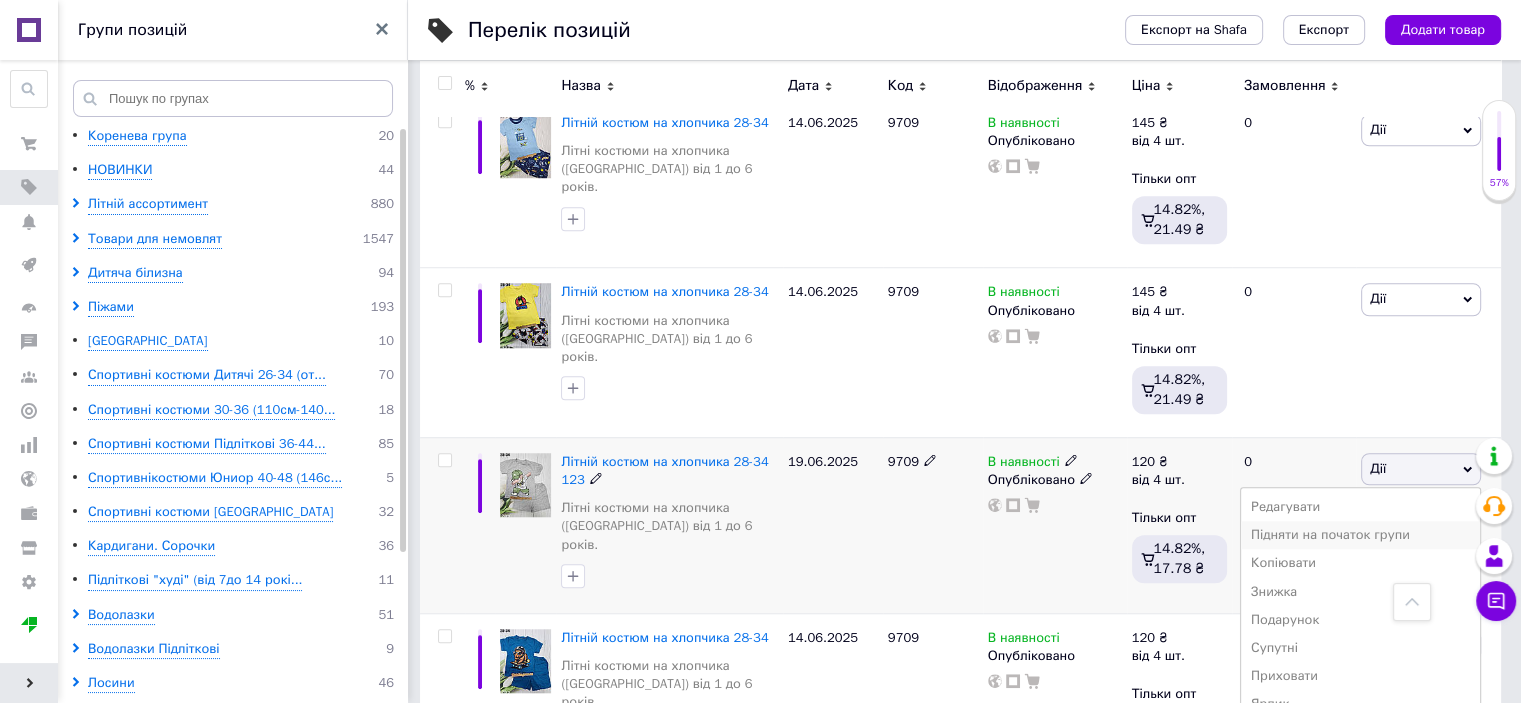 click on "Підняти на початок групи" at bounding box center (1360, 535) 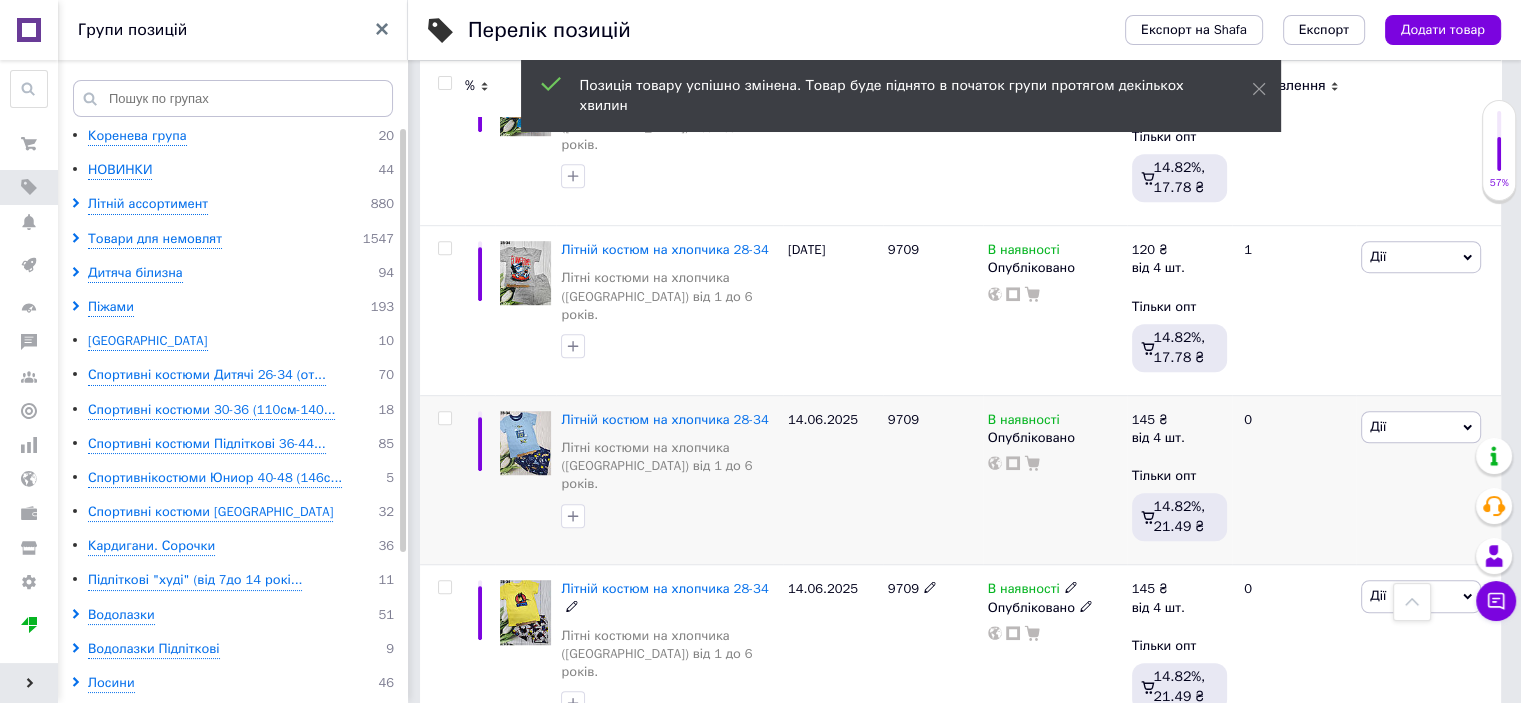 scroll, scrollTop: 1255, scrollLeft: 0, axis: vertical 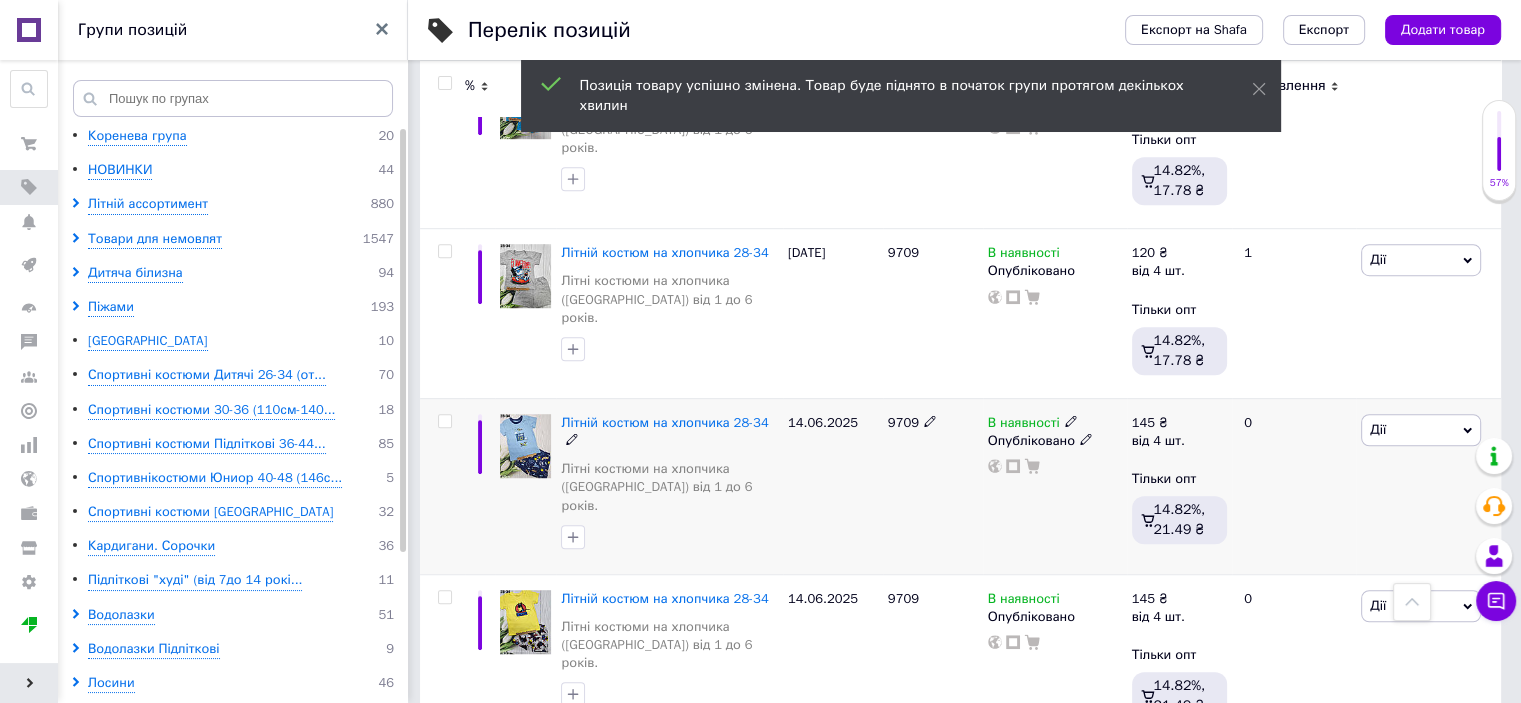 click on "Дії" at bounding box center (1421, 430) 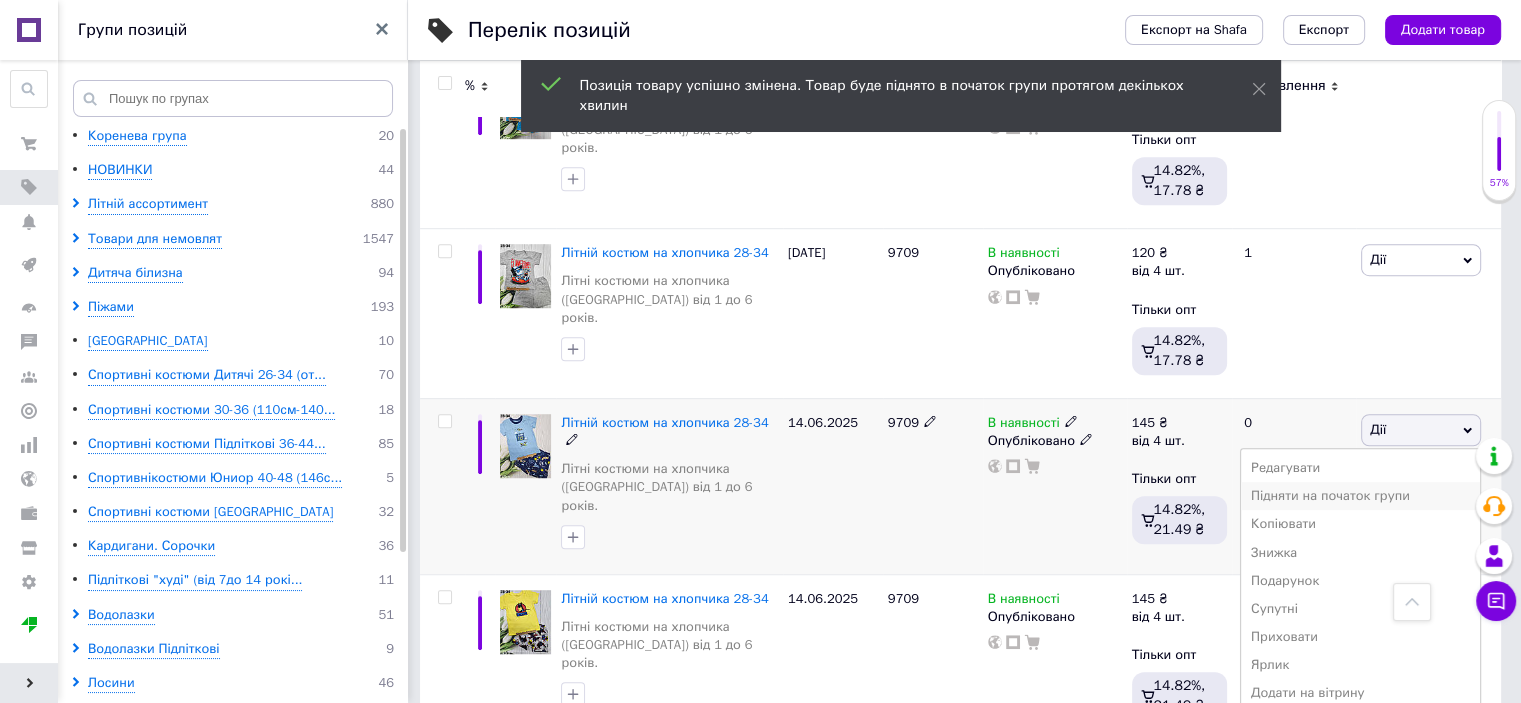 click on "Підняти на початок групи" at bounding box center (1360, 496) 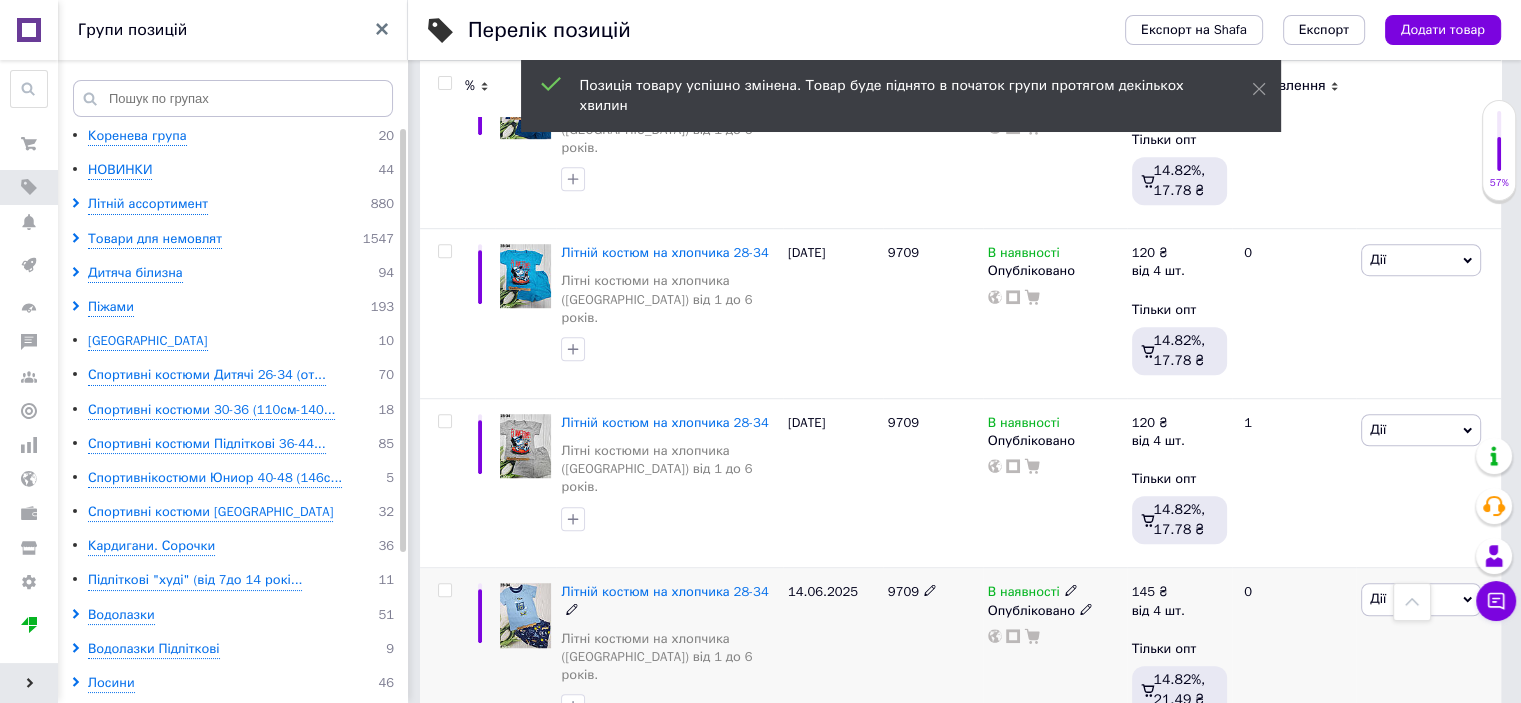 click on "Дії" at bounding box center [1421, 599] 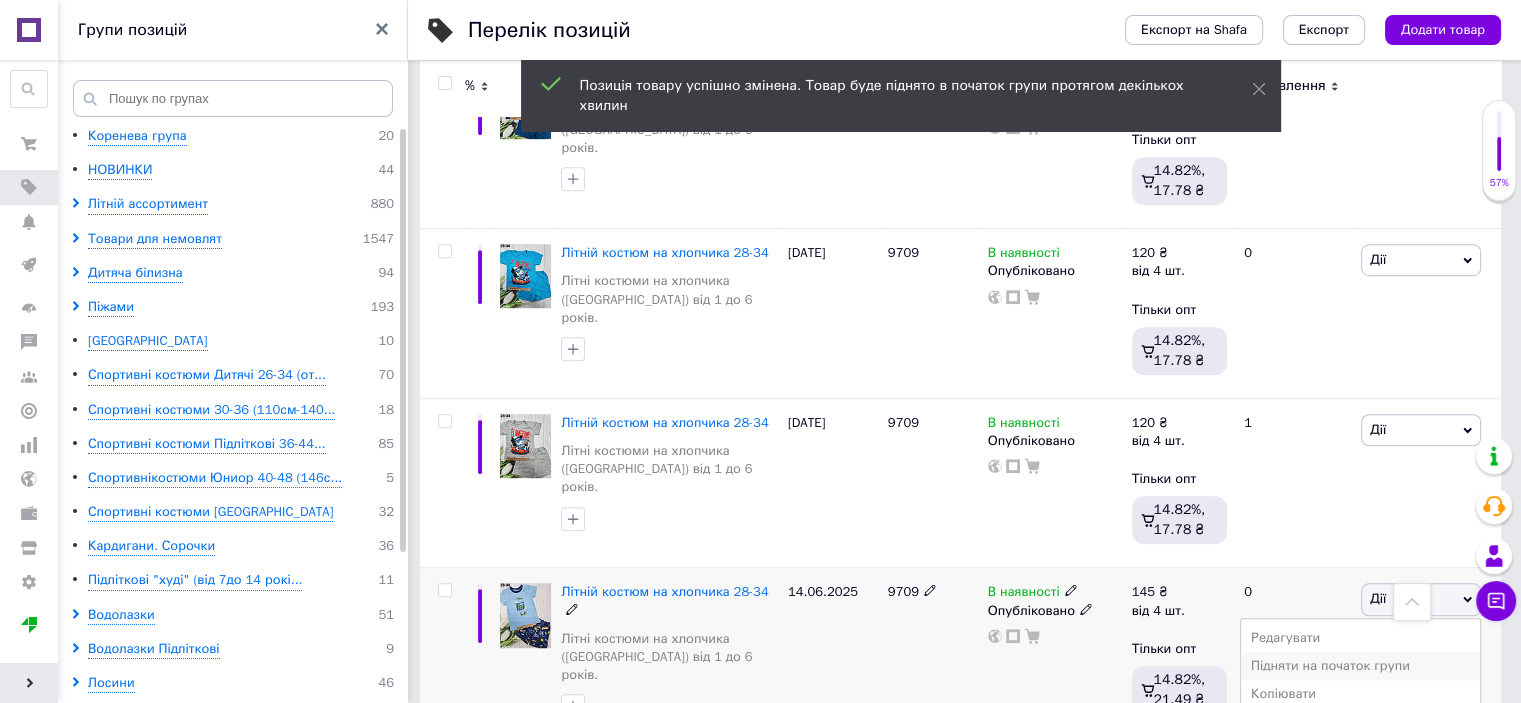click on "Підняти на початок групи" at bounding box center [1360, 666] 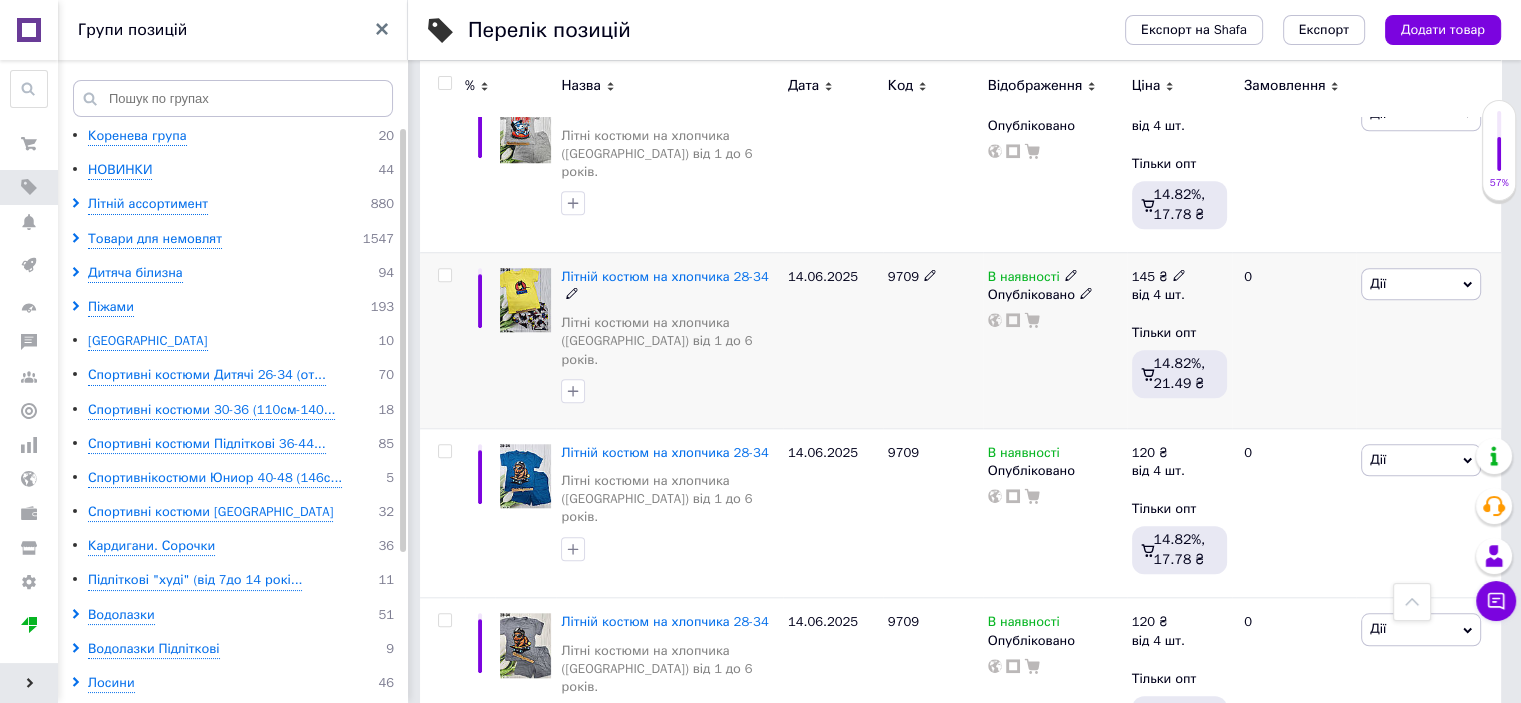 scroll, scrollTop: 1755, scrollLeft: 0, axis: vertical 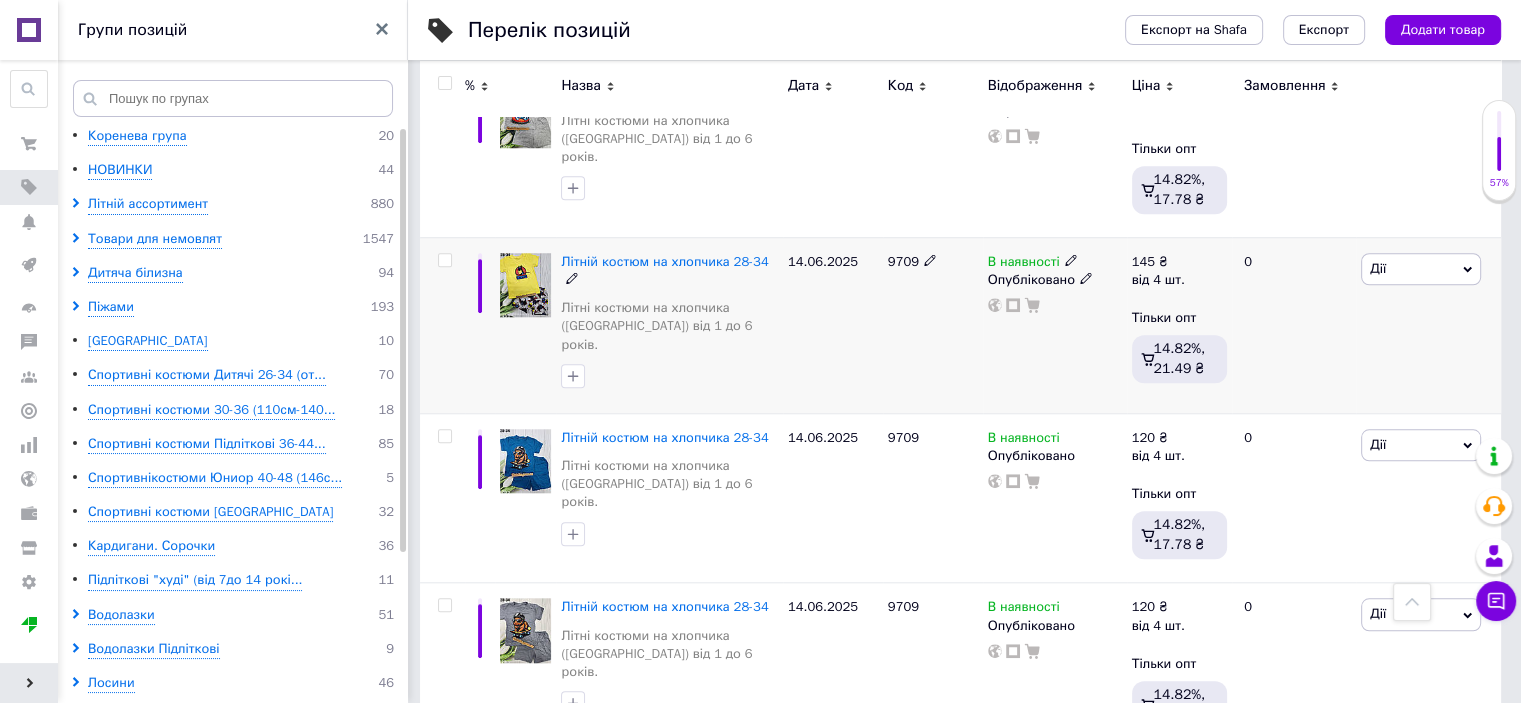 click on "Дії" at bounding box center [1378, 268] 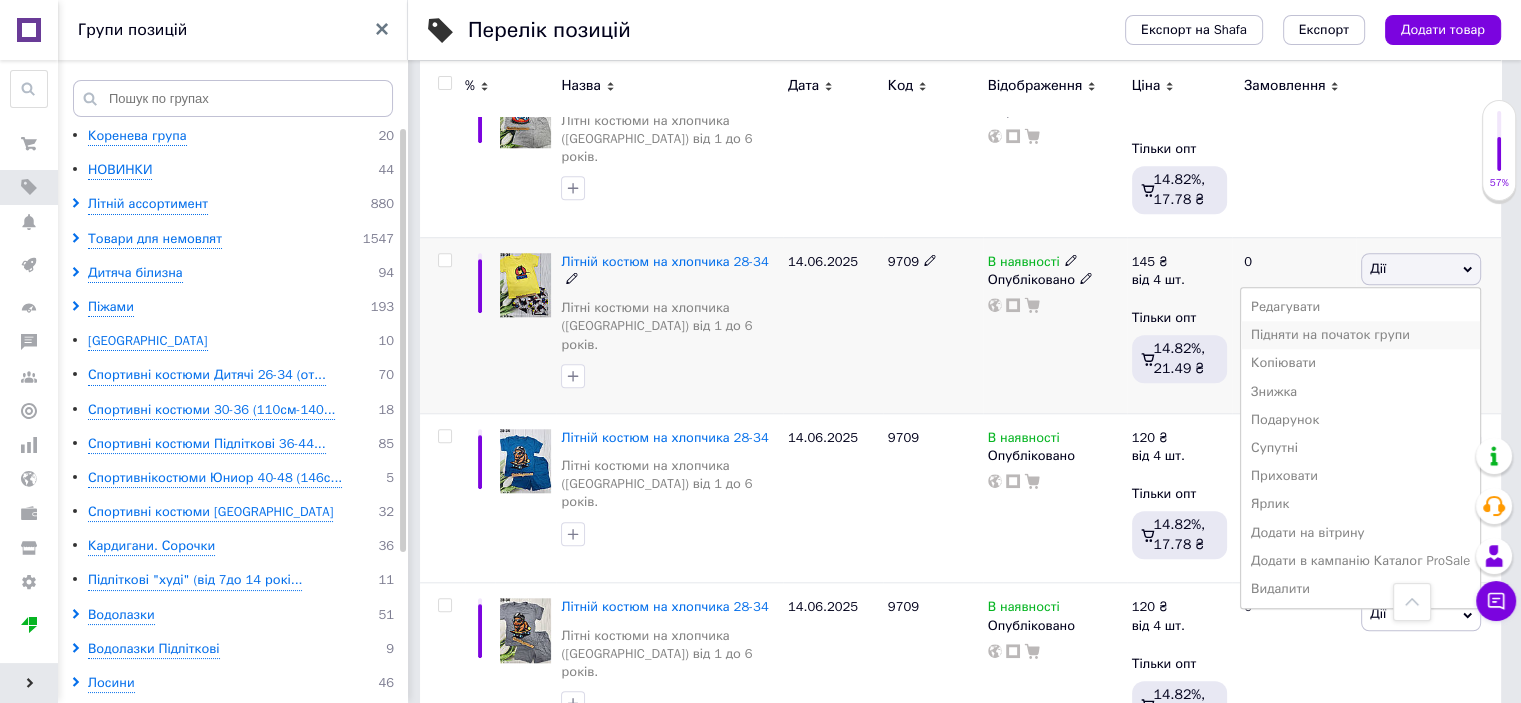 click on "Підняти на початок групи" at bounding box center [1360, 335] 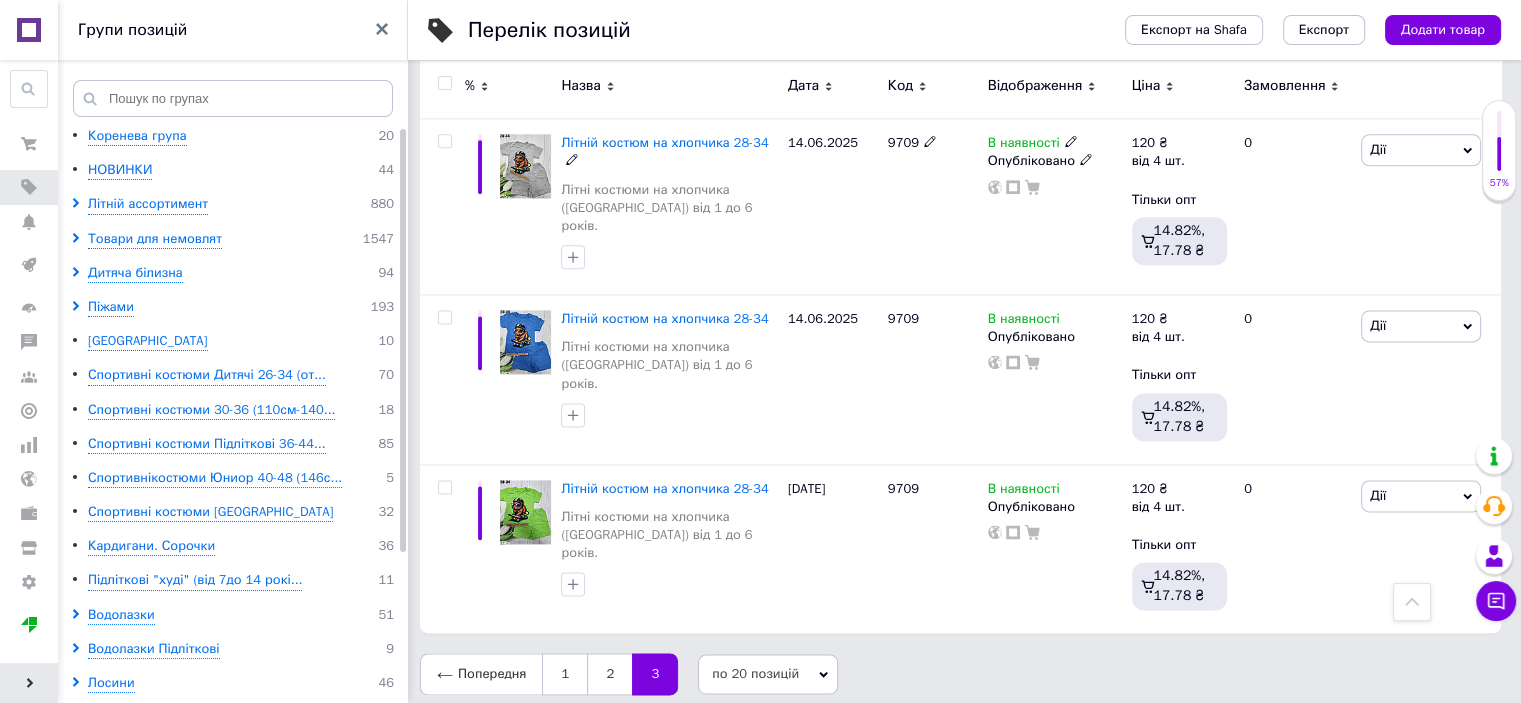 scroll, scrollTop: 2555, scrollLeft: 0, axis: vertical 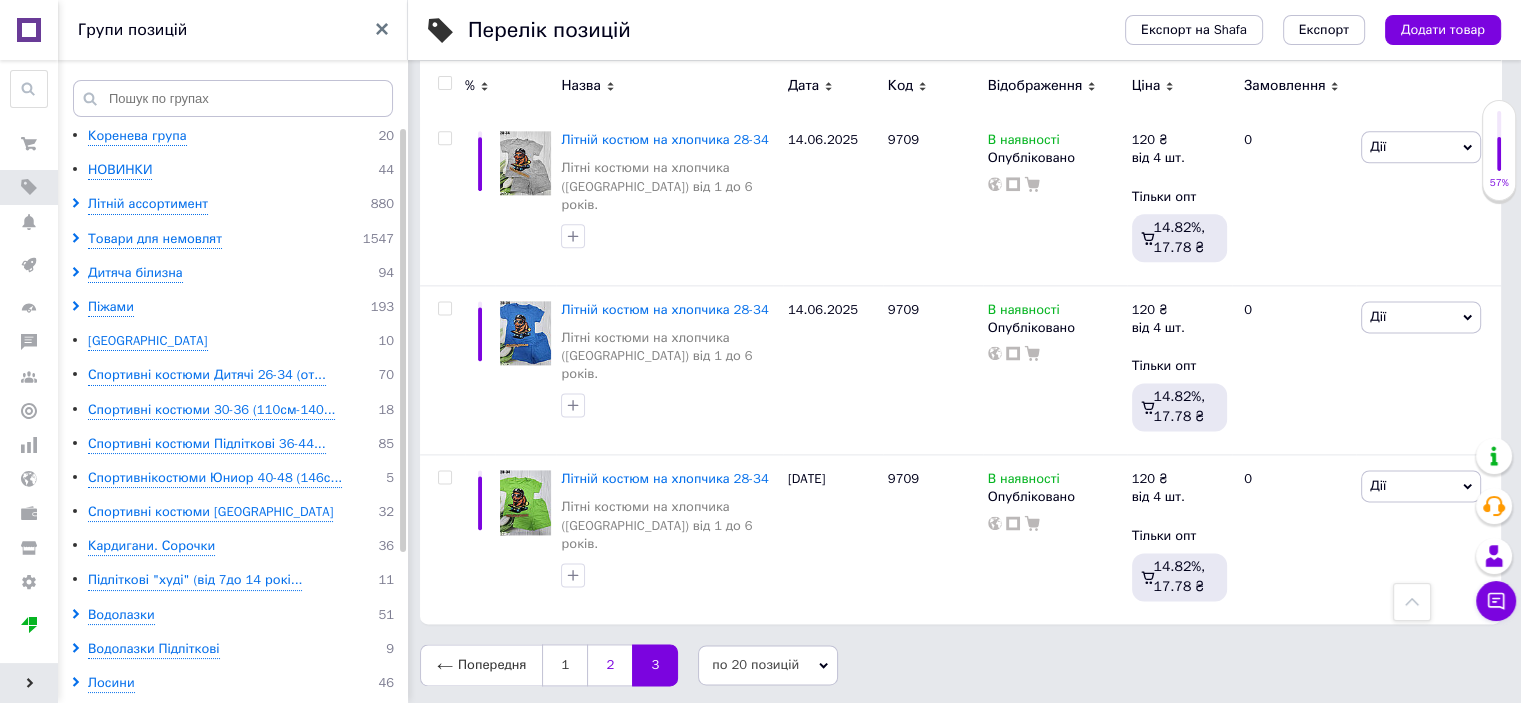 click on "2" at bounding box center (609, 665) 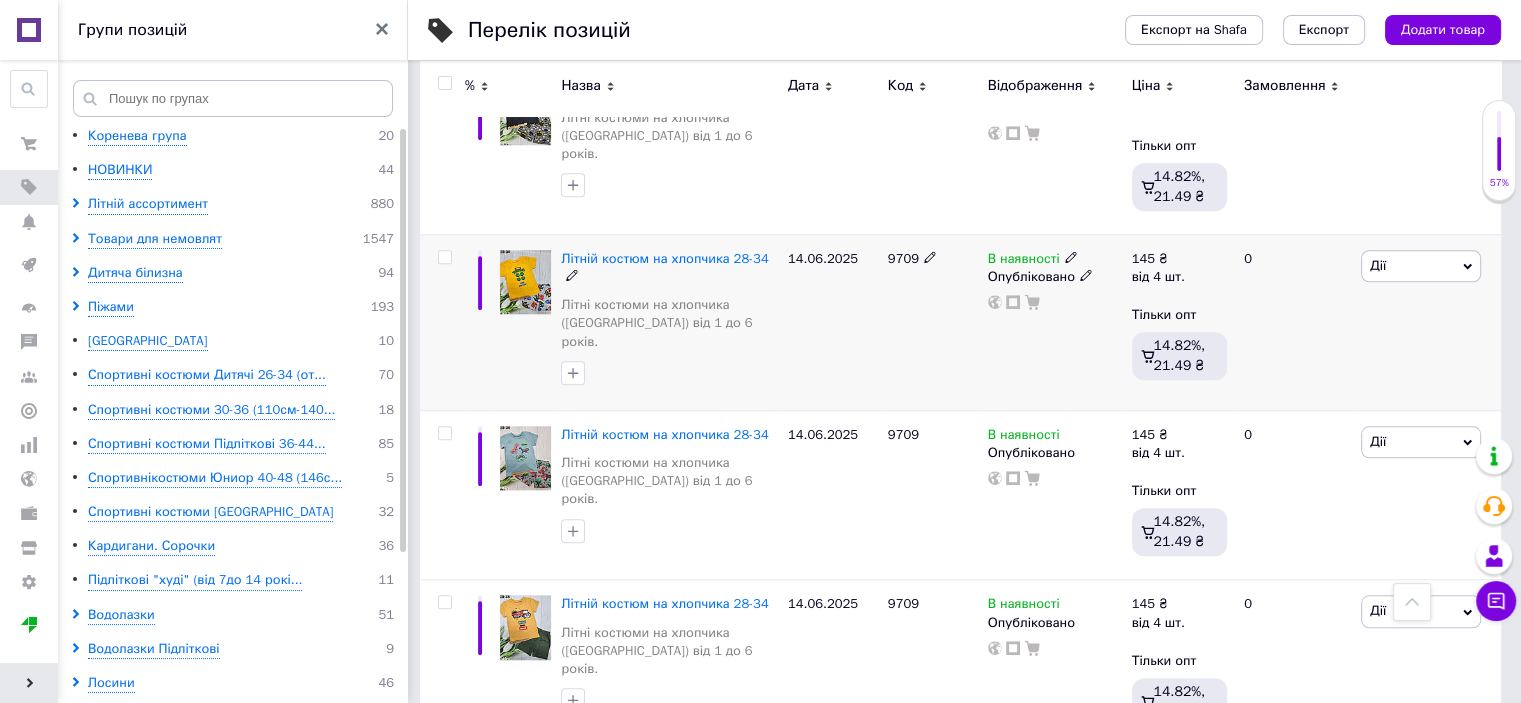 scroll, scrollTop: 1832, scrollLeft: 0, axis: vertical 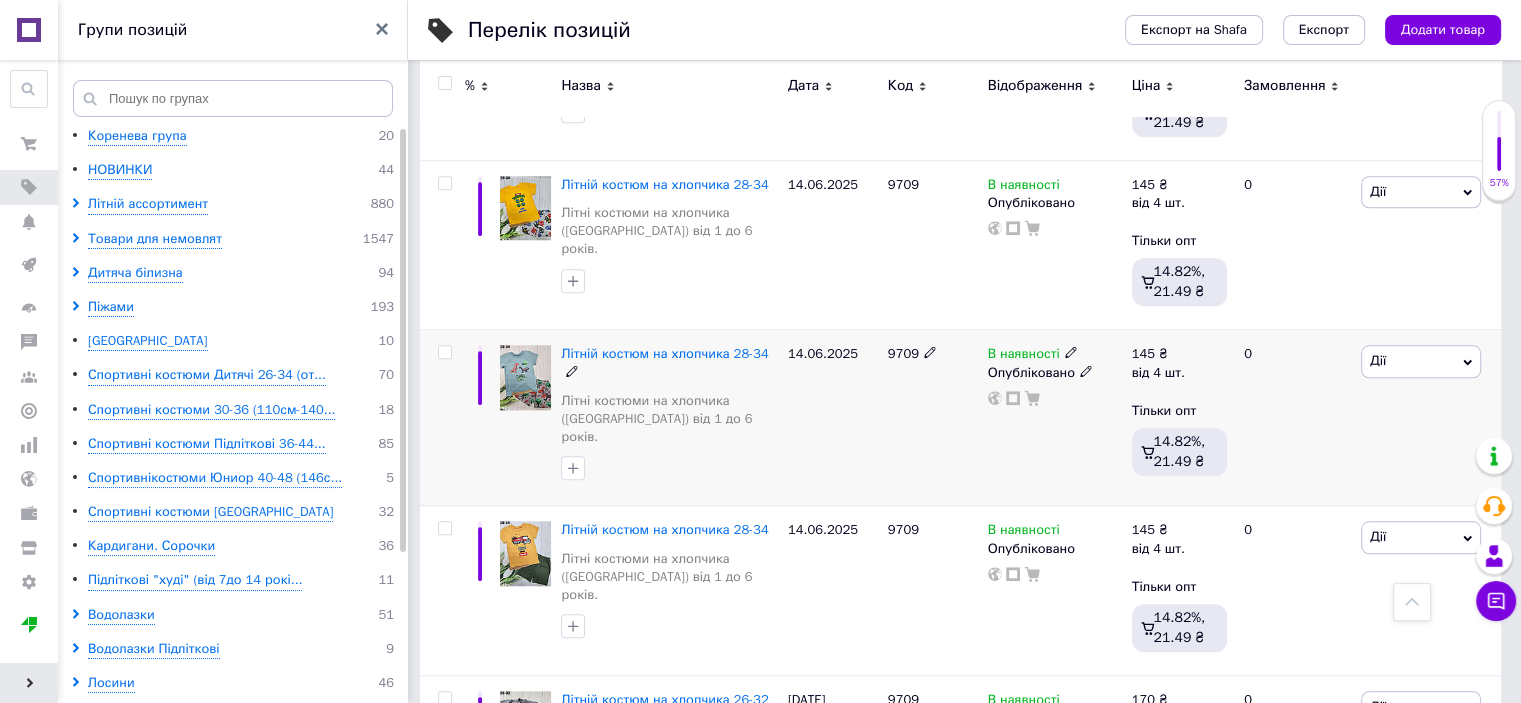click on "Дії" at bounding box center [1421, 361] 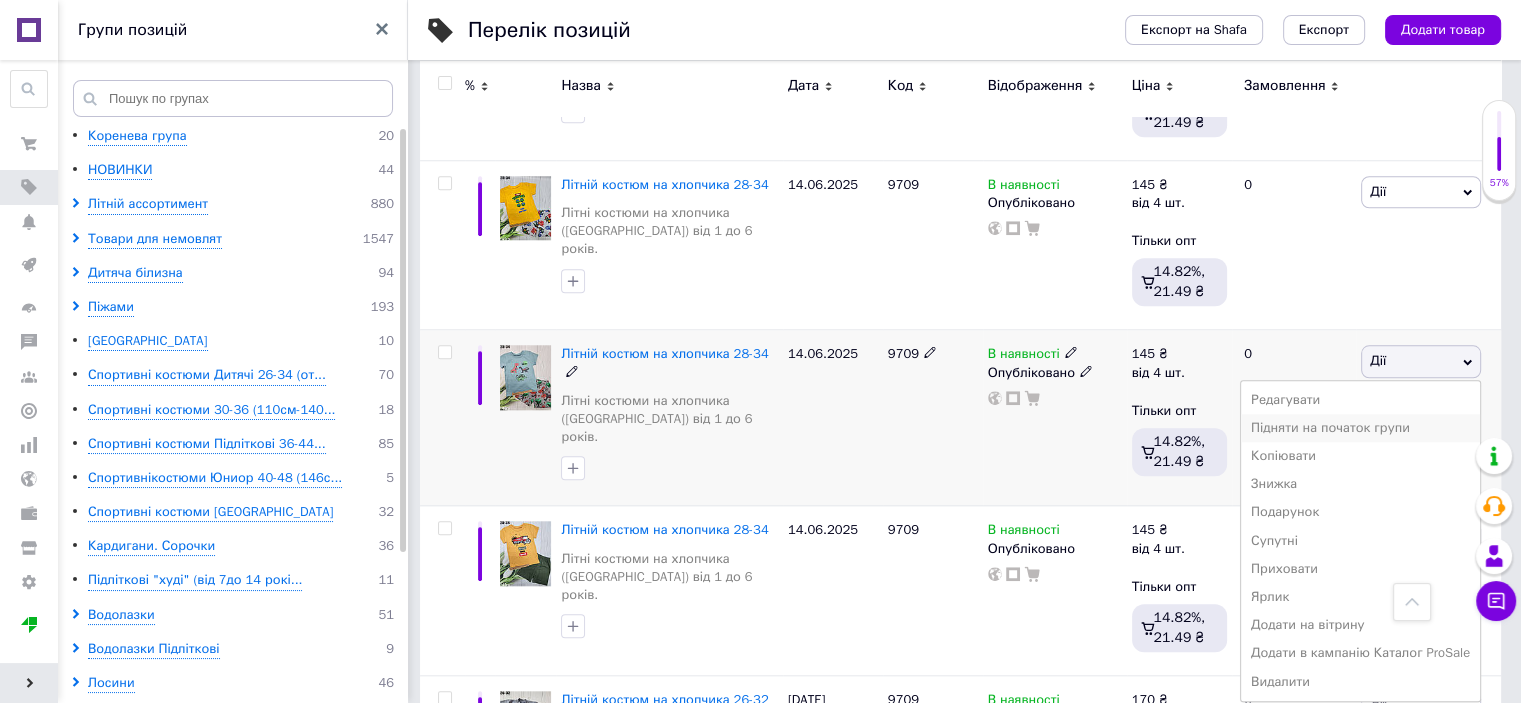 click on "Підняти на початок групи" at bounding box center [1360, 428] 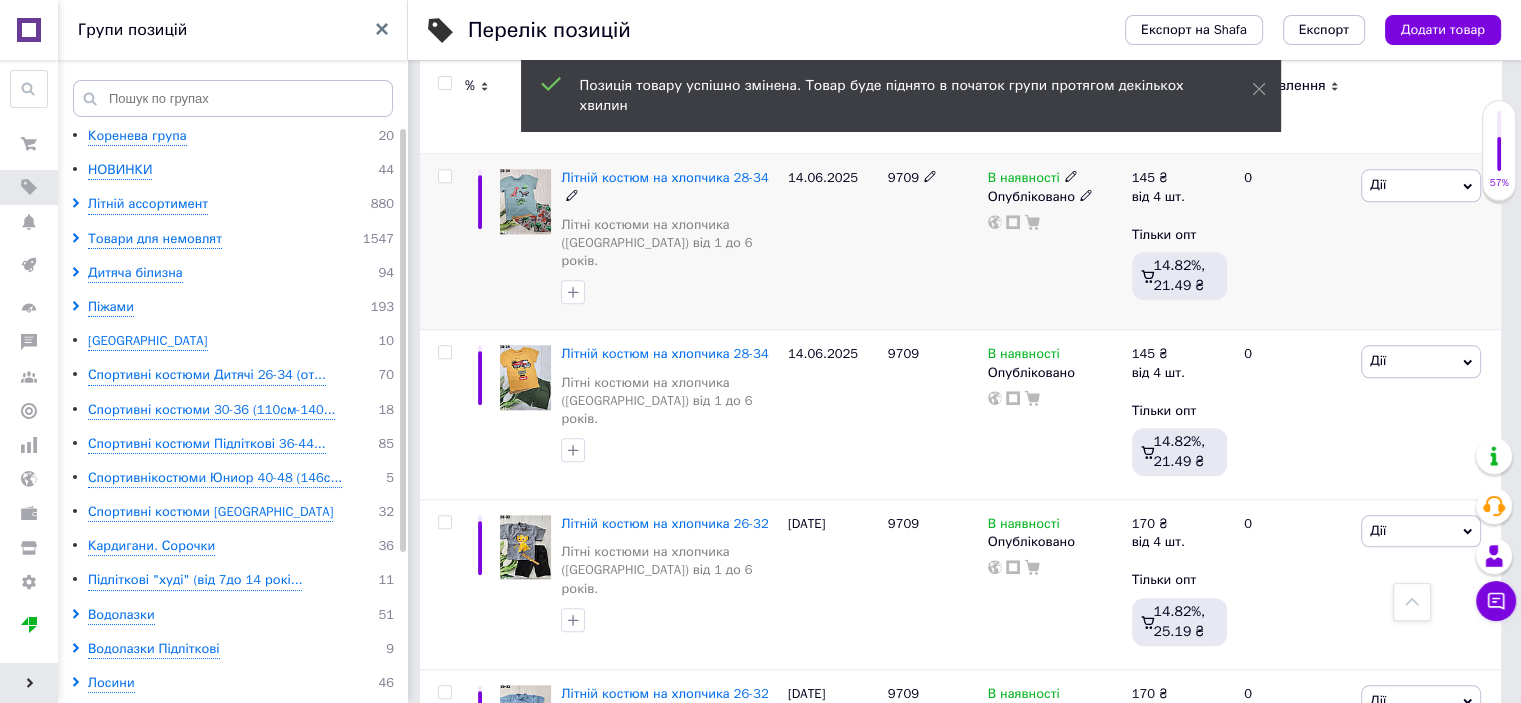 scroll, scrollTop: 2032, scrollLeft: 0, axis: vertical 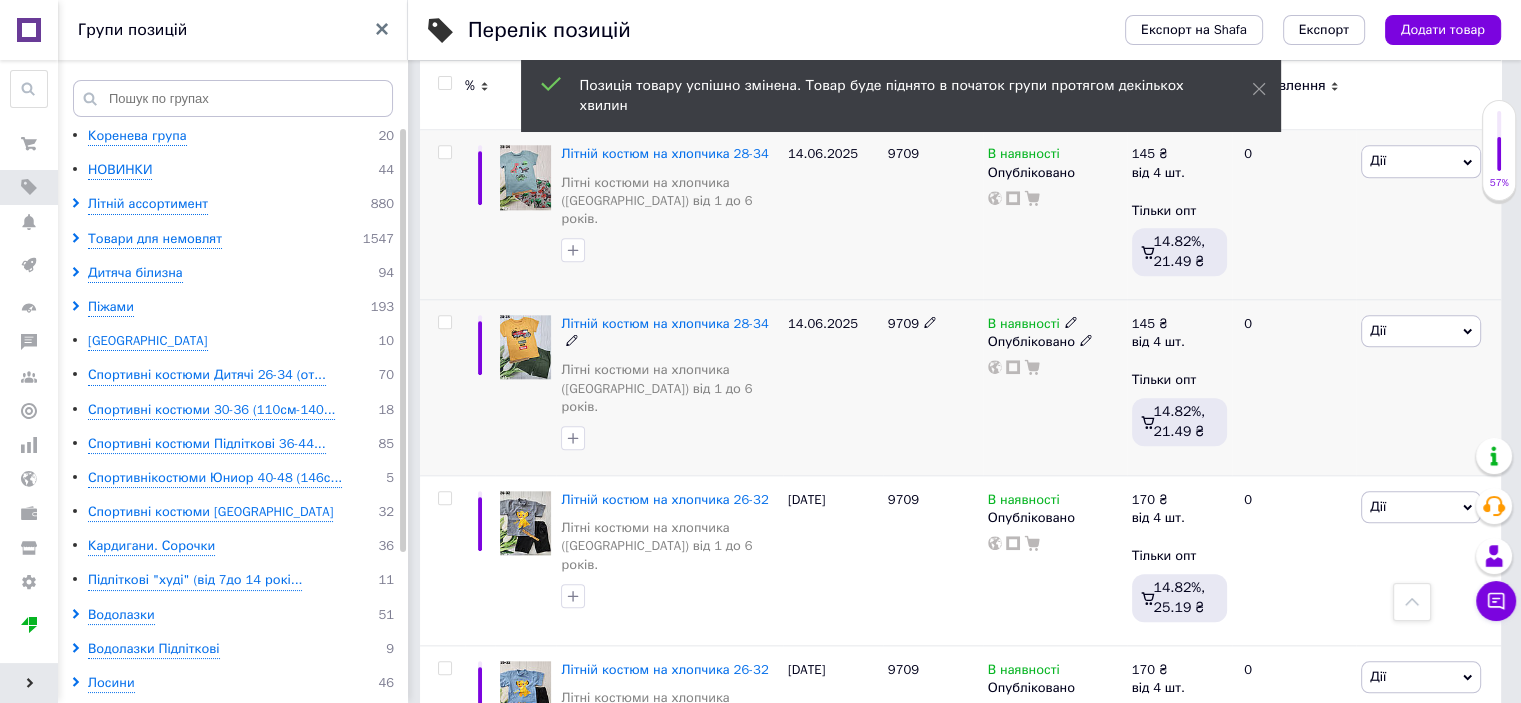 click on "Дії" at bounding box center (1421, 331) 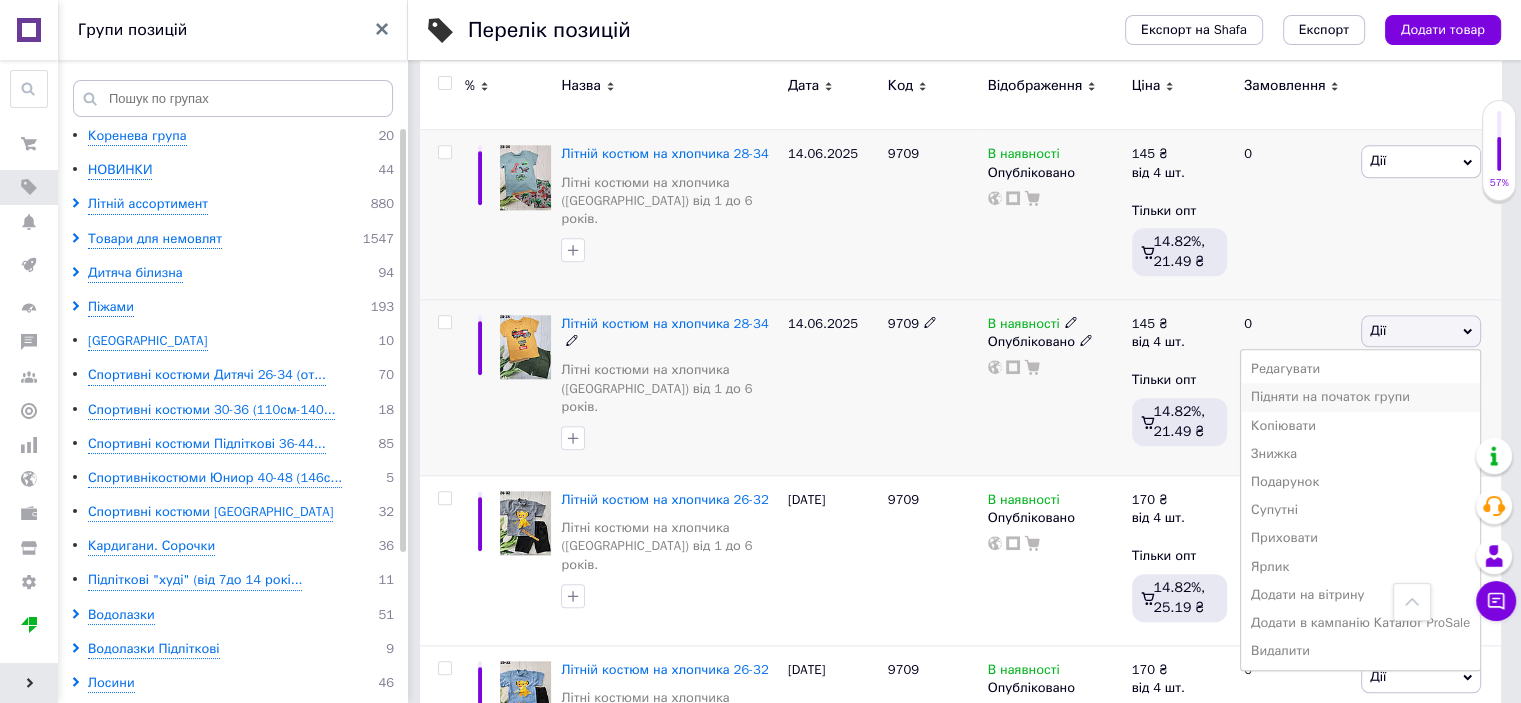 click on "Підняти на початок групи" at bounding box center (1360, 397) 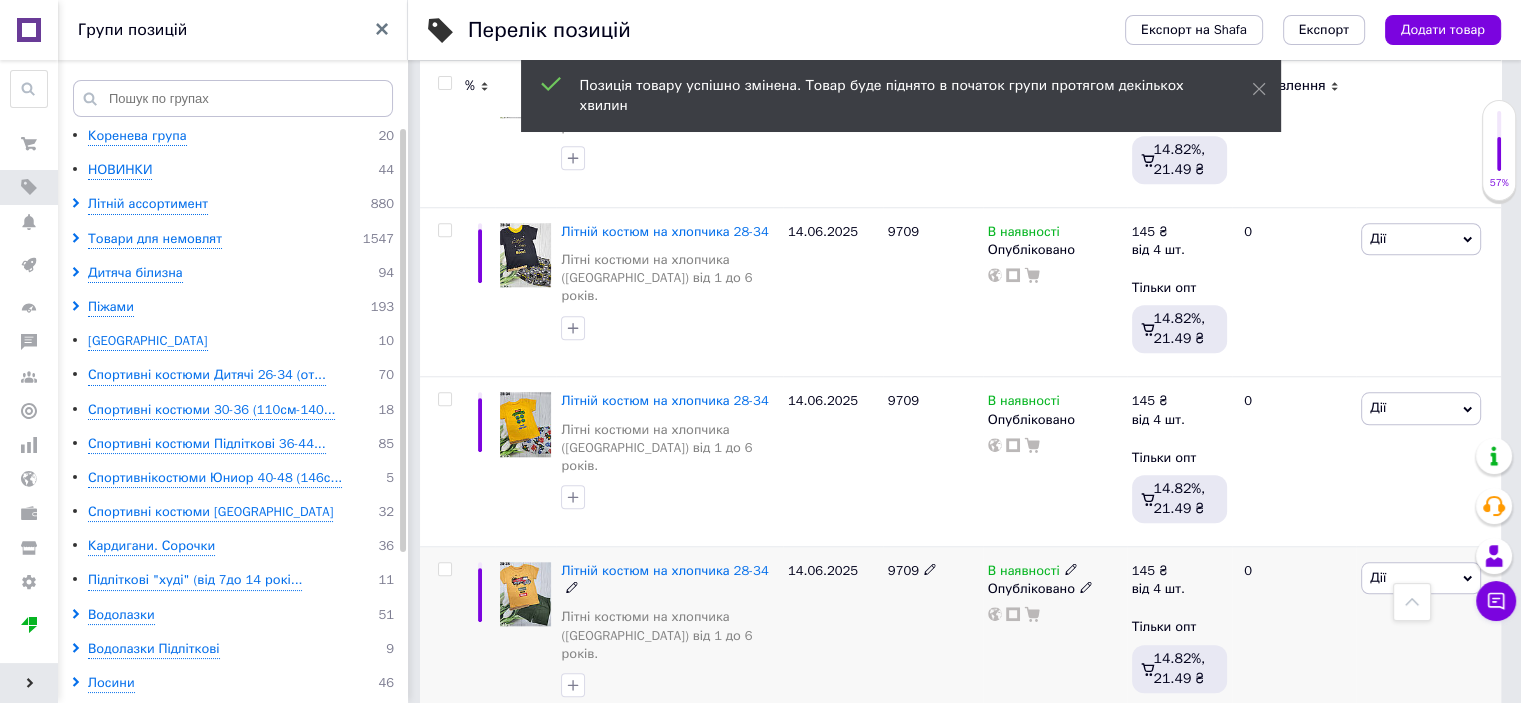 scroll, scrollTop: 1732, scrollLeft: 0, axis: vertical 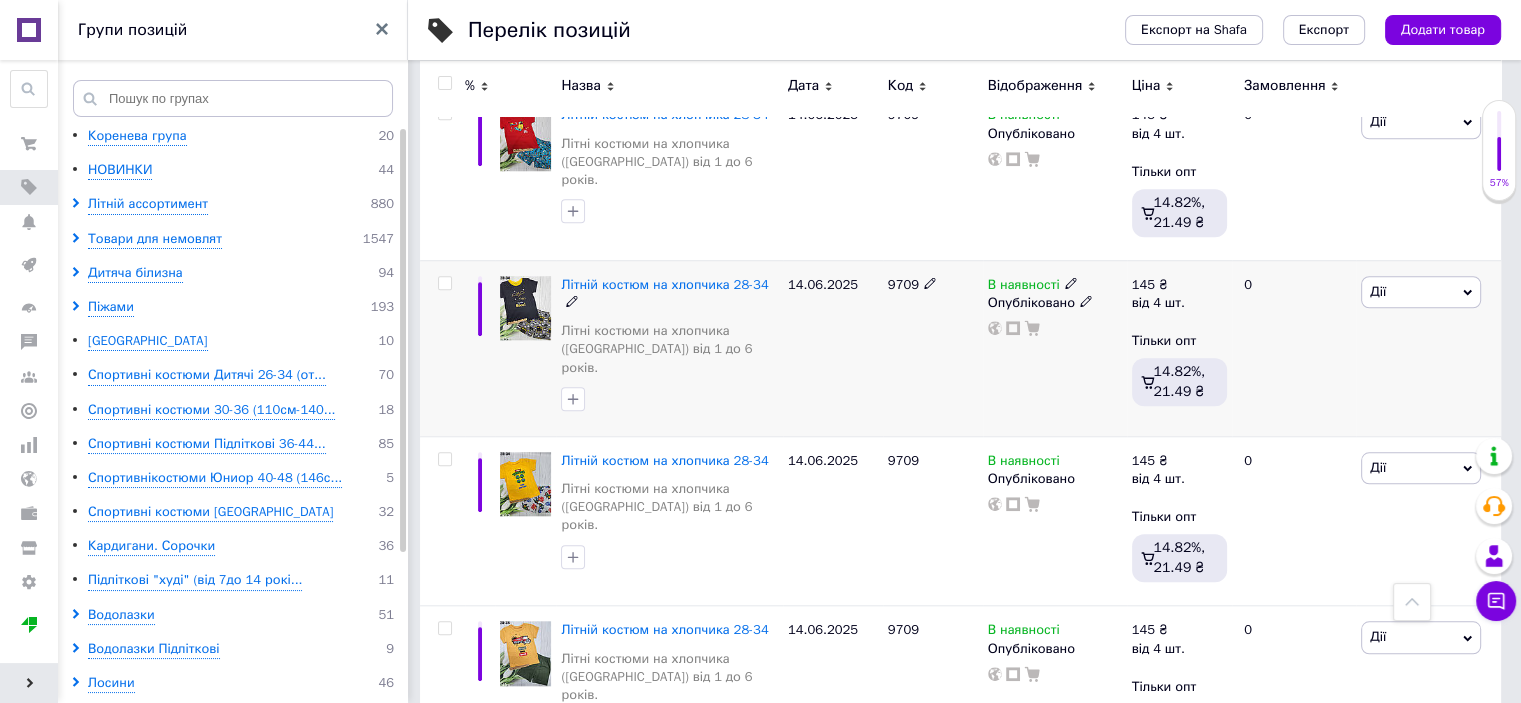 click on "Дії" at bounding box center (1378, 291) 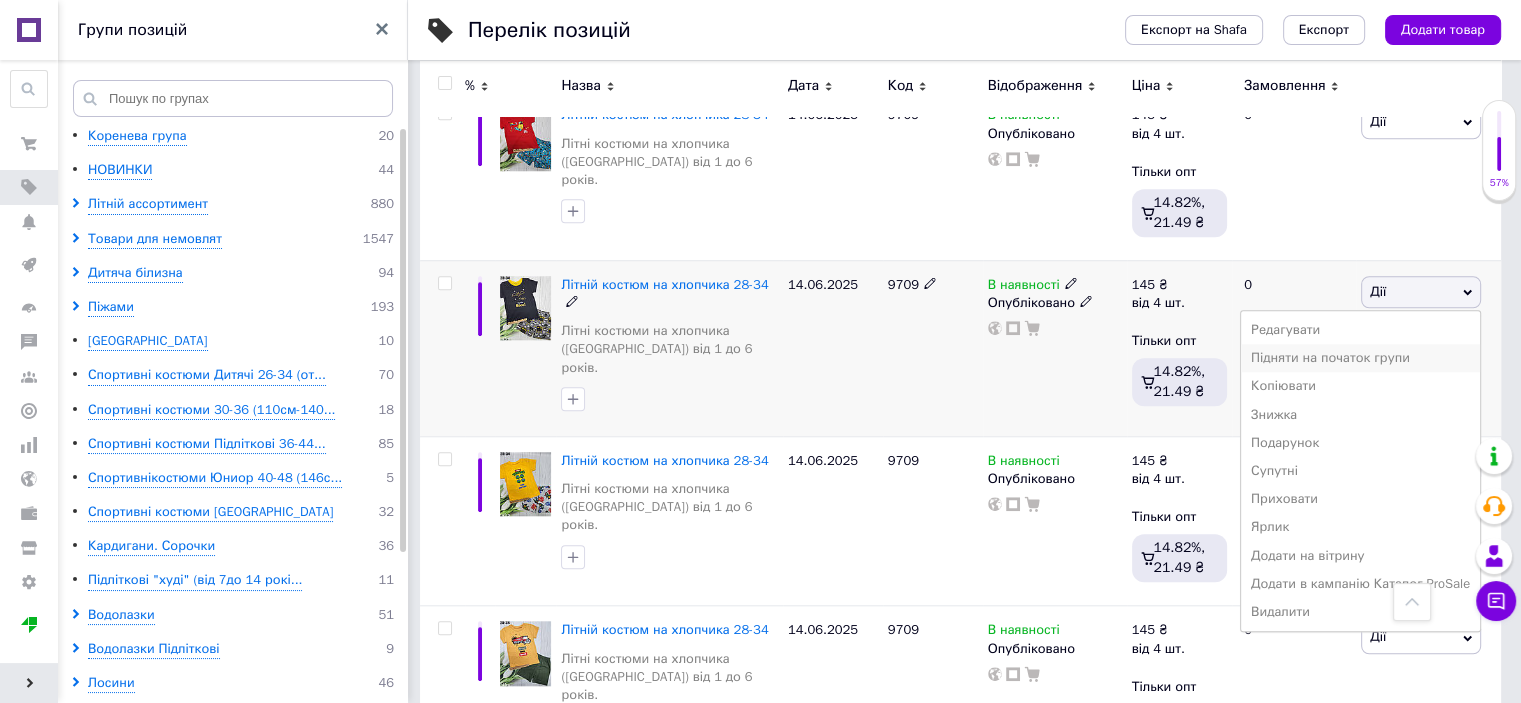 click on "Підняти на початок групи" at bounding box center (1360, 358) 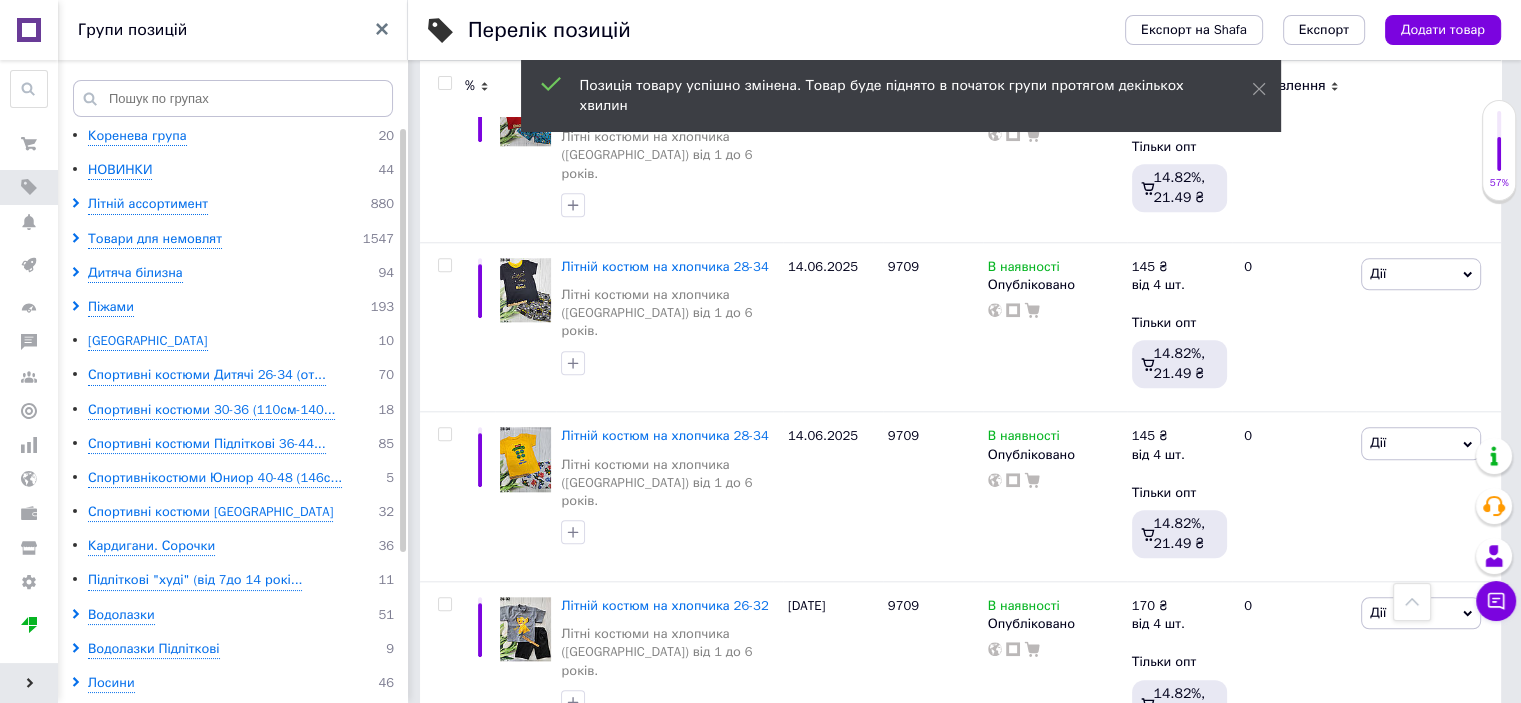 scroll, scrollTop: 1932, scrollLeft: 0, axis: vertical 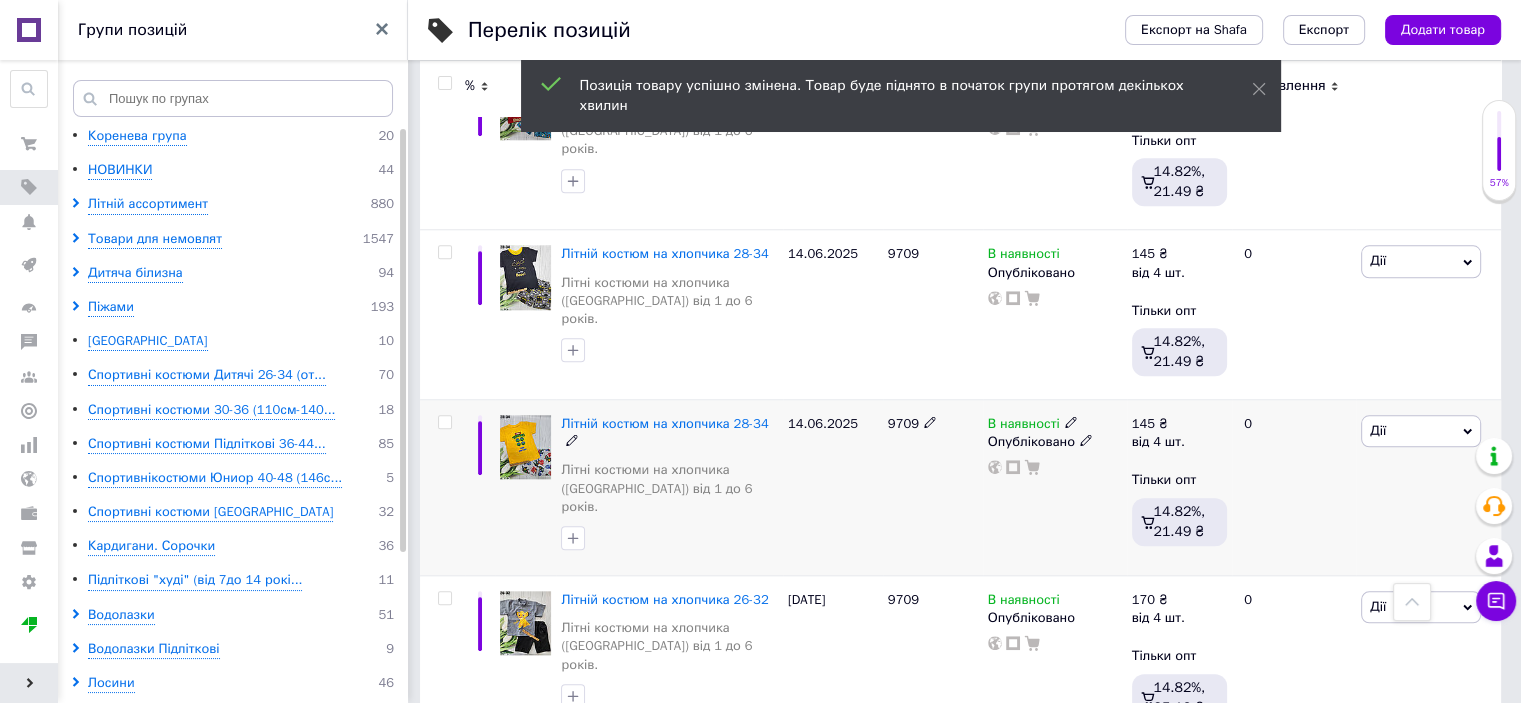 click on "Дії" at bounding box center (1421, 431) 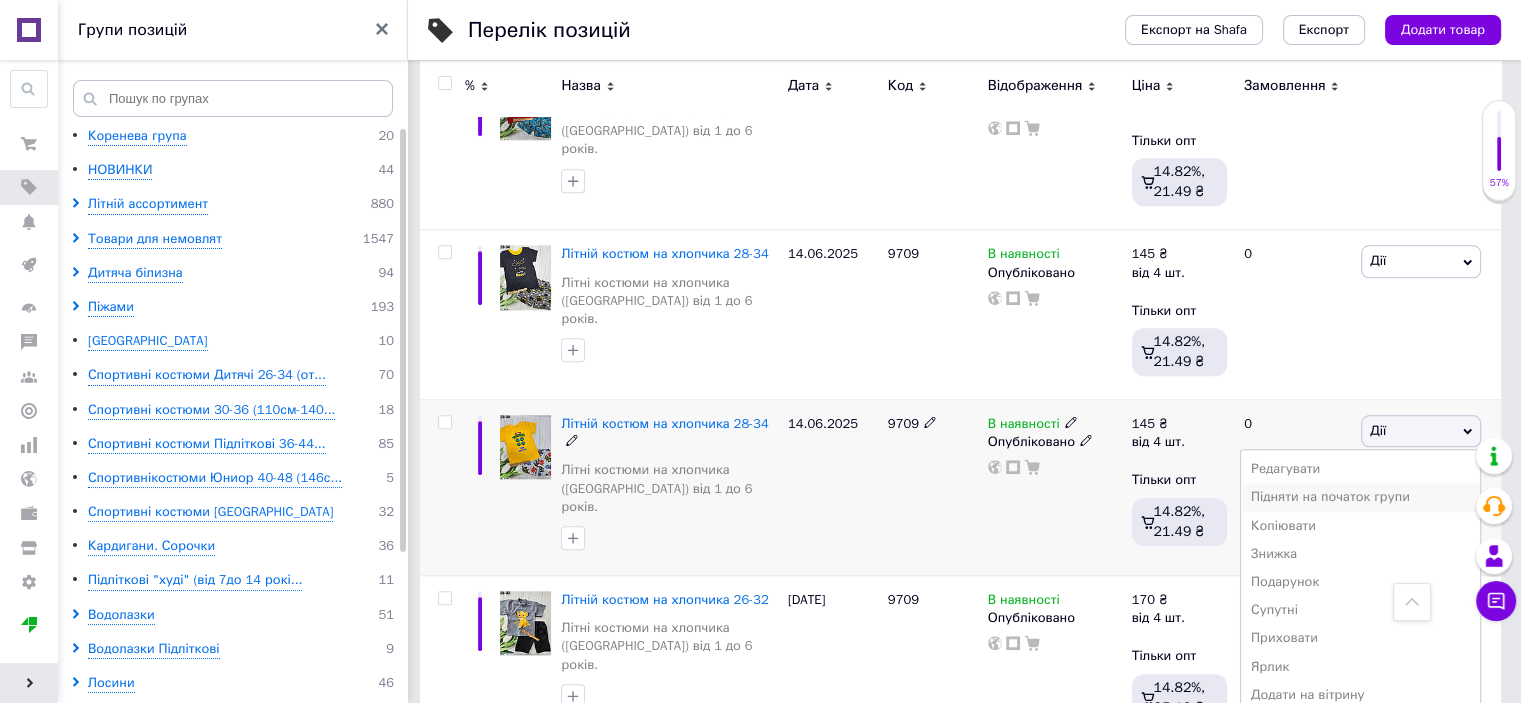 click on "Підняти на початок групи" at bounding box center (1360, 497) 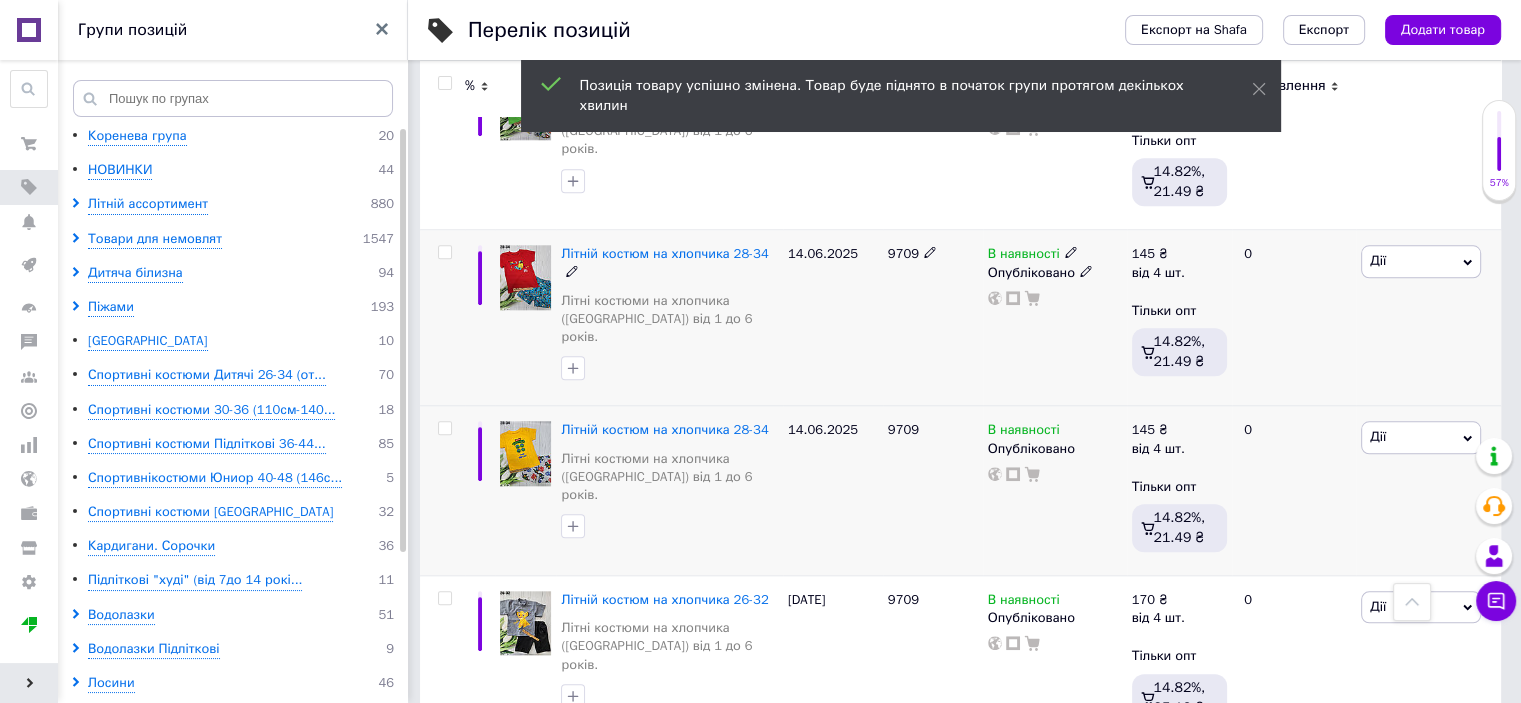 click on "Дії" at bounding box center [1421, 261] 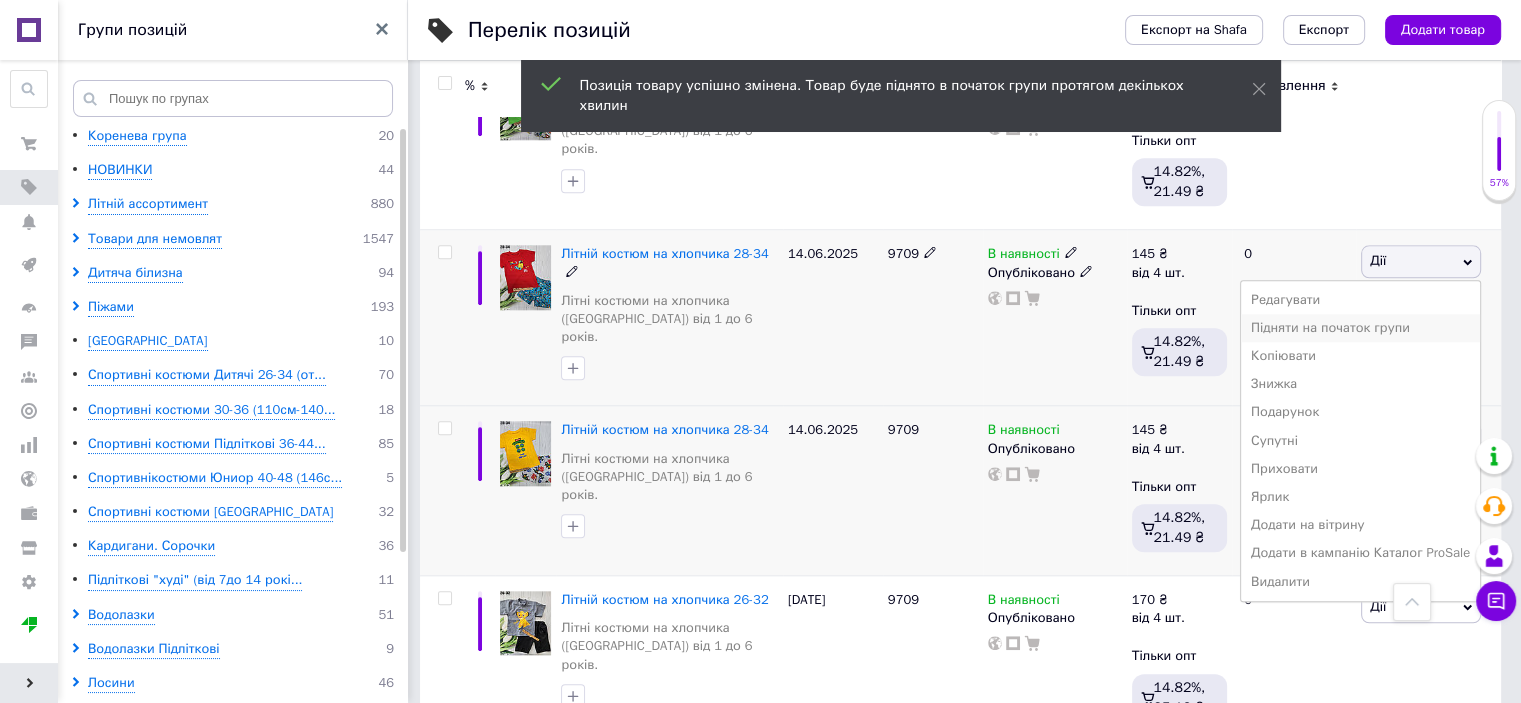 click on "Підняти на початок групи" at bounding box center (1360, 328) 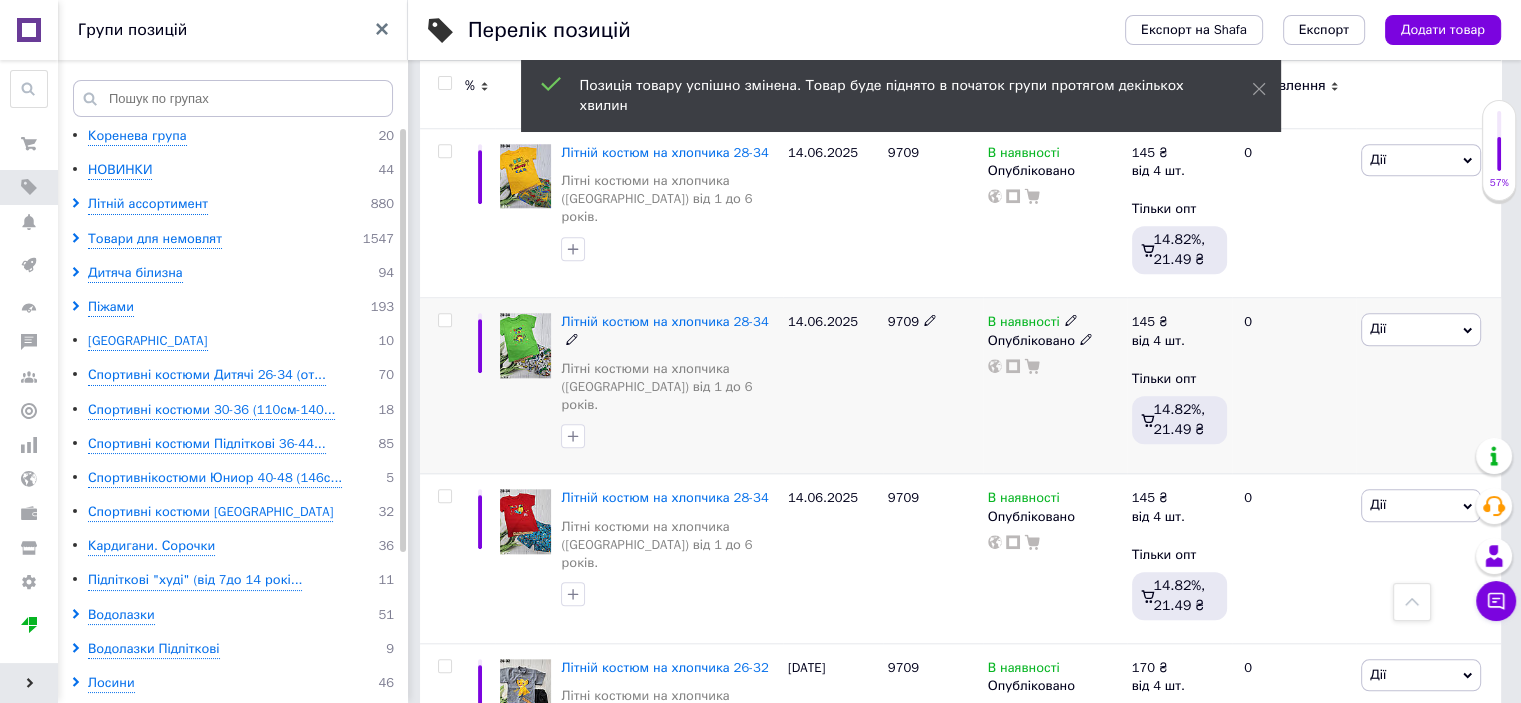 scroll, scrollTop: 1732, scrollLeft: 0, axis: vertical 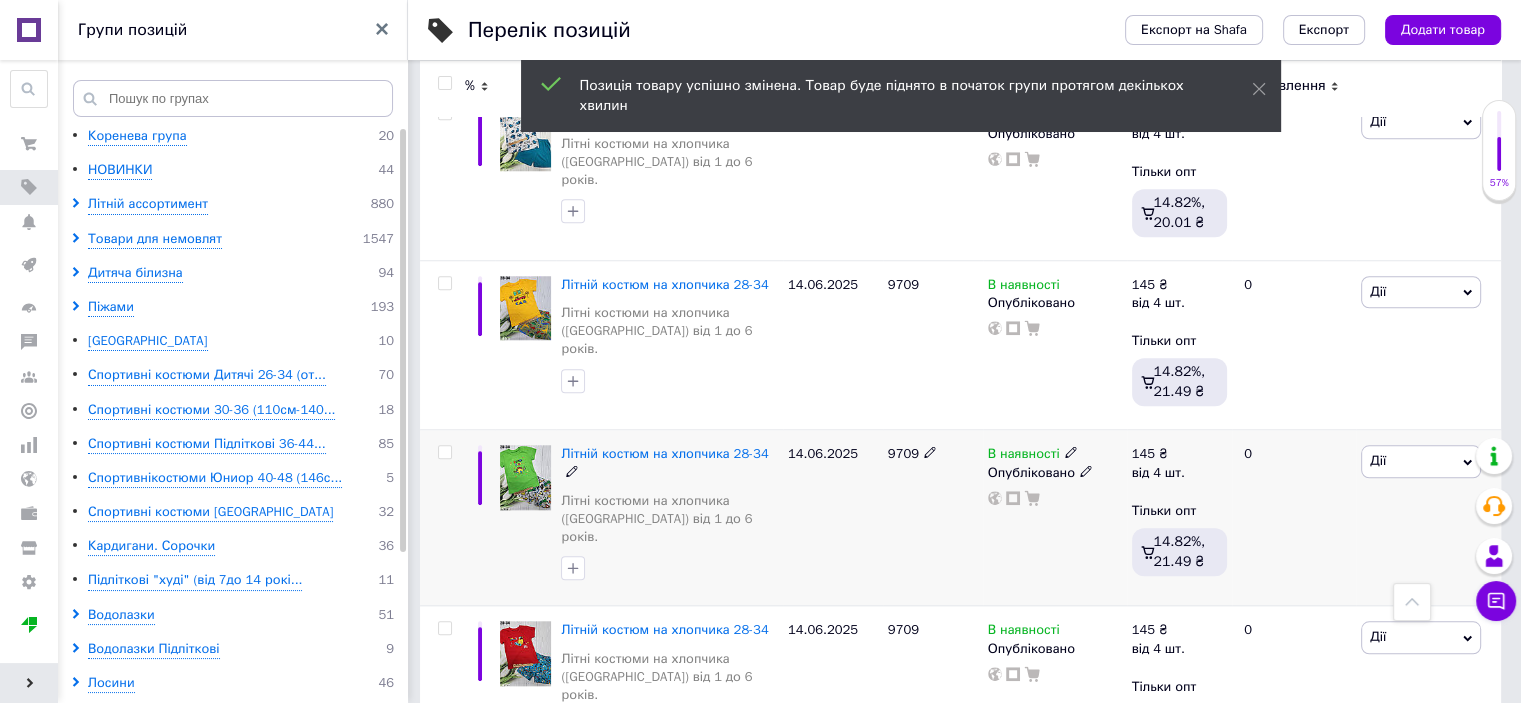 click on "Дії" at bounding box center (1421, 461) 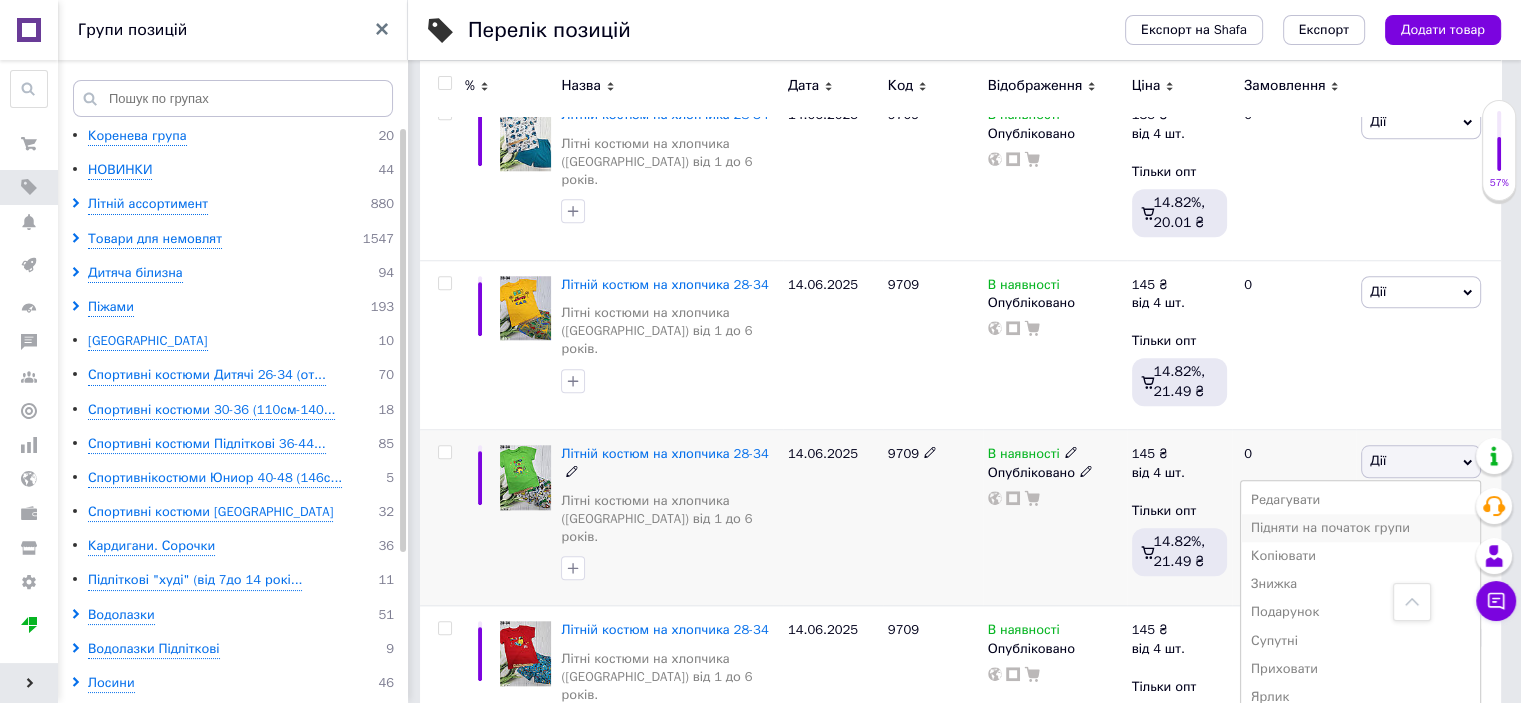 click on "Підняти на початок групи" at bounding box center [1360, 528] 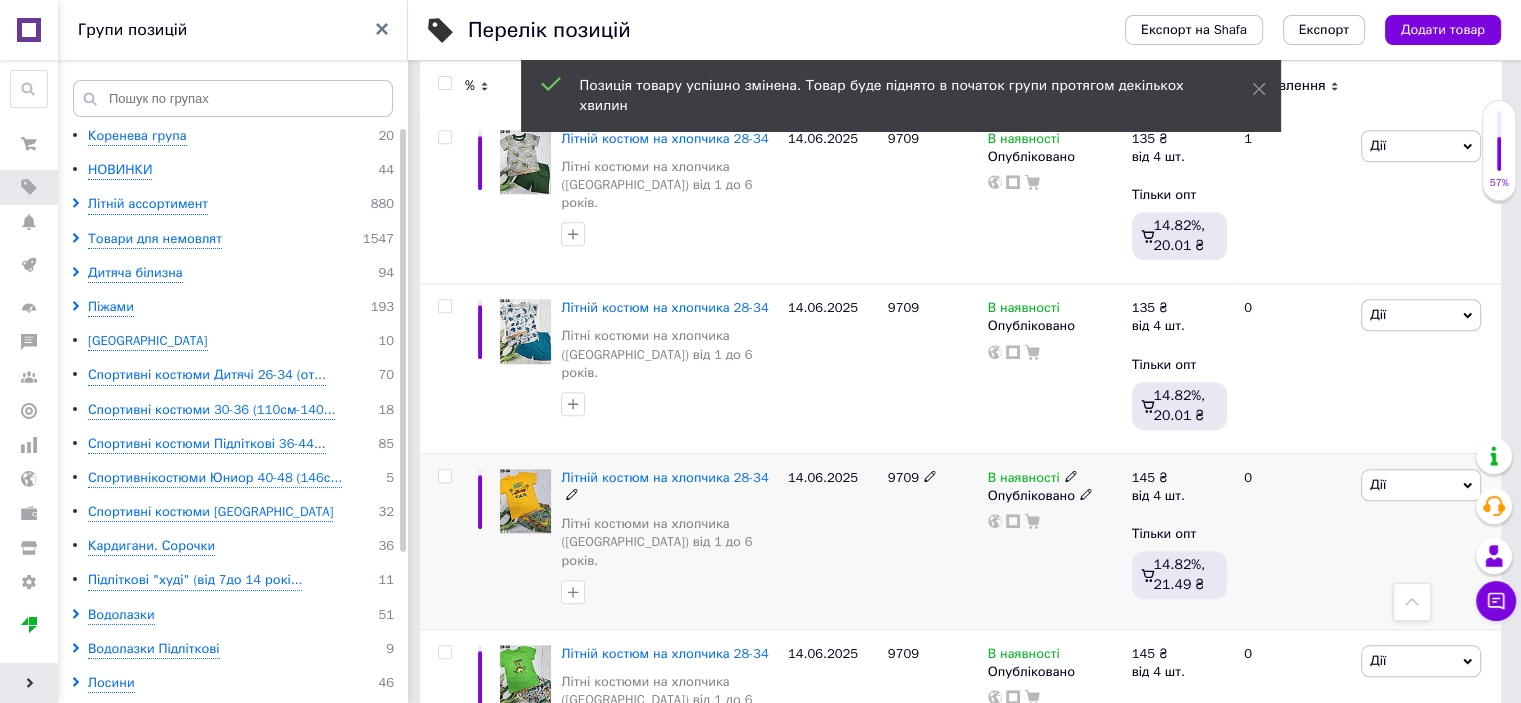 click on "Дії" at bounding box center (1421, 485) 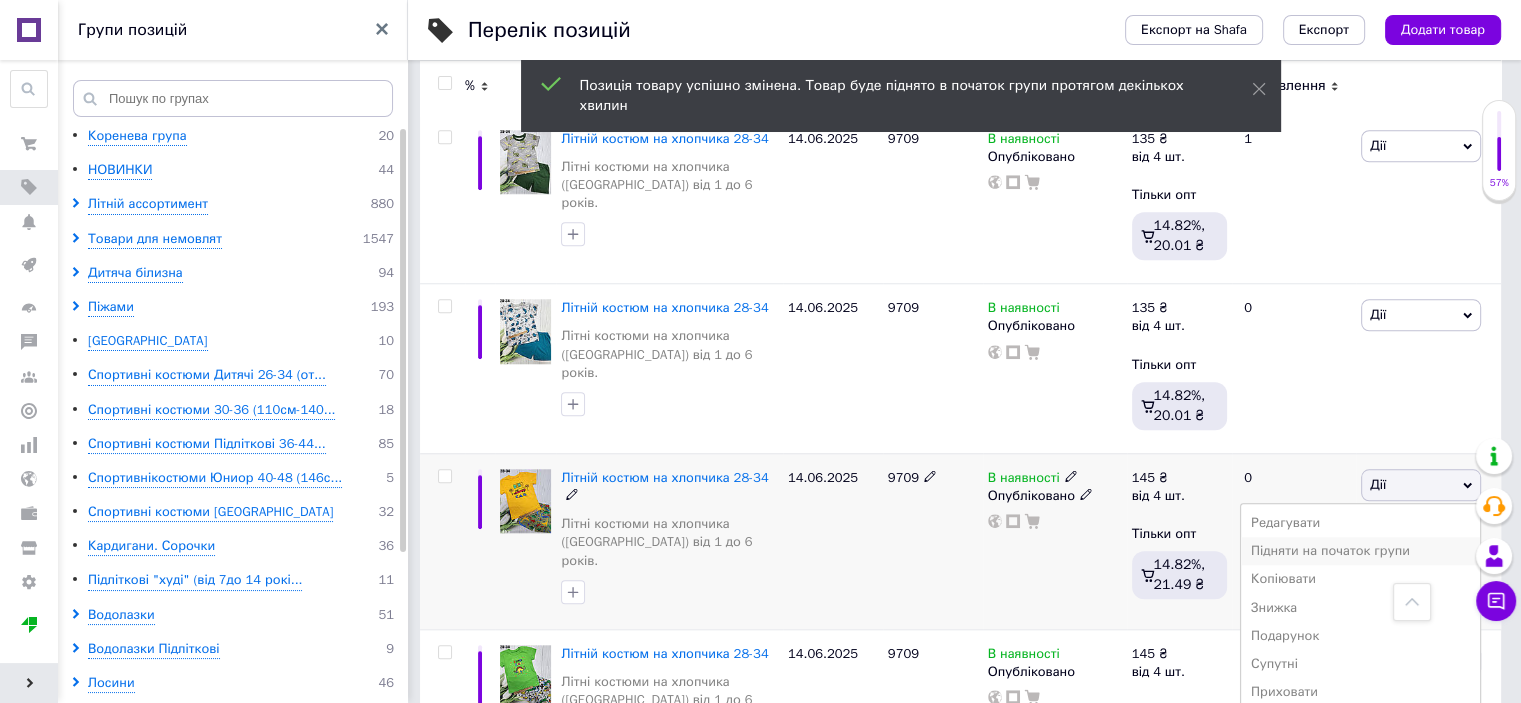 click on "Підняти на початок групи" at bounding box center [1360, 551] 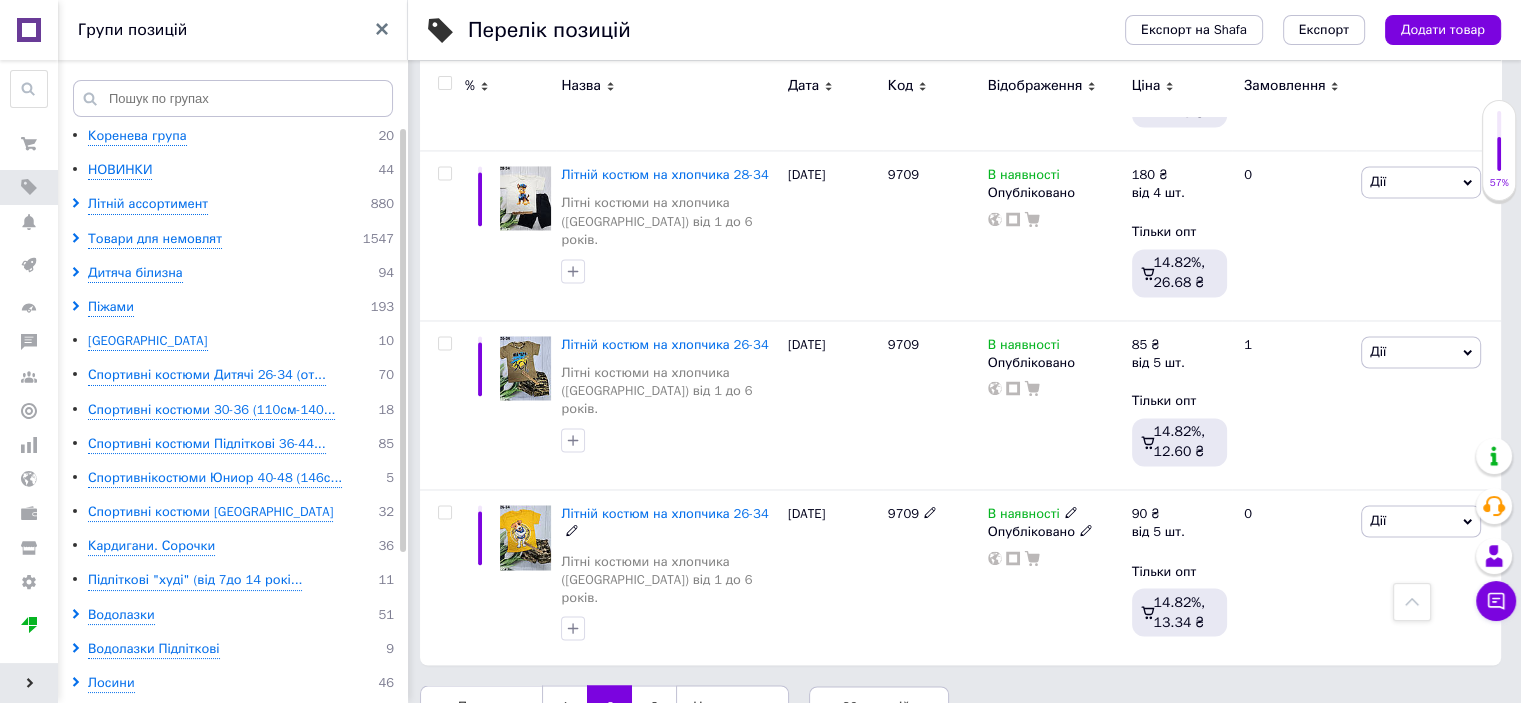 scroll, scrollTop: 3248, scrollLeft: 0, axis: vertical 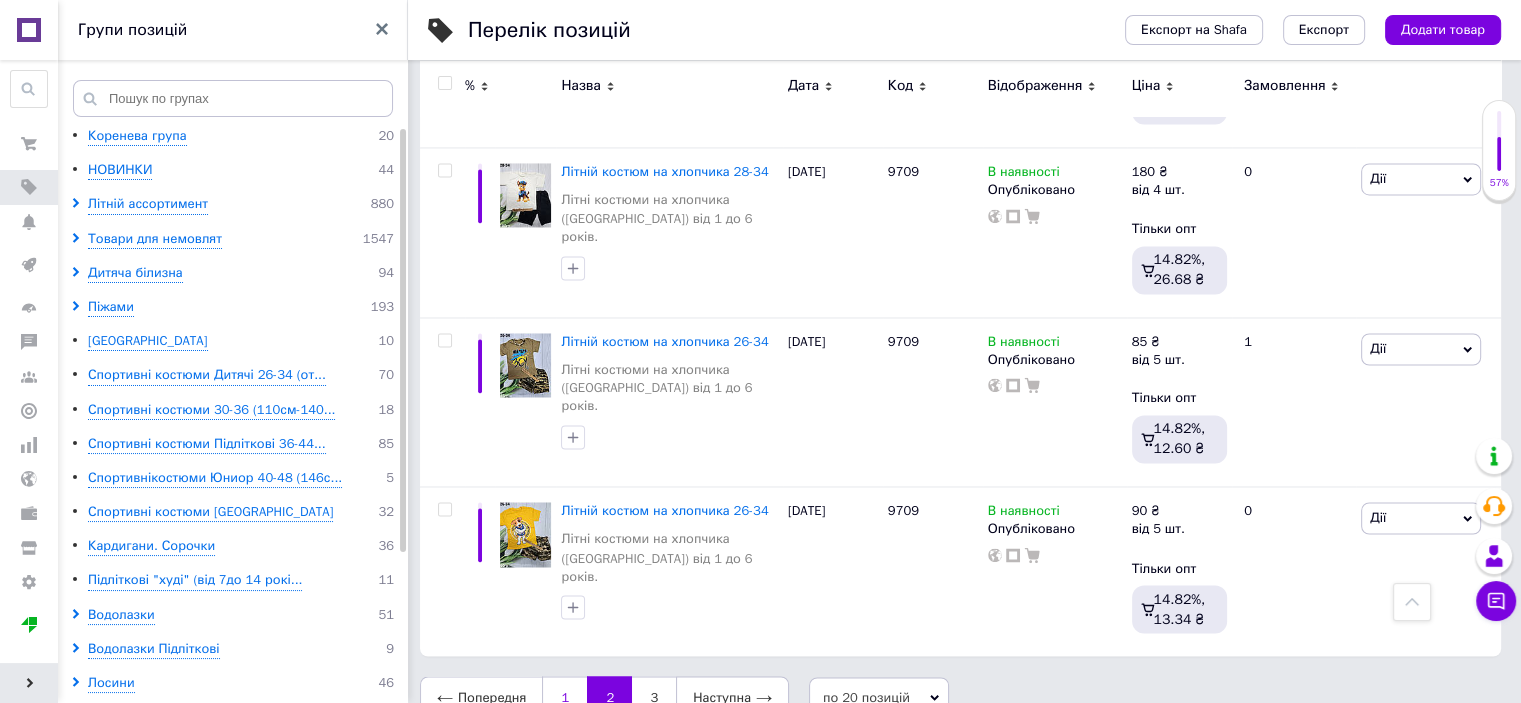 click on "1" at bounding box center (564, 697) 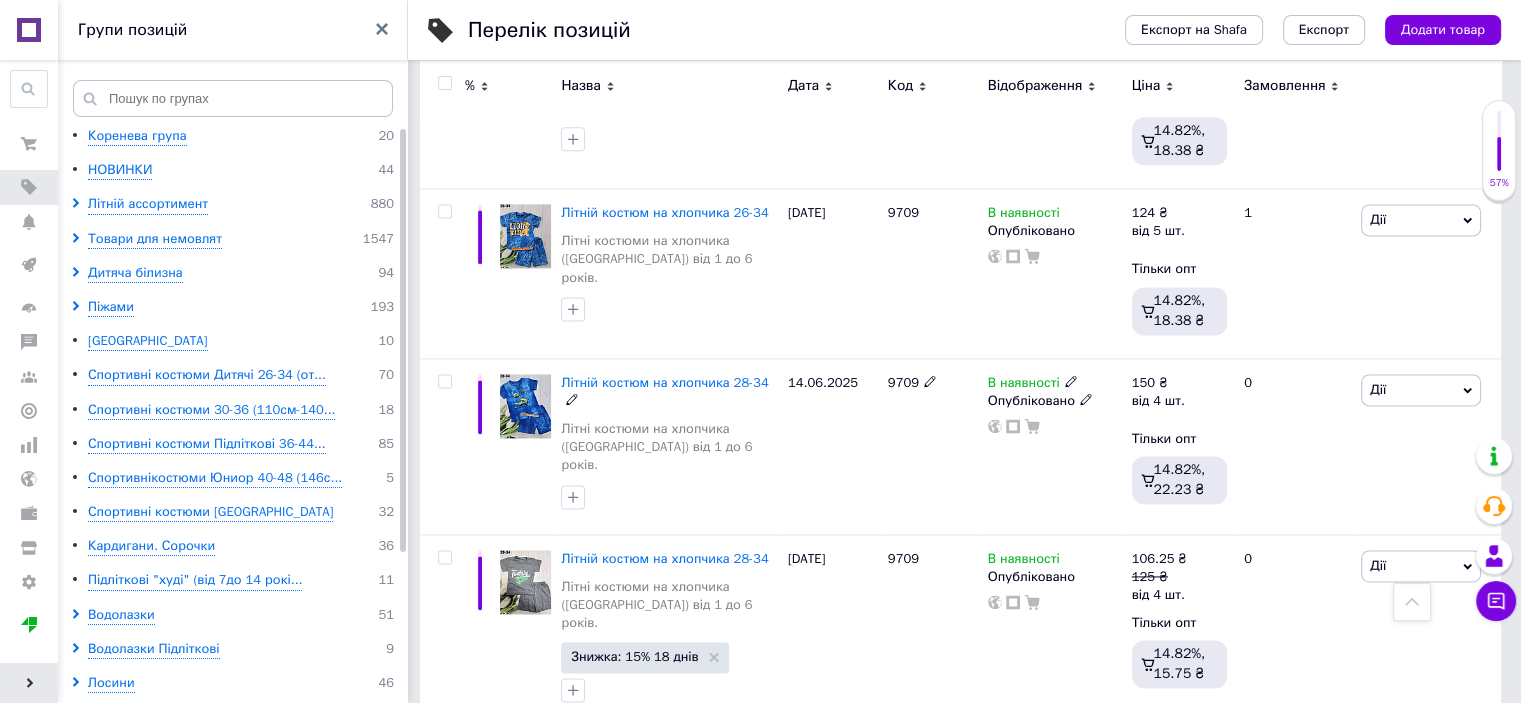 scroll, scrollTop: 2700, scrollLeft: 0, axis: vertical 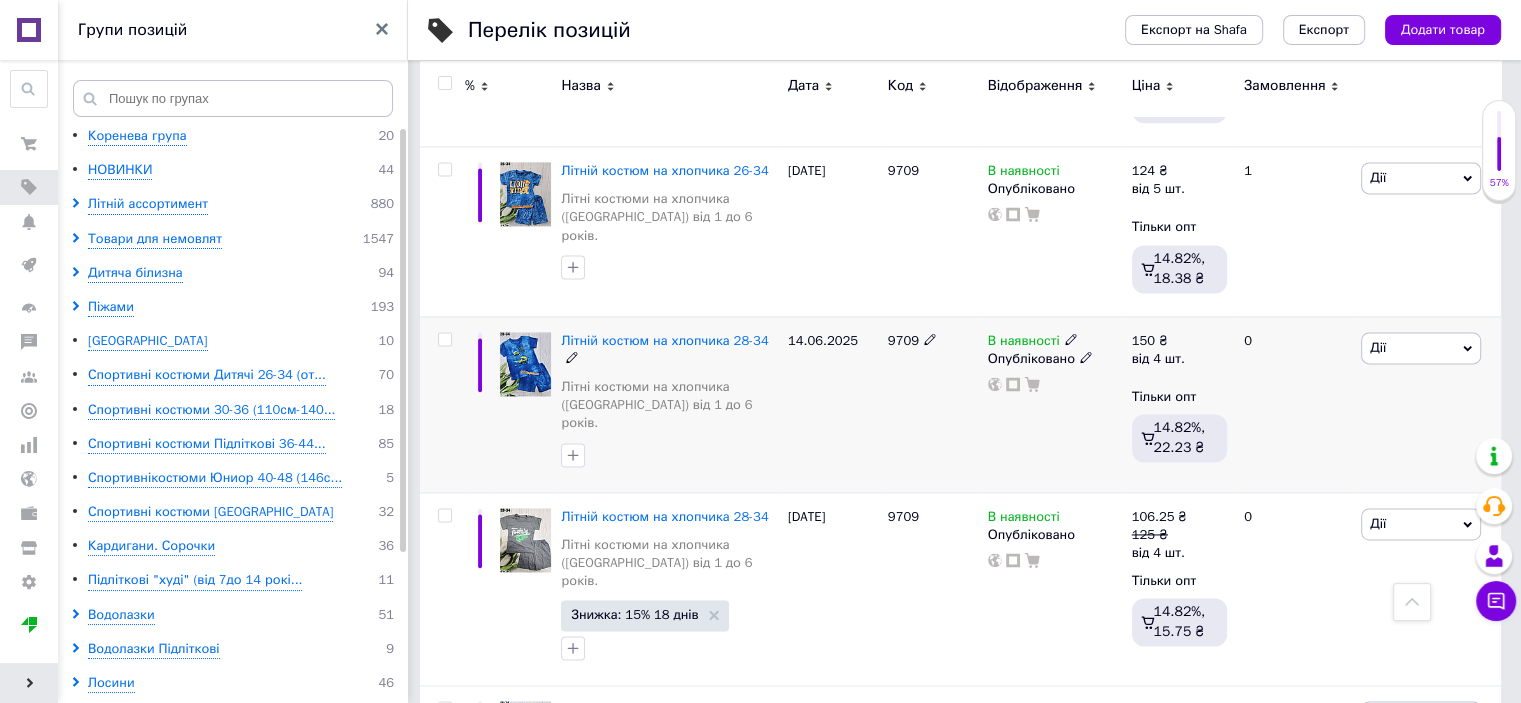 click on "Дії" at bounding box center [1421, 348] 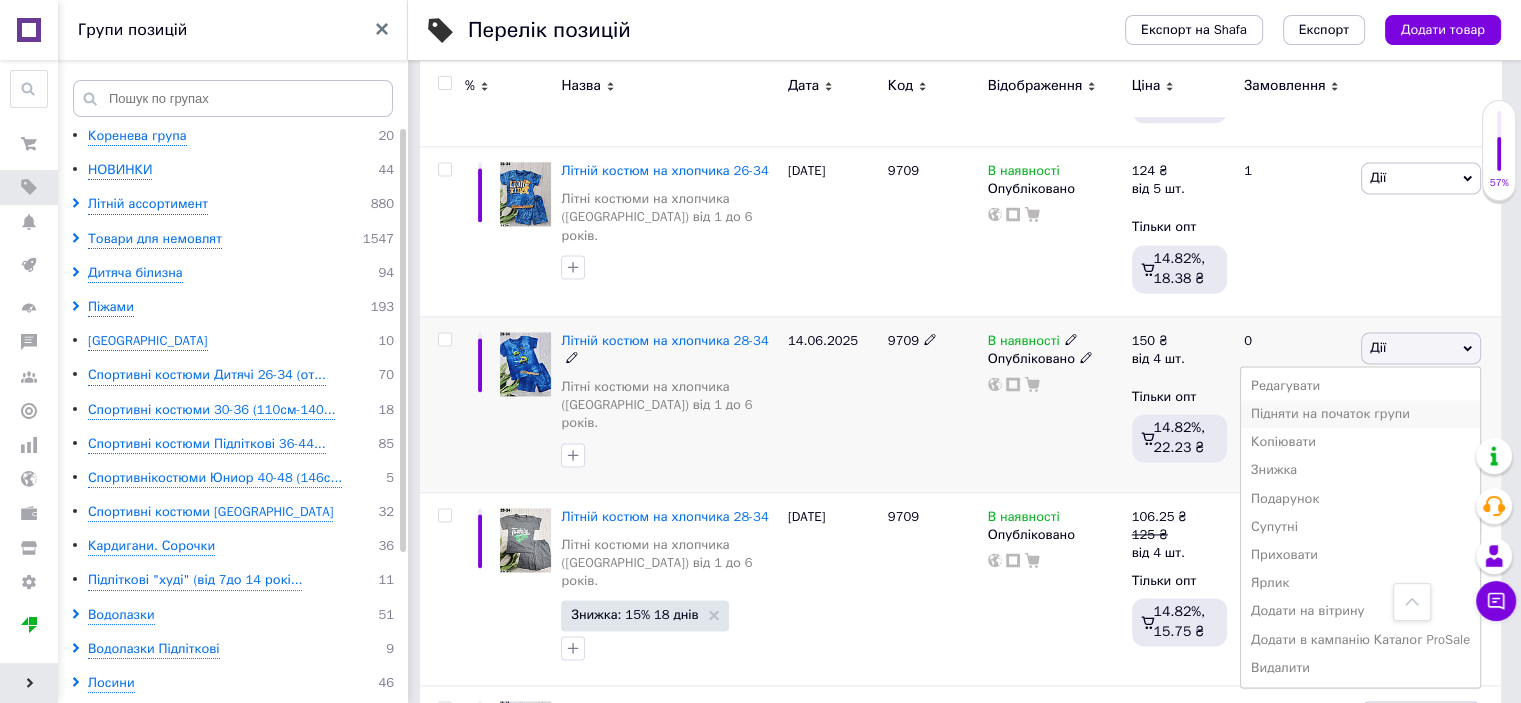 click on "Підняти на початок групи" at bounding box center (1360, 414) 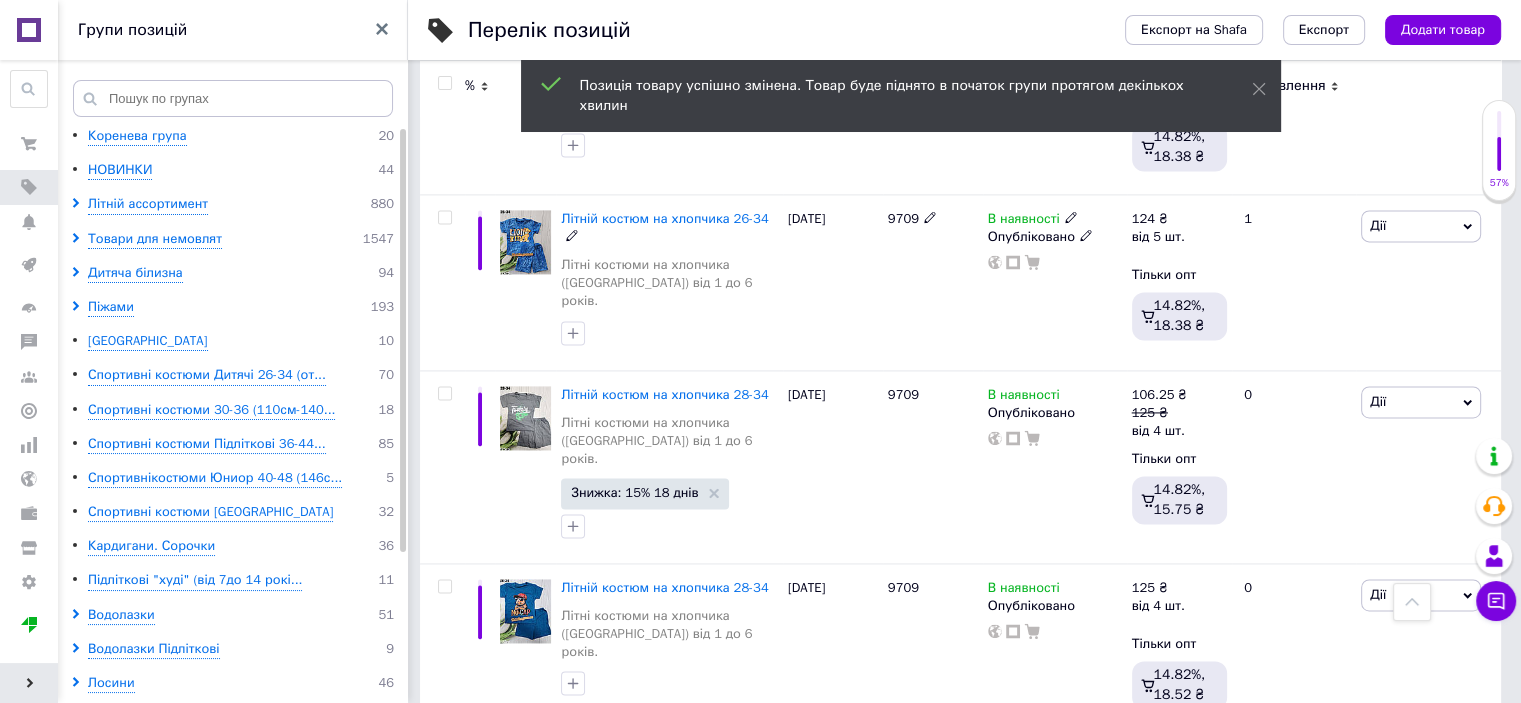 scroll, scrollTop: 3240, scrollLeft: 0, axis: vertical 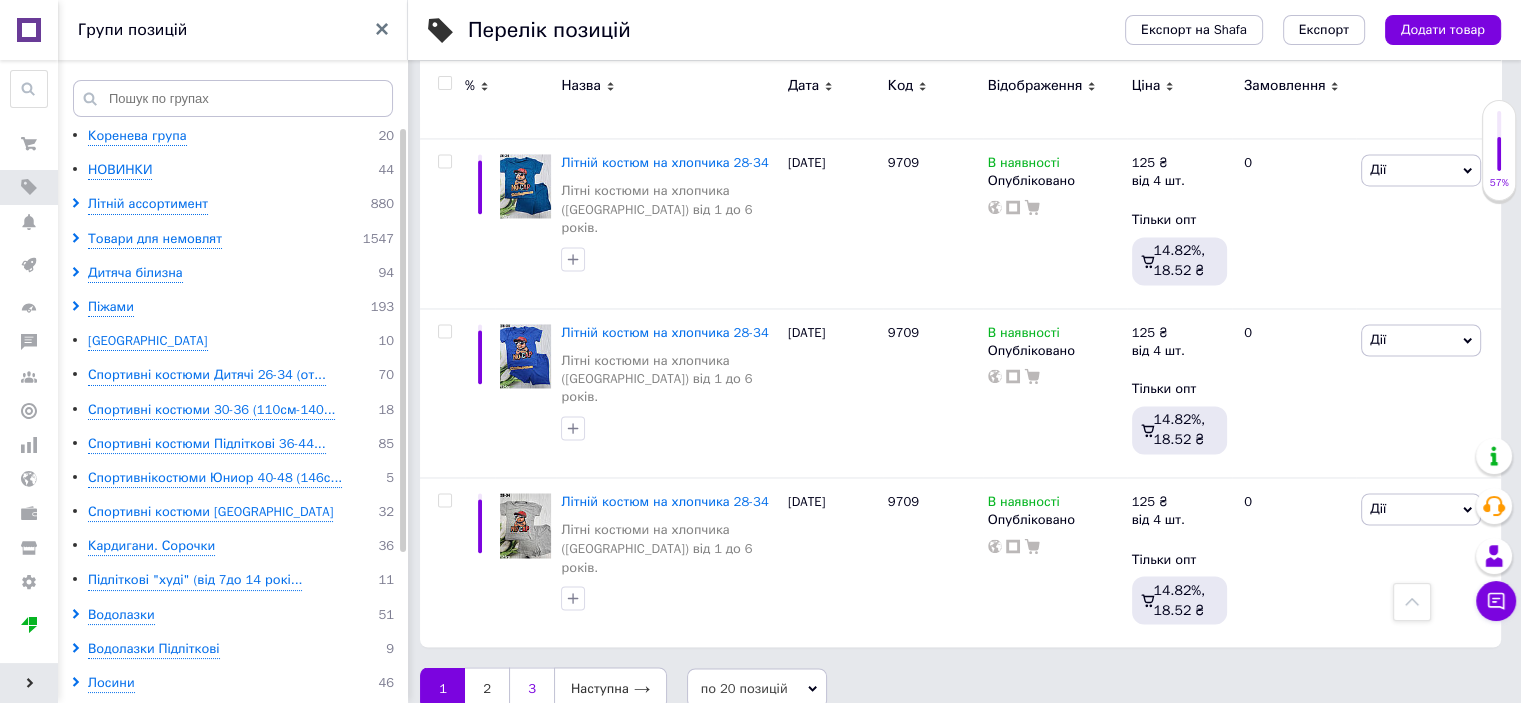 click on "3" at bounding box center (531, 688) 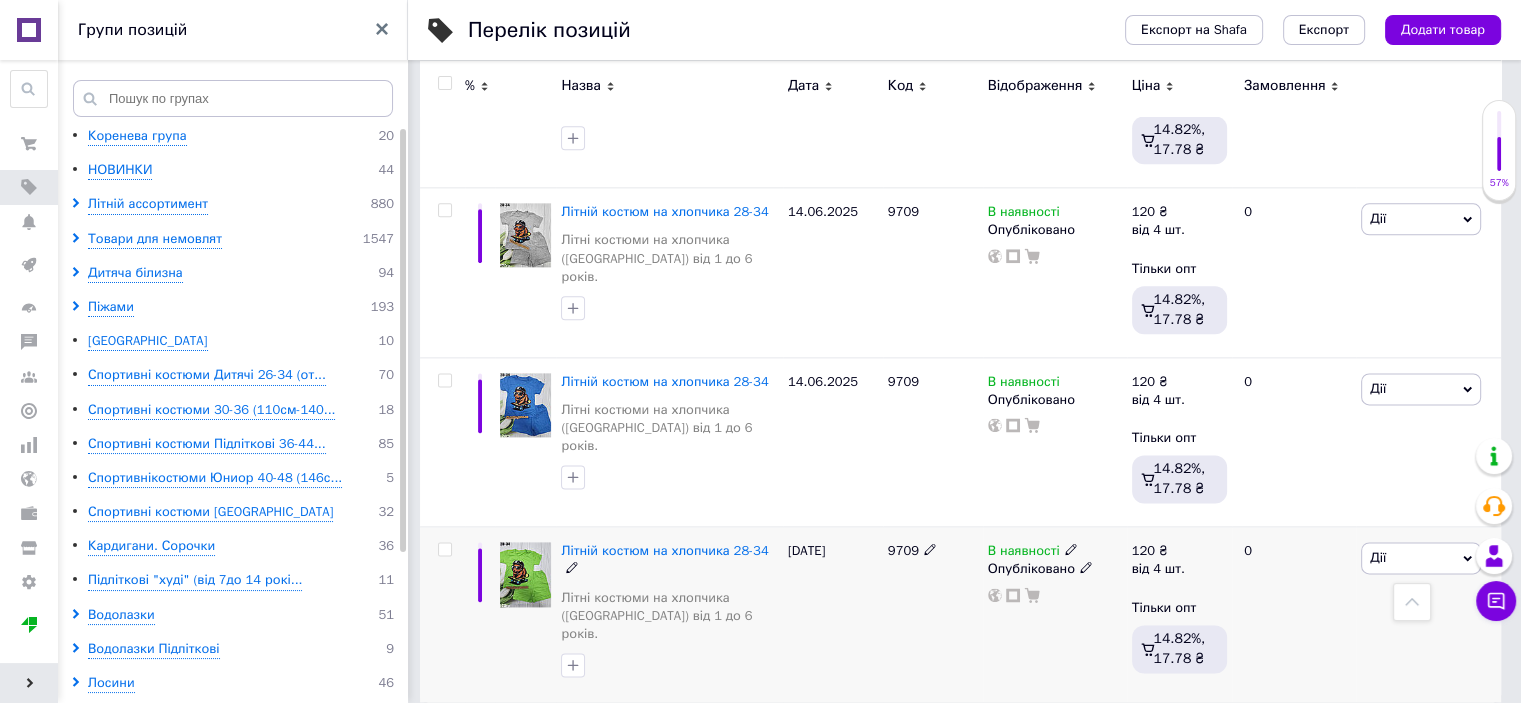 scroll, scrollTop: 2555, scrollLeft: 0, axis: vertical 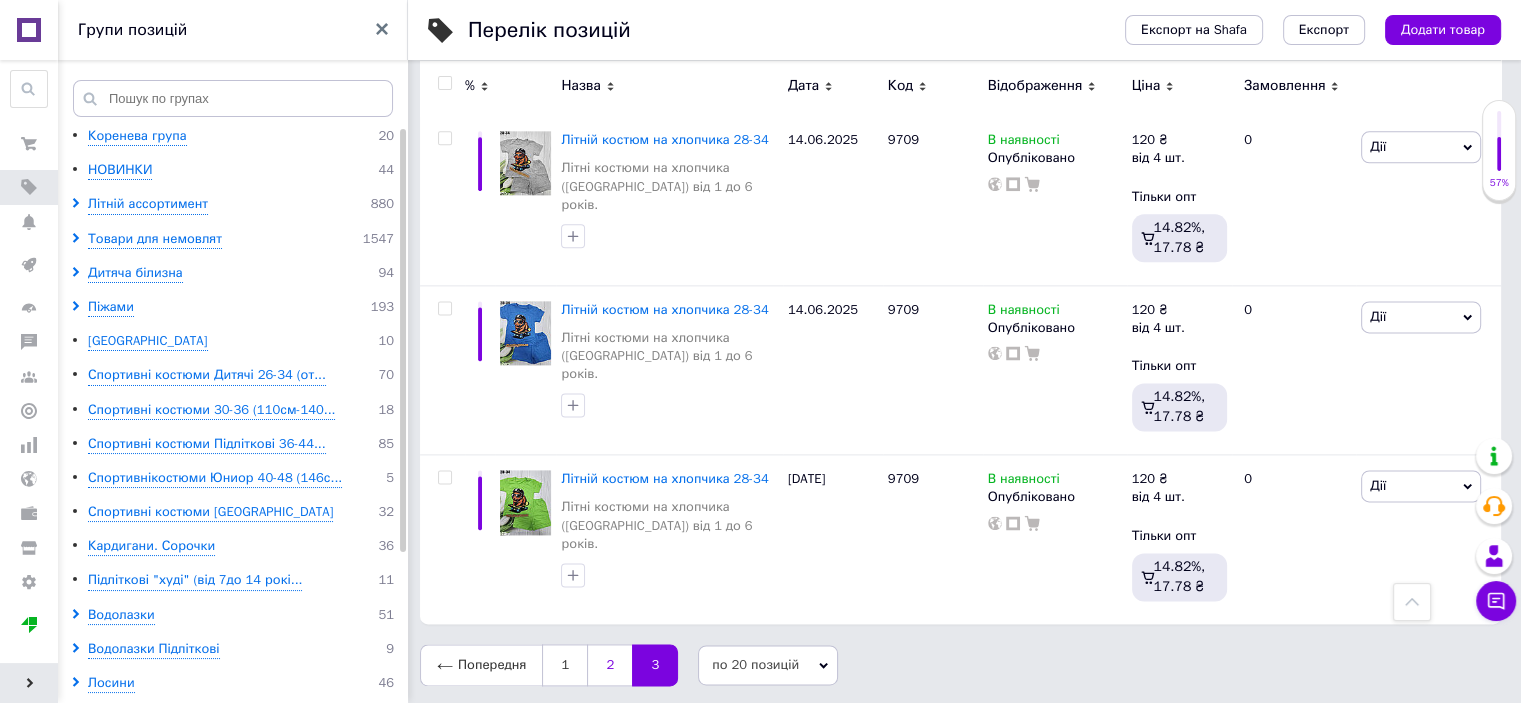 click on "2" at bounding box center [609, 665] 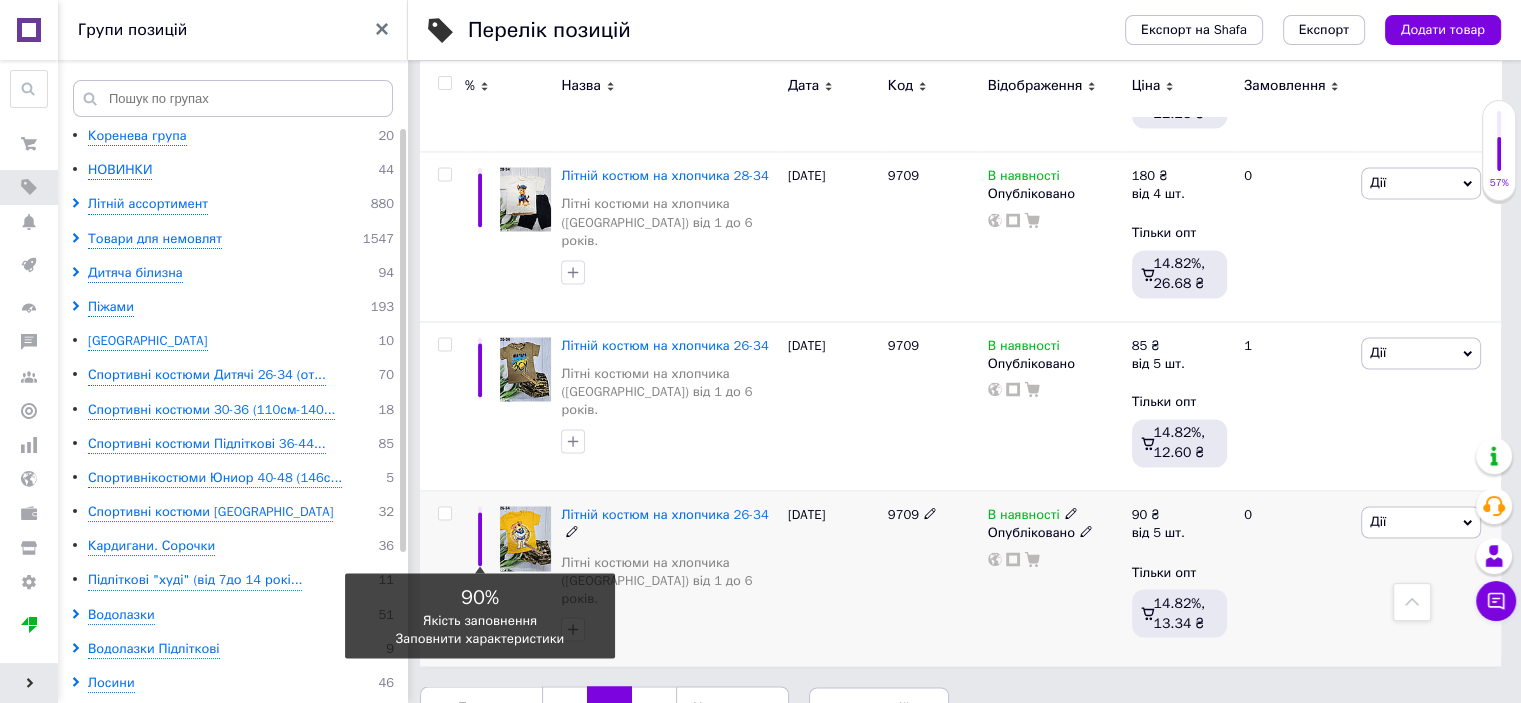 scroll, scrollTop: 3248, scrollLeft: 0, axis: vertical 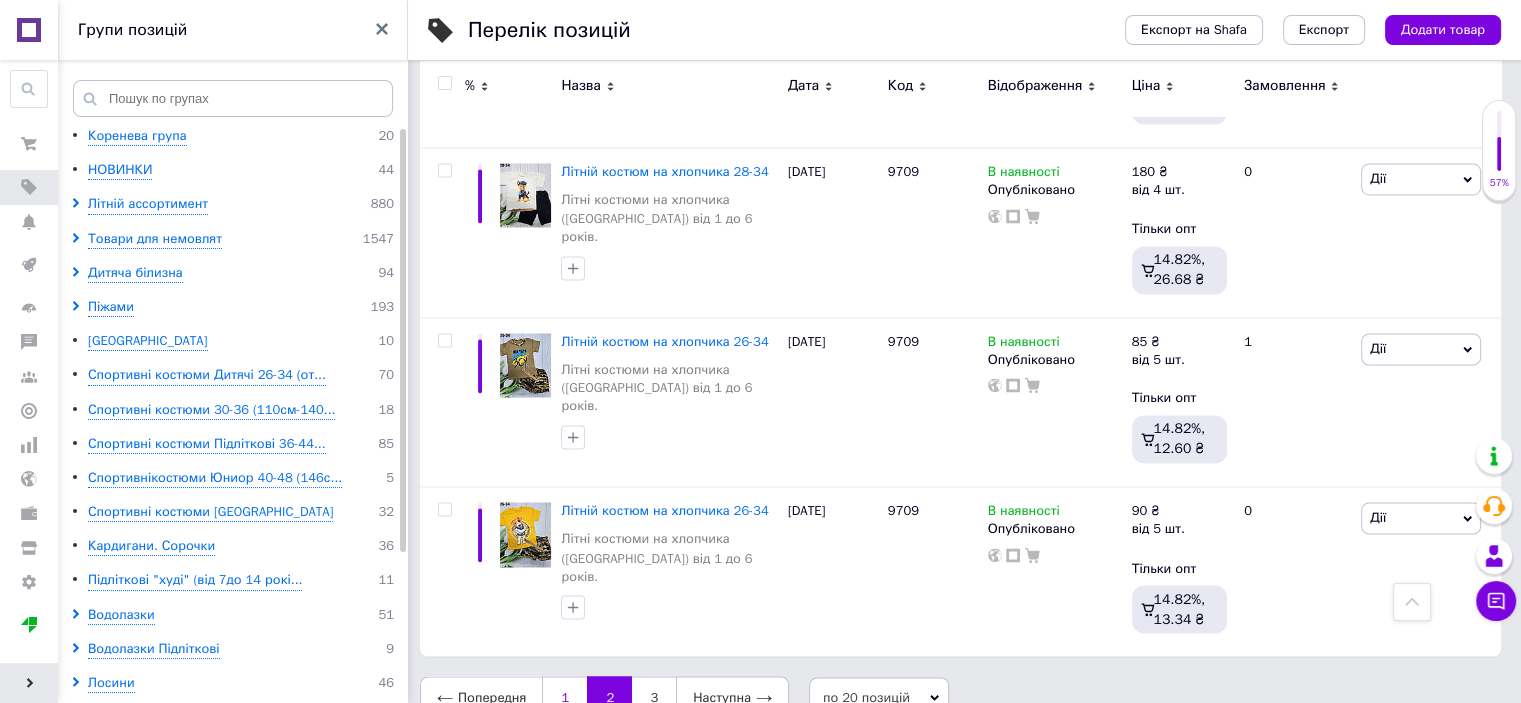 click on "1" at bounding box center [564, 697] 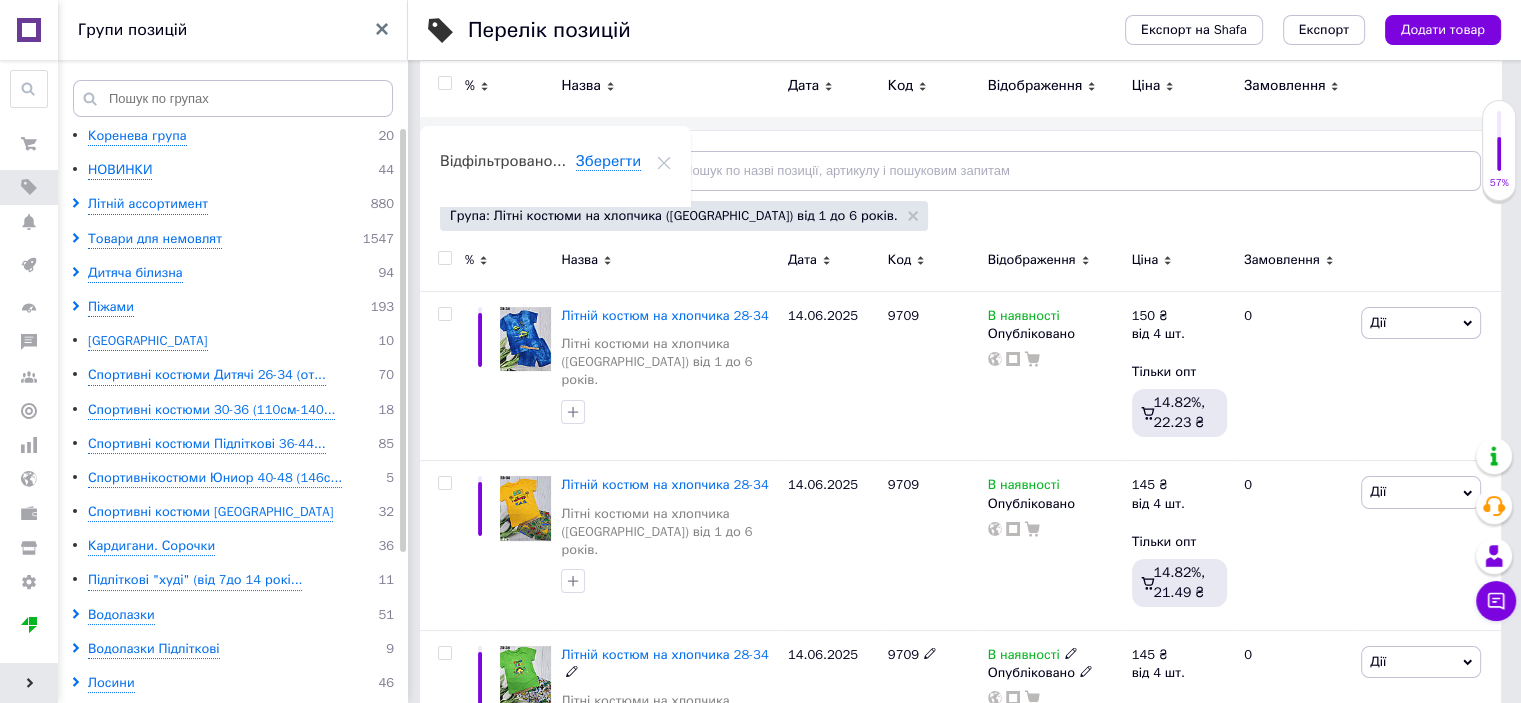 scroll, scrollTop: 140, scrollLeft: 0, axis: vertical 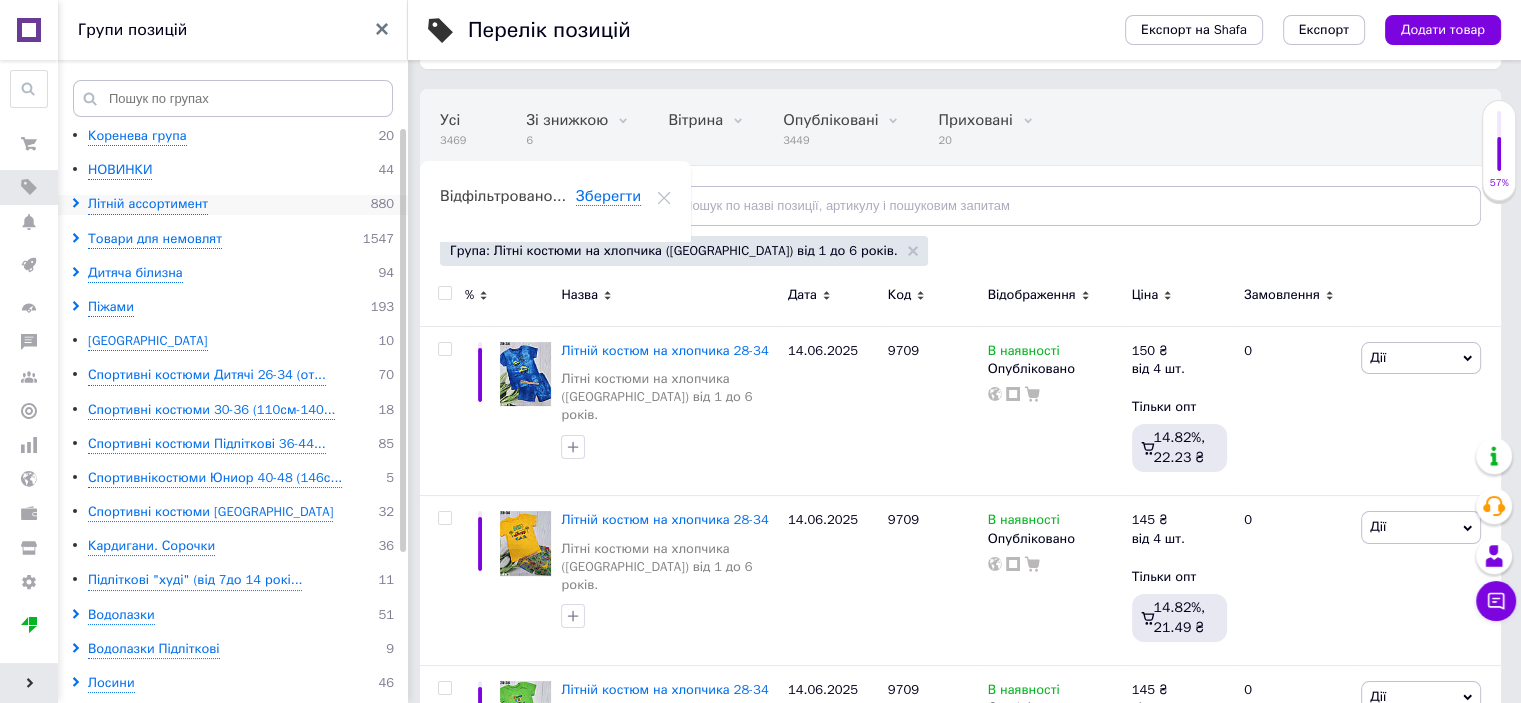 click 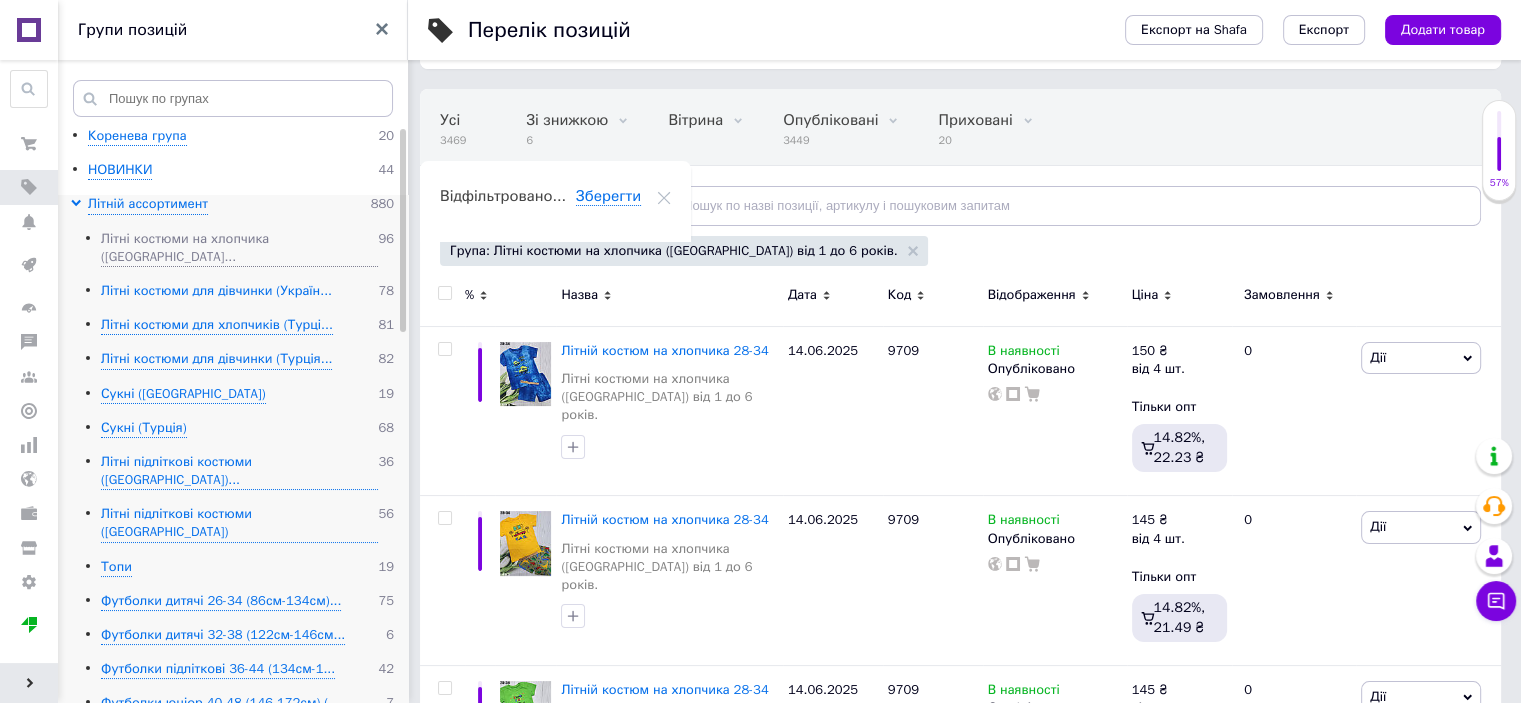 click on "Літні костюми для дівчинки (Україн..." at bounding box center (216, 291) 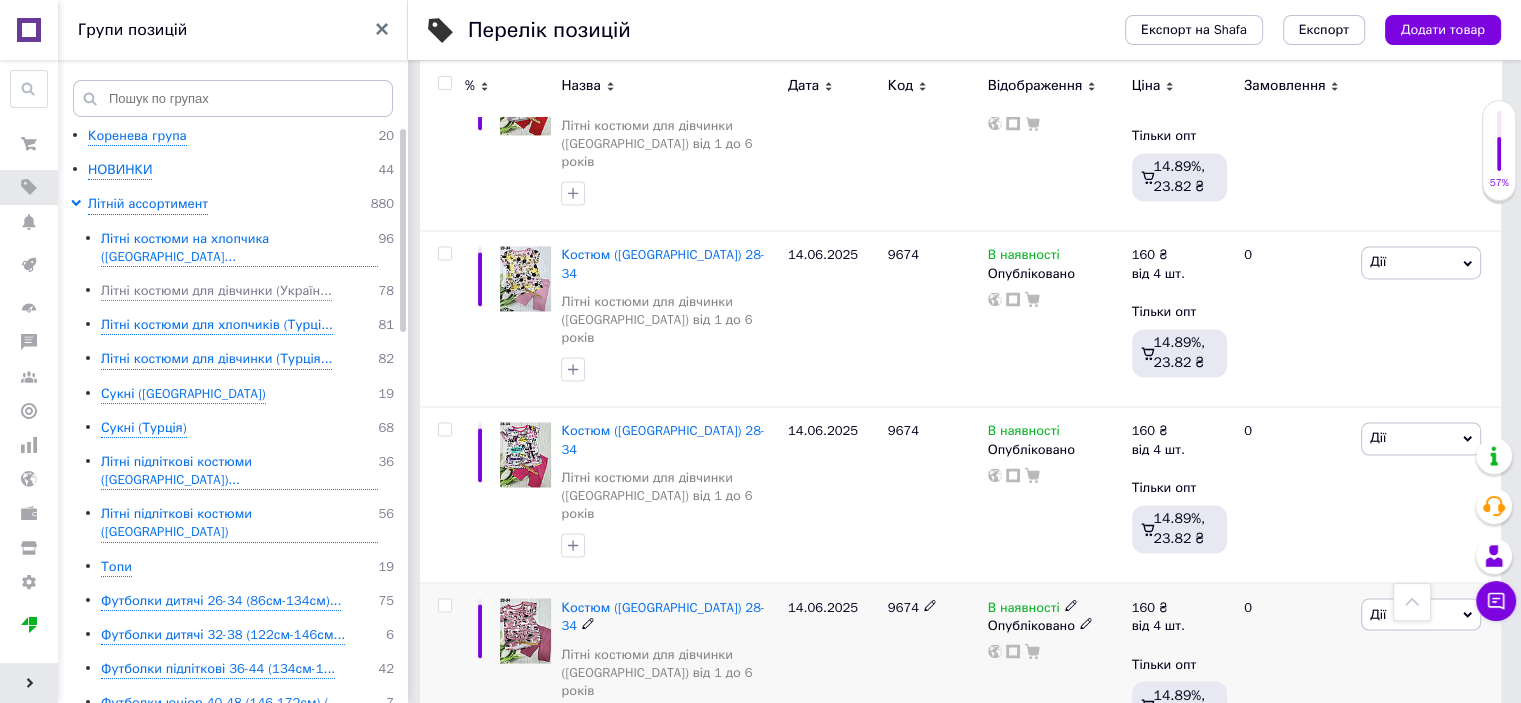 scroll, scrollTop: 3240, scrollLeft: 0, axis: vertical 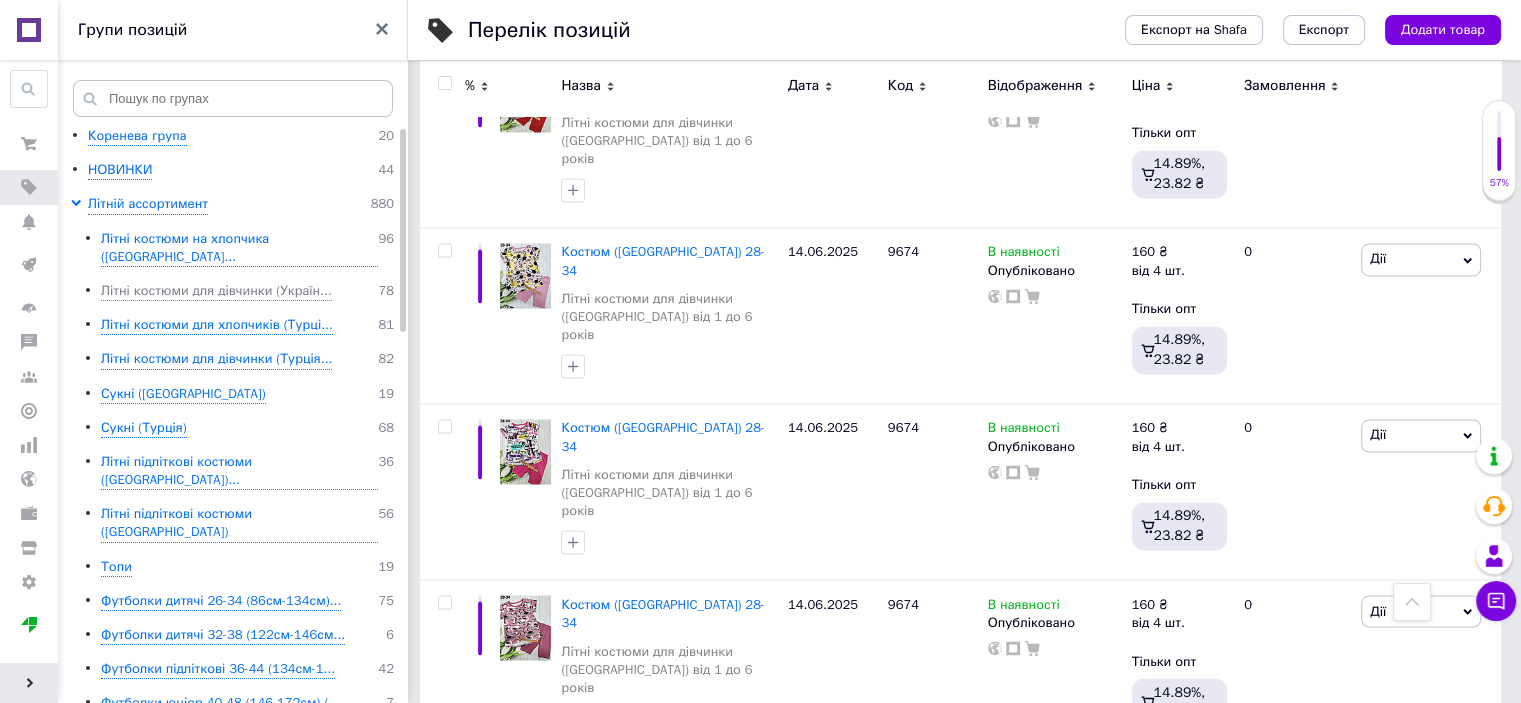 click on "Наступна" at bounding box center [565, 796] 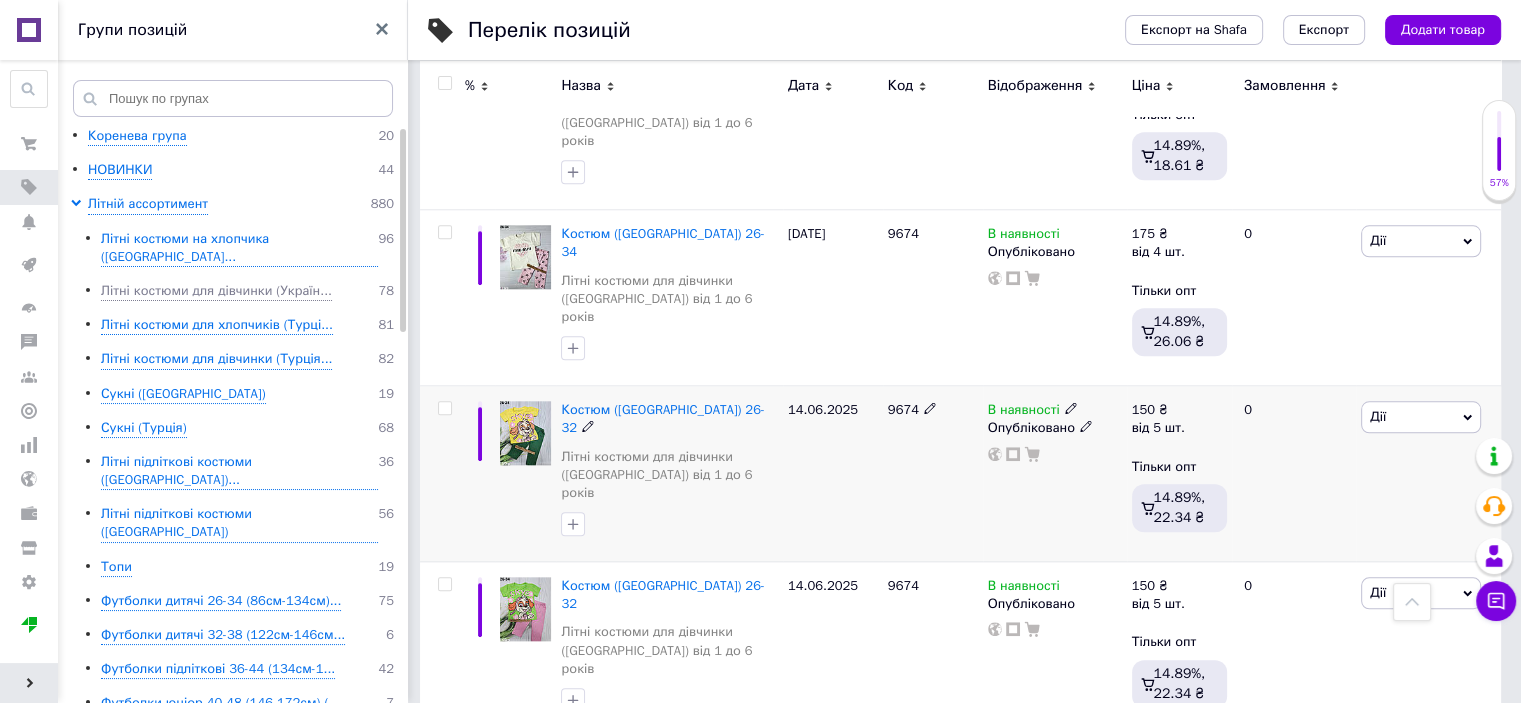 scroll, scrollTop: 2216, scrollLeft: 0, axis: vertical 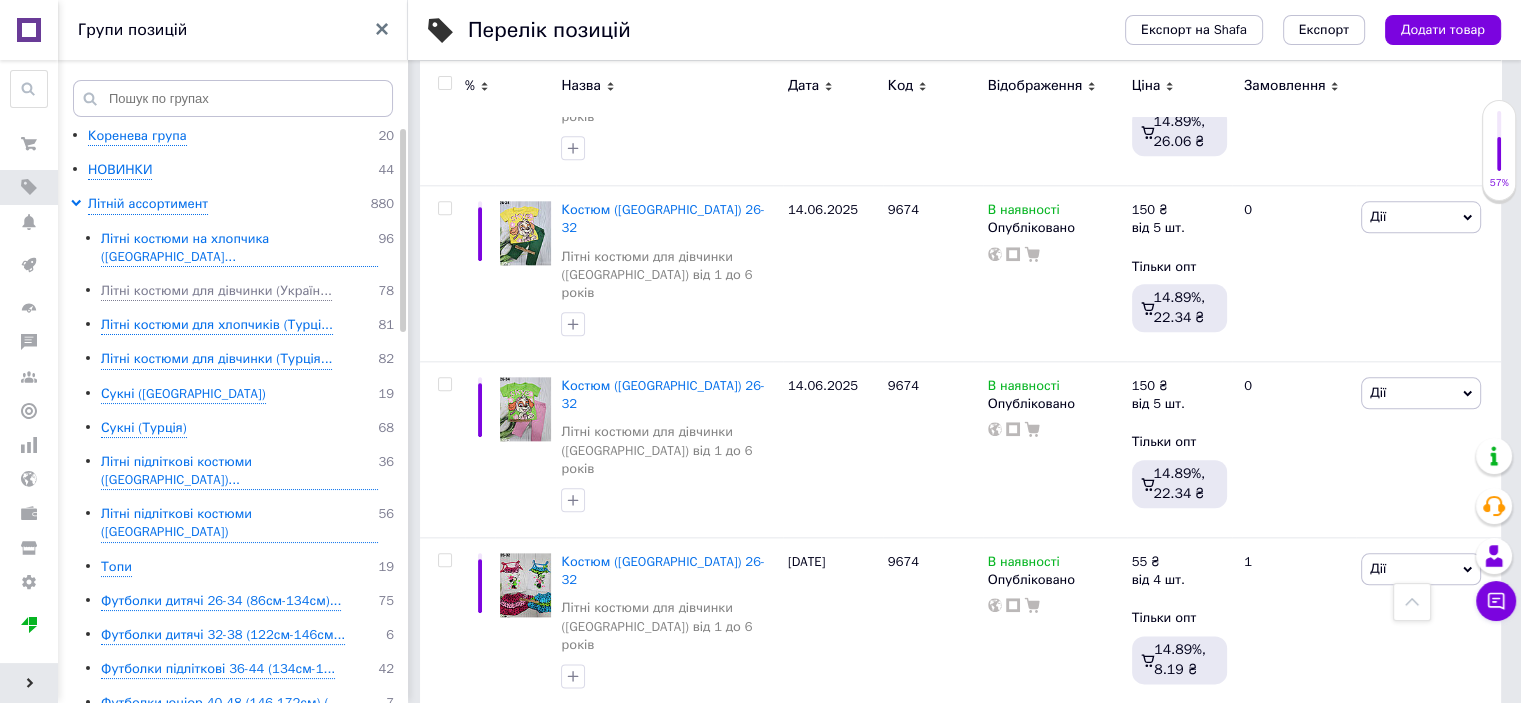 click on "1" at bounding box center [564, 754] 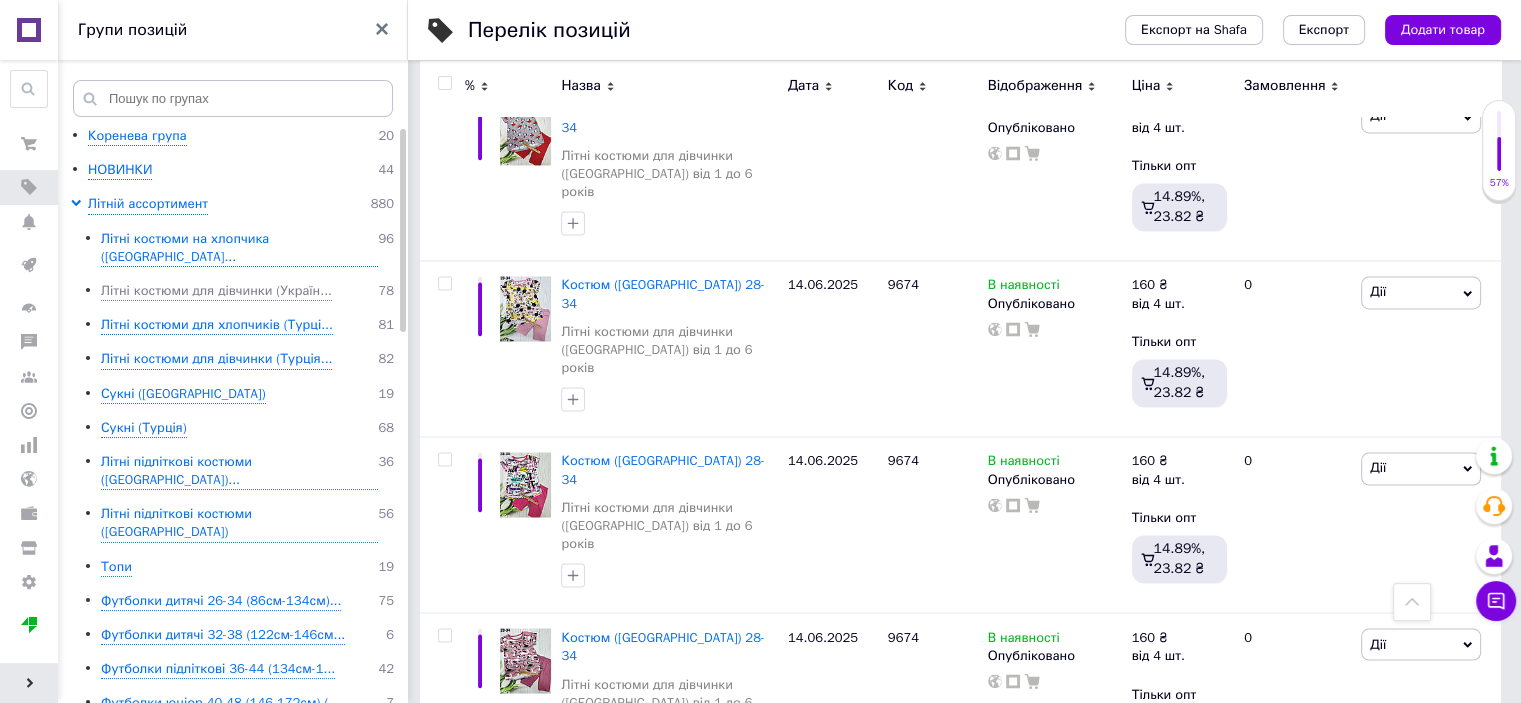 scroll, scrollTop: 3240, scrollLeft: 0, axis: vertical 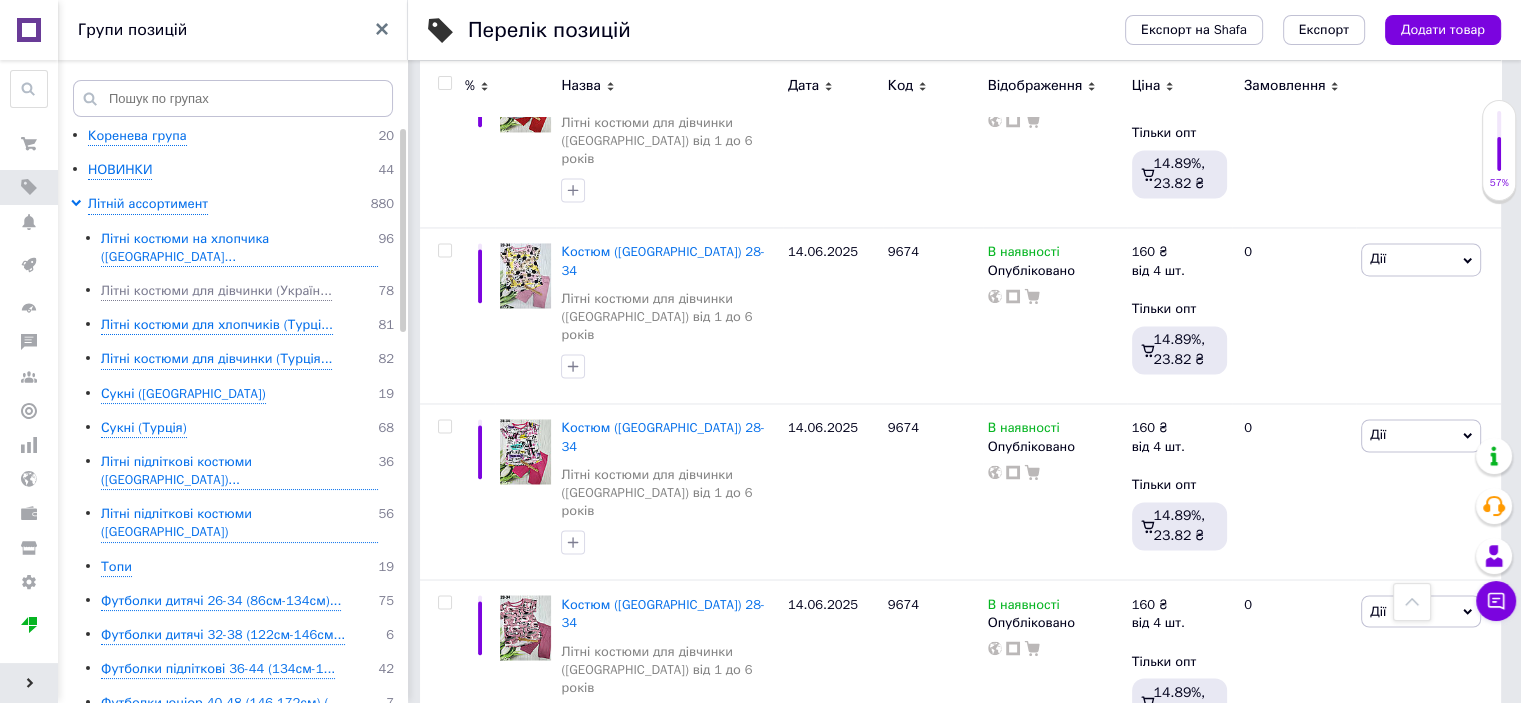click on "Наступна" at bounding box center (565, 796) 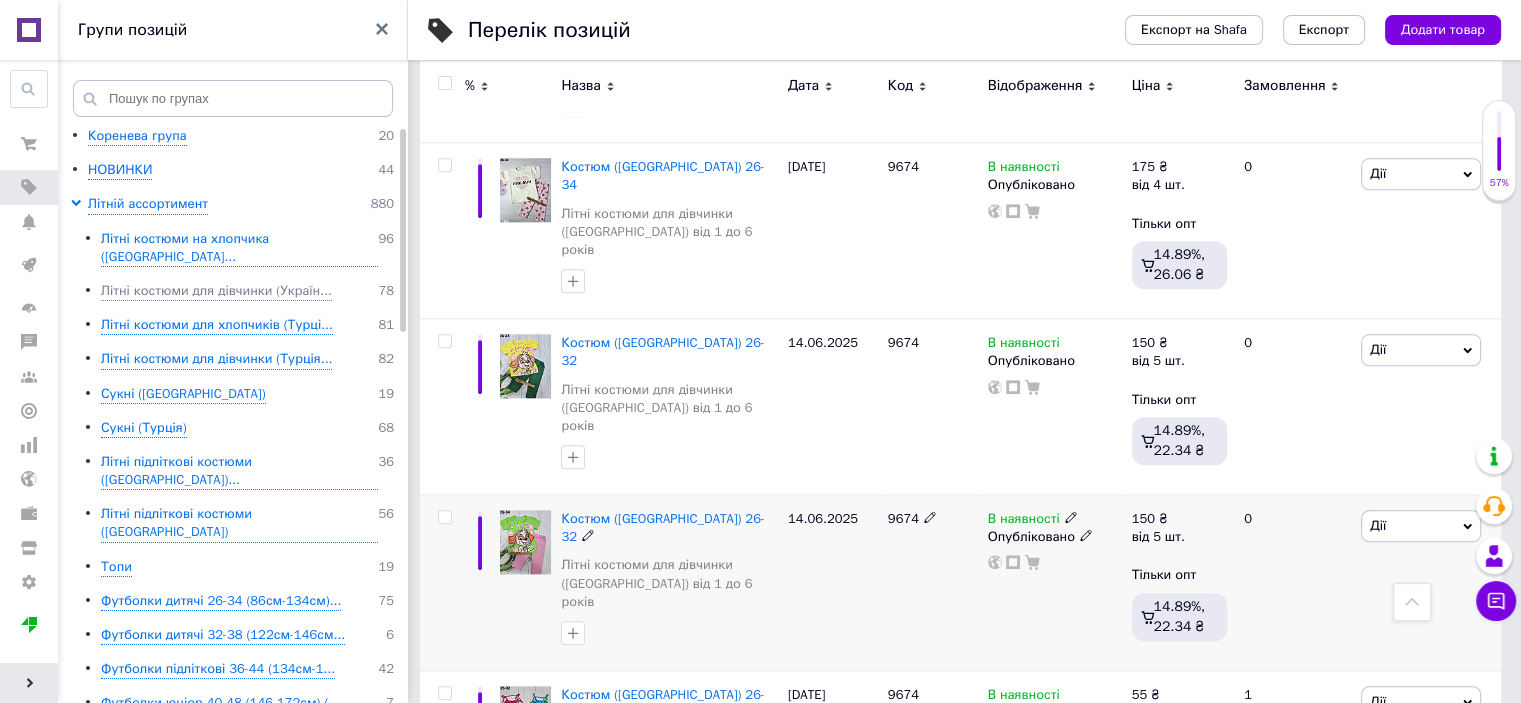 scroll, scrollTop: 2216, scrollLeft: 0, axis: vertical 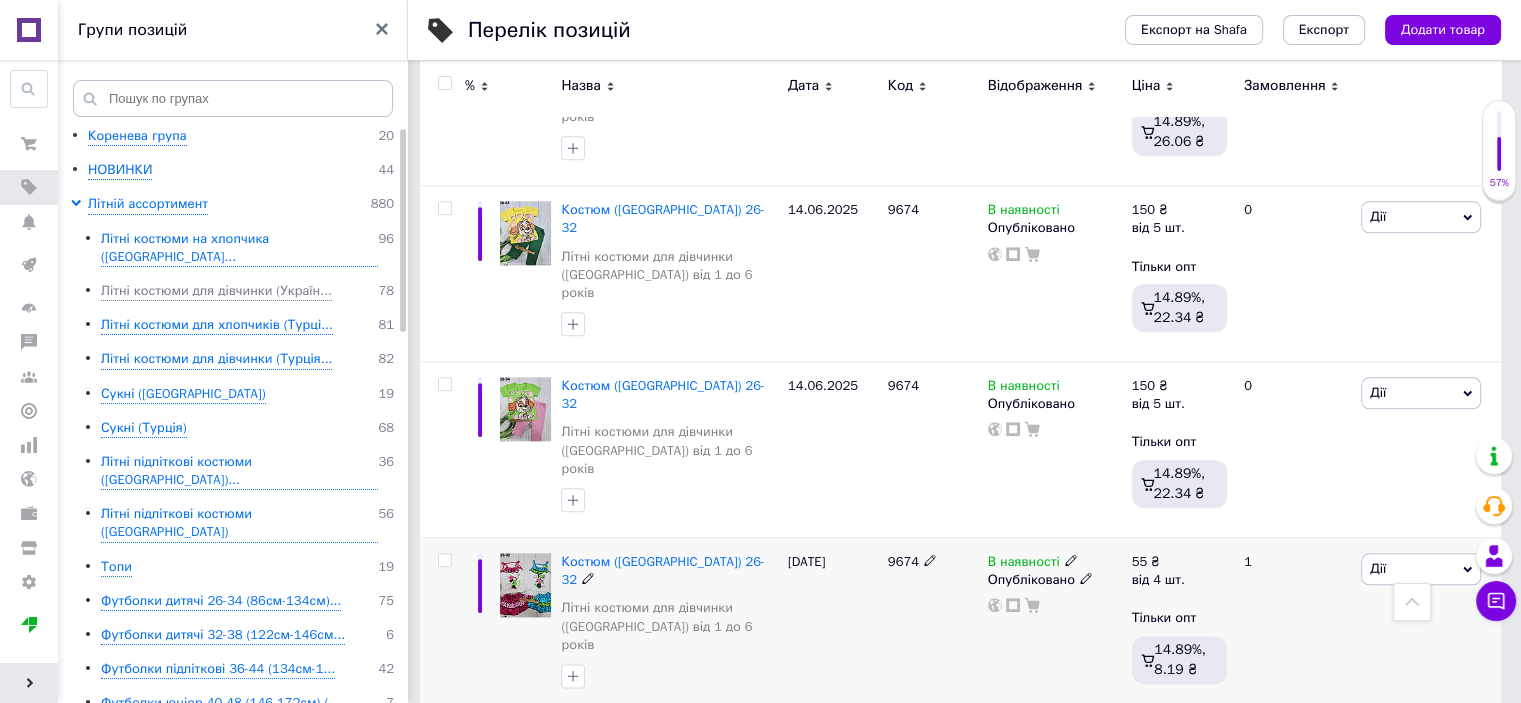 click at bounding box center (525, 585) 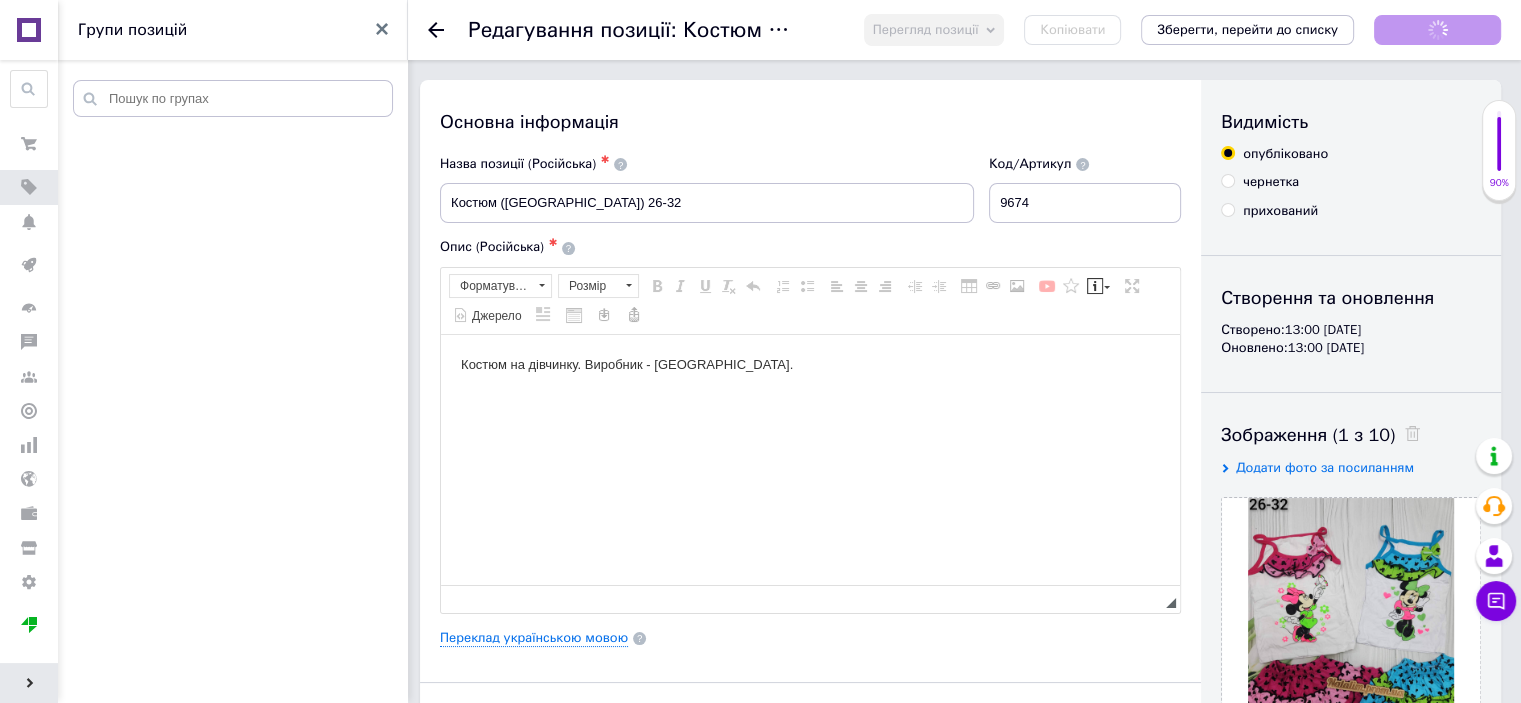 scroll, scrollTop: 0, scrollLeft: 0, axis: both 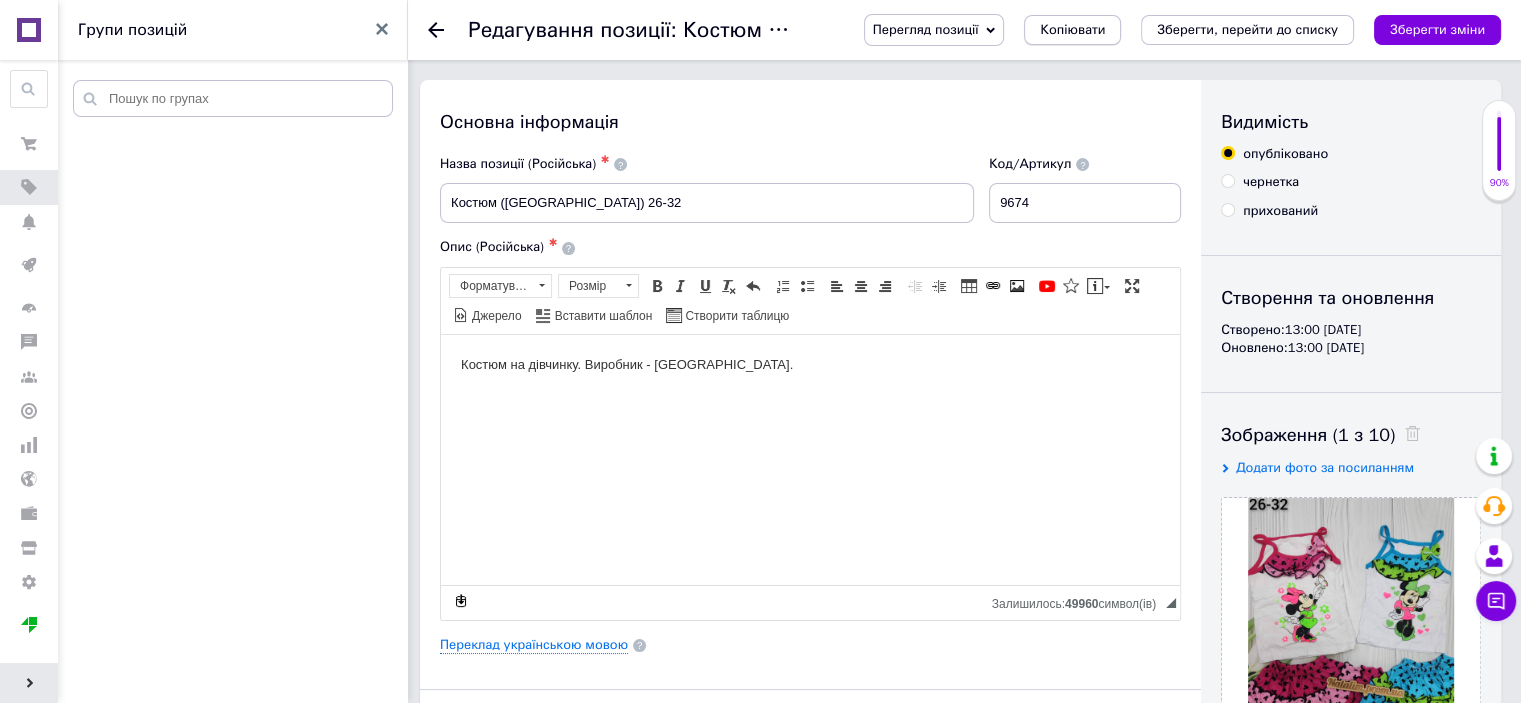 click on "Копіювати" at bounding box center (1072, 30) 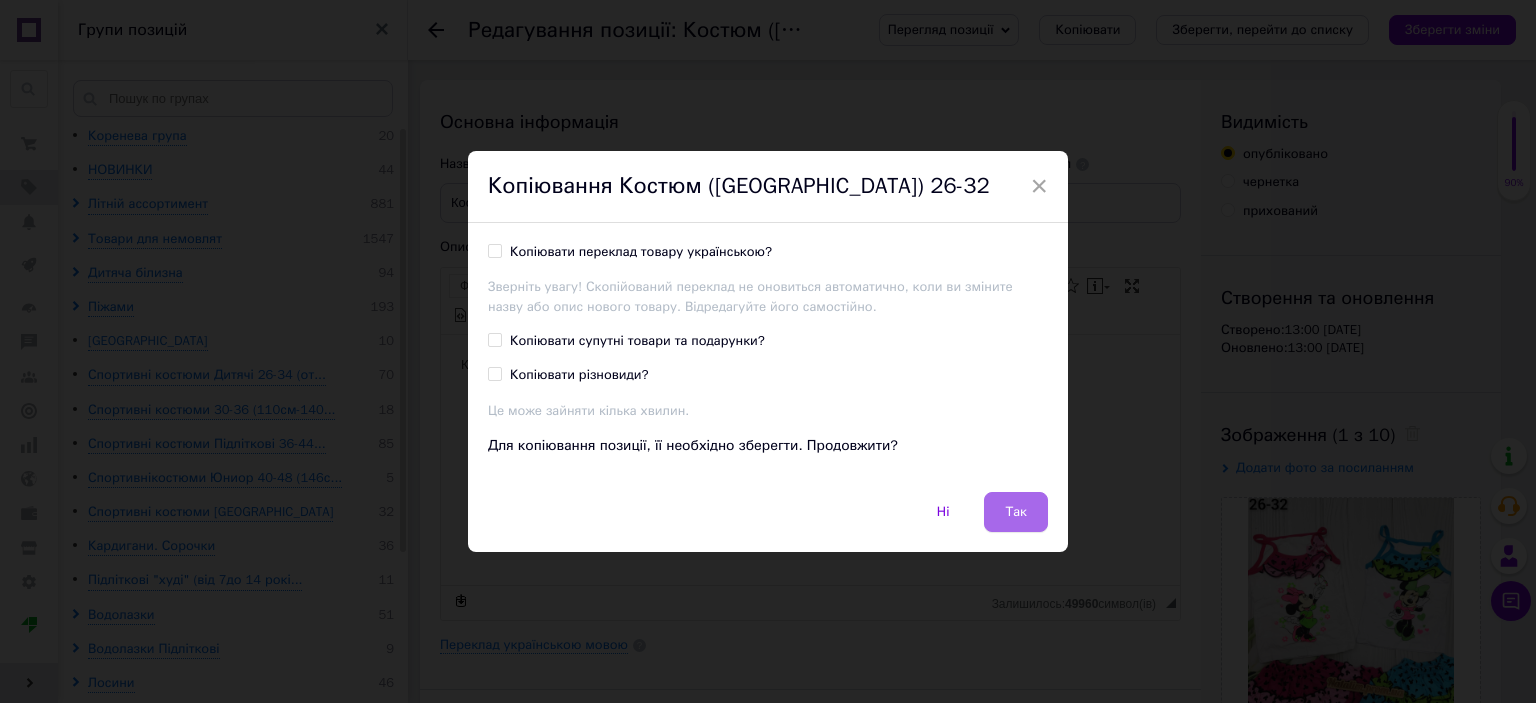 click on "Так" at bounding box center [1016, 512] 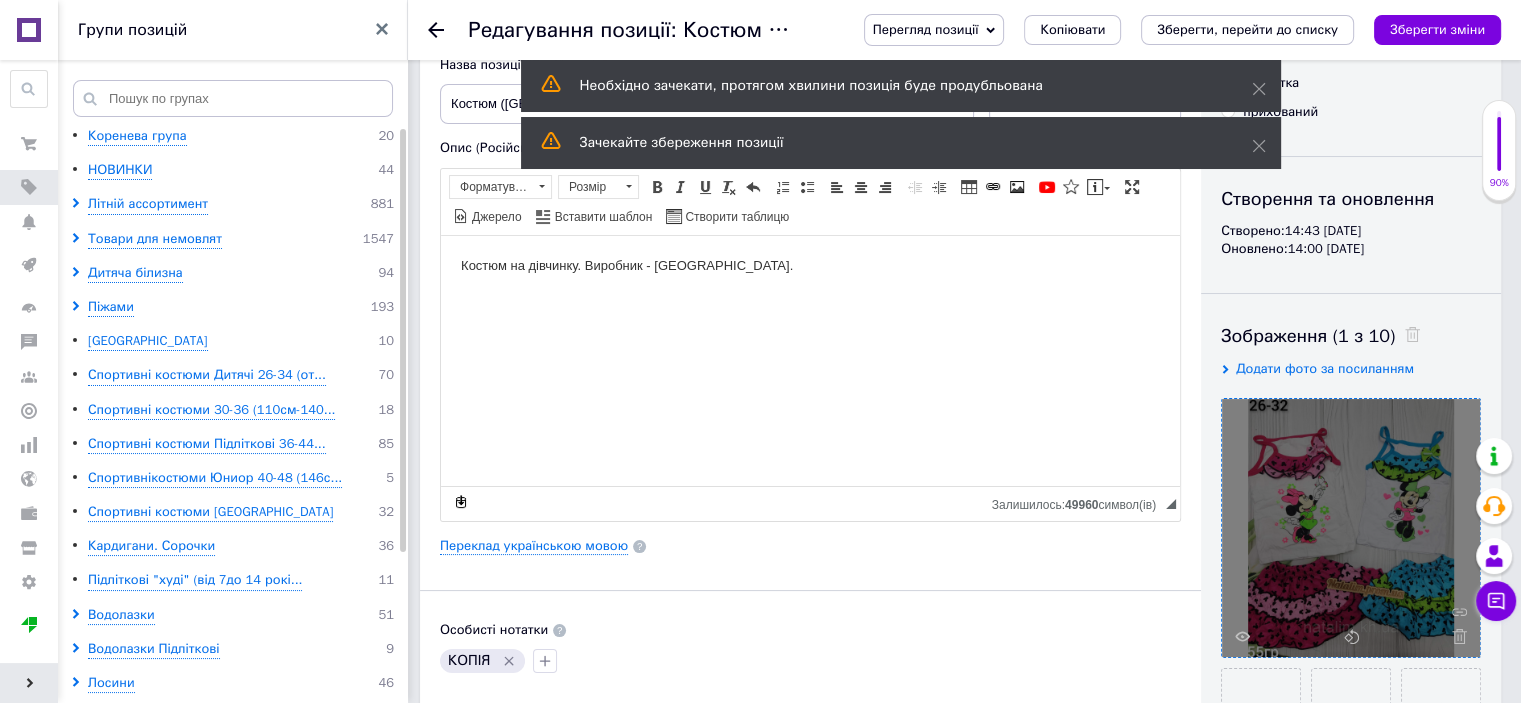 scroll, scrollTop: 100, scrollLeft: 0, axis: vertical 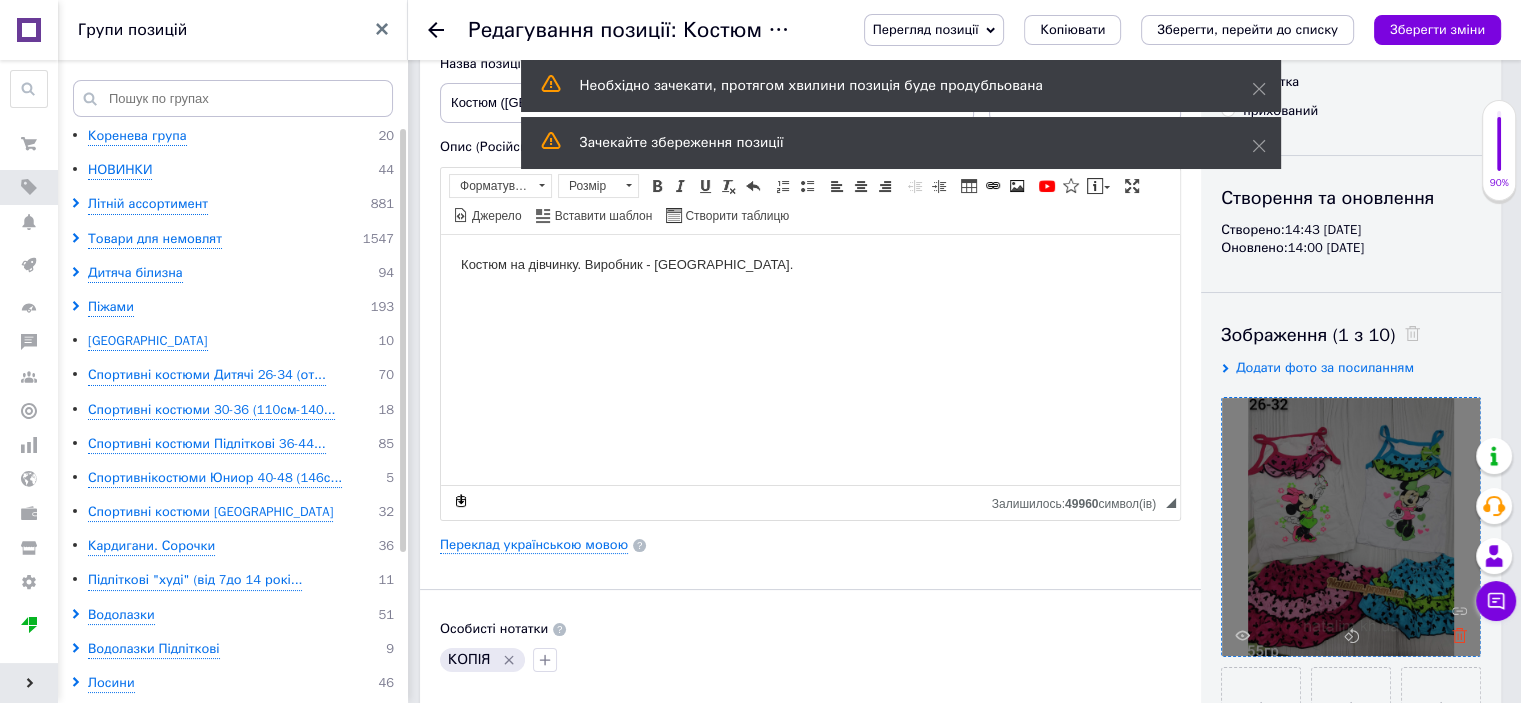 click 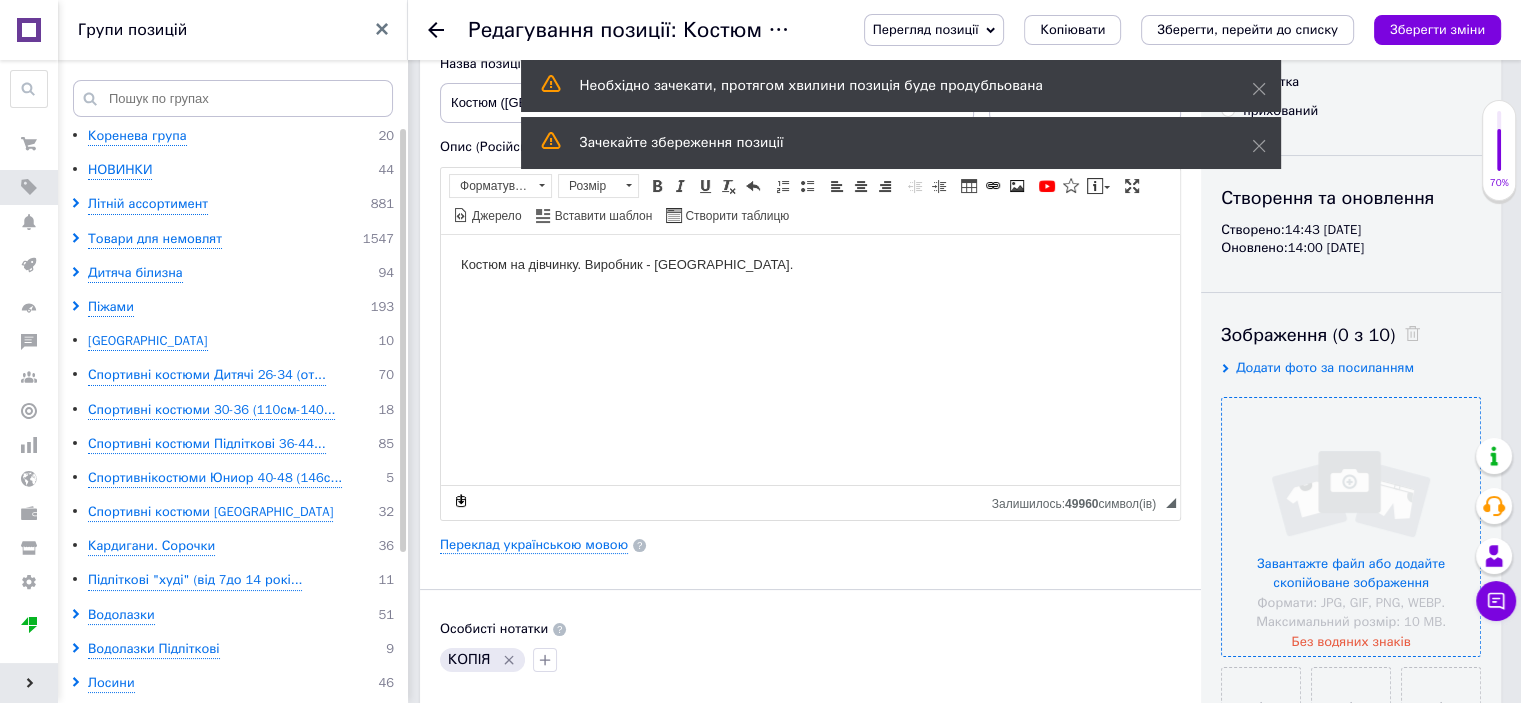 click at bounding box center (1351, 527) 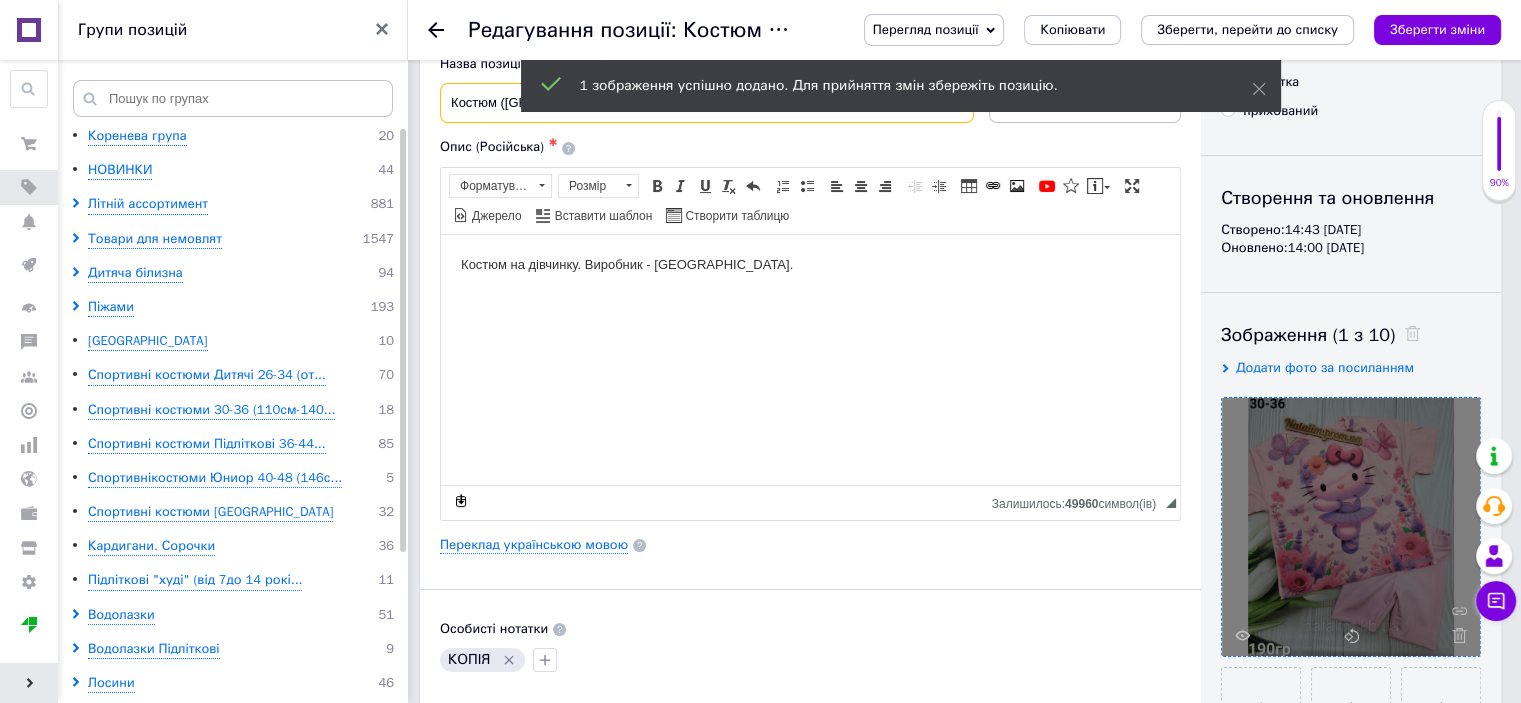 drag, startPoint x: 591, startPoint y: 102, endPoint x: 557, endPoint y: 111, distance: 35.17101 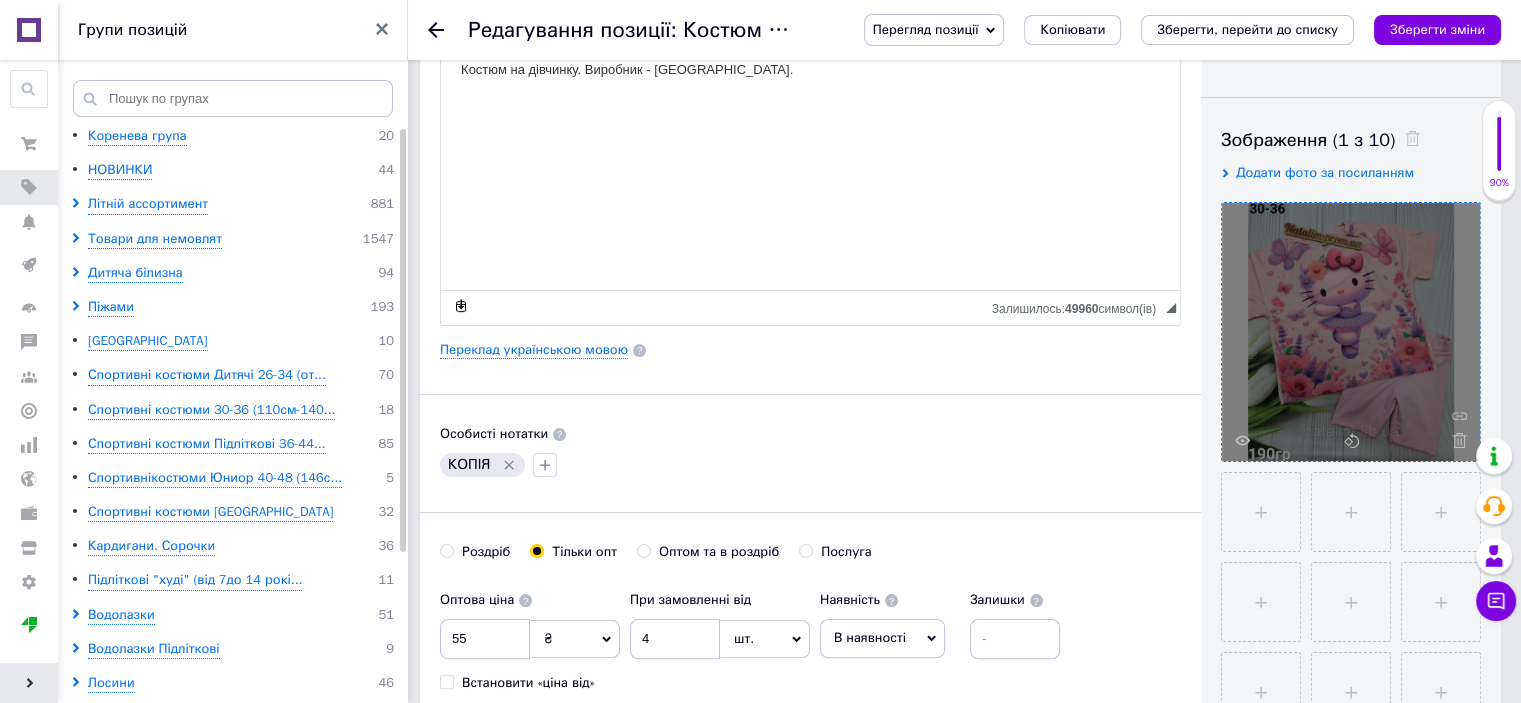 scroll, scrollTop: 300, scrollLeft: 0, axis: vertical 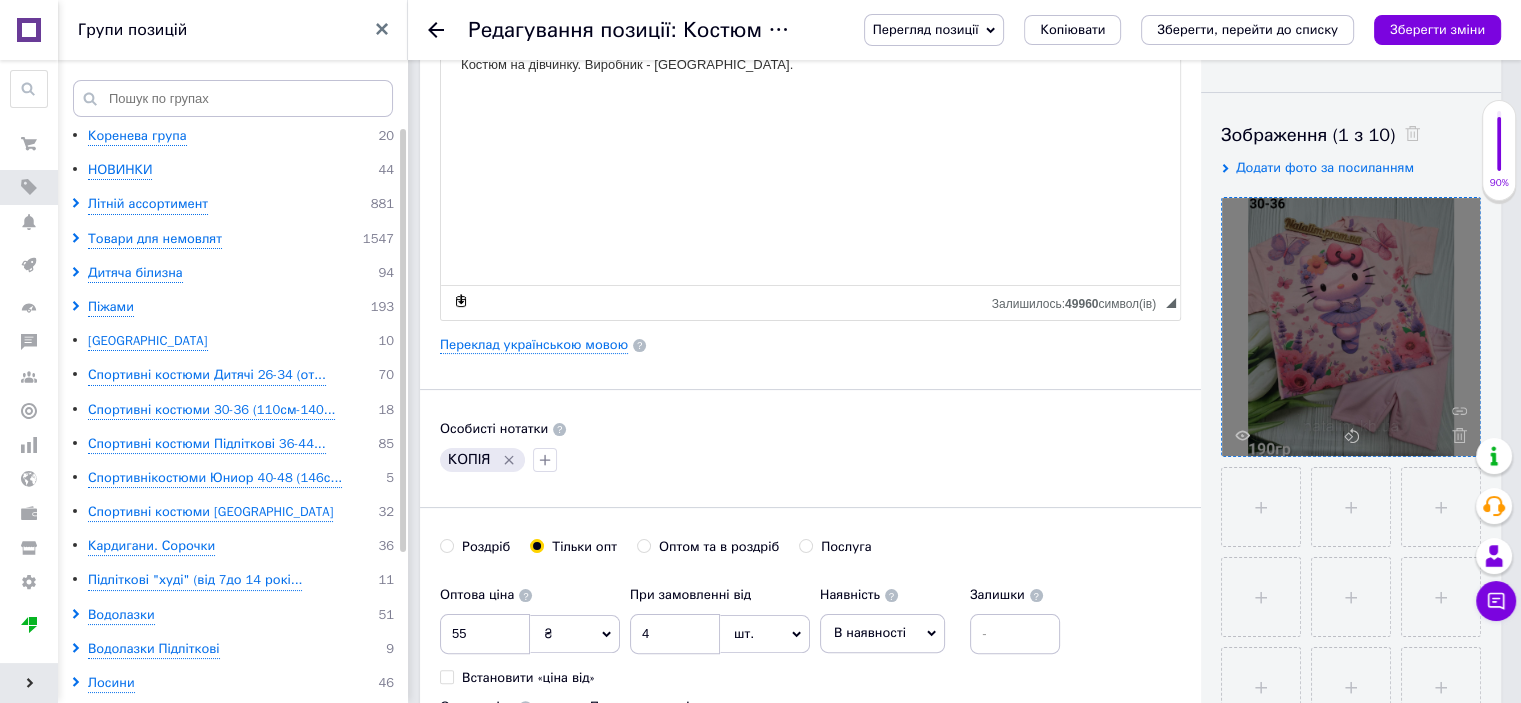type on "Костюм ([GEOGRAPHIC_DATA]) 30-36" 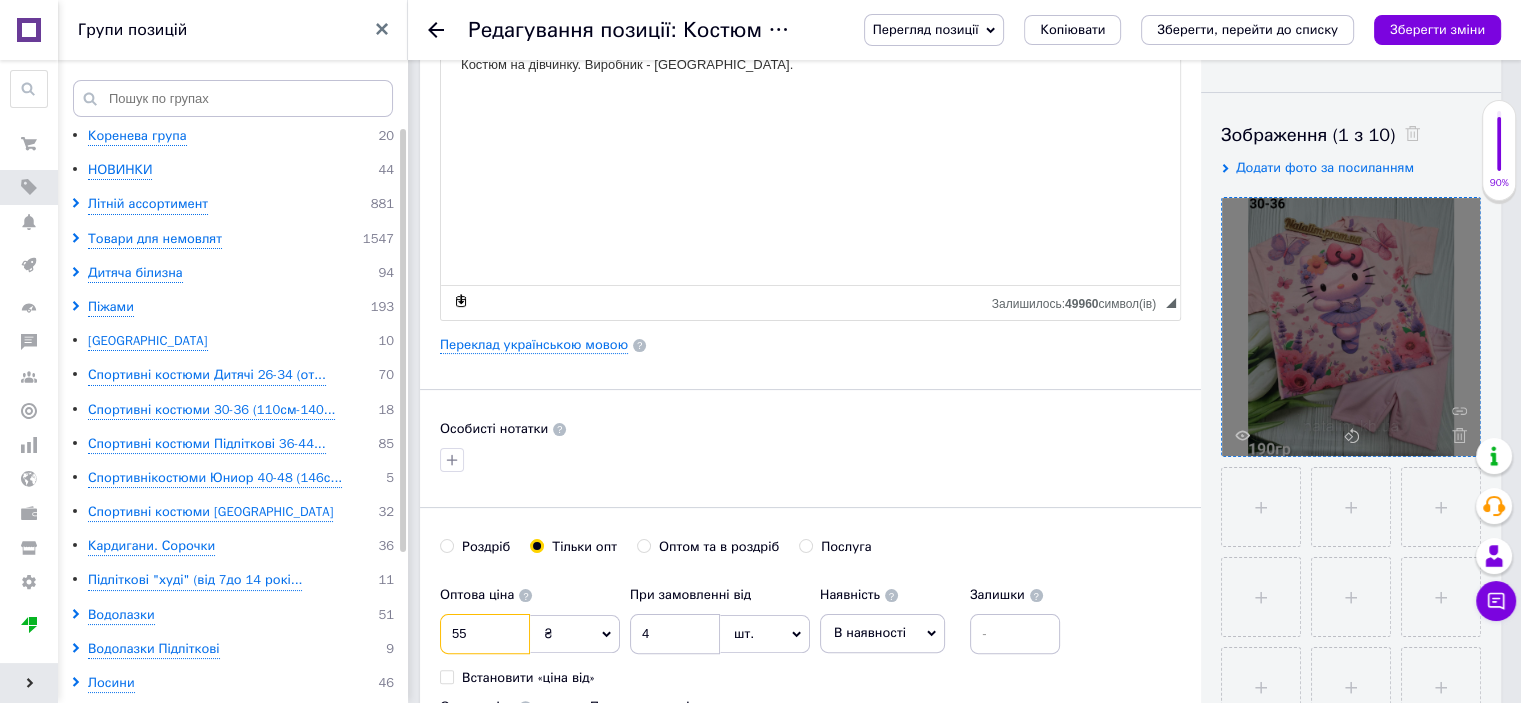 drag, startPoint x: 480, startPoint y: 639, endPoint x: 508, endPoint y: 588, distance: 58.18075 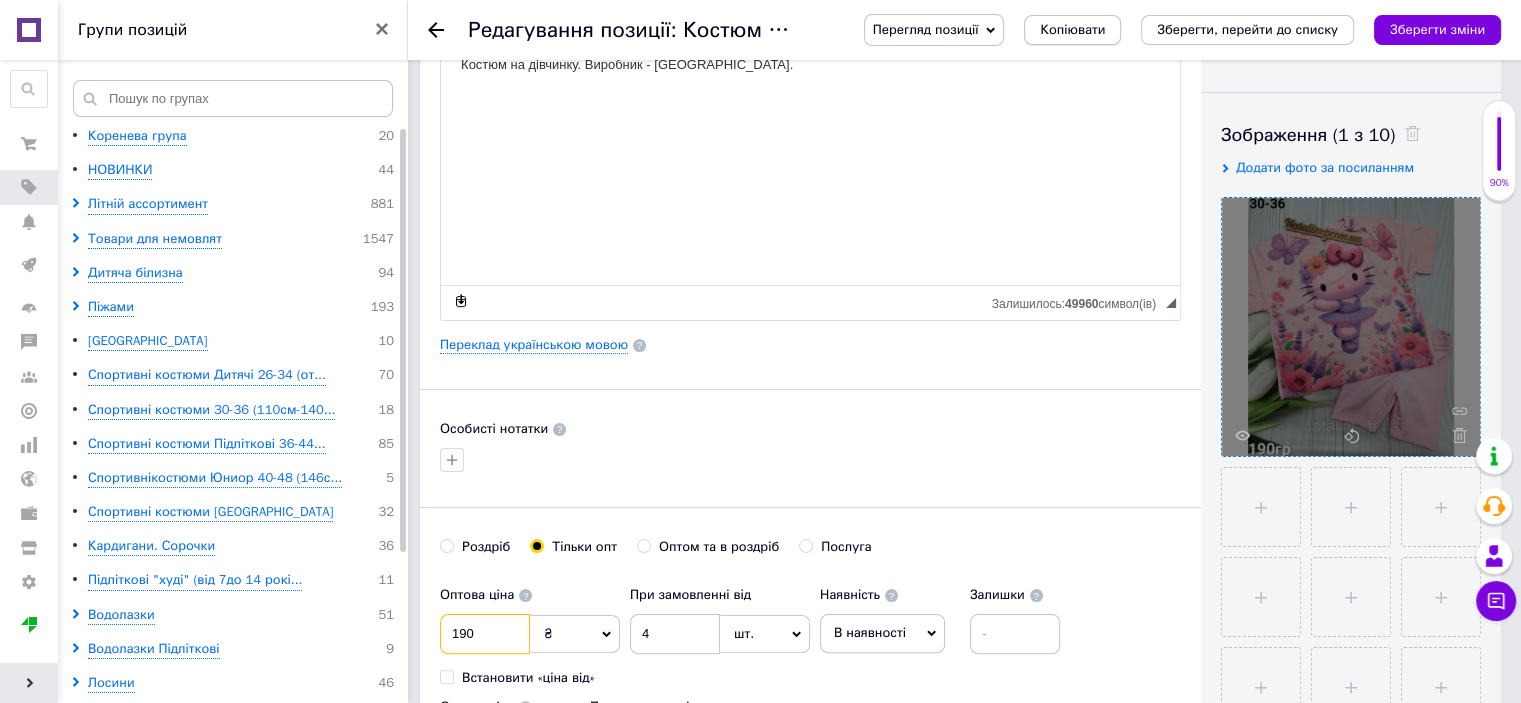 type on "190" 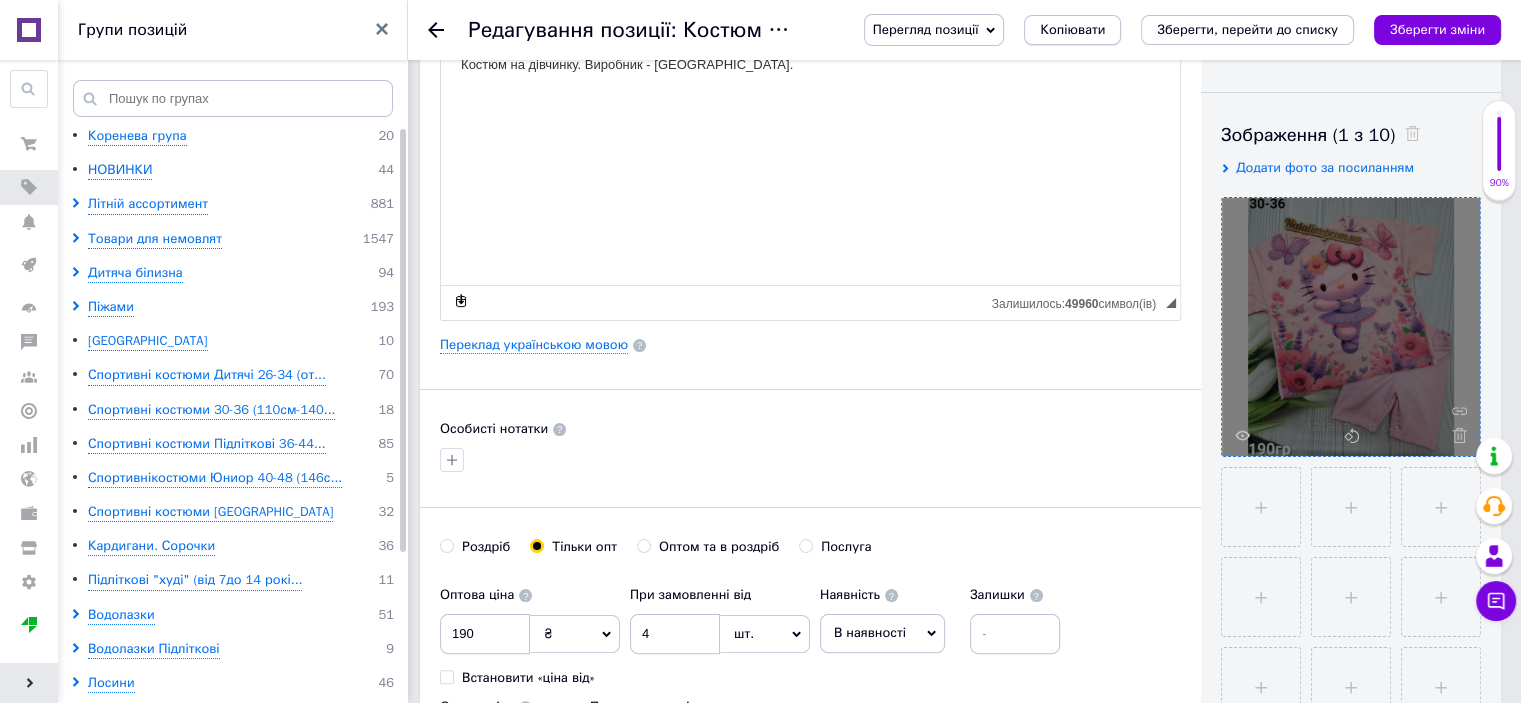 click on "Копіювати" at bounding box center [1072, 30] 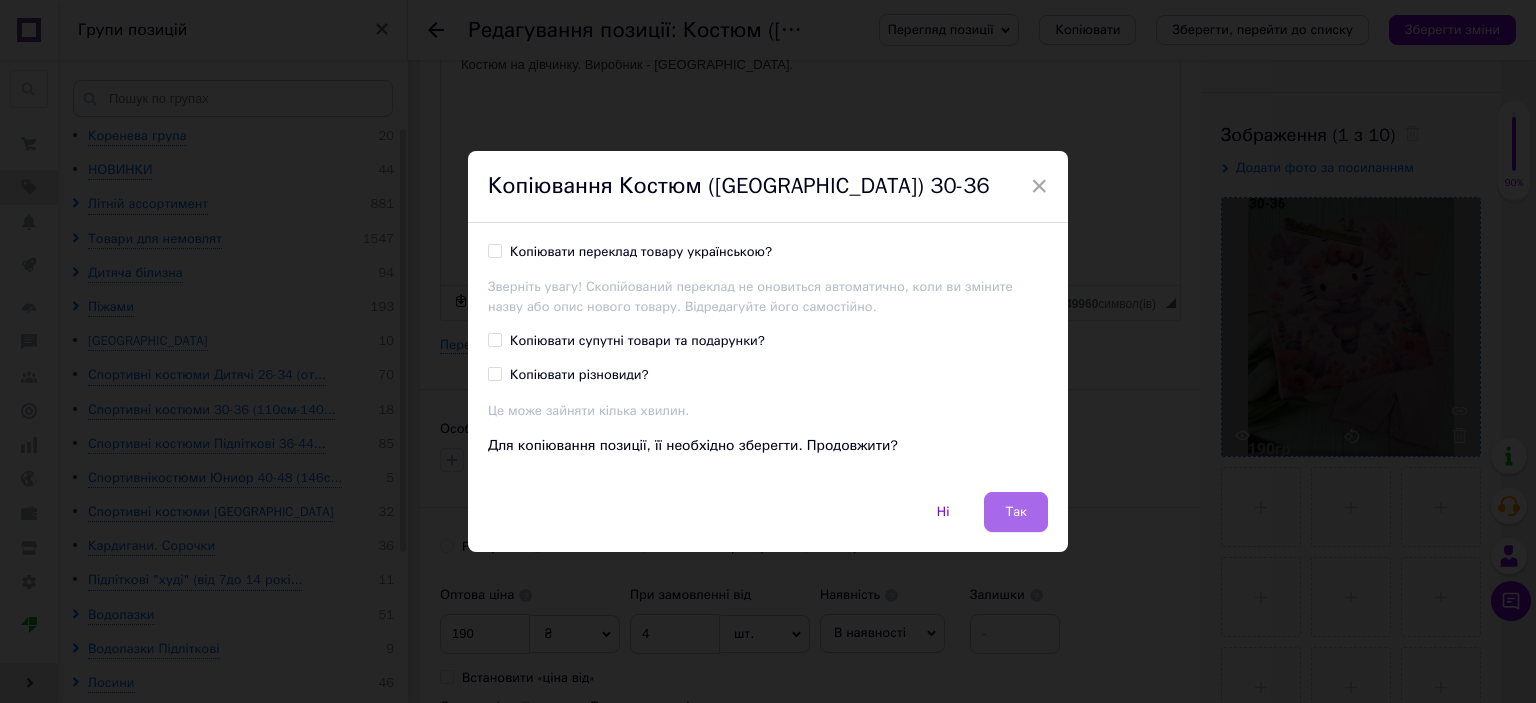 click on "Так" at bounding box center [1016, 512] 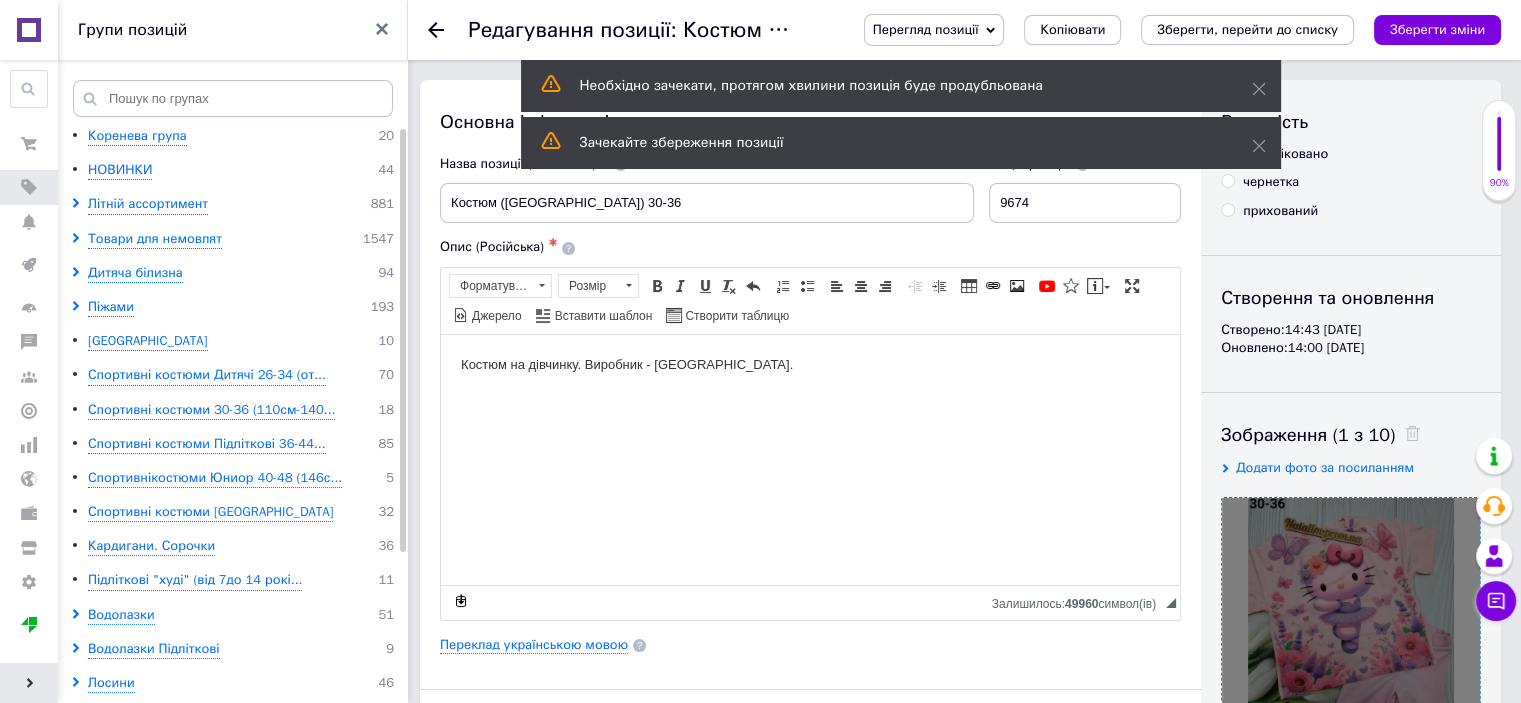 scroll, scrollTop: 200, scrollLeft: 0, axis: vertical 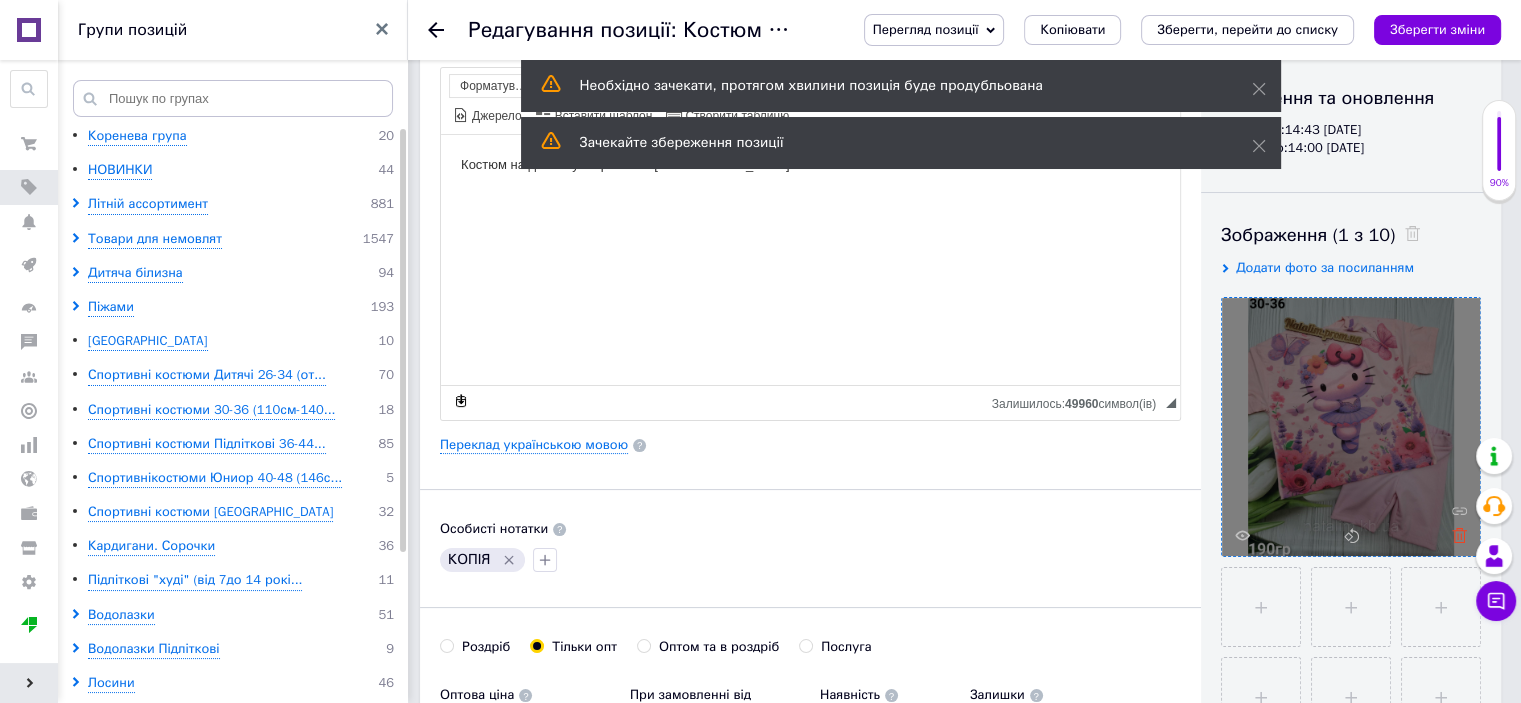 click 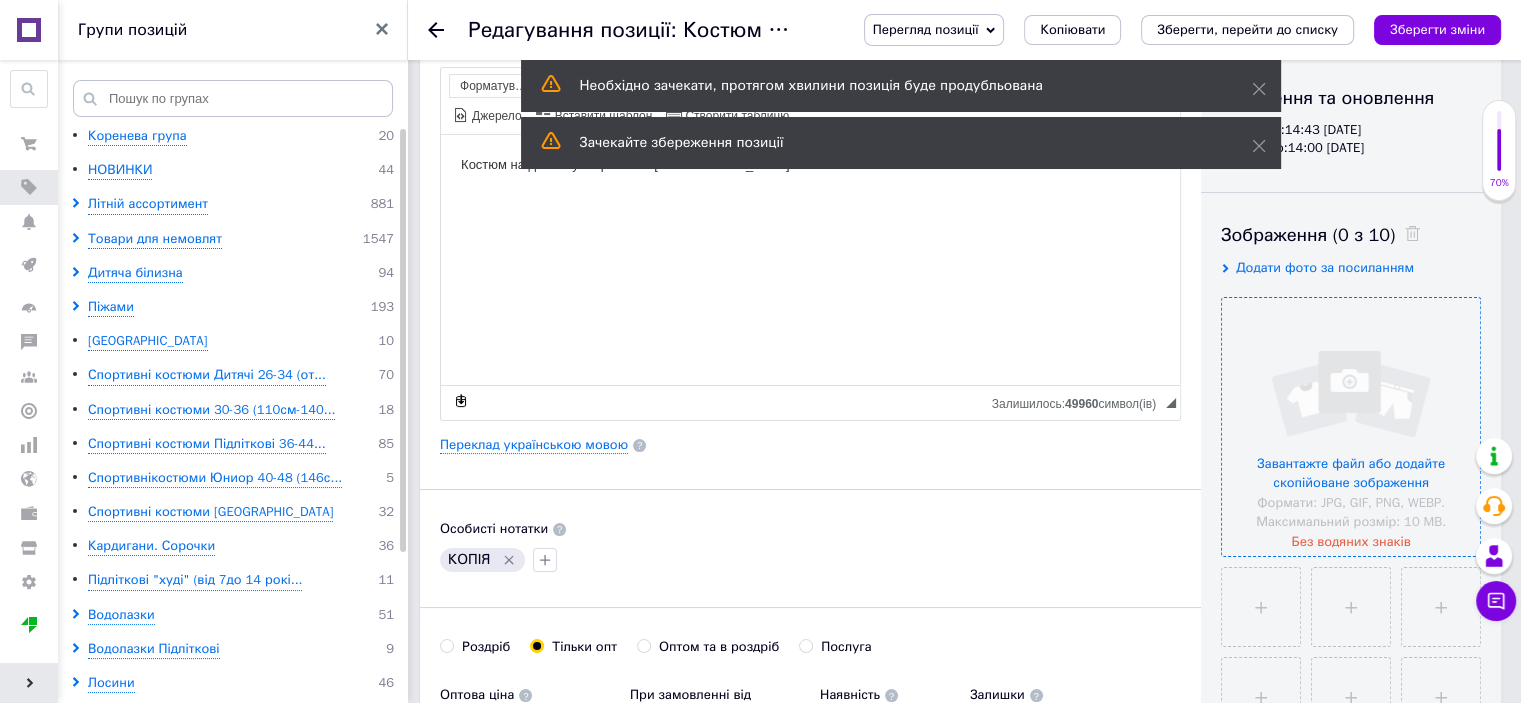 click at bounding box center [1351, 427] 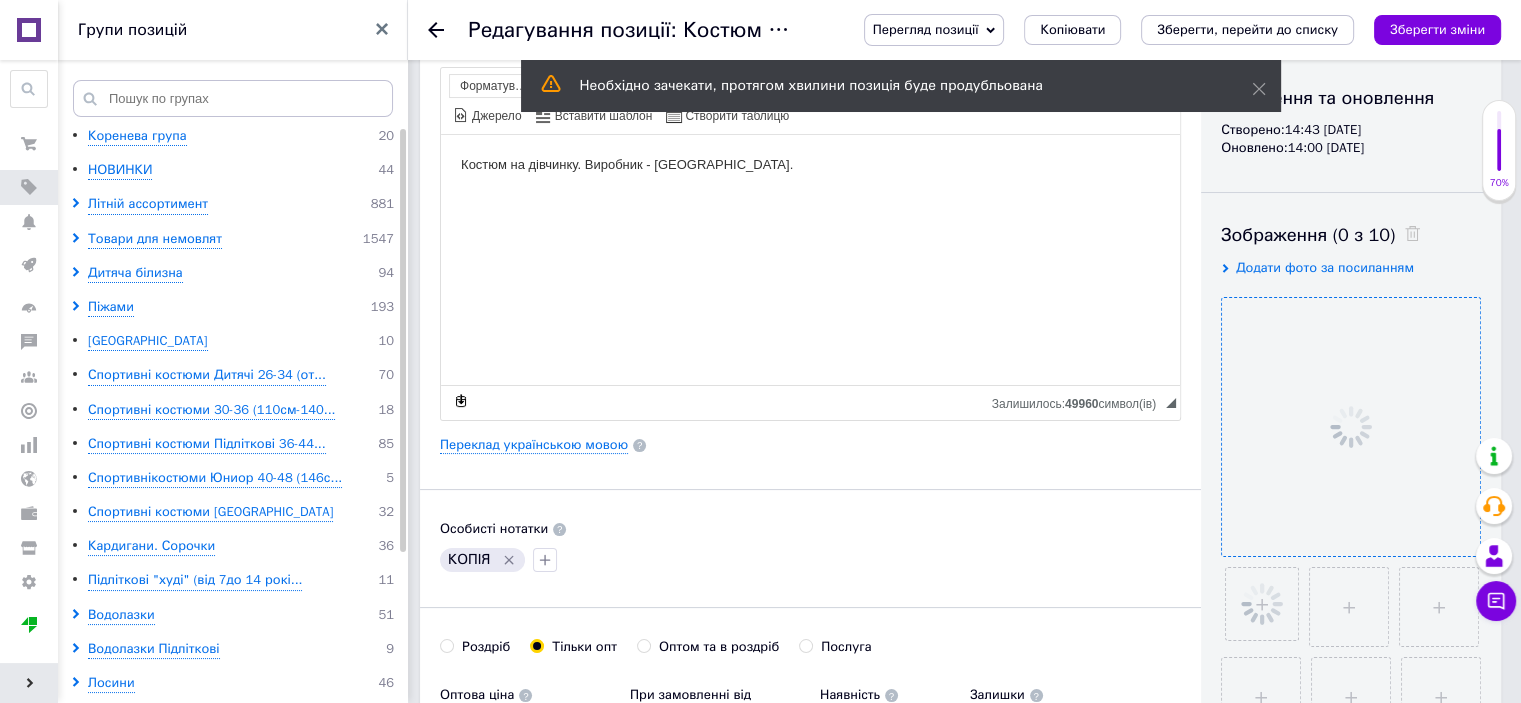 click 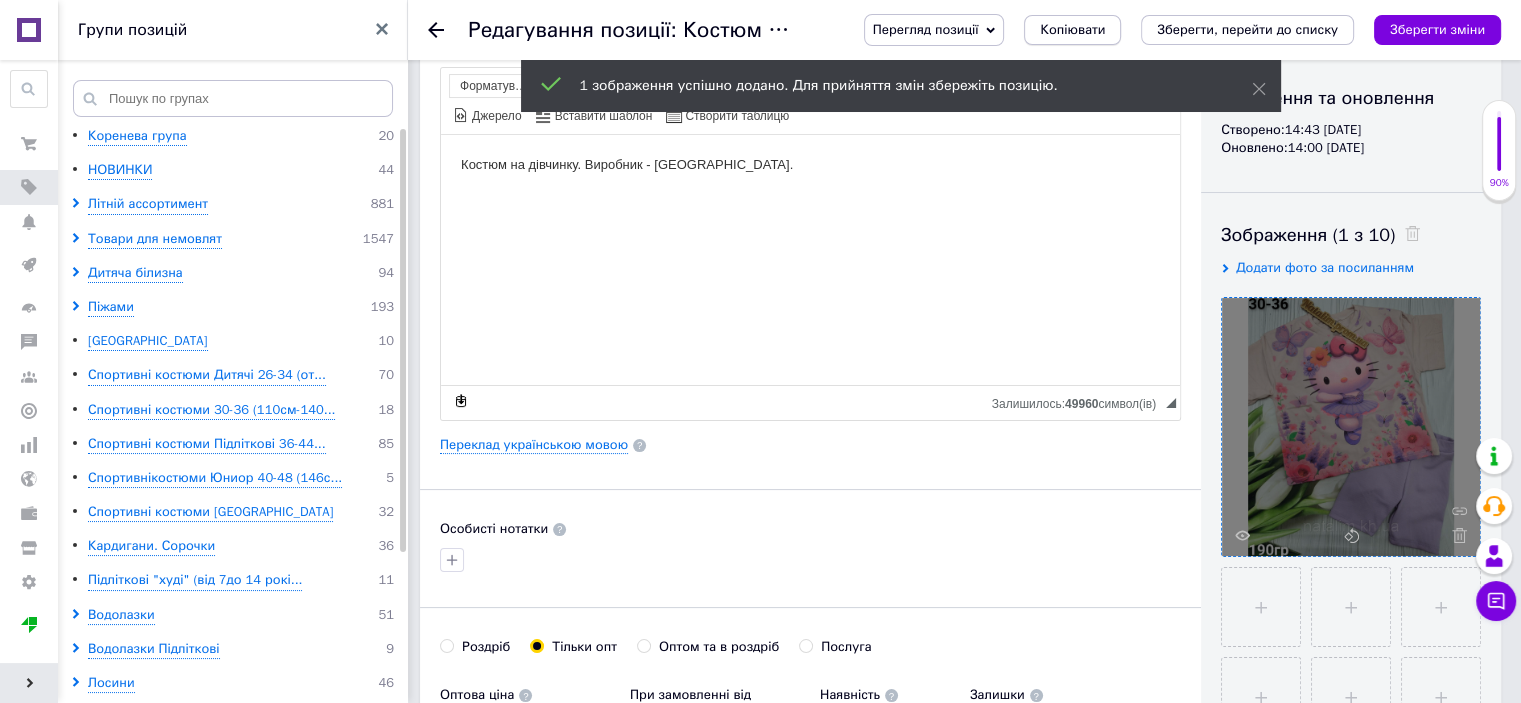 click on "Копіювати" at bounding box center [1072, 30] 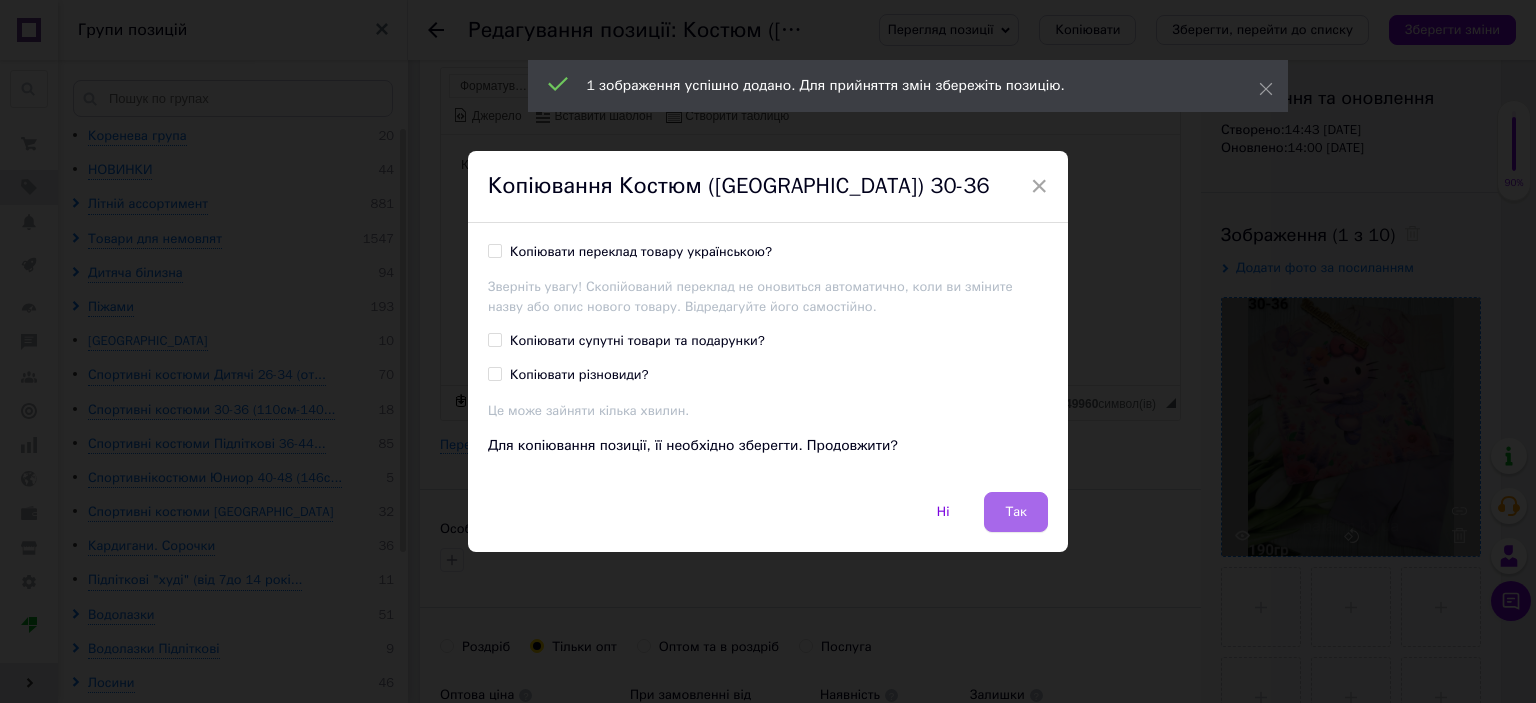 click on "Так" at bounding box center [1016, 512] 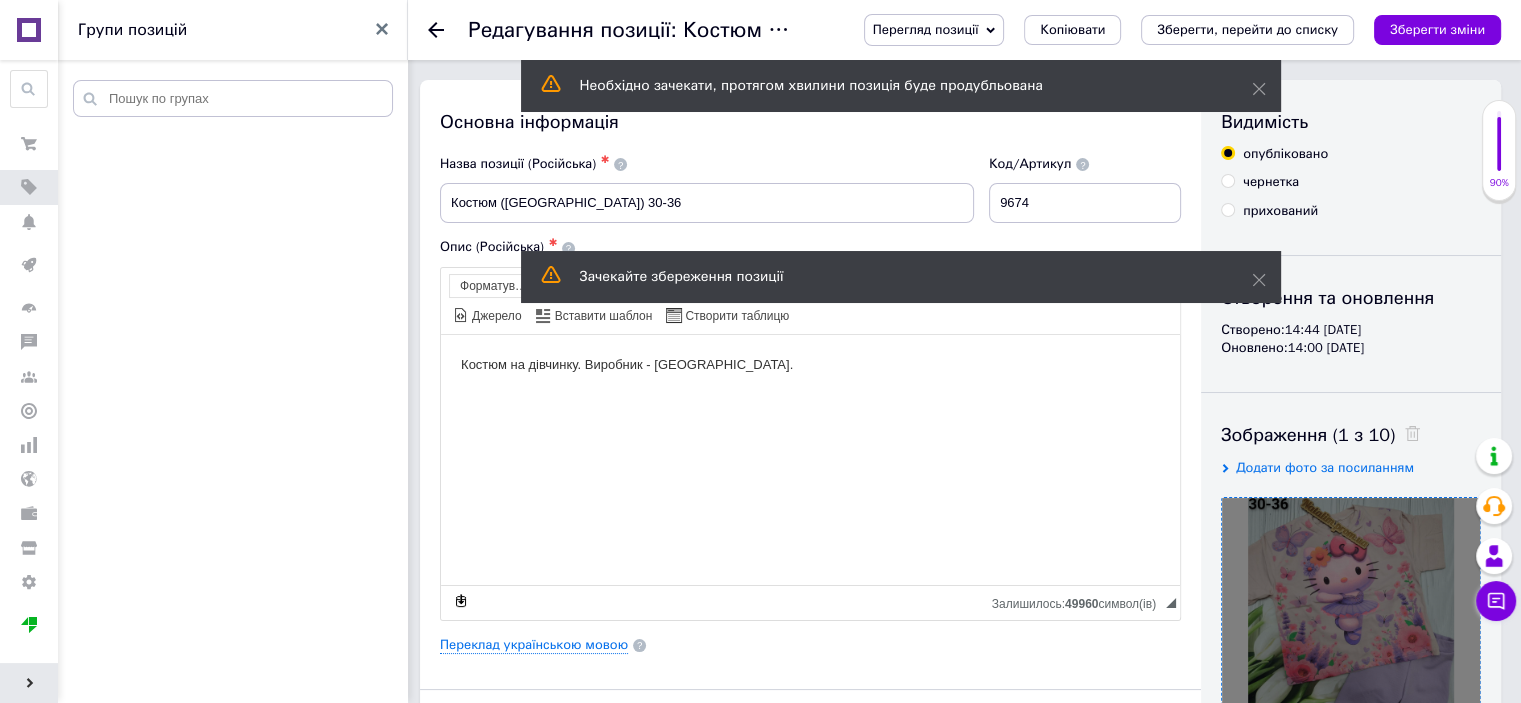 scroll, scrollTop: 200, scrollLeft: 0, axis: vertical 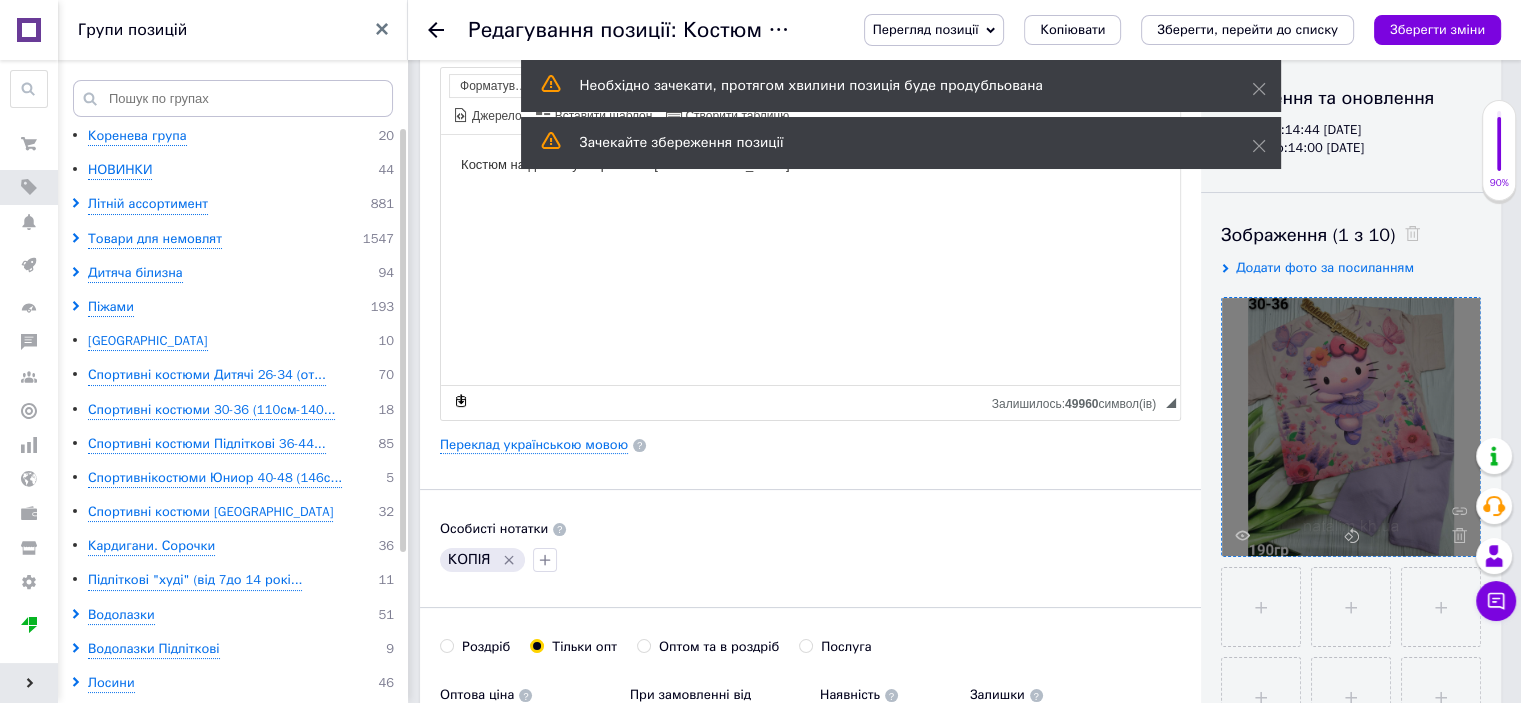 click at bounding box center (1351, 427) 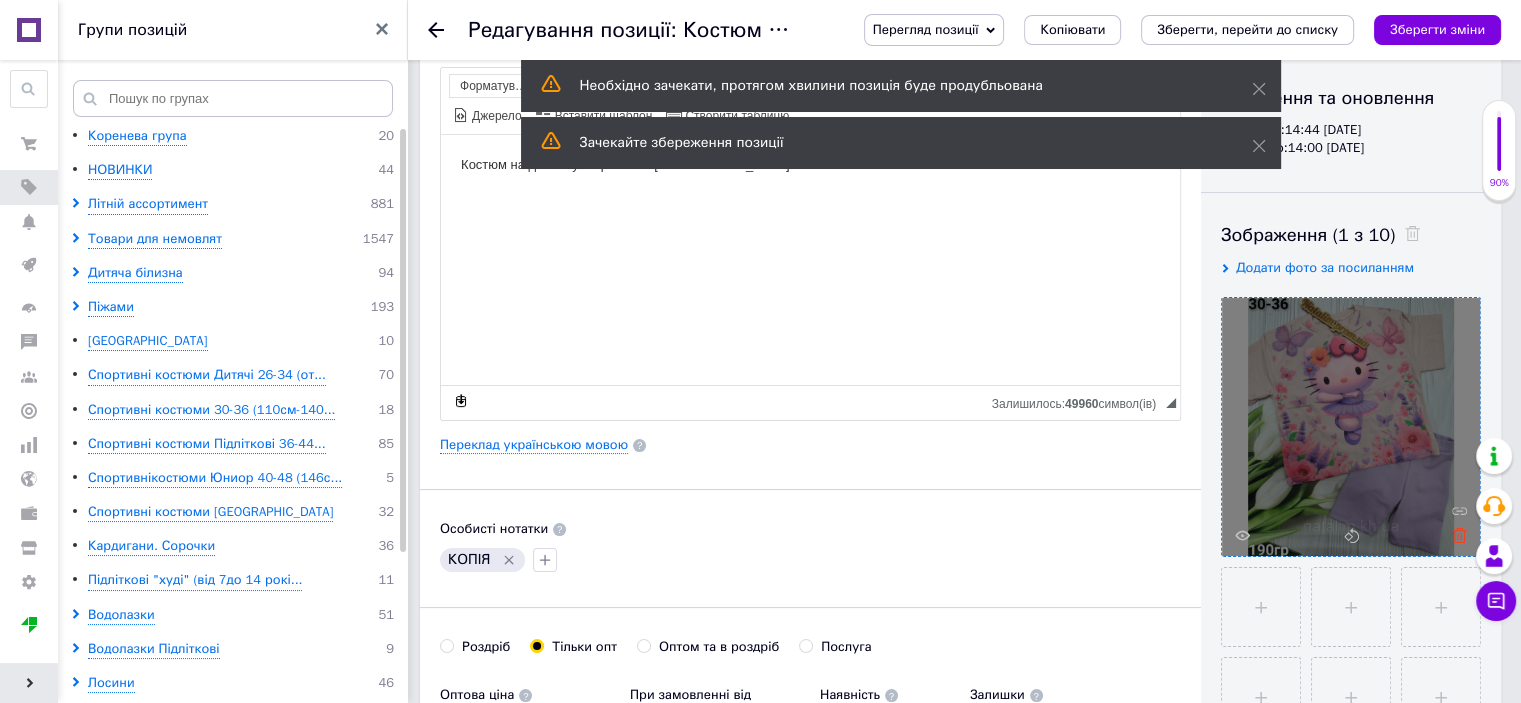 click 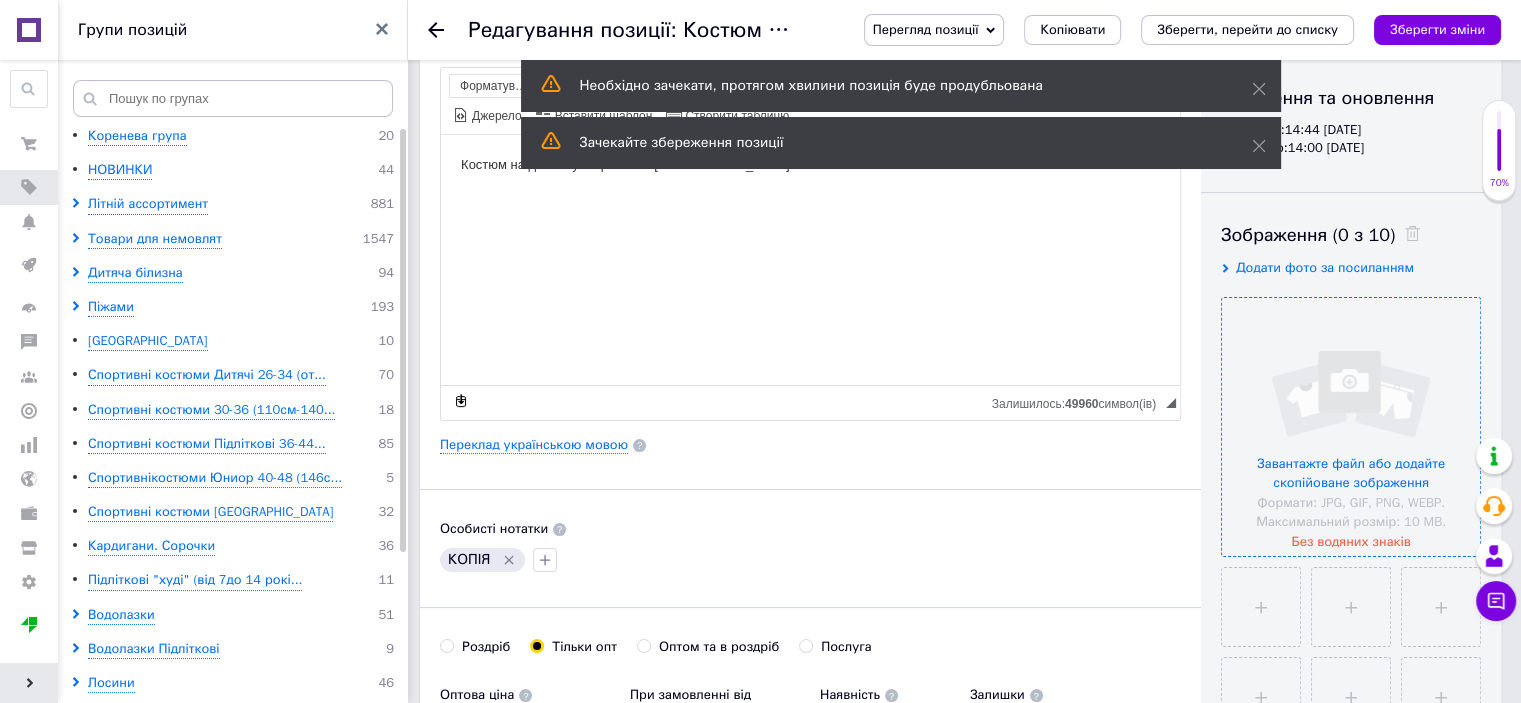 click at bounding box center [1351, 427] 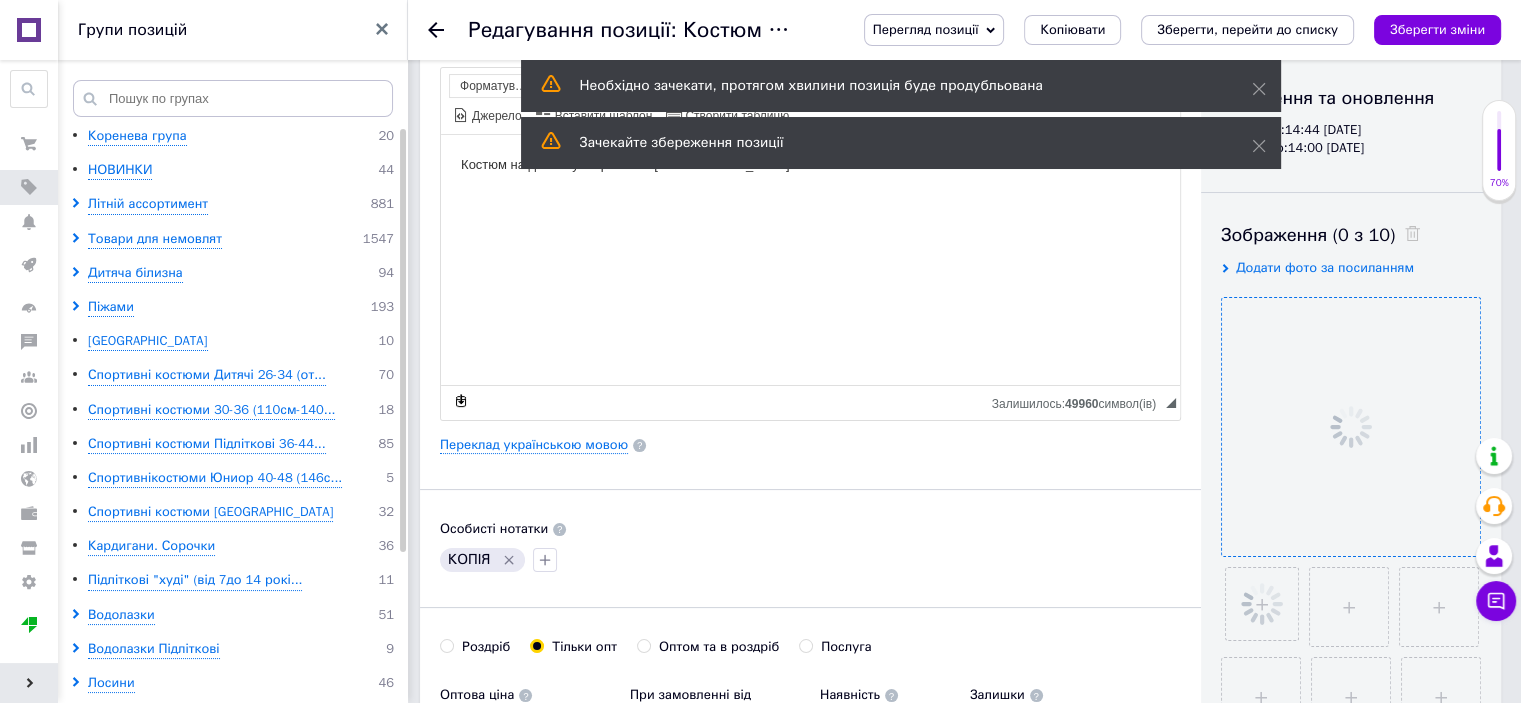click 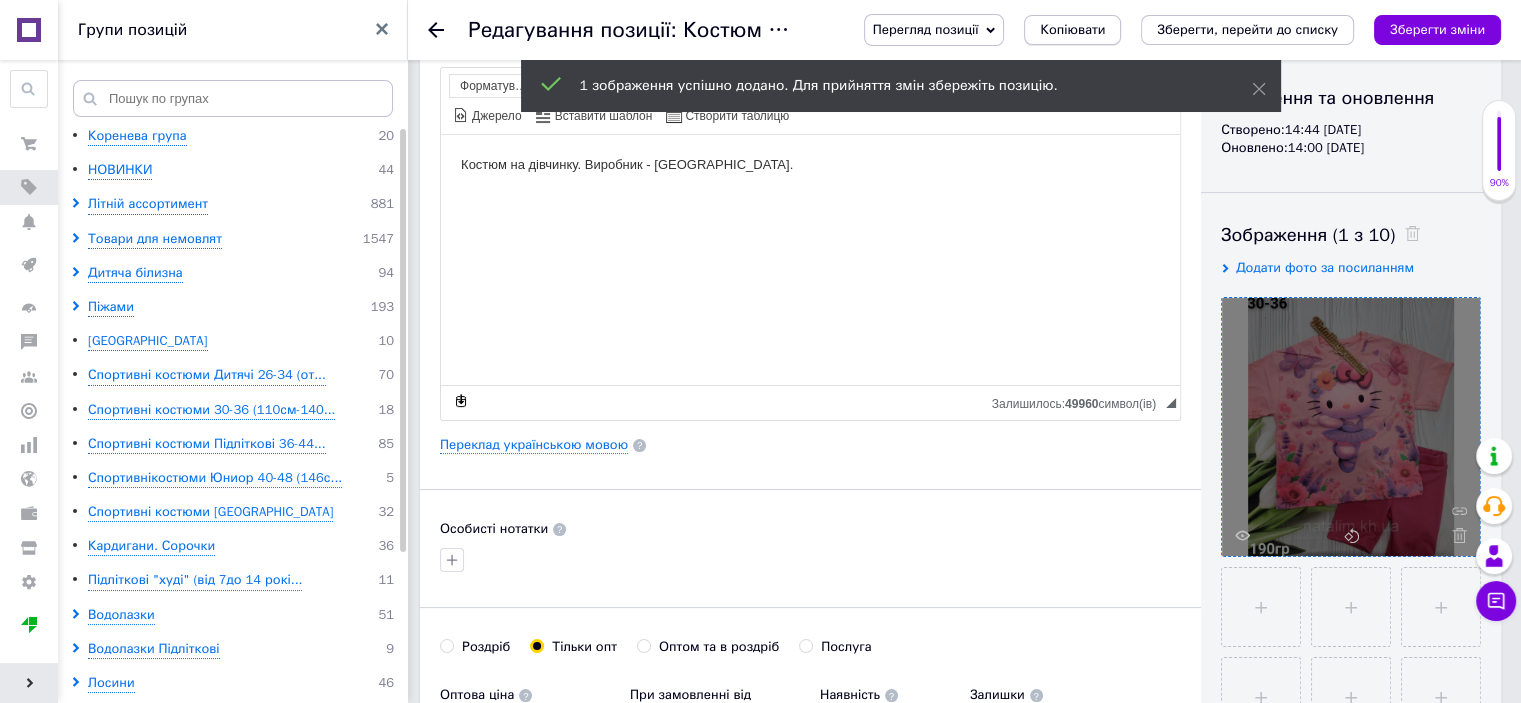 click on "Копіювати" at bounding box center (1072, 30) 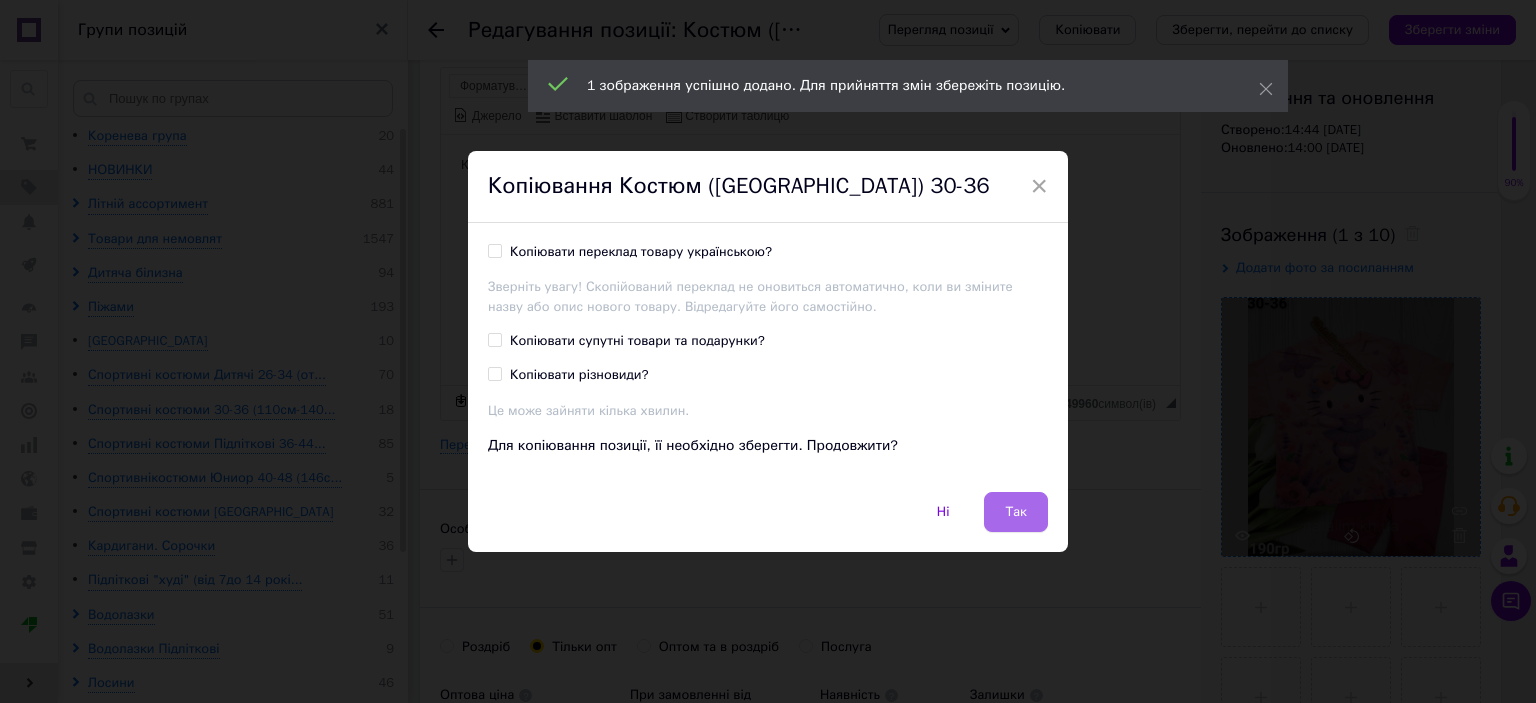 click on "Так" at bounding box center (1016, 512) 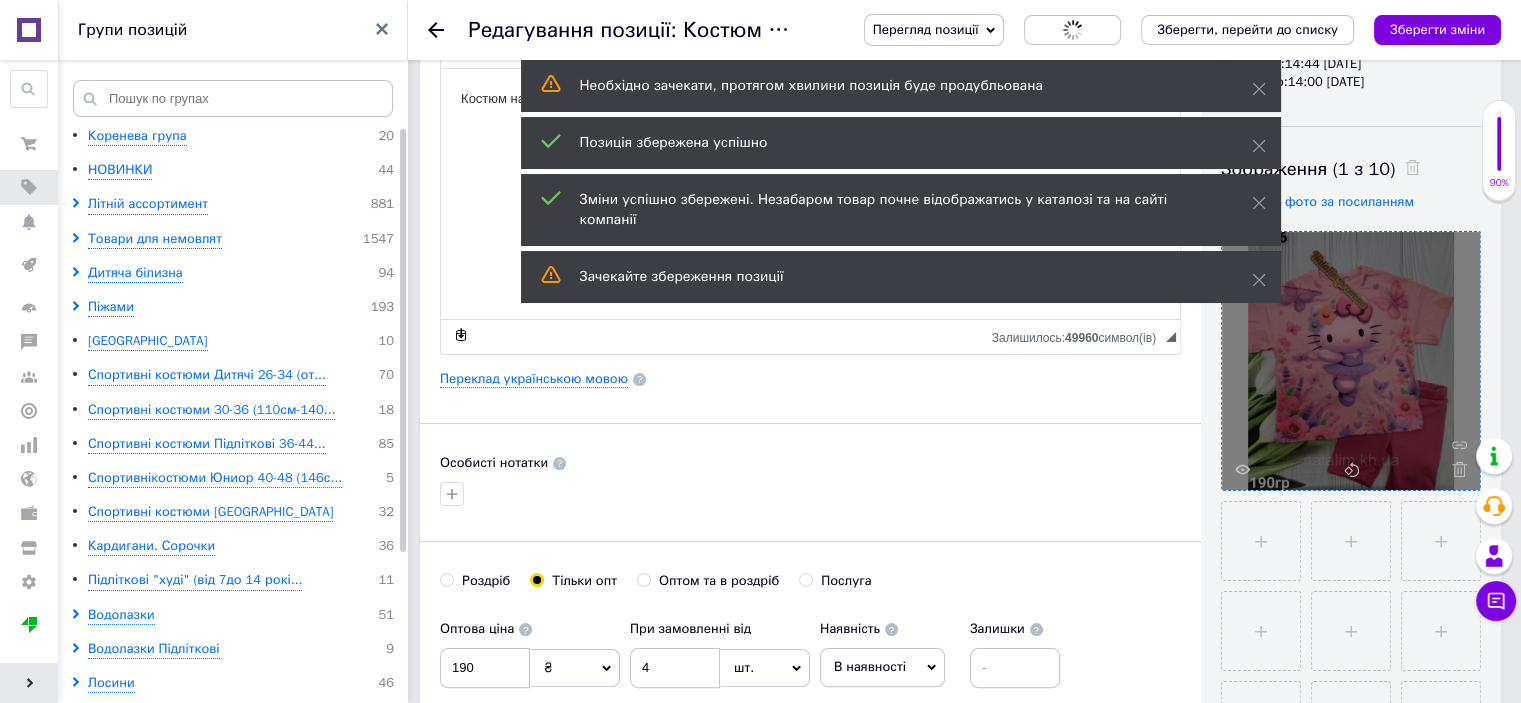 scroll, scrollTop: 500, scrollLeft: 0, axis: vertical 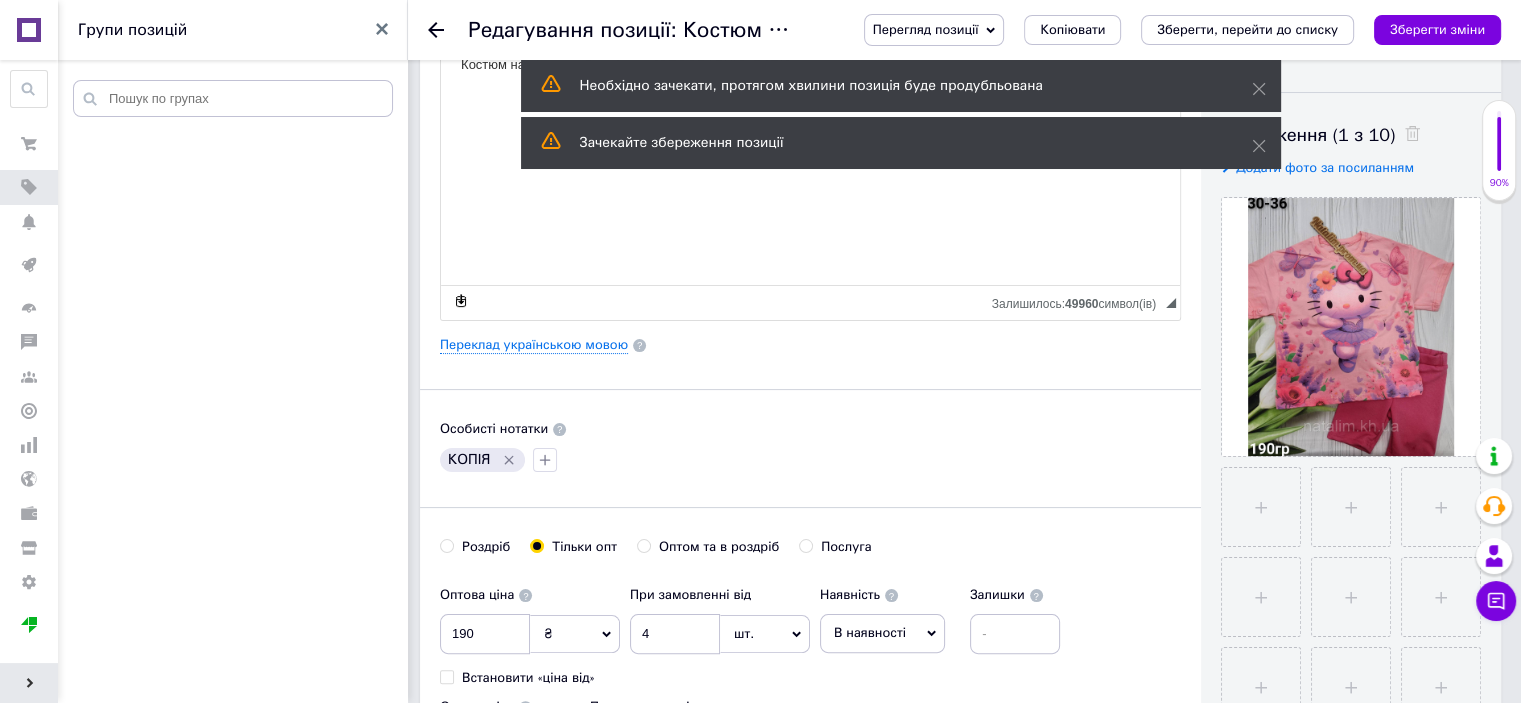 click 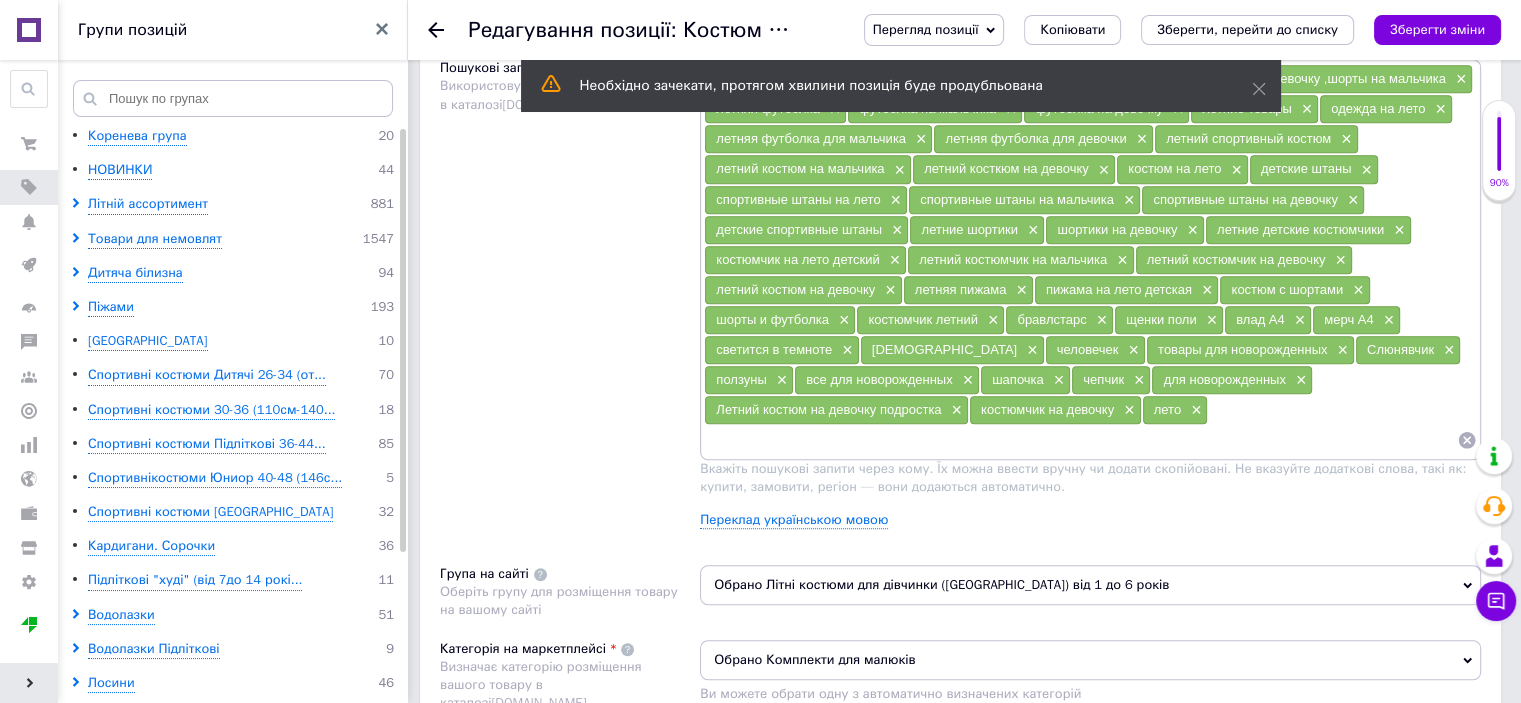 scroll, scrollTop: 1300, scrollLeft: 0, axis: vertical 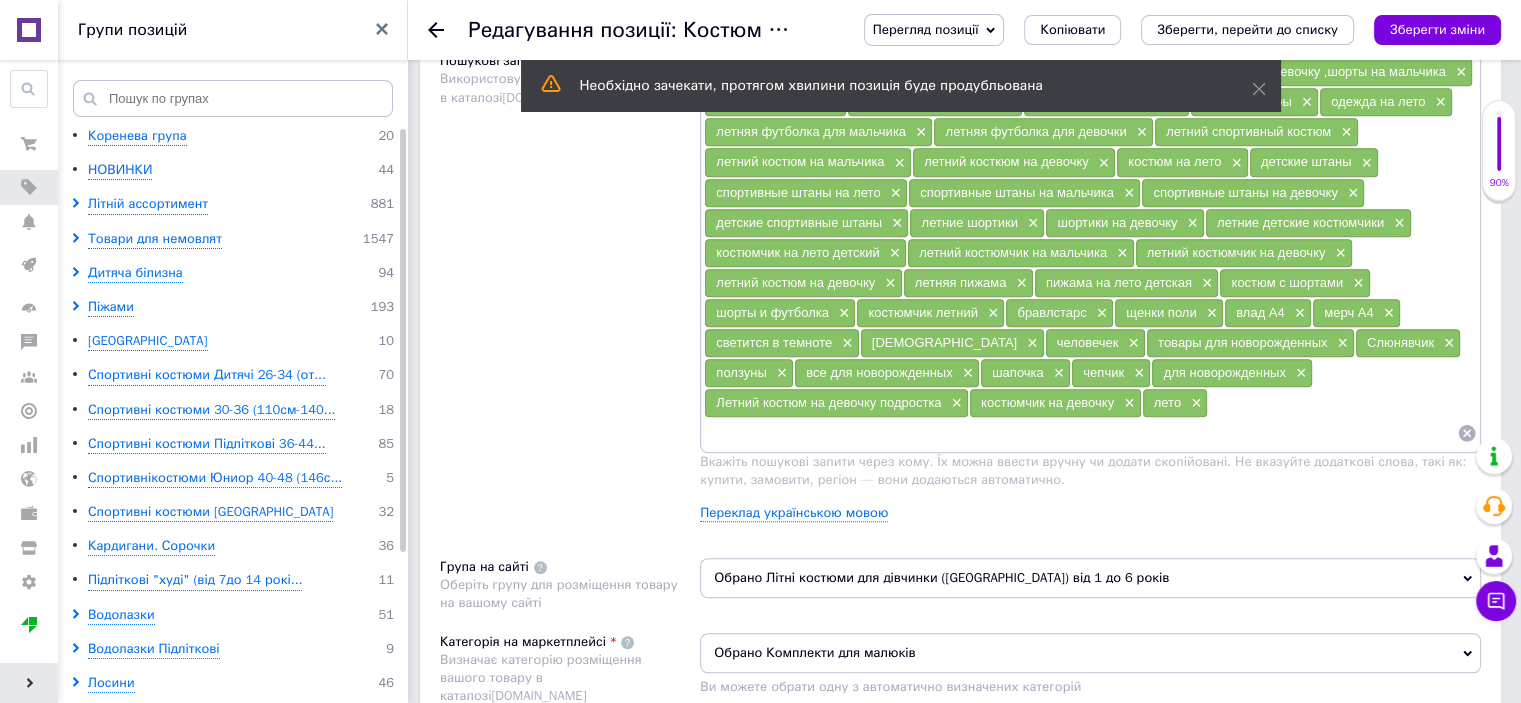 click on "Обрано Літні костюми для дівчинки ([GEOGRAPHIC_DATA]) від 1 до 6 років" at bounding box center [1090, 578] 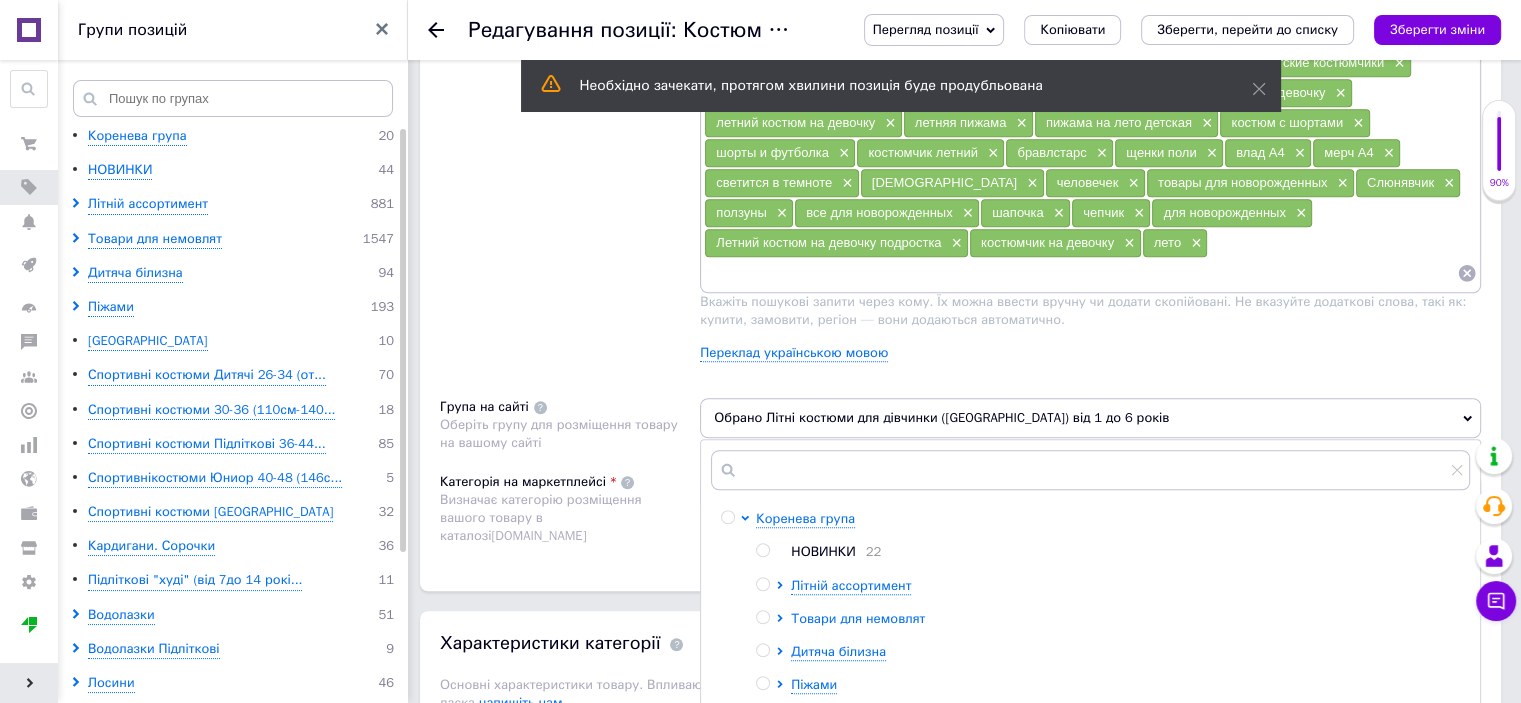 scroll, scrollTop: 1500, scrollLeft: 0, axis: vertical 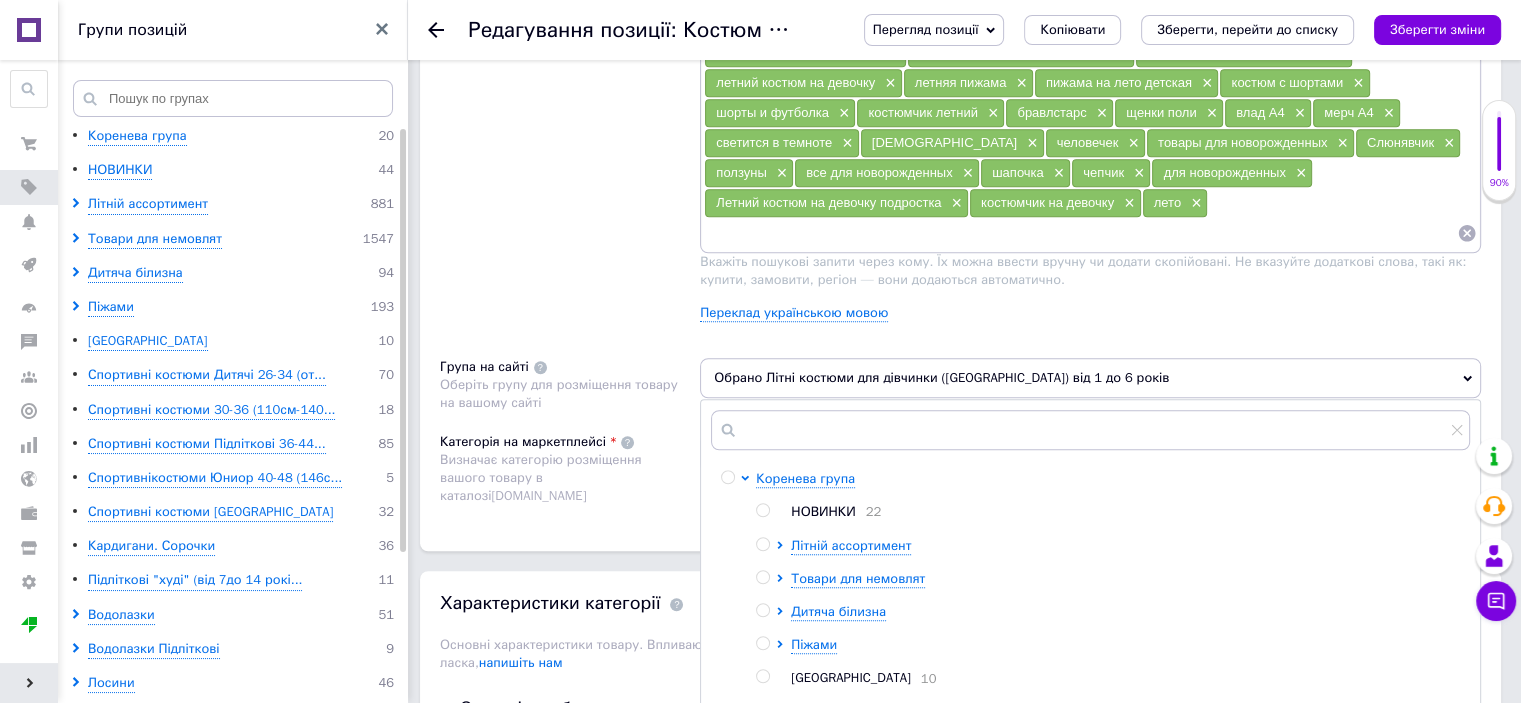 click on "НОВИНКИ" at bounding box center (823, 511) 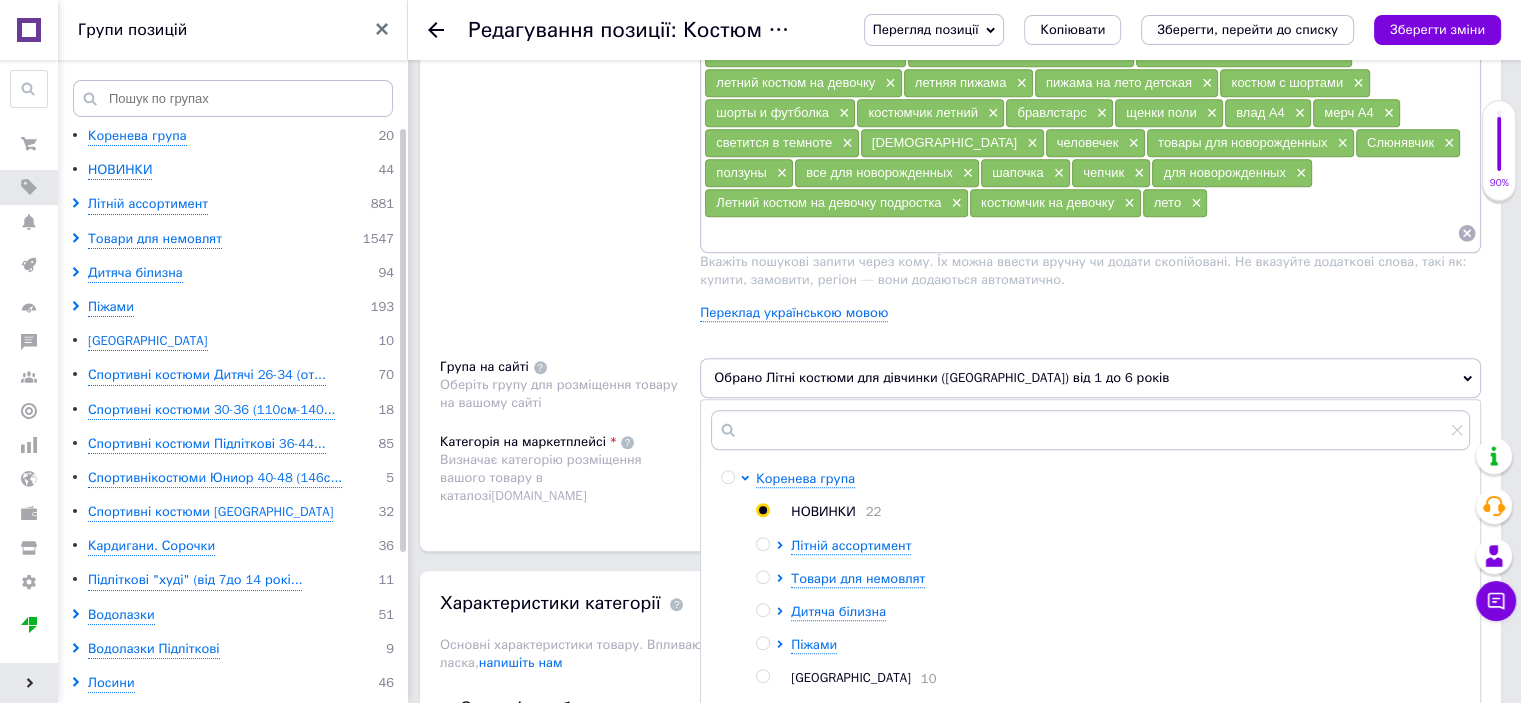radio on "true" 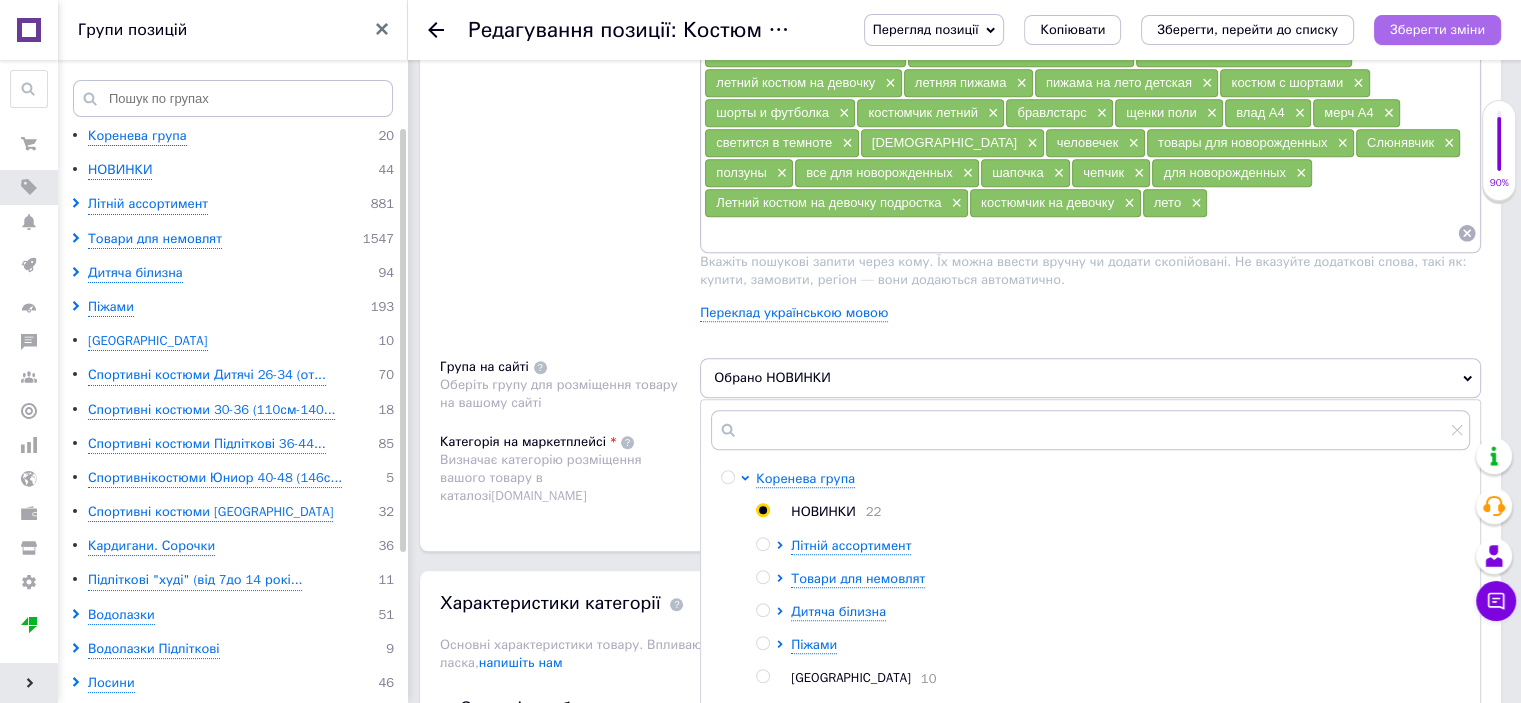 click on "Зберегти зміни" at bounding box center (1437, 29) 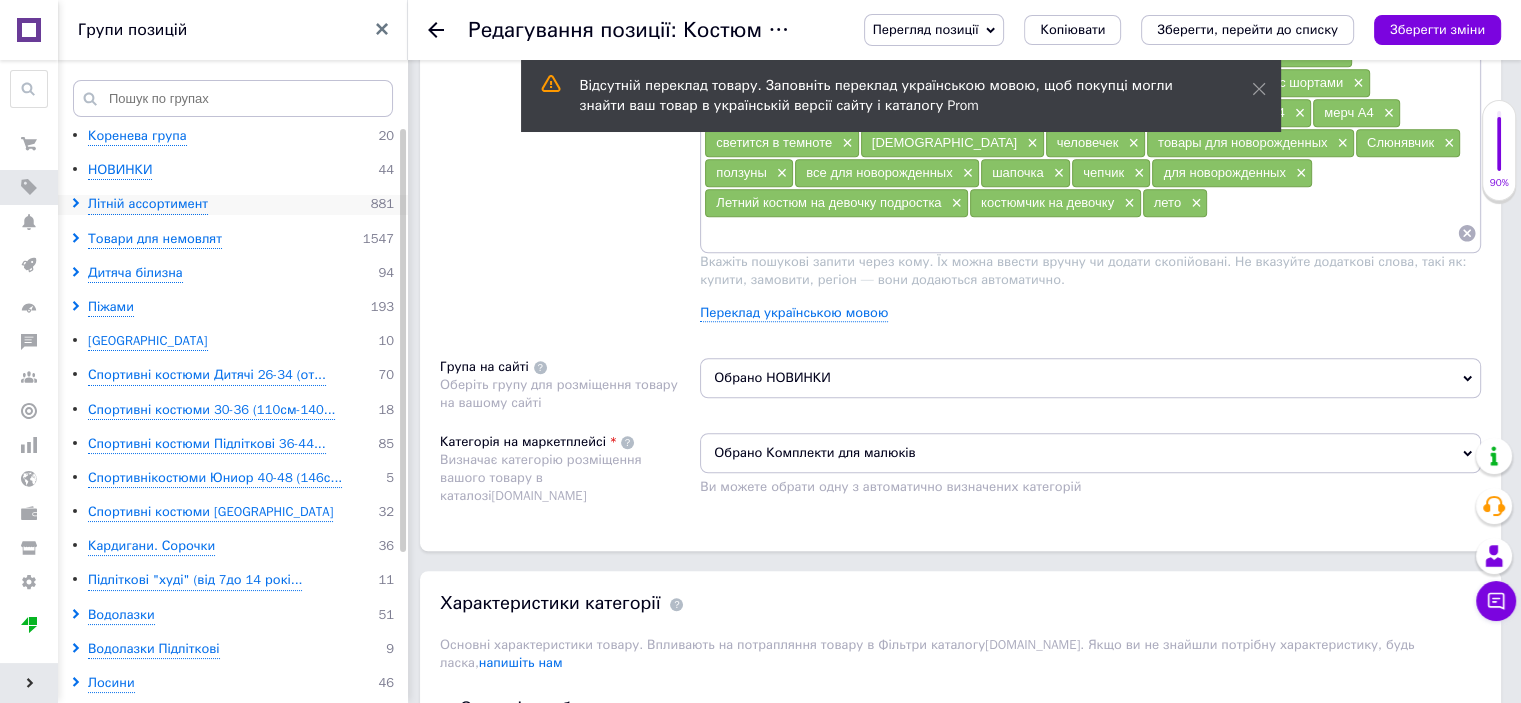 click 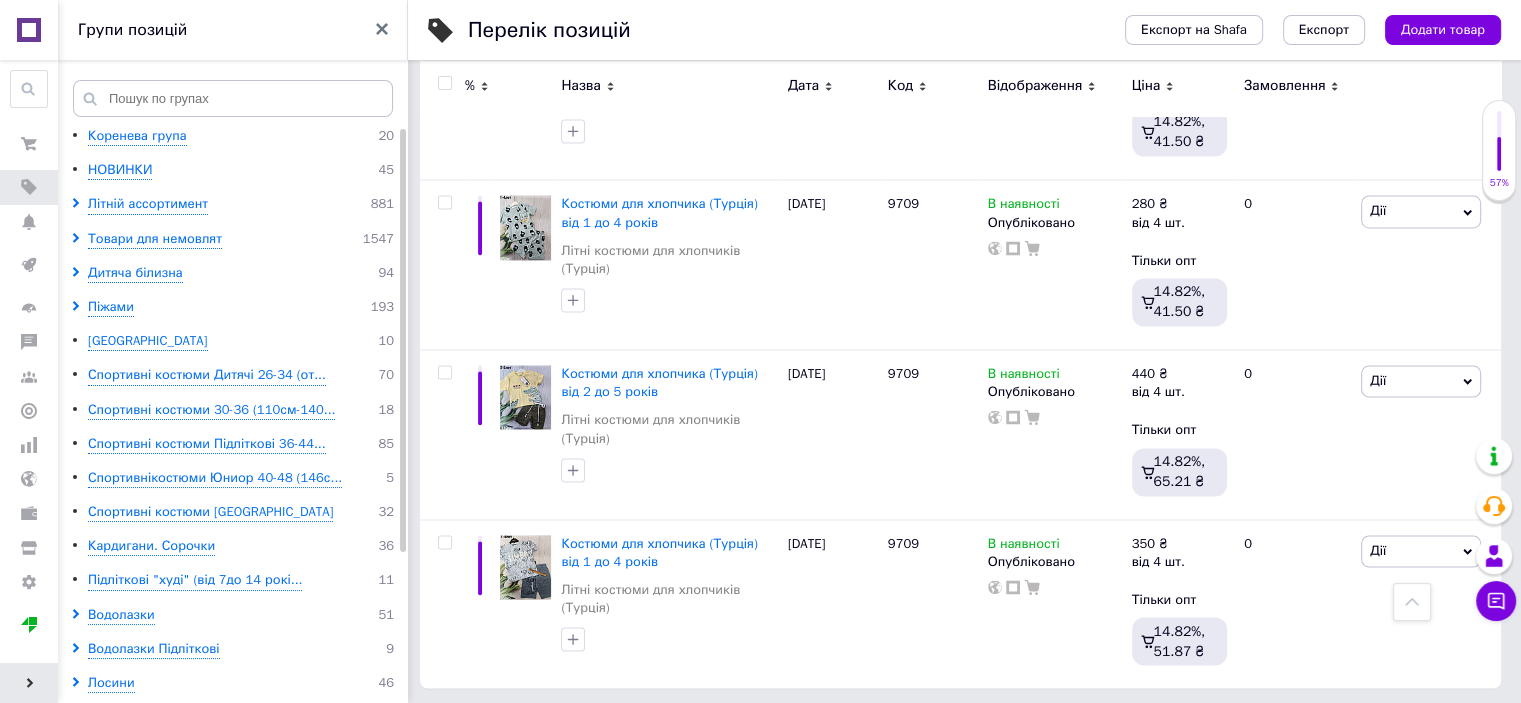 scroll, scrollTop: 3232, scrollLeft: 0, axis: vertical 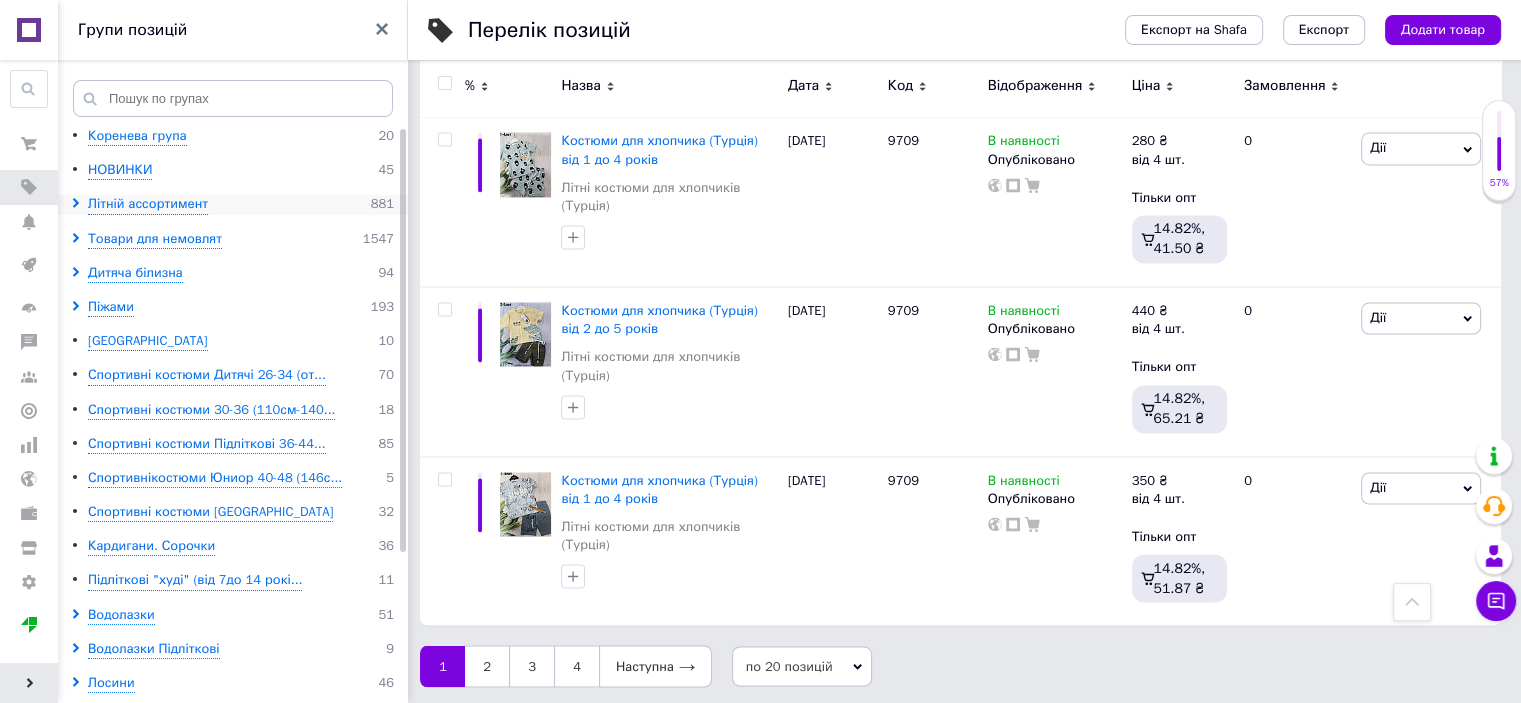 click 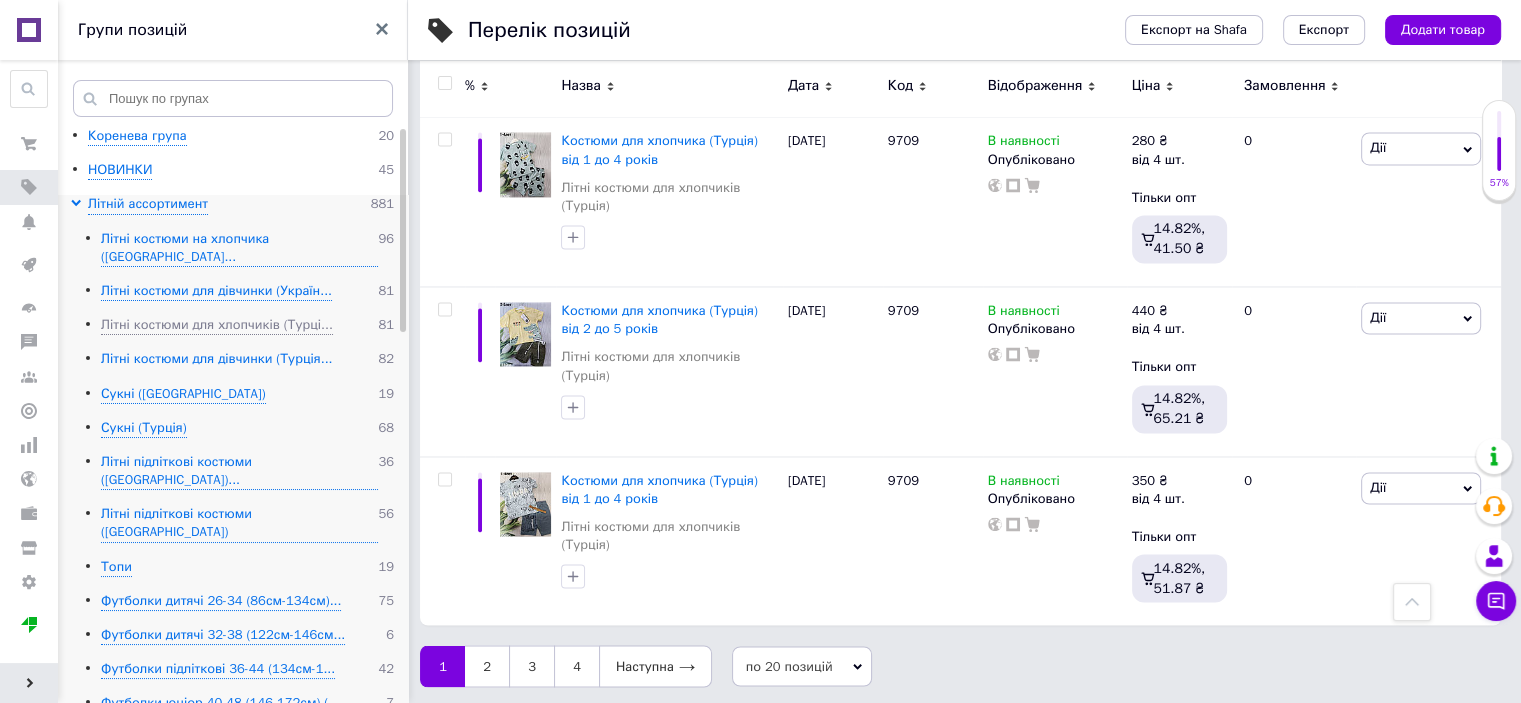 click on "Літні костюми для дівчинки (Турція..." at bounding box center (216, 359) 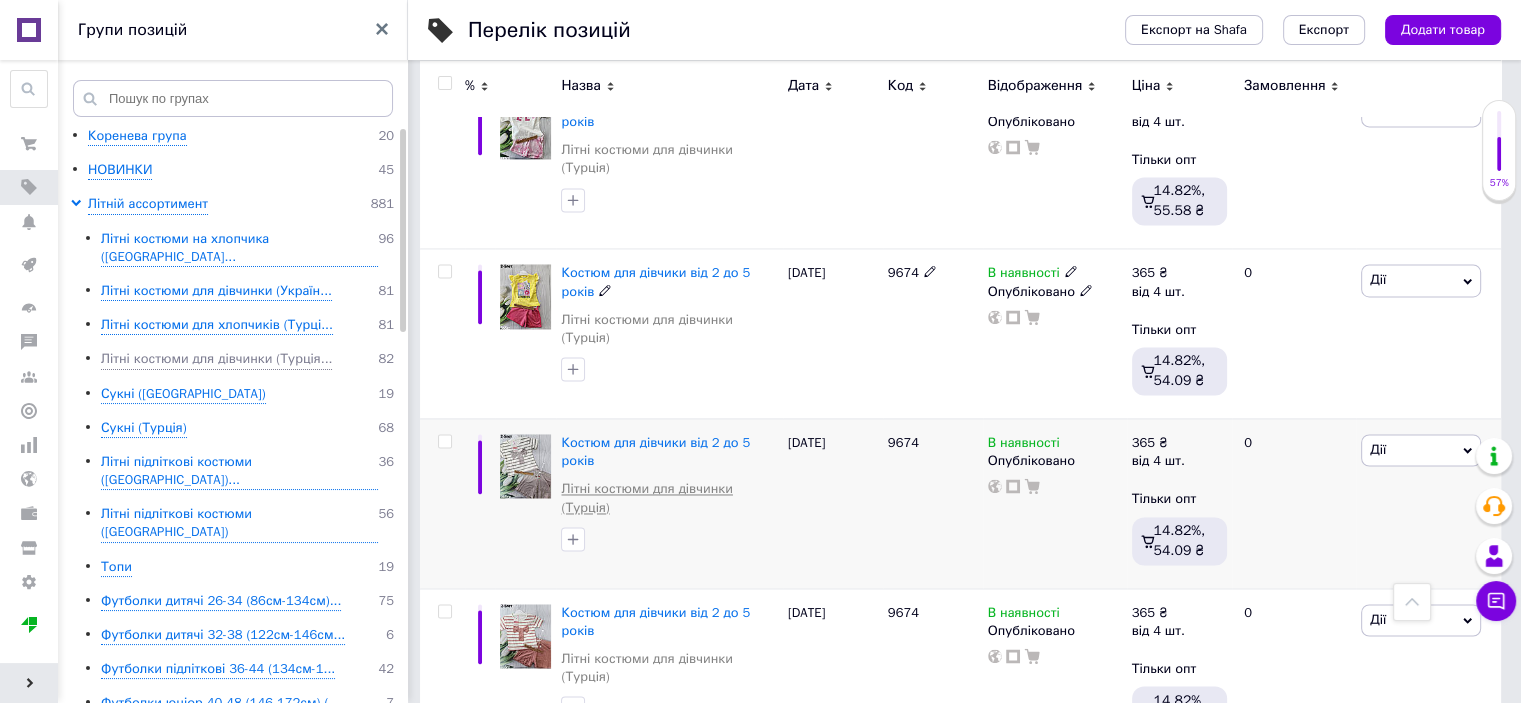 scroll, scrollTop: 3232, scrollLeft: 0, axis: vertical 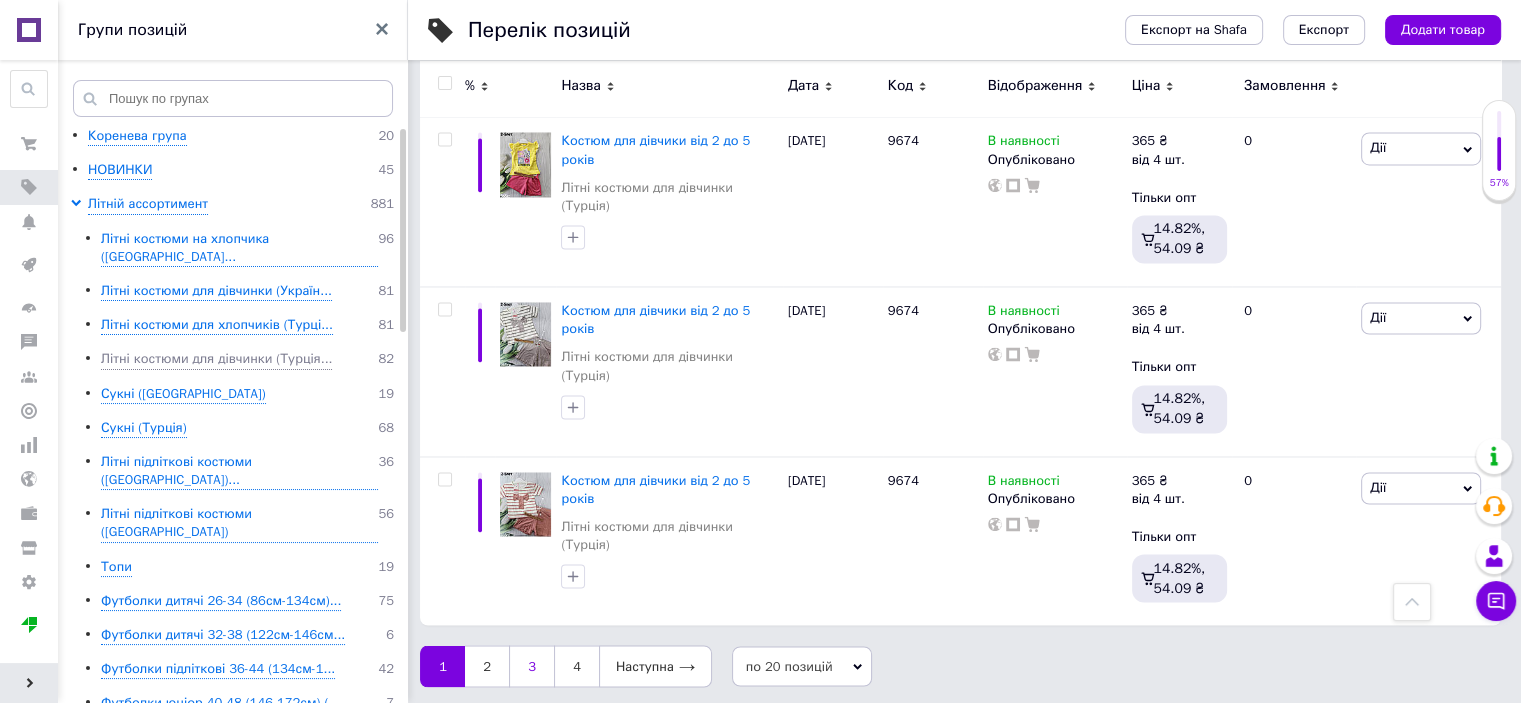 click on "3" at bounding box center (531, 666) 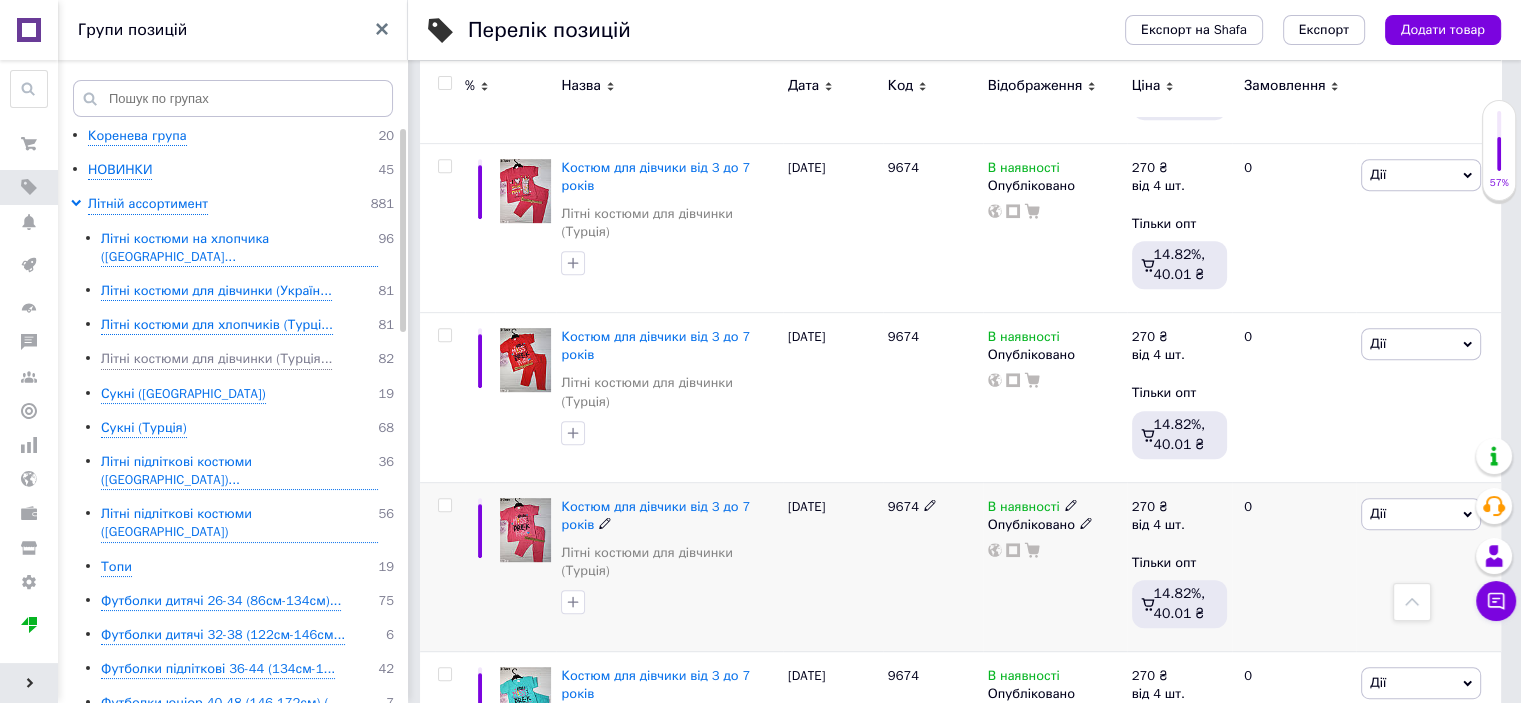 scroll, scrollTop: 532, scrollLeft: 0, axis: vertical 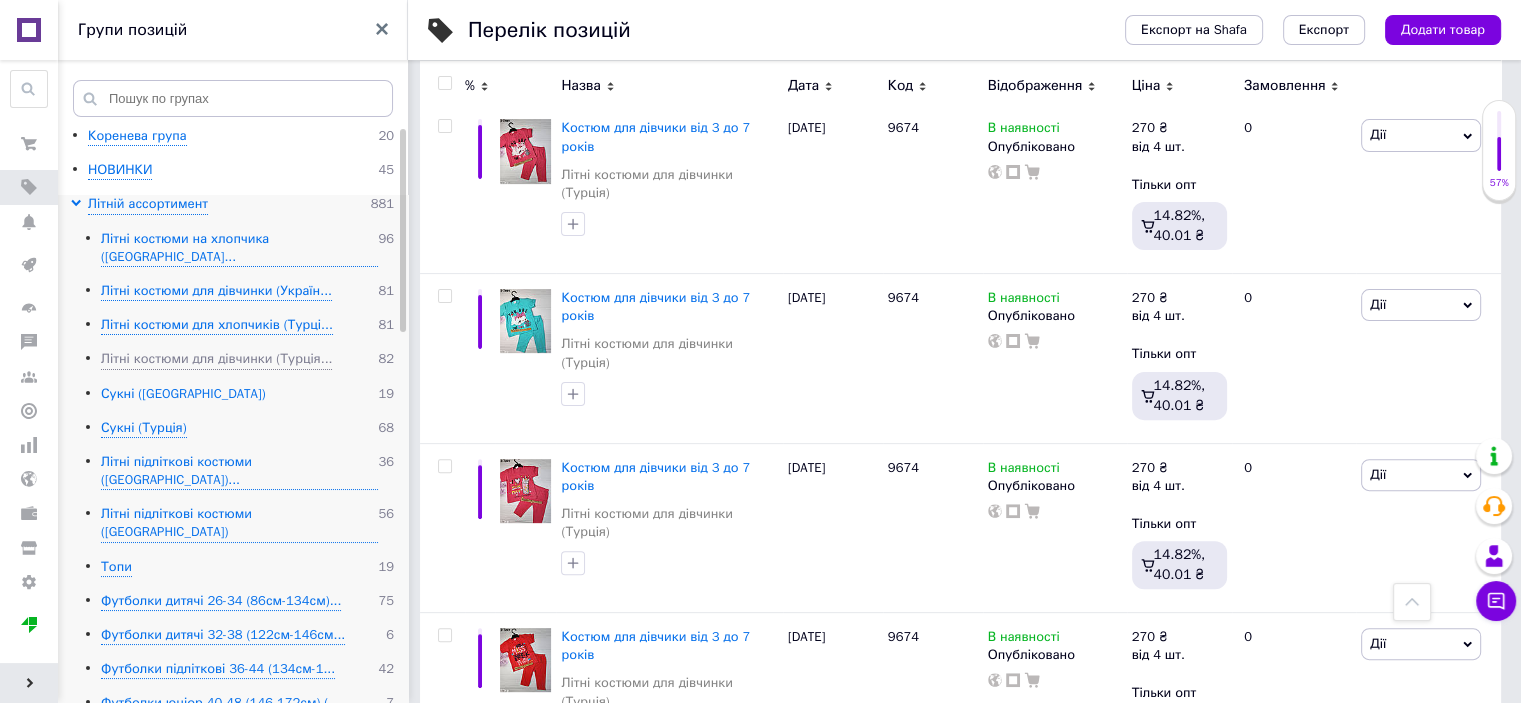click on "Сукні ([GEOGRAPHIC_DATA])" at bounding box center (183, 394) 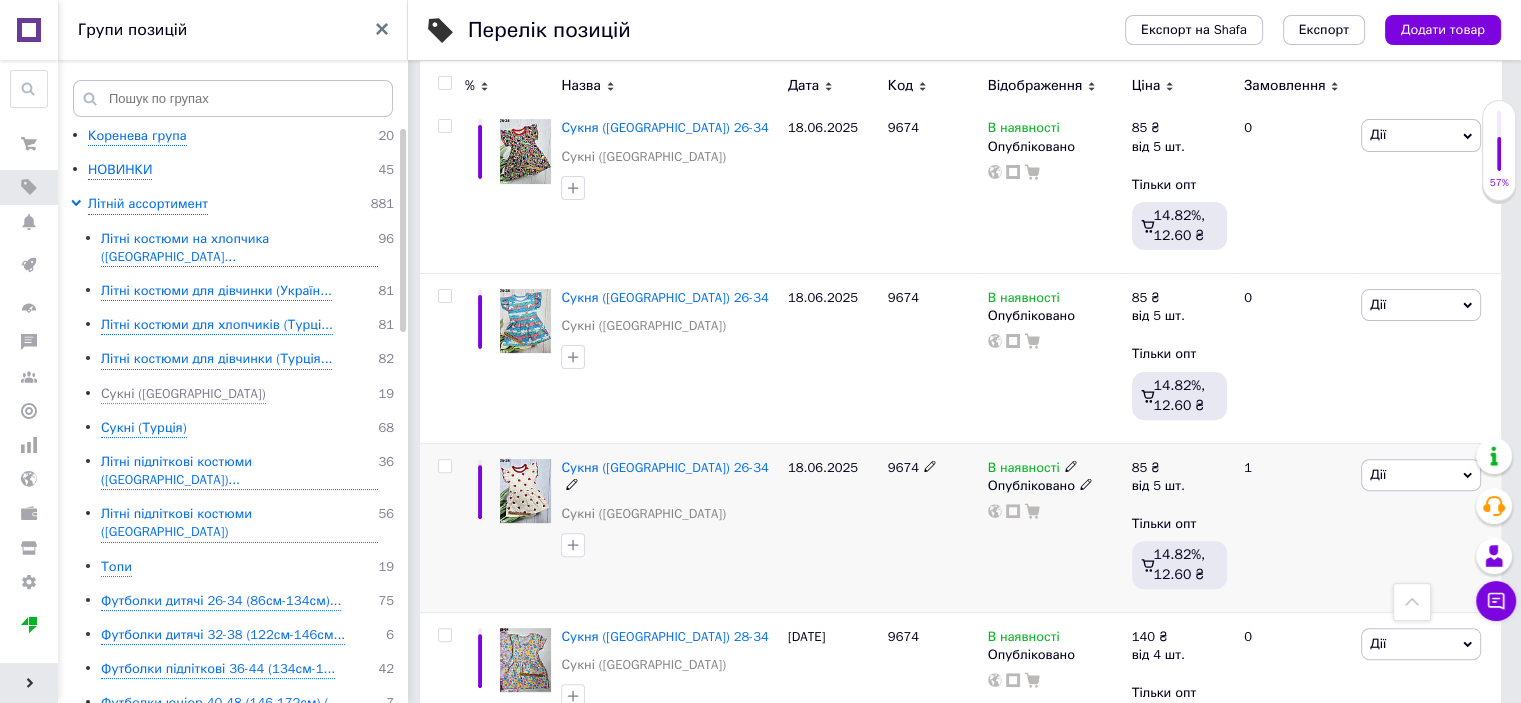 click on "Дії" at bounding box center [1421, 475] 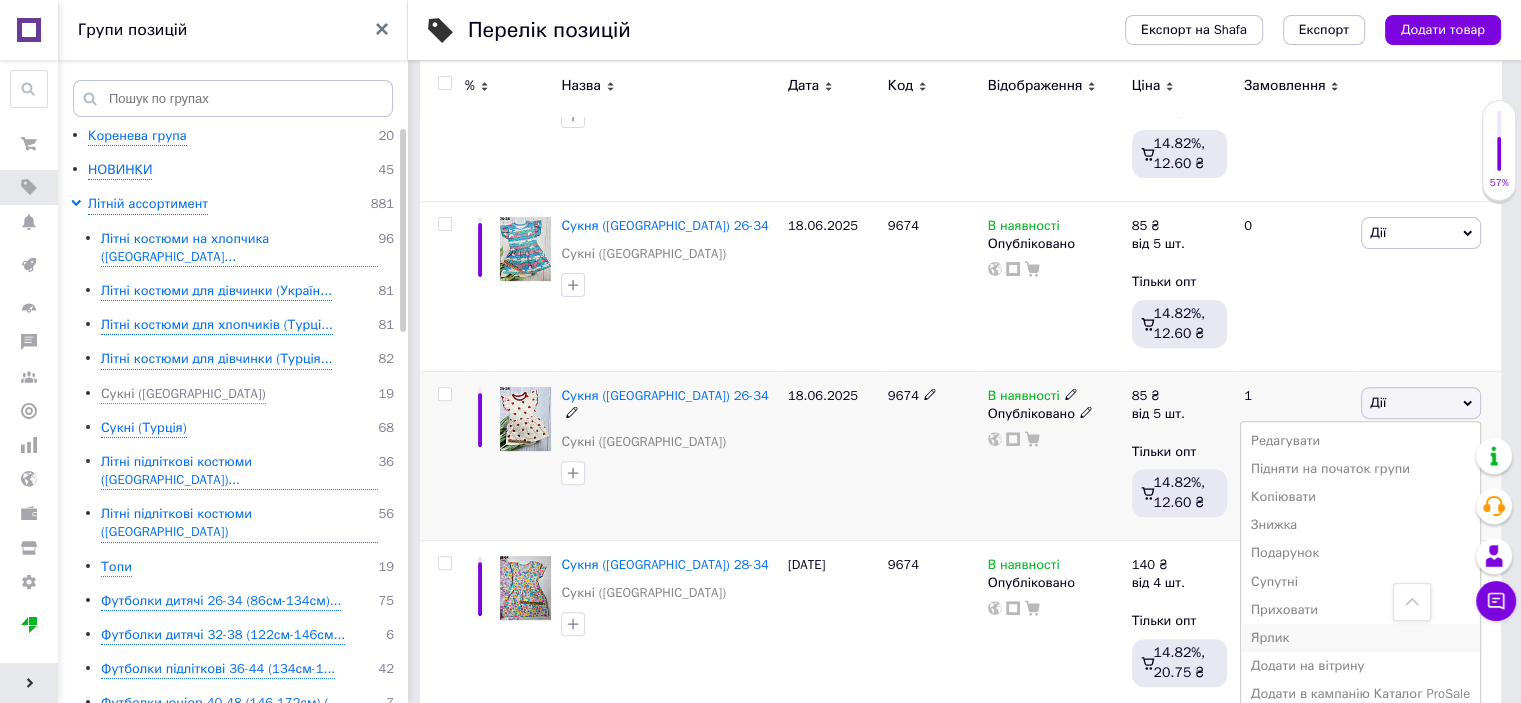 scroll, scrollTop: 632, scrollLeft: 0, axis: vertical 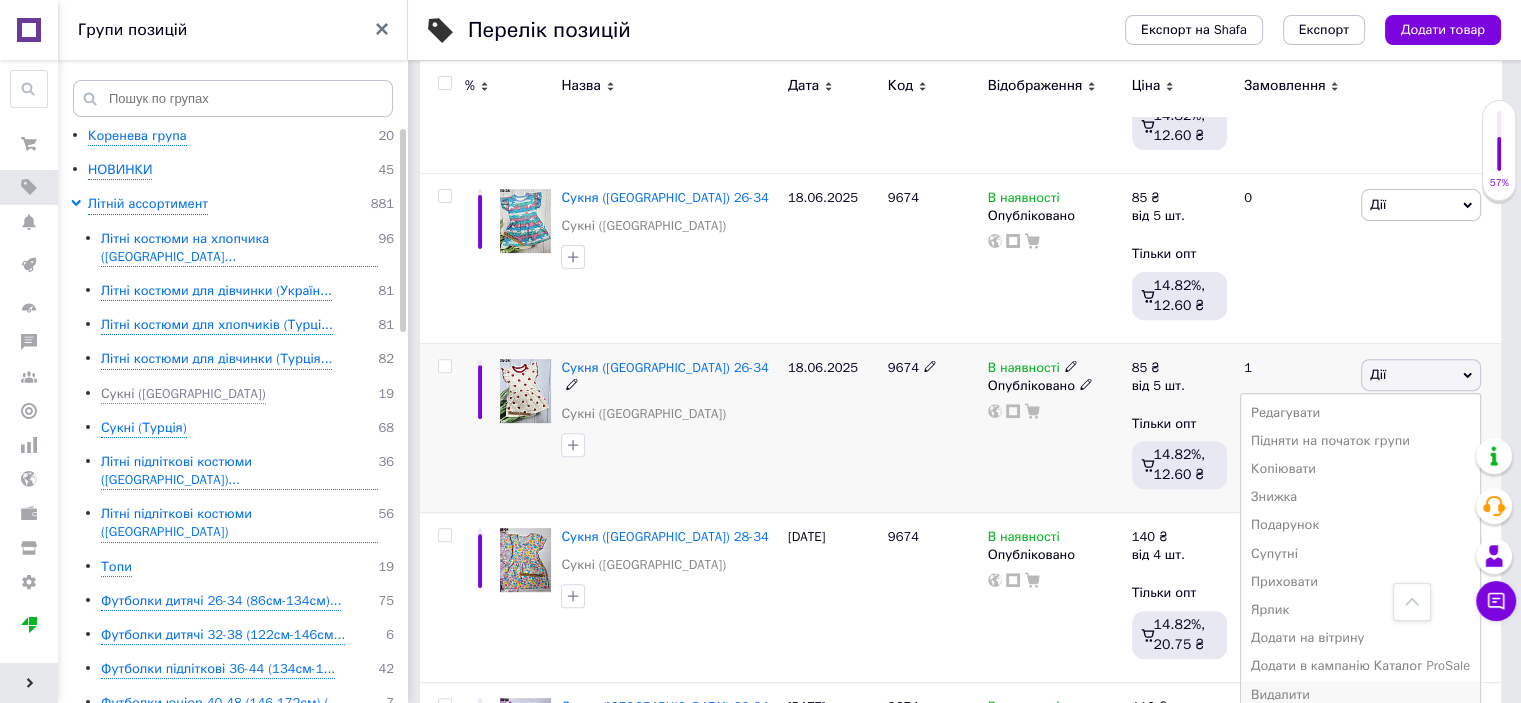 click on "Видалити" at bounding box center (1360, 695) 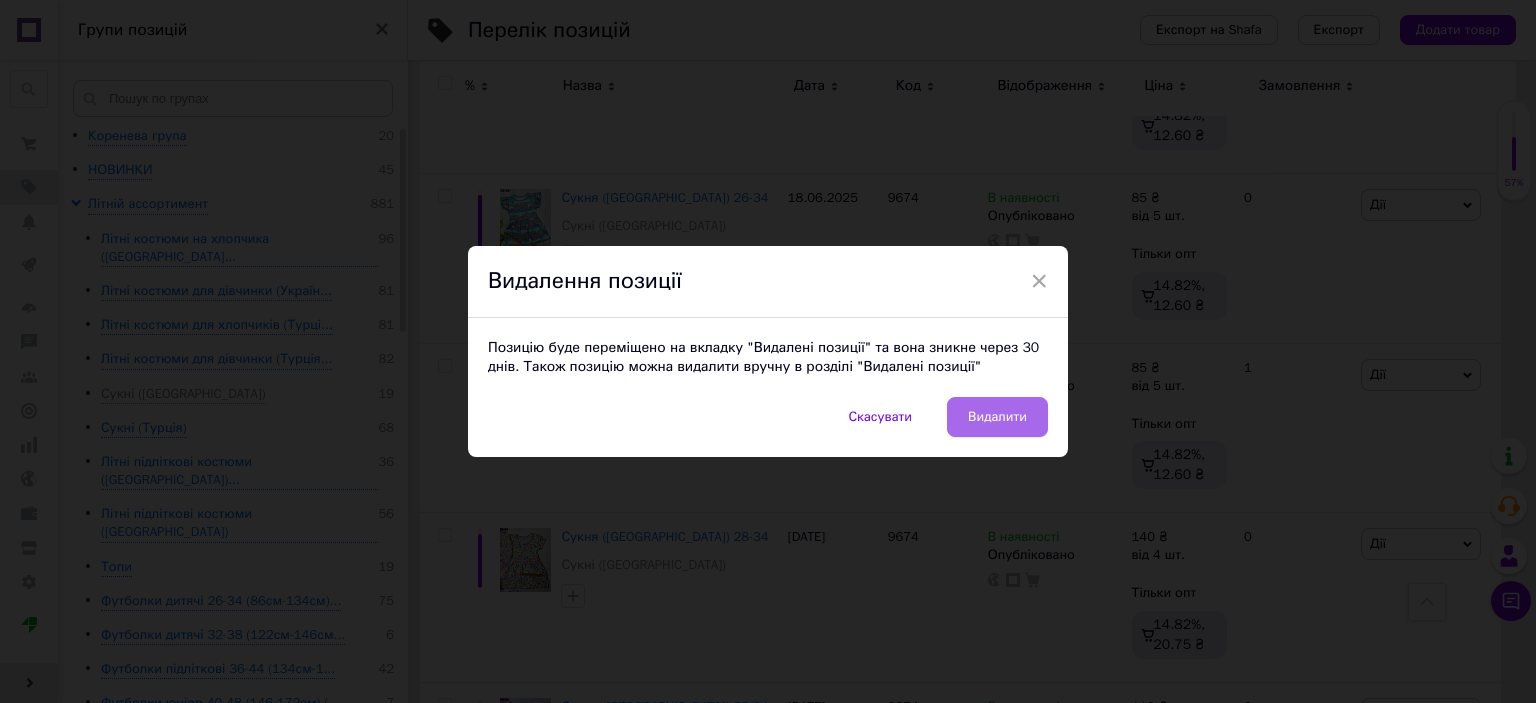 click on "Видалити" at bounding box center (997, 417) 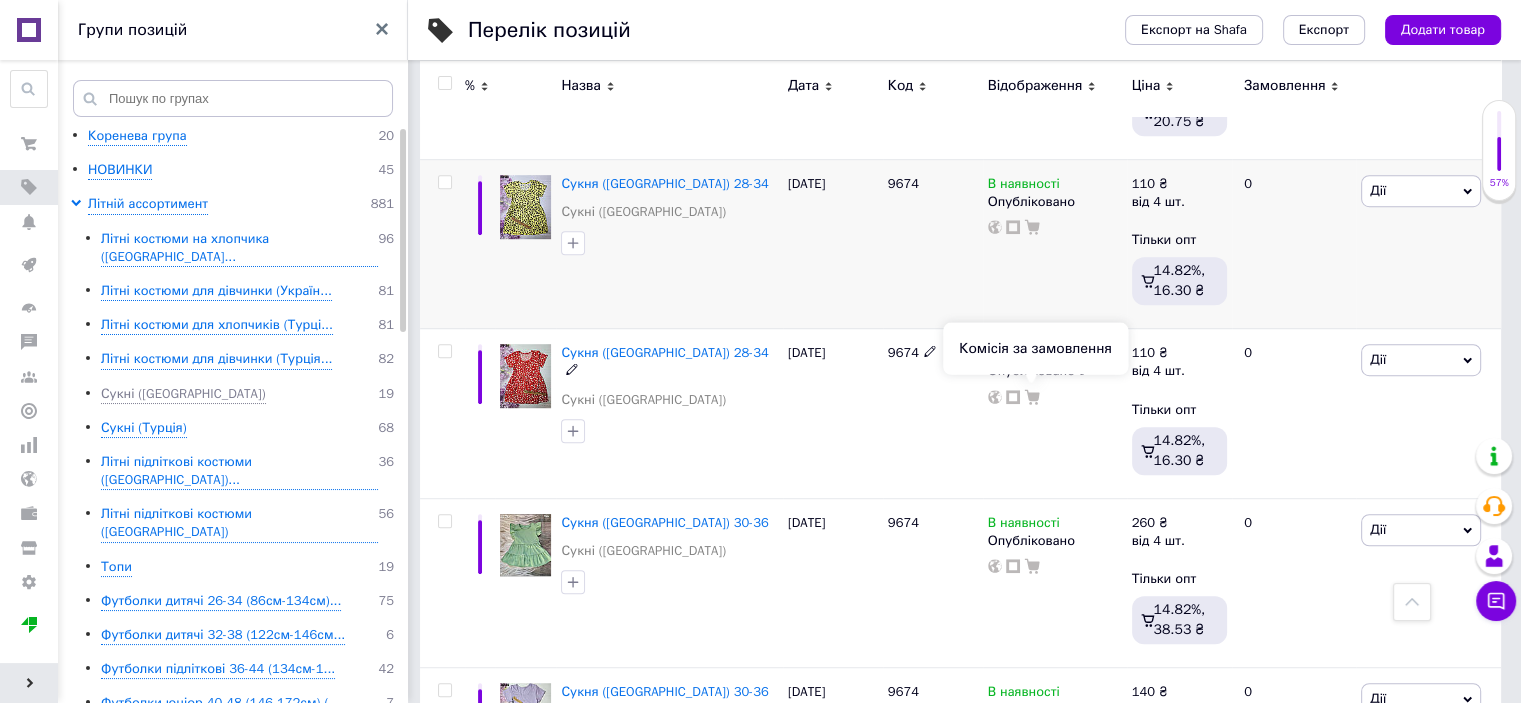 scroll, scrollTop: 1200, scrollLeft: 0, axis: vertical 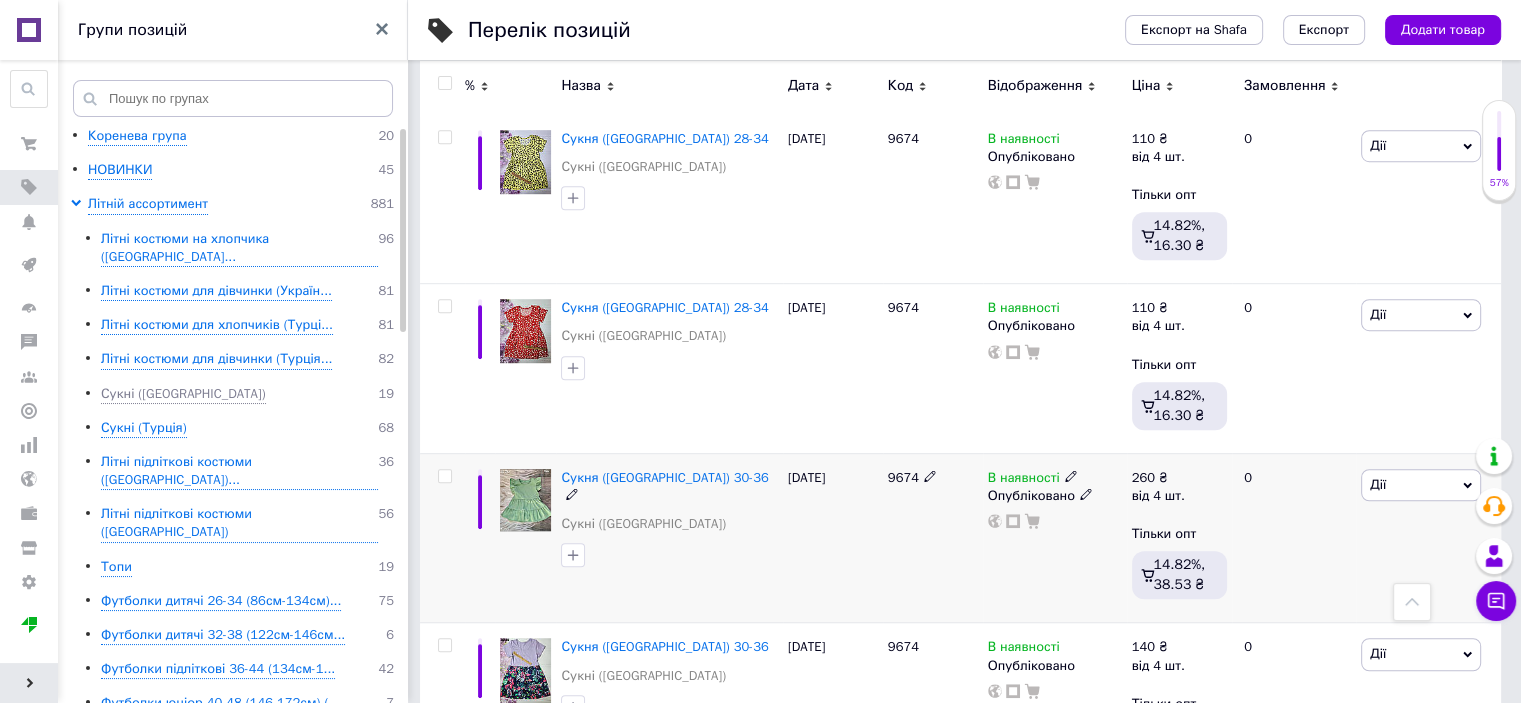 click on "Дії" at bounding box center (1421, 485) 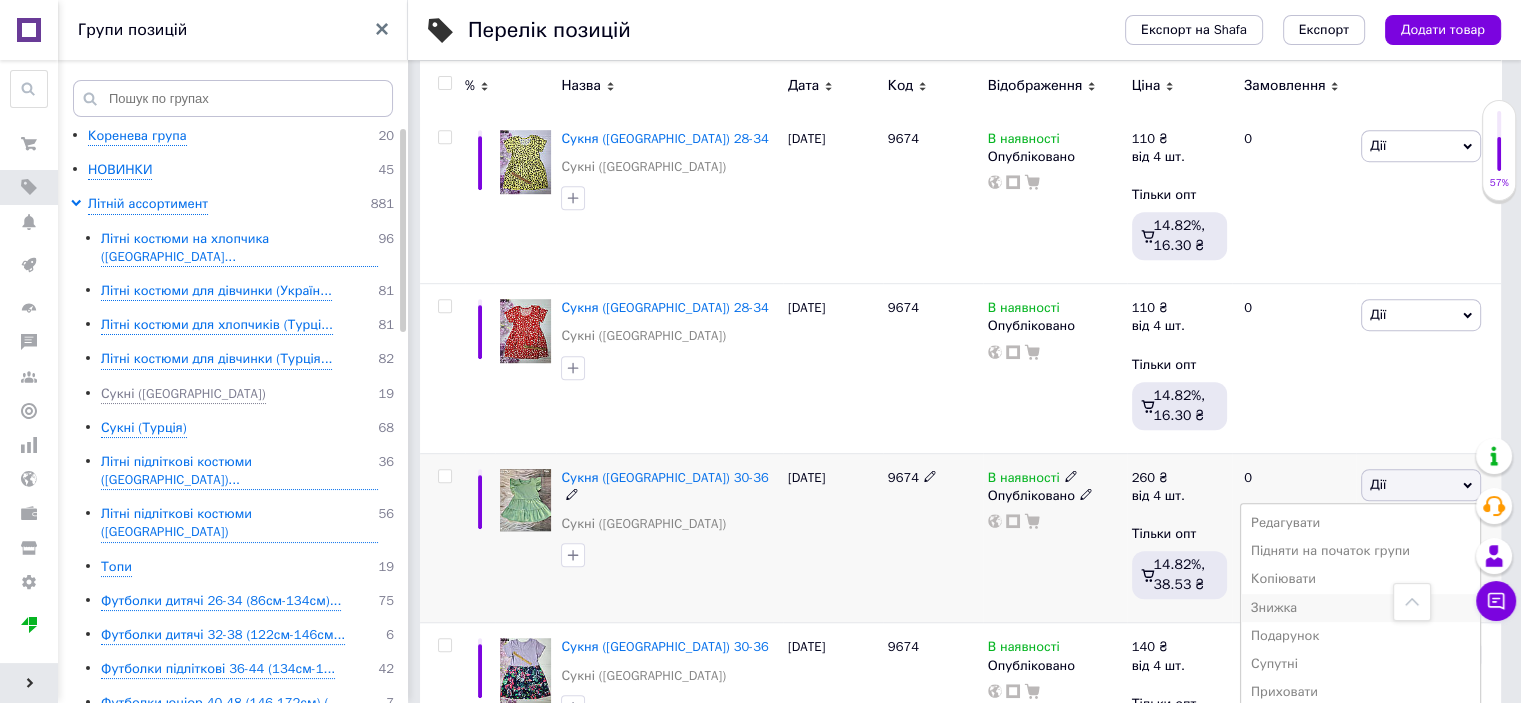 click on "Знижка" at bounding box center [1360, 608] 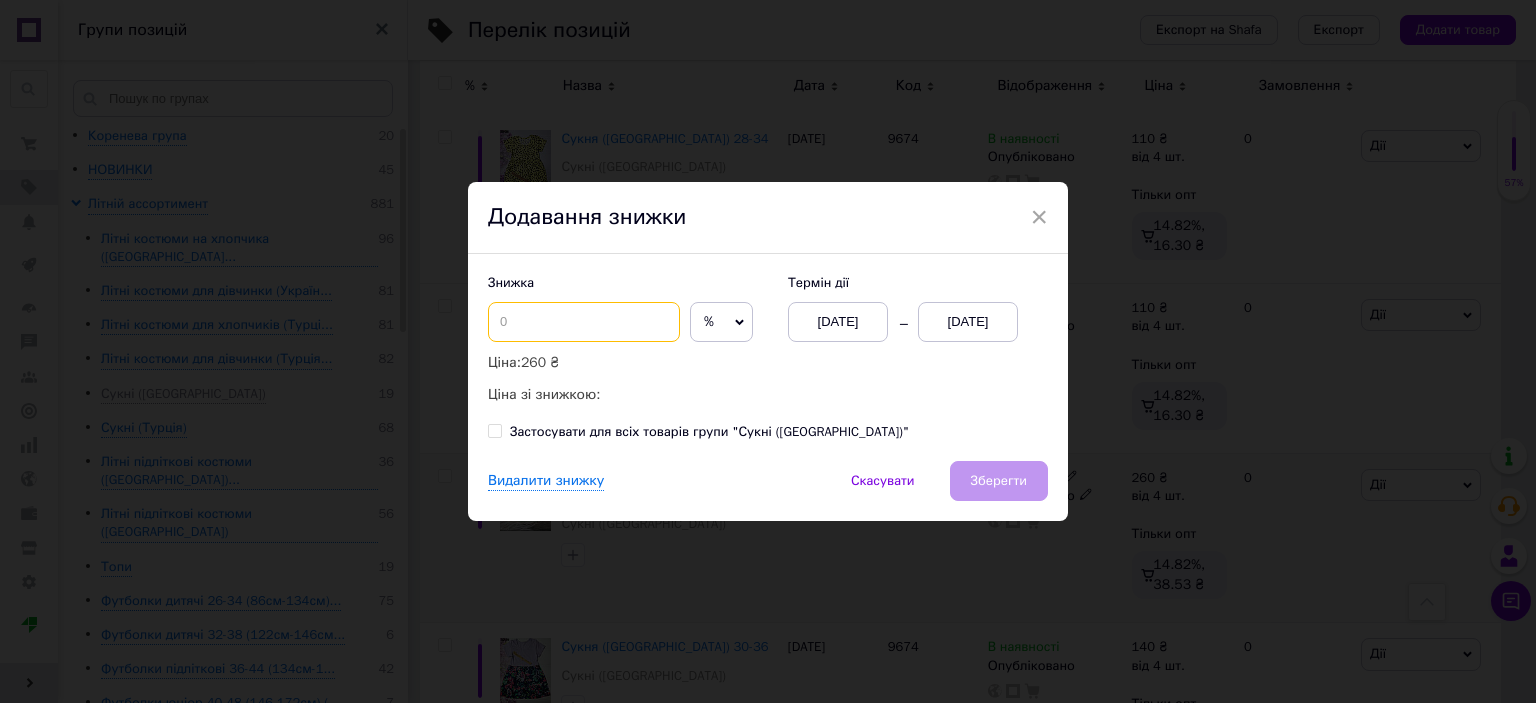 click at bounding box center [584, 322] 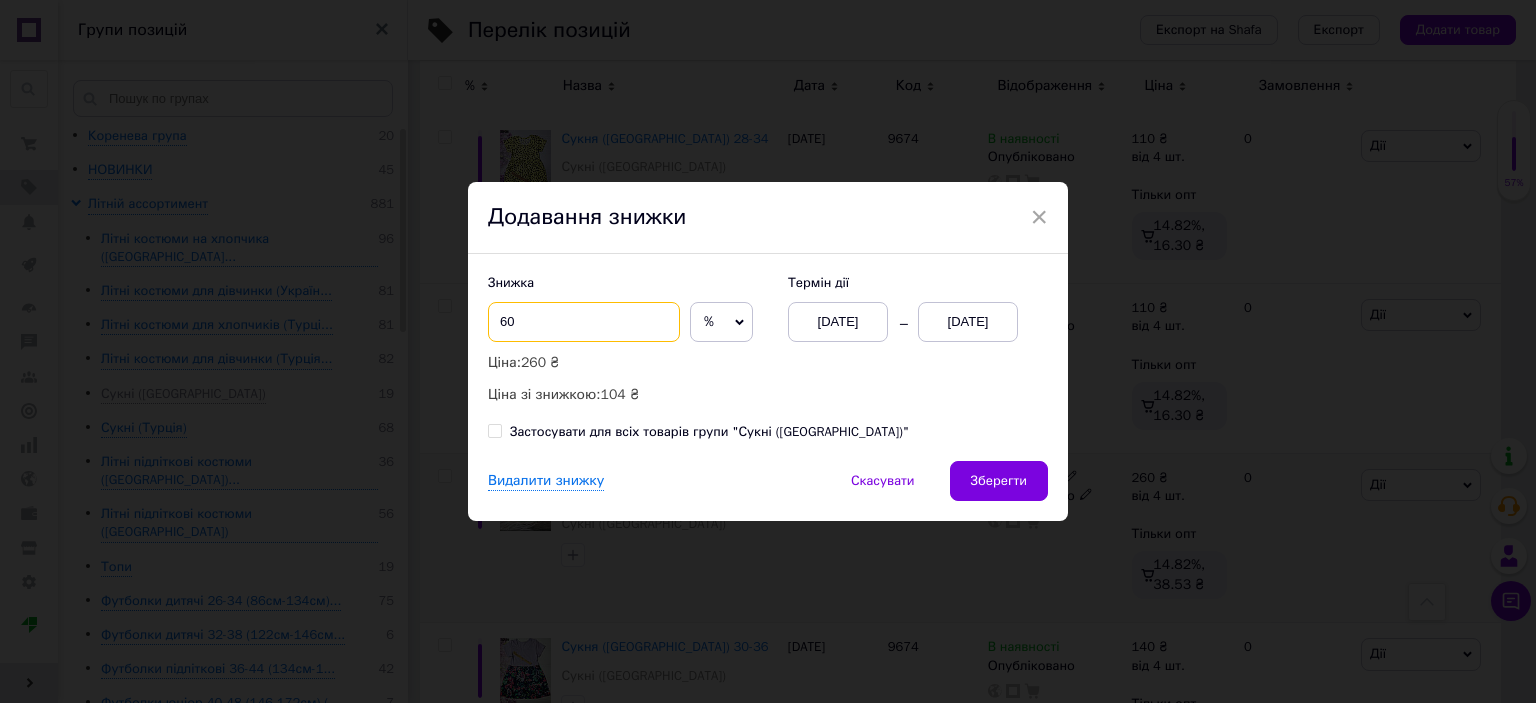 type on "60" 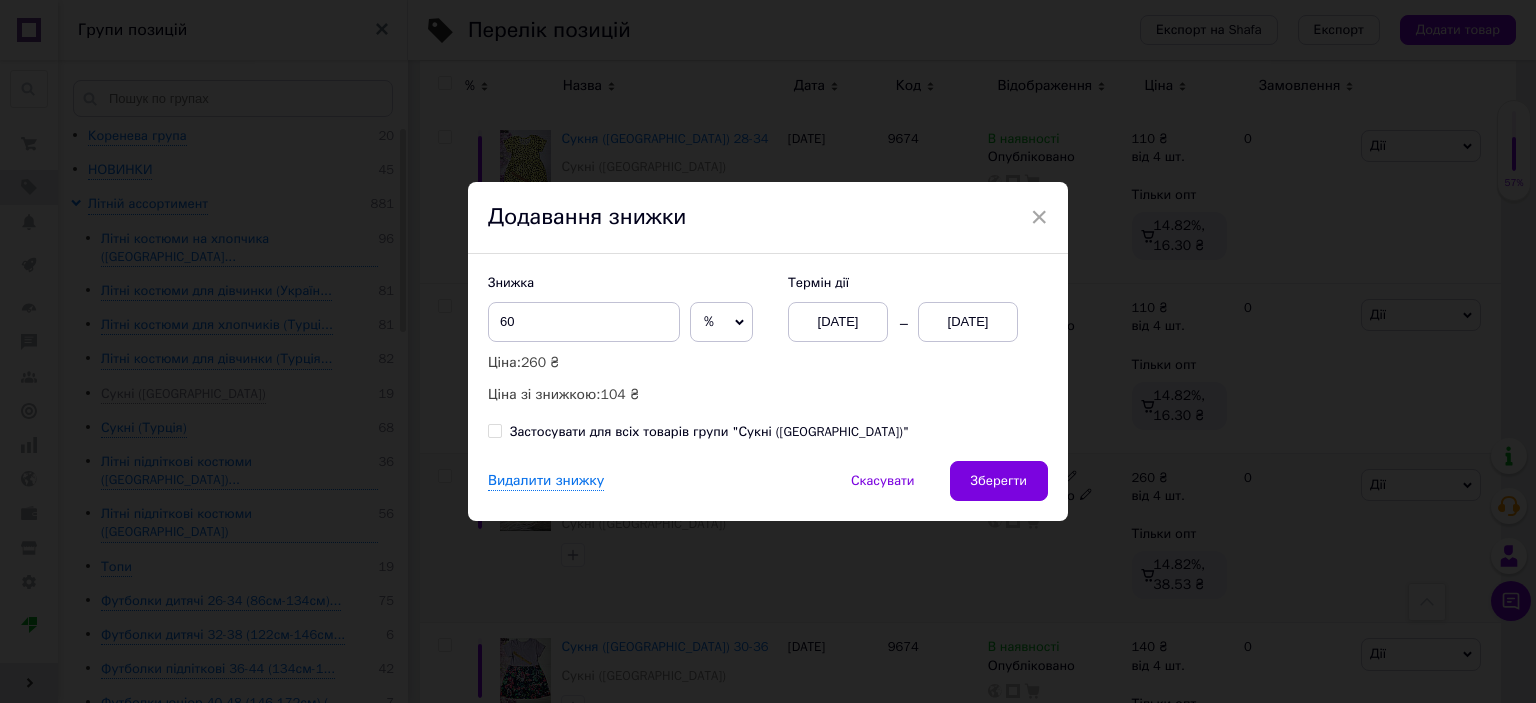 click on "[DATE]" at bounding box center (968, 322) 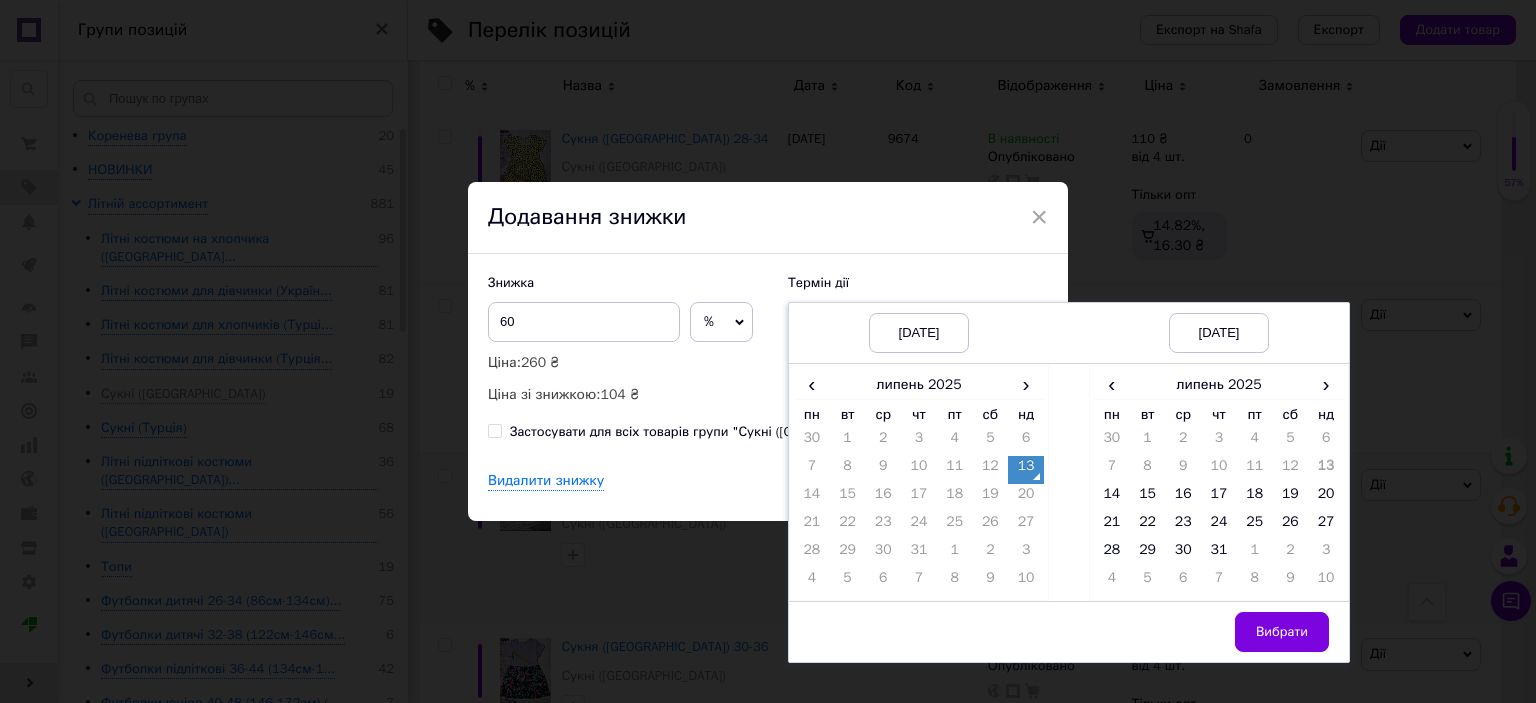 drag, startPoint x: 1205, startPoint y: 559, endPoint x: 1238, endPoint y: 606, distance: 57.428215 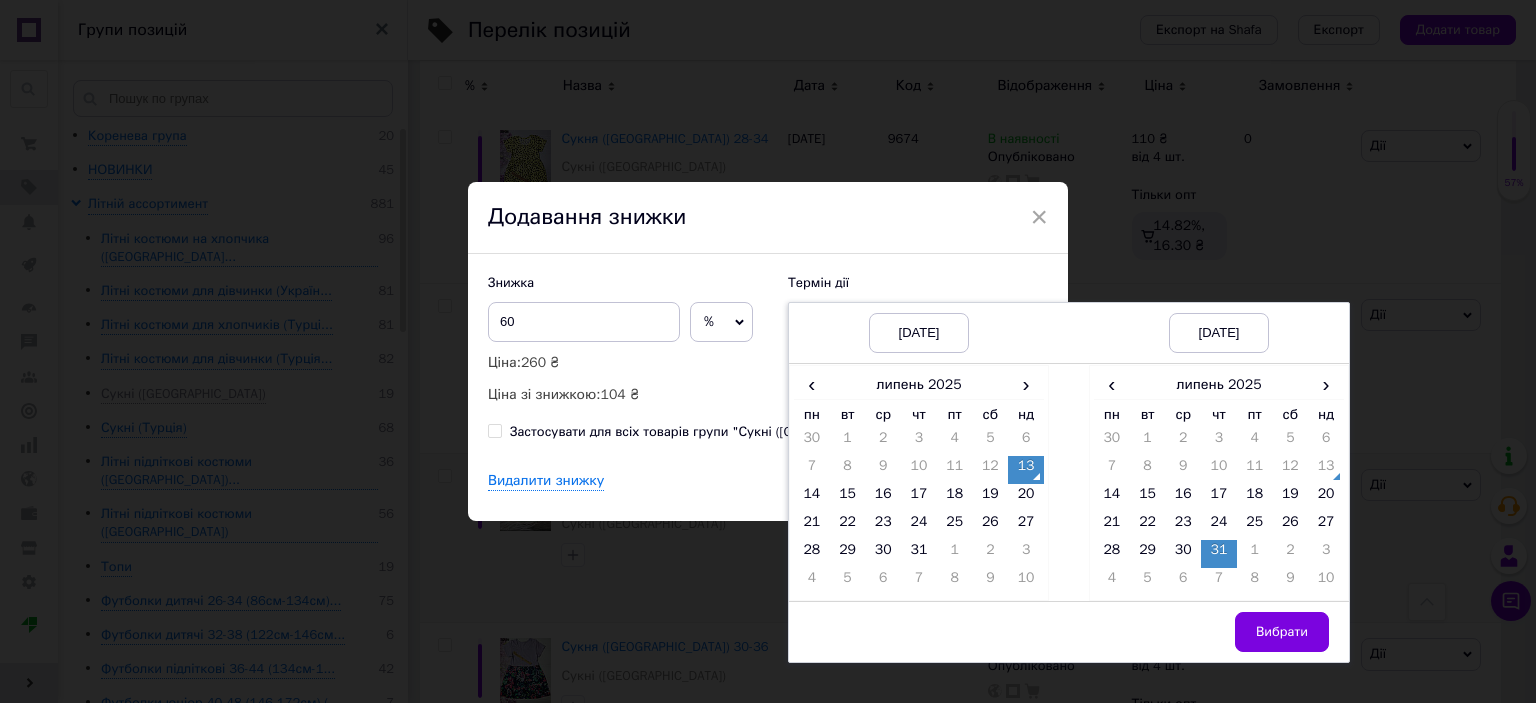 drag, startPoint x: 1297, startPoint y: 632, endPoint x: 1104, endPoint y: 551, distance: 209.30838 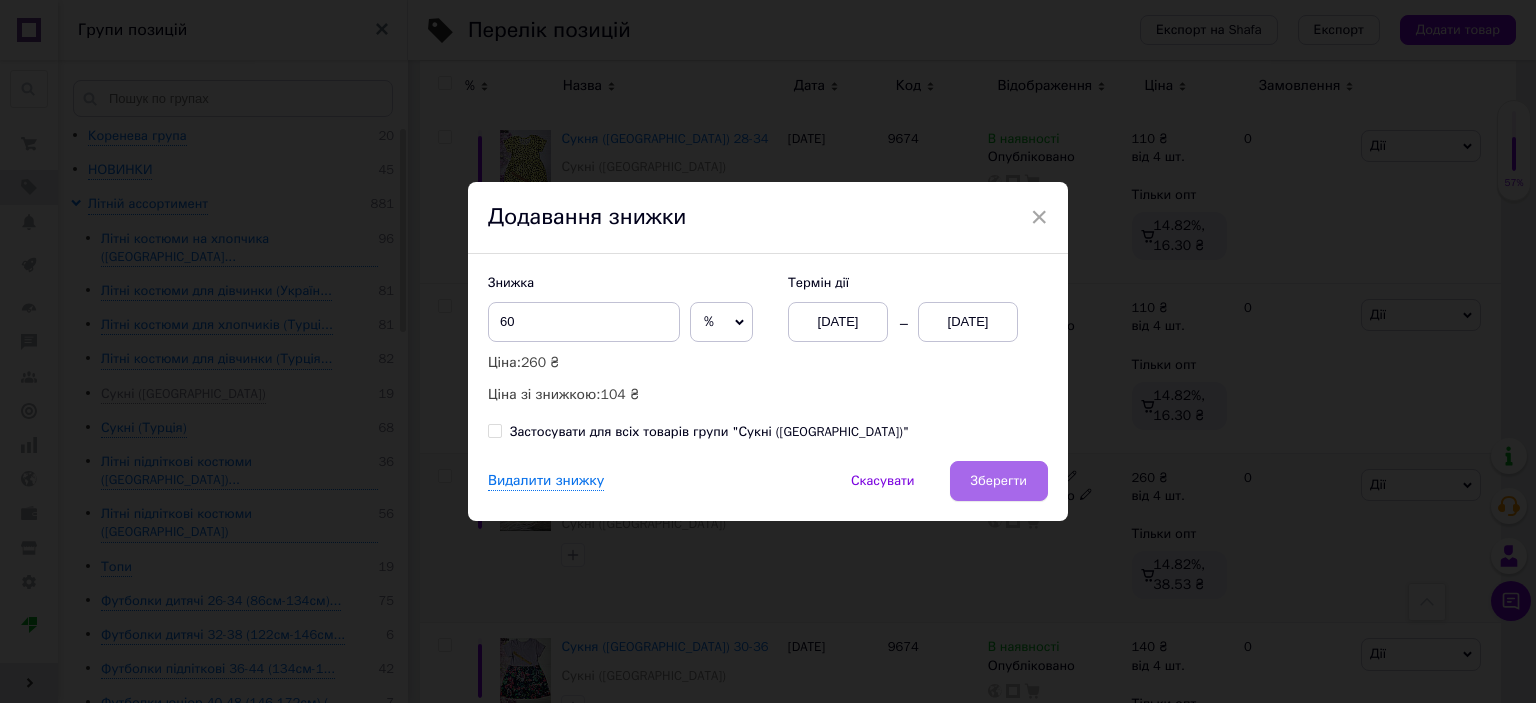 click on "Зберегти" at bounding box center [999, 481] 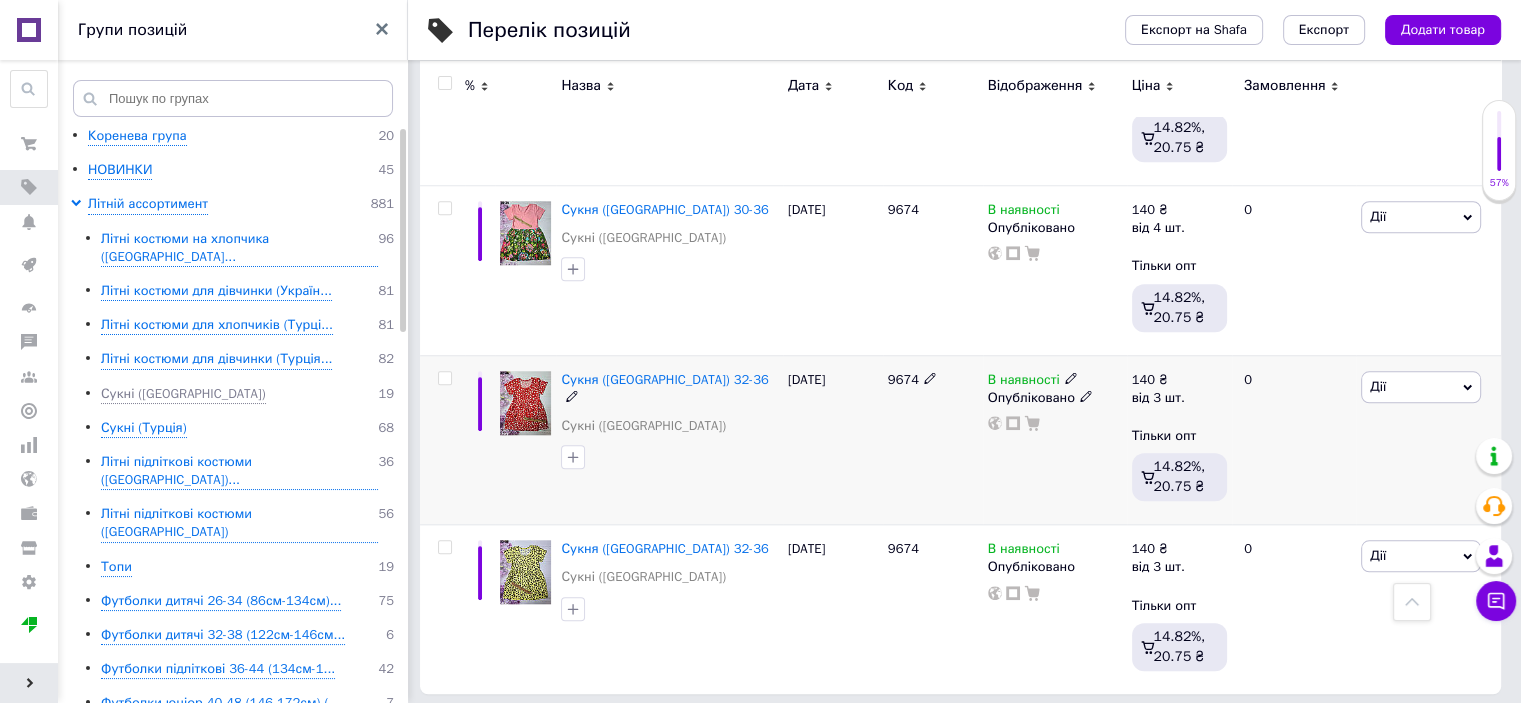 scroll, scrollTop: 1823, scrollLeft: 0, axis: vertical 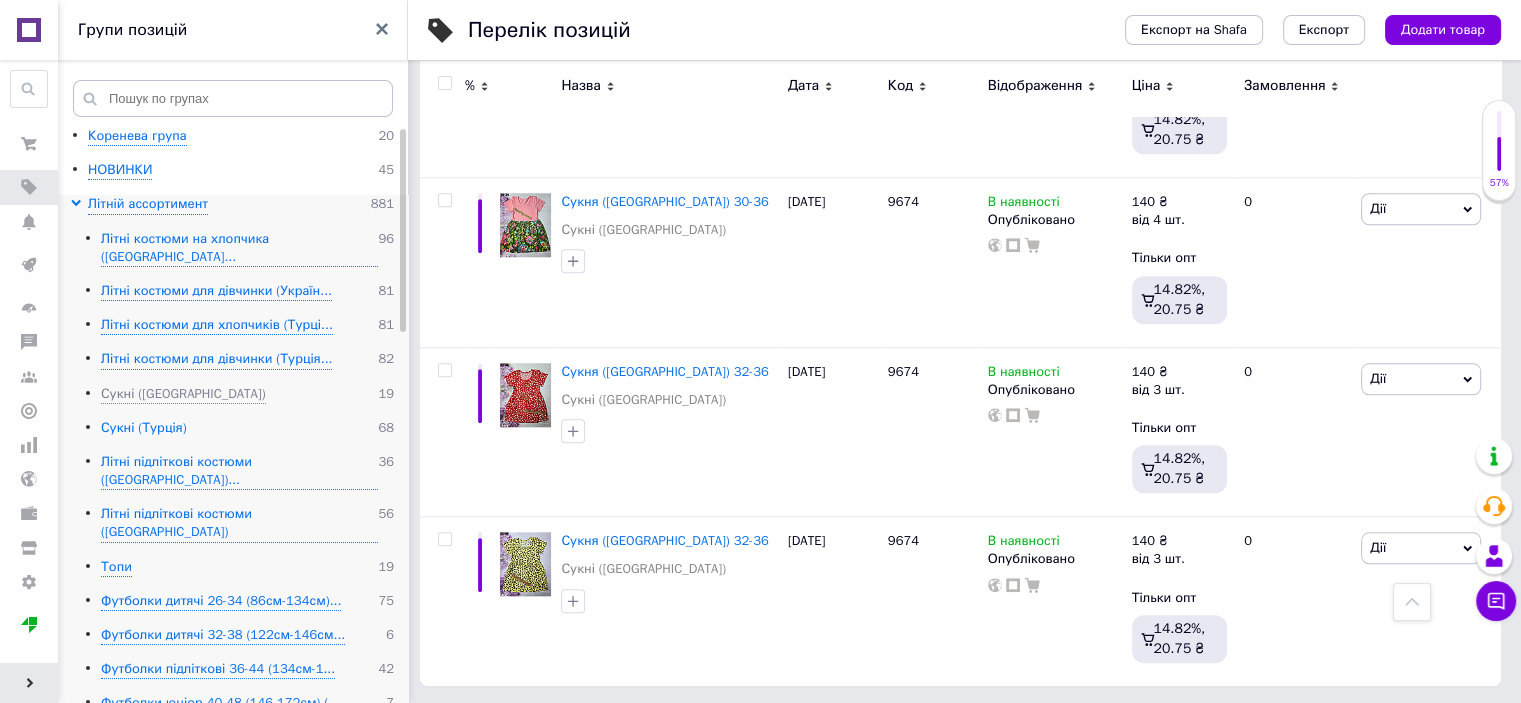 click on "Сукні (Турція)" at bounding box center (144, 428) 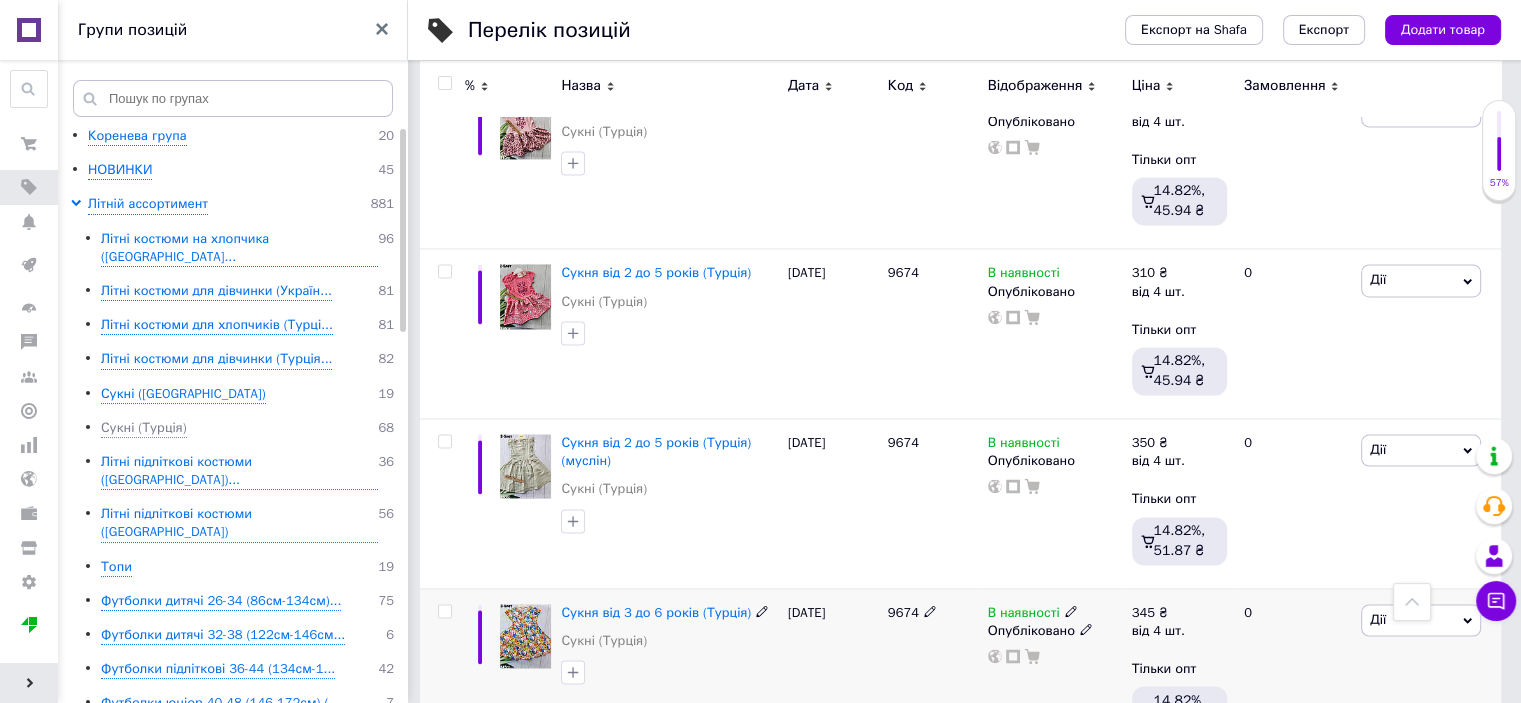scroll, scrollTop: 3232, scrollLeft: 0, axis: vertical 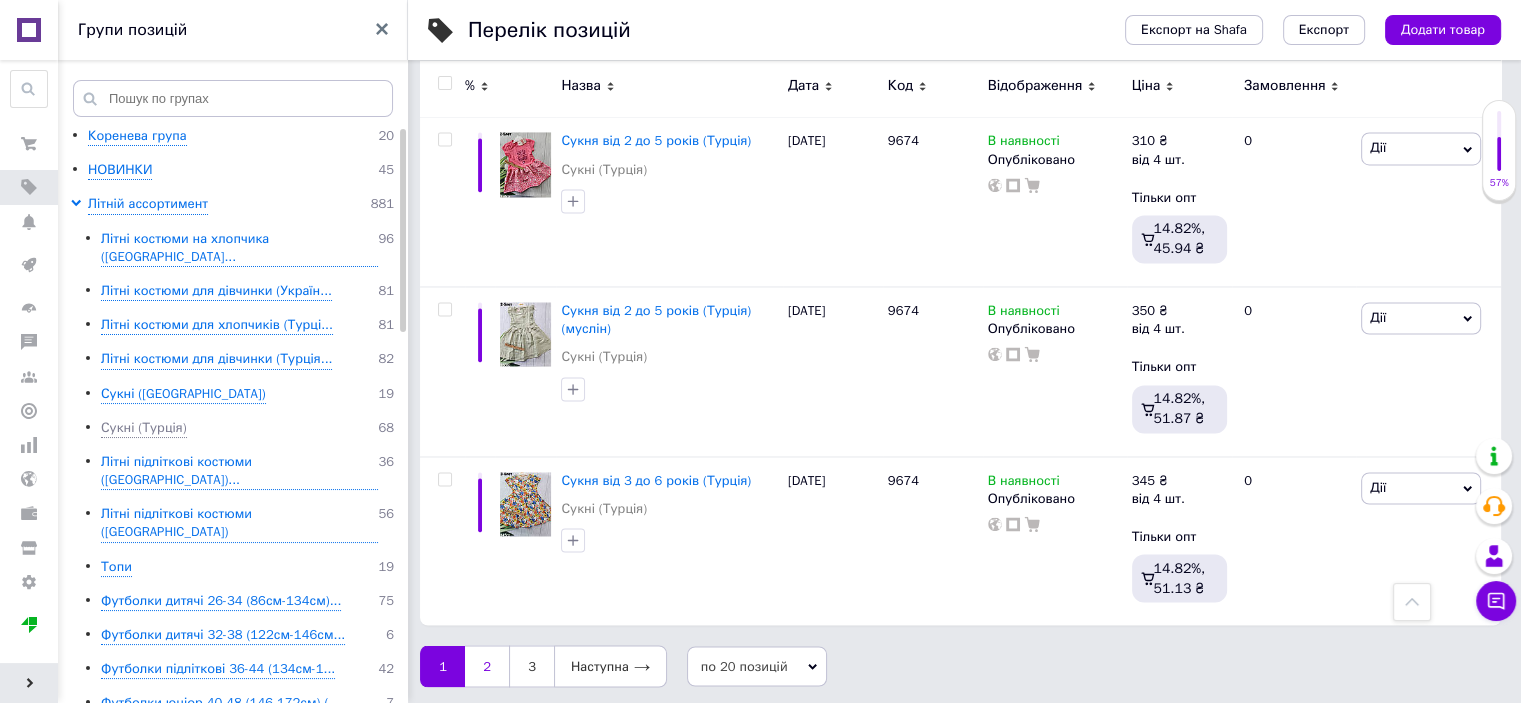 click on "2" at bounding box center [487, 666] 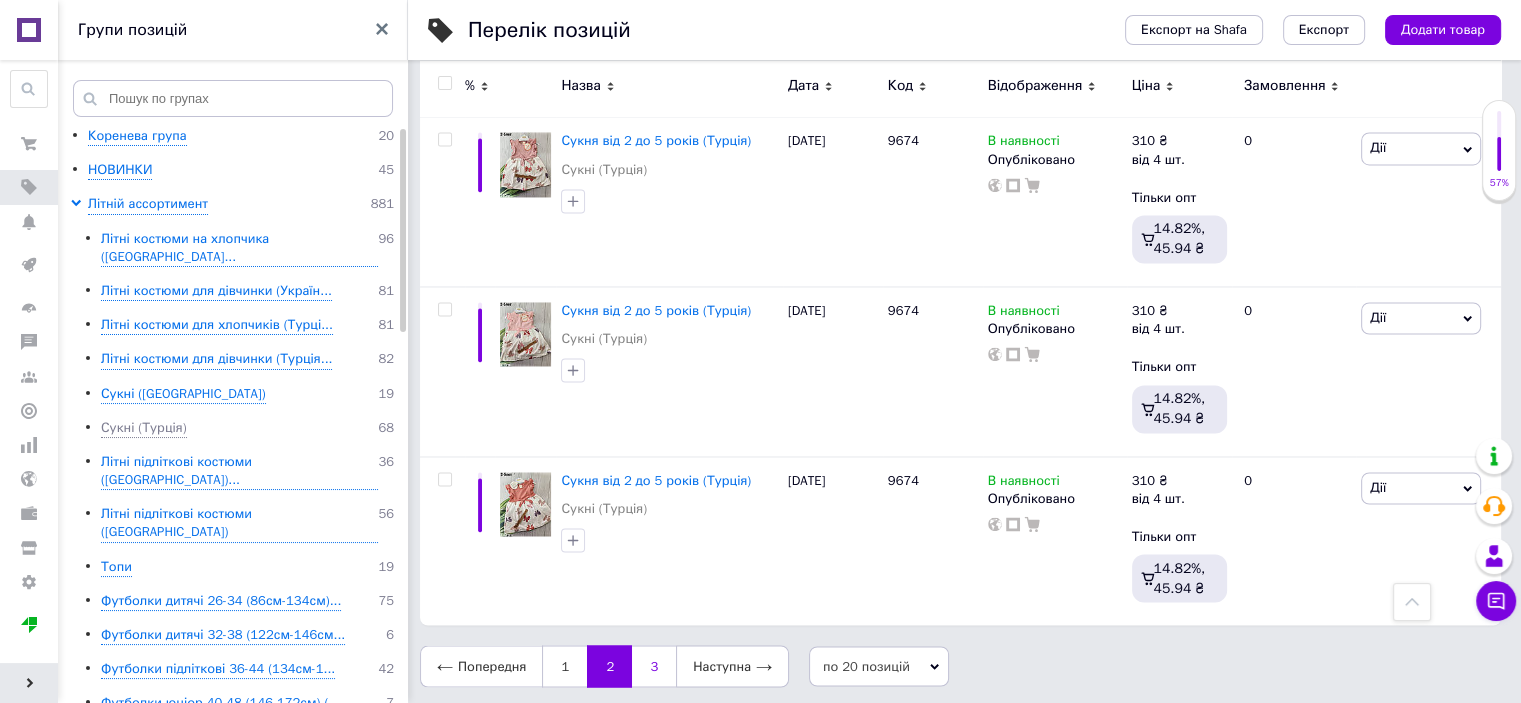 click on "3" at bounding box center [654, 666] 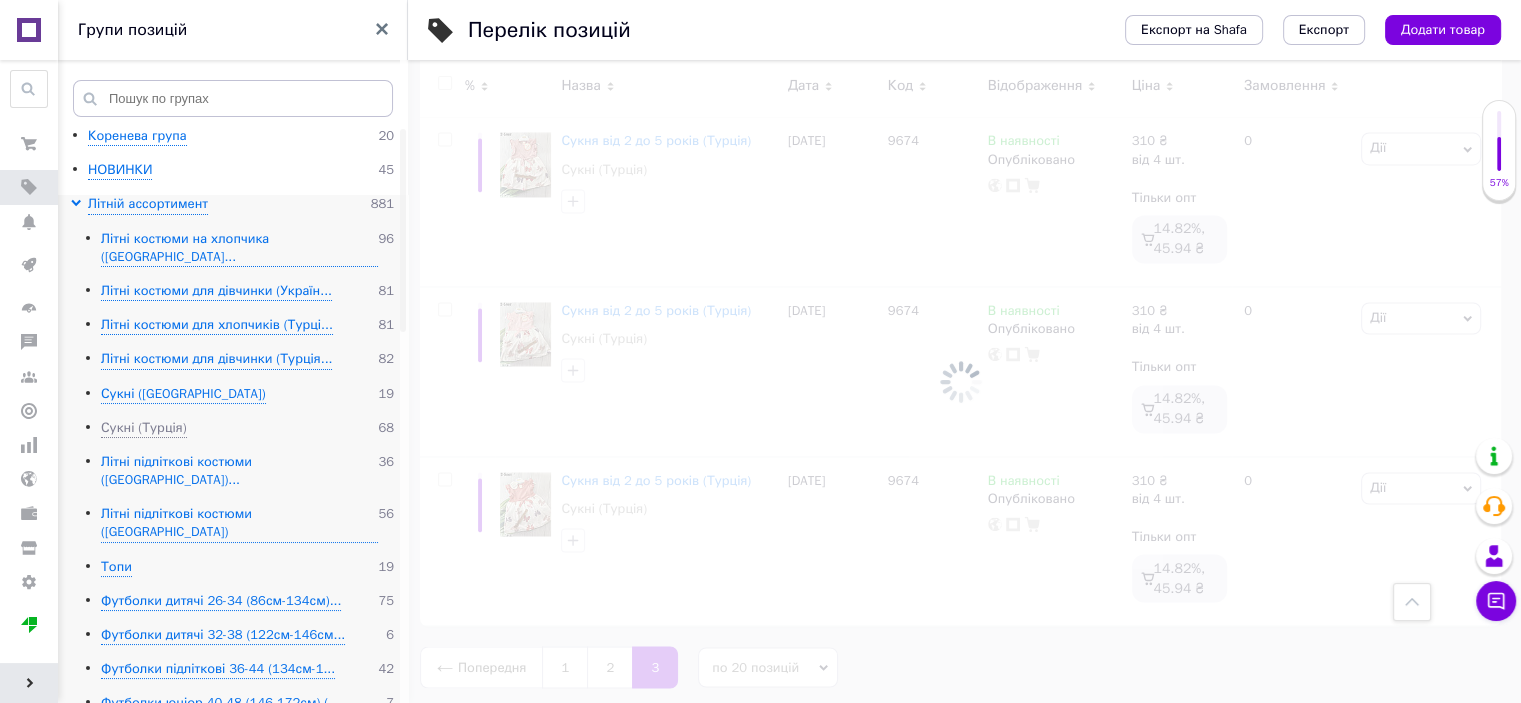 scroll, scrollTop: 2893, scrollLeft: 0, axis: vertical 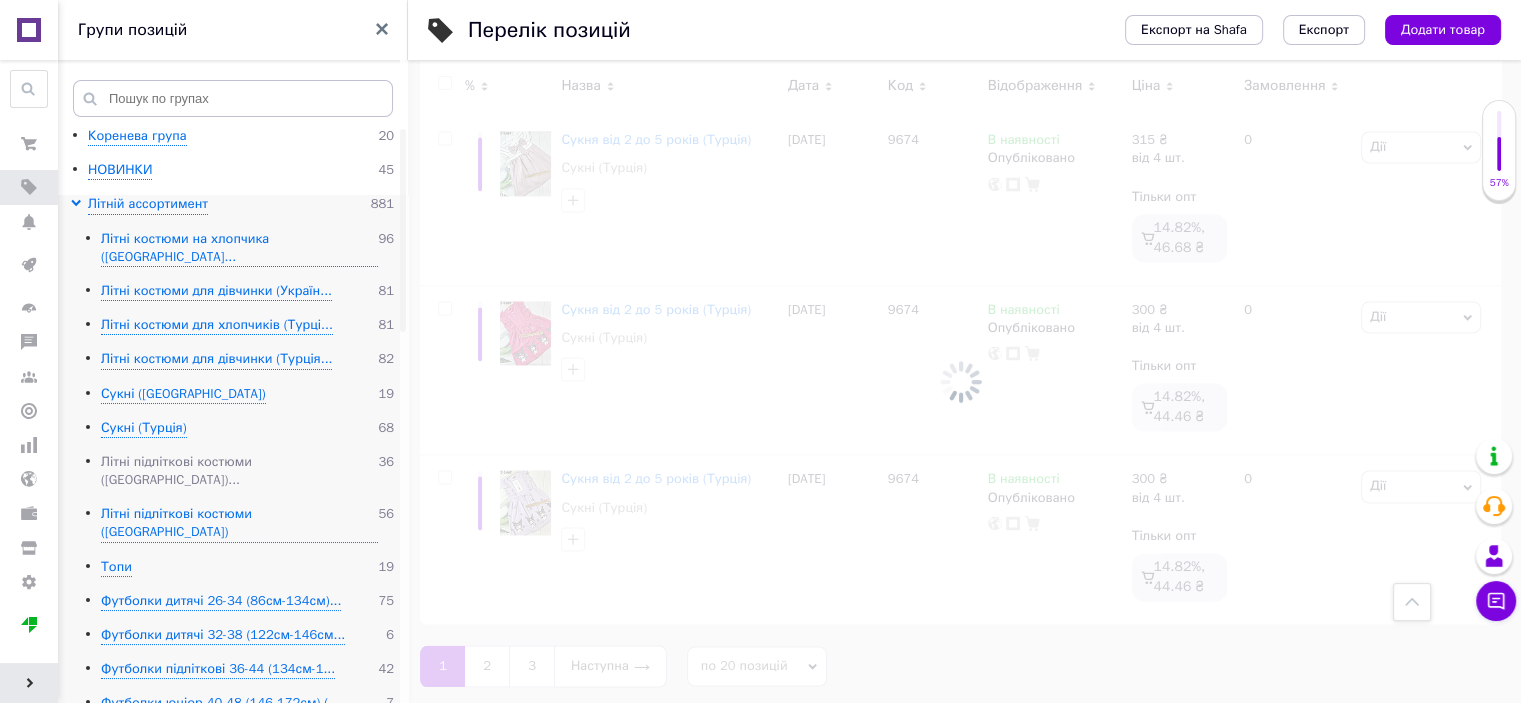 click on "Літні підліткові костюми ([GEOGRAPHIC_DATA])..." at bounding box center [239, 471] 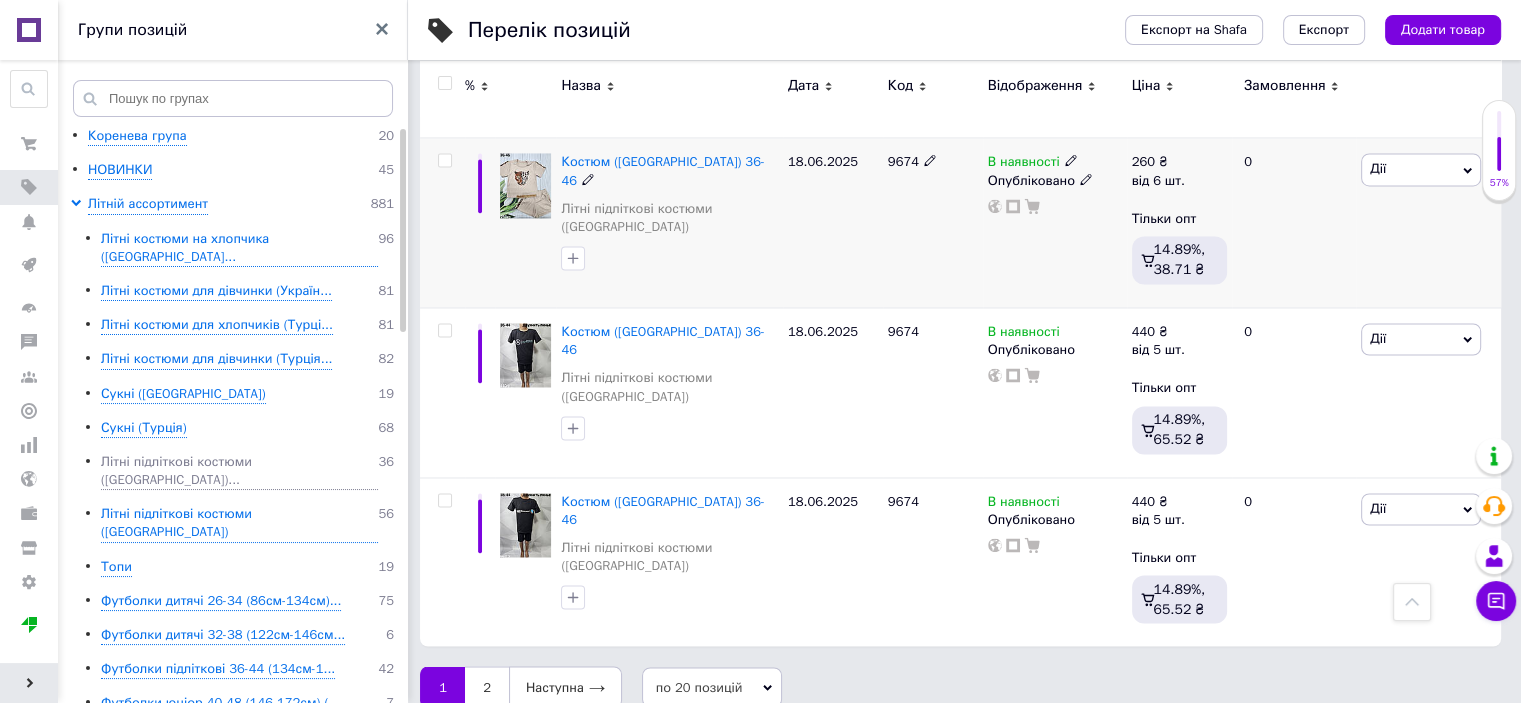 scroll, scrollTop: 3232, scrollLeft: 0, axis: vertical 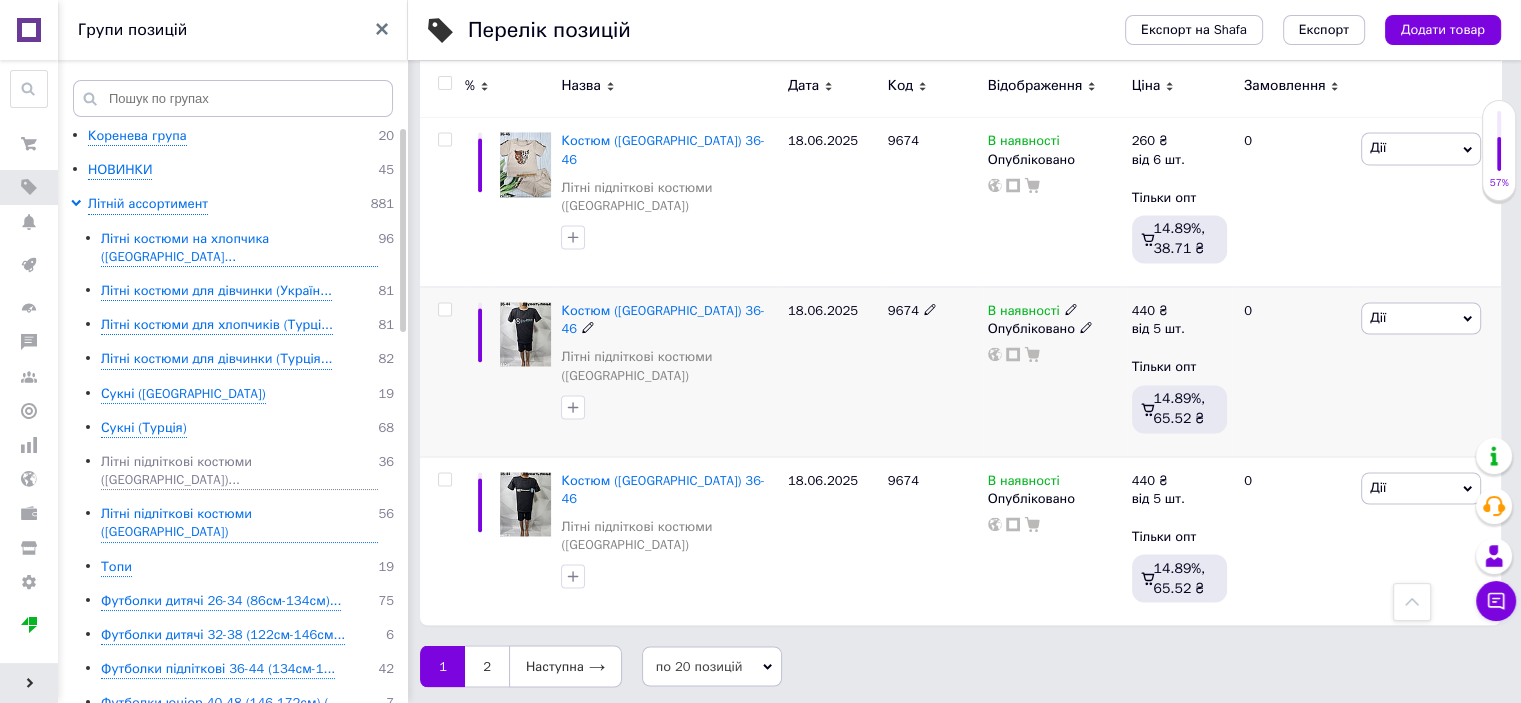 click on "Дії" at bounding box center [1421, 318] 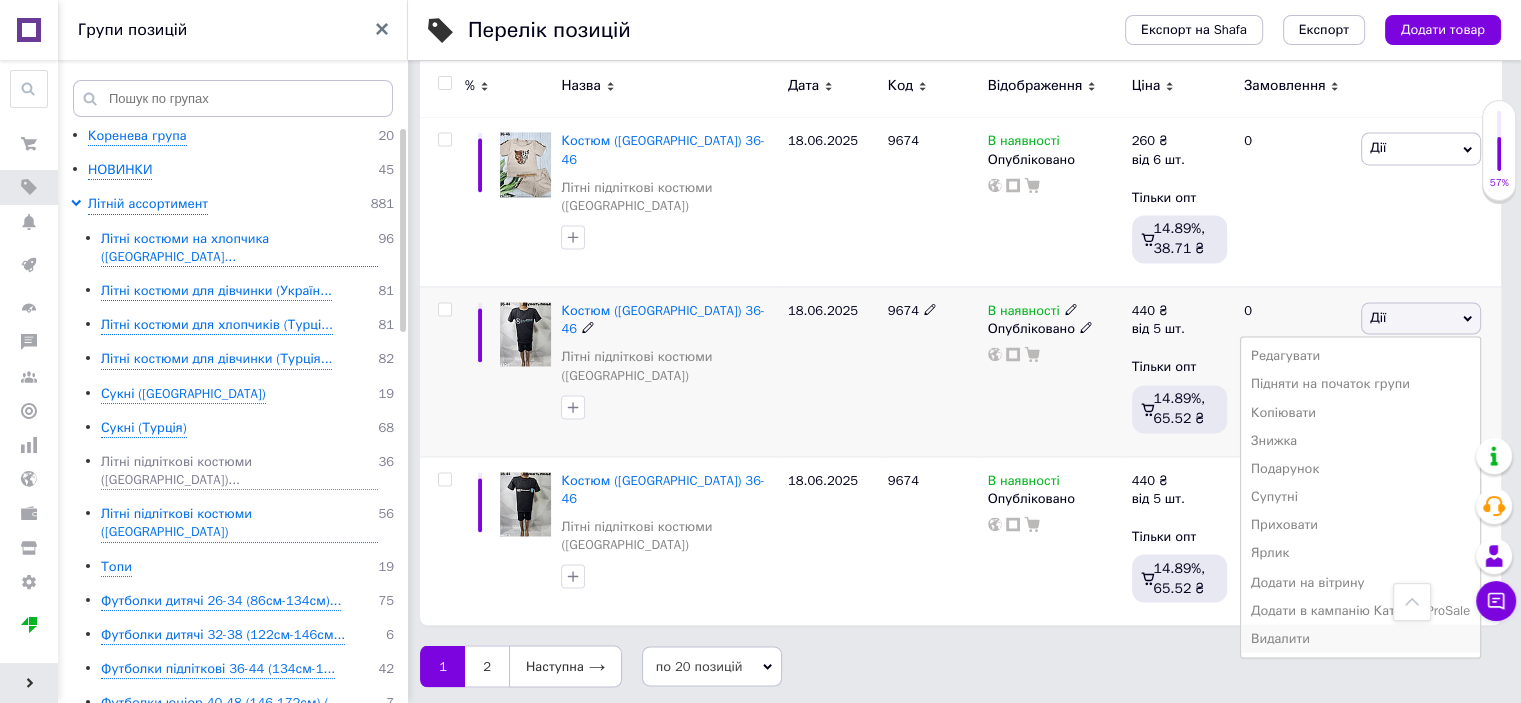 click on "Видалити" at bounding box center [1360, 638] 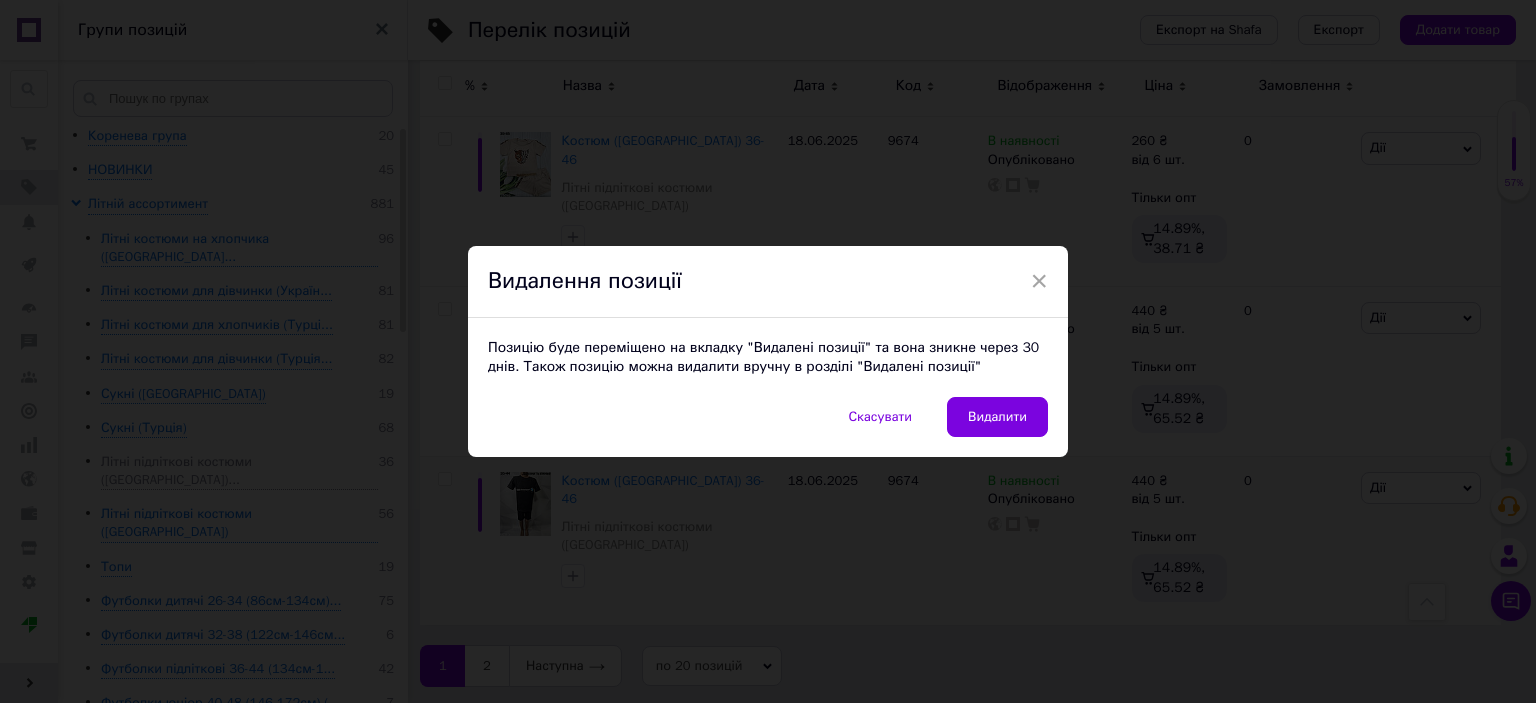 click on "× Видалення позиції Позицію буде переміщено на вкладку "Видалені позиції" та вона зникне через 30 днів.
Також позицію можна видалити вручну в розділі  "Видалені позиції" Скасувати   Видалити" at bounding box center (768, 351) 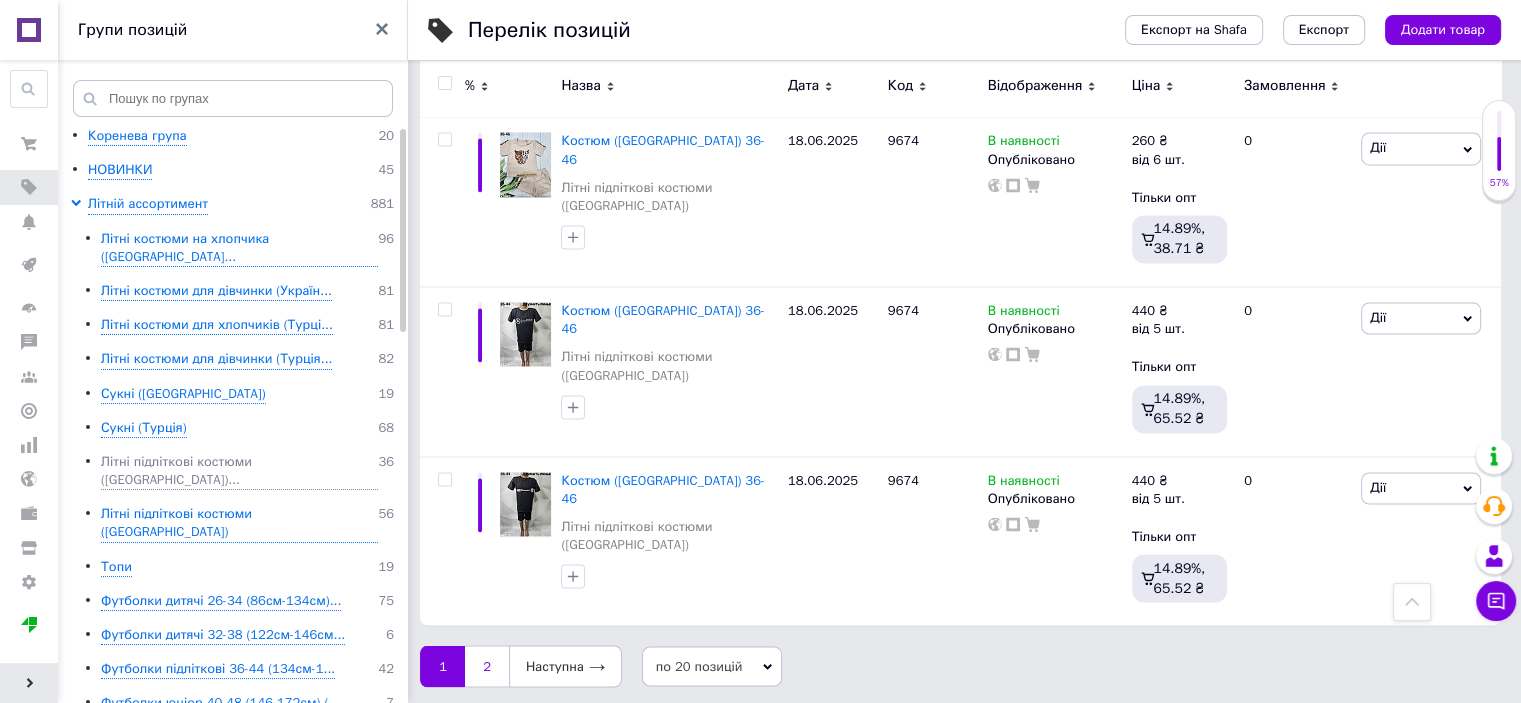 click on "2" at bounding box center (487, 666) 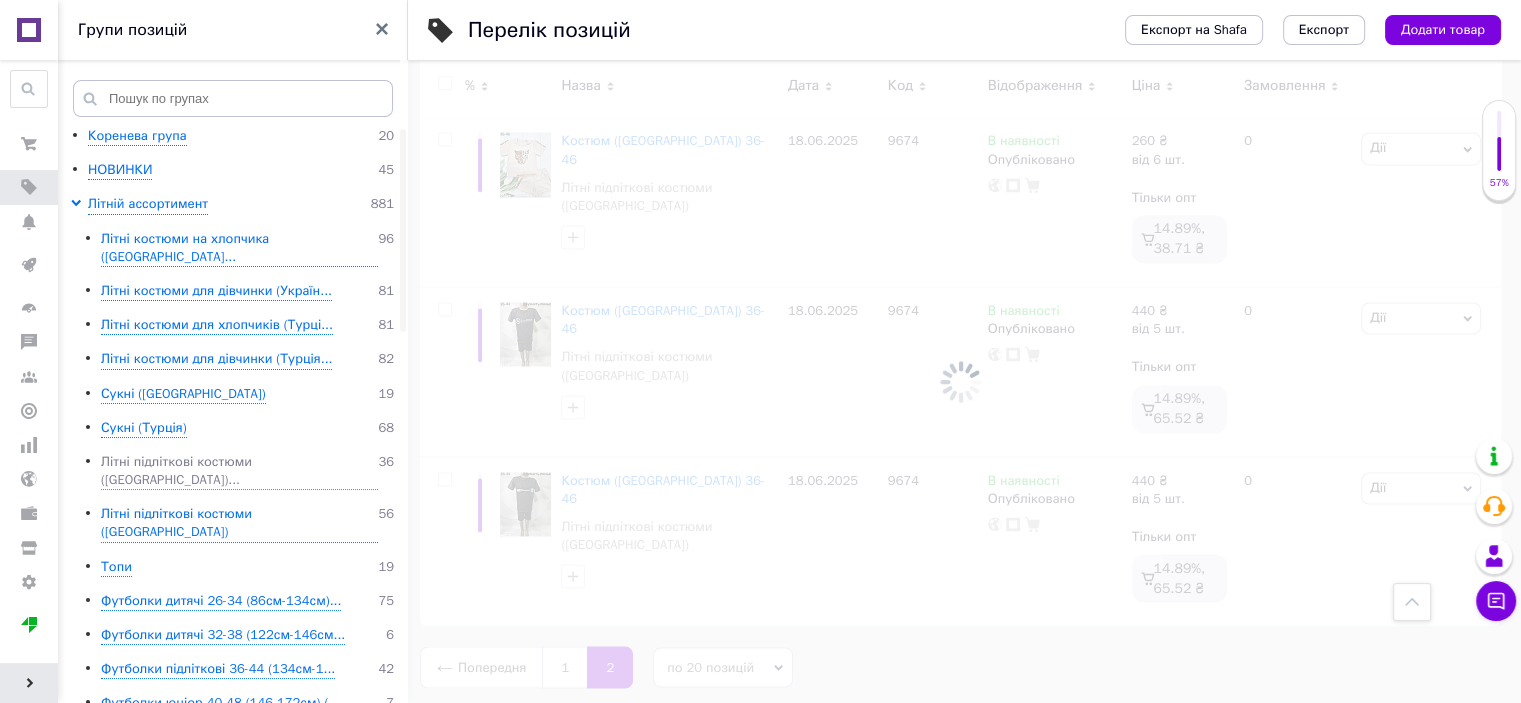 scroll, scrollTop: 0, scrollLeft: 0, axis: both 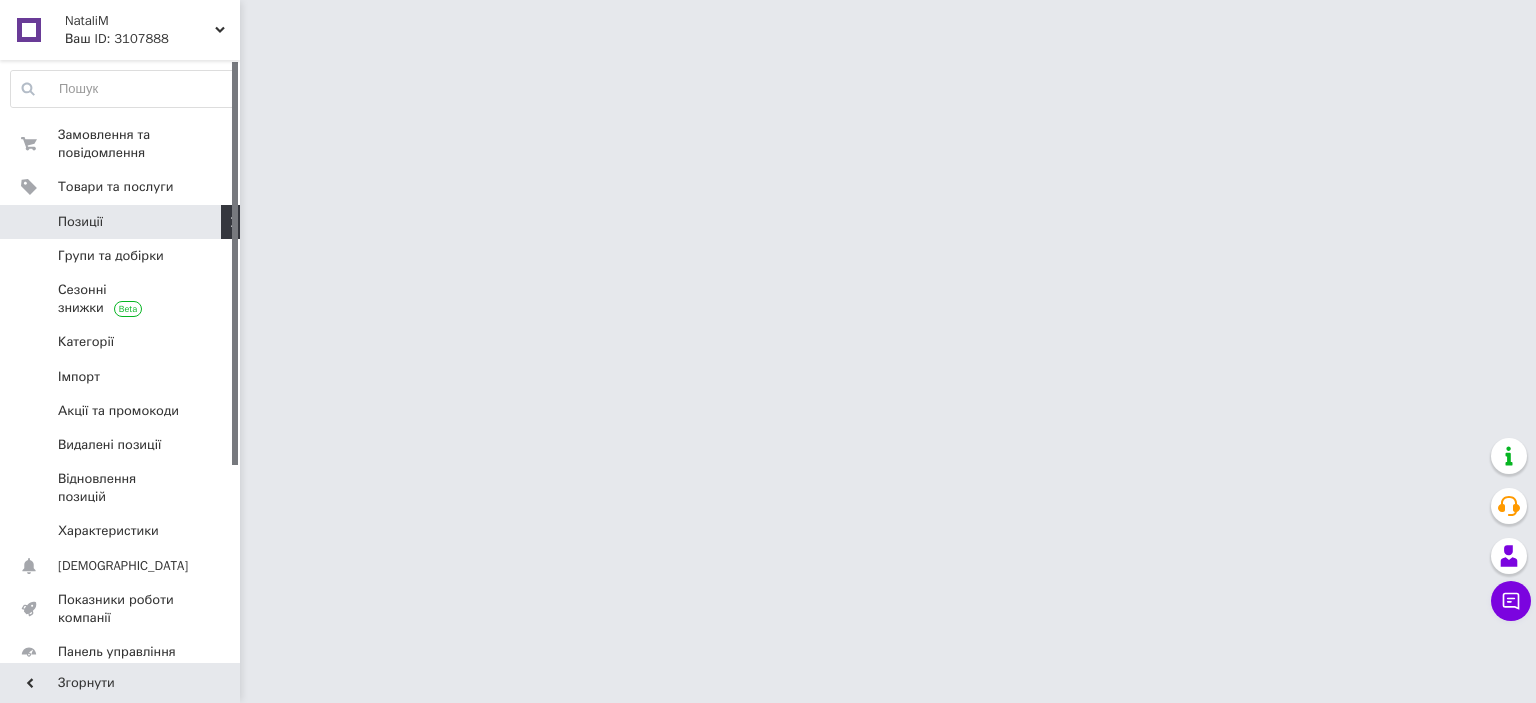 click on "Позиції" at bounding box center [121, 222] 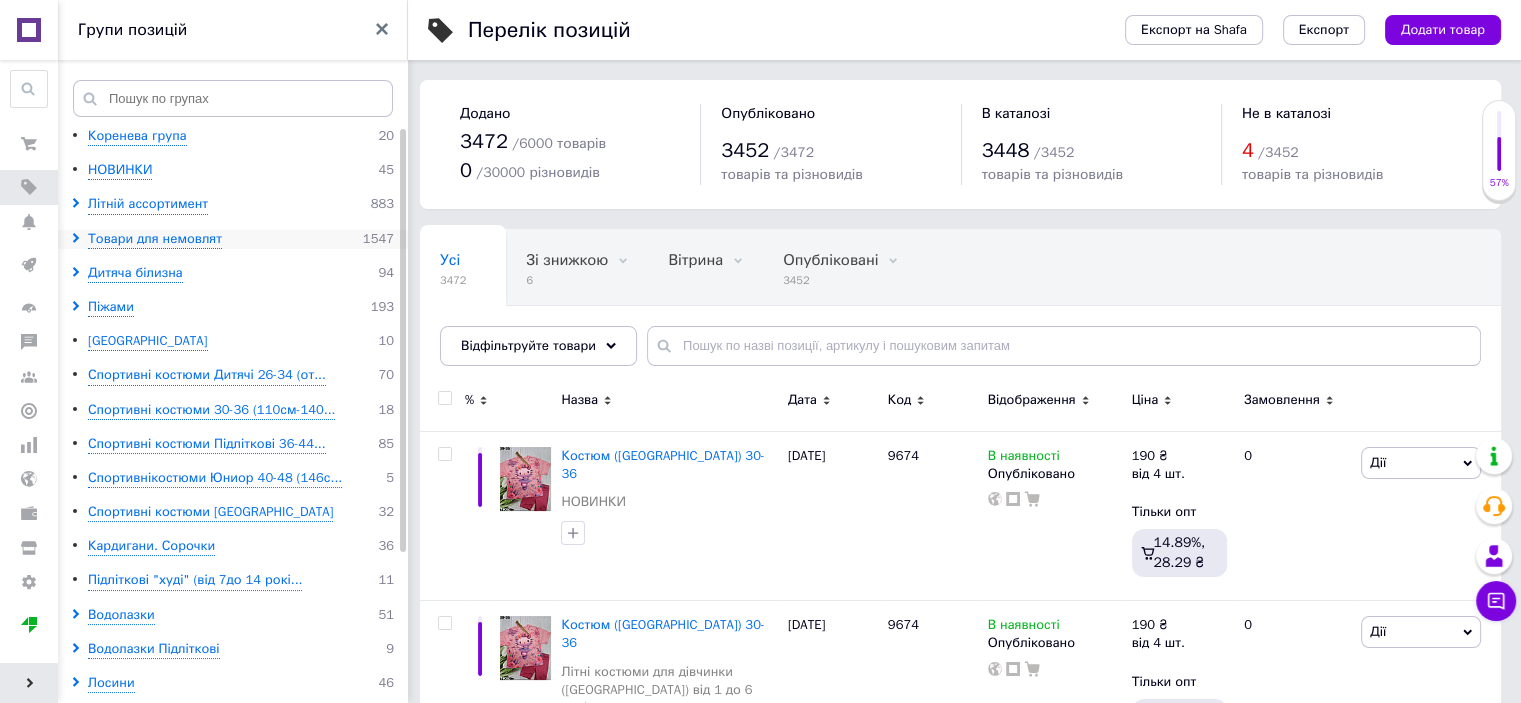 click 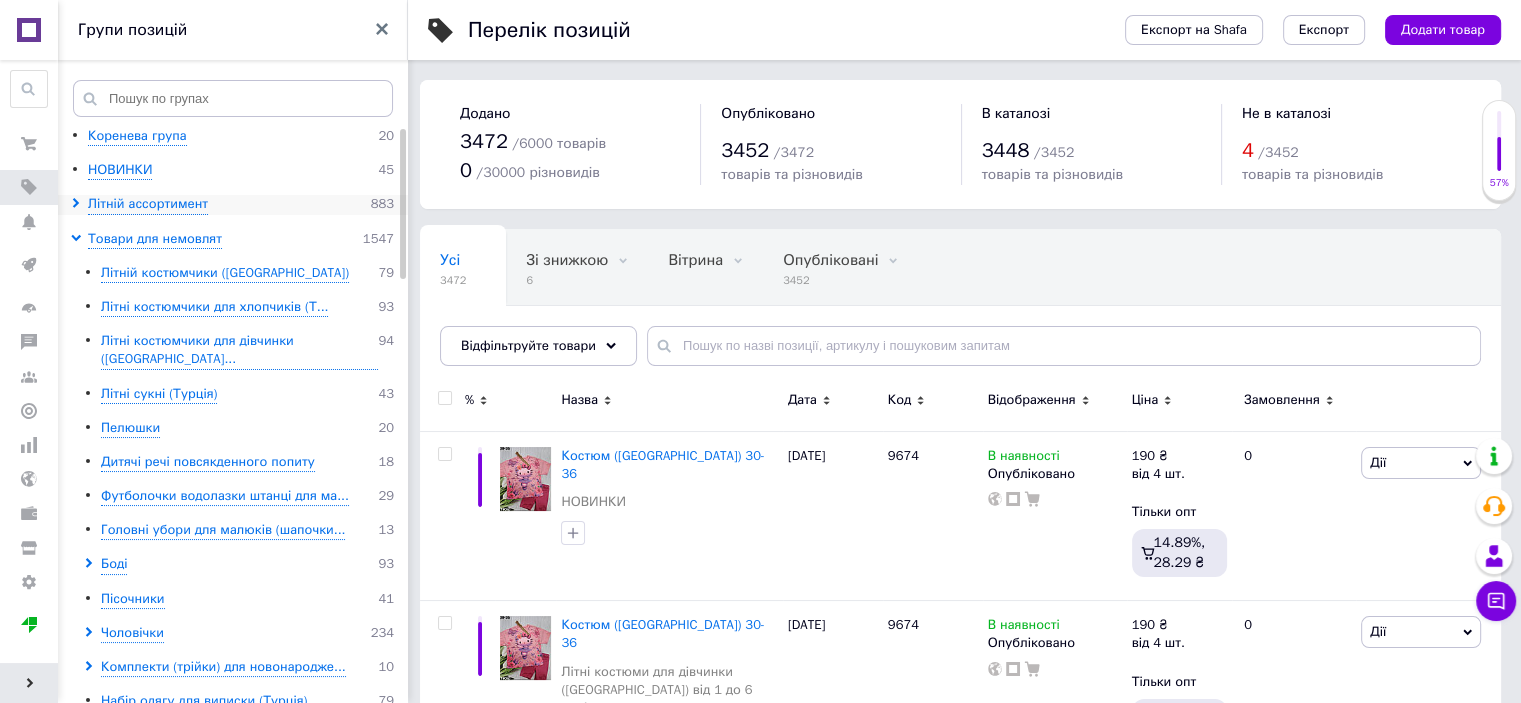 click on "Літній ассортимент 883" at bounding box center [236, 204] 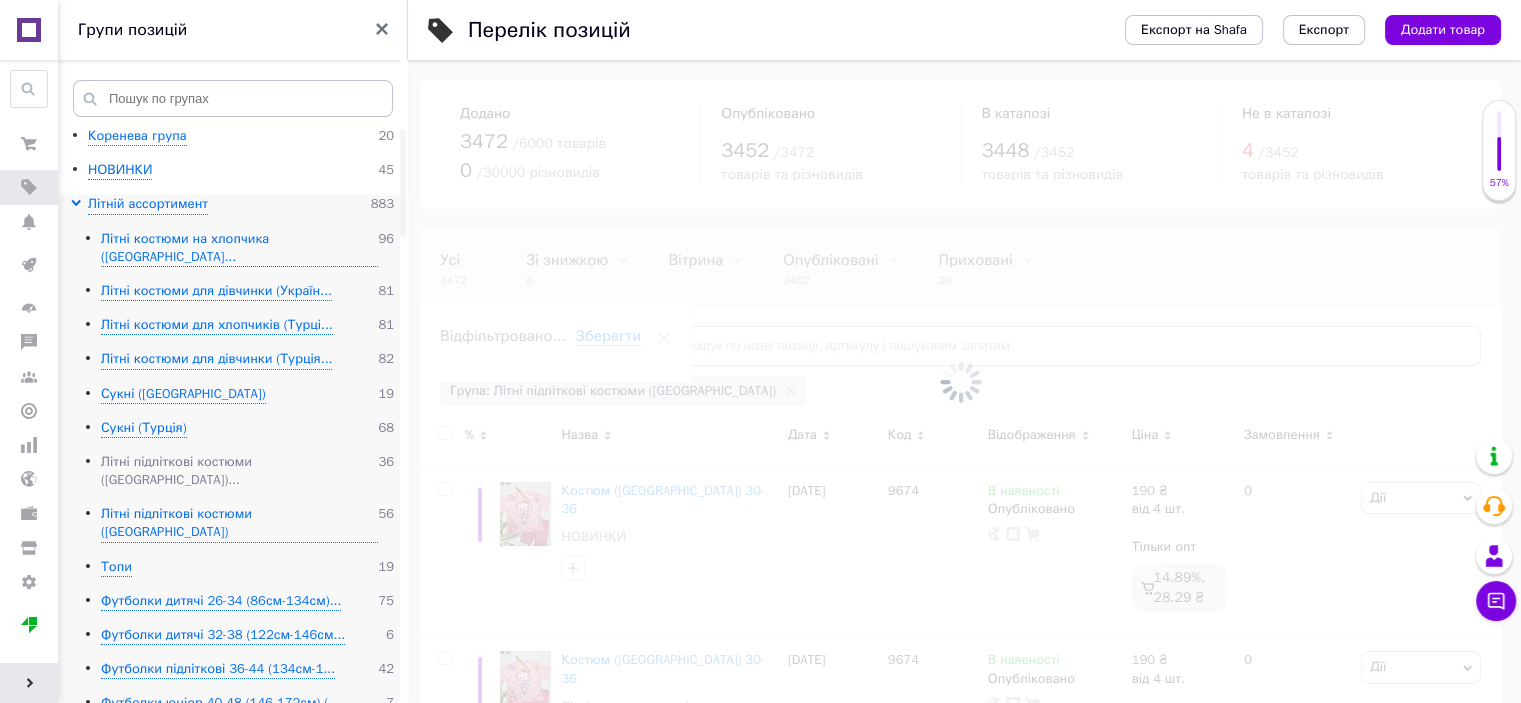 click on "Літні підліткові костюми ([GEOGRAPHIC_DATA])..." at bounding box center [239, 471] 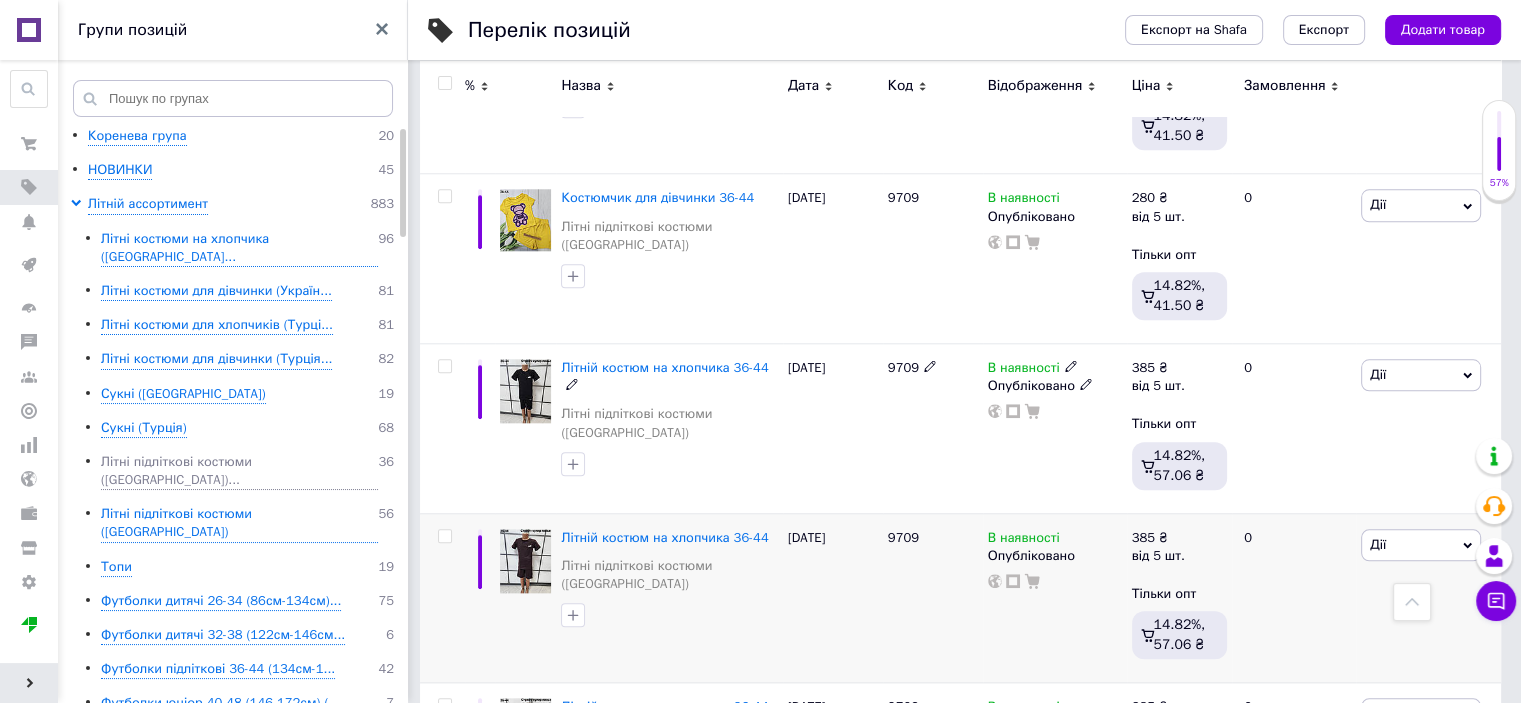 scroll, scrollTop: 2000, scrollLeft: 0, axis: vertical 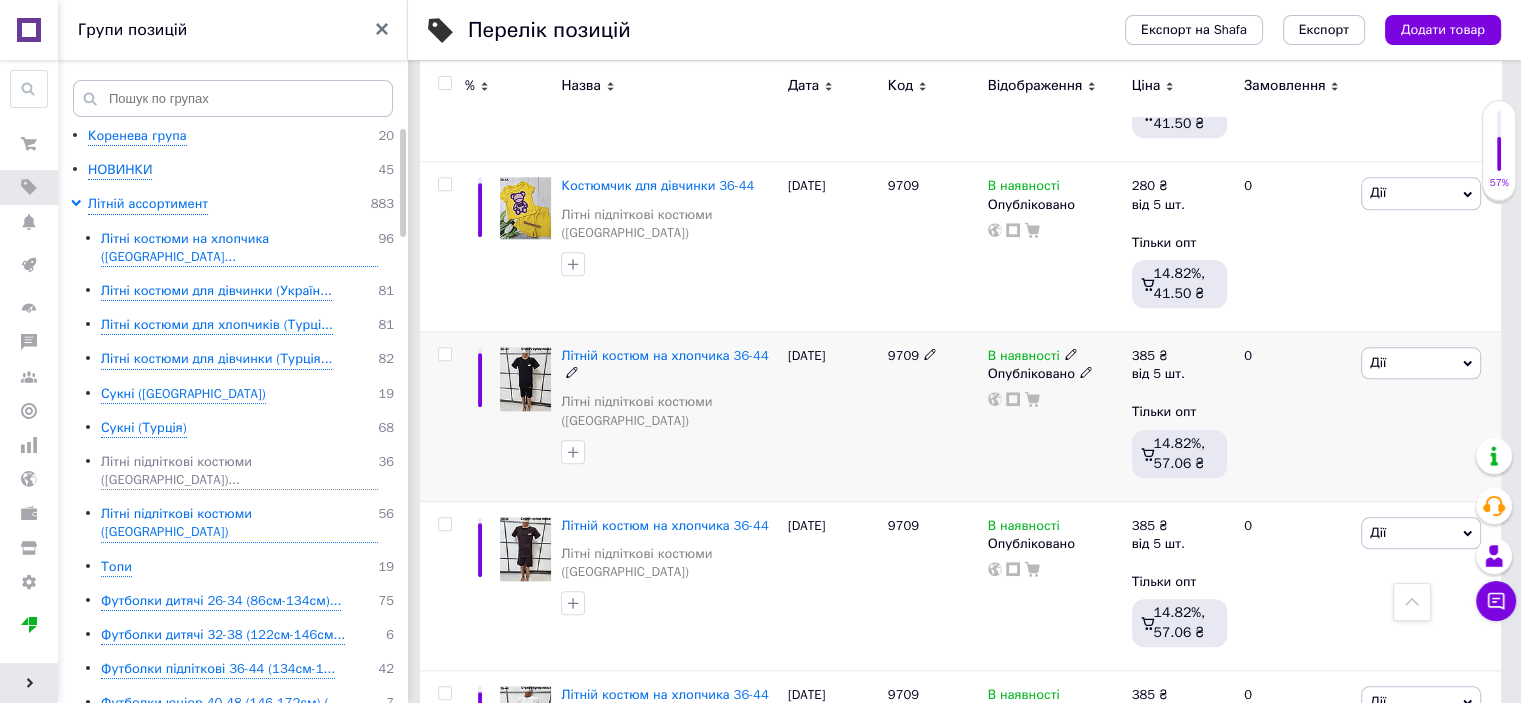 click at bounding box center [525, 379] 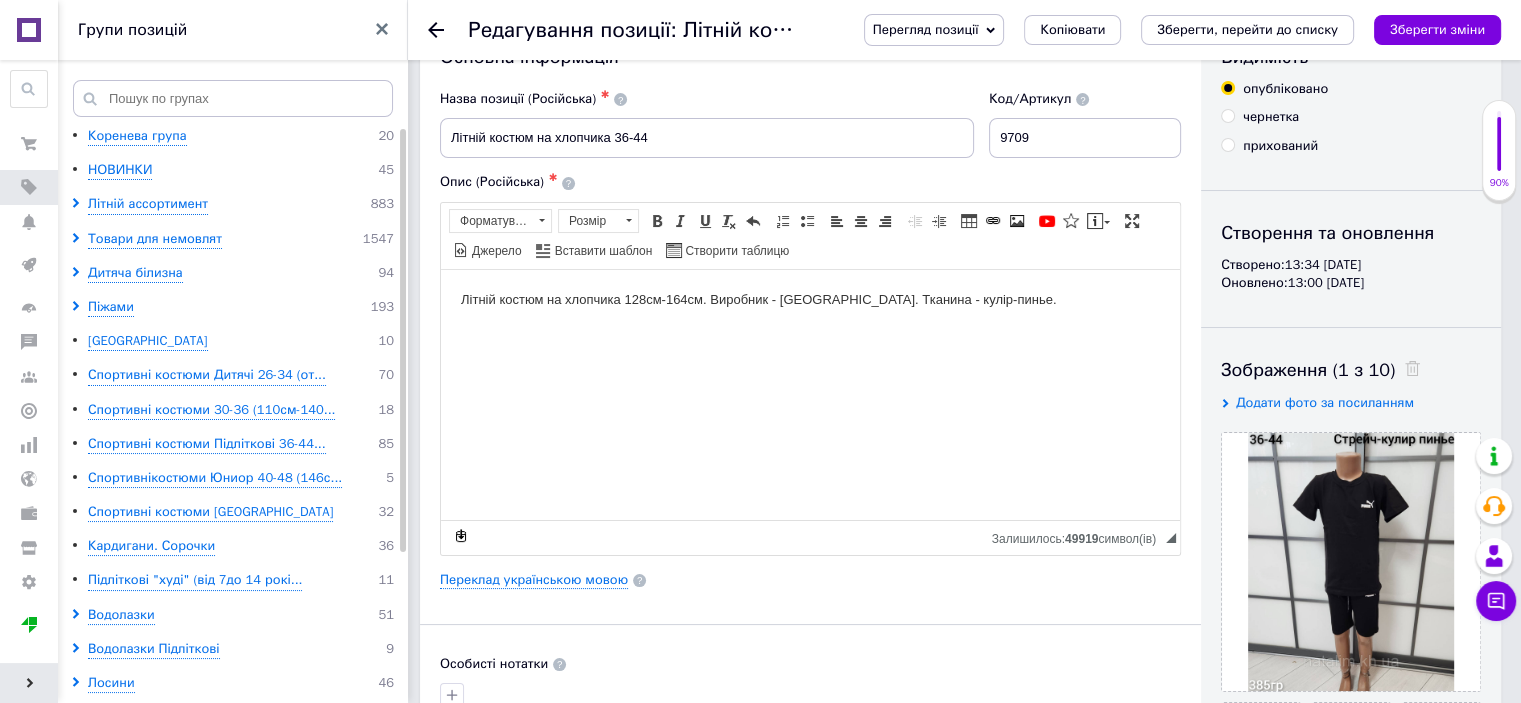 scroll, scrollTop: 100, scrollLeft: 0, axis: vertical 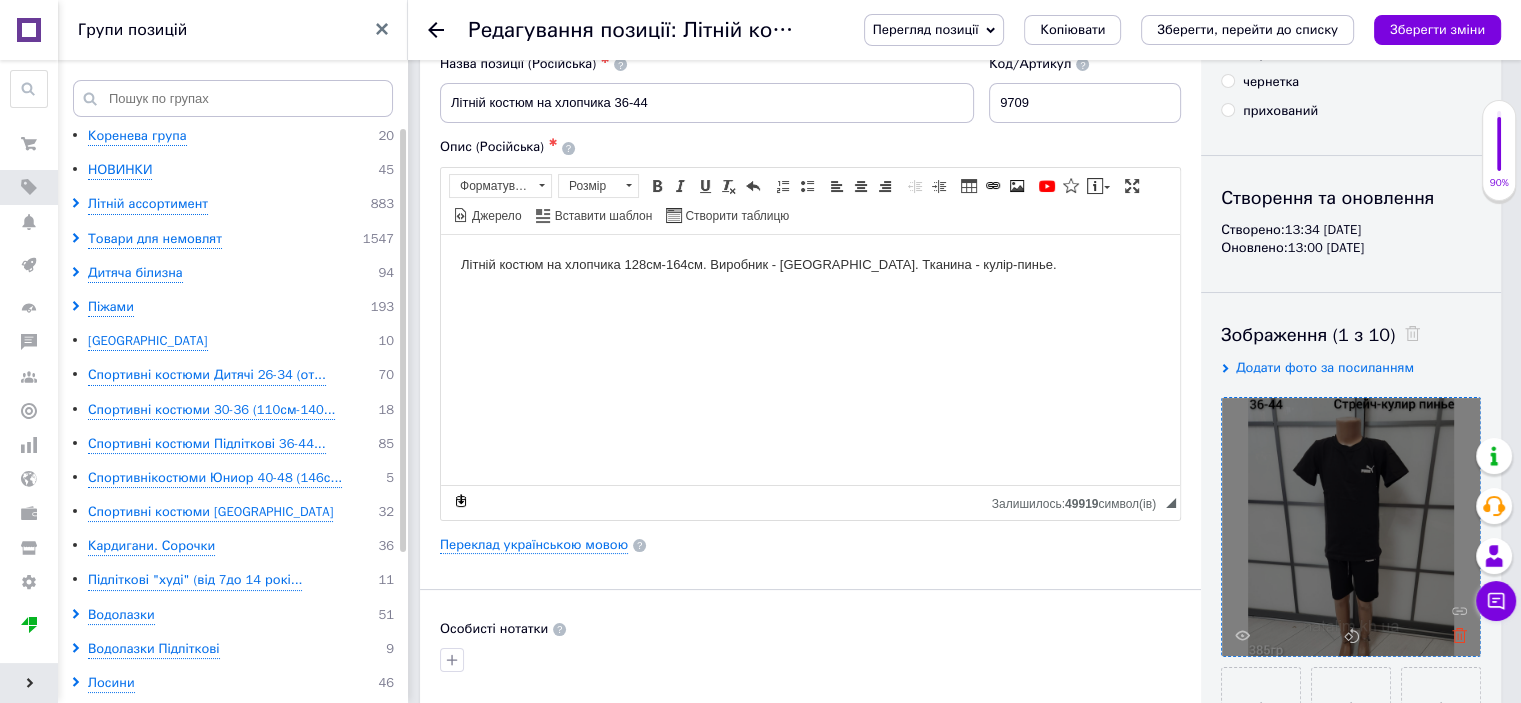 click 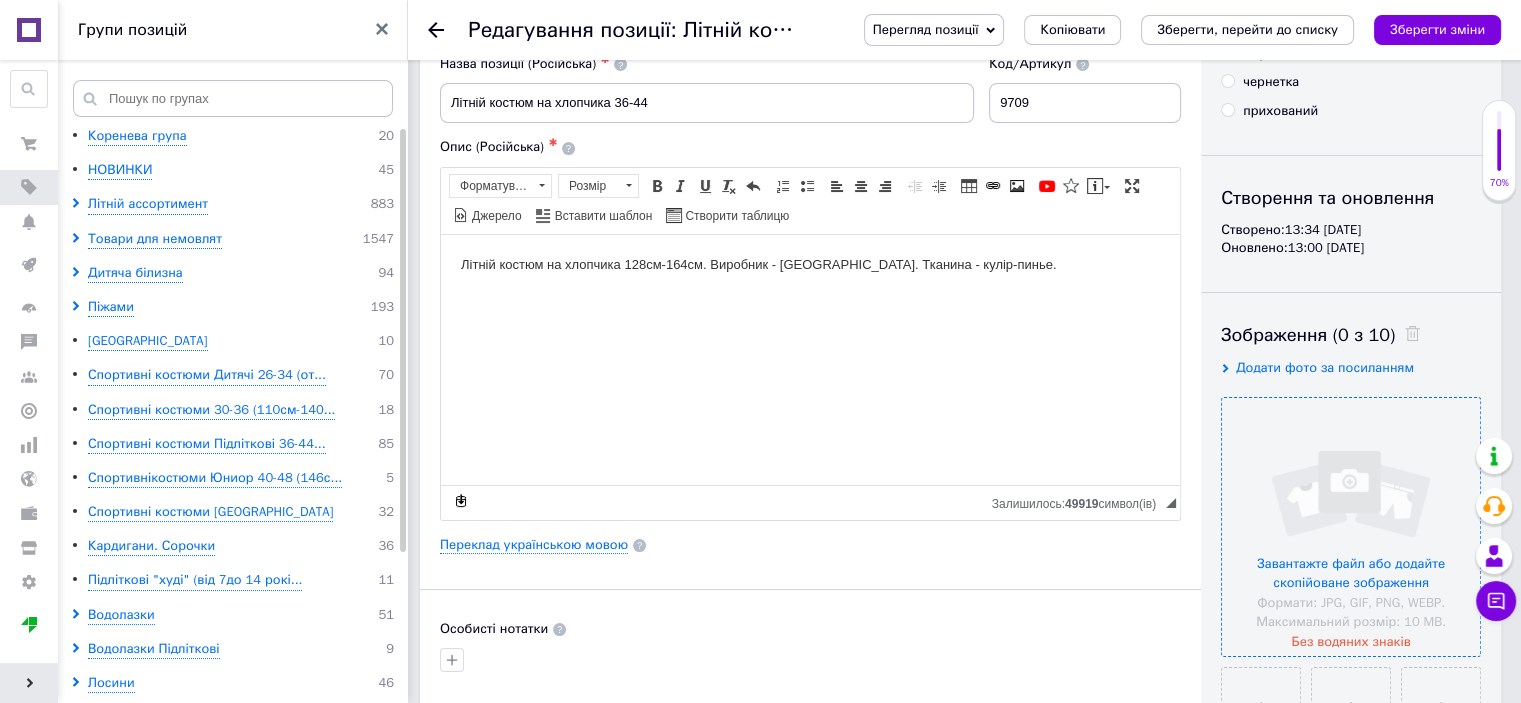 click at bounding box center (1351, 527) 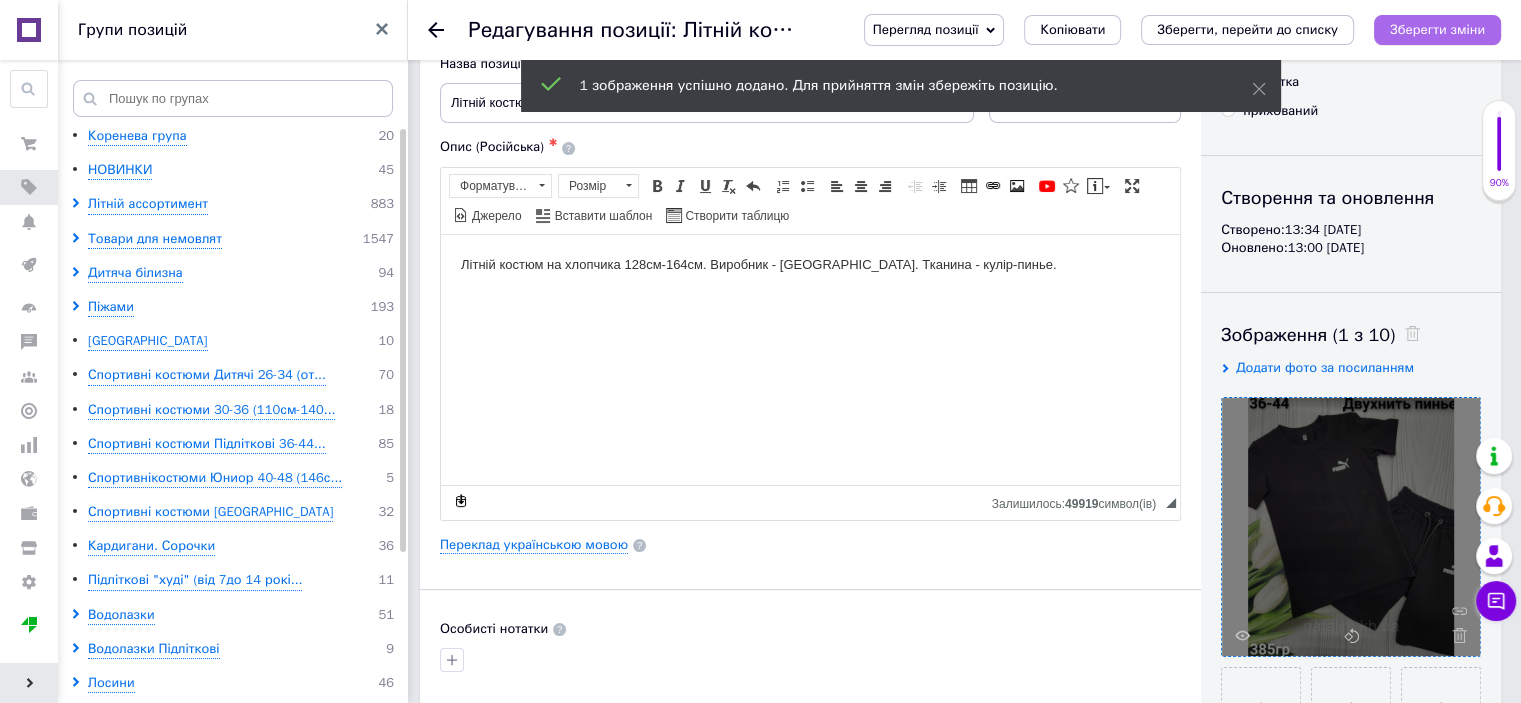 click on "Зберегти зміни" at bounding box center [1437, 29] 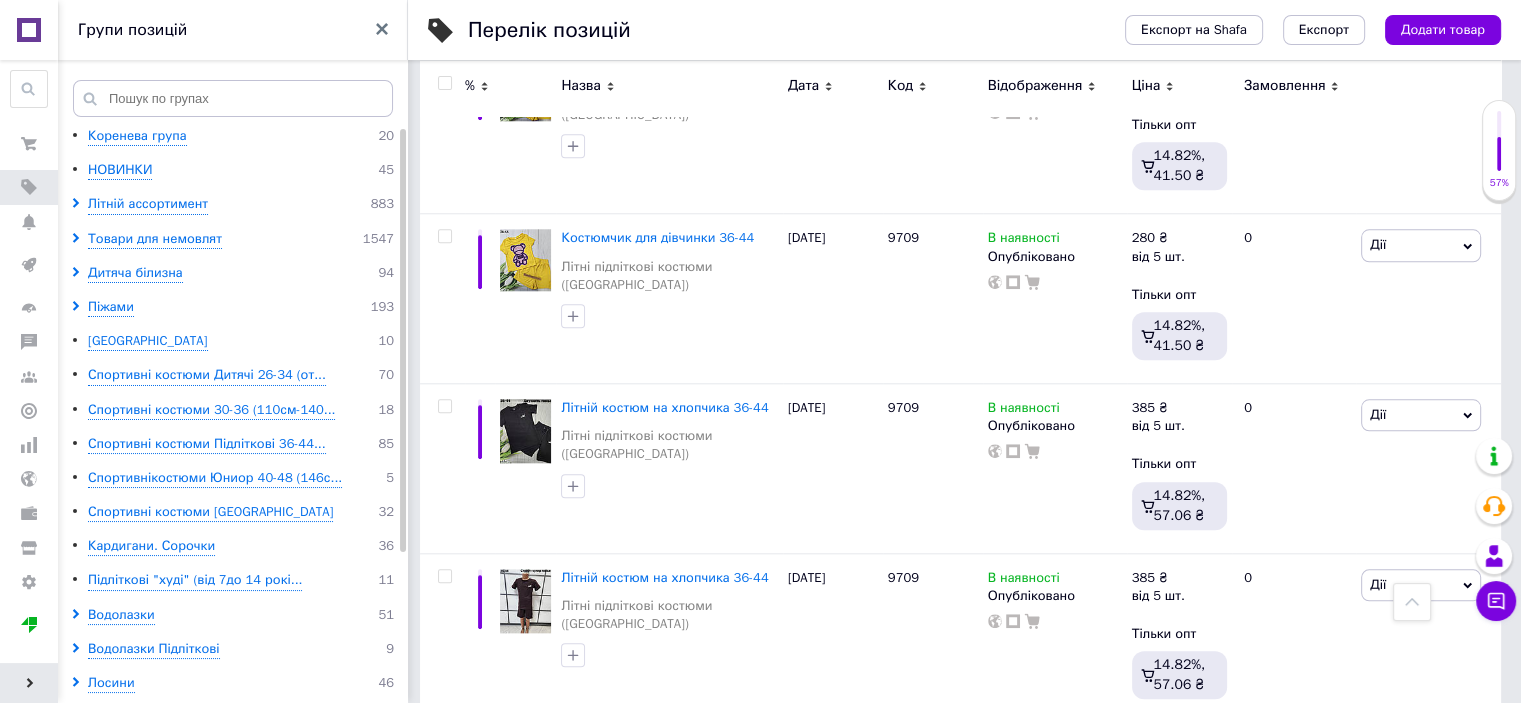 scroll, scrollTop: 2000, scrollLeft: 0, axis: vertical 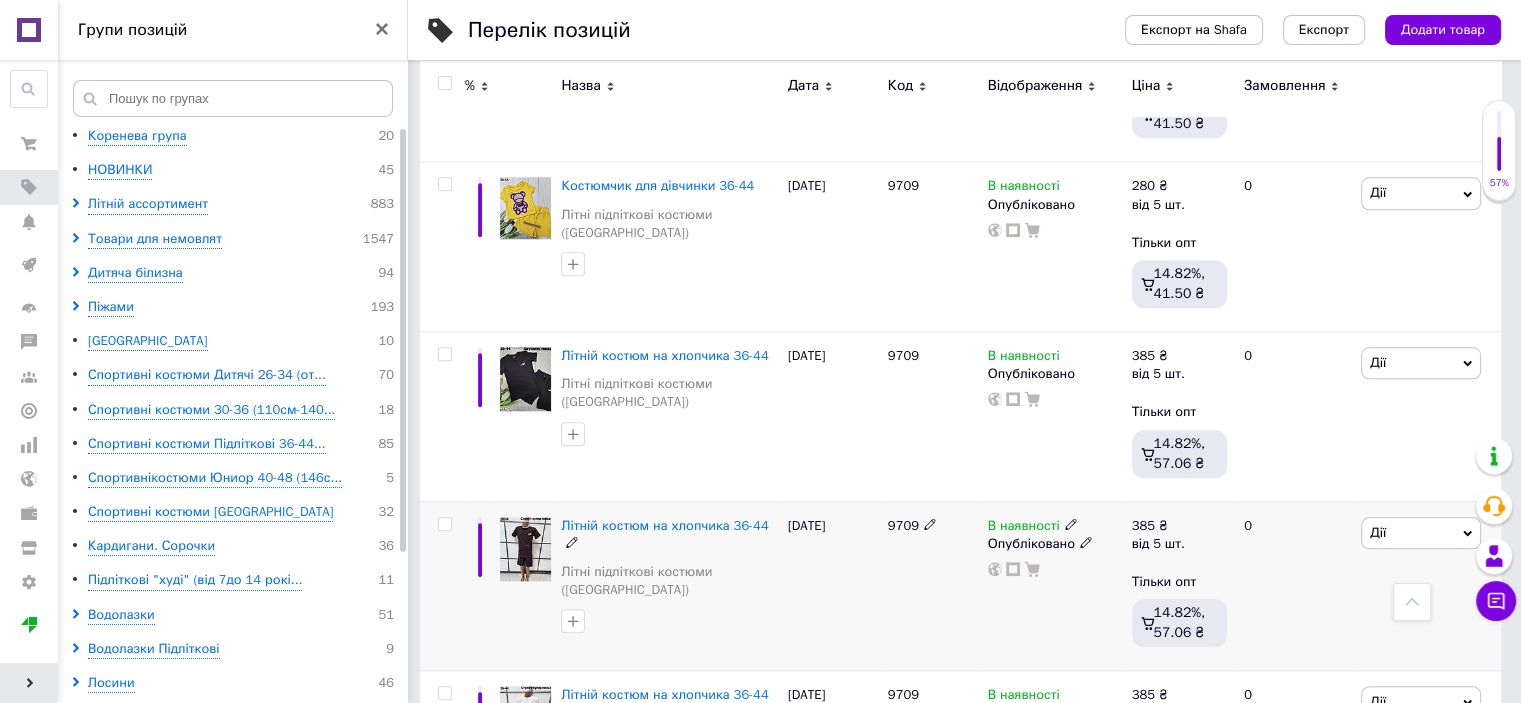 click at bounding box center (525, 549) 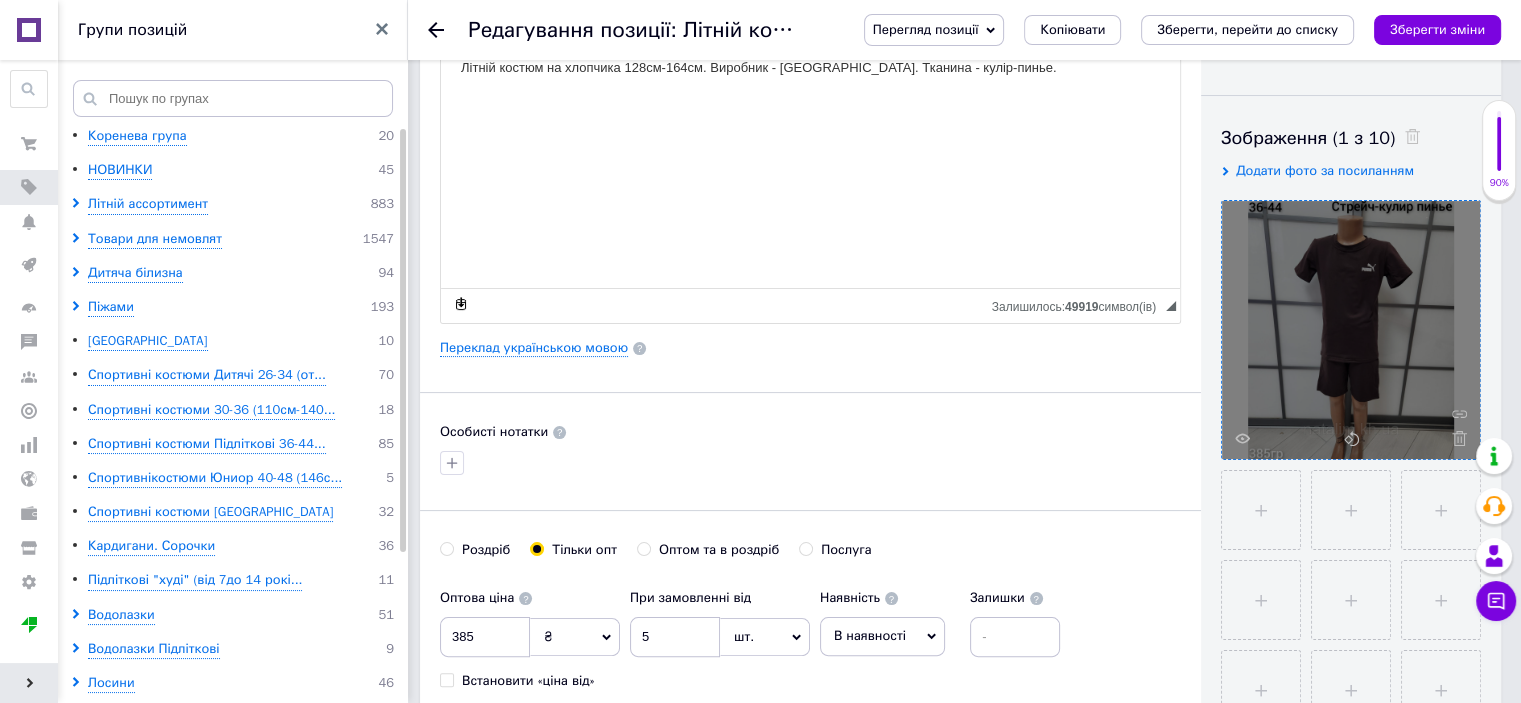 scroll, scrollTop: 300, scrollLeft: 0, axis: vertical 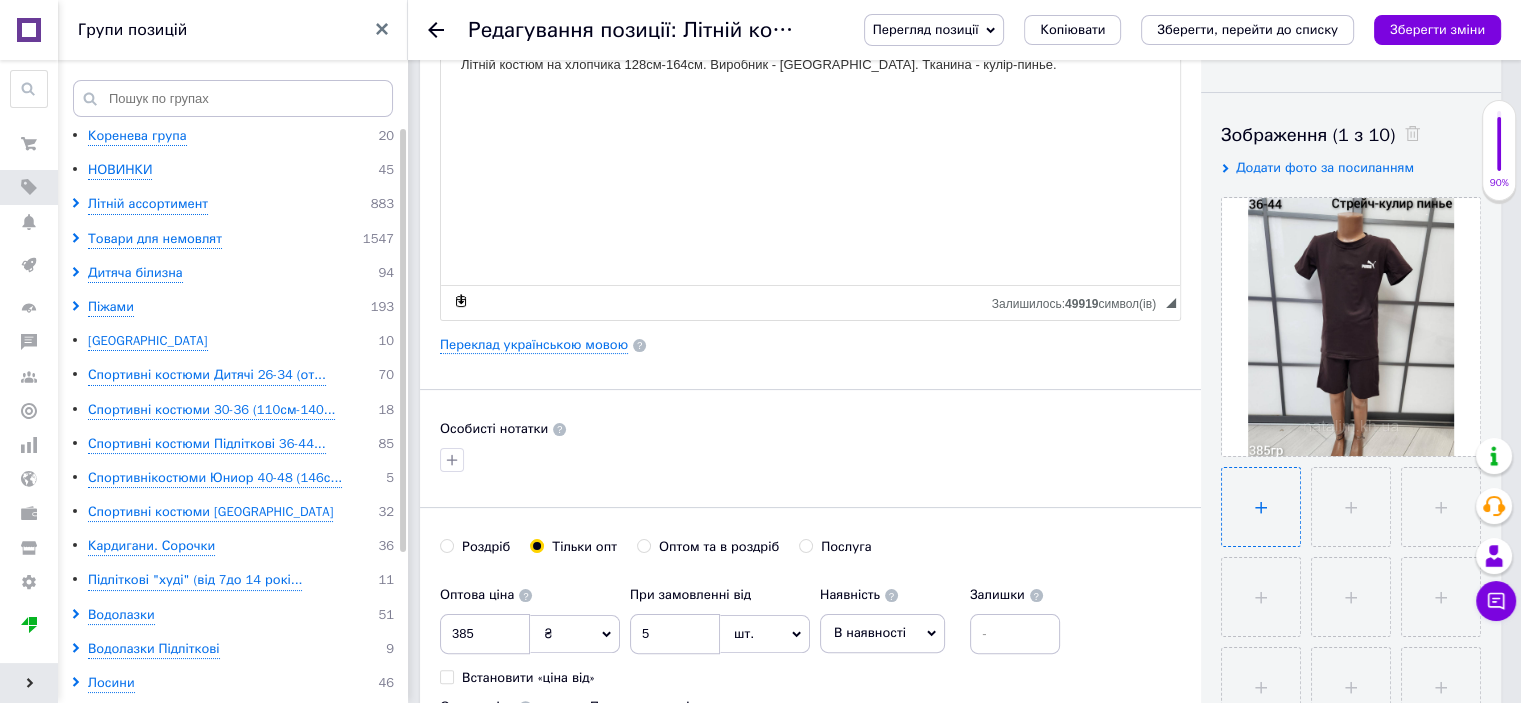 click at bounding box center (1261, 507) 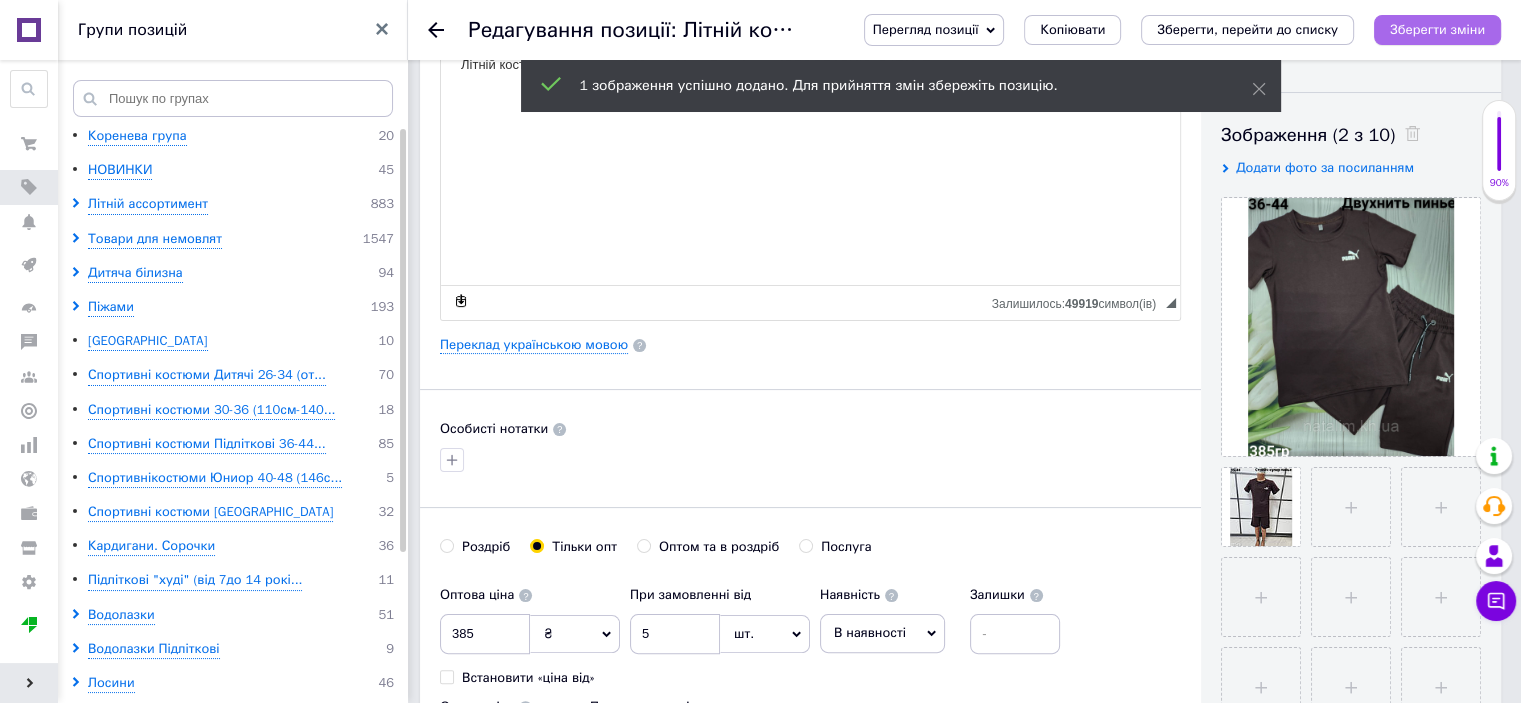click on "Зберегти зміни" at bounding box center [1437, 29] 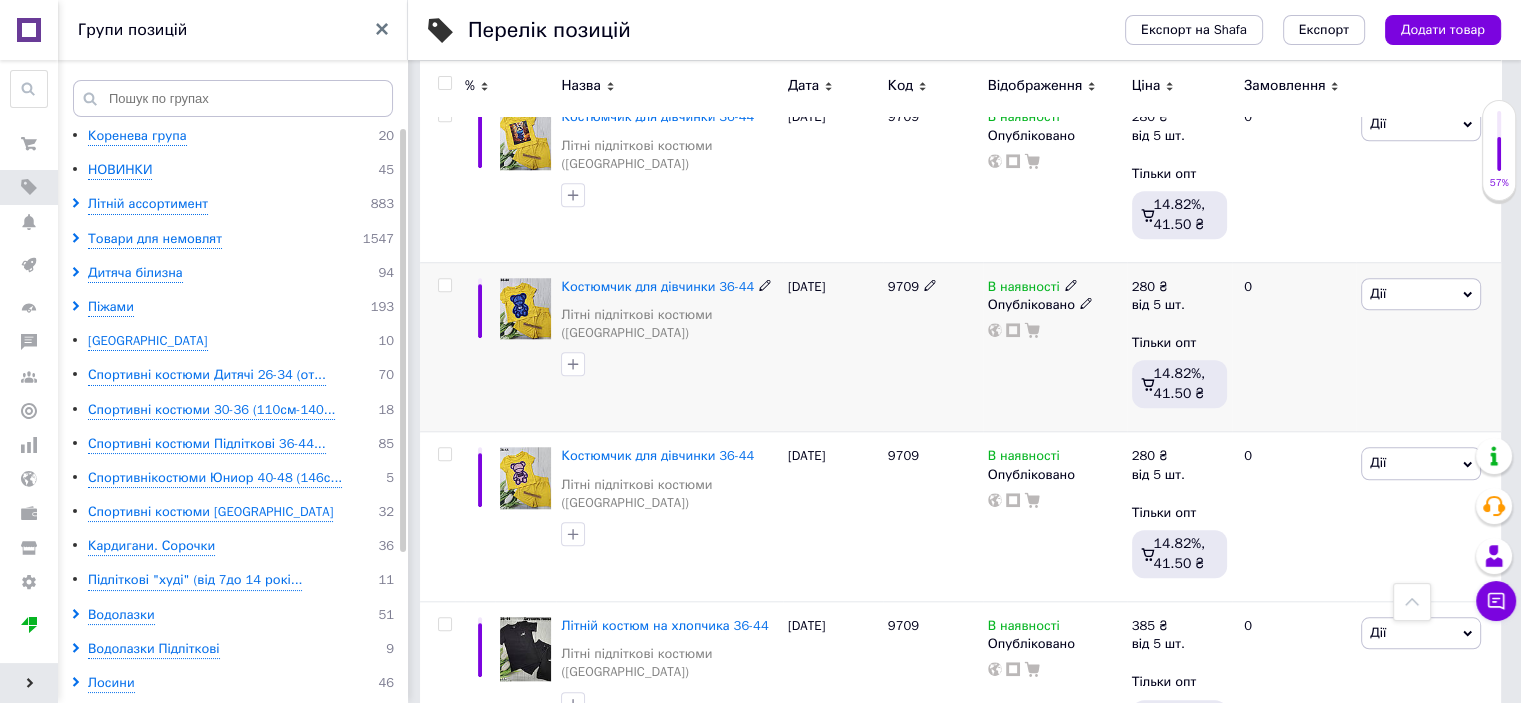 scroll, scrollTop: 2100, scrollLeft: 0, axis: vertical 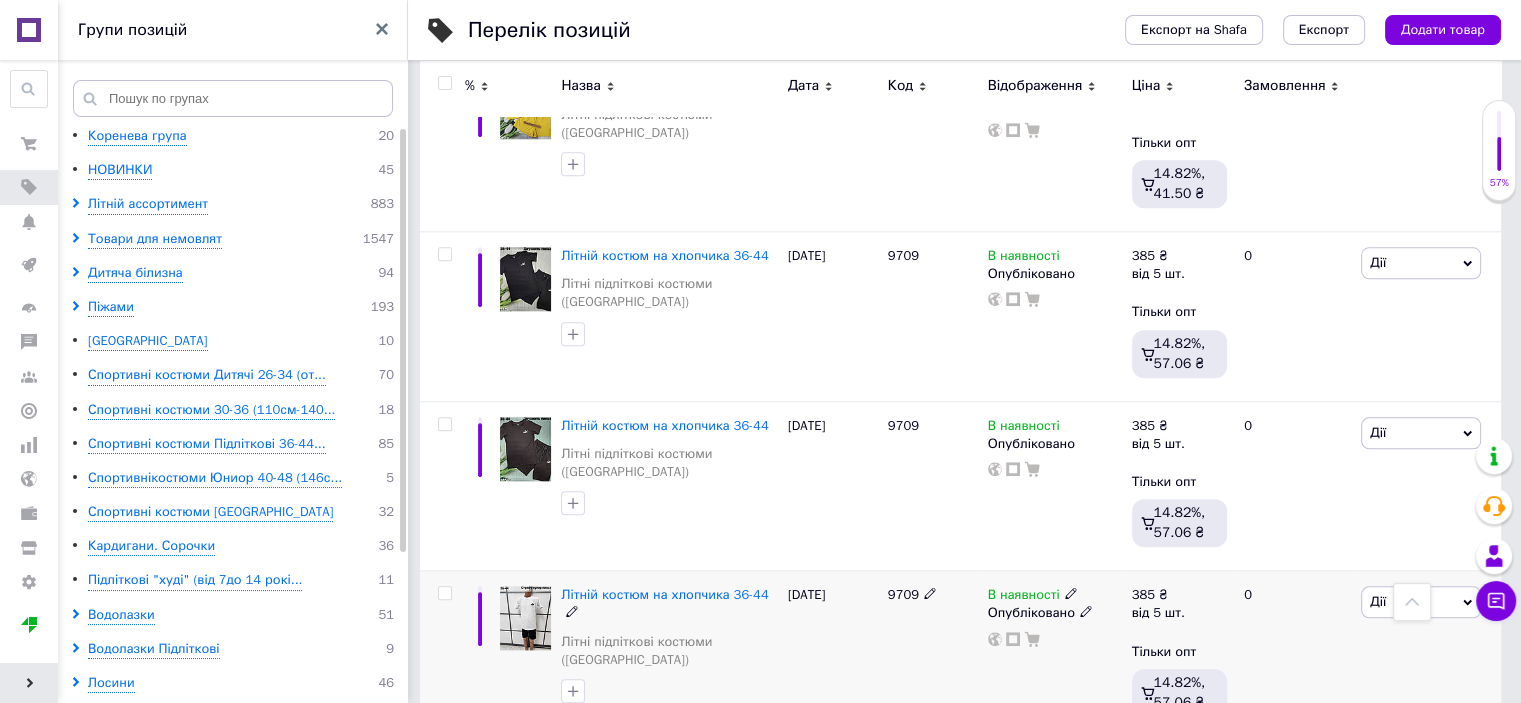 click at bounding box center (525, 618) 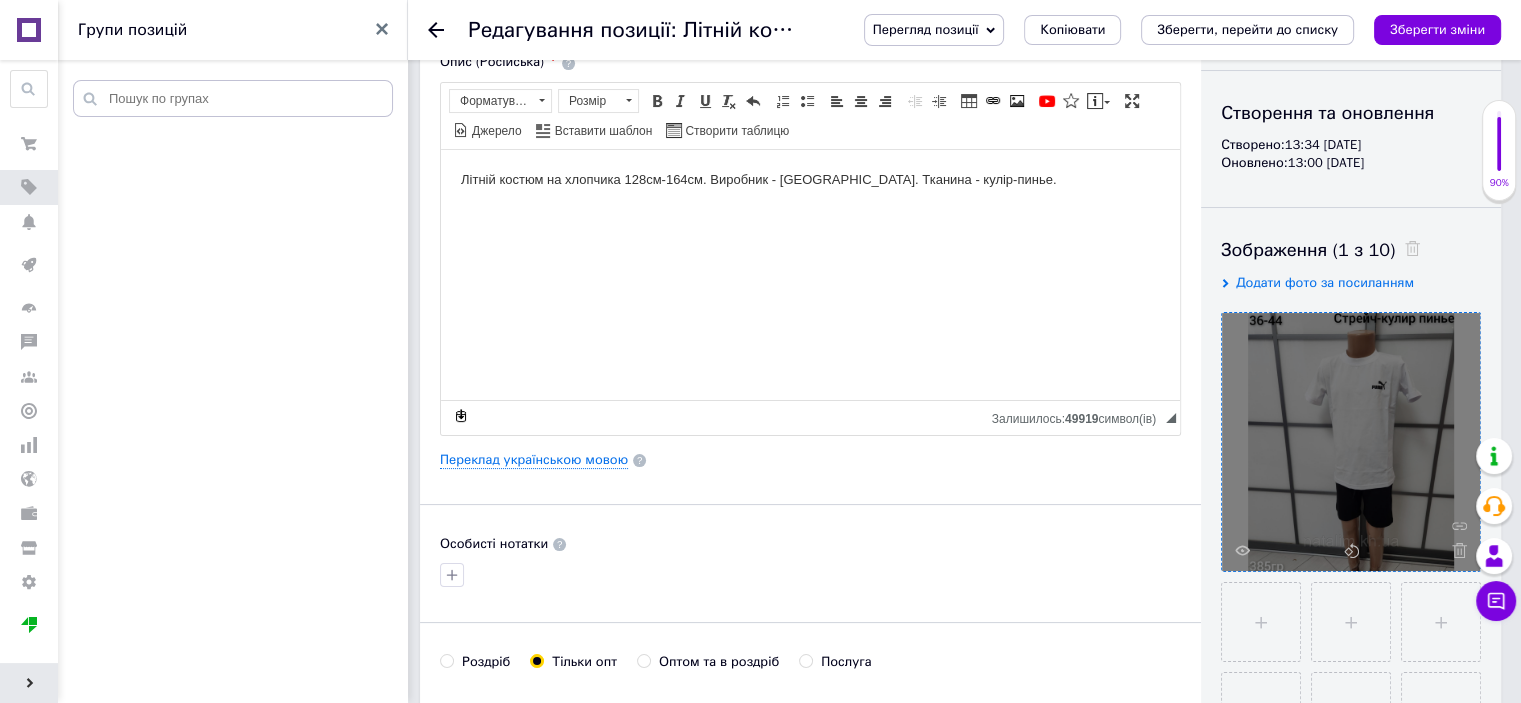 scroll, scrollTop: 400, scrollLeft: 0, axis: vertical 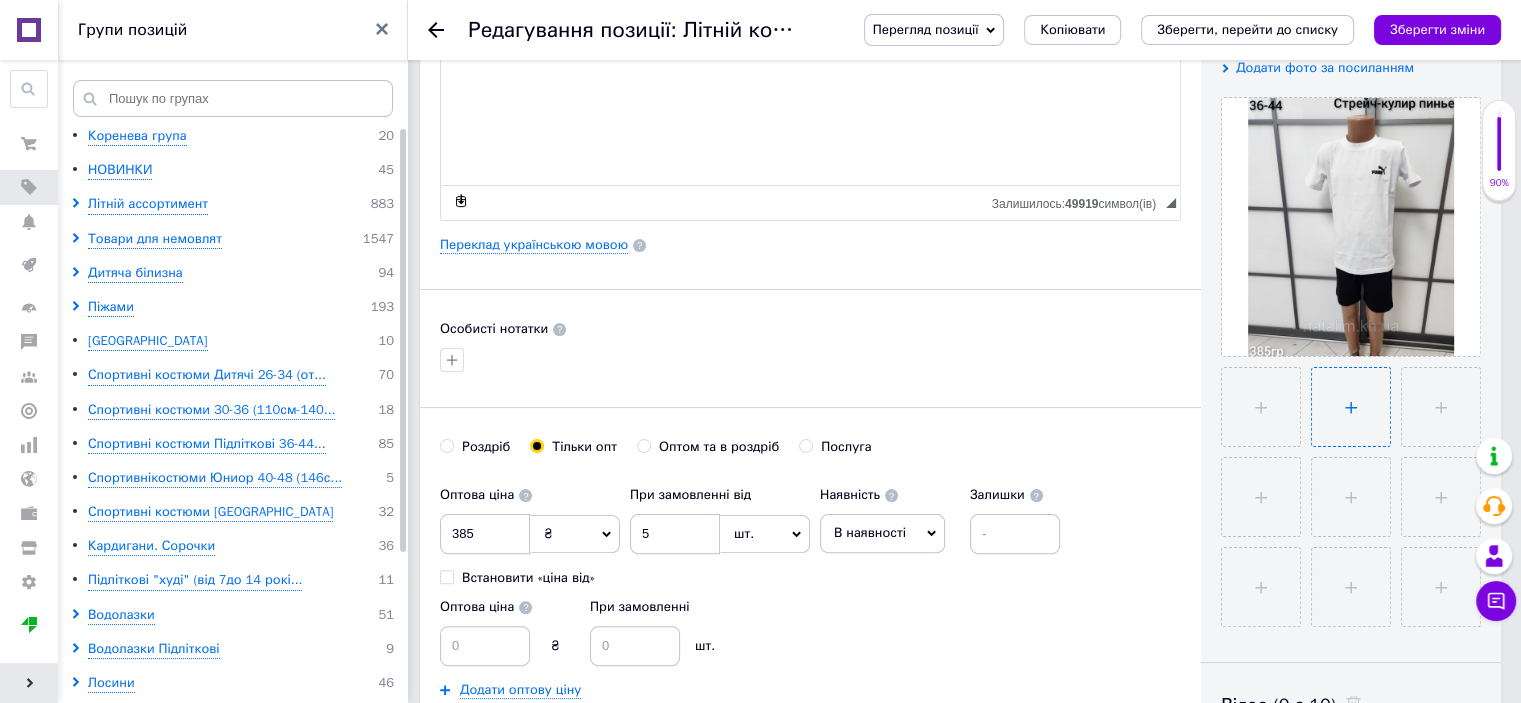 click at bounding box center (1351, 407) 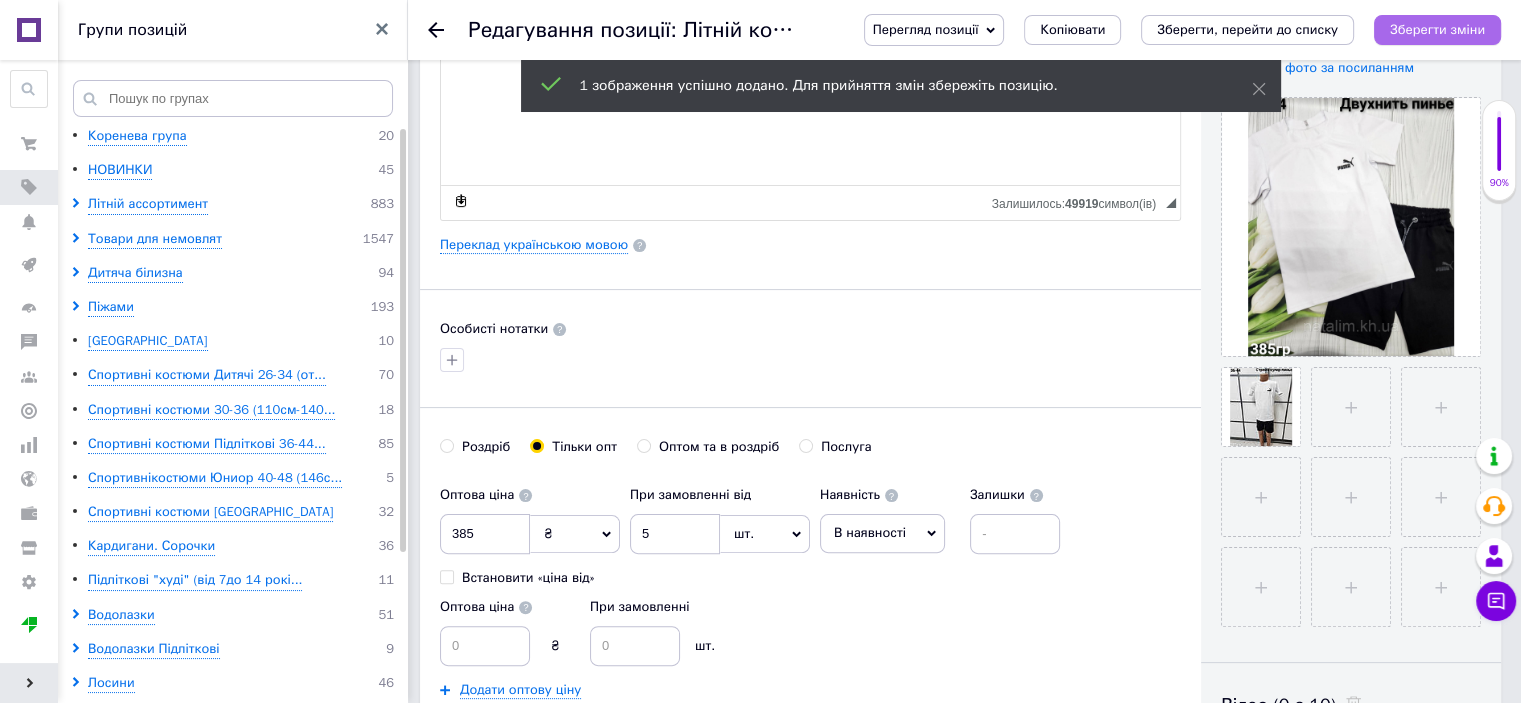 click on "Зберегти зміни" at bounding box center [1437, 30] 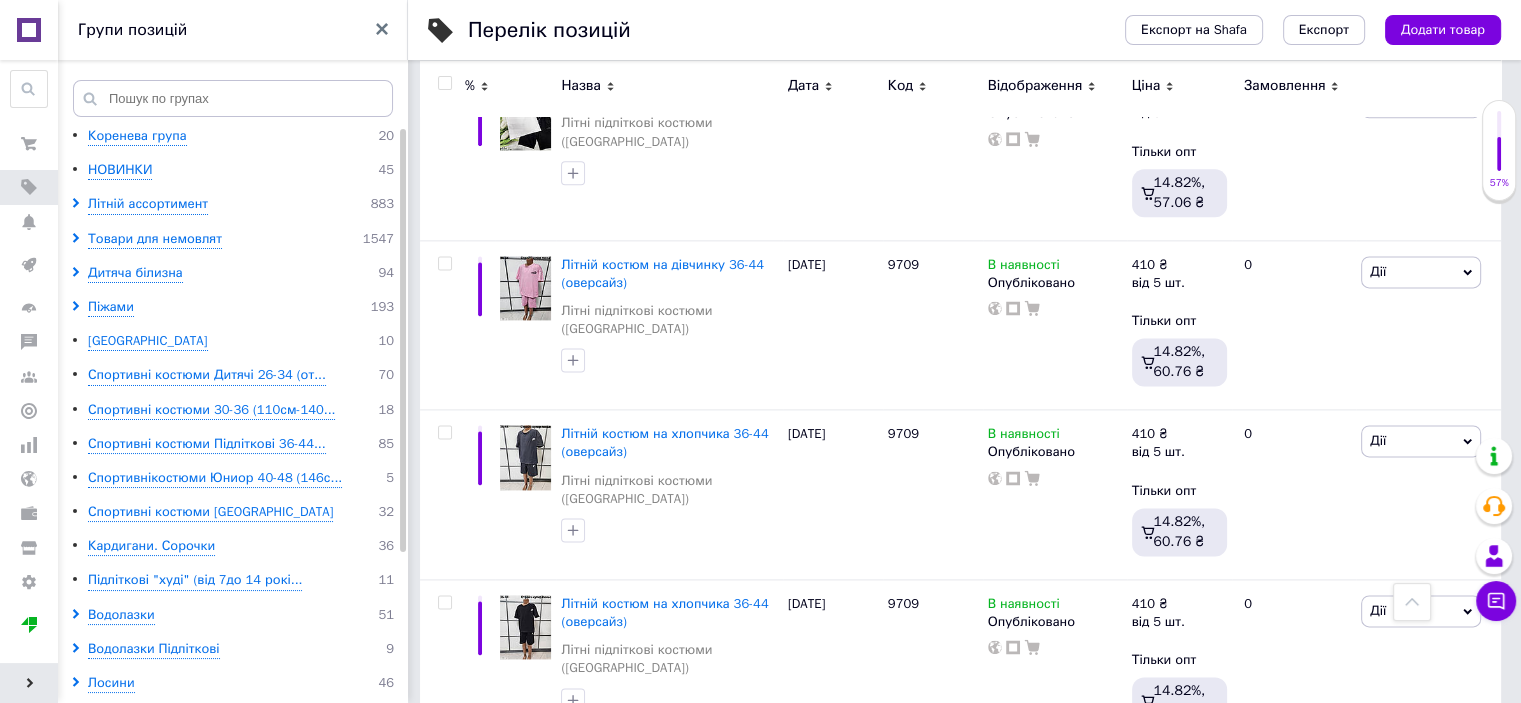 scroll, scrollTop: 2600, scrollLeft: 0, axis: vertical 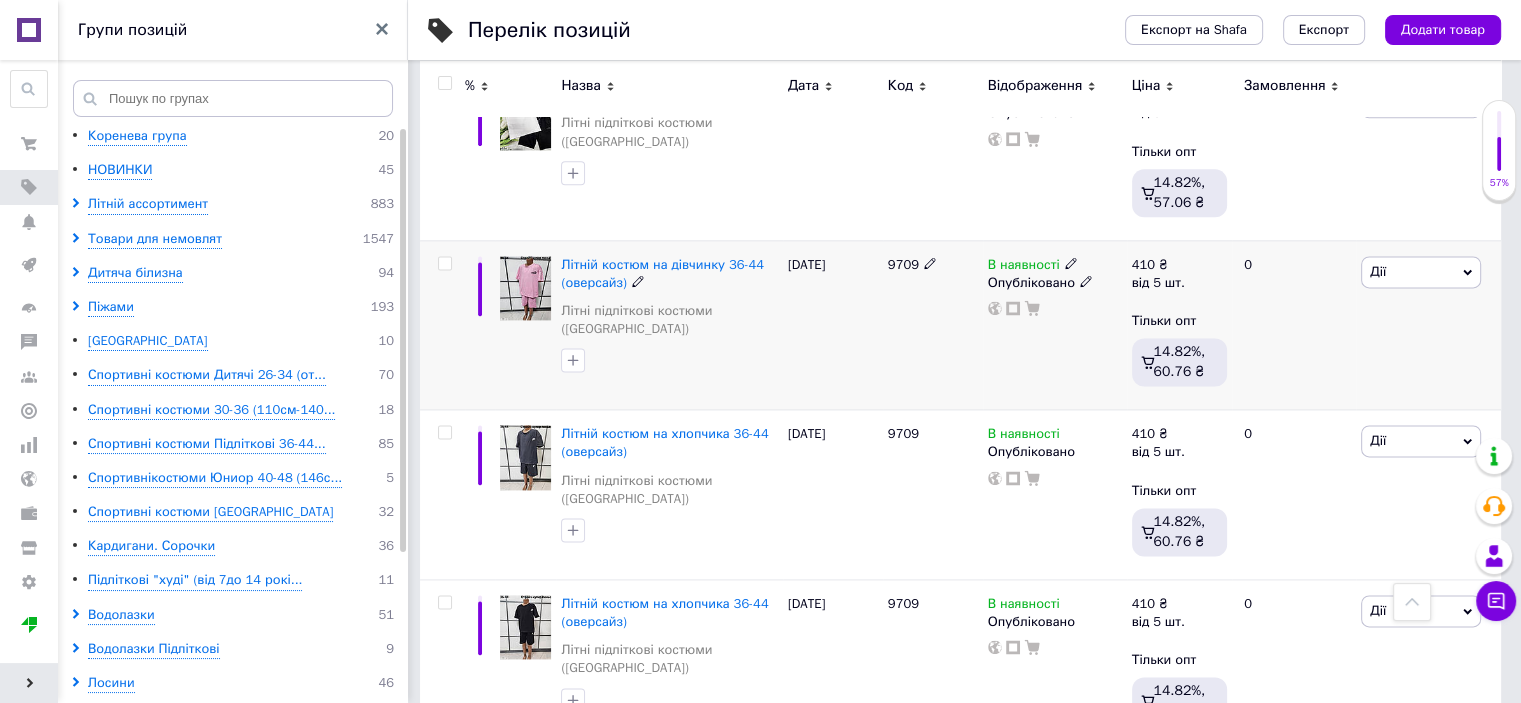 click on "Дії" at bounding box center [1378, 271] 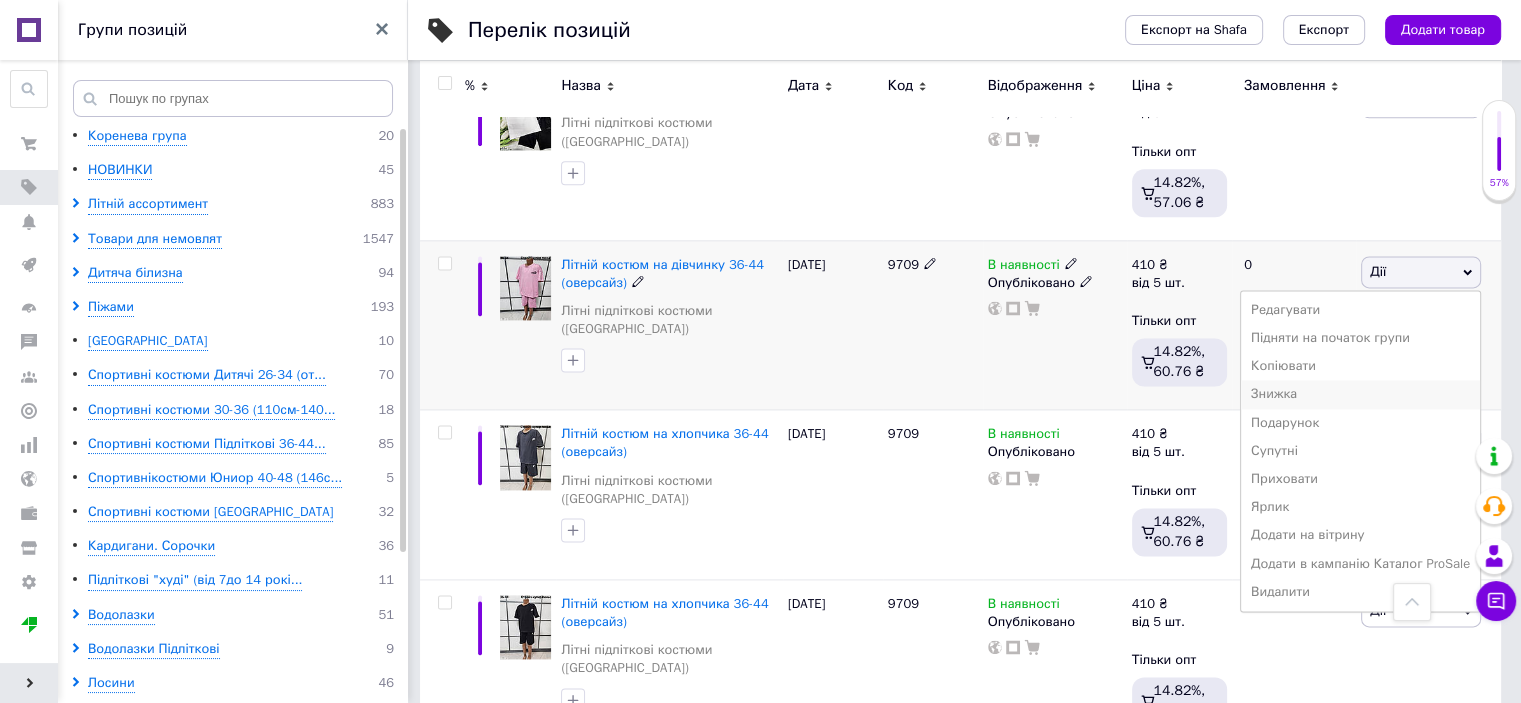 click on "Знижка" at bounding box center [1360, 394] 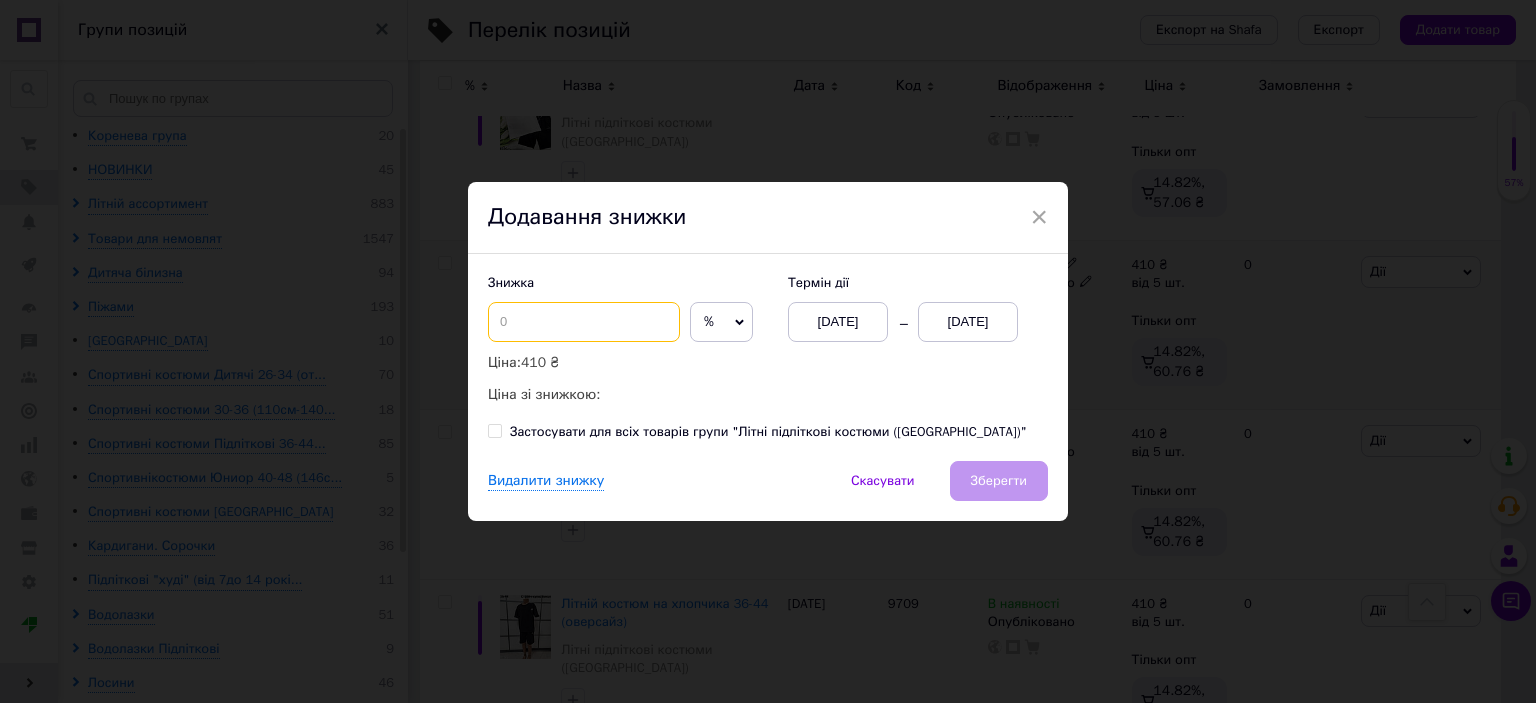 click at bounding box center [584, 322] 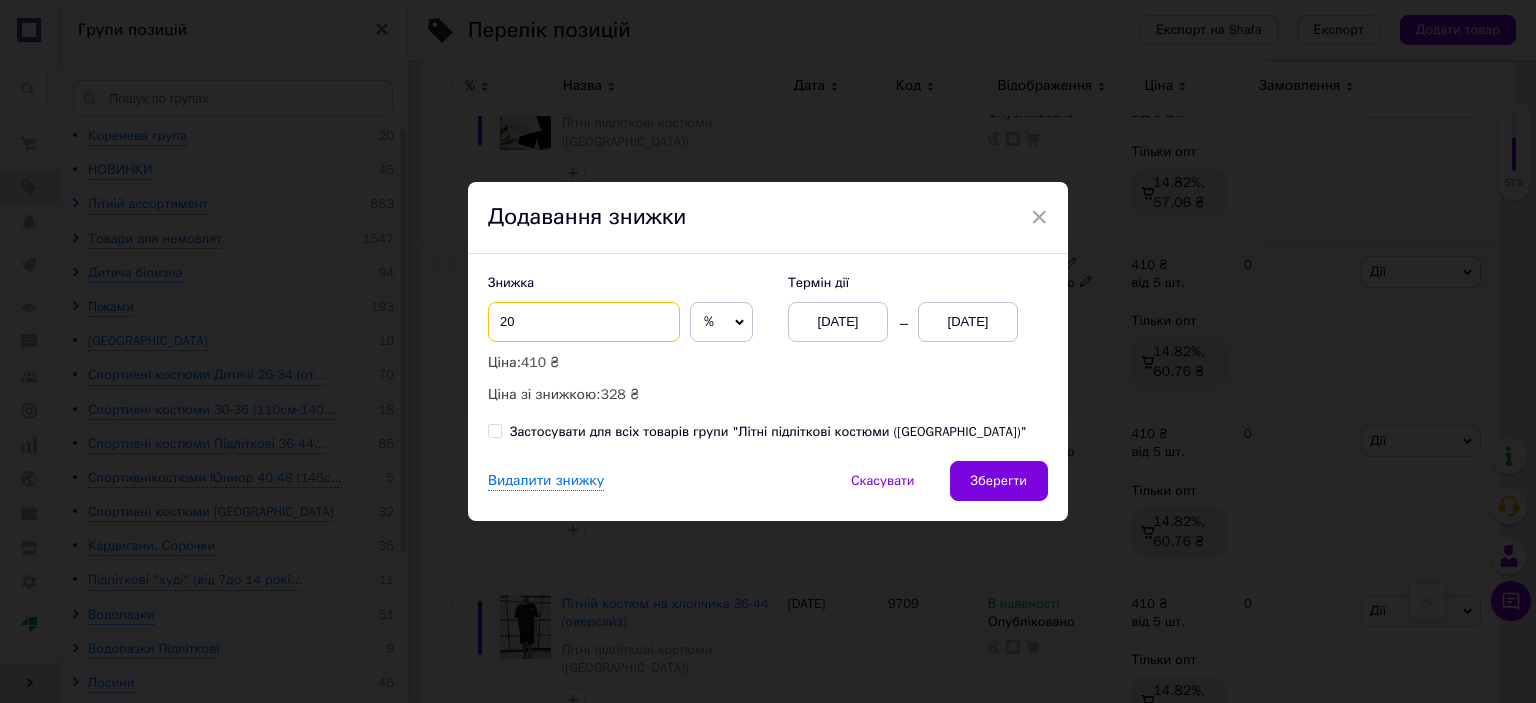 type on "20" 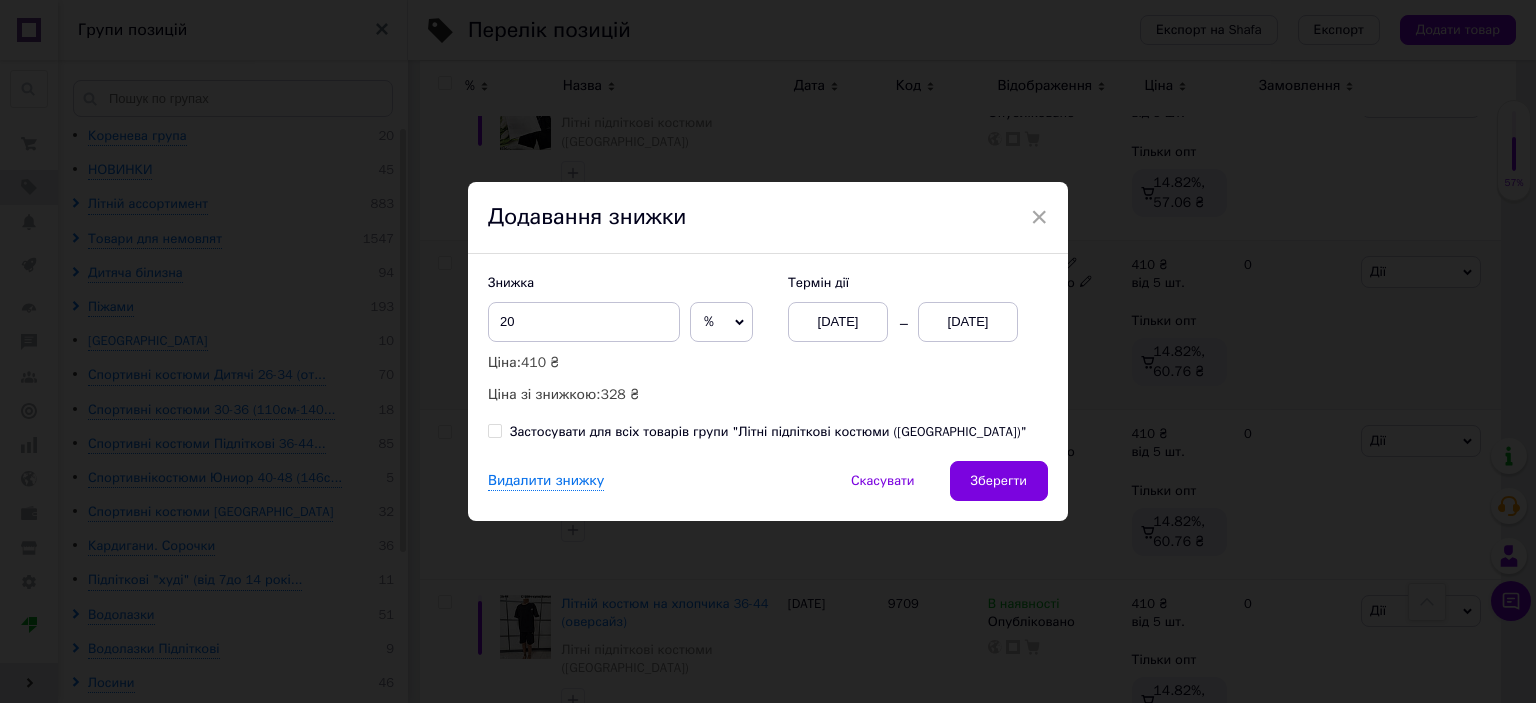 click on "[DATE]" at bounding box center [968, 322] 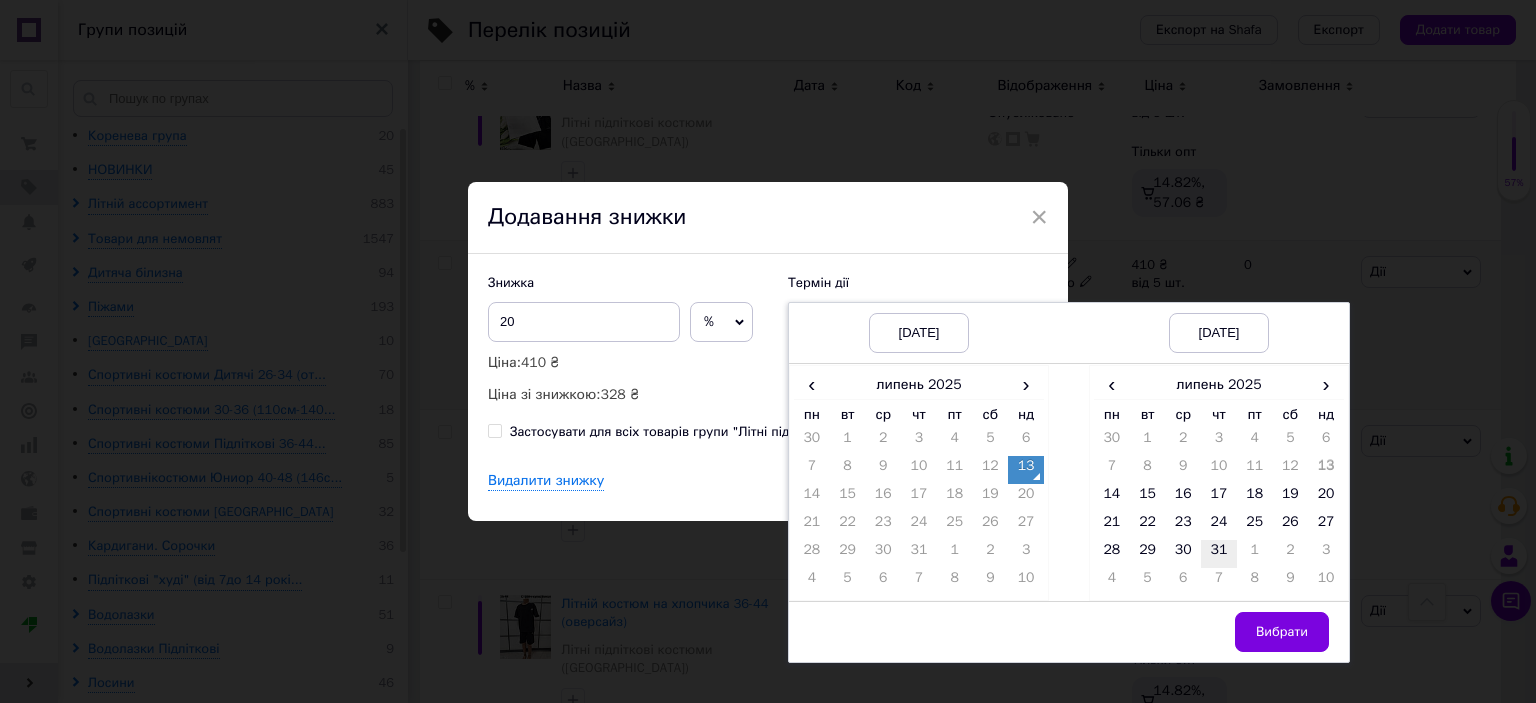 click on "31" at bounding box center (1219, 554) 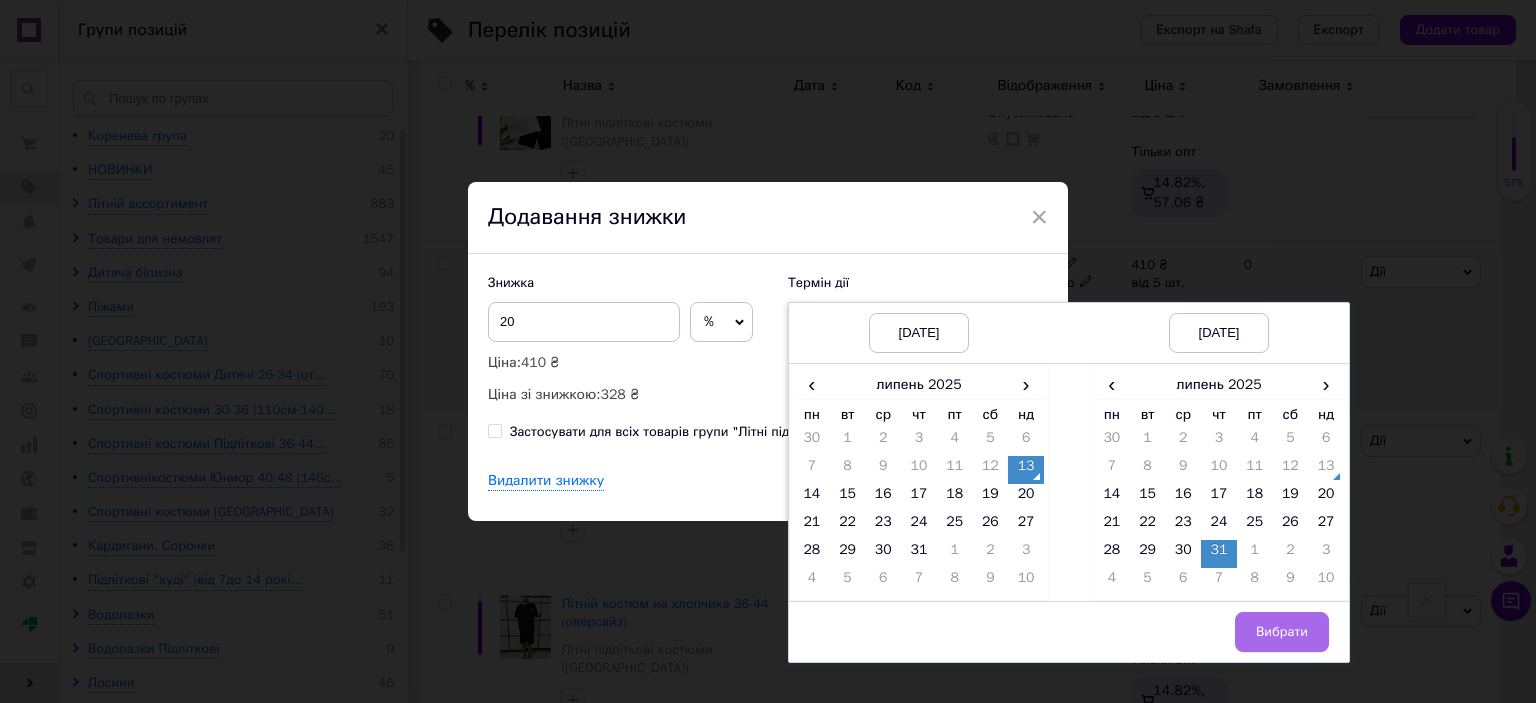 click on "Вибрати" at bounding box center (1282, 632) 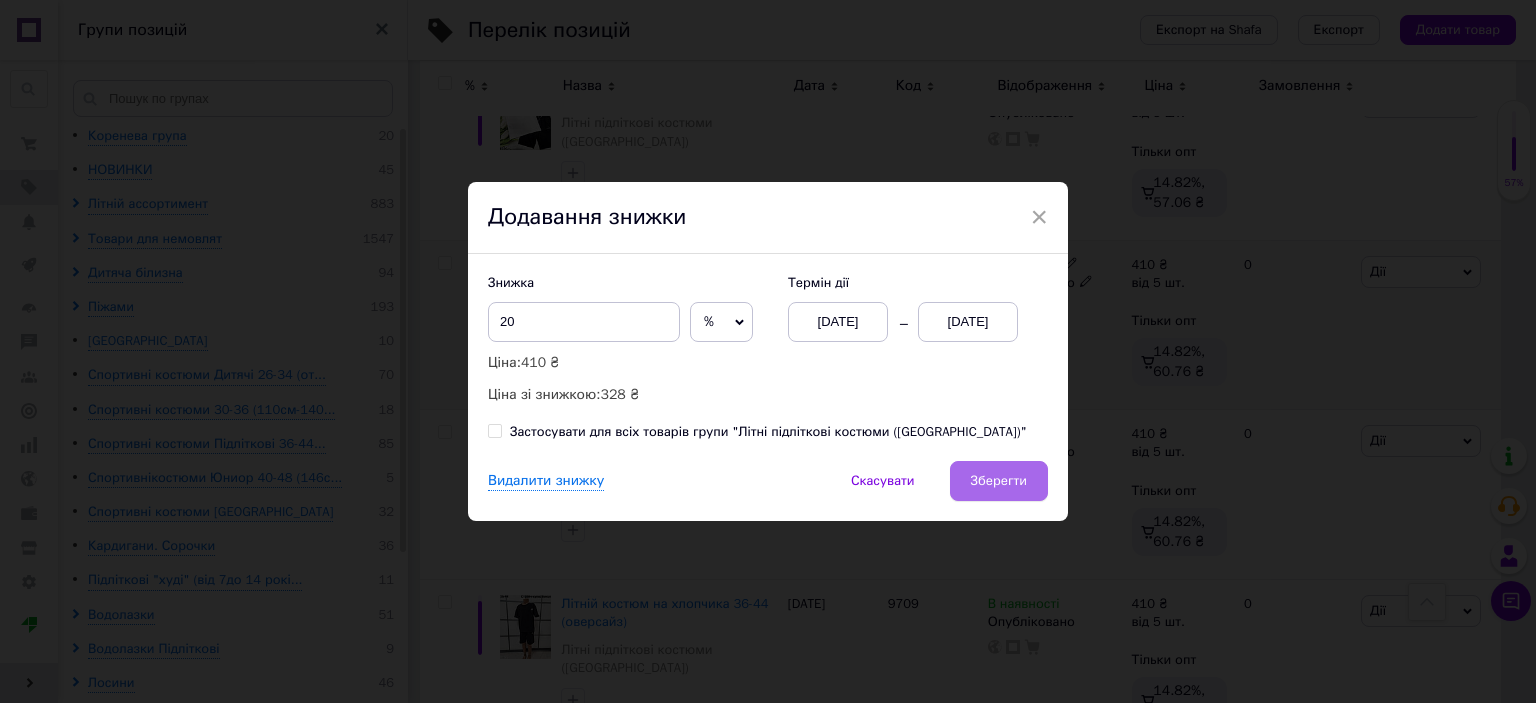 click on "Зберегти" at bounding box center (999, 481) 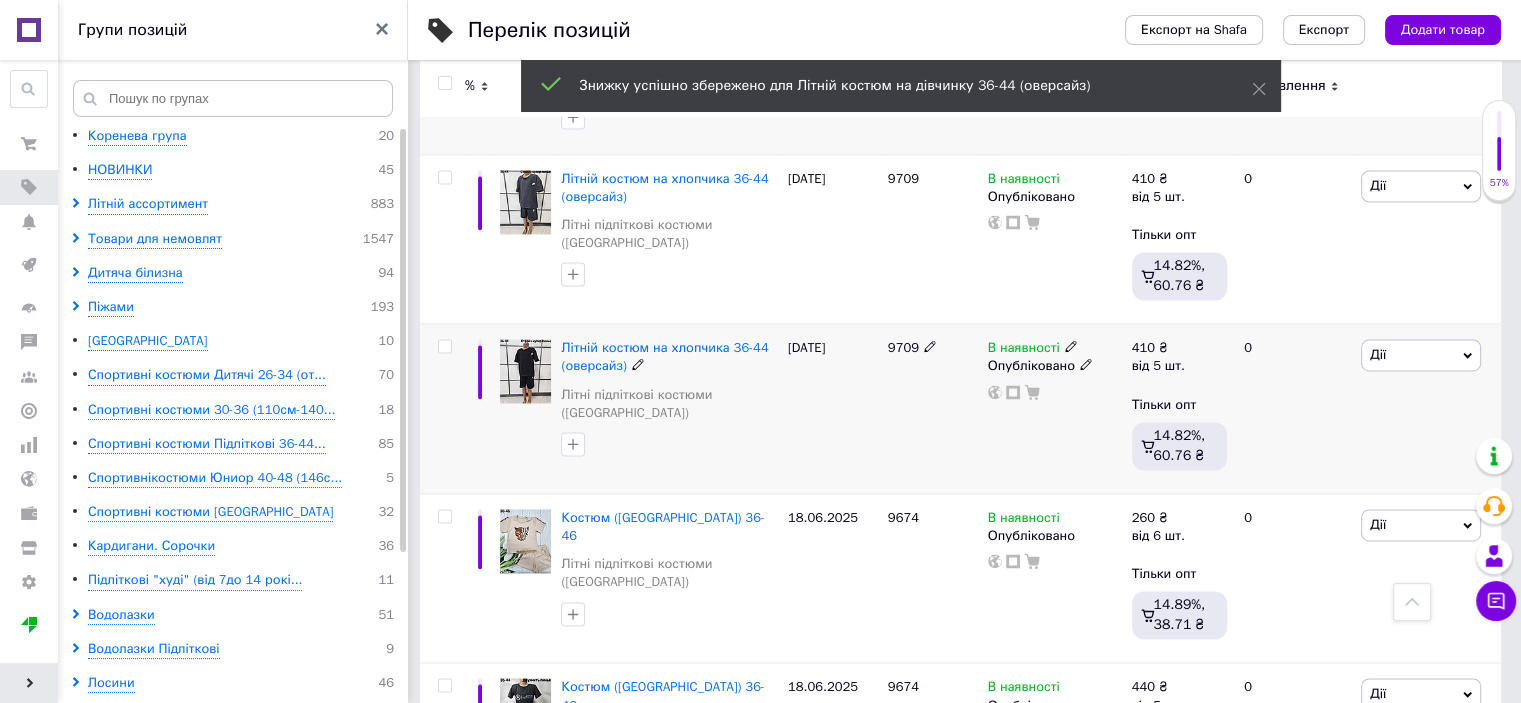 scroll, scrollTop: 3100, scrollLeft: 0, axis: vertical 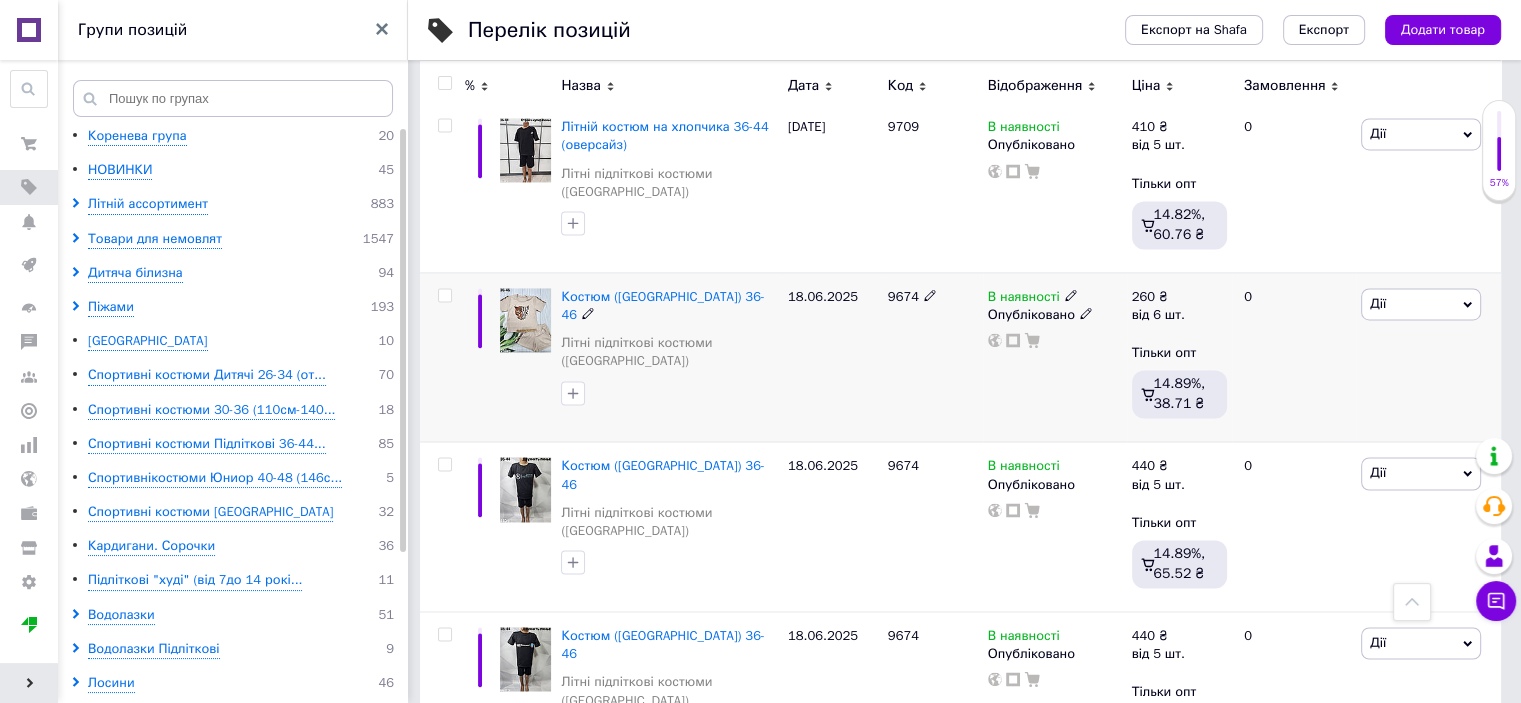 click at bounding box center (525, 320) 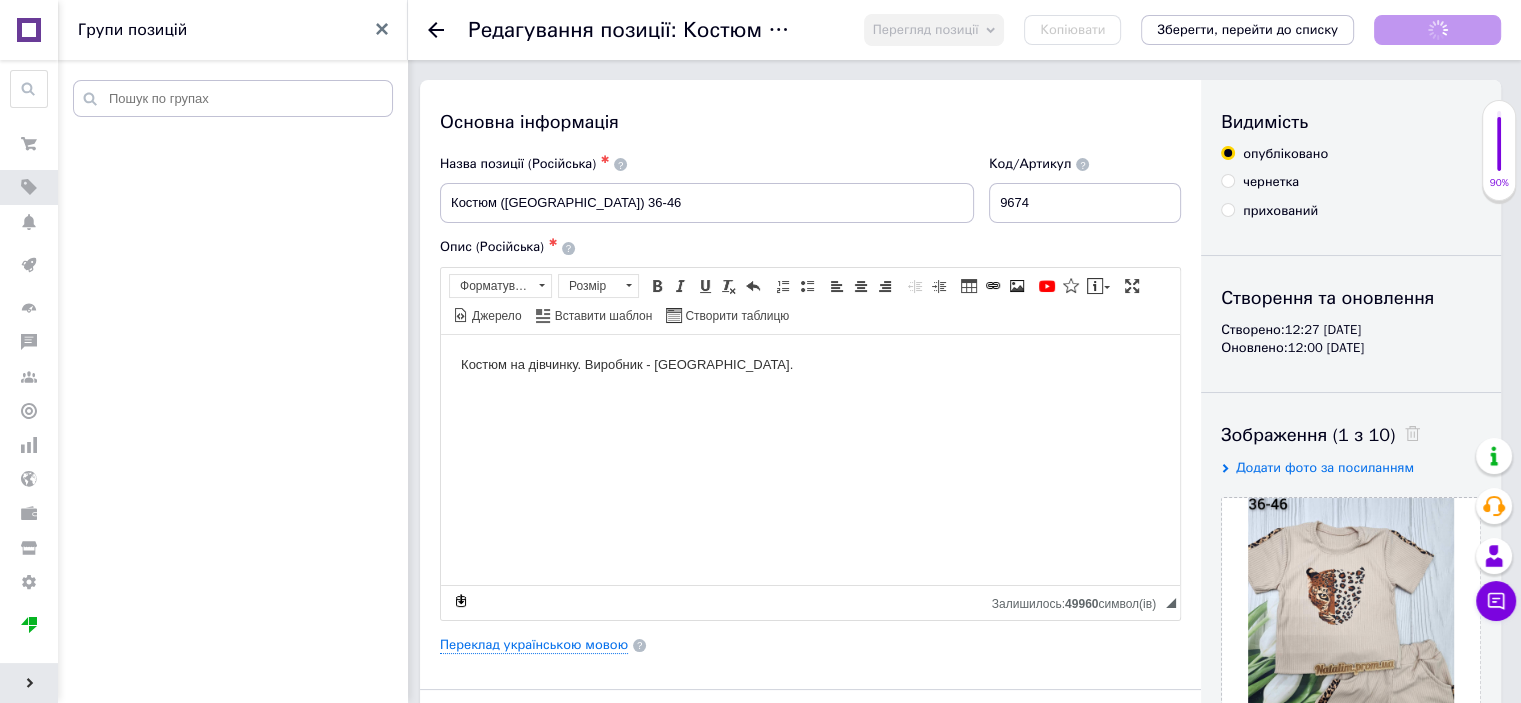 scroll, scrollTop: 0, scrollLeft: 0, axis: both 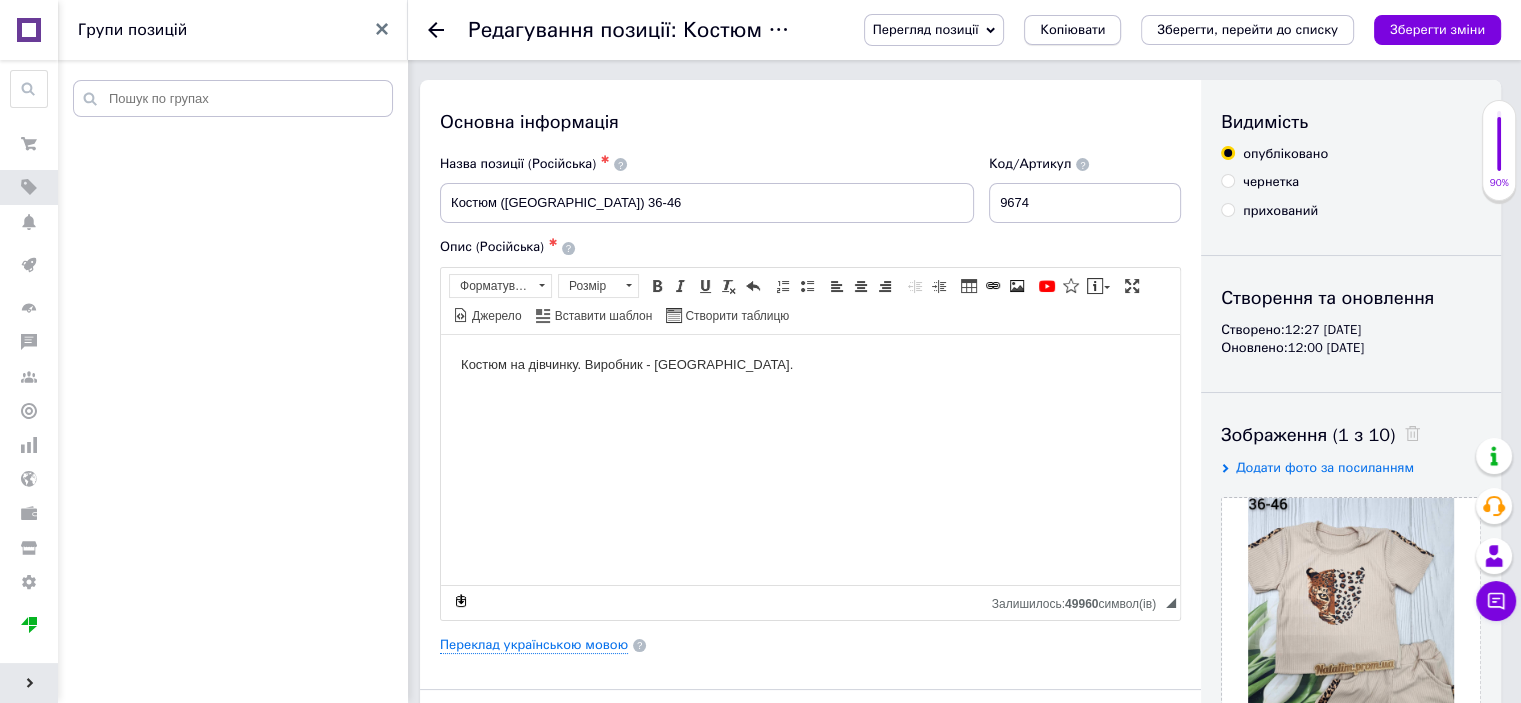 click on "Копіювати" at bounding box center (1072, 30) 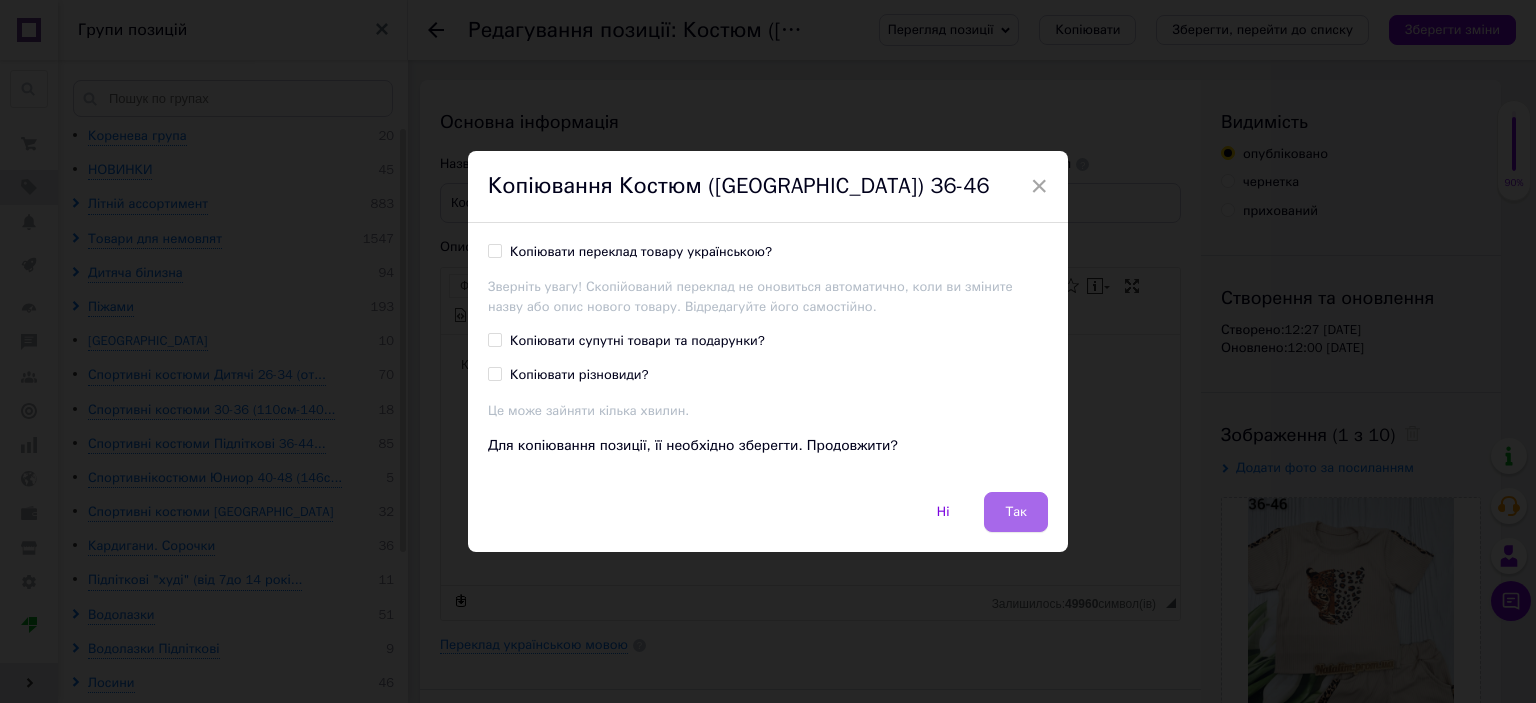 drag, startPoint x: 1020, startPoint y: 507, endPoint x: 580, endPoint y: 169, distance: 554.8369 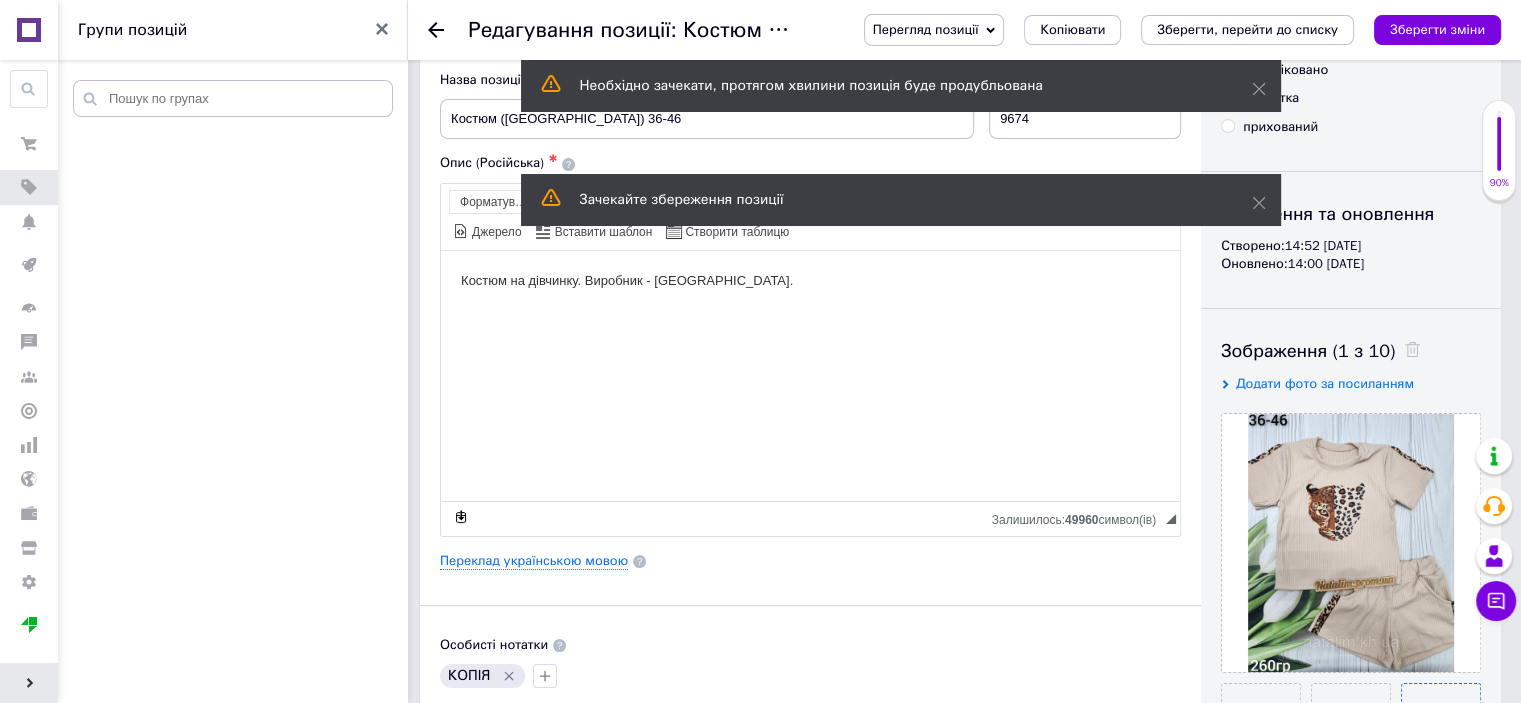 scroll, scrollTop: 200, scrollLeft: 0, axis: vertical 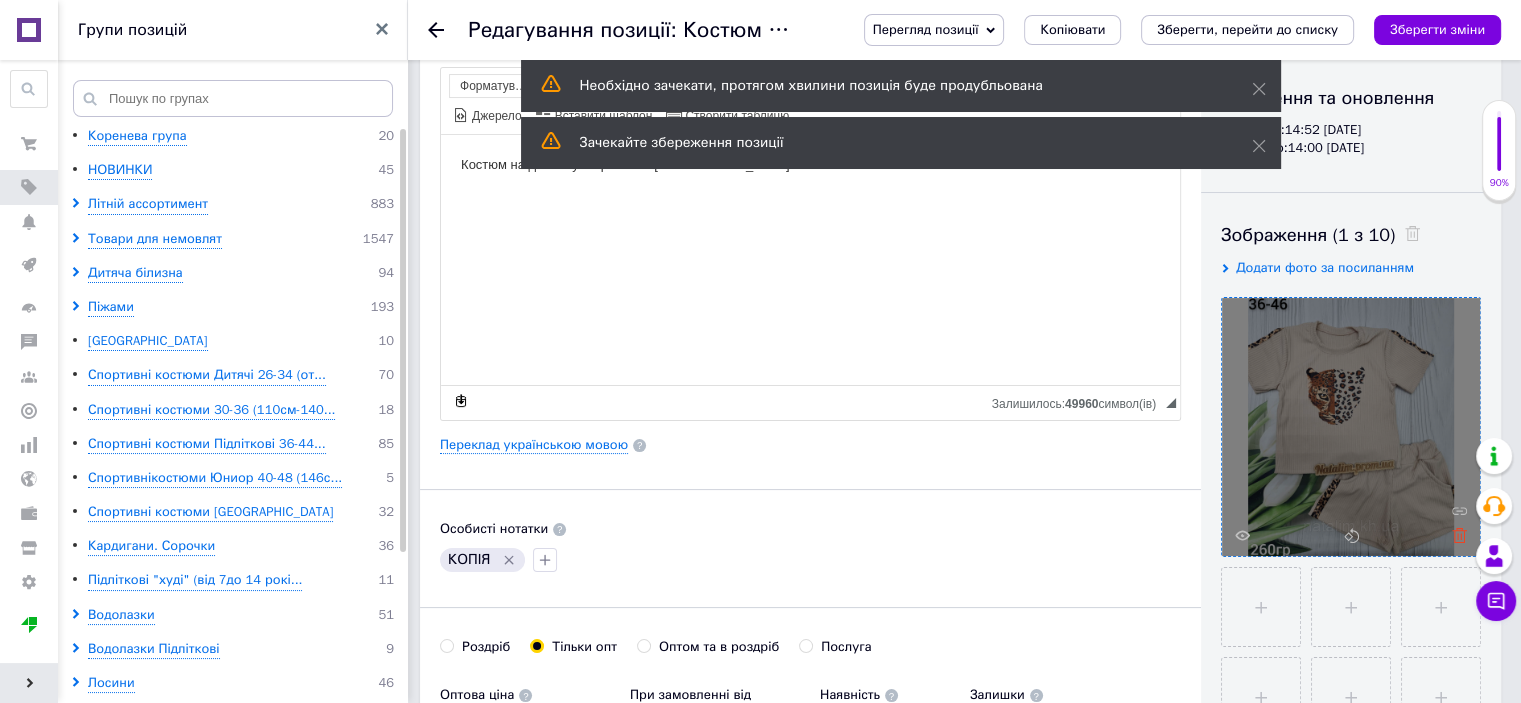 click 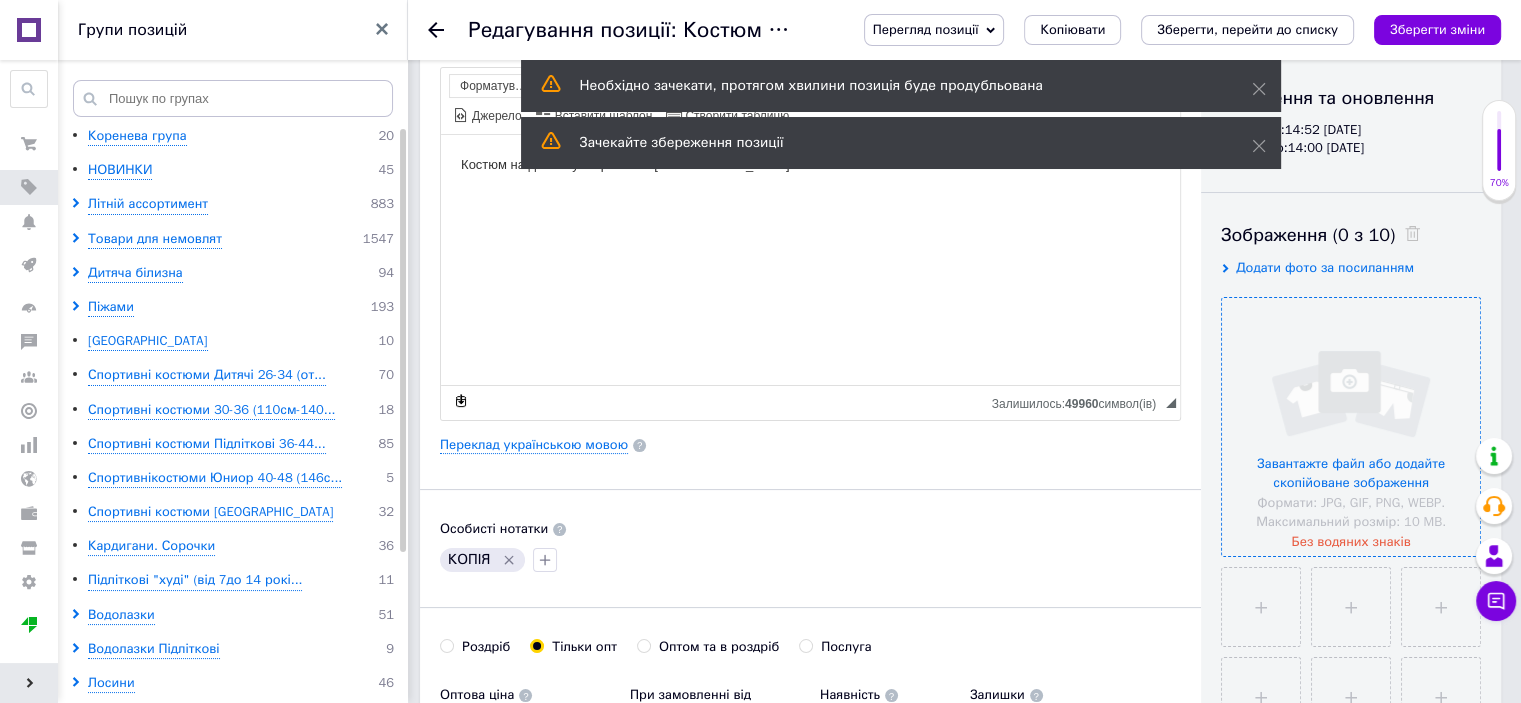 click at bounding box center (1351, 427) 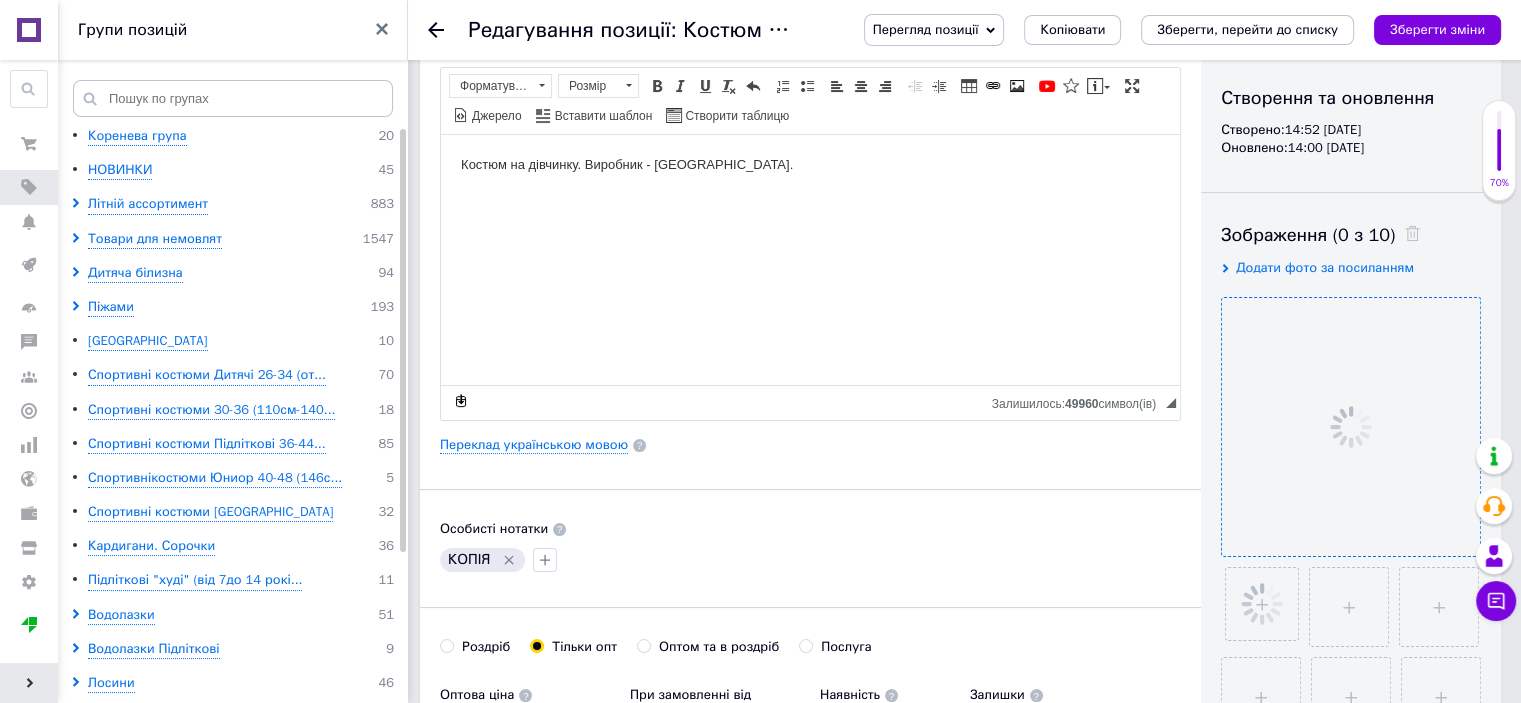 drag, startPoint x: 509, startPoint y: 558, endPoint x: 508, endPoint y: 546, distance: 12.0415945 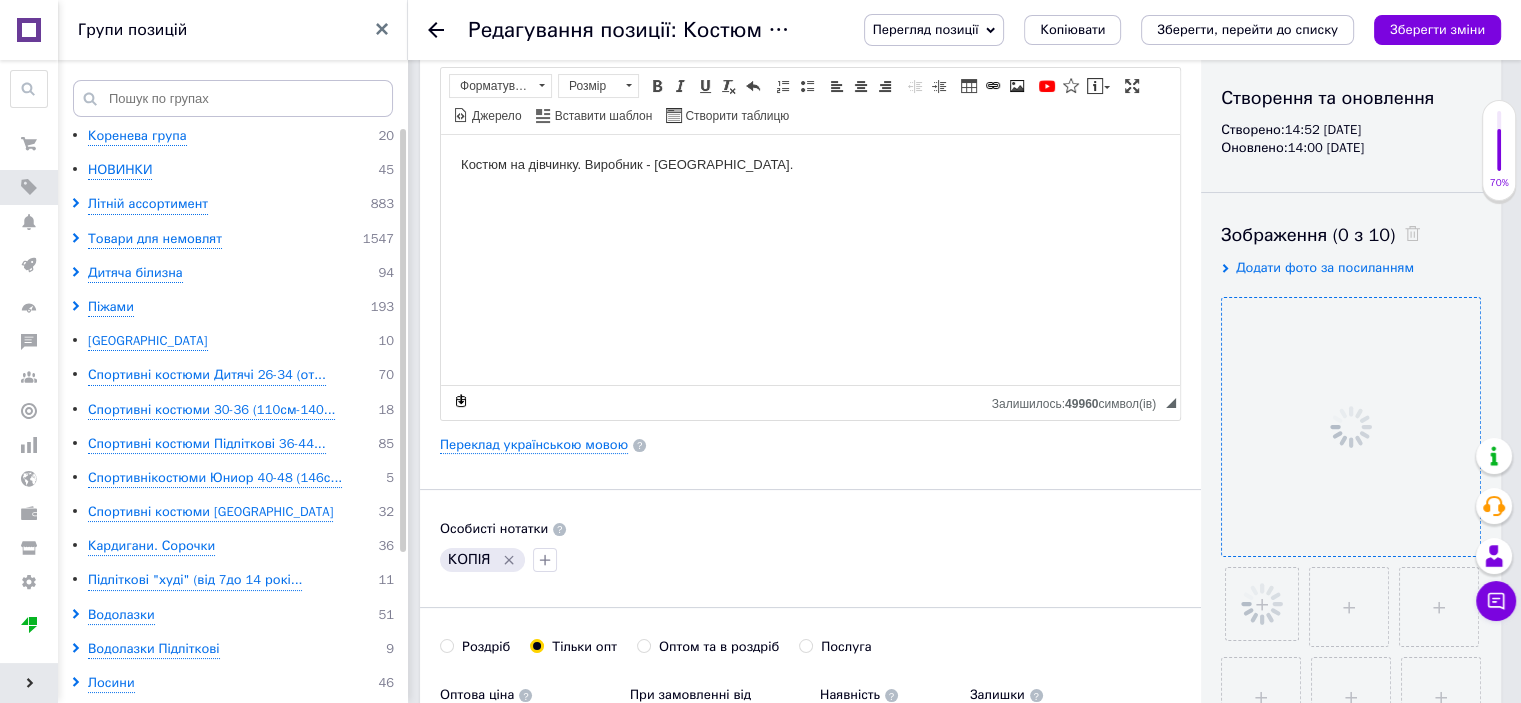 click 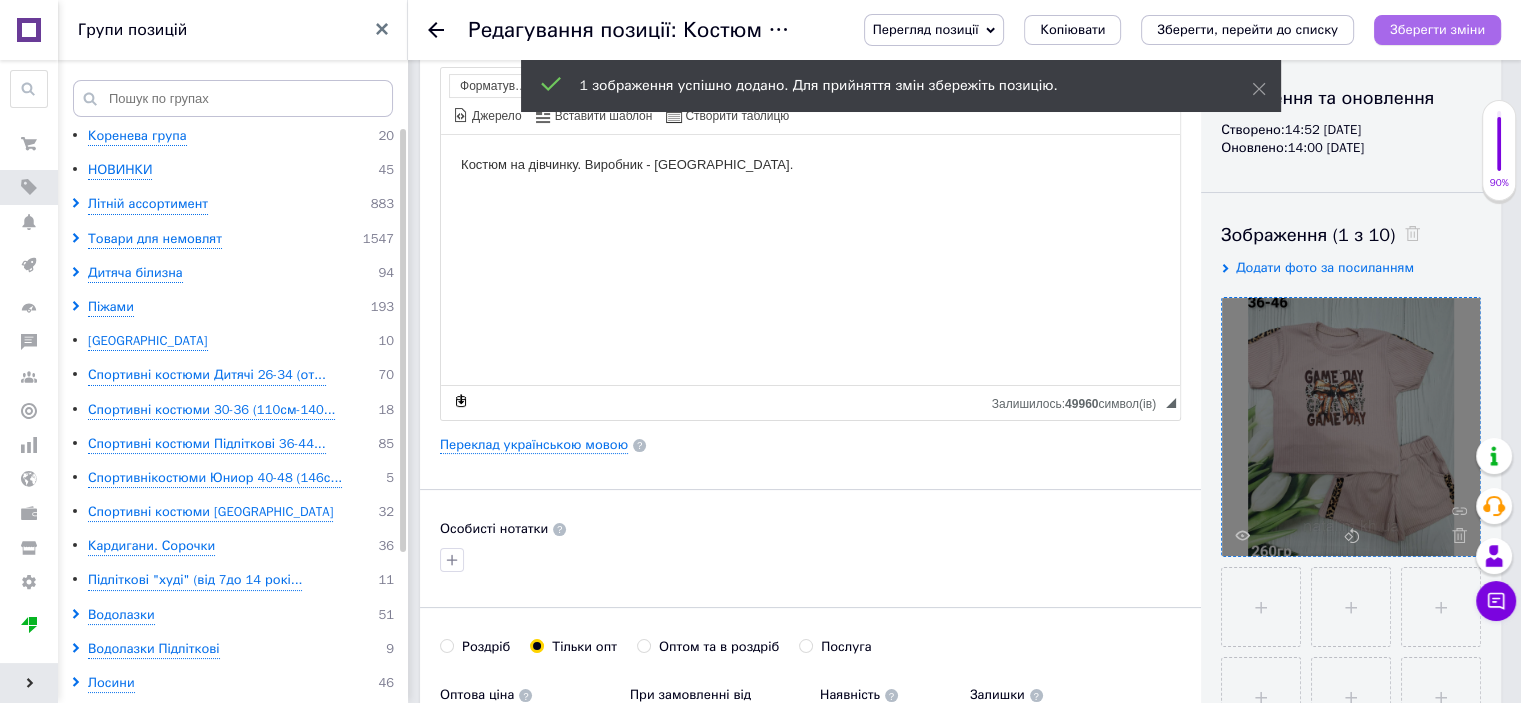click on "Зберегти зміни" at bounding box center [1437, 29] 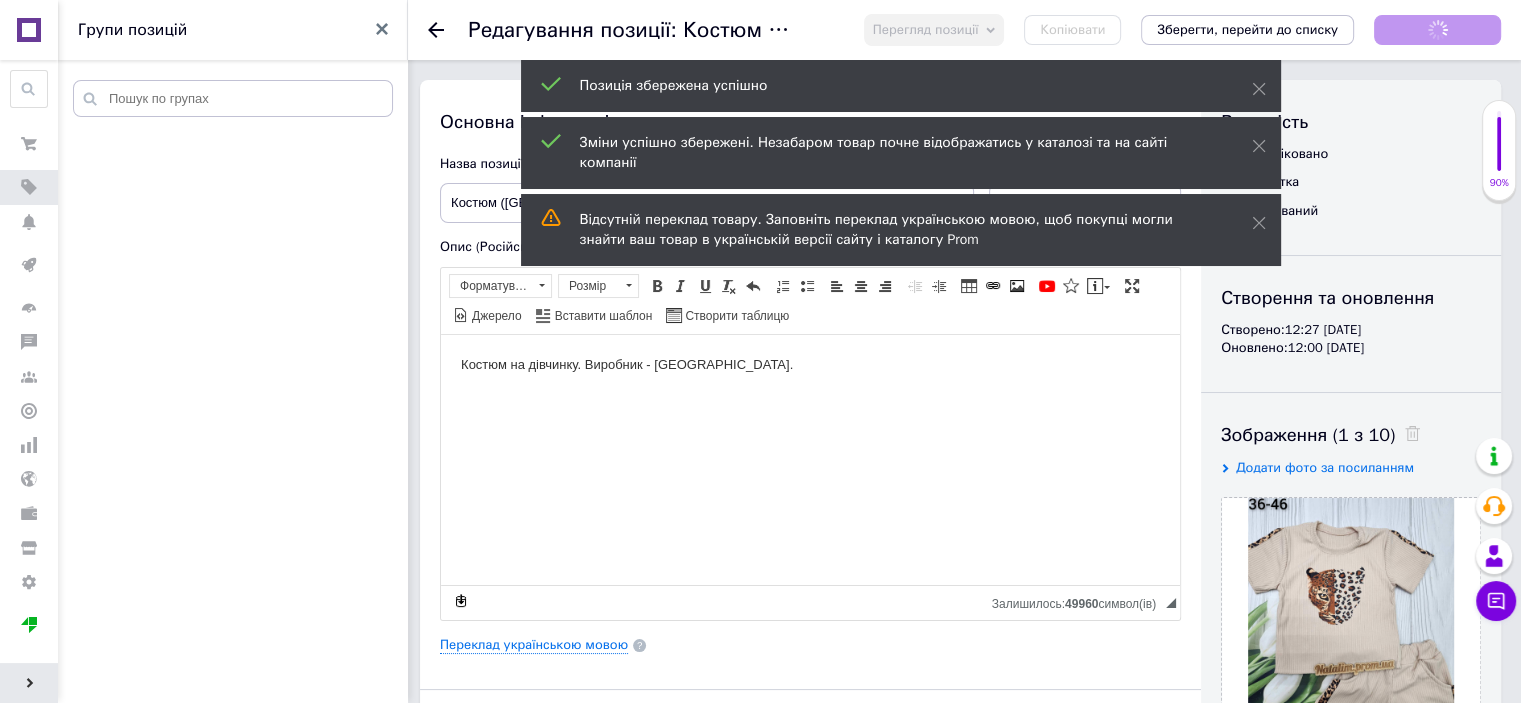 scroll, scrollTop: 0, scrollLeft: 0, axis: both 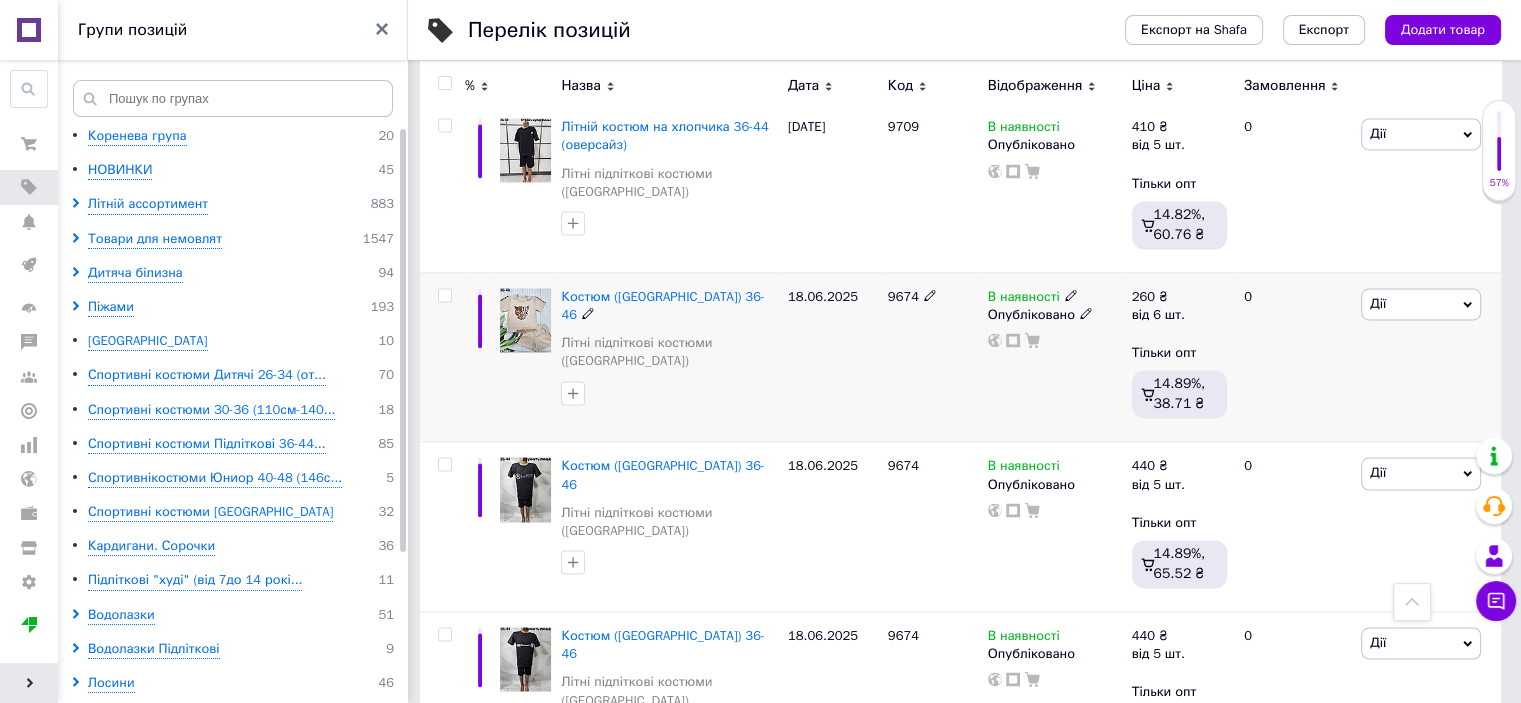 click on "Дії" at bounding box center (1421, 304) 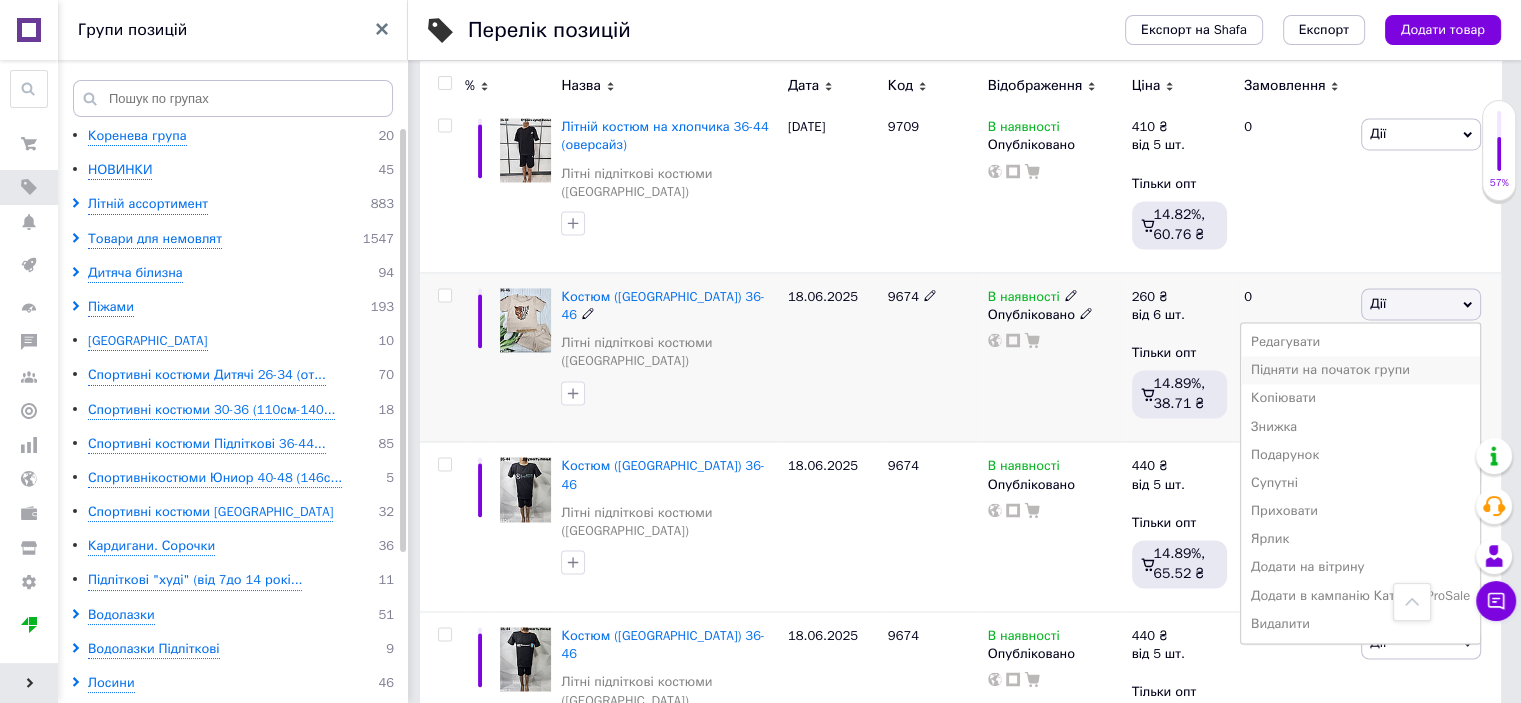 click on "Підняти на початок групи" at bounding box center [1360, 370] 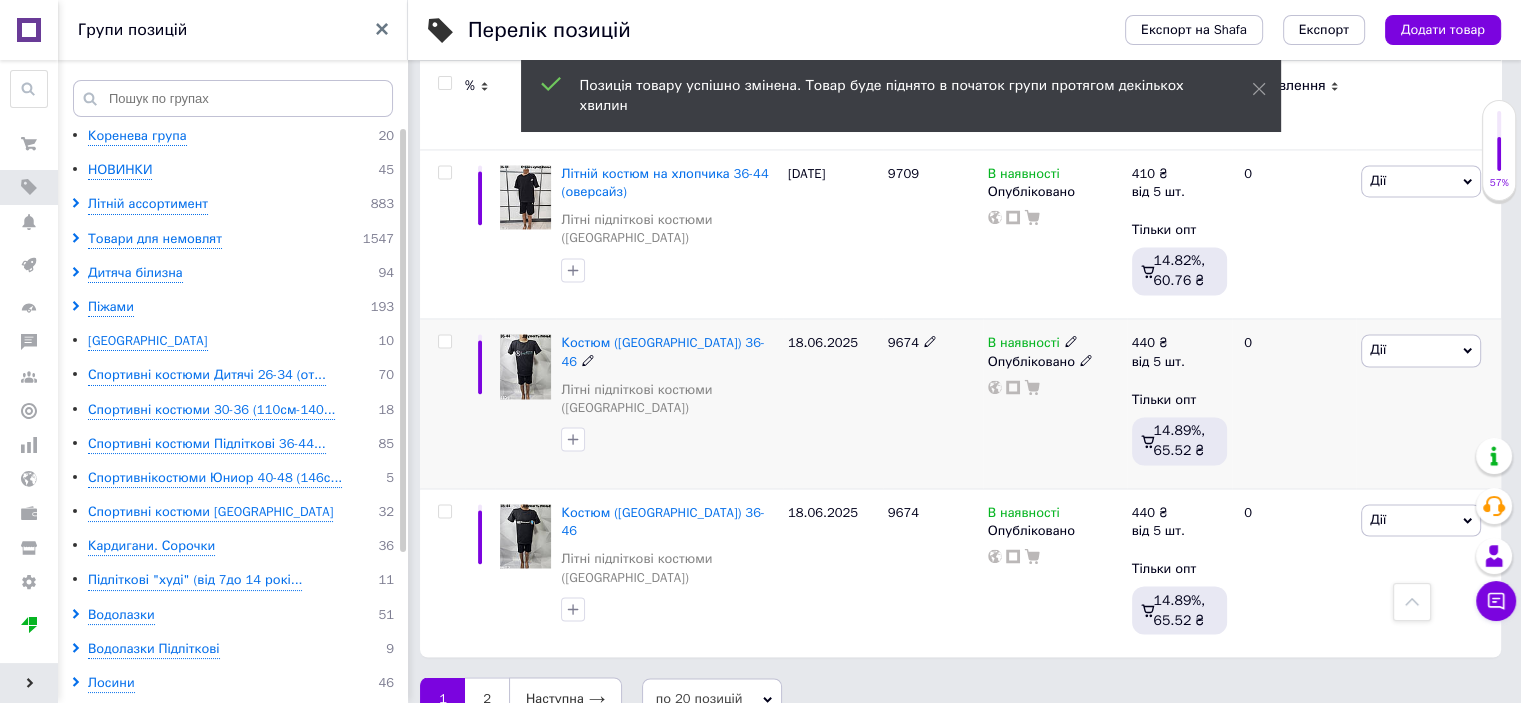 scroll, scrollTop: 3240, scrollLeft: 0, axis: vertical 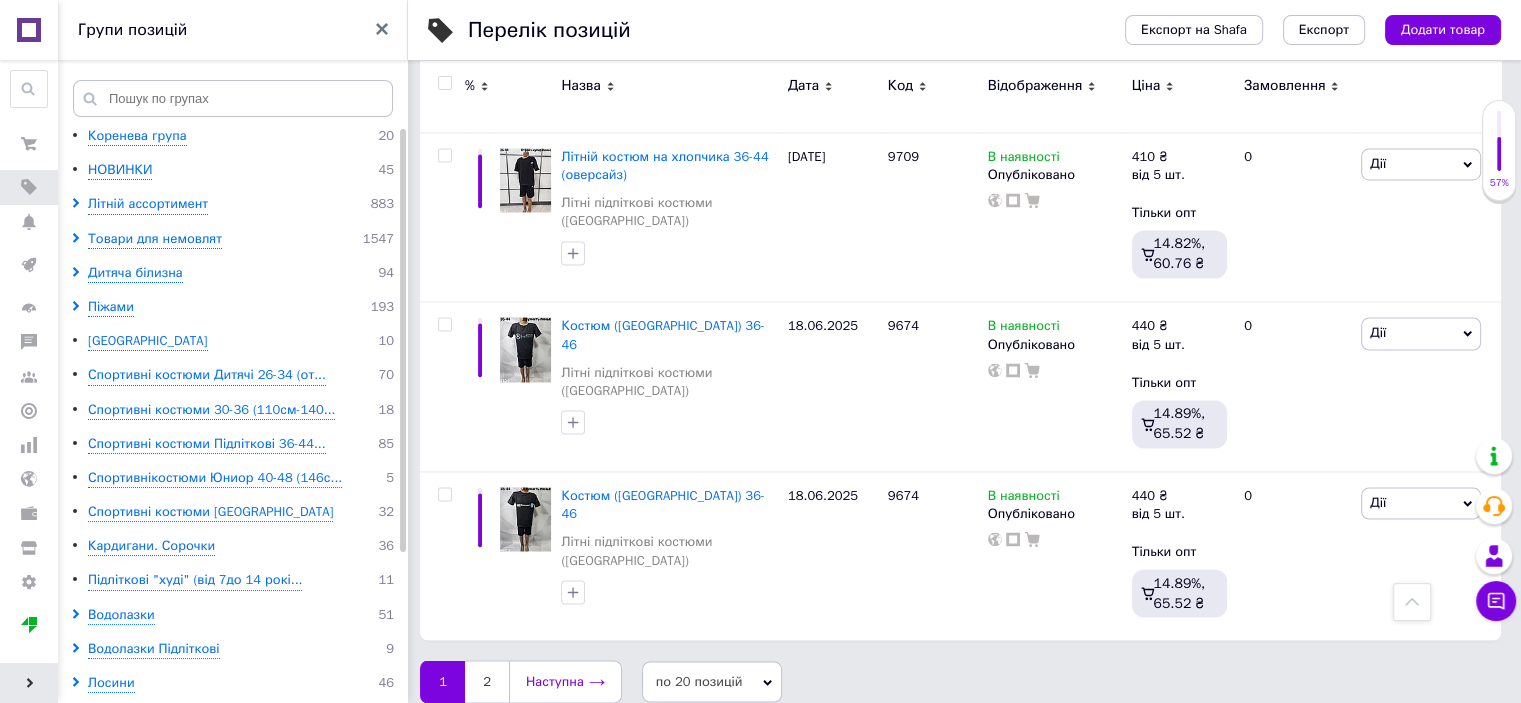 click on "Наступна" at bounding box center [565, 681] 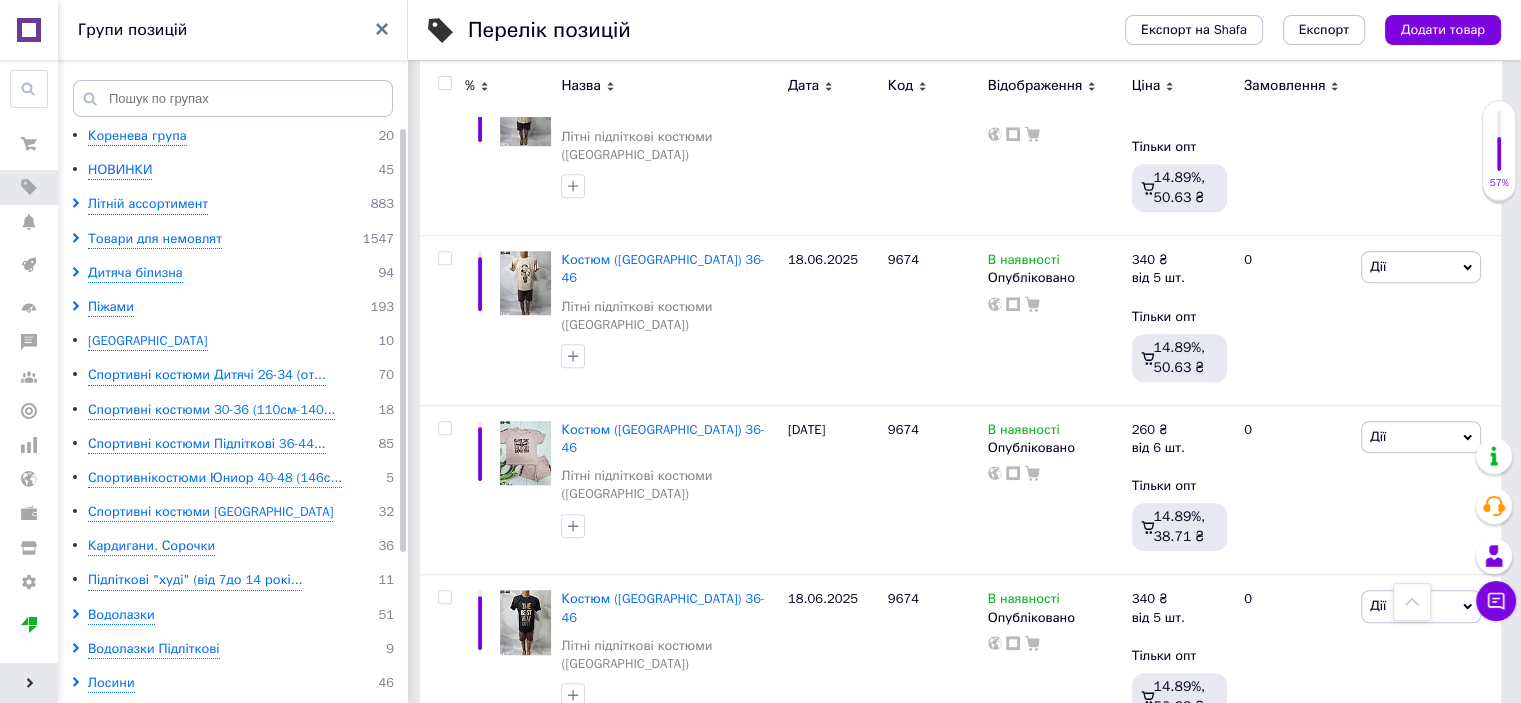 scroll, scrollTop: 1238, scrollLeft: 0, axis: vertical 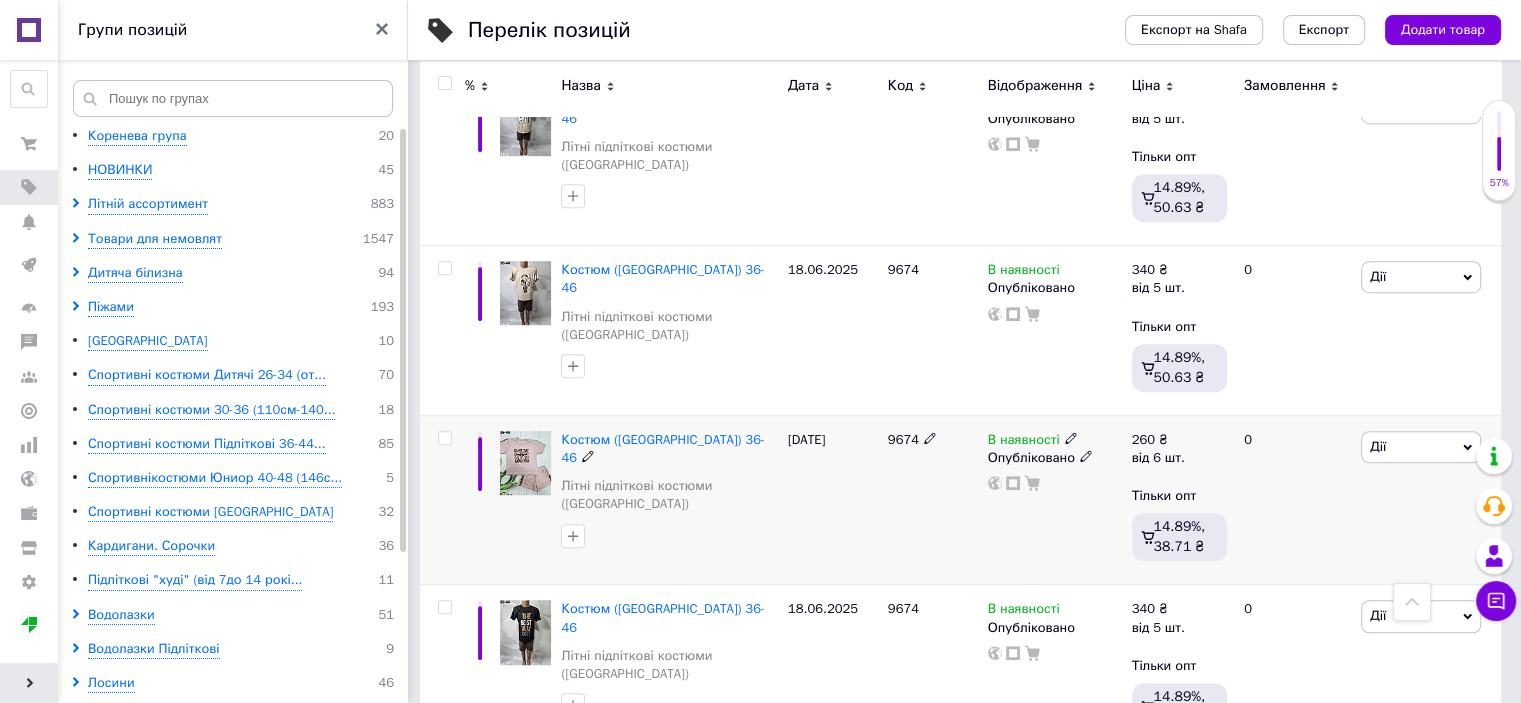 click 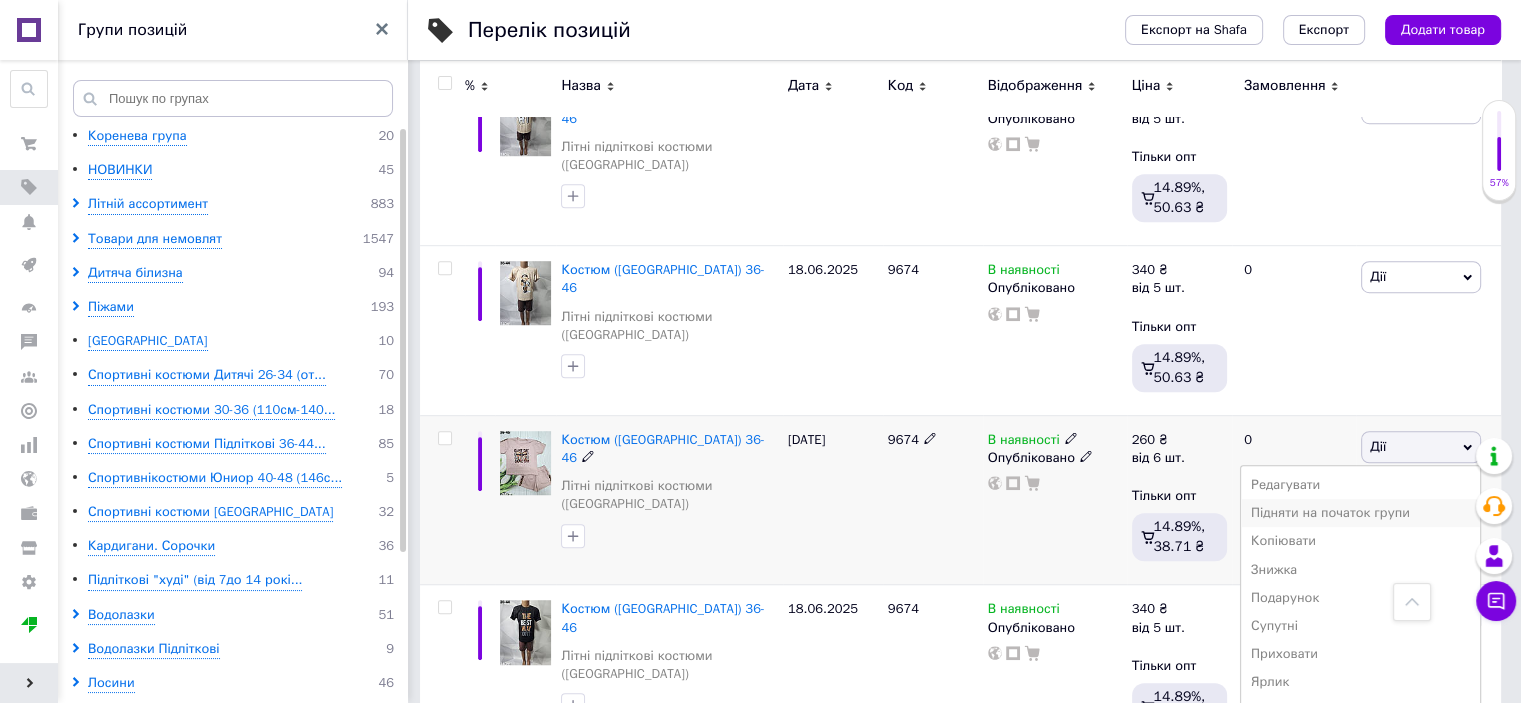 click on "Підняти на початок групи" at bounding box center [1360, 513] 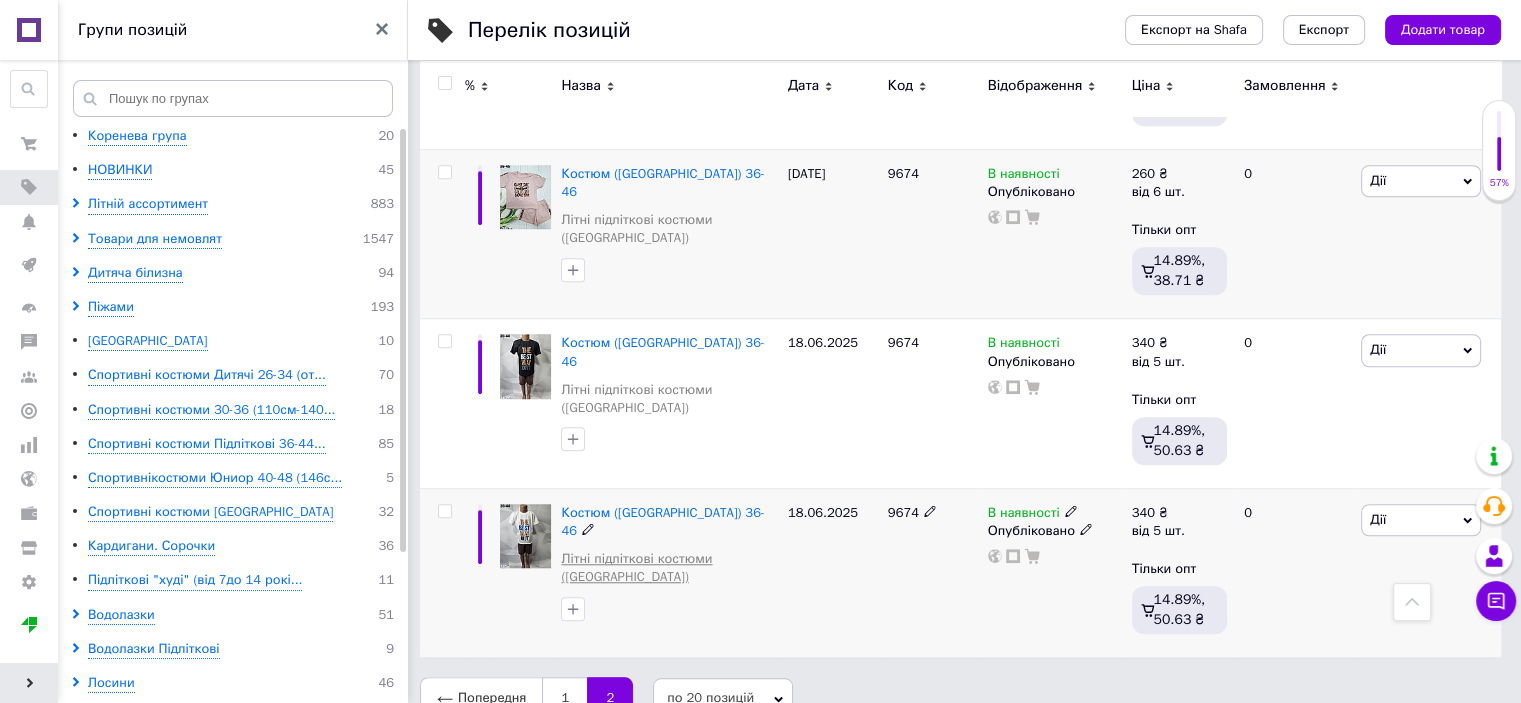 scroll, scrollTop: 1538, scrollLeft: 0, axis: vertical 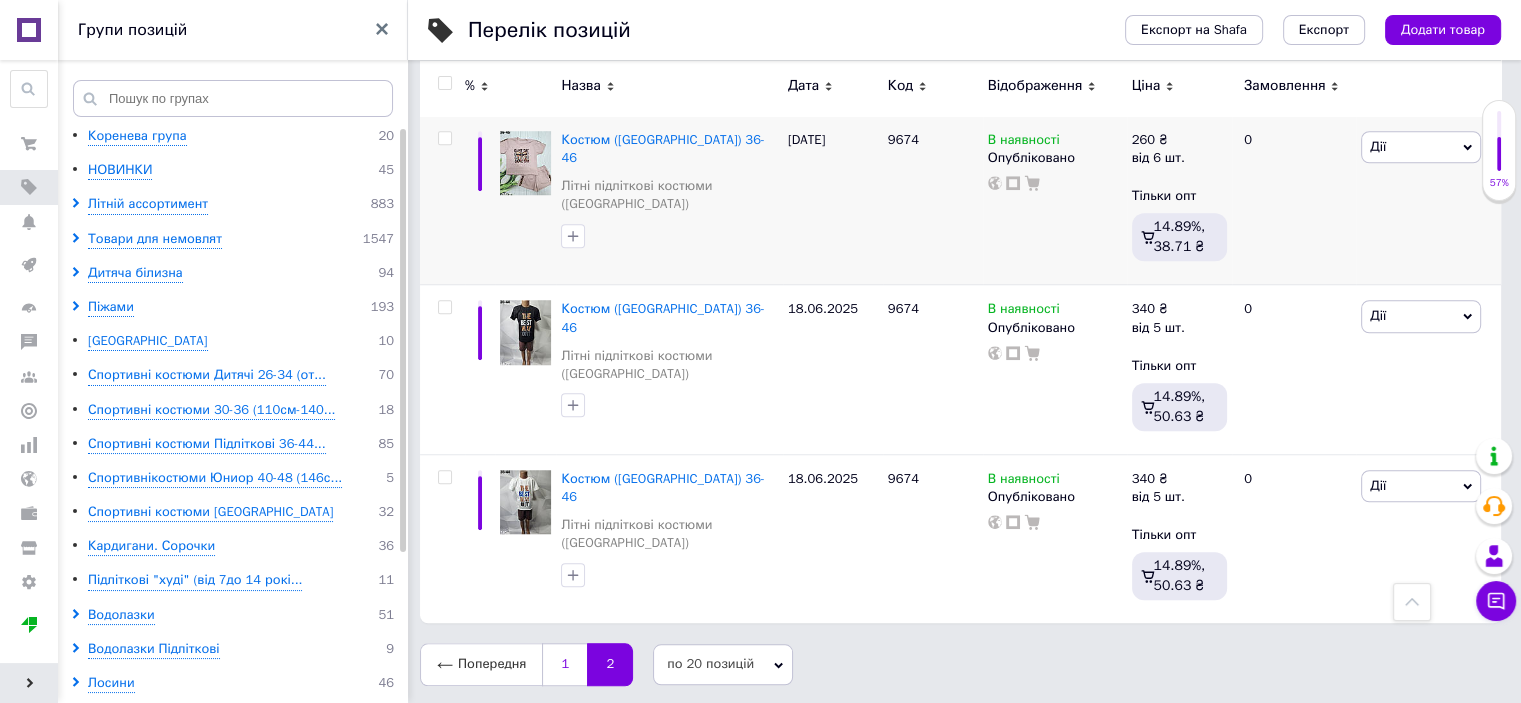 click on "1" at bounding box center (564, 664) 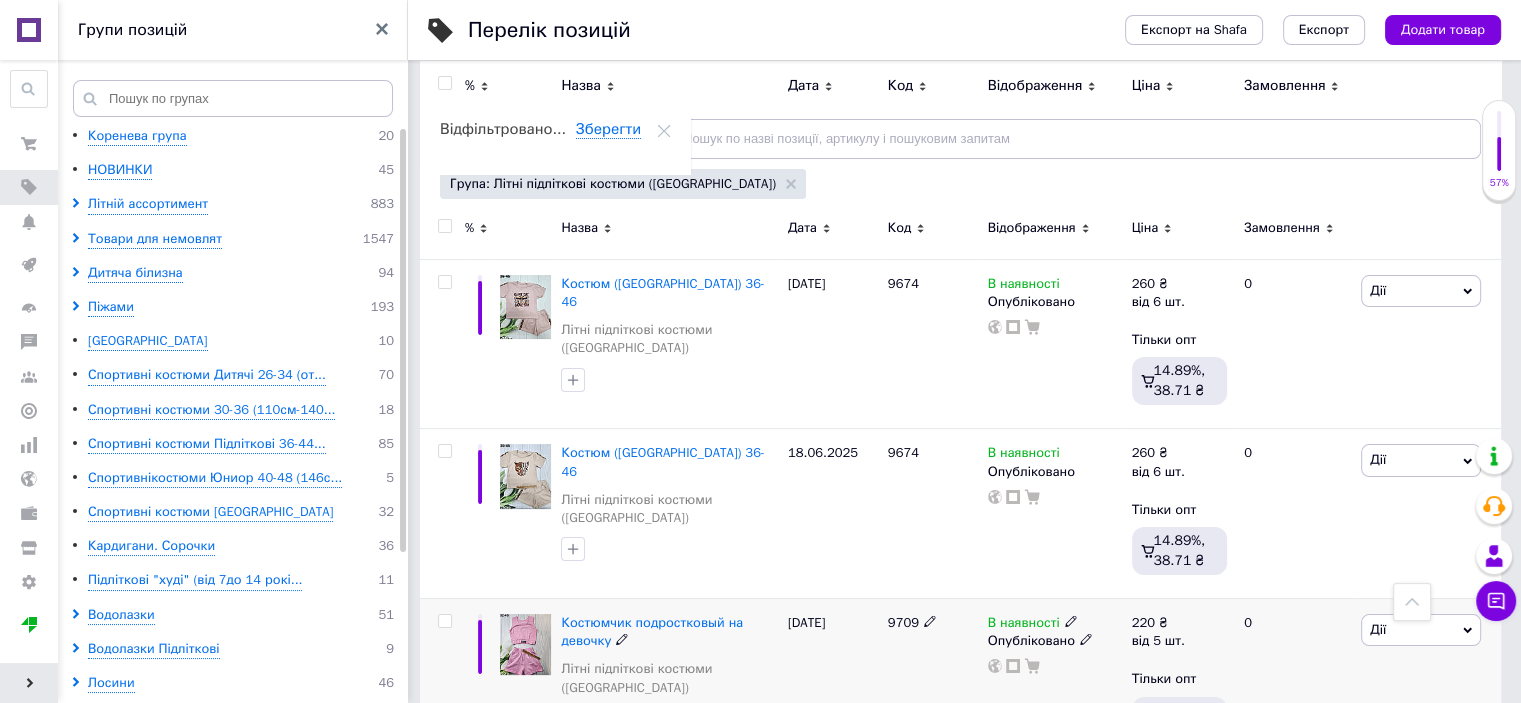scroll, scrollTop: 0, scrollLeft: 0, axis: both 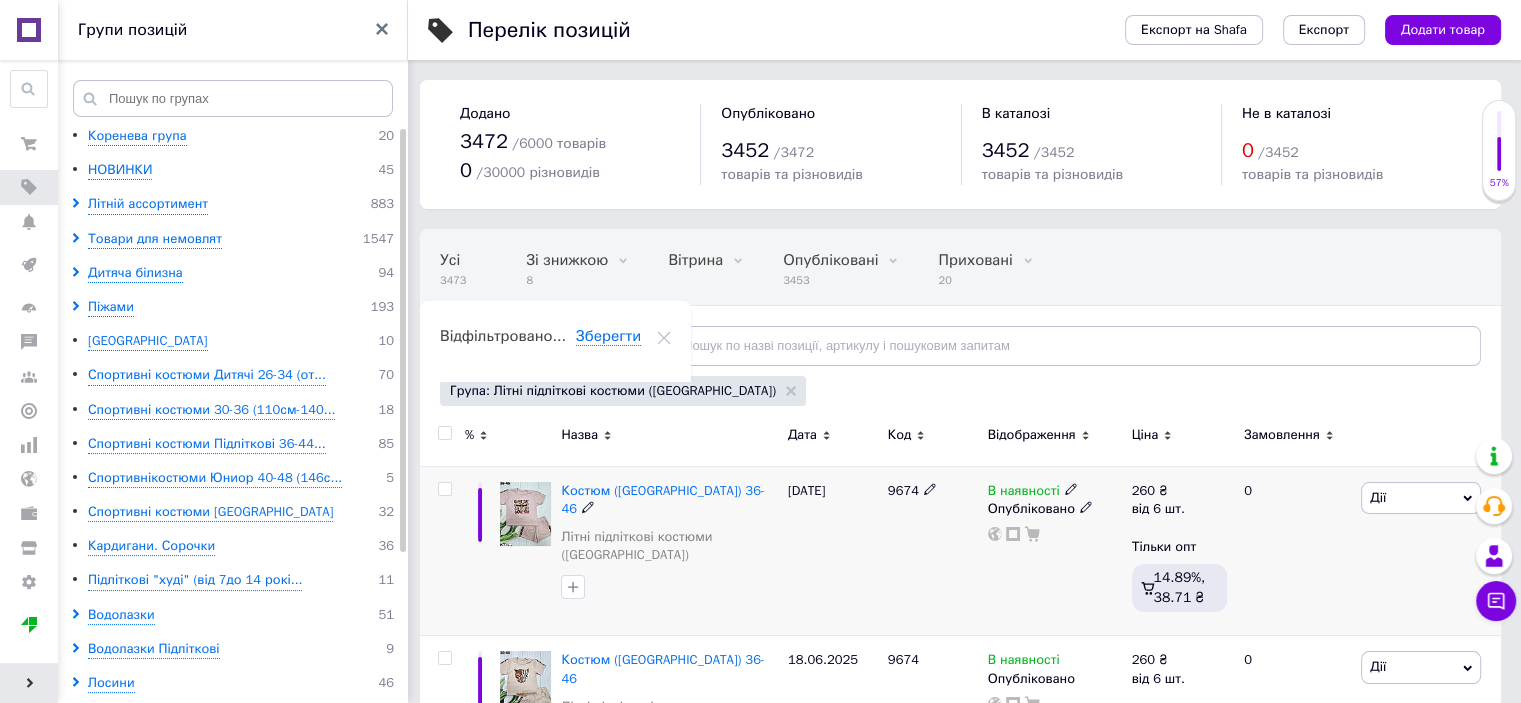 click at bounding box center [525, 514] 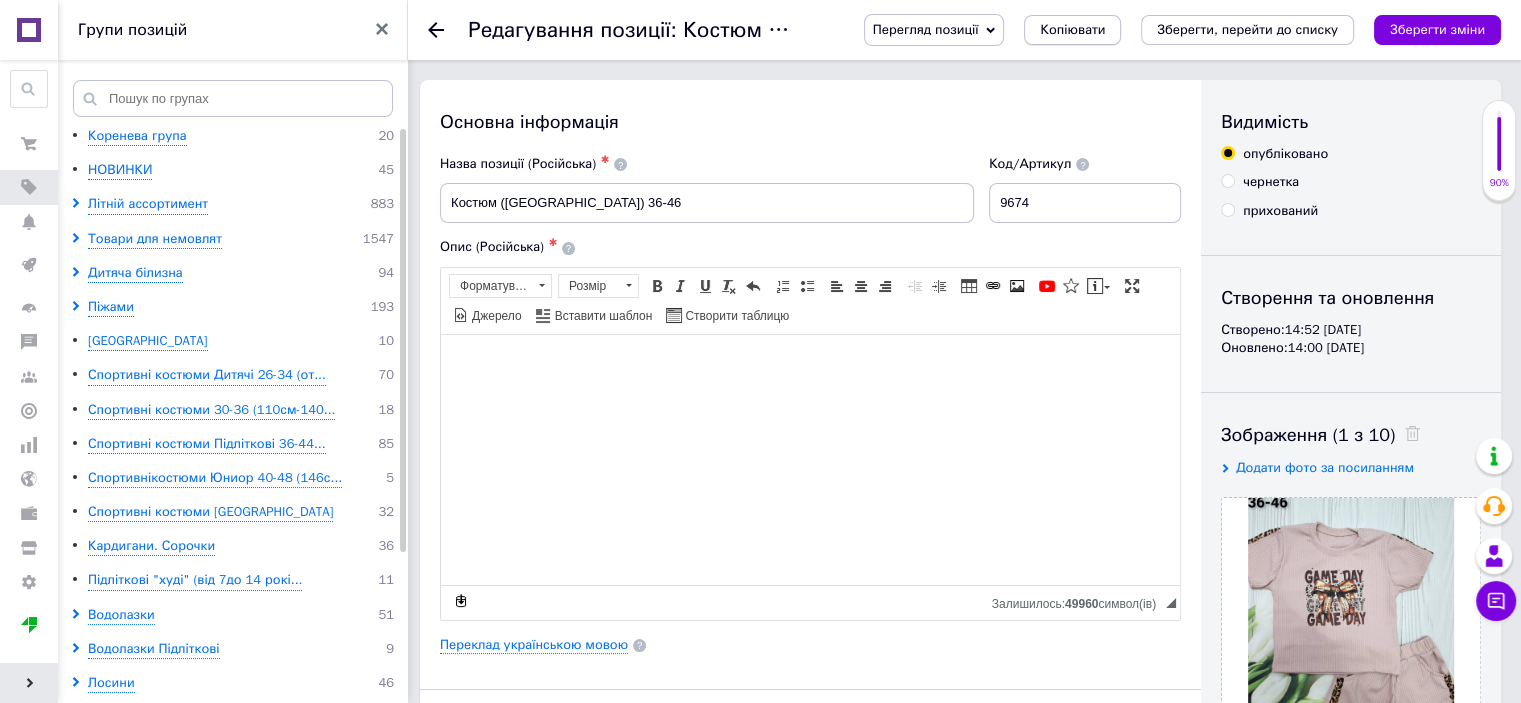 click on "Копіювати" at bounding box center [1072, 30] 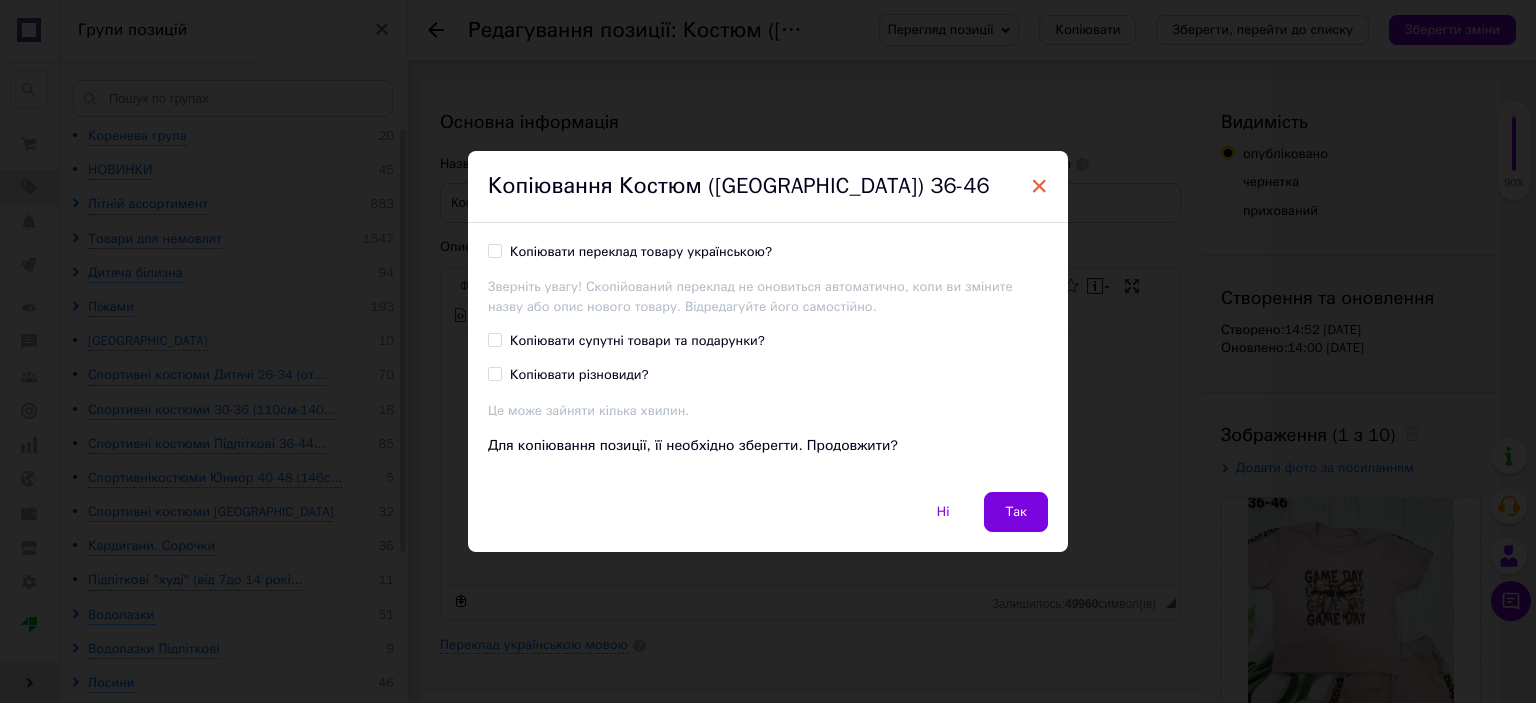 click on "×" at bounding box center (1039, 186) 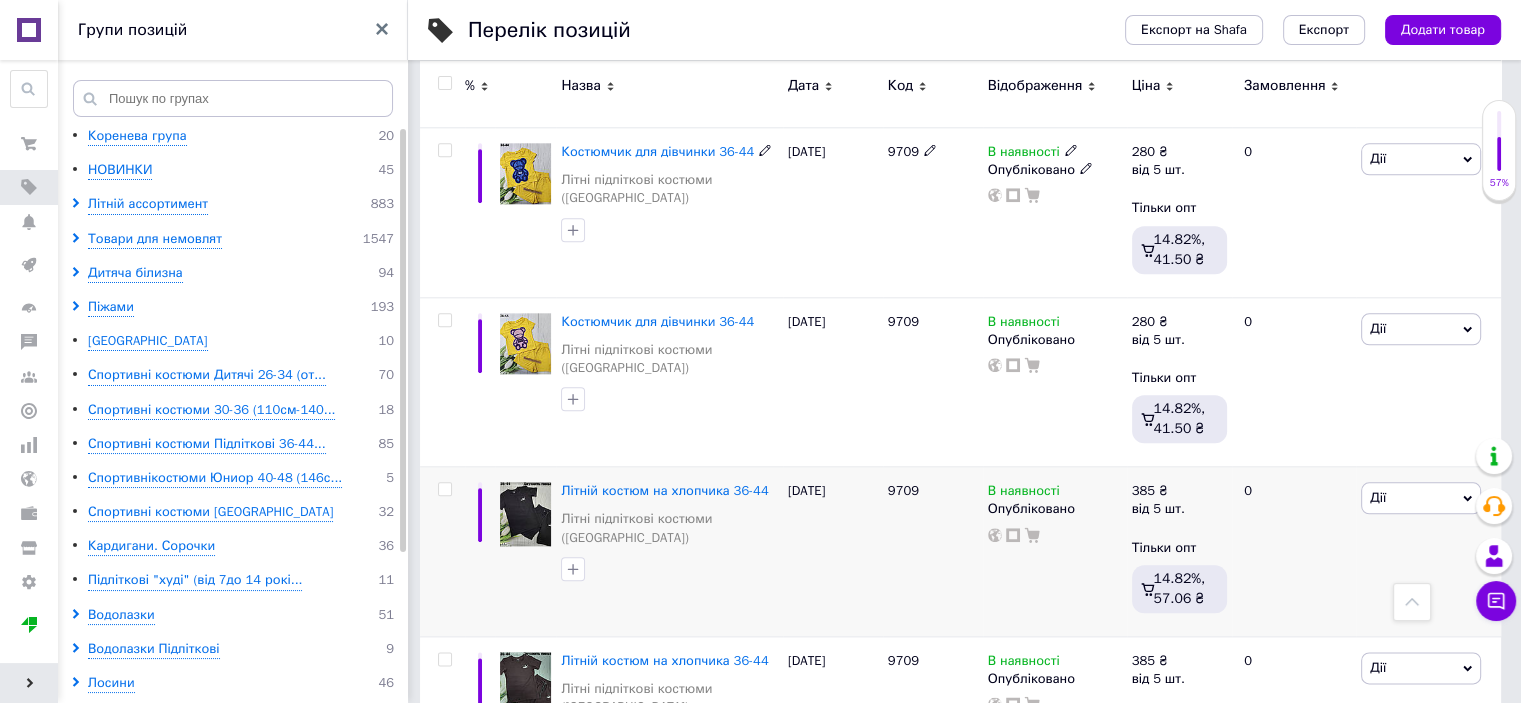 scroll, scrollTop: 2400, scrollLeft: 0, axis: vertical 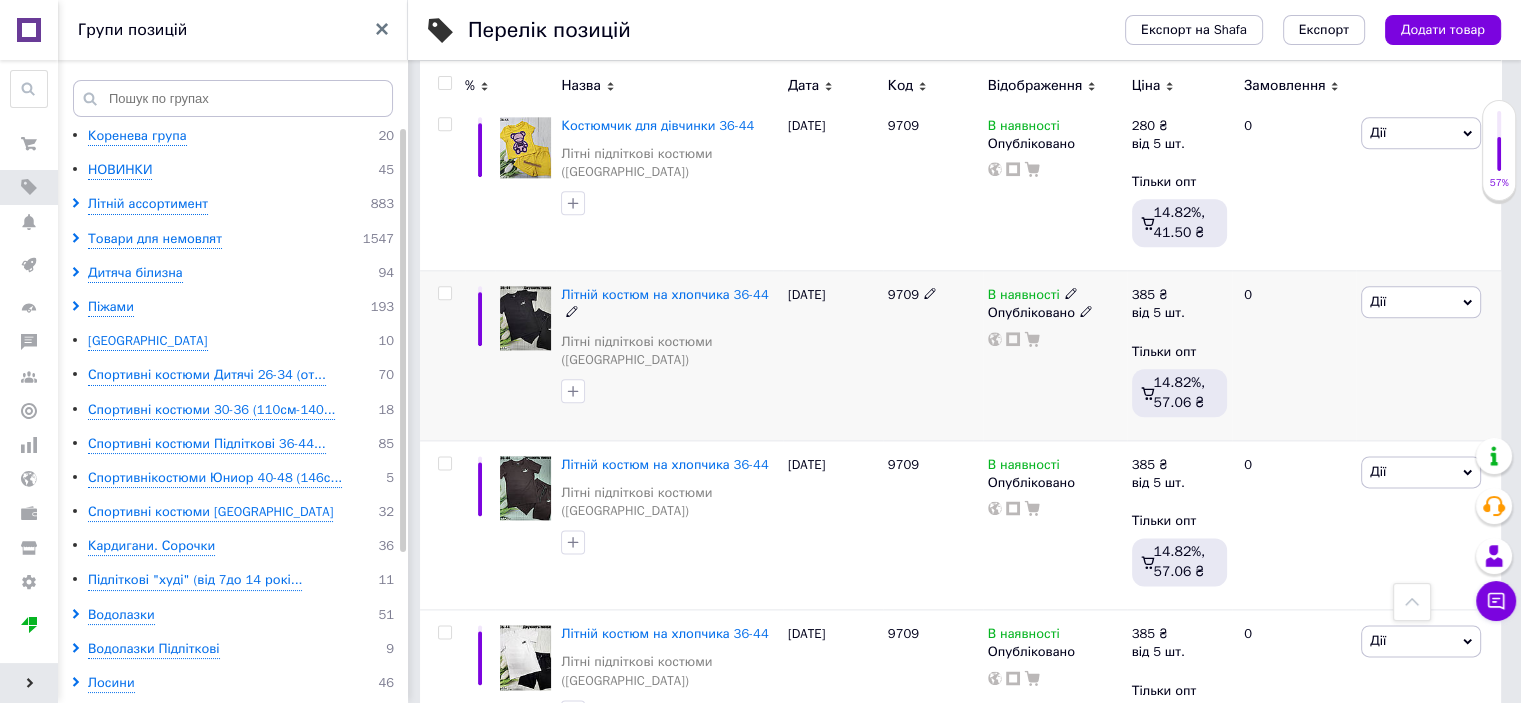 click at bounding box center [525, 356] 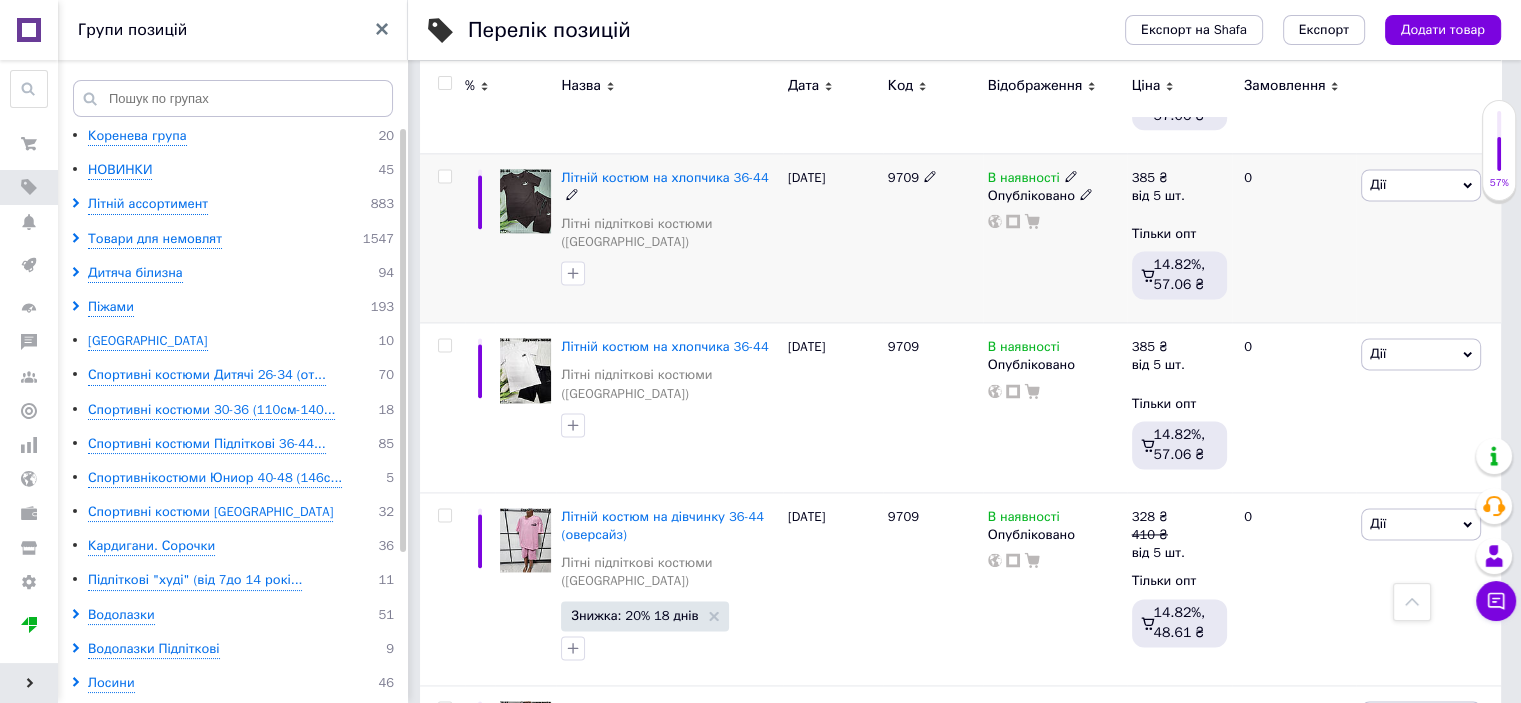 scroll, scrollTop: 2900, scrollLeft: 0, axis: vertical 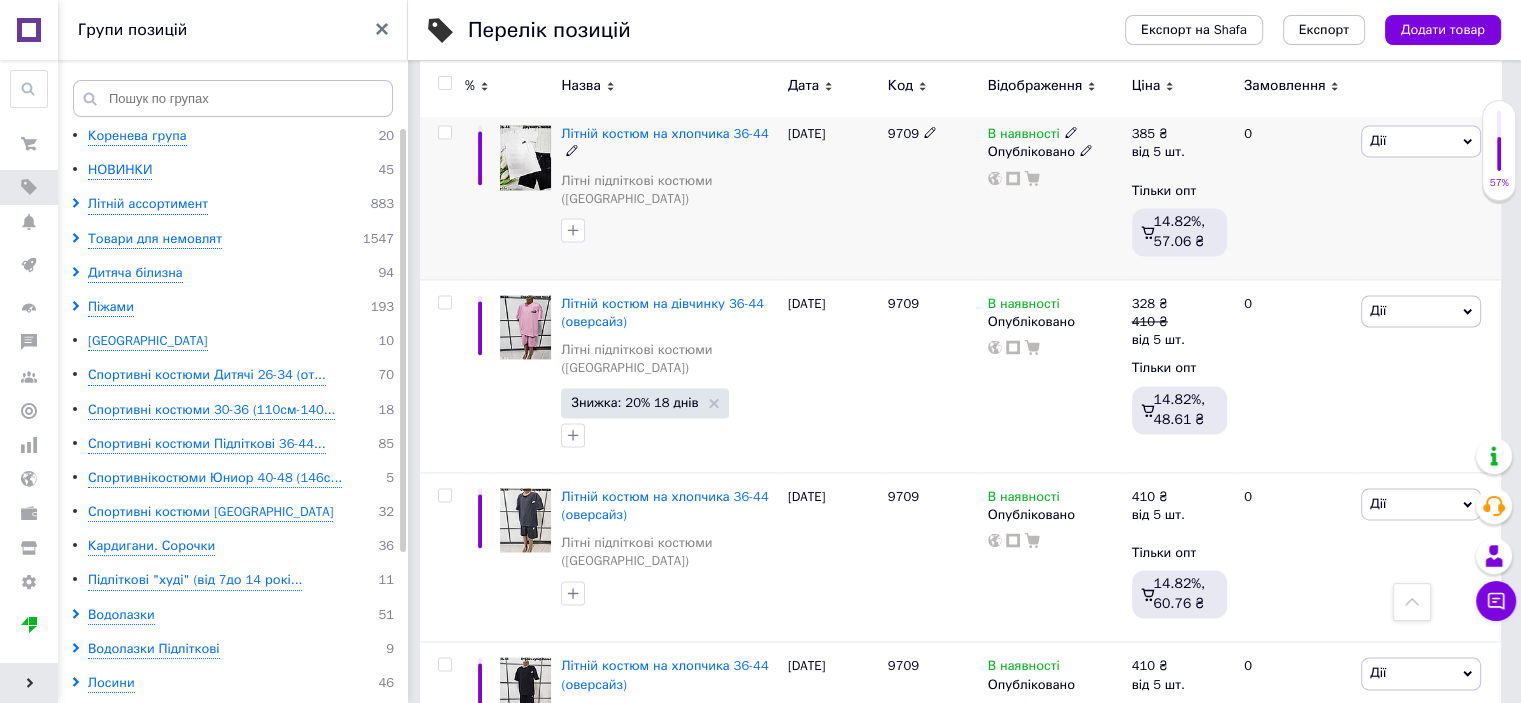 click at bounding box center [525, 157] 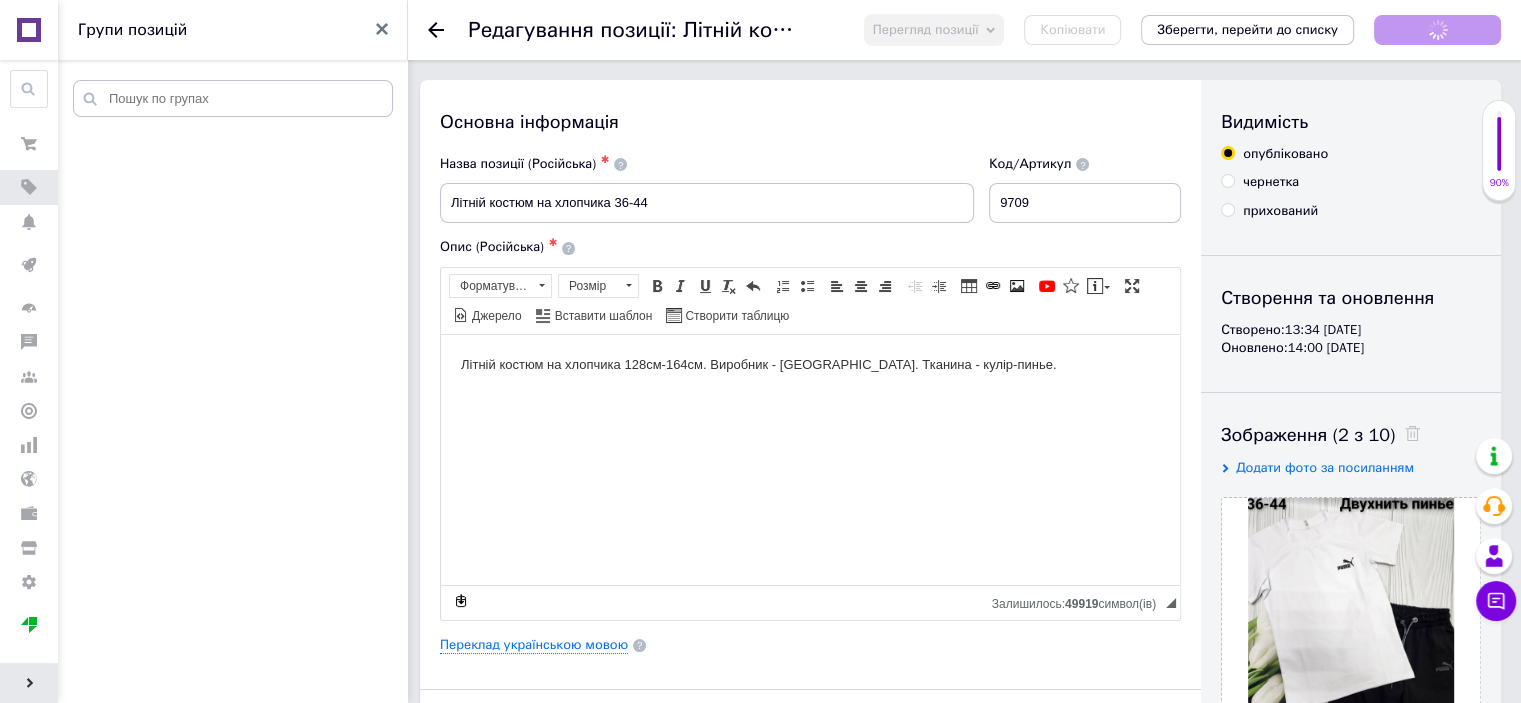 scroll, scrollTop: 0, scrollLeft: 0, axis: both 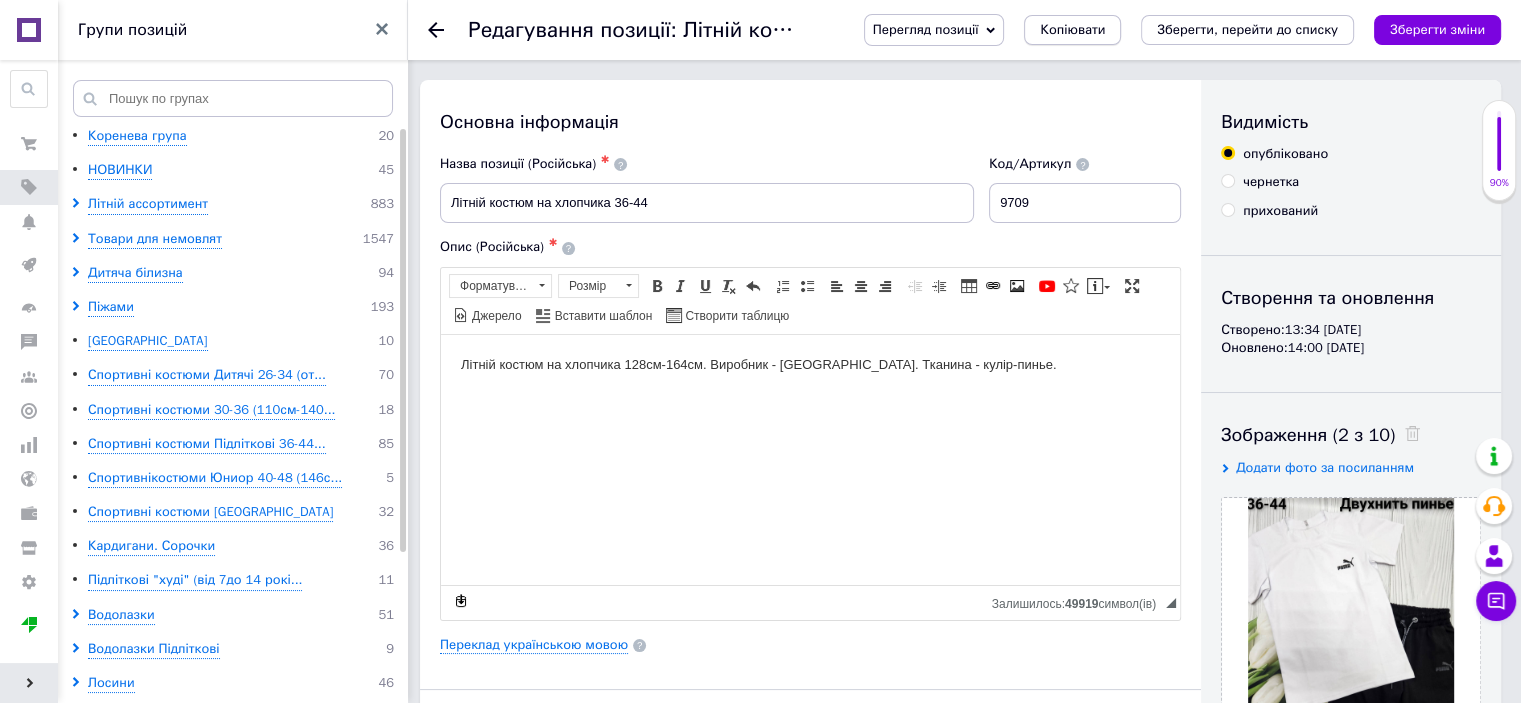 click on "Копіювати" at bounding box center (1072, 30) 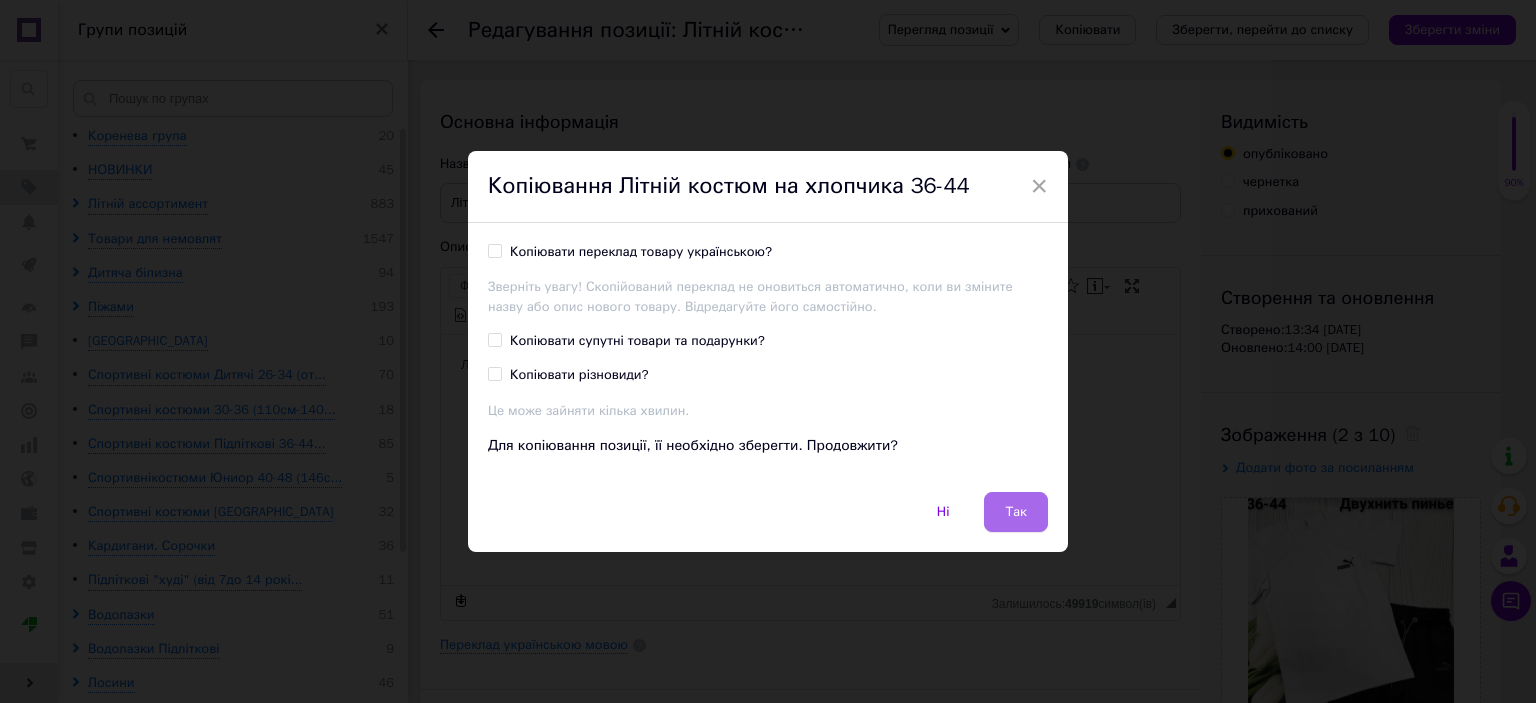 click on "Так" at bounding box center (1016, 512) 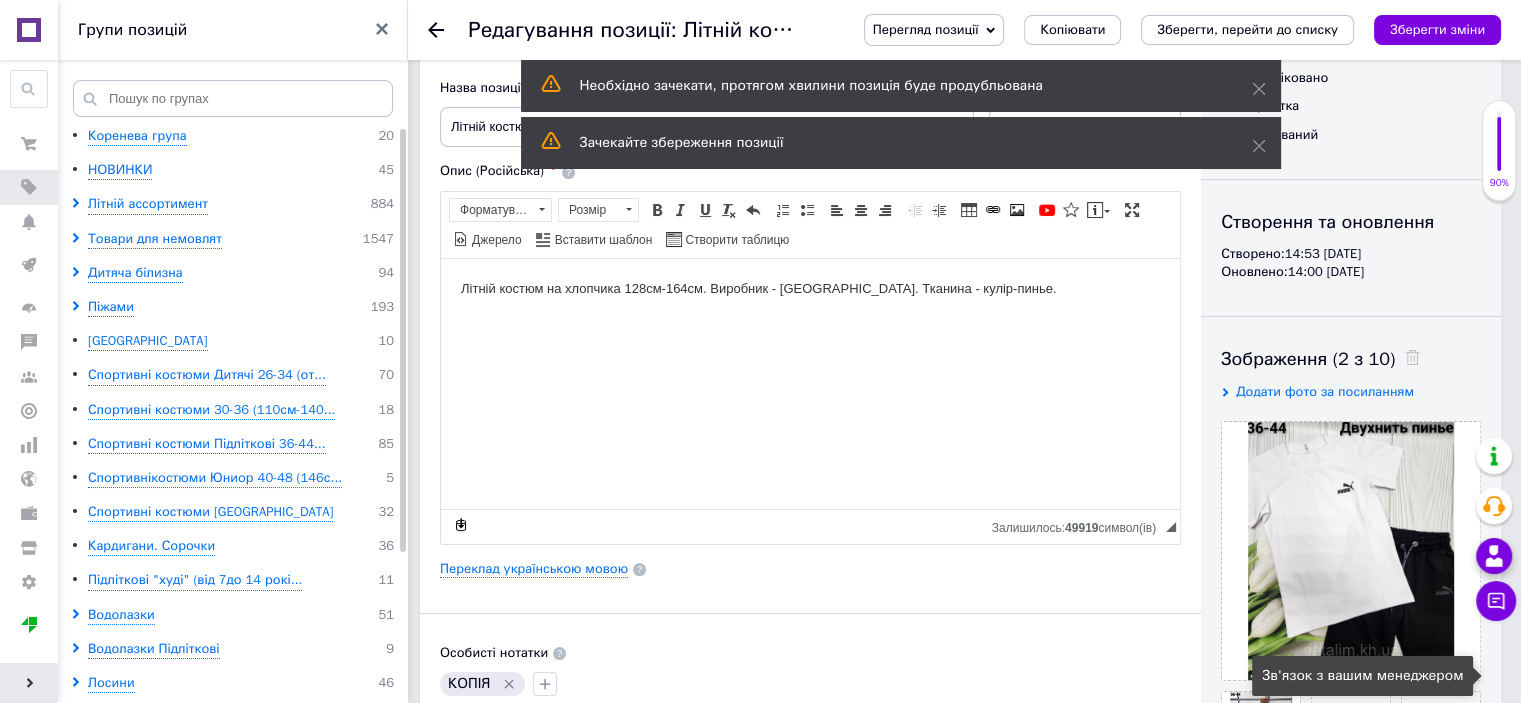 scroll, scrollTop: 200, scrollLeft: 0, axis: vertical 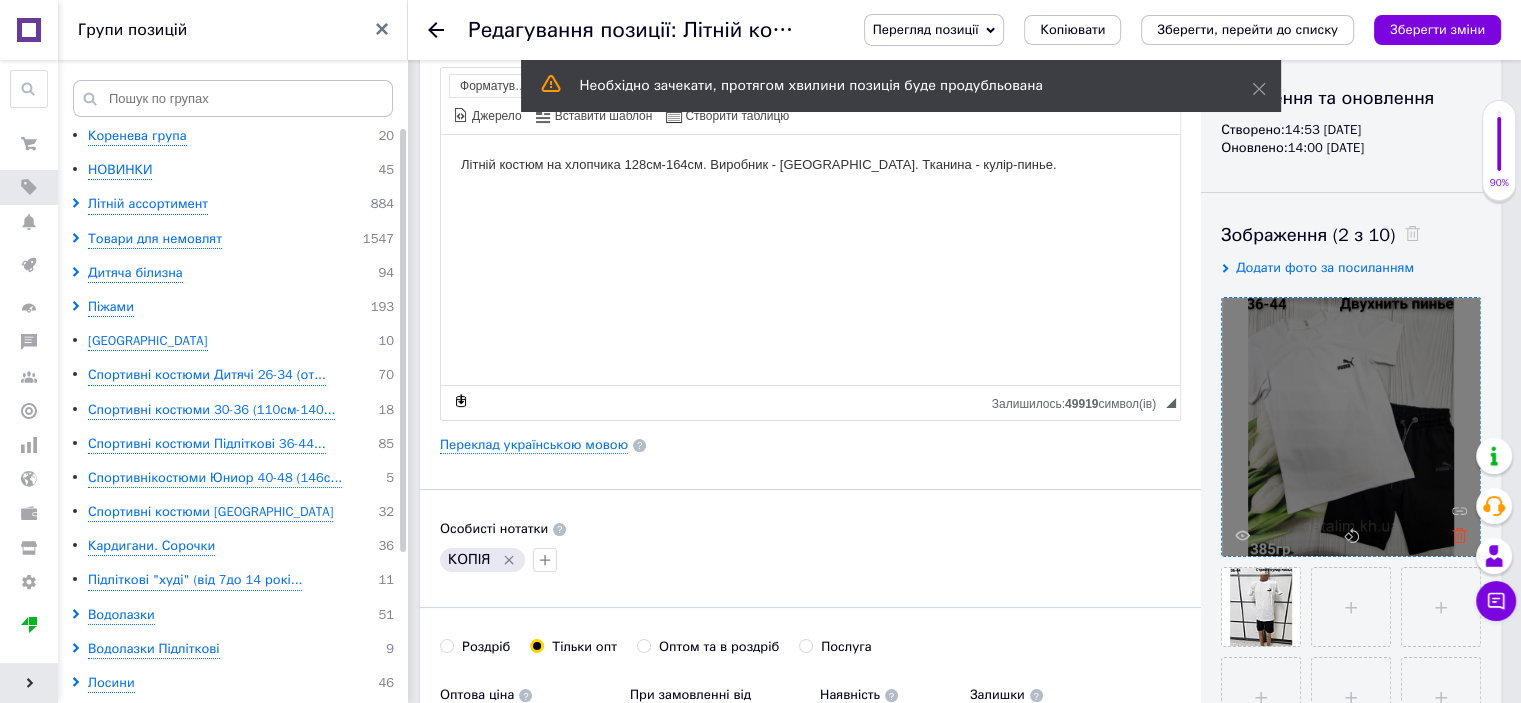 click 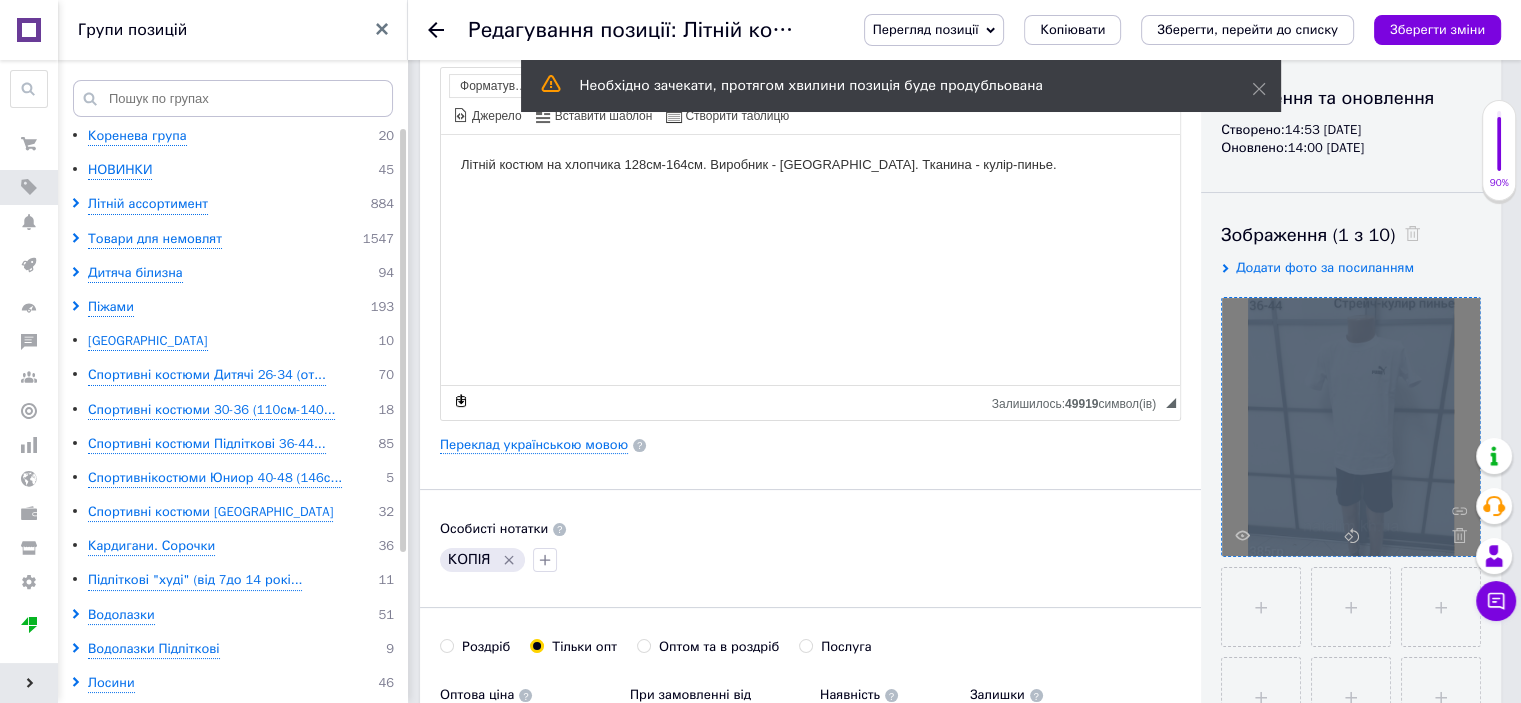 click at bounding box center (1351, 427) 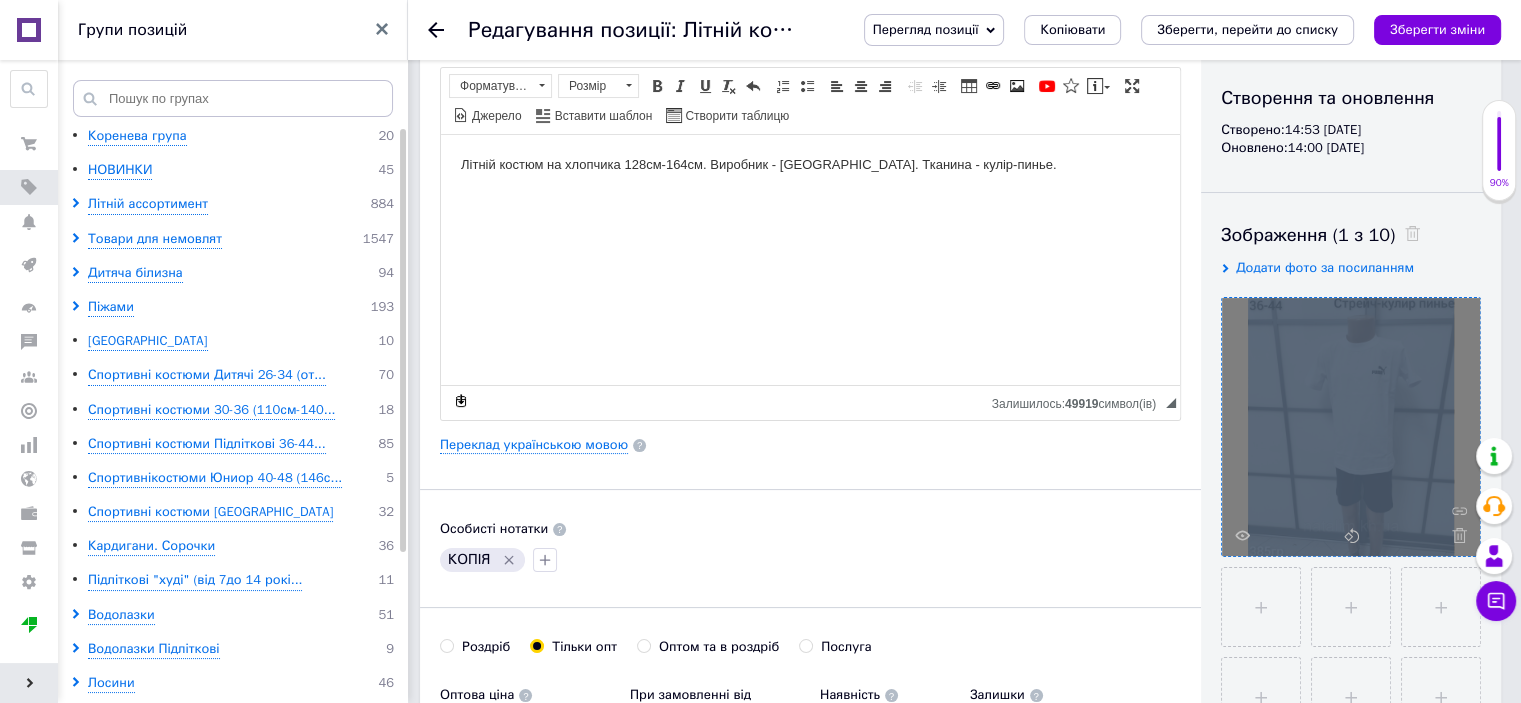 click 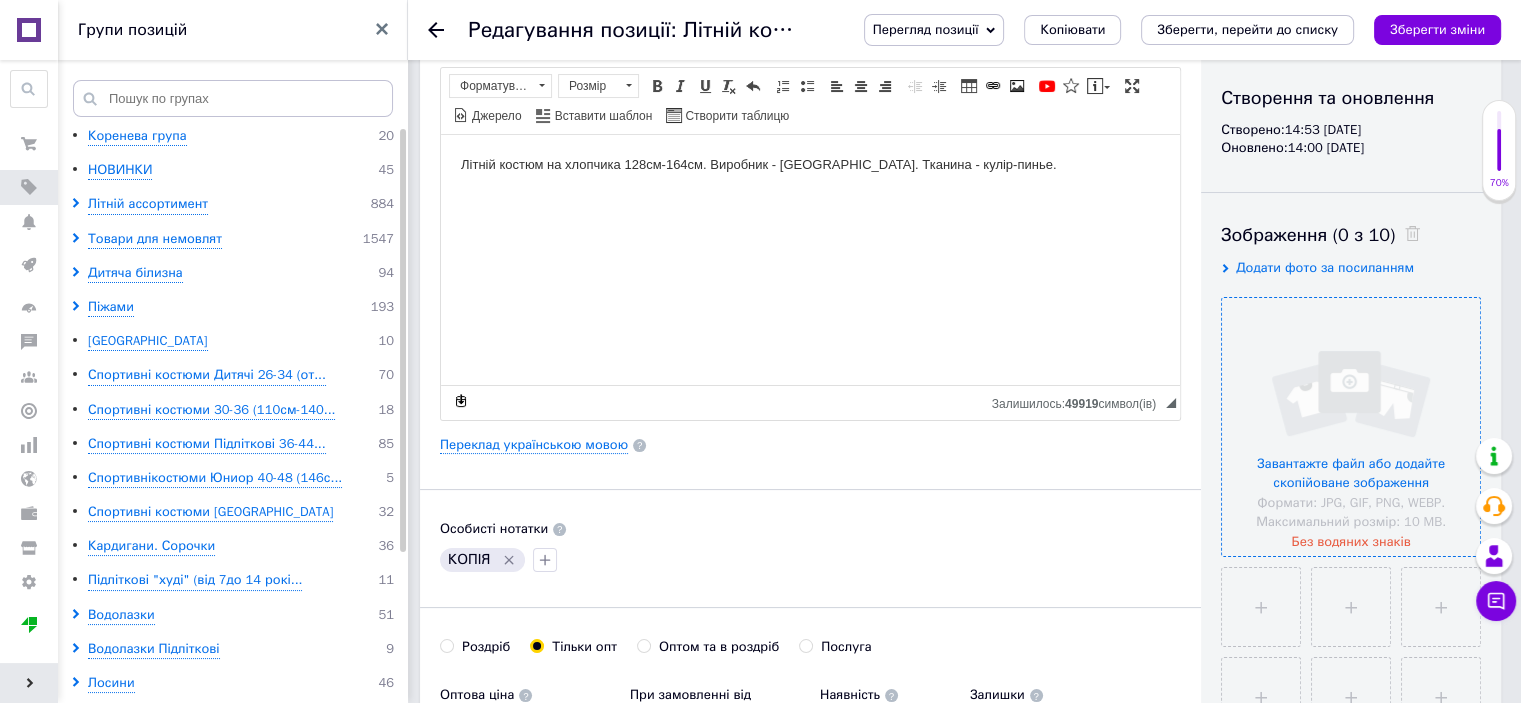 click at bounding box center (1351, 427) 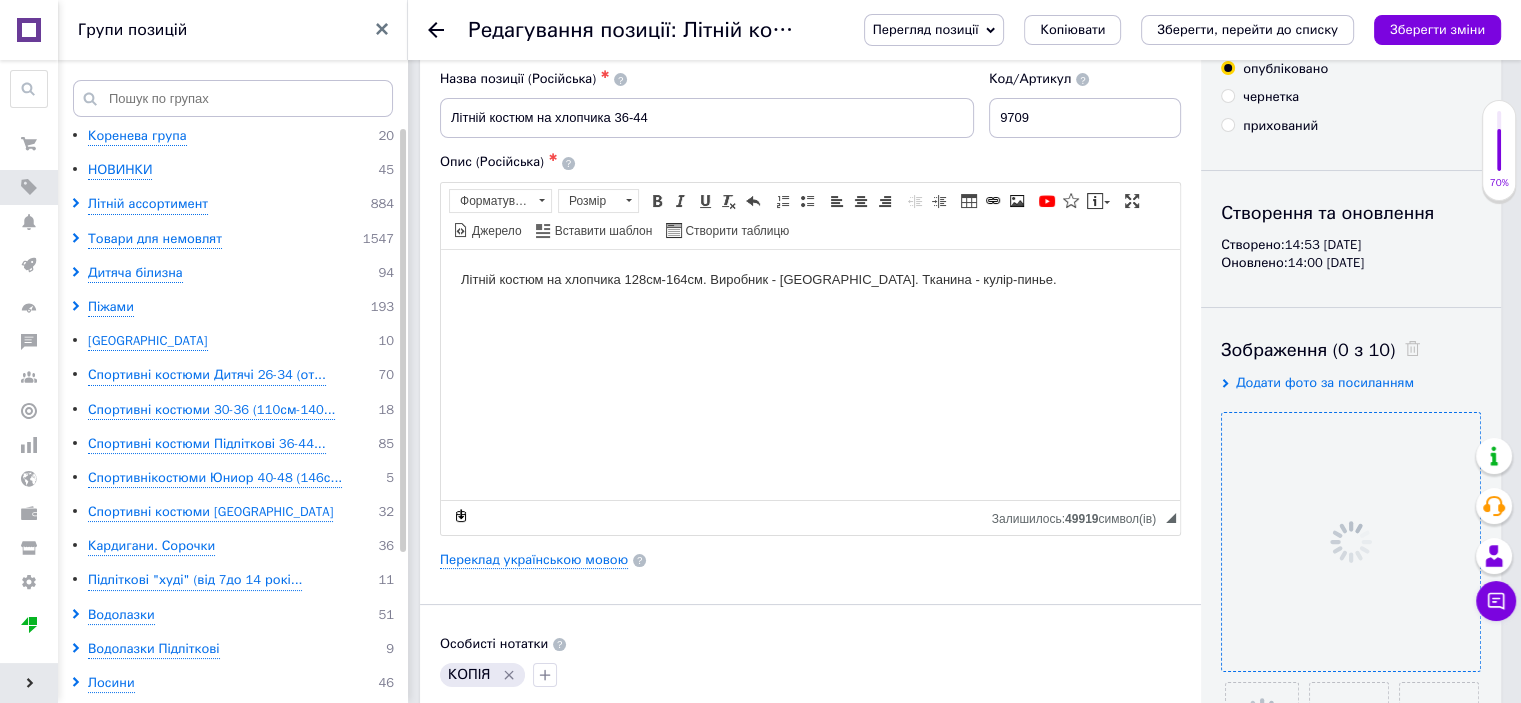 scroll, scrollTop: 0, scrollLeft: 0, axis: both 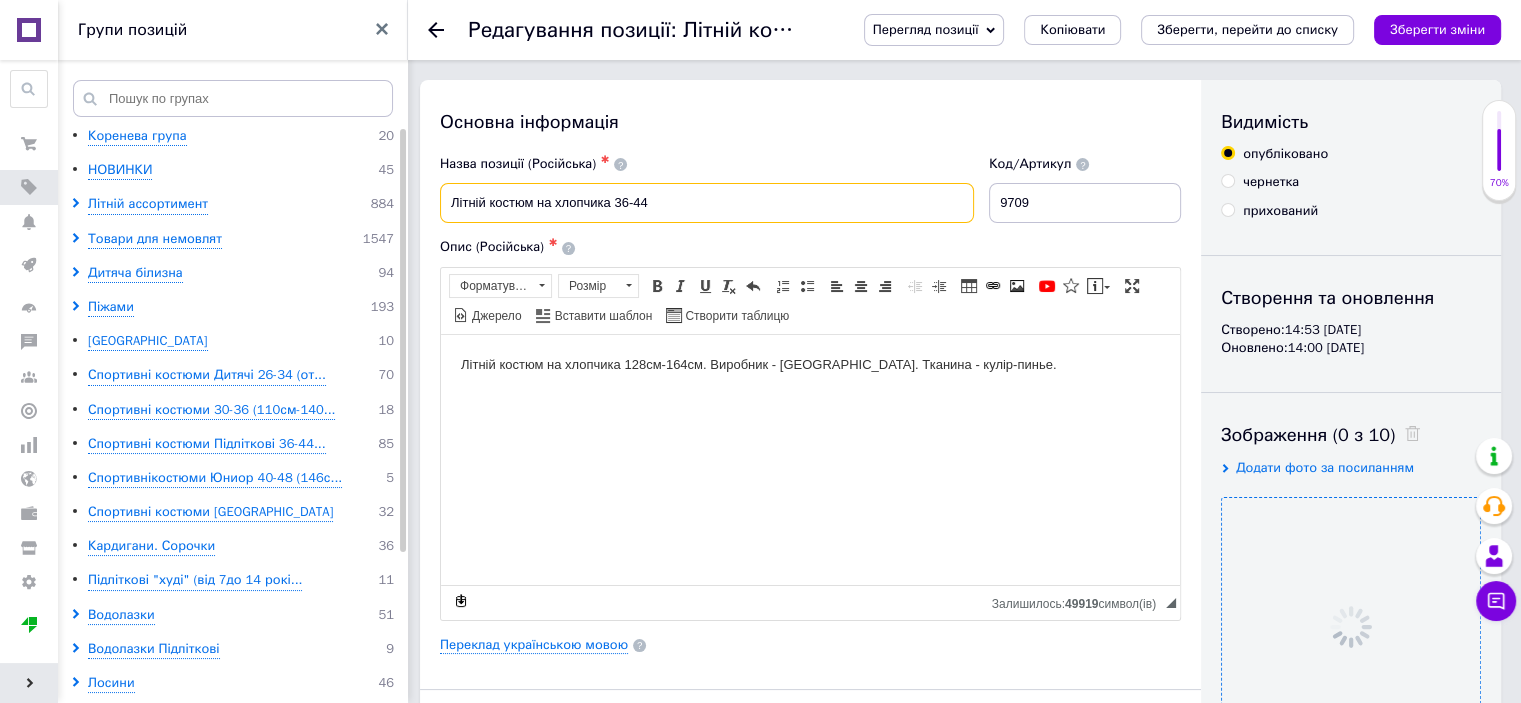 drag, startPoint x: 647, startPoint y: 202, endPoint x: 620, endPoint y: 202, distance: 27 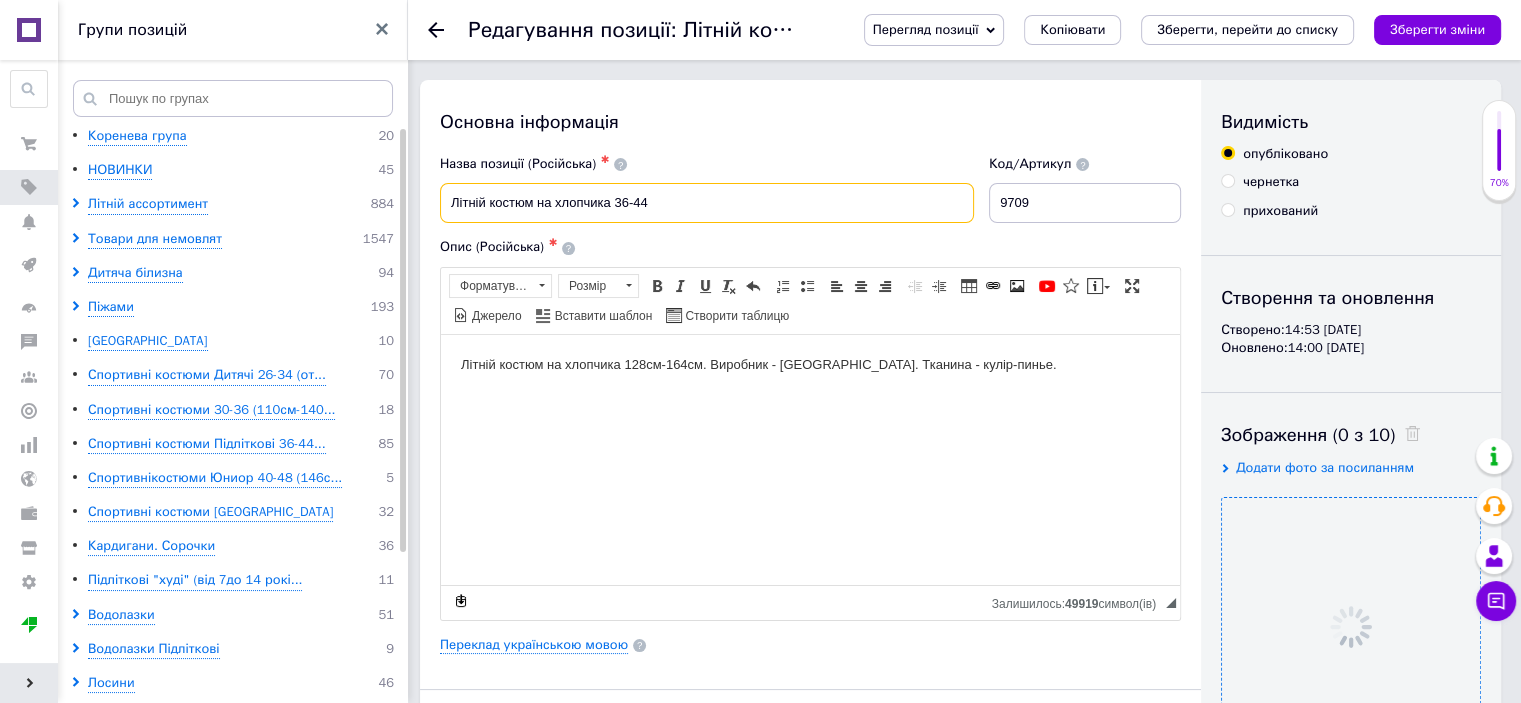 click on "Літній костюм на хлопчика 36-44" at bounding box center (707, 203) 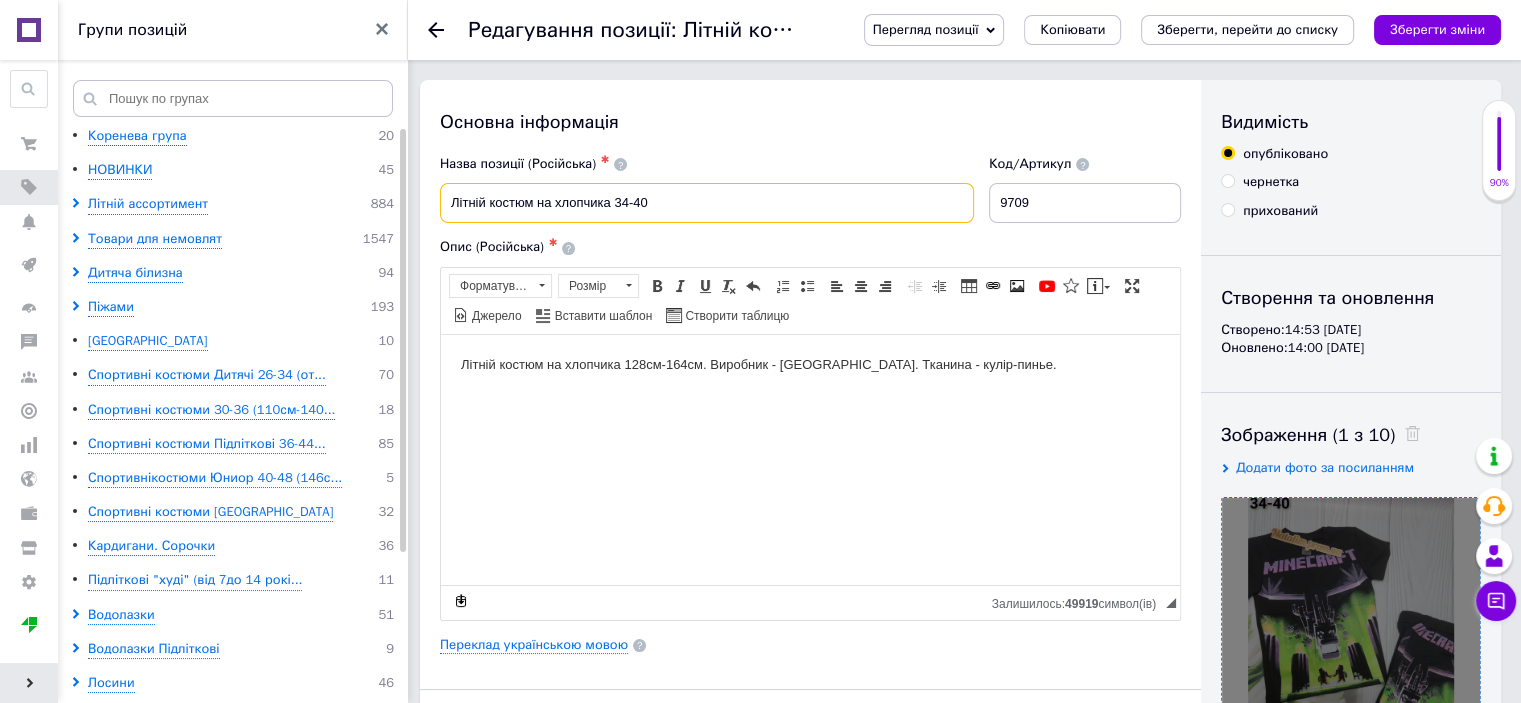 type on "Літній костюм на хлопчика 34-40" 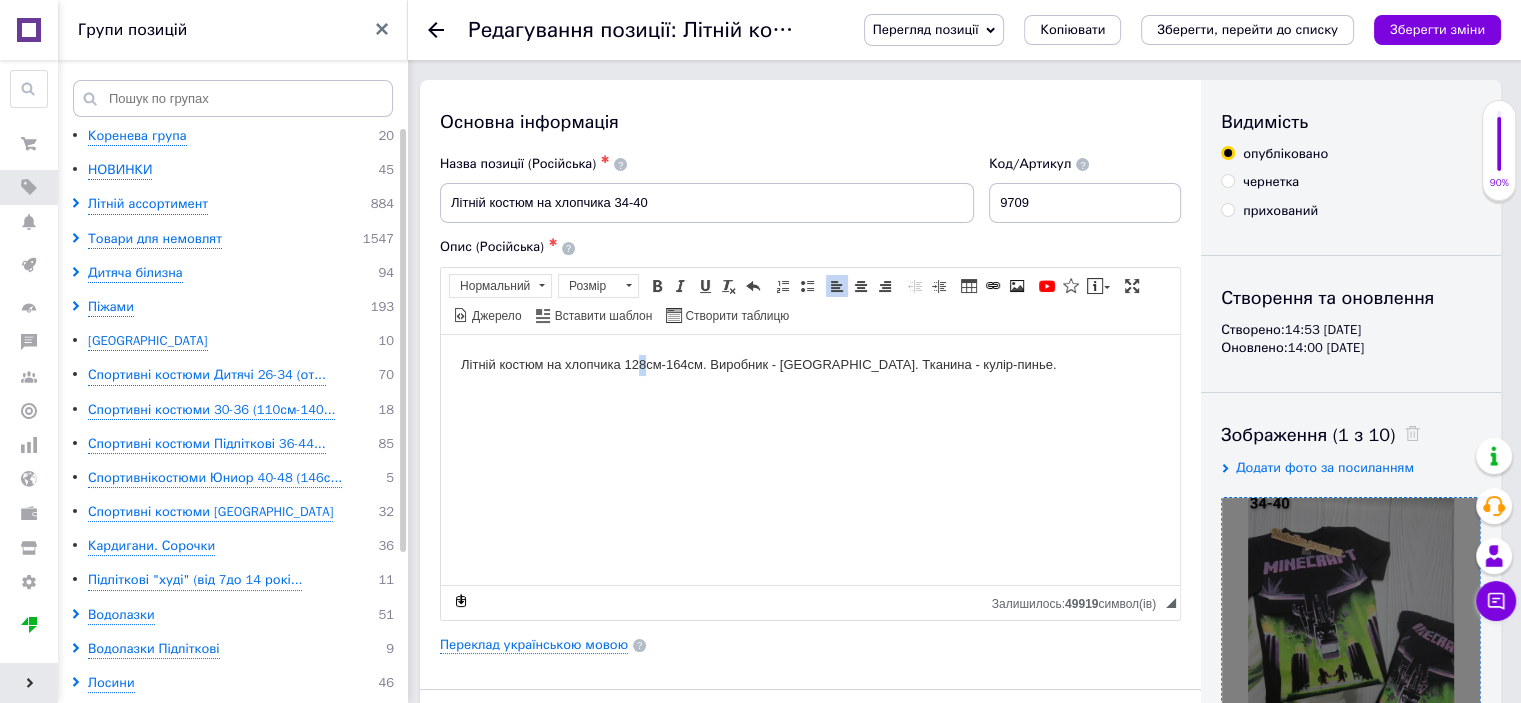 click on "Літній костюм на хлопчика 128см-164см. Виробник - [GEOGRAPHIC_DATA]. Тканина - кулір-пинье." at bounding box center (810, 364) 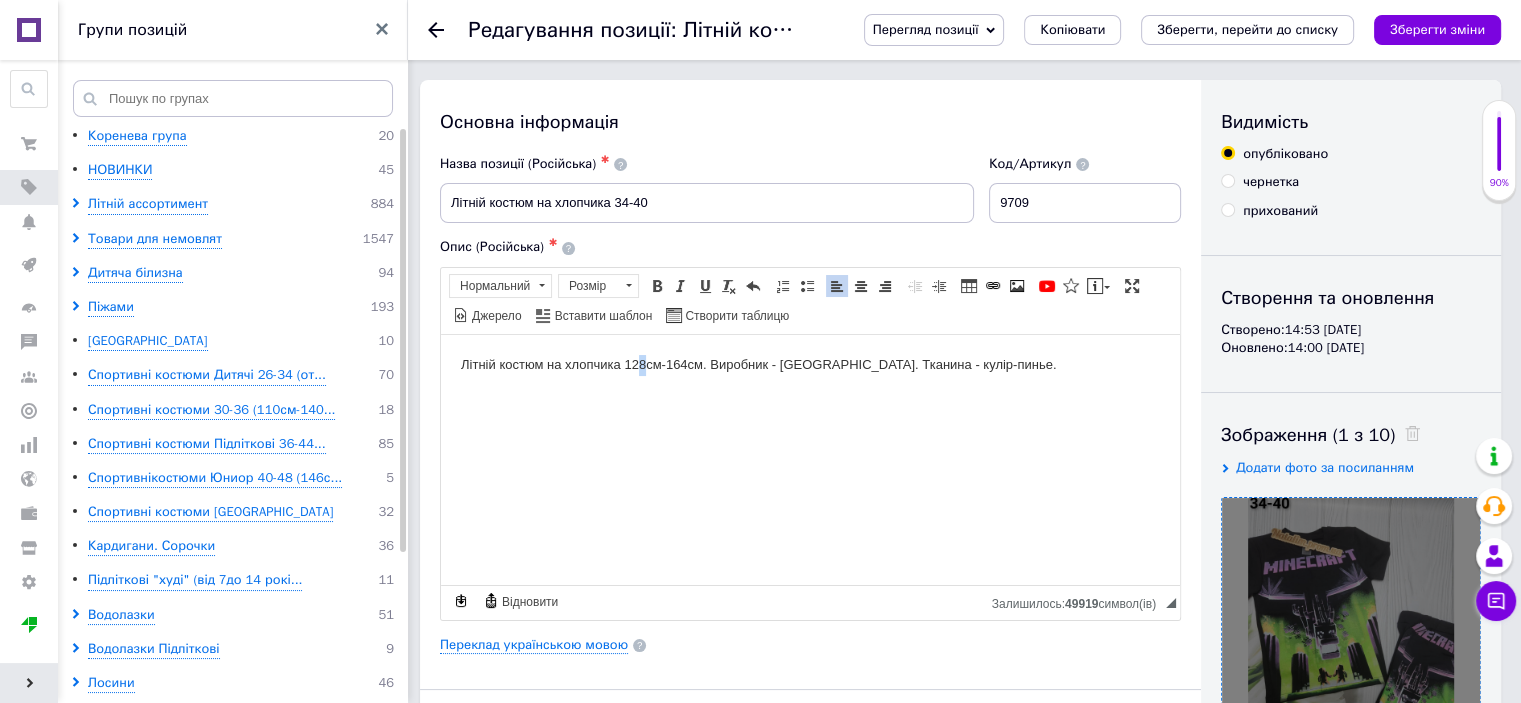type 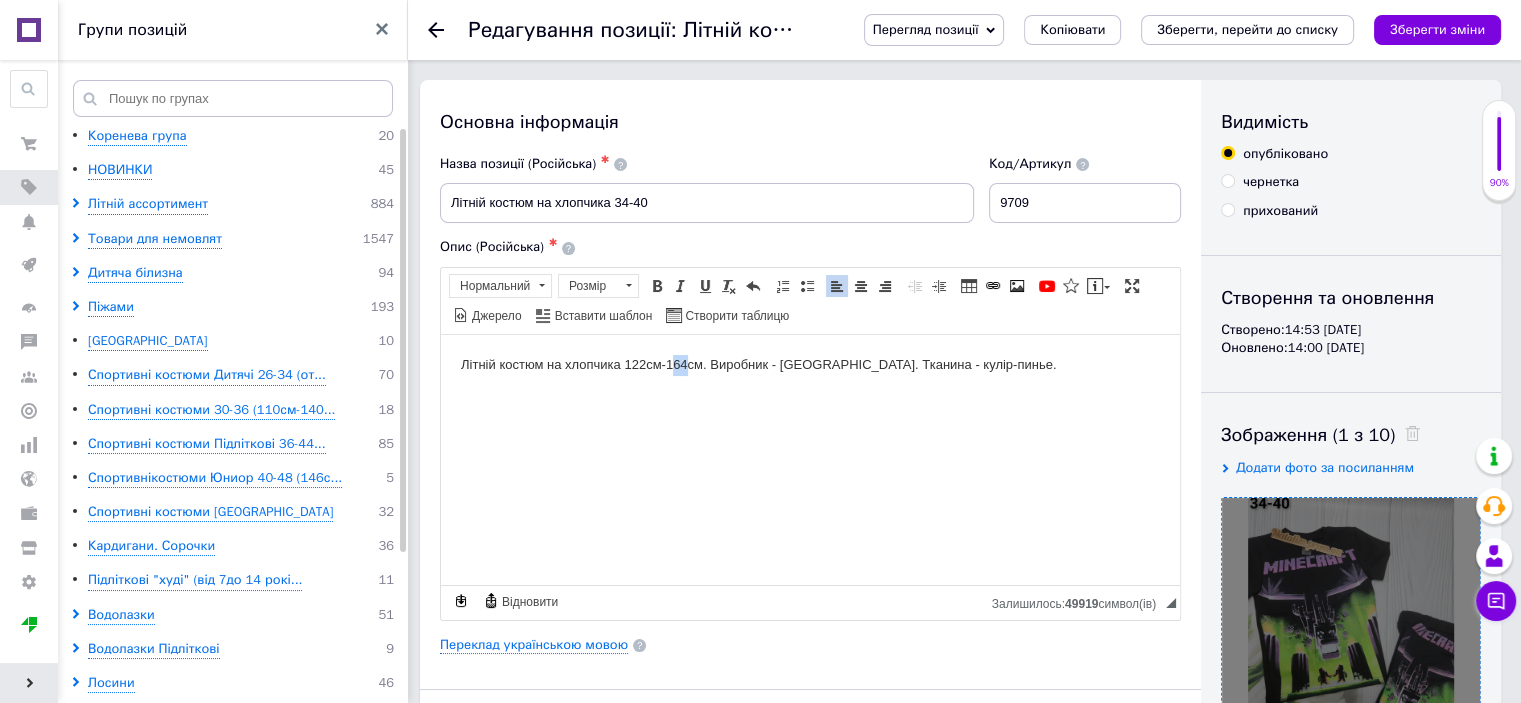 drag, startPoint x: 688, startPoint y: 355, endPoint x: 672, endPoint y: 362, distance: 17.464249 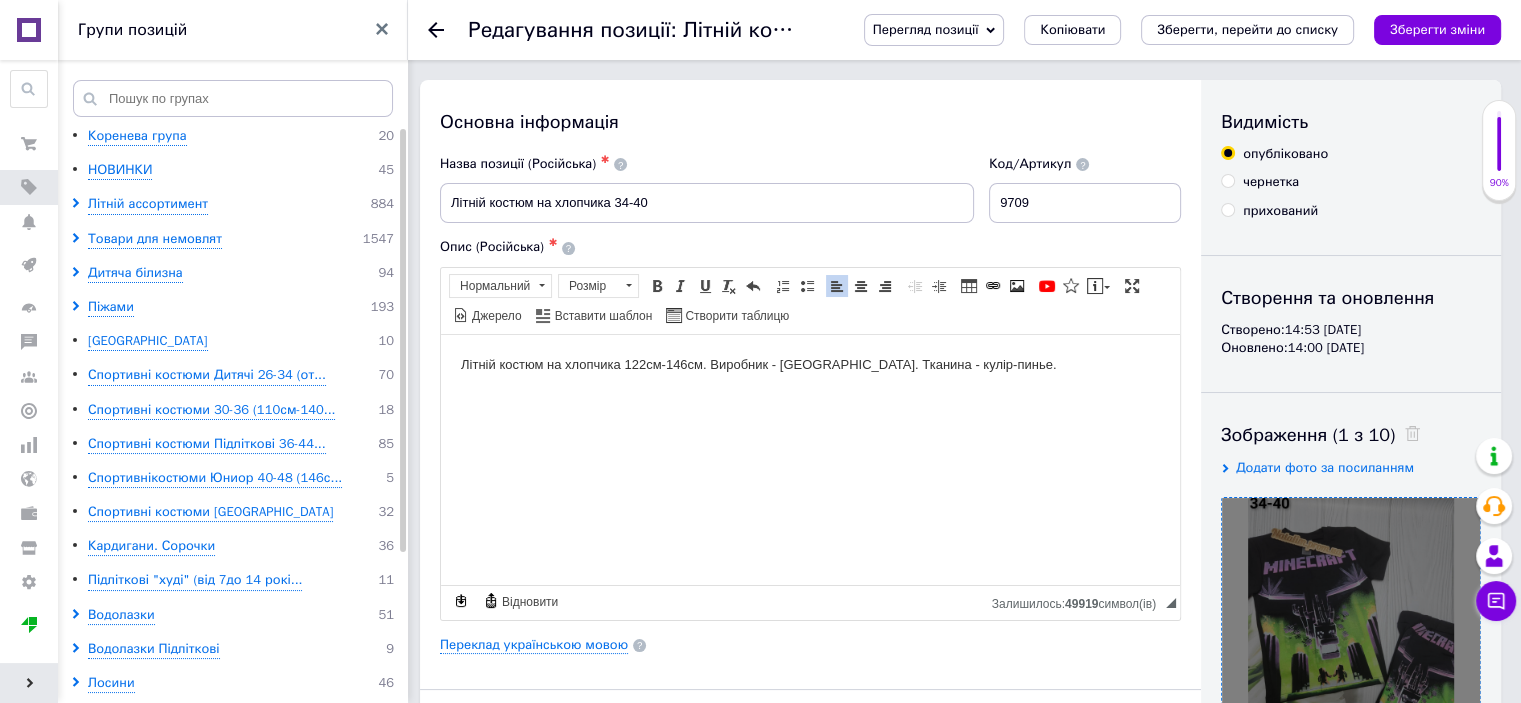 click on "Літній костюм на хлопчика 122см-146см. Виробник - [GEOGRAPHIC_DATA]. Тканина - кулір-пинье." at bounding box center (810, 364) 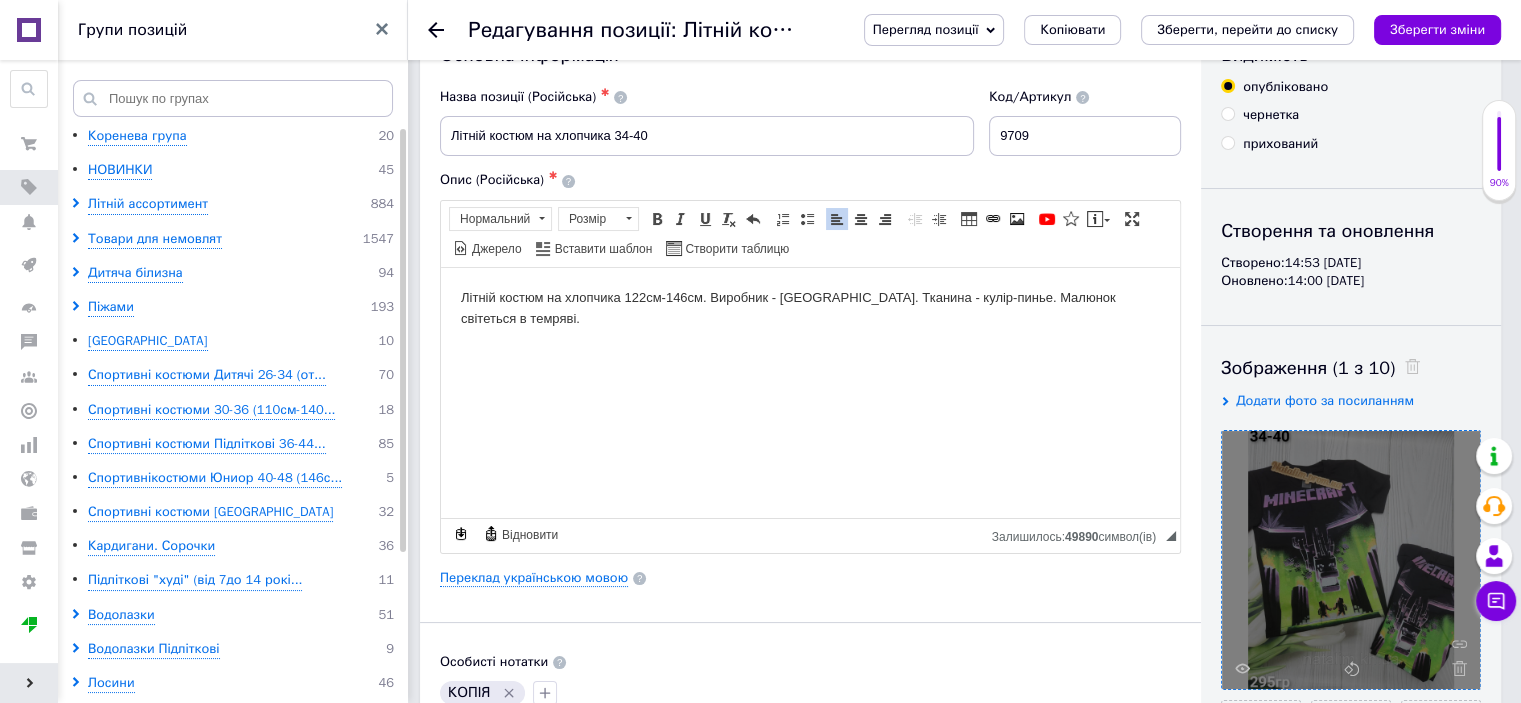 scroll, scrollTop: 300, scrollLeft: 0, axis: vertical 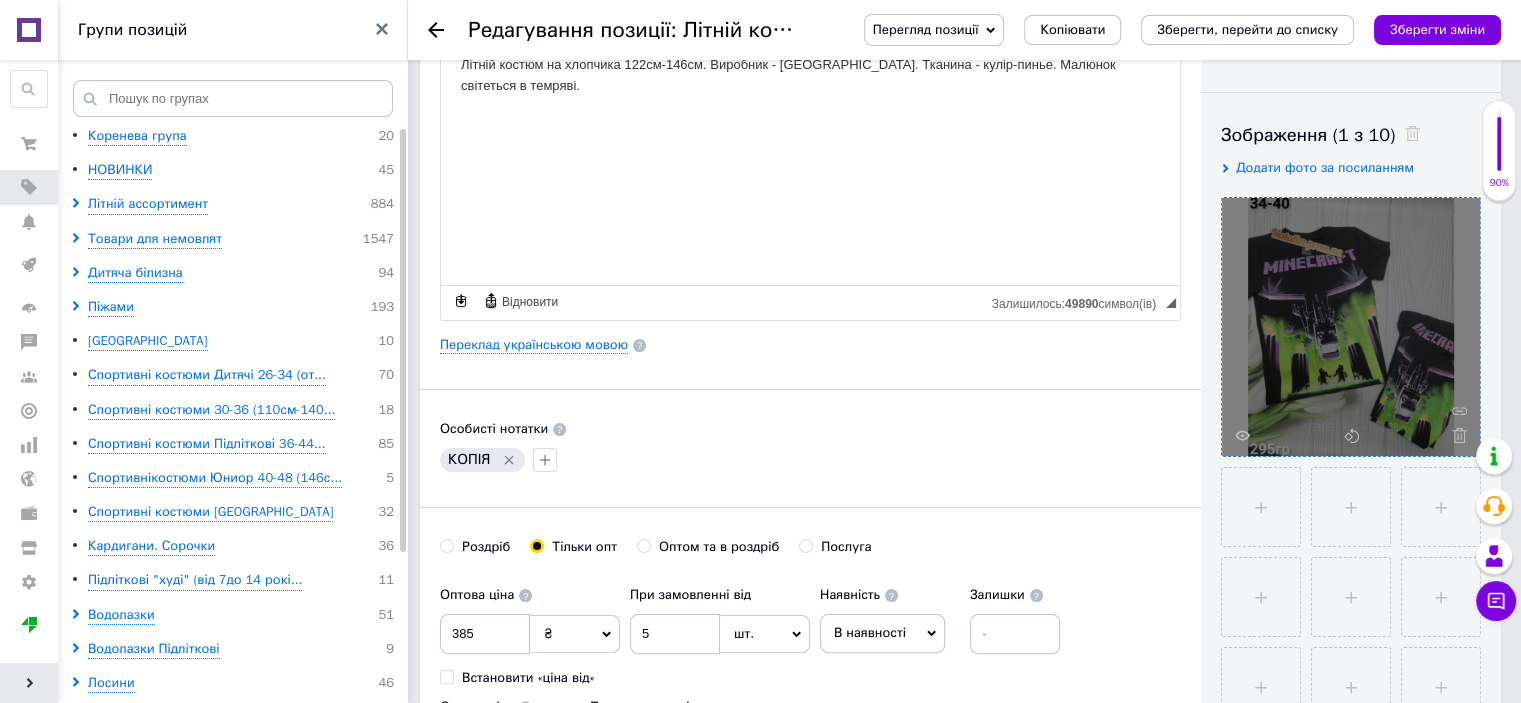 click 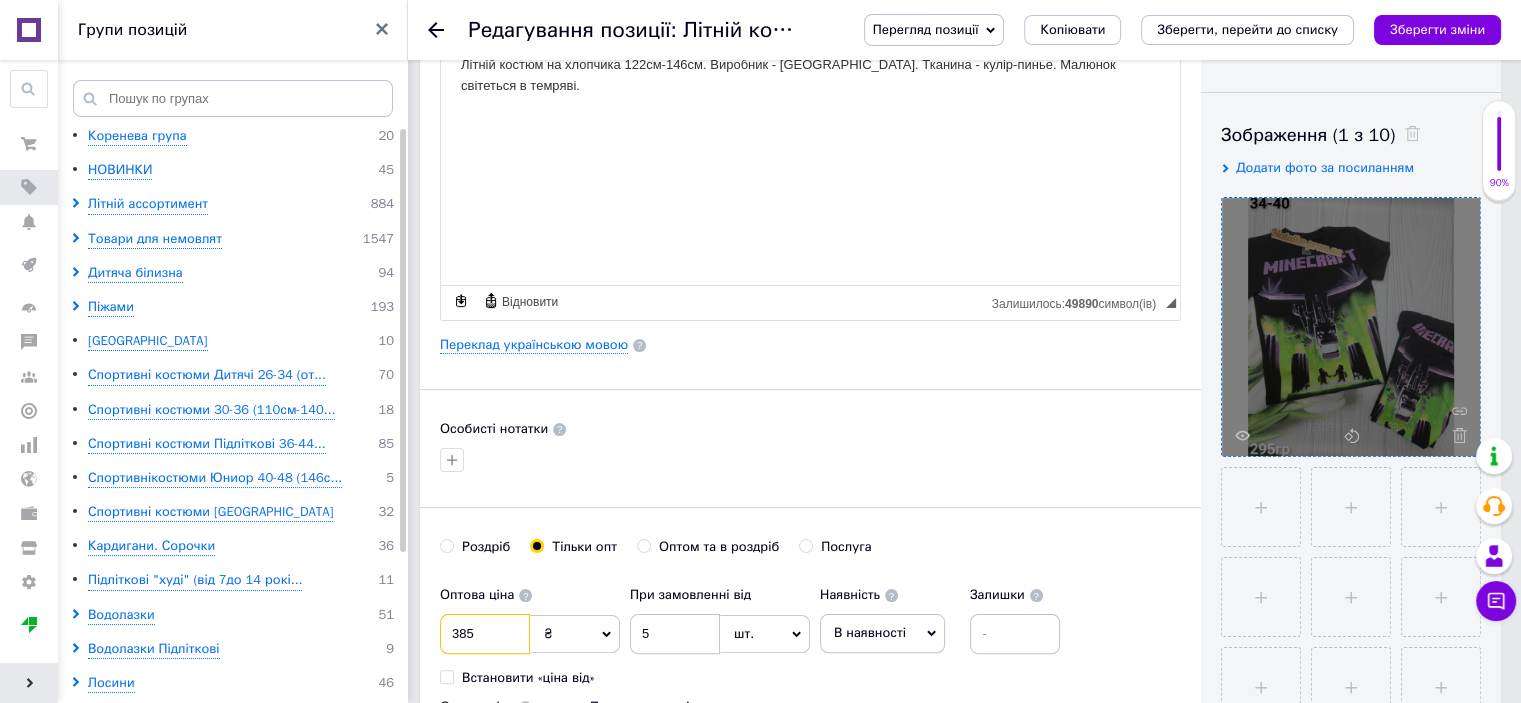 drag, startPoint x: 471, startPoint y: 629, endPoint x: 451, endPoint y: 615, distance: 24.41311 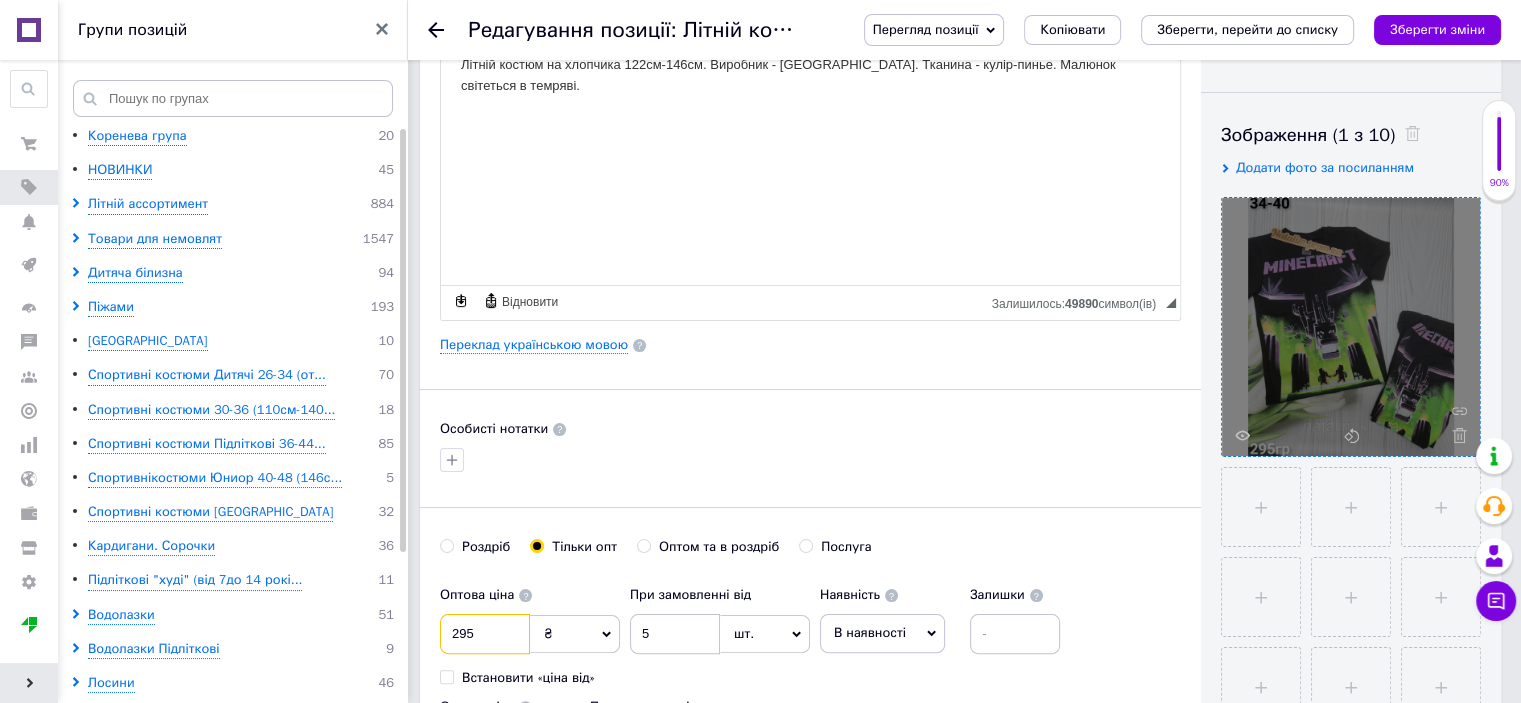 type on "295" 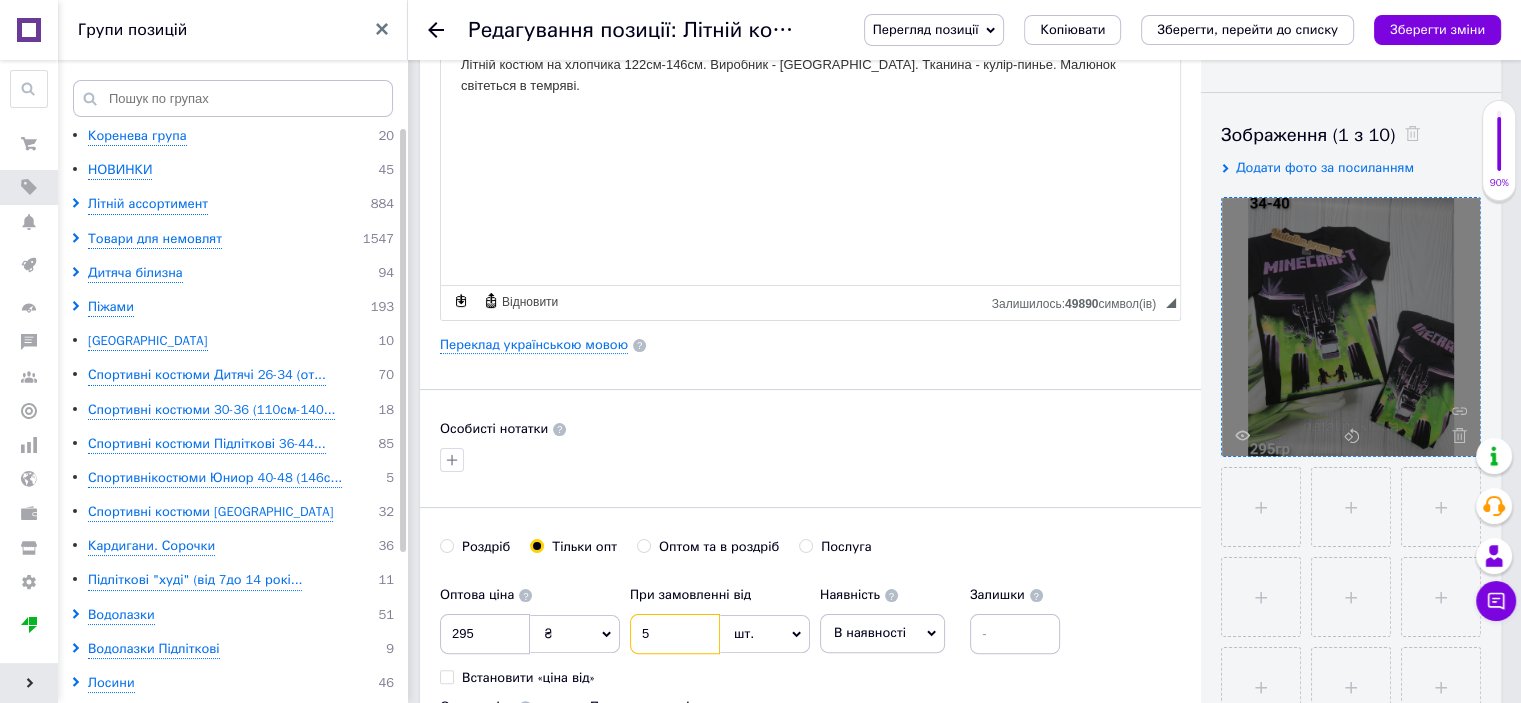 drag, startPoint x: 624, startPoint y: 629, endPoint x: 598, endPoint y: 629, distance: 26 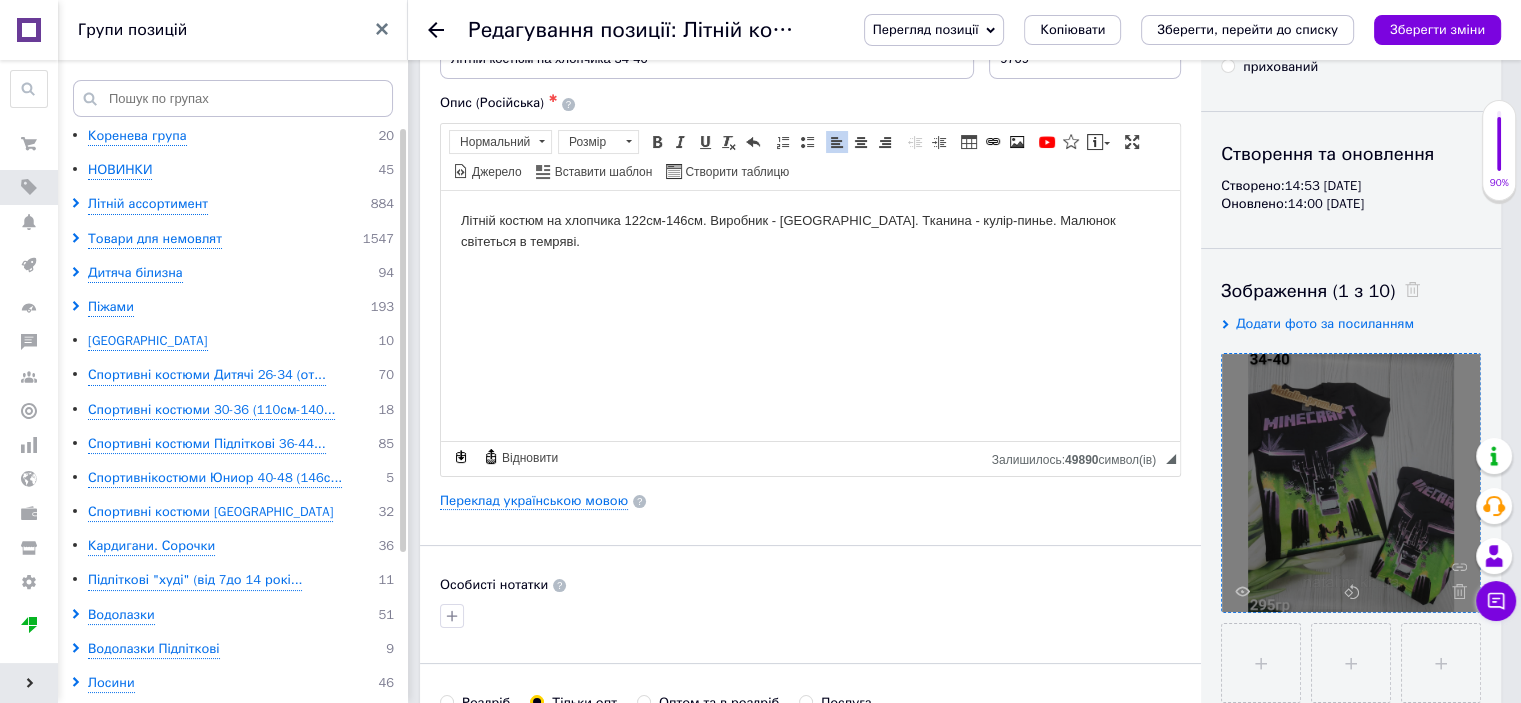 scroll, scrollTop: 0, scrollLeft: 0, axis: both 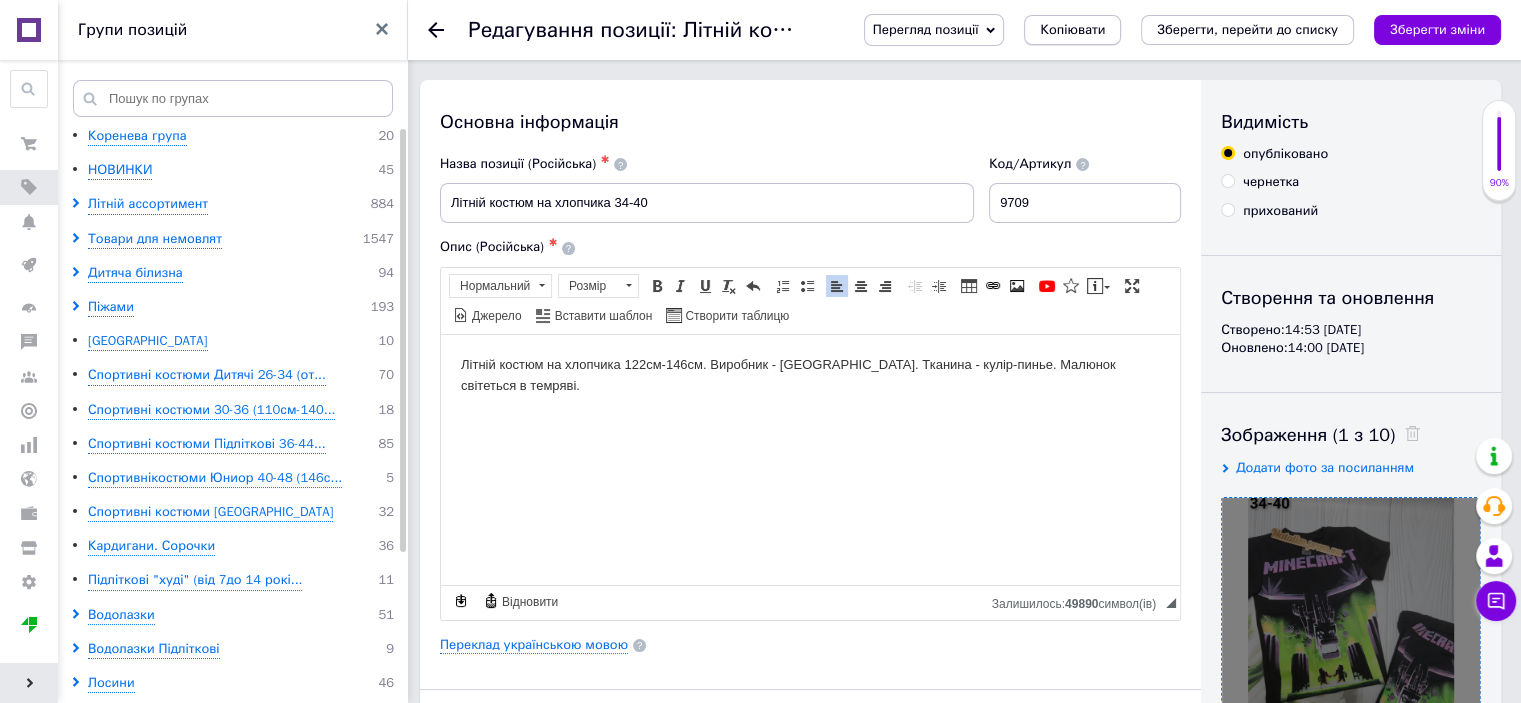 type on "4" 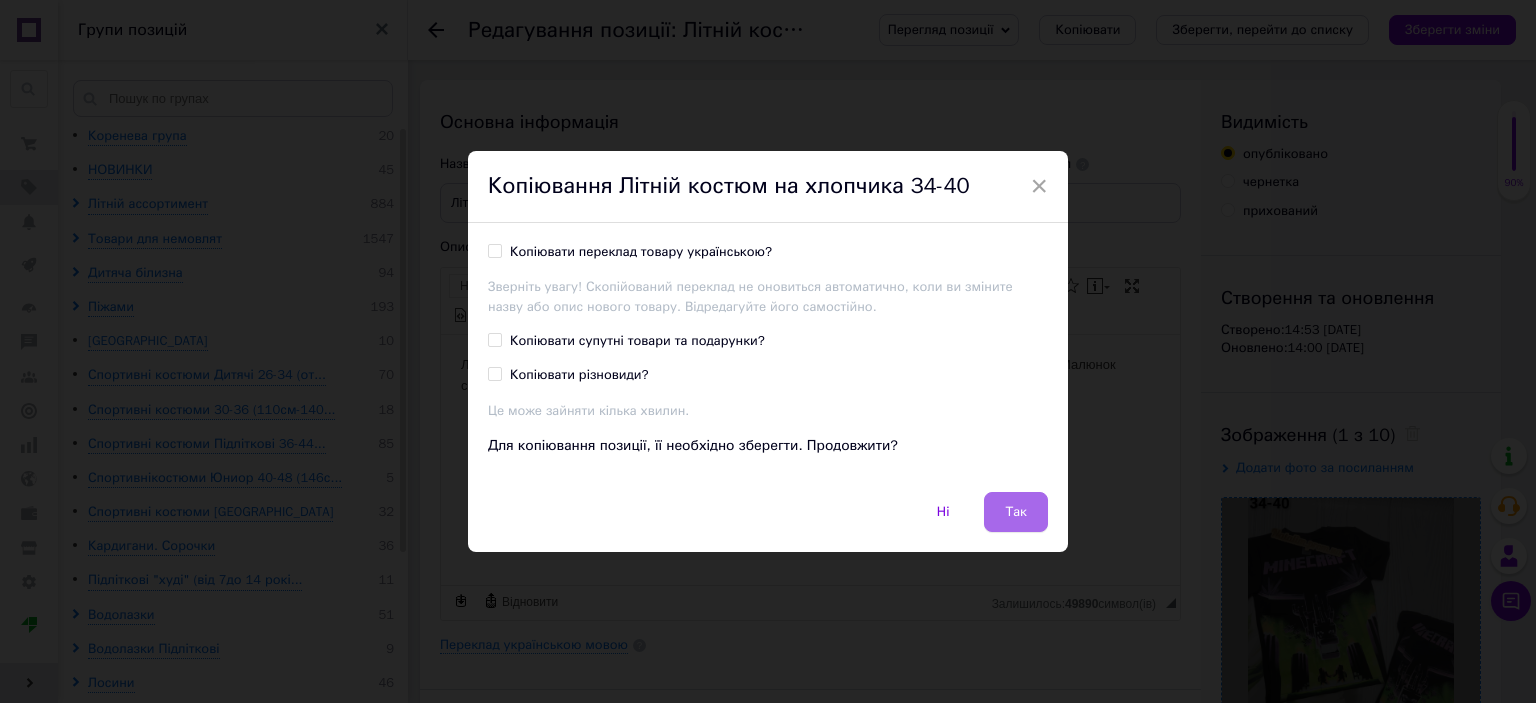 drag, startPoint x: 1031, startPoint y: 511, endPoint x: 579, endPoint y: 176, distance: 562.60913 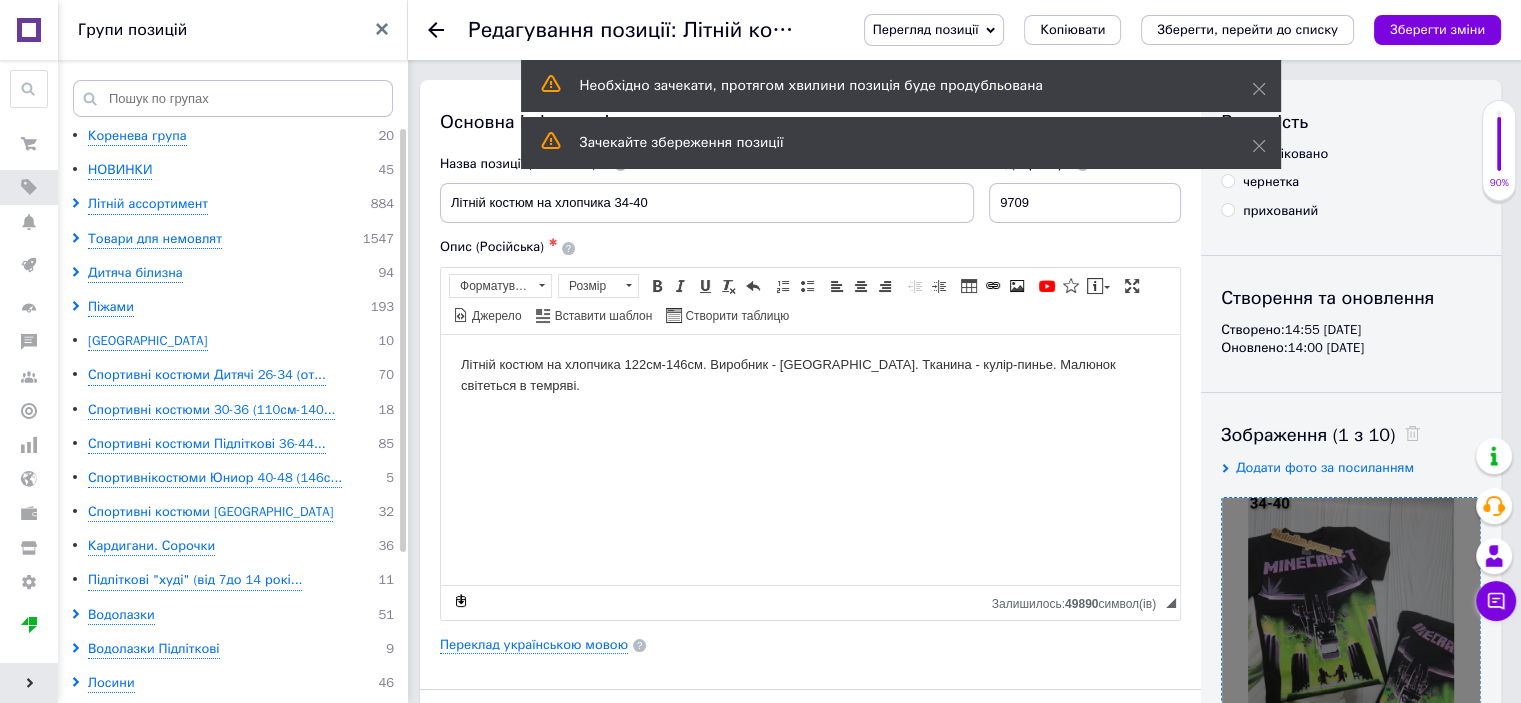 scroll, scrollTop: 100, scrollLeft: 0, axis: vertical 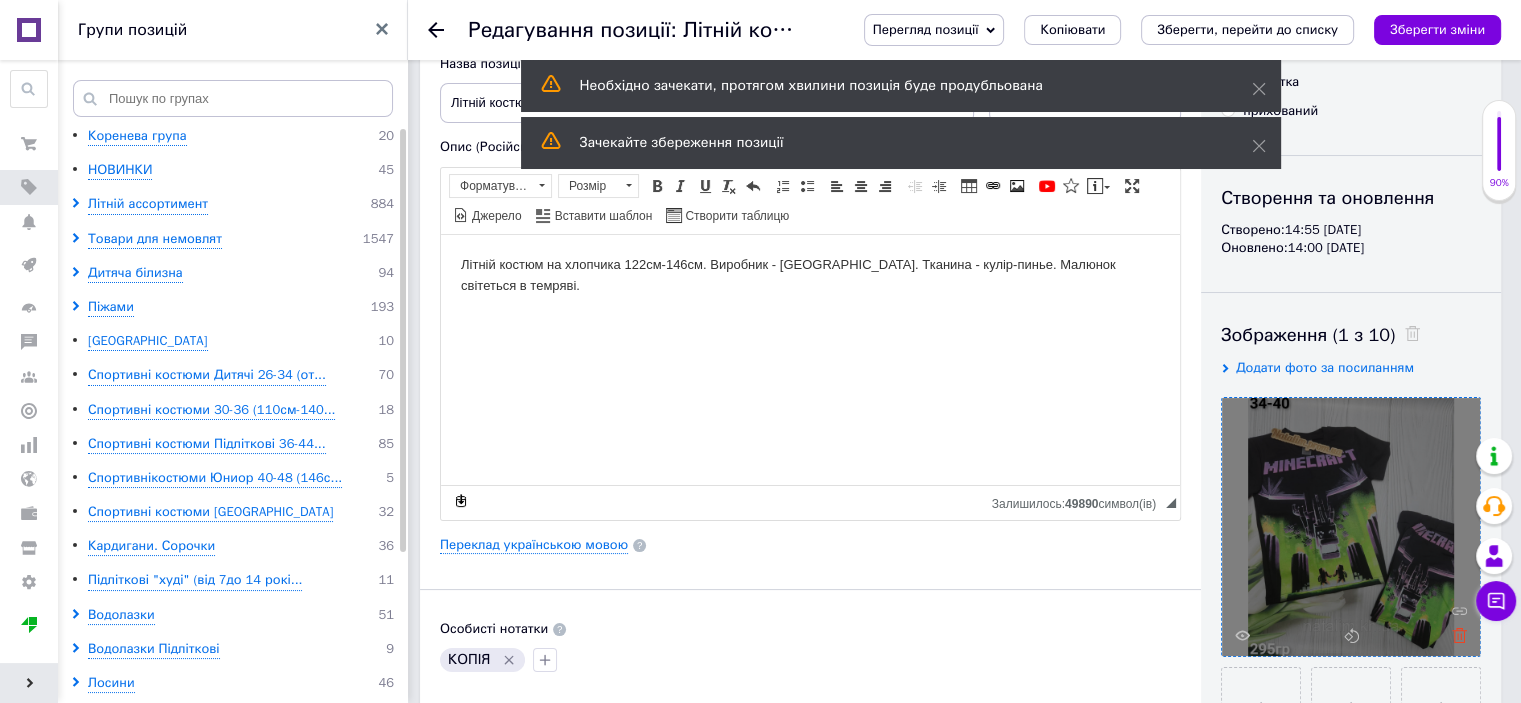 click 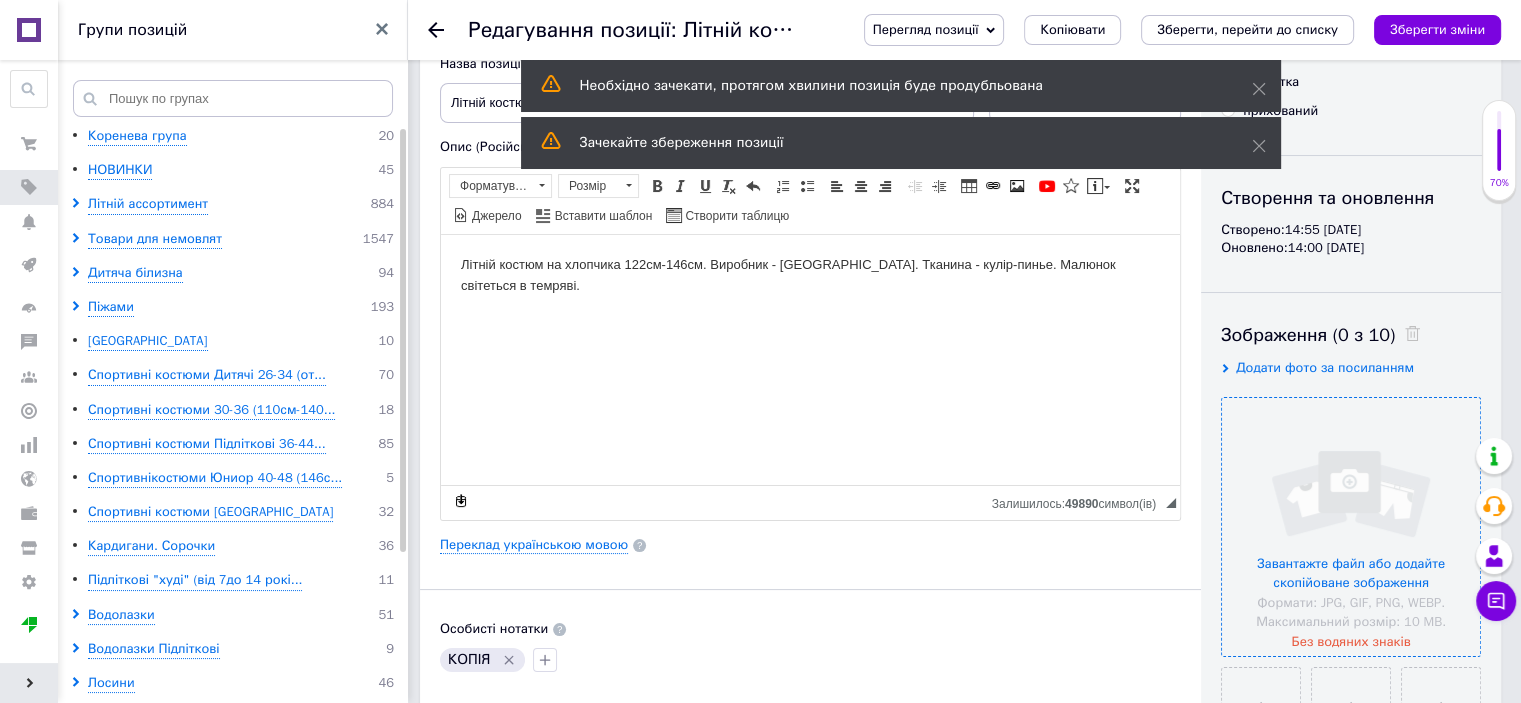 click at bounding box center (1351, 527) 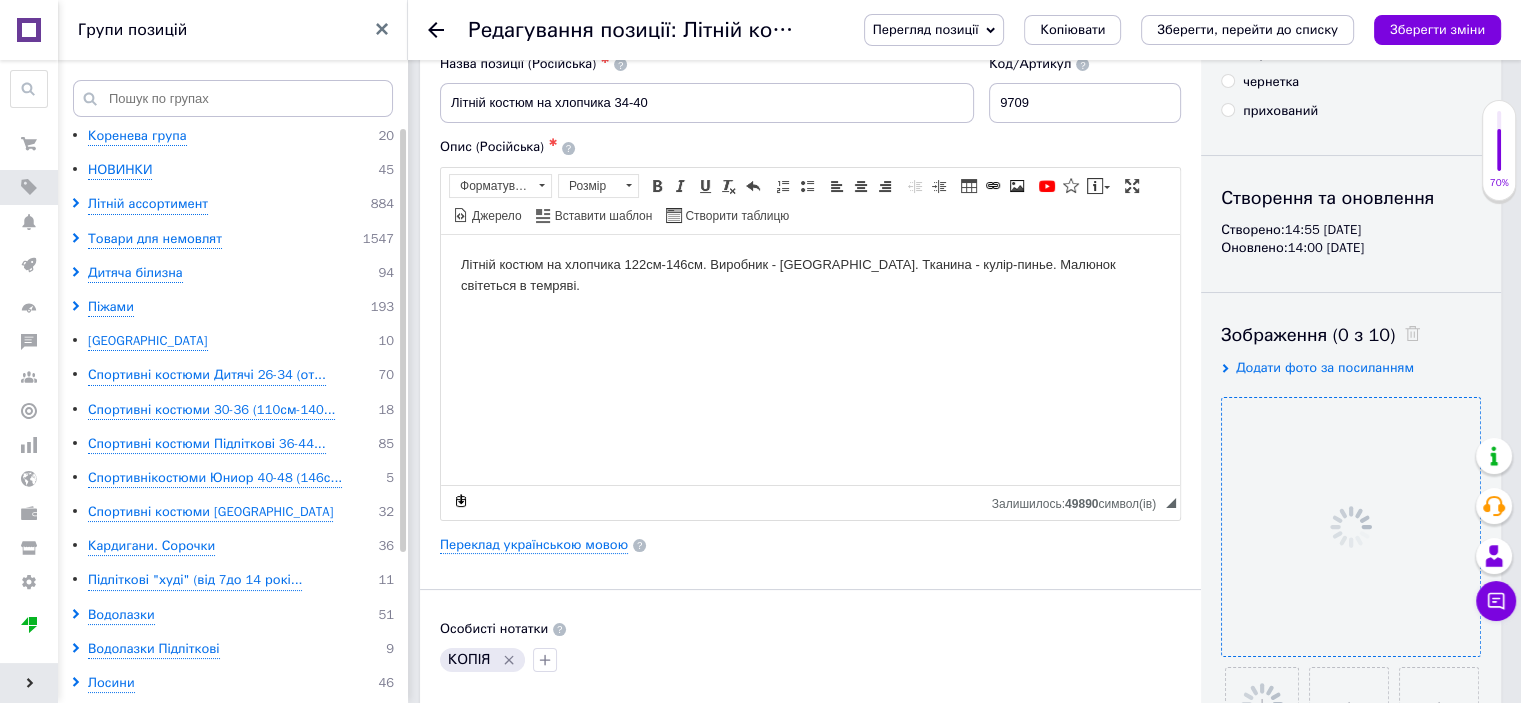 click 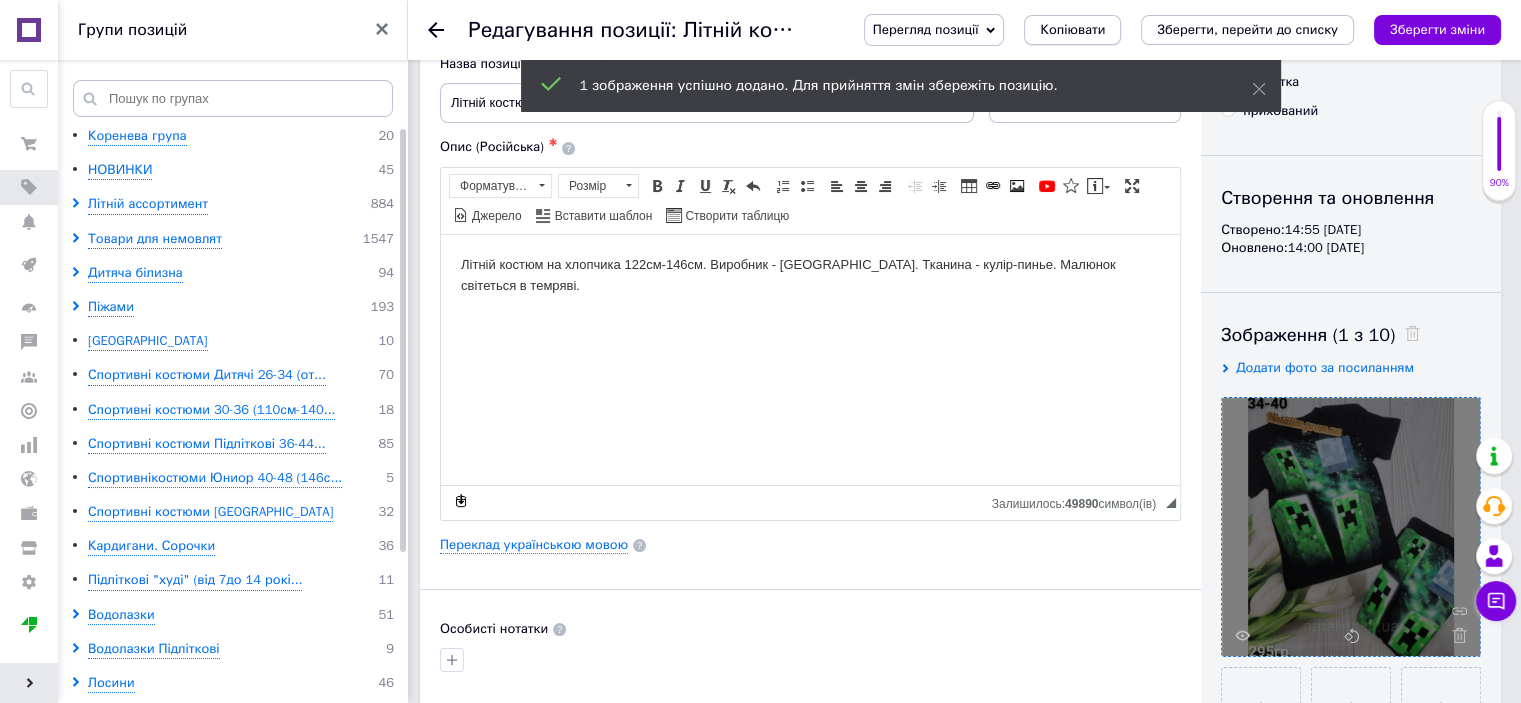 click on "Копіювати" at bounding box center [1072, 30] 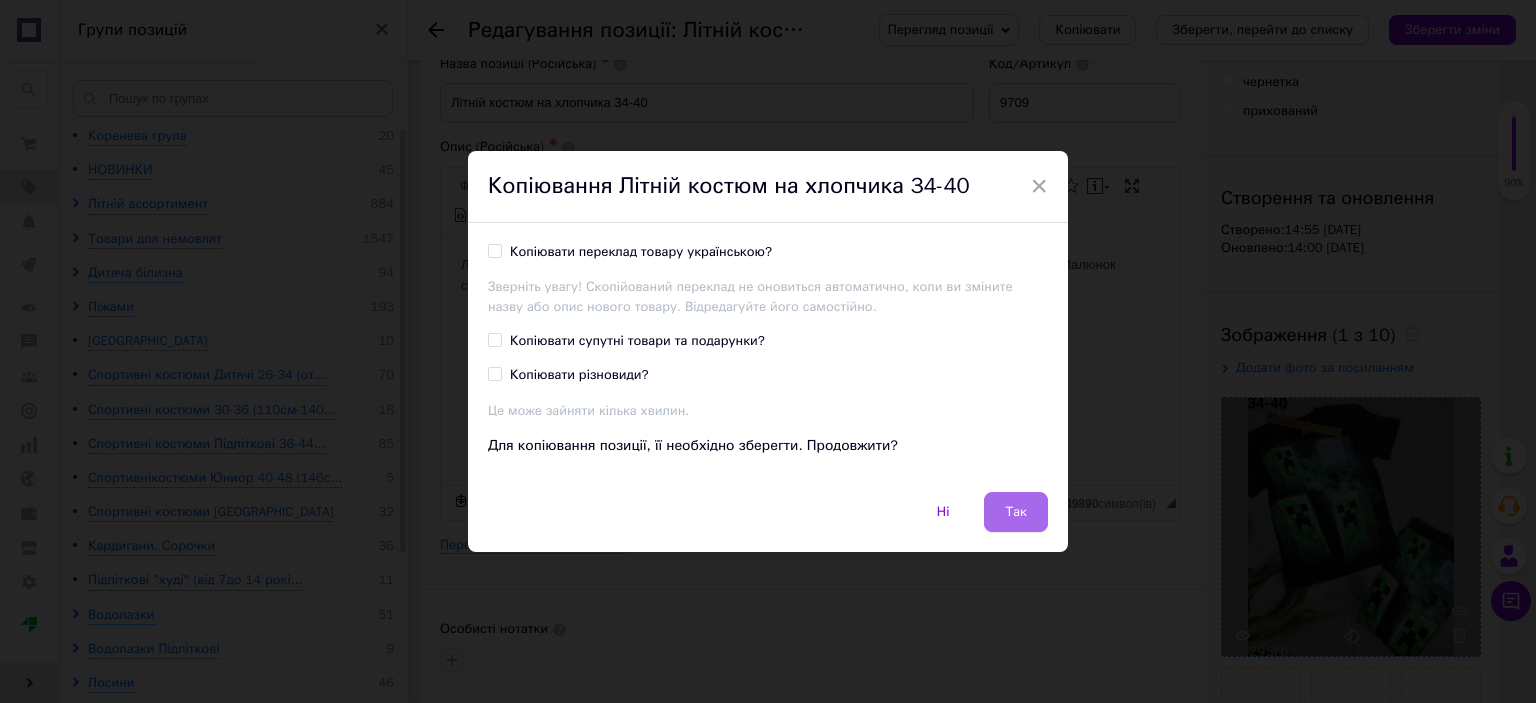 click on "Так" at bounding box center [1016, 512] 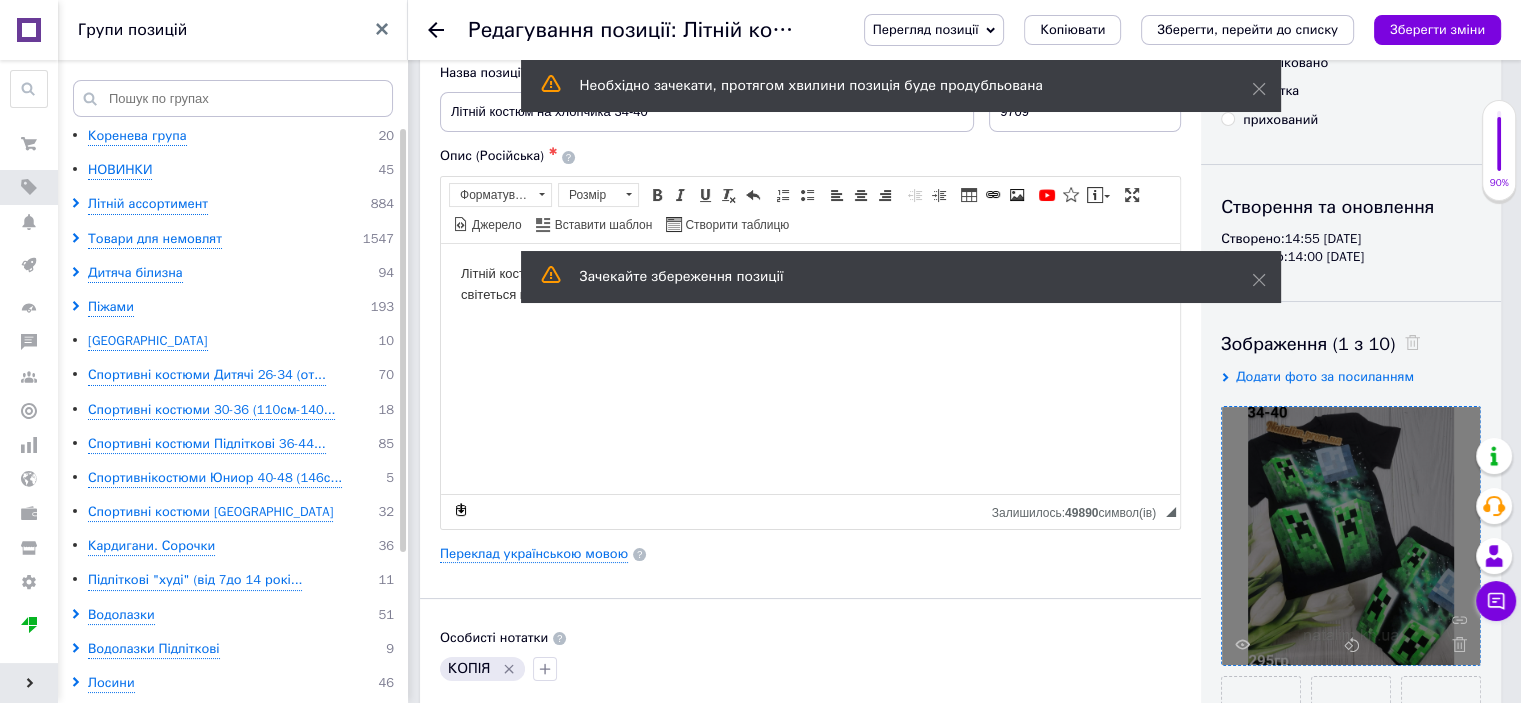 scroll, scrollTop: 200, scrollLeft: 0, axis: vertical 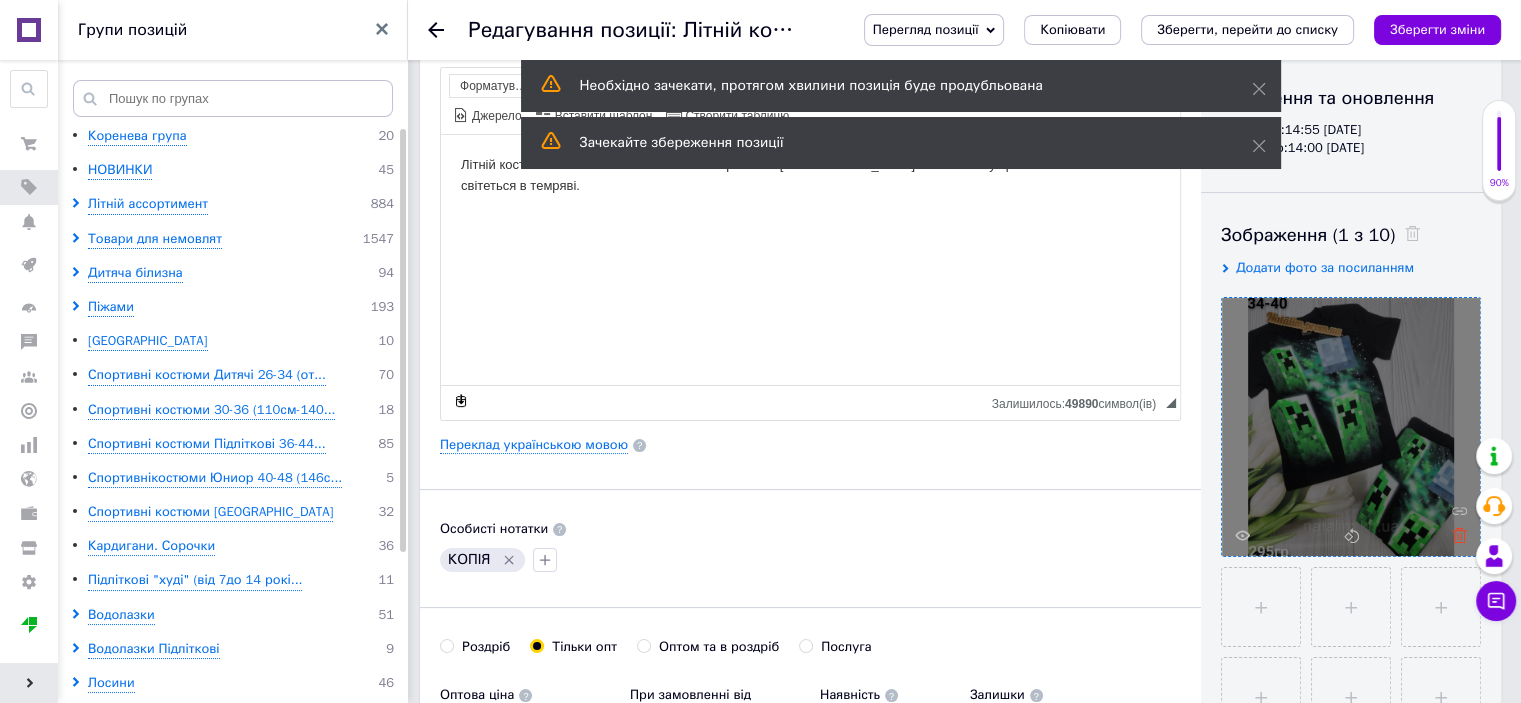 click 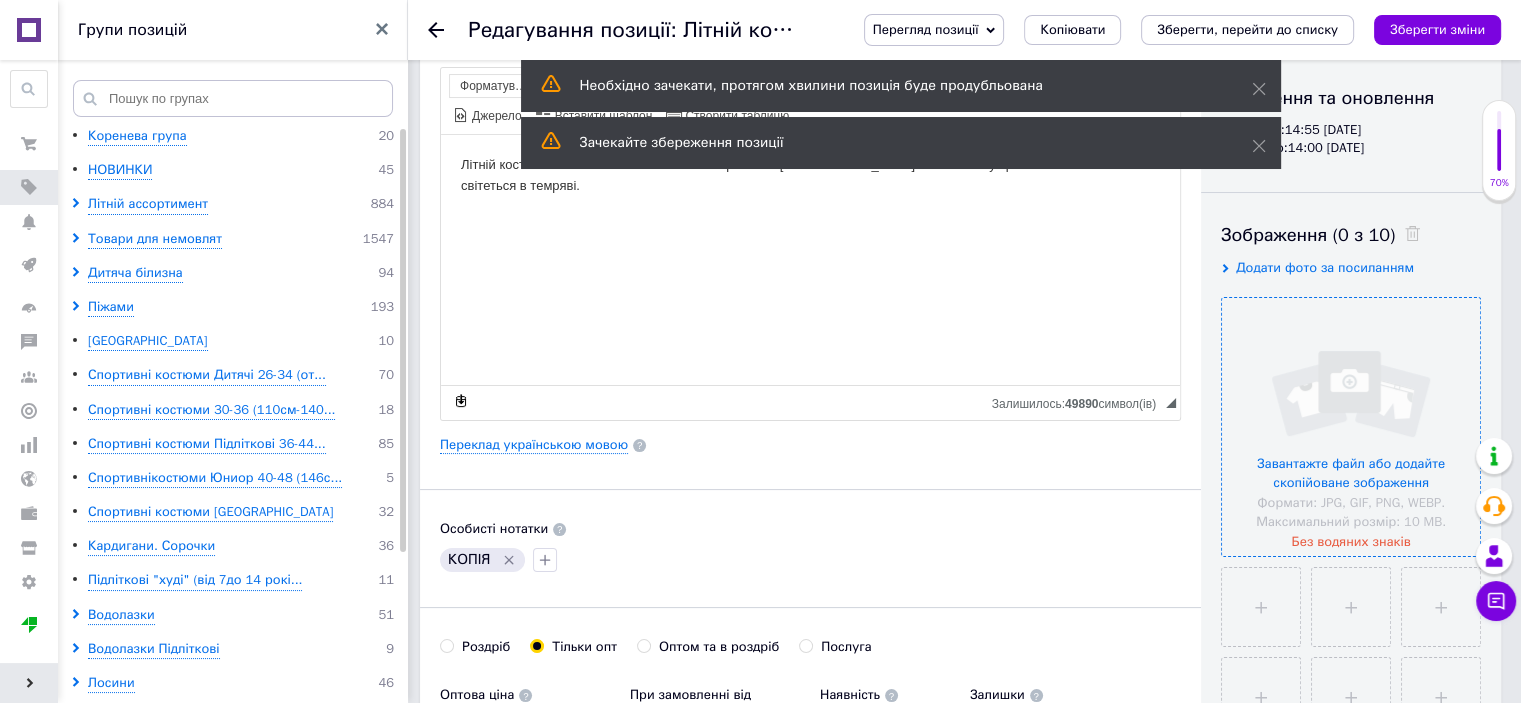 click at bounding box center (1351, 427) 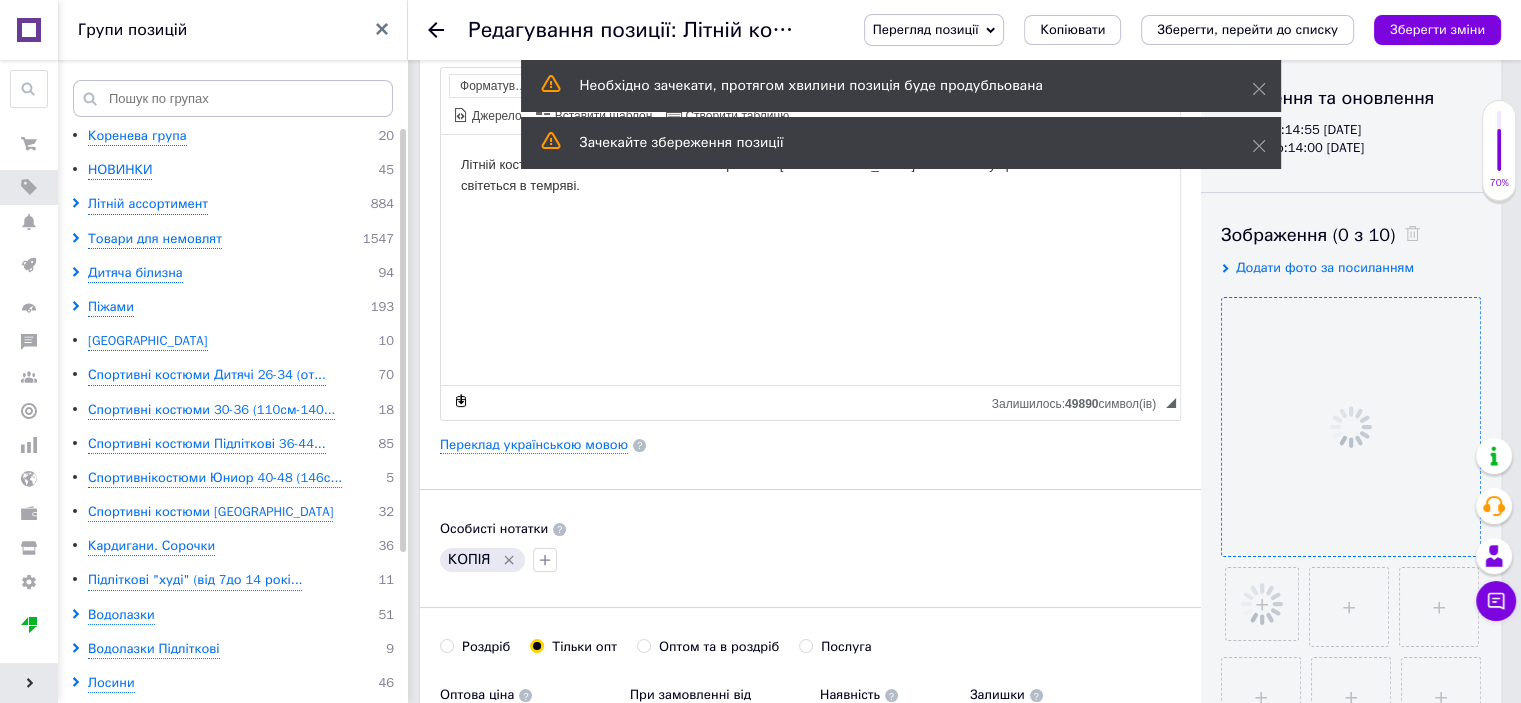 click 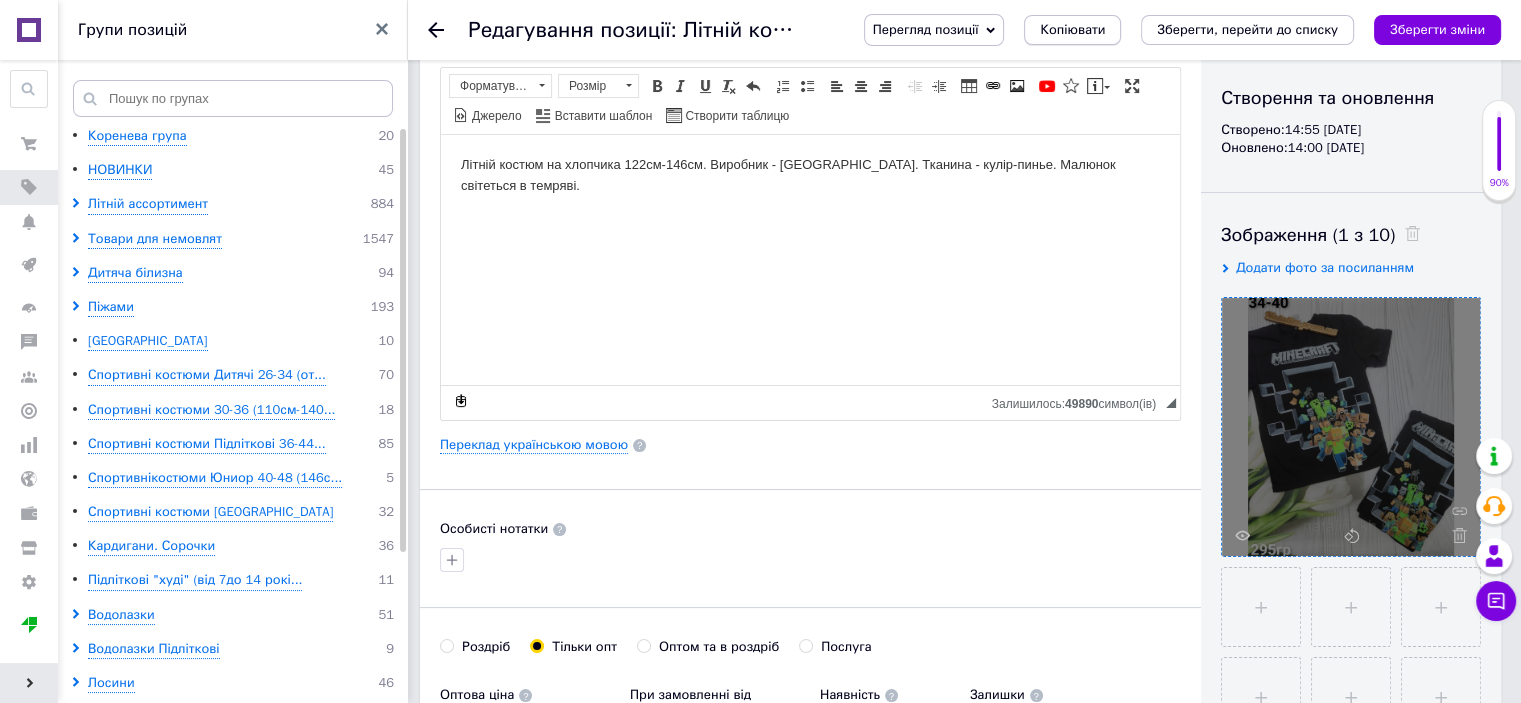 click on "Копіювати" at bounding box center [1072, 30] 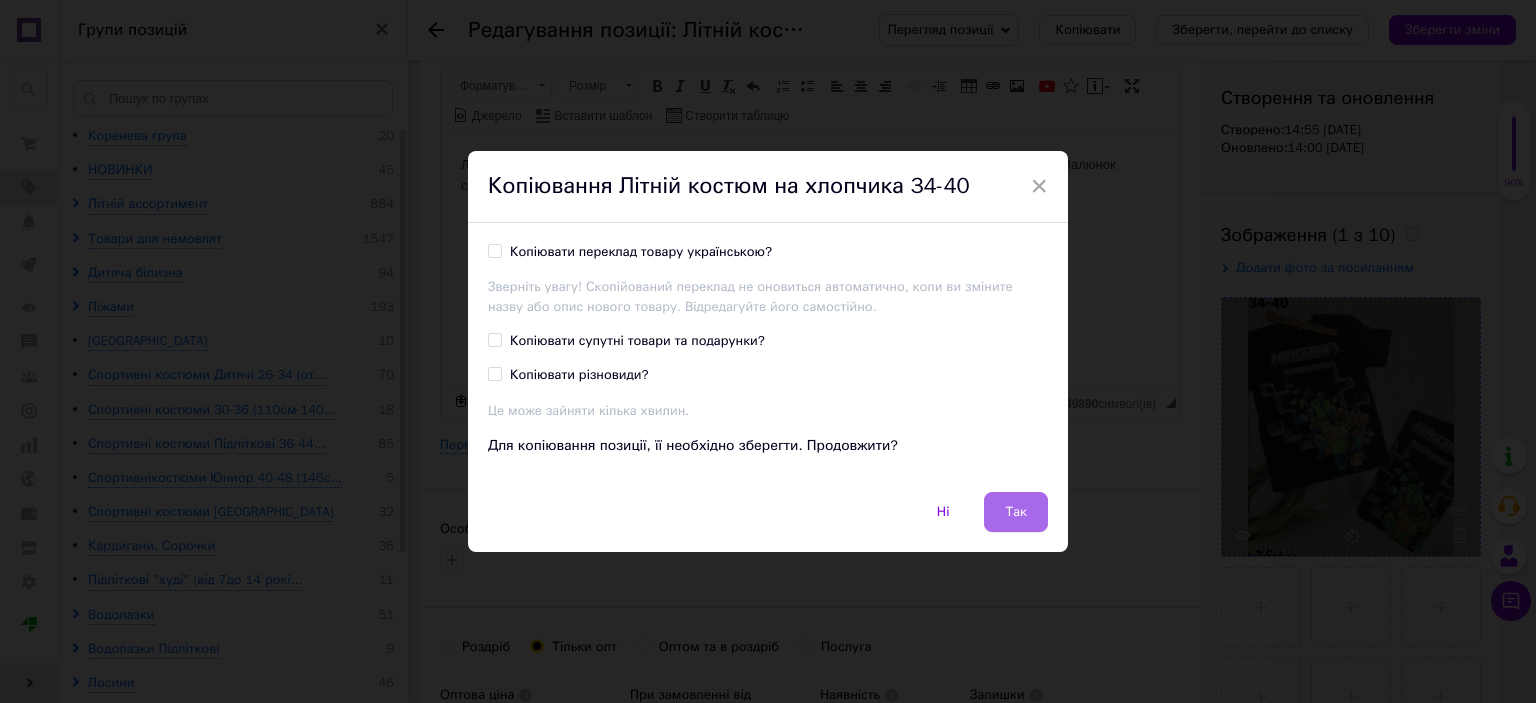 click on "Так" at bounding box center [1016, 512] 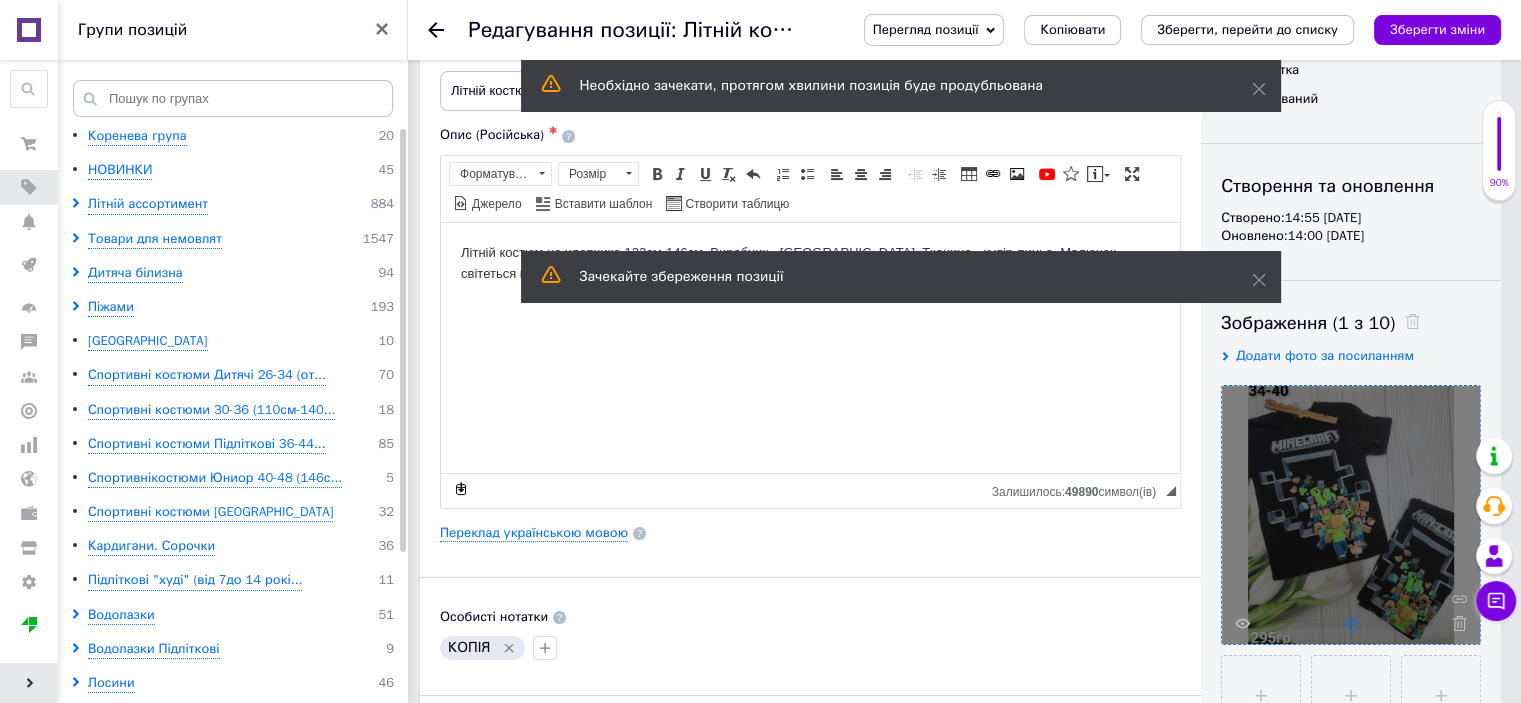 scroll, scrollTop: 200, scrollLeft: 0, axis: vertical 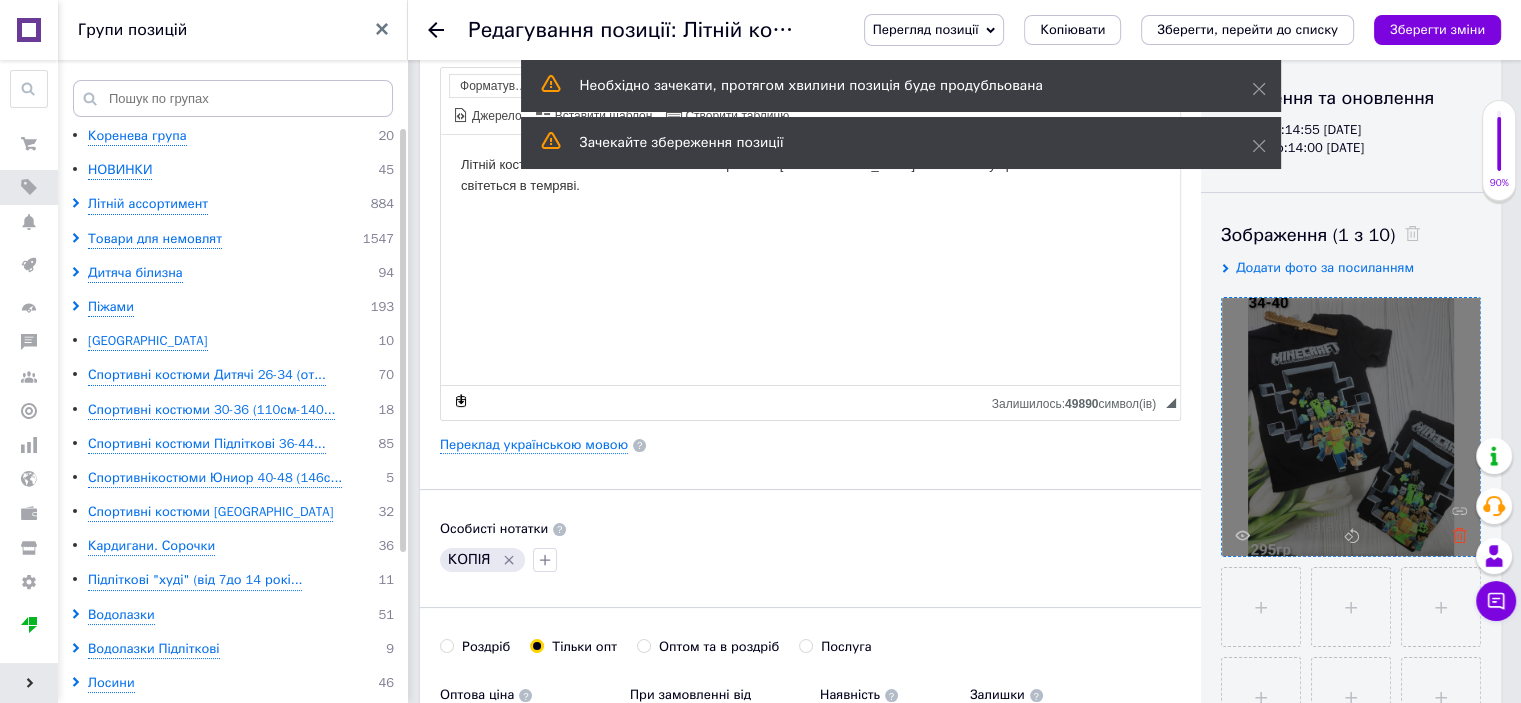 click 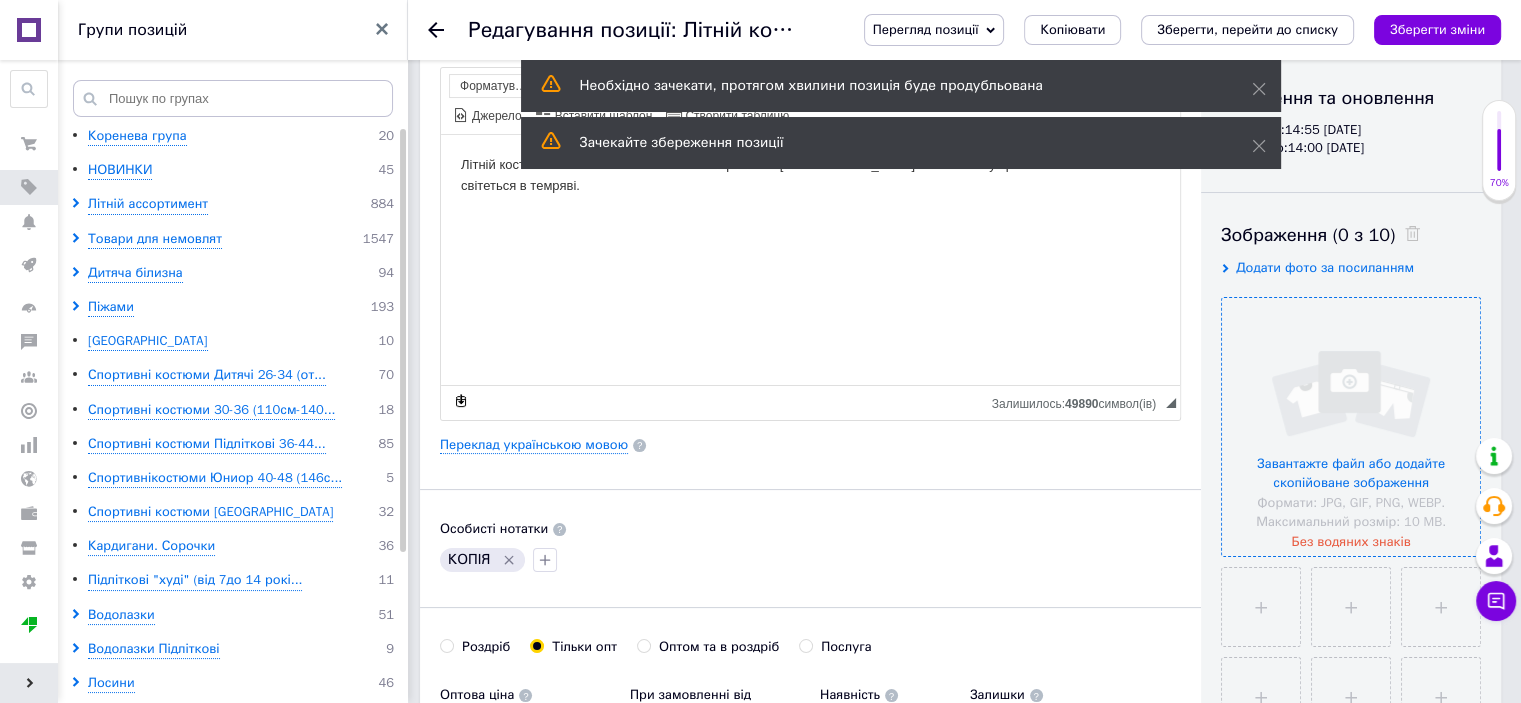click at bounding box center [1351, 427] 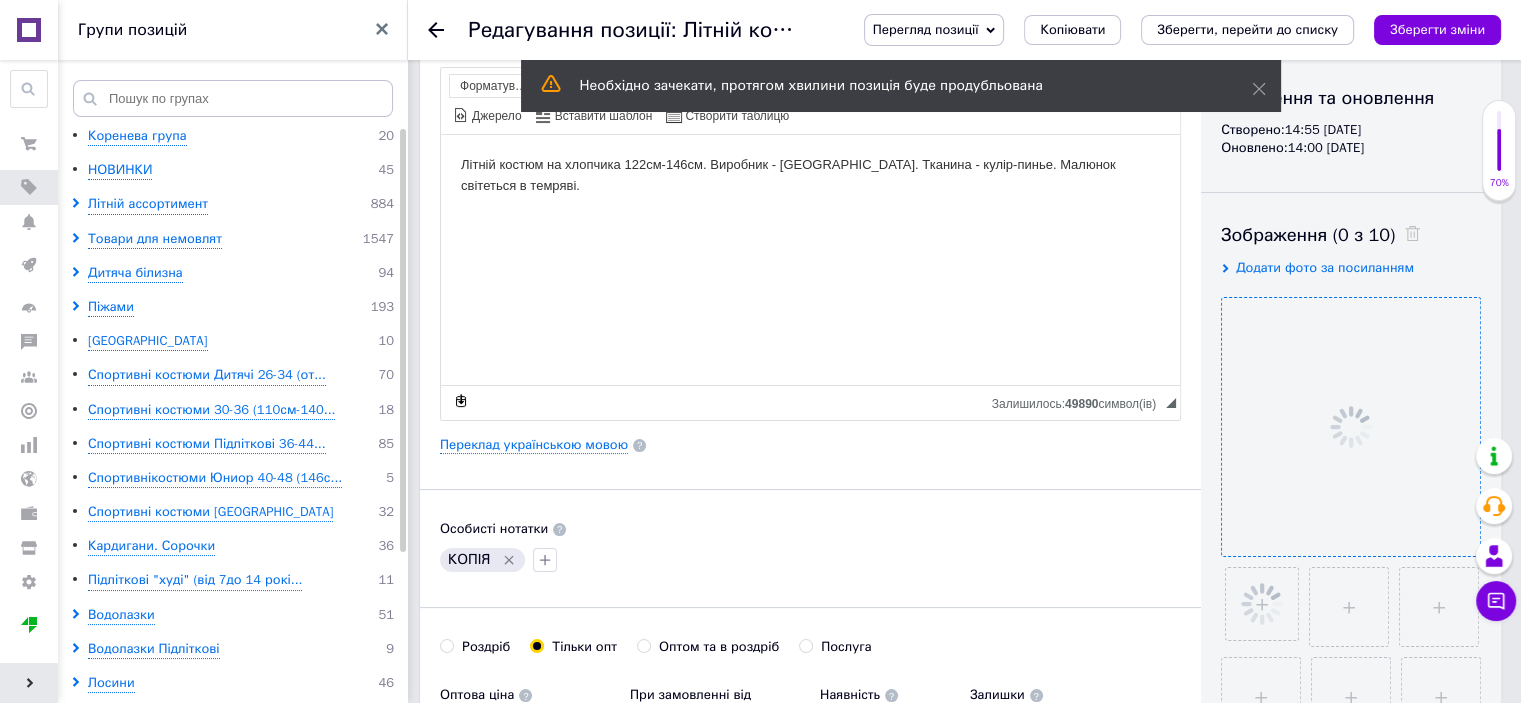scroll, scrollTop: 0, scrollLeft: 0, axis: both 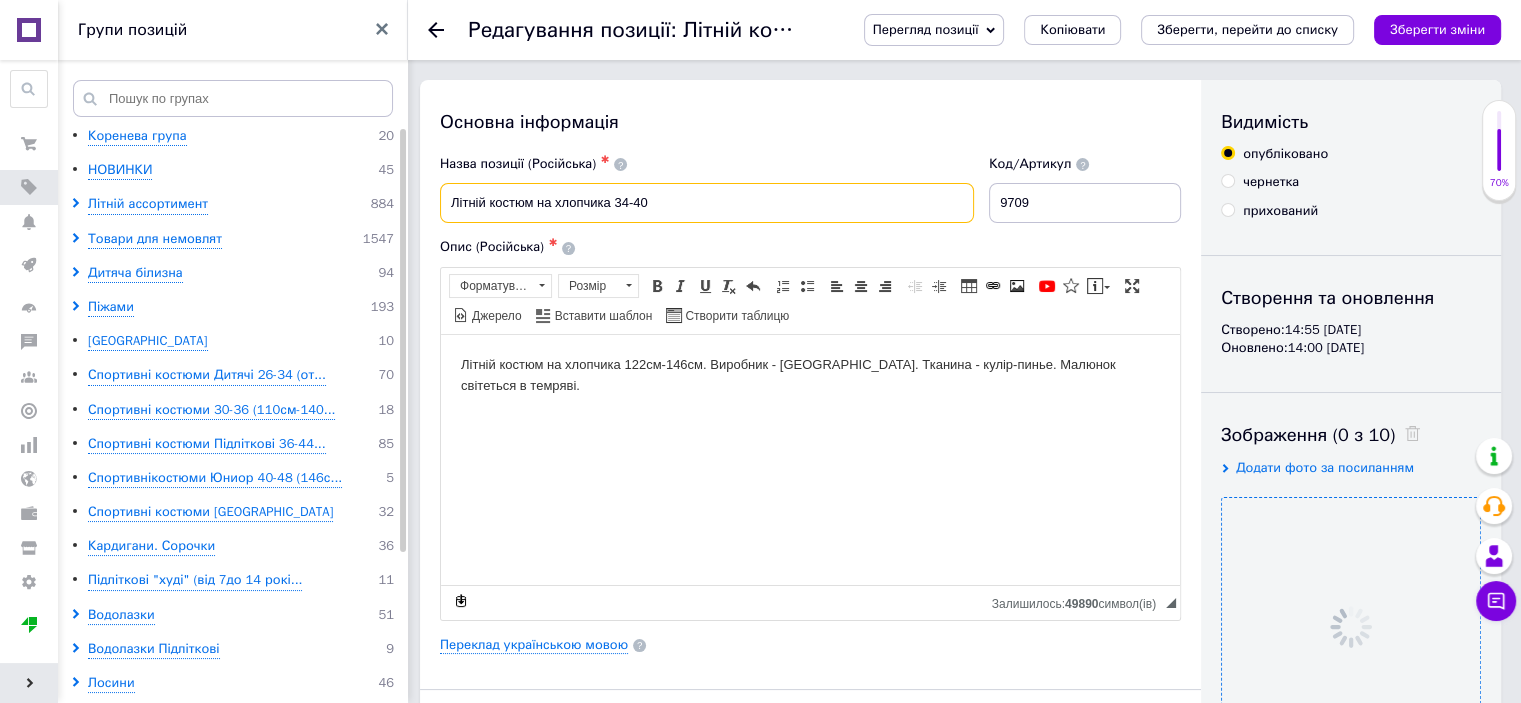 click on "Літній костюм на хлопчика 34-40" at bounding box center (707, 203) 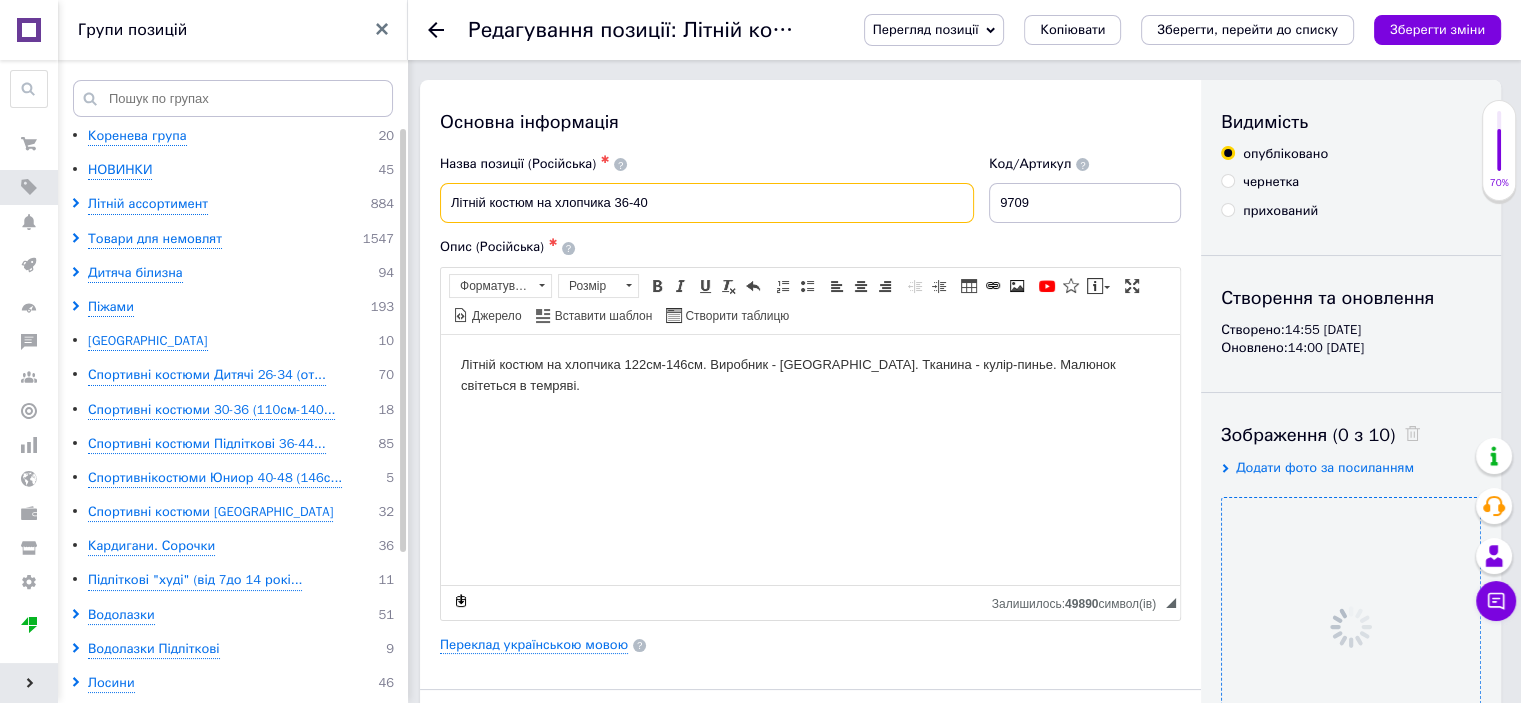 click on "Літній костюм на хлопчика 36-40" at bounding box center [707, 203] 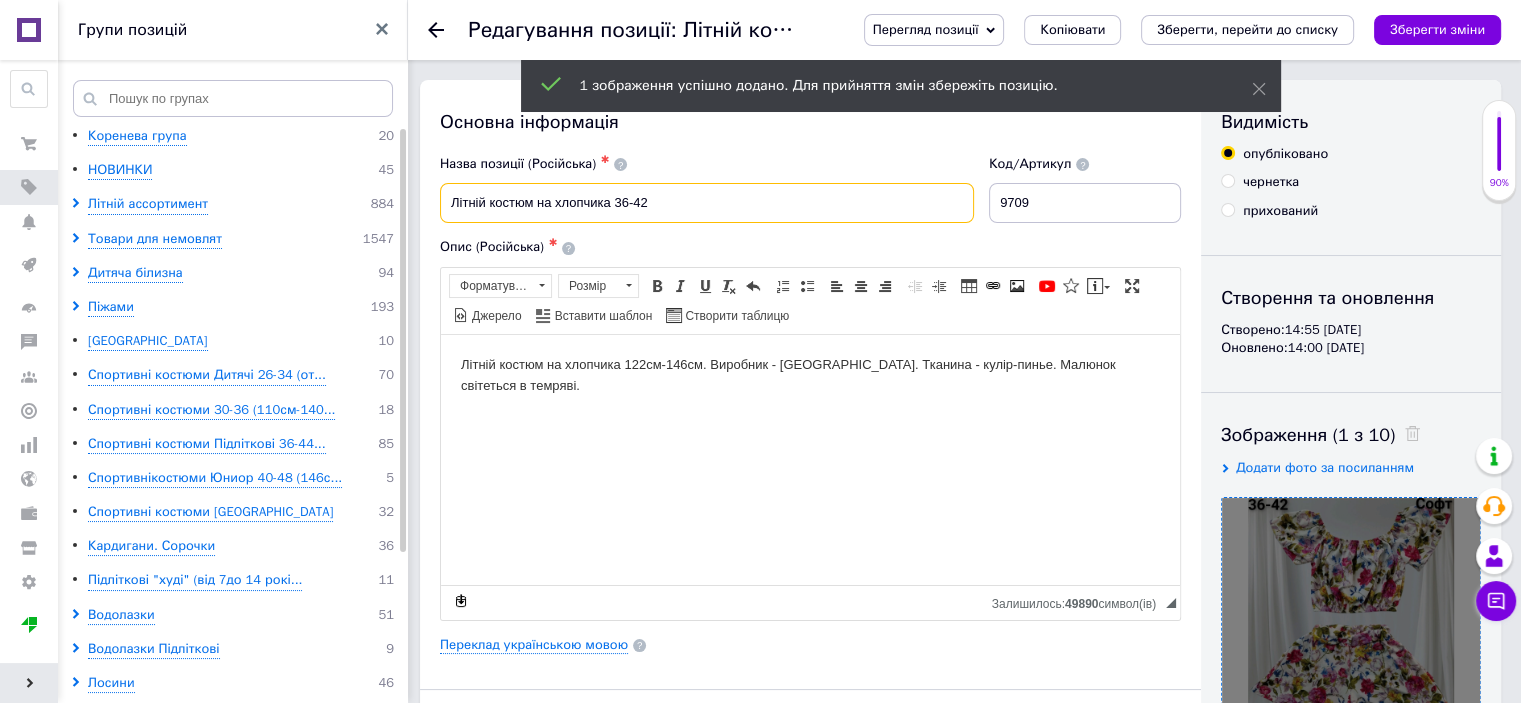 type on "Літній костюм на хлопчика 36-42" 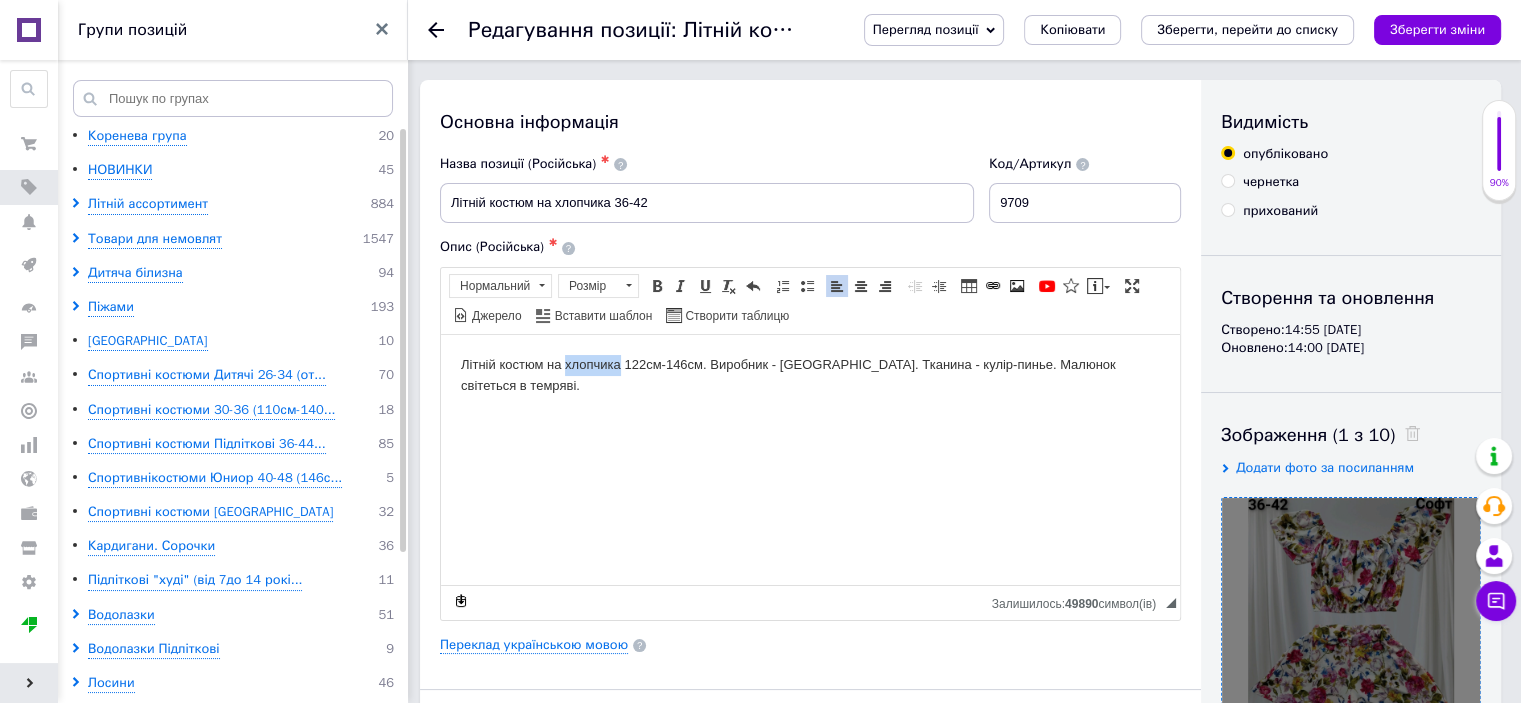 drag, startPoint x: 621, startPoint y: 366, endPoint x: 567, endPoint y: 373, distance: 54.451813 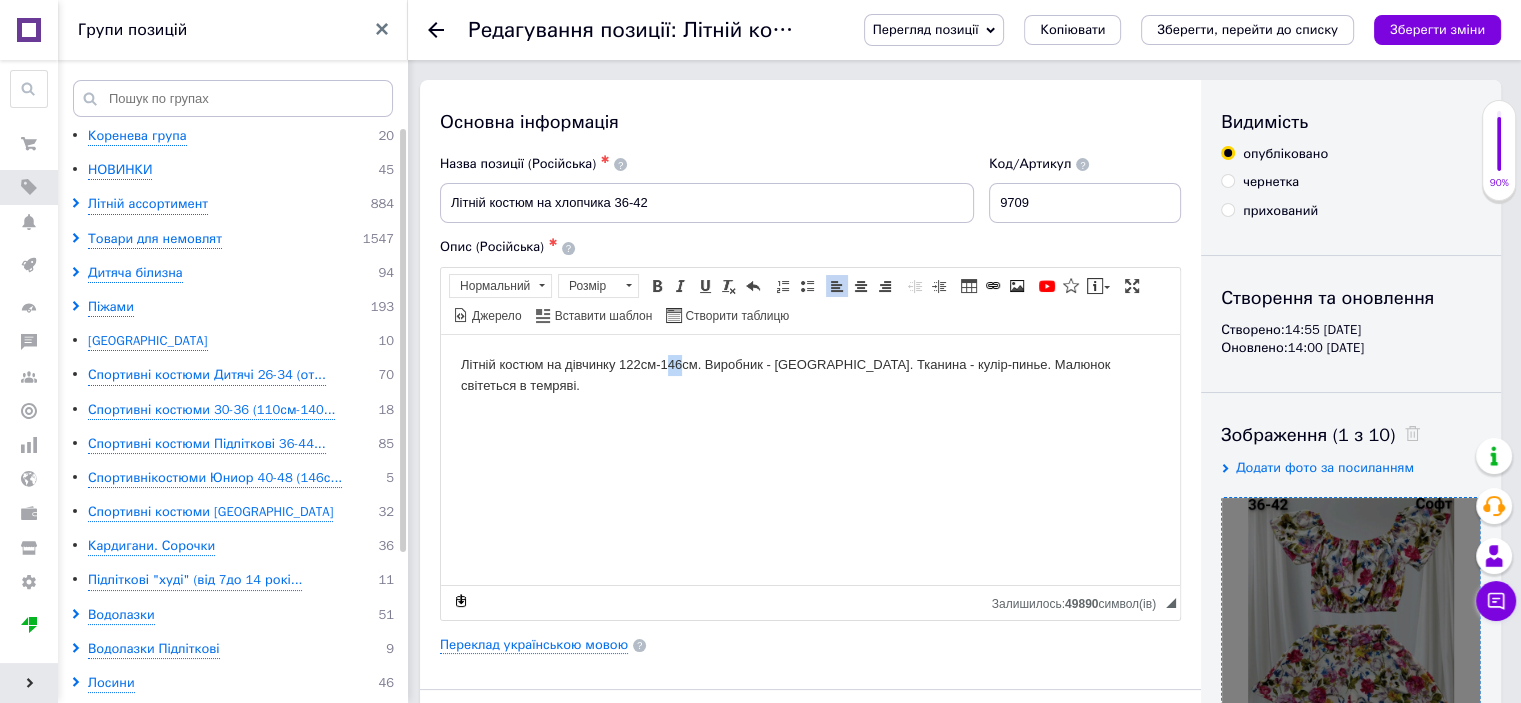 drag, startPoint x: 680, startPoint y: 363, endPoint x: 665, endPoint y: 364, distance: 15.033297 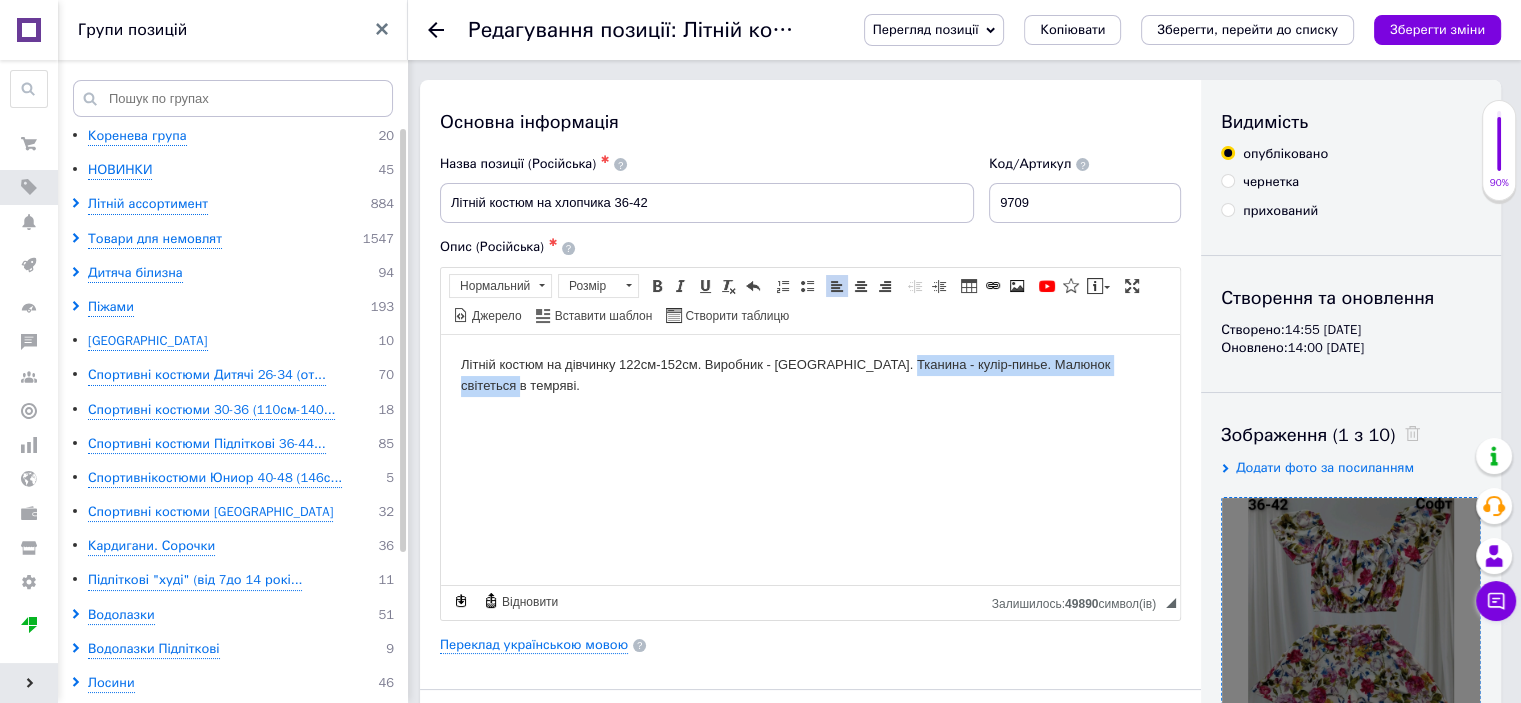 drag, startPoint x: 890, startPoint y: 364, endPoint x: 1306, endPoint y: 364, distance: 416 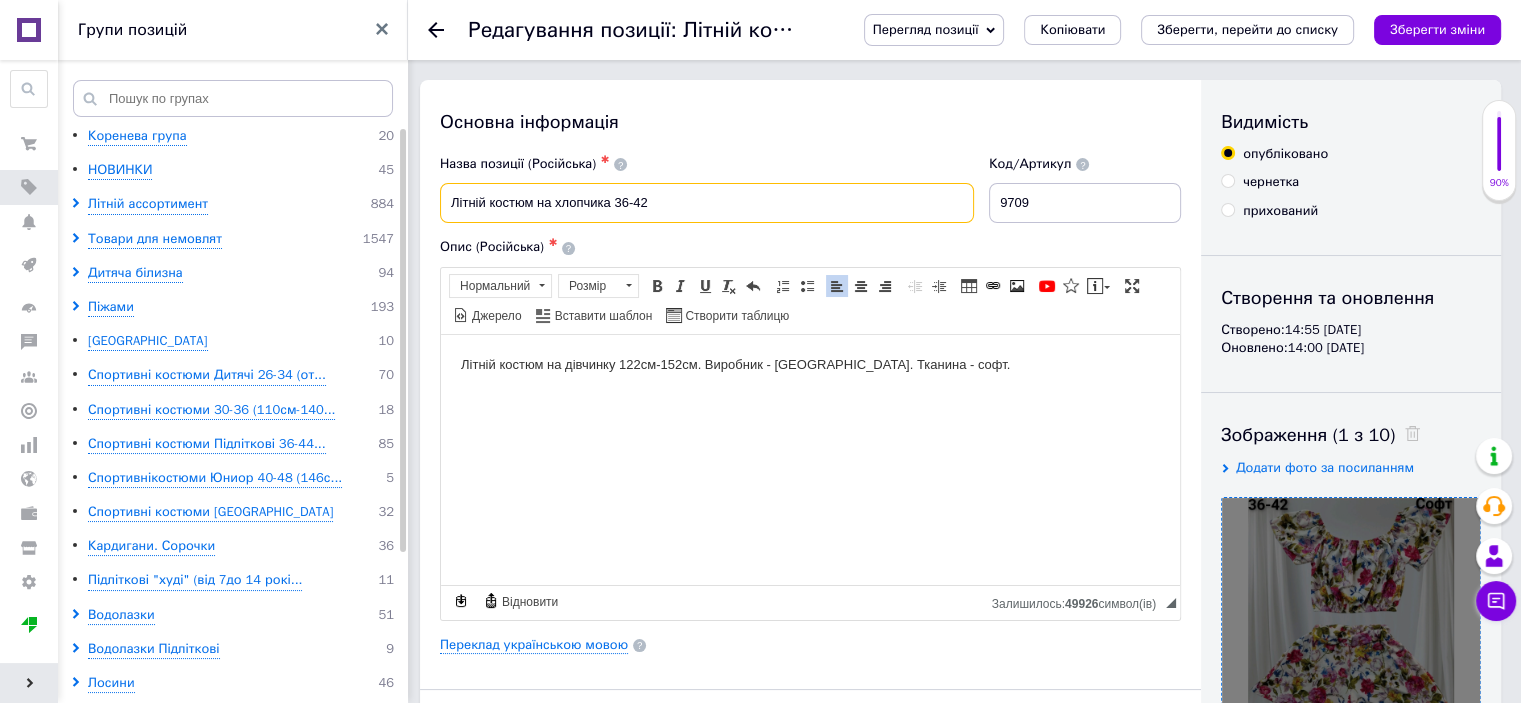 drag, startPoint x: 608, startPoint y: 194, endPoint x: 565, endPoint y: 184, distance: 44.14748 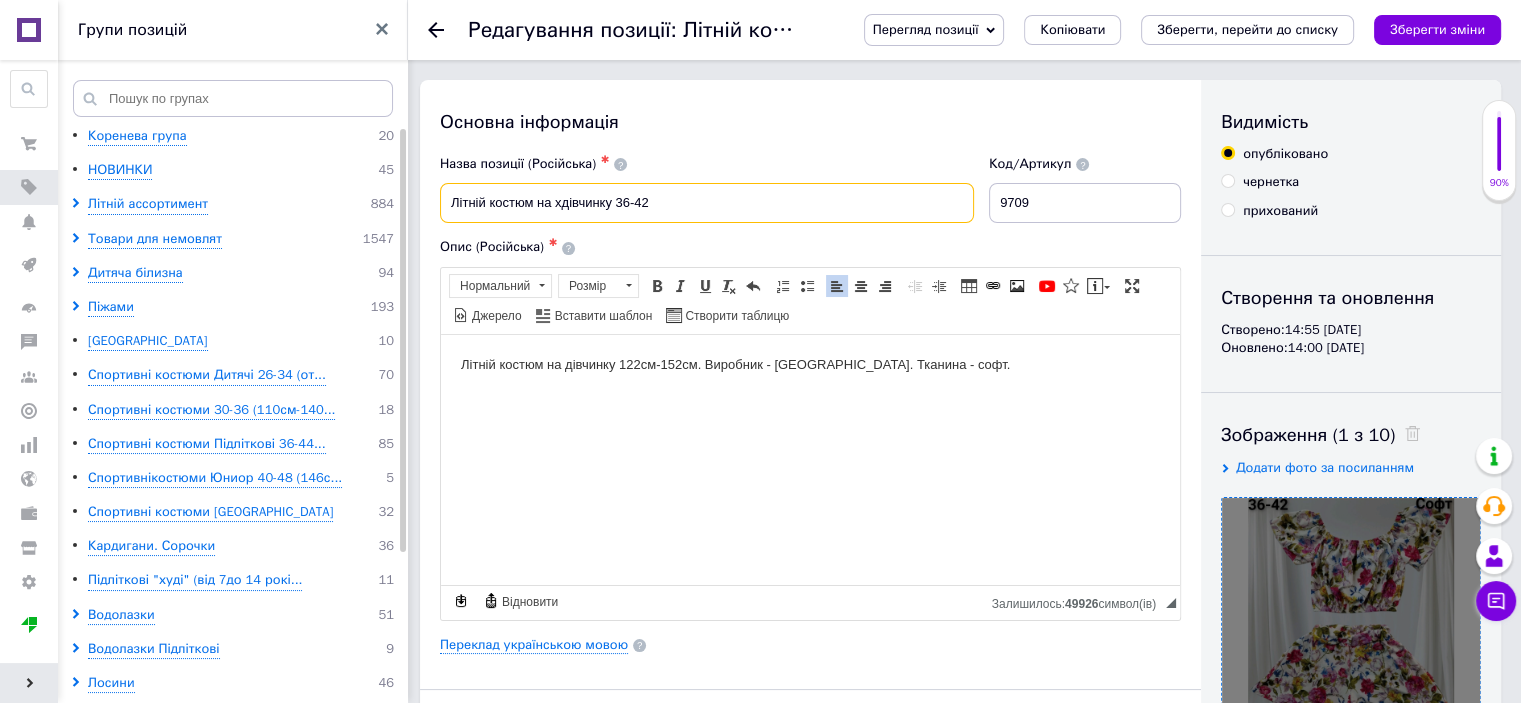 click on "Літній костюм на хдівчинку 36-42" at bounding box center [707, 203] 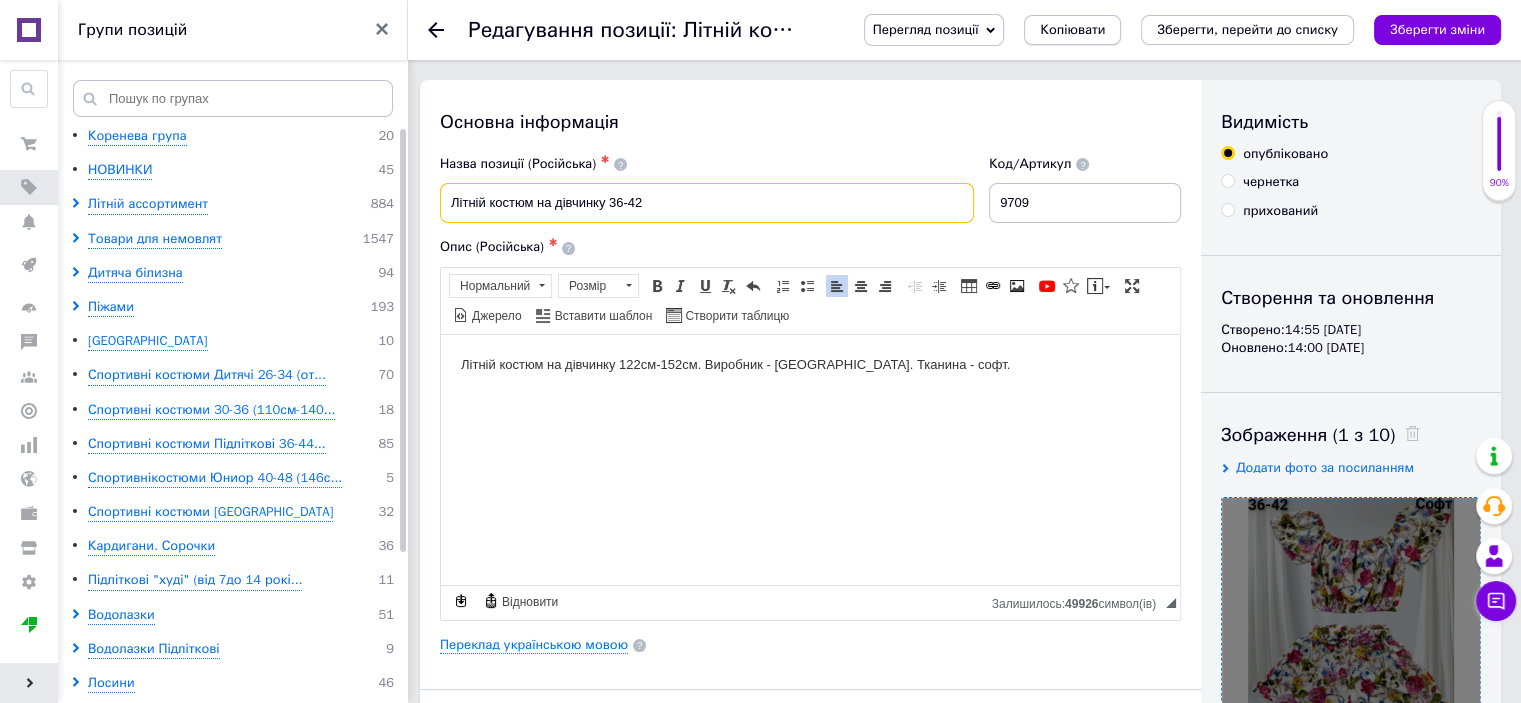 type on "Літній костюм на дівчинку 36-42" 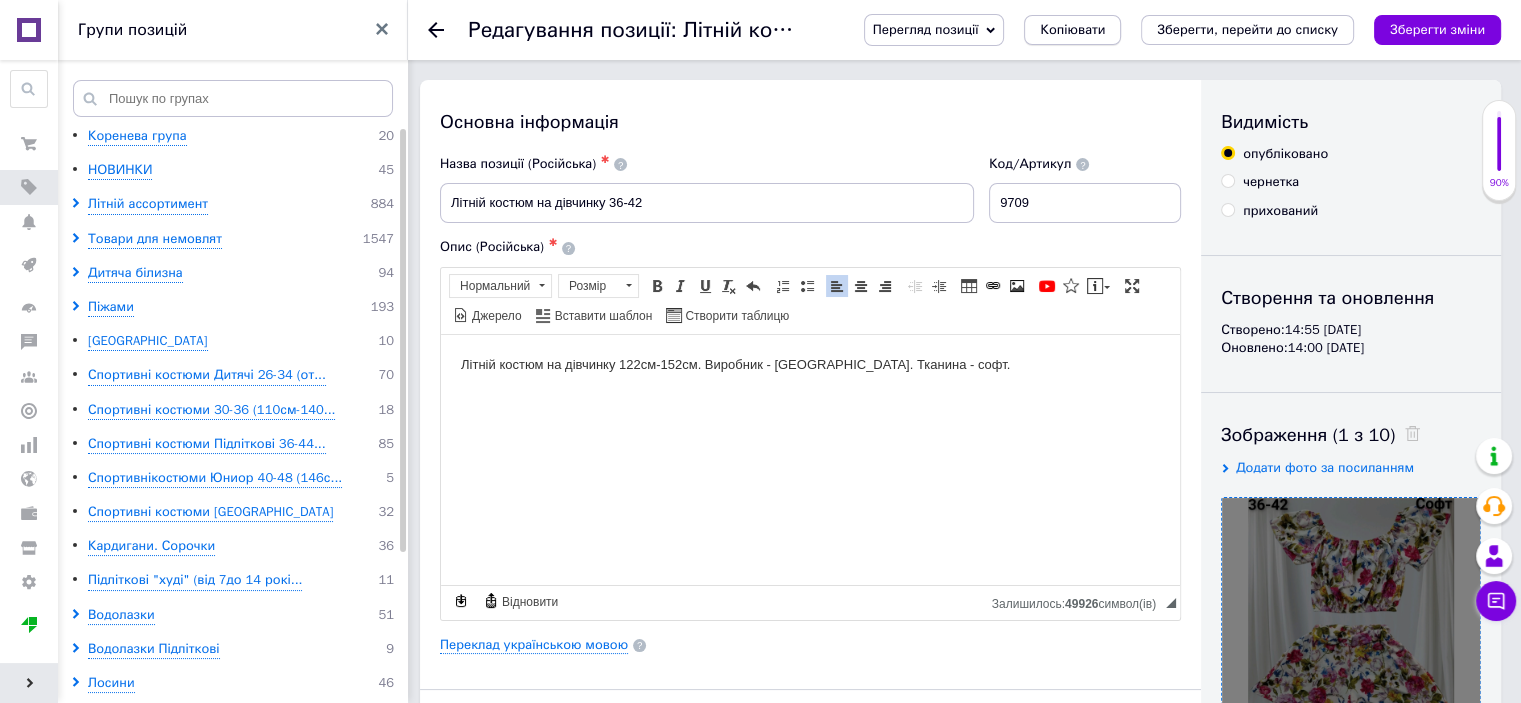click on "Копіювати" at bounding box center [1072, 30] 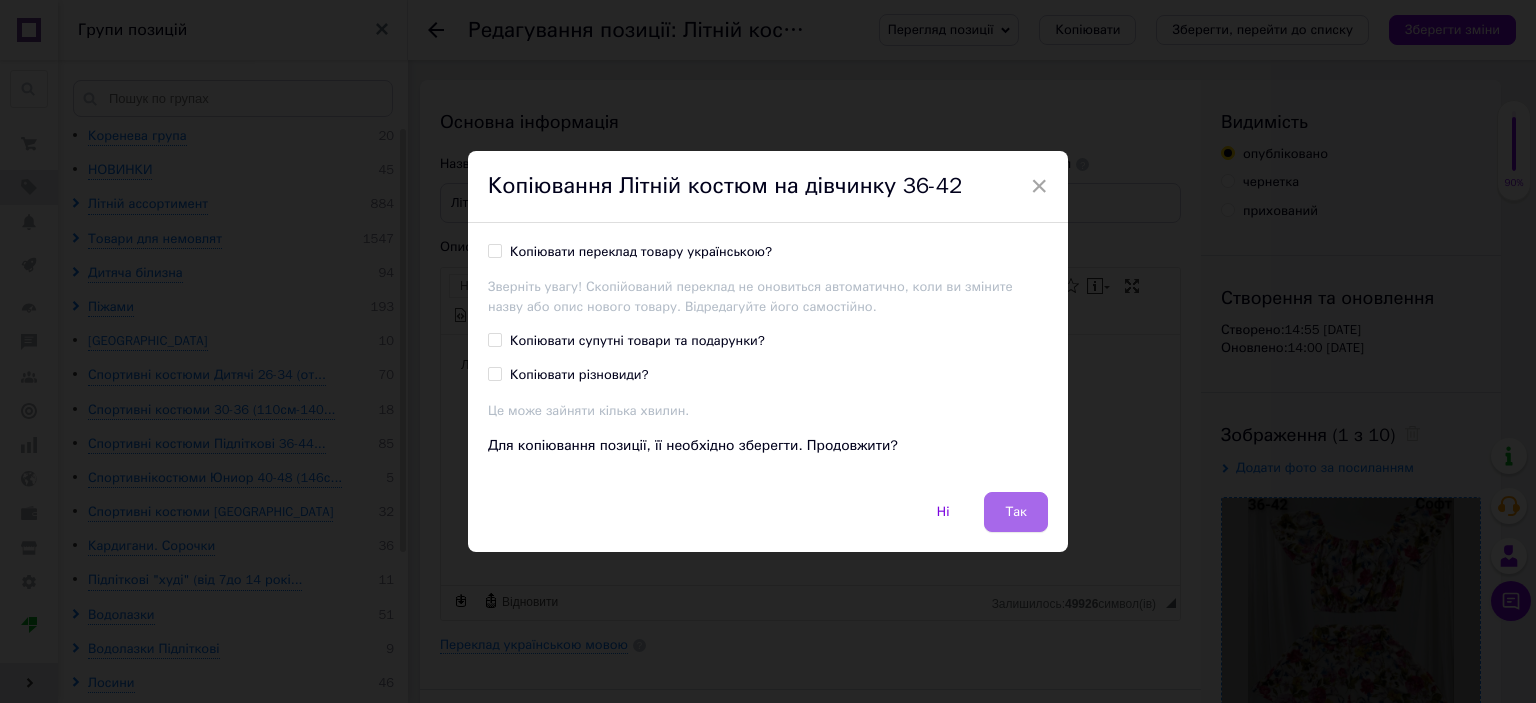 click on "Так" at bounding box center [1016, 512] 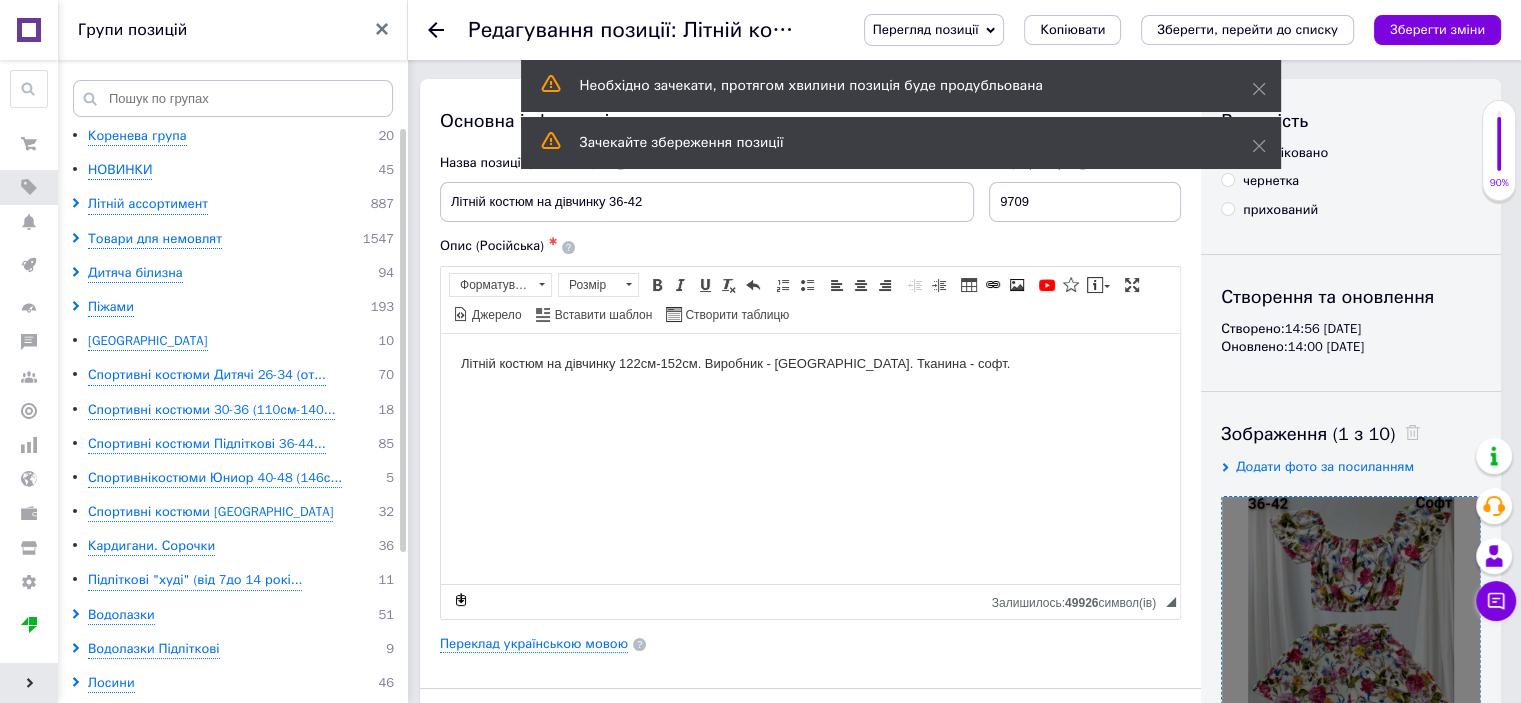 scroll, scrollTop: 300, scrollLeft: 0, axis: vertical 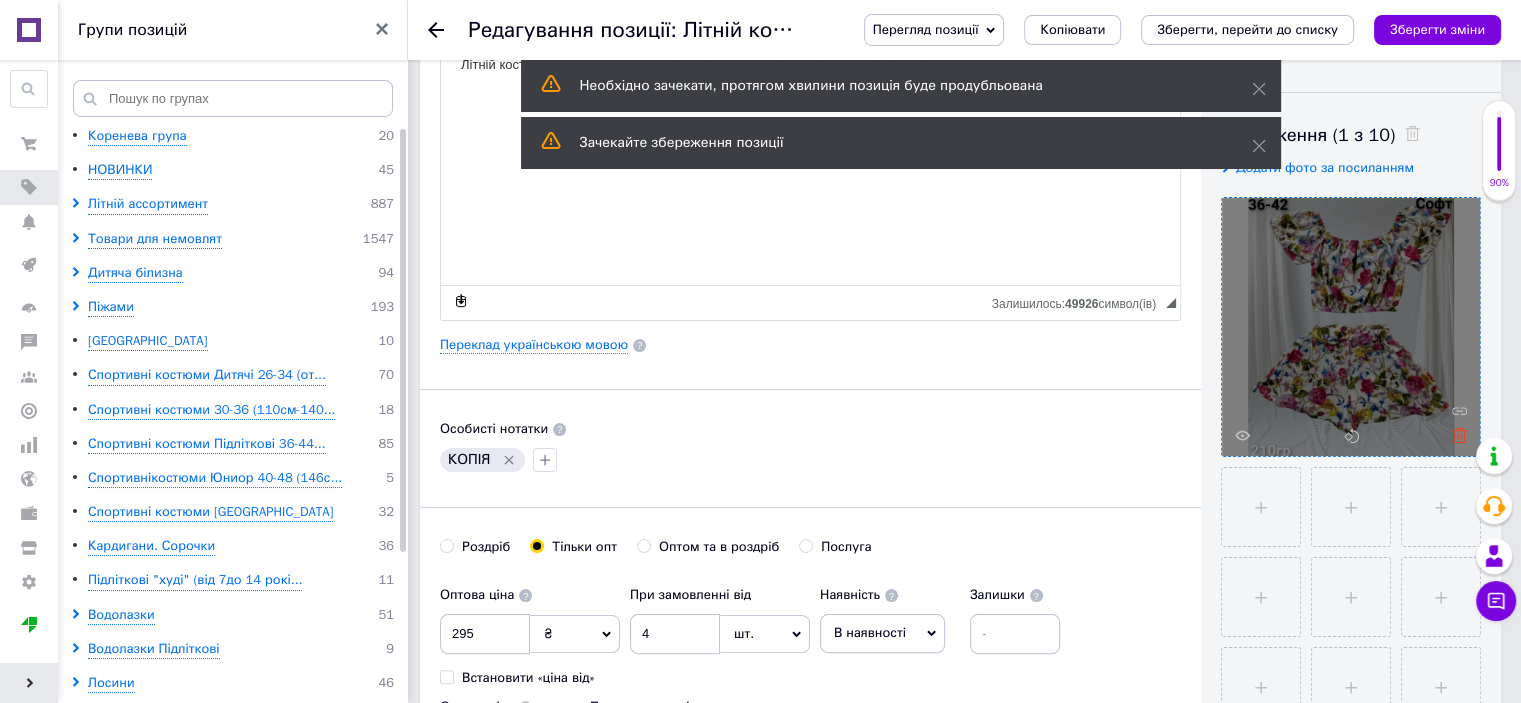 click 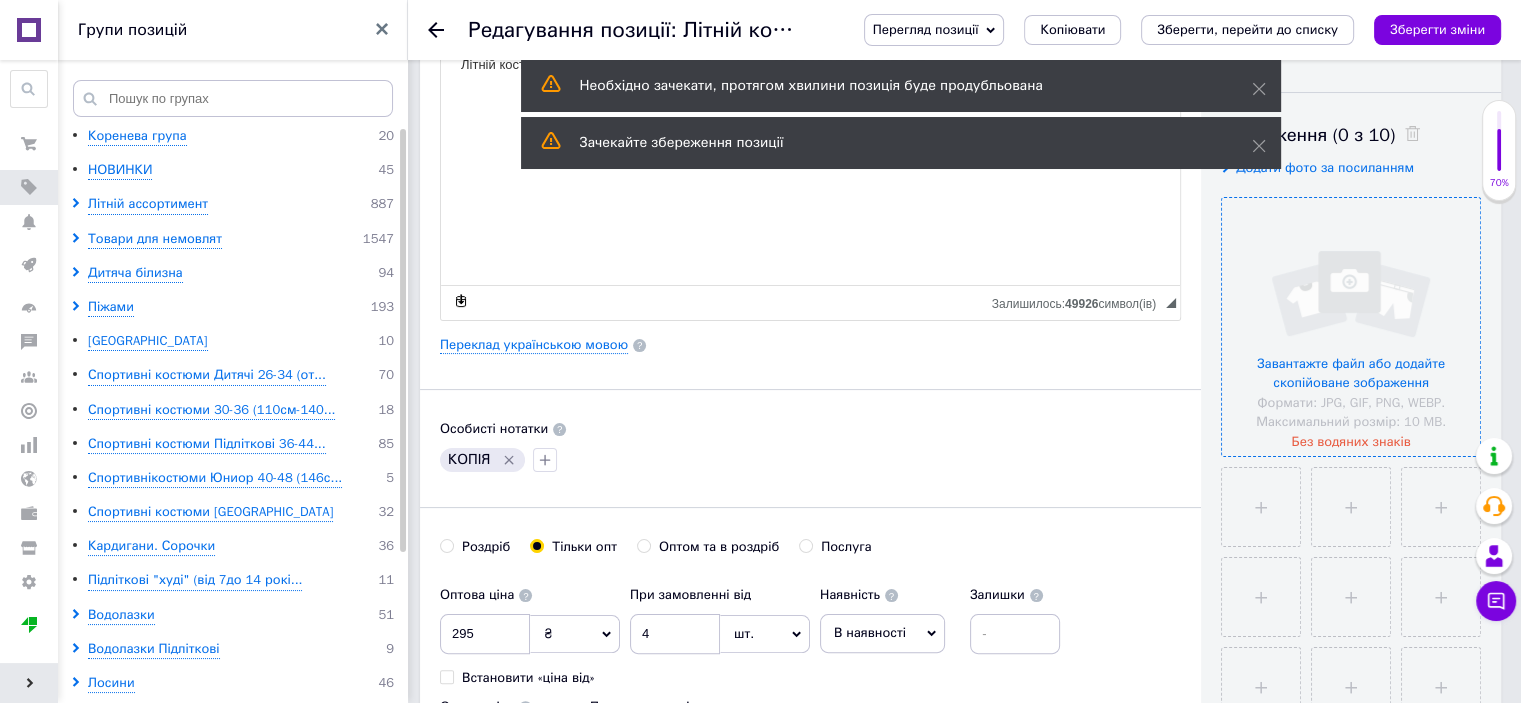 click at bounding box center [1351, 327] 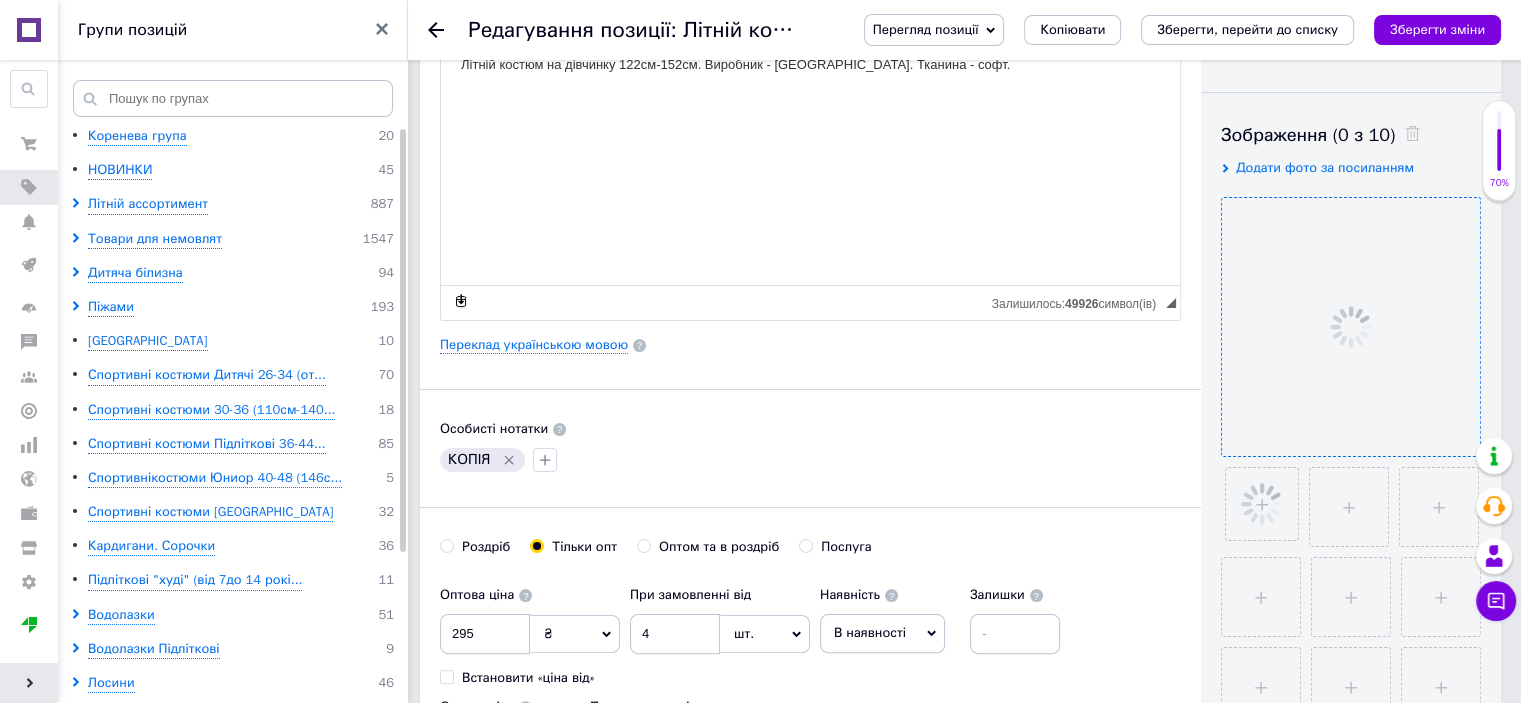 click 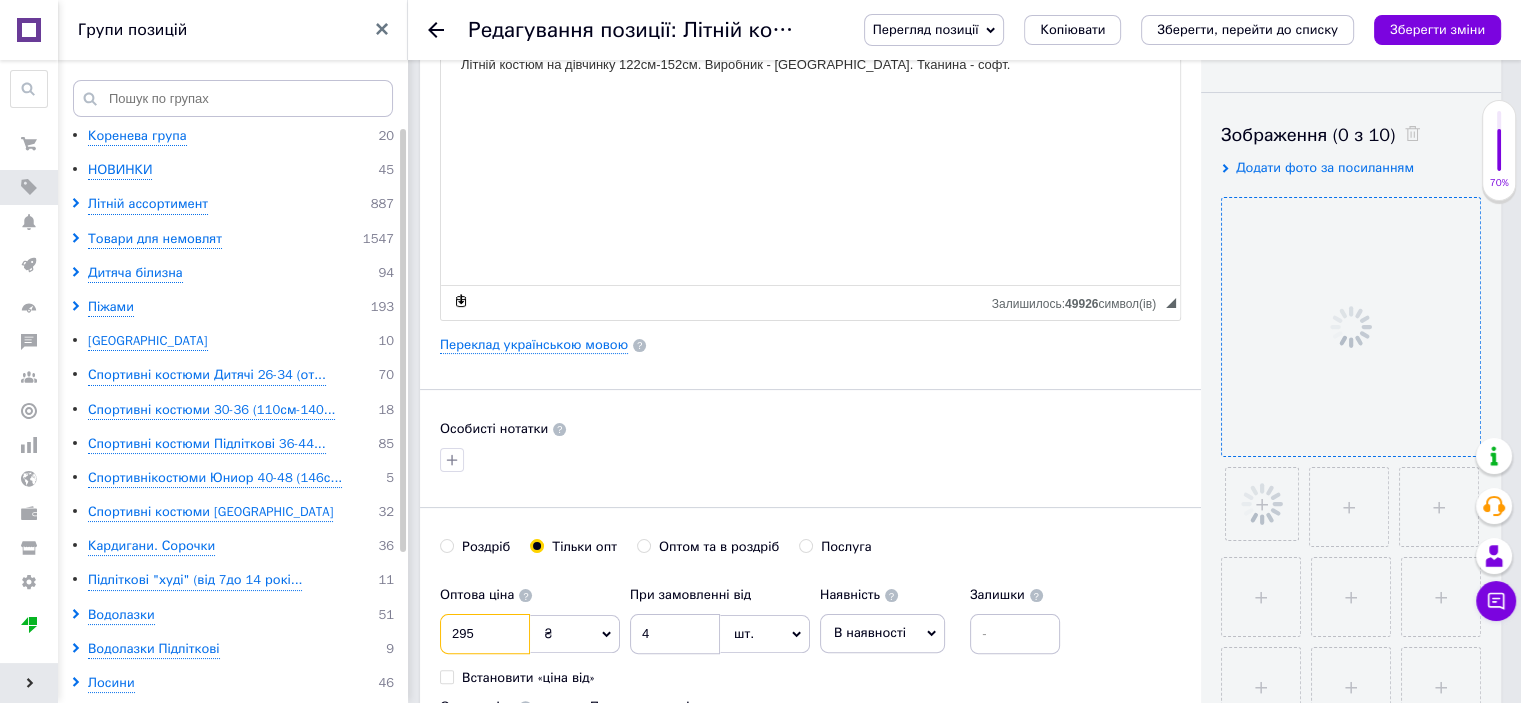 drag, startPoint x: 490, startPoint y: 643, endPoint x: 484, endPoint y: 623, distance: 20.880613 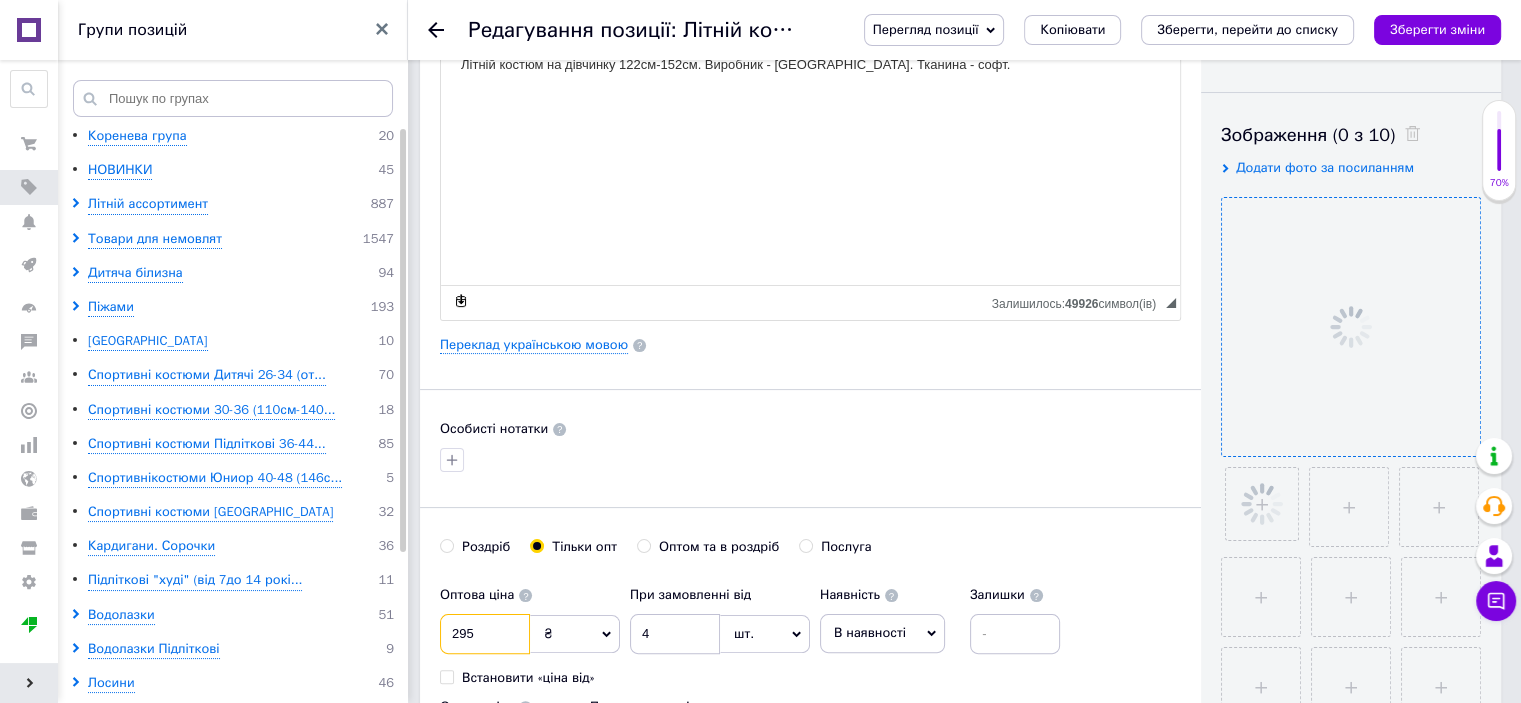 click on "295" at bounding box center [485, 634] 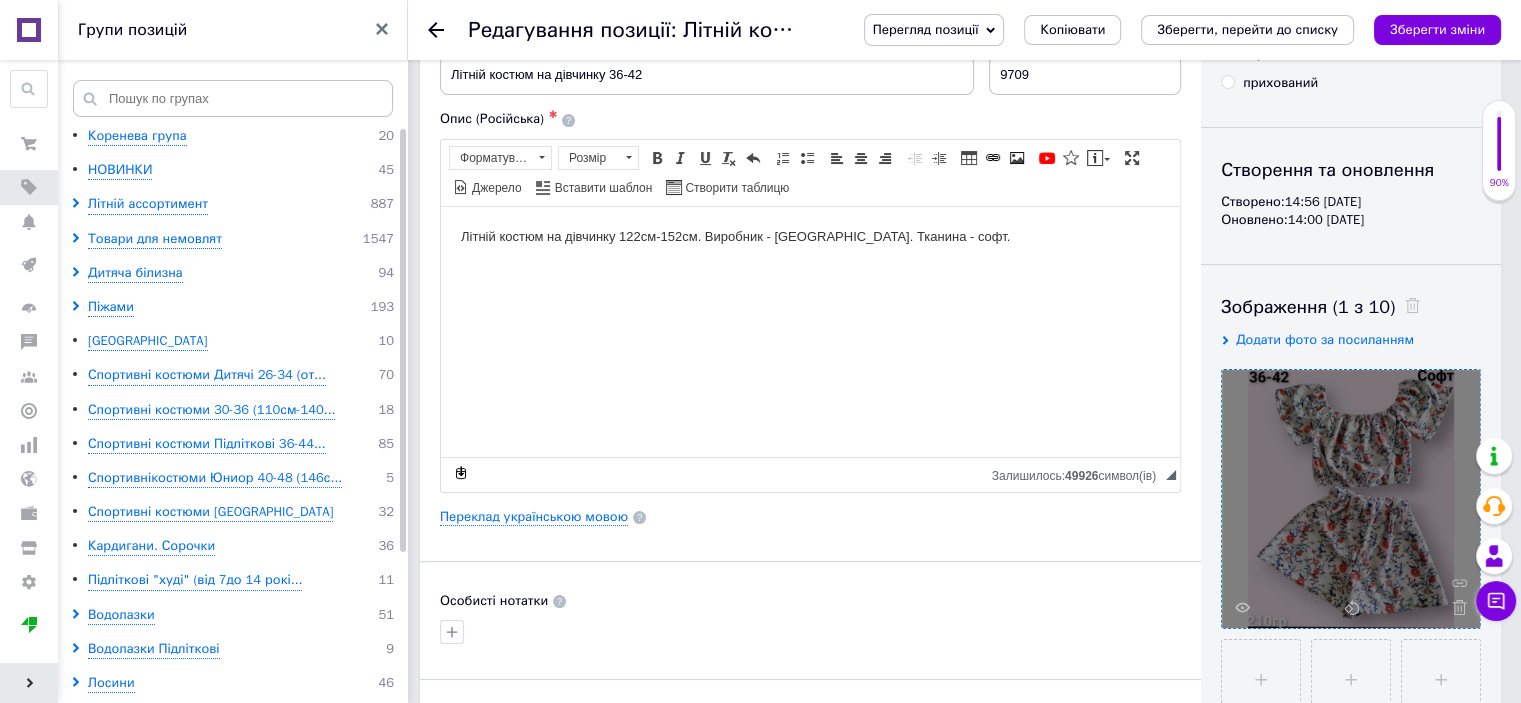 scroll, scrollTop: 0, scrollLeft: 0, axis: both 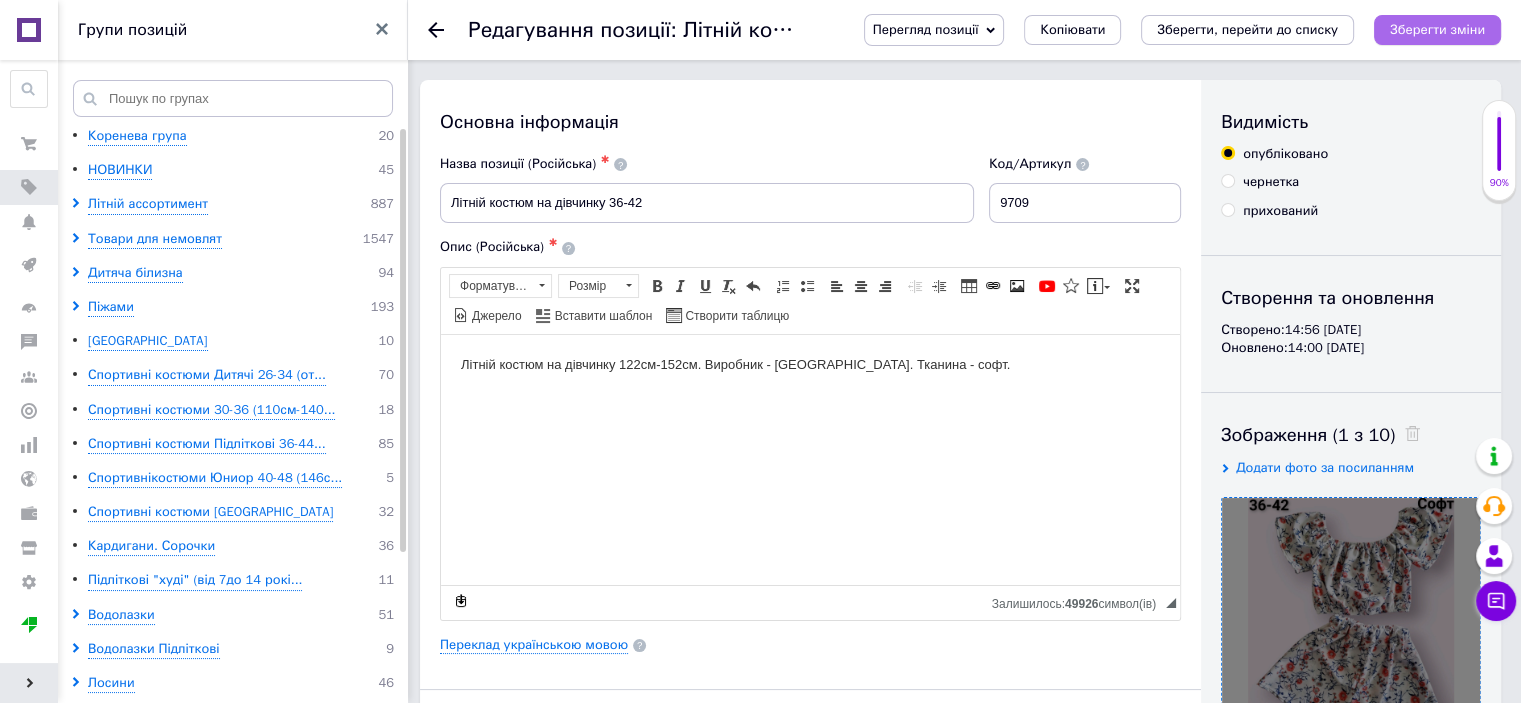 type on "210" 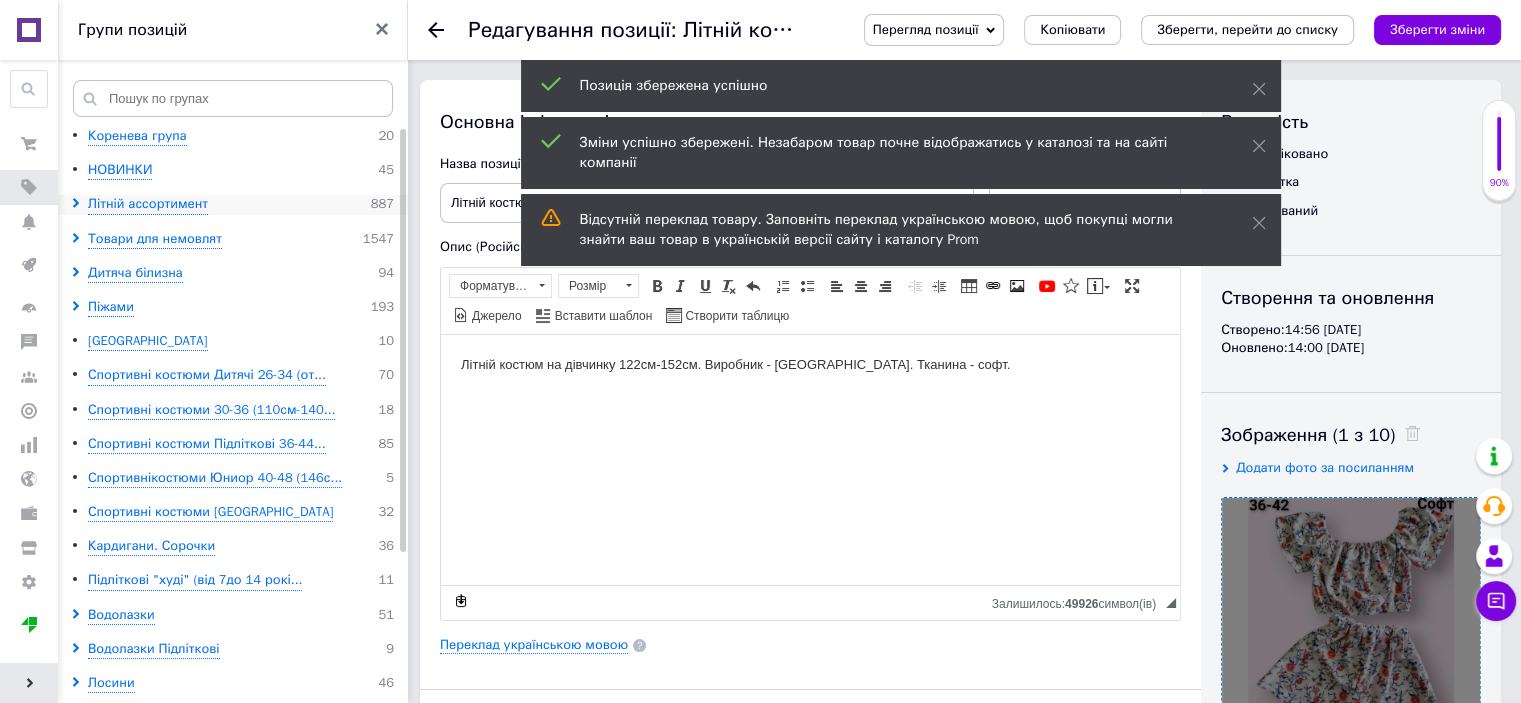 click 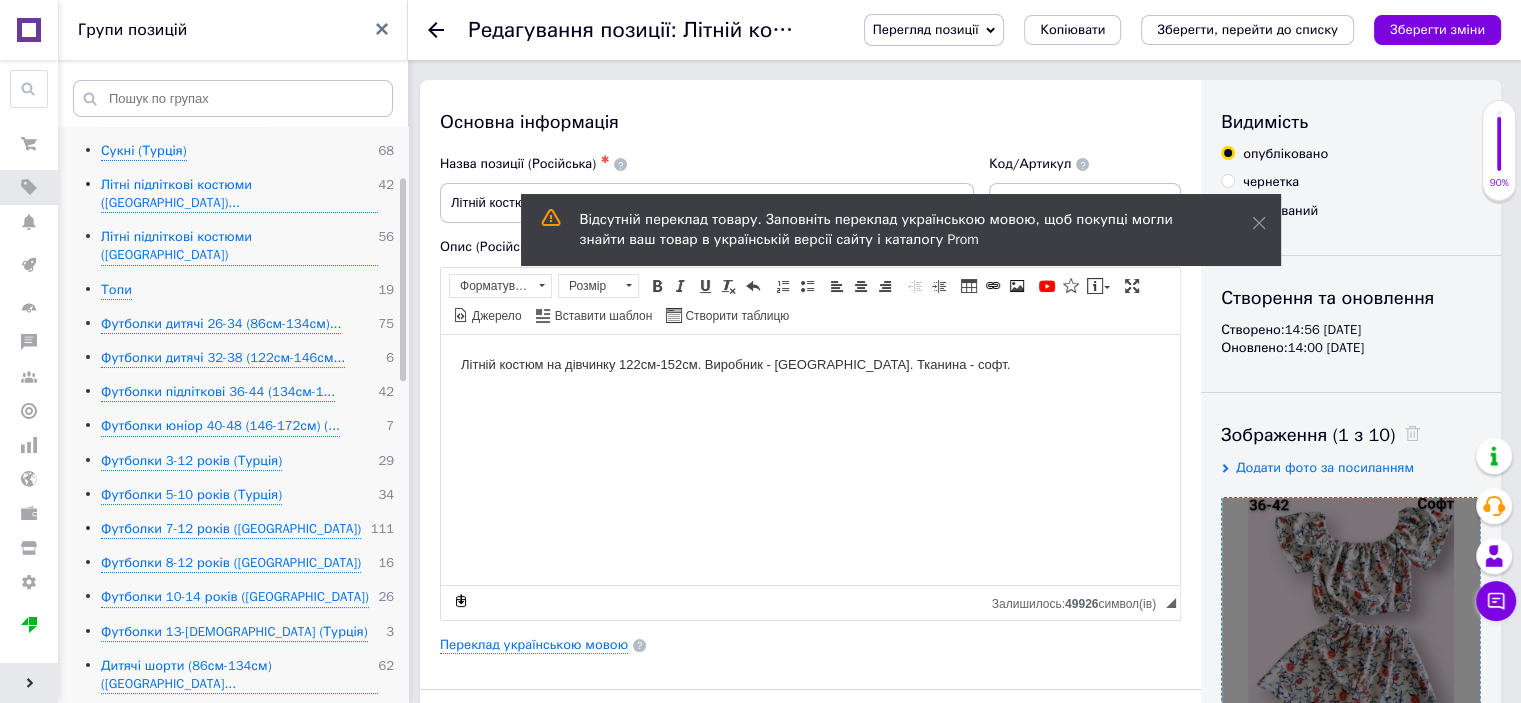 scroll, scrollTop: 300, scrollLeft: 0, axis: vertical 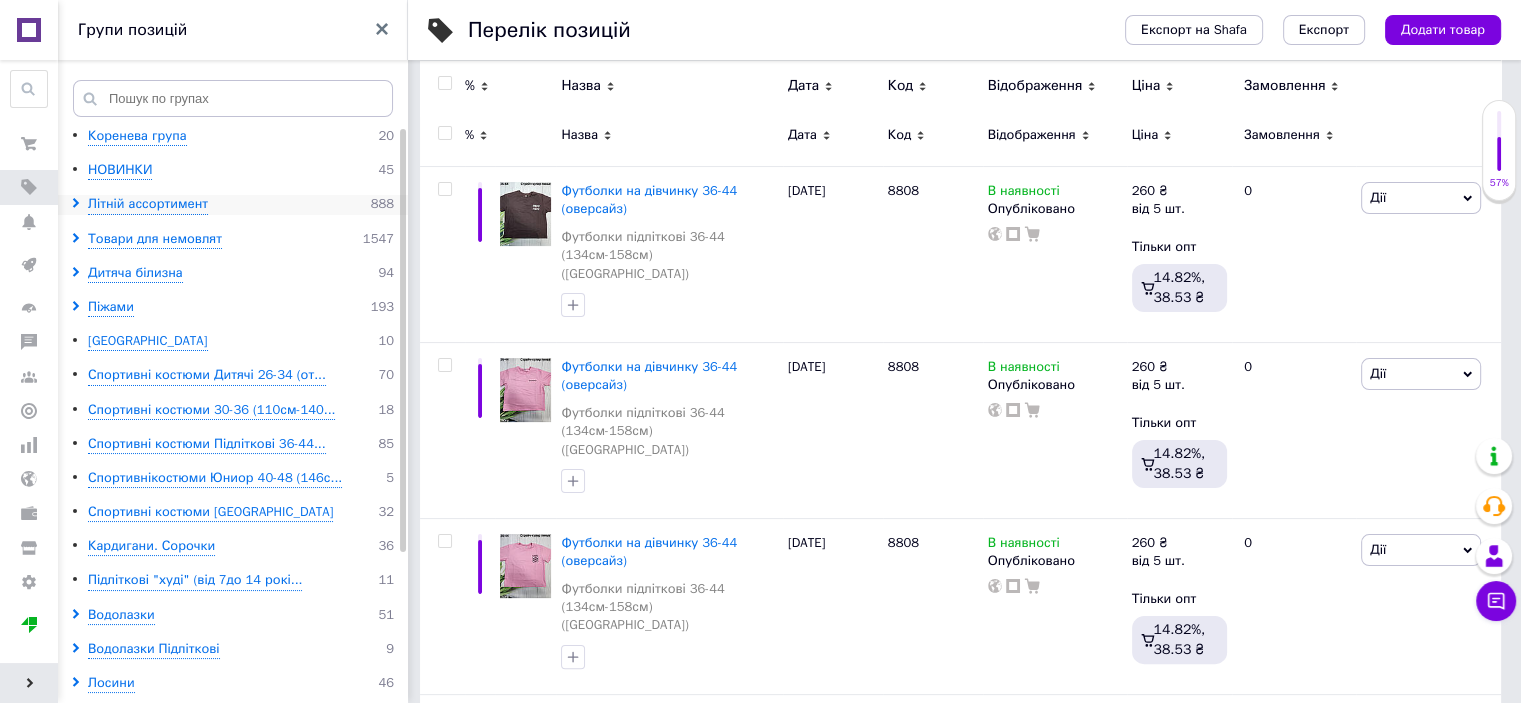click 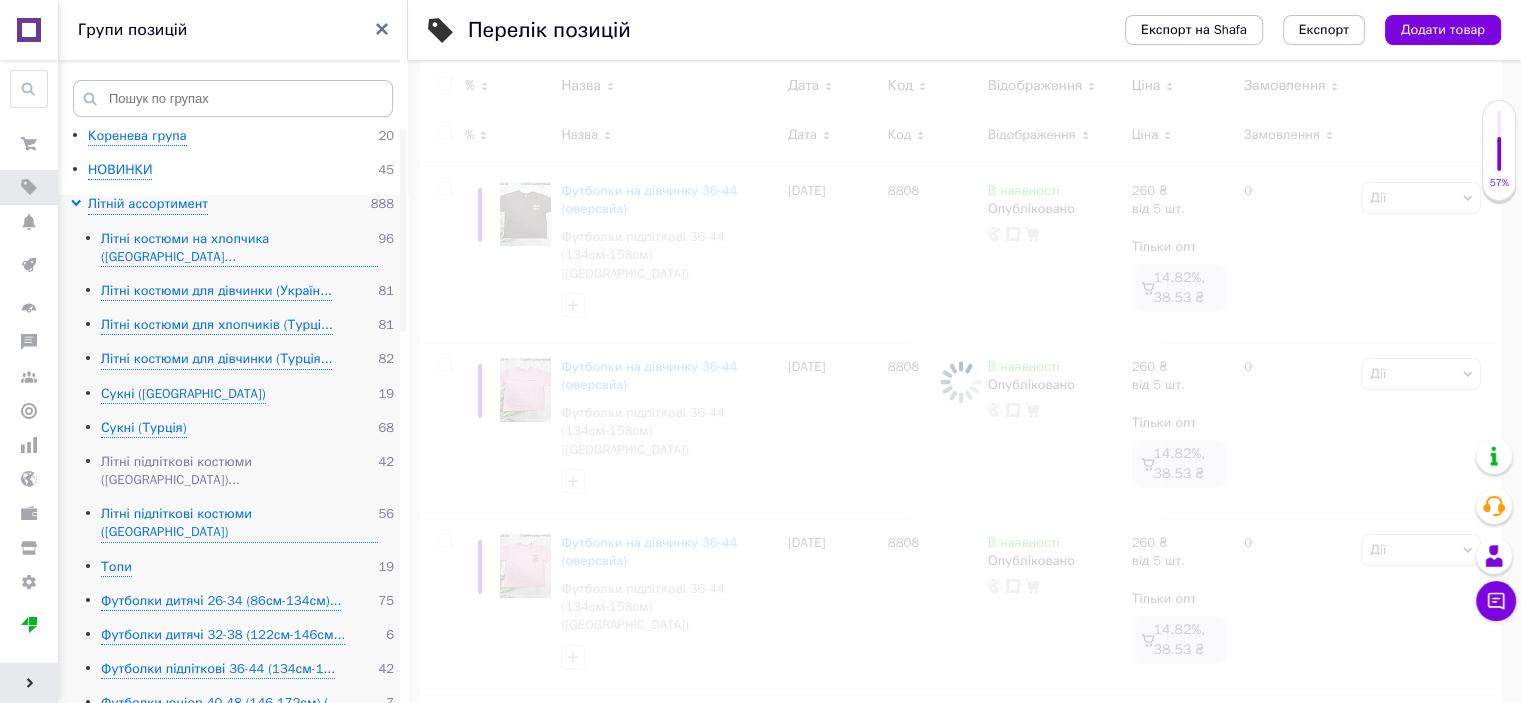 click on "Літні підліткові костюми ([GEOGRAPHIC_DATA])..." at bounding box center [239, 471] 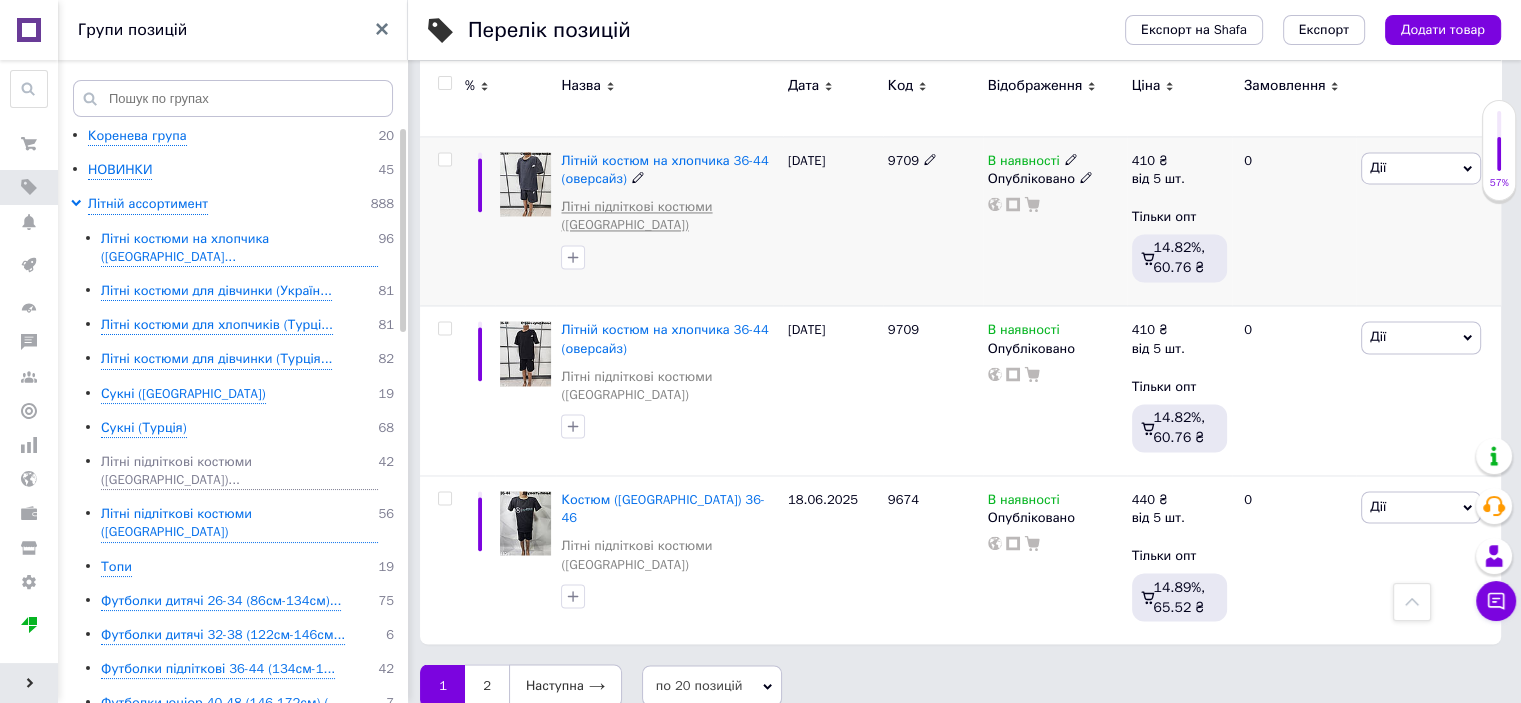 scroll, scrollTop: 3240, scrollLeft: 0, axis: vertical 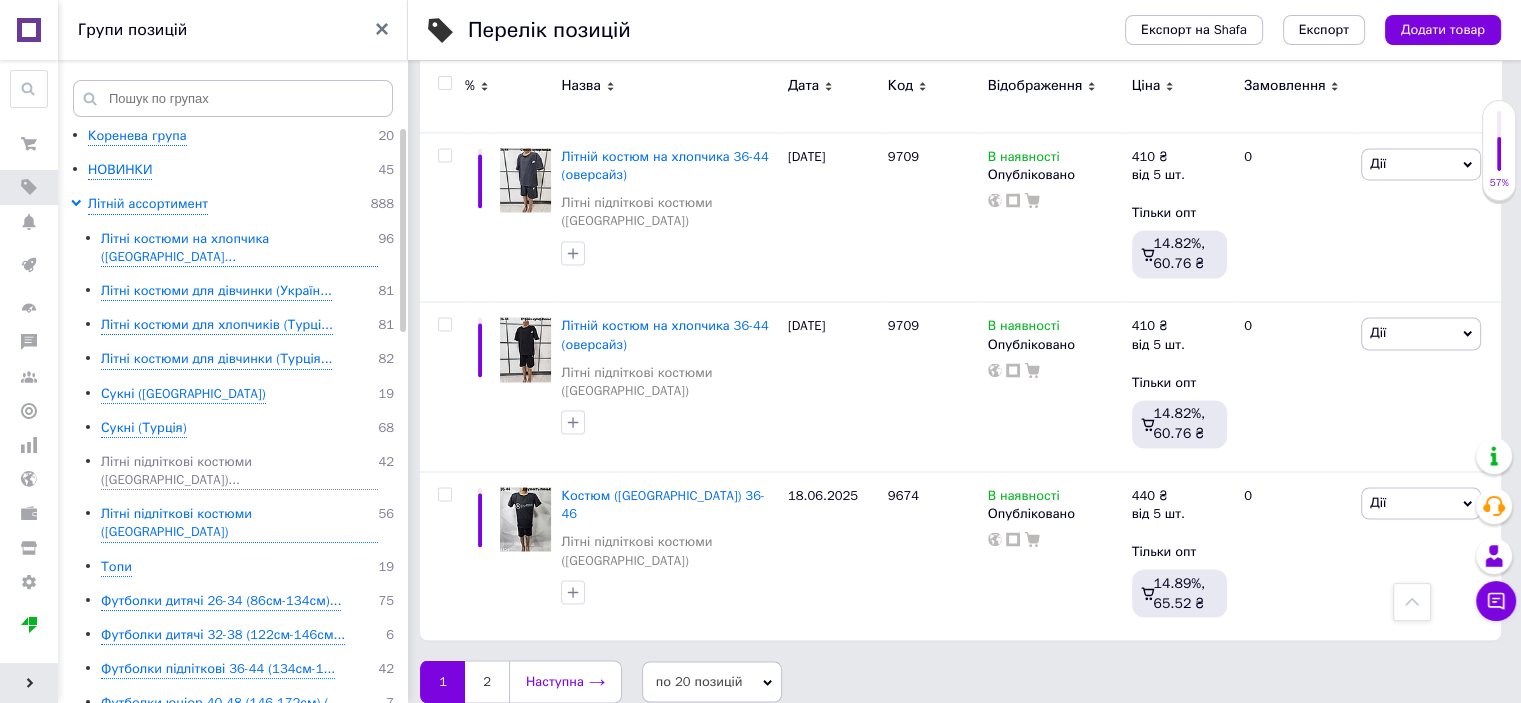 click on "Наступна" at bounding box center [565, 681] 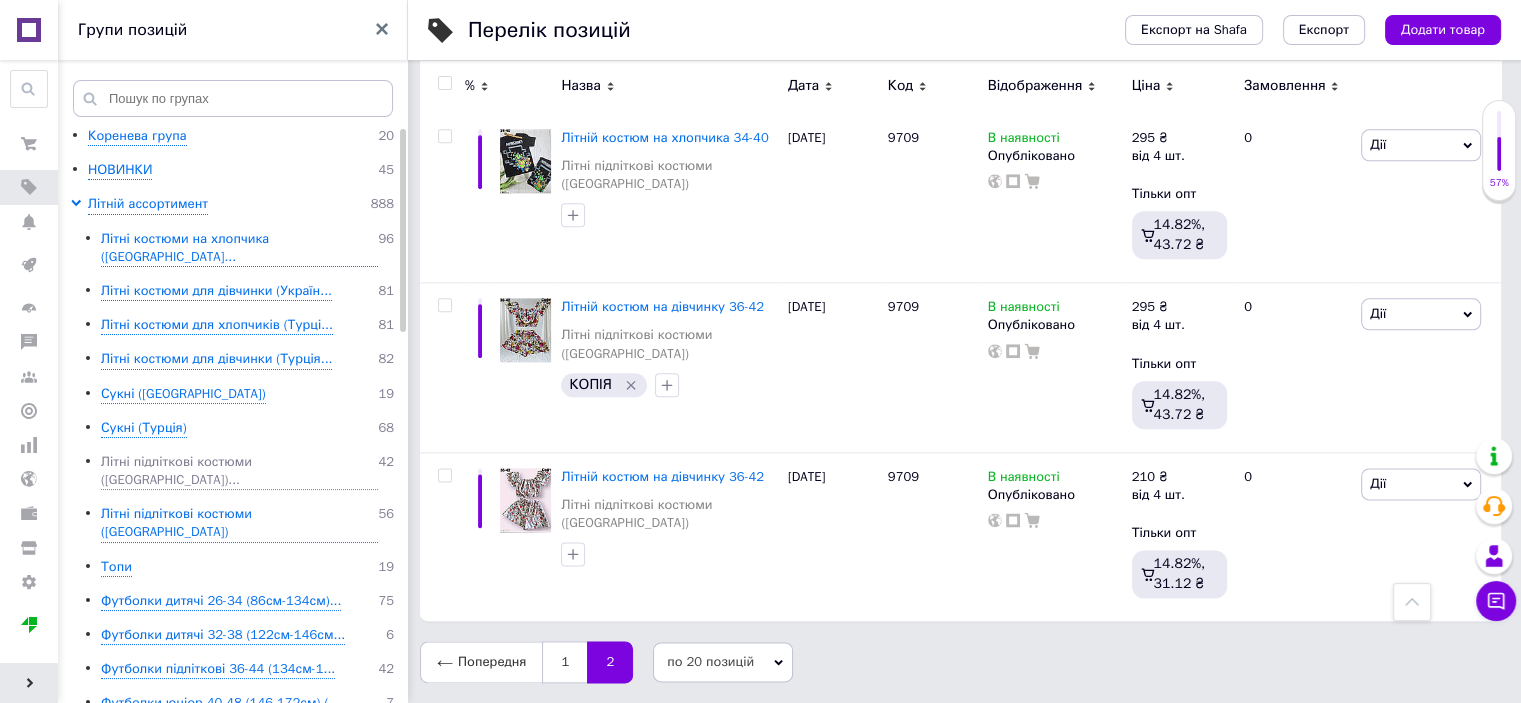 scroll, scrollTop: 2385, scrollLeft: 0, axis: vertical 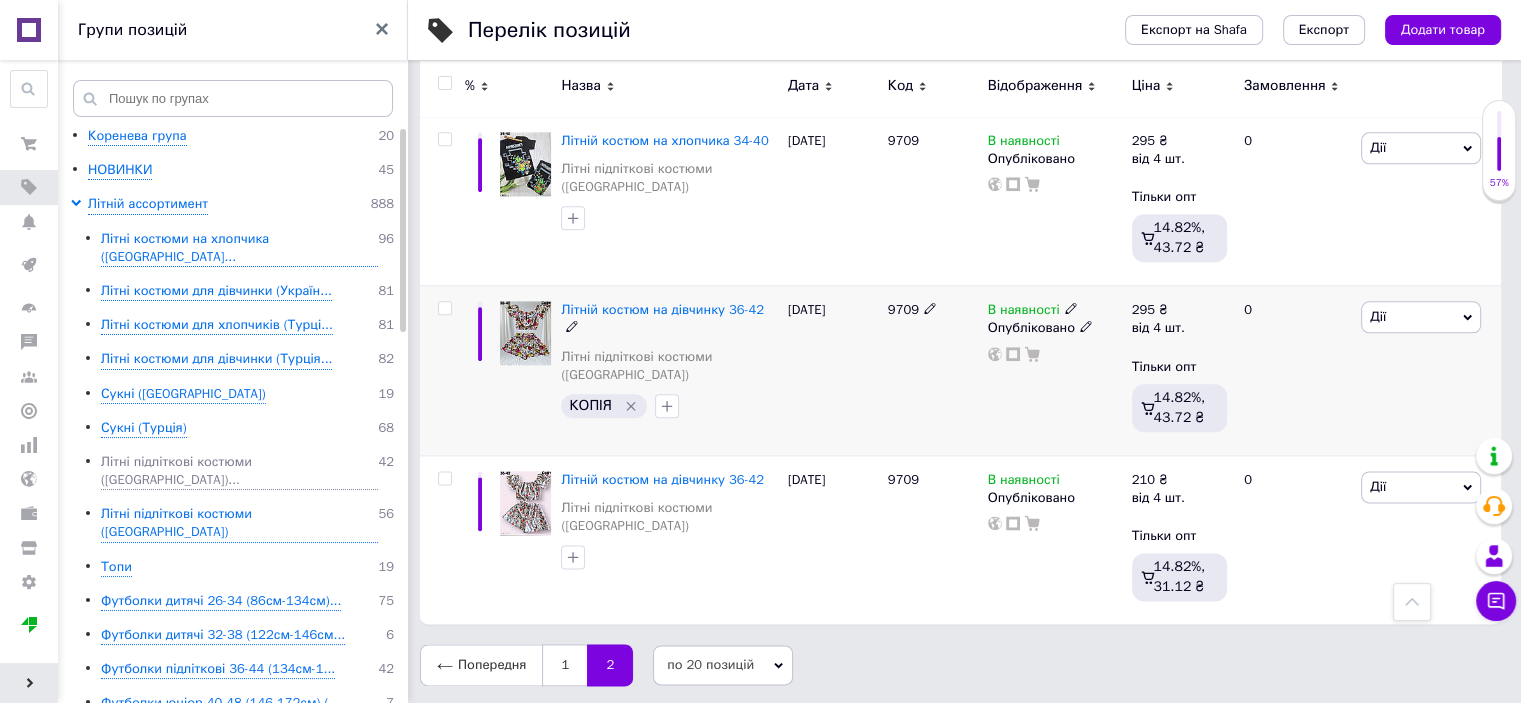 click 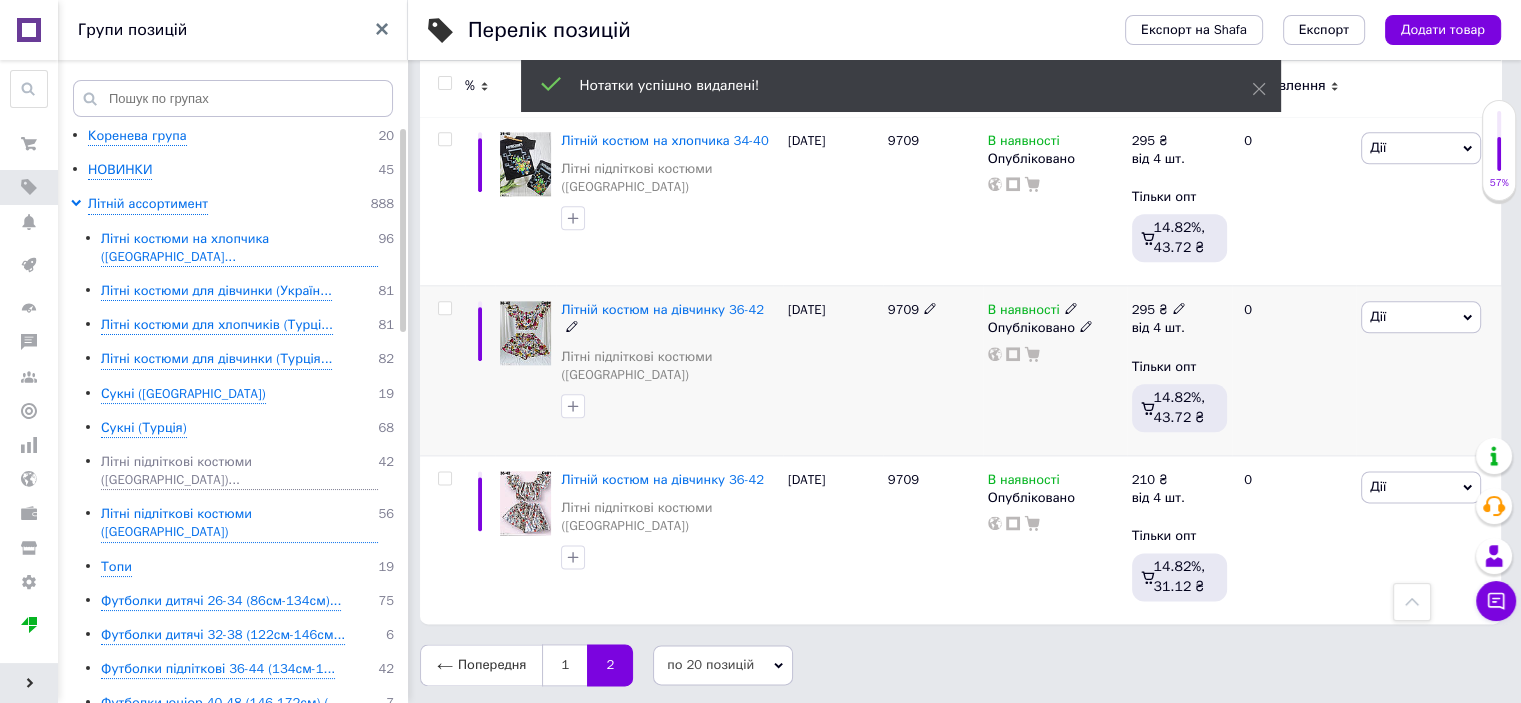 click 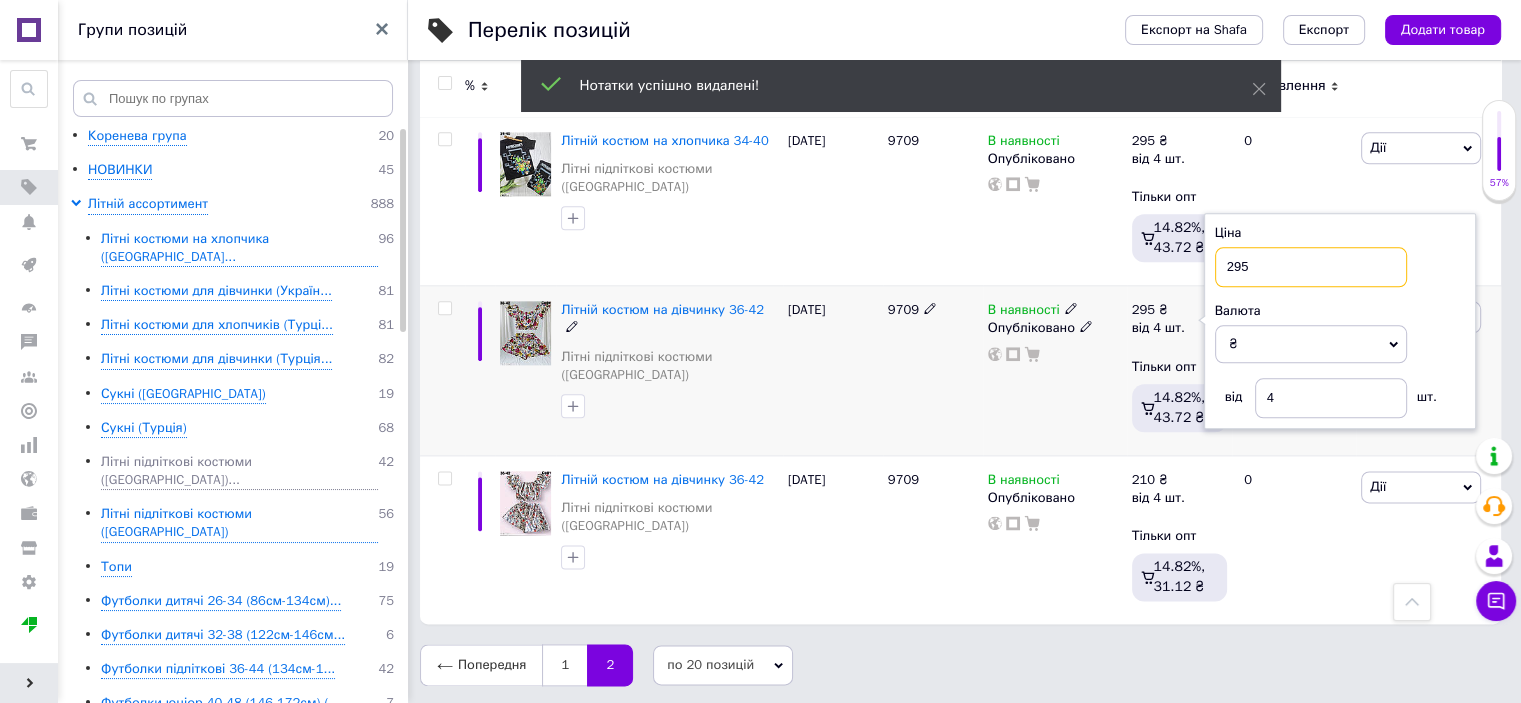 drag, startPoint x: 1233, startPoint y: 275, endPoint x: 1269, endPoint y: 267, distance: 36.878178 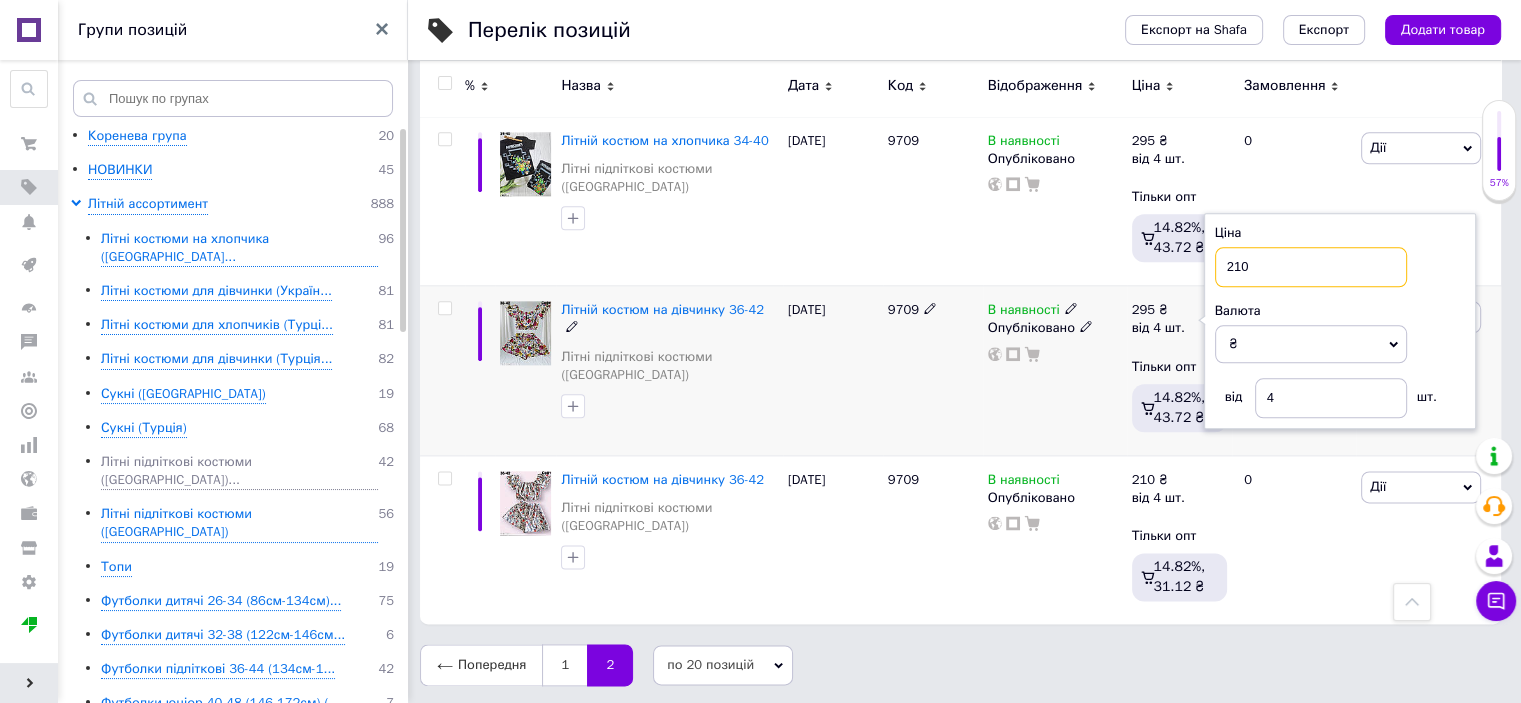 type on "210" 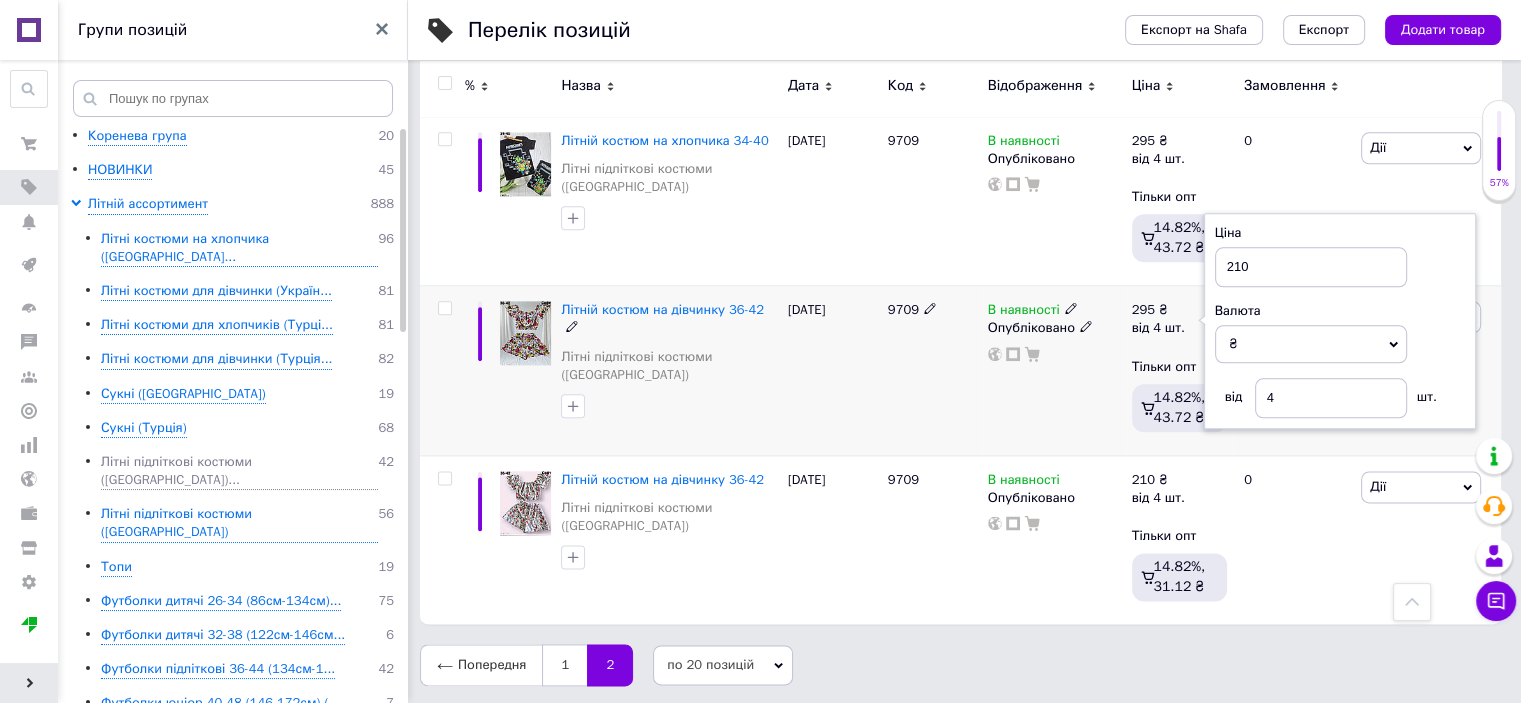 drag, startPoint x: 1080, startPoint y: 387, endPoint x: 1094, endPoint y: 367, distance: 24.41311 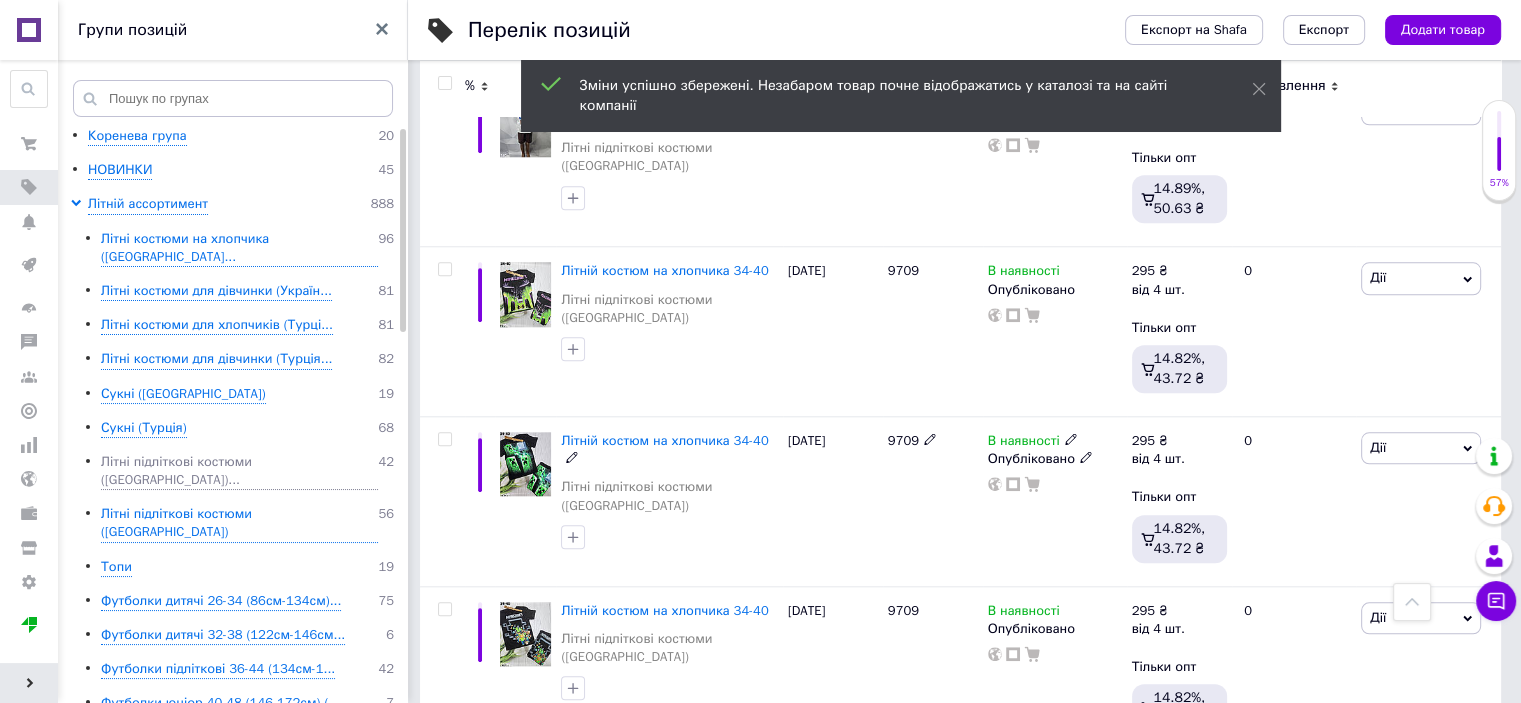 scroll, scrollTop: 1885, scrollLeft: 0, axis: vertical 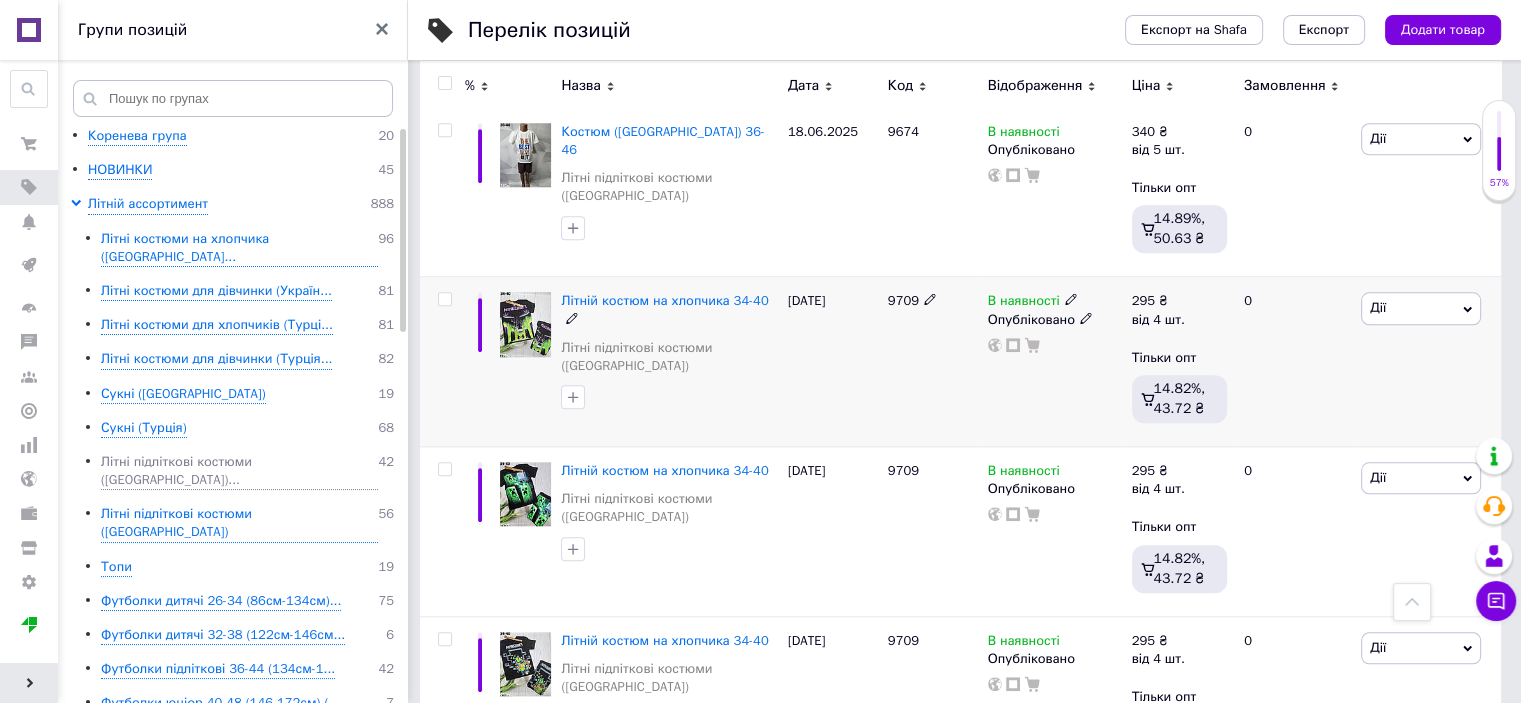 click on "Дії" at bounding box center (1378, 307) 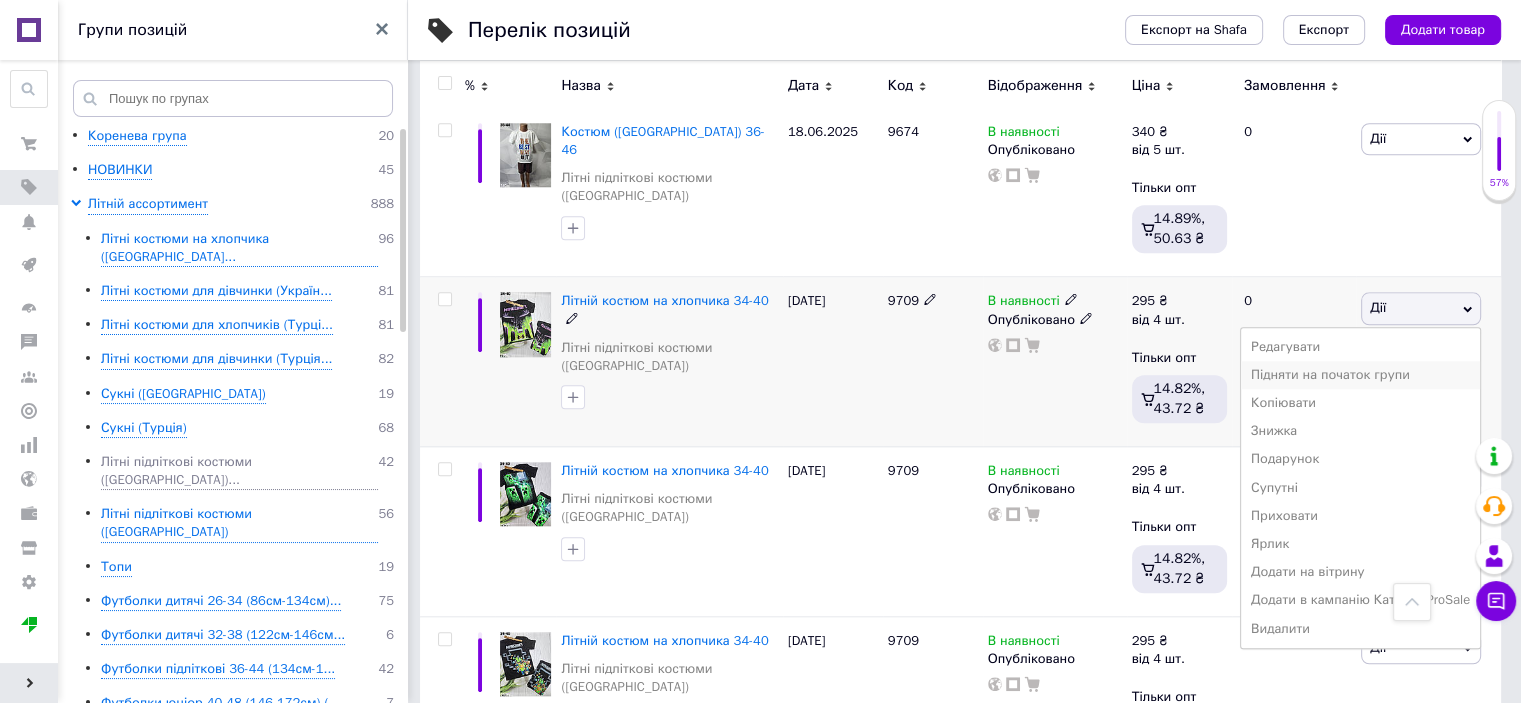 click on "Підняти на початок групи" at bounding box center (1360, 375) 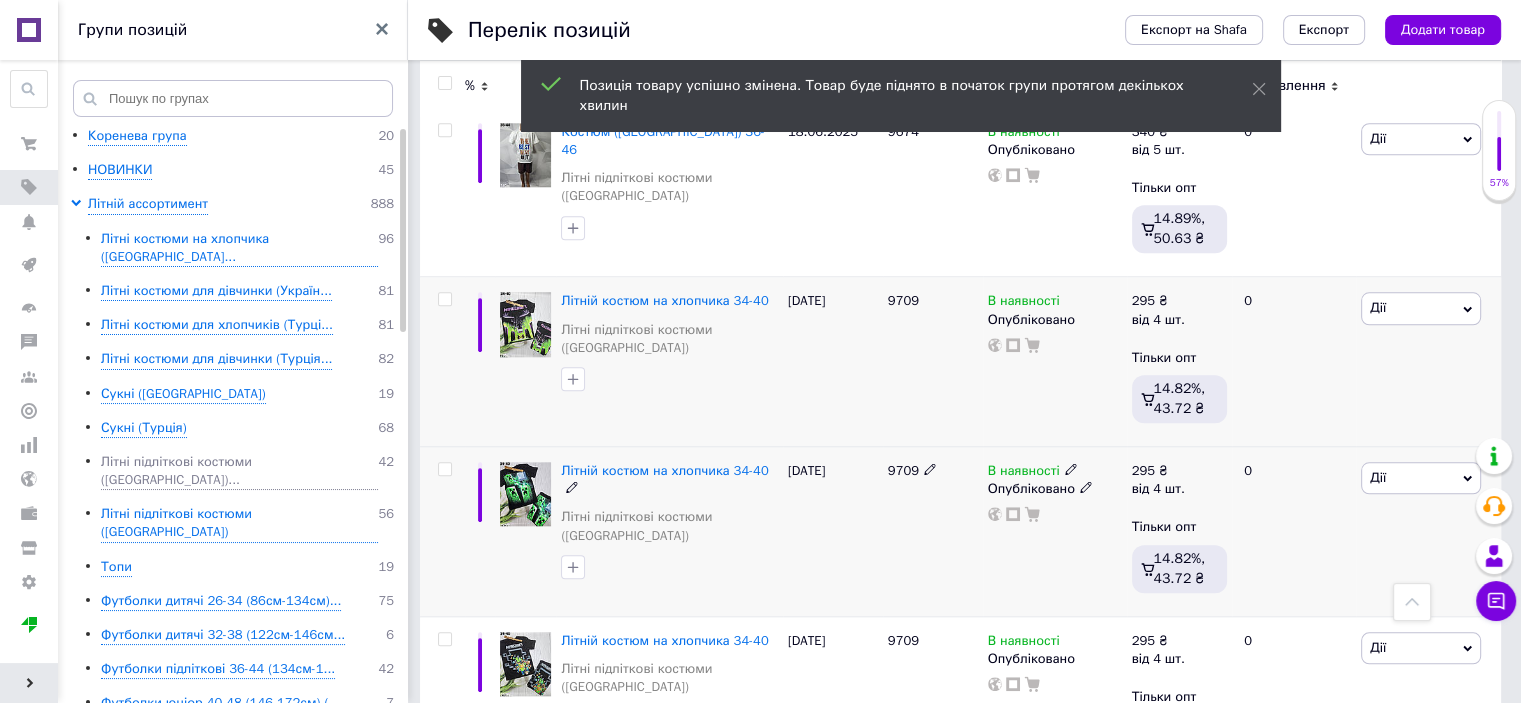 click on "Дії" at bounding box center (1421, 478) 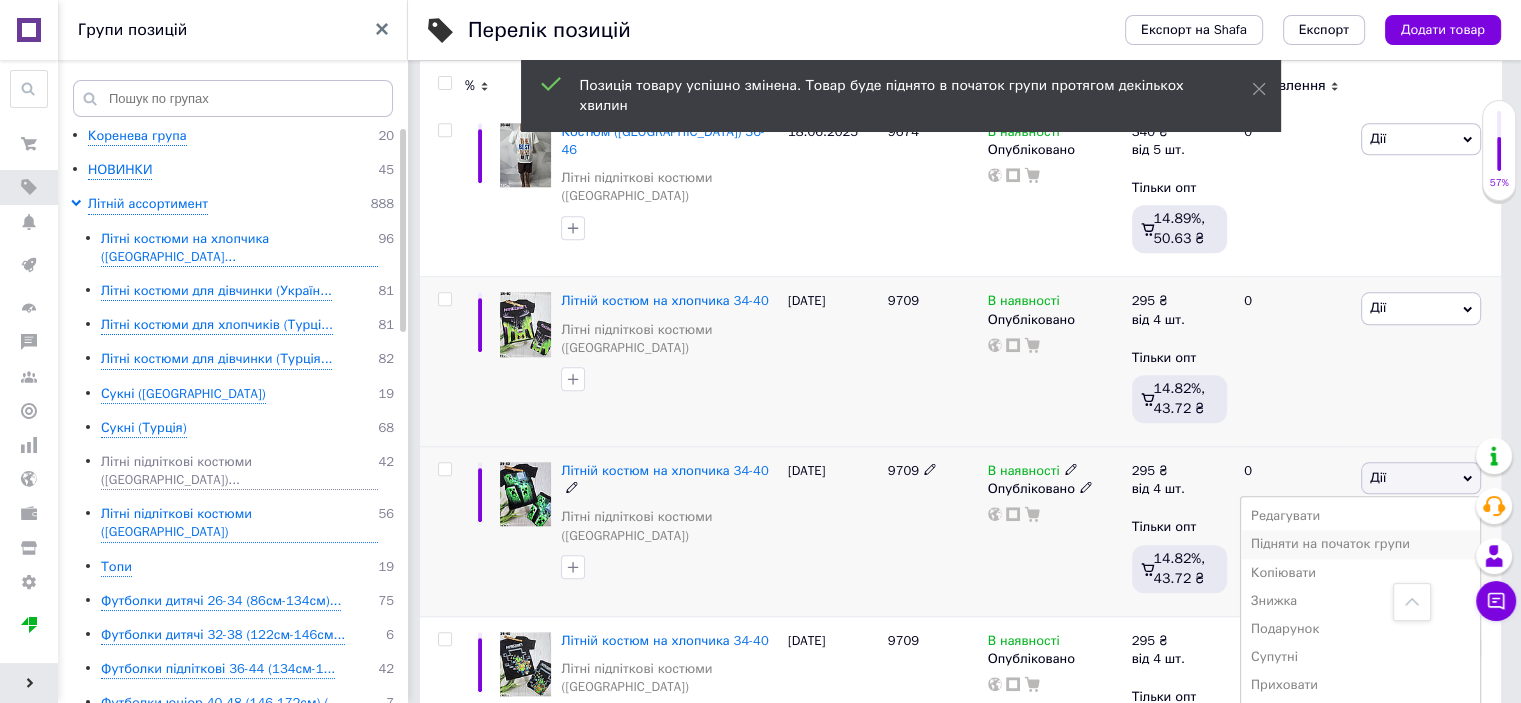 click on "Підняти на початок групи" at bounding box center [1360, 544] 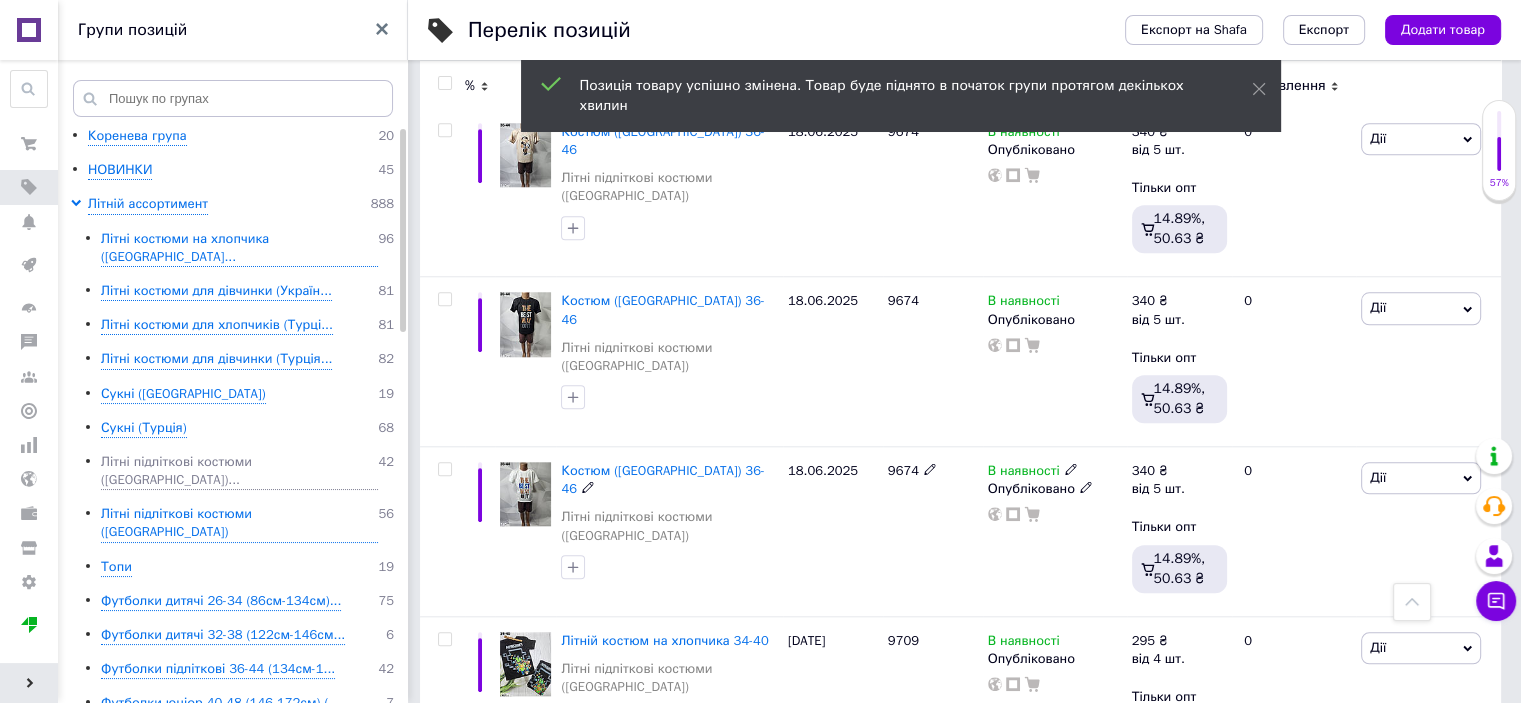 scroll, scrollTop: 1985, scrollLeft: 0, axis: vertical 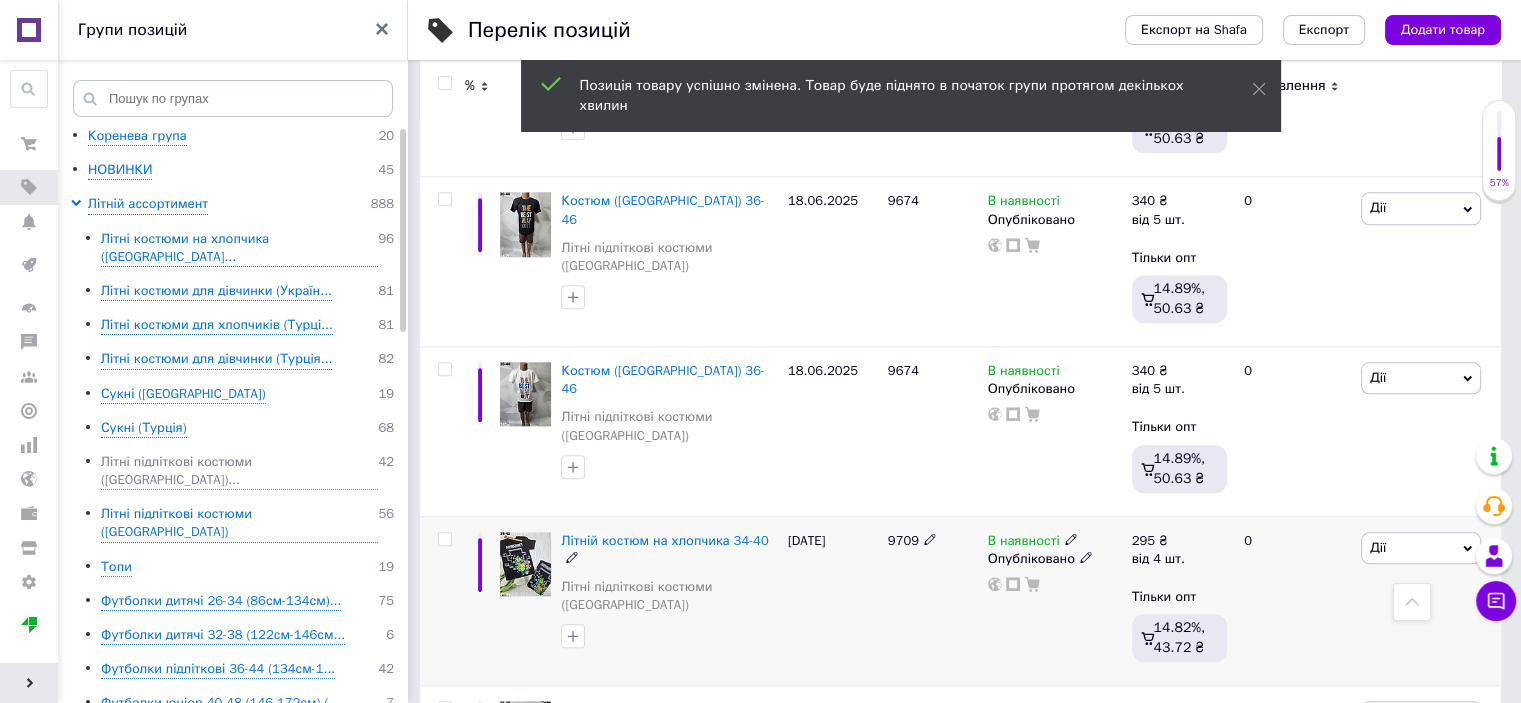 click on "Дії" at bounding box center [1378, 547] 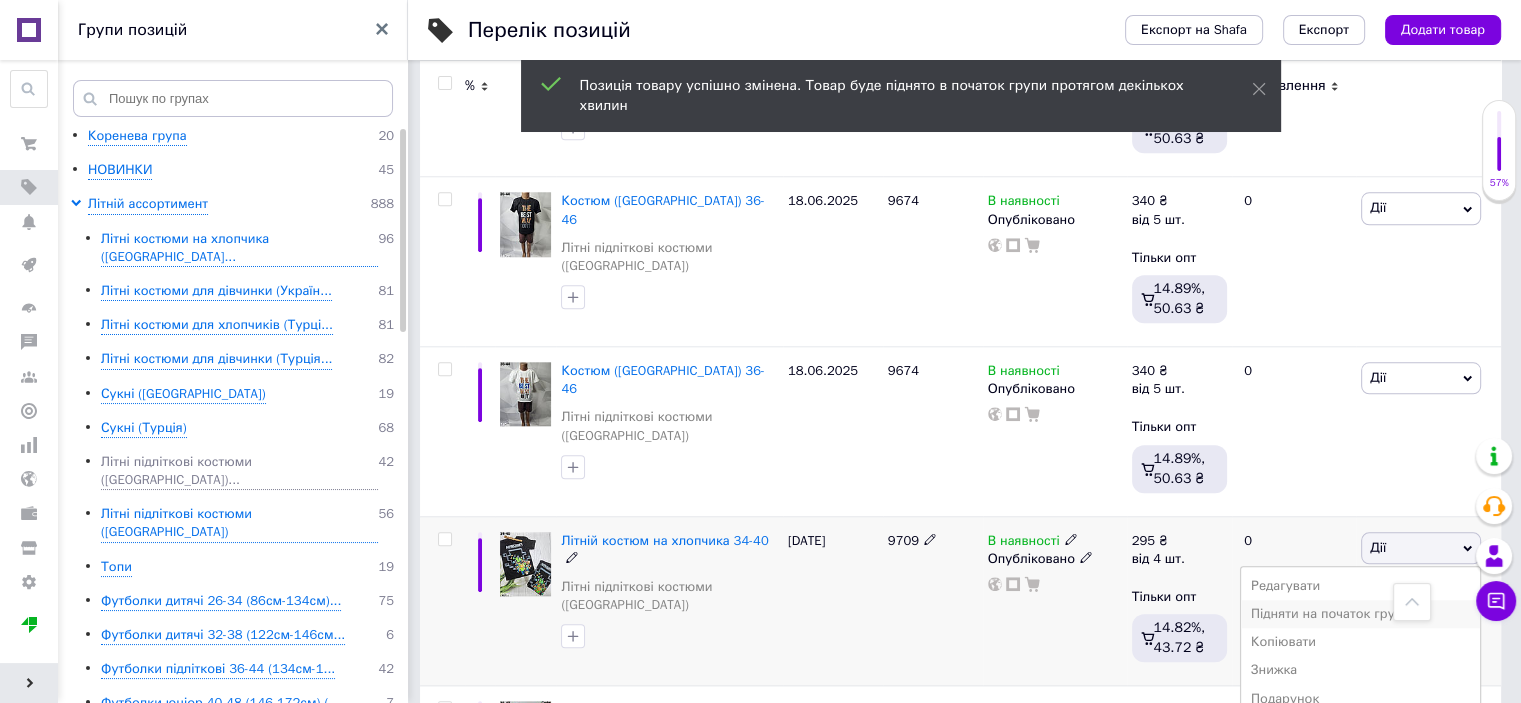 click on "Підняти на початок групи" at bounding box center [1360, 614] 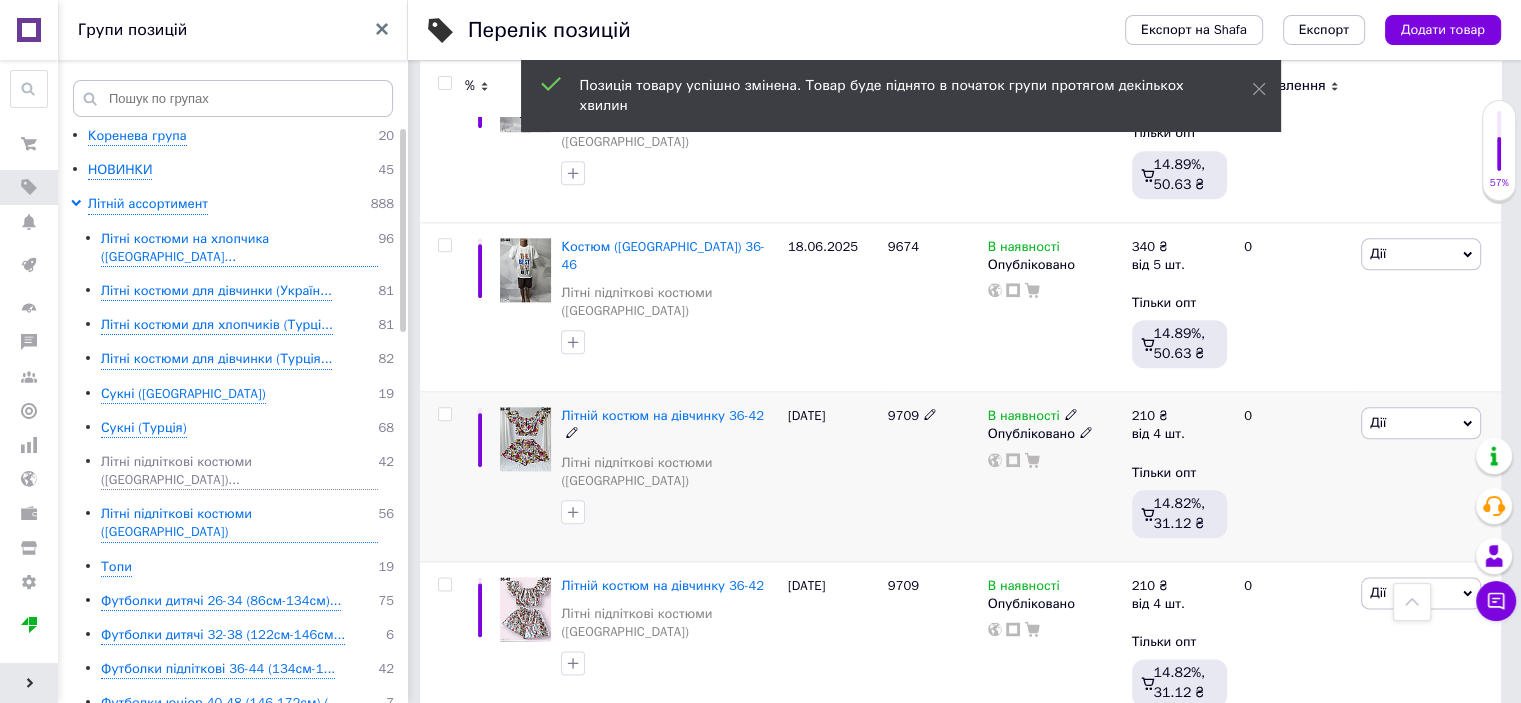scroll, scrollTop: 2385, scrollLeft: 0, axis: vertical 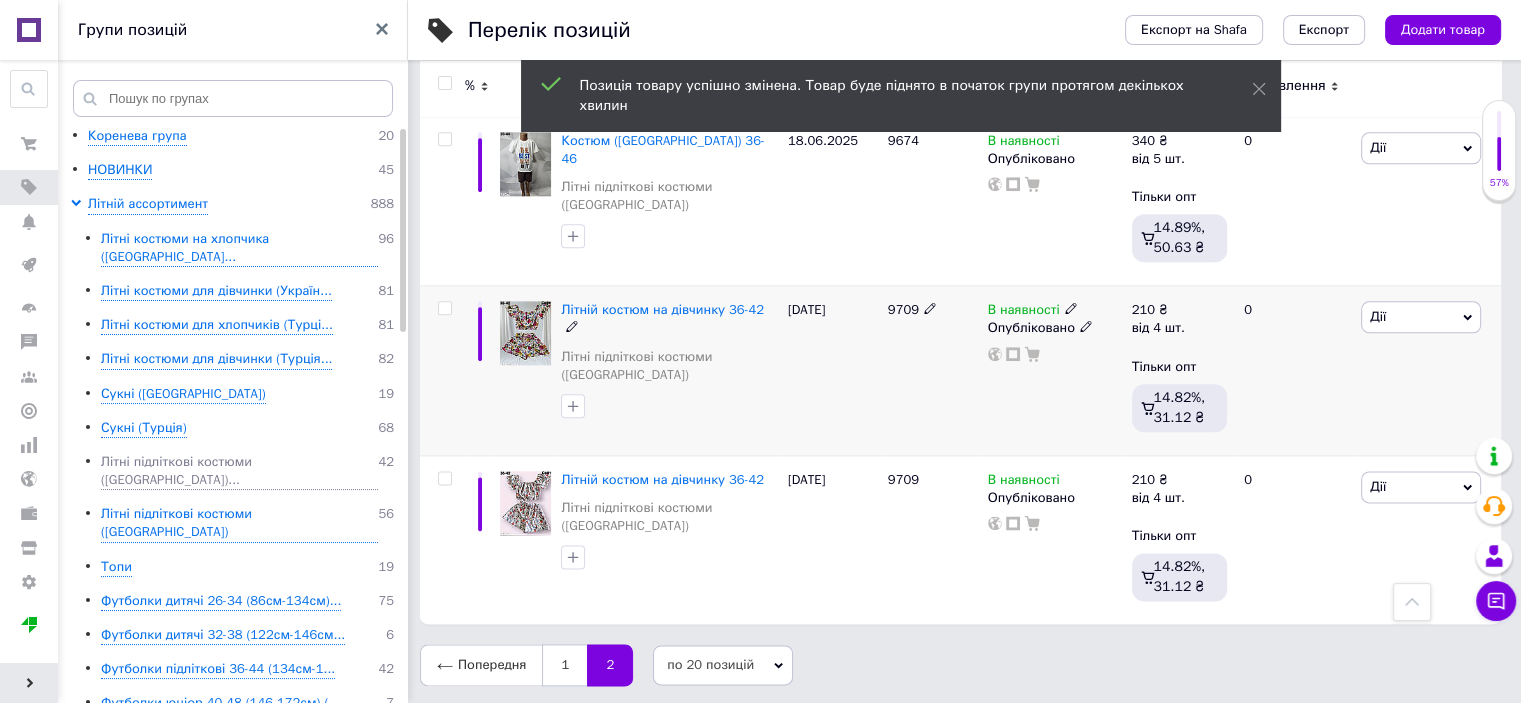 click on "Дії" at bounding box center [1378, 316] 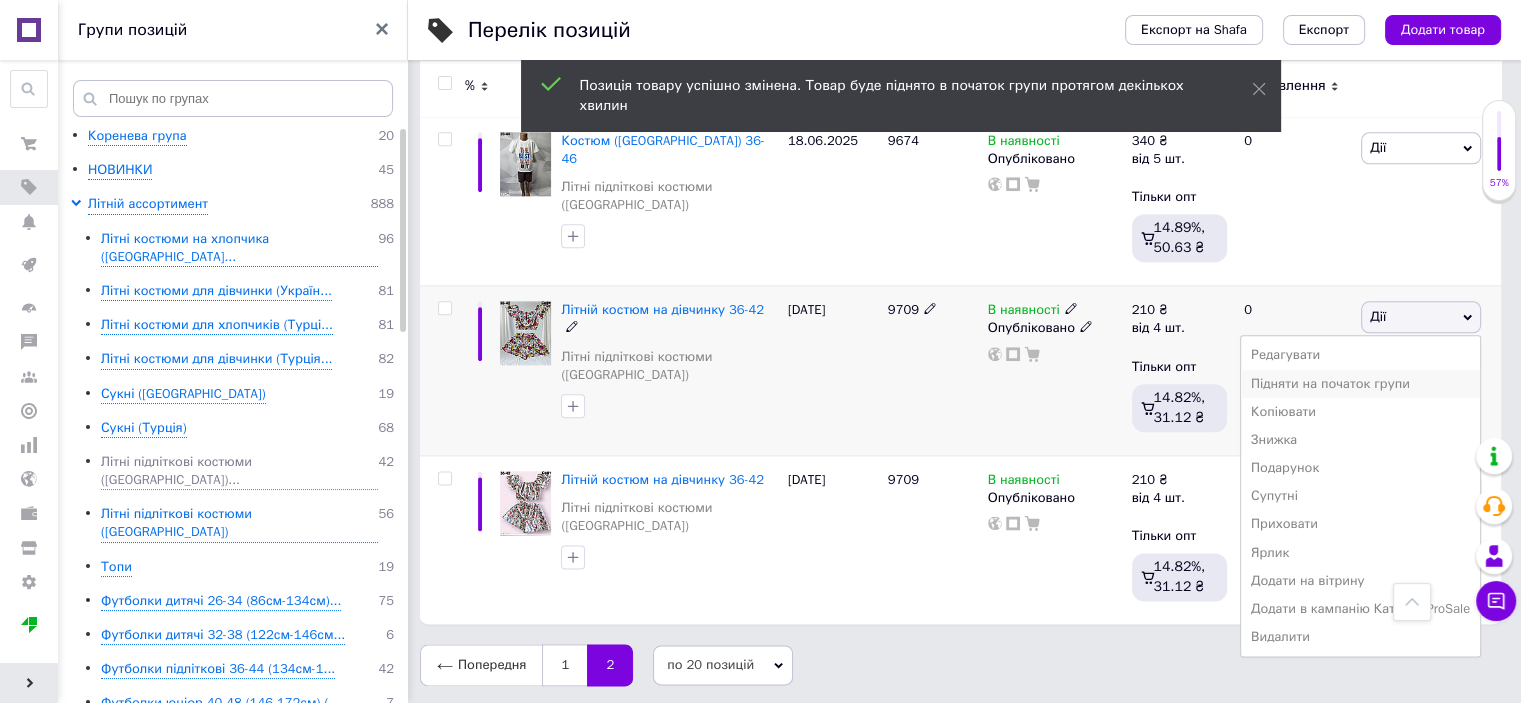 click on "Підняти на початок групи" at bounding box center (1360, 384) 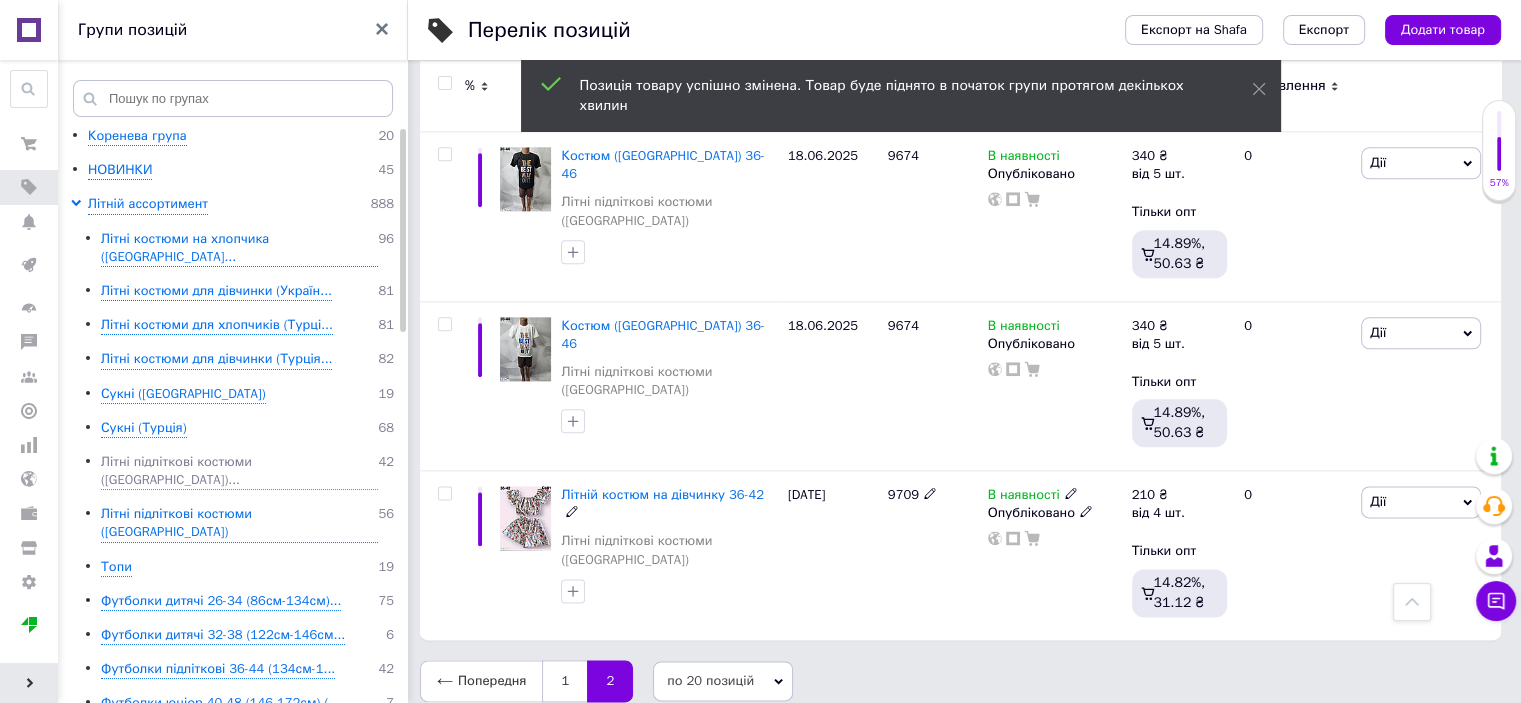 click on "Дії" at bounding box center [1421, 502] 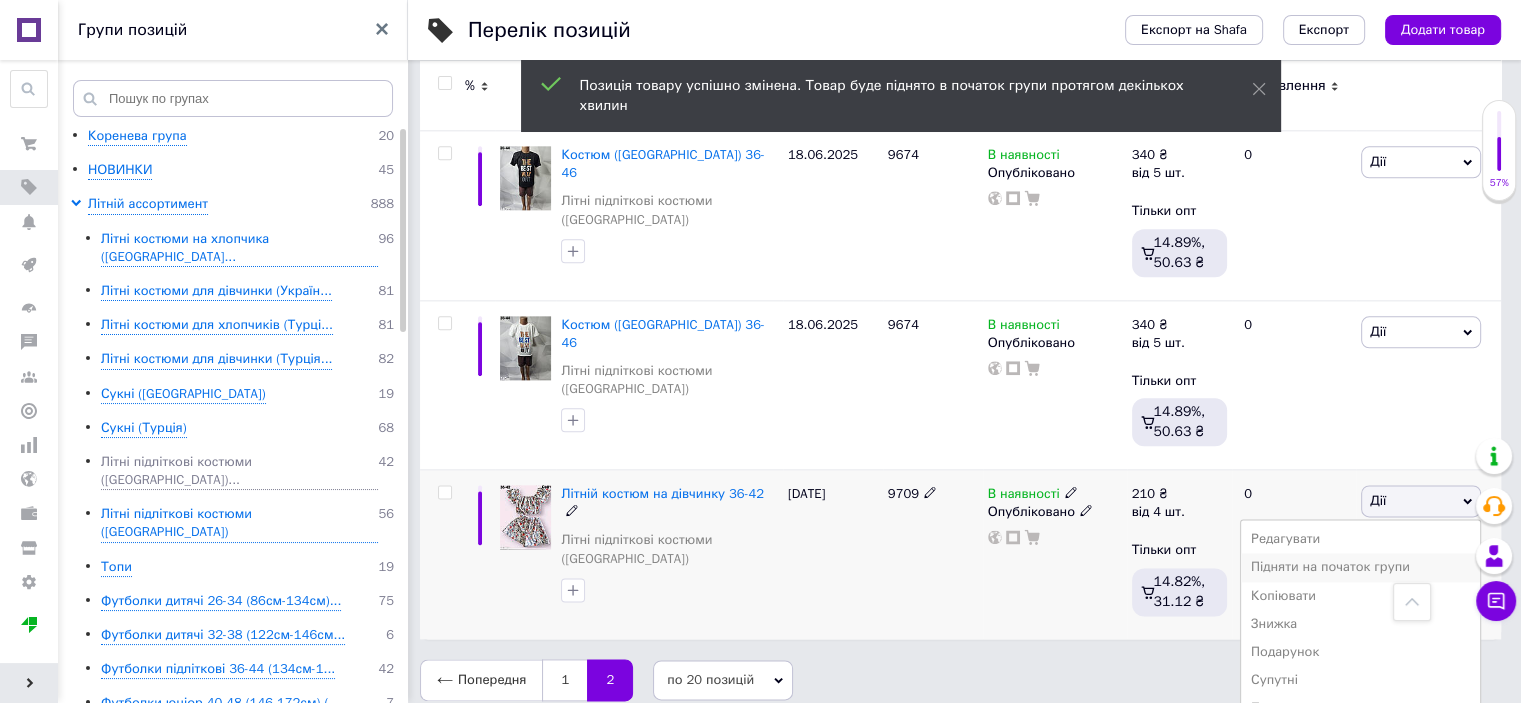 click on "Підняти на початок групи" at bounding box center [1360, 567] 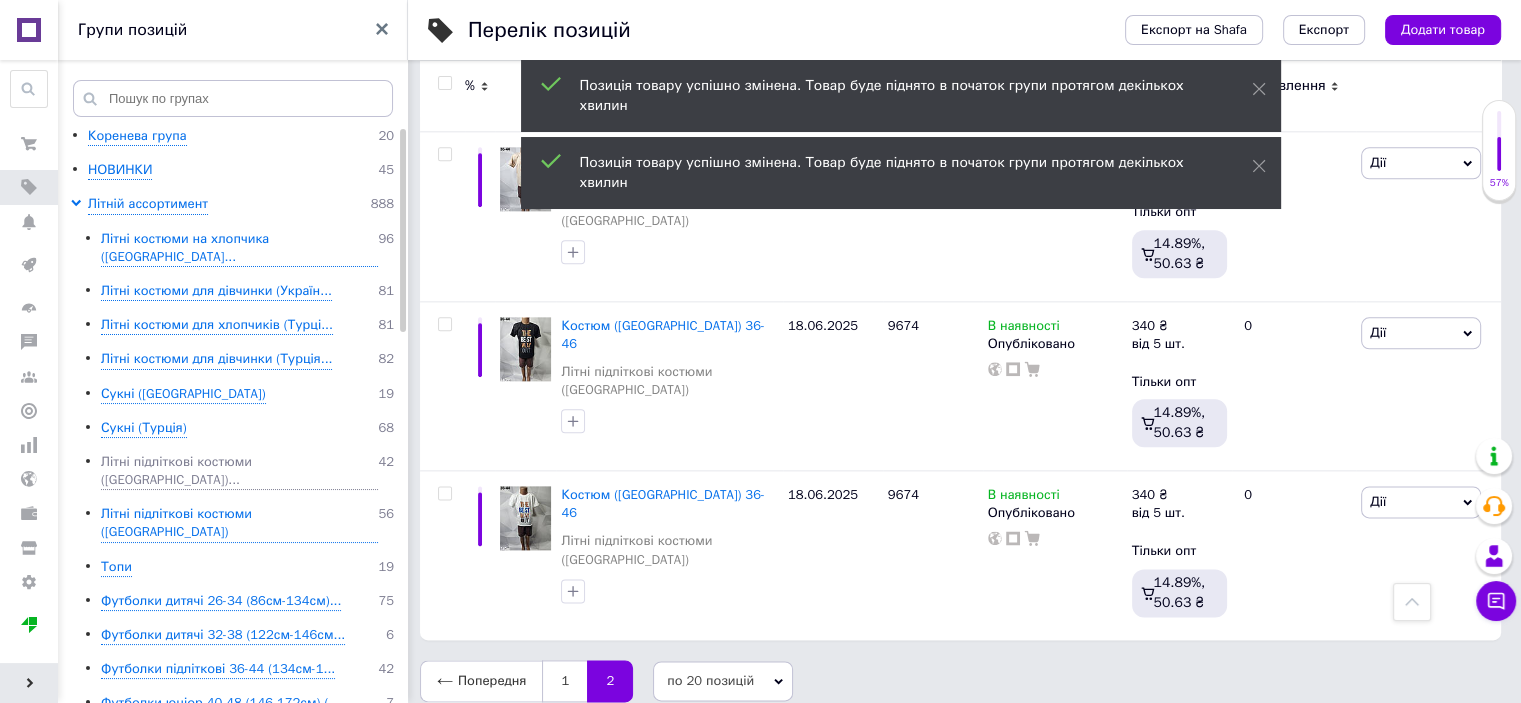 click on "1" at bounding box center [564, 681] 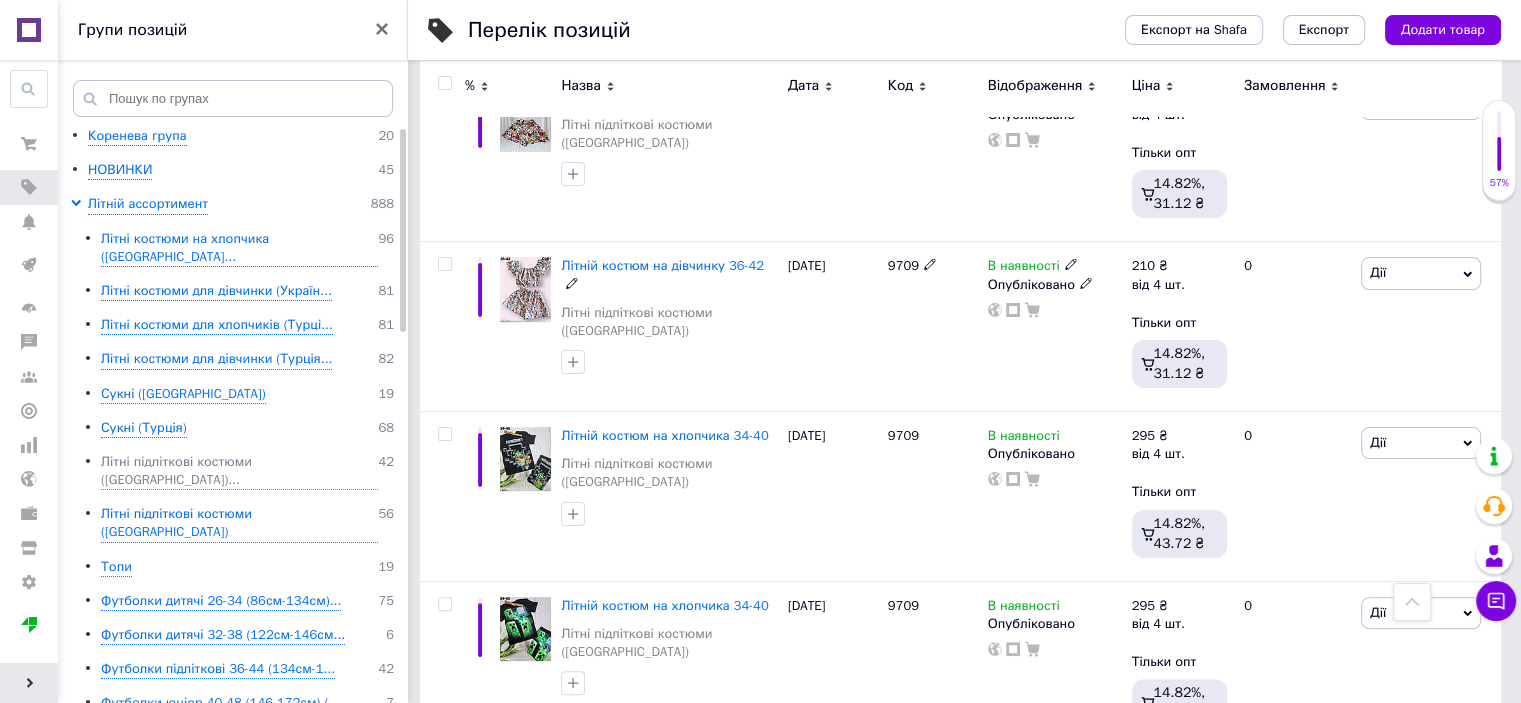 scroll, scrollTop: 594, scrollLeft: 0, axis: vertical 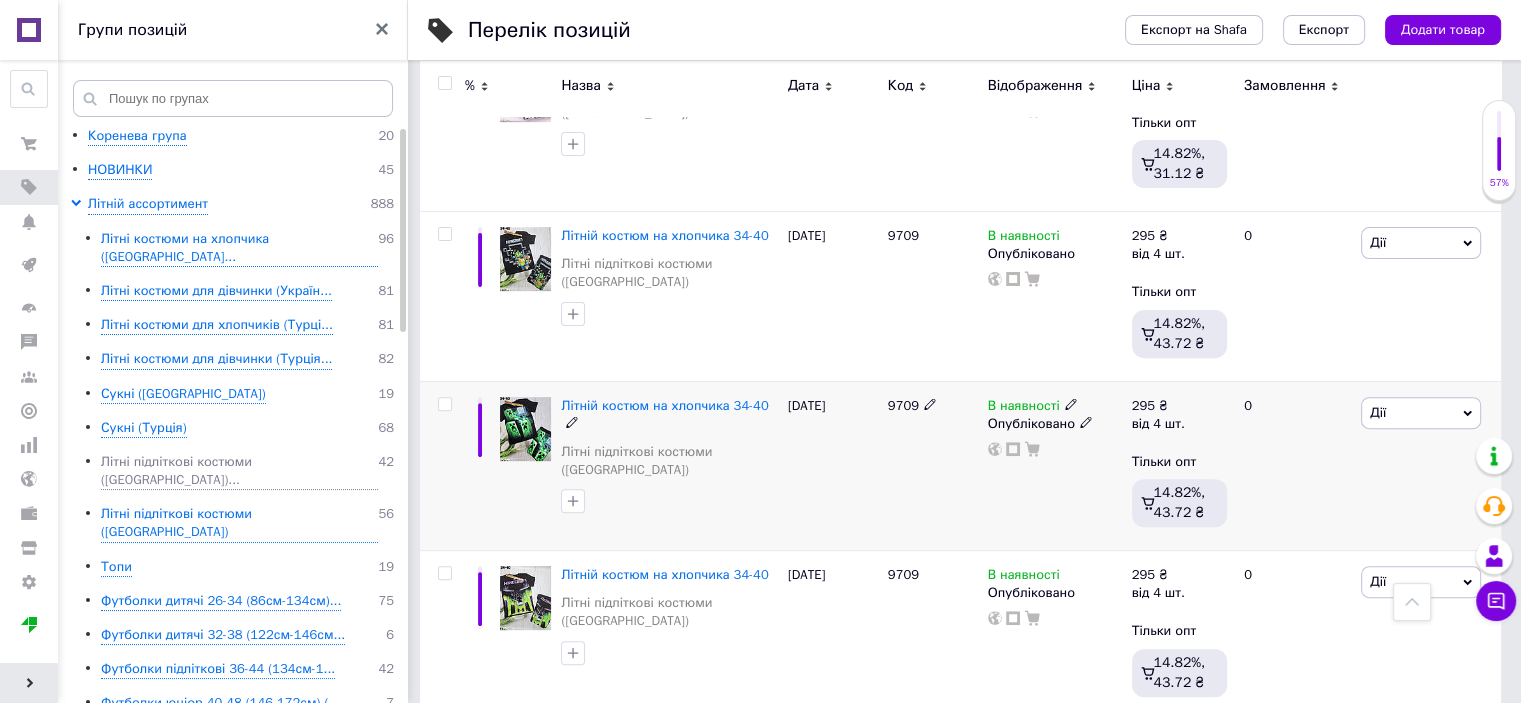 click at bounding box center (525, 429) 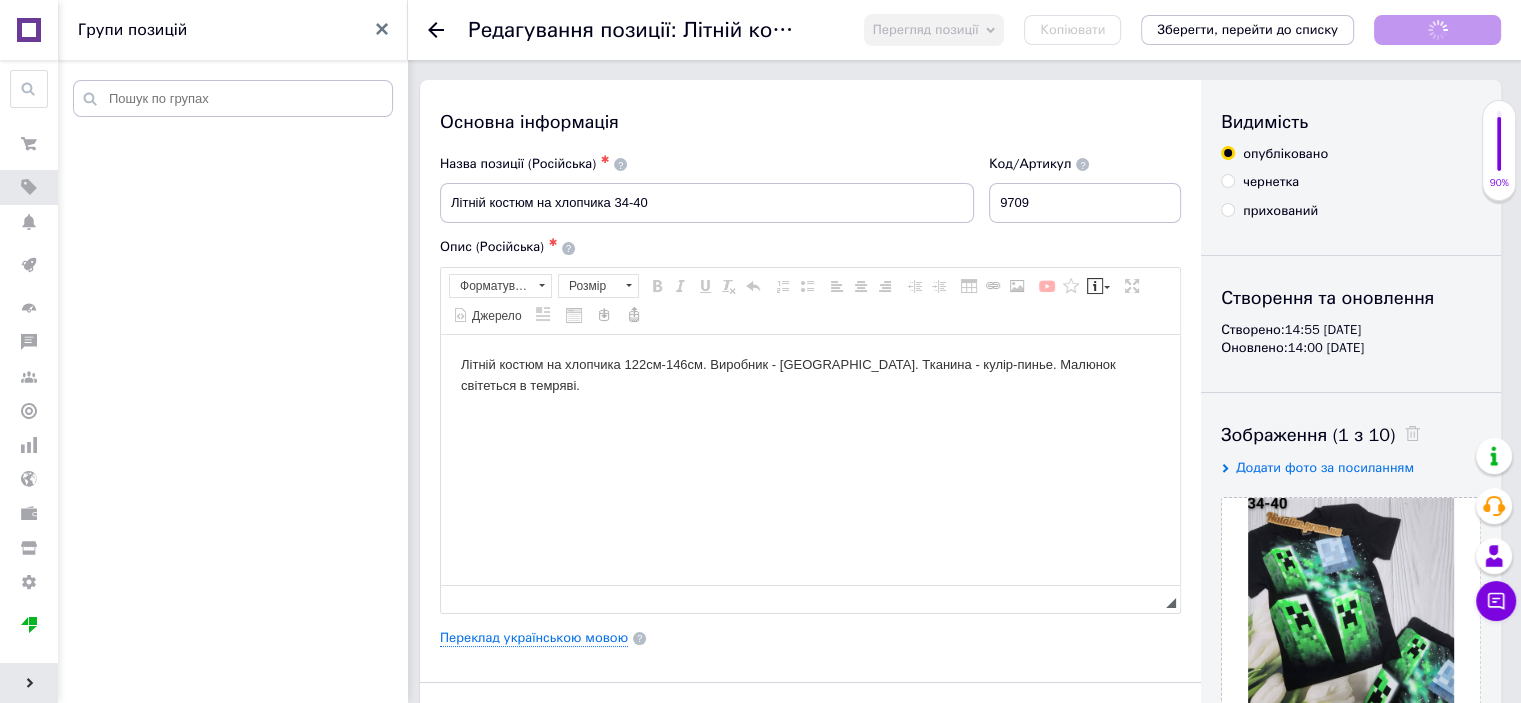 scroll, scrollTop: 0, scrollLeft: 0, axis: both 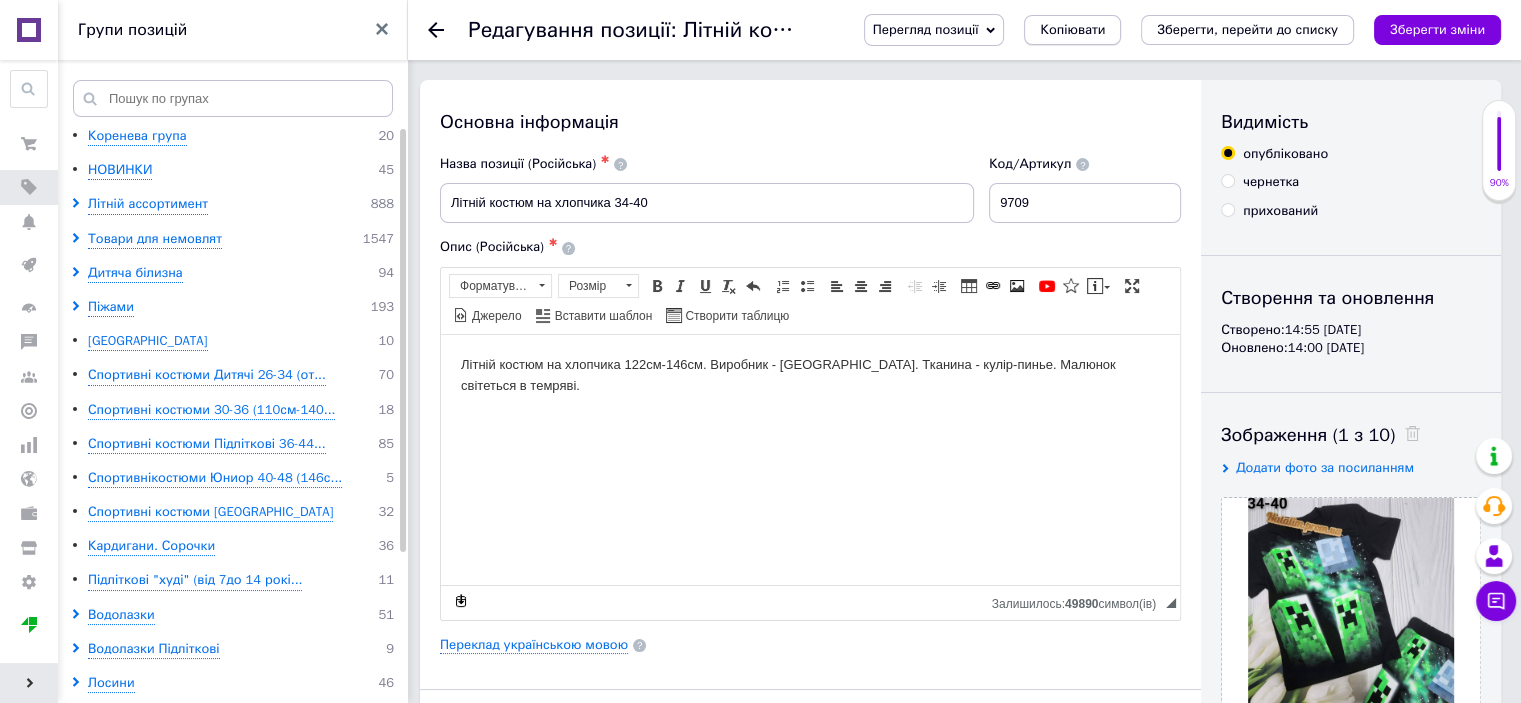click on "Копіювати" at bounding box center [1072, 30] 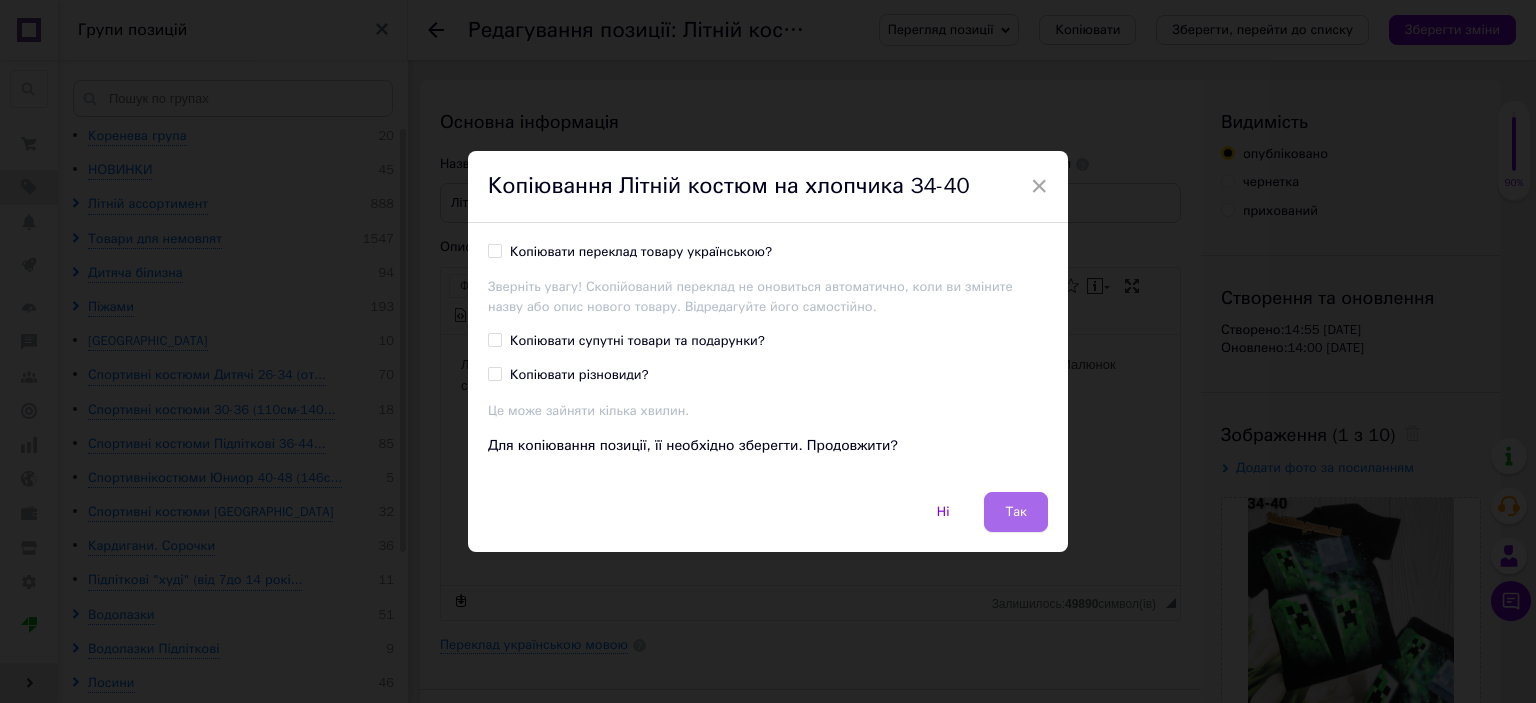 click on "Так" at bounding box center [1016, 512] 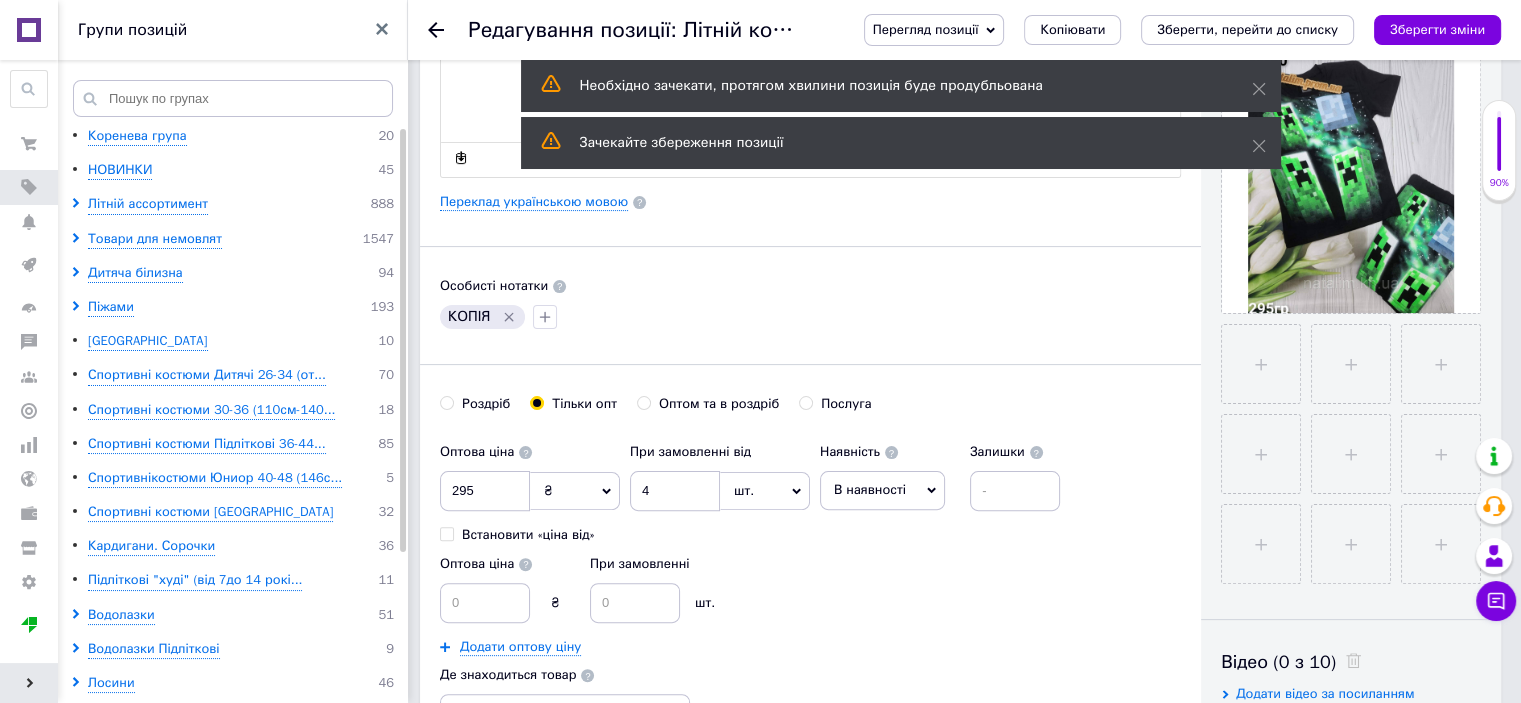 scroll, scrollTop: 400, scrollLeft: 0, axis: vertical 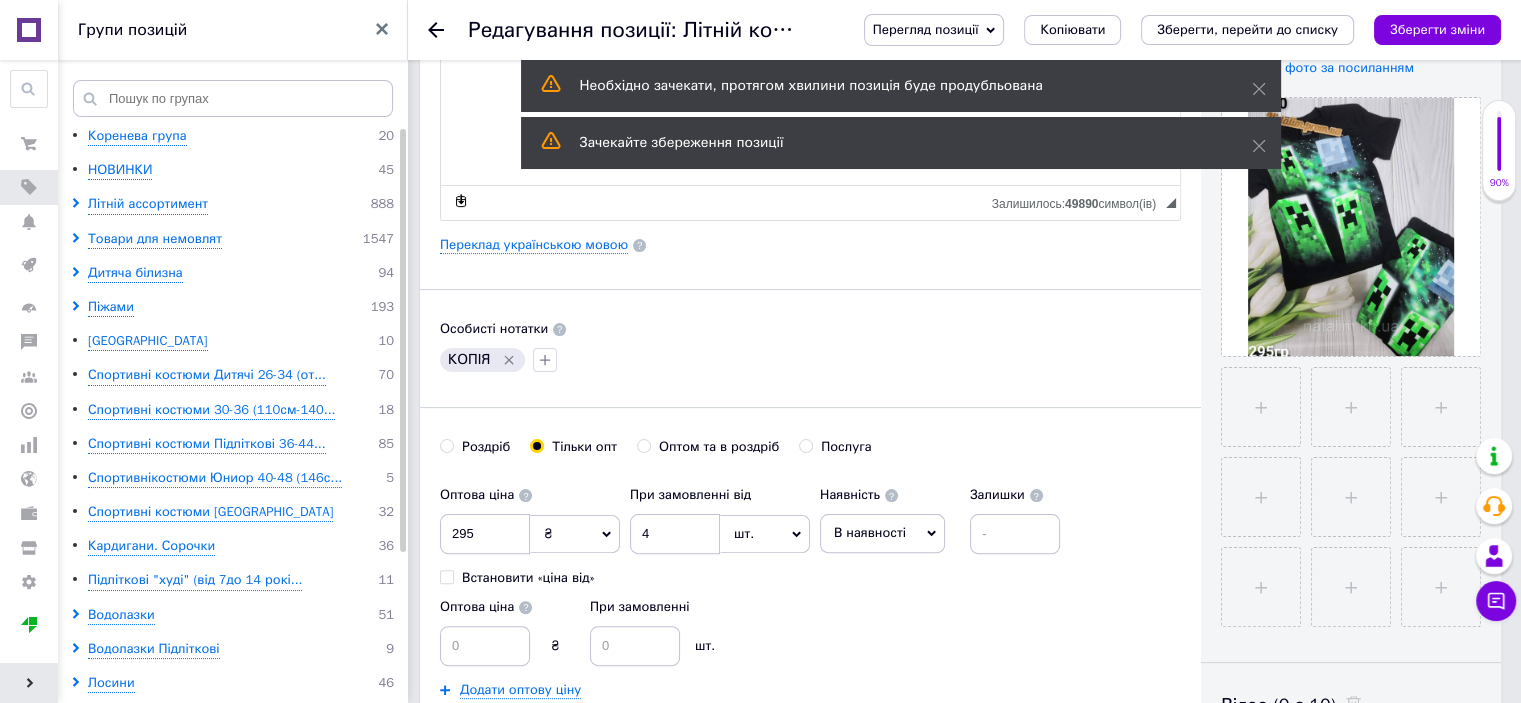 click 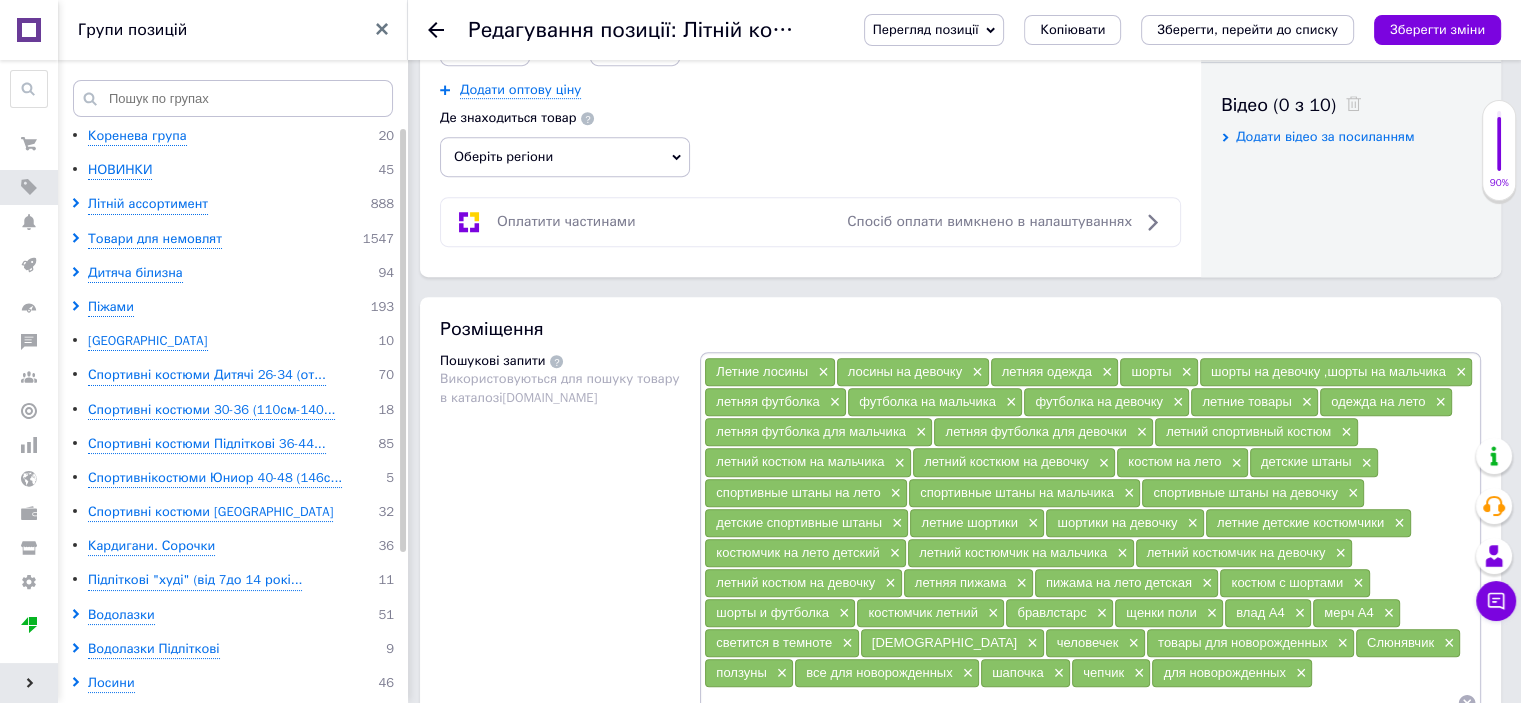 scroll, scrollTop: 1400, scrollLeft: 0, axis: vertical 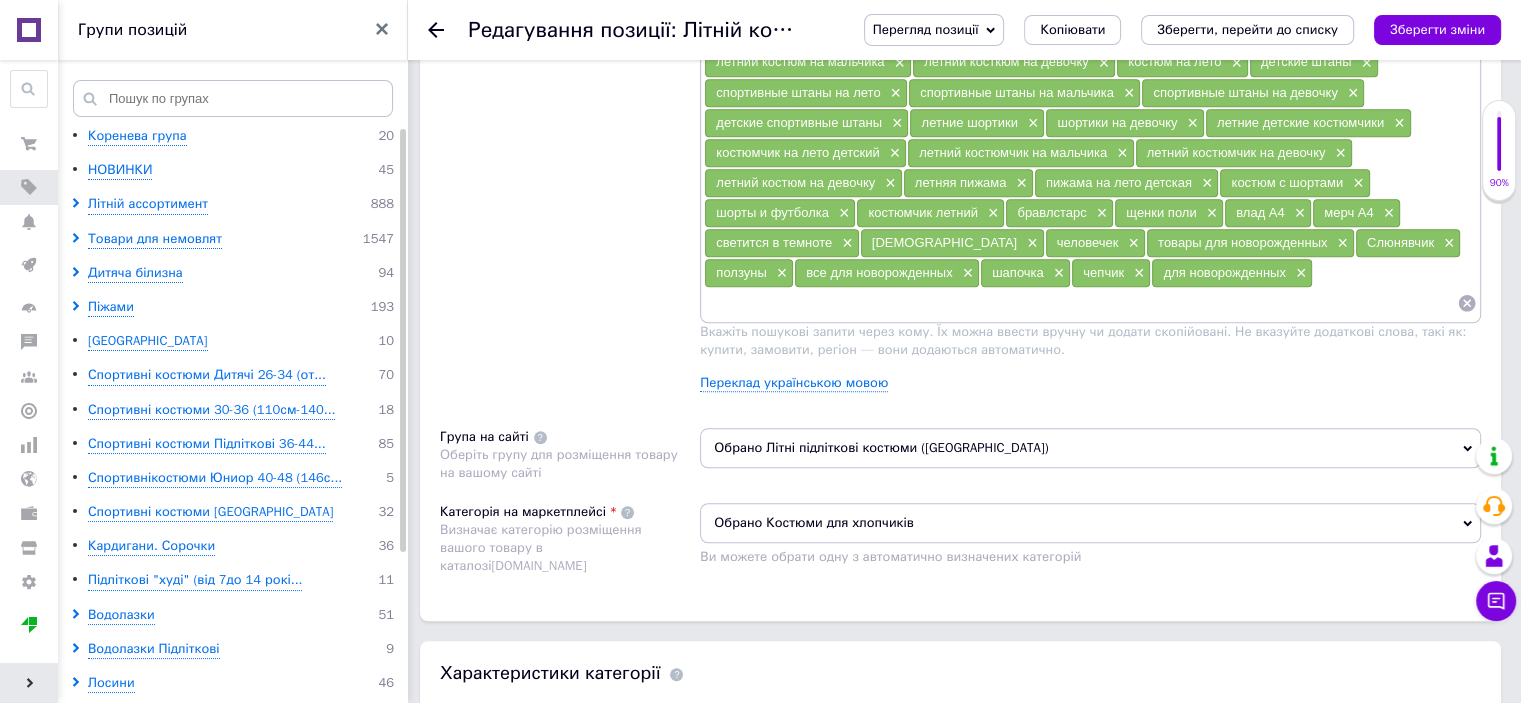 click on "Обрано Літні підліткові костюми ([GEOGRAPHIC_DATA])" at bounding box center (1090, 448) 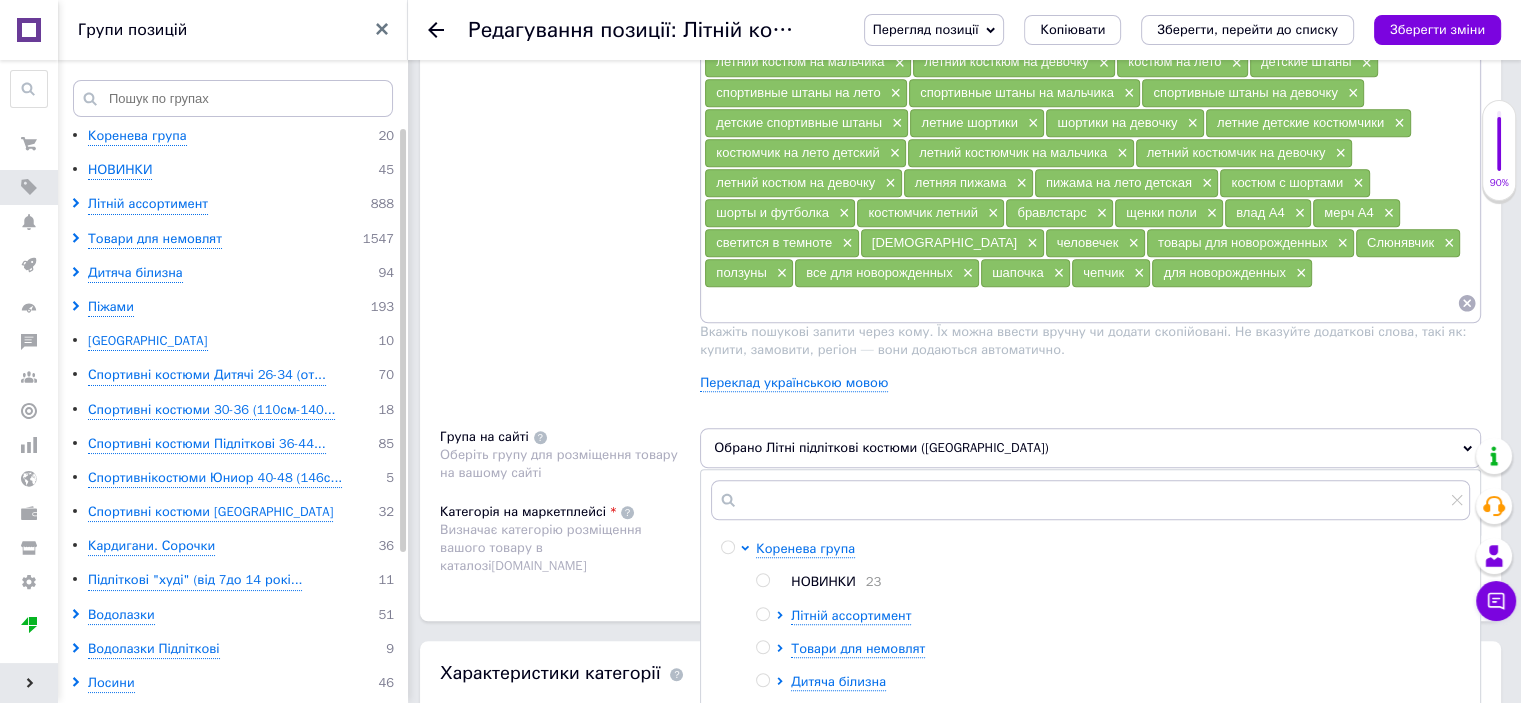 click on "НОВИНКИ" at bounding box center (823, 581) 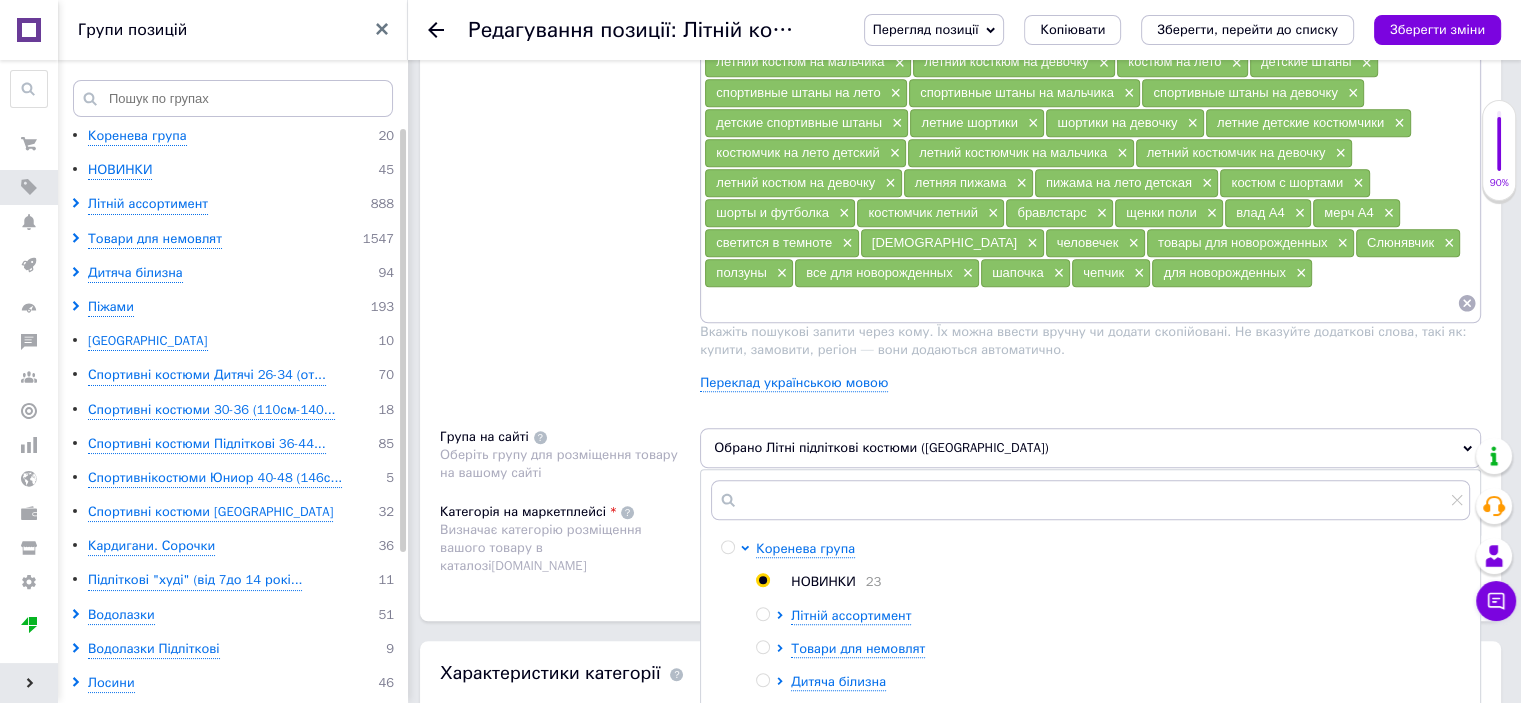 radio on "true" 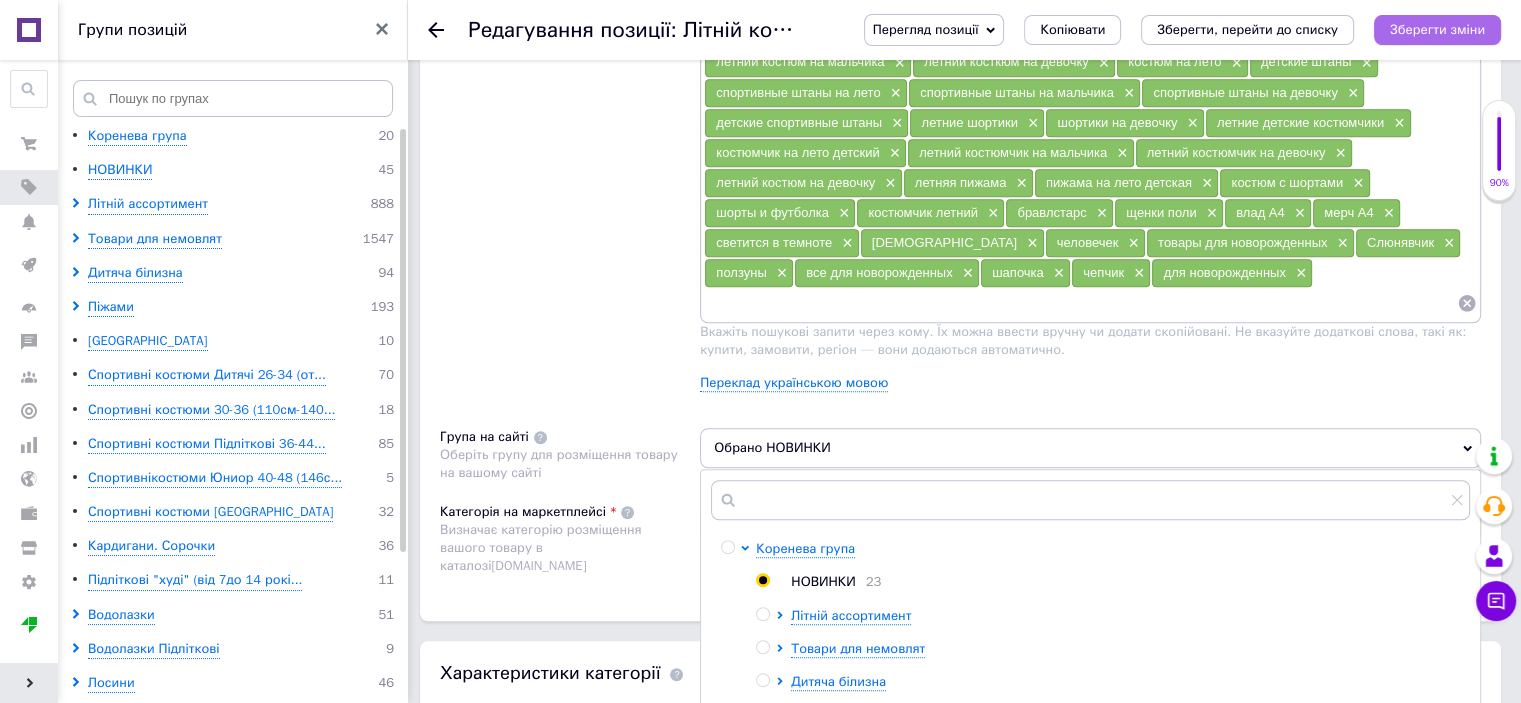 click on "Зберегти зміни" at bounding box center [1437, 29] 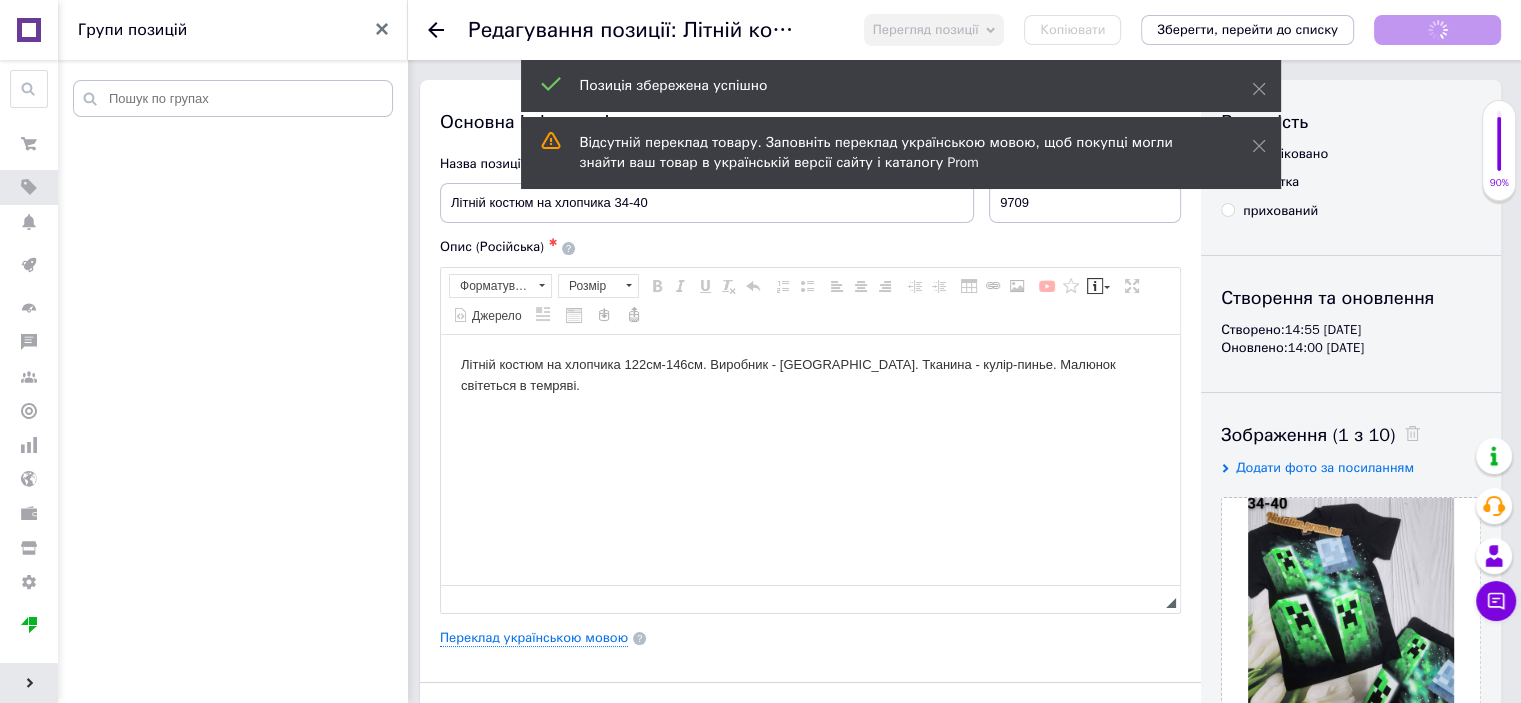 scroll, scrollTop: 0, scrollLeft: 0, axis: both 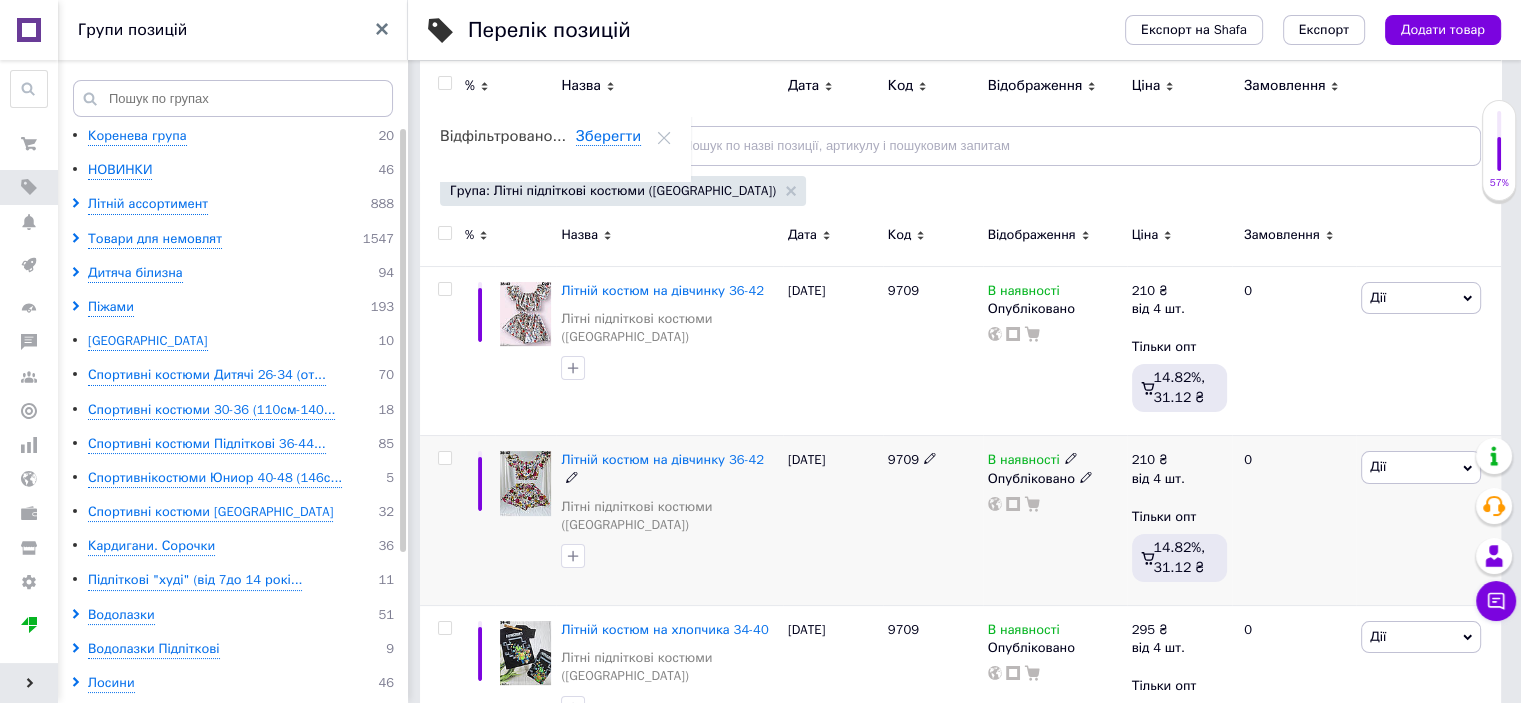 click at bounding box center (525, 483) 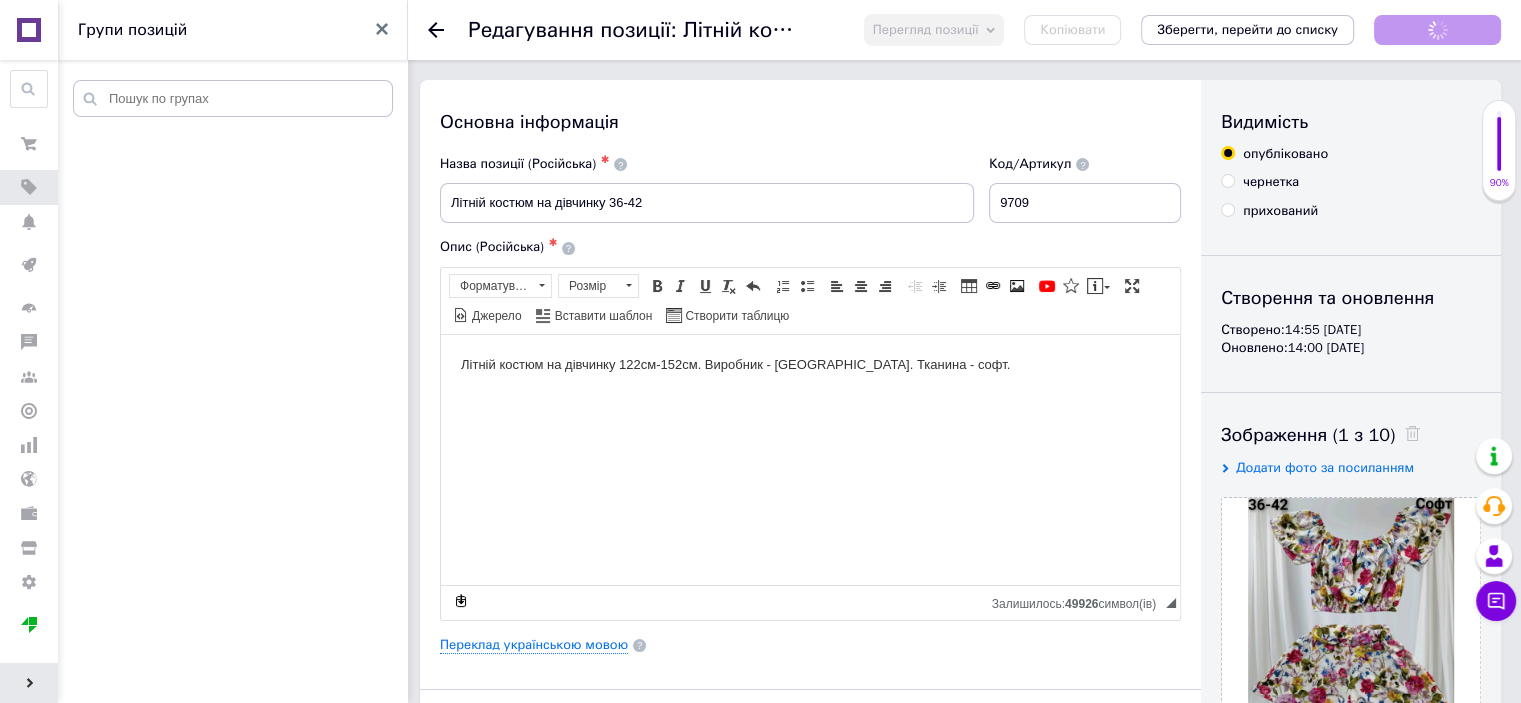 scroll, scrollTop: 0, scrollLeft: 0, axis: both 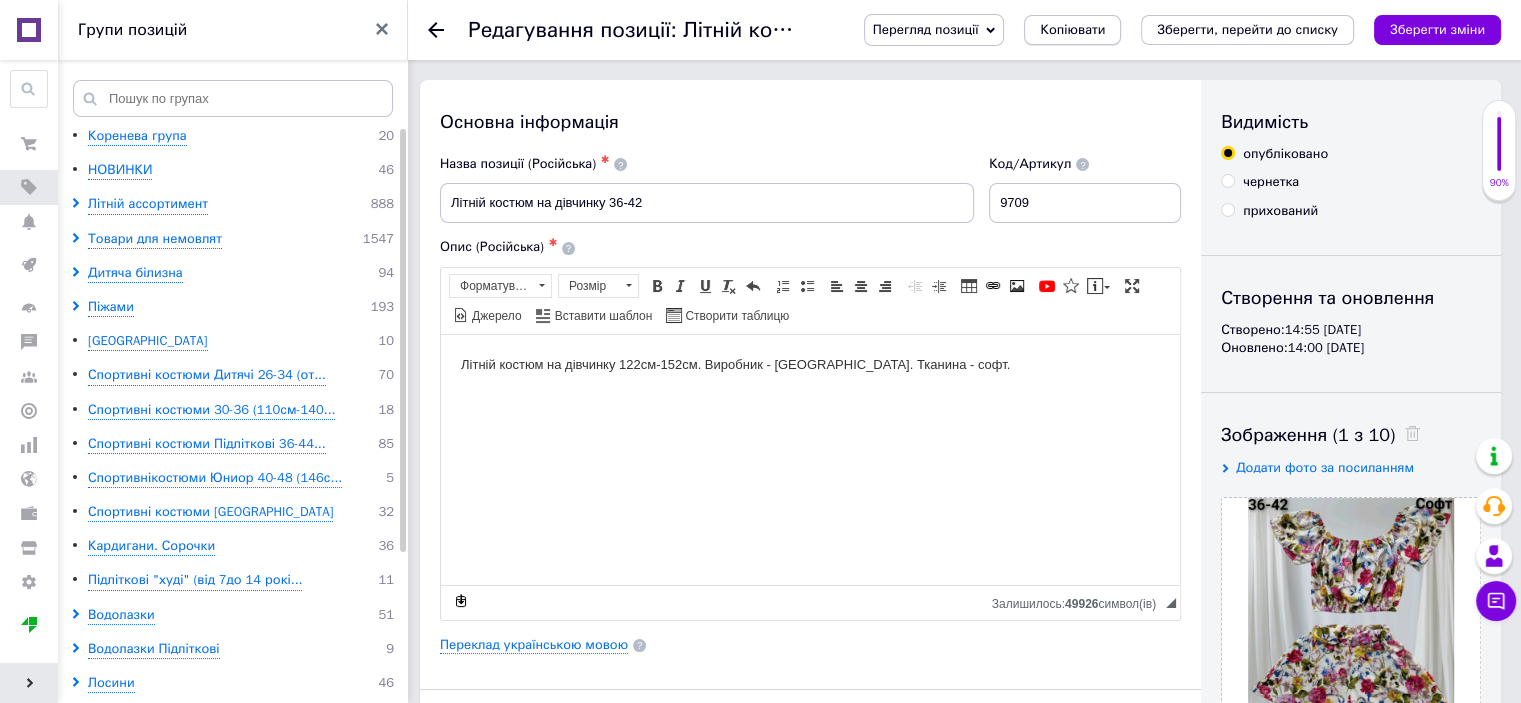 click on "Копіювати" at bounding box center [1072, 30] 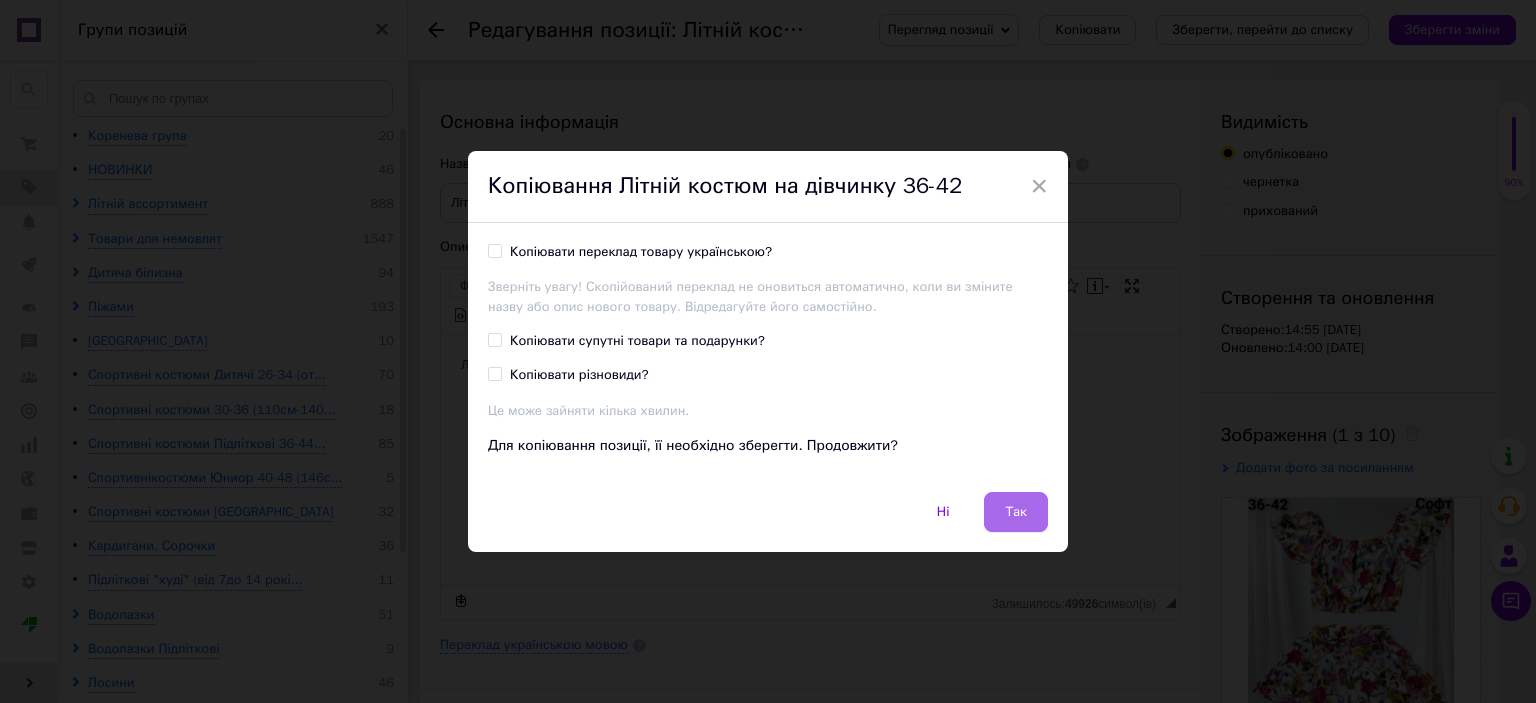 click on "Так" at bounding box center [1016, 512] 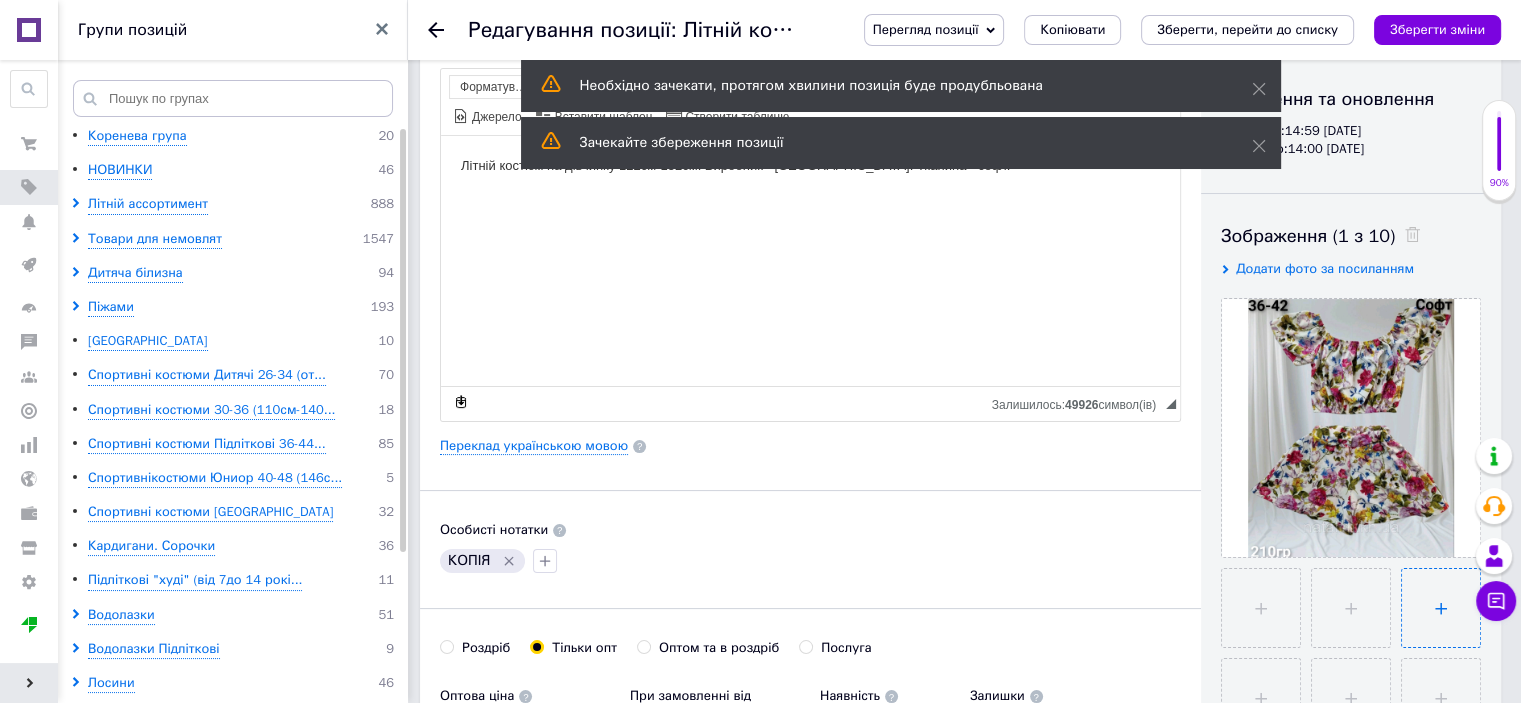 scroll, scrollTop: 200, scrollLeft: 0, axis: vertical 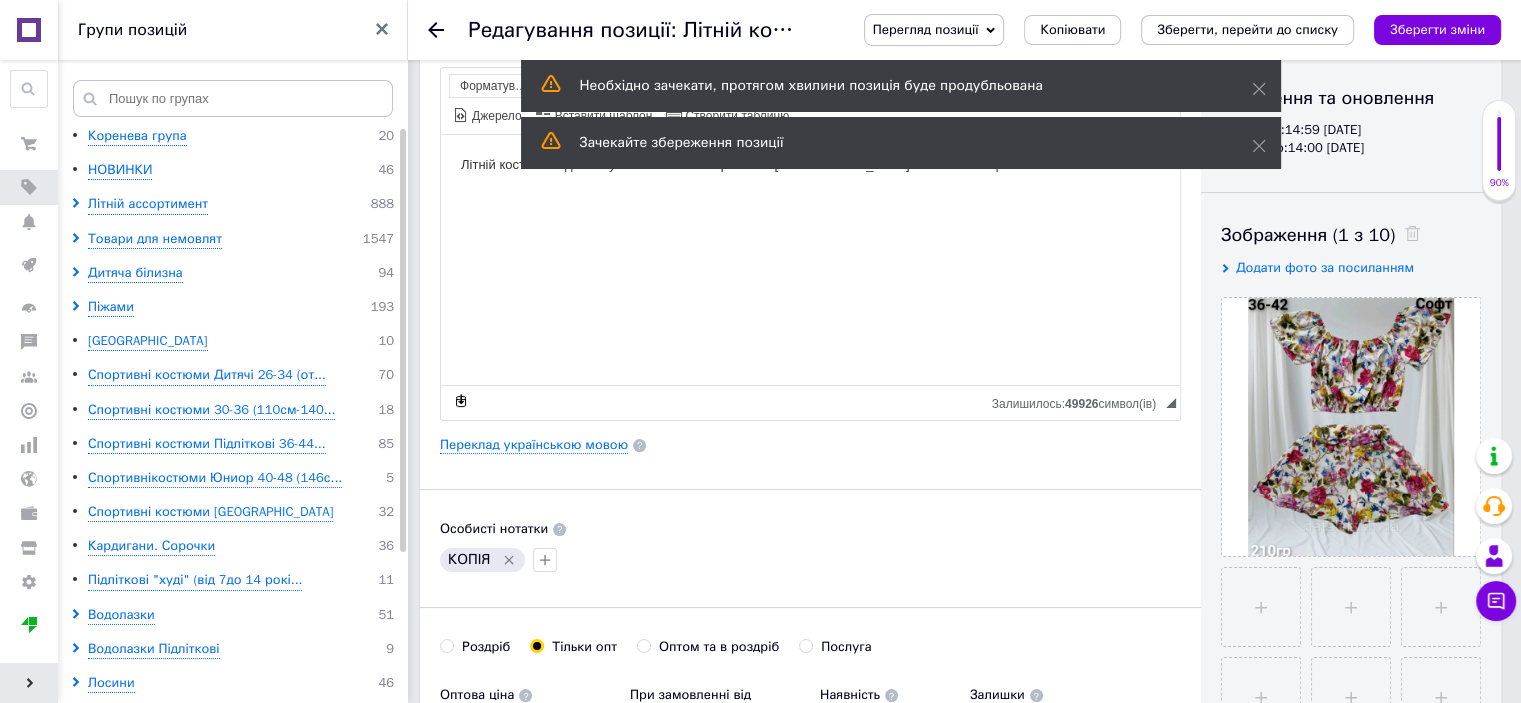 click 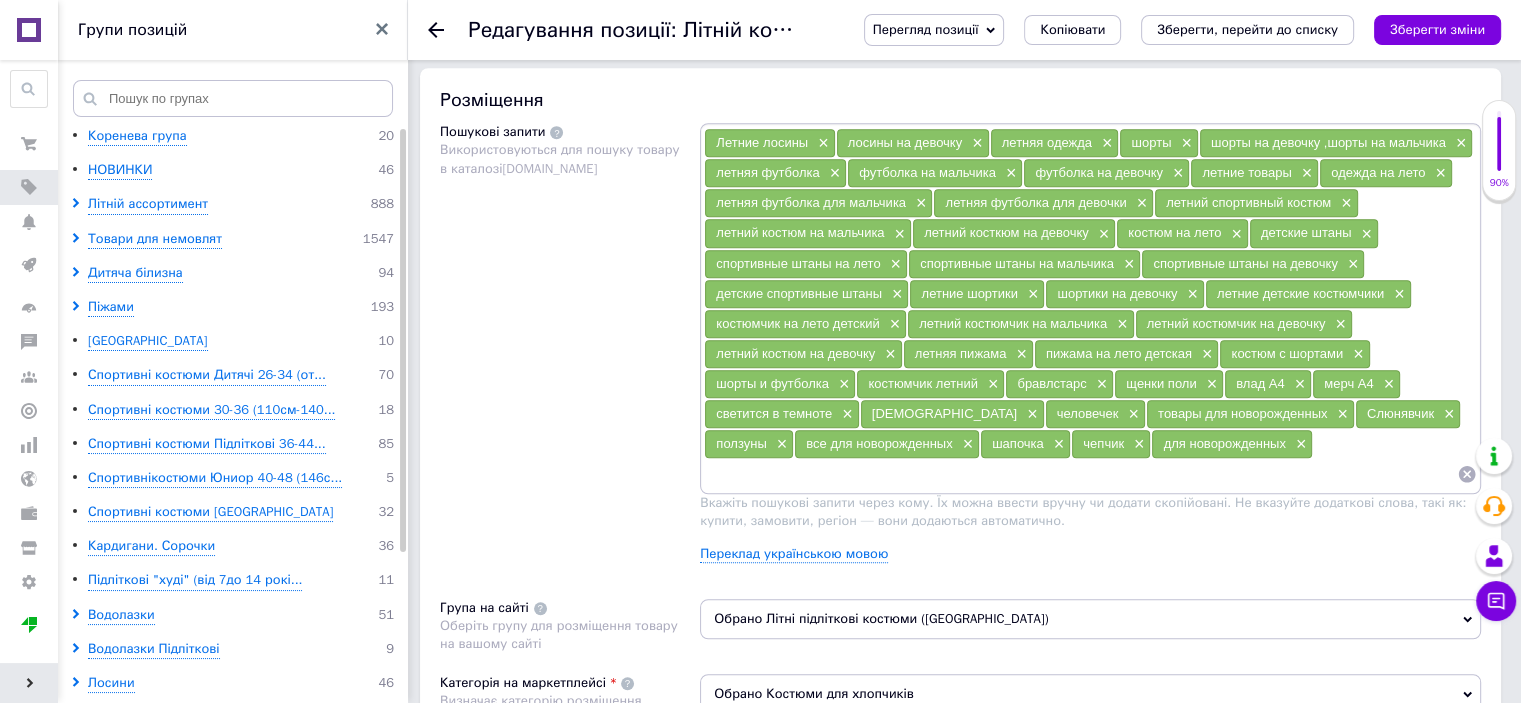 scroll, scrollTop: 1500, scrollLeft: 0, axis: vertical 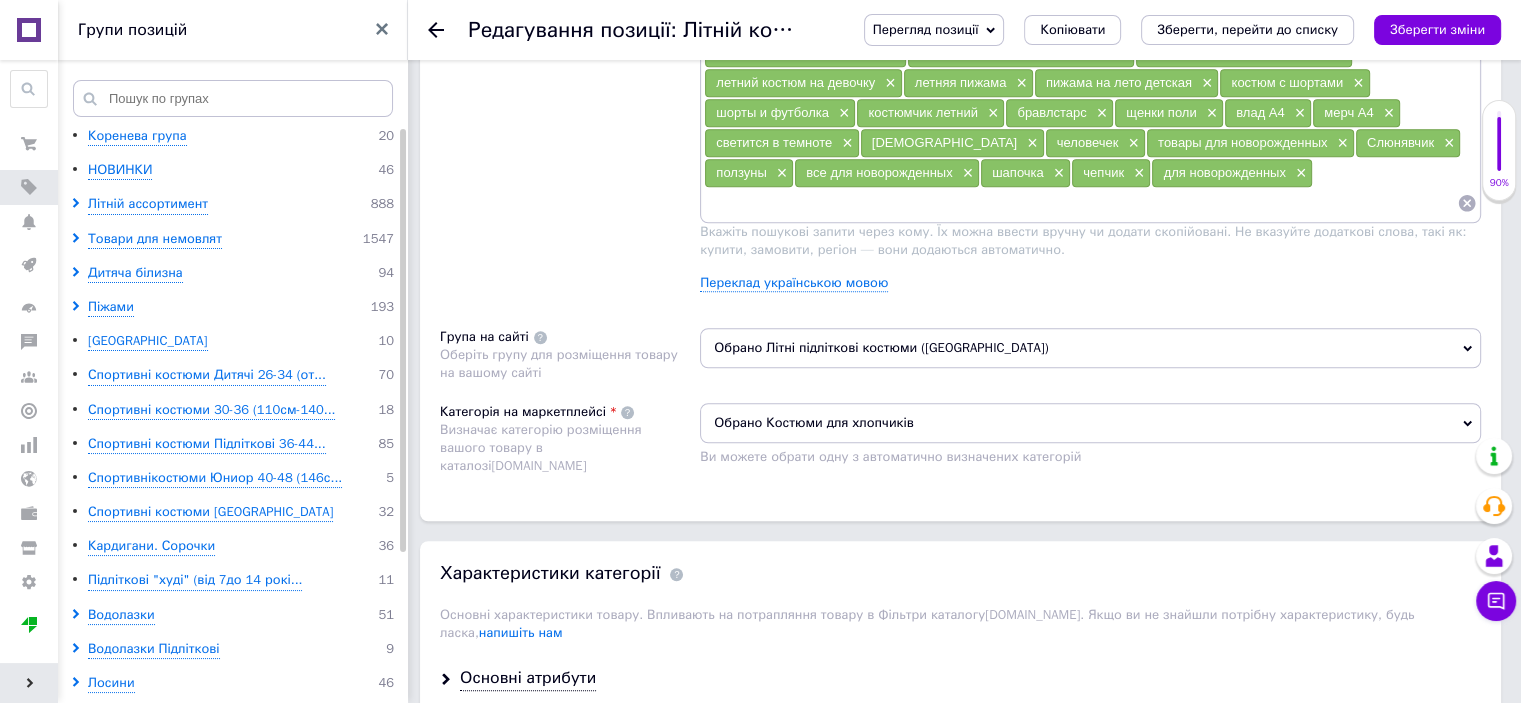 click on "Обрано Літні підліткові костюми ([GEOGRAPHIC_DATA])" at bounding box center [1090, 348] 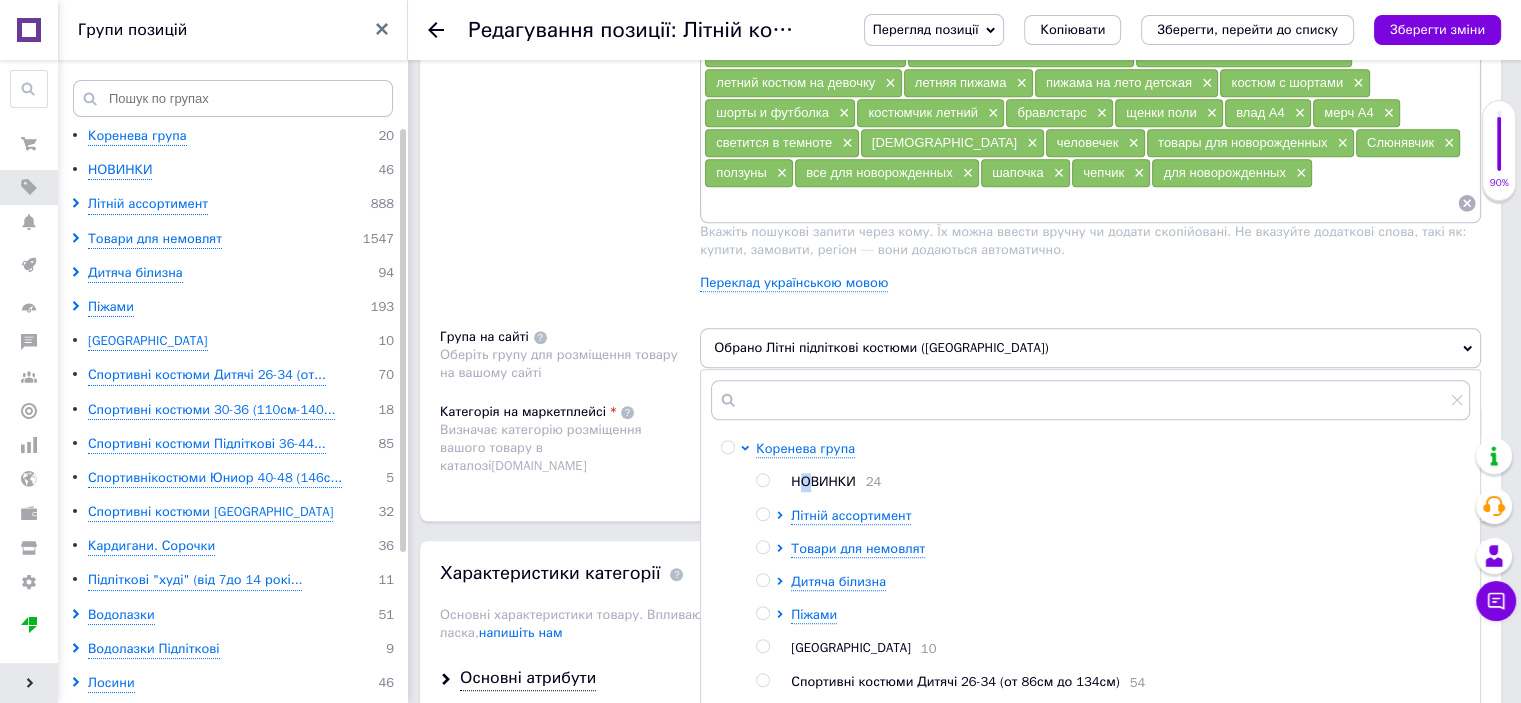 click on "НОВИНКИ" at bounding box center (823, 481) 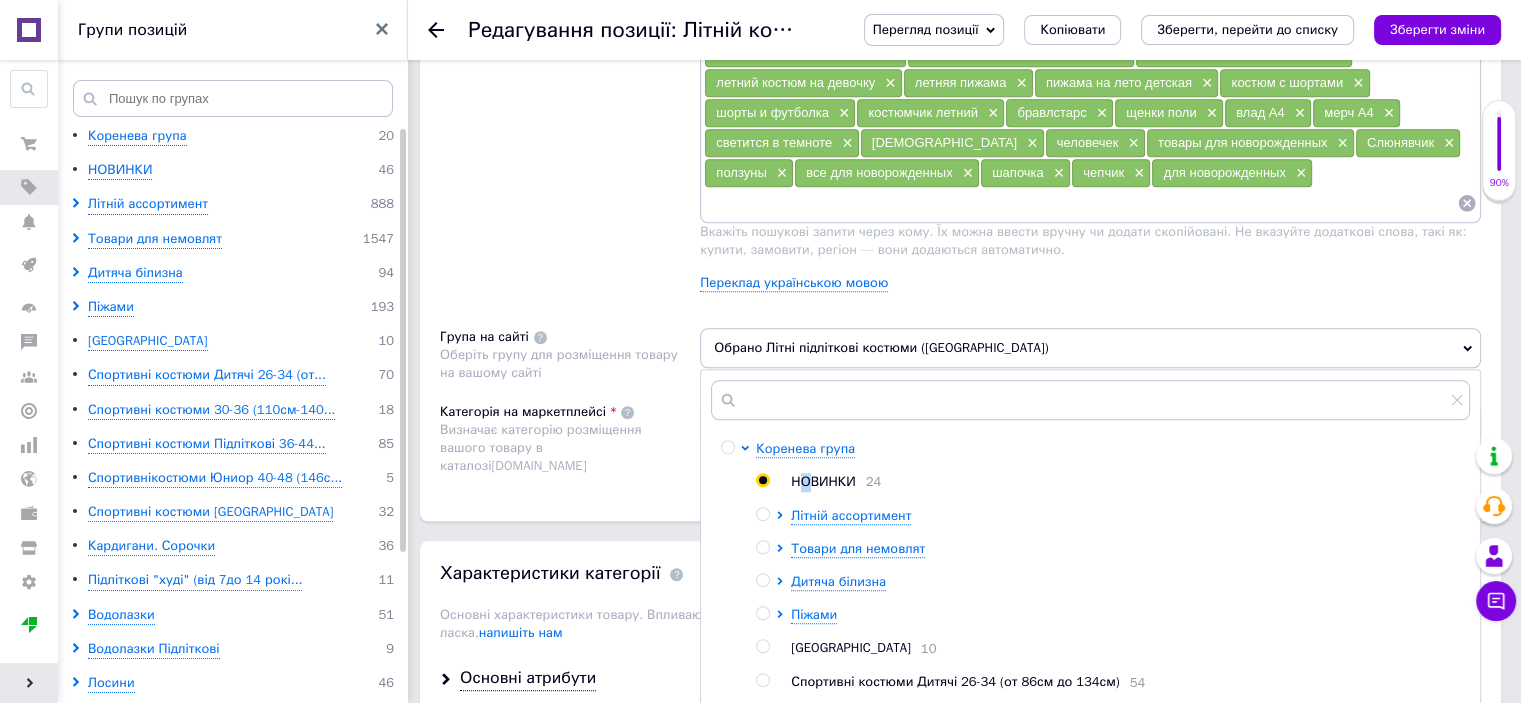 radio on "true" 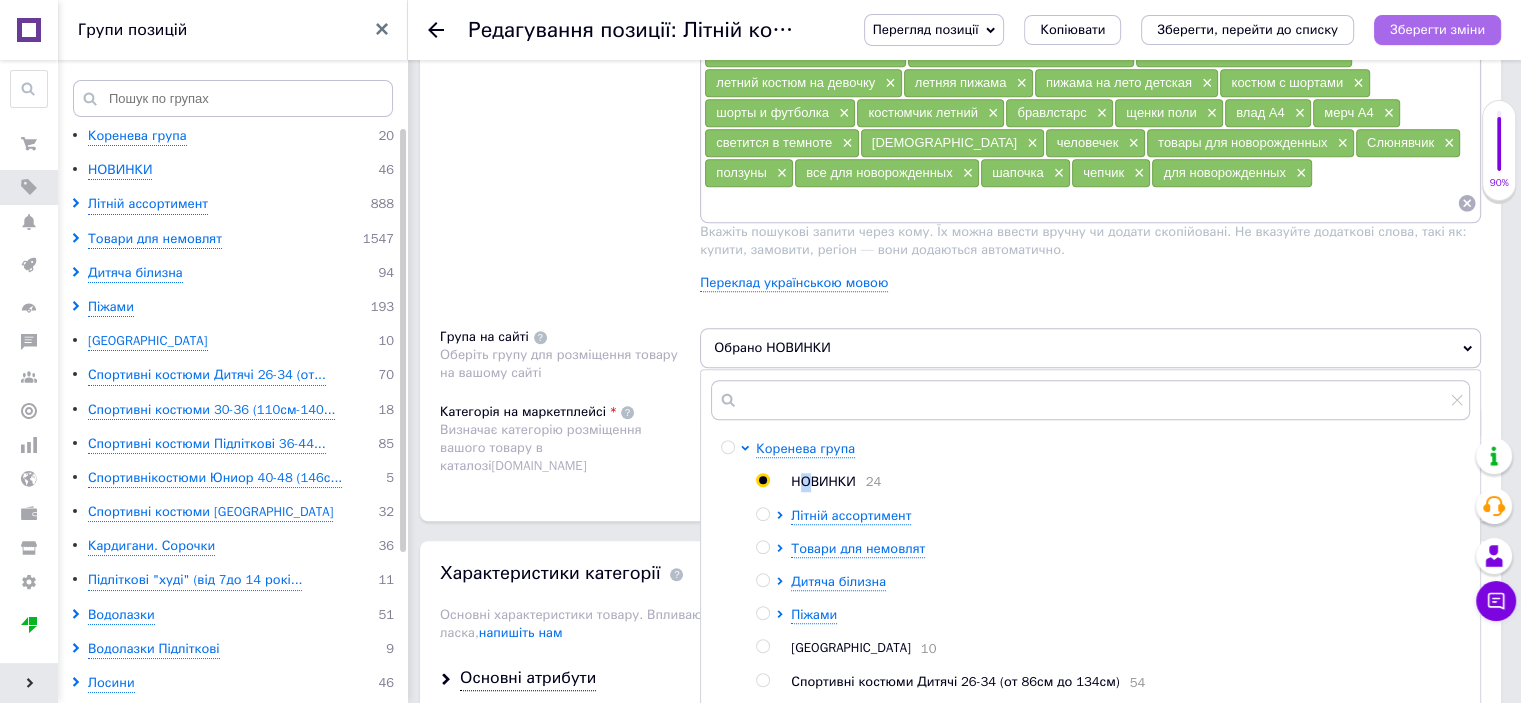 click on "Зберегти зміни" at bounding box center [1437, 30] 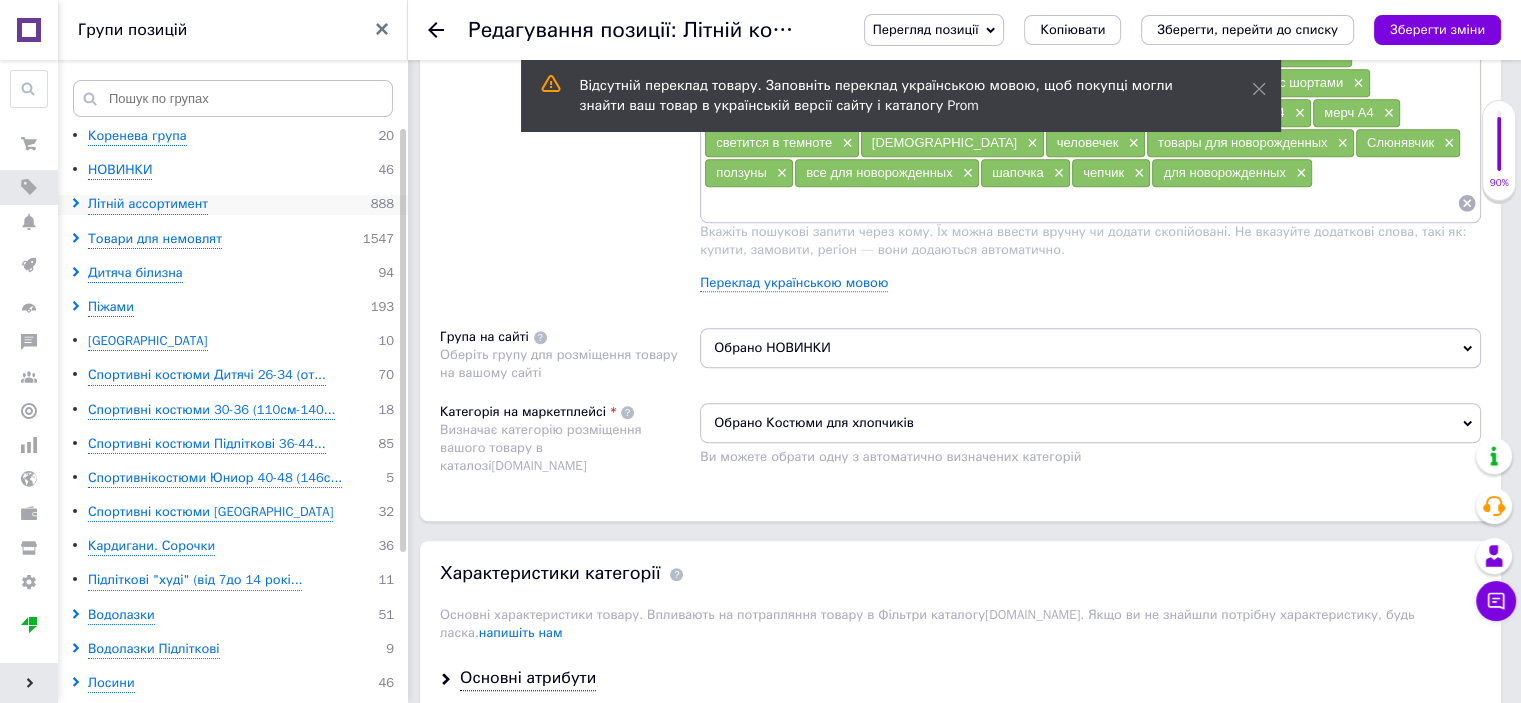 click 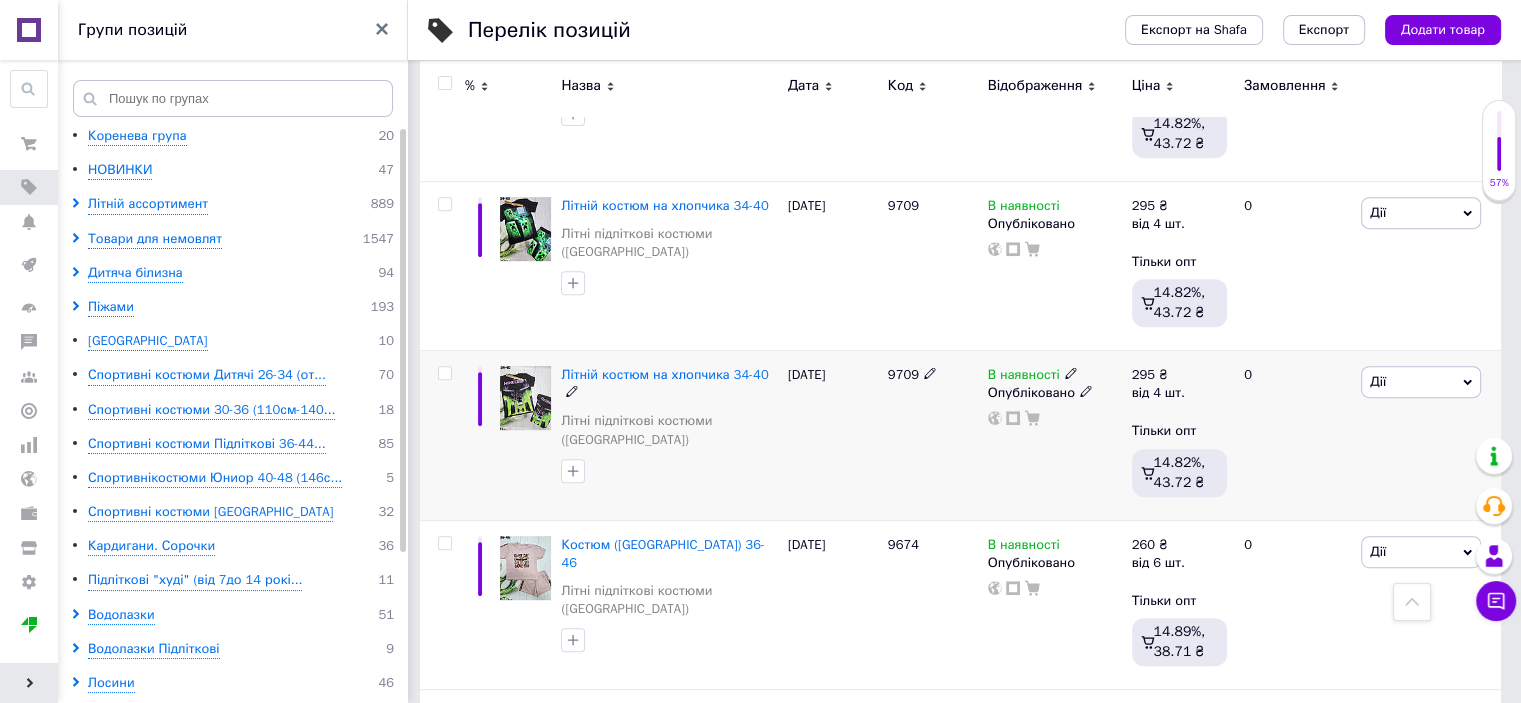 scroll, scrollTop: 1000, scrollLeft: 0, axis: vertical 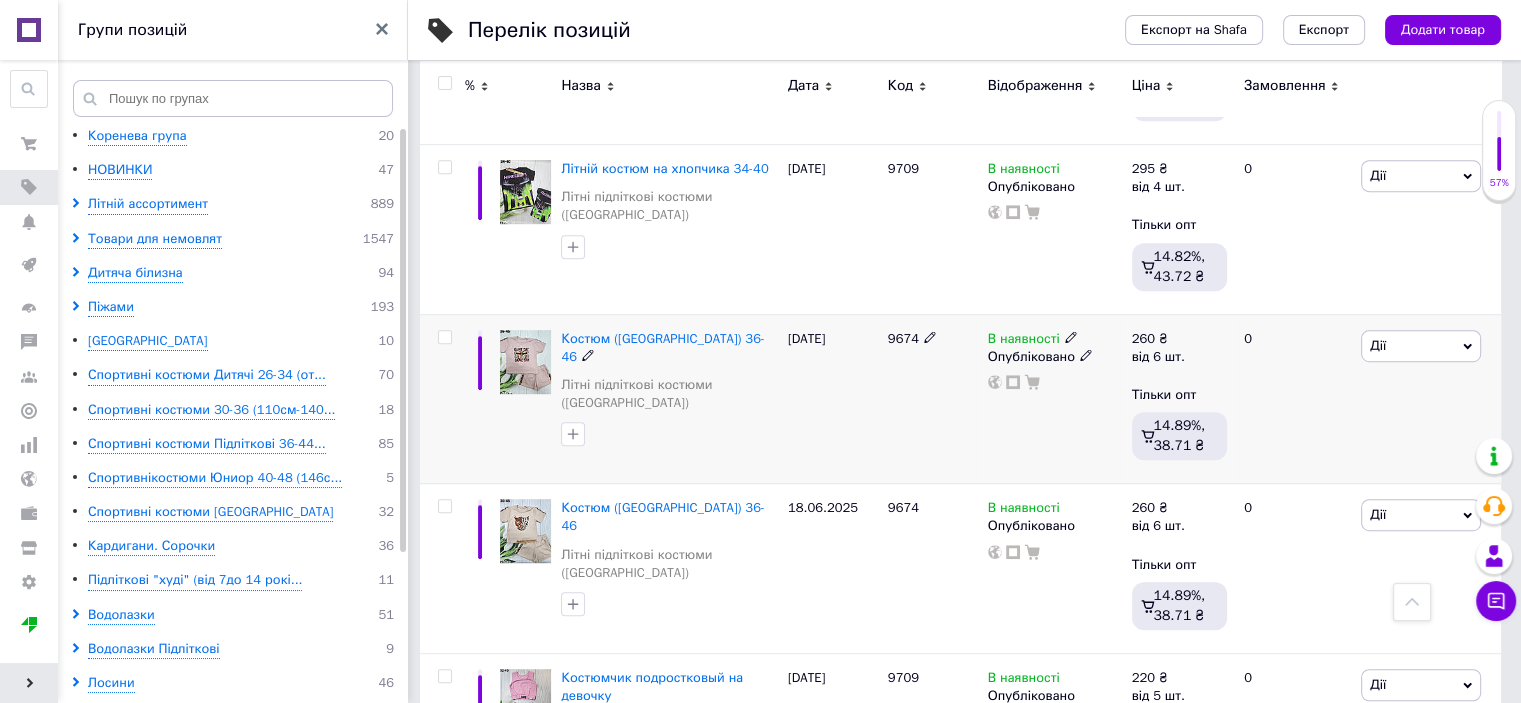 click at bounding box center (525, 362) 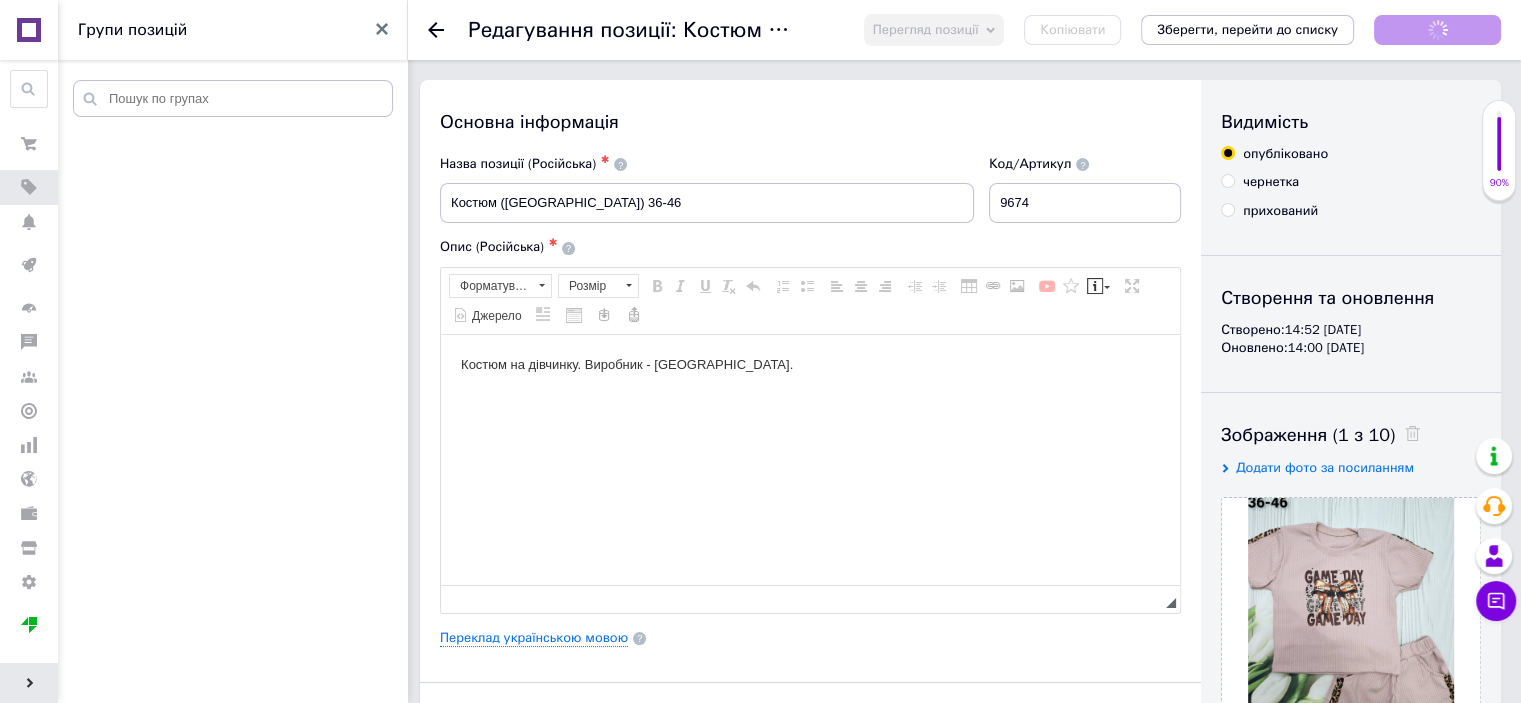 scroll, scrollTop: 0, scrollLeft: 0, axis: both 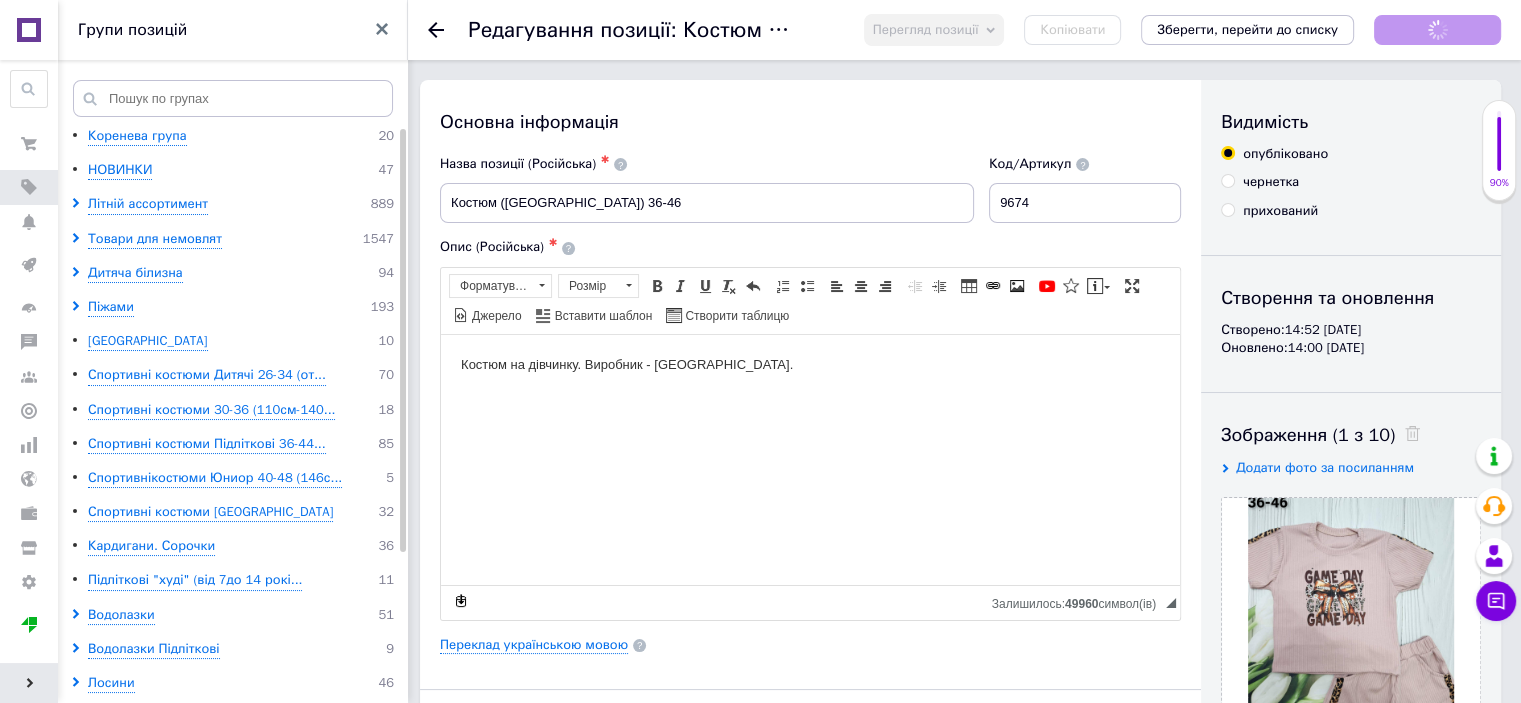 click on "Копіювати" at bounding box center (1072, 30) 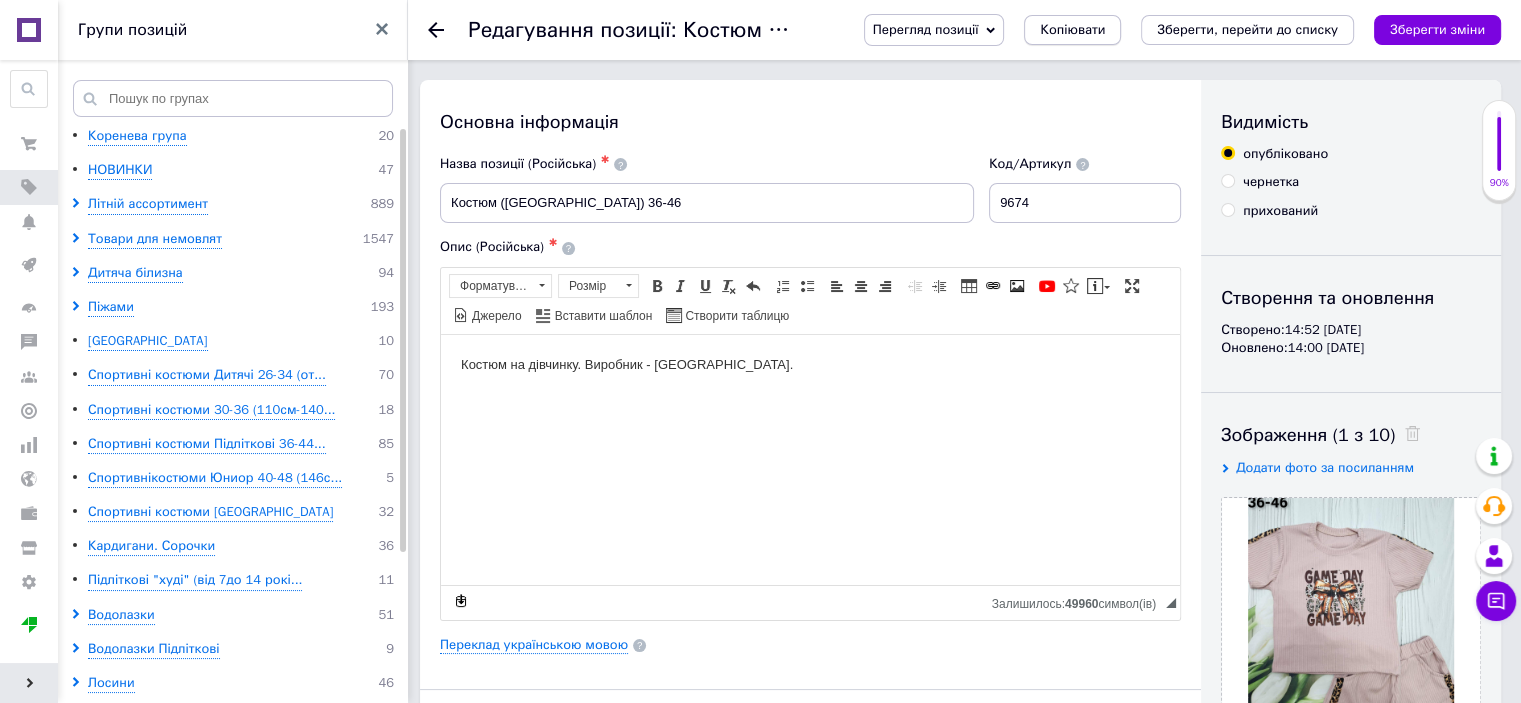 click on "Копіювати" at bounding box center [1072, 30] 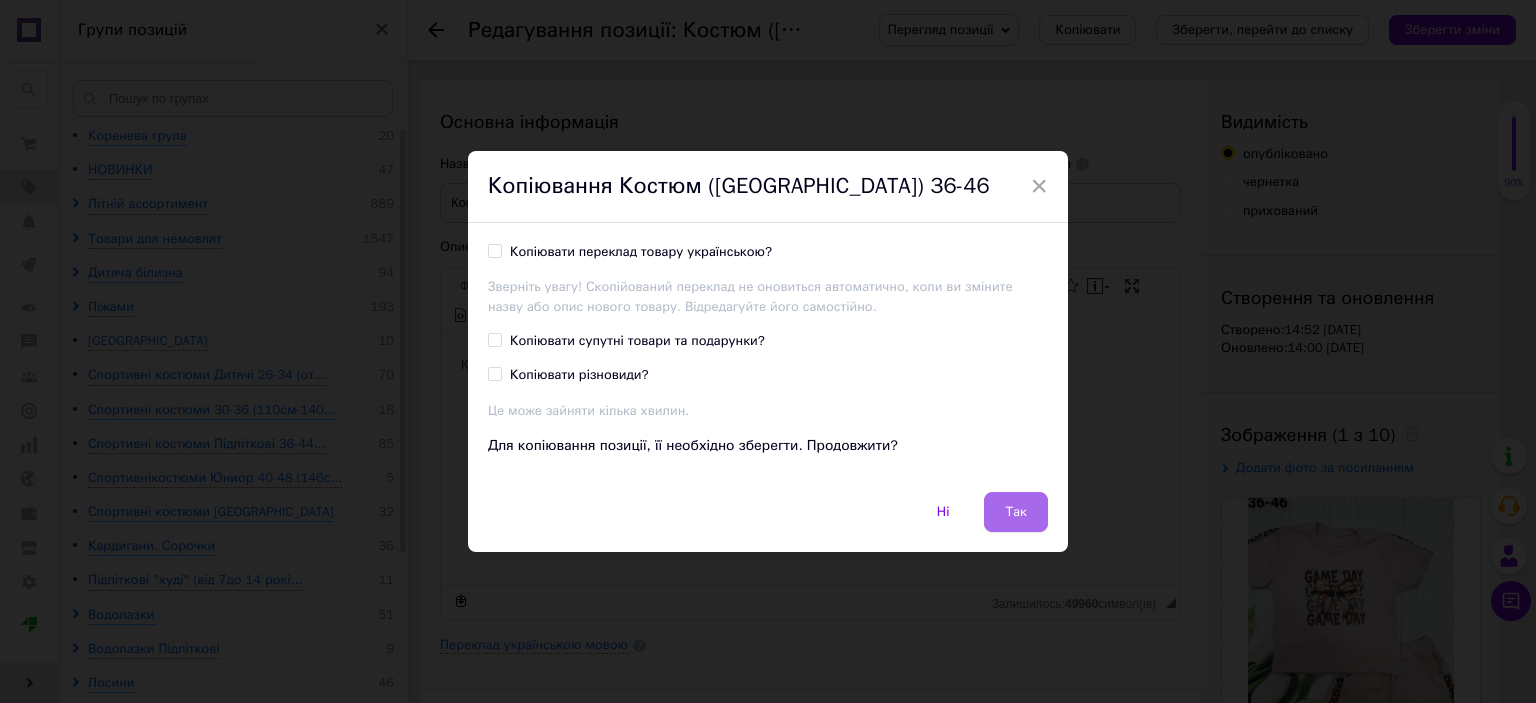 click on "Так" at bounding box center [1016, 512] 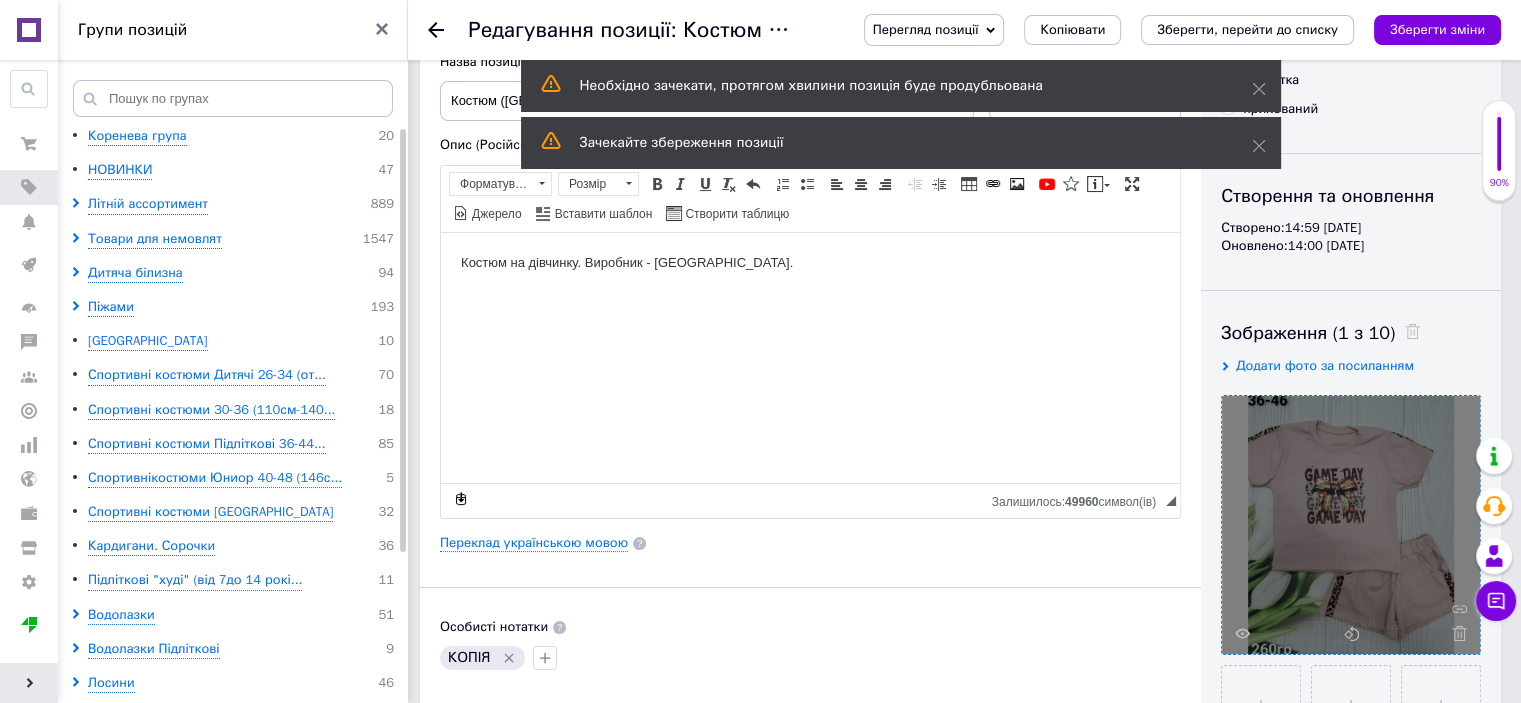 scroll, scrollTop: 300, scrollLeft: 0, axis: vertical 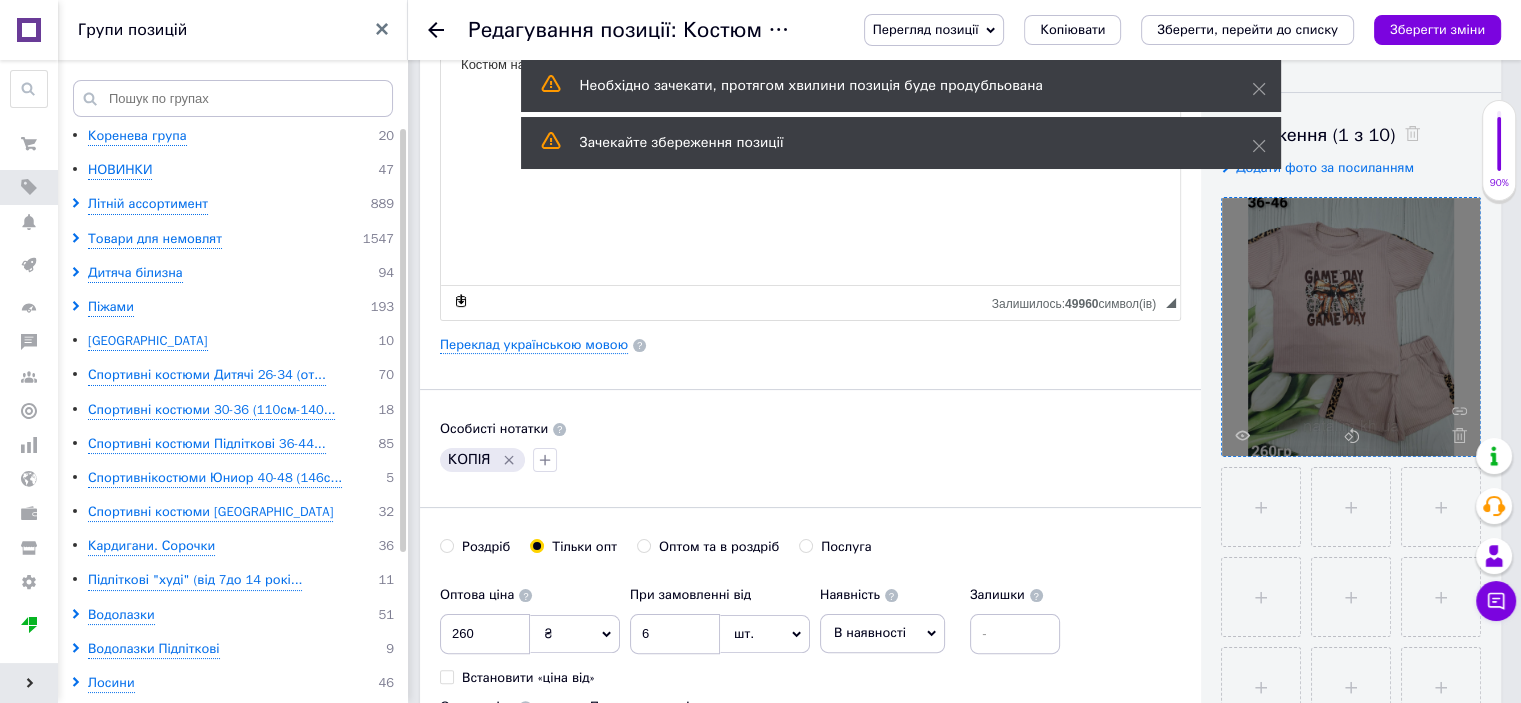 click at bounding box center [1351, 327] 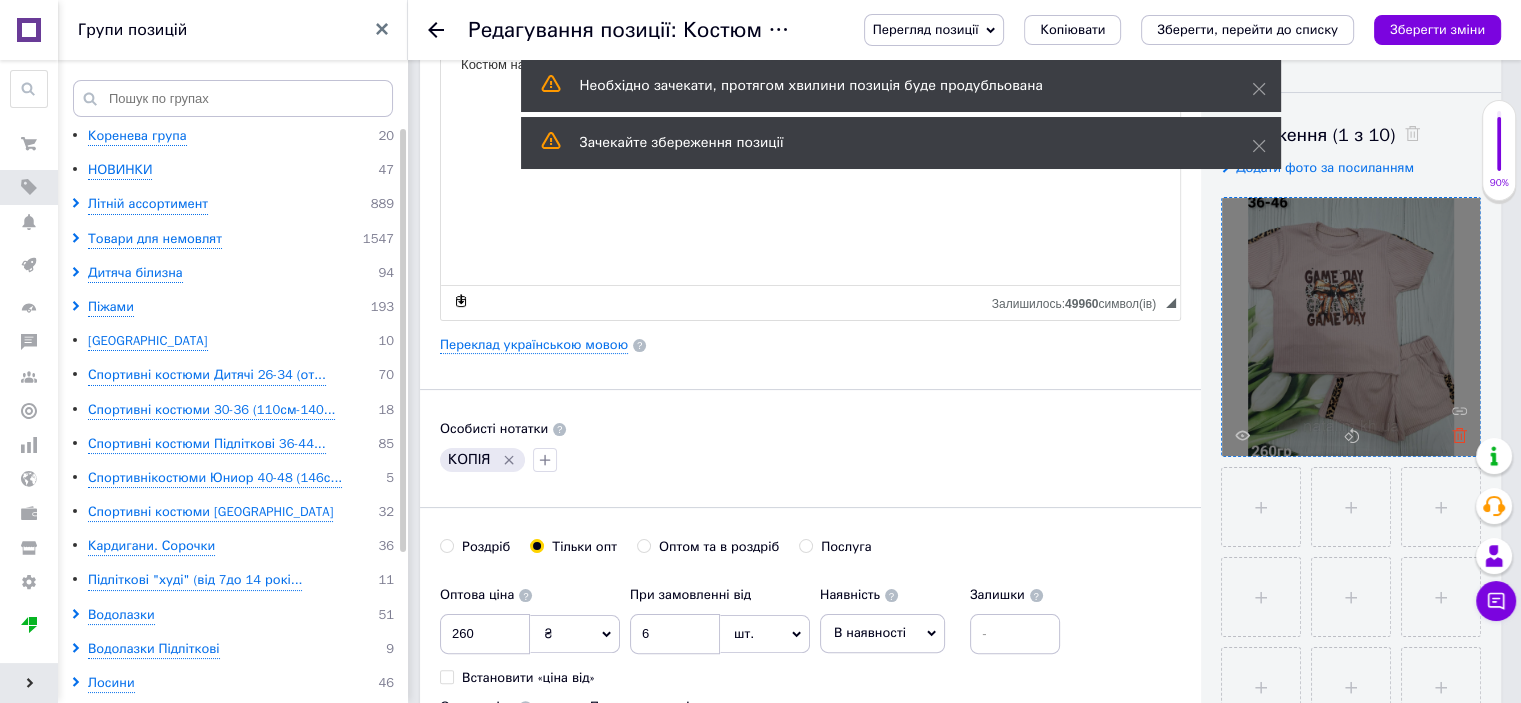 click 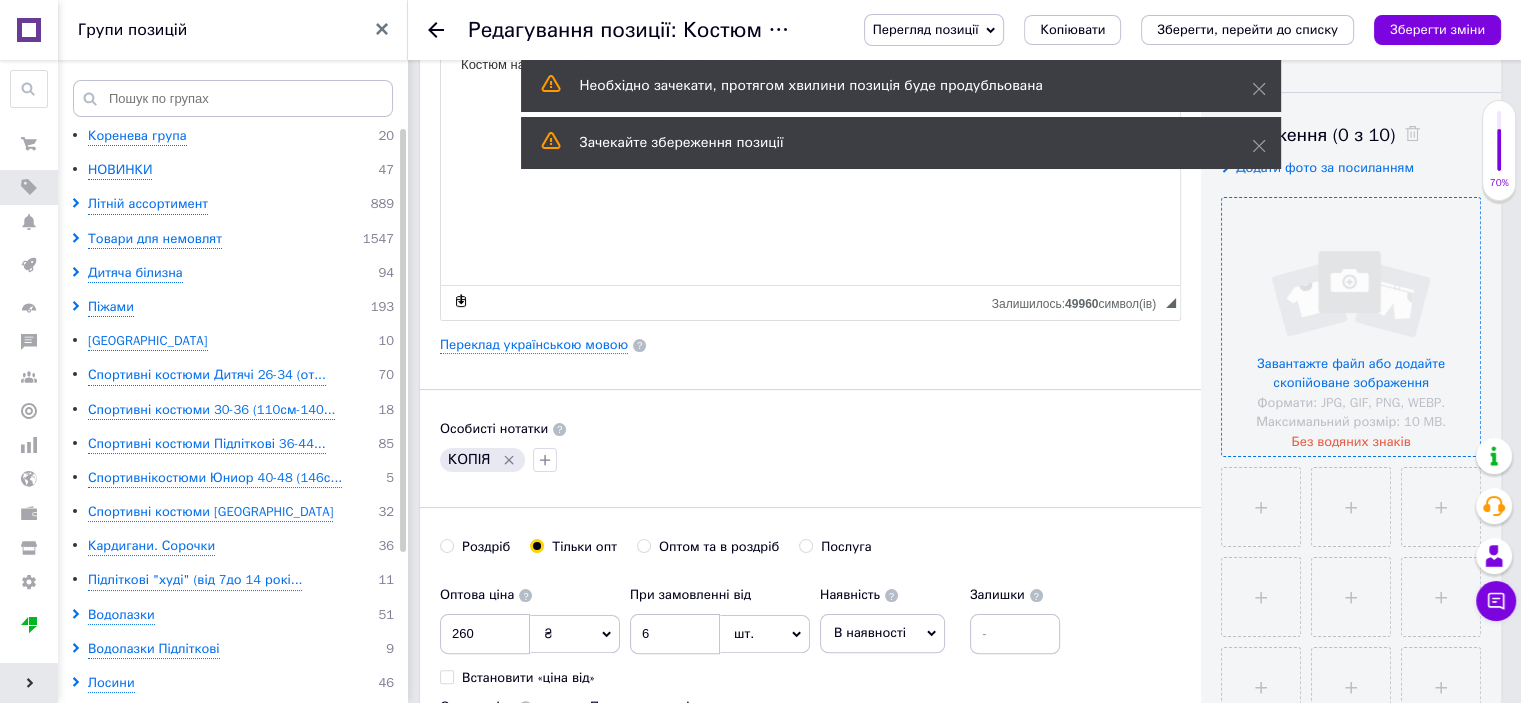 click at bounding box center (1351, 327) 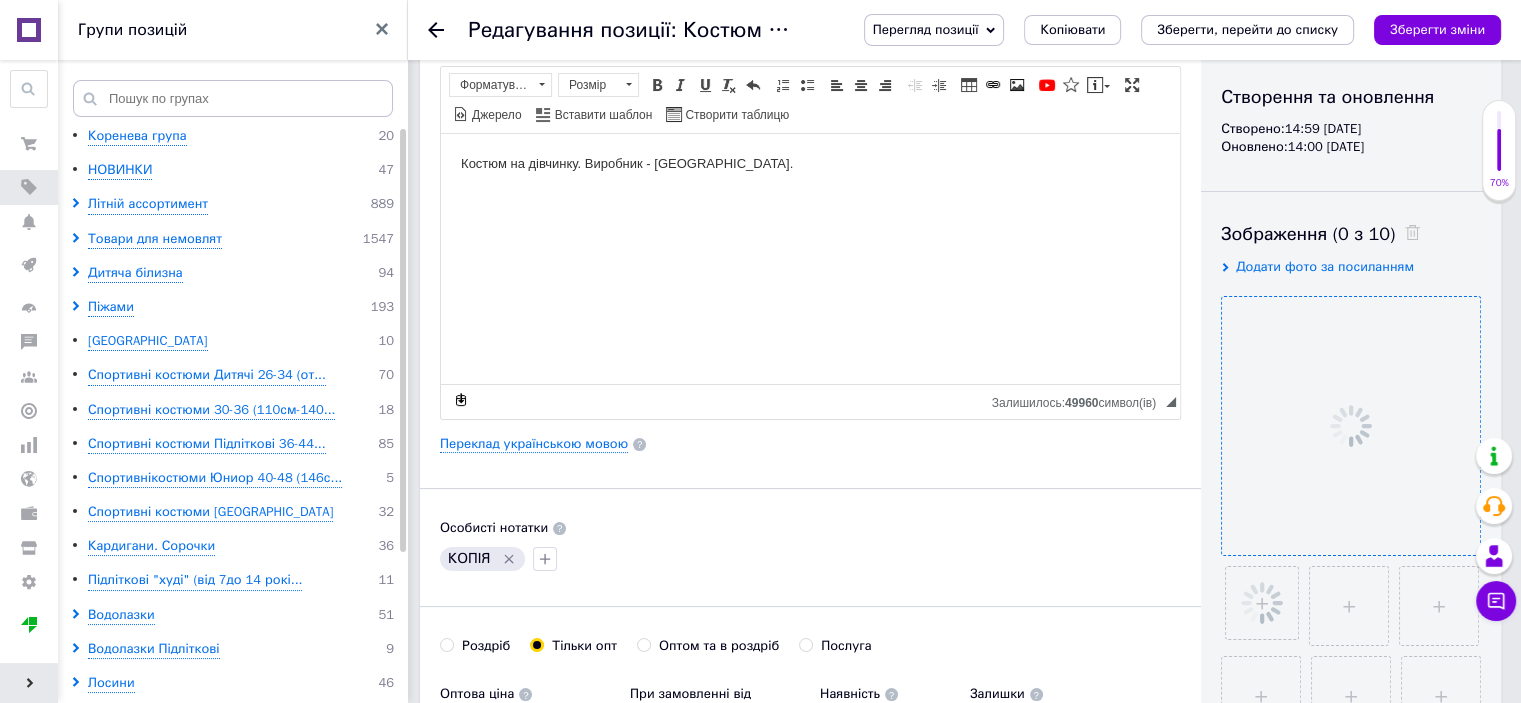 scroll, scrollTop: 0, scrollLeft: 0, axis: both 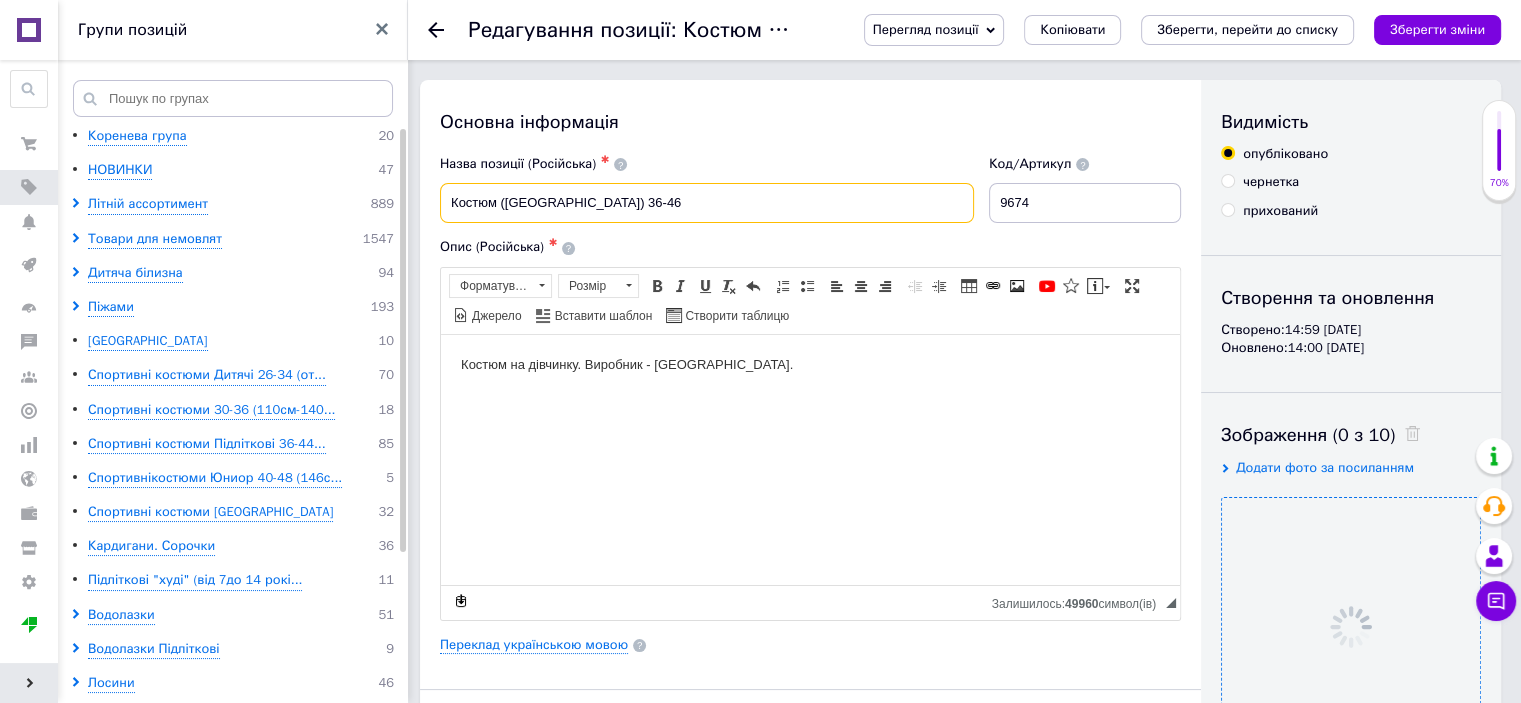 click on "Костюм ([GEOGRAPHIC_DATA]) 36-46" at bounding box center (707, 203) 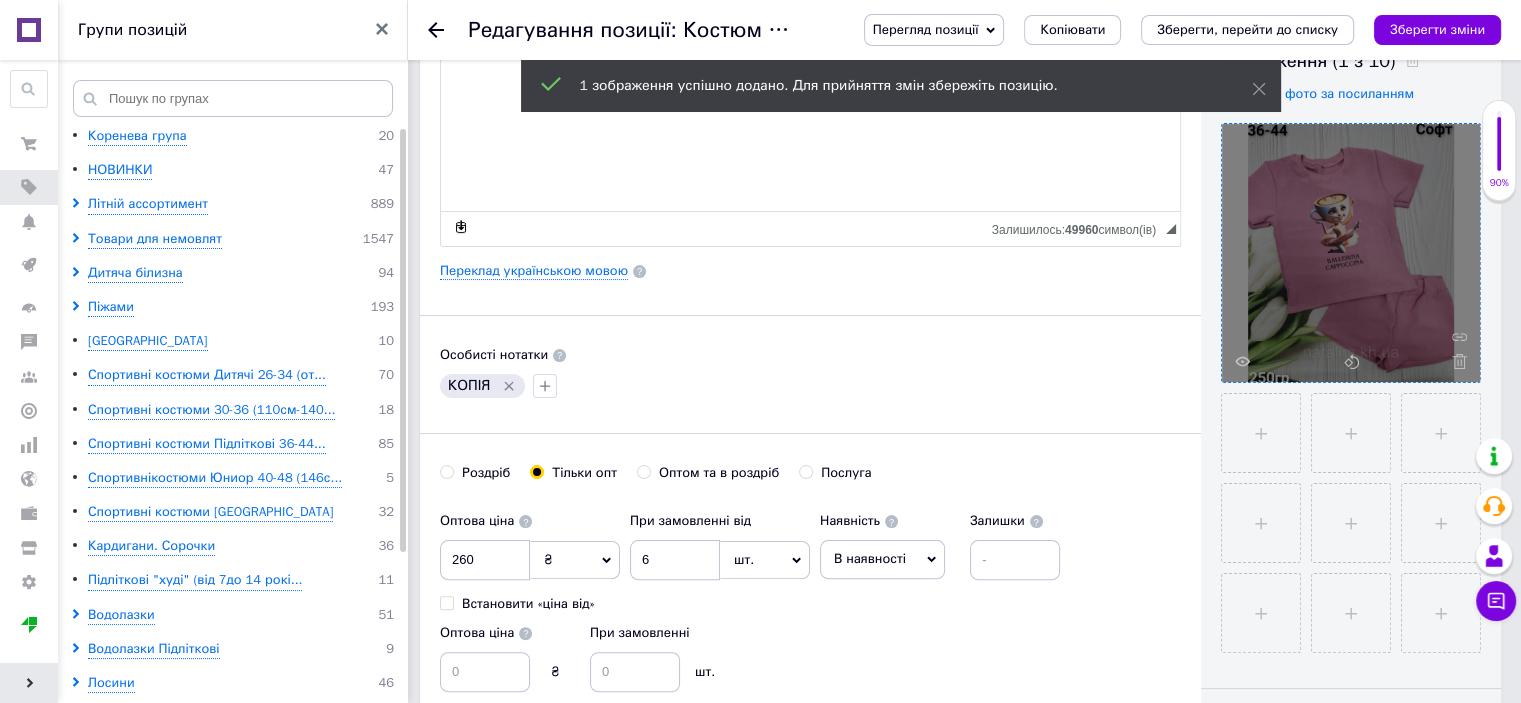 scroll, scrollTop: 400, scrollLeft: 0, axis: vertical 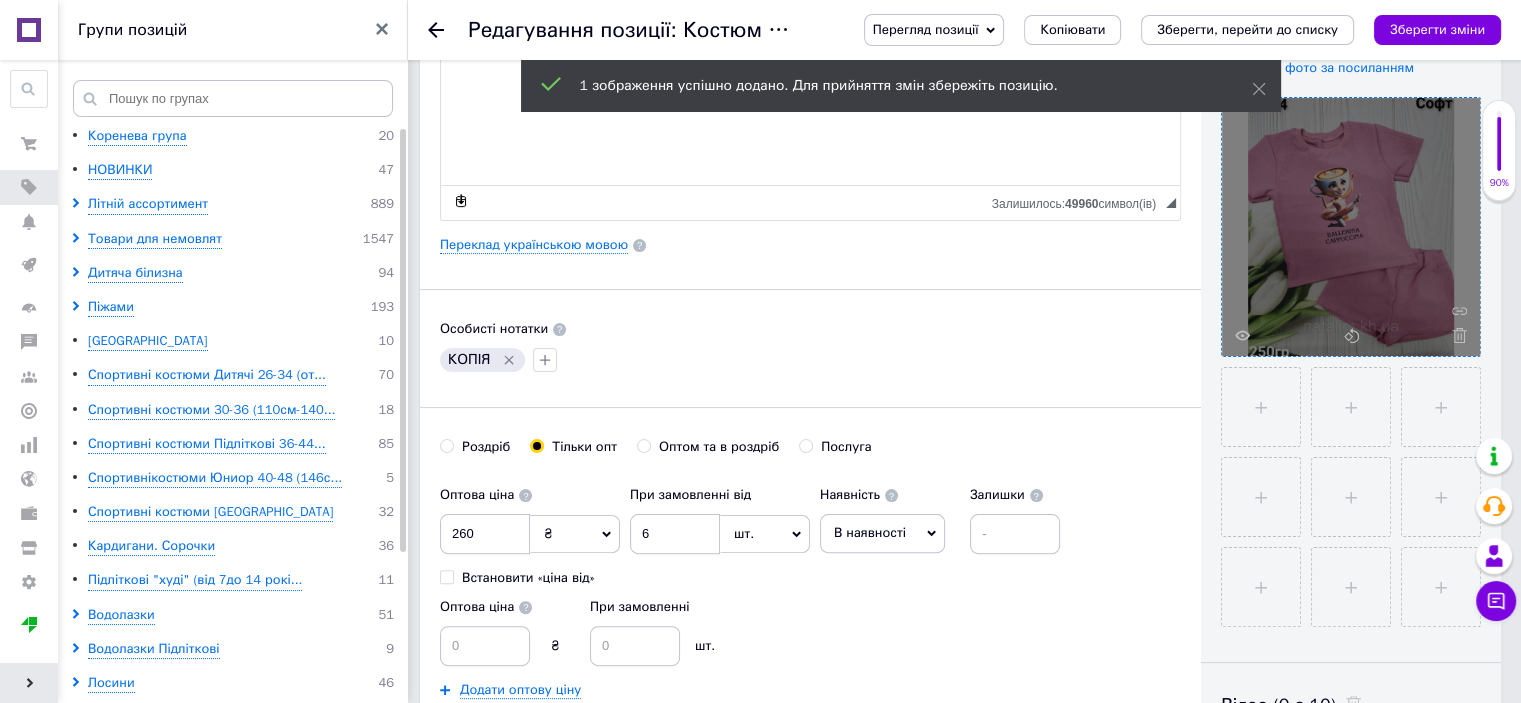 type on "Костюм ([GEOGRAPHIC_DATA]) 36-44" 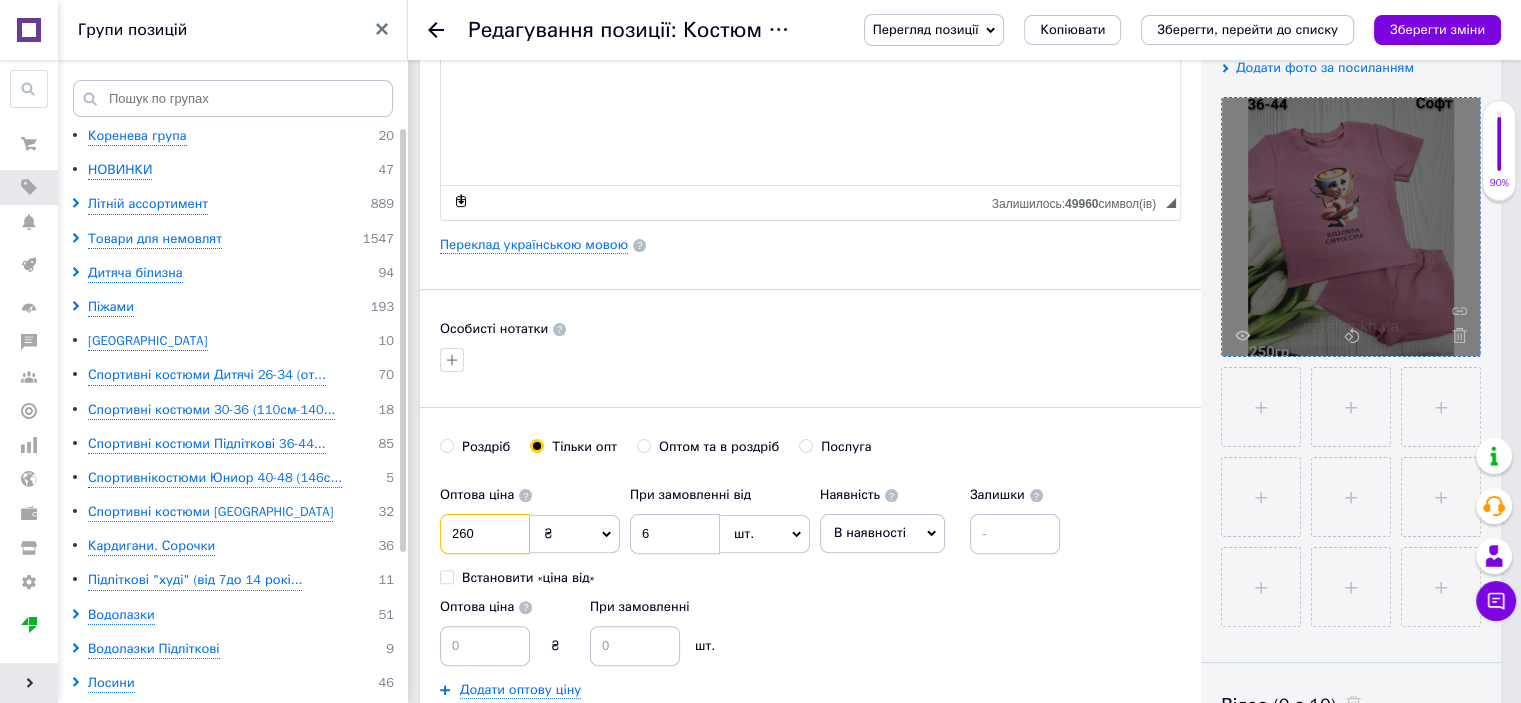 click on "260" at bounding box center [485, 534] 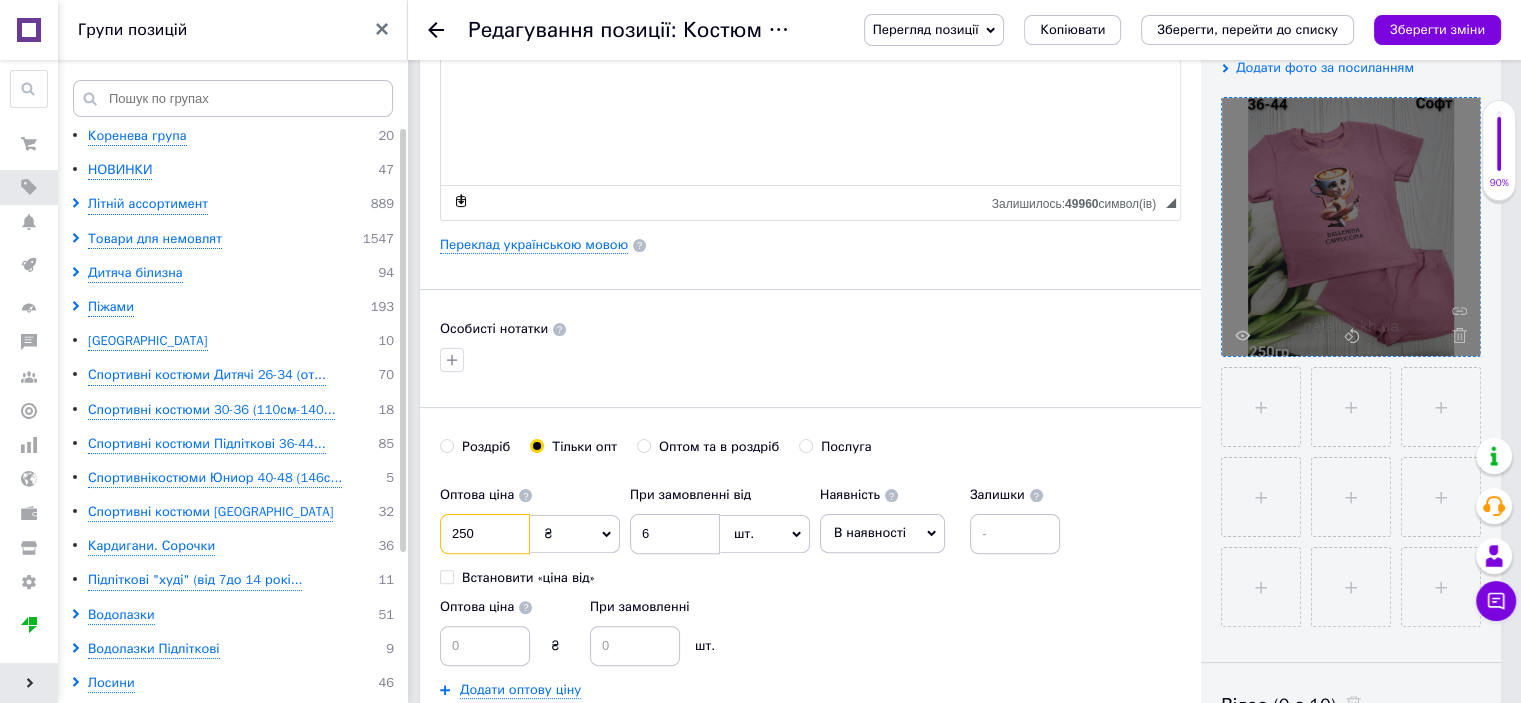 type on "250" 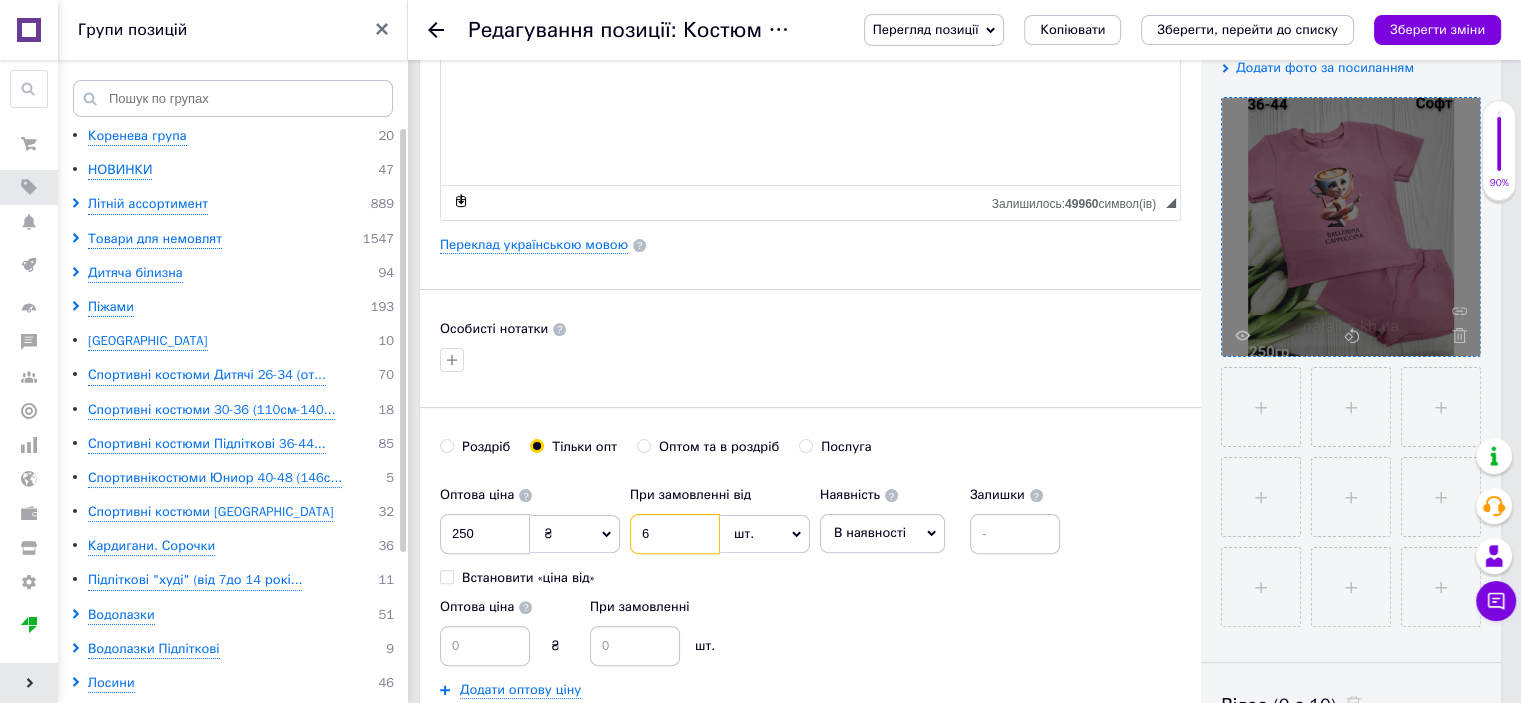 drag, startPoint x: 653, startPoint y: 532, endPoint x: 618, endPoint y: 535, distance: 35.128338 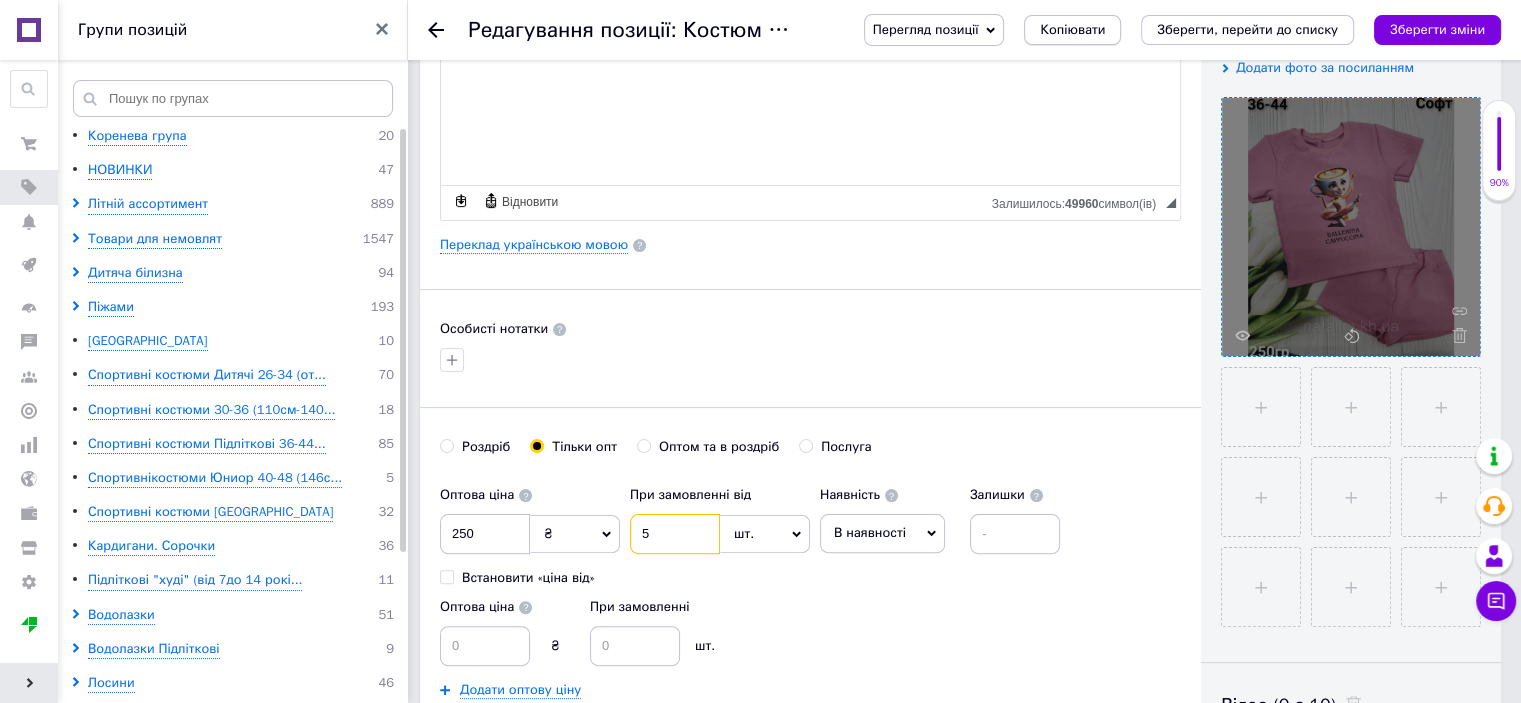 type on "5" 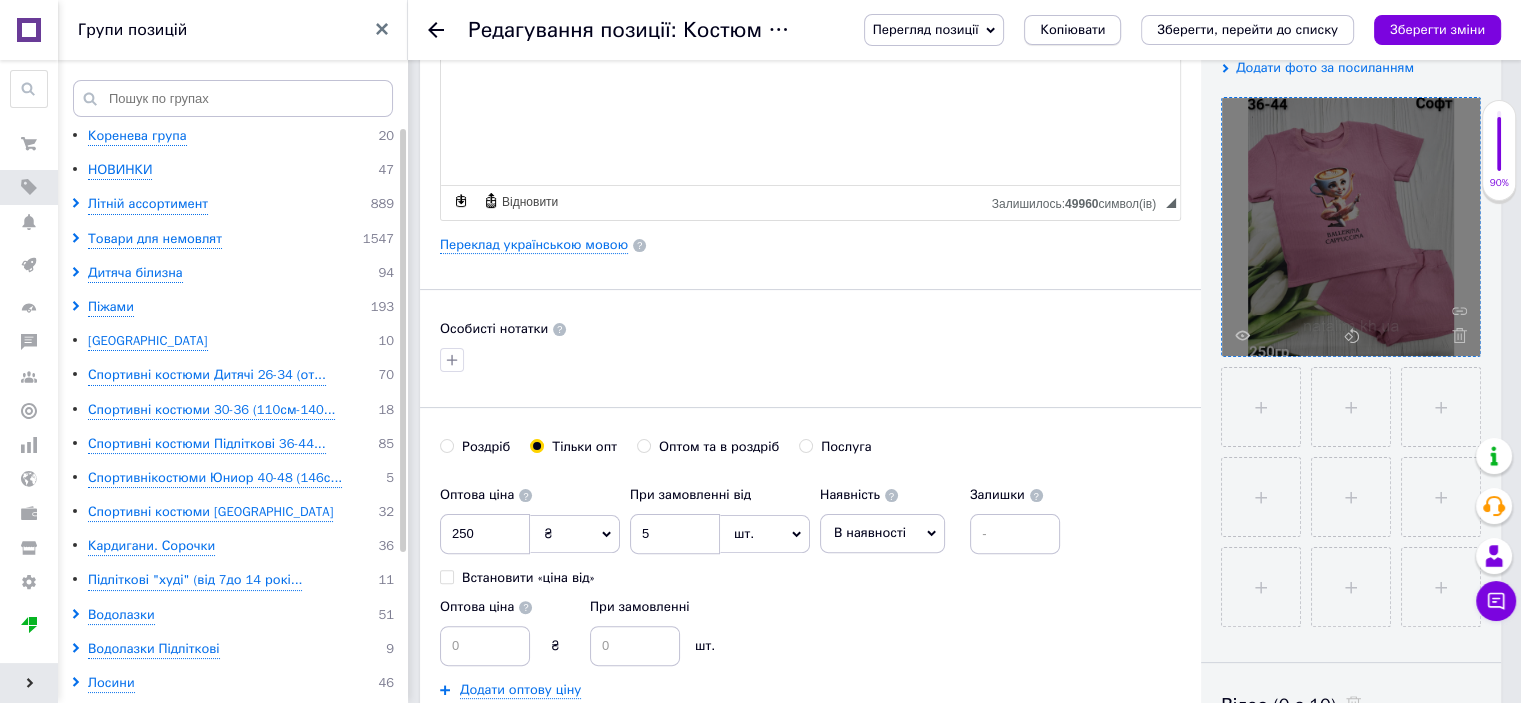 click on "Копіювати" at bounding box center [1072, 30] 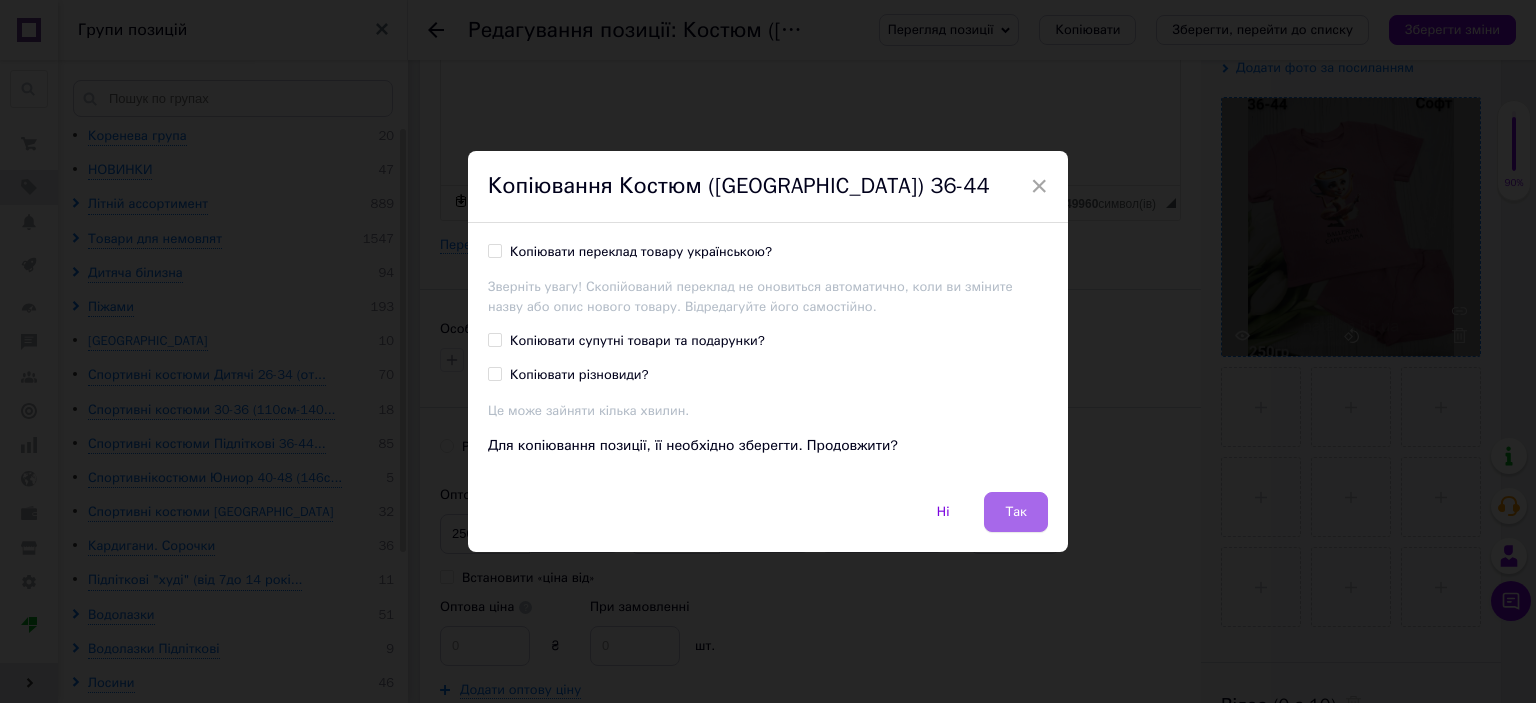 click on "Так" at bounding box center [1016, 512] 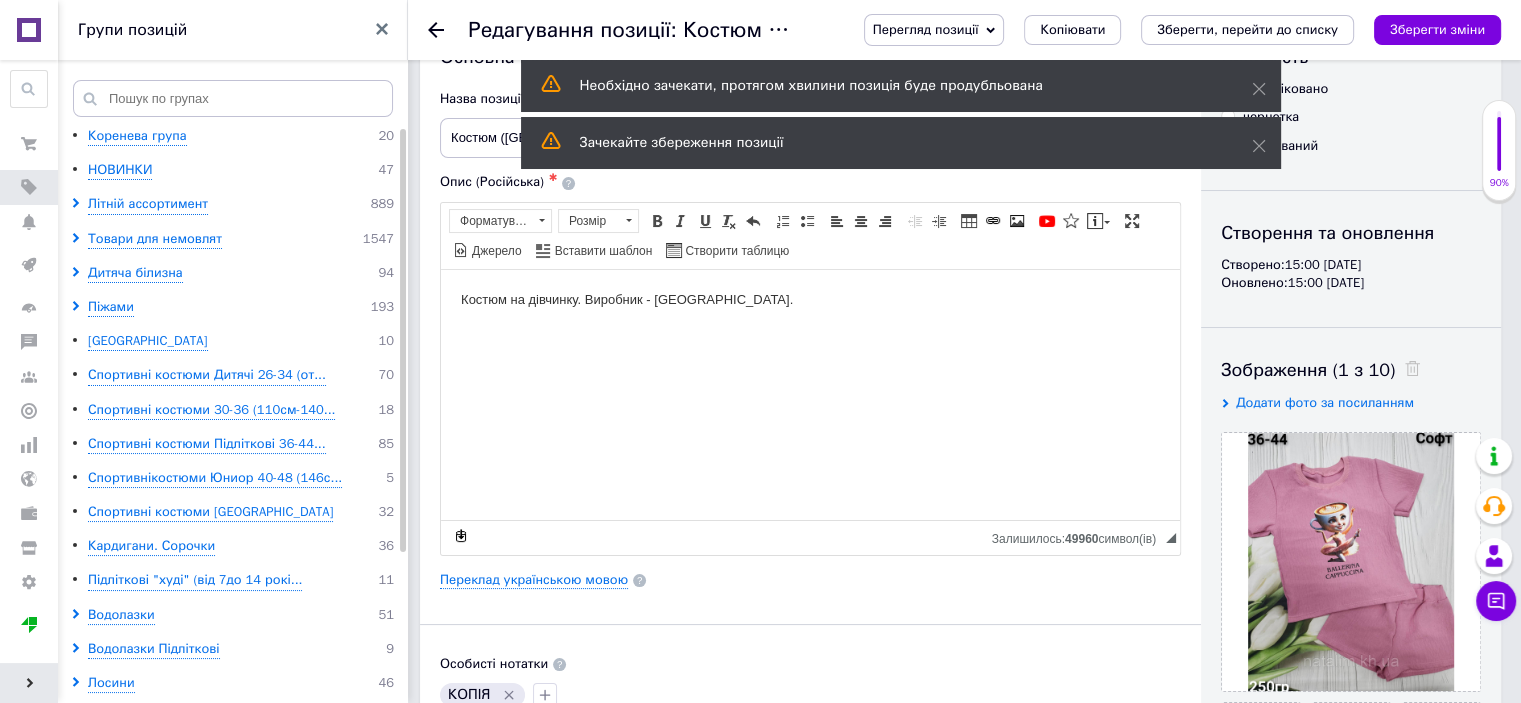 scroll, scrollTop: 100, scrollLeft: 0, axis: vertical 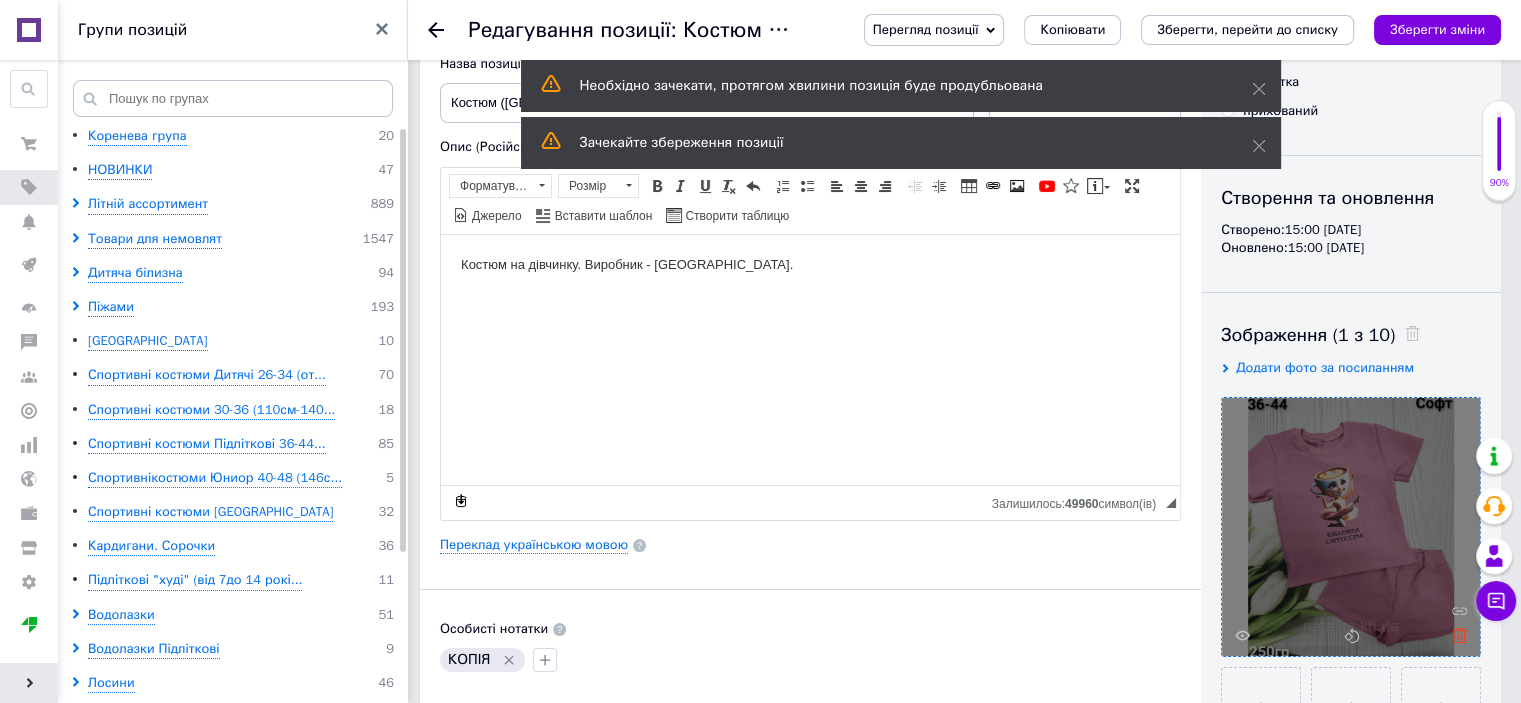click 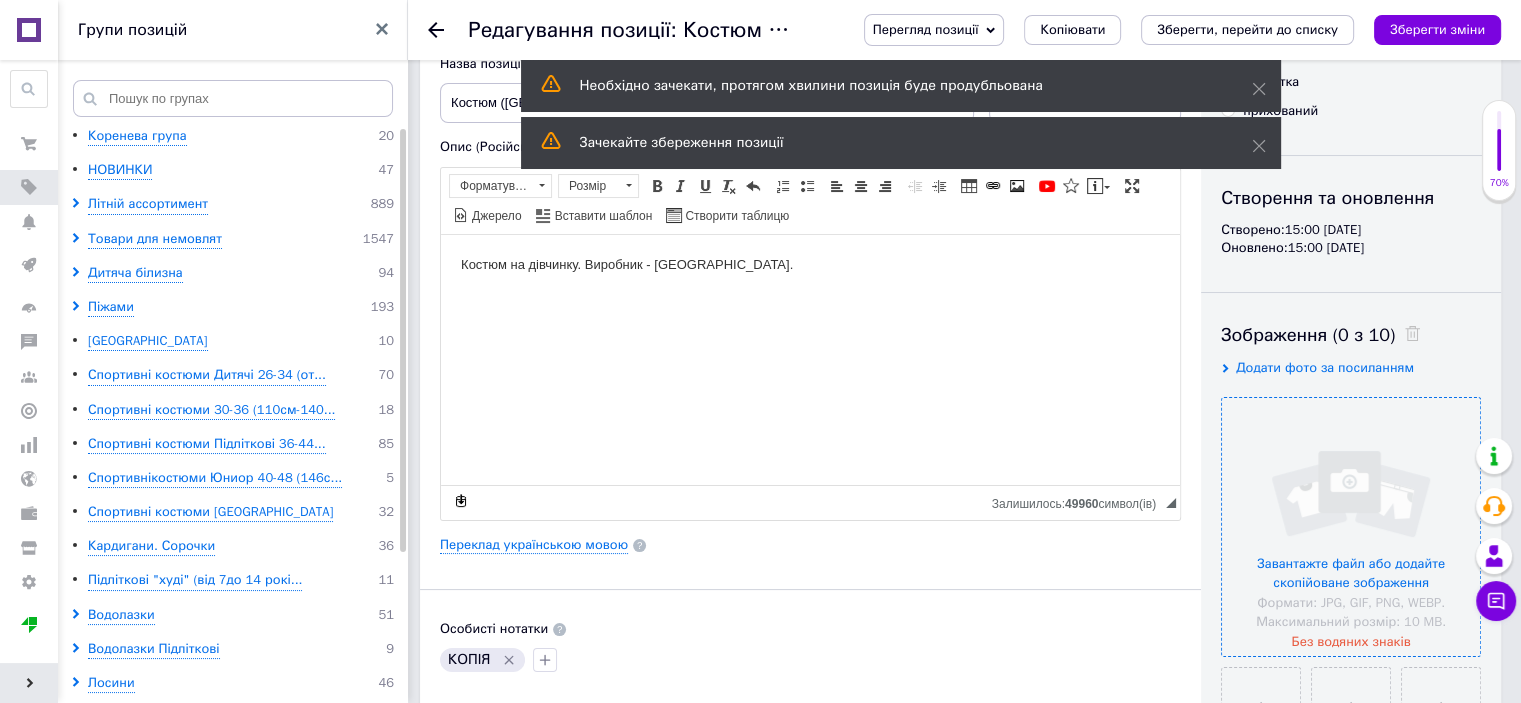 drag, startPoint x: 1456, startPoint y: 622, endPoint x: 1452, endPoint y: 608, distance: 14.56022 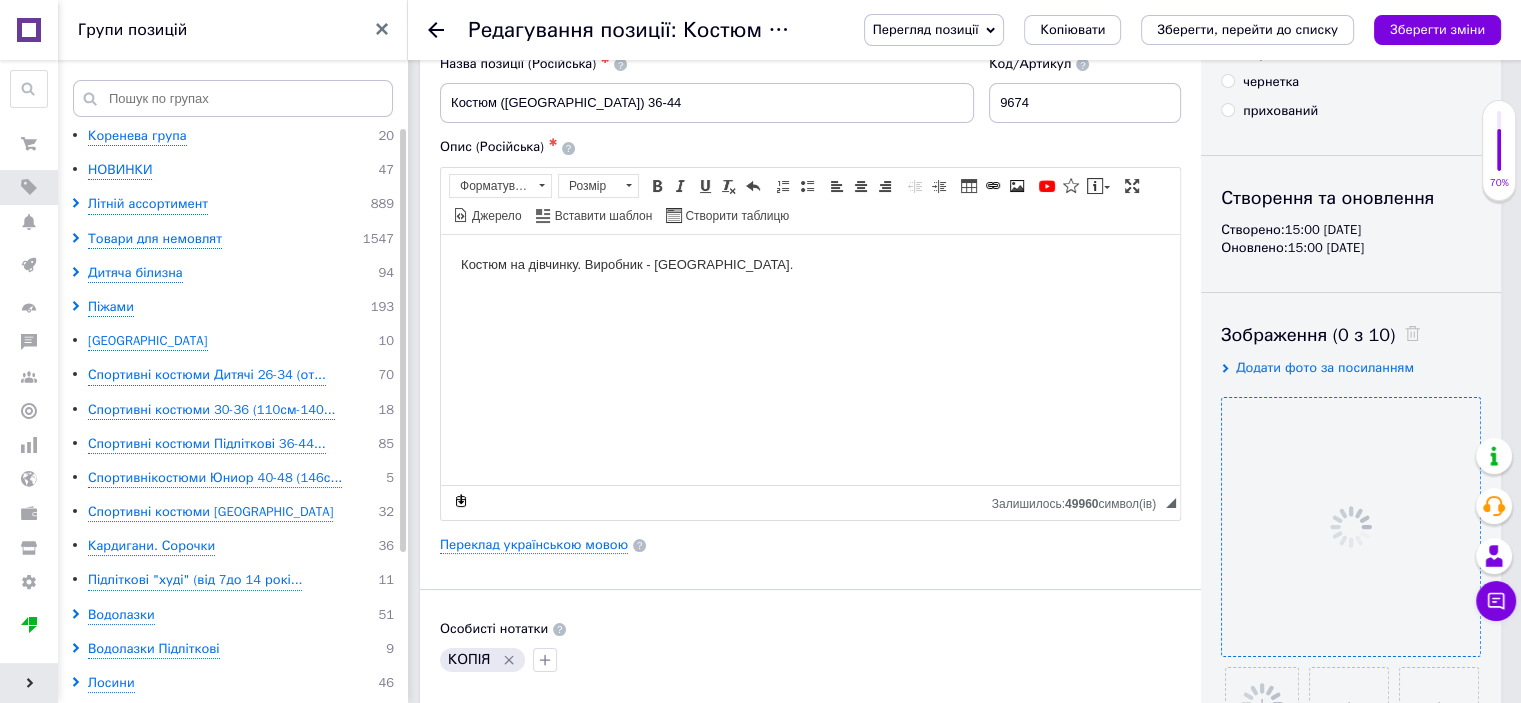 click 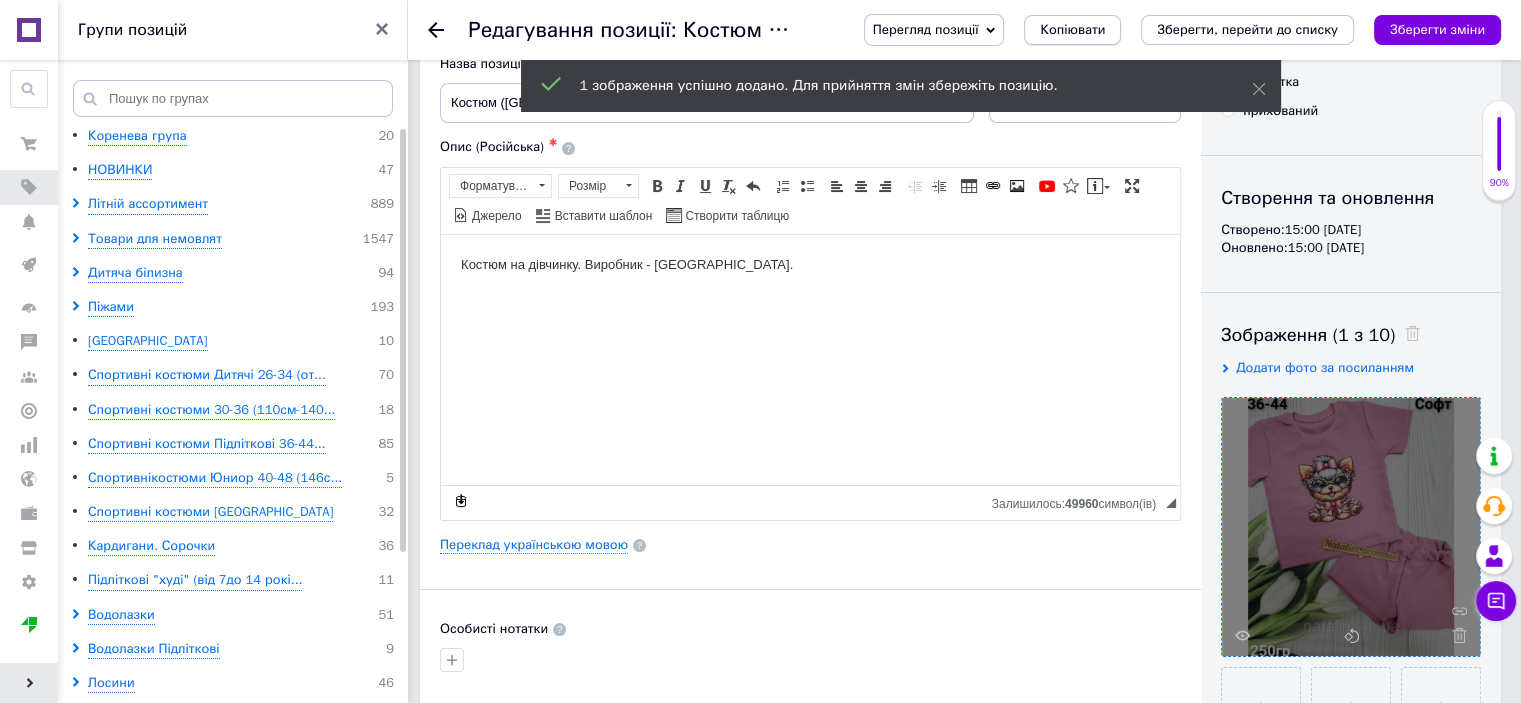 click on "Копіювати" at bounding box center [1072, 30] 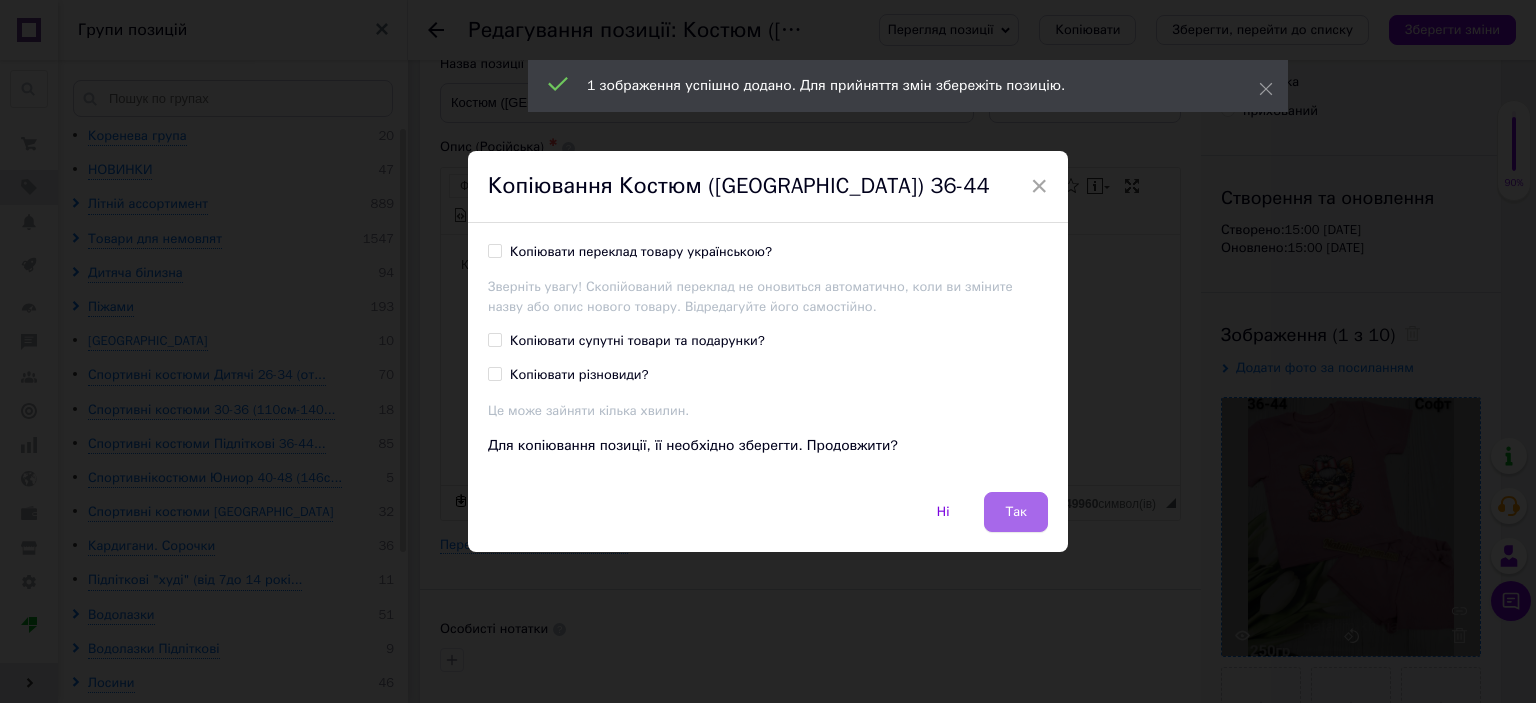 click on "Так" at bounding box center (1016, 512) 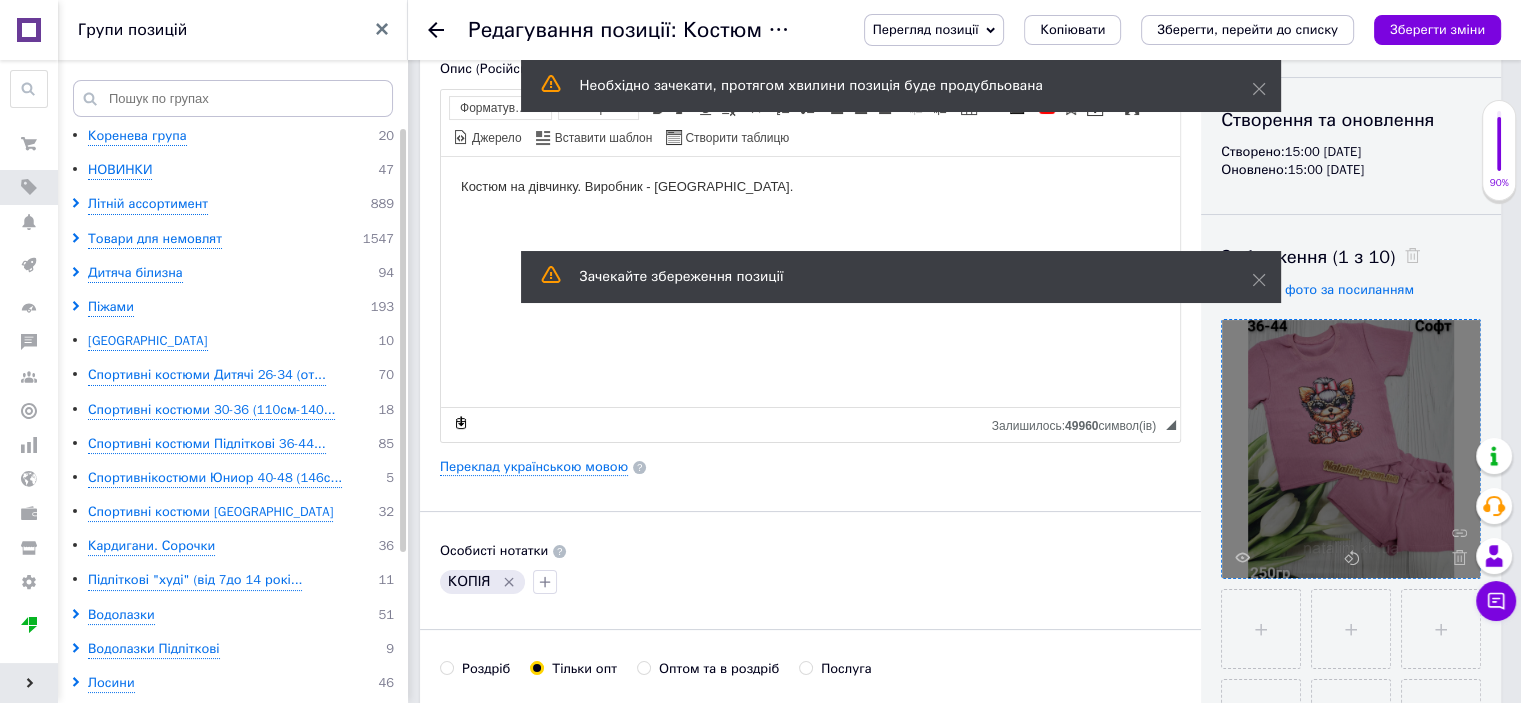scroll, scrollTop: 200, scrollLeft: 0, axis: vertical 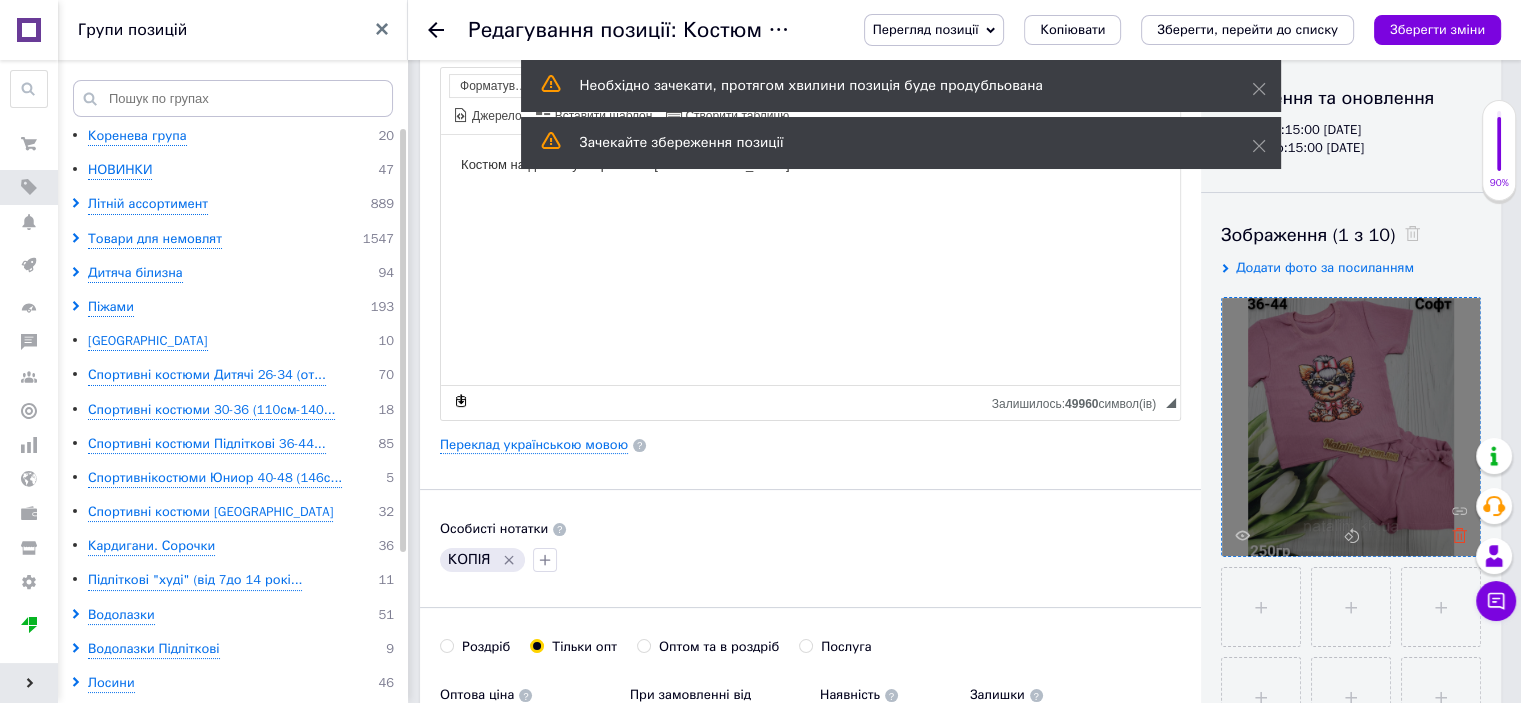 click 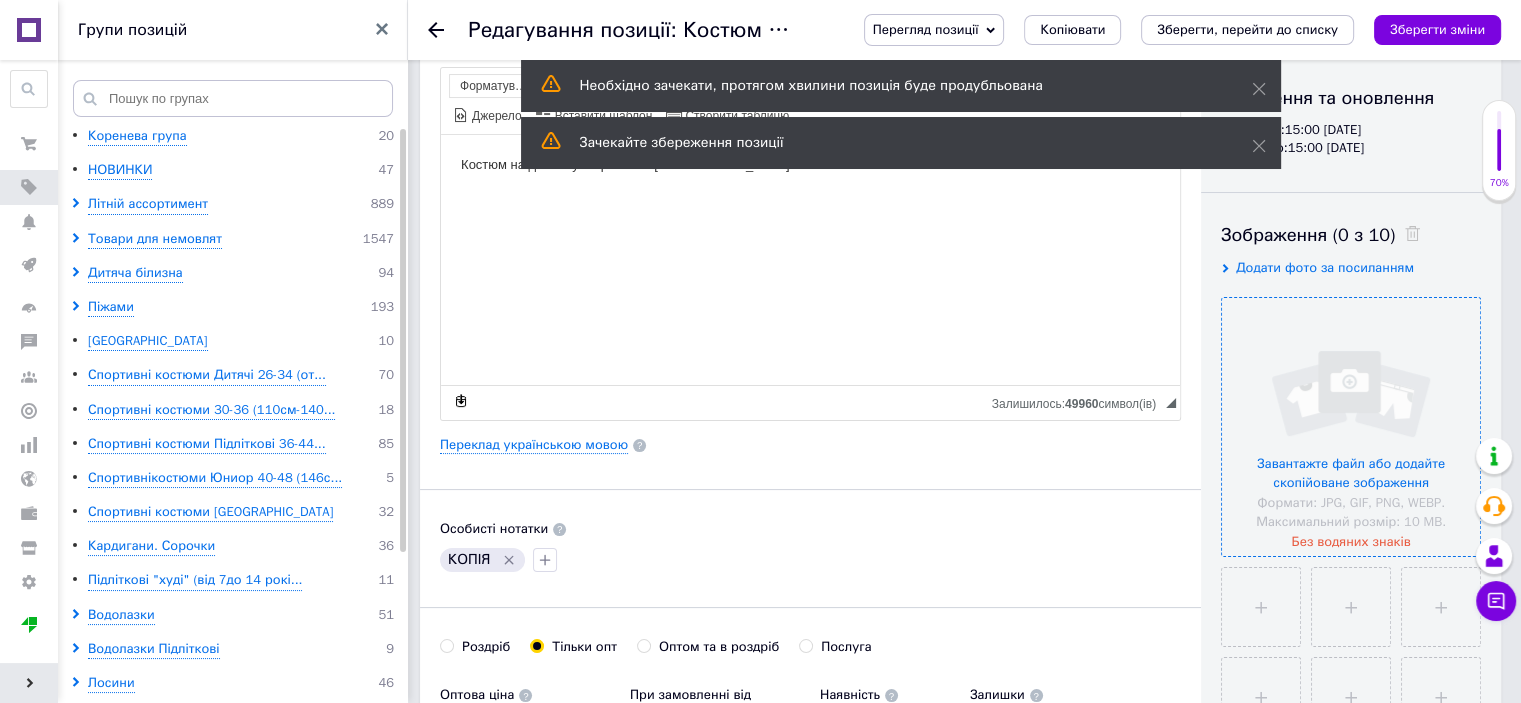 click at bounding box center [1351, 427] 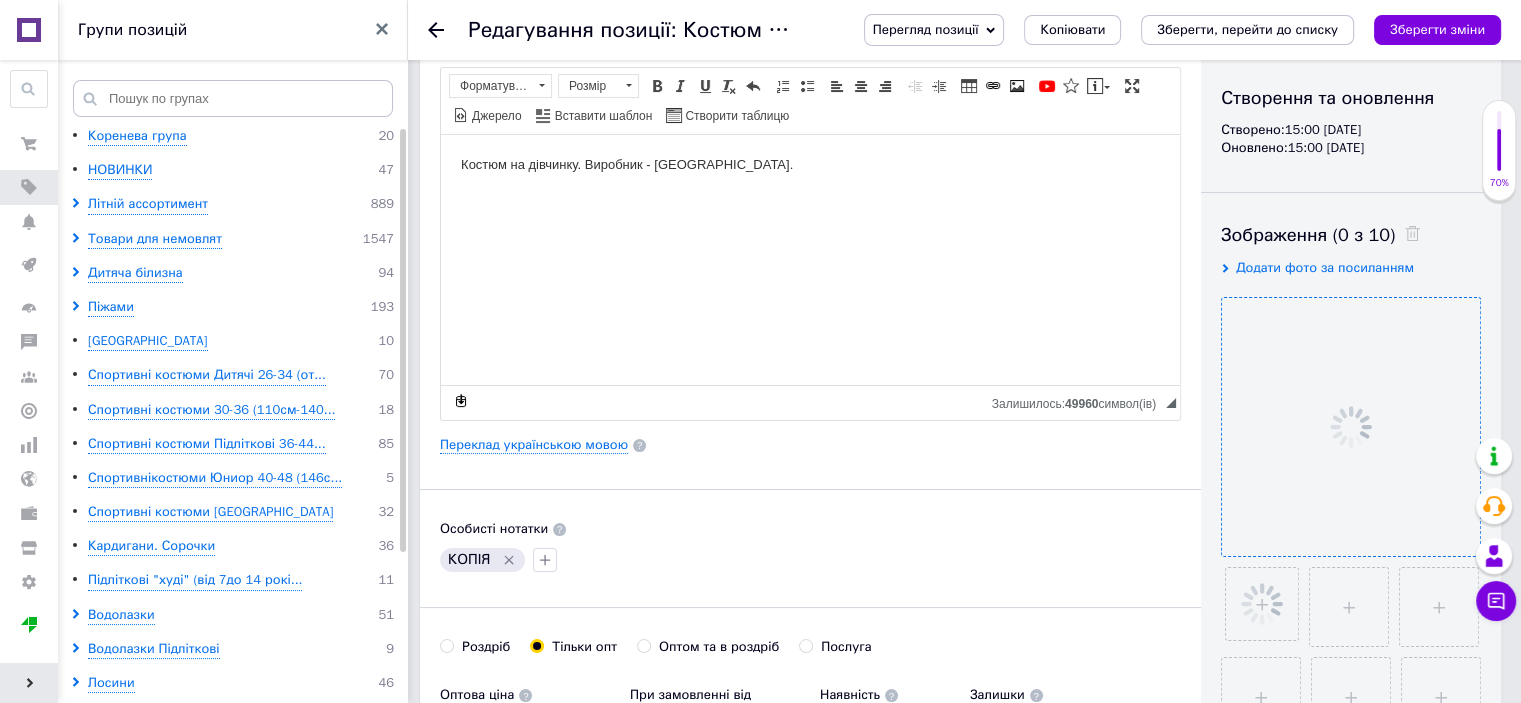 click 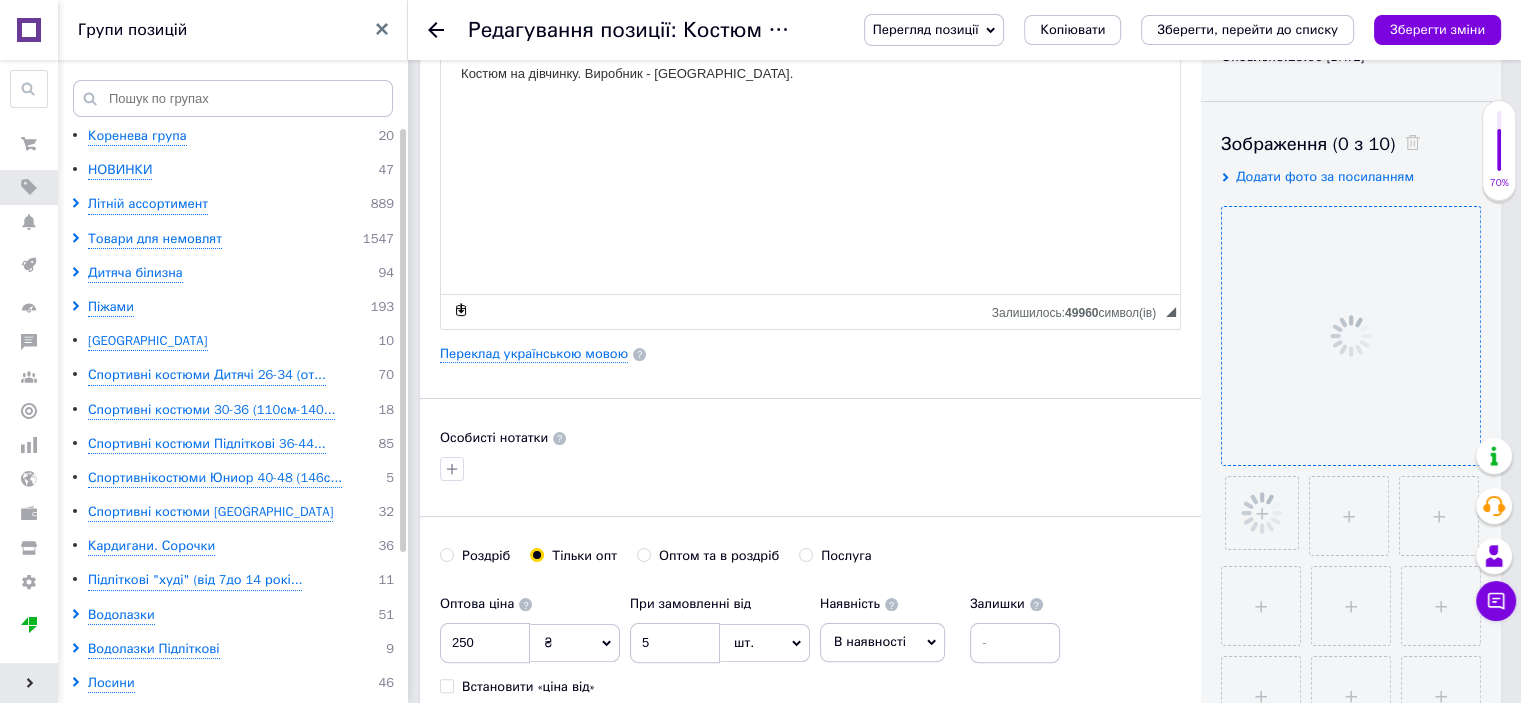 scroll, scrollTop: 400, scrollLeft: 0, axis: vertical 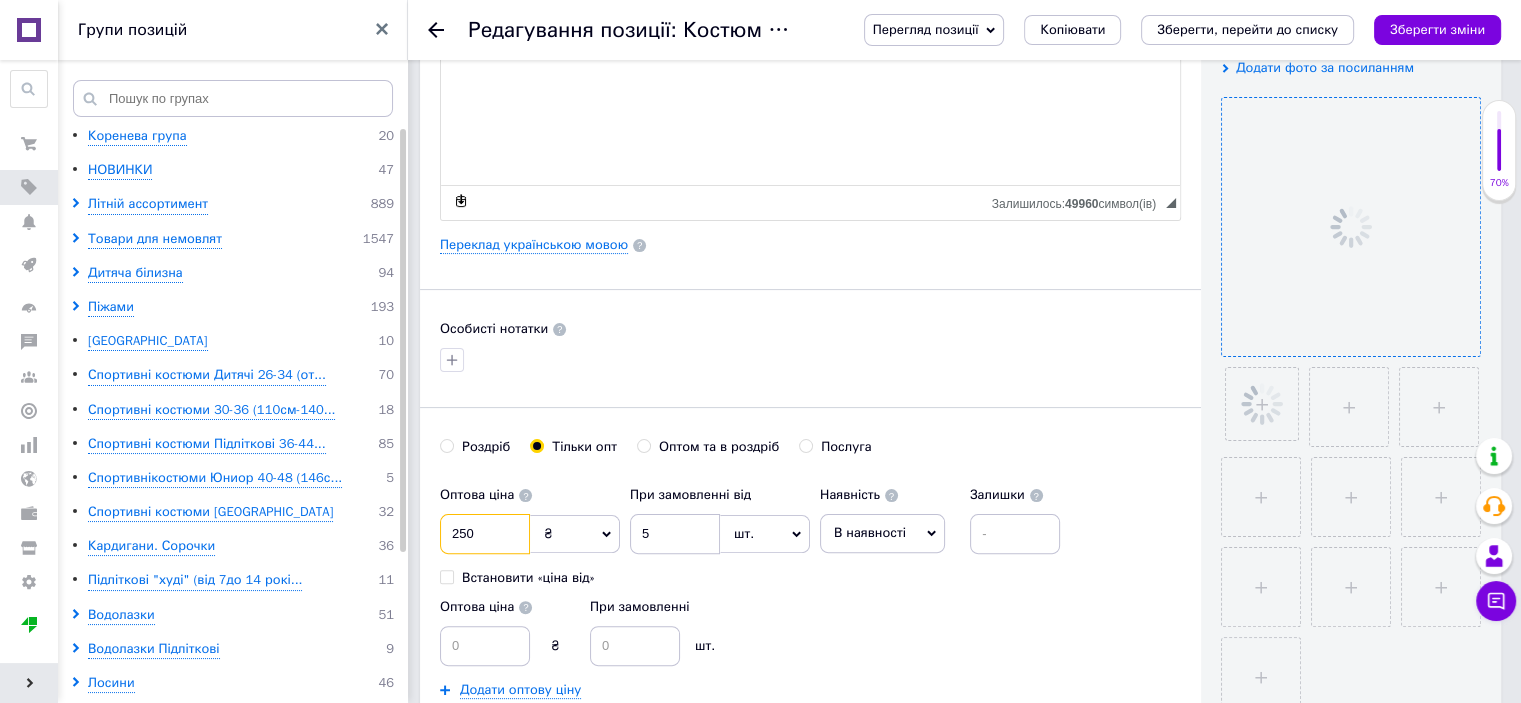 click on "250" at bounding box center [485, 534] 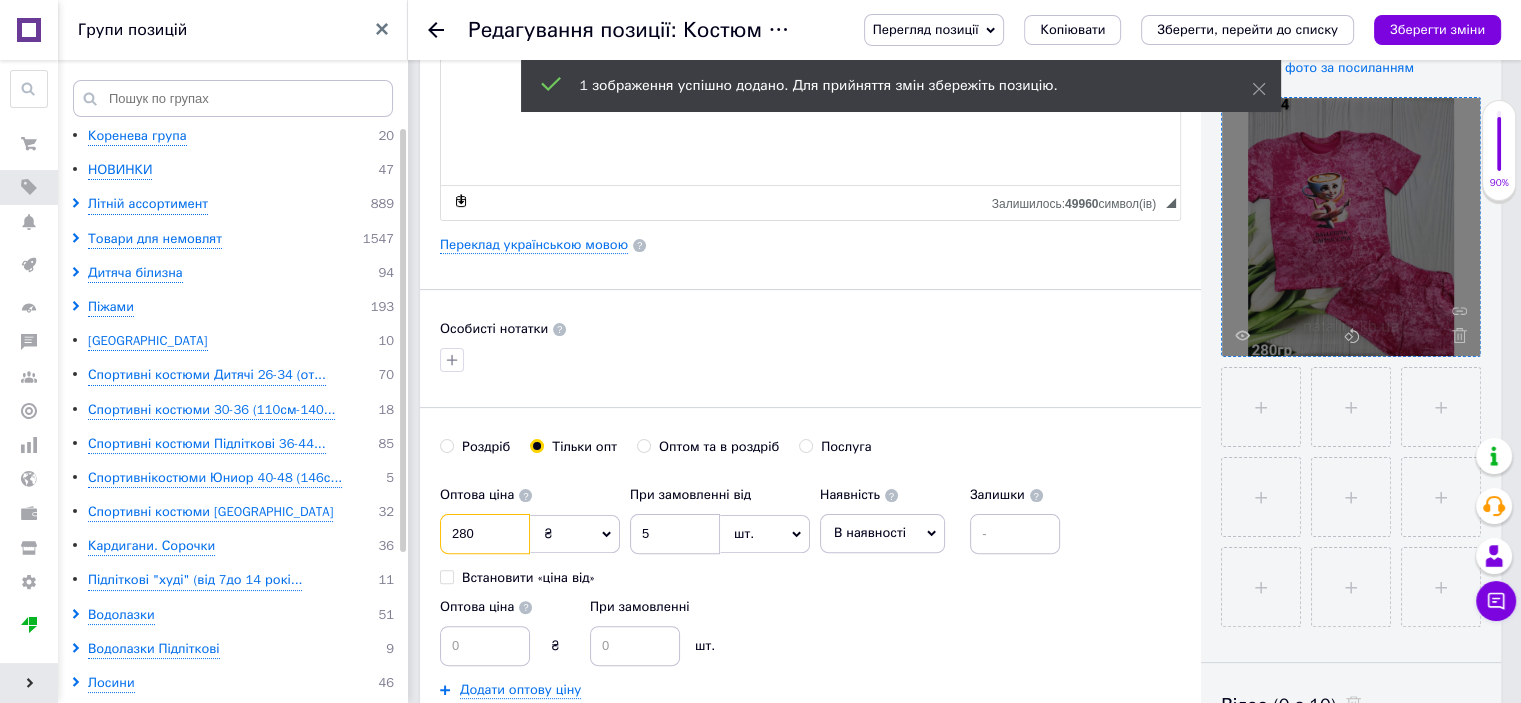 type on "280" 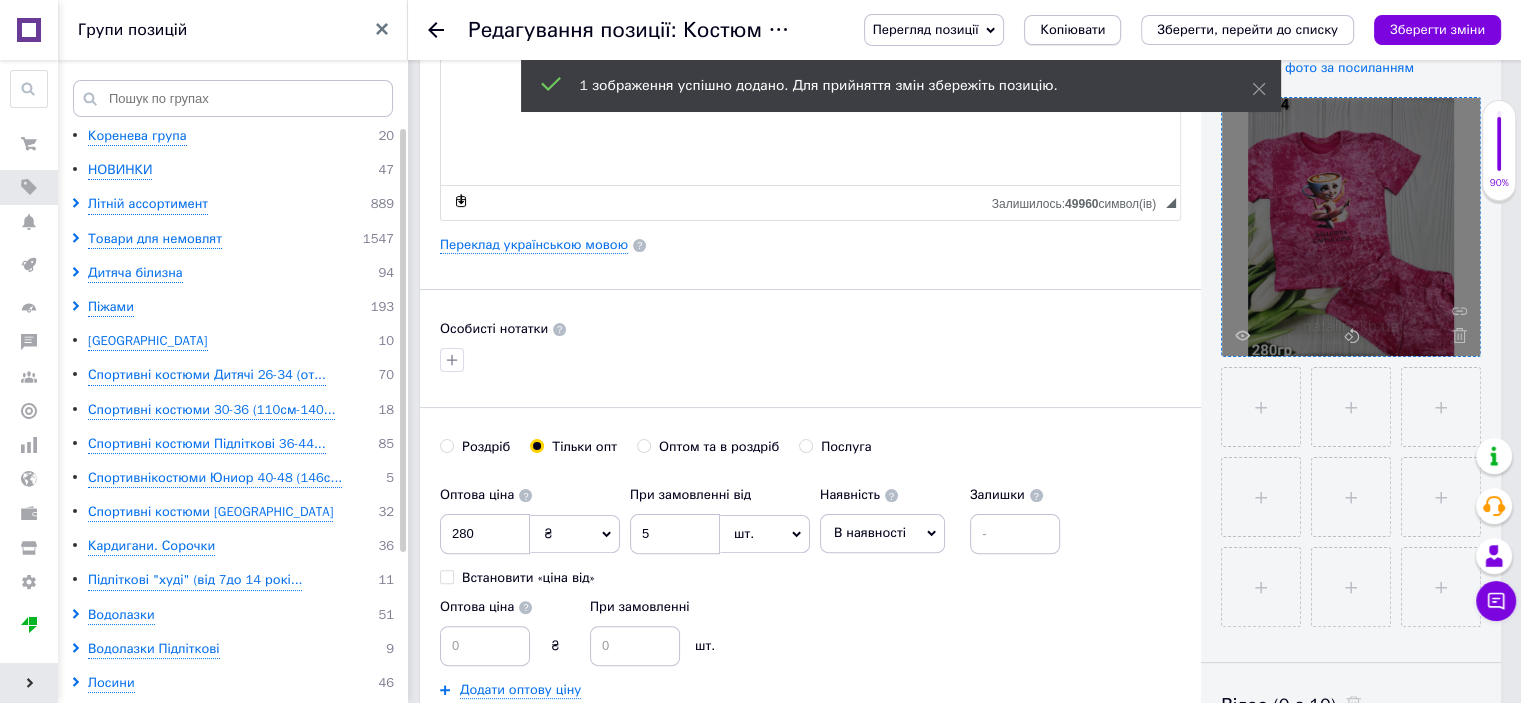 click on "Копіювати" at bounding box center [1072, 30] 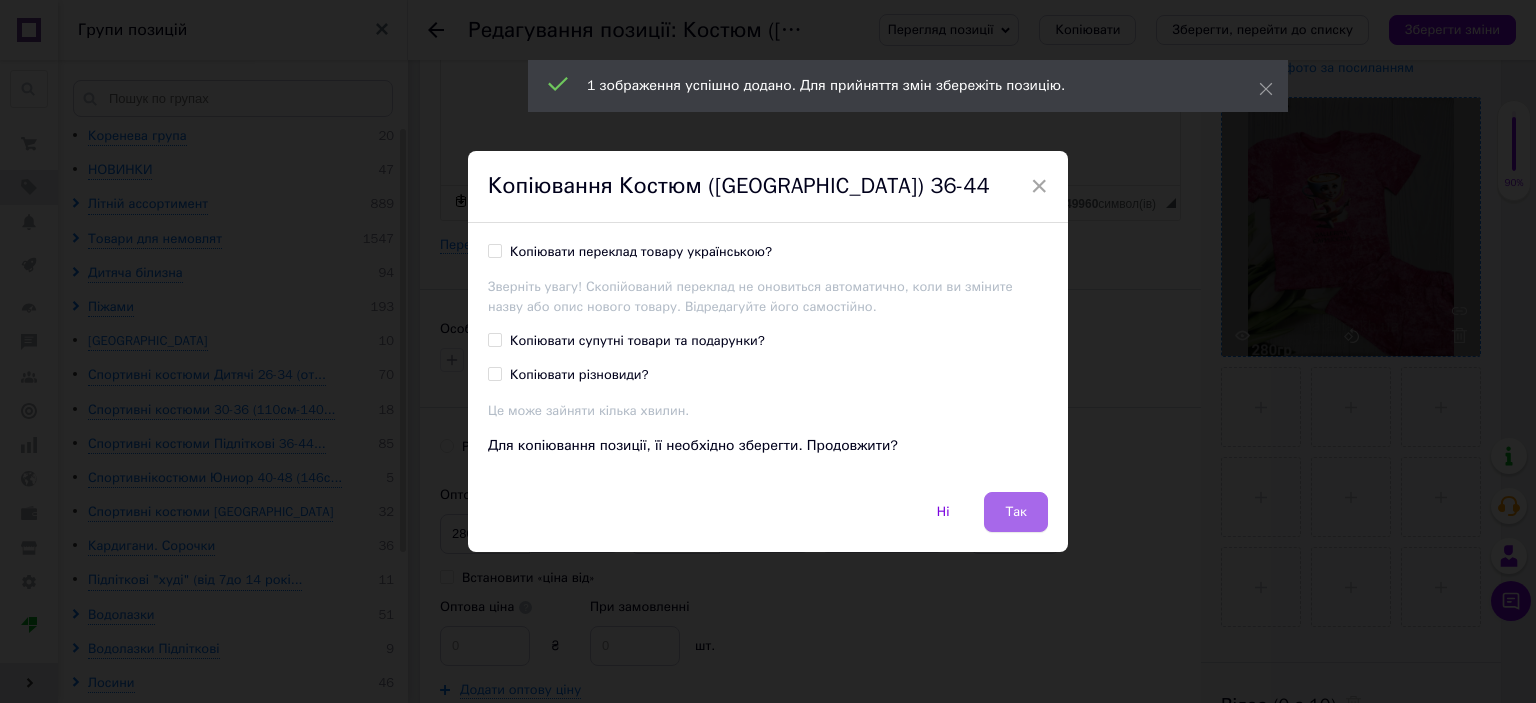 click on "Так" at bounding box center (1016, 512) 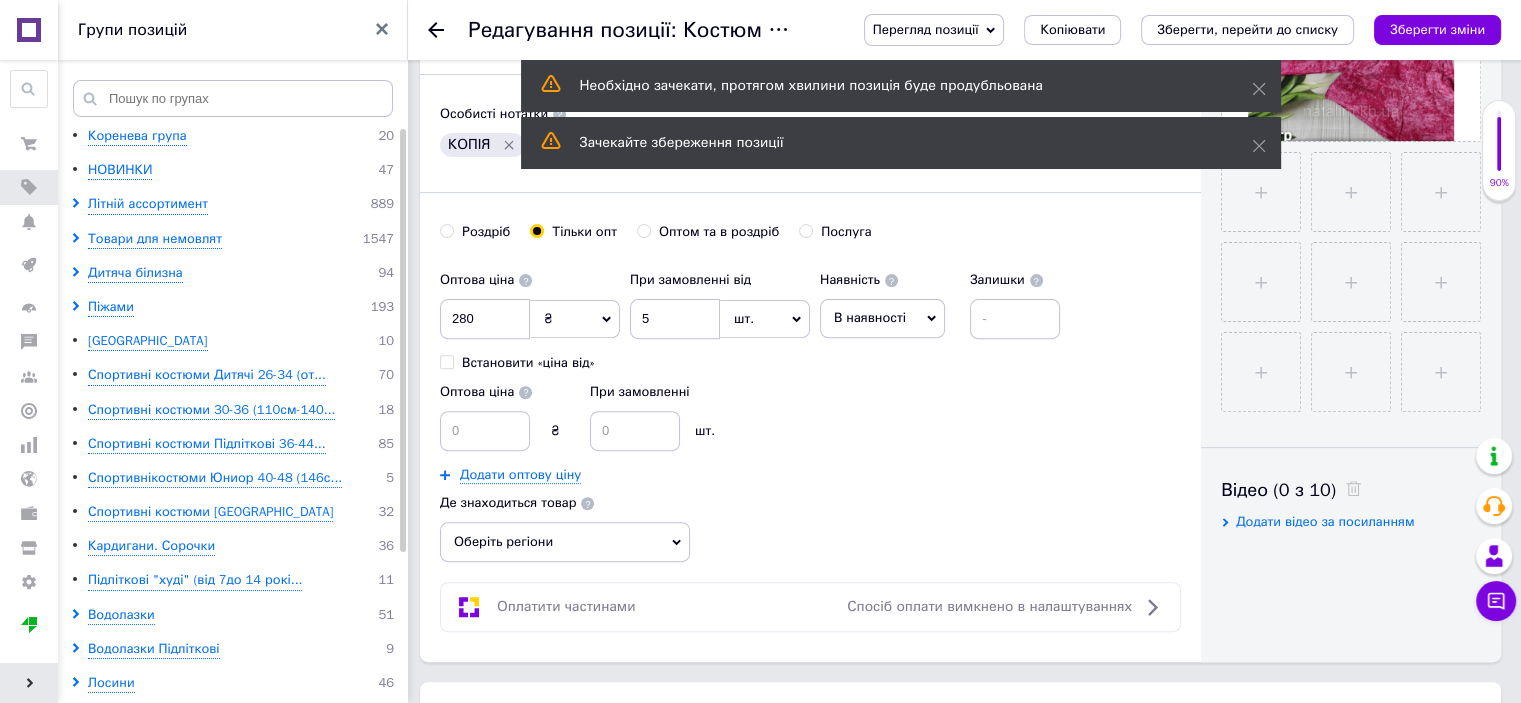 scroll, scrollTop: 500, scrollLeft: 0, axis: vertical 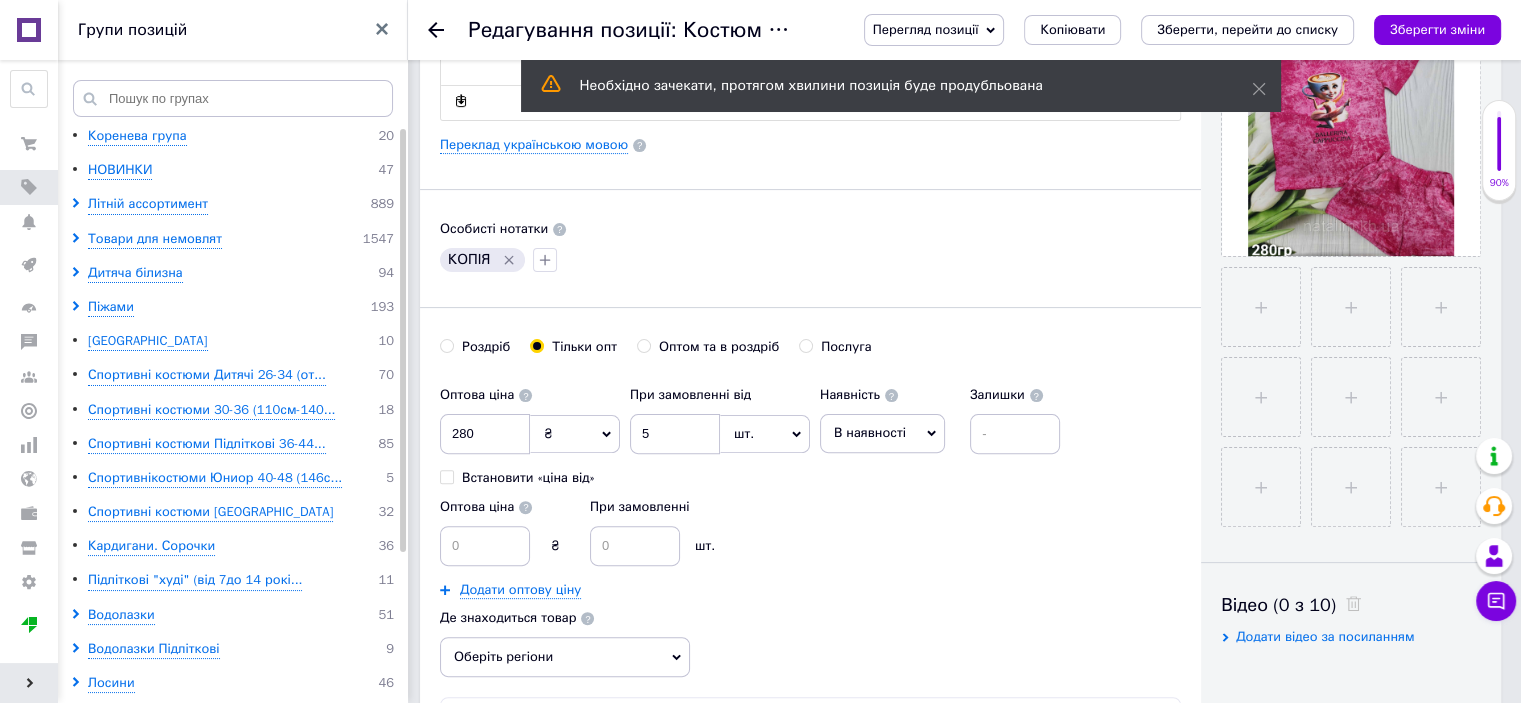 click 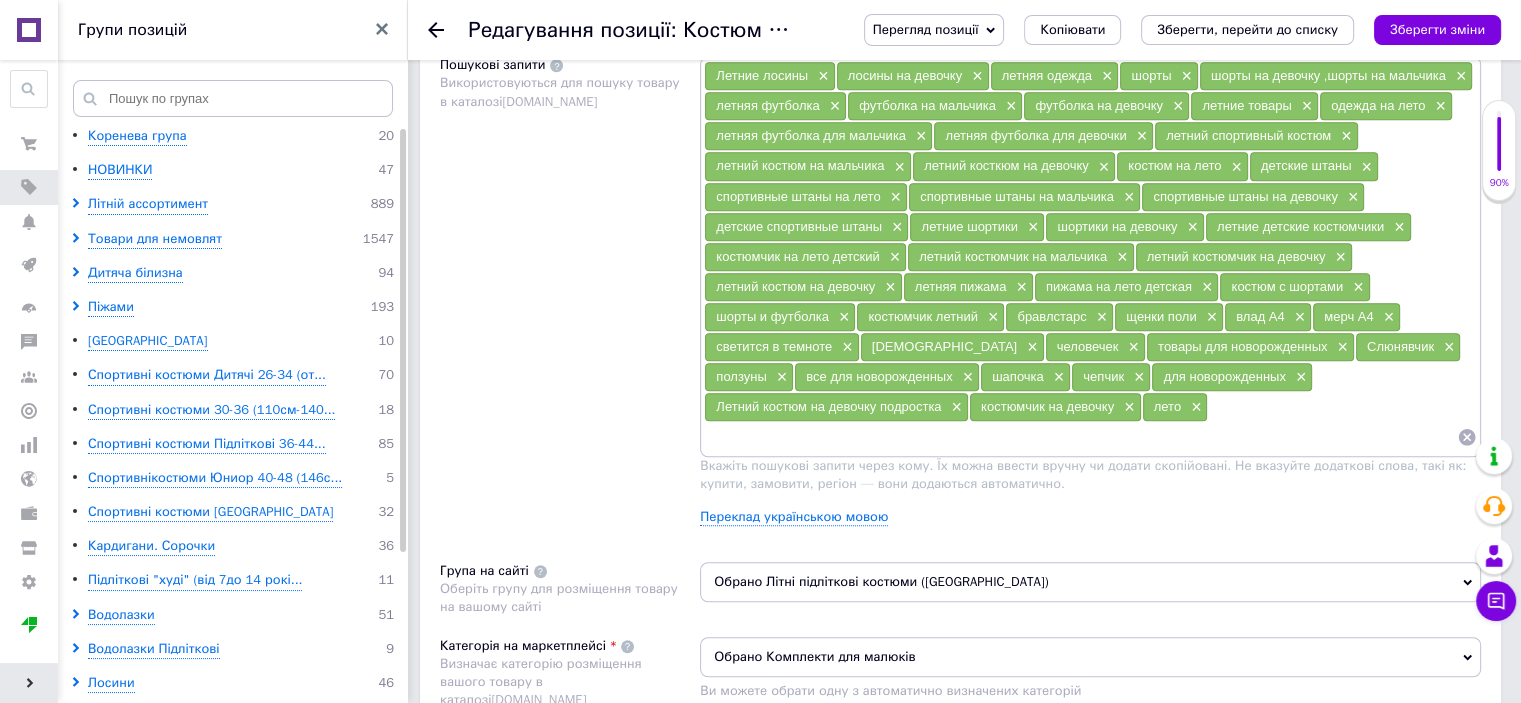 scroll, scrollTop: 1300, scrollLeft: 0, axis: vertical 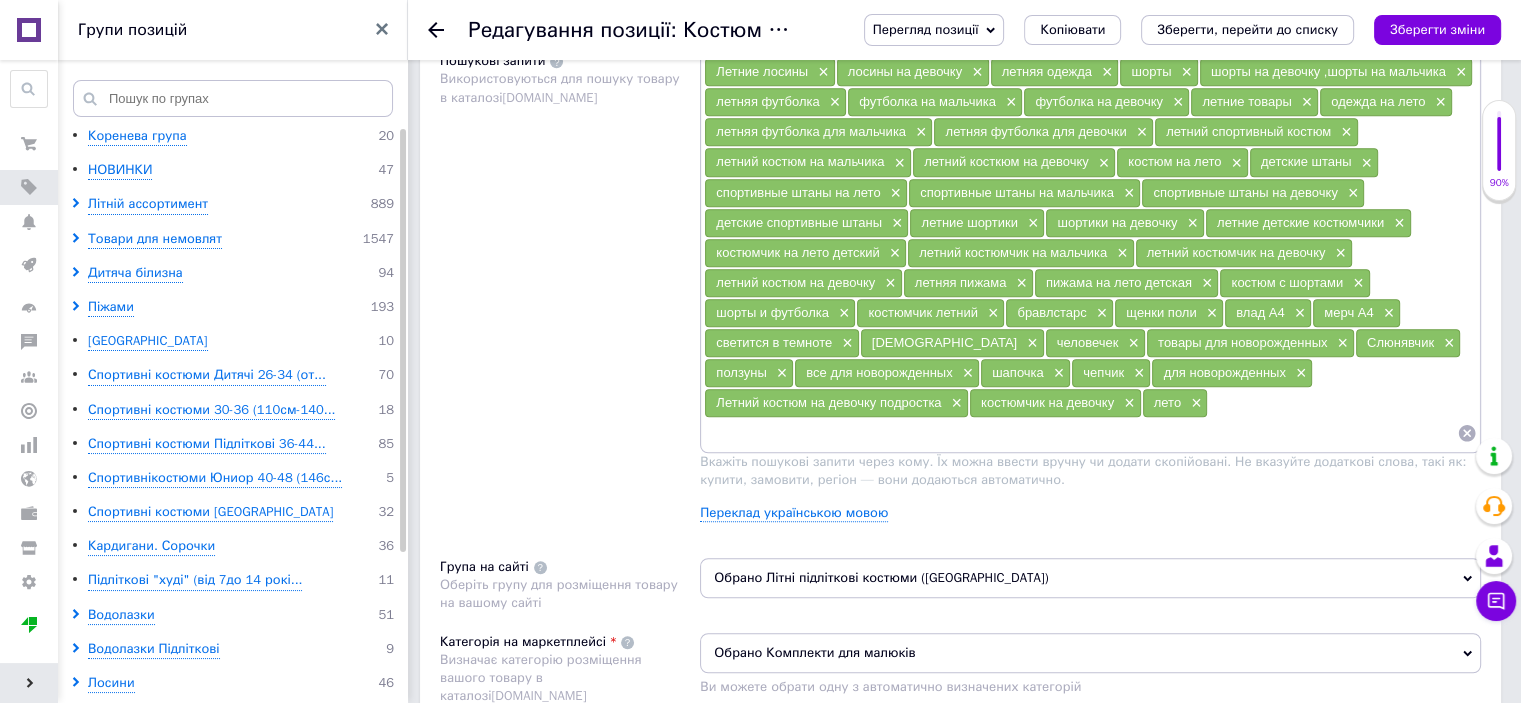 click on "Обрано Літні підліткові костюми ([GEOGRAPHIC_DATA])" at bounding box center (1090, 578) 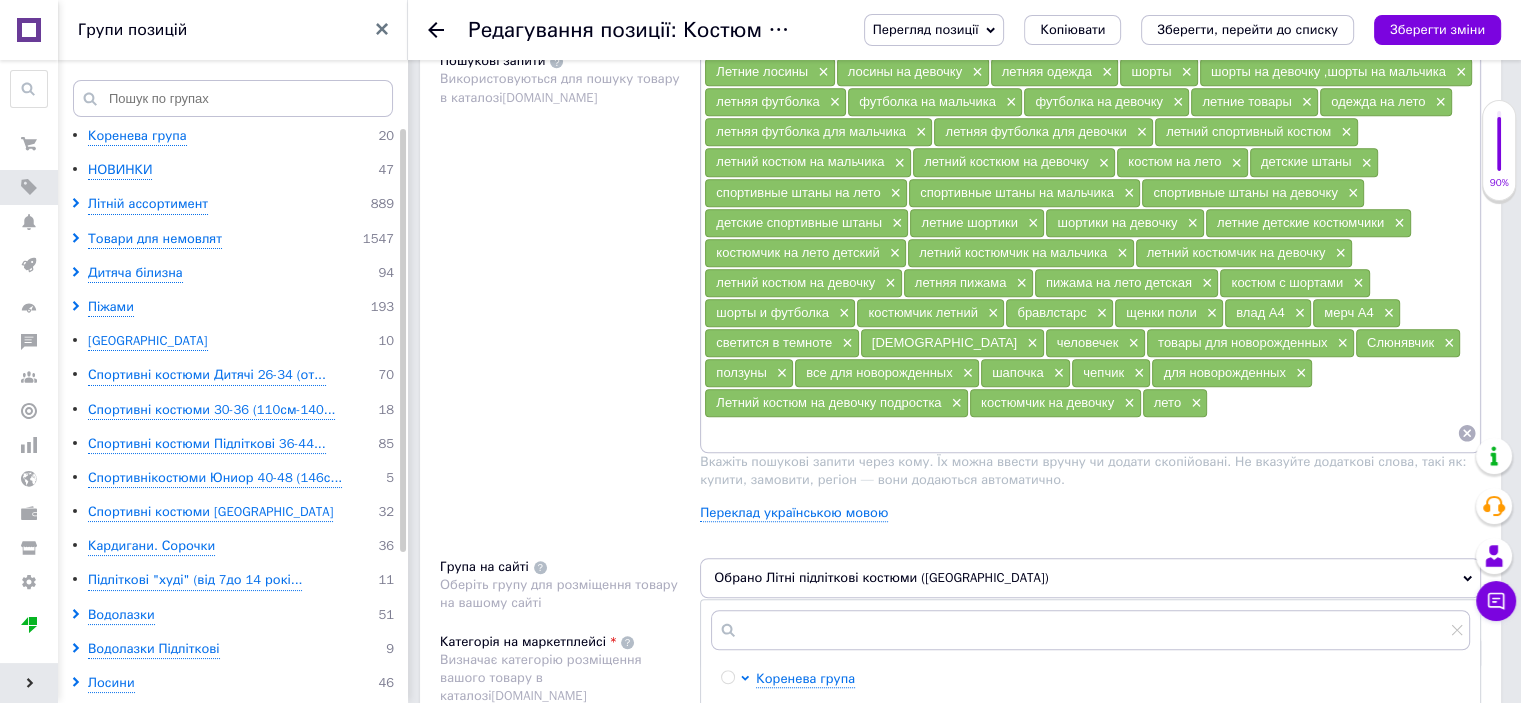 scroll, scrollTop: 1400, scrollLeft: 0, axis: vertical 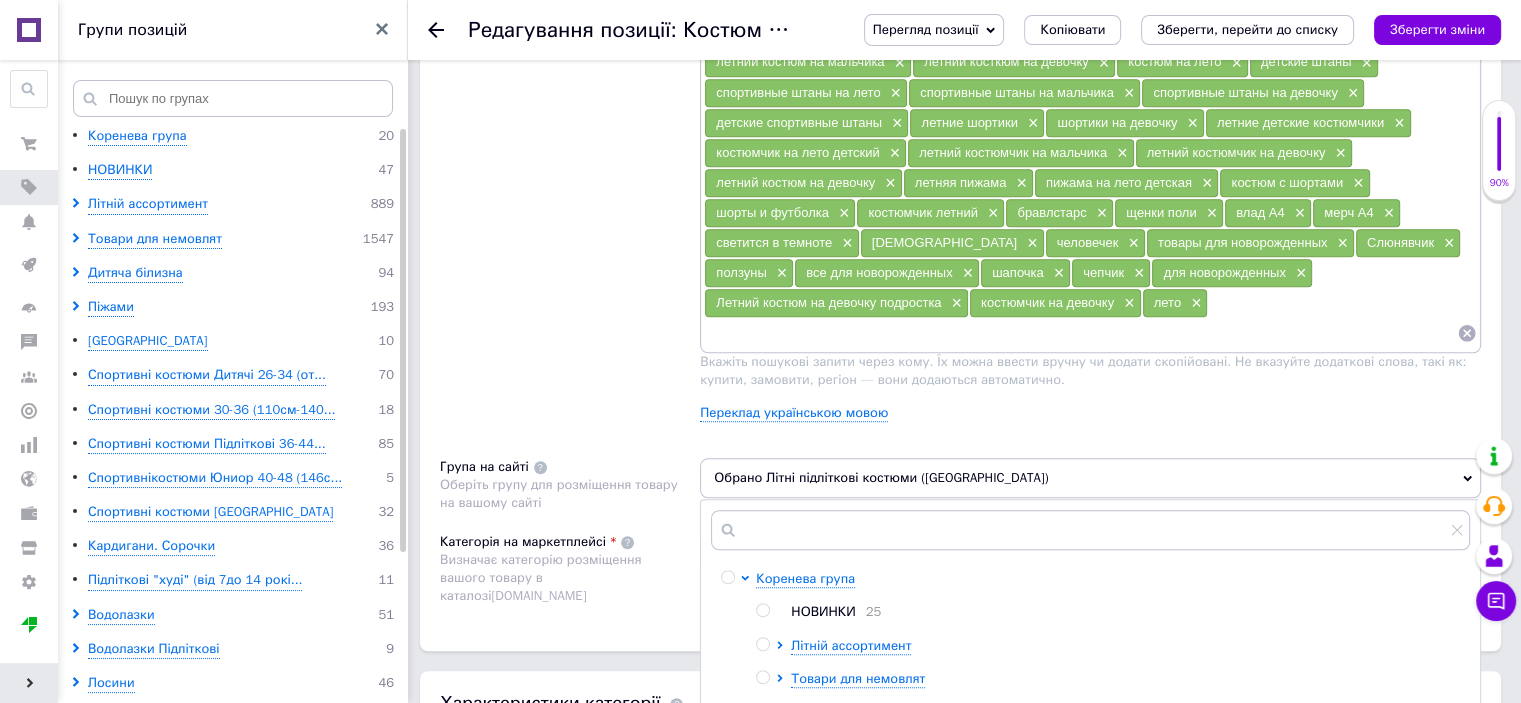 drag, startPoint x: 824, startPoint y: 594, endPoint x: 809, endPoint y: 531, distance: 64.7611 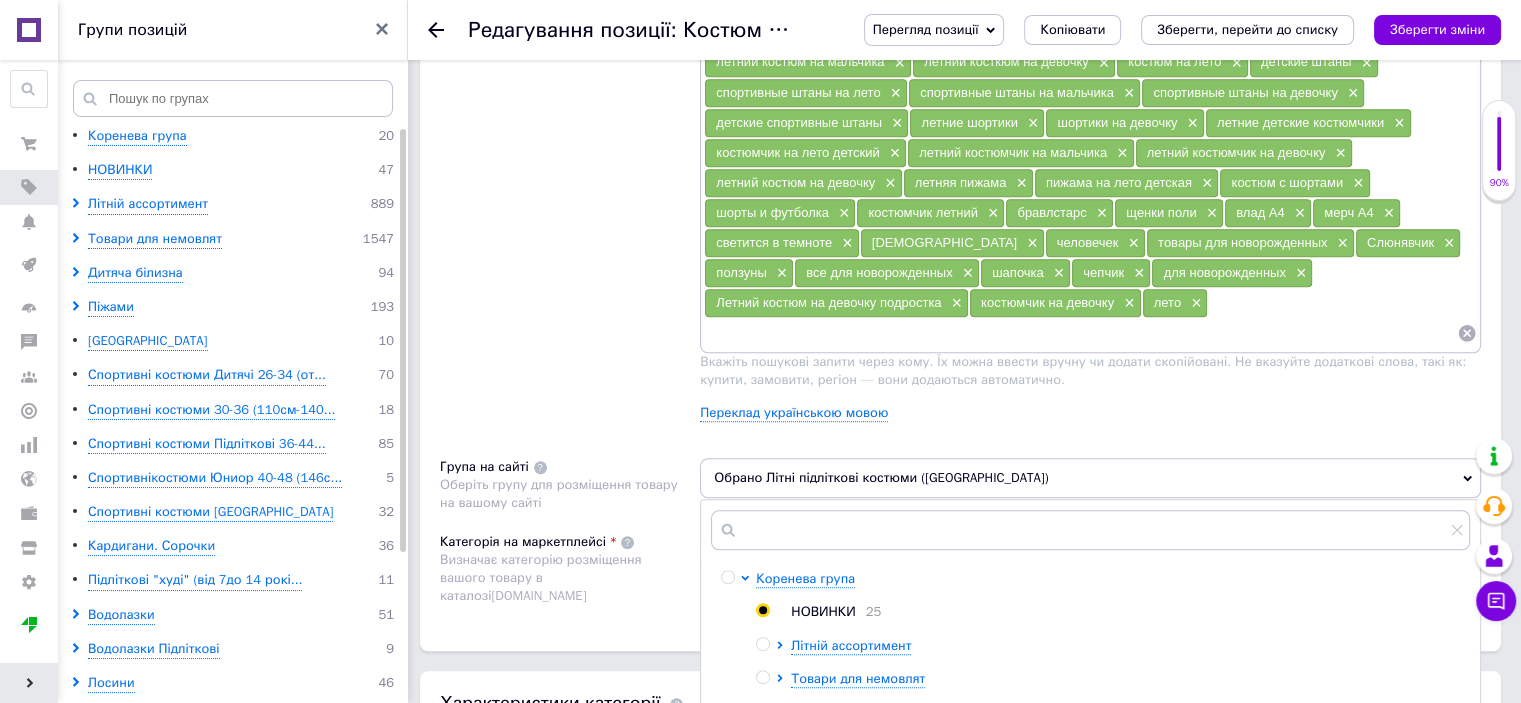 radio on "true" 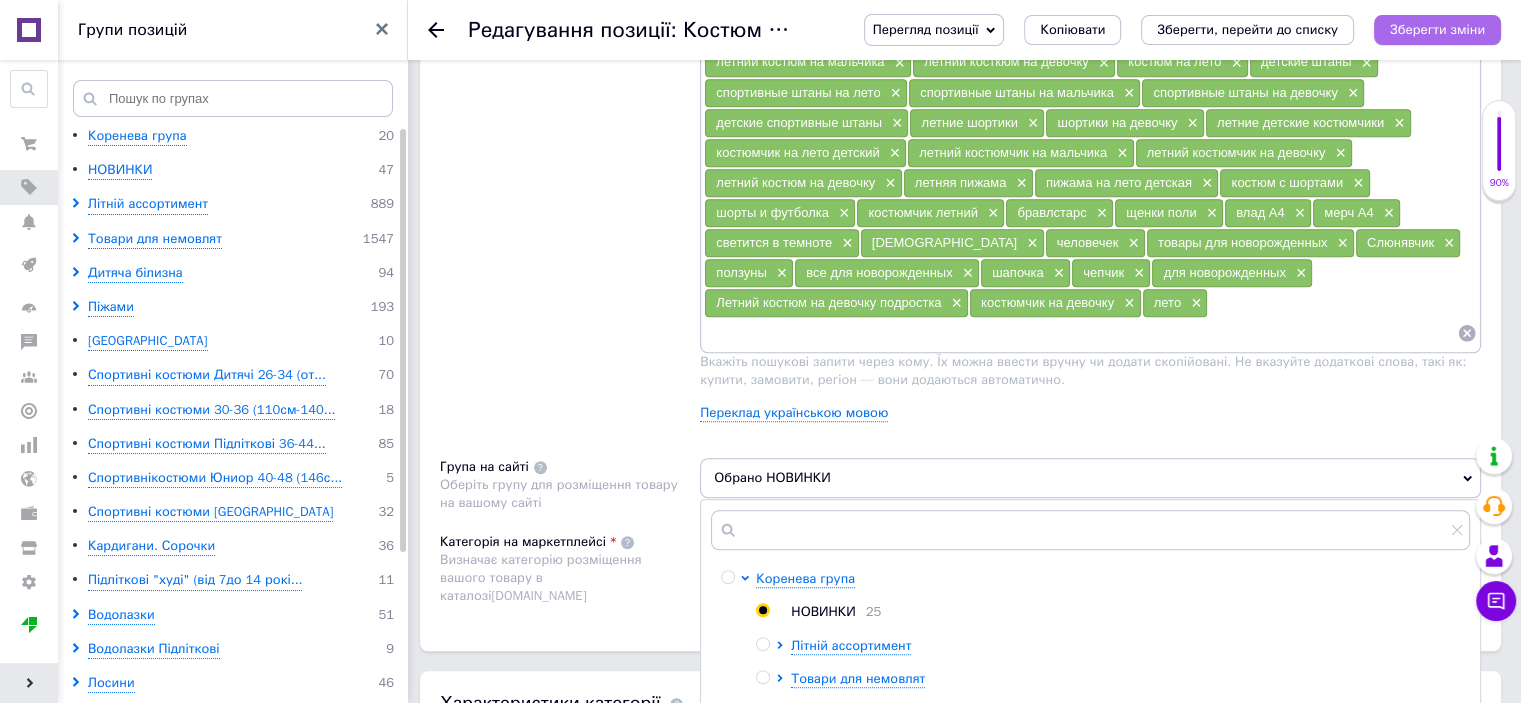 click on "Зберегти зміни" at bounding box center (1437, 29) 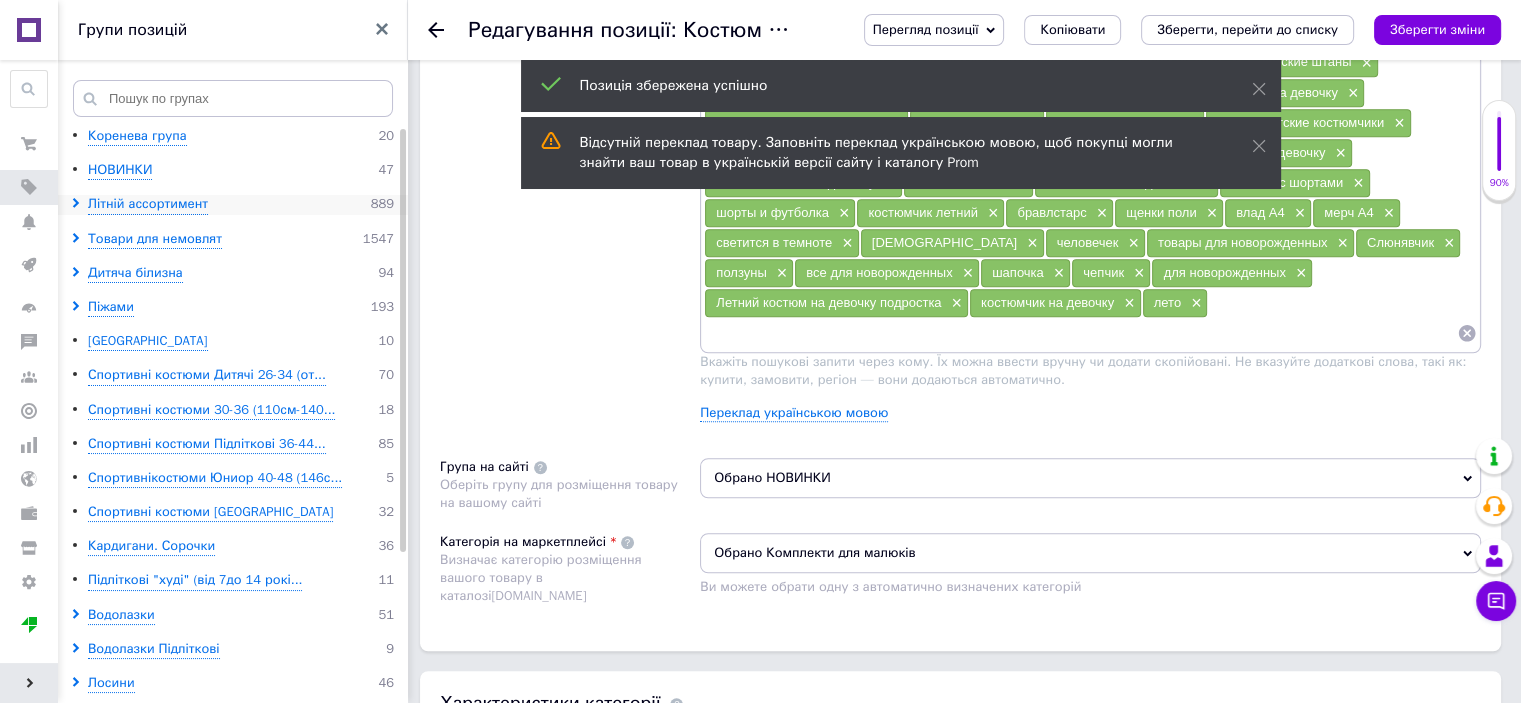 click 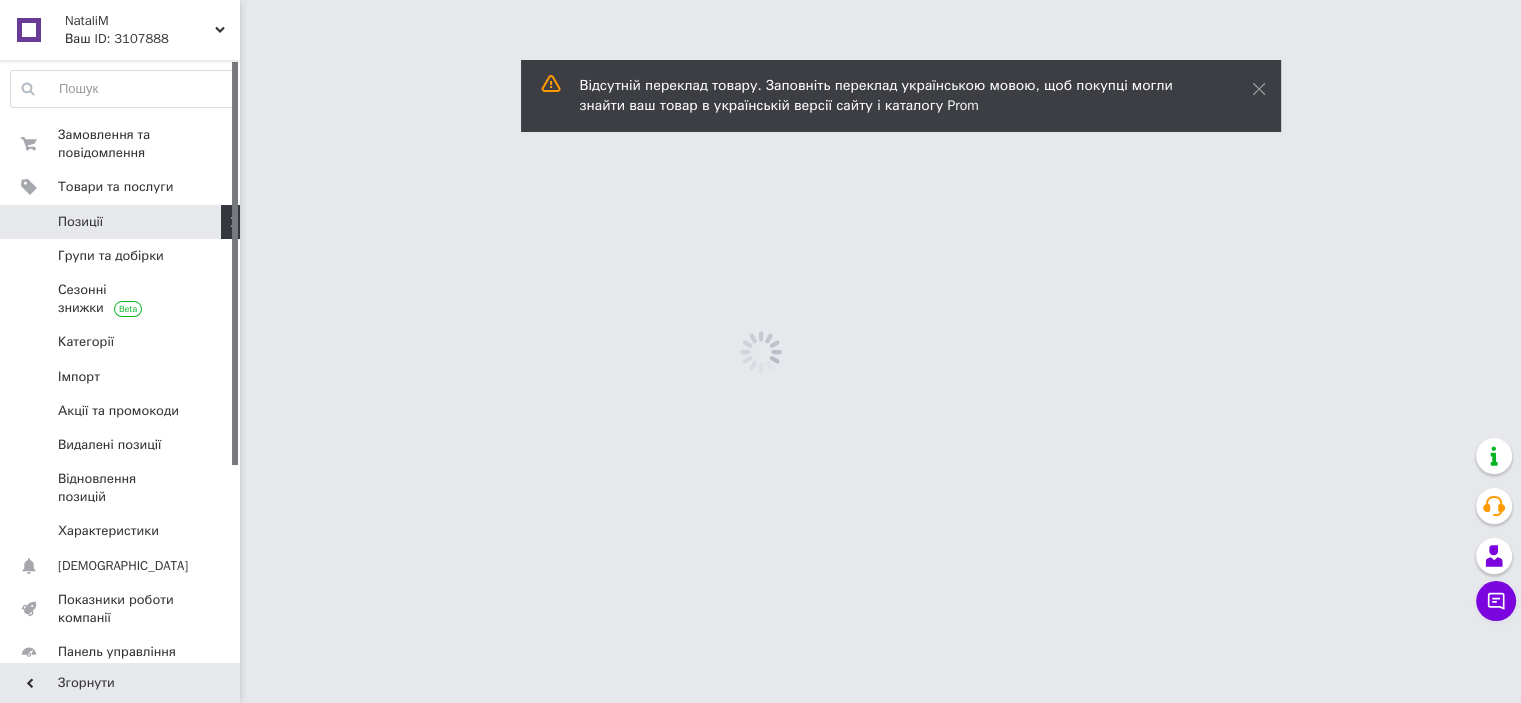 scroll, scrollTop: 0, scrollLeft: 0, axis: both 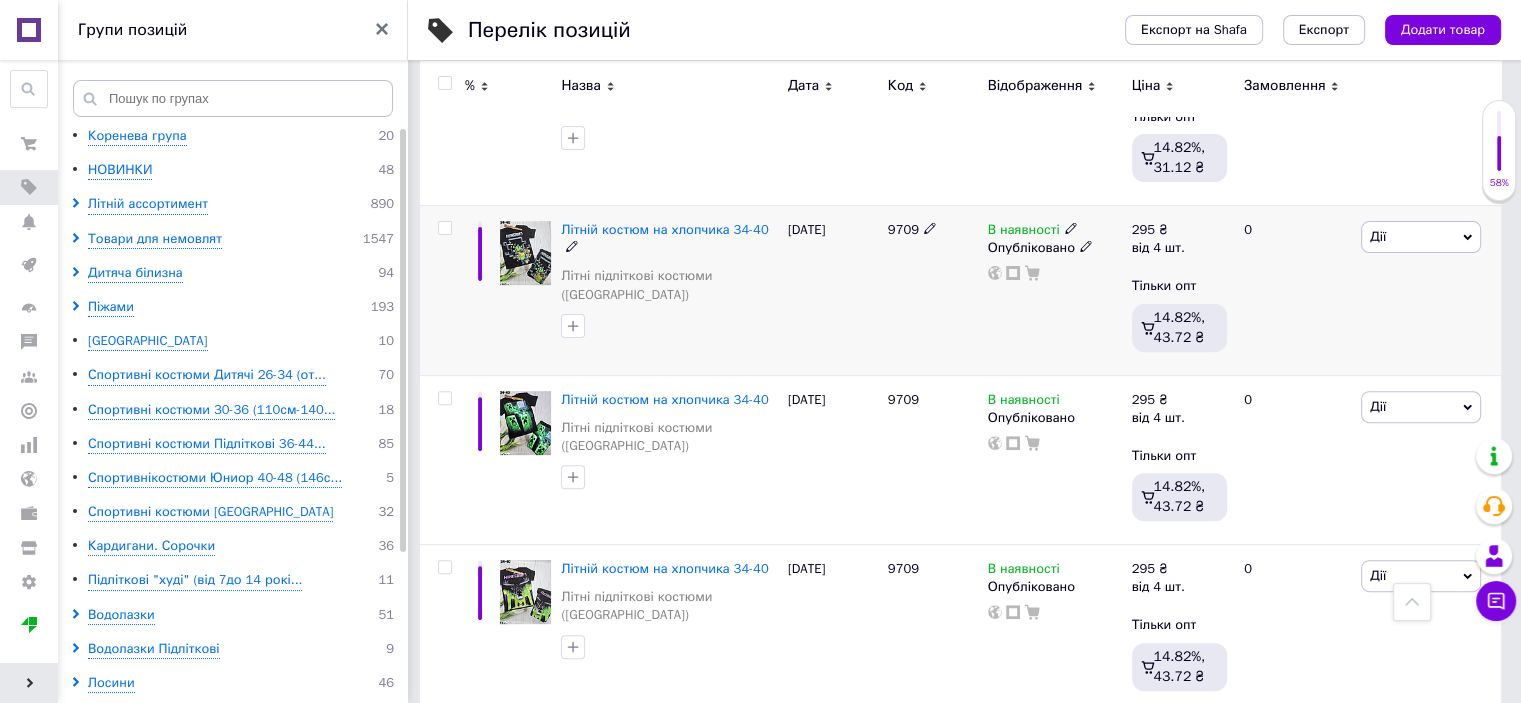 click at bounding box center [525, 253] 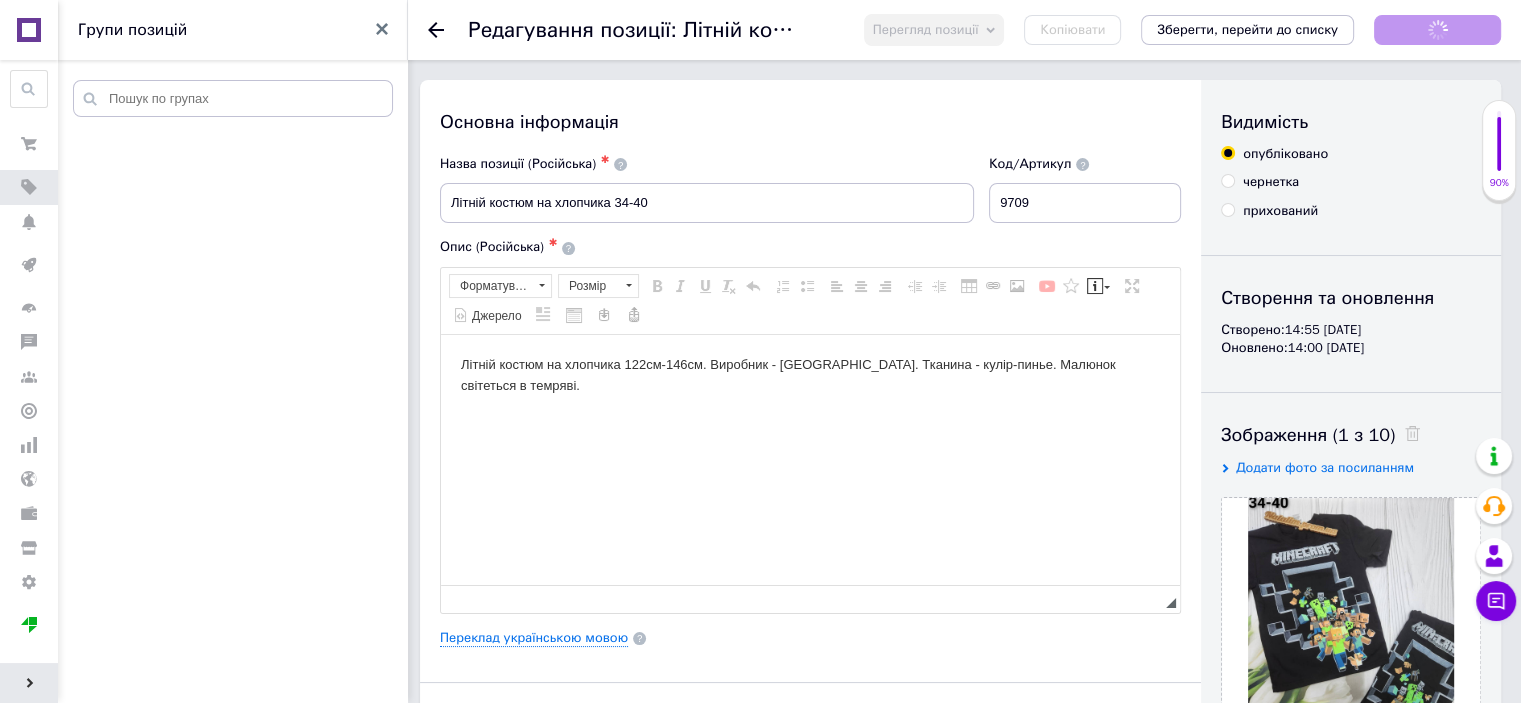 scroll, scrollTop: 0, scrollLeft: 0, axis: both 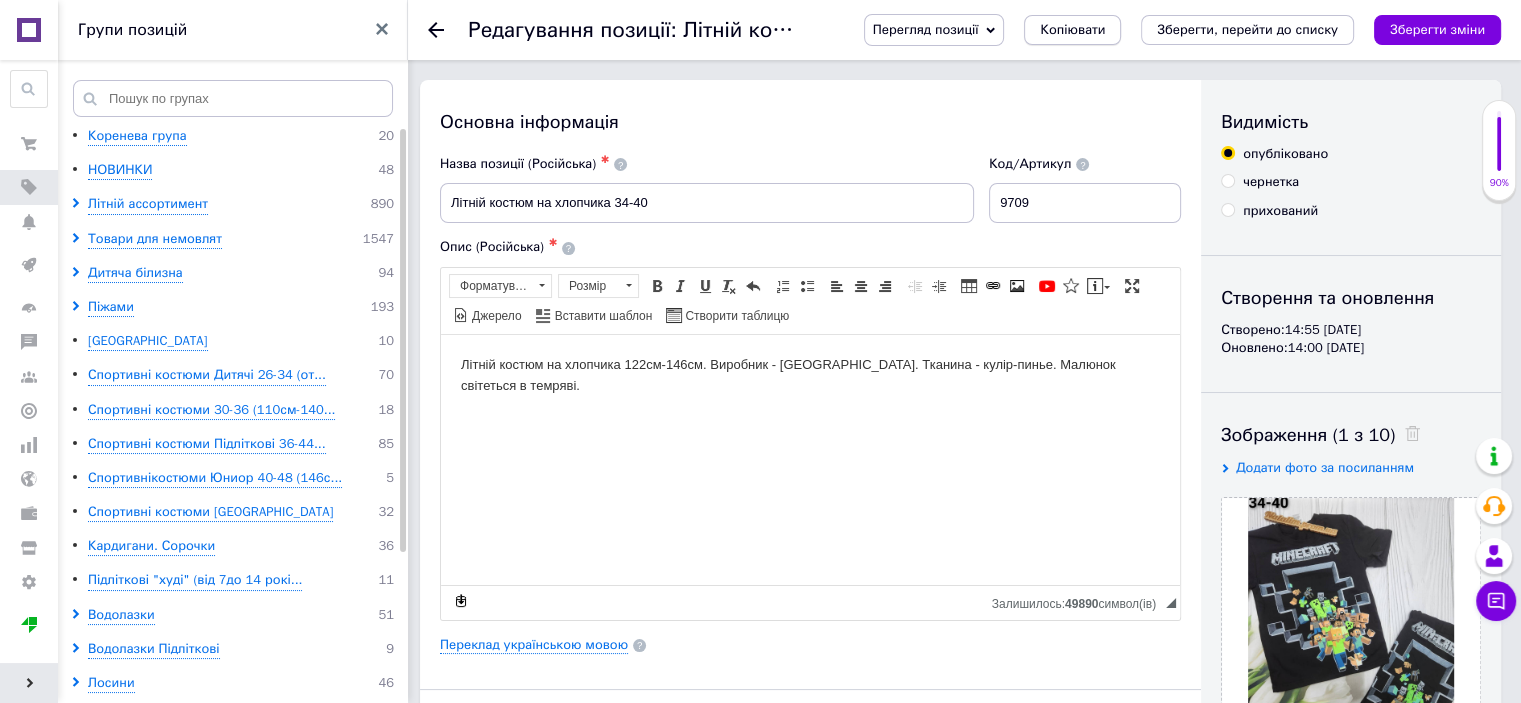 click on "Копіювати" at bounding box center [1072, 30] 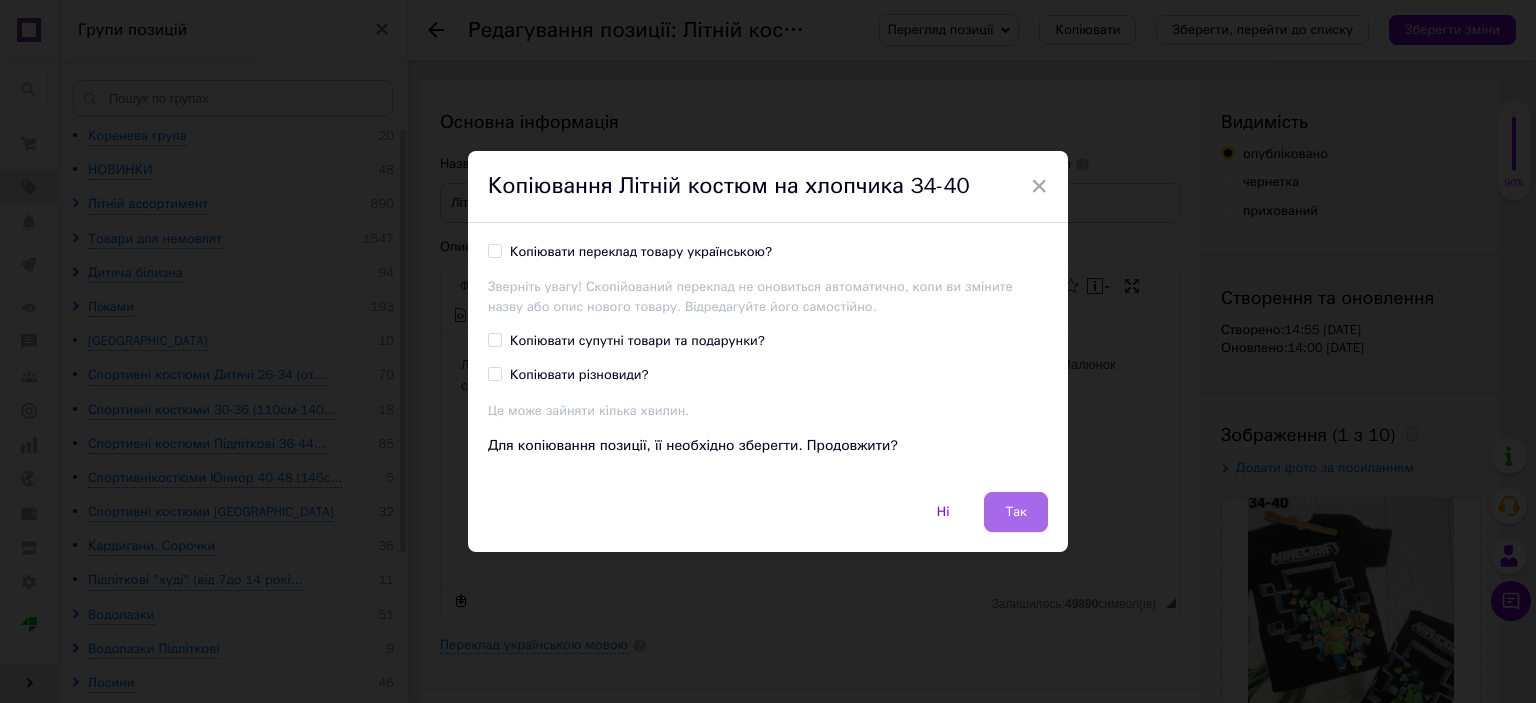 drag, startPoint x: 1027, startPoint y: 514, endPoint x: 586, endPoint y: 180, distance: 553.2061 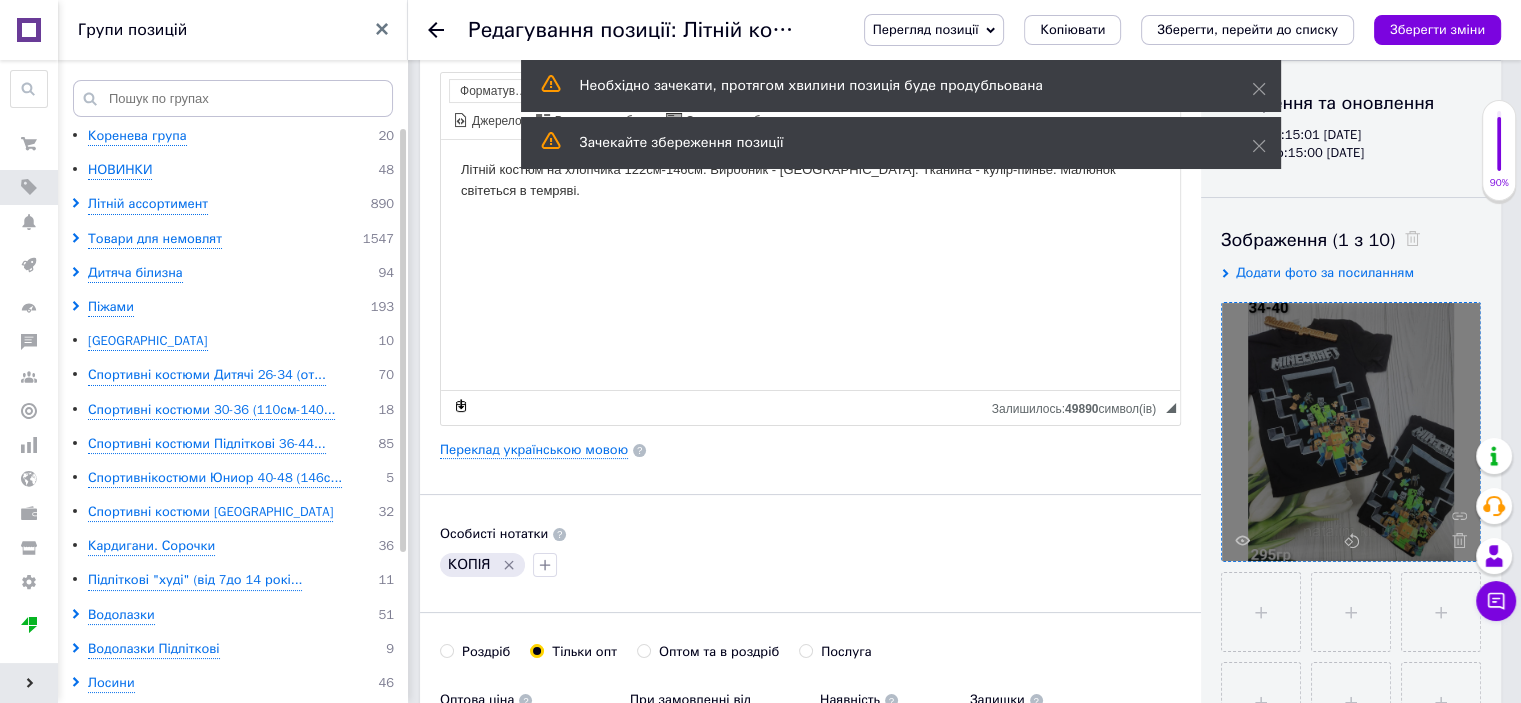 scroll, scrollTop: 200, scrollLeft: 0, axis: vertical 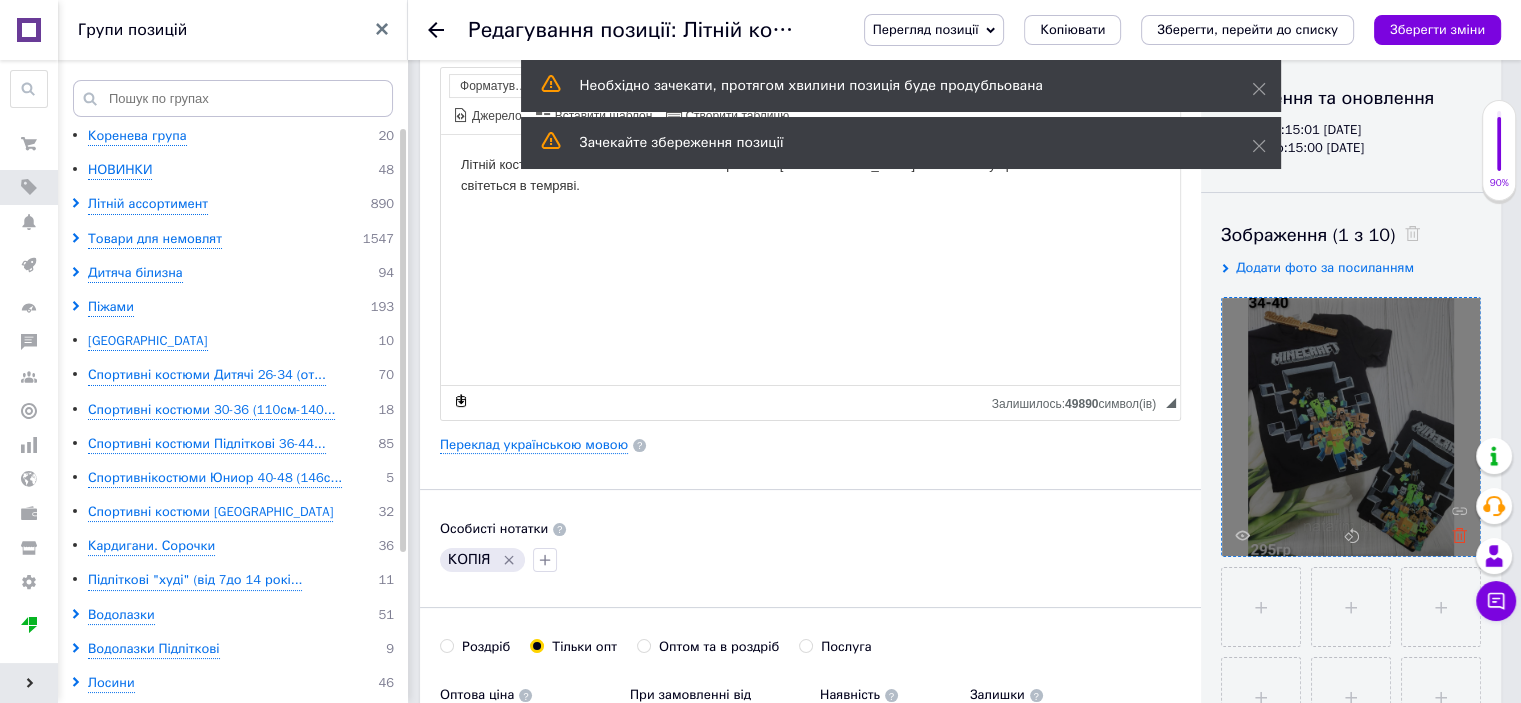 click 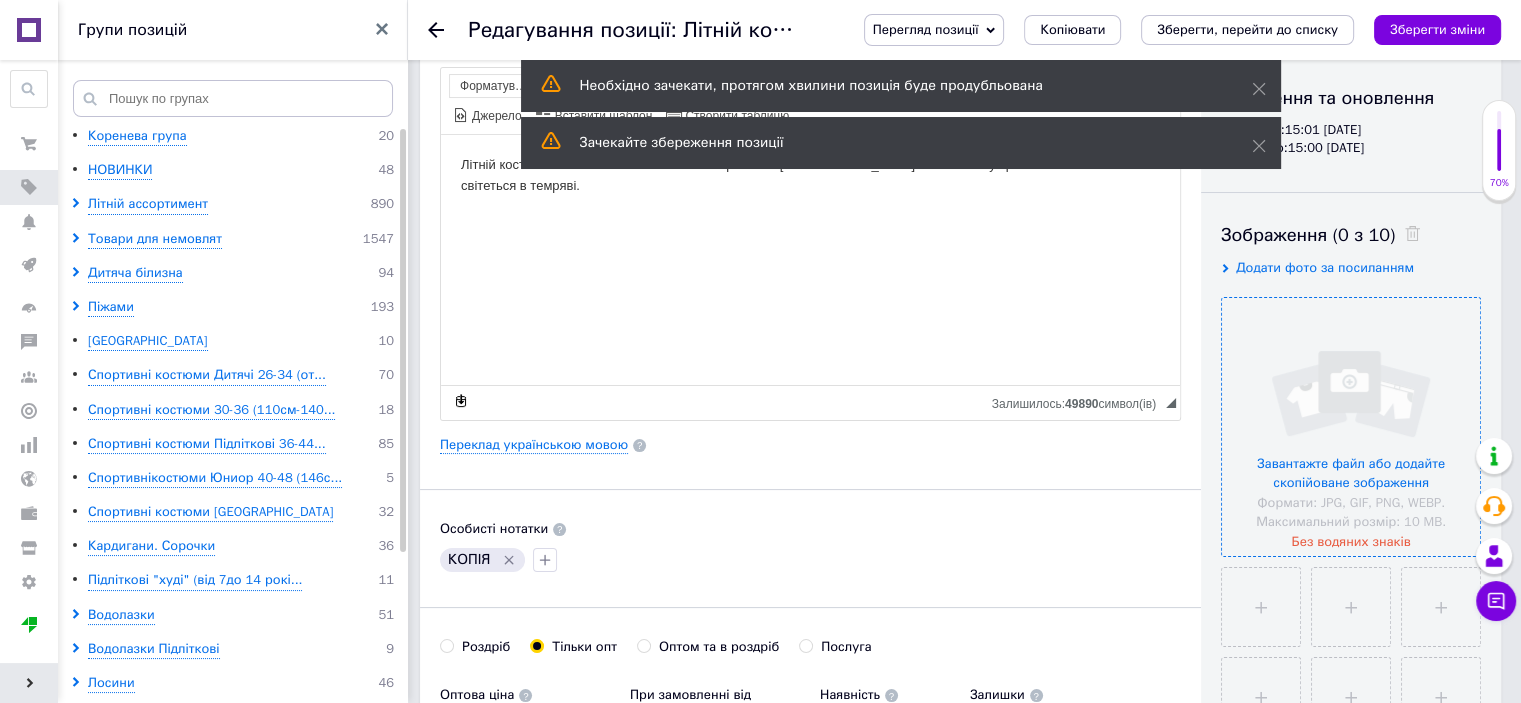 click at bounding box center [1351, 427] 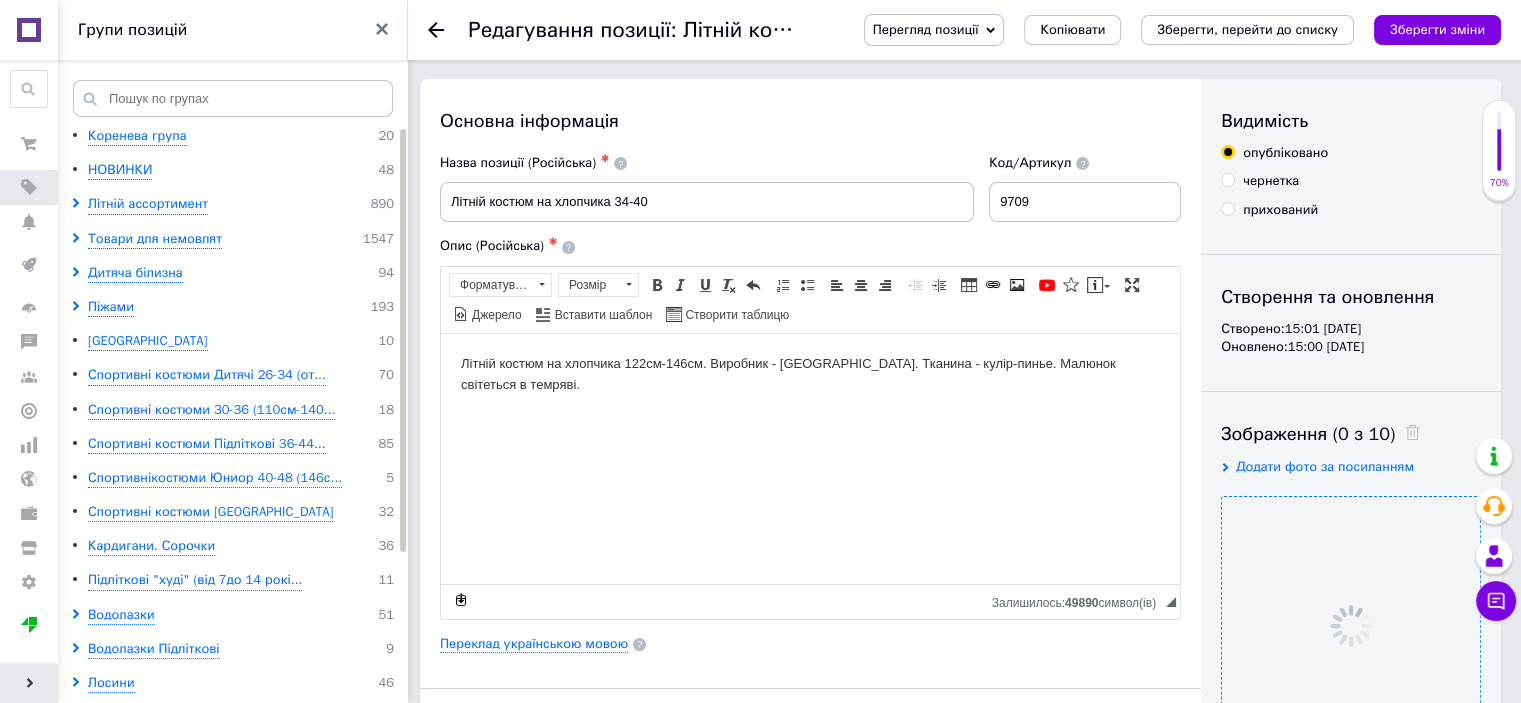 scroll, scrollTop: 0, scrollLeft: 0, axis: both 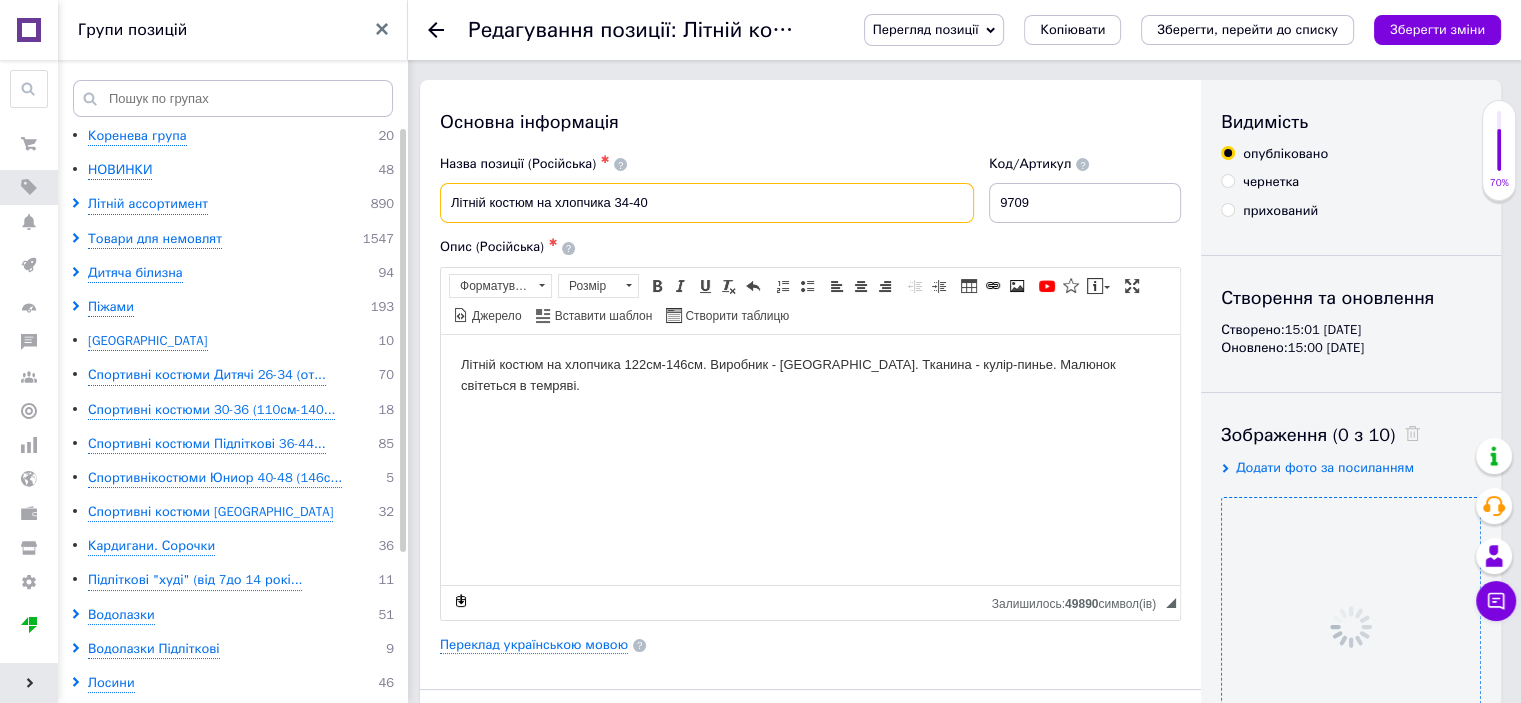 drag, startPoint x: 644, startPoint y: 201, endPoint x: 619, endPoint y: 207, distance: 25.70992 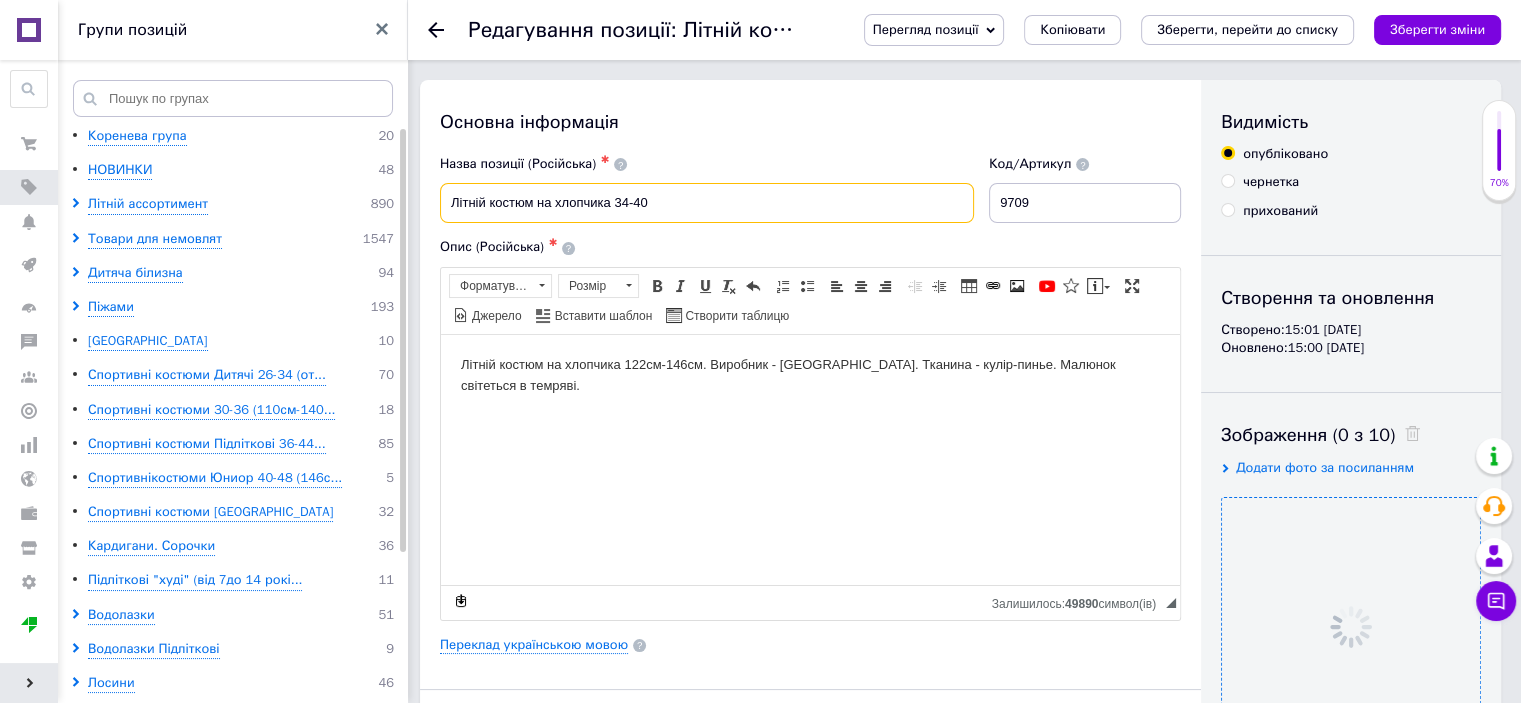 click on "Літній костюм на хлопчика 34-40" at bounding box center (707, 203) 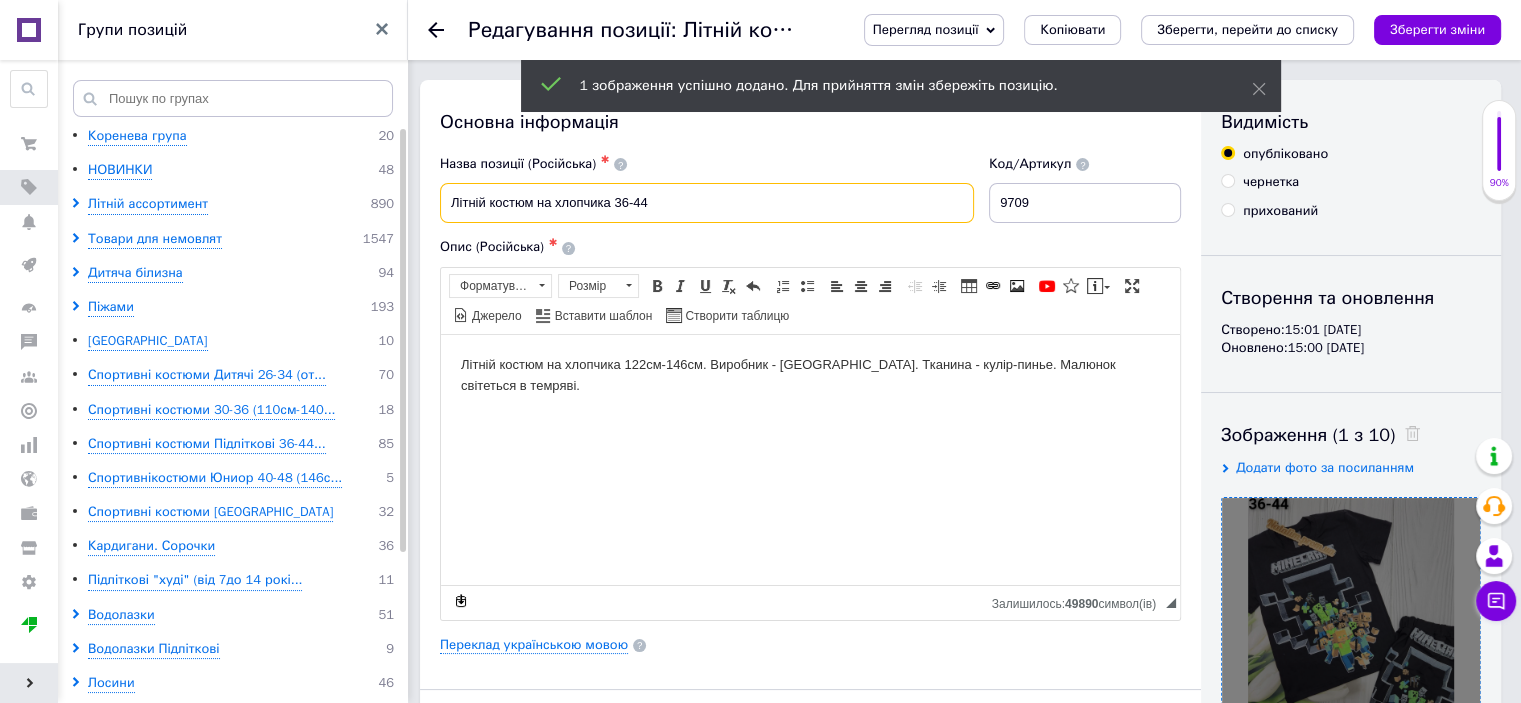 type on "Літній костюм на хлопчика 36-44" 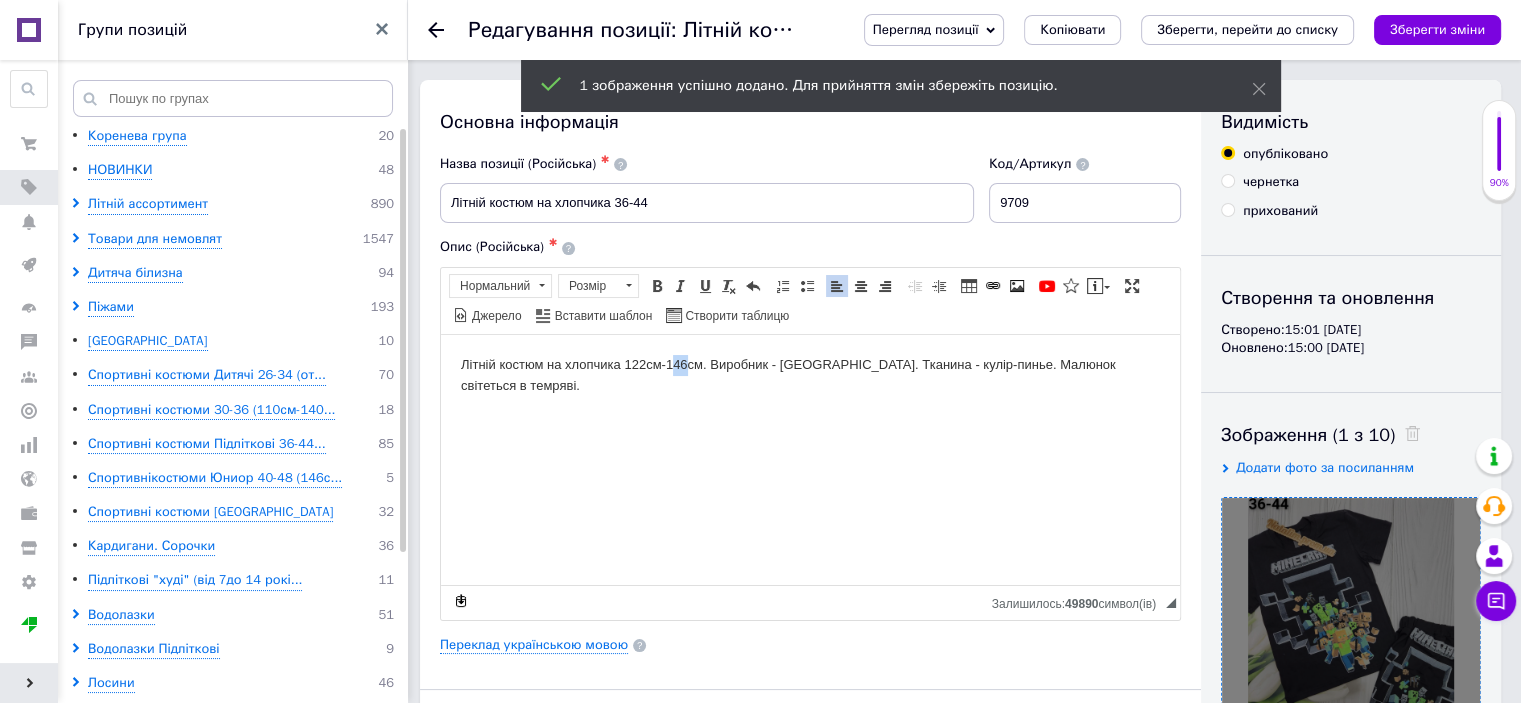 drag, startPoint x: 685, startPoint y: 359, endPoint x: 673, endPoint y: 360, distance: 12.0415945 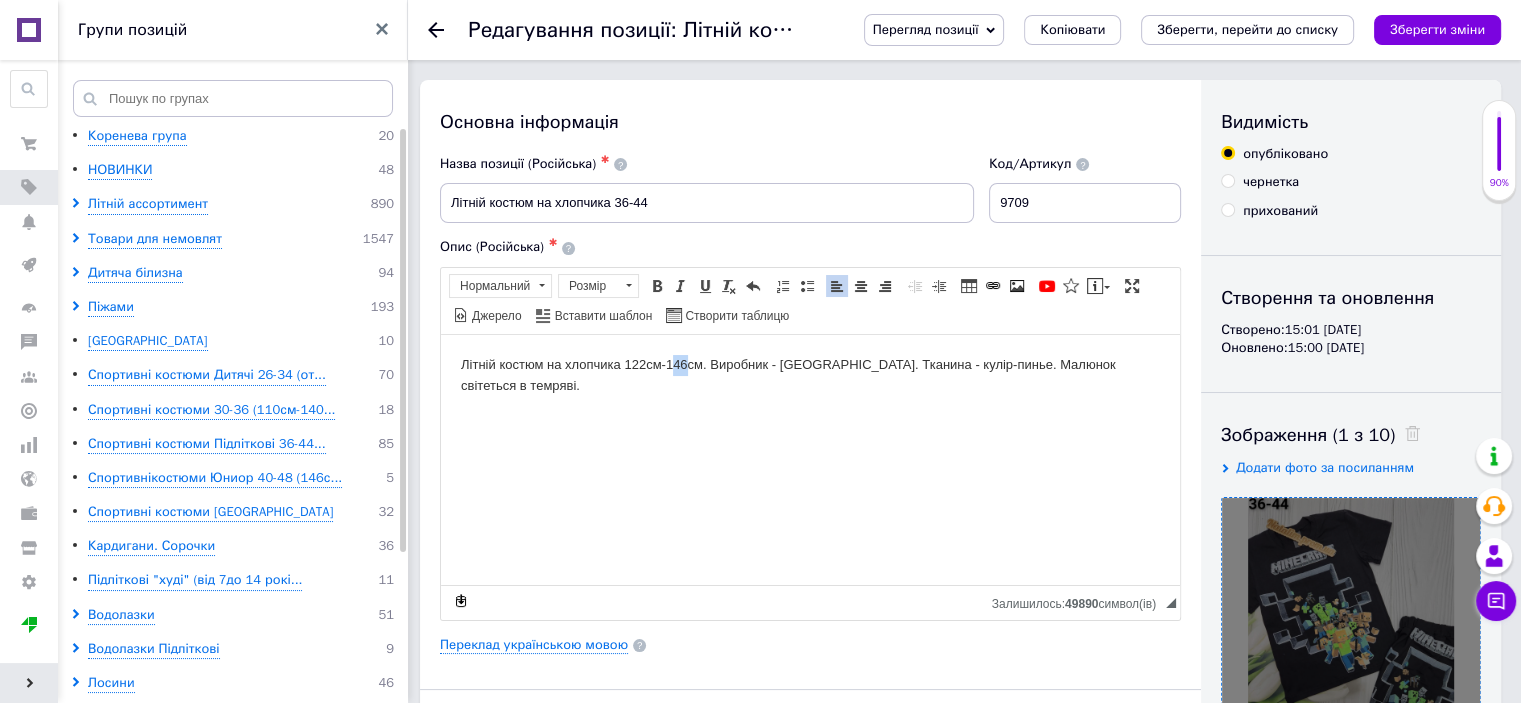type 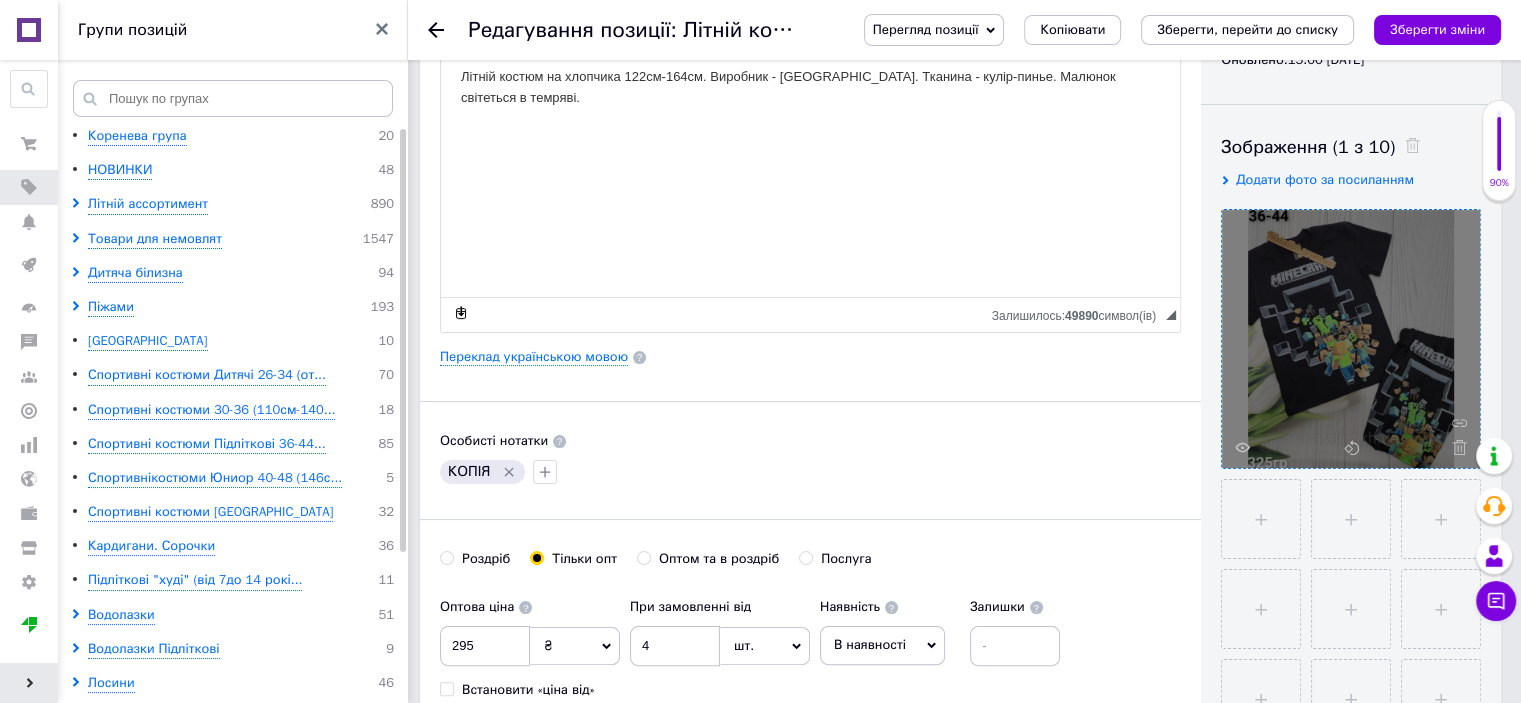 scroll, scrollTop: 300, scrollLeft: 0, axis: vertical 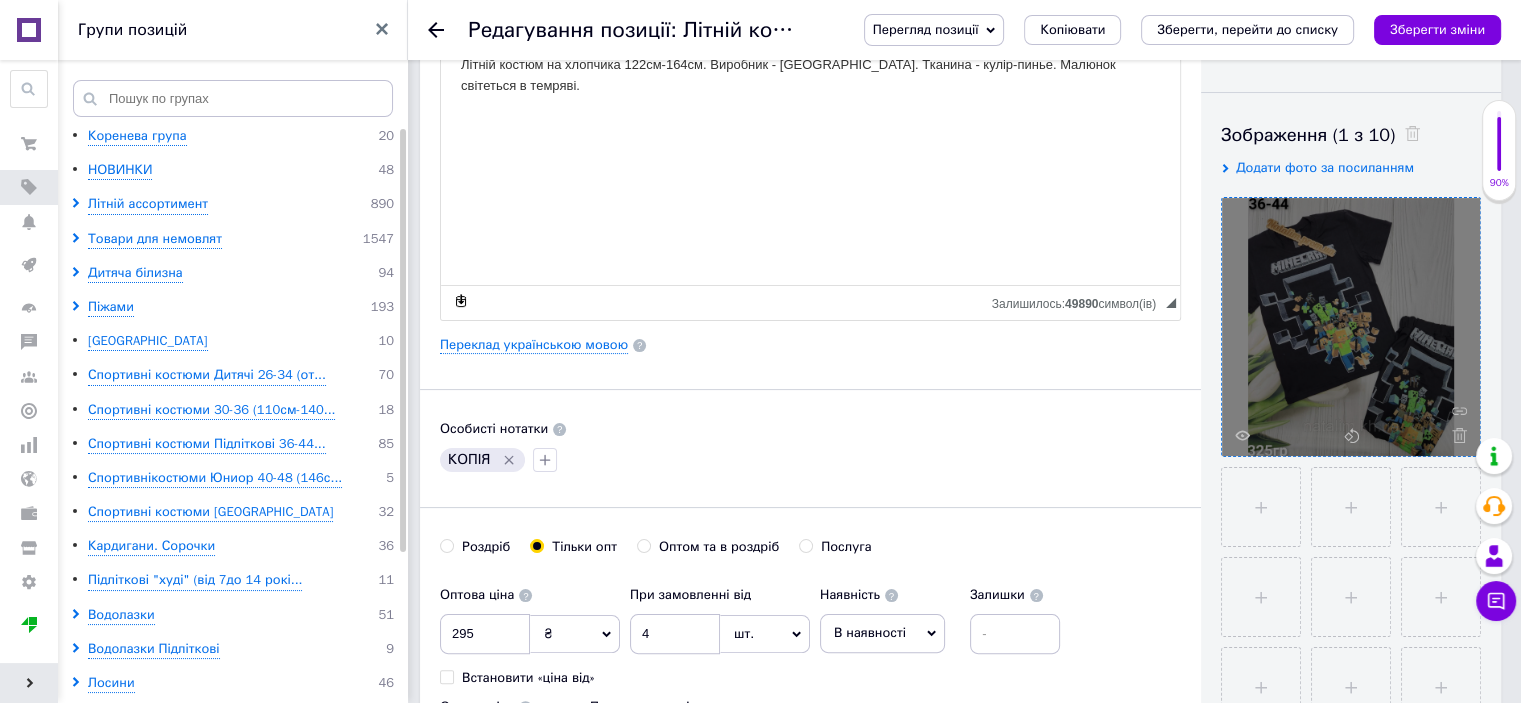 drag, startPoint x: 506, startPoint y: 452, endPoint x: 505, endPoint y: 468, distance: 16.03122 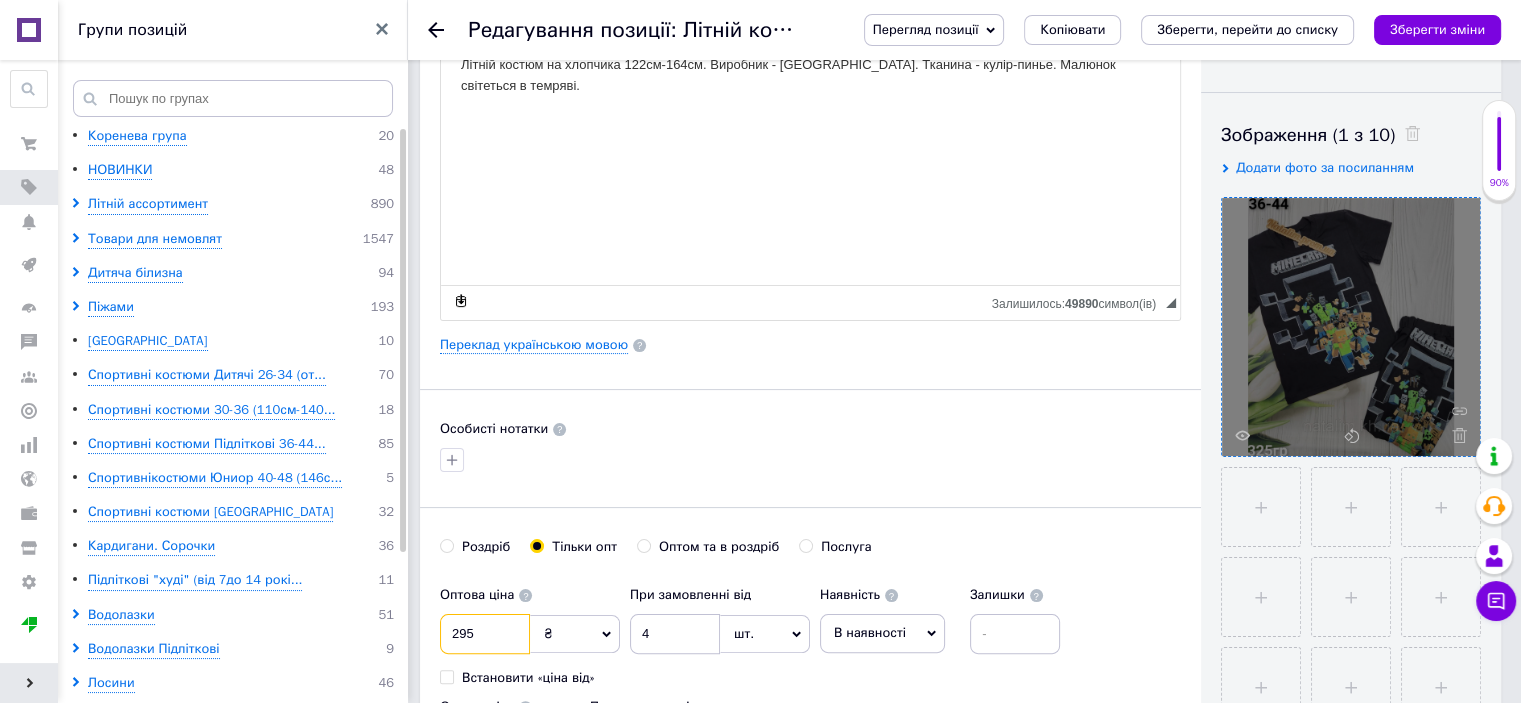 drag, startPoint x: 467, startPoint y: 652, endPoint x: 453, endPoint y: 656, distance: 14.56022 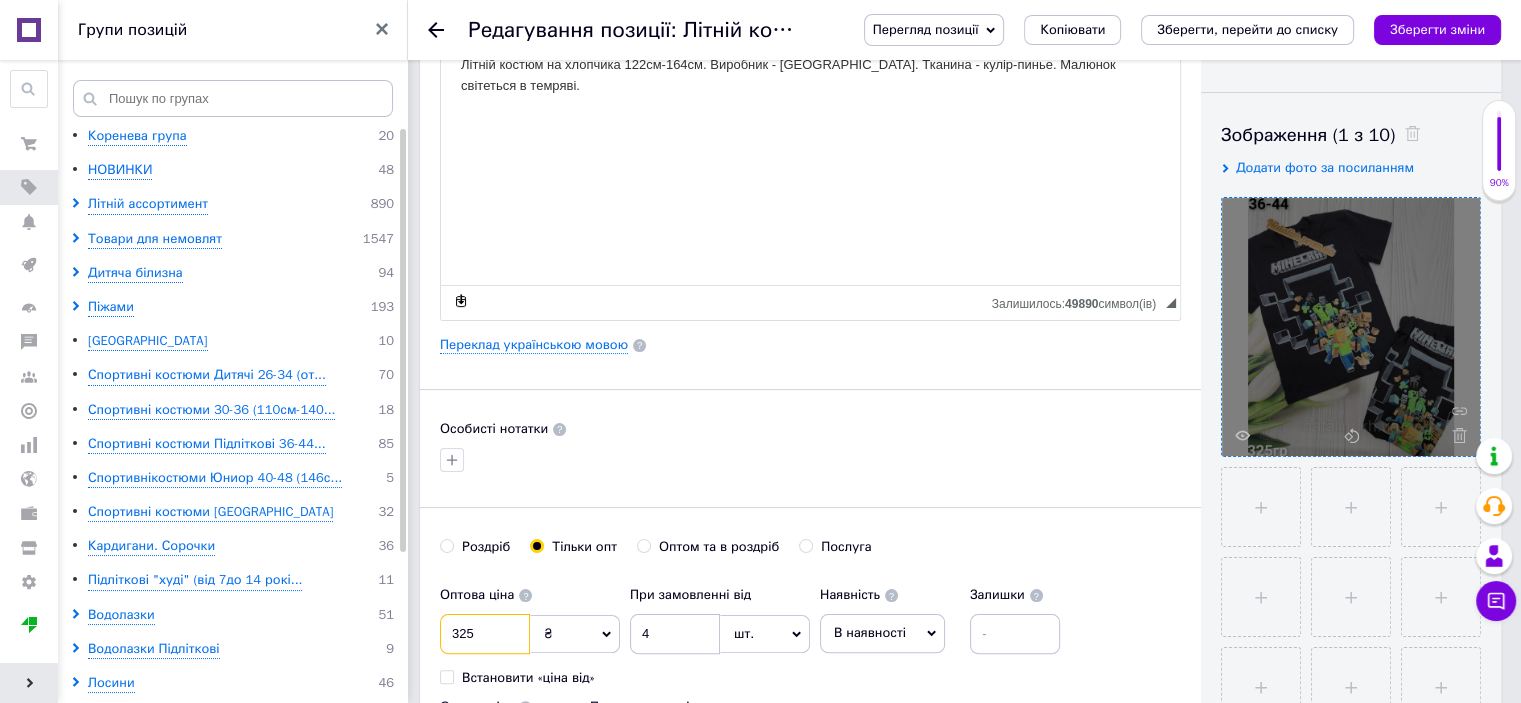 type on "325" 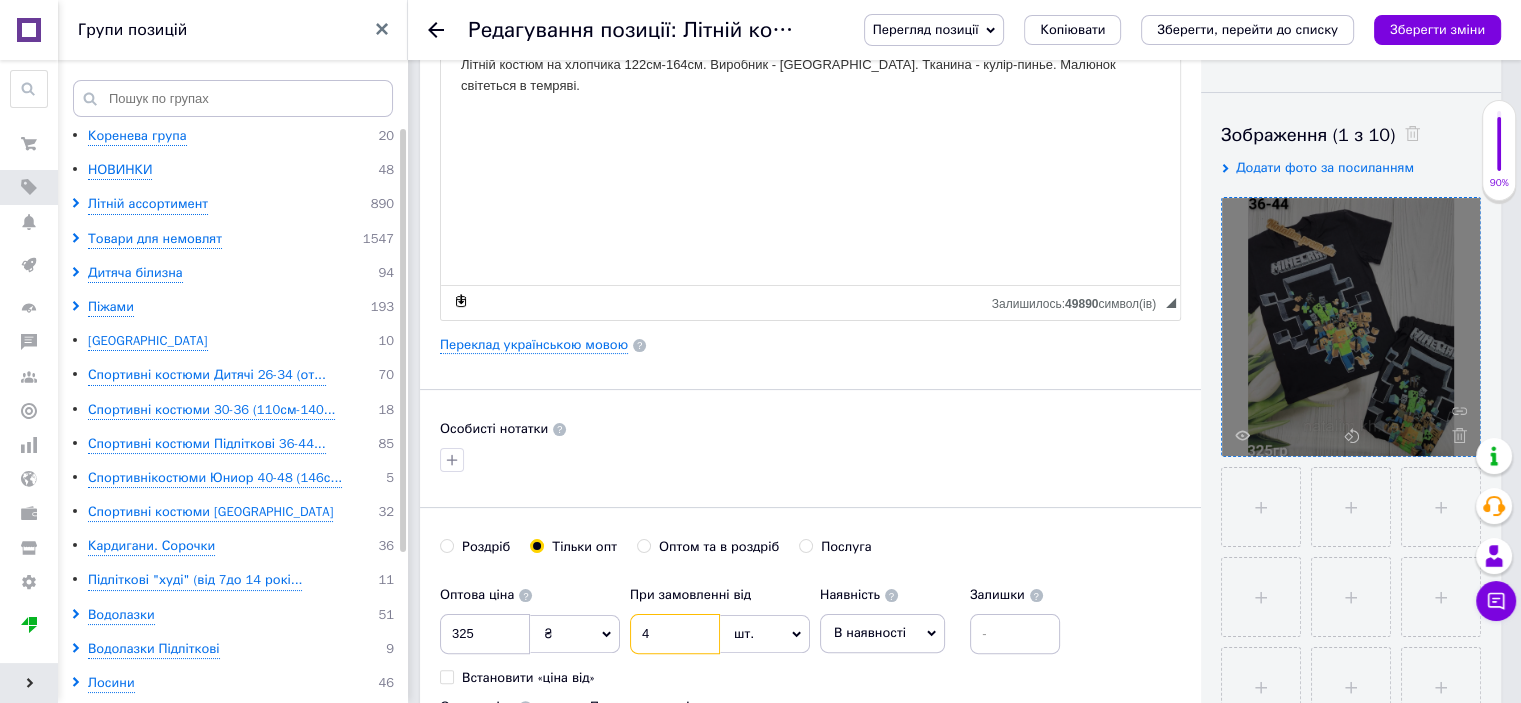 drag, startPoint x: 657, startPoint y: 640, endPoint x: 644, endPoint y: 639, distance: 13.038404 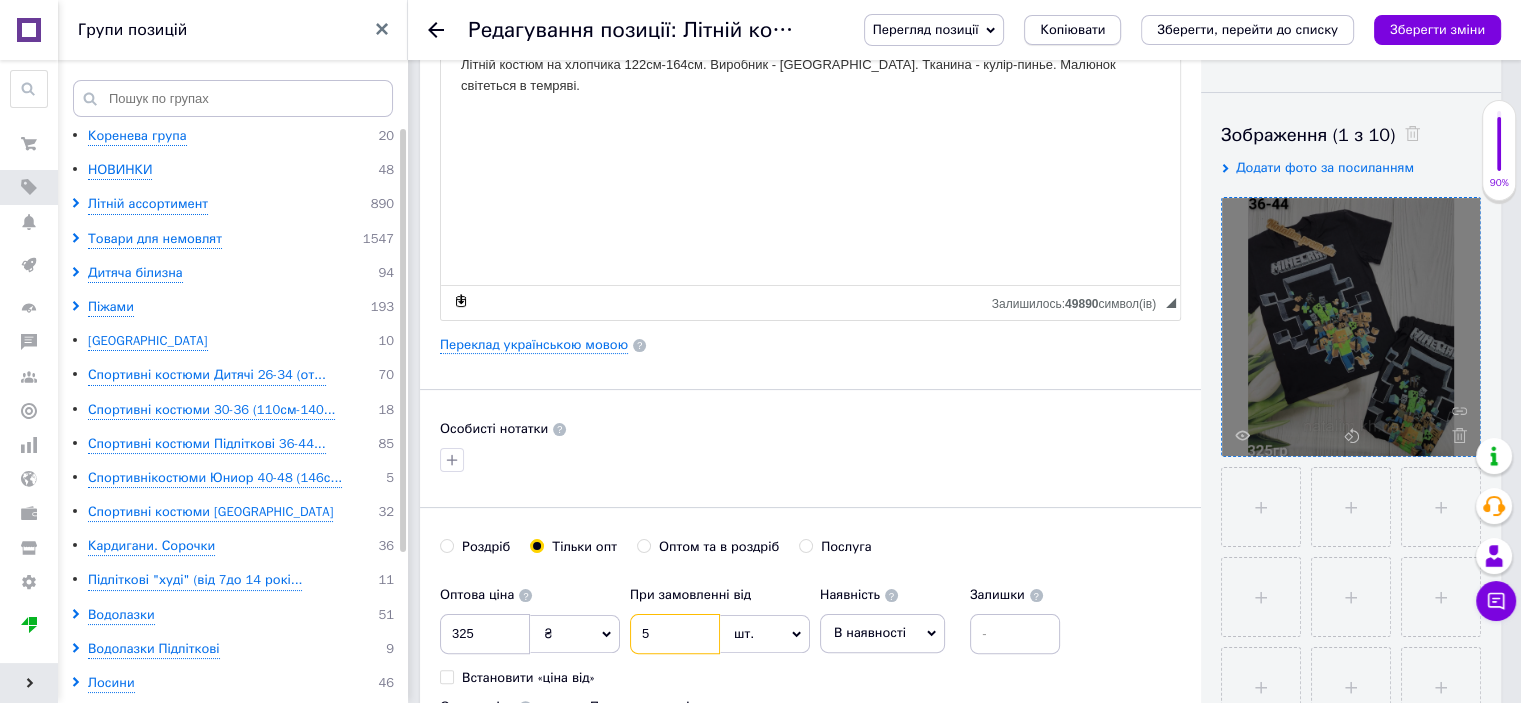 type on "5" 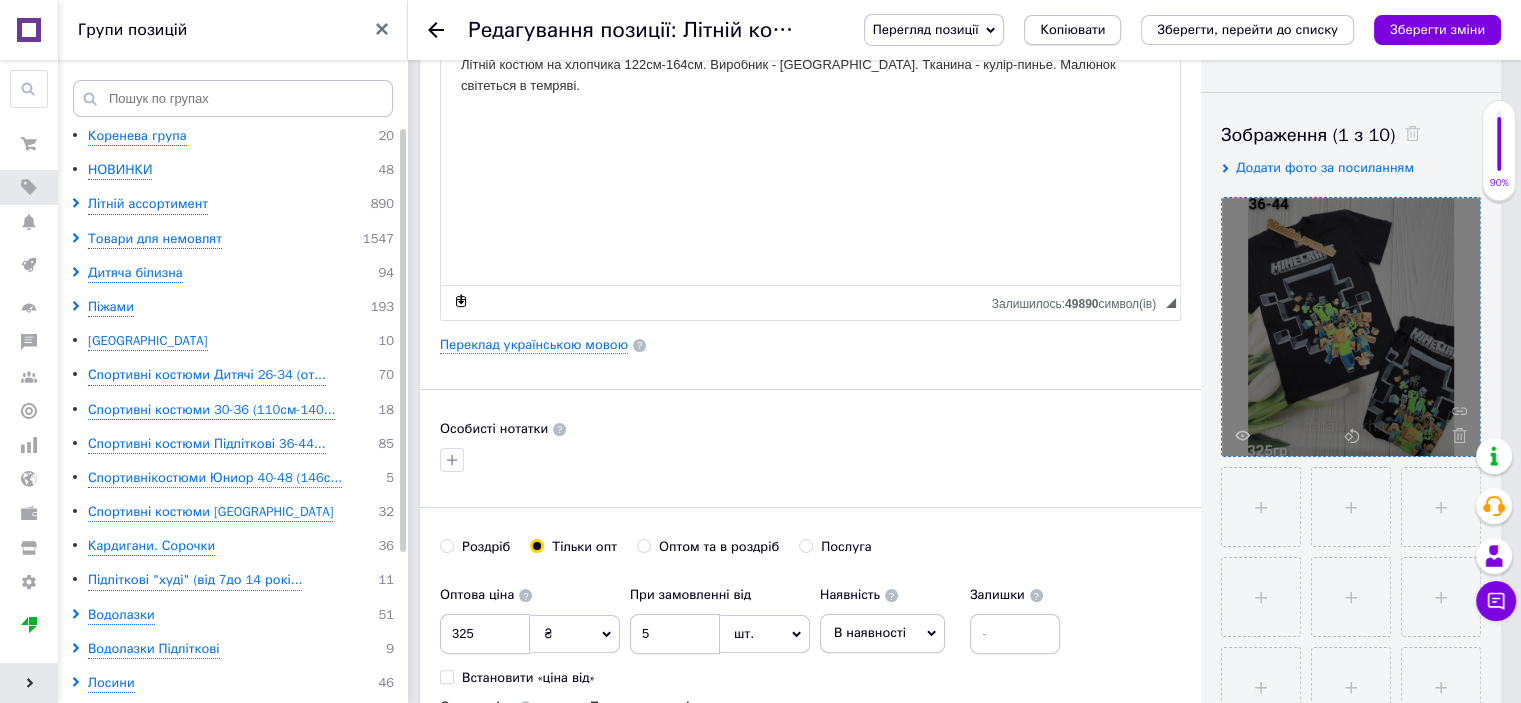 click on "Копіювати" at bounding box center (1072, 30) 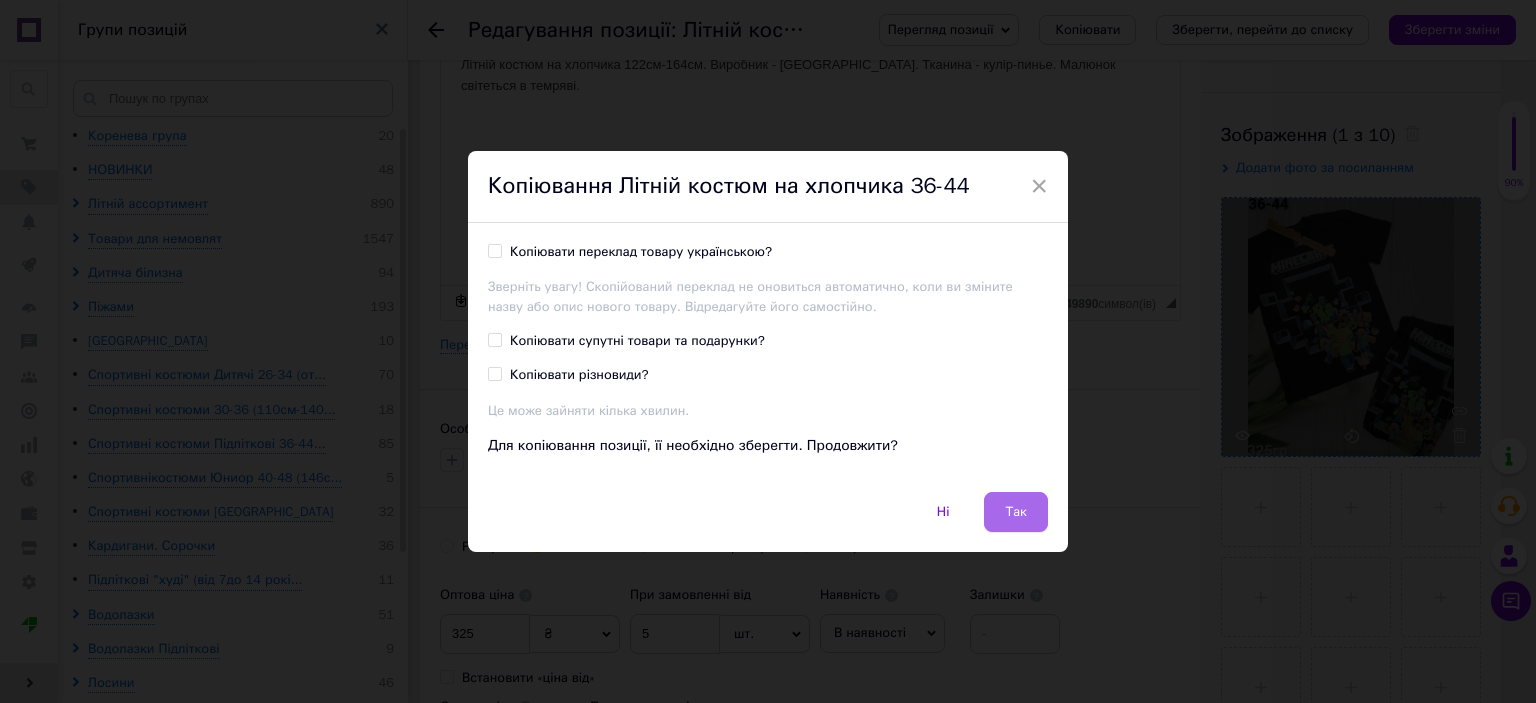 click on "Так" at bounding box center (1016, 512) 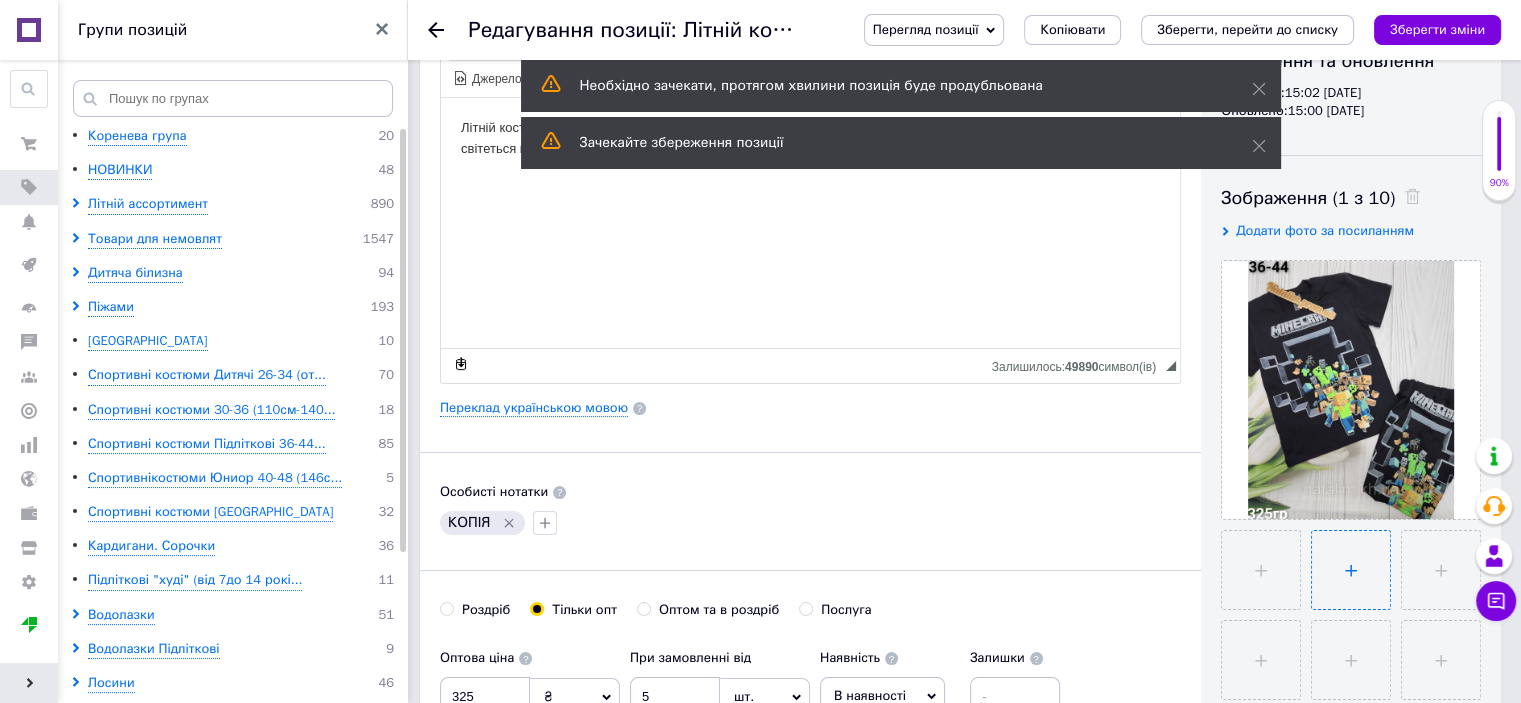 scroll, scrollTop: 300, scrollLeft: 0, axis: vertical 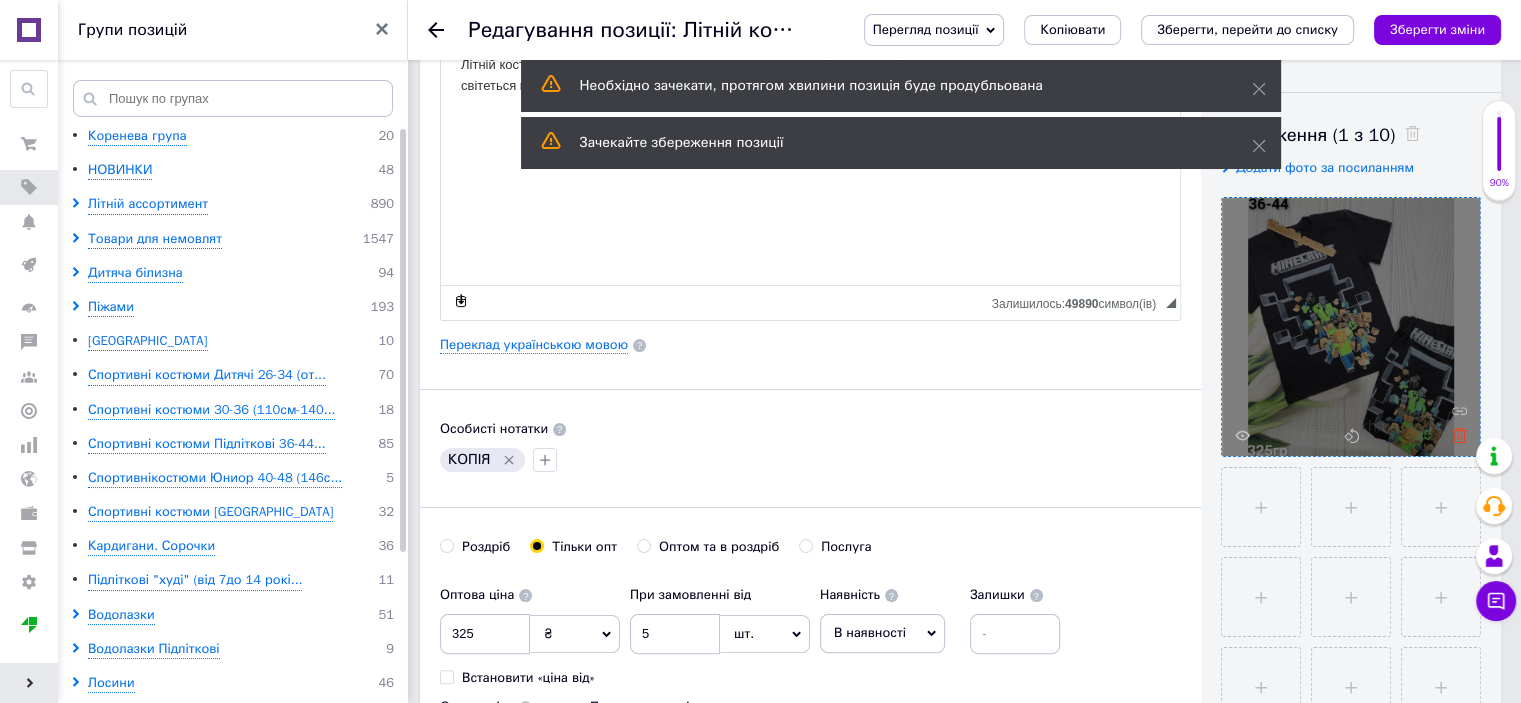 click 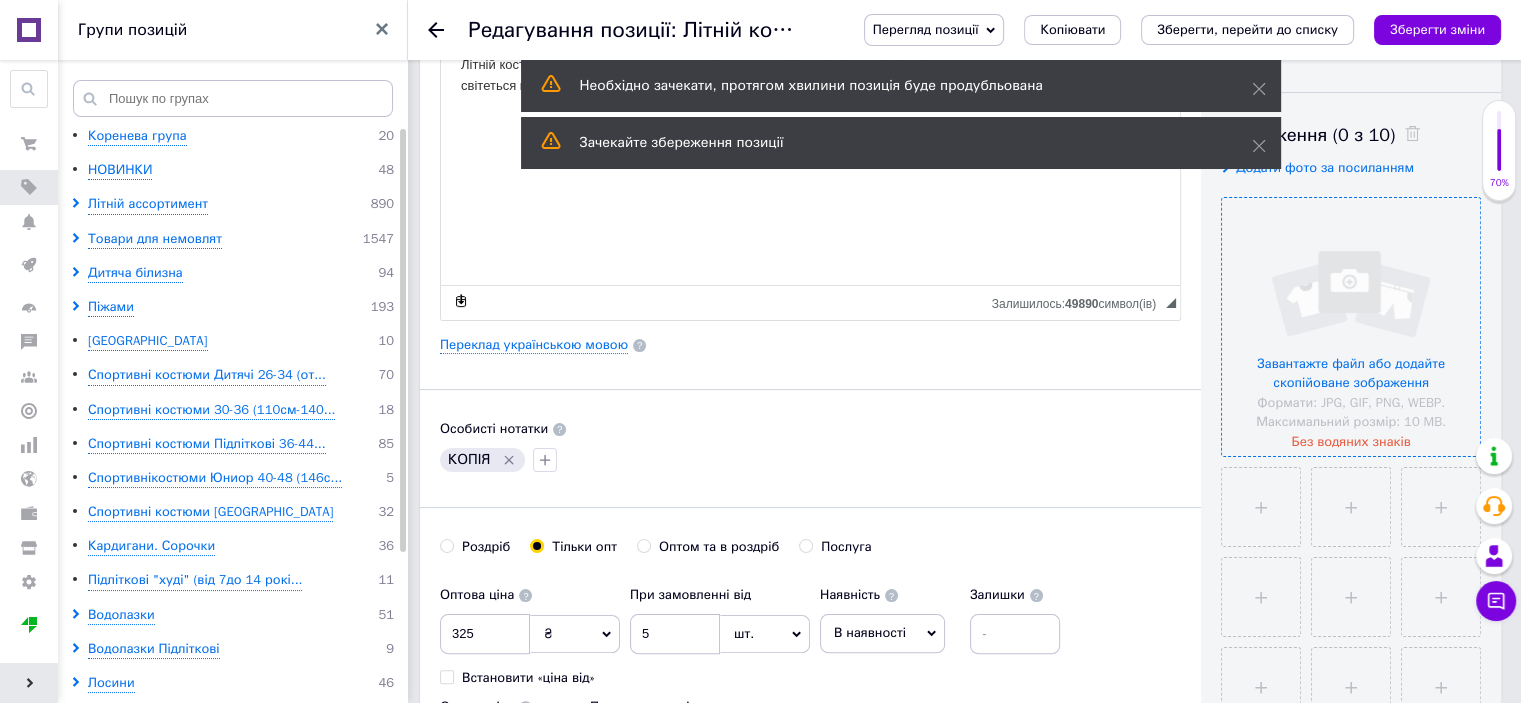 click at bounding box center (1351, 327) 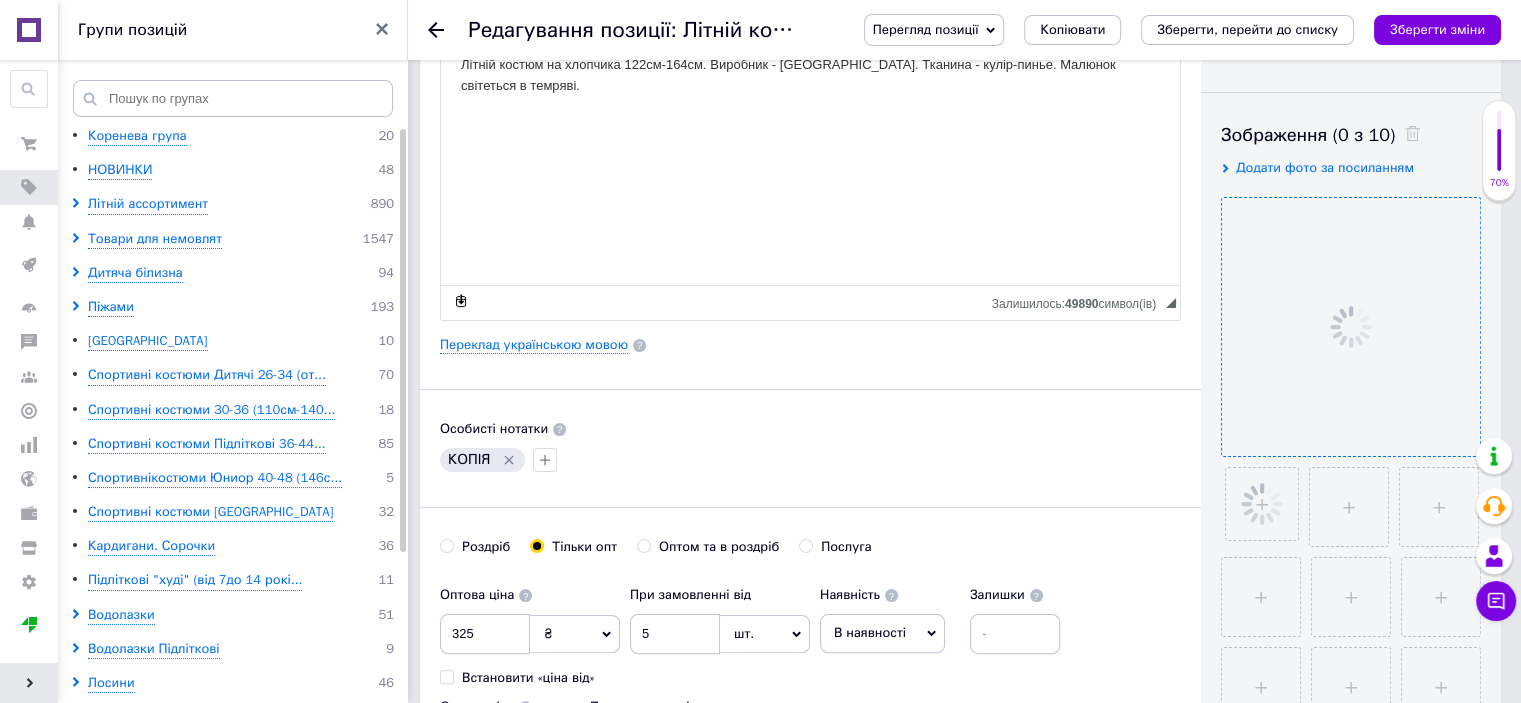 click 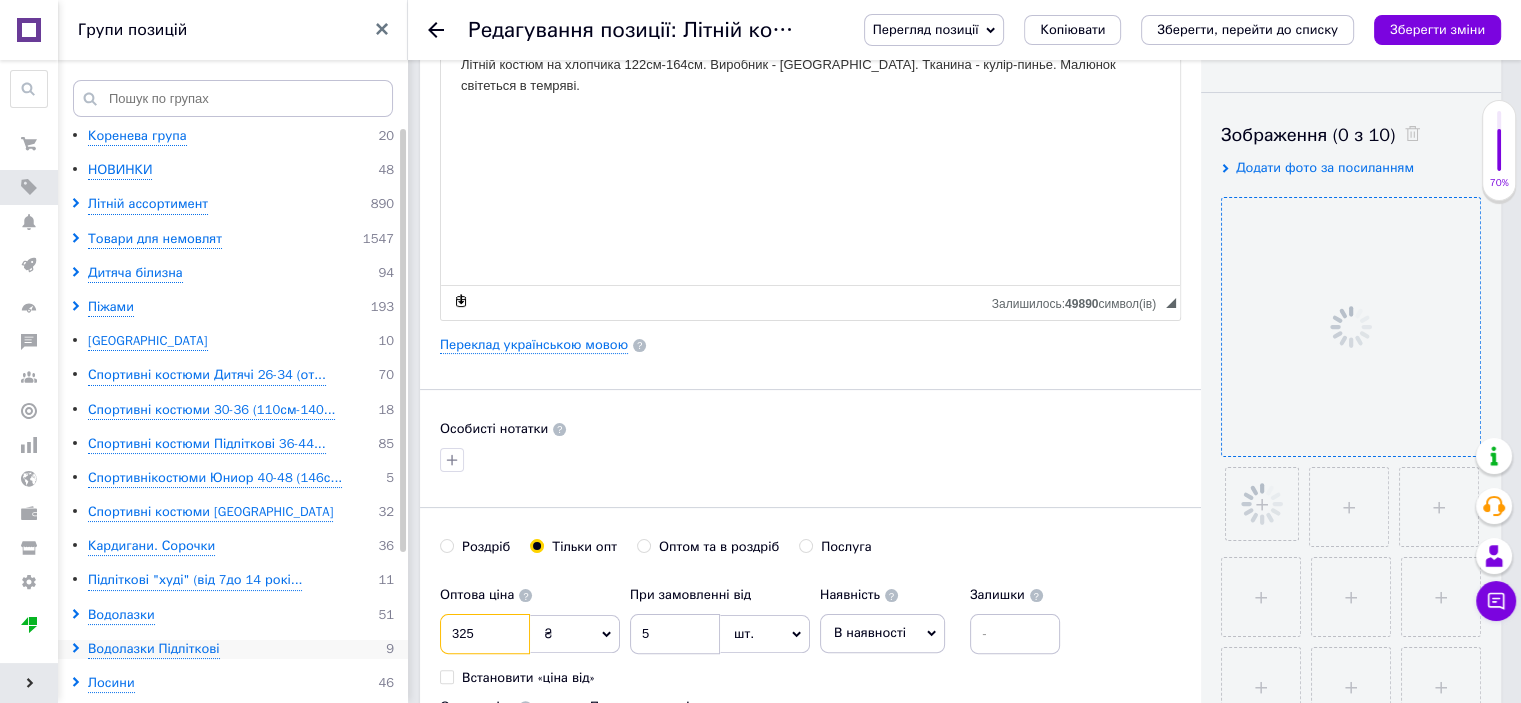 drag, startPoint x: 431, startPoint y: 640, endPoint x: 350, endPoint y: 654, distance: 82.20097 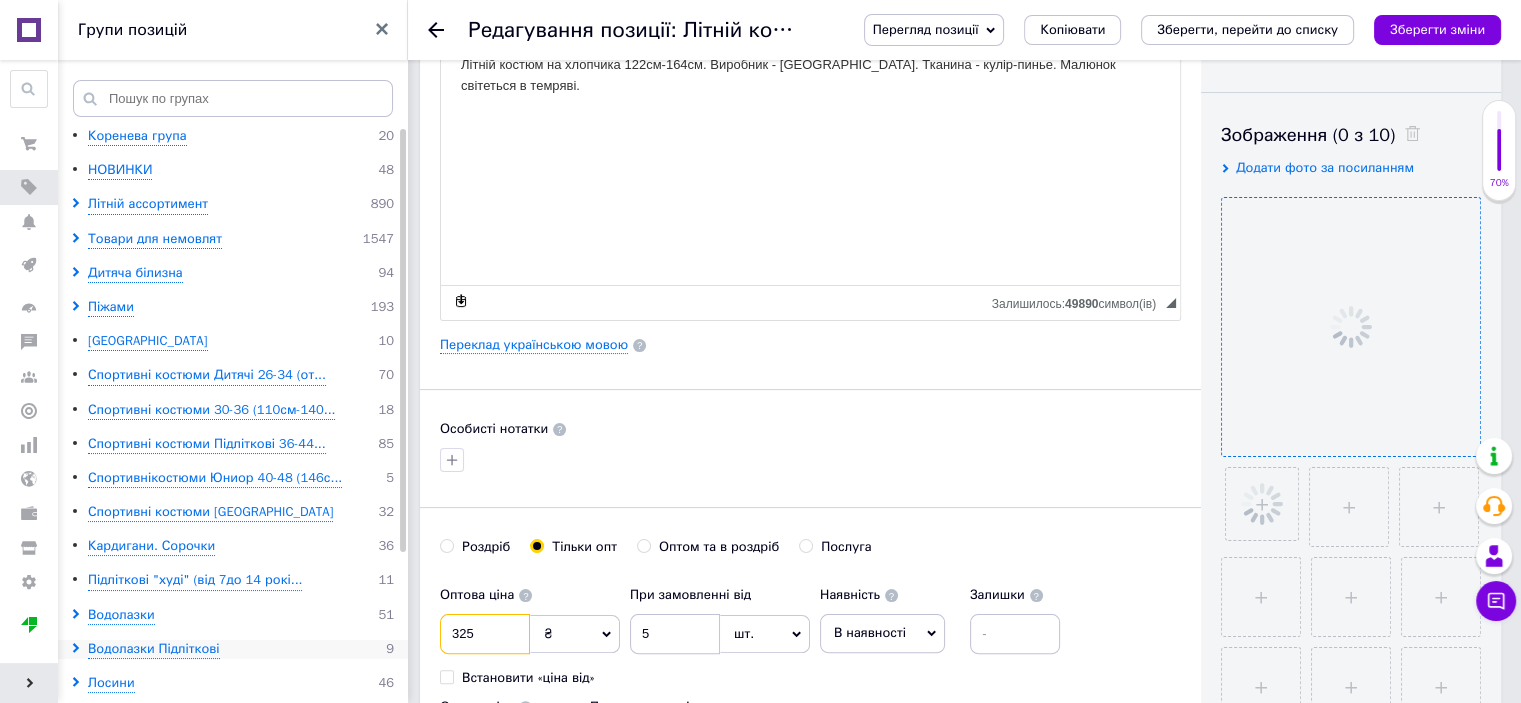 click on "Групи позицій Коренева група 20 НОВИНКИ 48 Літній ассортимент 890 Товари для немовлят 1547 Дитяча білизна 94  Піжами 193 Вишиванки 10 Спортивні костюми Дитячі 26-34 (от... 70 Спортивні костюми 30-36 (110см-140... 18 Спортивні костюми [GEOGRAPHIC_DATA] 36-44... 85 Спортивнікостюми Юниор 40-48 (146с... 5 Спортивні костюми [GEOGRAPHIC_DATA] 32 [GEOGRAPHIC_DATA]. Сорочки 36 Підліткові "худі" (від 7до 14 рокі... 11 Водолазки  51 Водолазки Підліткові 9 Лосини 46 Жилетки 23 Спортивні штани 124 Худі Джемпера 36-44 (122см - 164см... 3 Дитячі сукні  (плаття) 22 Зимний ассортимент 239 Новогодний товар 60 Перегляд позиції Копіювати Зберегти зміни" at bounding box center (760, 1288) 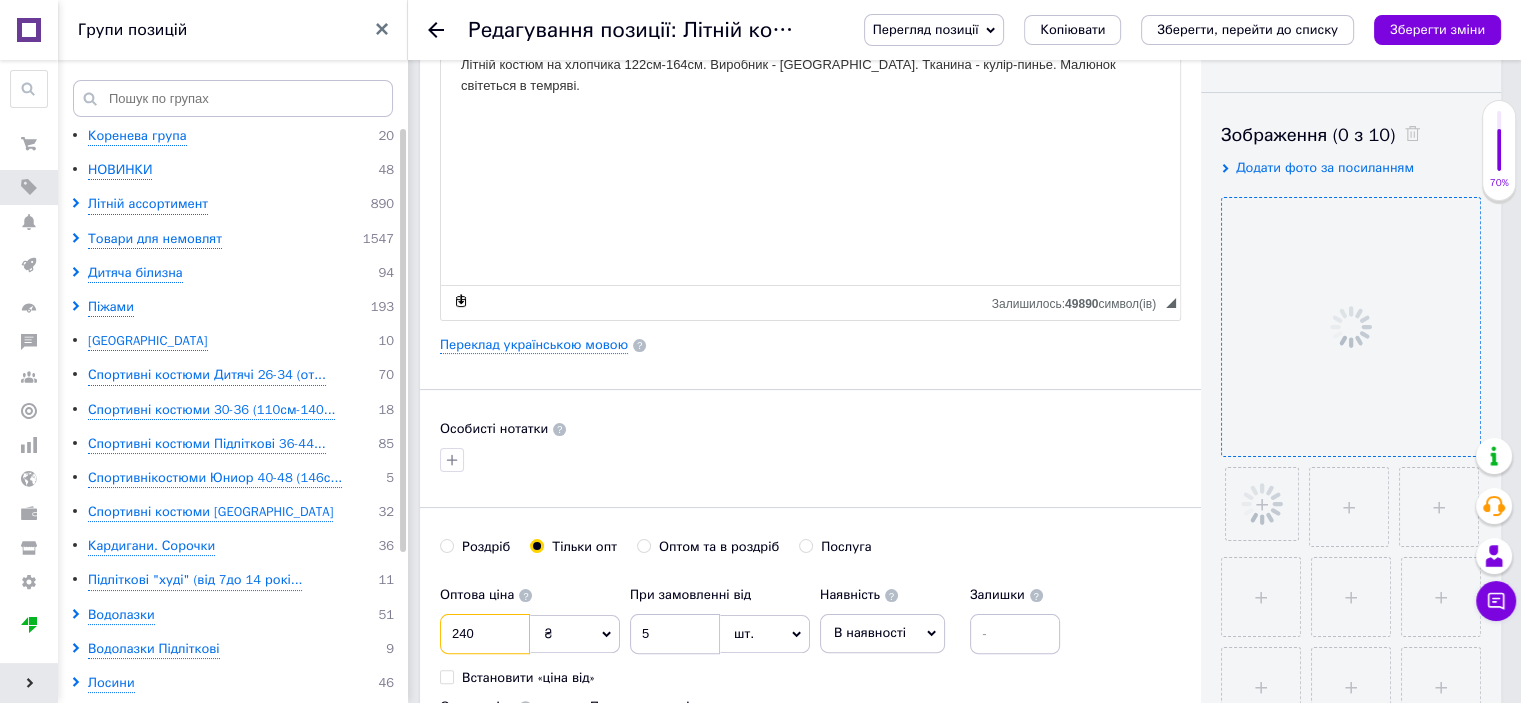 type on "240" 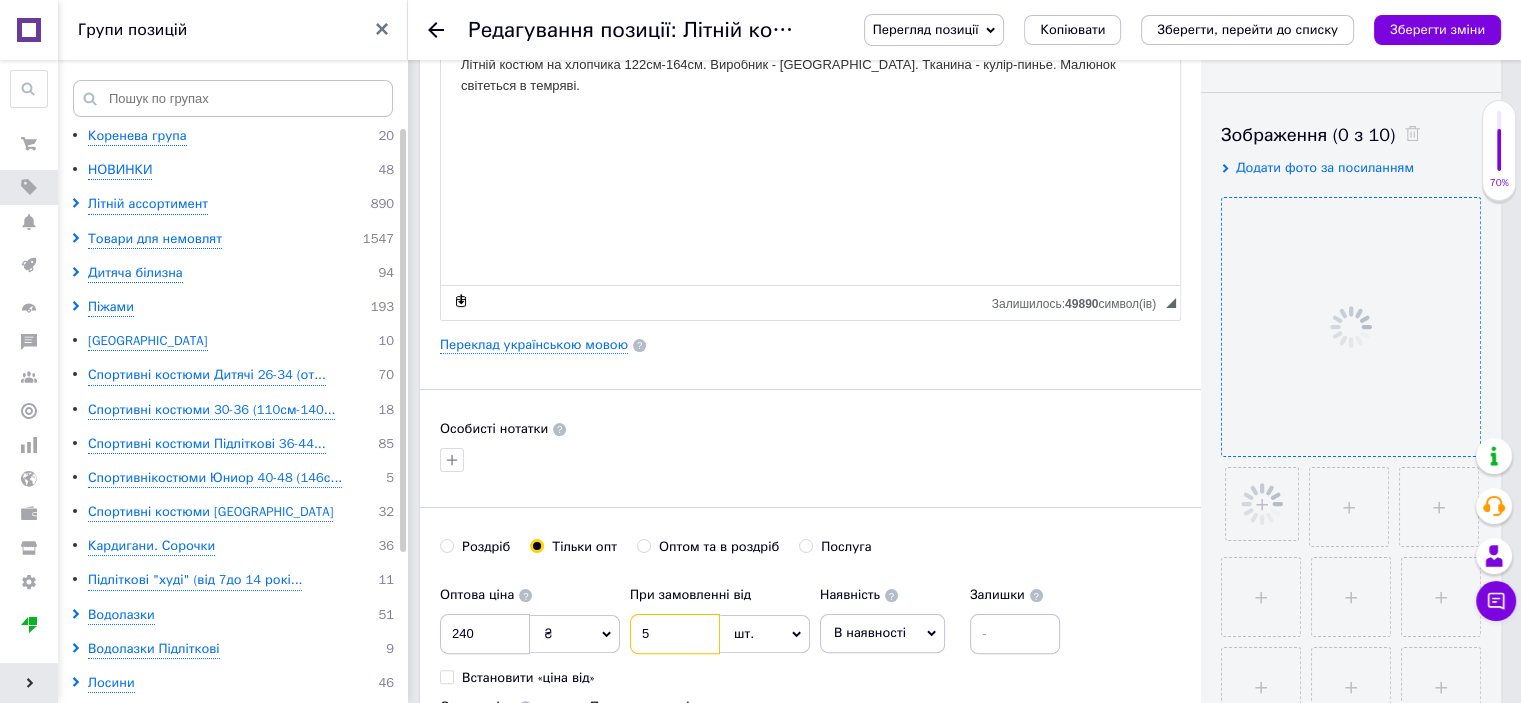 drag, startPoint x: 683, startPoint y: 635, endPoint x: 635, endPoint y: 643, distance: 48.6621 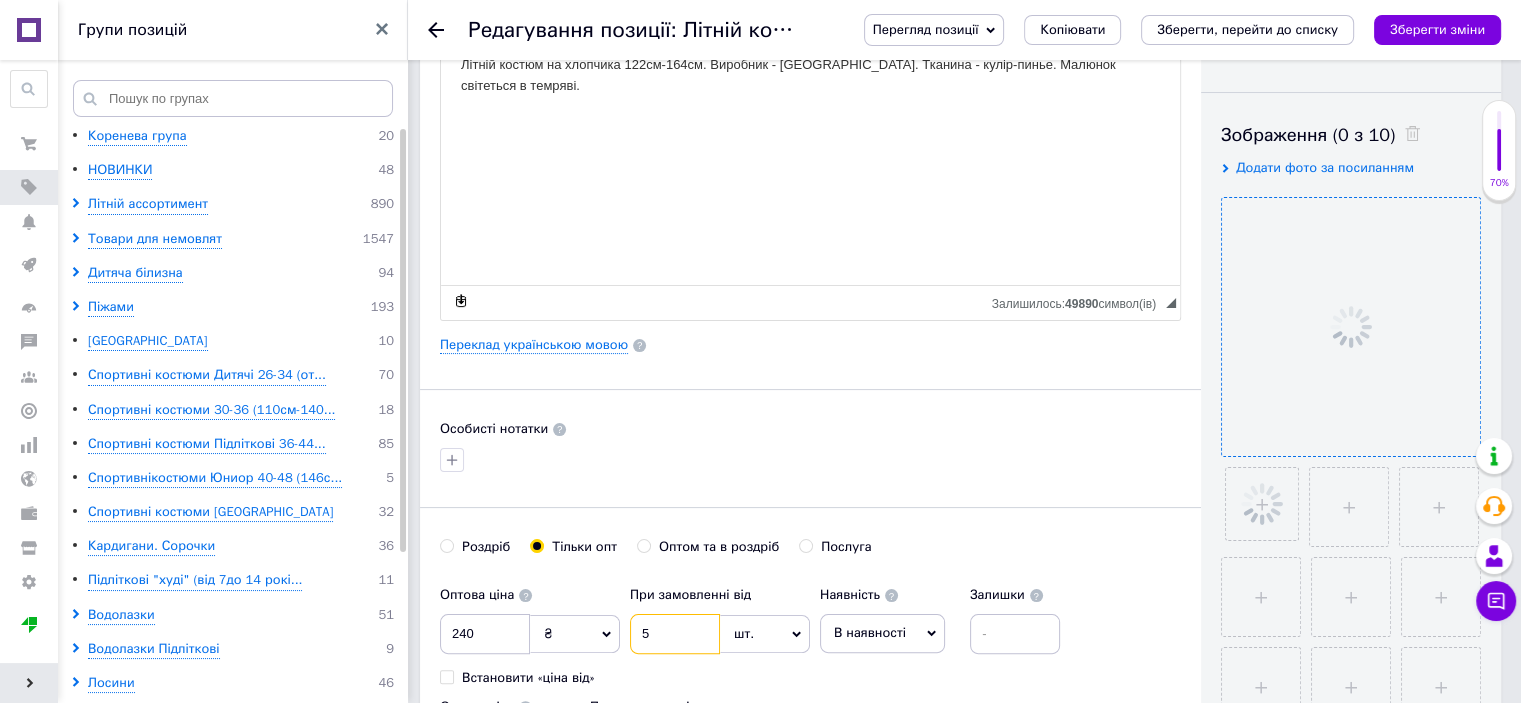 click on "5" at bounding box center [675, 634] 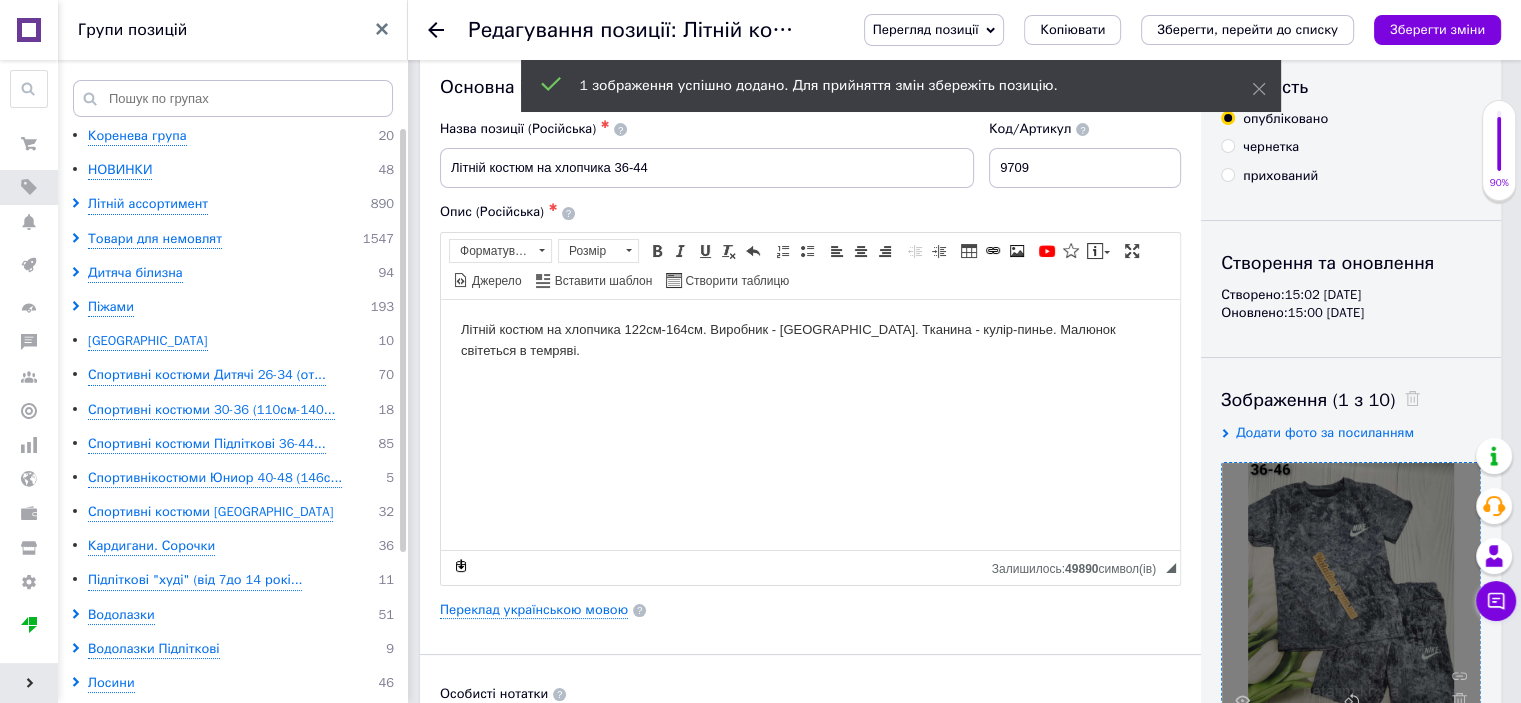 scroll, scrollTop: 0, scrollLeft: 0, axis: both 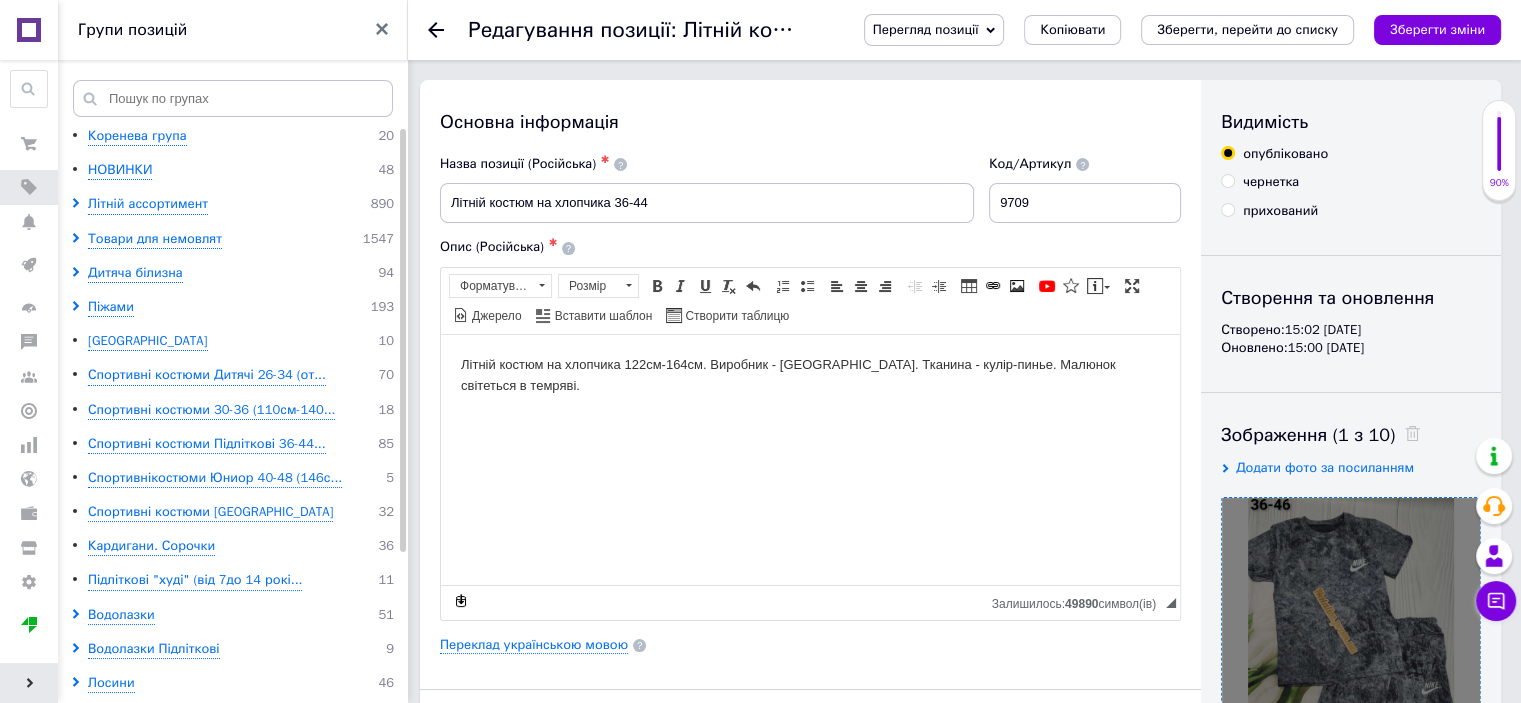 type on "6" 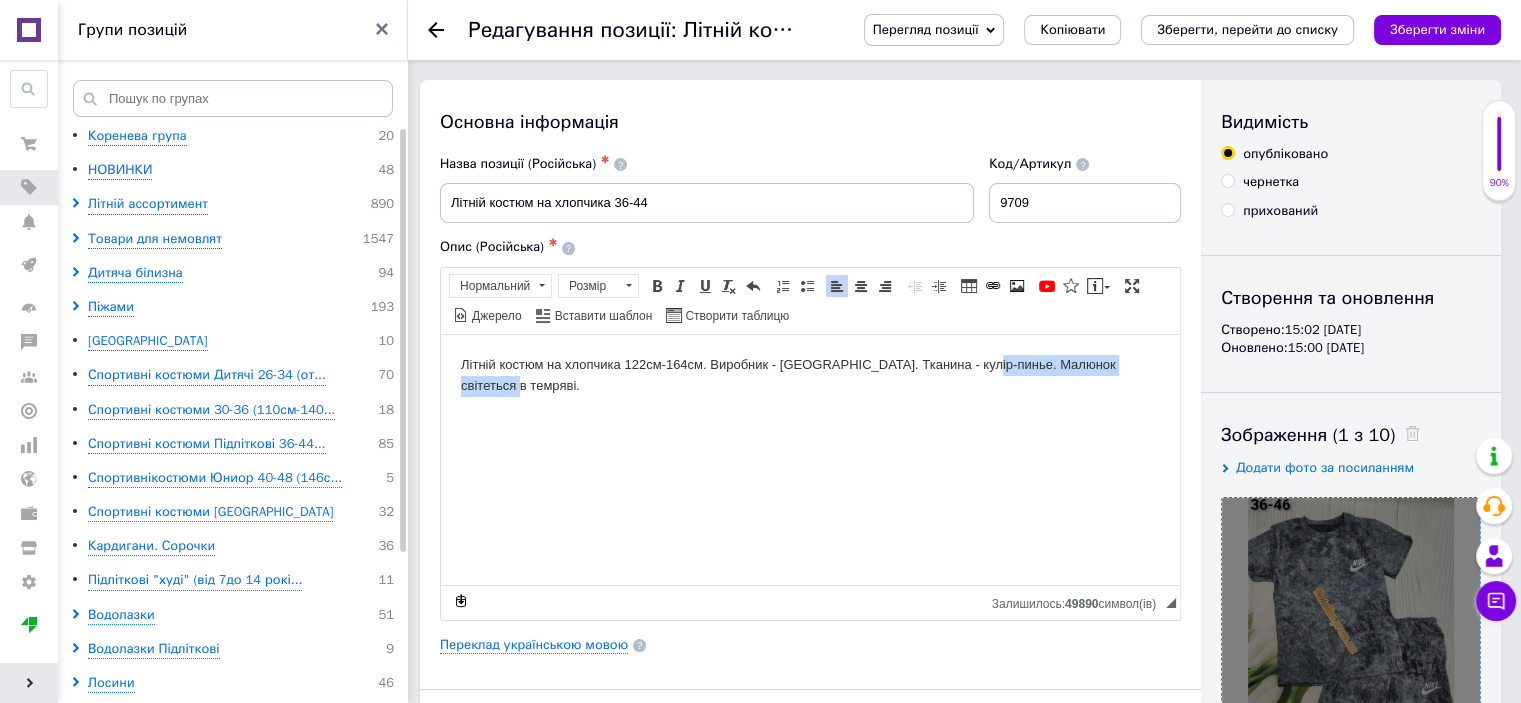 drag, startPoint x: 973, startPoint y: 364, endPoint x: 1171, endPoint y: 362, distance: 198.0101 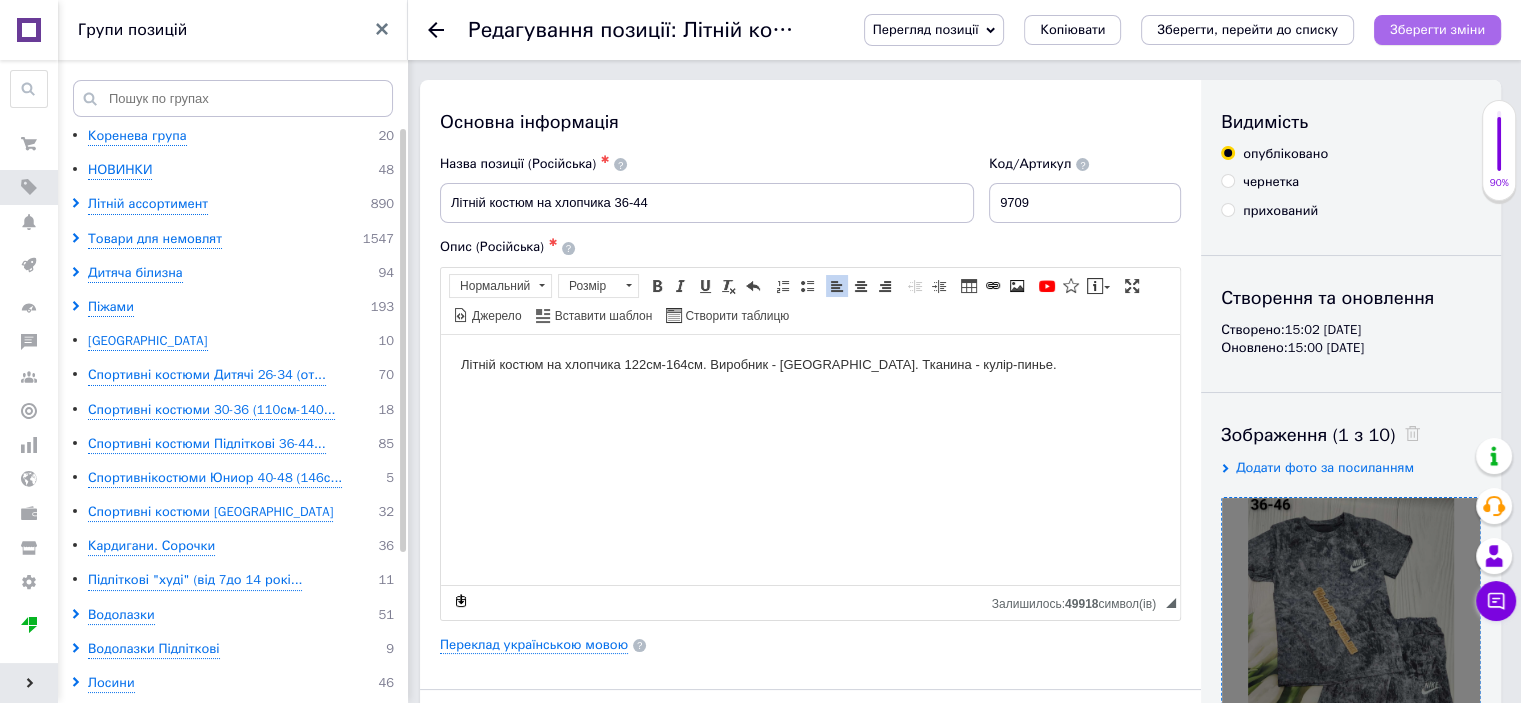 click on "Зберегти зміни" at bounding box center (1437, 29) 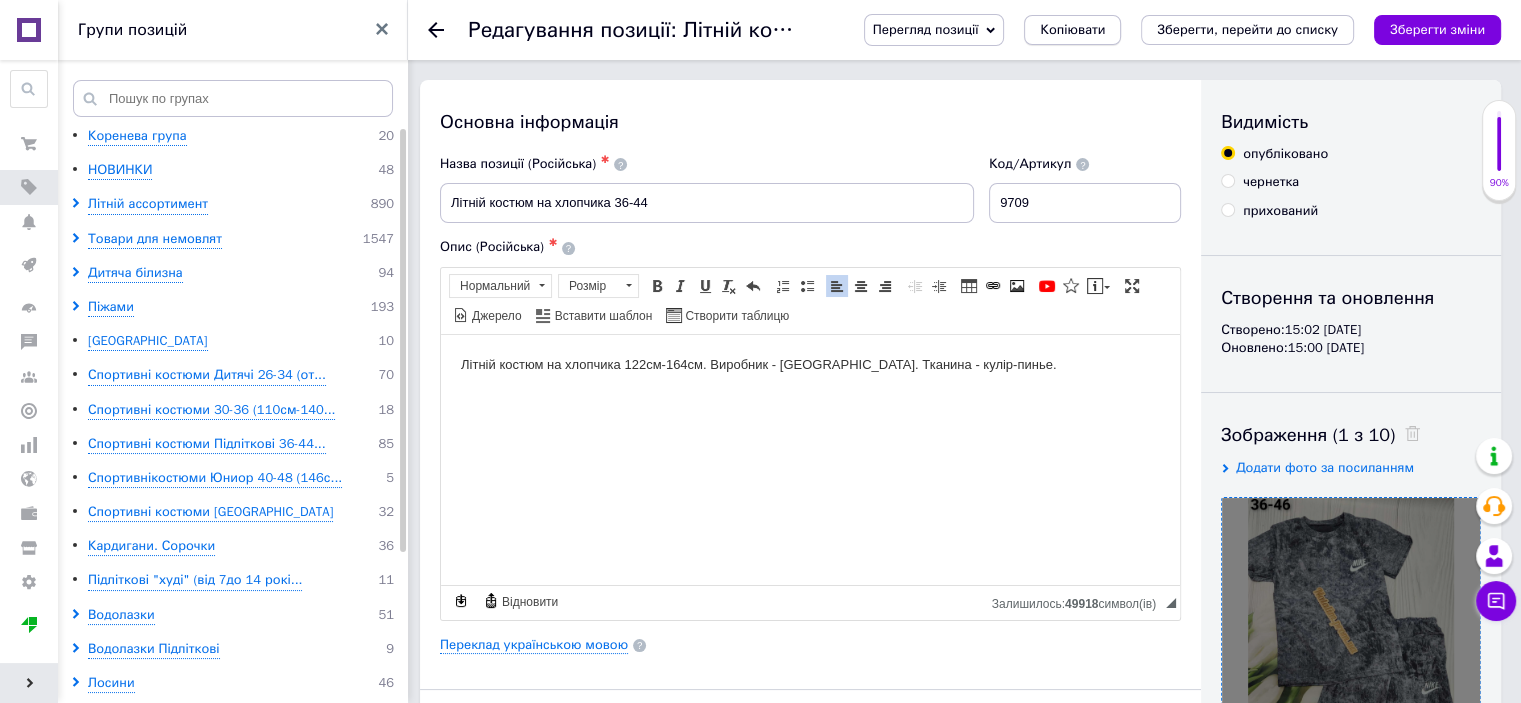 click on "Копіювати" at bounding box center (1072, 30) 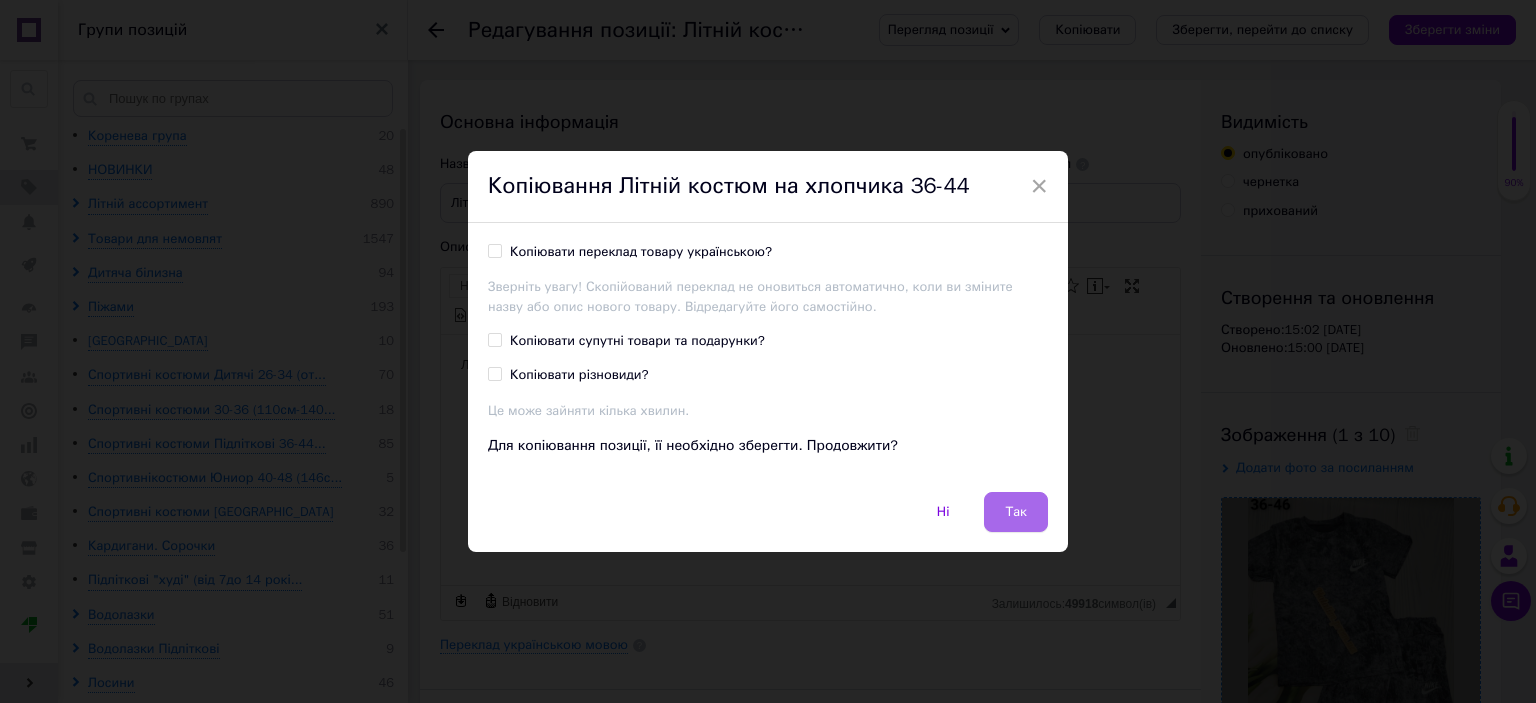 click on "Так" at bounding box center [1016, 512] 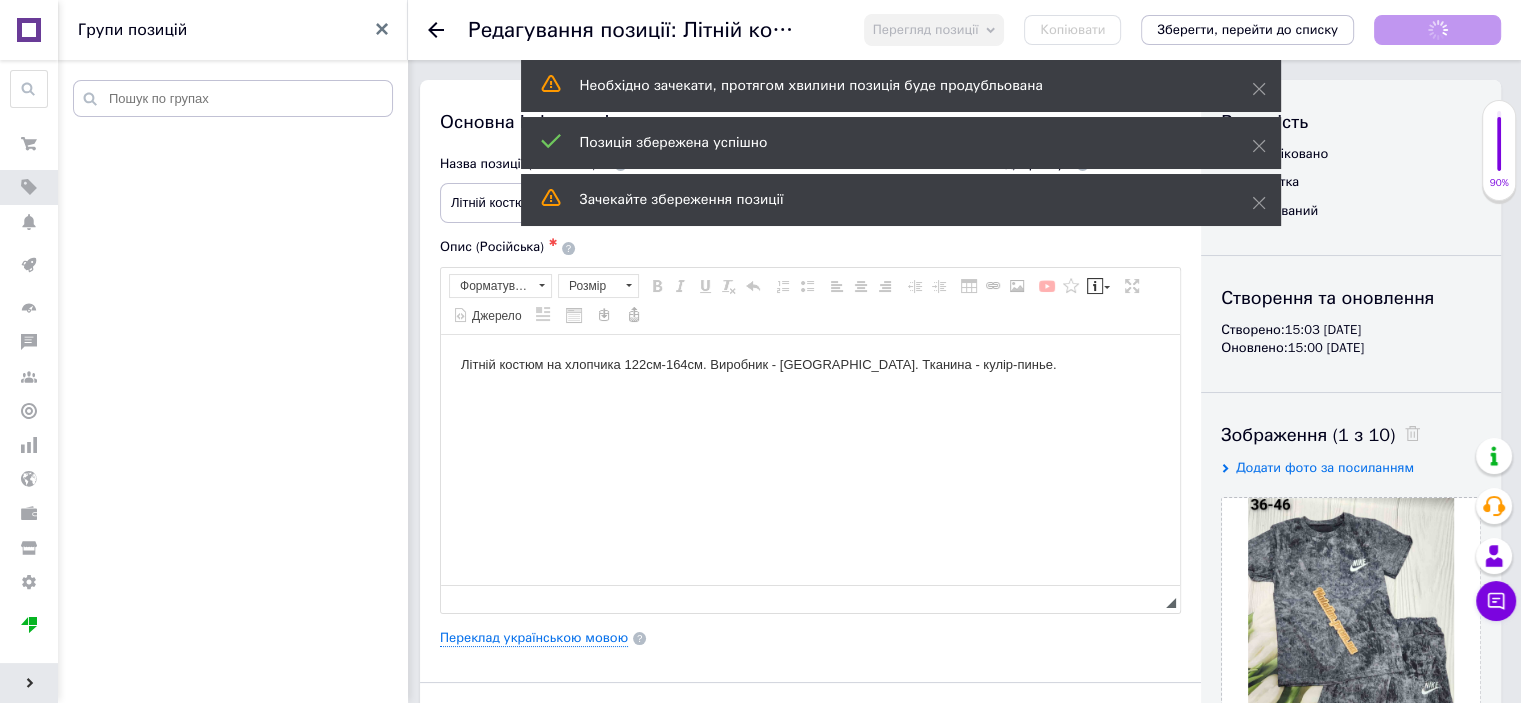 scroll, scrollTop: 0, scrollLeft: 0, axis: both 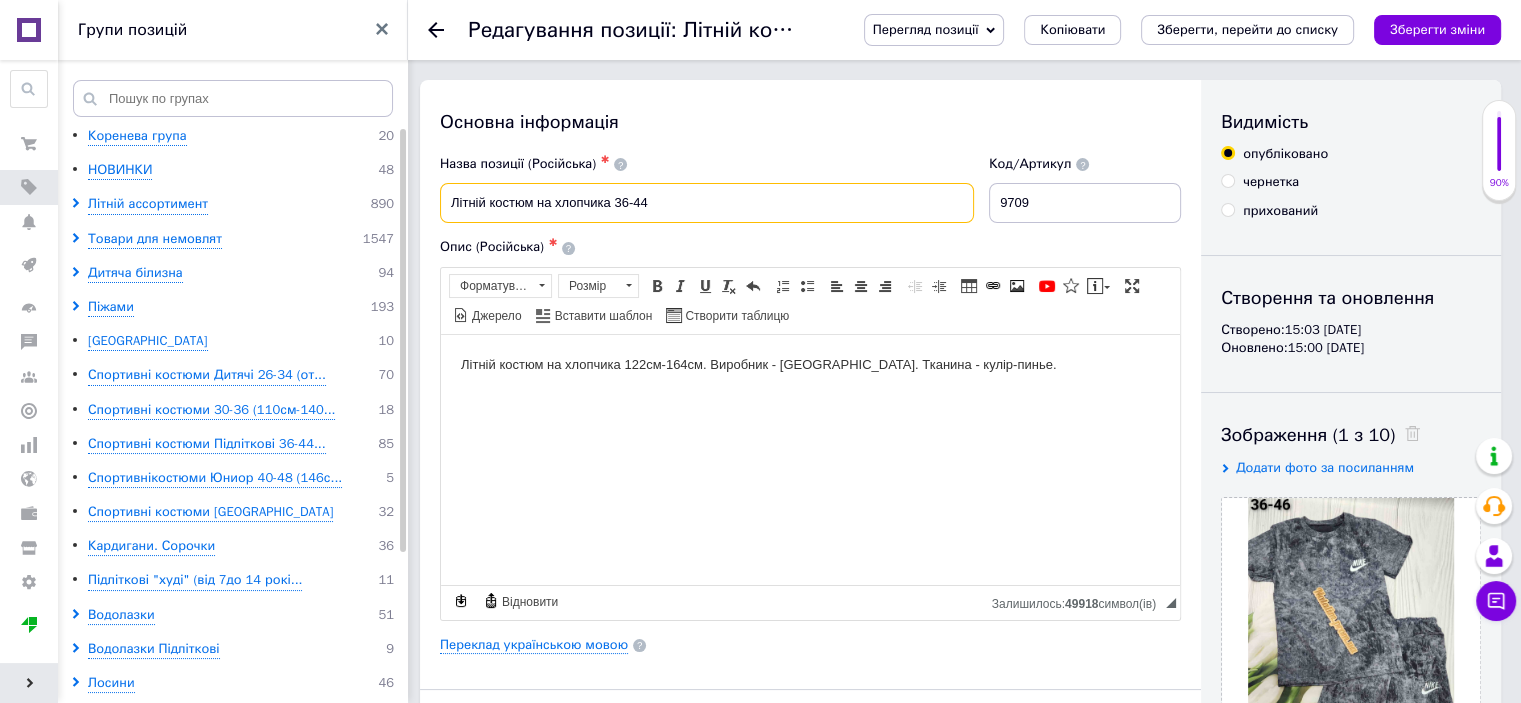 click on "Літній костюм на хлопчика 36-44" at bounding box center (707, 203) 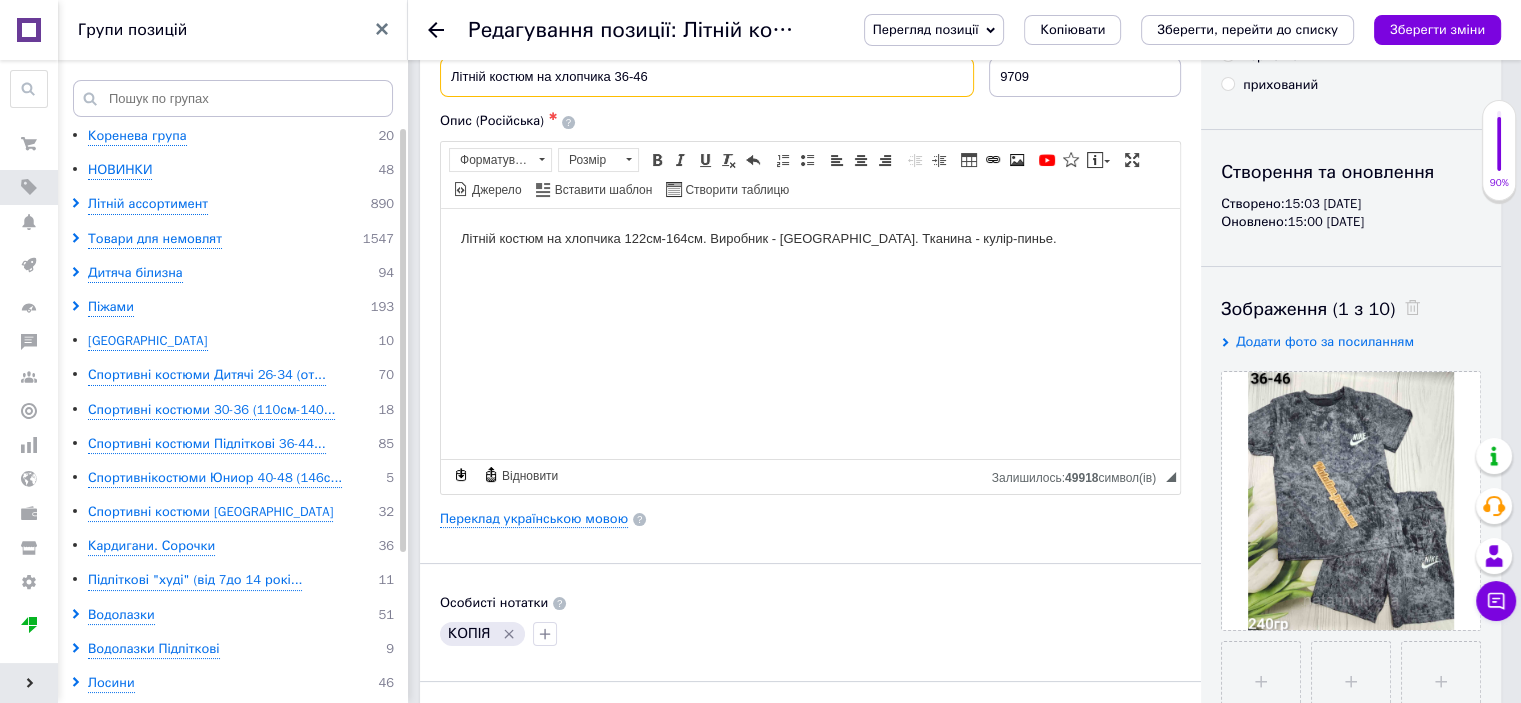 scroll, scrollTop: 400, scrollLeft: 0, axis: vertical 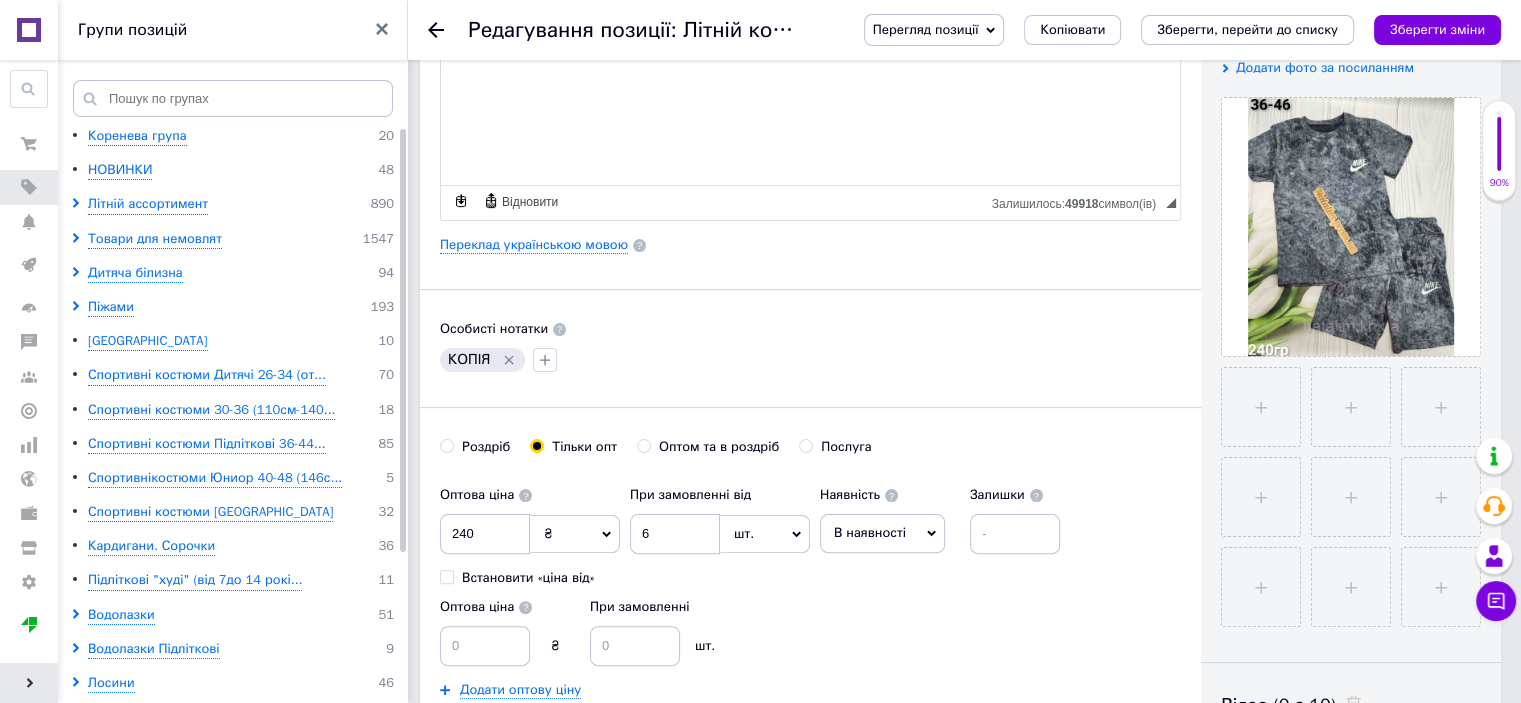 type on "Літній костюм на хлопчика 36-46" 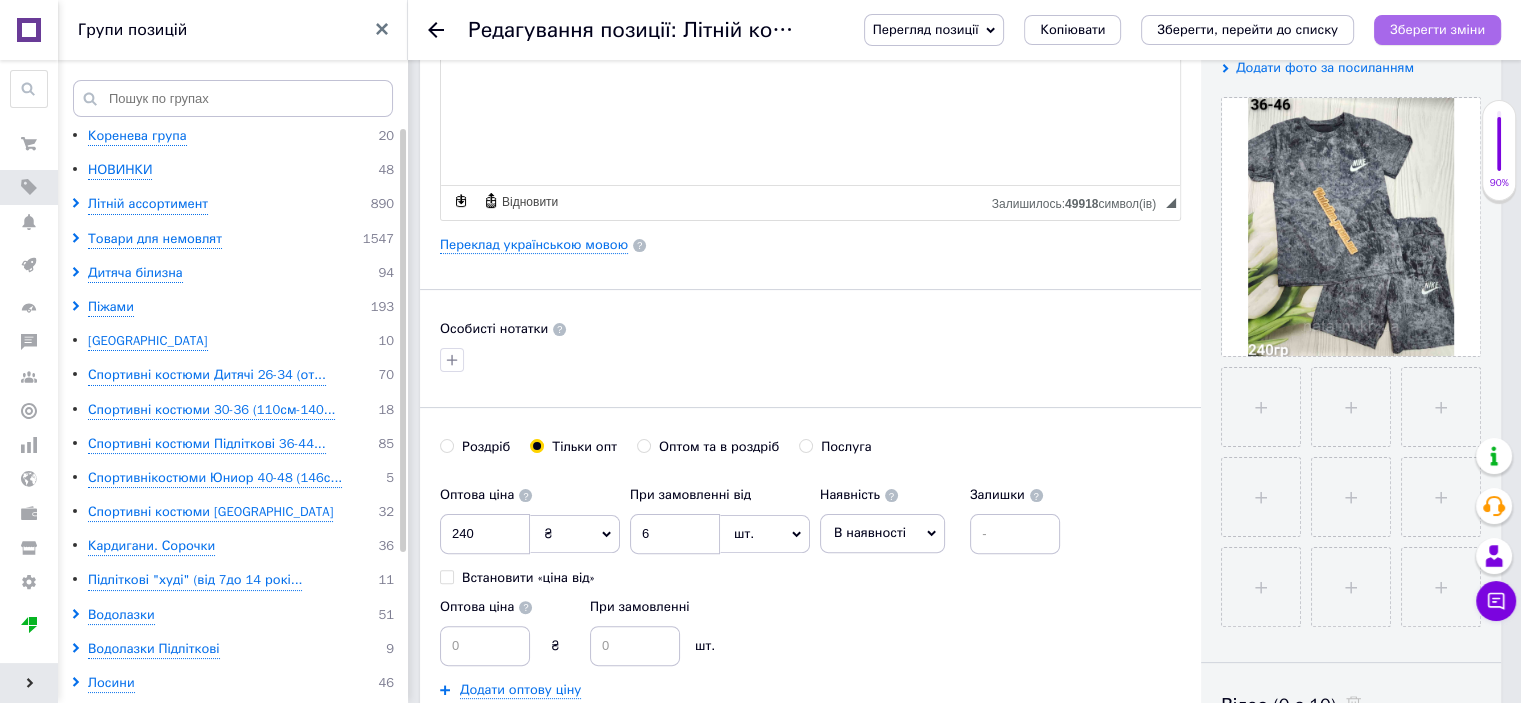 click on "Зберегти зміни" at bounding box center [1437, 29] 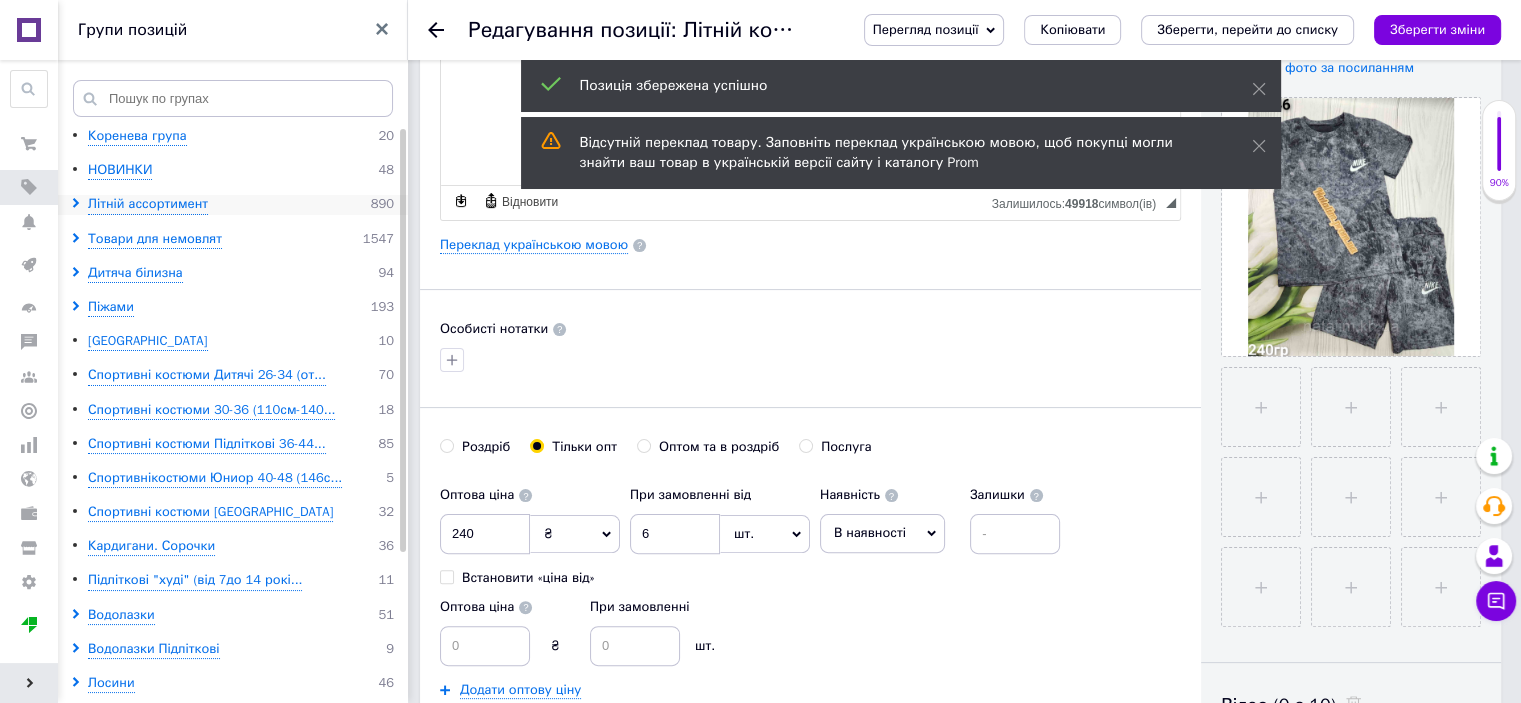 click 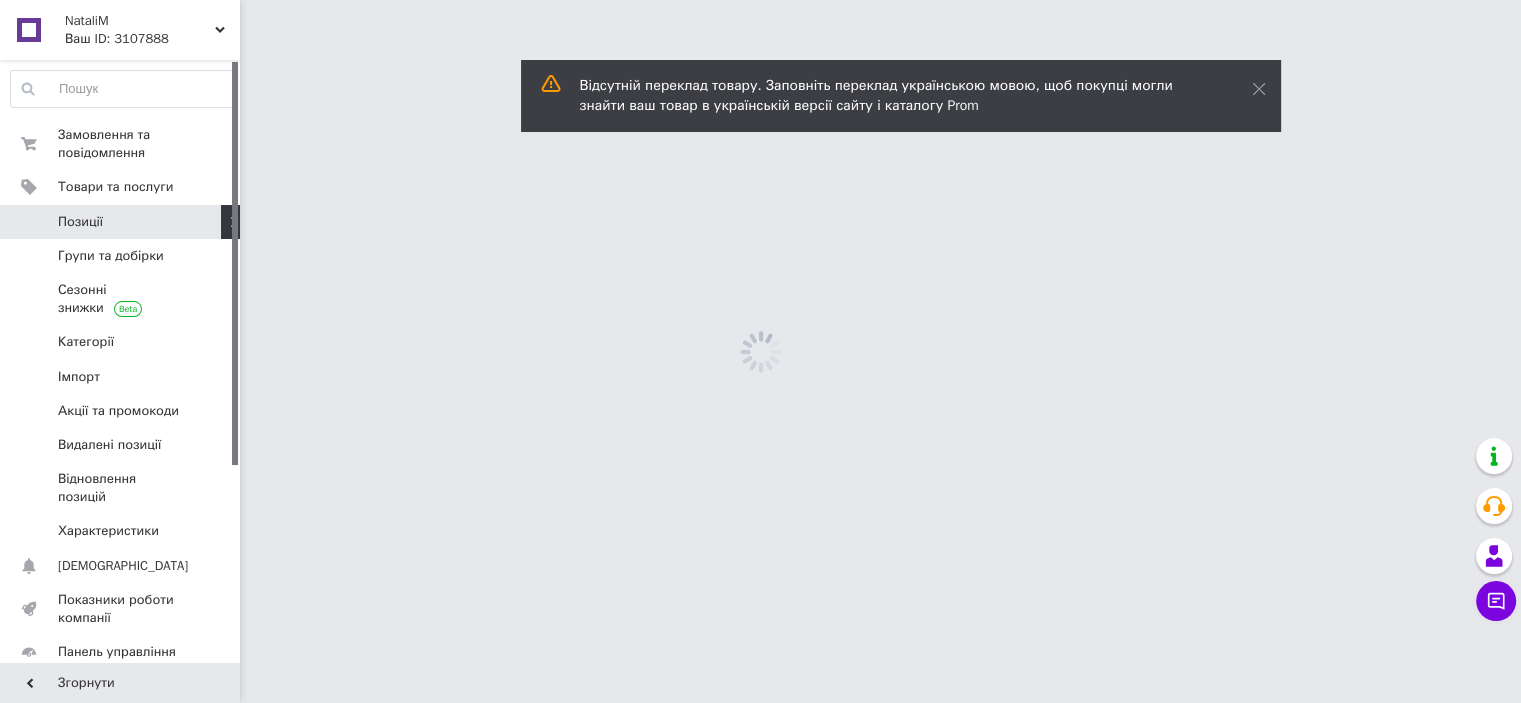 scroll, scrollTop: 0, scrollLeft: 0, axis: both 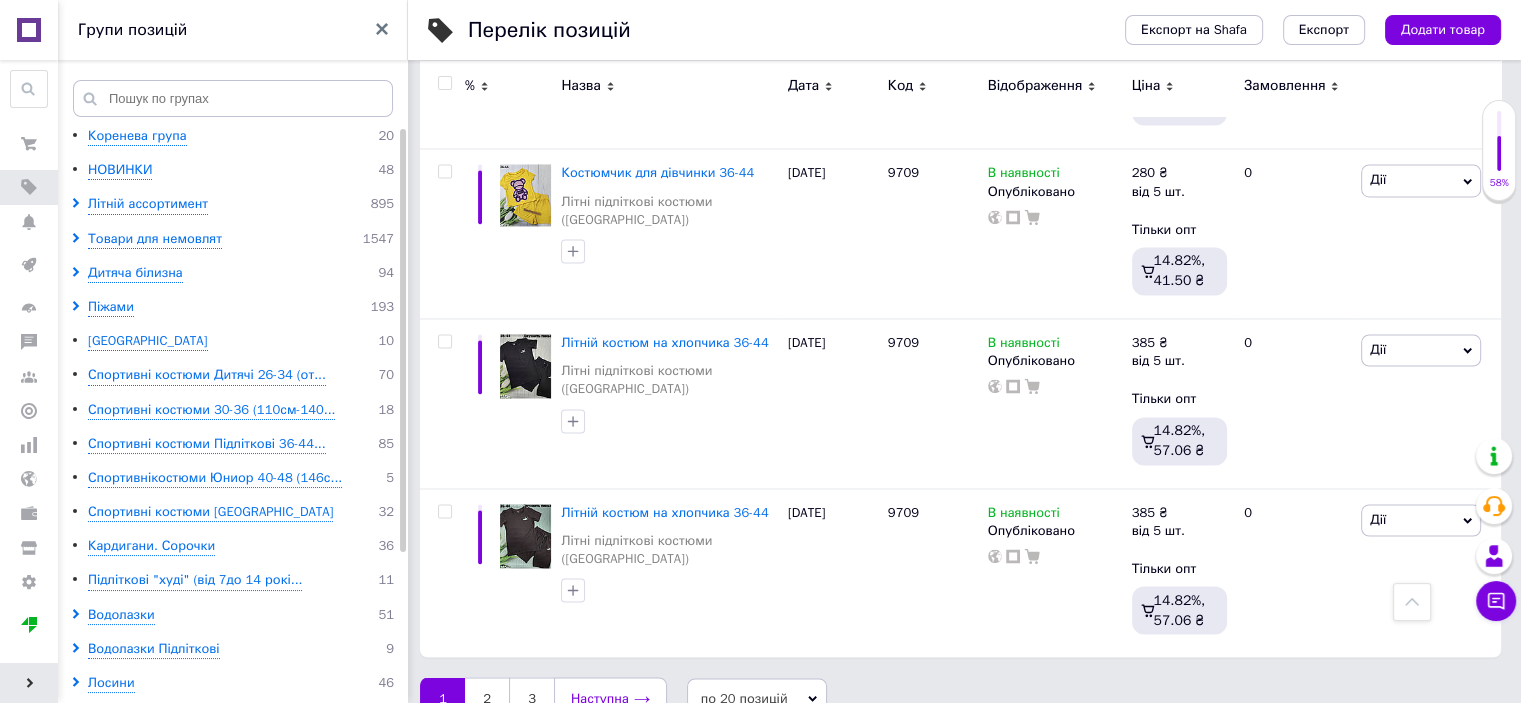 click 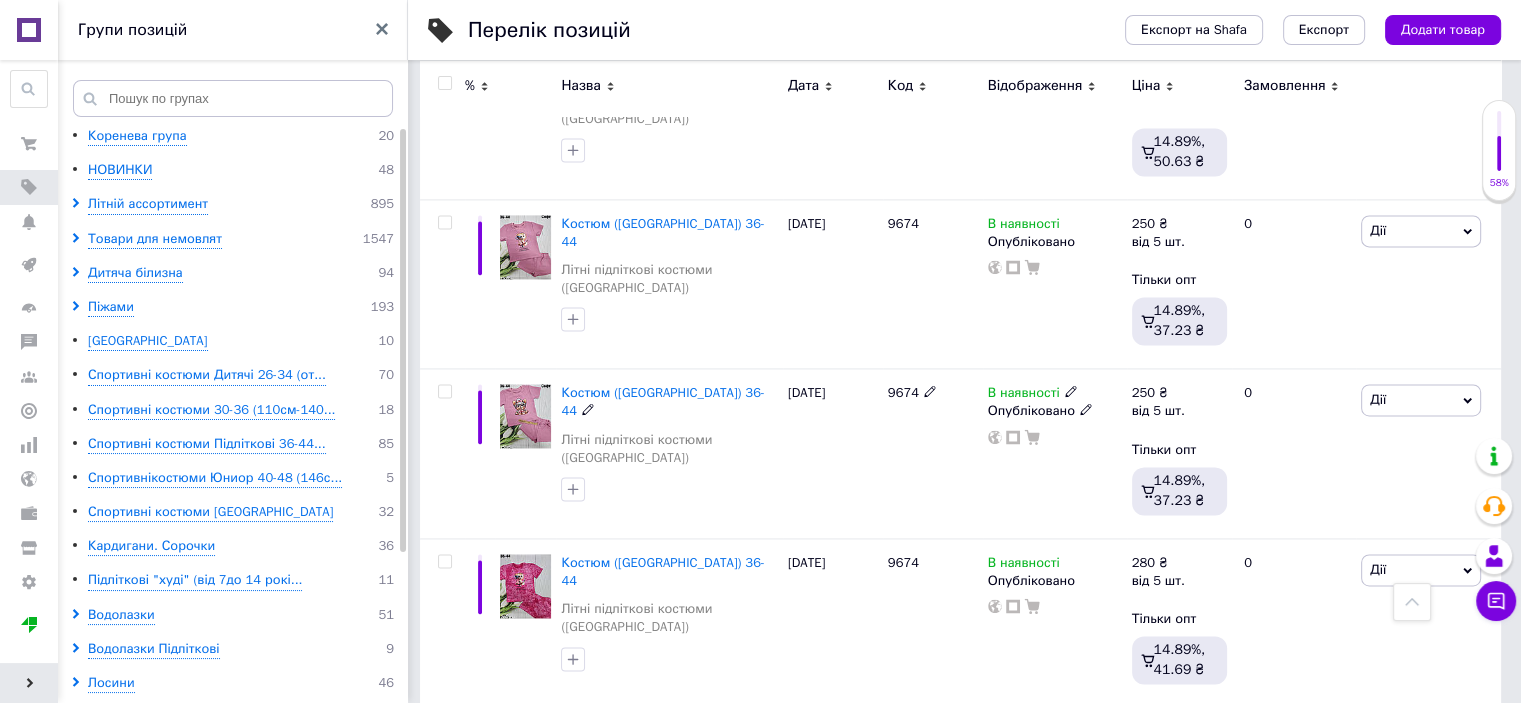 scroll, scrollTop: 2800, scrollLeft: 0, axis: vertical 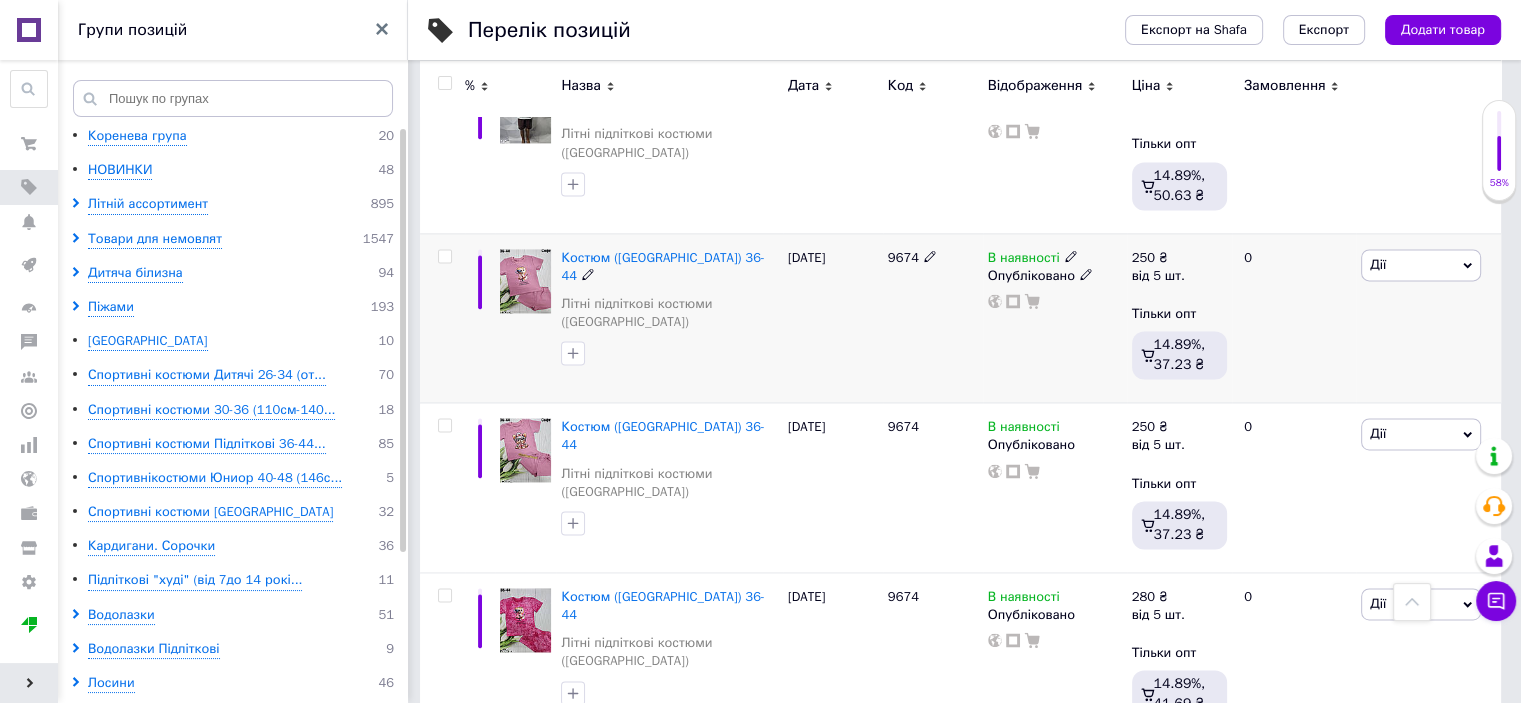 click on "Дії" at bounding box center (1421, 265) 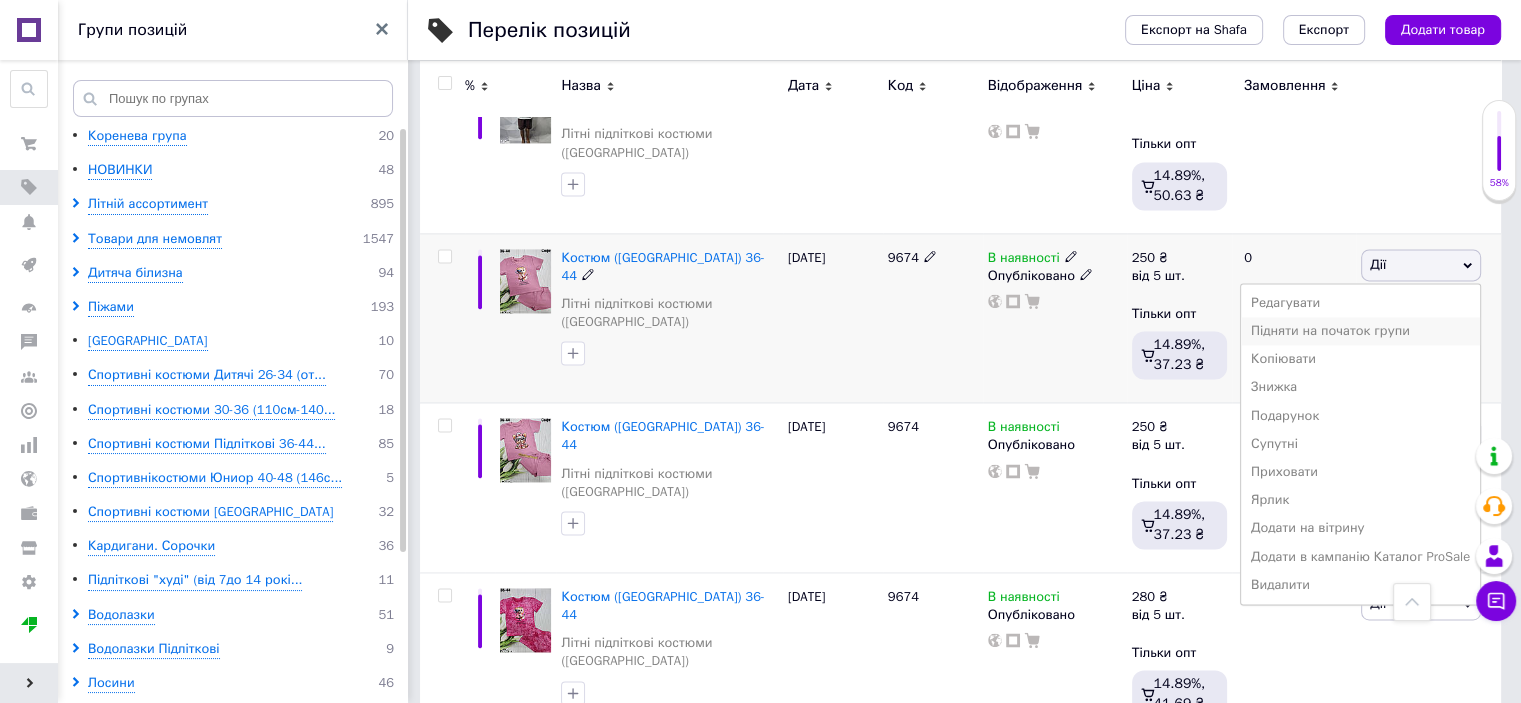 click on "Підняти на початок групи" at bounding box center (1360, 331) 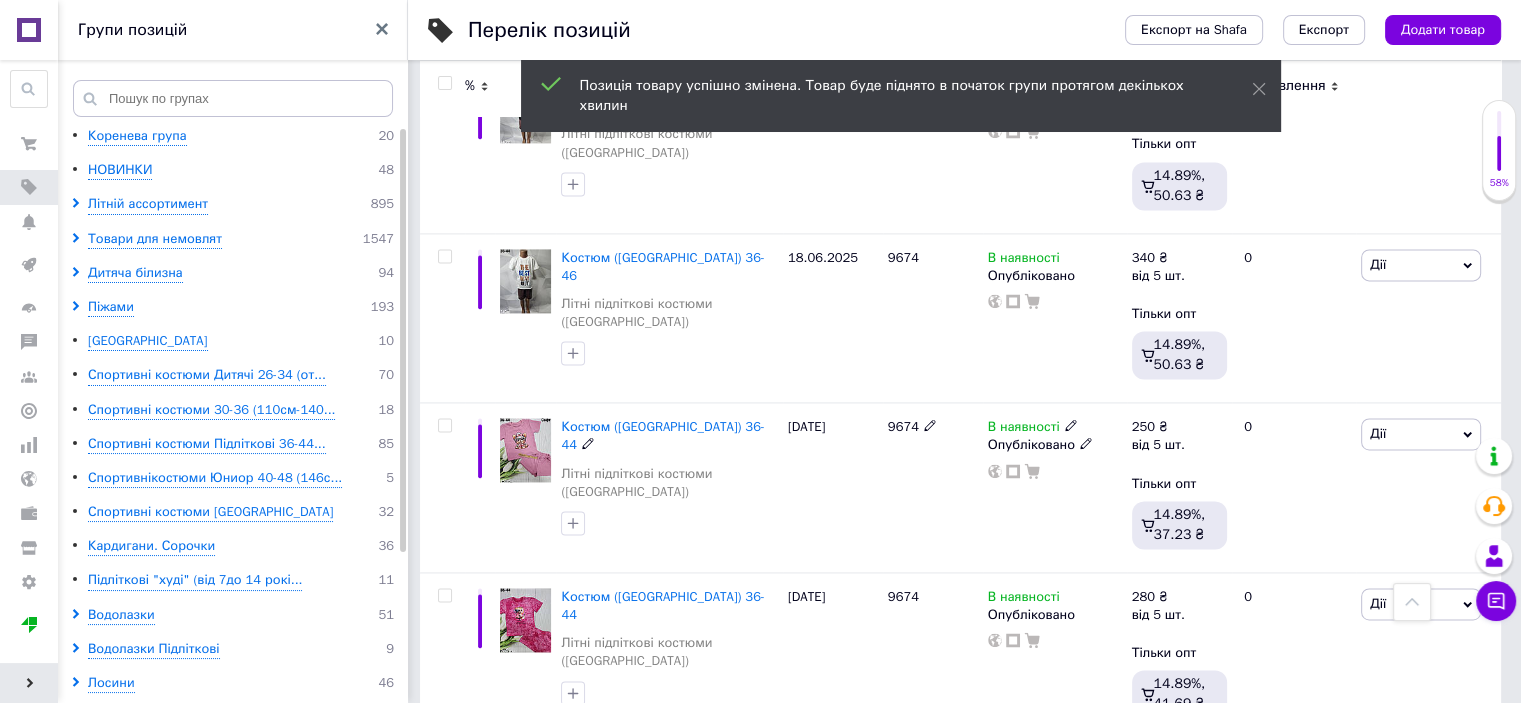 click on "Дії" at bounding box center [1421, 434] 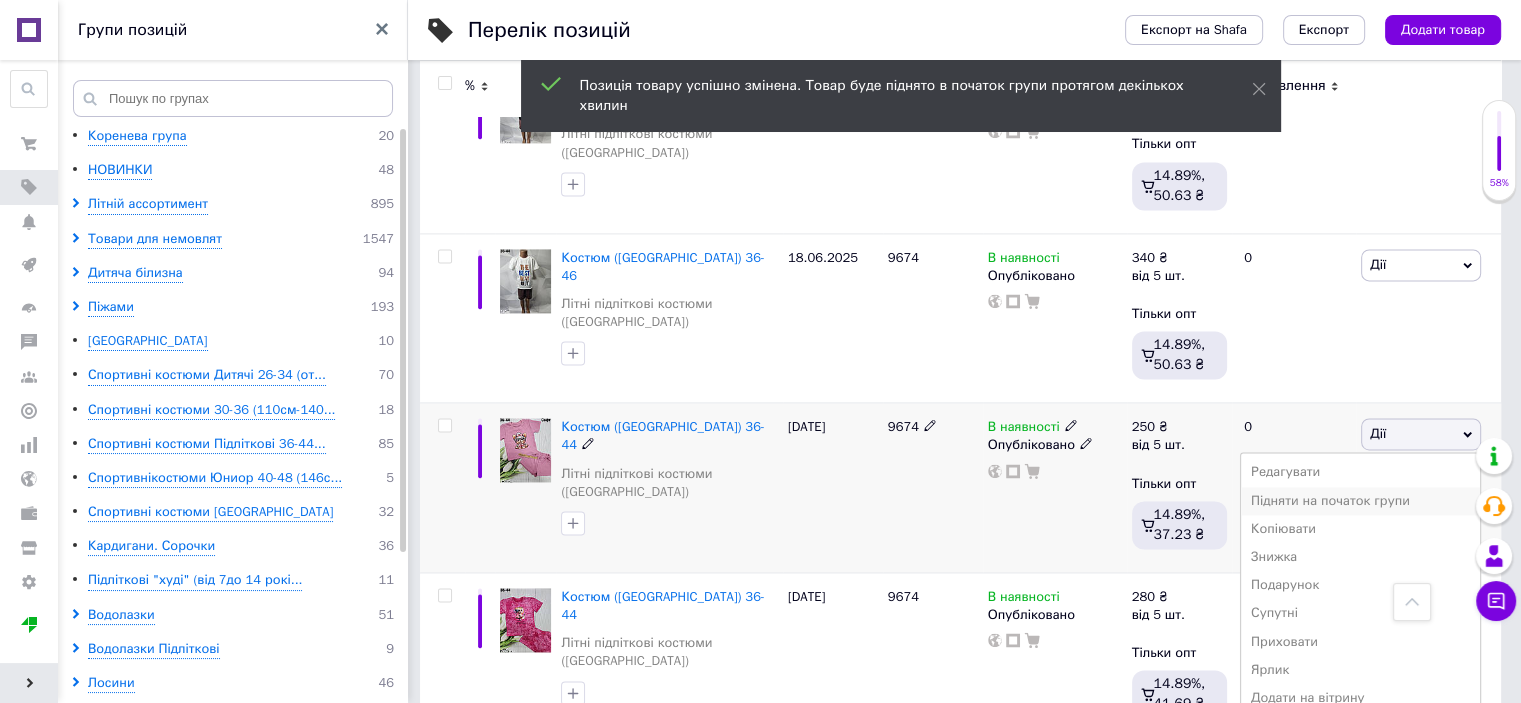 click on "Підняти на початок групи" at bounding box center (1360, 501) 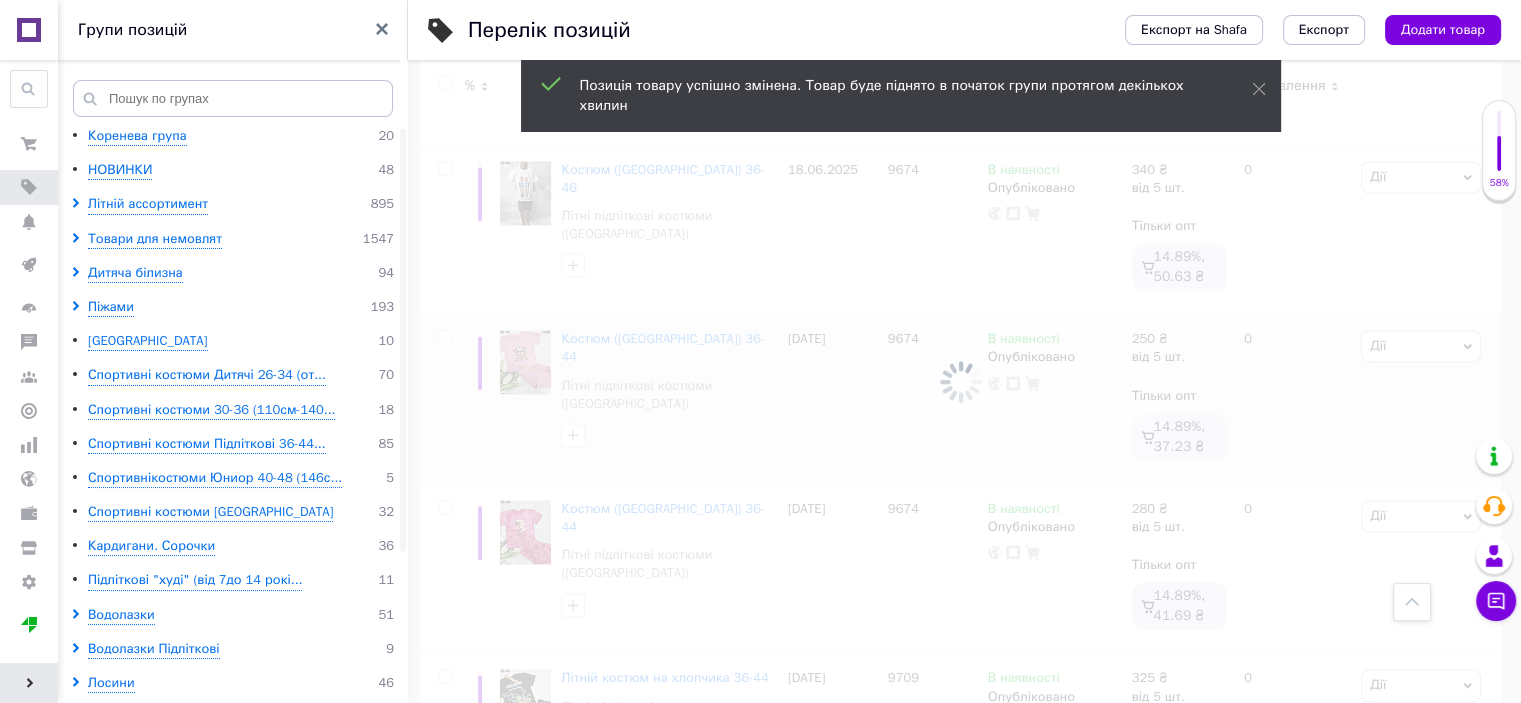 scroll, scrollTop: 2900, scrollLeft: 0, axis: vertical 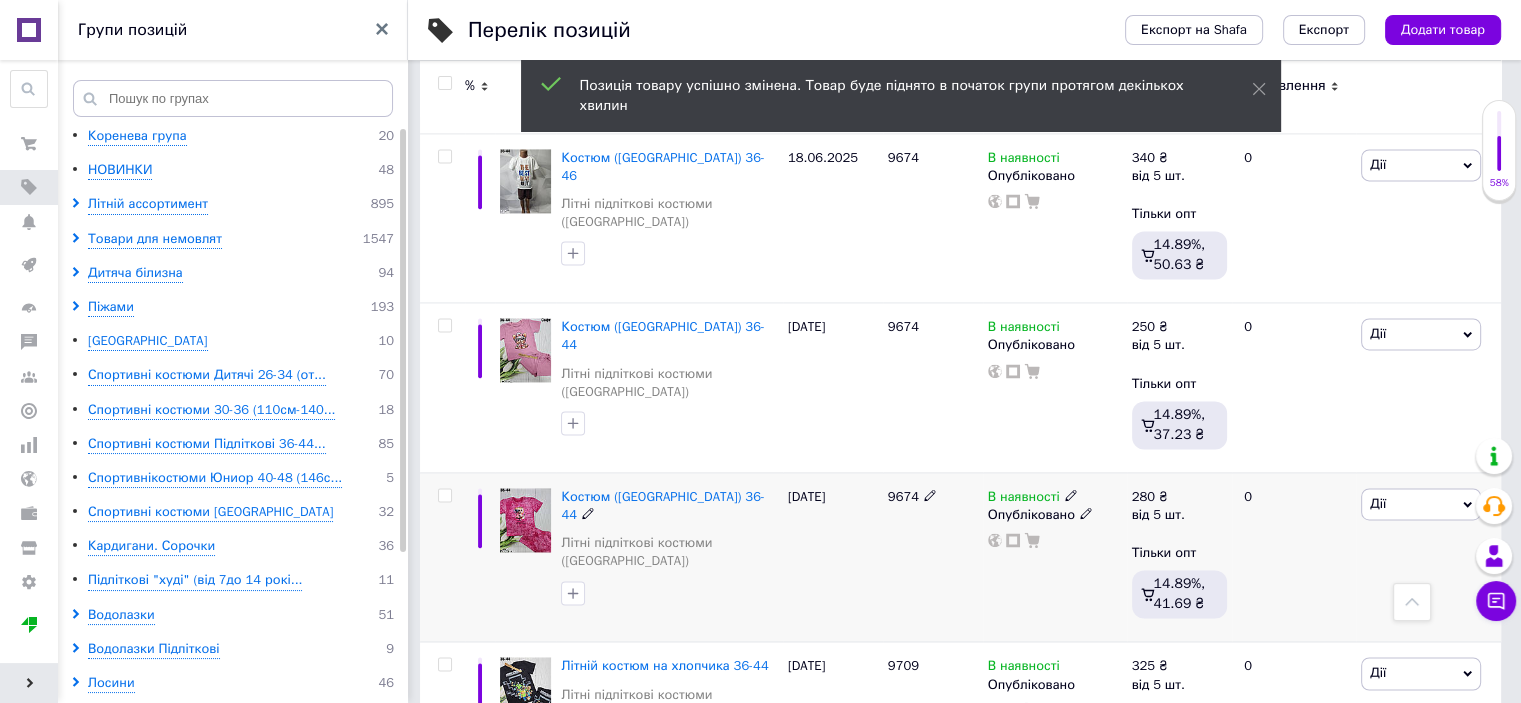 click on "Дії" at bounding box center (1421, 504) 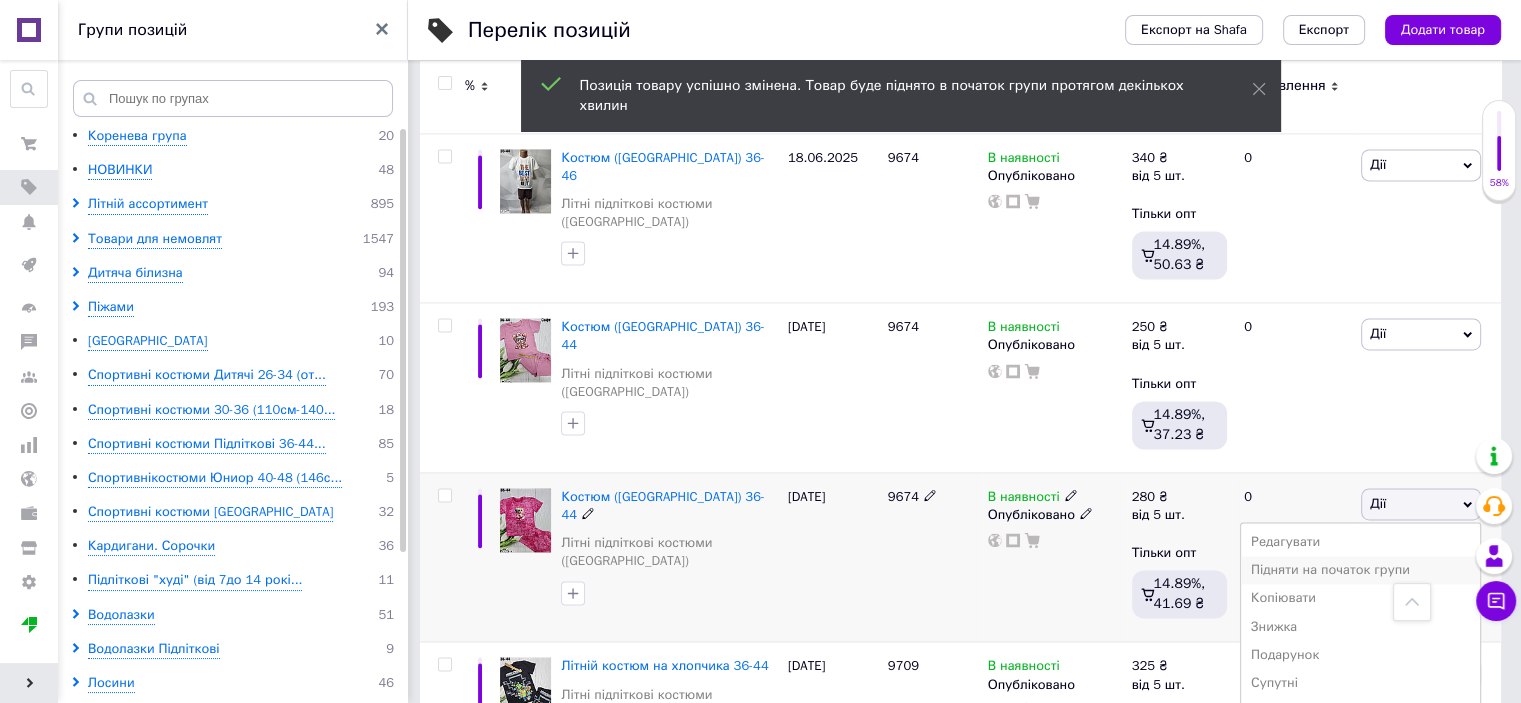 click on "Підняти на початок групи" at bounding box center [1360, 570] 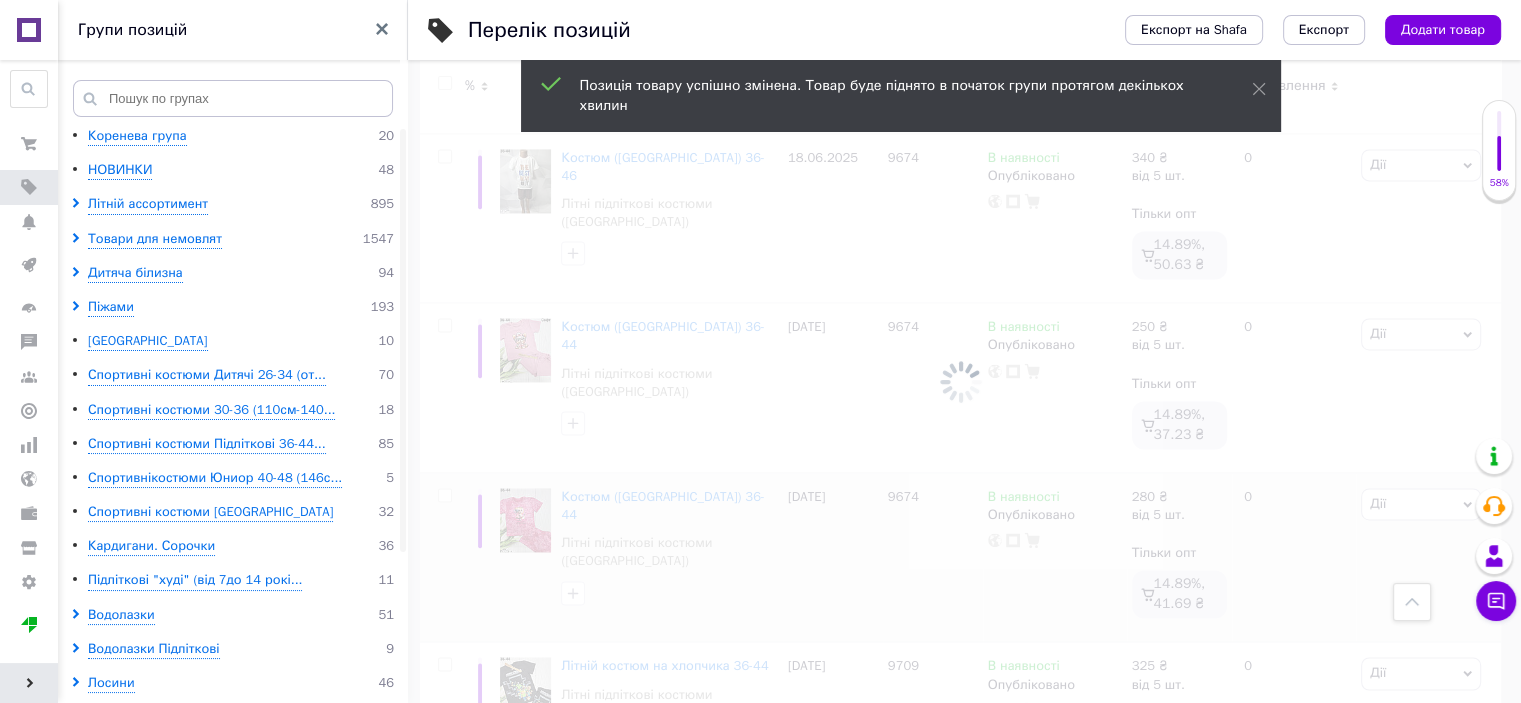 scroll, scrollTop: 3100, scrollLeft: 0, axis: vertical 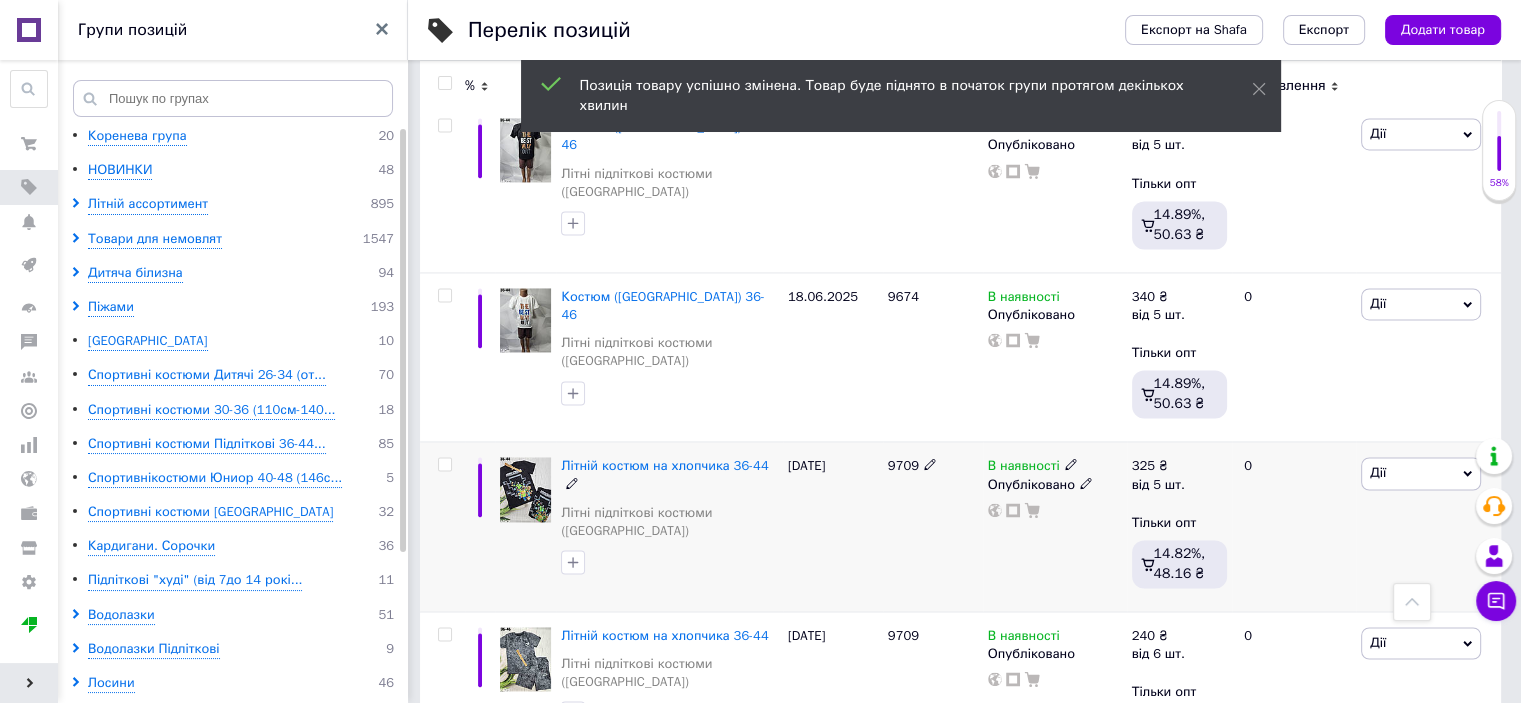 click on "Дії" at bounding box center [1421, 473] 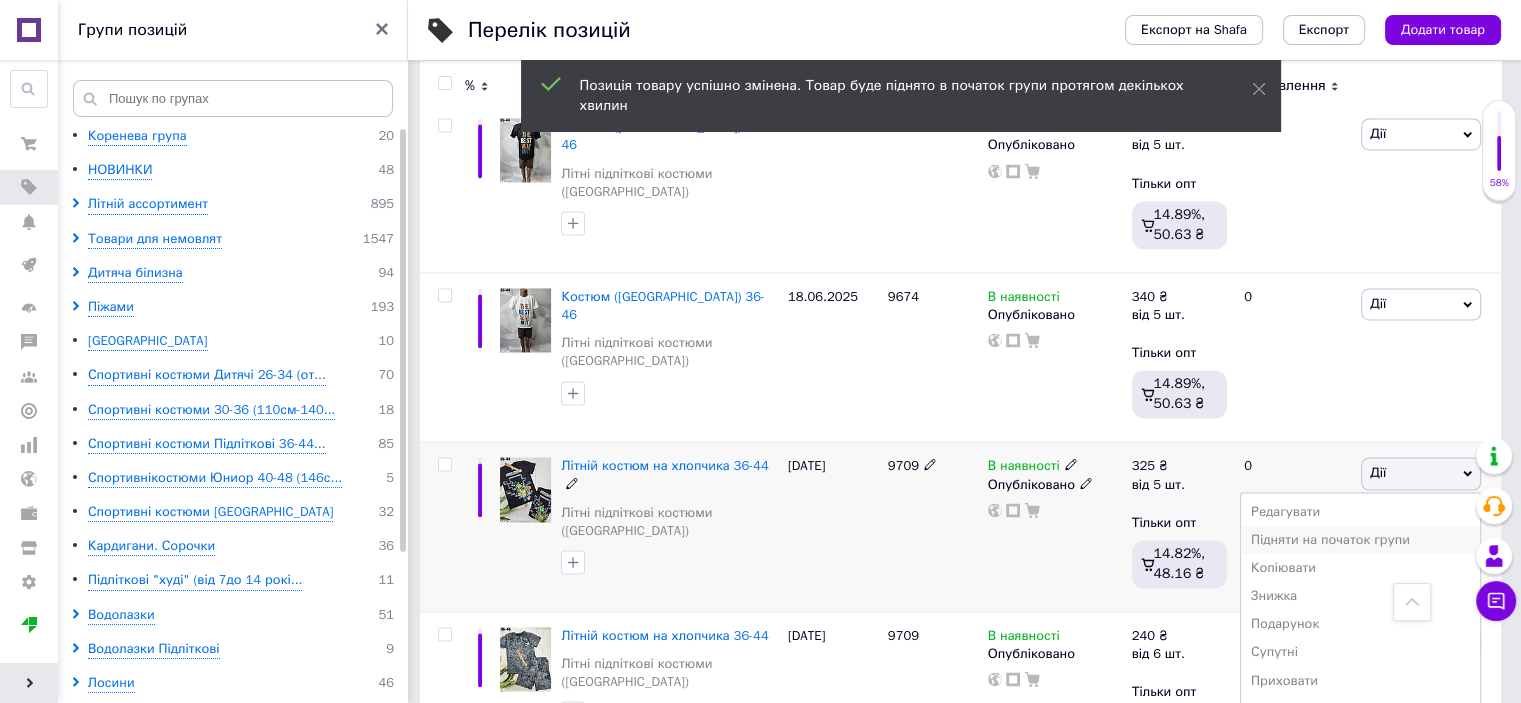 click on "Підняти на початок групи" at bounding box center (1360, 540) 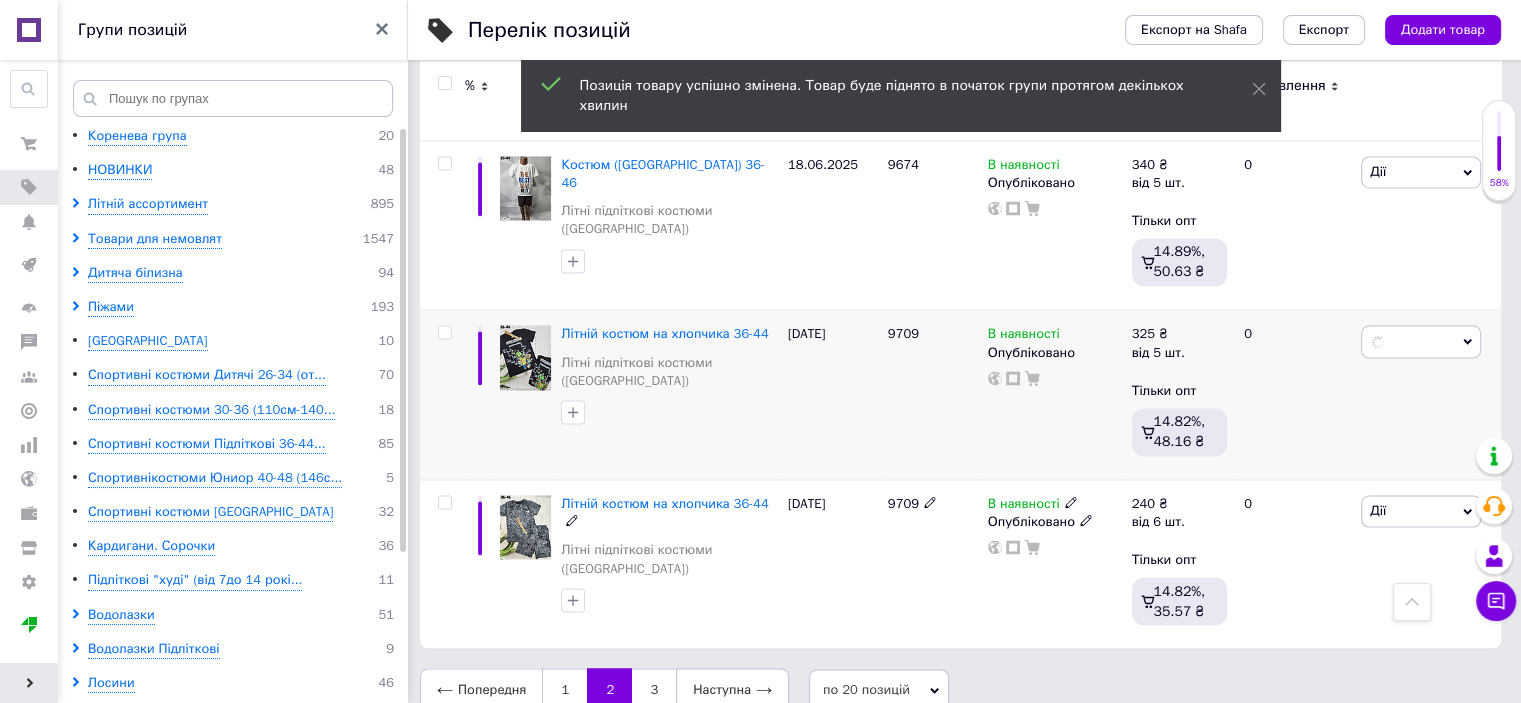 scroll, scrollTop: 3240, scrollLeft: 0, axis: vertical 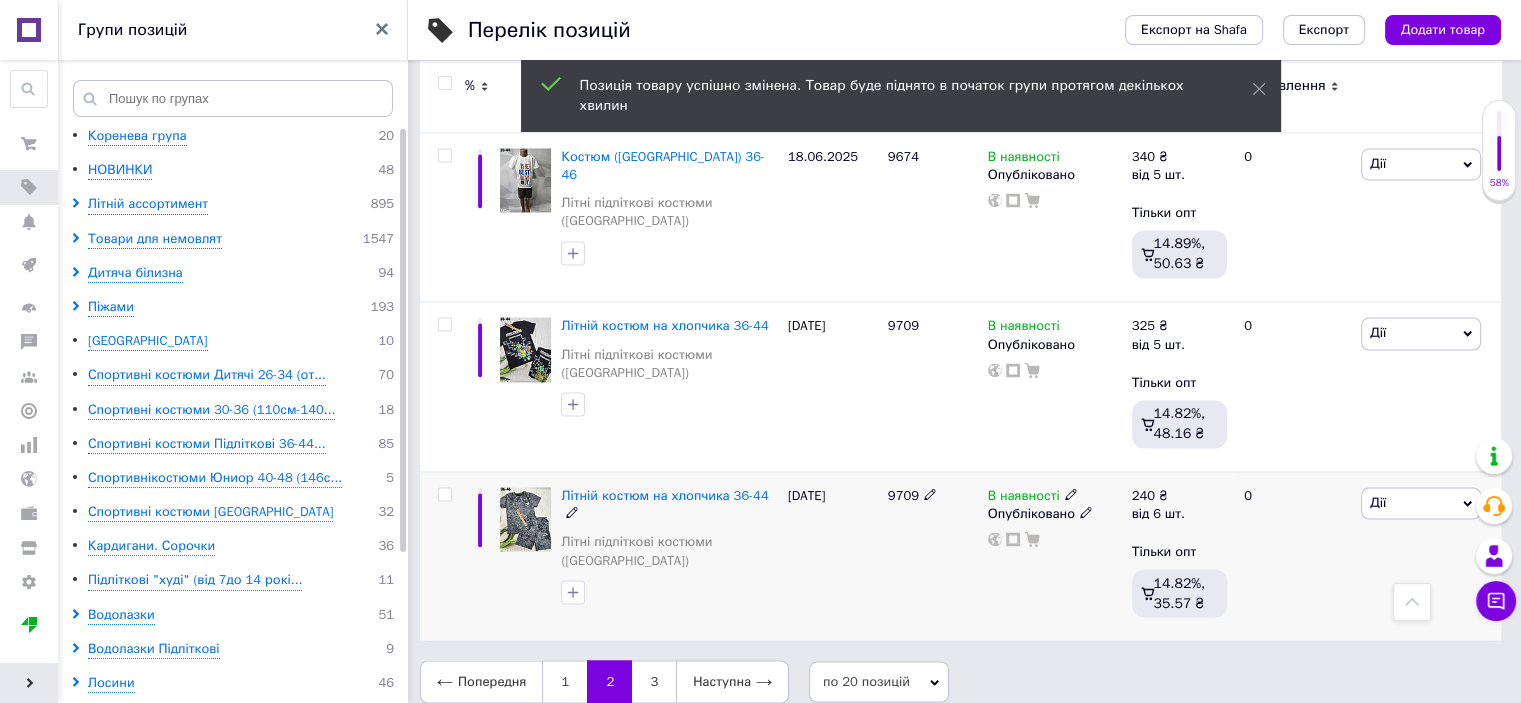 click on "Дії" at bounding box center (1421, 503) 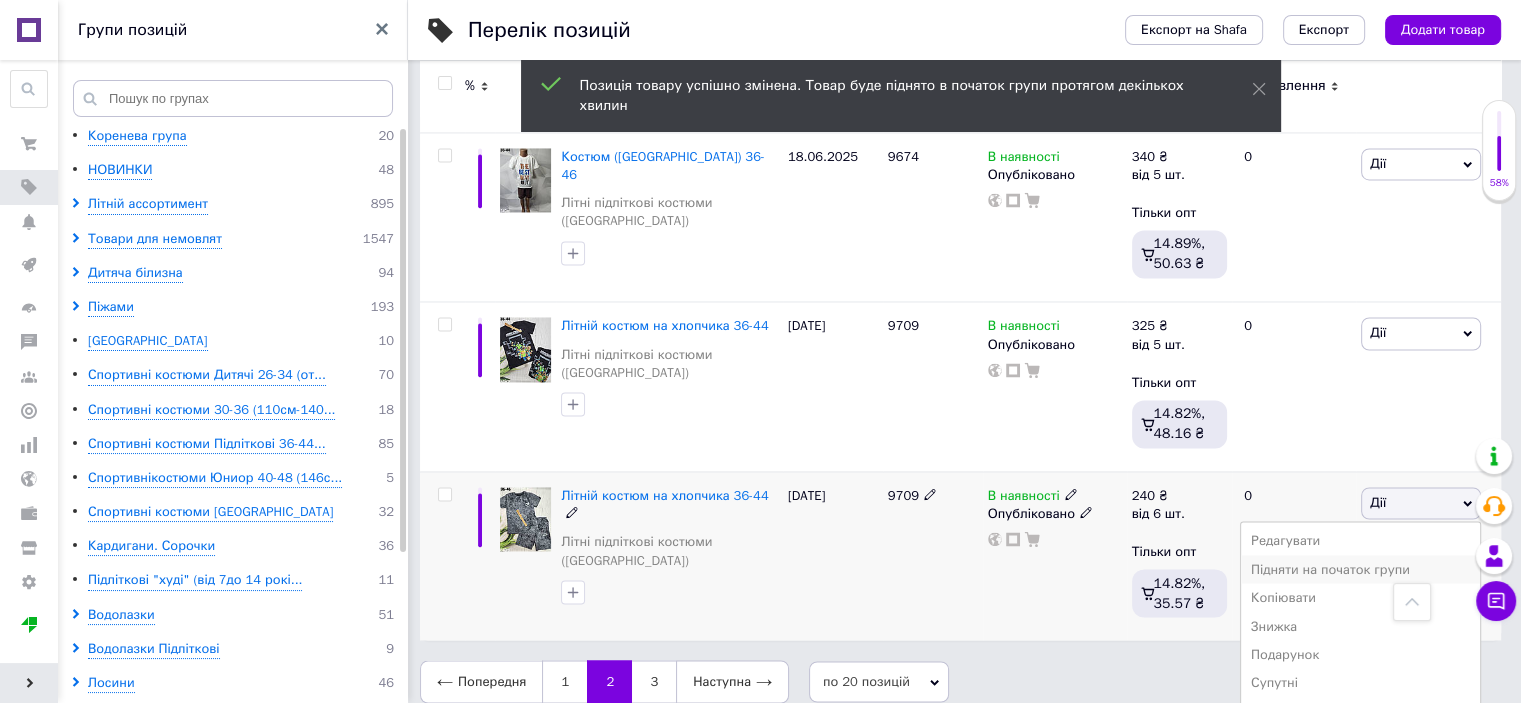 click on "Підняти на початок групи" at bounding box center (1360, 569) 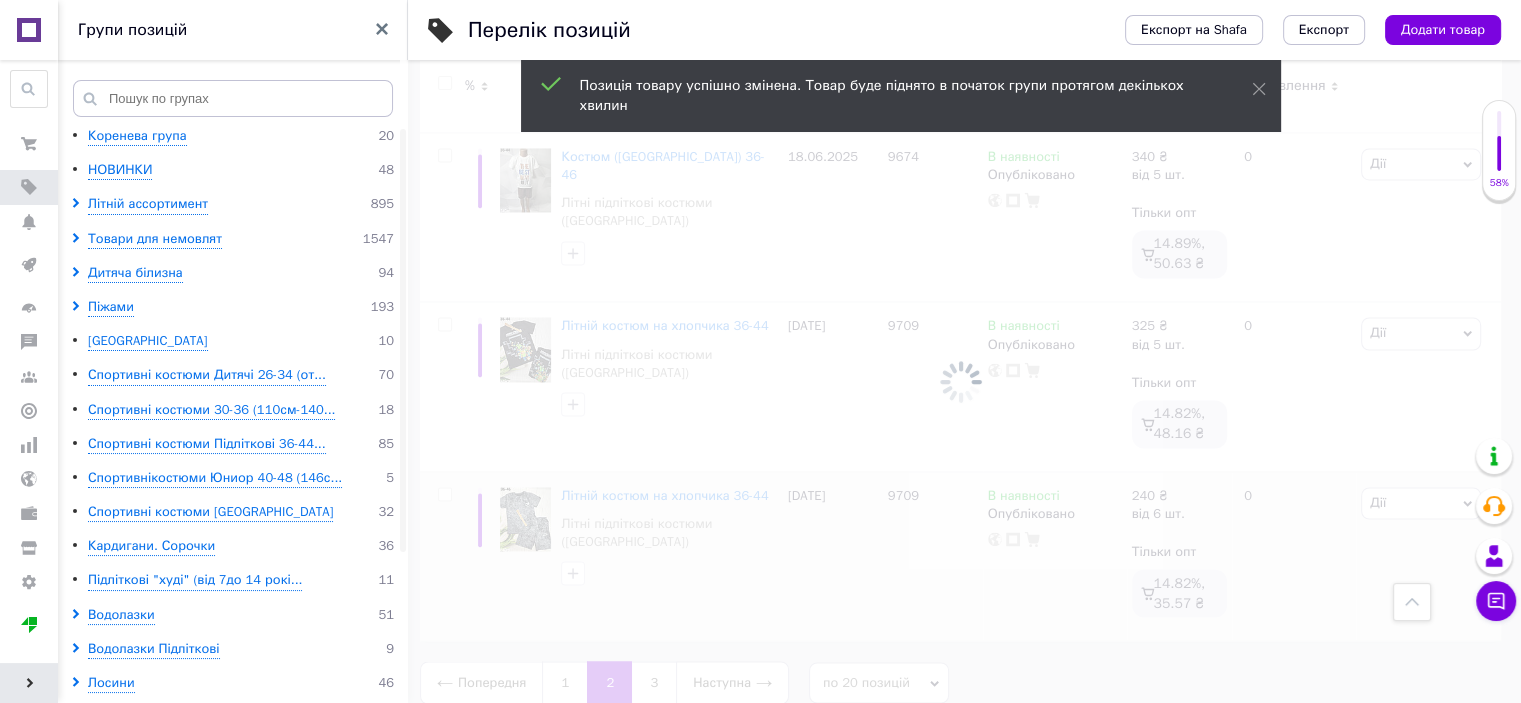 click at bounding box center (960, 381) 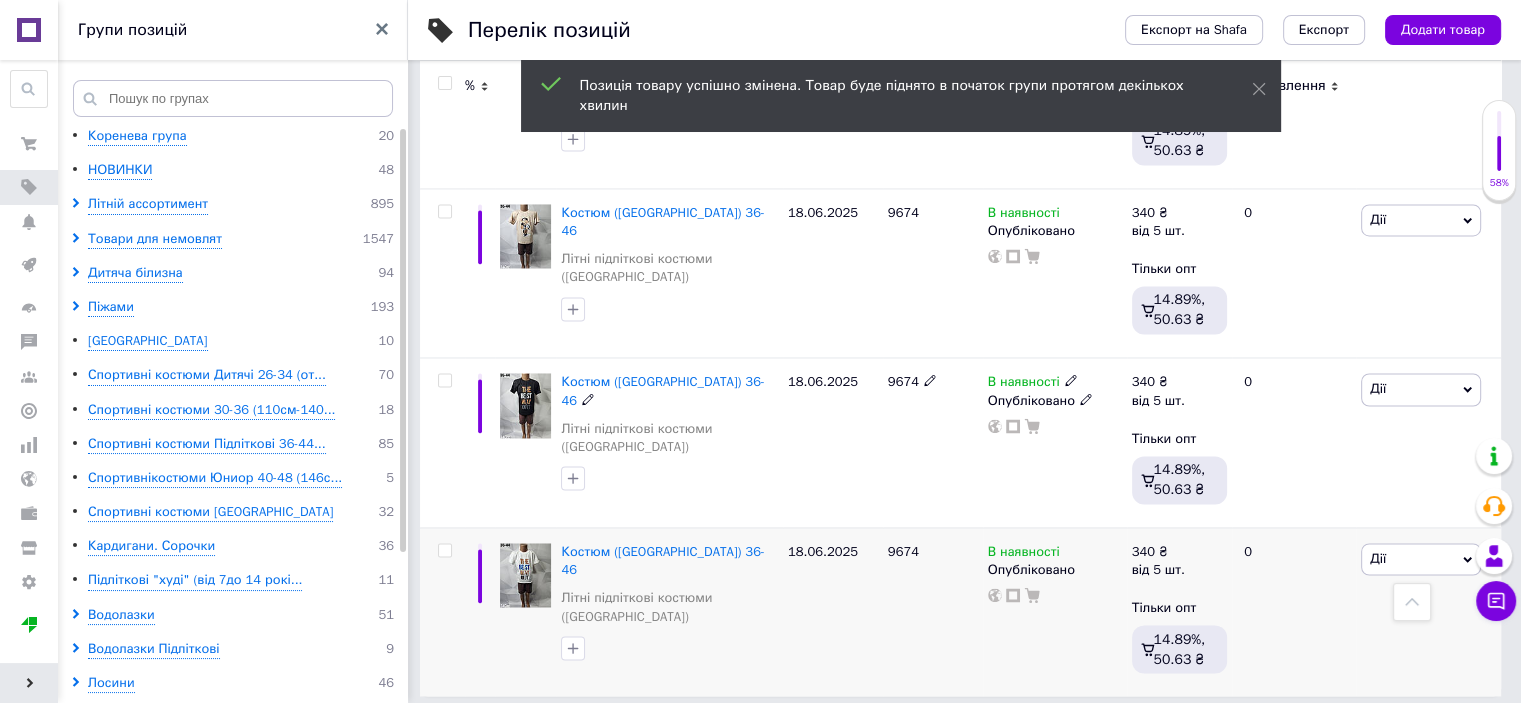scroll, scrollTop: 3240, scrollLeft: 0, axis: vertical 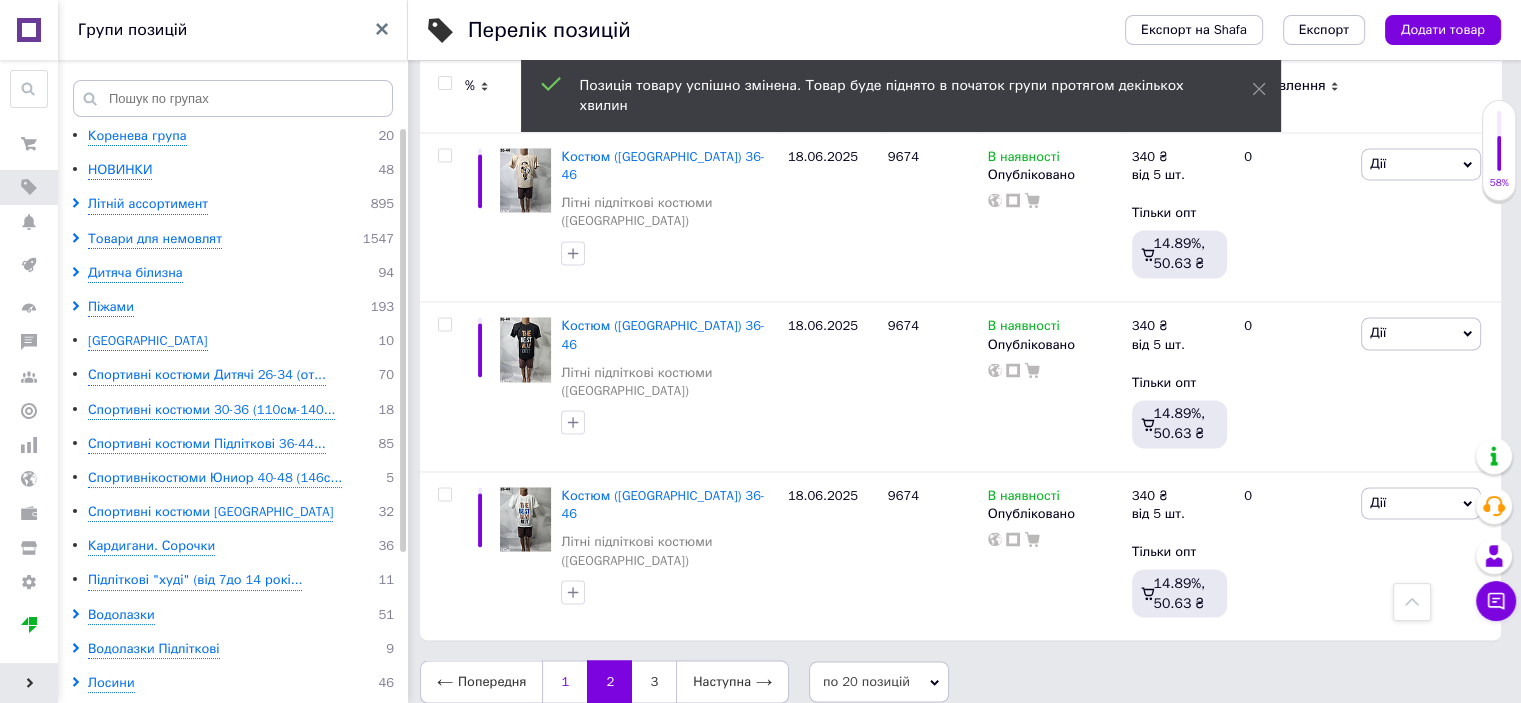 click on "1" at bounding box center (564, 681) 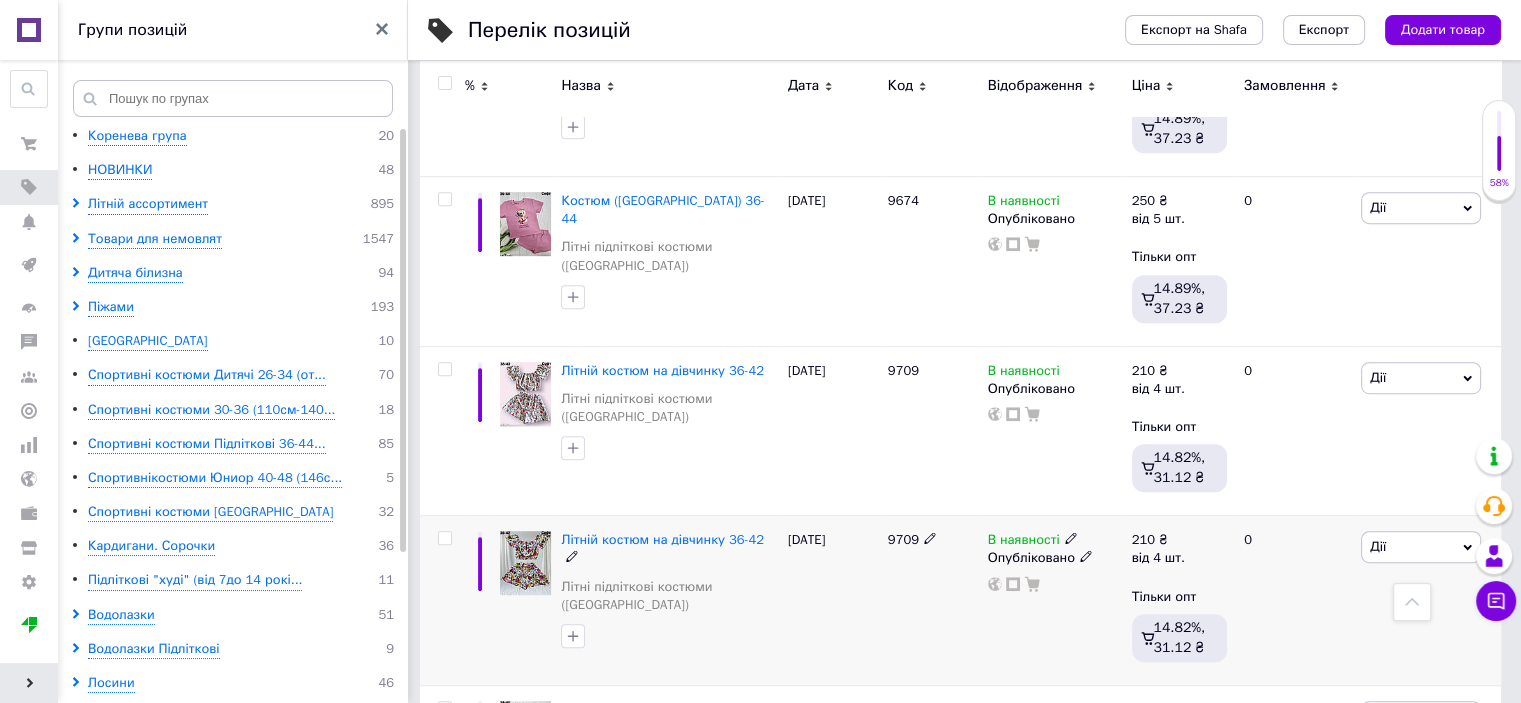 scroll, scrollTop: 940, scrollLeft: 0, axis: vertical 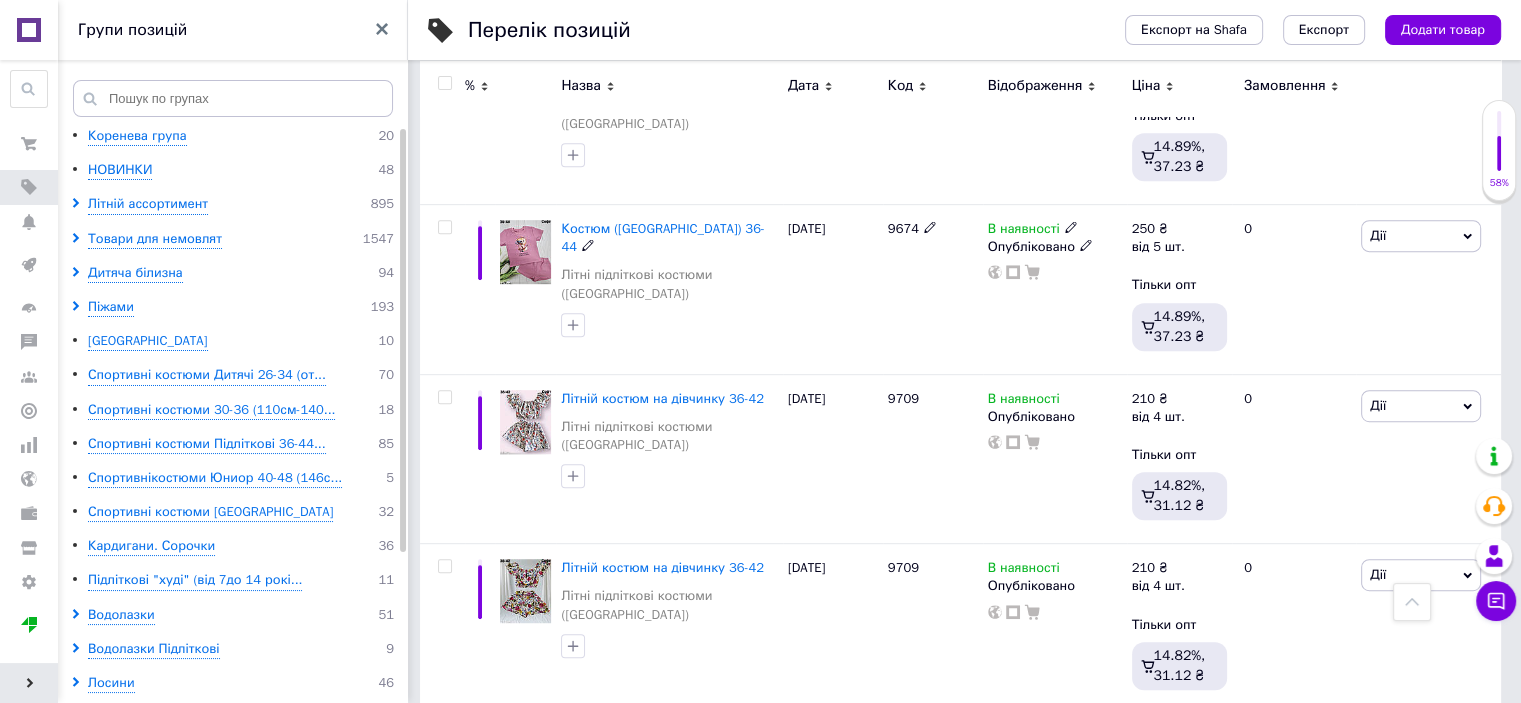 drag, startPoint x: 533, startPoint y: 236, endPoint x: 536, endPoint y: 204, distance: 32.140316 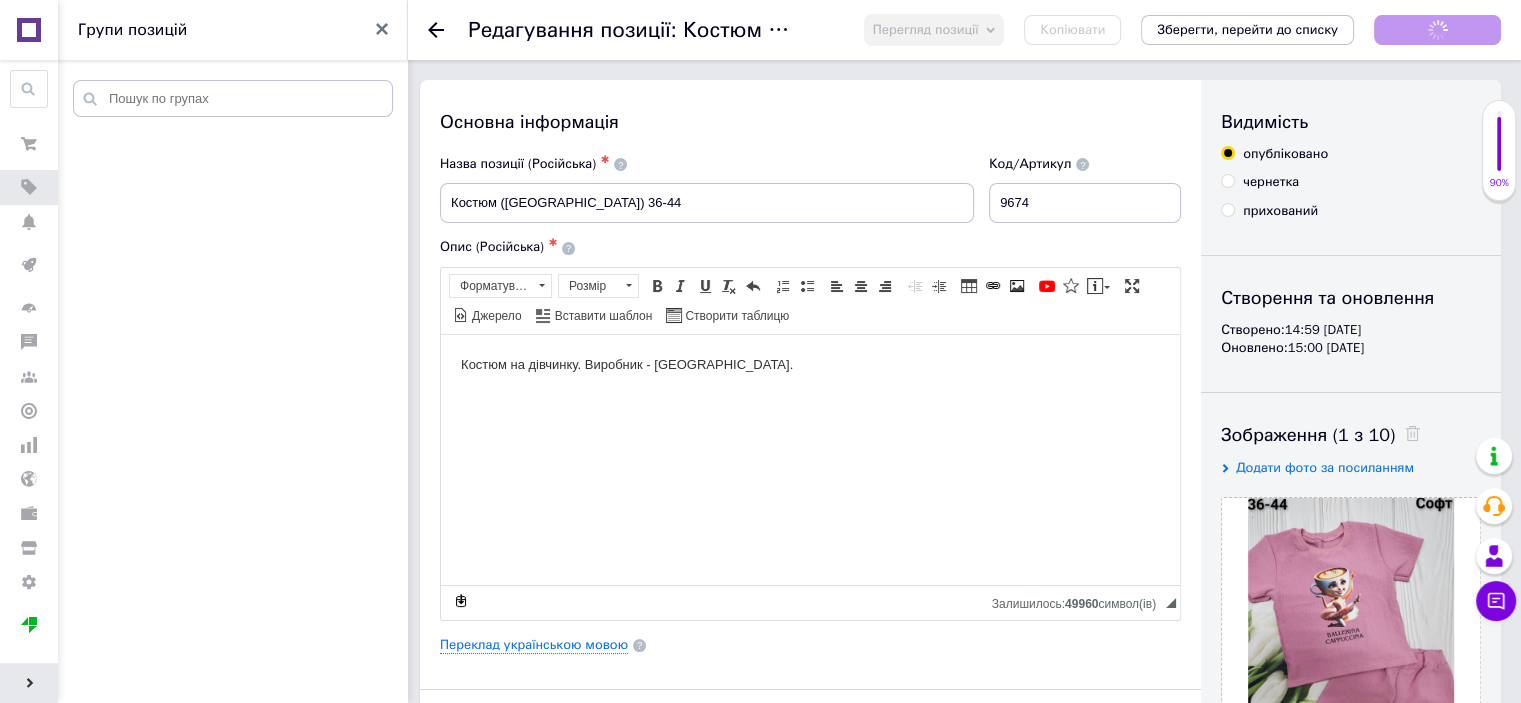 scroll, scrollTop: 0, scrollLeft: 0, axis: both 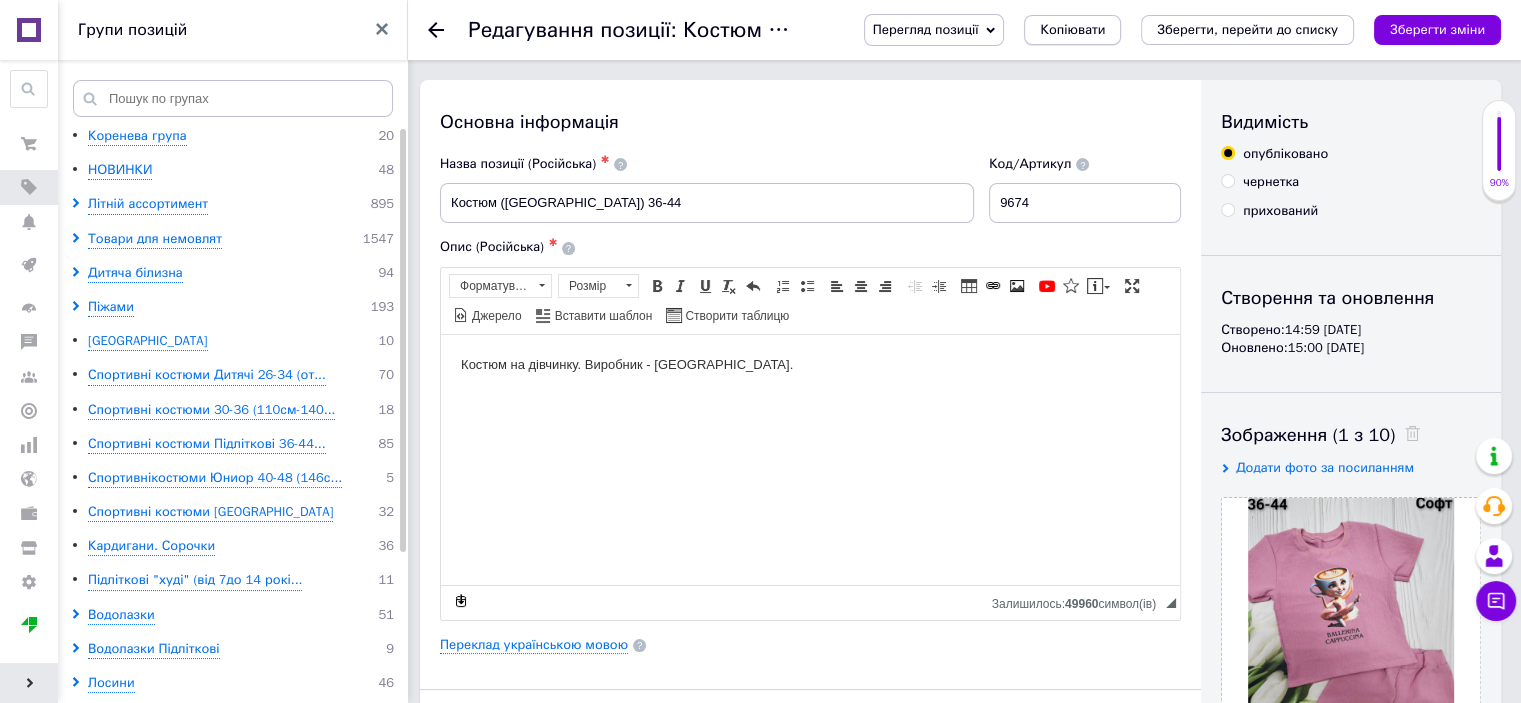 click on "Копіювати" at bounding box center (1072, 30) 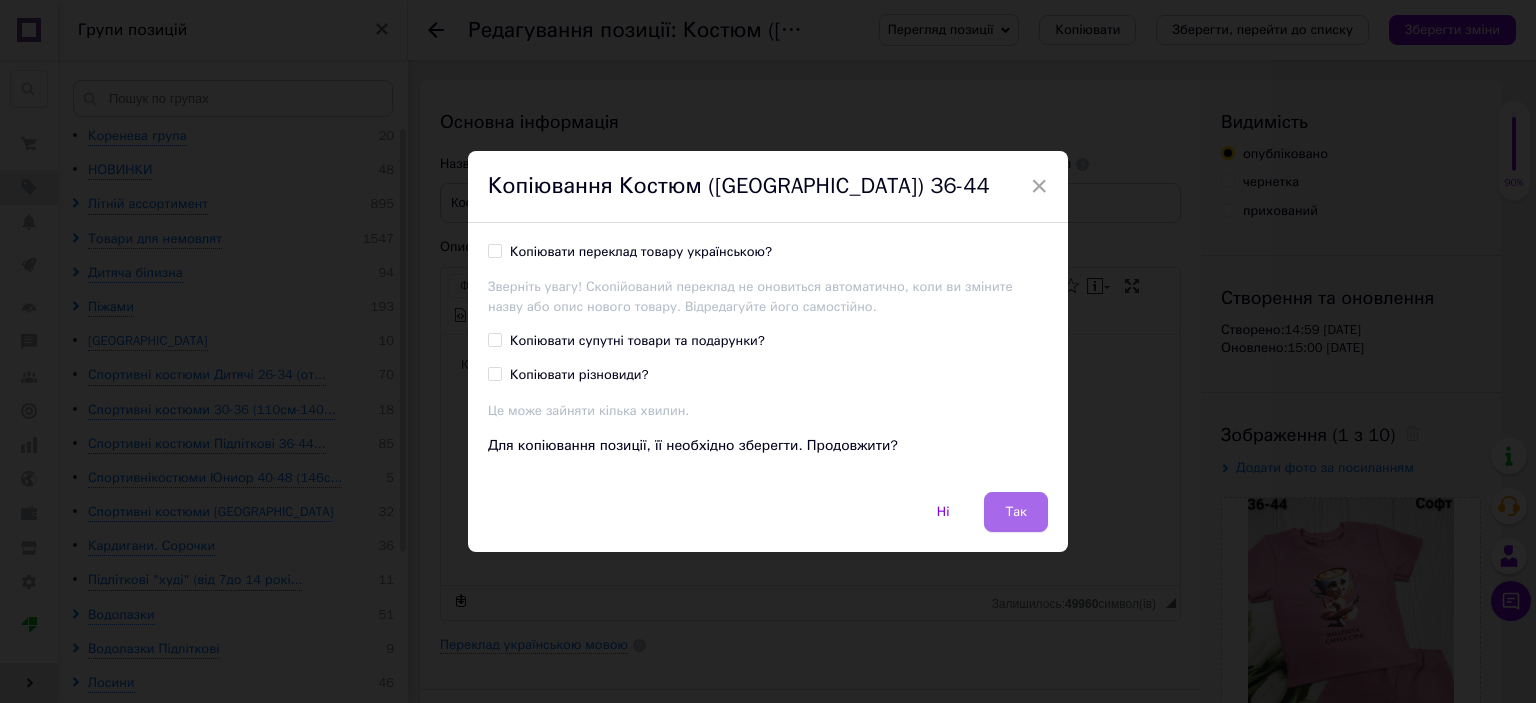 click on "Так" at bounding box center (1016, 512) 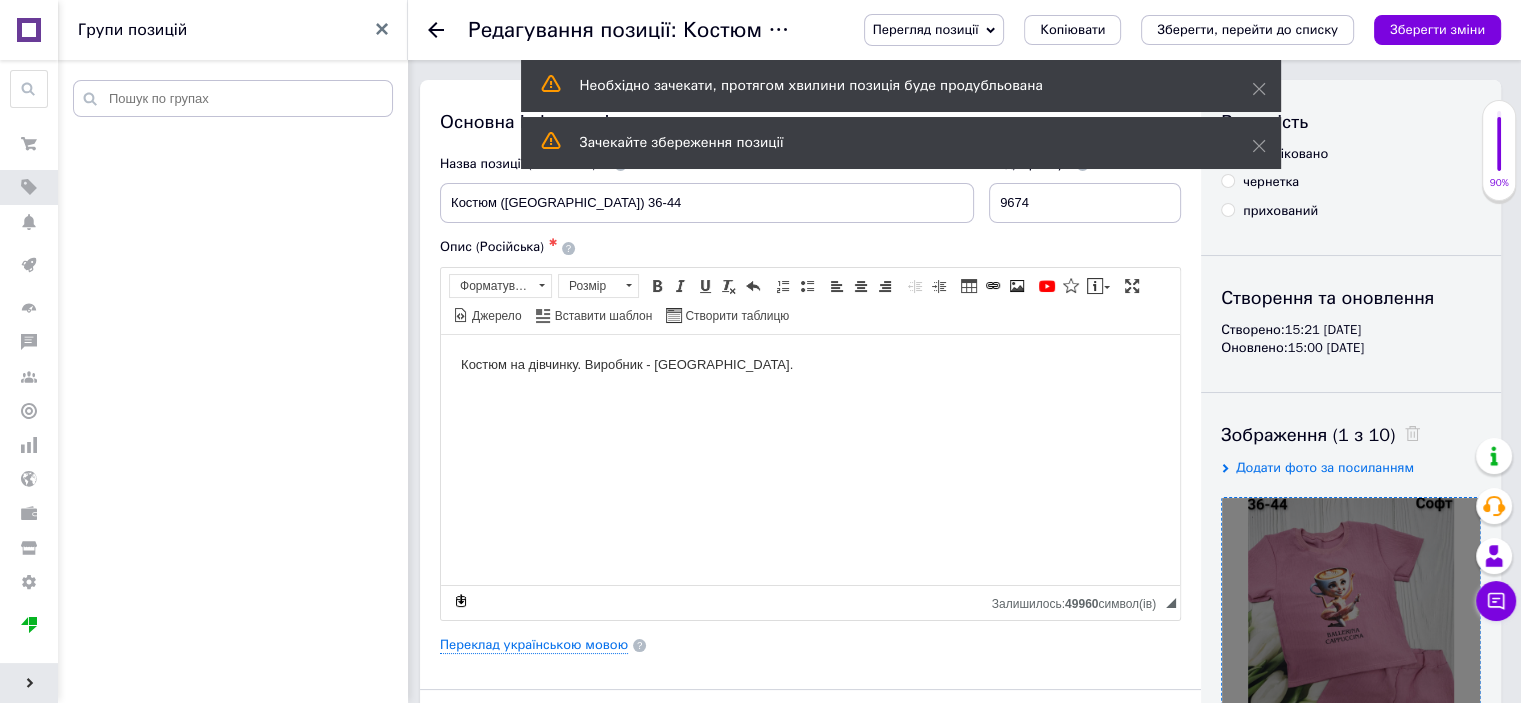 scroll, scrollTop: 100, scrollLeft: 0, axis: vertical 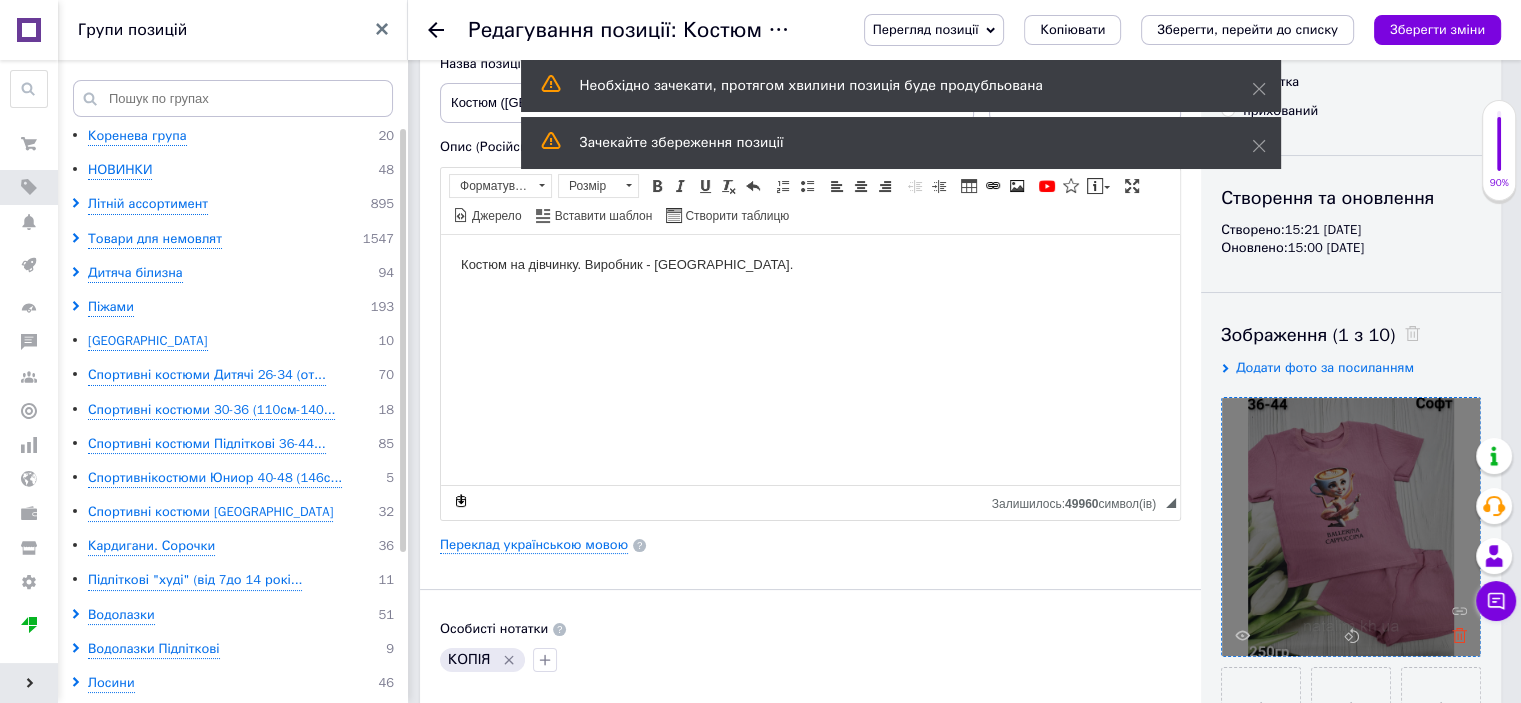 click 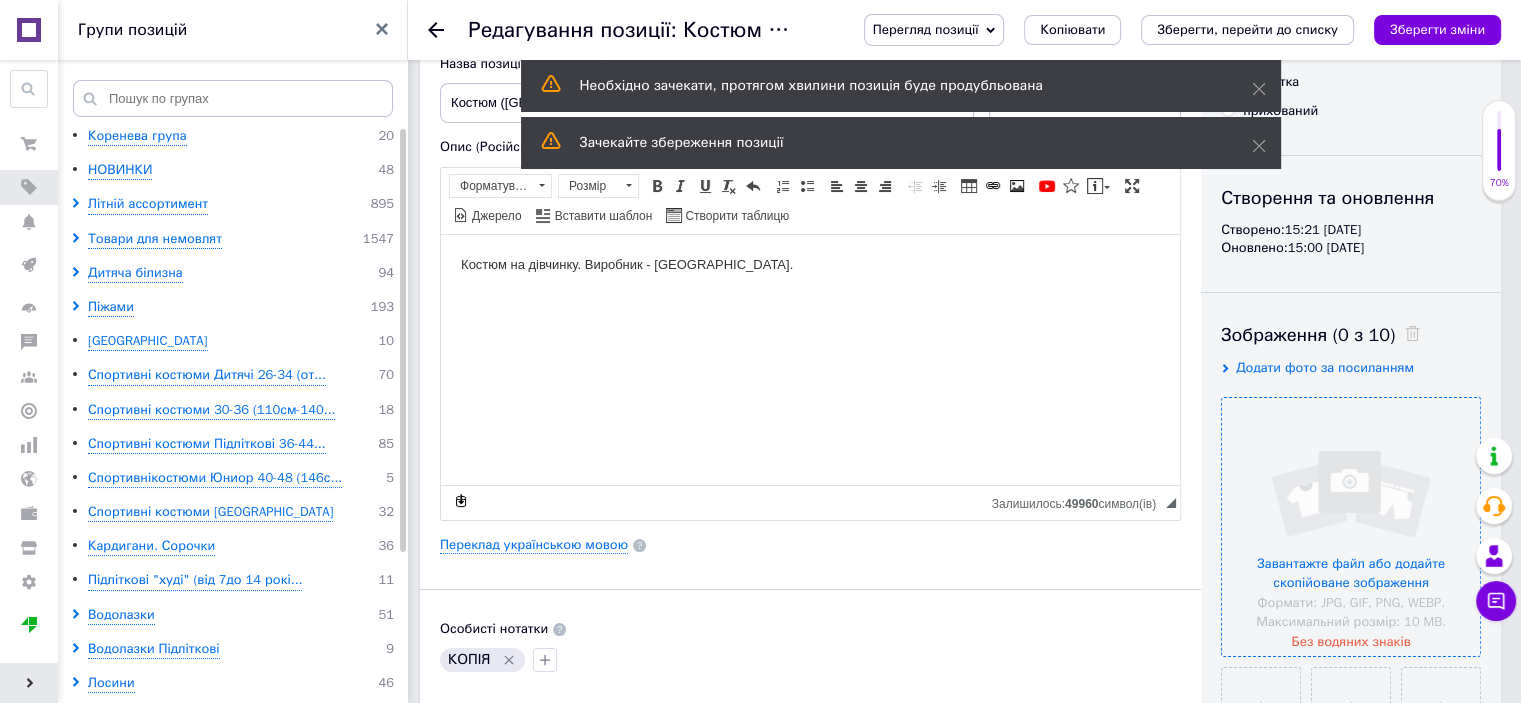 click at bounding box center (1351, 527) 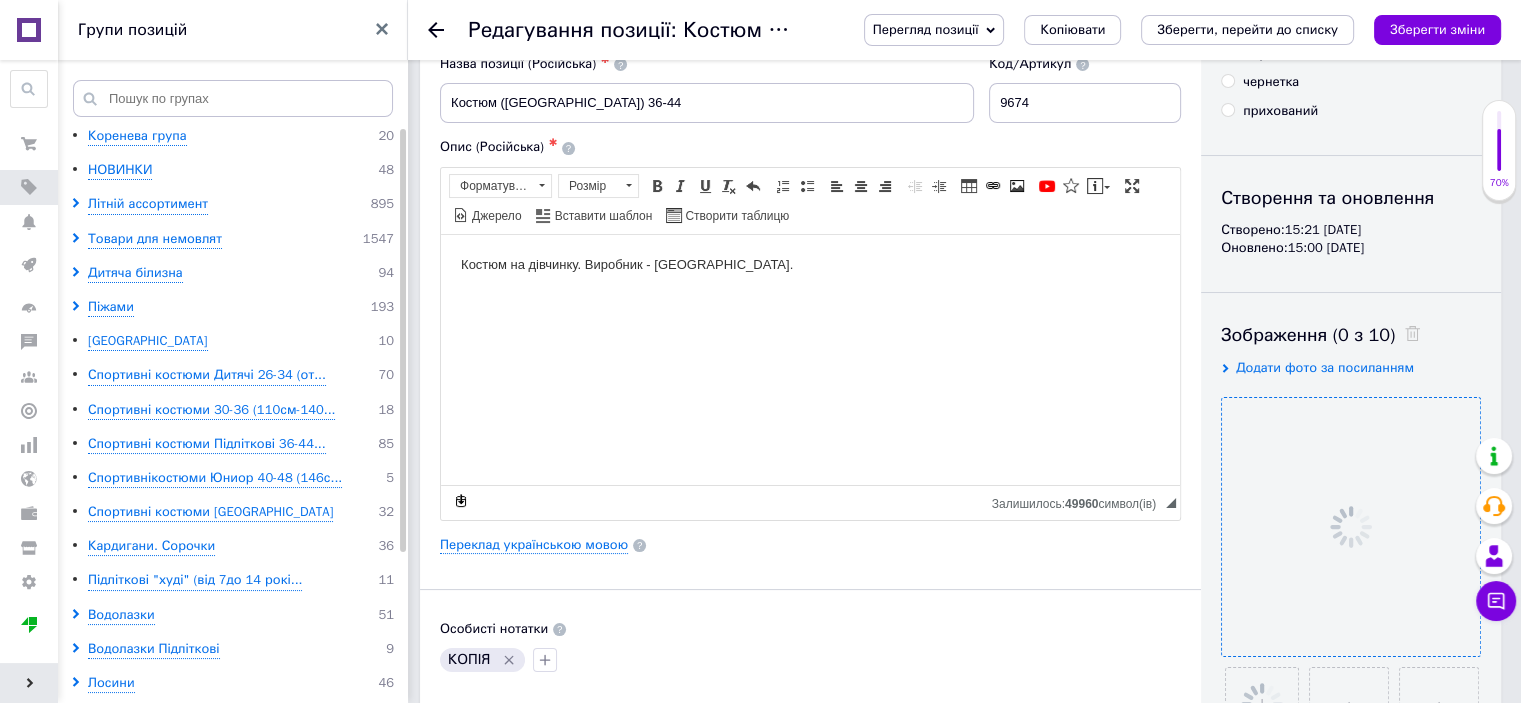 click 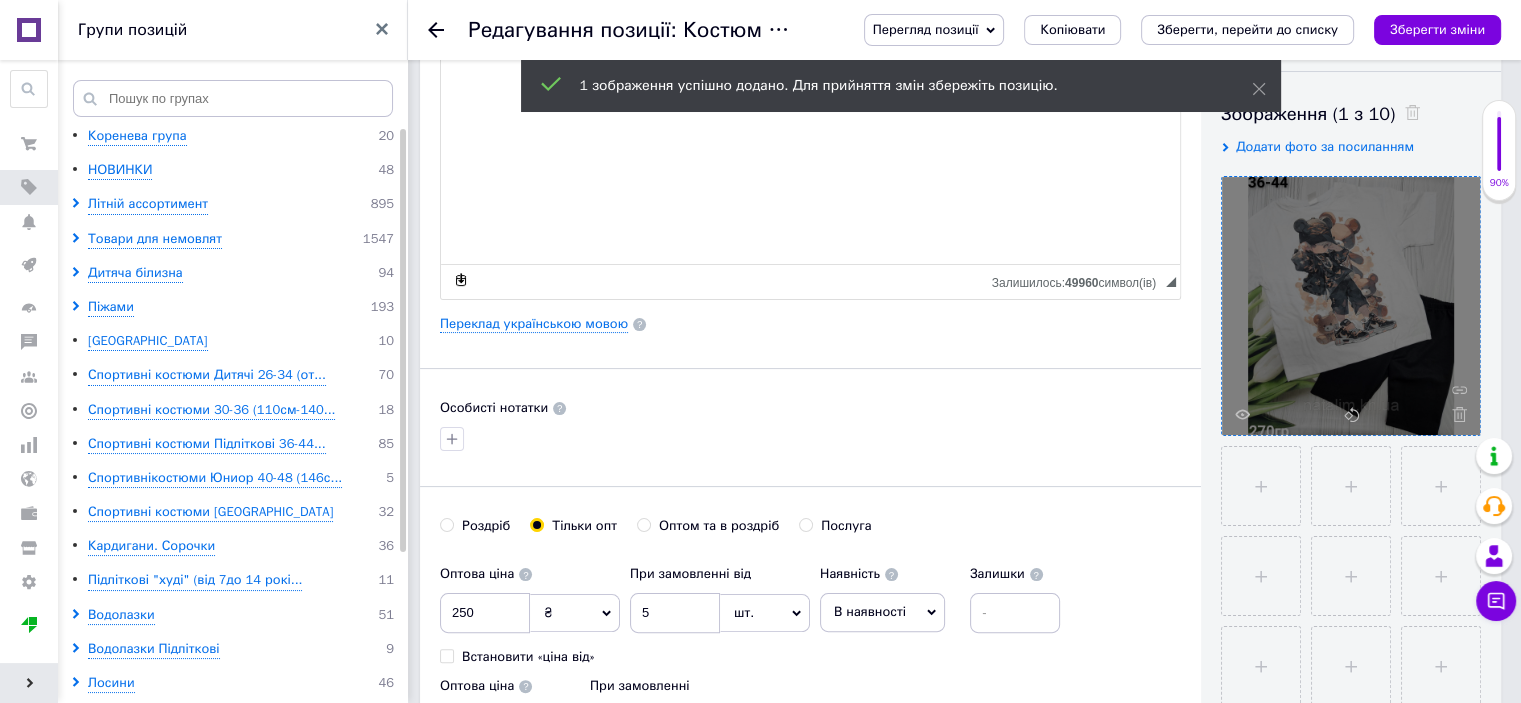scroll, scrollTop: 400, scrollLeft: 0, axis: vertical 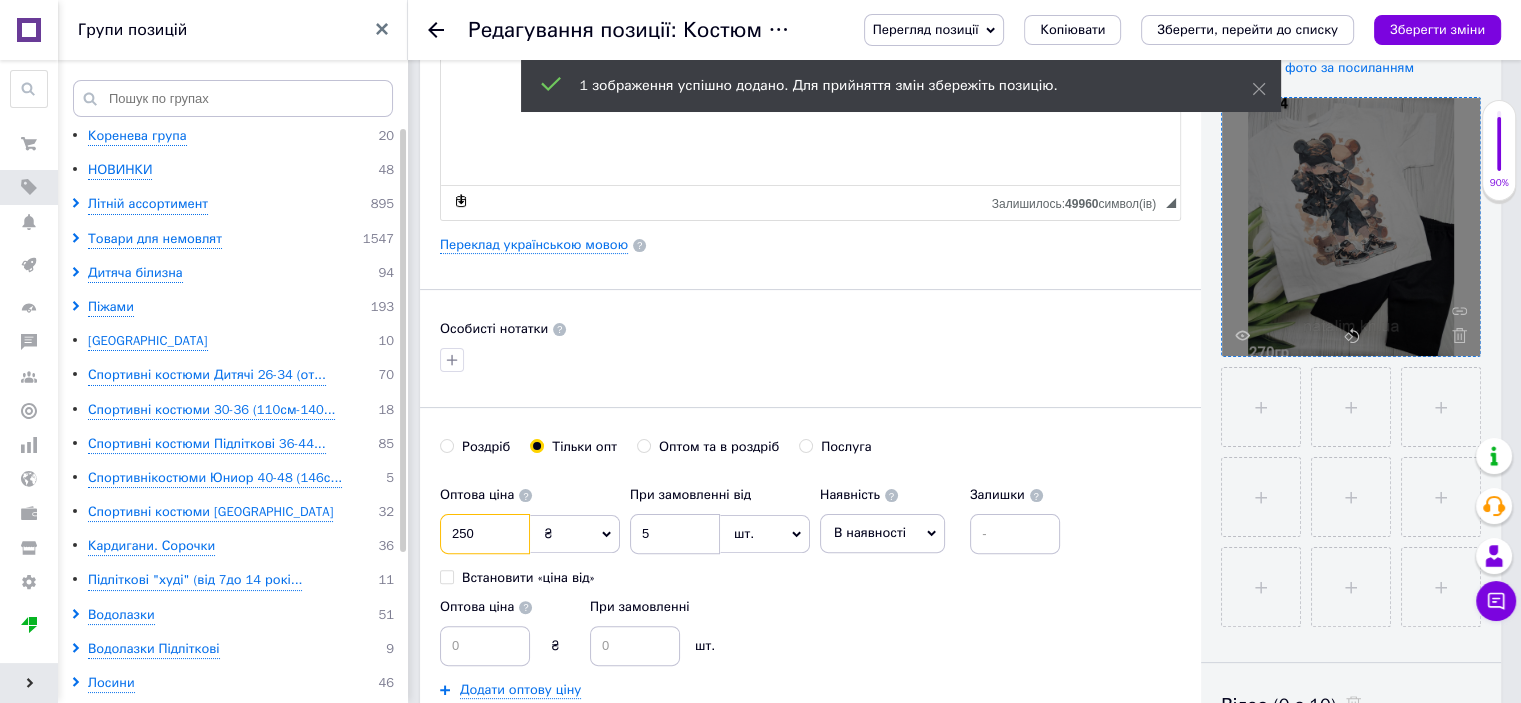 click on "250" at bounding box center [485, 534] 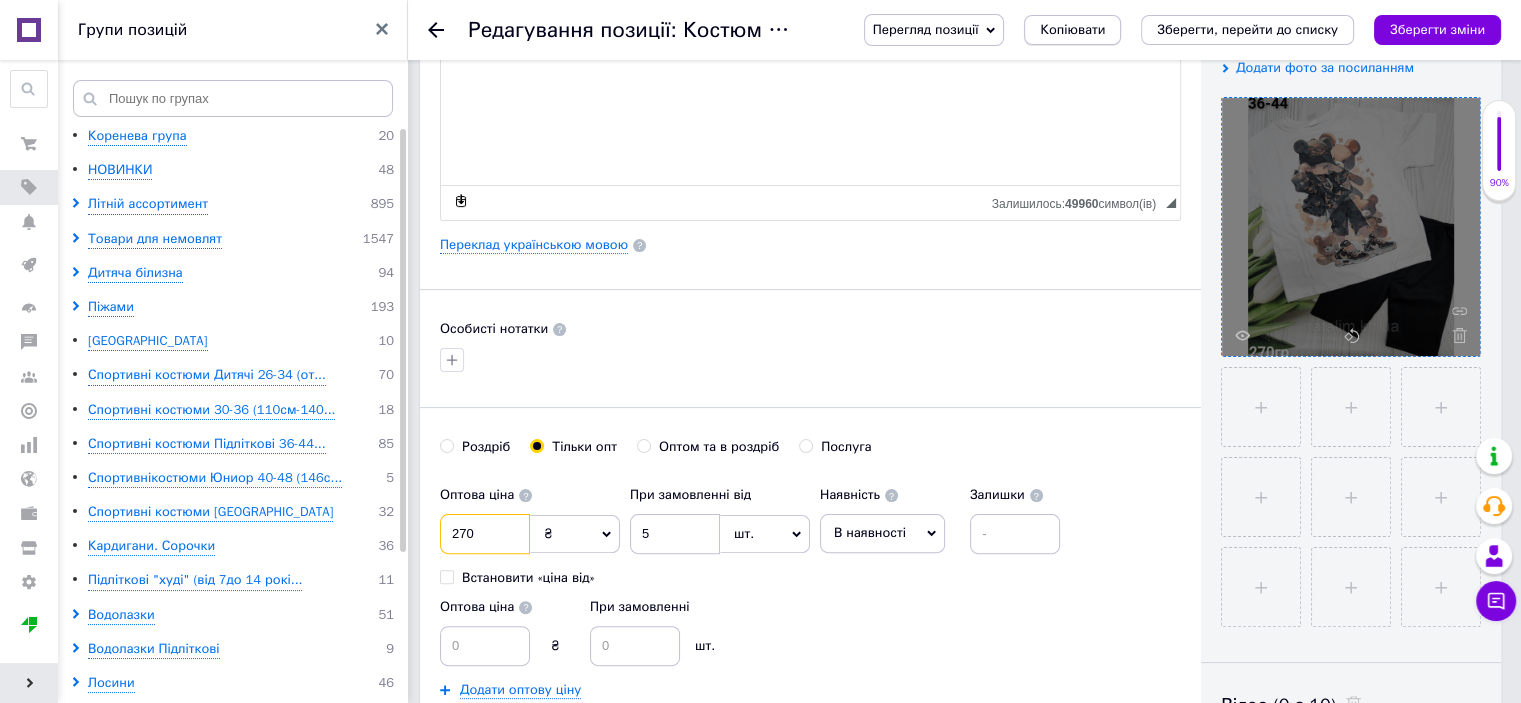 type on "270" 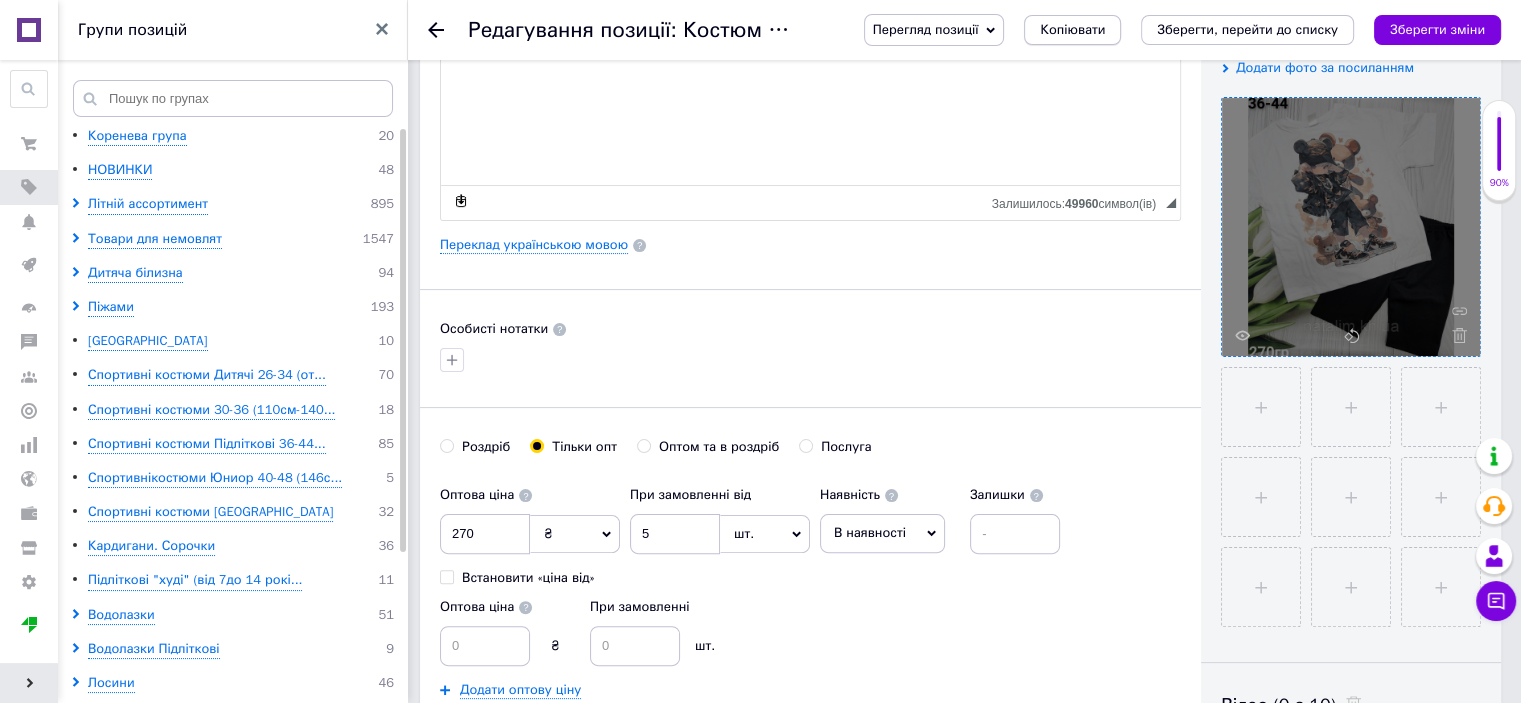 click on "Копіювати" at bounding box center [1072, 30] 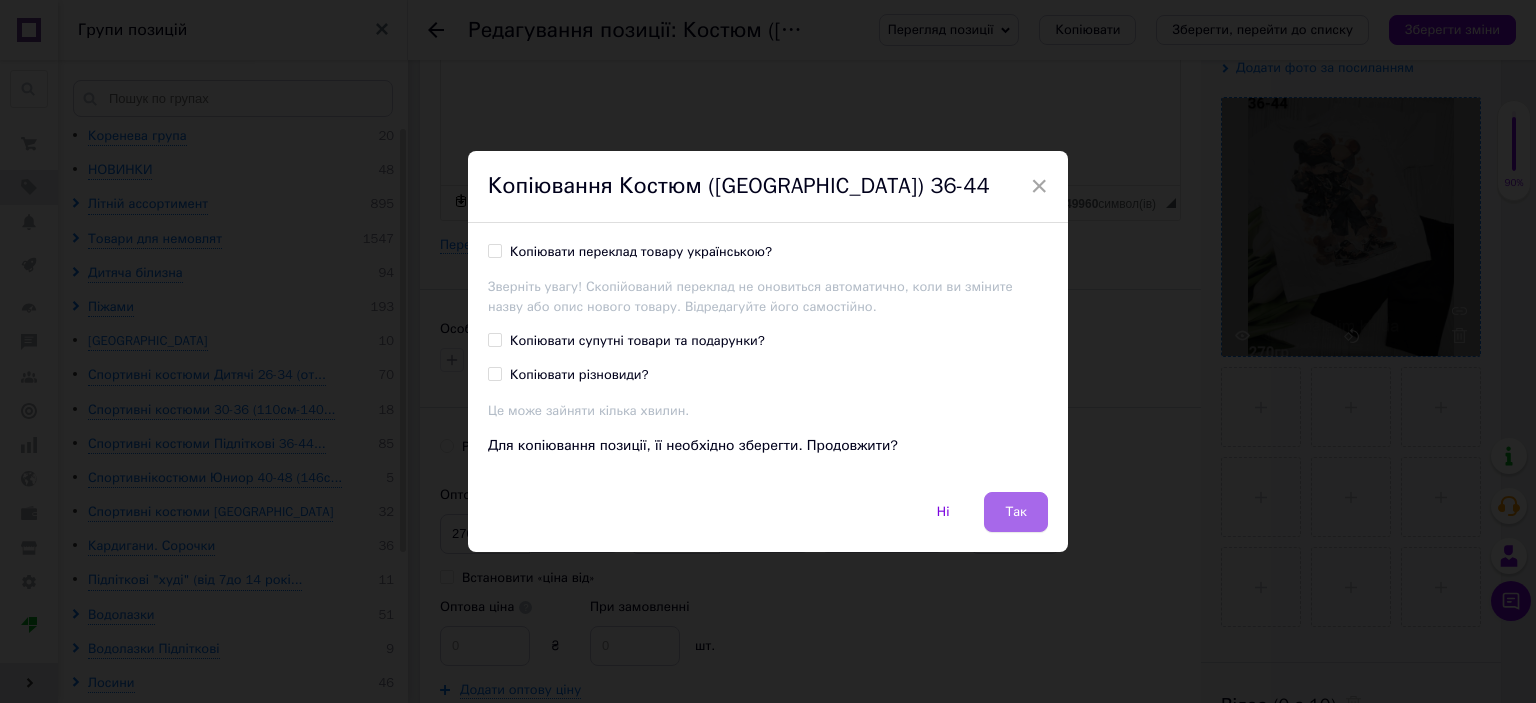 click on "Так" at bounding box center (1016, 512) 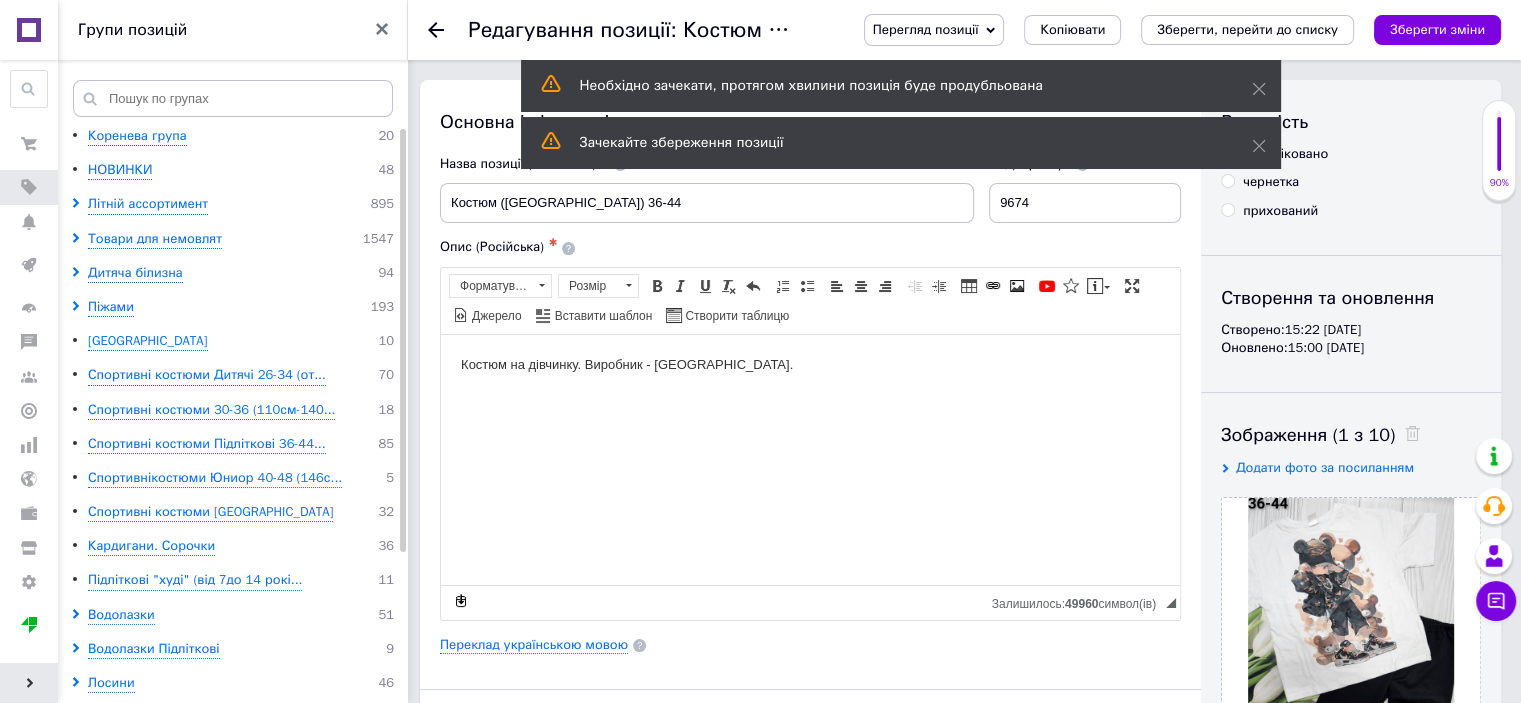 scroll, scrollTop: 200, scrollLeft: 0, axis: vertical 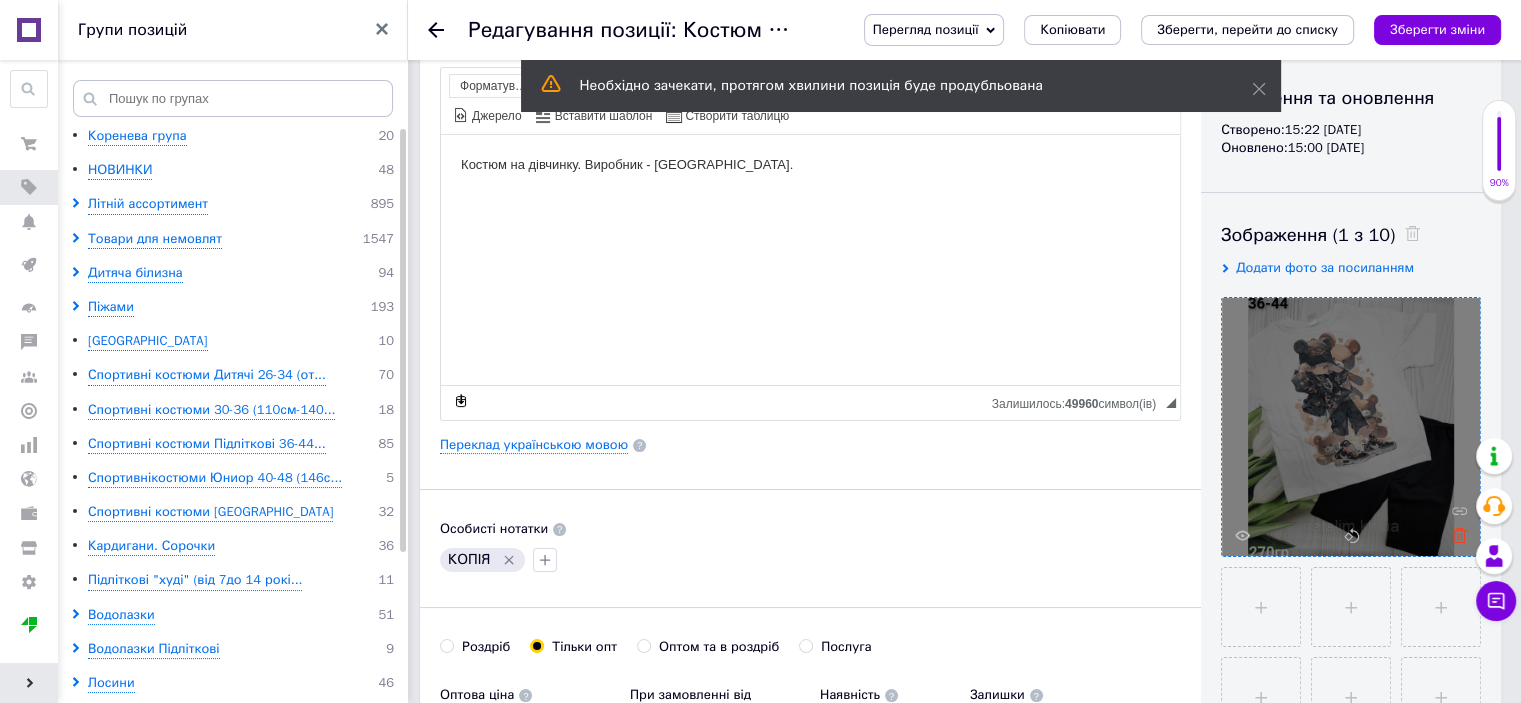 click 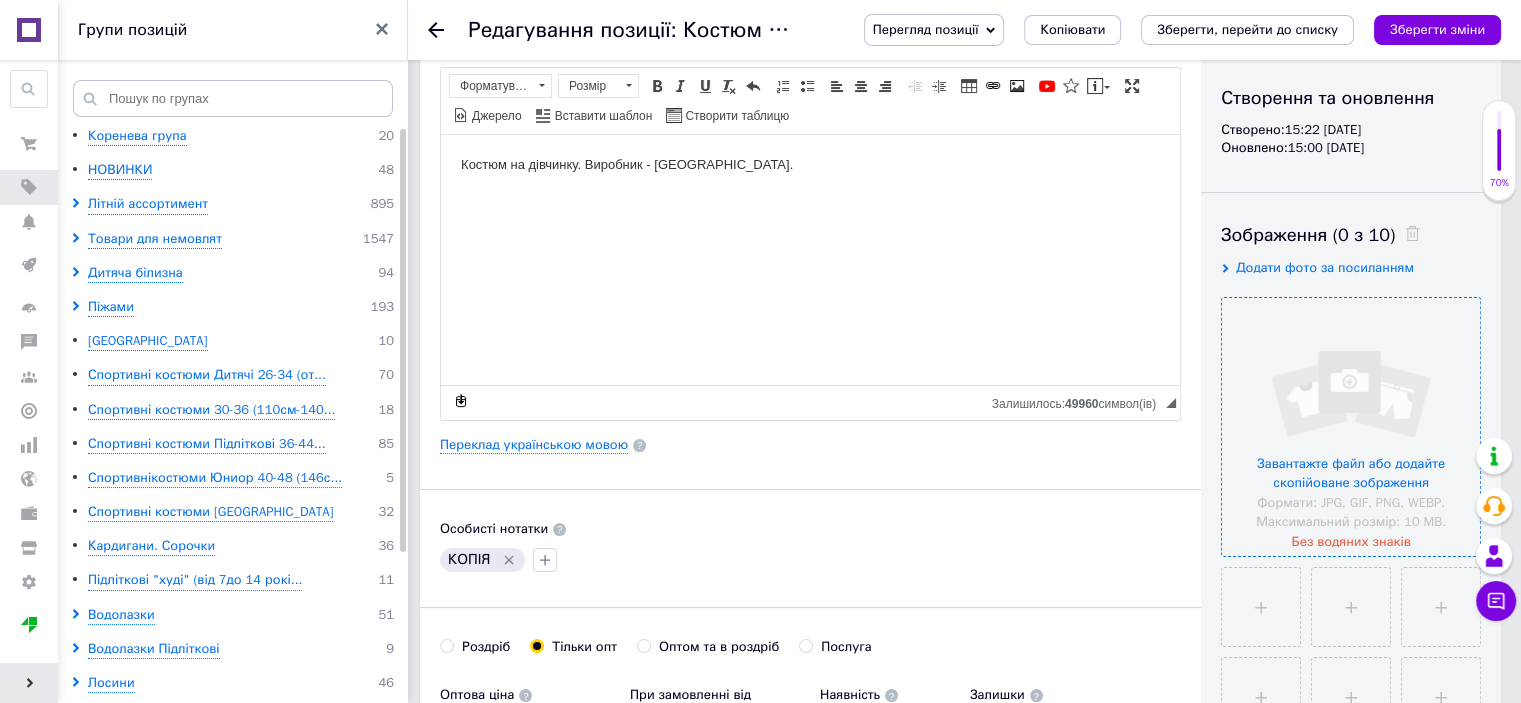 click at bounding box center [1351, 427] 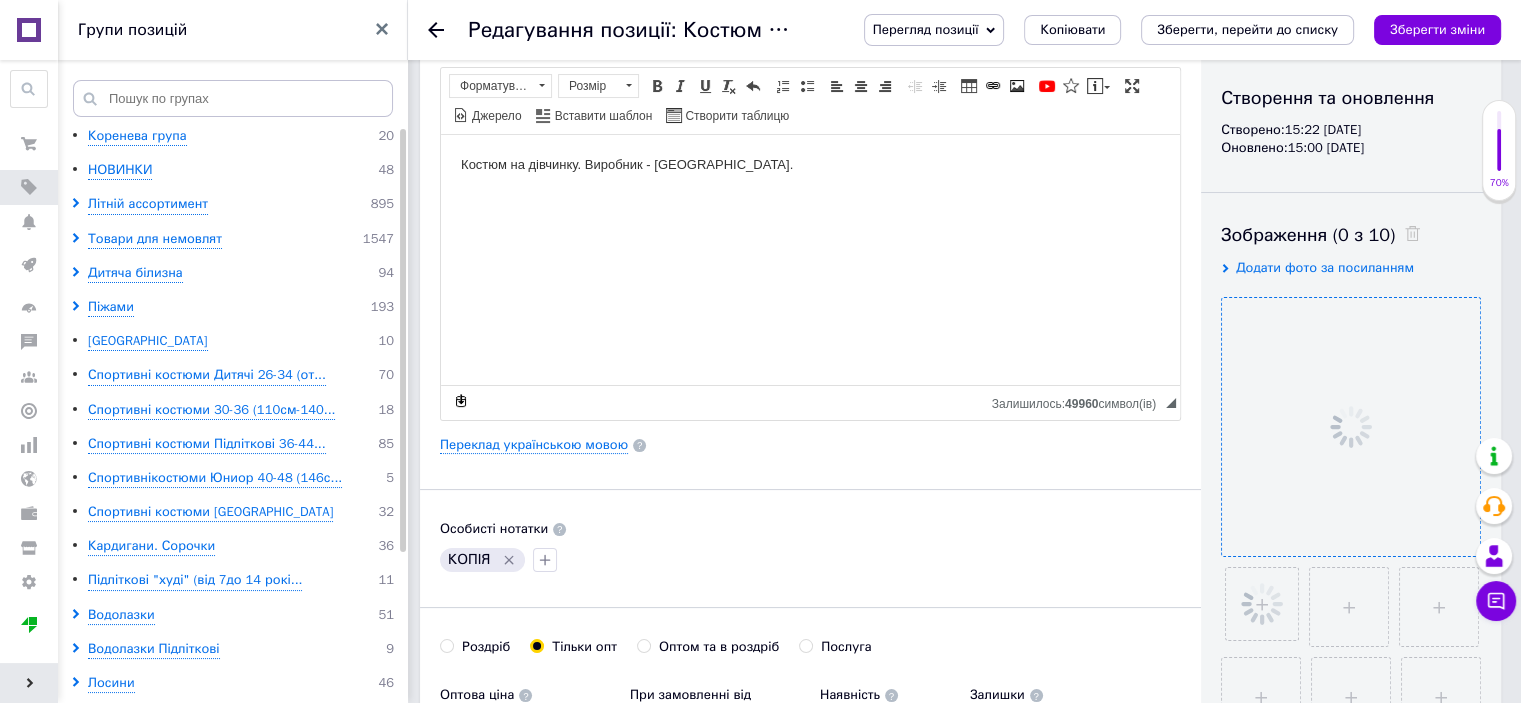drag, startPoint x: 512, startPoint y: 555, endPoint x: 506, endPoint y: 534, distance: 21.84033 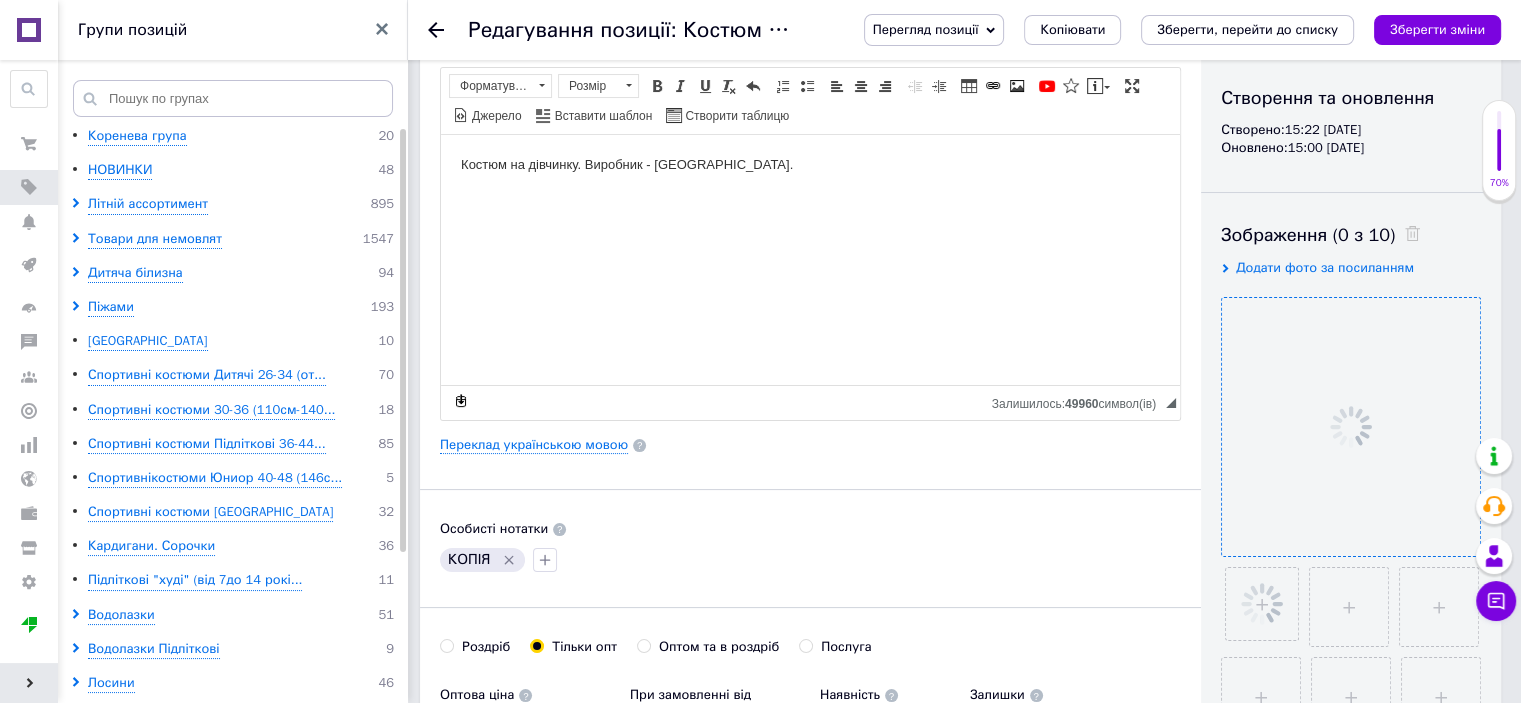 click 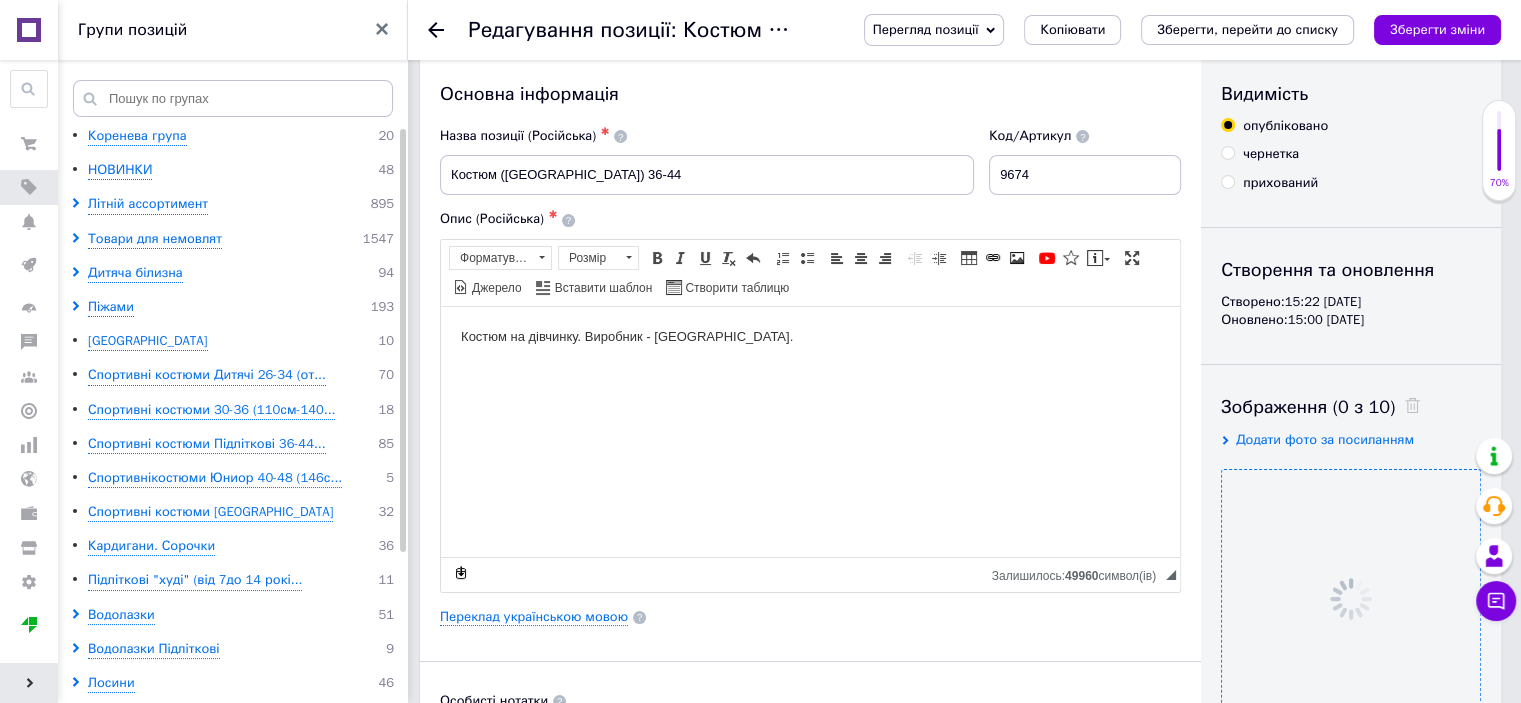 scroll, scrollTop: 0, scrollLeft: 0, axis: both 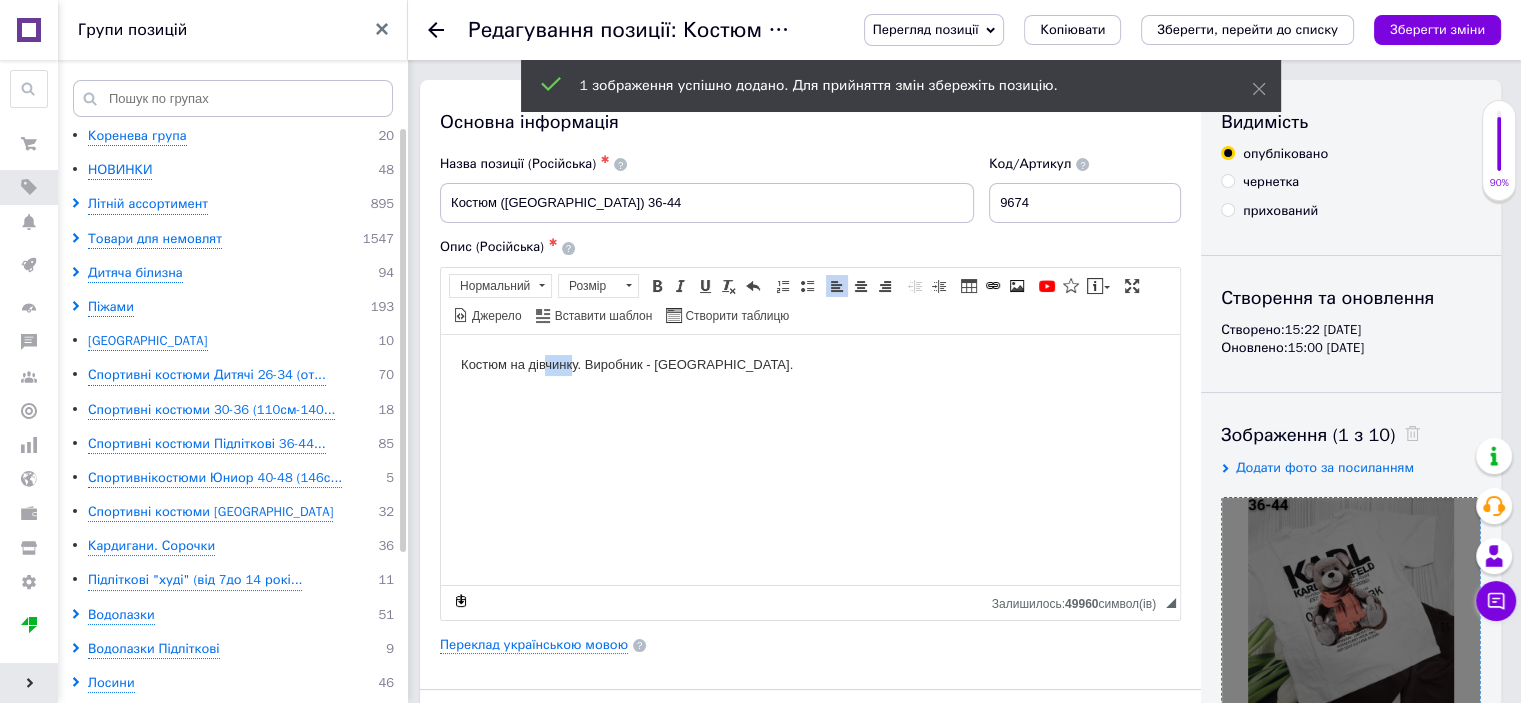 drag, startPoint x: 574, startPoint y: 372, endPoint x: 544, endPoint y: 383, distance: 31.95309 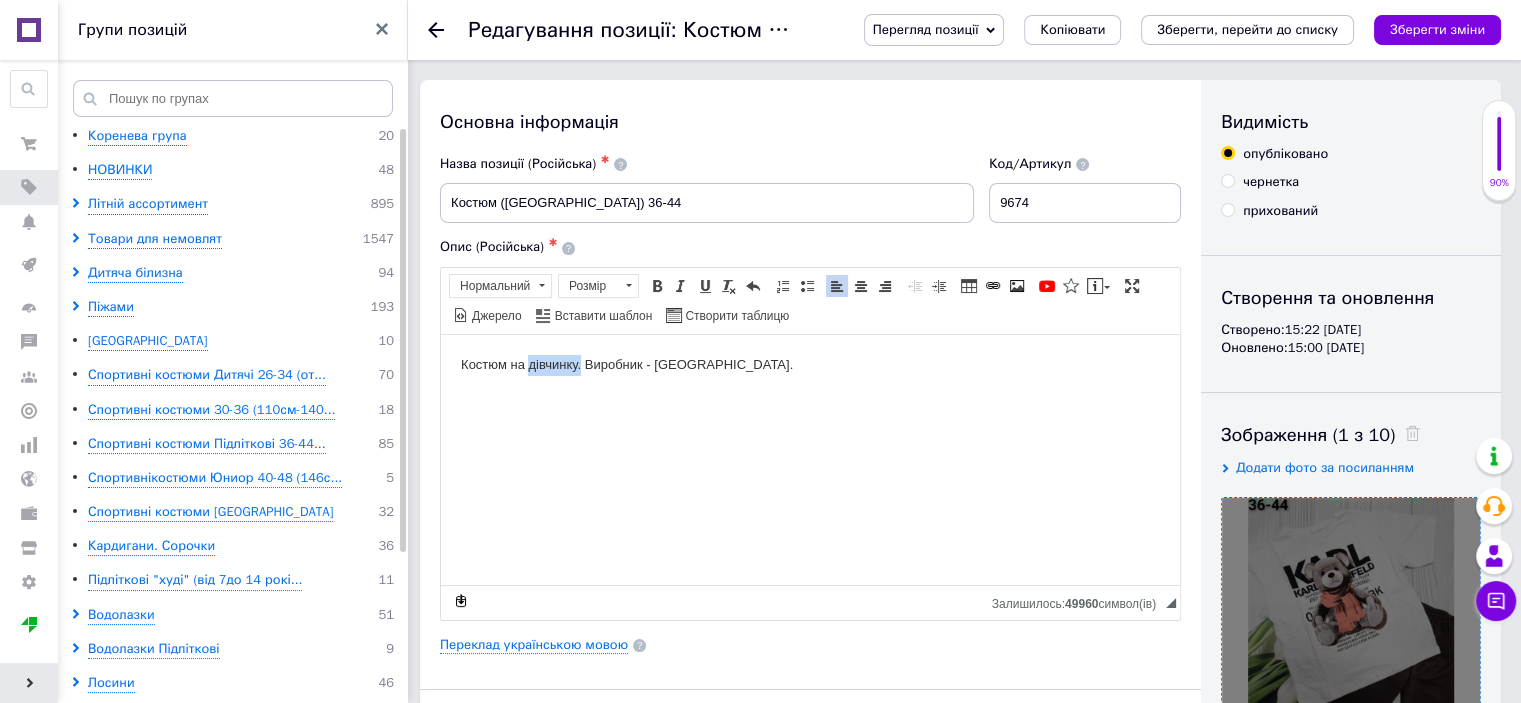 drag, startPoint x: 579, startPoint y: 380, endPoint x: 528, endPoint y: 386, distance: 51.351727 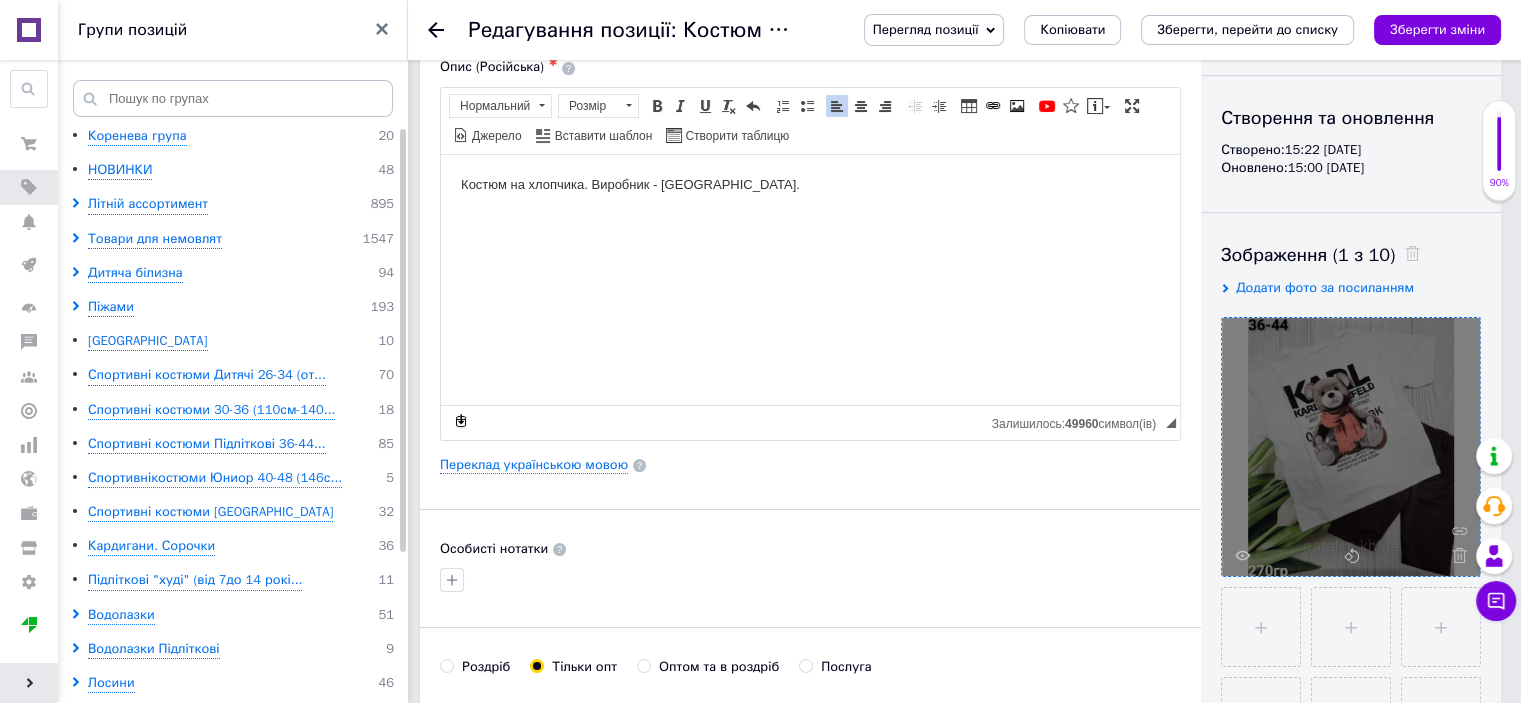 scroll, scrollTop: 300, scrollLeft: 0, axis: vertical 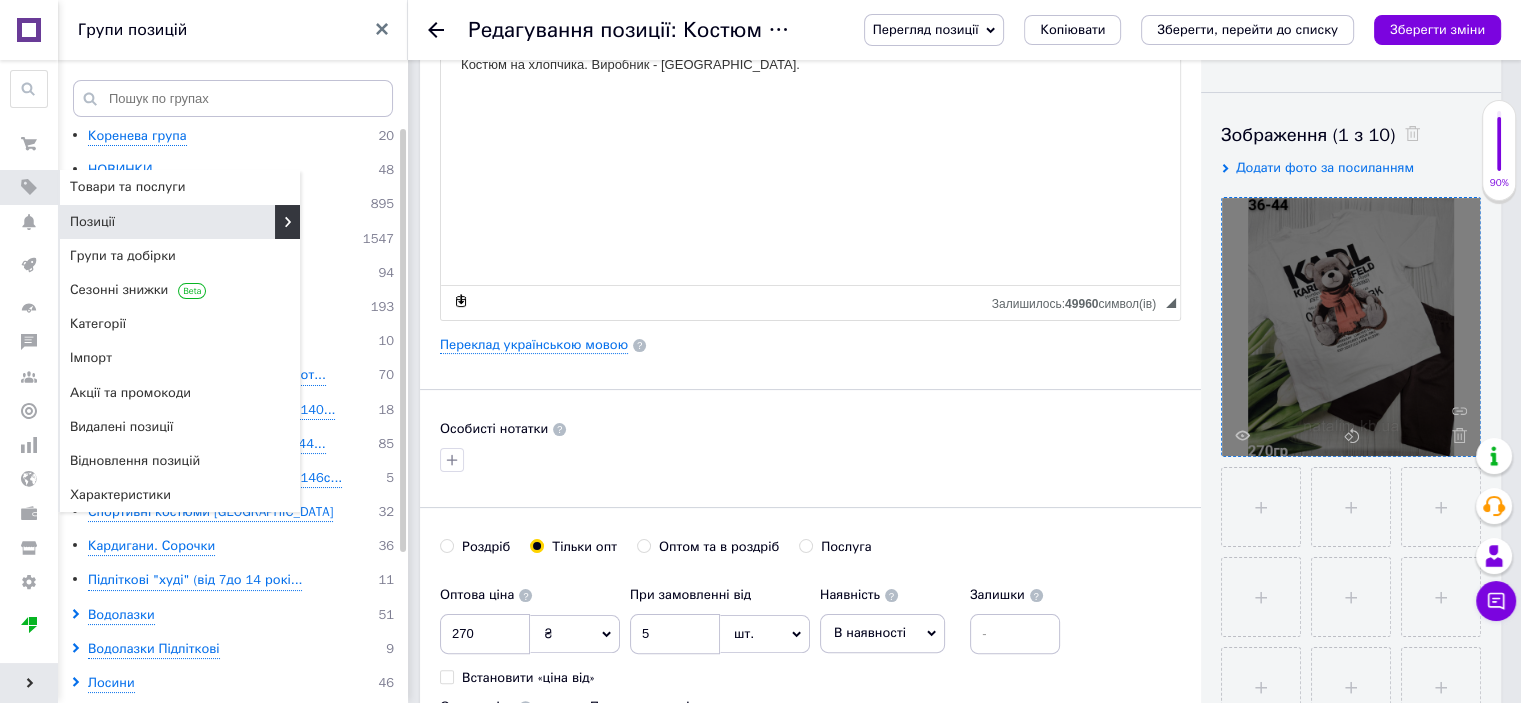 click on "Позиції" at bounding box center (180, 222) 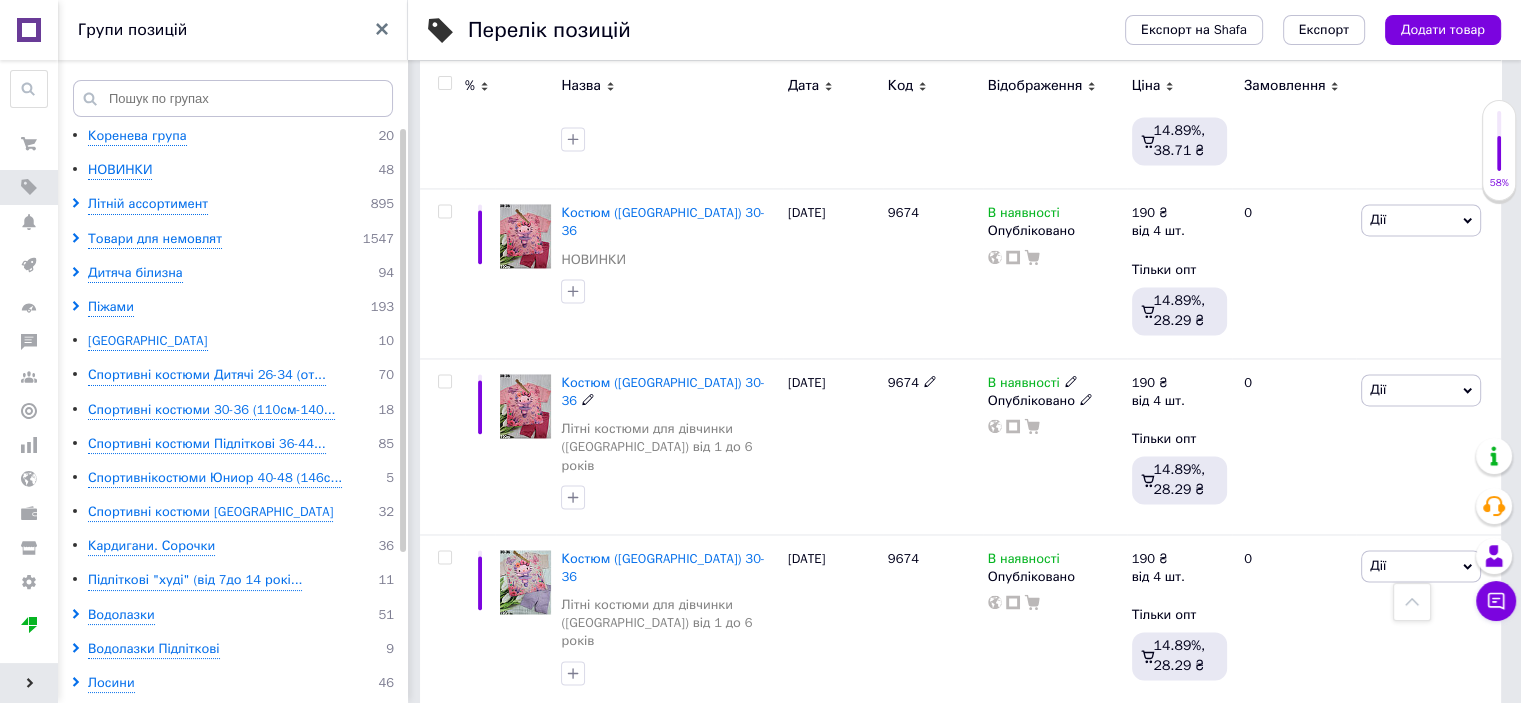 scroll, scrollTop: 3197, scrollLeft: 0, axis: vertical 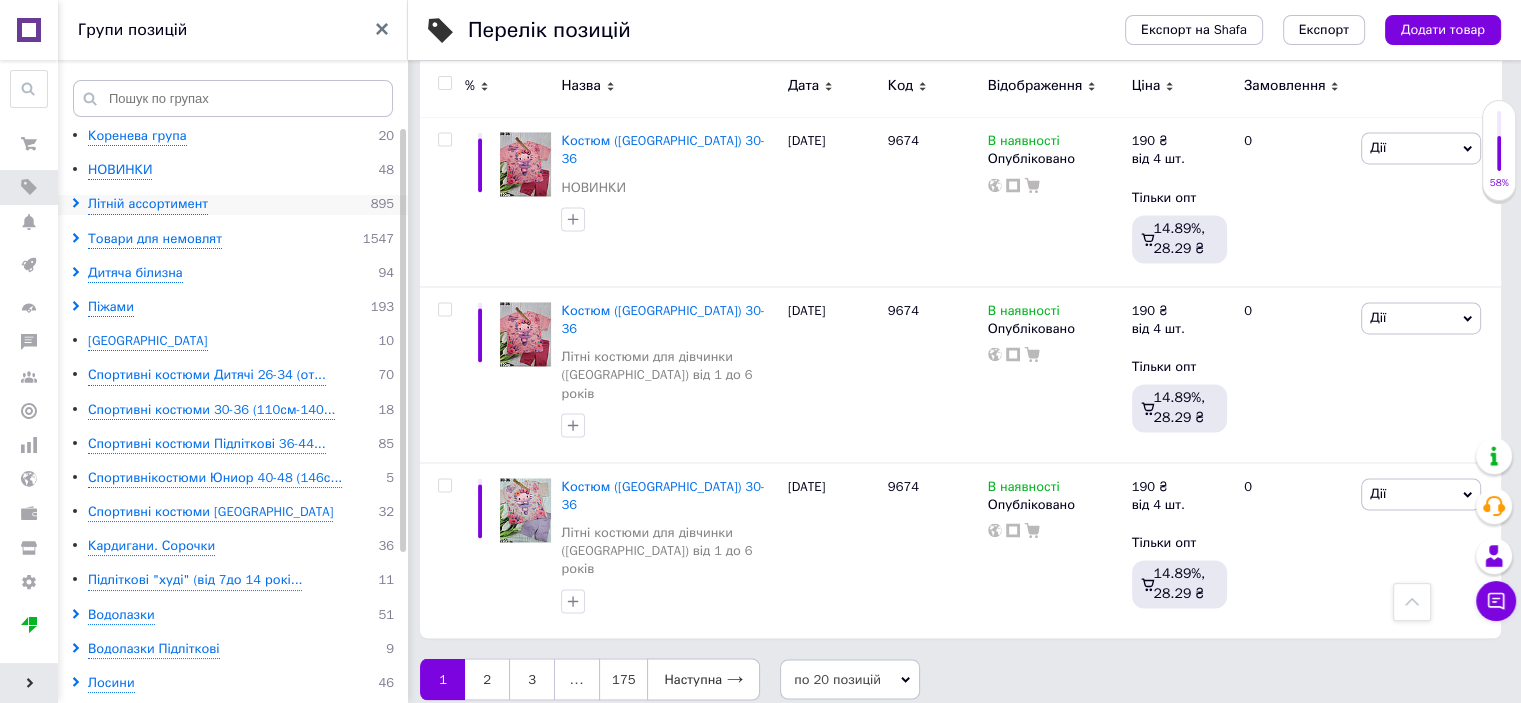 click at bounding box center [79, 204] 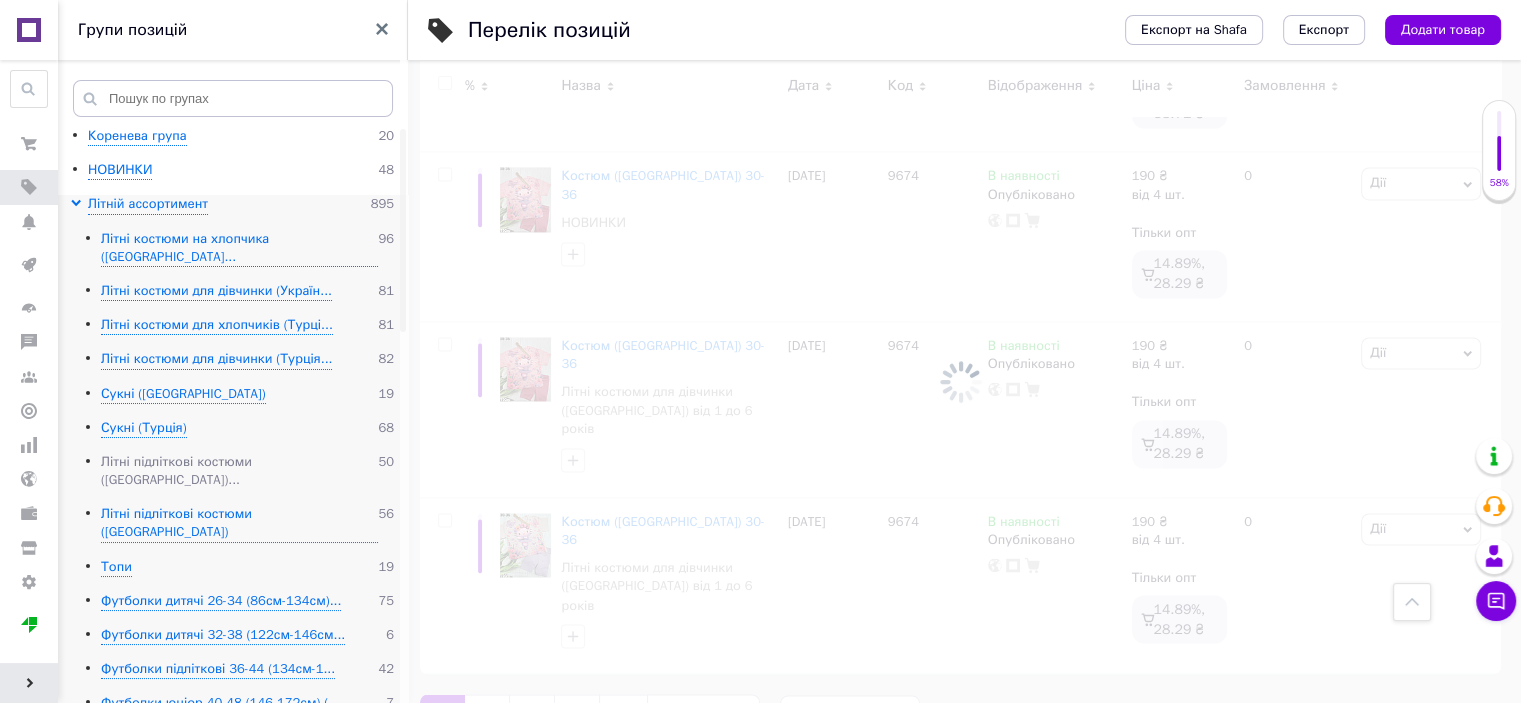 scroll, scrollTop: 3232, scrollLeft: 0, axis: vertical 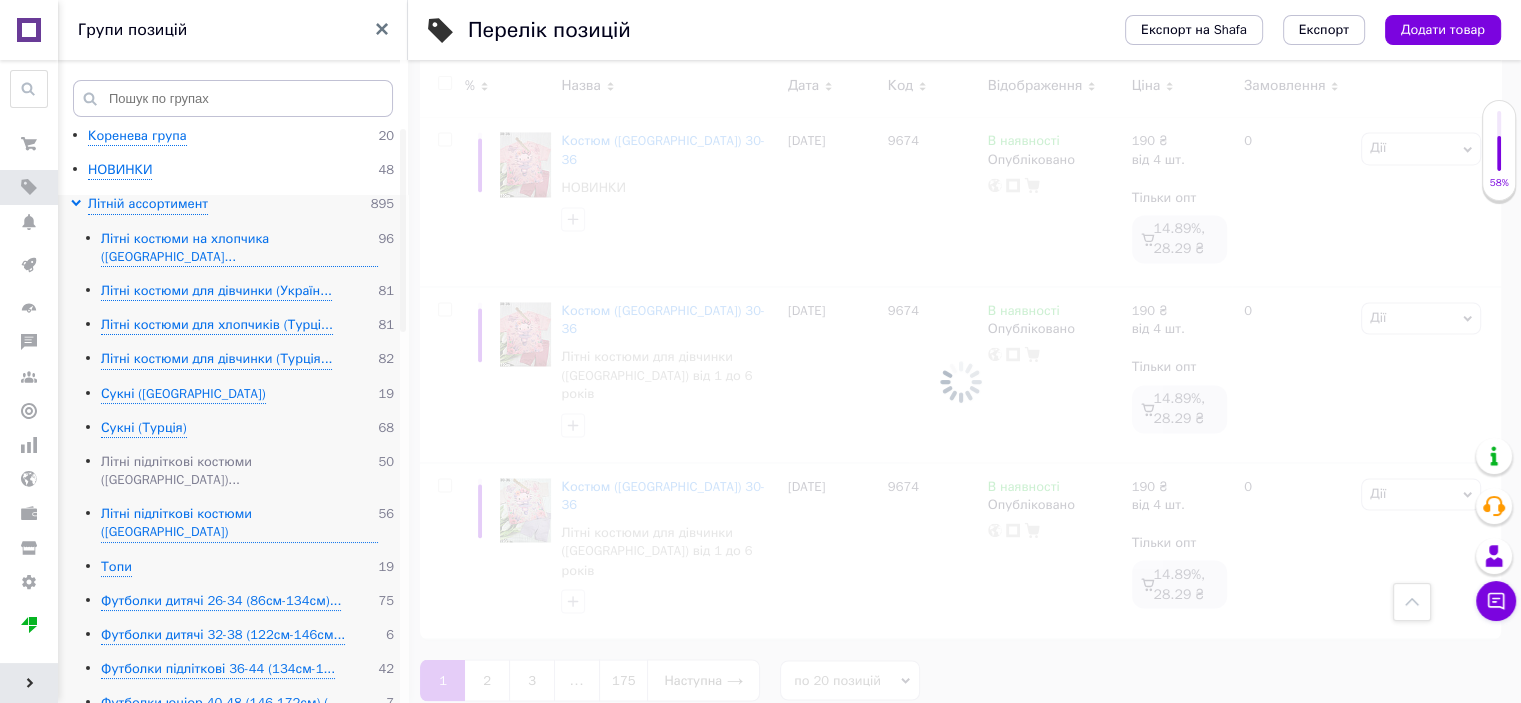 click on "Літні підліткові костюми ([GEOGRAPHIC_DATA])..." at bounding box center [239, 471] 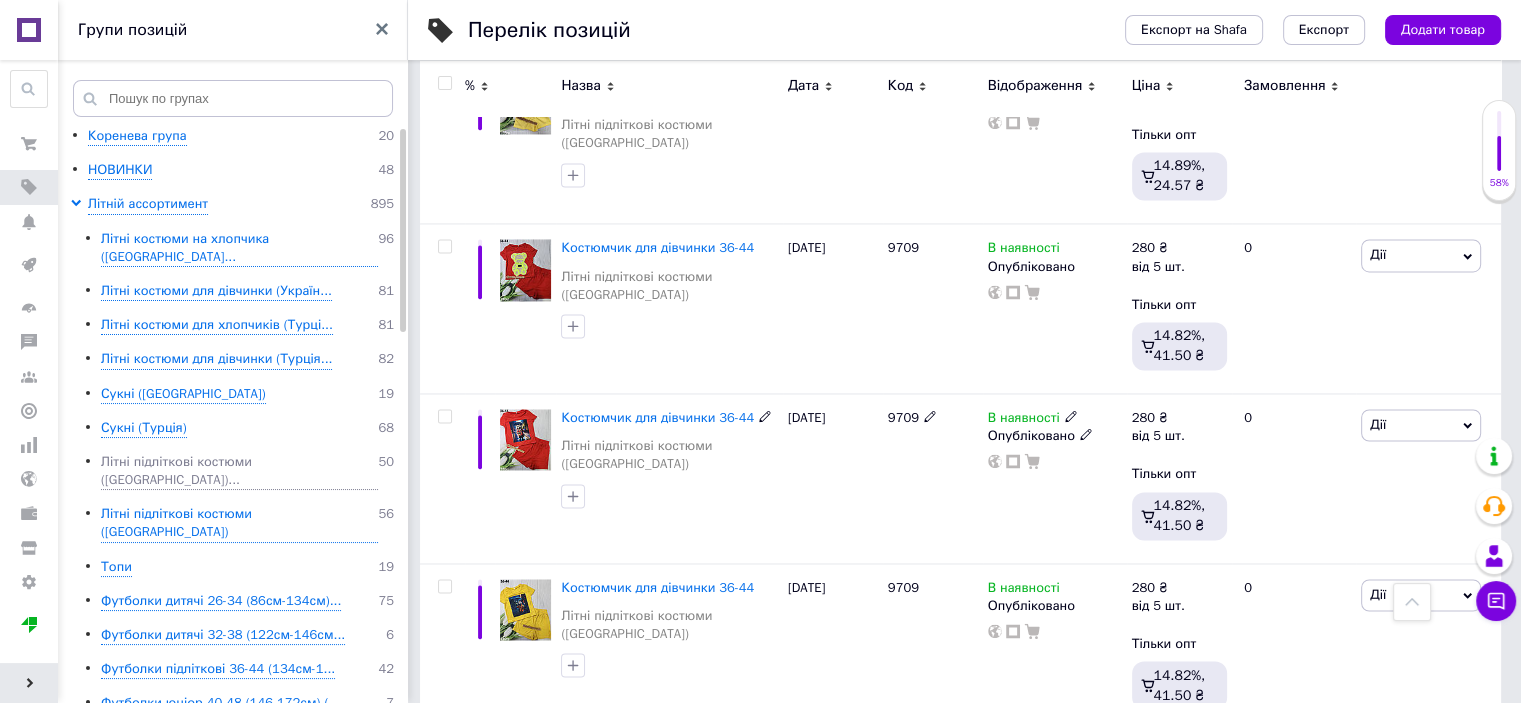 scroll, scrollTop: 3232, scrollLeft: 0, axis: vertical 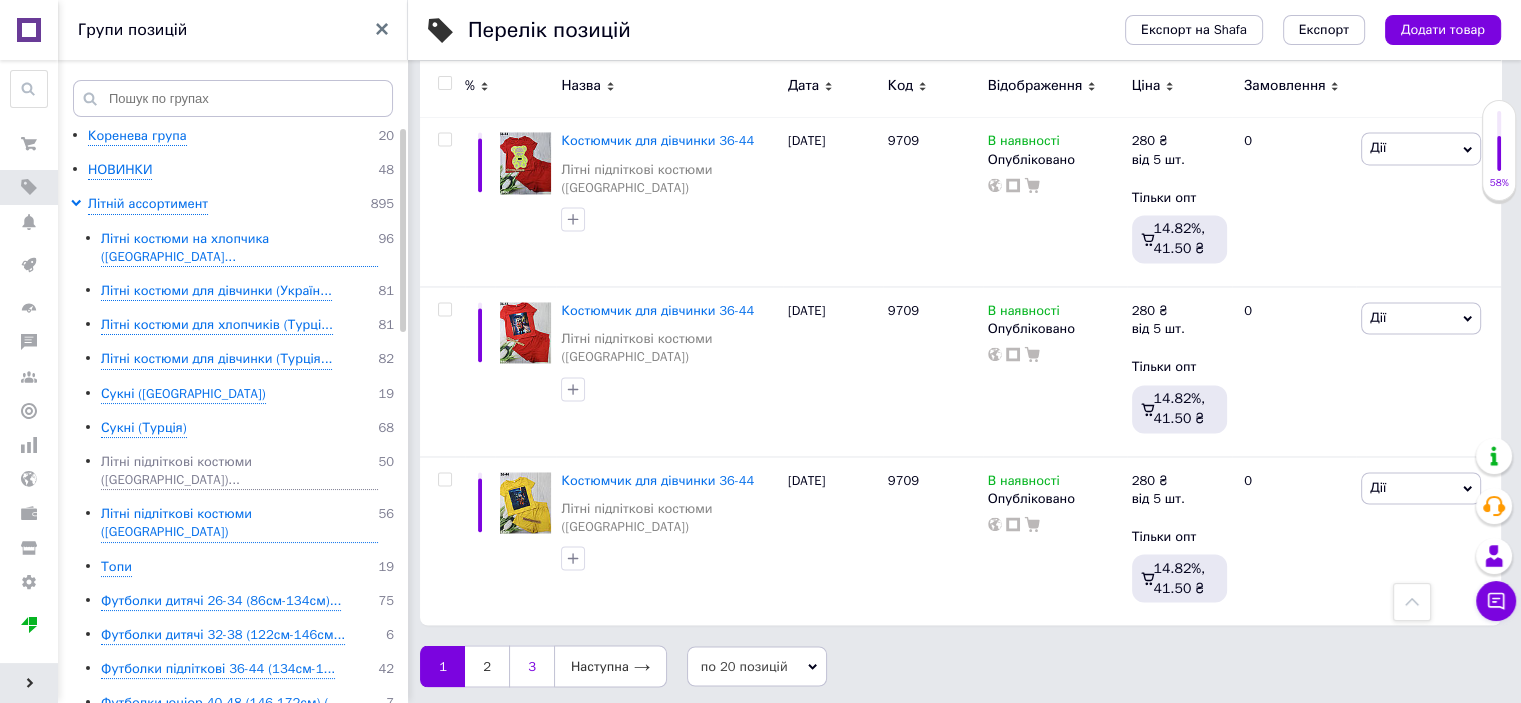 click on "3" at bounding box center (531, 666) 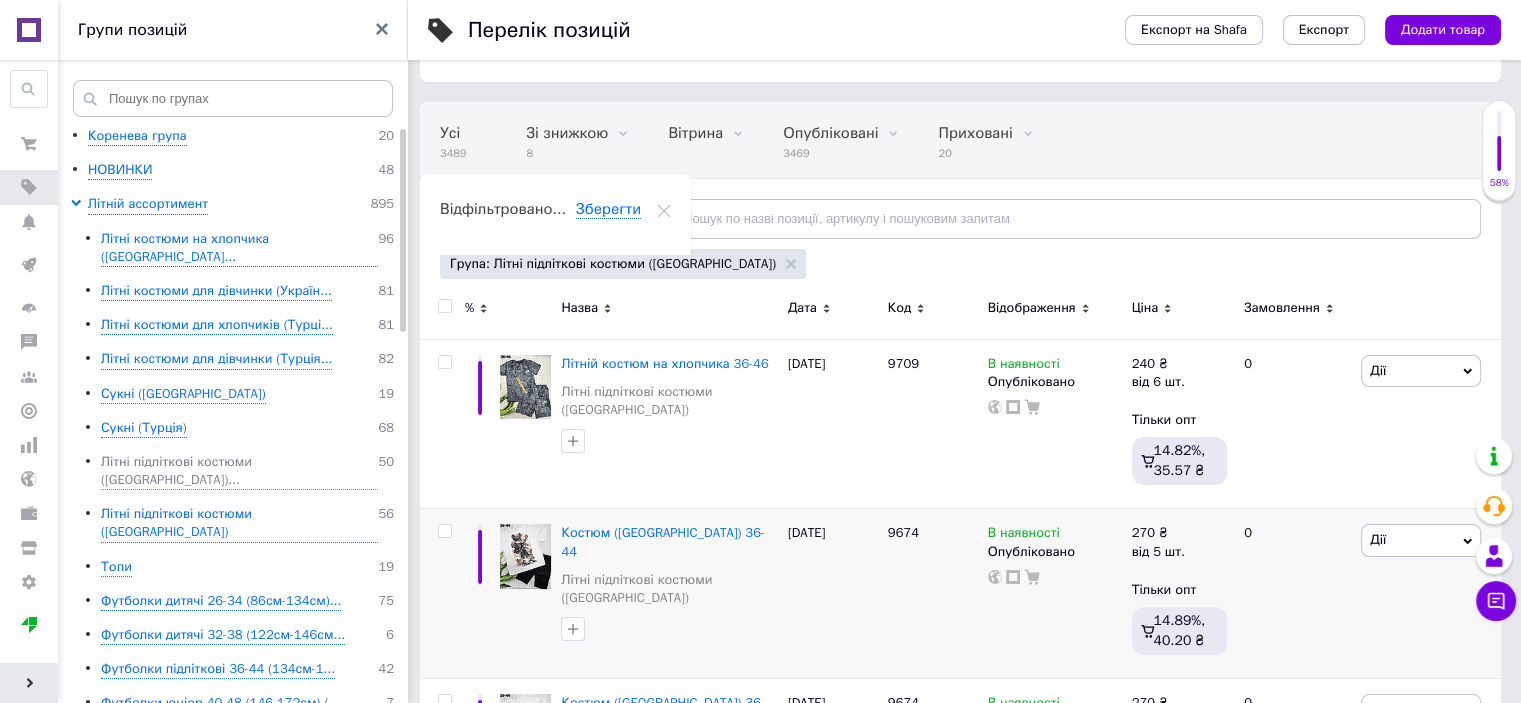scroll, scrollTop: 352, scrollLeft: 0, axis: vertical 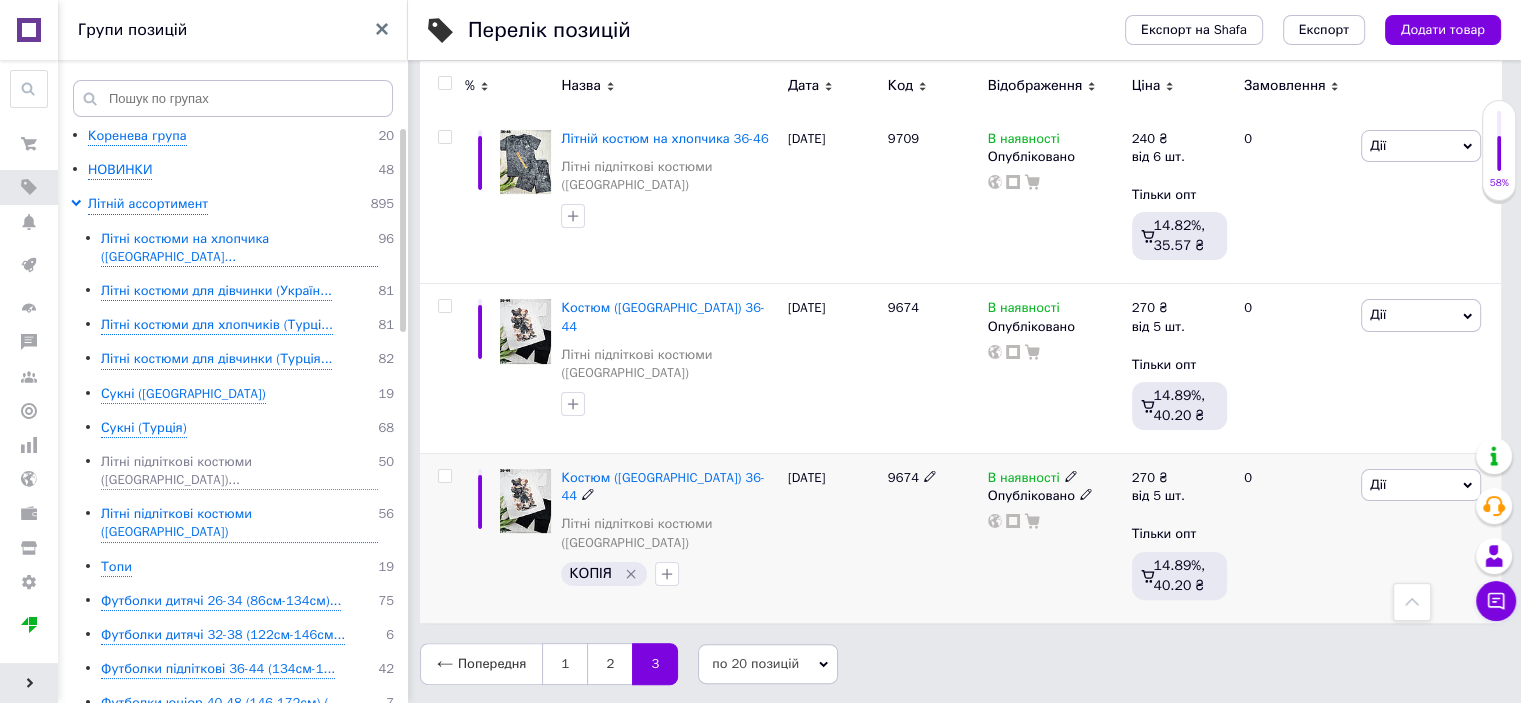 click at bounding box center [525, 501] 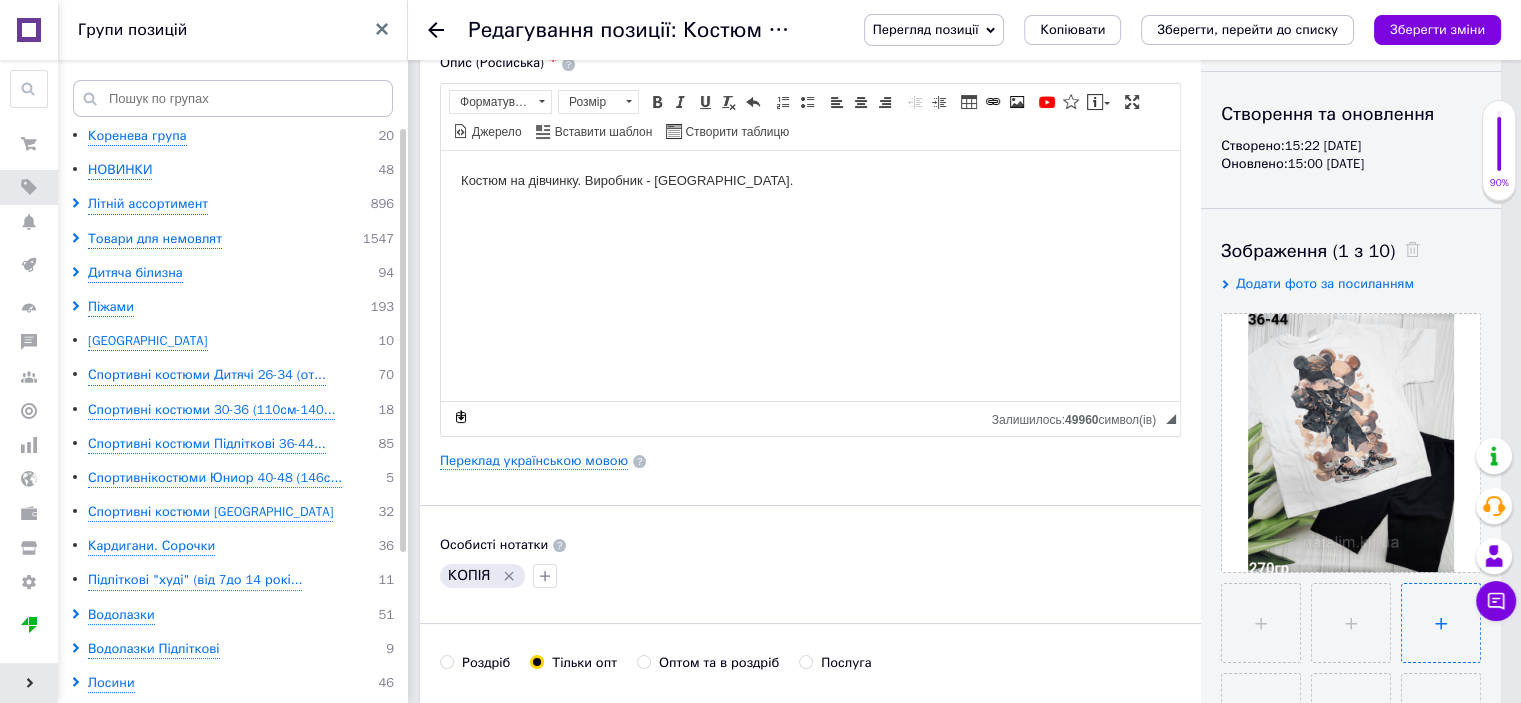 scroll, scrollTop: 200, scrollLeft: 0, axis: vertical 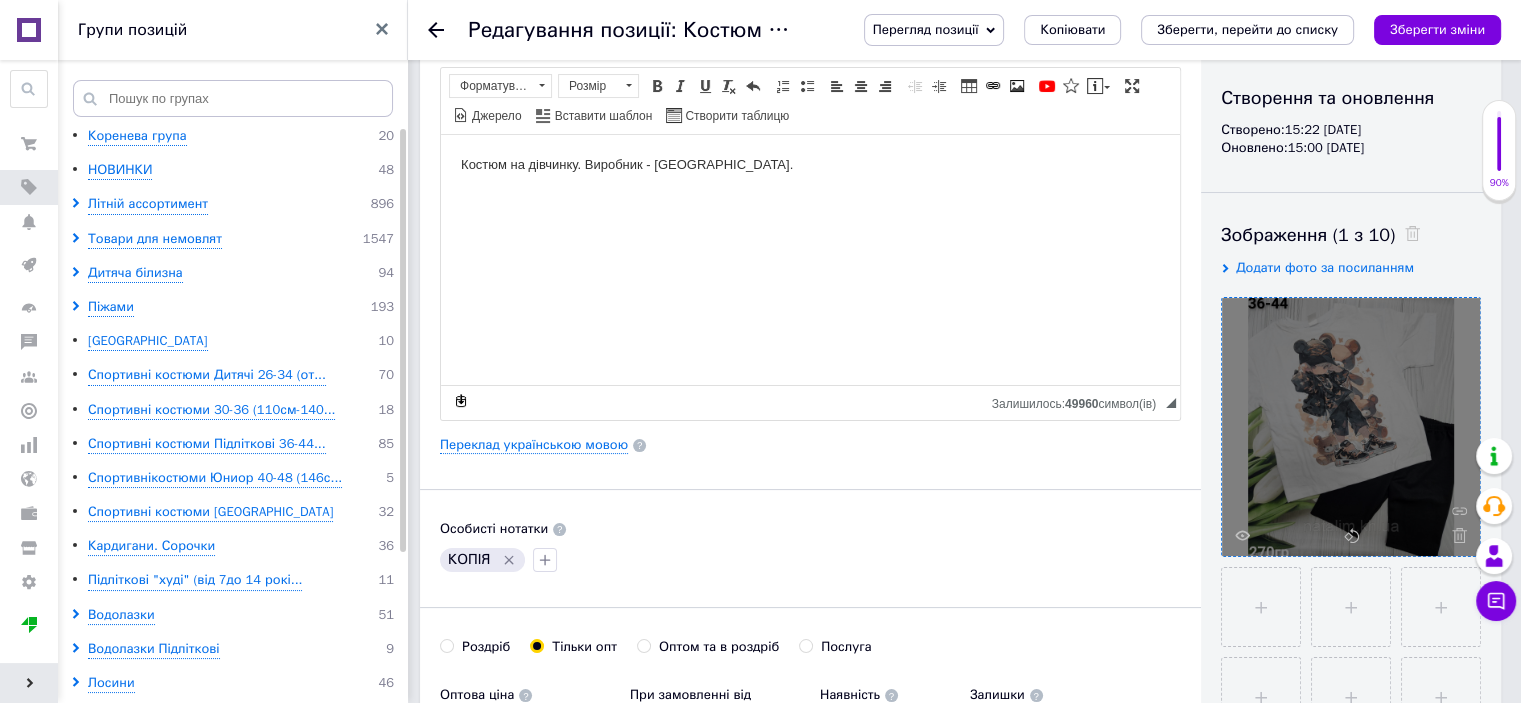 click at bounding box center (1351, 427) 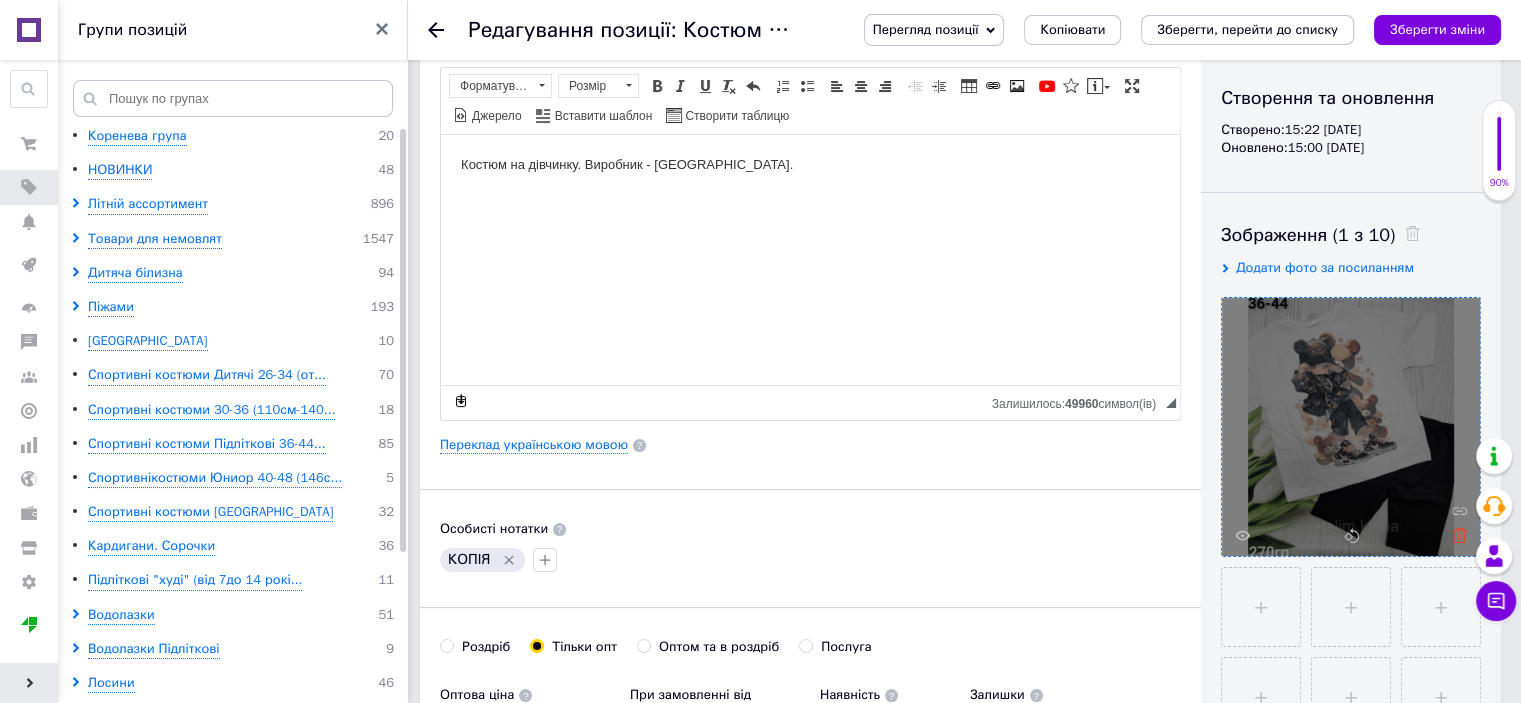 click 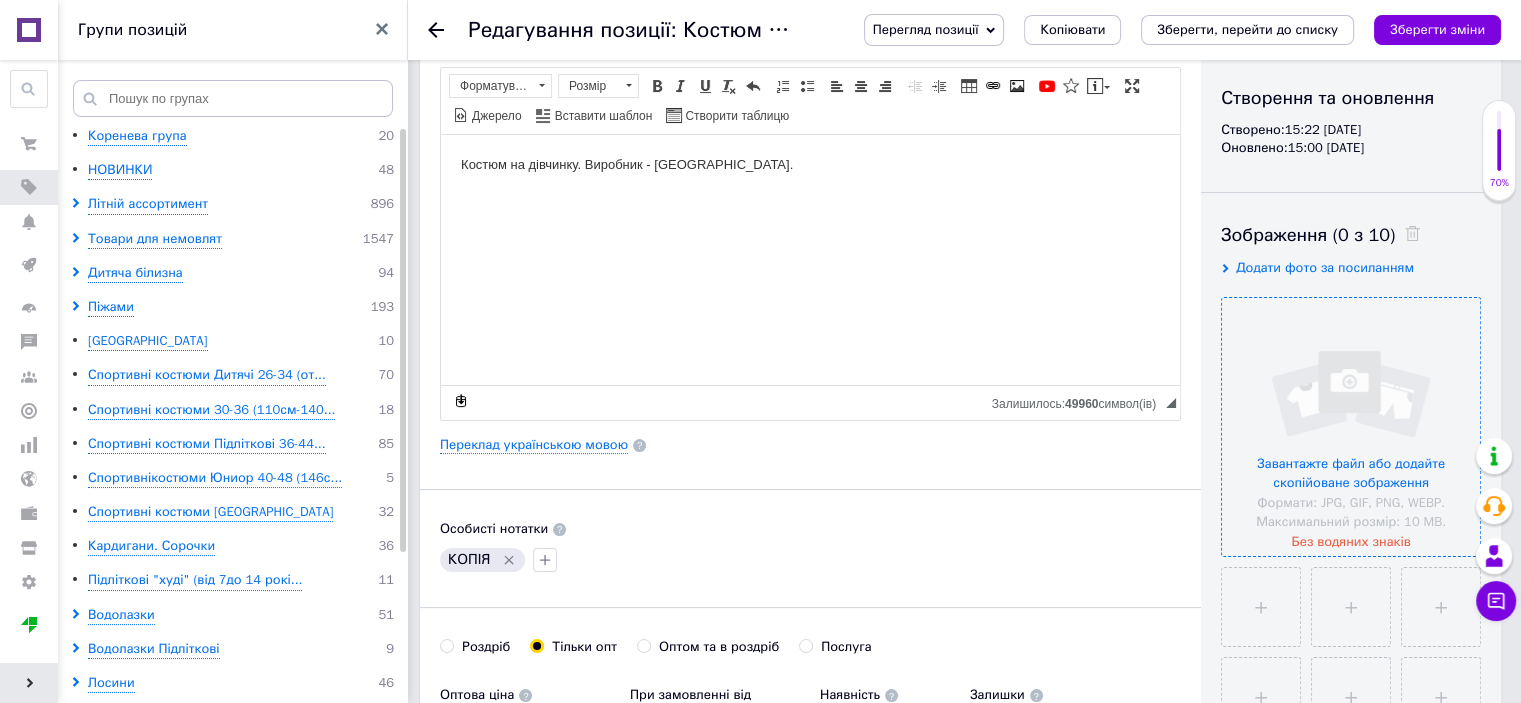 click at bounding box center (1351, 427) 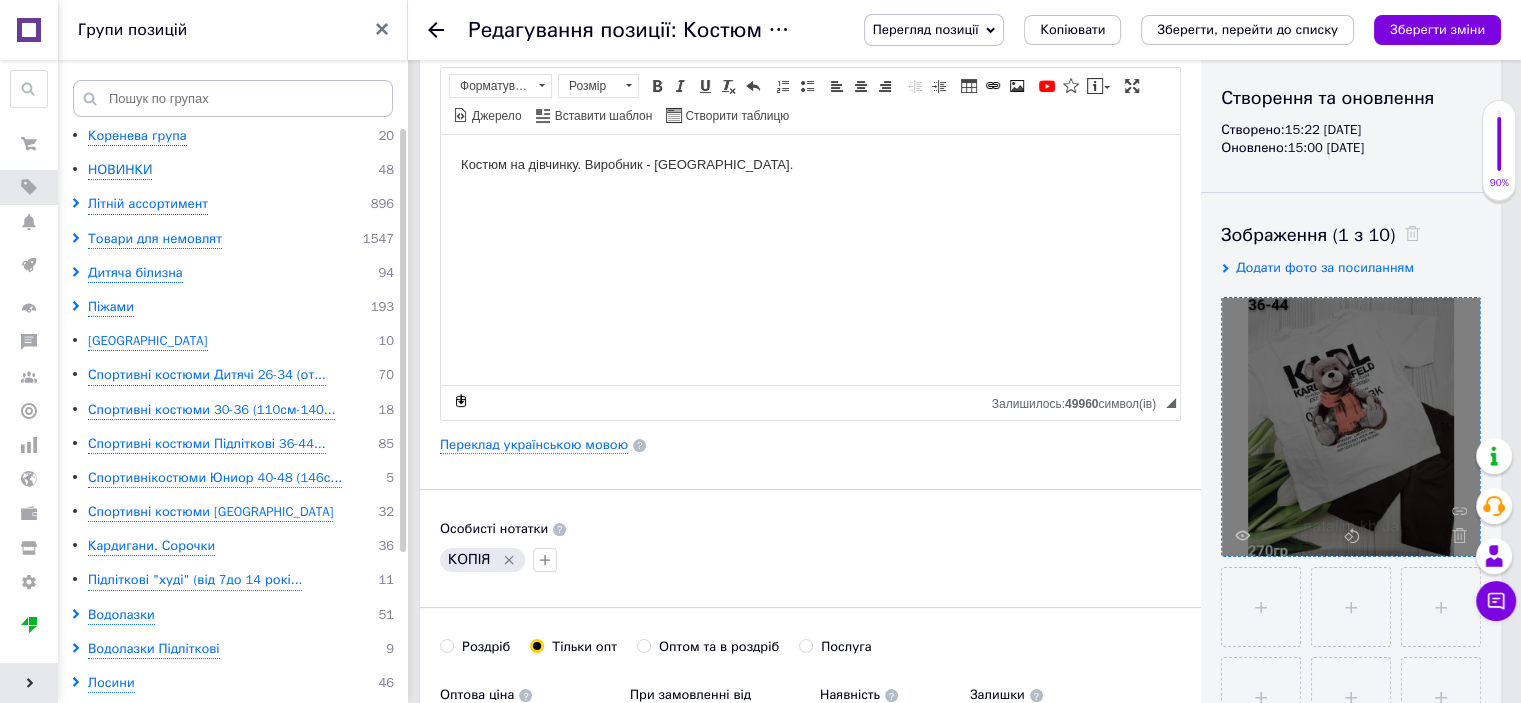 click 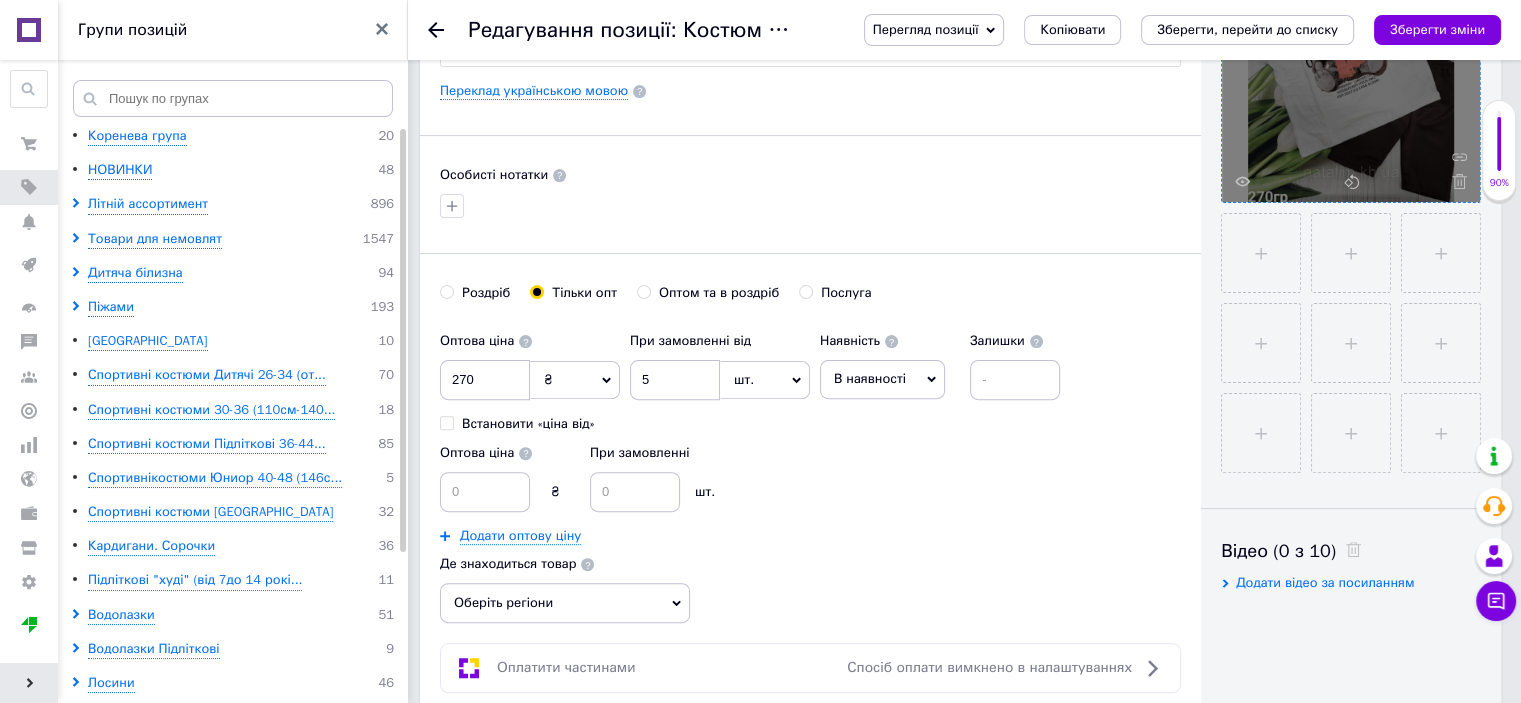 scroll, scrollTop: 600, scrollLeft: 0, axis: vertical 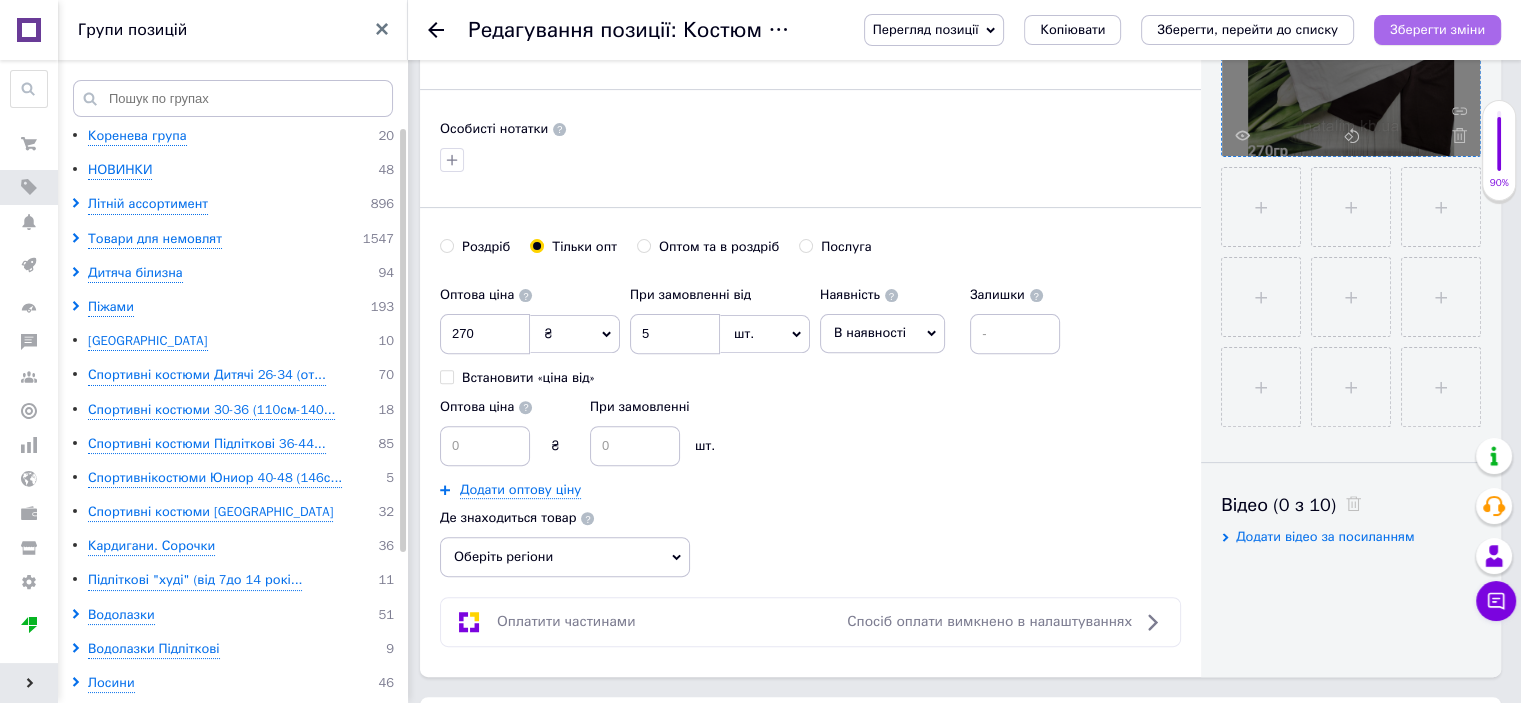 click on "Зберегти зміни" at bounding box center (1437, 29) 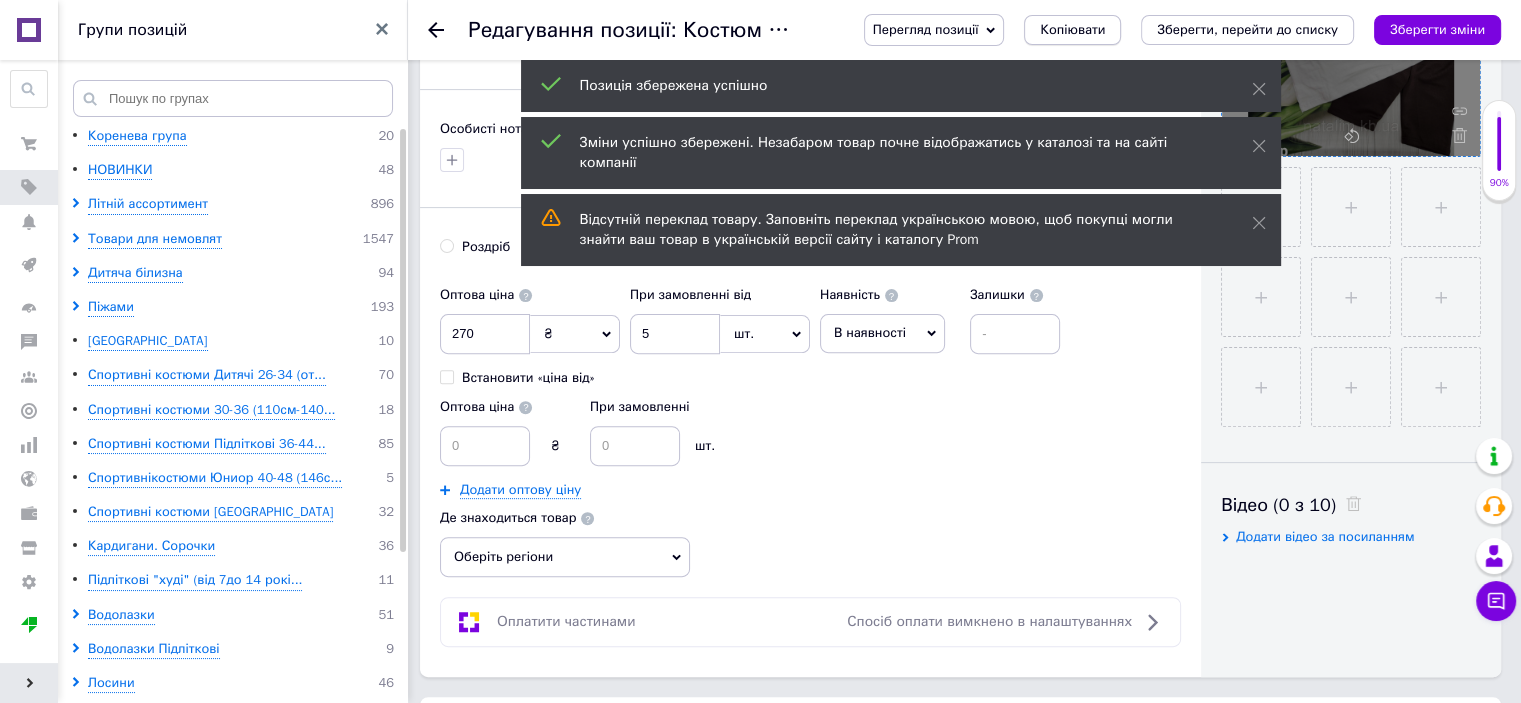 click on "Копіювати" at bounding box center (1072, 30) 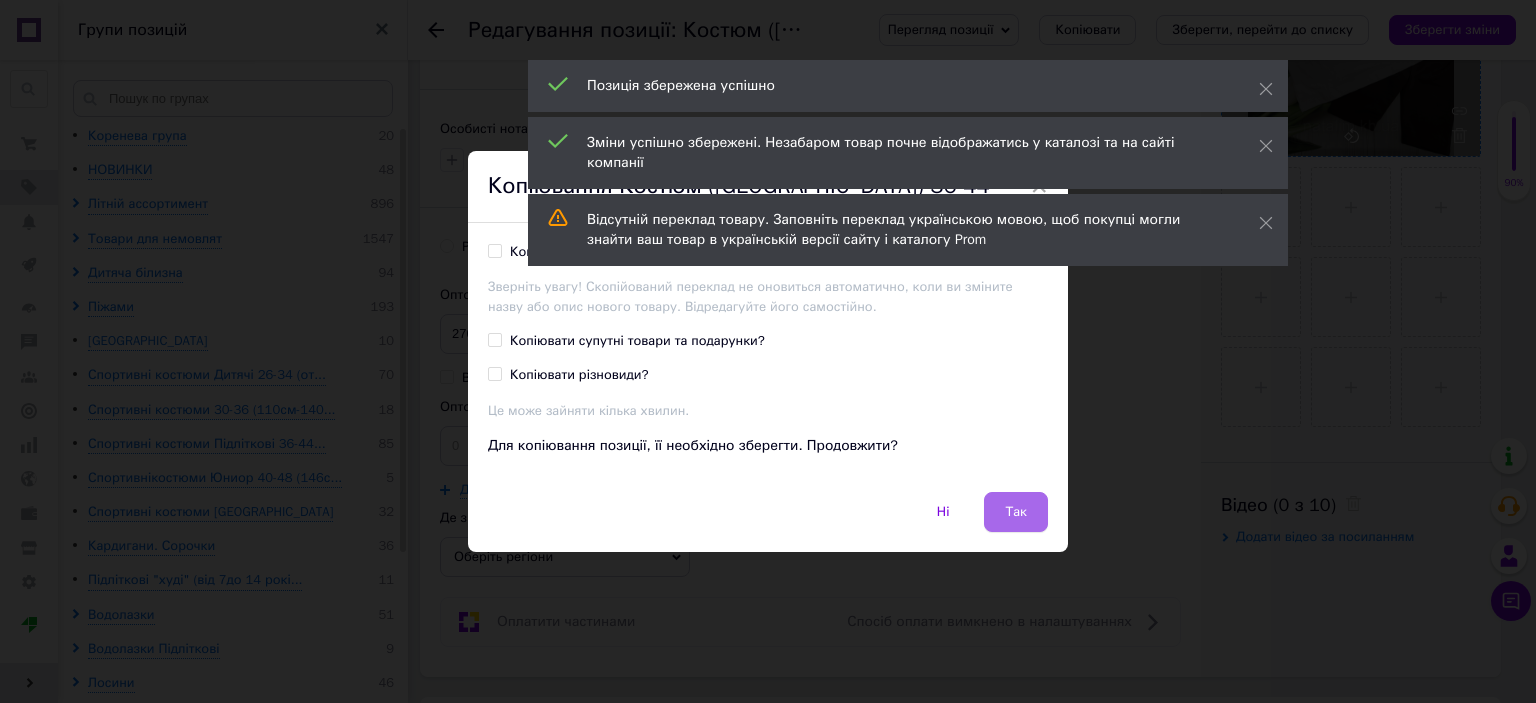 click on "Так" at bounding box center [1016, 512] 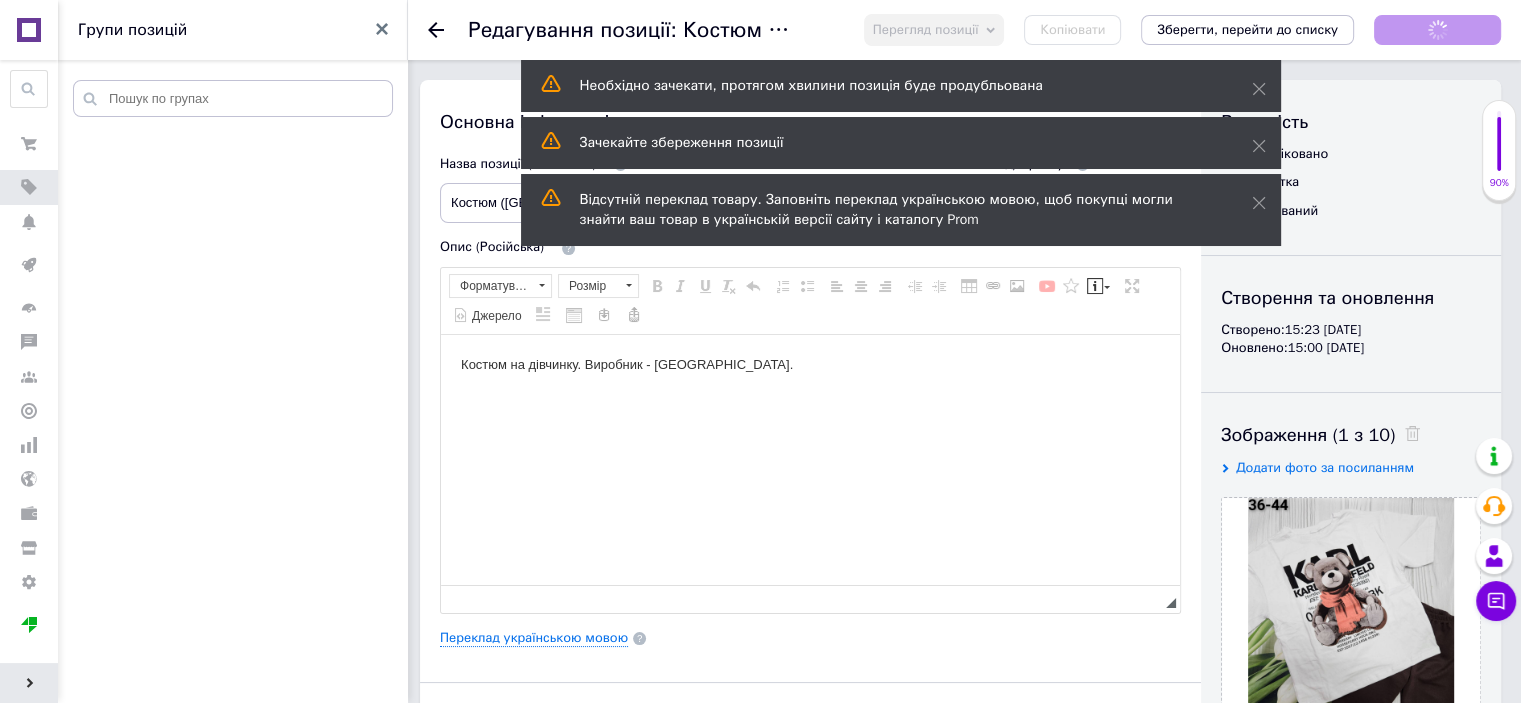 scroll, scrollTop: 0, scrollLeft: 0, axis: both 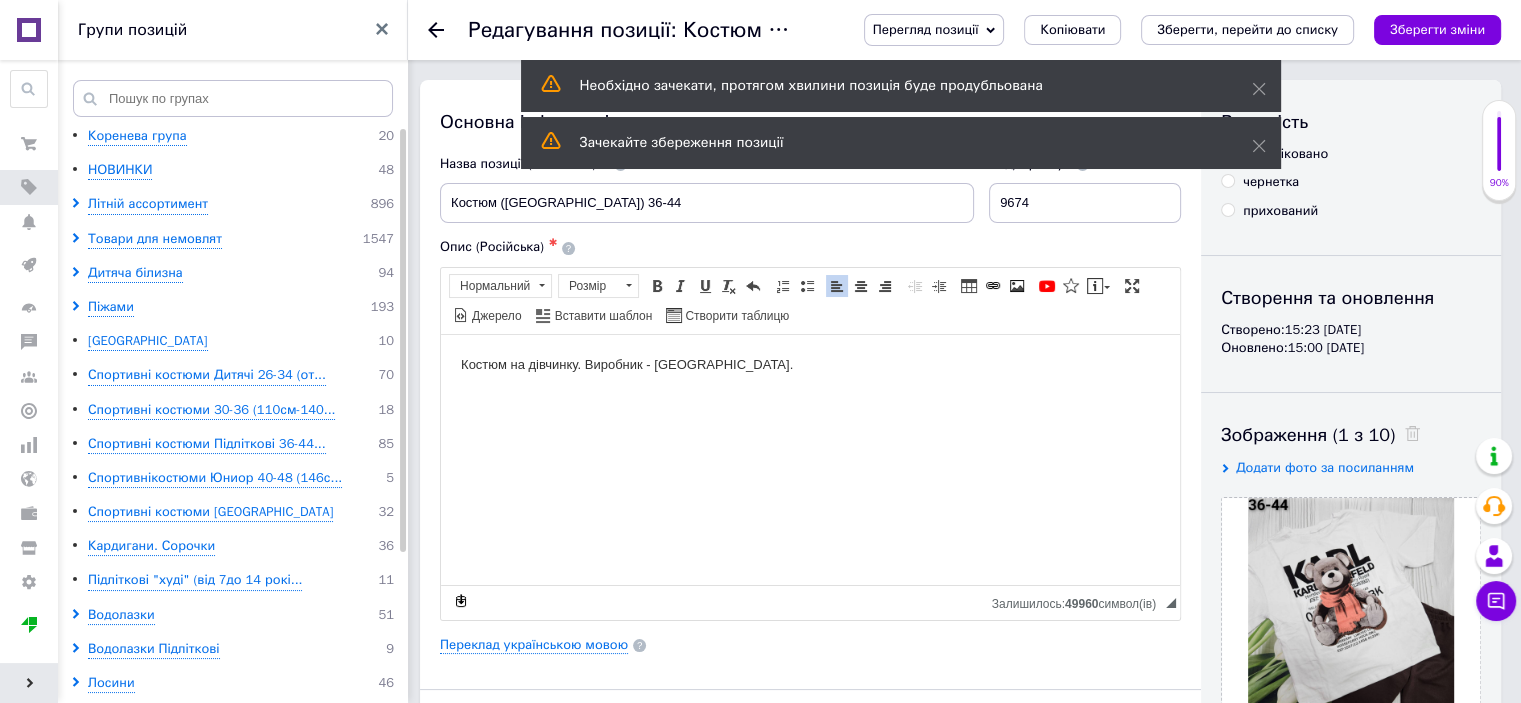 click on "Костюм на дівчинку. Виробник - [GEOGRAPHIC_DATA]." at bounding box center (810, 364) 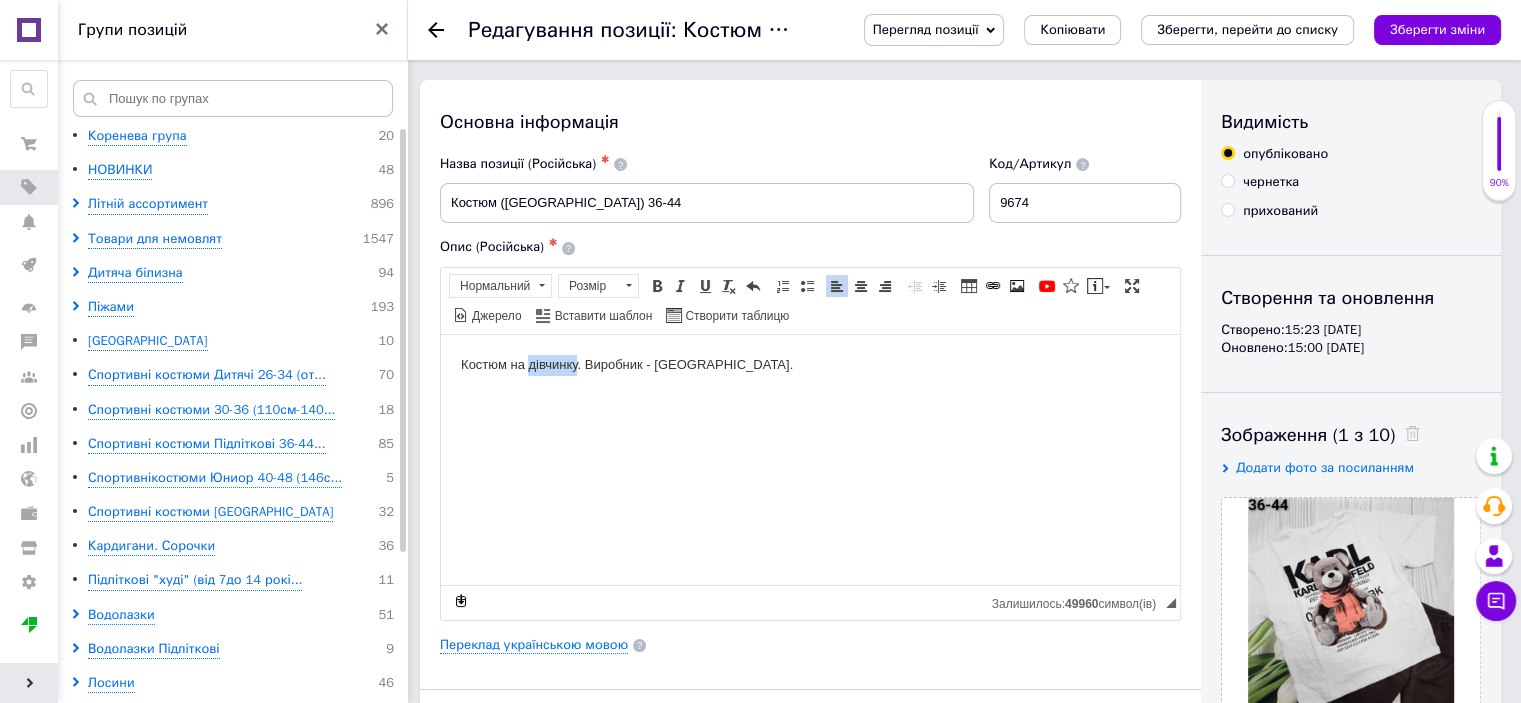 drag, startPoint x: 577, startPoint y: 366, endPoint x: 529, endPoint y: 380, distance: 50 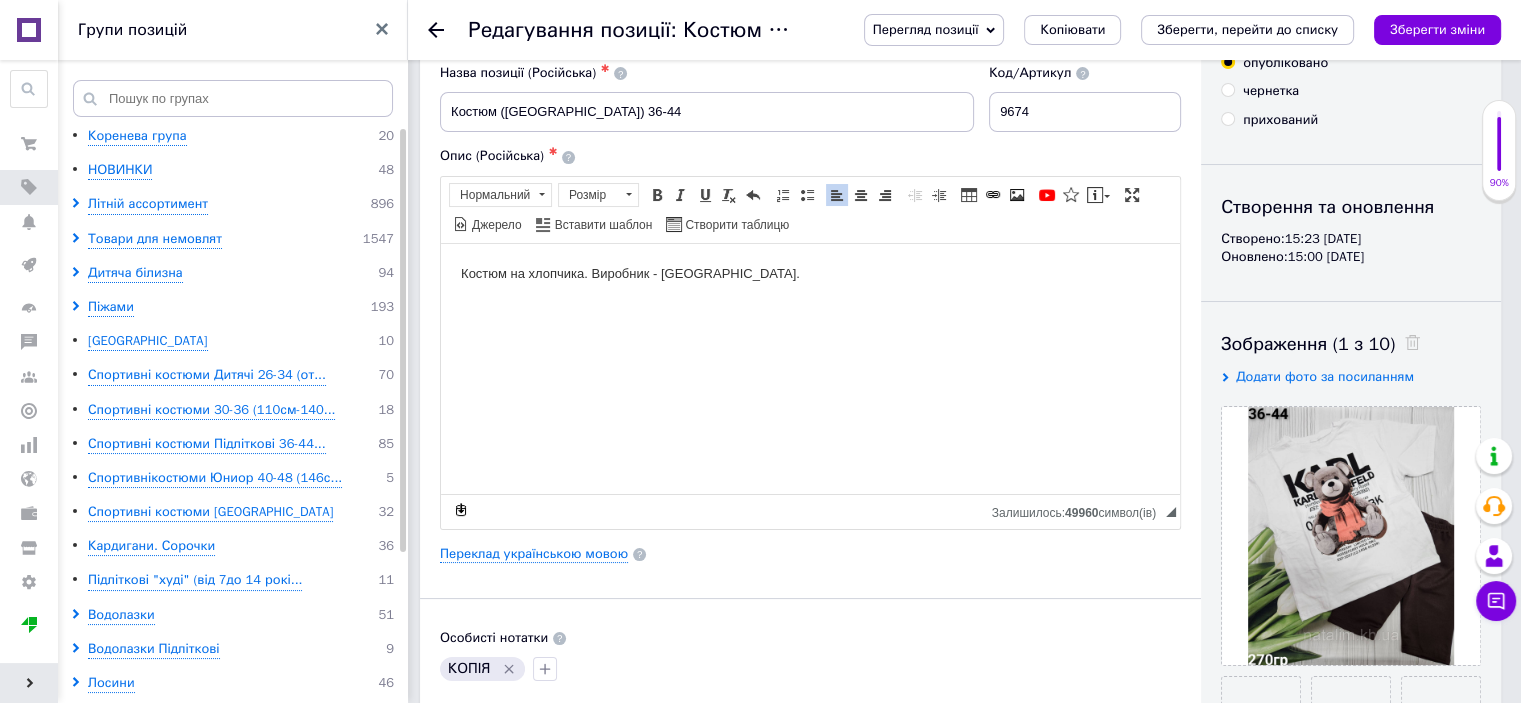 scroll, scrollTop: 200, scrollLeft: 0, axis: vertical 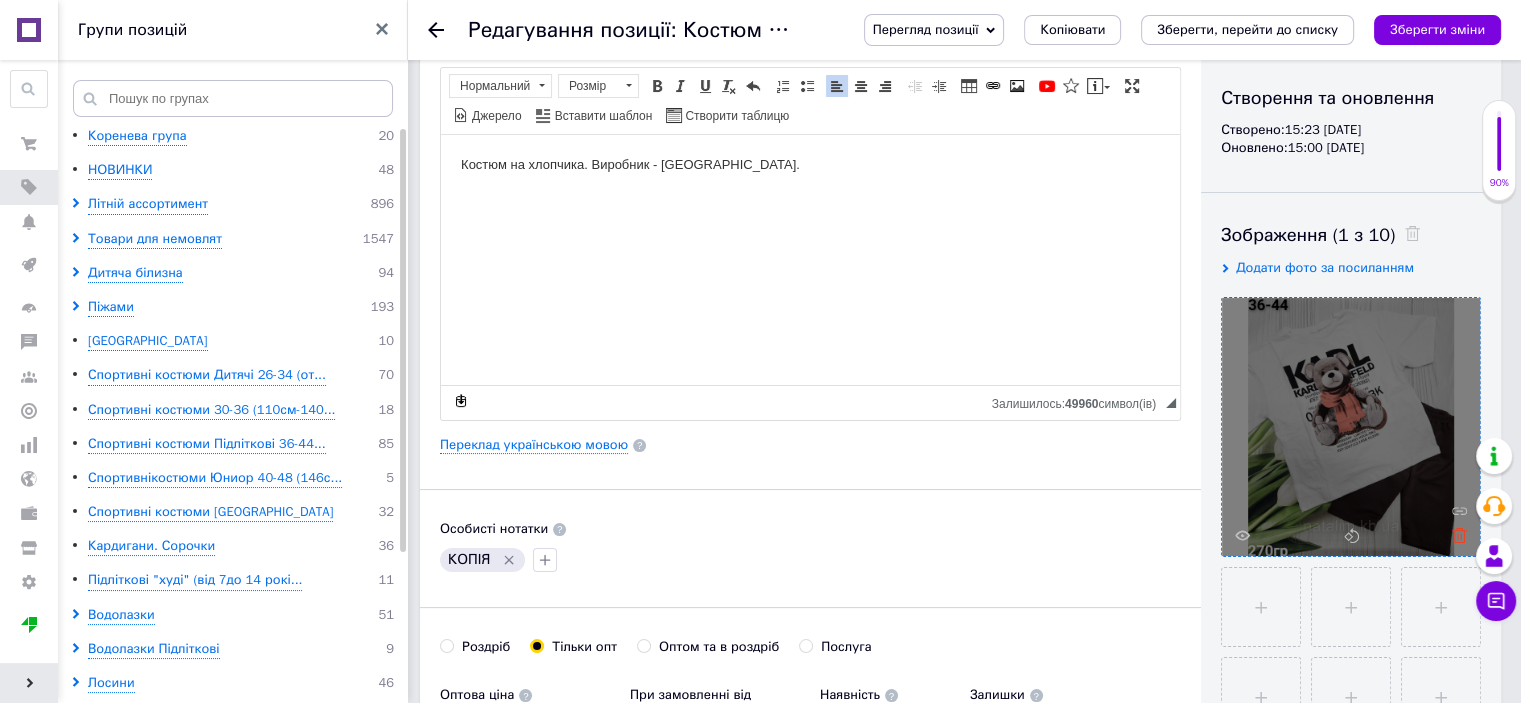 click 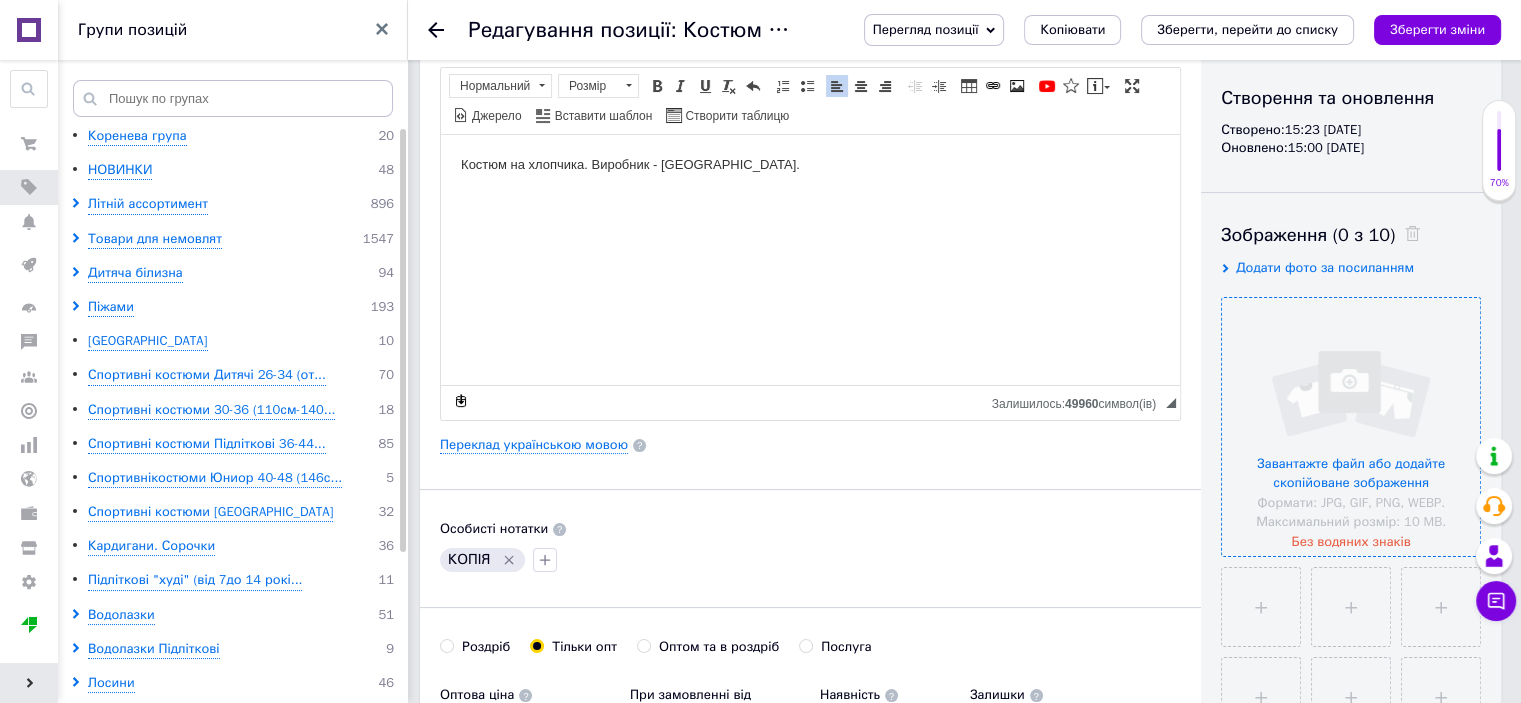 click at bounding box center [1351, 427] 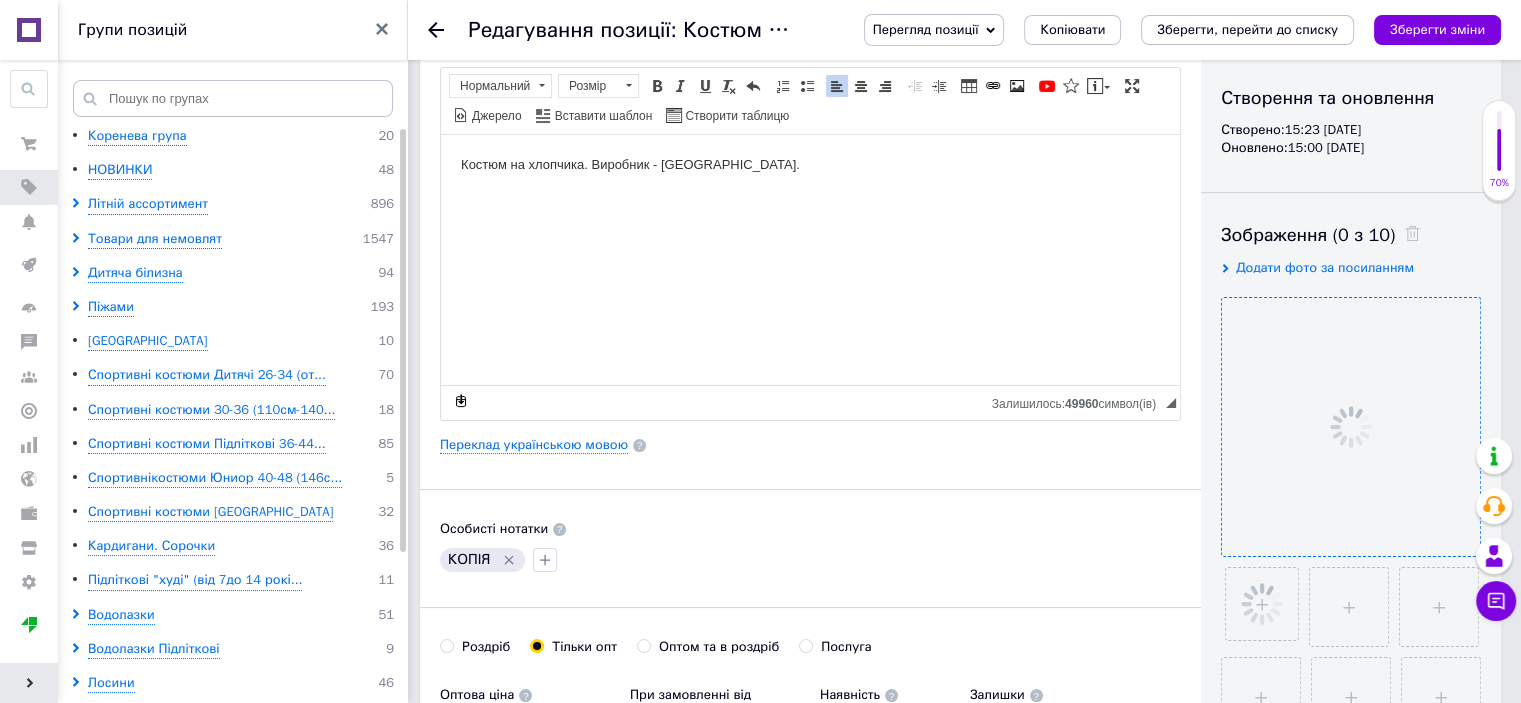 click 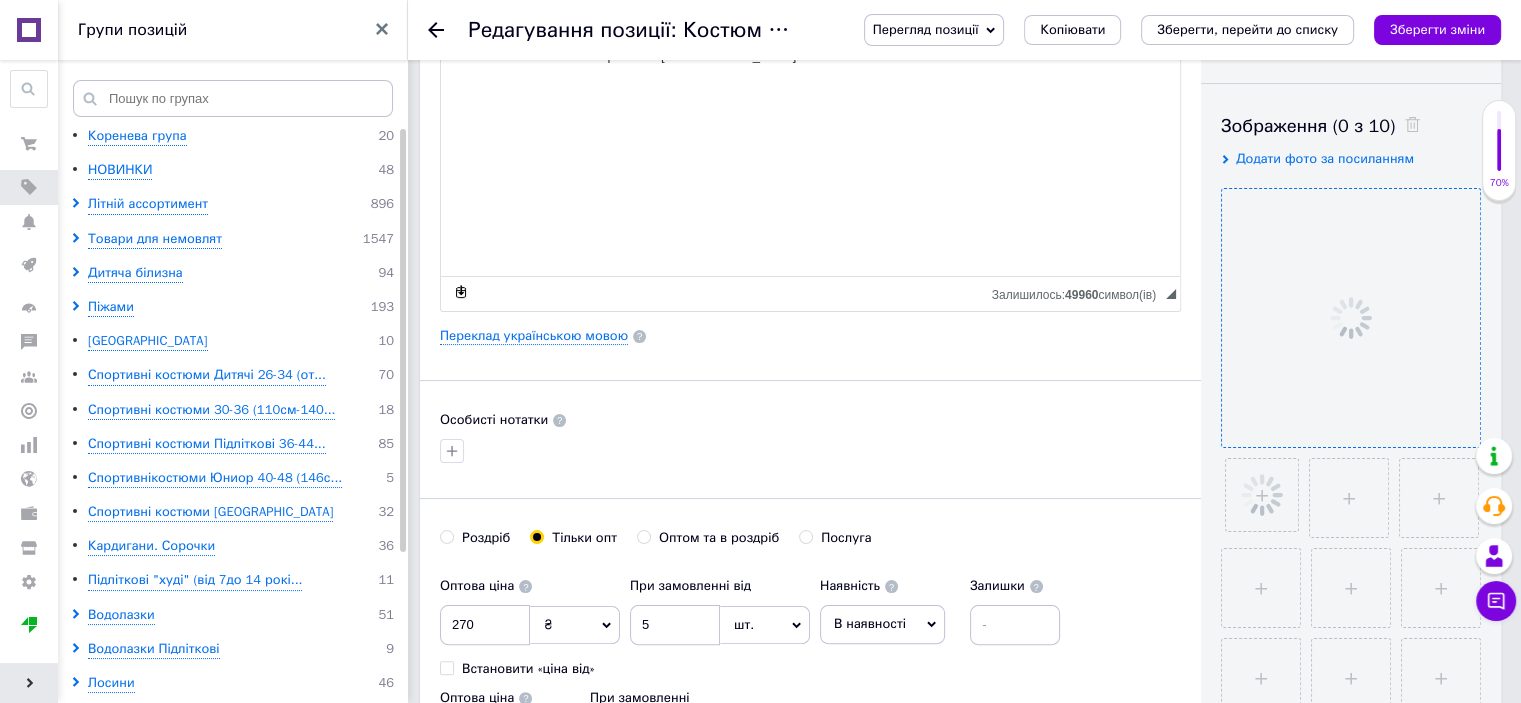 scroll, scrollTop: 500, scrollLeft: 0, axis: vertical 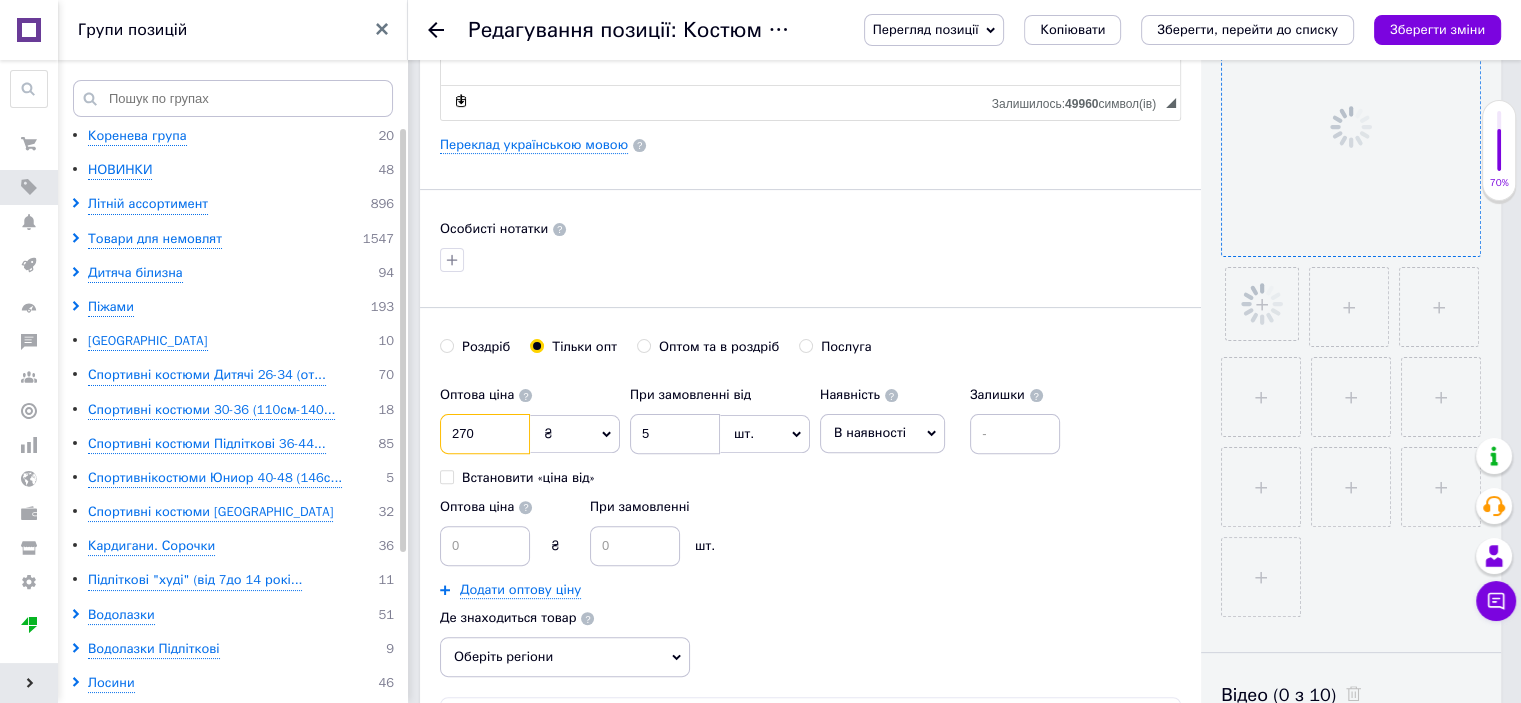 drag, startPoint x: 485, startPoint y: 439, endPoint x: 442, endPoint y: 439, distance: 43 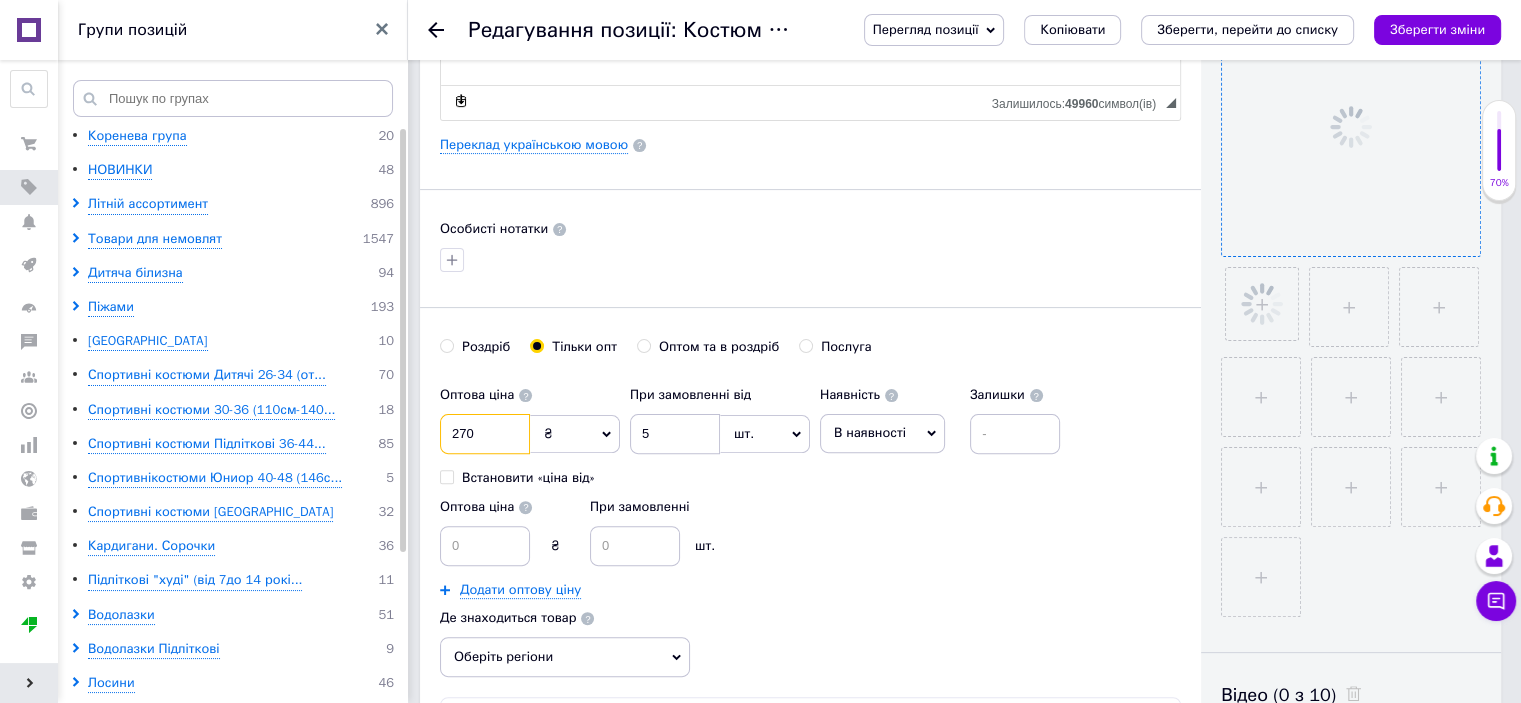 click on "270" at bounding box center [485, 434] 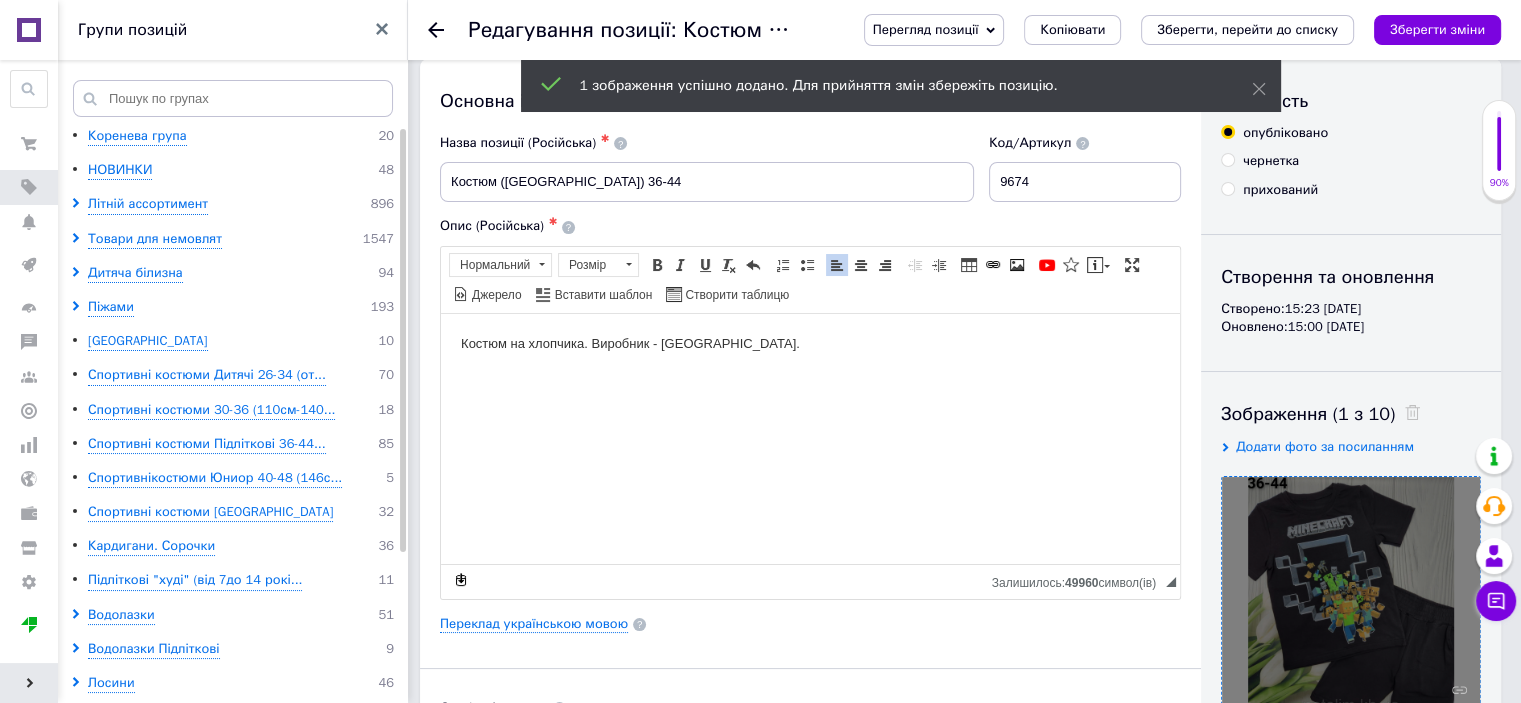 scroll, scrollTop: 0, scrollLeft: 0, axis: both 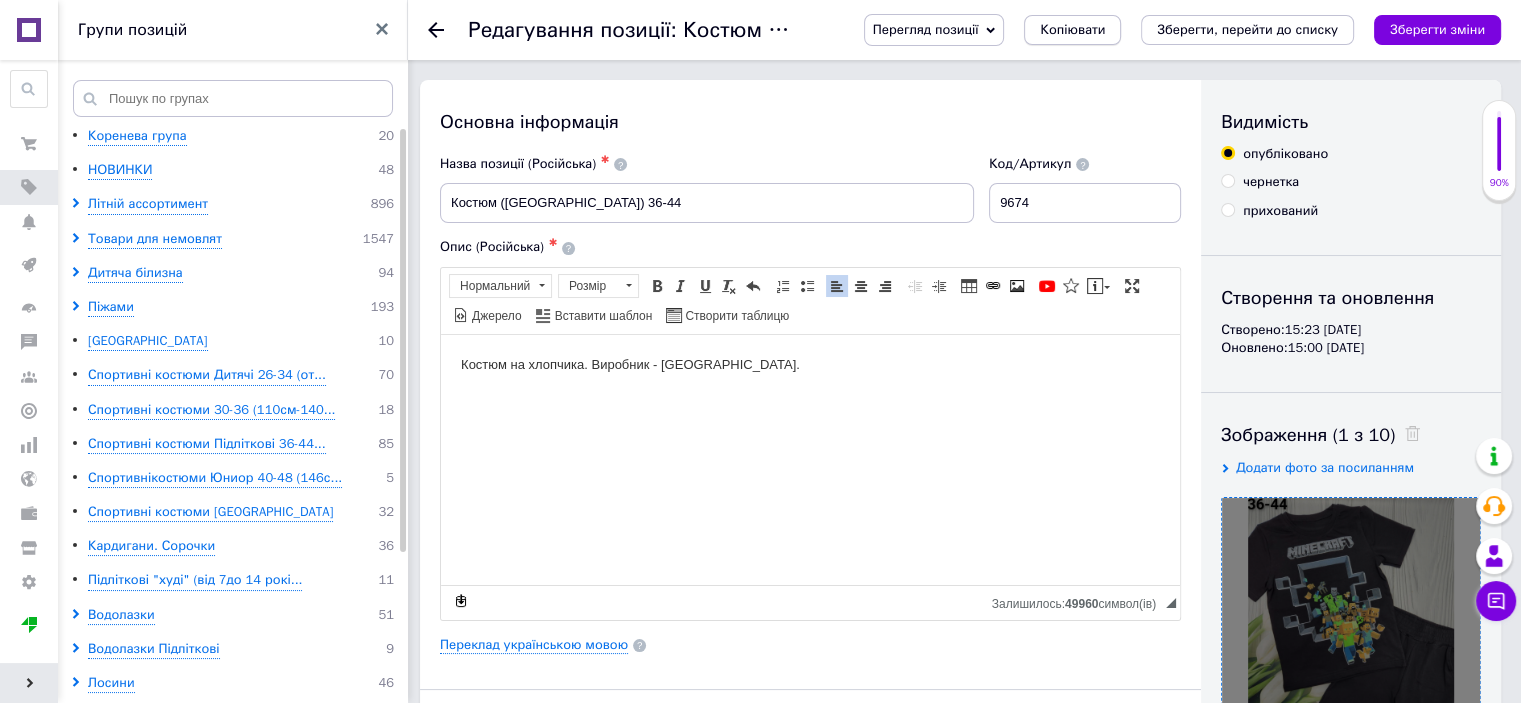 type on "300" 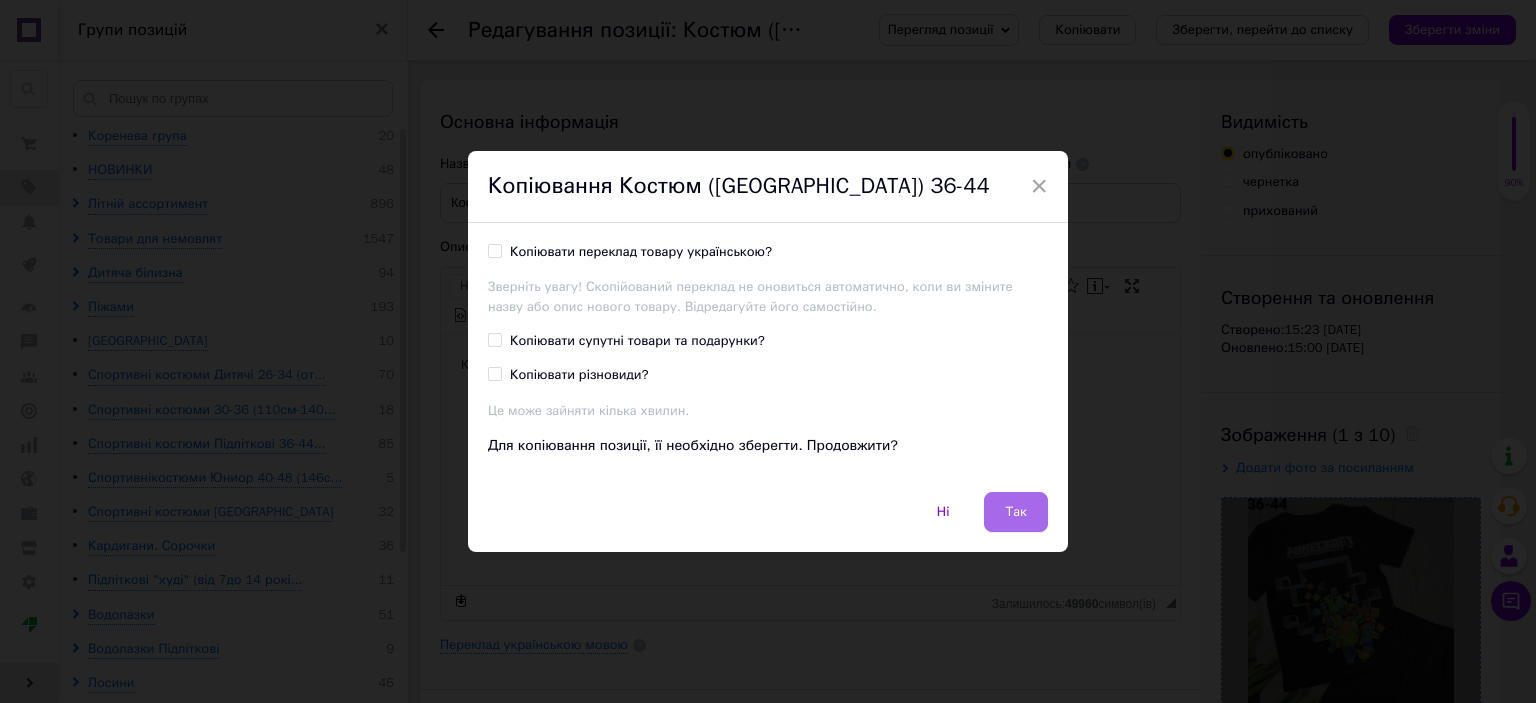 click on "Так" at bounding box center (1016, 512) 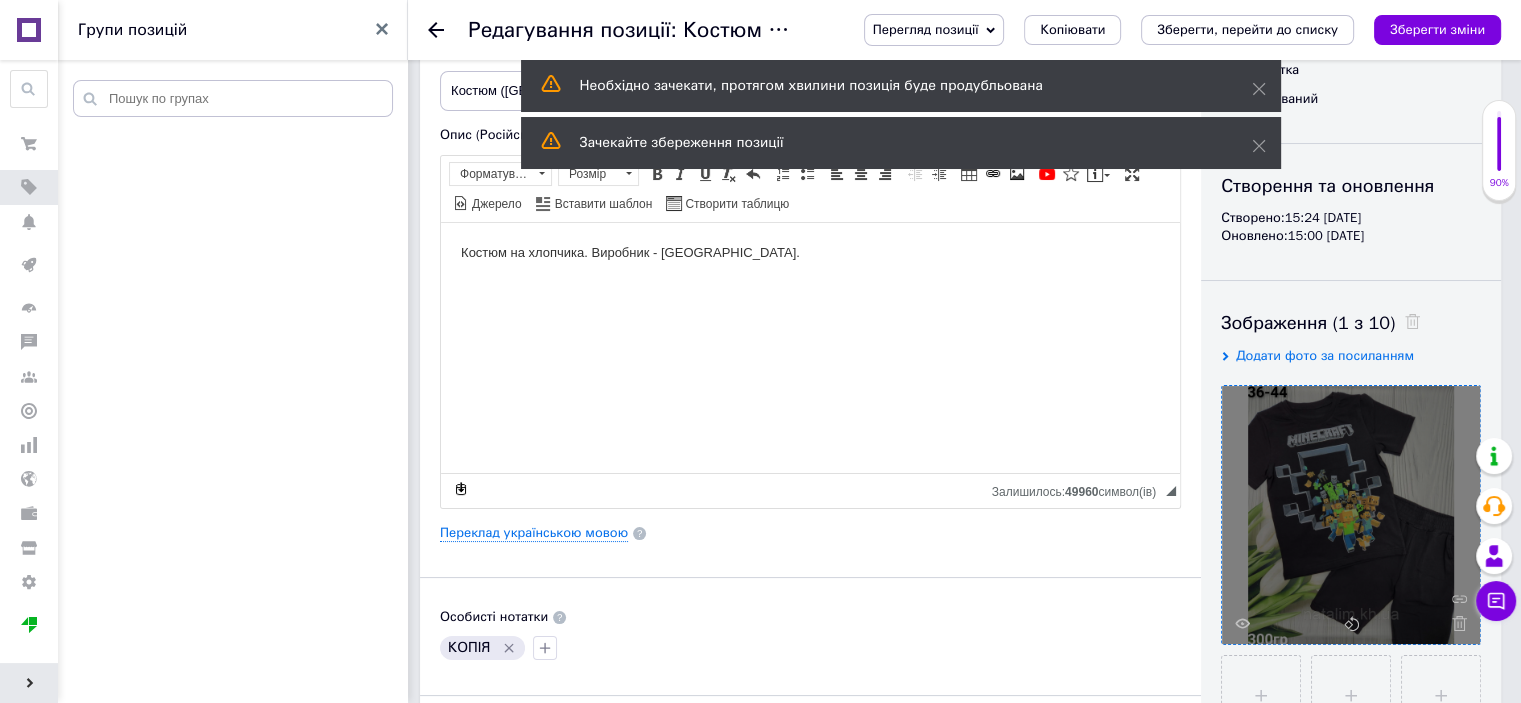 scroll, scrollTop: 300, scrollLeft: 0, axis: vertical 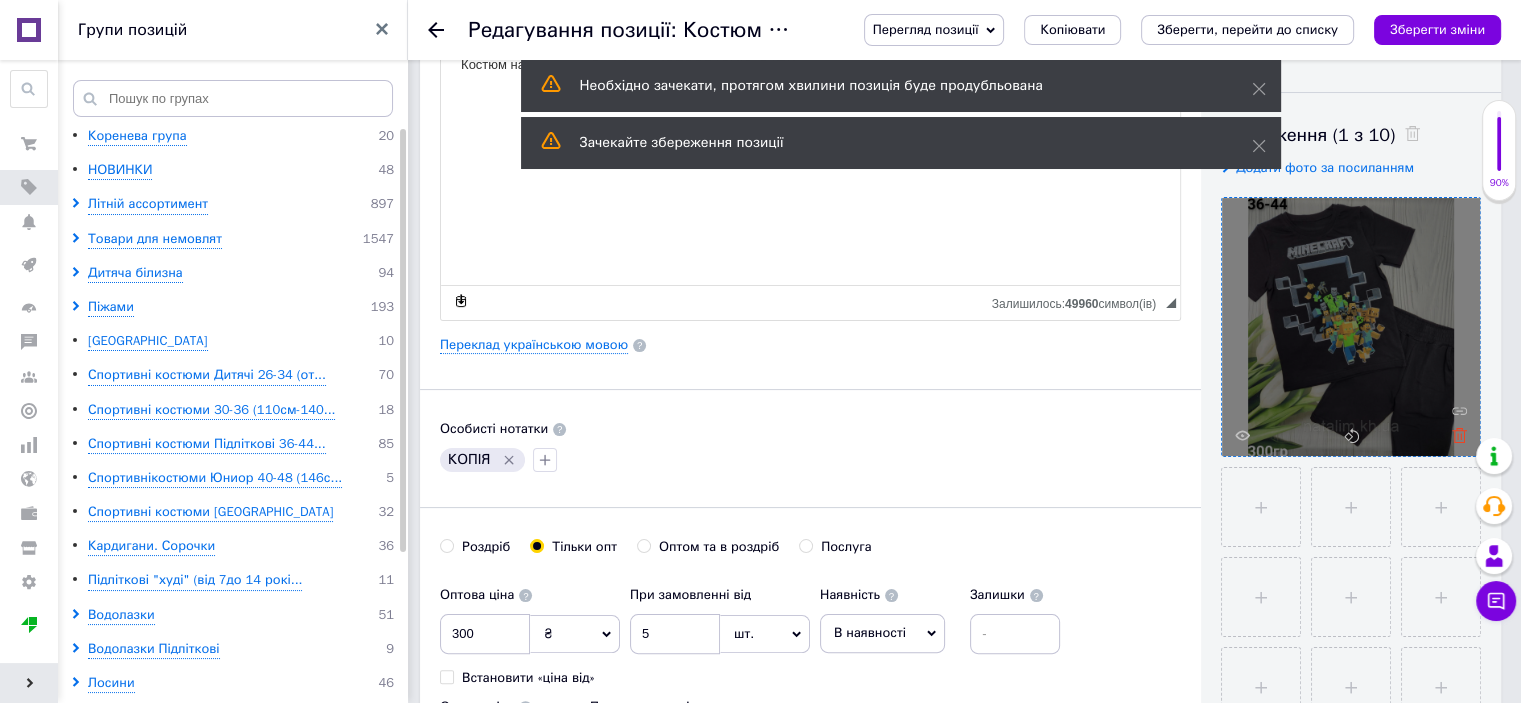 click 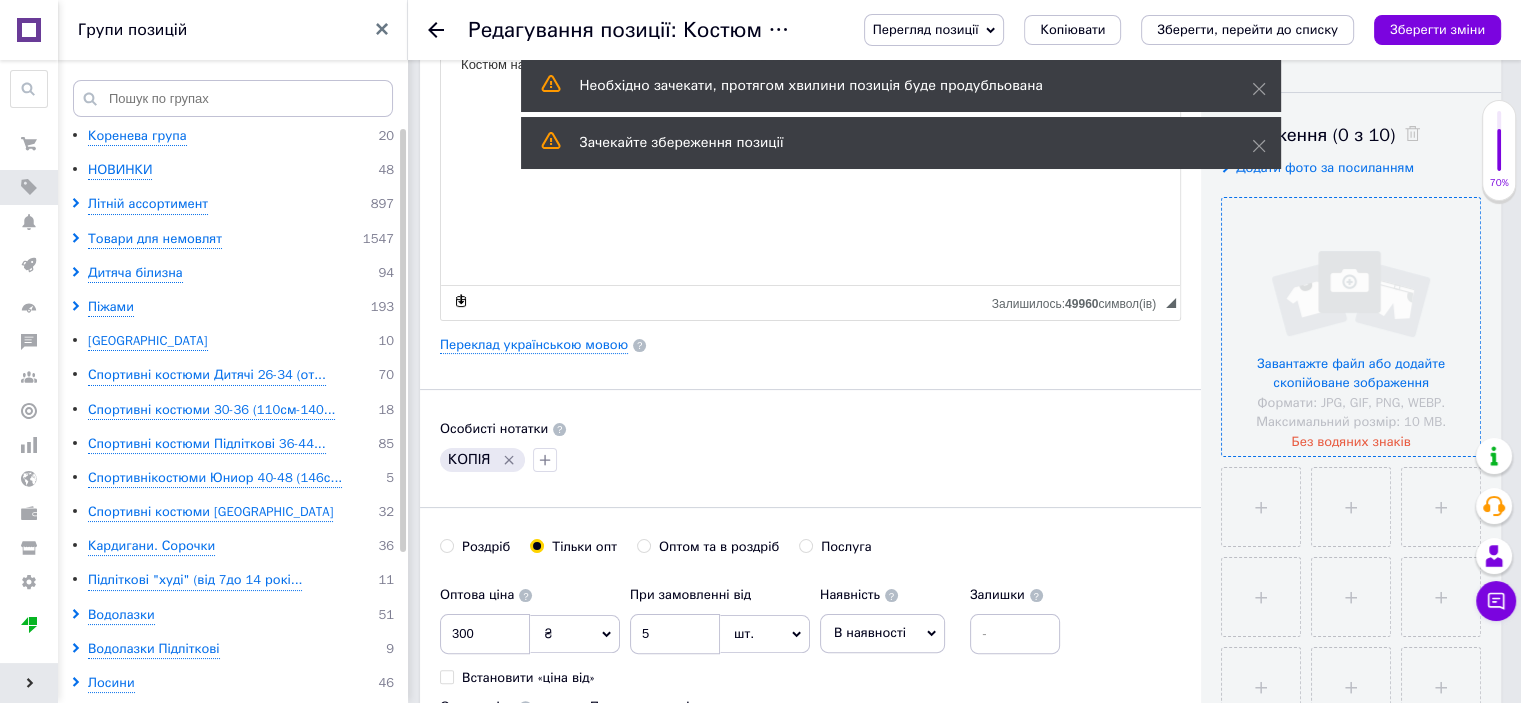 click at bounding box center [1351, 327] 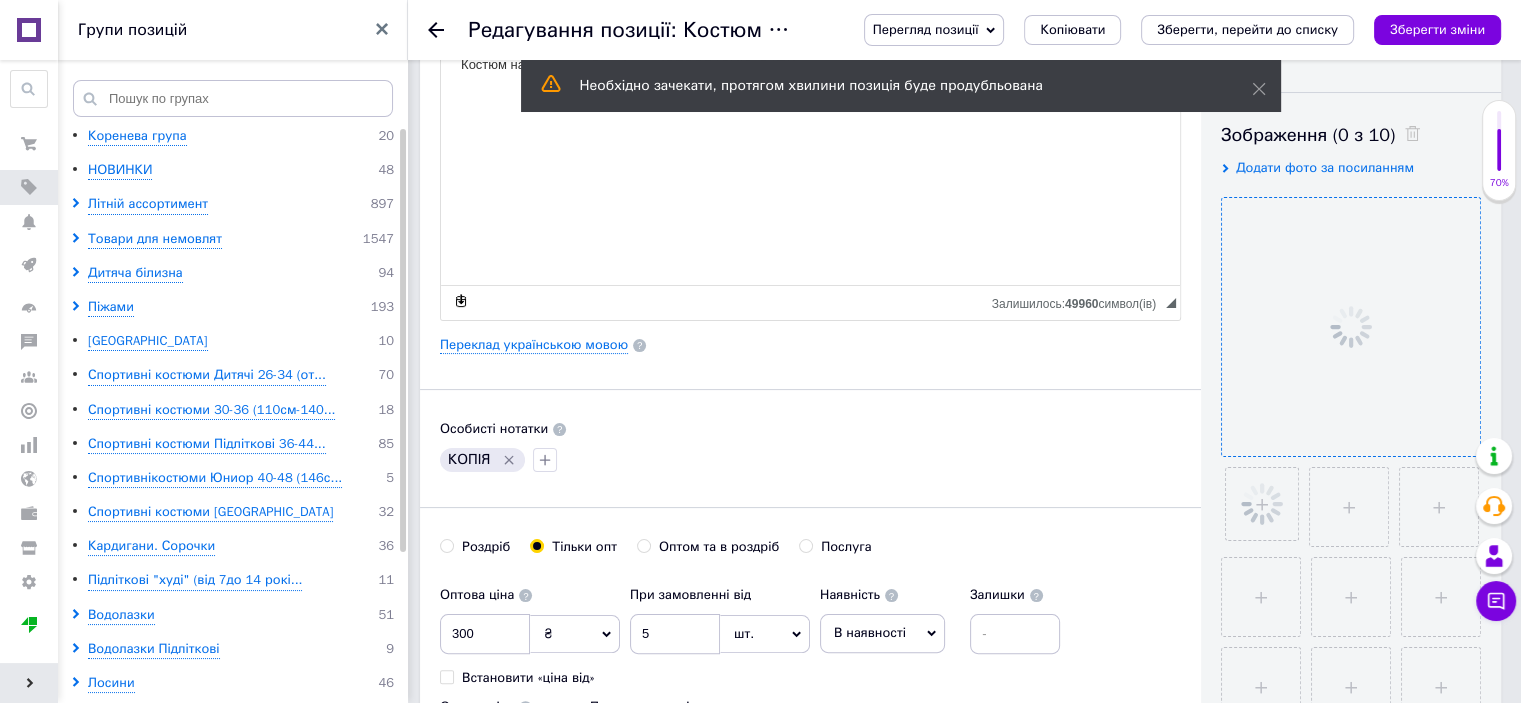 drag, startPoint x: 508, startPoint y: 457, endPoint x: 506, endPoint y: 438, distance: 19.104973 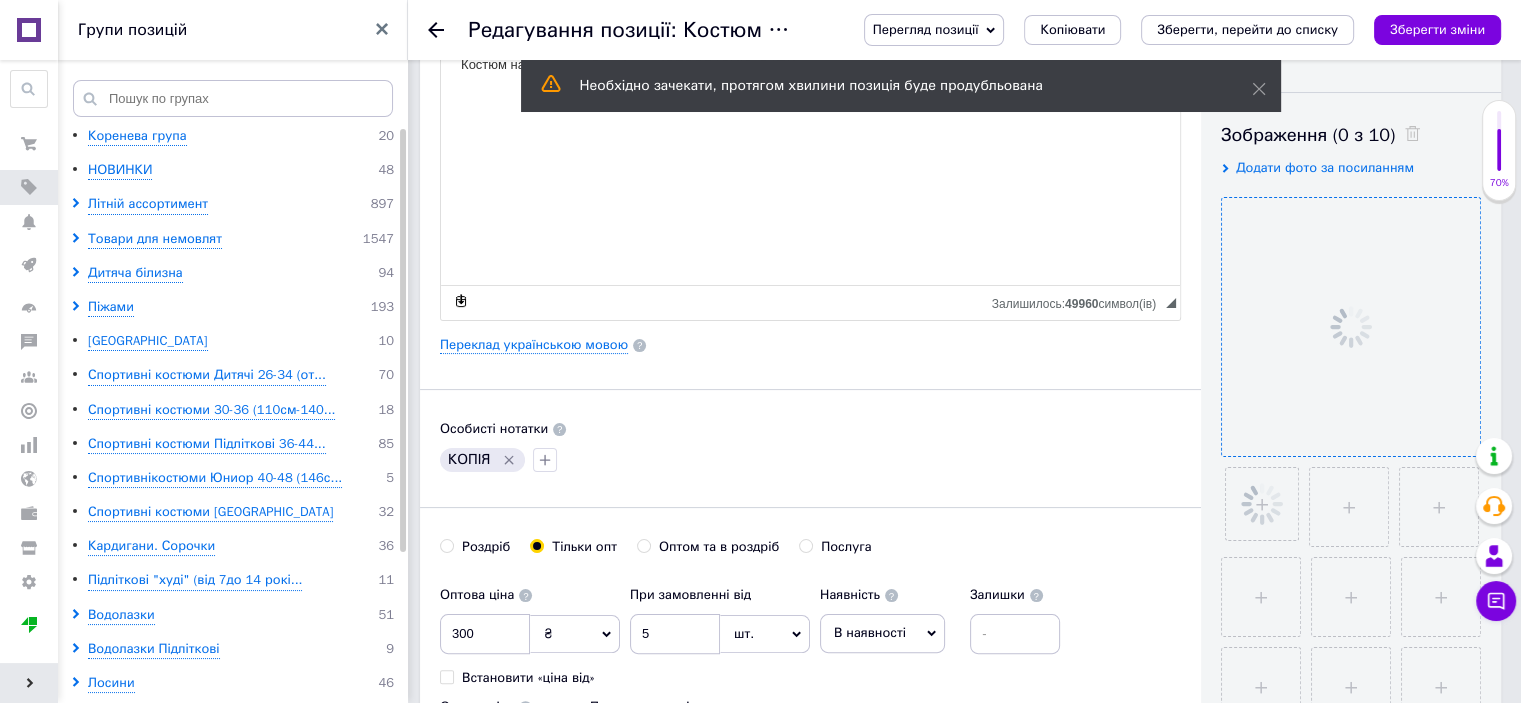 click 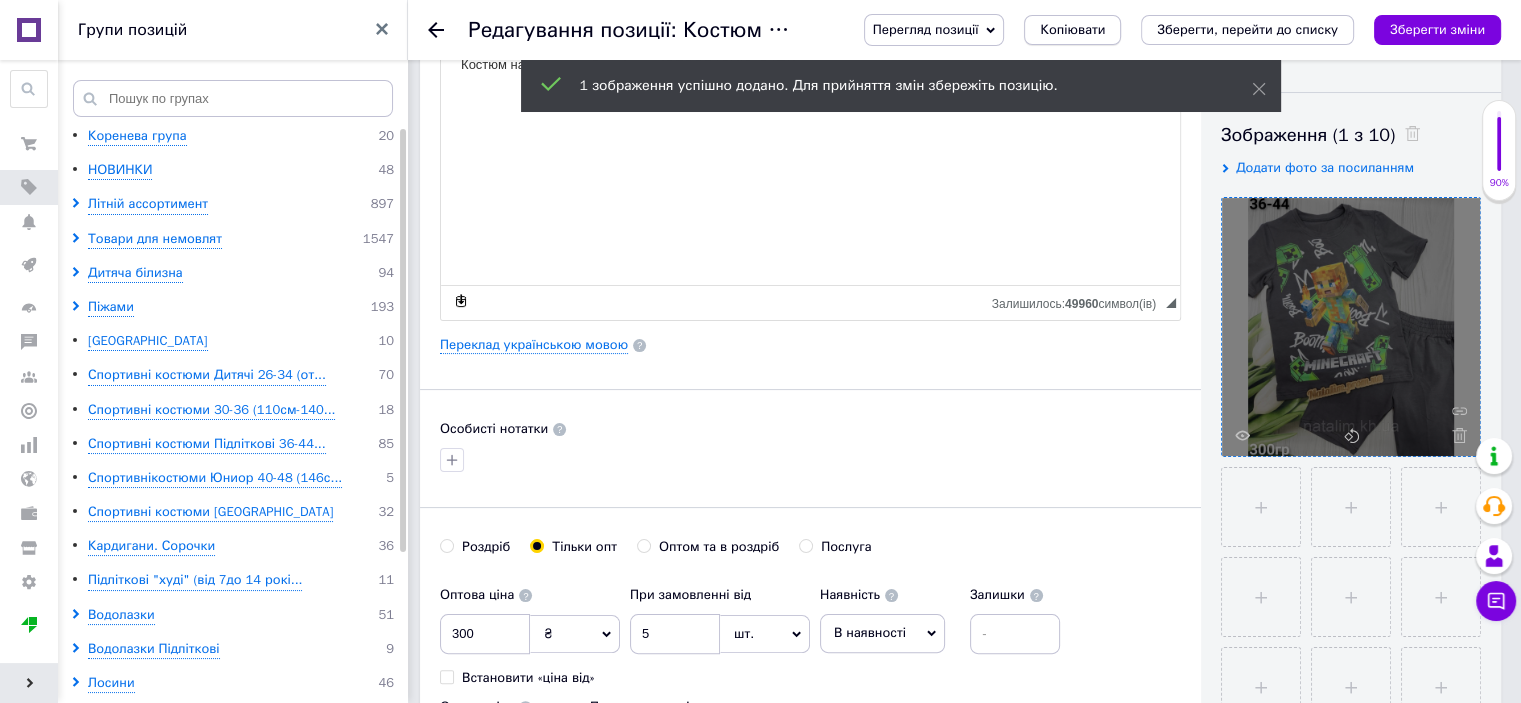 click on "Копіювати" at bounding box center (1072, 30) 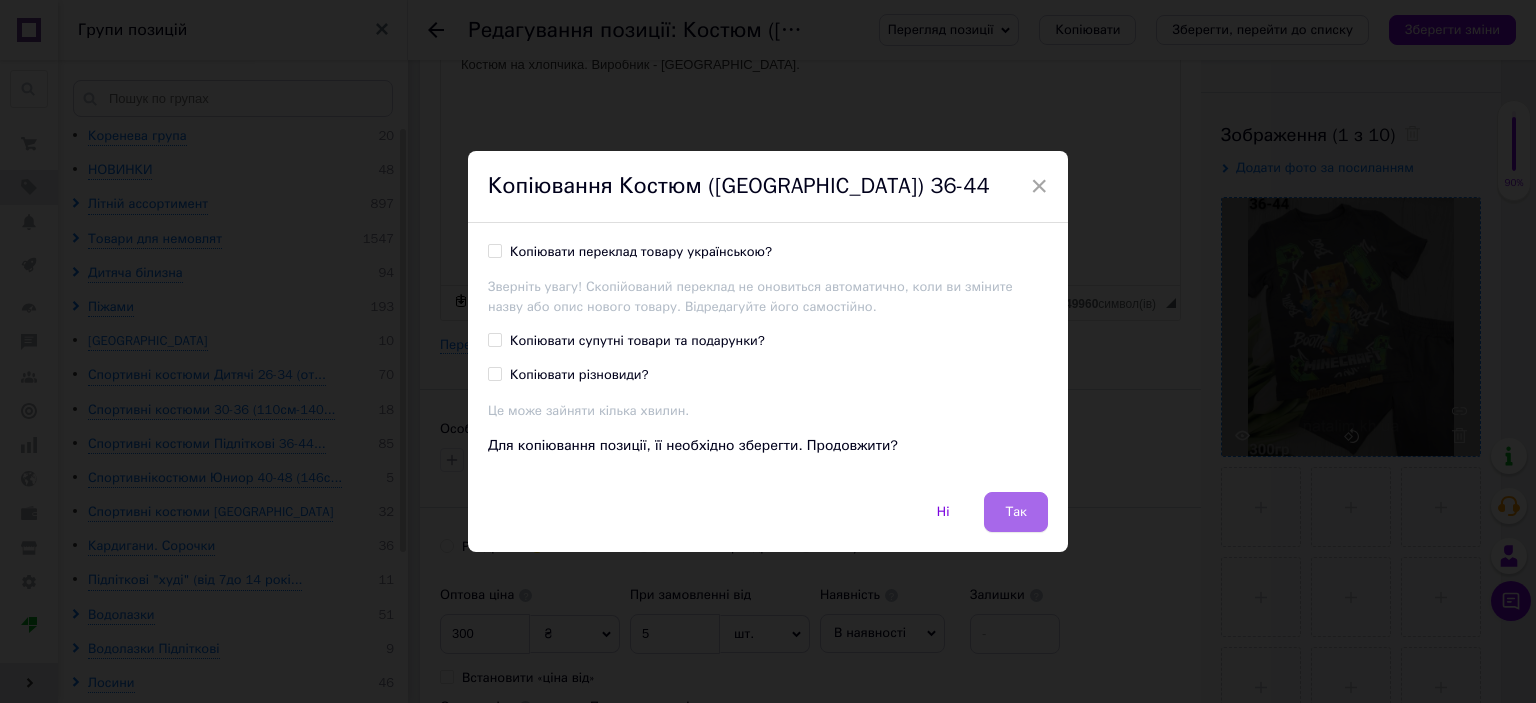 click on "Так" at bounding box center (1016, 512) 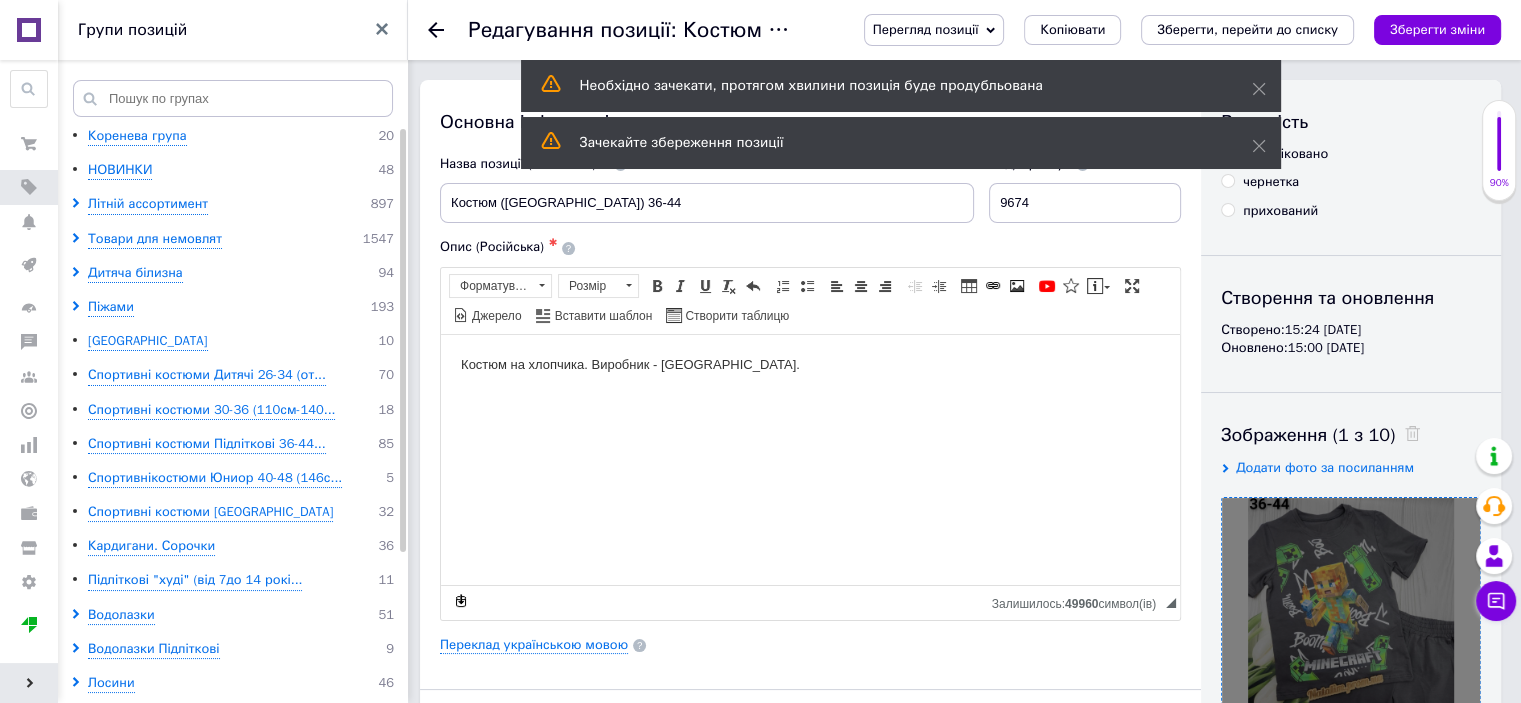 scroll, scrollTop: 100, scrollLeft: 0, axis: vertical 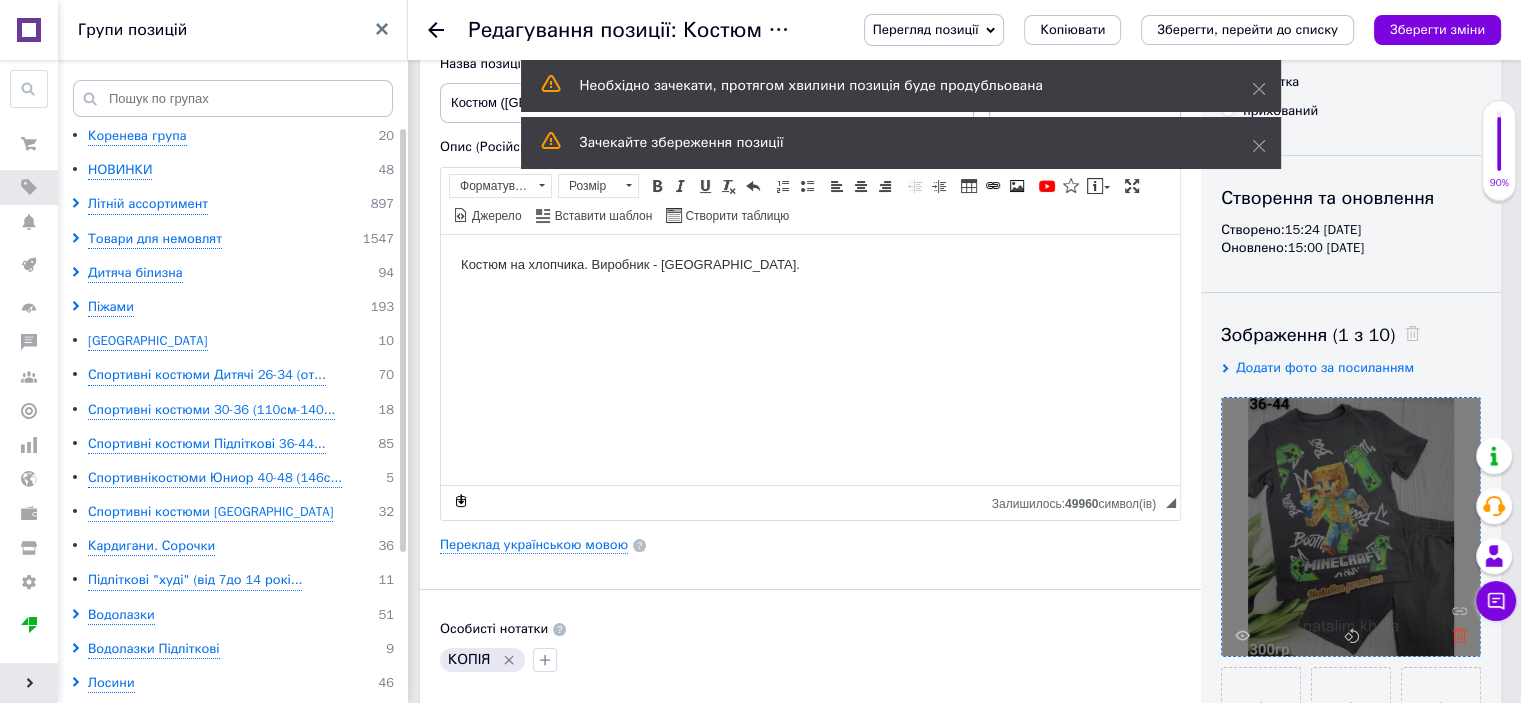 click 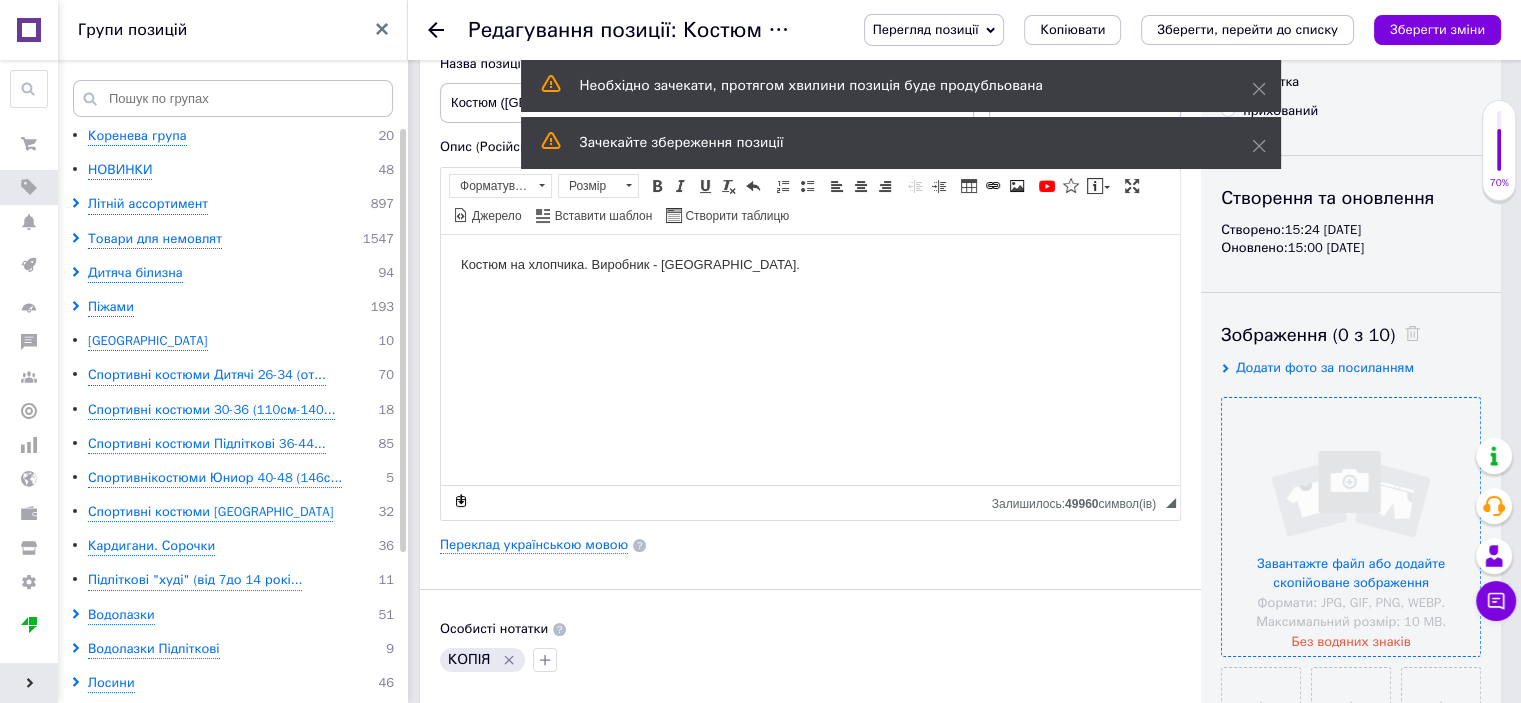 click at bounding box center (1351, 527) 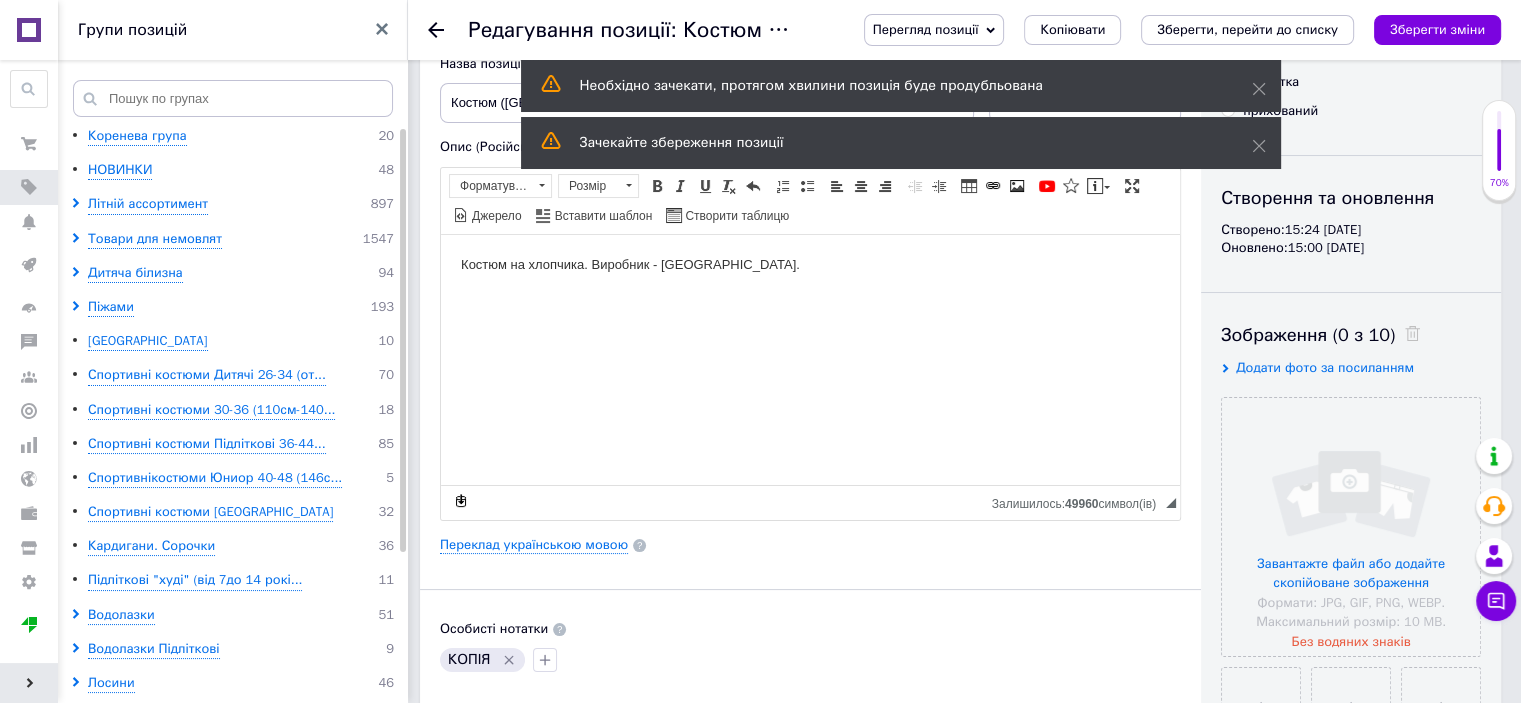 scroll, scrollTop: 0, scrollLeft: 0, axis: both 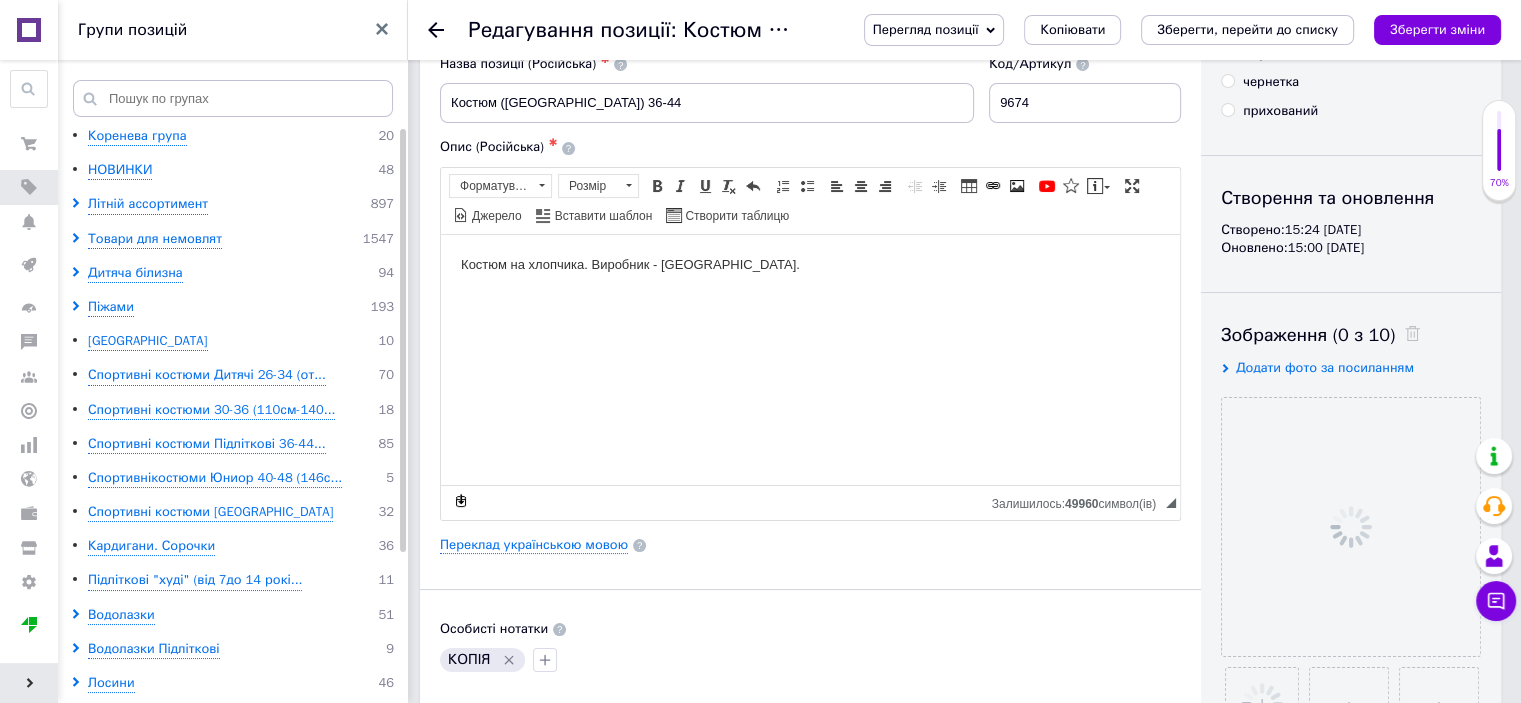 click 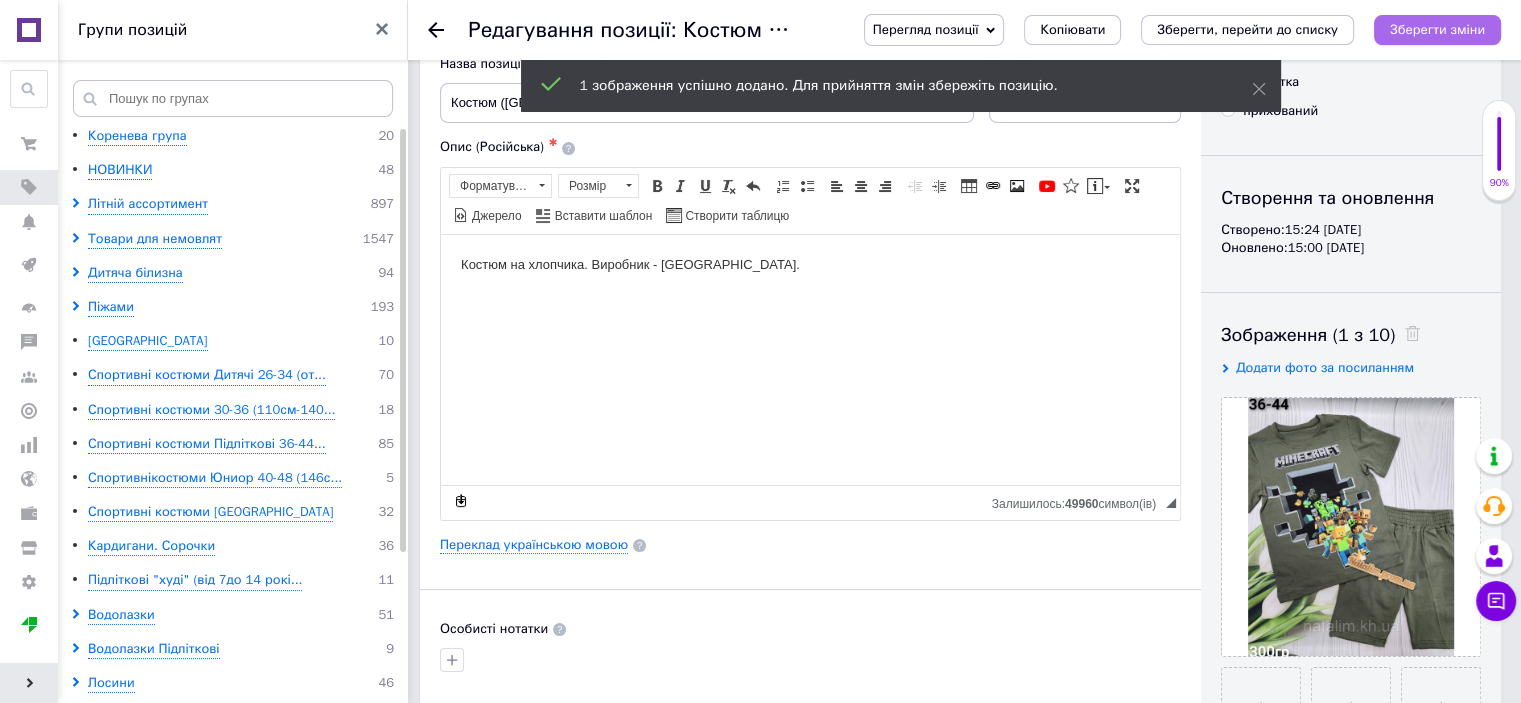 click on "Зберегти зміни" at bounding box center [1437, 29] 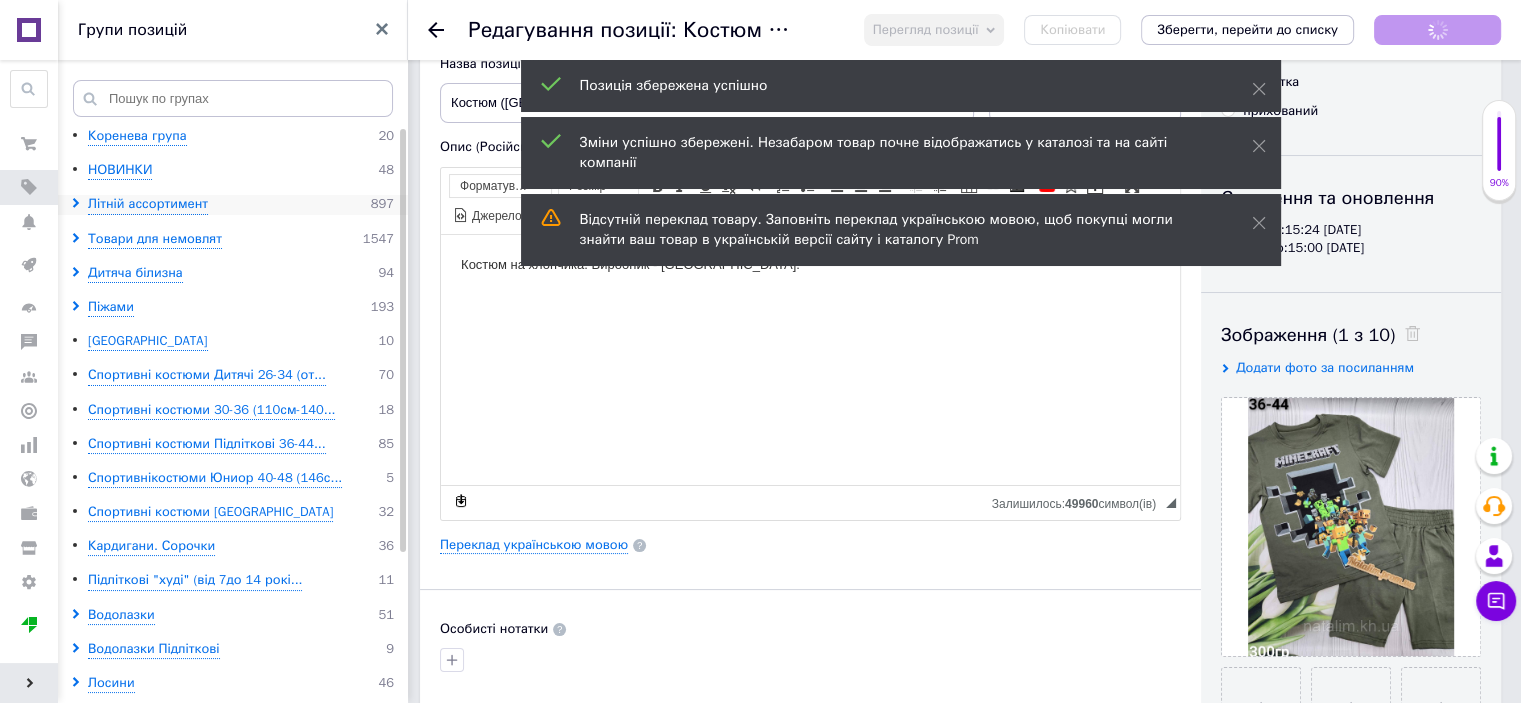 click 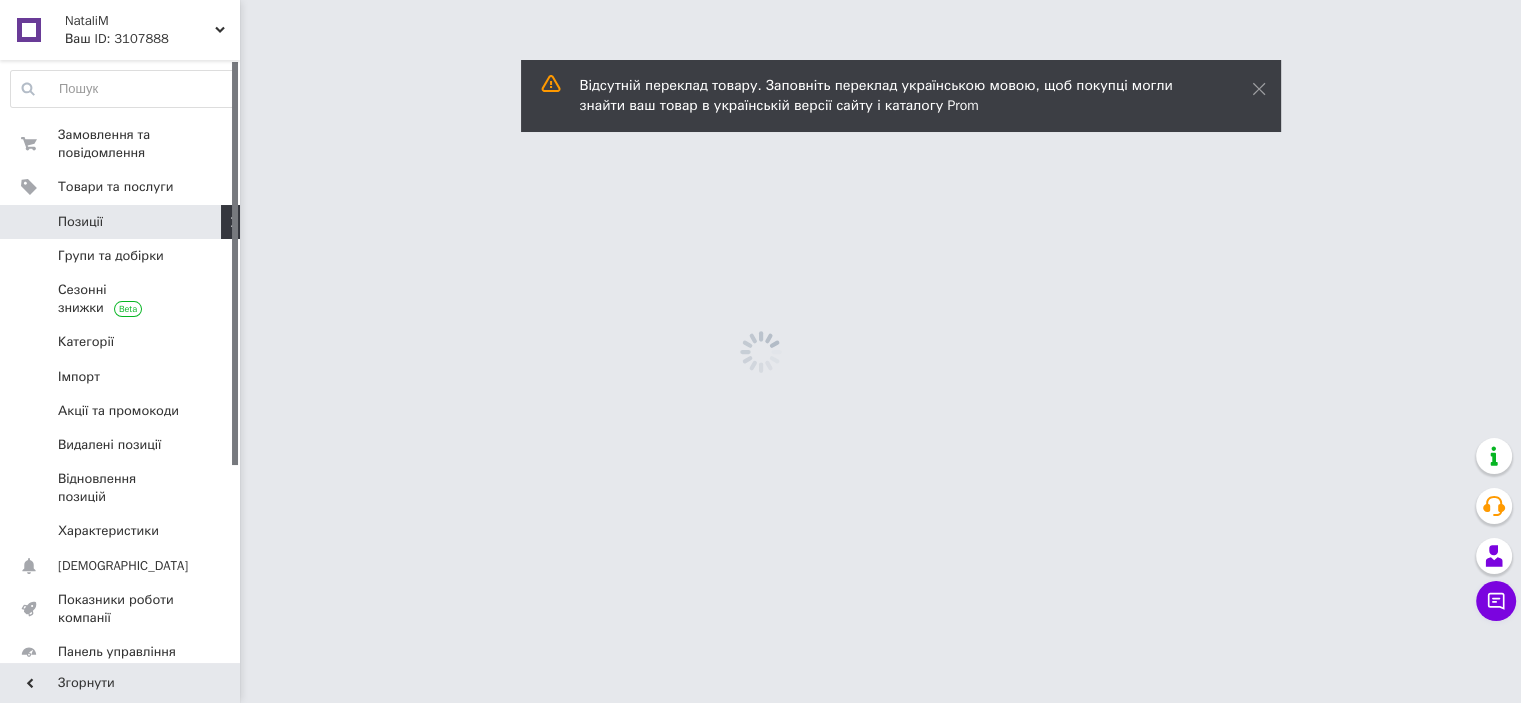 scroll, scrollTop: 0, scrollLeft: 0, axis: both 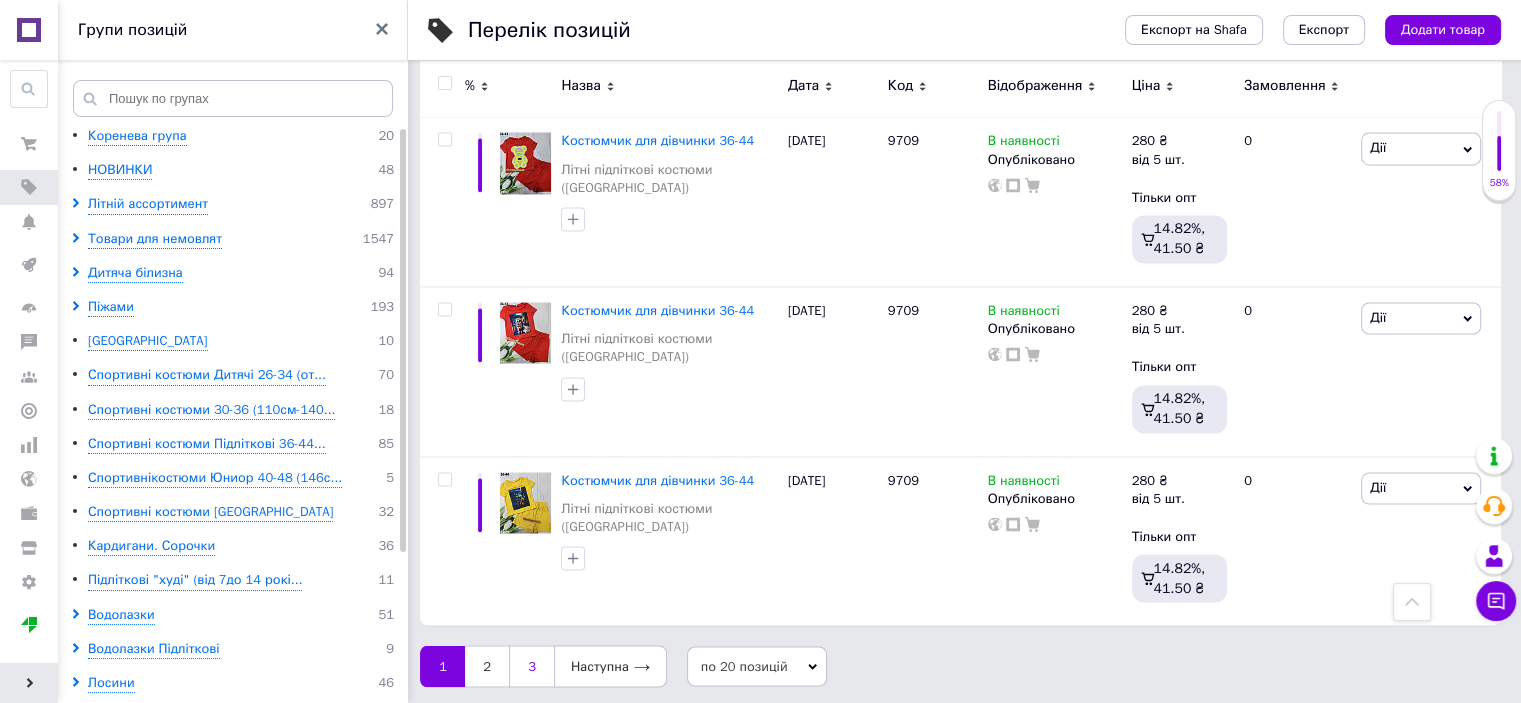 click on "3" at bounding box center (531, 666) 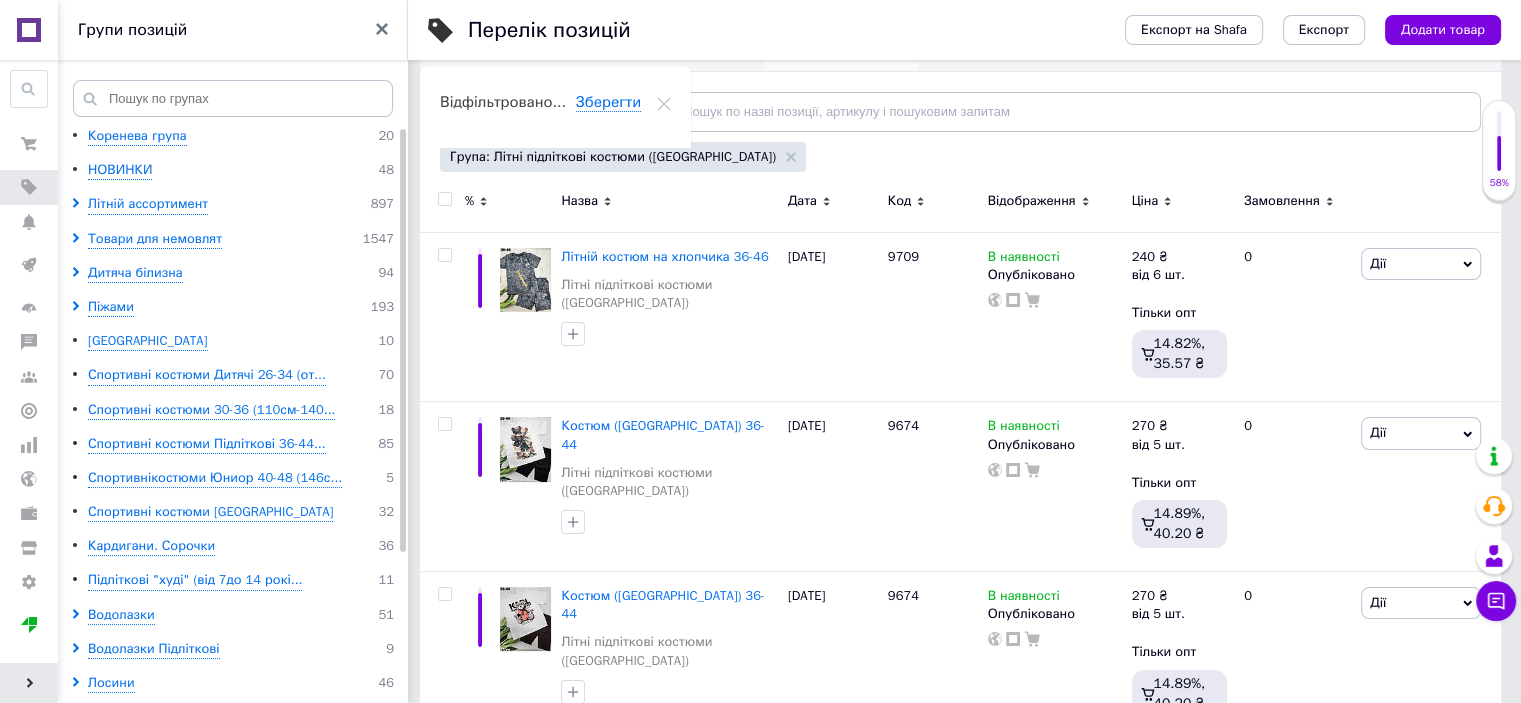 scroll, scrollTop: 260, scrollLeft: 0, axis: vertical 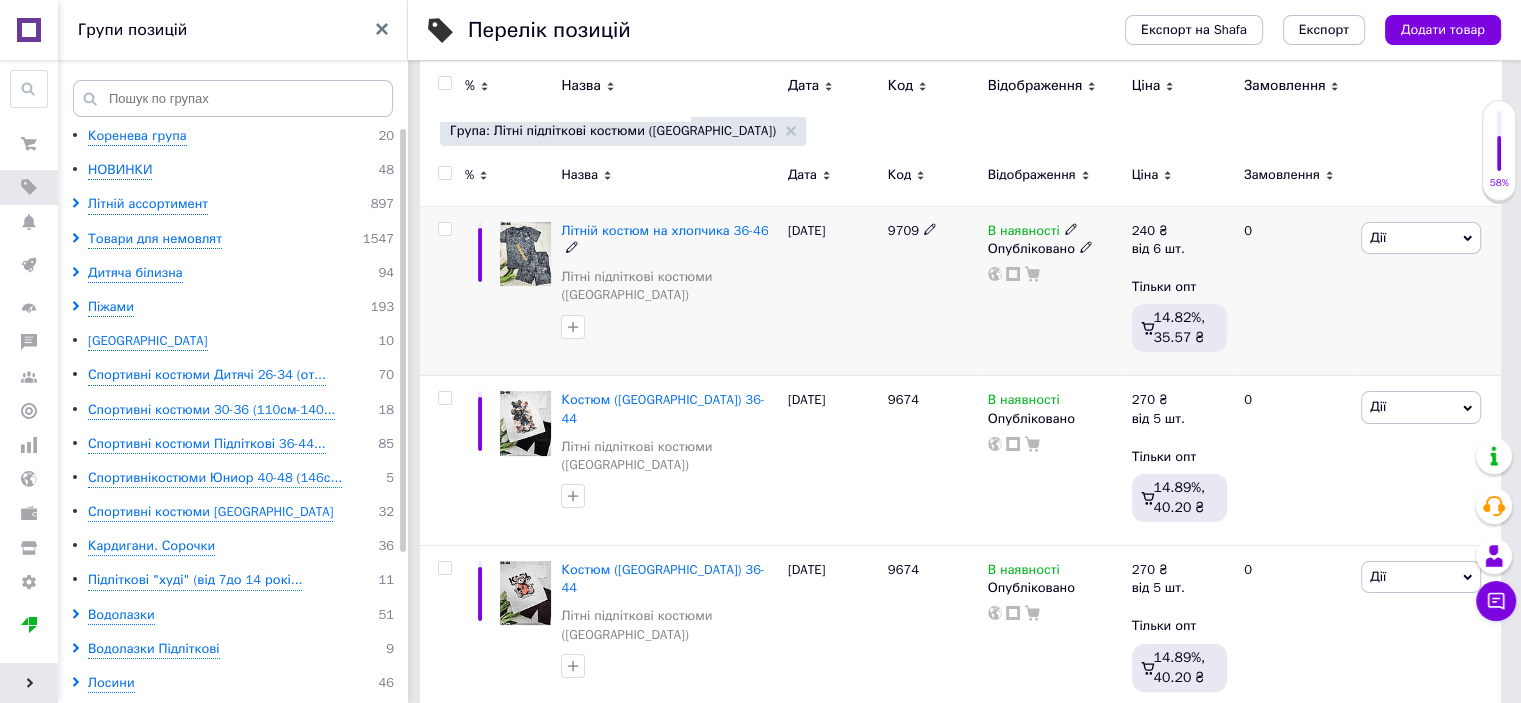 click on "Дії" at bounding box center (1421, 238) 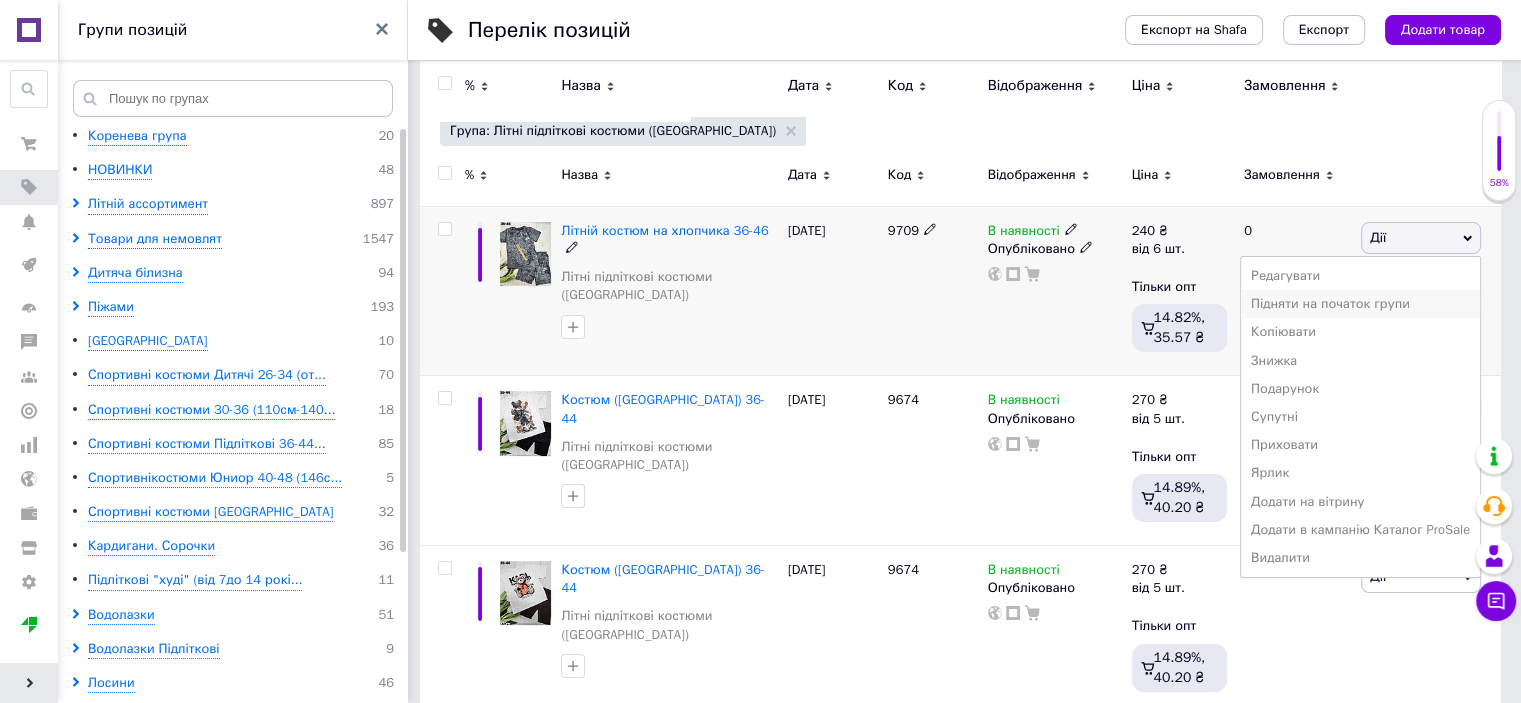 click on "Підняти на початок групи" at bounding box center (1360, 304) 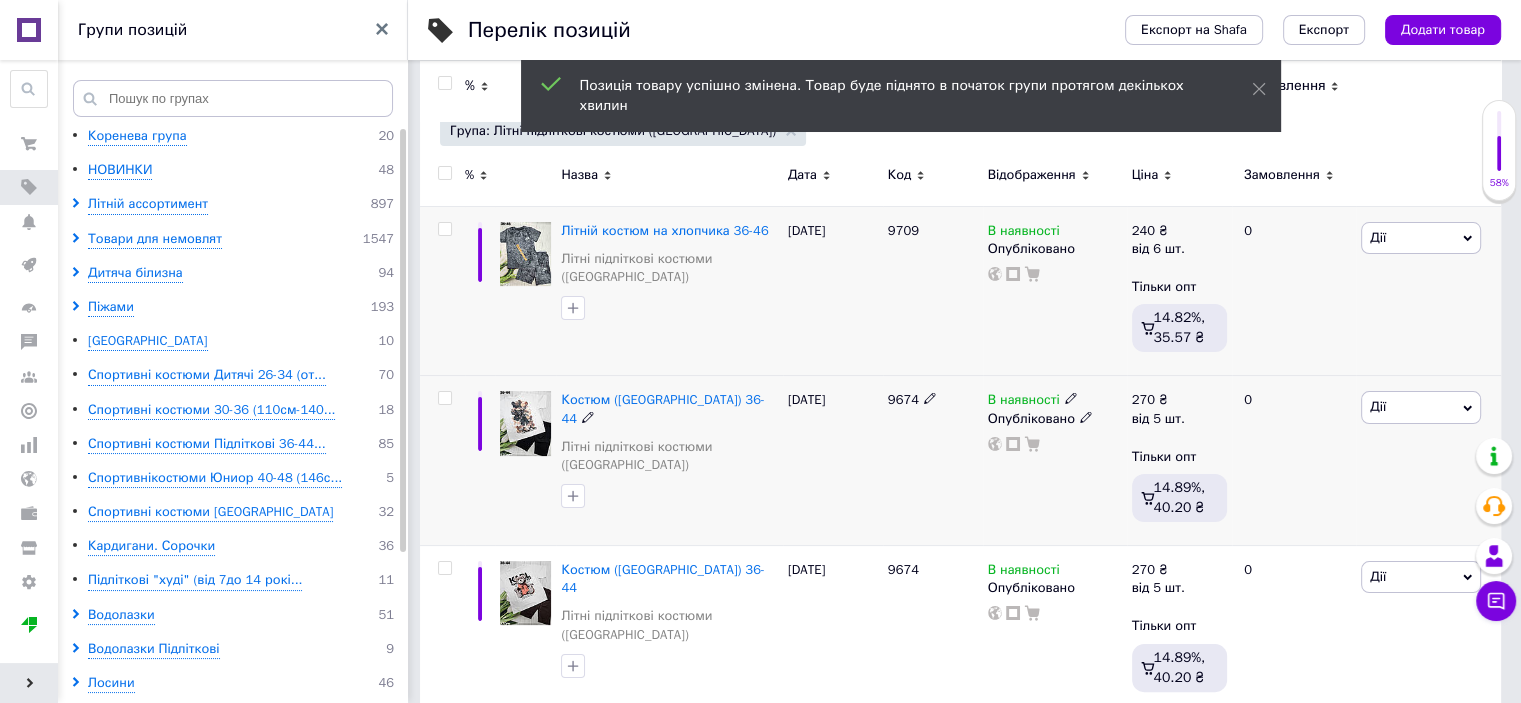 click on "Дії" at bounding box center (1421, 407) 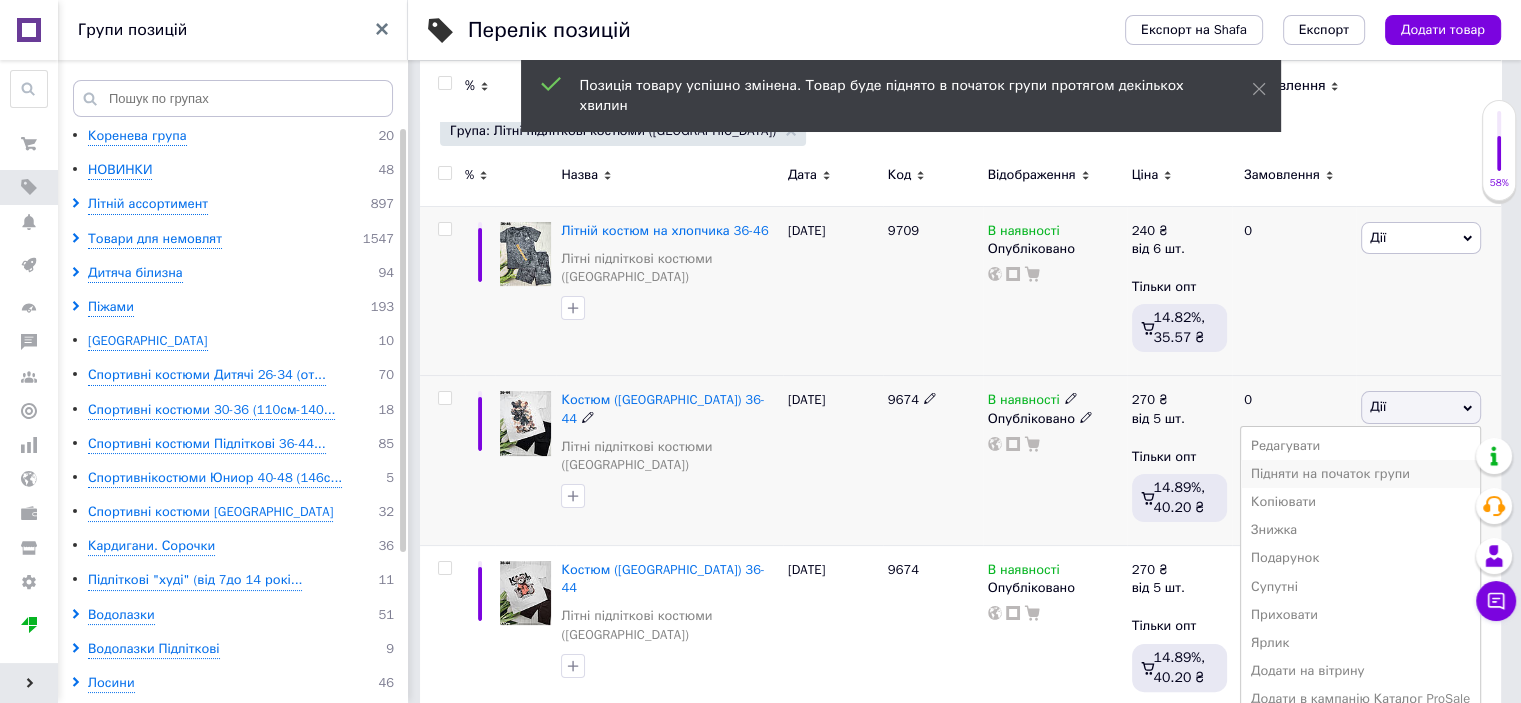 click on "Підняти на початок групи" at bounding box center (1360, 474) 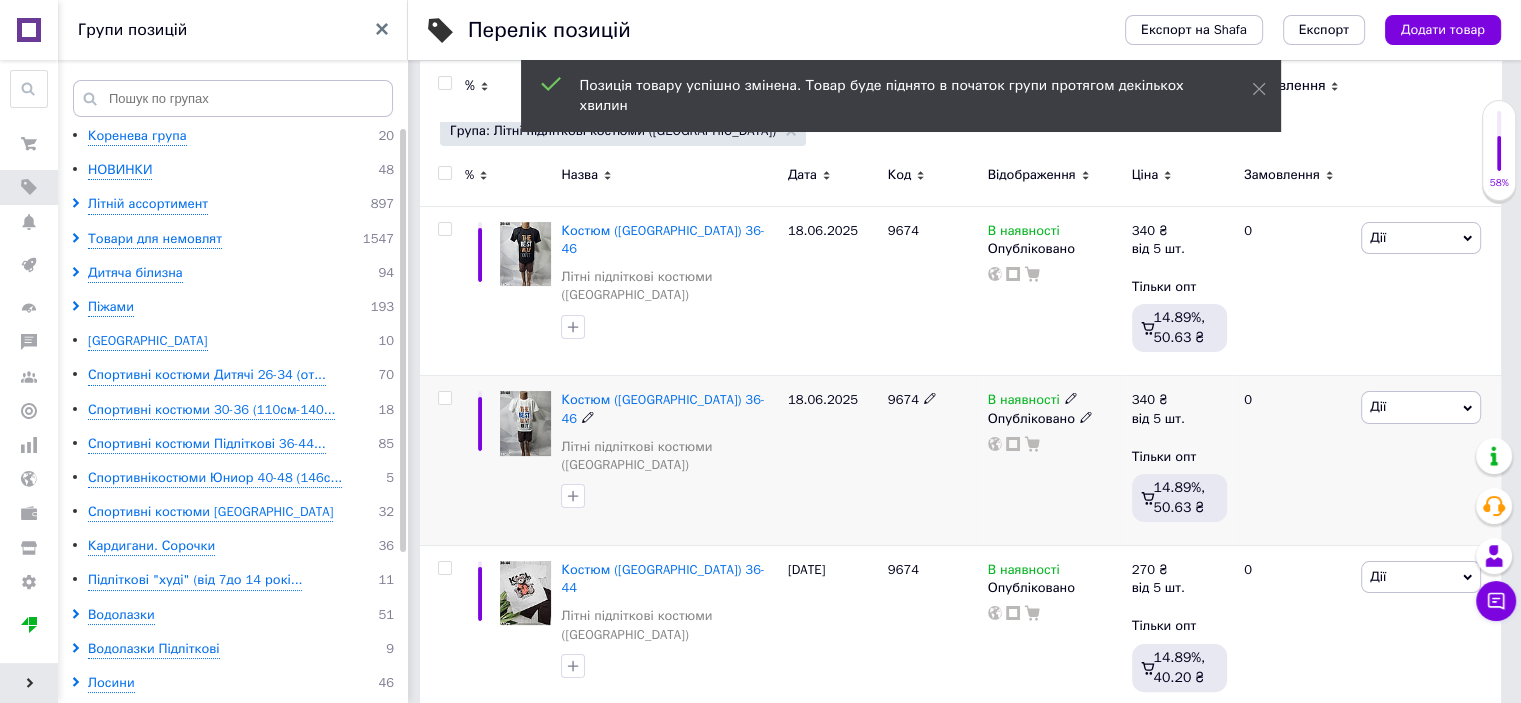 scroll, scrollTop: 360, scrollLeft: 0, axis: vertical 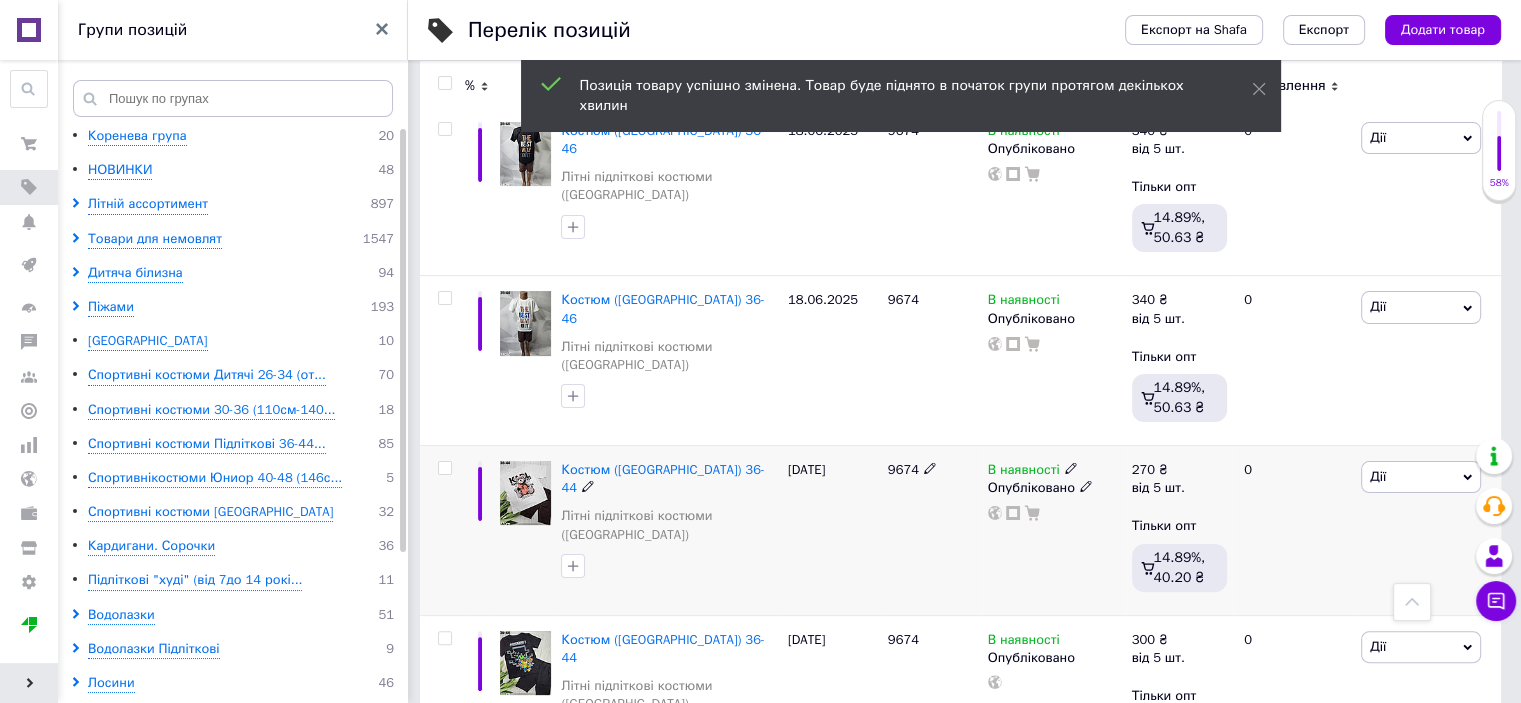 click on "Дії" at bounding box center [1421, 477] 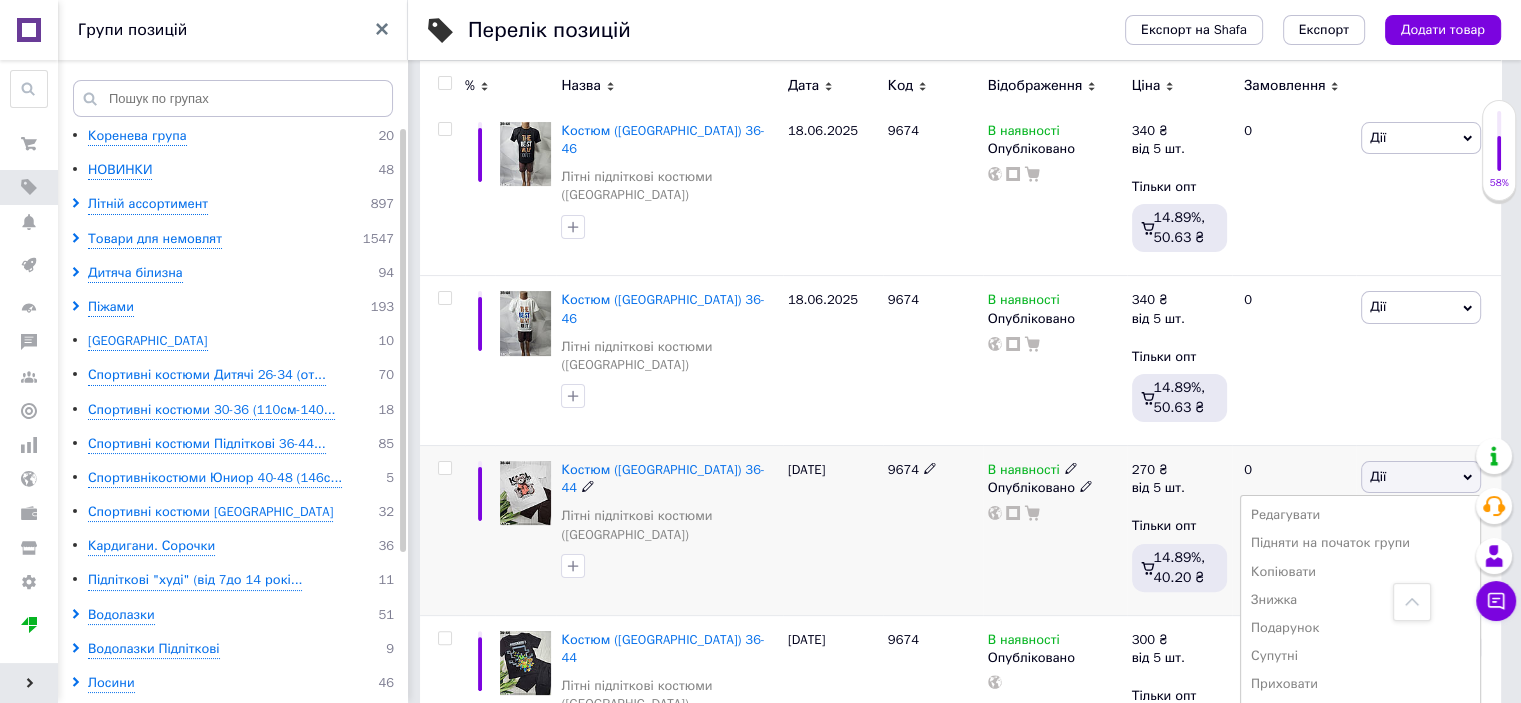 click on "Підняти на початок групи" at bounding box center [1360, 543] 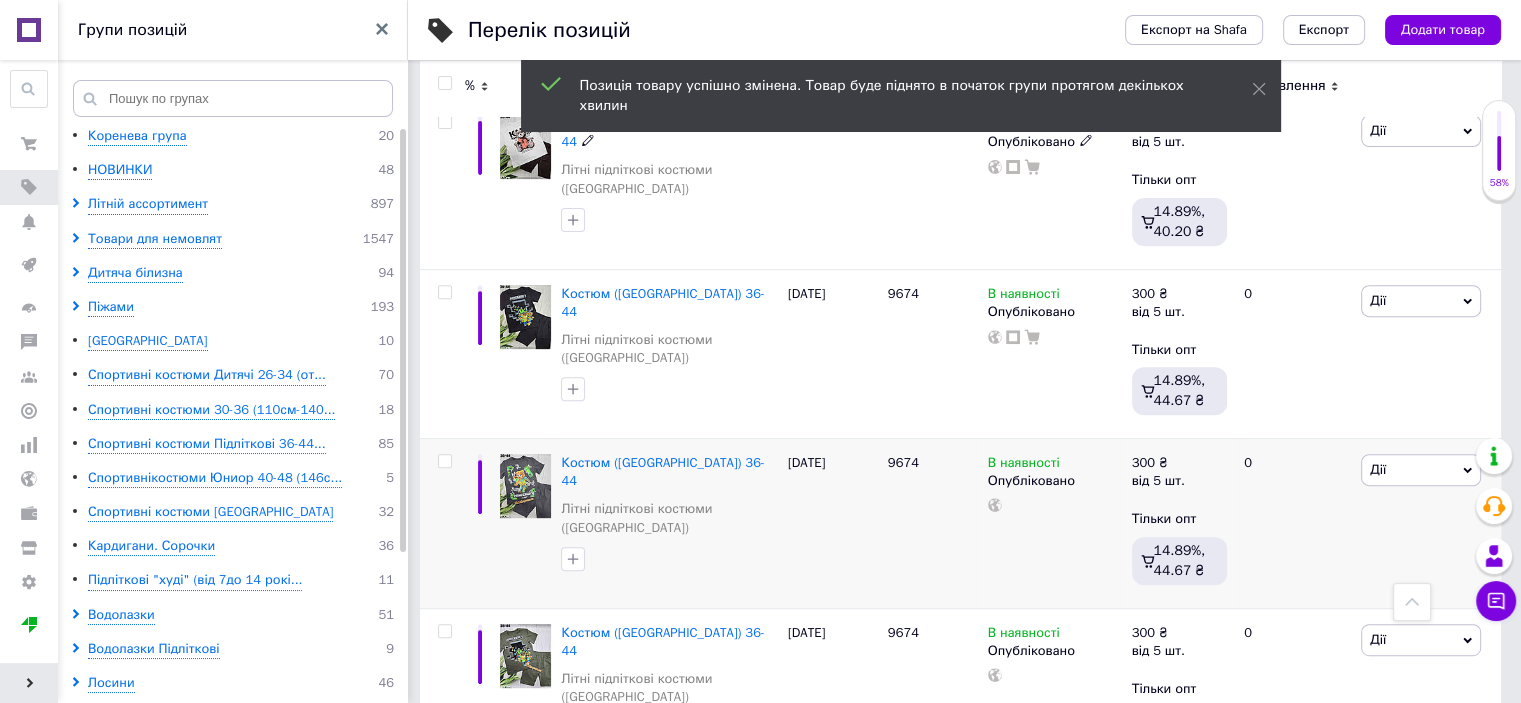 scroll, scrollTop: 760, scrollLeft: 0, axis: vertical 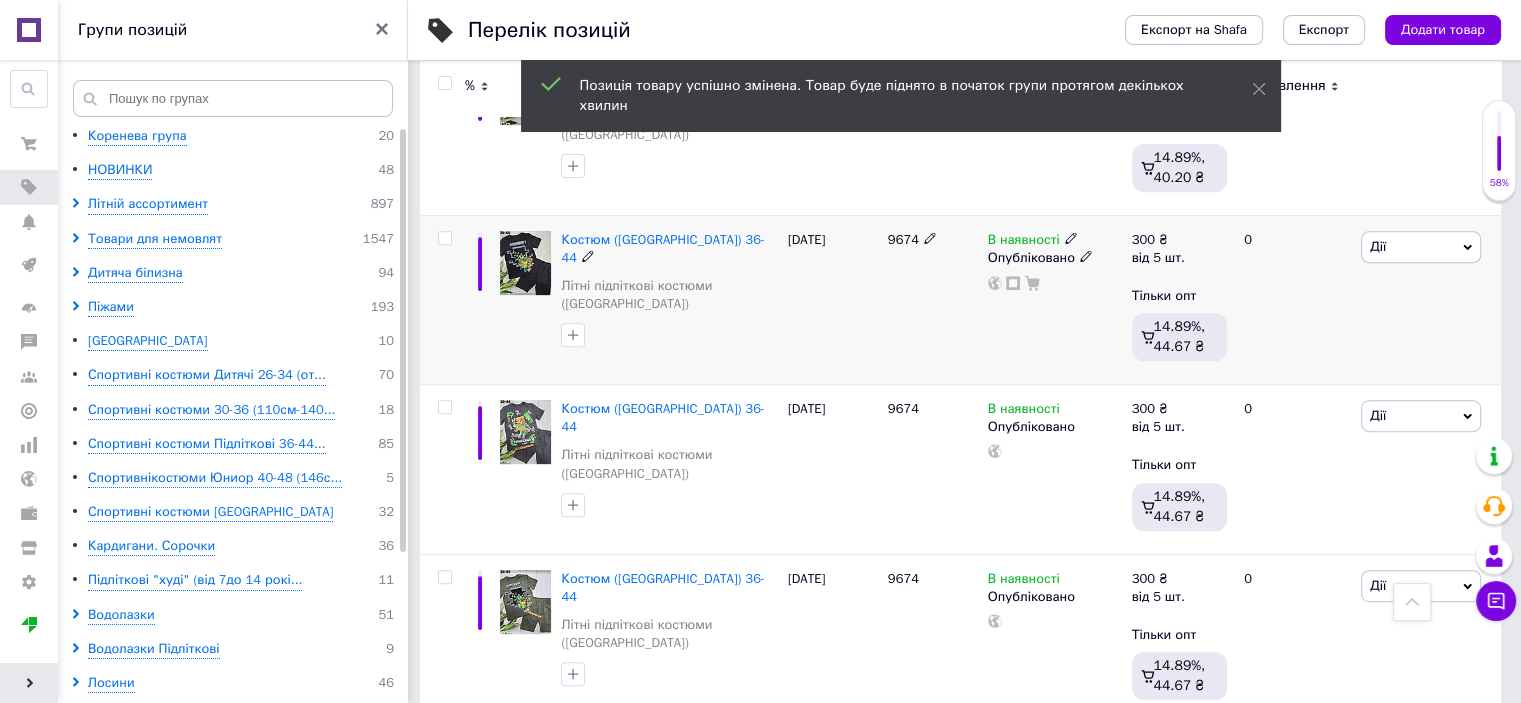 click on "Дії" at bounding box center [1378, 246] 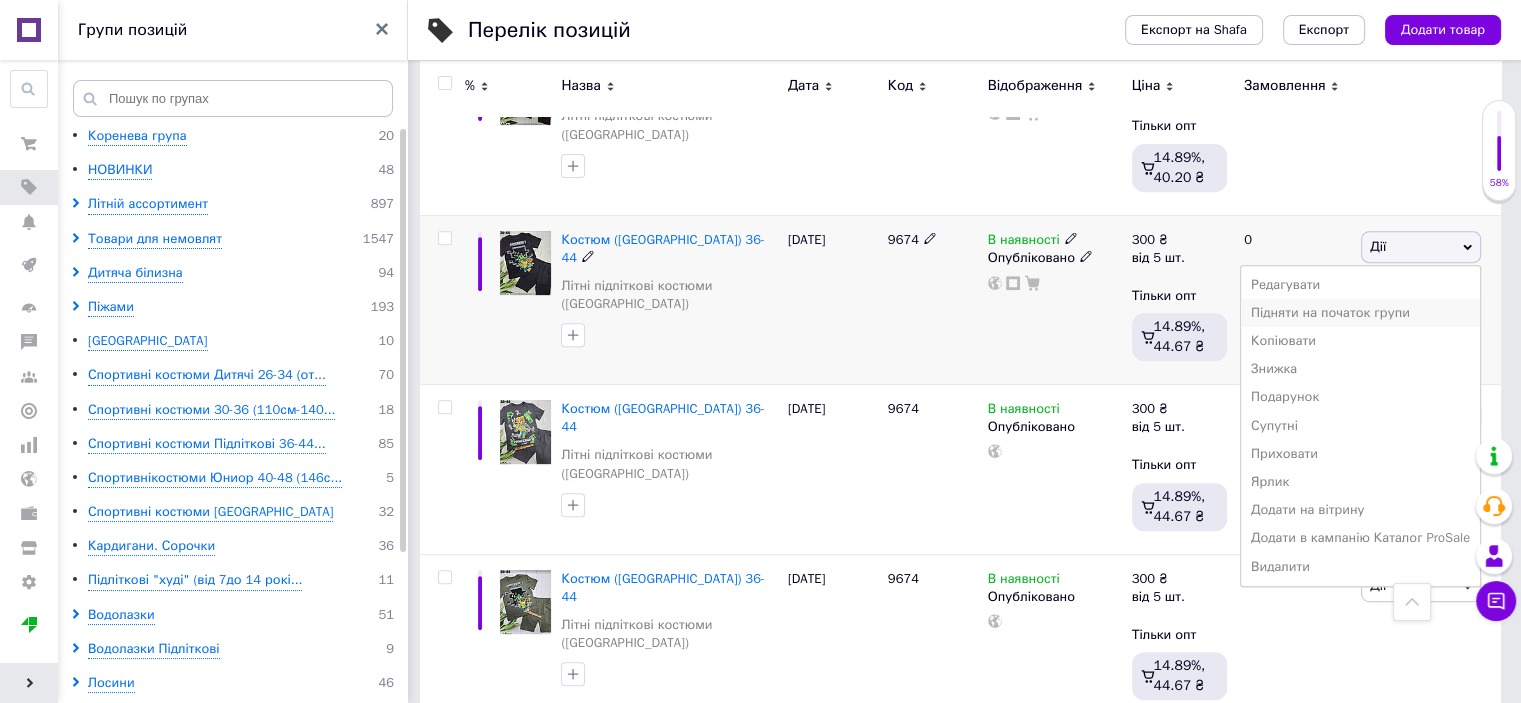 click on "Підняти на початок групи" at bounding box center (1360, 313) 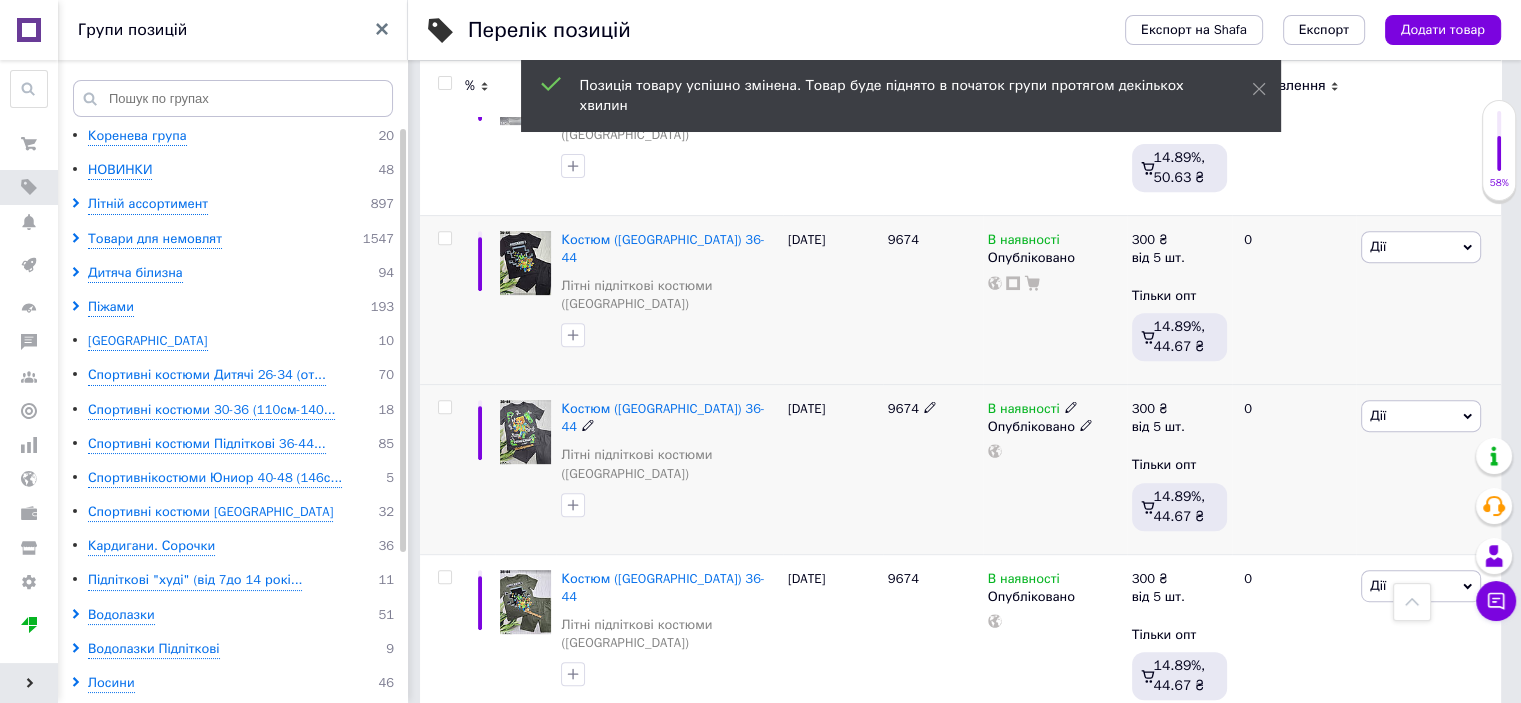 click on "Дії" at bounding box center [1421, 416] 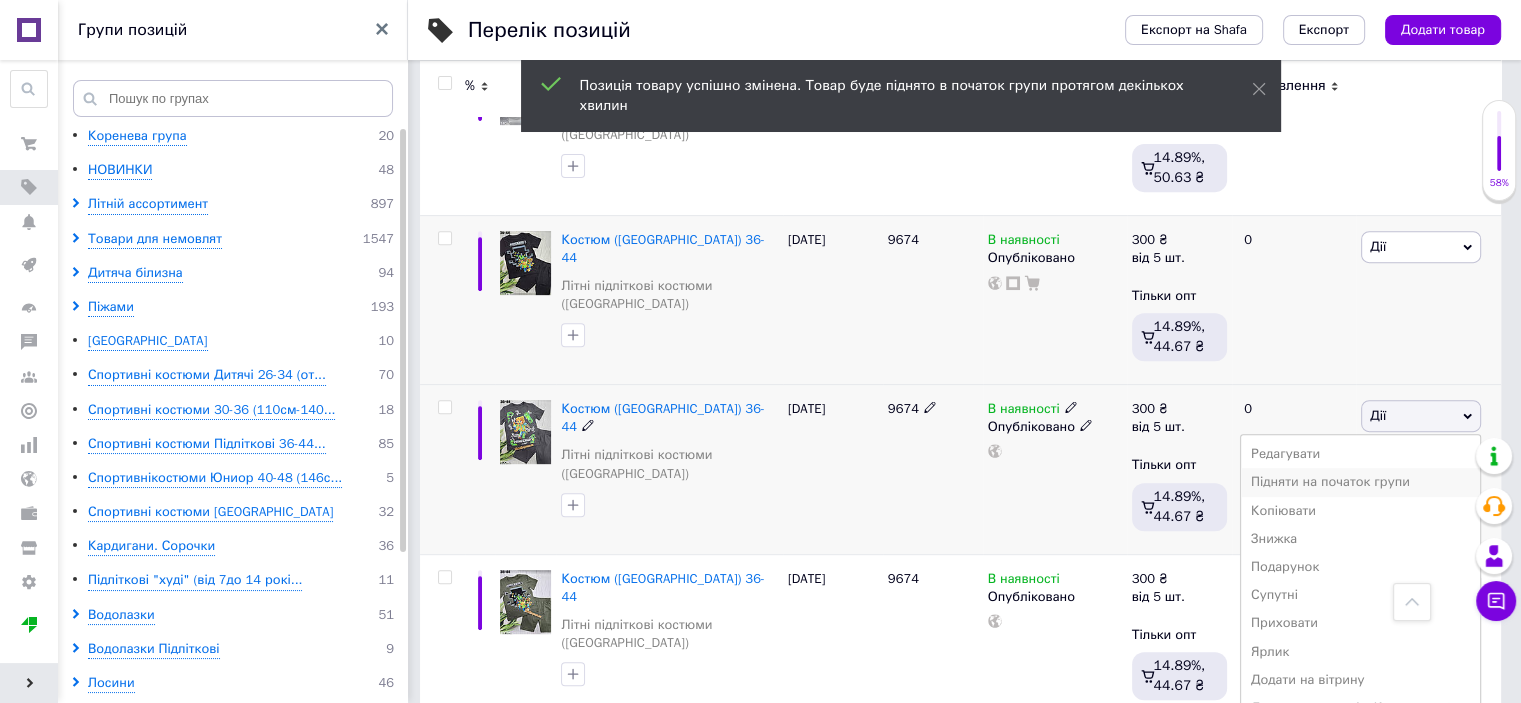 click on "Підняти на початок групи" at bounding box center (1360, 482) 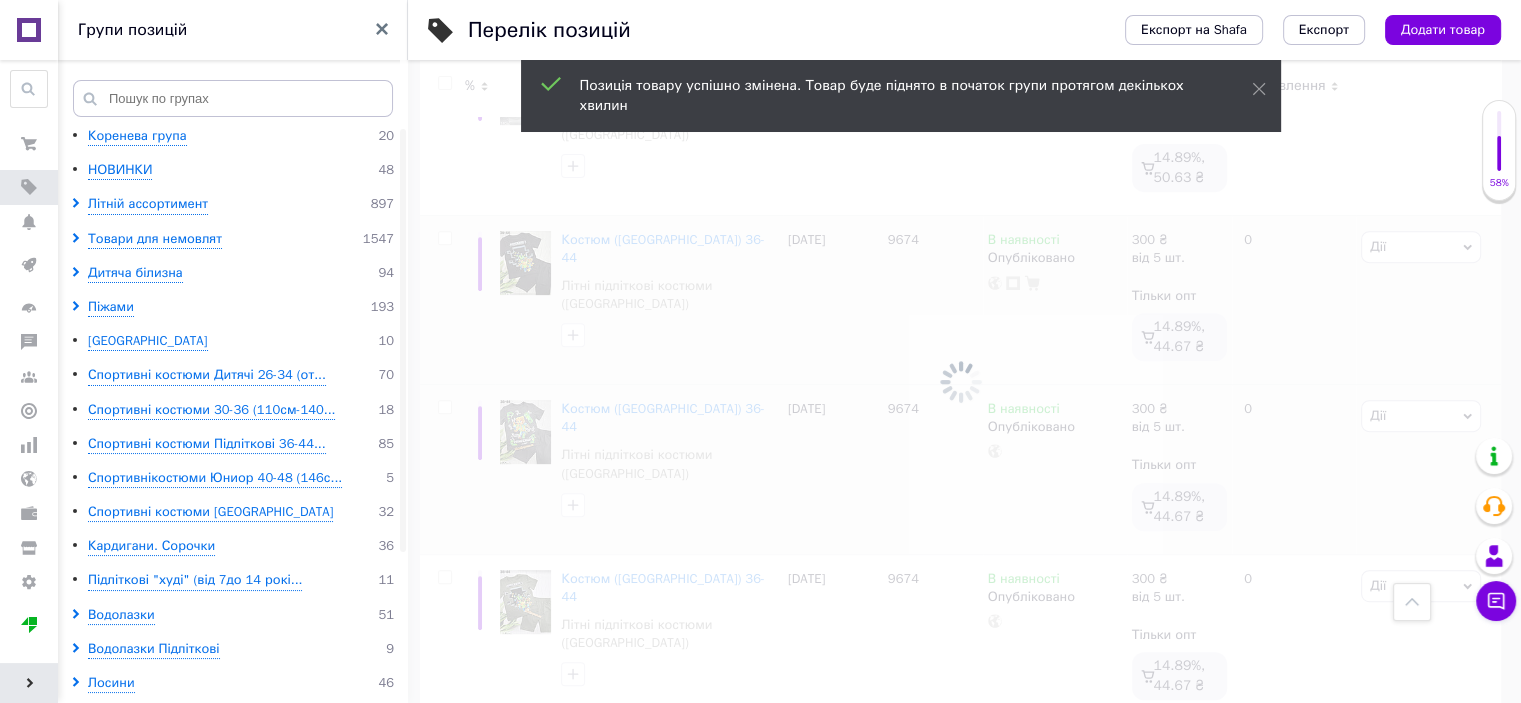 scroll, scrollTop: 860, scrollLeft: 0, axis: vertical 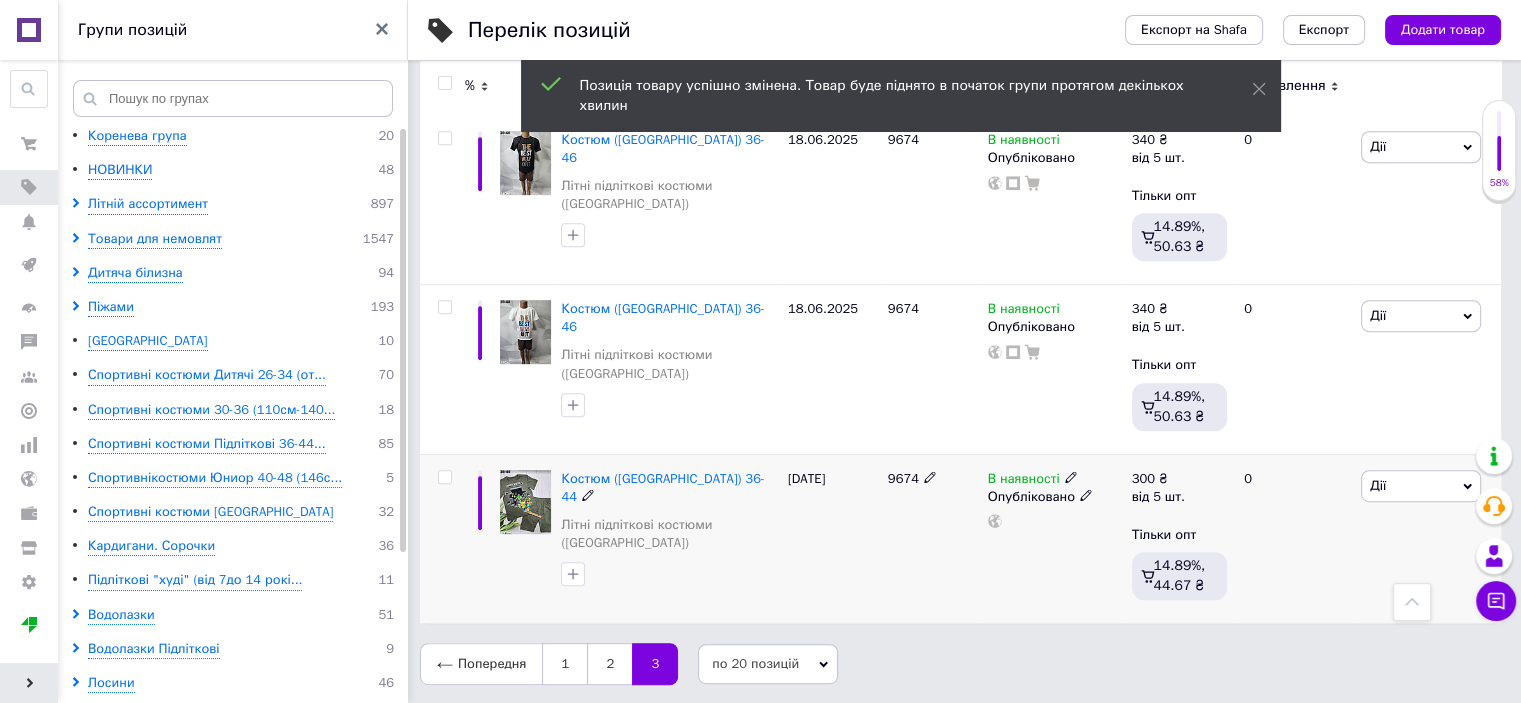 click on "Дії" at bounding box center [1421, 486] 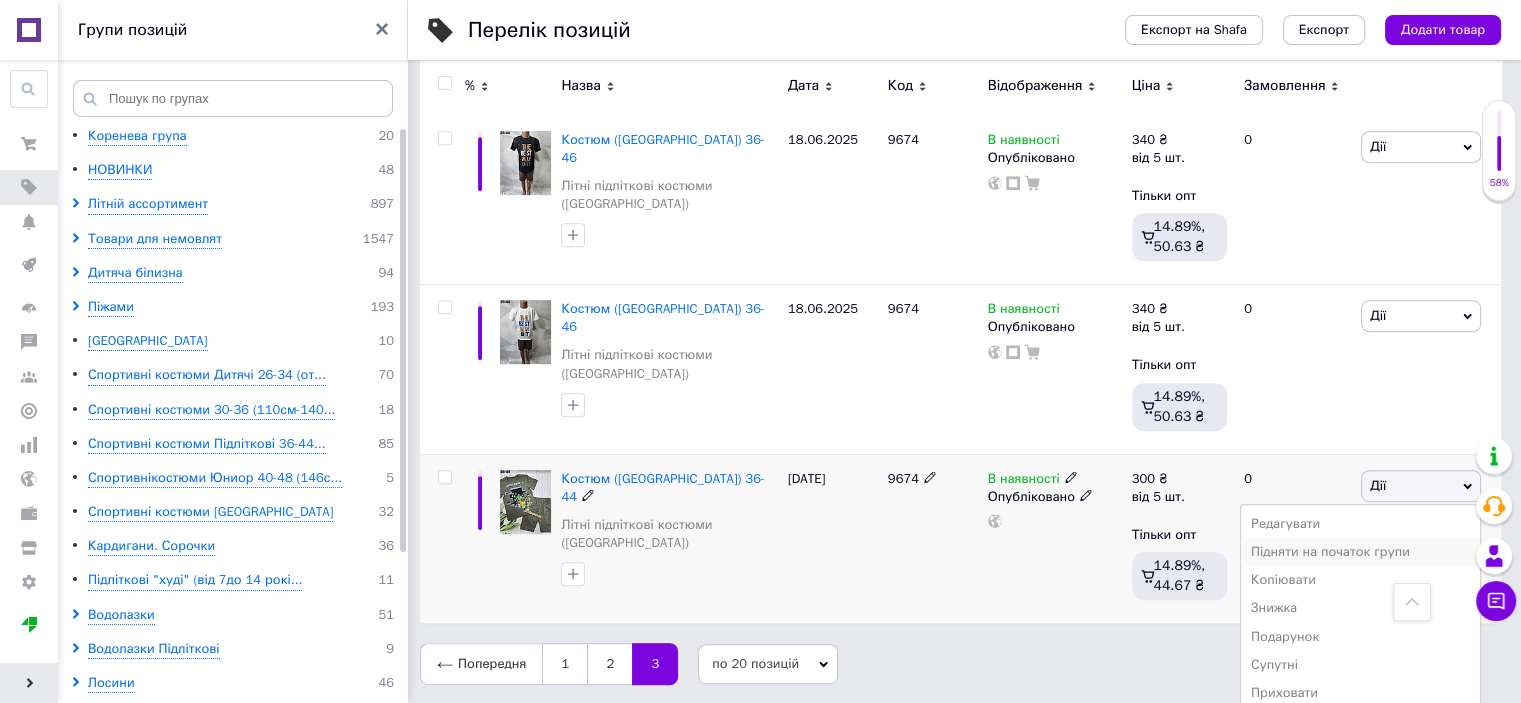 click on "Підняти на початок групи" at bounding box center (1360, 552) 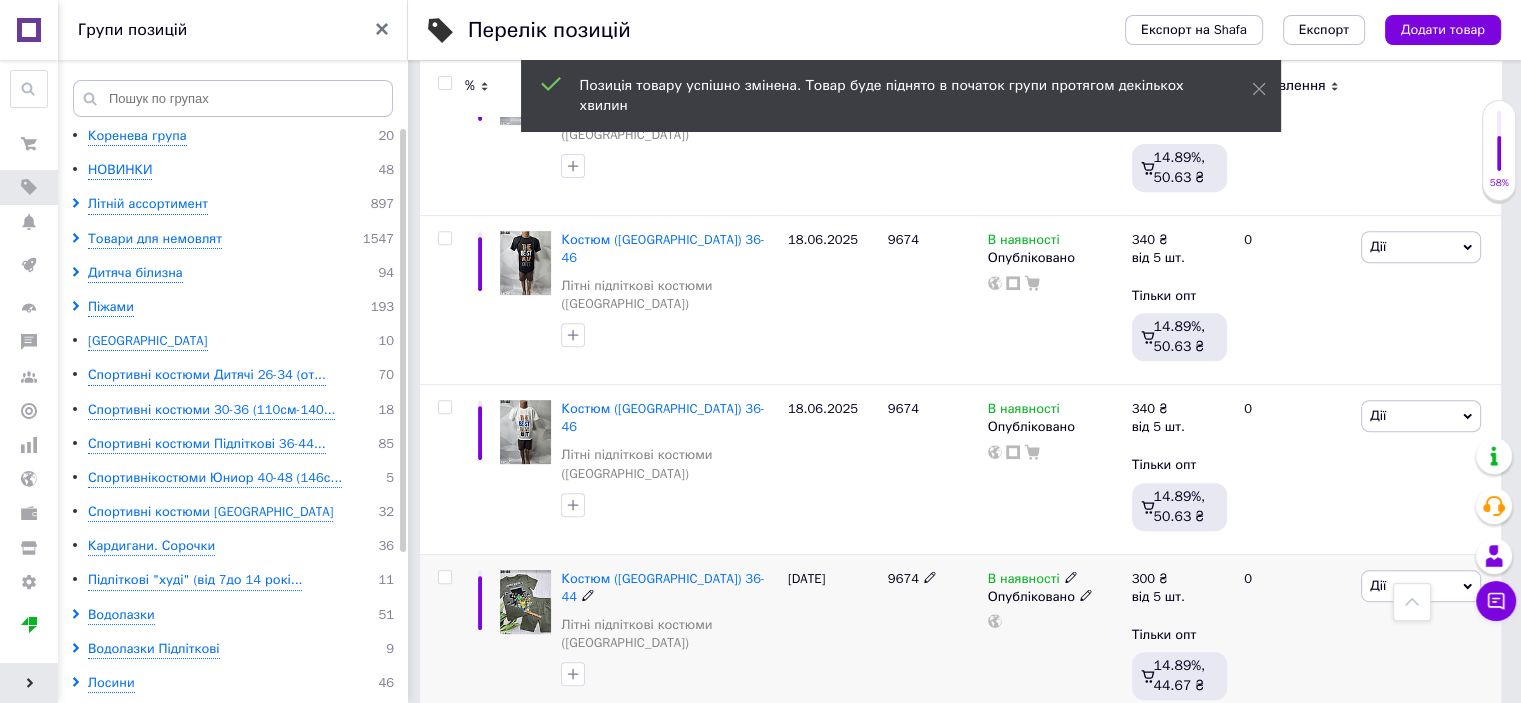 scroll, scrollTop: 860, scrollLeft: 0, axis: vertical 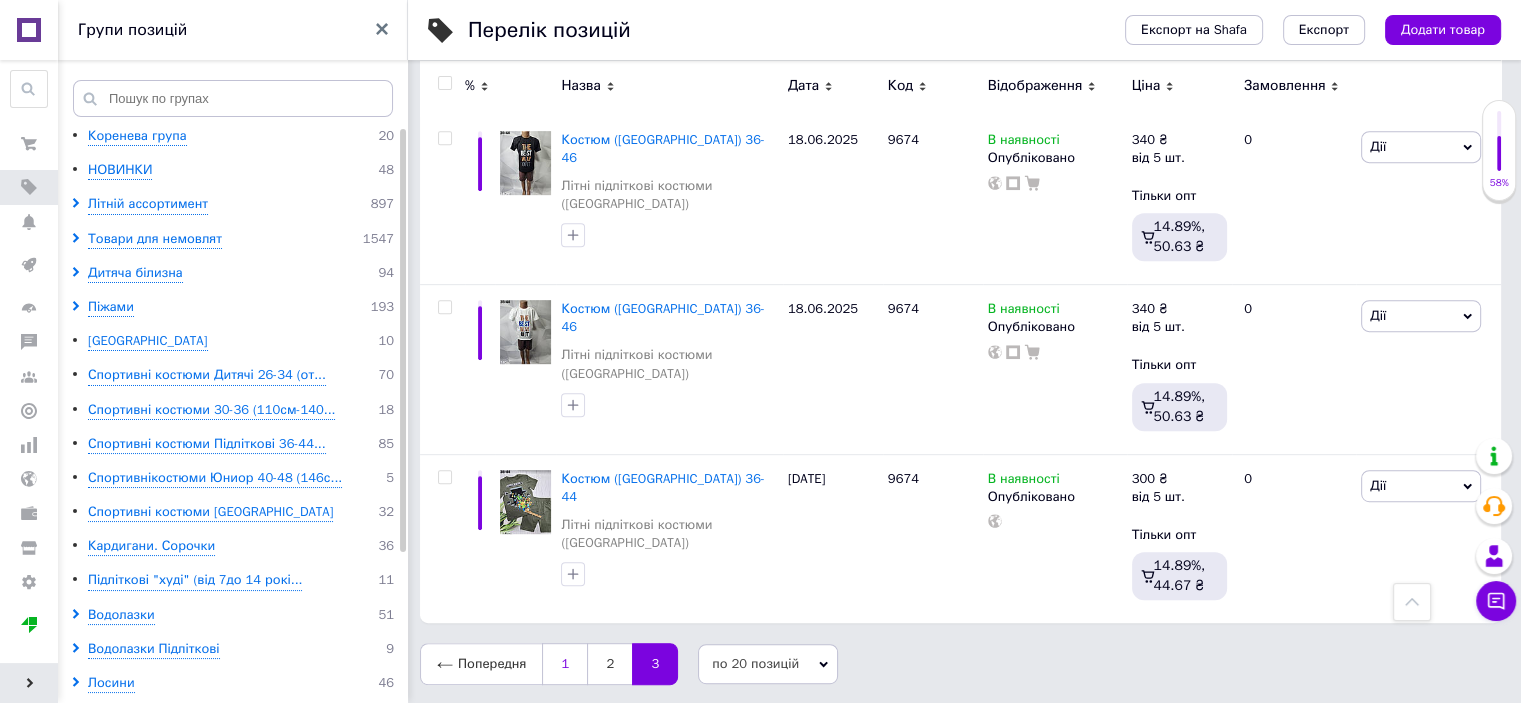 click on "1" at bounding box center [564, 664] 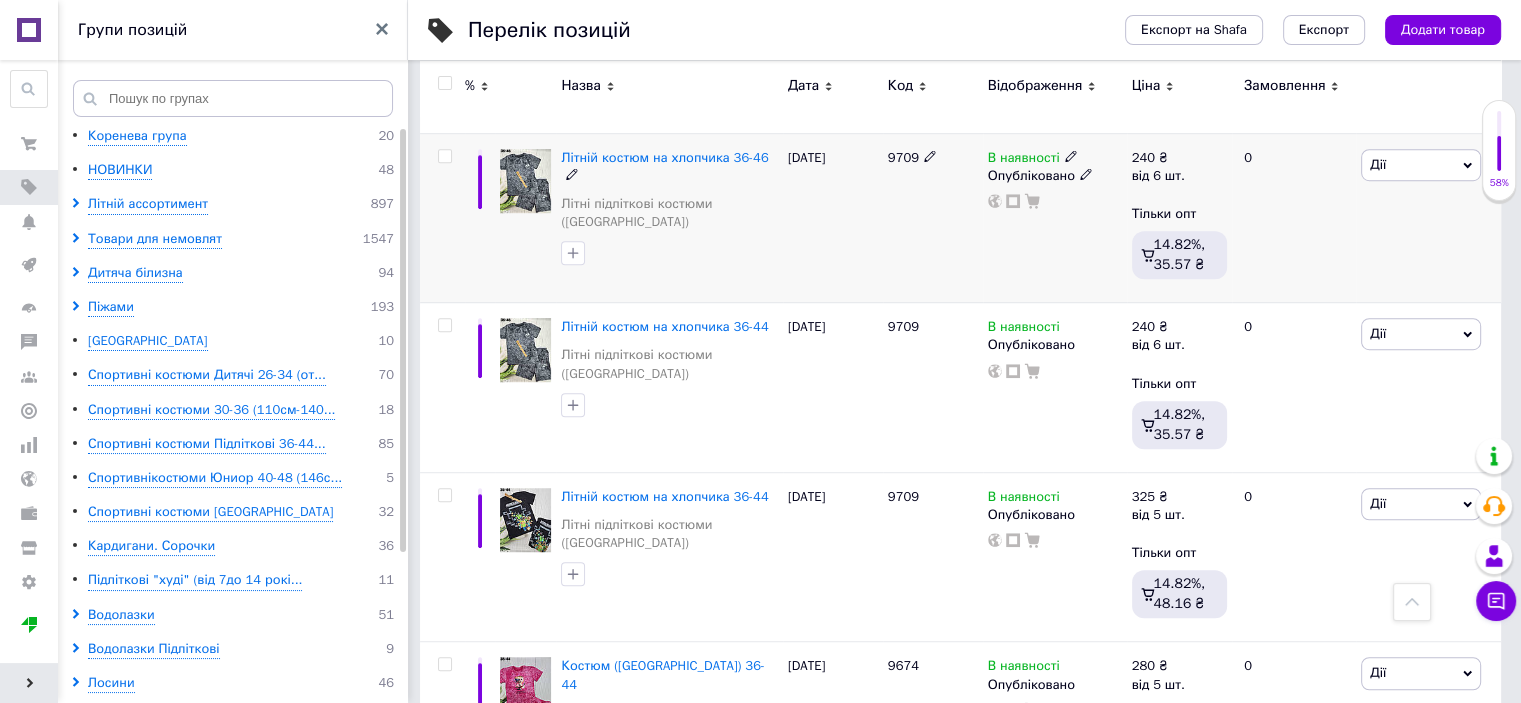 scroll, scrollTop: 1200, scrollLeft: 0, axis: vertical 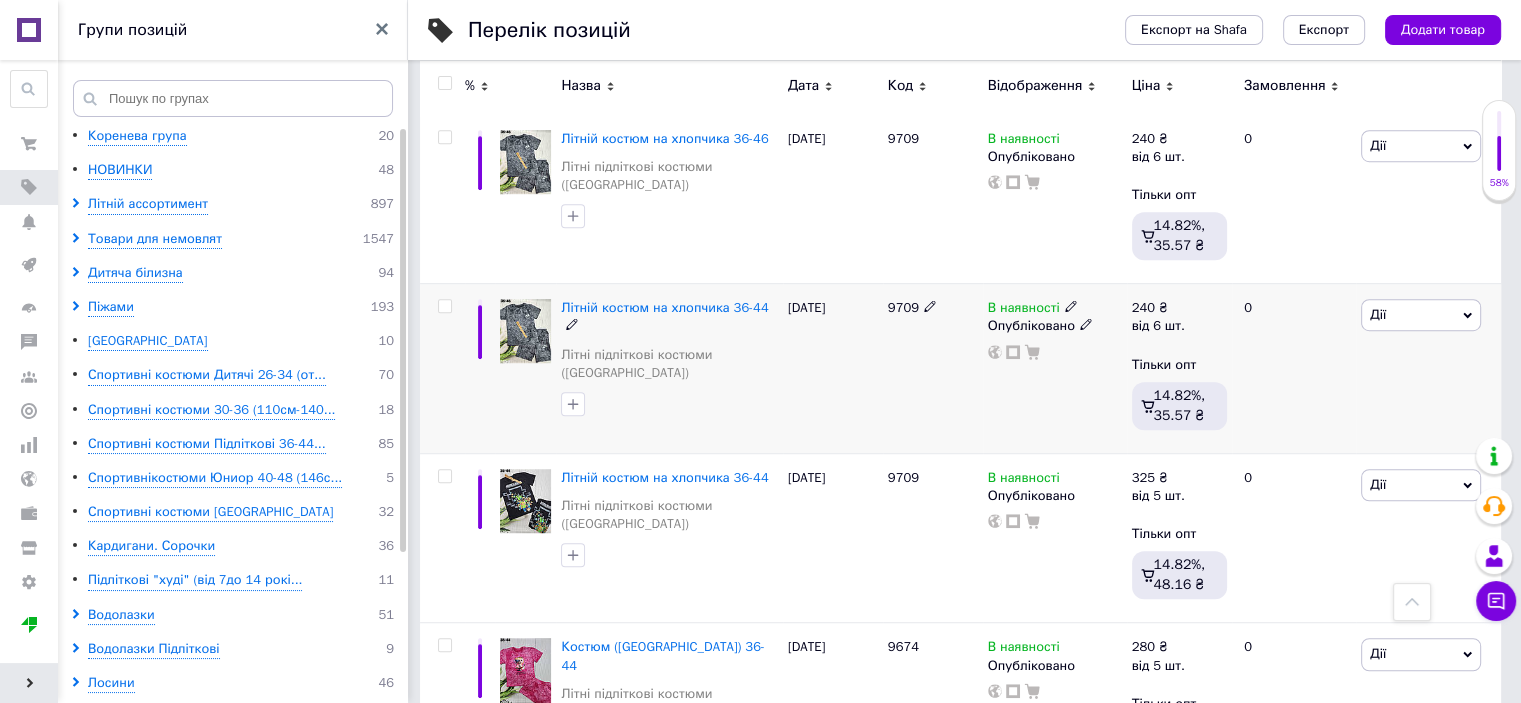 click at bounding box center [525, 331] 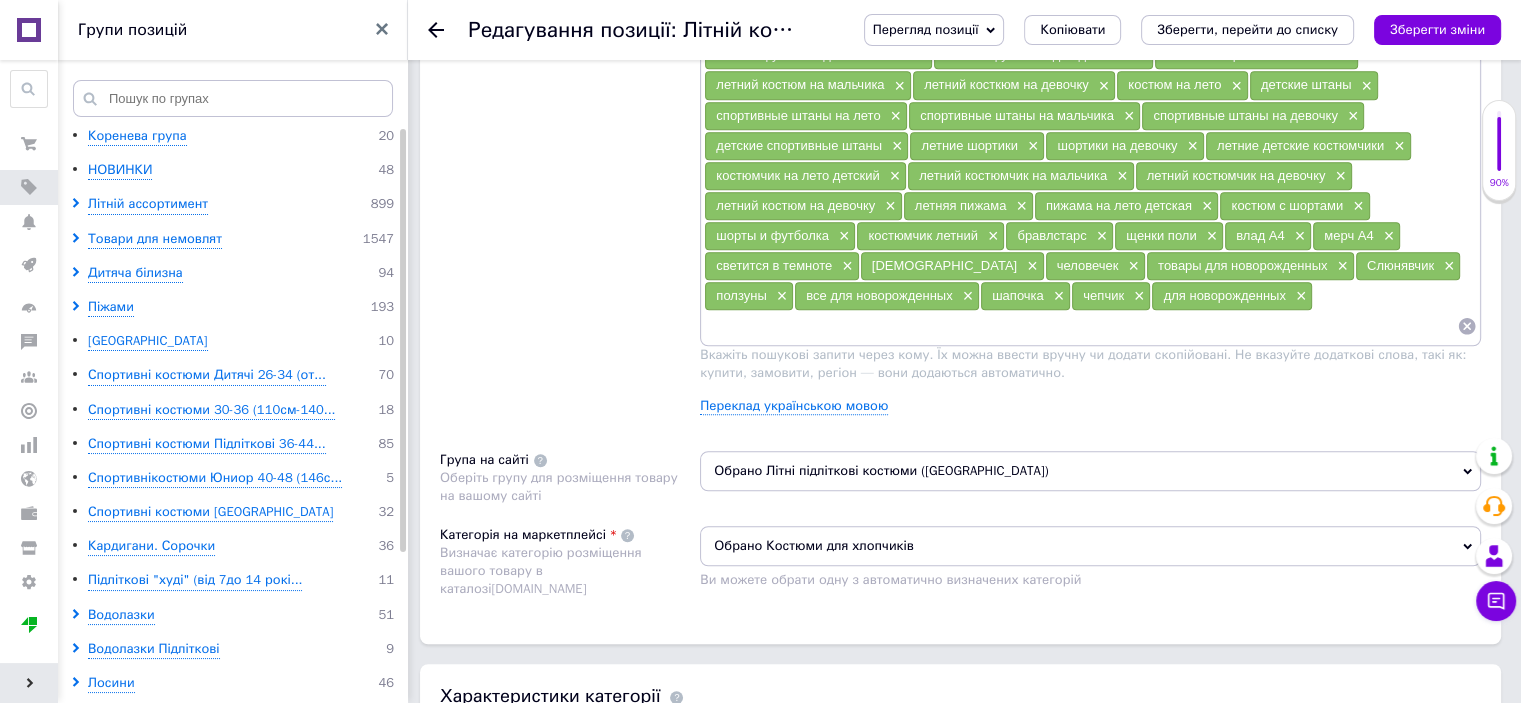 scroll, scrollTop: 1400, scrollLeft: 0, axis: vertical 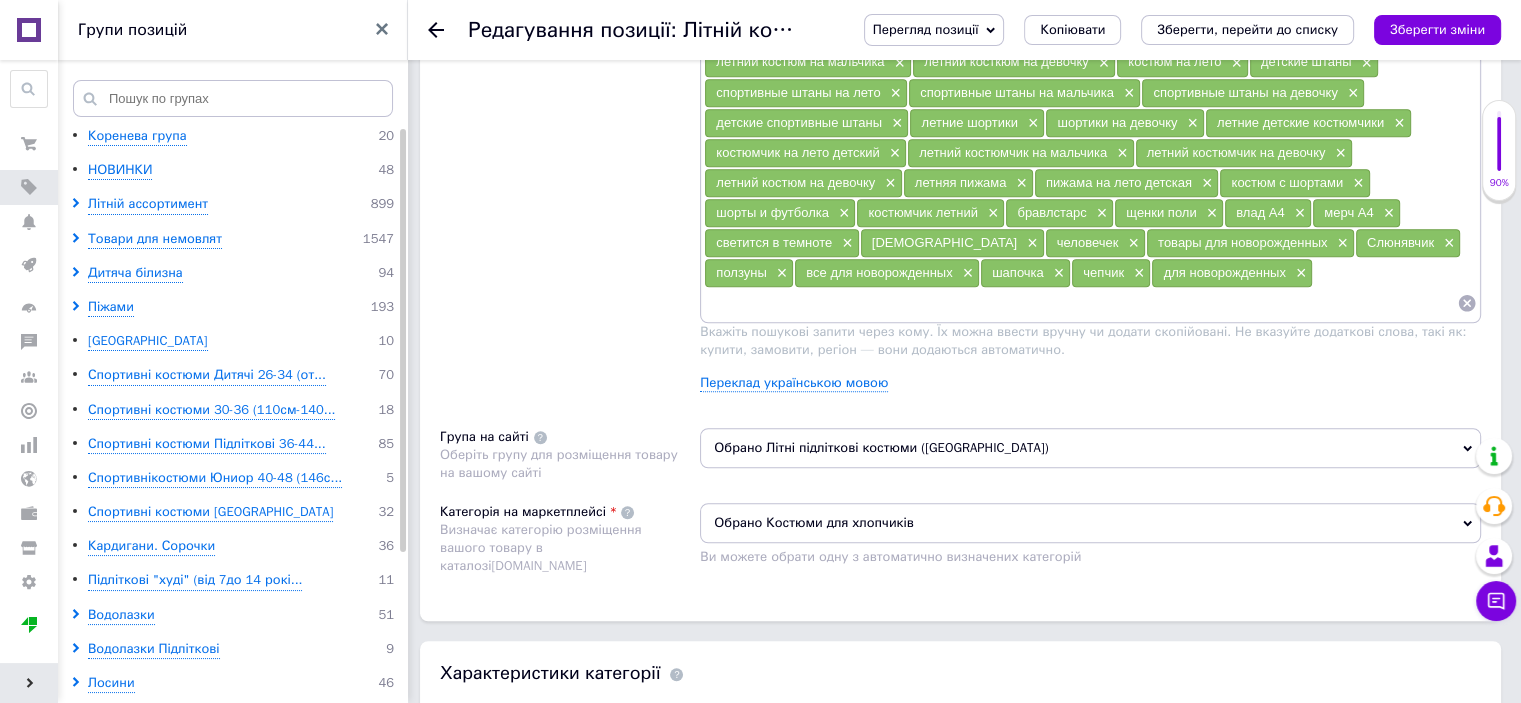 click on "Обрано Літні підліткові костюми ([GEOGRAPHIC_DATA])" at bounding box center [1090, 448] 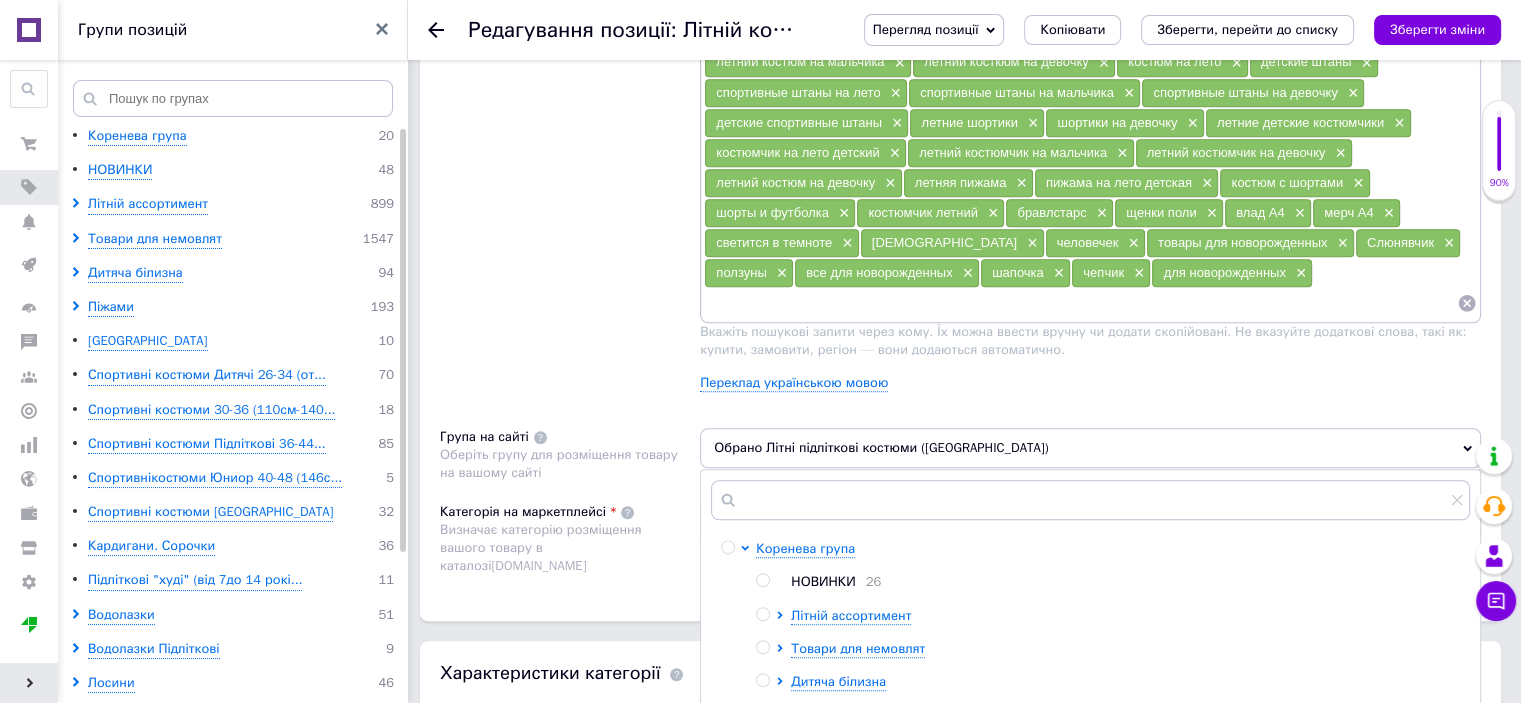 click on "НОВИНКИ" at bounding box center [823, 581] 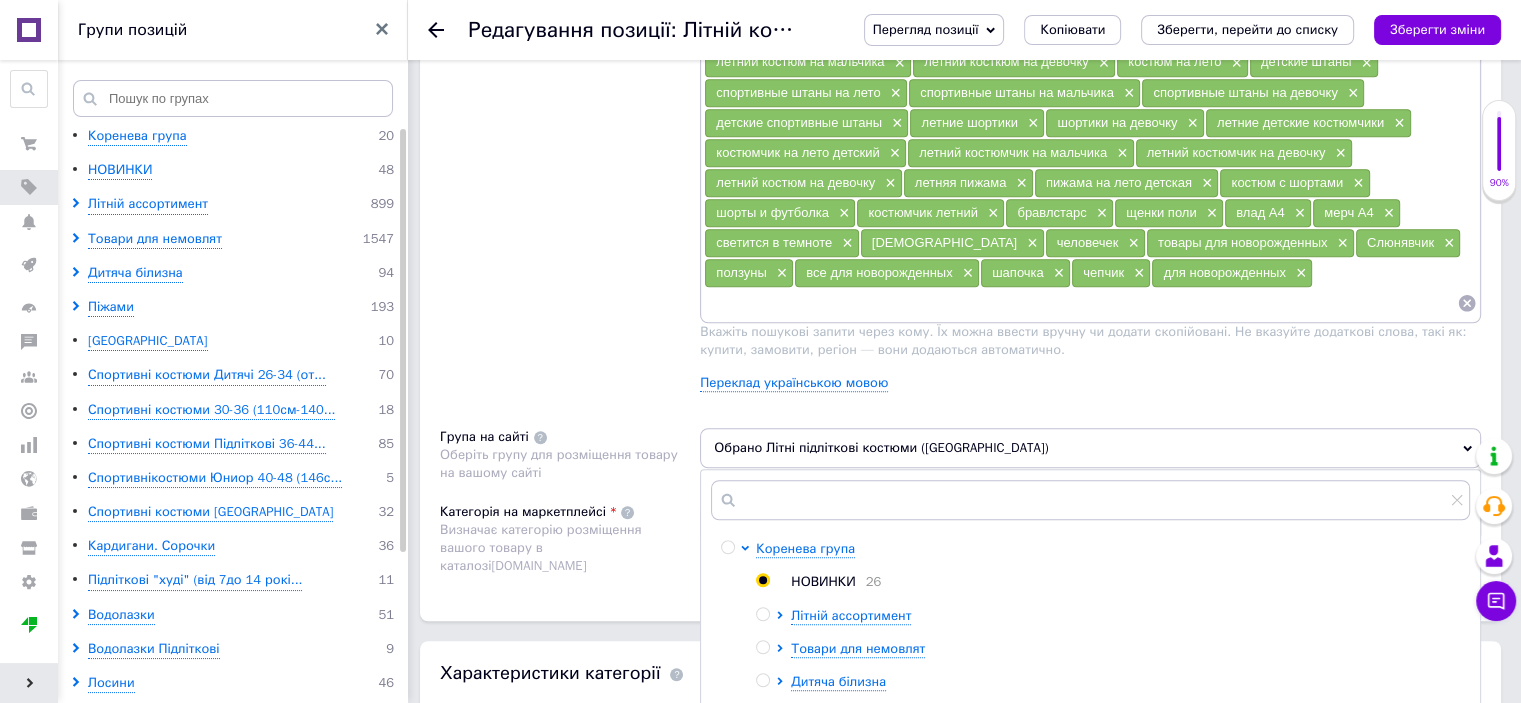 radio on "true" 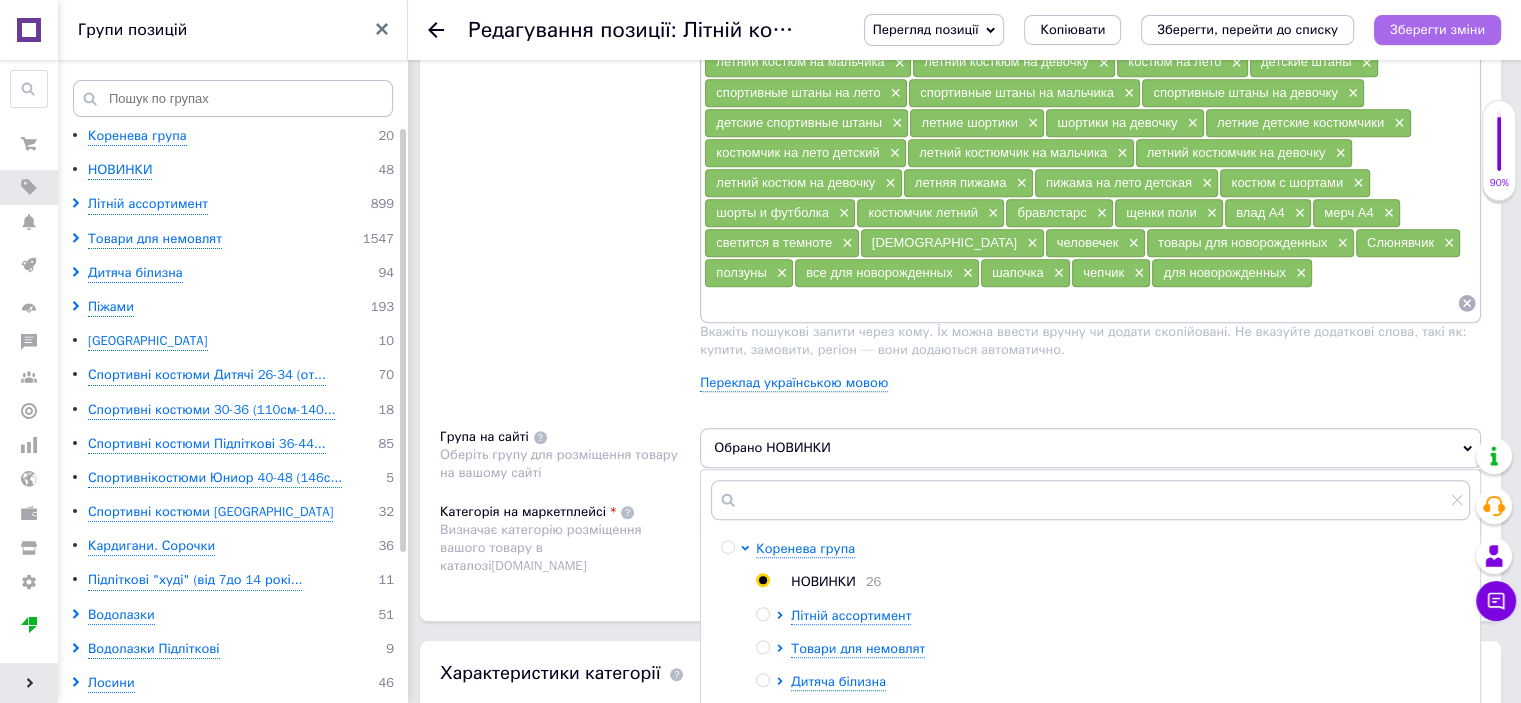 click on "Зберегти зміни" at bounding box center (1437, 30) 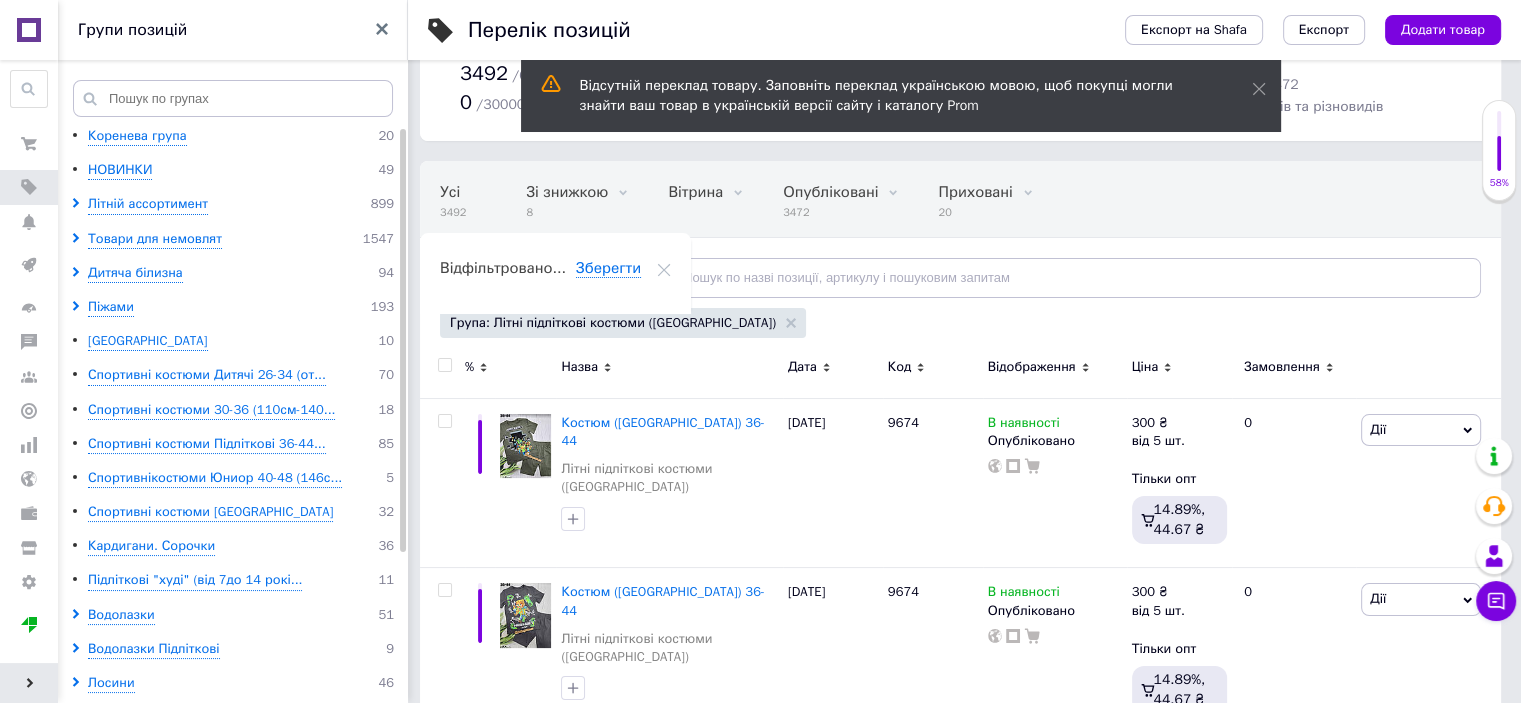 scroll, scrollTop: 200, scrollLeft: 0, axis: vertical 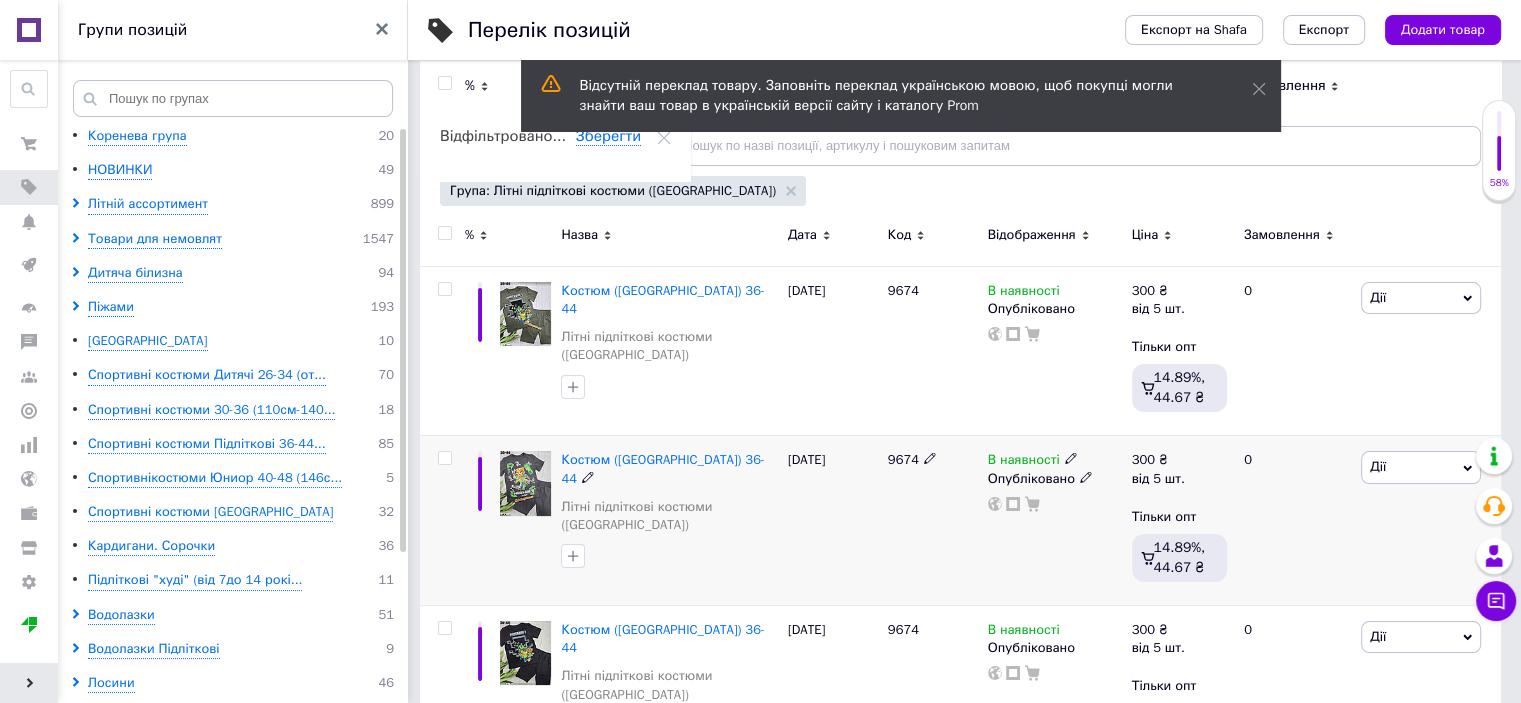 click at bounding box center [525, 483] 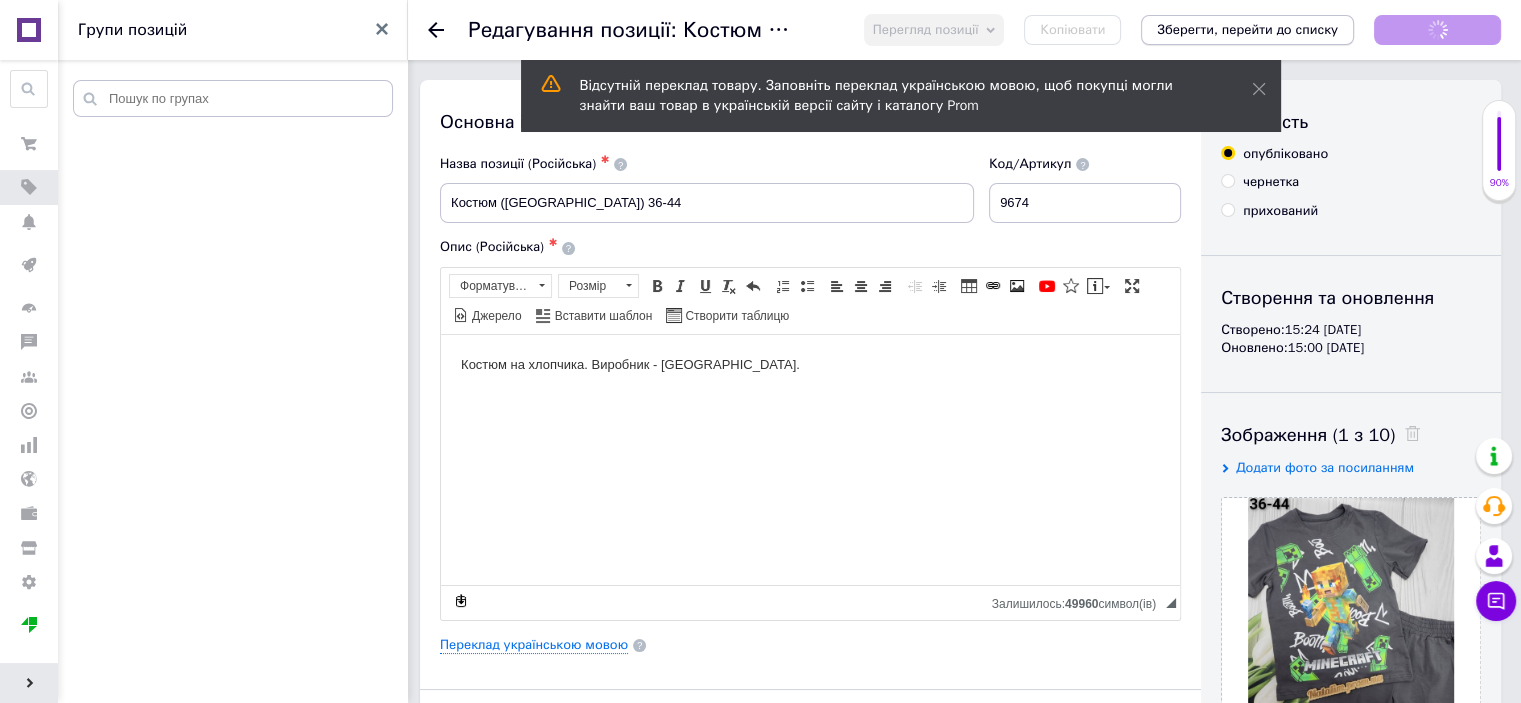 scroll, scrollTop: 0, scrollLeft: 0, axis: both 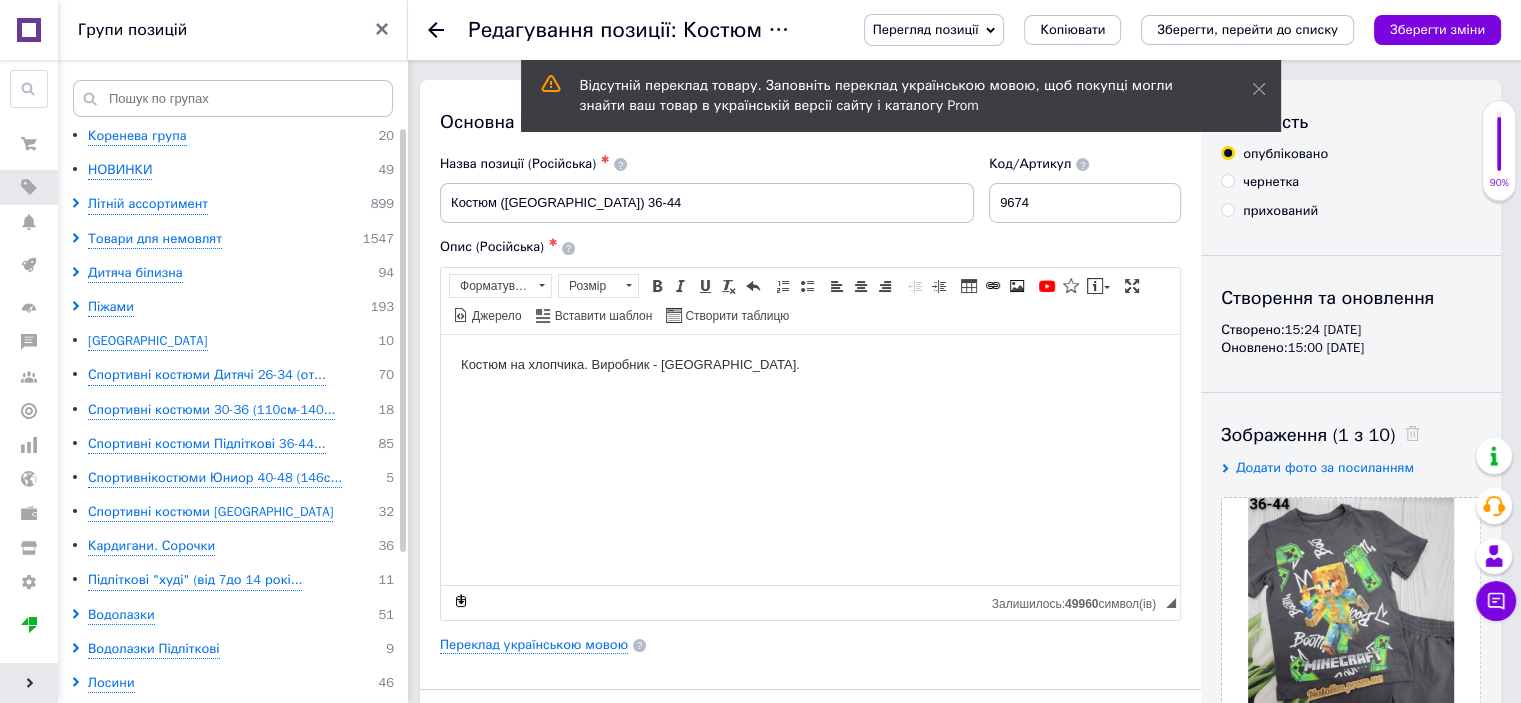 drag, startPoint x: 1112, startPoint y: 37, endPoint x: 1112, endPoint y: 82, distance: 45 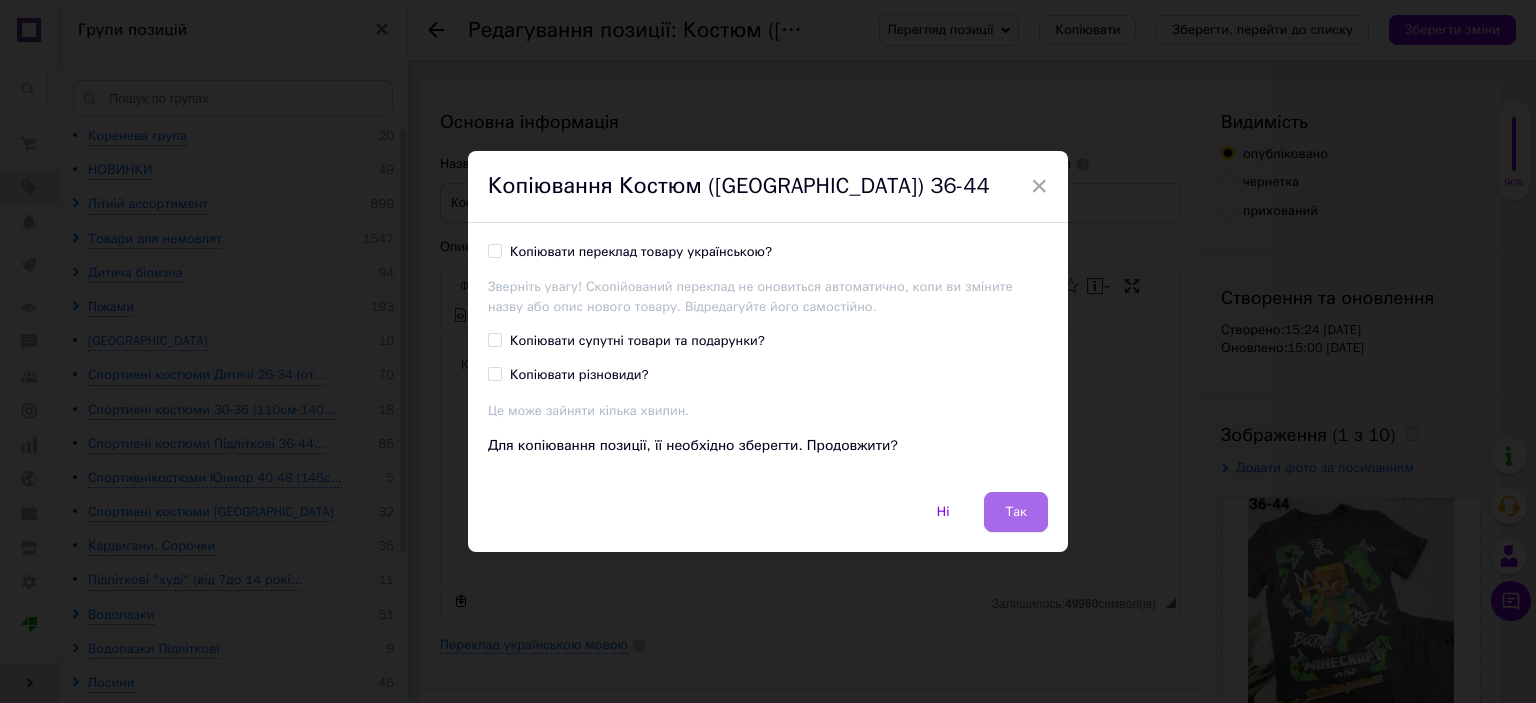 drag, startPoint x: 1023, startPoint y: 515, endPoint x: 568, endPoint y: 158, distance: 578.3373 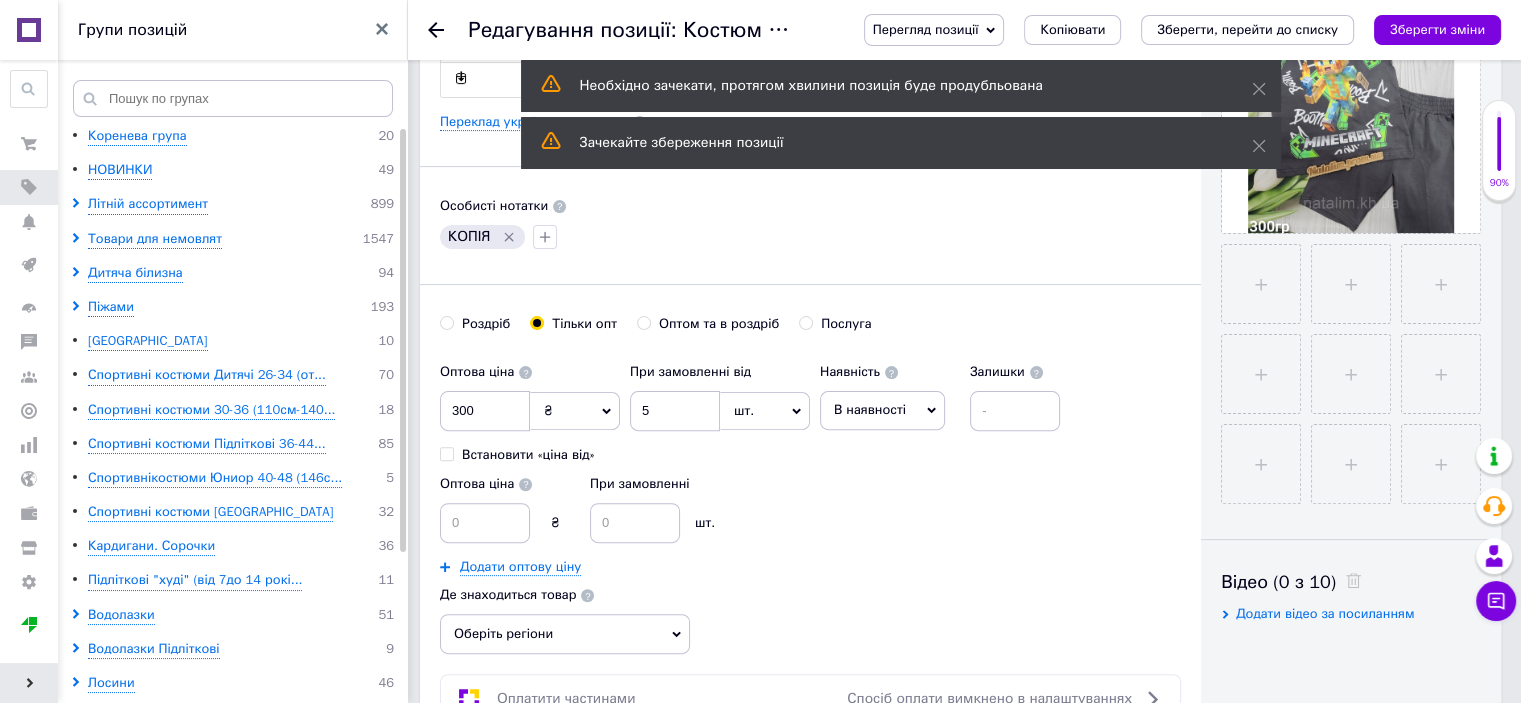 scroll, scrollTop: 500, scrollLeft: 0, axis: vertical 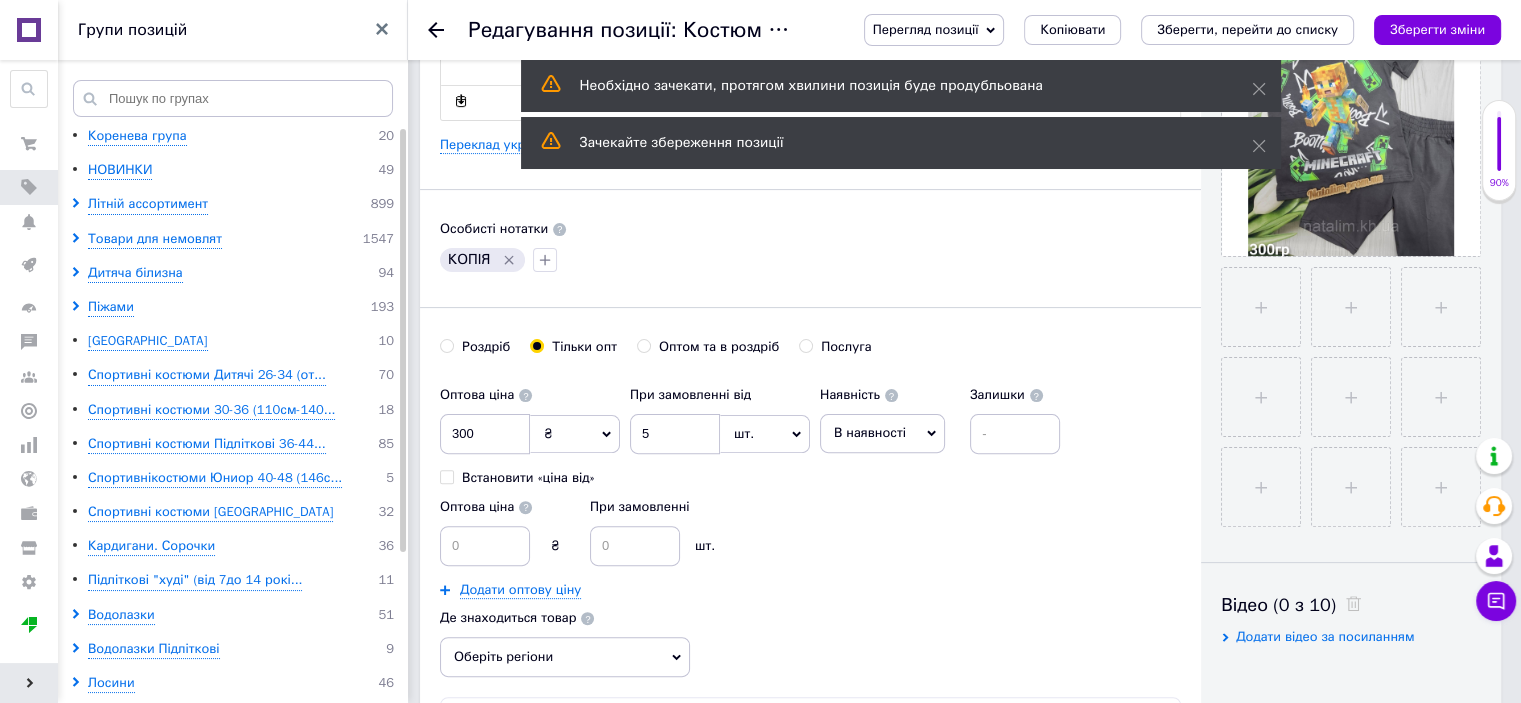 click 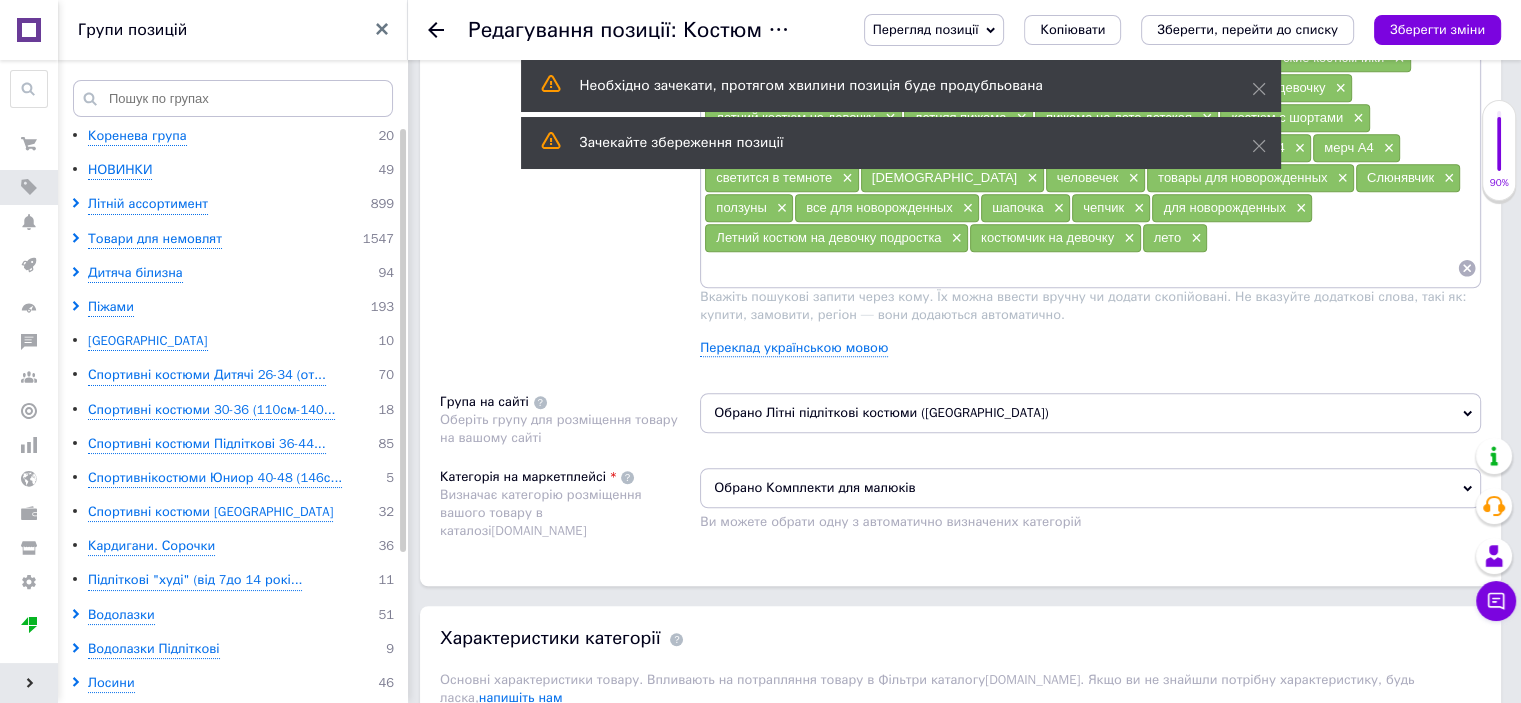 scroll, scrollTop: 1500, scrollLeft: 0, axis: vertical 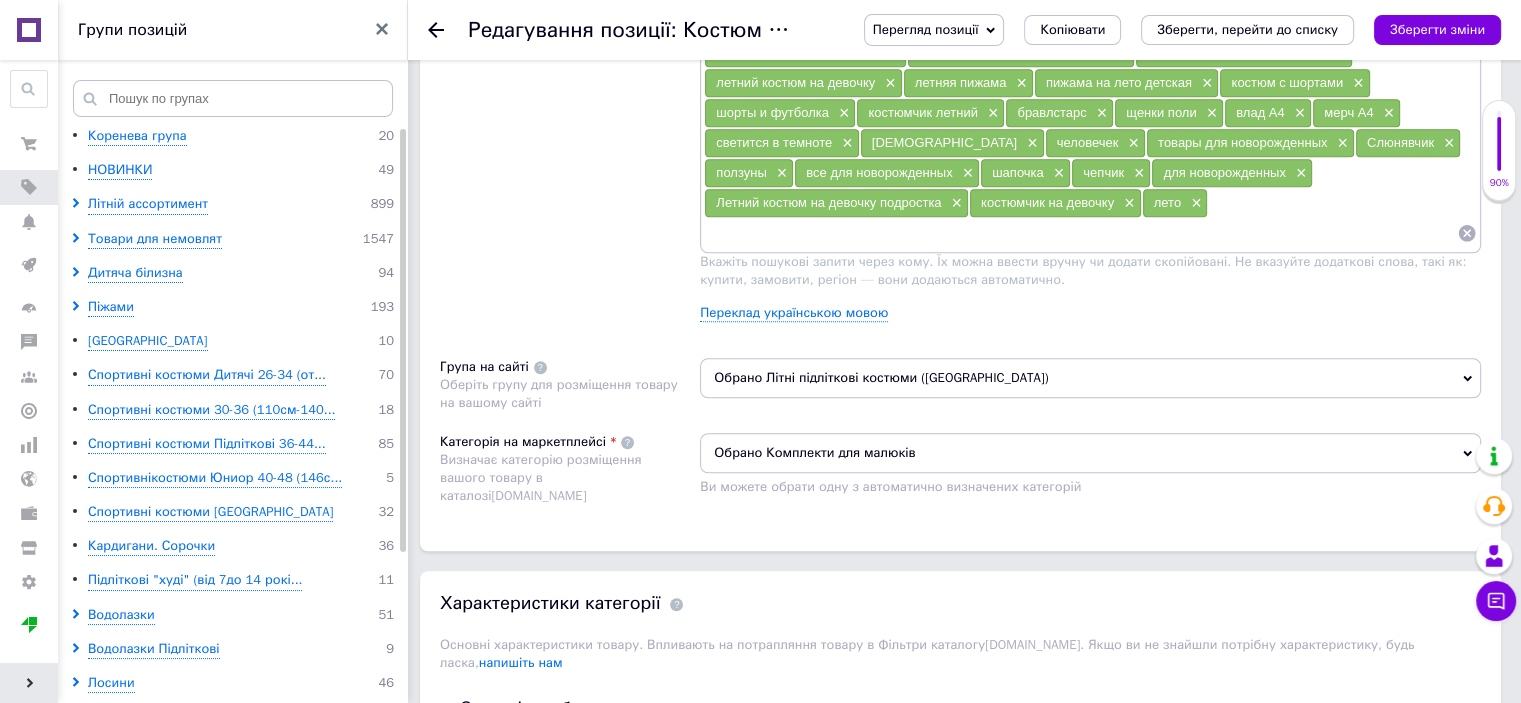 click on "Обрано Літні підліткові костюми ([GEOGRAPHIC_DATA])" at bounding box center (1090, 385) 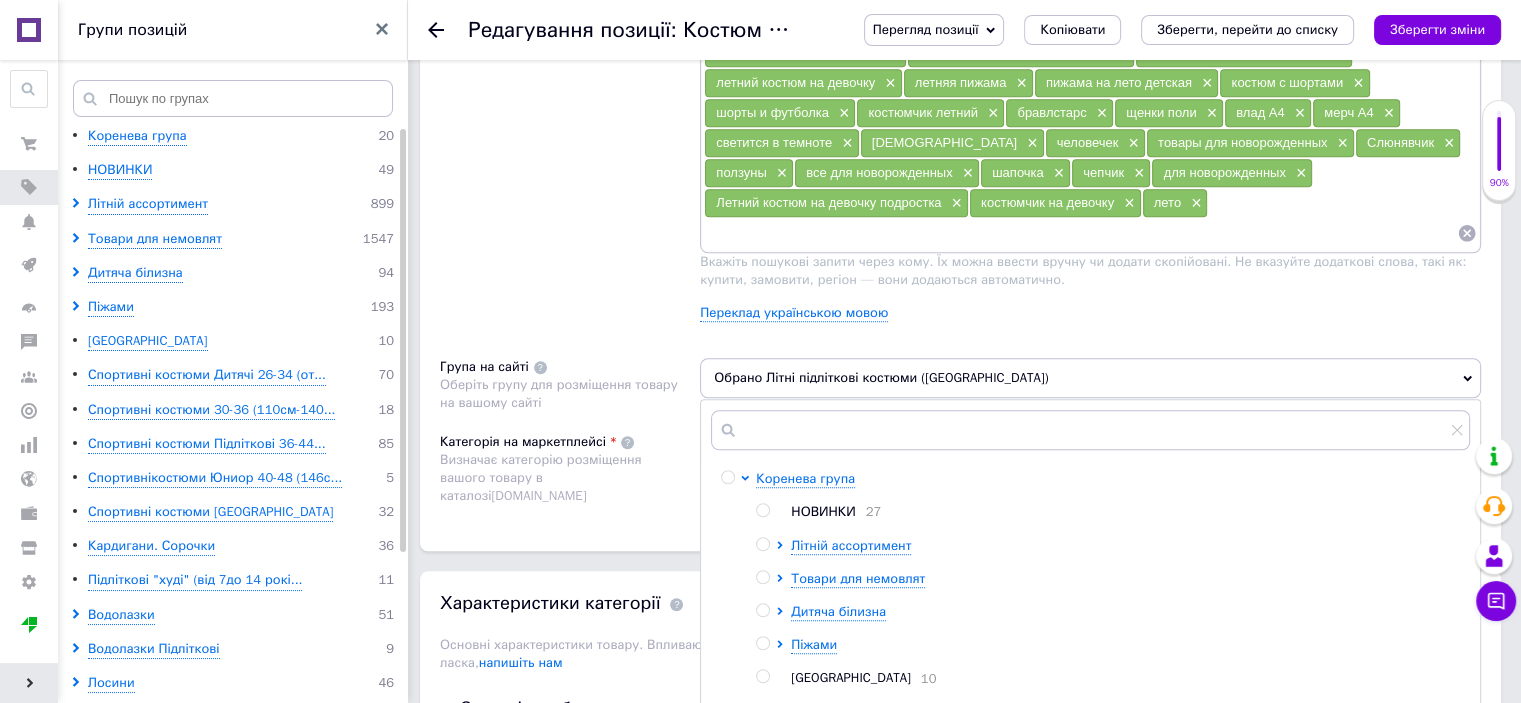 click on "НОВИНКИ" at bounding box center [823, 511] 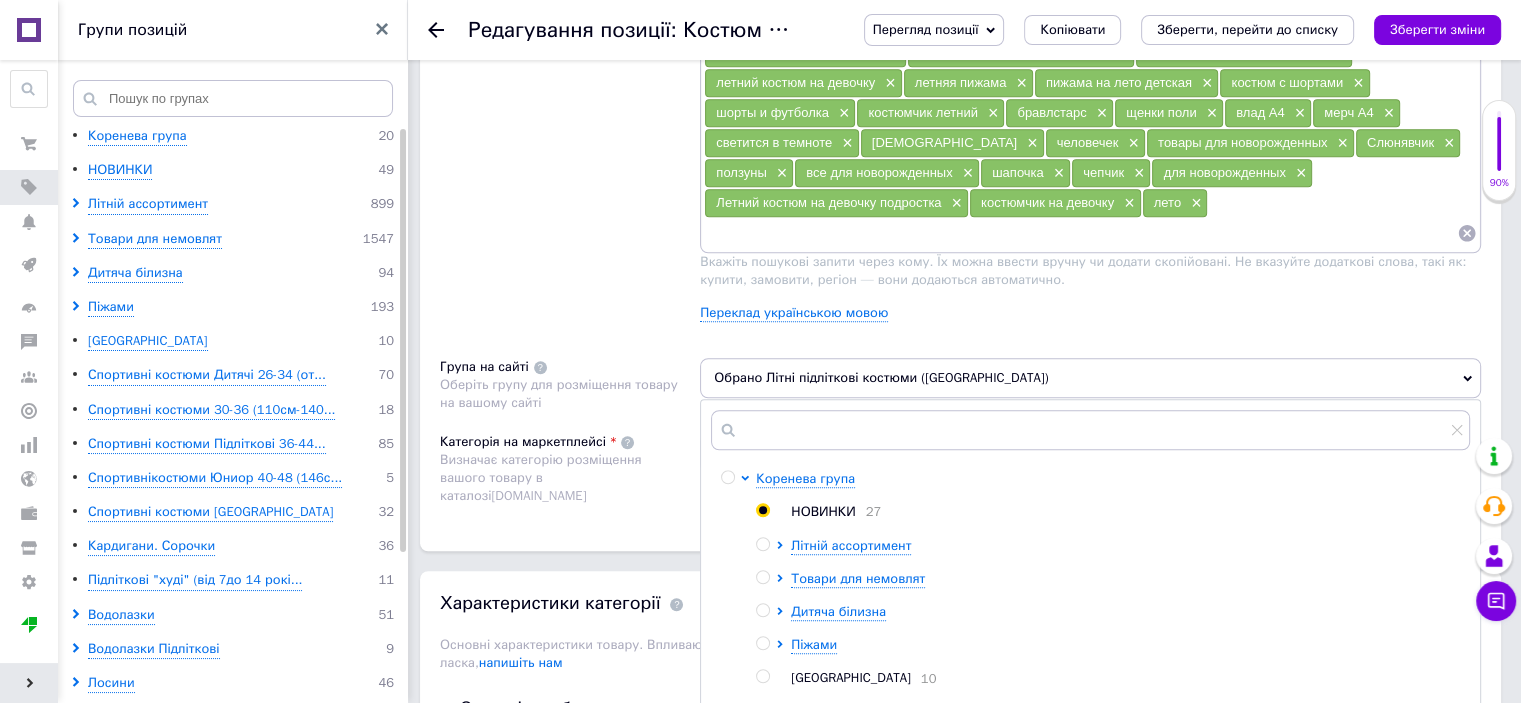 radio on "true" 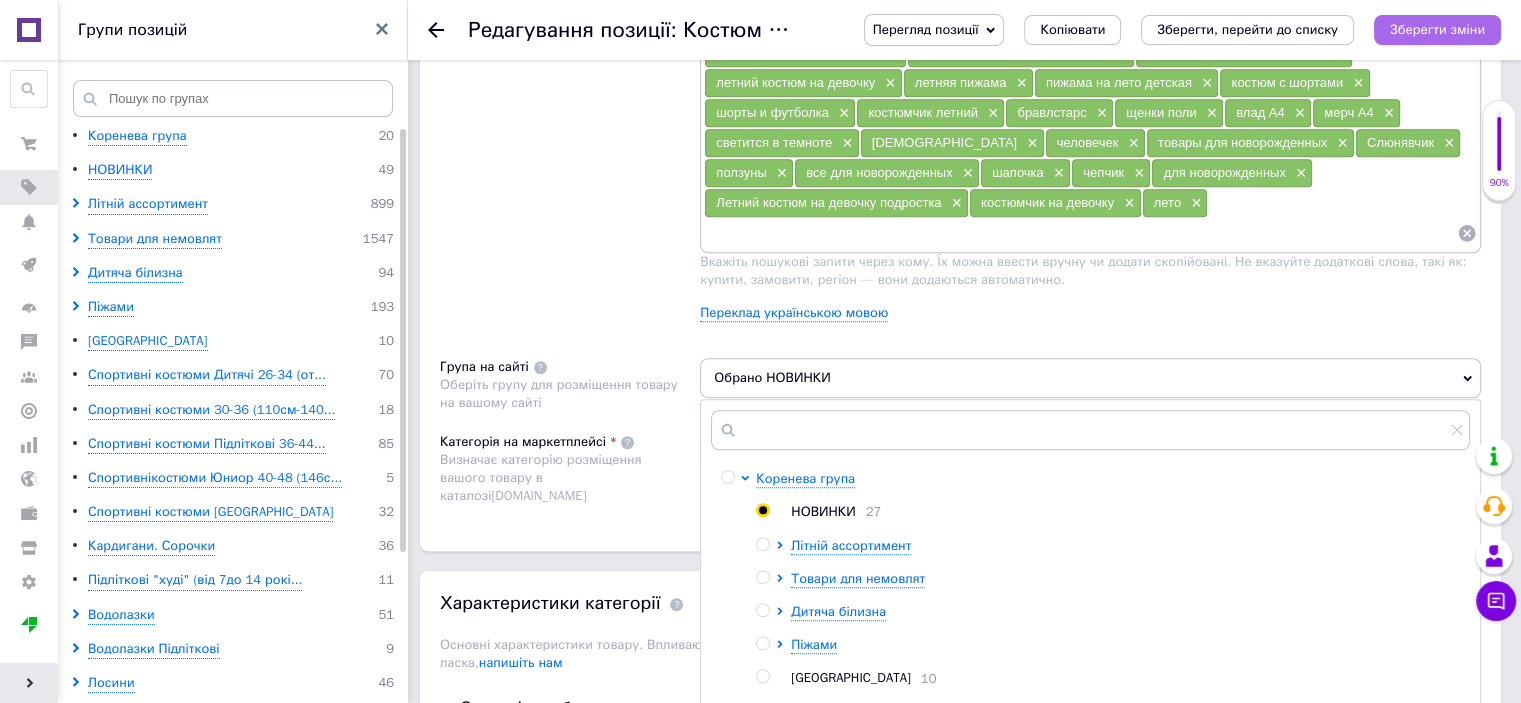 click on "Зберегти зміни" at bounding box center (1437, 29) 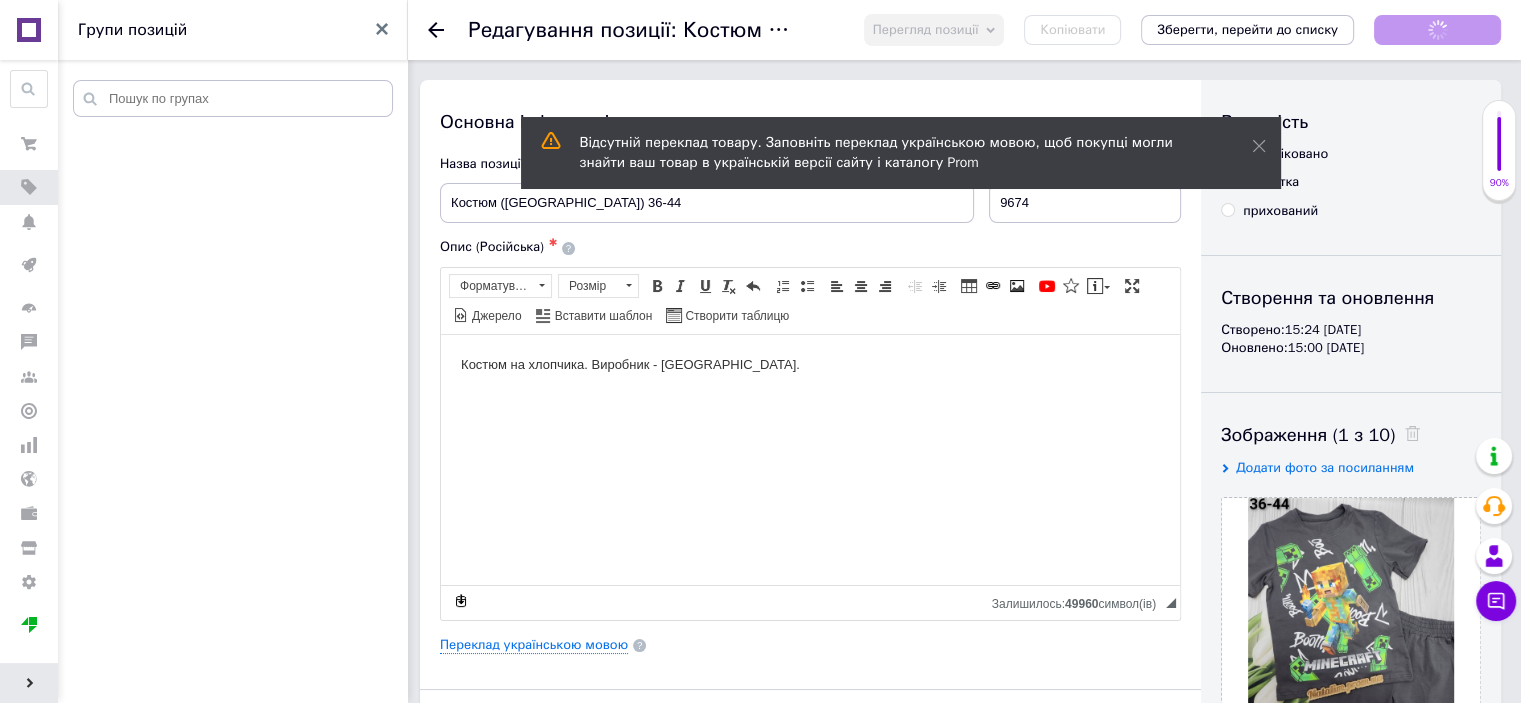 scroll, scrollTop: 0, scrollLeft: 0, axis: both 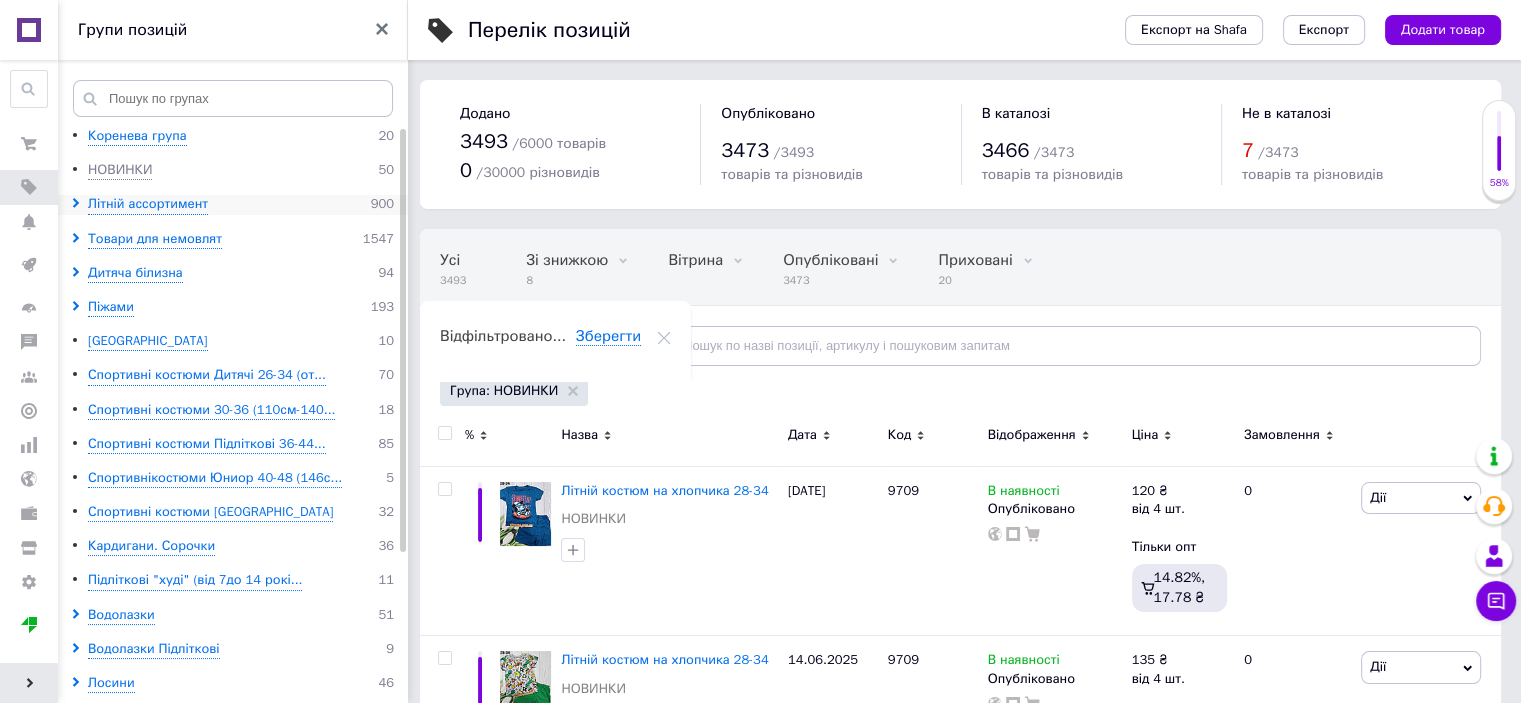 click on "Літній ассортимент 900" at bounding box center [236, 204] 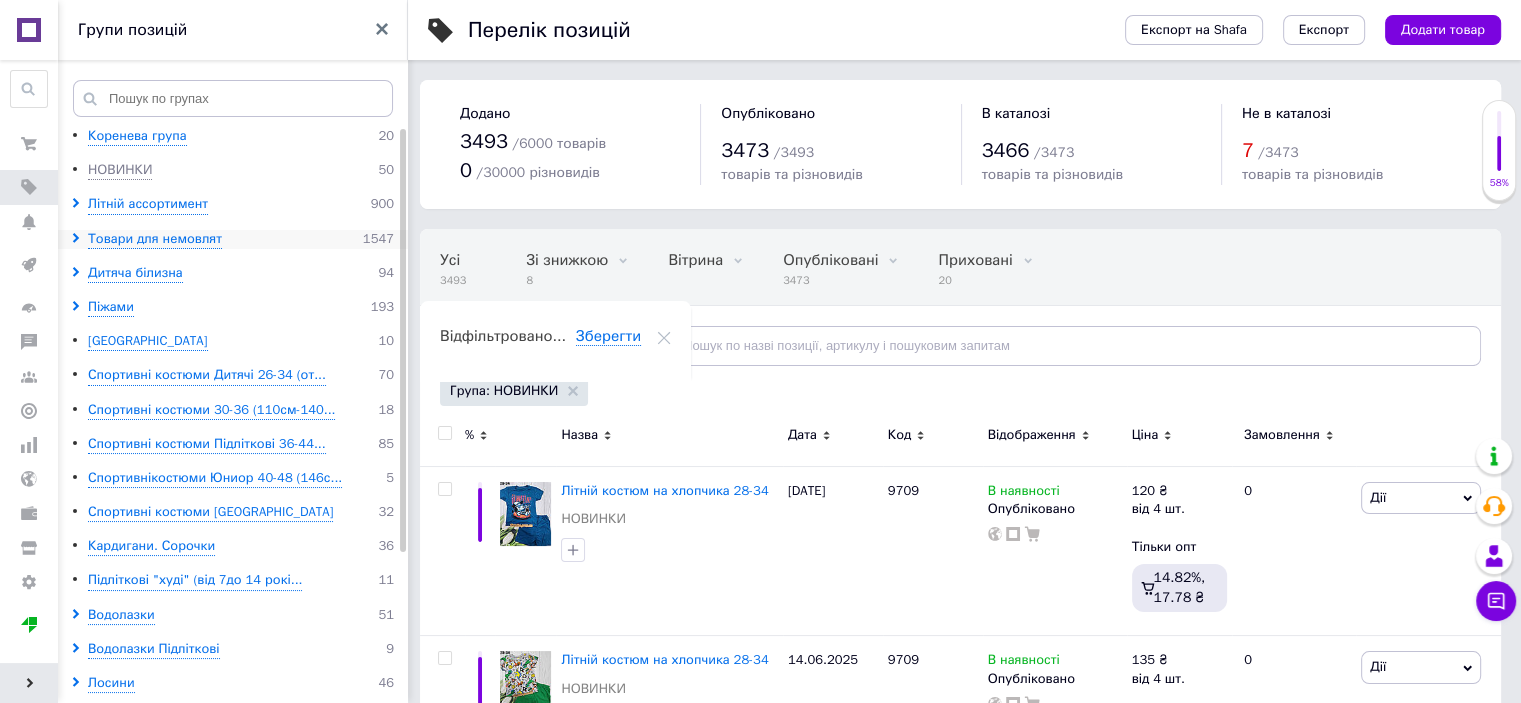 click 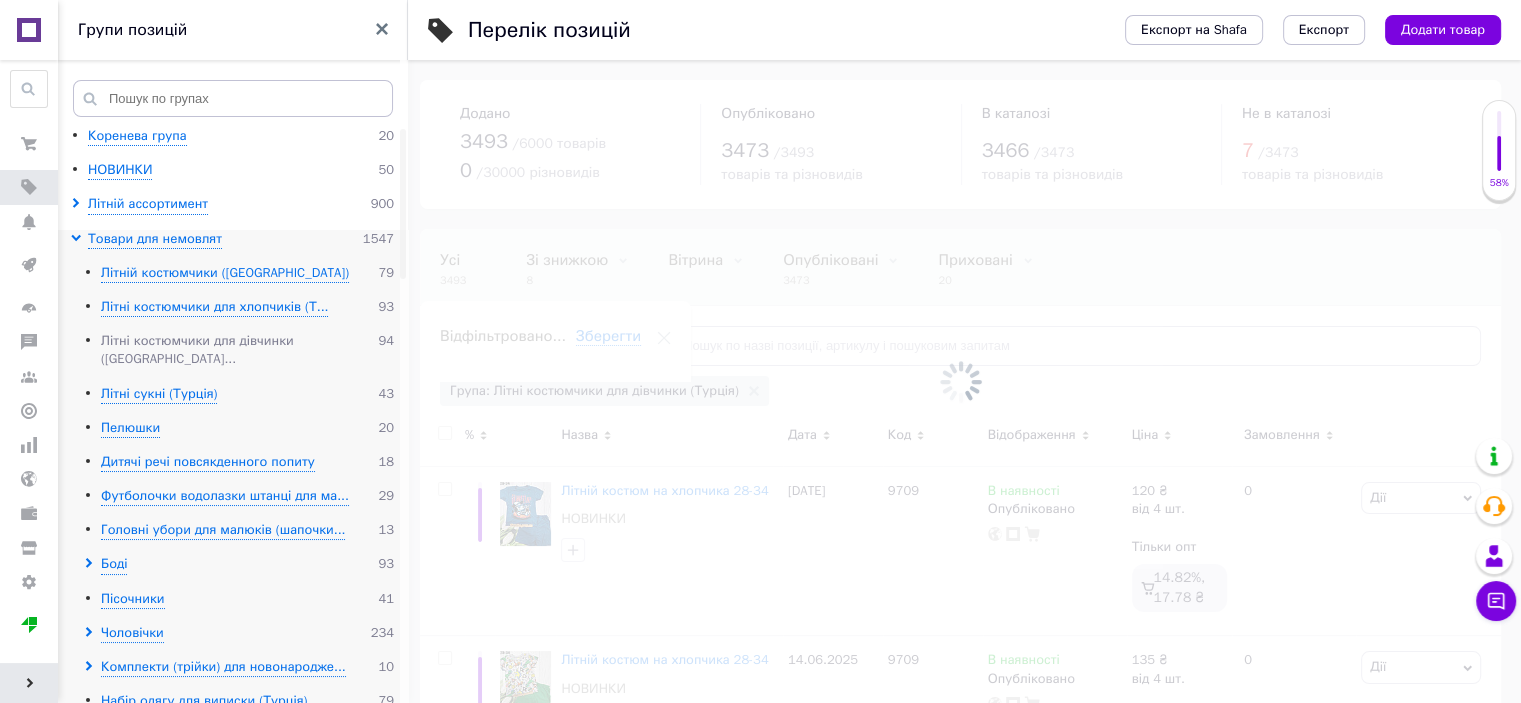 click on "Літні костюмчики для дівчинки ([GEOGRAPHIC_DATA]..." at bounding box center (239, 350) 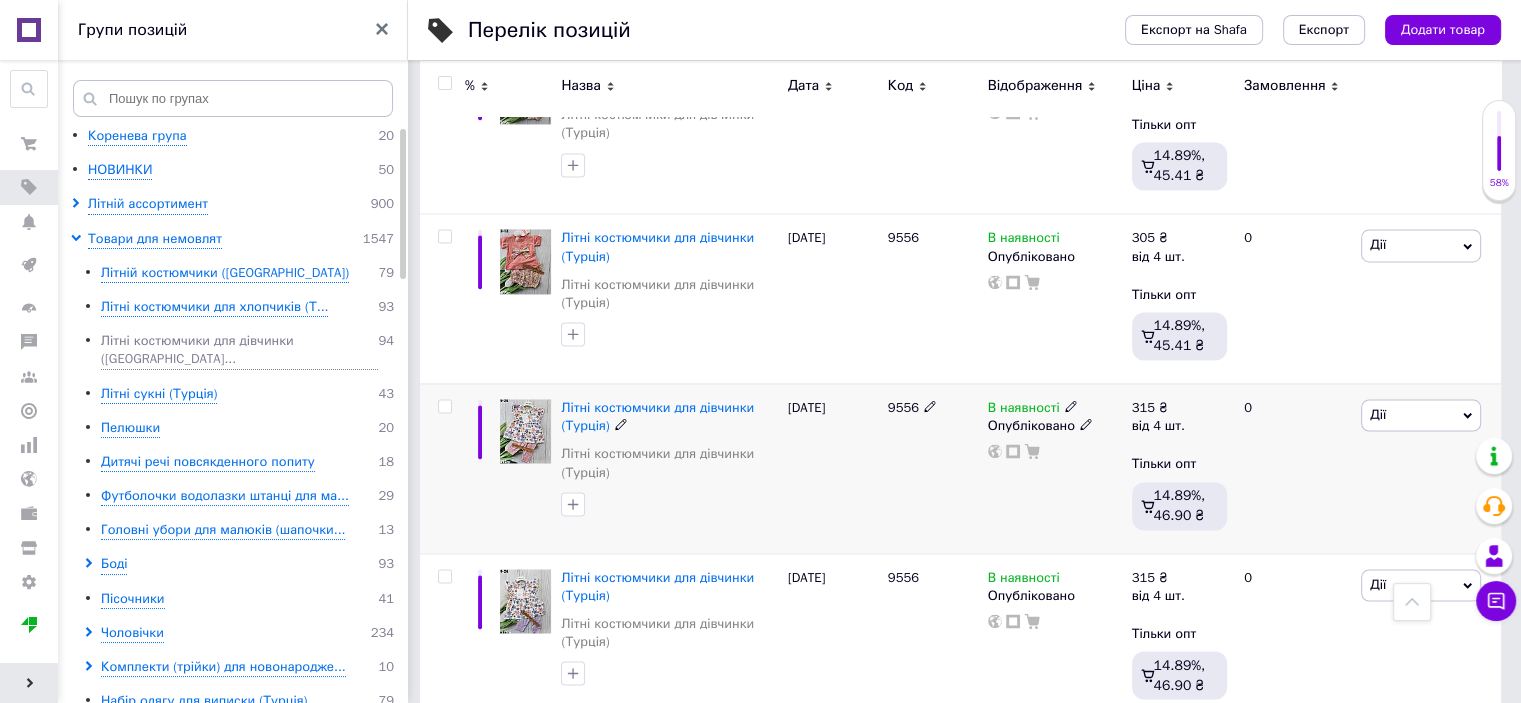 scroll, scrollTop: 3232, scrollLeft: 0, axis: vertical 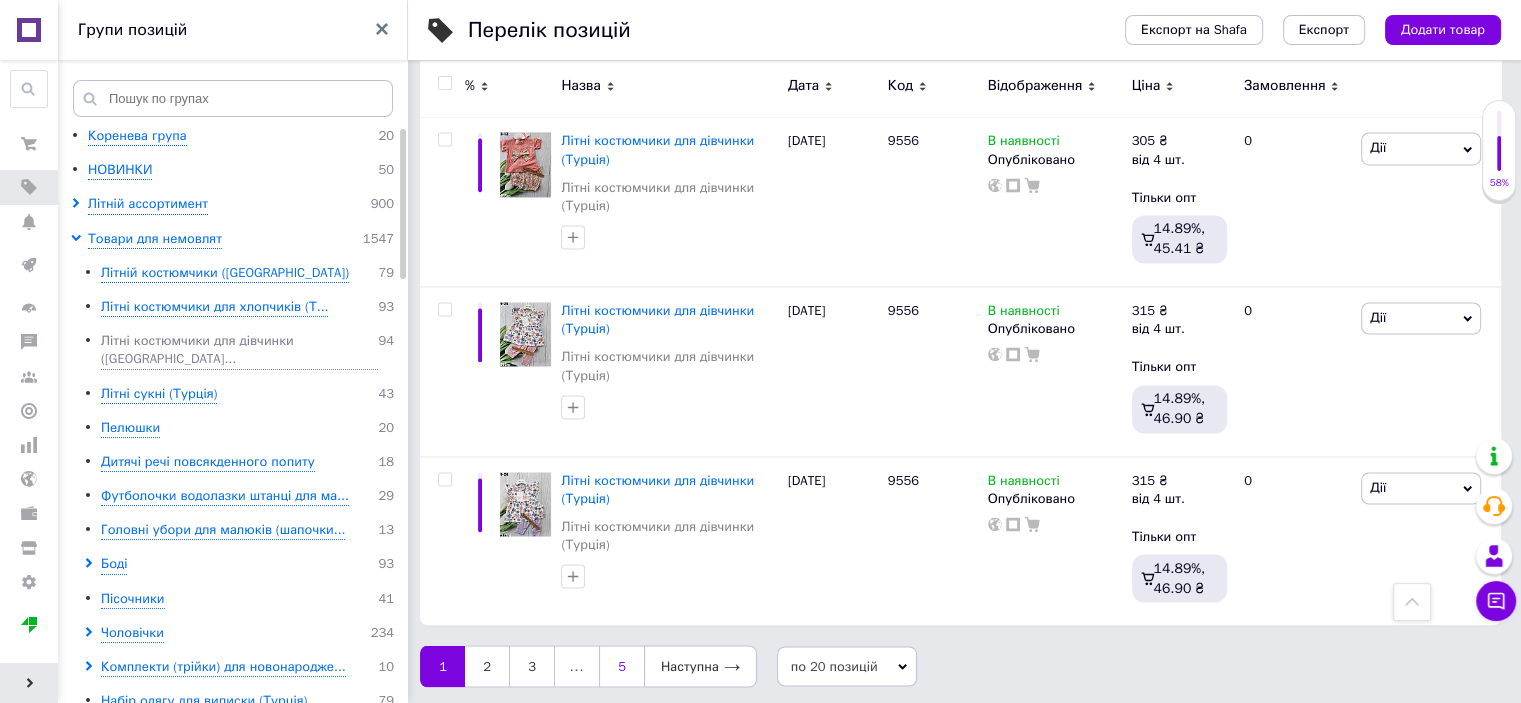 click on "5" at bounding box center (621, 666) 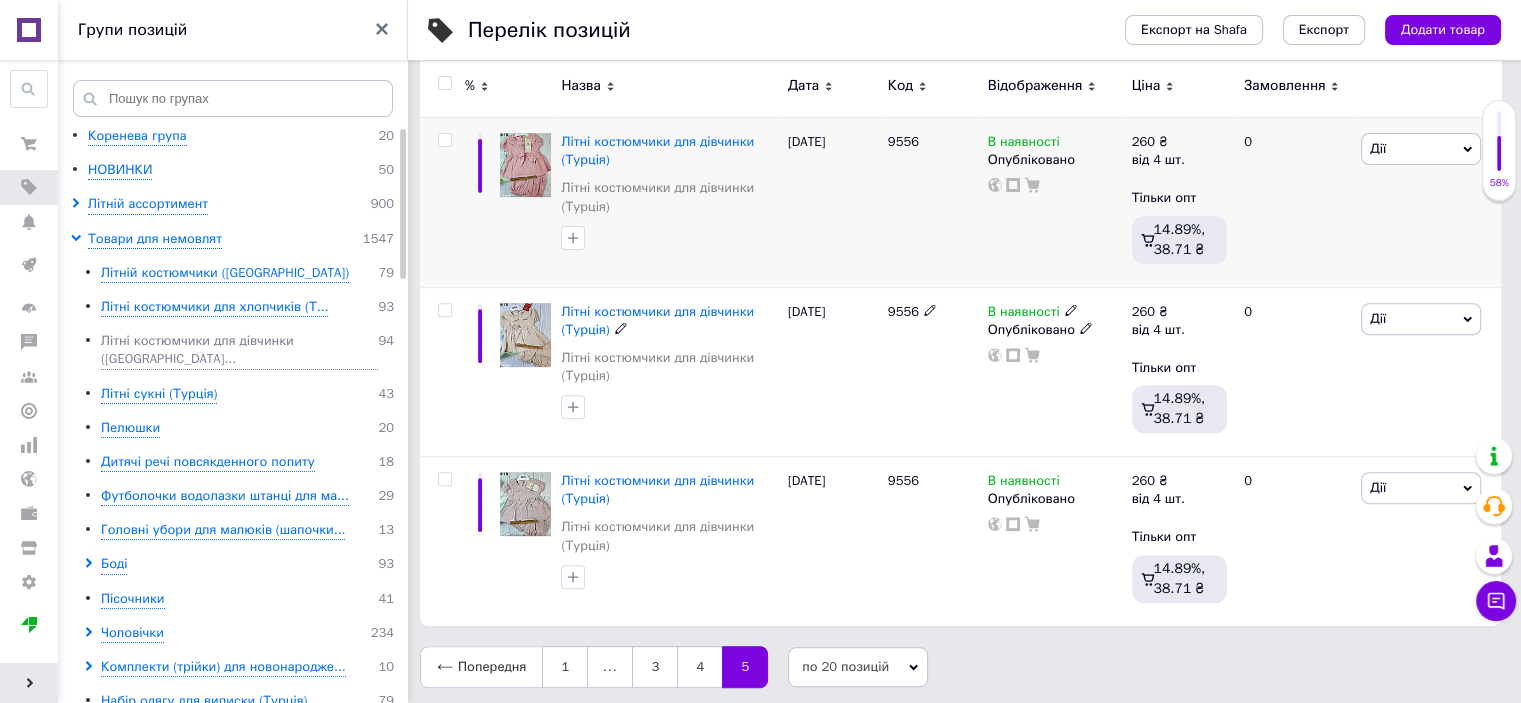 scroll, scrollTop: 692, scrollLeft: 0, axis: vertical 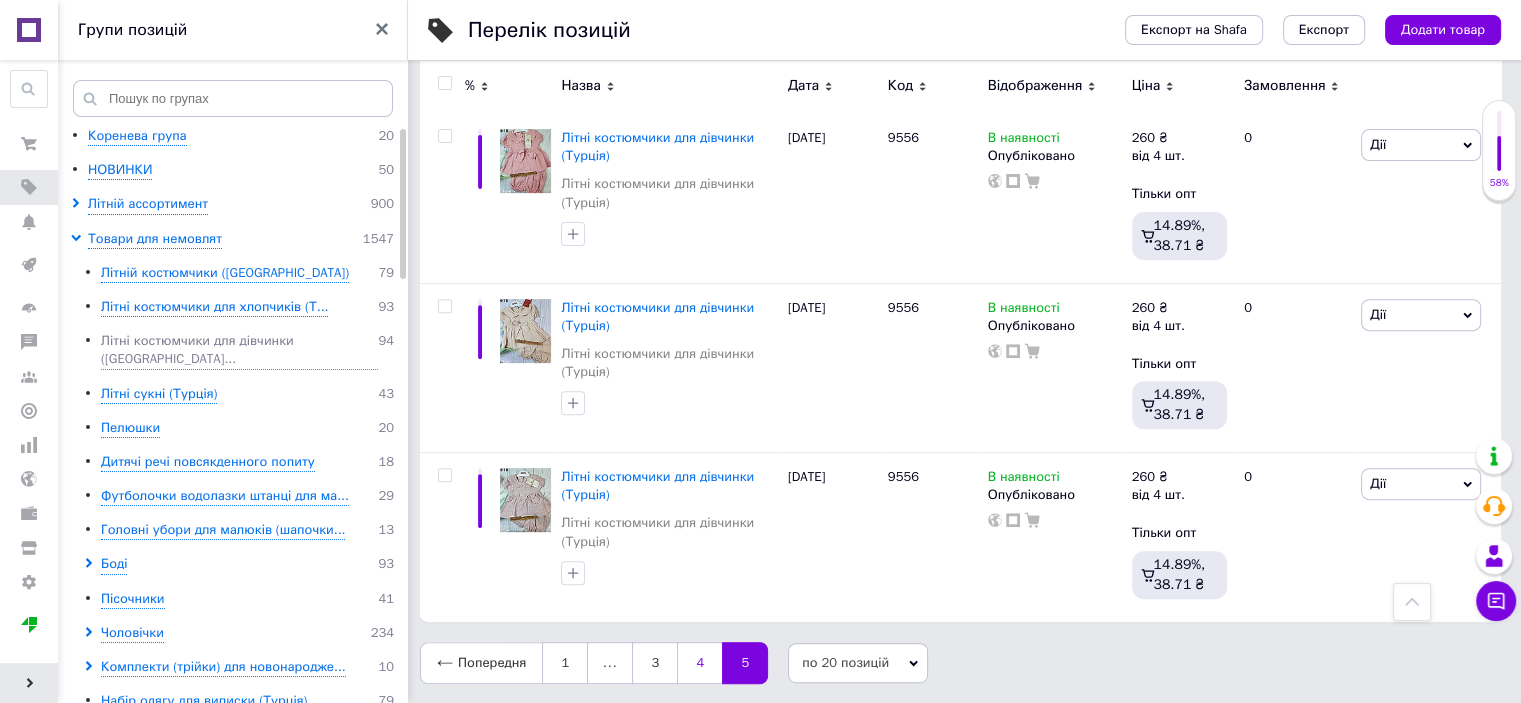 click on "4" at bounding box center (699, 663) 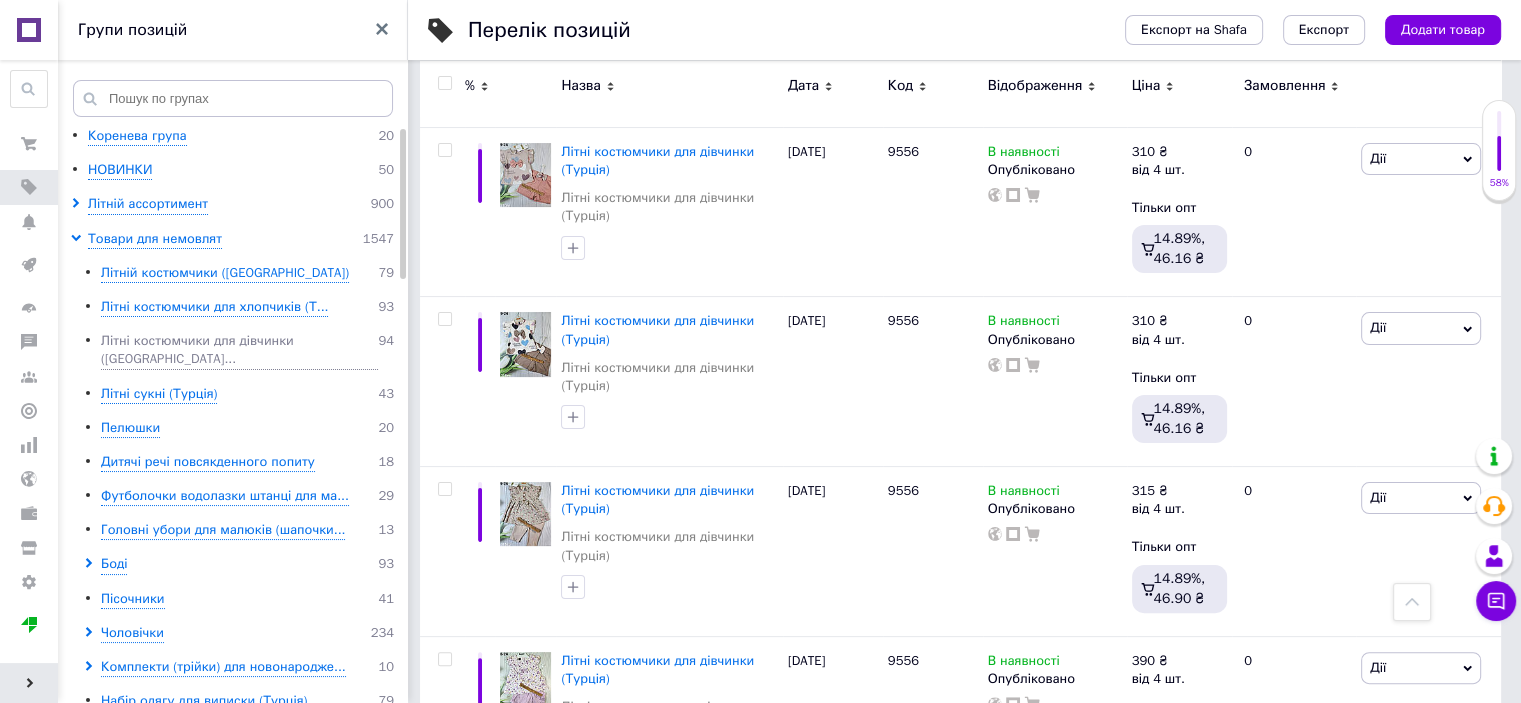 scroll, scrollTop: 92, scrollLeft: 0, axis: vertical 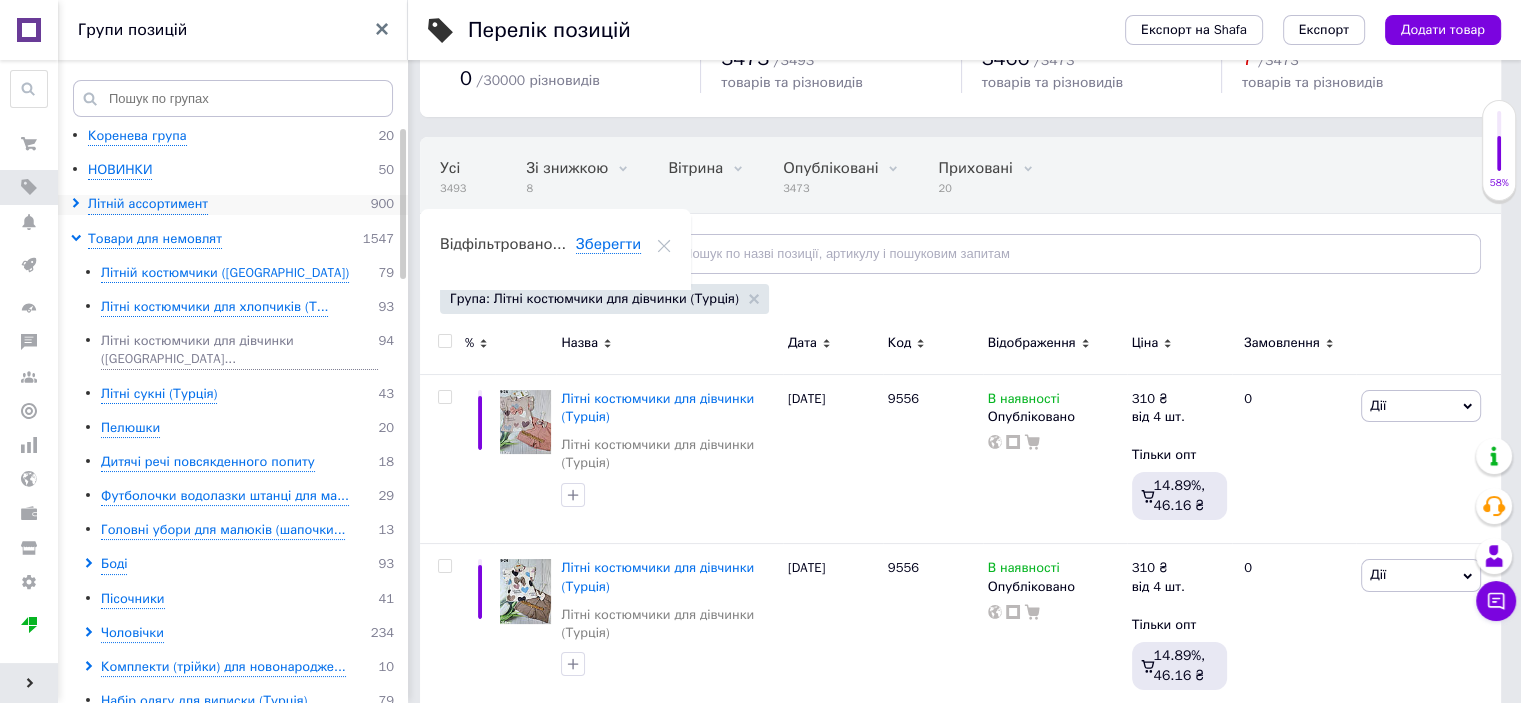 click on "Літній ассортимент 900" at bounding box center [236, 204] 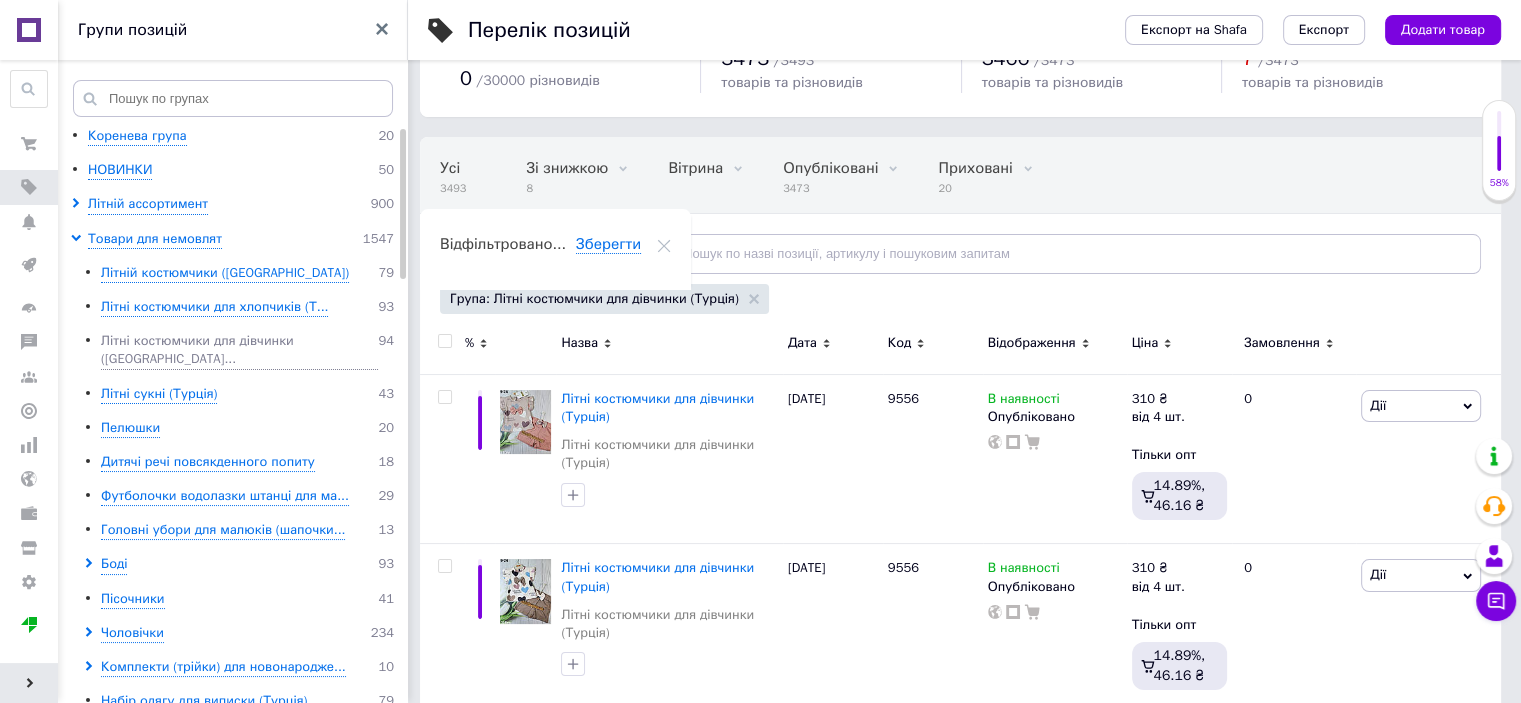 click on "Коренева група 20 НОВИНКИ 50 Літній ассортимент 900 Товари для немовлят 1547 Літній костюмчики (Україна) 79 Літні костюмчики для хлопчиків  (Т... 93 Літні костюмчики для дівчинки (Тур... 94 Літні сукні (Турція) 43 Пелюшки 20 Дитячі речі повсякденного попиту 18 Футболочки водолазки штанці для ма... 29 Головні убори для малюків (шапочки... 13 Боді 93 Пісочники 41 Чоловічки 234 Комплекти (трійки) для новонародже... 10 Набір одягу для виписки (Турція) 79 Подарункові набори на виписку (Тур... 73 Набори для немовлят в'язані (Турці... 12 "Конверти" для виписки малюка з по... 54 12 34 32 37 55 4 60 17 18 Крижми 9" at bounding box center (236, 1258) 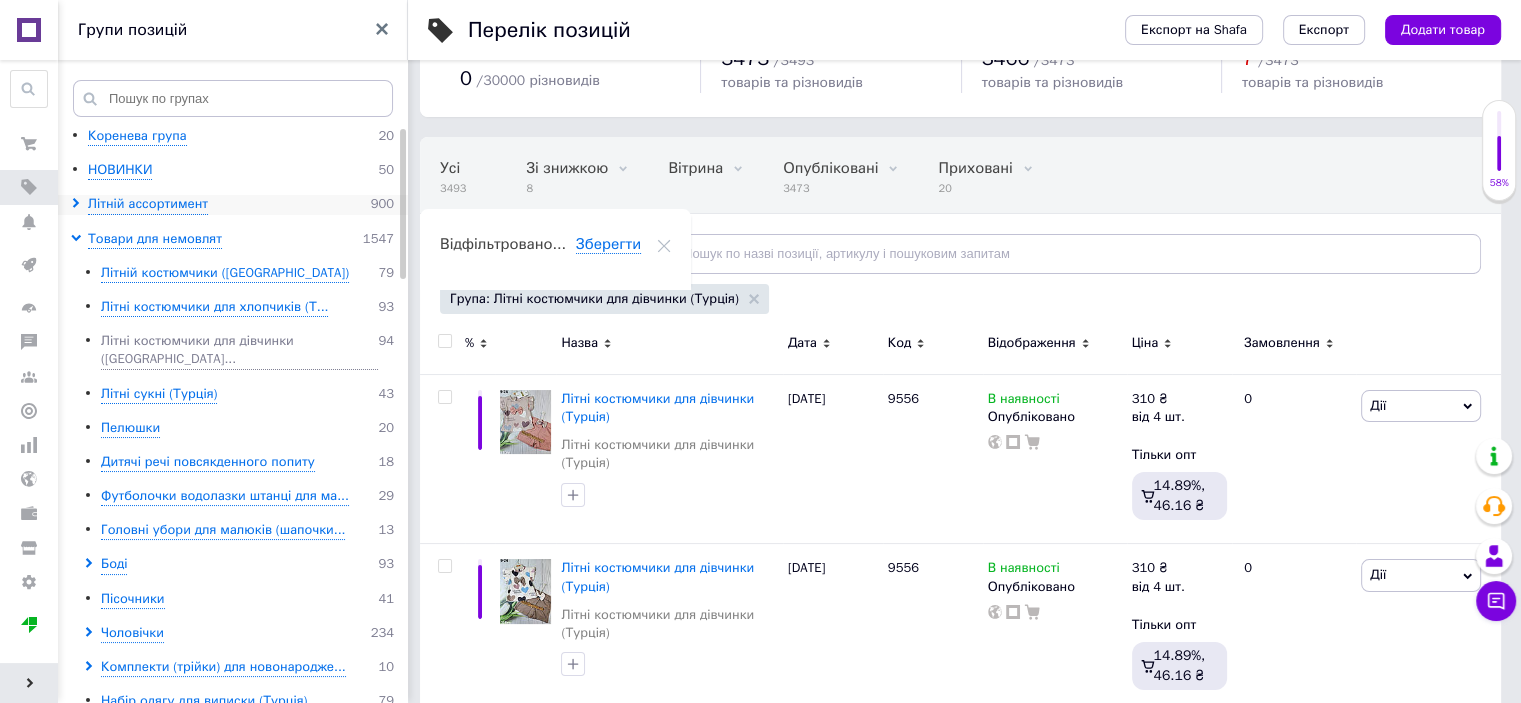click 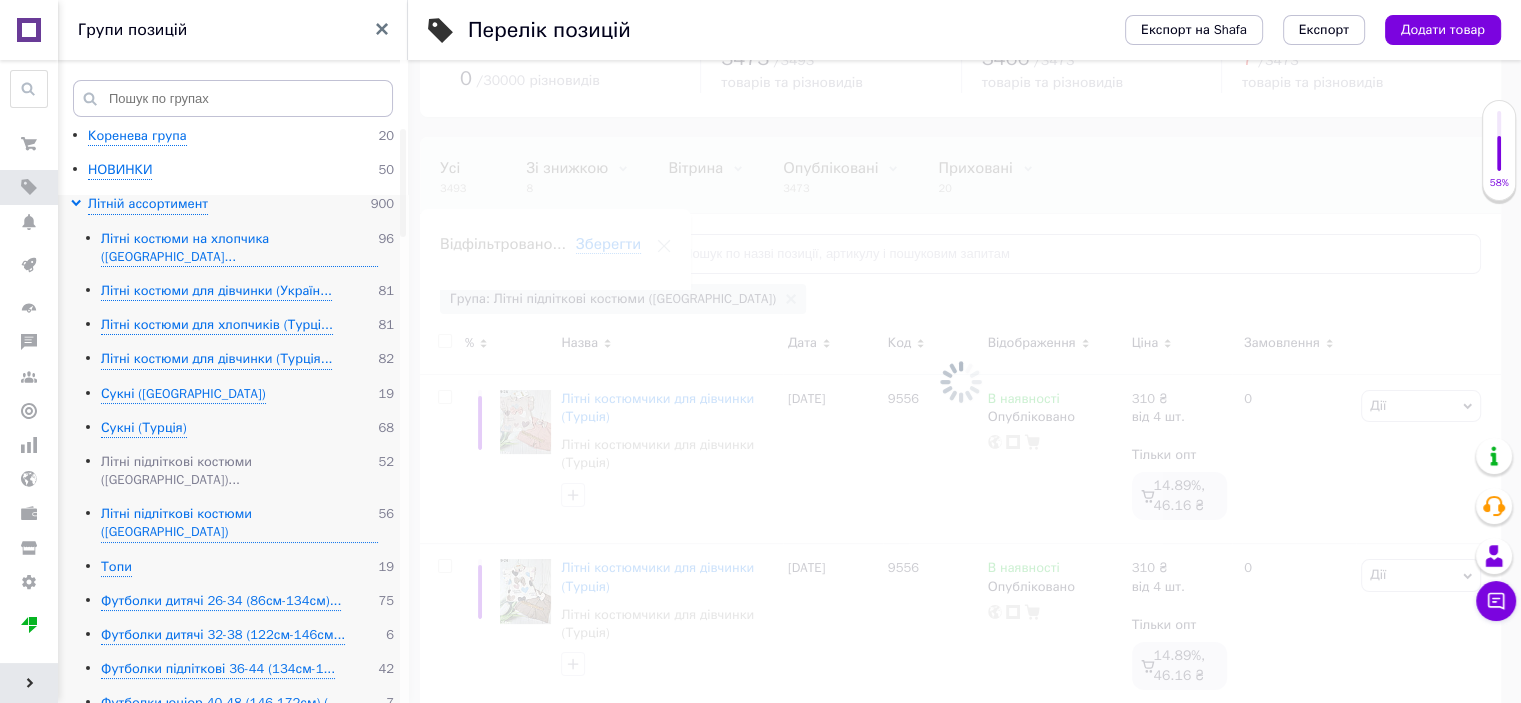 click on "Літні підліткові костюми ([GEOGRAPHIC_DATA])..." at bounding box center (239, 471) 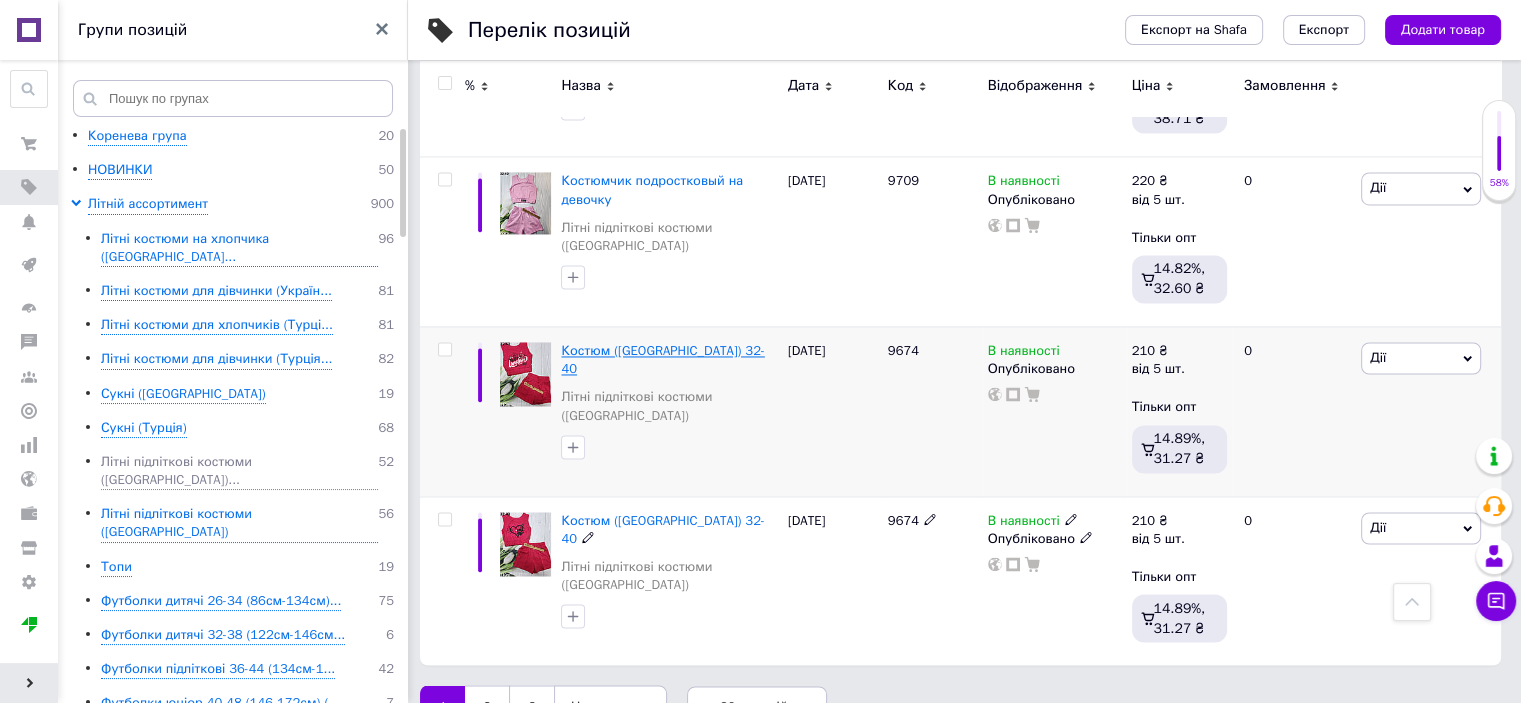 scroll, scrollTop: 3232, scrollLeft: 0, axis: vertical 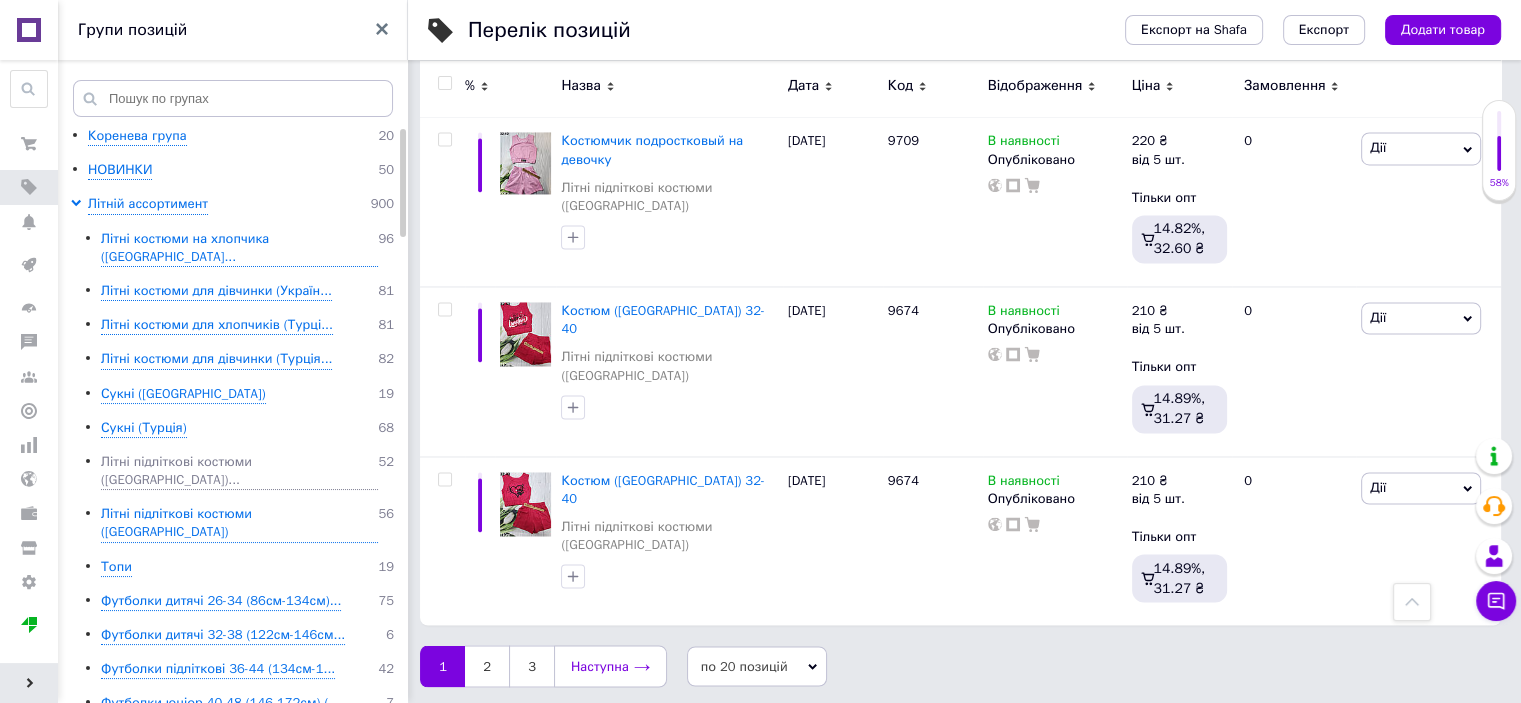 click on "Наступна" at bounding box center [610, 666] 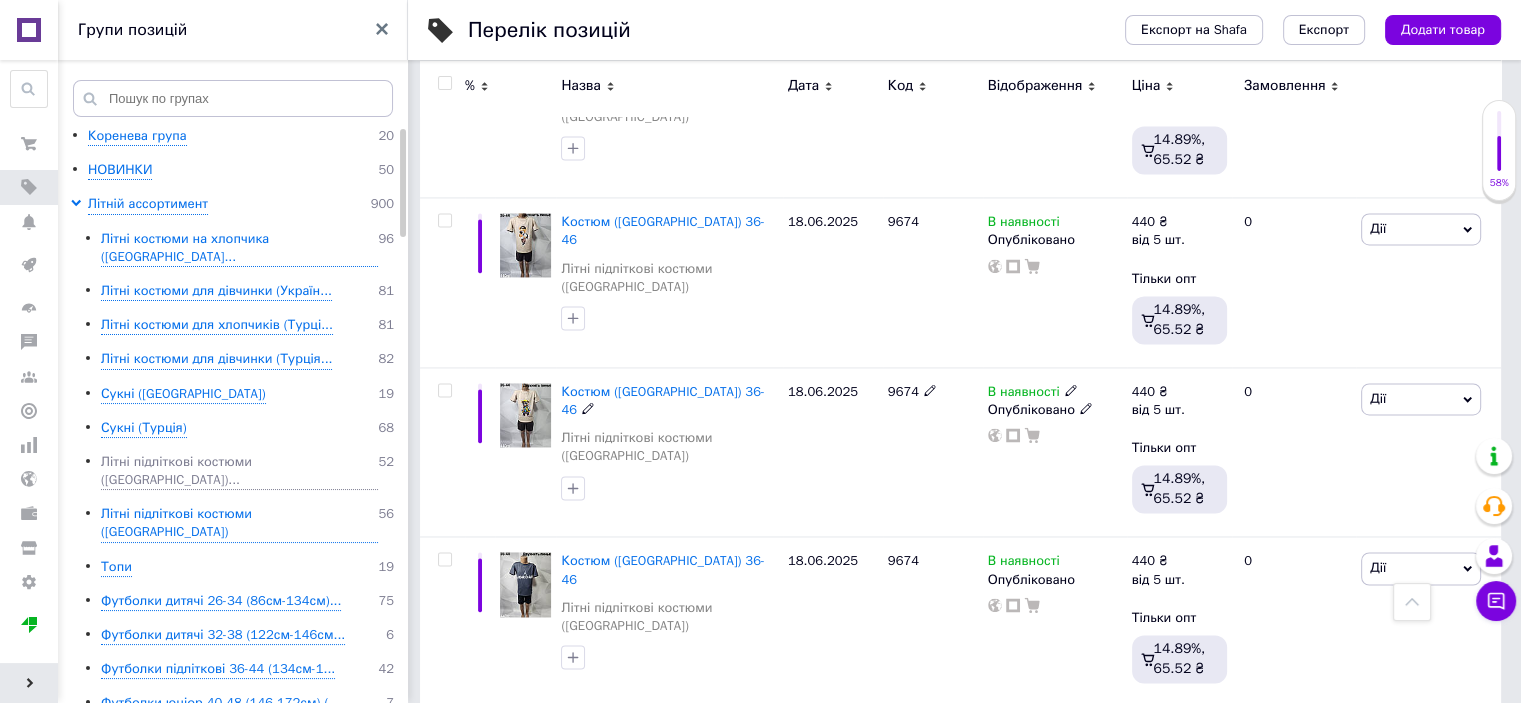 scroll, scrollTop: 3240, scrollLeft: 0, axis: vertical 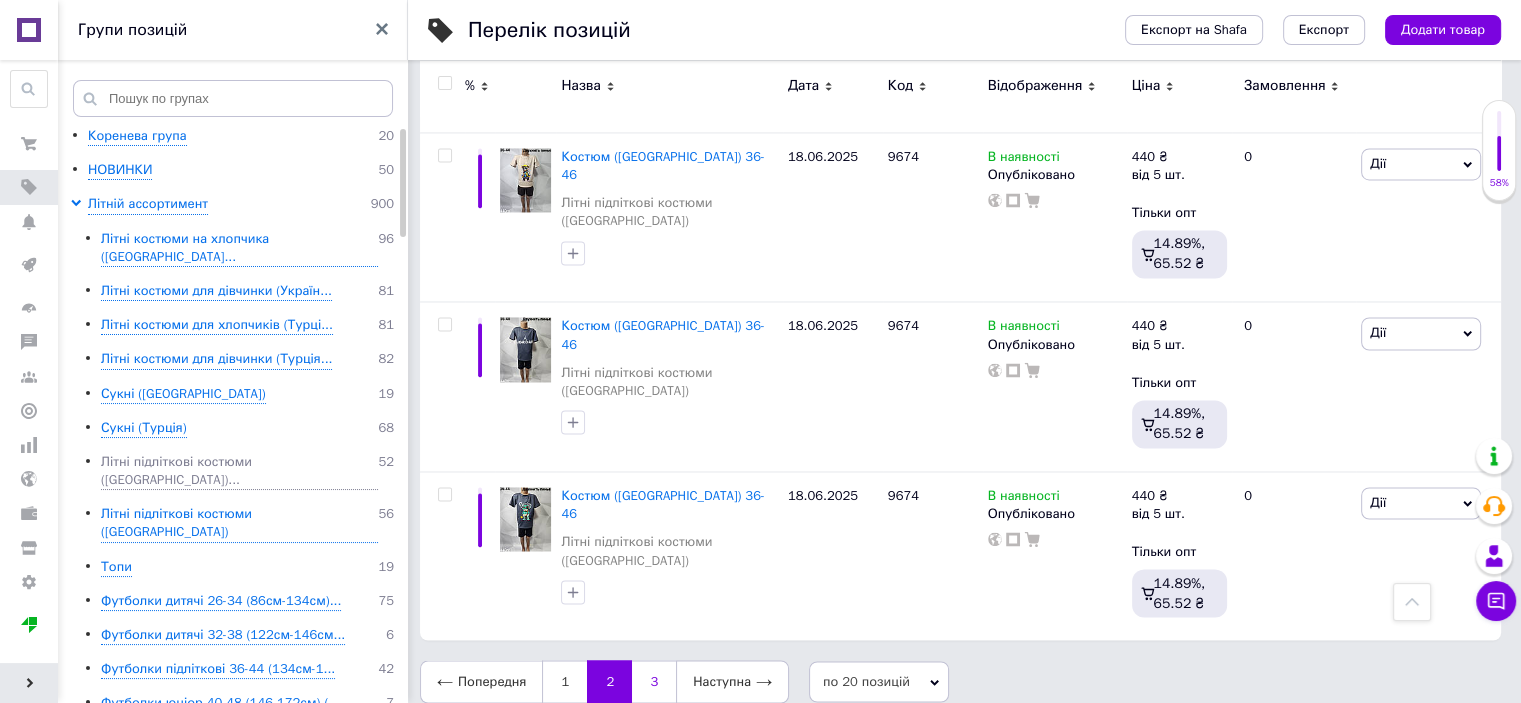 click on "3" at bounding box center (654, 681) 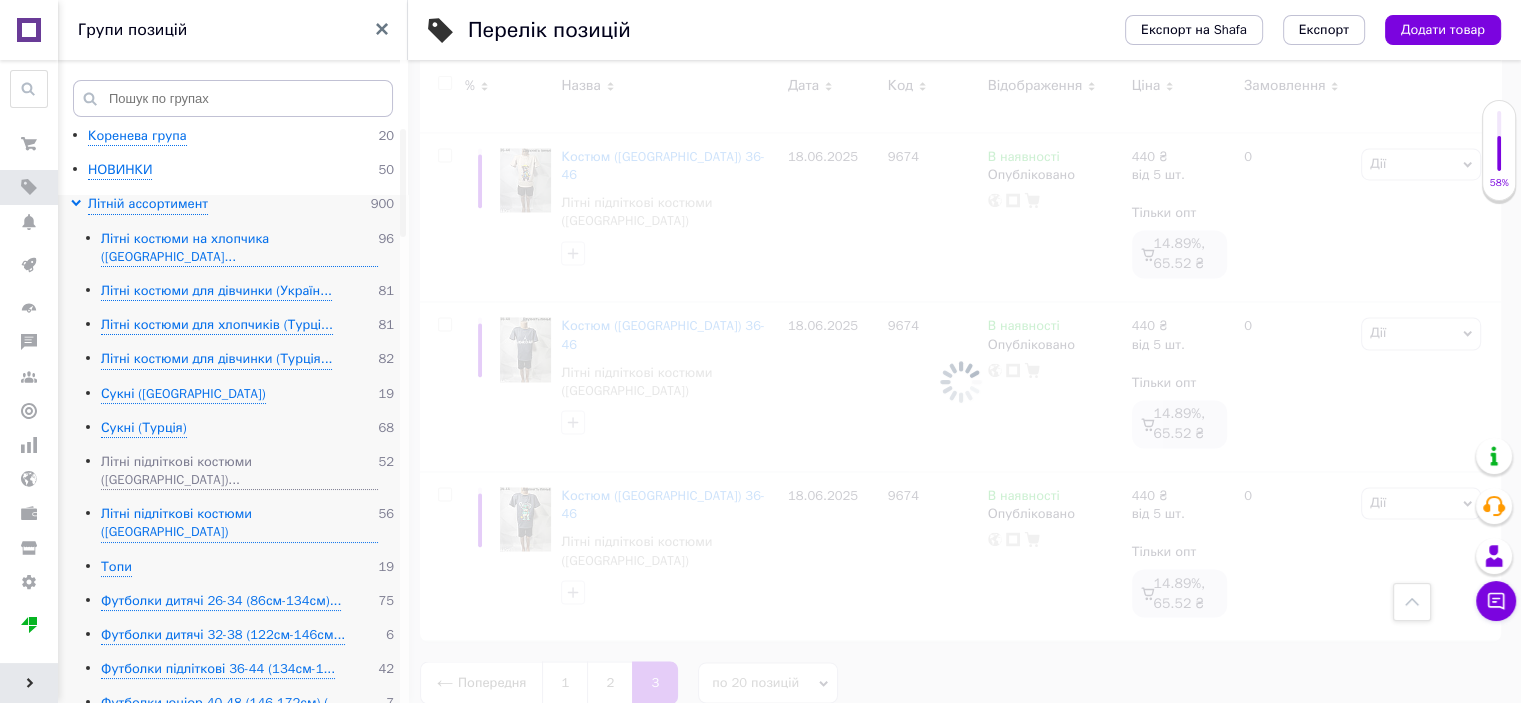 scroll, scrollTop: 692, scrollLeft: 0, axis: vertical 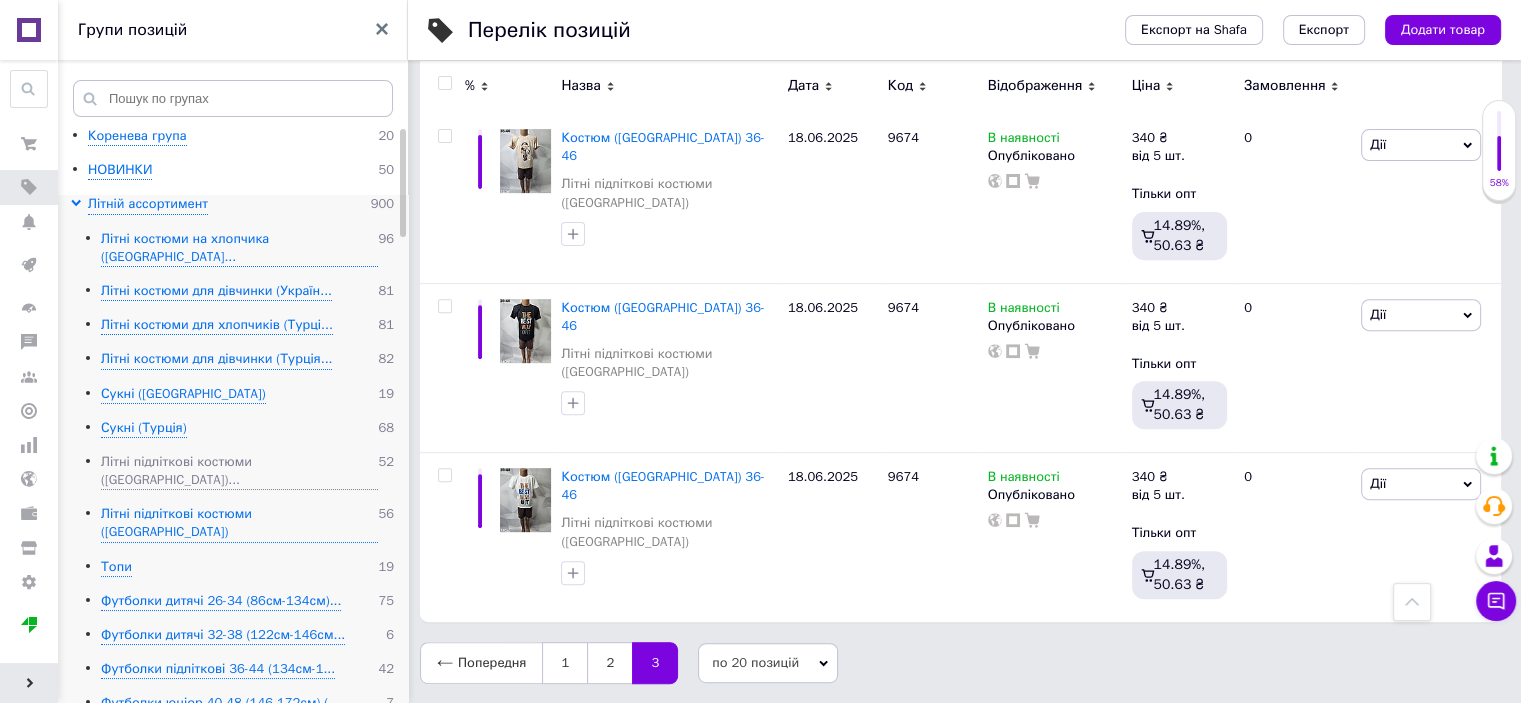 click on "Літні костюми на хлопчика (Україна... 96 Літні костюми для дівчинки (Україн... 81 Літні костюми для хлопчиків (Турці... 81 Літні костюми для дівчинки (Турція... 82 Сукні (Україна) 19 Сукні (Турція) 68 Літні підліткові костюми (Україна)... 52 Літні підліткові костюми (Турція) 56 Топи 19 Футболки дитячі 26-34 (86см-134см)... 75 Футболки дитячі 32-38 (122см-146см... 6 Футболки підліткові 36-44 (134см-1... 42 Футболки юніор 40-48 (146-172см) (... 7 Футболки 3-12 років (Турція) 29 Футболки 5-10 років (Турція) 34 Футболки 7-12 років (Турція) 111 Футболки 8-12 років (Турція) 16 Футболки 10-14 років (Турція) 26 Футболки 13-17років (Турція)" at bounding box center (232, 695) 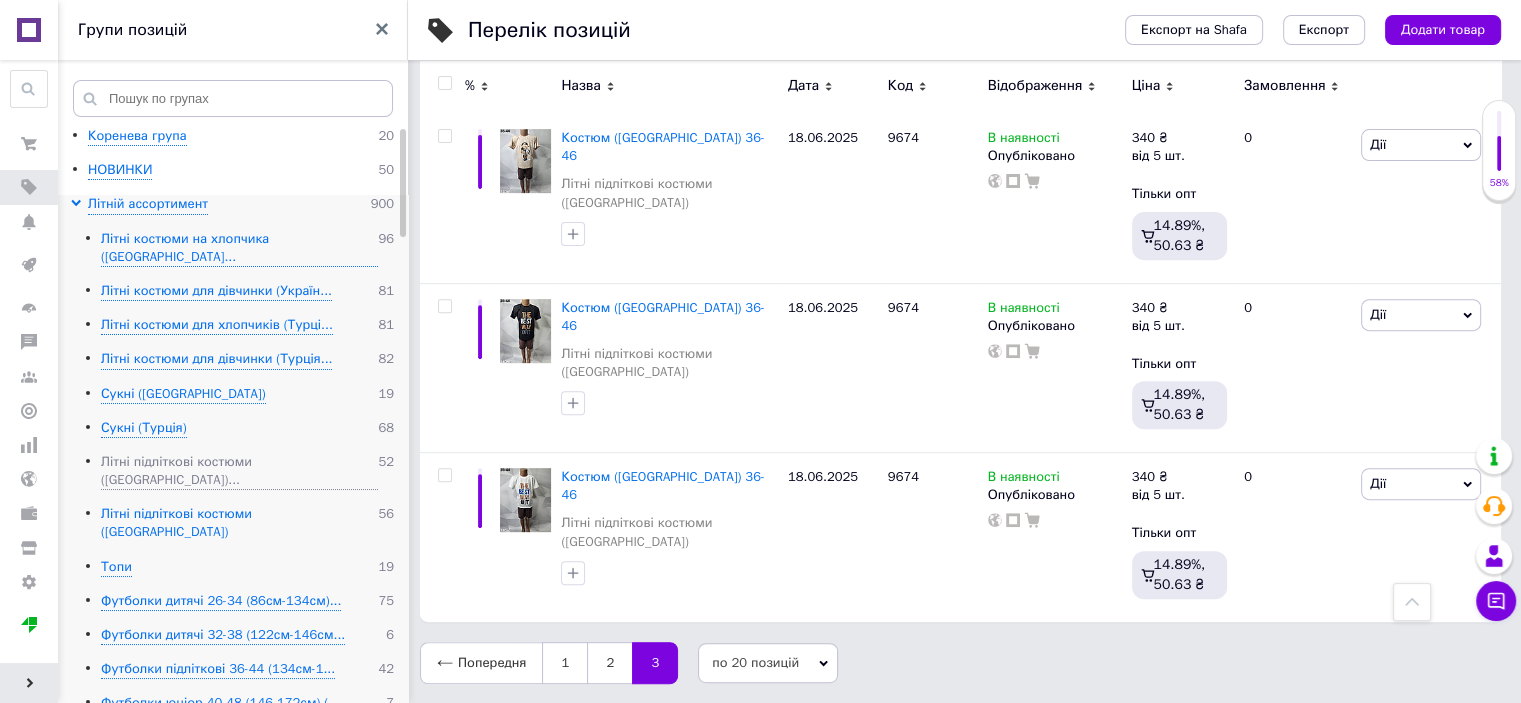 scroll, scrollTop: 692, scrollLeft: 0, axis: vertical 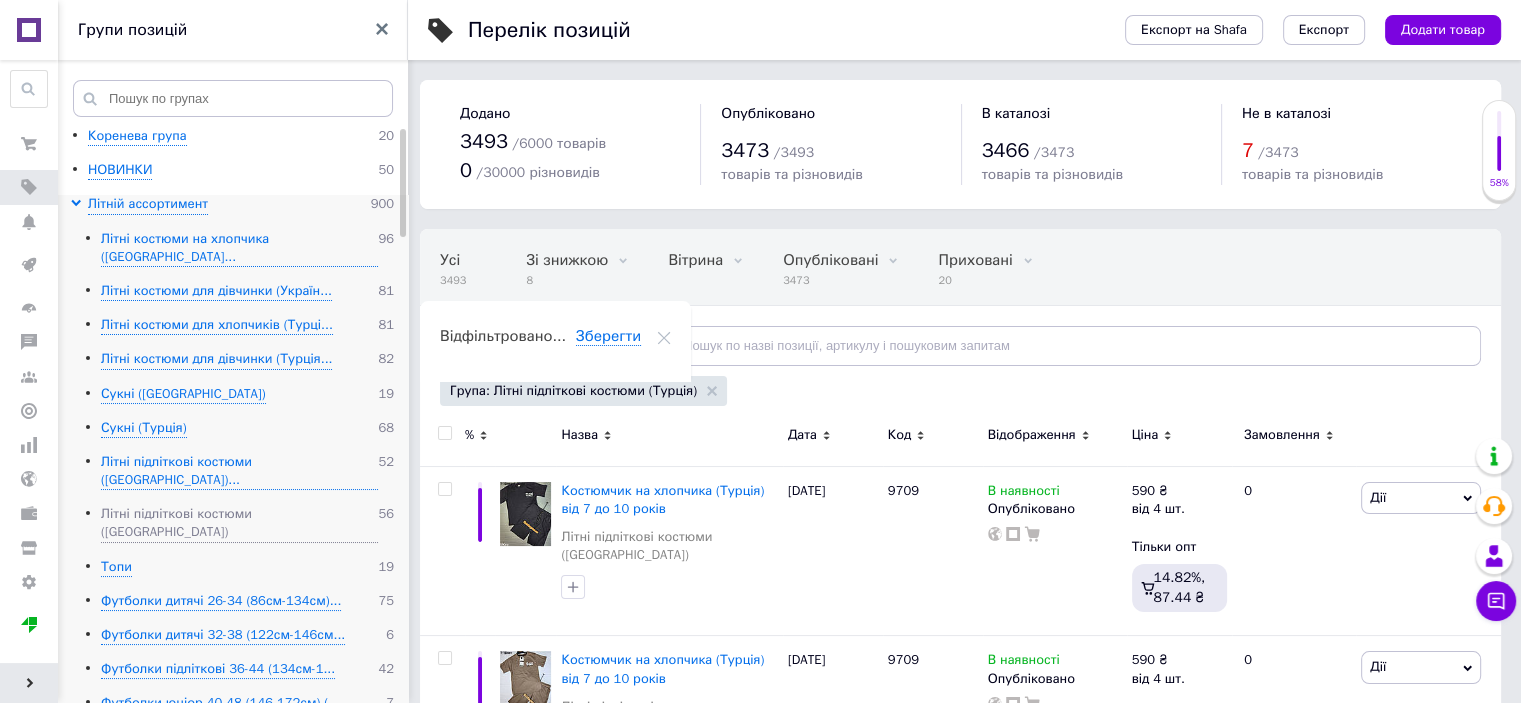 click on "Топи 19" at bounding box center (232, 567) 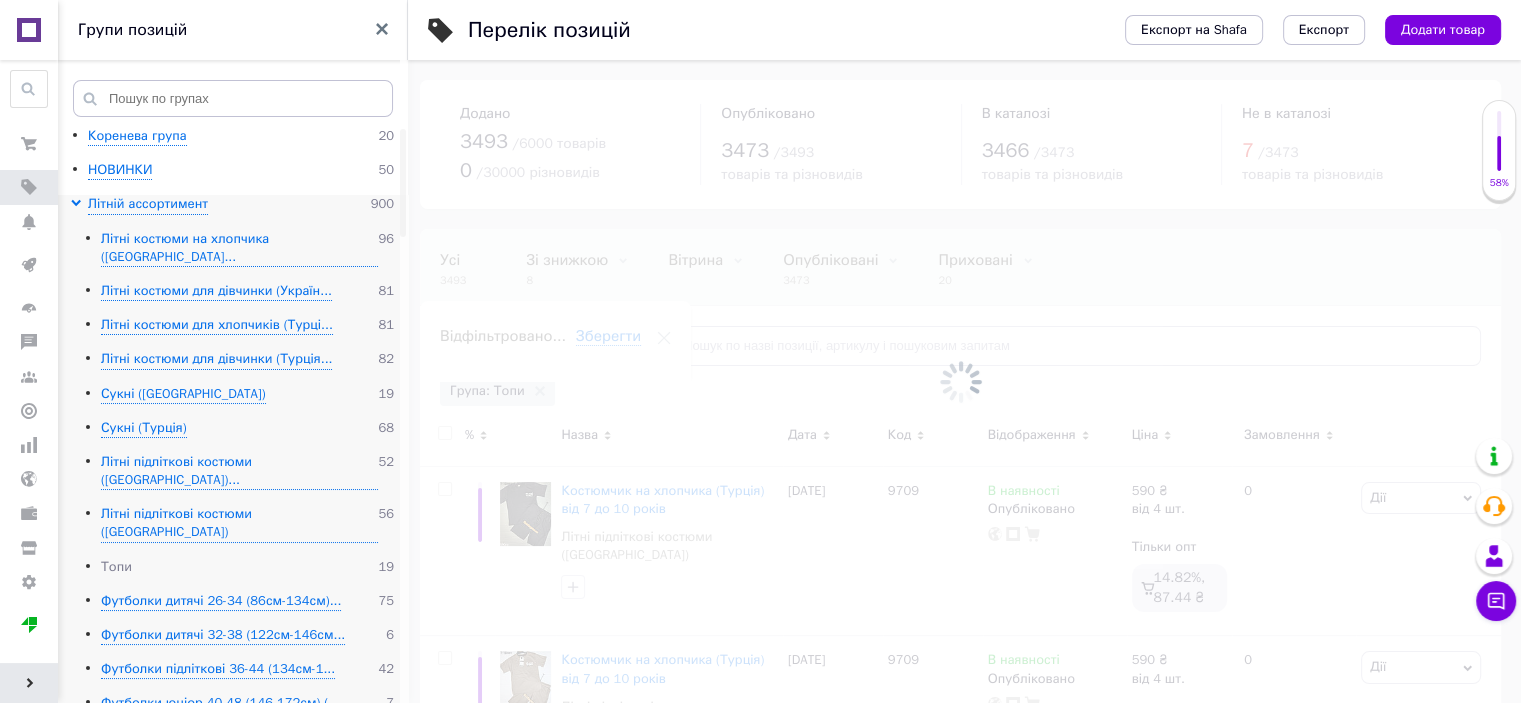 click on "Топи" at bounding box center [116, 567] 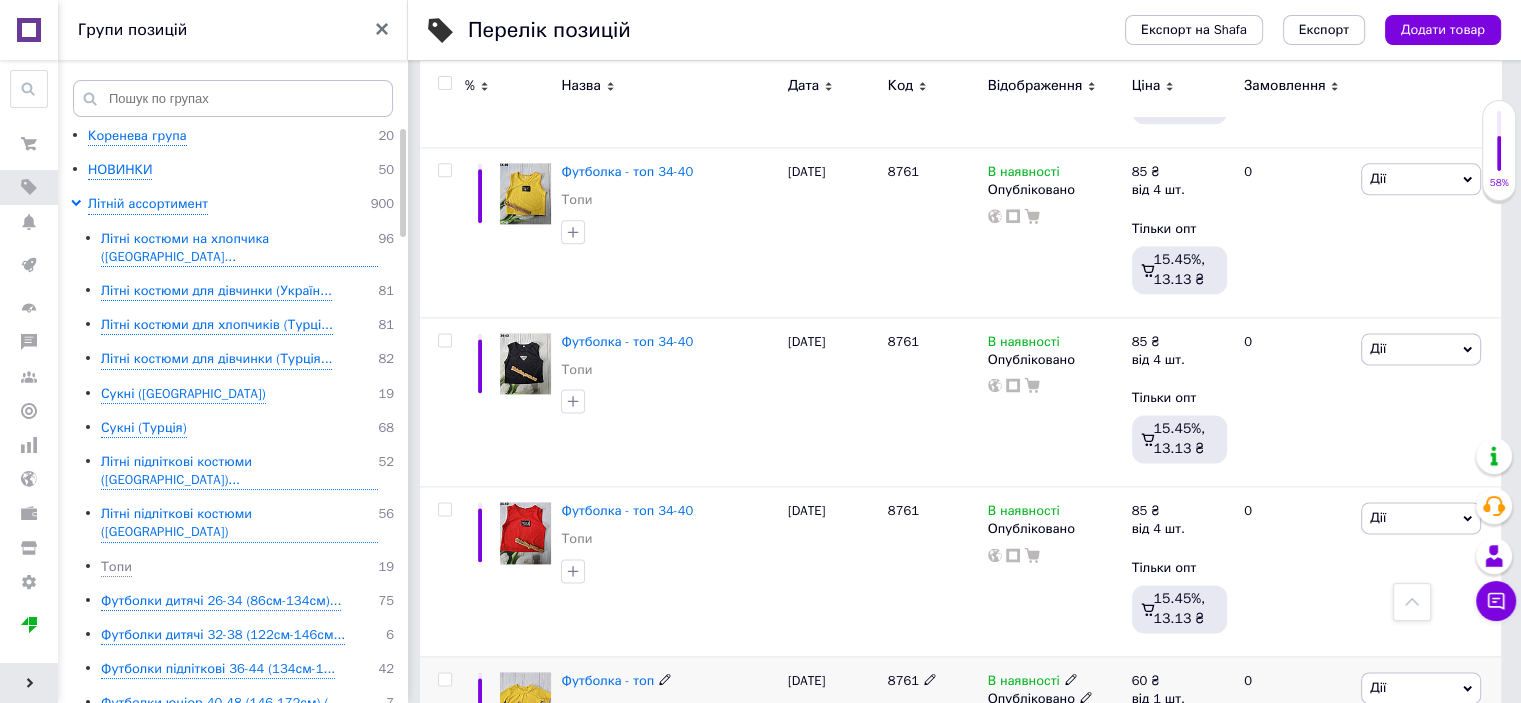 scroll, scrollTop: 2661, scrollLeft: 0, axis: vertical 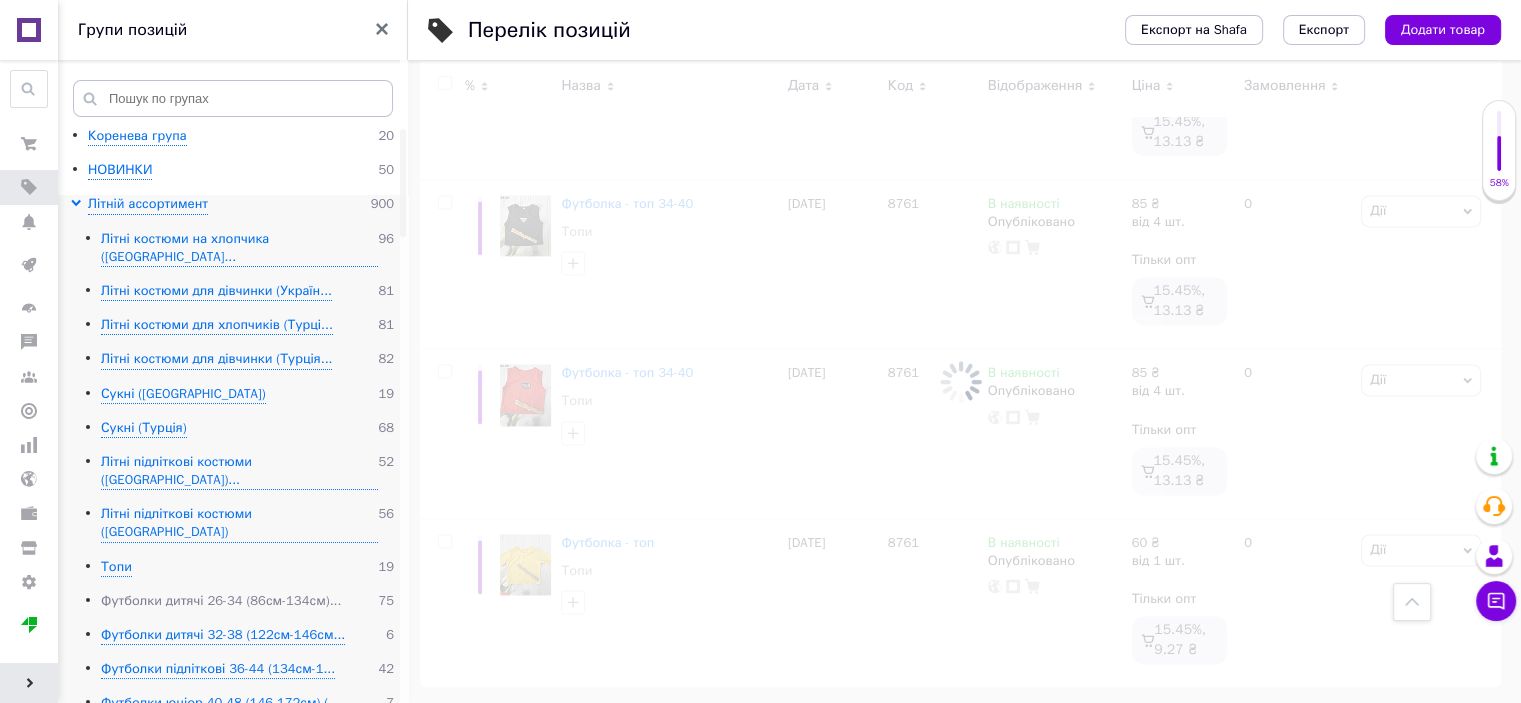 click on "Футболки дитячі 26-34 (86см-134см)..." at bounding box center (221, 601) 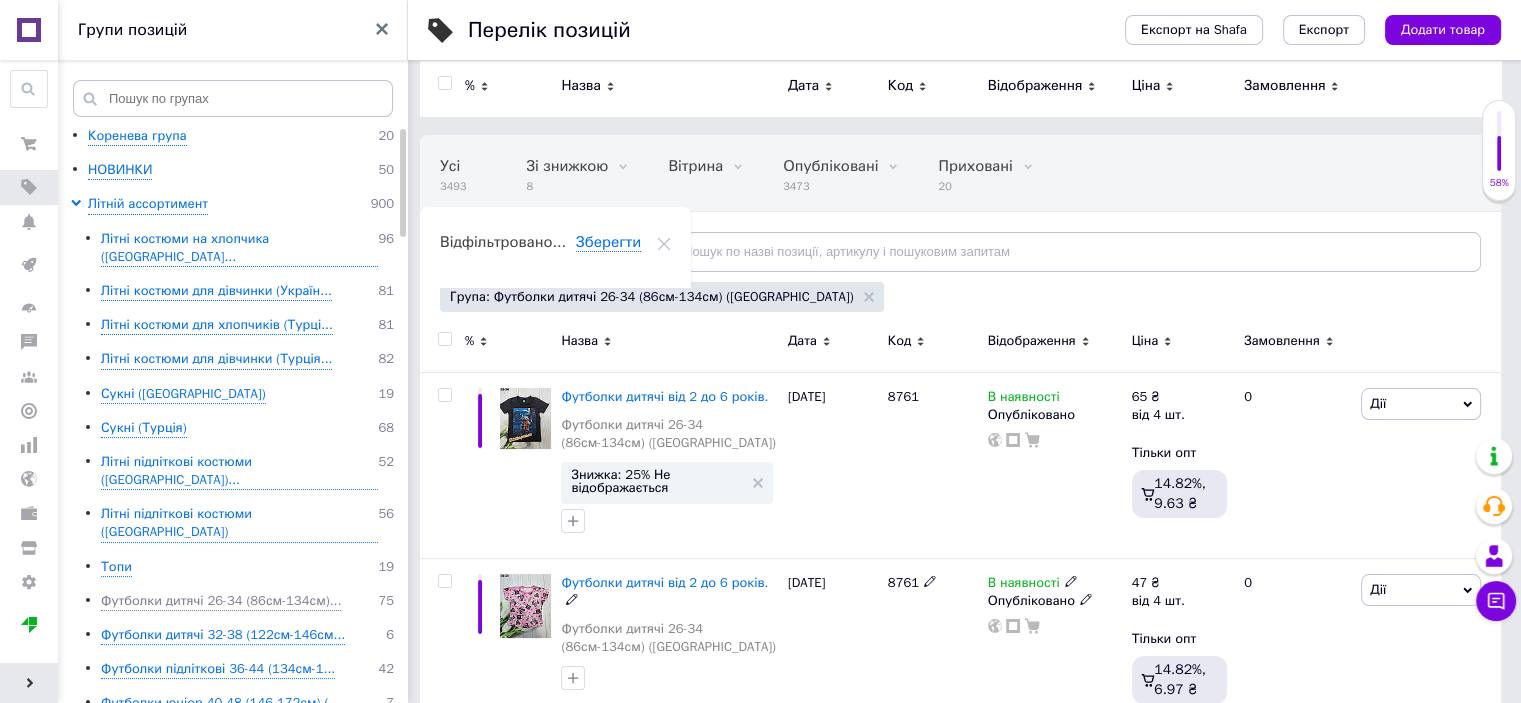 scroll, scrollTop: 61, scrollLeft: 0, axis: vertical 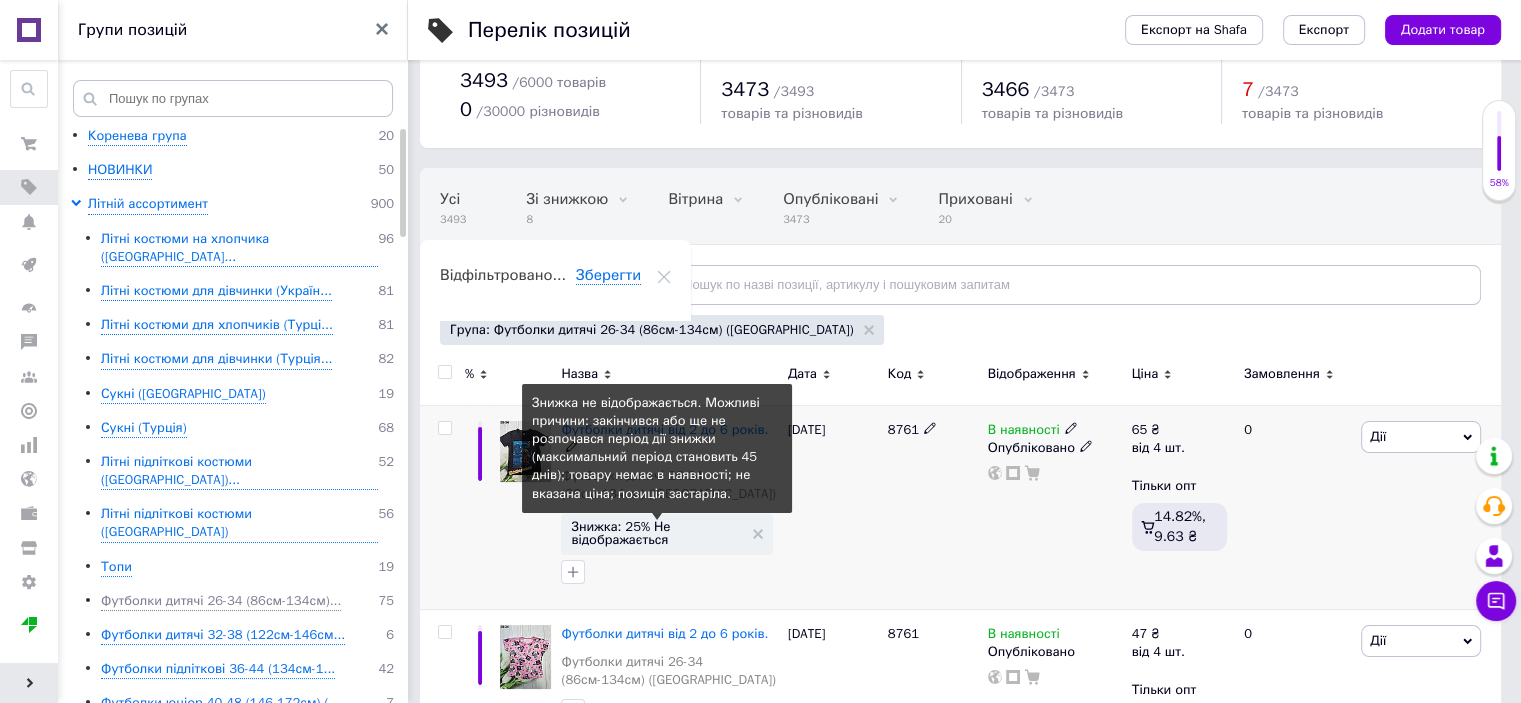 click on "Знижка: 25% Не відображається" at bounding box center (656, 533) 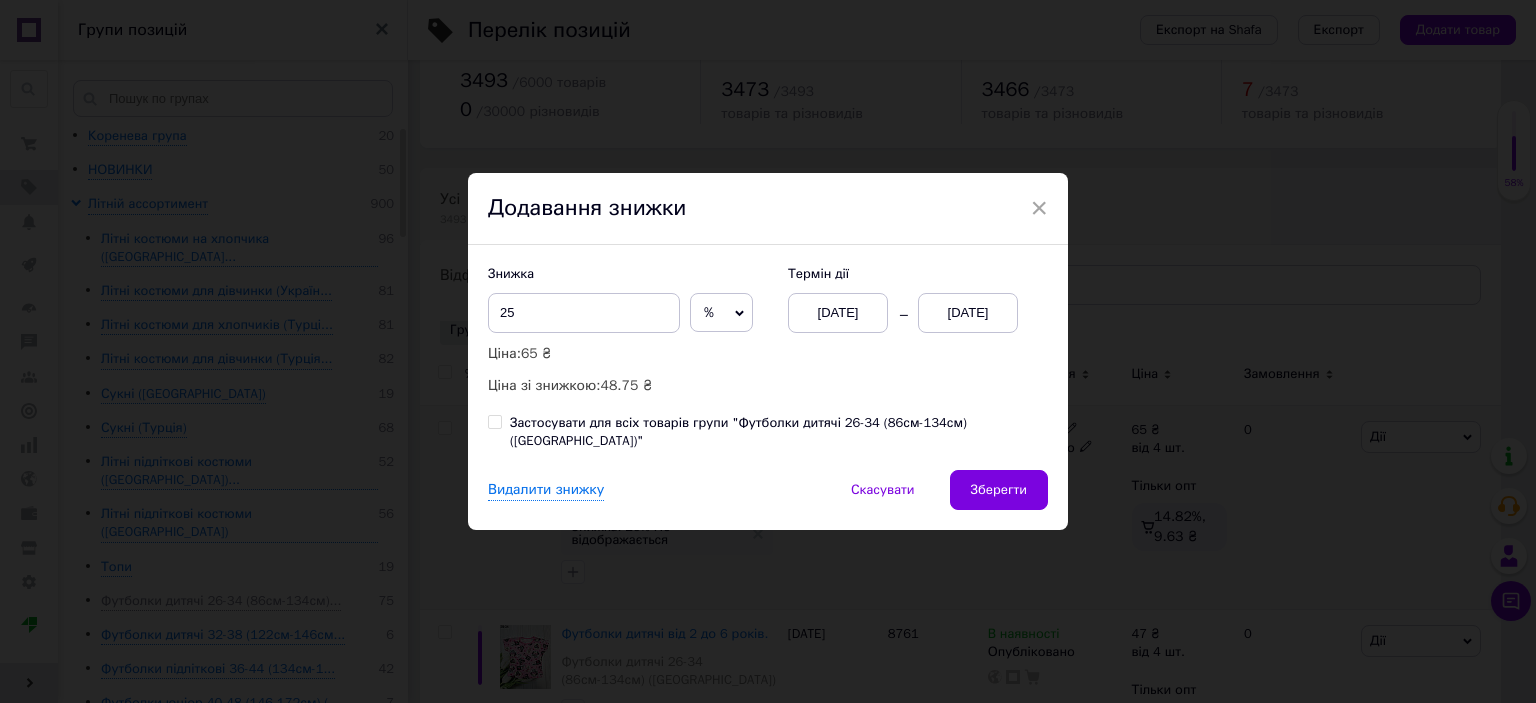 click on "[DATE]" at bounding box center [968, 313] 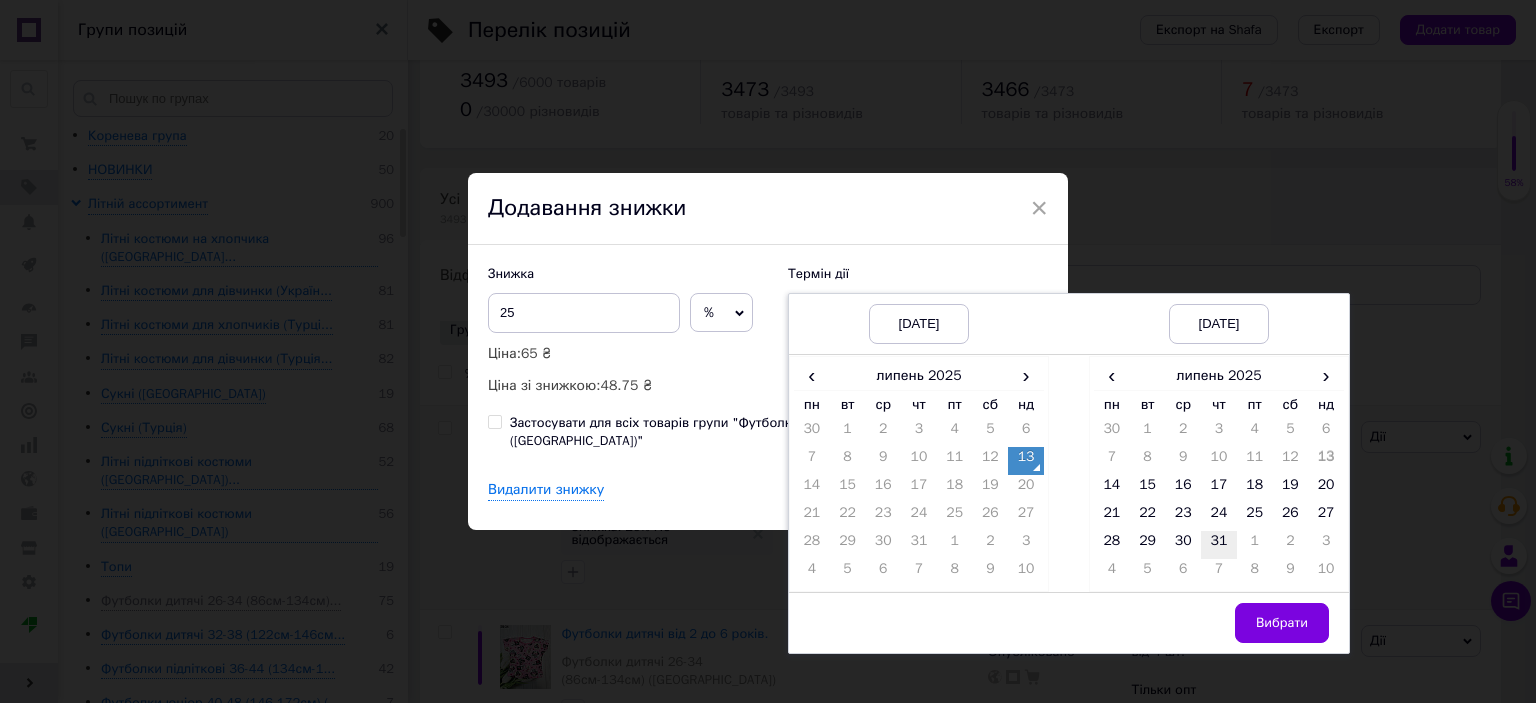 click on "31" at bounding box center [1219, 545] 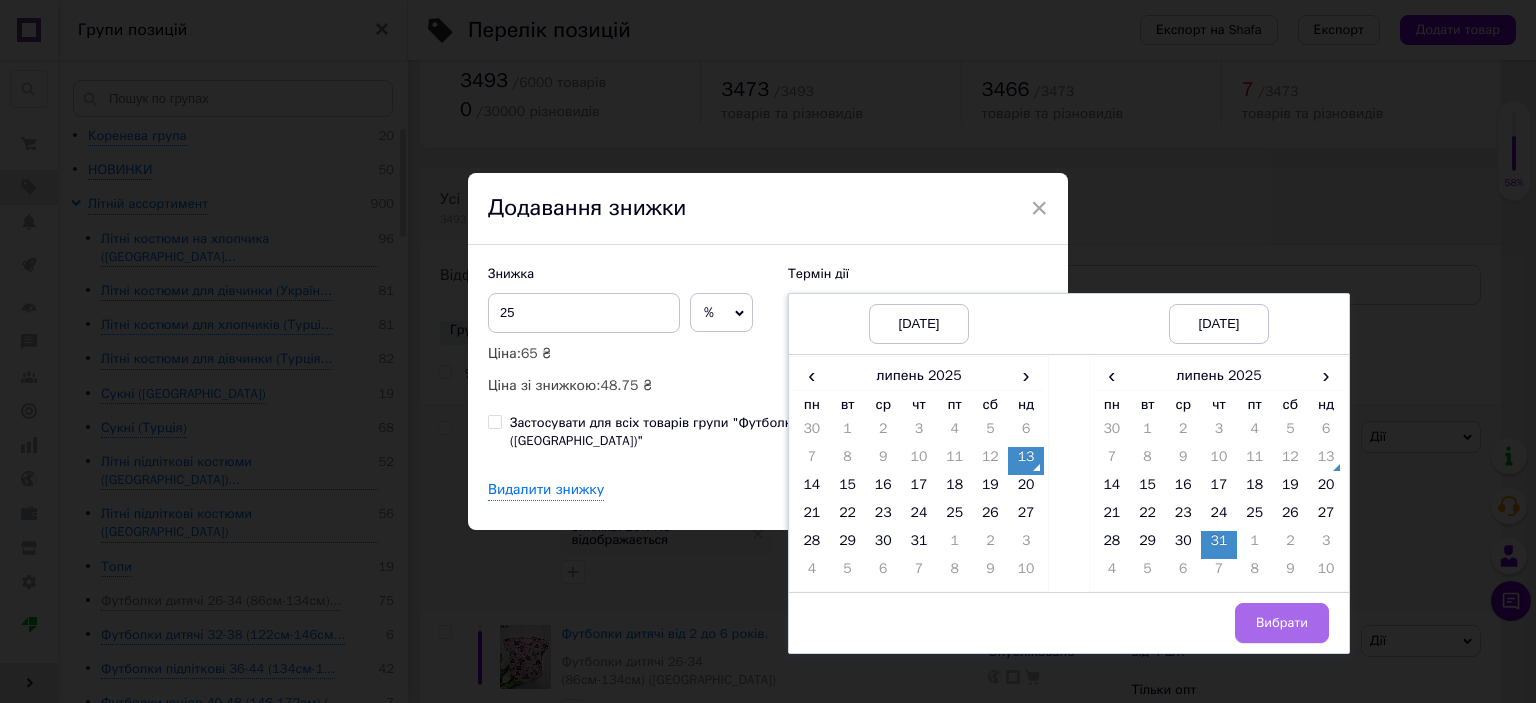 click on "Вибрати" at bounding box center (1282, 623) 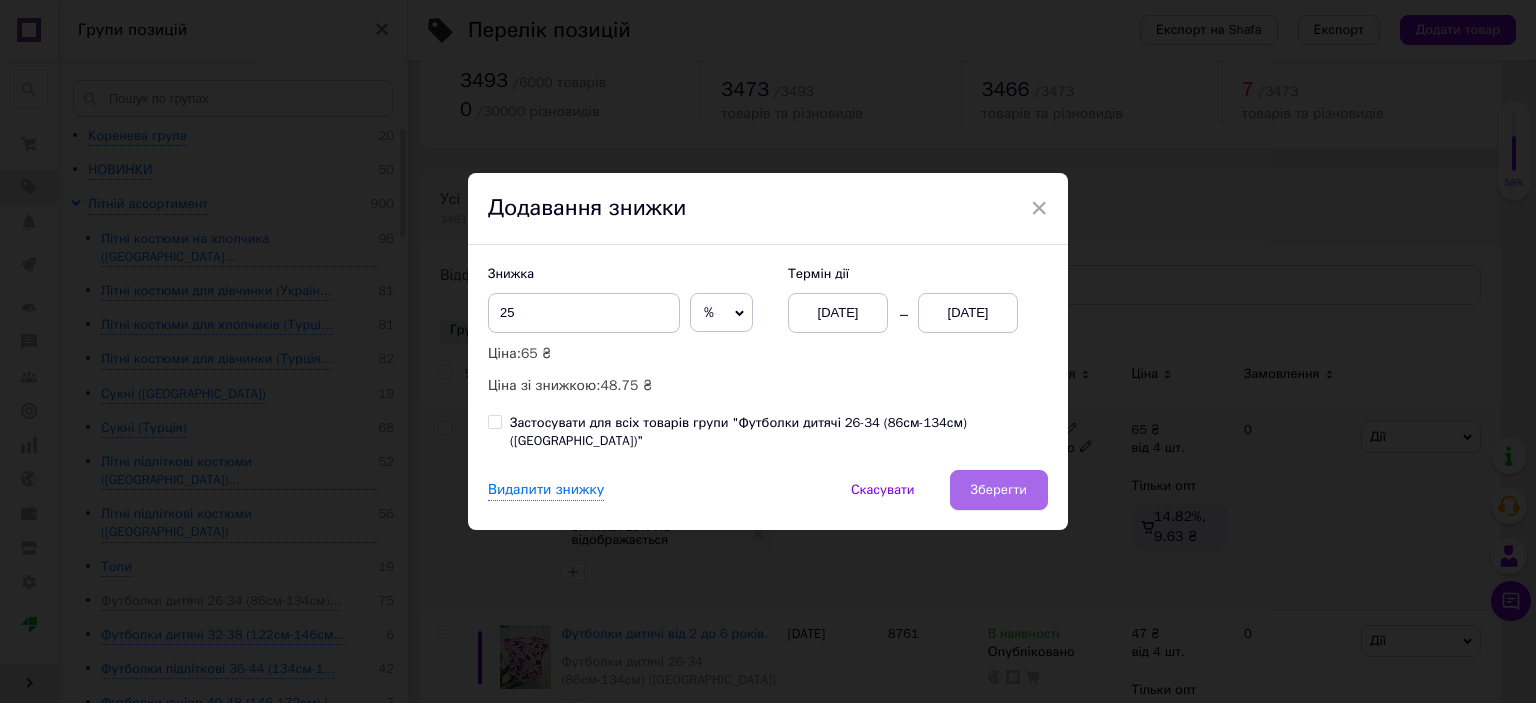 click on "Зберегти" at bounding box center [999, 490] 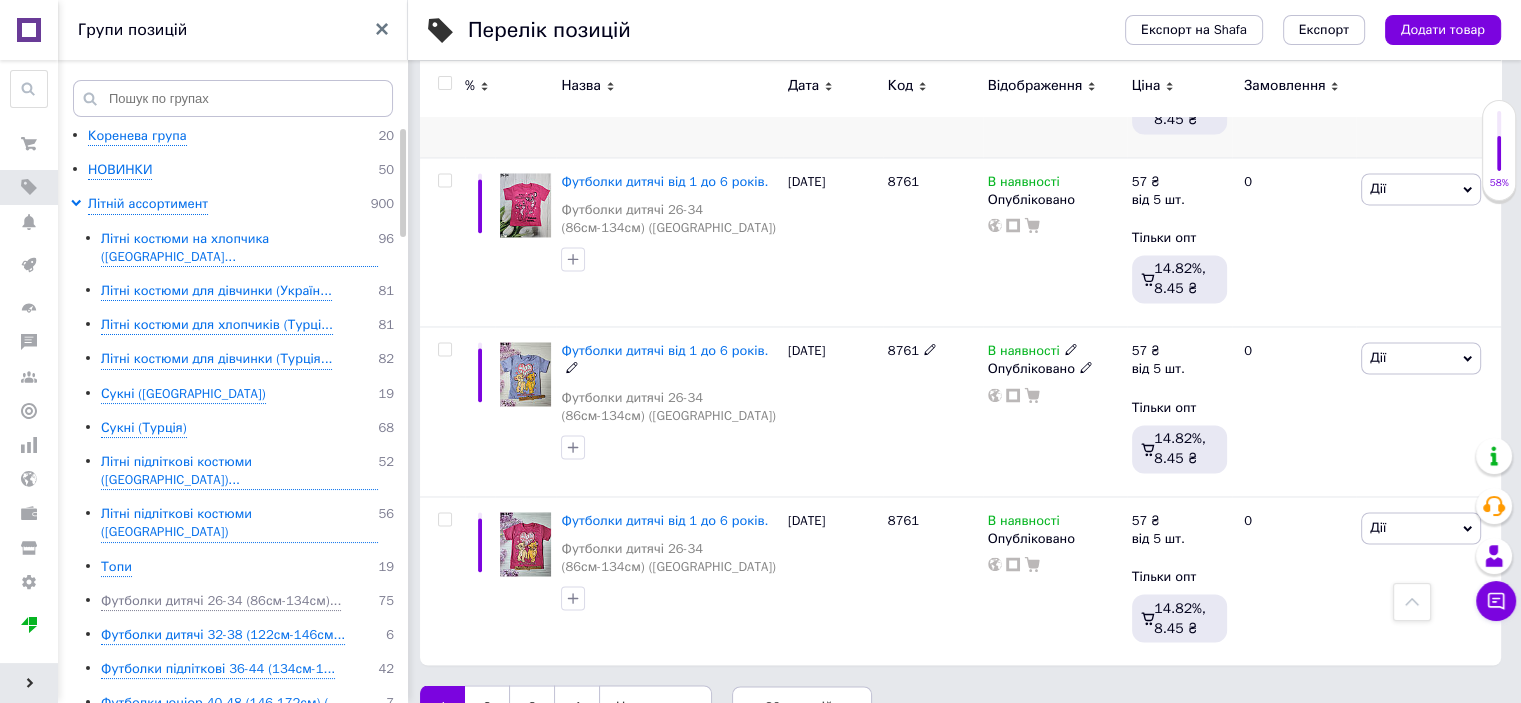scroll, scrollTop: 3240, scrollLeft: 0, axis: vertical 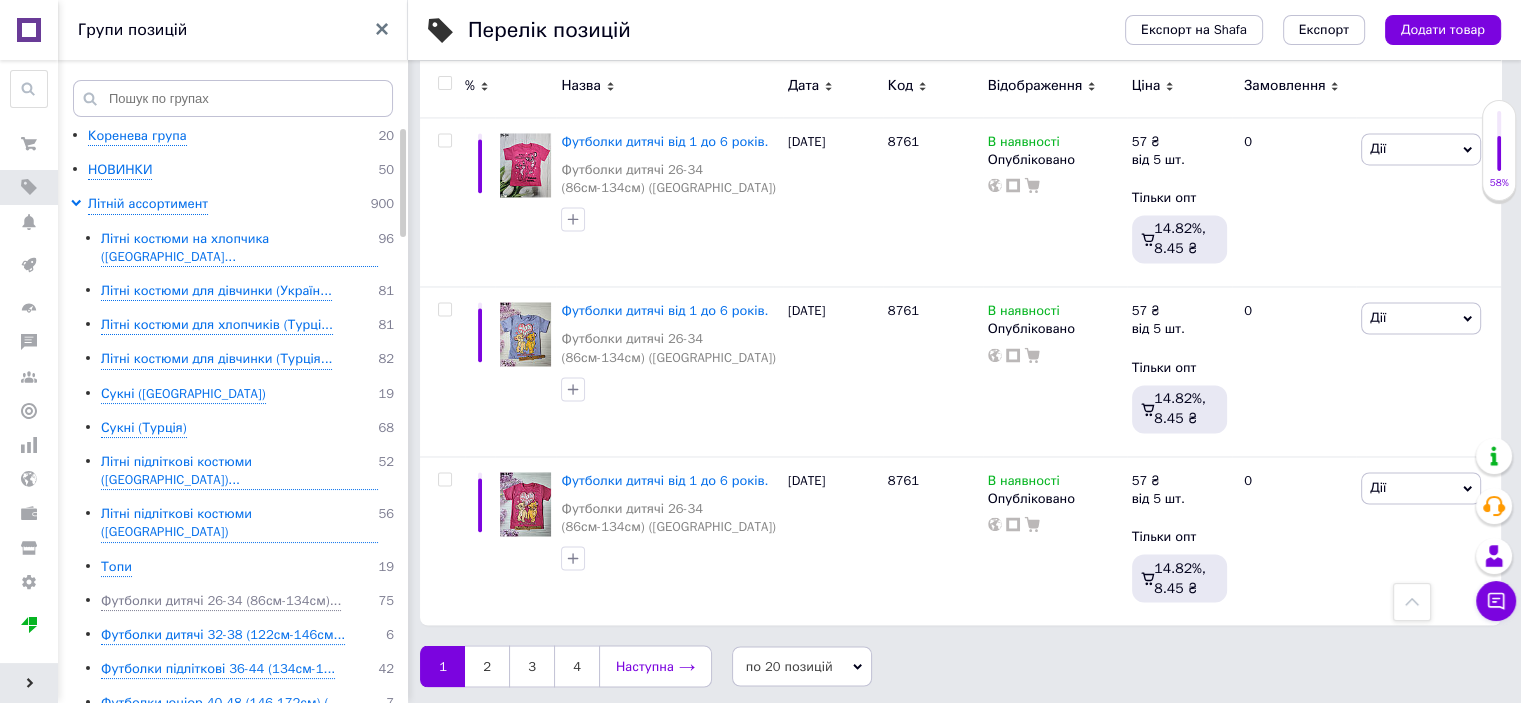 click on "Наступна" at bounding box center [655, 666] 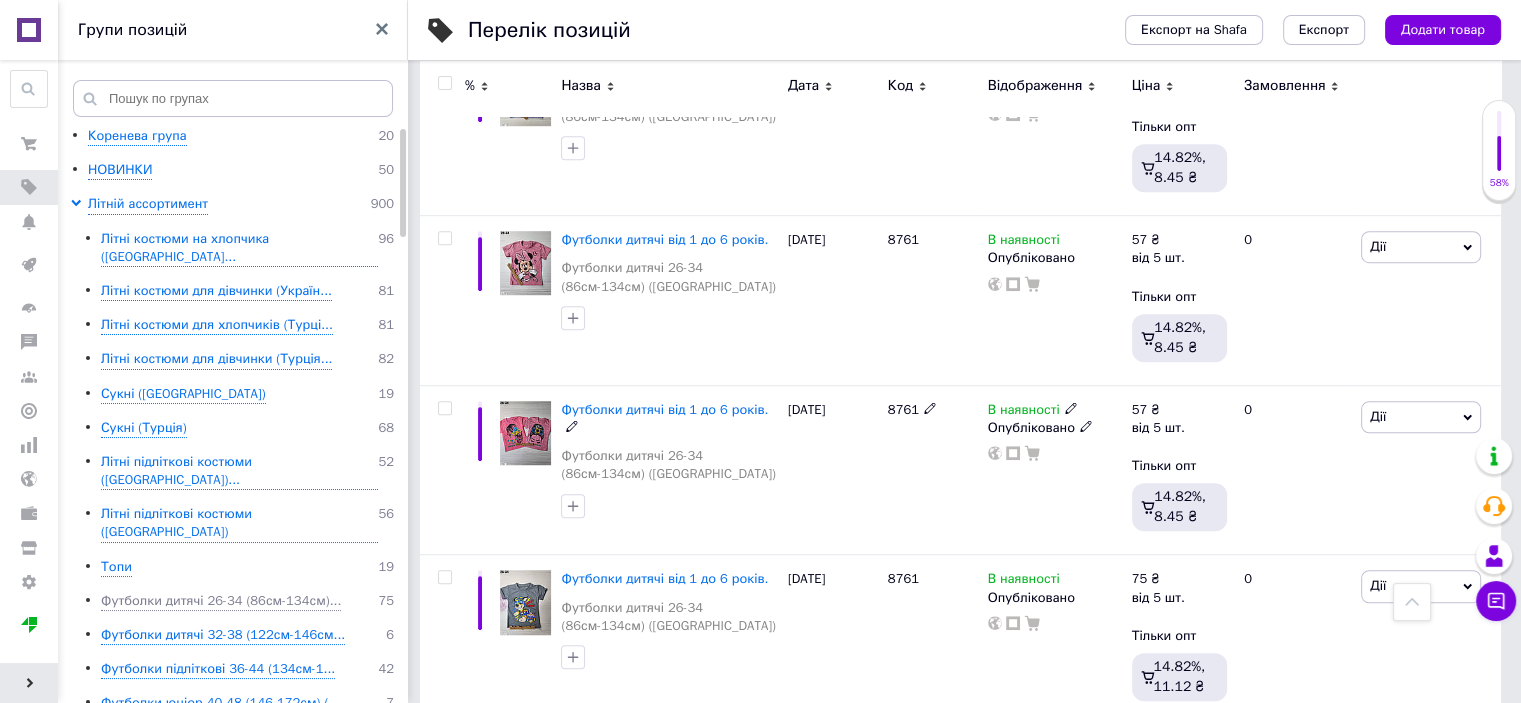 scroll, scrollTop: 1332, scrollLeft: 0, axis: vertical 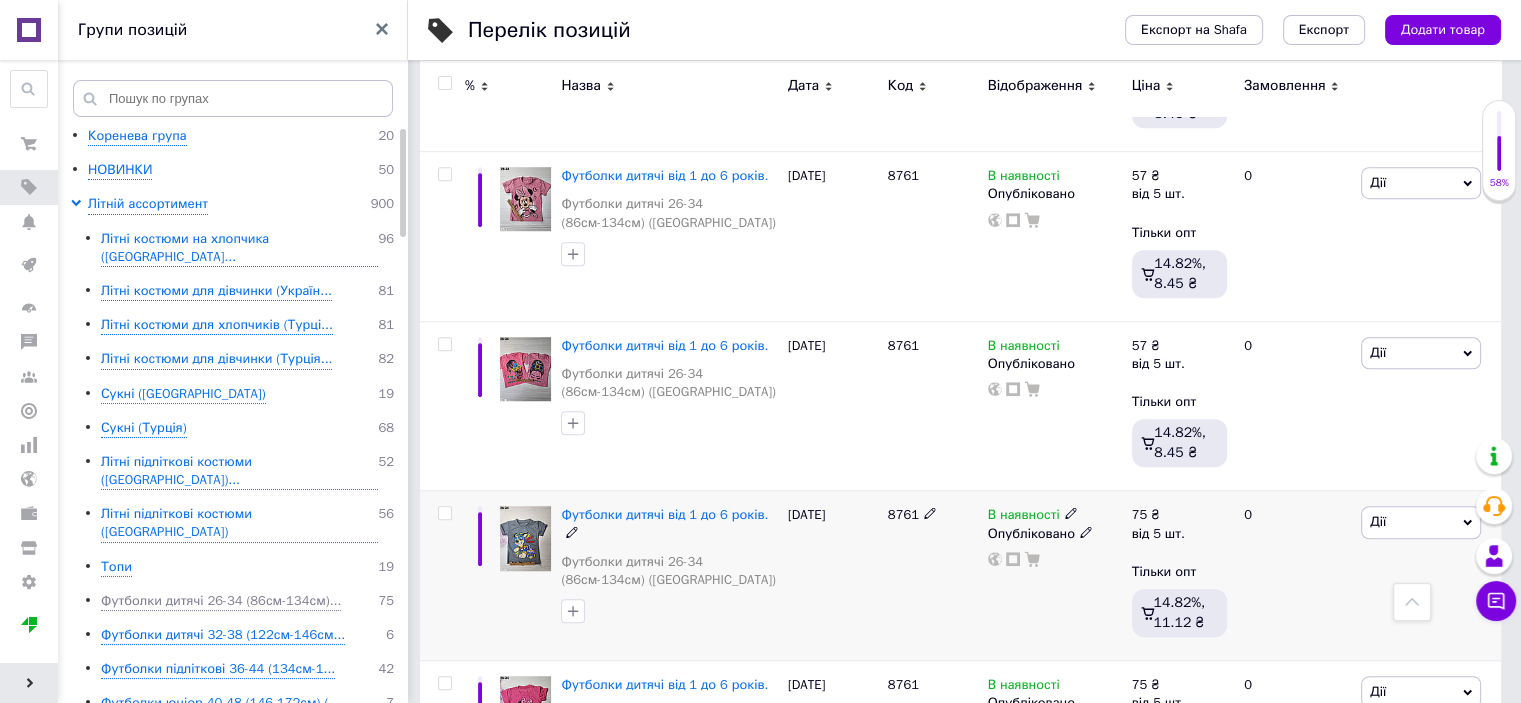 click on "Футболки дитячі від 1 до 6 років. Футболки дитячі 26-34 (86см-134см) (Україна)" at bounding box center (669, 576) 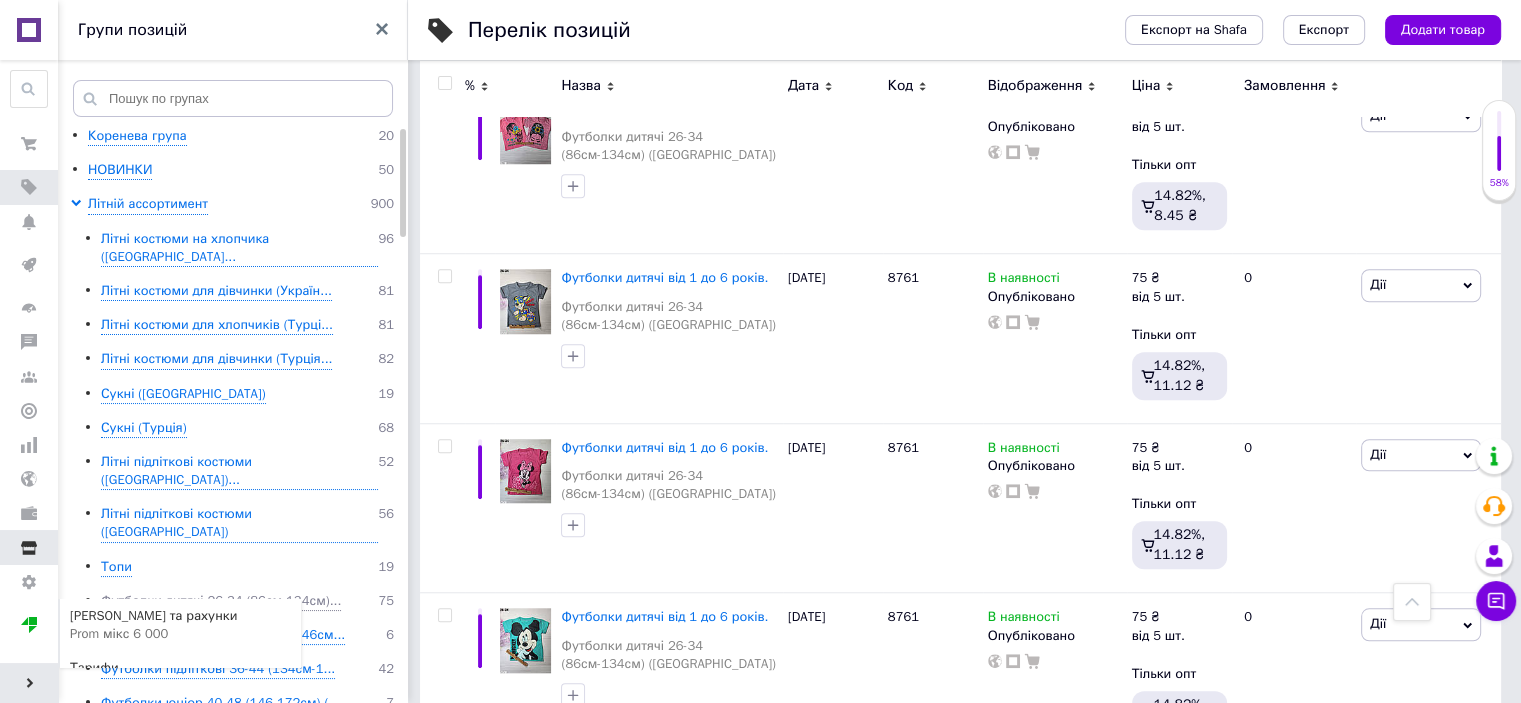 scroll, scrollTop: 1632, scrollLeft: 0, axis: vertical 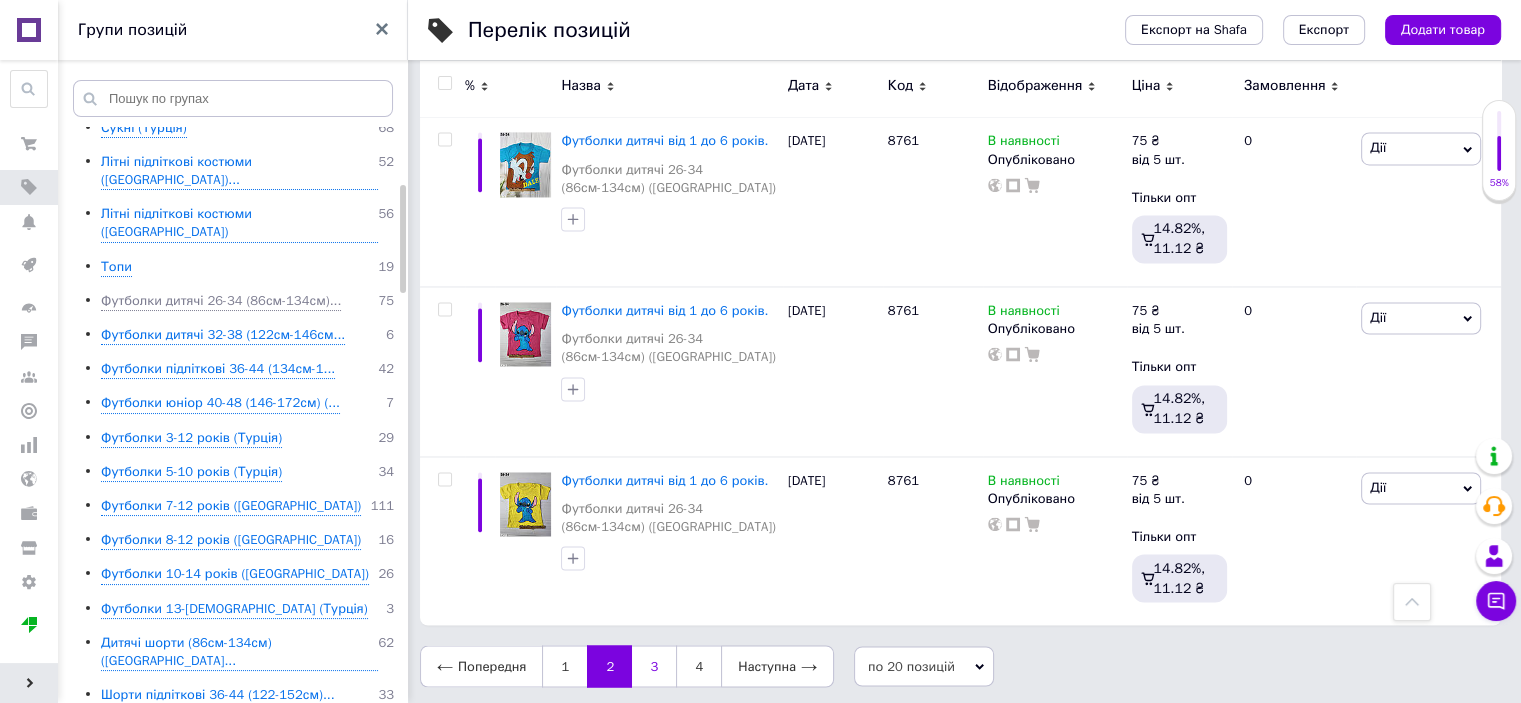 click on "3" at bounding box center (654, 666) 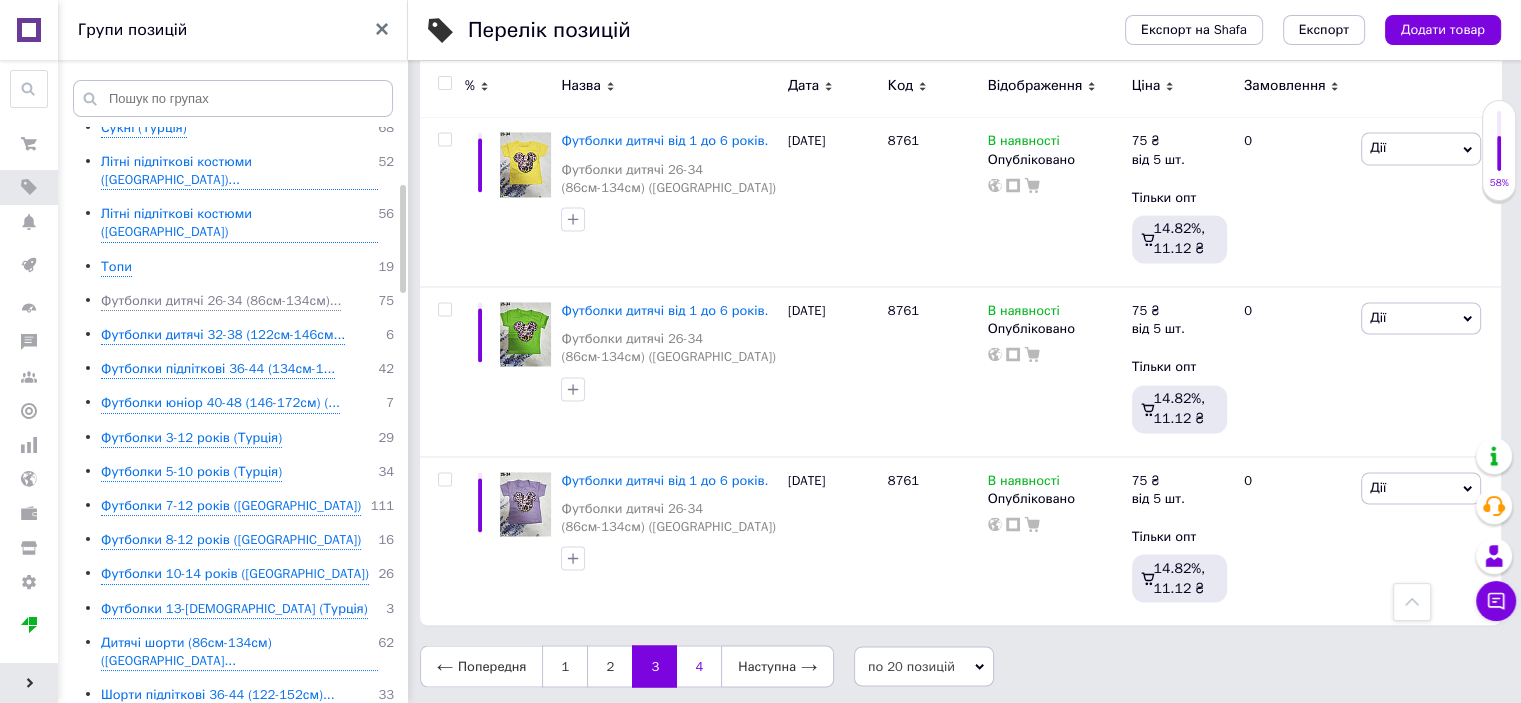click on "4" at bounding box center [699, 666] 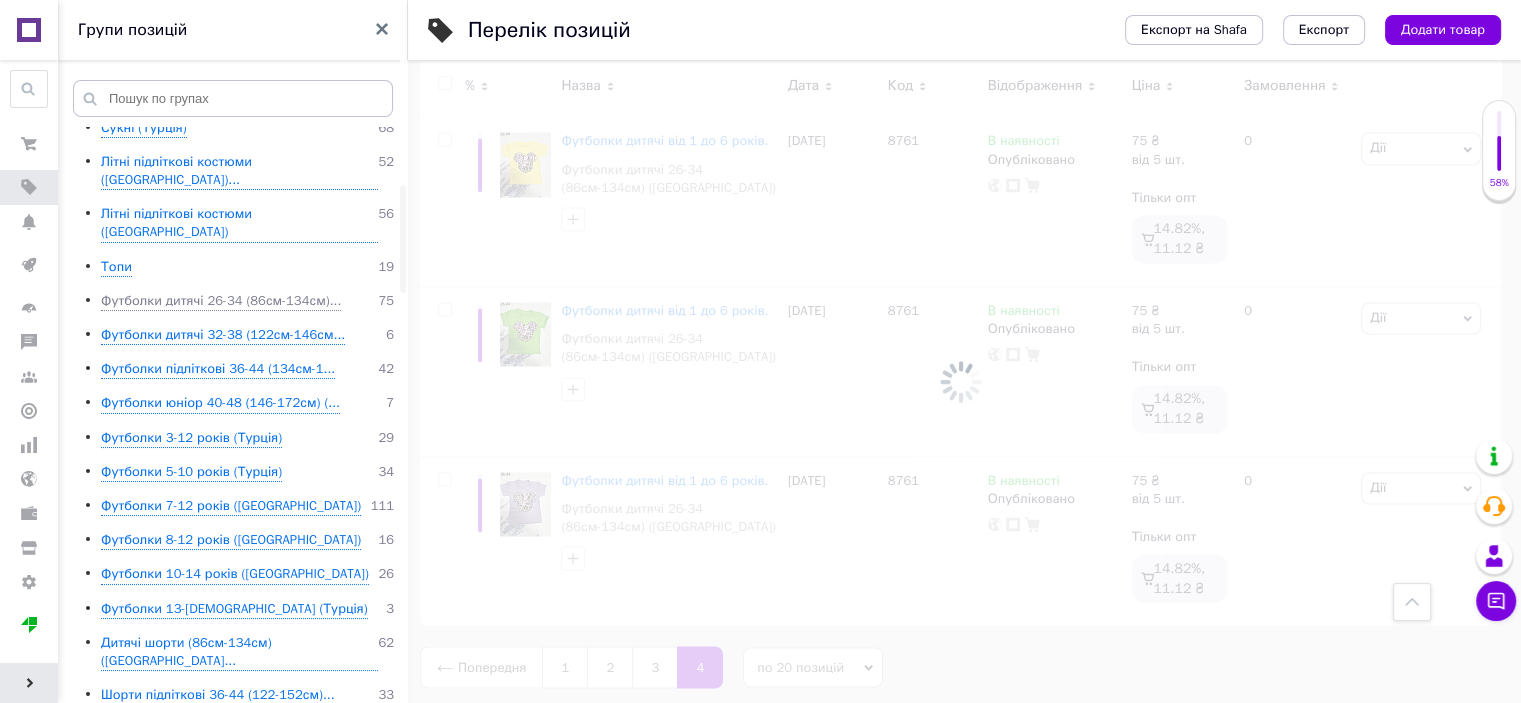 scroll, scrollTop: 14, scrollLeft: 0, axis: vertical 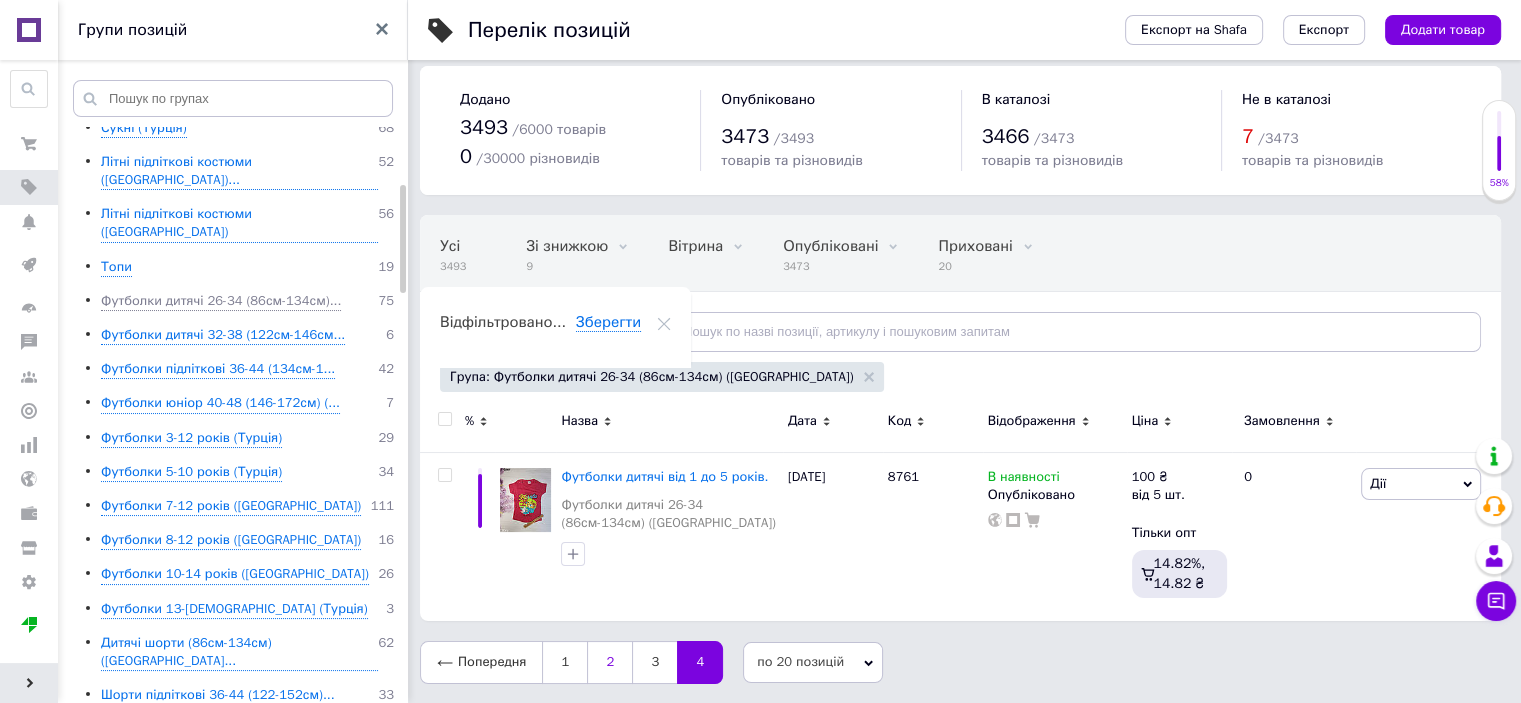 click on "2" at bounding box center (609, 662) 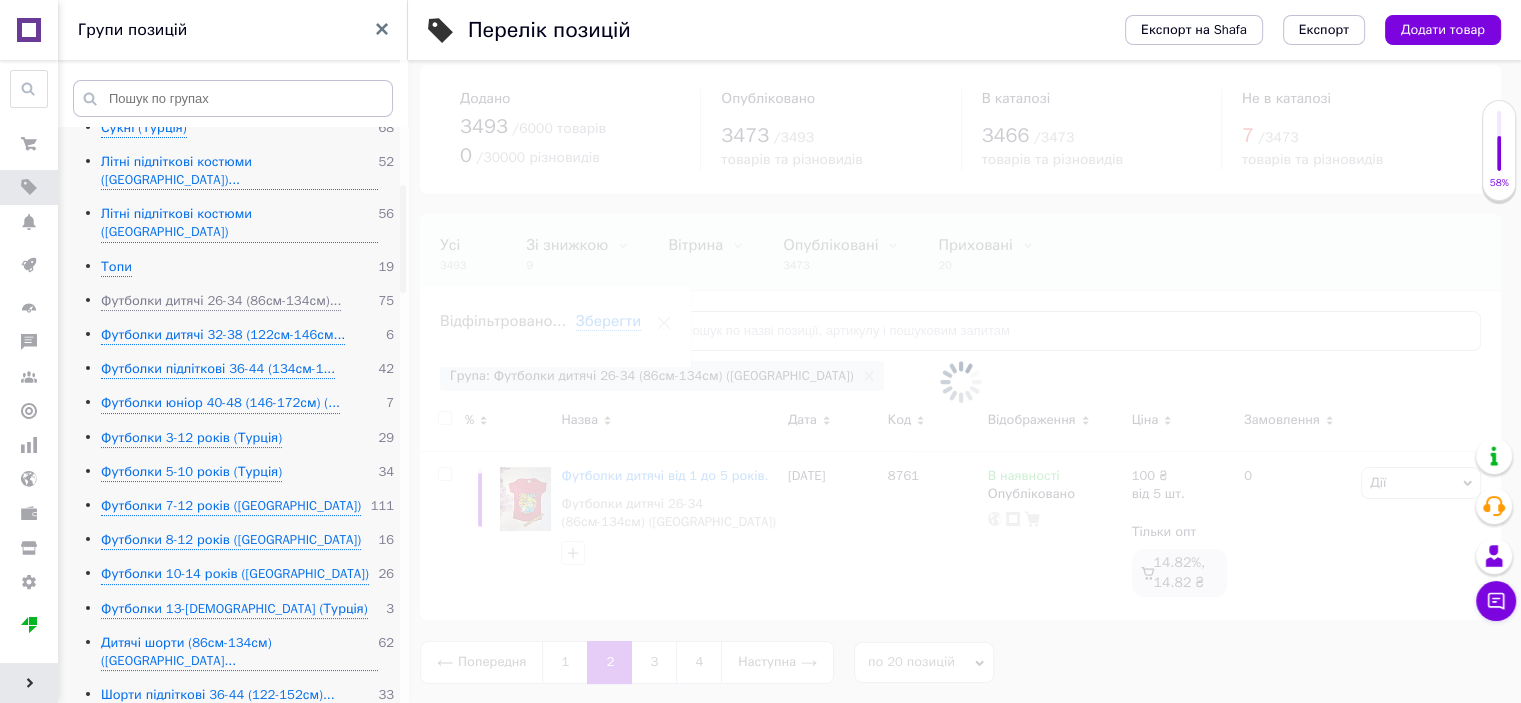 scroll, scrollTop: 3232, scrollLeft: 0, axis: vertical 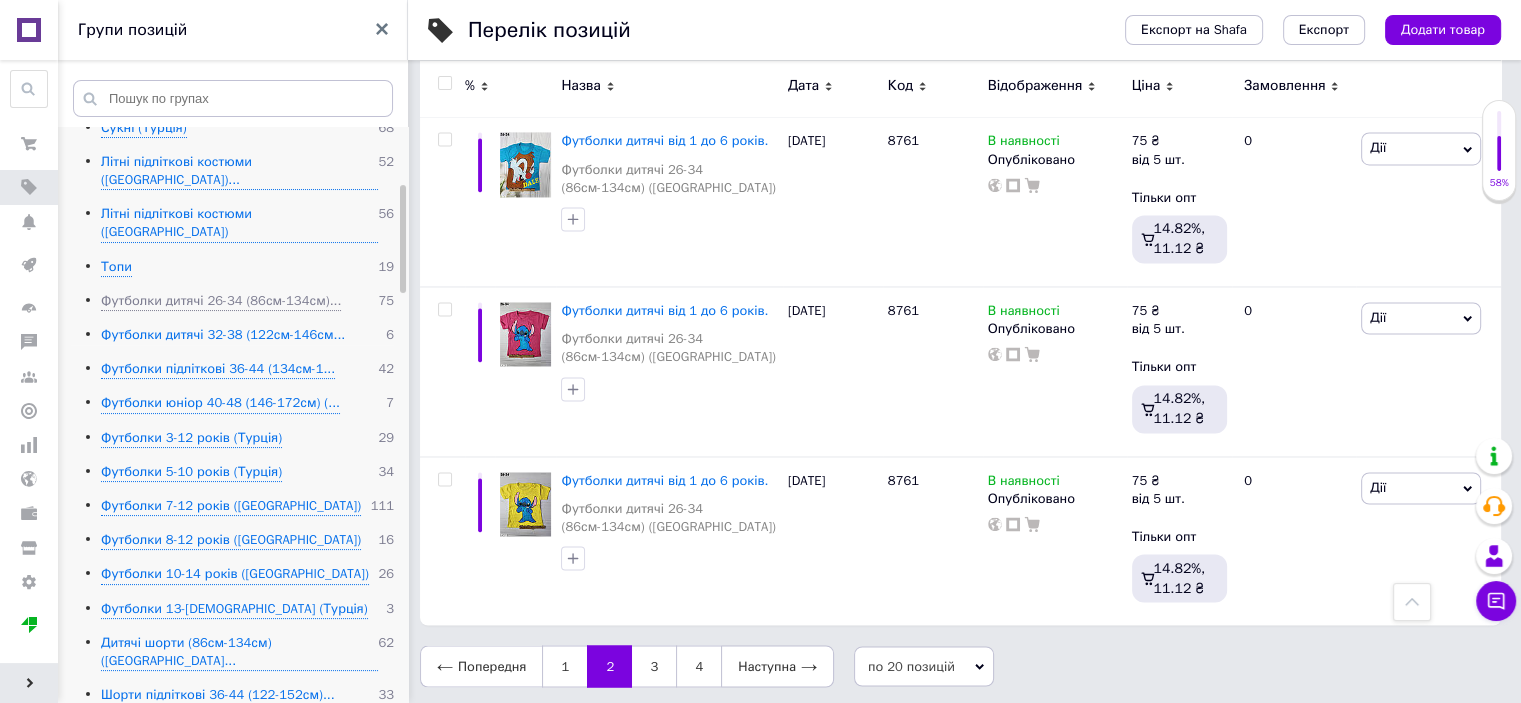 click on "Футболки дитячі 32-38 (122см-146см..." at bounding box center [223, 335] 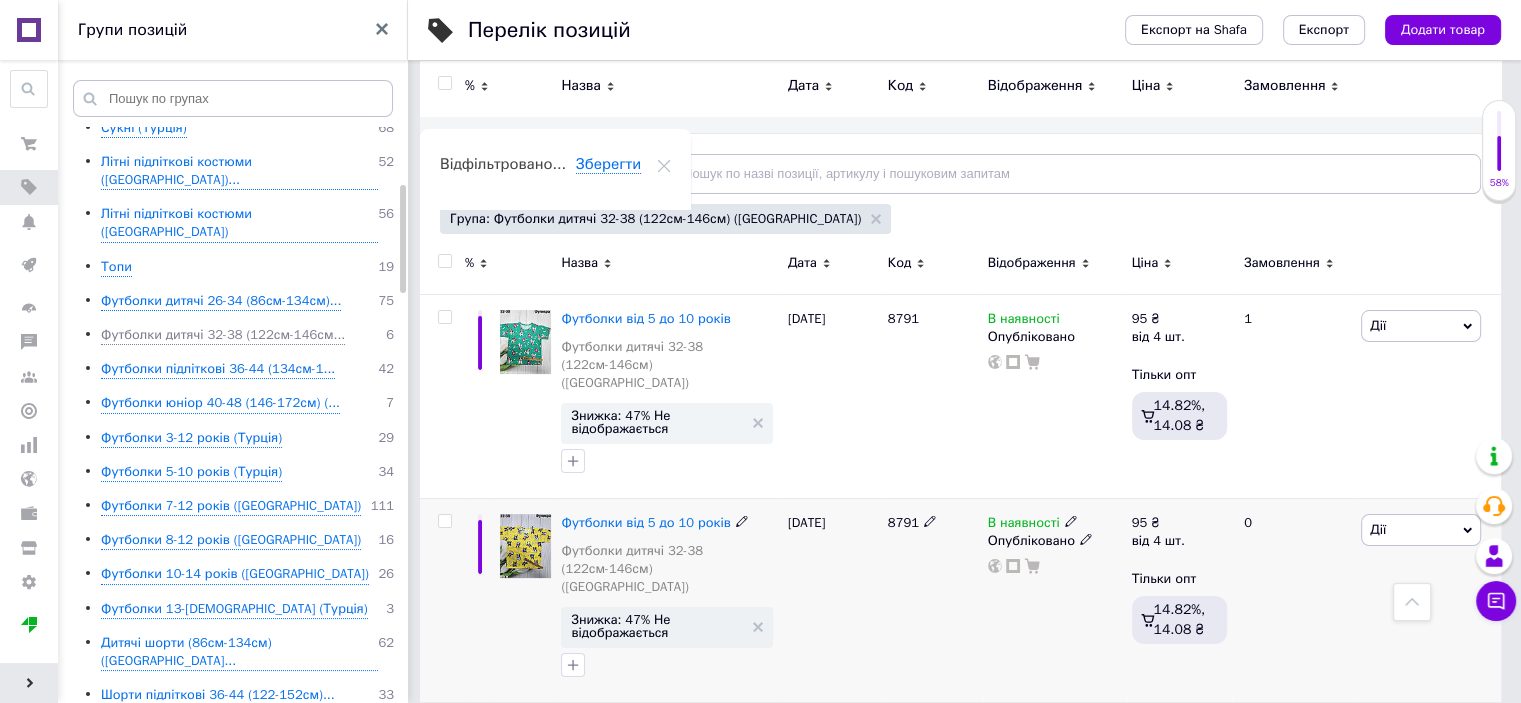 scroll, scrollTop: 22, scrollLeft: 0, axis: vertical 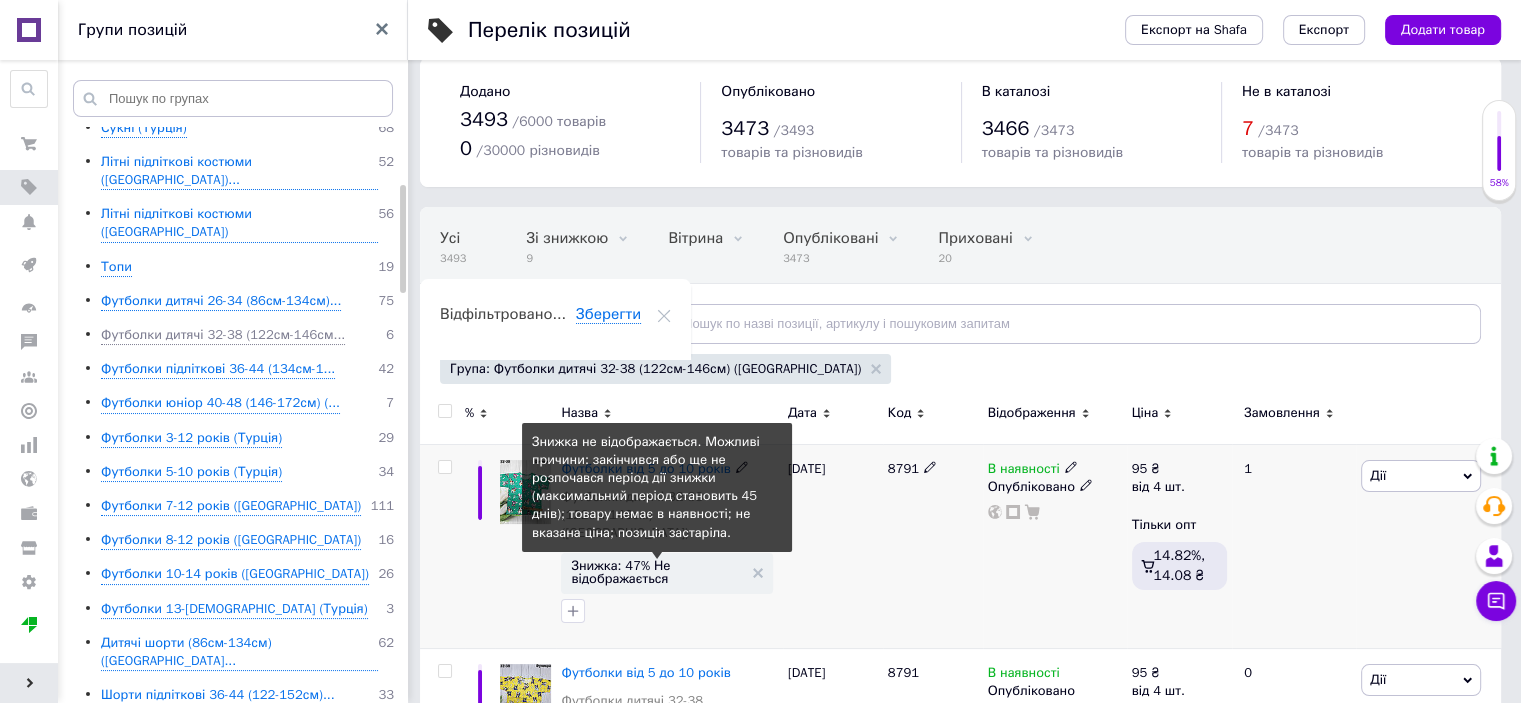 click on "Знижка: 47% Не відображається" at bounding box center [656, 572] 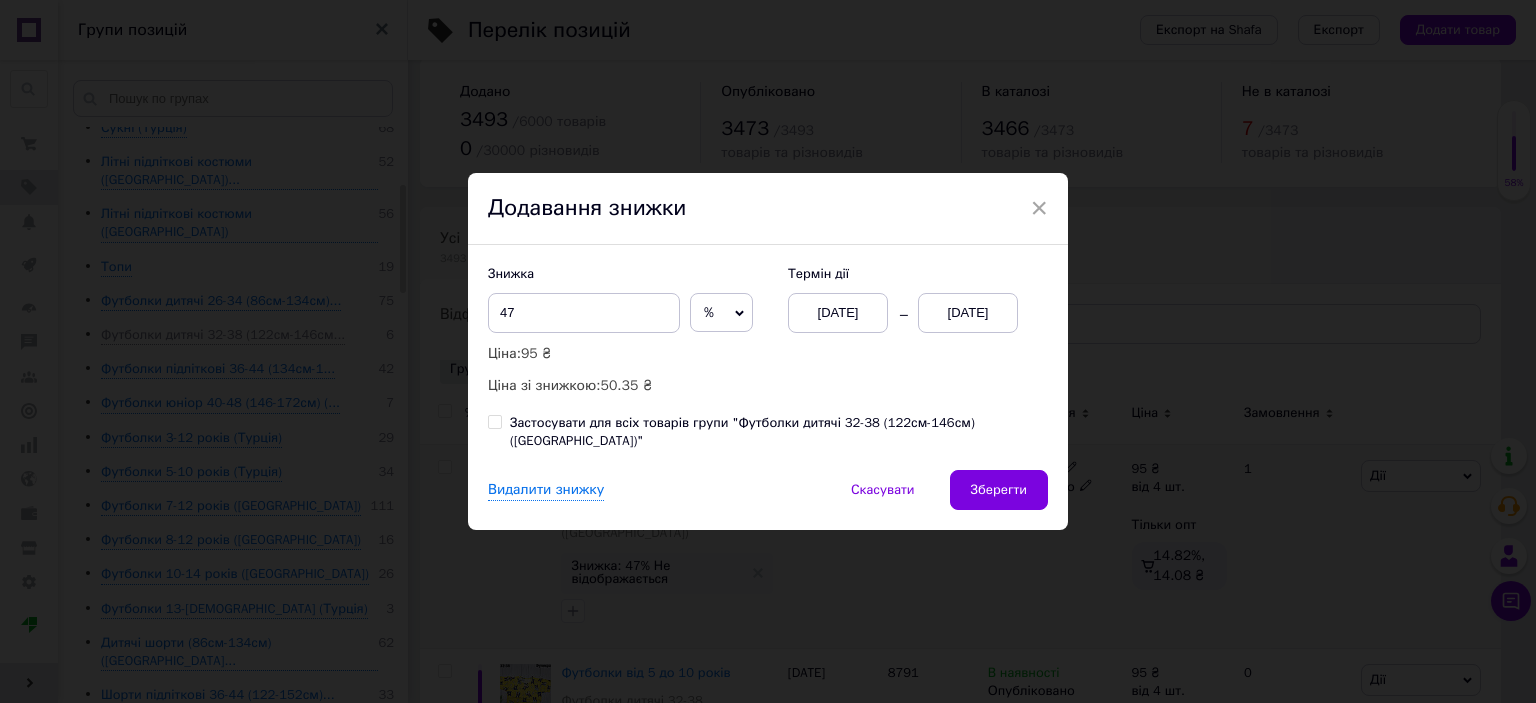 click on "[DATE]" at bounding box center (968, 313) 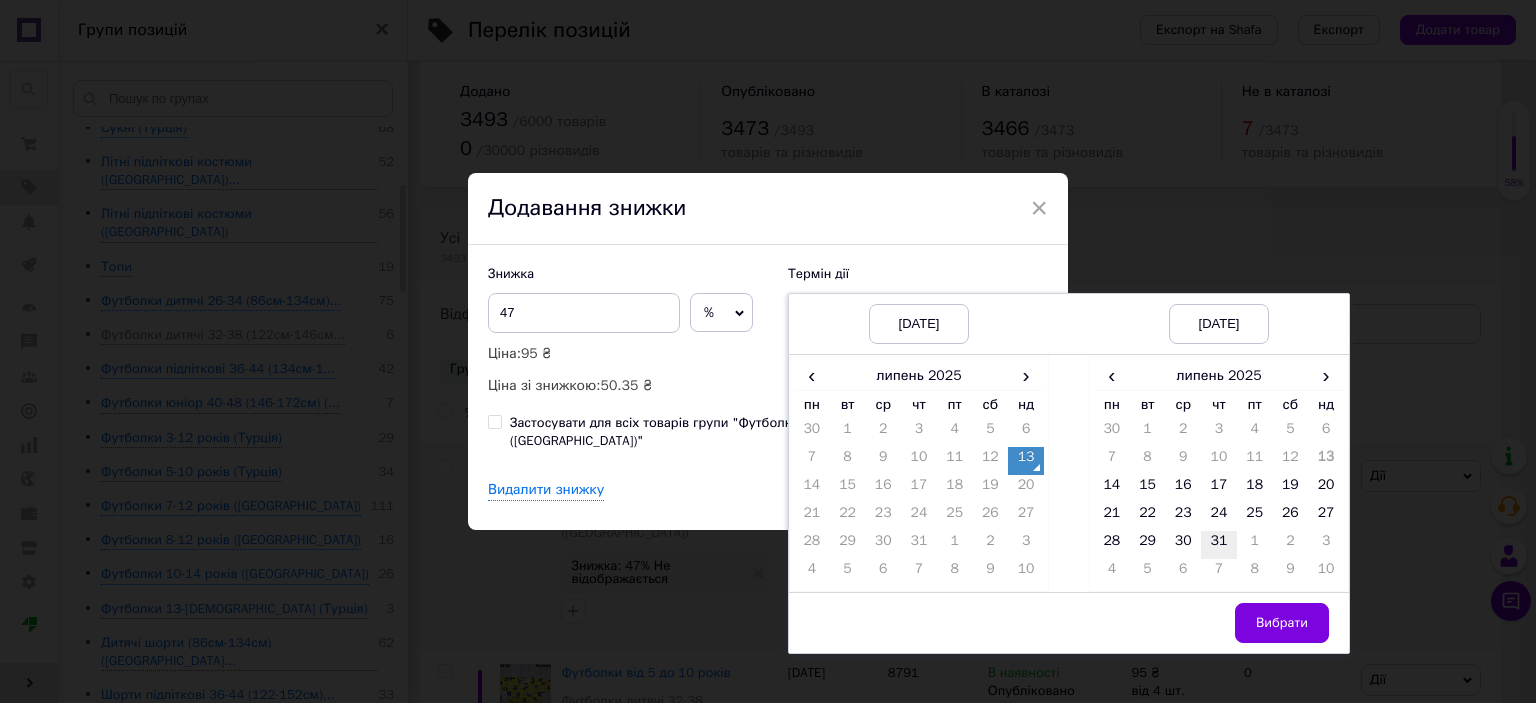 click on "31" at bounding box center (1219, 545) 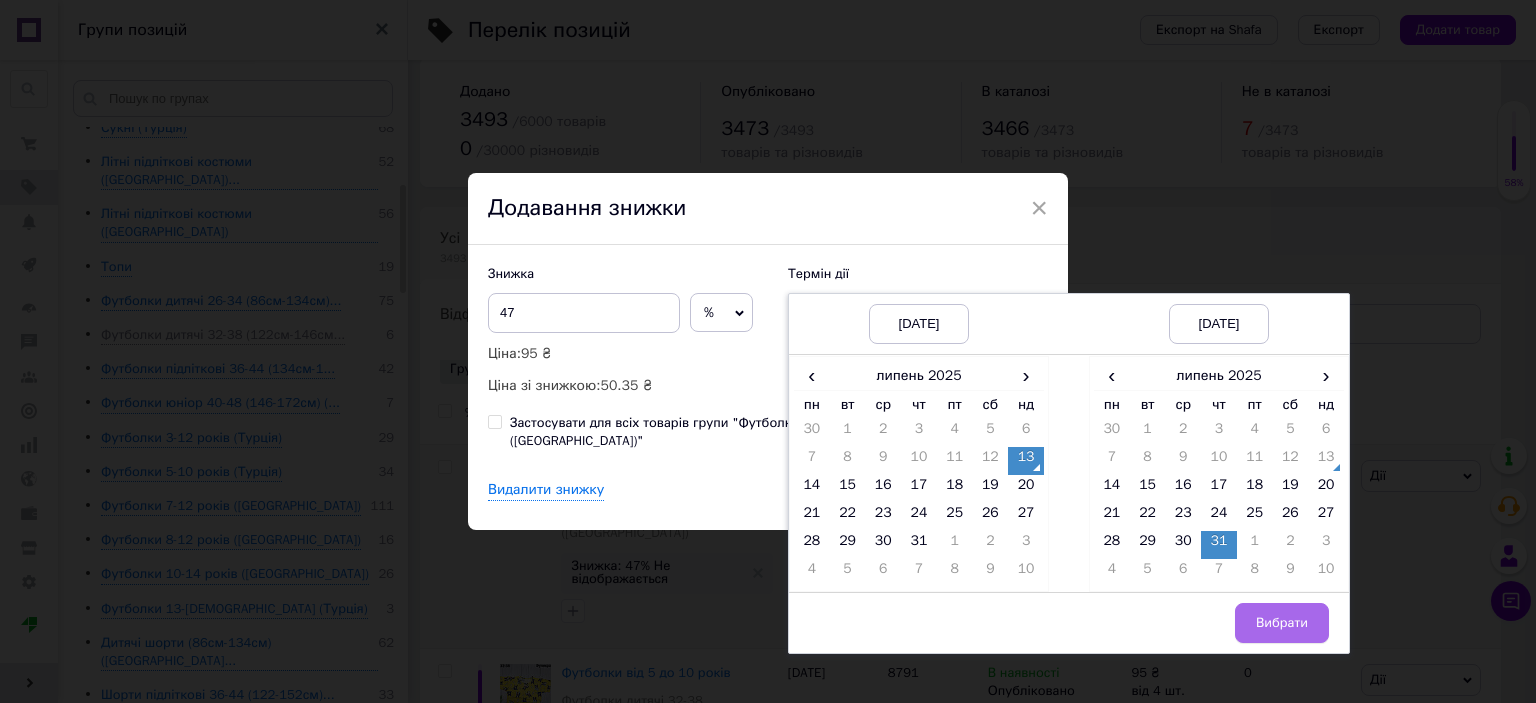 drag, startPoint x: 1293, startPoint y: 624, endPoint x: 1183, endPoint y: 584, distance: 117.047 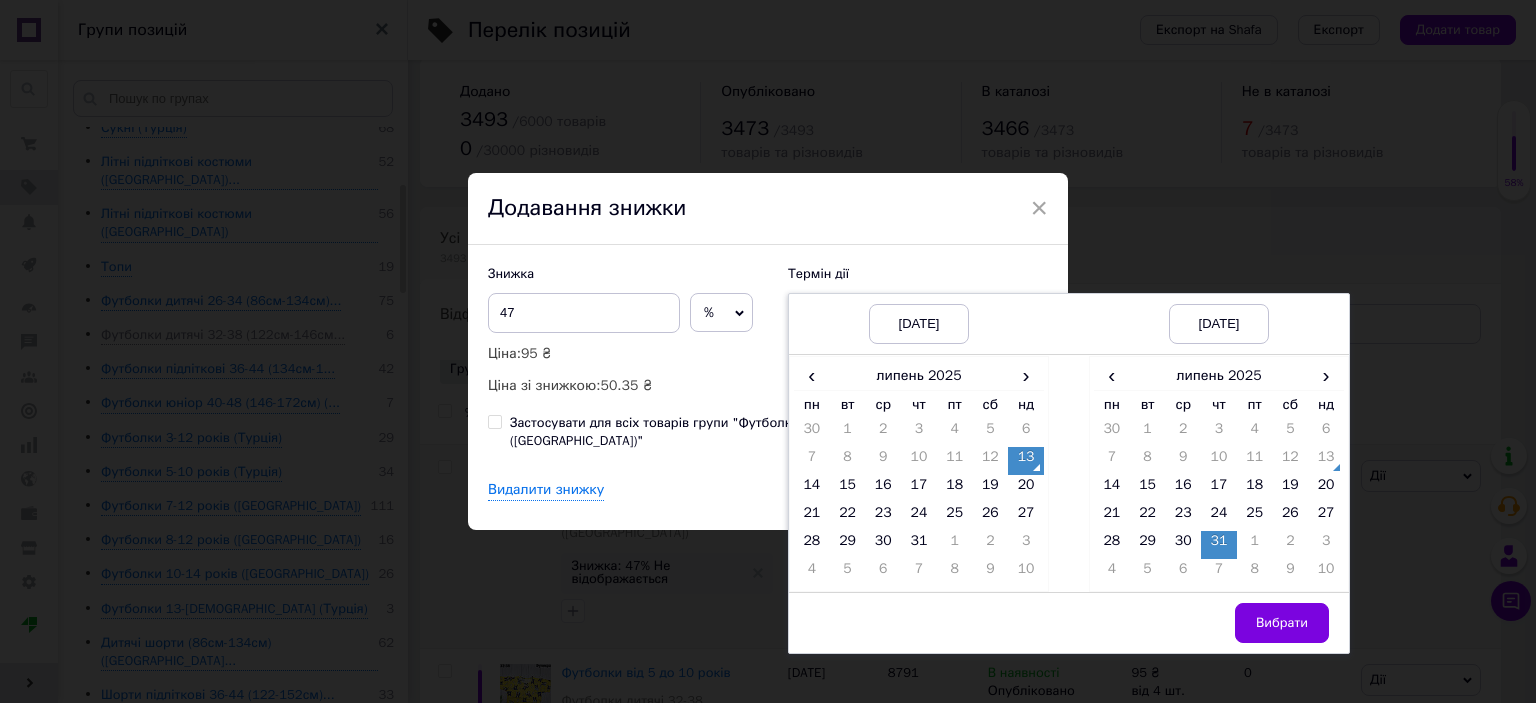 click on "Вибрати" at bounding box center (1282, 623) 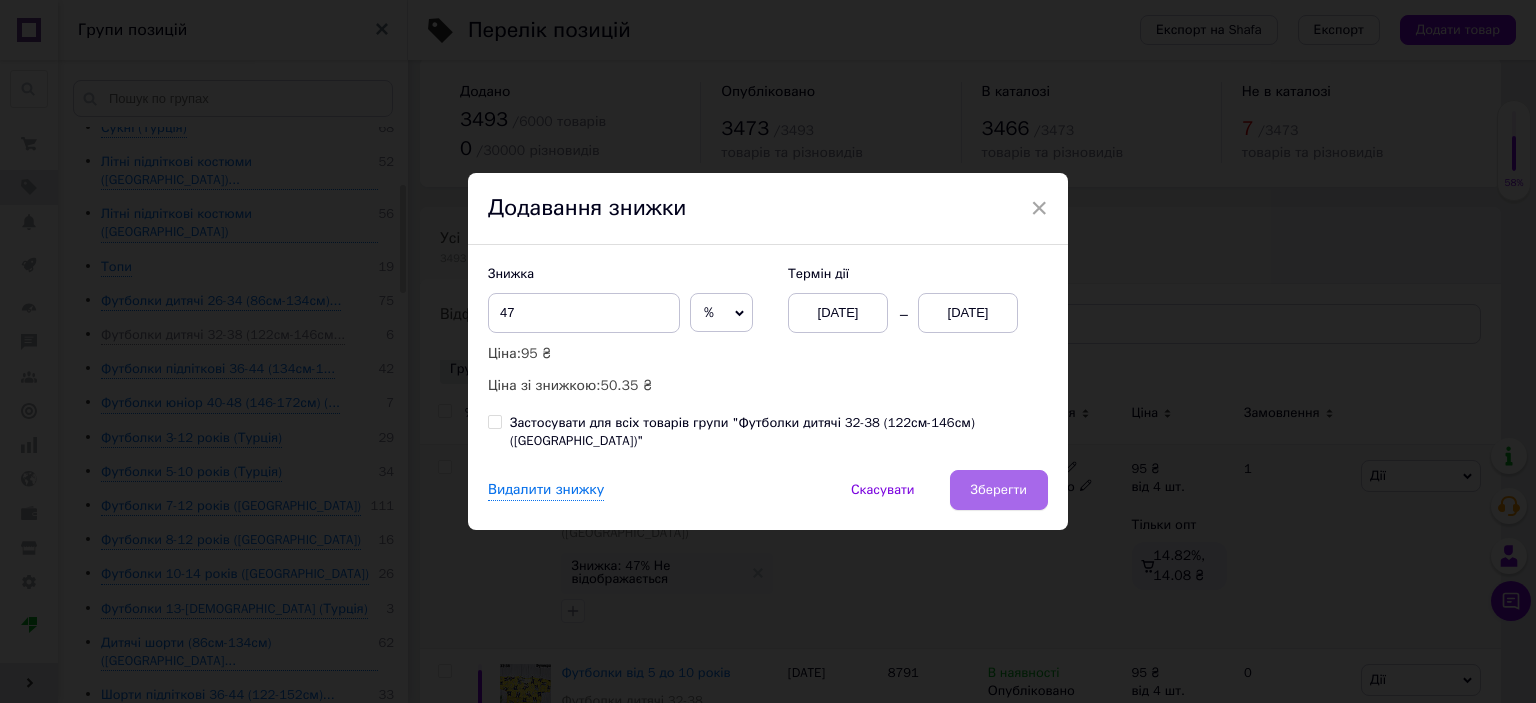 click on "Зберегти" at bounding box center (999, 490) 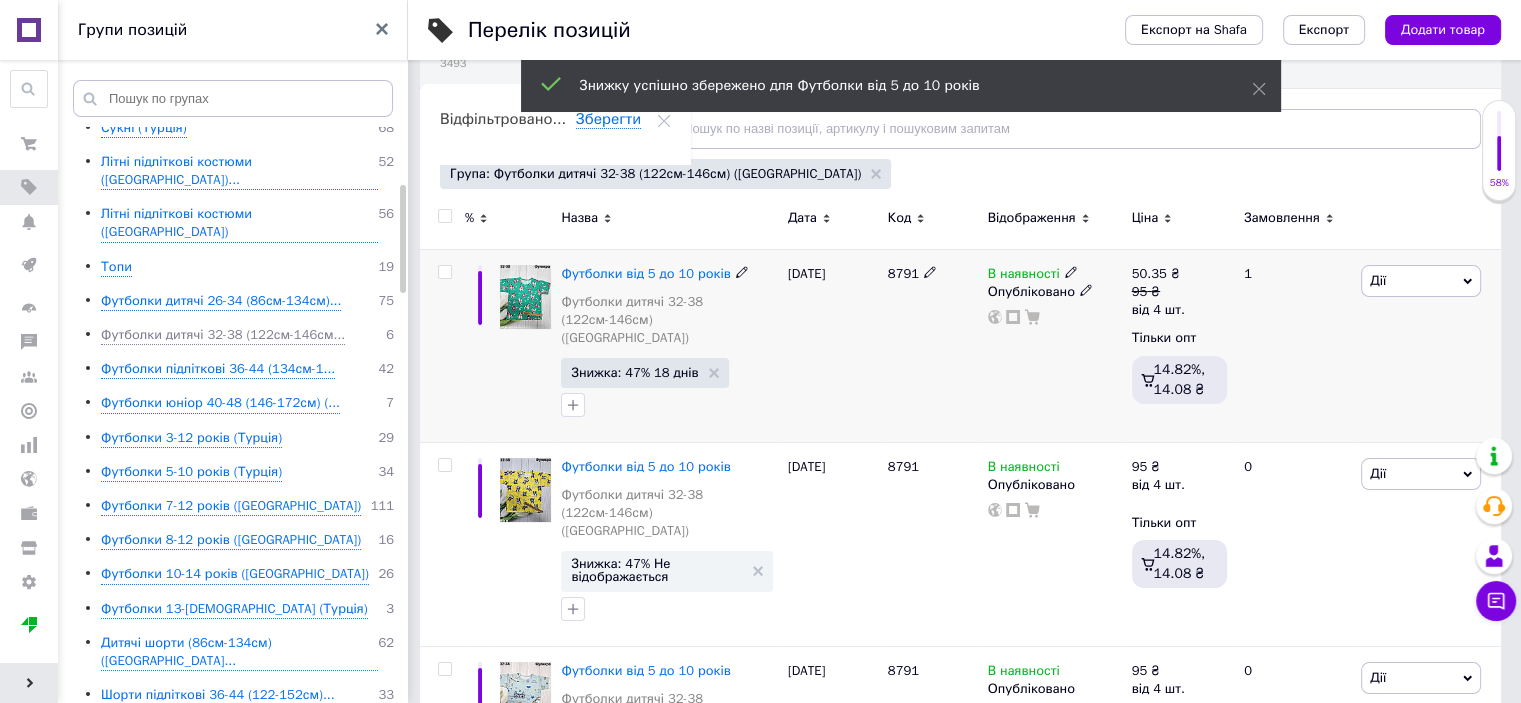scroll, scrollTop: 222, scrollLeft: 0, axis: vertical 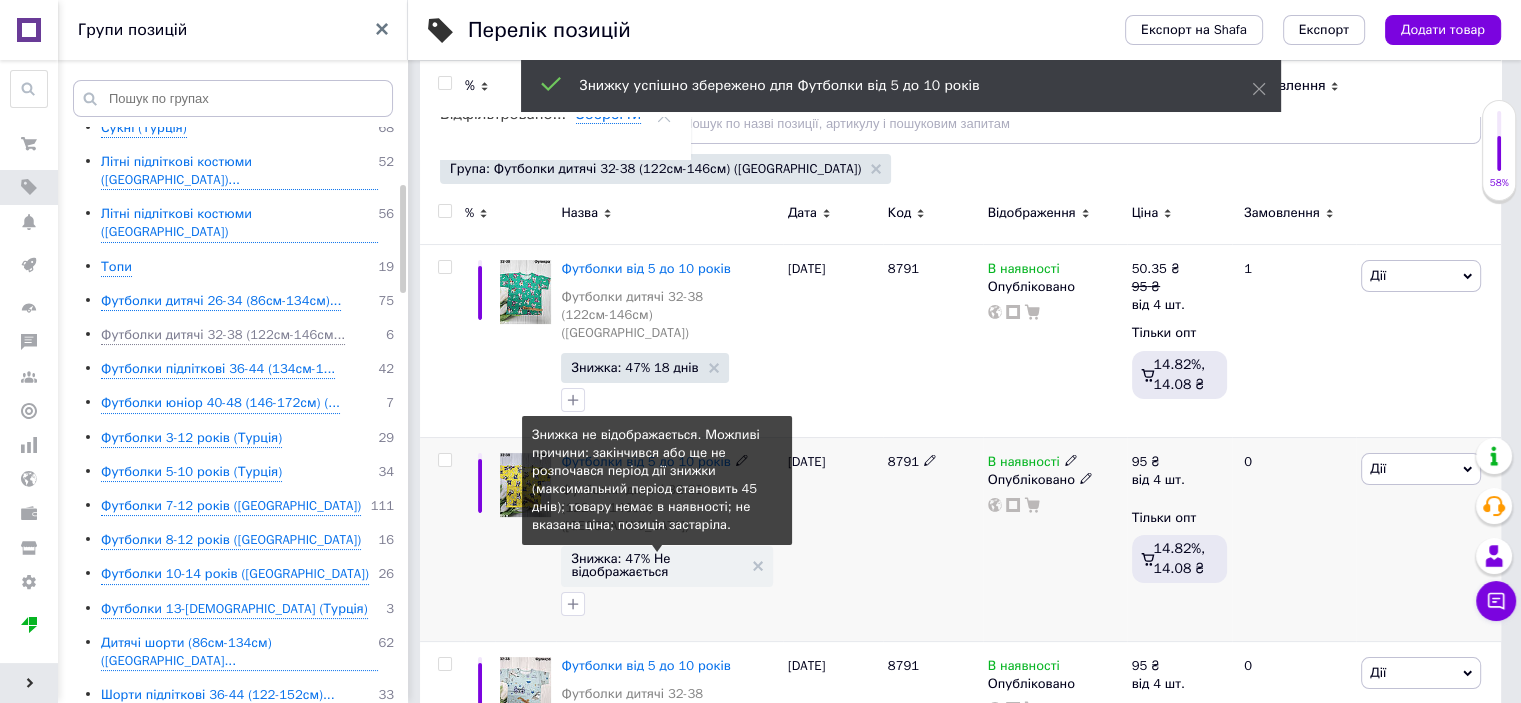 click on "Знижка: 47% Не відображається" at bounding box center [656, 565] 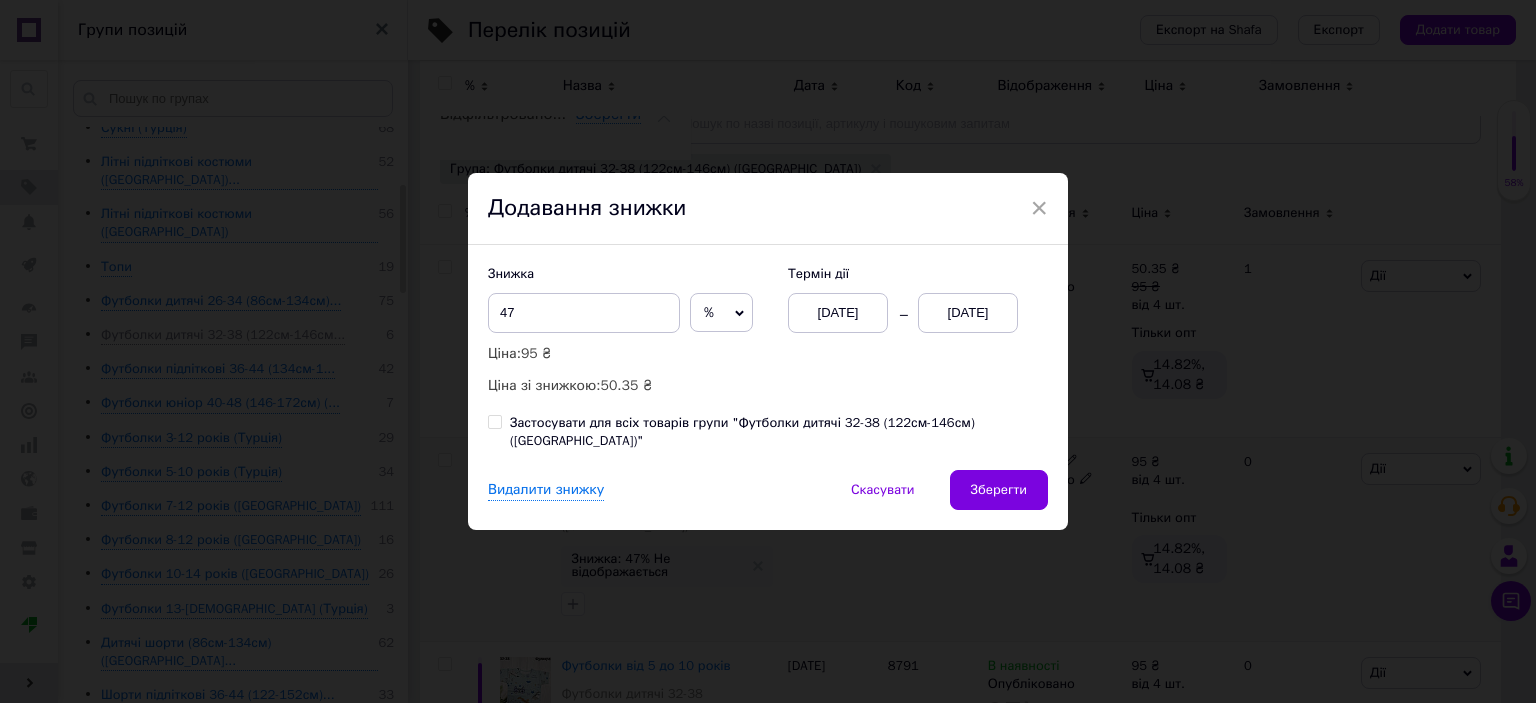 click on "[DATE]" at bounding box center (968, 313) 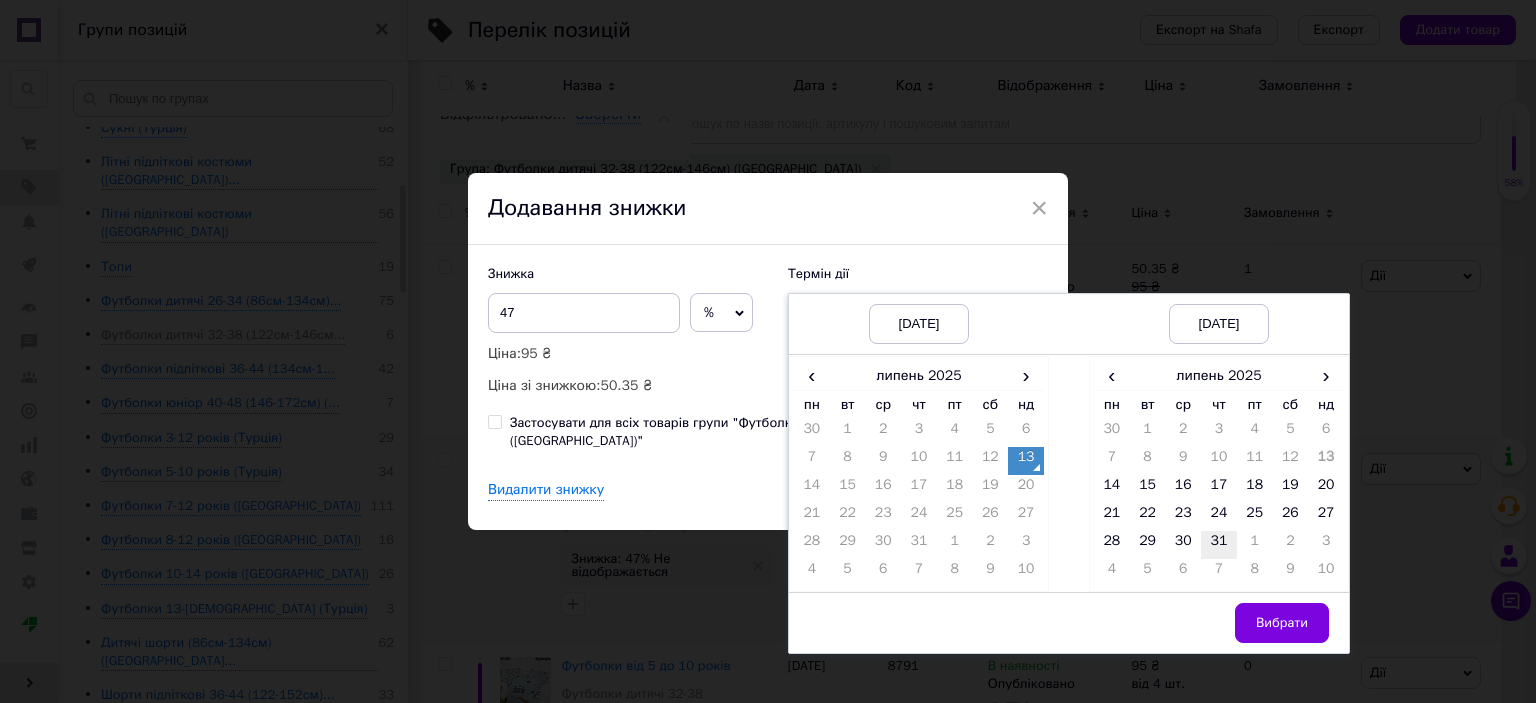 click on "31" at bounding box center (1219, 545) 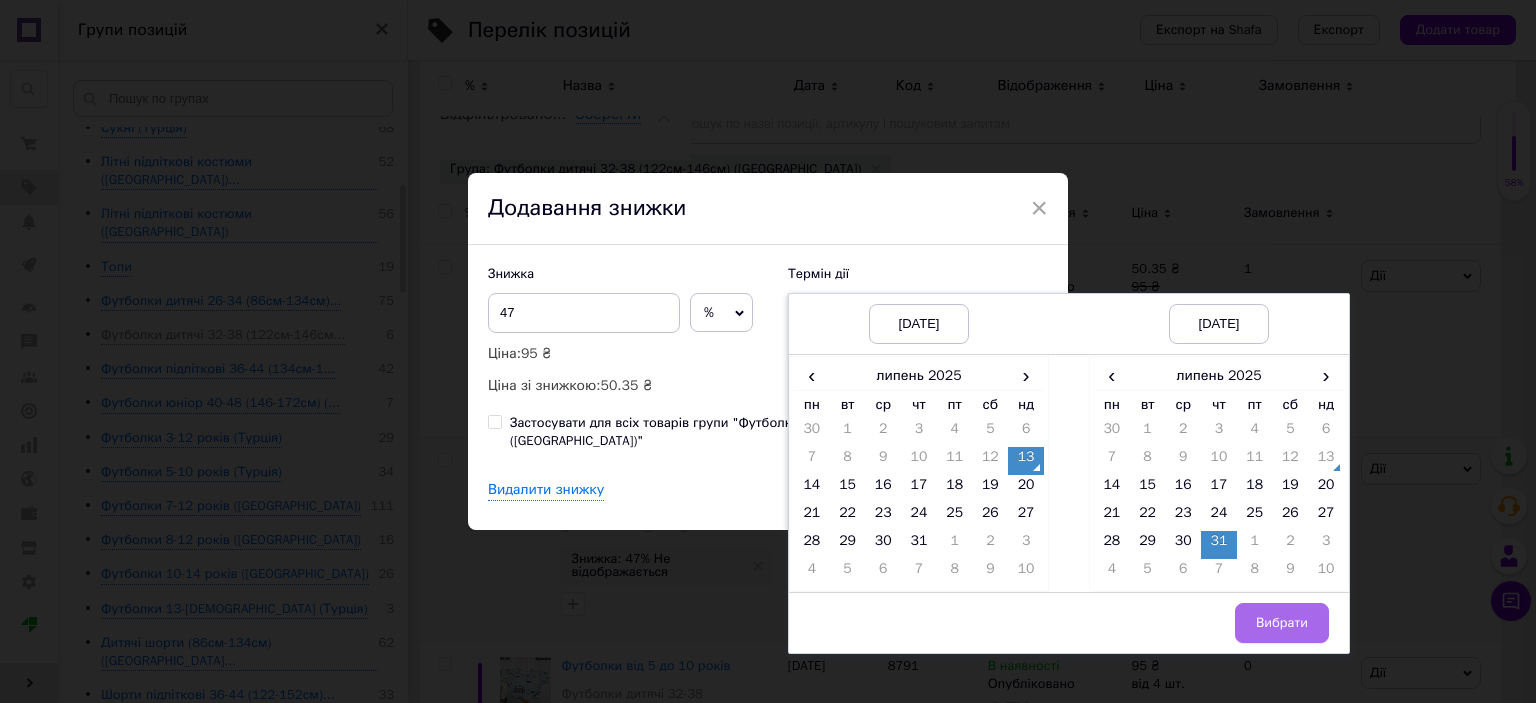 click on "Вибрати" at bounding box center (1282, 623) 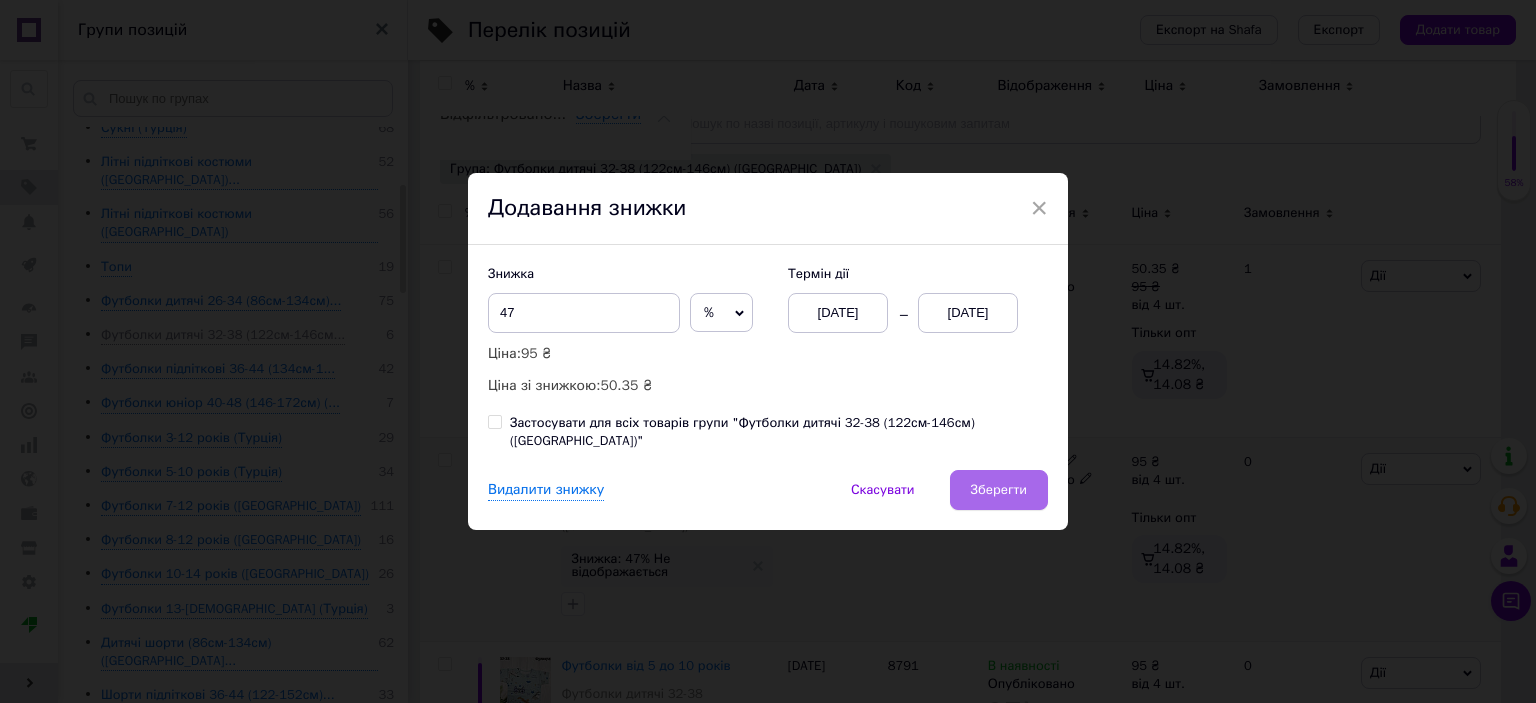 click on "Зберегти" at bounding box center [999, 490] 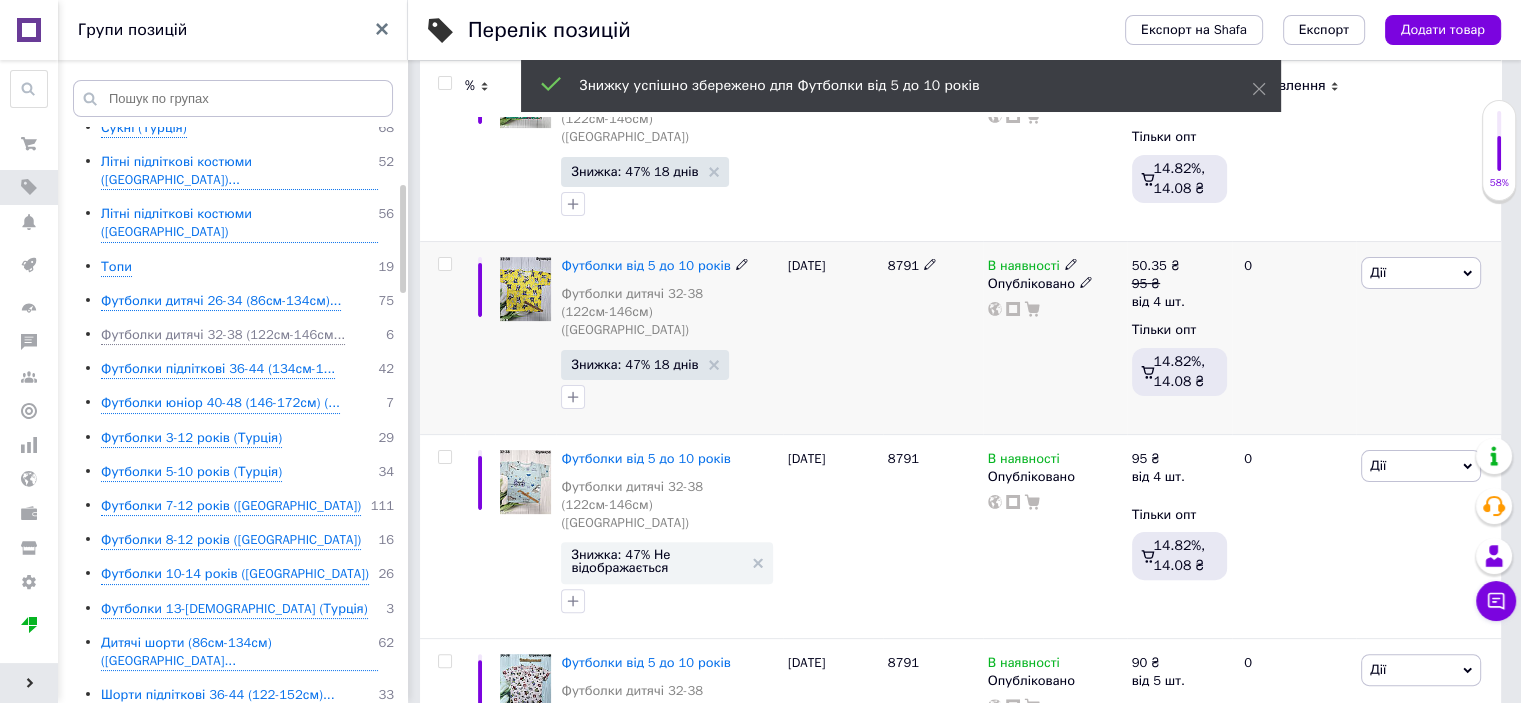 scroll, scrollTop: 422, scrollLeft: 0, axis: vertical 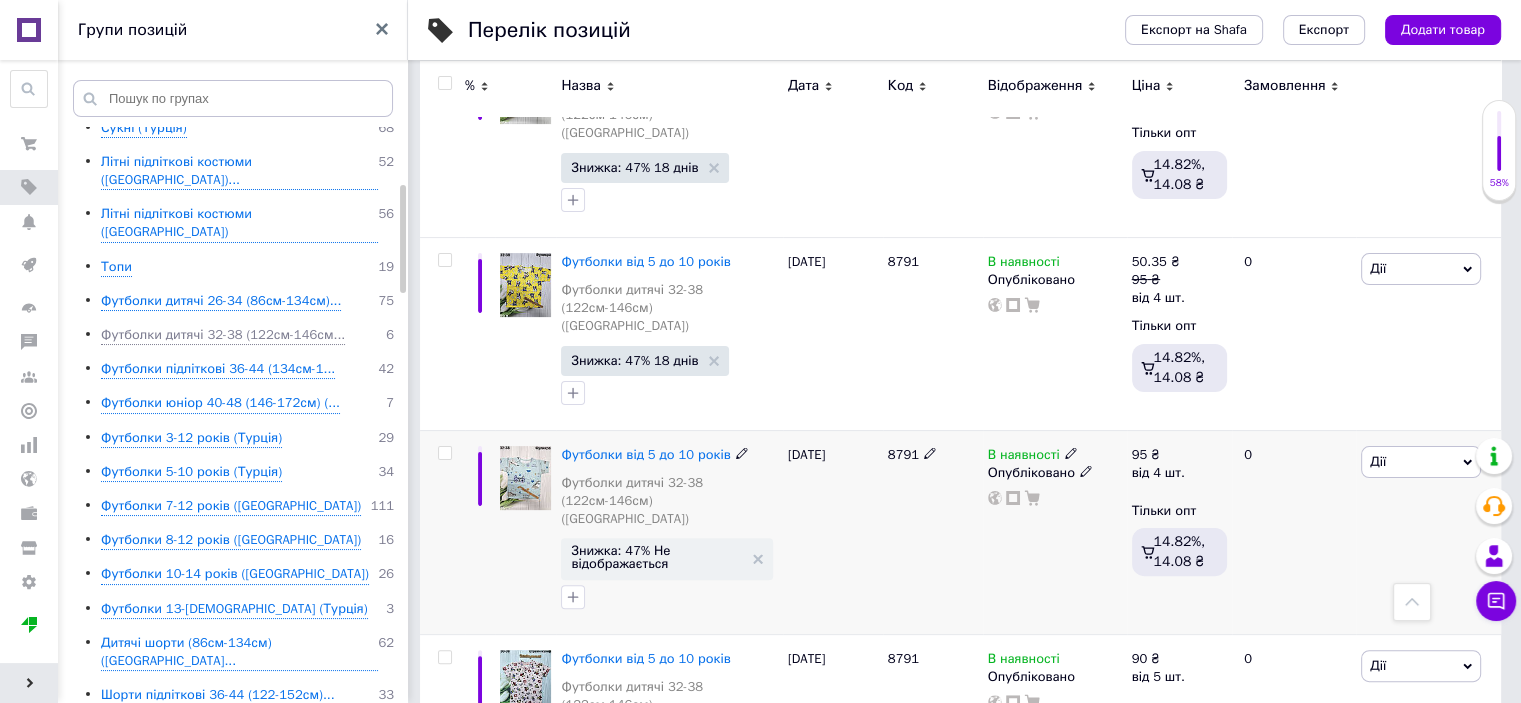 click on "Знижка: 47% Не відображається" at bounding box center [666, 558] 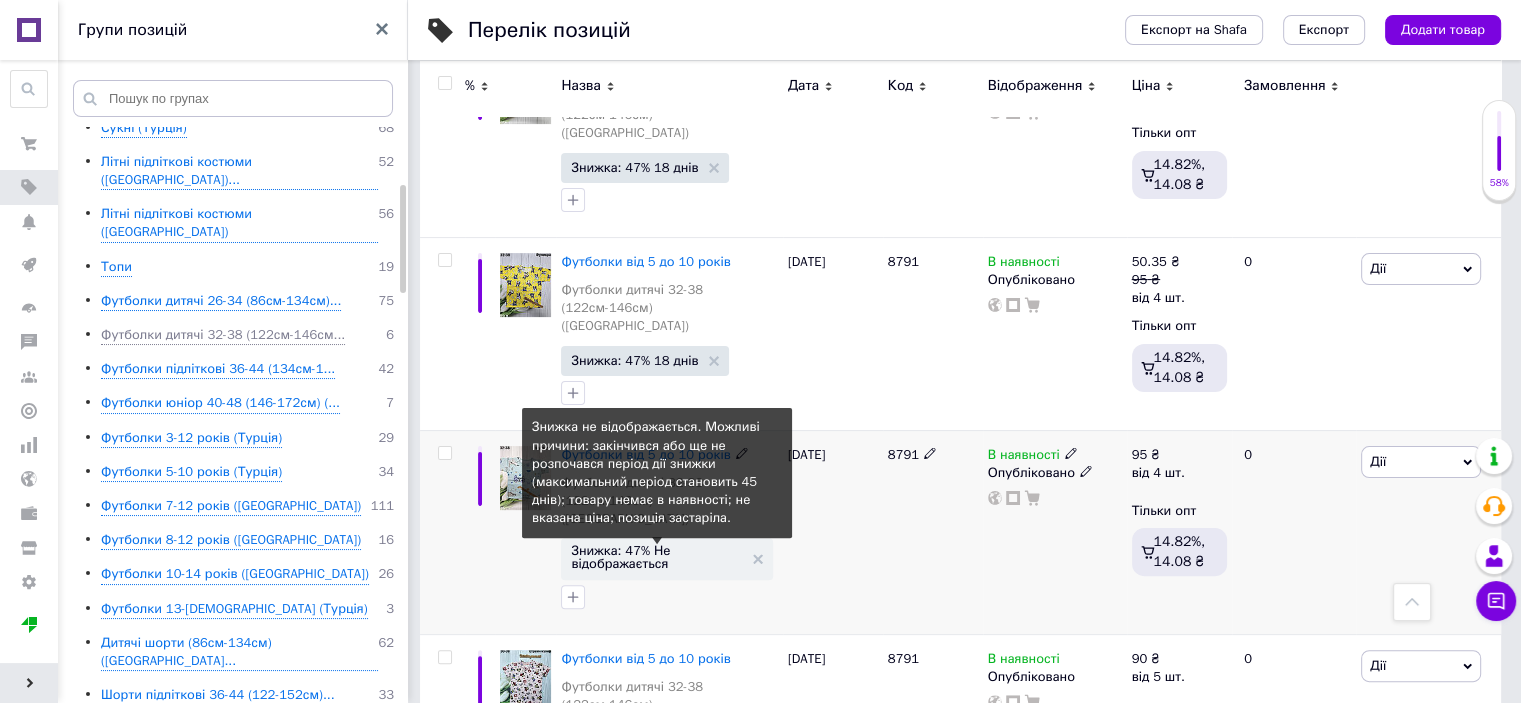 click on "Знижка: 47% Не відображається" at bounding box center [656, 557] 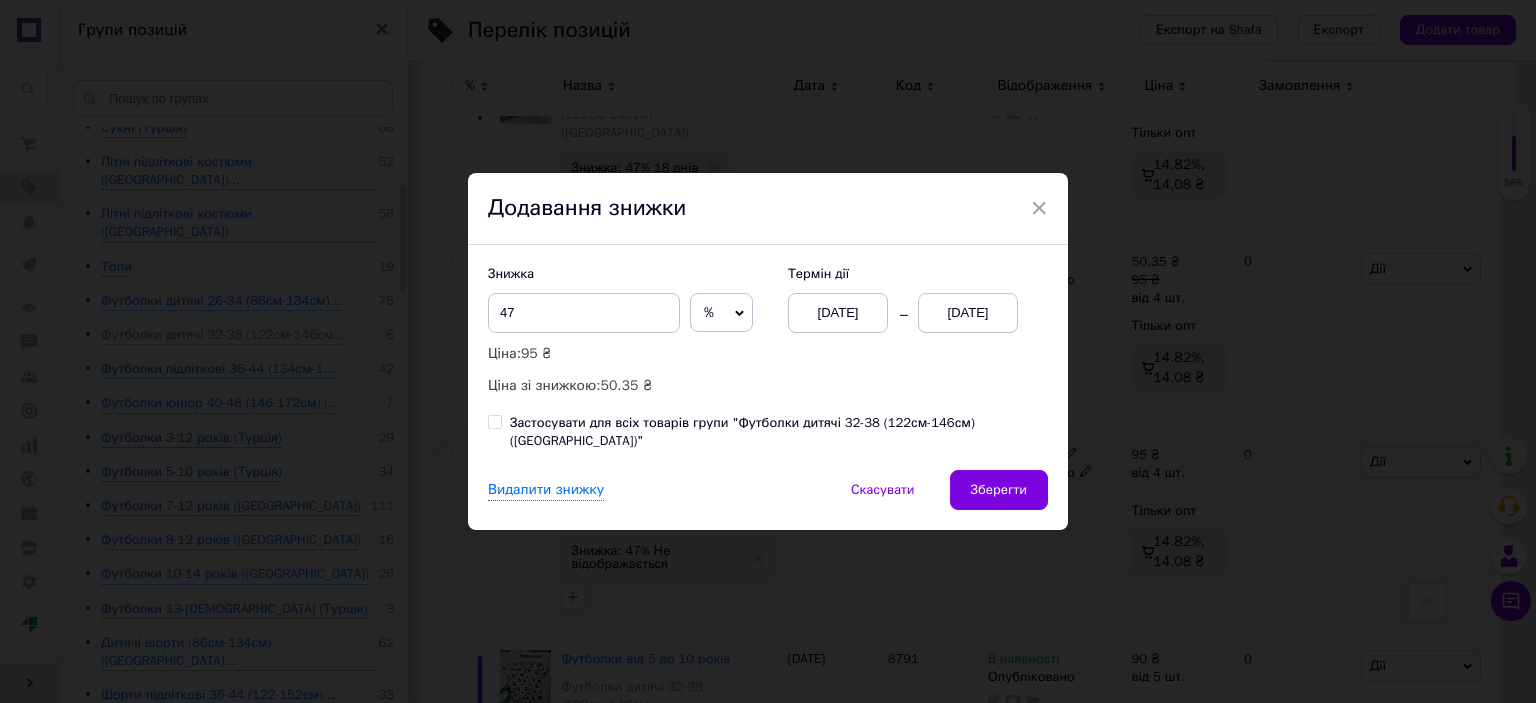 click on "[DATE]" at bounding box center (968, 313) 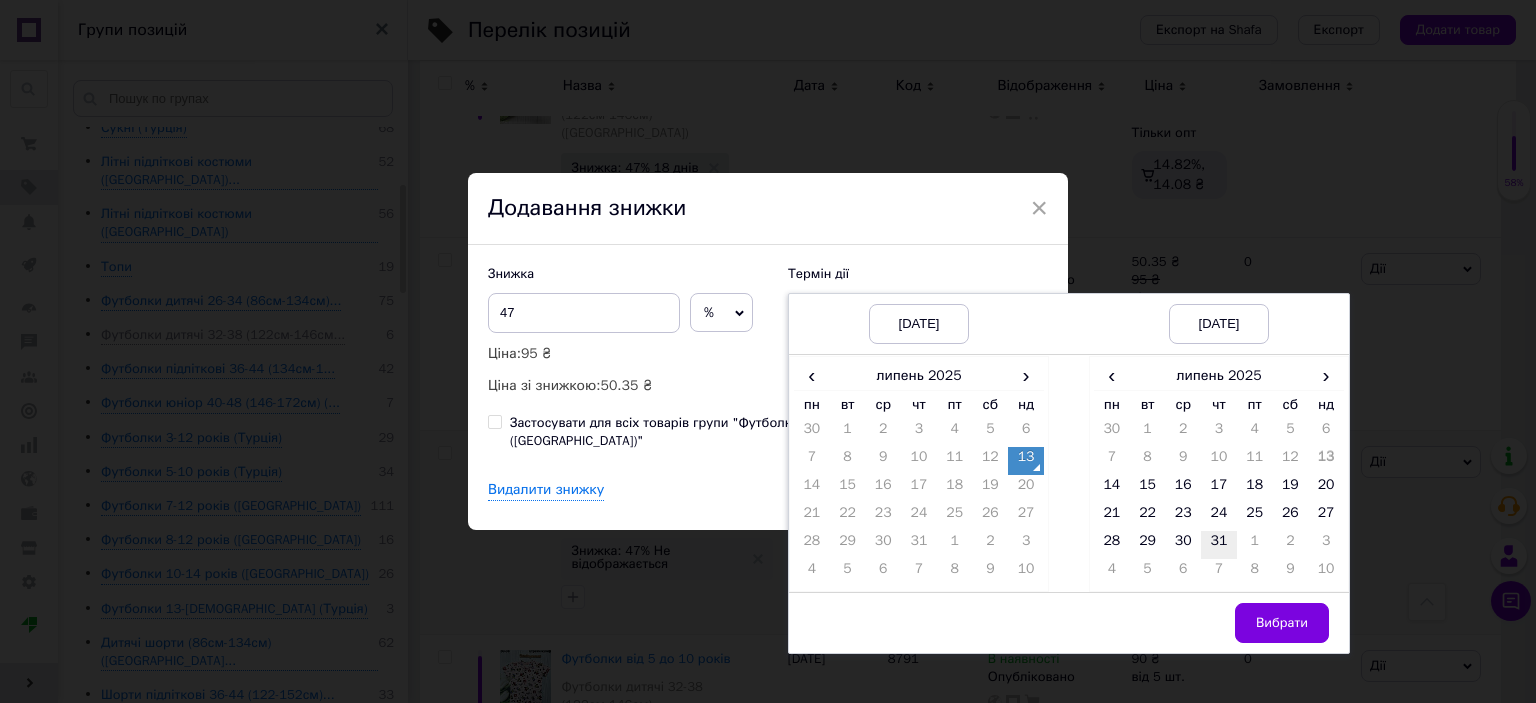 click on "31" at bounding box center [1219, 545] 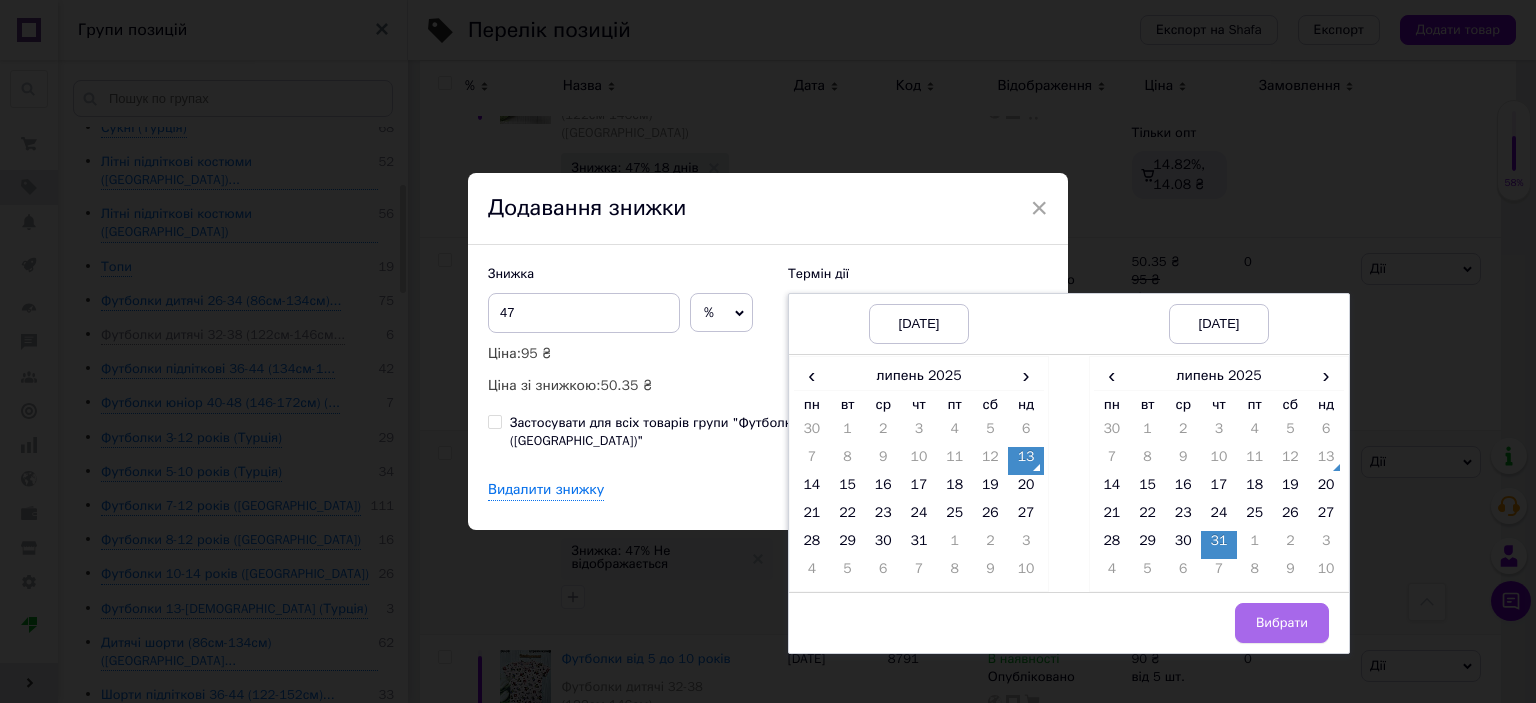 click on "Вибрати" at bounding box center [1282, 623] 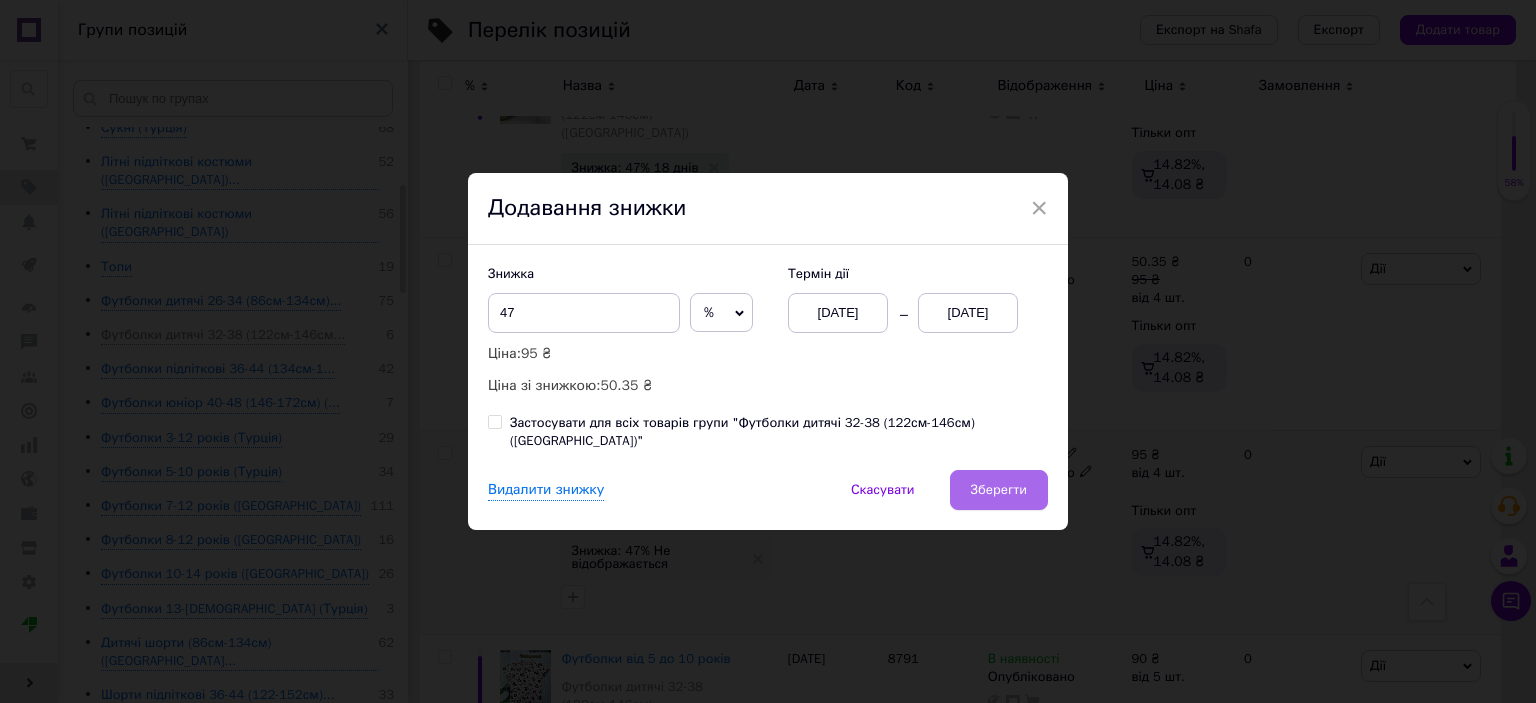 click on "Зберегти" at bounding box center [999, 490] 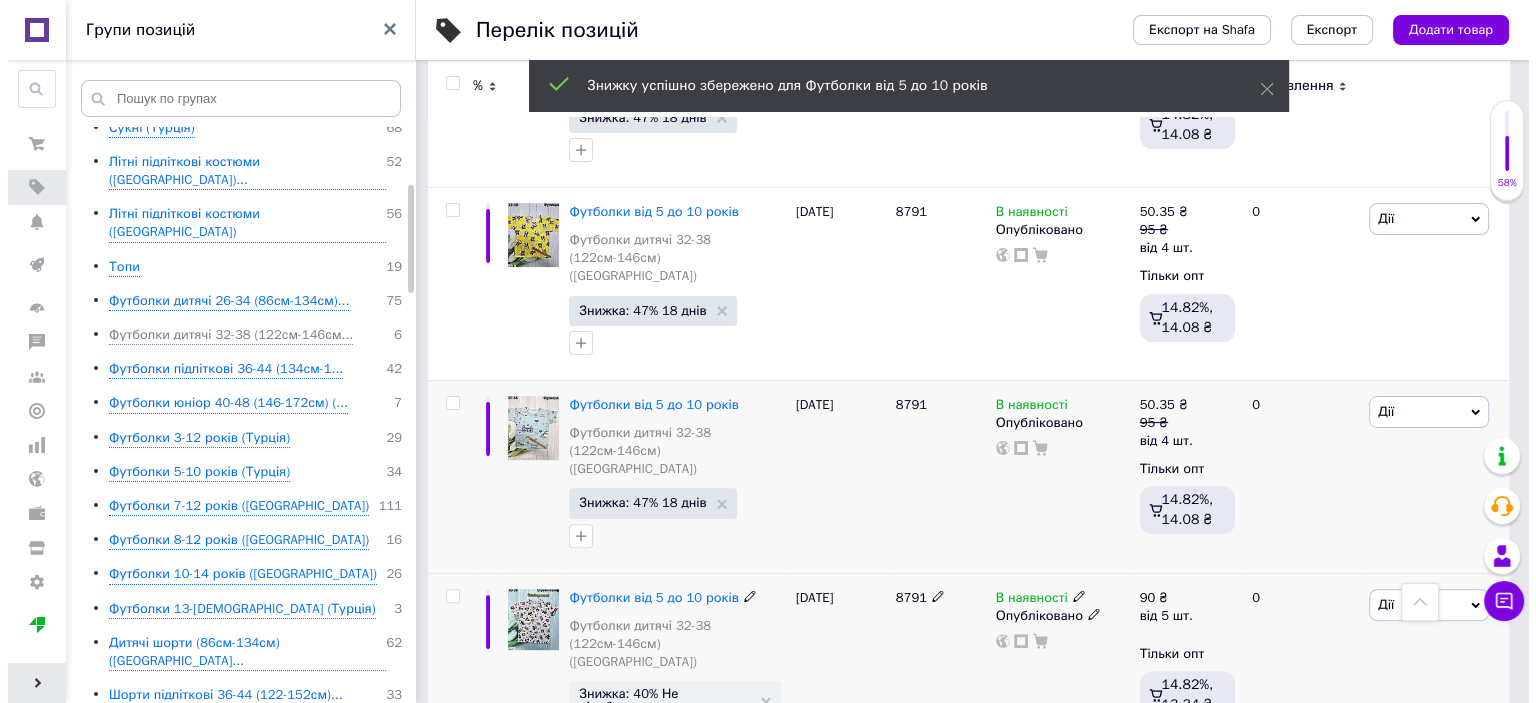 scroll, scrollTop: 500, scrollLeft: 0, axis: vertical 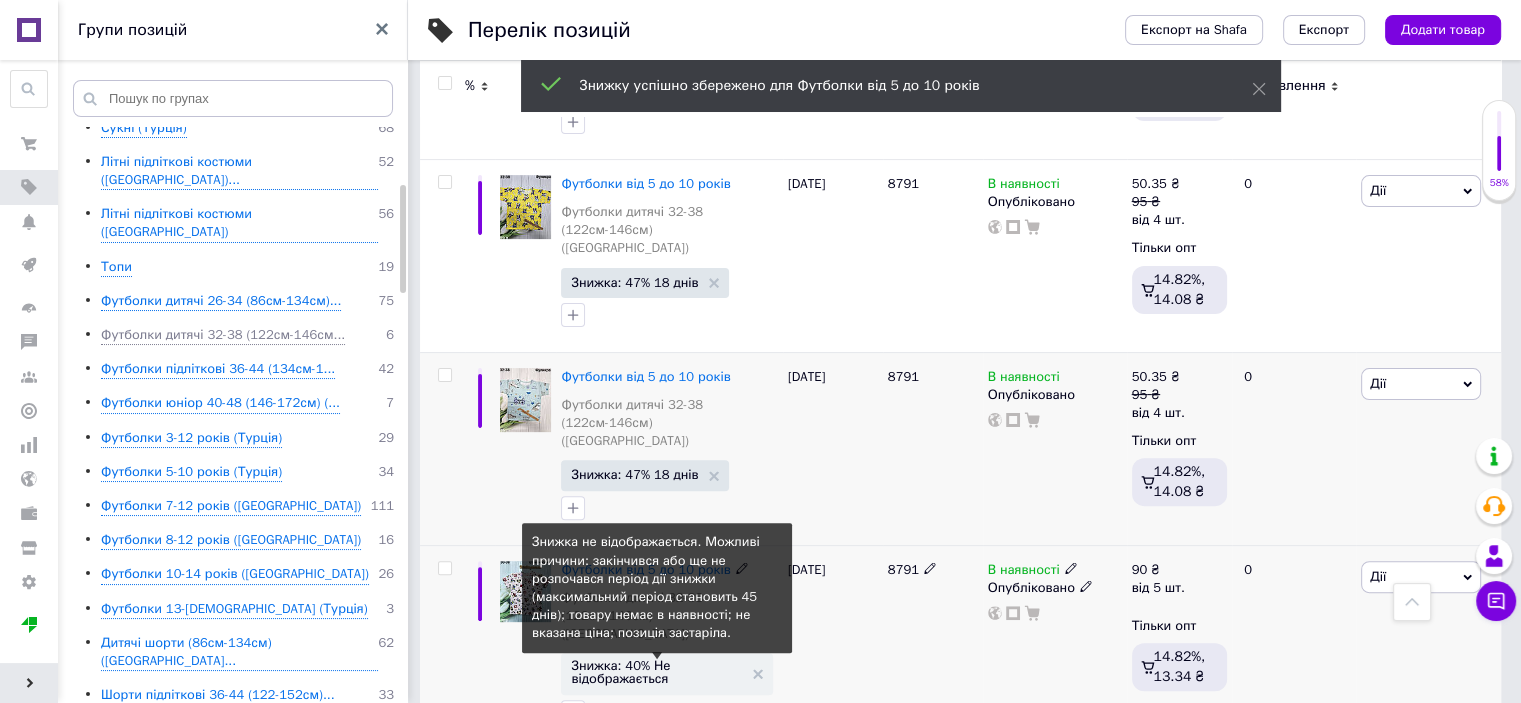 click on "Знижка: 40% Не відображається" at bounding box center [656, 672] 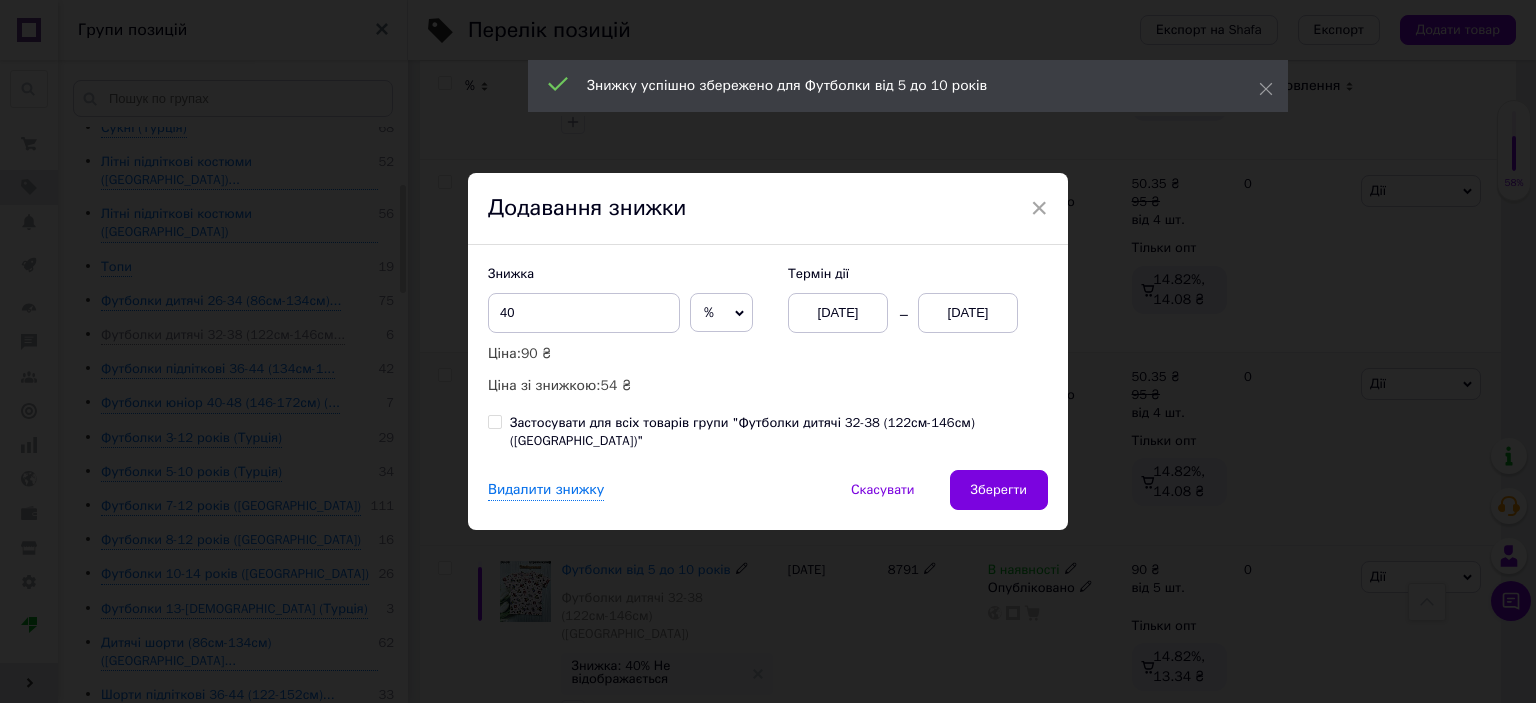 click on "[DATE]" at bounding box center (968, 313) 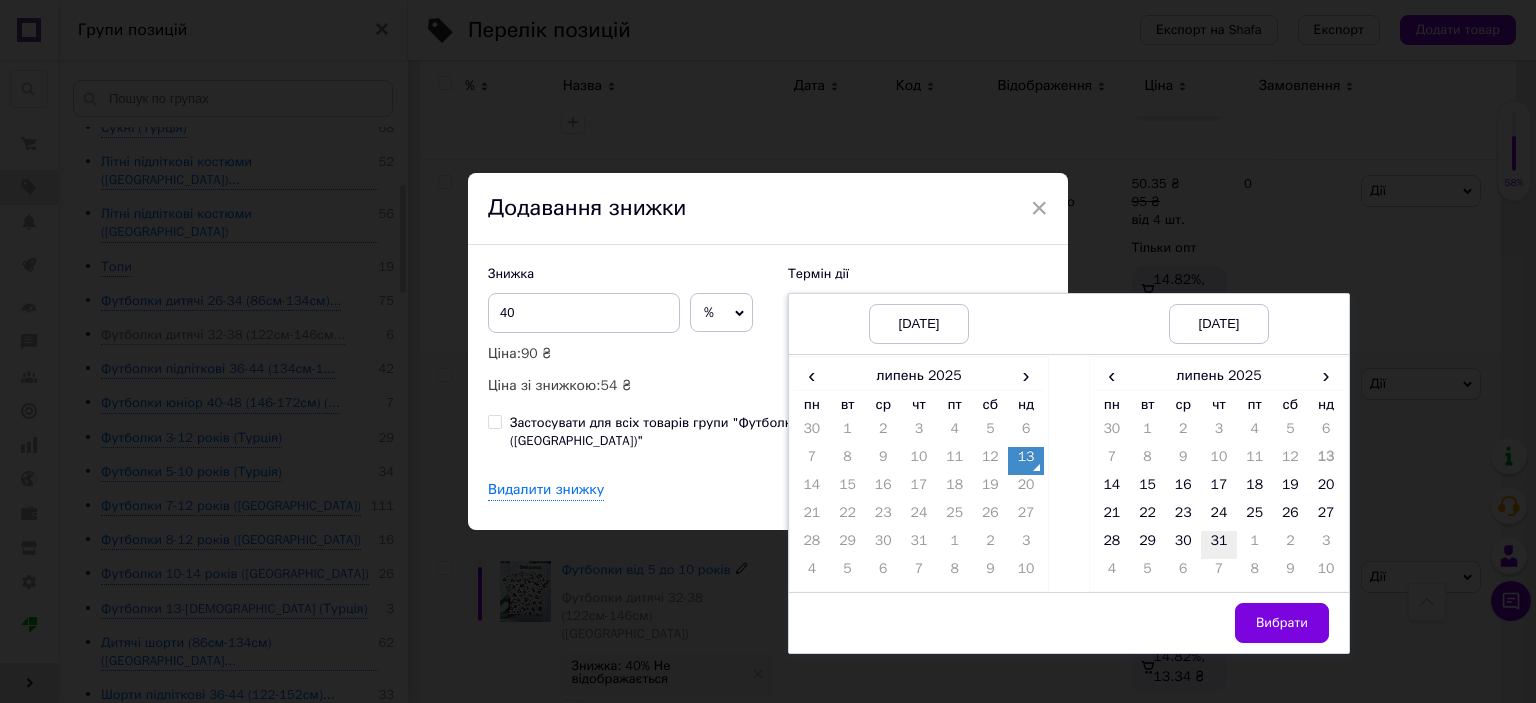 click on "31" at bounding box center (1219, 545) 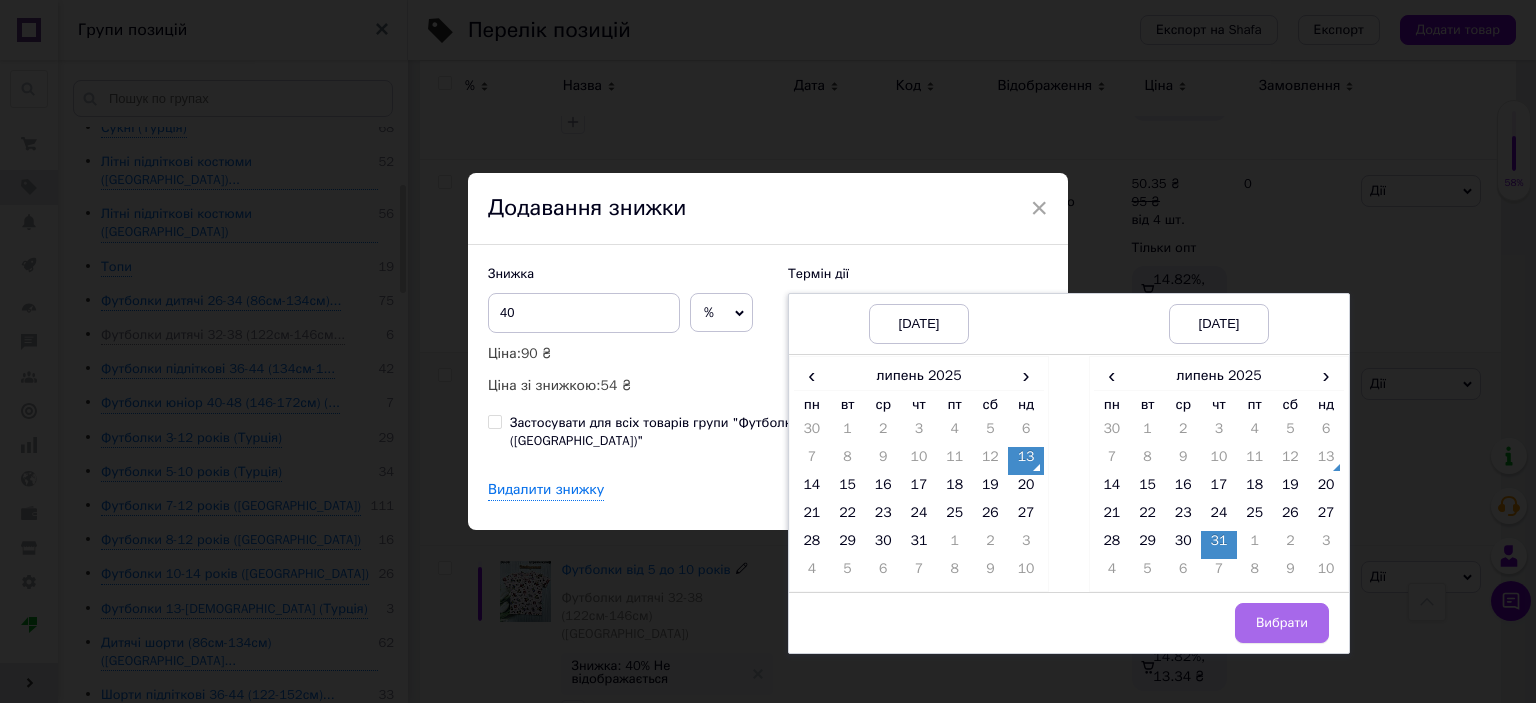 click on "Вибрати" at bounding box center [1282, 623] 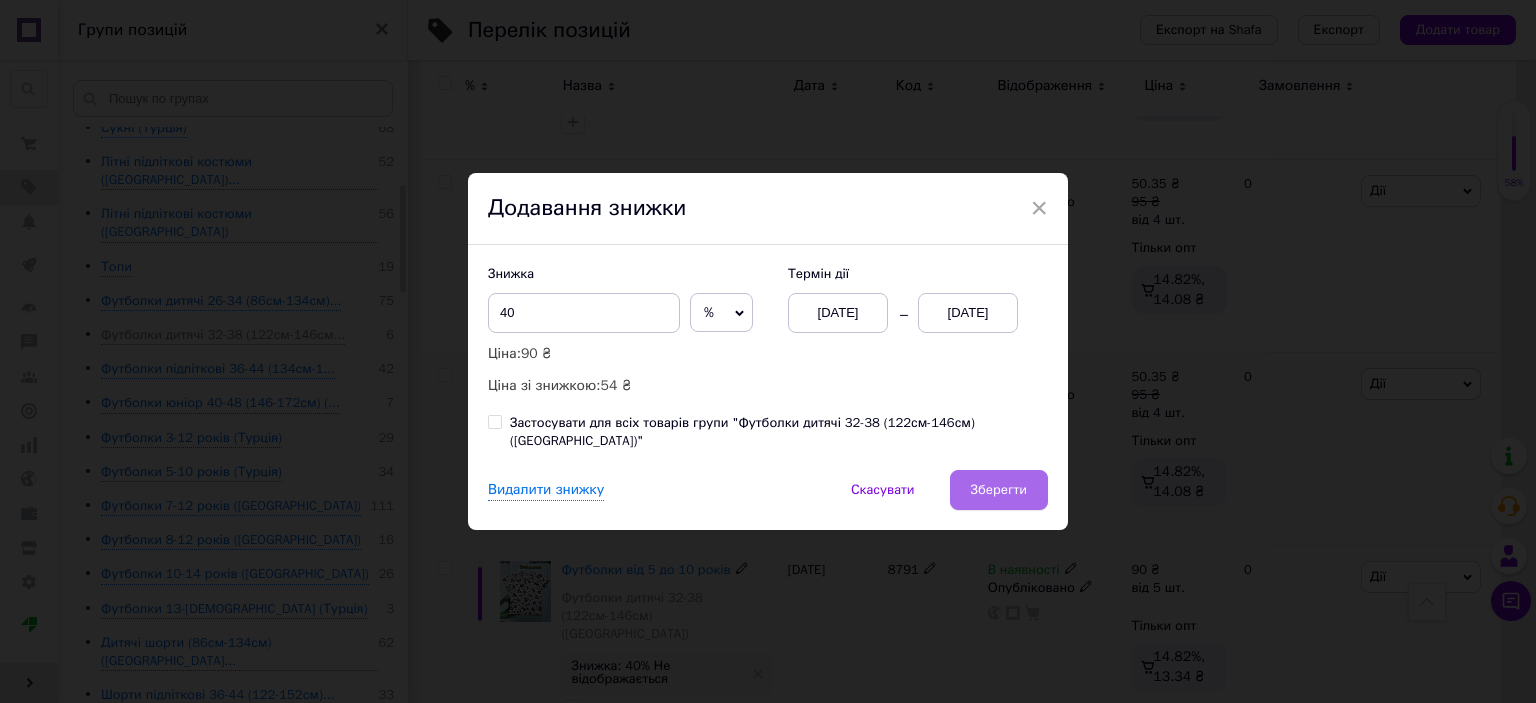 click on "Зберегти" at bounding box center (999, 490) 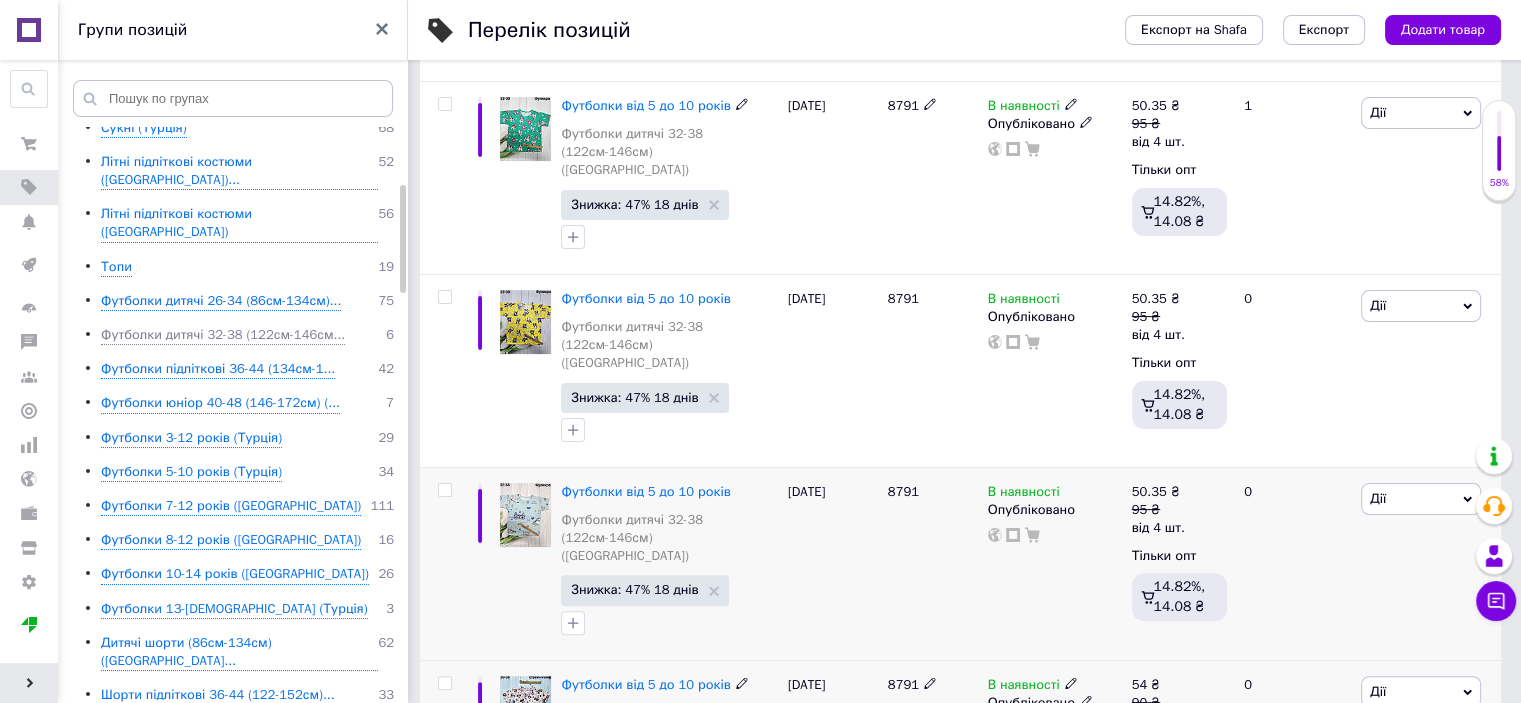 scroll, scrollTop: 492, scrollLeft: 0, axis: vertical 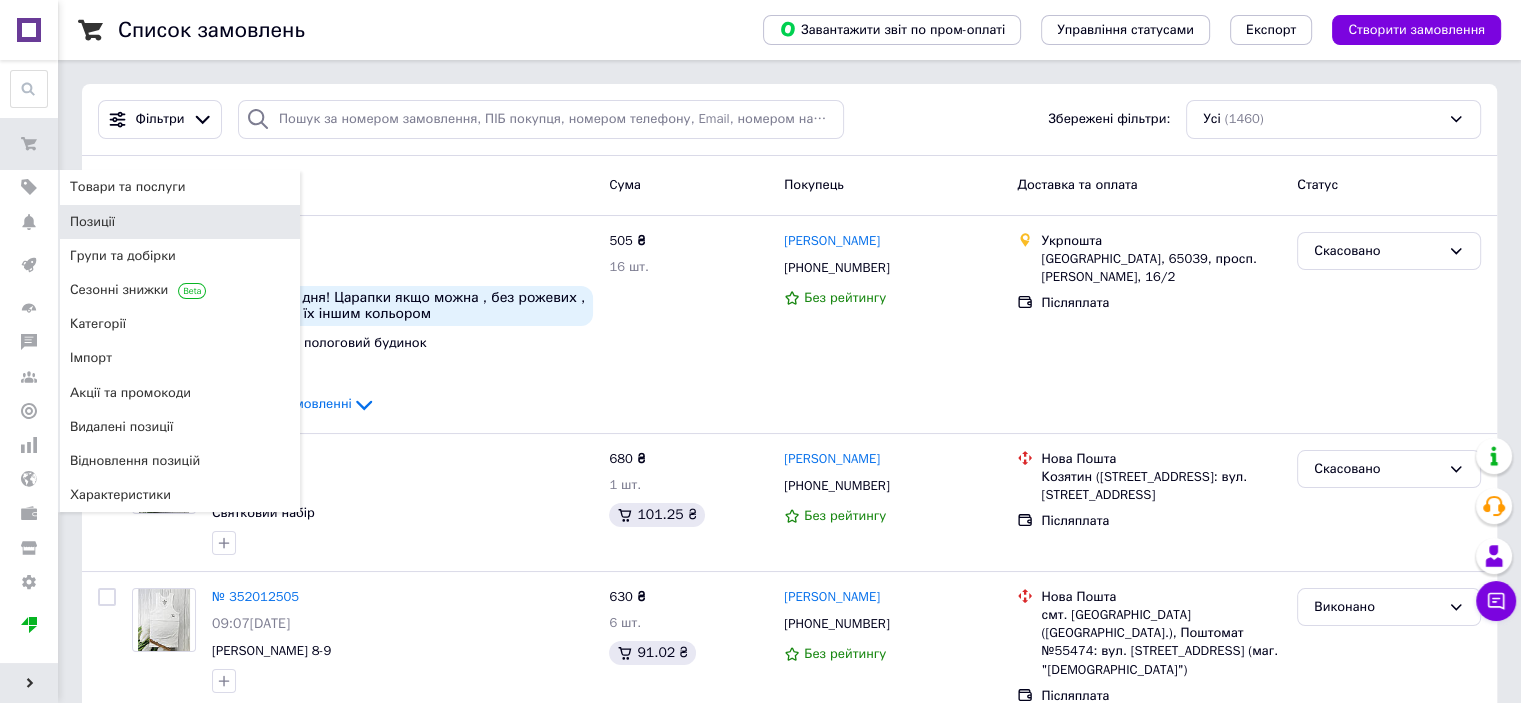 click on "Позиції" at bounding box center [180, 222] 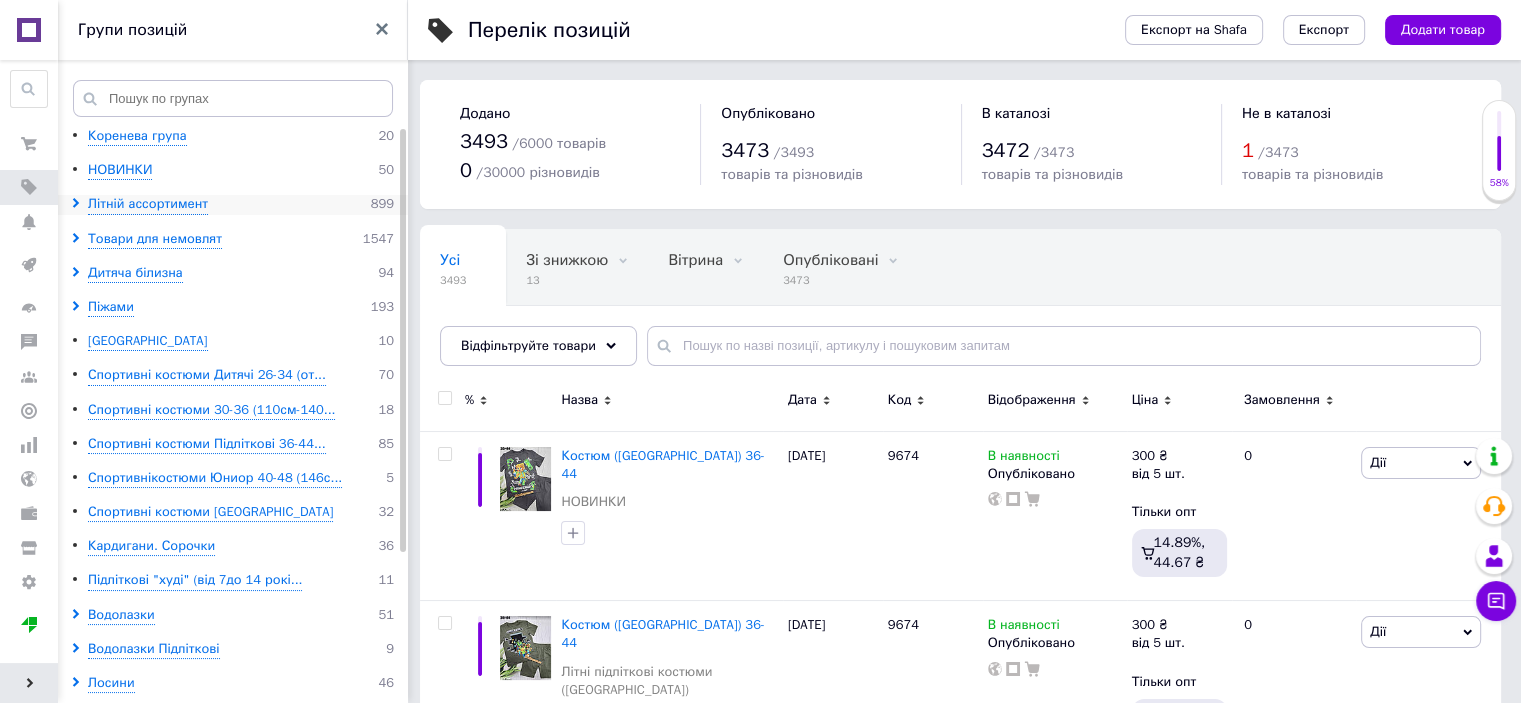 click 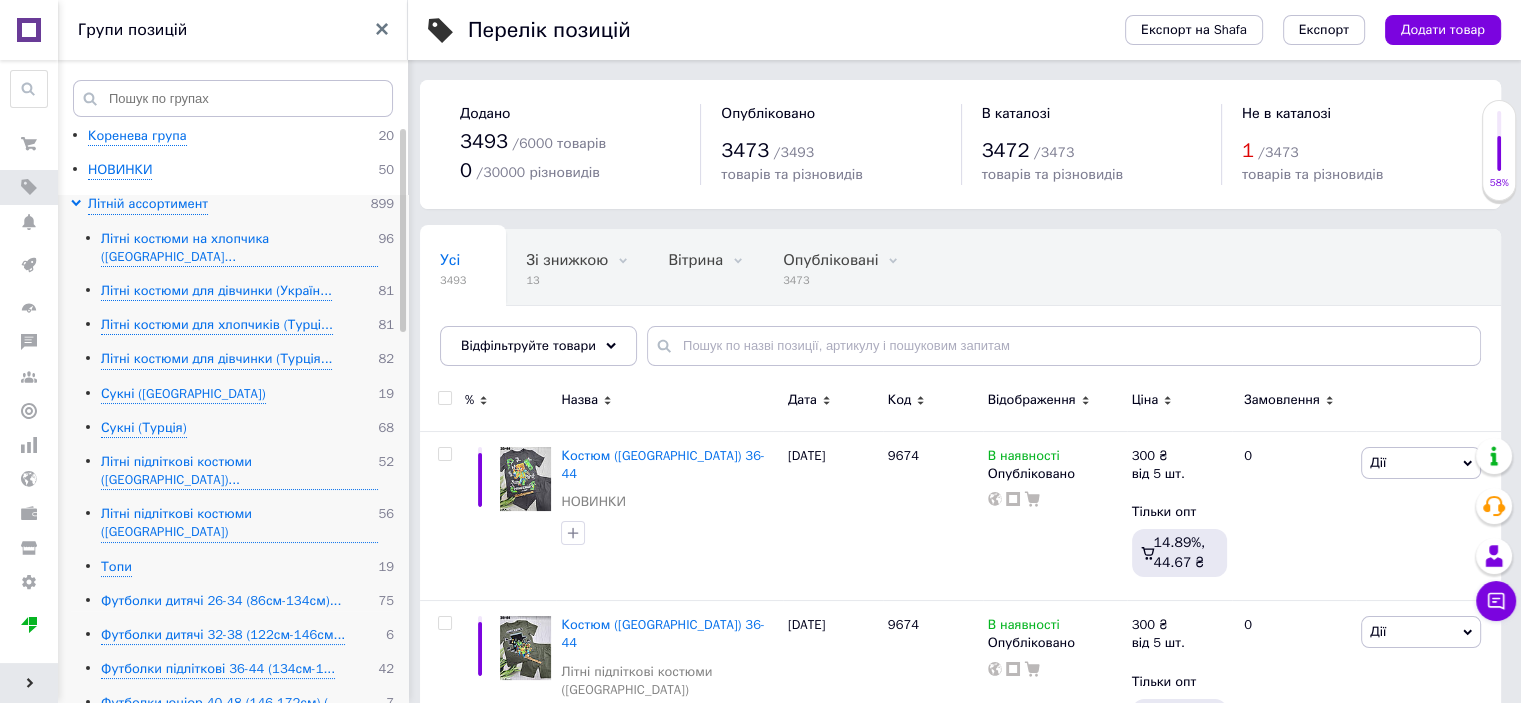 click on "Футболки дитячі 26-34 (86см-134см)..." at bounding box center [221, 601] 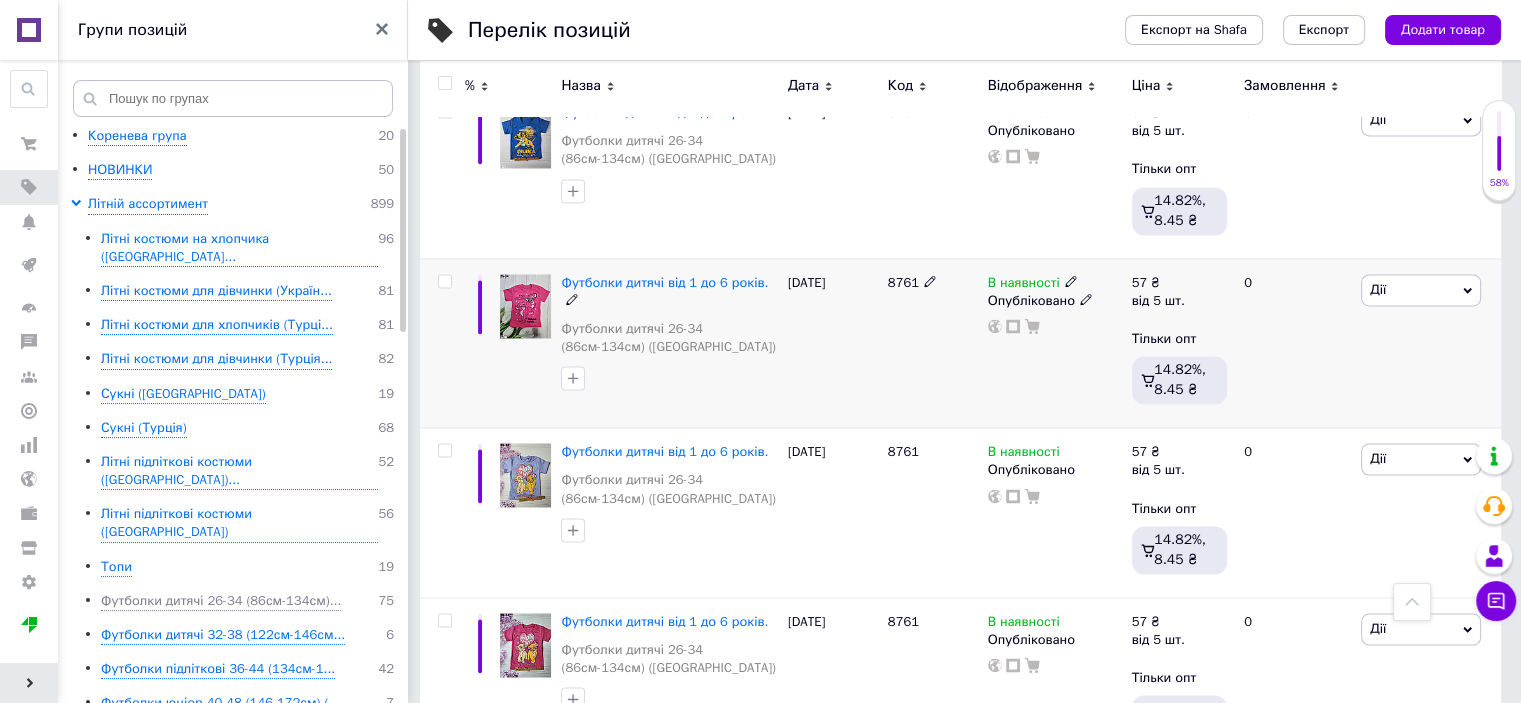 scroll, scrollTop: 3240, scrollLeft: 0, axis: vertical 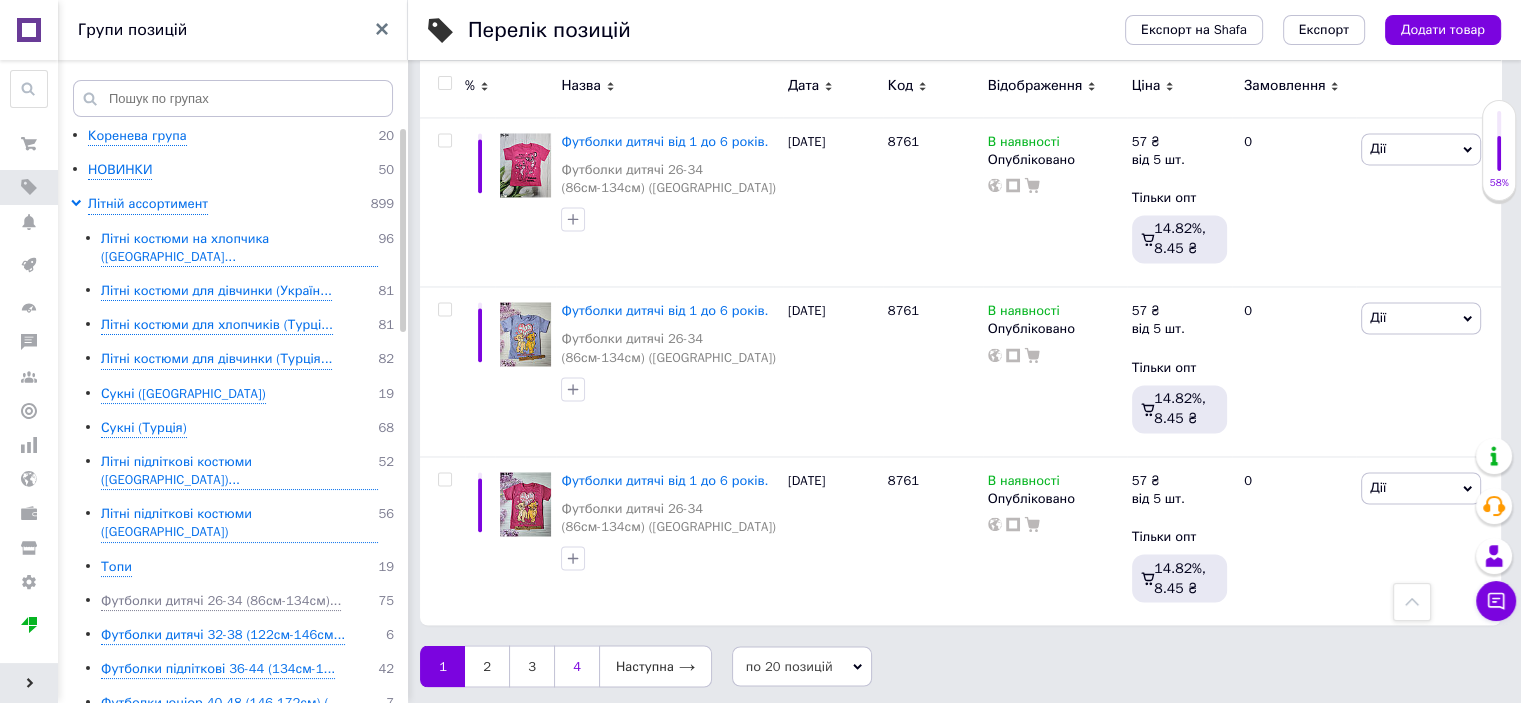 click on "4" at bounding box center [576, 666] 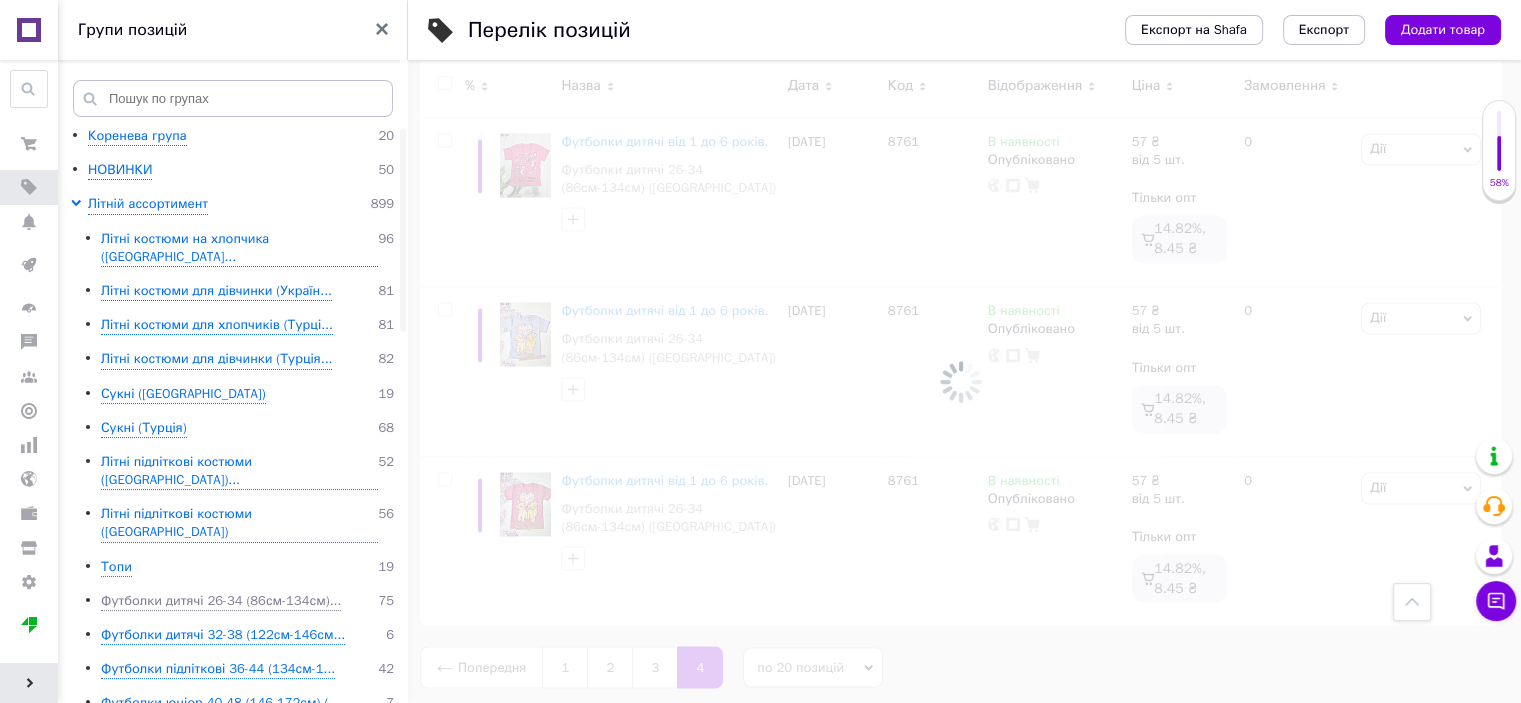 scroll, scrollTop: 14, scrollLeft: 0, axis: vertical 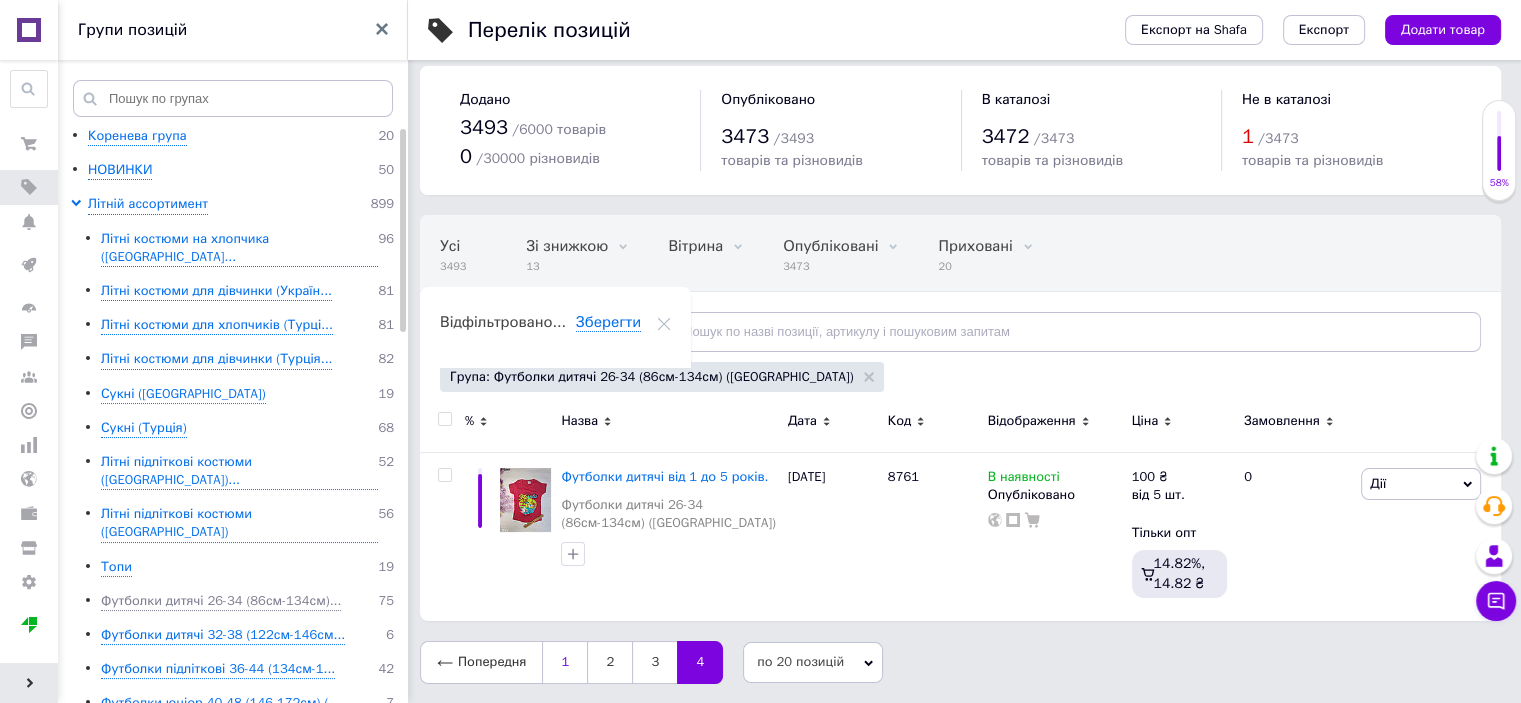 click on "1" at bounding box center (564, 662) 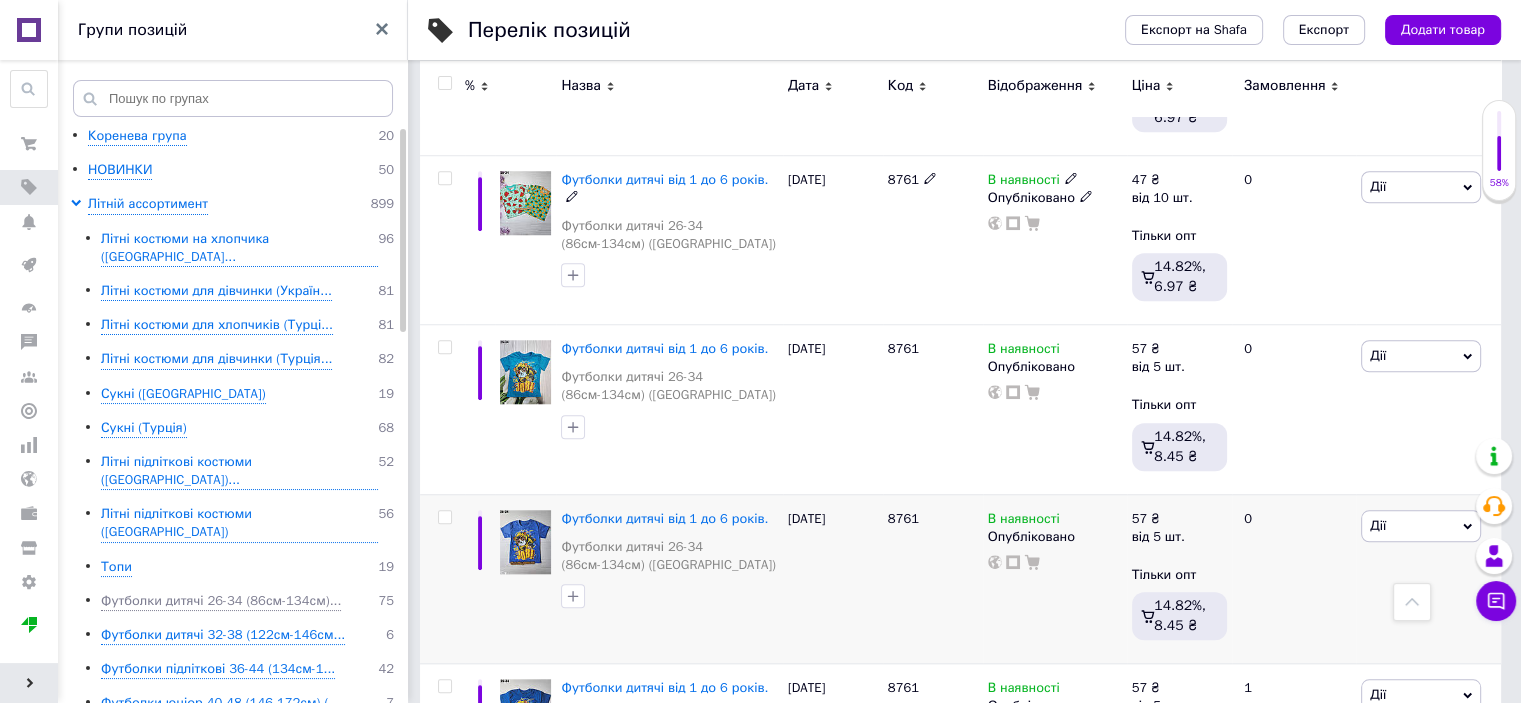 scroll, scrollTop: 1840, scrollLeft: 0, axis: vertical 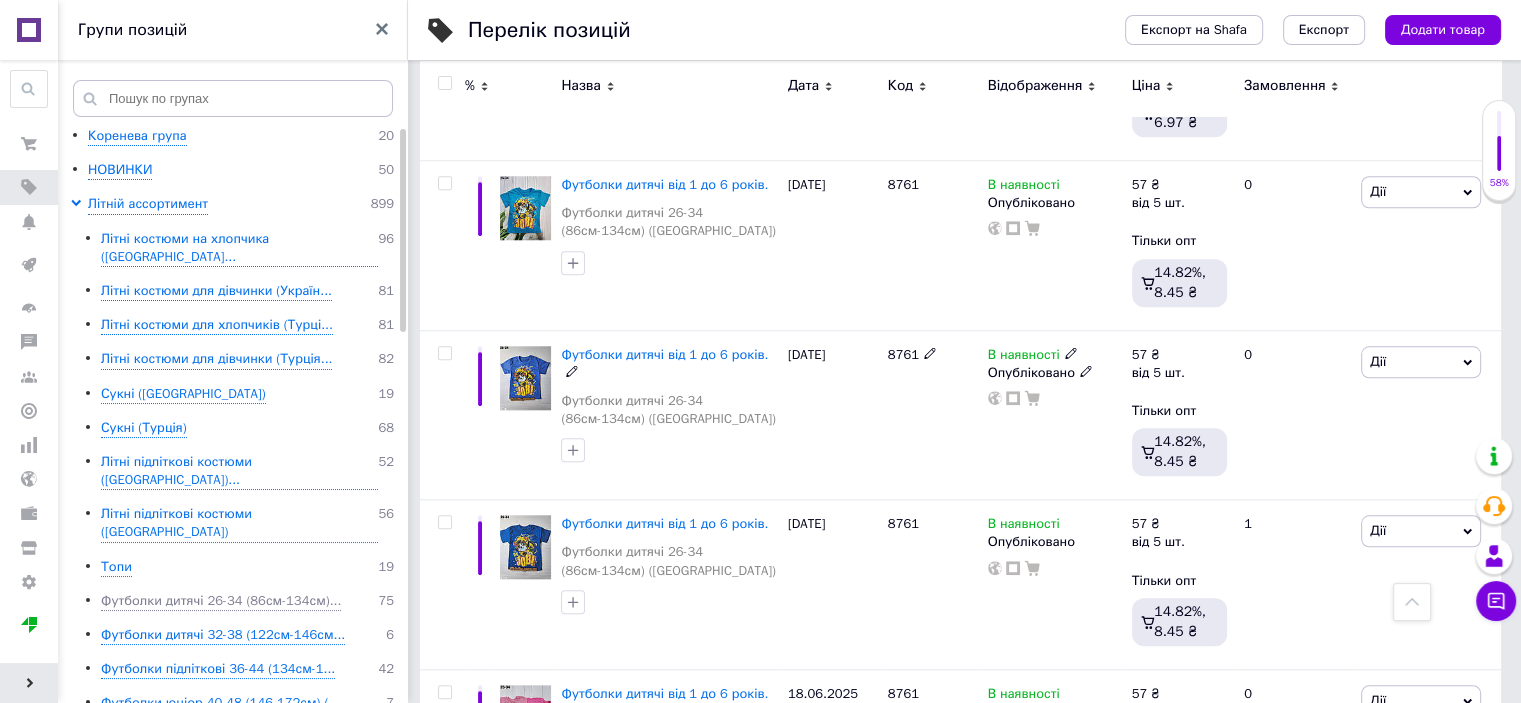 click at bounding box center [525, 378] 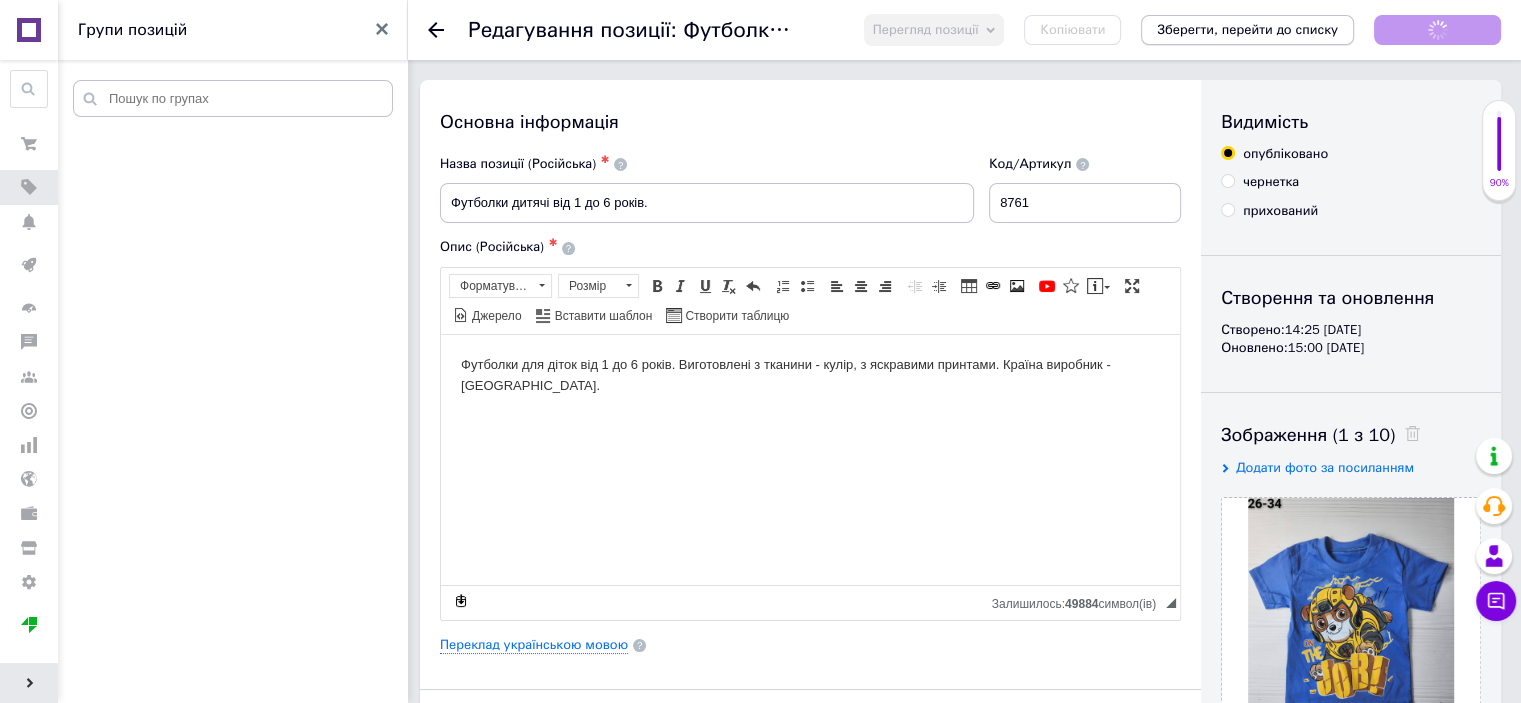 scroll, scrollTop: 0, scrollLeft: 0, axis: both 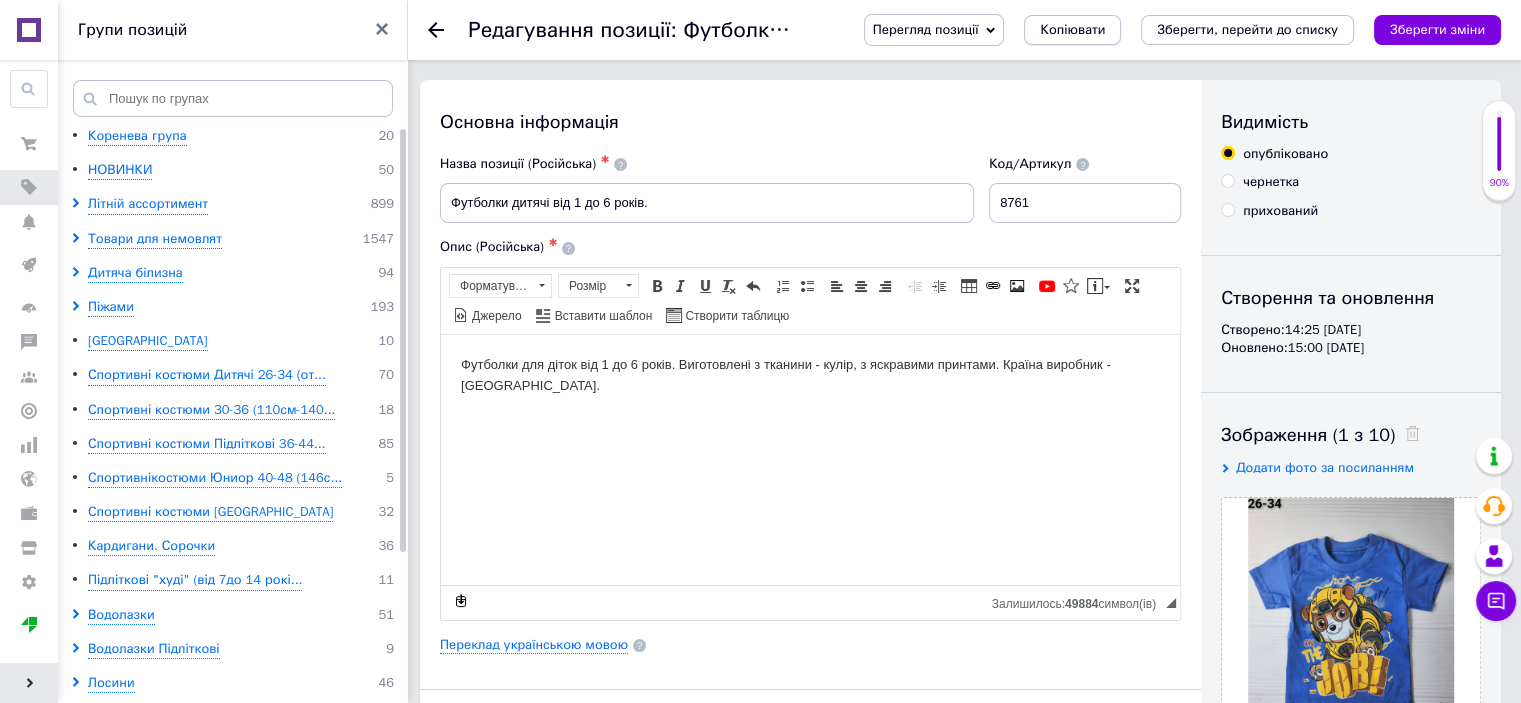 click on "Копіювати" at bounding box center [1072, 30] 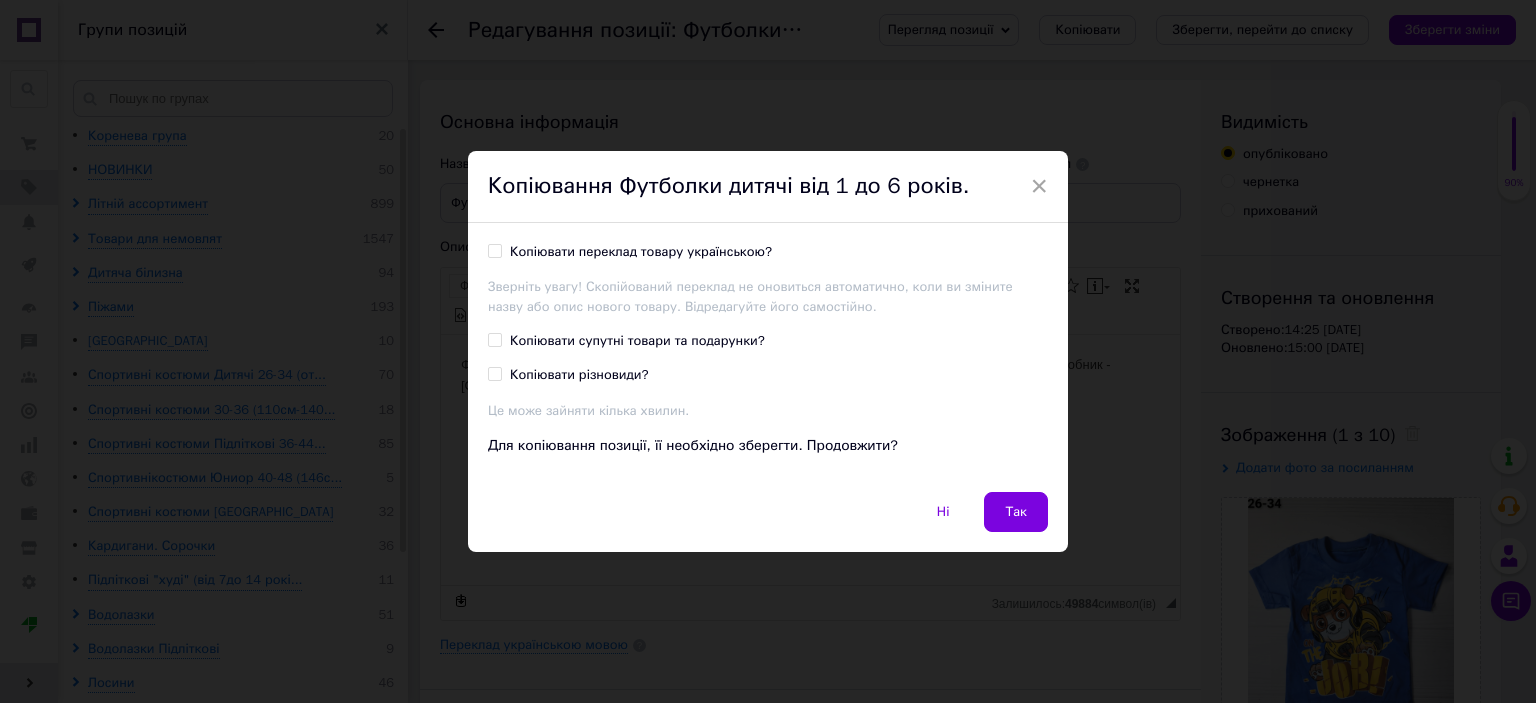 click on "Ні   Так" at bounding box center [768, 522] 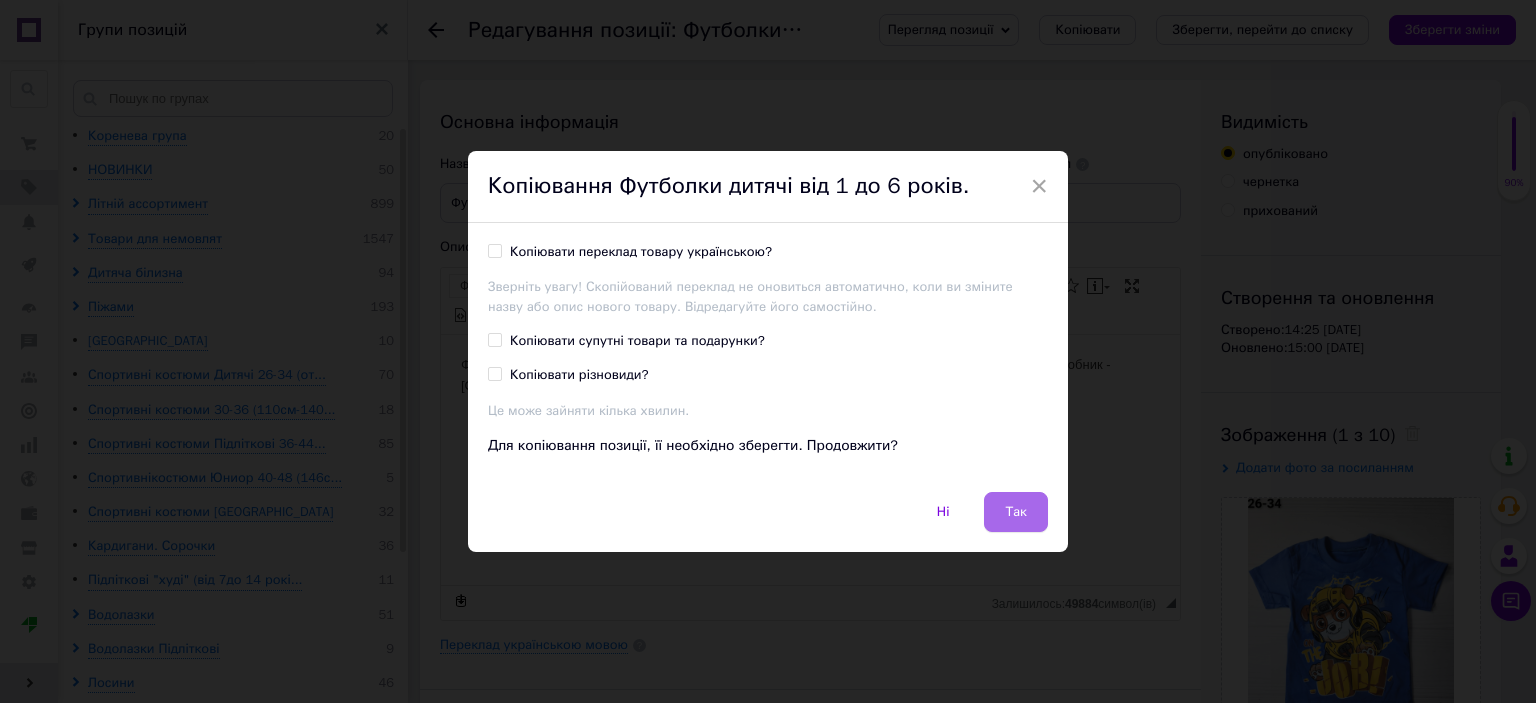 click on "Так" at bounding box center (1016, 512) 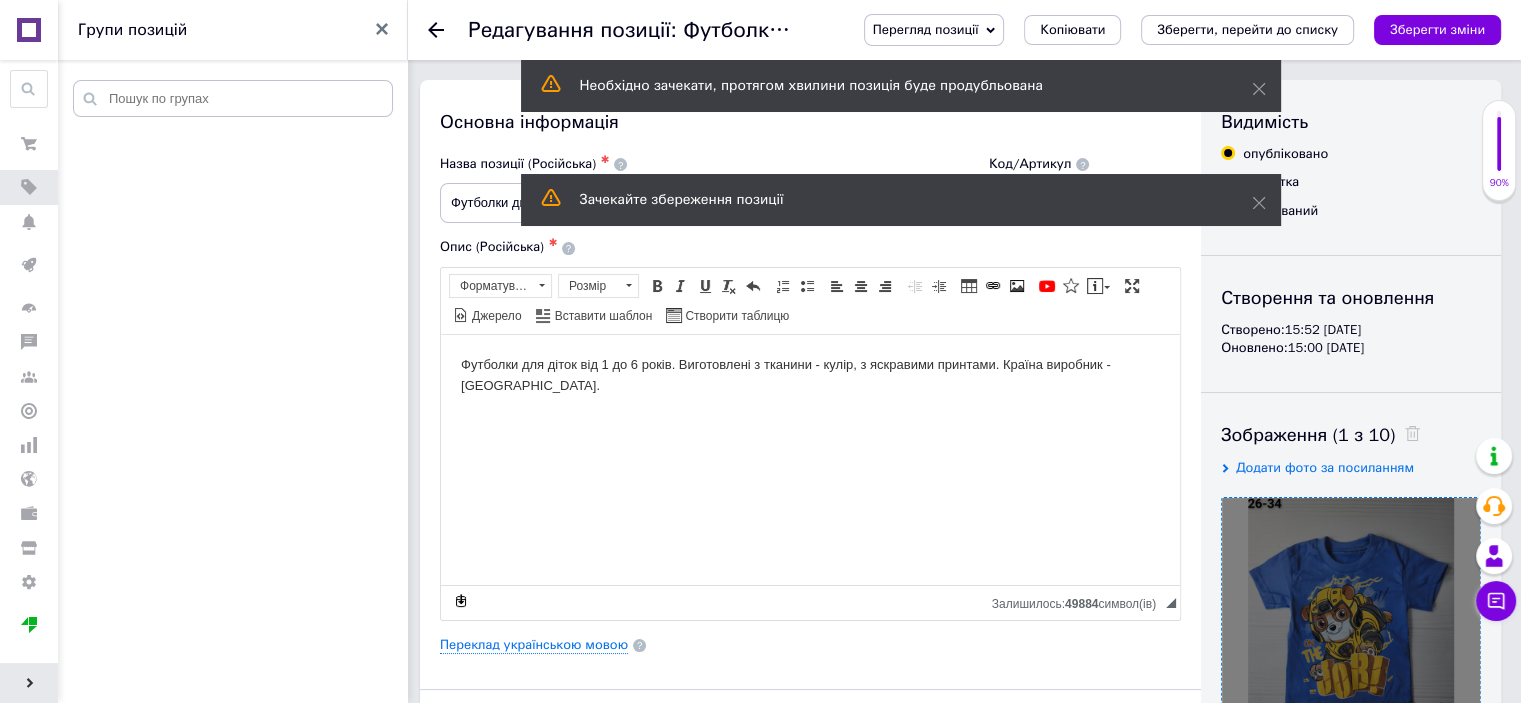 scroll, scrollTop: 200, scrollLeft: 0, axis: vertical 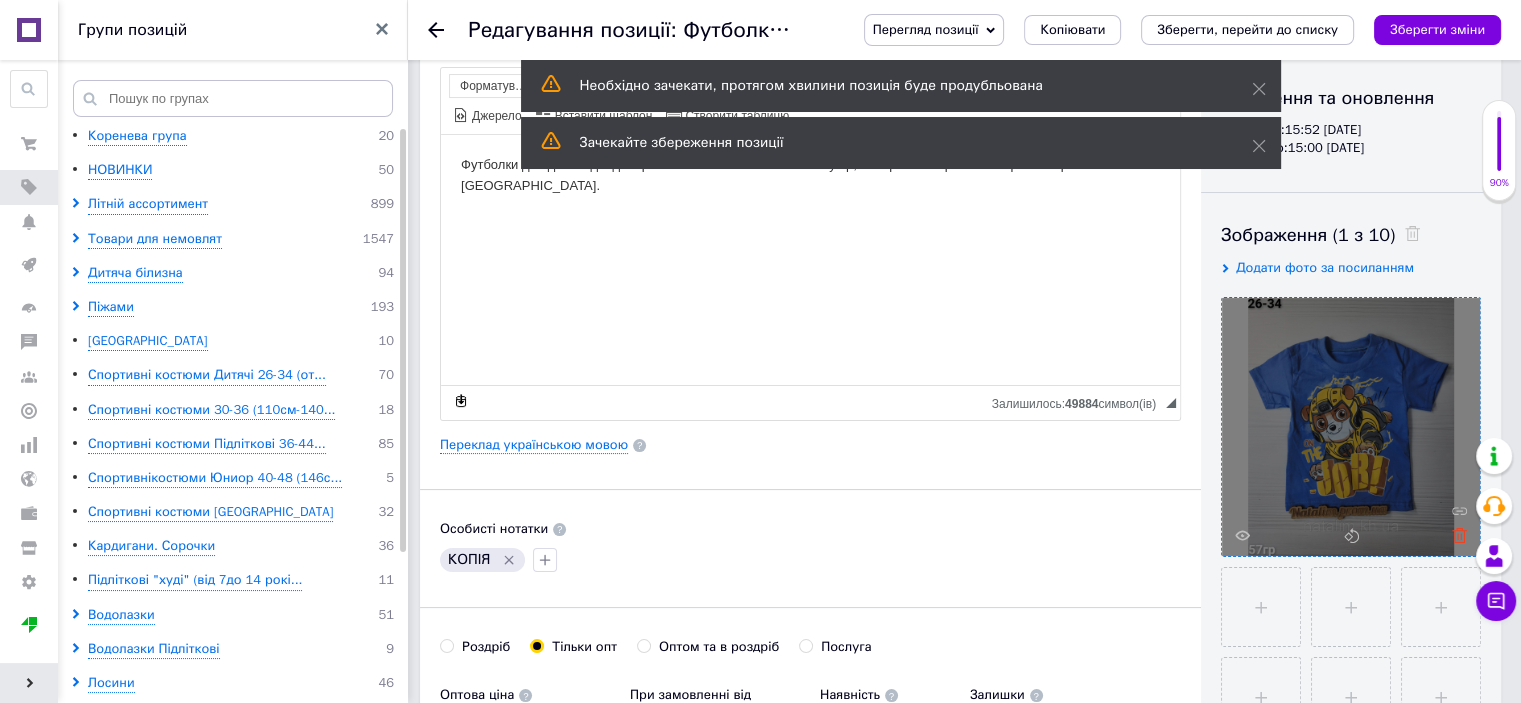 click 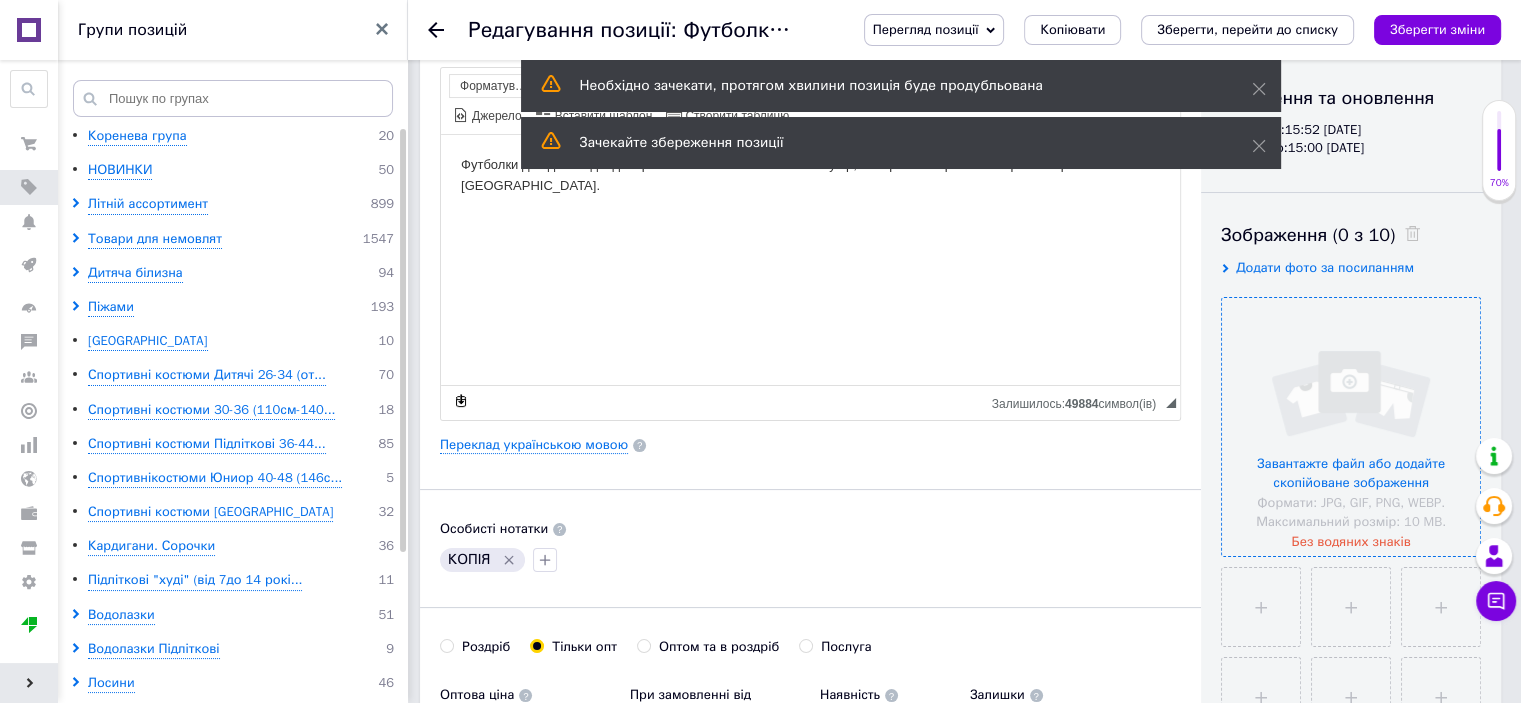 click at bounding box center (1351, 427) 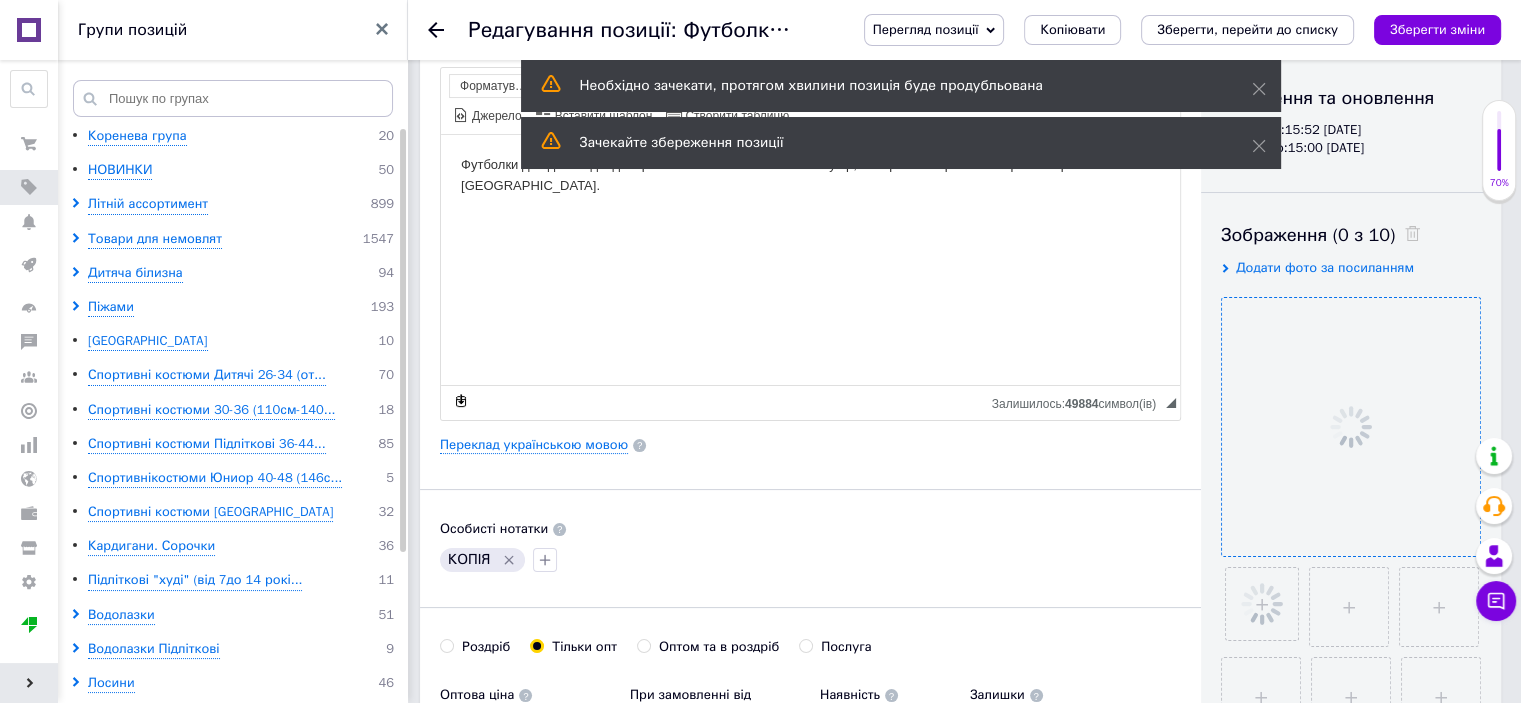 click on "КОПІЯ" at bounding box center (482, 560) 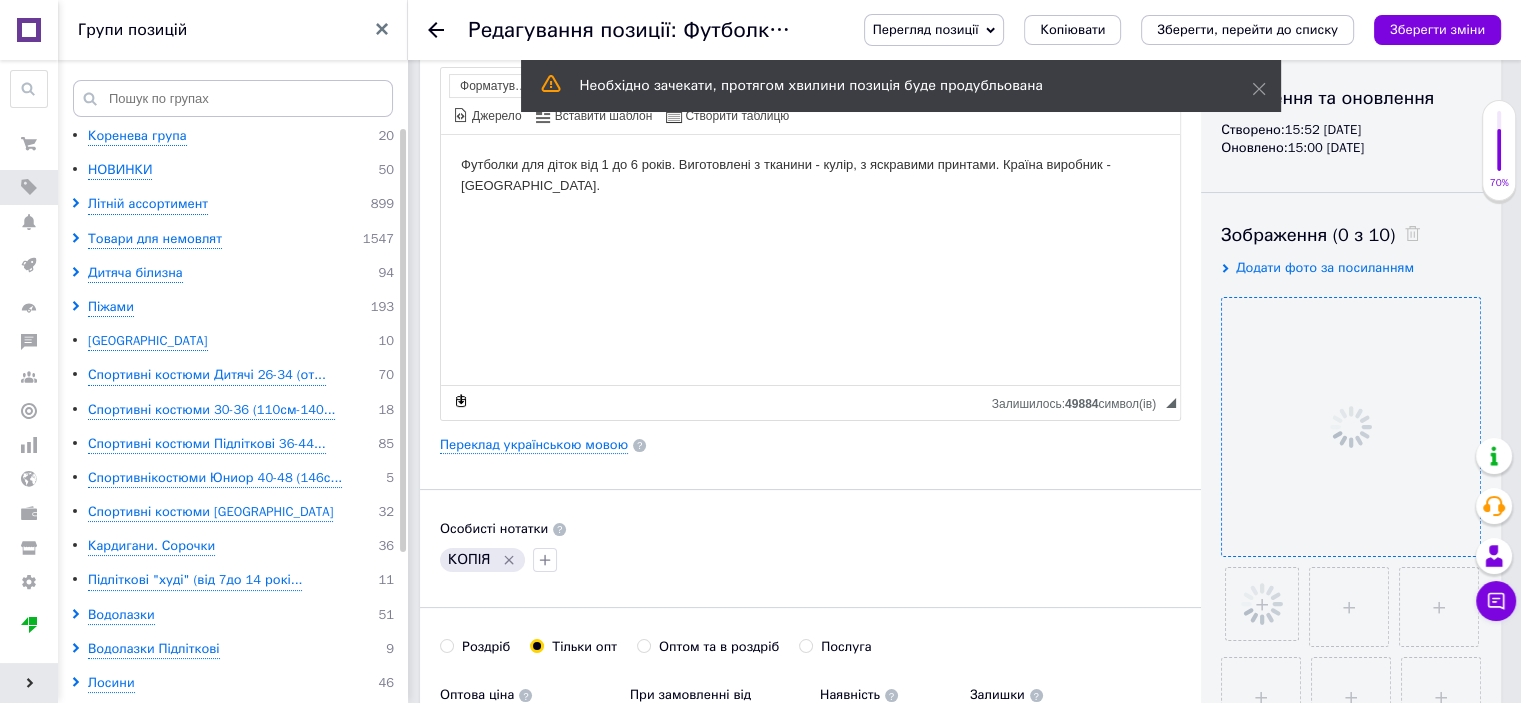 click 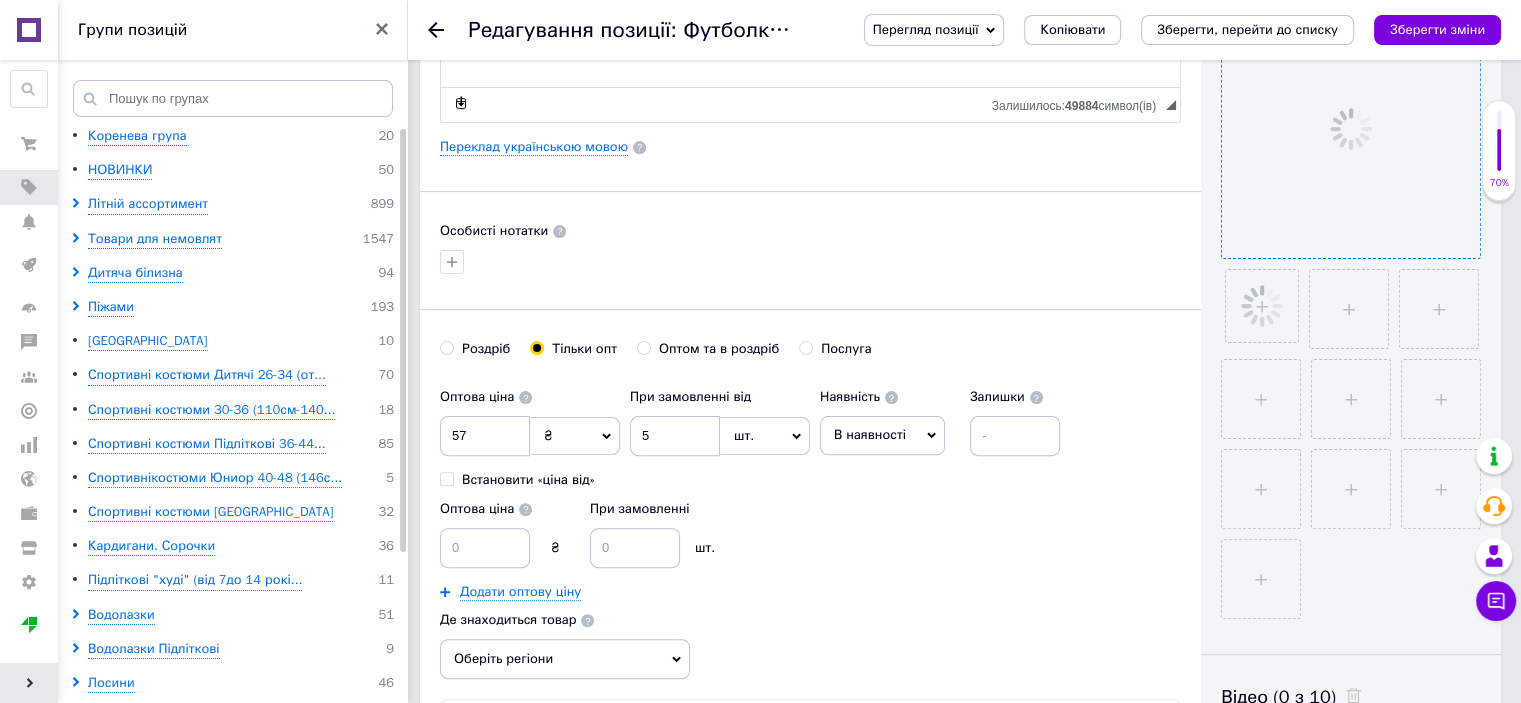 scroll, scrollTop: 500, scrollLeft: 0, axis: vertical 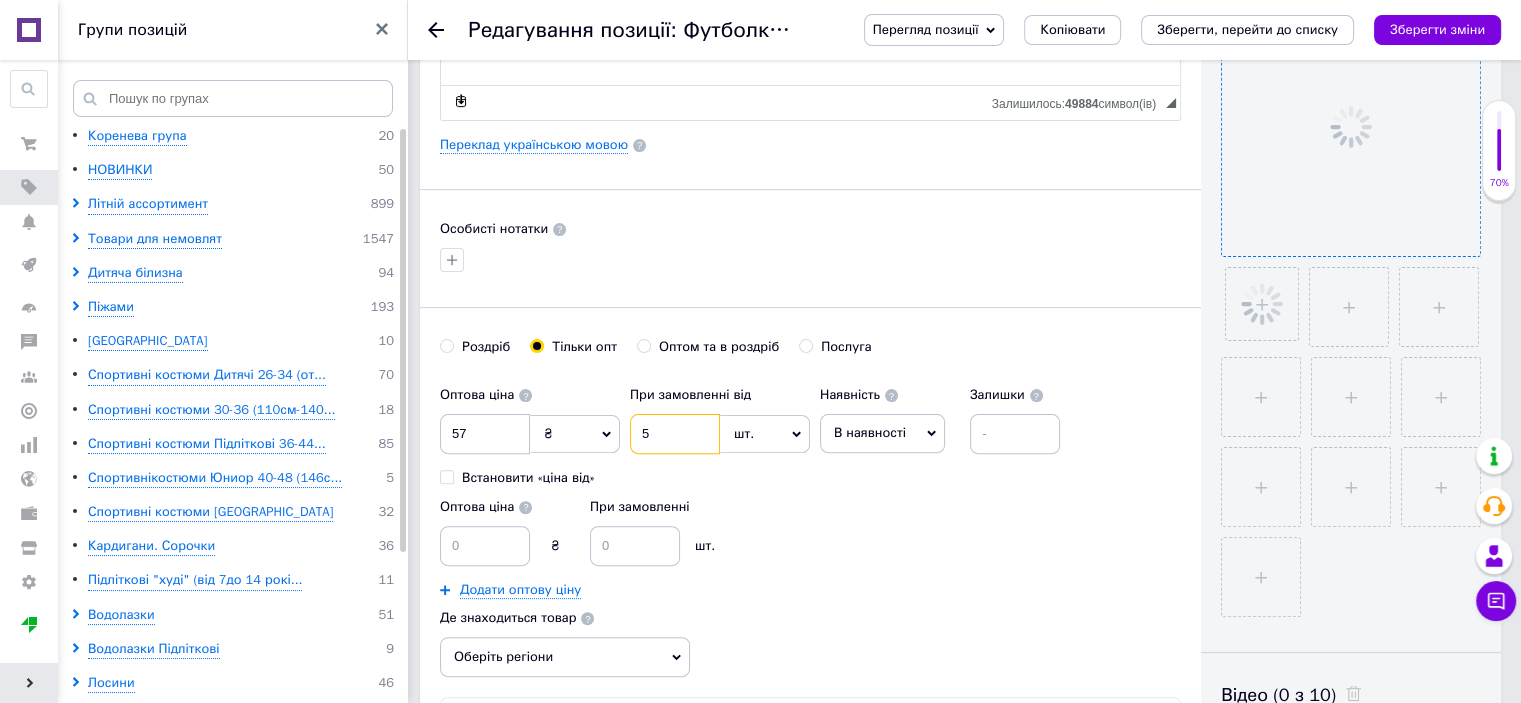 drag, startPoint x: 662, startPoint y: 442, endPoint x: 637, endPoint y: 443, distance: 25.019993 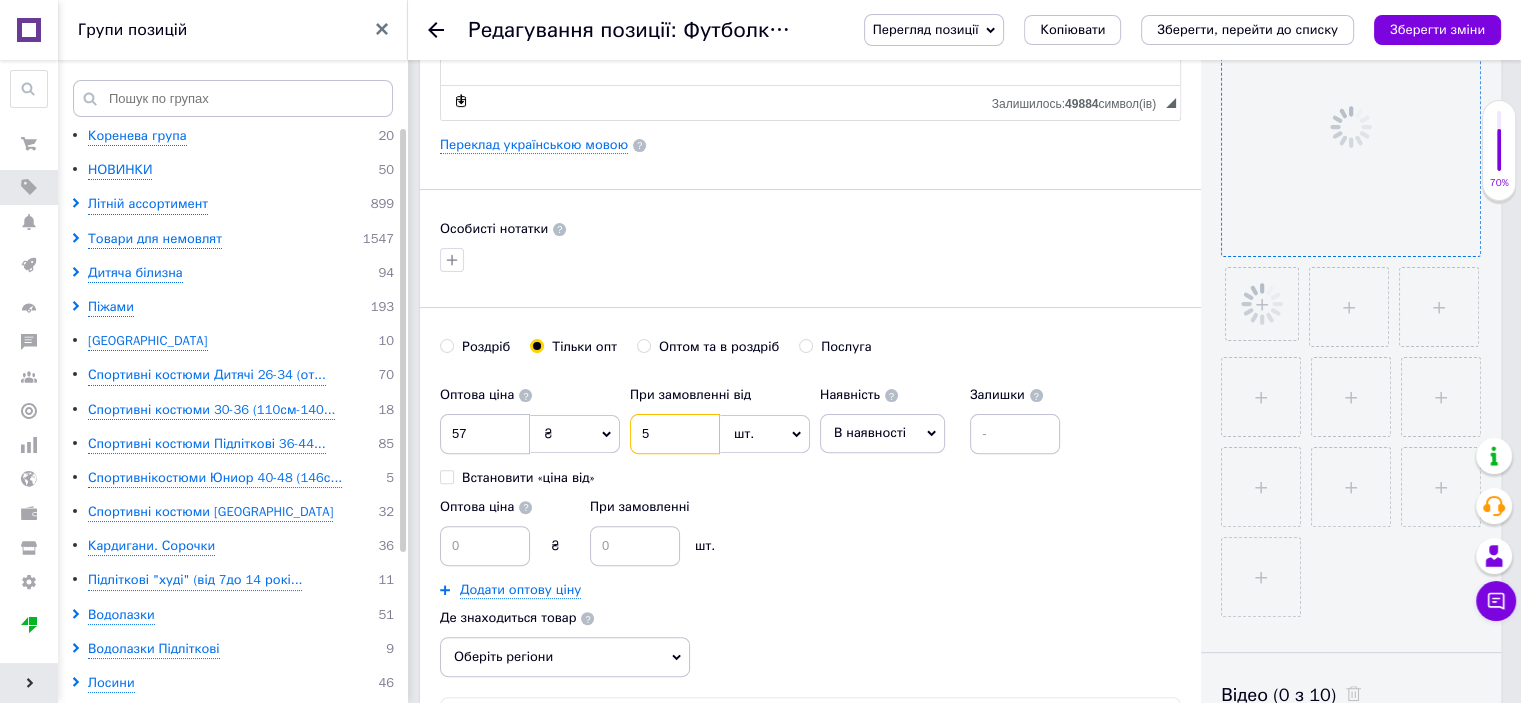 click on "5" at bounding box center [675, 434] 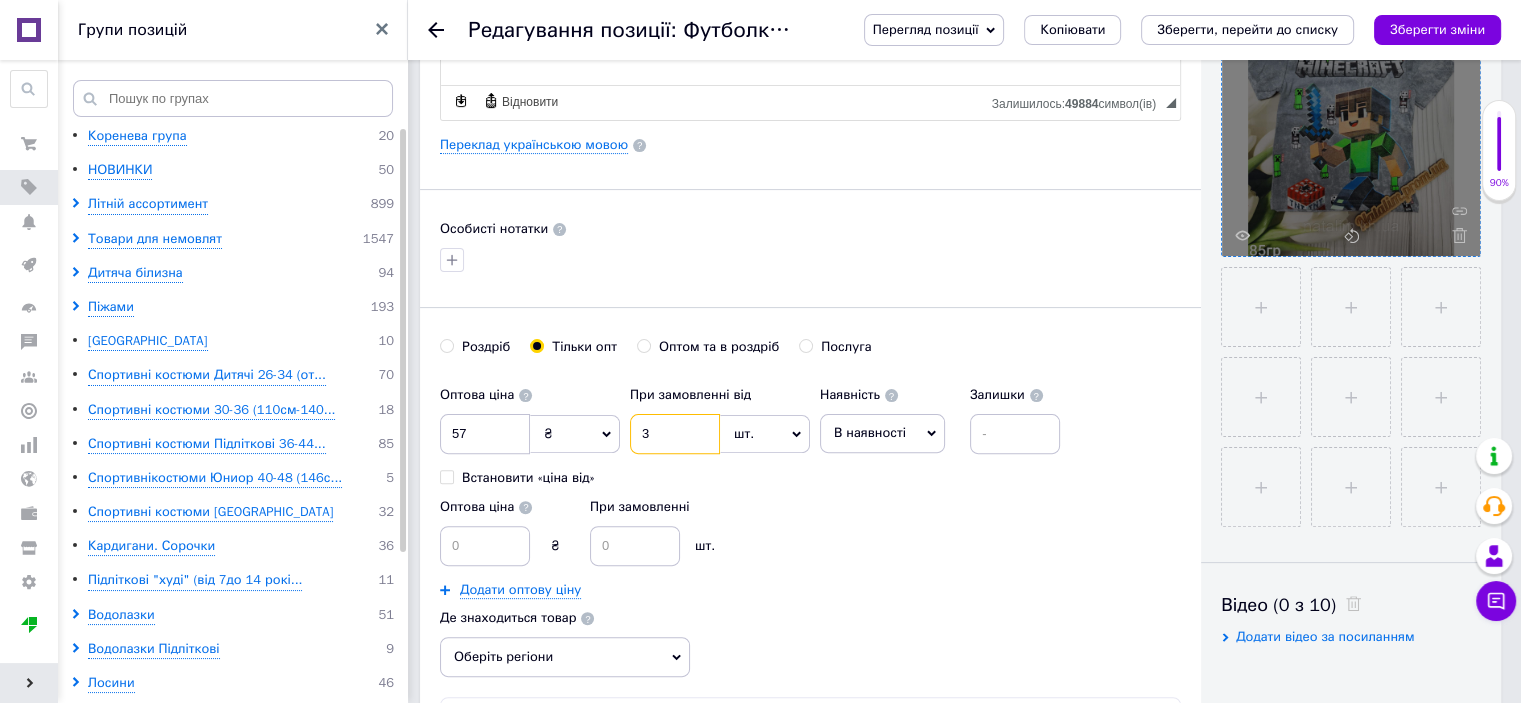 type on "3" 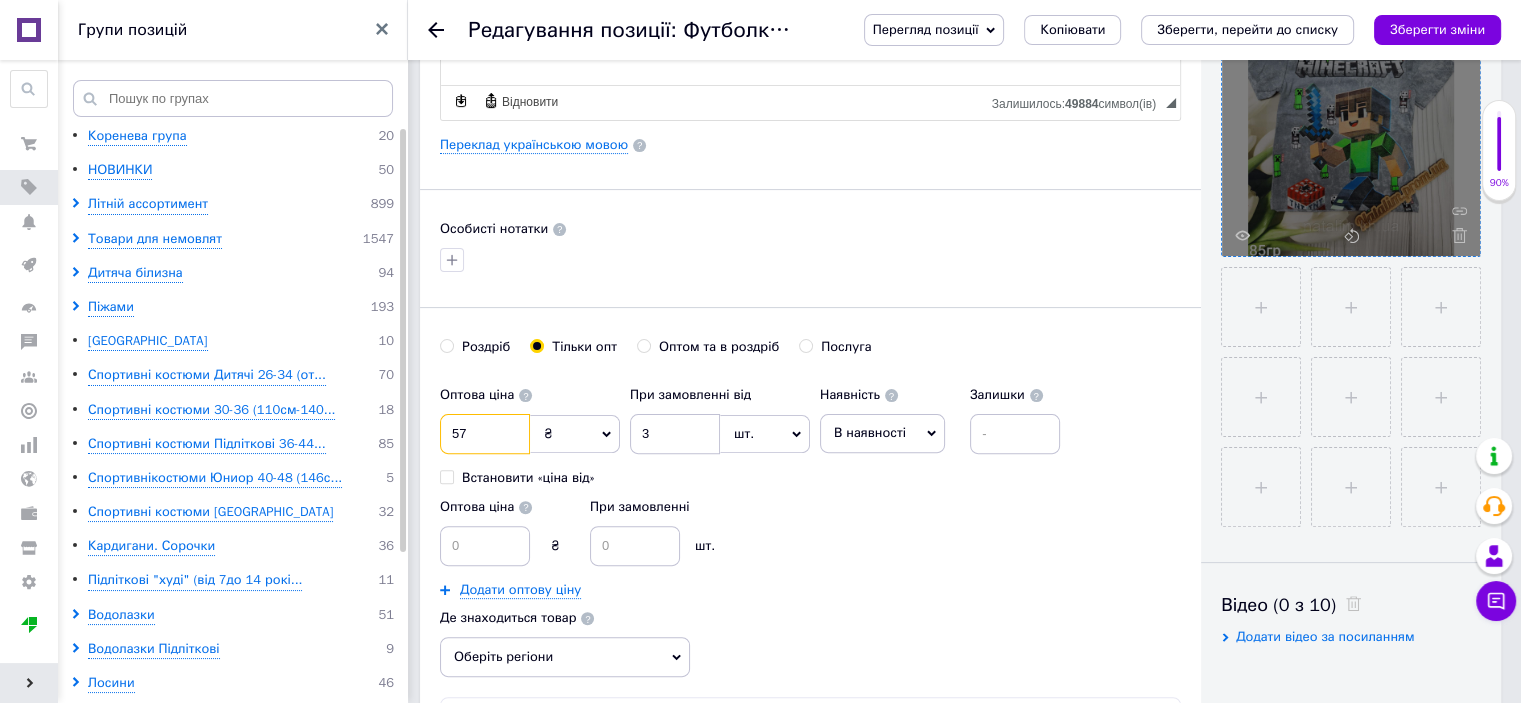 drag, startPoint x: 471, startPoint y: 428, endPoint x: 430, endPoint y: 427, distance: 41.01219 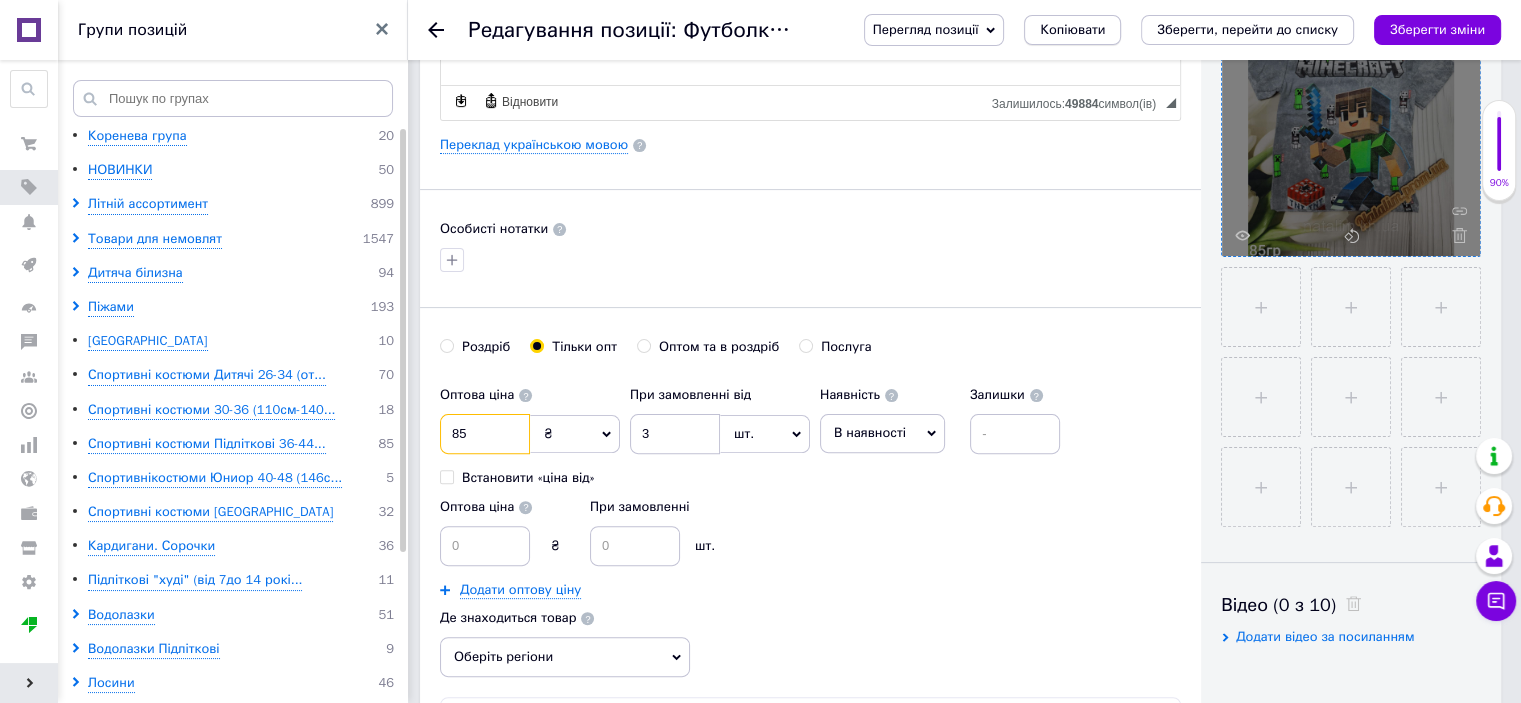 type on "85" 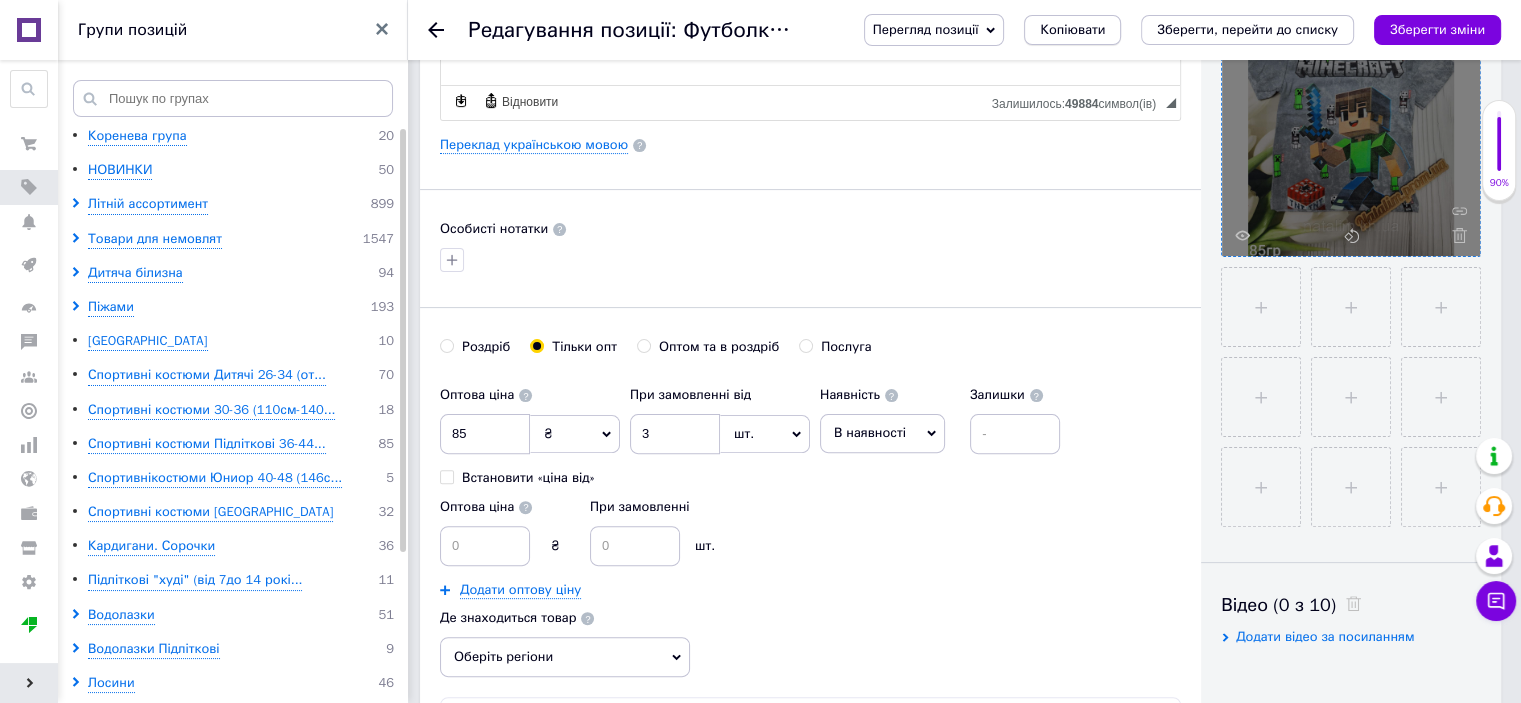 click on "Копіювати" at bounding box center (1072, 30) 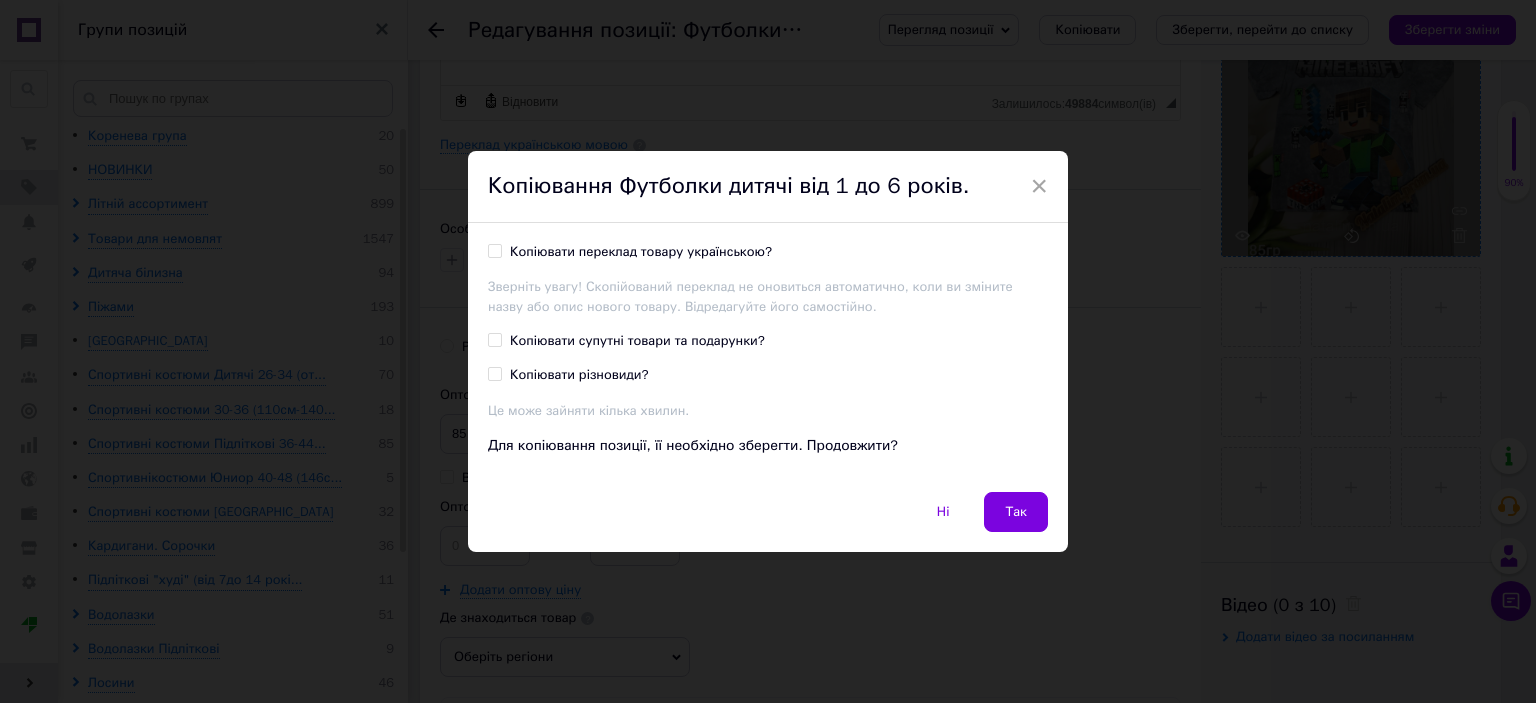 click on "Так" at bounding box center [1016, 512] 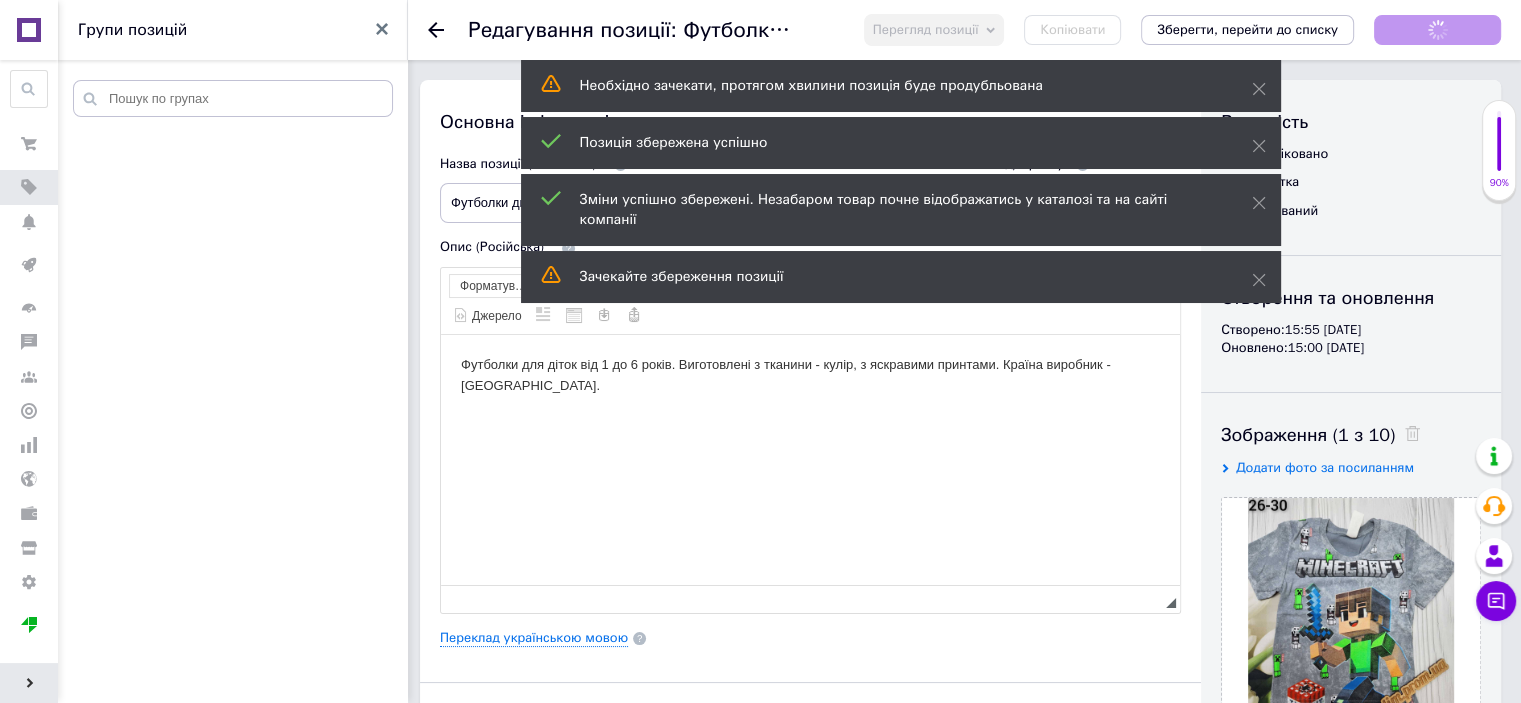 scroll, scrollTop: 0, scrollLeft: 0, axis: both 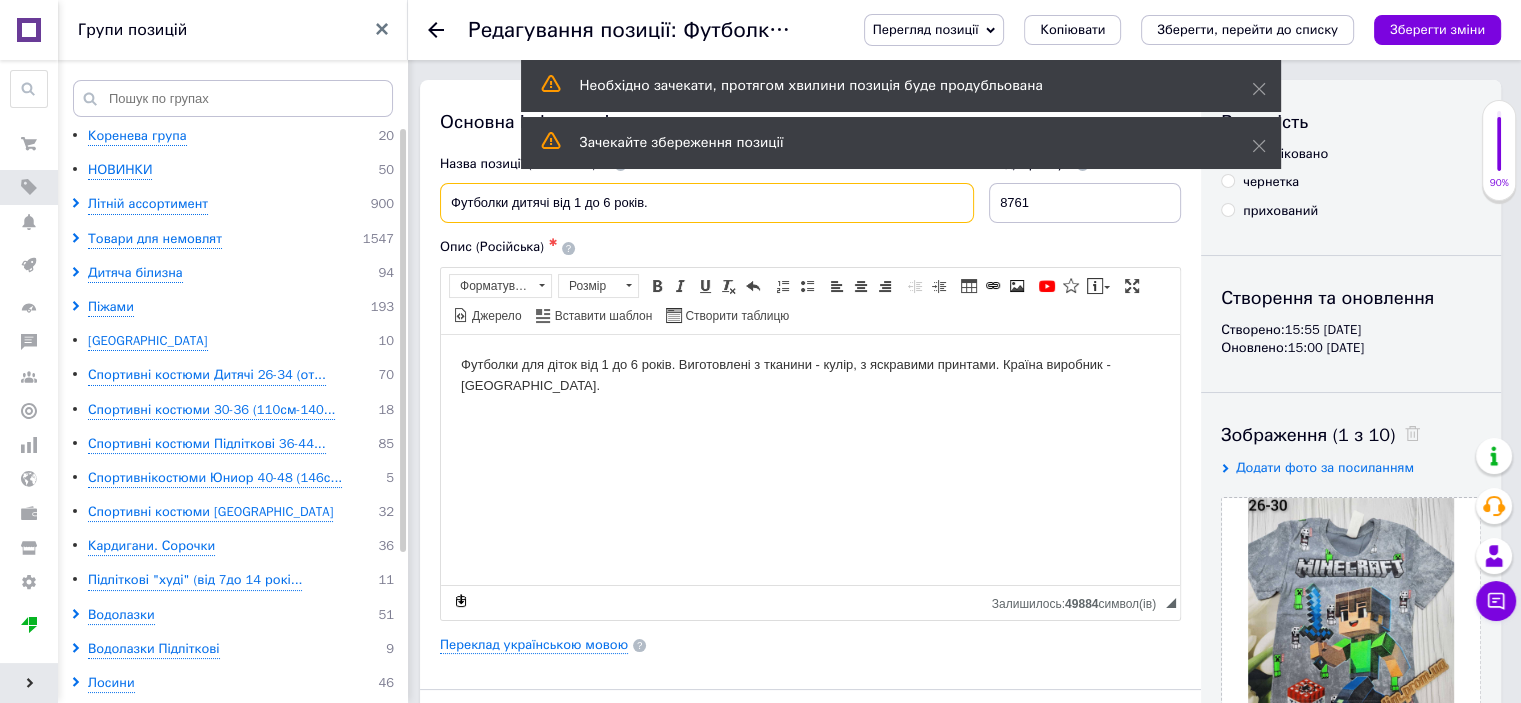 click on "Футболки дитячі від 1 до 6 років." at bounding box center (707, 203) 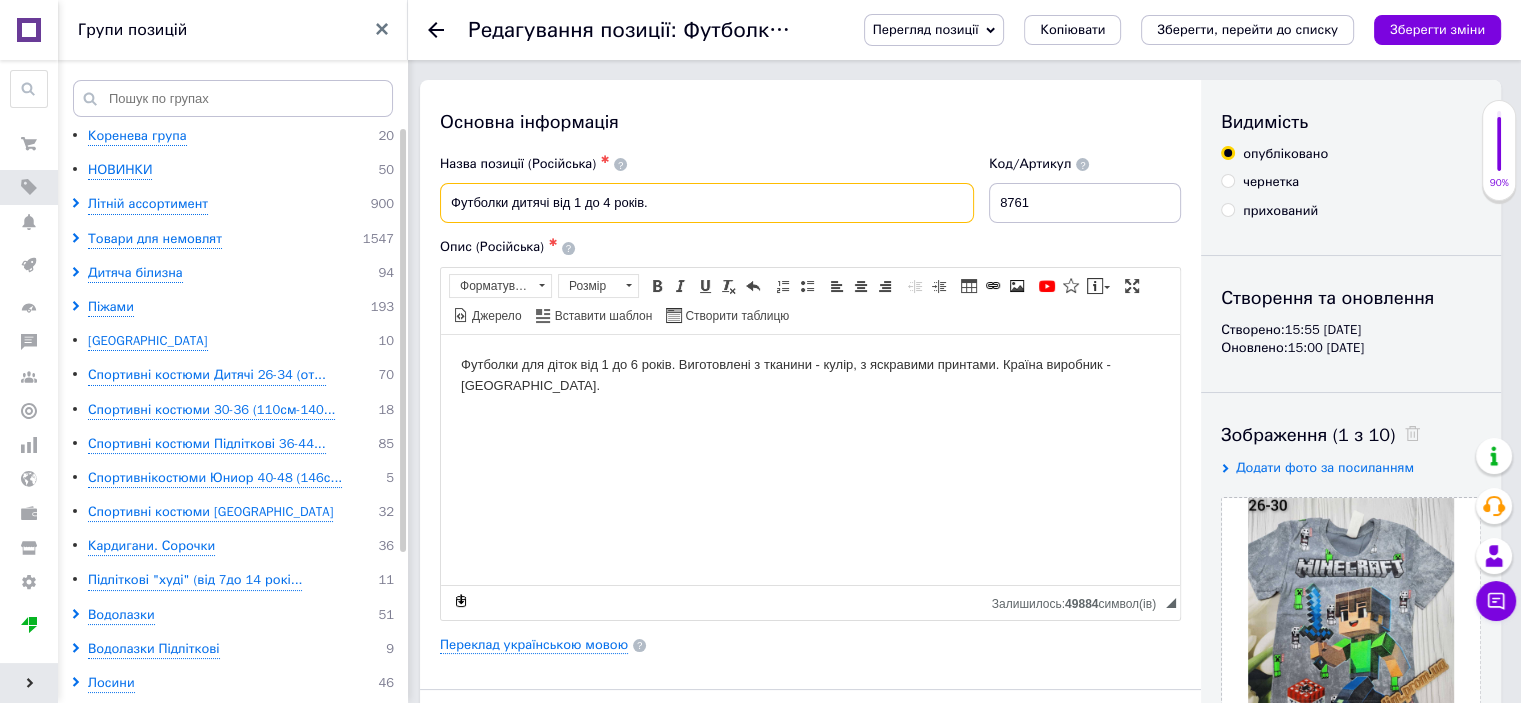 type on "Футболки дитячі від 1 до 4 років." 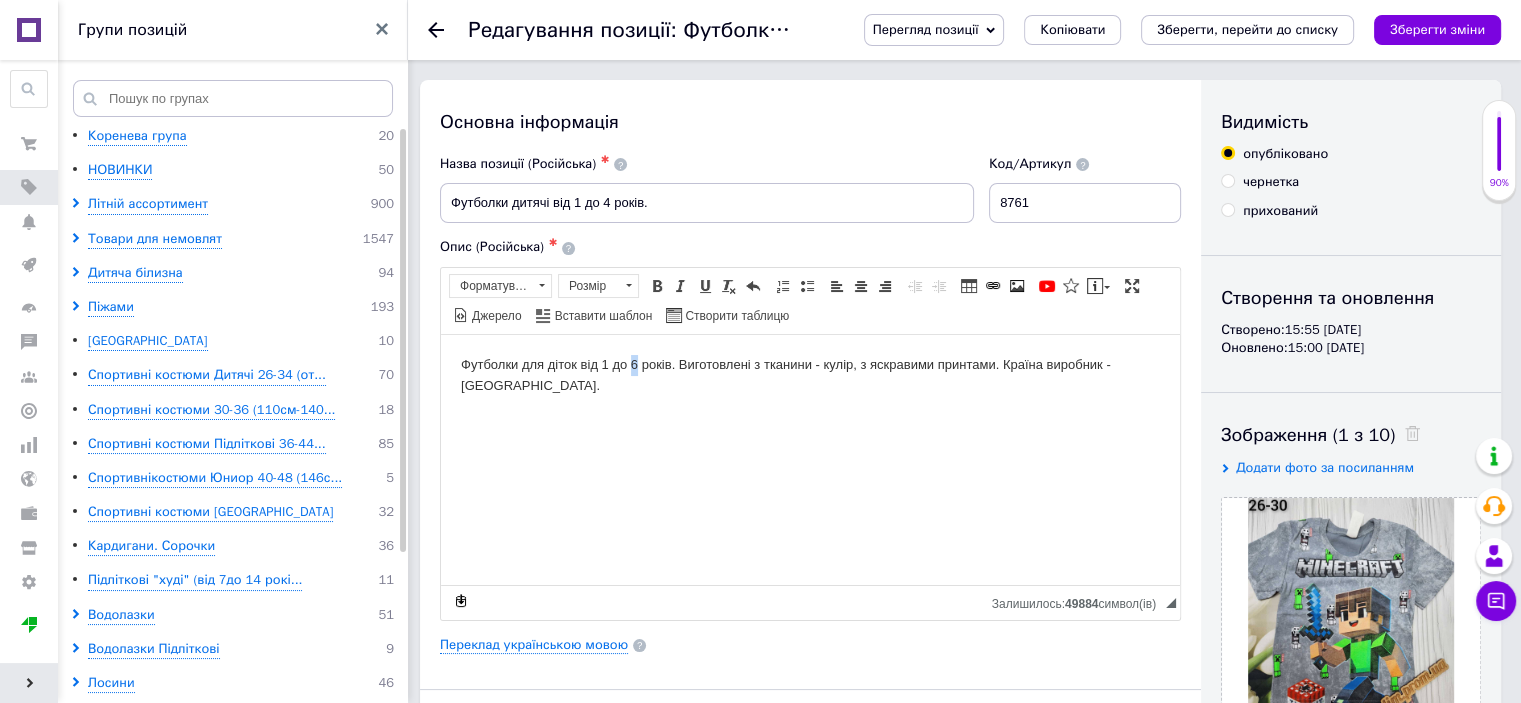 drag, startPoint x: 632, startPoint y: 361, endPoint x: 621, endPoint y: 356, distance: 12.083046 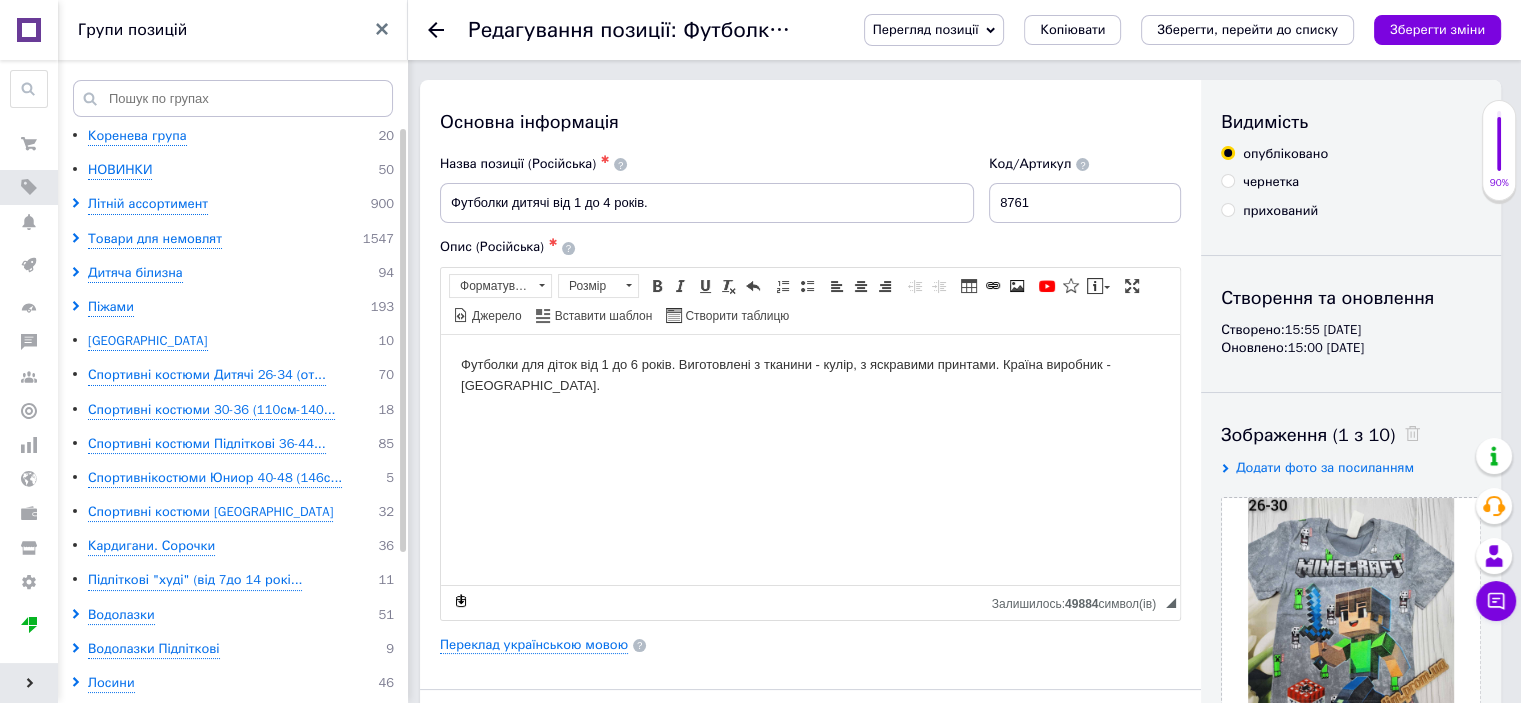 type 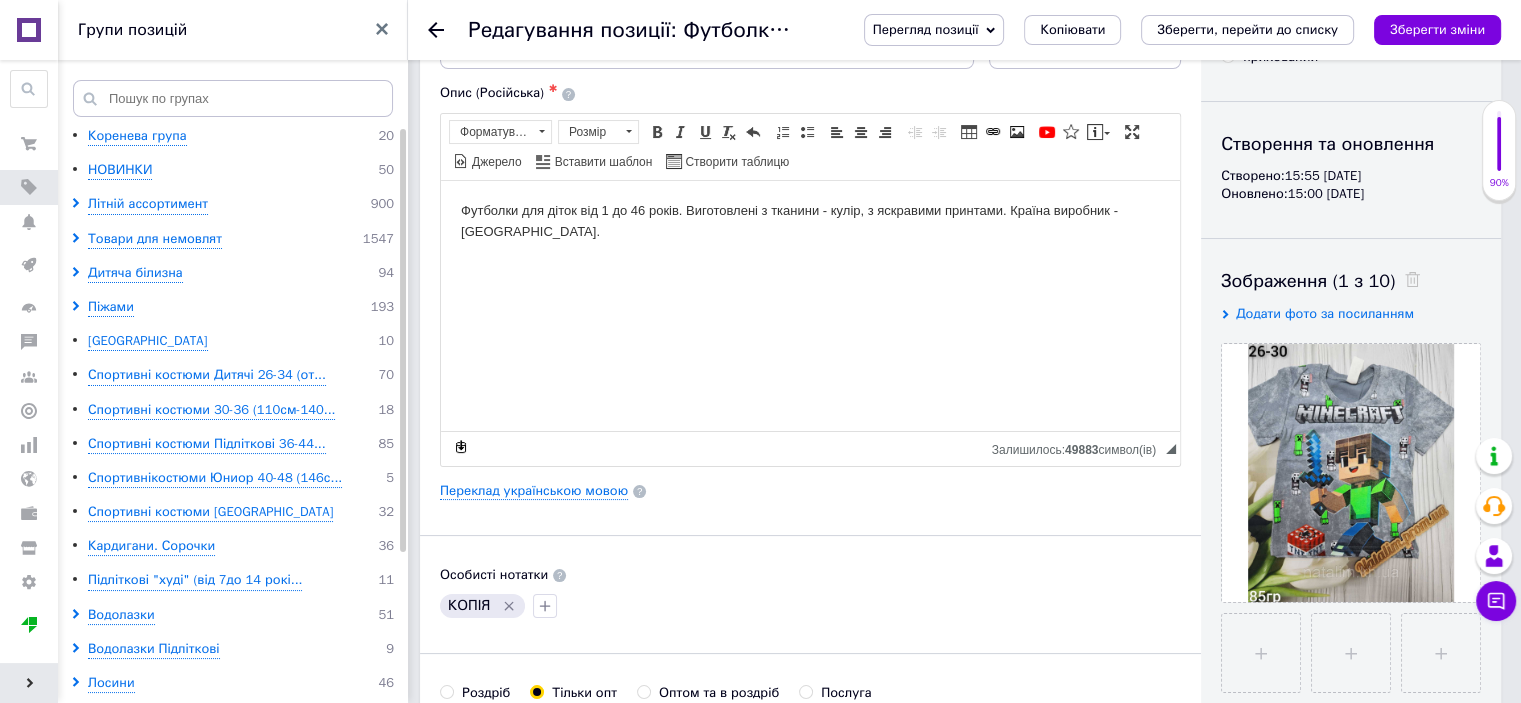 scroll, scrollTop: 300, scrollLeft: 0, axis: vertical 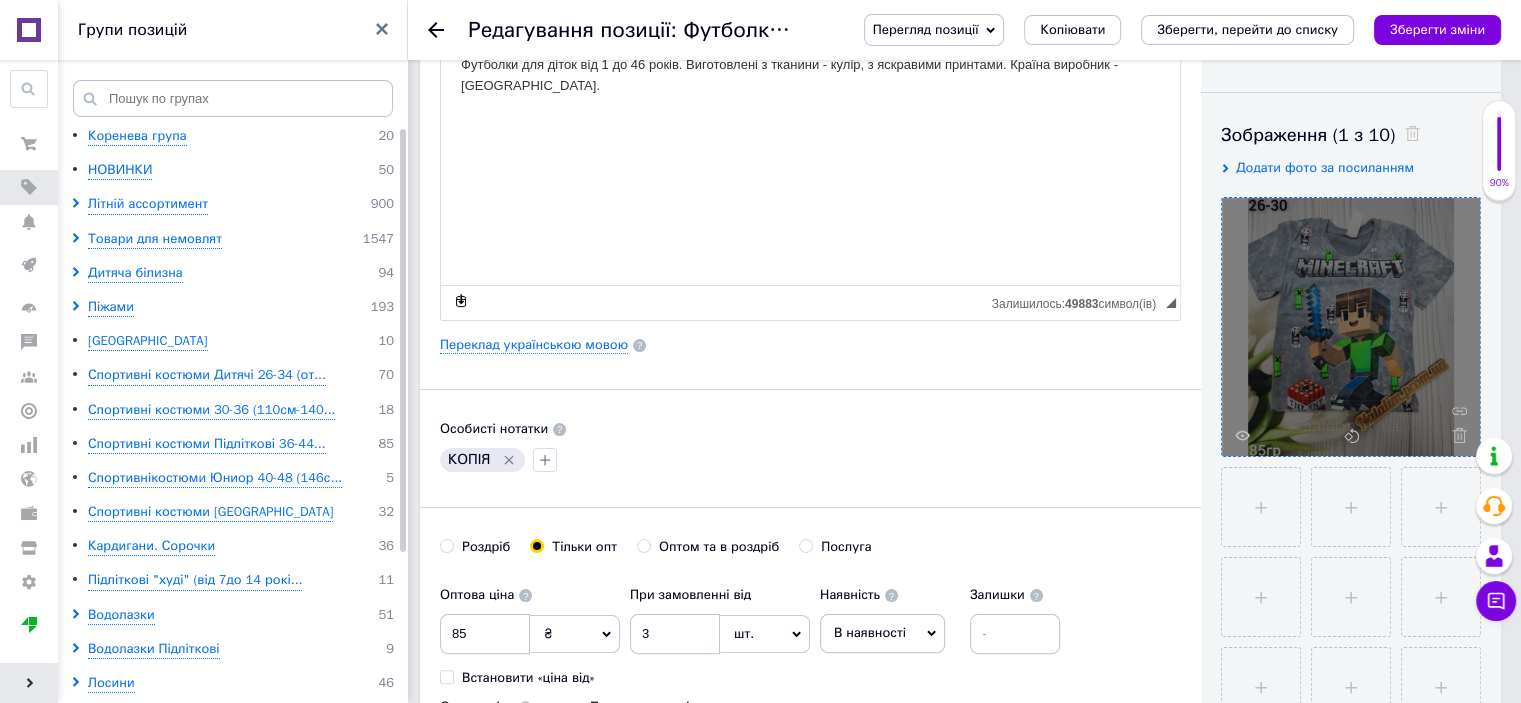 click 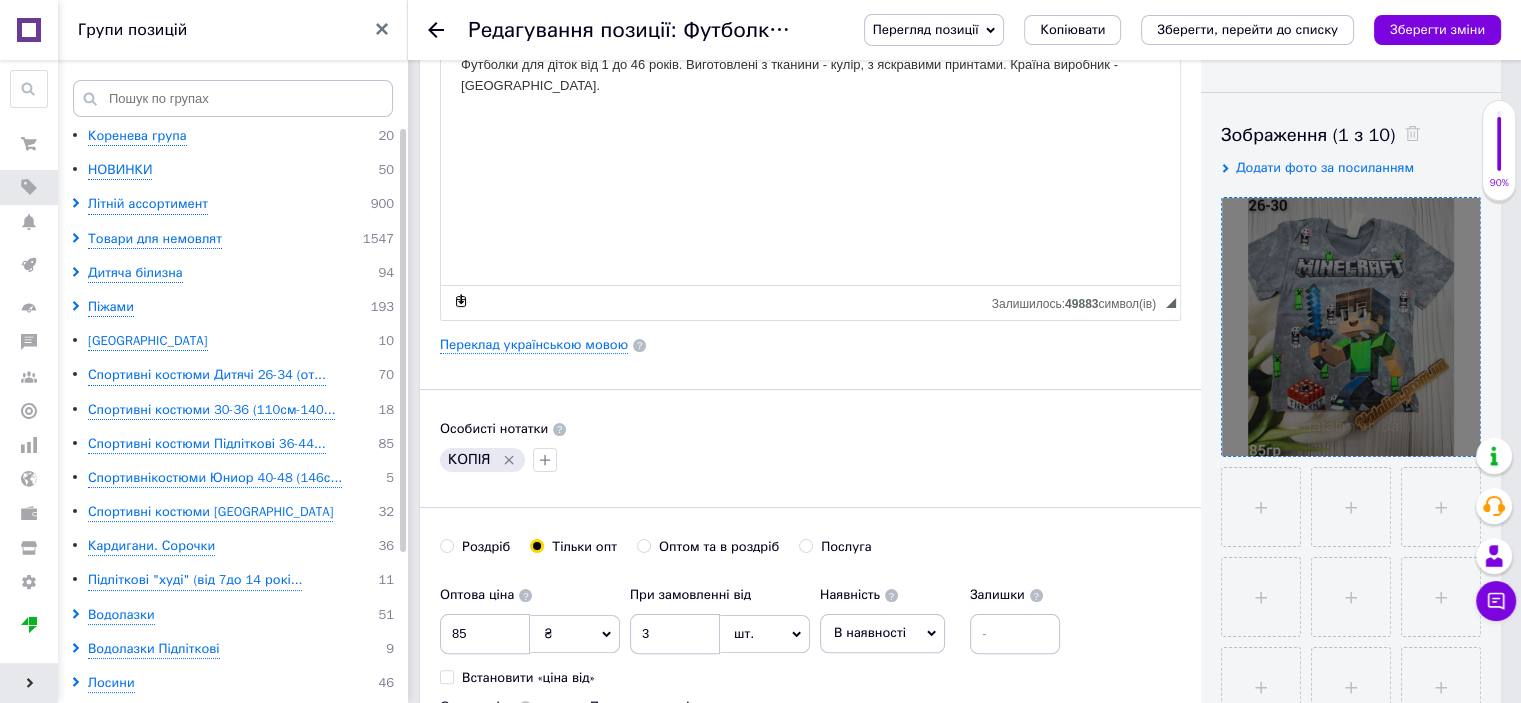 click at bounding box center [1351, 327] 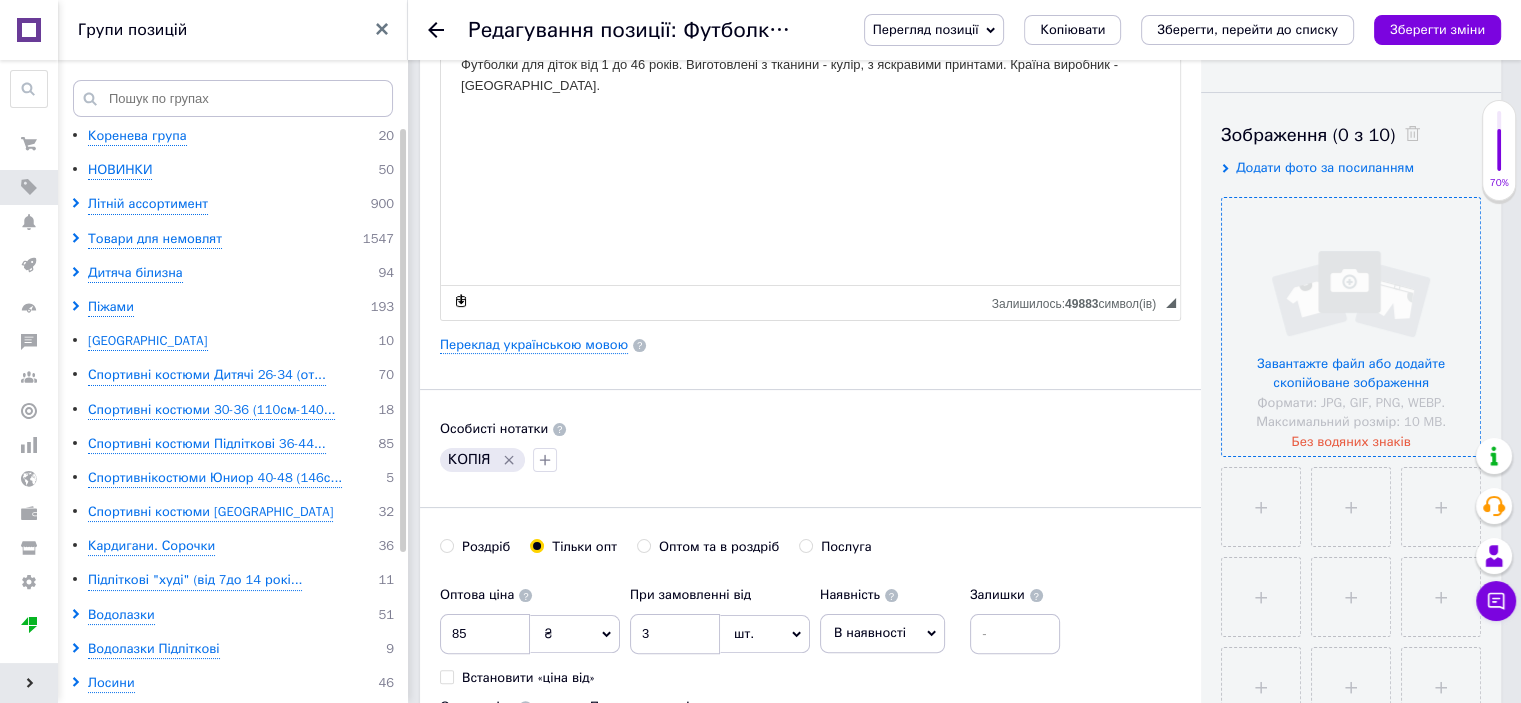 drag, startPoint x: 1404, startPoint y: 307, endPoint x: 1392, endPoint y: 292, distance: 19.209373 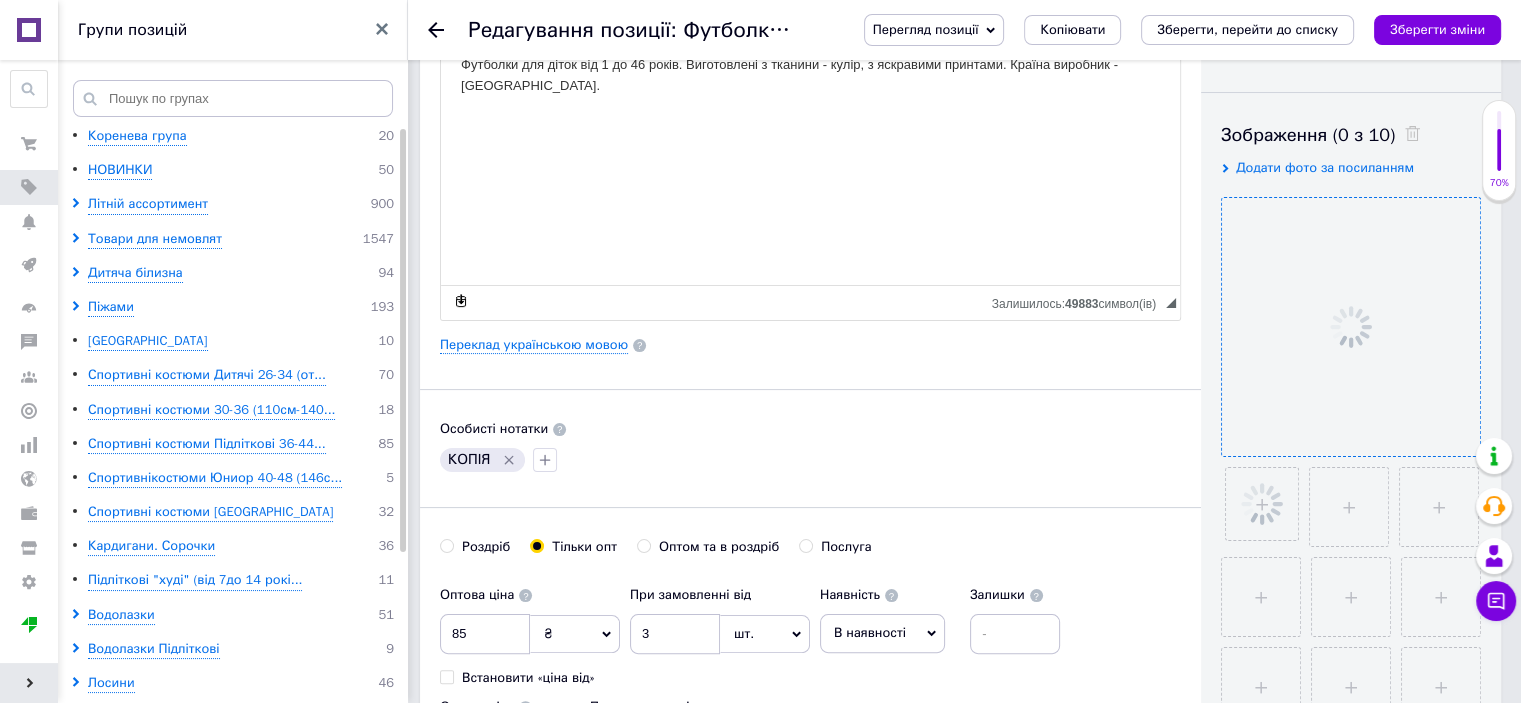 click 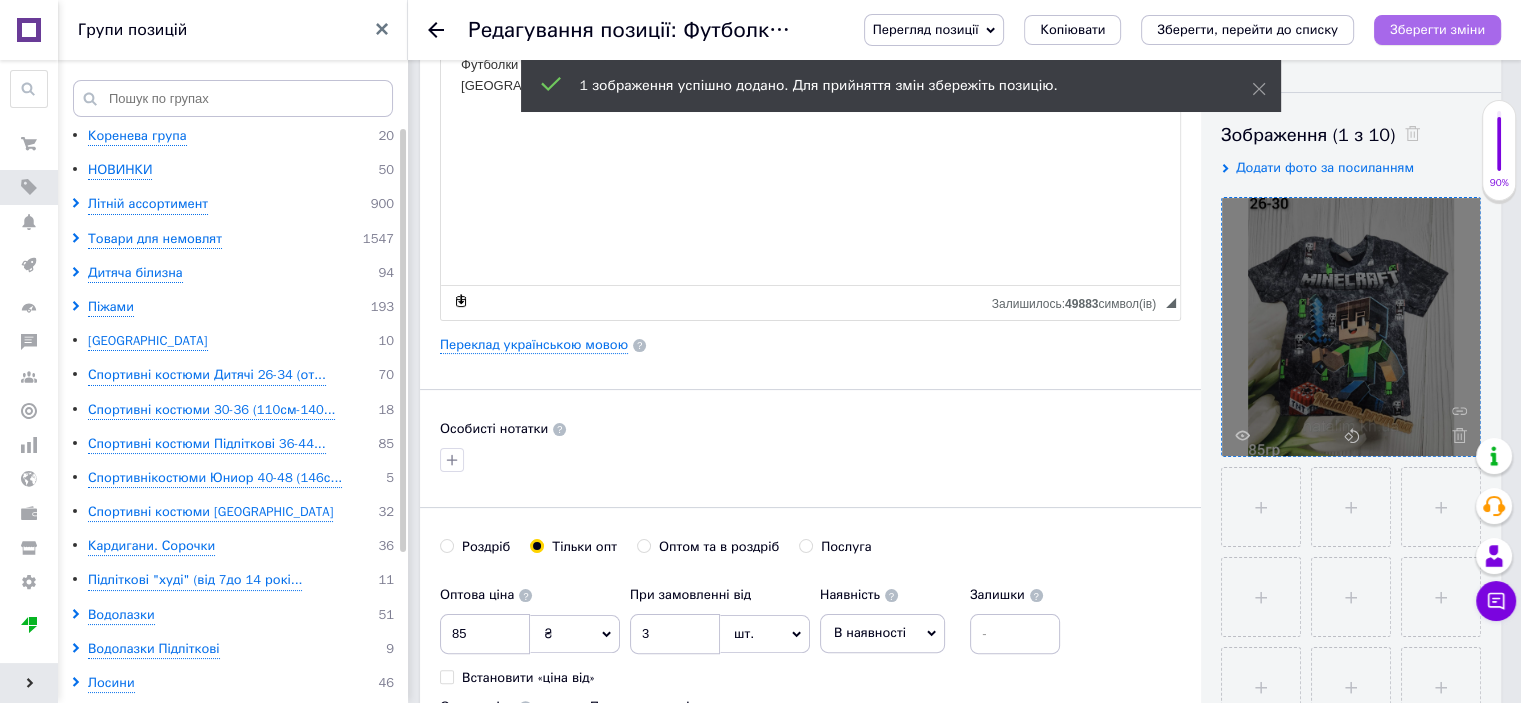 click on "Зберегти зміни" at bounding box center (1437, 29) 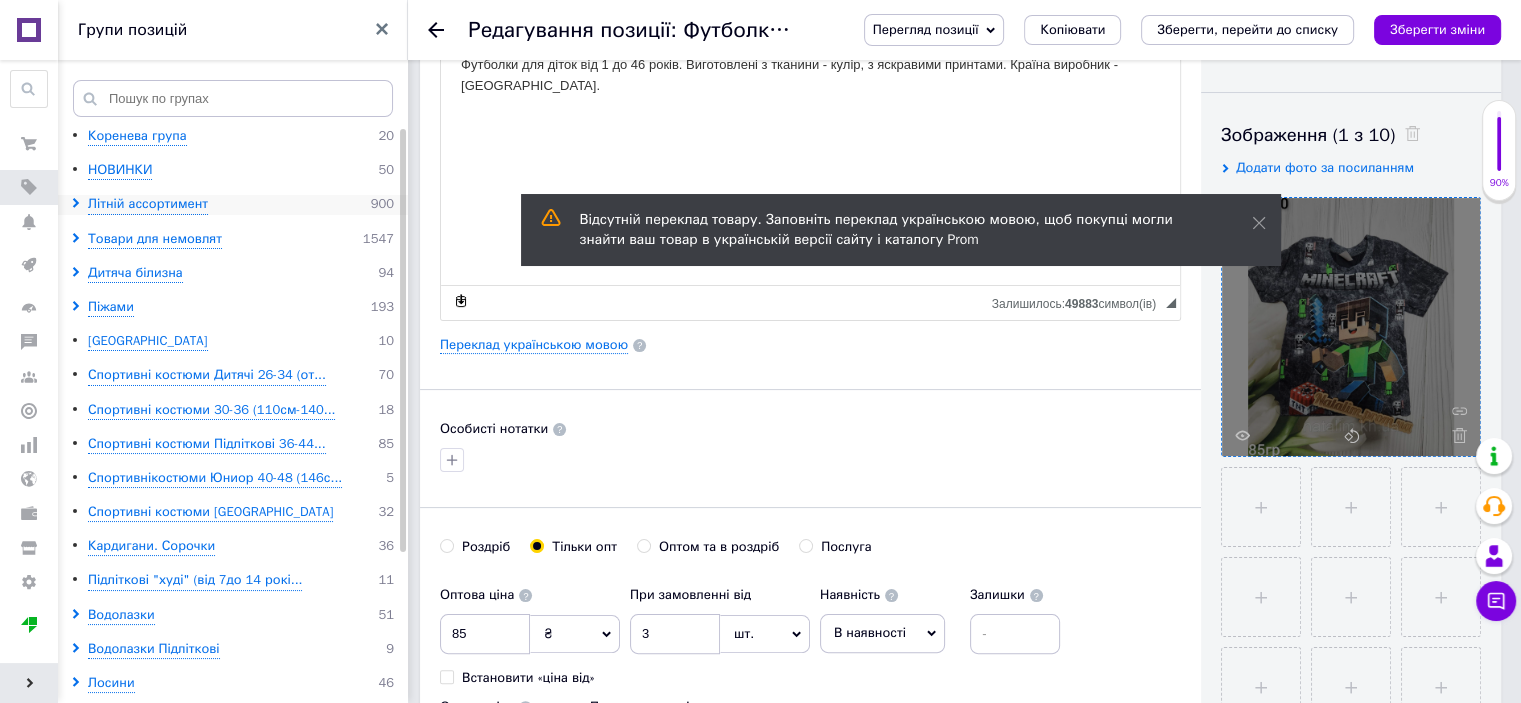 click 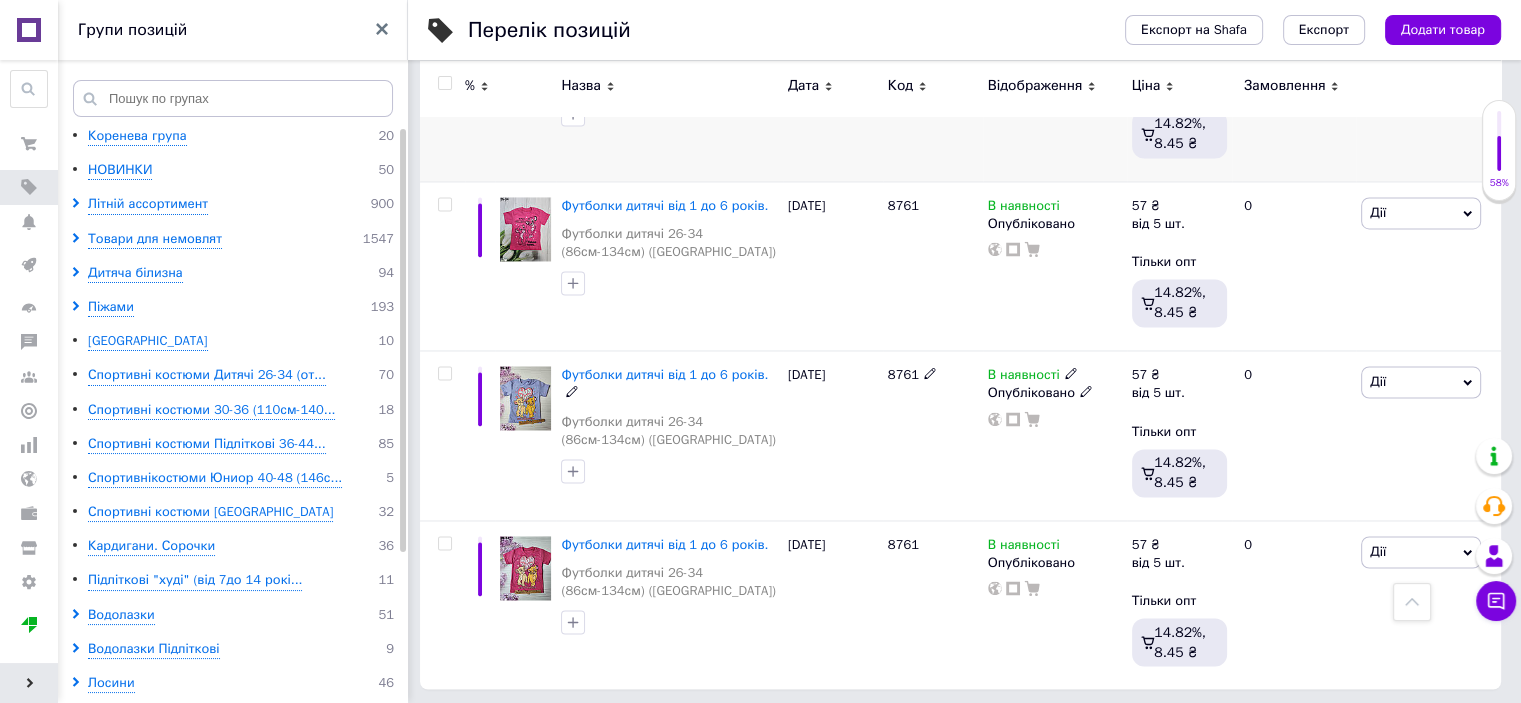 scroll, scrollTop: 3240, scrollLeft: 0, axis: vertical 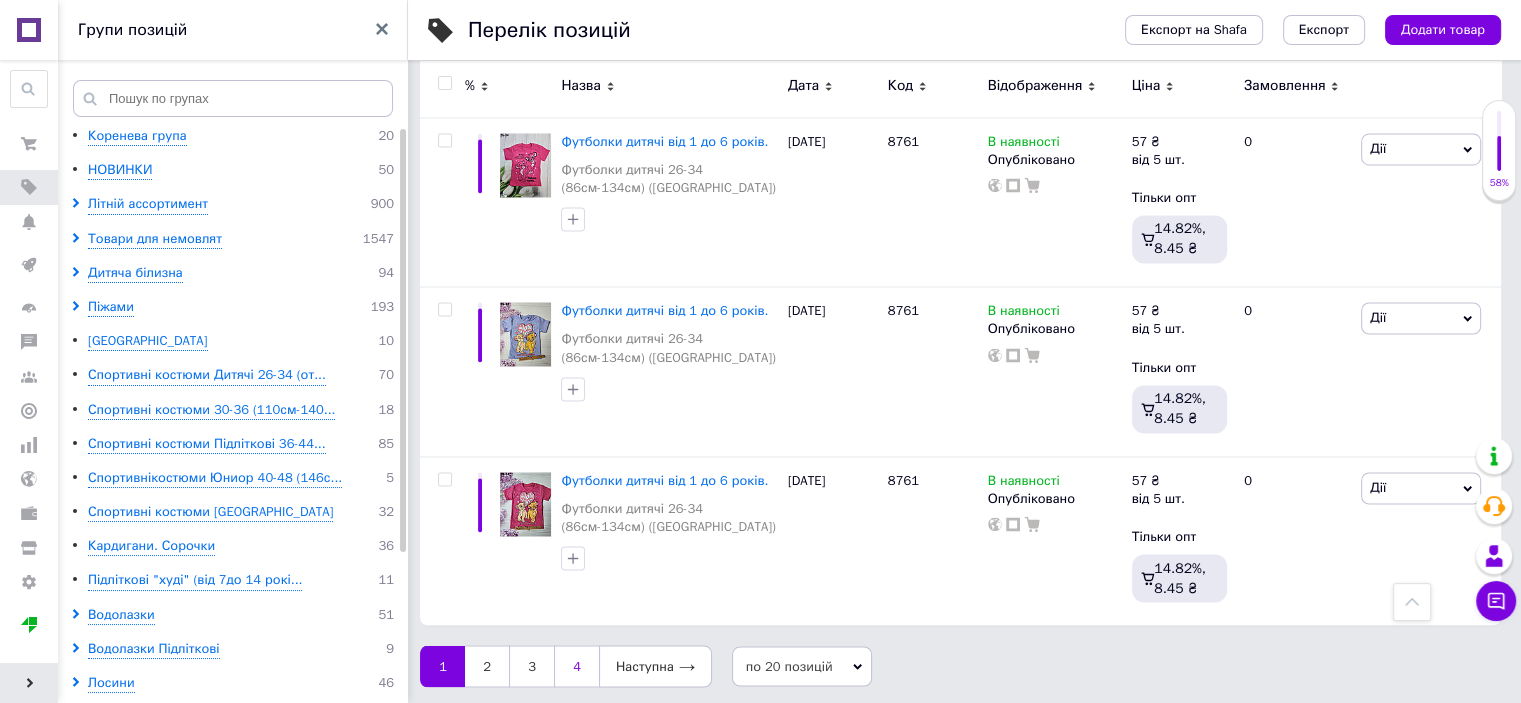 click on "4" at bounding box center (576, 666) 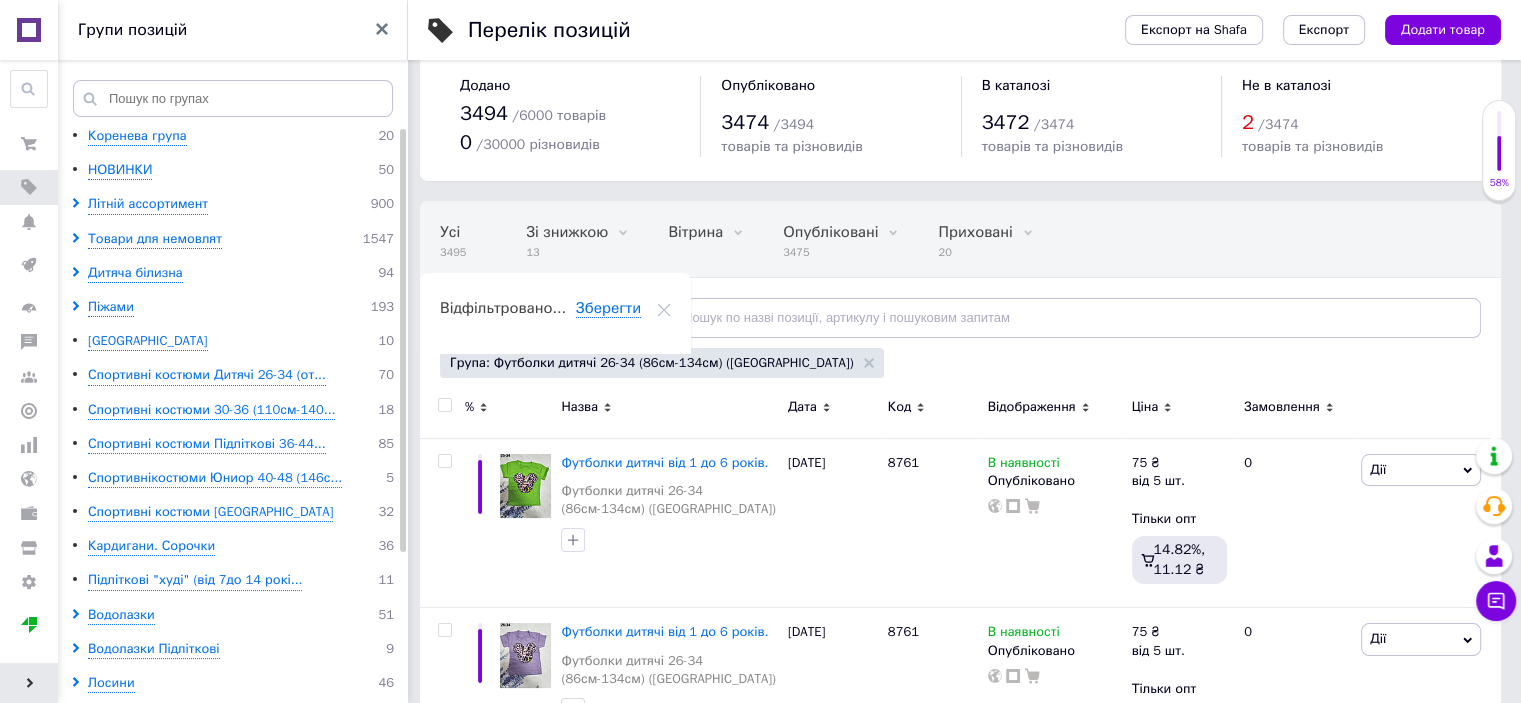 scroll, scrollTop: 352, scrollLeft: 0, axis: vertical 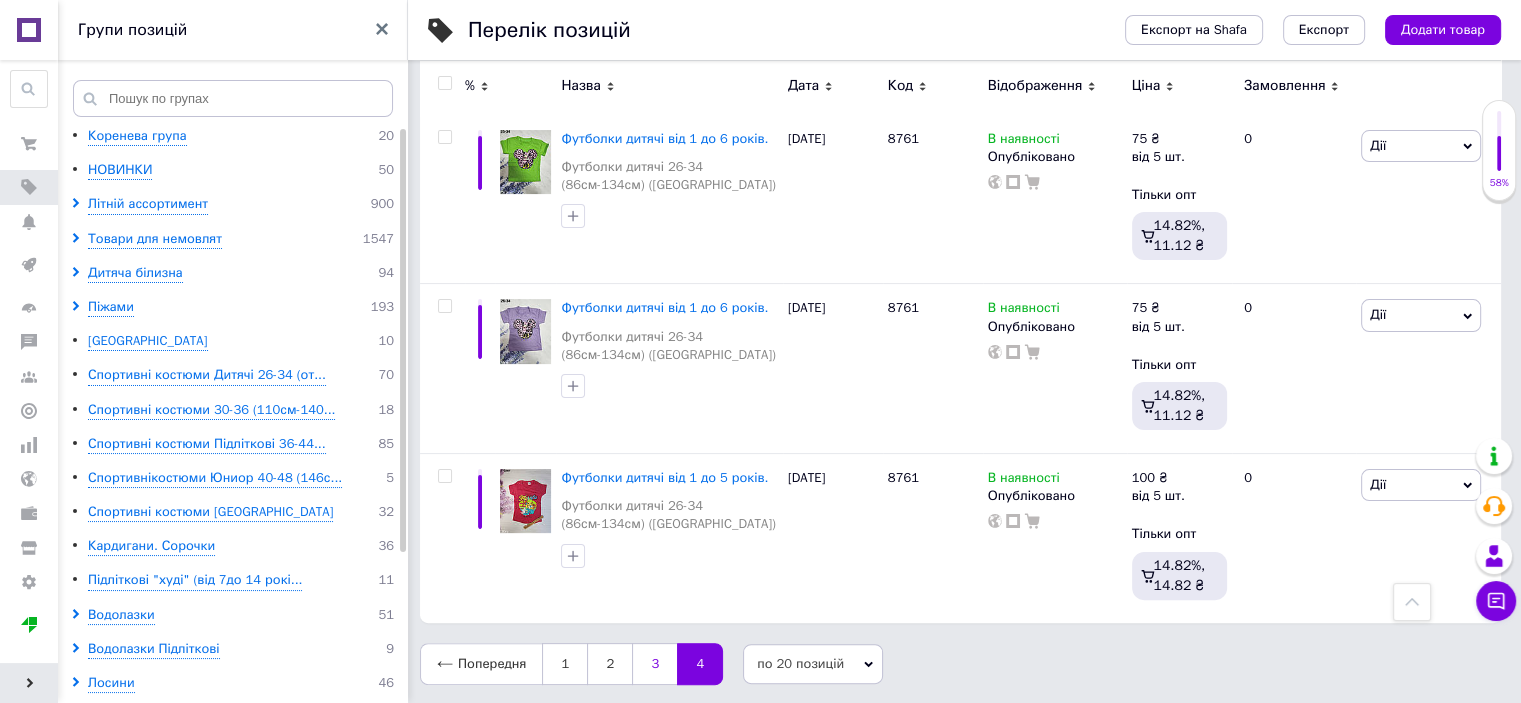 click on "3" at bounding box center [654, 664] 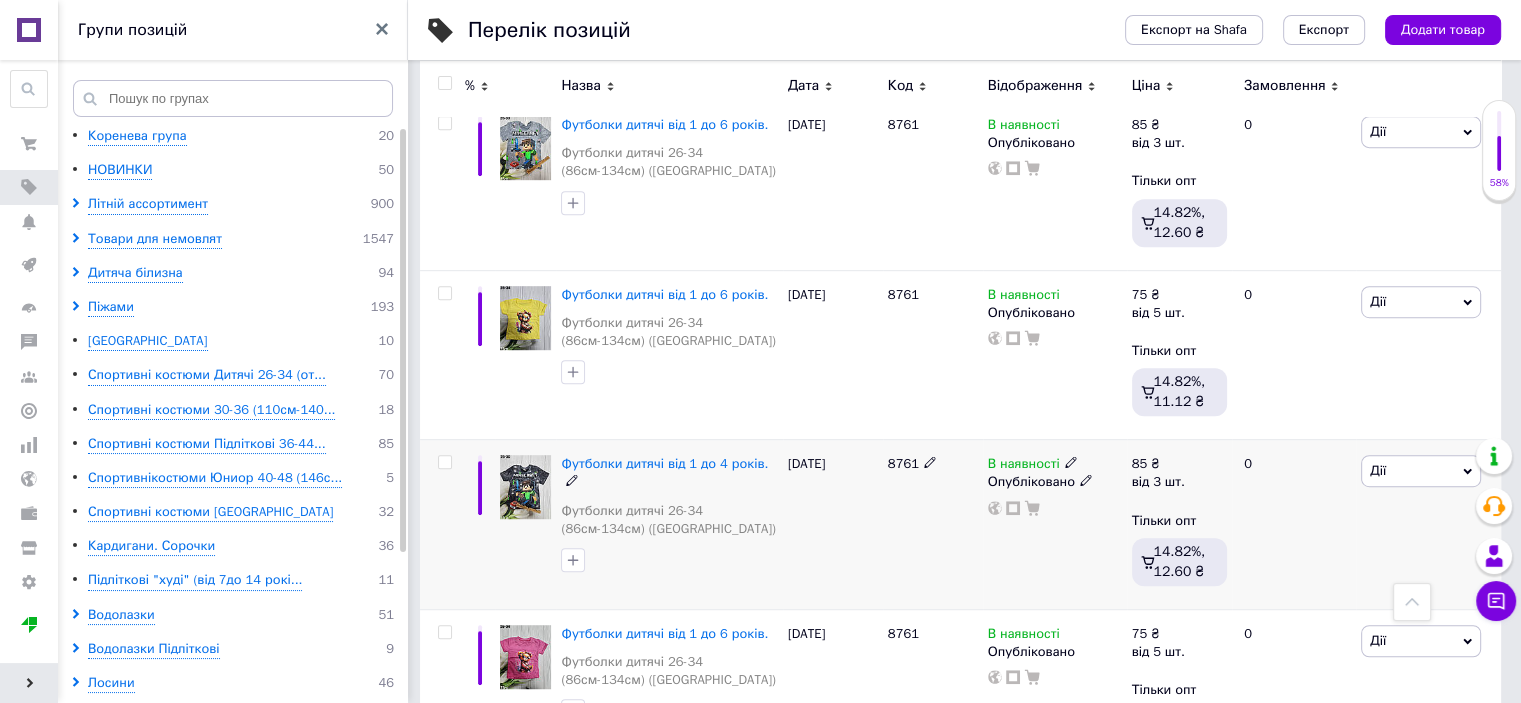 scroll, scrollTop: 900, scrollLeft: 0, axis: vertical 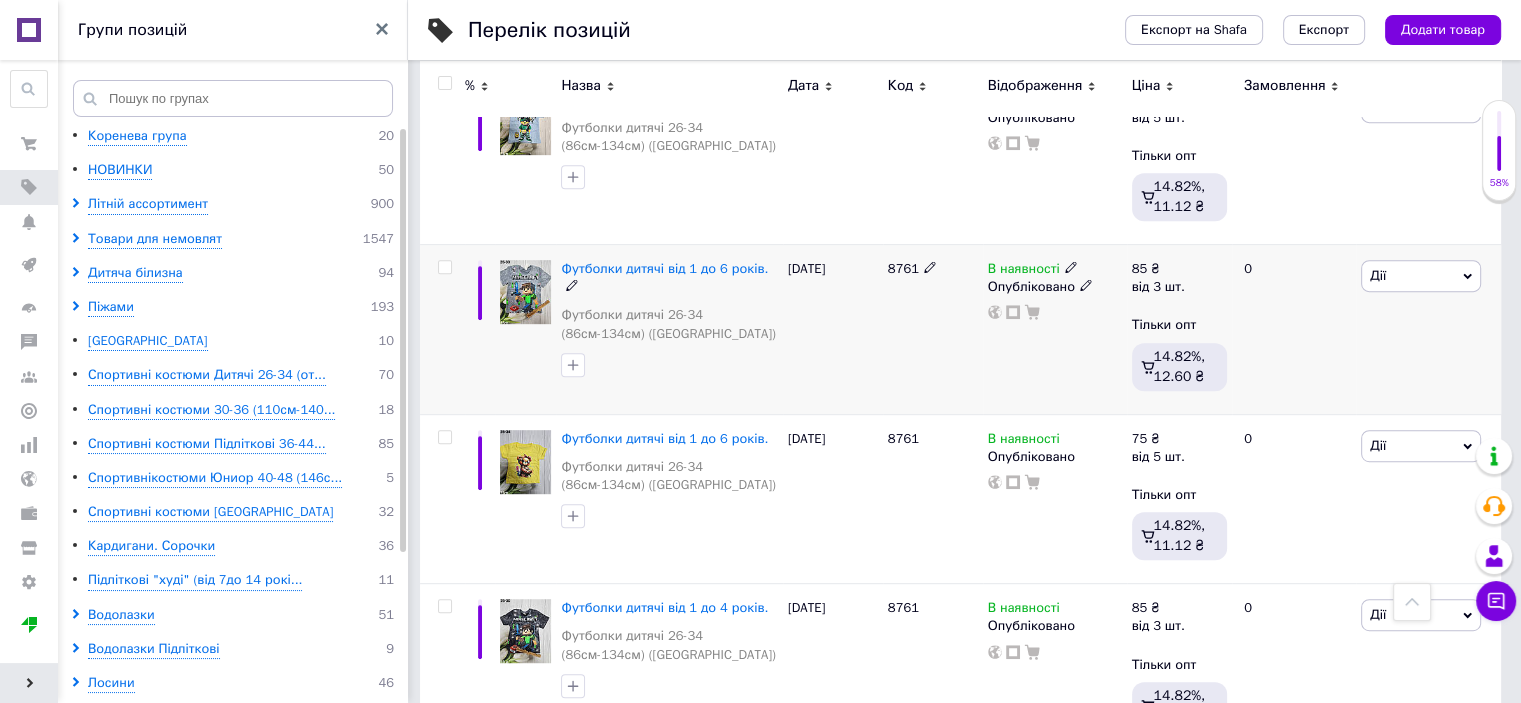 click 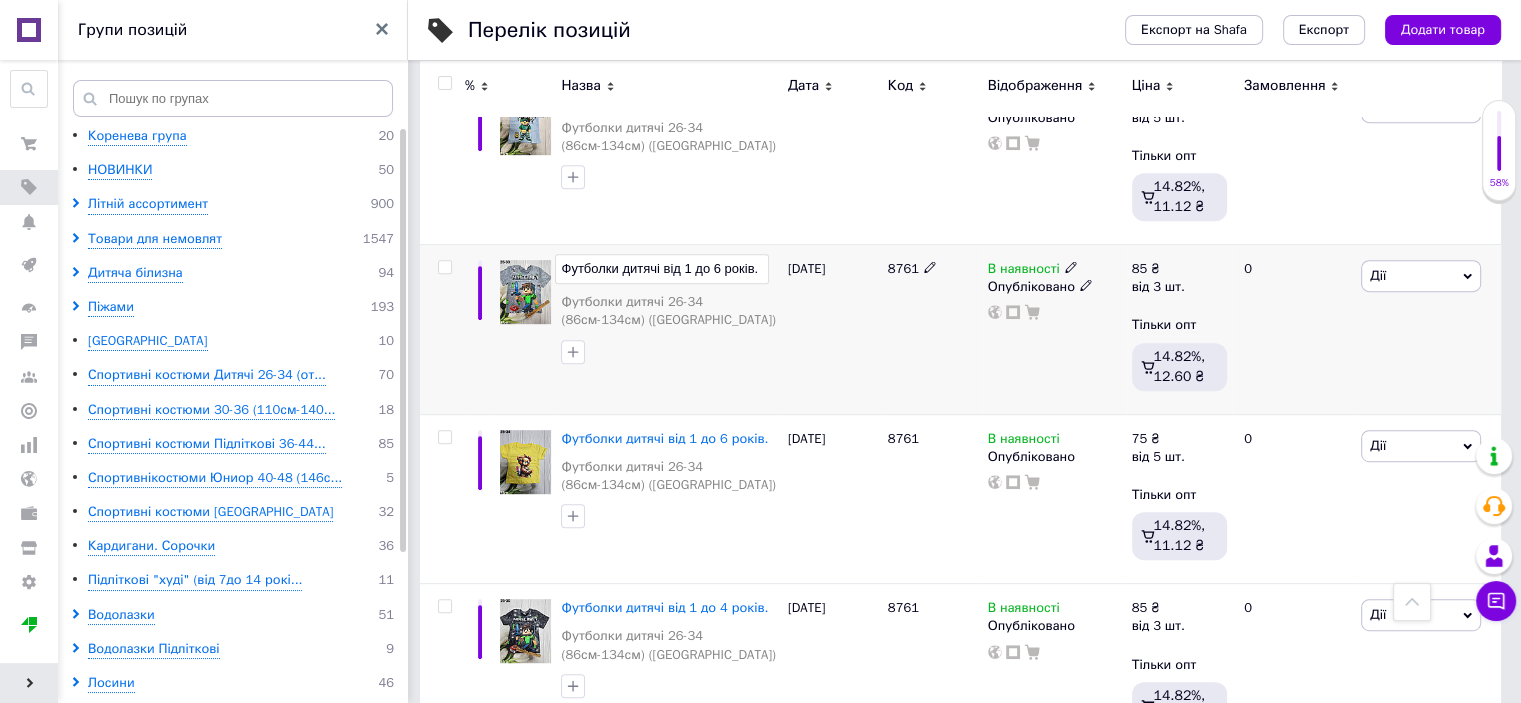 click on "Футболки дитячі від 1 до 6 років." at bounding box center (661, 269) 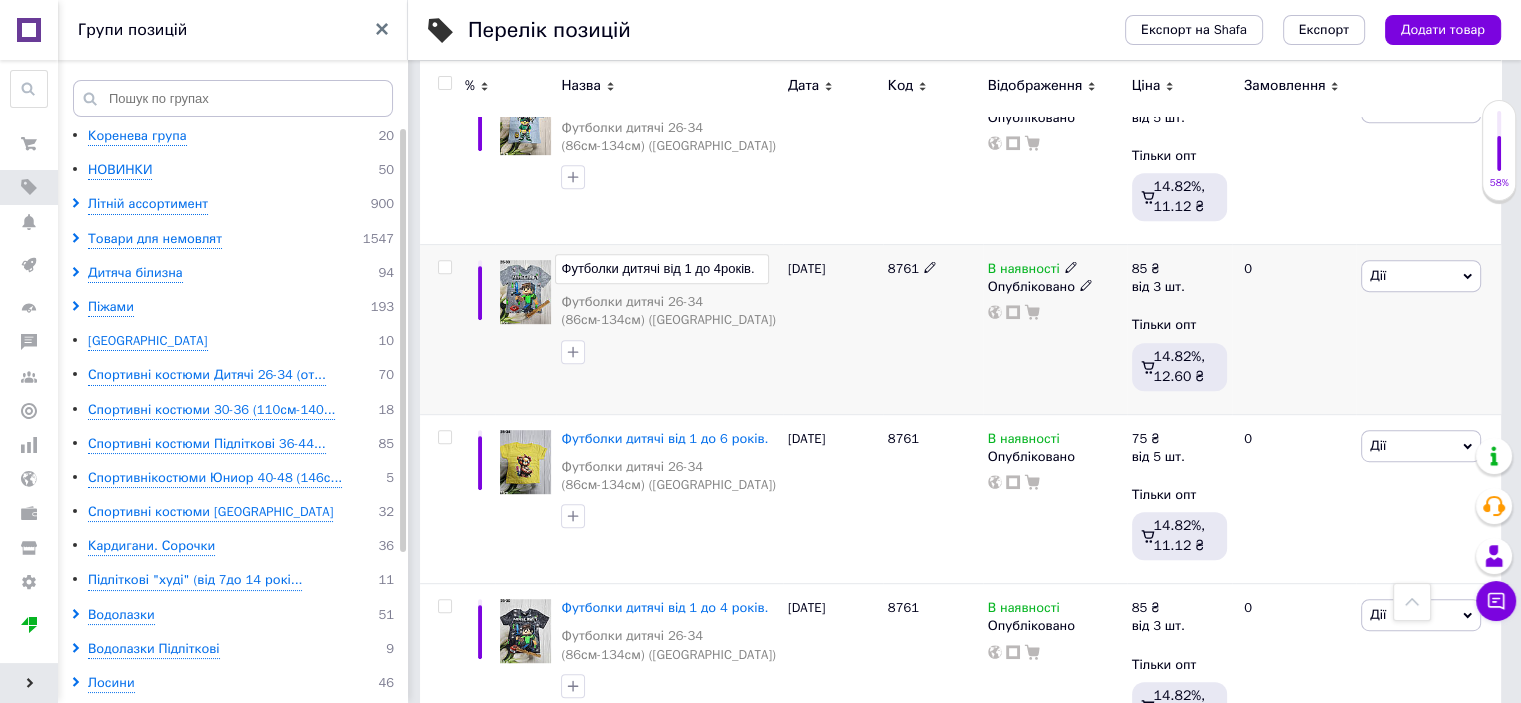 type on "Футболки дитячі від 1 до 4 років." 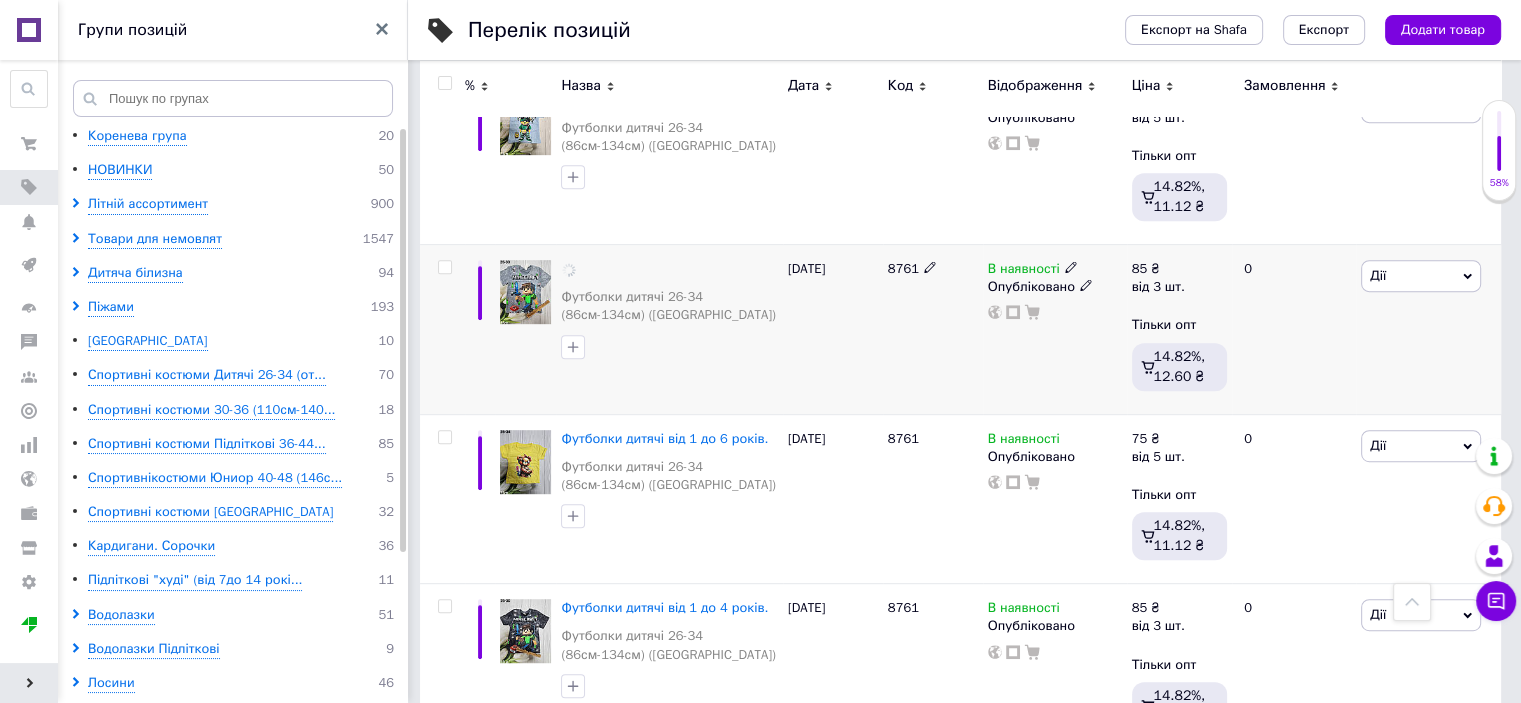 click on "Дії" at bounding box center [1421, 276] 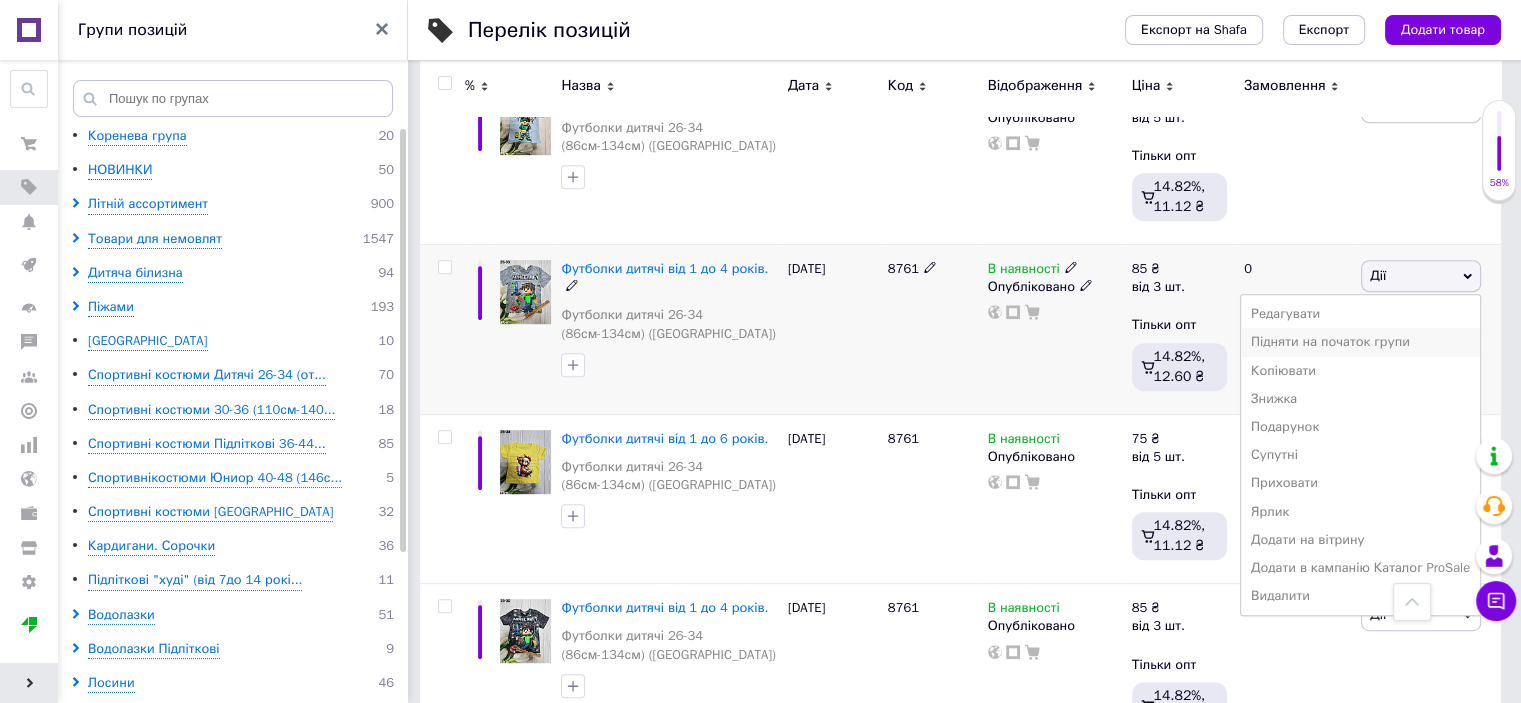click on "Підняти на початок групи" at bounding box center [1360, 342] 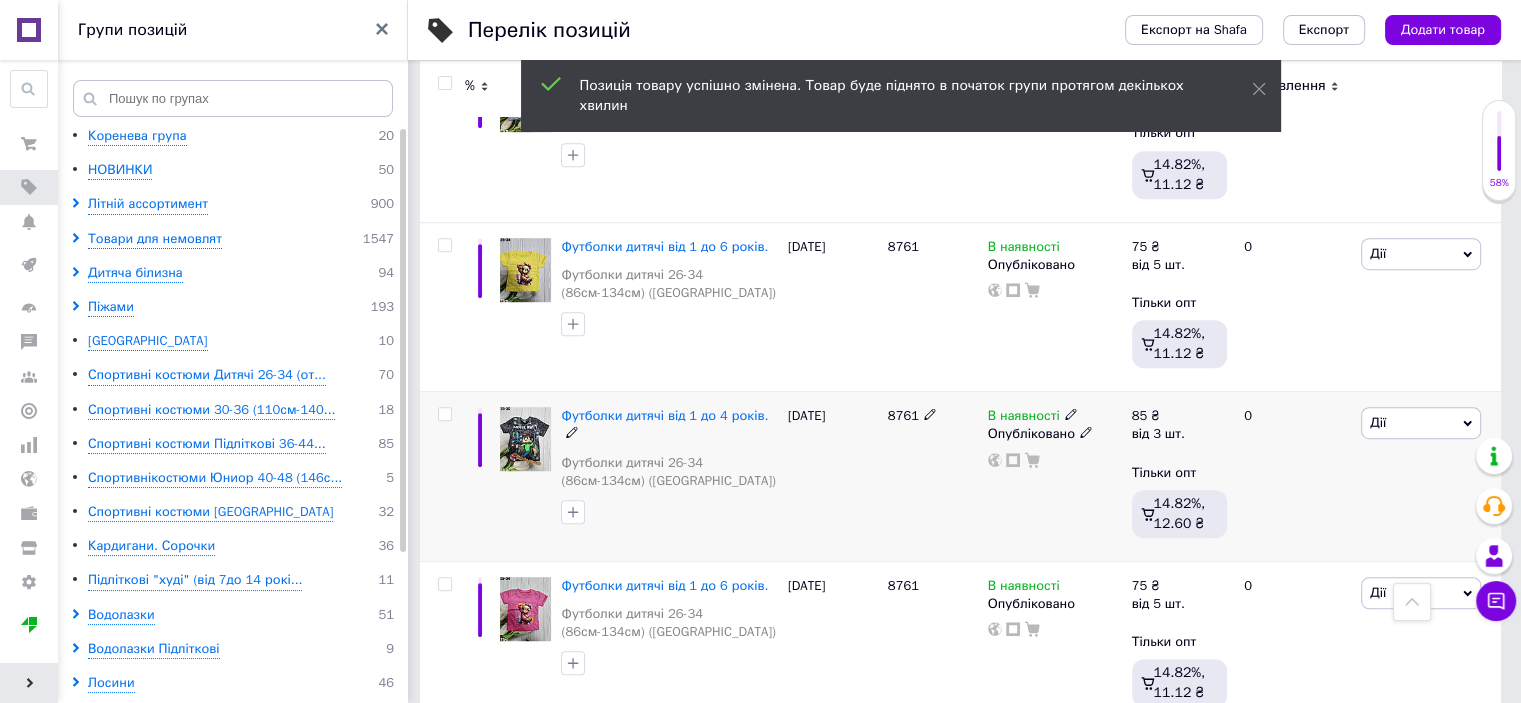 scroll, scrollTop: 1100, scrollLeft: 0, axis: vertical 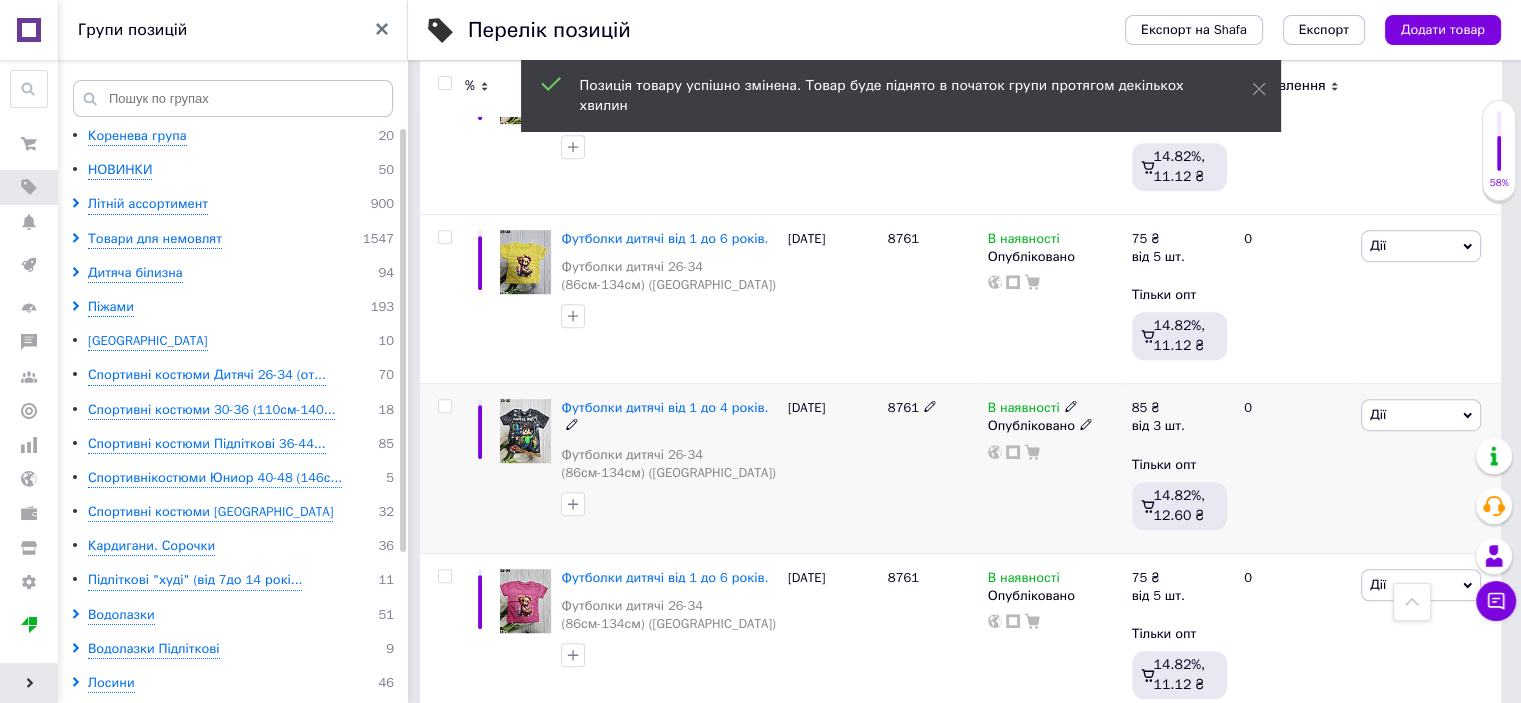 click on "Дії" at bounding box center [1421, 415] 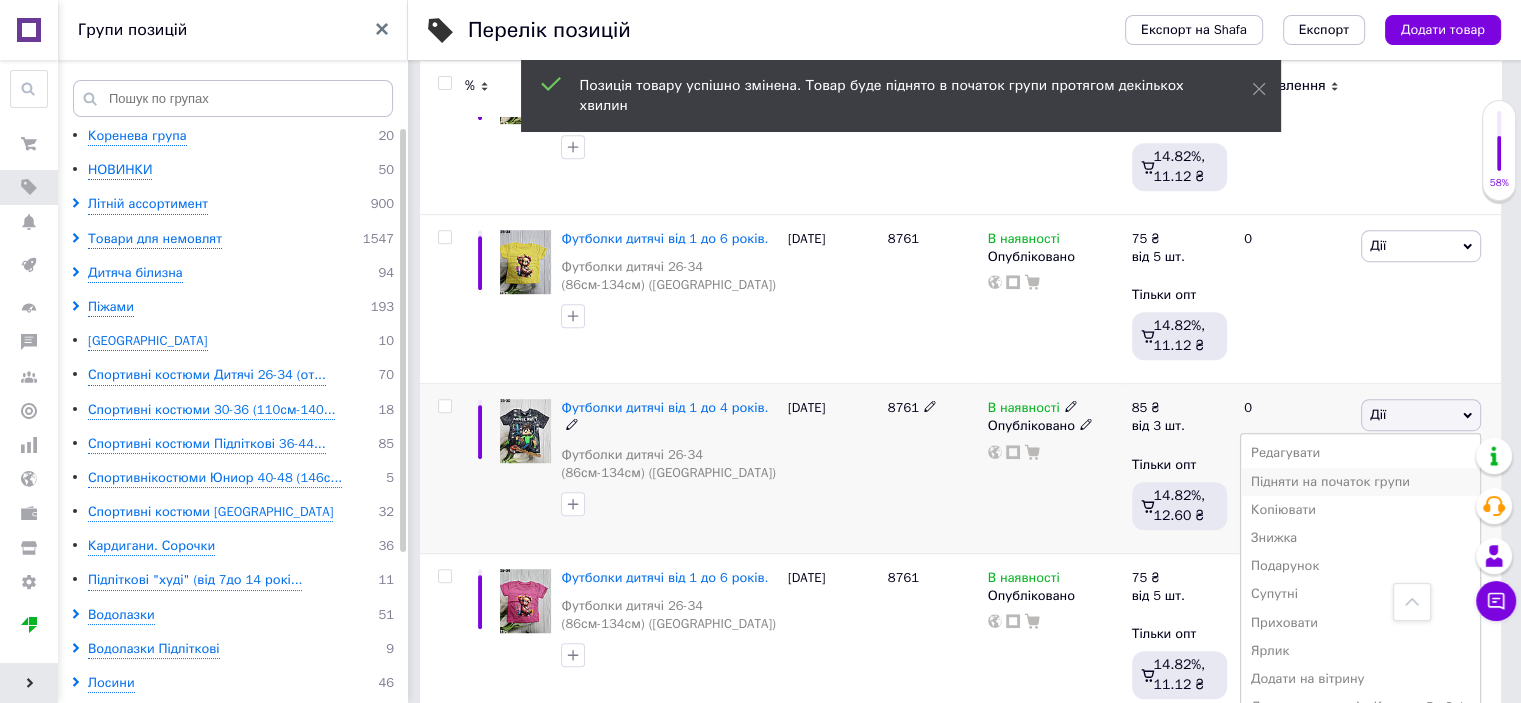 click on "Підняти на початок групи" at bounding box center (1360, 482) 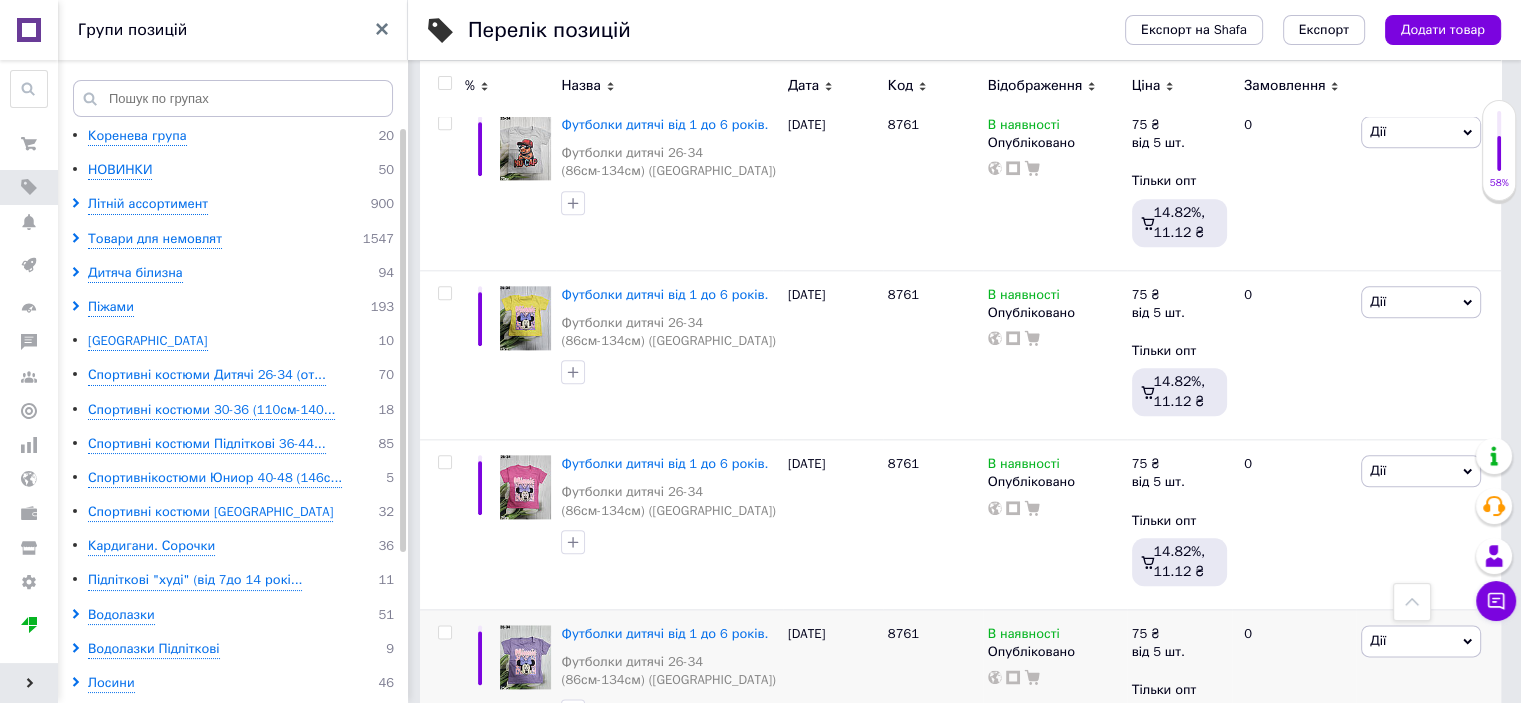 scroll, scrollTop: 2400, scrollLeft: 0, axis: vertical 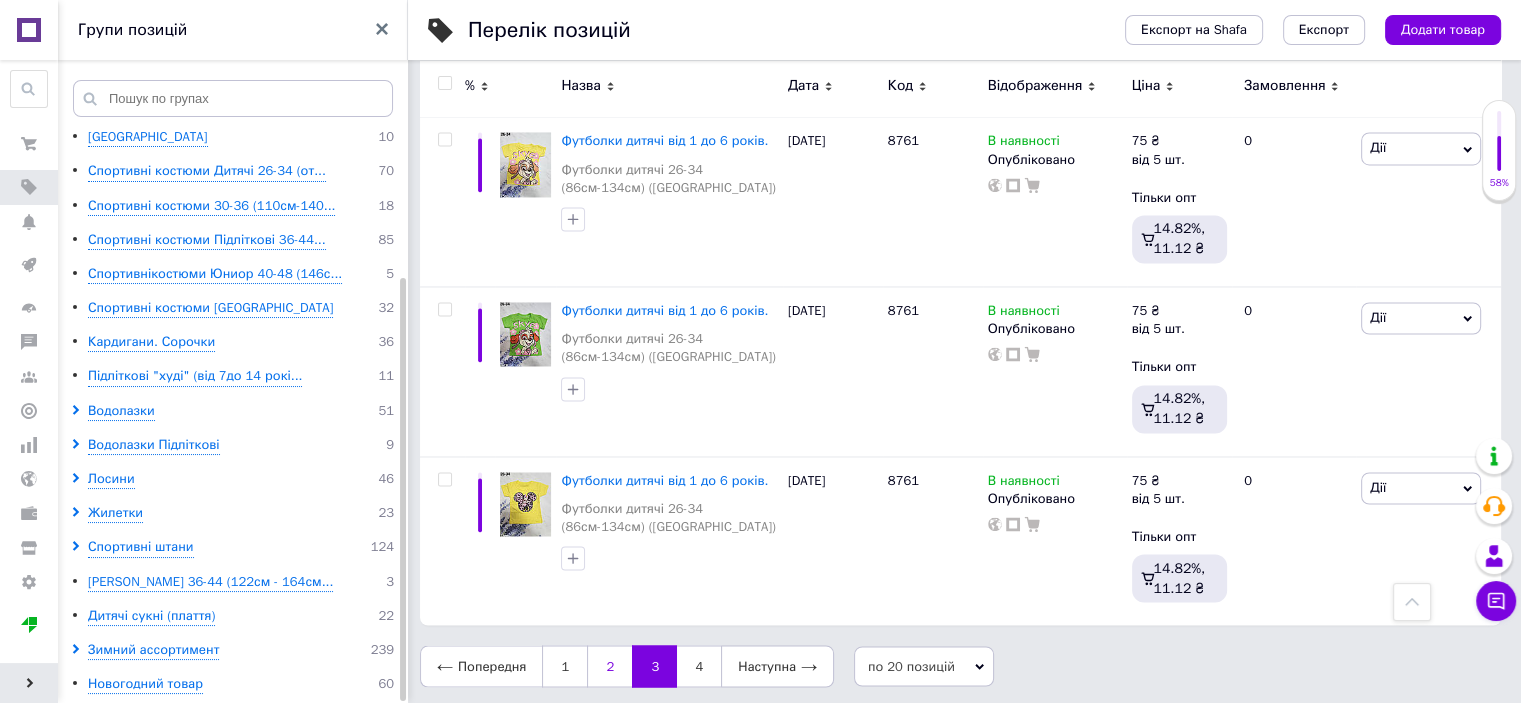 click on "2" at bounding box center [609, 666] 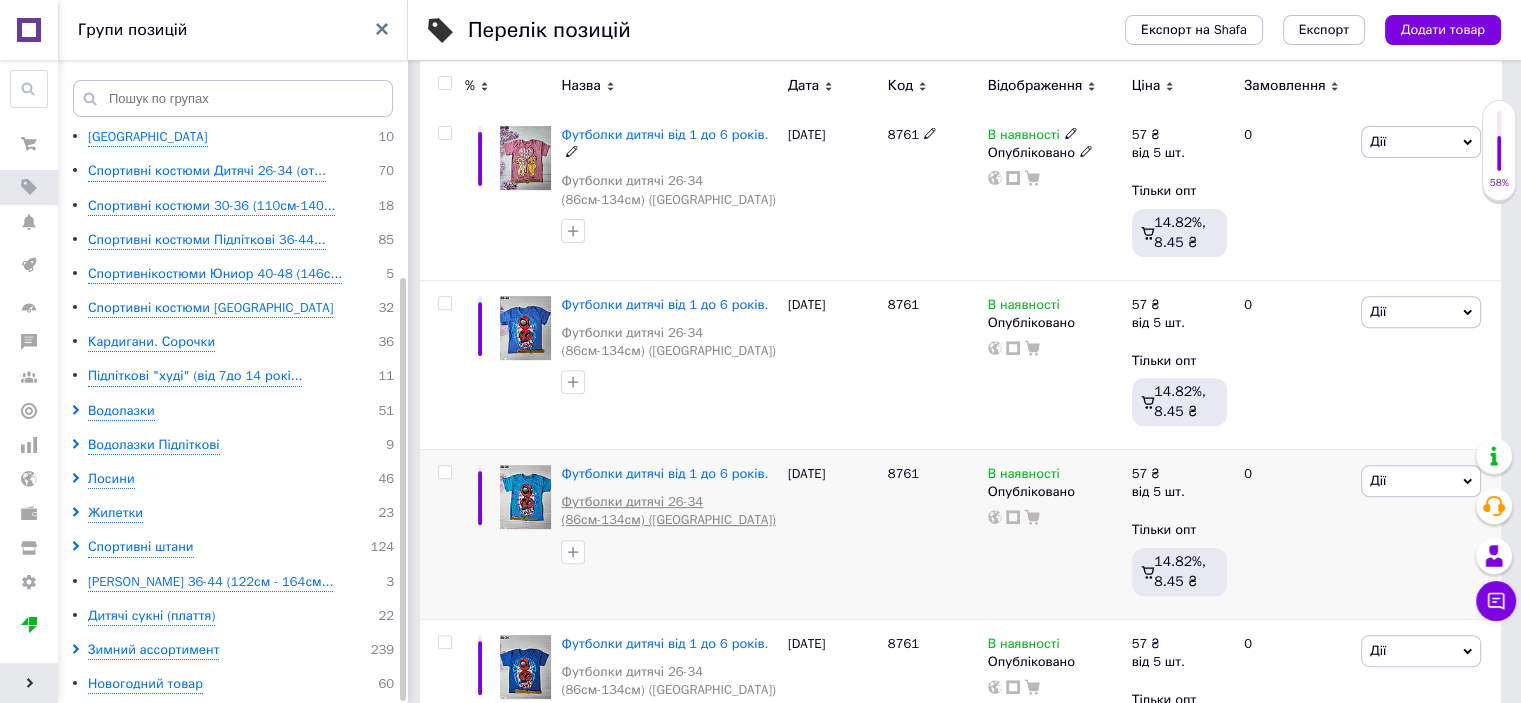 scroll, scrollTop: 700, scrollLeft: 0, axis: vertical 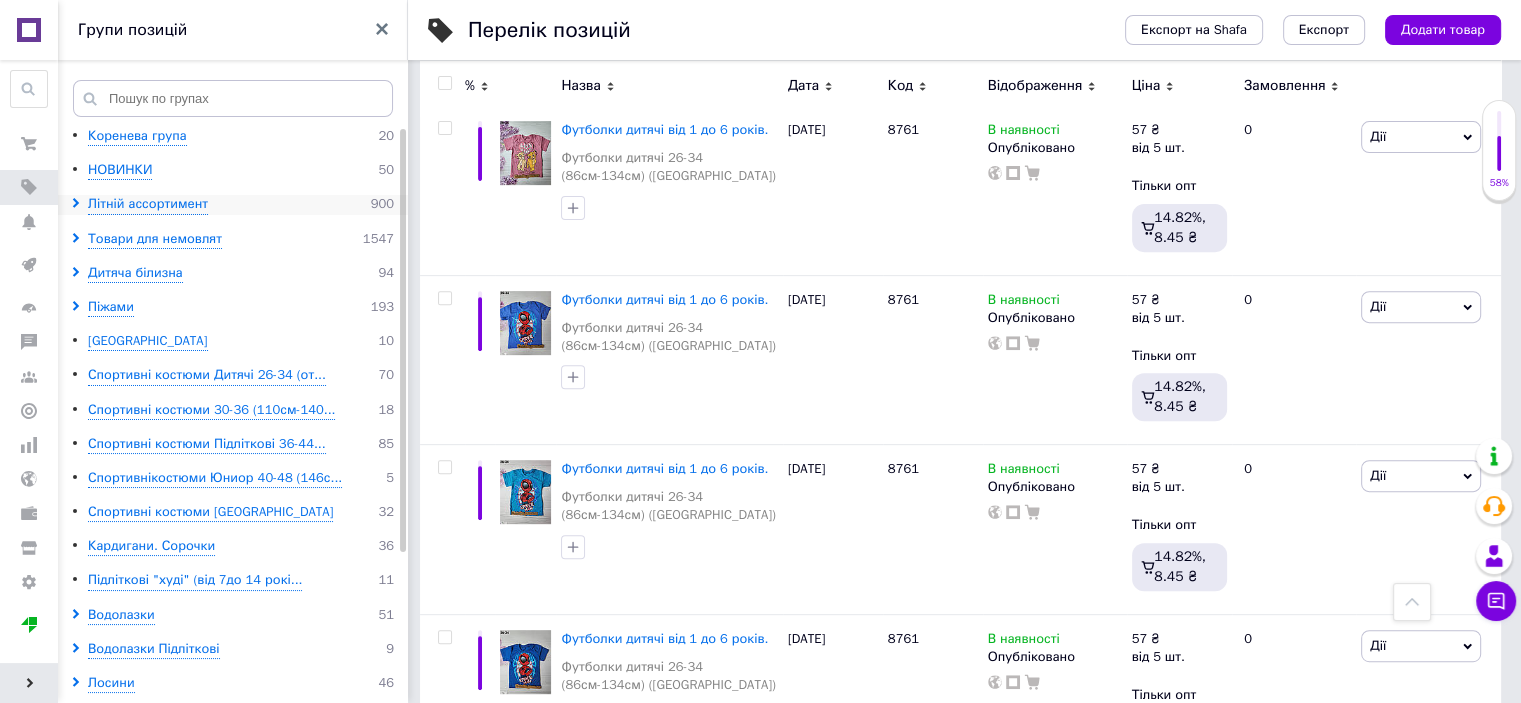 click at bounding box center (79, 204) 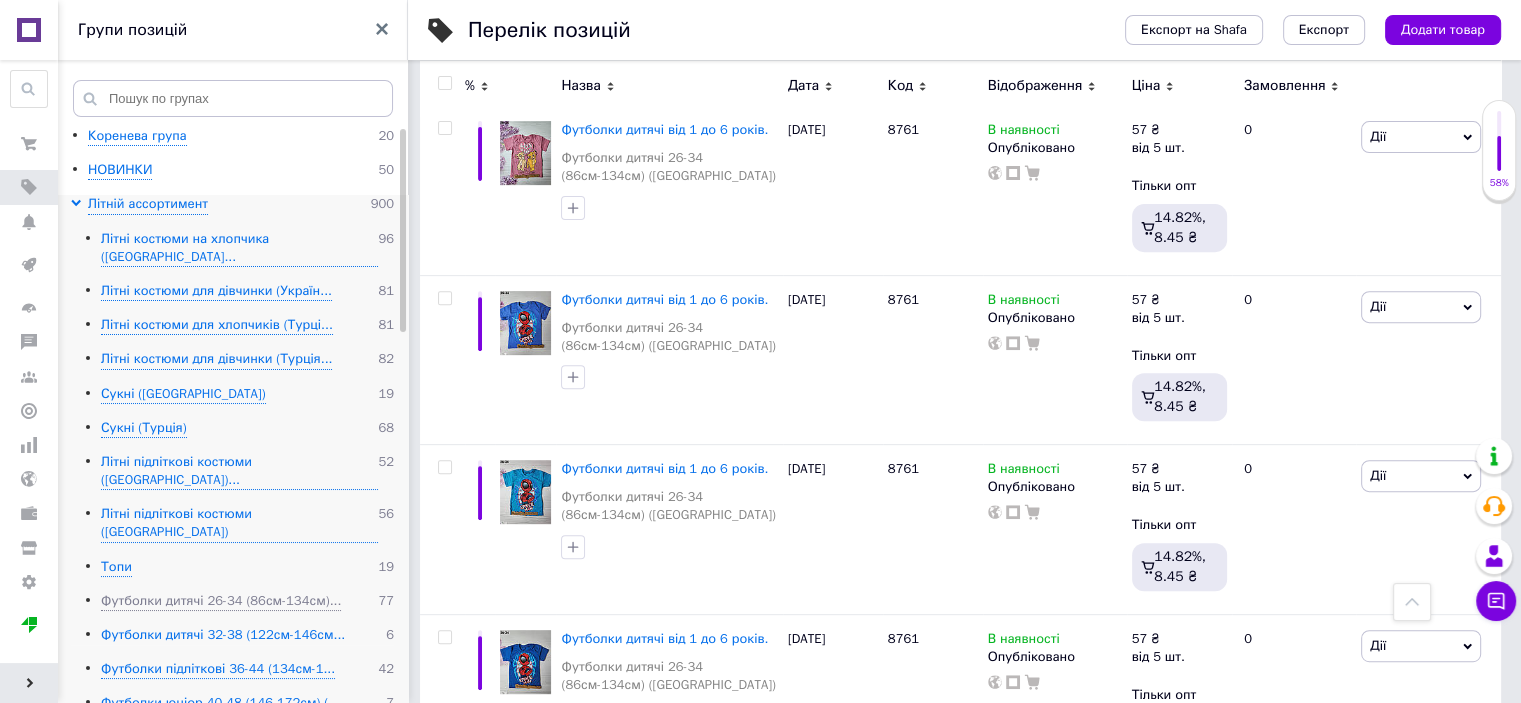 click on "Футболки дитячі 32-38 (122см-146см..." at bounding box center (223, 635) 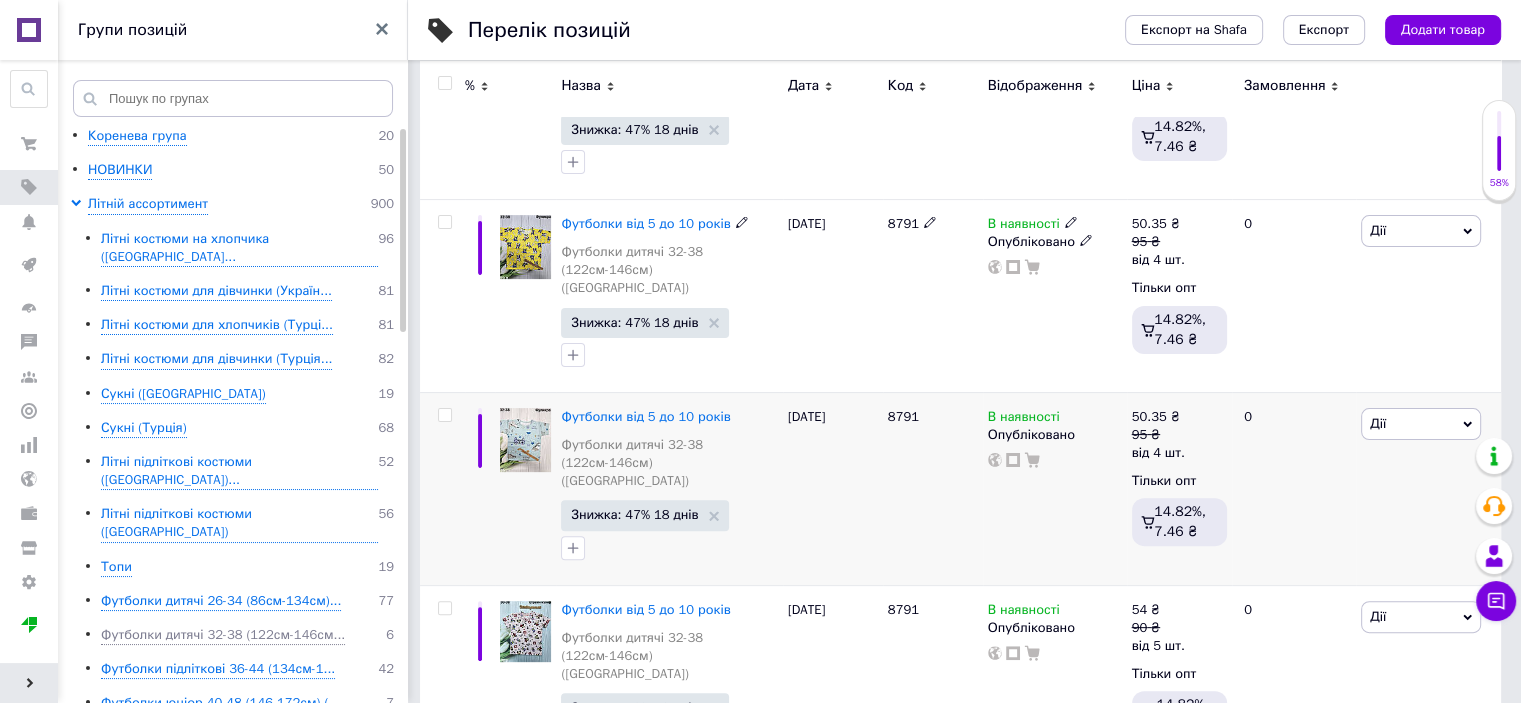 scroll, scrollTop: 492, scrollLeft: 0, axis: vertical 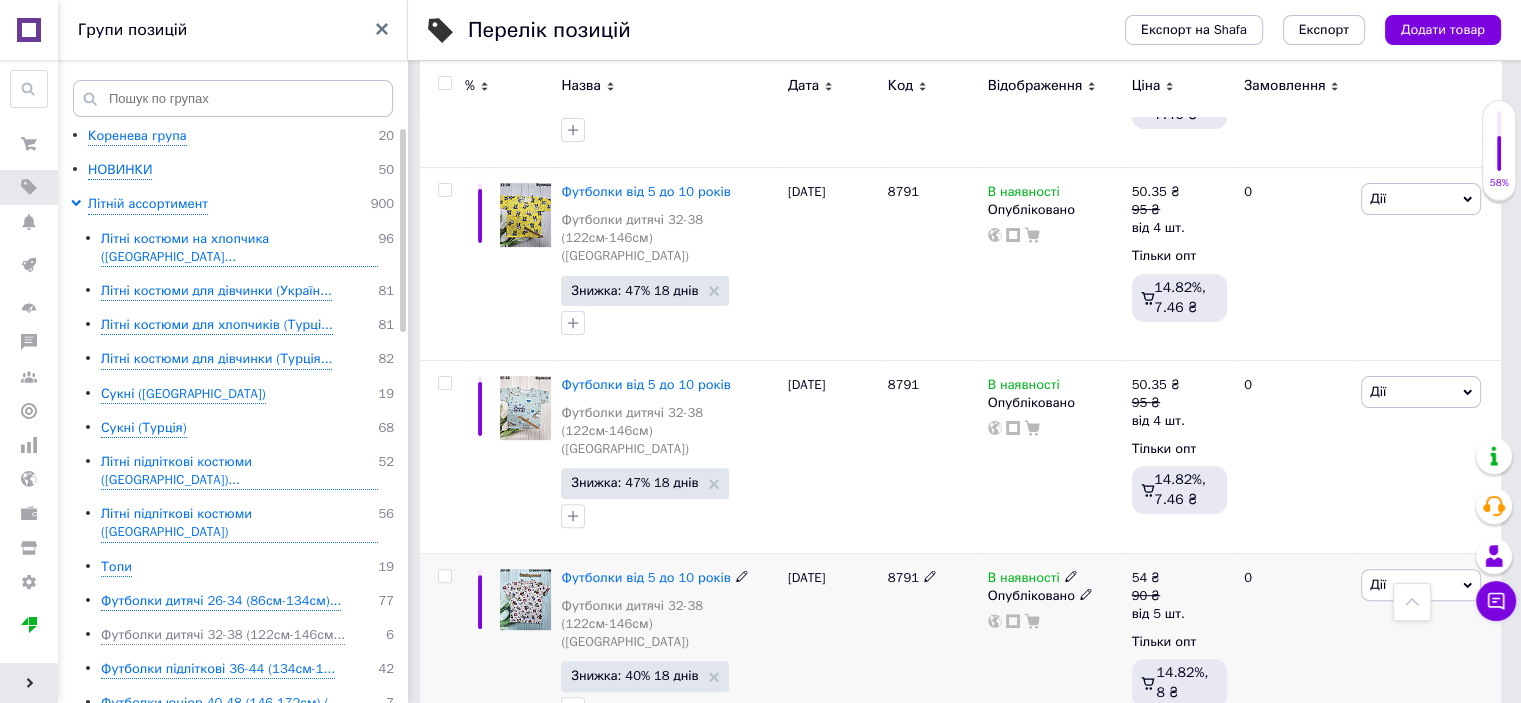 click at bounding box center (525, 599) 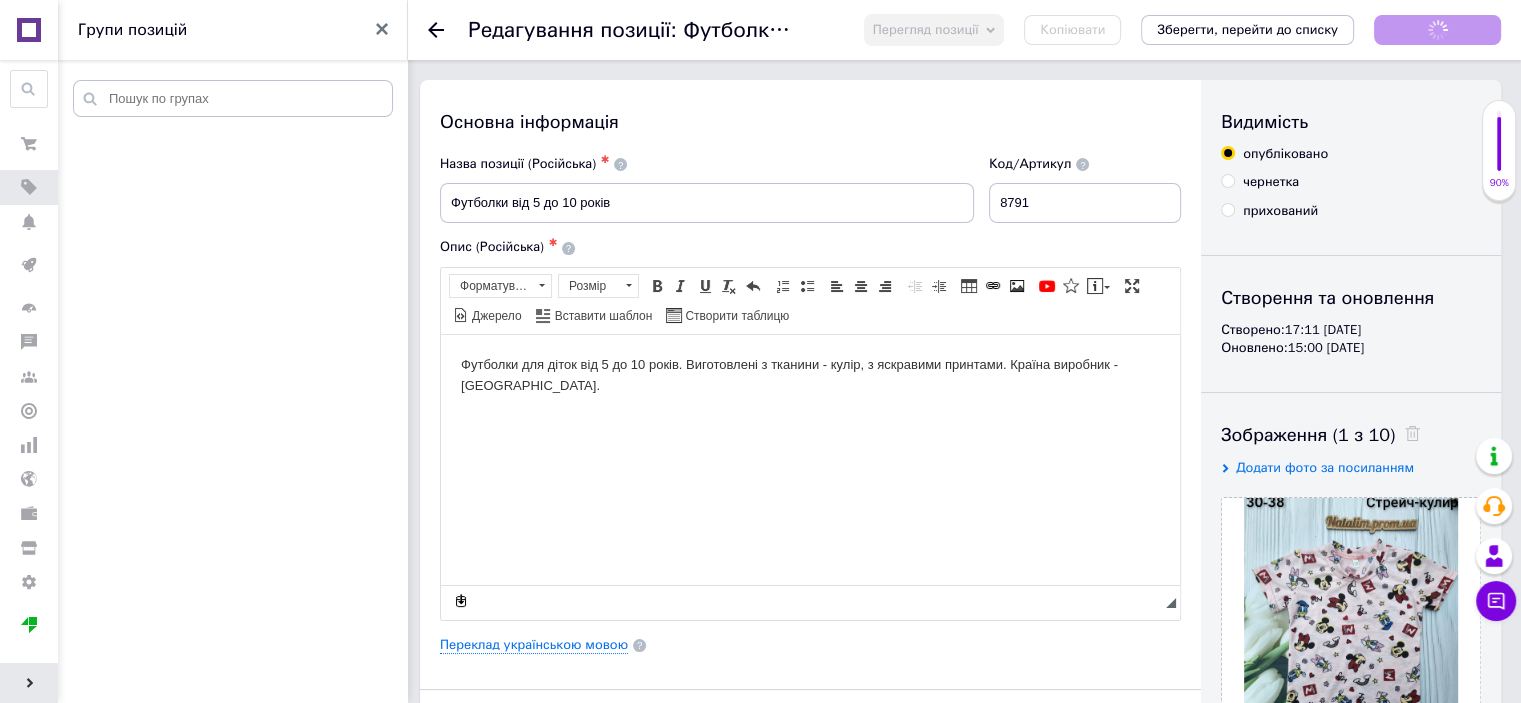 scroll, scrollTop: 0, scrollLeft: 0, axis: both 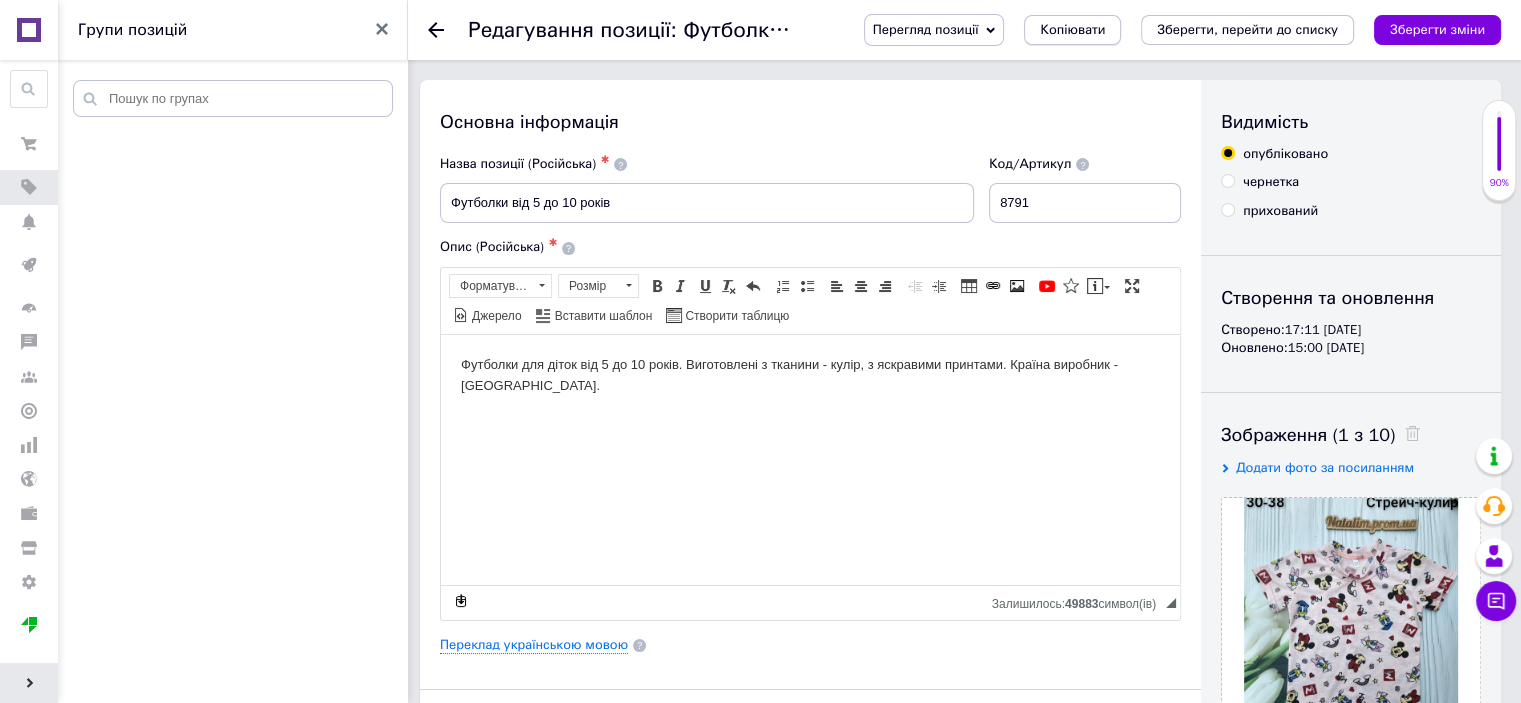 click on "Копіювати" at bounding box center (1072, 30) 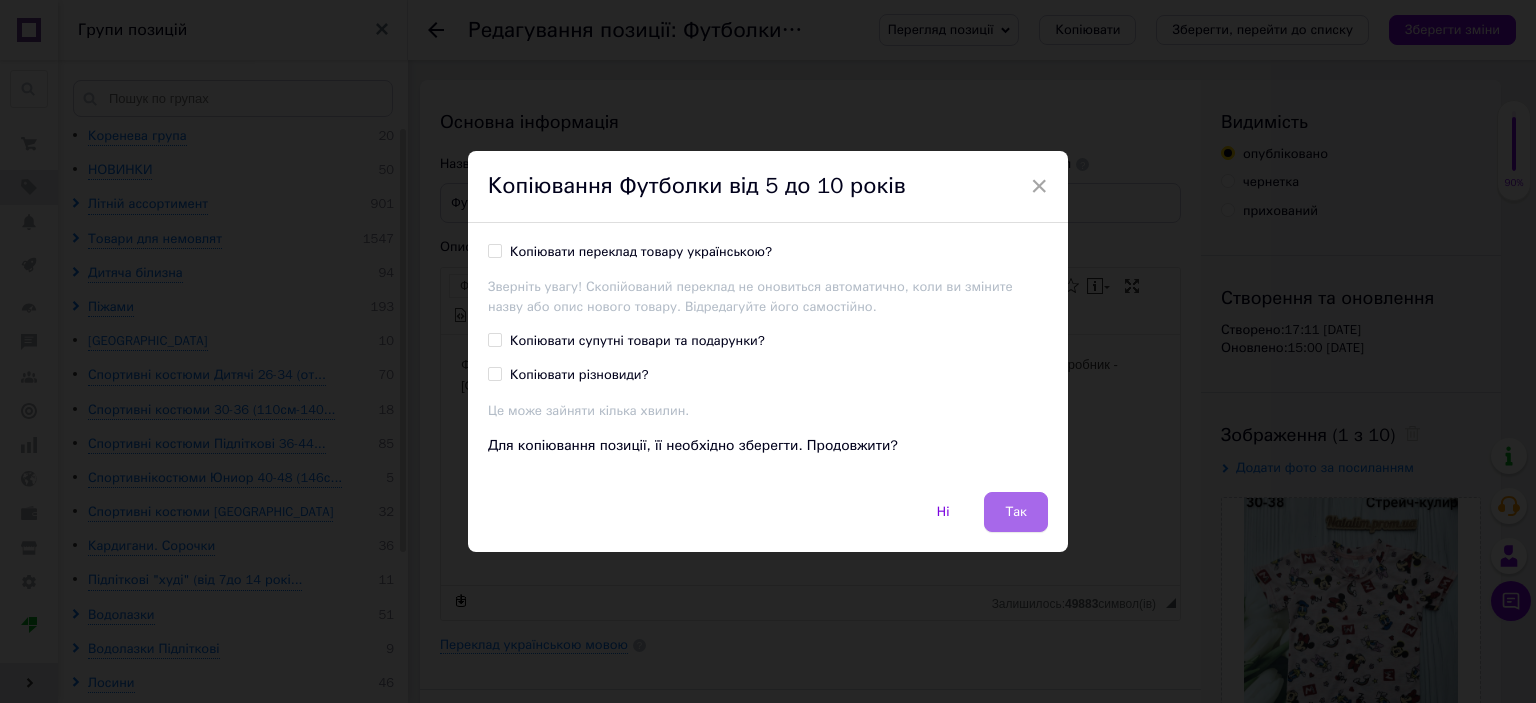 drag, startPoint x: 1020, startPoint y: 522, endPoint x: 569, endPoint y: 189, distance: 560.6157 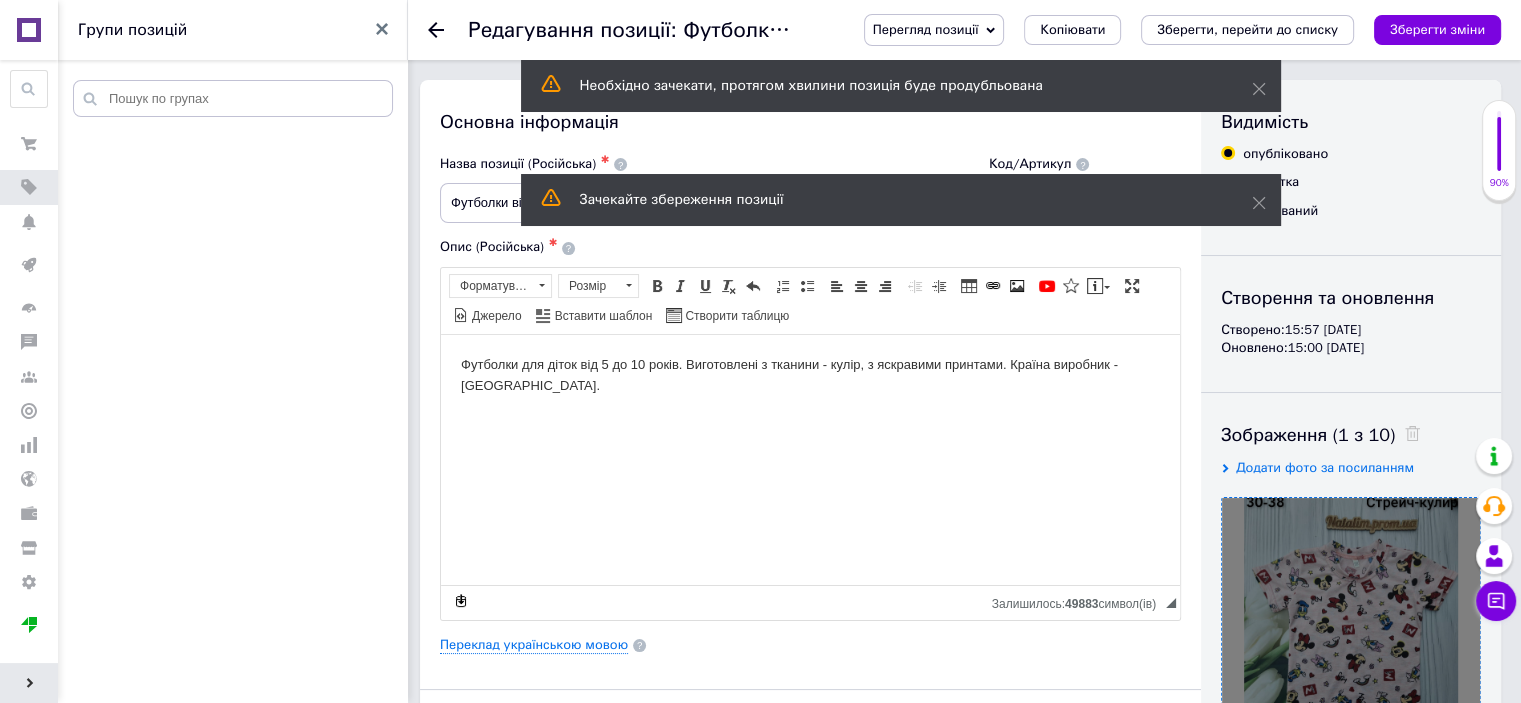 scroll, scrollTop: 300, scrollLeft: 0, axis: vertical 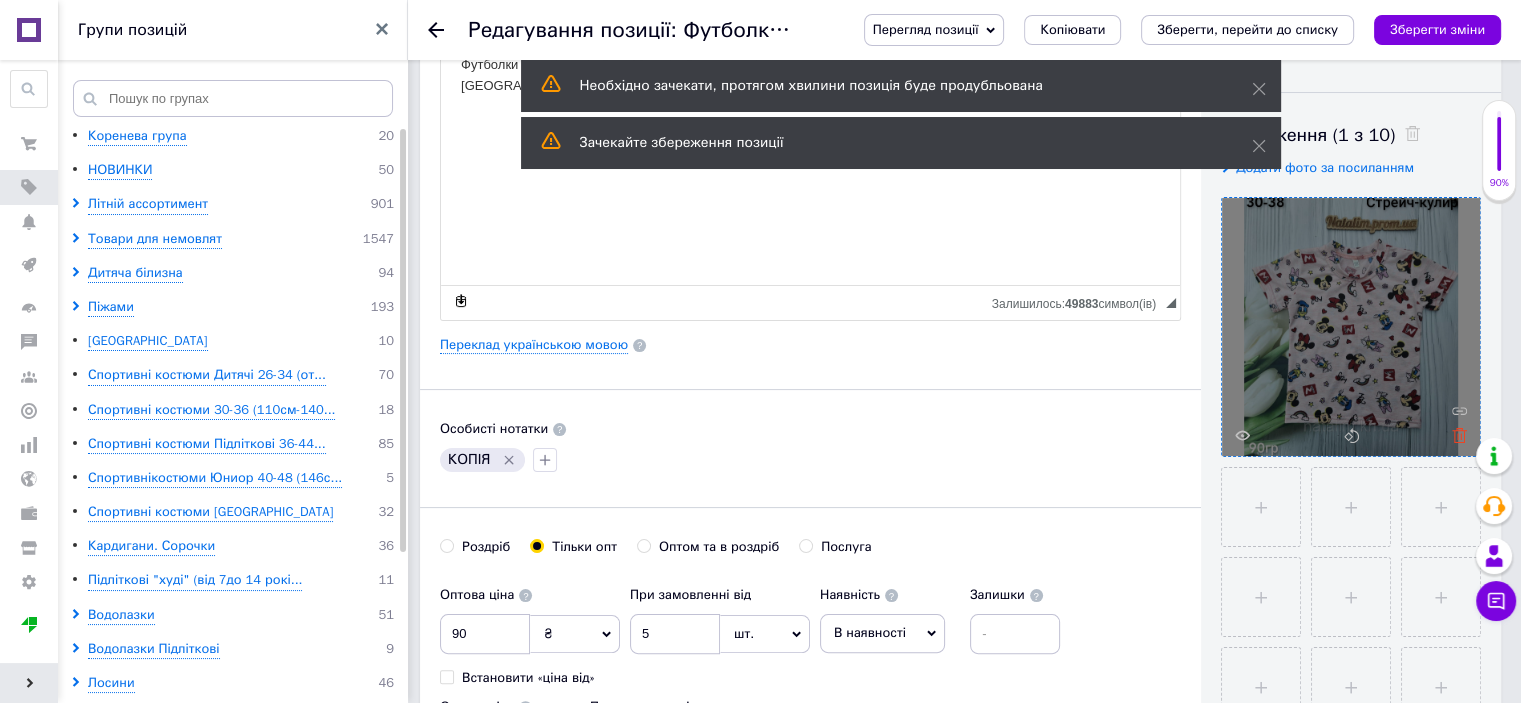 click 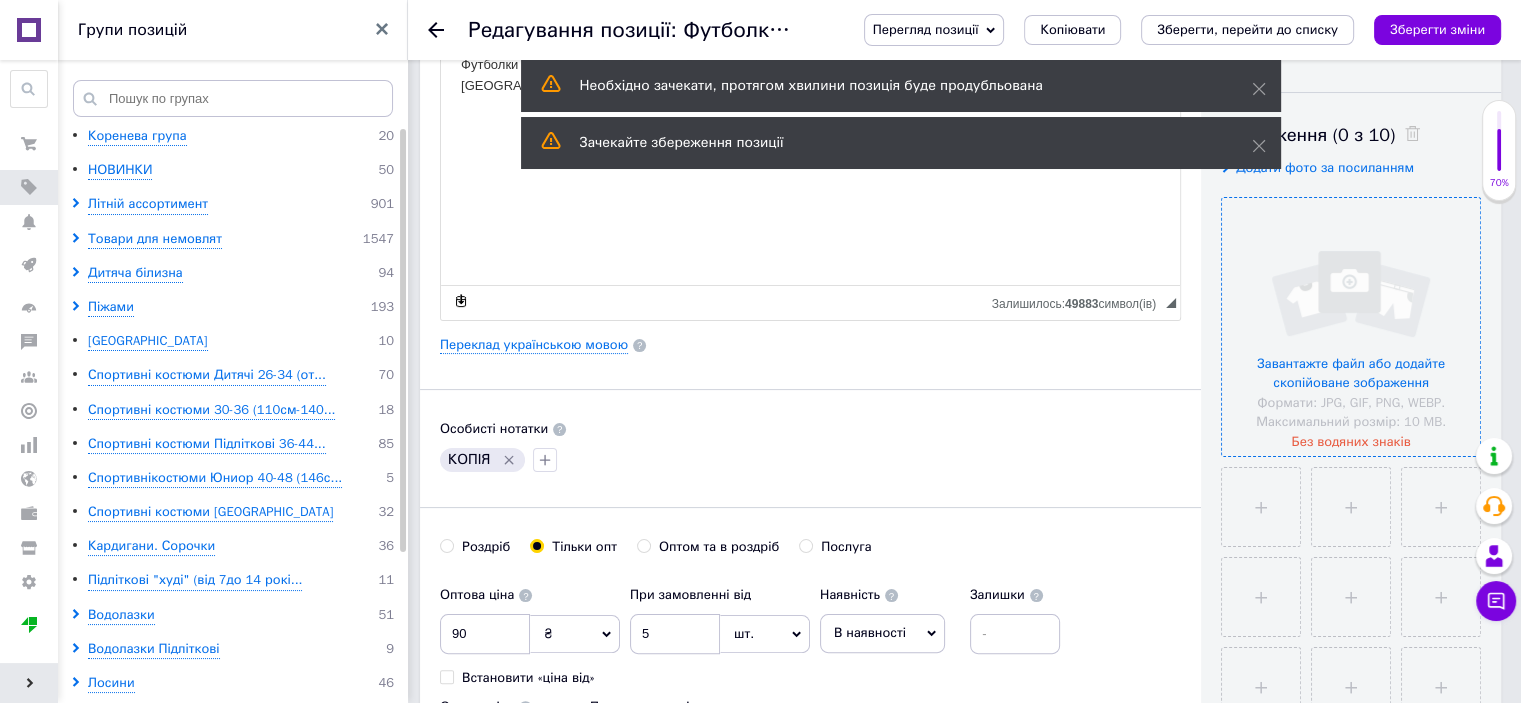 click at bounding box center (1351, 327) 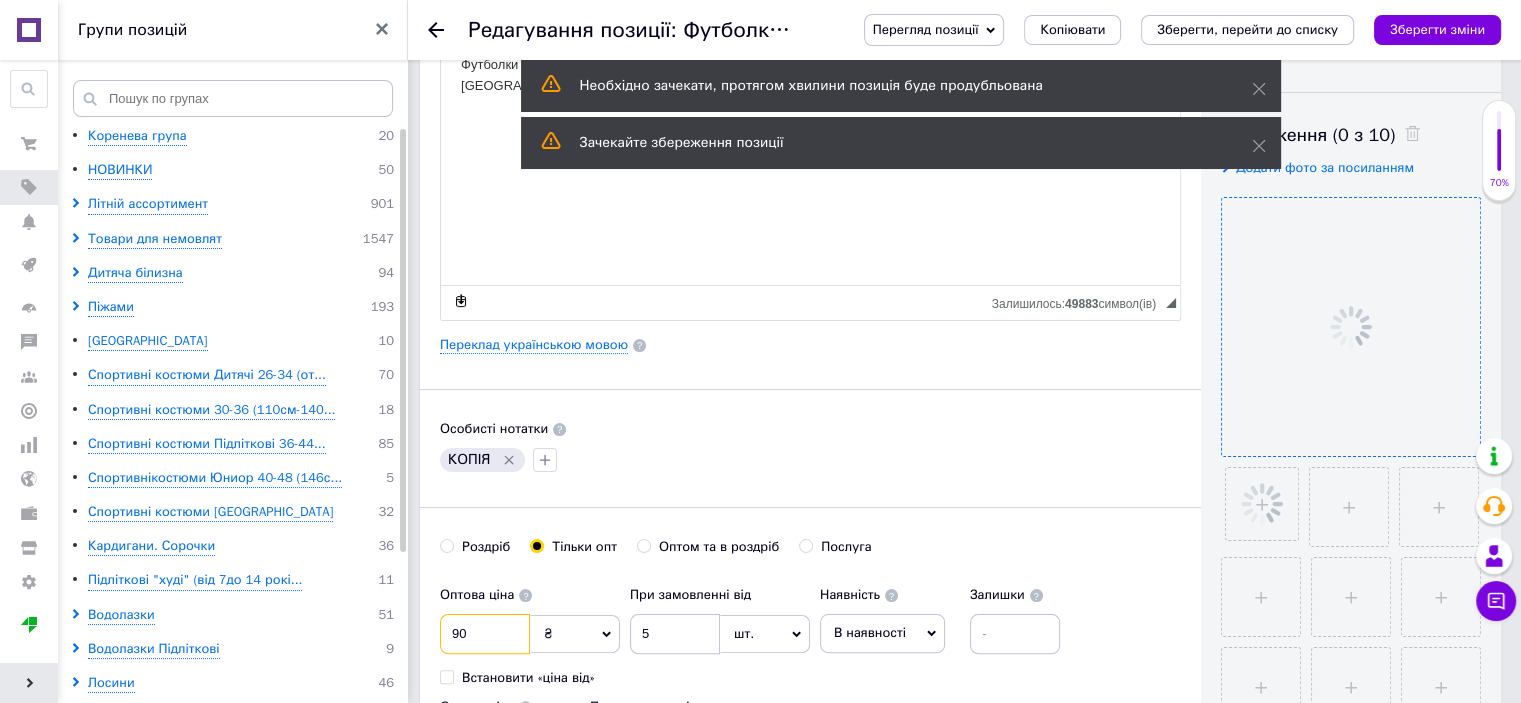 drag, startPoint x: 476, startPoint y: 635, endPoint x: 449, endPoint y: 635, distance: 27 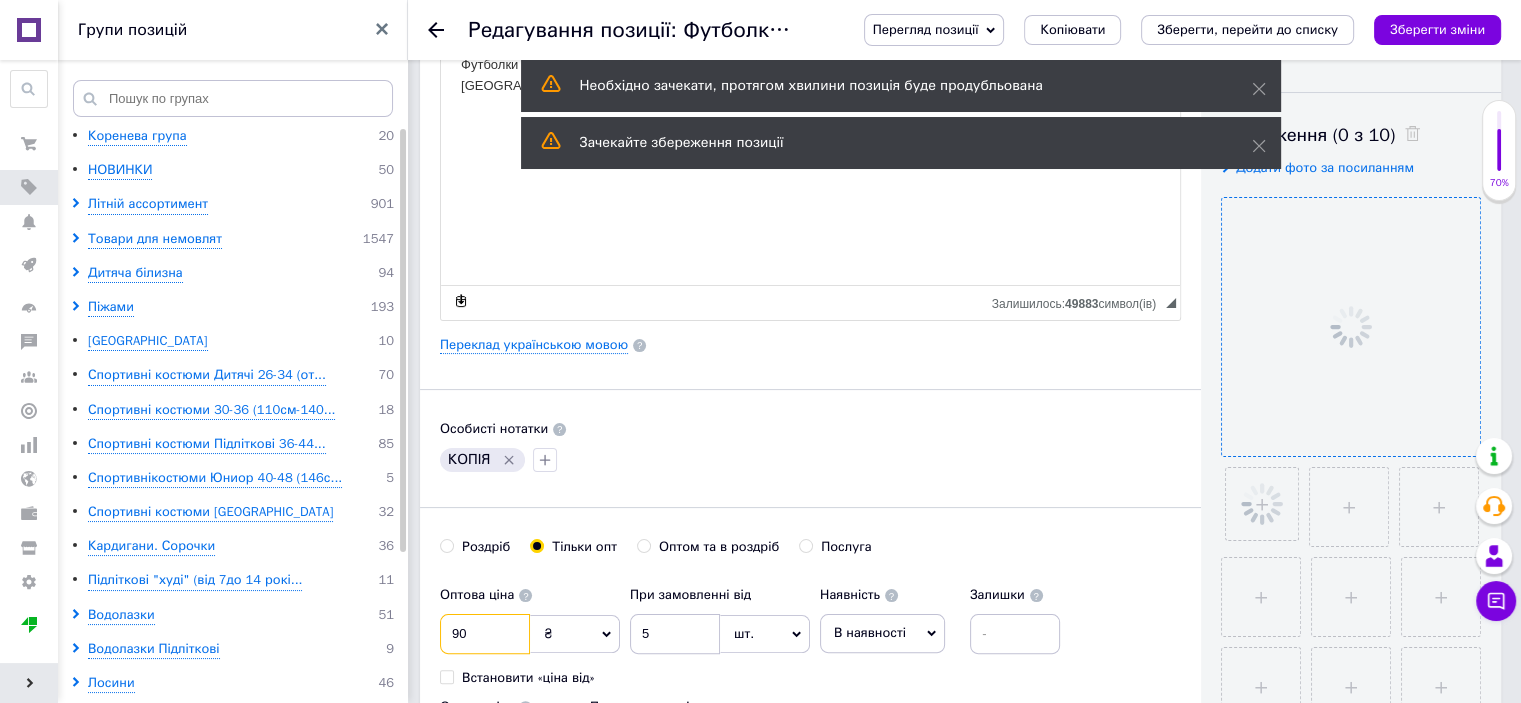 click on "90" at bounding box center [485, 634] 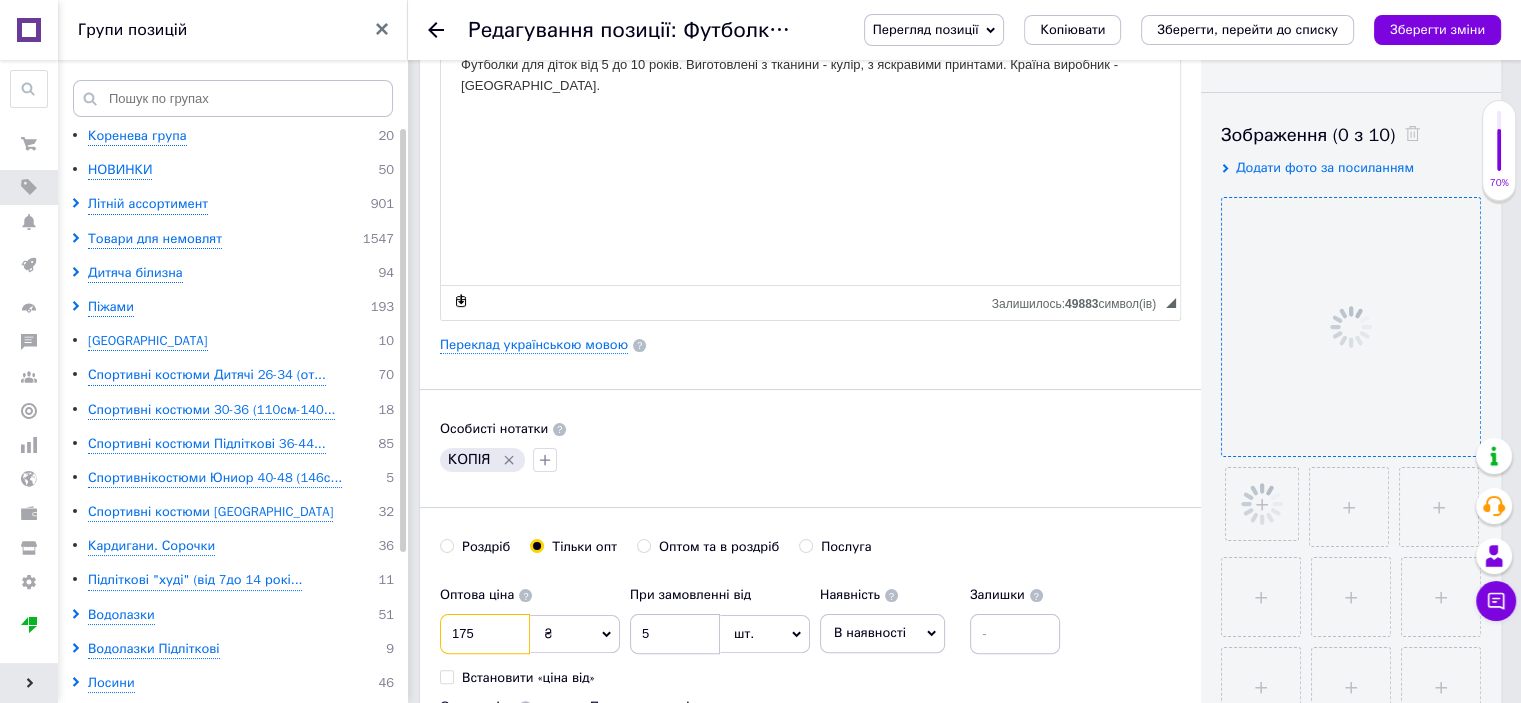 type on "175" 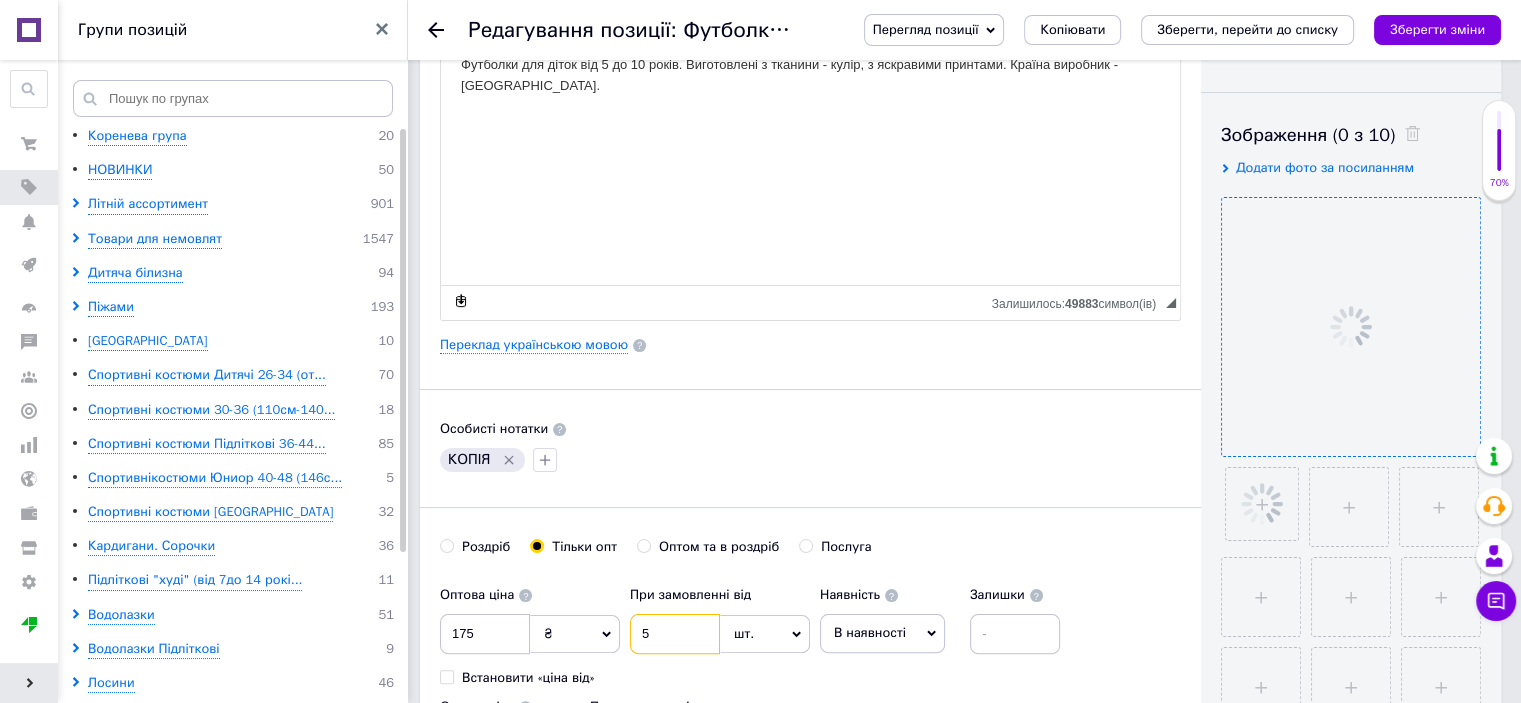 drag, startPoint x: 640, startPoint y: 627, endPoint x: 670, endPoint y: 627, distance: 30 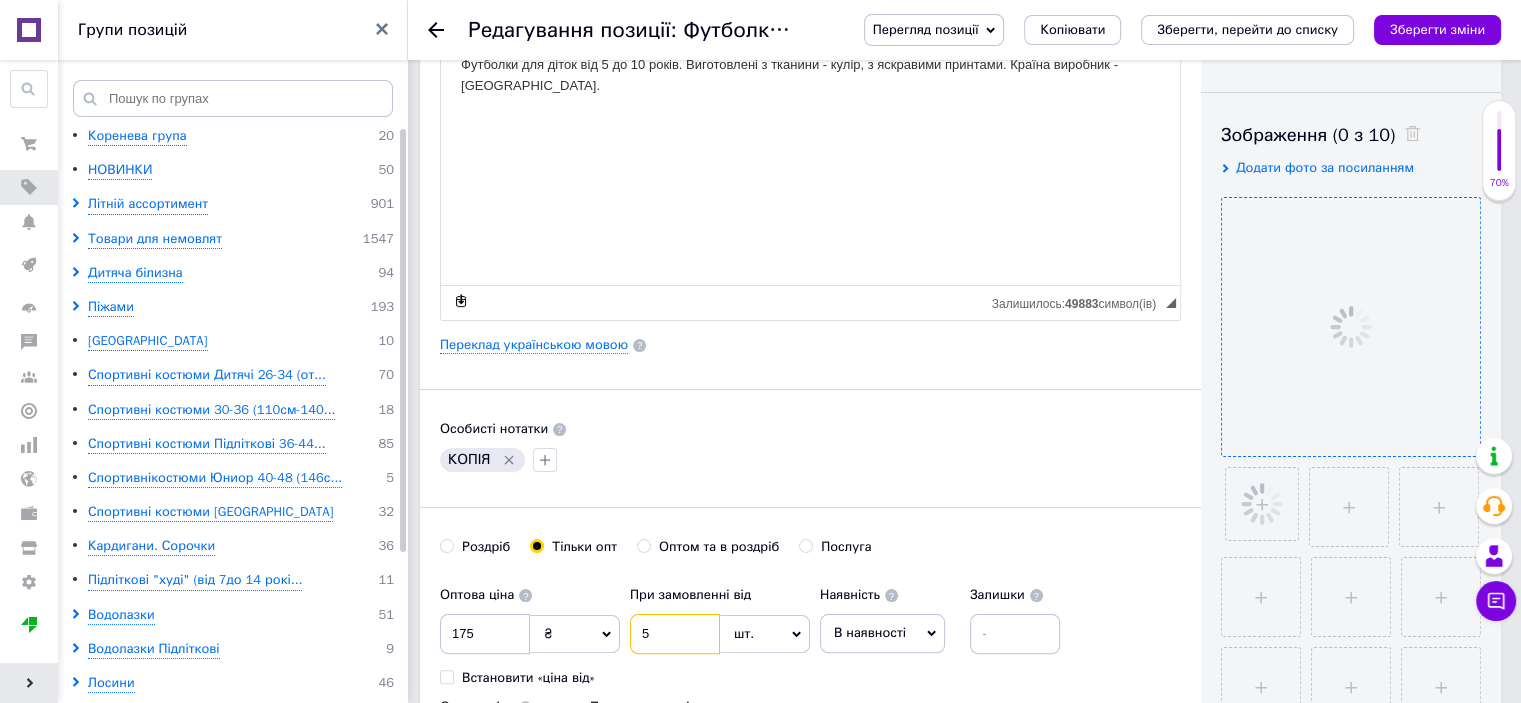 click on "5" at bounding box center (675, 634) 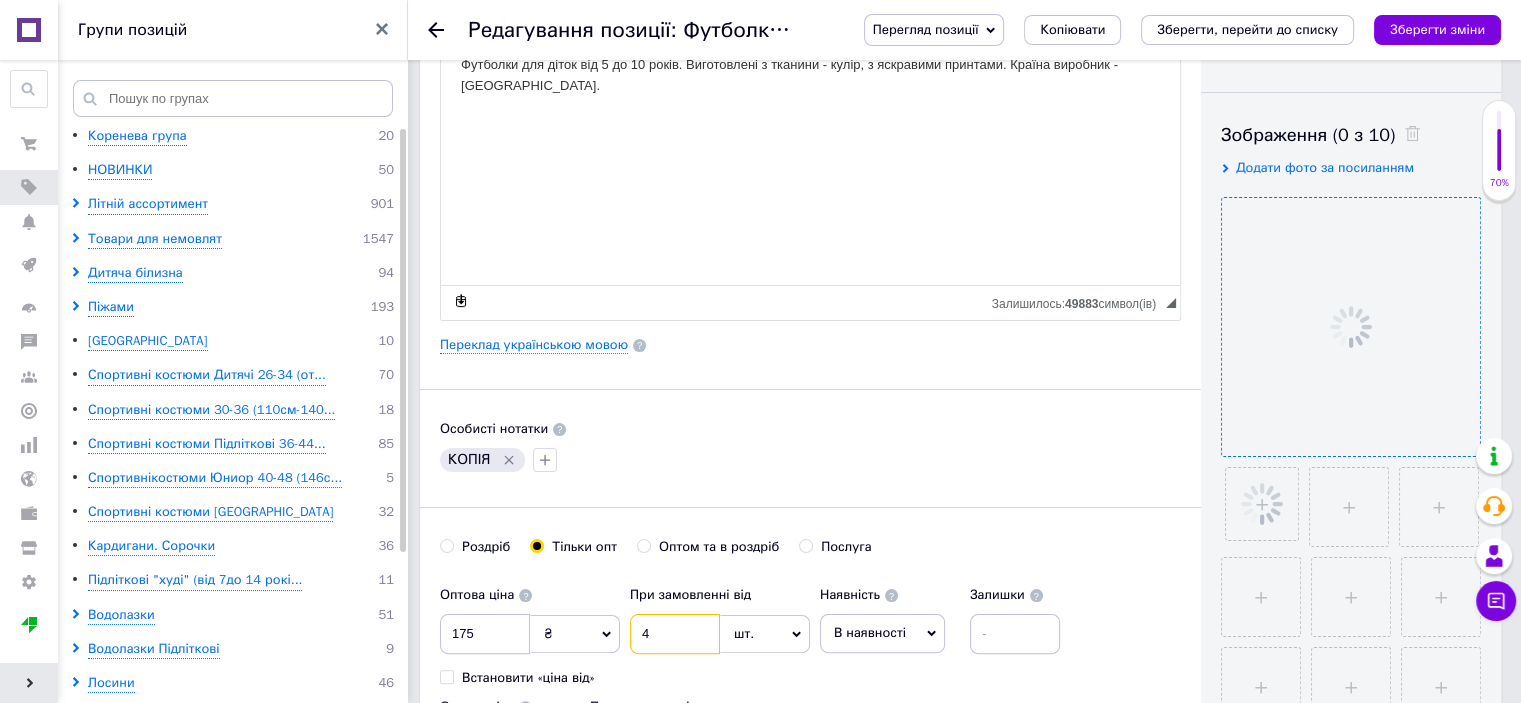 type on "4" 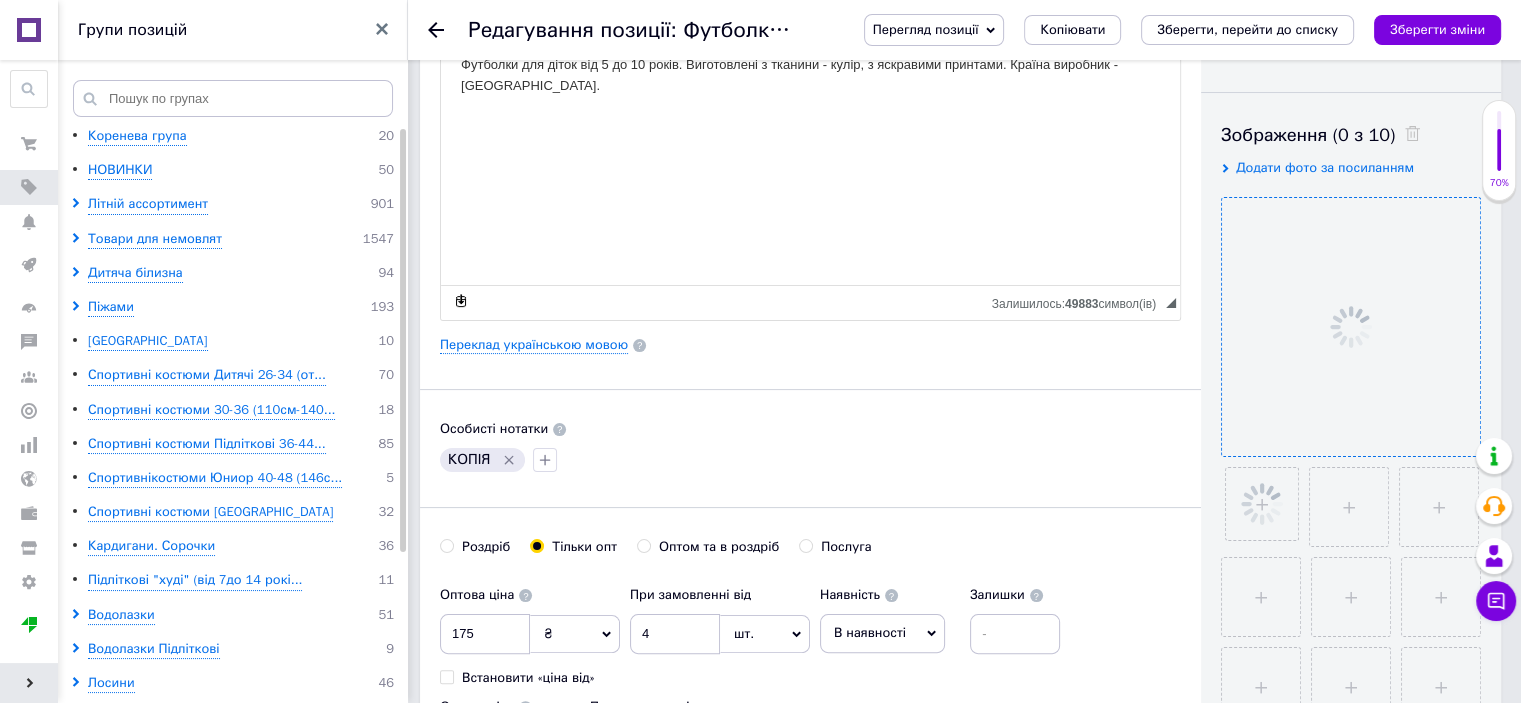 click 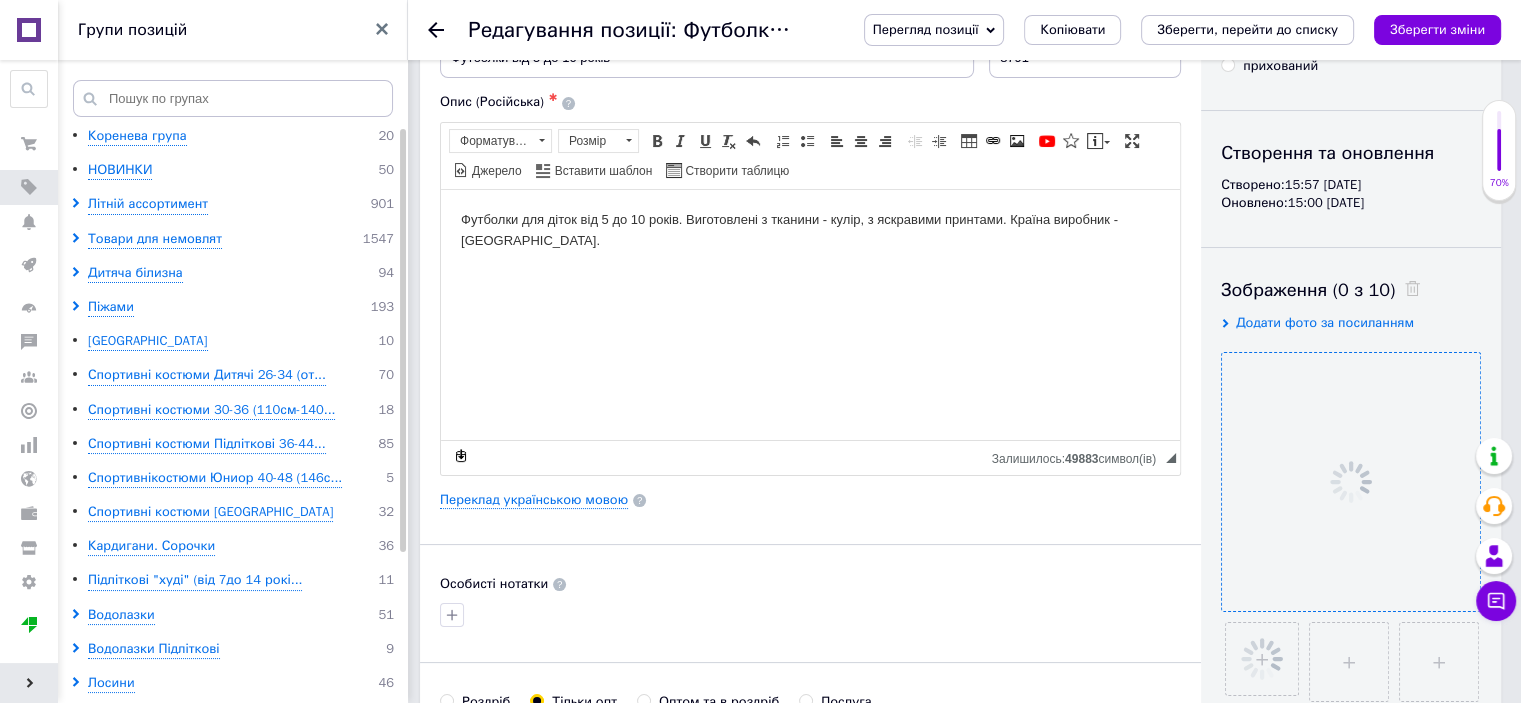 scroll, scrollTop: 0, scrollLeft: 0, axis: both 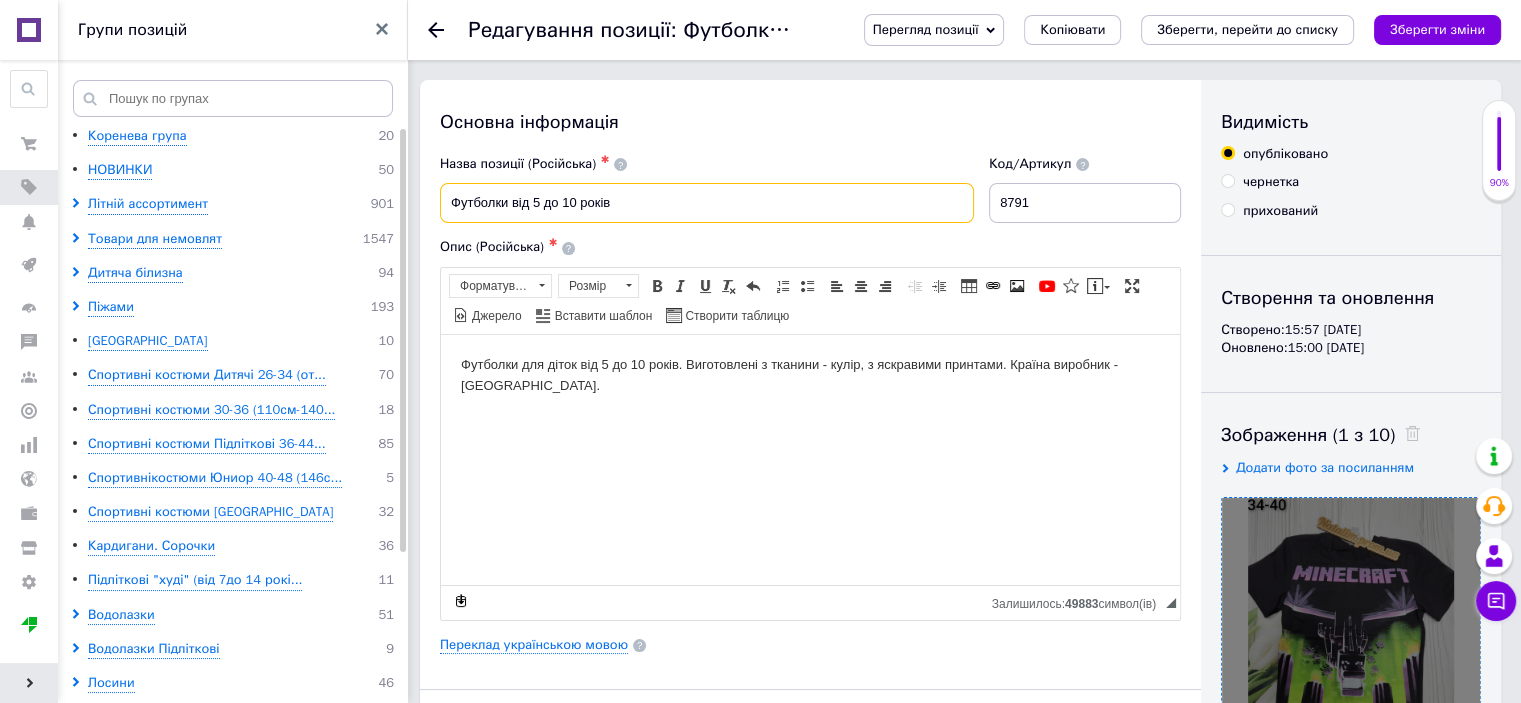 click on "Футболки від 5 до 10 років" at bounding box center [707, 203] 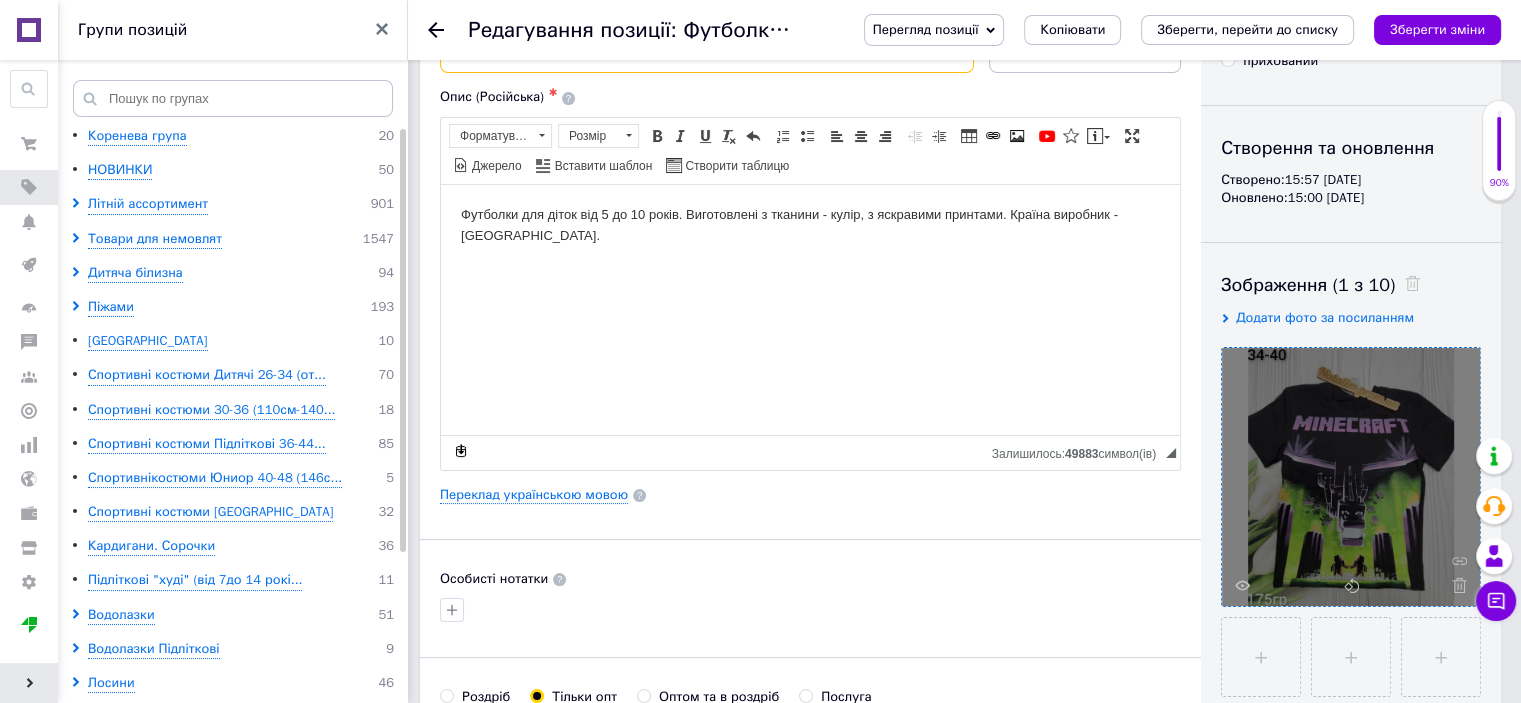 scroll, scrollTop: 300, scrollLeft: 0, axis: vertical 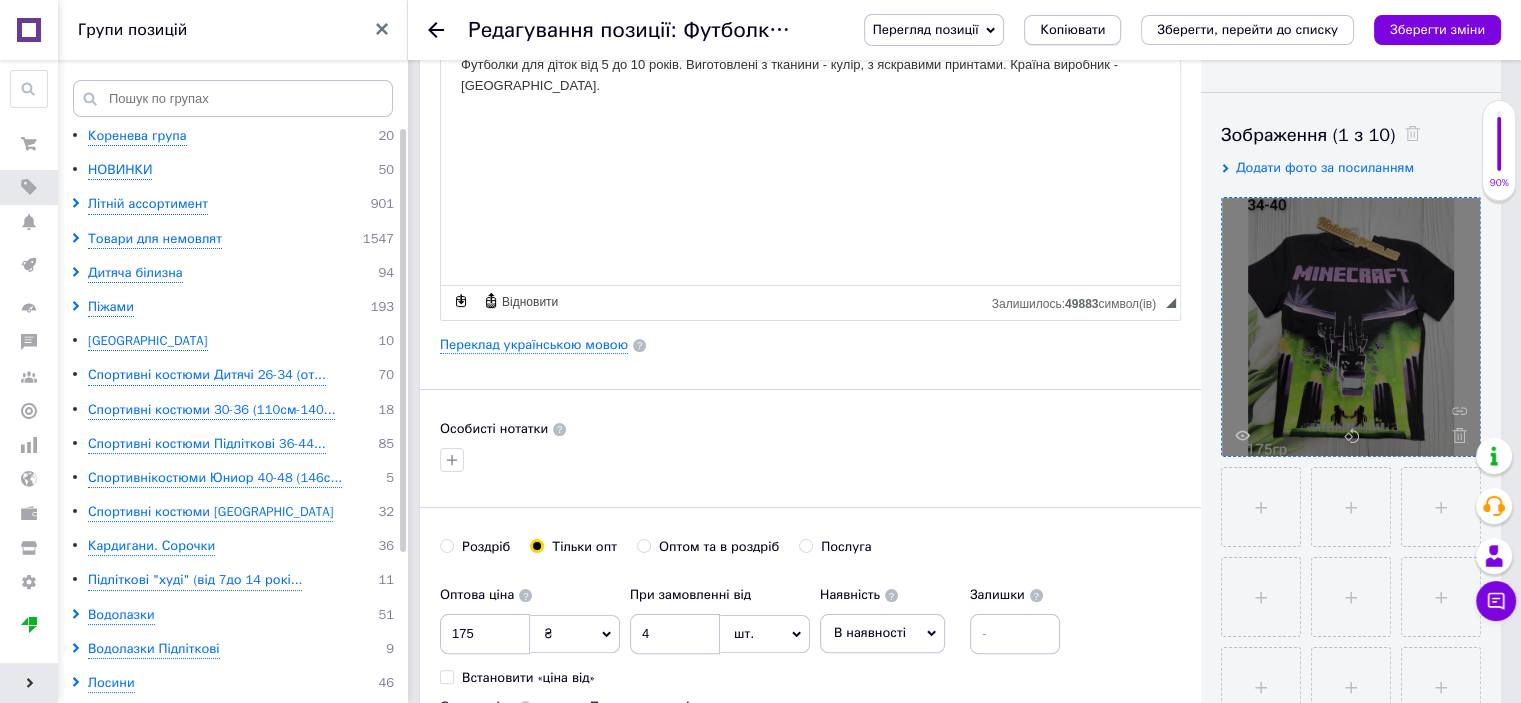 type on "Футболки від 5 до 10 років малюнок світеться в темряві" 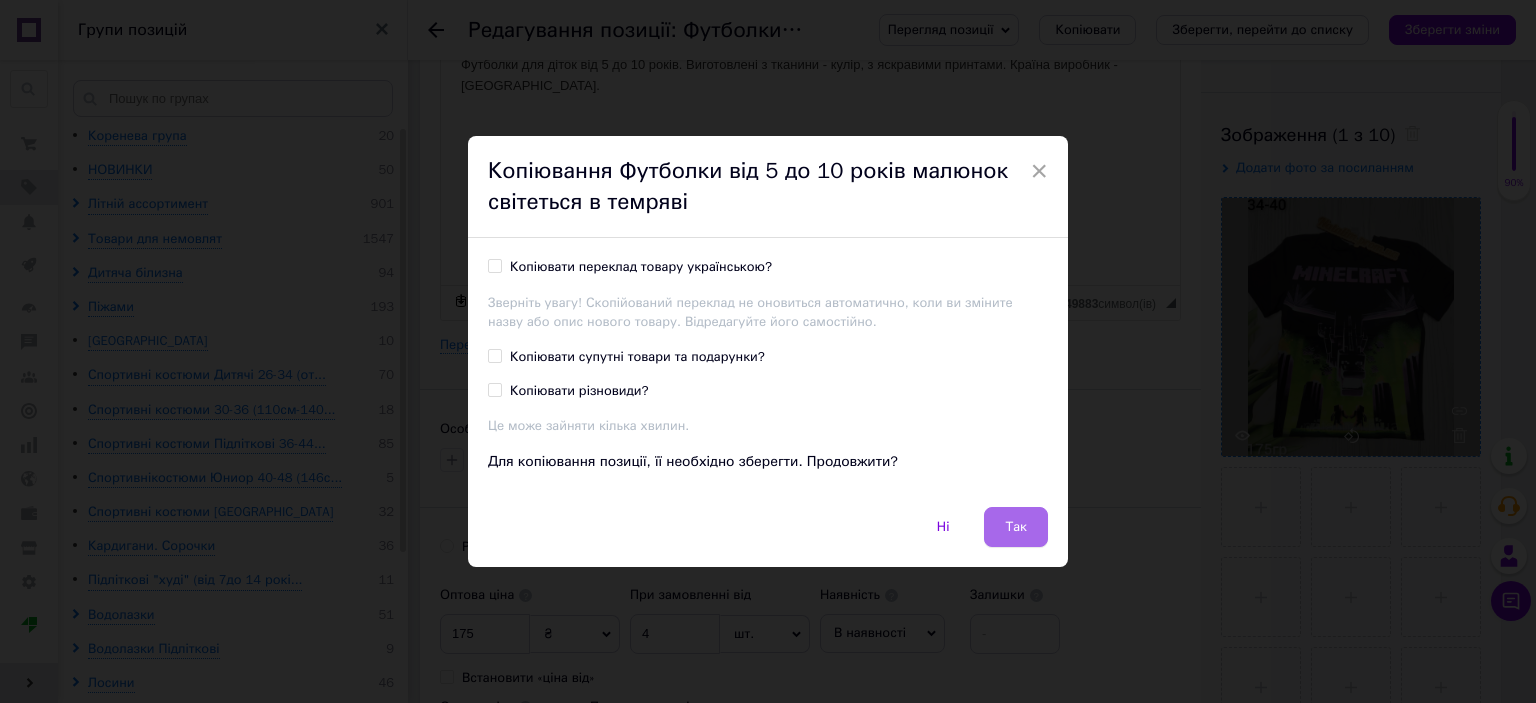 click on "Так" at bounding box center (1016, 527) 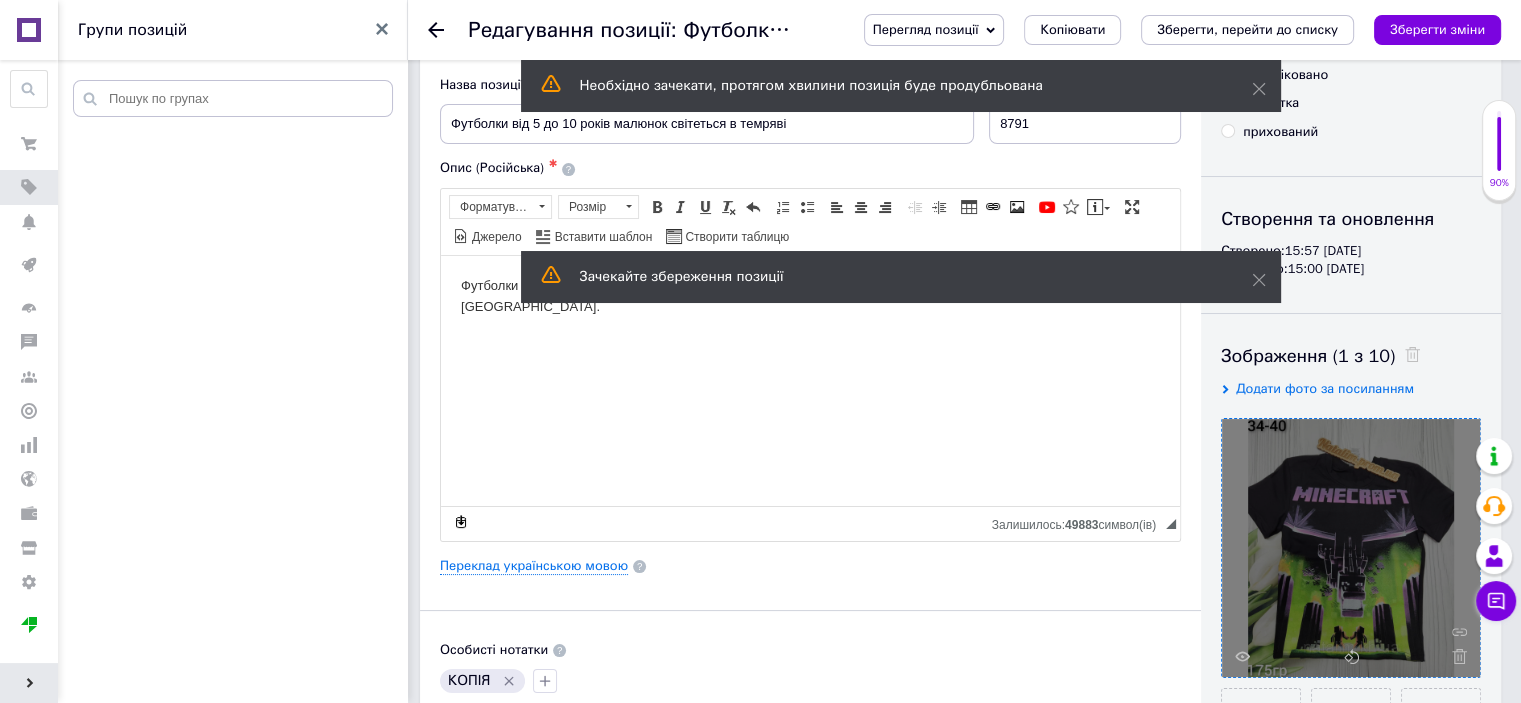 scroll, scrollTop: 200, scrollLeft: 0, axis: vertical 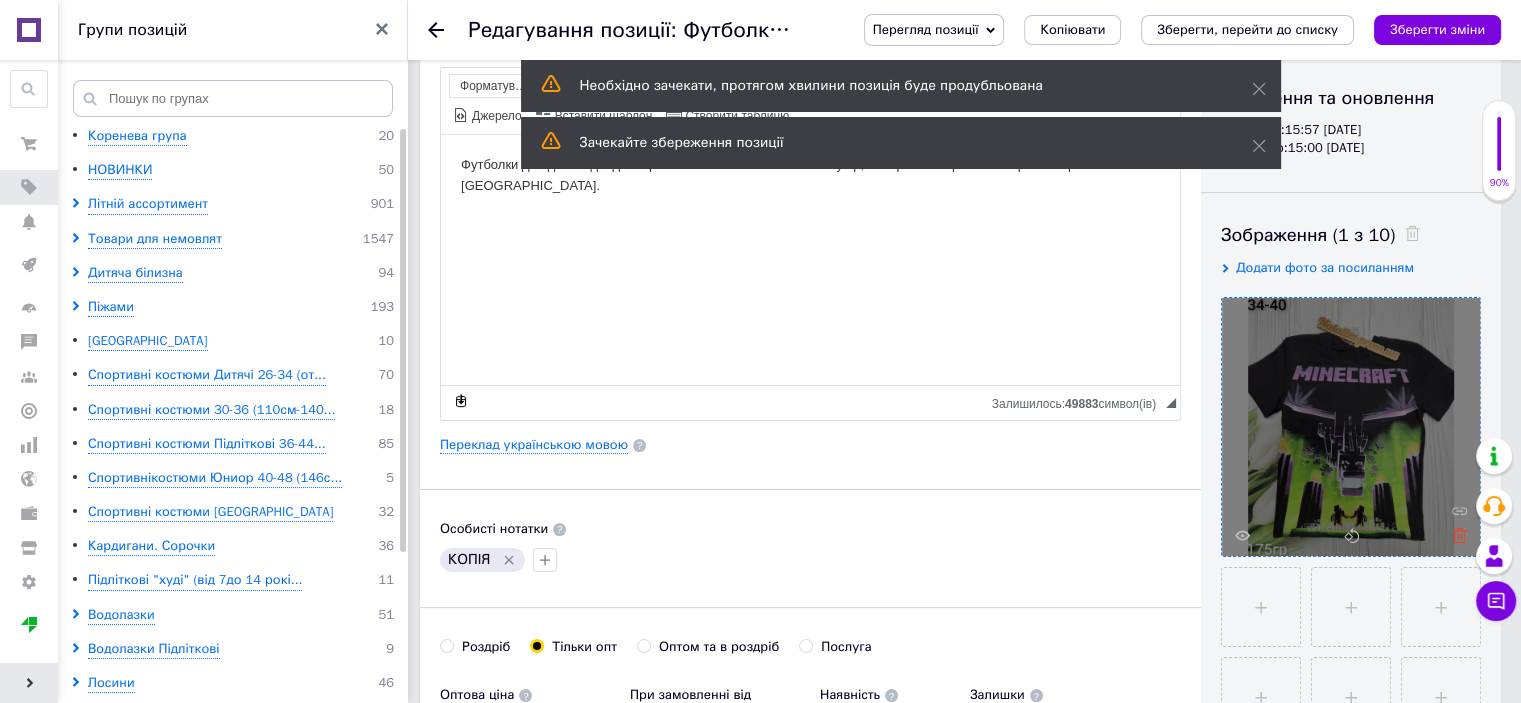 click 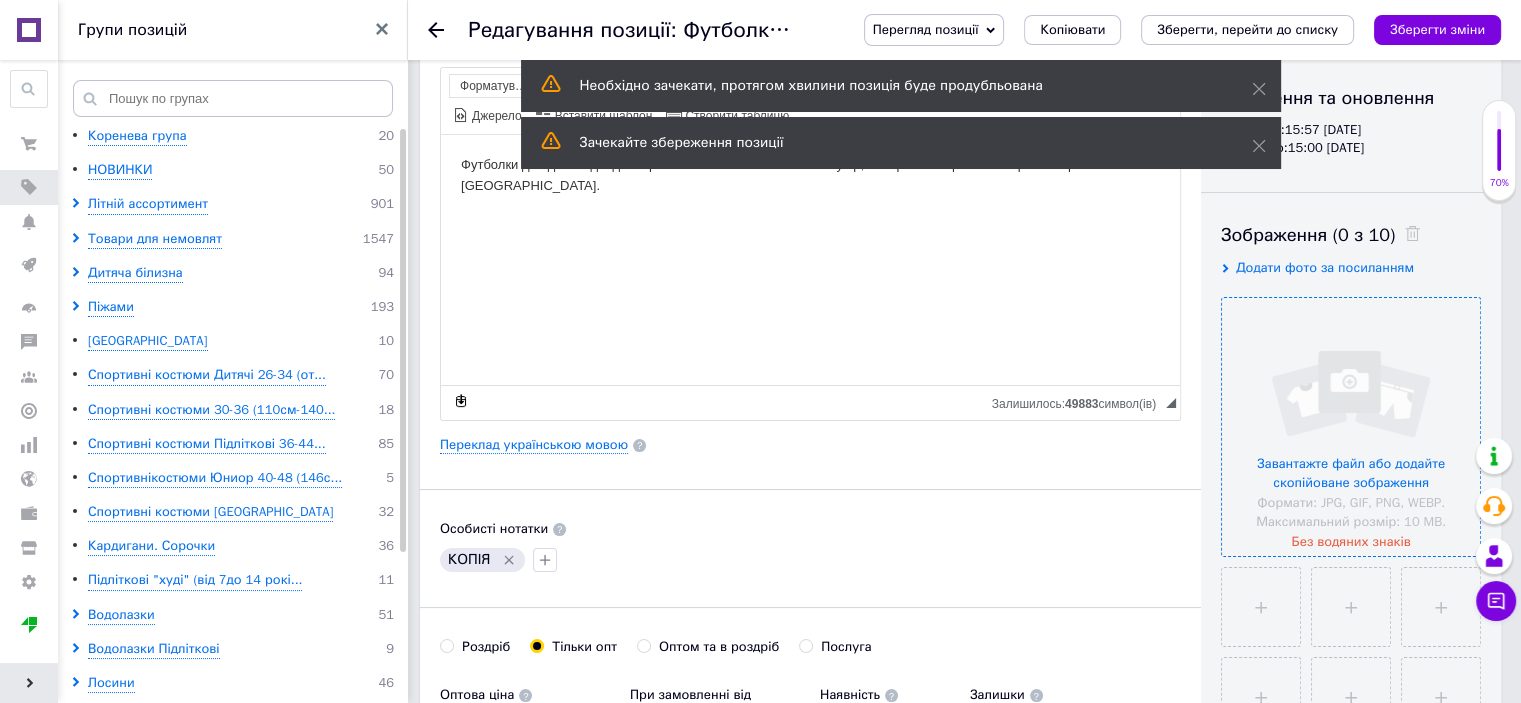 click at bounding box center [1351, 427] 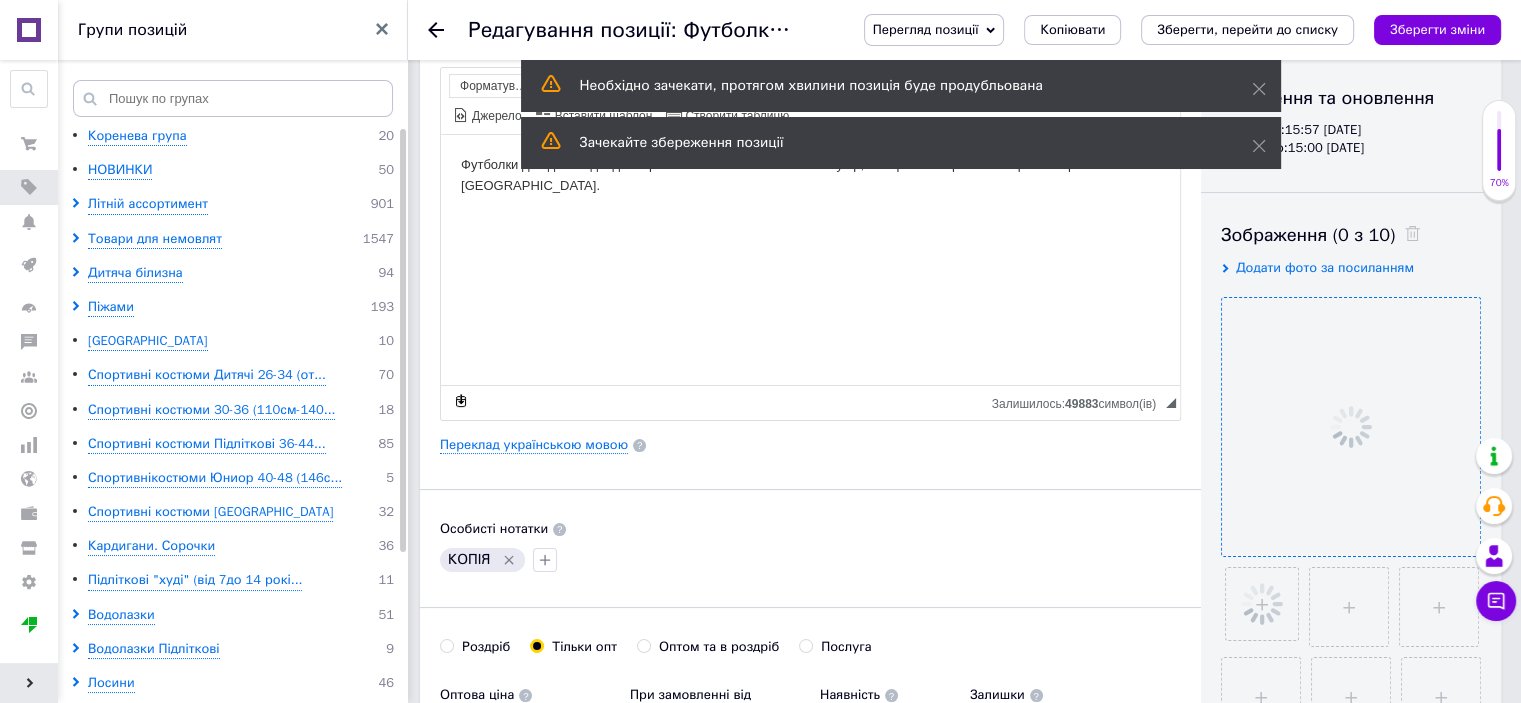 click 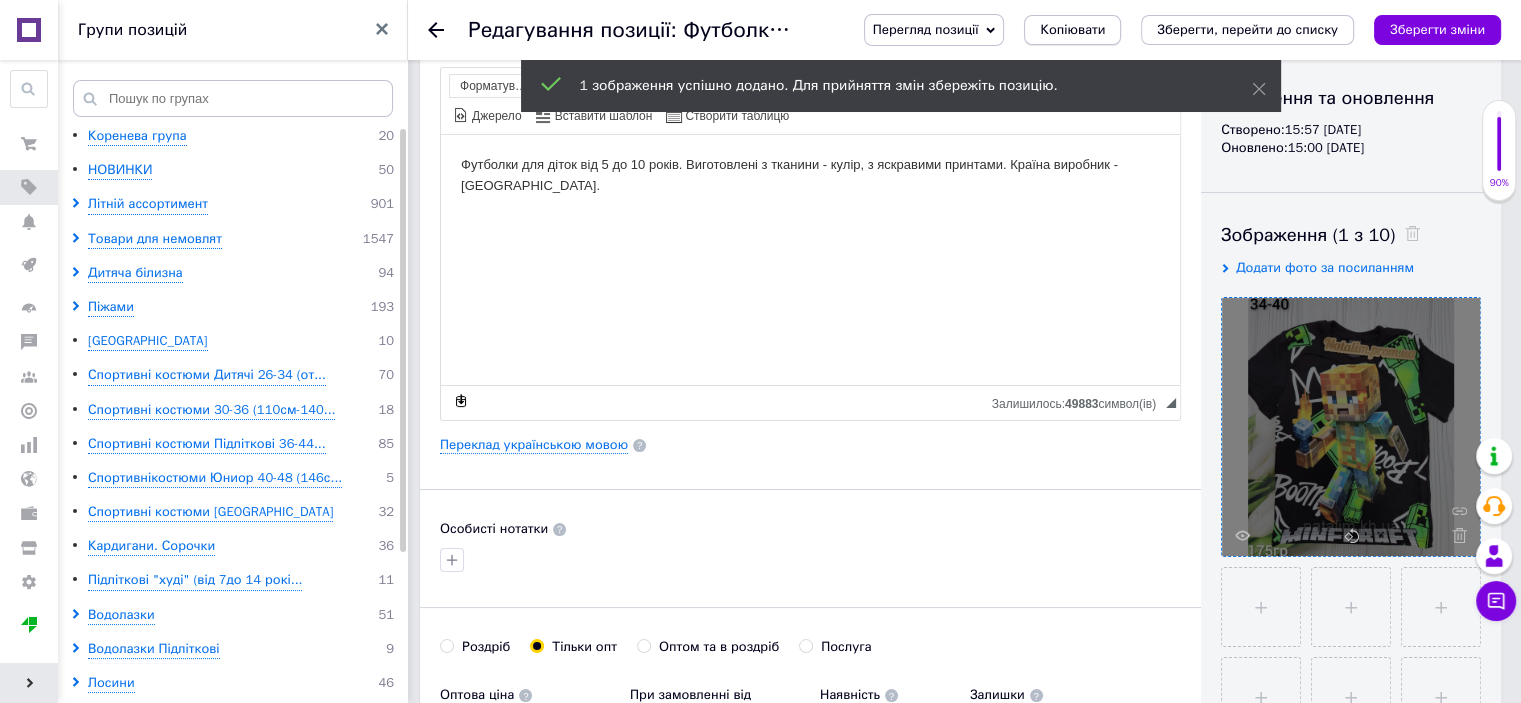 click on "Копіювати" at bounding box center (1072, 30) 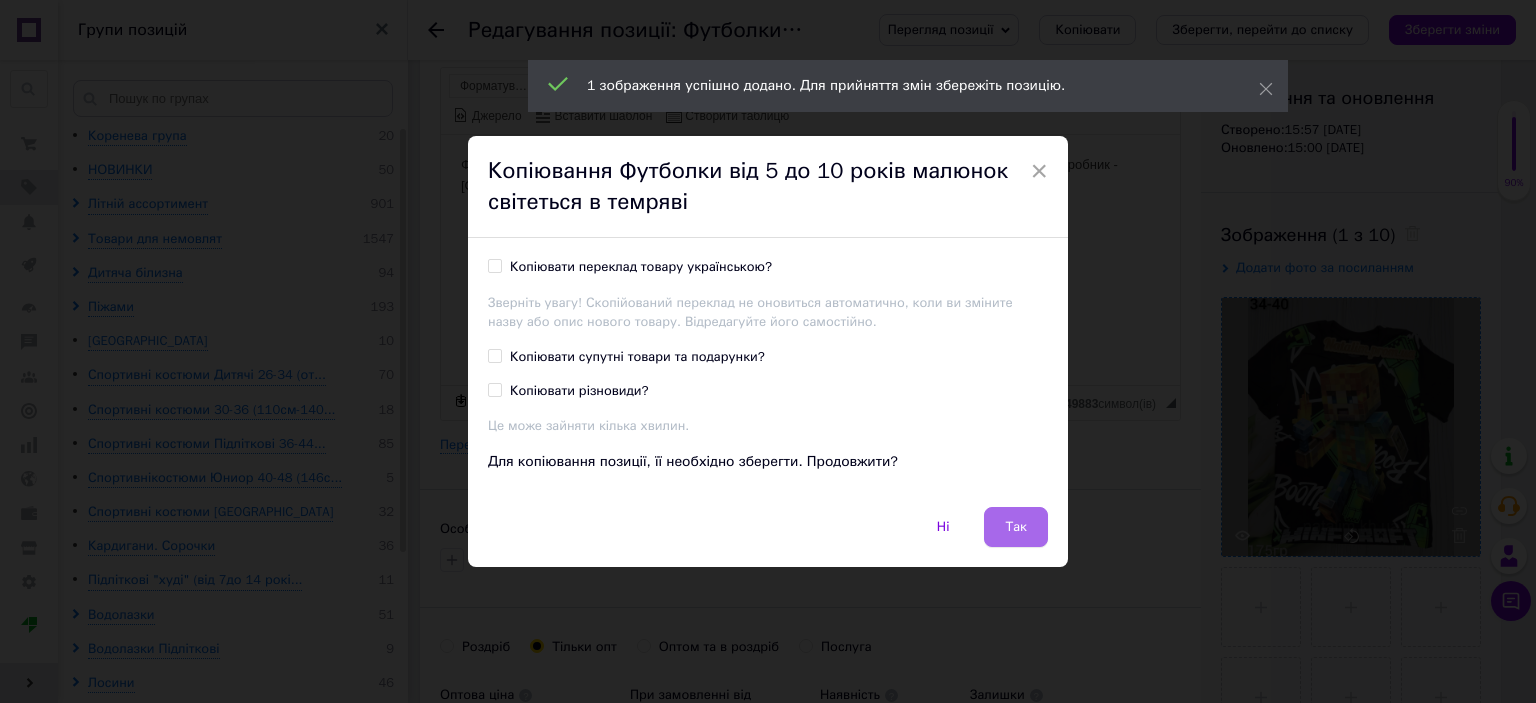 click on "Так" at bounding box center (1016, 527) 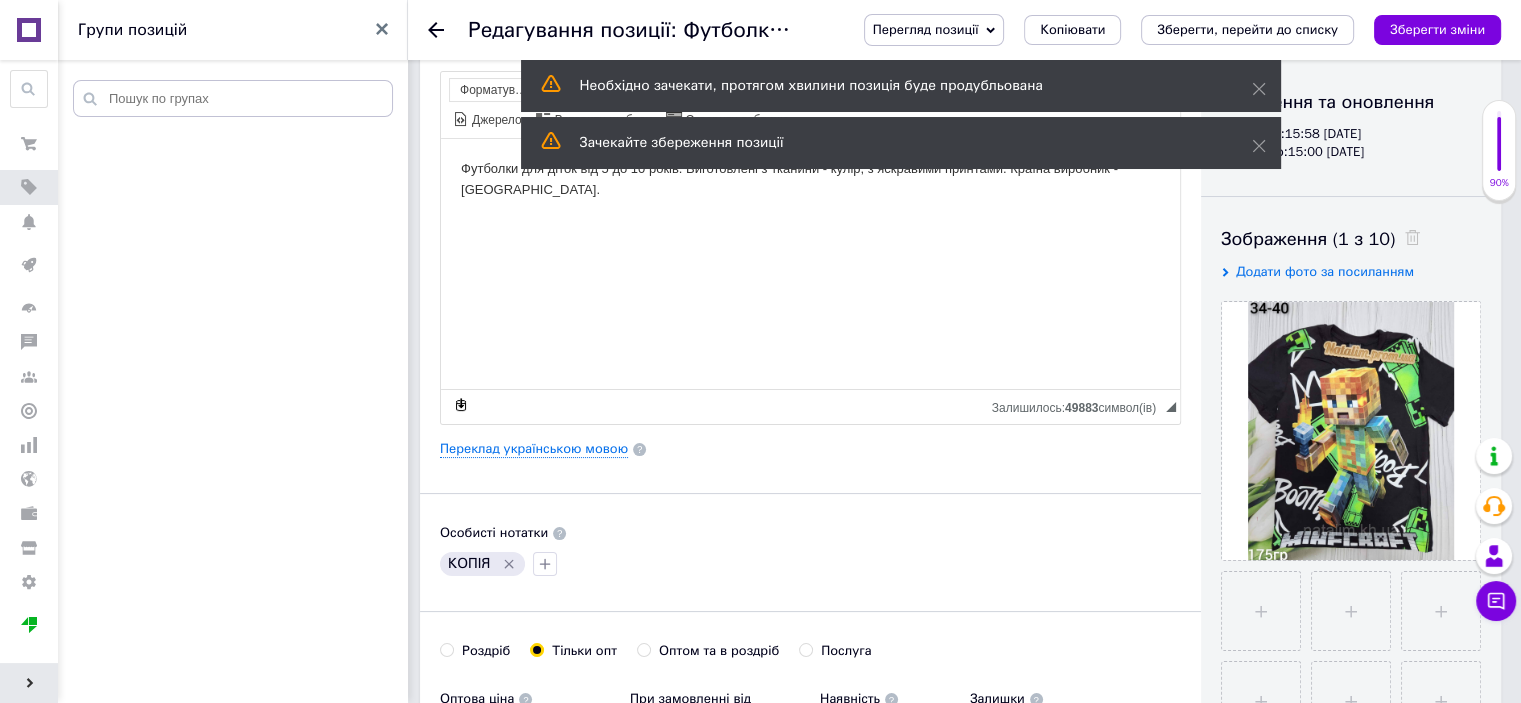 scroll, scrollTop: 200, scrollLeft: 0, axis: vertical 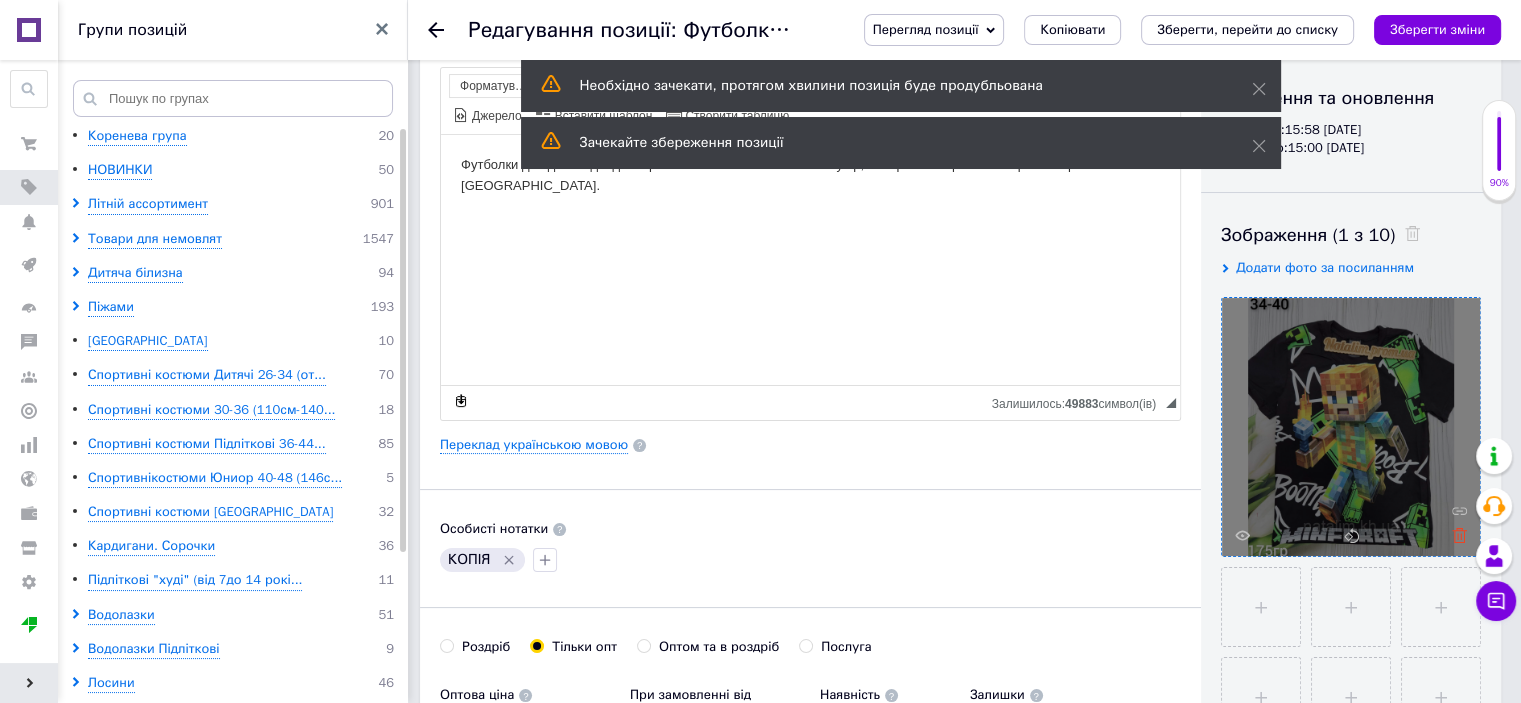 click 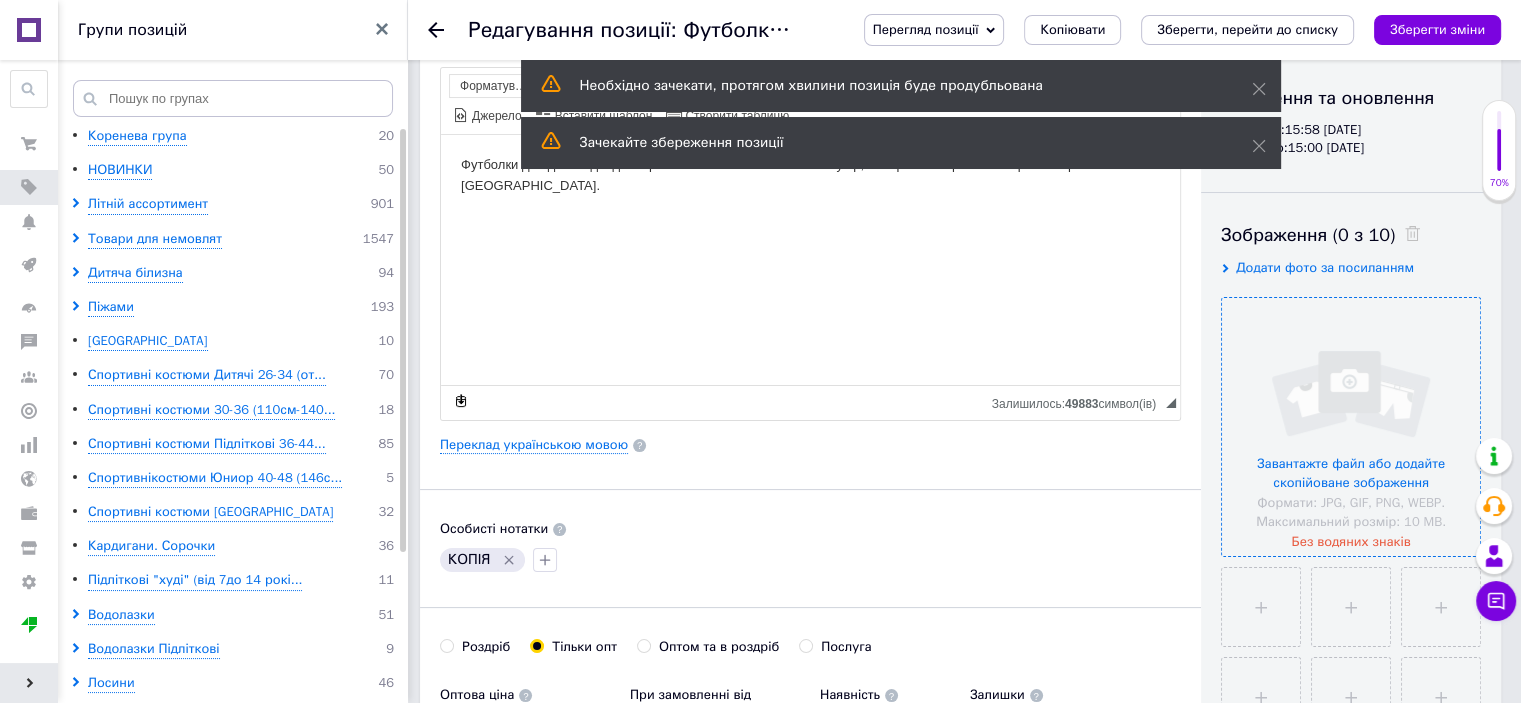 click at bounding box center (1351, 427) 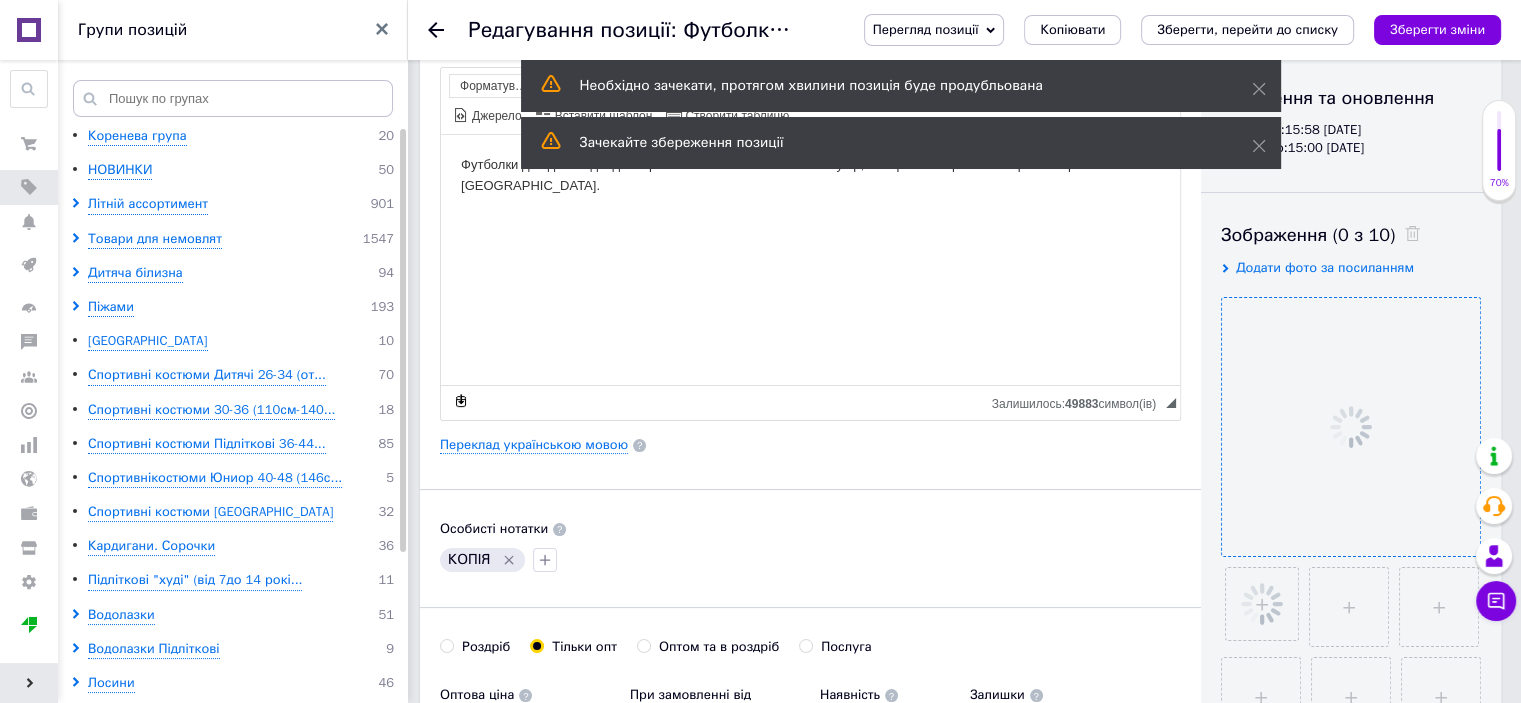 click 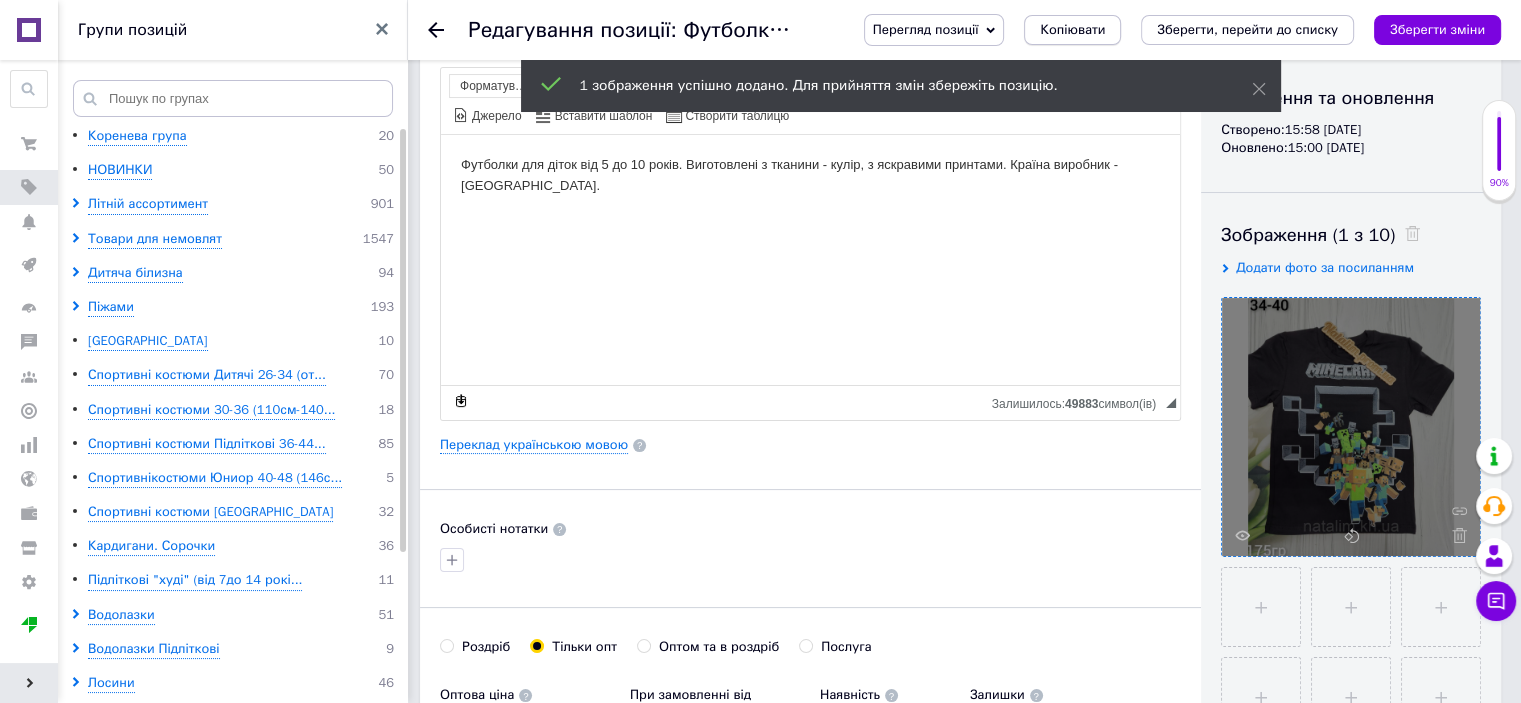 click on "Копіювати" at bounding box center [1072, 30] 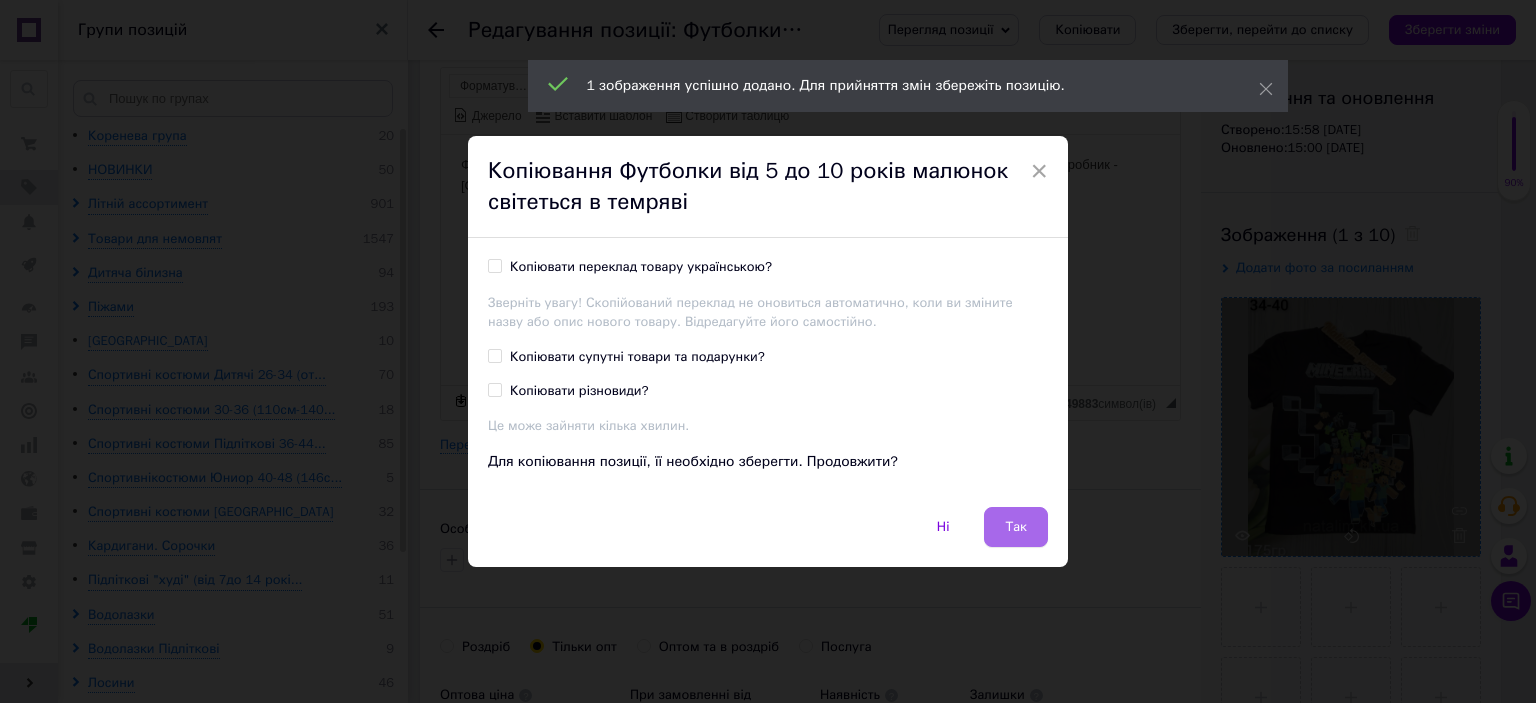 click on "Так" at bounding box center (1016, 527) 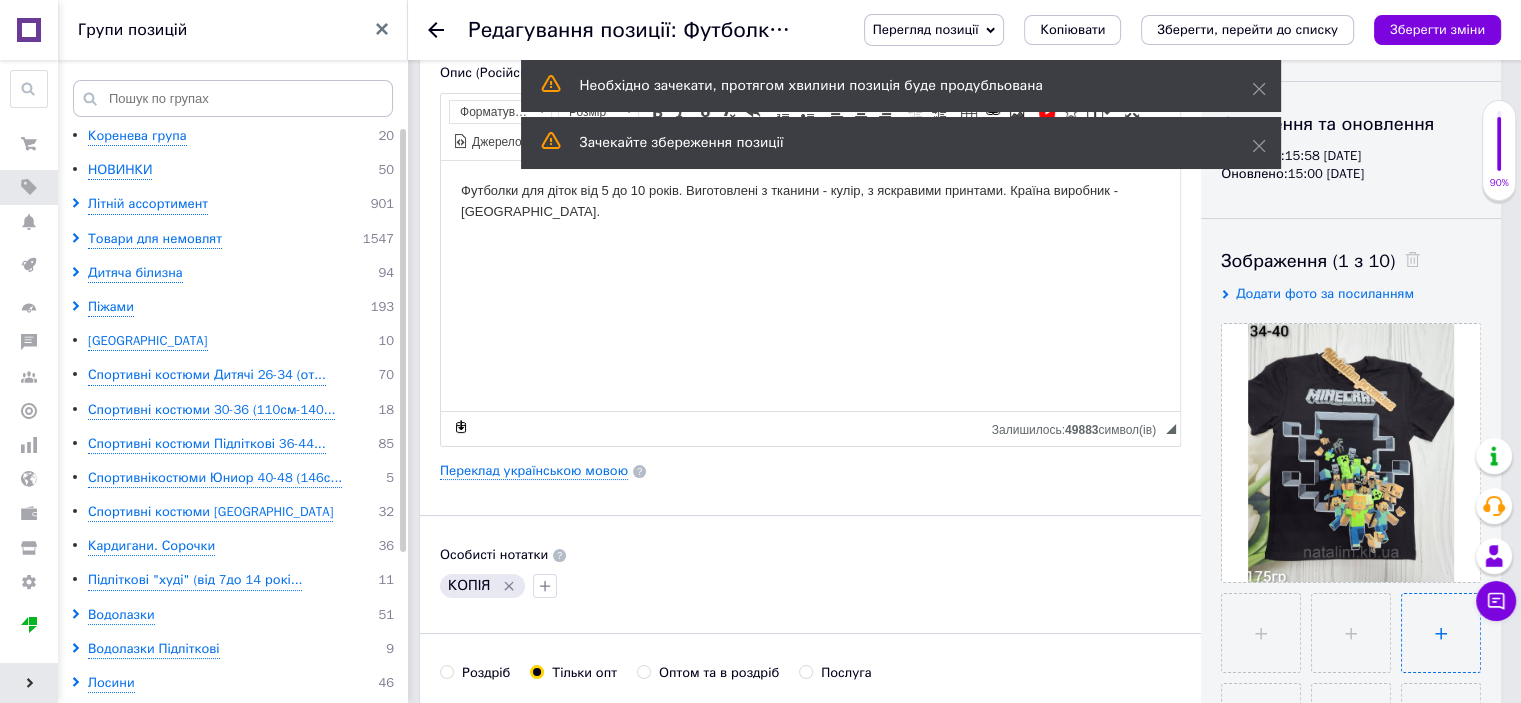 scroll, scrollTop: 200, scrollLeft: 0, axis: vertical 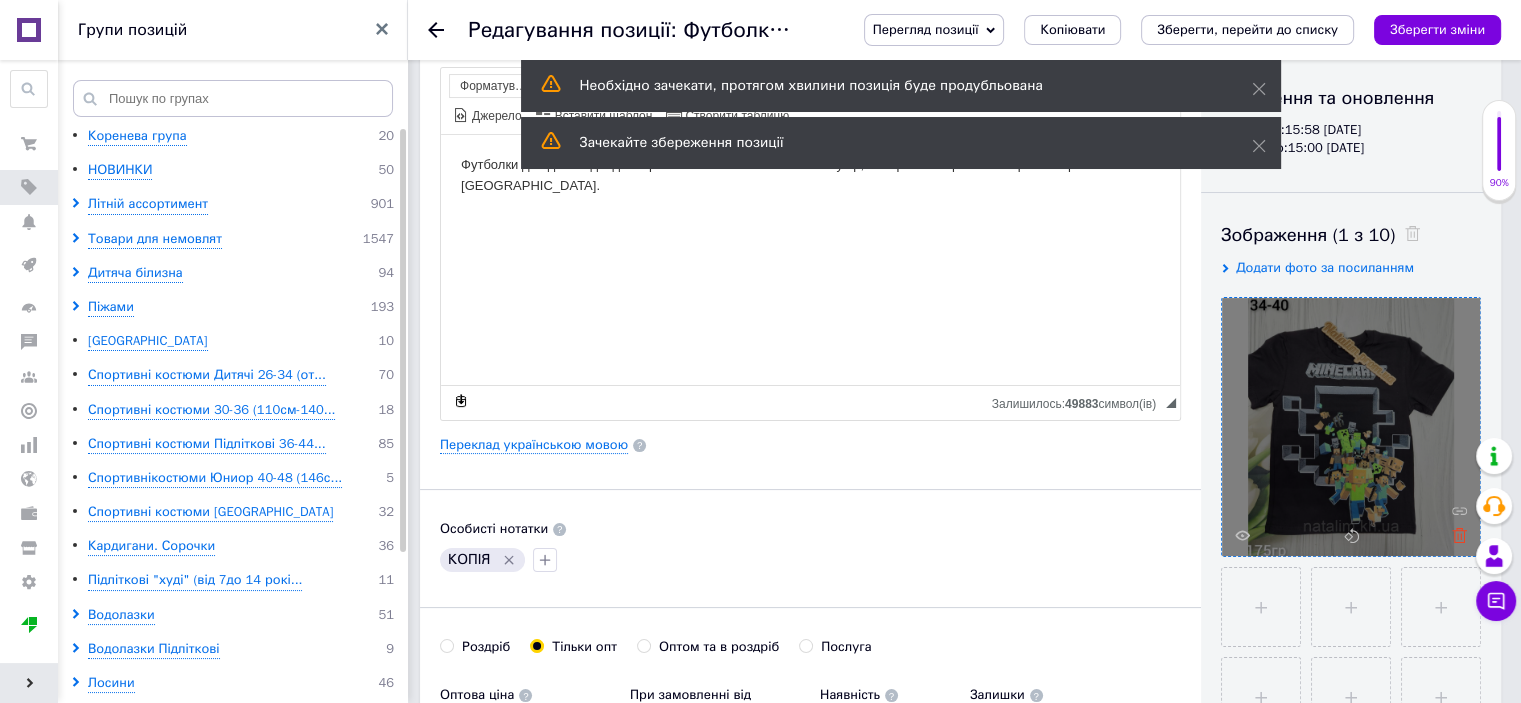 click 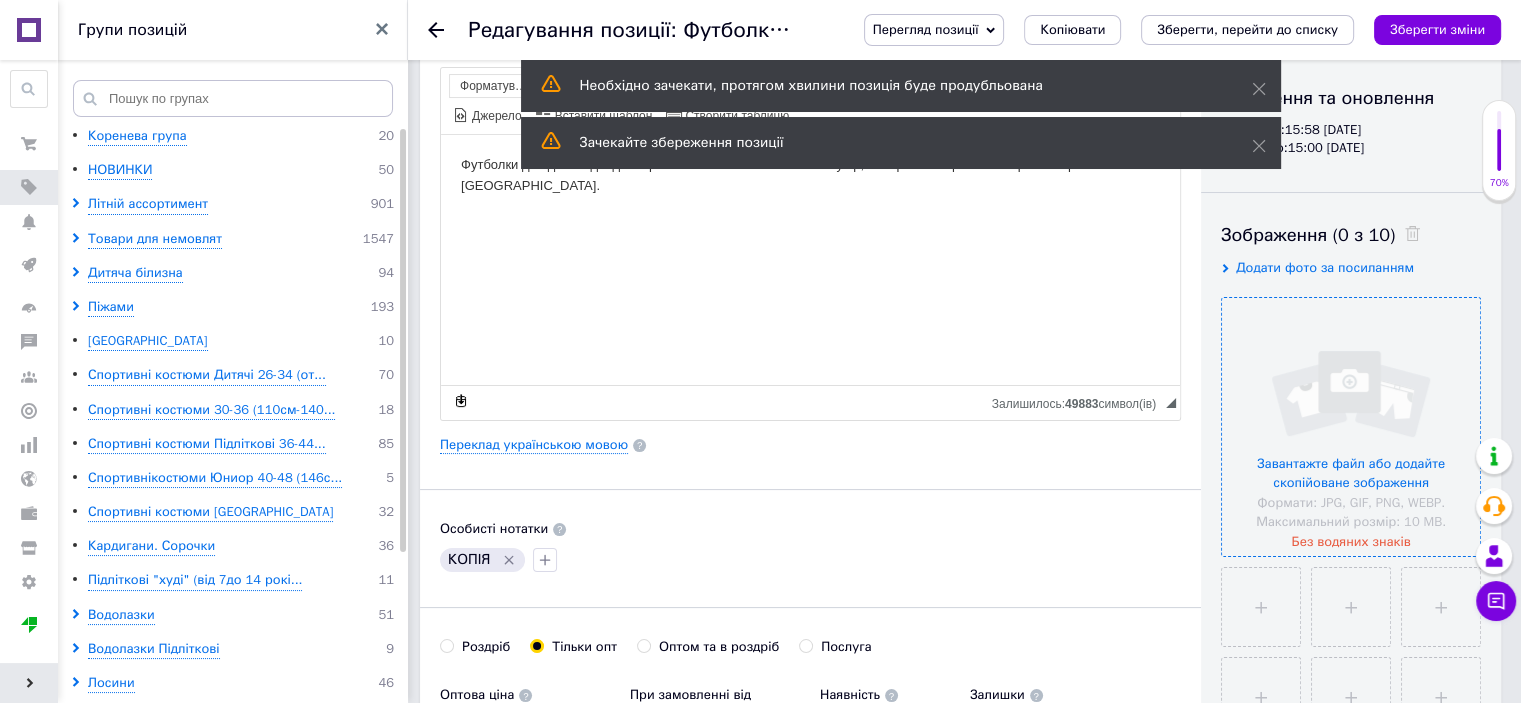 click at bounding box center [1351, 427] 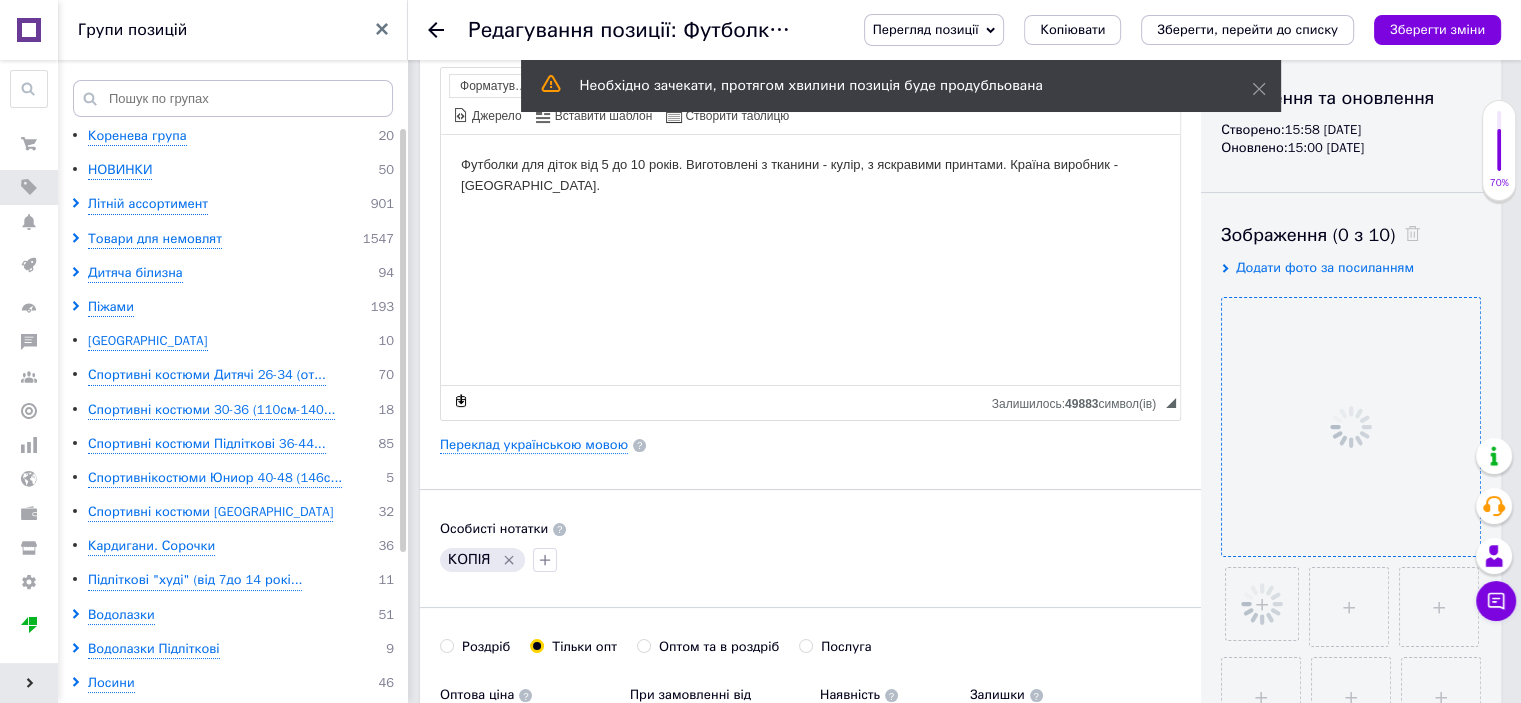 click 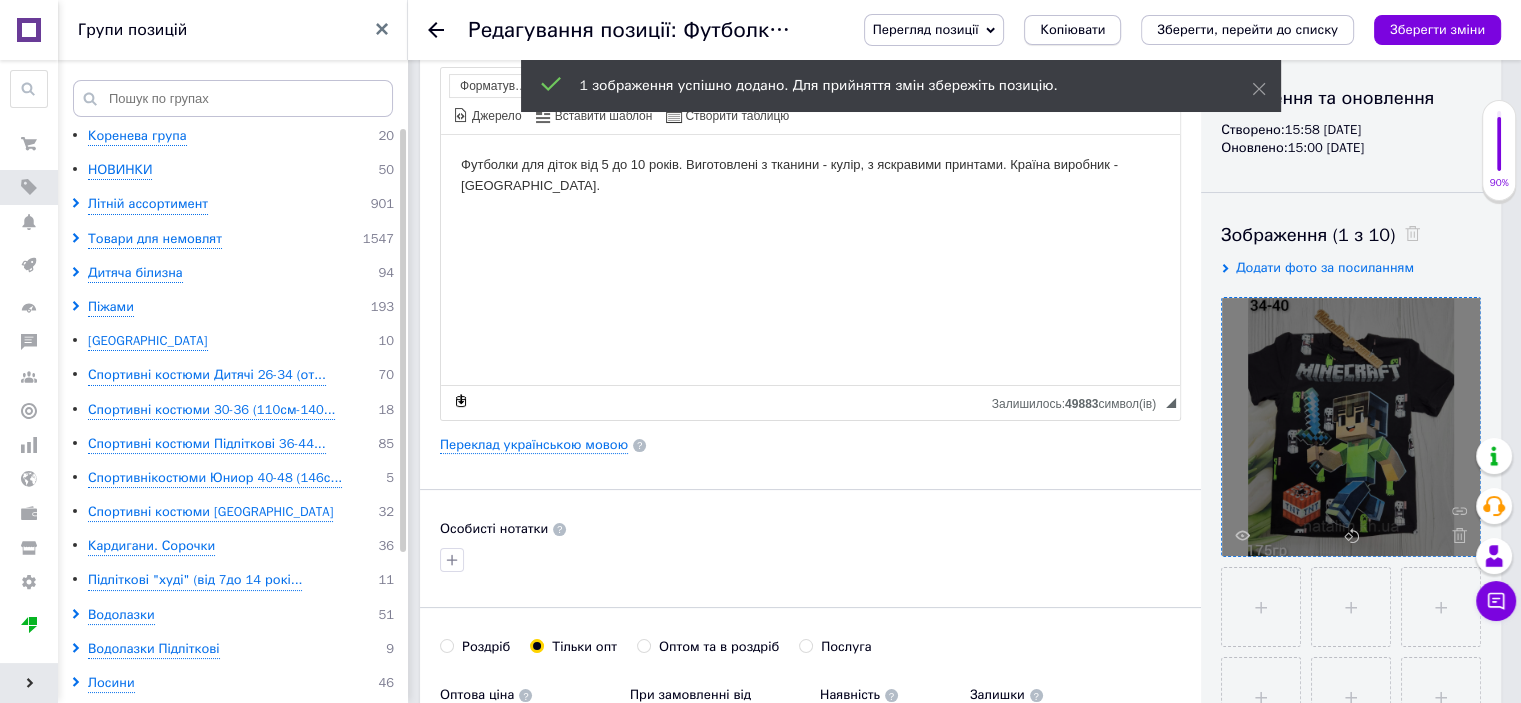 click on "Копіювати" at bounding box center (1072, 30) 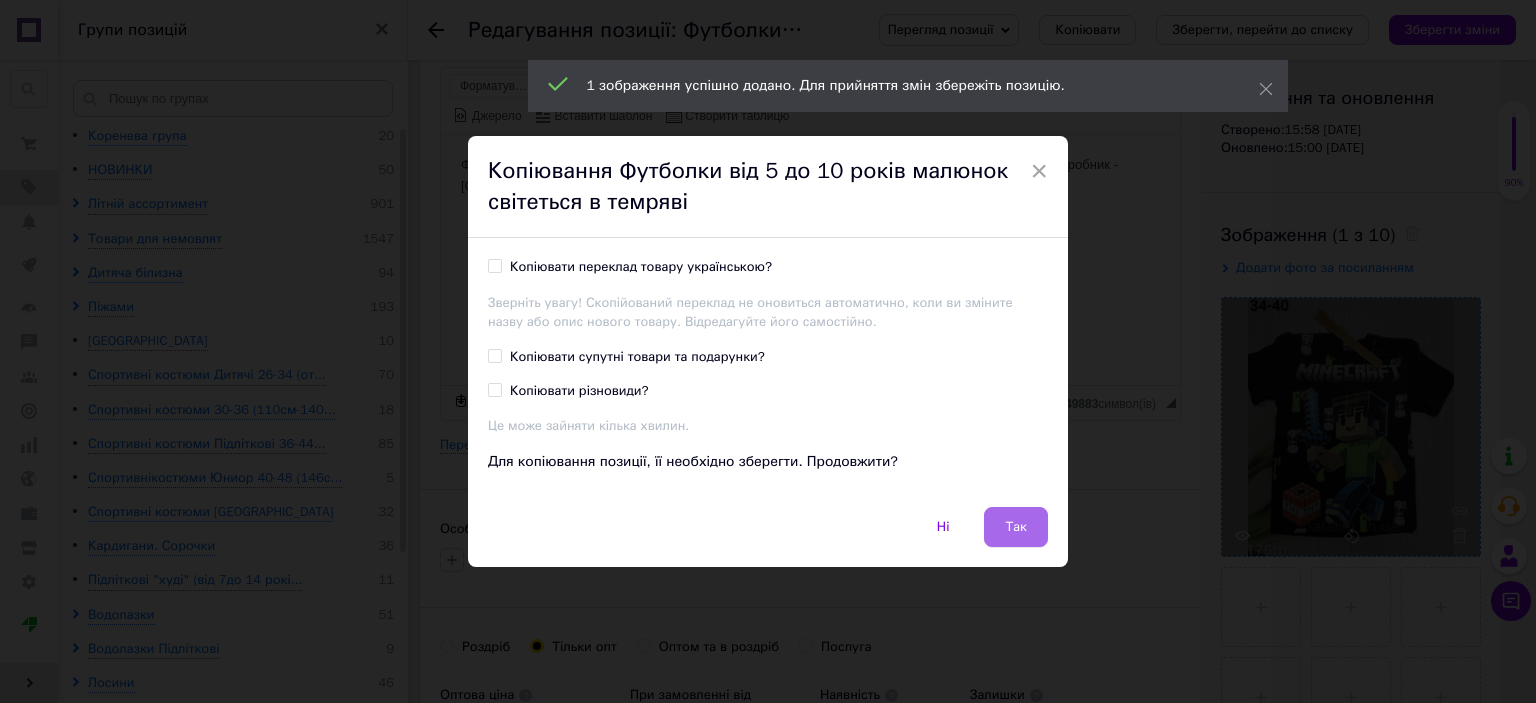 click on "Так" at bounding box center [1016, 527] 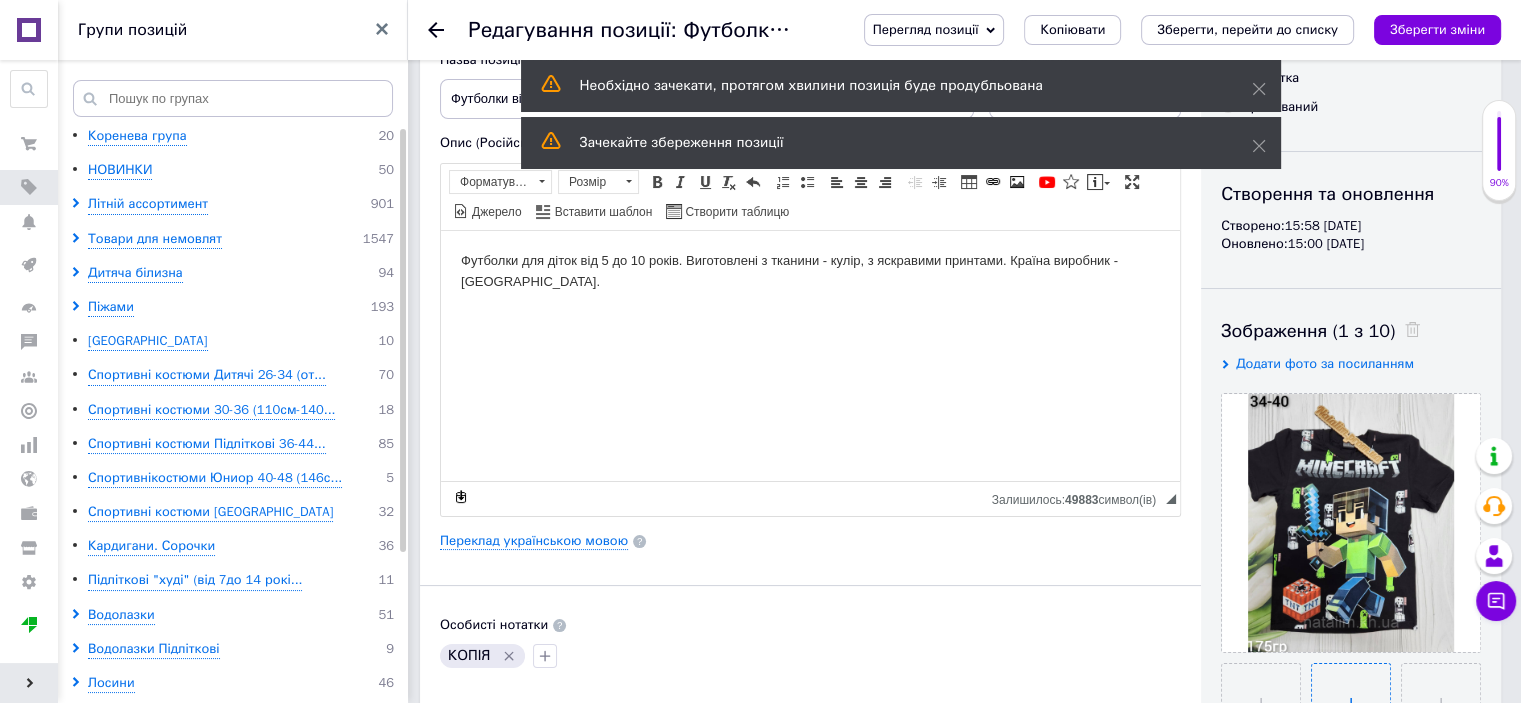 scroll, scrollTop: 300, scrollLeft: 0, axis: vertical 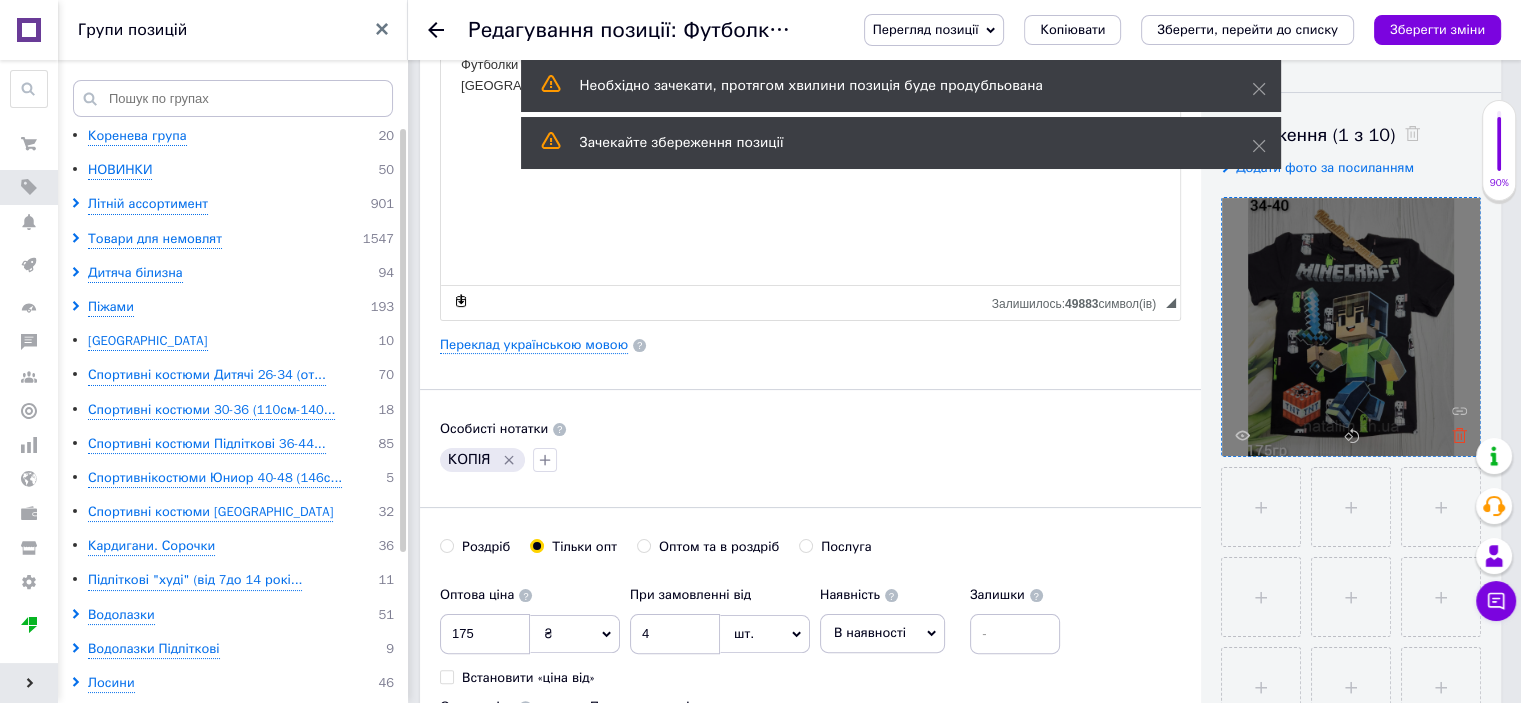 click 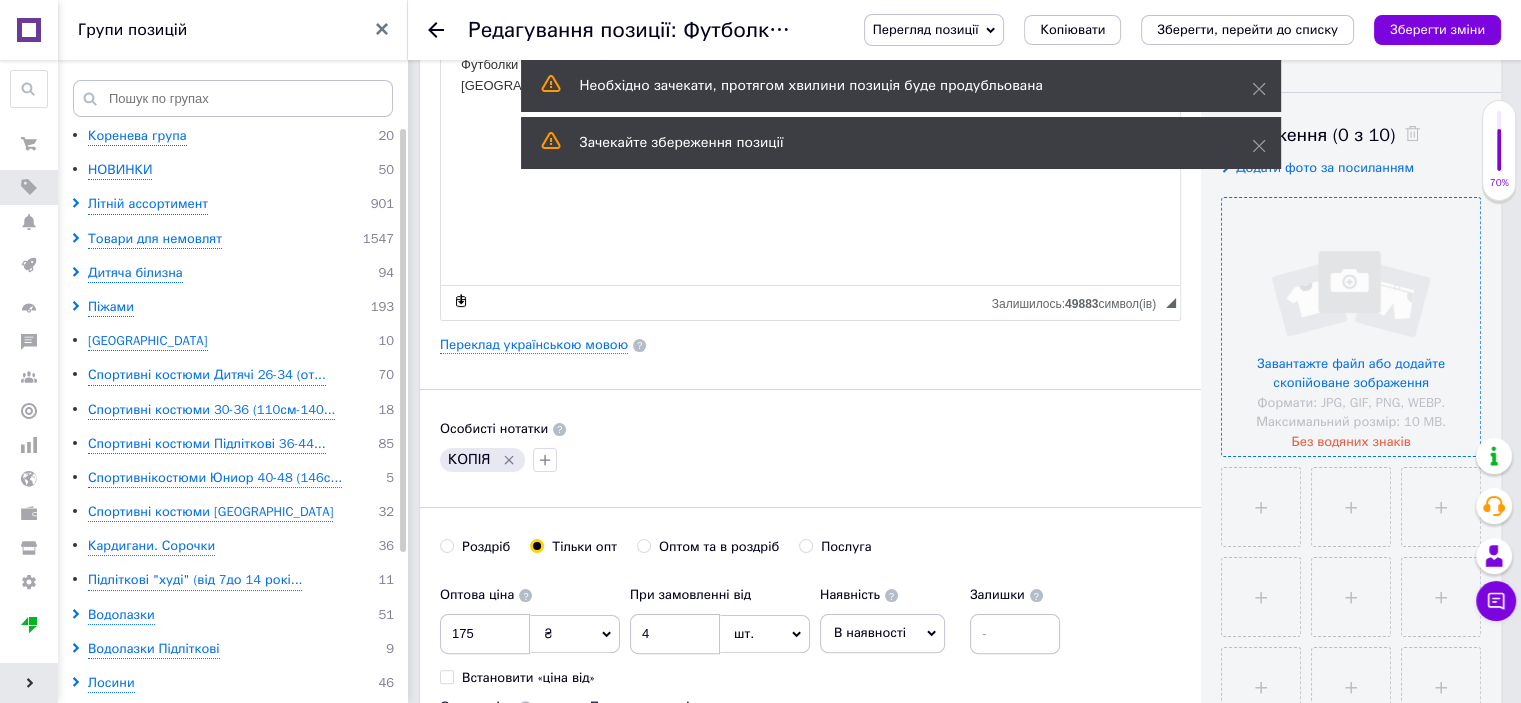 click at bounding box center (1351, 327) 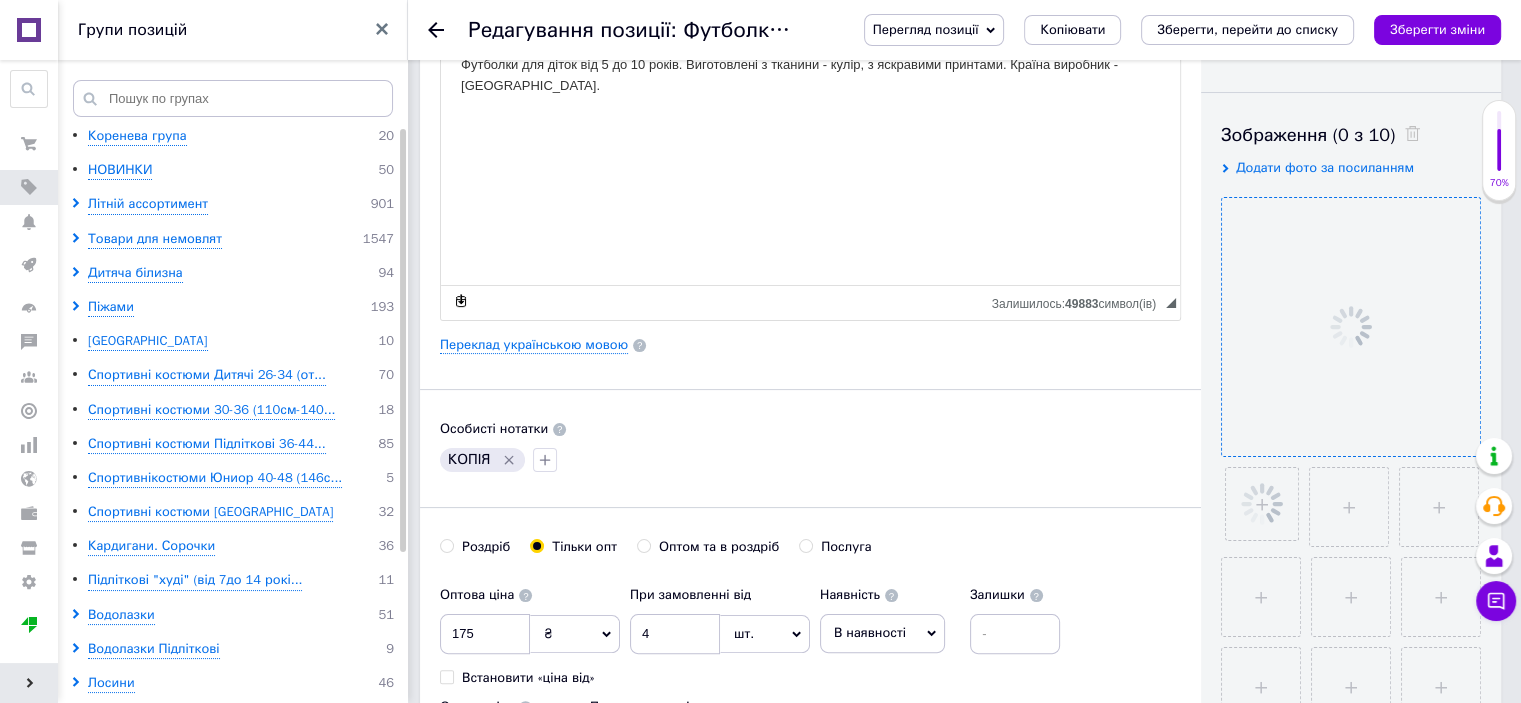 click 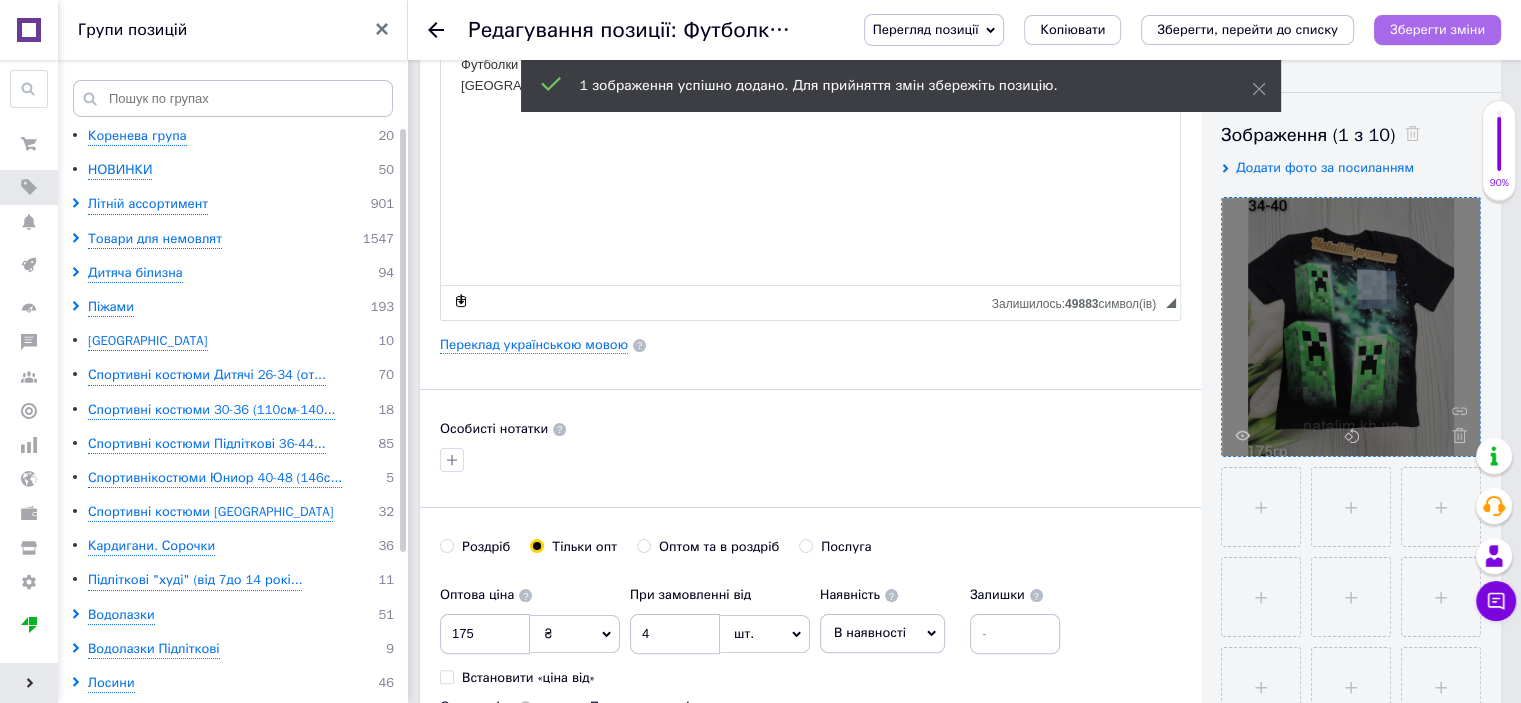 click on "Зберегти зміни" at bounding box center [1437, 29] 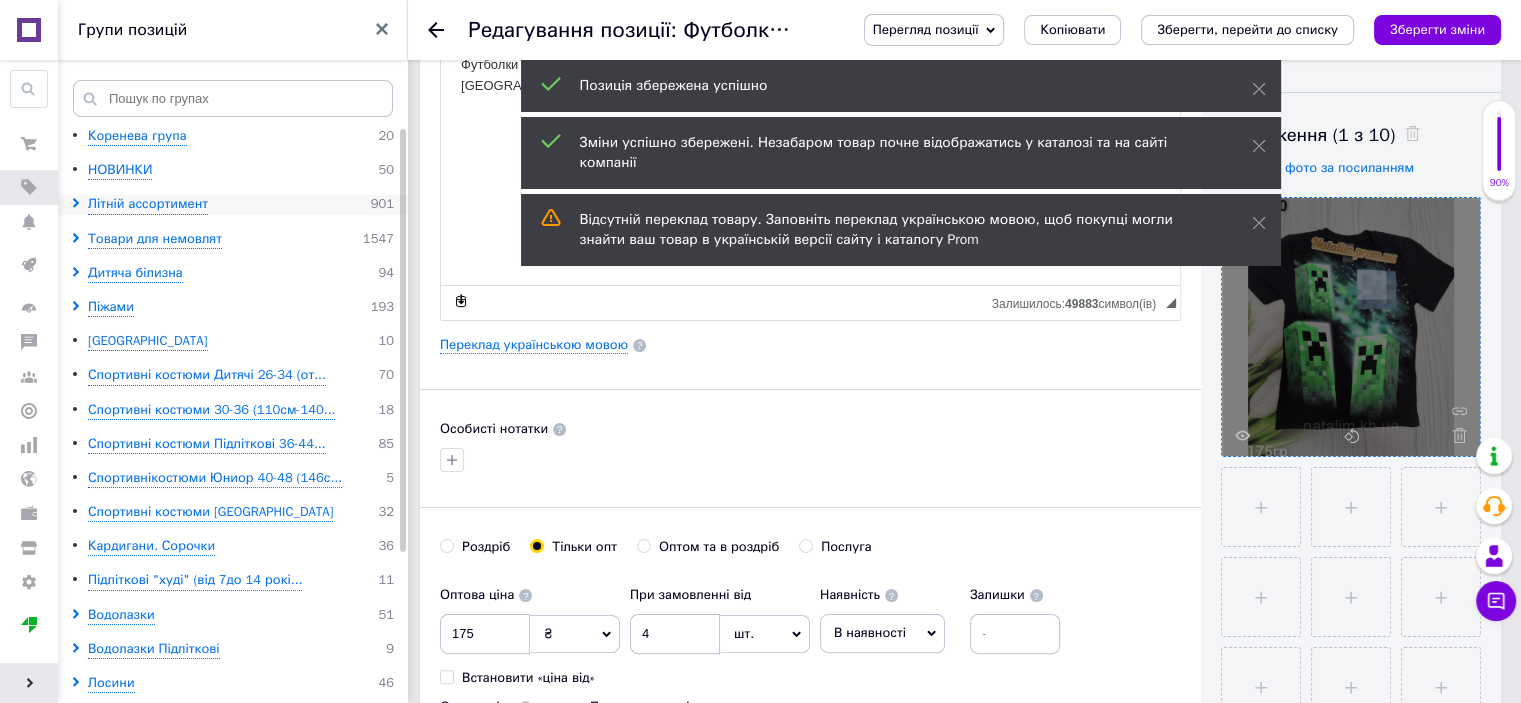 click 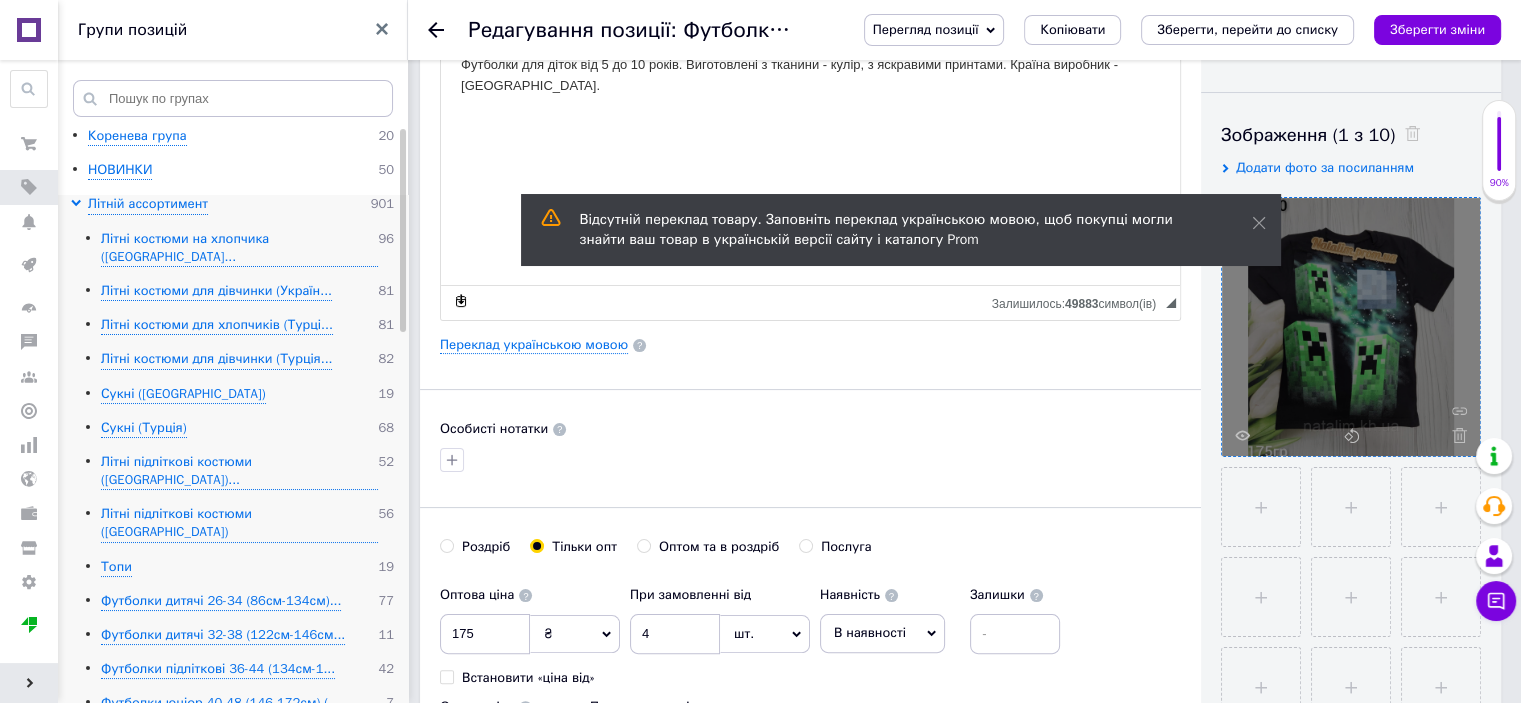 click on "Літні костюми на хлопчика (Україна... 96 Літні костюми для дівчинки (Україн... 81 Літні костюми для хлопчиків (Турці... 81 Літні костюми для дівчинки (Турція... 82 Сукні (Україна) 19 Сукні (Турція) 68 Літні підліткові костюми (Україна)... 52 Літні підліткові костюми (Турція) 56 Топи 19 Футболки дитячі 26-34 (86см-134см)... 77 Футболки дитячі 32-38 (122см-146см... 11 Футболки підліткові 36-44 (134см-1... 42 Футболки юніор 40-48 (146-172см) (... 7 Футболки 3-12 років (Турція) 29 Футболки 5-10 років (Турція) 34 Футболки 7-12 років (Турція) 111 Футболки 8-12 років (Турція) 16 Футболки 10-14 років (Турція) 26 3 62 33 11 14 8 10" at bounding box center (232, 695) 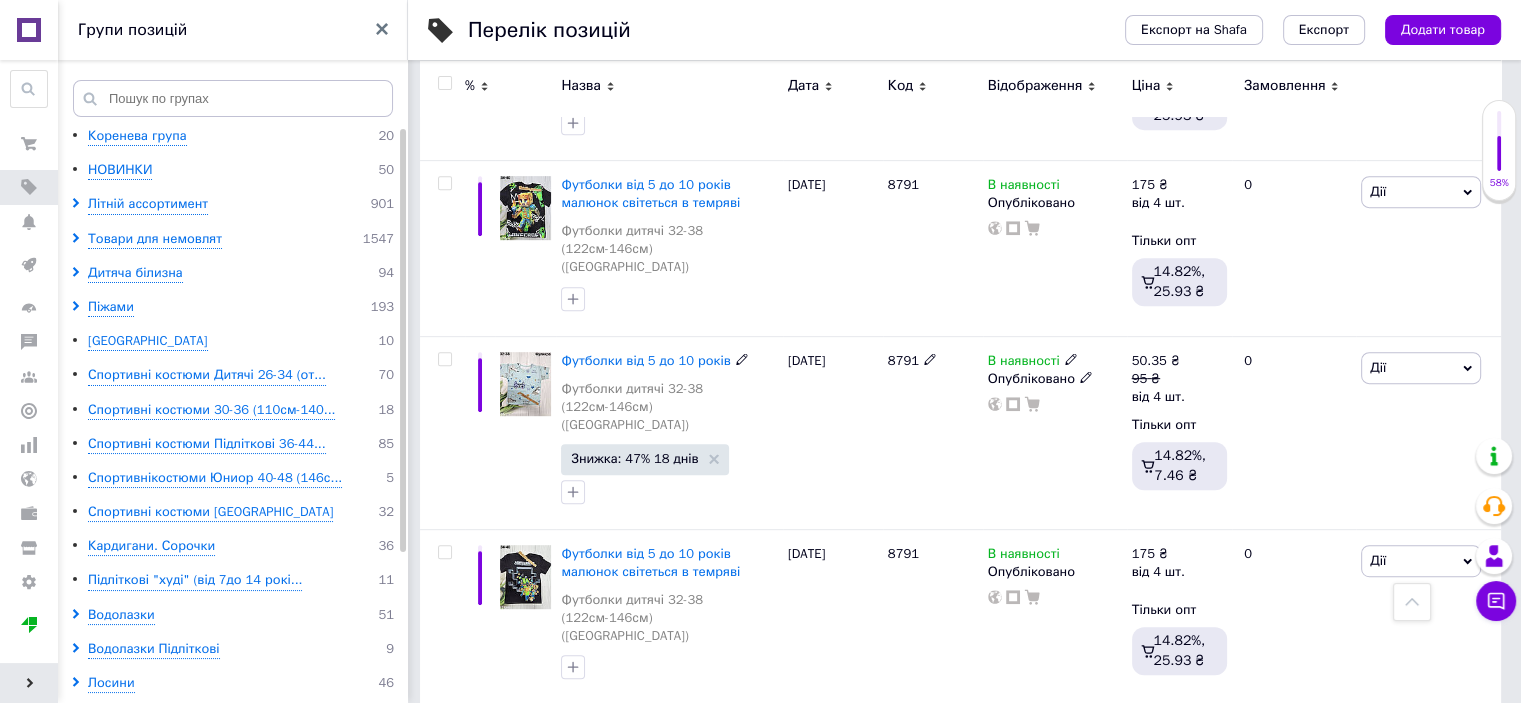 scroll, scrollTop: 900, scrollLeft: 0, axis: vertical 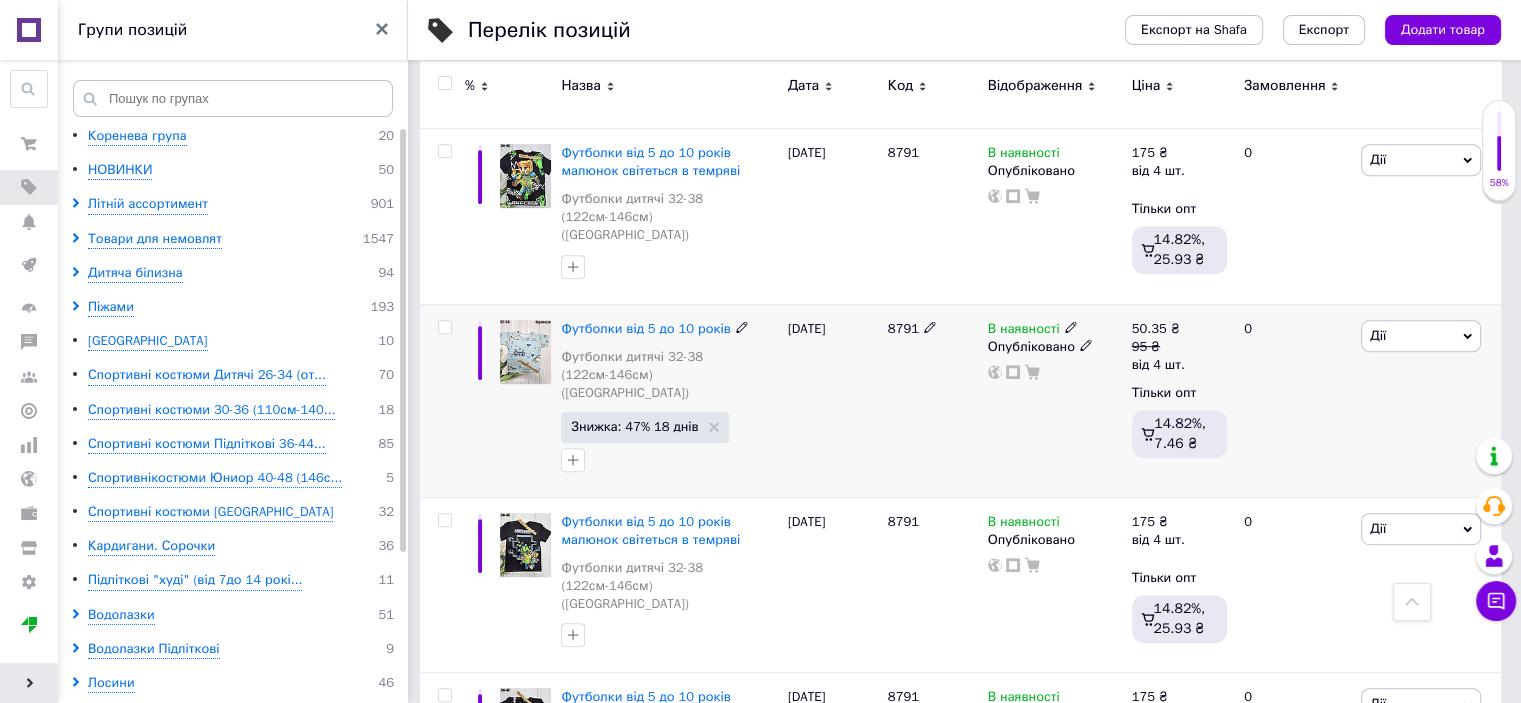 click on "Дії" at bounding box center (1378, 335) 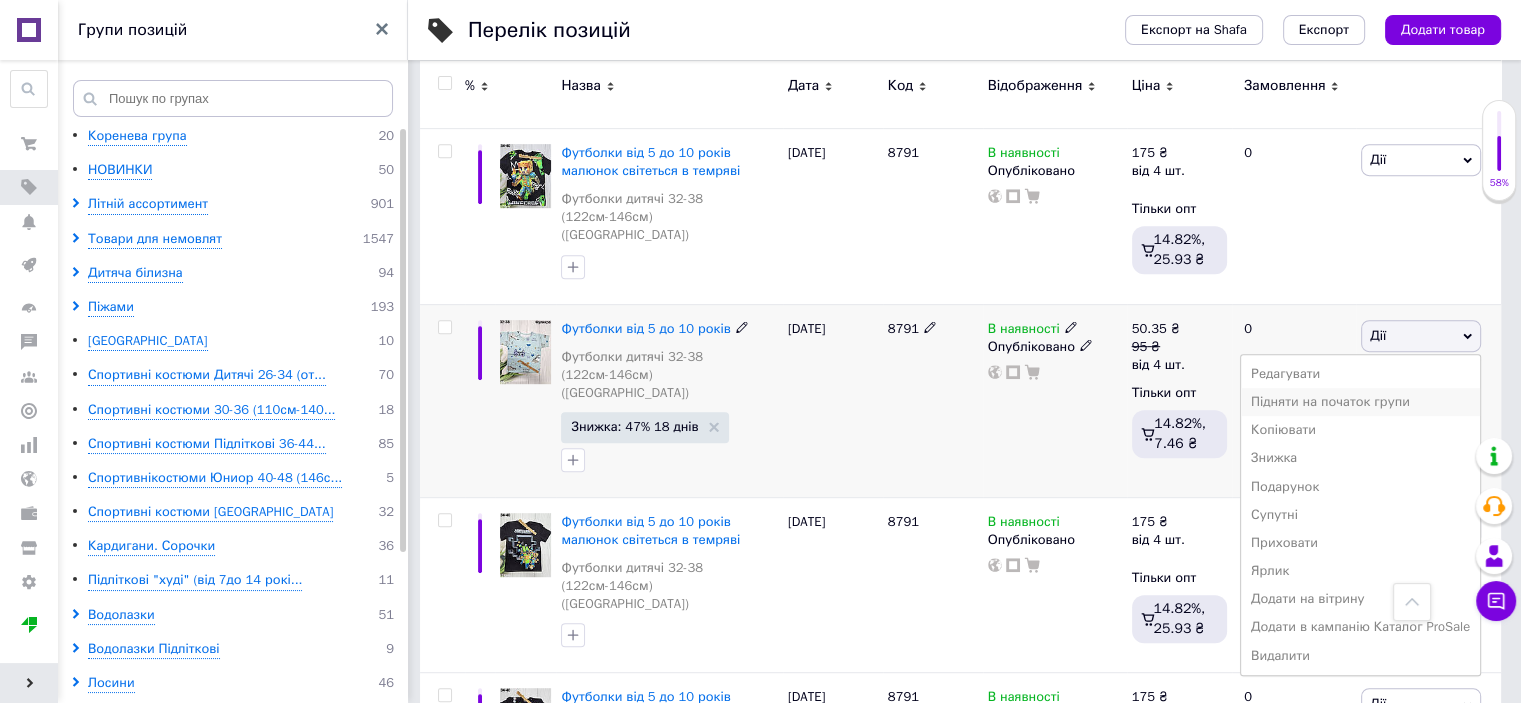 click on "Підняти на початок групи" at bounding box center (1360, 402) 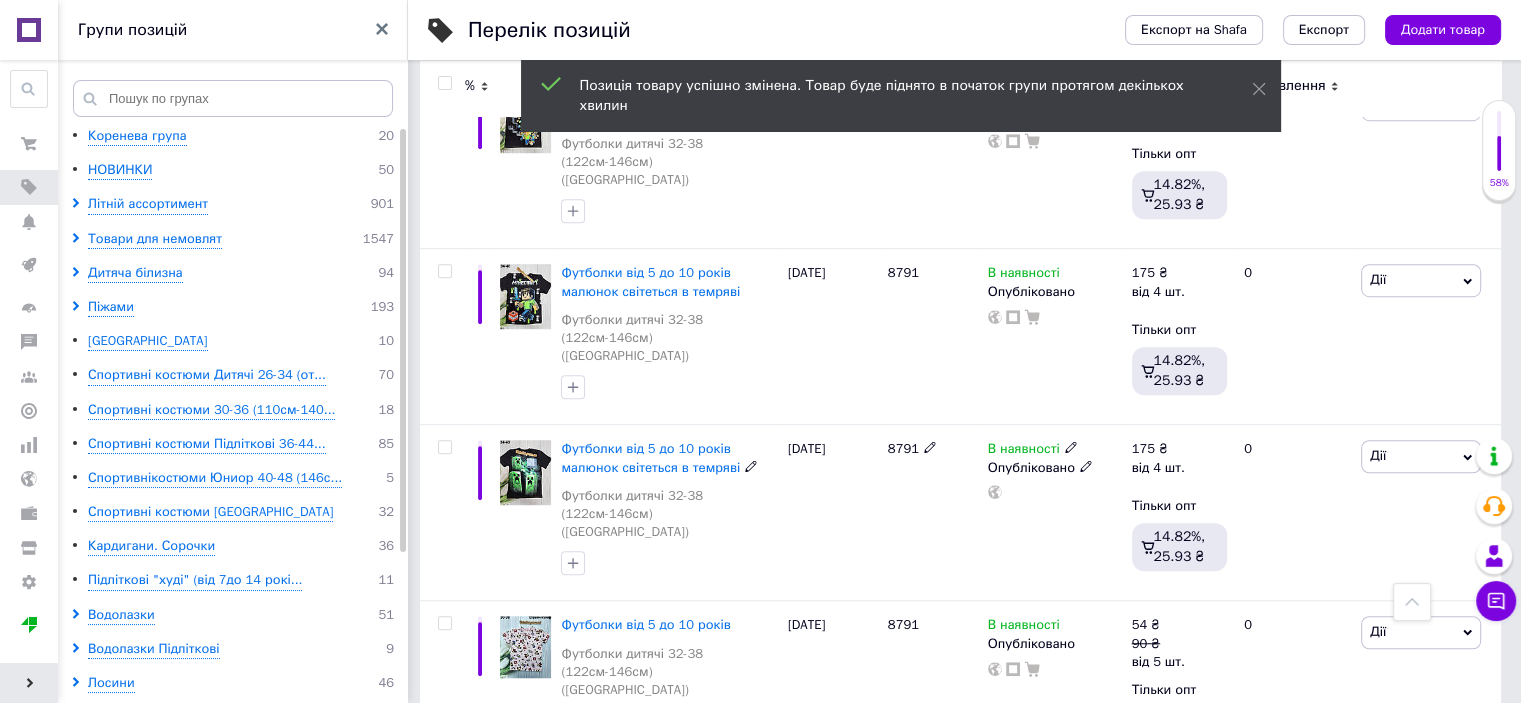 scroll, scrollTop: 1339, scrollLeft: 0, axis: vertical 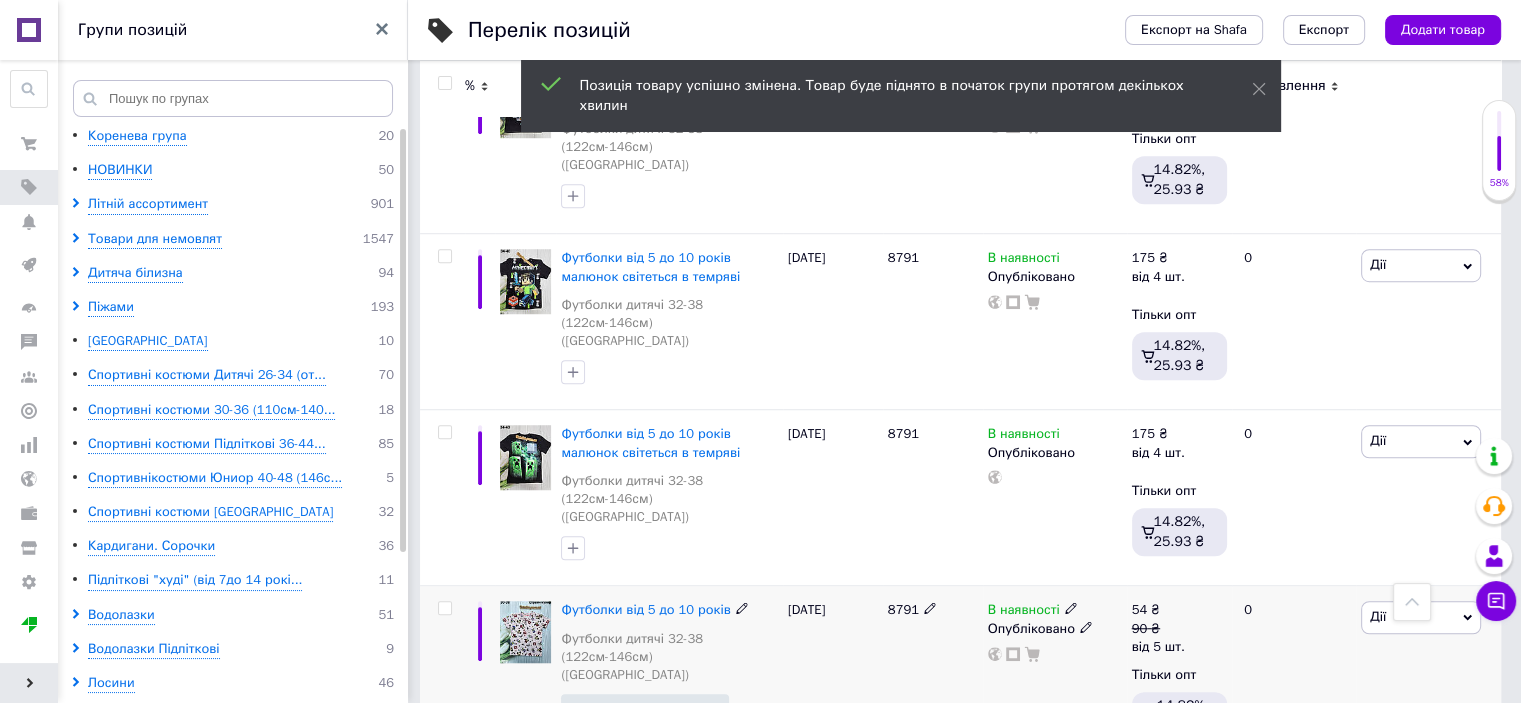 click on "Дії" at bounding box center (1421, 617) 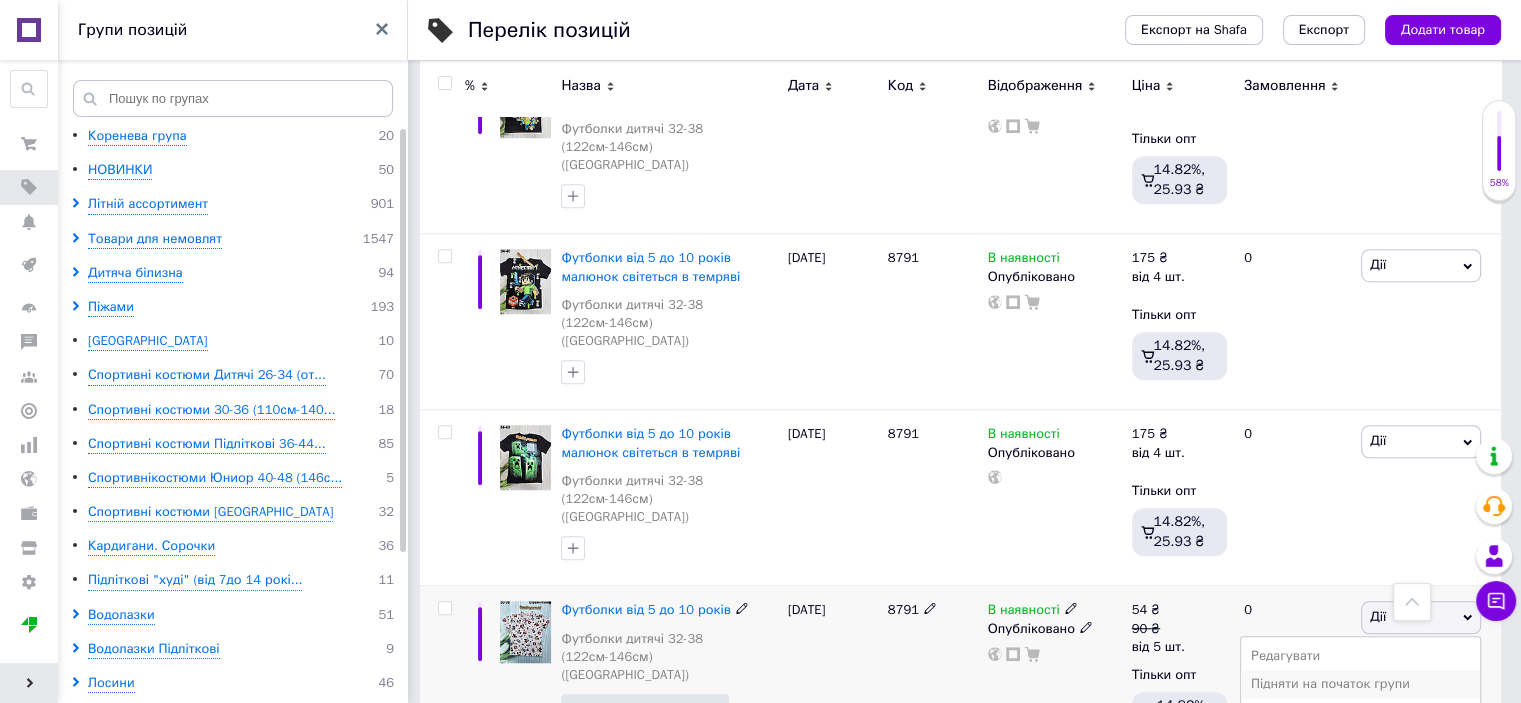 click on "Підняти на початок групи" at bounding box center [1360, 684] 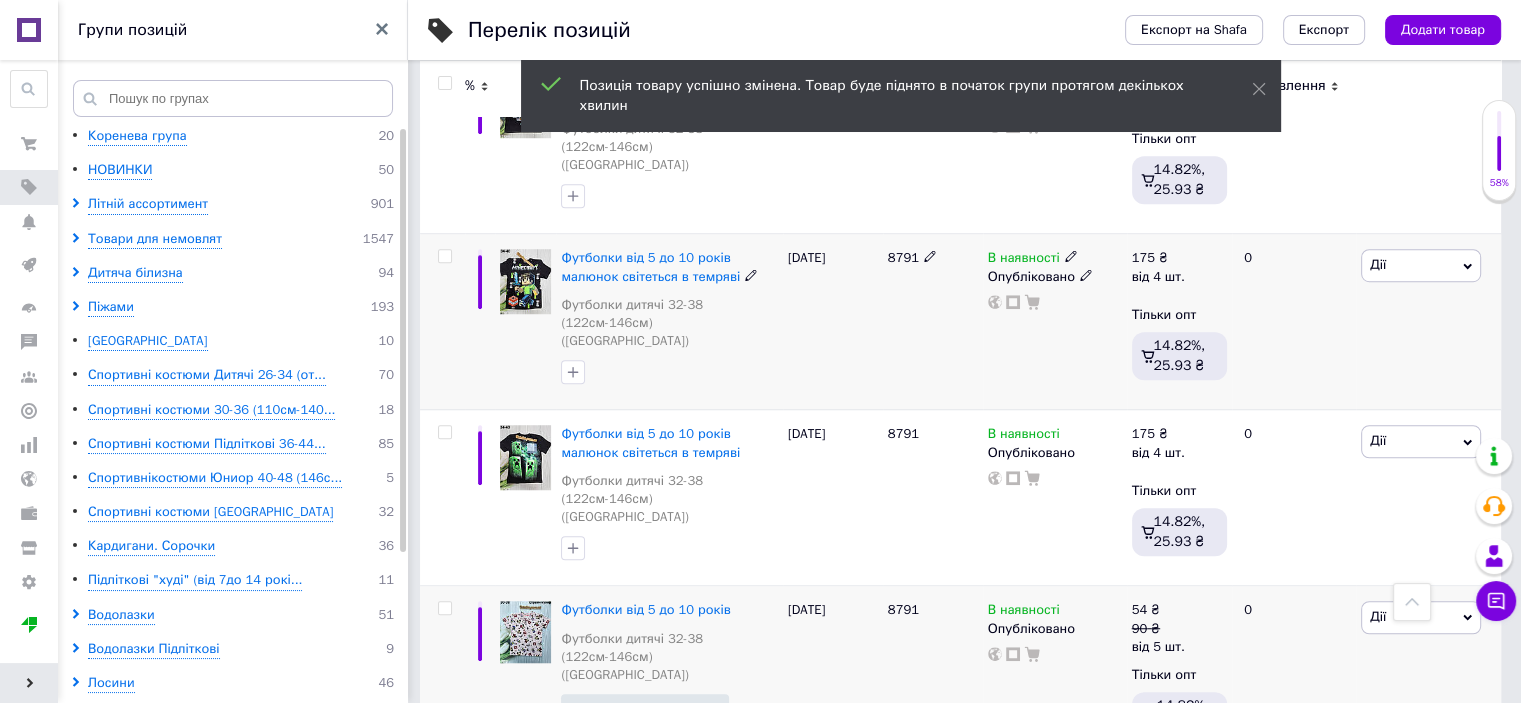 click at bounding box center (525, 281) 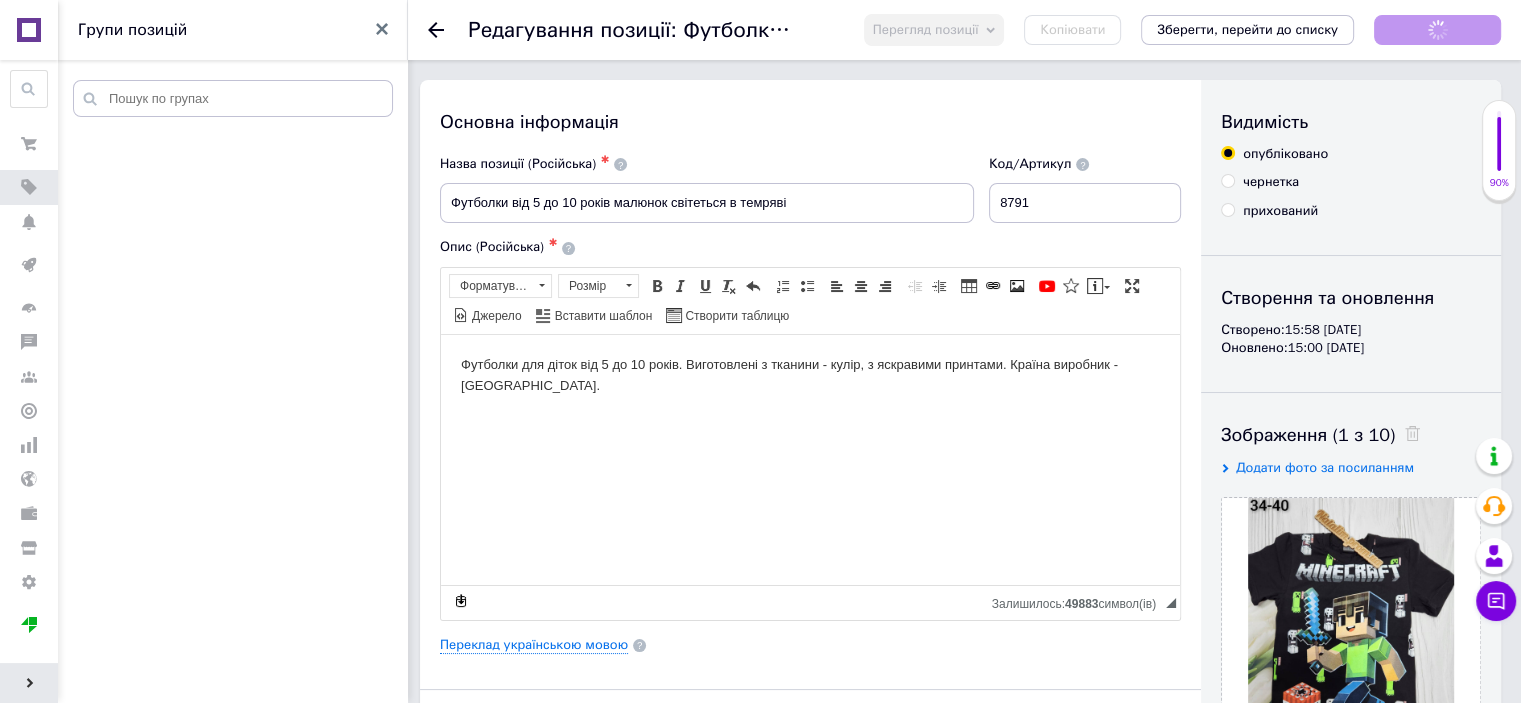 scroll, scrollTop: 0, scrollLeft: 0, axis: both 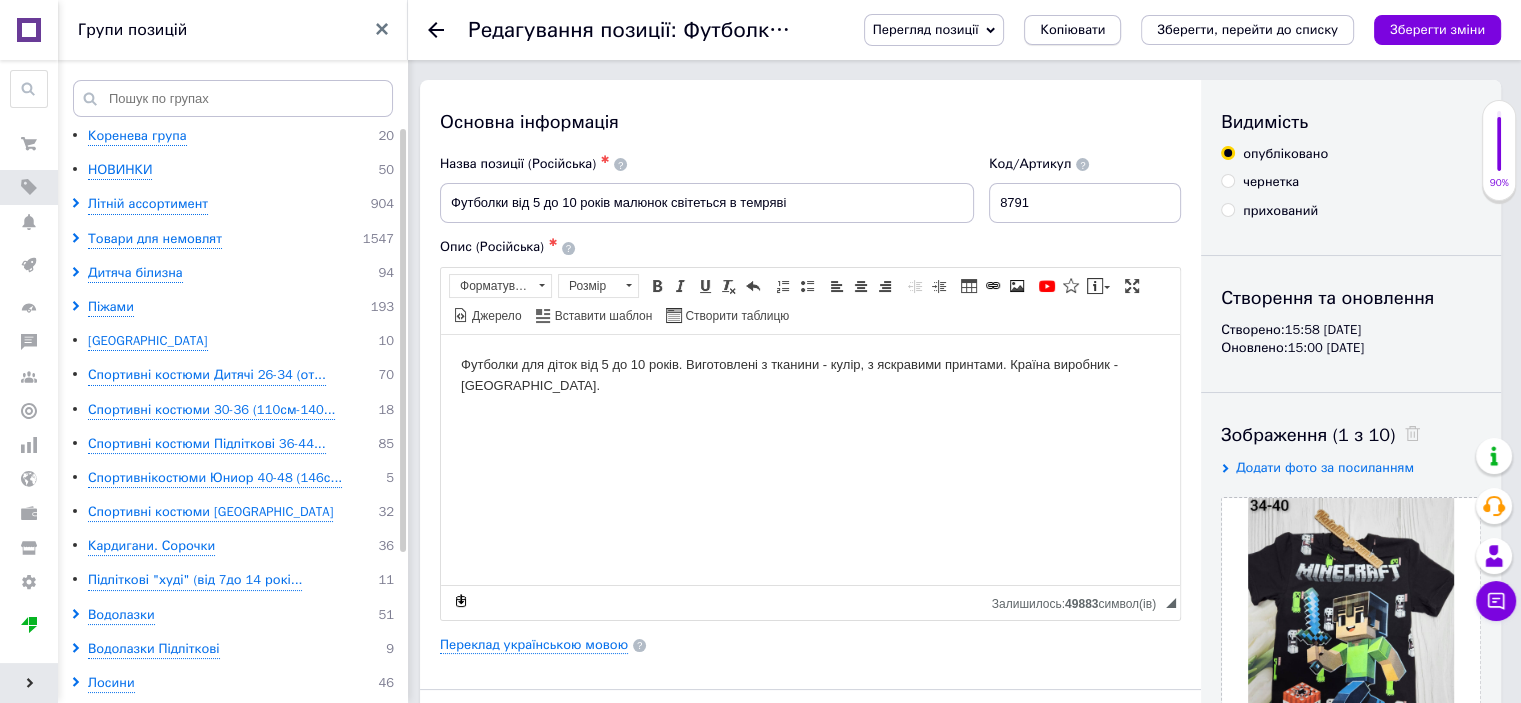 click on "Копіювати" at bounding box center [1072, 30] 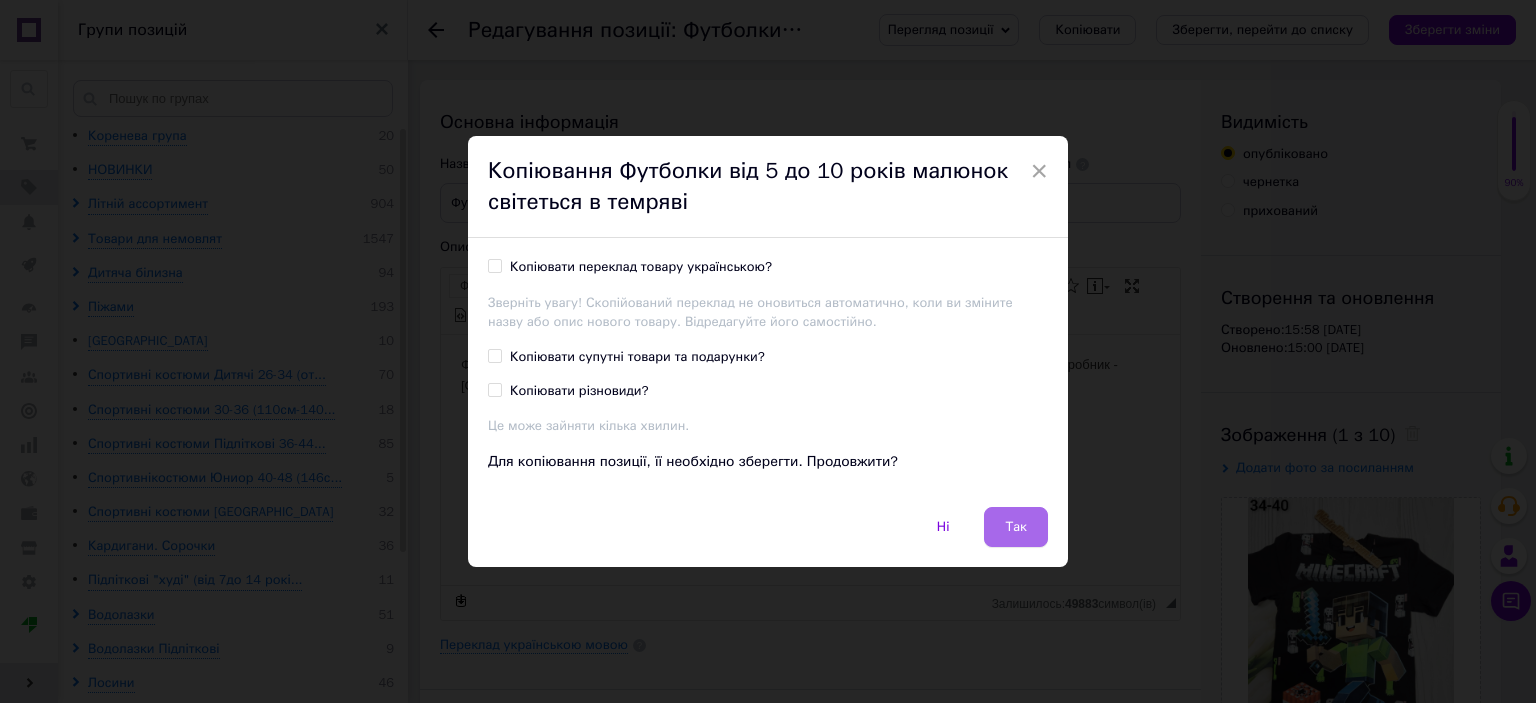 click on "Так" at bounding box center [1016, 527] 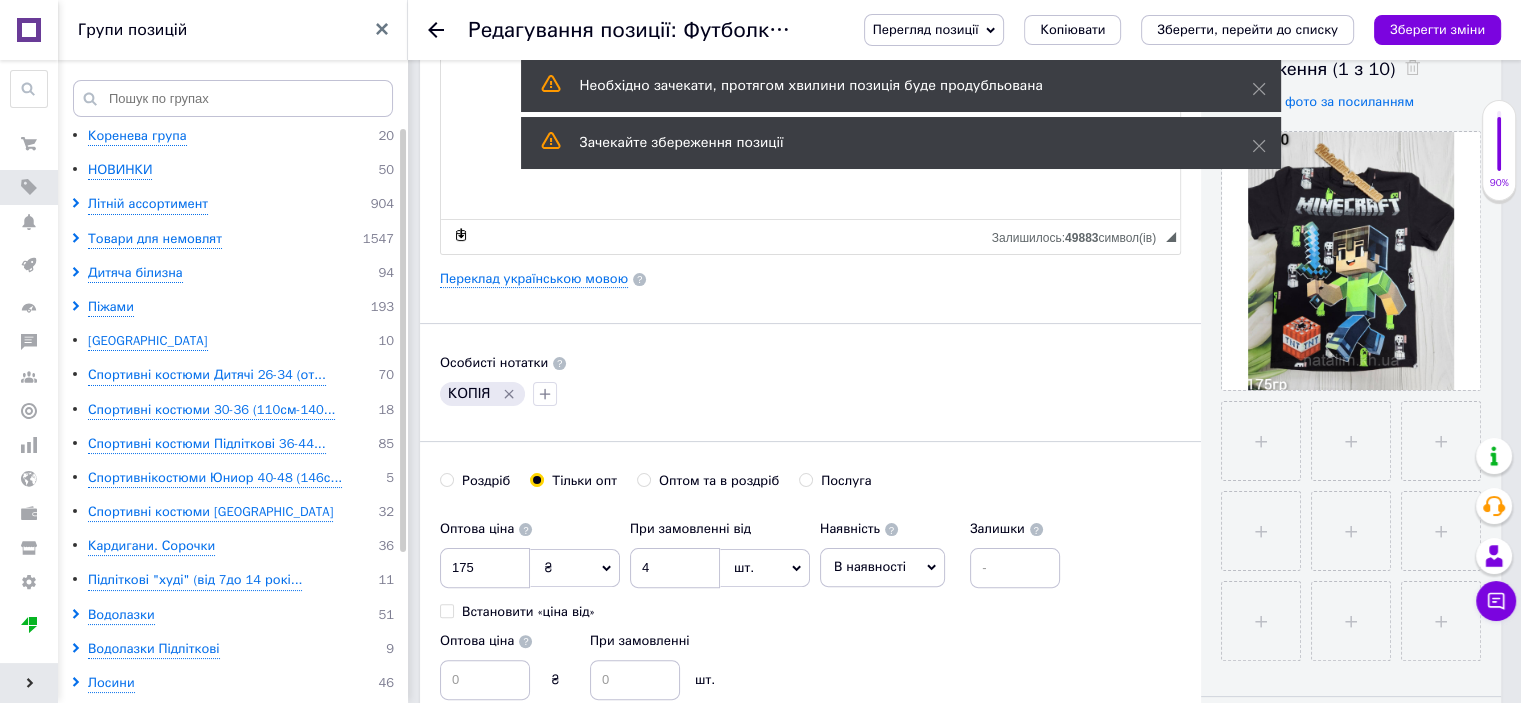 scroll, scrollTop: 400, scrollLeft: 0, axis: vertical 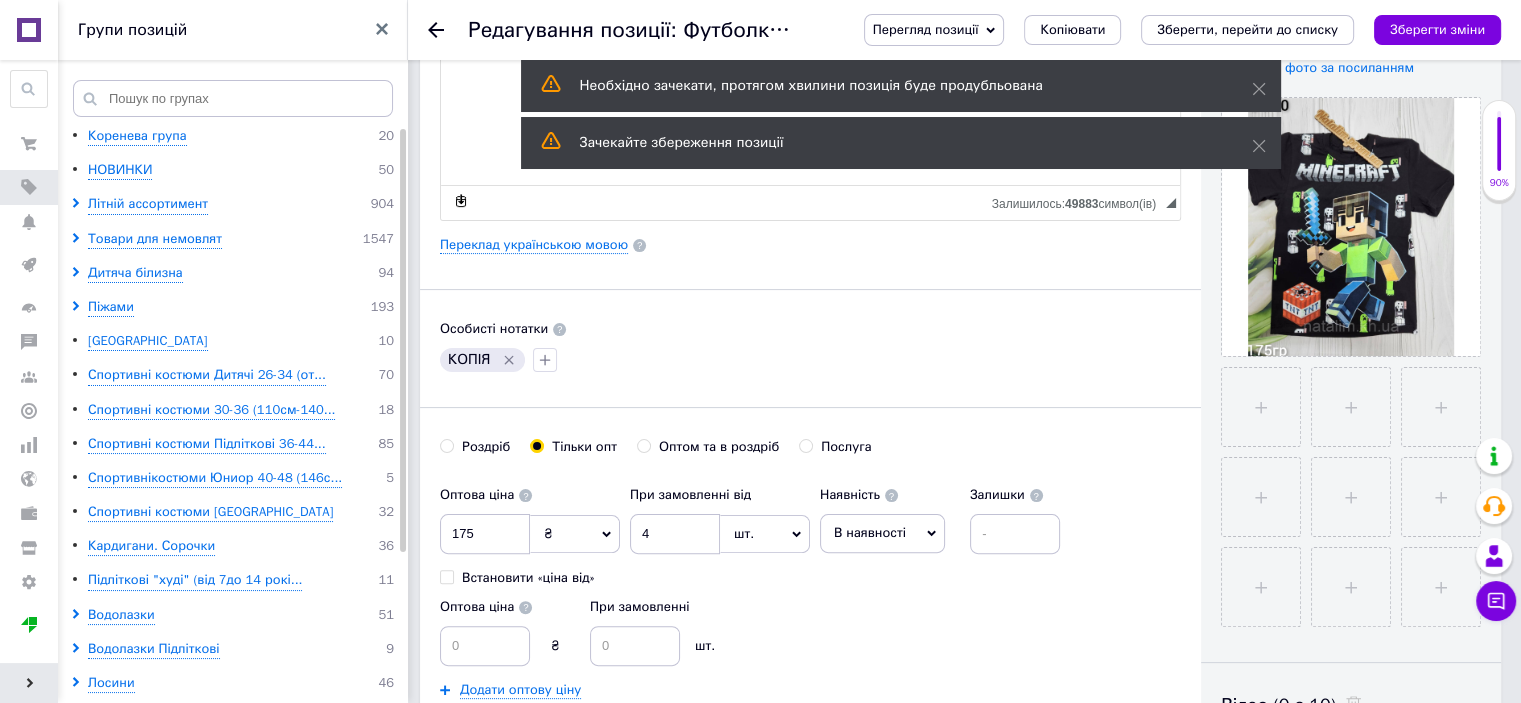 click 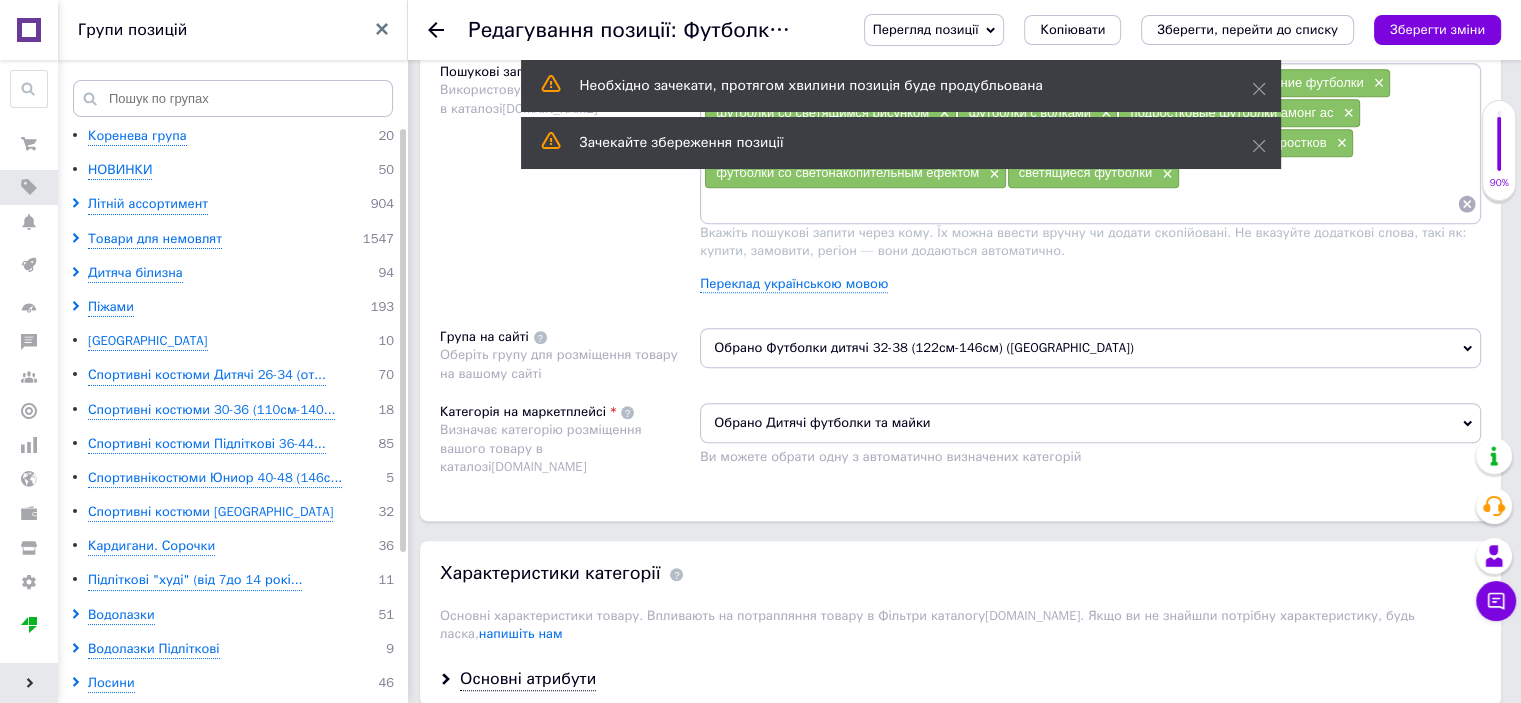 scroll, scrollTop: 1300, scrollLeft: 0, axis: vertical 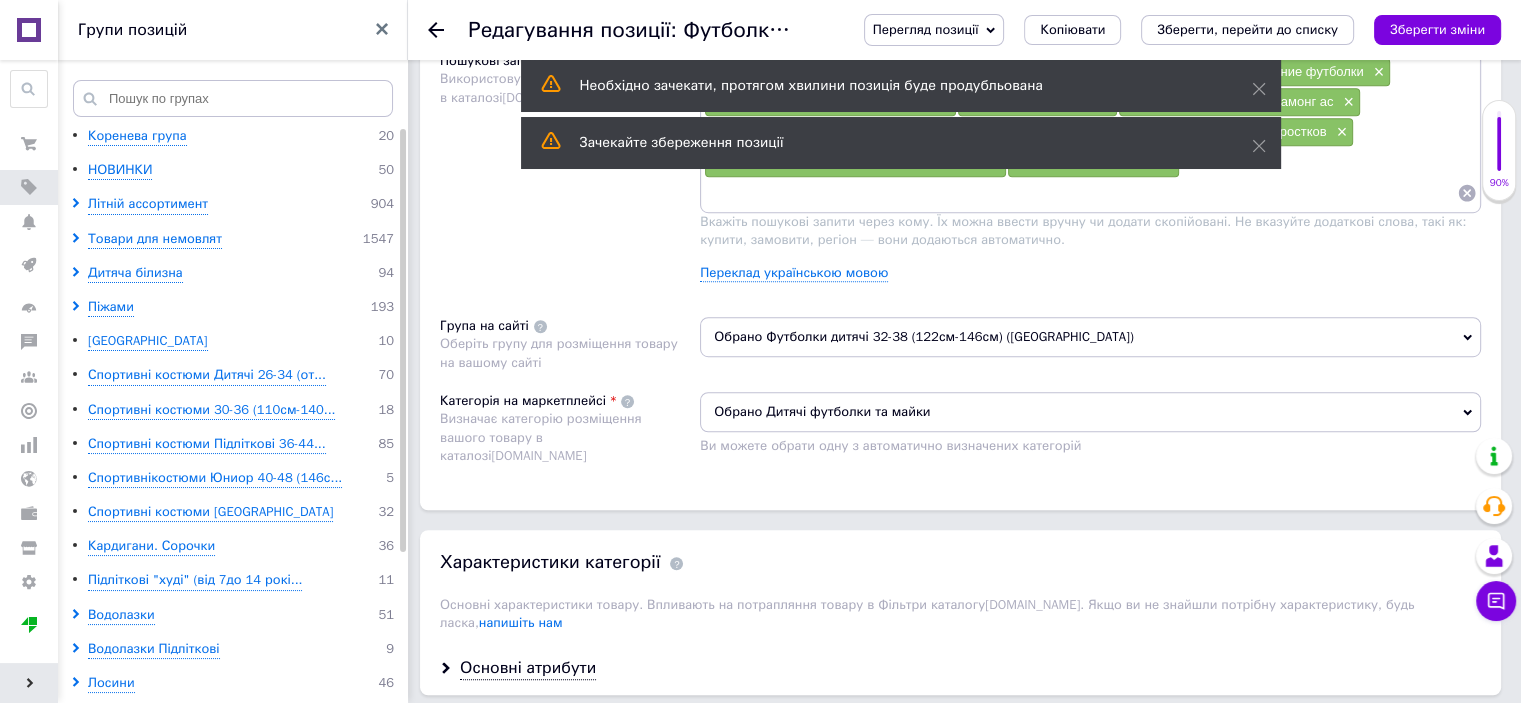 click on "Обрано Футболки дитячі 32-38 (122см-146см) (Україна)" at bounding box center [1090, 337] 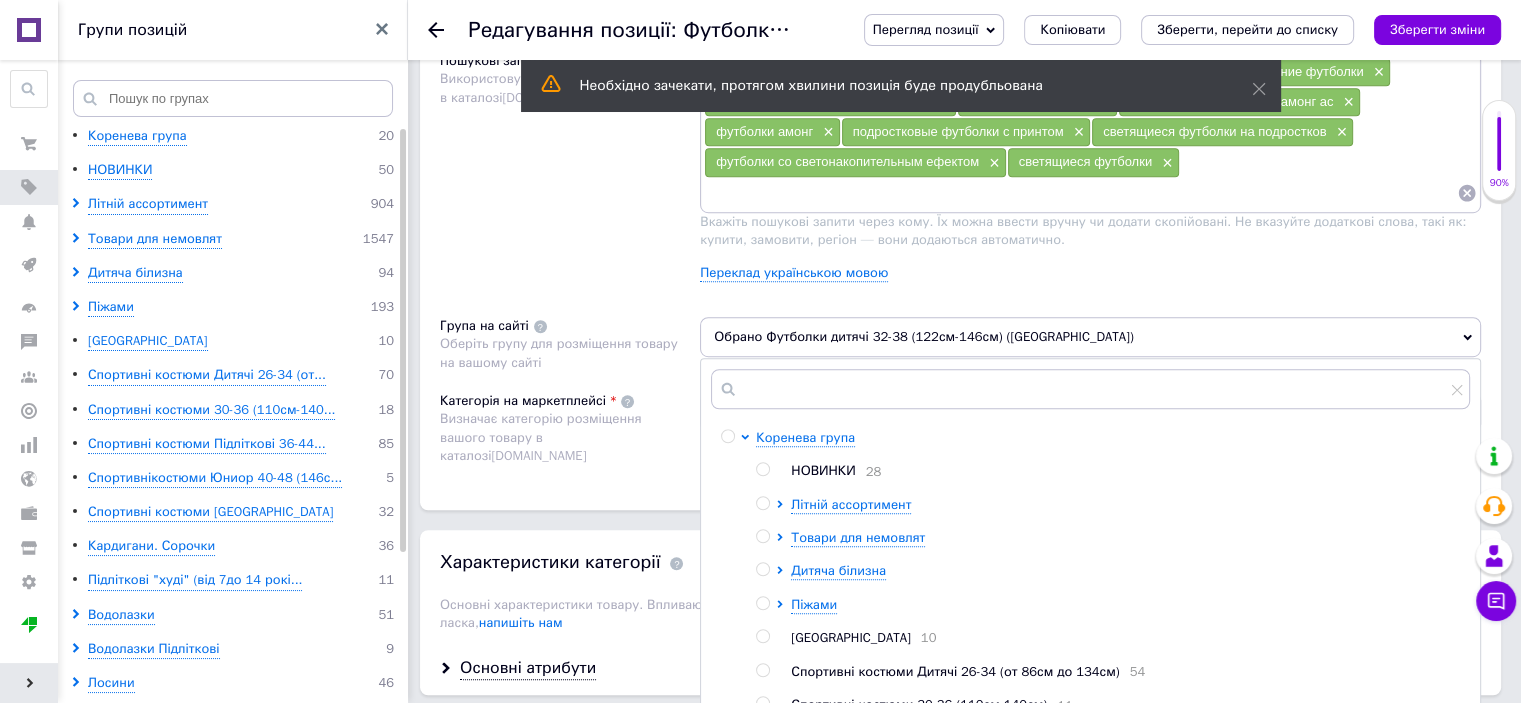 click on "НОВИНКИ" at bounding box center [823, 470] 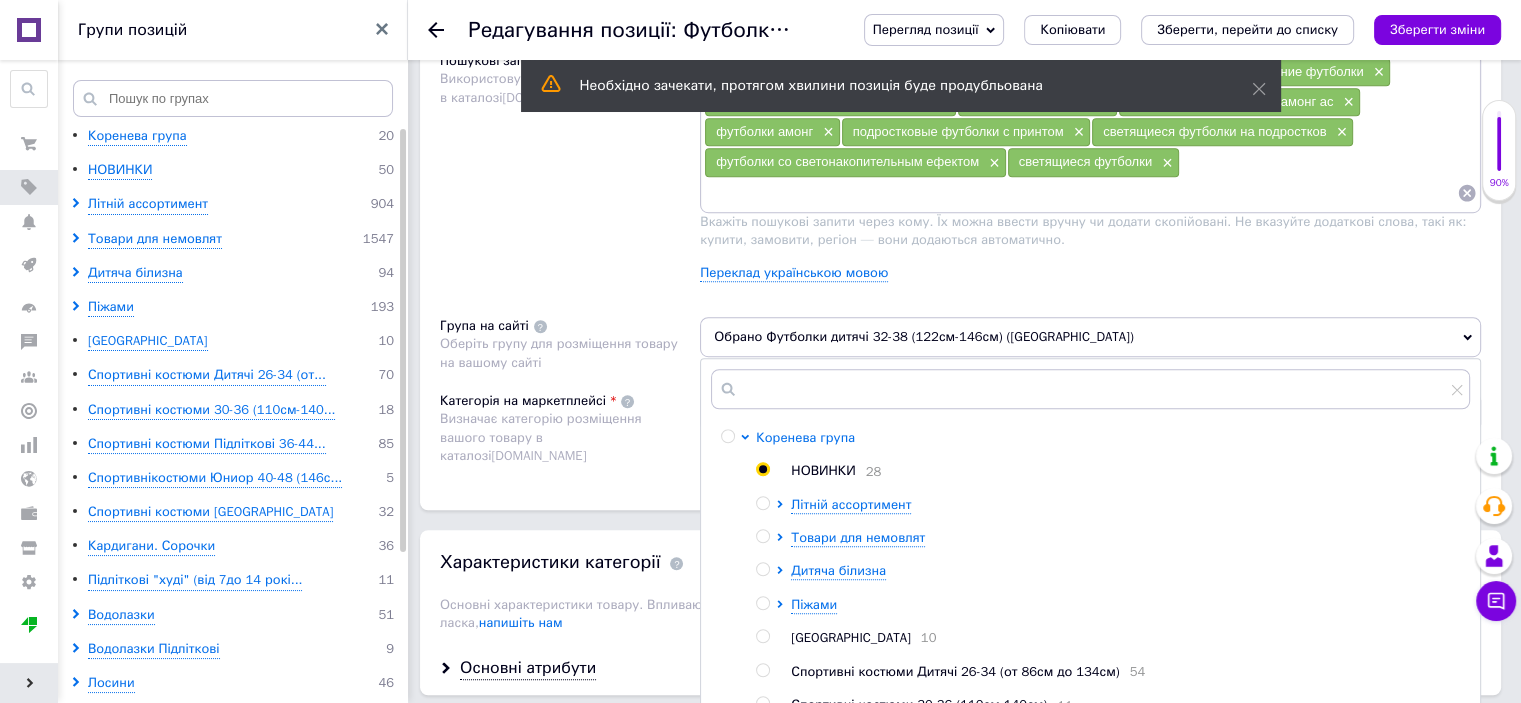 radio on "true" 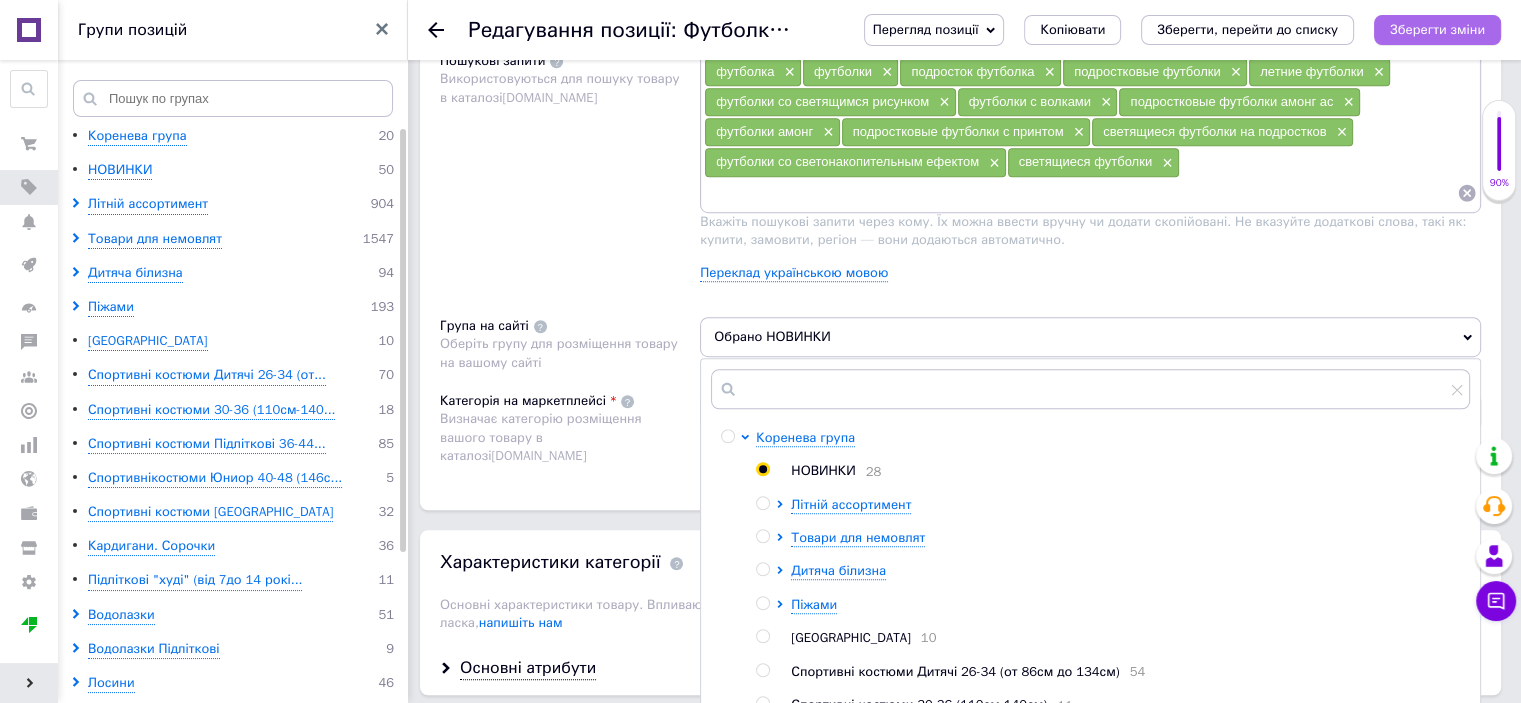 click on "Зберегти зміни" at bounding box center (1437, 29) 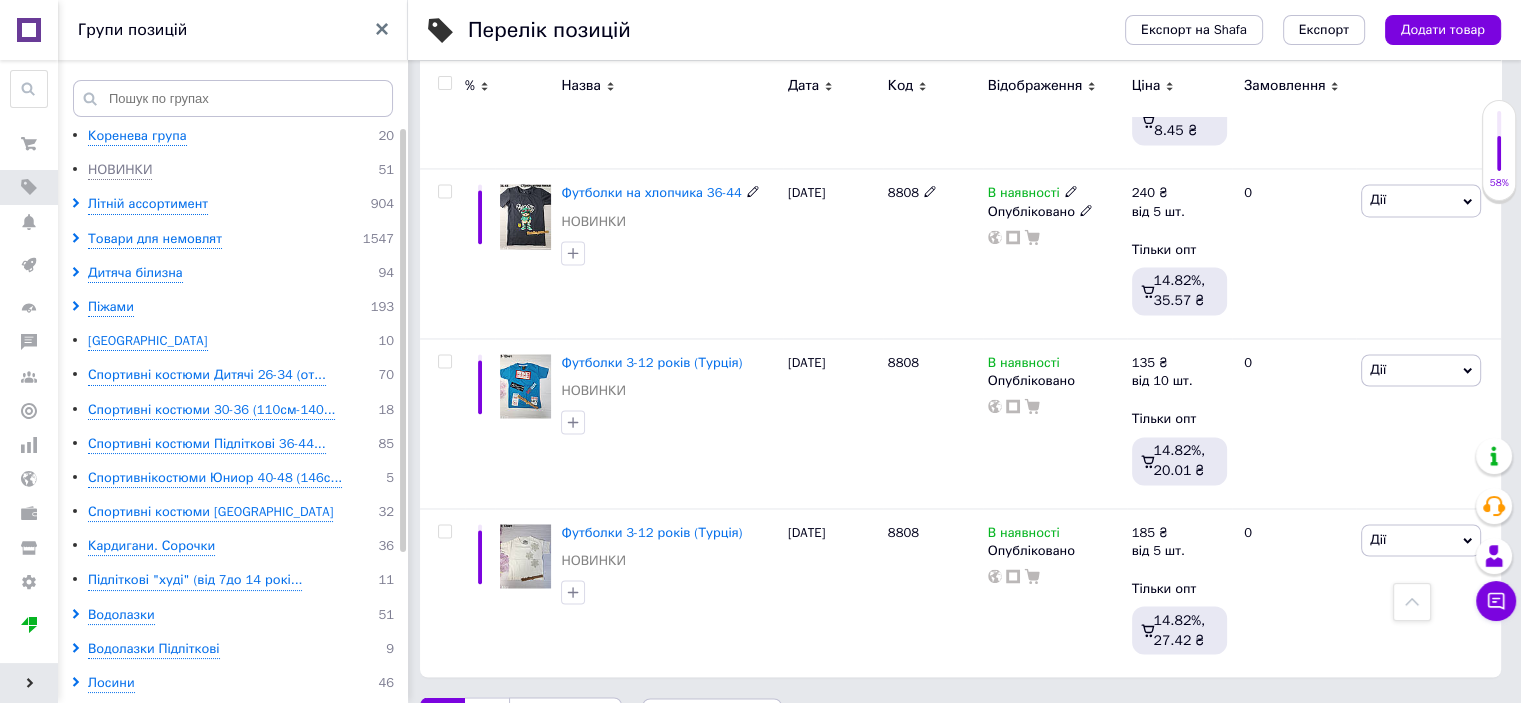 scroll, scrollTop: 3232, scrollLeft: 0, axis: vertical 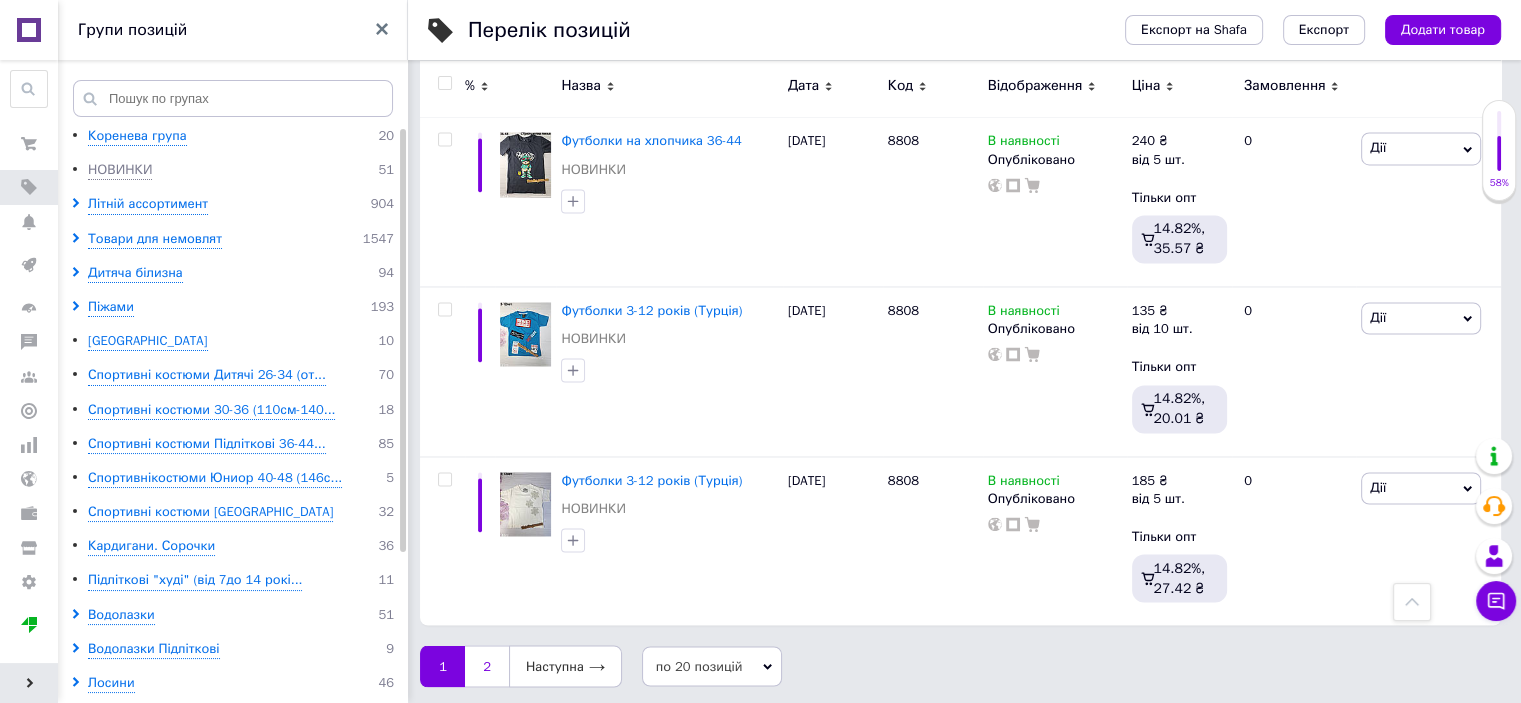 click on "2" at bounding box center (487, 666) 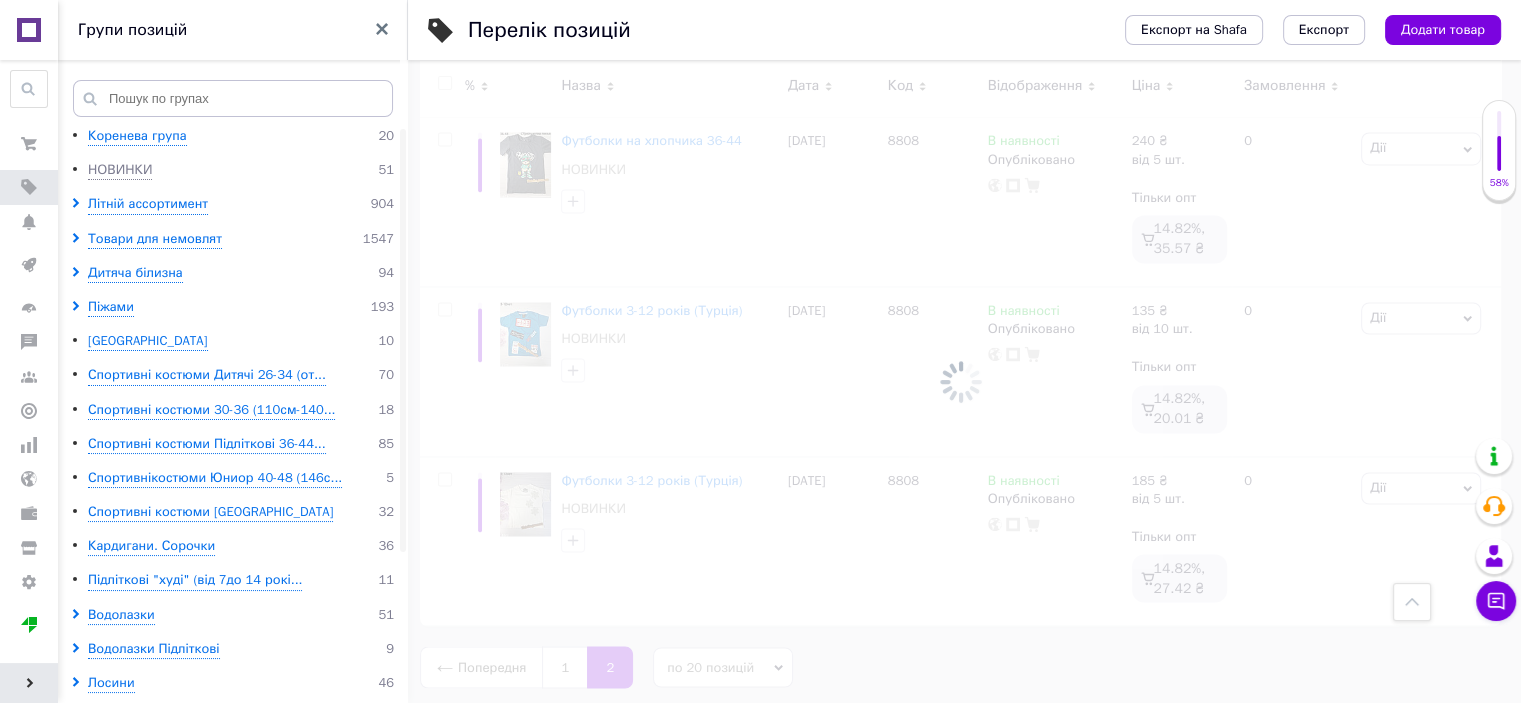scroll, scrollTop: 1369, scrollLeft: 0, axis: vertical 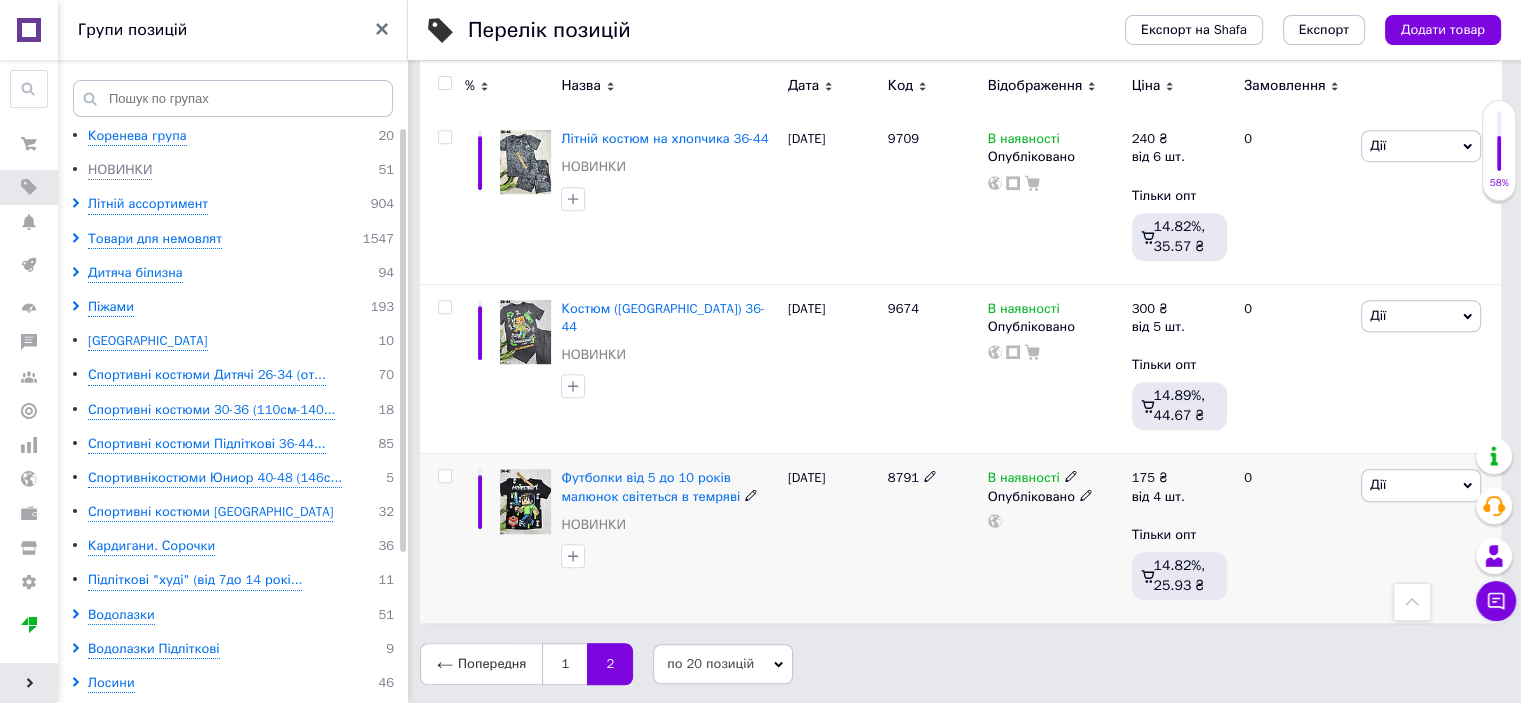 click on "Дії" at bounding box center [1421, 485] 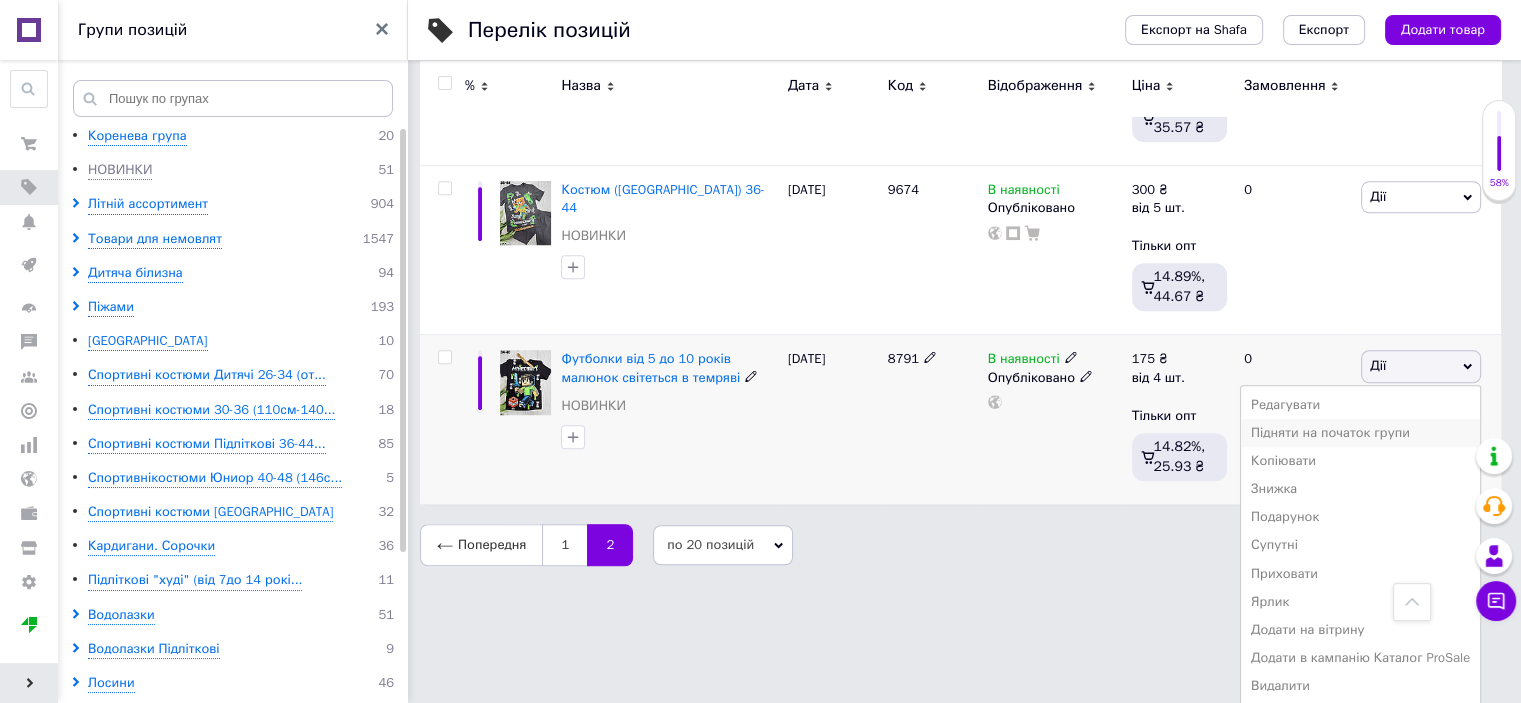 click on "Підняти на початок групи" at bounding box center (1360, 433) 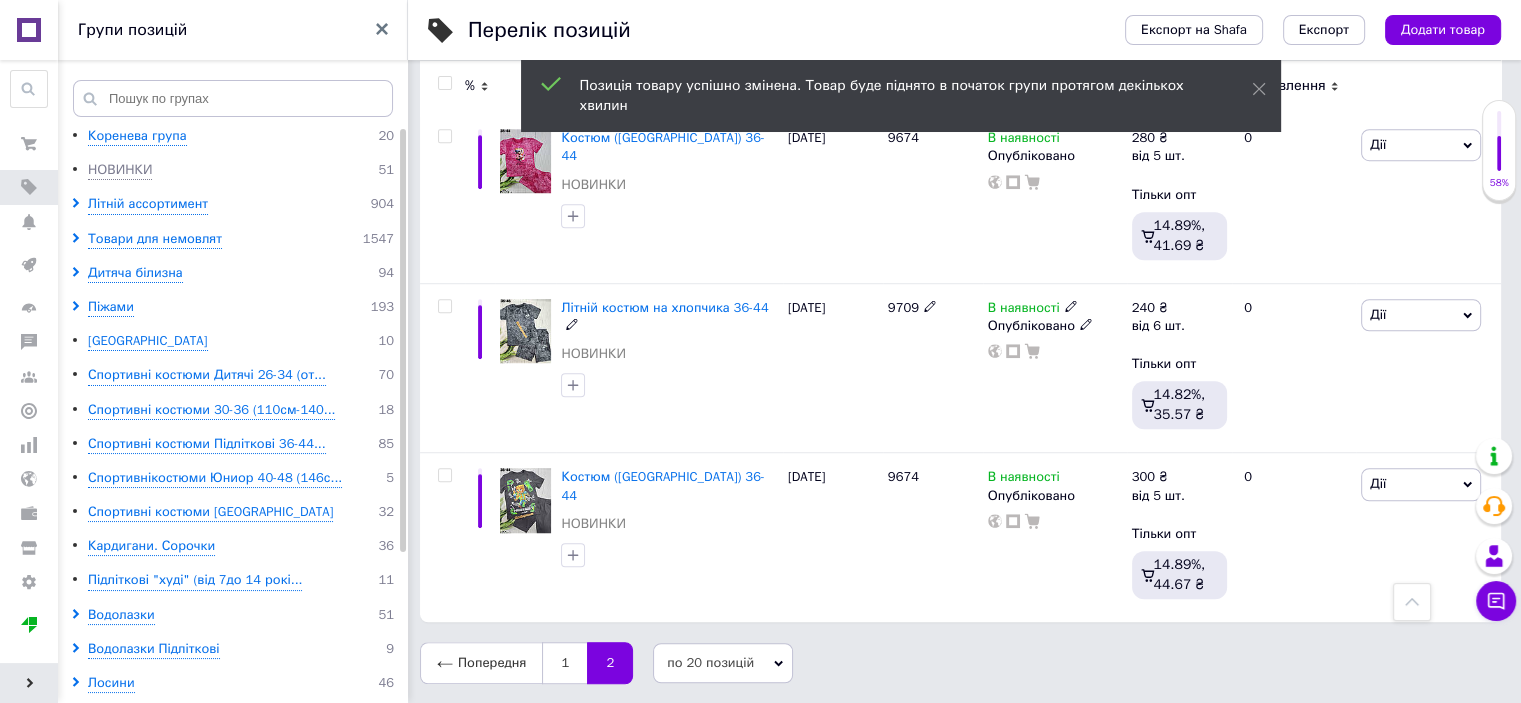 scroll, scrollTop: 1369, scrollLeft: 0, axis: vertical 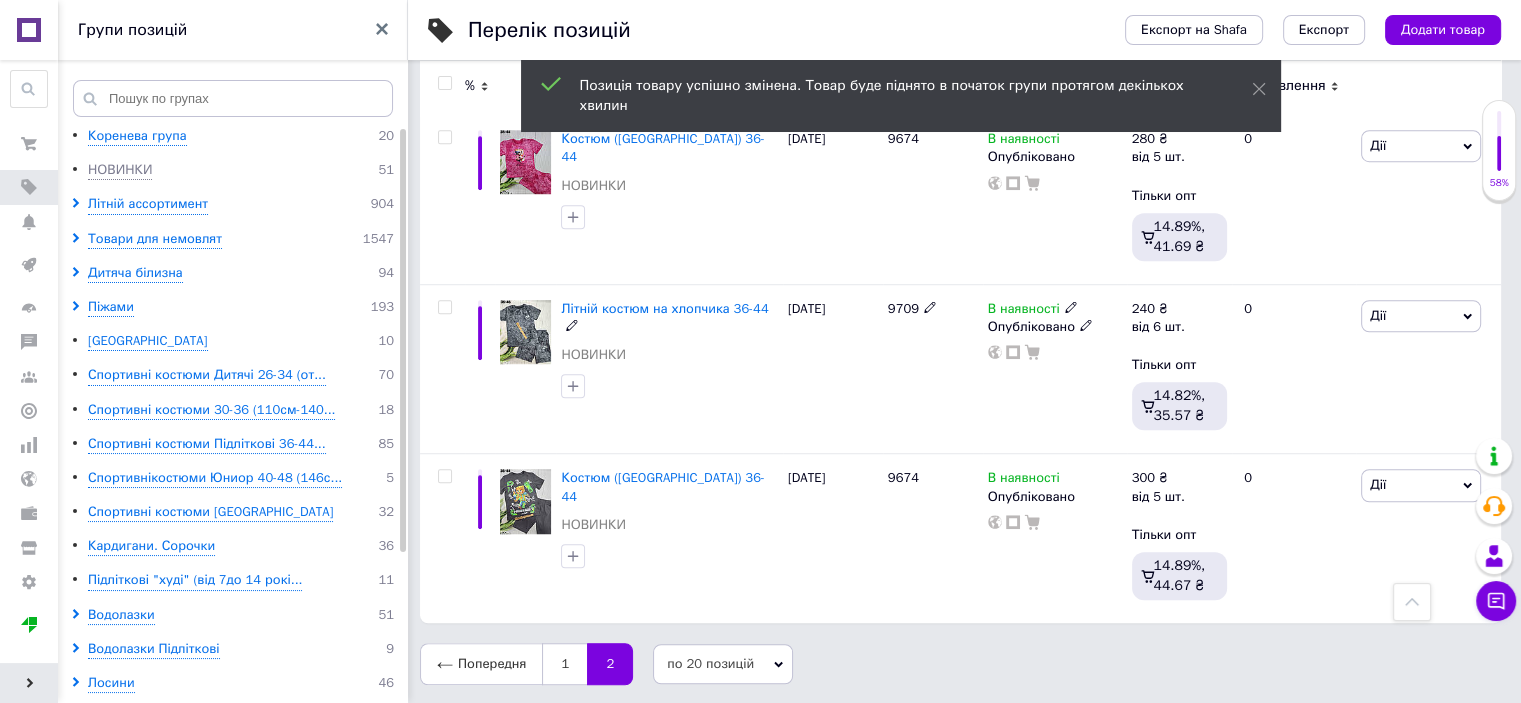 click on "Дії" at bounding box center (1421, 316) 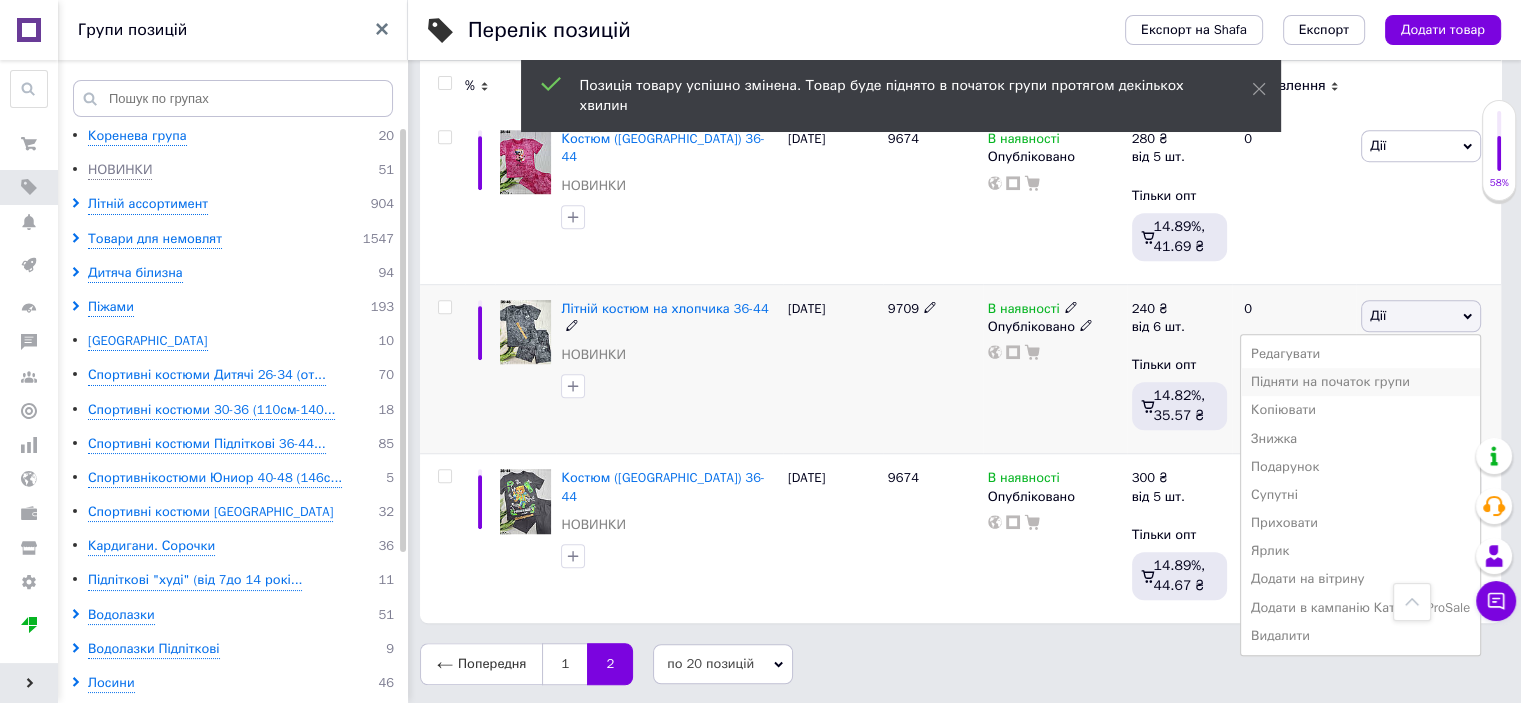 click on "Підняти на початок групи" at bounding box center (1360, 382) 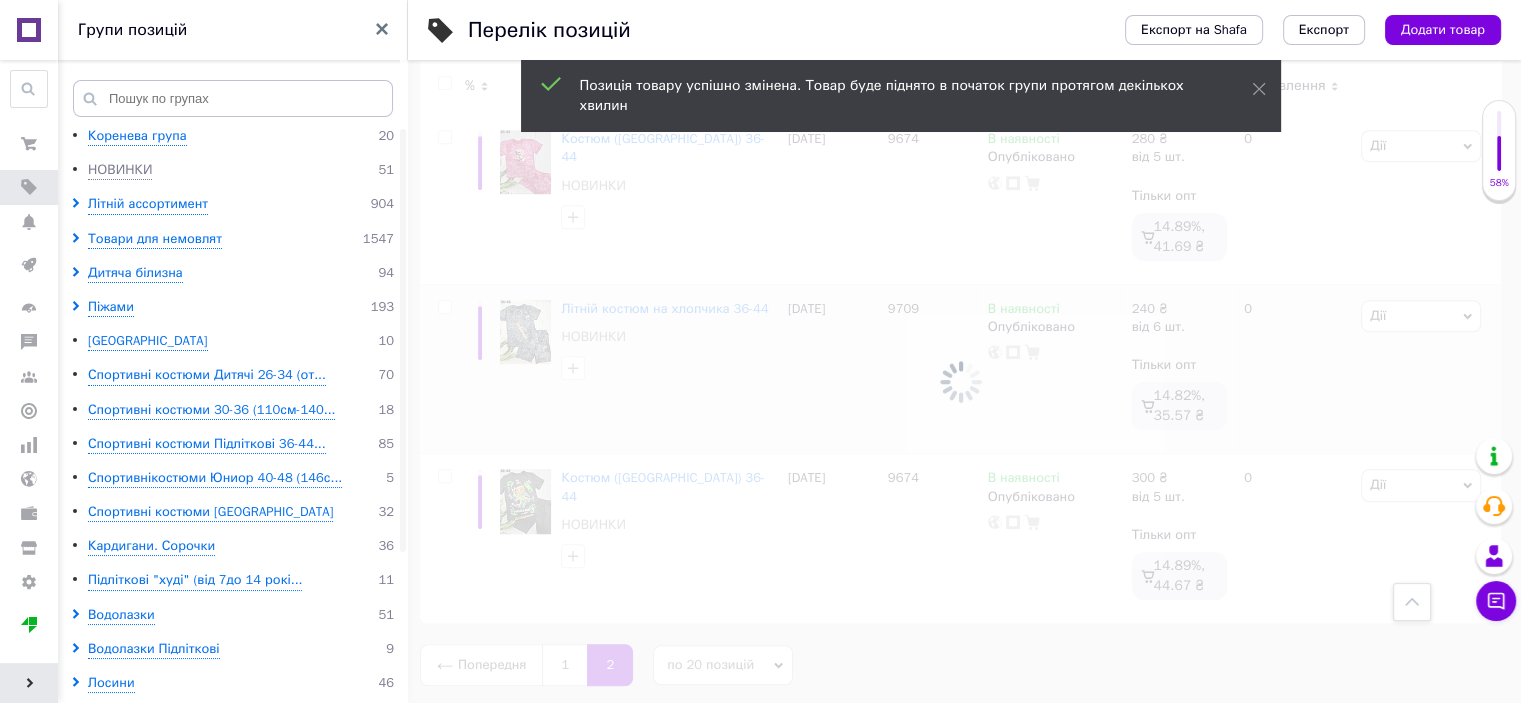 scroll, scrollTop: 1169, scrollLeft: 0, axis: vertical 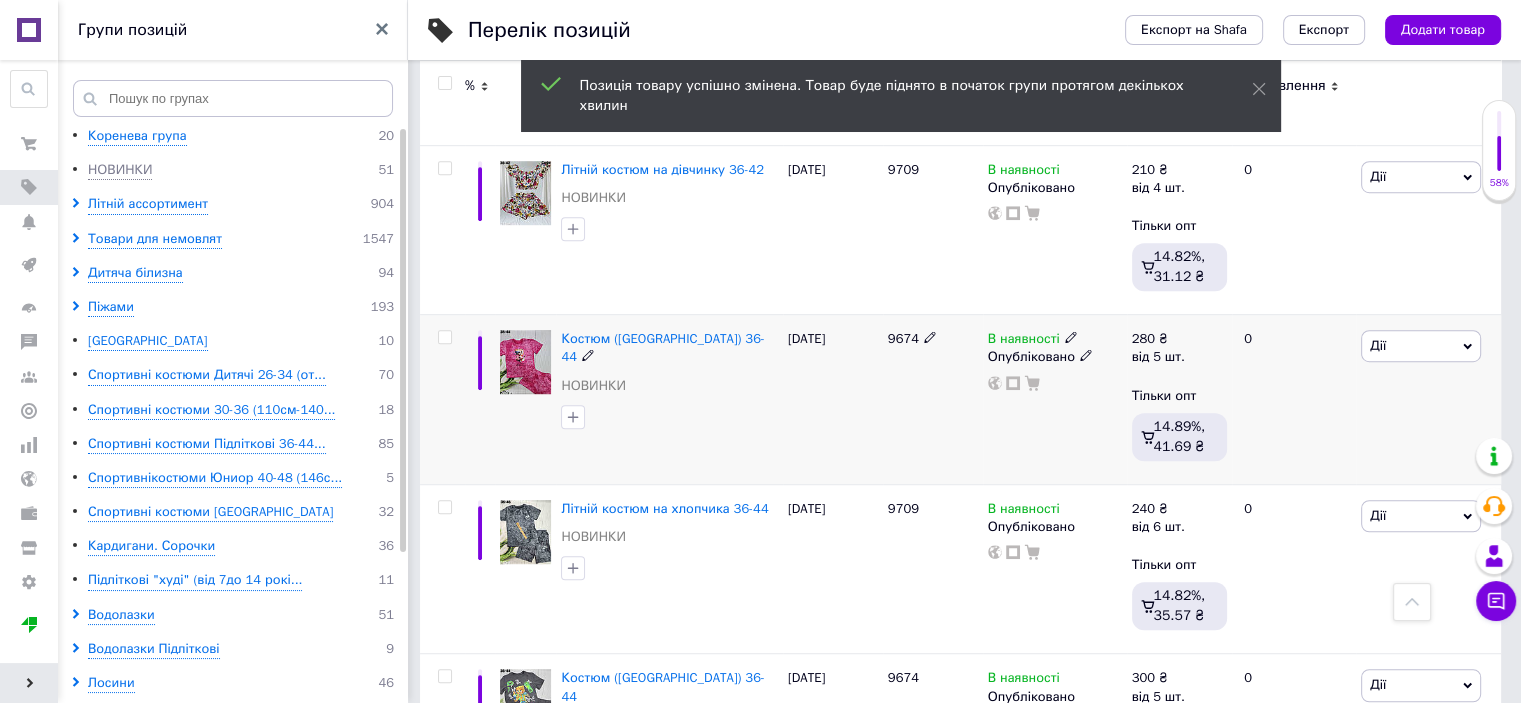 click on "Дії" at bounding box center [1421, 346] 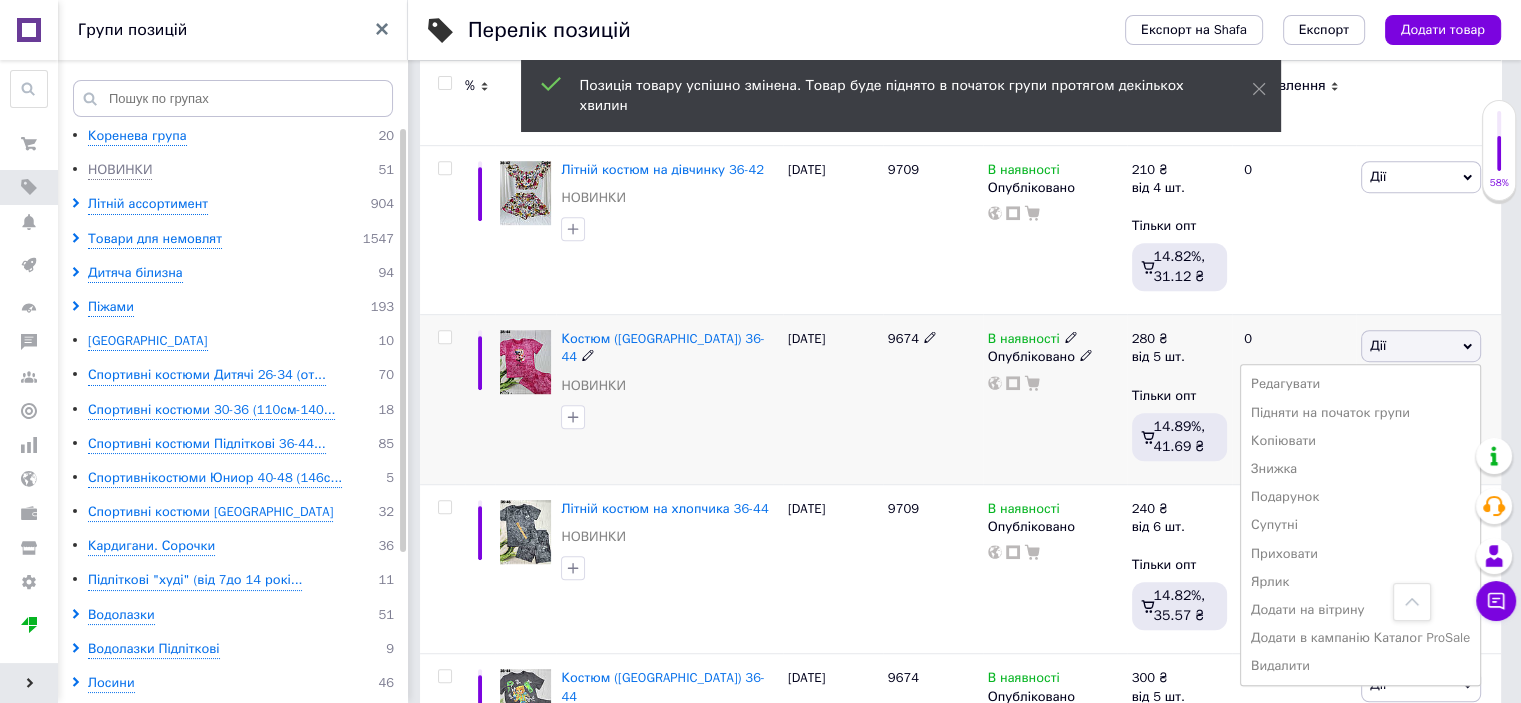 drag, startPoint x: 1396, startPoint y: 406, endPoint x: 1380, endPoint y: 395, distance: 19.416489 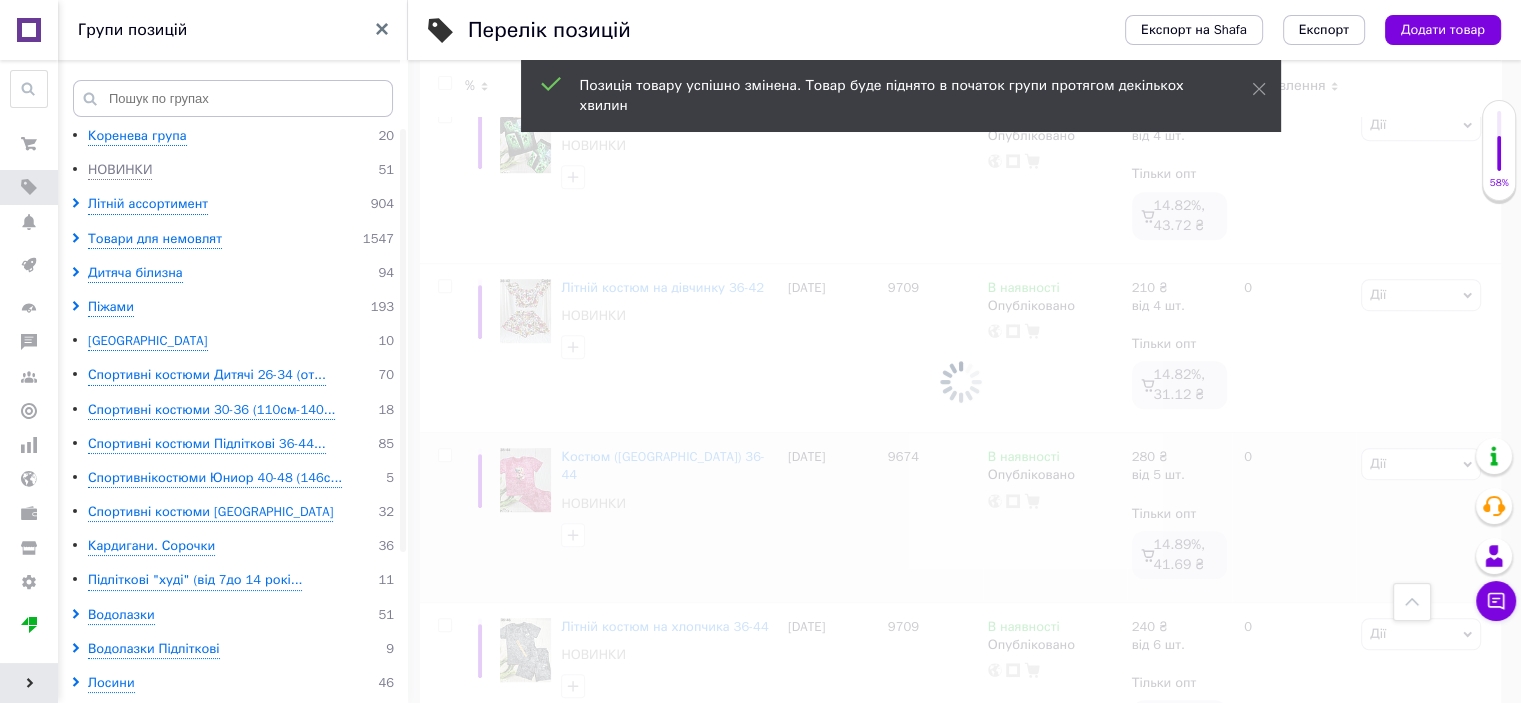 scroll, scrollTop: 969, scrollLeft: 0, axis: vertical 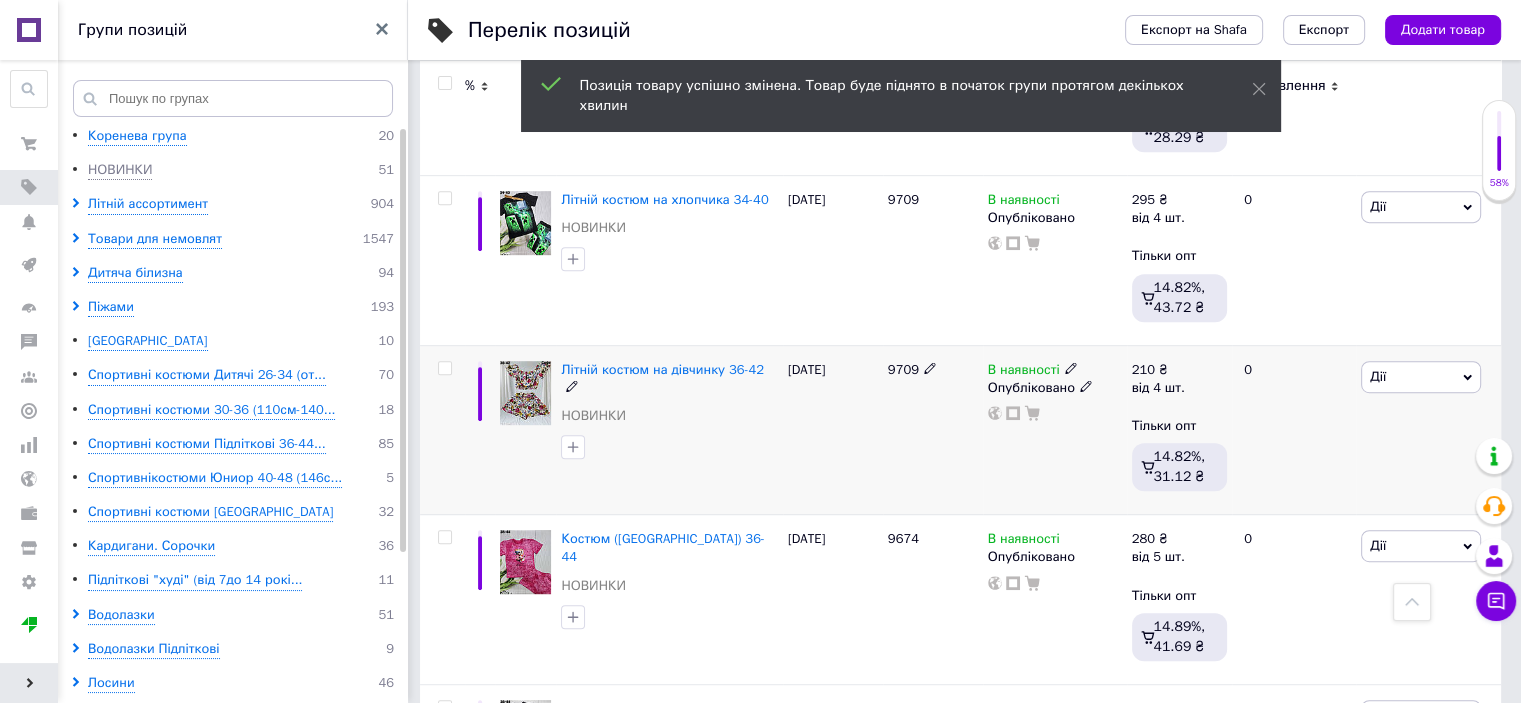 click on "Дії" at bounding box center [1421, 377] 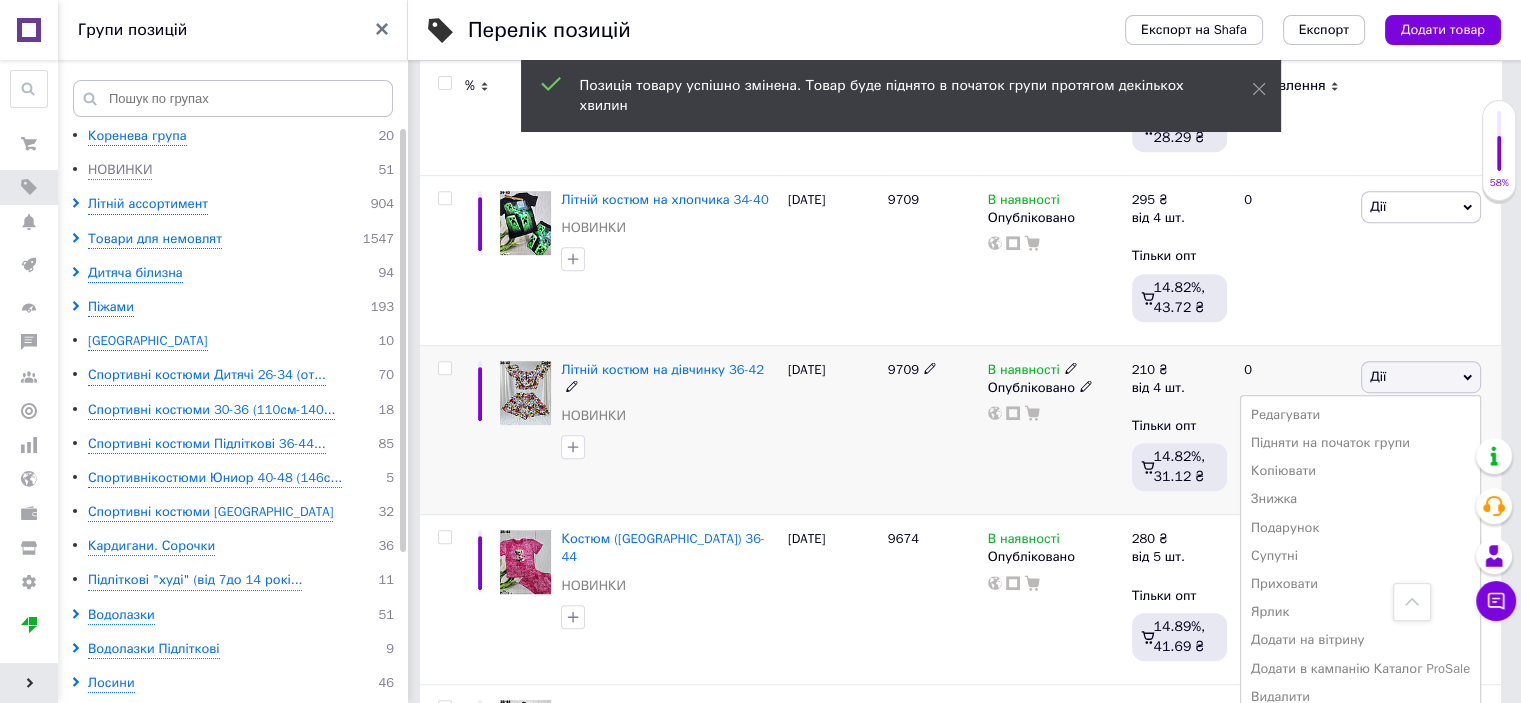 click on "Підняти на початок групи" at bounding box center (1360, 443) 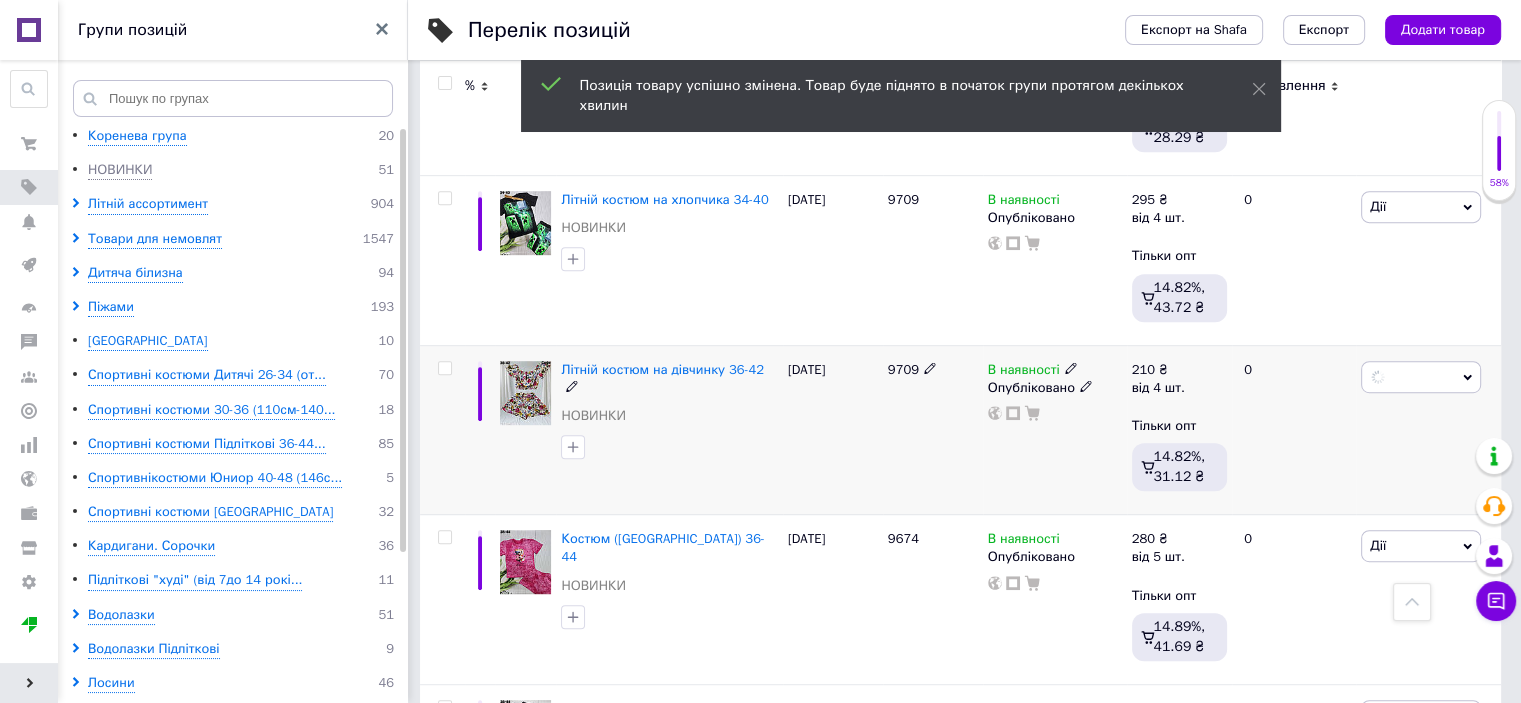 scroll, scrollTop: 869, scrollLeft: 0, axis: vertical 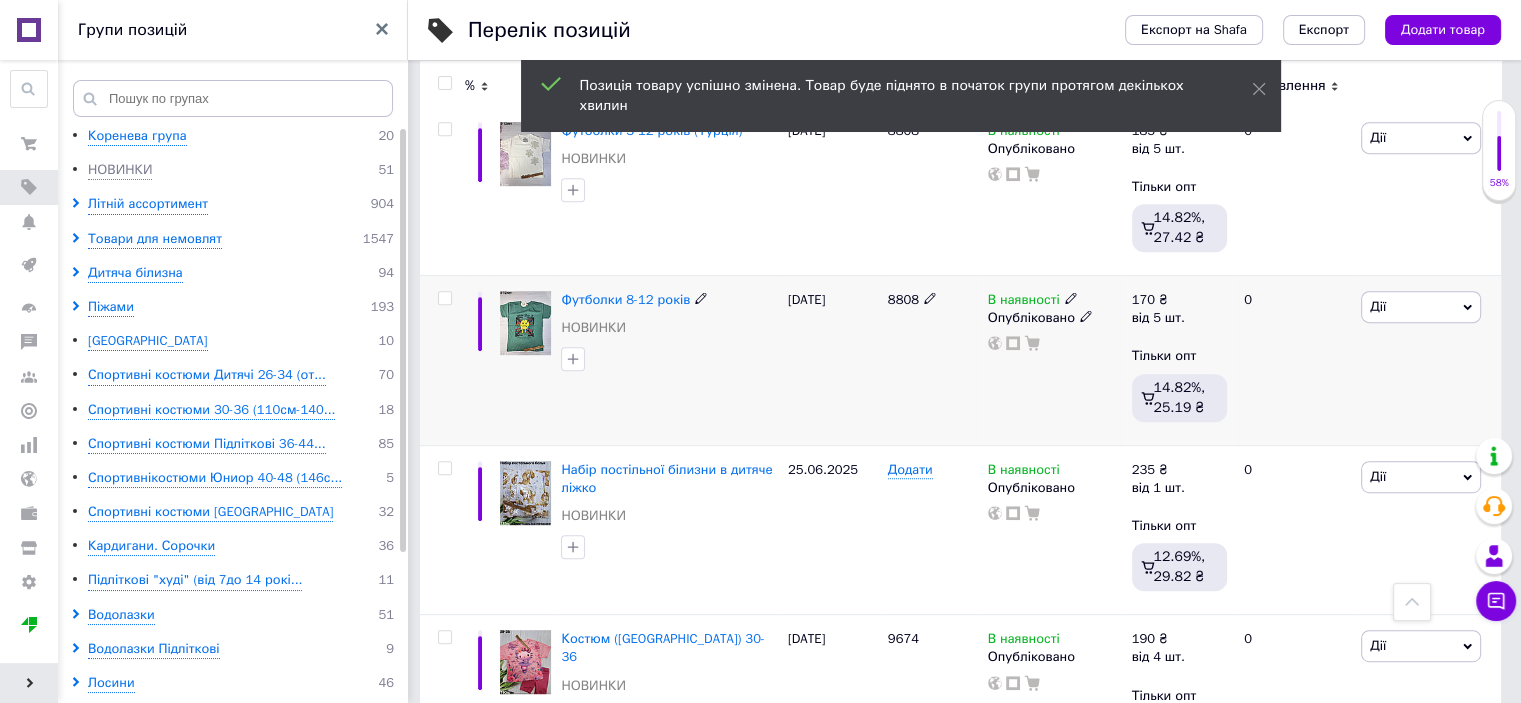 click on "Дії" at bounding box center [1378, 306] 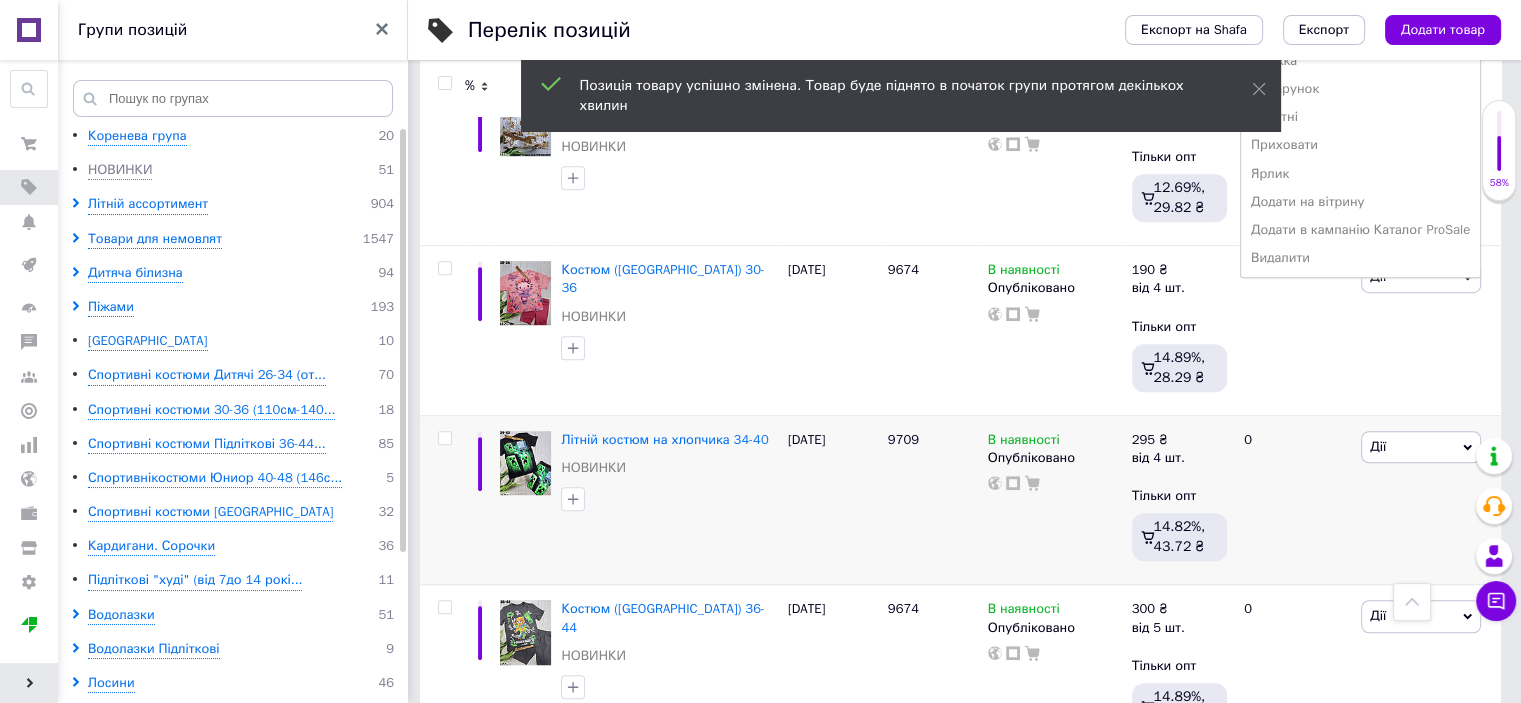scroll, scrollTop: 1269, scrollLeft: 0, axis: vertical 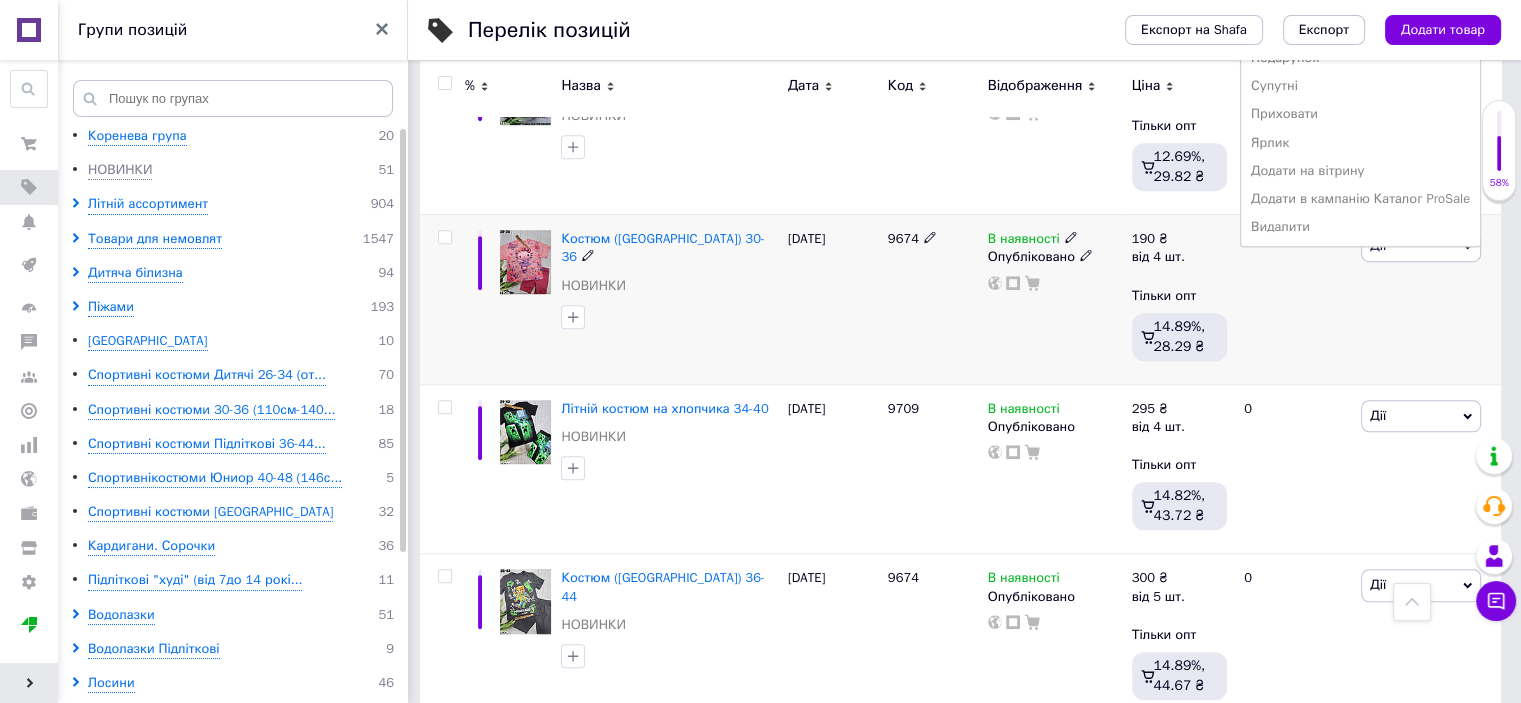 click on "Дії" at bounding box center [1378, 245] 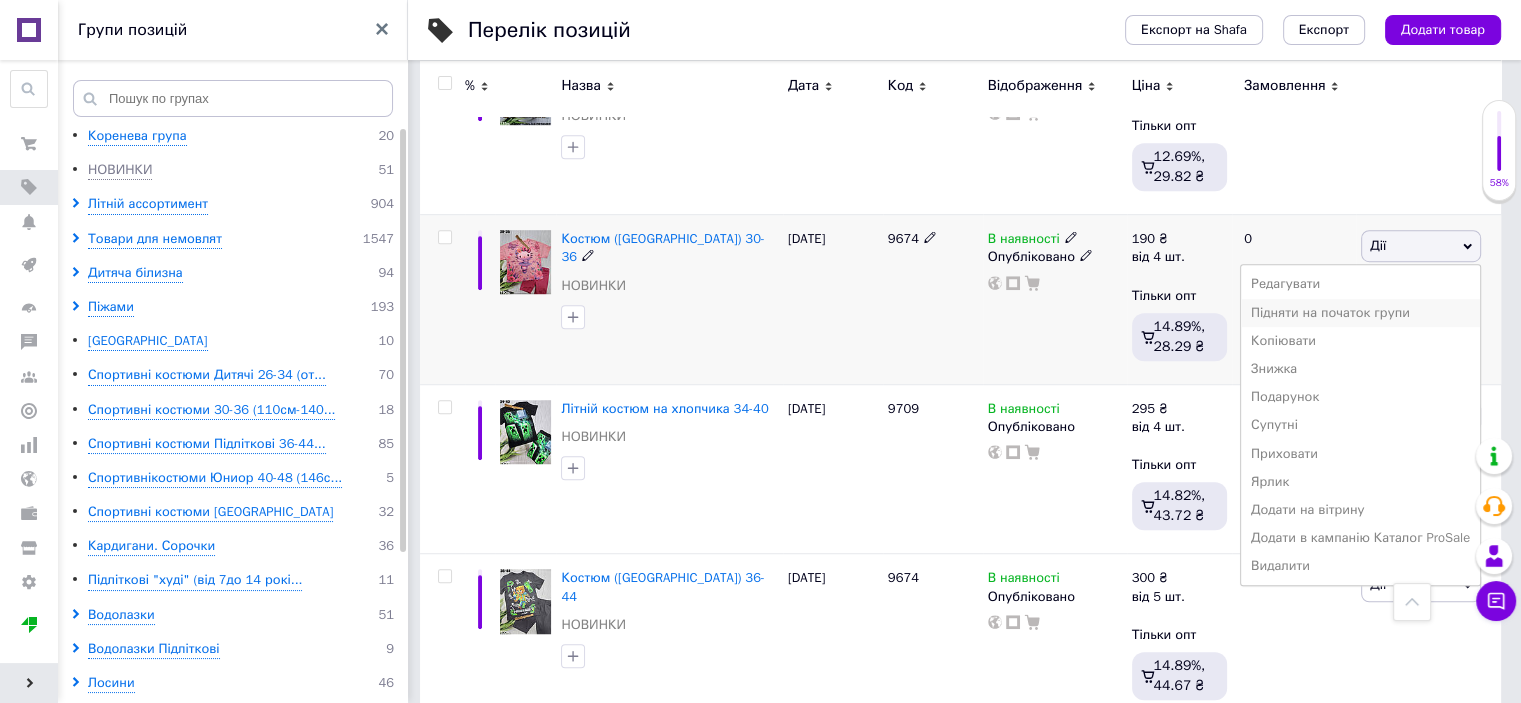 click on "Підняти на початок групи" at bounding box center [1360, 313] 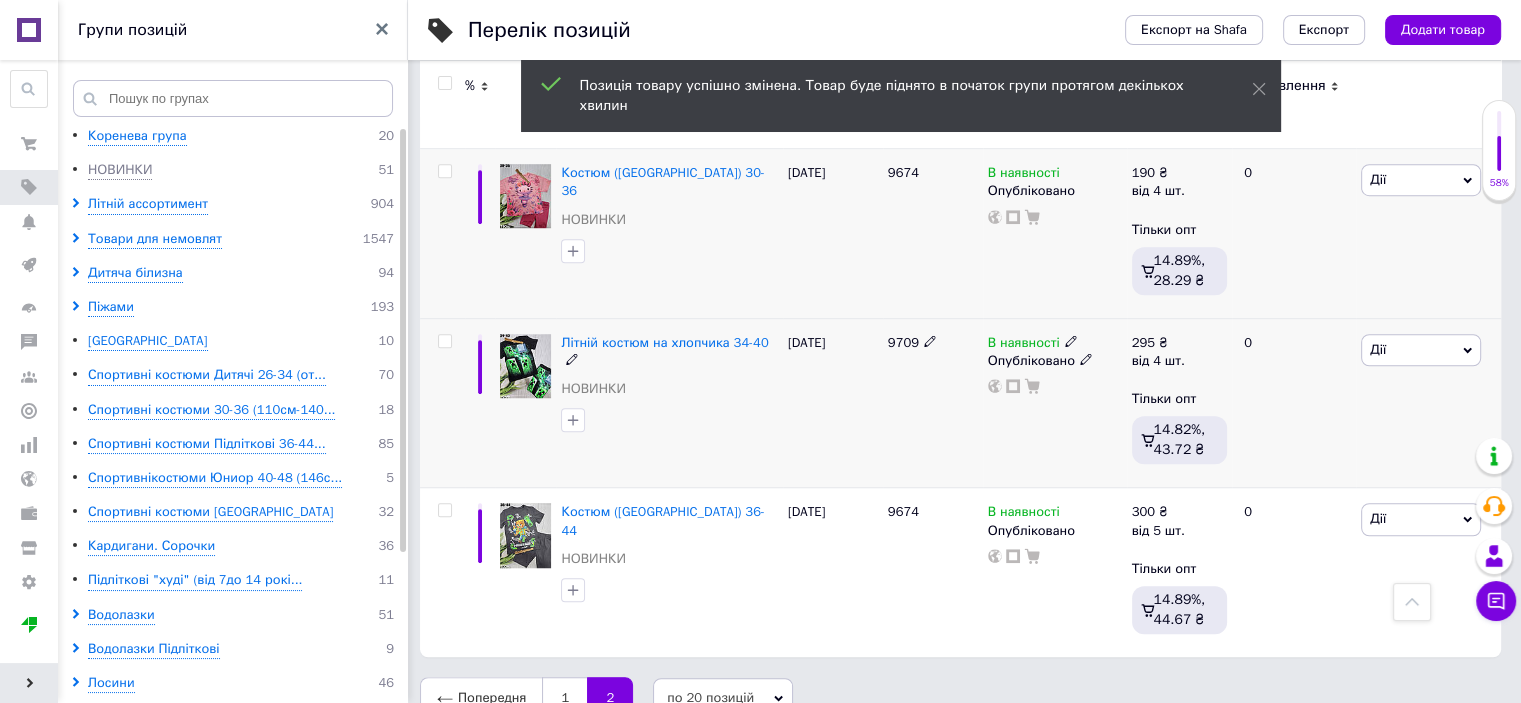 scroll, scrollTop: 1369, scrollLeft: 0, axis: vertical 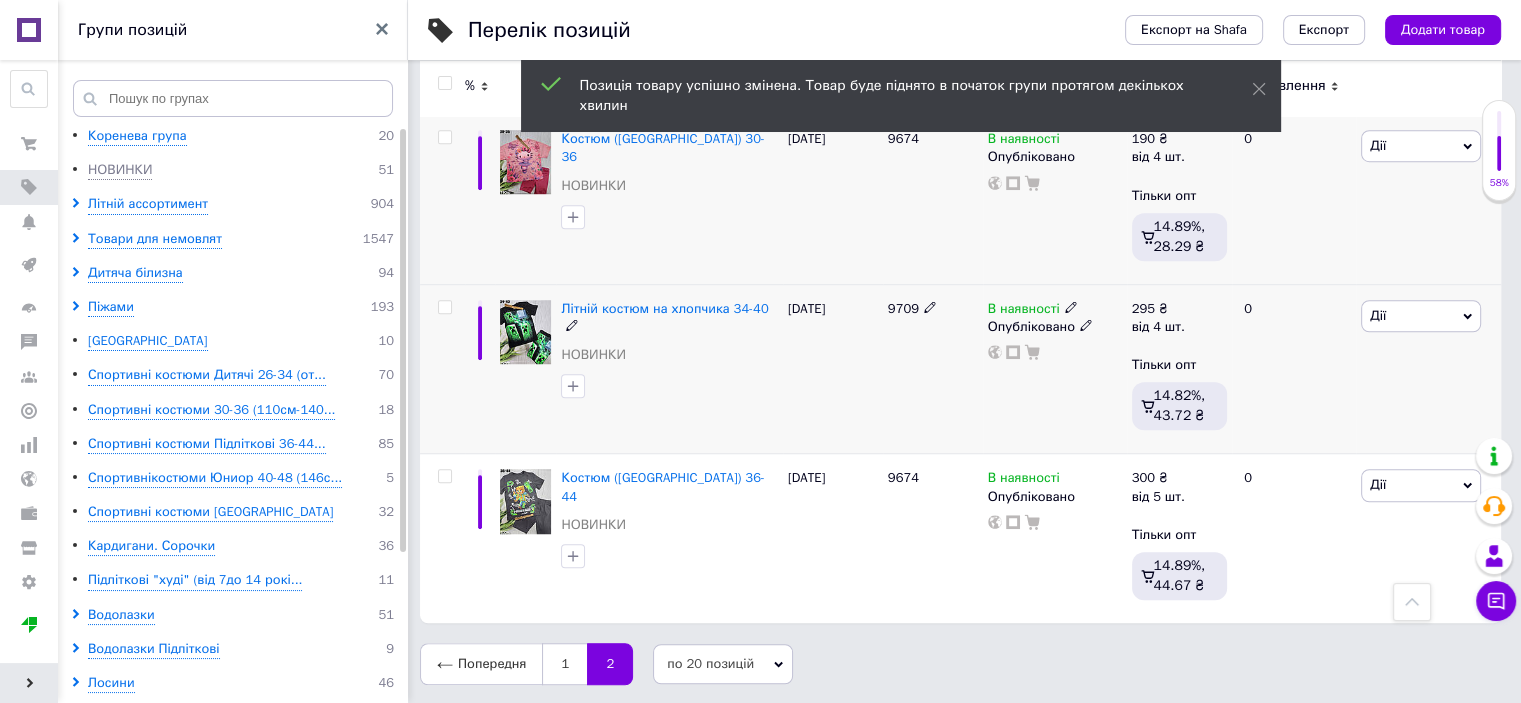 click on "Дії" at bounding box center (1421, 316) 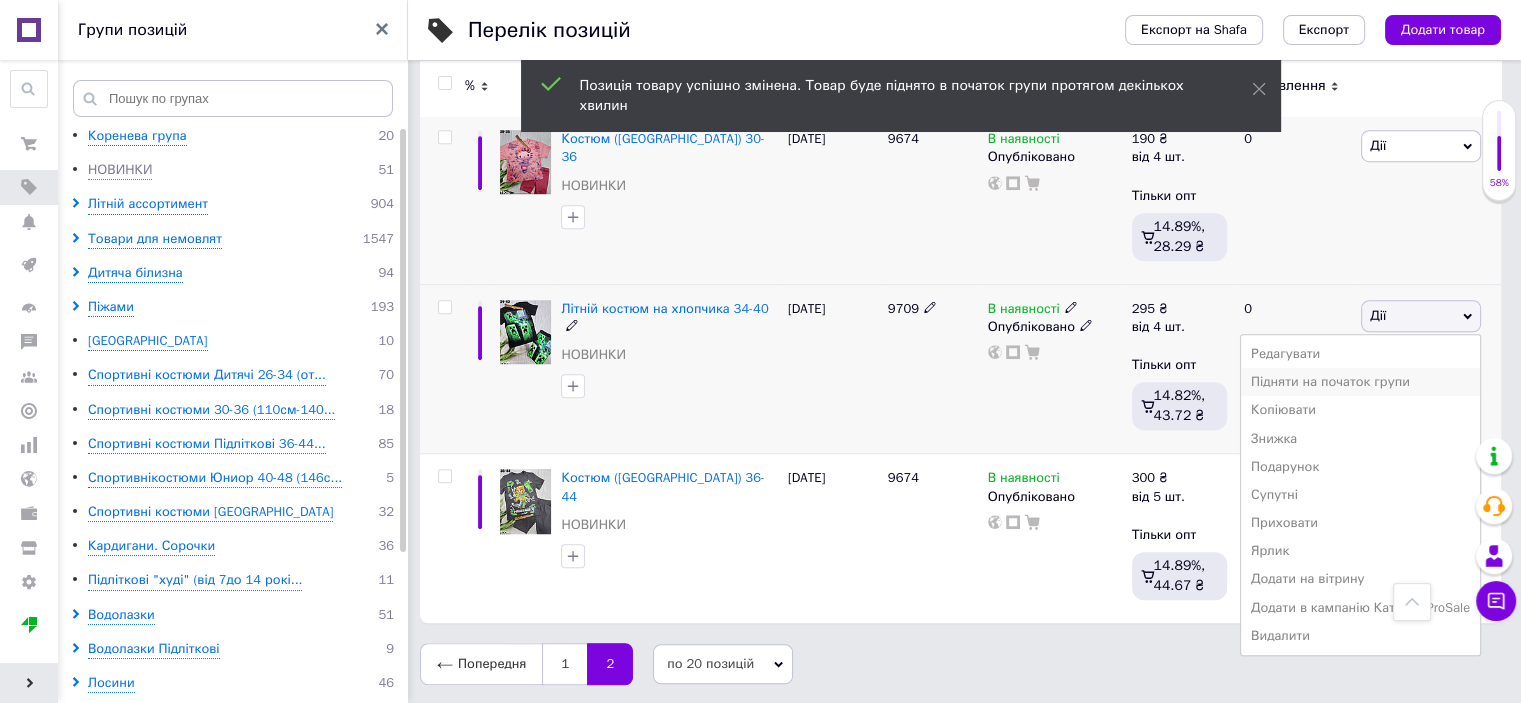click on "Підняти на початок групи" at bounding box center (1360, 382) 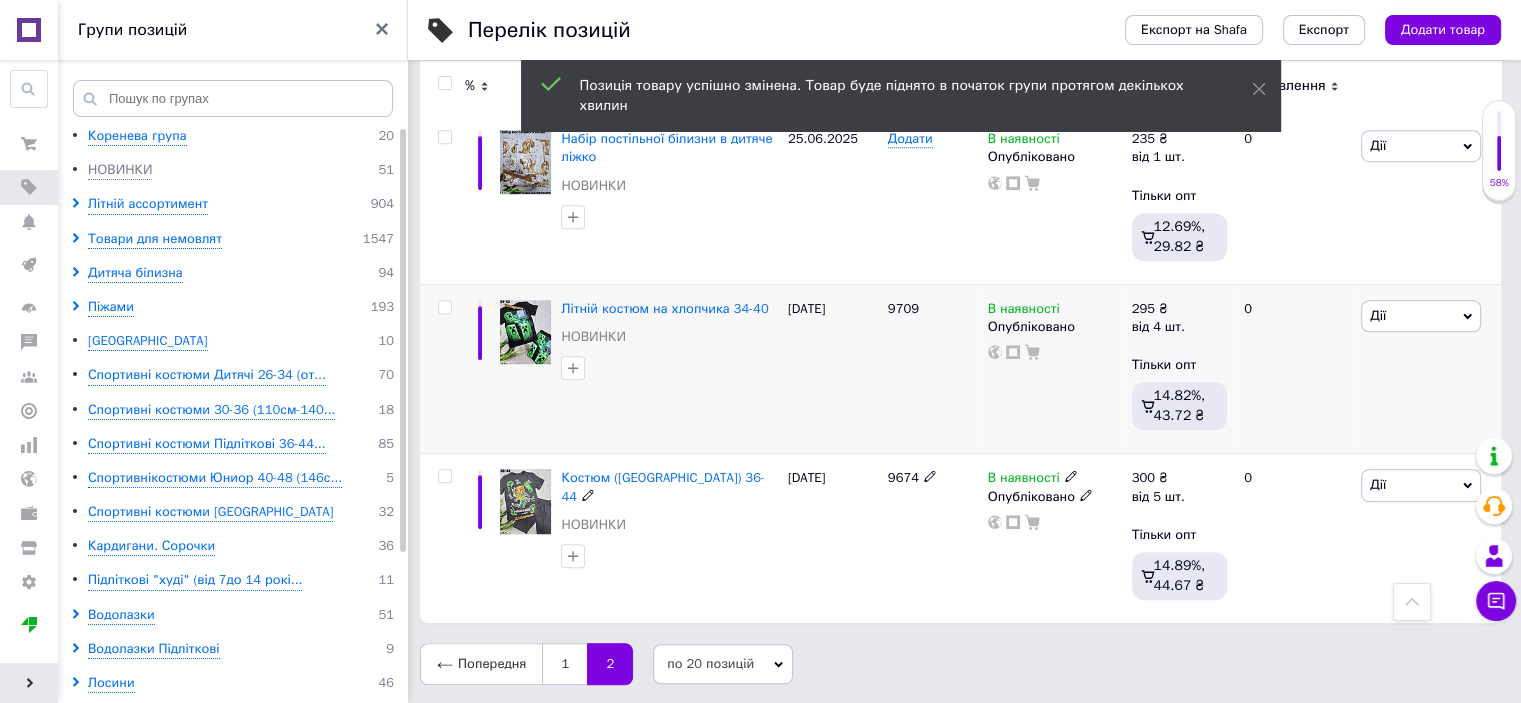 click on "Дії" at bounding box center (1421, 485) 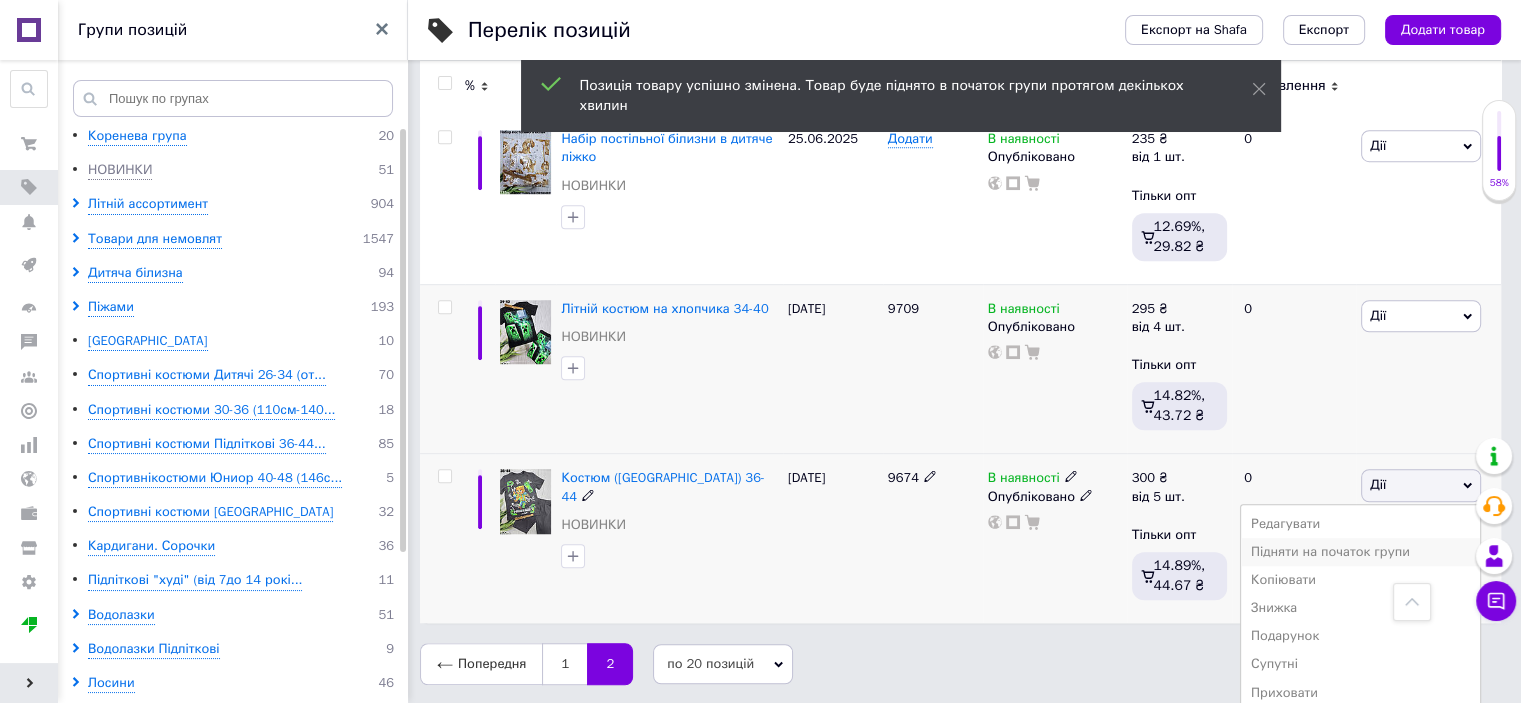click on "Підняти на початок групи" at bounding box center [1360, 552] 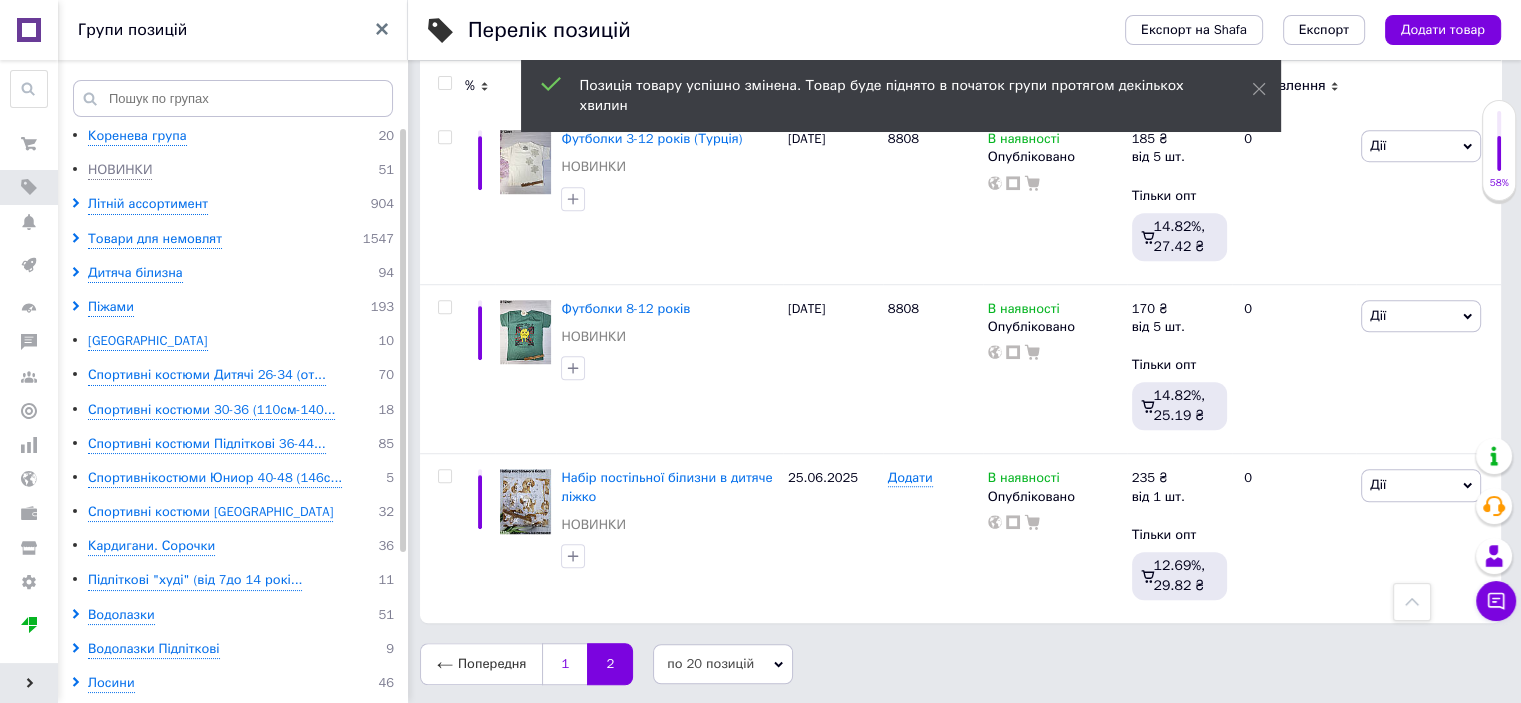 click on "1" at bounding box center [564, 664] 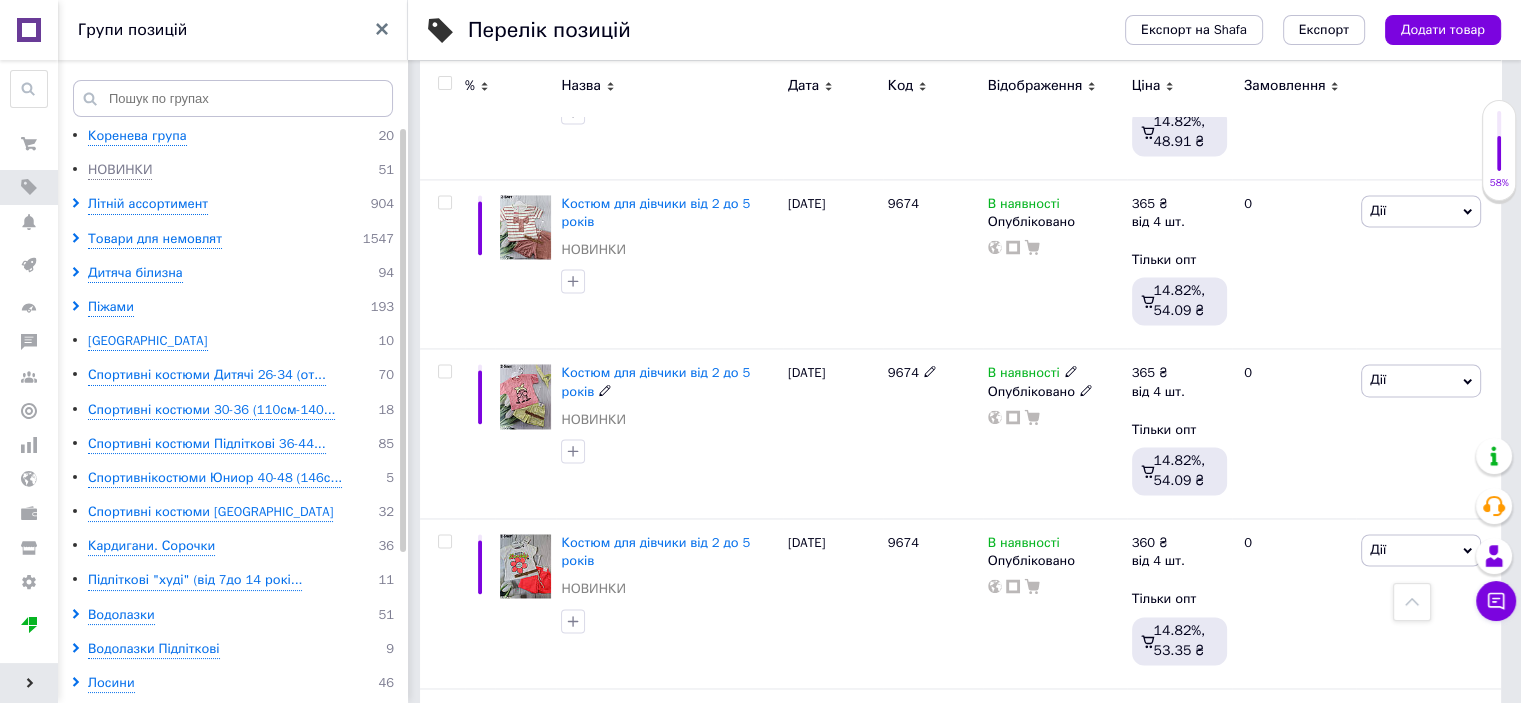 scroll, scrollTop: 3232, scrollLeft: 0, axis: vertical 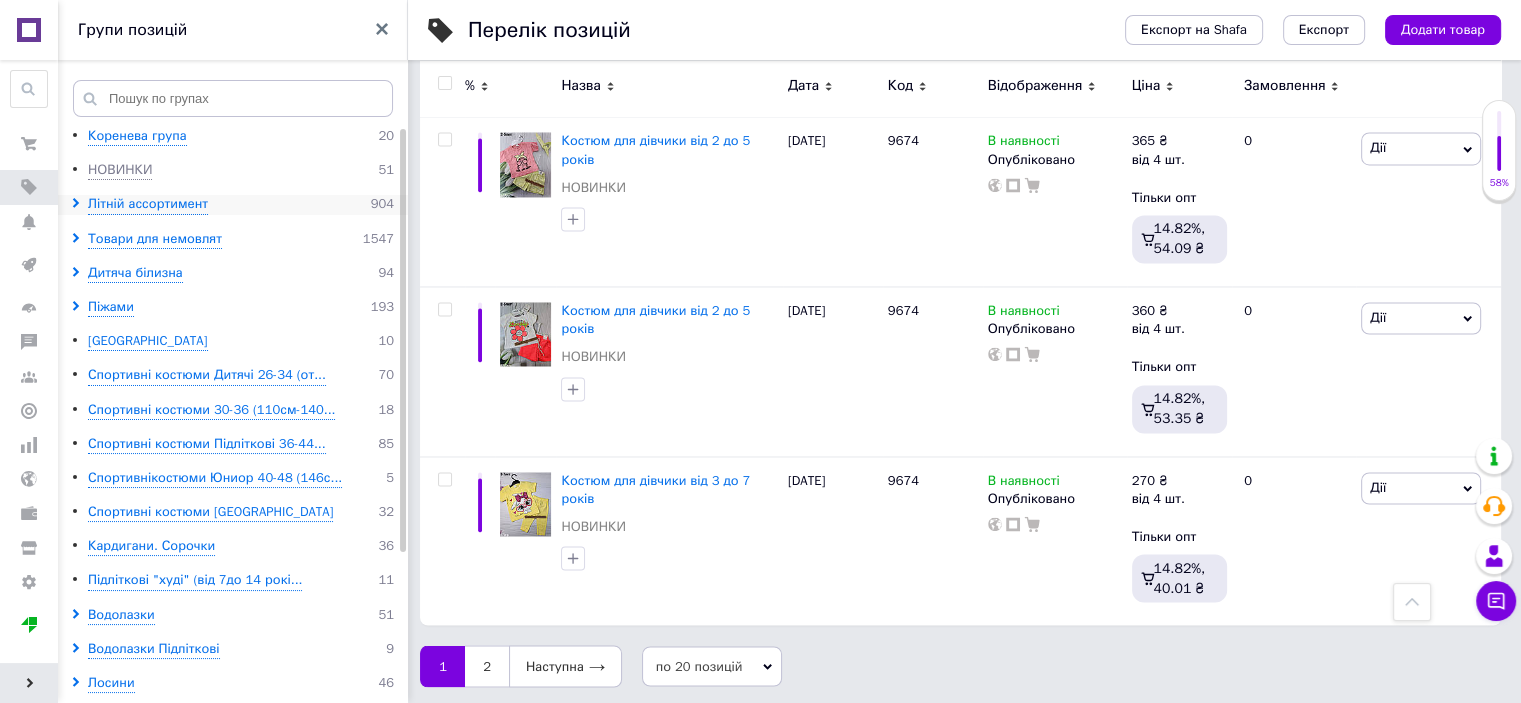 click 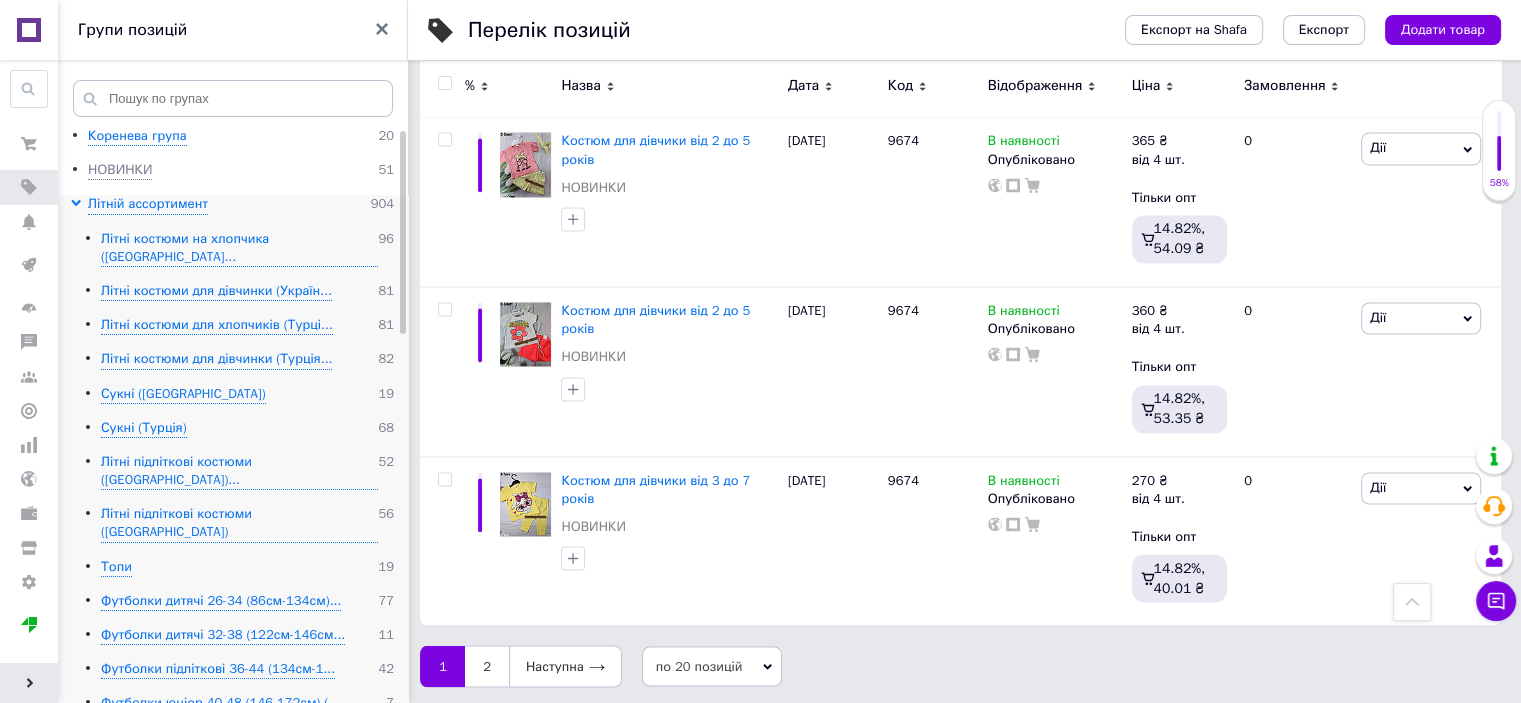 scroll, scrollTop: 200, scrollLeft: 0, axis: vertical 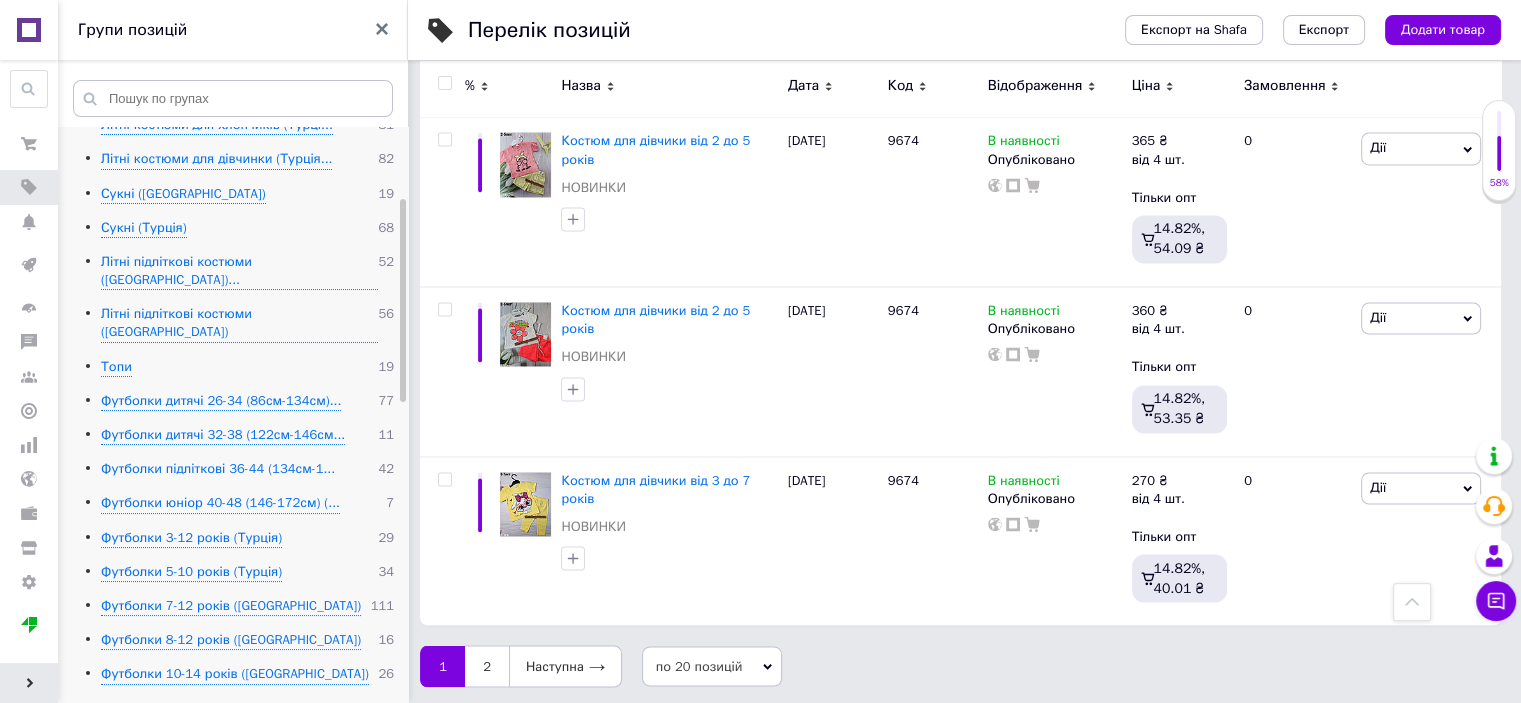 click on "Футболки підліткові 36-44 (134см-1..." at bounding box center [218, 469] 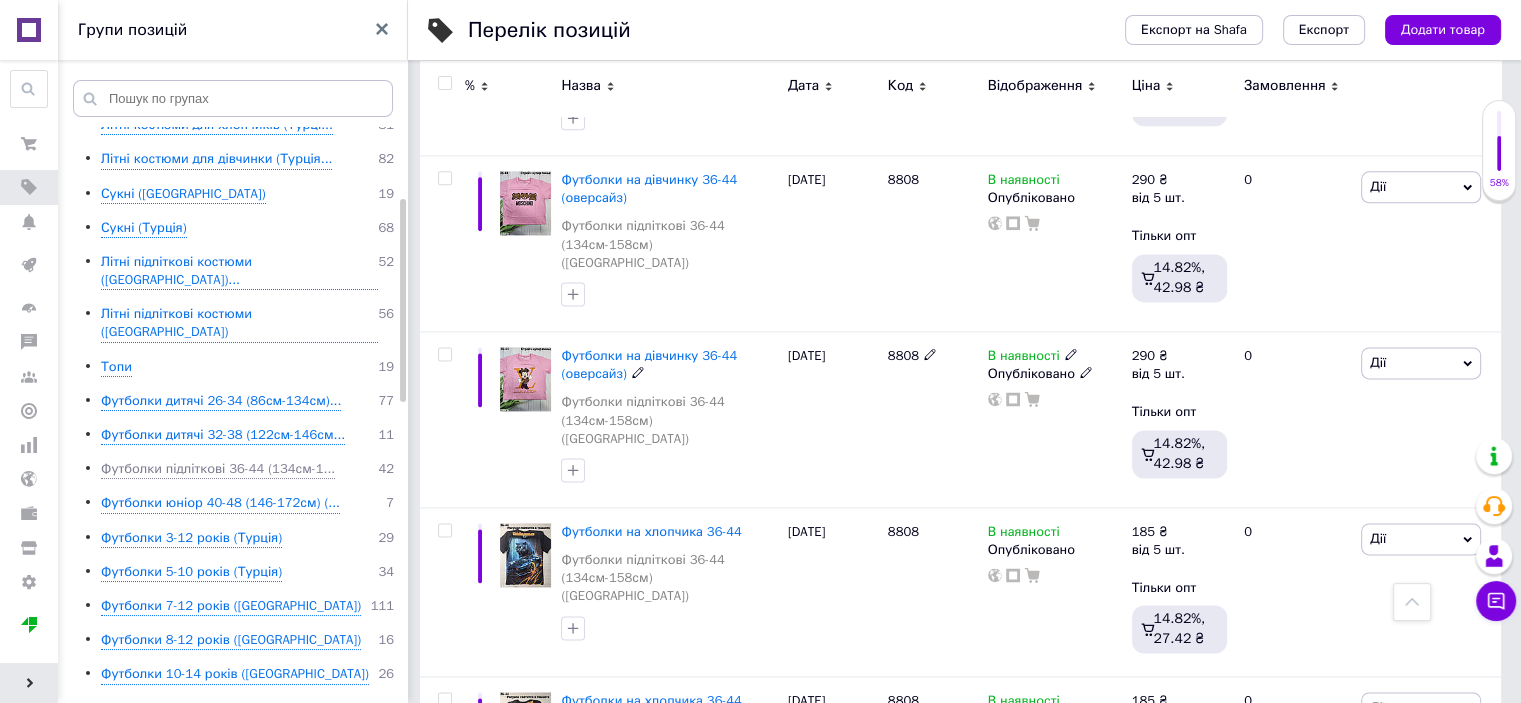scroll, scrollTop: 2632, scrollLeft: 0, axis: vertical 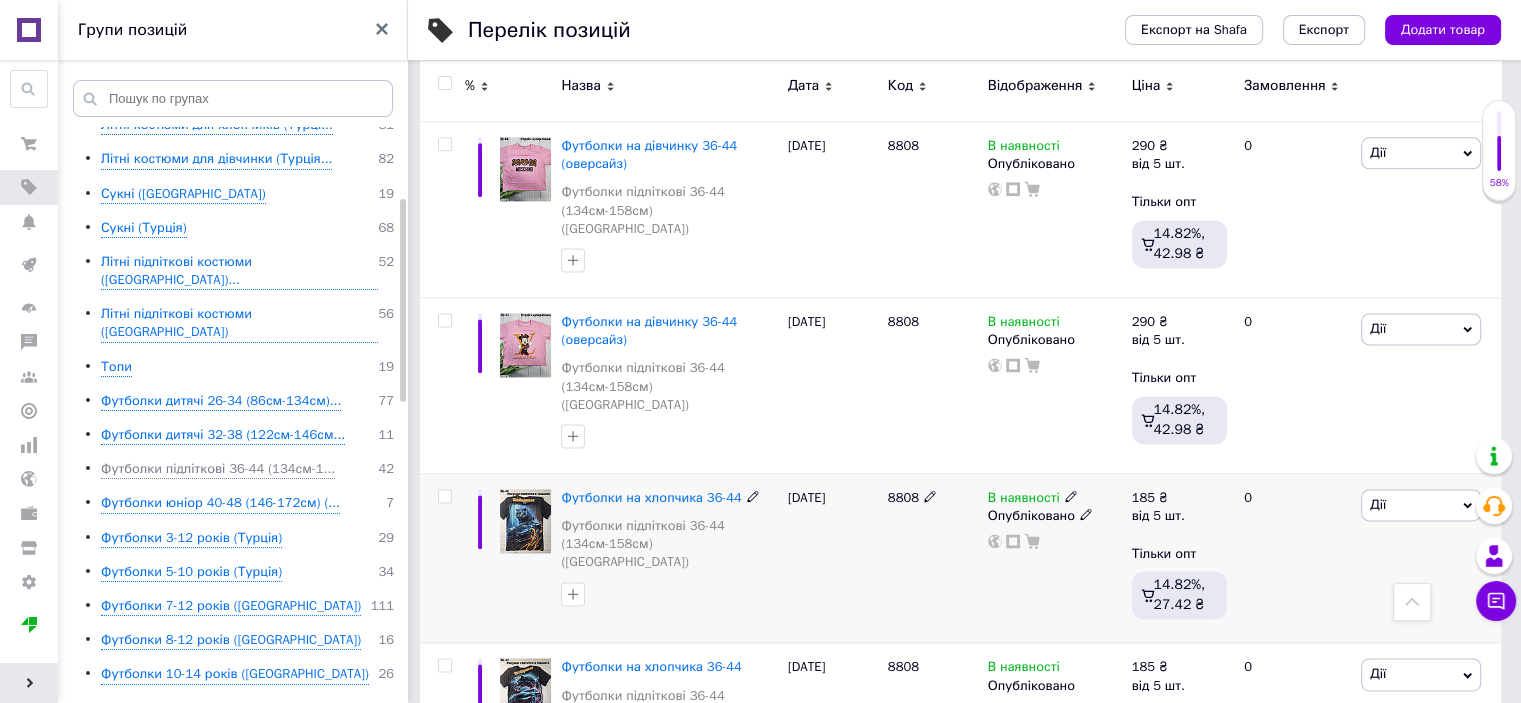 click on "Дії" at bounding box center (1421, 505) 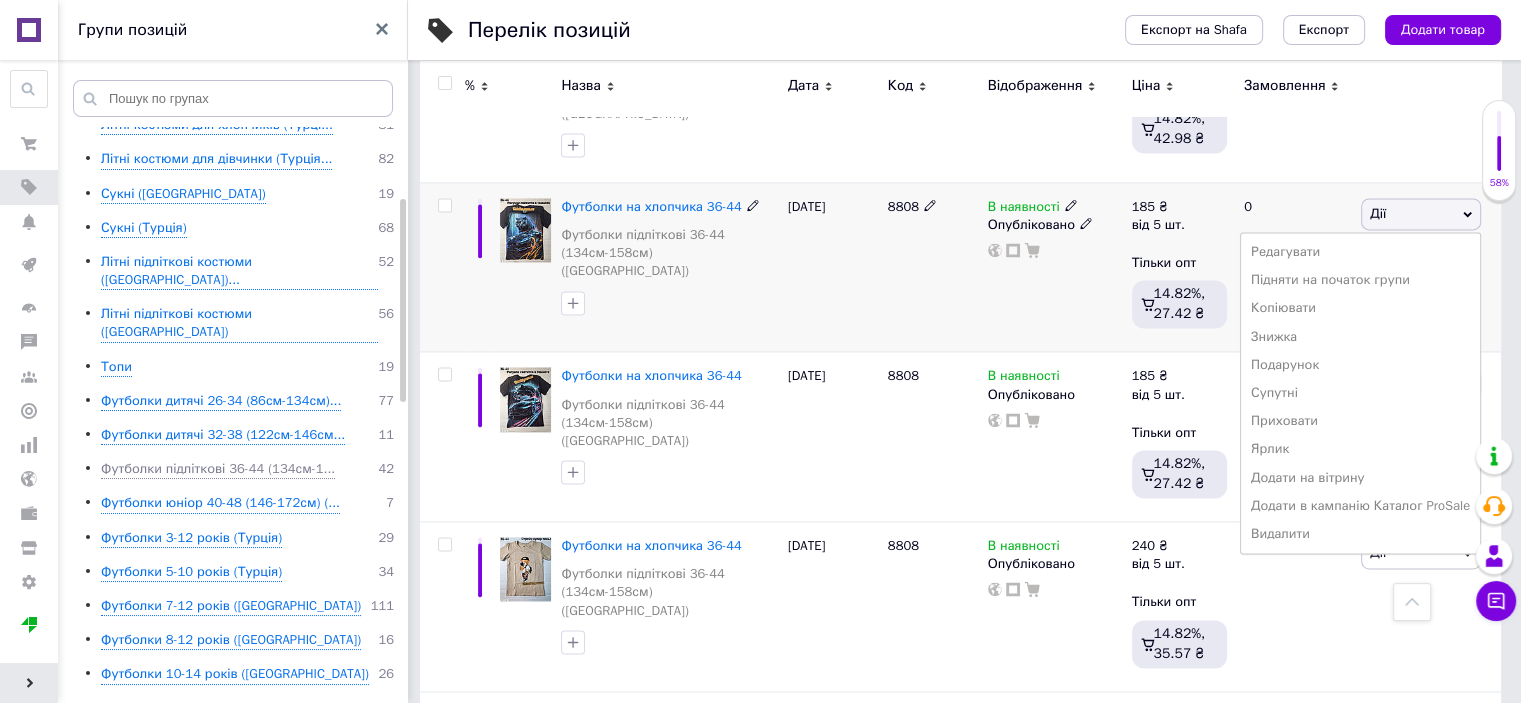 scroll, scrollTop: 2932, scrollLeft: 0, axis: vertical 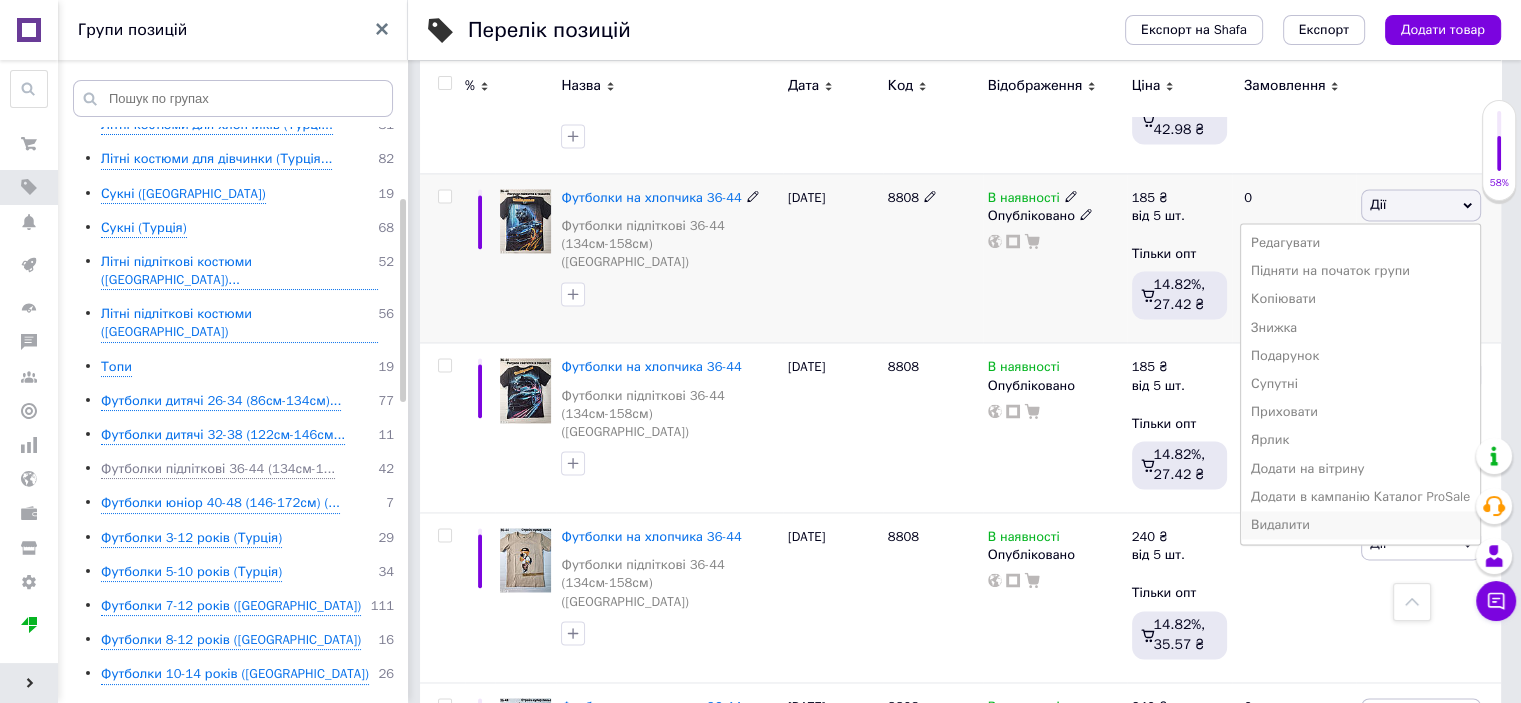 click on "Видалити" at bounding box center [1360, 525] 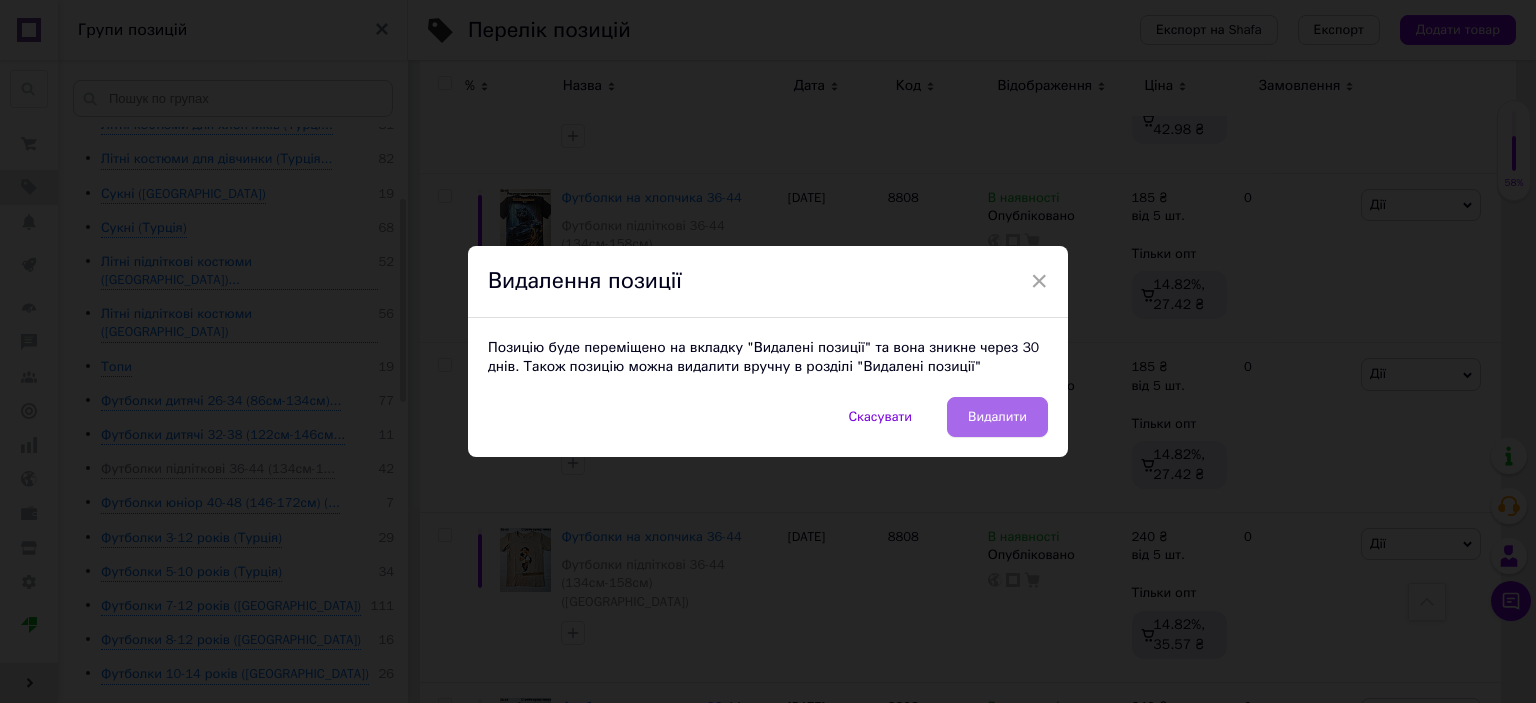click on "Видалити" at bounding box center [997, 417] 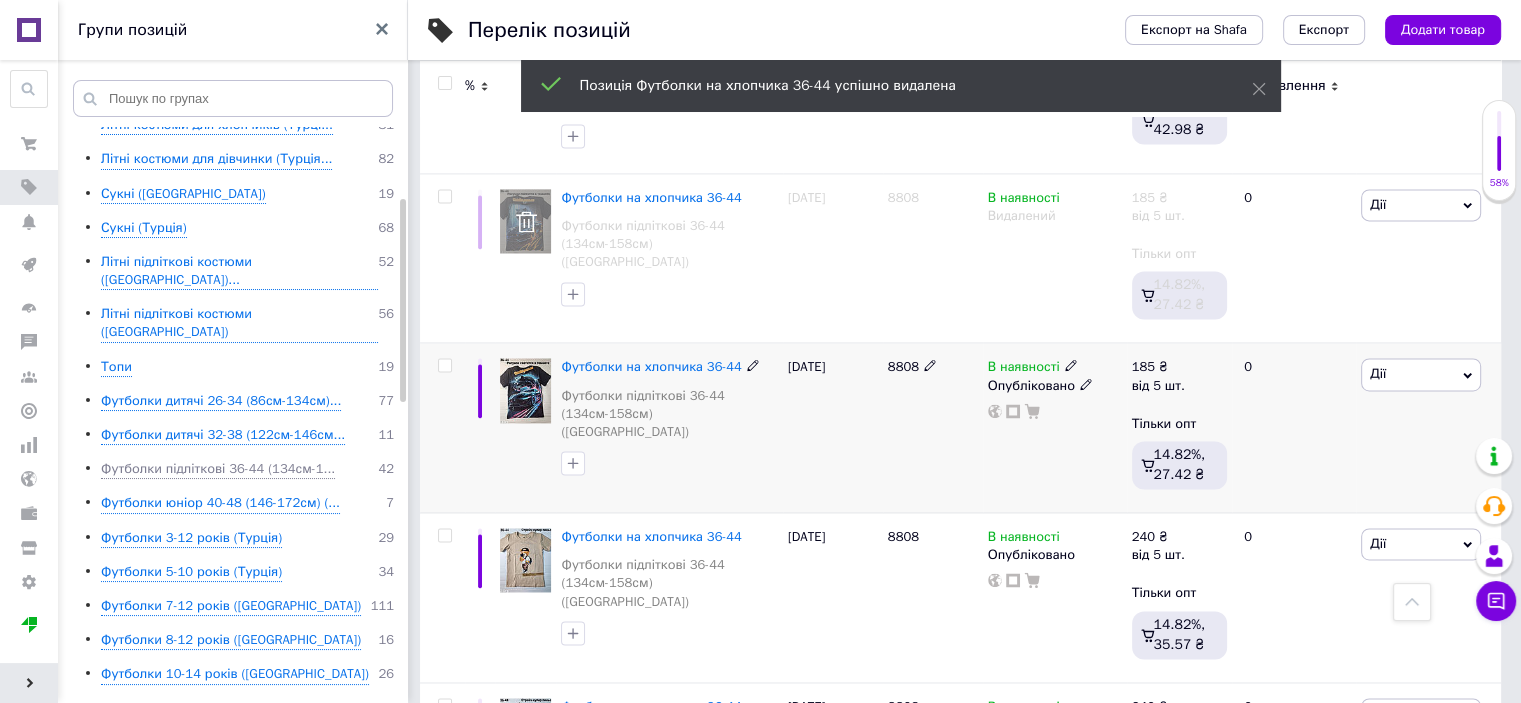 click on "Дії" at bounding box center [1378, 373] 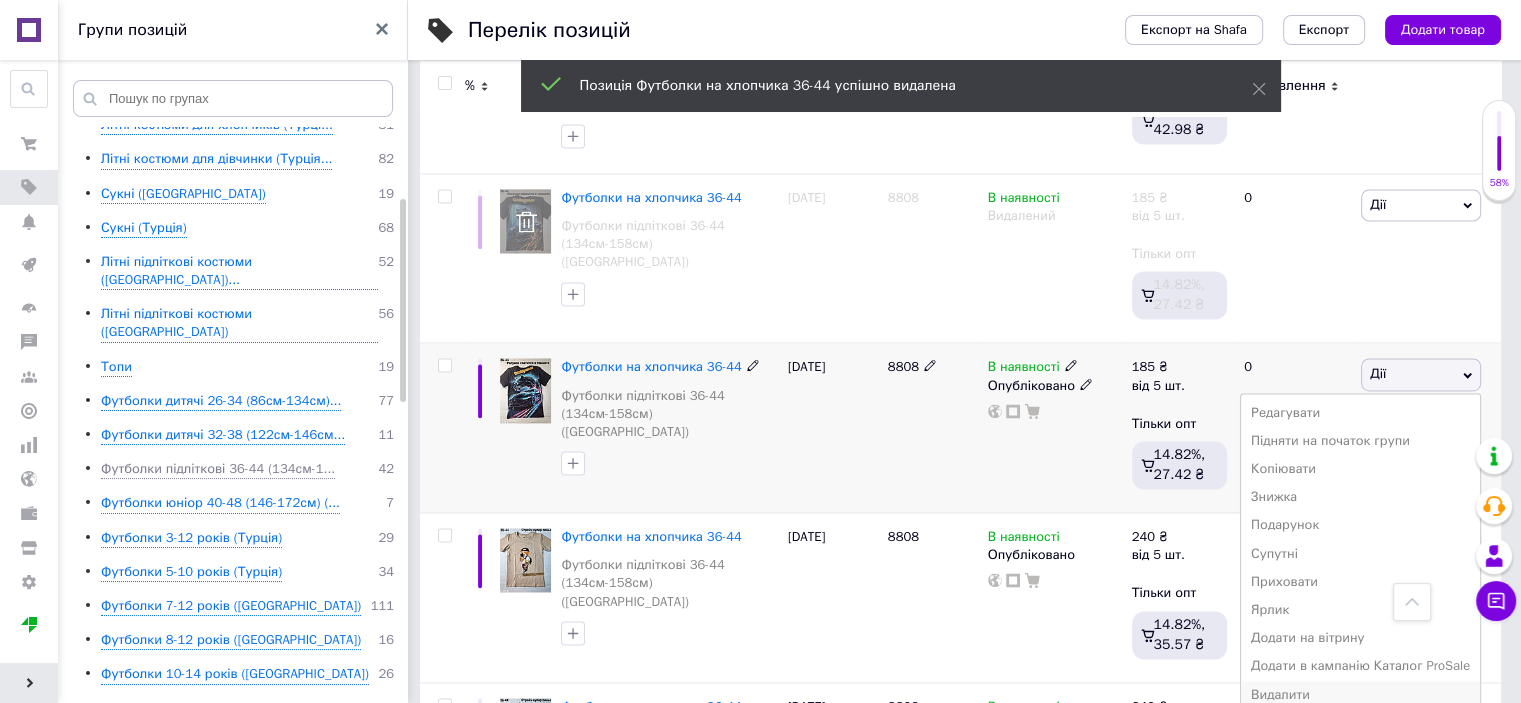 click on "Видалити" at bounding box center (1360, 695) 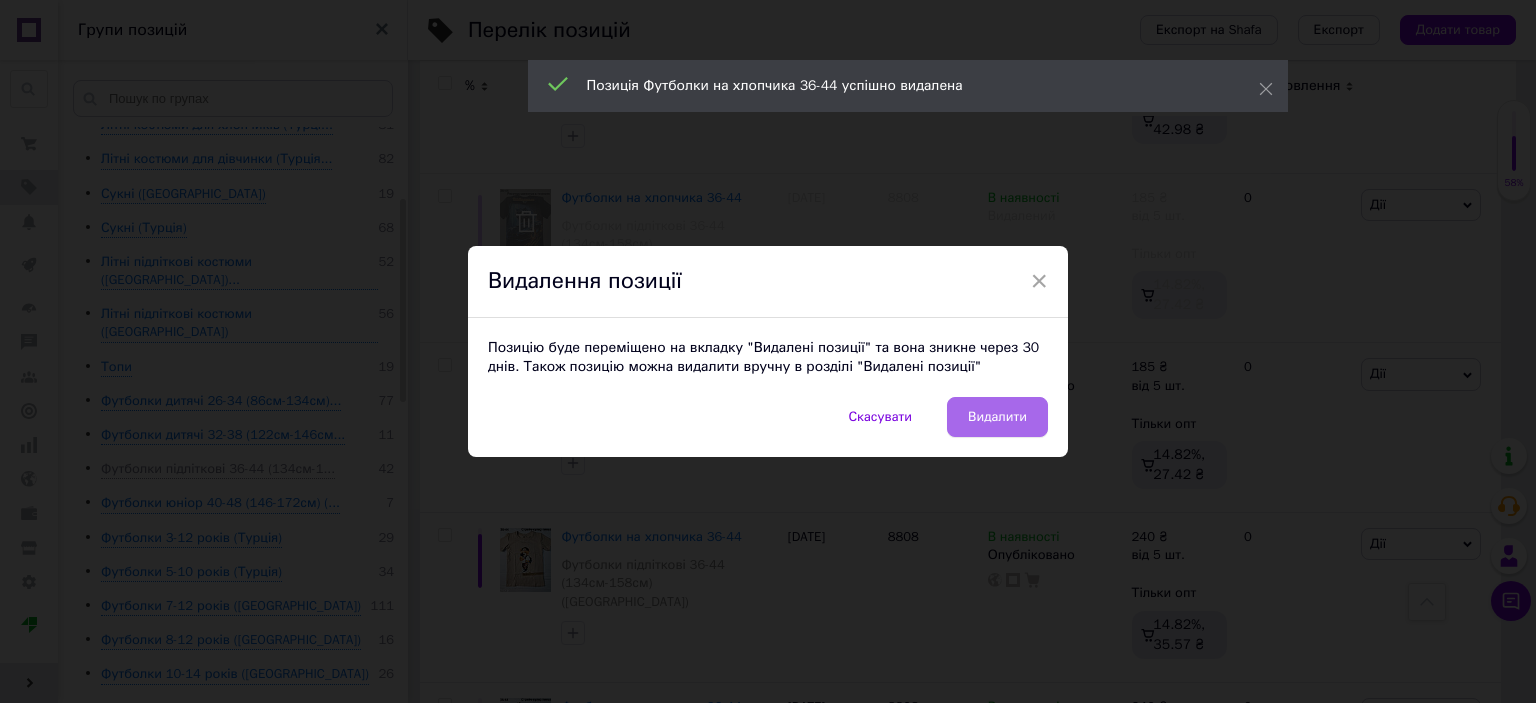 click on "Видалити" at bounding box center [997, 417] 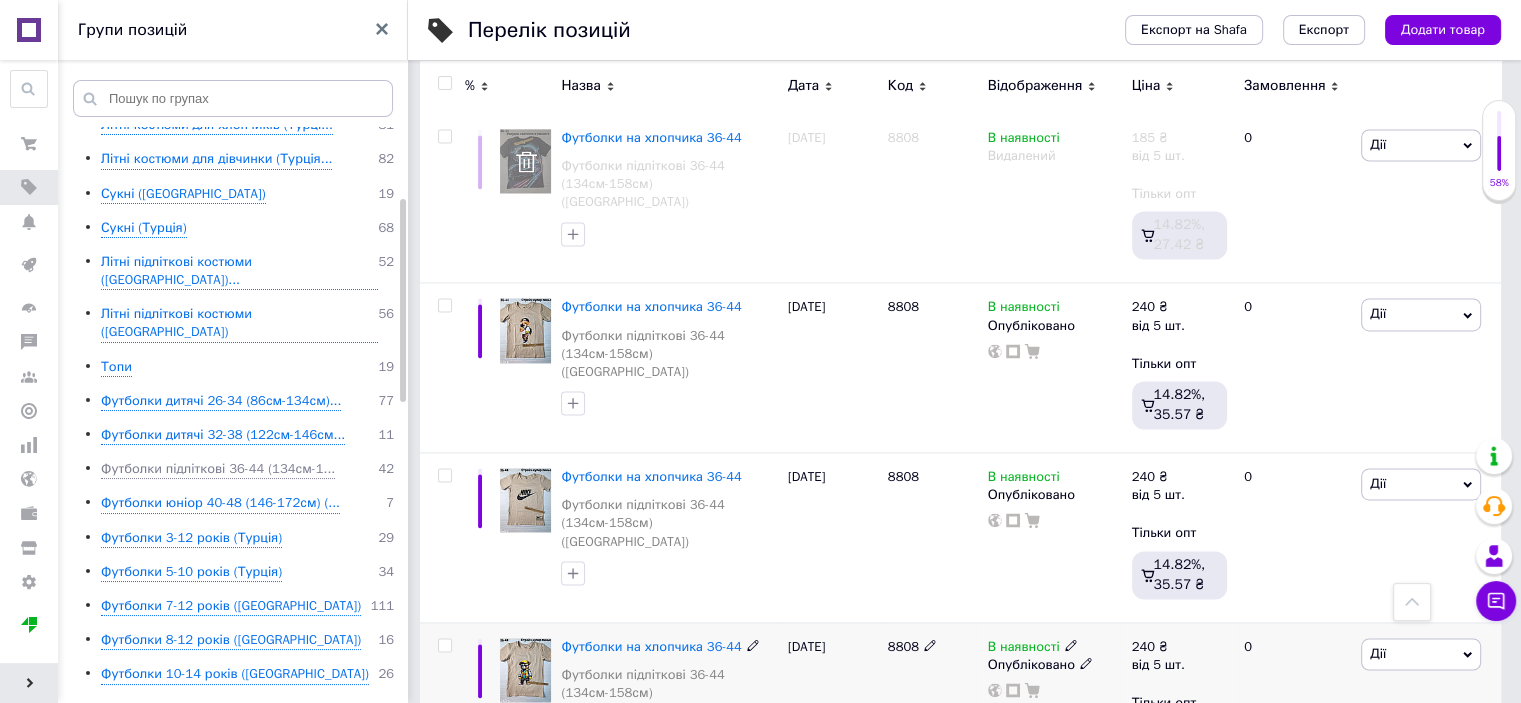 scroll, scrollTop: 3232, scrollLeft: 0, axis: vertical 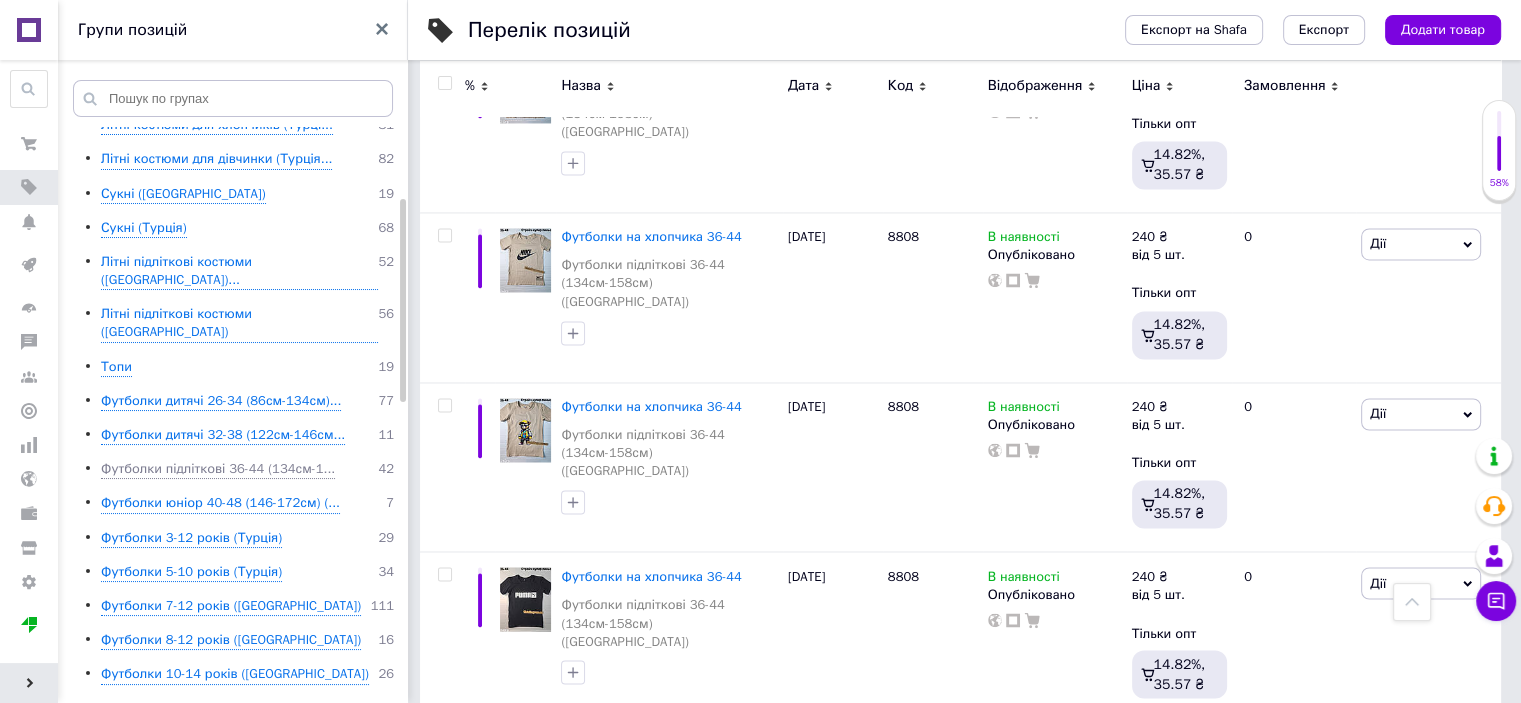 click on "Наступна" at bounding box center [565, 762] 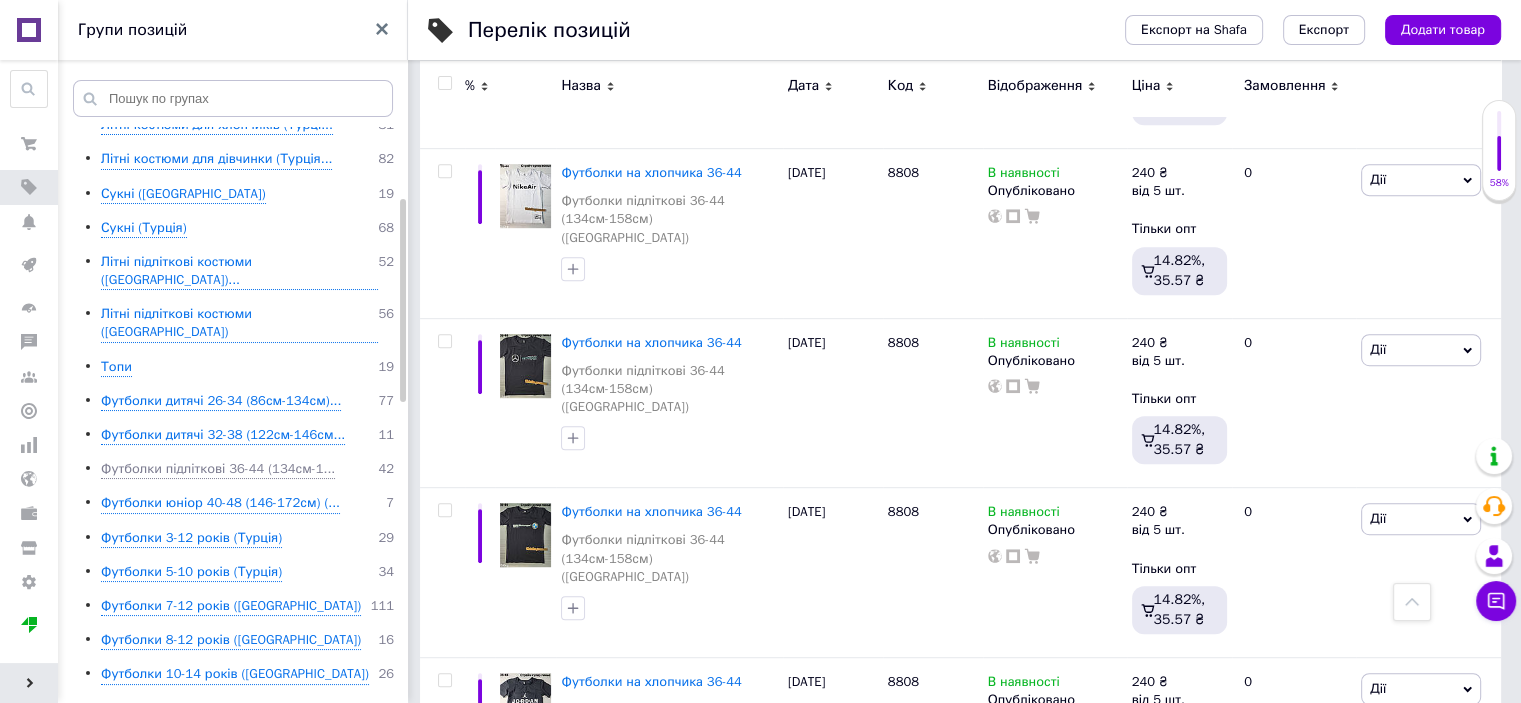 scroll, scrollTop: 869, scrollLeft: 0, axis: vertical 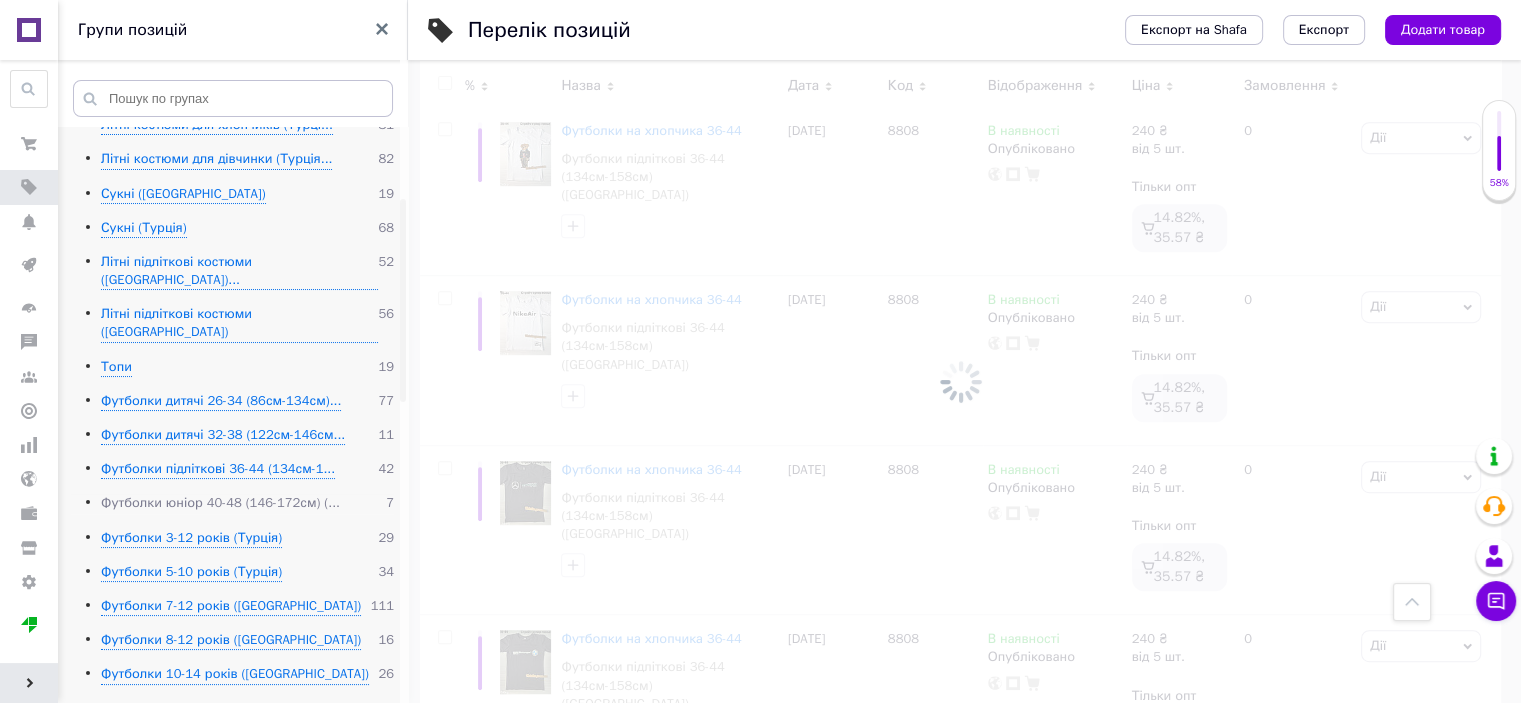 click on "Футболки юніор 40-48 (146-172см) (..." at bounding box center (220, 503) 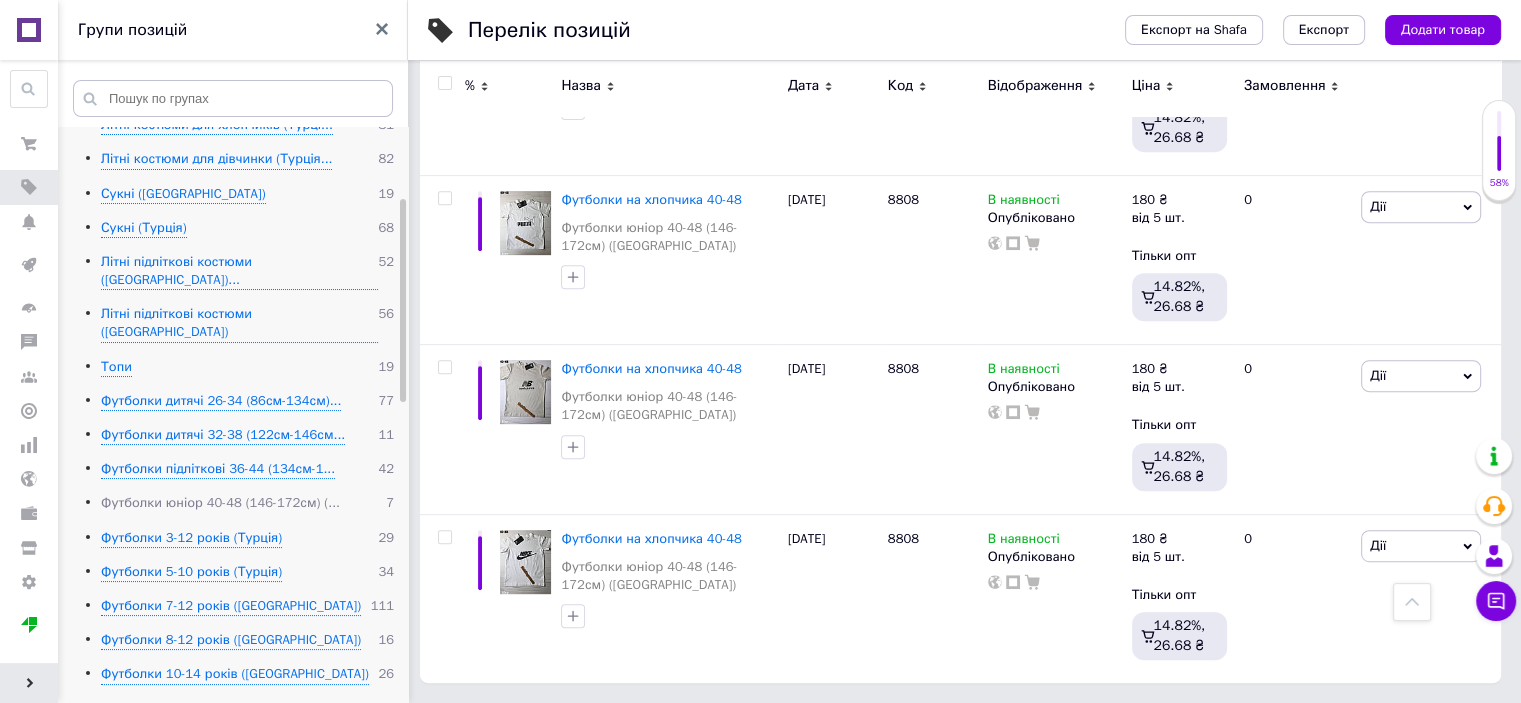 scroll, scrollTop: 798, scrollLeft: 0, axis: vertical 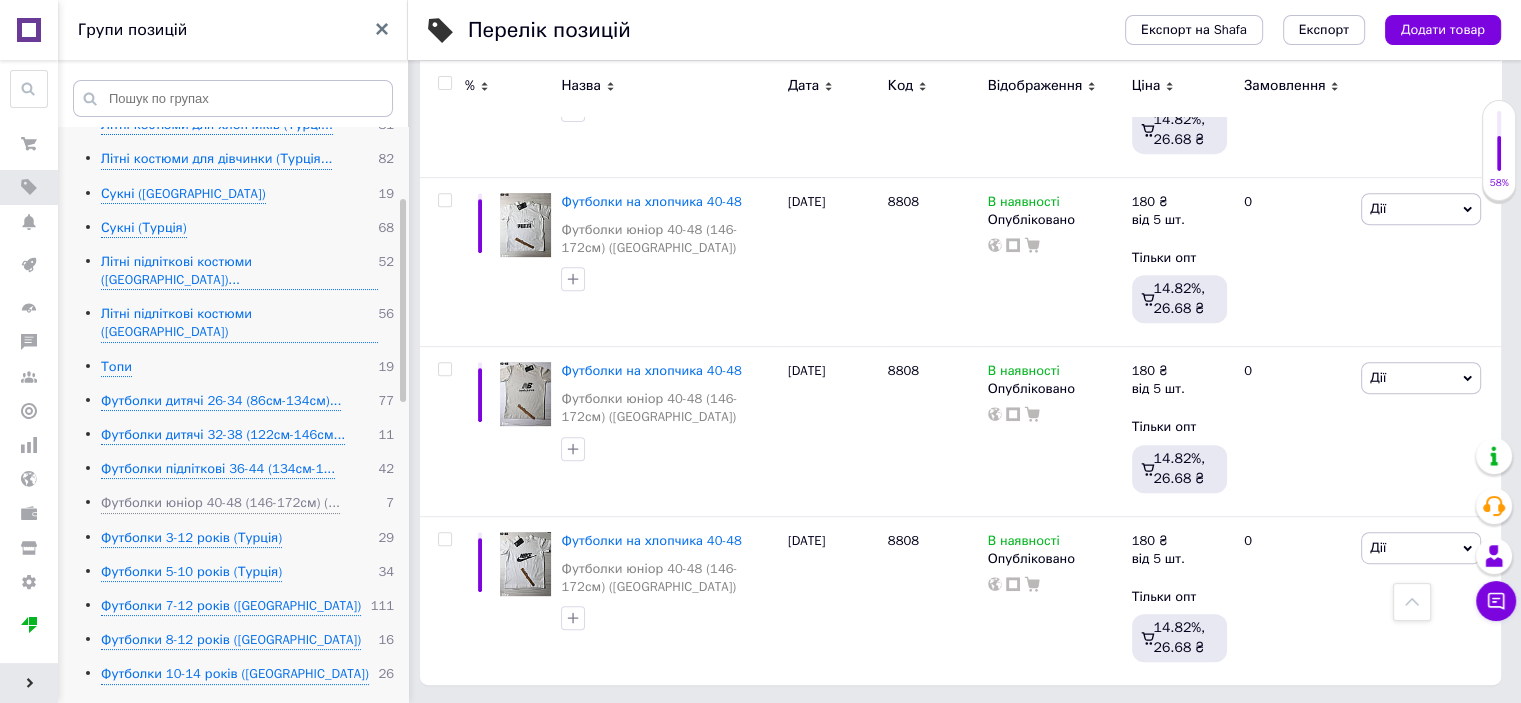click on "Літні костюми на хлопчика (Україна... 96 Літні костюми для дівчинки (Україн... 81 Літні костюми для хлопчиків (Турці... 81 Літні костюми для дівчинки (Турція... 82 Сукні (Україна) 19 Сукні (Турція) 68 Літні підліткові костюми (Україна)... 52 Літні підліткові костюми (Турція) 56 Топи 19 Футболки дитячі 26-34 (86см-134см)... 77 Футболки дитячі 32-38 (122см-146см... 11 Футболки підліткові 36-44 (134см-1... 42 Футболки юніор 40-48 (146-172см) (... 7 Футболки 3-12 років (Турція) 29 Футболки 5-10 років (Турція) 34 Футболки 7-12 років (Турція) 111 Футболки 8-12 років (Турція) 16 Футболки 10-14 років (Турція) 26 3 62 33 11 14 8 10" at bounding box center (232, 495) 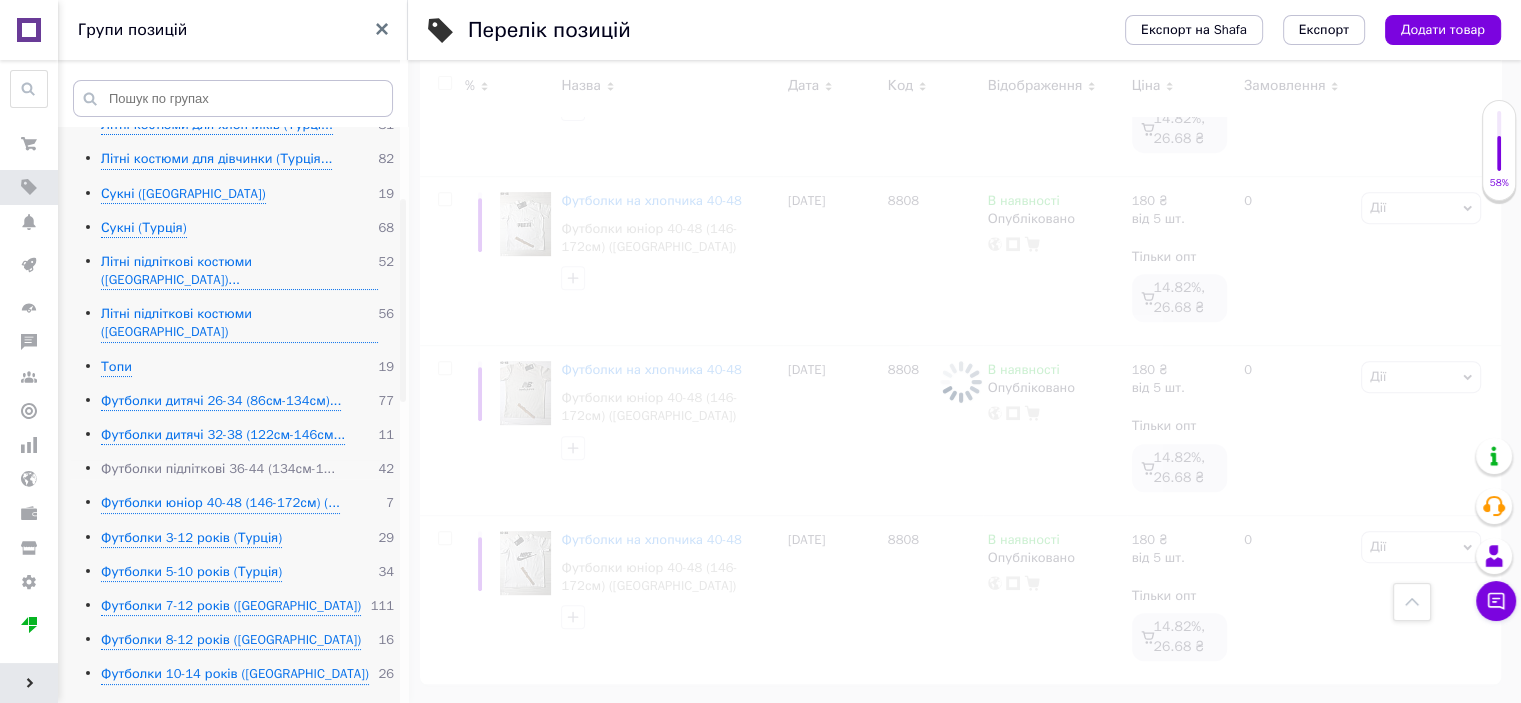 click on "Футболки підліткові 36-44 (134см-1..." at bounding box center (218, 469) 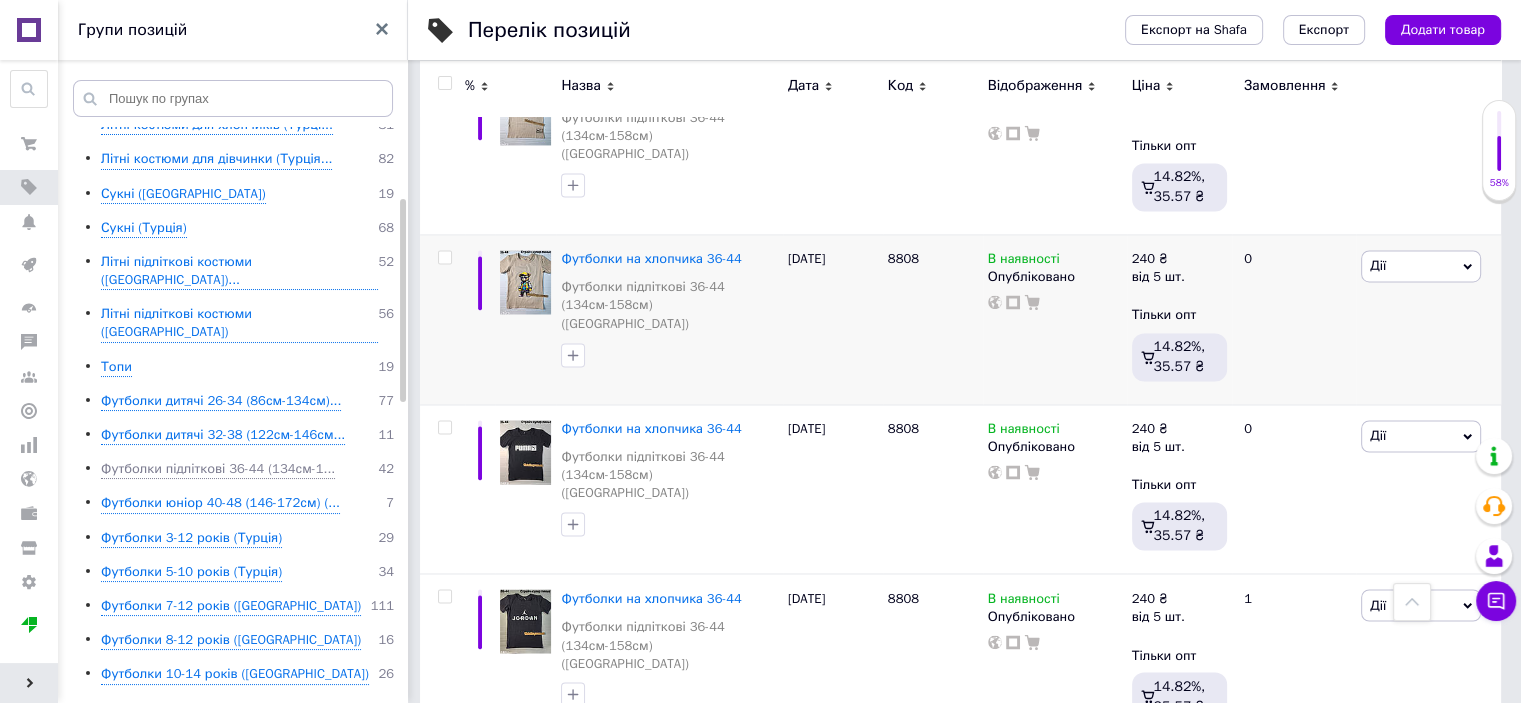 scroll, scrollTop: 3232, scrollLeft: 0, axis: vertical 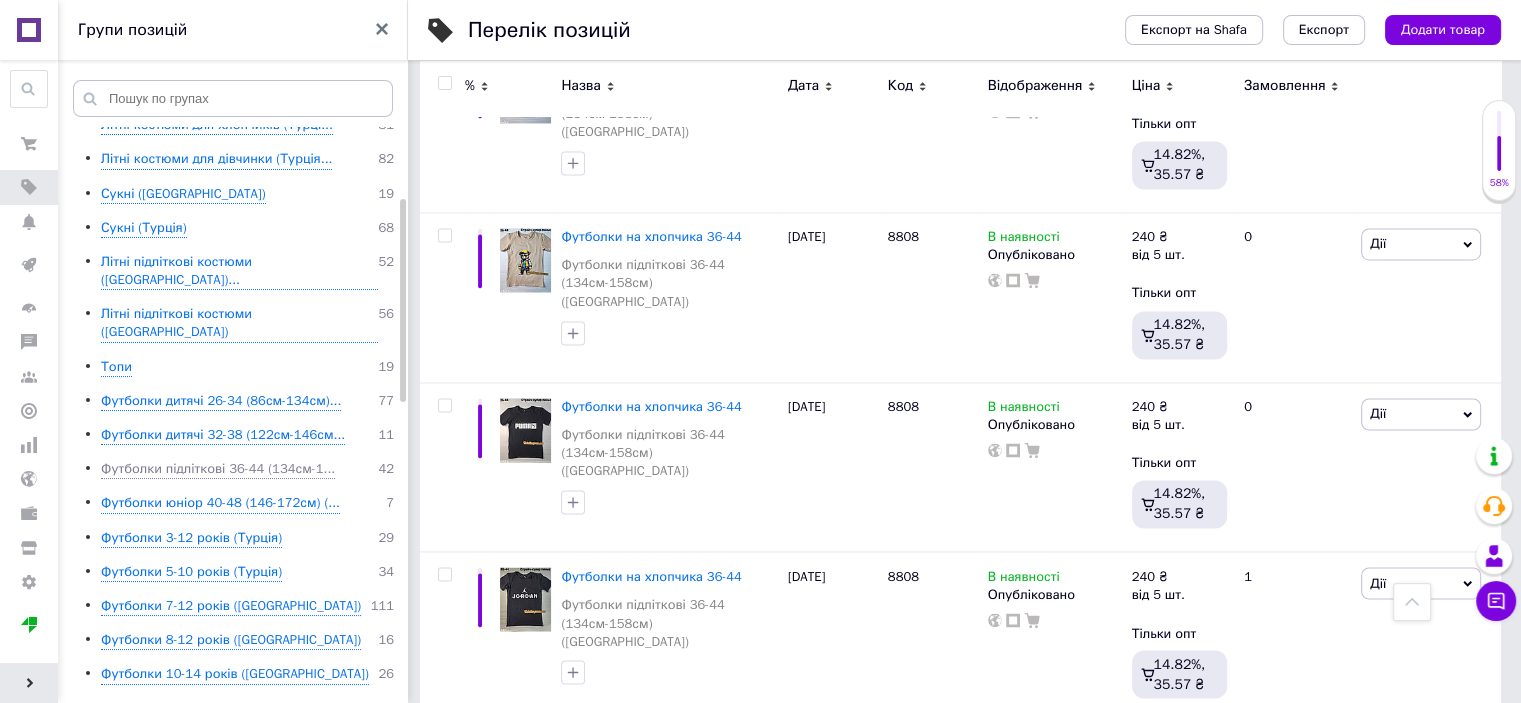 click on "Наступна" at bounding box center [565, 762] 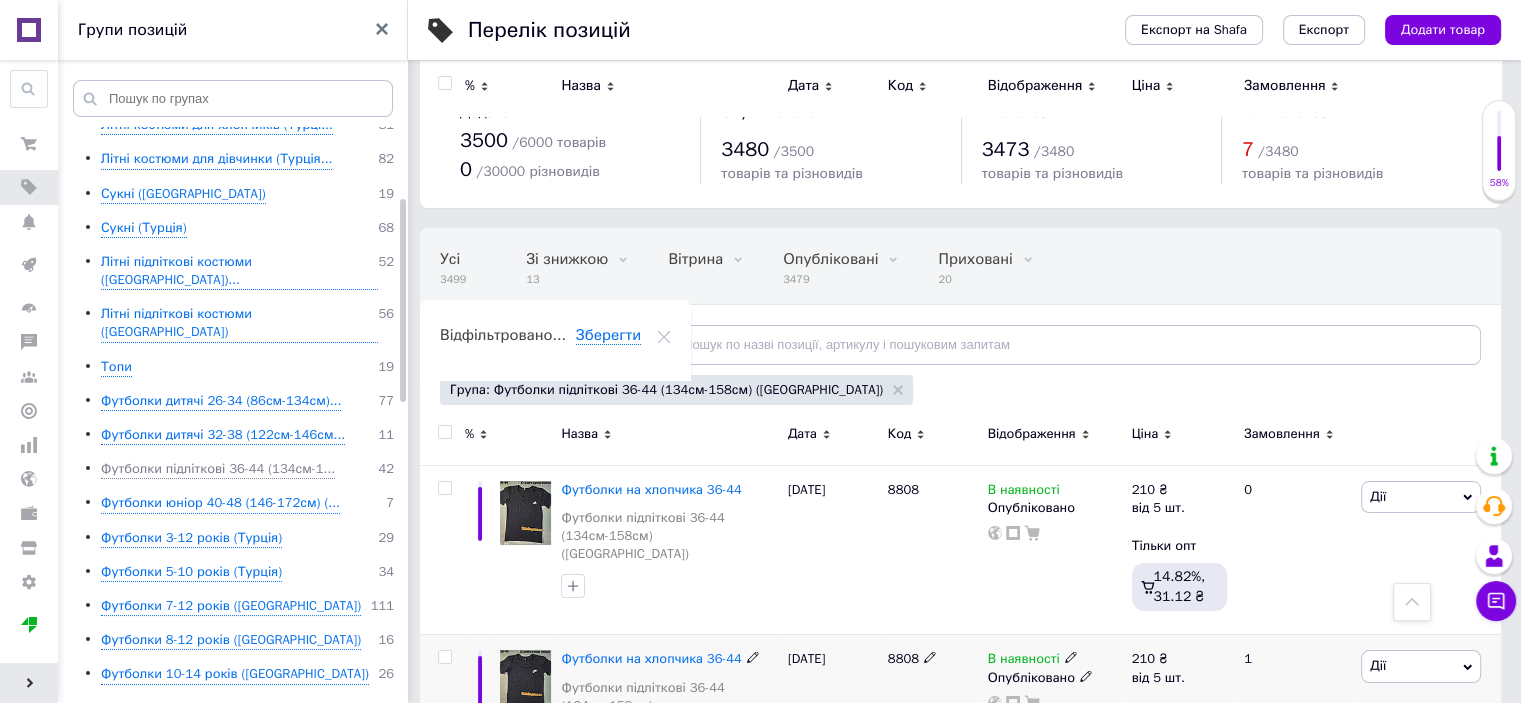 scroll, scrollTop: 0, scrollLeft: 0, axis: both 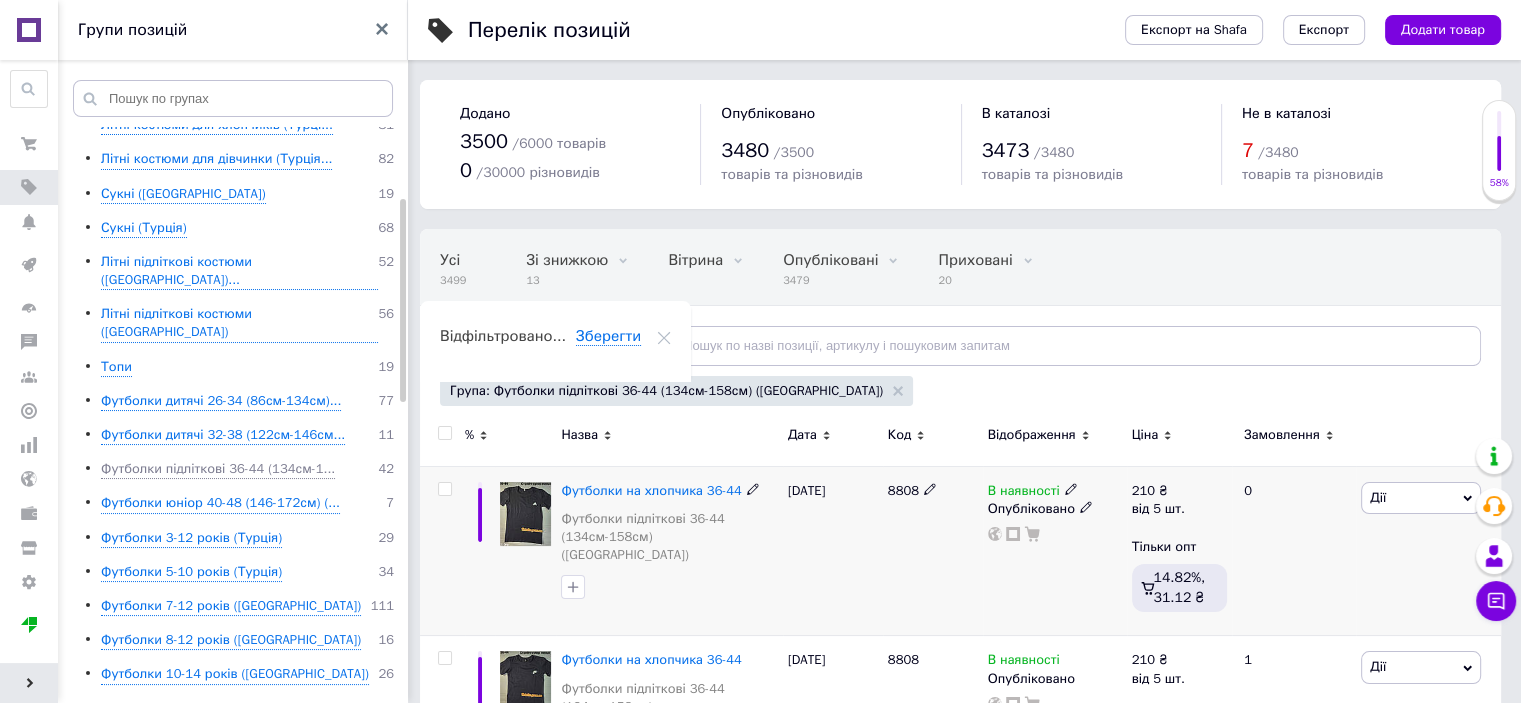 click at bounding box center (525, 514) 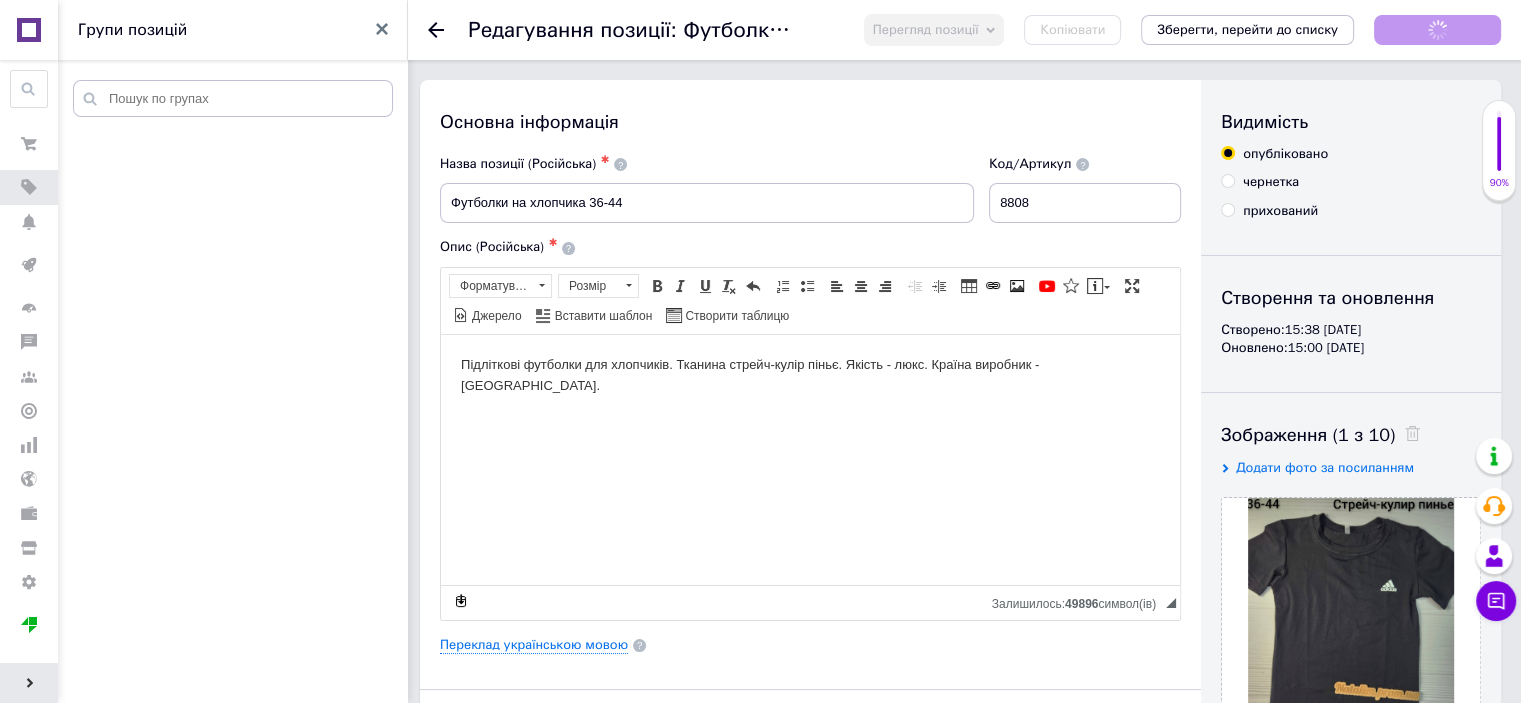 scroll, scrollTop: 0, scrollLeft: 0, axis: both 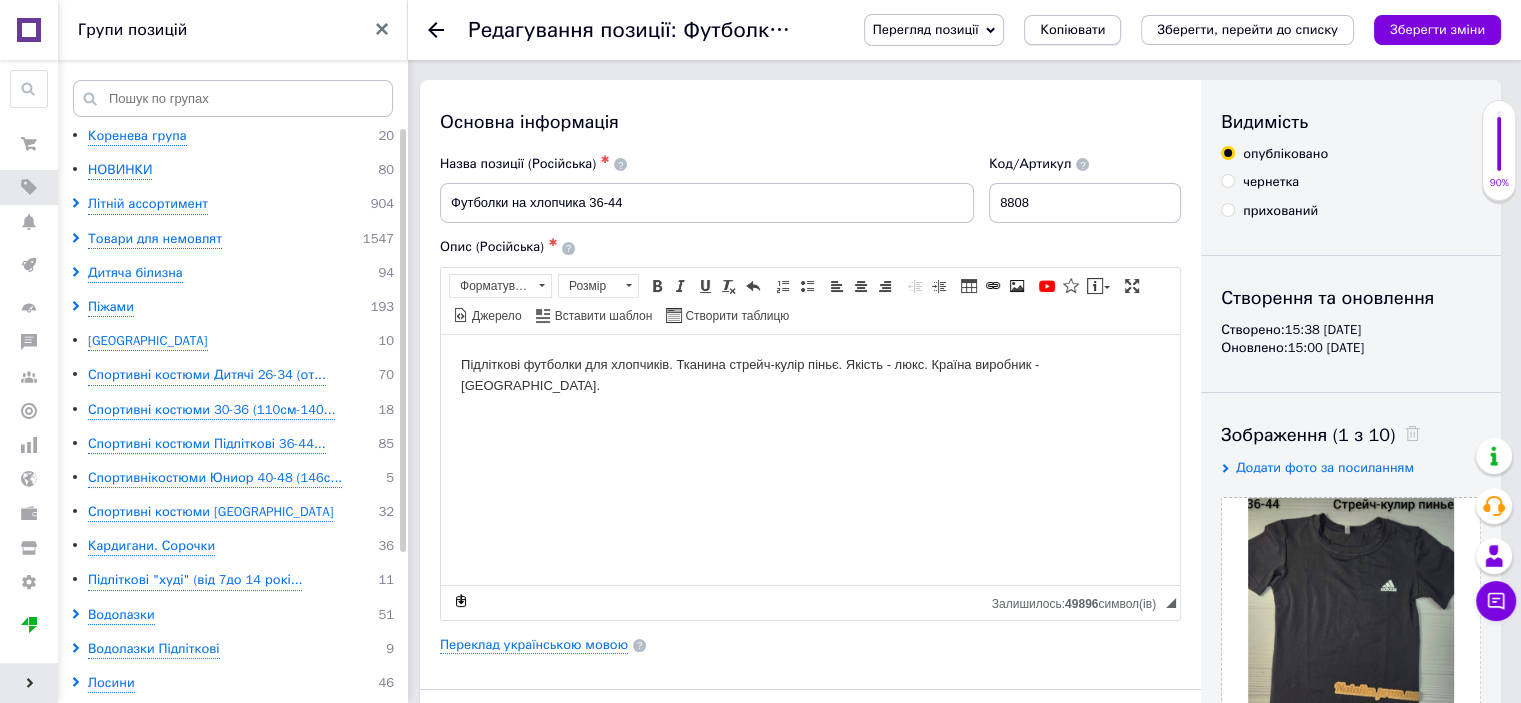 click on "Копіювати" at bounding box center (1072, 30) 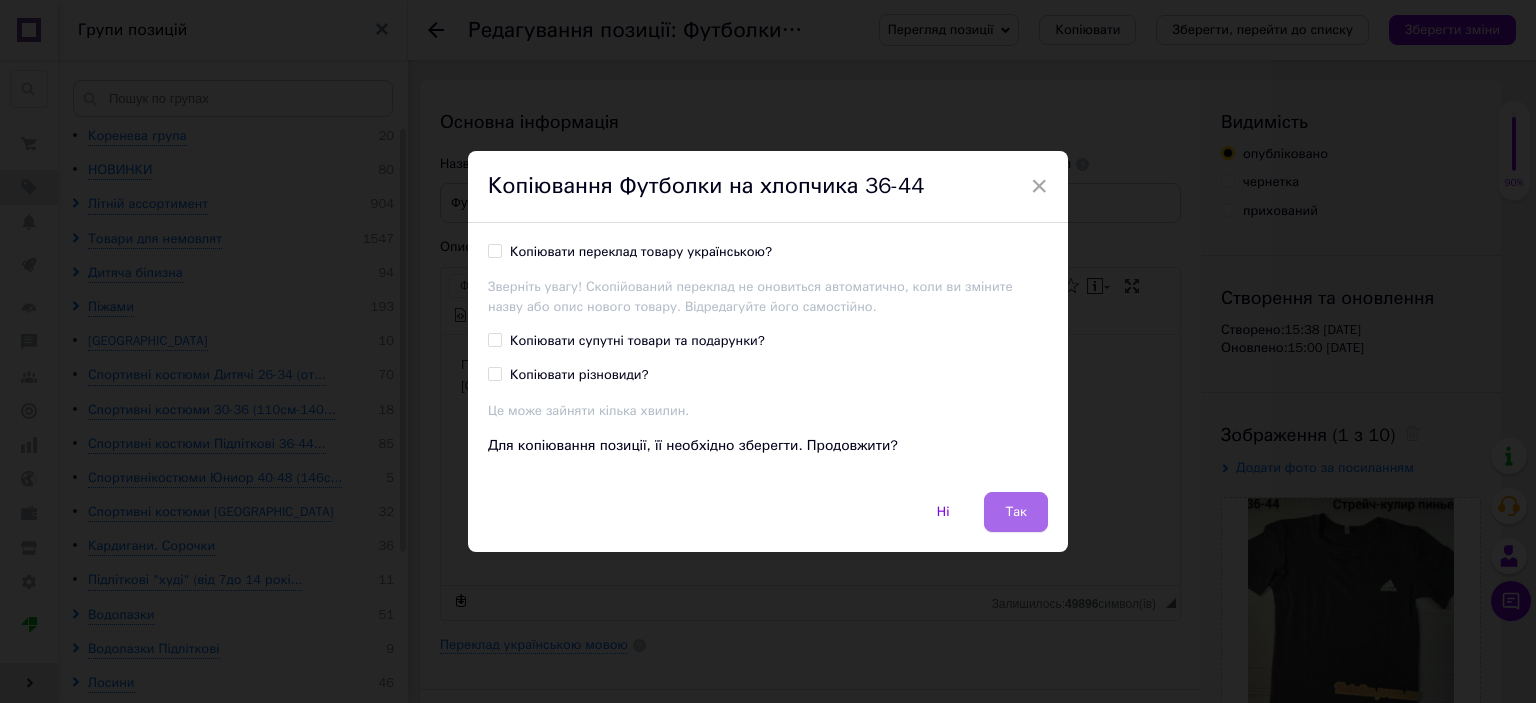 click on "Так" at bounding box center [1016, 512] 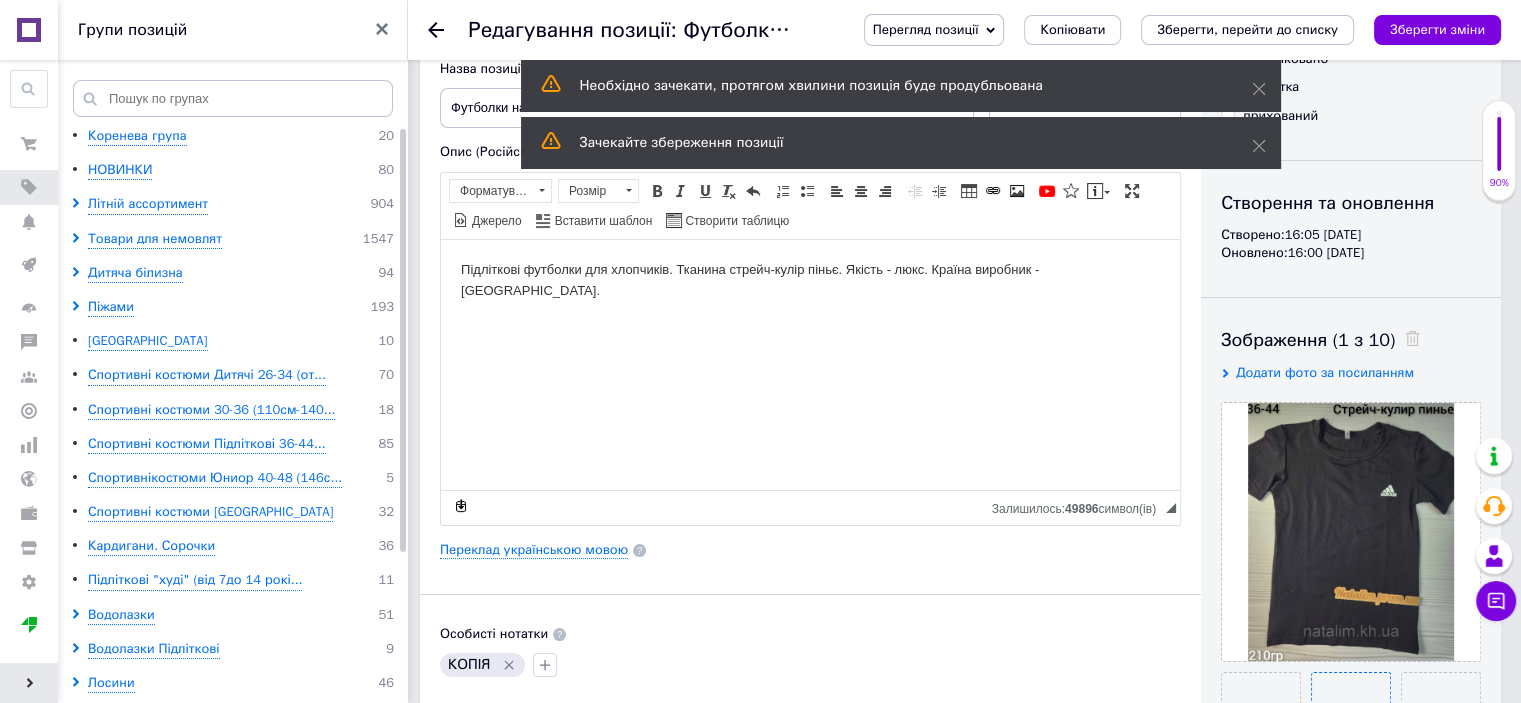 scroll, scrollTop: 300, scrollLeft: 0, axis: vertical 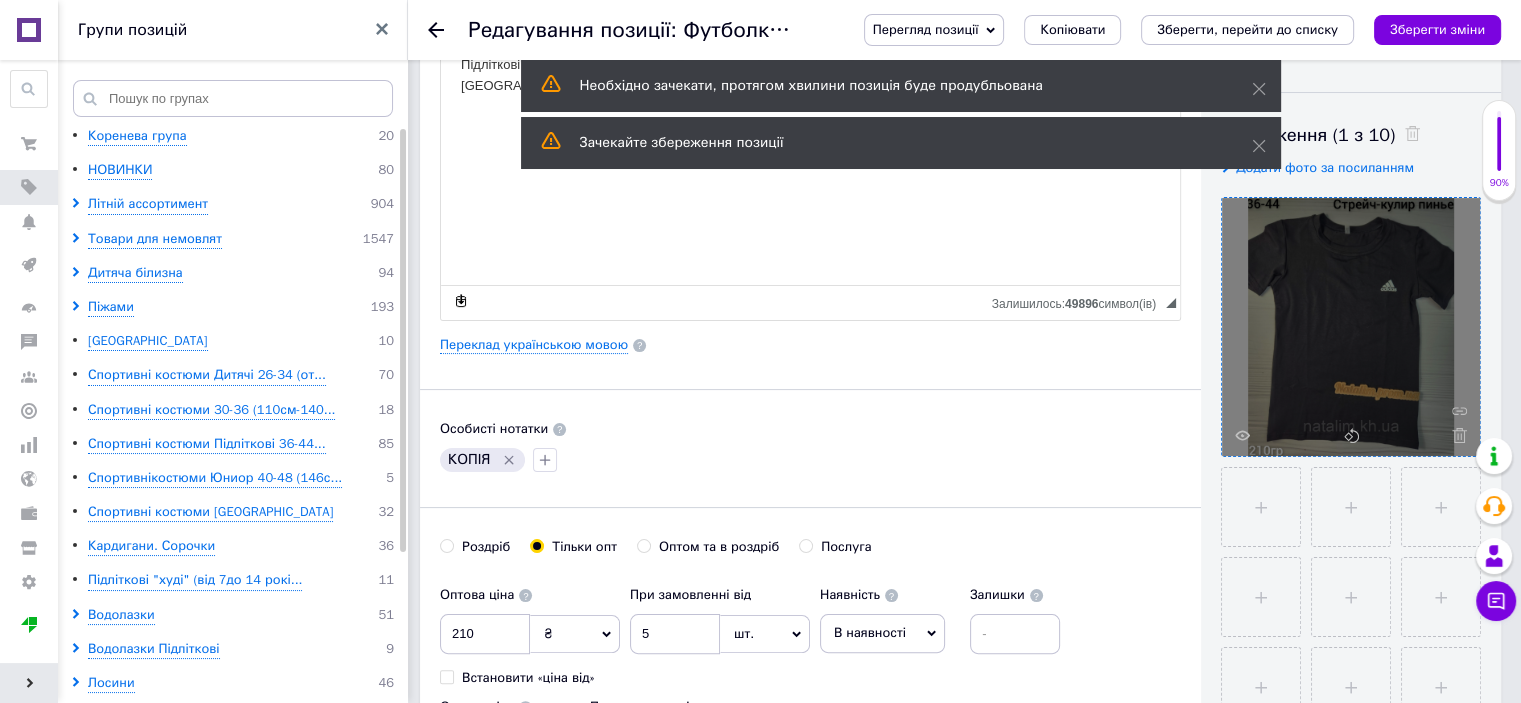 click 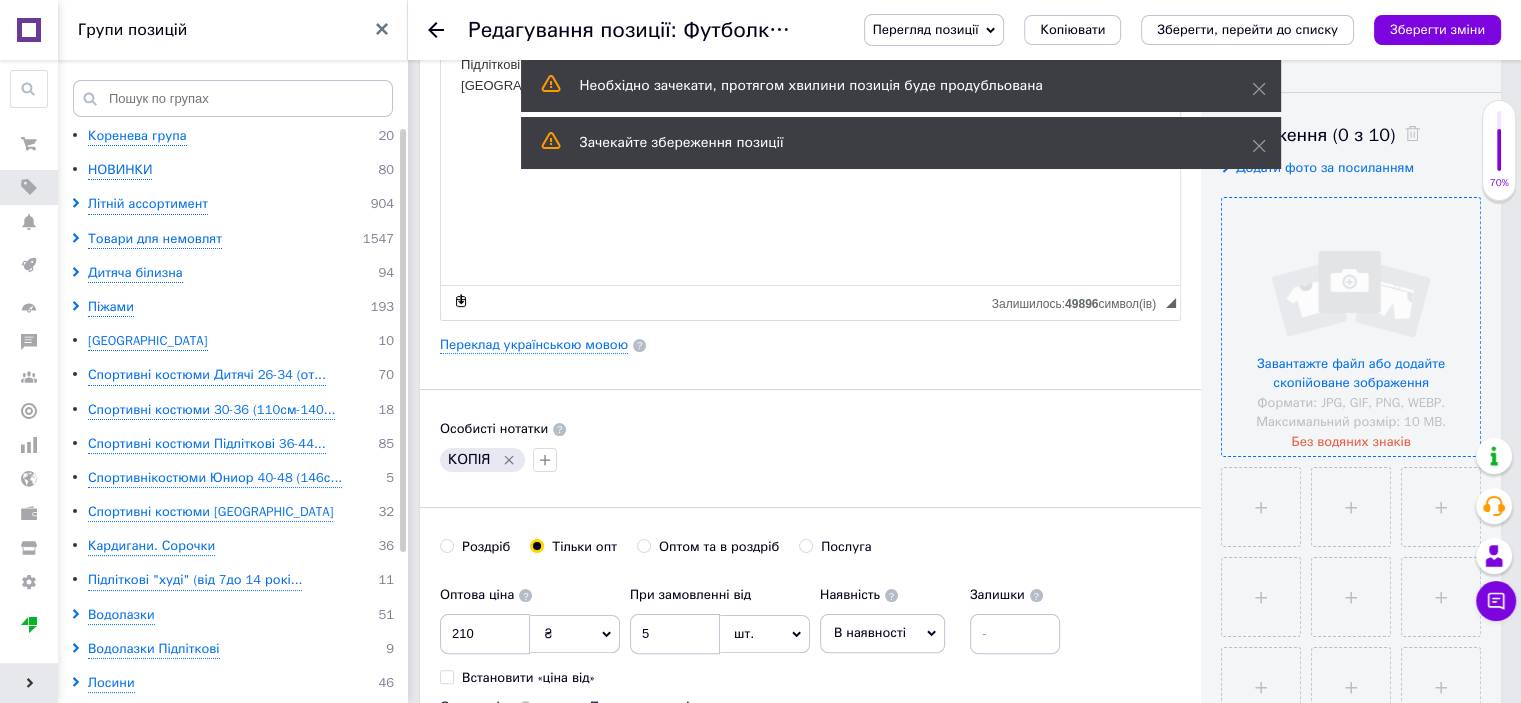 click at bounding box center (1351, 327) 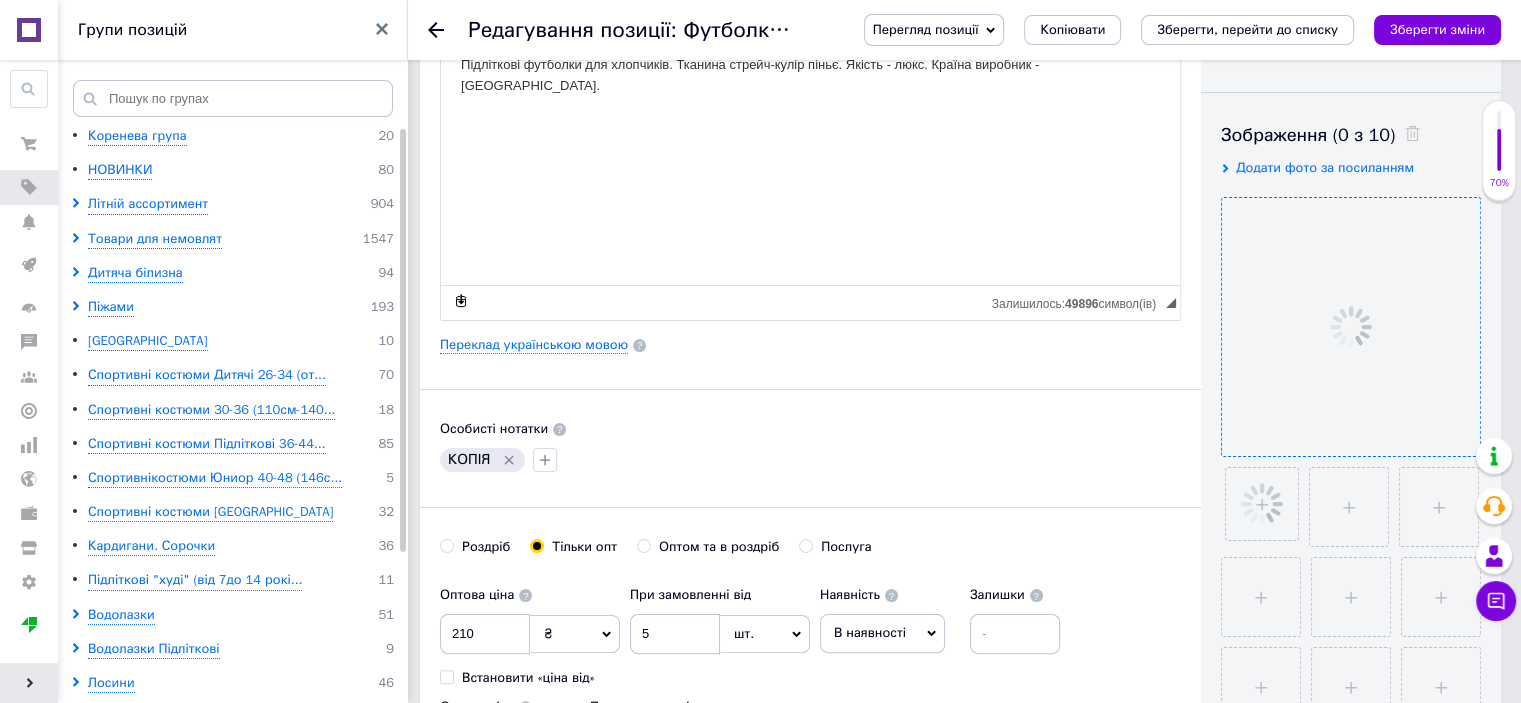 click 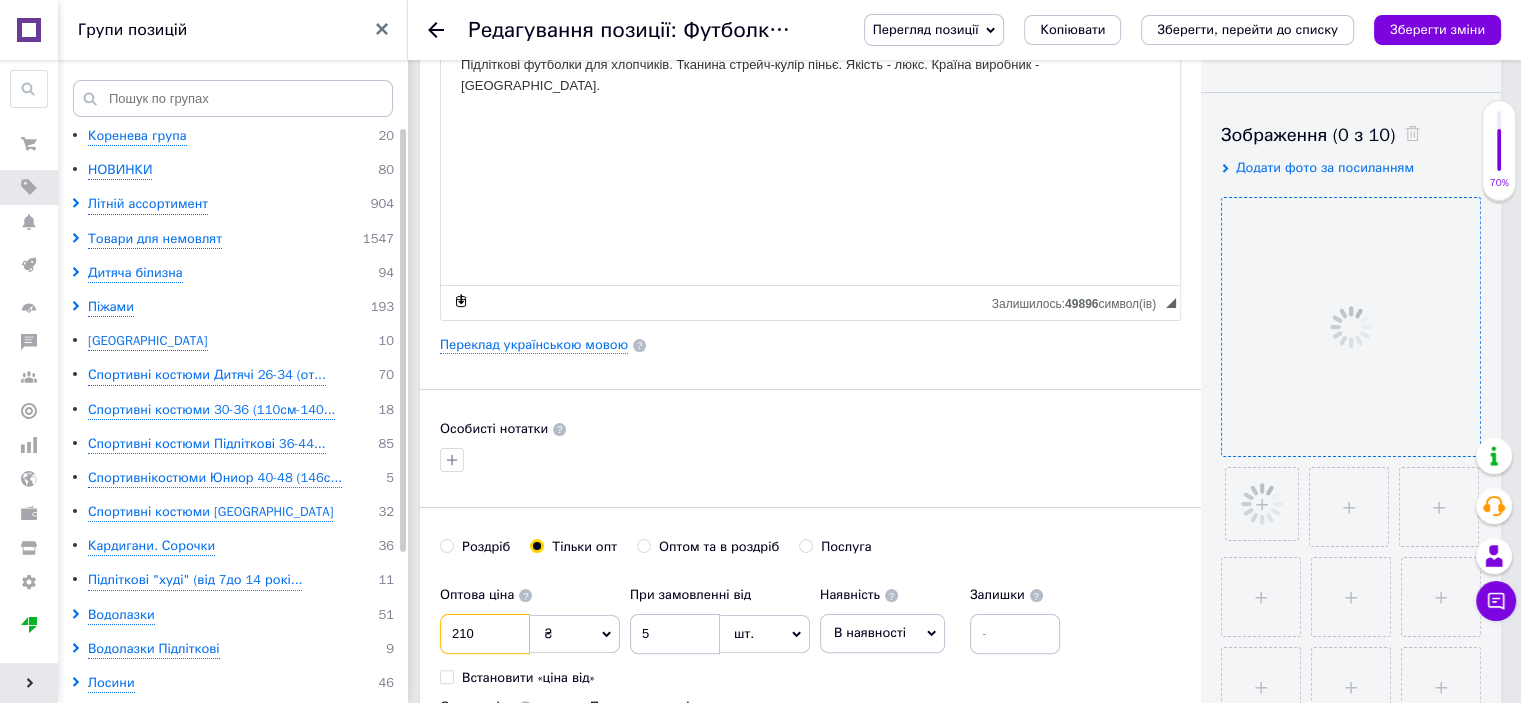 drag, startPoint x: 482, startPoint y: 642, endPoint x: 449, endPoint y: 635, distance: 33.734257 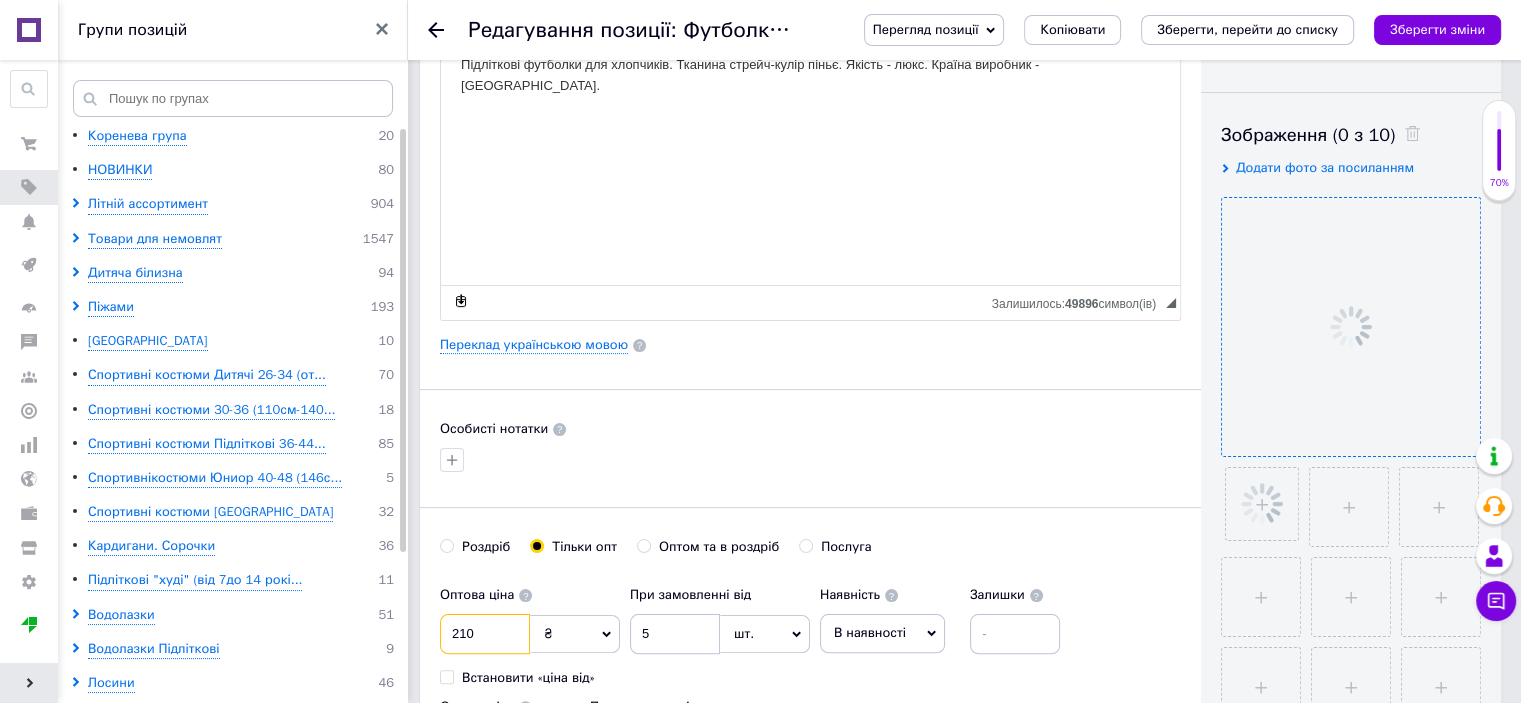 click on "210" at bounding box center [485, 634] 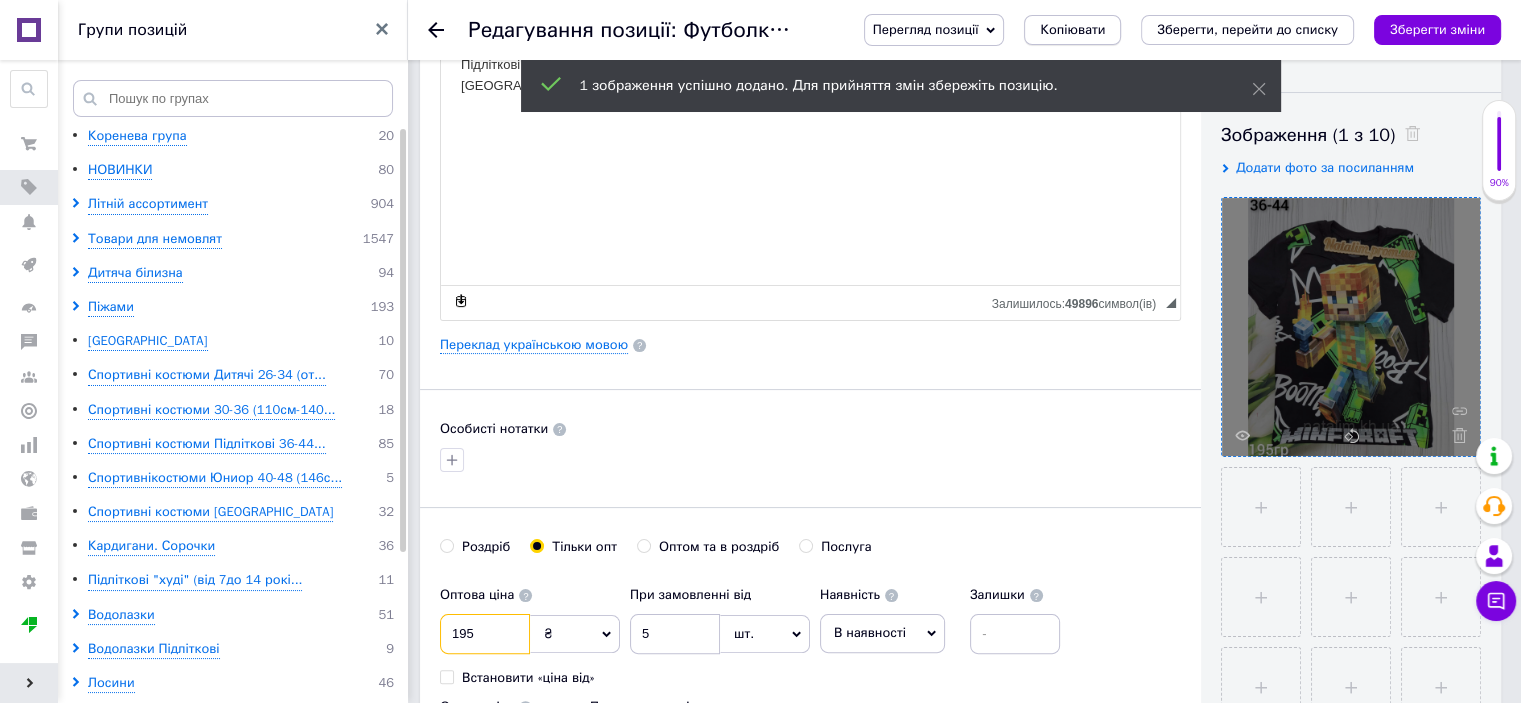 type on "195" 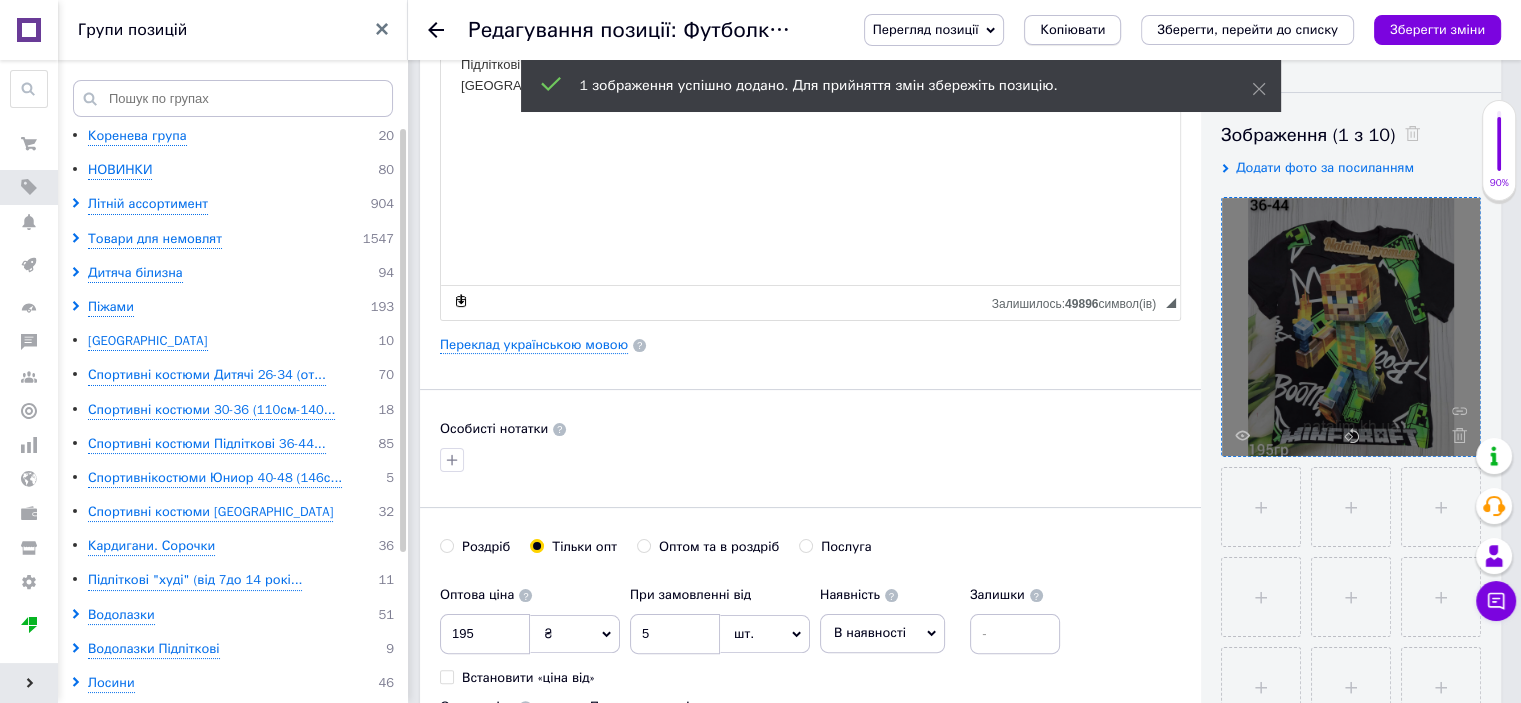 click on "Копіювати" at bounding box center [1072, 30] 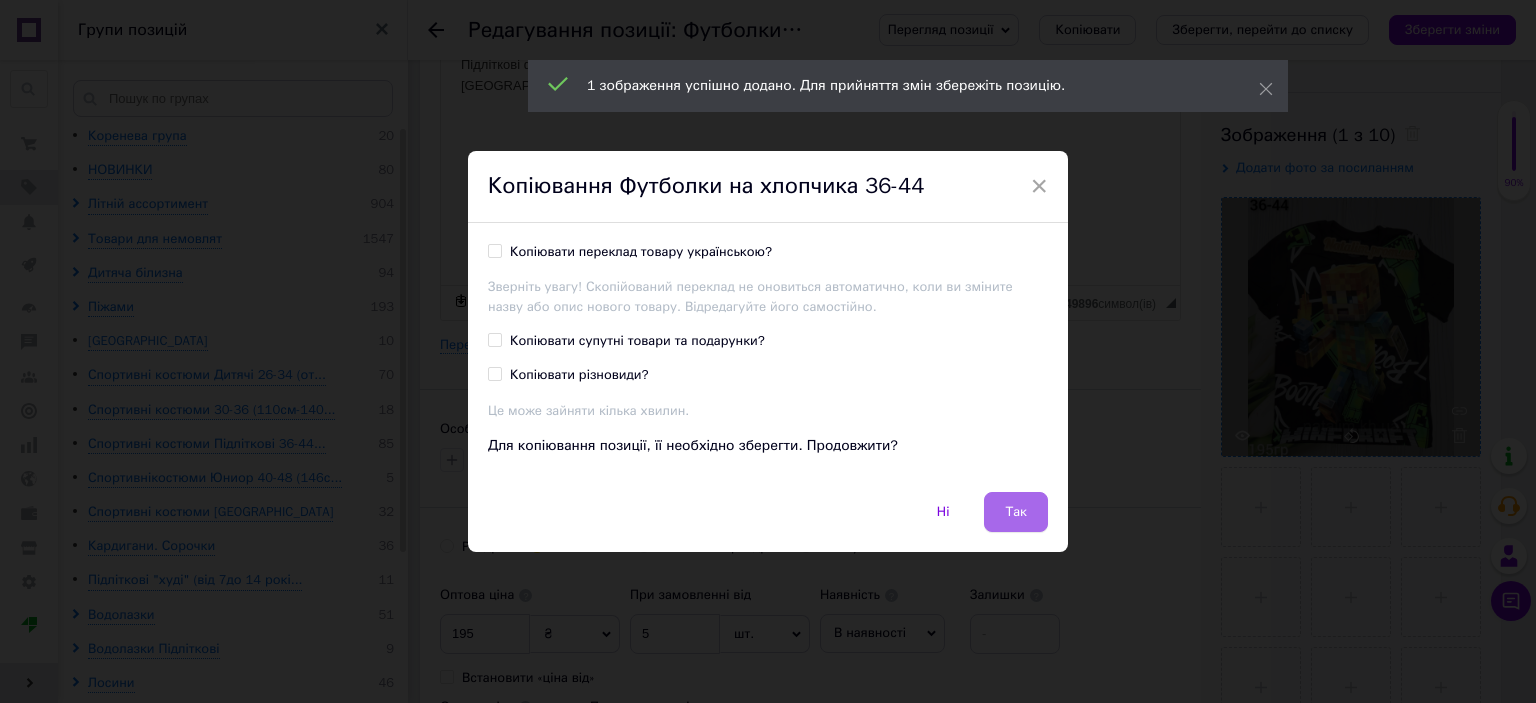 click on "Так" at bounding box center (1016, 512) 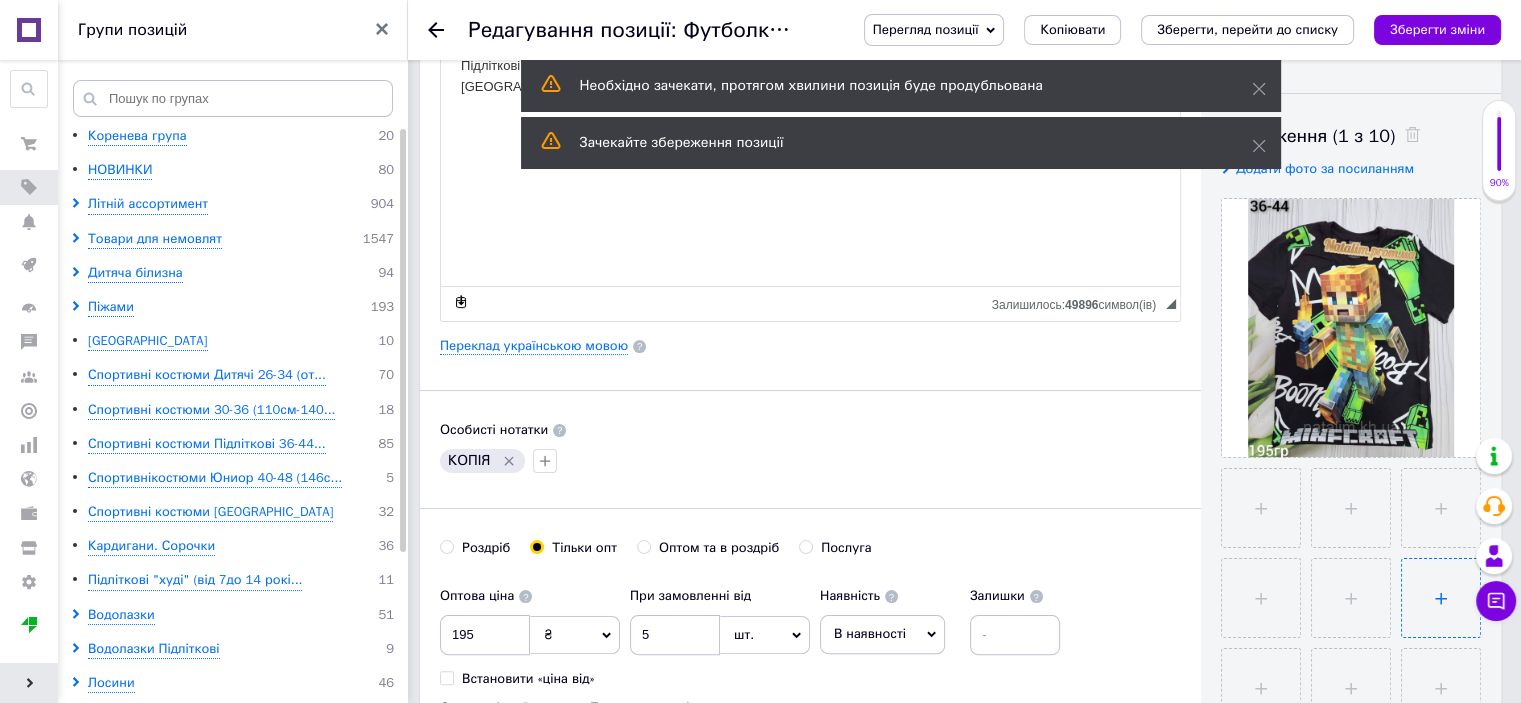 scroll, scrollTop: 300, scrollLeft: 0, axis: vertical 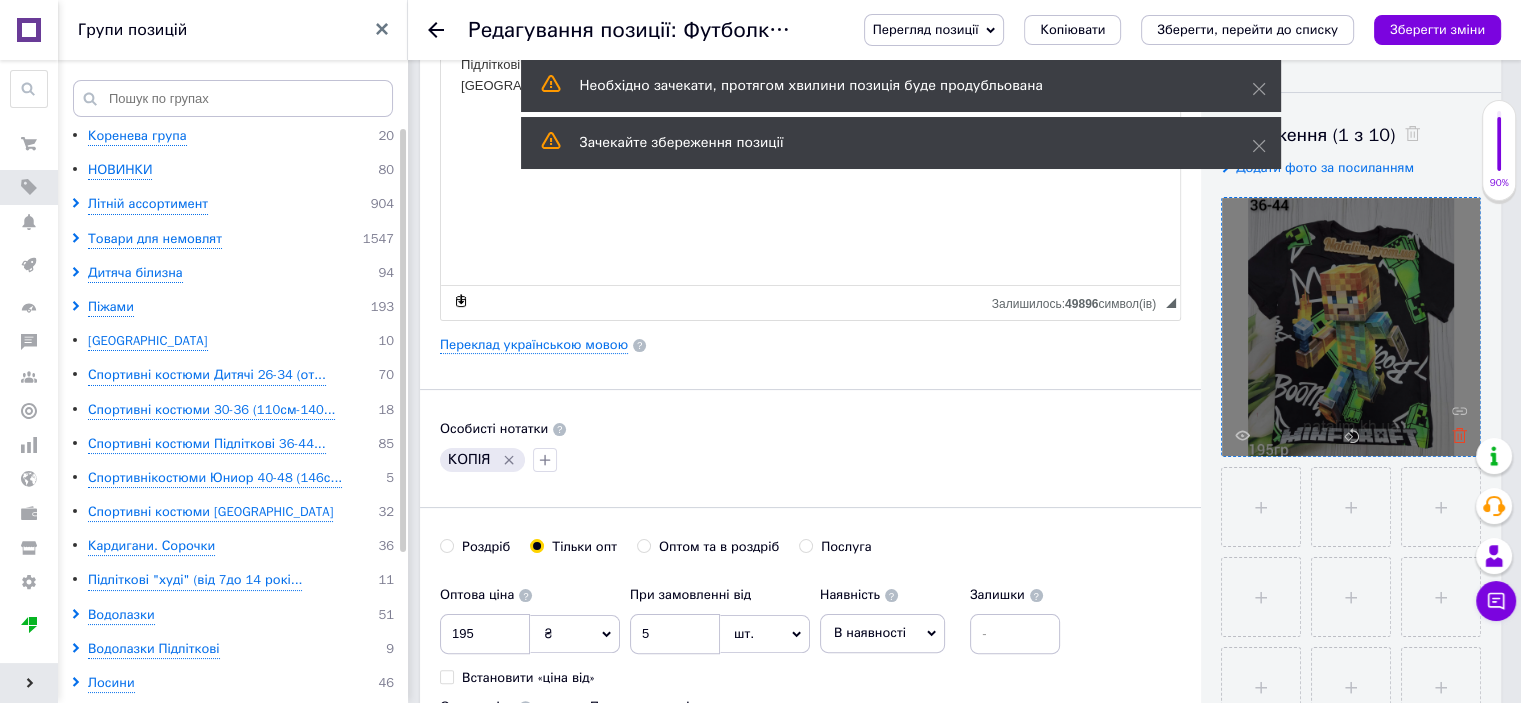 click 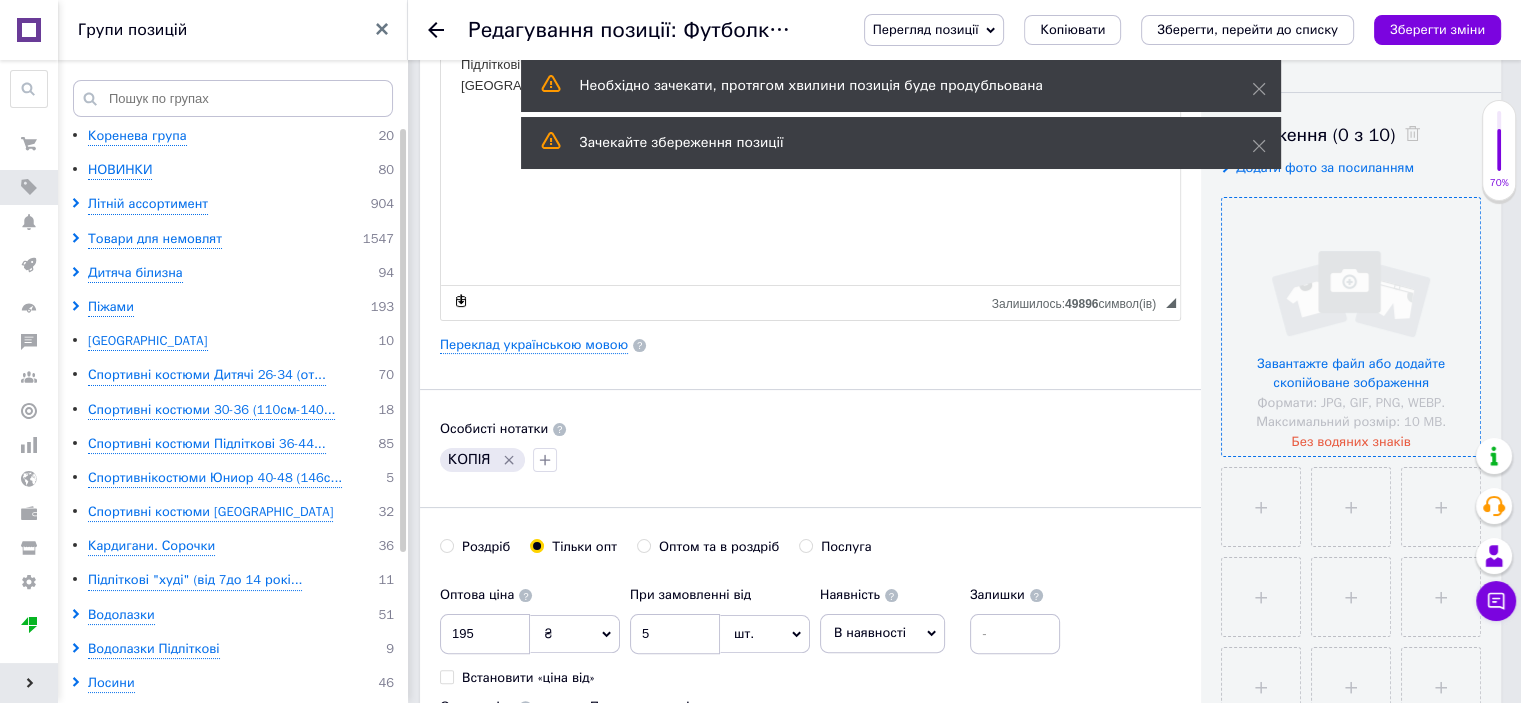 click at bounding box center [1351, 327] 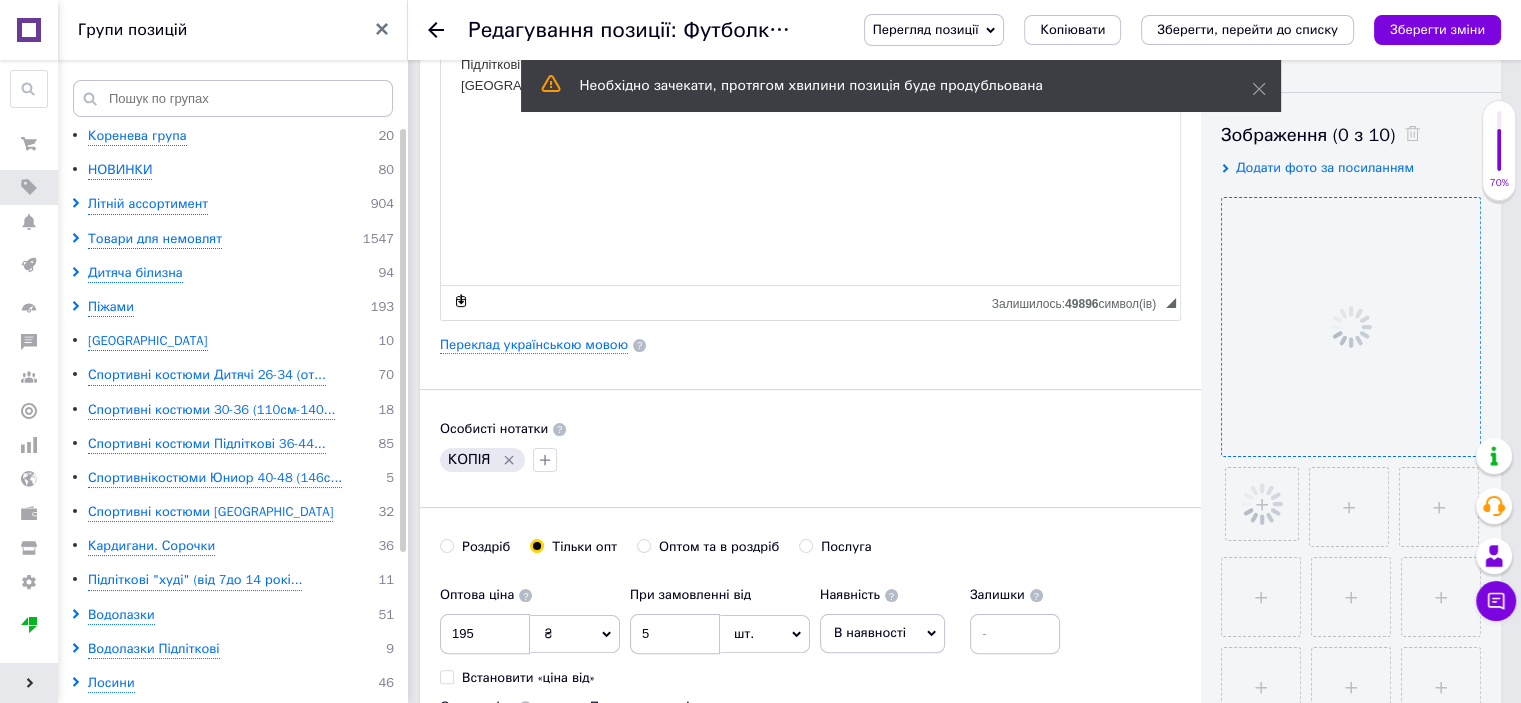 click 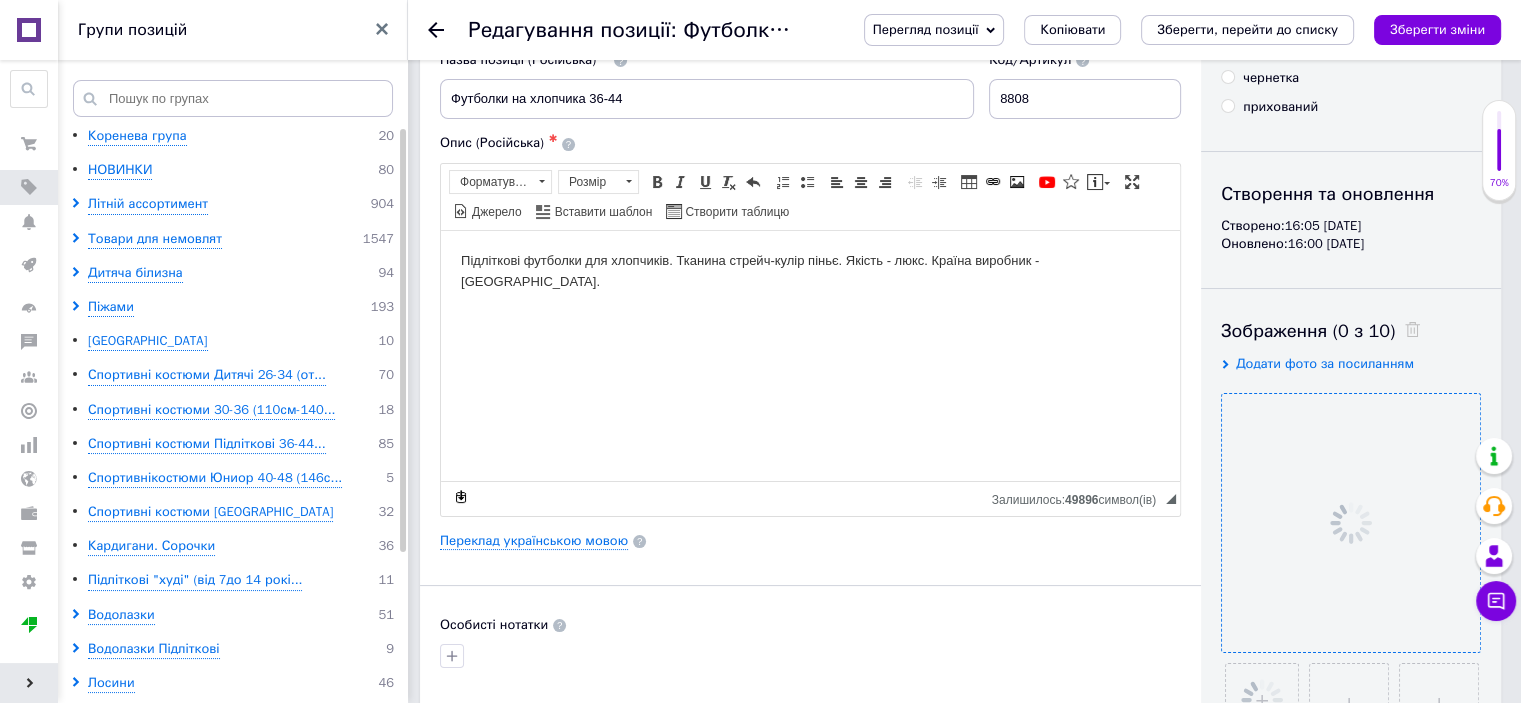 scroll, scrollTop: 100, scrollLeft: 0, axis: vertical 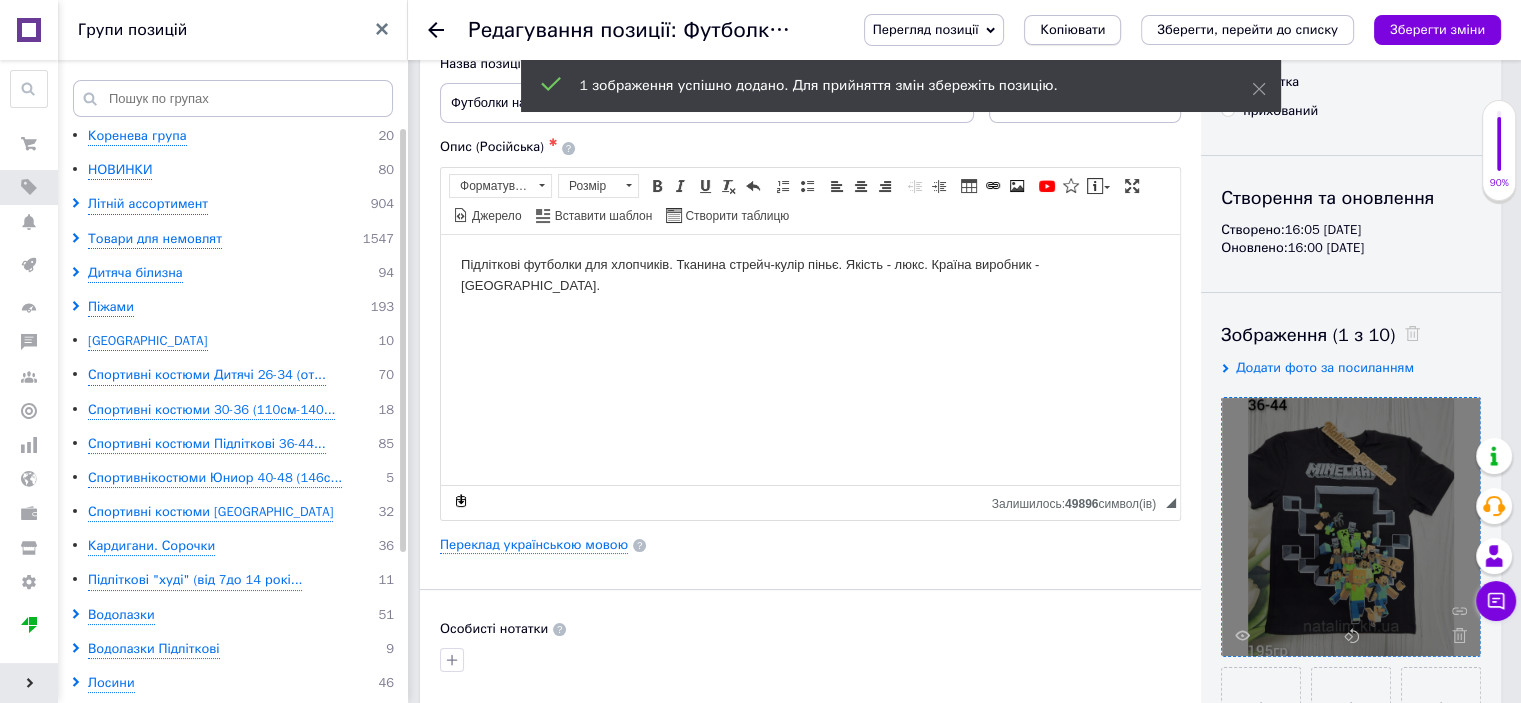 click on "Копіювати" at bounding box center [1072, 30] 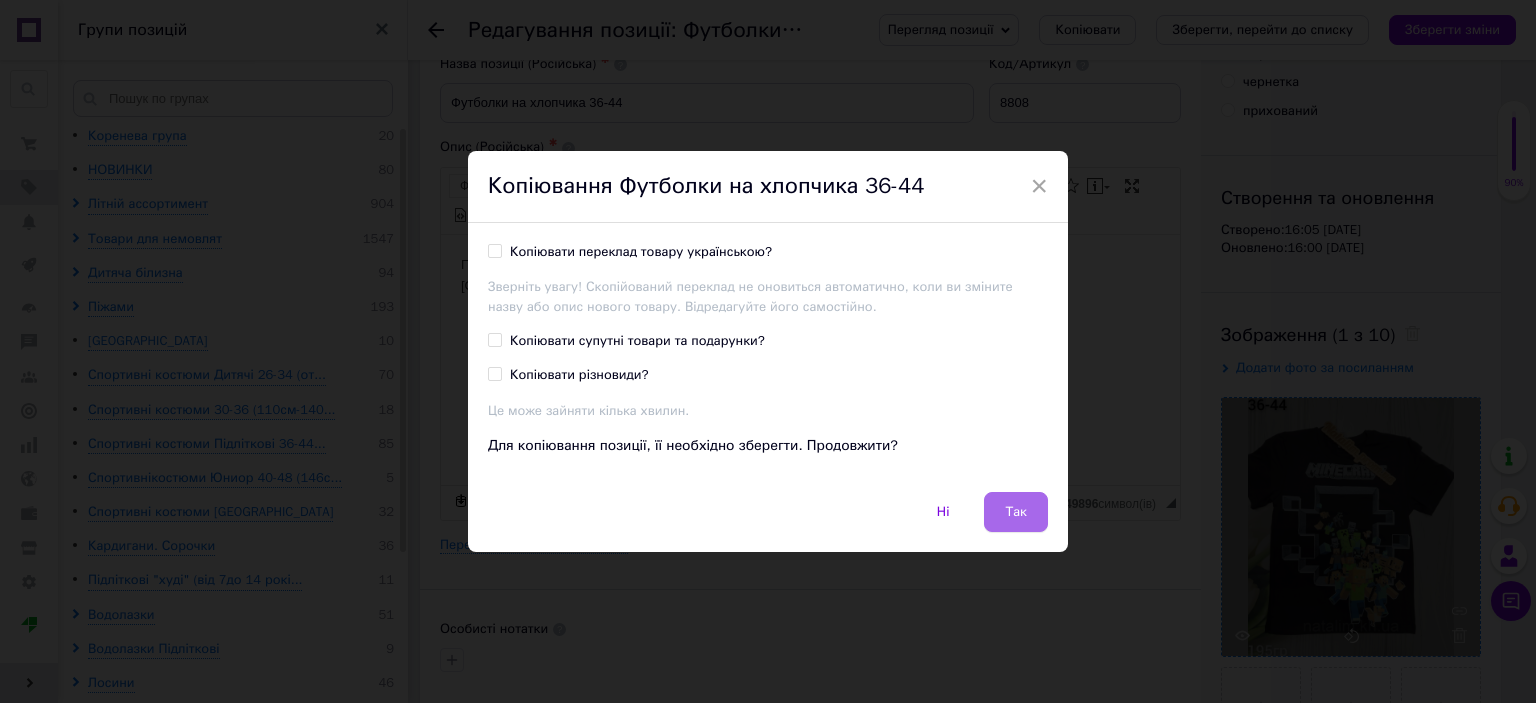 click on "Так" at bounding box center [1016, 512] 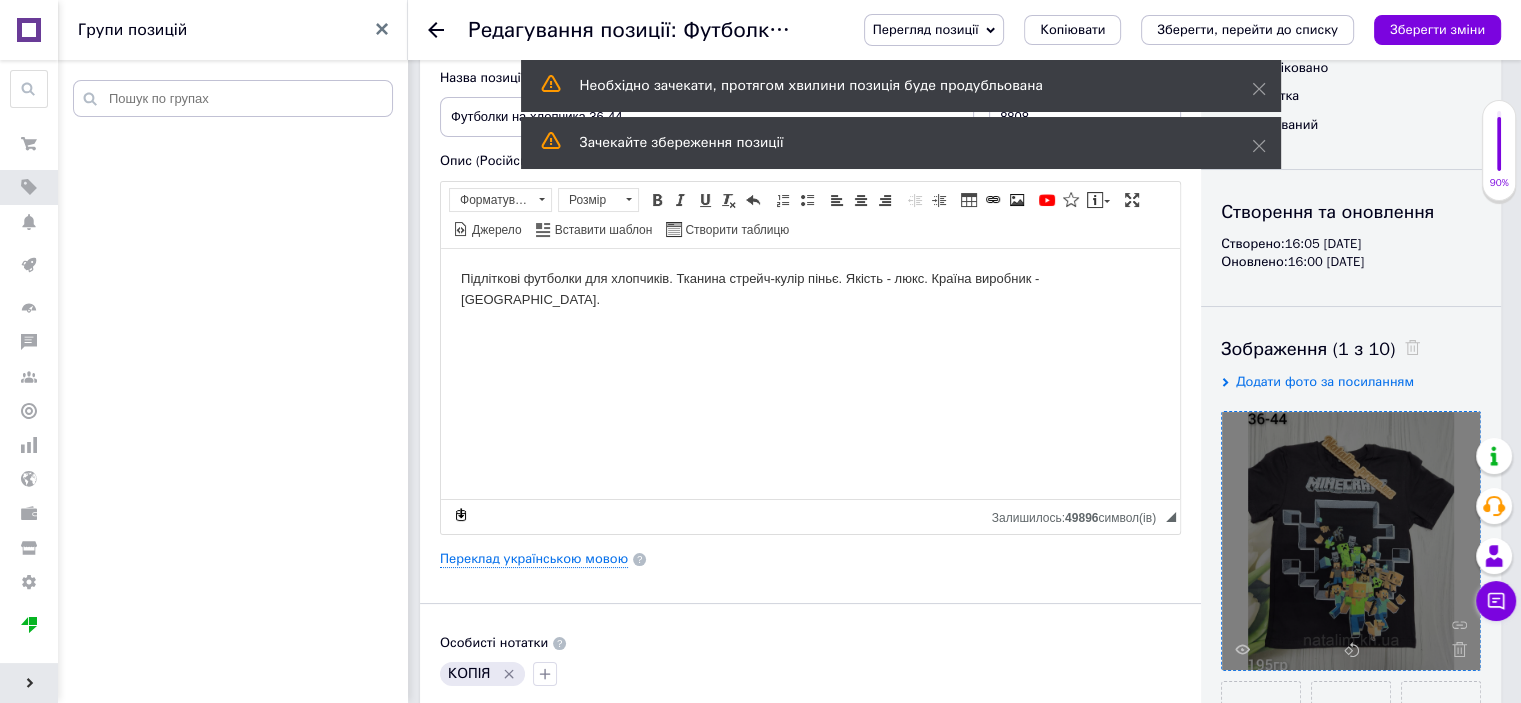 scroll, scrollTop: 200, scrollLeft: 0, axis: vertical 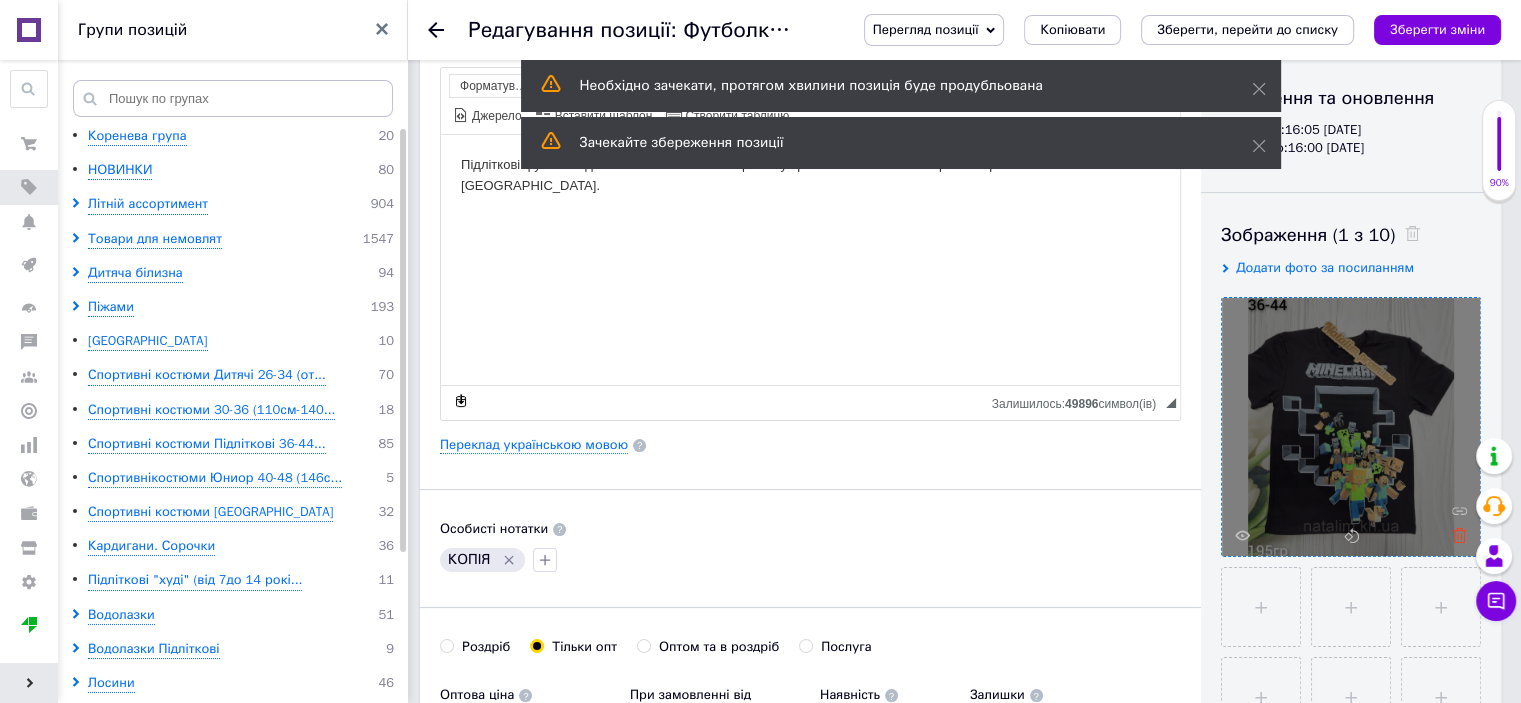 click 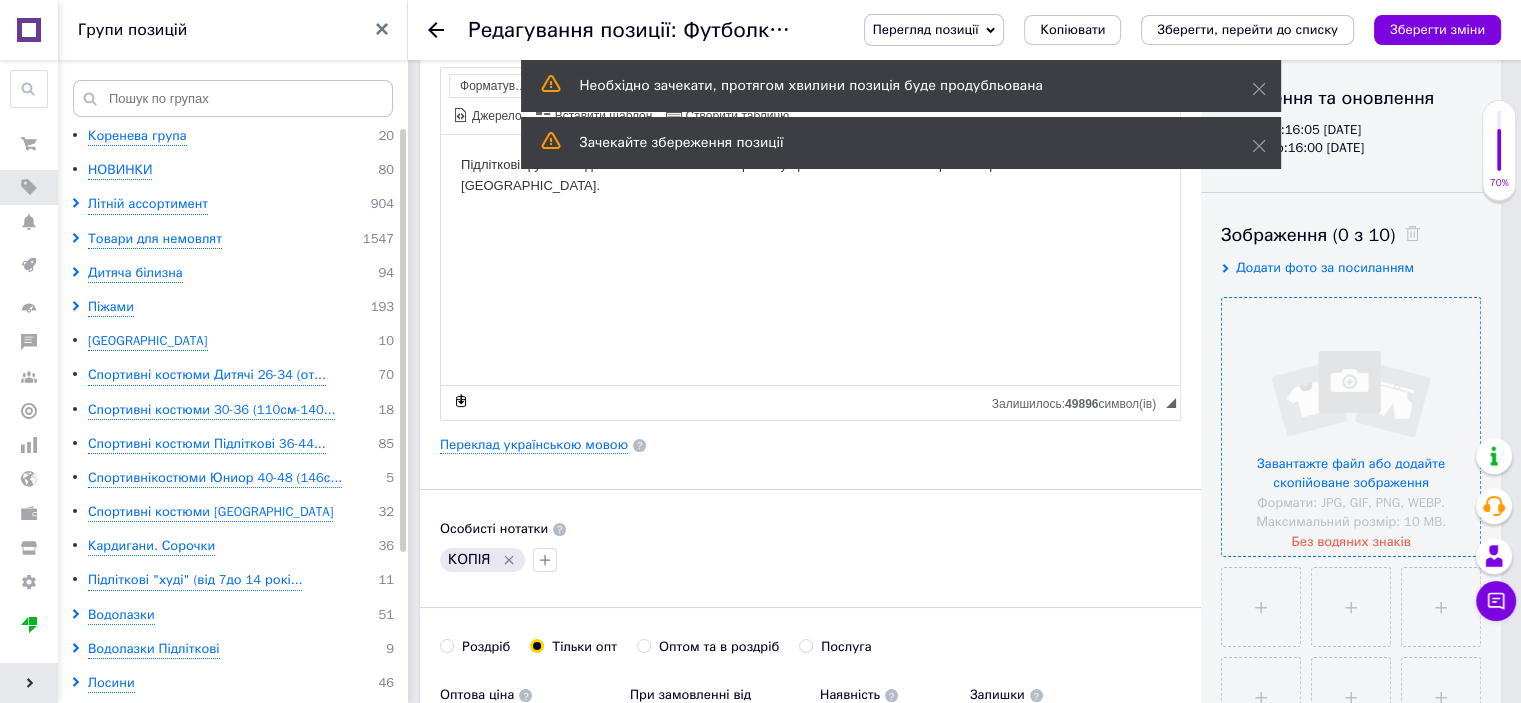 click at bounding box center (1351, 427) 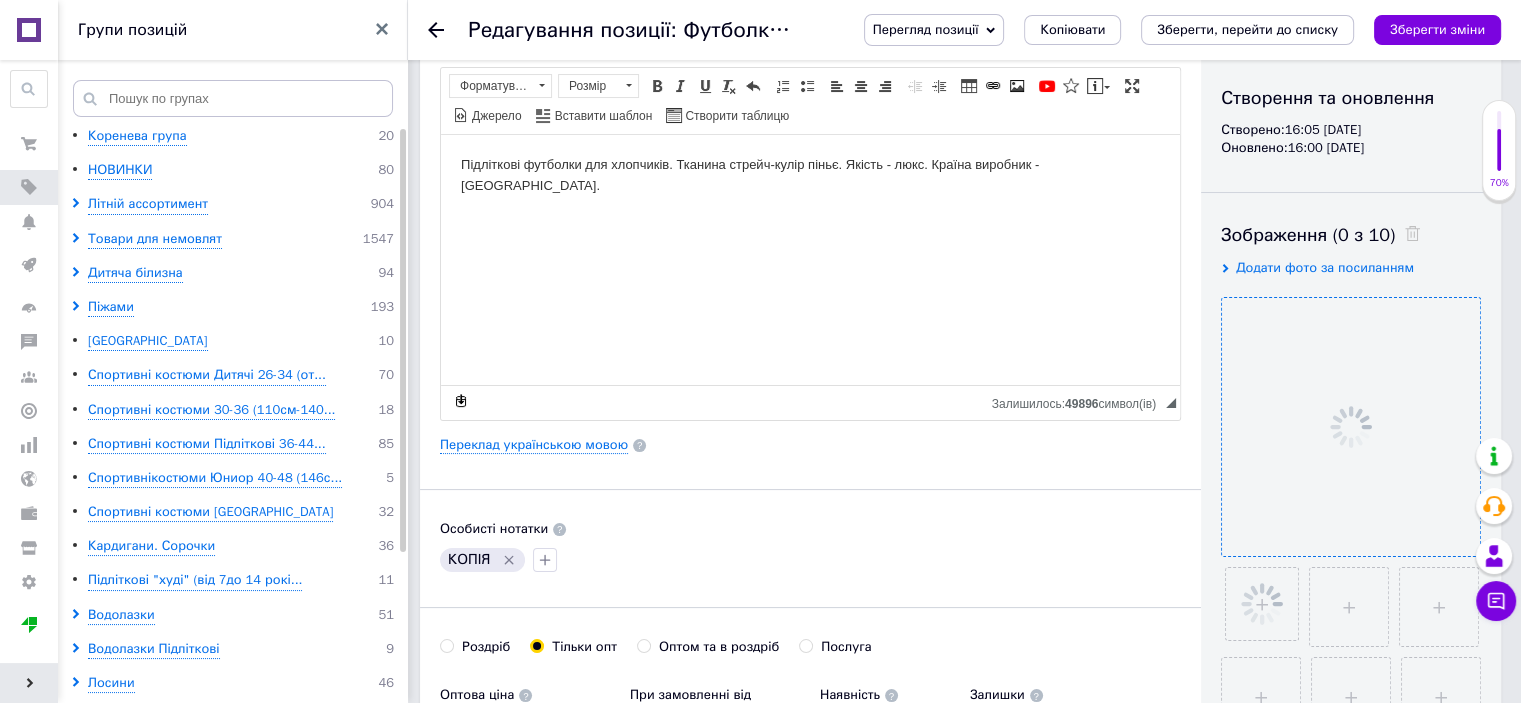 click 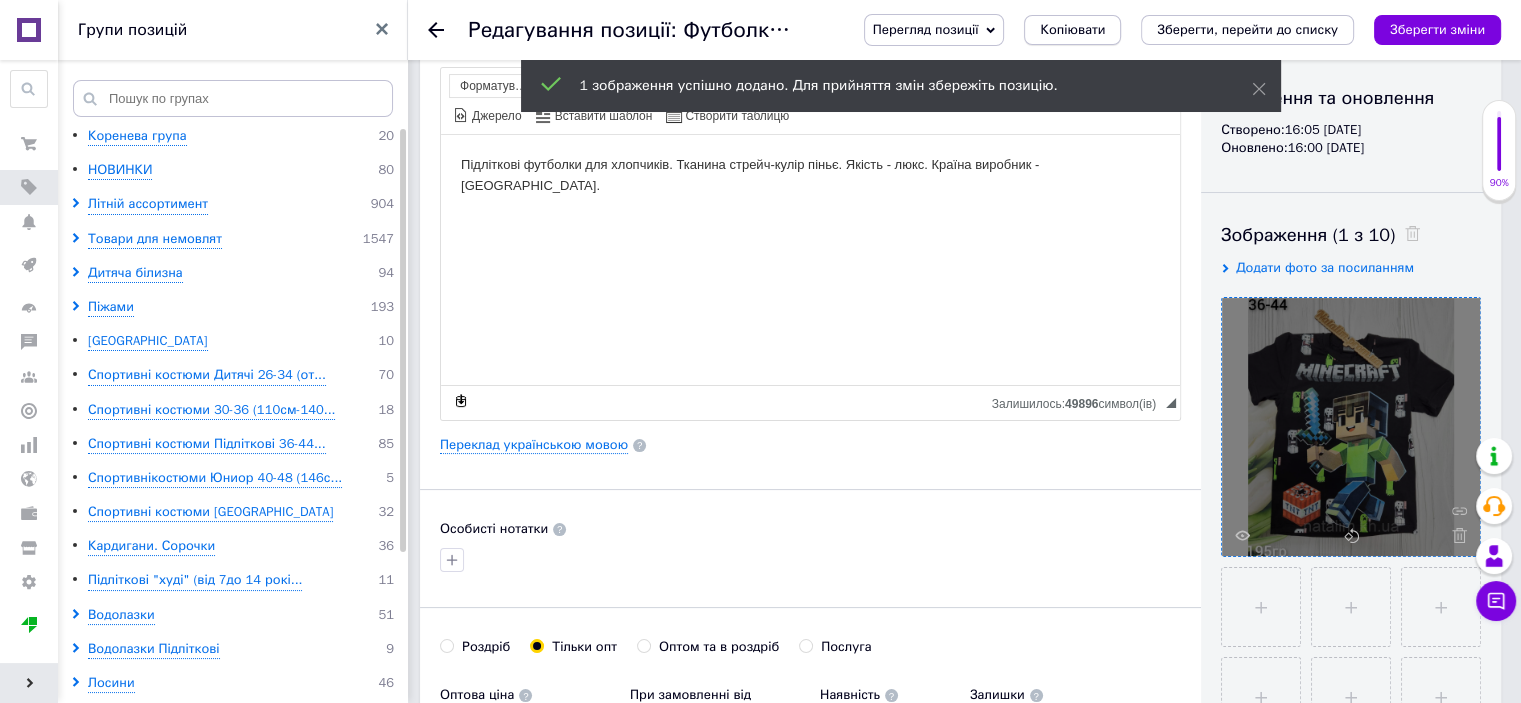 click on "Копіювати" at bounding box center (1072, 30) 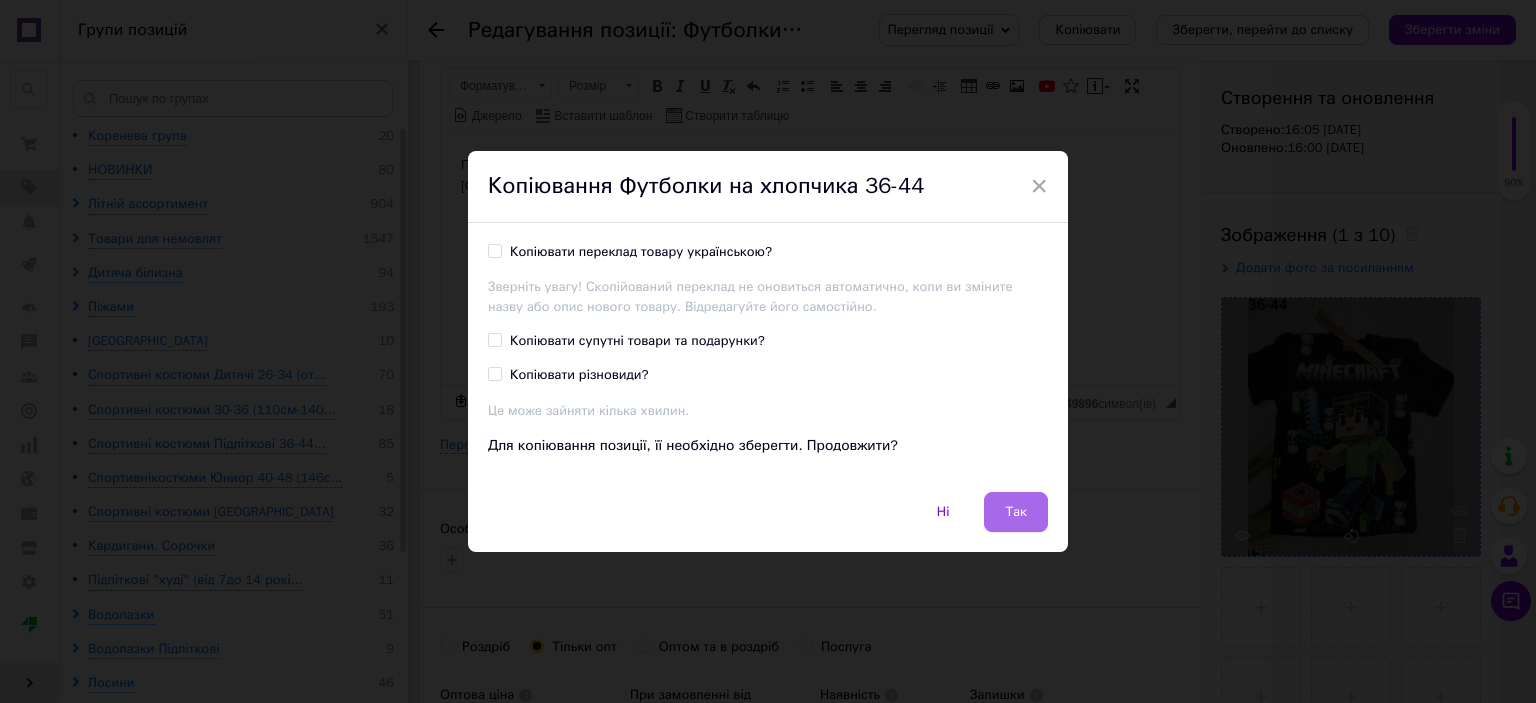 click on "Так" at bounding box center [1016, 512] 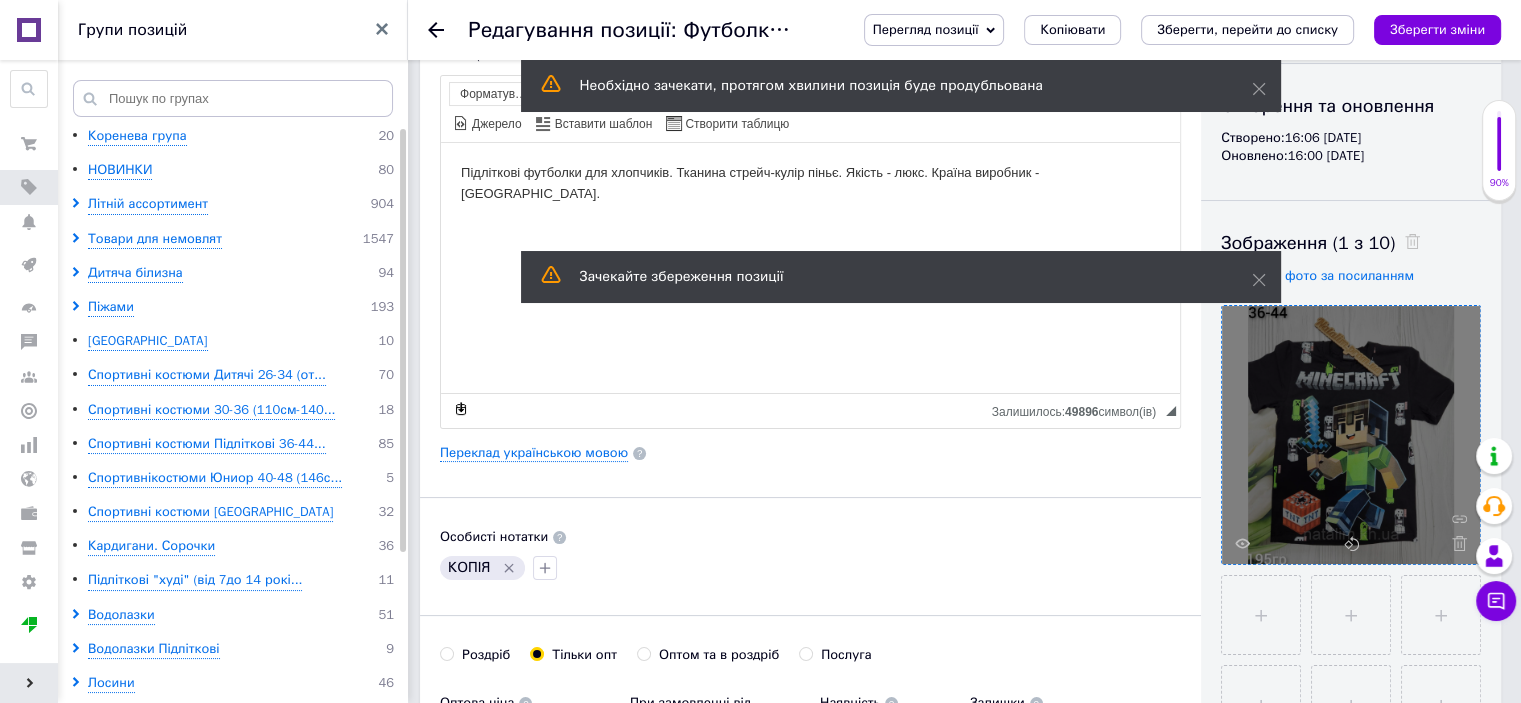 scroll, scrollTop: 200, scrollLeft: 0, axis: vertical 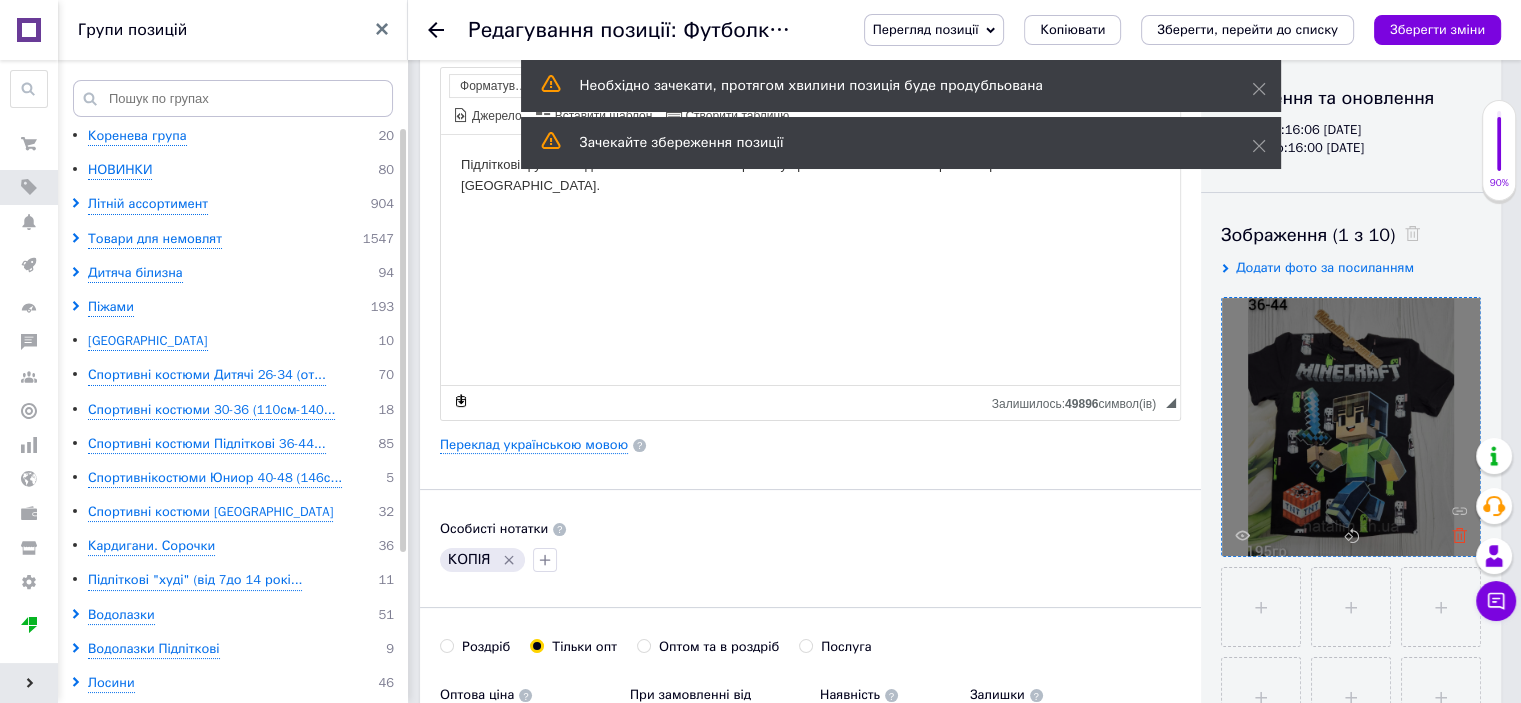 click 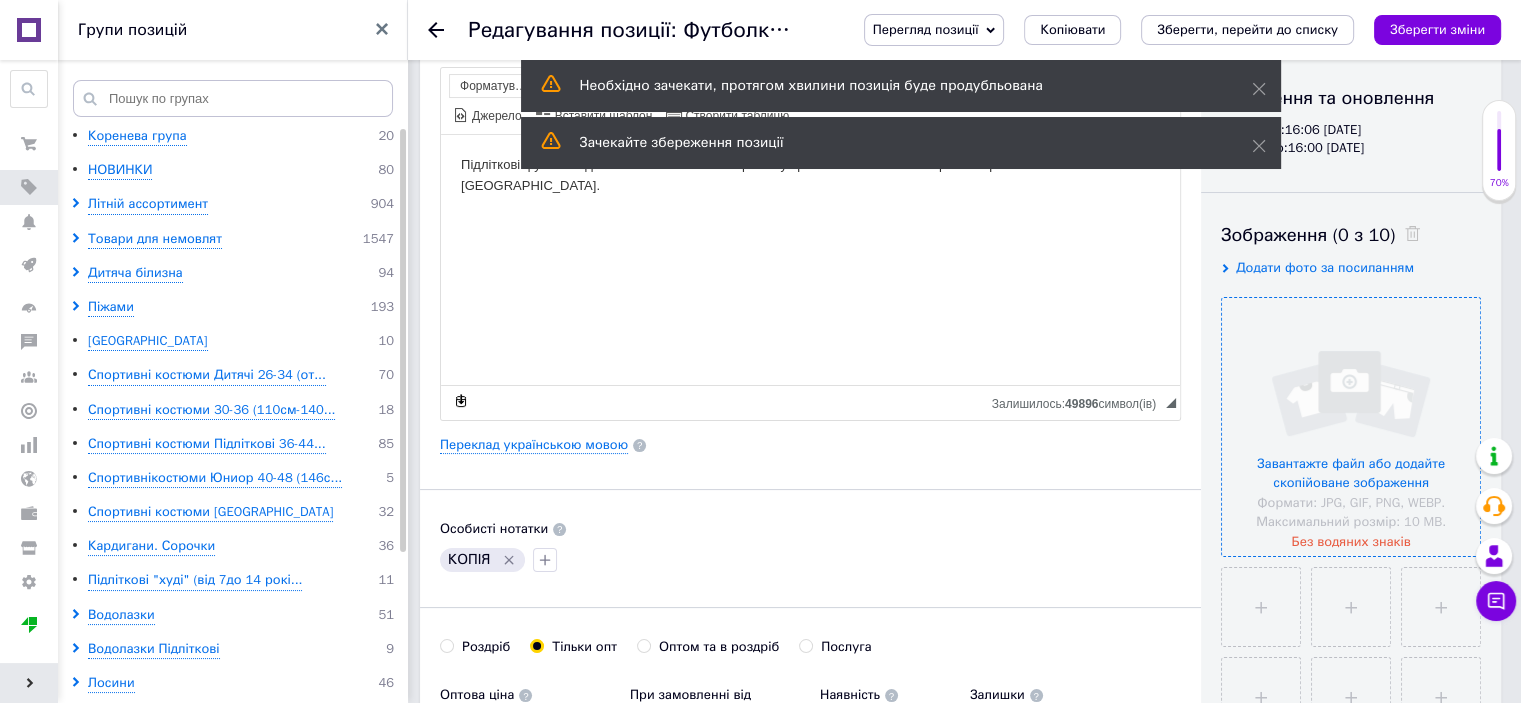 click at bounding box center [1351, 427] 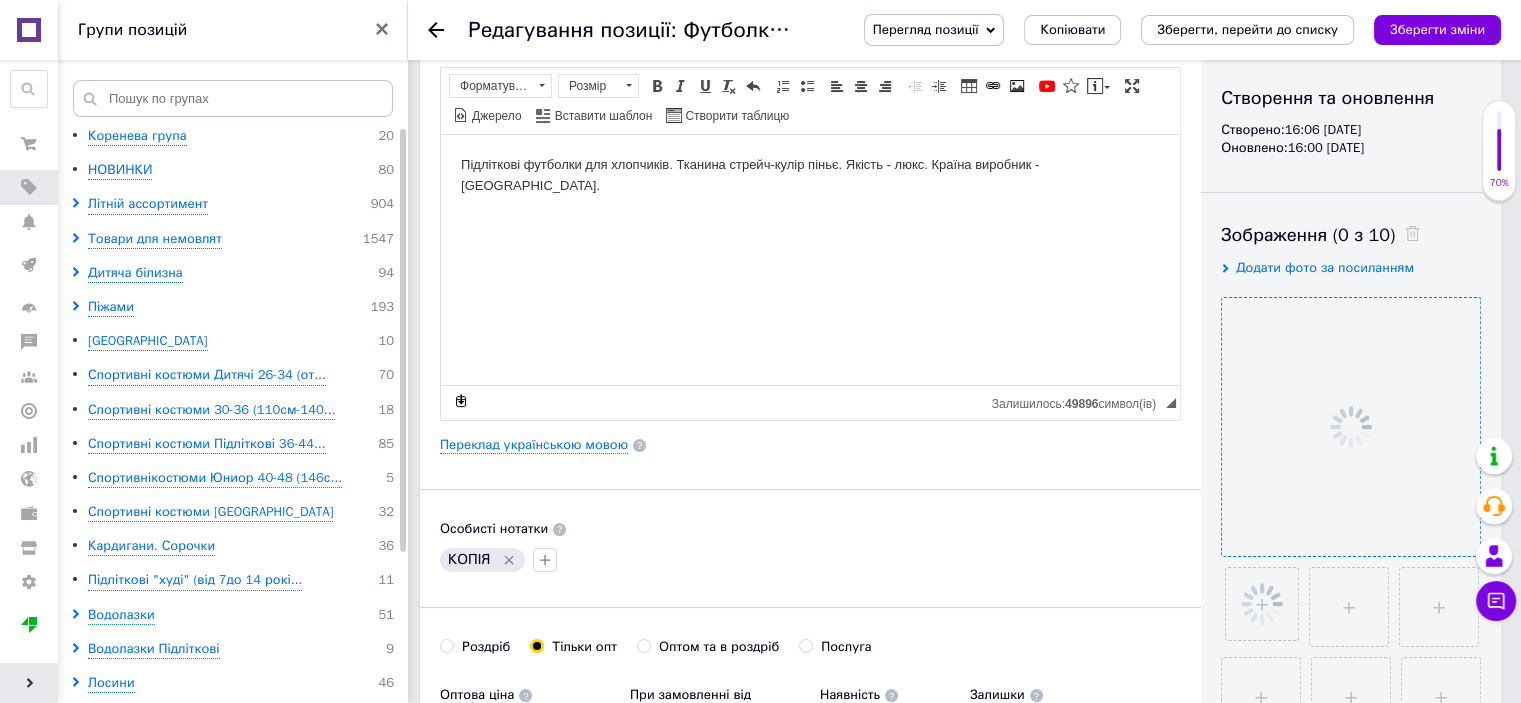 click 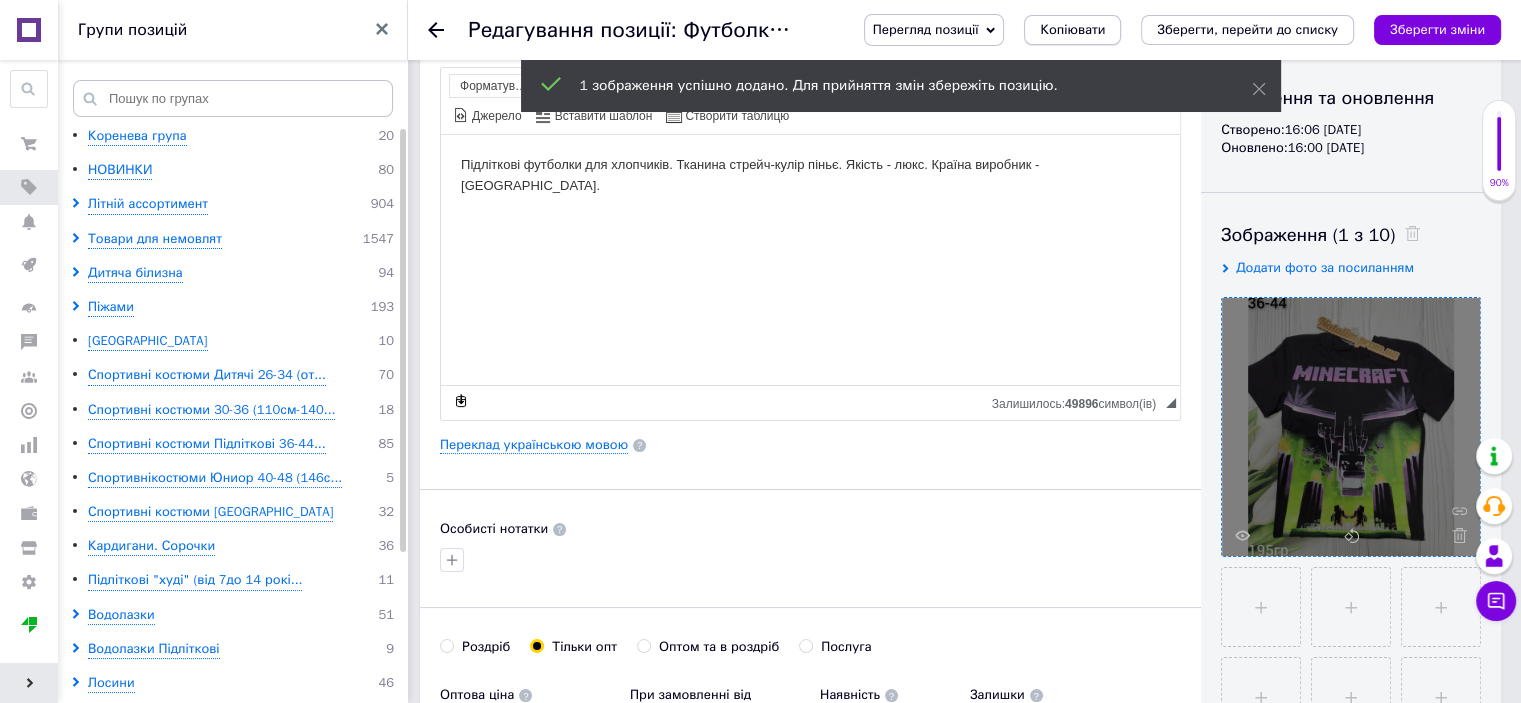 click on "Копіювати" at bounding box center (1072, 30) 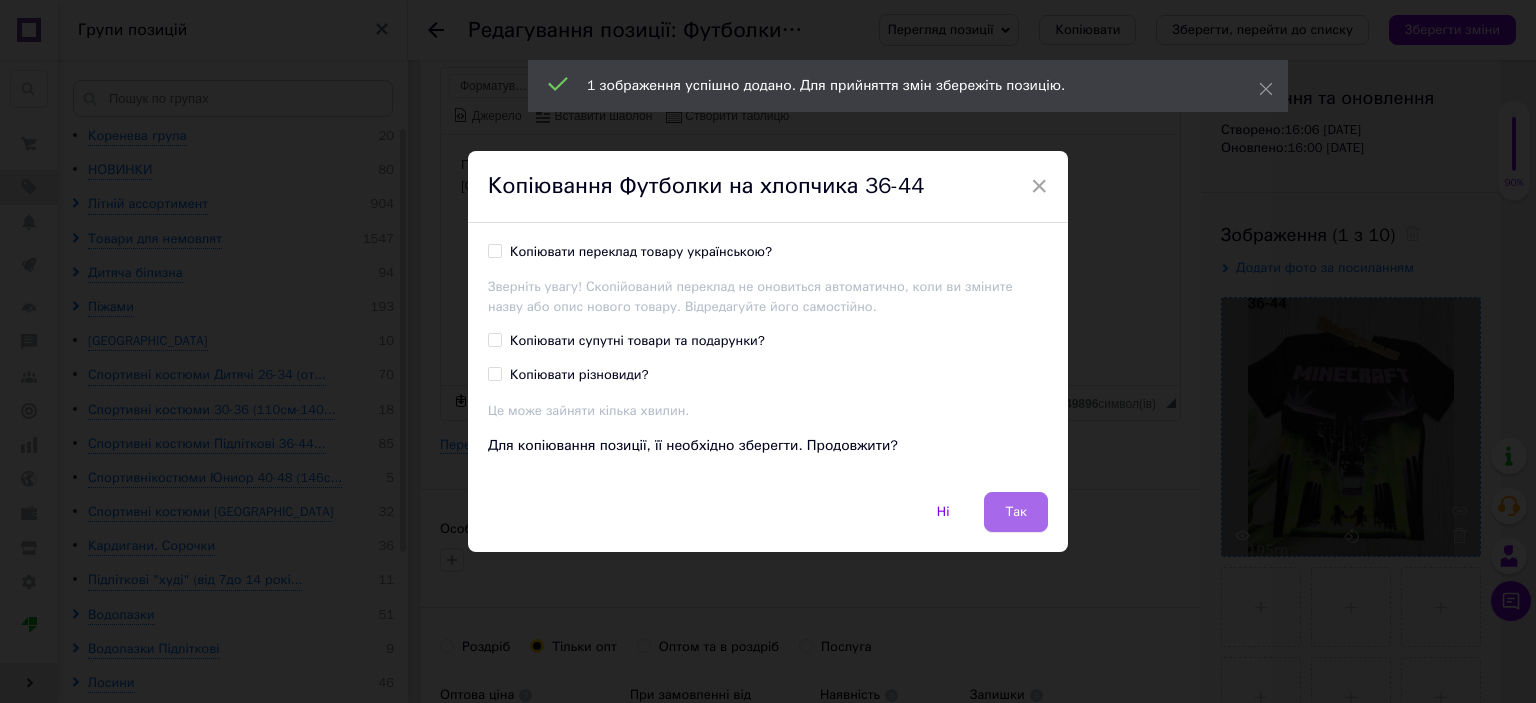 click on "Так" at bounding box center [1016, 512] 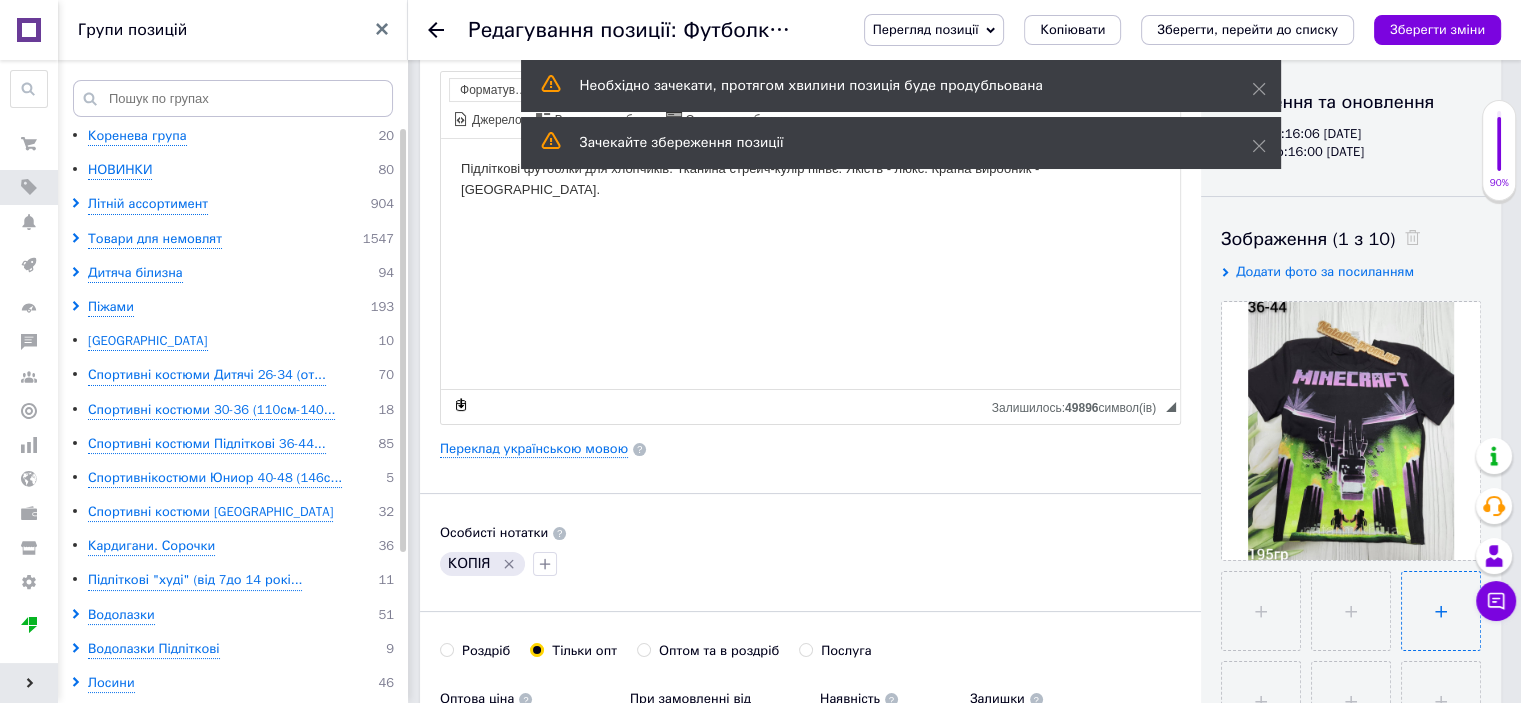 scroll, scrollTop: 200, scrollLeft: 0, axis: vertical 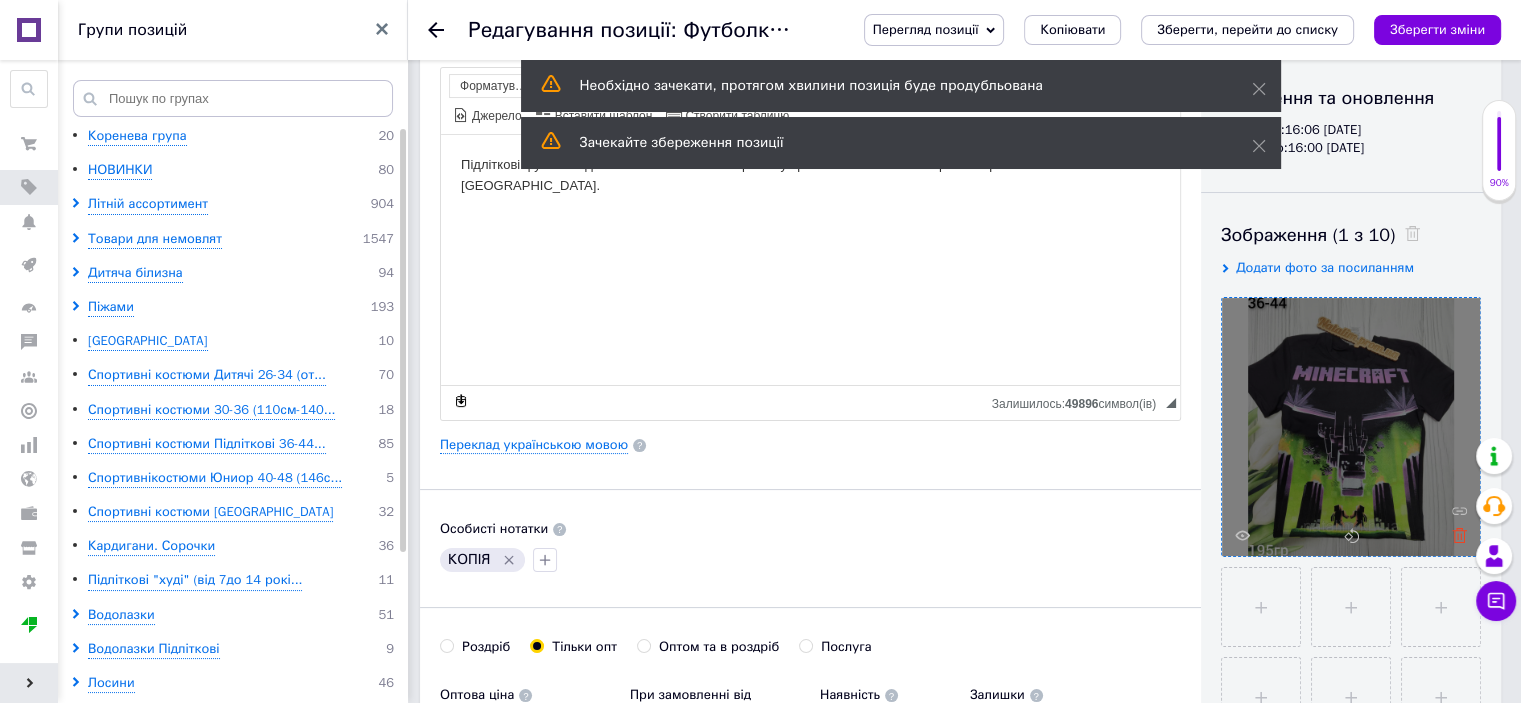 click 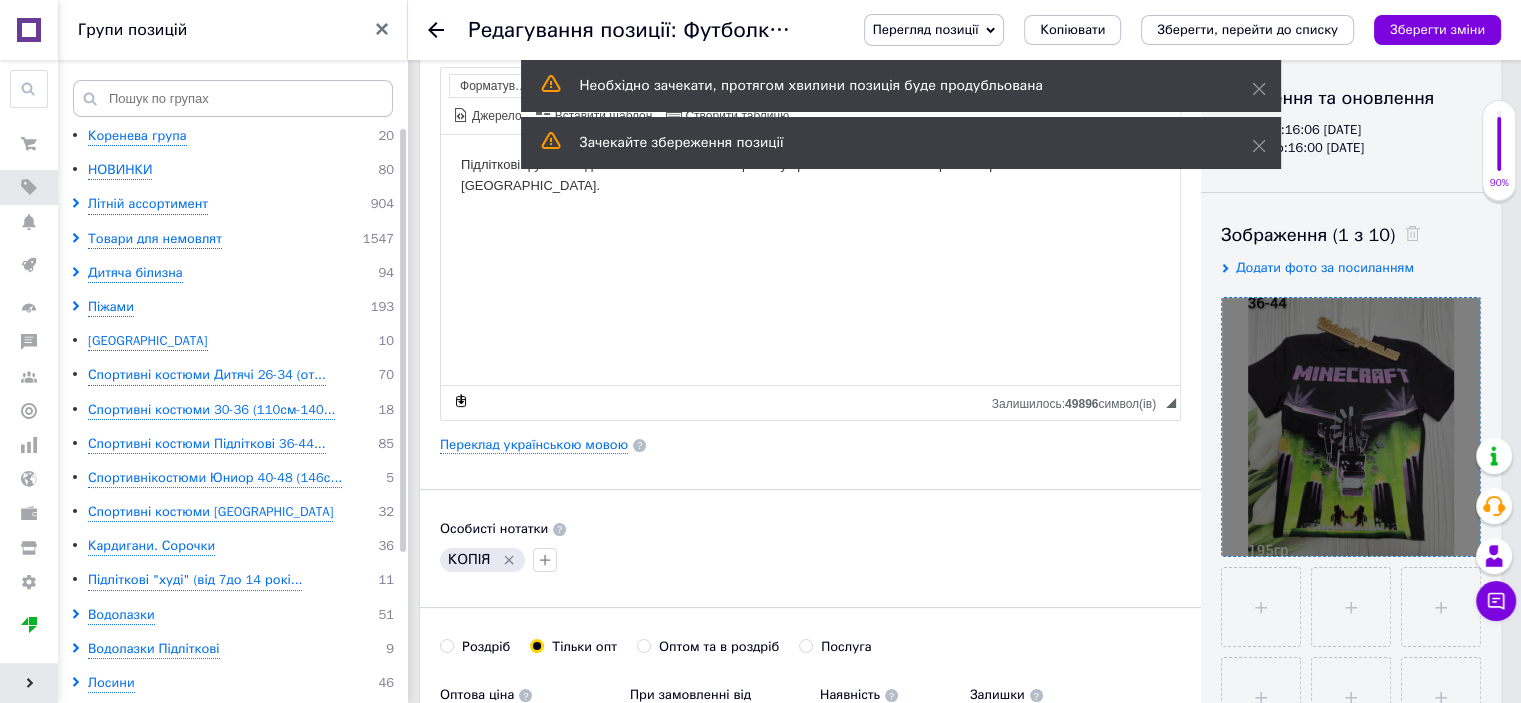 click at bounding box center [1351, 427] 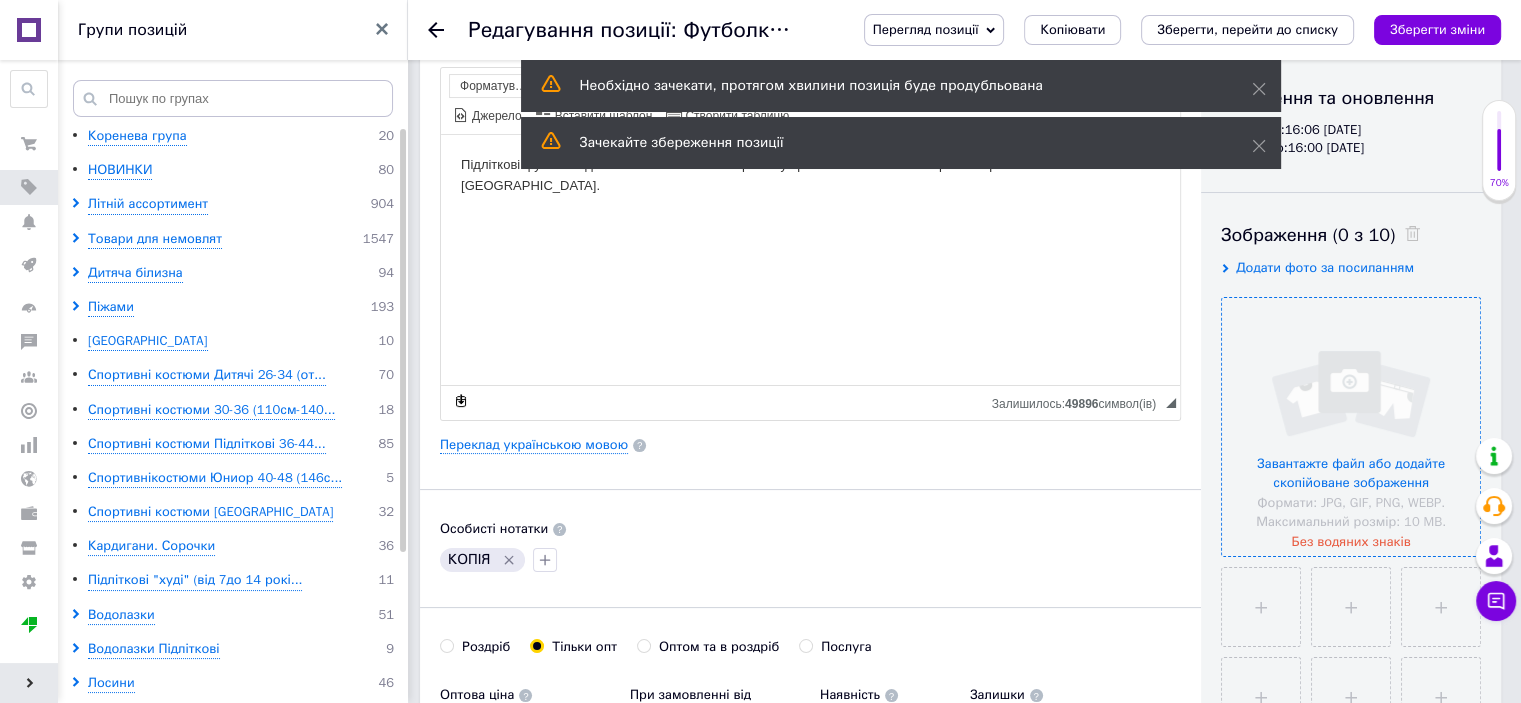 click at bounding box center (1351, 427) 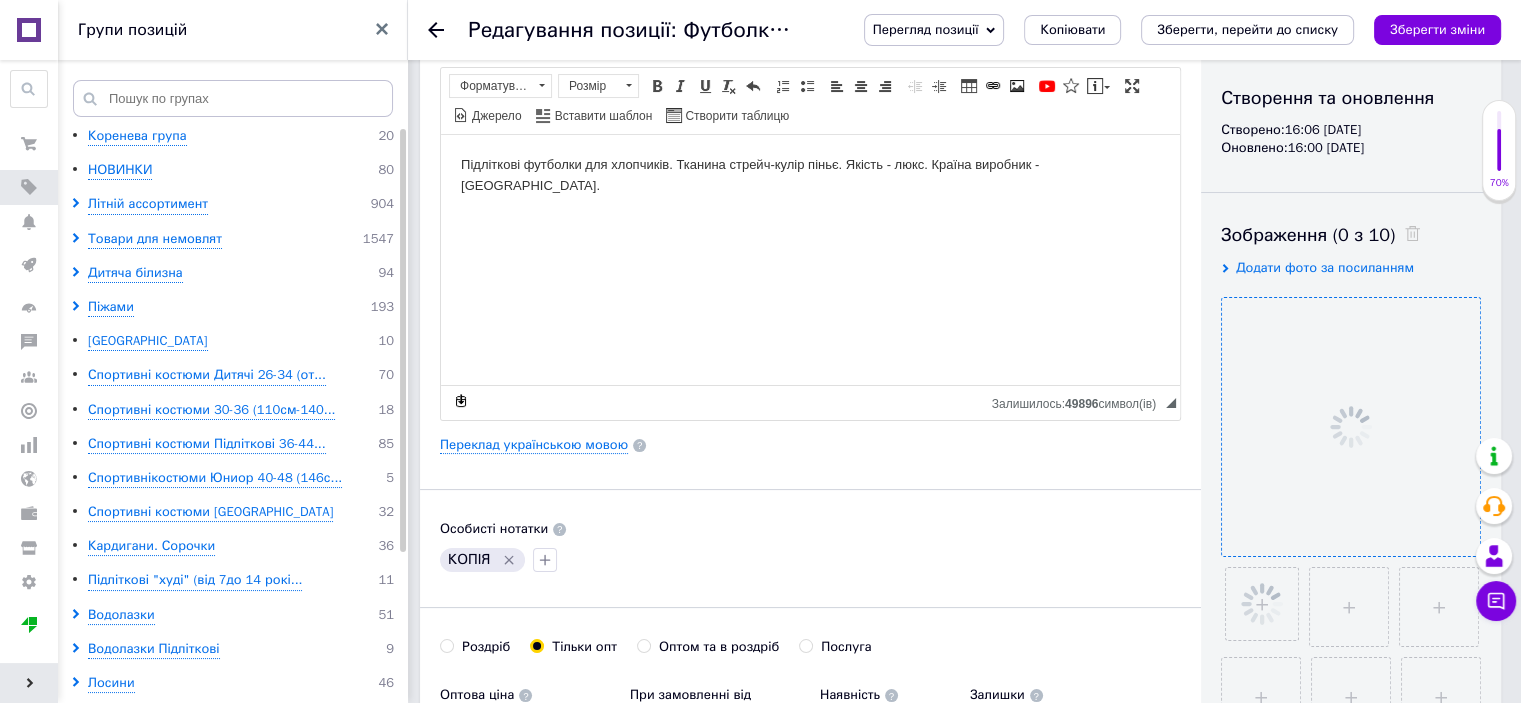 click 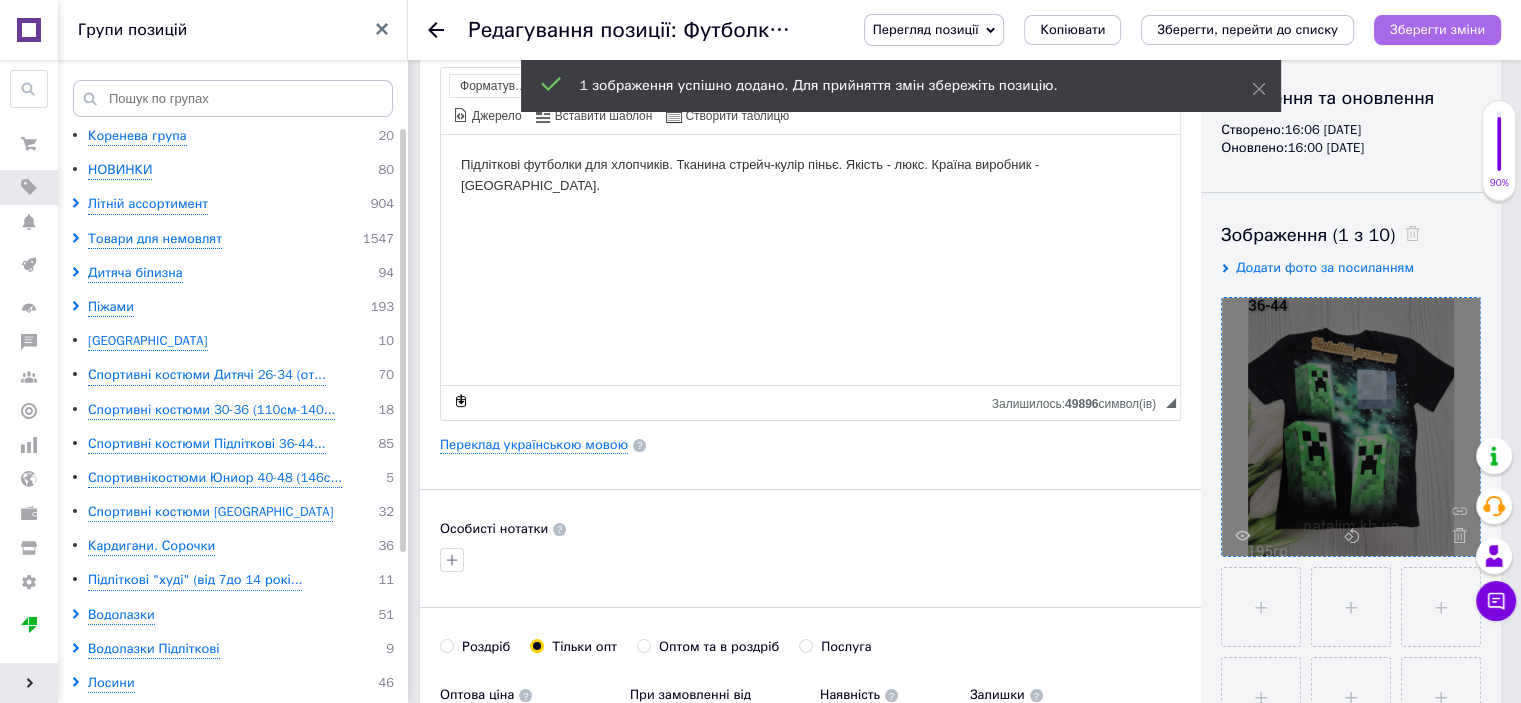 click on "Зберегти зміни" at bounding box center (1437, 29) 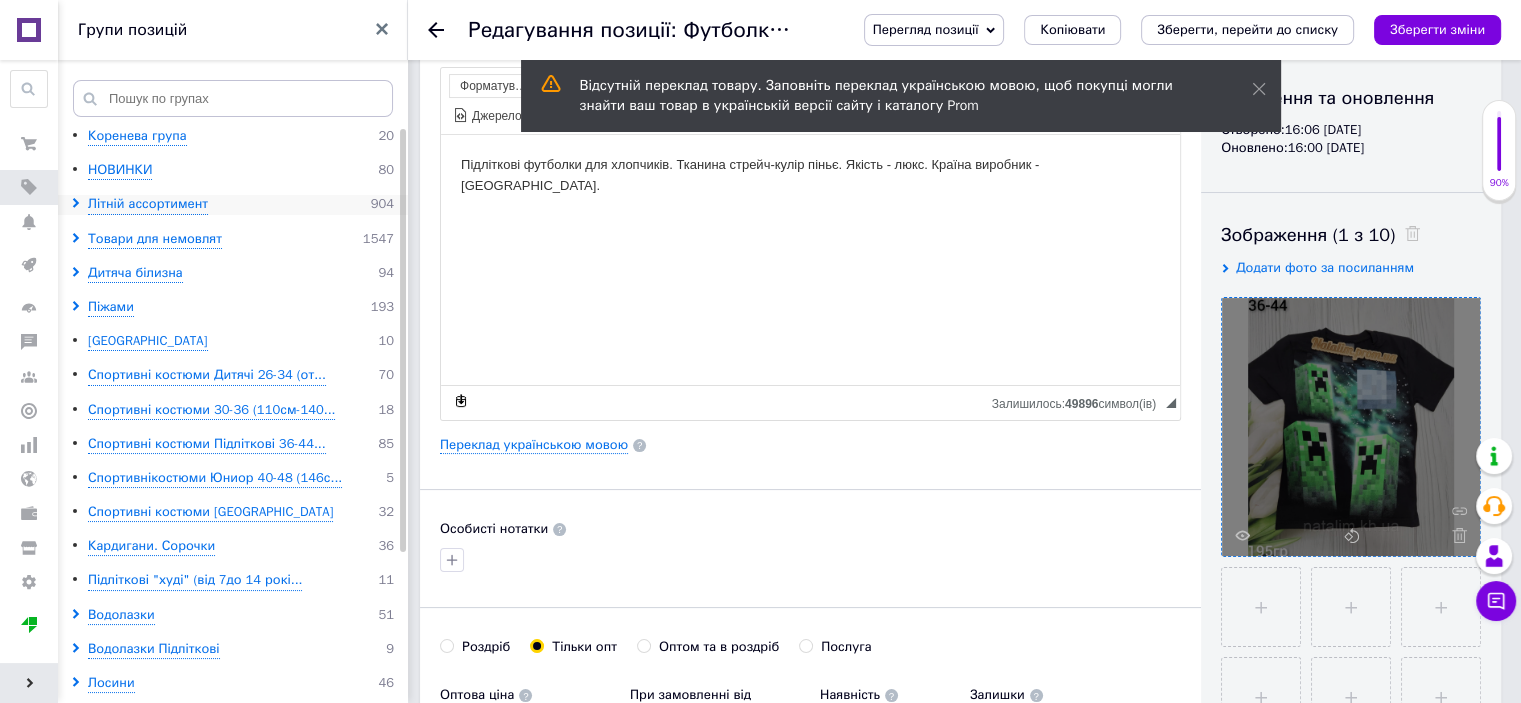 click 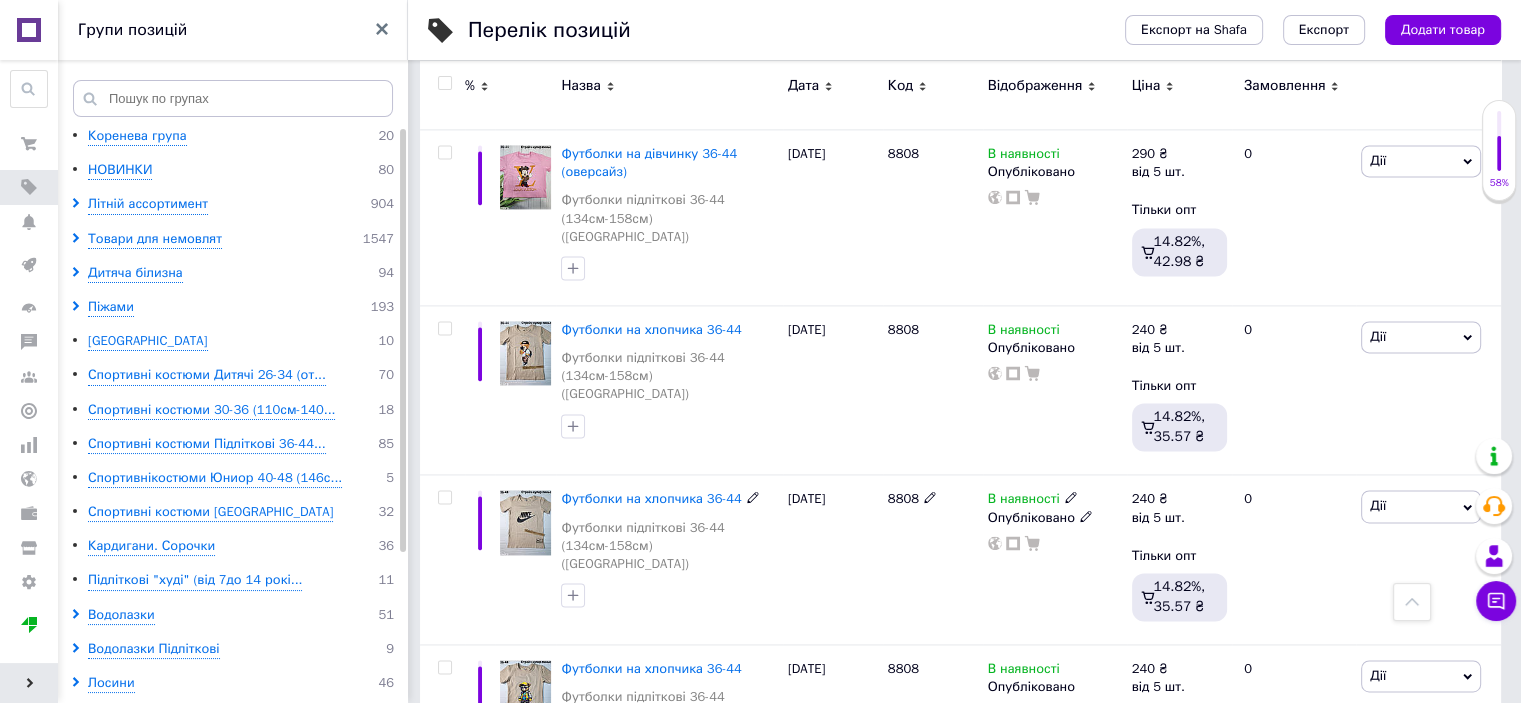scroll, scrollTop: 3232, scrollLeft: 0, axis: vertical 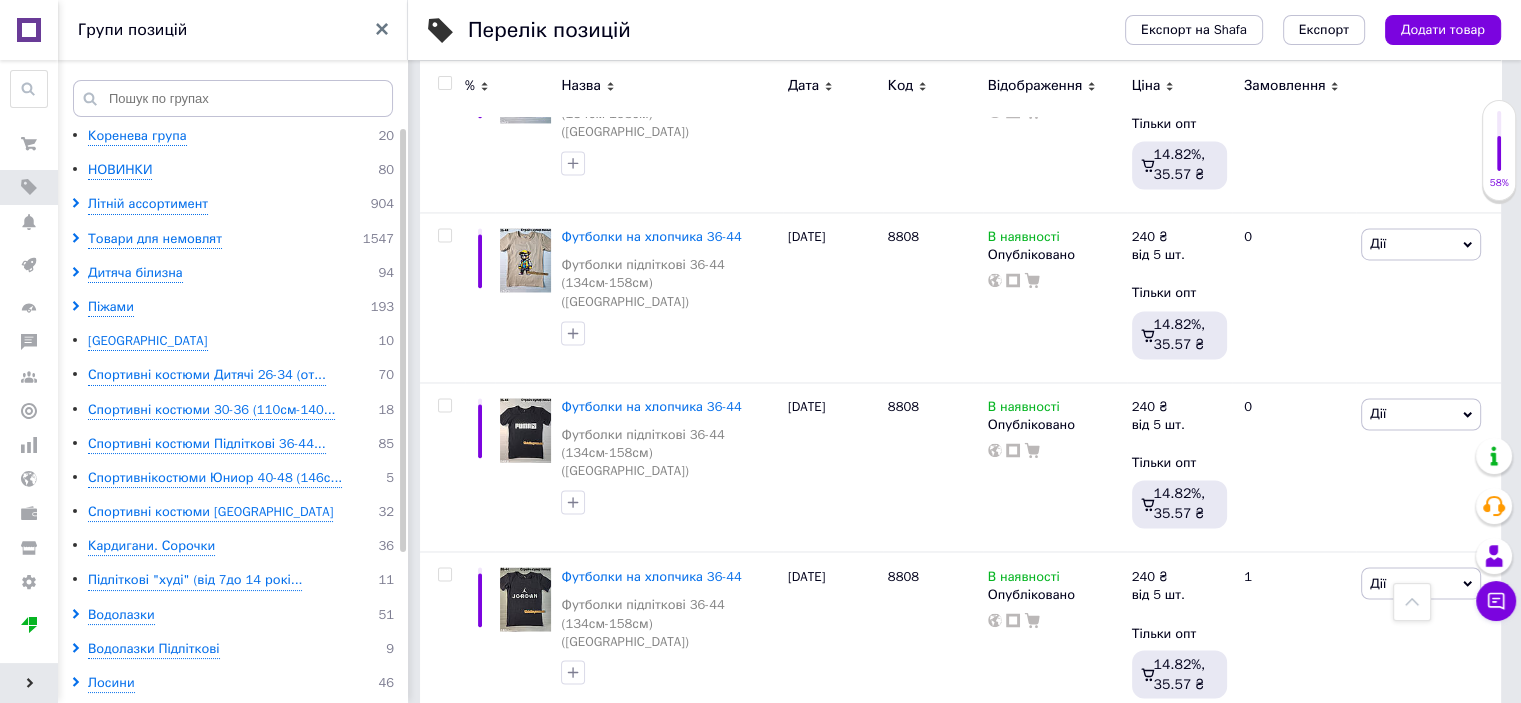 click on "Наступна" at bounding box center [565, 762] 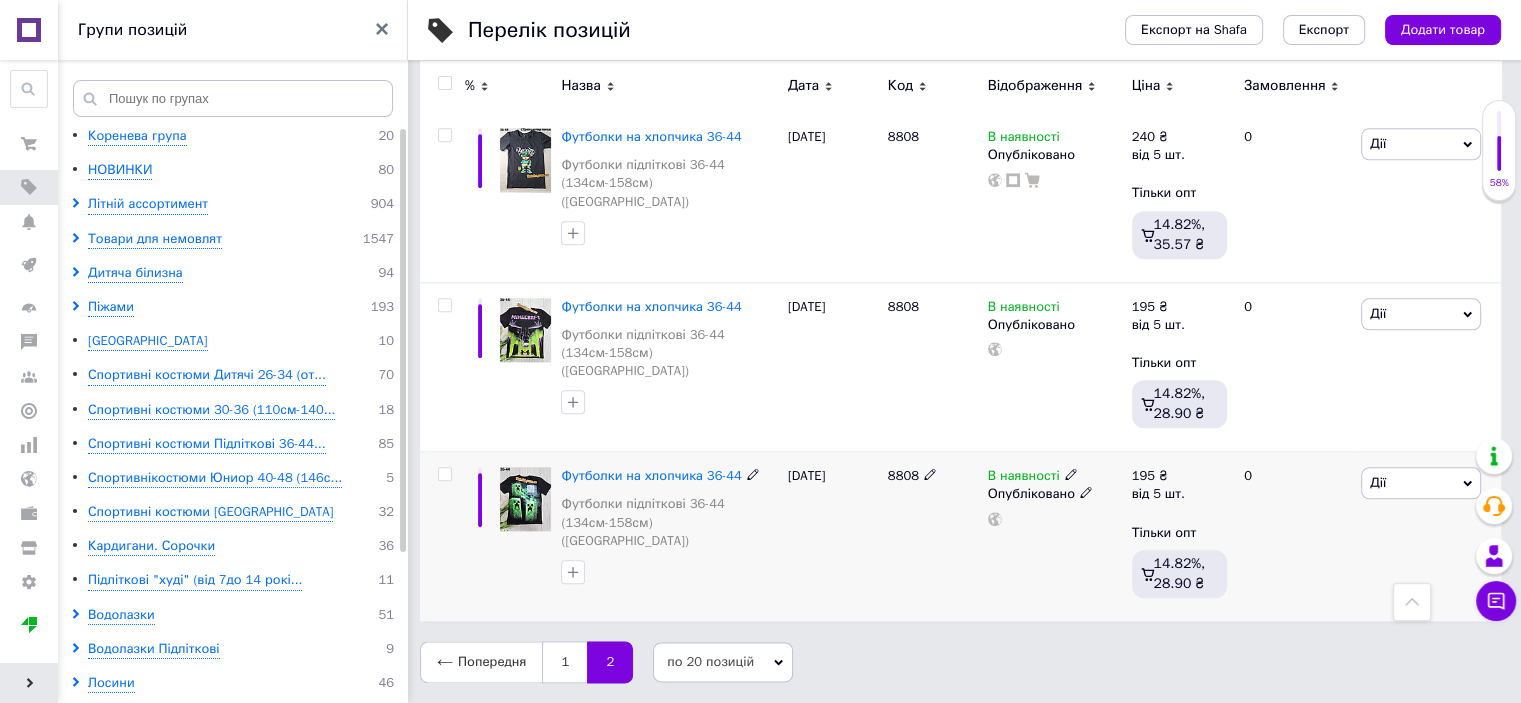 scroll, scrollTop: 2216, scrollLeft: 0, axis: vertical 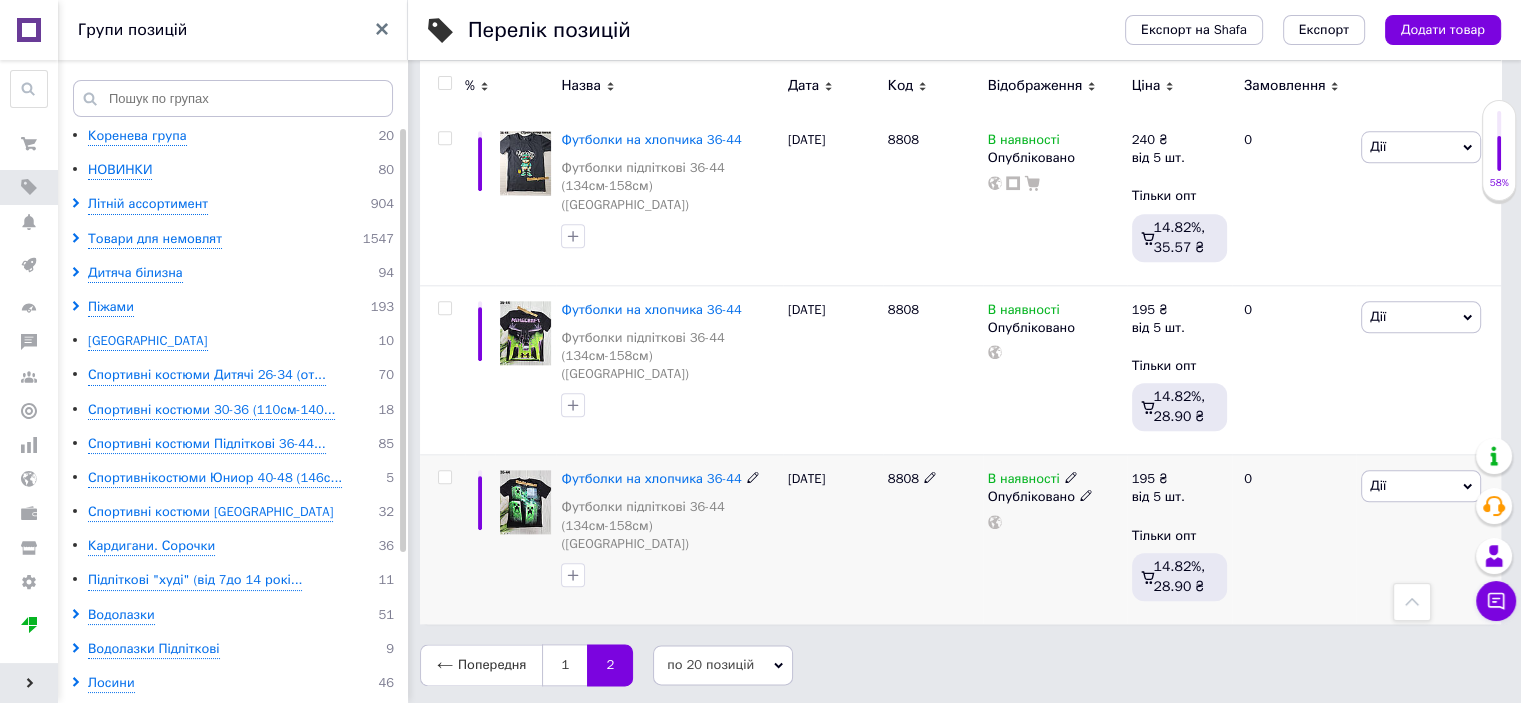 click on "Дії" at bounding box center (1378, 485) 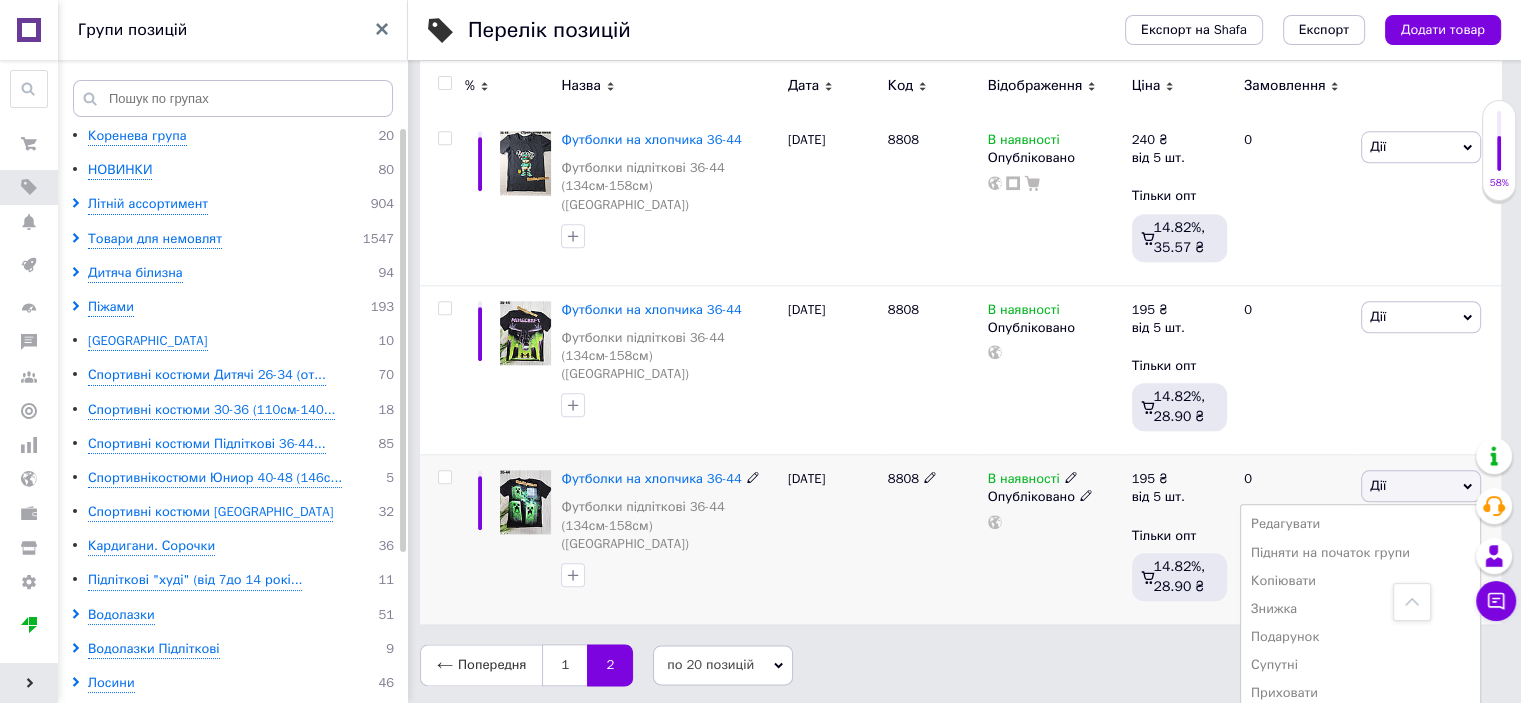 scroll, scrollTop: 2335, scrollLeft: 0, axis: vertical 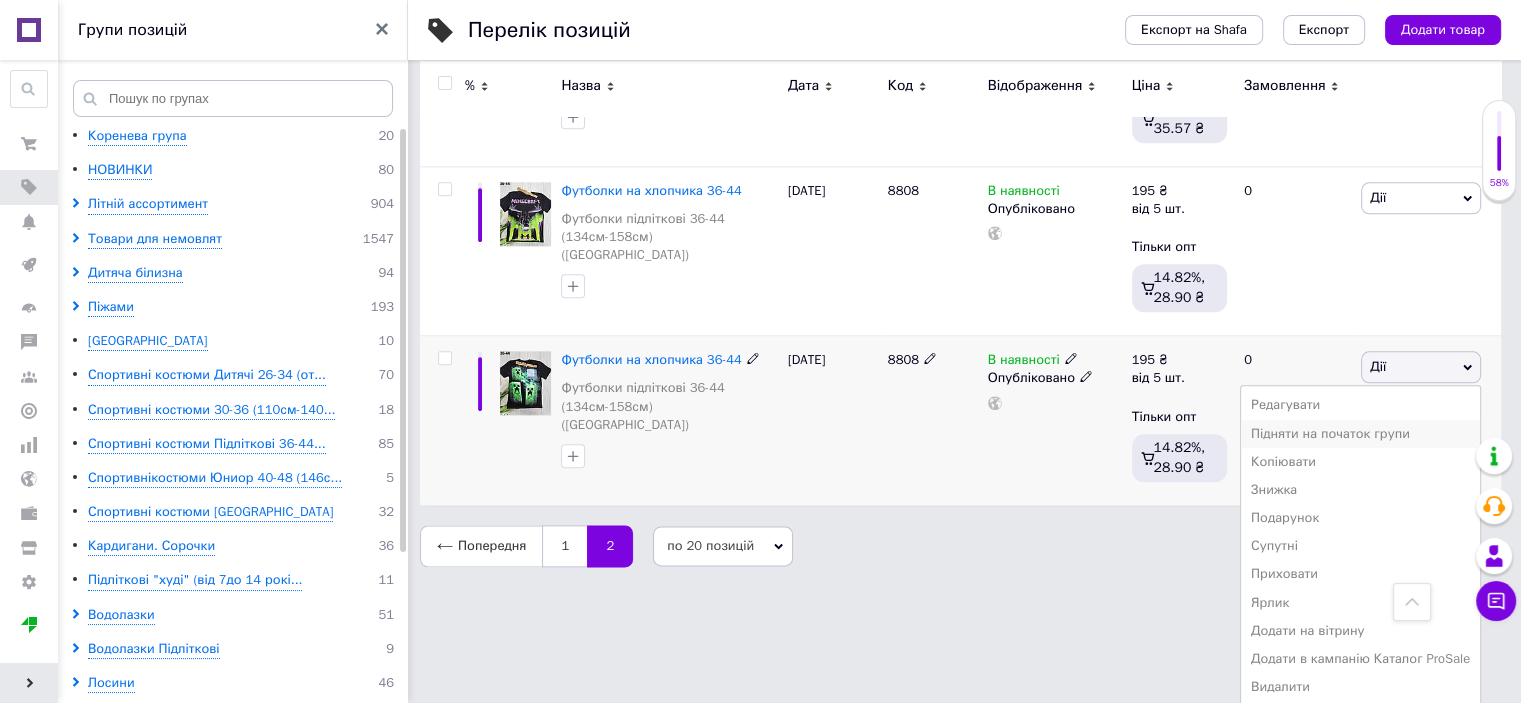 click on "Підняти на початок групи" at bounding box center (1360, 434) 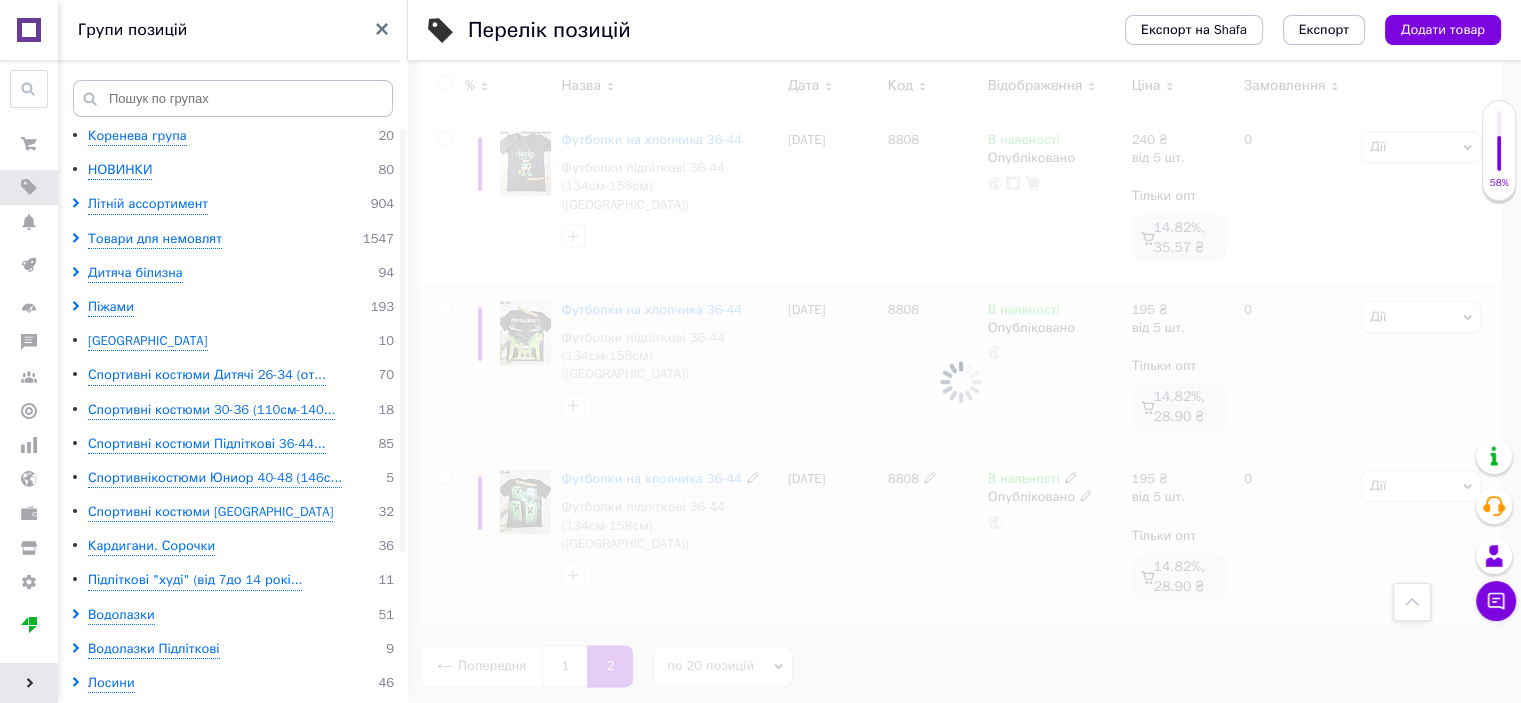 scroll, scrollTop: 2216, scrollLeft: 0, axis: vertical 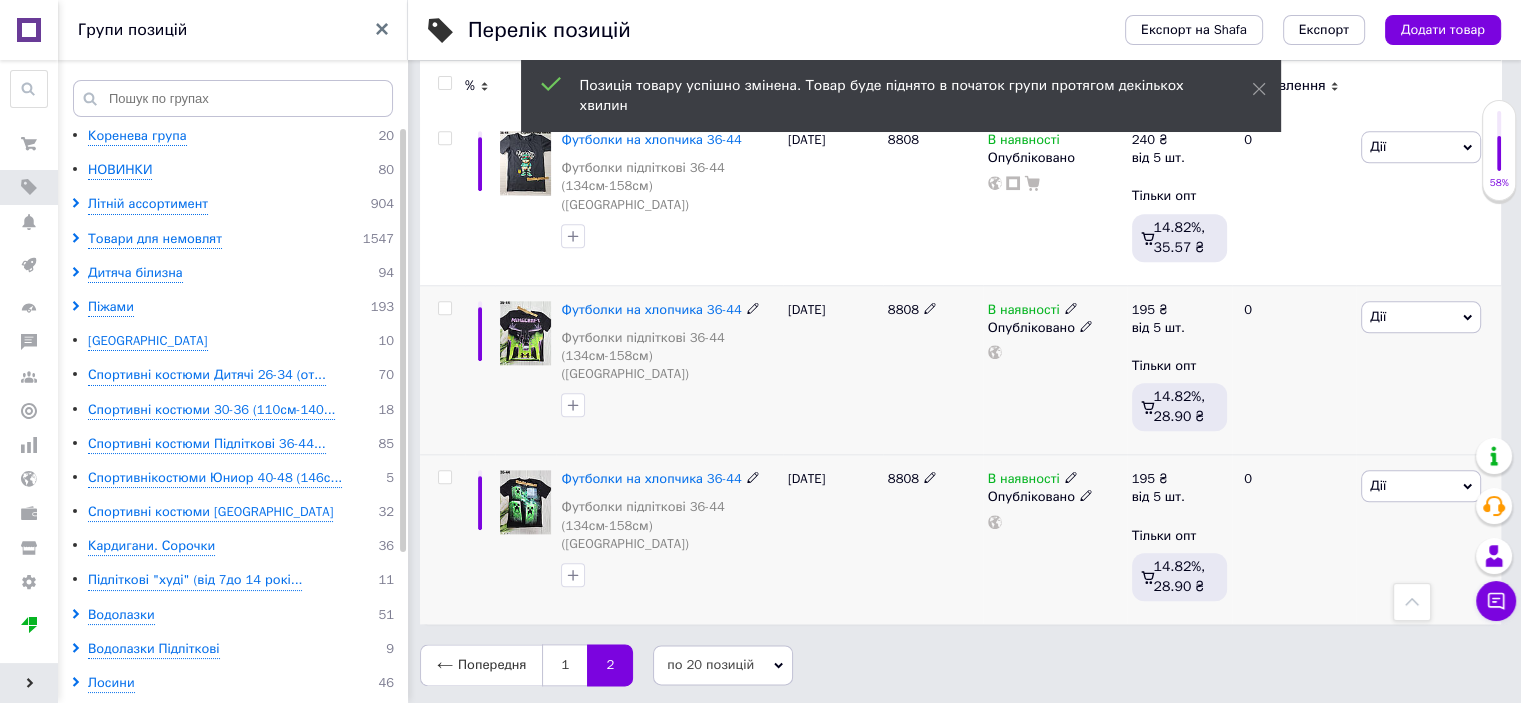 click on "Дії" at bounding box center [1421, 317] 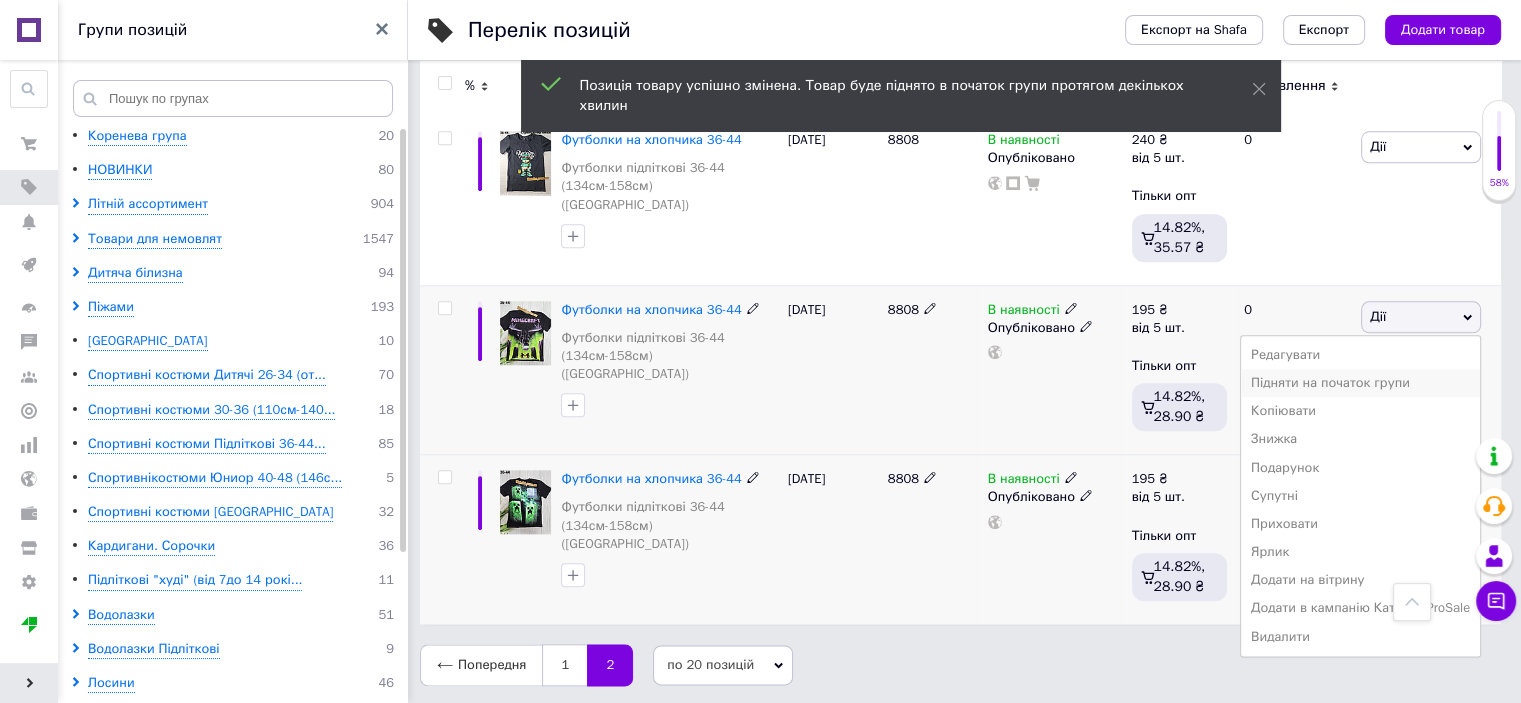 click on "Підняти на початок групи" at bounding box center [1360, 383] 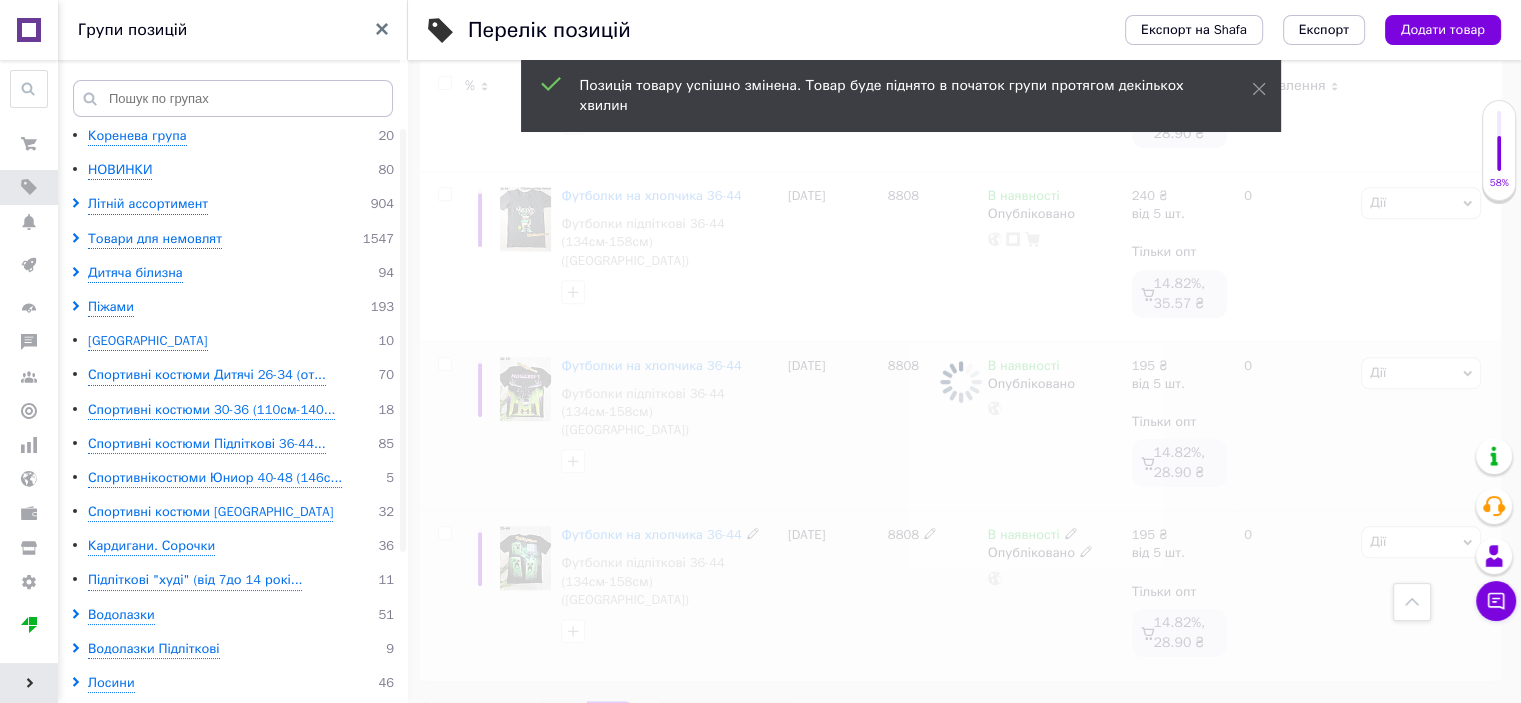 scroll, scrollTop: 2116, scrollLeft: 0, axis: vertical 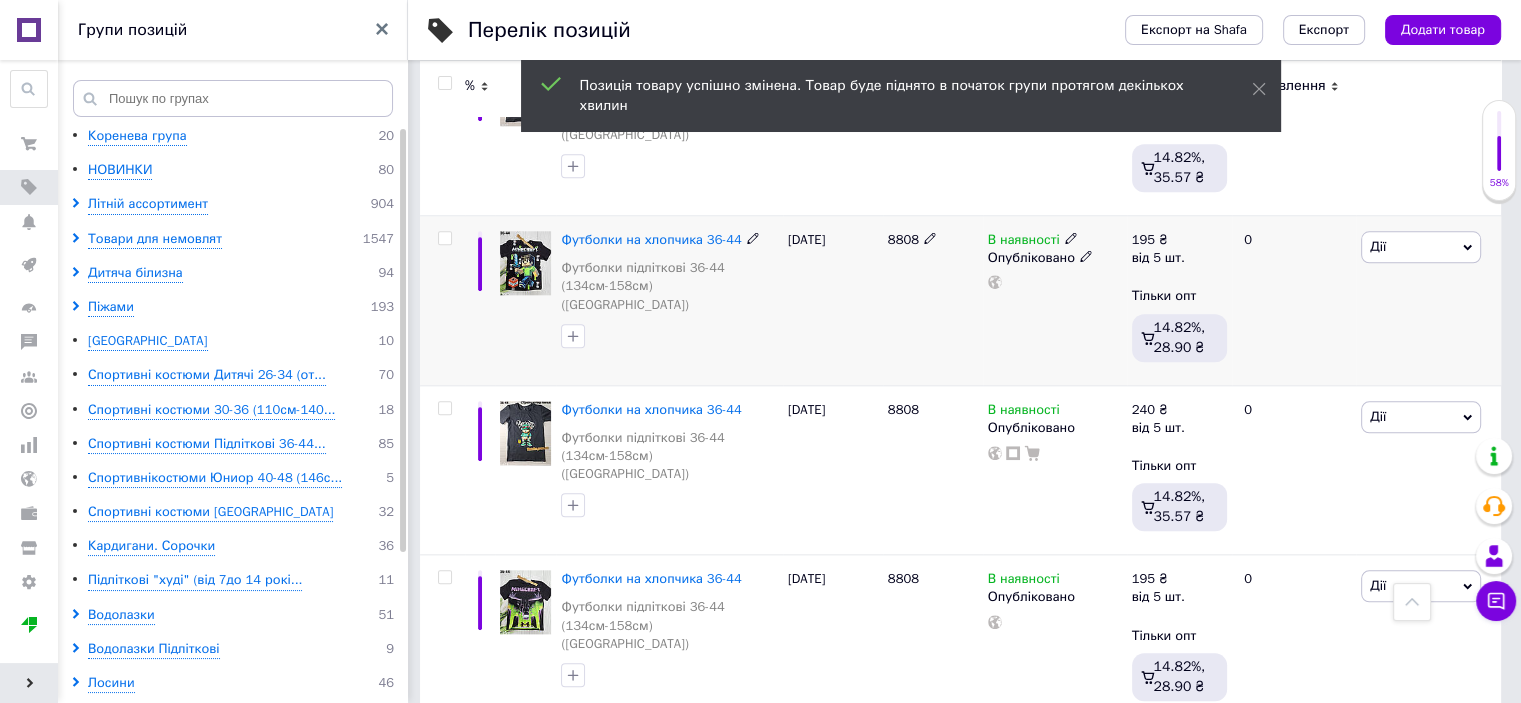 click on "Дії" at bounding box center [1421, 247] 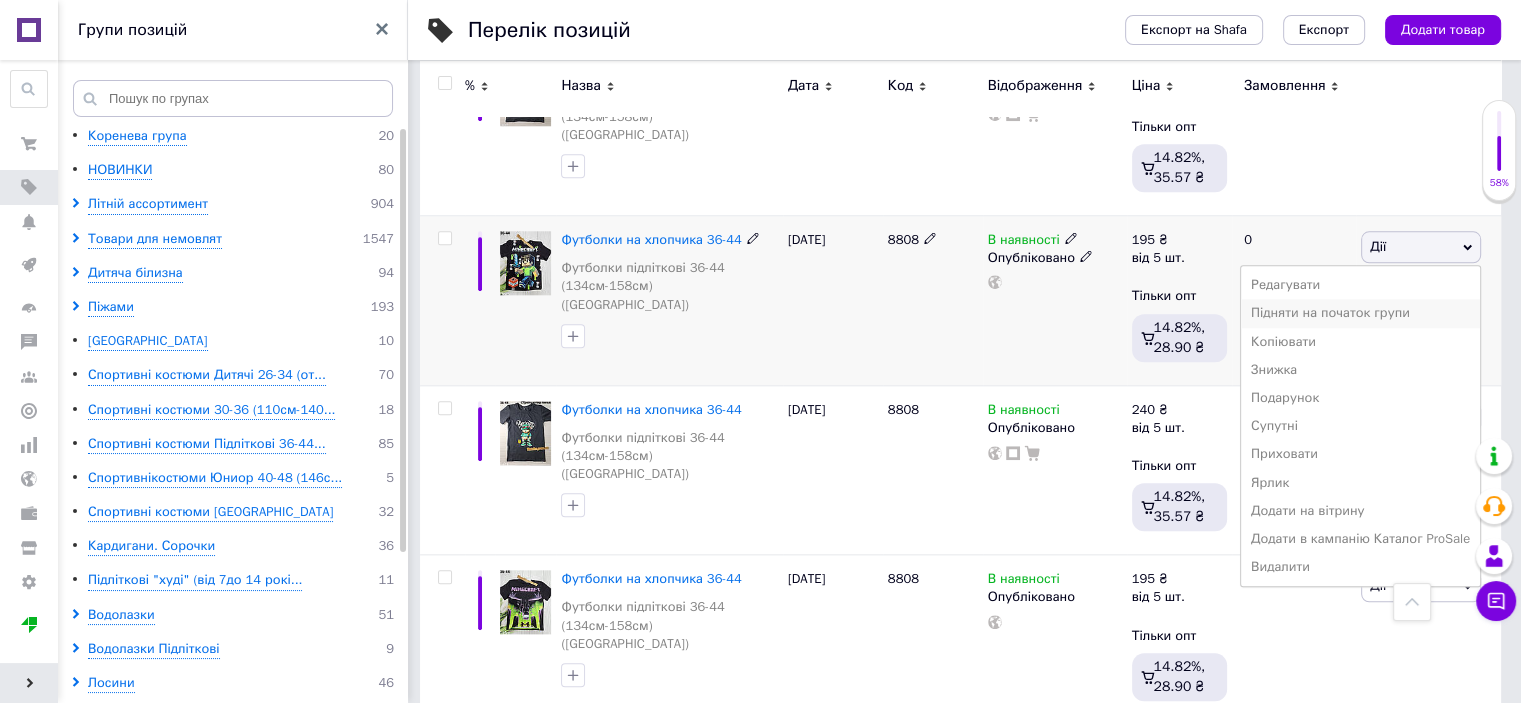 click on "Підняти на початок групи" at bounding box center (1360, 313) 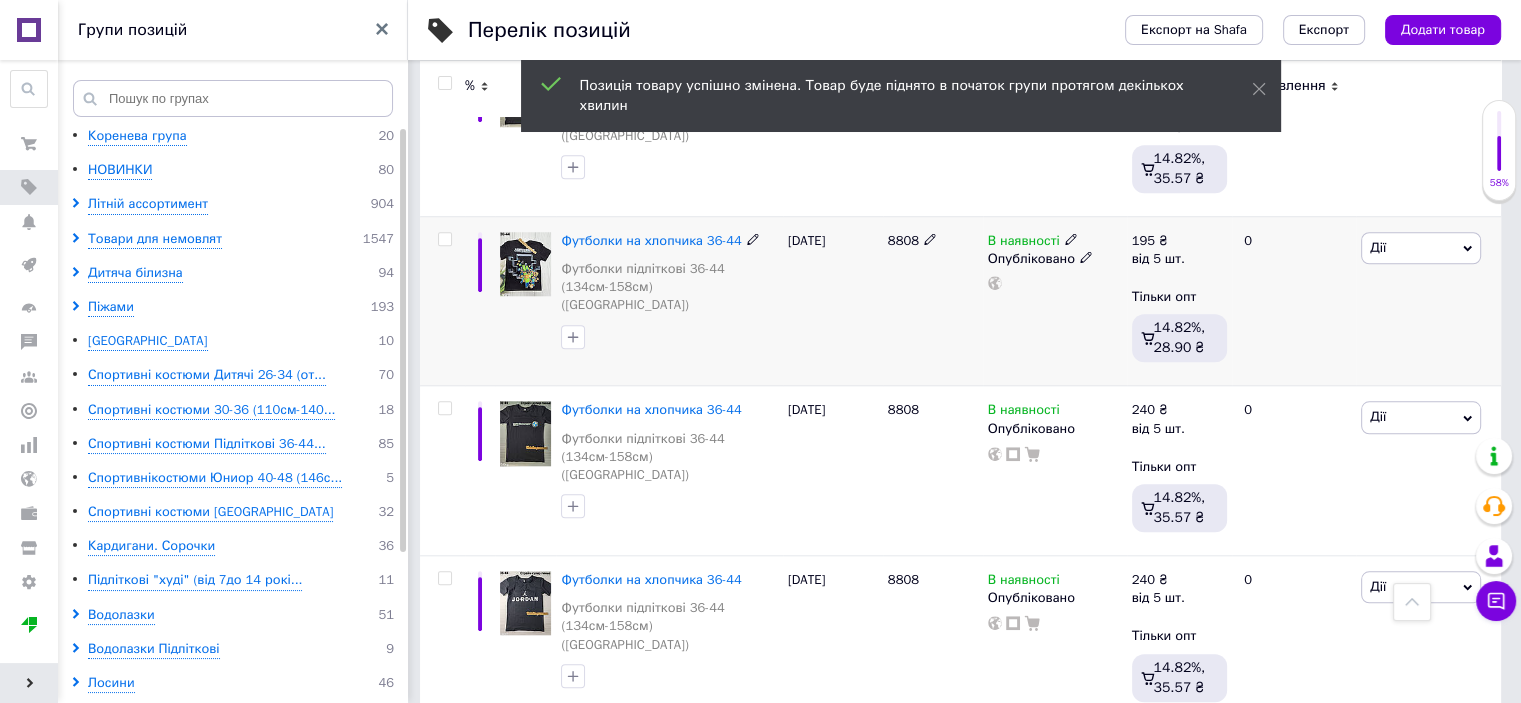 scroll, scrollTop: 1716, scrollLeft: 0, axis: vertical 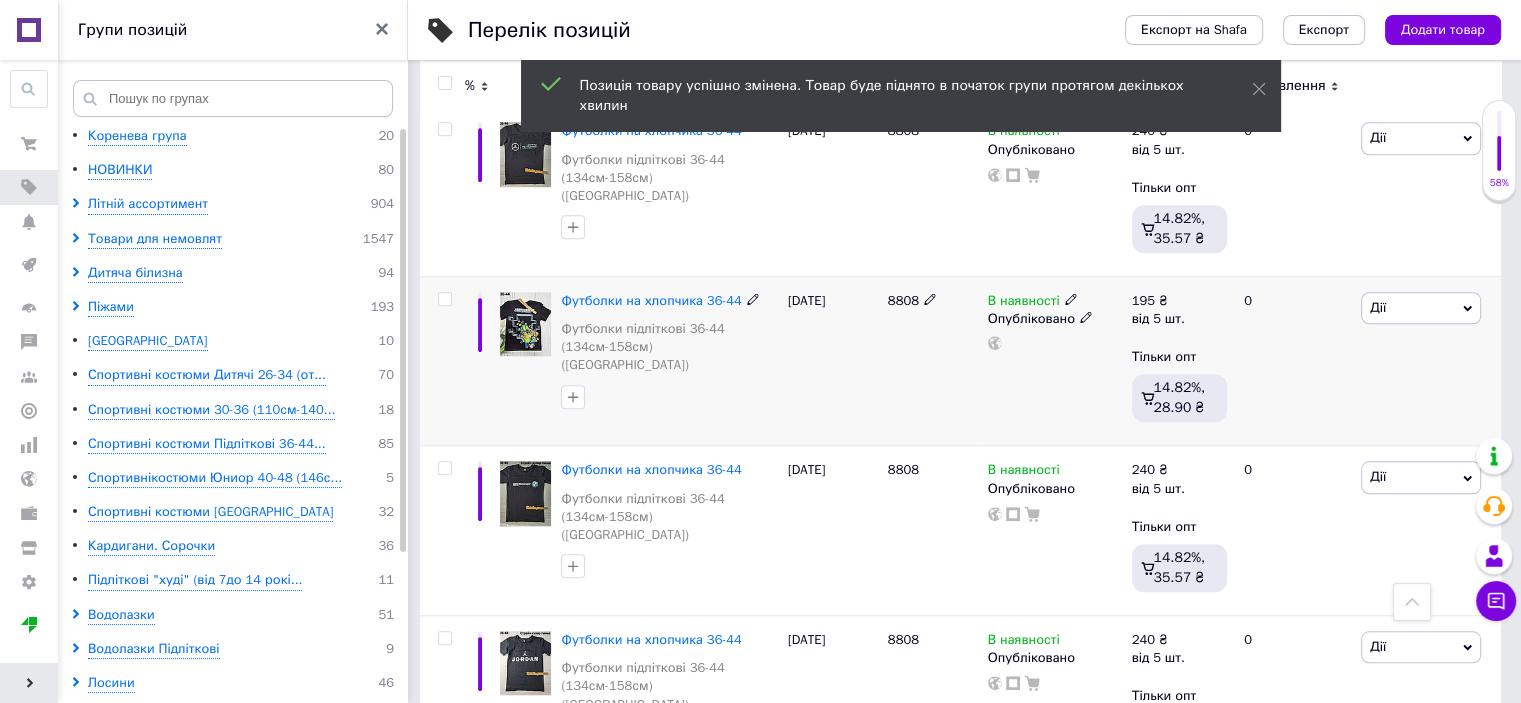 click on "Дії" at bounding box center [1421, 308] 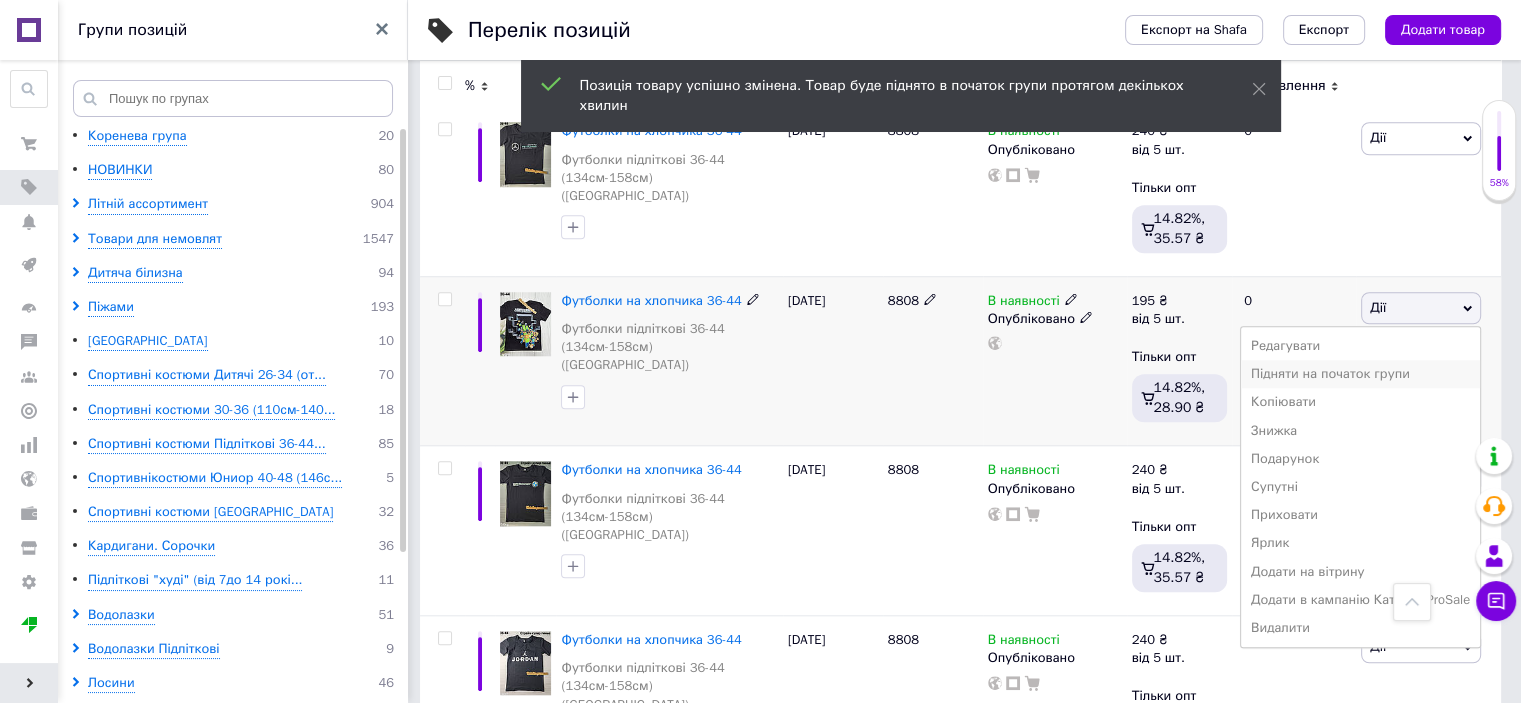 click on "Підняти на початок групи" at bounding box center [1360, 374] 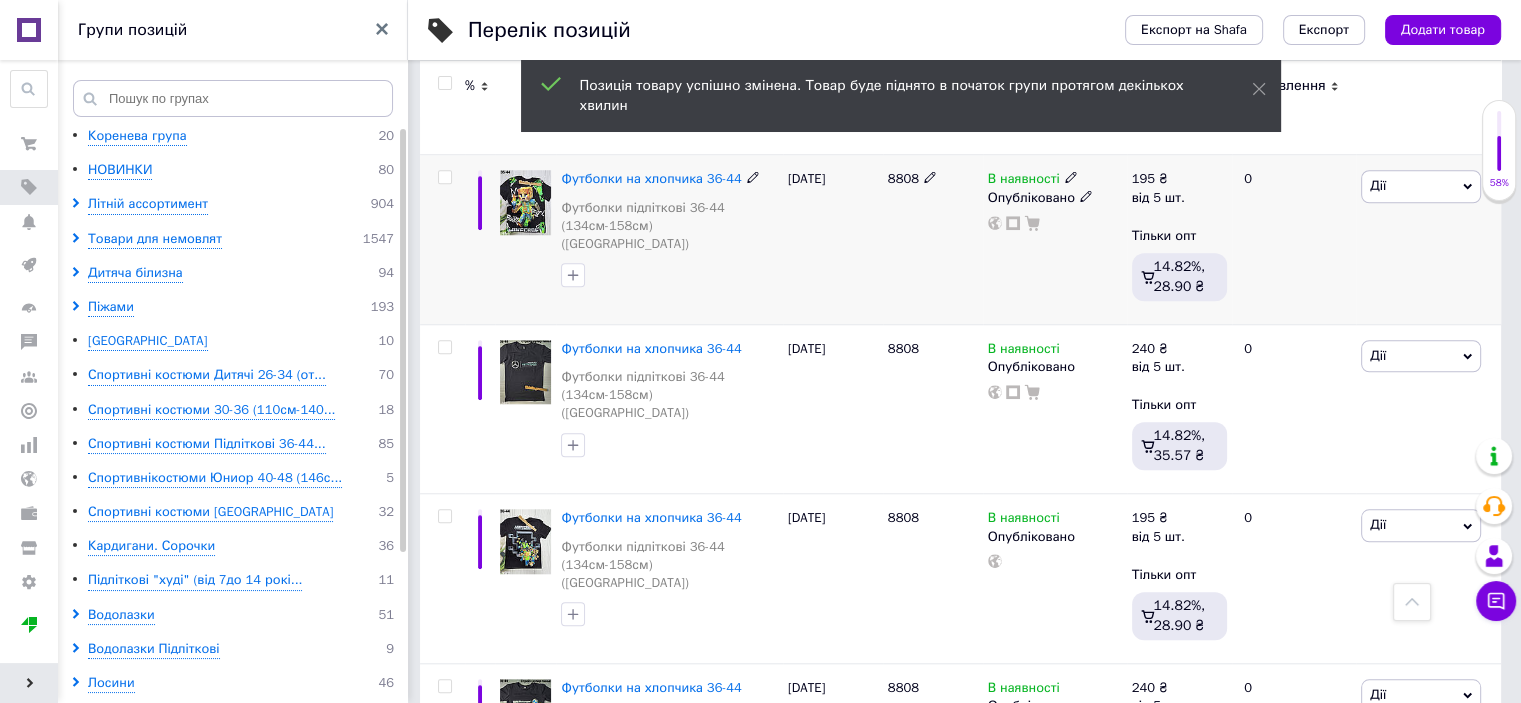 scroll, scrollTop: 1916, scrollLeft: 0, axis: vertical 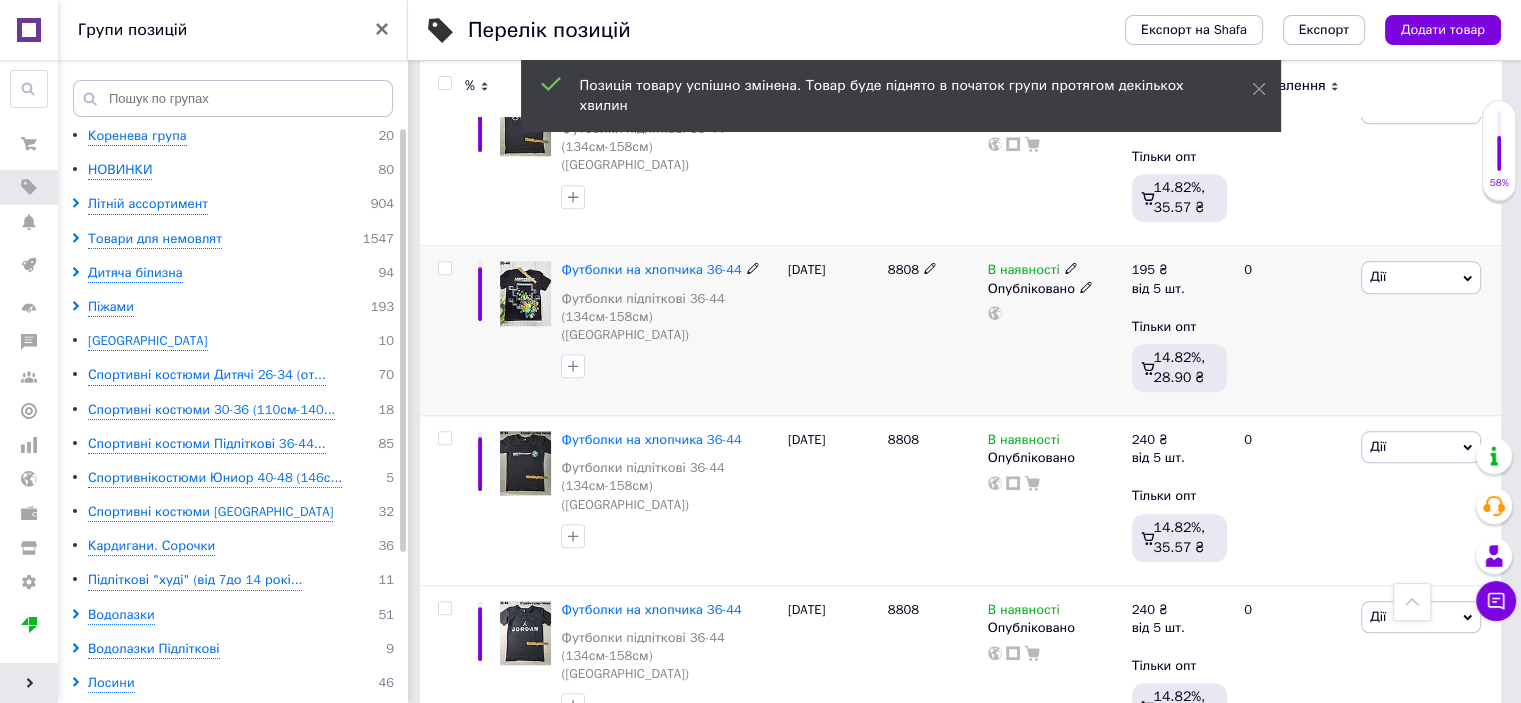 click on "Дії" at bounding box center (1421, 277) 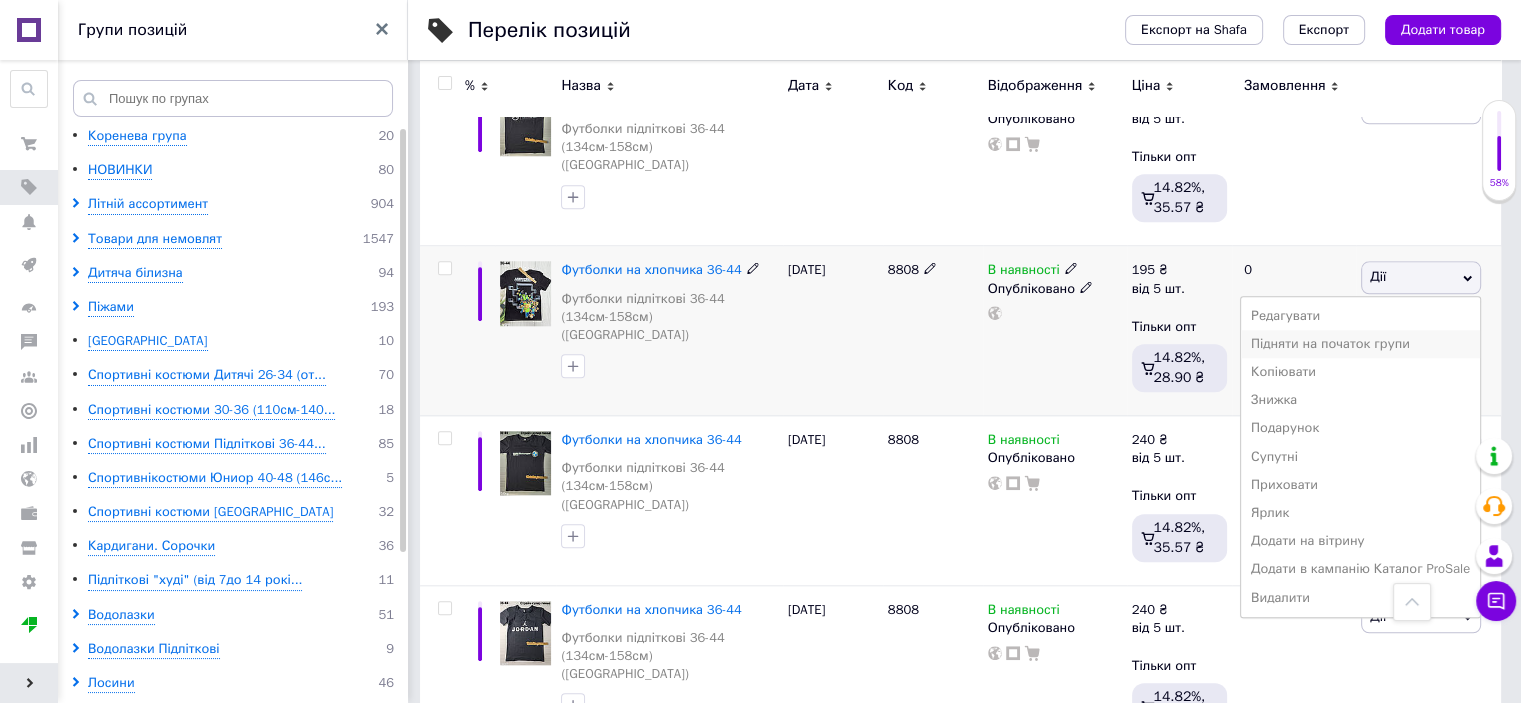 click on "Підняти на початок групи" at bounding box center [1360, 344] 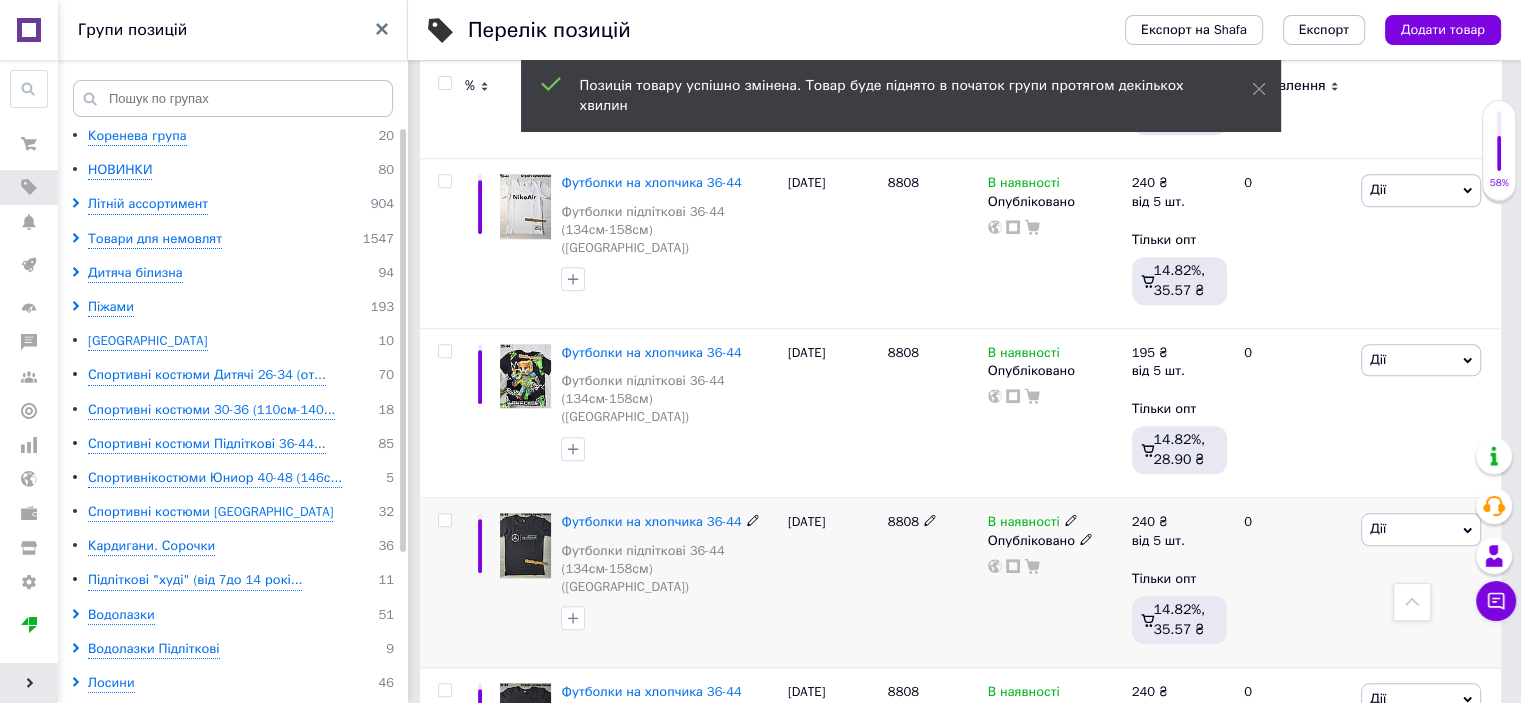 scroll, scrollTop: 1616, scrollLeft: 0, axis: vertical 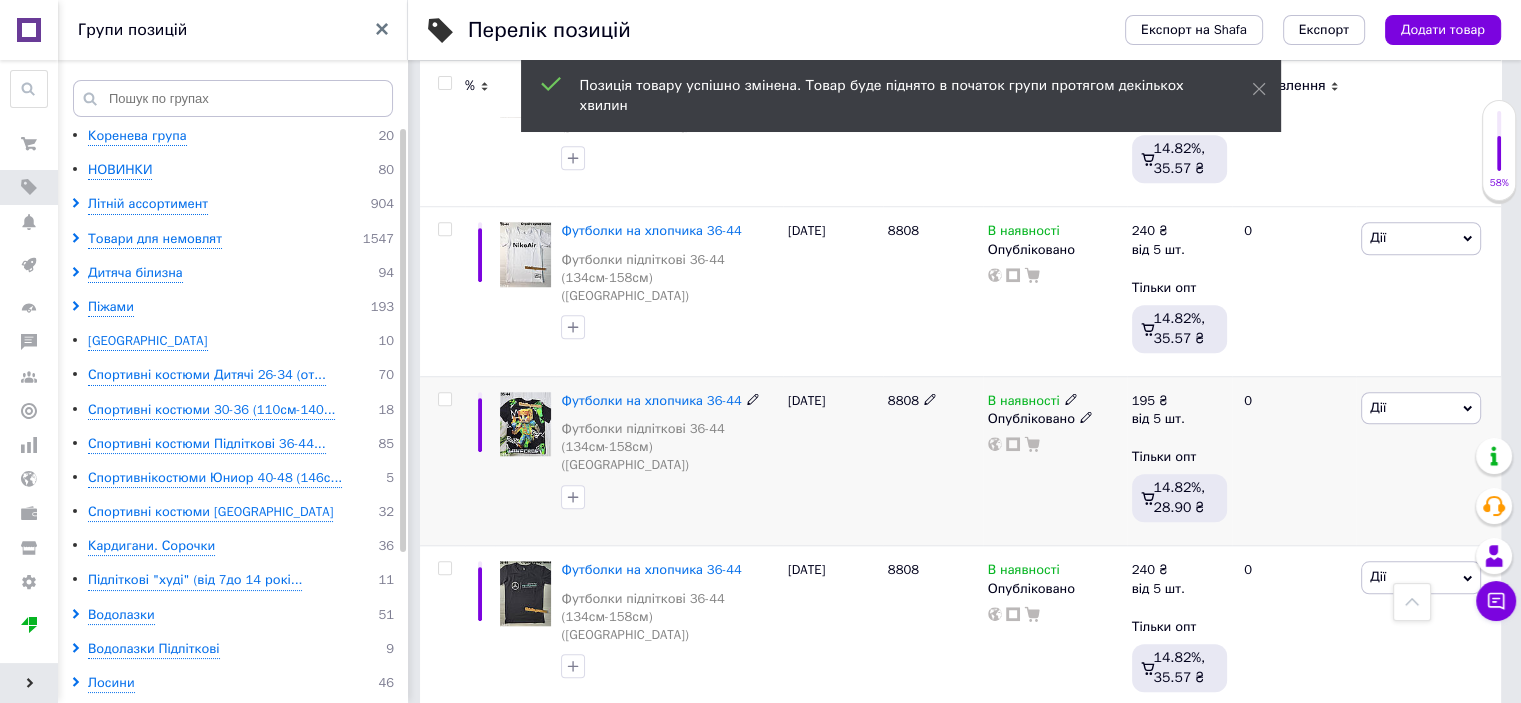 click on "Дії" at bounding box center [1421, 408] 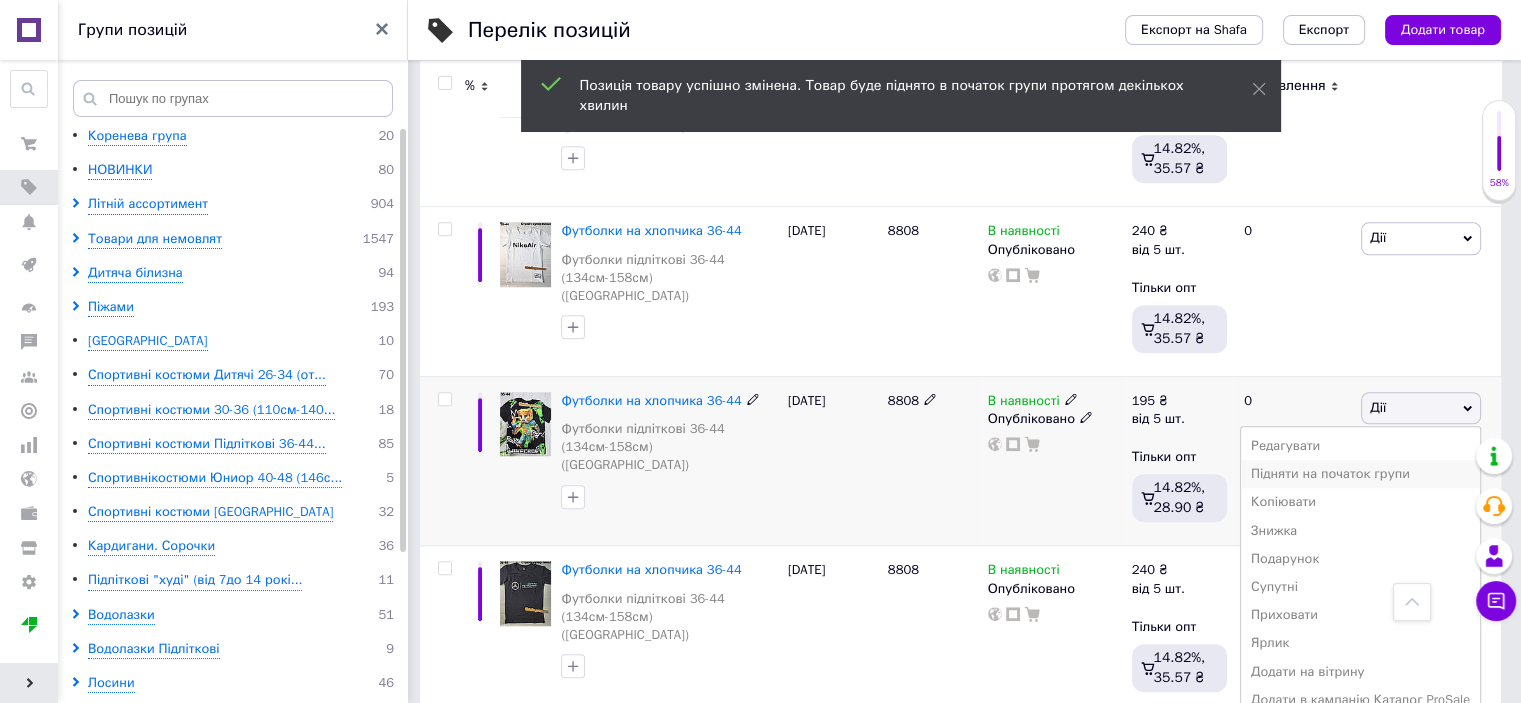 click on "Підняти на початок групи" at bounding box center [1360, 474] 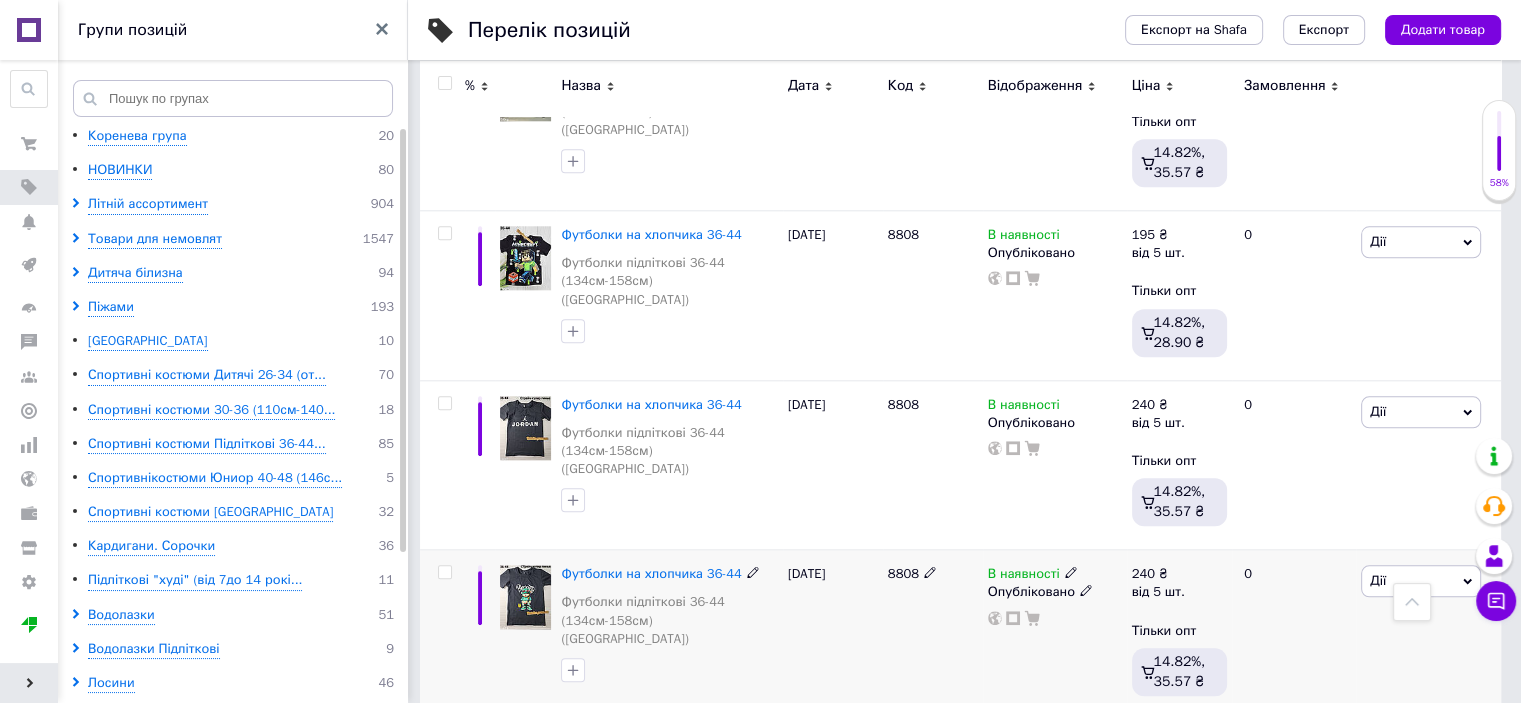 scroll, scrollTop: 2216, scrollLeft: 0, axis: vertical 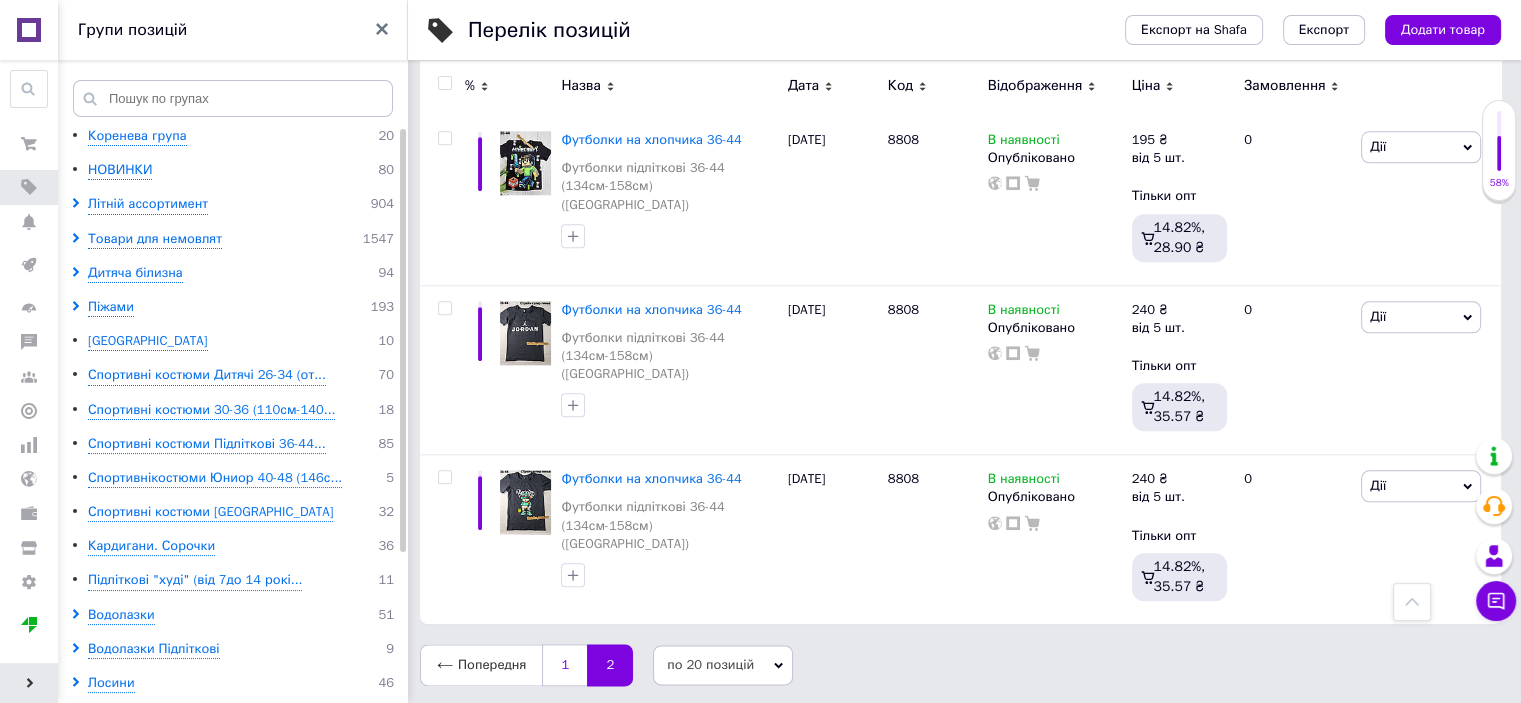 click on "1" at bounding box center [564, 665] 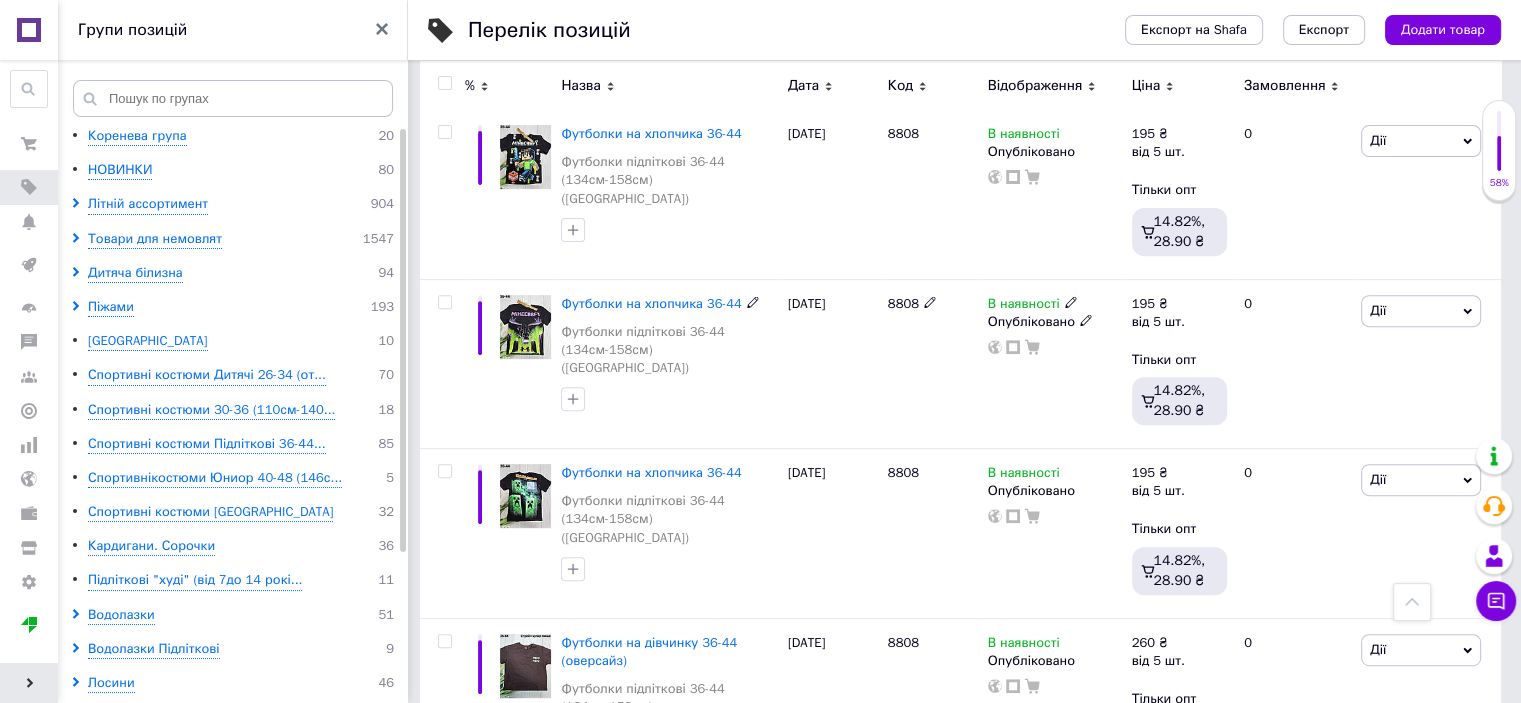 scroll, scrollTop: 716, scrollLeft: 0, axis: vertical 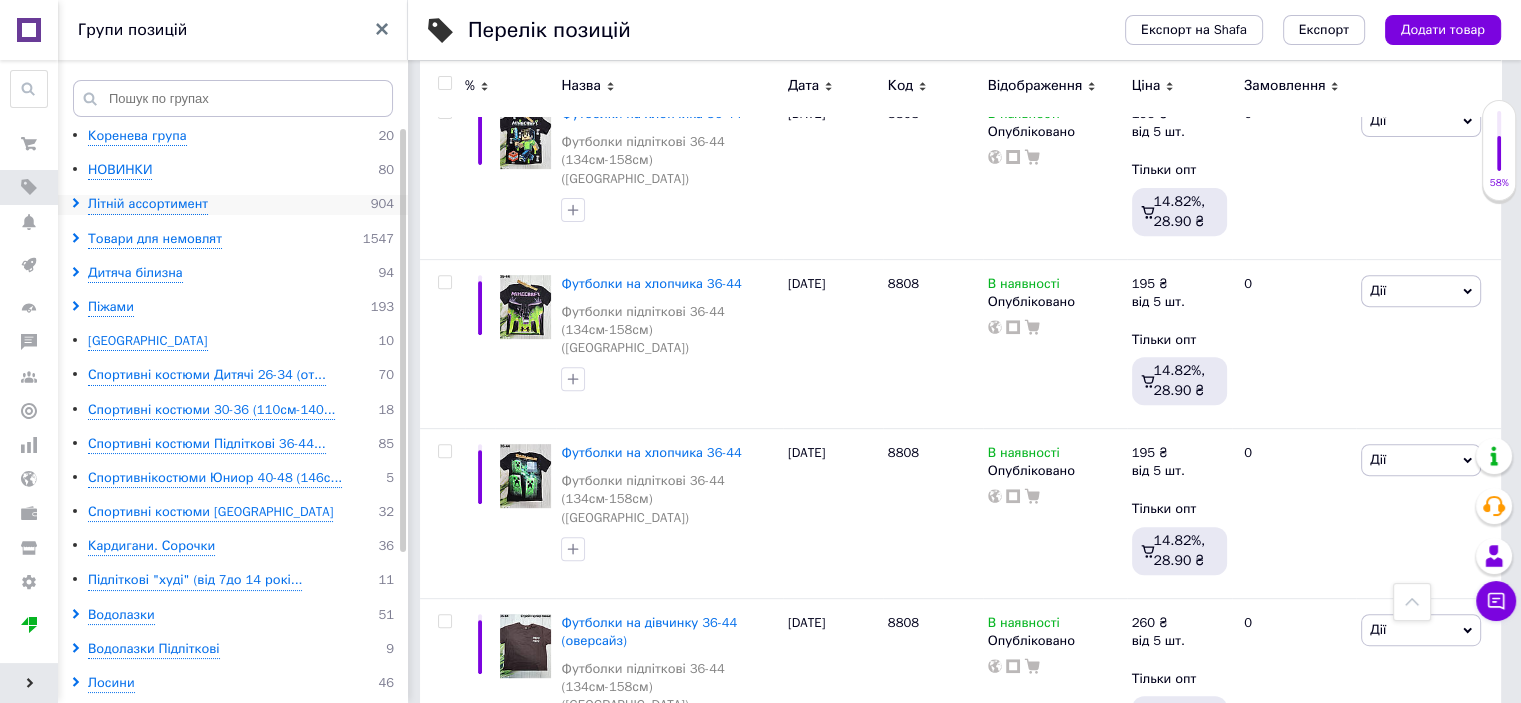 click at bounding box center (79, 204) 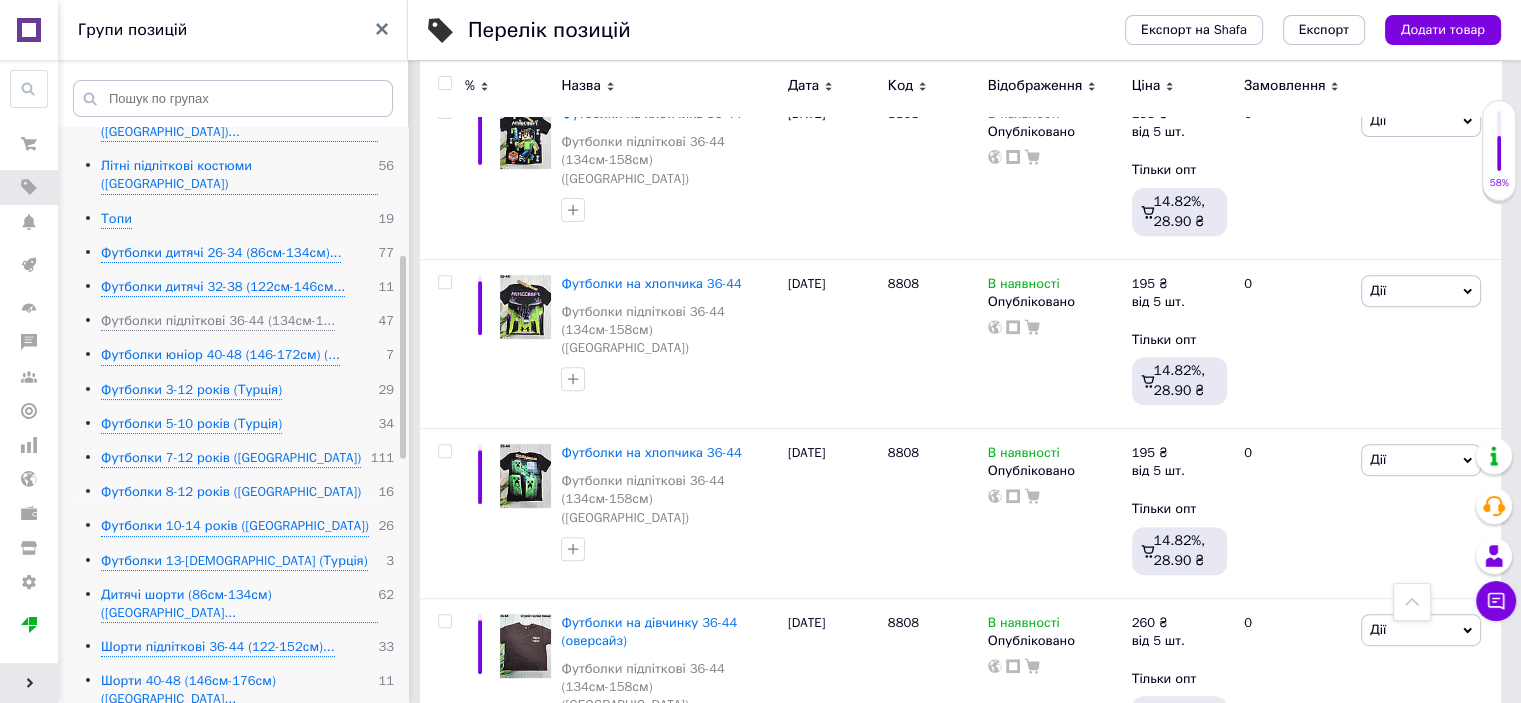 scroll, scrollTop: 400, scrollLeft: 0, axis: vertical 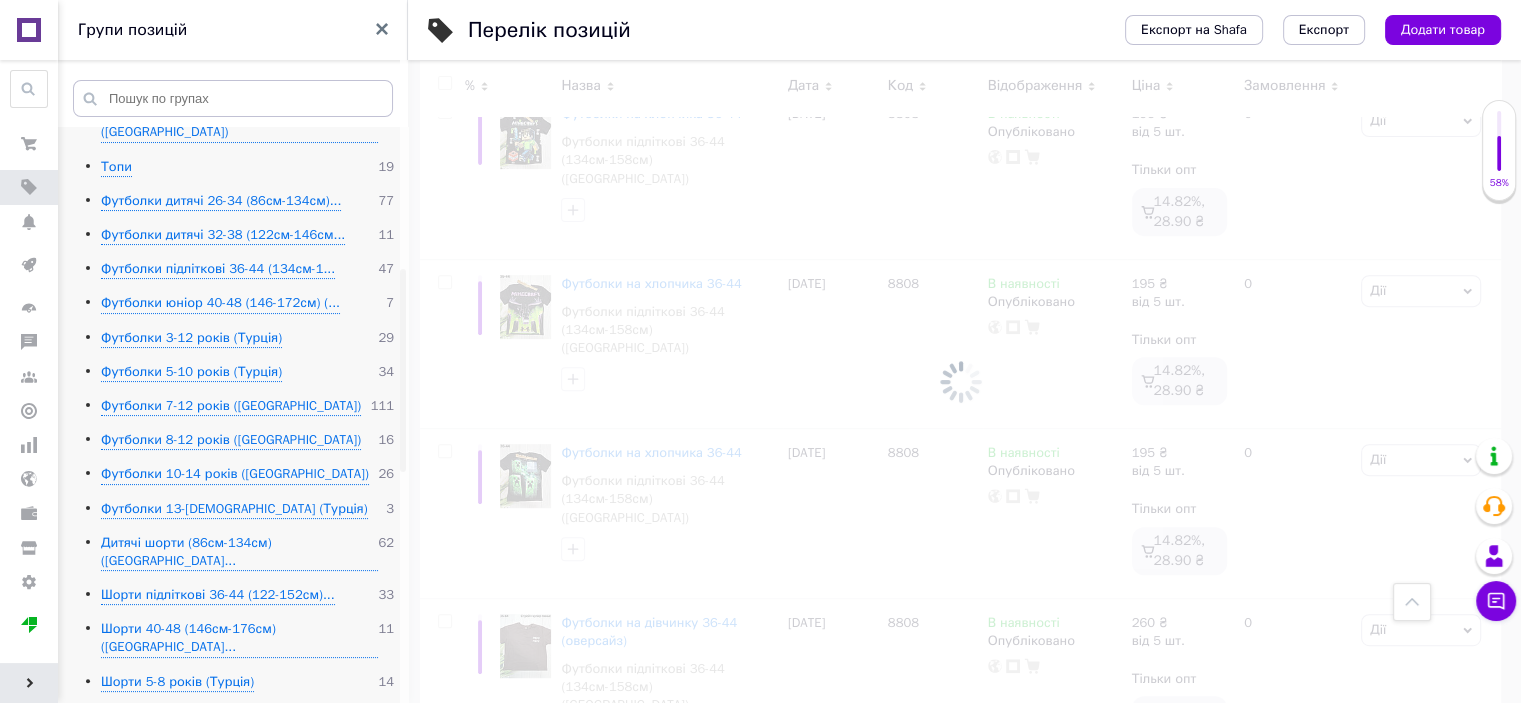 click on "Шорти 13-17 років (Турція)" at bounding box center [185, 750] 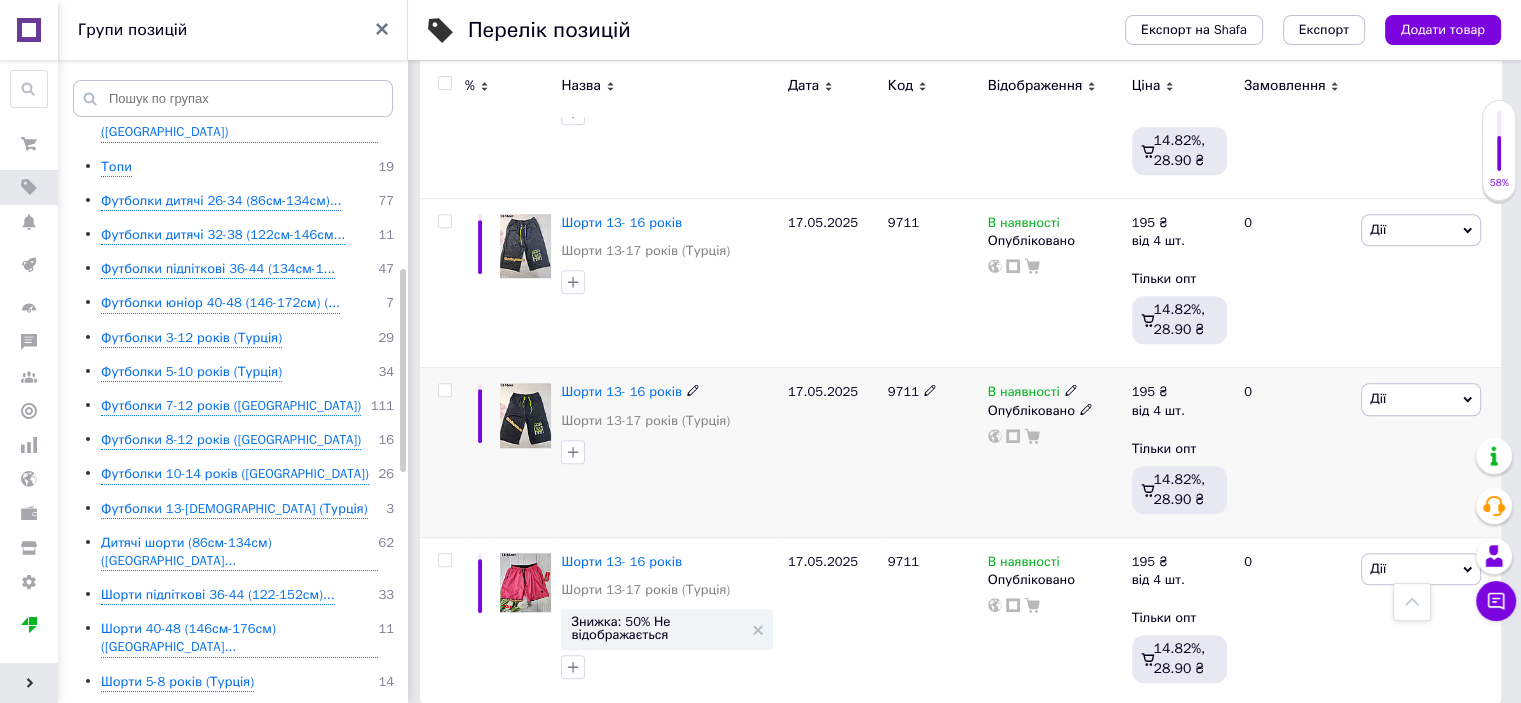 scroll, scrollTop: 1476, scrollLeft: 0, axis: vertical 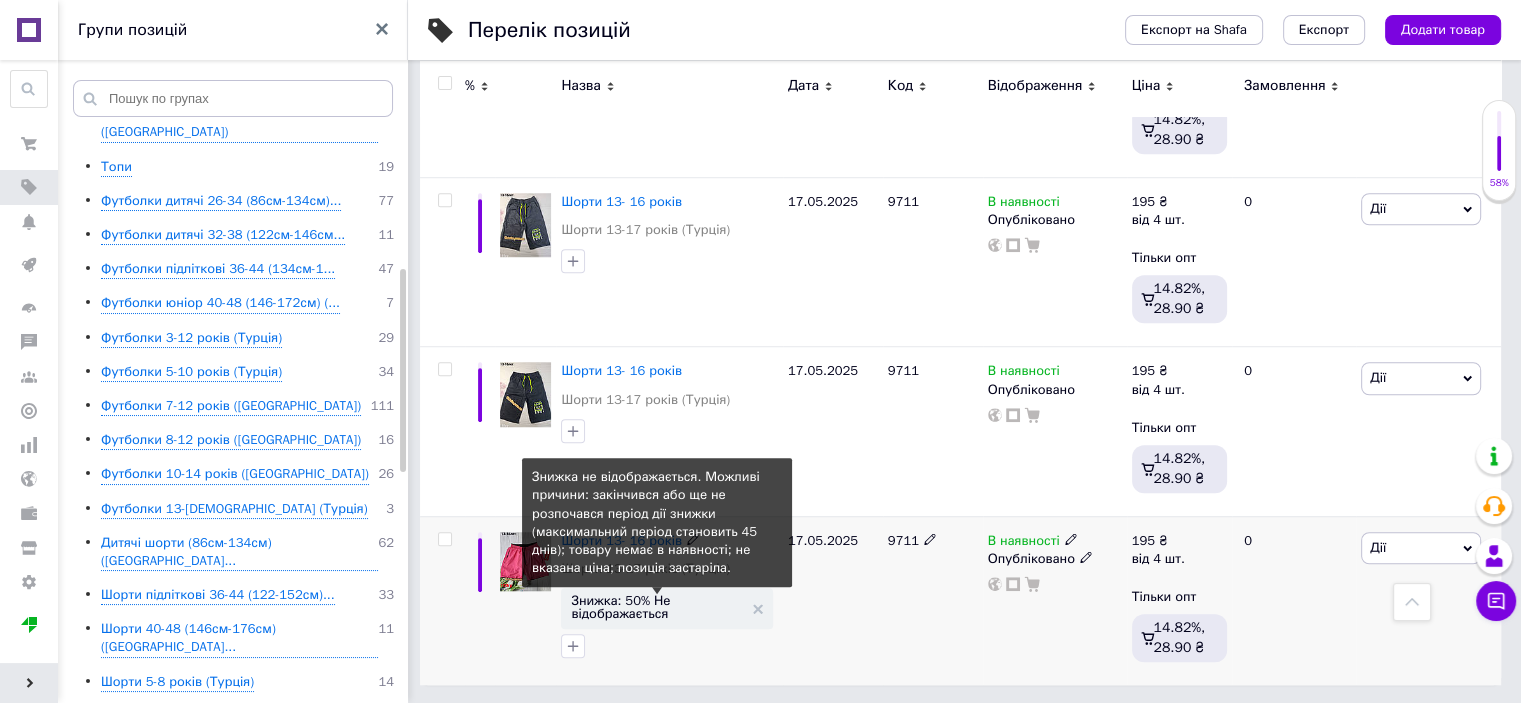 click on "Знижка: 50% Не відображається" at bounding box center (656, 607) 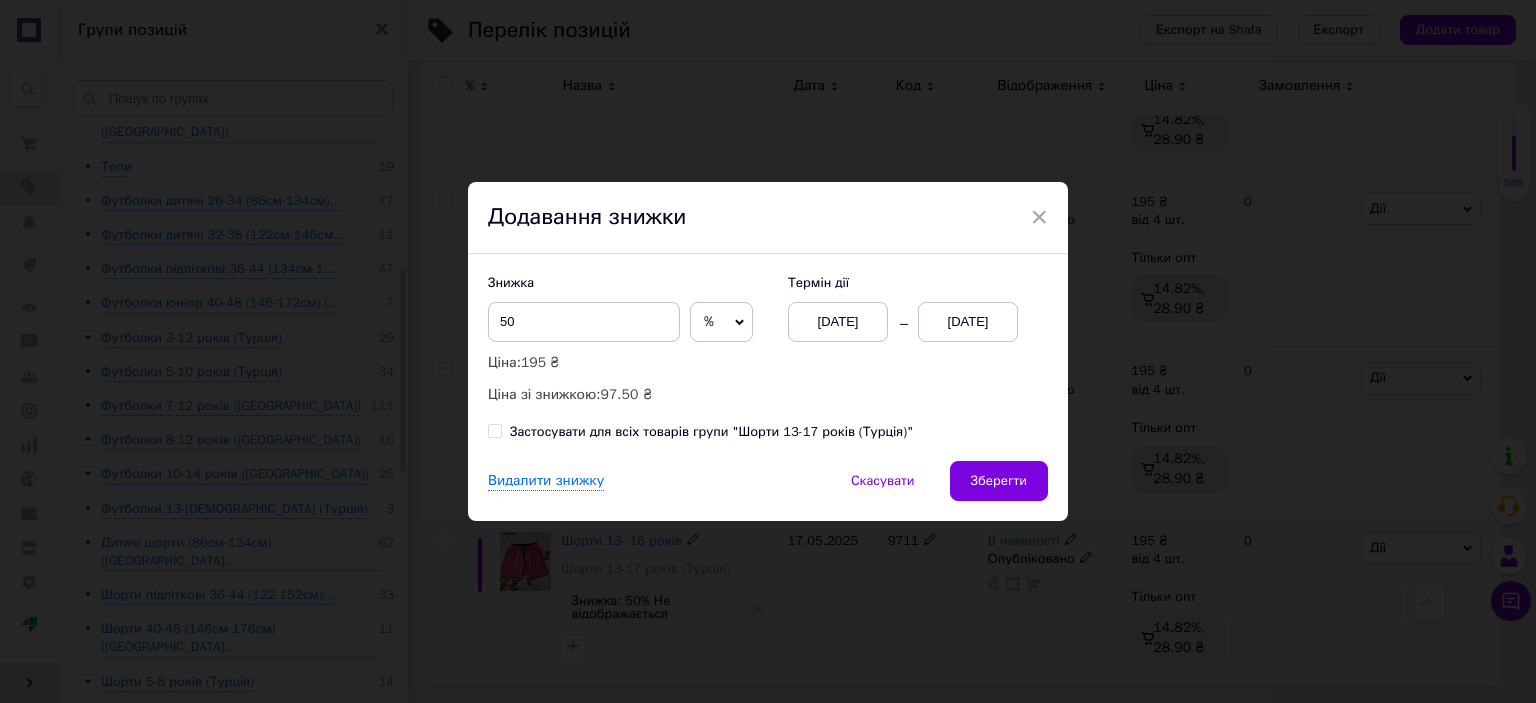 click on "[DATE]" at bounding box center (968, 322) 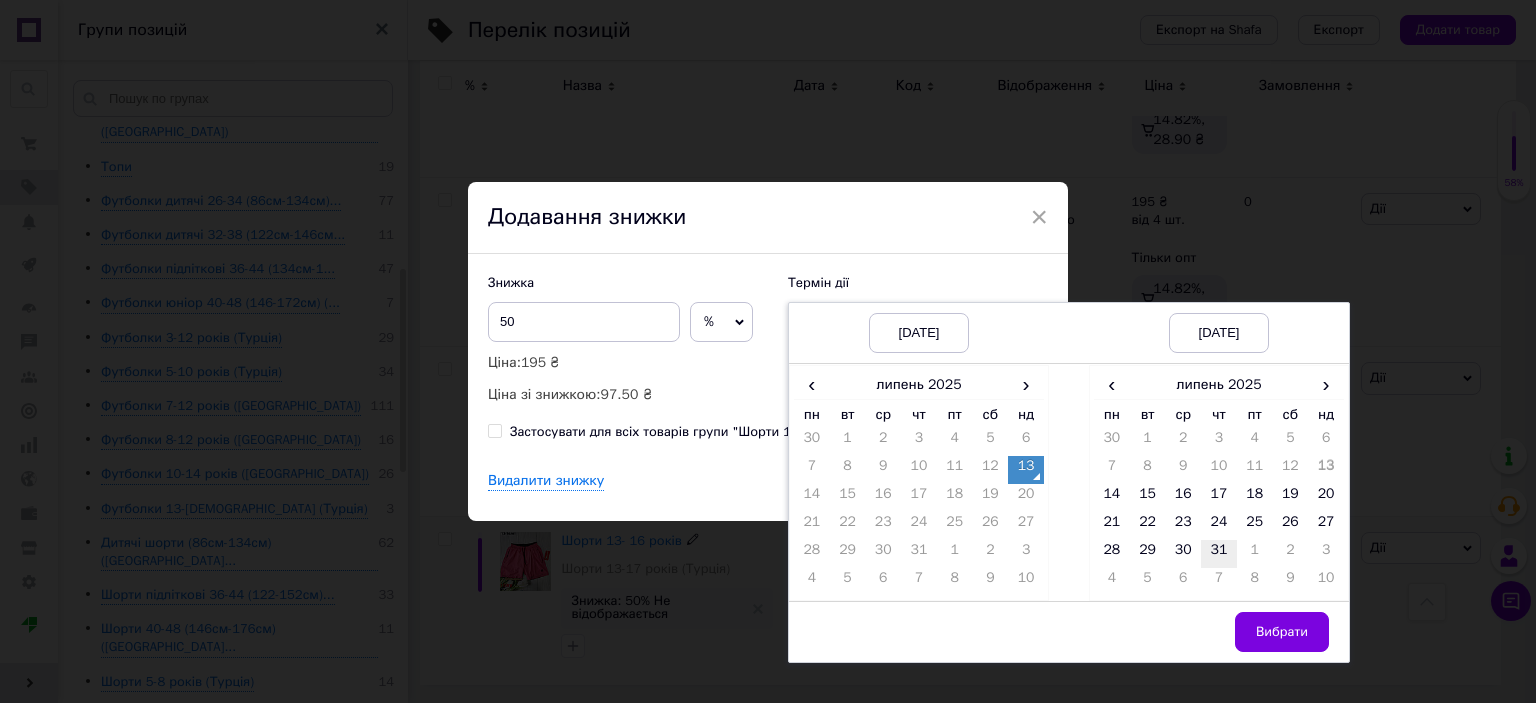 click on "31" at bounding box center (1219, 554) 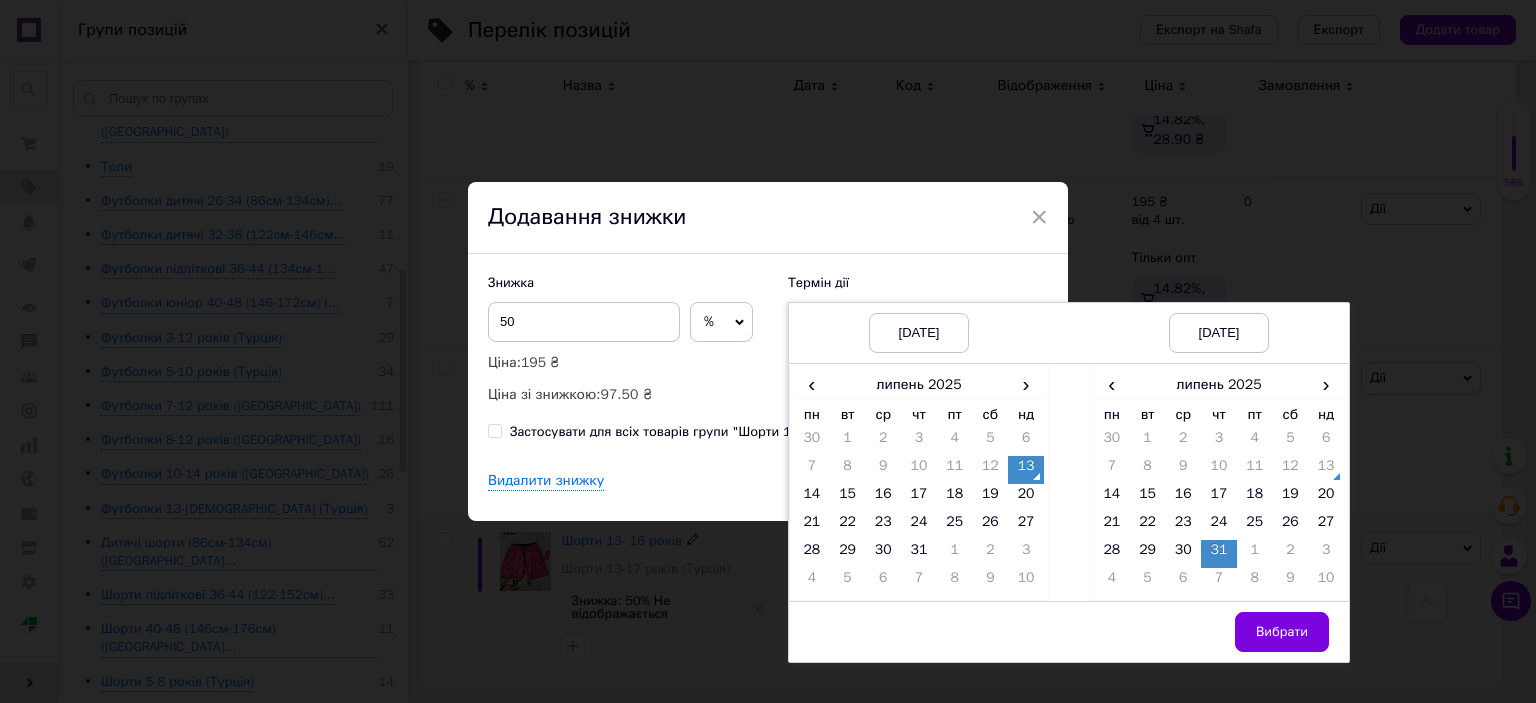 click on "Вибрати" at bounding box center [1282, 632] 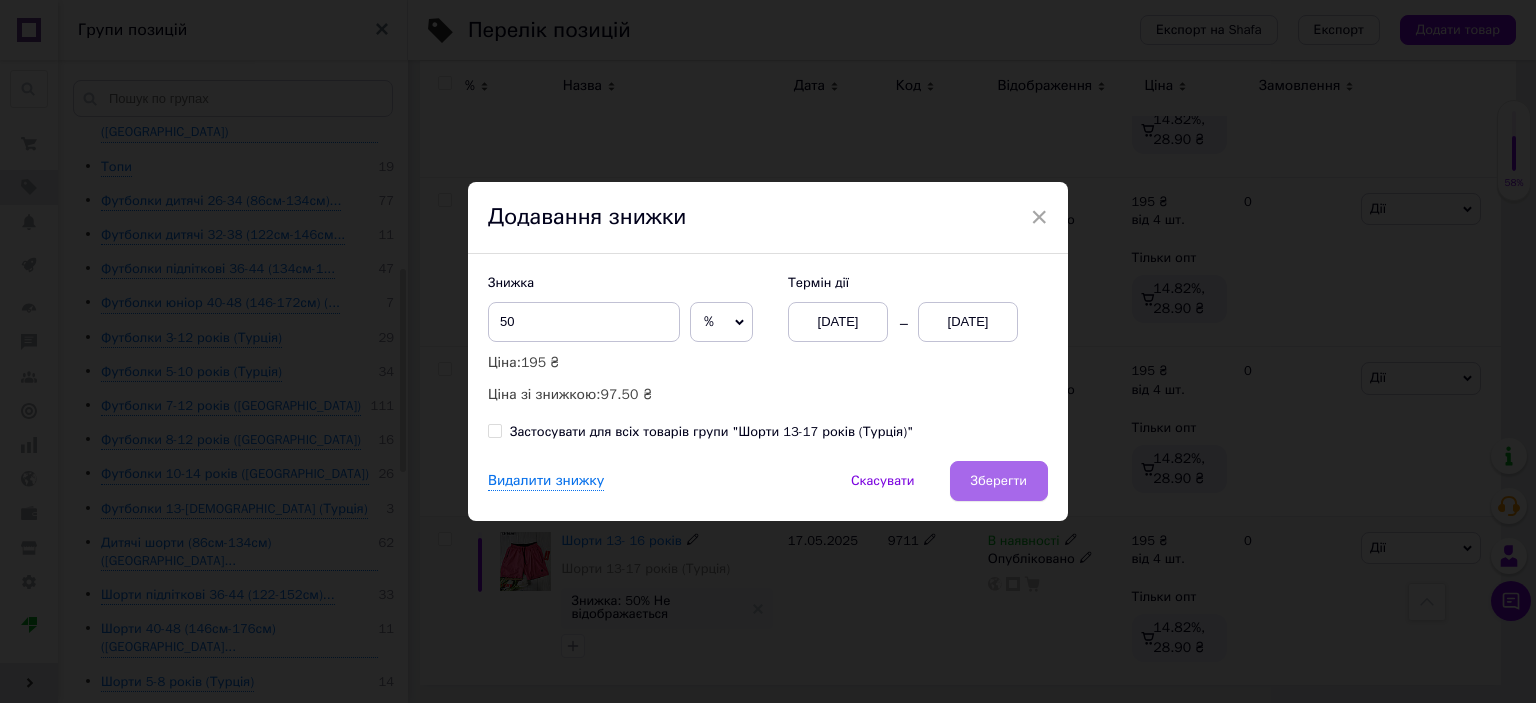 click on "Зберегти" at bounding box center [999, 481] 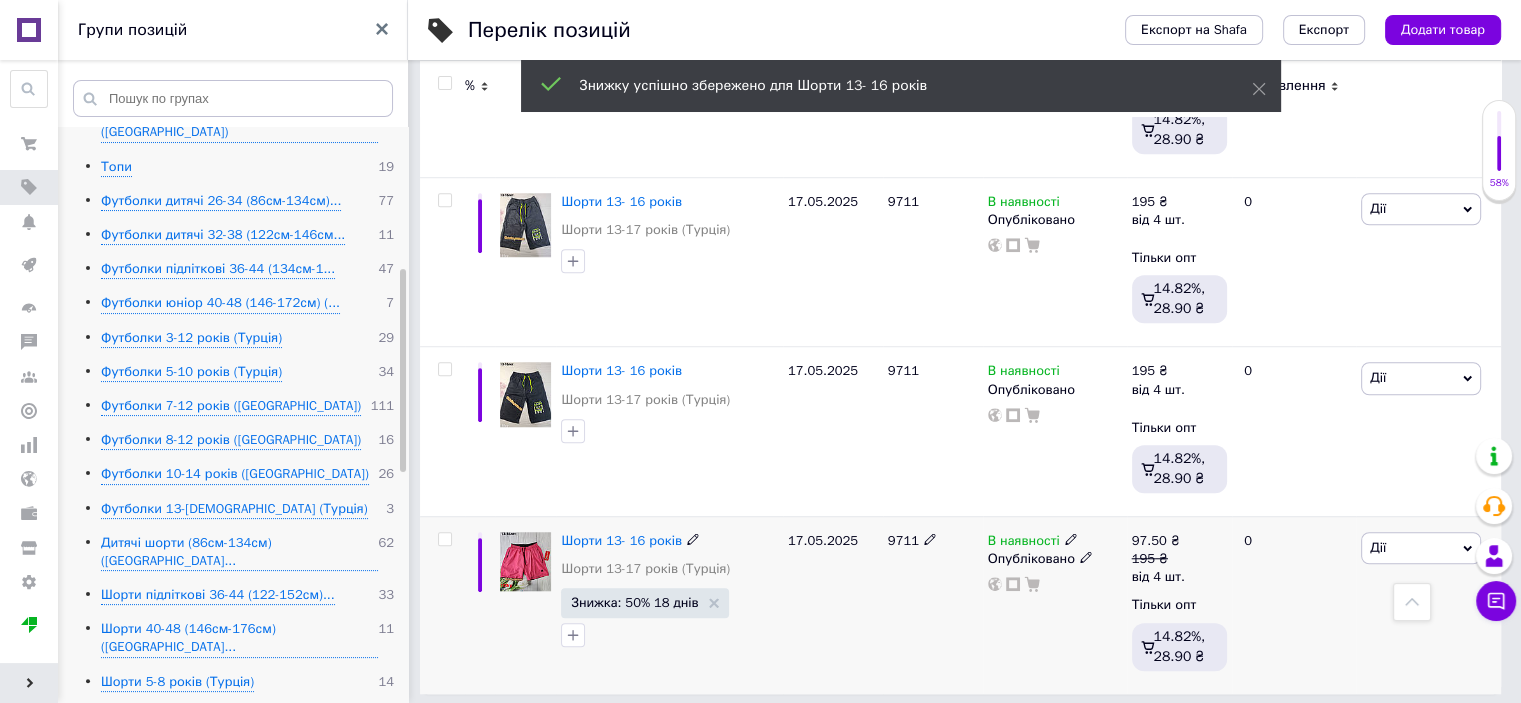 click on "Шорти 9-12 років (Турція)" at bounding box center (181, 716) 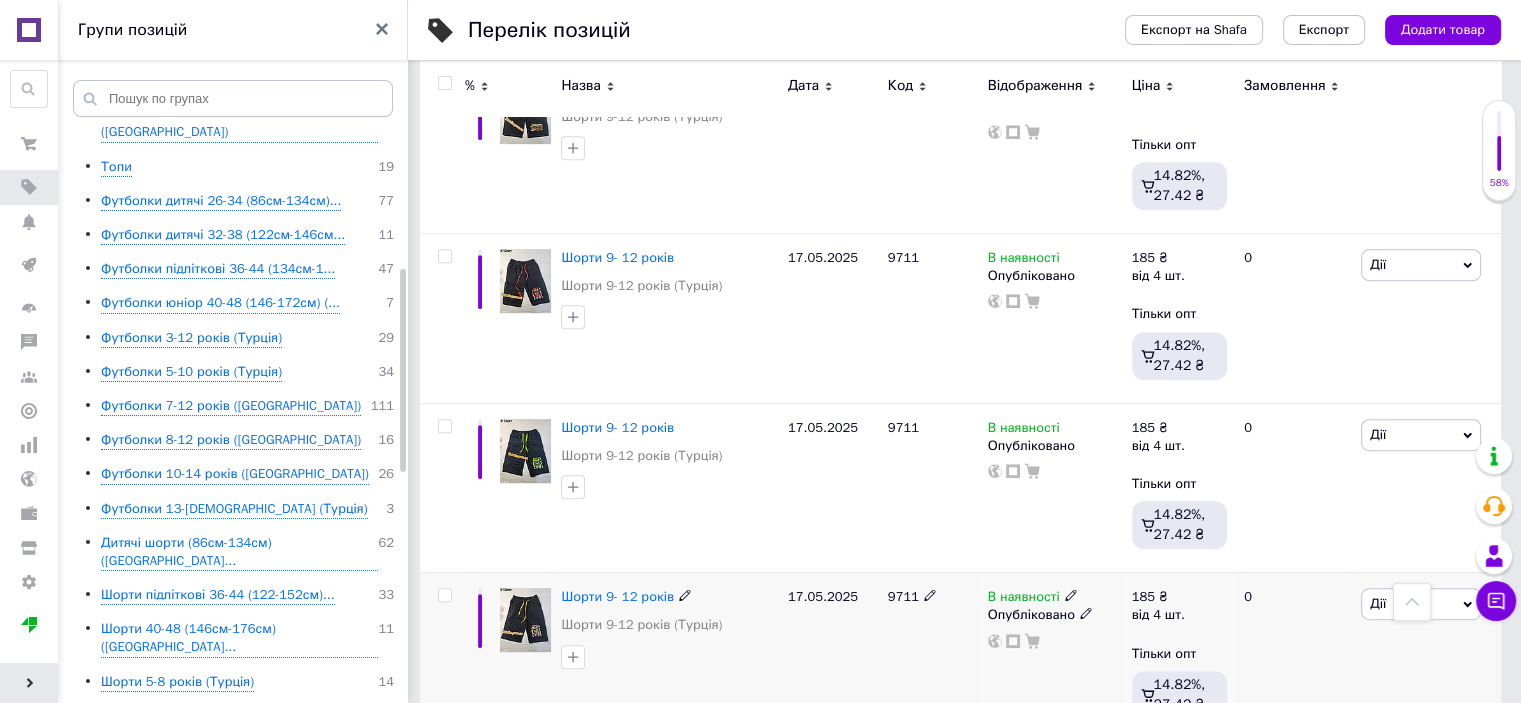 scroll, scrollTop: 1136, scrollLeft: 0, axis: vertical 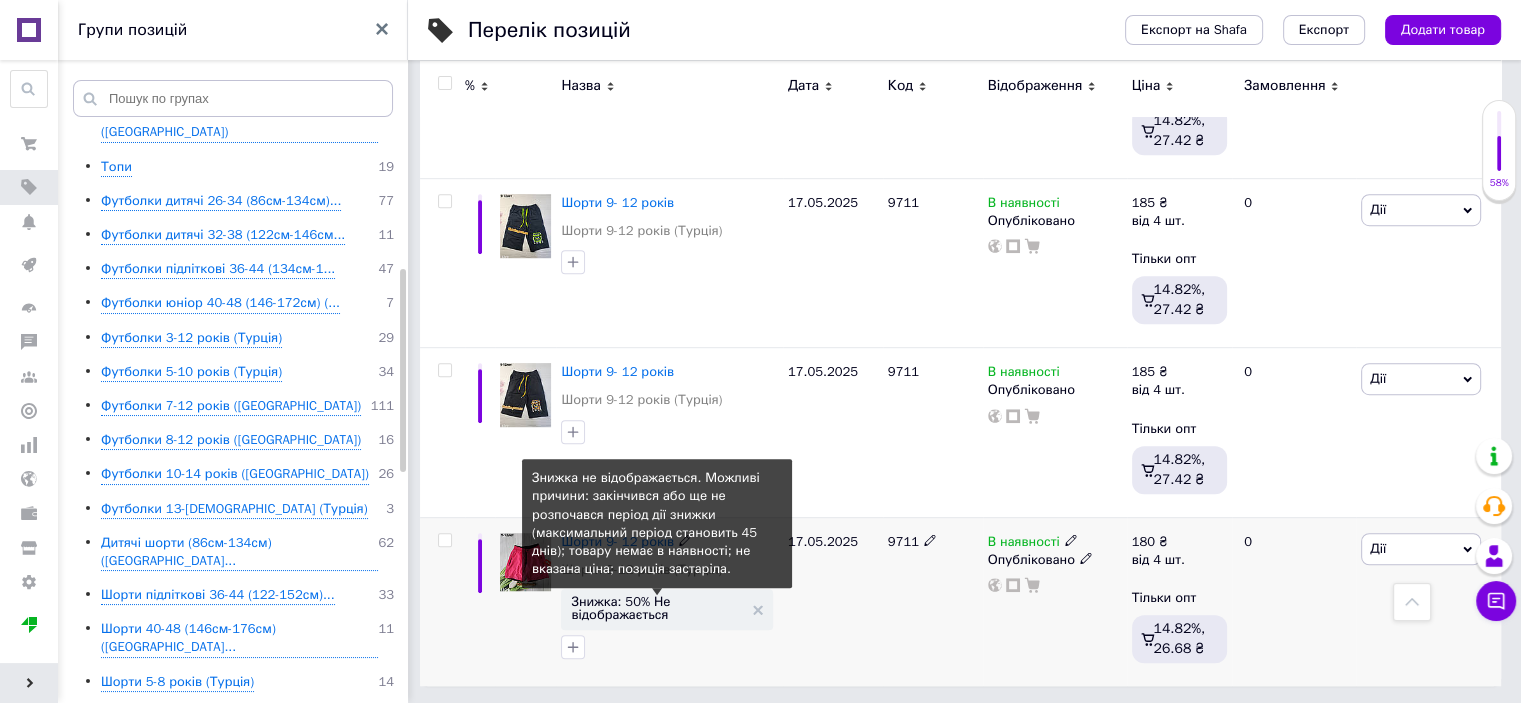 click on "Знижка: 50% Не відображається" at bounding box center [656, 608] 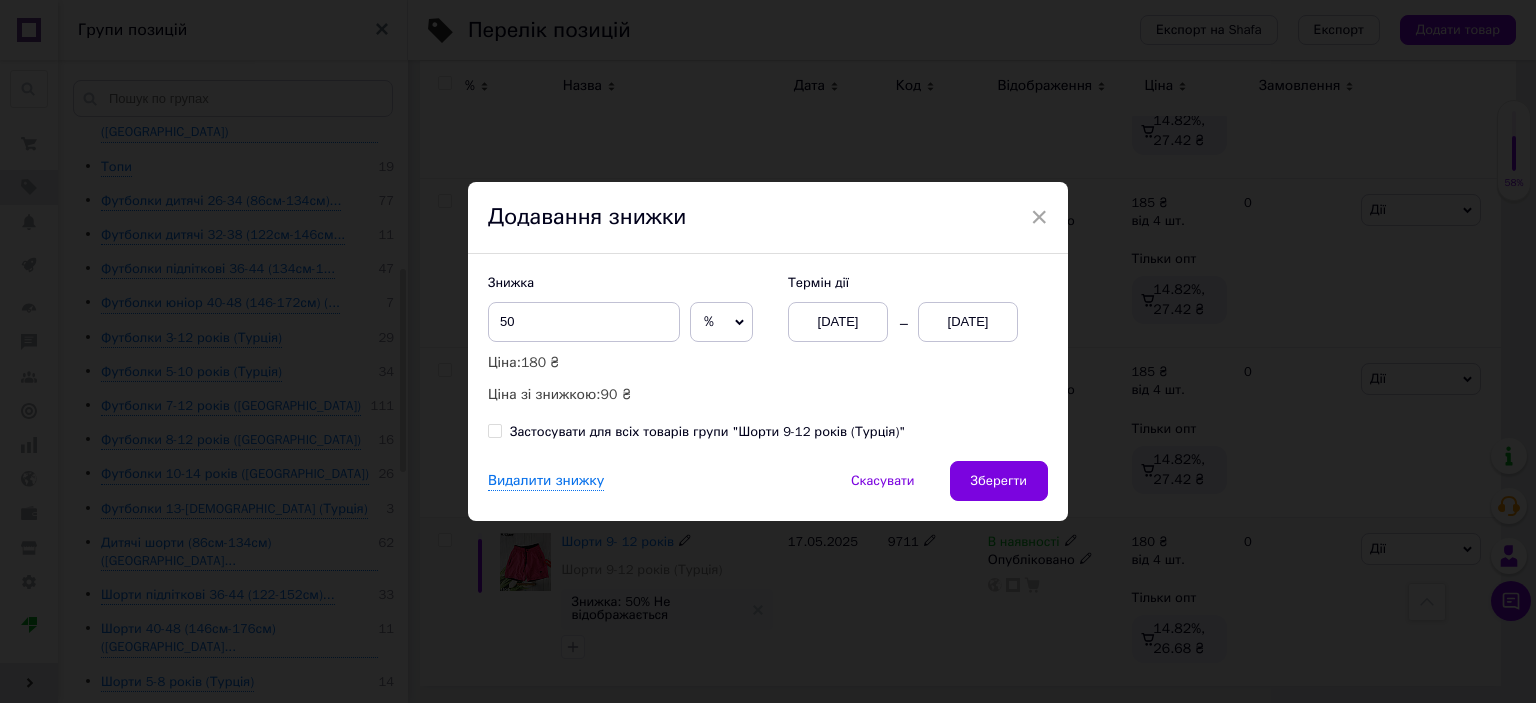 click on "[DATE]" at bounding box center (968, 322) 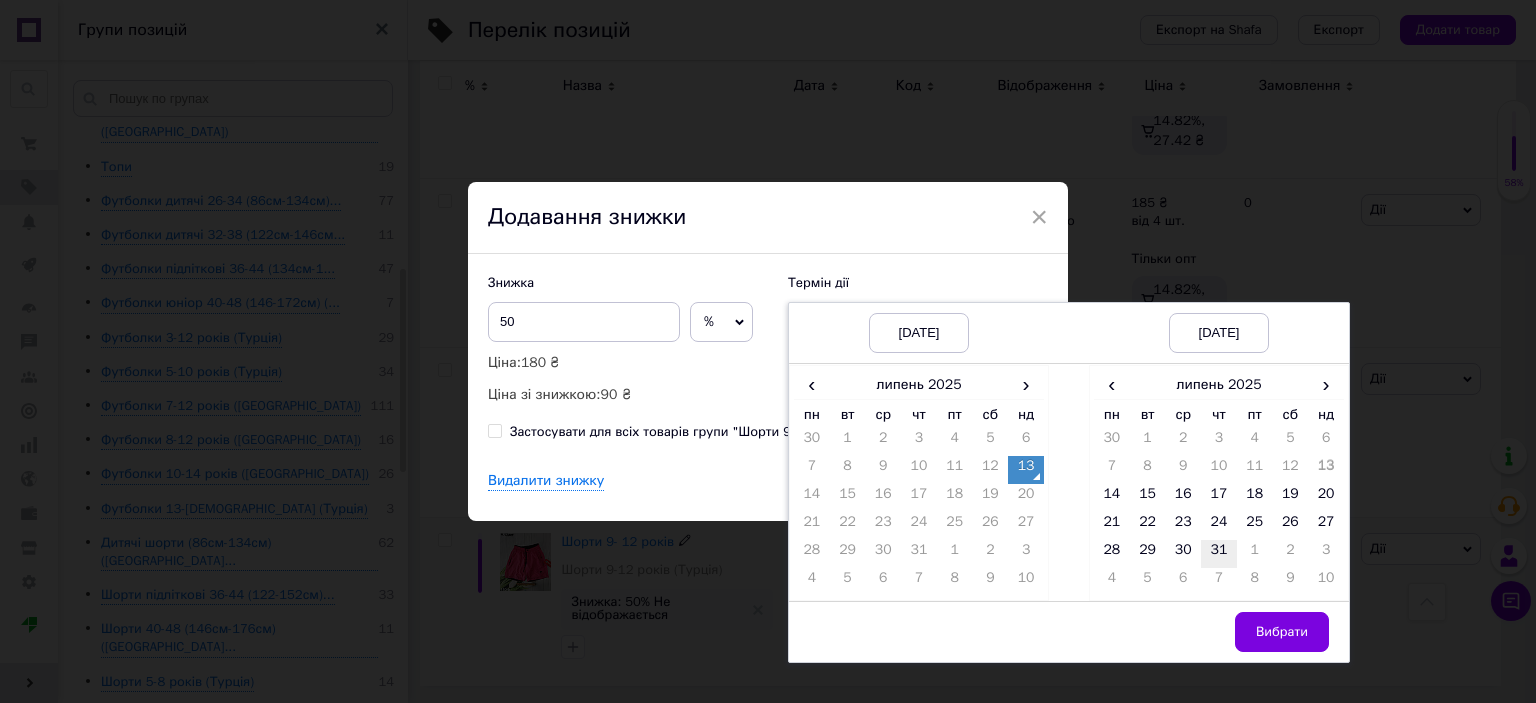 click on "31" at bounding box center [1219, 554] 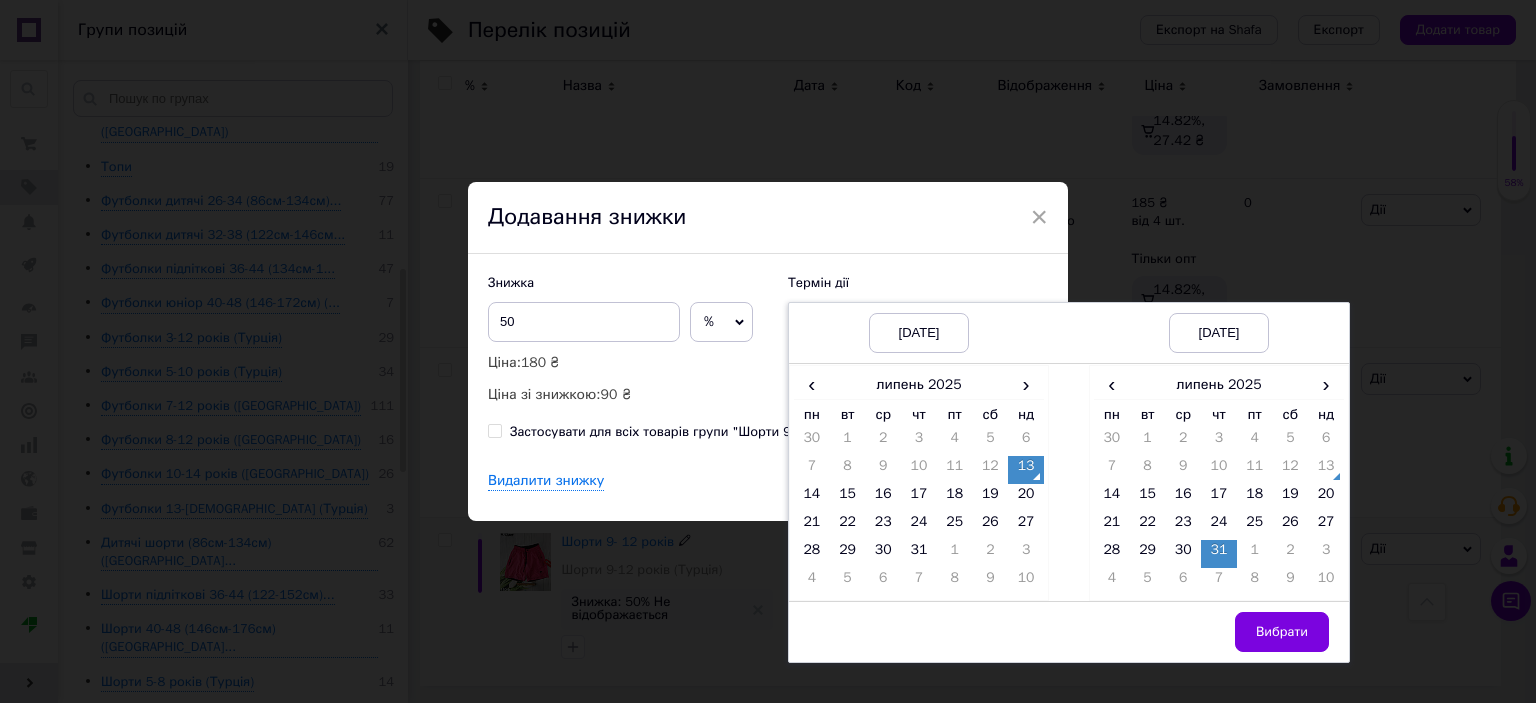 drag, startPoint x: 1261, startPoint y: 622, endPoint x: 1181, endPoint y: 599, distance: 83.240616 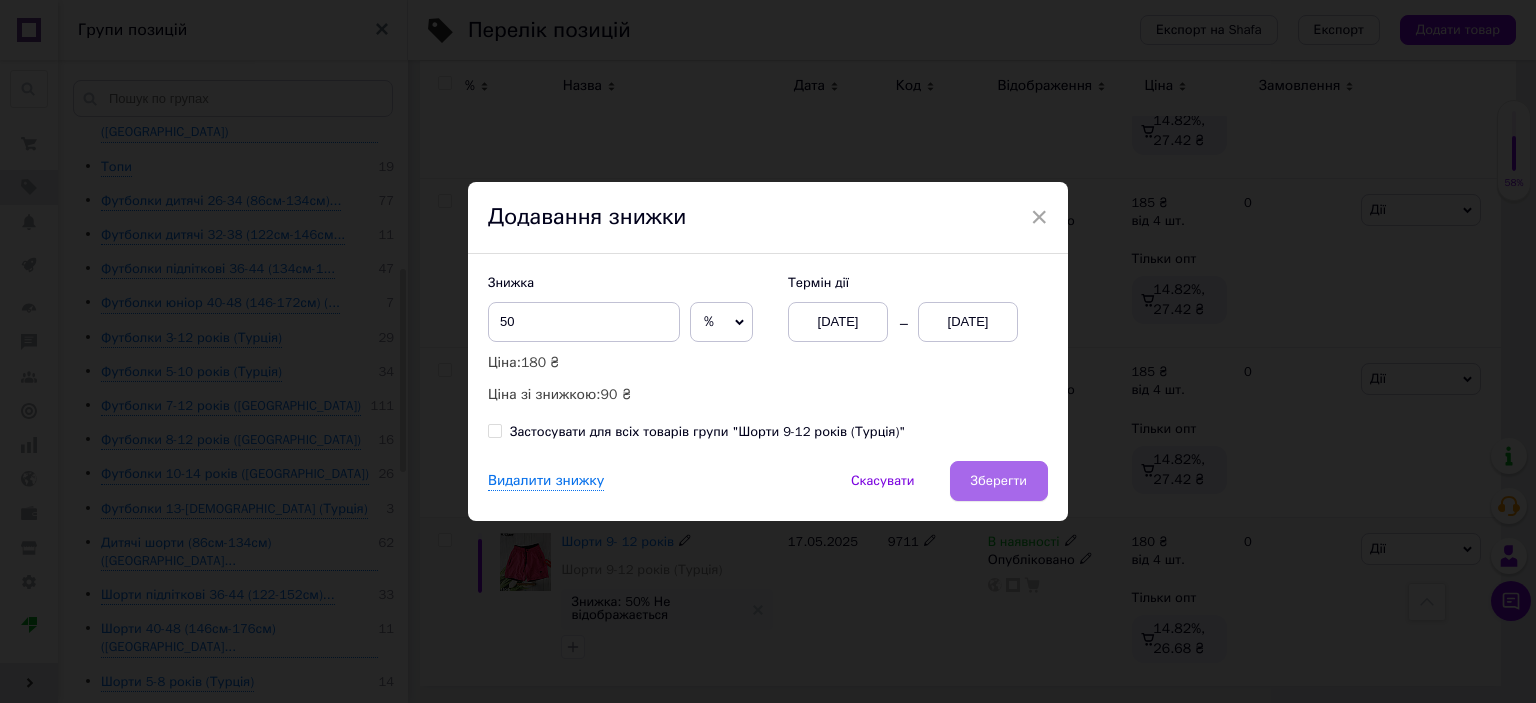 click on "Зберегти" at bounding box center [999, 481] 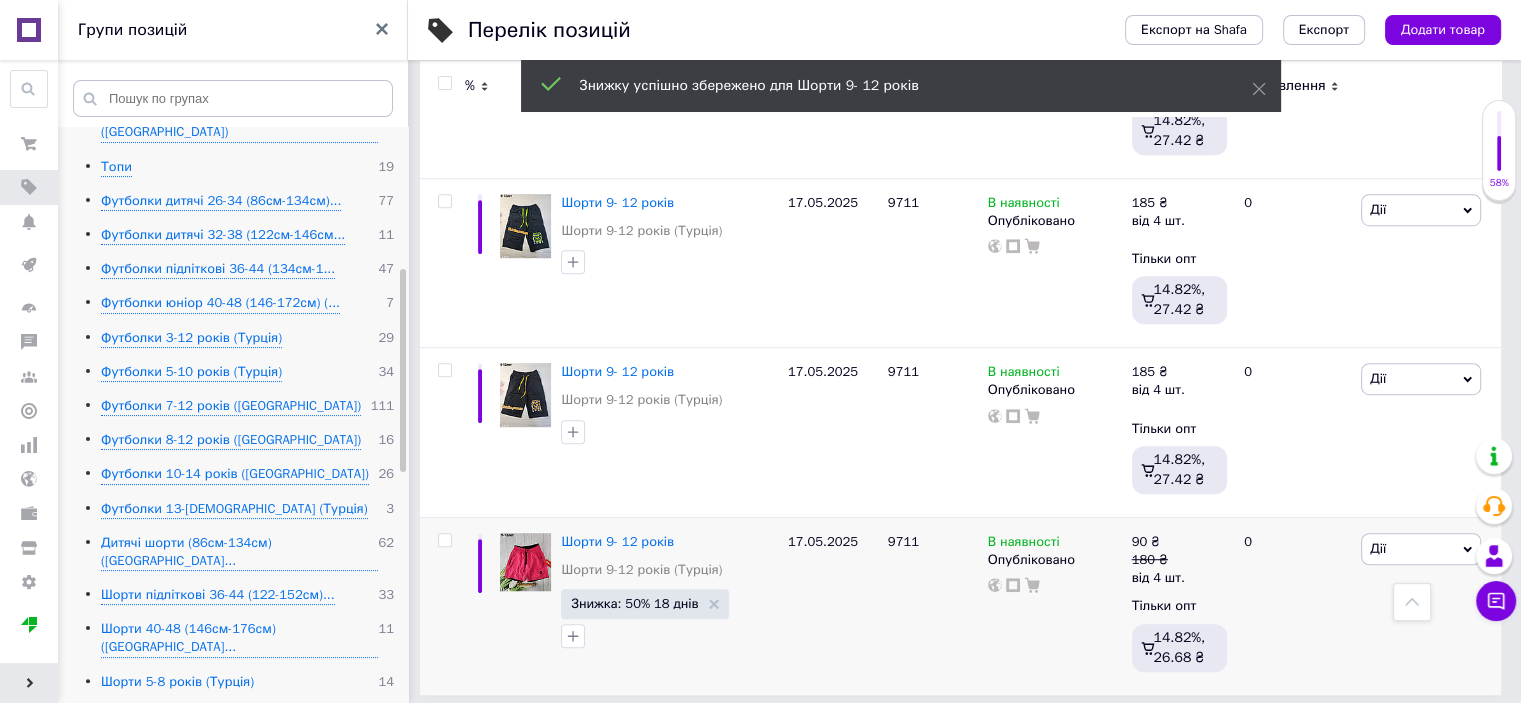 click on "Шорти 5-8 років (Турція)" at bounding box center (177, 682) 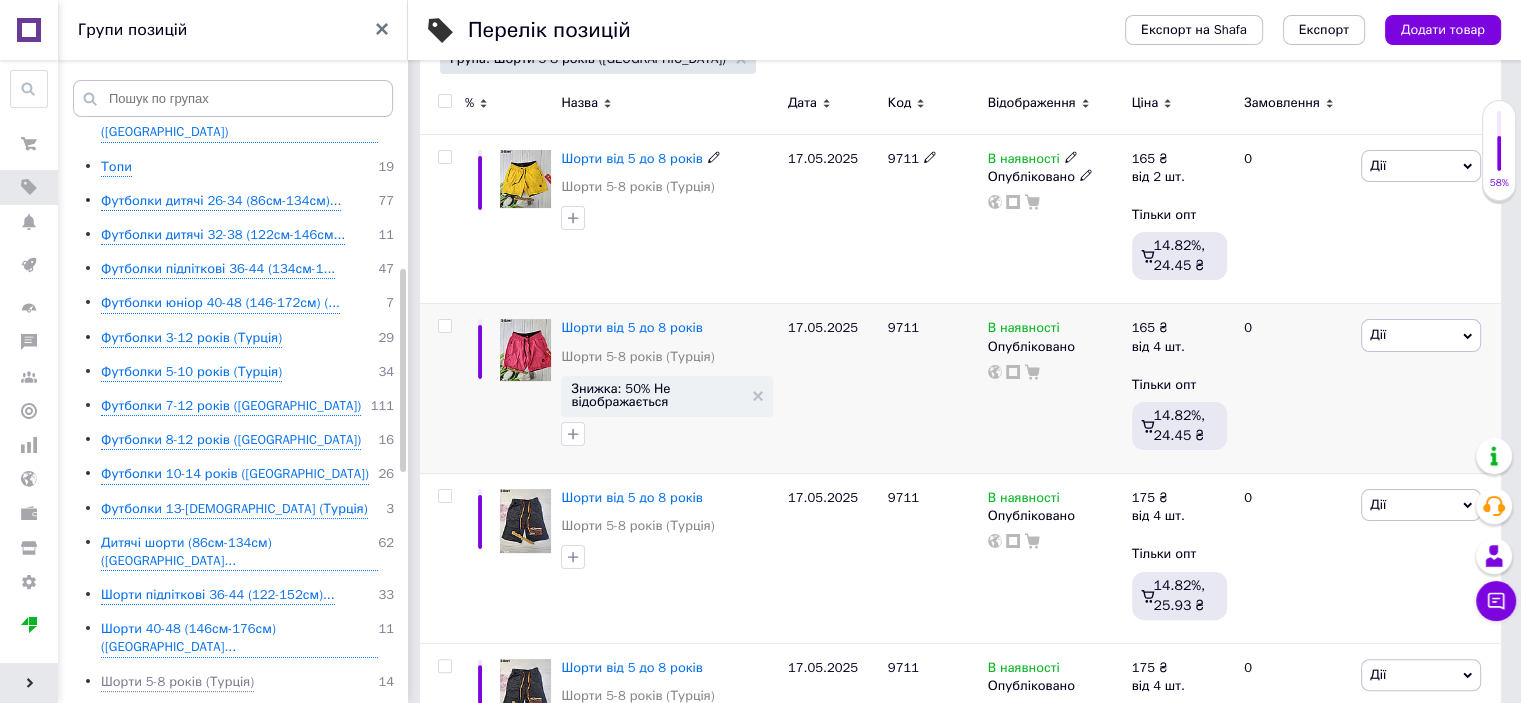 scroll, scrollTop: 336, scrollLeft: 0, axis: vertical 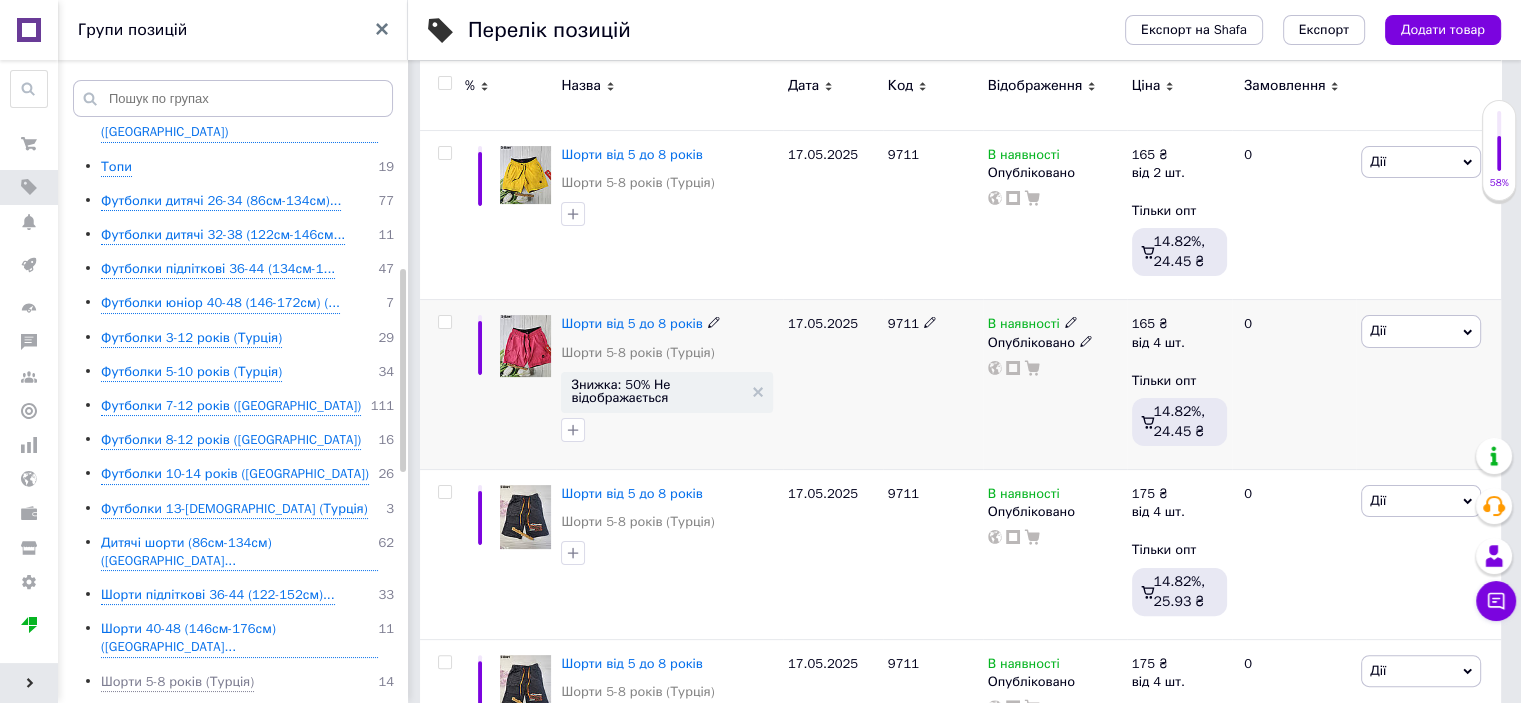 click on "Знижка: 50% Не відображається" at bounding box center [666, 392] 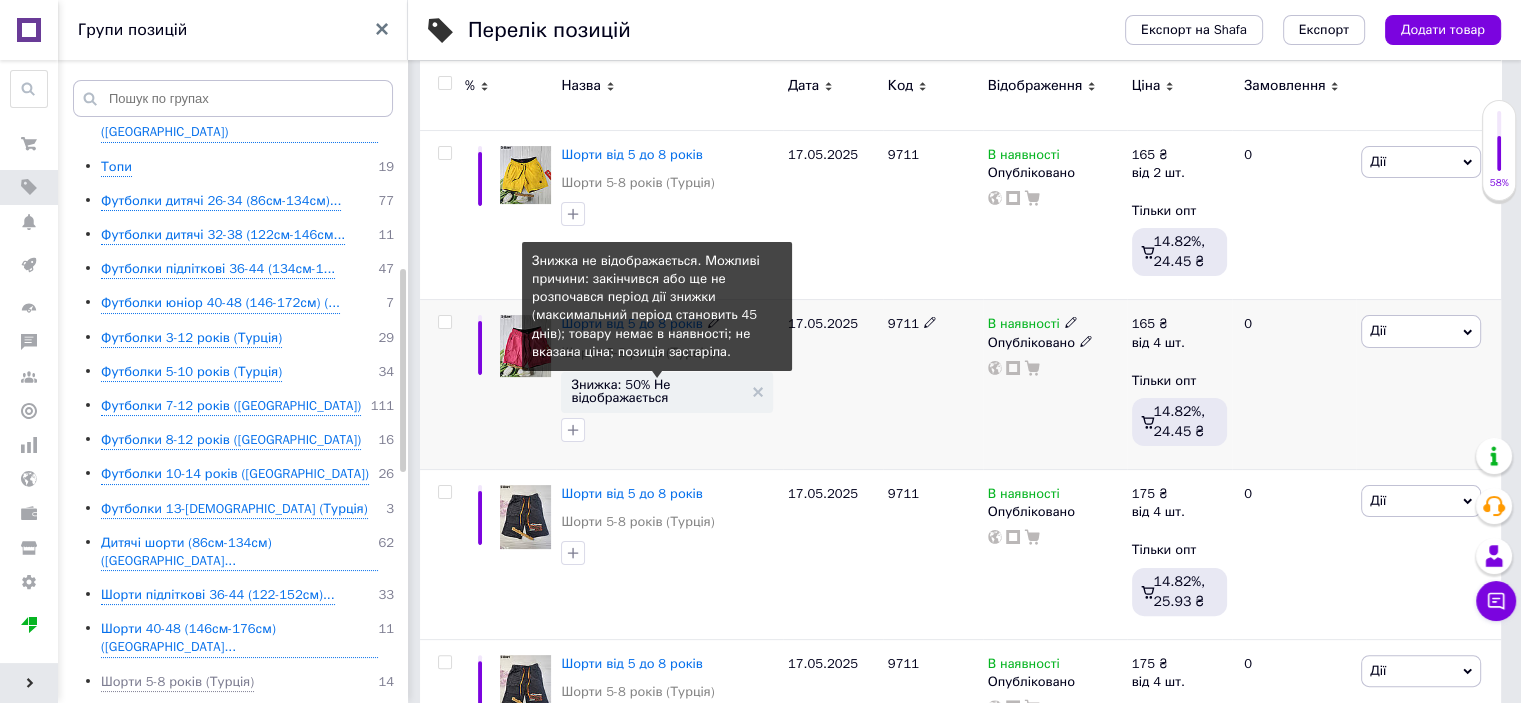 click on "Знижка: 50% Не відображається" at bounding box center (656, 391) 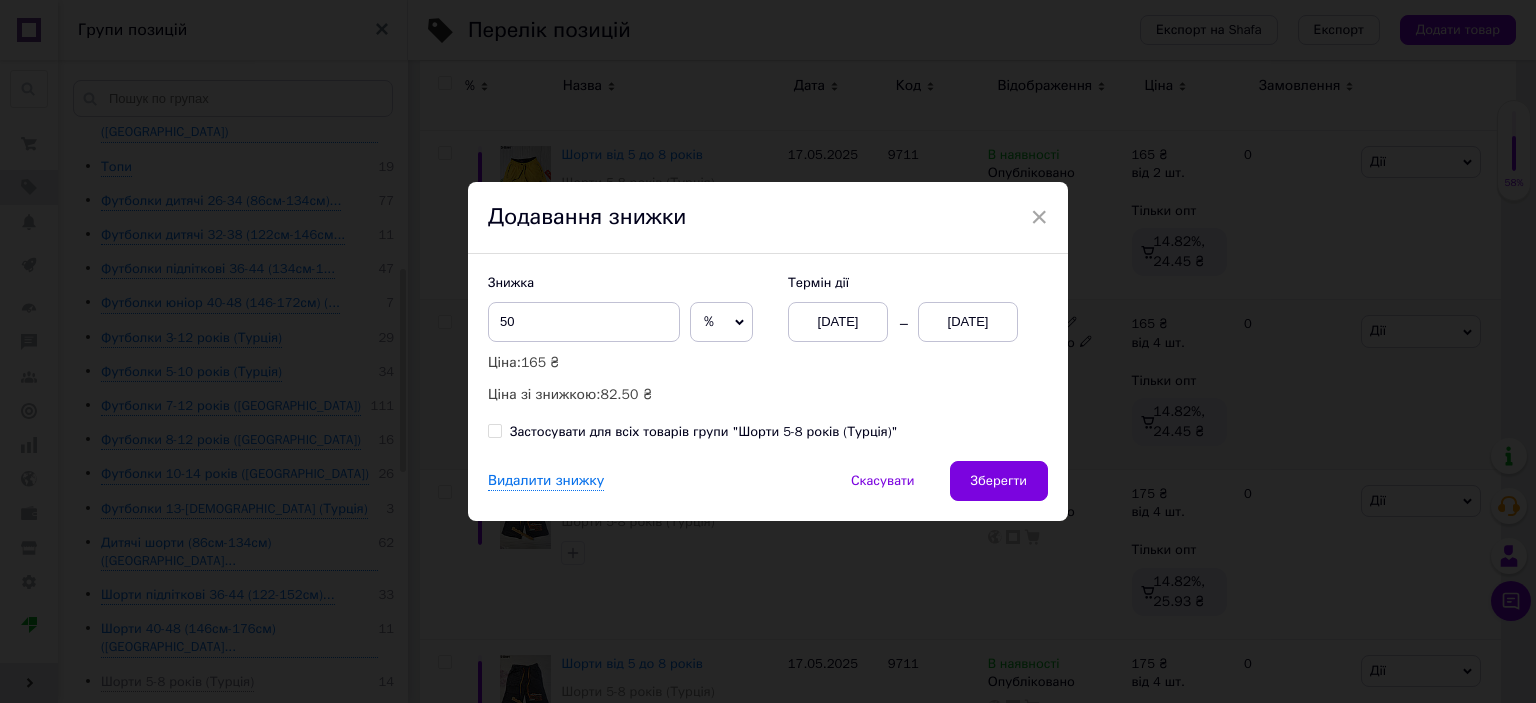 click on "[DATE]" at bounding box center (968, 322) 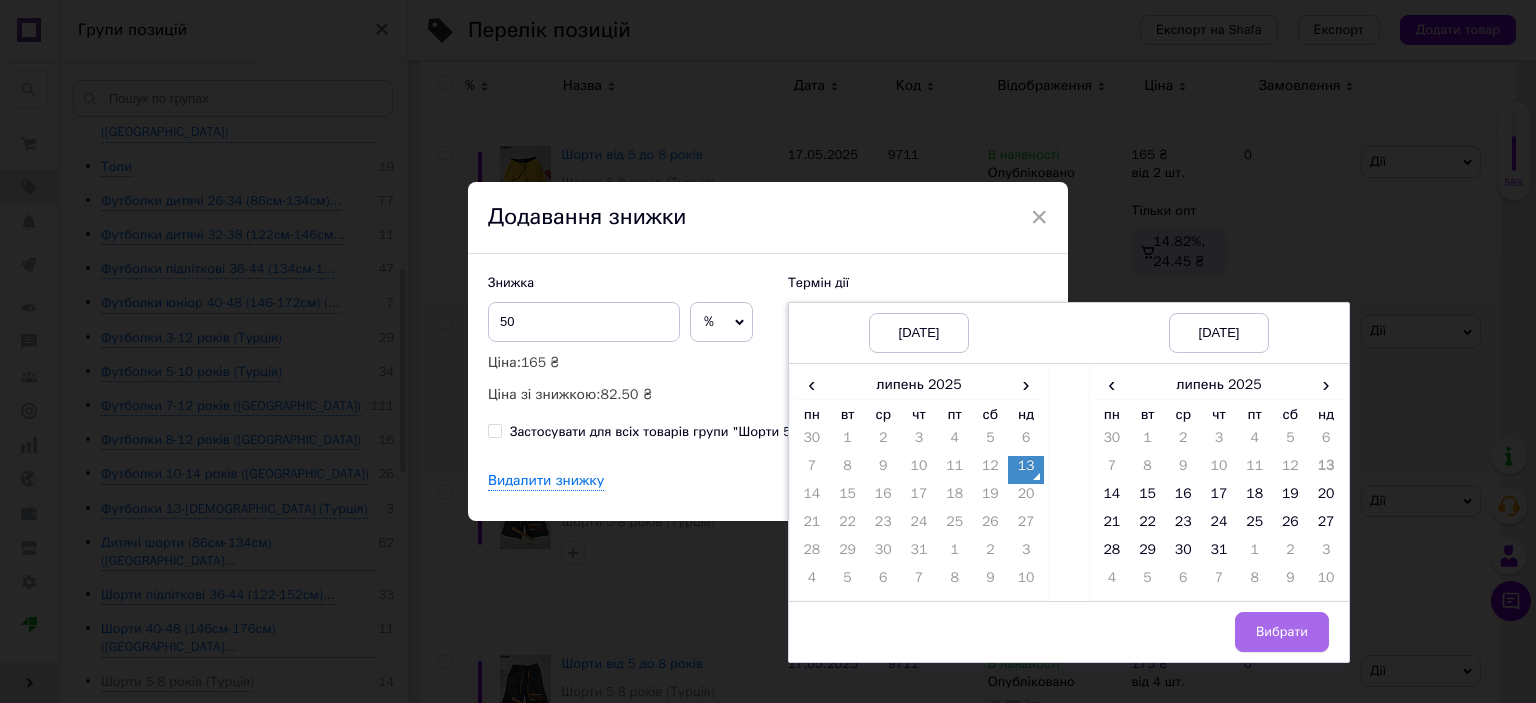 drag, startPoint x: 1209, startPoint y: 547, endPoint x: 1323, endPoint y: 627, distance: 139.26952 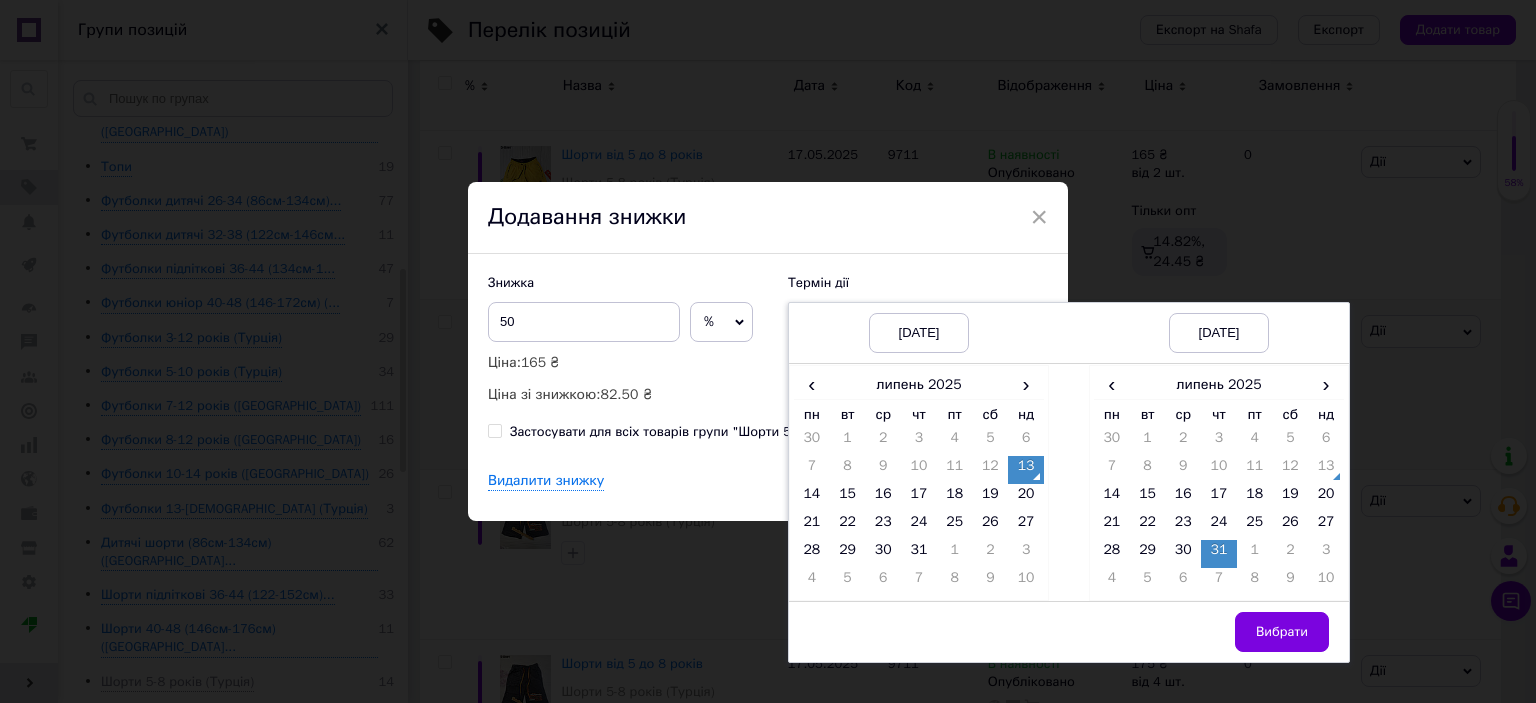 drag, startPoint x: 1312, startPoint y: 634, endPoint x: 1036, endPoint y: 561, distance: 285.4908 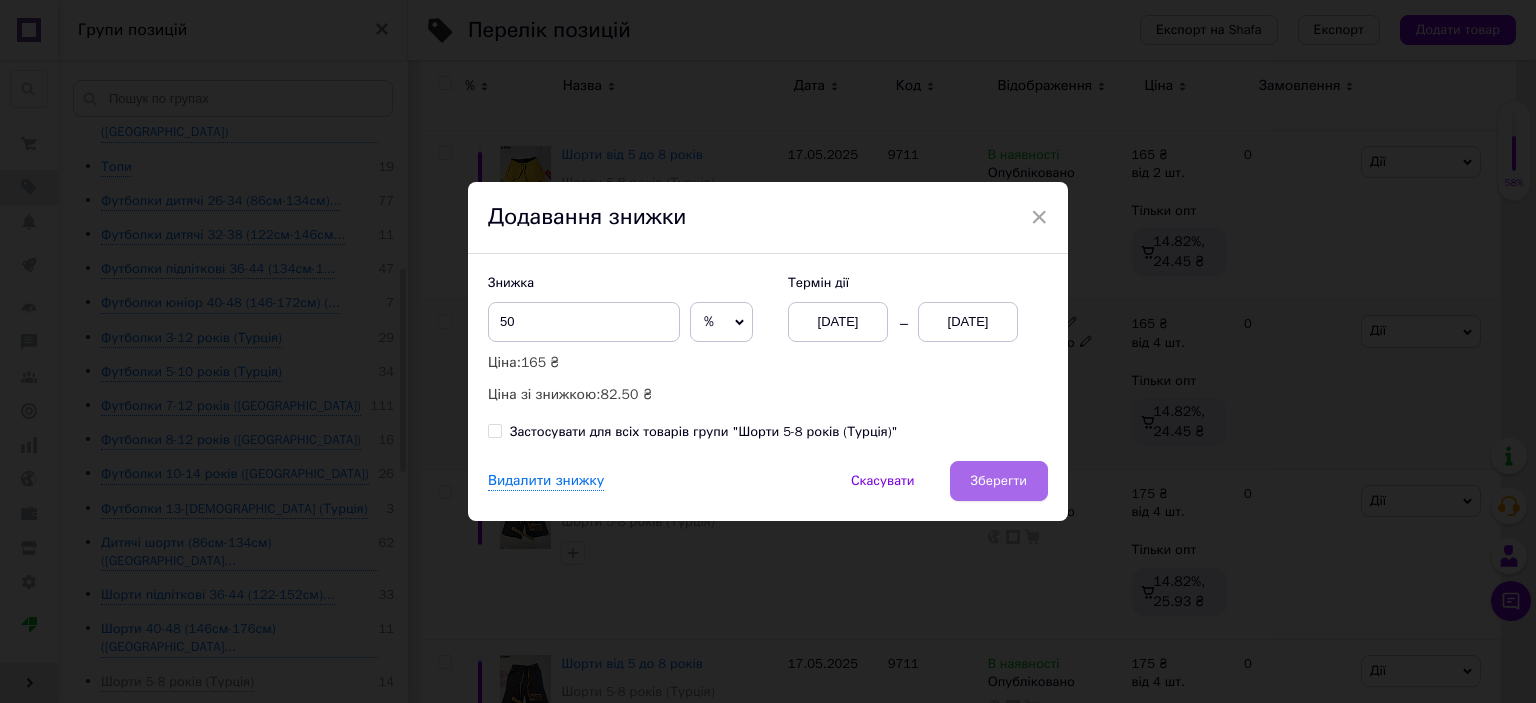 click on "Зберегти" at bounding box center (999, 481) 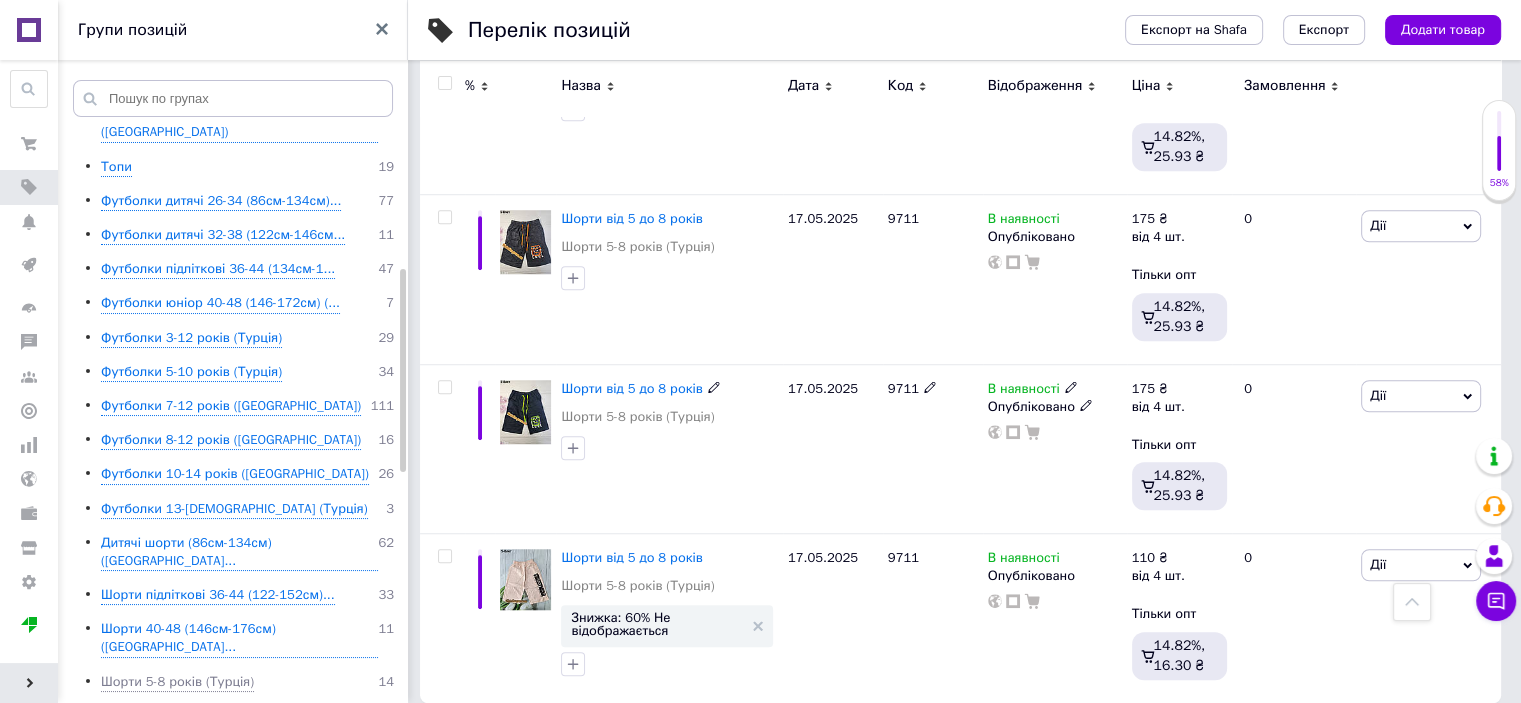 scroll, scrollTop: 1484, scrollLeft: 0, axis: vertical 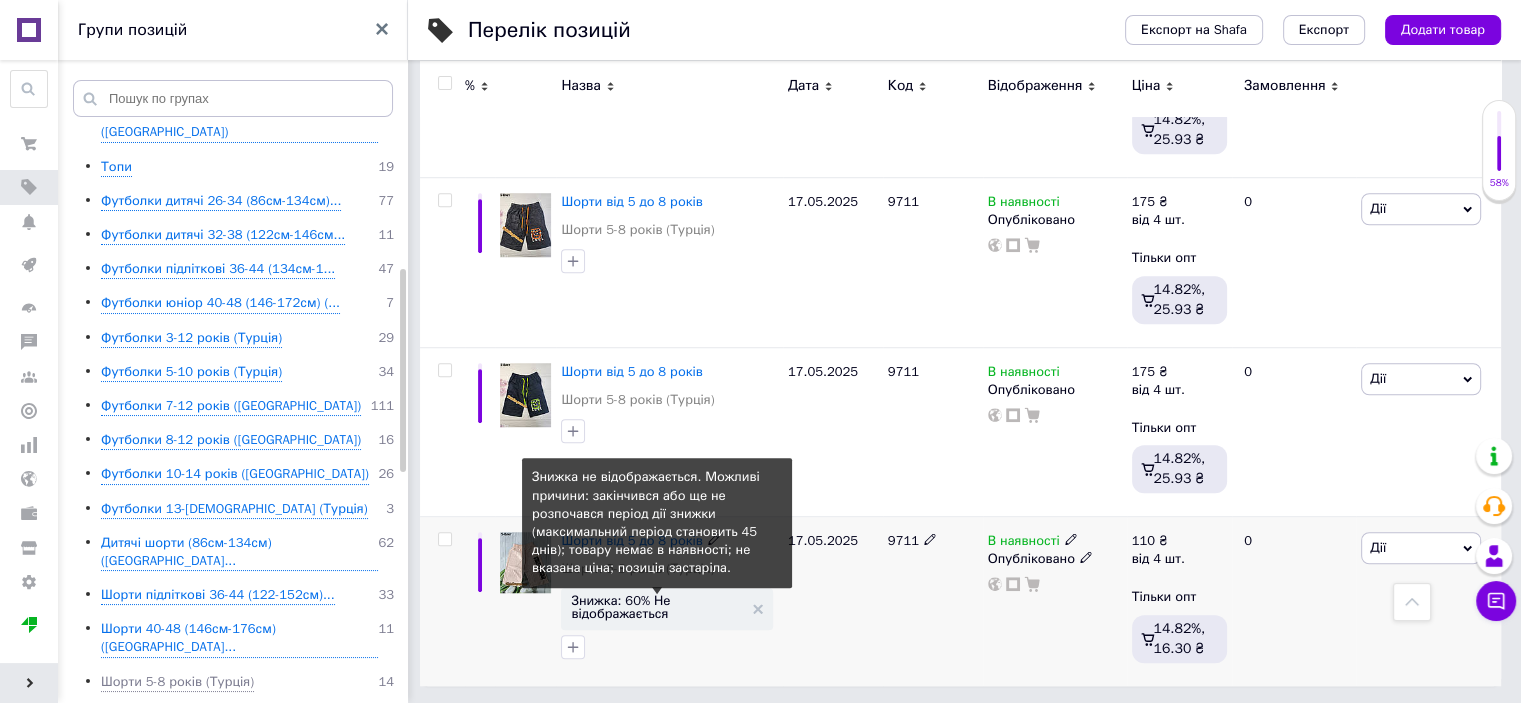 click on "Знижка: 60% Не відображається" at bounding box center (656, 607) 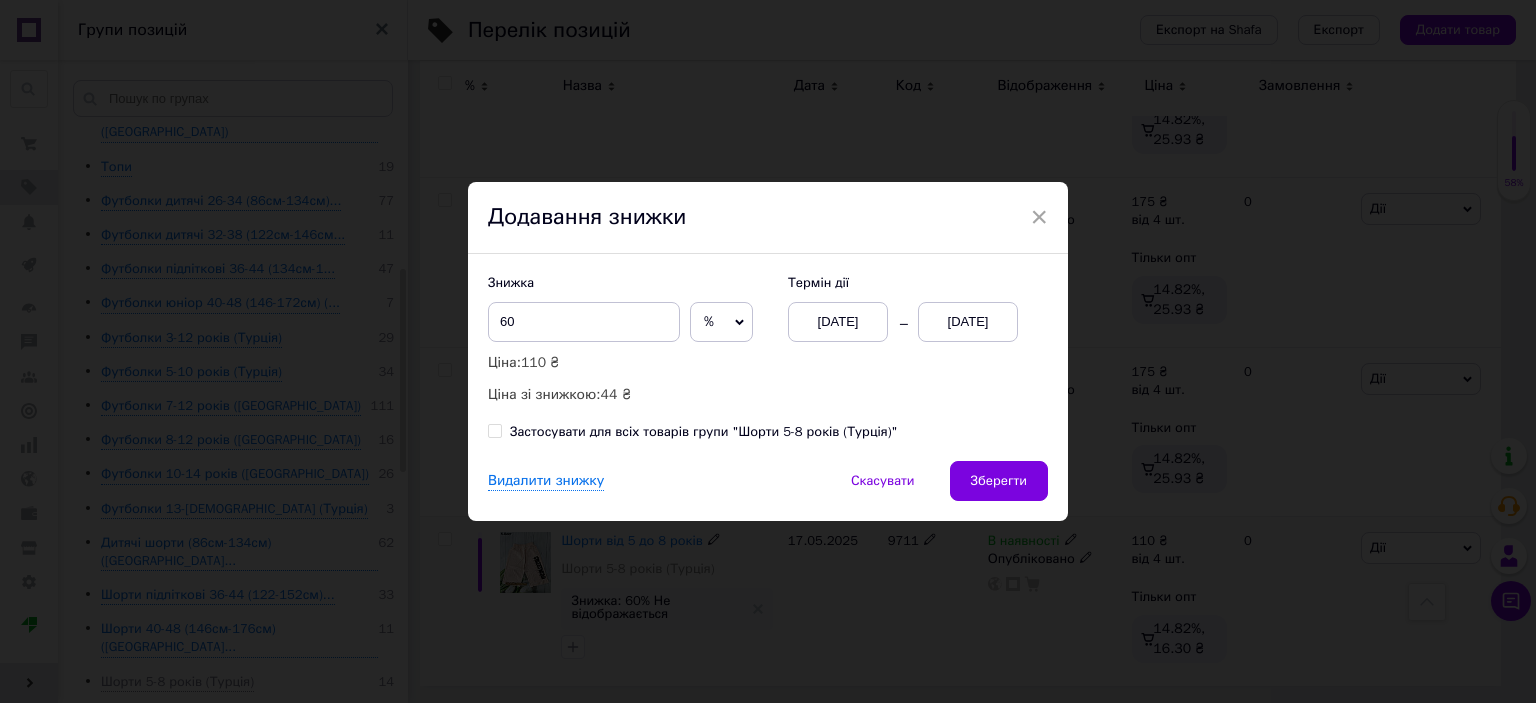 click on "[DATE]" at bounding box center [968, 322] 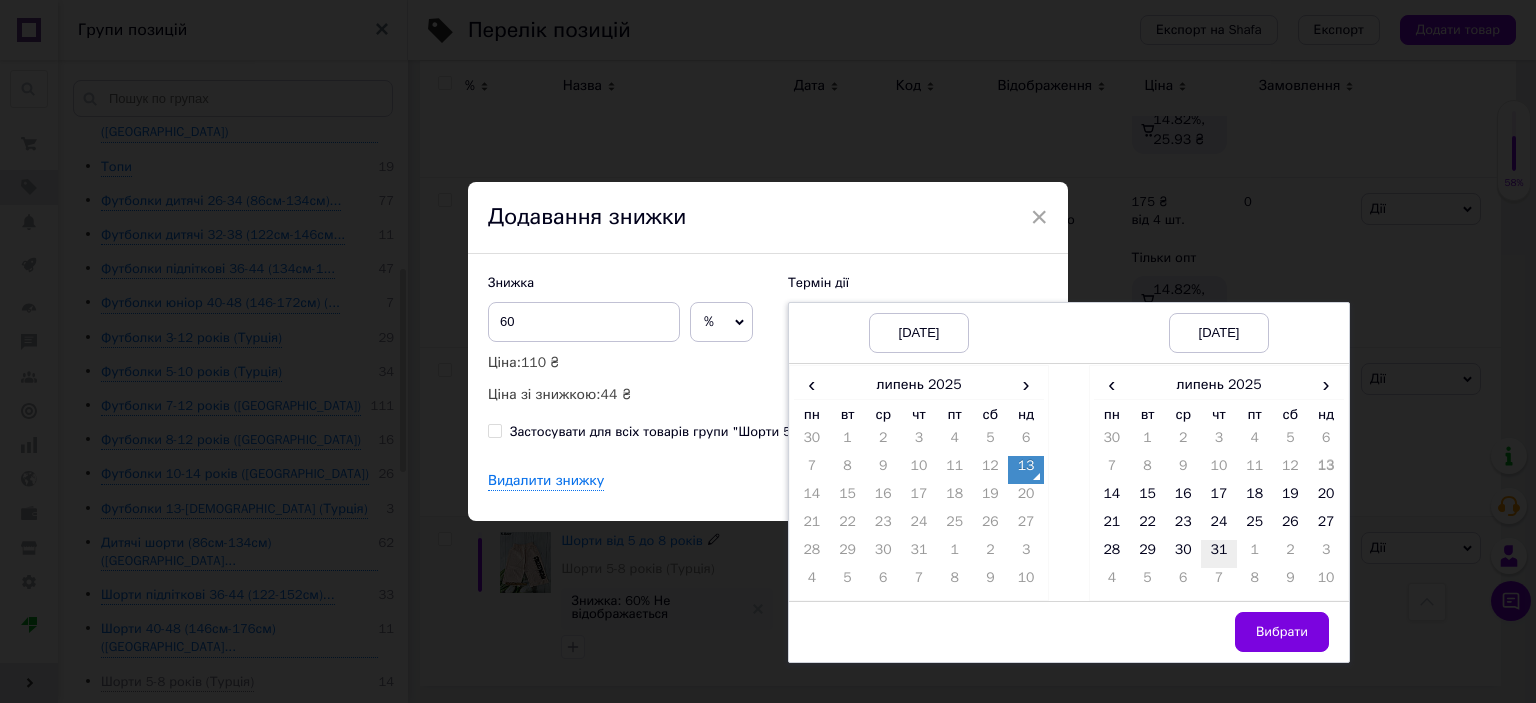 click on "31" at bounding box center [1219, 554] 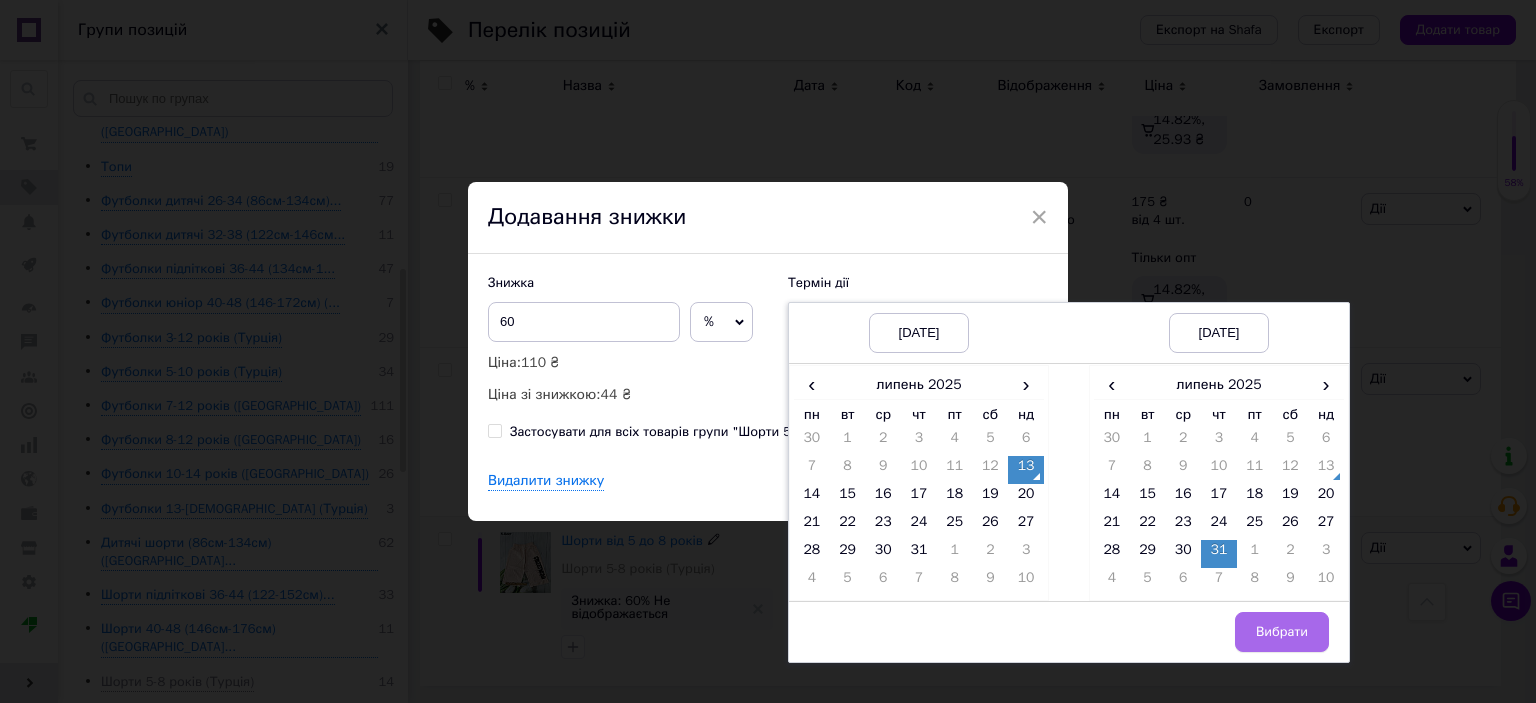 click on "Вибрати" at bounding box center (1282, 632) 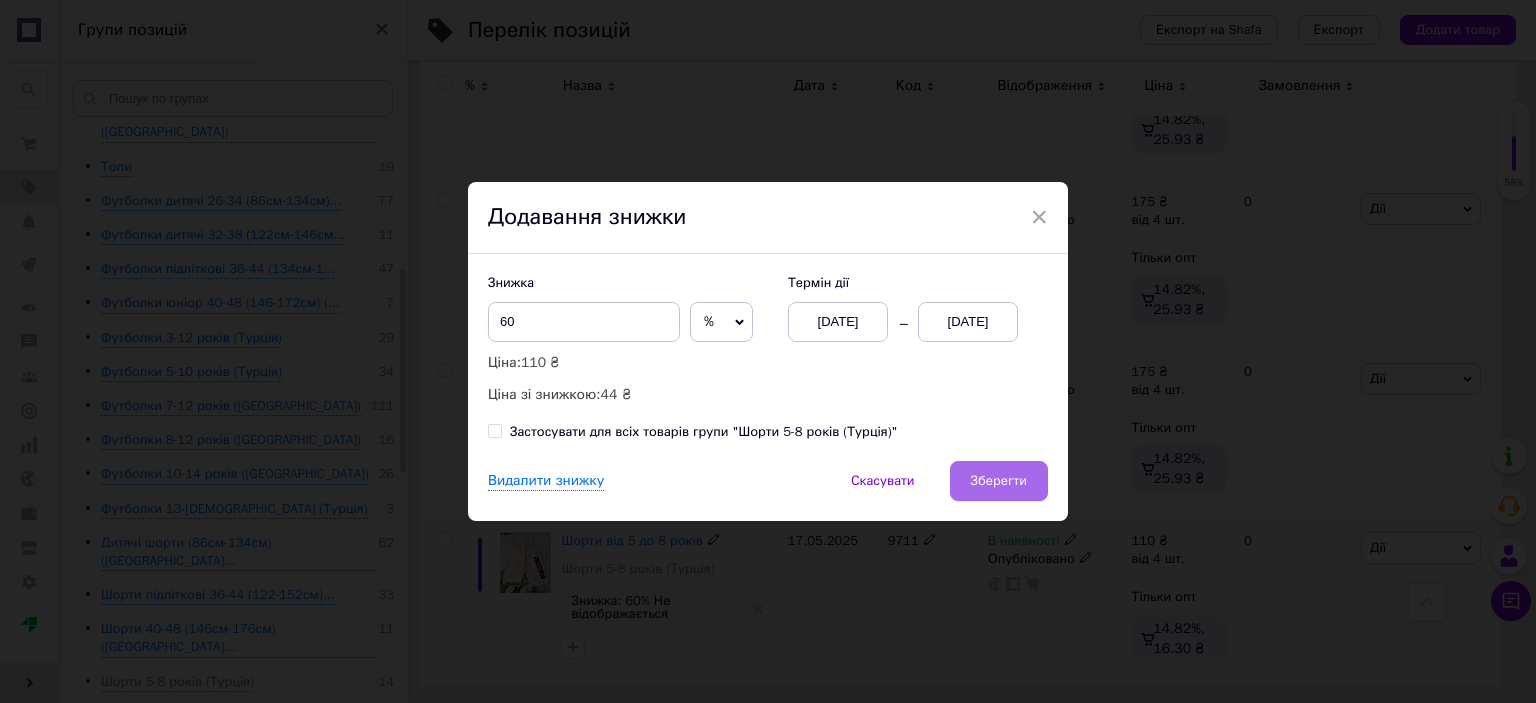 click on "Зберегти" at bounding box center (999, 481) 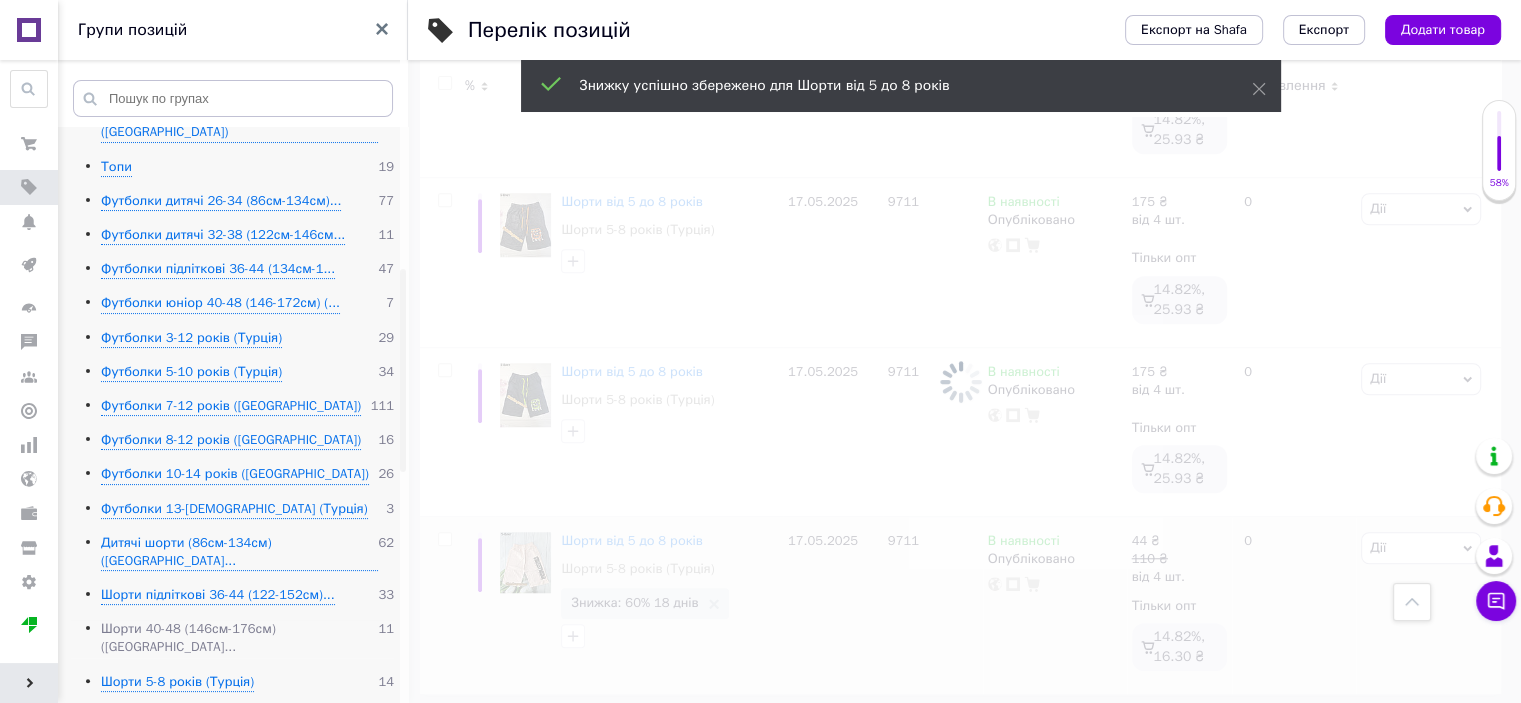 click on "Шорти 40-48 (146см-176см) ([GEOGRAPHIC_DATA]..." at bounding box center [239, 638] 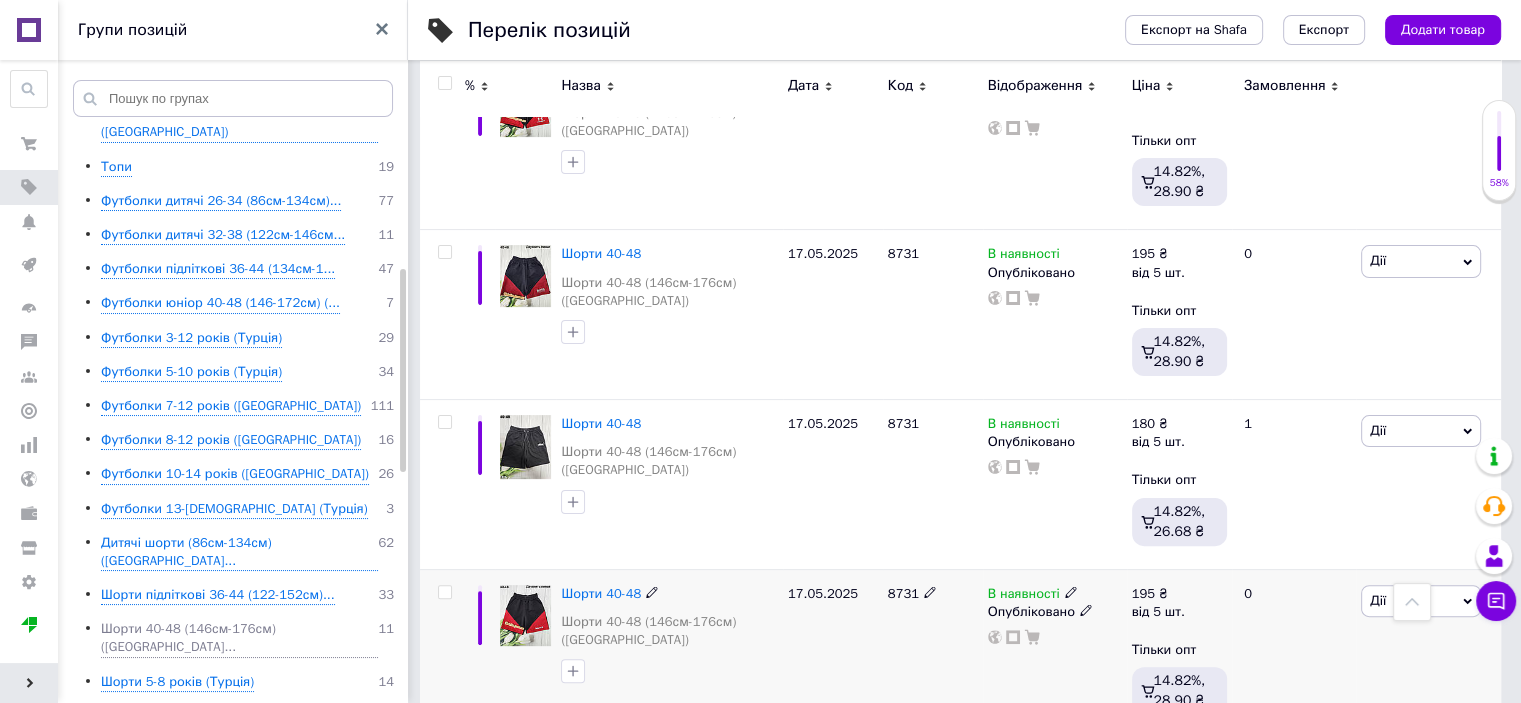 scroll, scrollTop: 376, scrollLeft: 0, axis: vertical 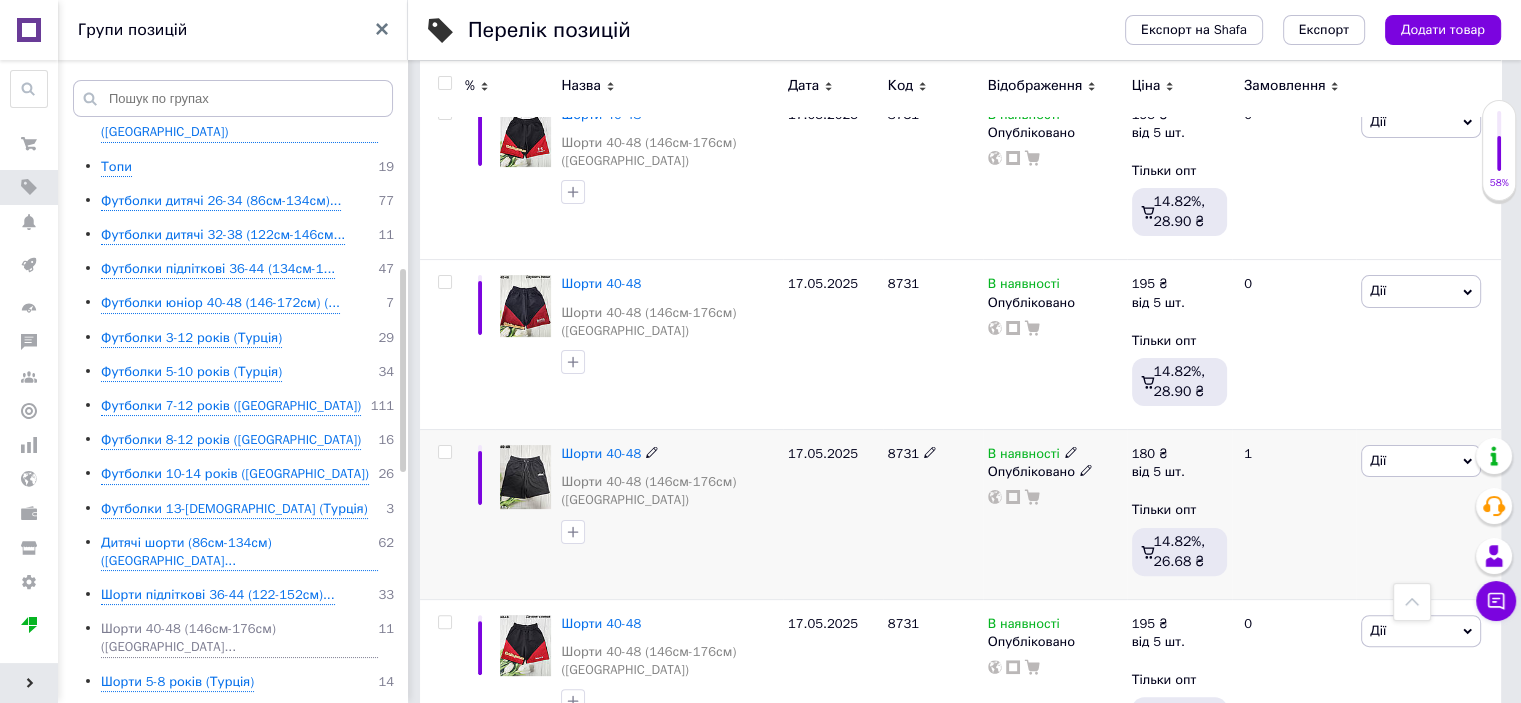 click on "Дії" at bounding box center [1378, 460] 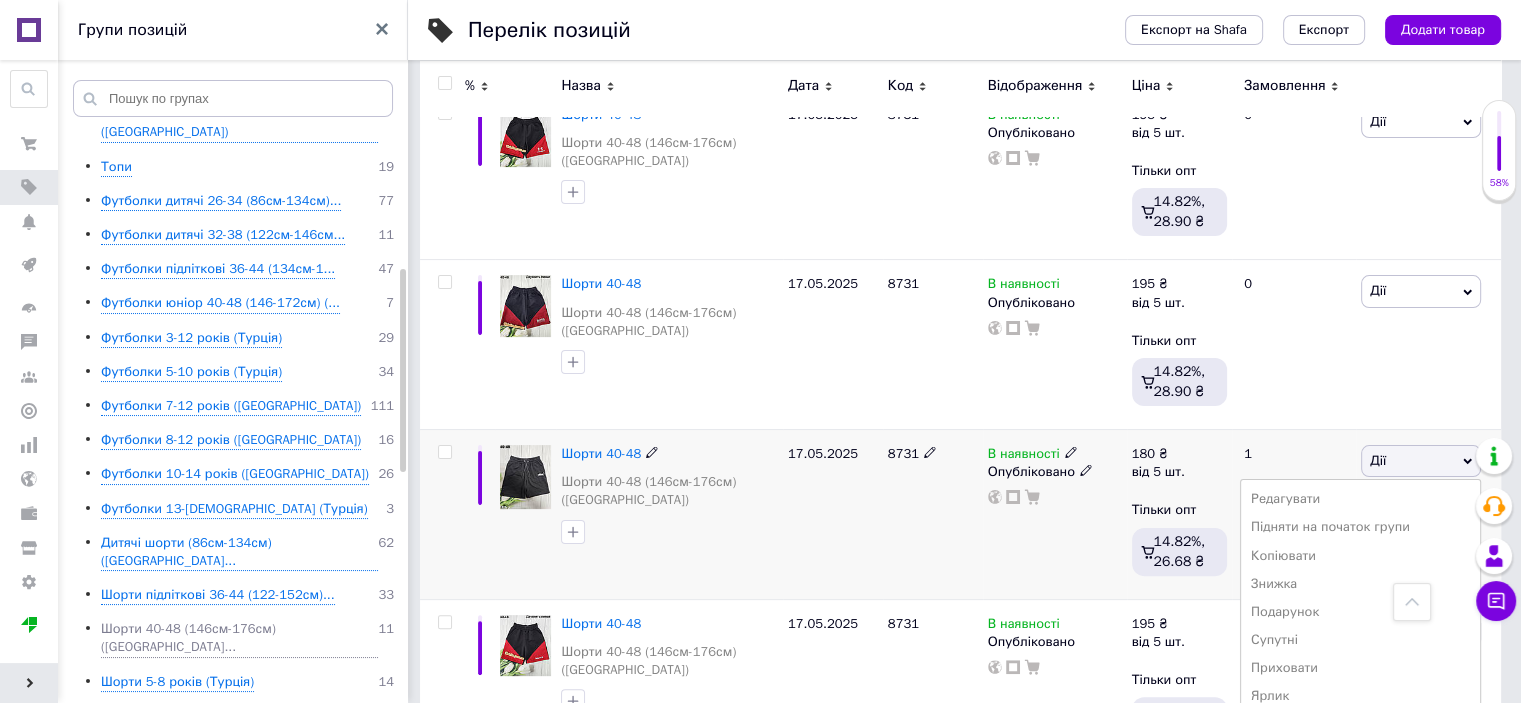 click on "Підняти на початок групи" at bounding box center [1360, 527] 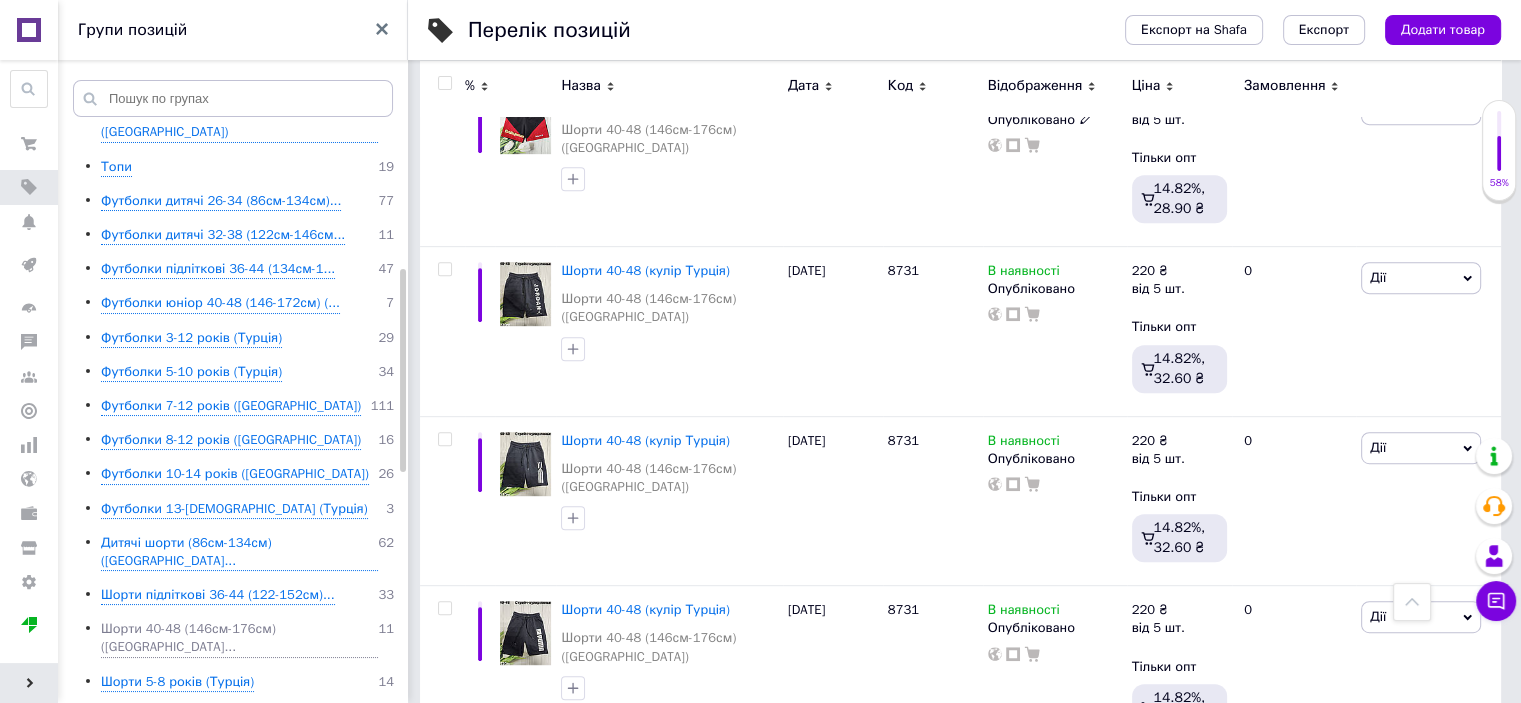 scroll, scrollTop: 900, scrollLeft: 0, axis: vertical 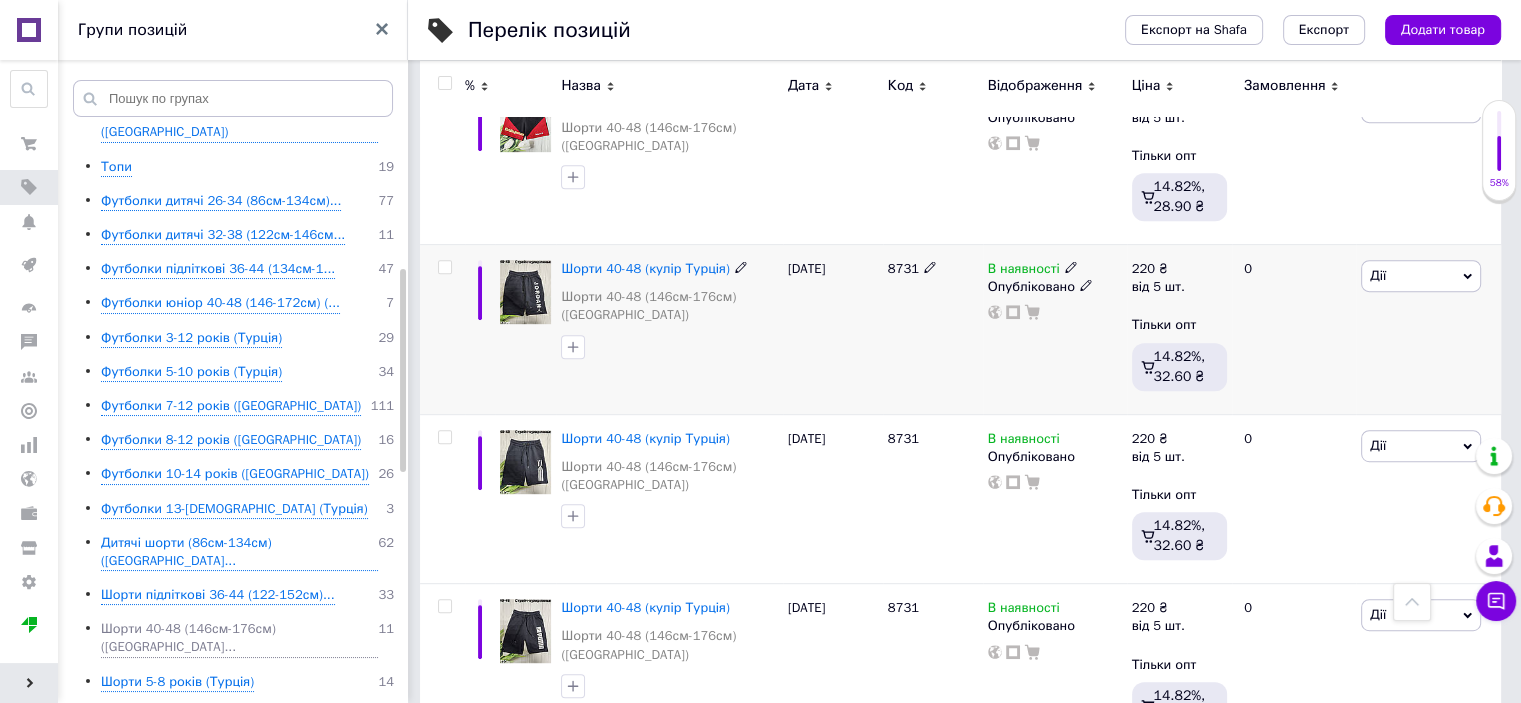 click 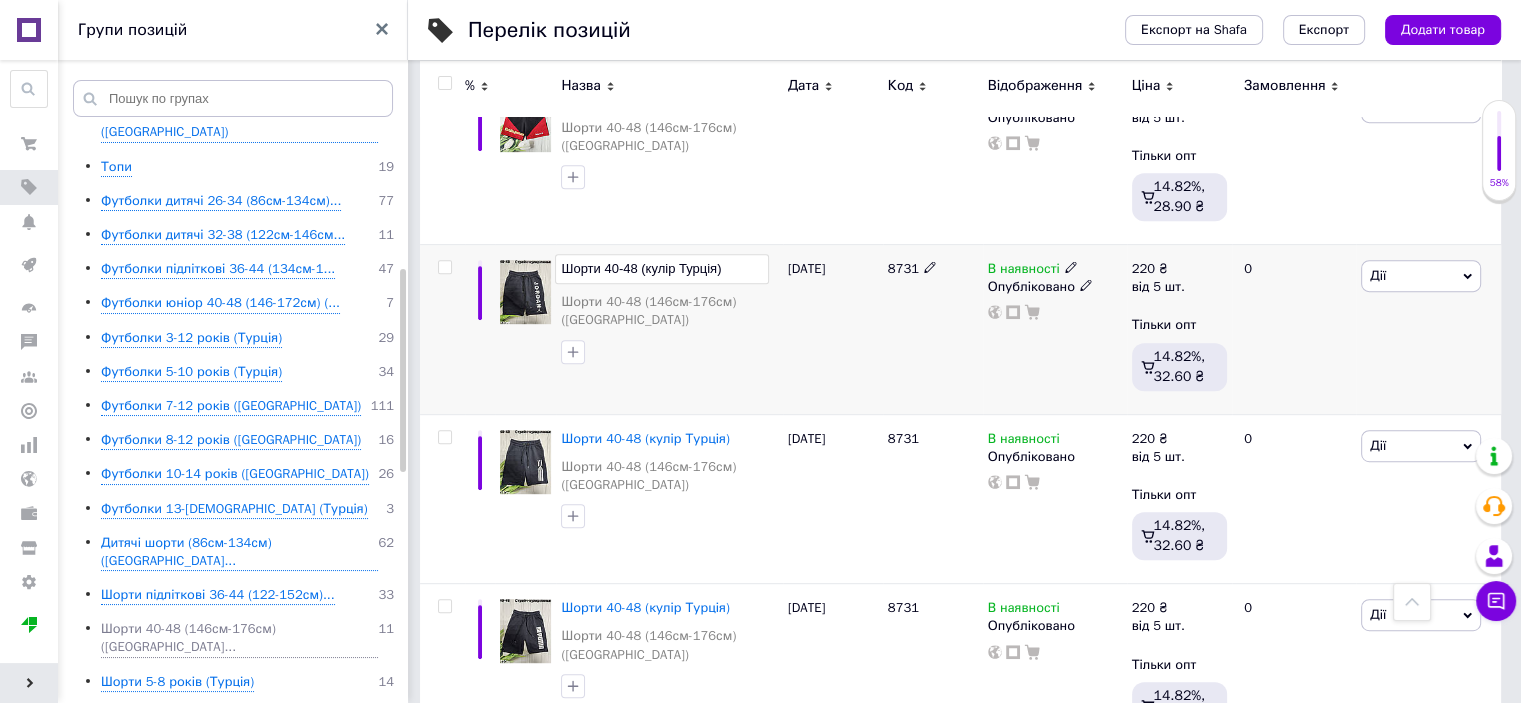 click on "Шорти 40-48 (кулір Турція)" at bounding box center [661, 269] 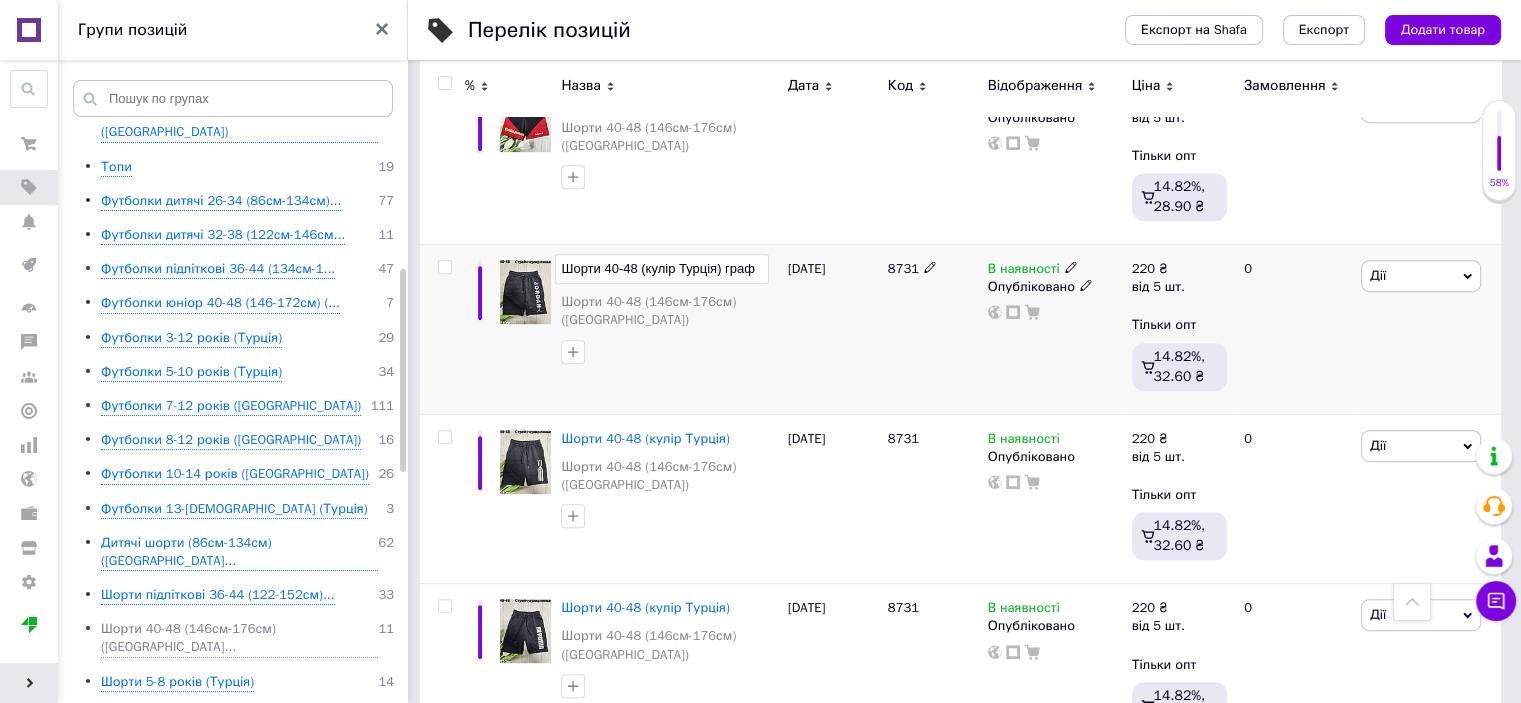 scroll, scrollTop: 0, scrollLeft: 0, axis: both 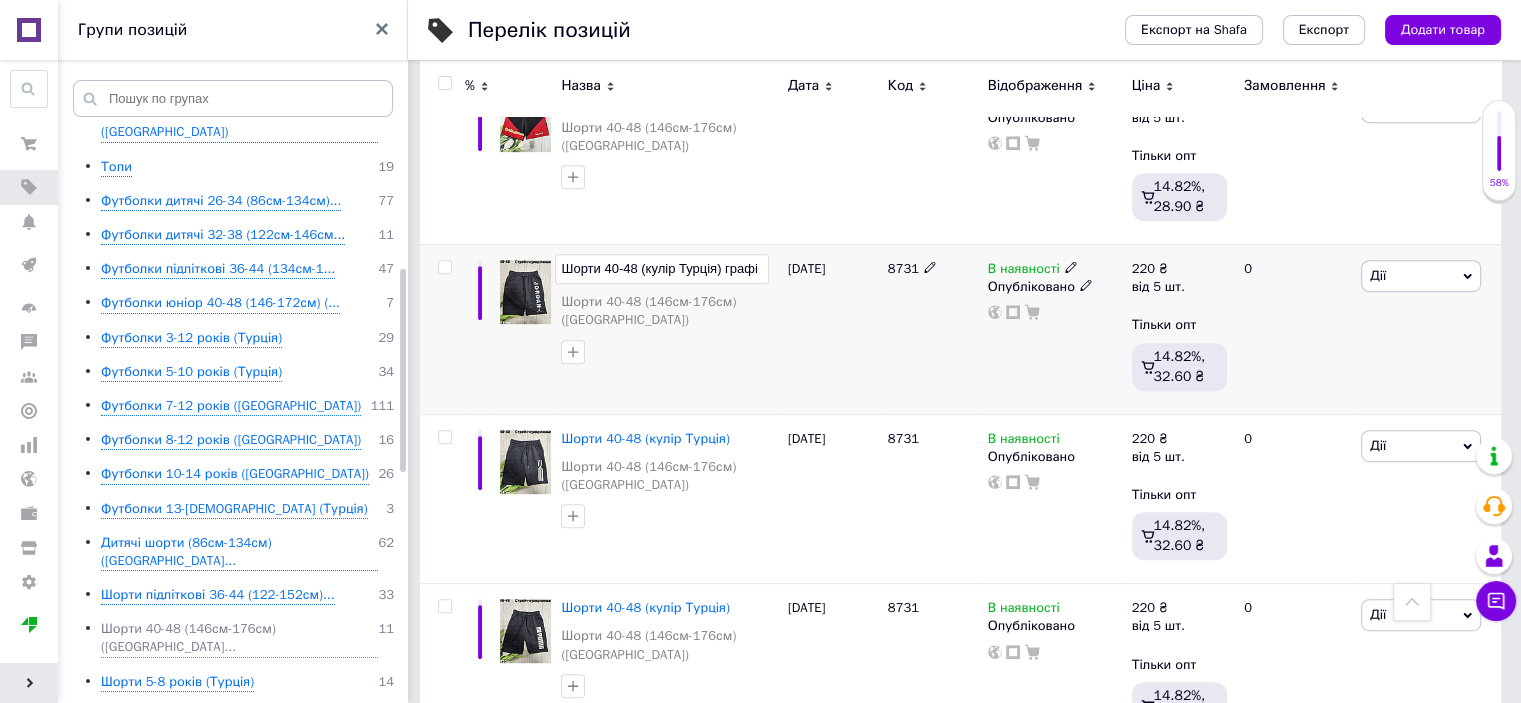 type on "Шорти 40-48 (кулір Турція) графіт" 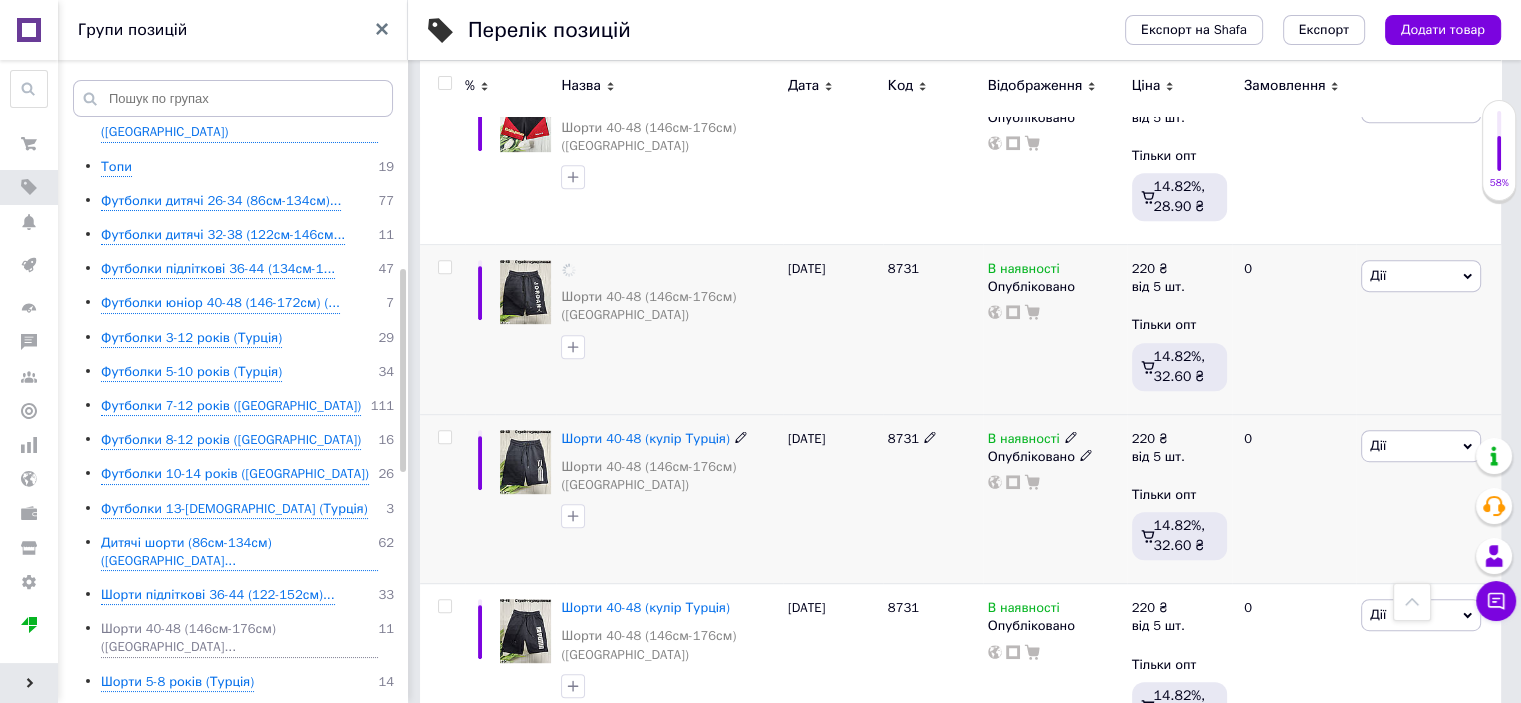 click at bounding box center (741, 436) 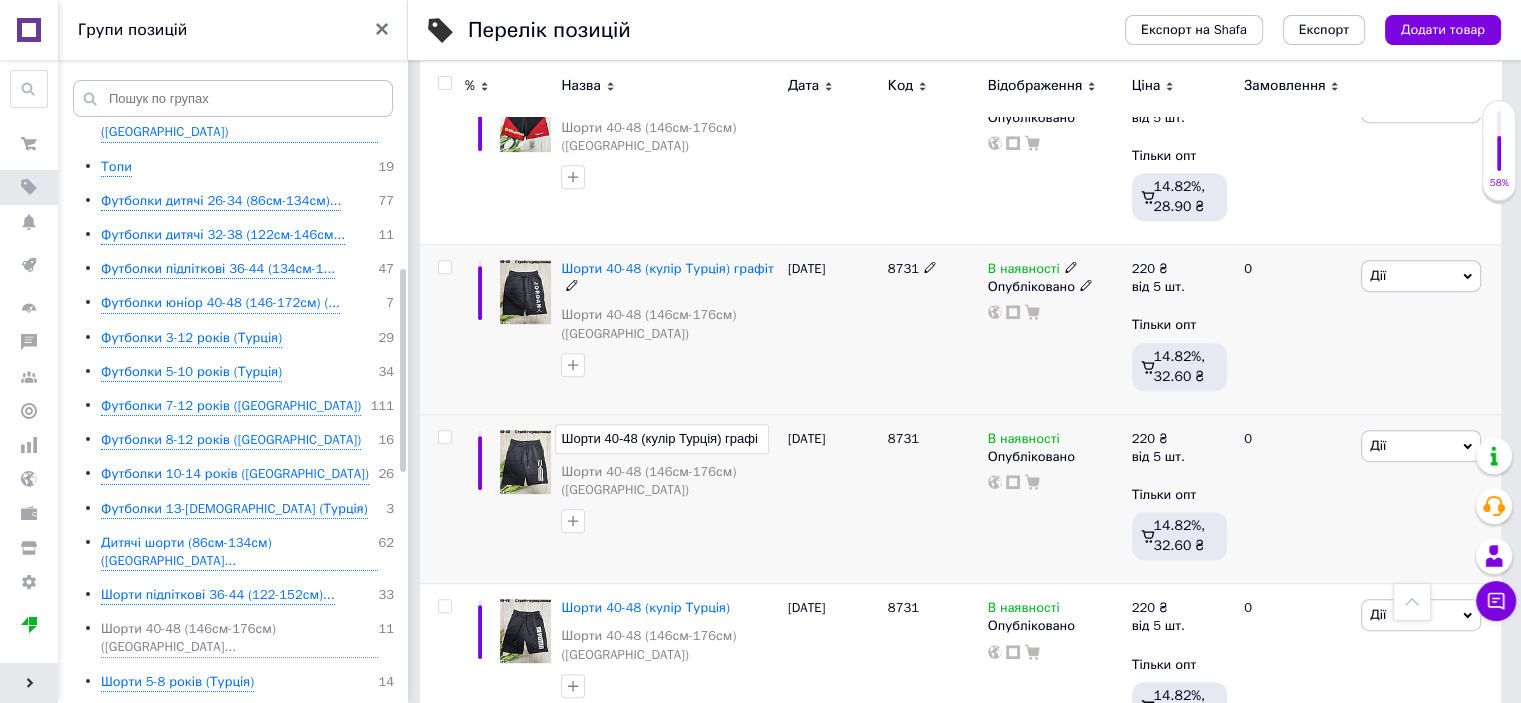 type on "Шорти 40-48 (кулір Турція) графіт" 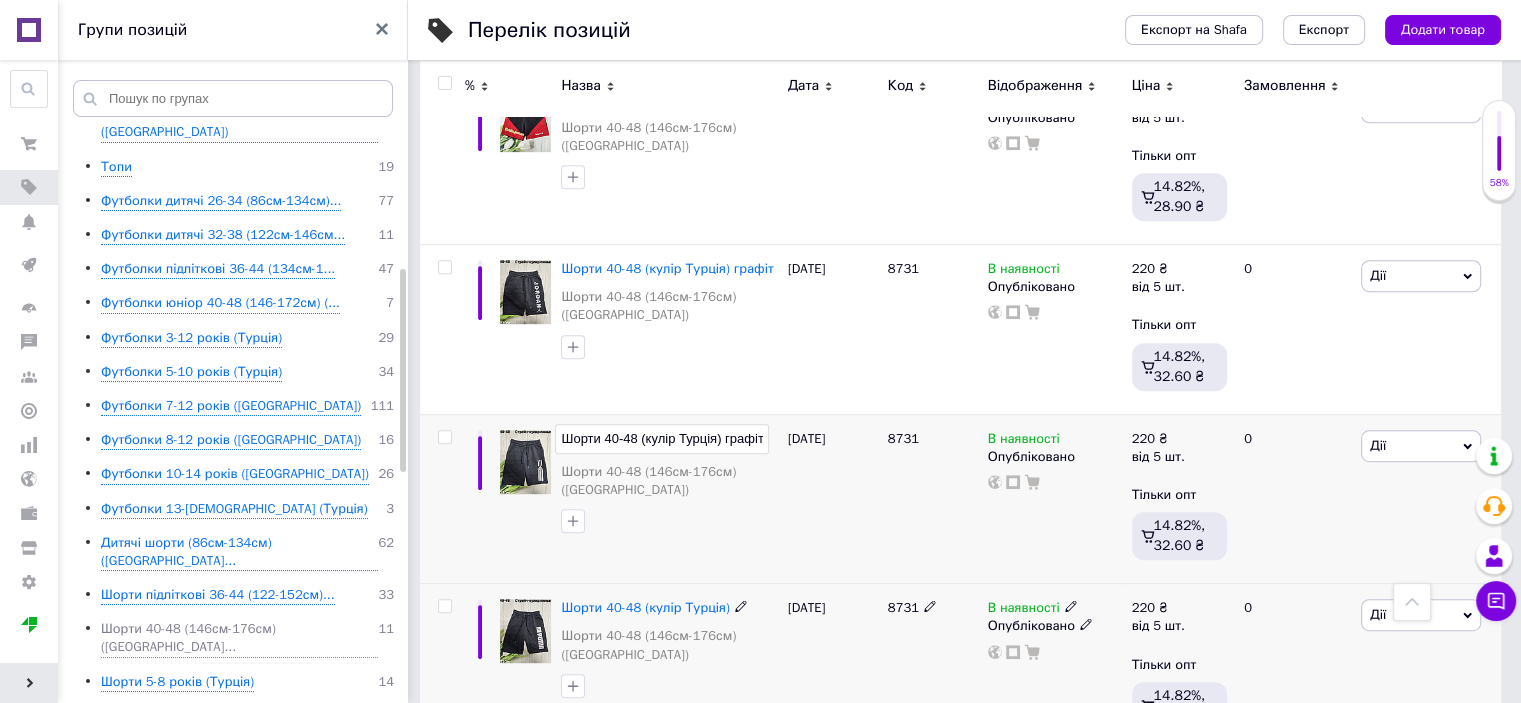 scroll, scrollTop: 1000, scrollLeft: 0, axis: vertical 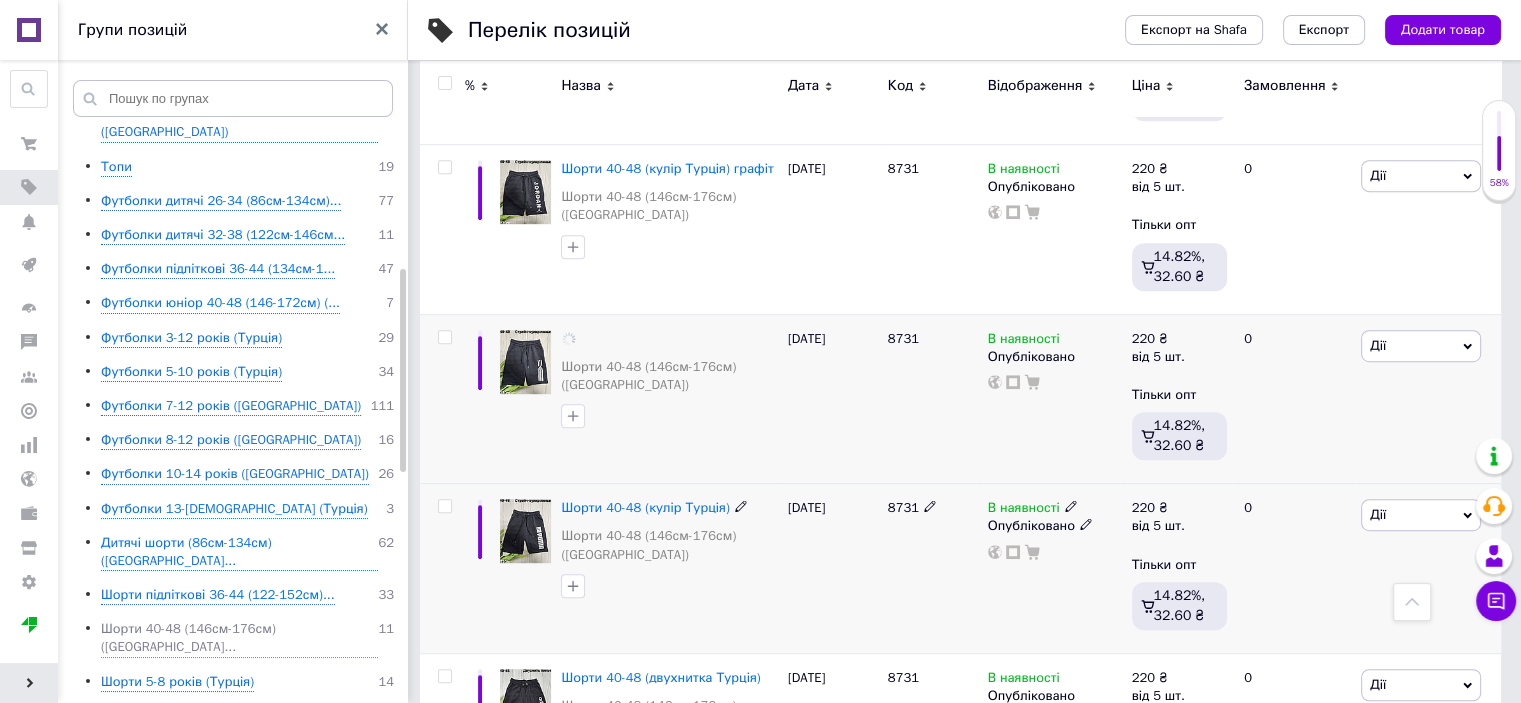 click 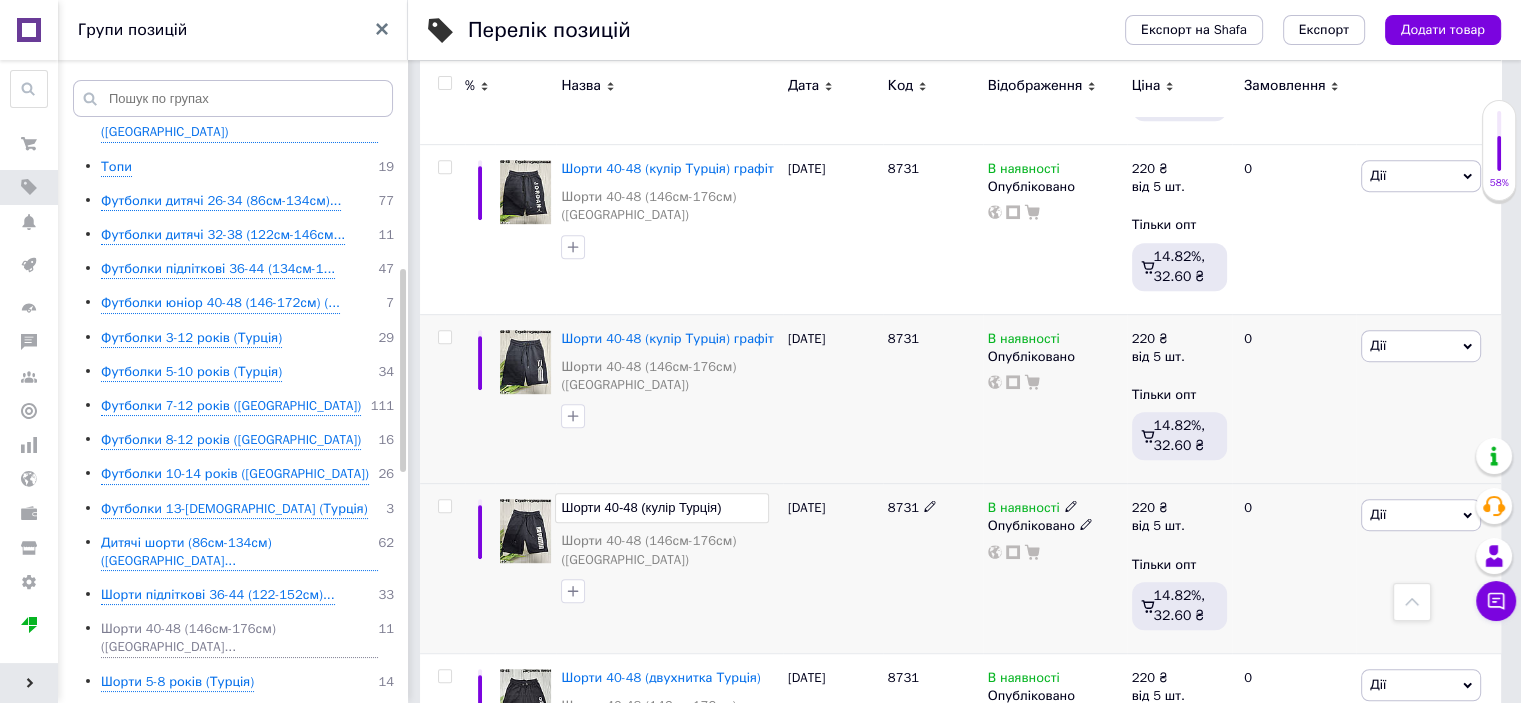 click on "Шорти 40-48 (кулір Турція)" at bounding box center (661, 508) 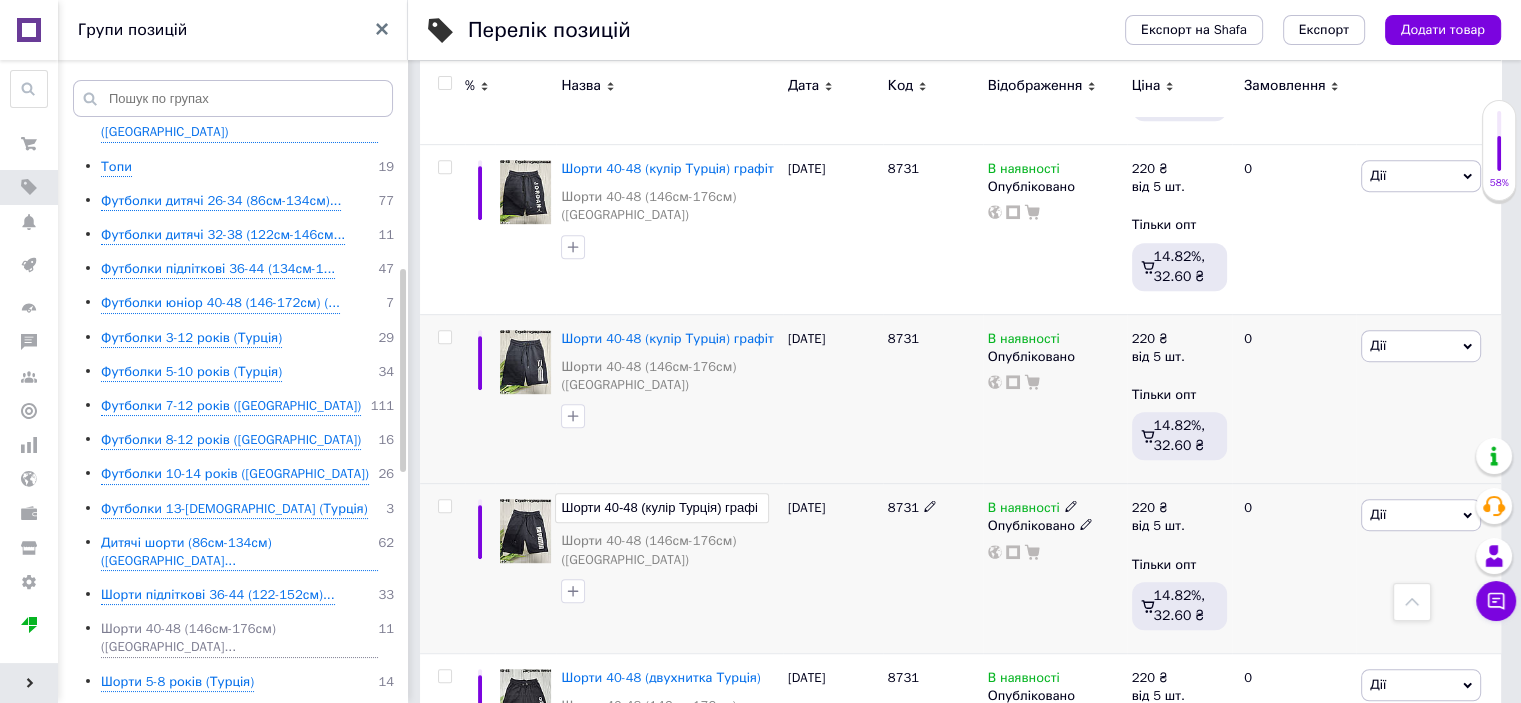 type on "Шорти 40-48 (кулір Турція) графіт" 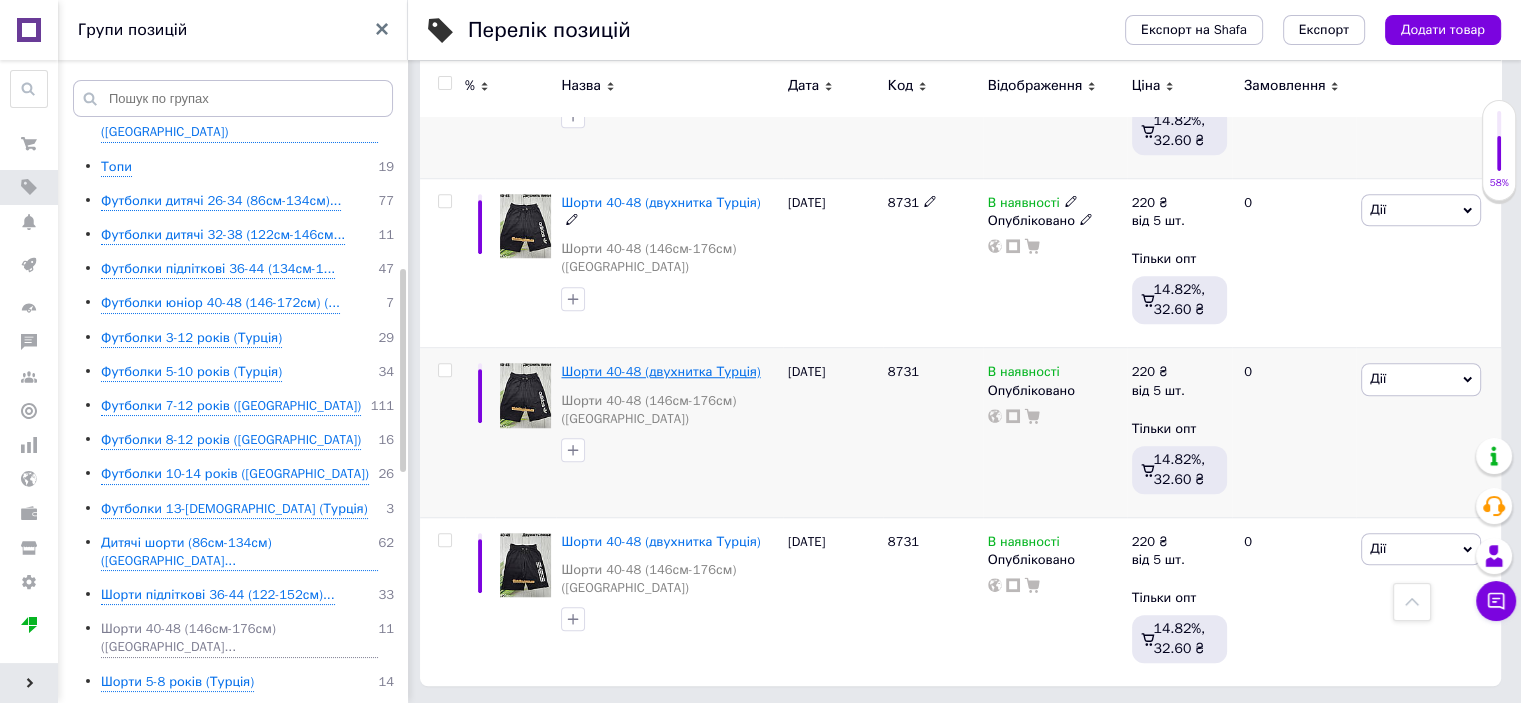 scroll, scrollTop: 1476, scrollLeft: 0, axis: vertical 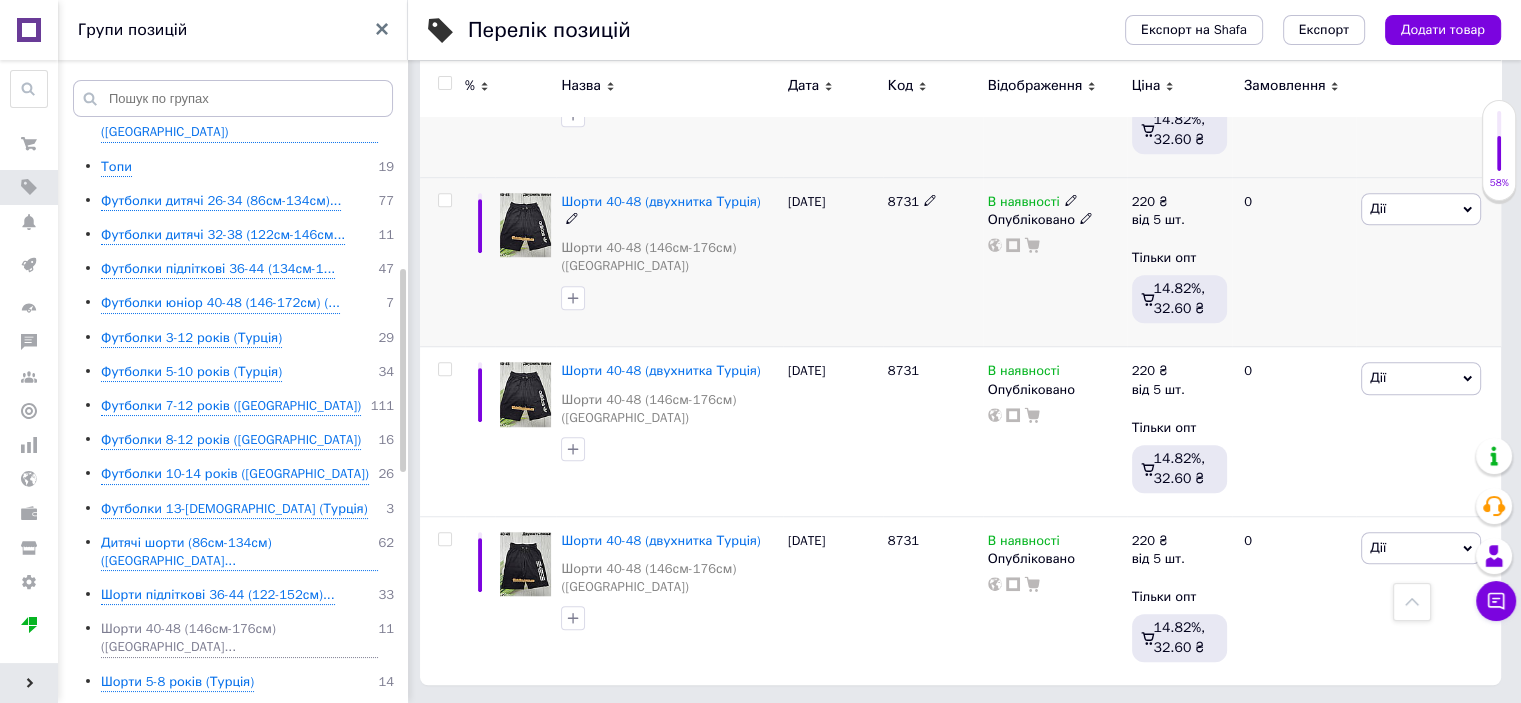 click 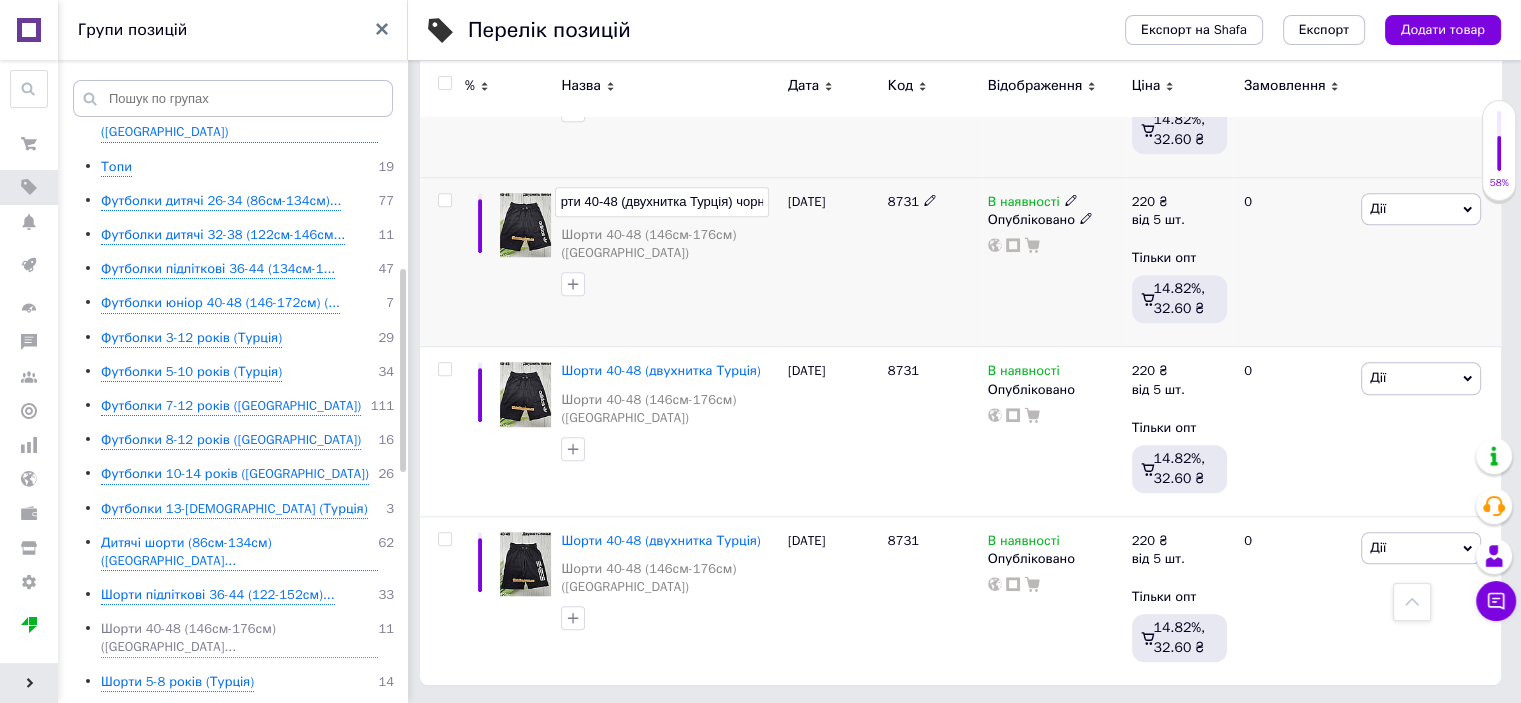 type on "Шорти 40-48 (двухнитка Турція) чорні" 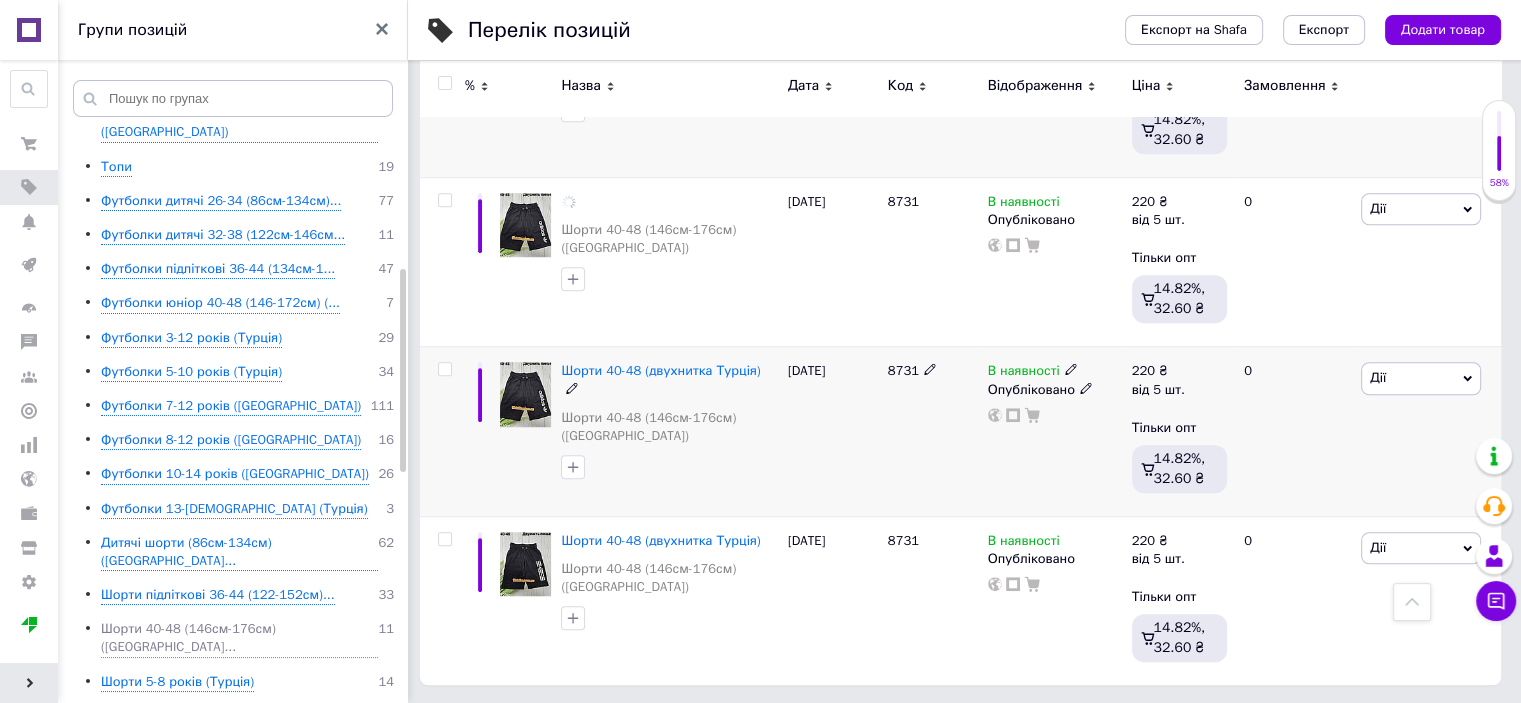 click 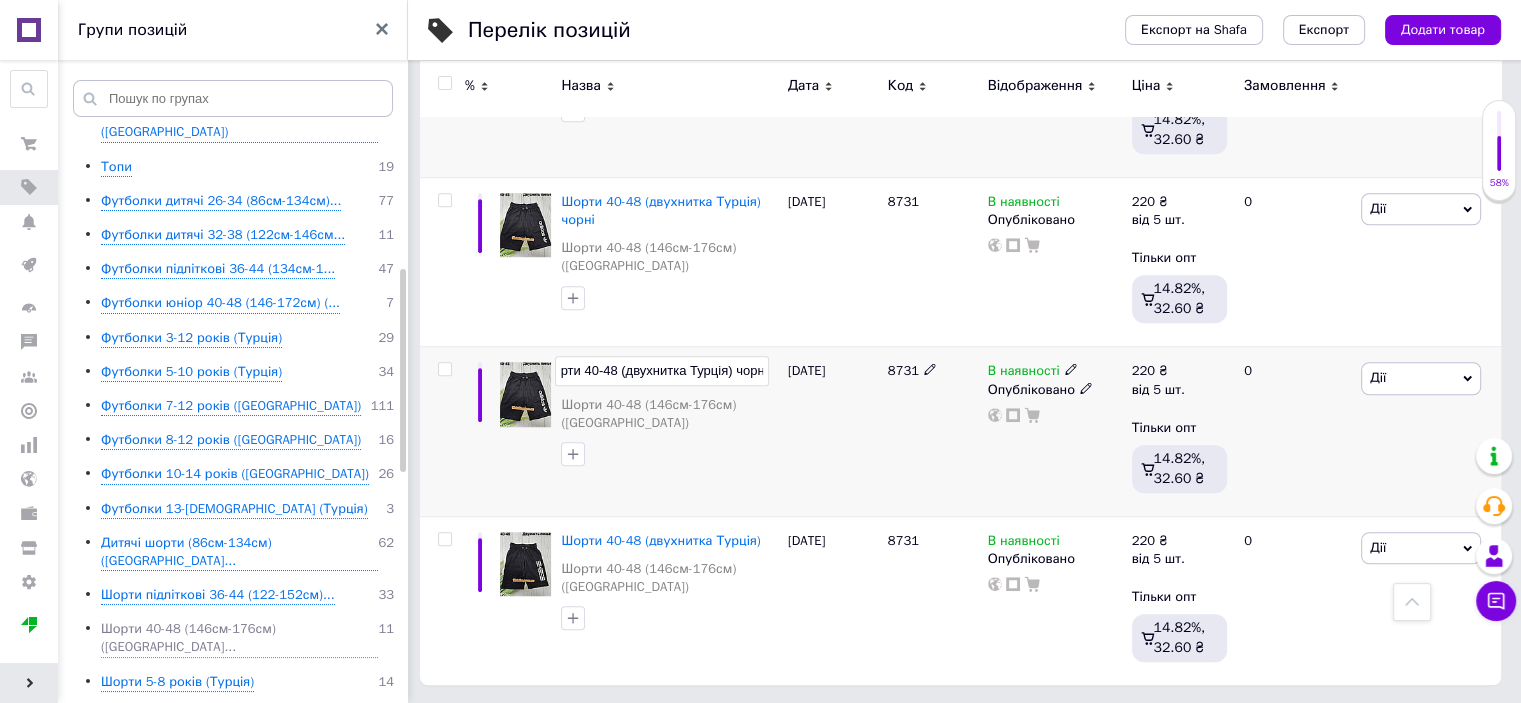 type on "Шорти 40-48 (двухнитка Турція) чорні" 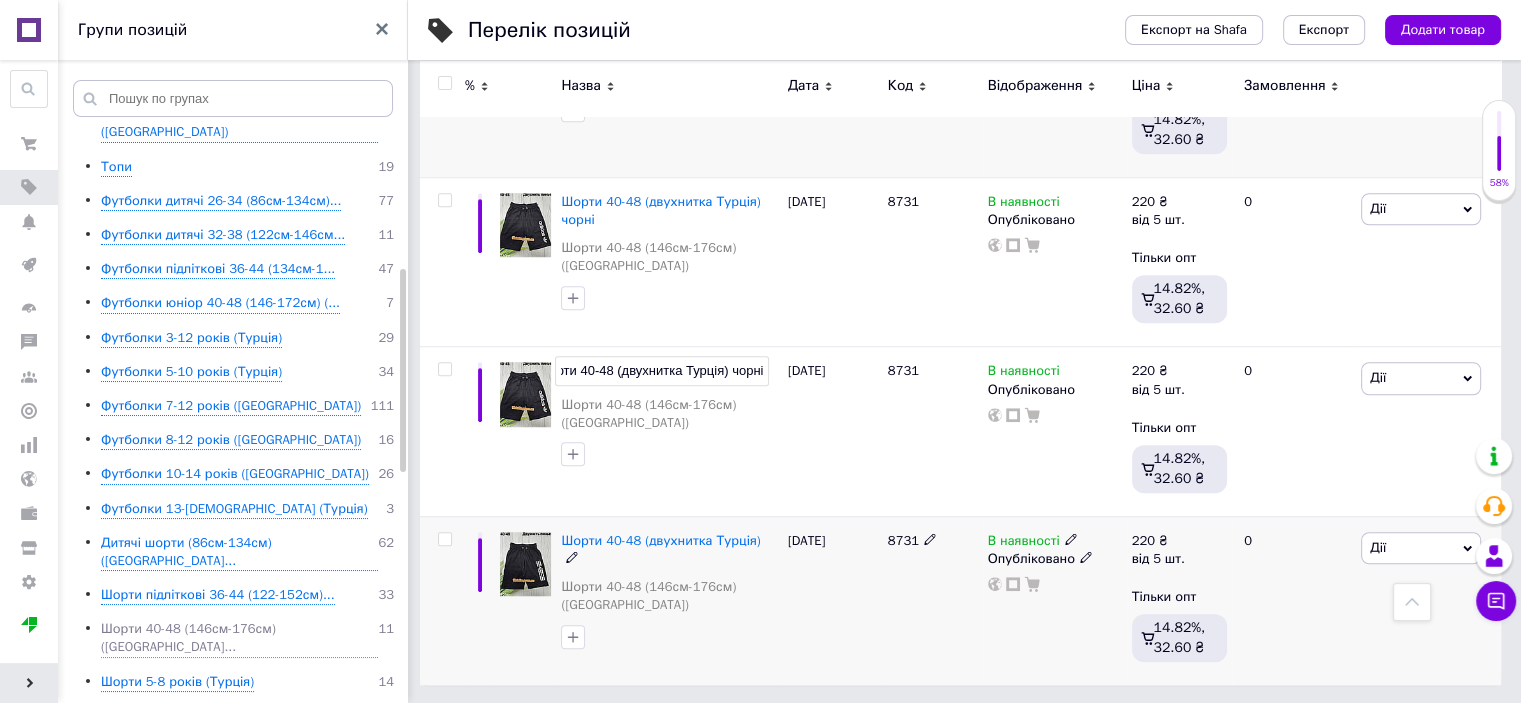 click 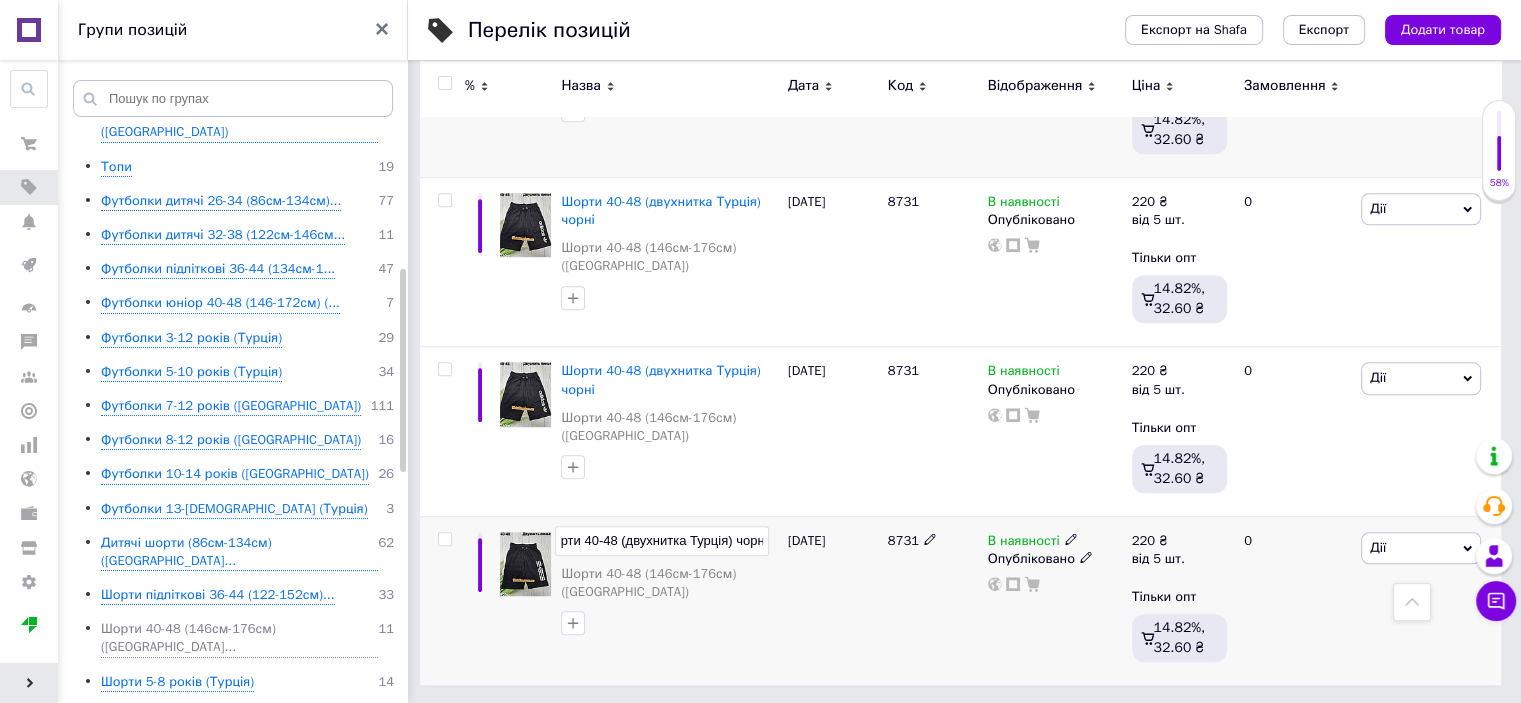 type on "Шорти 40-48 (двухнитка Турція) чорні" 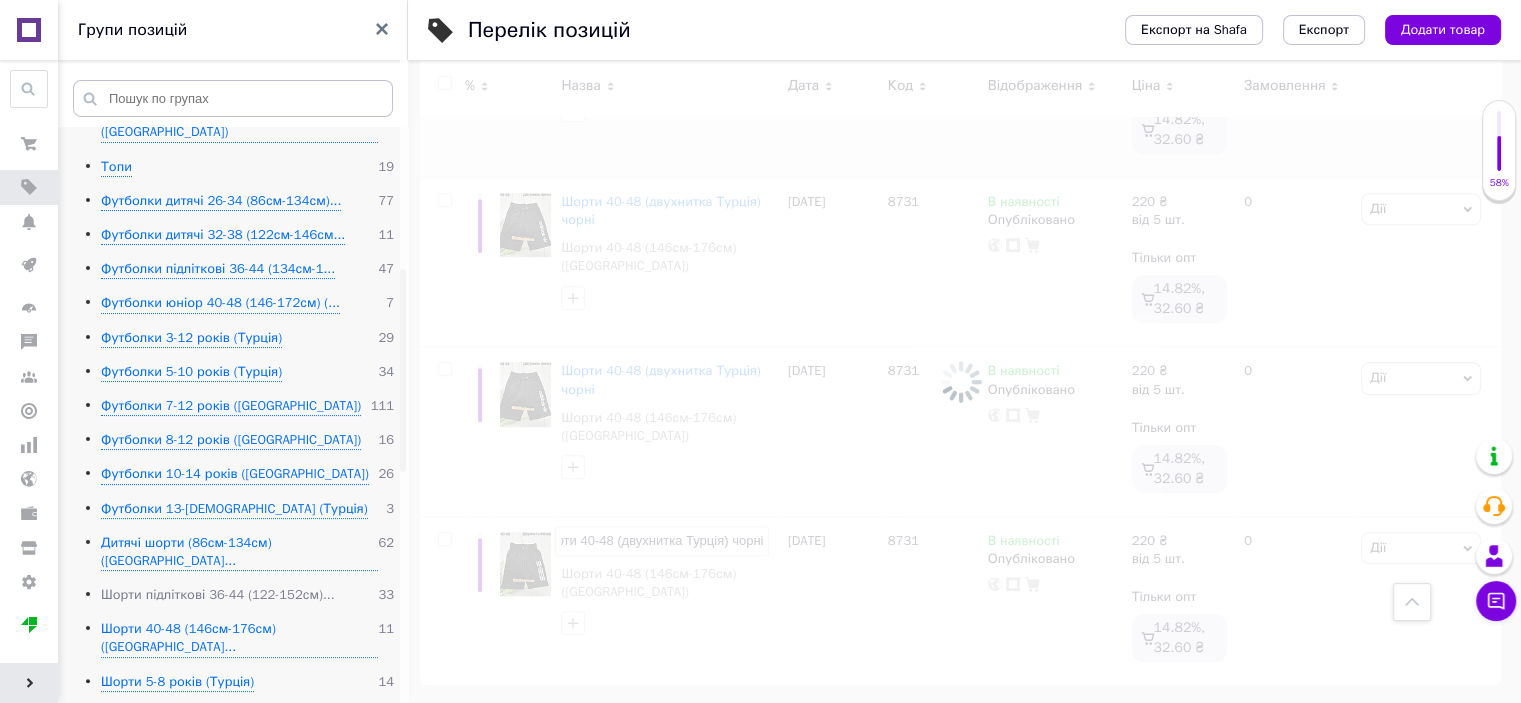 click on "Шорти підліткові 36-44 (122-152см)..." at bounding box center (218, 595) 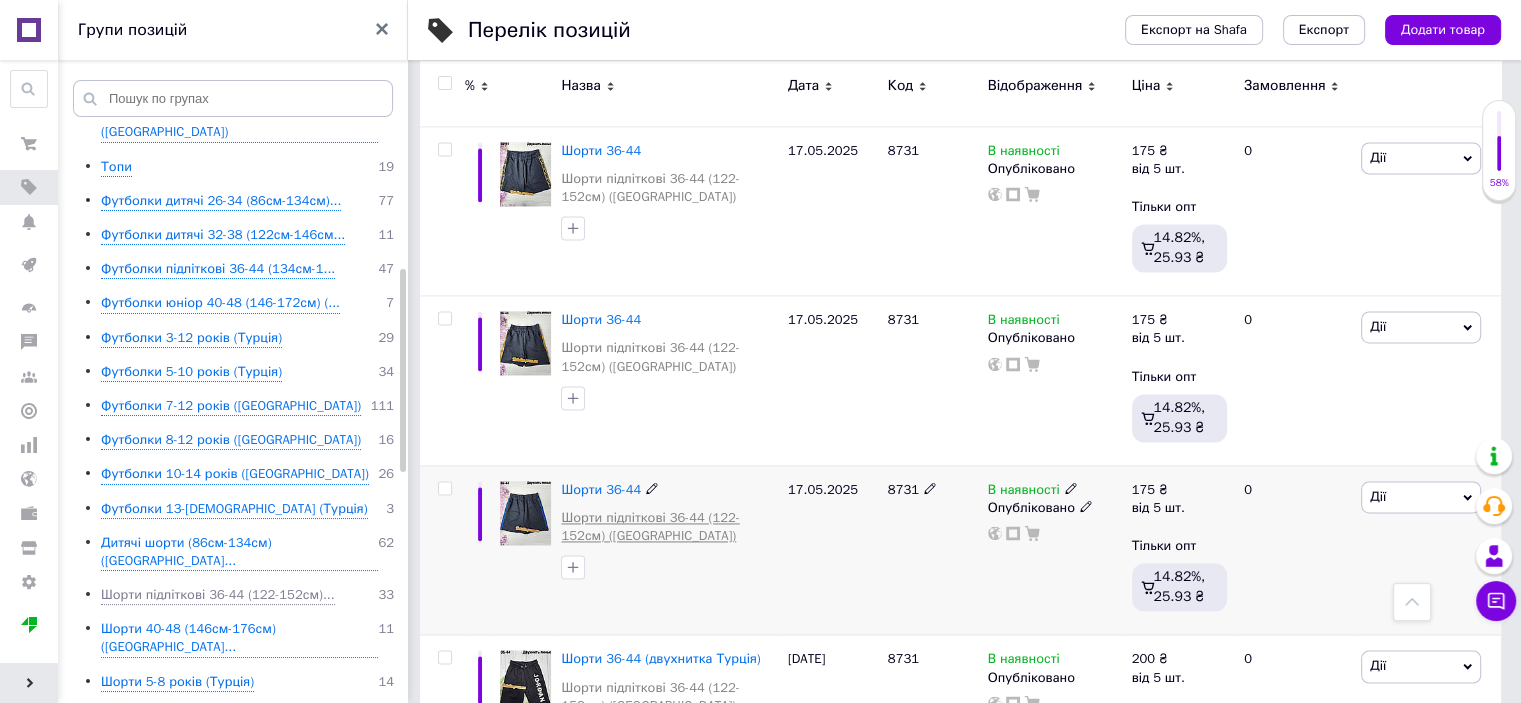 scroll, scrollTop: 3248, scrollLeft: 0, axis: vertical 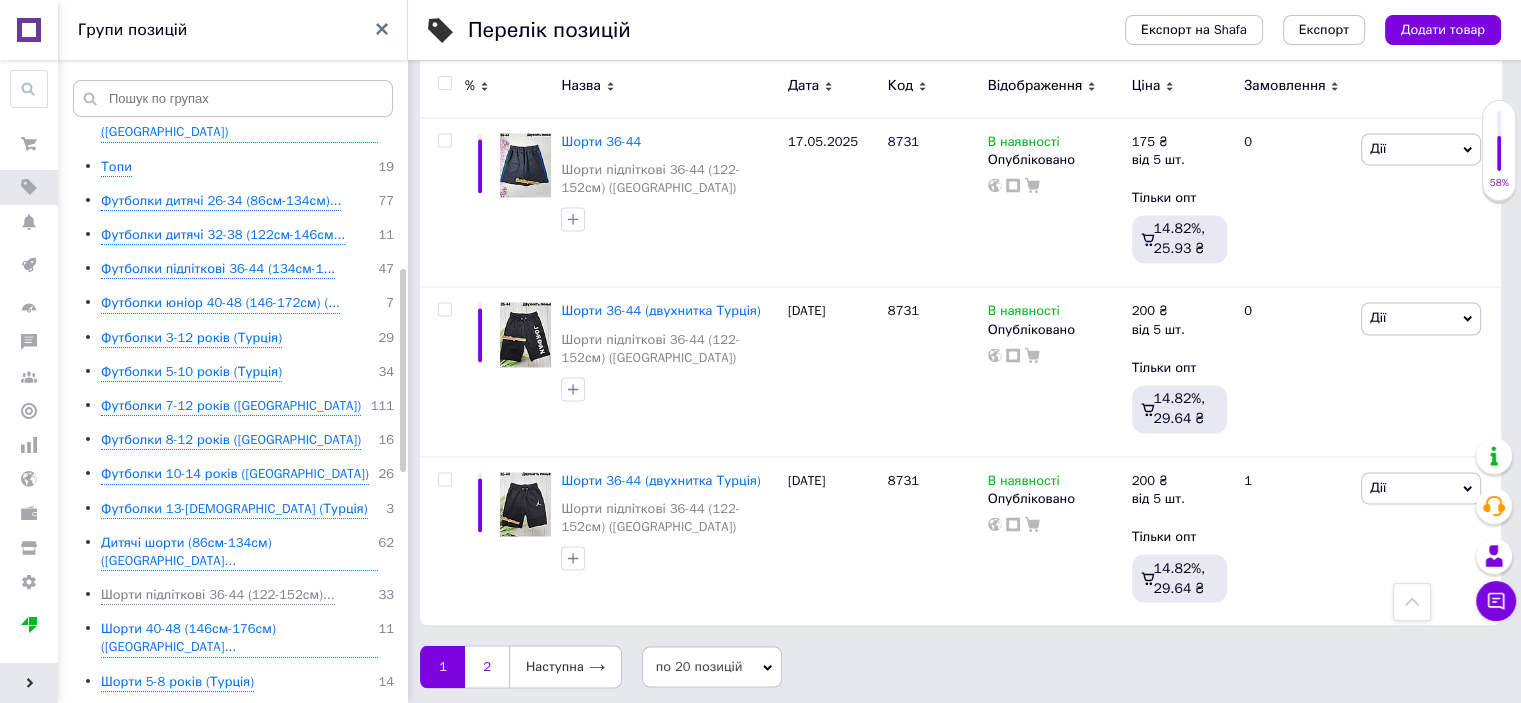 click on "2" at bounding box center [487, 666] 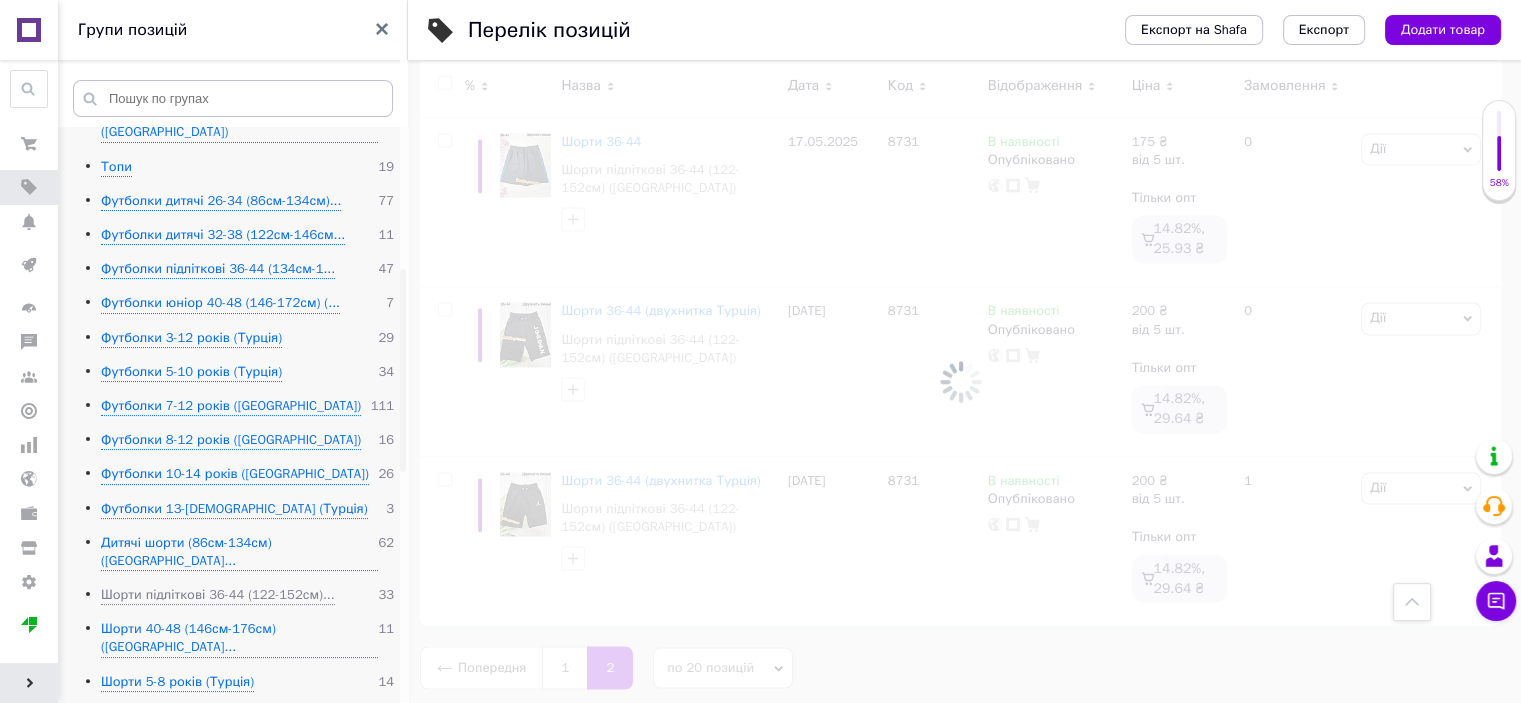 scroll, scrollTop: 183, scrollLeft: 0, axis: vertical 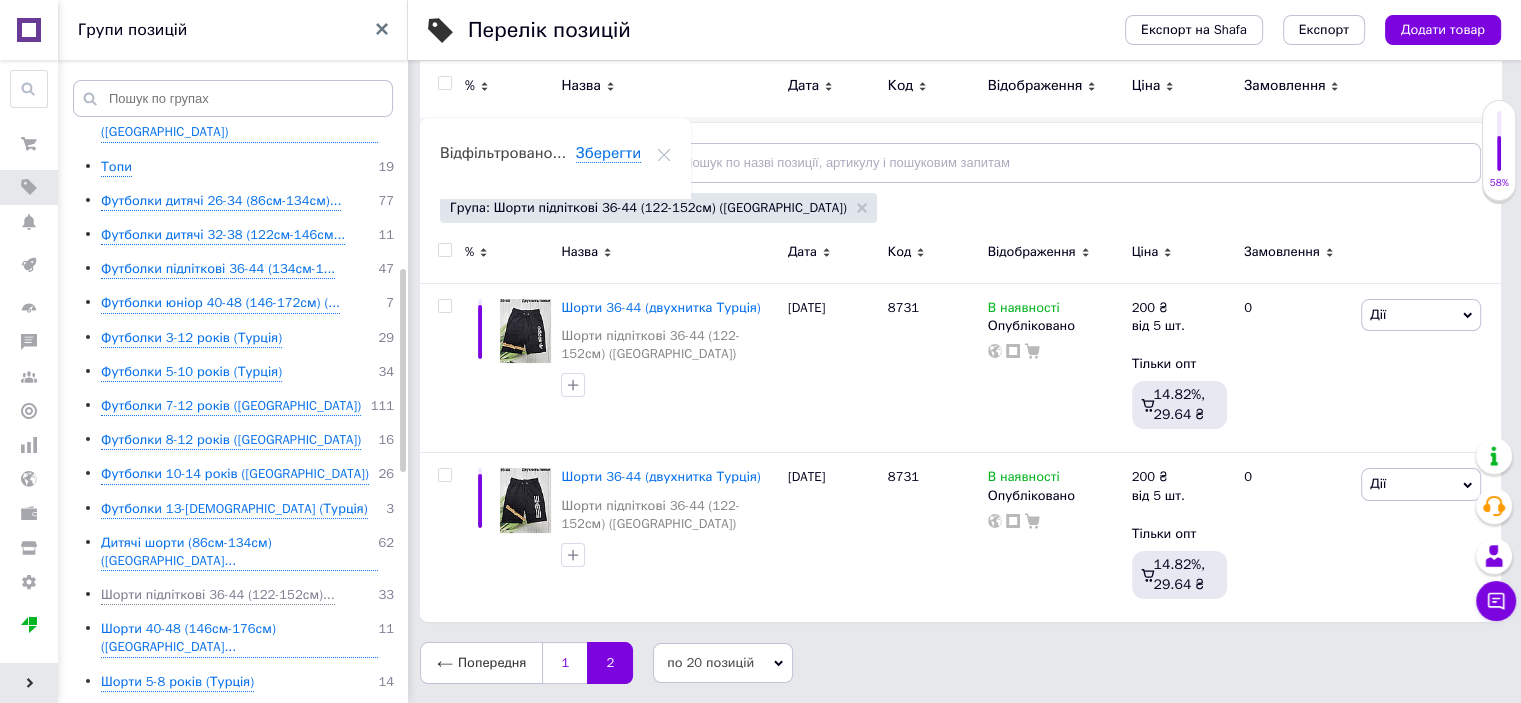 click on "1" at bounding box center [564, 663] 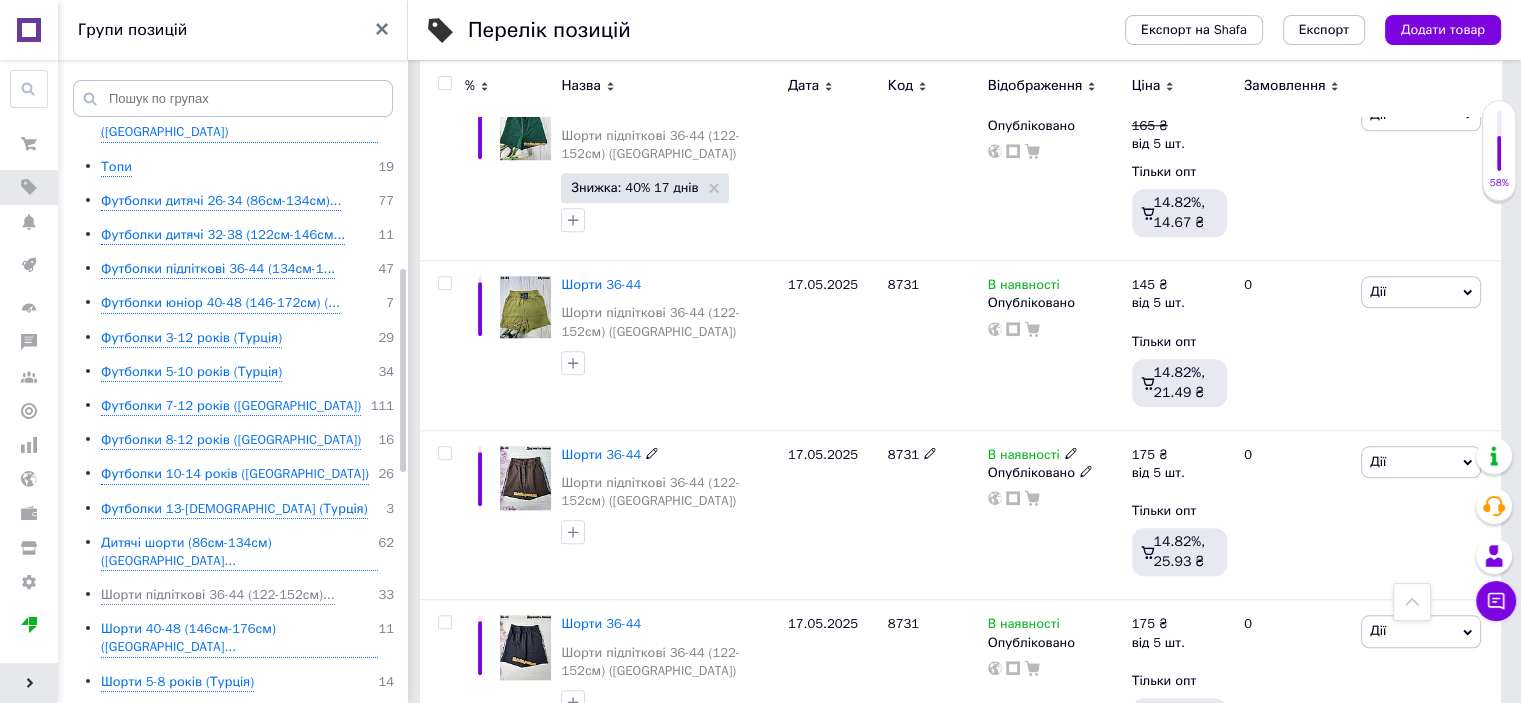 scroll, scrollTop: 1648, scrollLeft: 0, axis: vertical 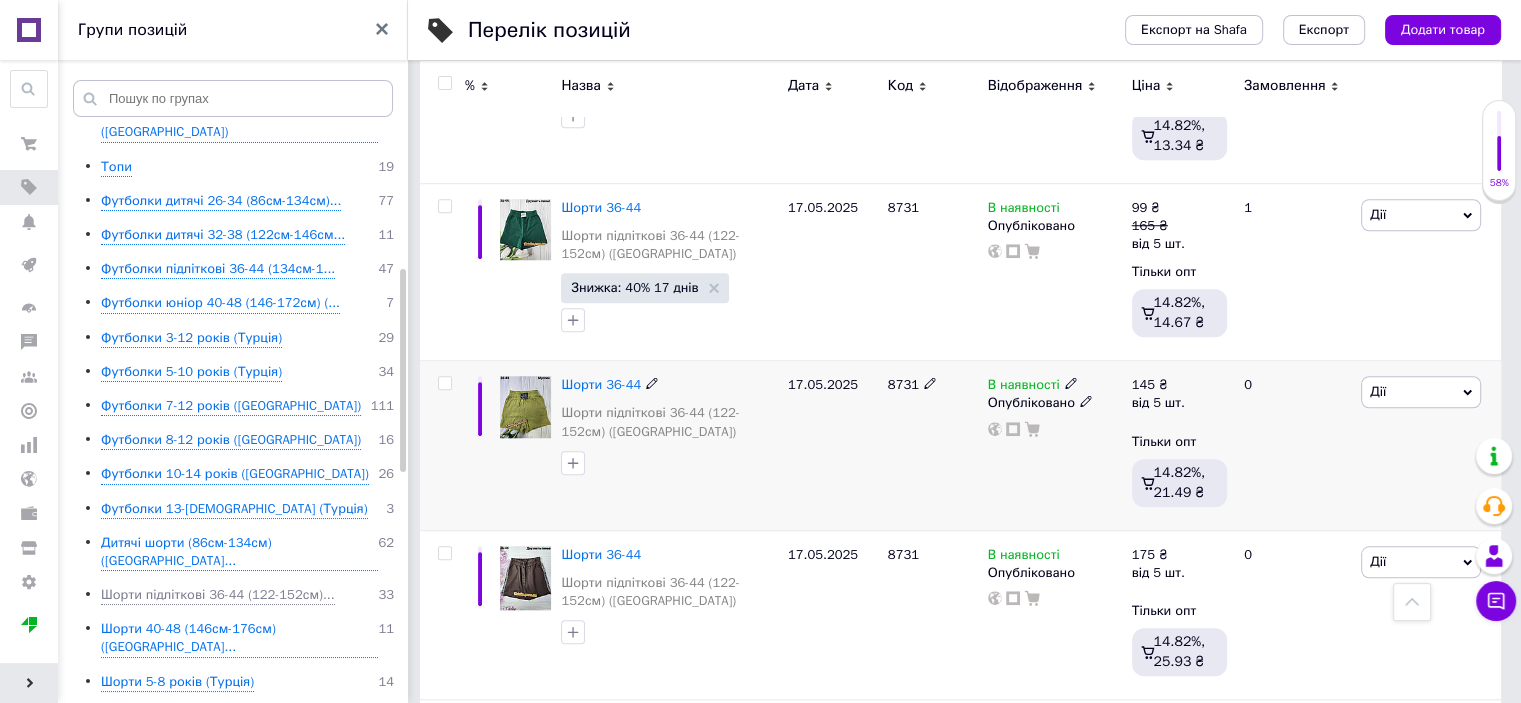 drag, startPoint x: 1430, startPoint y: 391, endPoint x: 1408, endPoint y: 426, distance: 41.340054 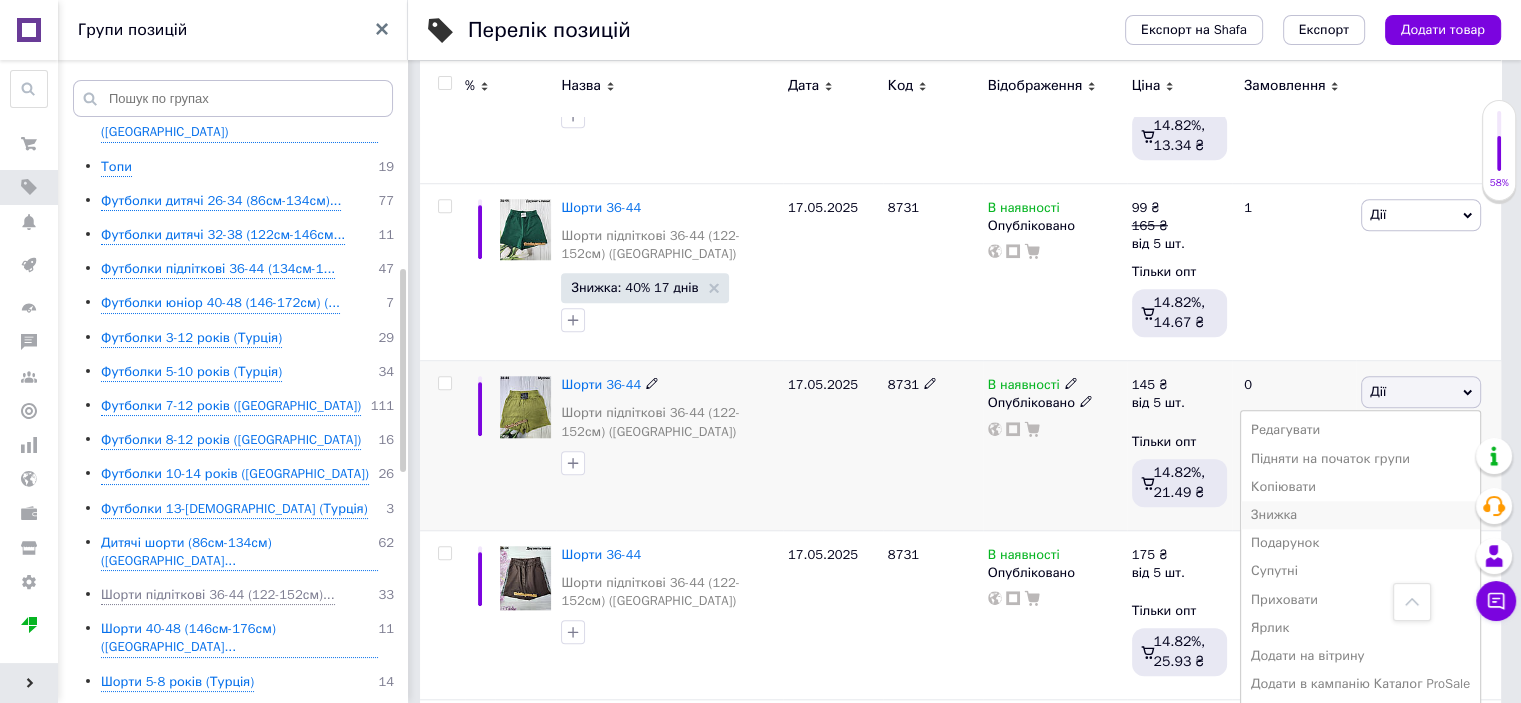 click on "Знижка" at bounding box center (1360, 515) 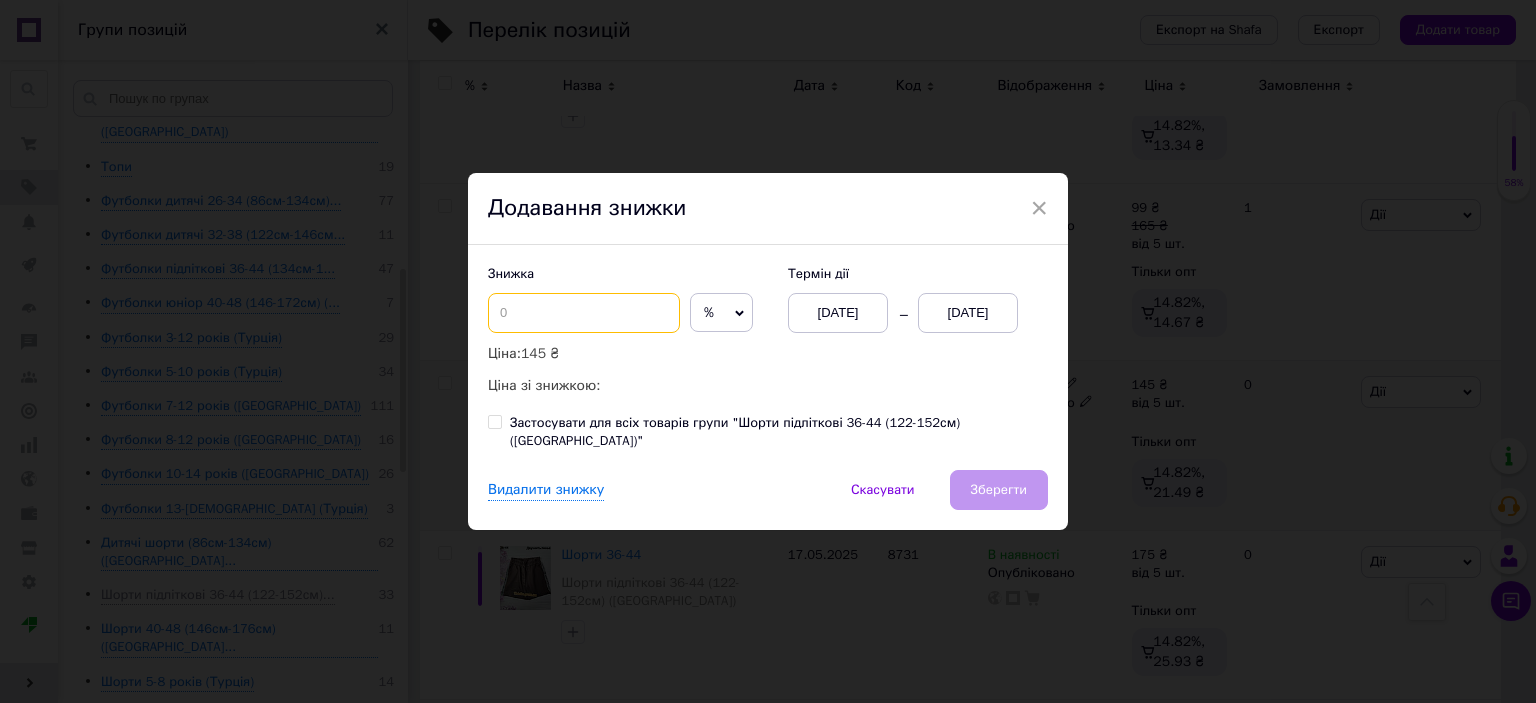 click at bounding box center (584, 313) 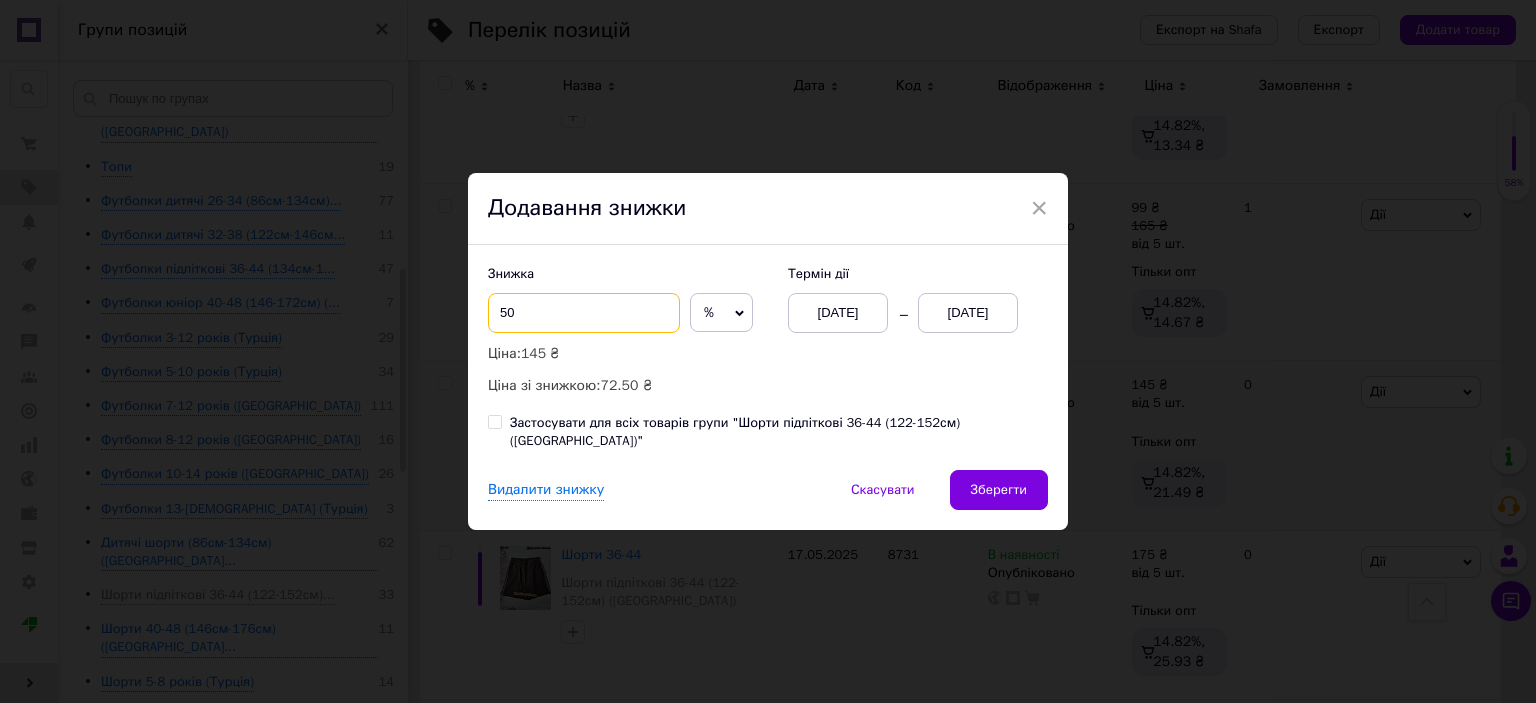 type on "5" 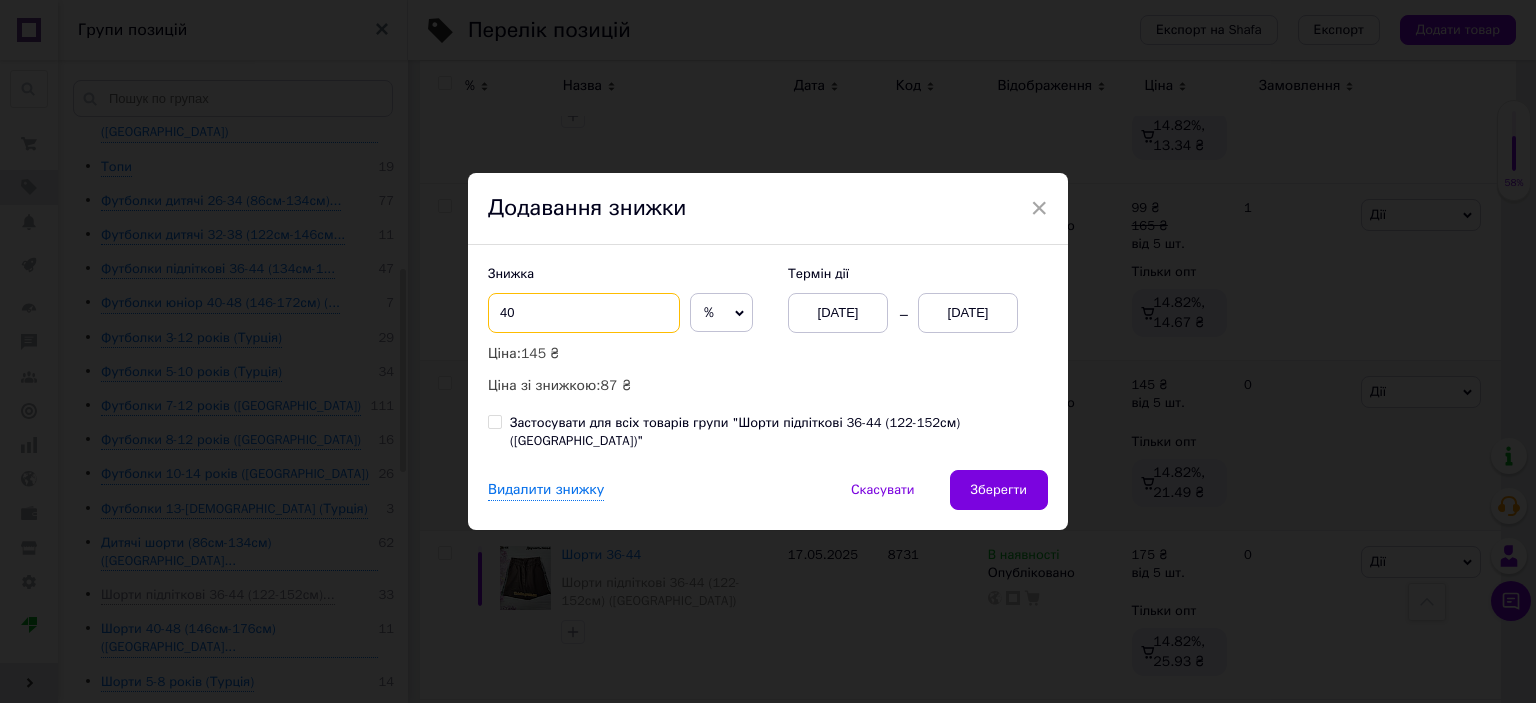 type on "4" 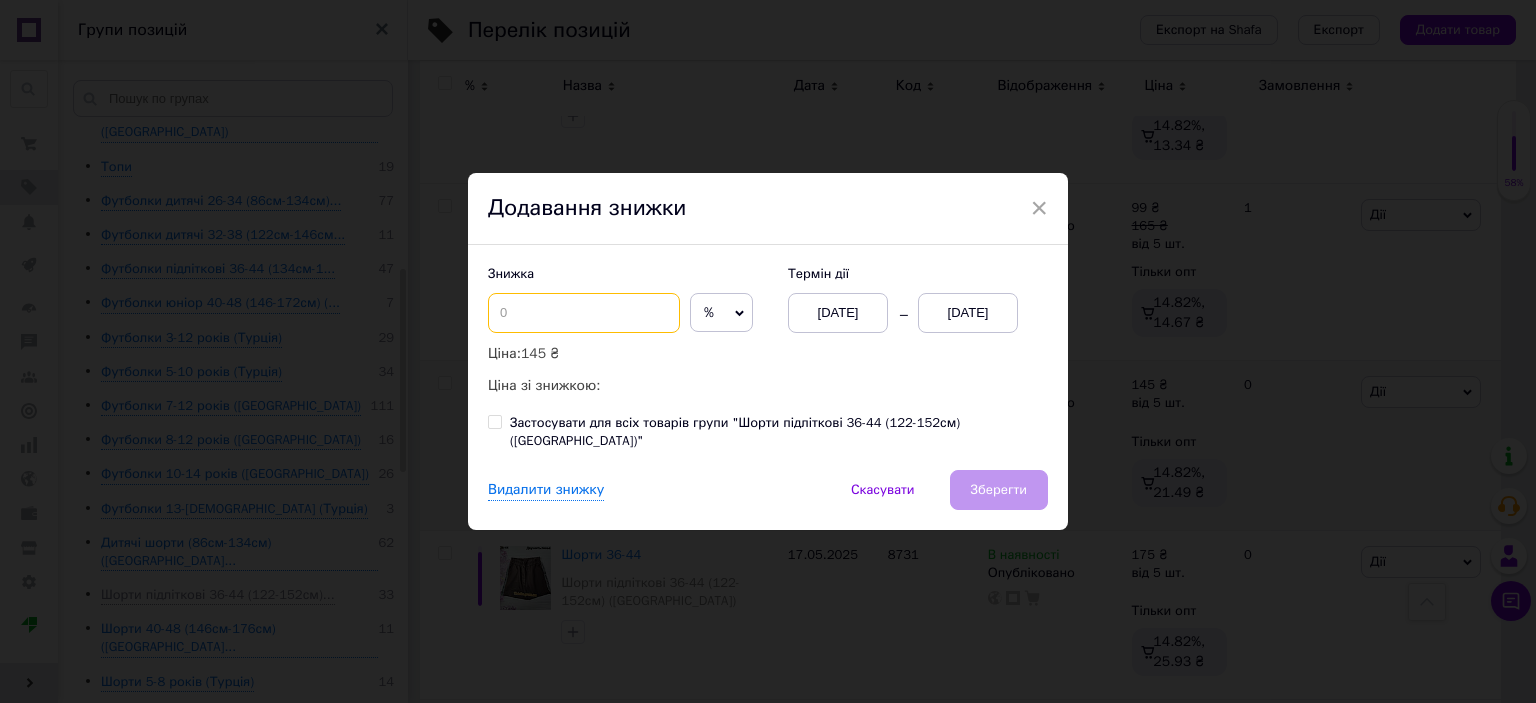 type on "5" 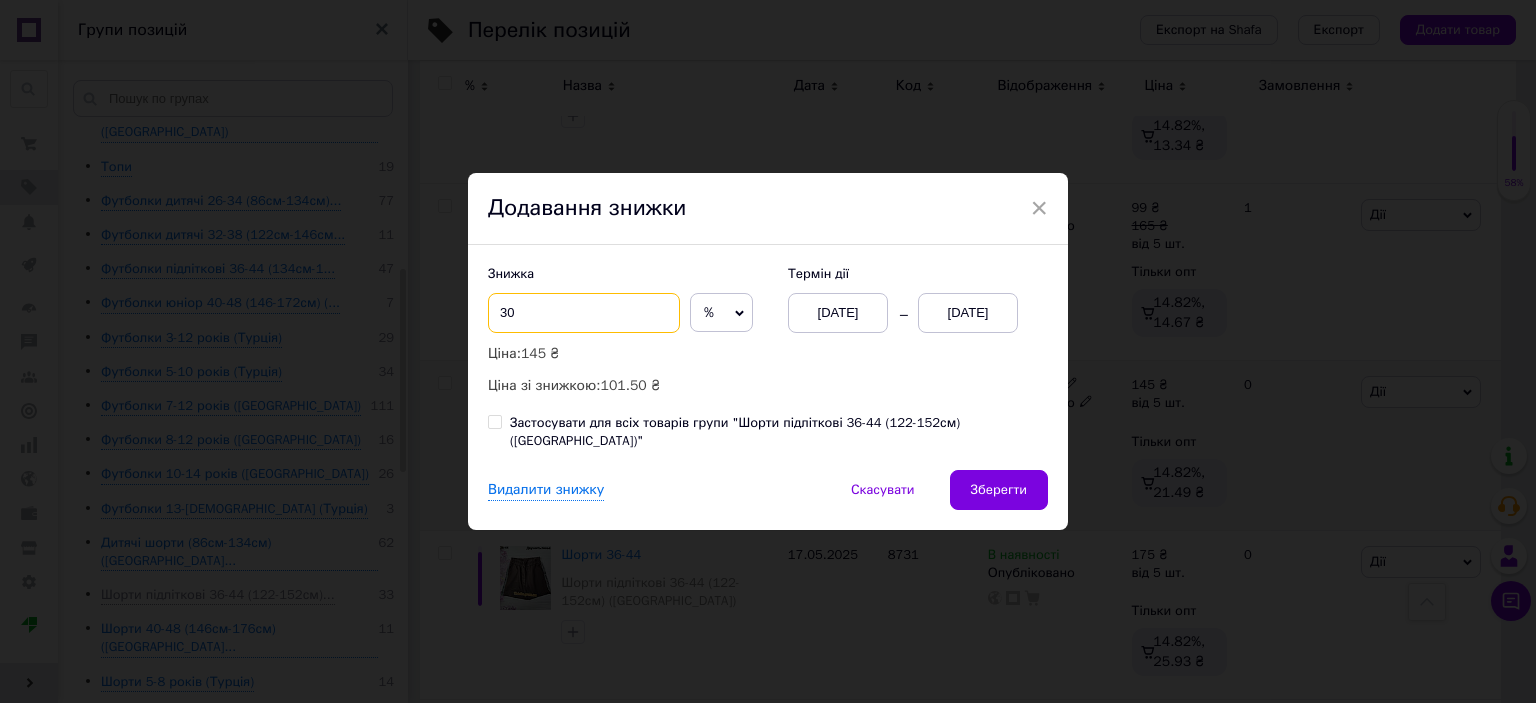type on "30" 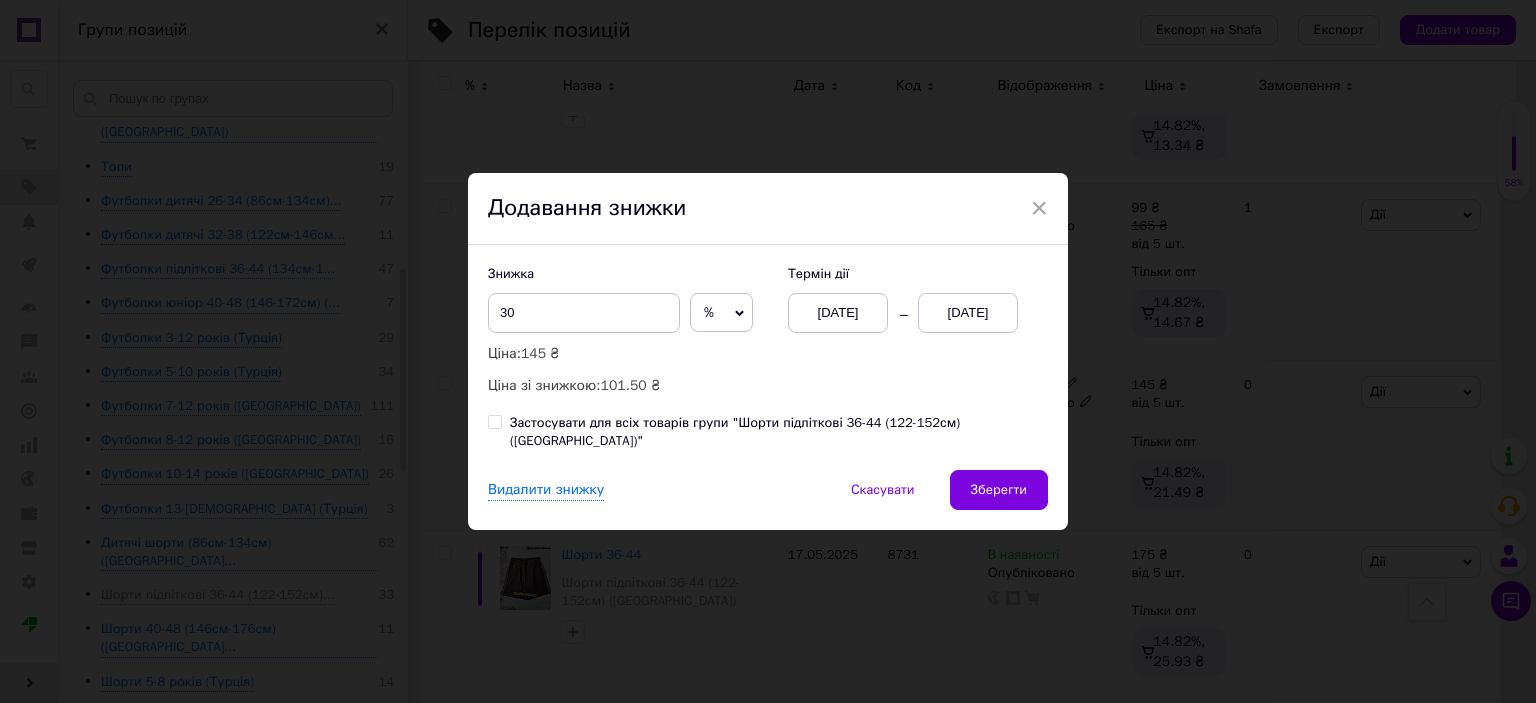 click on "[DATE]" at bounding box center (968, 313) 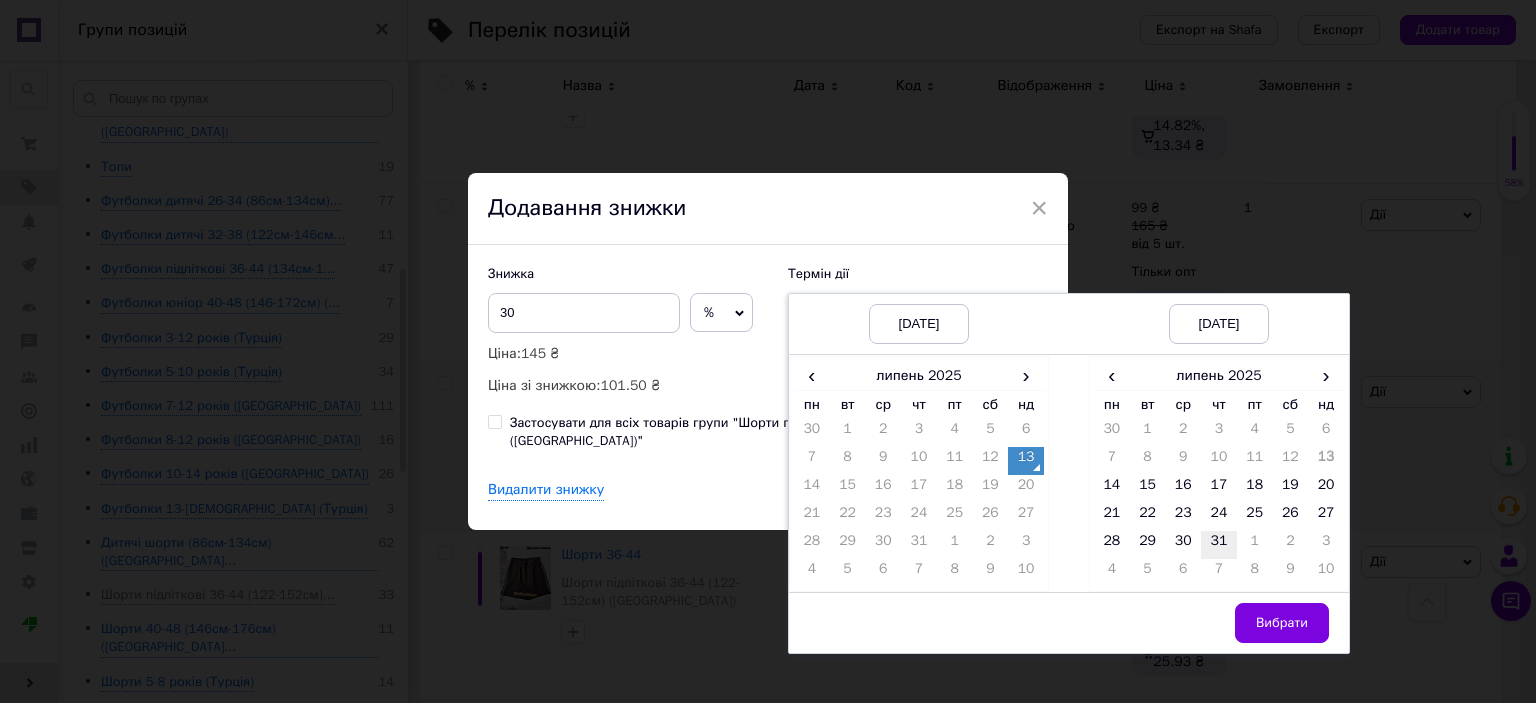 click on "31" at bounding box center [1219, 545] 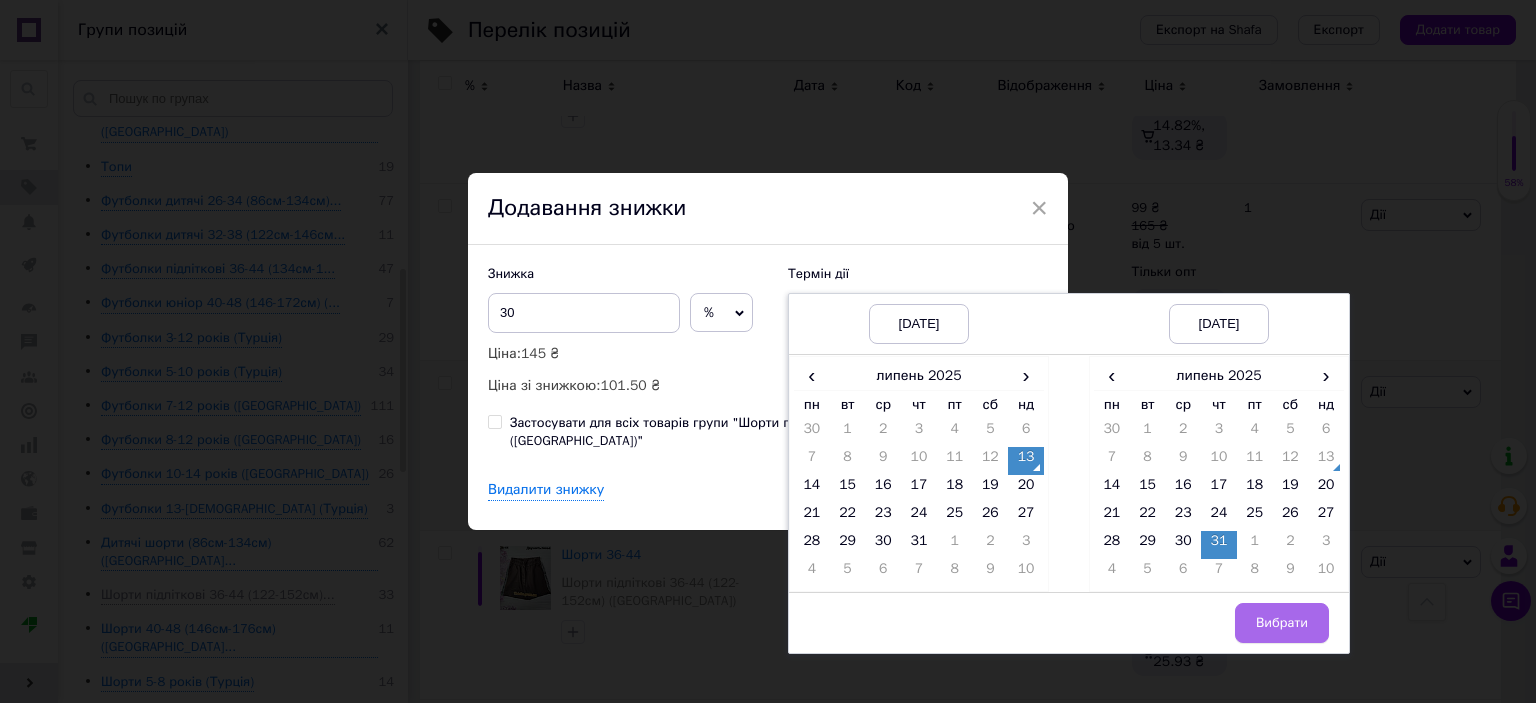 click on "Вибрати" at bounding box center [1282, 623] 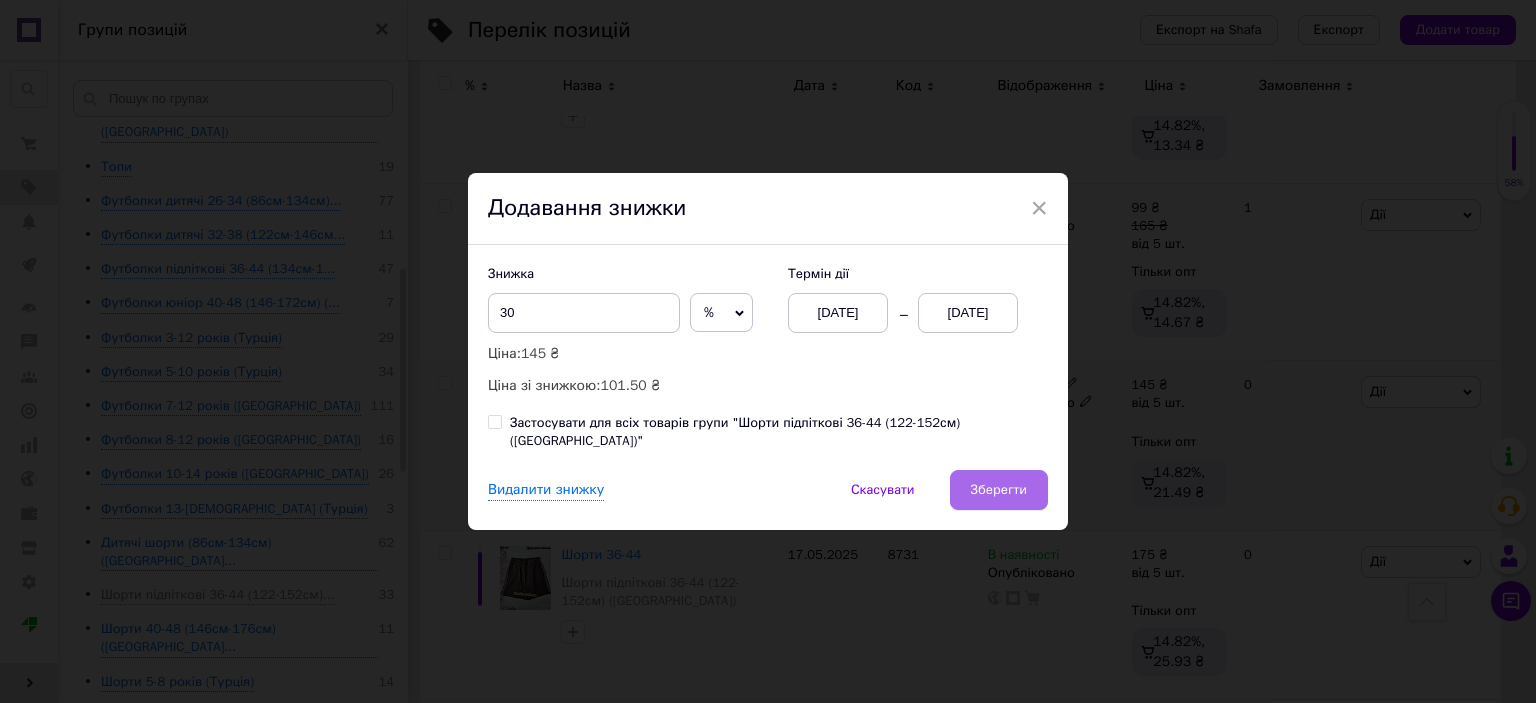 click on "Зберегти" at bounding box center [999, 490] 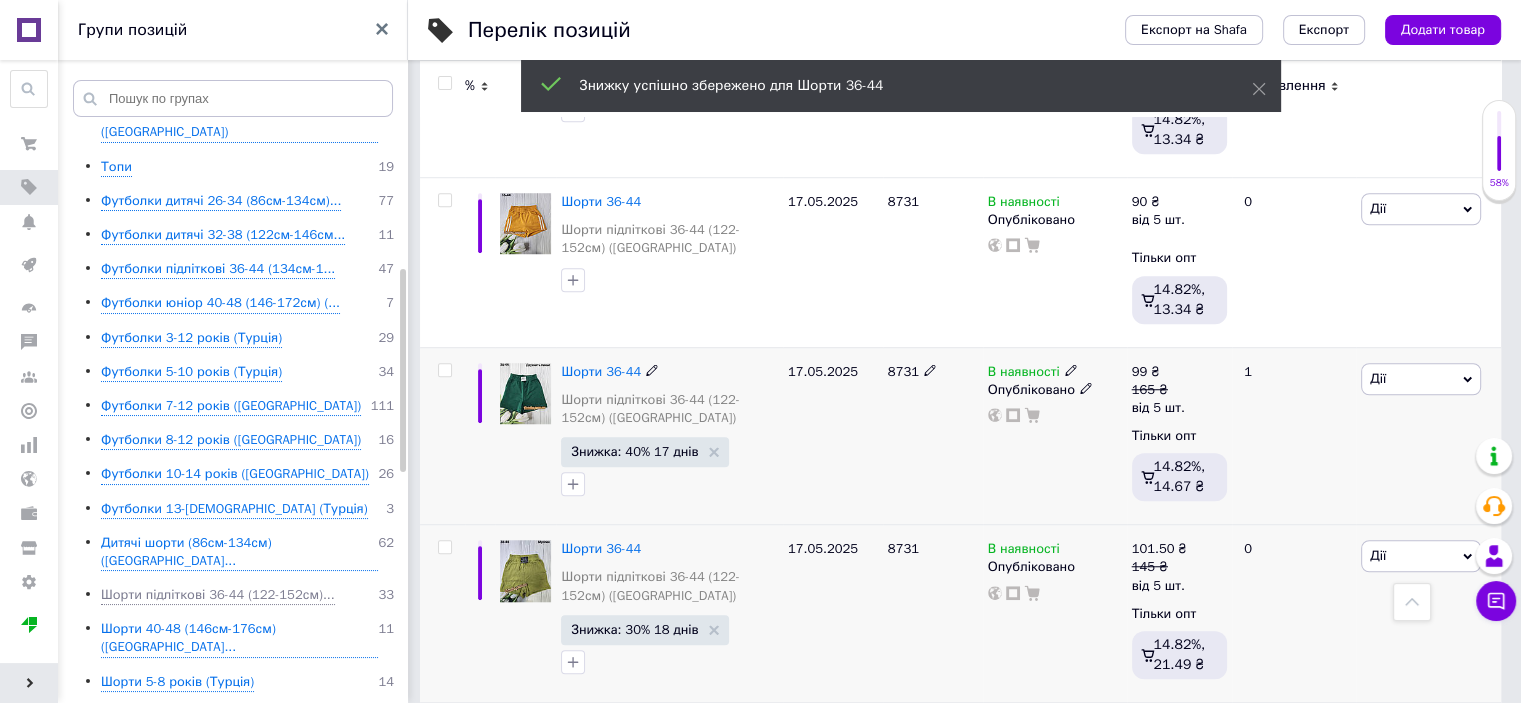 scroll, scrollTop: 1448, scrollLeft: 0, axis: vertical 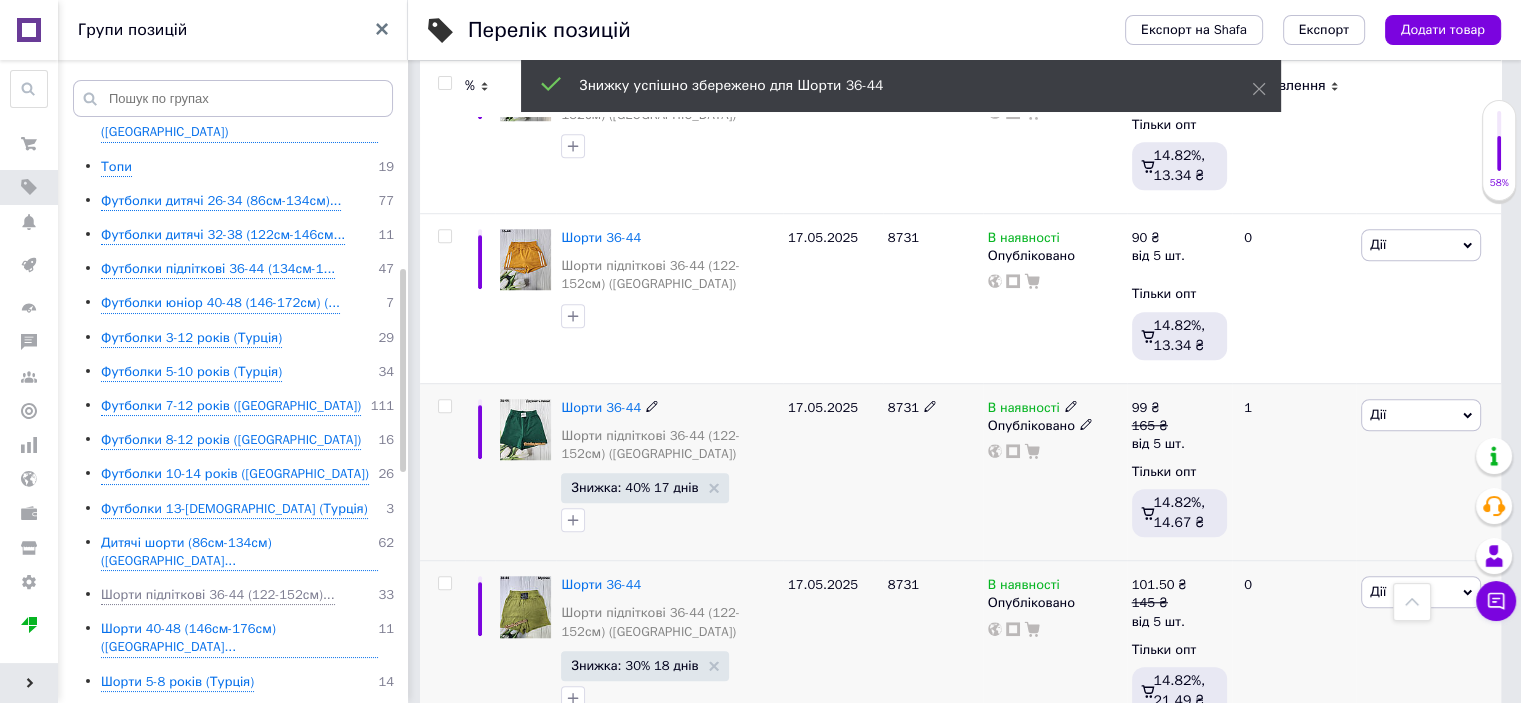 click on "Дії" at bounding box center (1421, 415) 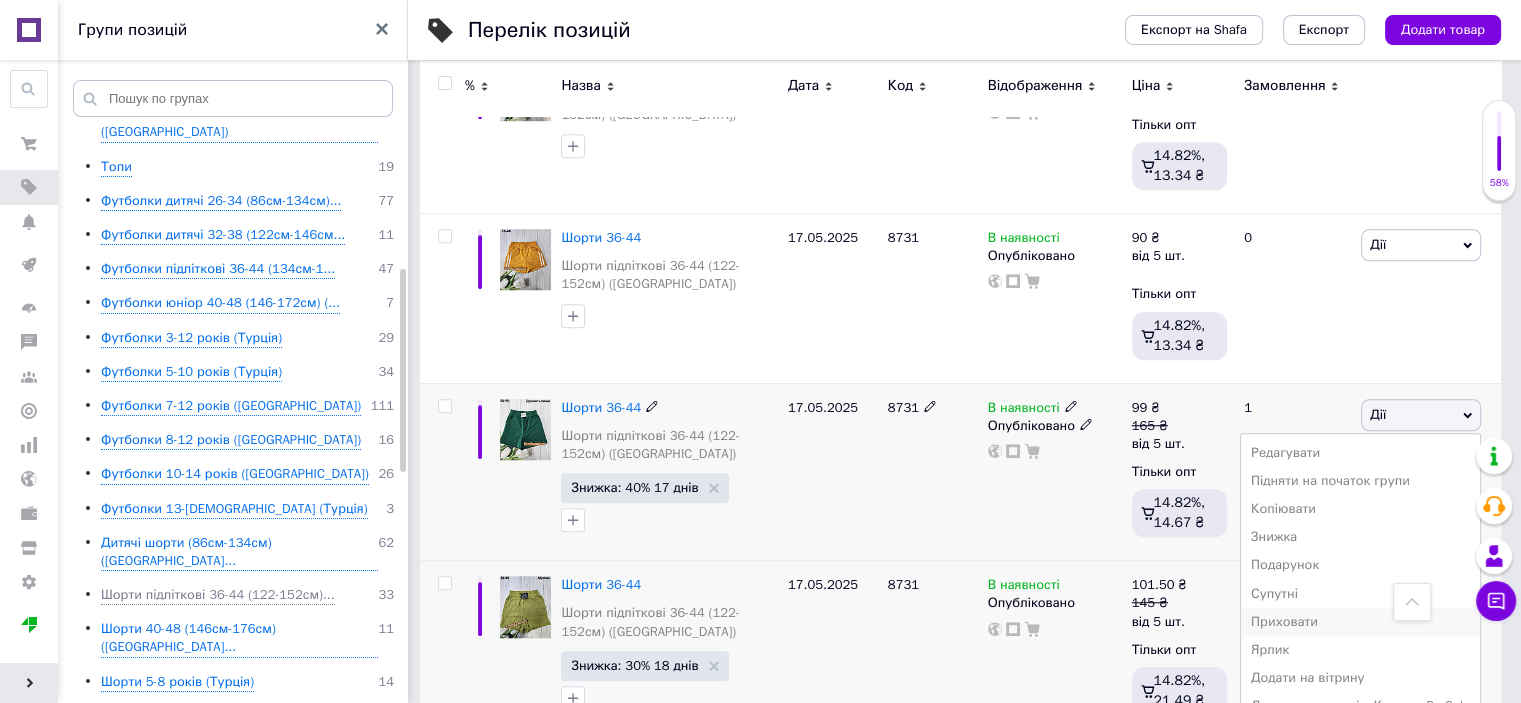 scroll, scrollTop: 1548, scrollLeft: 0, axis: vertical 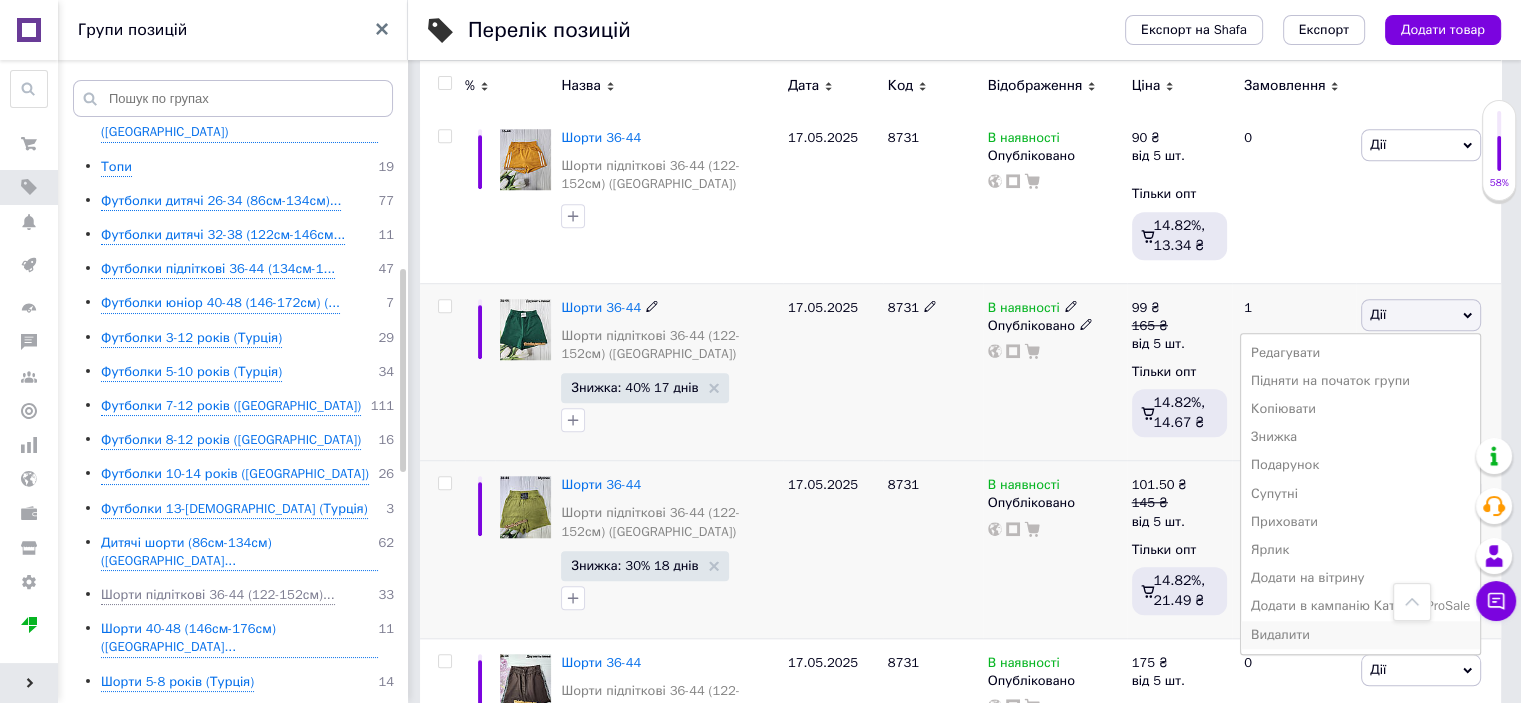 click on "Видалити" at bounding box center [1360, 635] 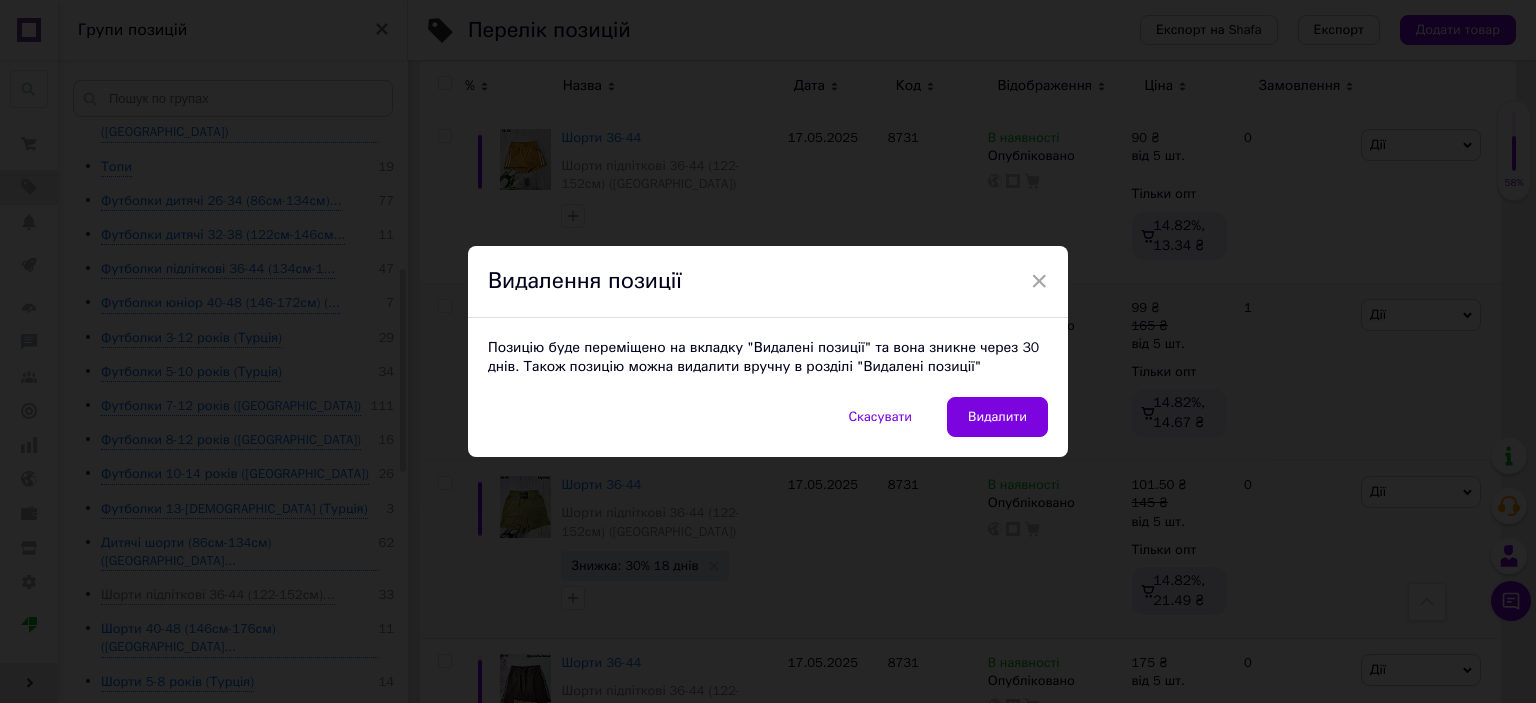 click on "Видалити" at bounding box center [997, 417] 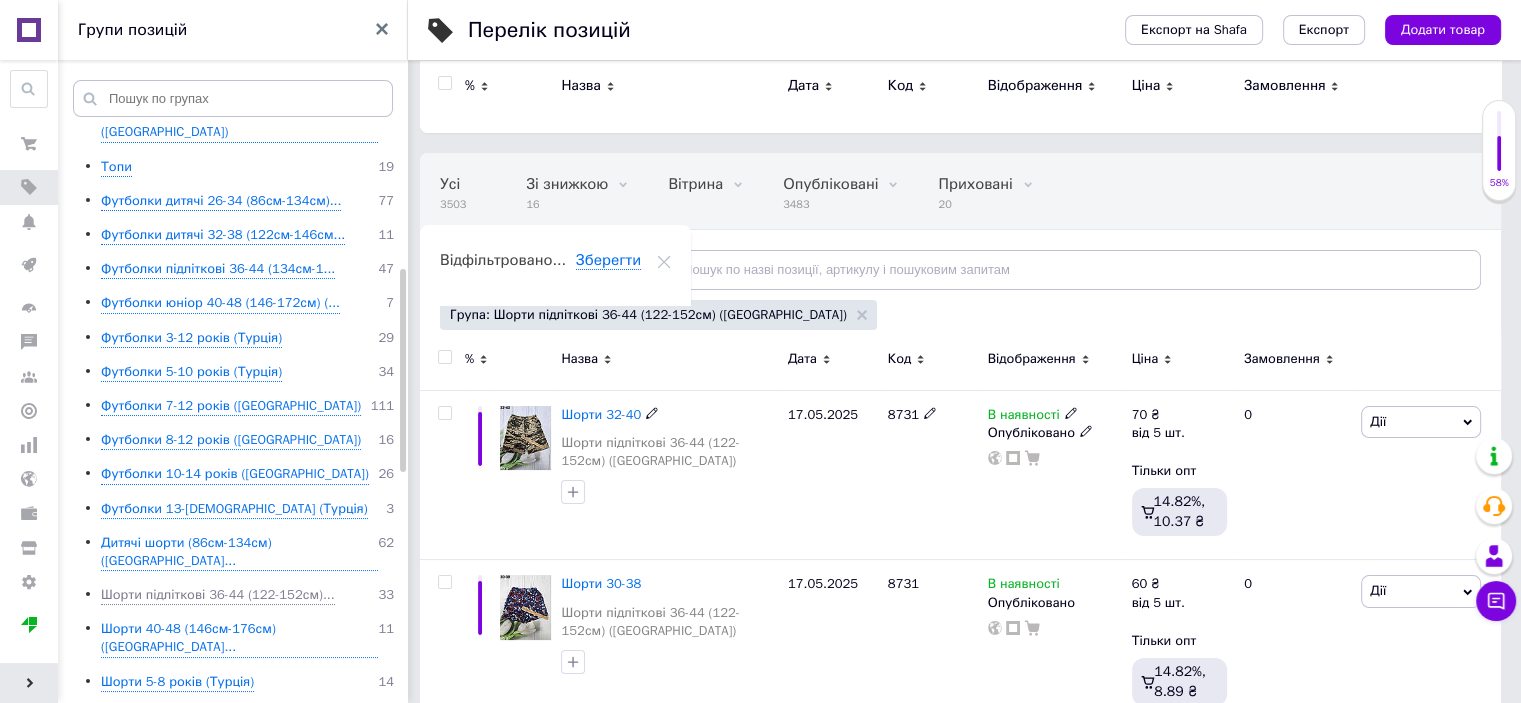 scroll, scrollTop: 48, scrollLeft: 0, axis: vertical 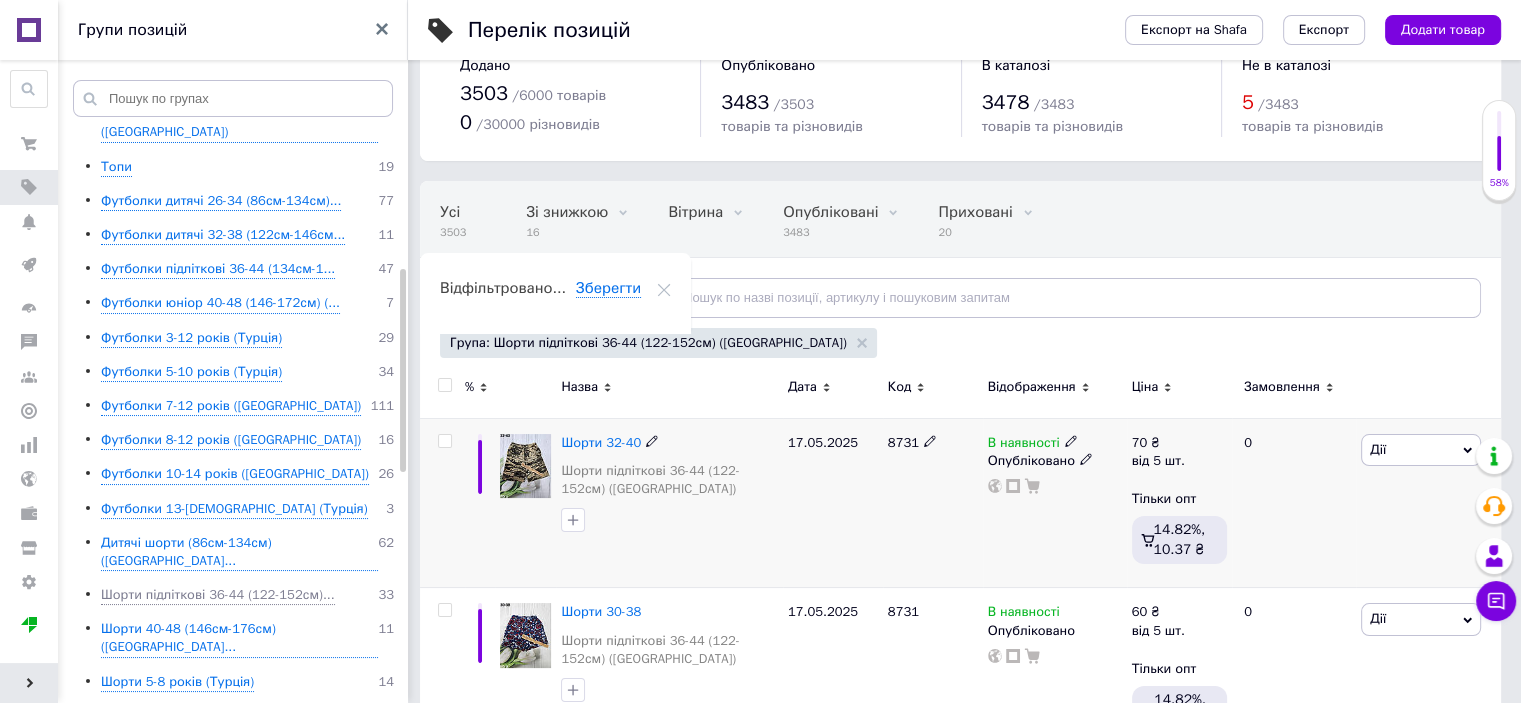 click at bounding box center (525, 466) 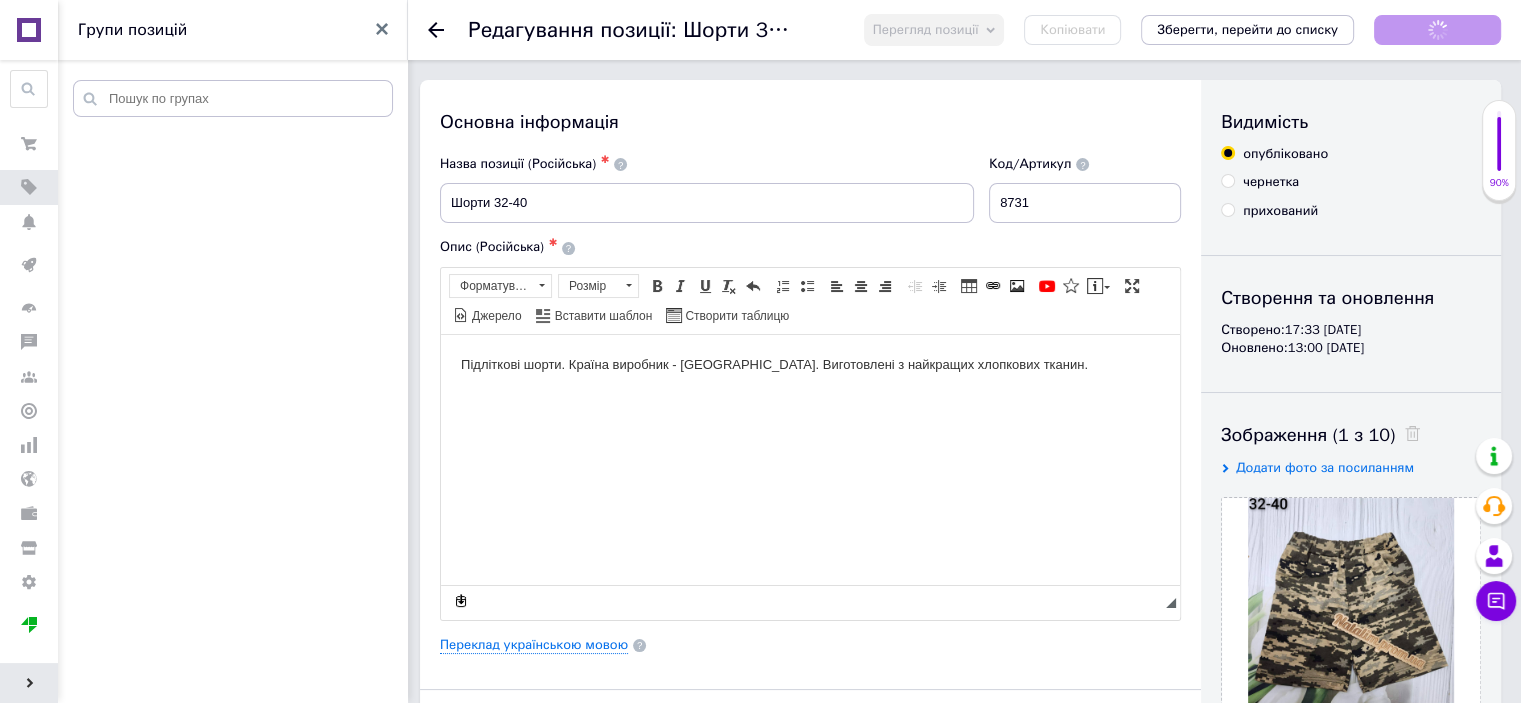 scroll, scrollTop: 0, scrollLeft: 0, axis: both 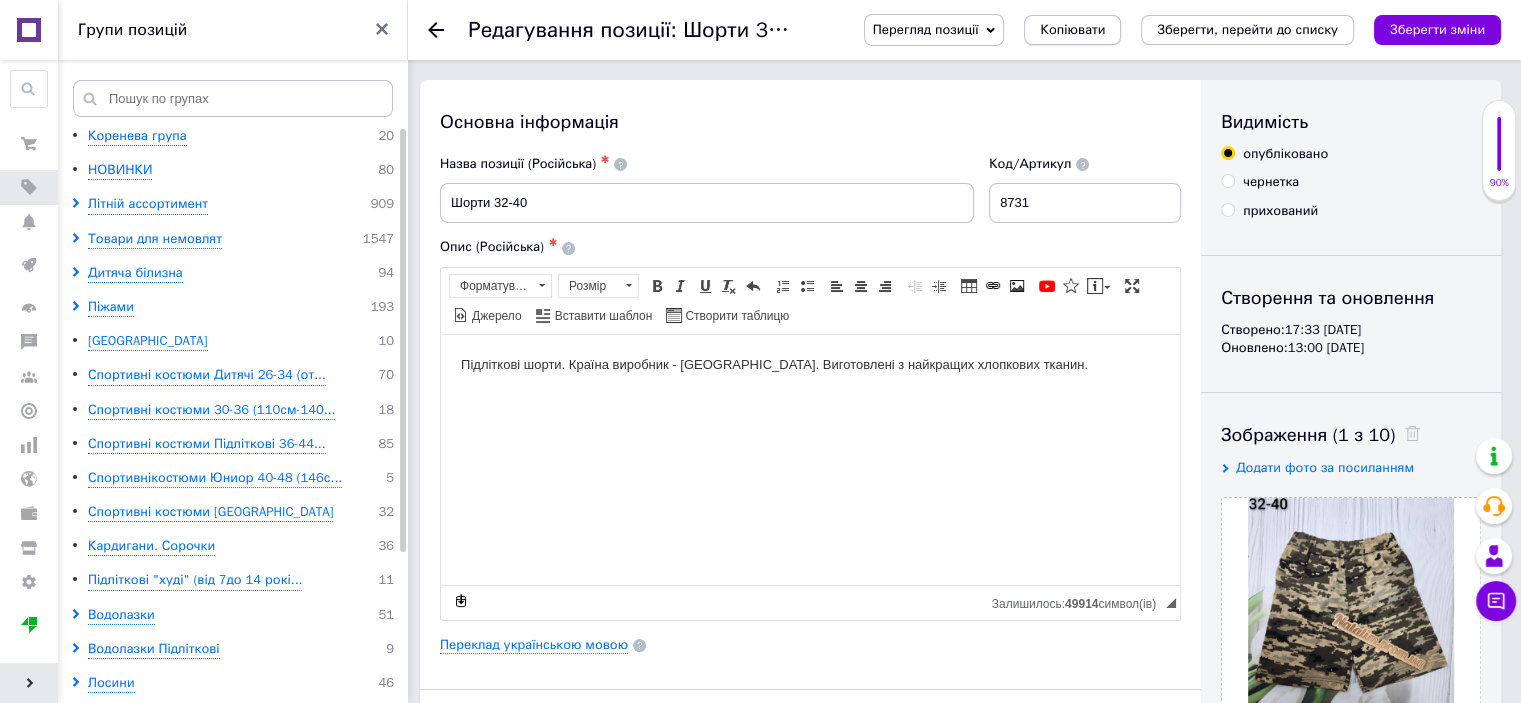 click on "Копіювати" at bounding box center (1072, 30) 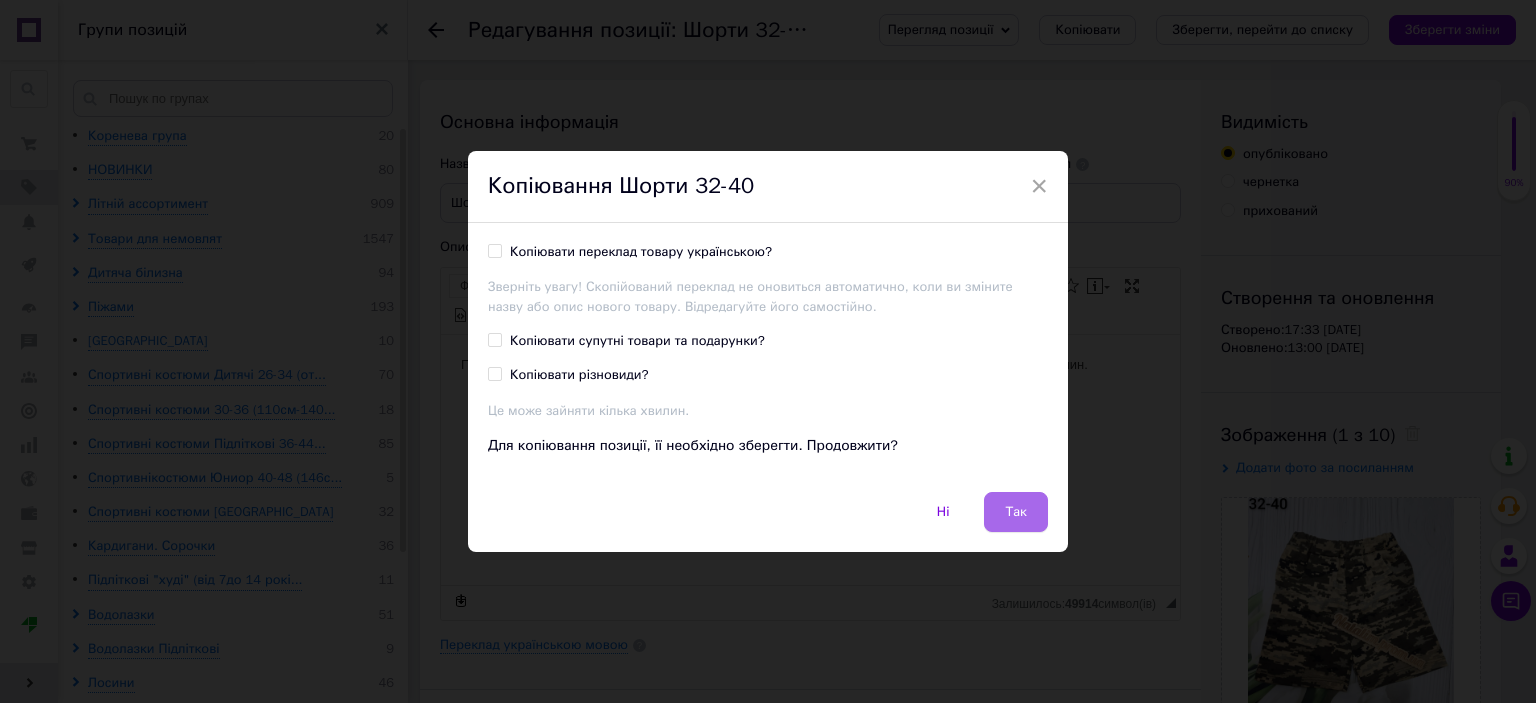 click on "Так" at bounding box center [1016, 512] 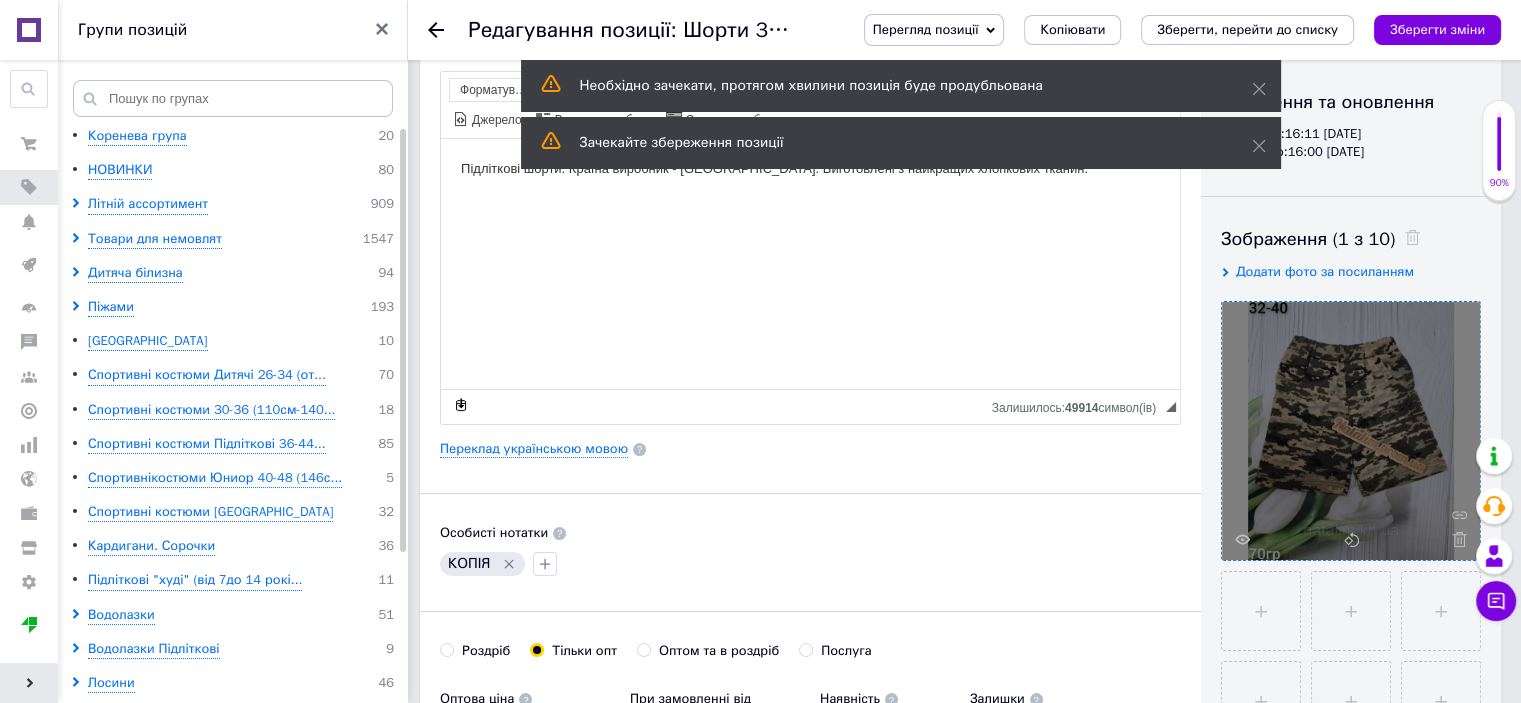 scroll, scrollTop: 200, scrollLeft: 0, axis: vertical 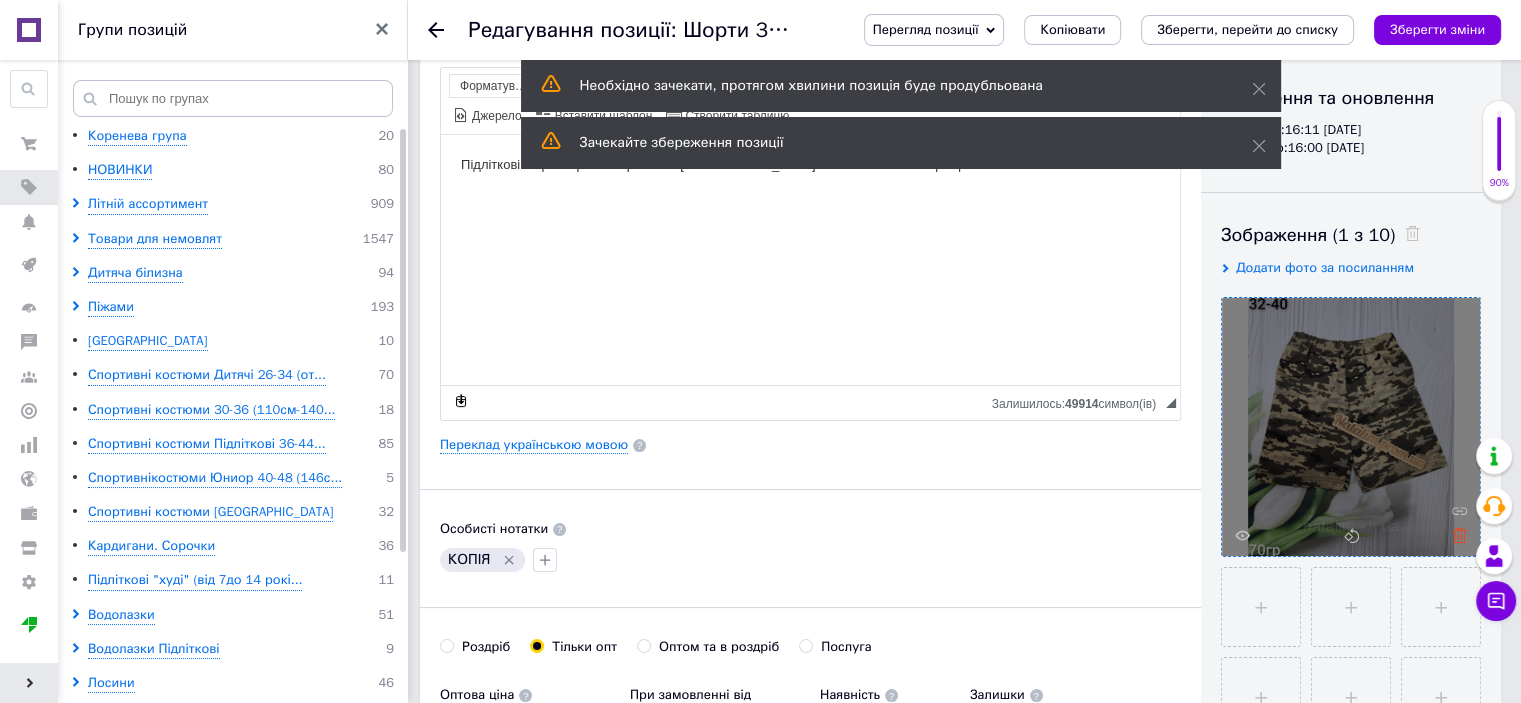 click 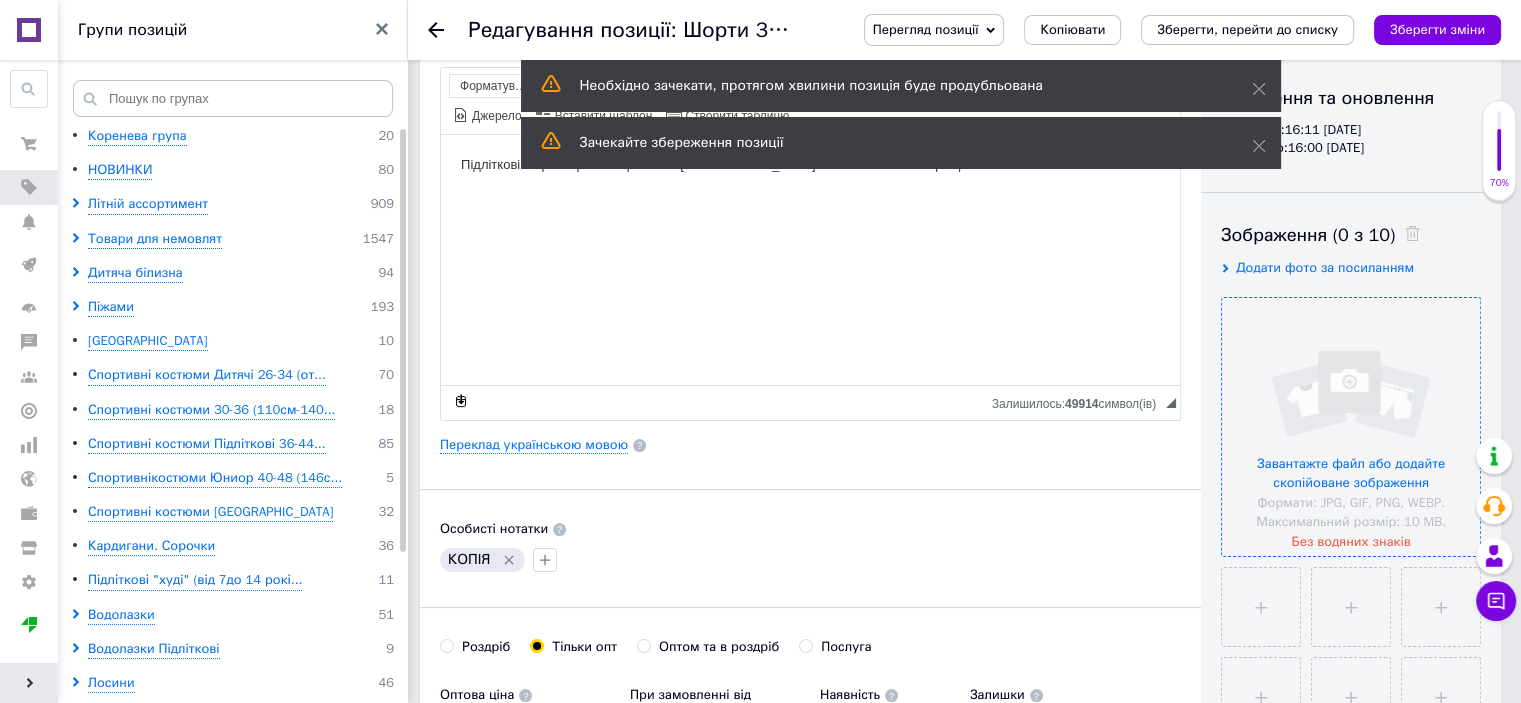 click at bounding box center (1351, 427) 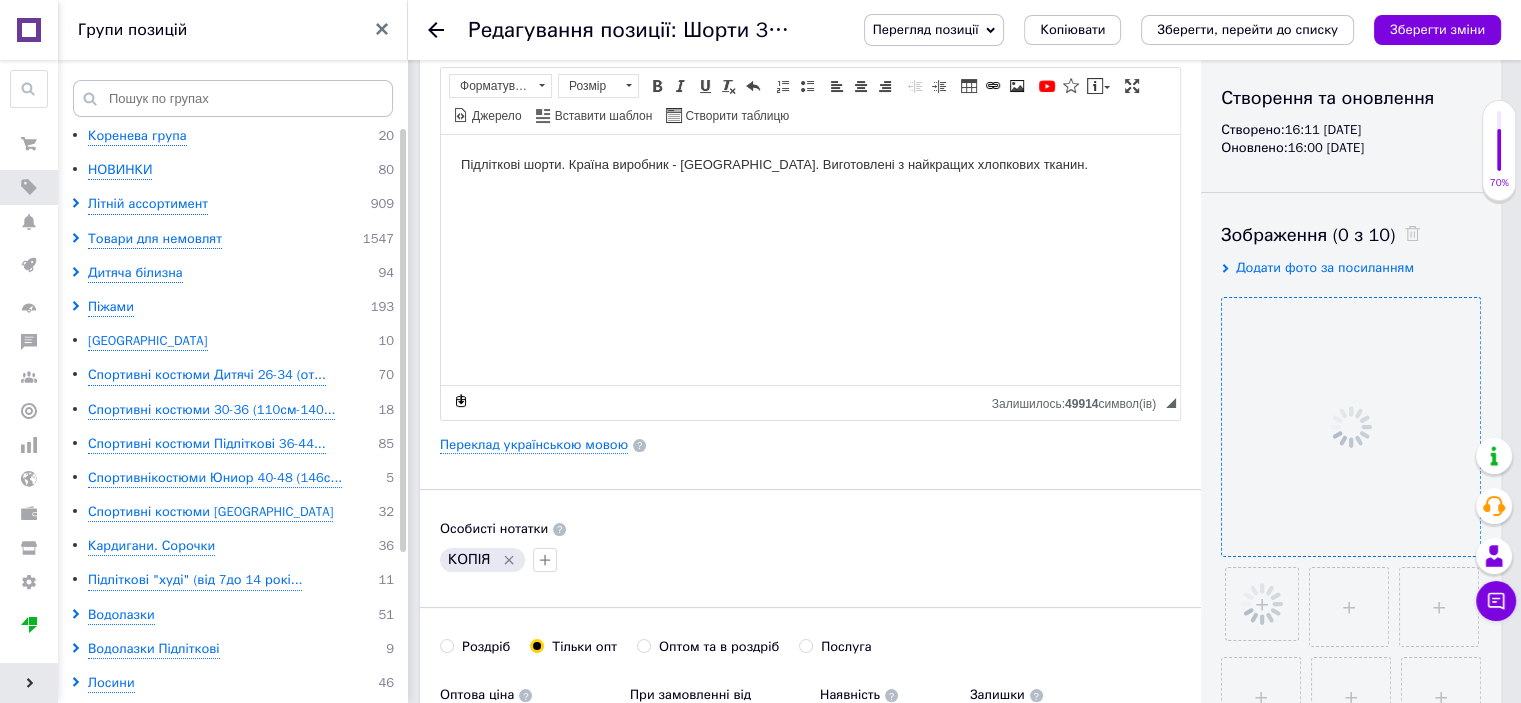 click 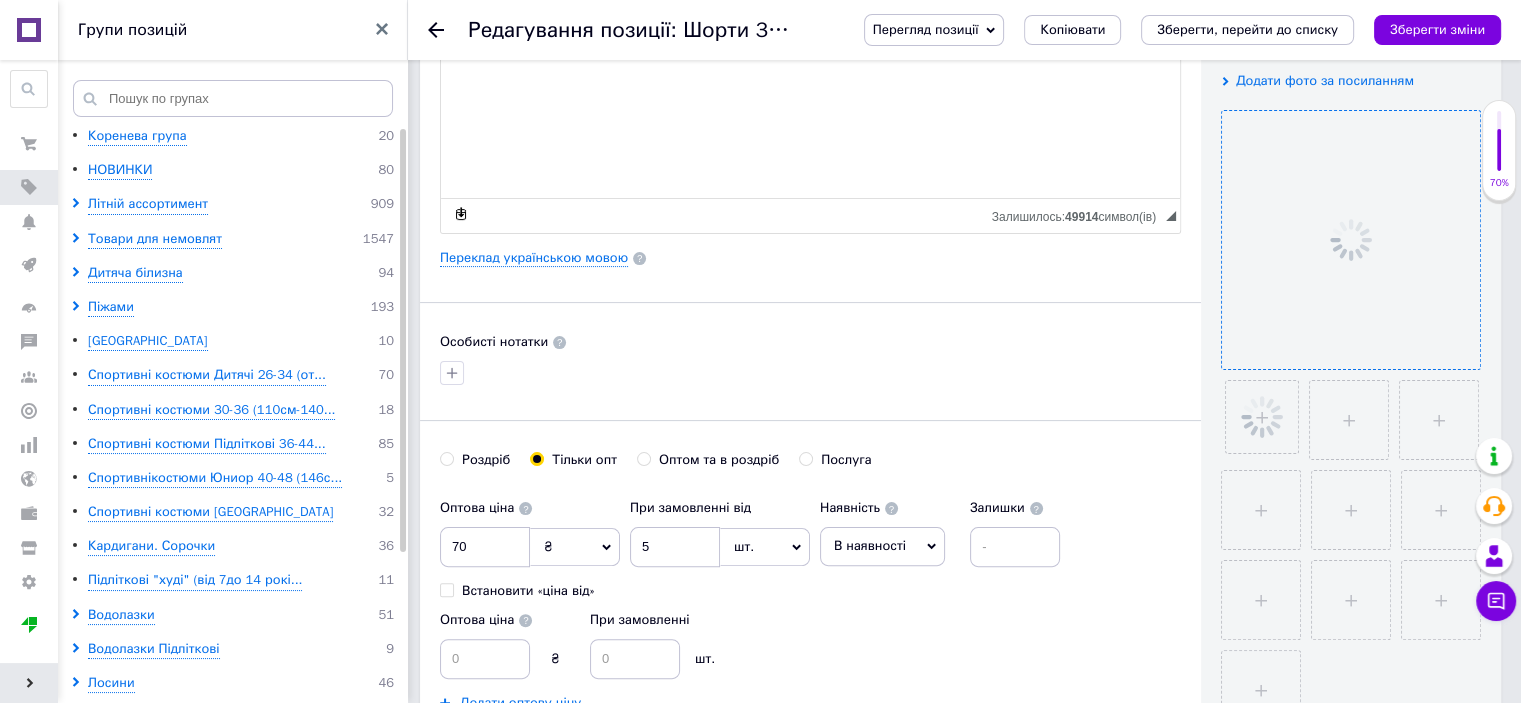 scroll, scrollTop: 400, scrollLeft: 0, axis: vertical 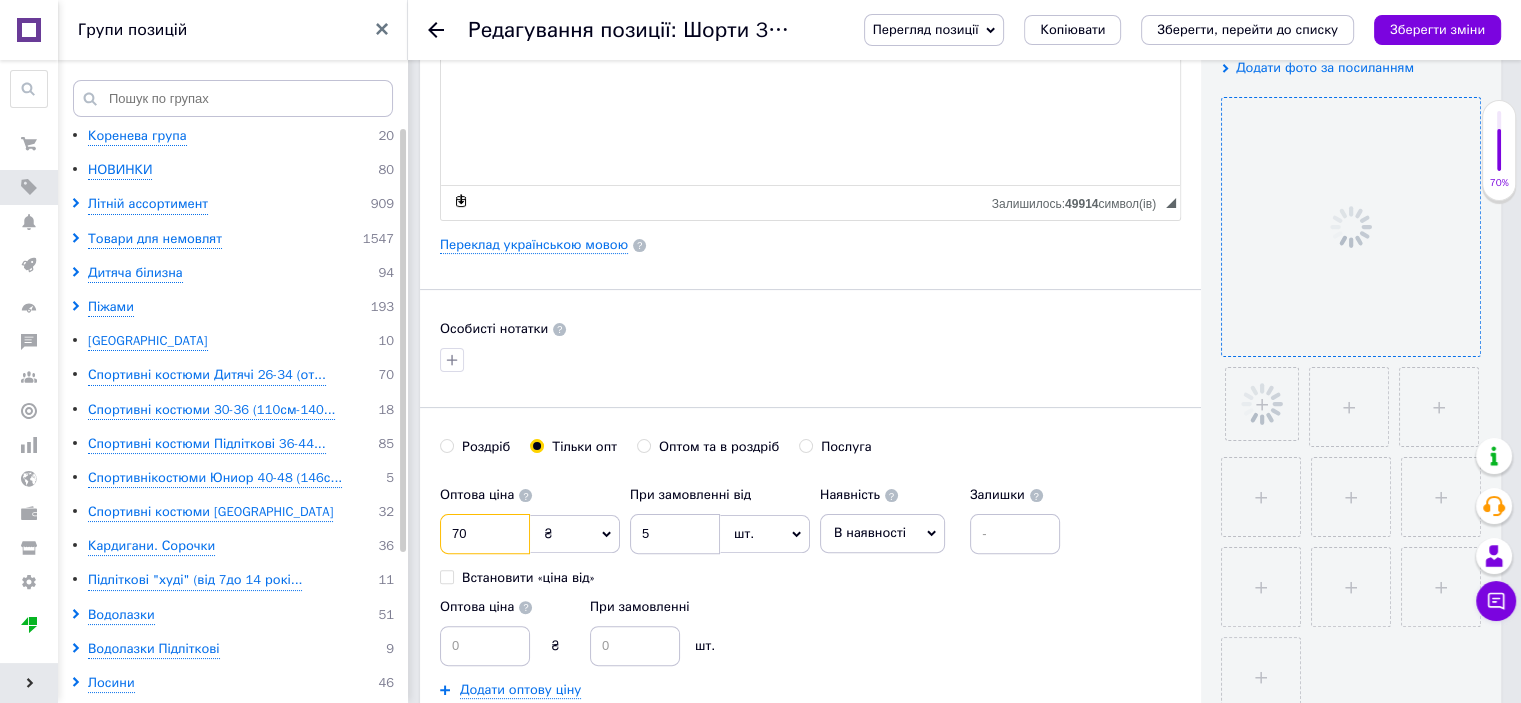 drag, startPoint x: 448, startPoint y: 531, endPoint x: 458, endPoint y: 535, distance: 10.770329 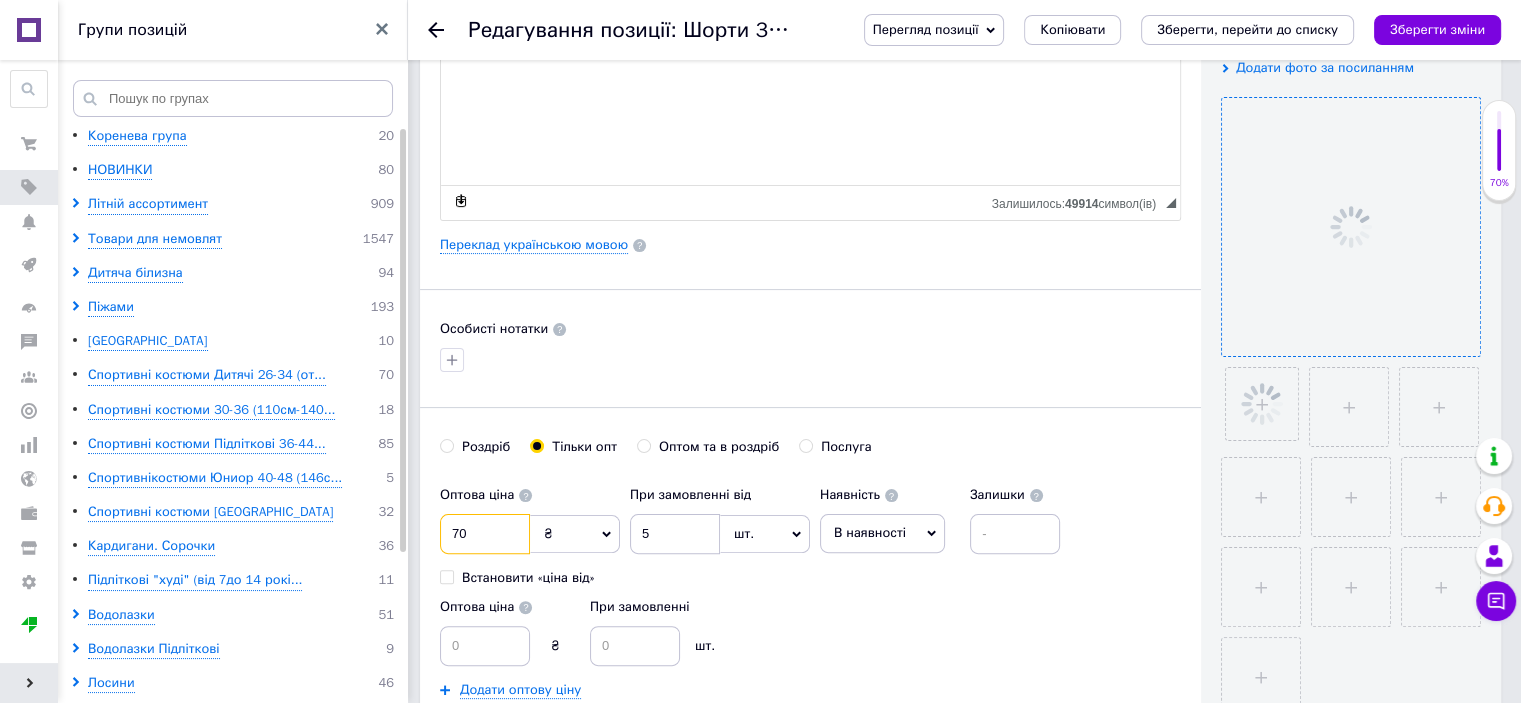 click on "70" at bounding box center [485, 534] 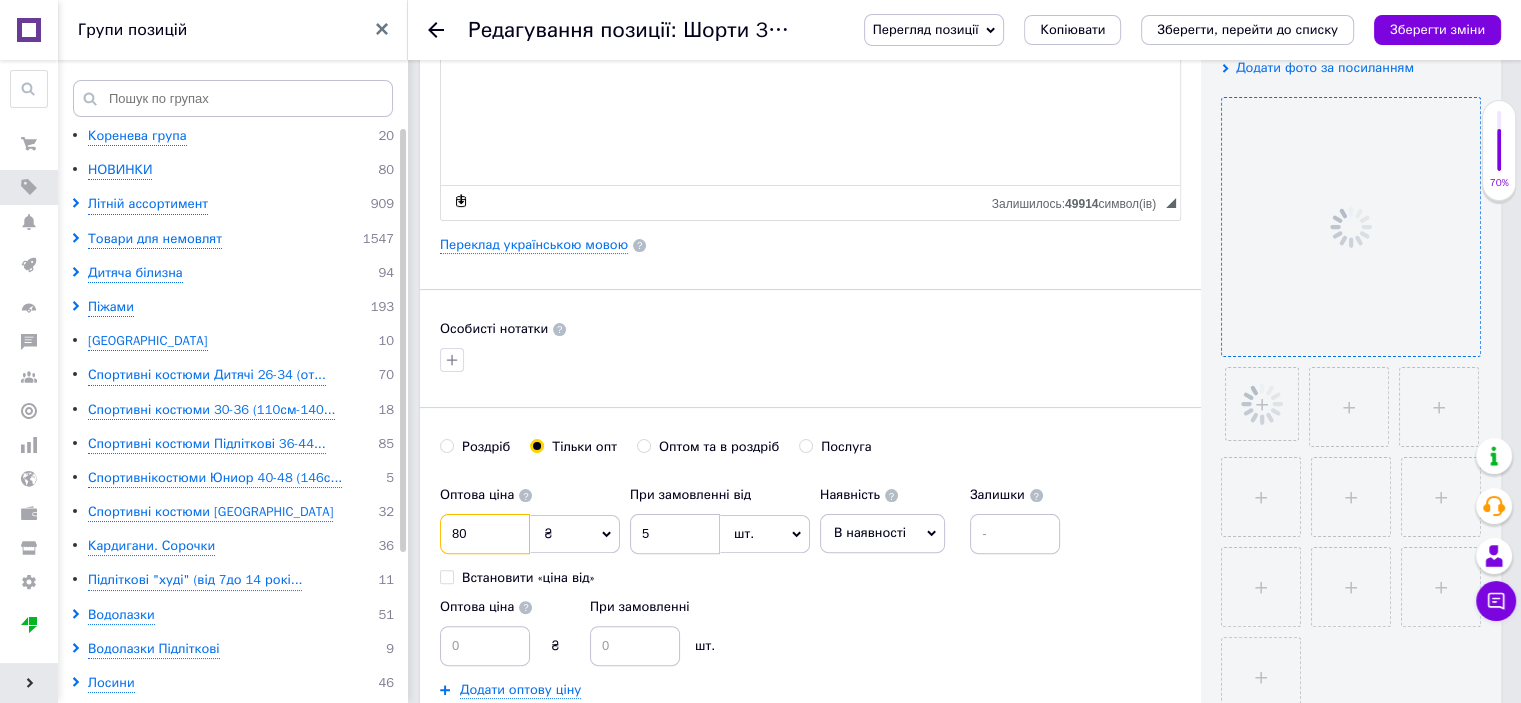type on "80" 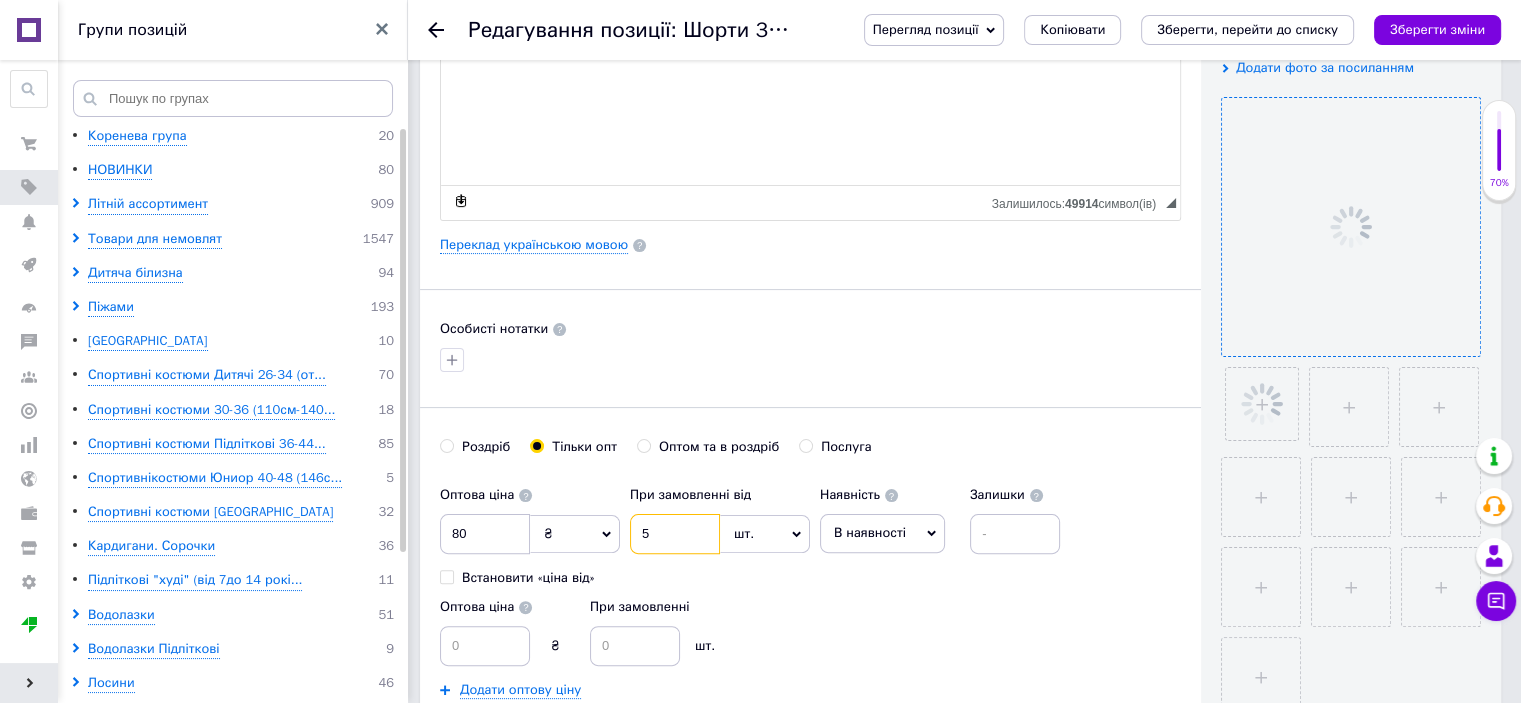 drag, startPoint x: 632, startPoint y: 530, endPoint x: 652, endPoint y: 527, distance: 20.22375 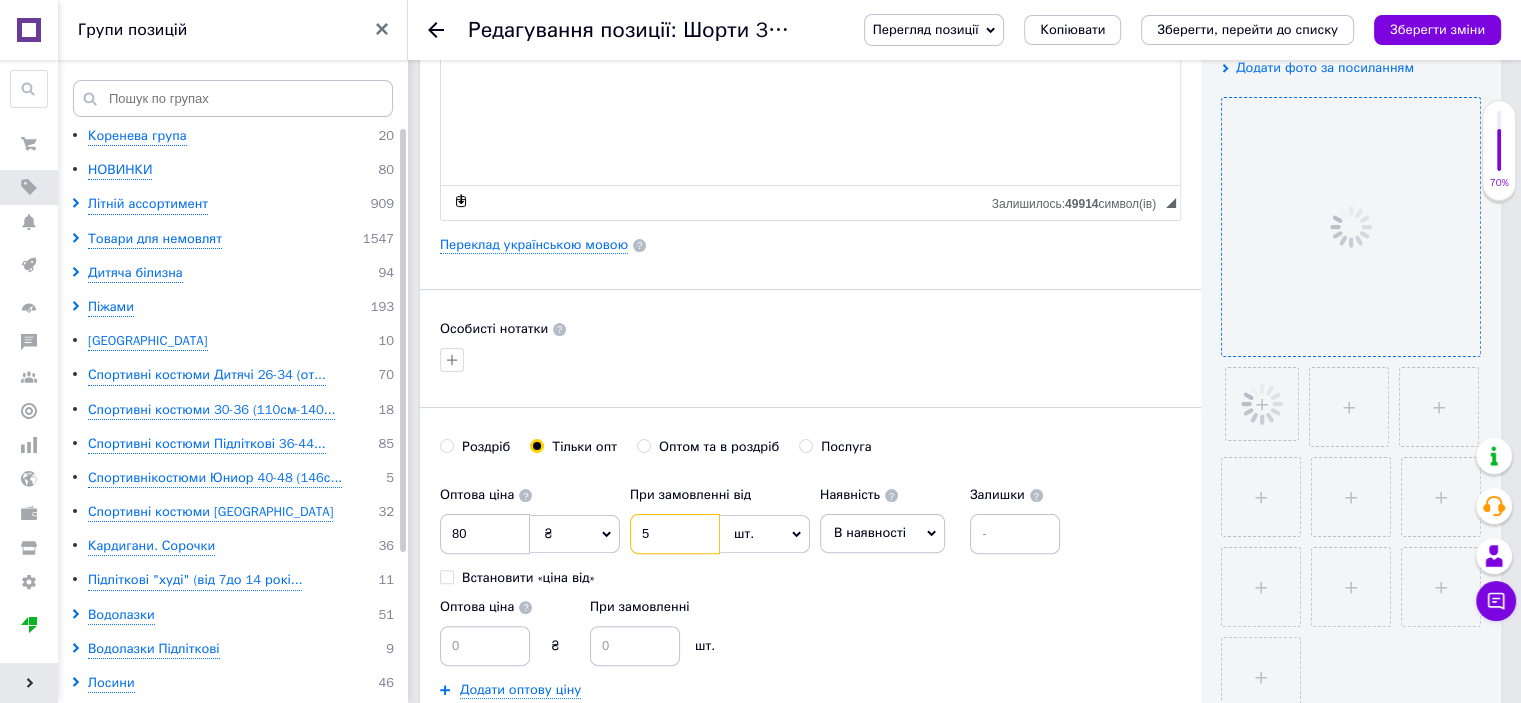 click on "5" at bounding box center [675, 534] 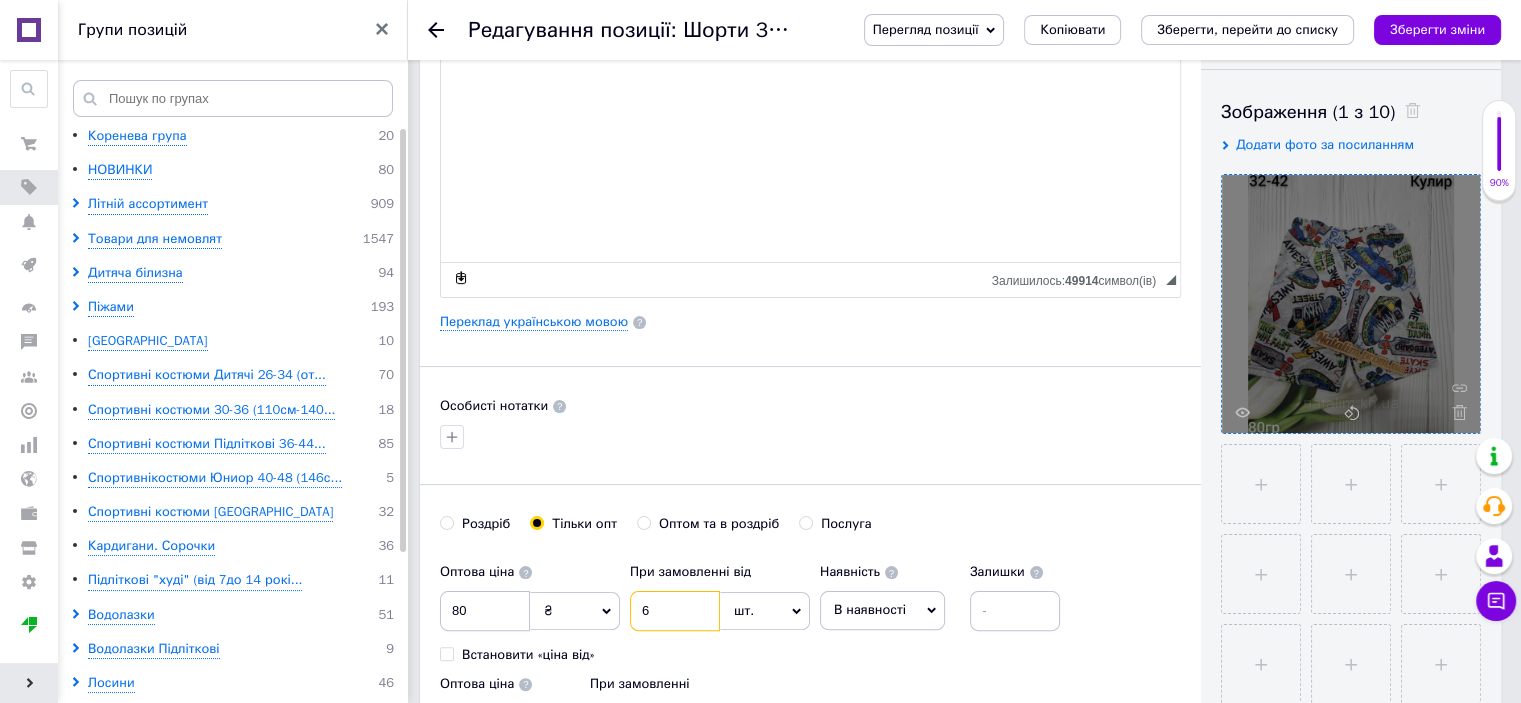 scroll, scrollTop: 200, scrollLeft: 0, axis: vertical 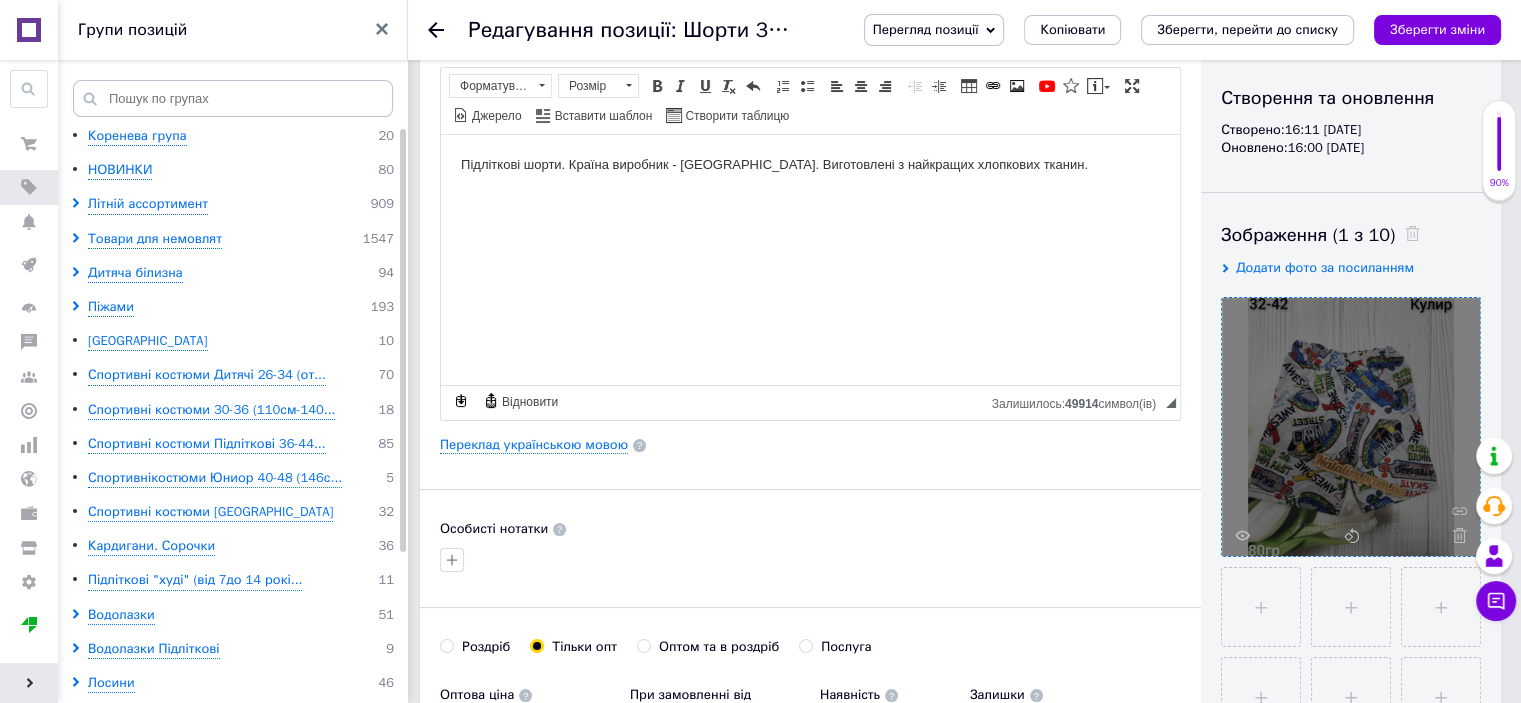 type on "6" 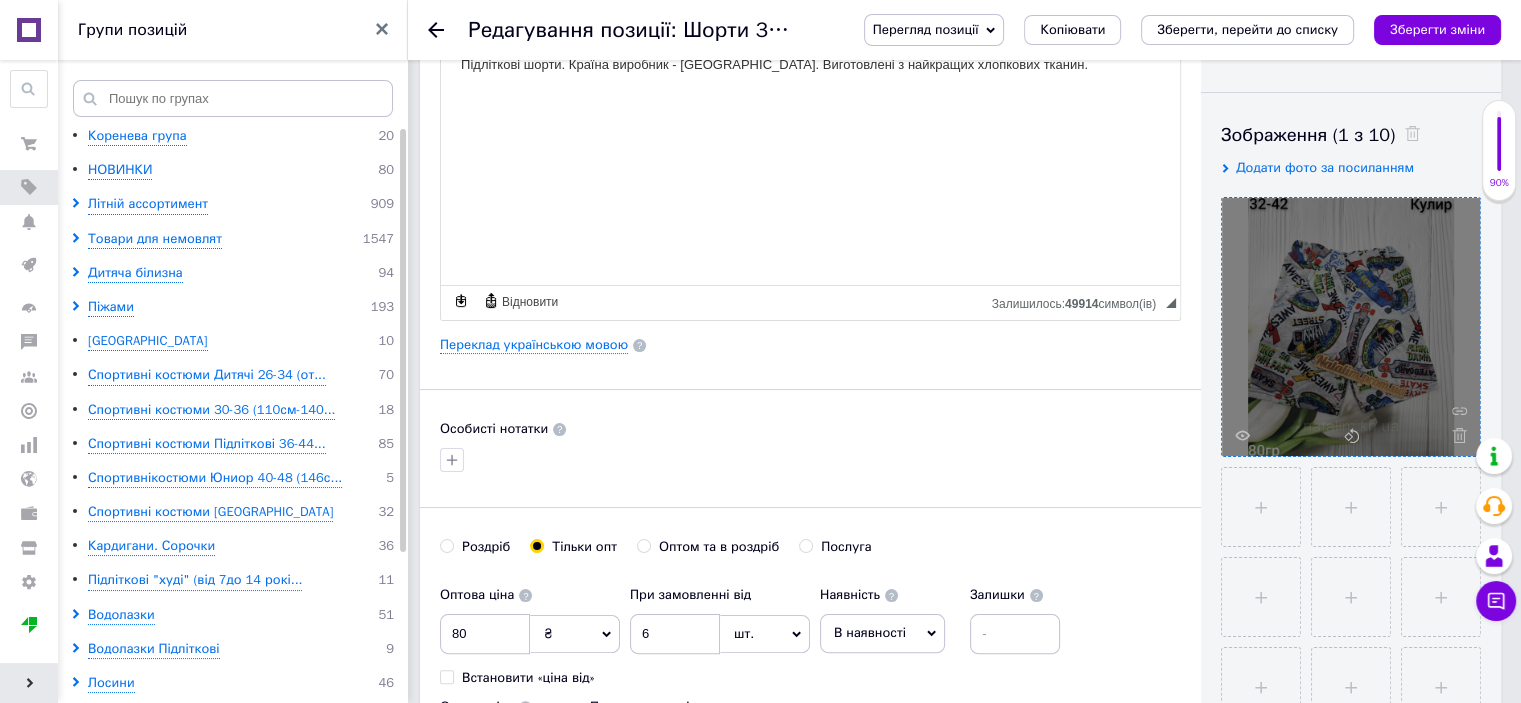 scroll, scrollTop: 500, scrollLeft: 0, axis: vertical 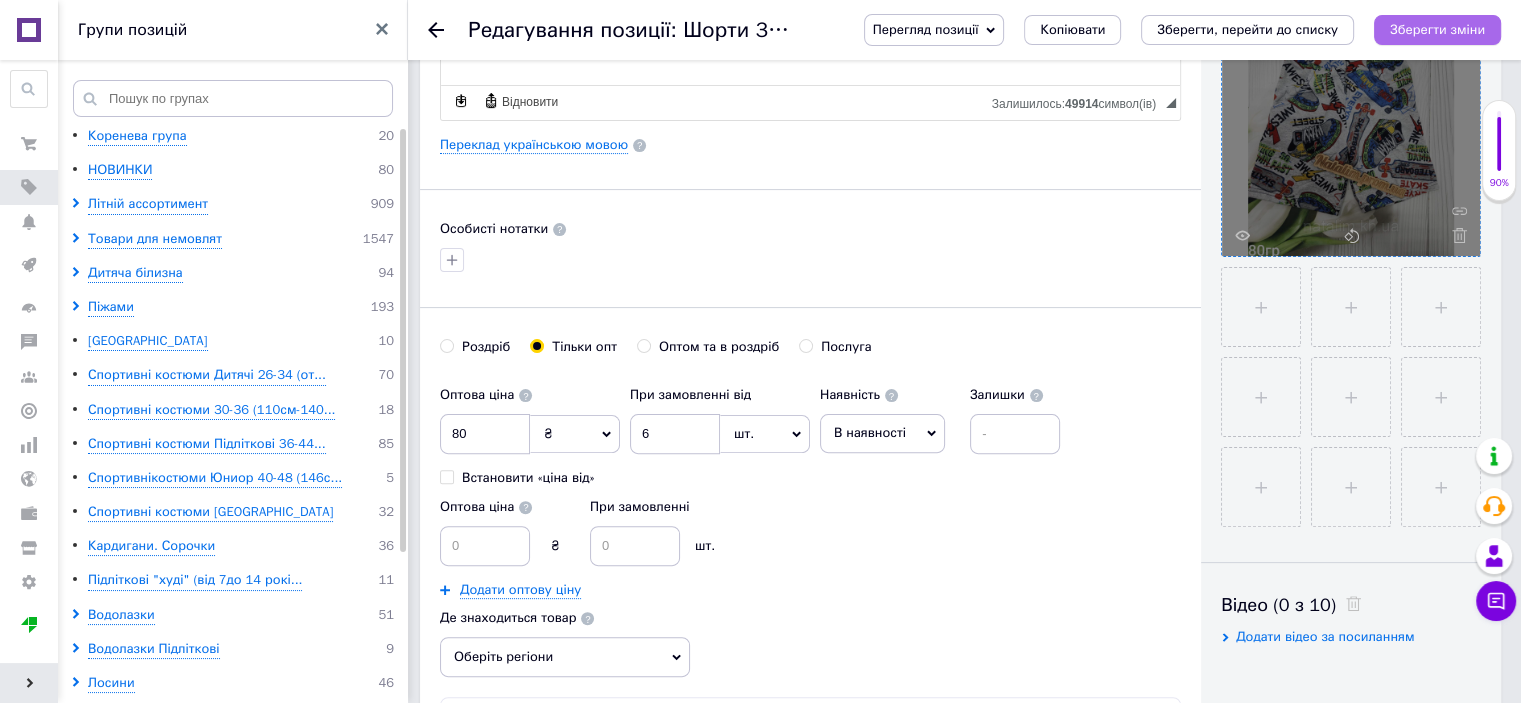 click on "Зберегти зміни" at bounding box center [1437, 29] 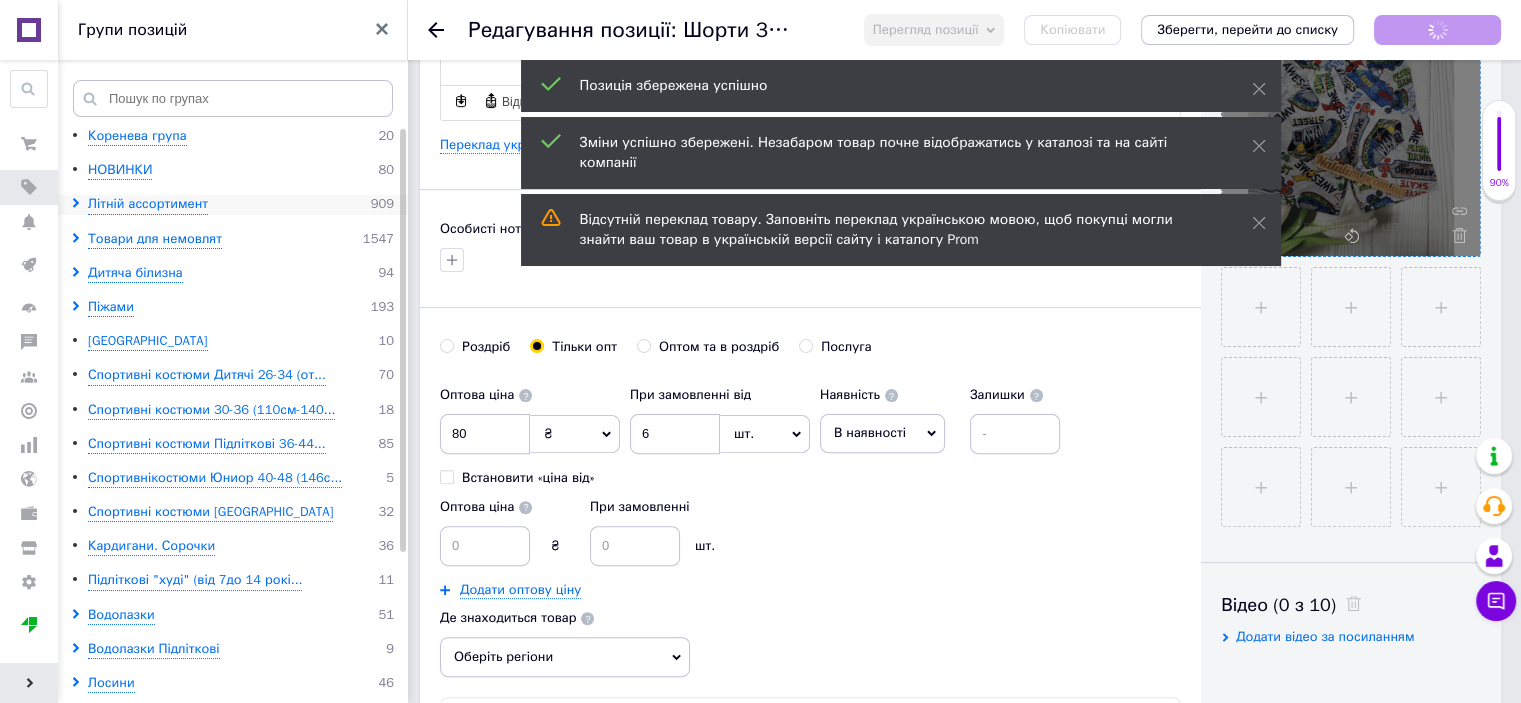 click at bounding box center (79, 204) 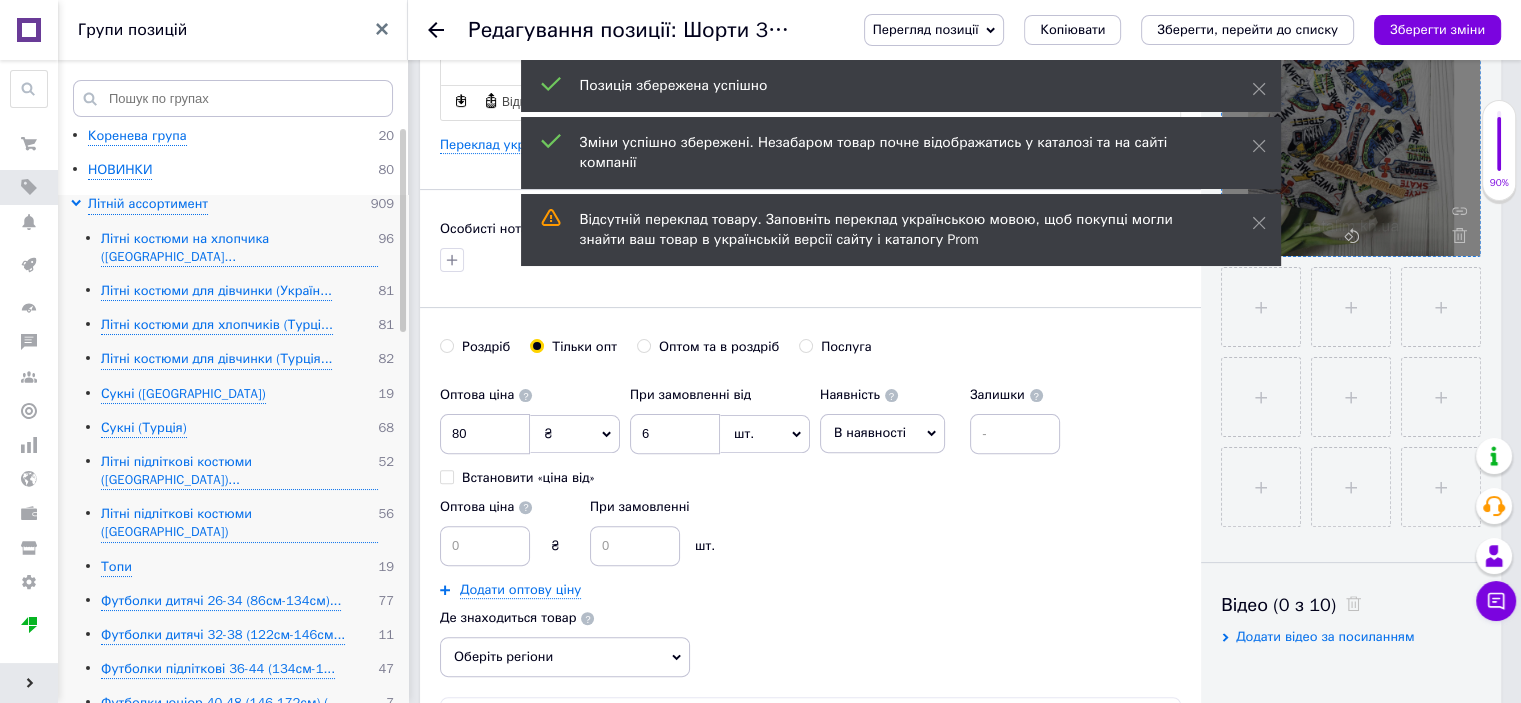 click 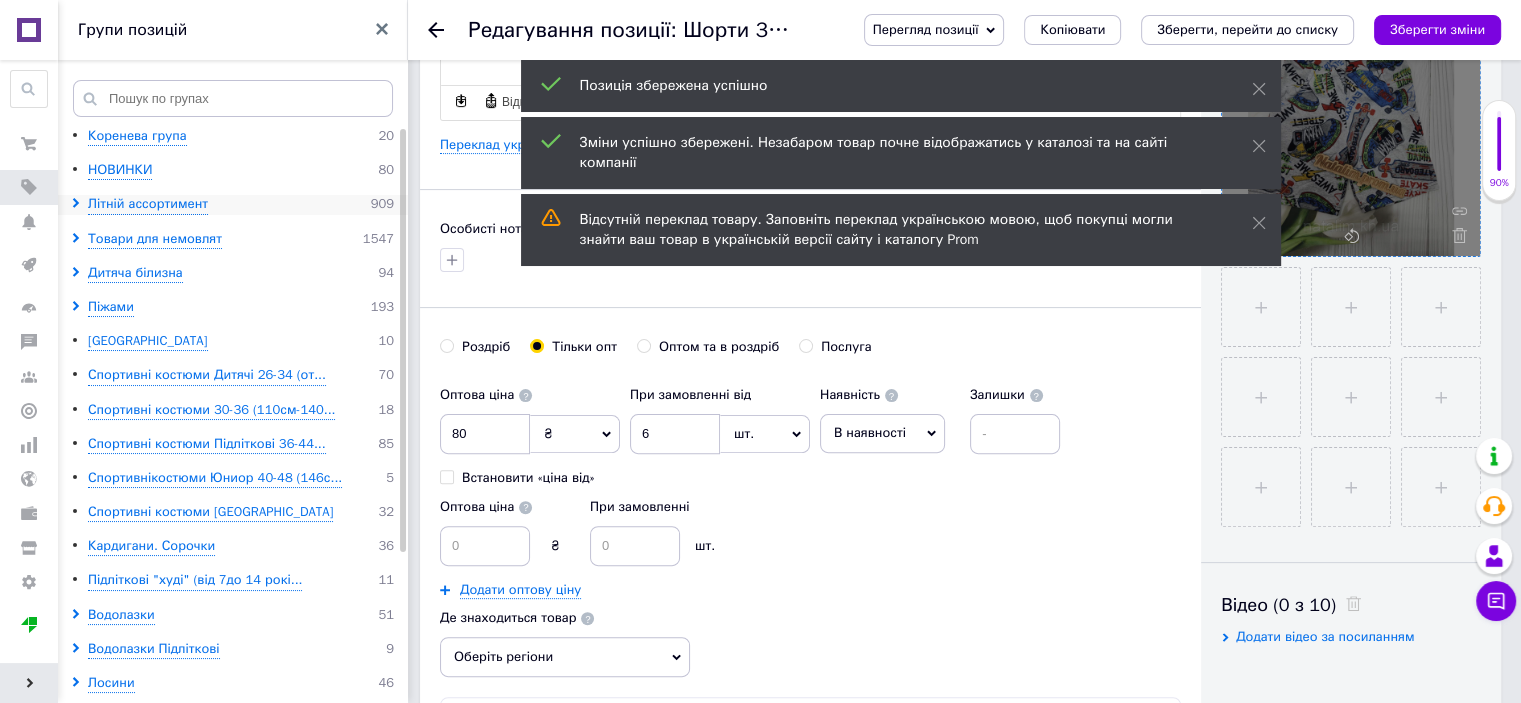 click 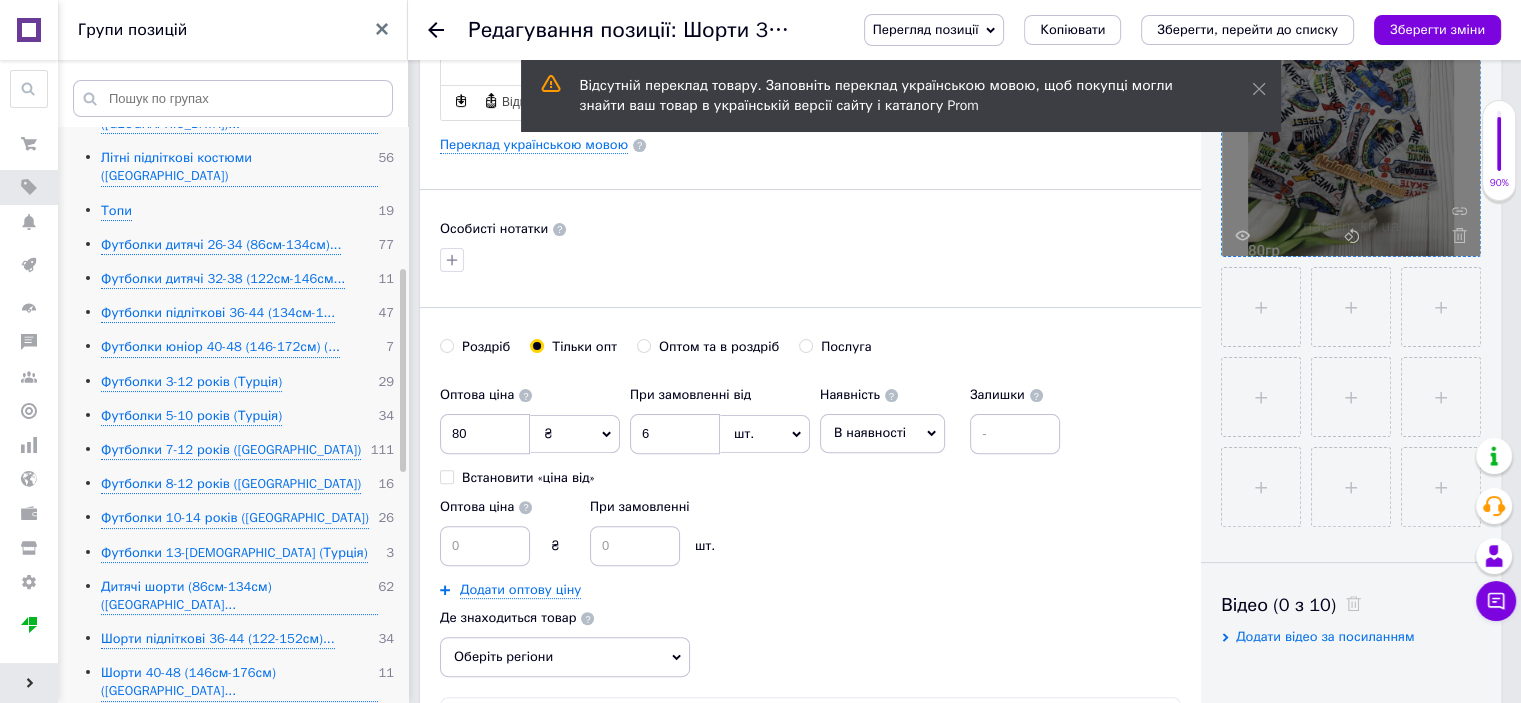 scroll, scrollTop: 400, scrollLeft: 0, axis: vertical 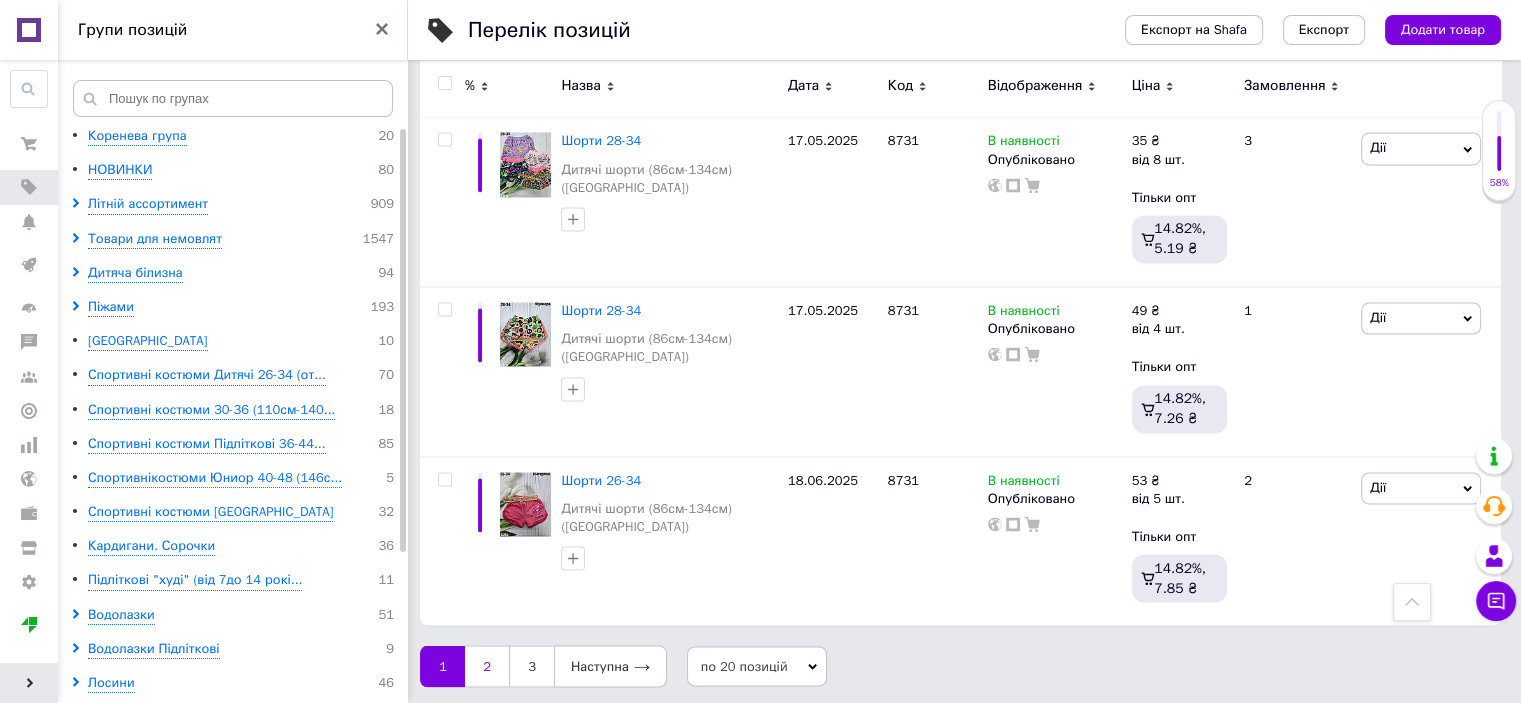 click on "2" at bounding box center [487, 666] 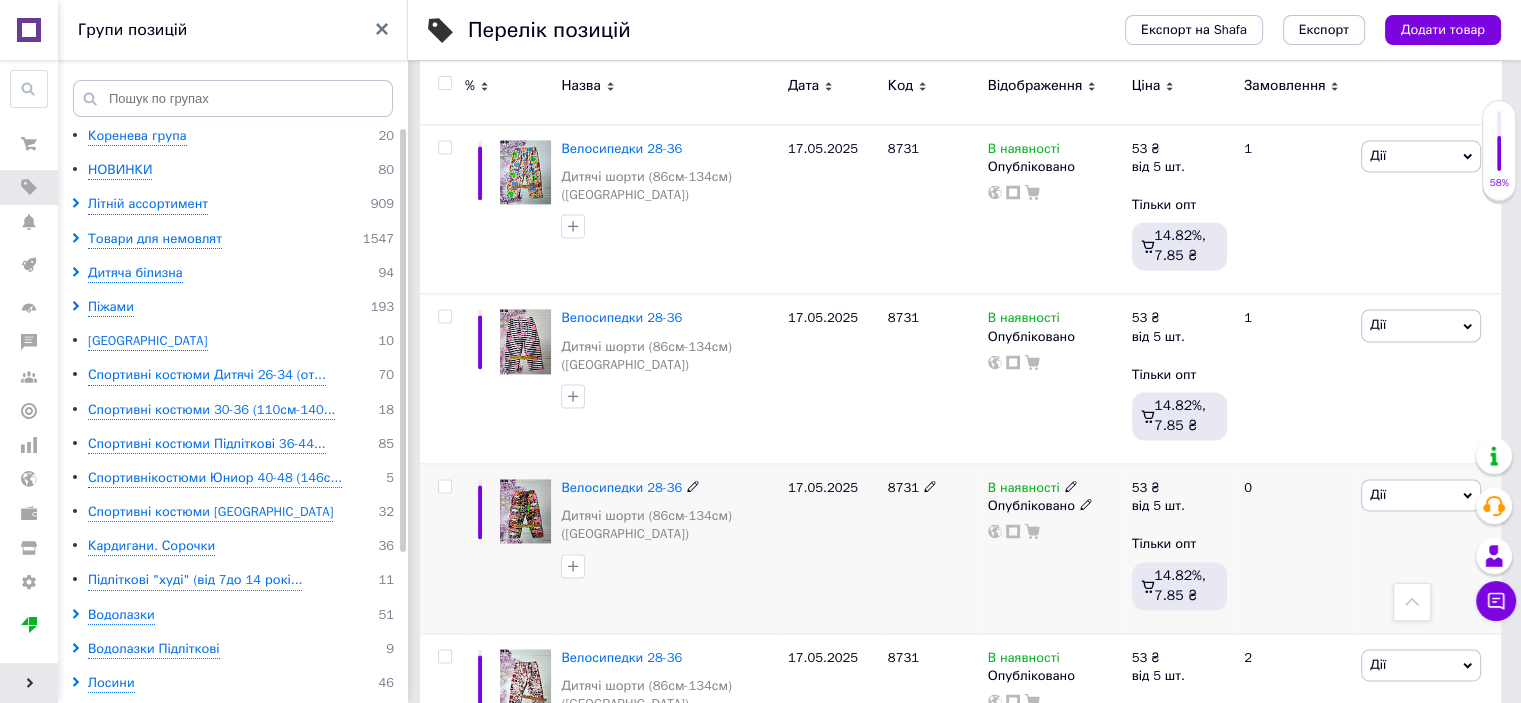 scroll, scrollTop: 3248, scrollLeft: 0, axis: vertical 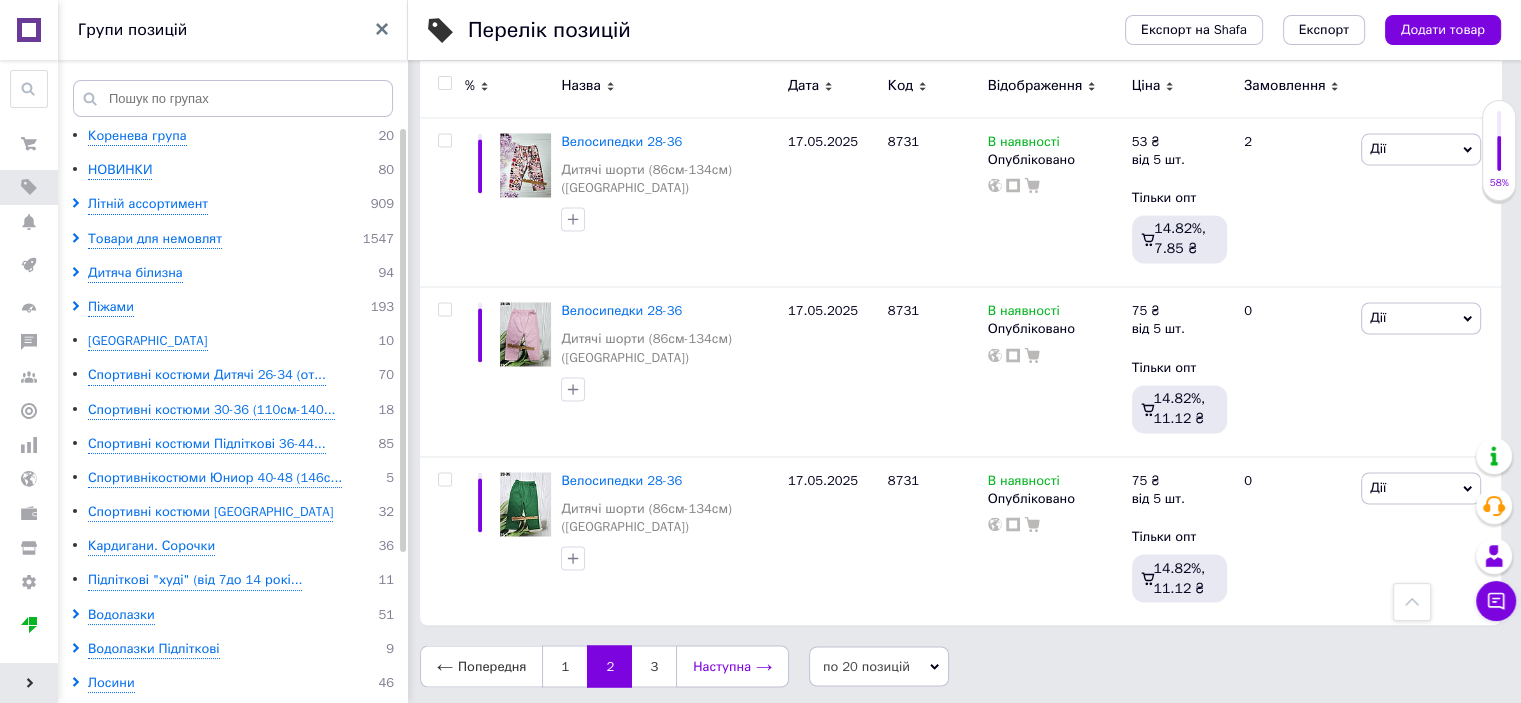 click on "Наступна" at bounding box center [732, 666] 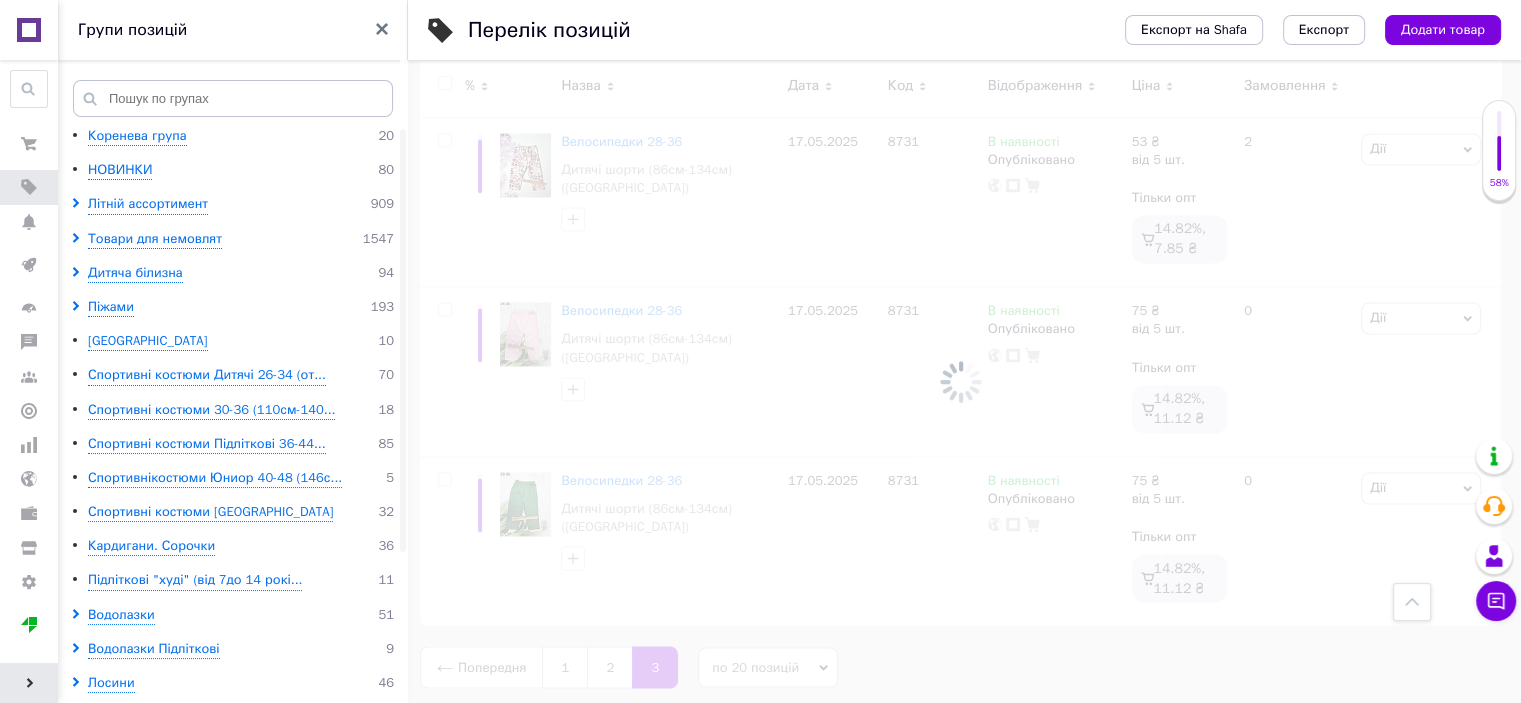 scroll, scrollTop: 183, scrollLeft: 0, axis: vertical 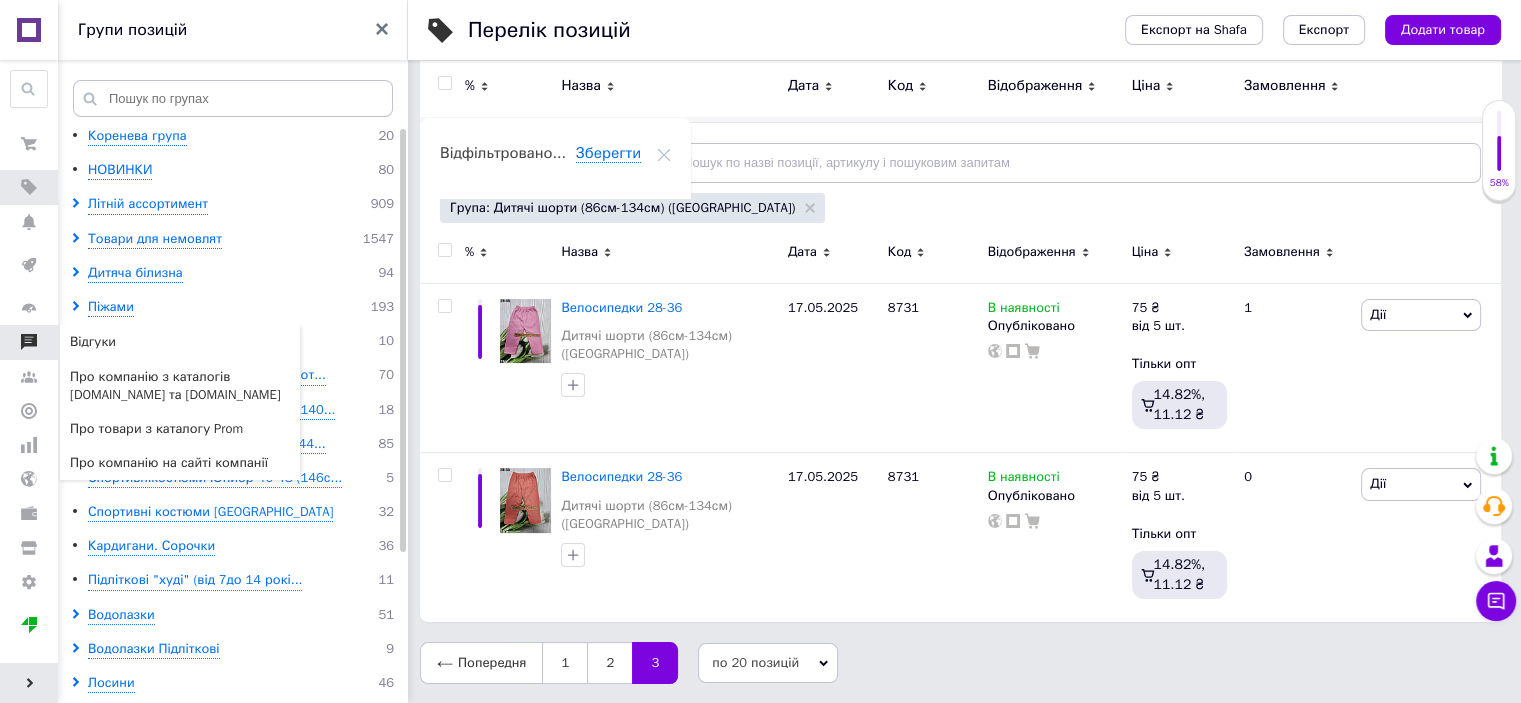 click 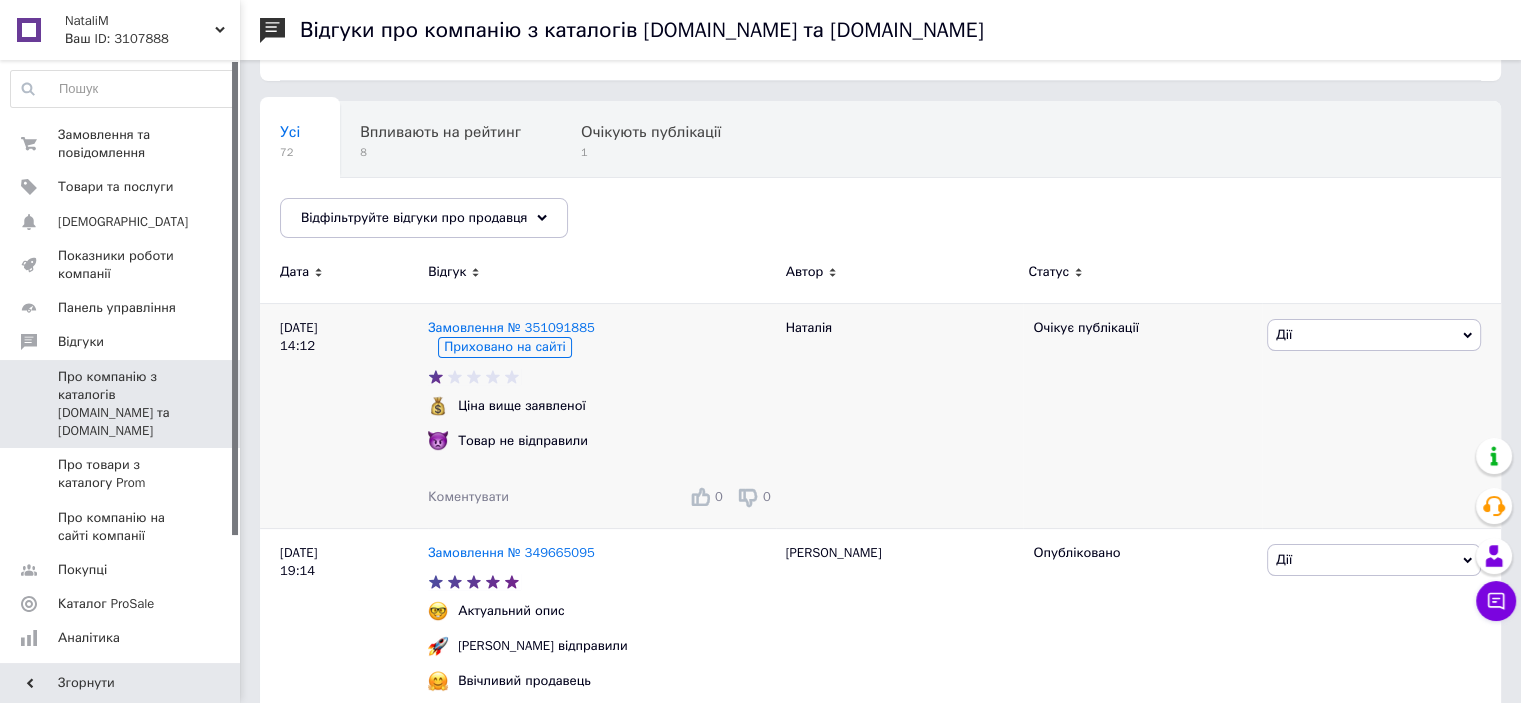 scroll, scrollTop: 0, scrollLeft: 0, axis: both 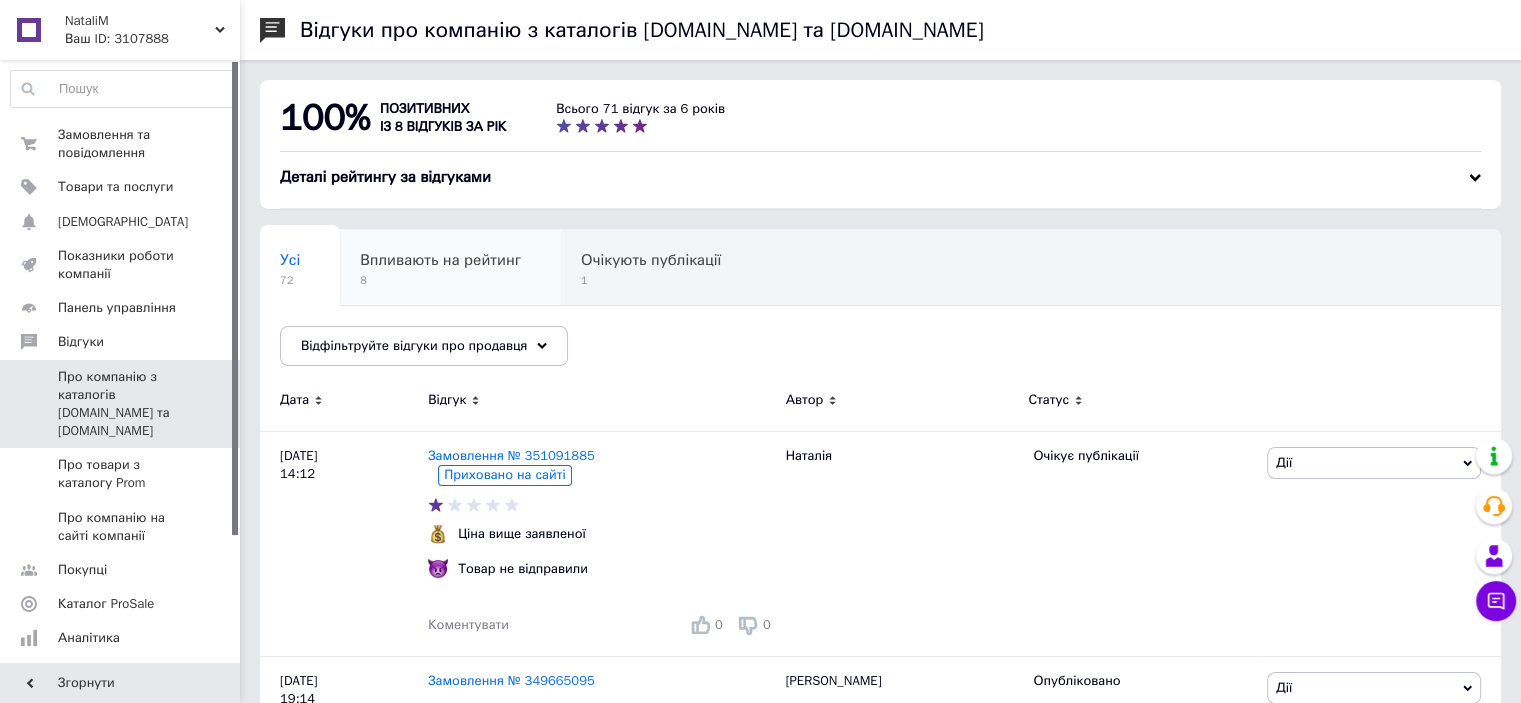 click on "Впливають на рейтинг" at bounding box center [440, 260] 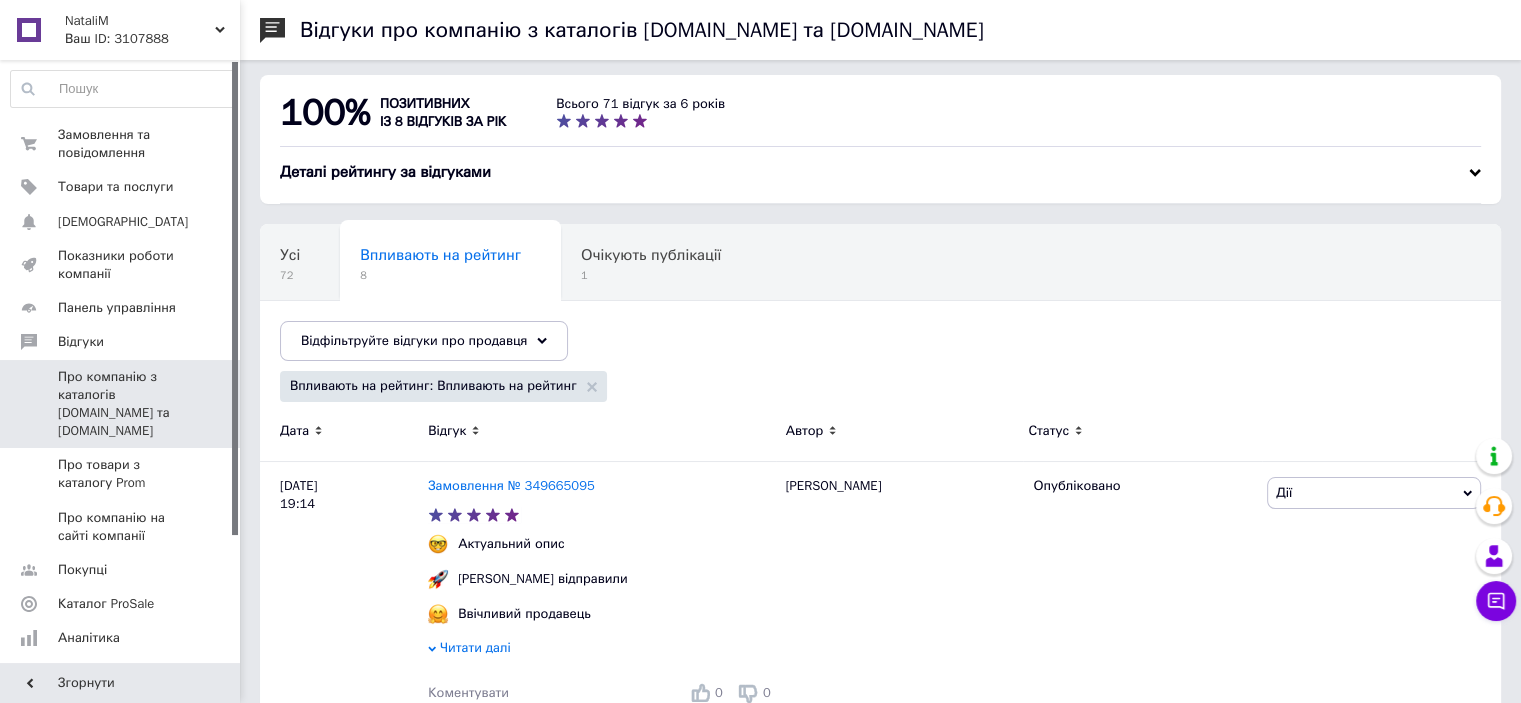 scroll, scrollTop: 0, scrollLeft: 0, axis: both 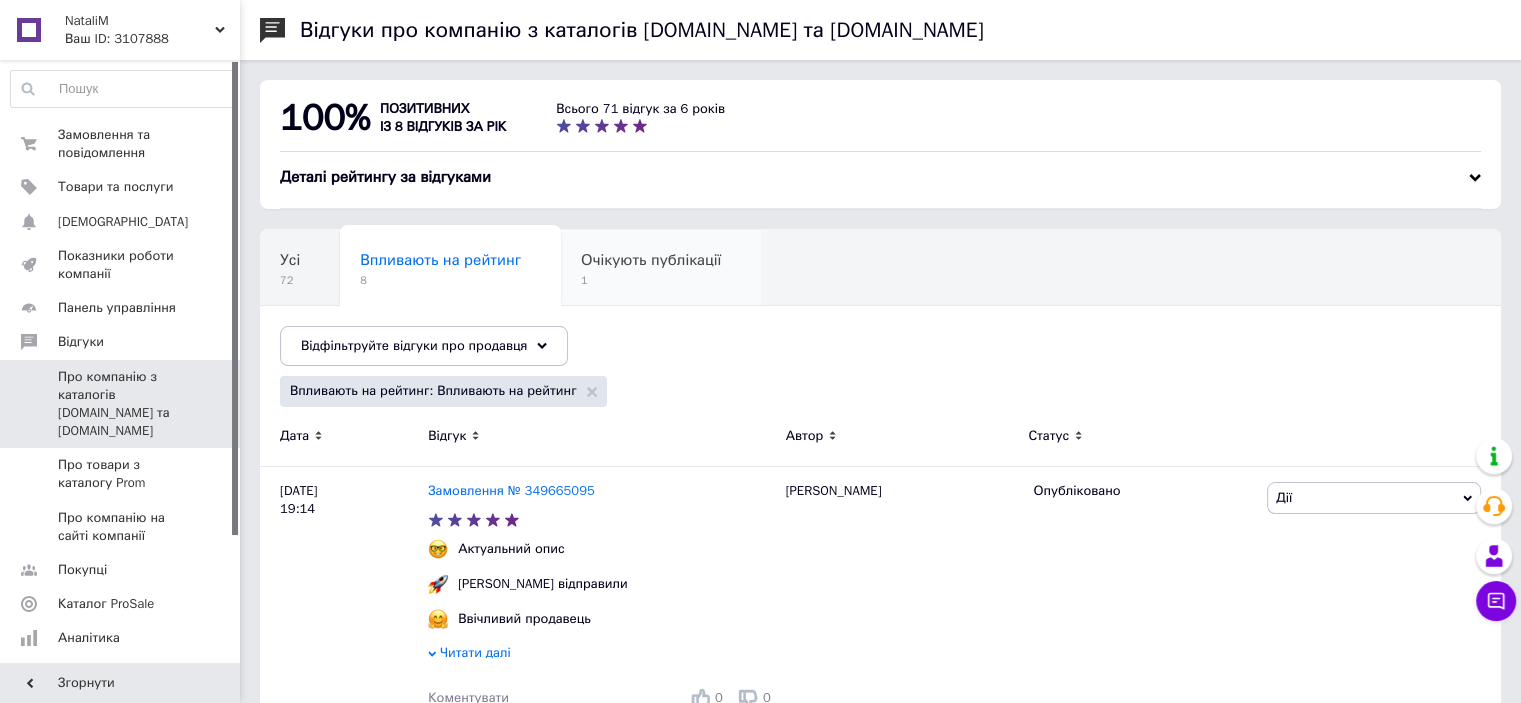 click on "Очікують публікації 1" at bounding box center [661, 268] 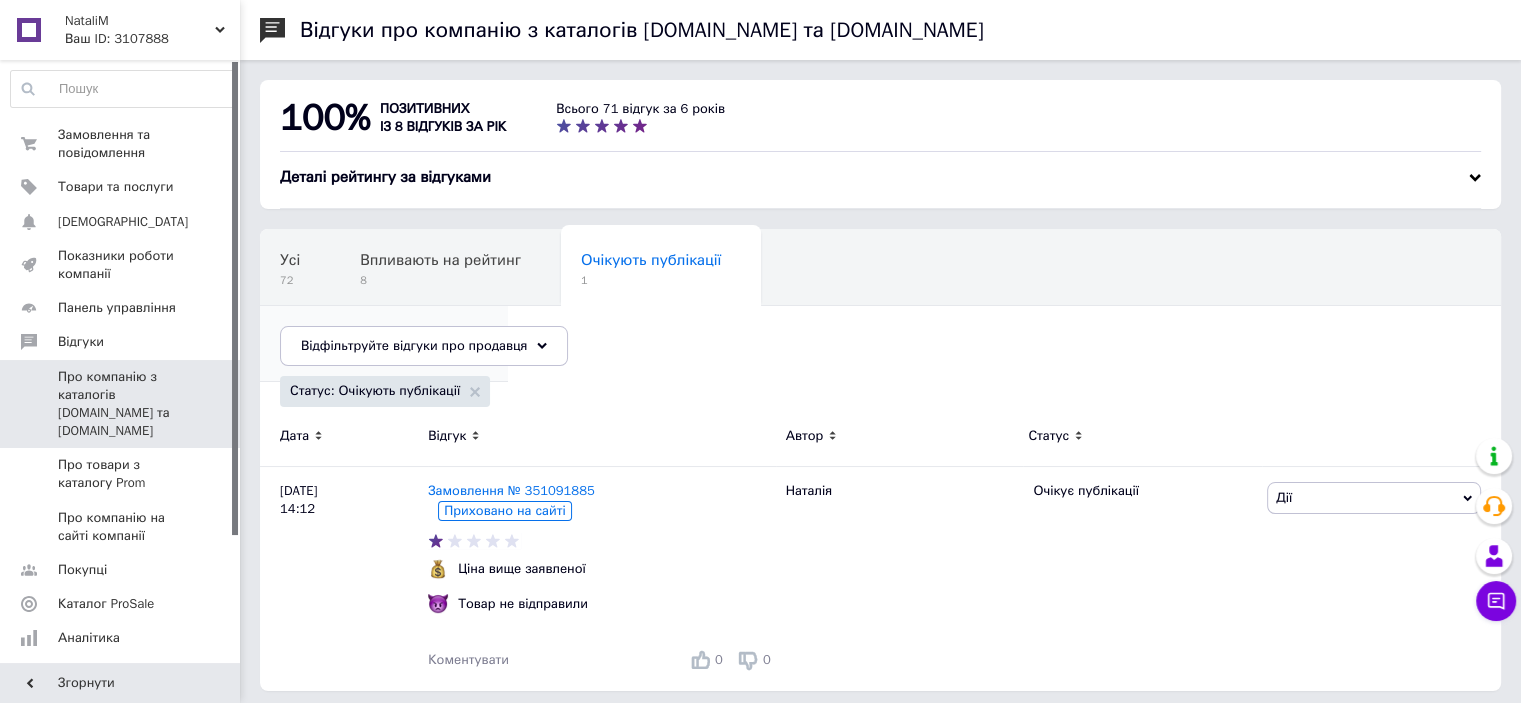 click on "Опубліковані без комен... 54" at bounding box center (384, 344) 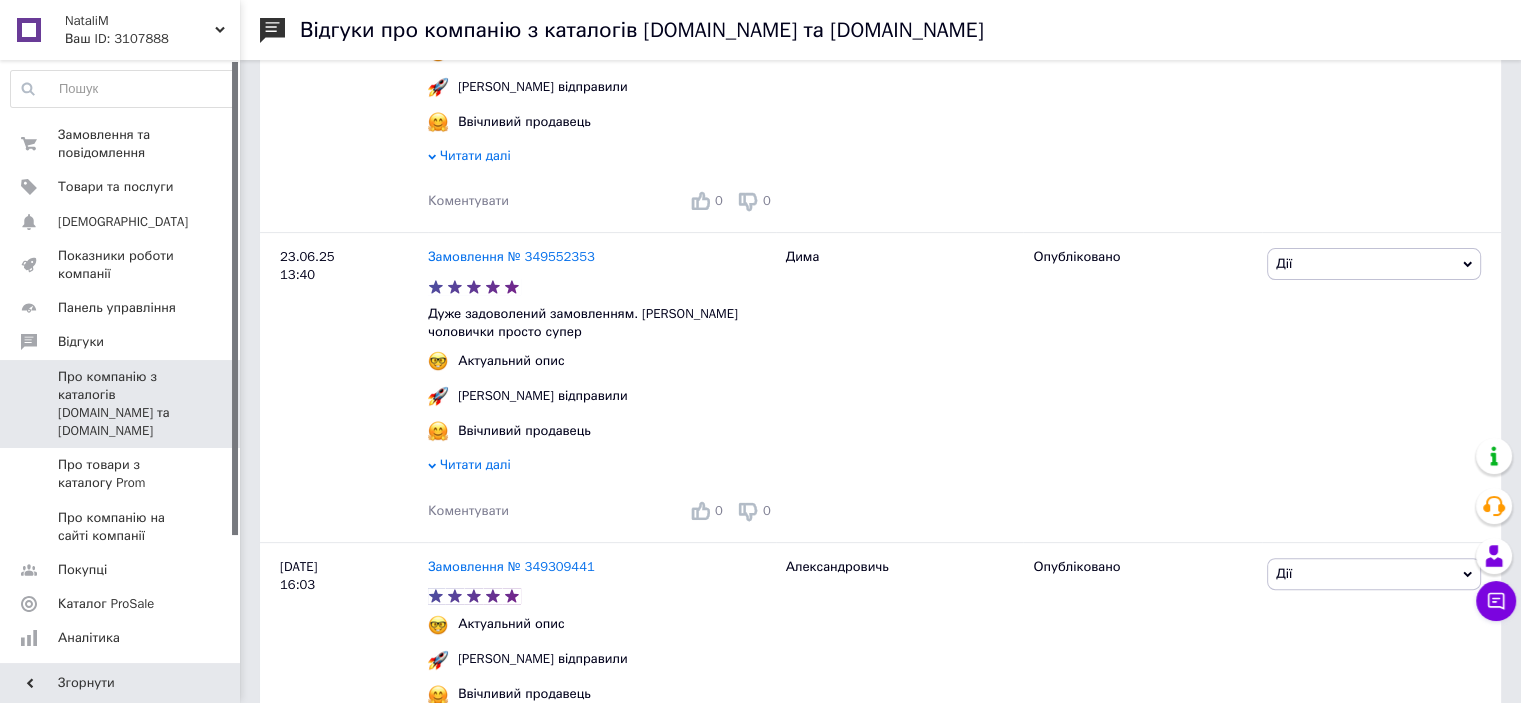scroll, scrollTop: 500, scrollLeft: 0, axis: vertical 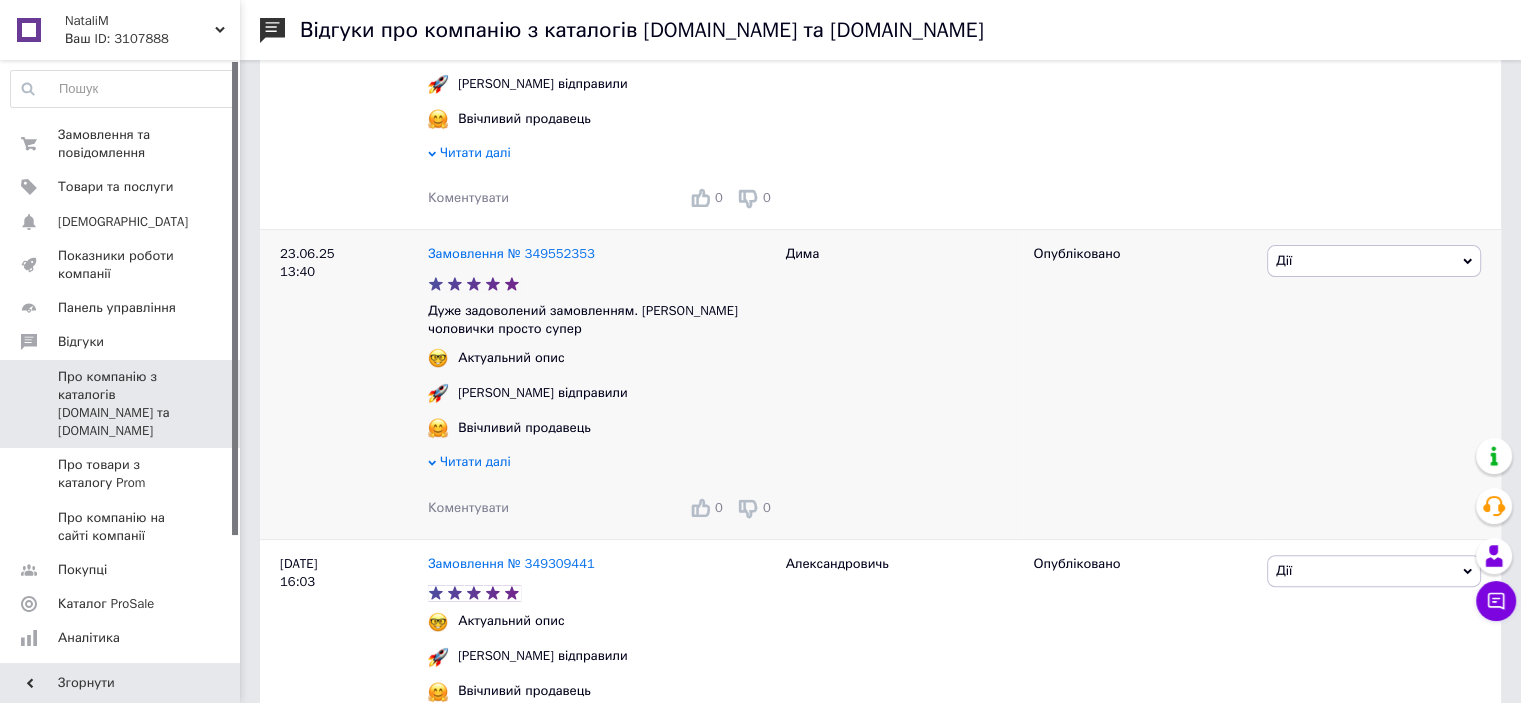 click on "Дії" at bounding box center [1374, 261] 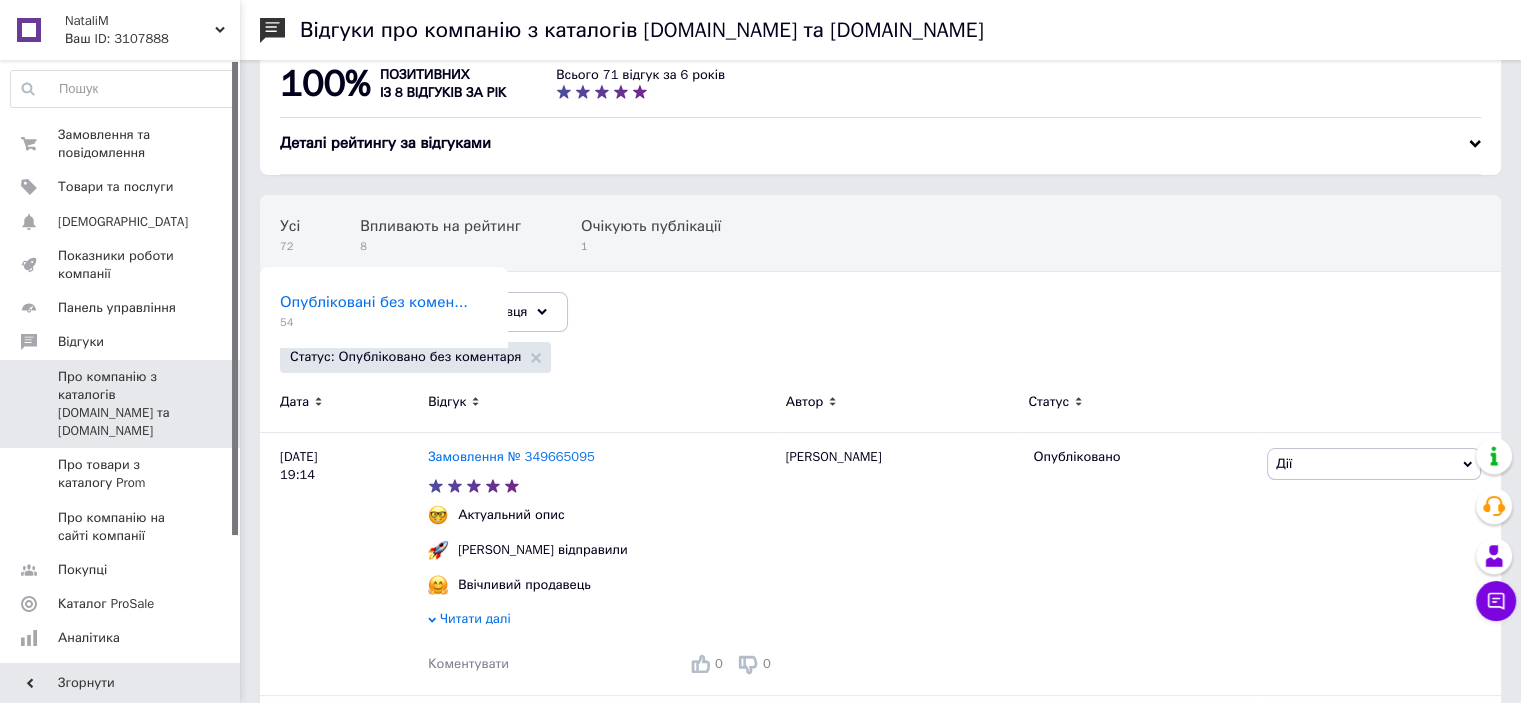 scroll, scrollTop: 0, scrollLeft: 0, axis: both 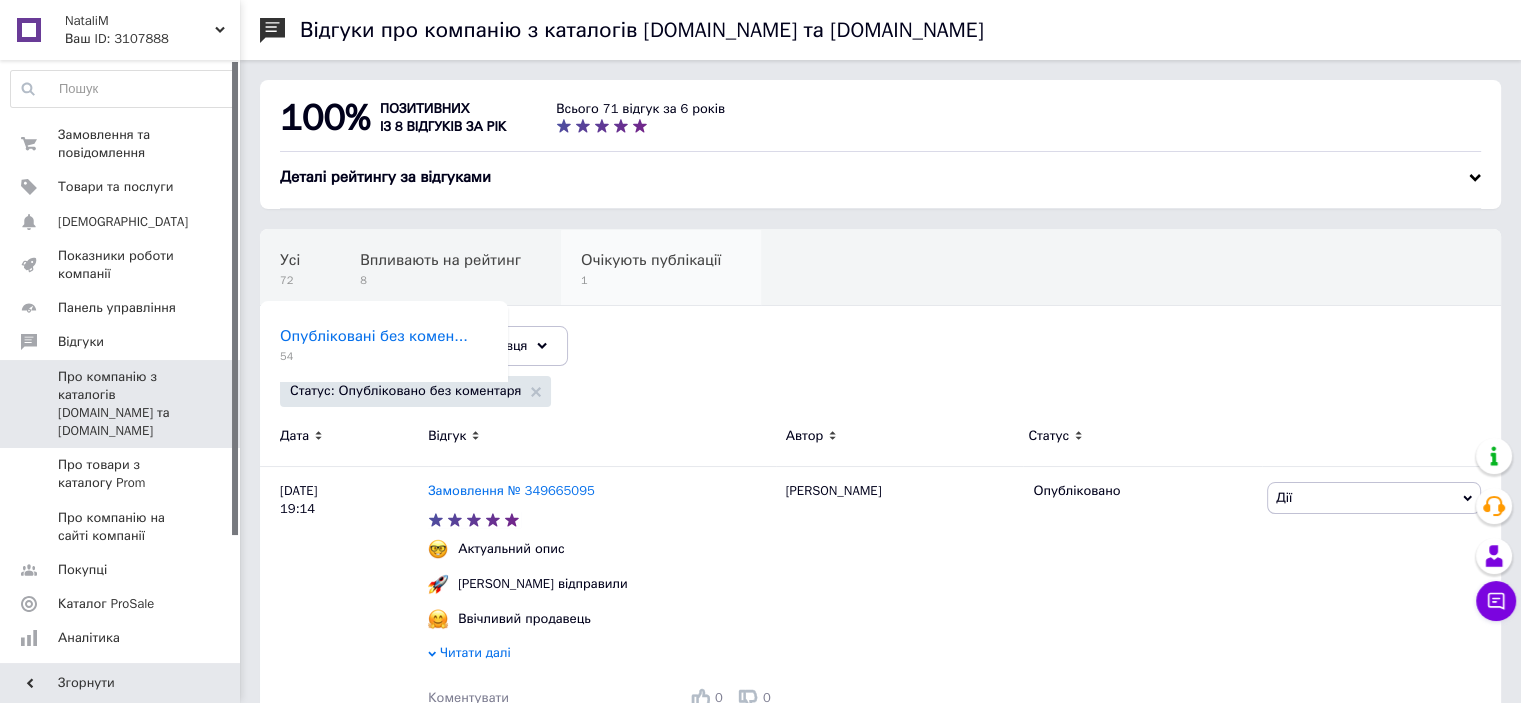 click on "Очікують публікації 1" at bounding box center (661, 268) 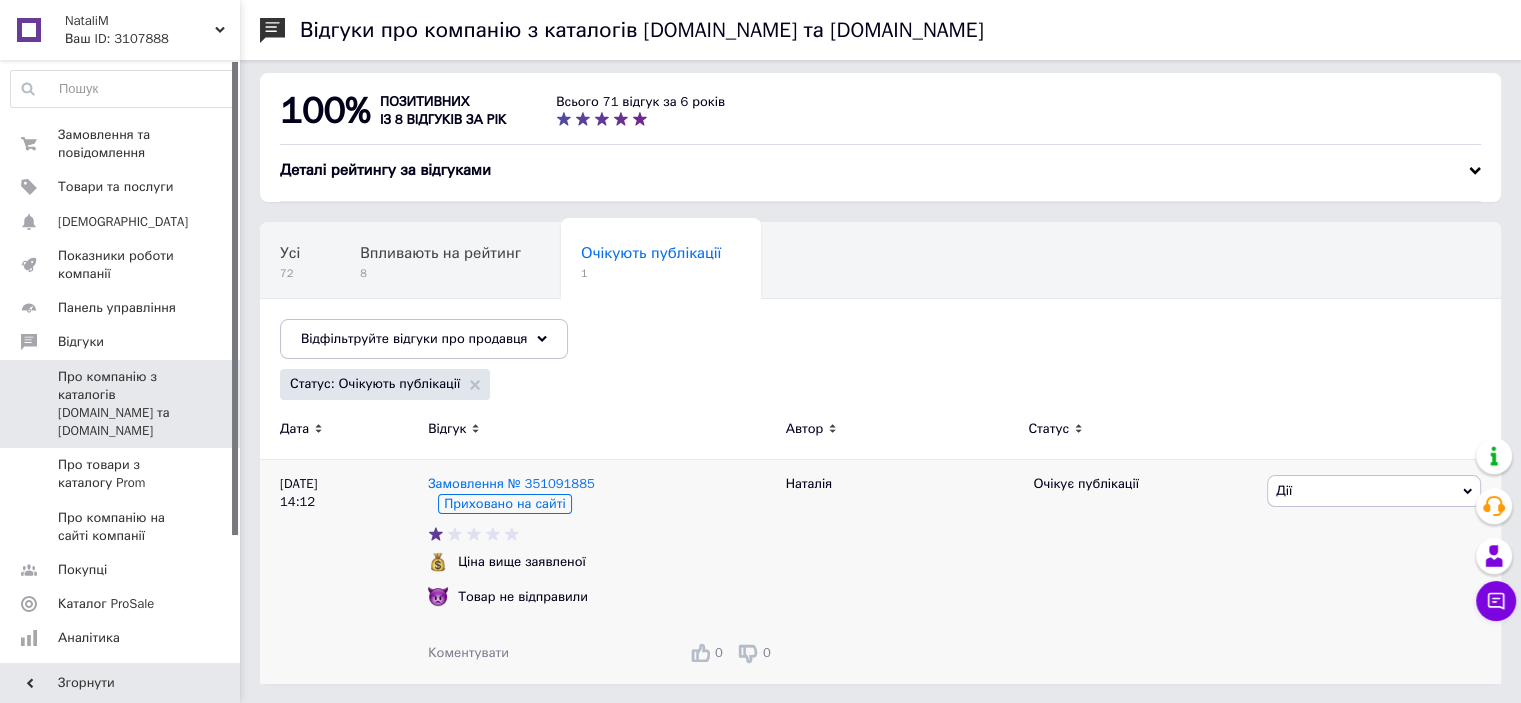 scroll, scrollTop: 9, scrollLeft: 0, axis: vertical 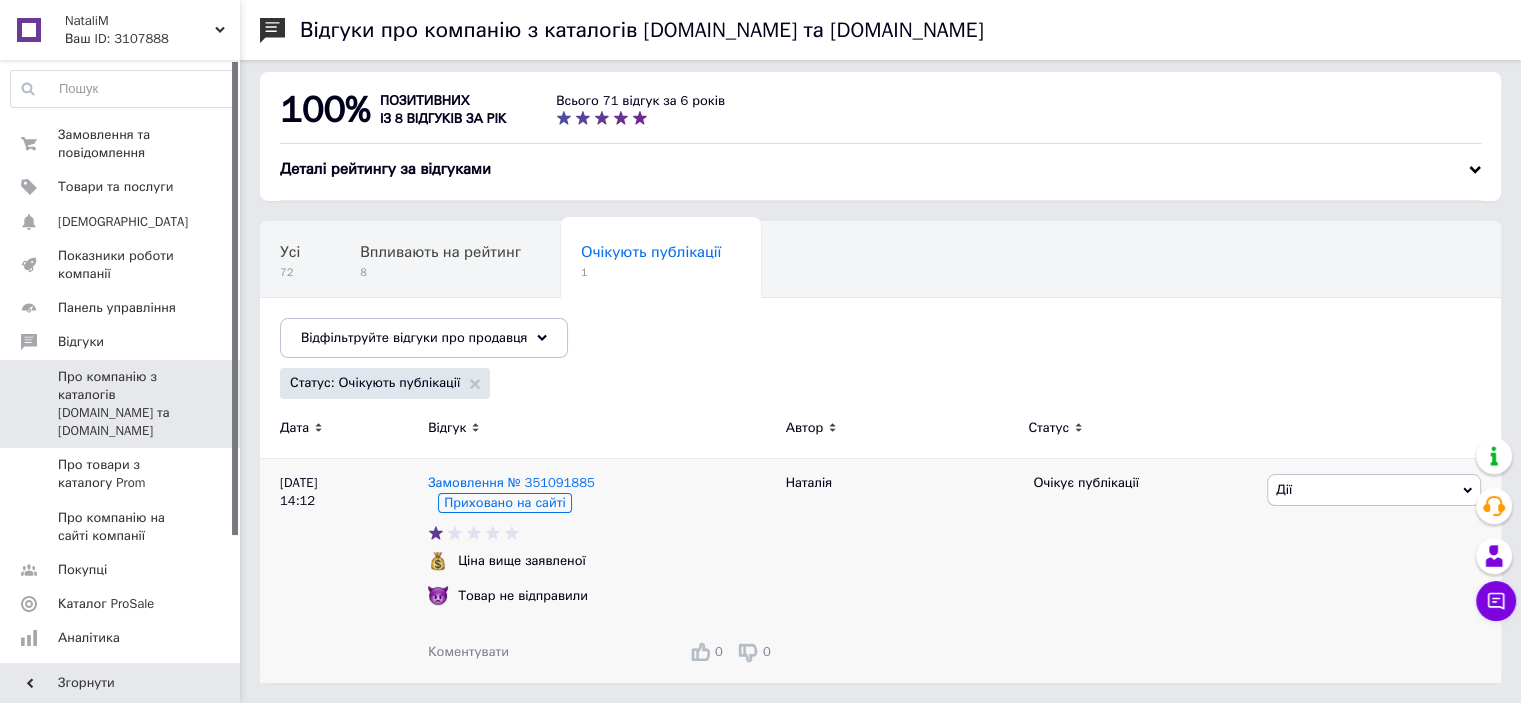 click on "Дії" at bounding box center (1374, 490) 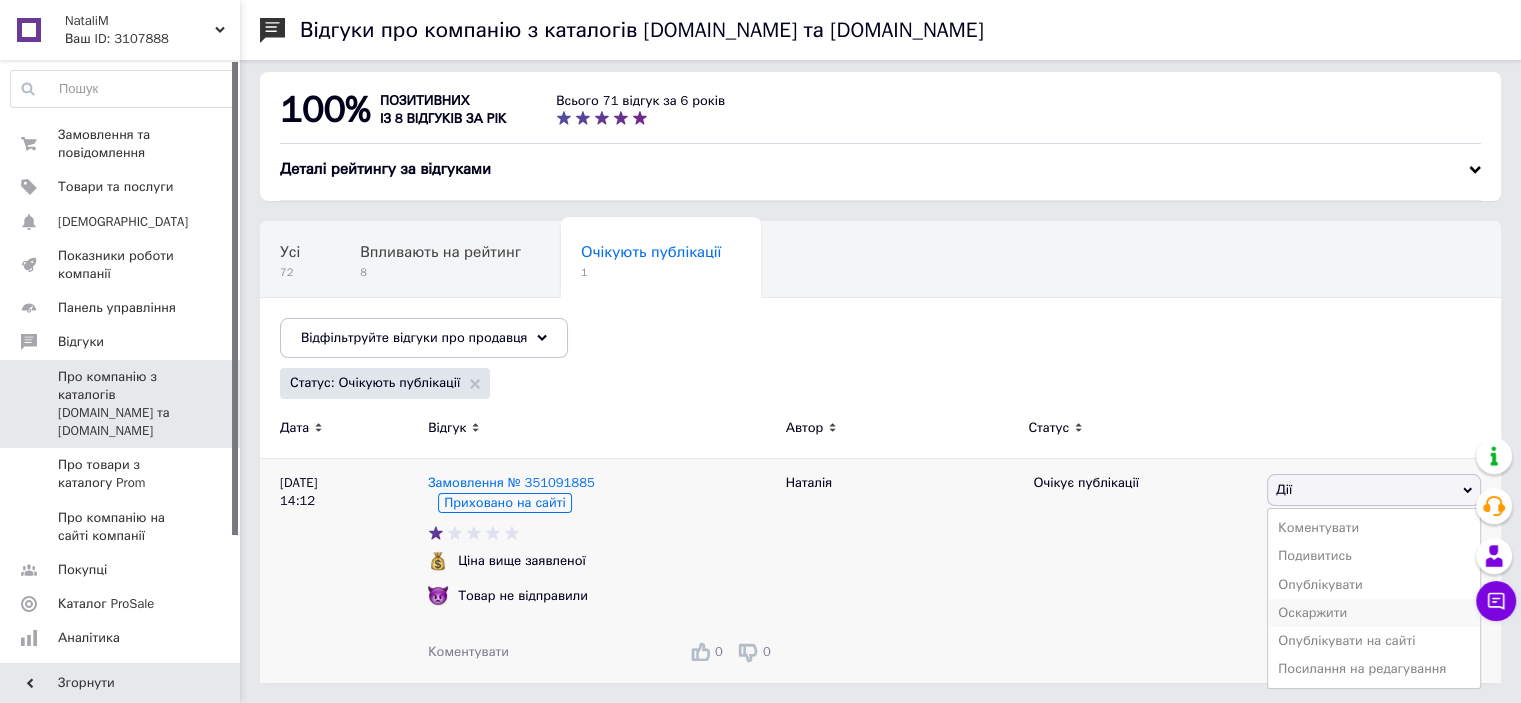 click on "Оскаржити" at bounding box center (1374, 613) 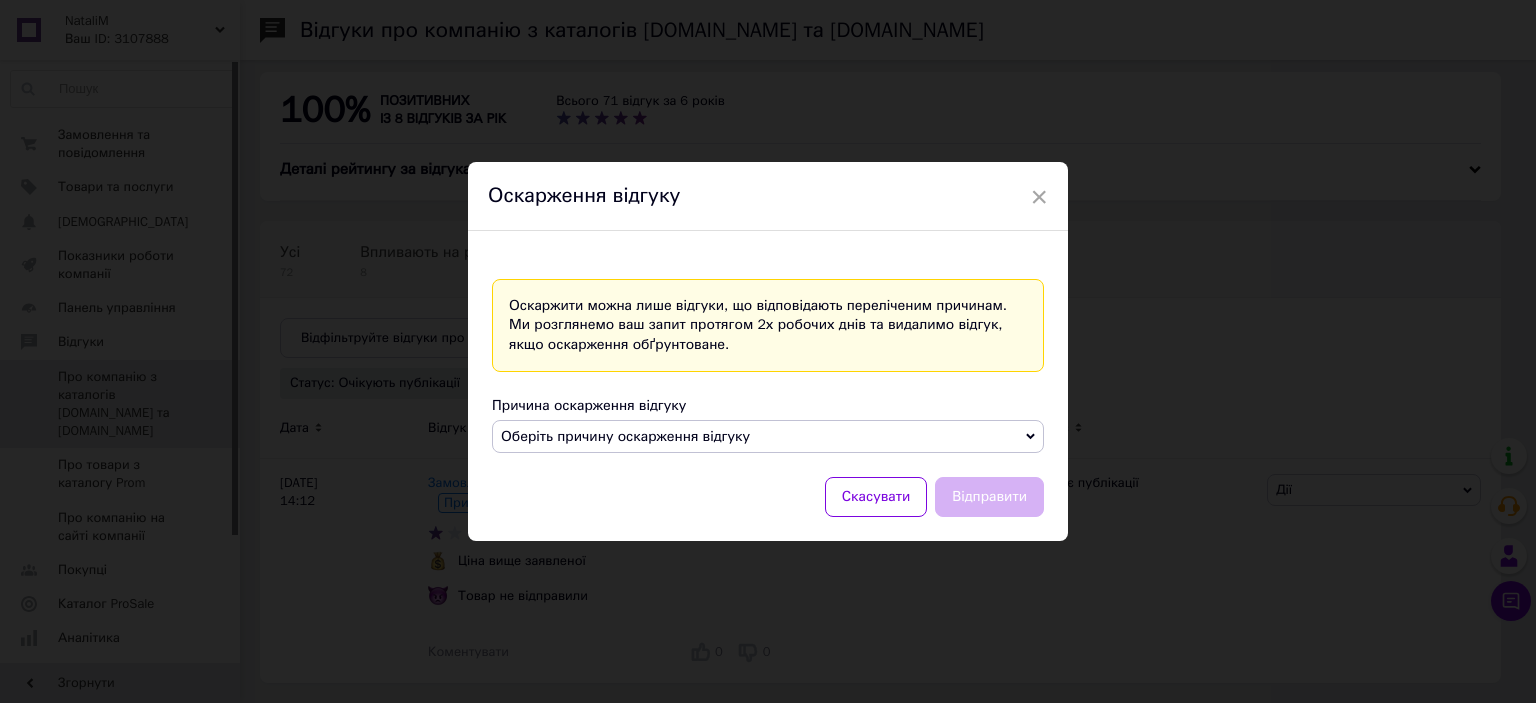click on "Оберіть причину оскарження відгуку" at bounding box center (768, 437) 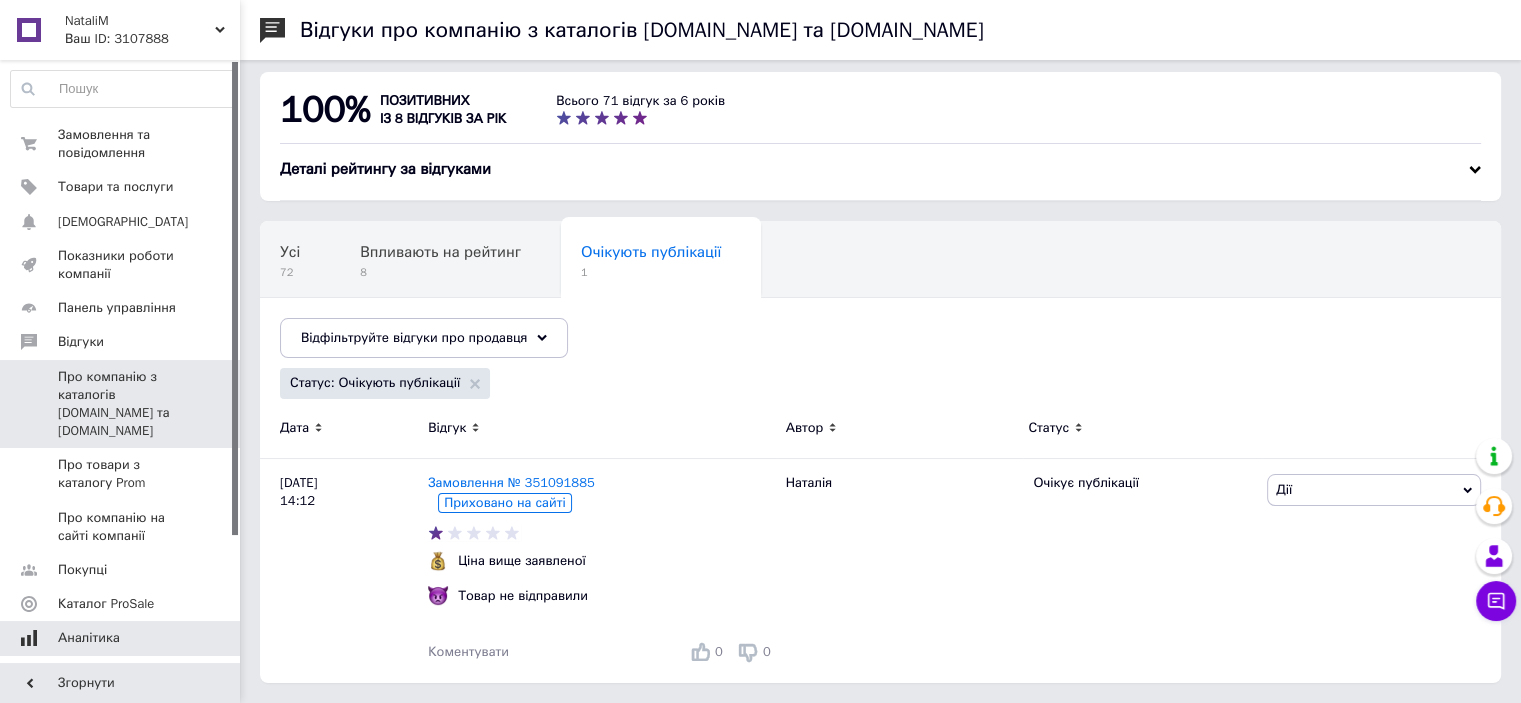 click on "Аналітика" at bounding box center [121, 638] 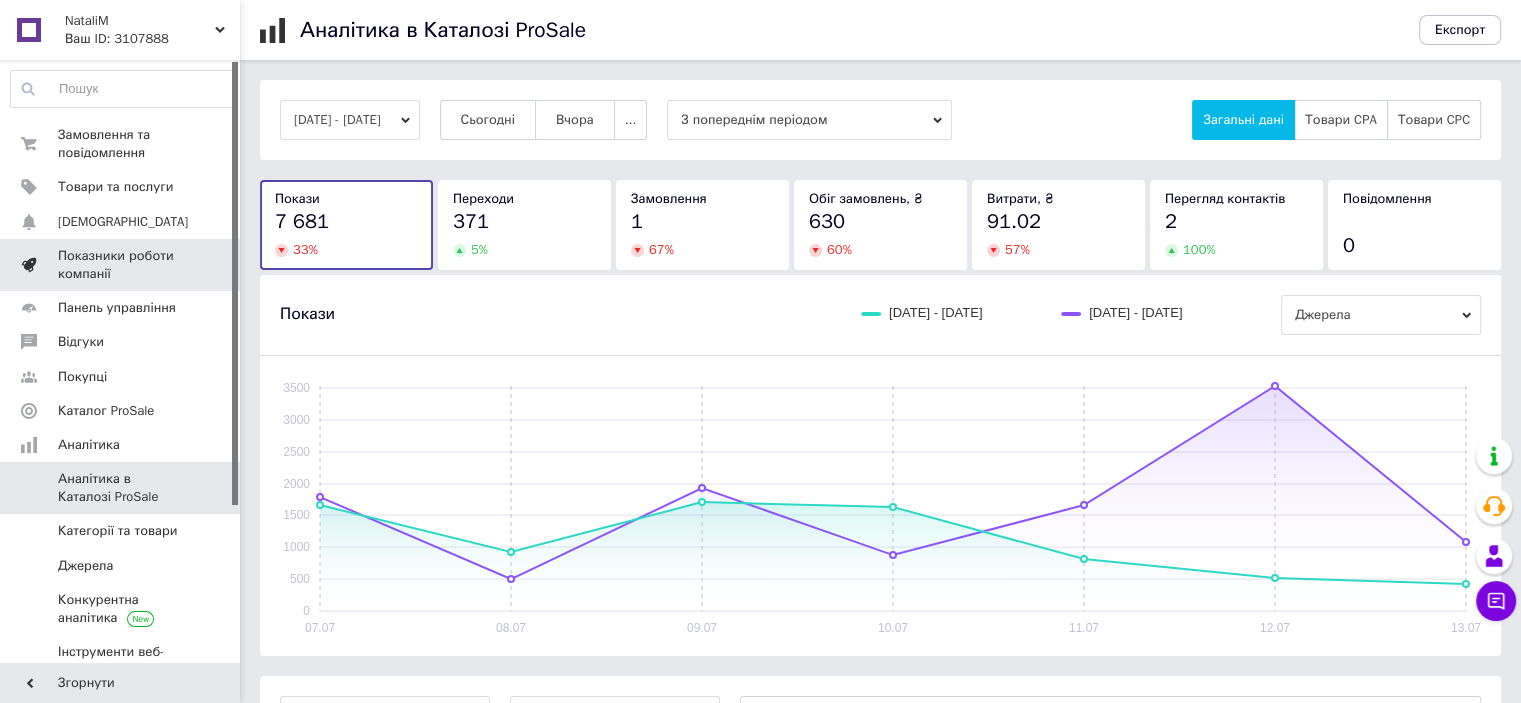 click on "Показники роботи компанії" at bounding box center [121, 265] 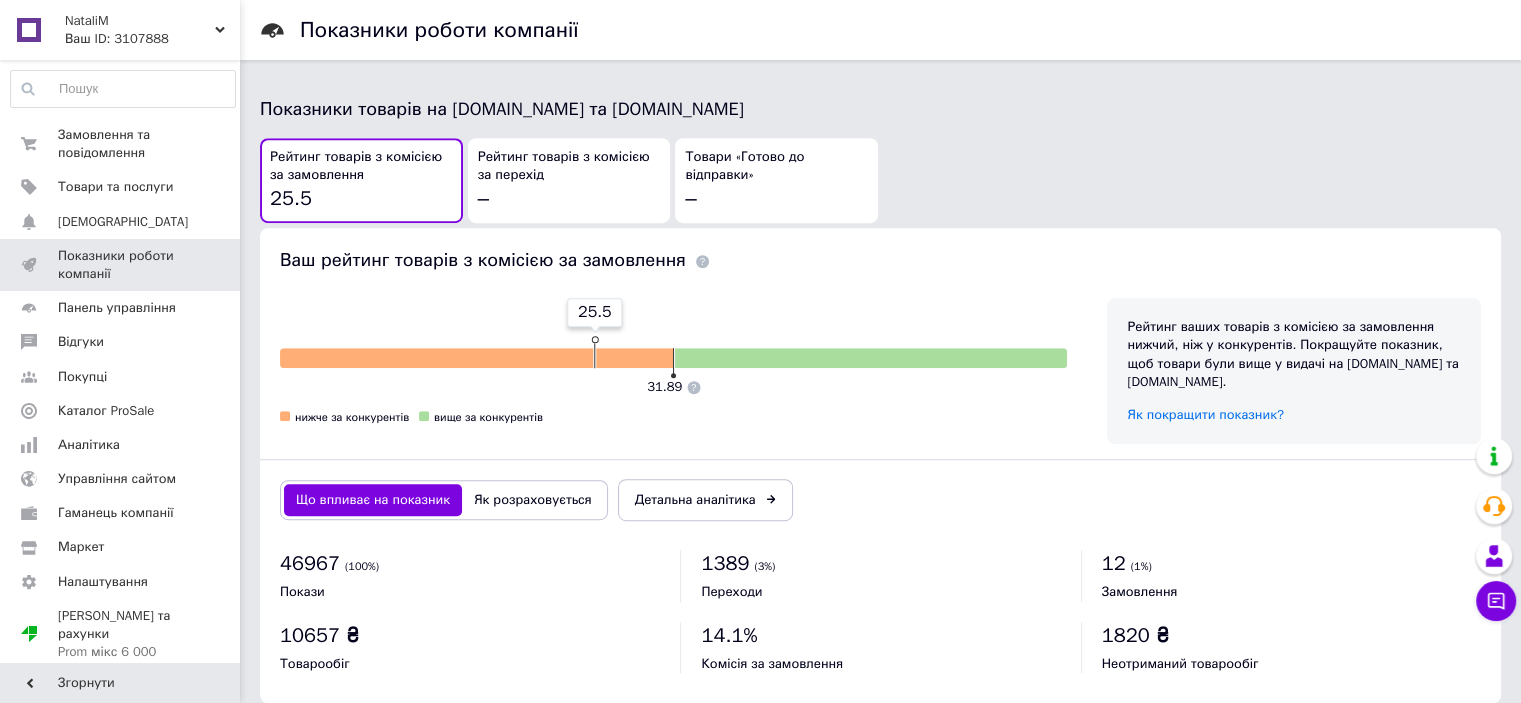 scroll, scrollTop: 1097, scrollLeft: 0, axis: vertical 